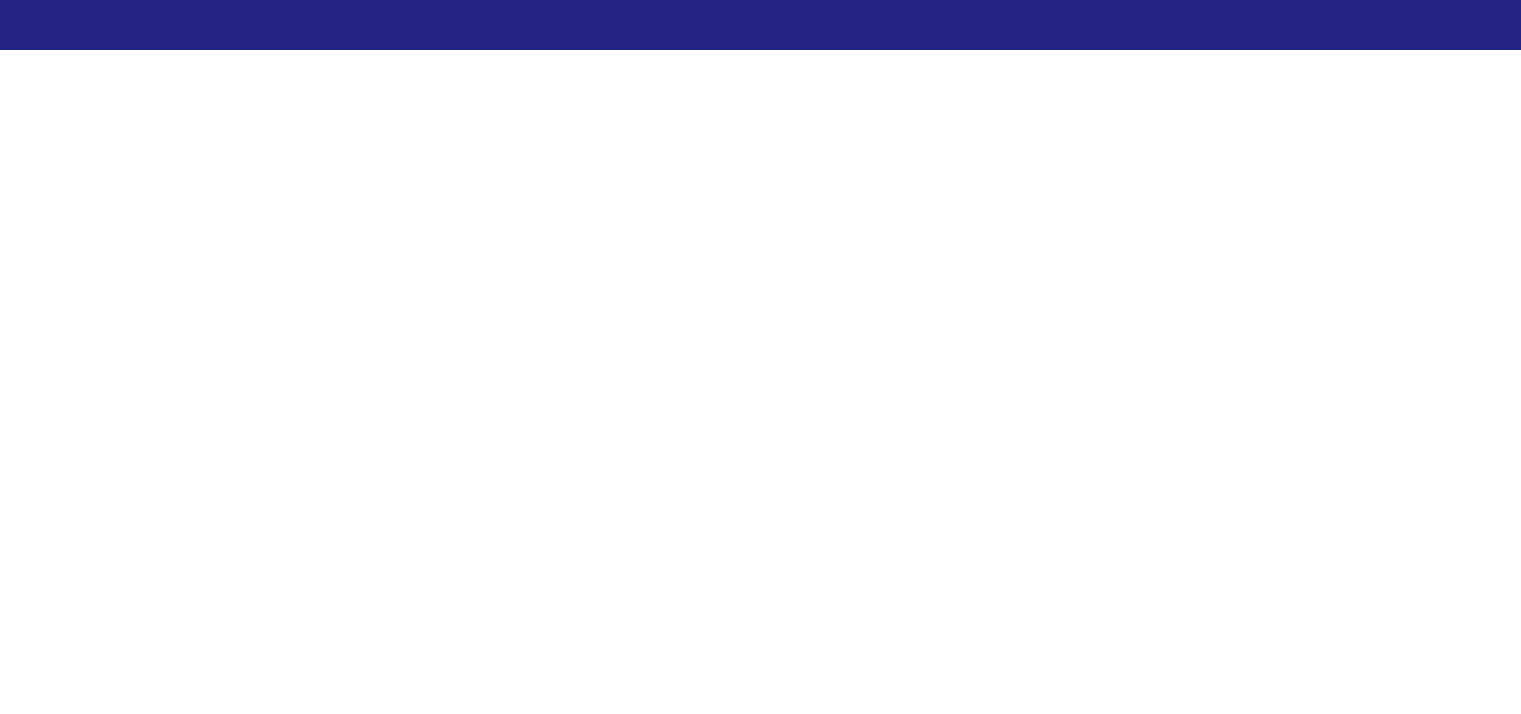 scroll, scrollTop: 0, scrollLeft: 0, axis: both 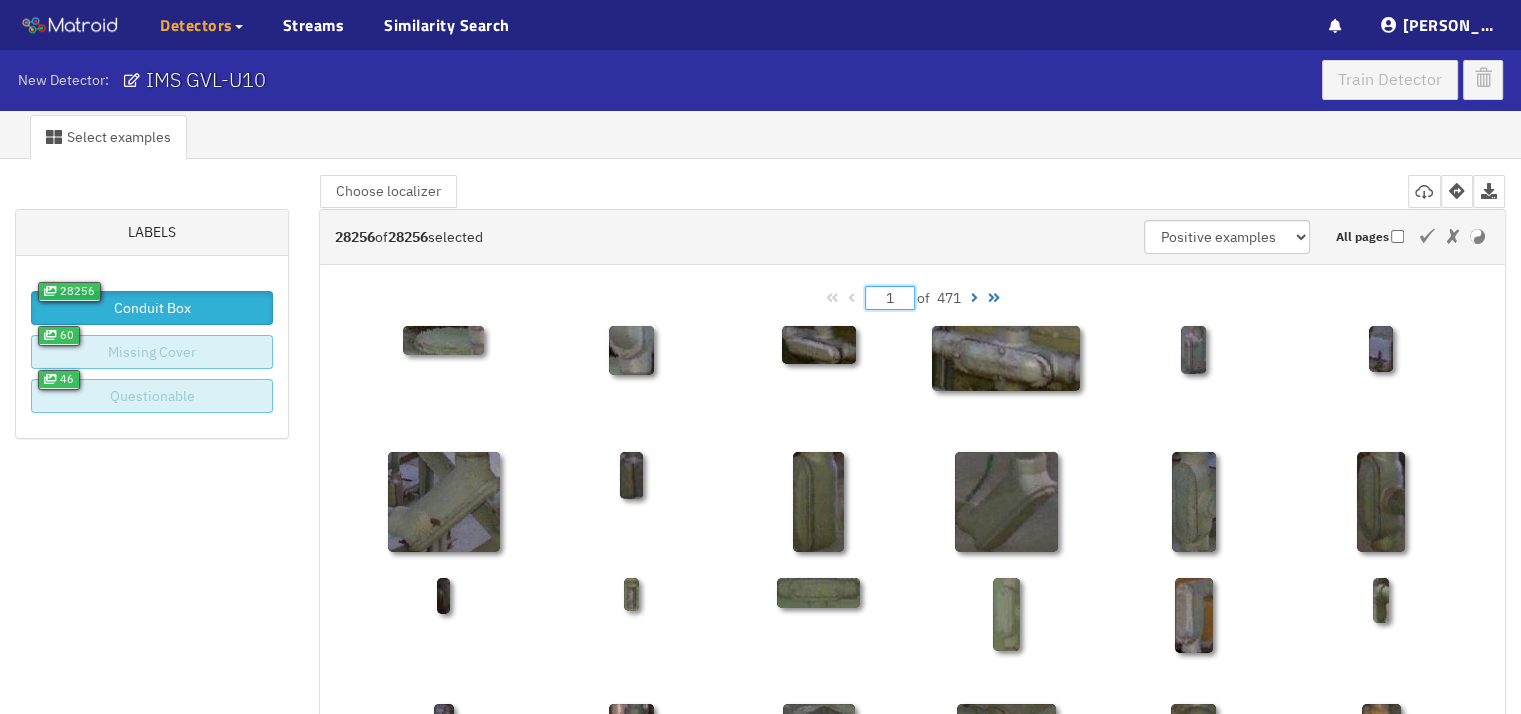 drag, startPoint x: 896, startPoint y: 292, endPoint x: 859, endPoint y: 291, distance: 37.01351 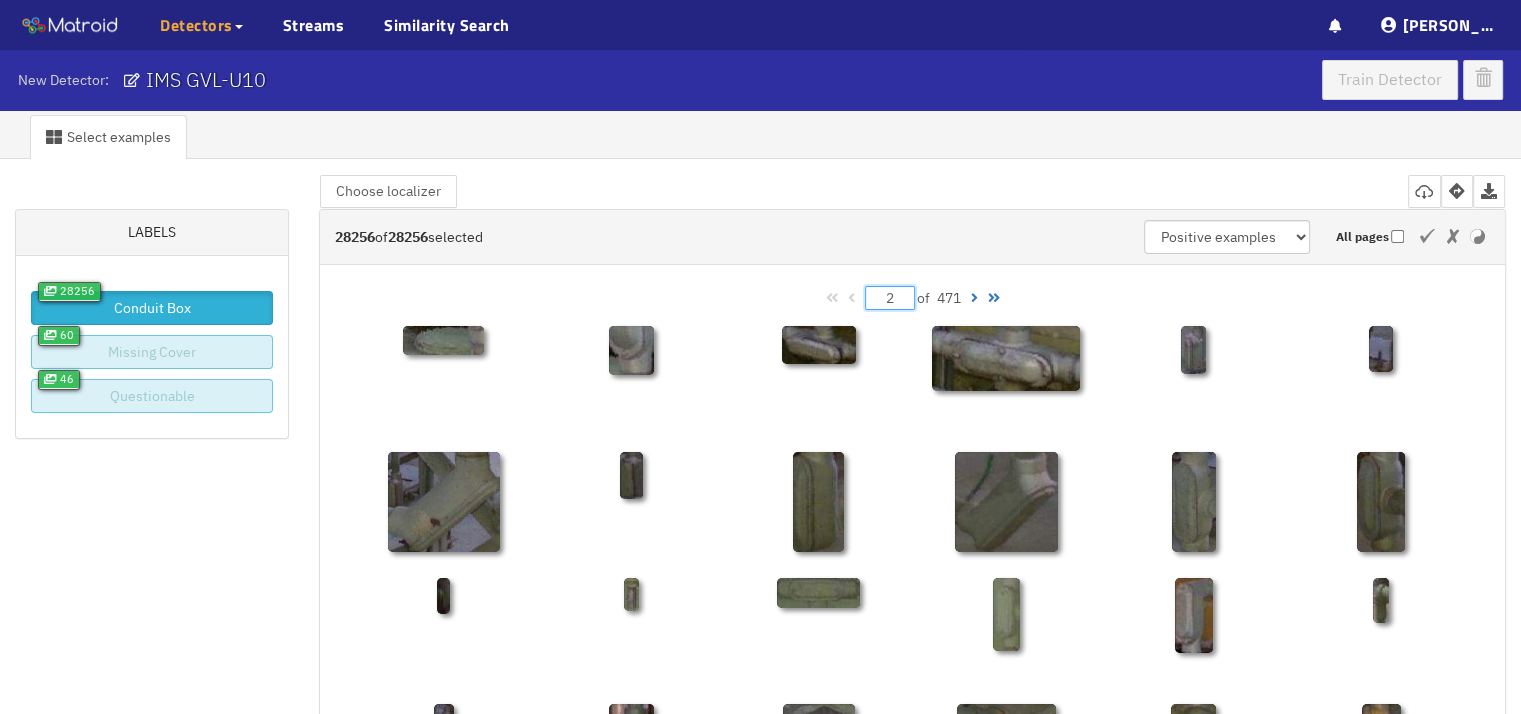 type on "25" 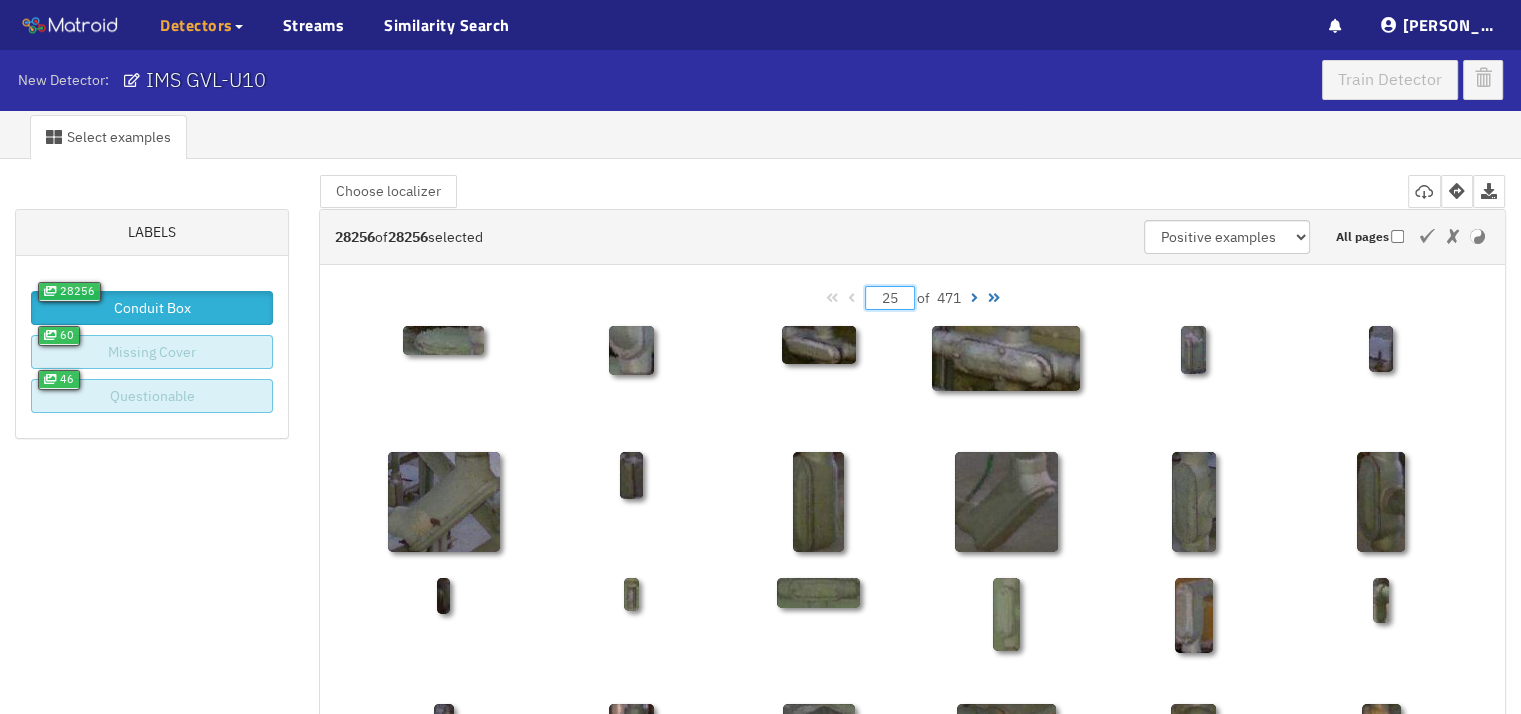 type on "25" 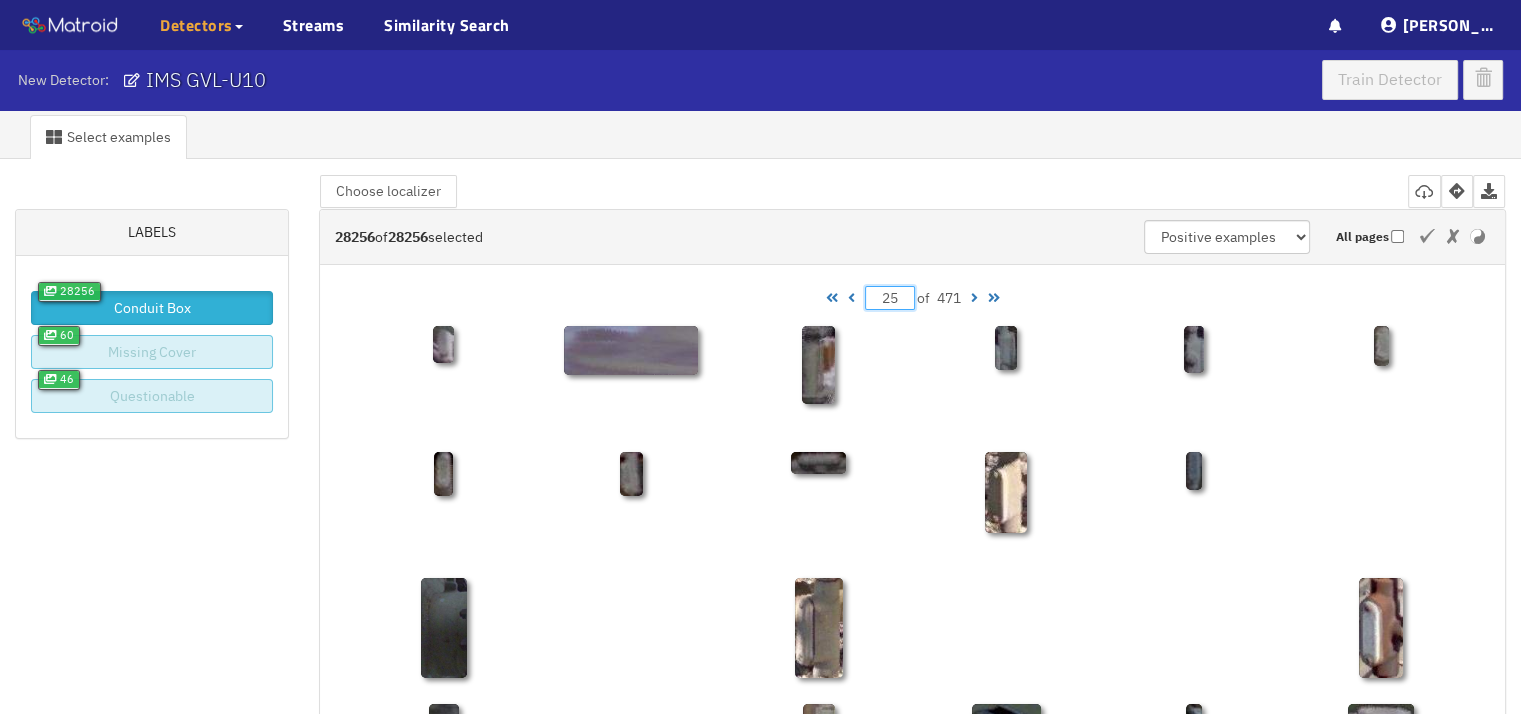 type on "250" 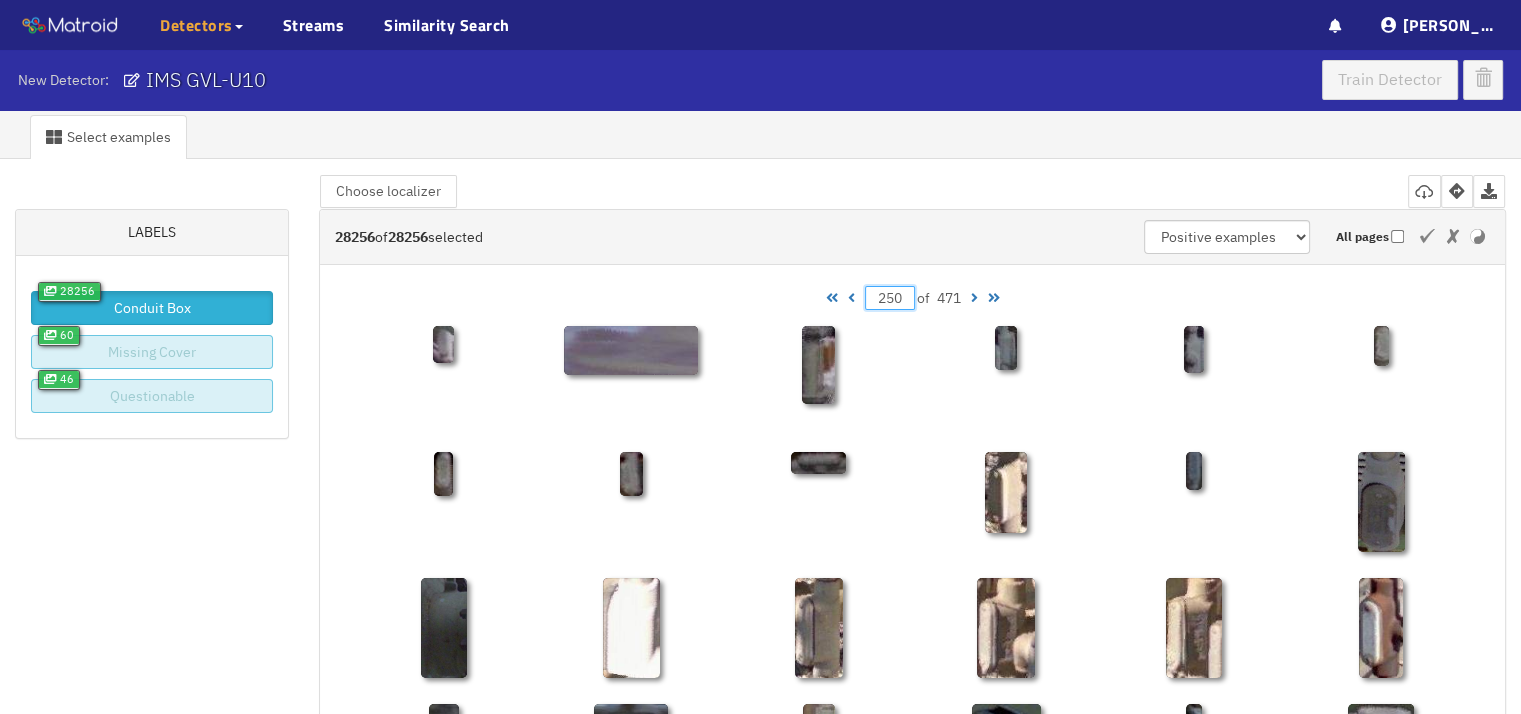 type on "250" 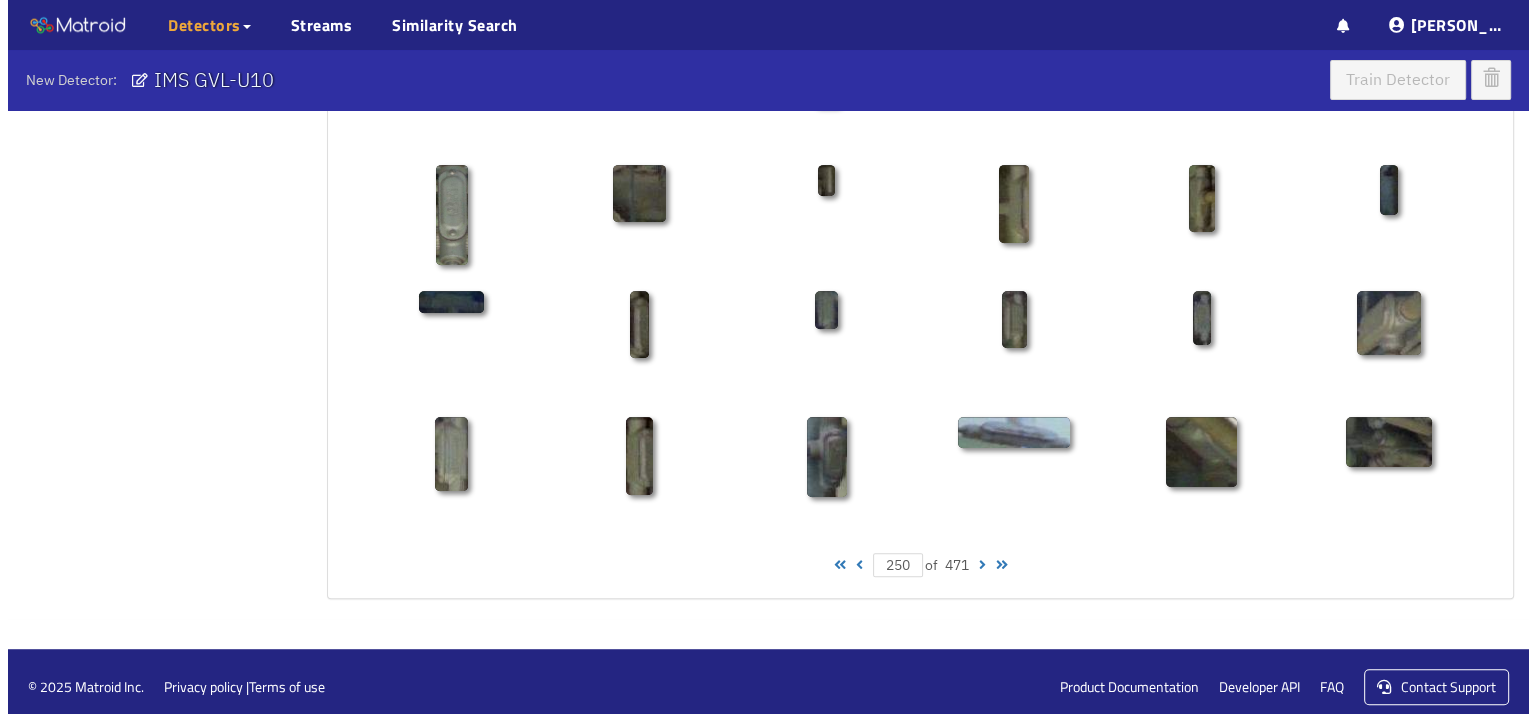 scroll, scrollTop: 1052, scrollLeft: 0, axis: vertical 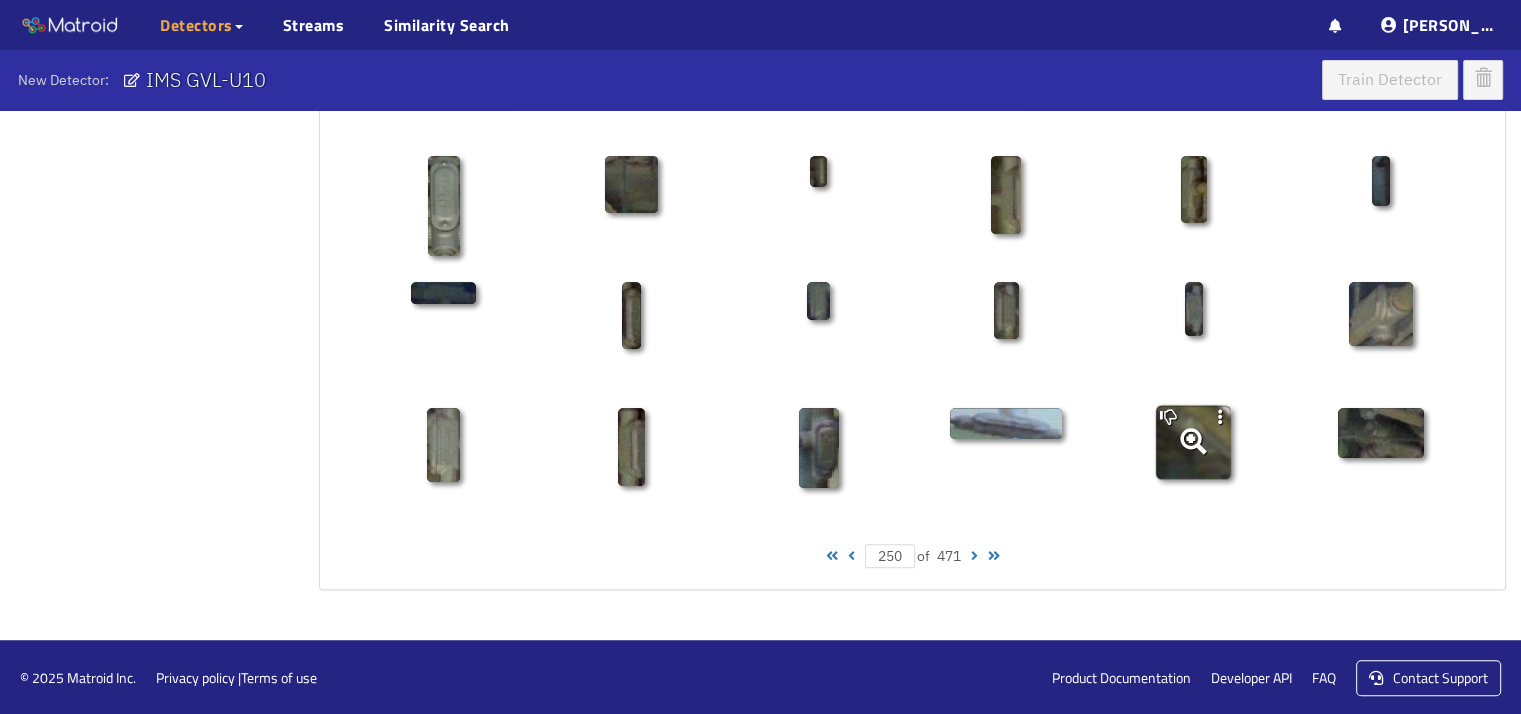 click 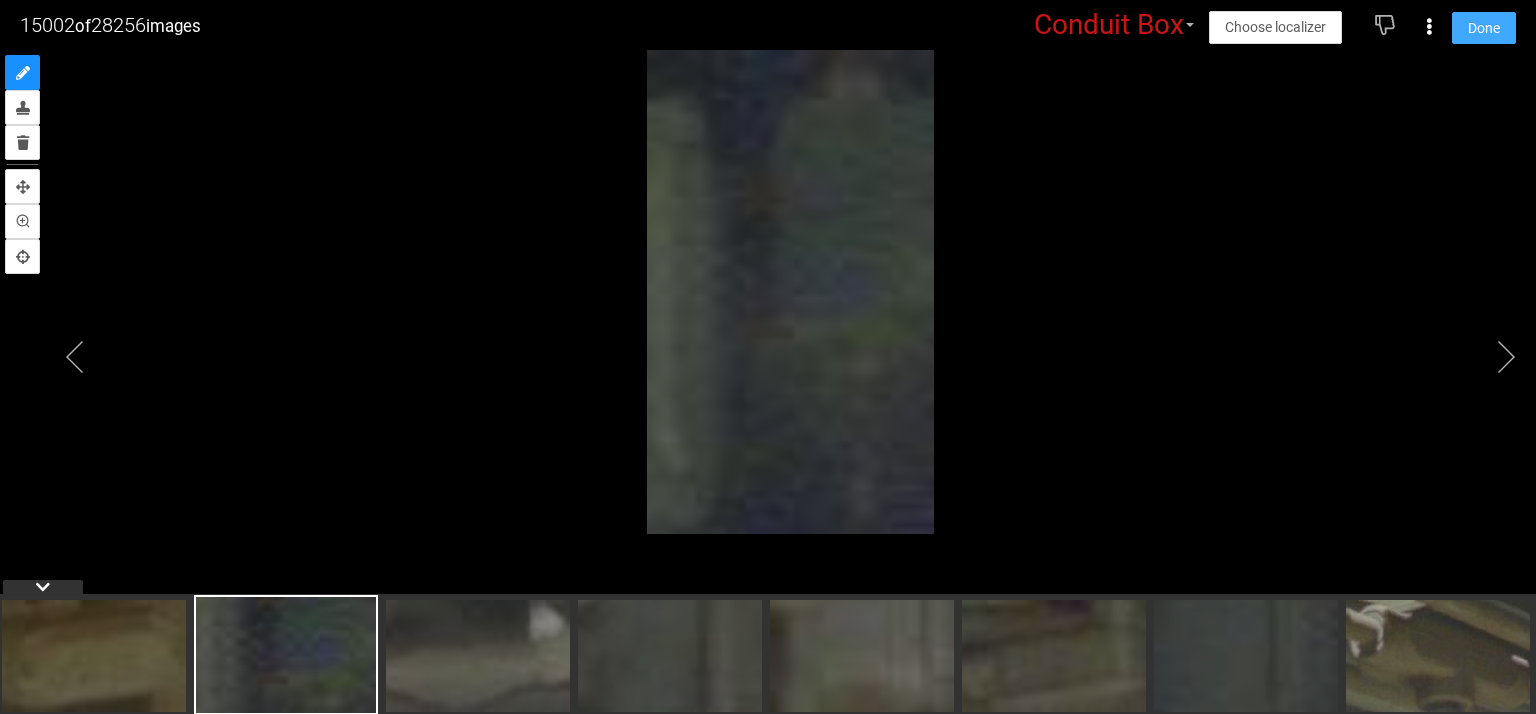 drag, startPoint x: 1504, startPoint y: 36, endPoint x: 1224, endPoint y: 134, distance: 296.6547 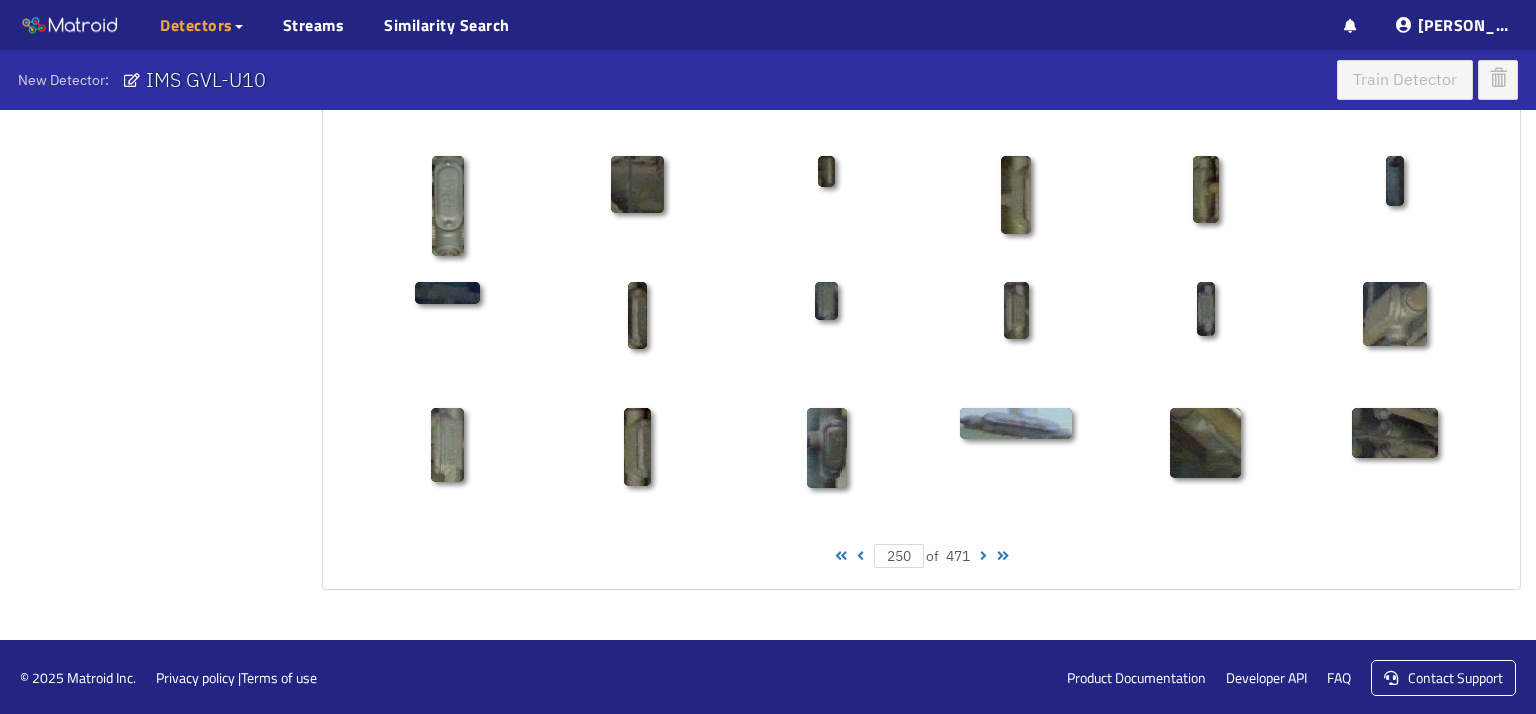 scroll, scrollTop: 0, scrollLeft: 0, axis: both 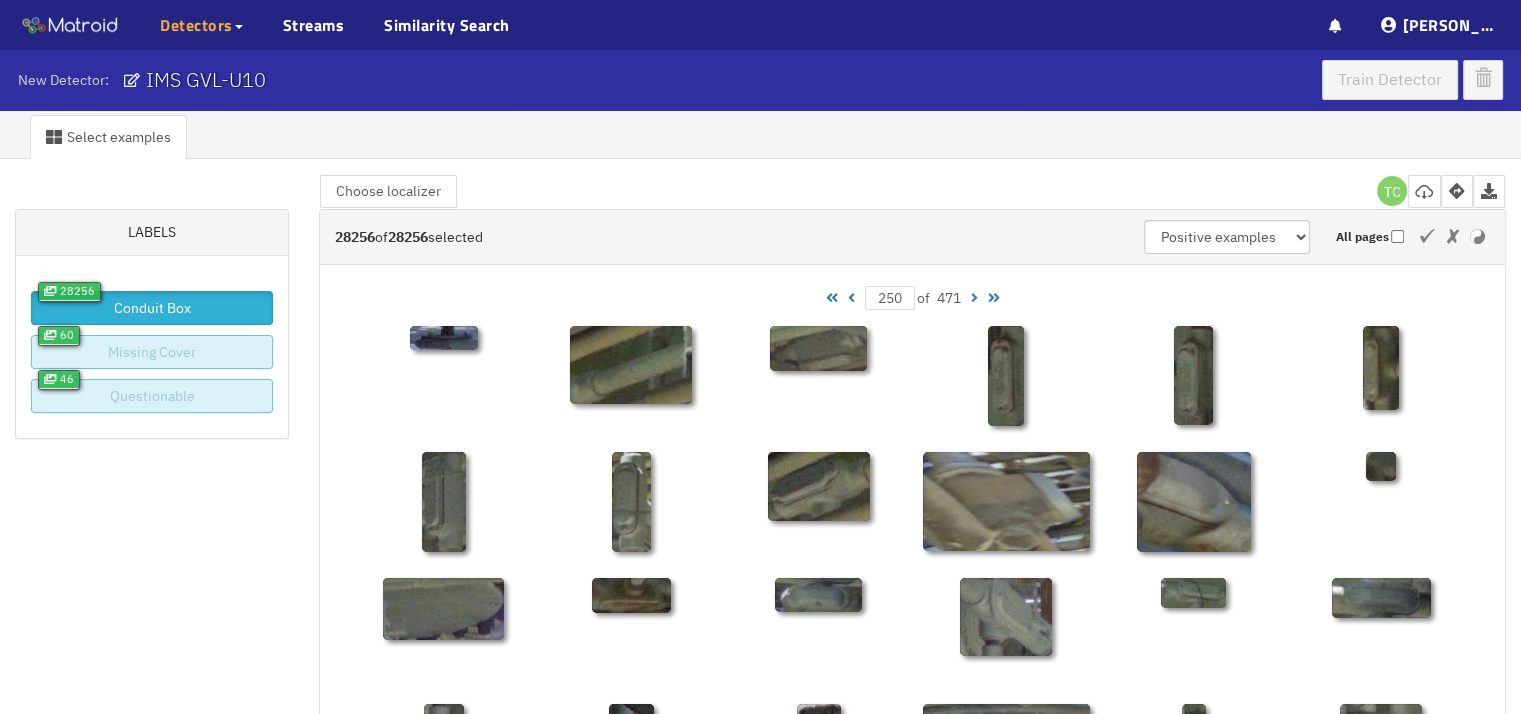 drag, startPoint x: 901, startPoint y: 299, endPoint x: 852, endPoint y: 300, distance: 49.010204 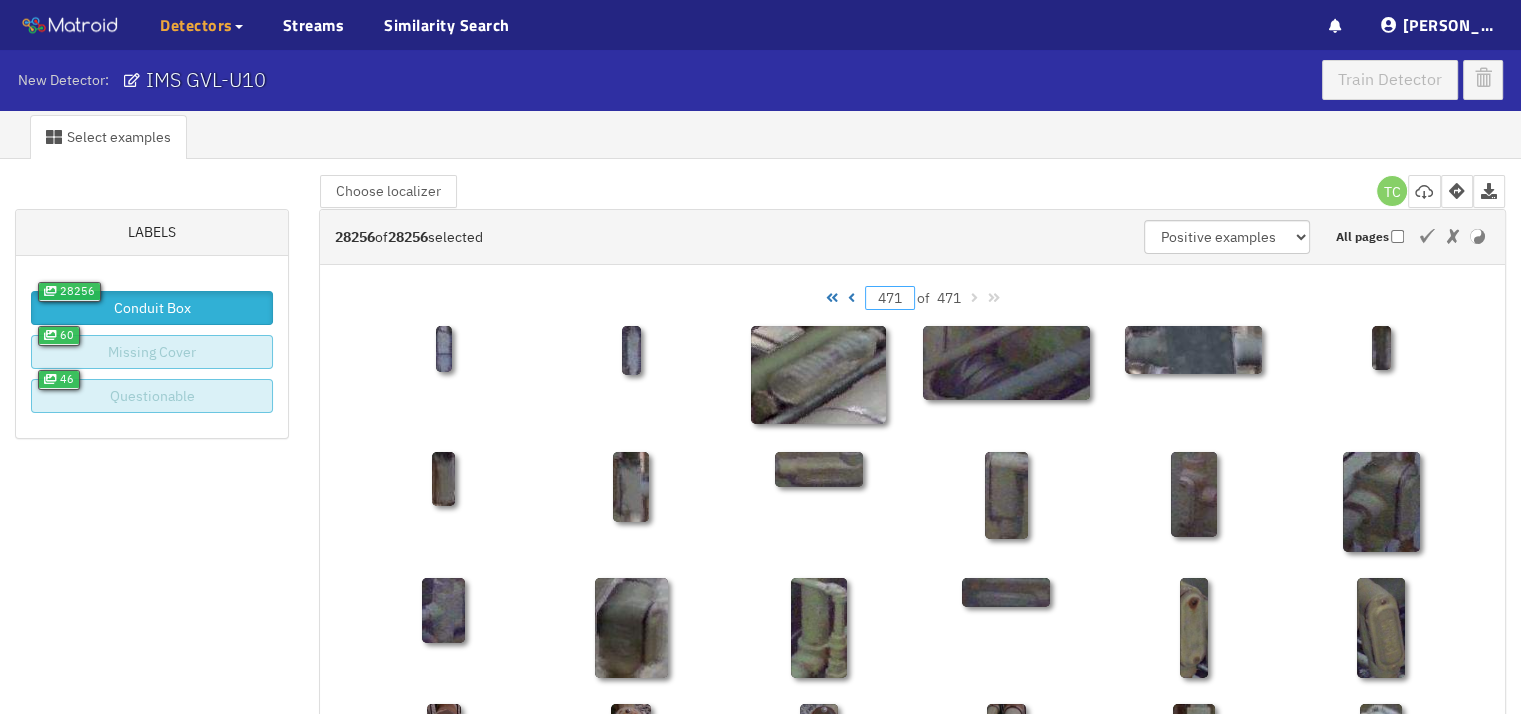 drag, startPoint x: 900, startPoint y: 290, endPoint x: 864, endPoint y: 293, distance: 36.124783 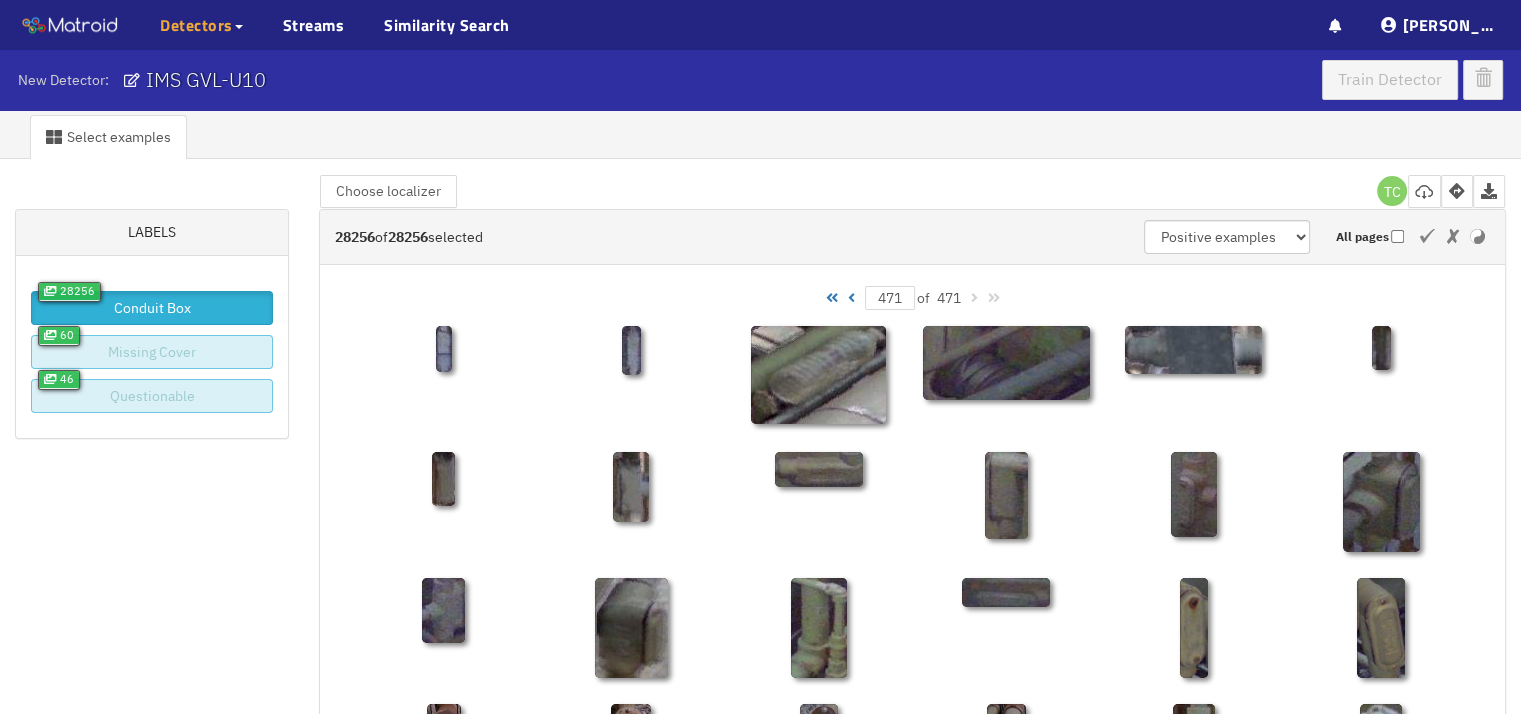 drag, startPoint x: 908, startPoint y: 294, endPoint x: 849, endPoint y: 285, distance: 59.682495 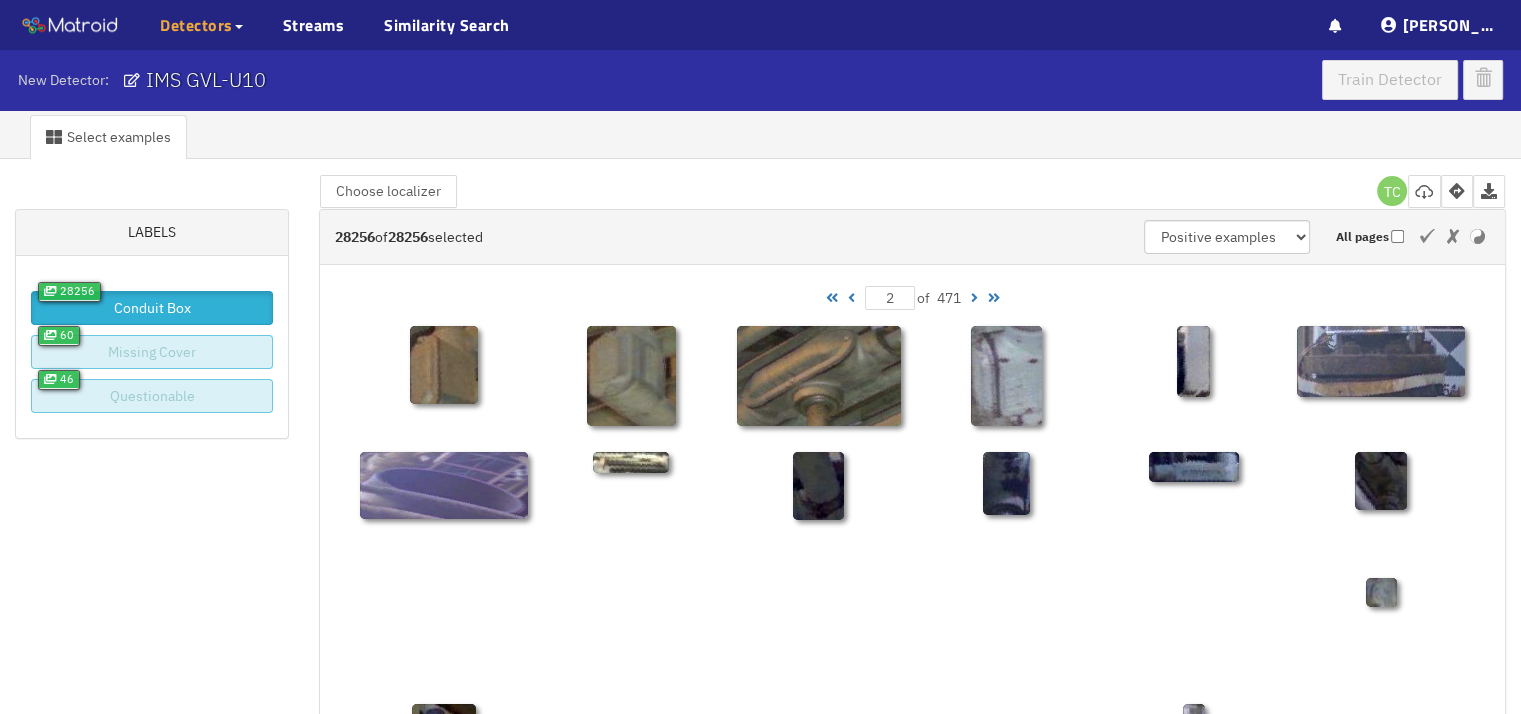 type on "24" 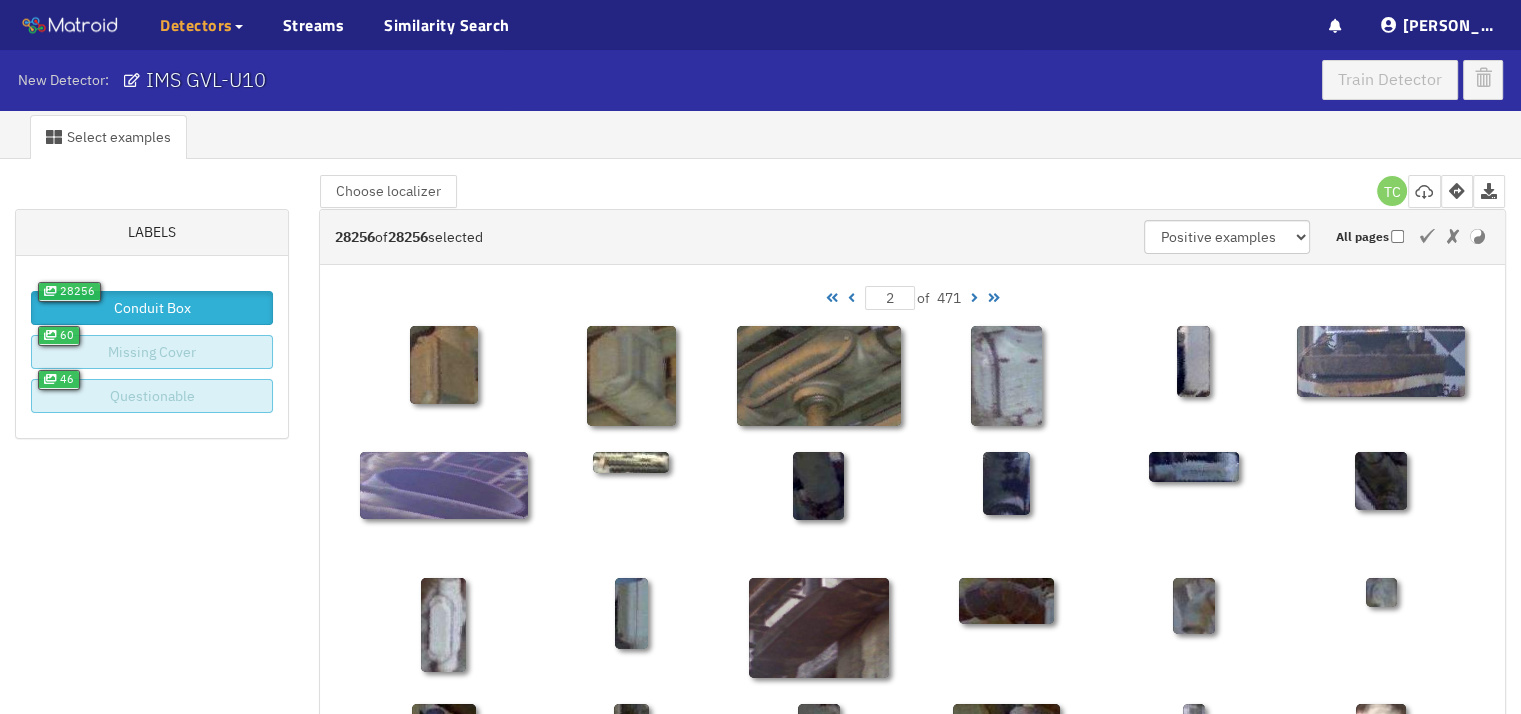 type on "24" 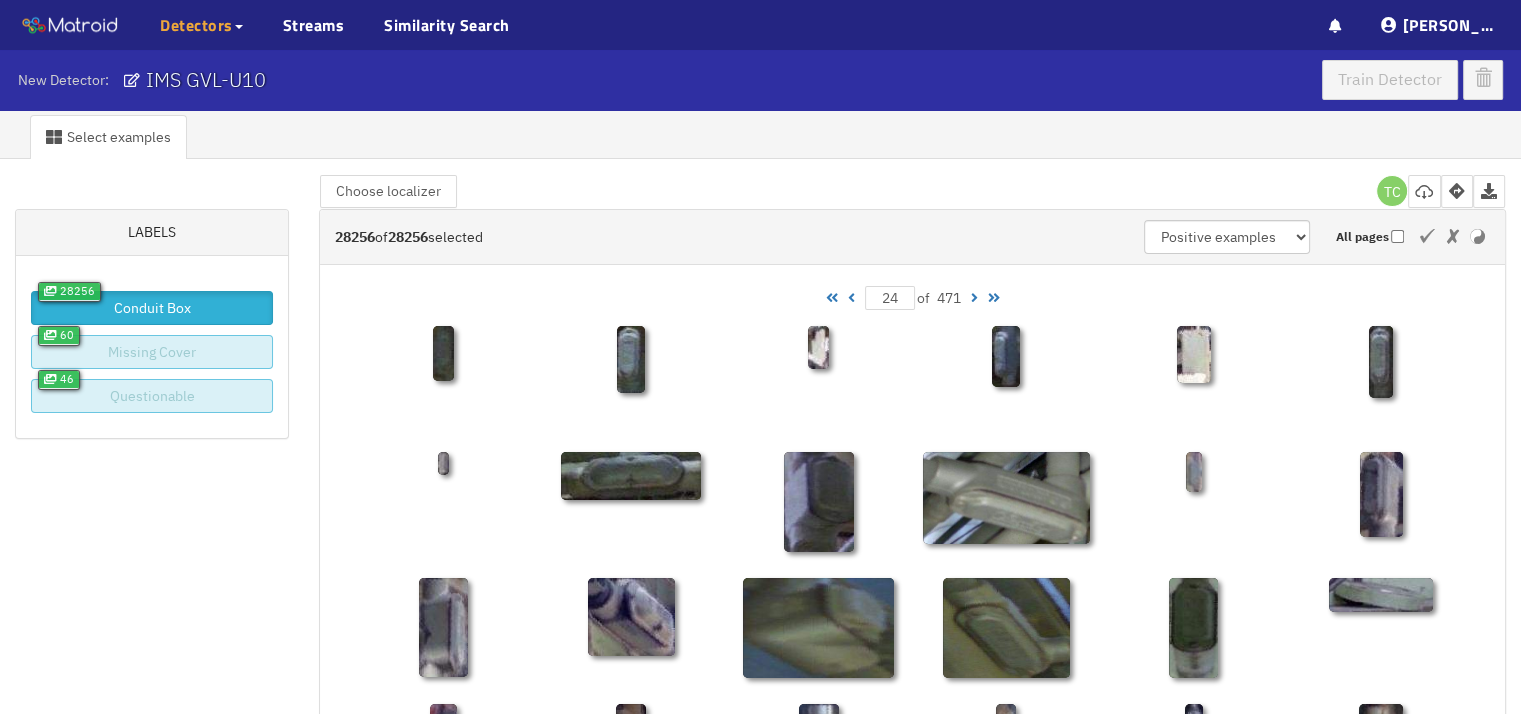 type on "240" 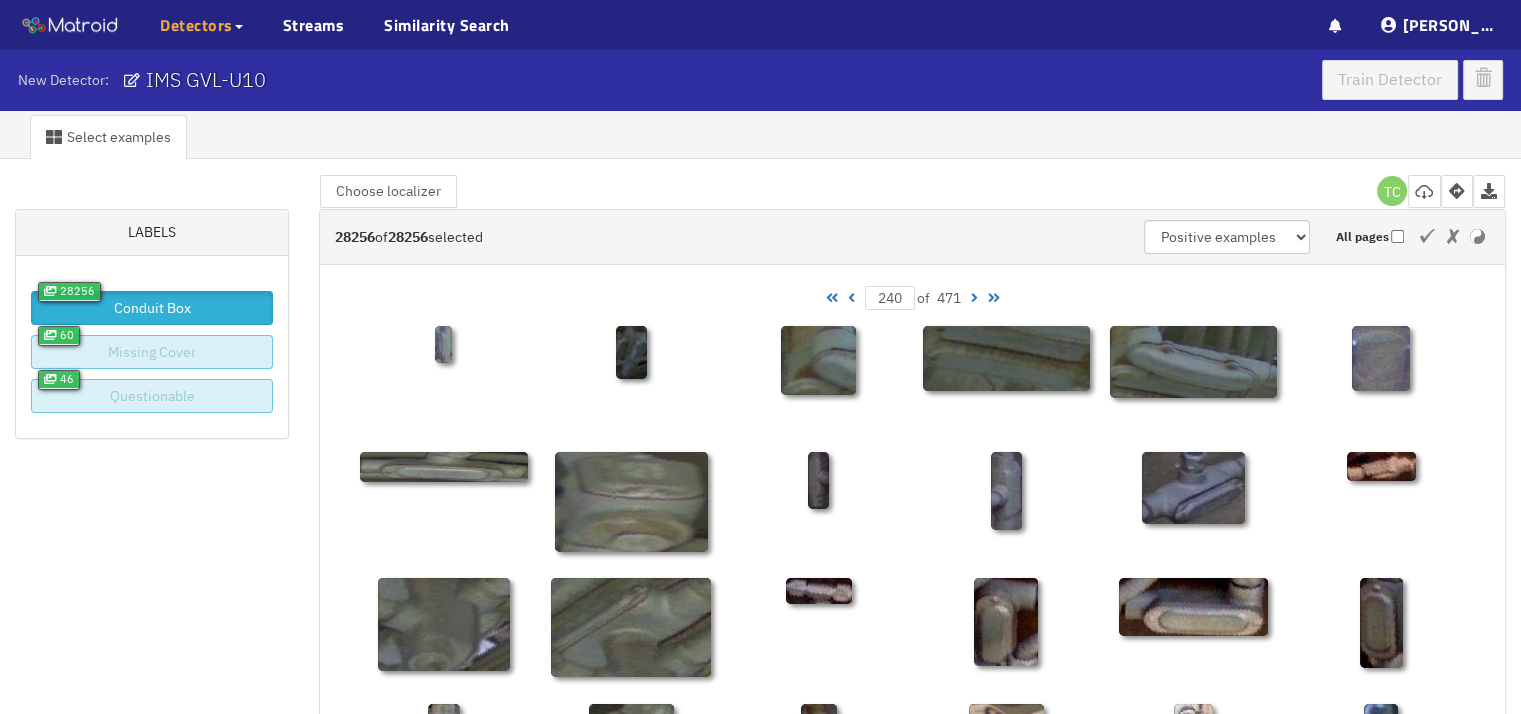 type on "240" 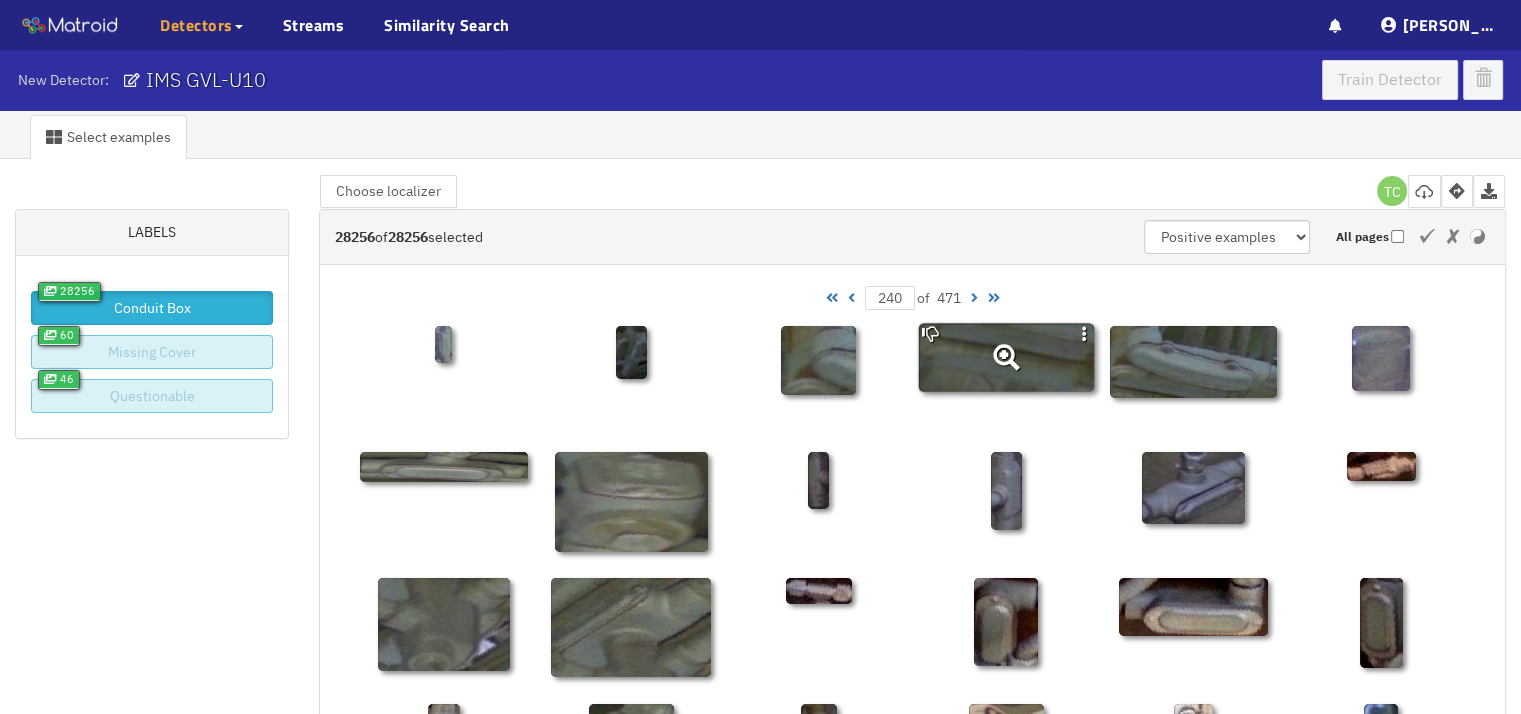 click 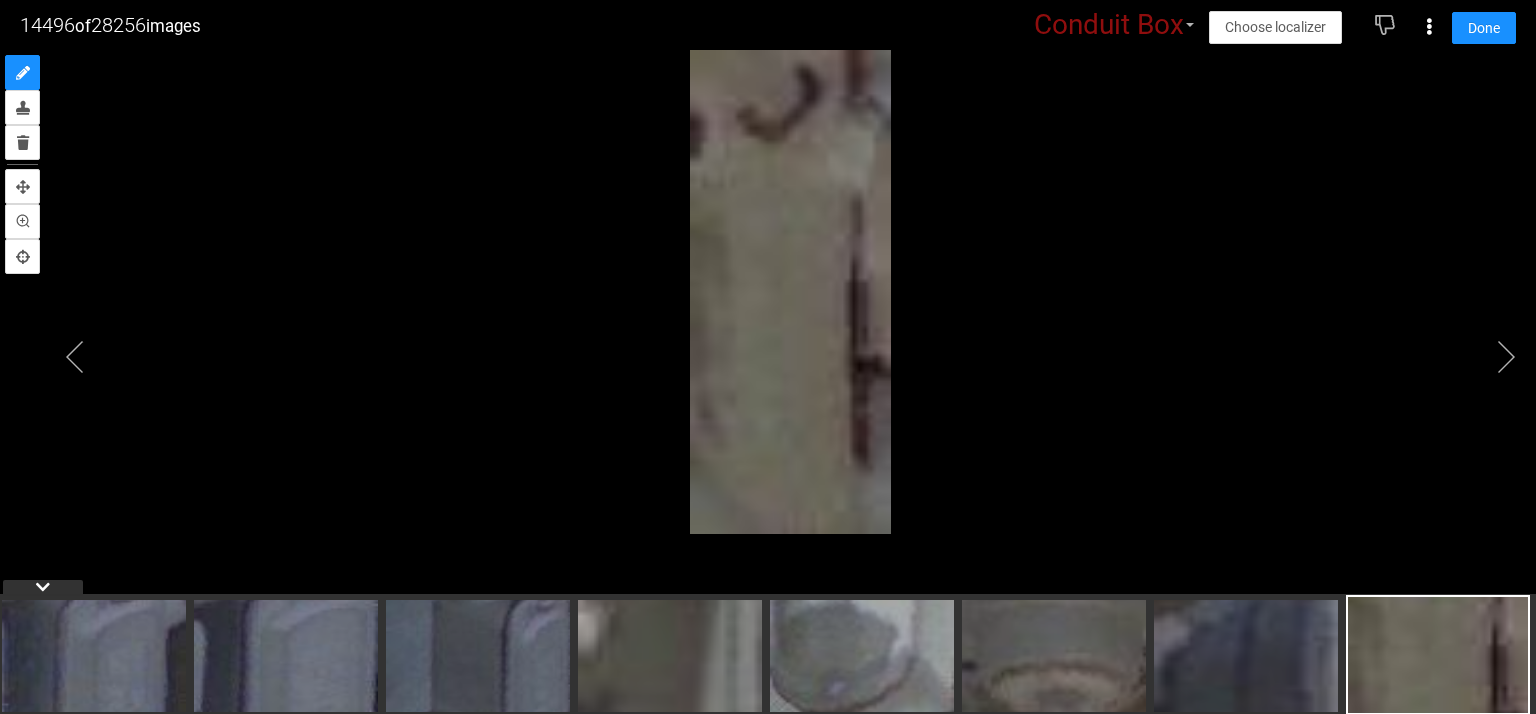 click on "Conduit Box" at bounding box center (1109, 25) 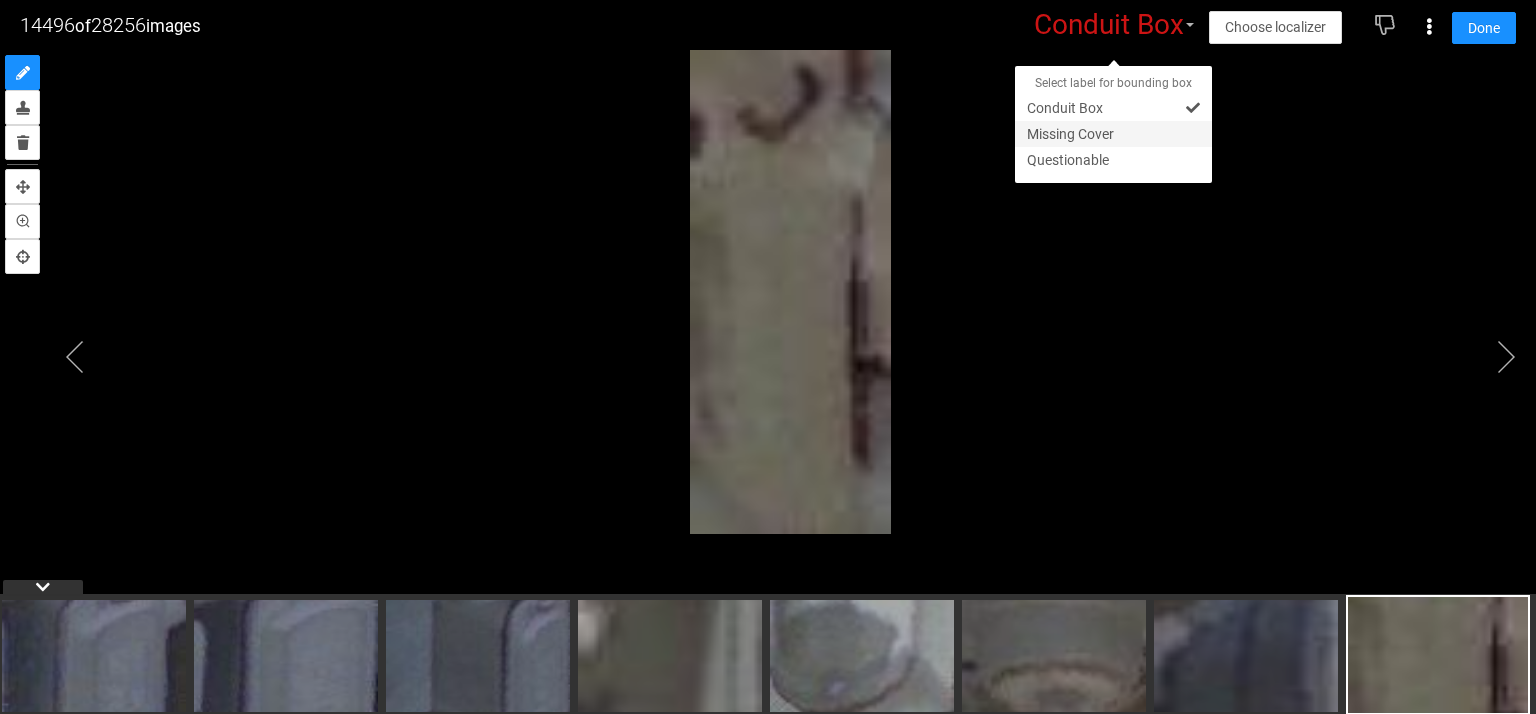click on "Missing Cover" at bounding box center (1113, 134) 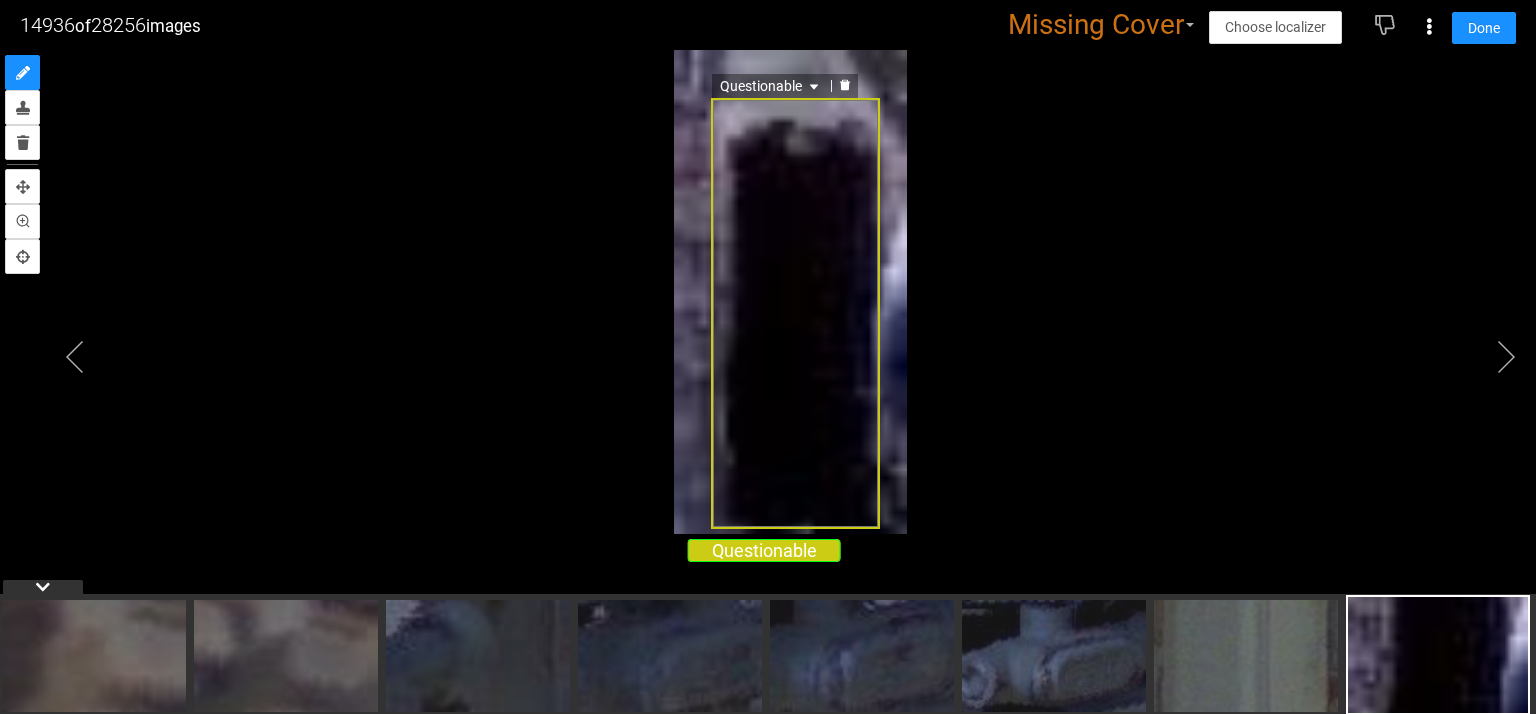 click 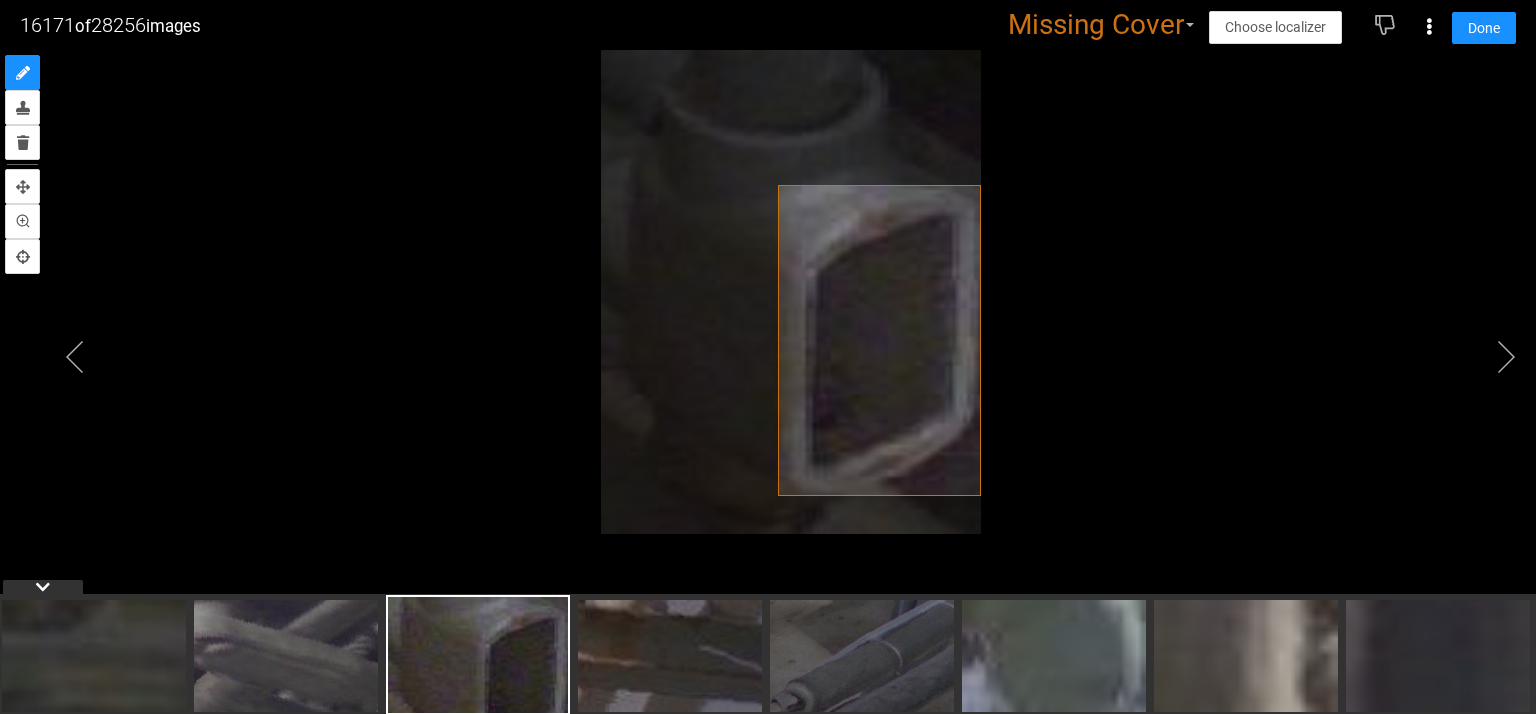 click at bounding box center [768, 332] 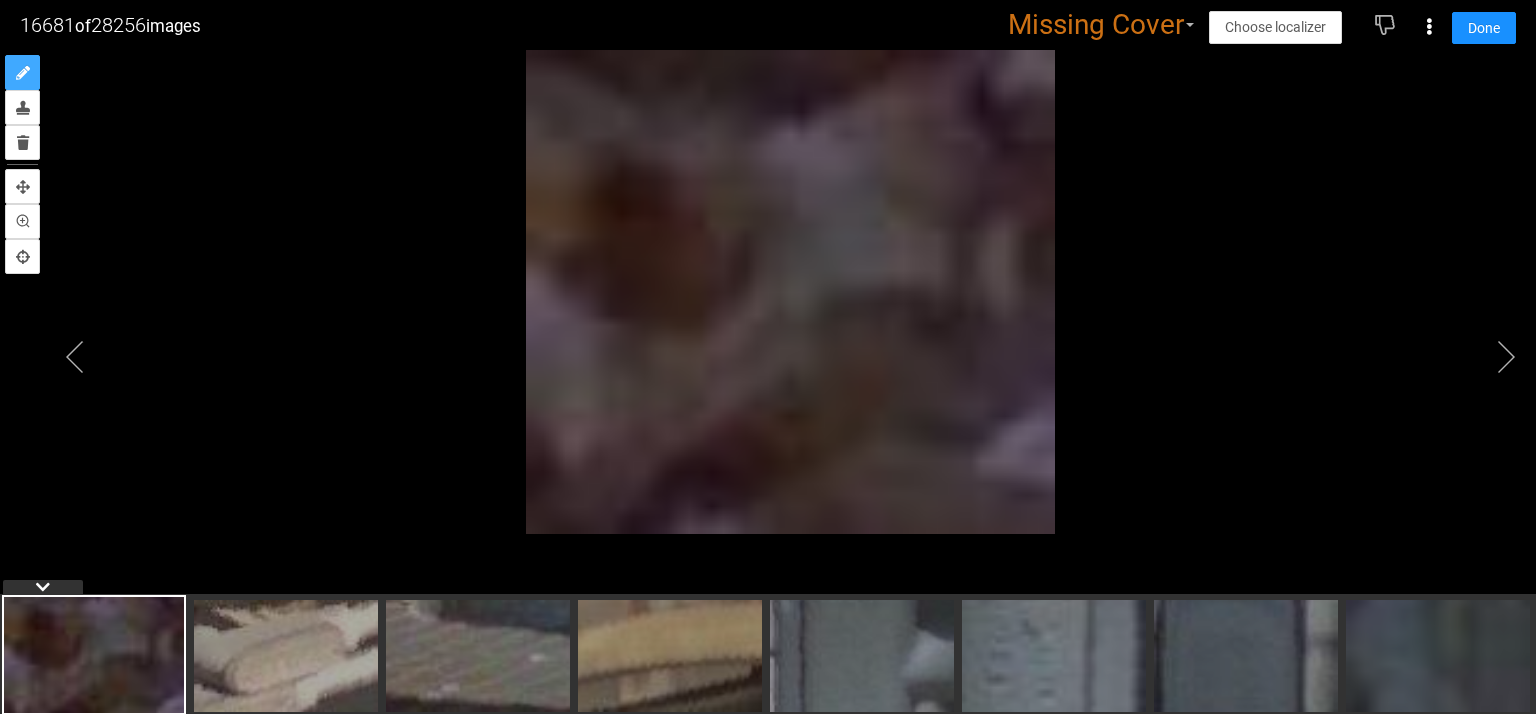 drag, startPoint x: 8, startPoint y: 79, endPoint x: 13, endPoint y: 50, distance: 29.427877 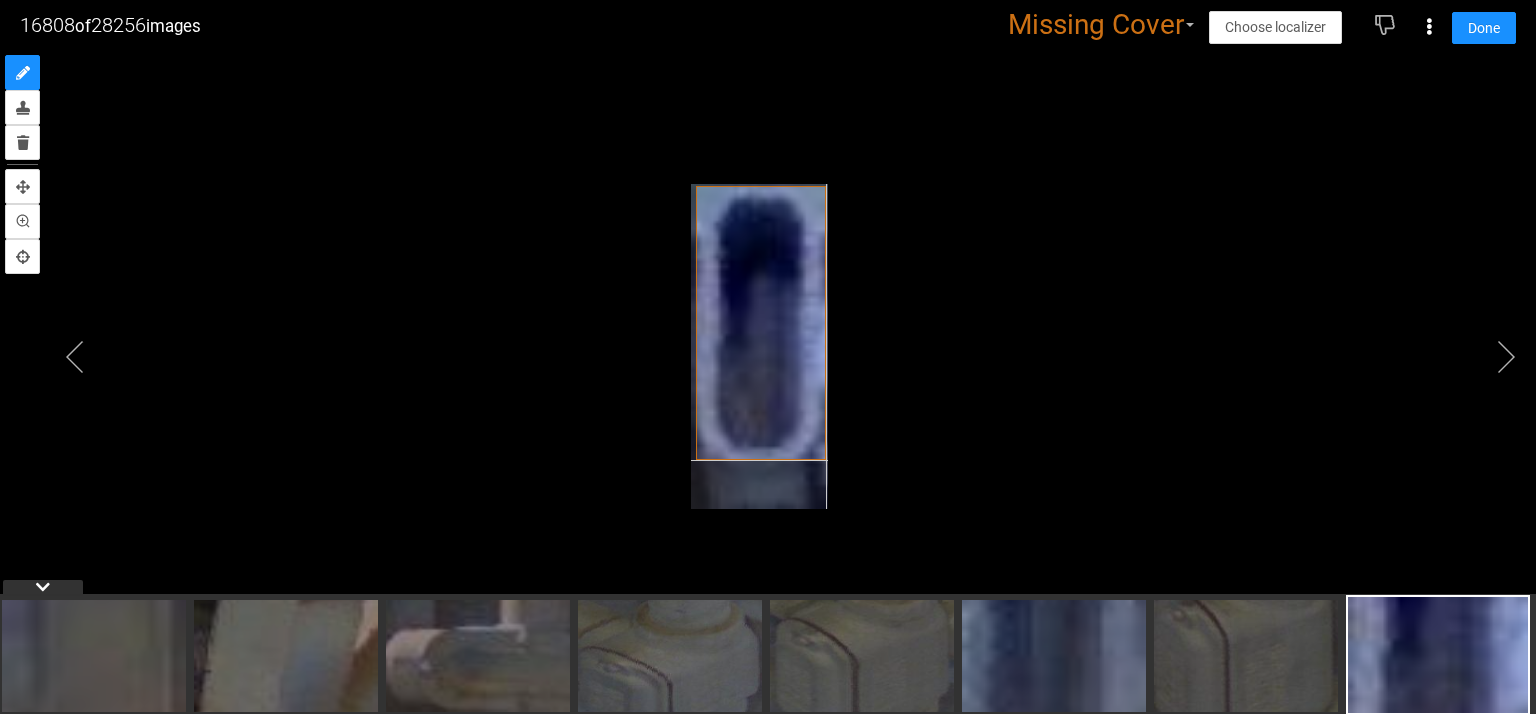 click at bounding box center [759, 346] 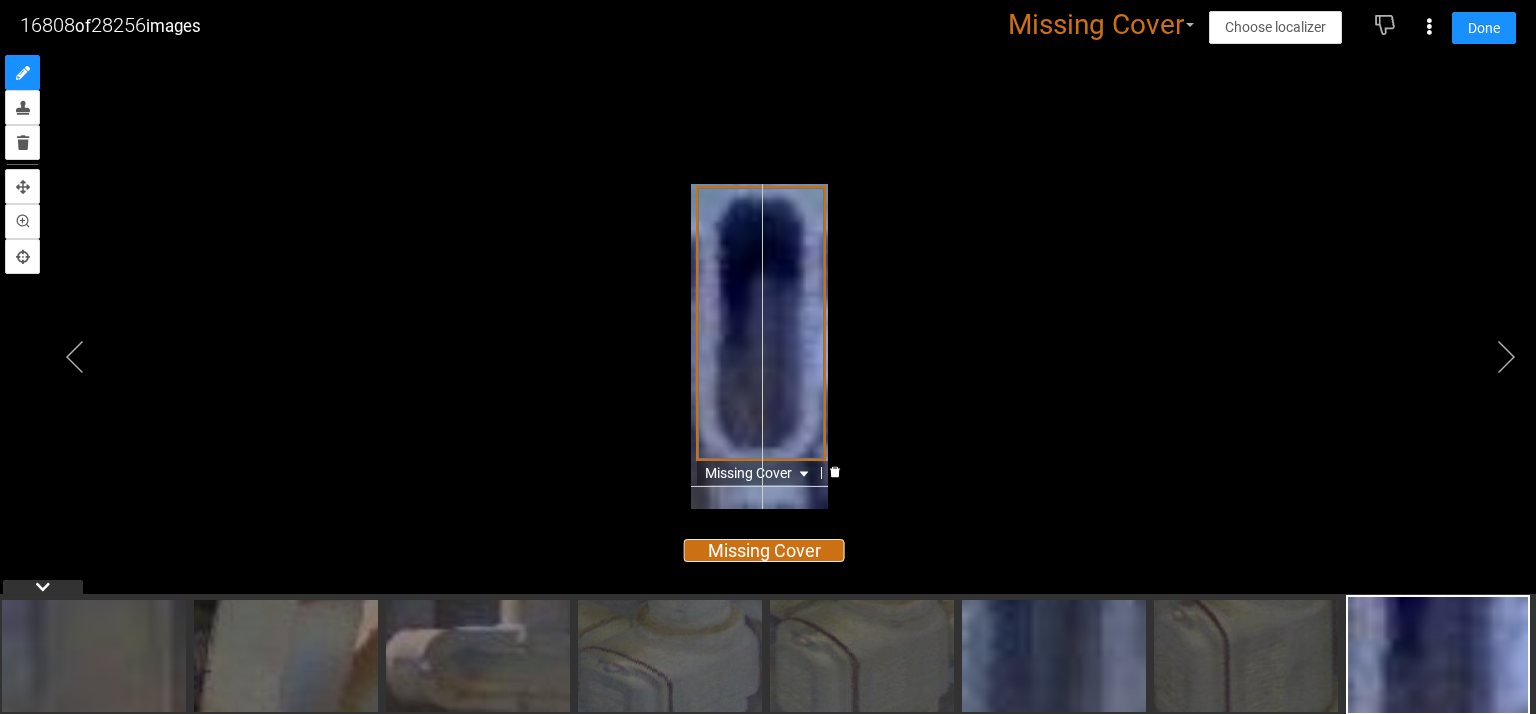 click on "Missing Cover" at bounding box center [759, 473] 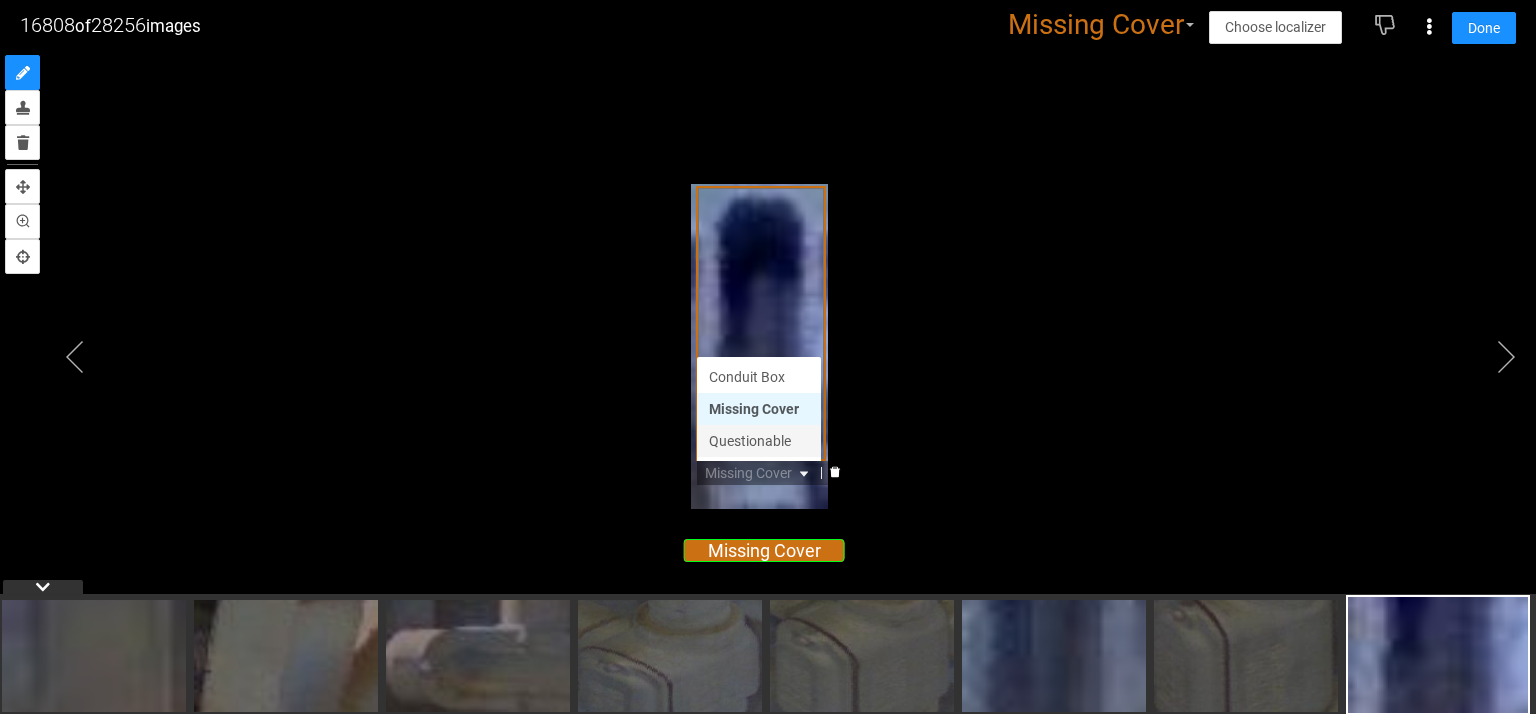 click on "Questionable" at bounding box center (759, 441) 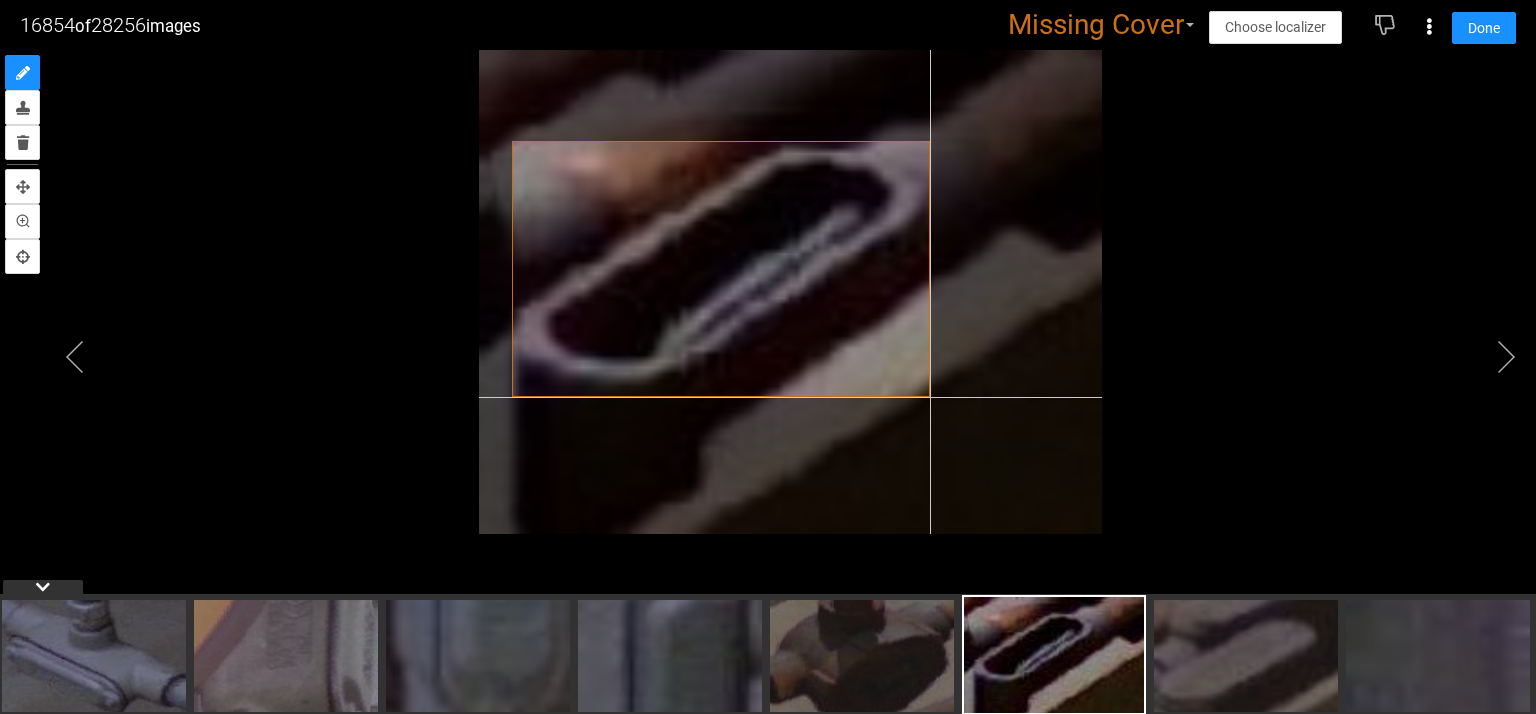 click at bounding box center (790, 292) 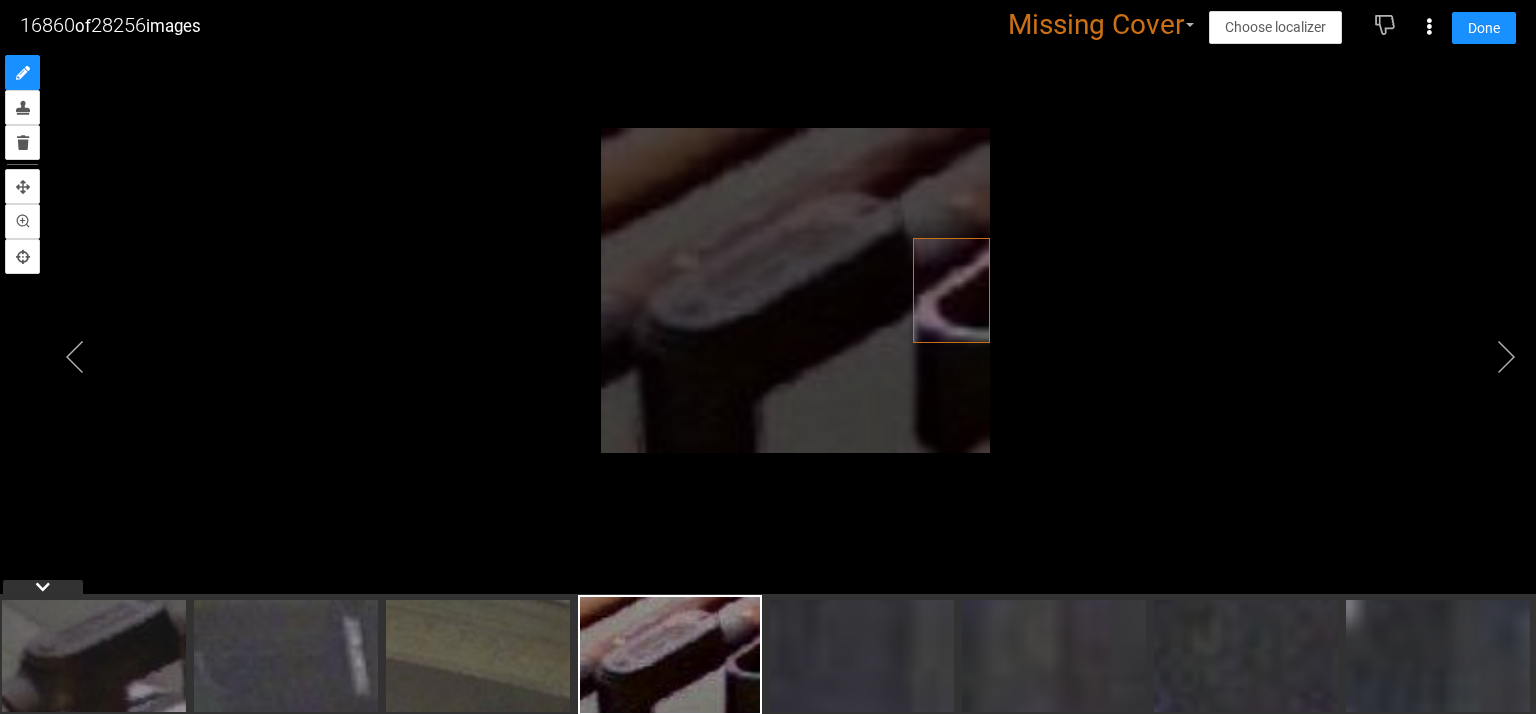 click at bounding box center (768, 332) 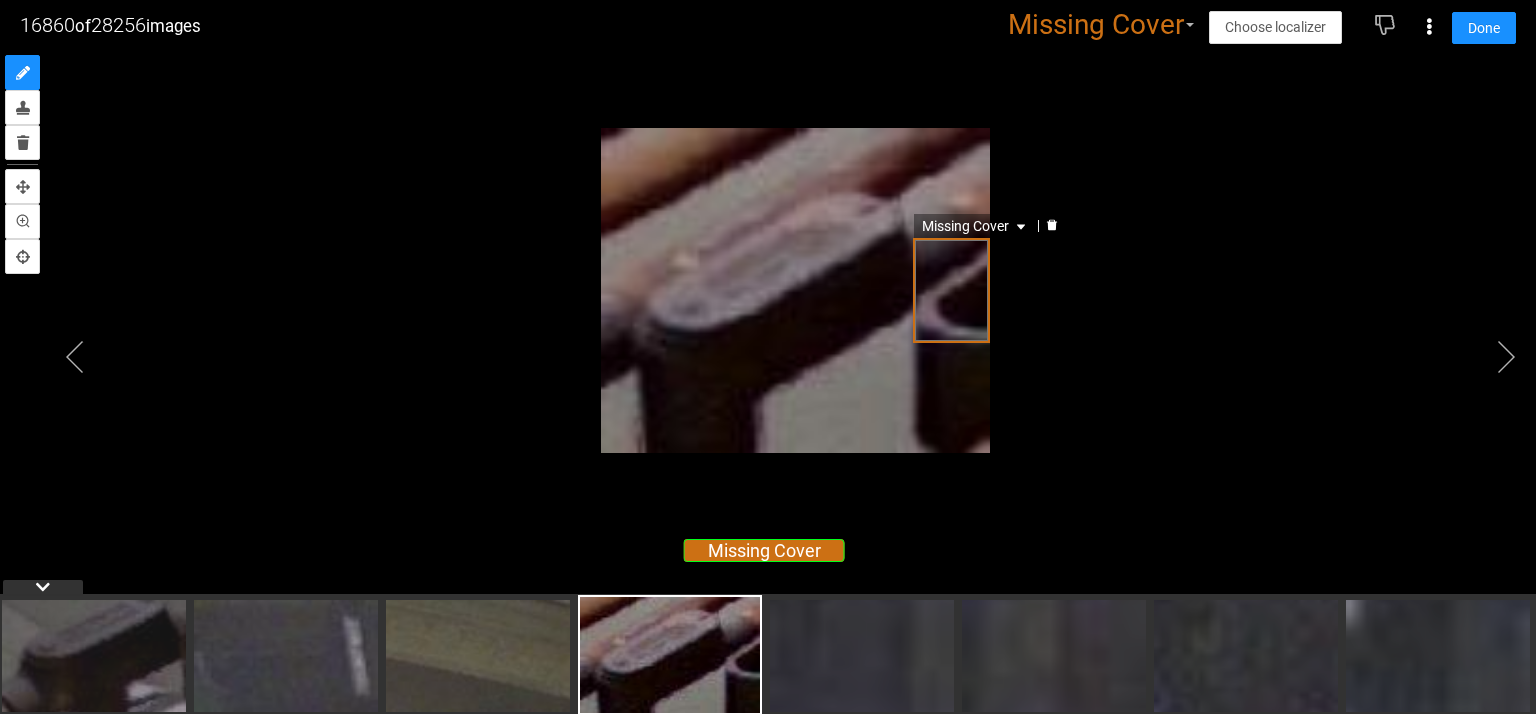 click on "Missing Cover" at bounding box center [976, 226] 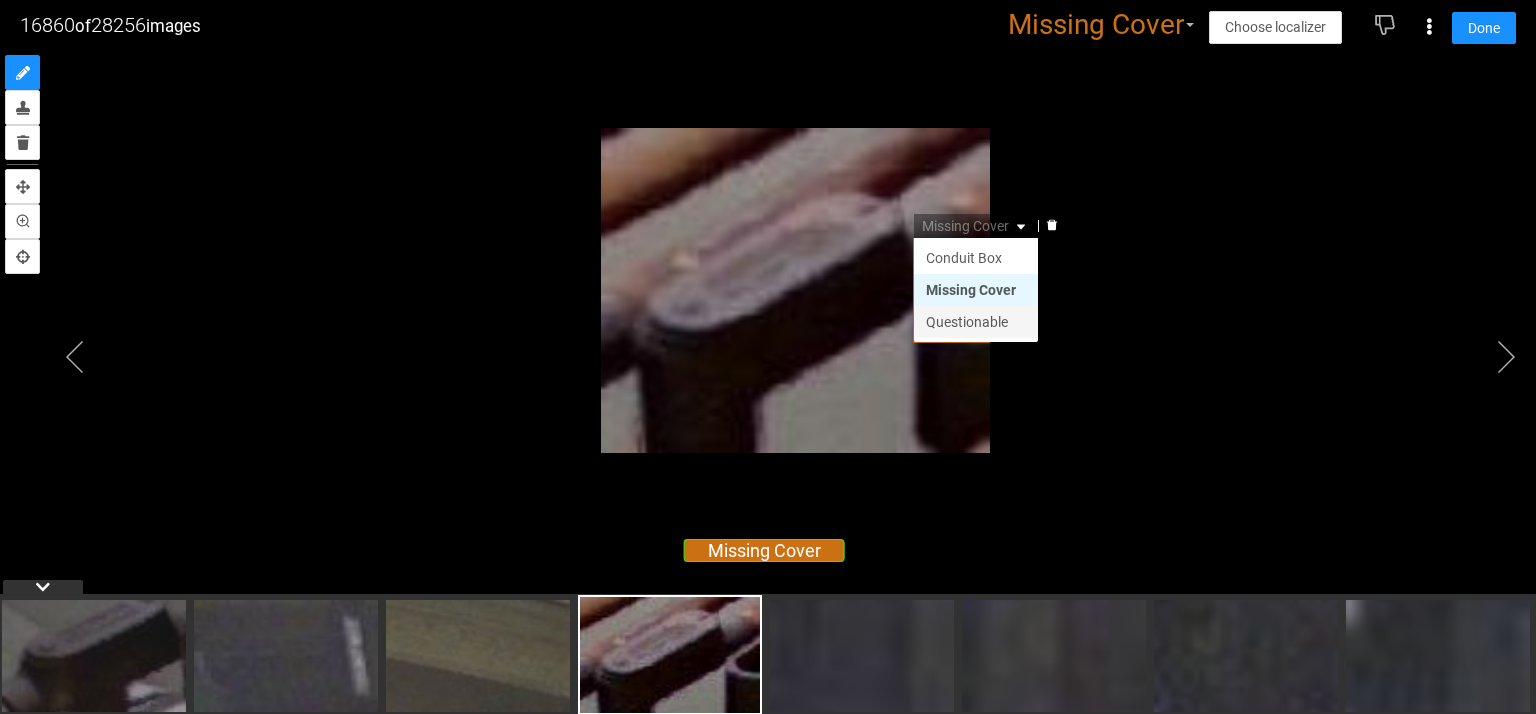 click on "Questionable" at bounding box center [976, 322] 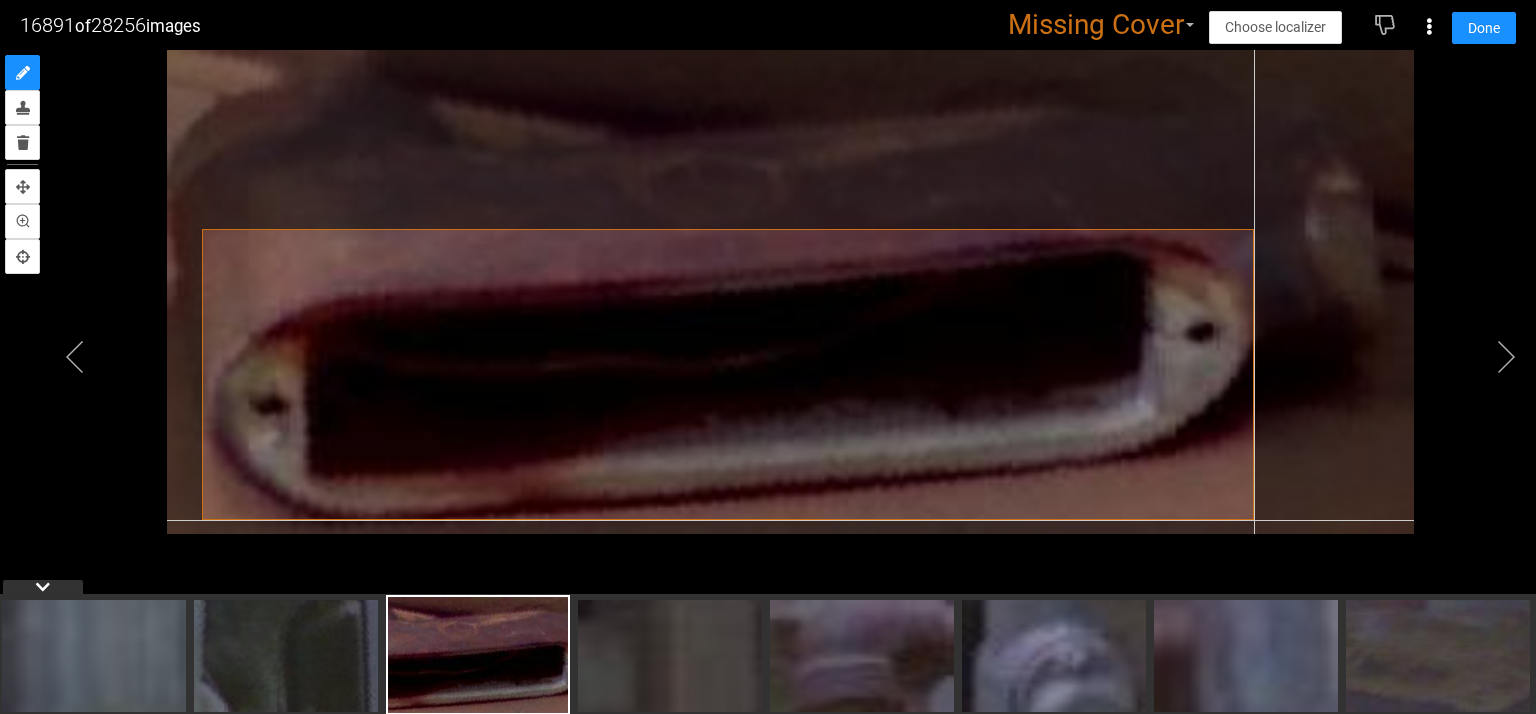 click at bounding box center (790, 292) 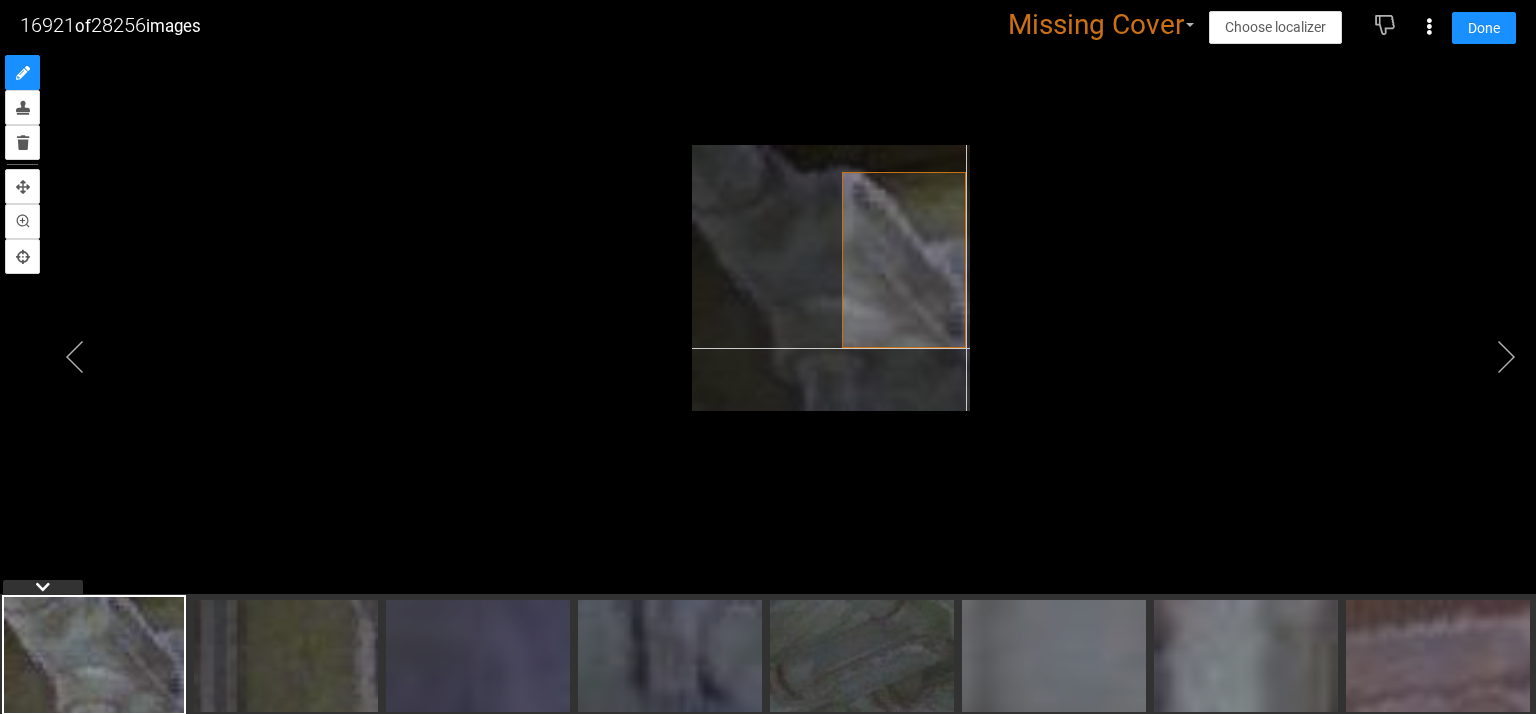 click at bounding box center [831, 278] 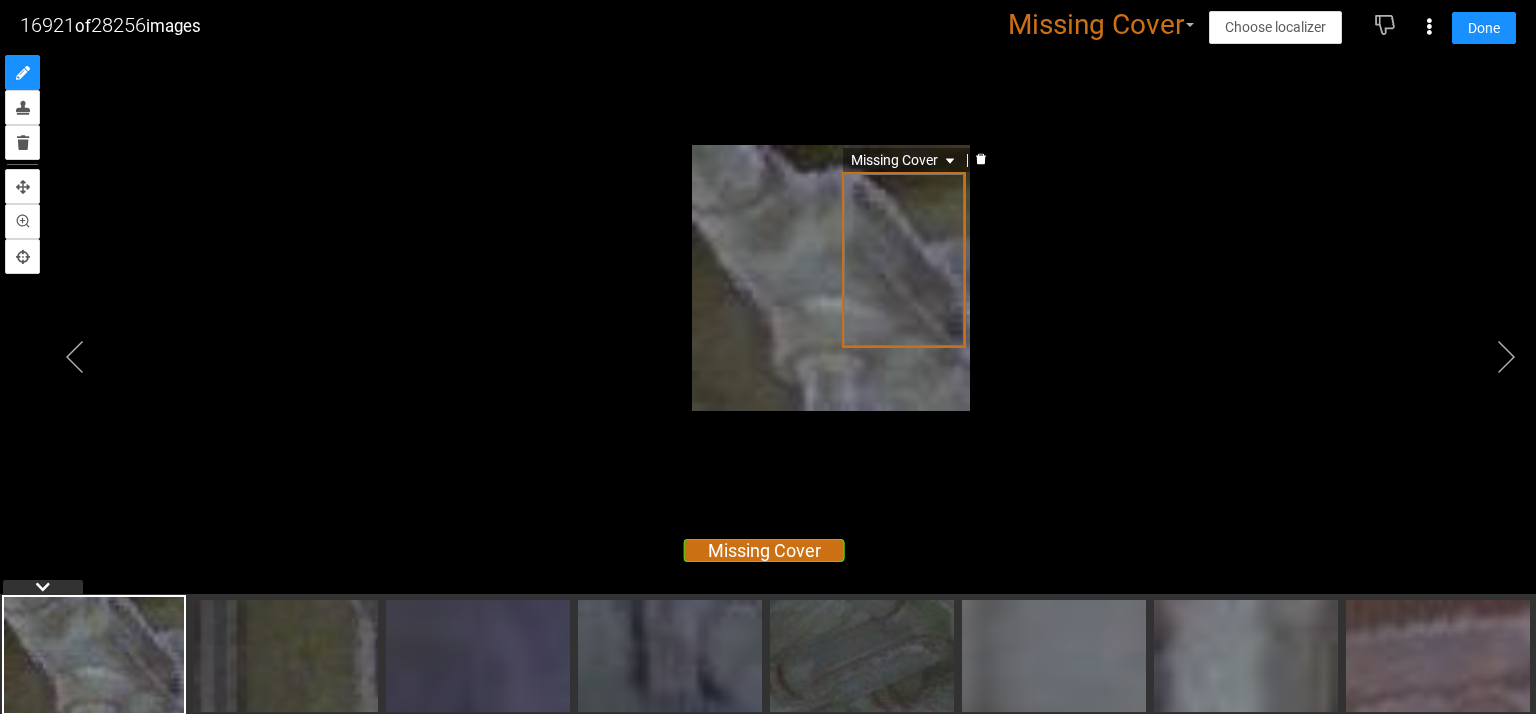 click on "Missing Cover" at bounding box center [905, 160] 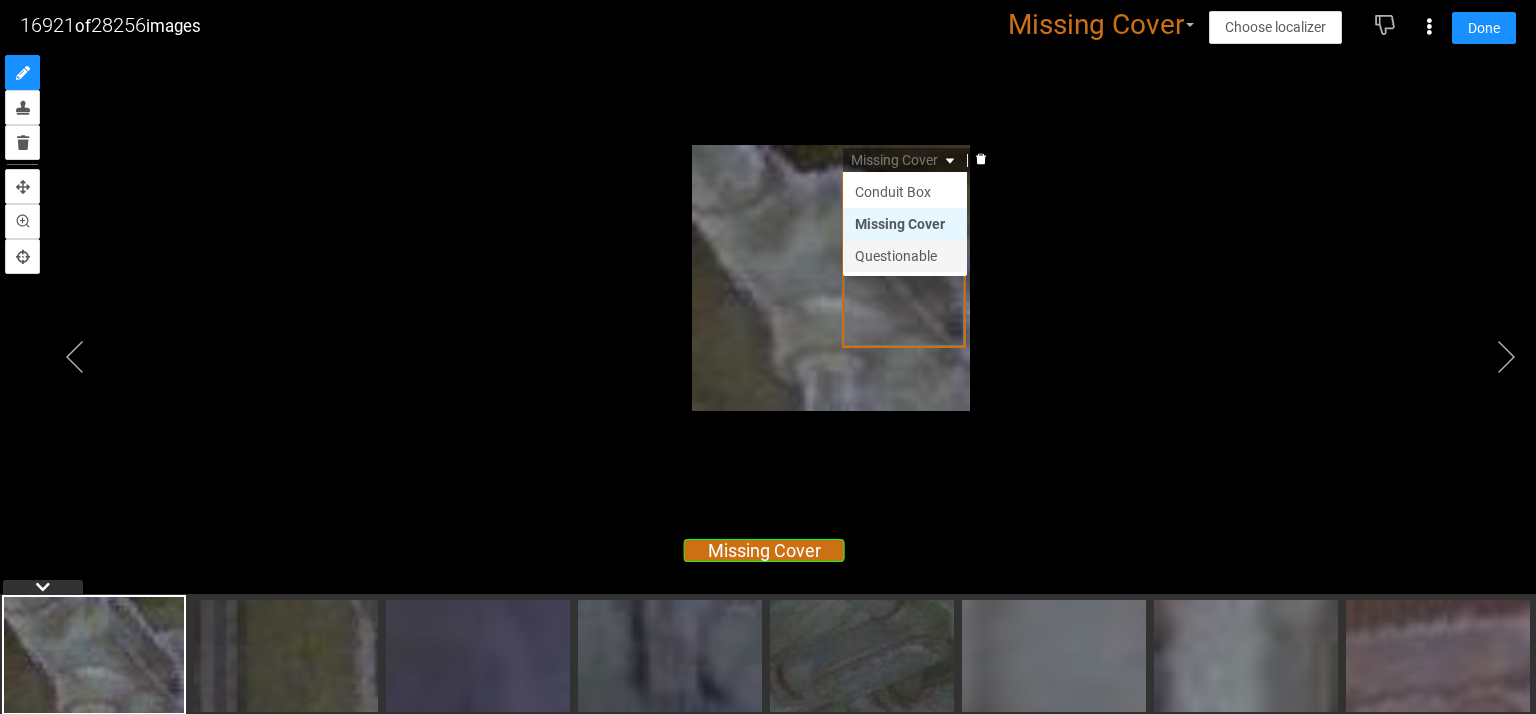click on "Questionable" at bounding box center (905, 256) 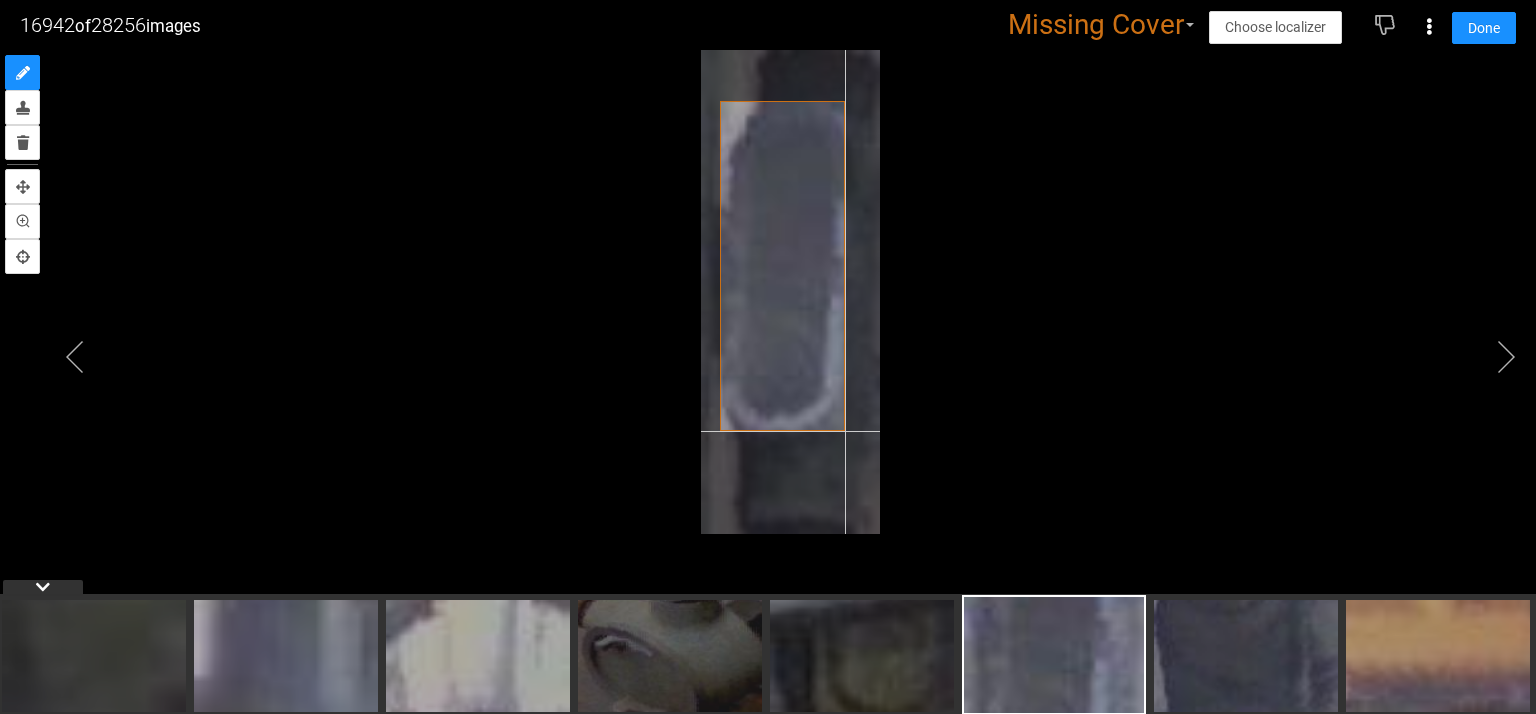 click at bounding box center [790, 292] 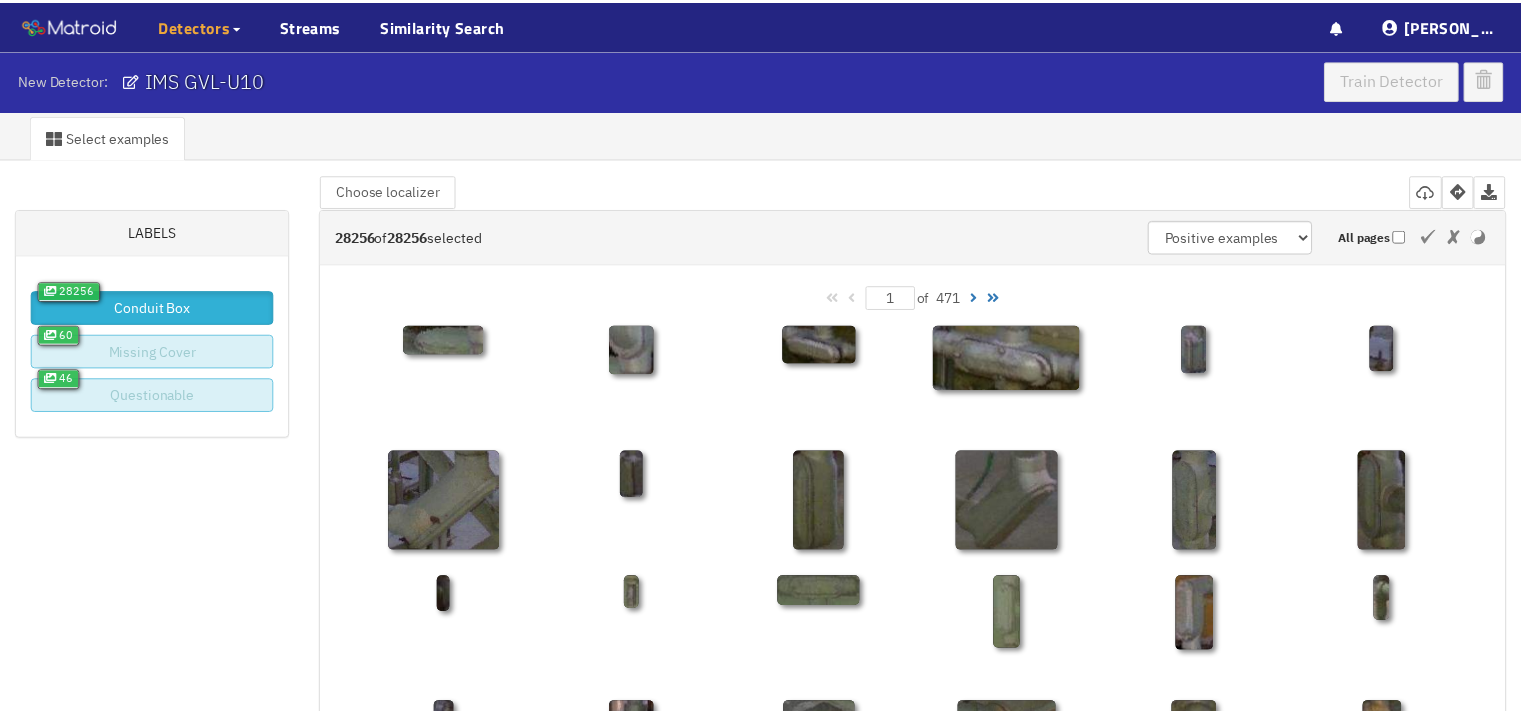 scroll, scrollTop: 0, scrollLeft: 0, axis: both 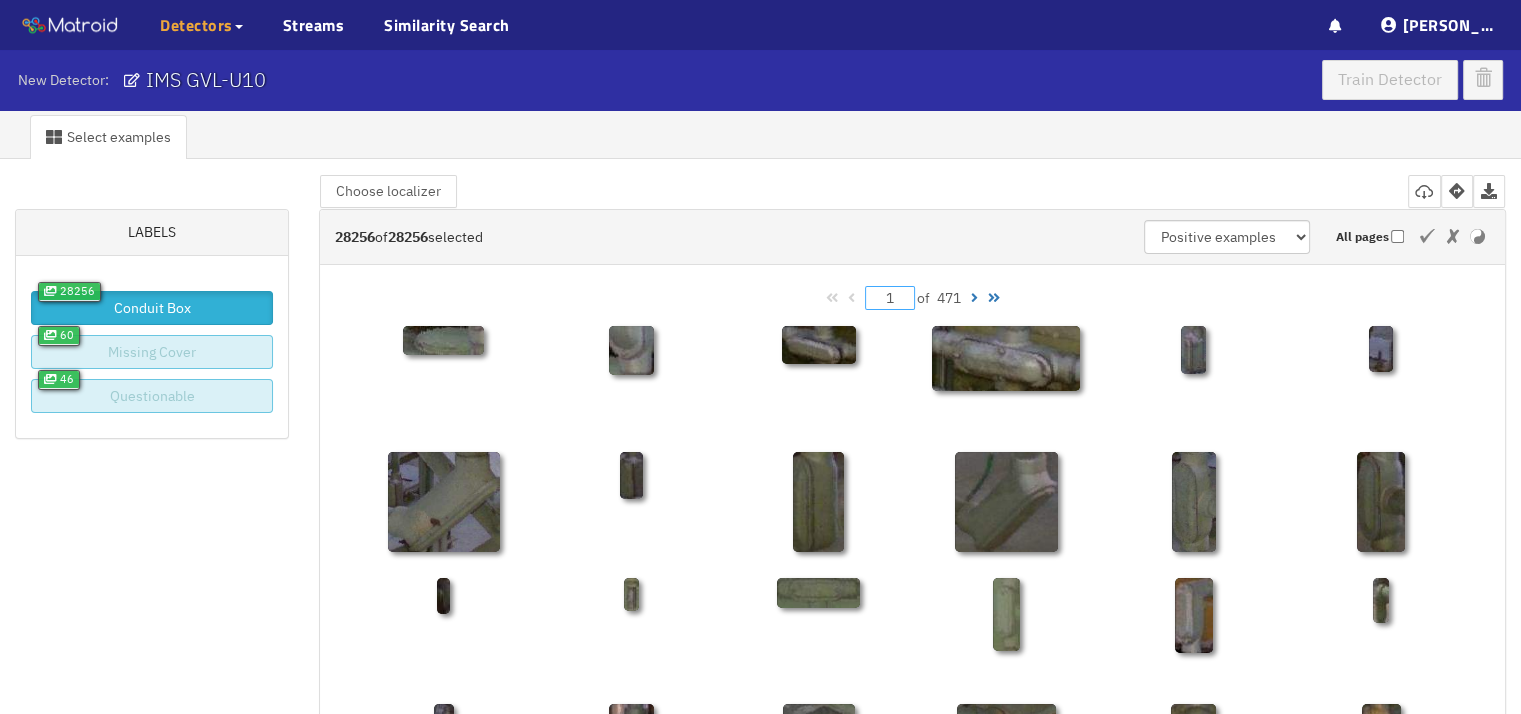 drag, startPoint x: 906, startPoint y: 300, endPoint x: 864, endPoint y: 290, distance: 43.174065 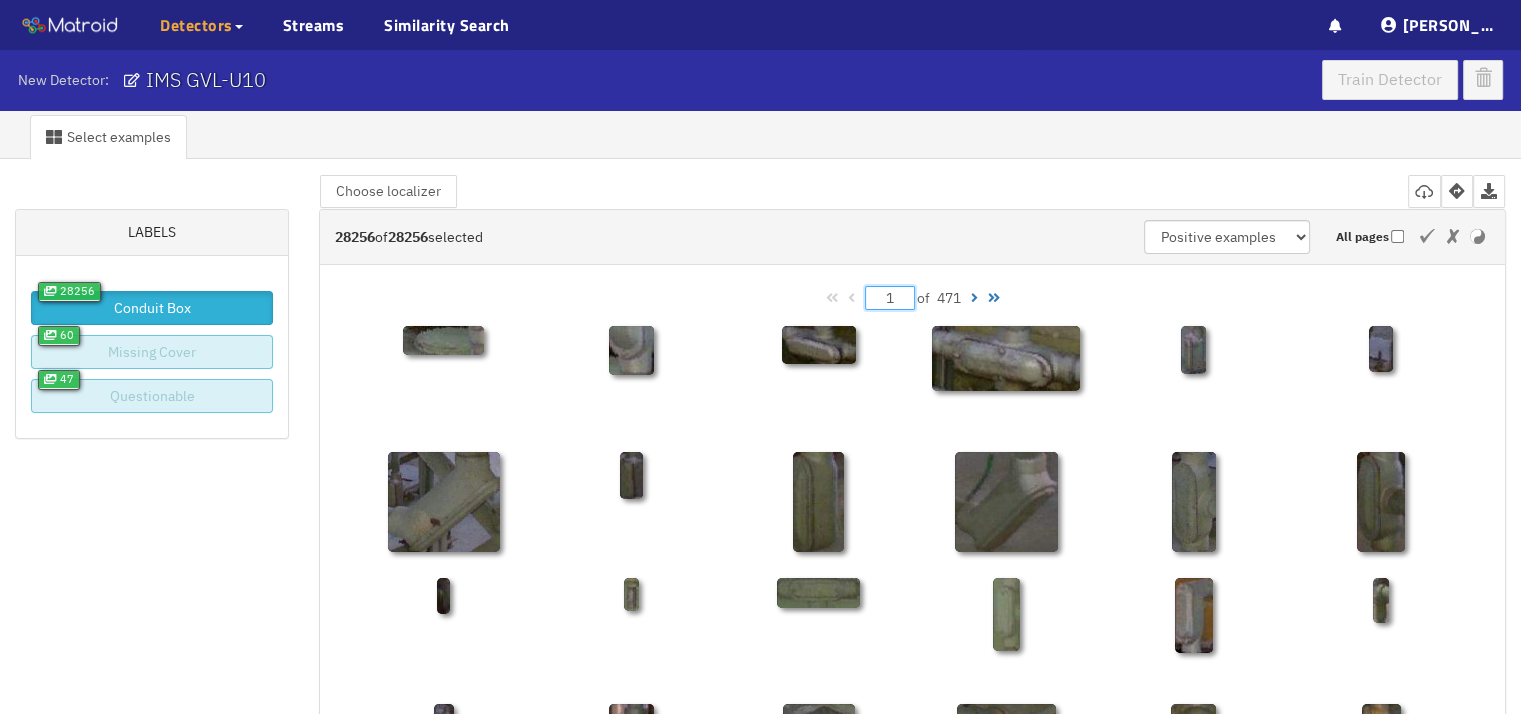 type on "4" 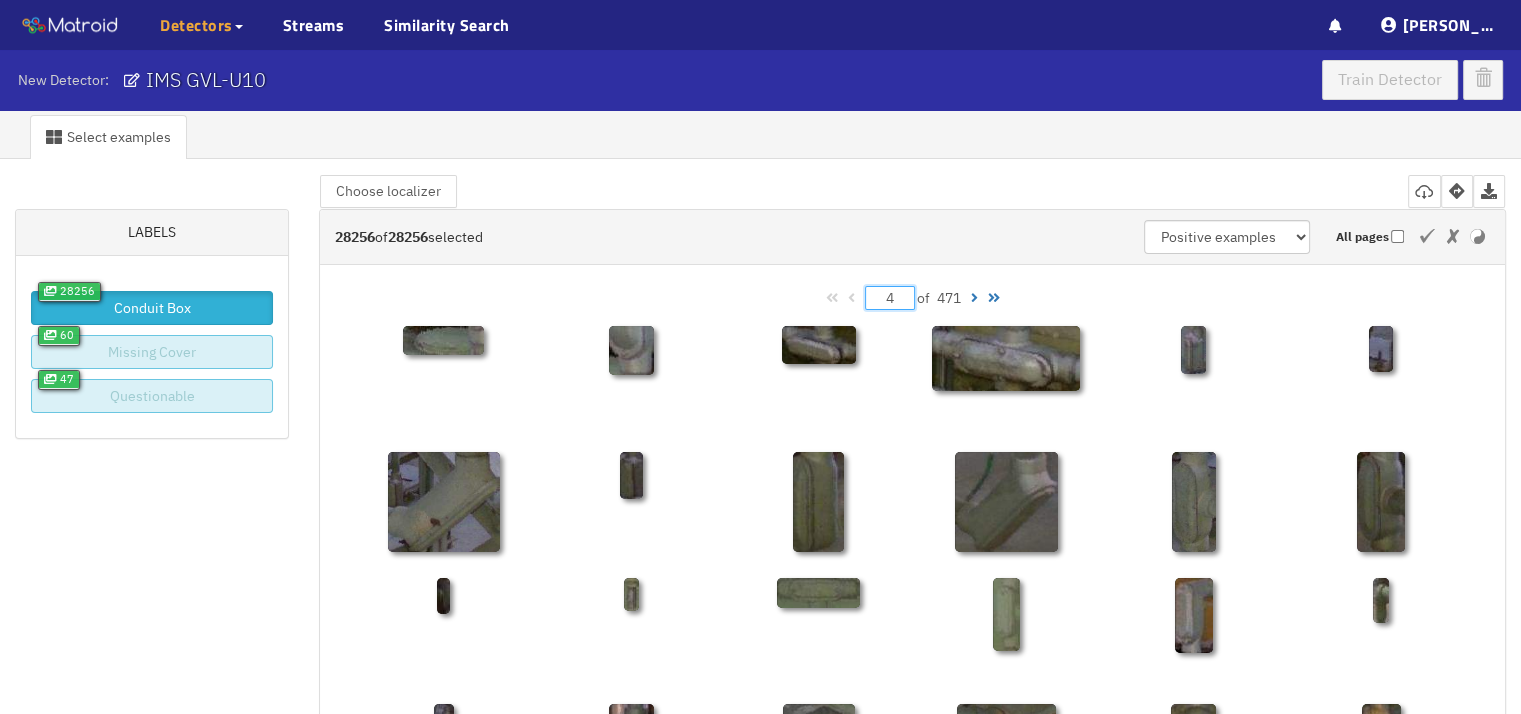 type on "4" 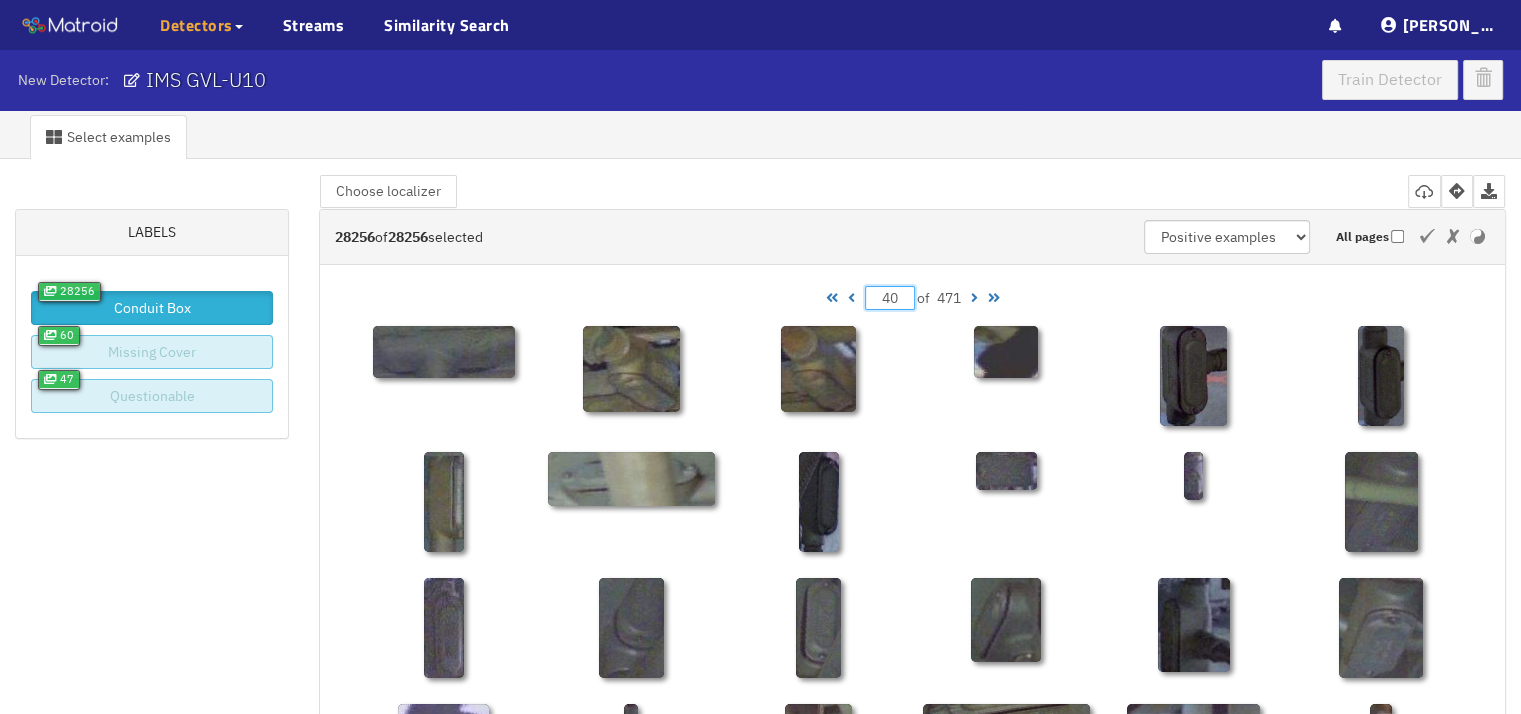 type on "400" 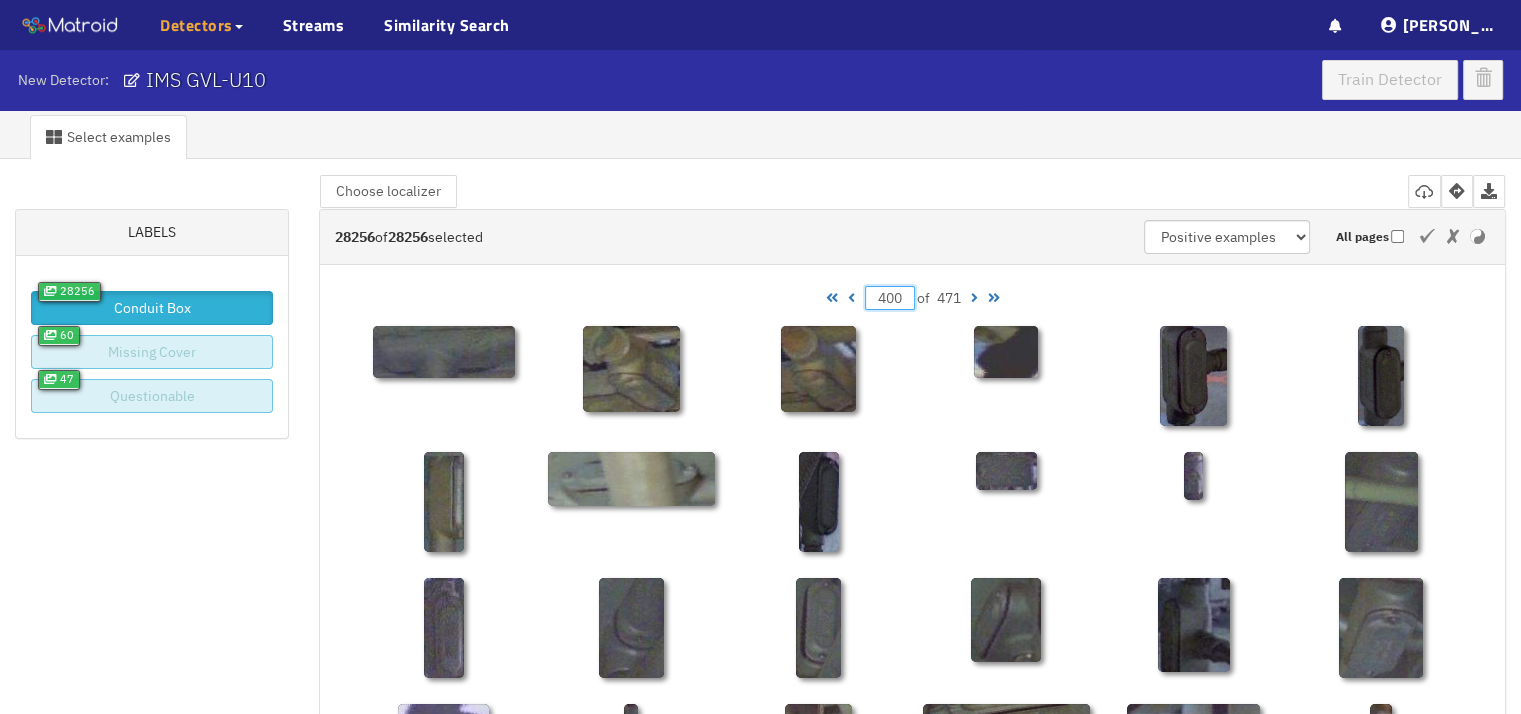 type on "400" 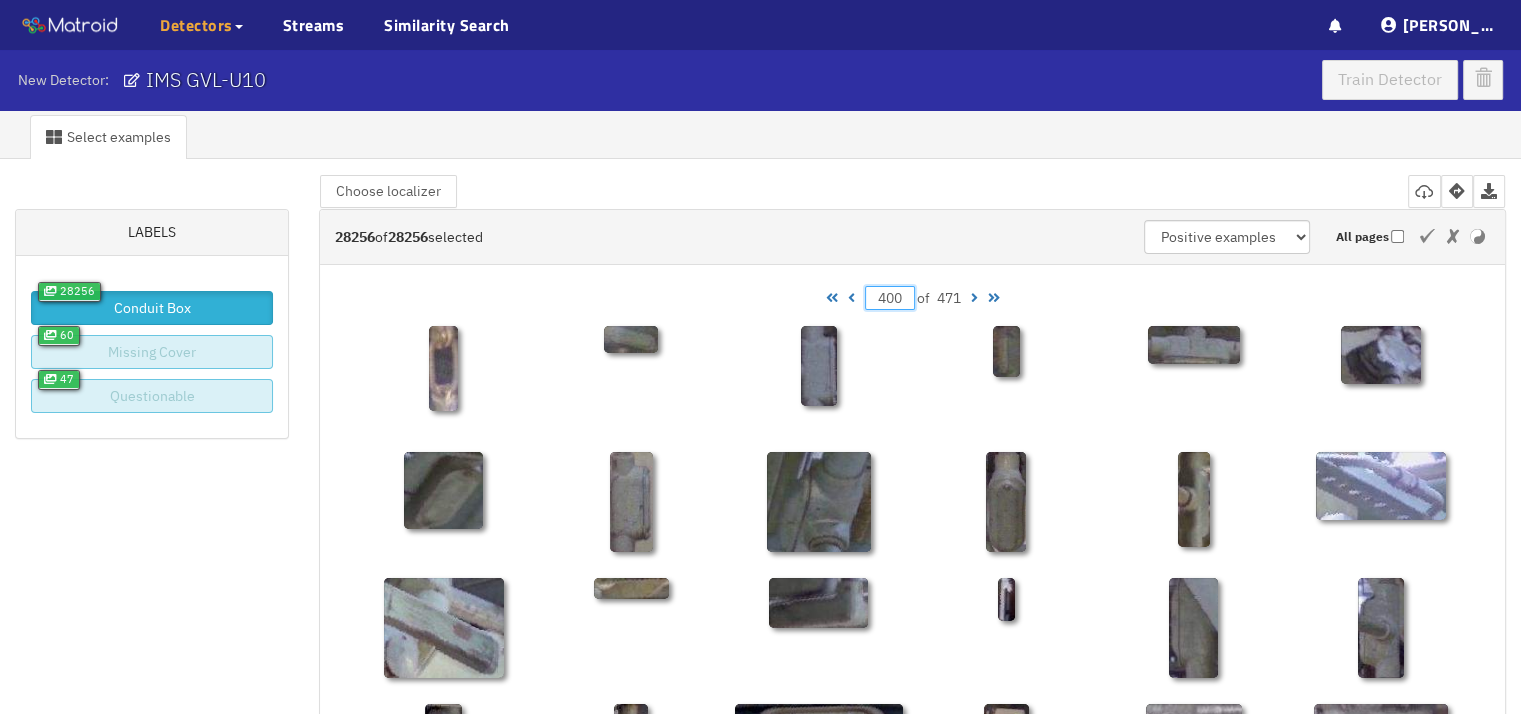 type on "400" 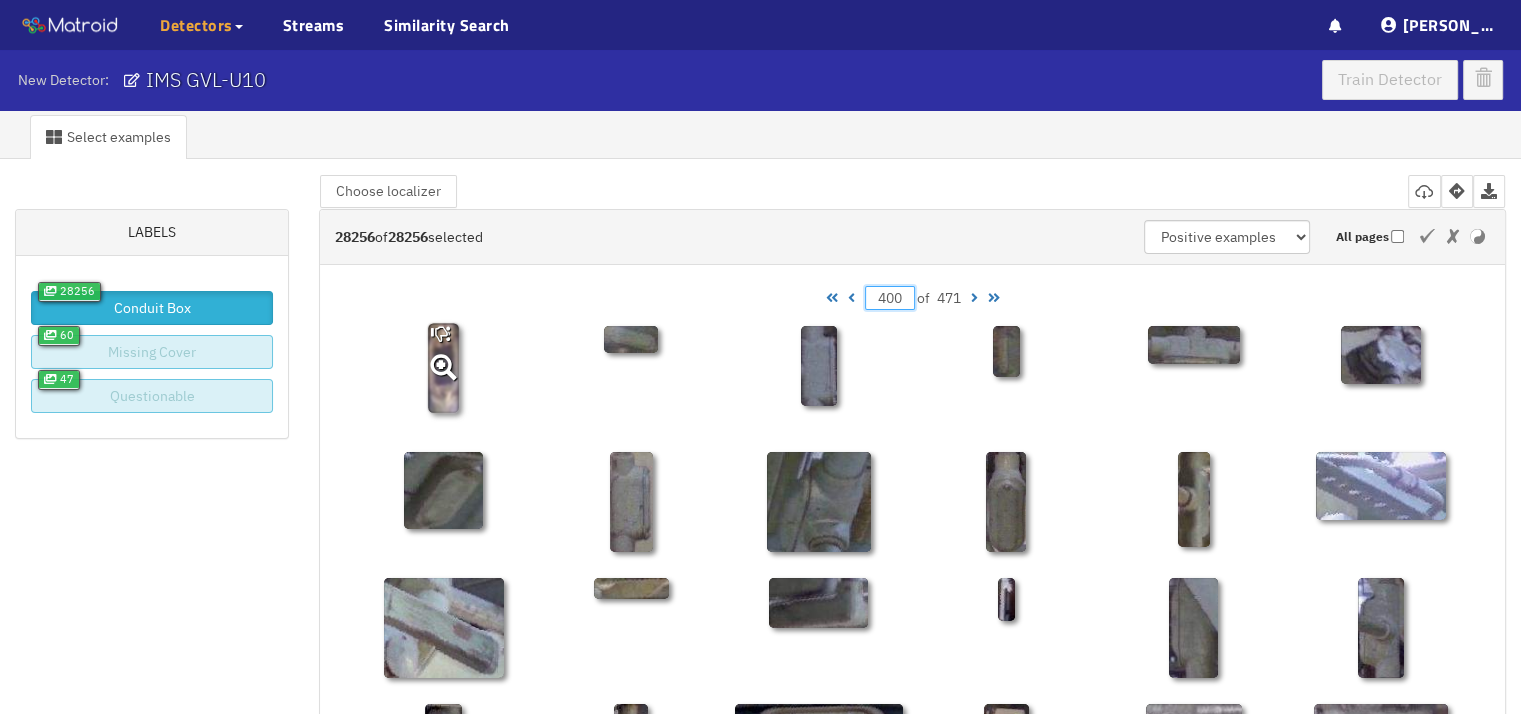 click 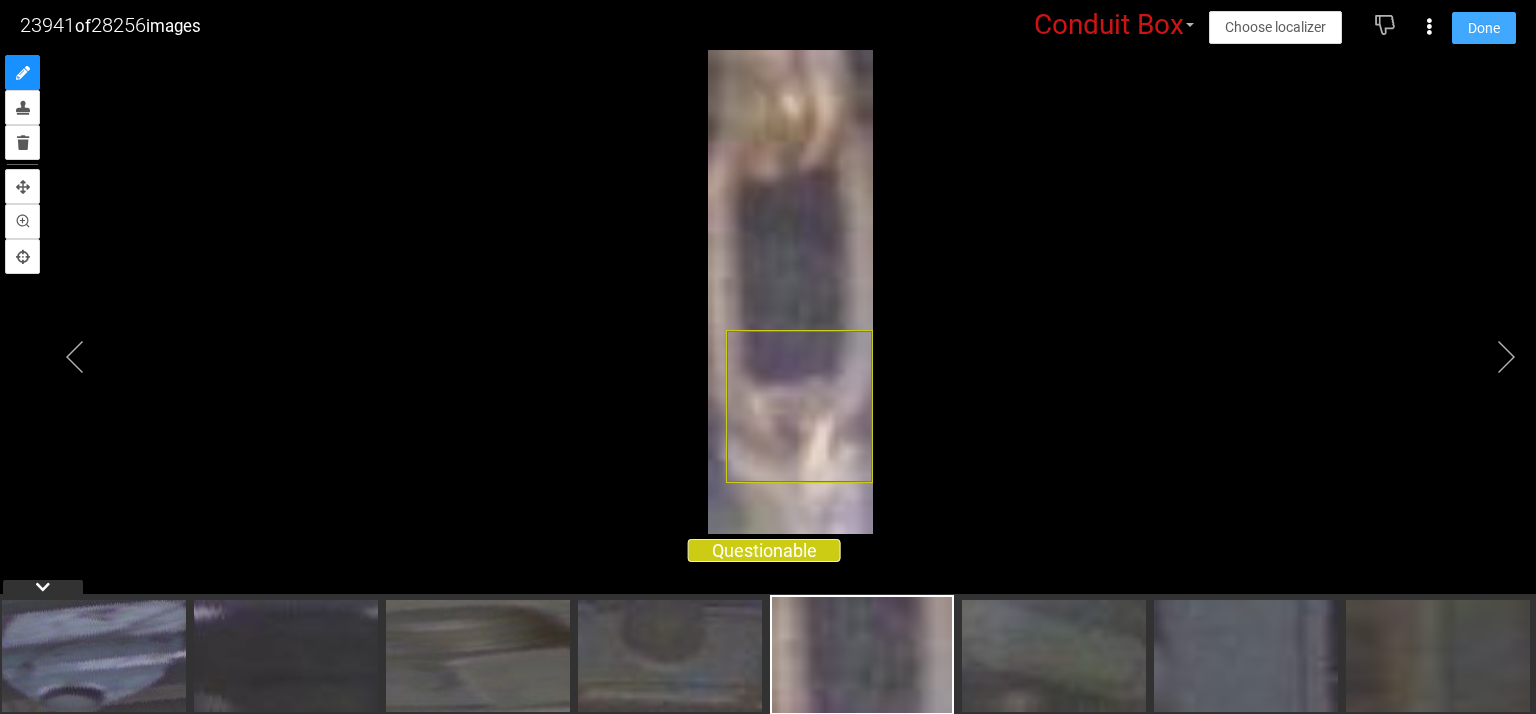 click on "Done" at bounding box center (1484, 28) 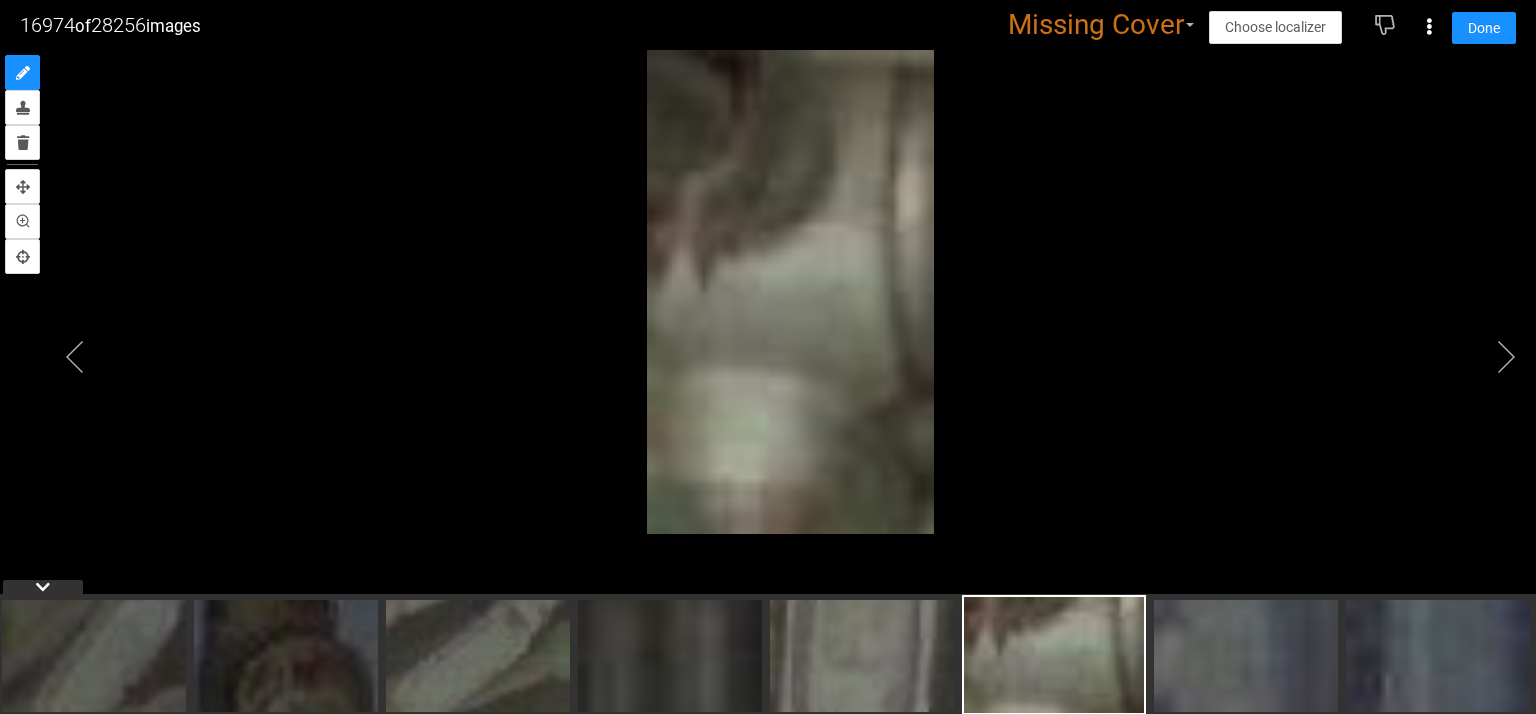 scroll, scrollTop: 0, scrollLeft: 0, axis: both 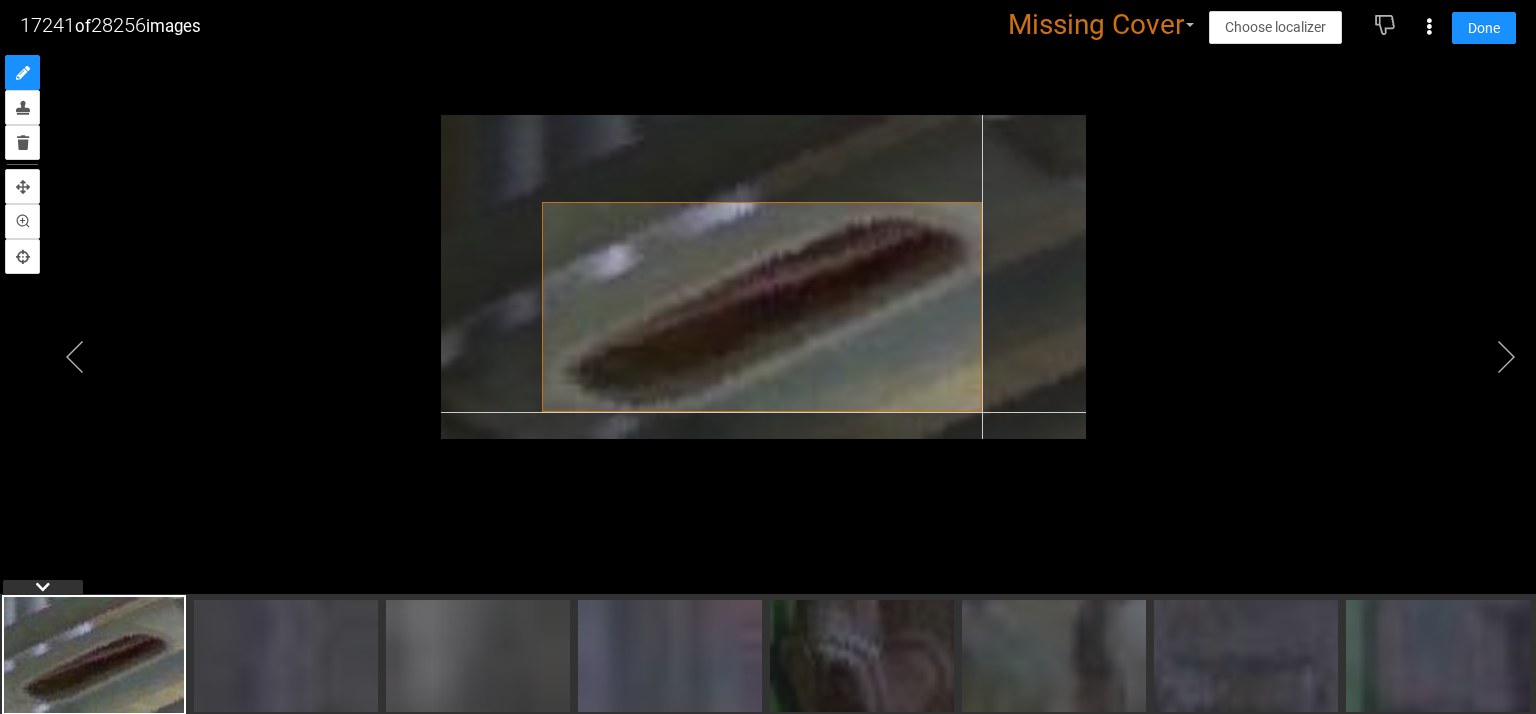 click at bounding box center (763, 277) 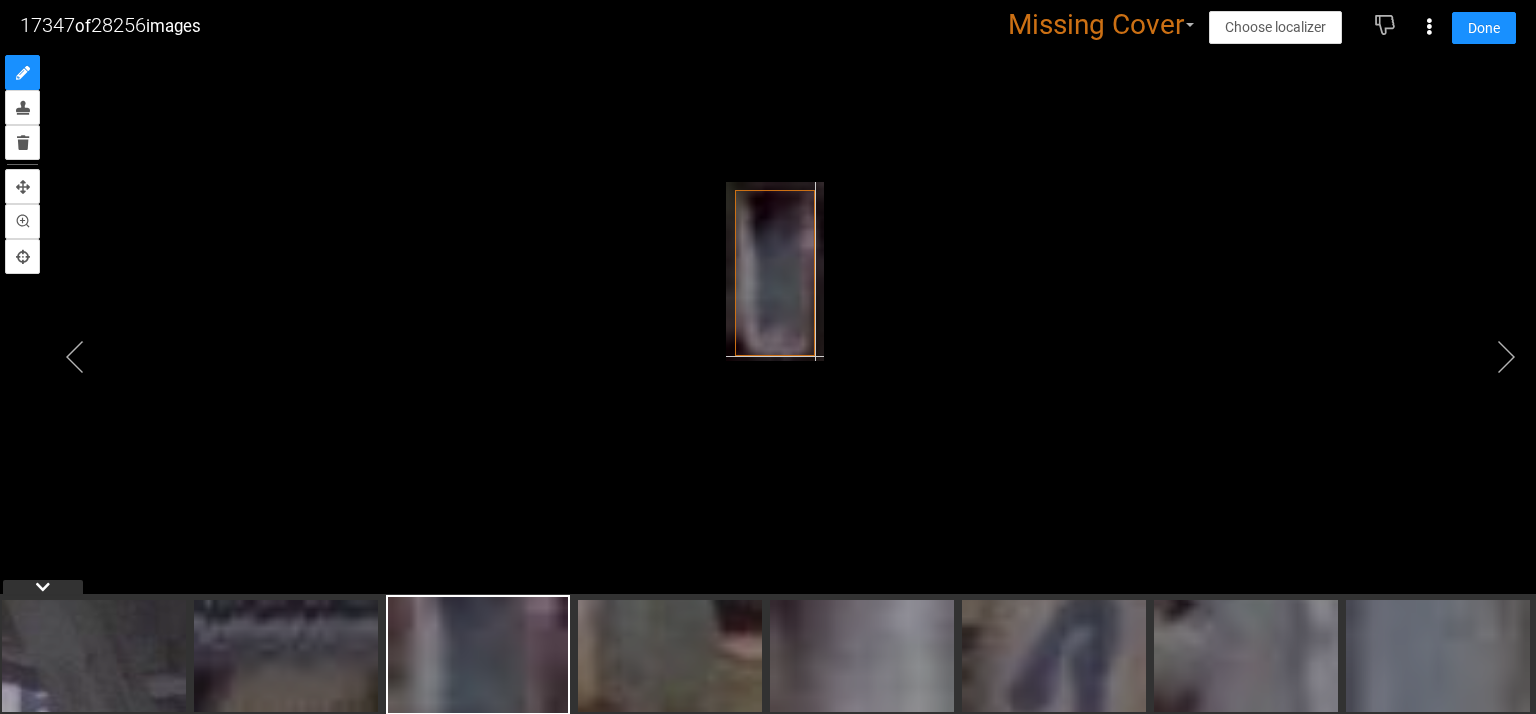 click at bounding box center (768, 332) 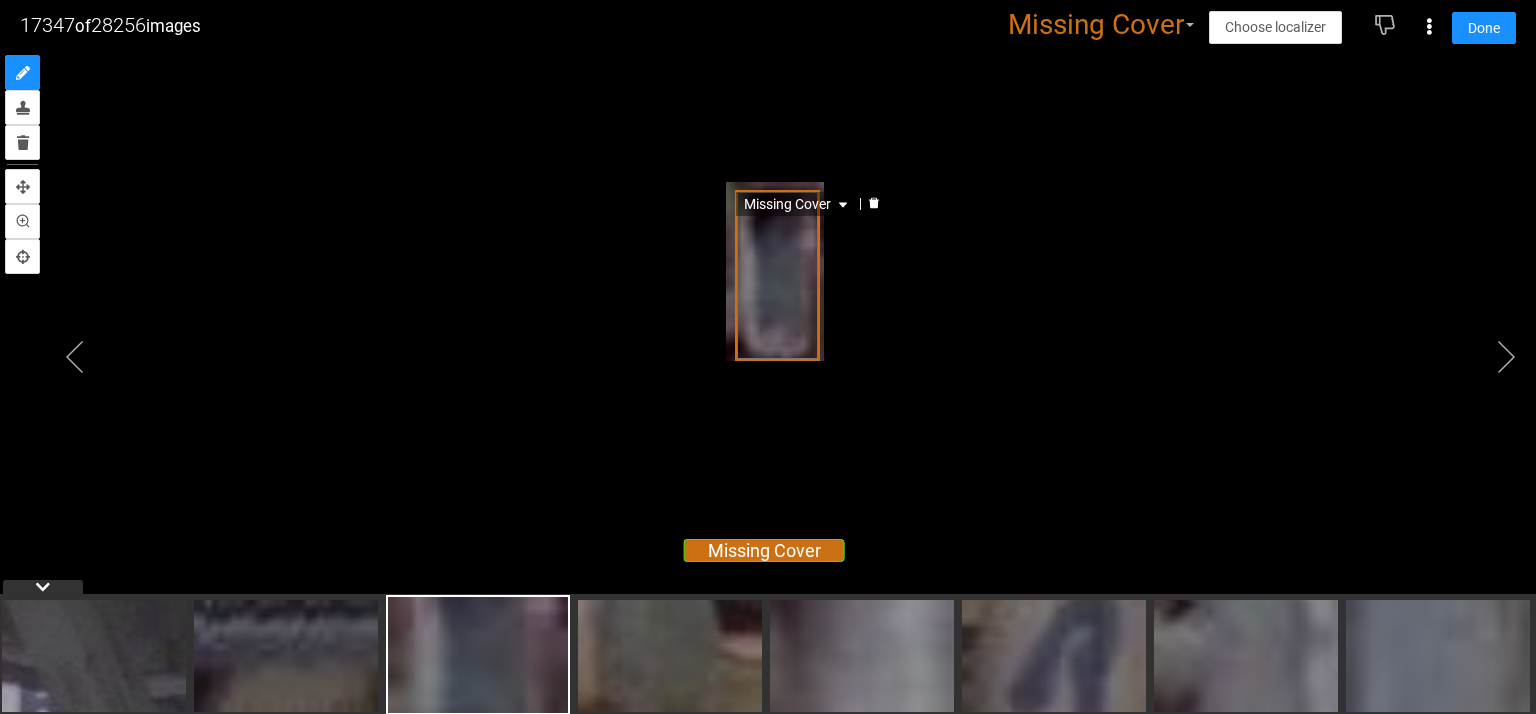 click on "Missing Cover" at bounding box center (798, 204) 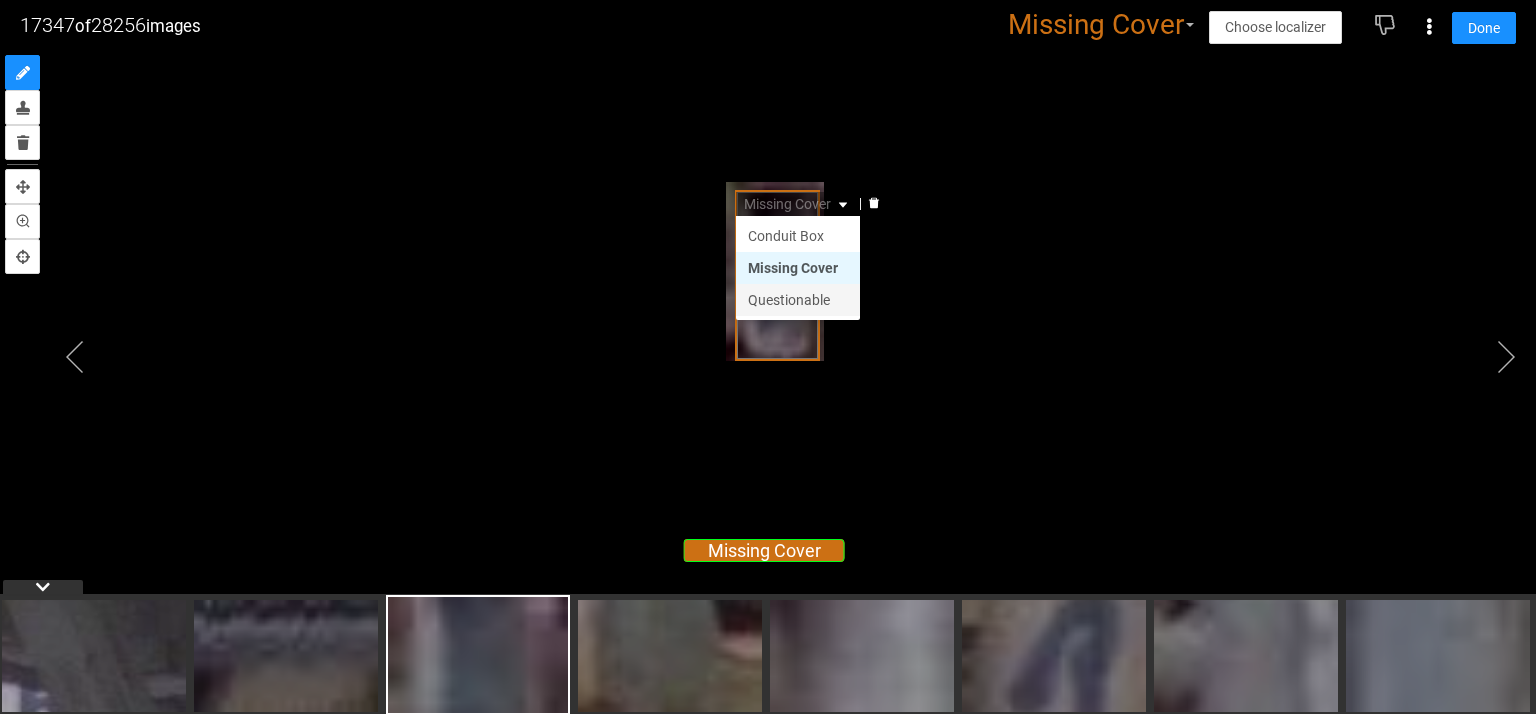 click on "Questionable" at bounding box center (798, 300) 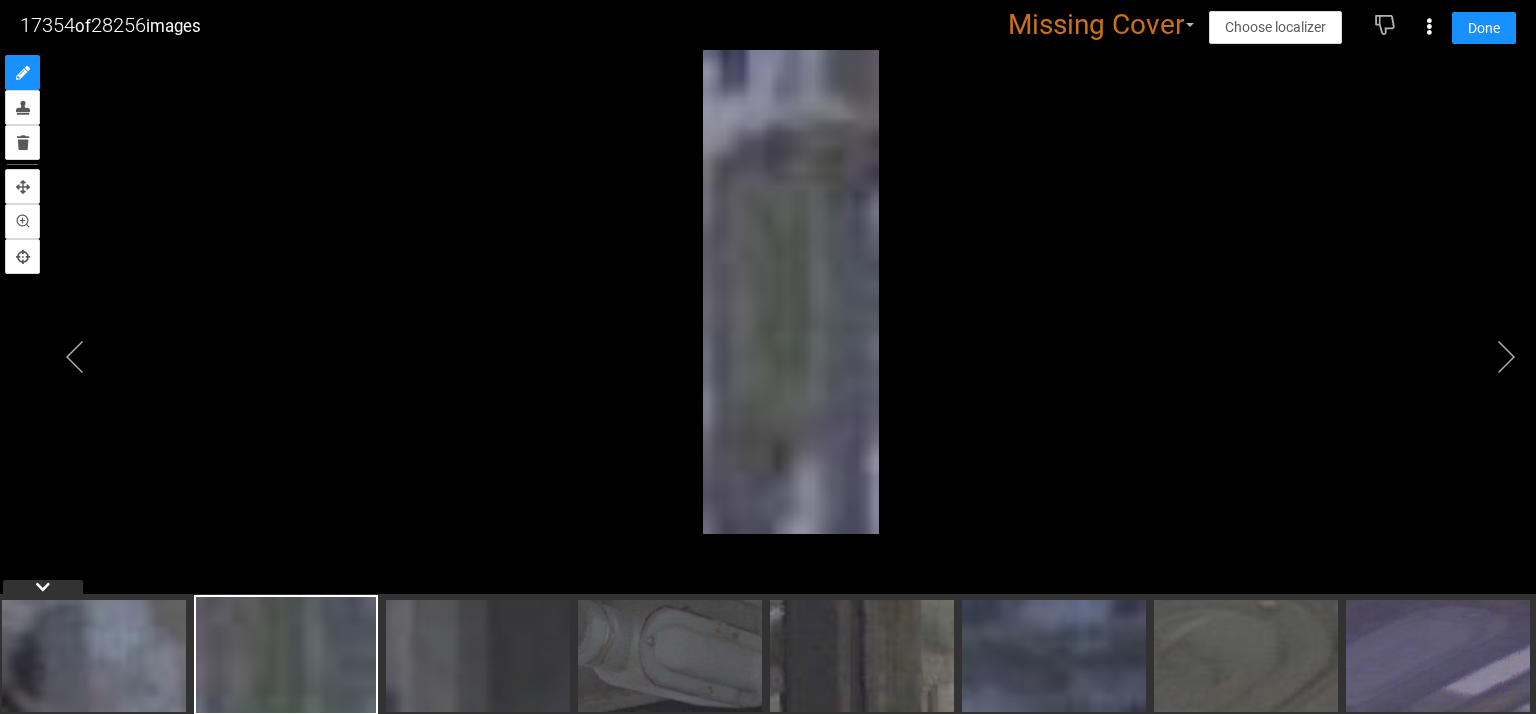 click at bounding box center (768, 332) 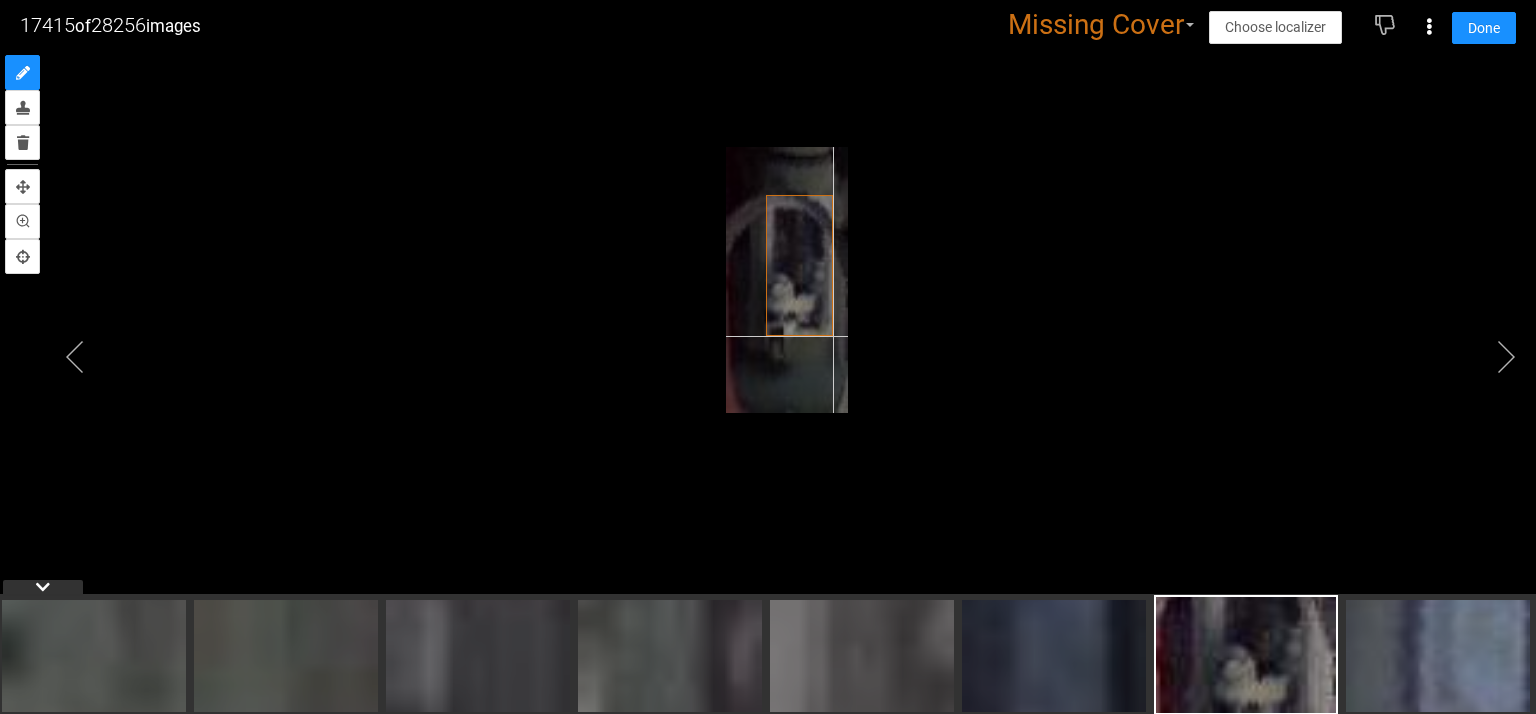 click at bounding box center [787, 280] 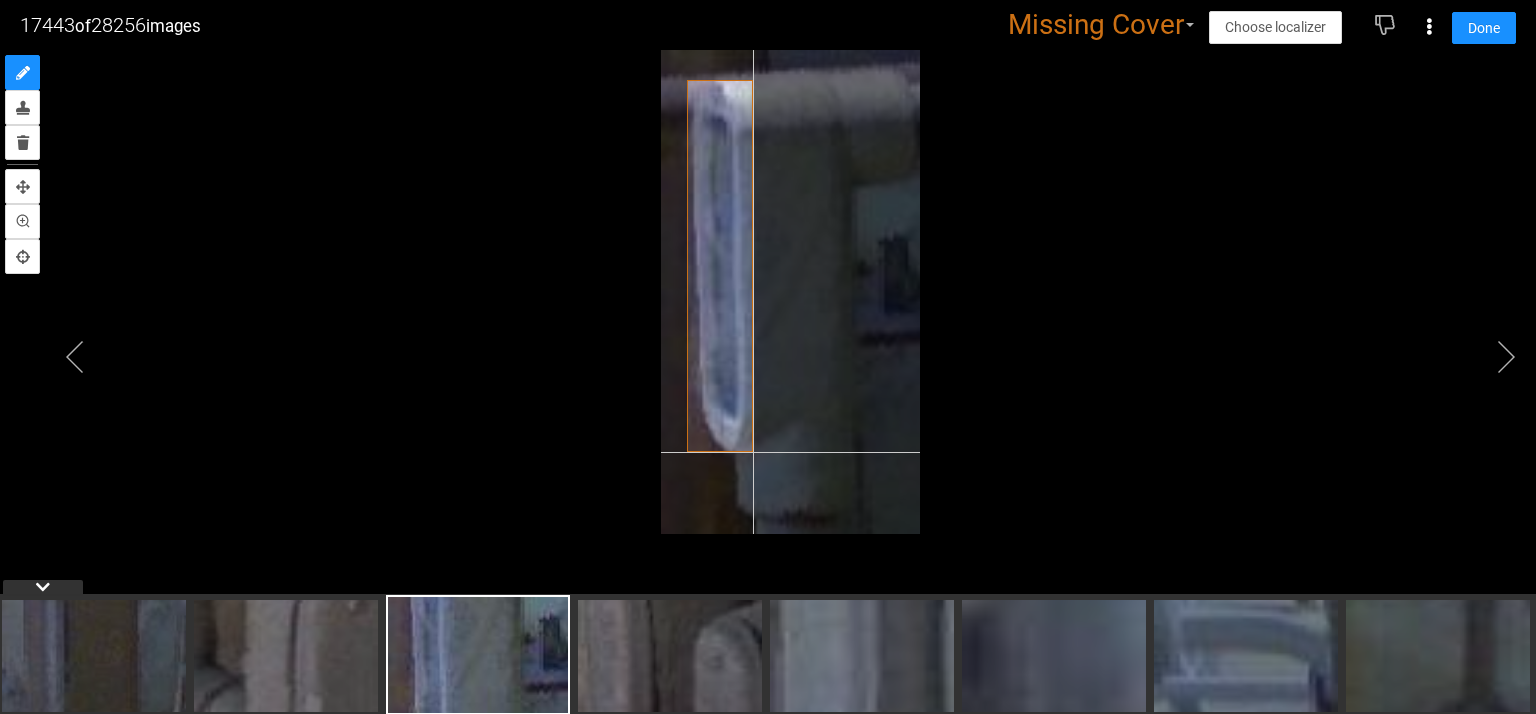 click at bounding box center [791, 292] 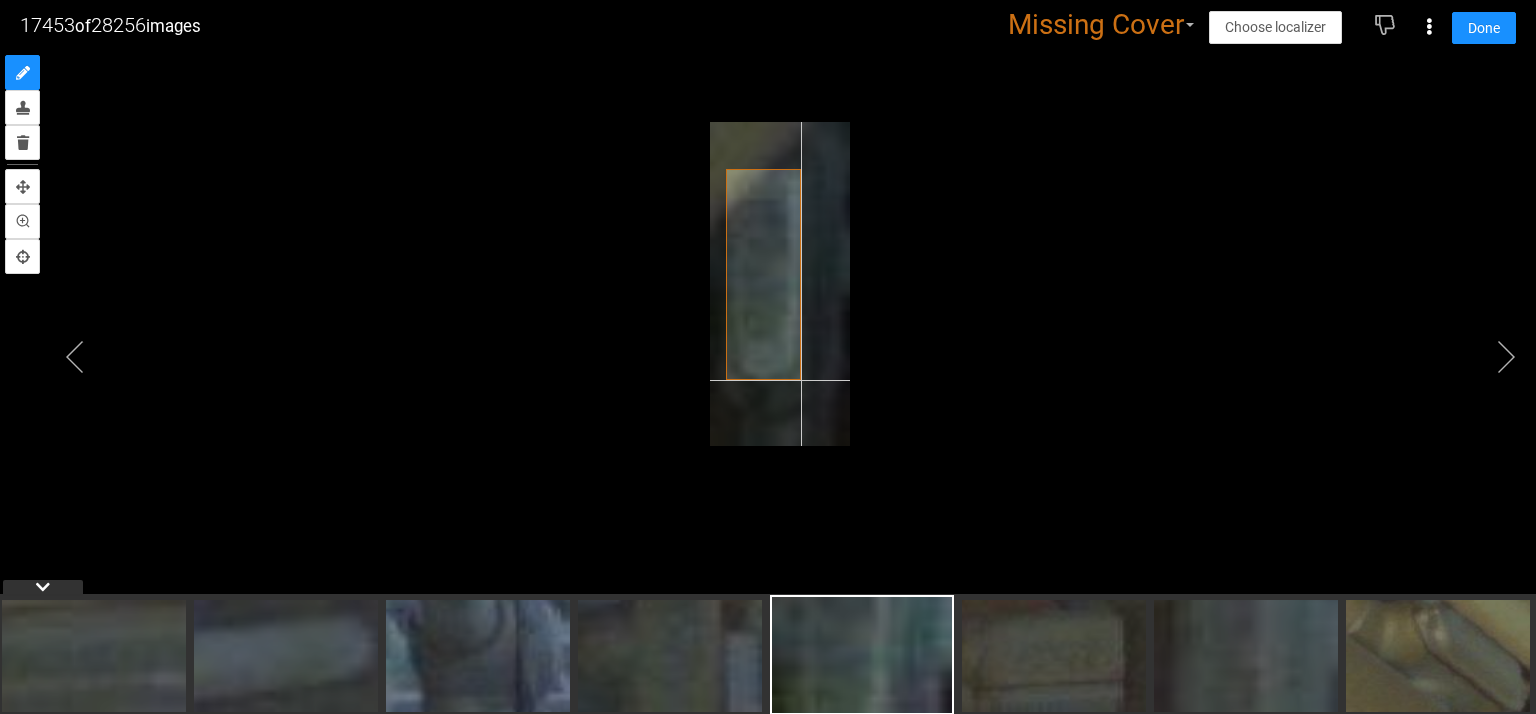 click at bounding box center (780, 284) 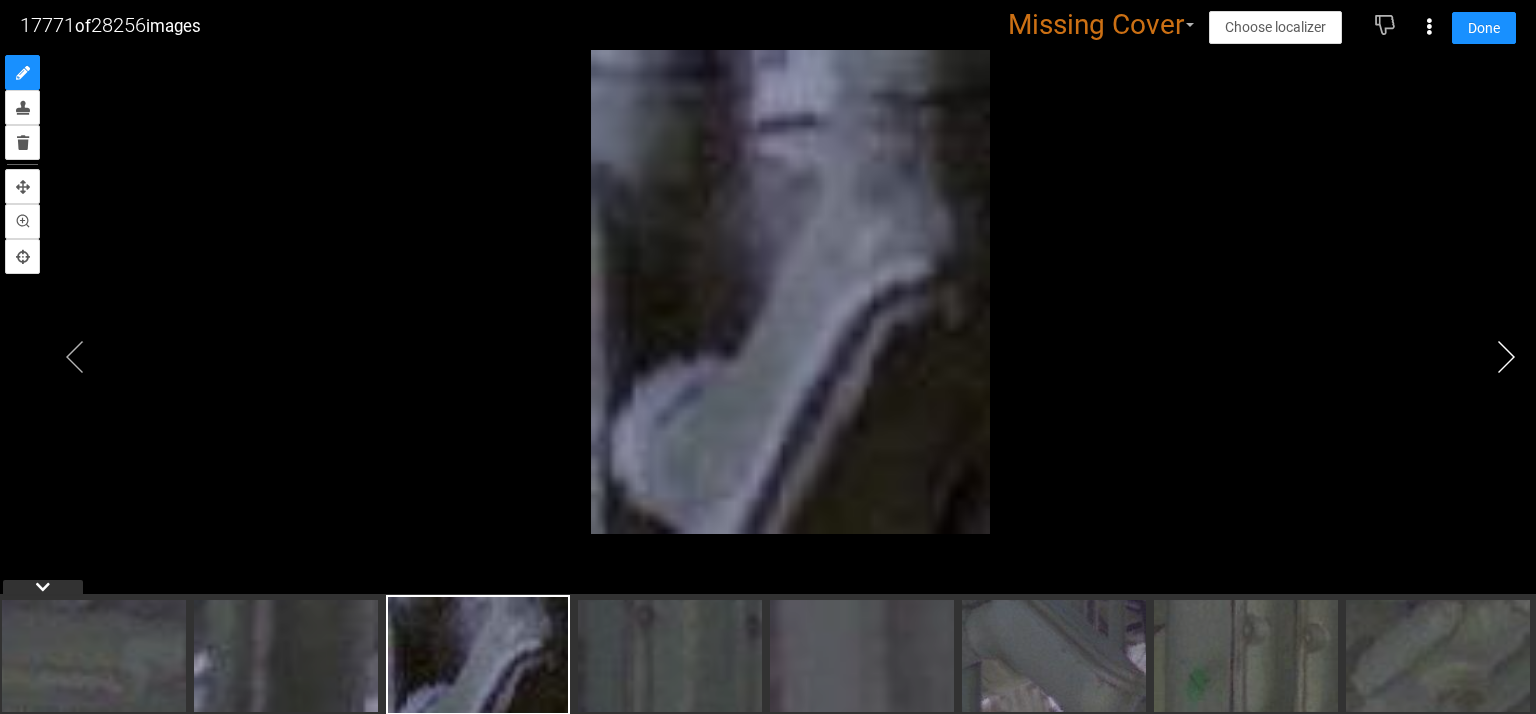 click at bounding box center [1506, 357] 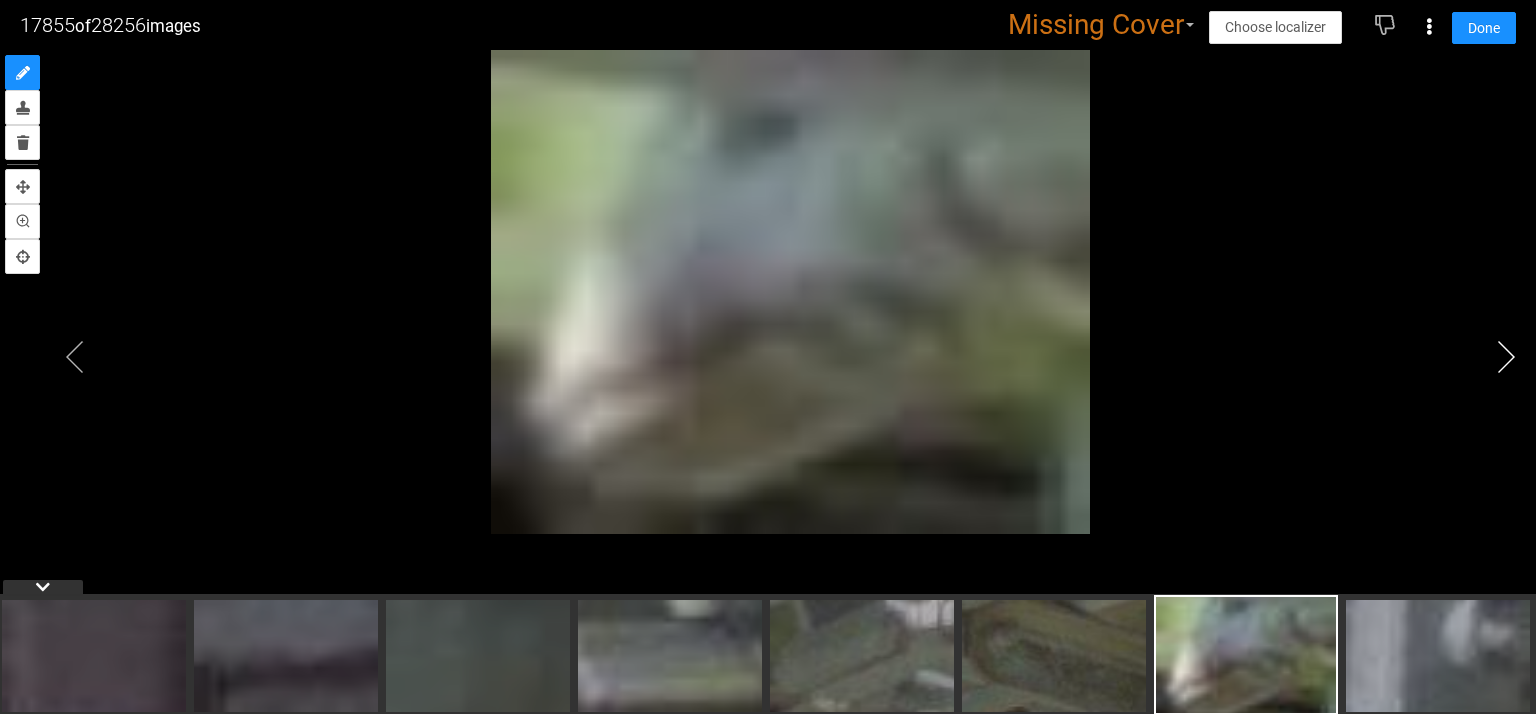 click at bounding box center [1506, 357] 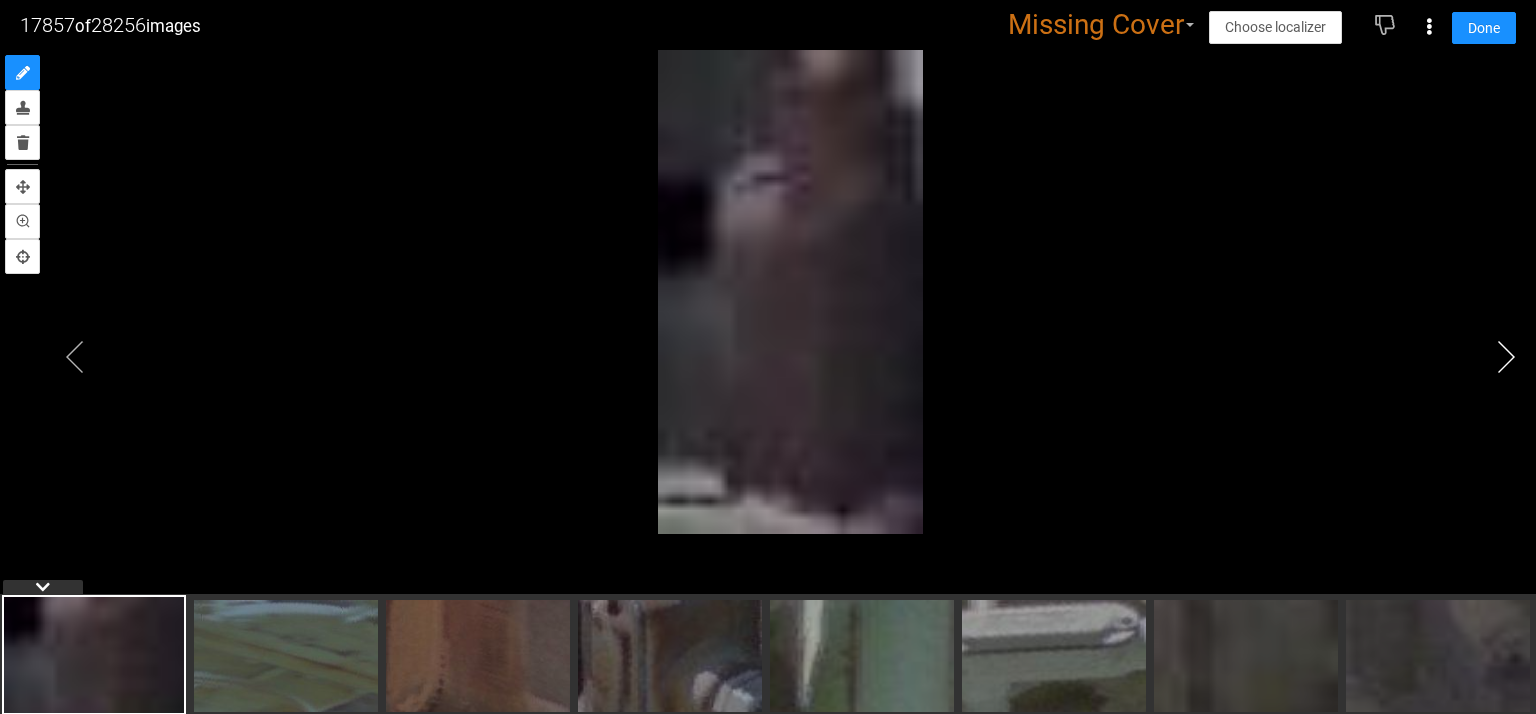 click at bounding box center (1506, 357) 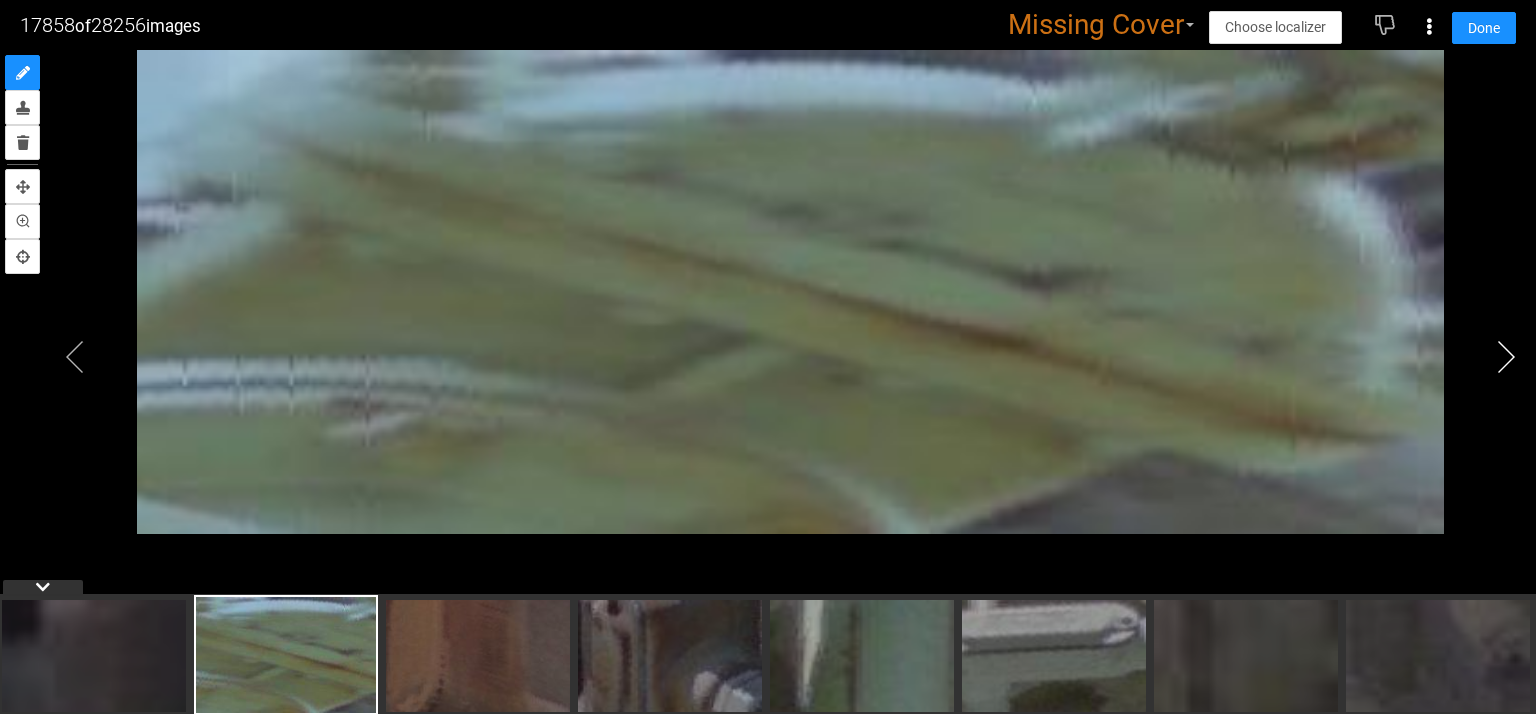 click at bounding box center (1506, 357) 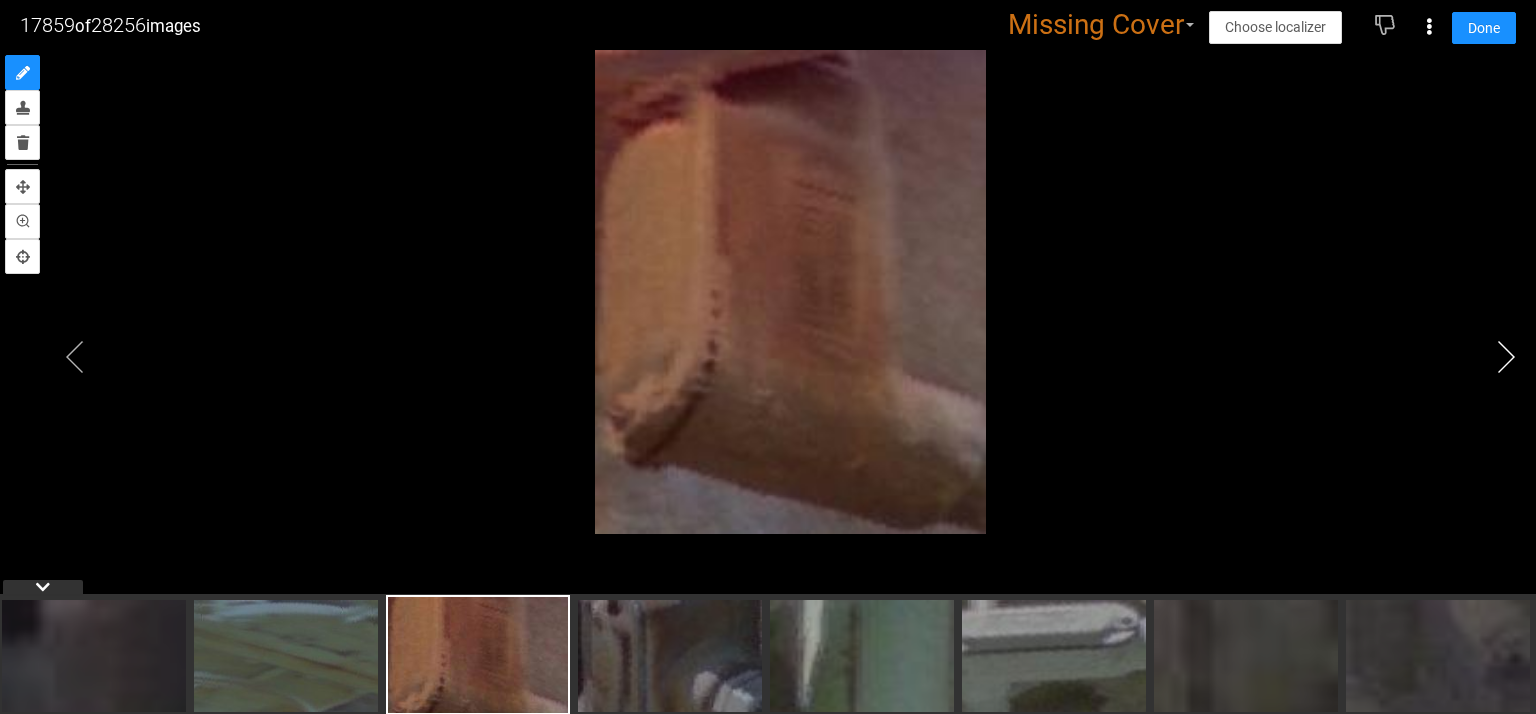 click at bounding box center (1506, 357) 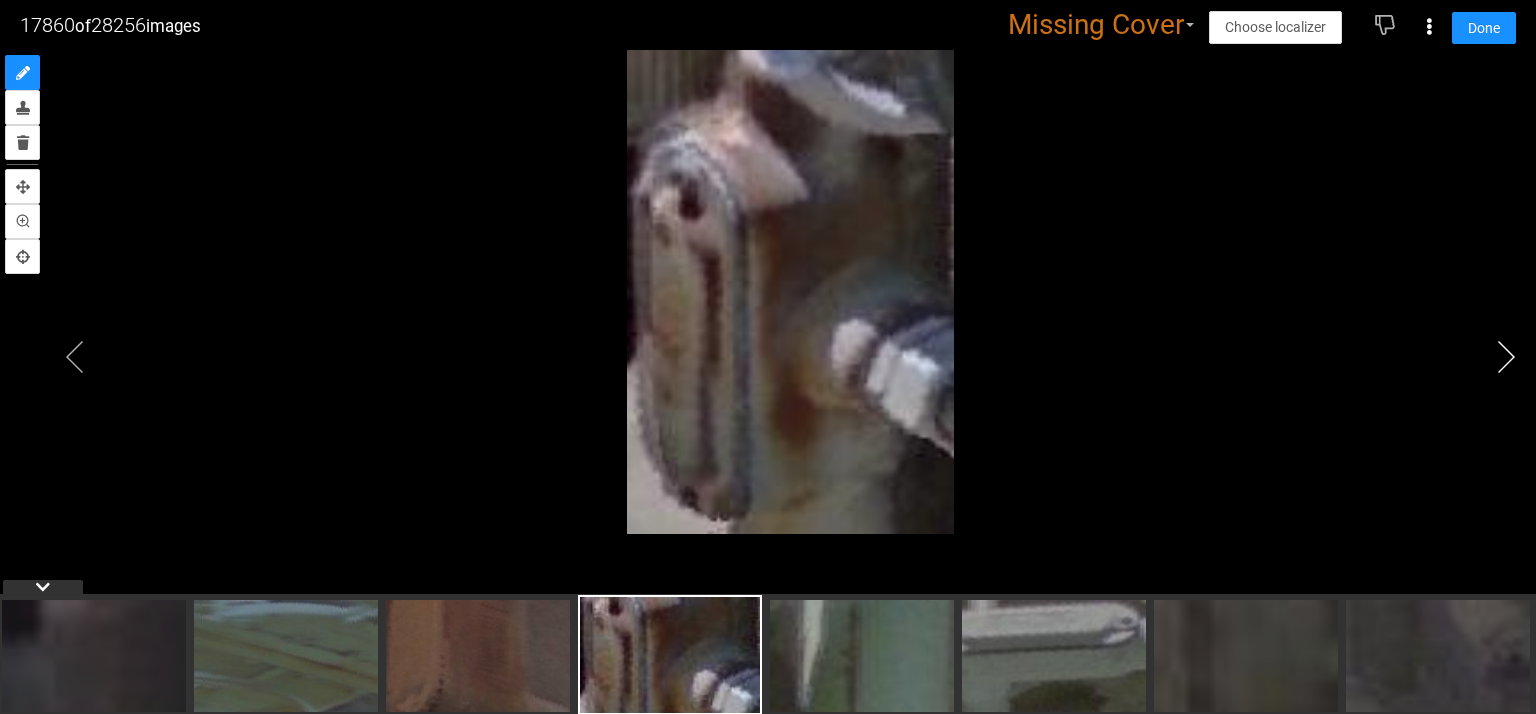 click at bounding box center (1506, 357) 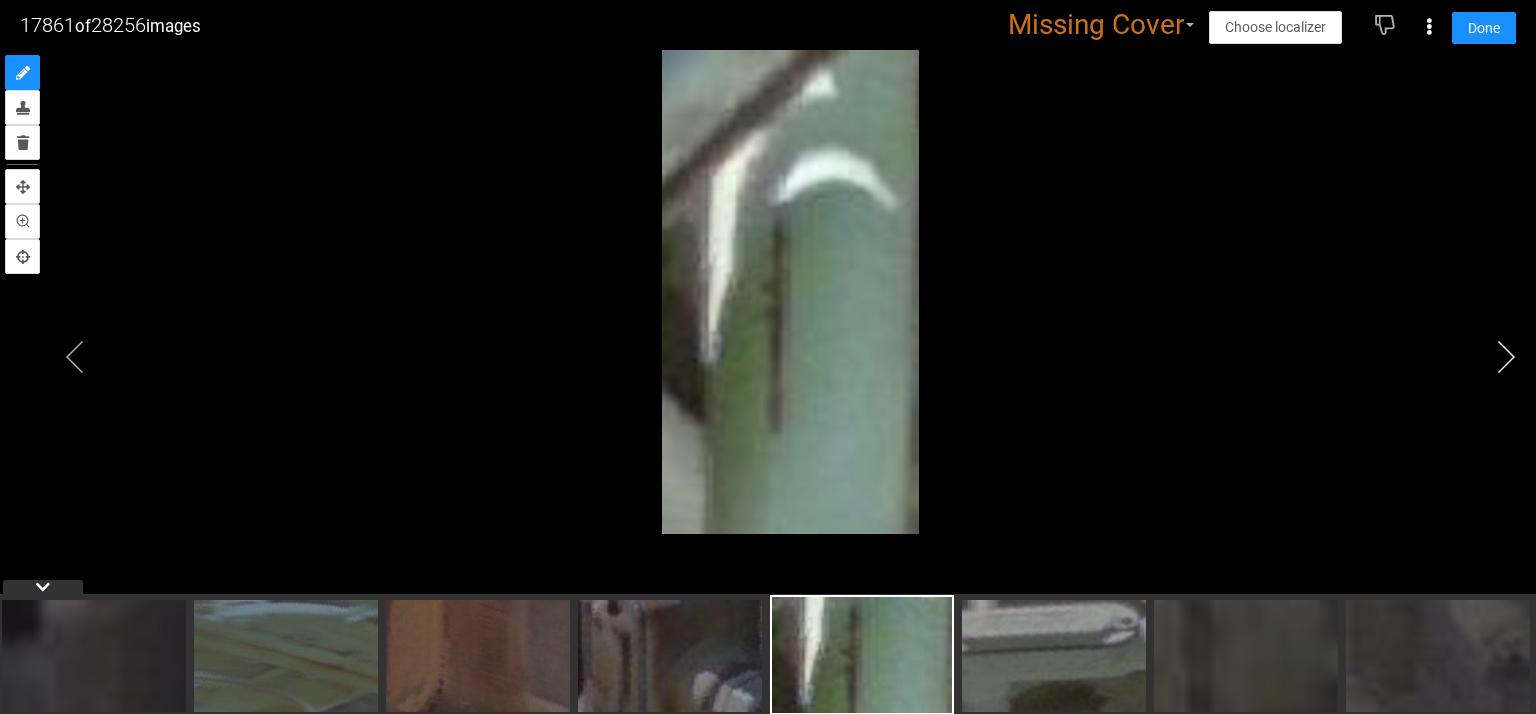 click at bounding box center [1506, 357] 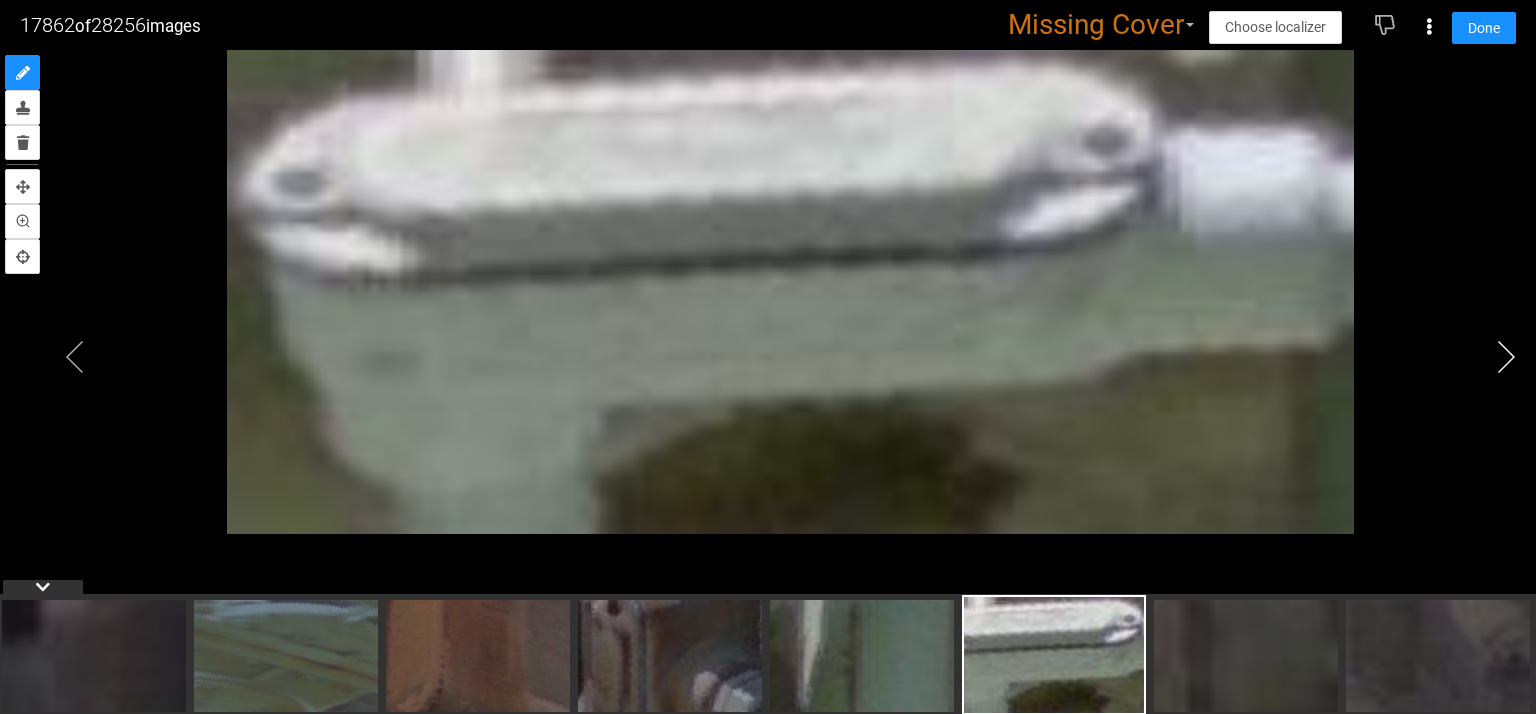 click at bounding box center (1506, 357) 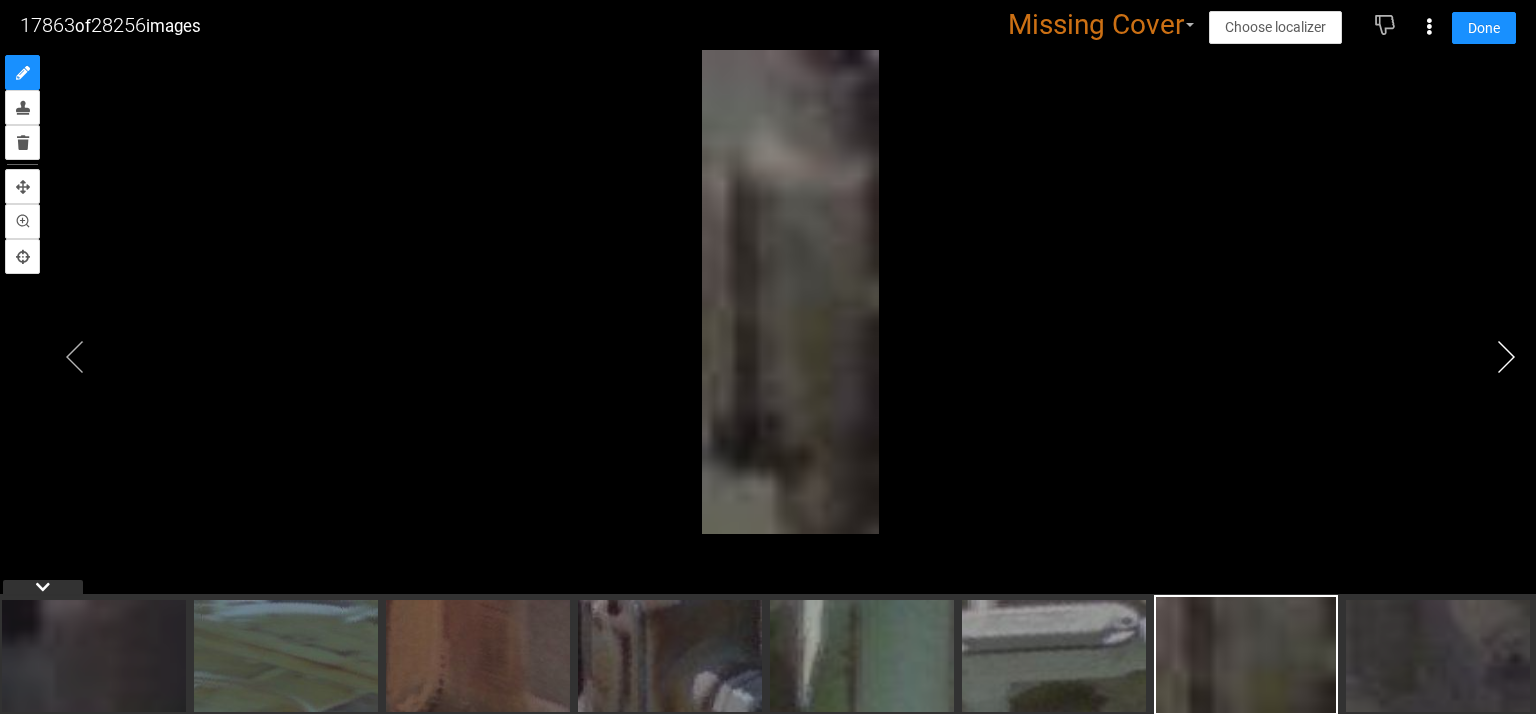 click at bounding box center (1506, 357) 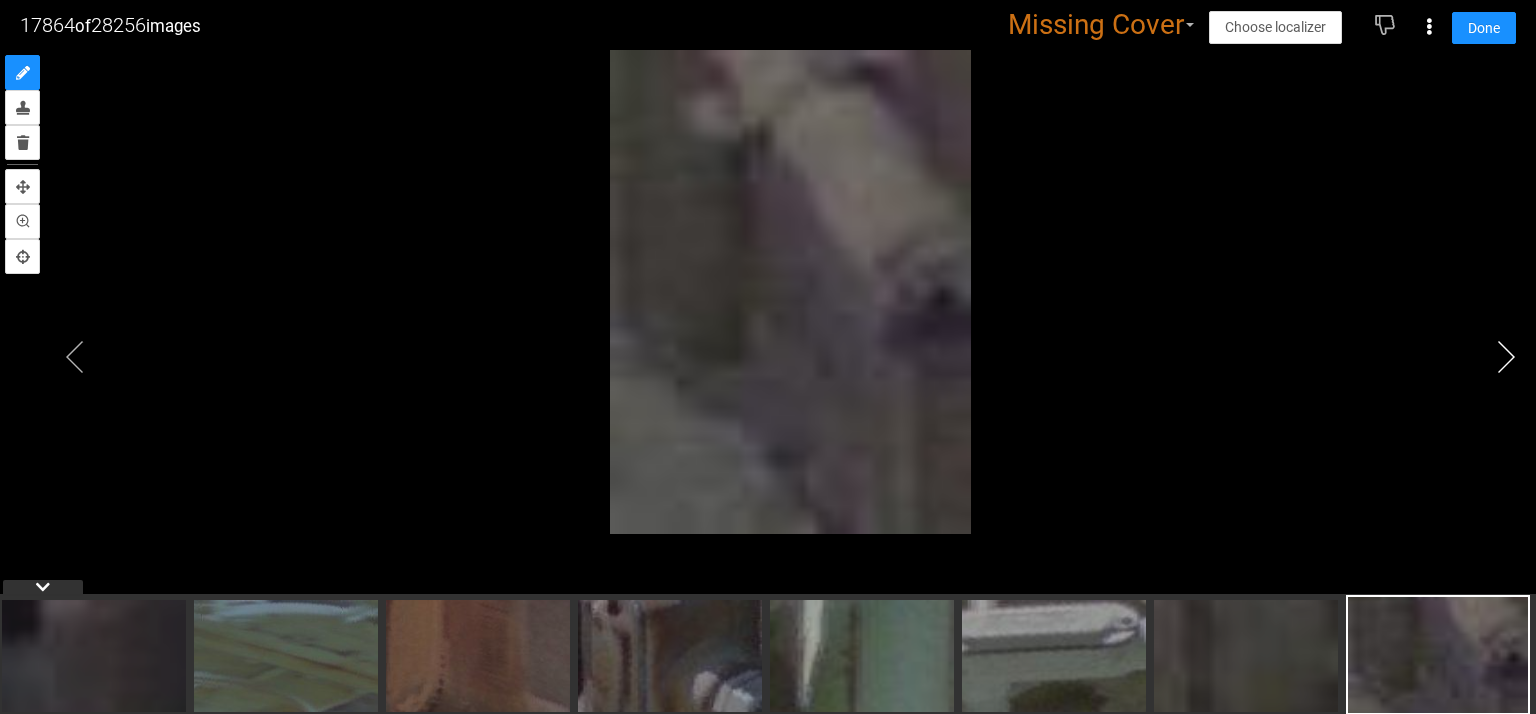 click at bounding box center (1506, 357) 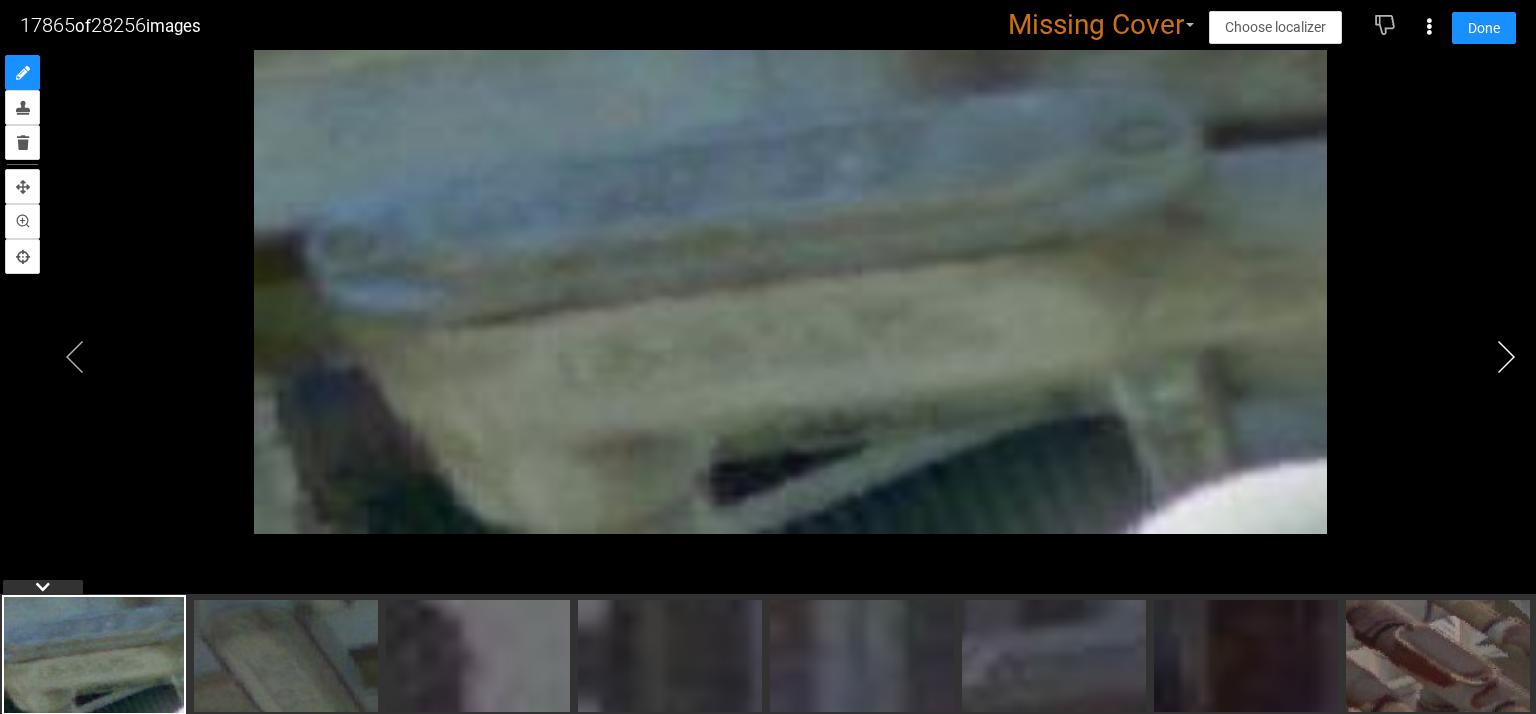 click at bounding box center [1506, 357] 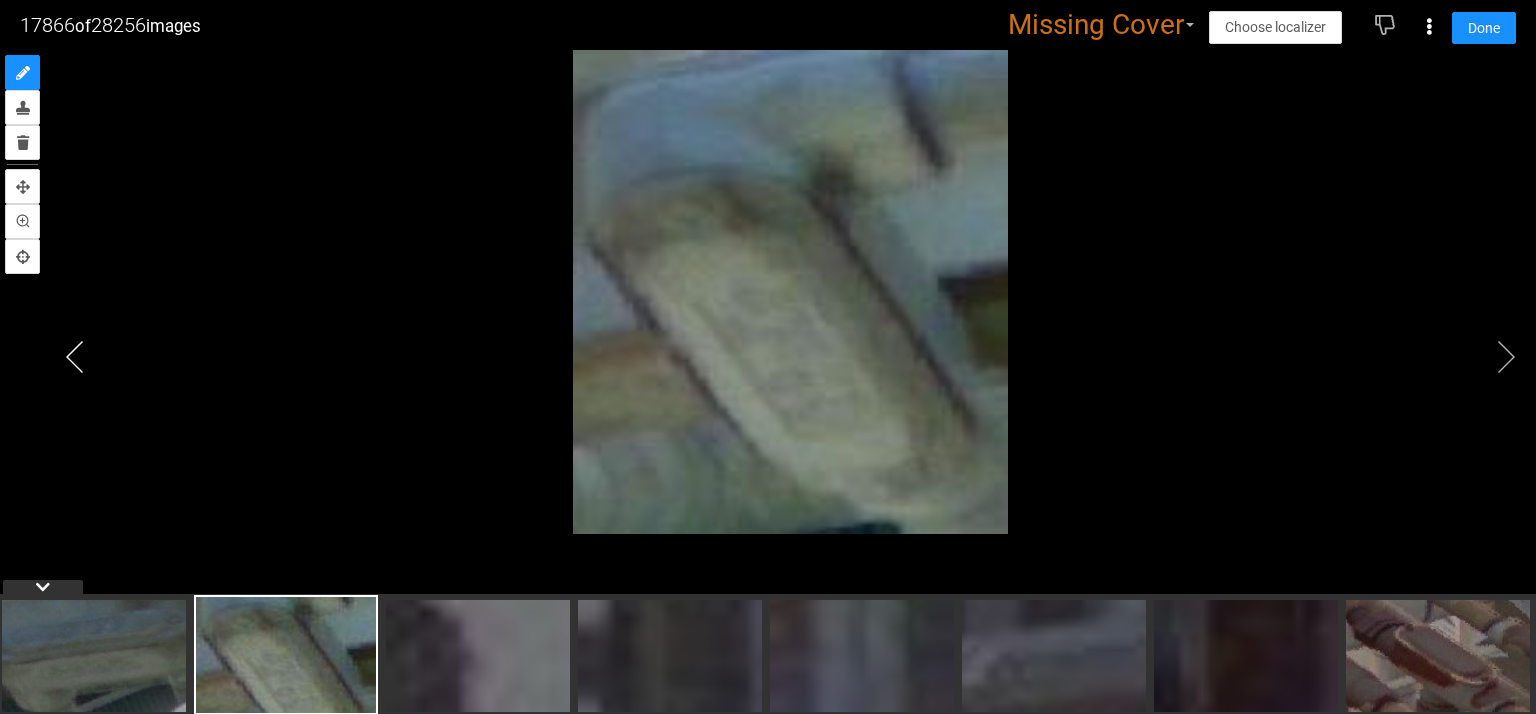 click at bounding box center [75, 357] 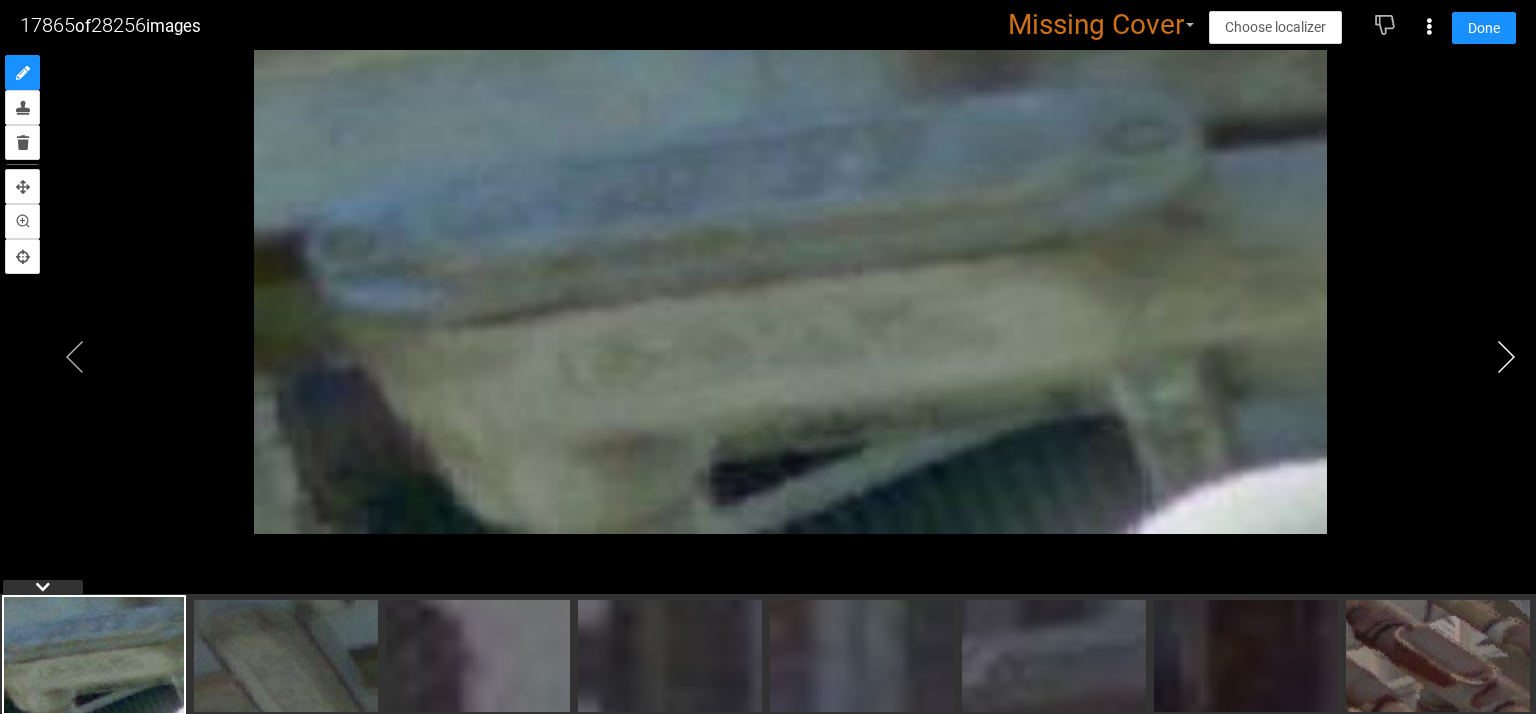 click at bounding box center [1506, 357] 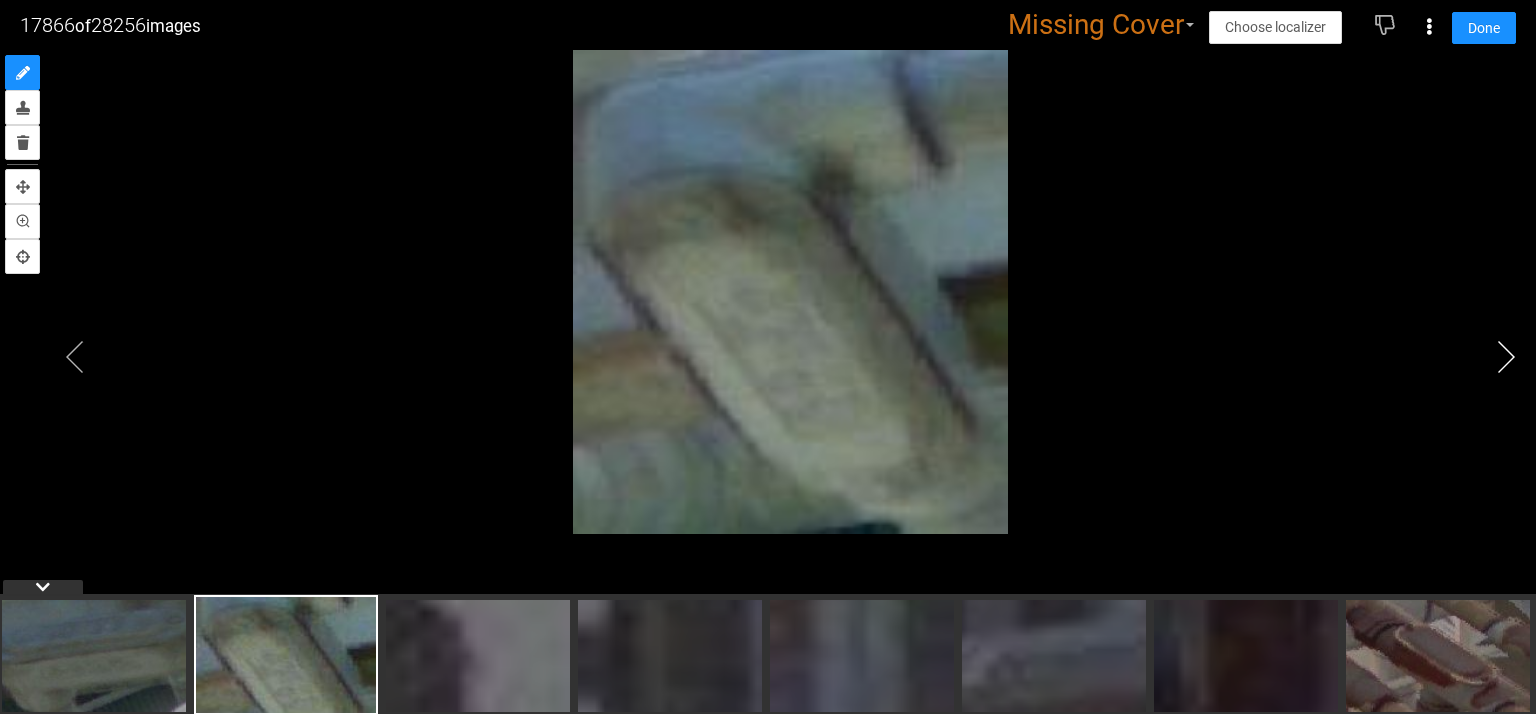 click at bounding box center [1506, 357] 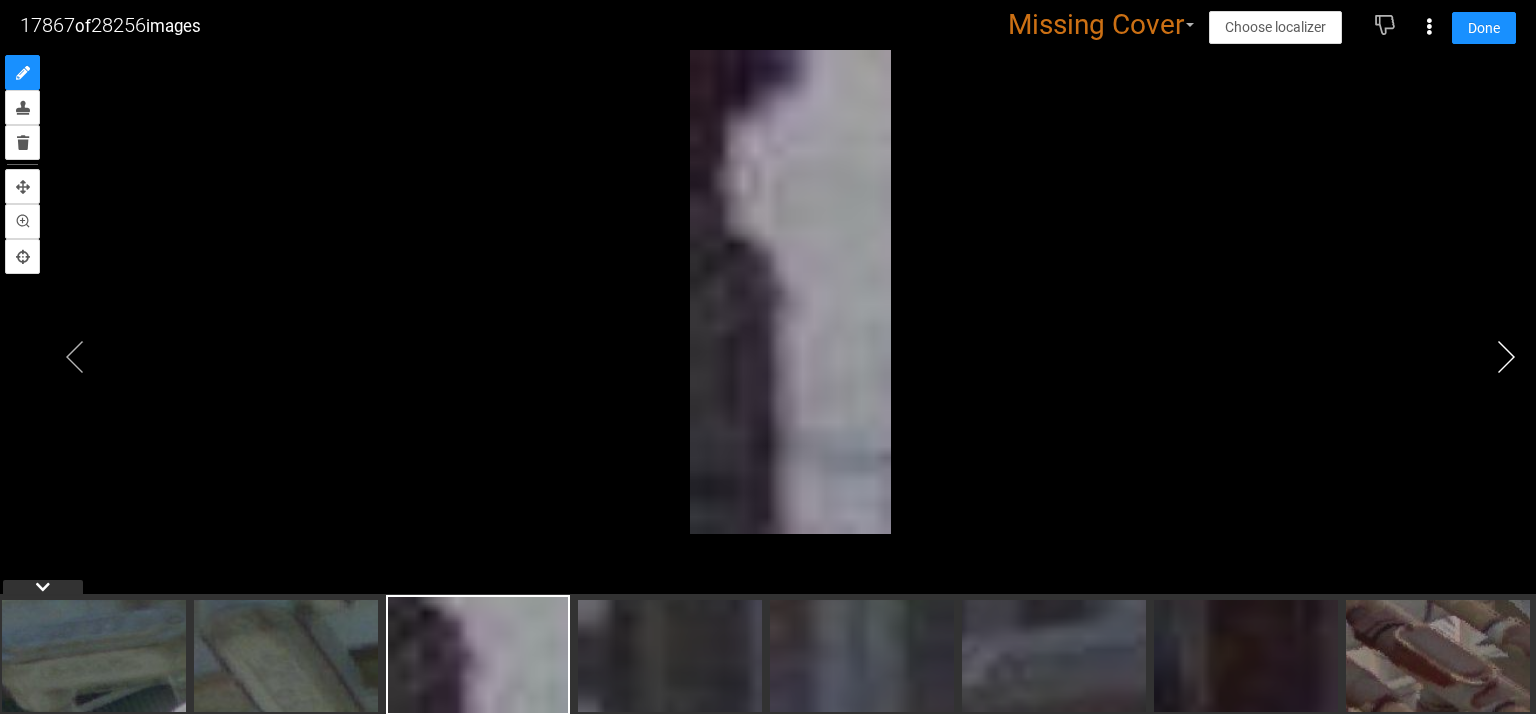 click at bounding box center [1506, 357] 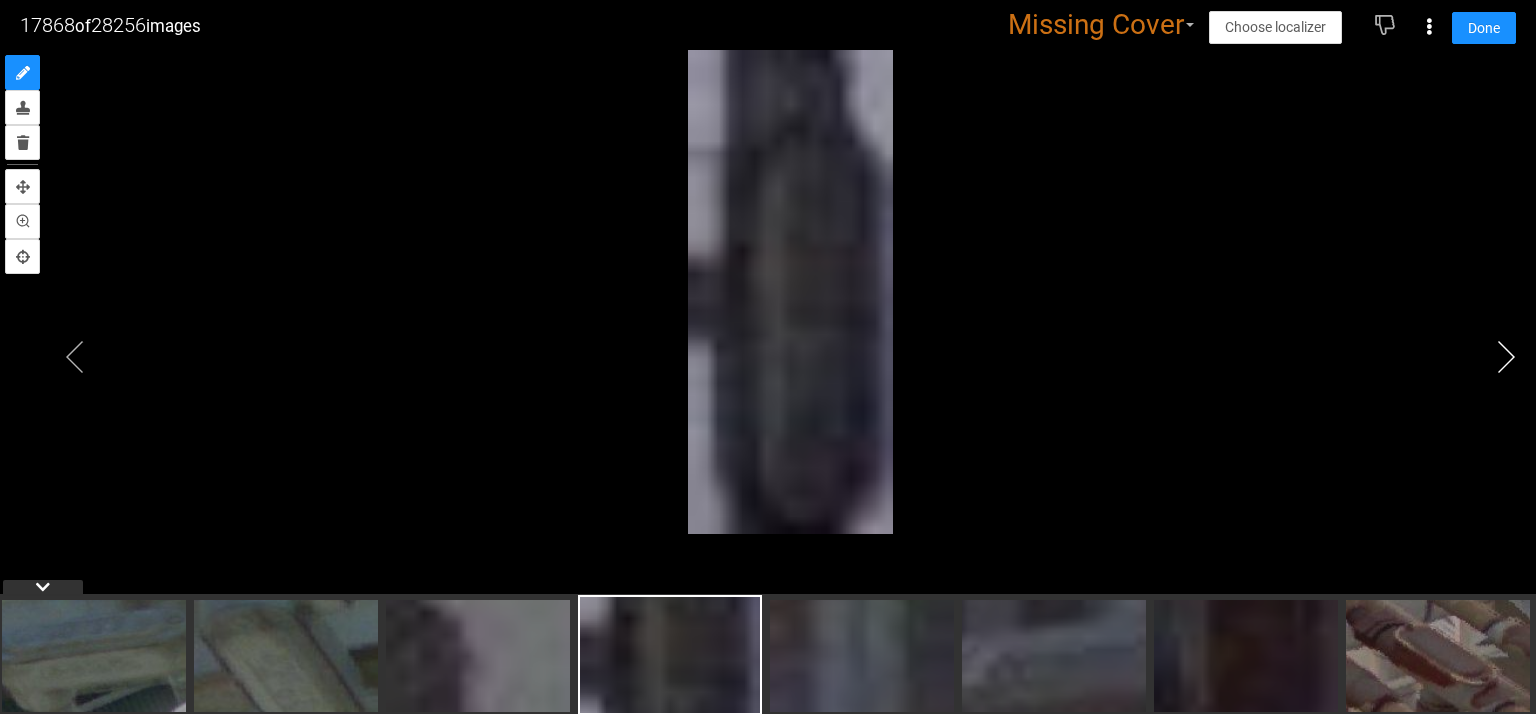 click at bounding box center (1506, 357) 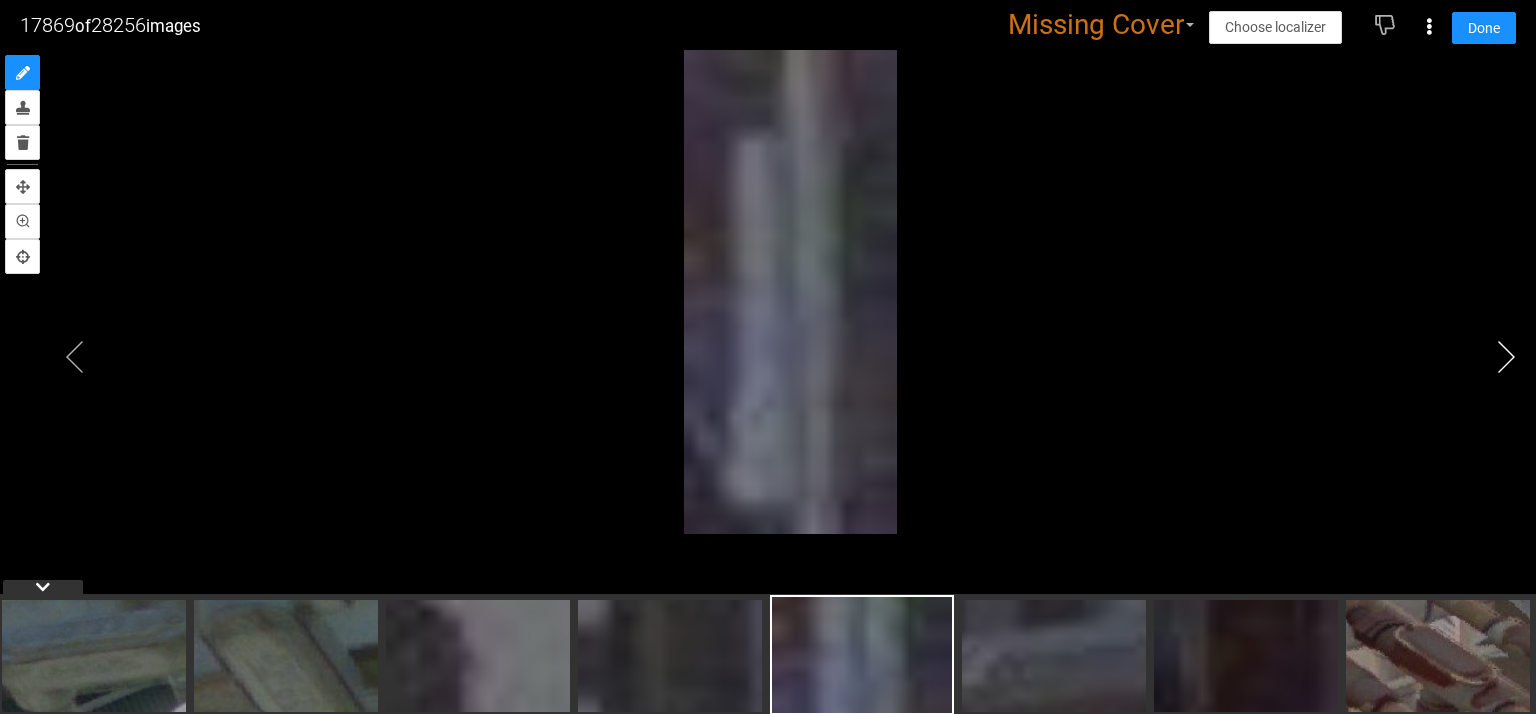 click at bounding box center (1506, 357) 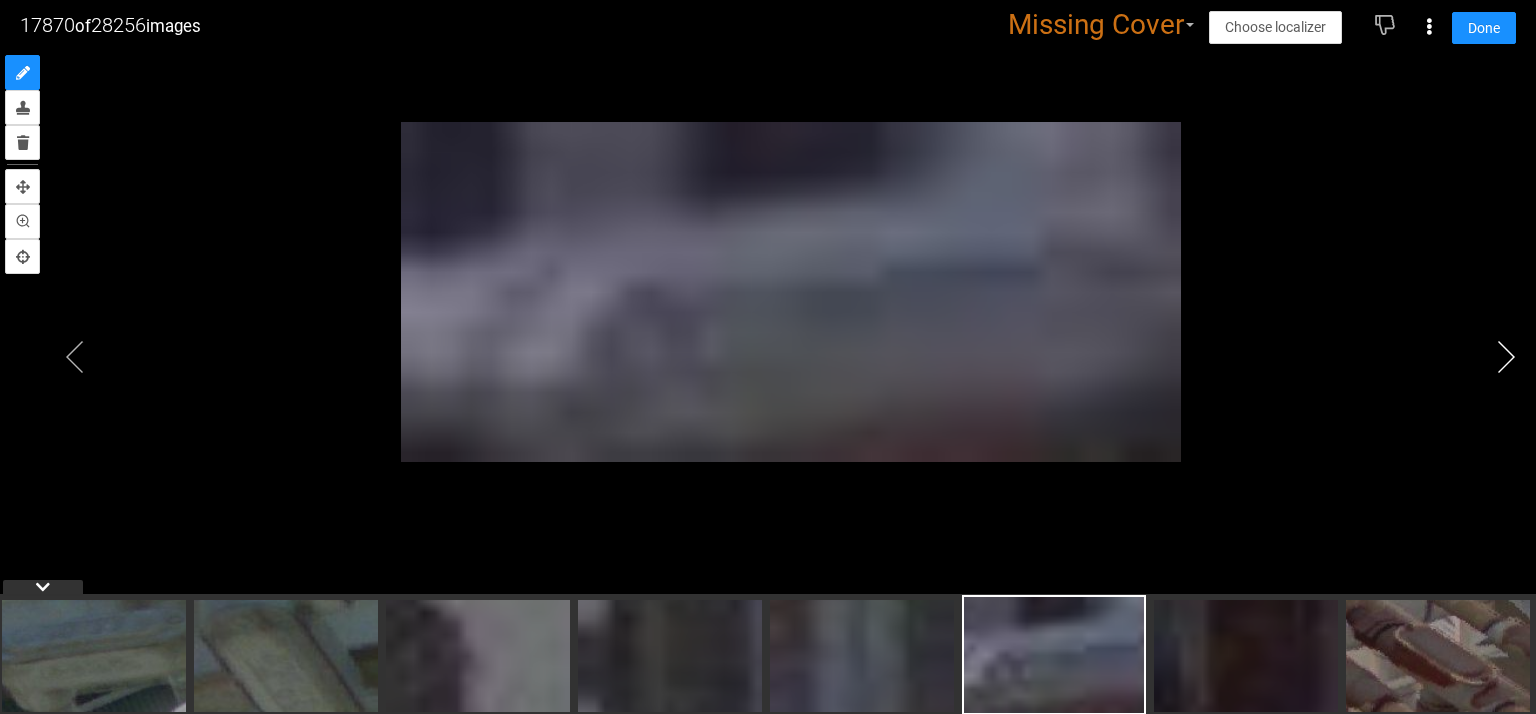 click at bounding box center [1506, 357] 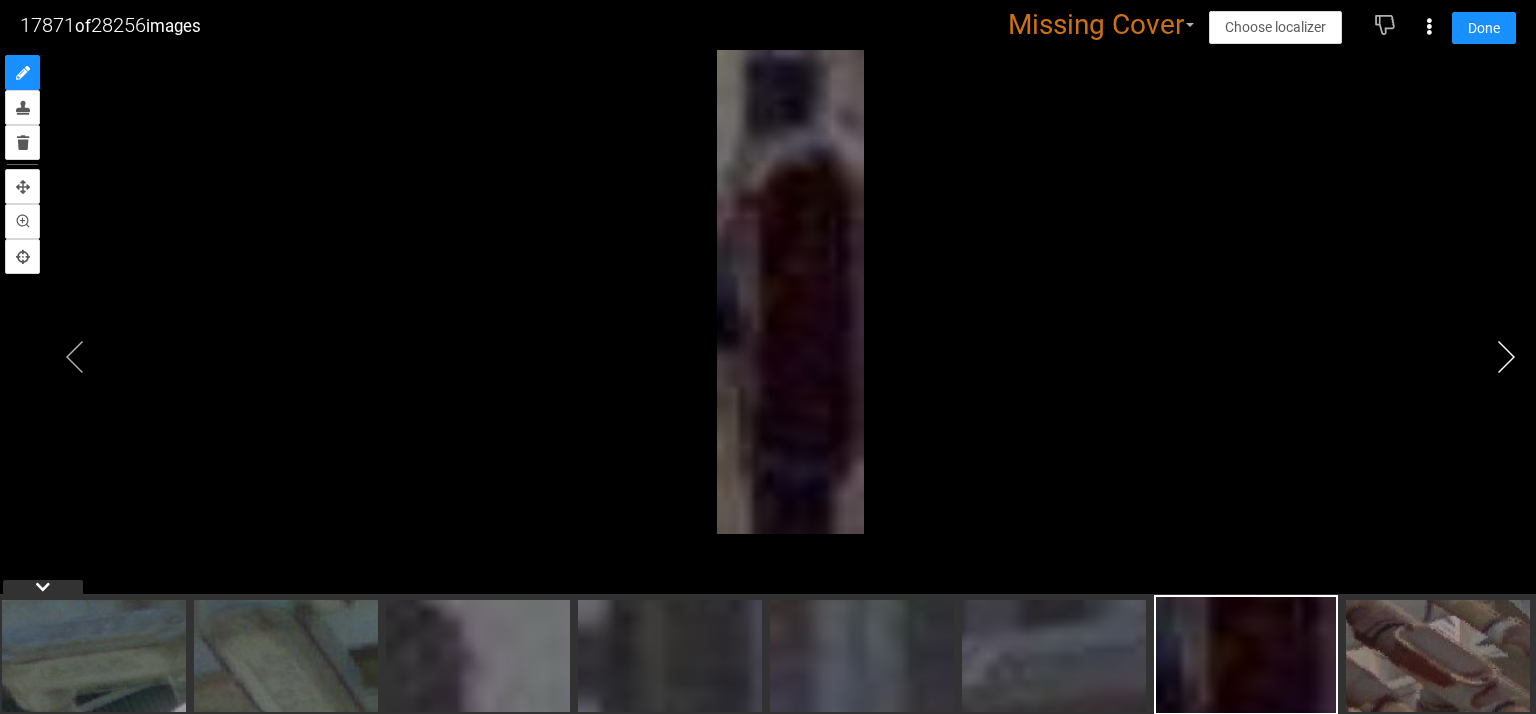 click at bounding box center [1506, 357] 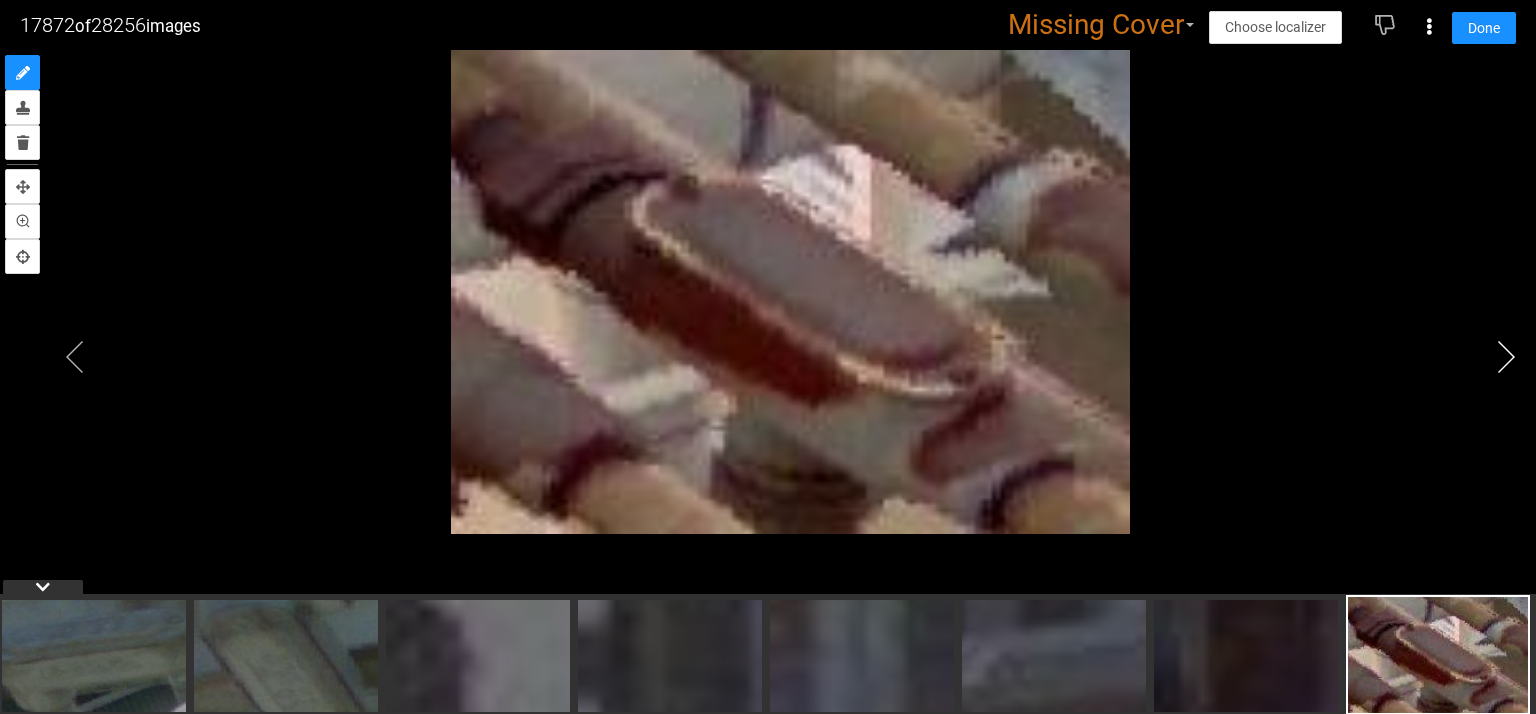 click at bounding box center [1506, 357] 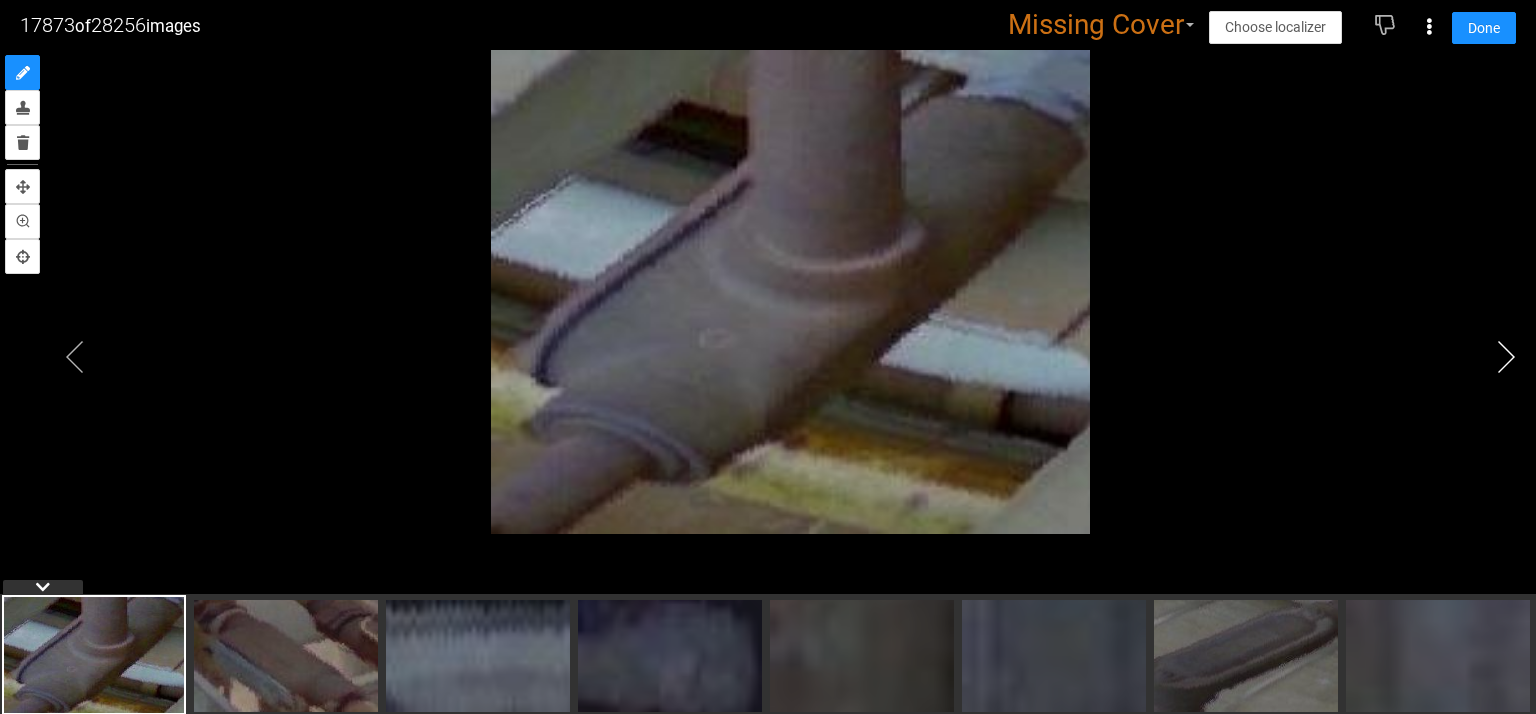 click at bounding box center [1506, 357] 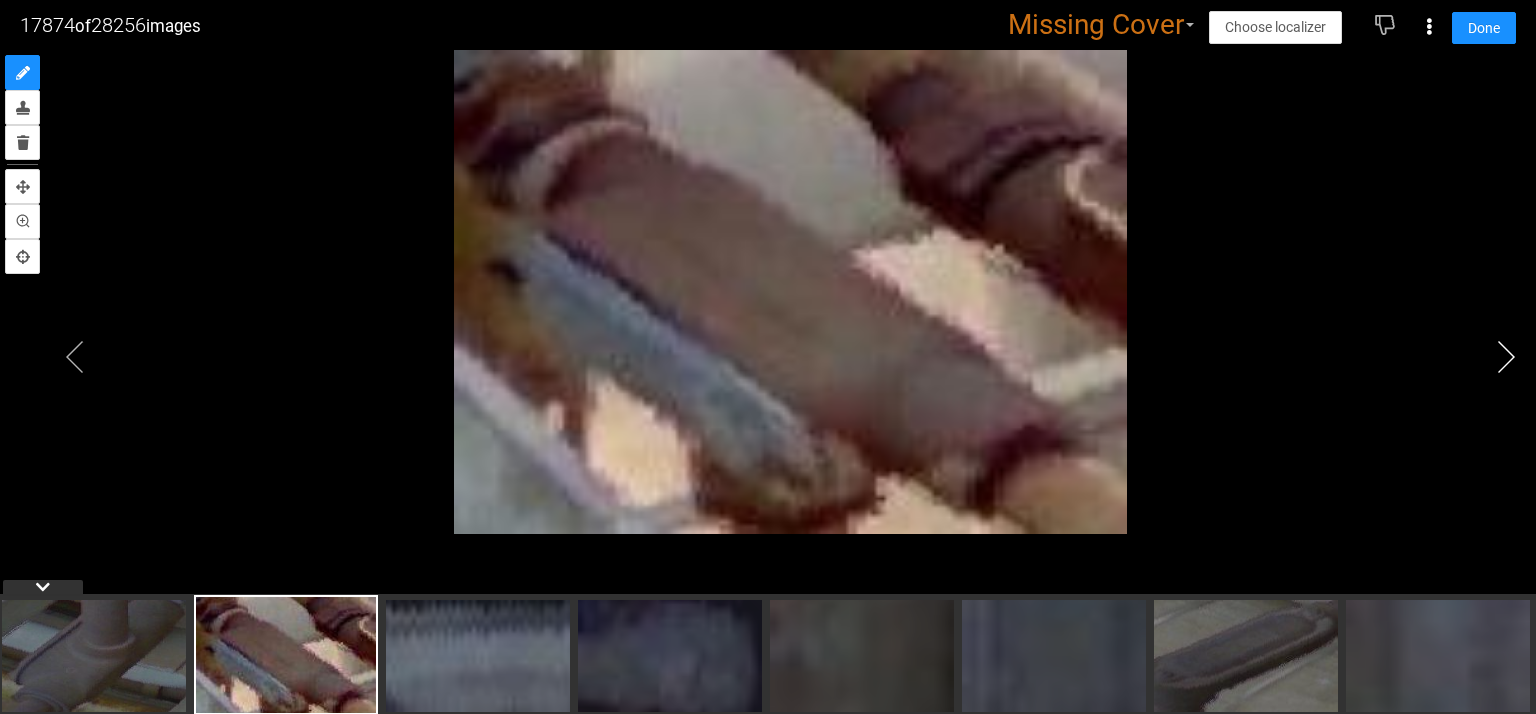 click at bounding box center (1506, 357) 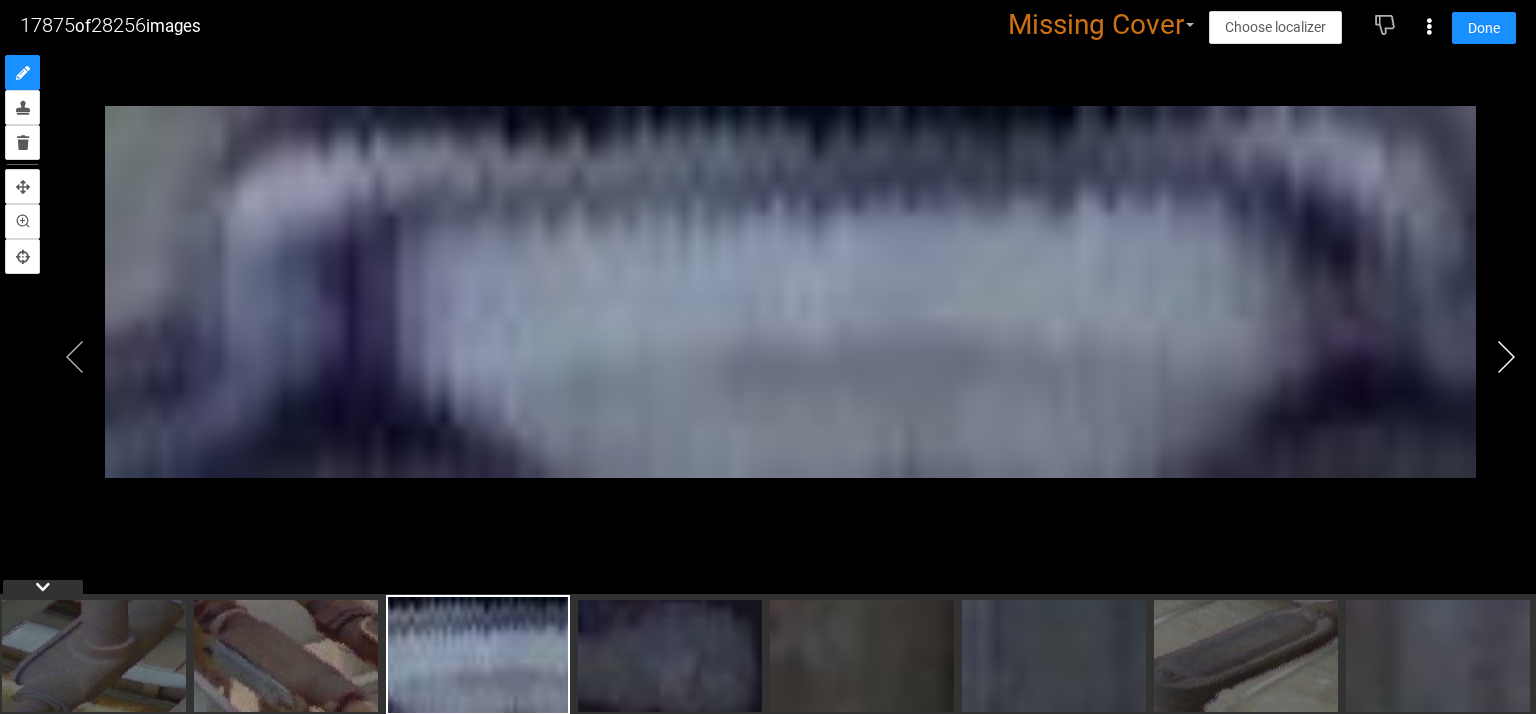 click at bounding box center (1506, 357) 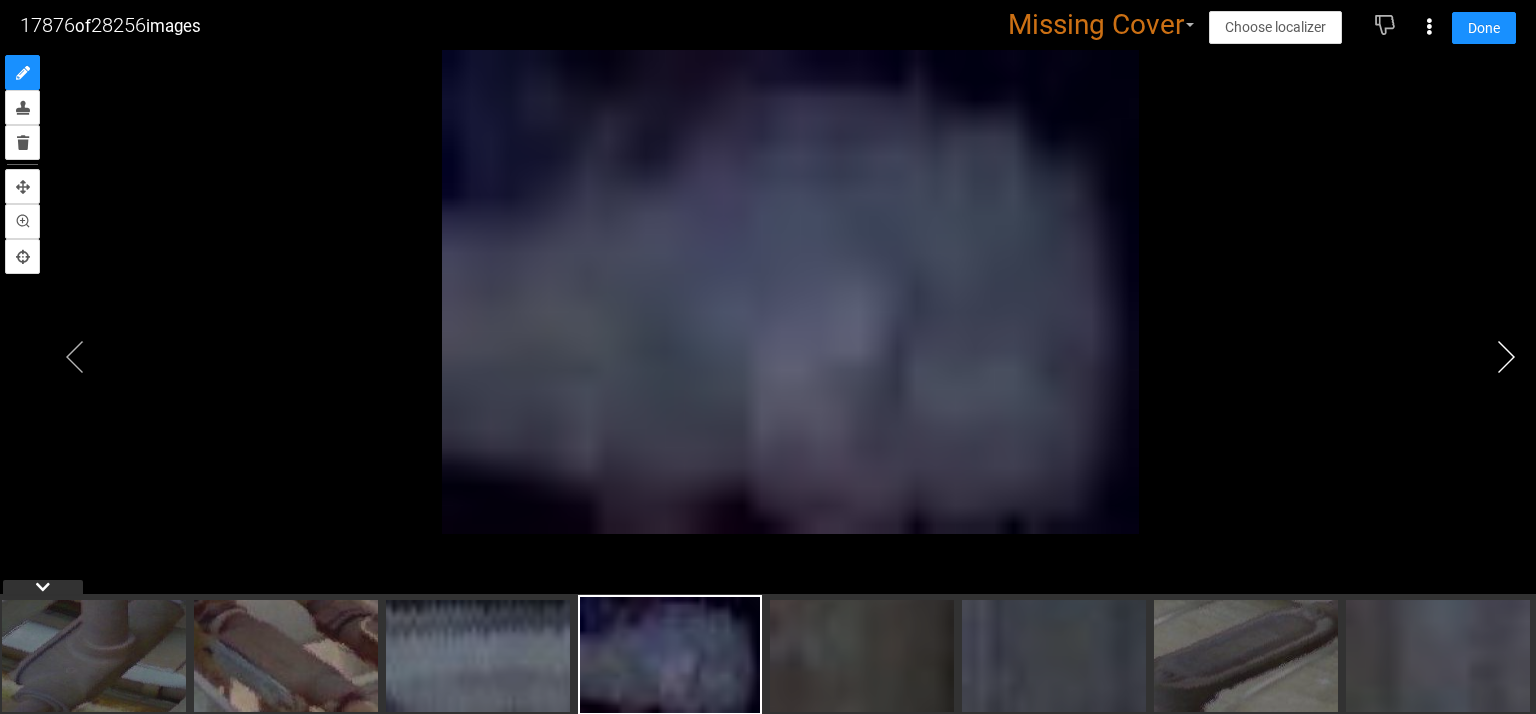 click at bounding box center [1506, 357] 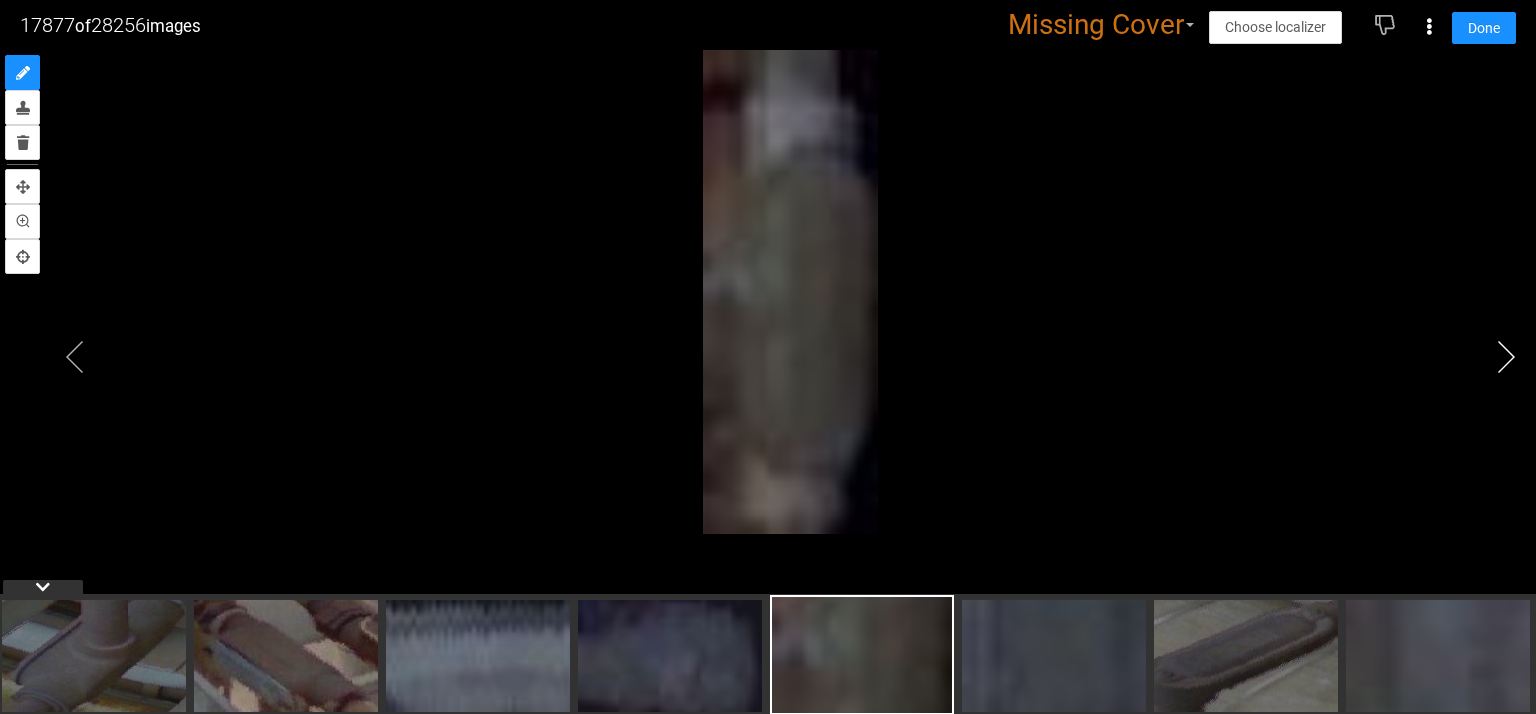 click at bounding box center (1506, 357) 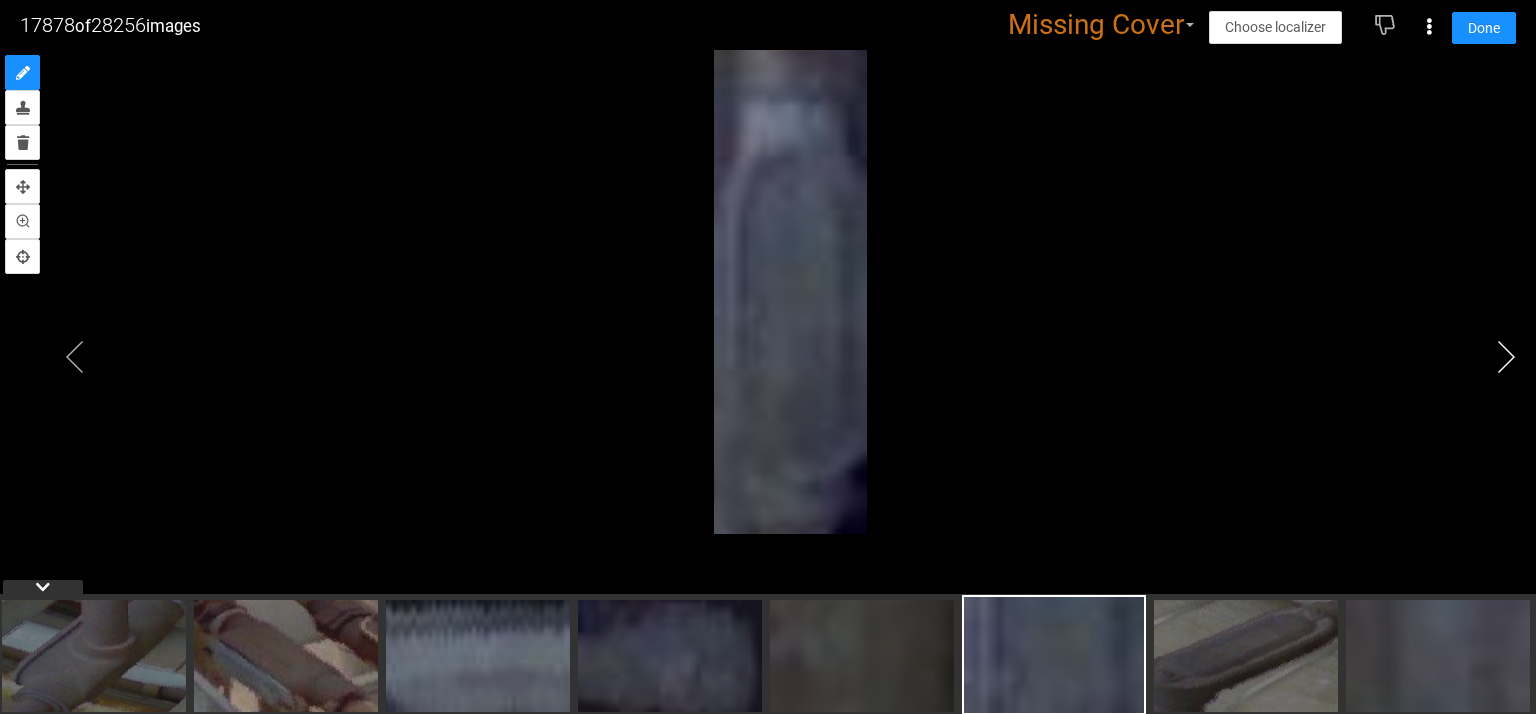 click at bounding box center (1506, 357) 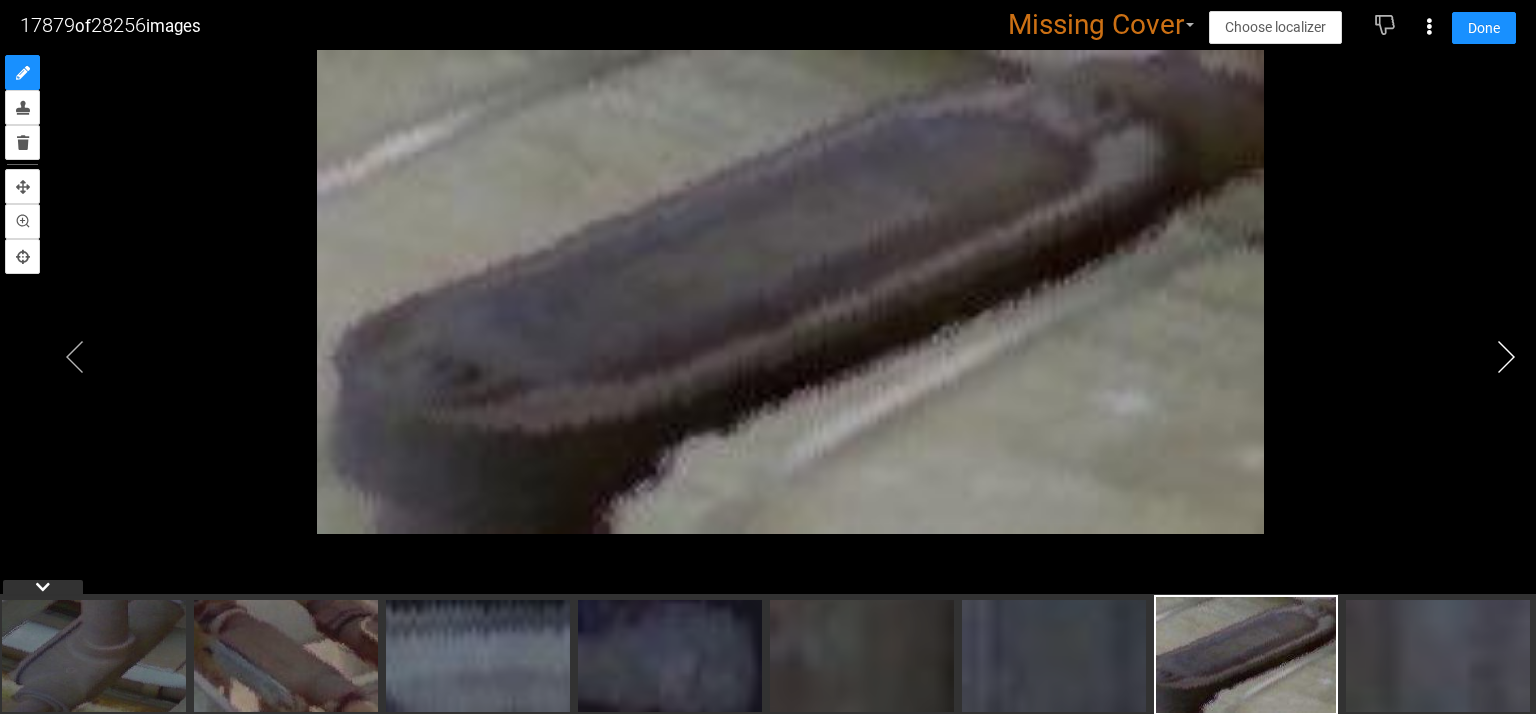 click at bounding box center (1506, 357) 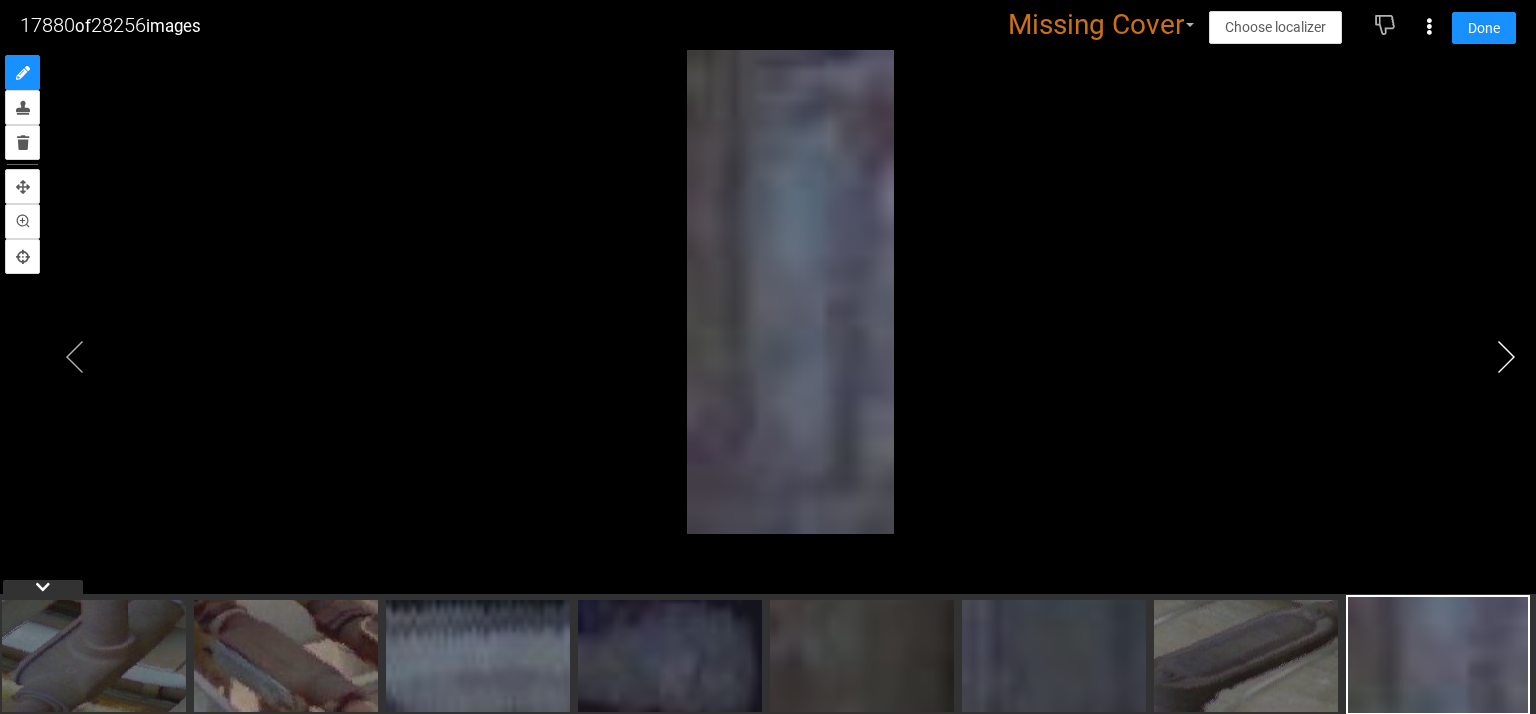 click at bounding box center [1506, 357] 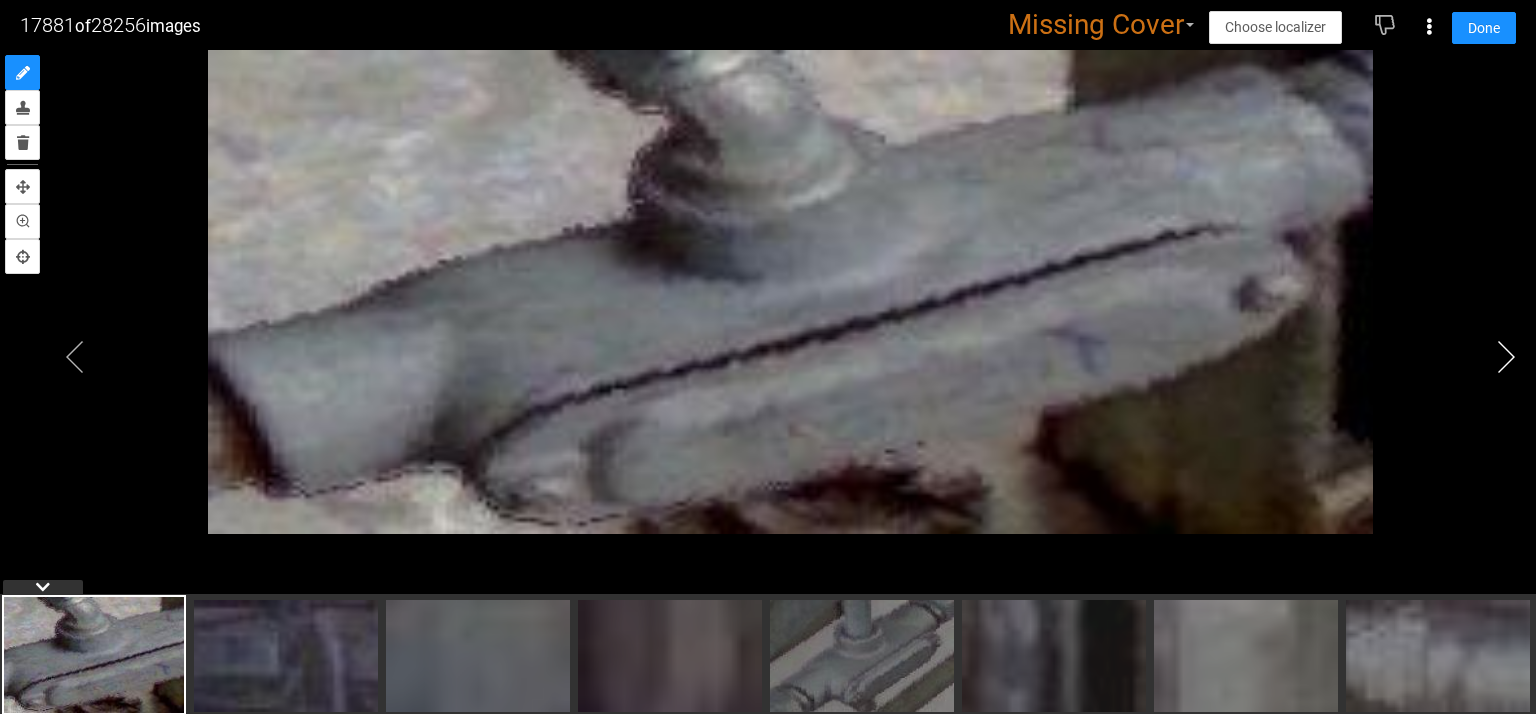 click at bounding box center [1506, 357] 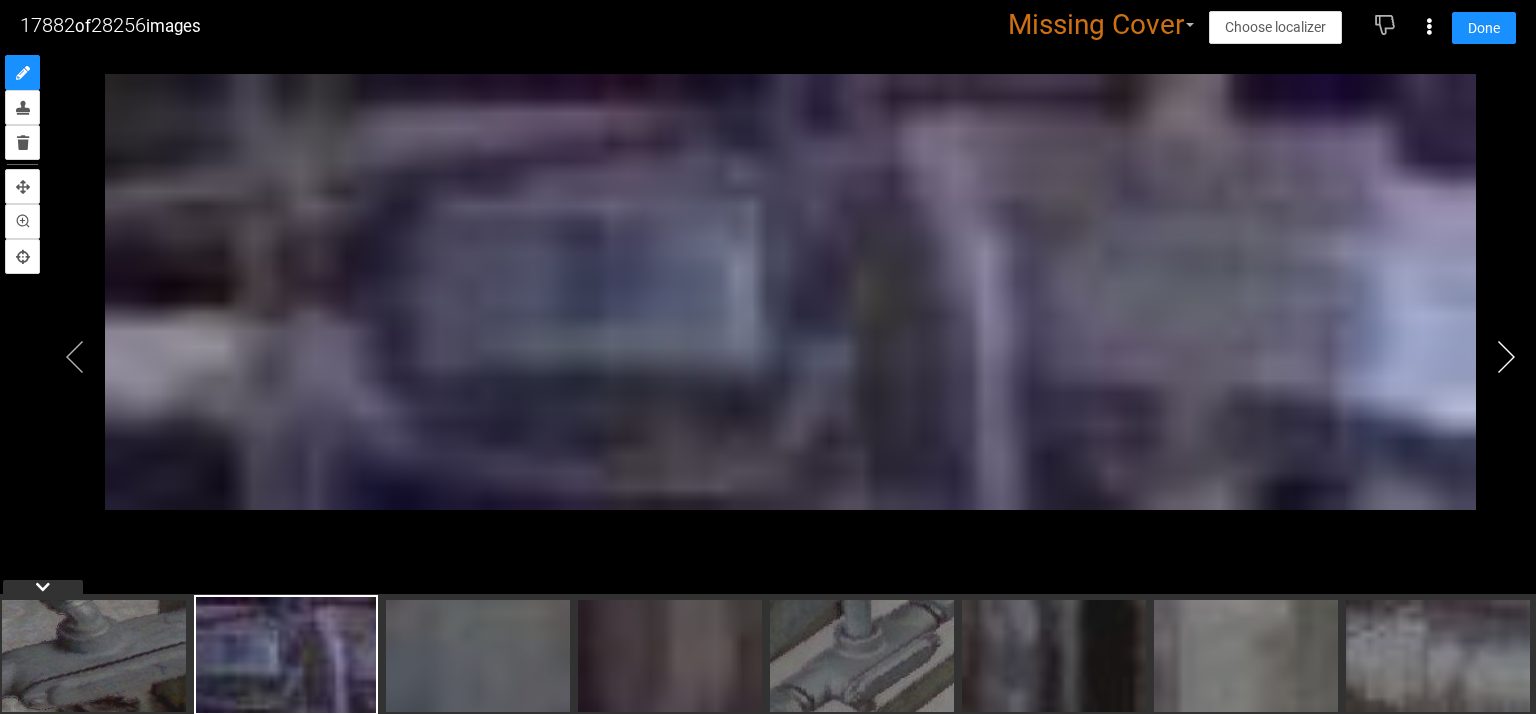 click at bounding box center [1506, 357] 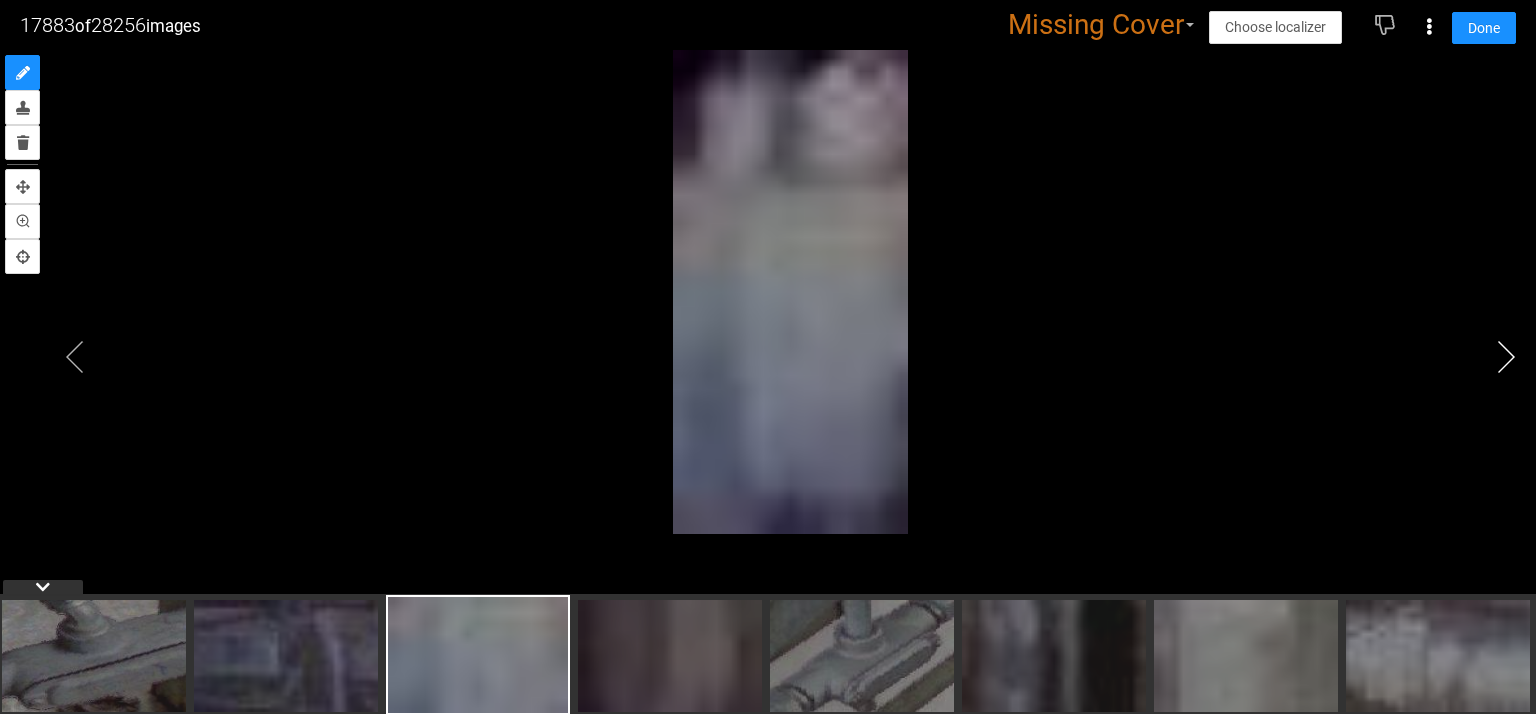 click at bounding box center (1506, 357) 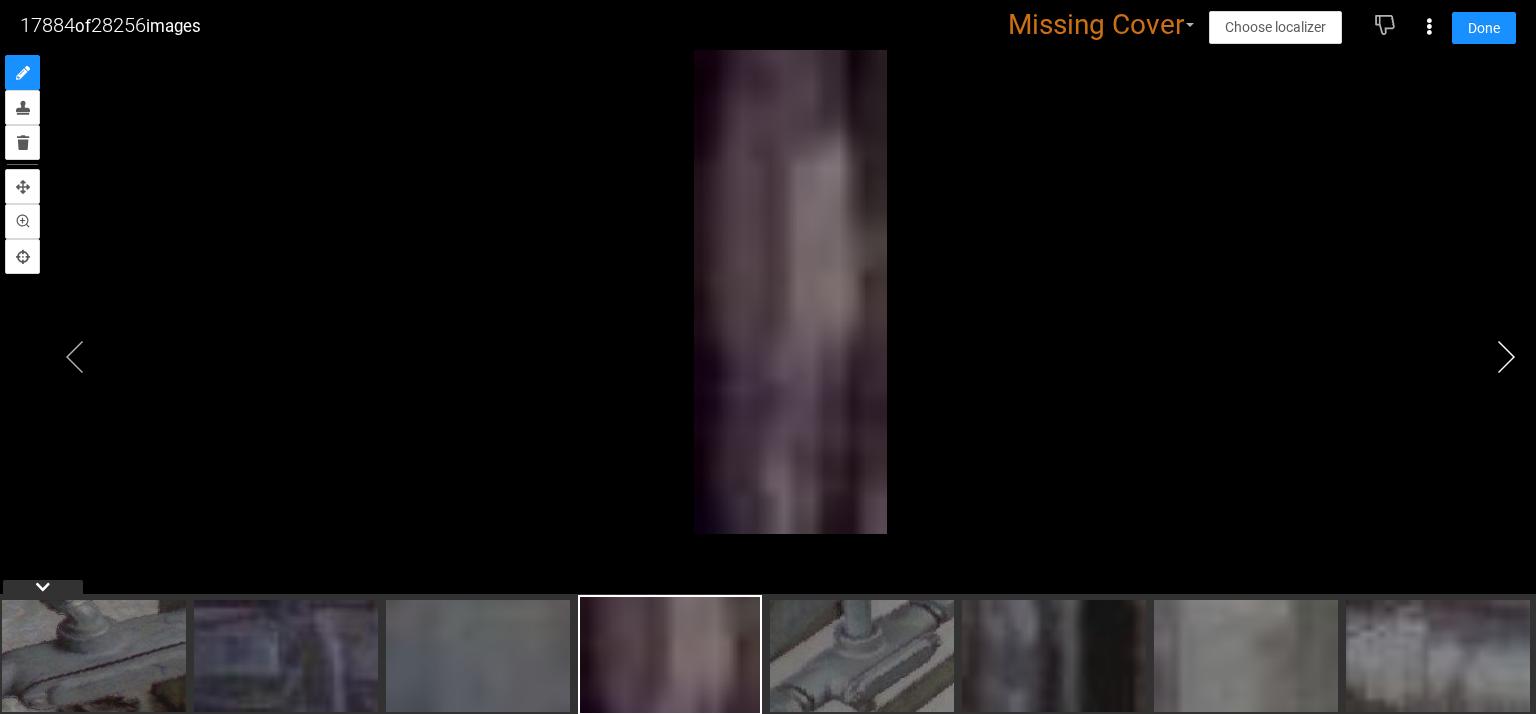 click at bounding box center (1506, 357) 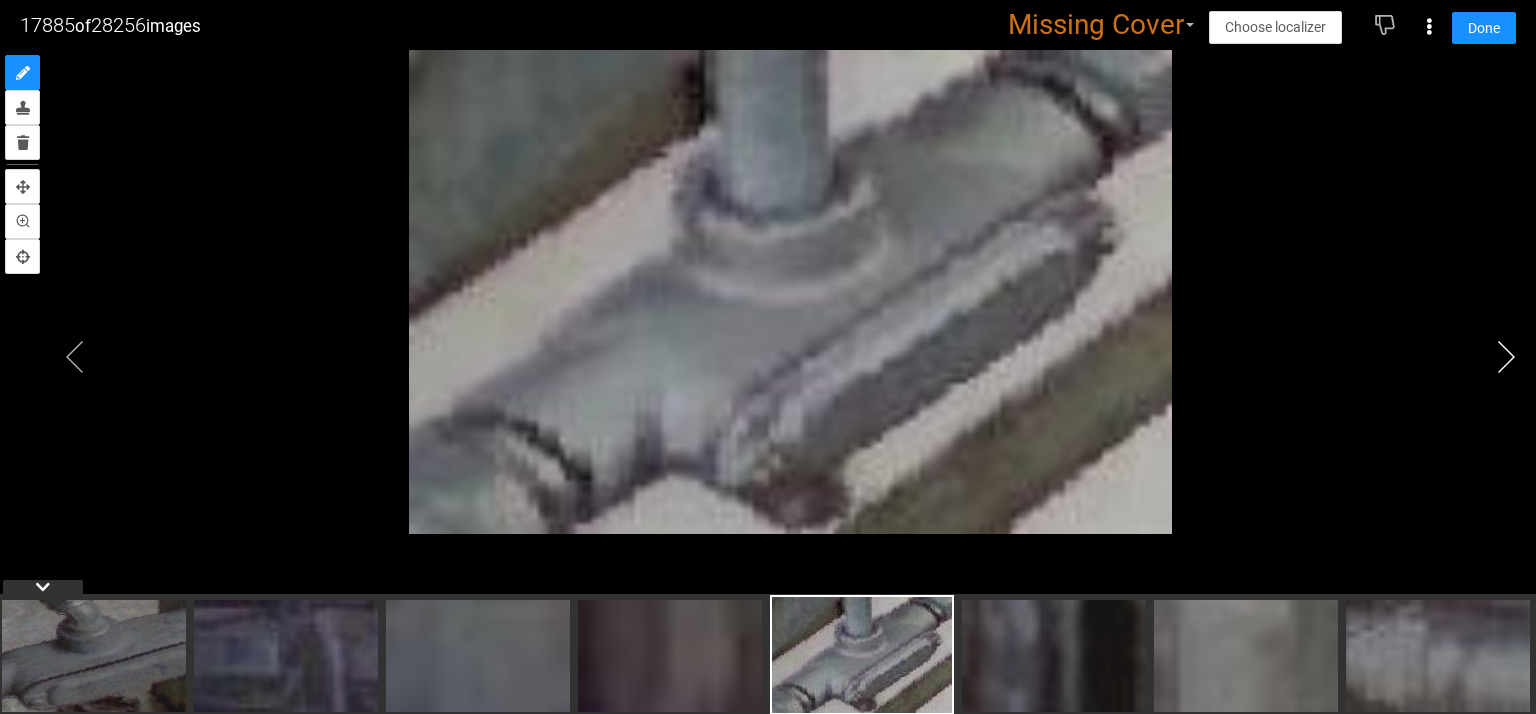 click at bounding box center [1506, 357] 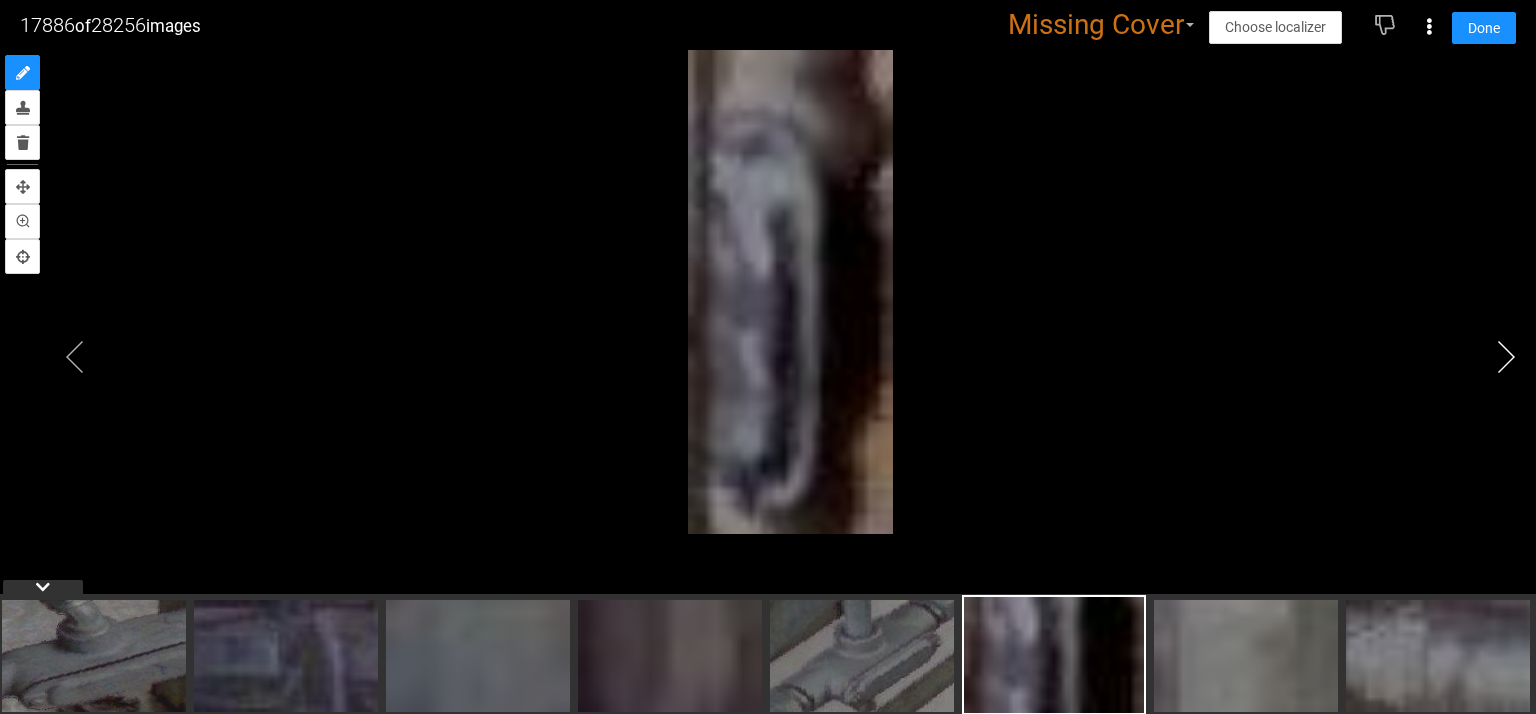 click at bounding box center [1506, 357] 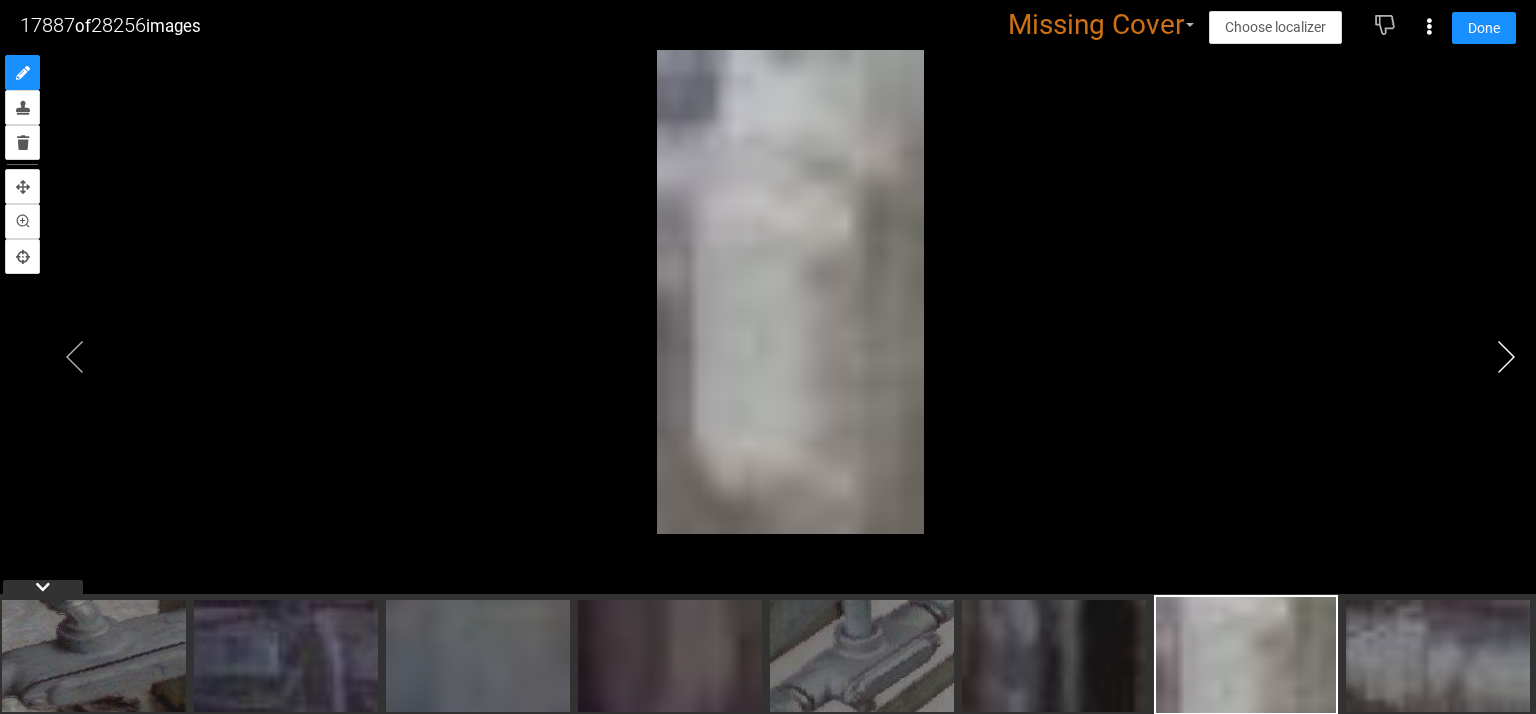click at bounding box center (1506, 357) 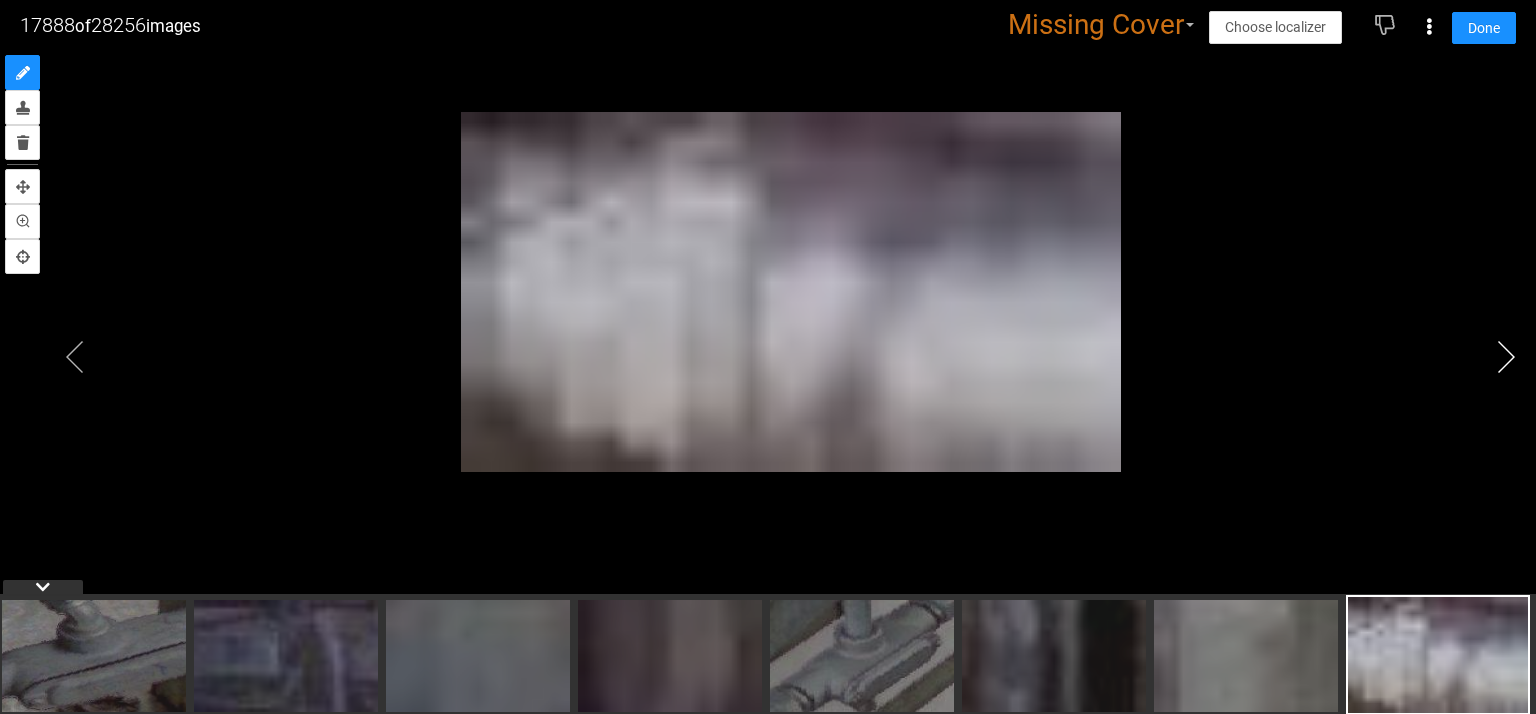 click at bounding box center (1506, 357) 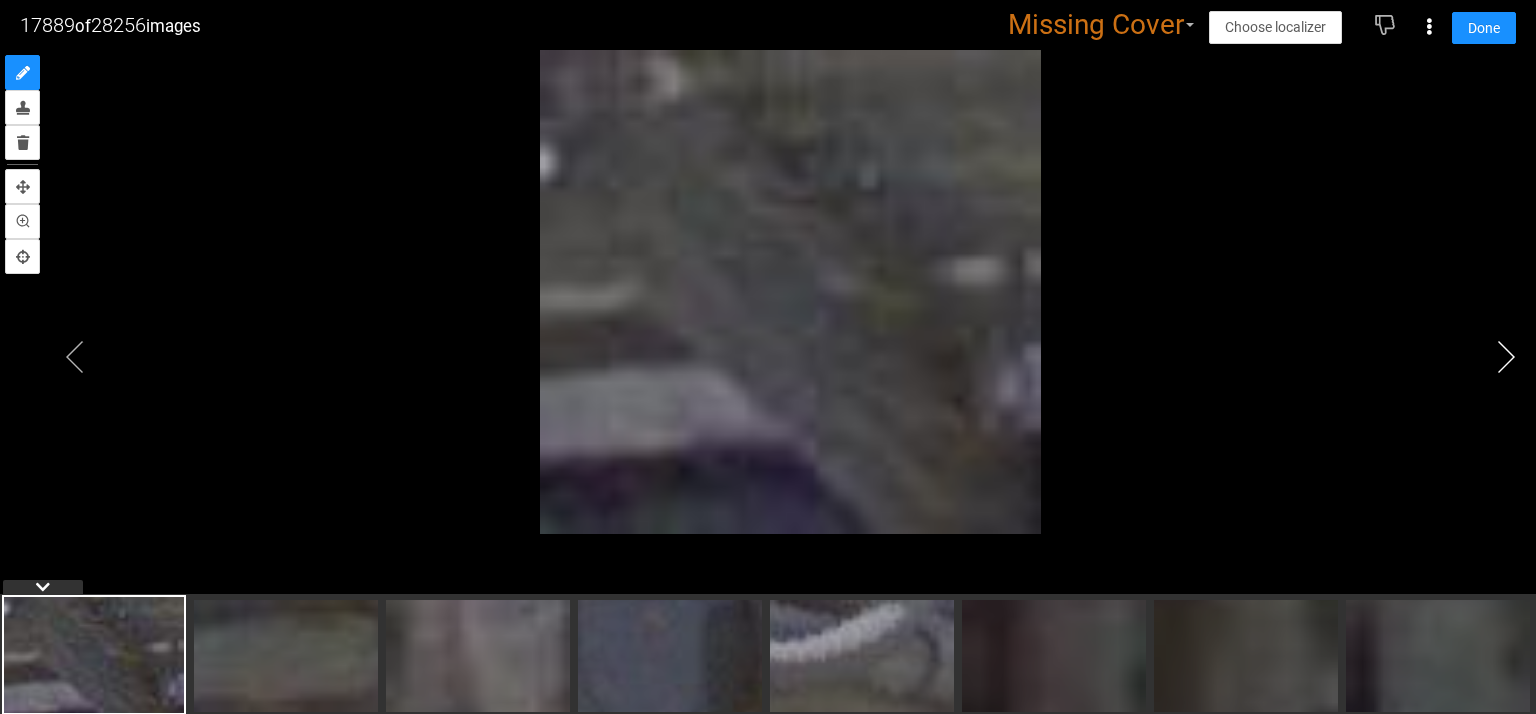 click at bounding box center (1506, 357) 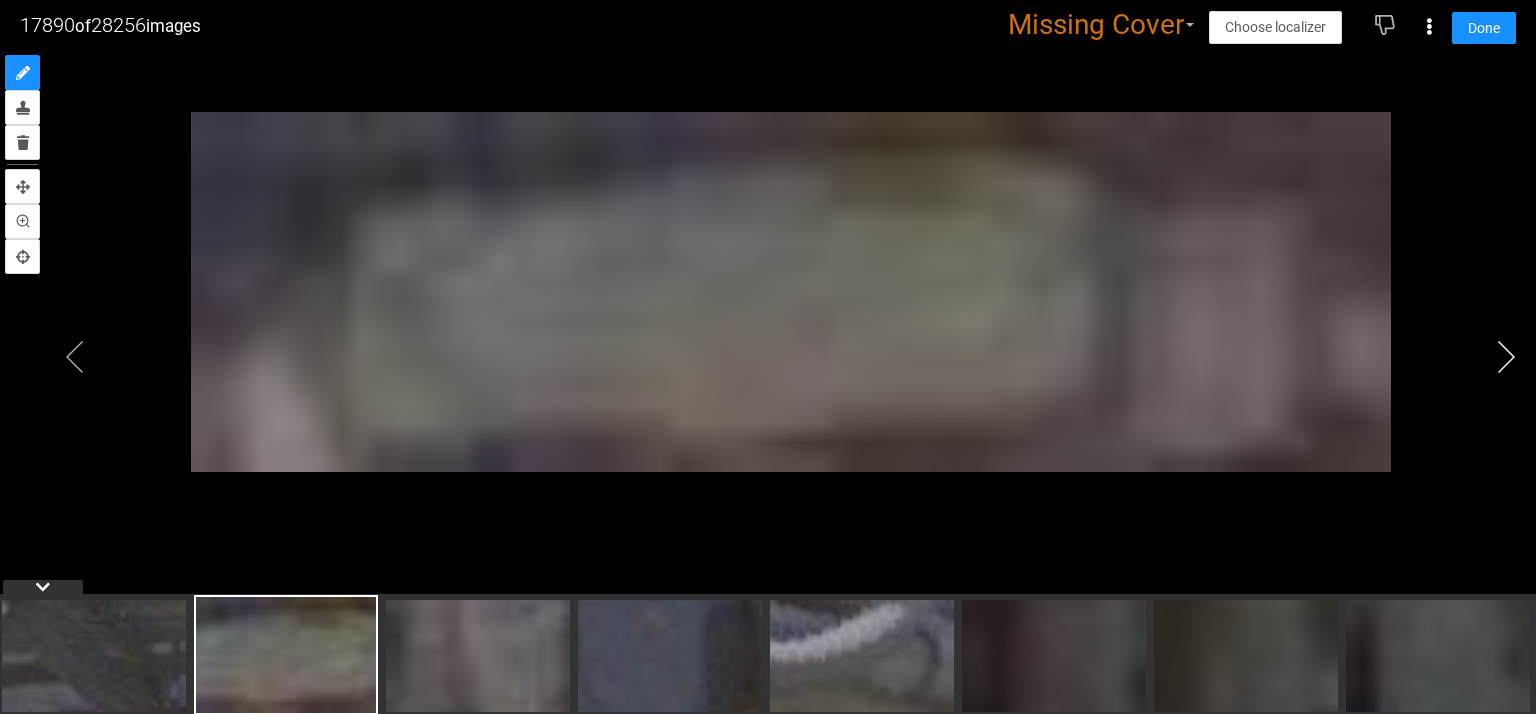click at bounding box center (1506, 357) 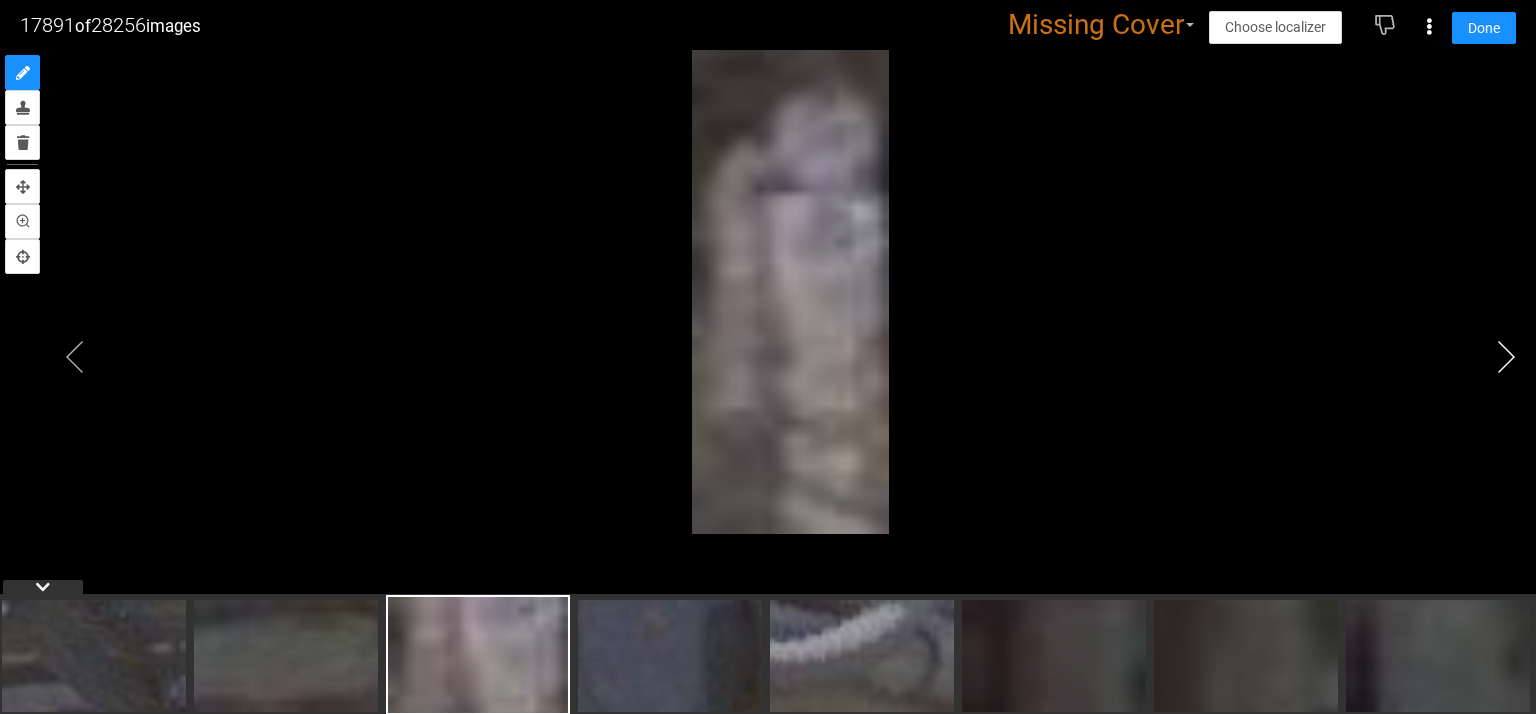 click at bounding box center (1506, 357) 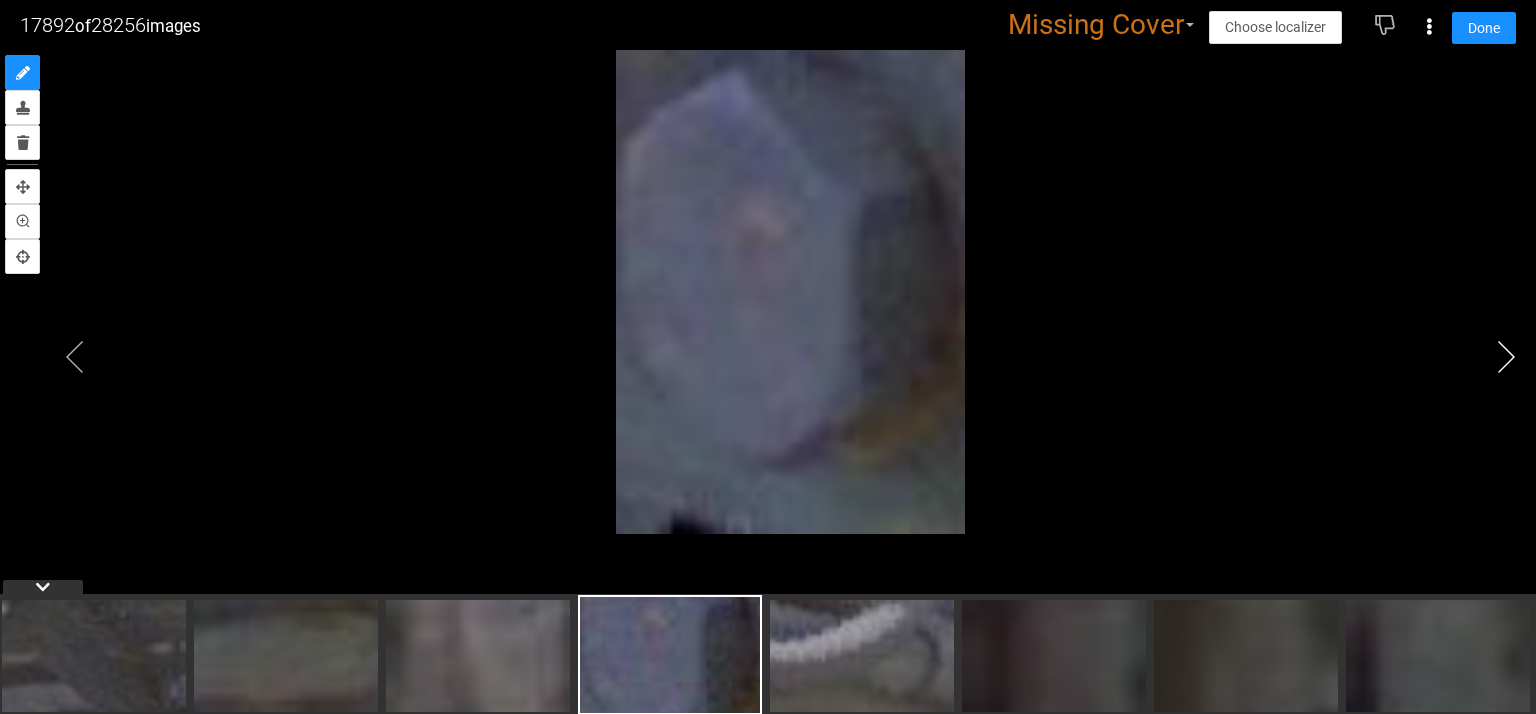 click at bounding box center [1506, 357] 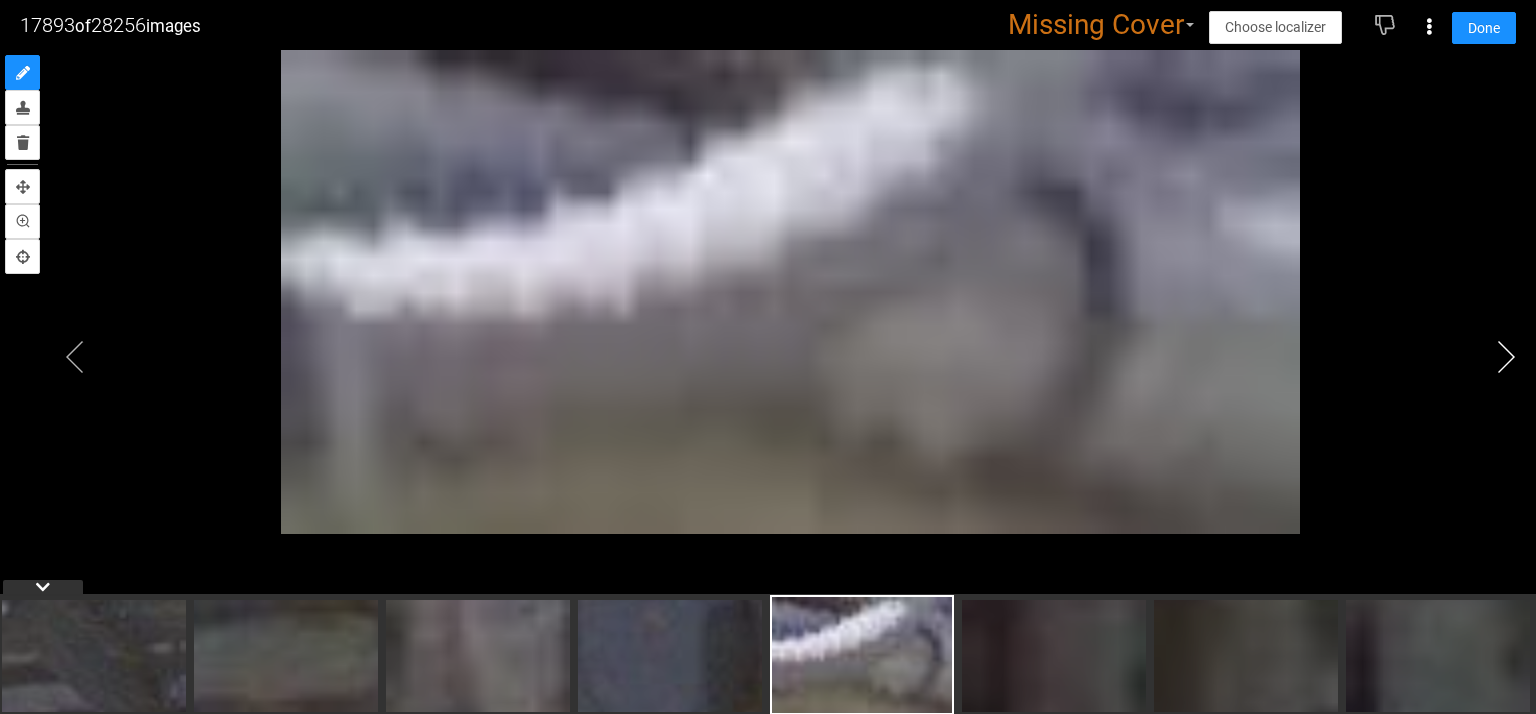 click at bounding box center (1506, 357) 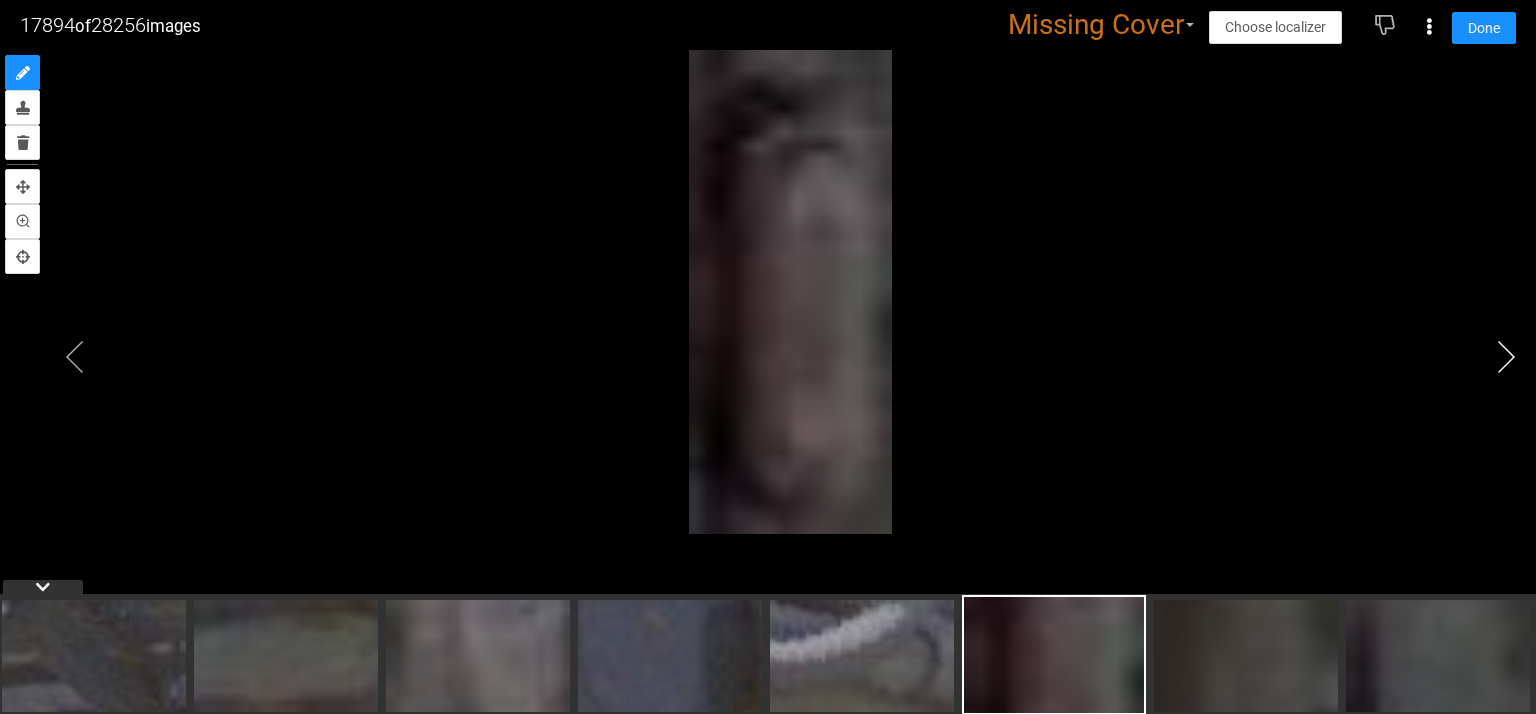 click at bounding box center (1506, 357) 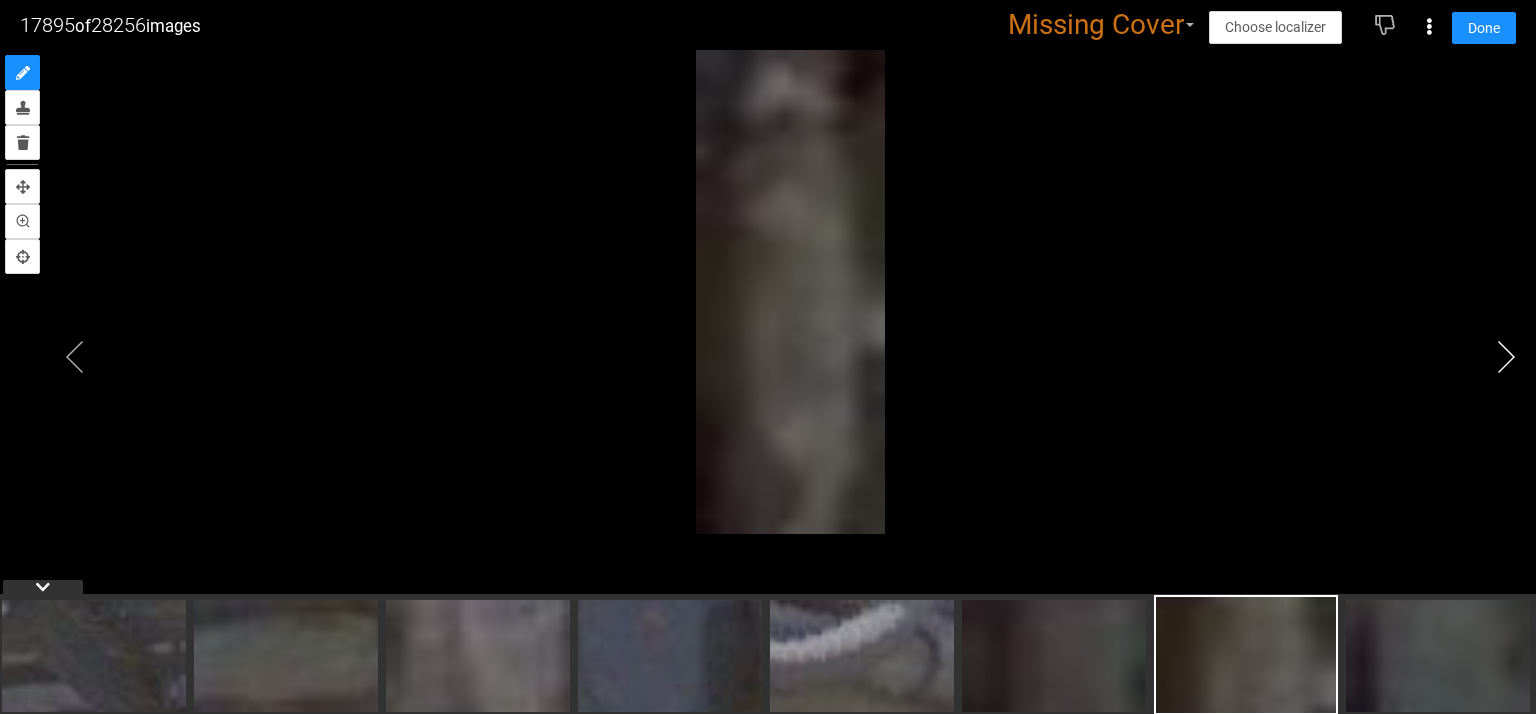 click at bounding box center [1506, 357] 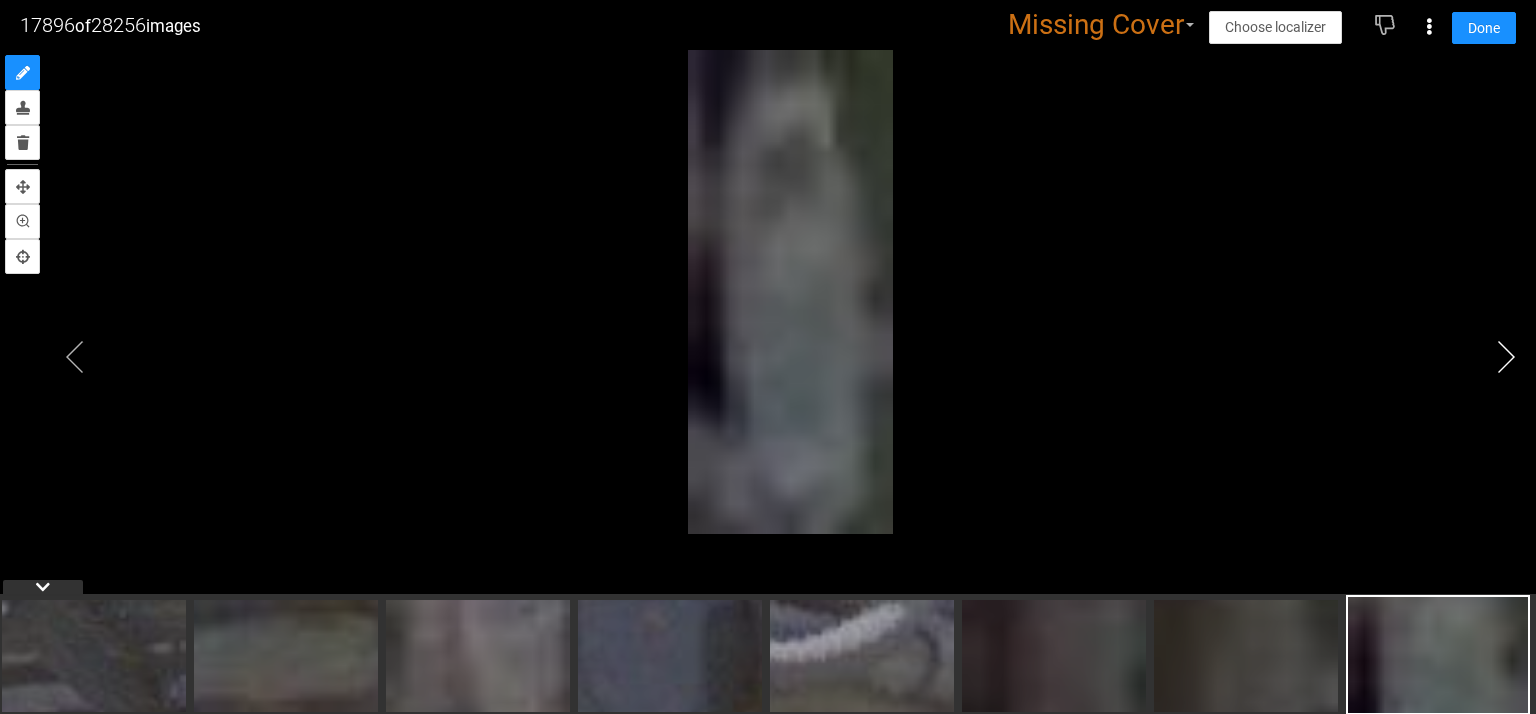 click at bounding box center [1506, 357] 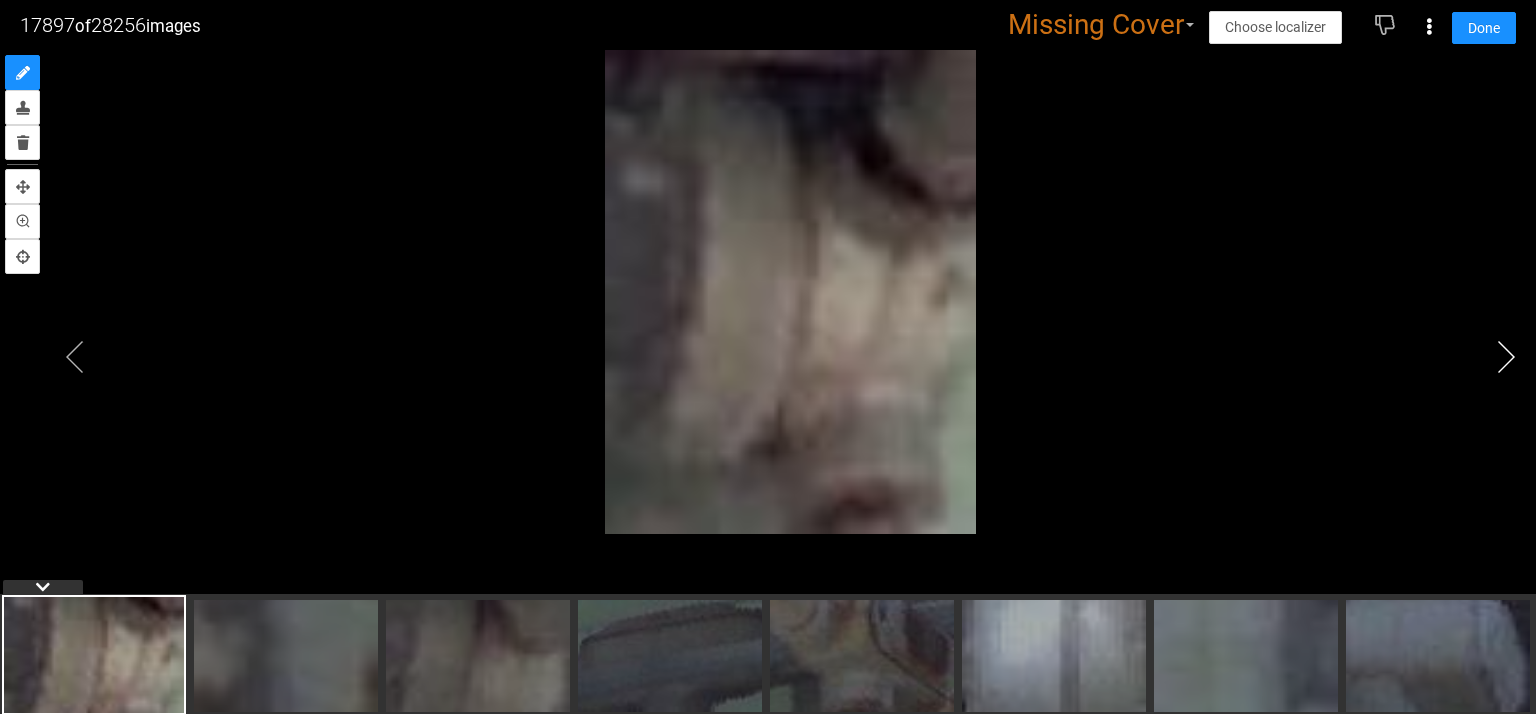 click at bounding box center [1506, 357] 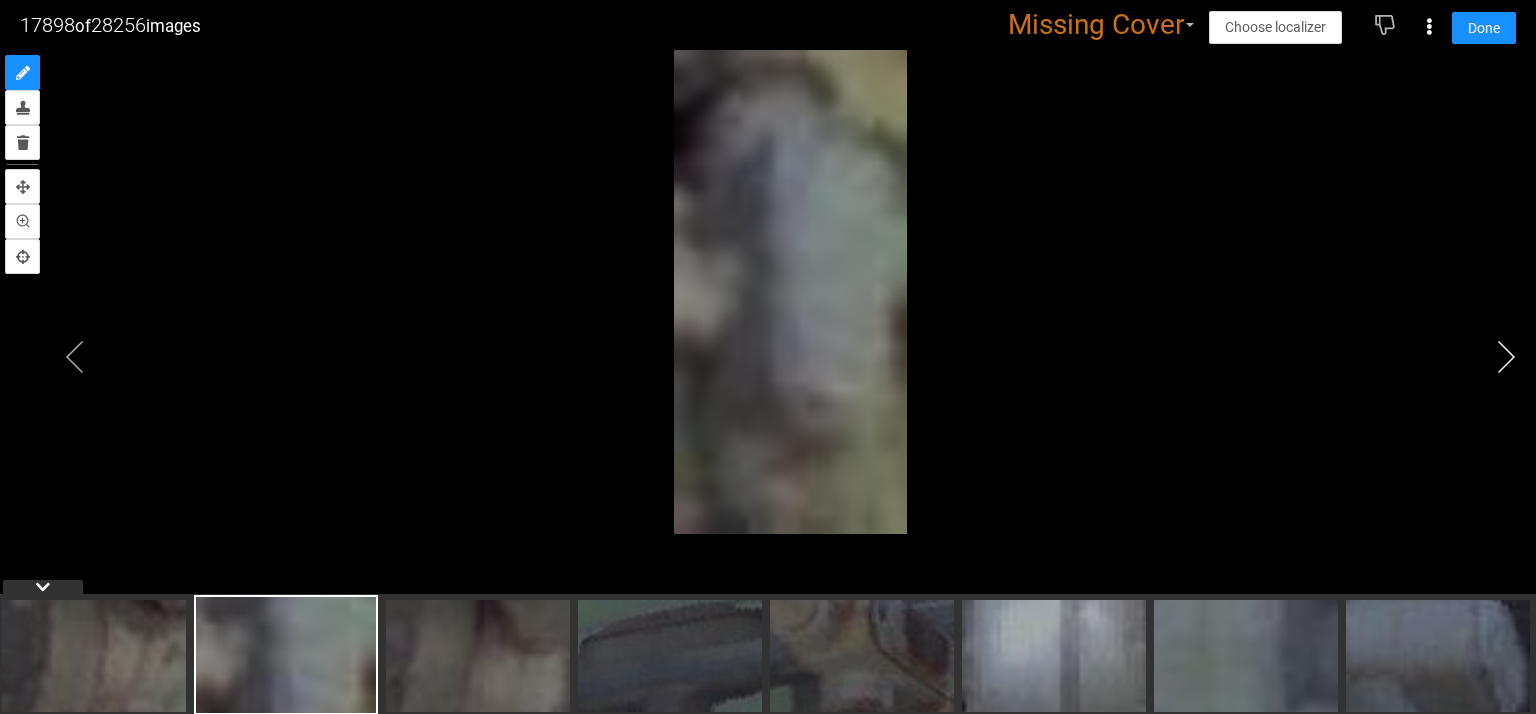 click at bounding box center (1506, 357) 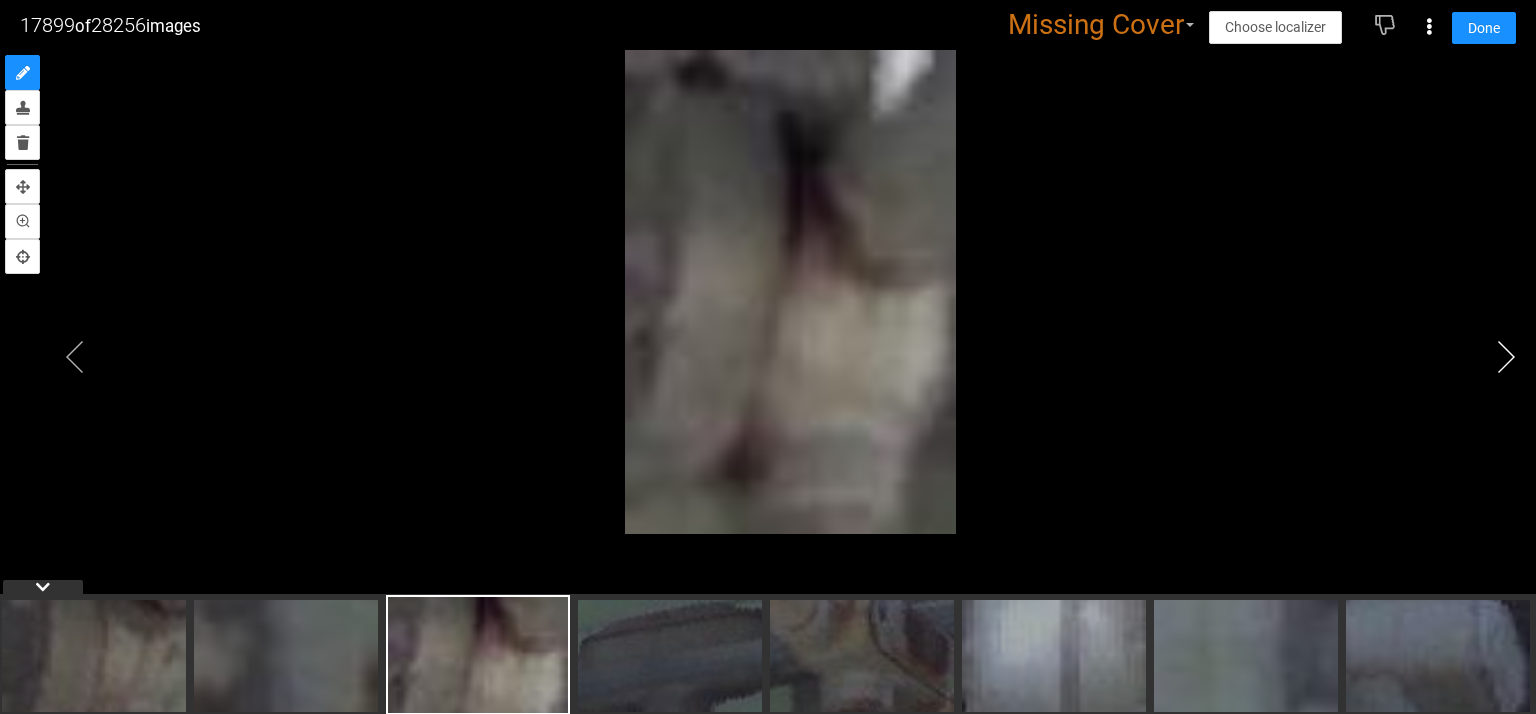 click at bounding box center (1506, 357) 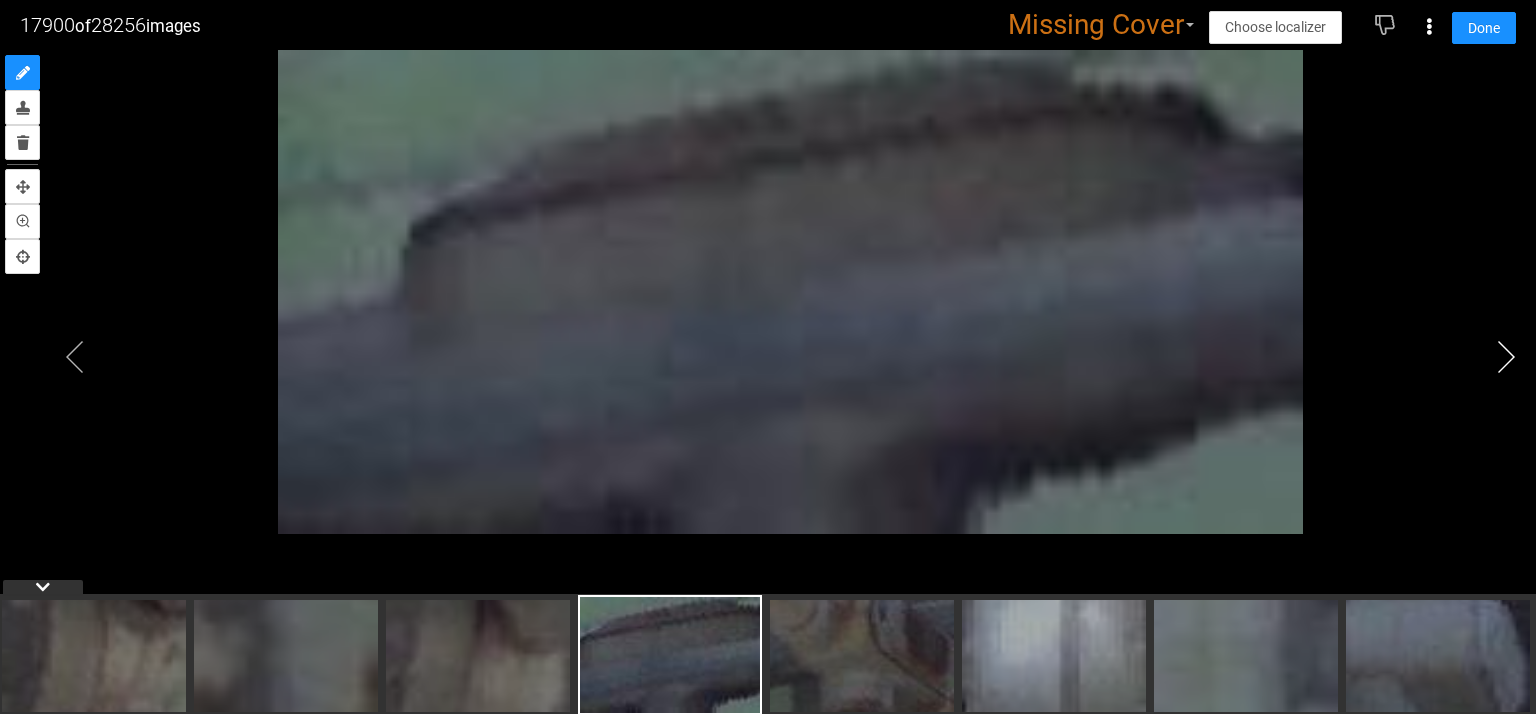 click at bounding box center [1506, 357] 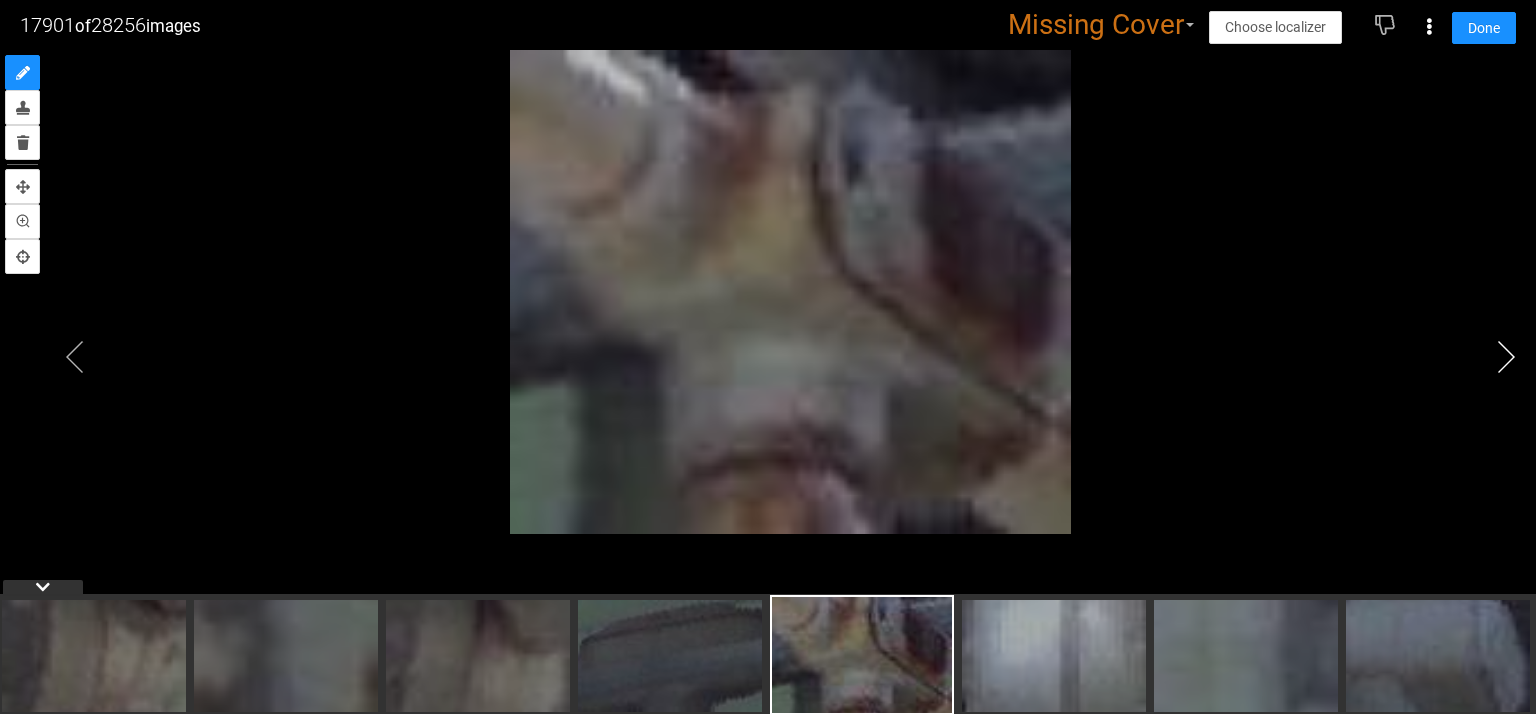 click at bounding box center [1506, 357] 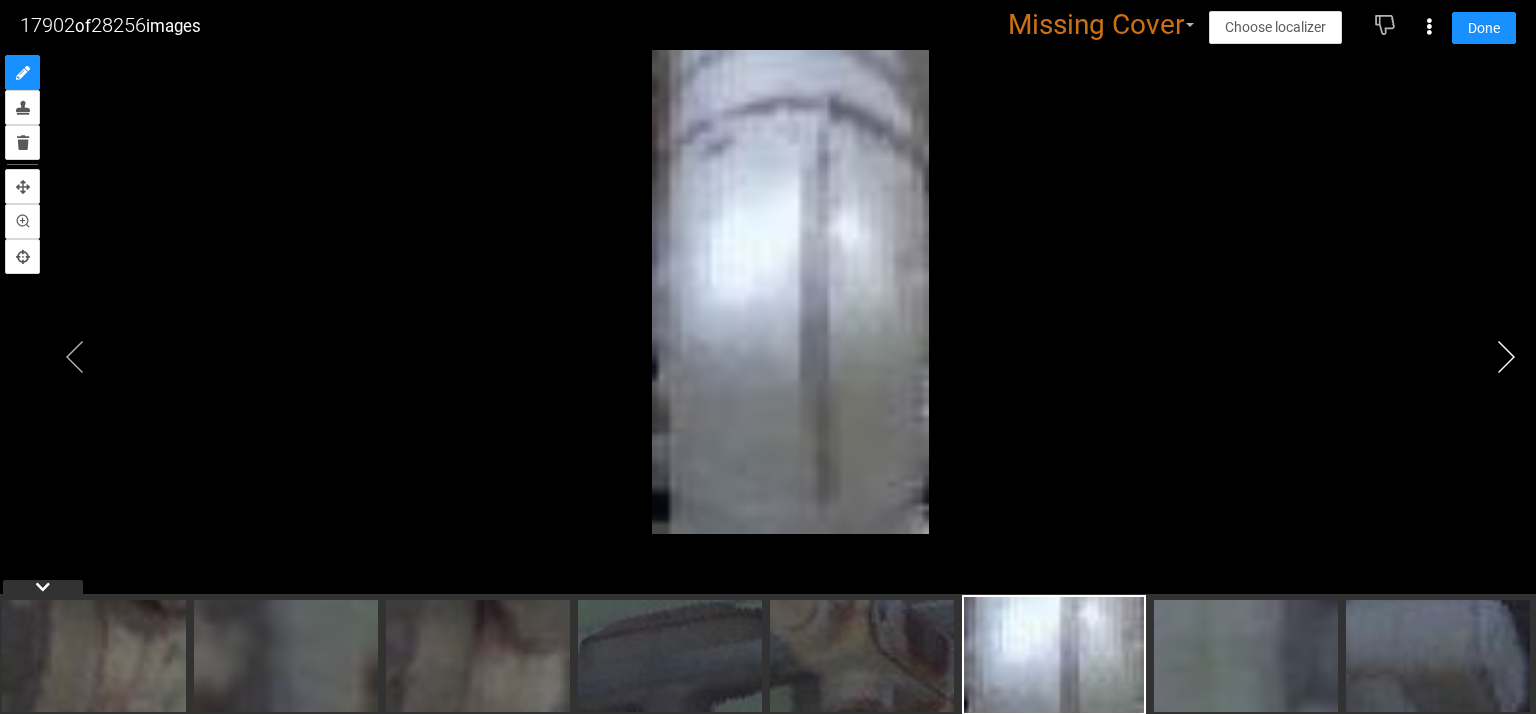 click at bounding box center (1506, 357) 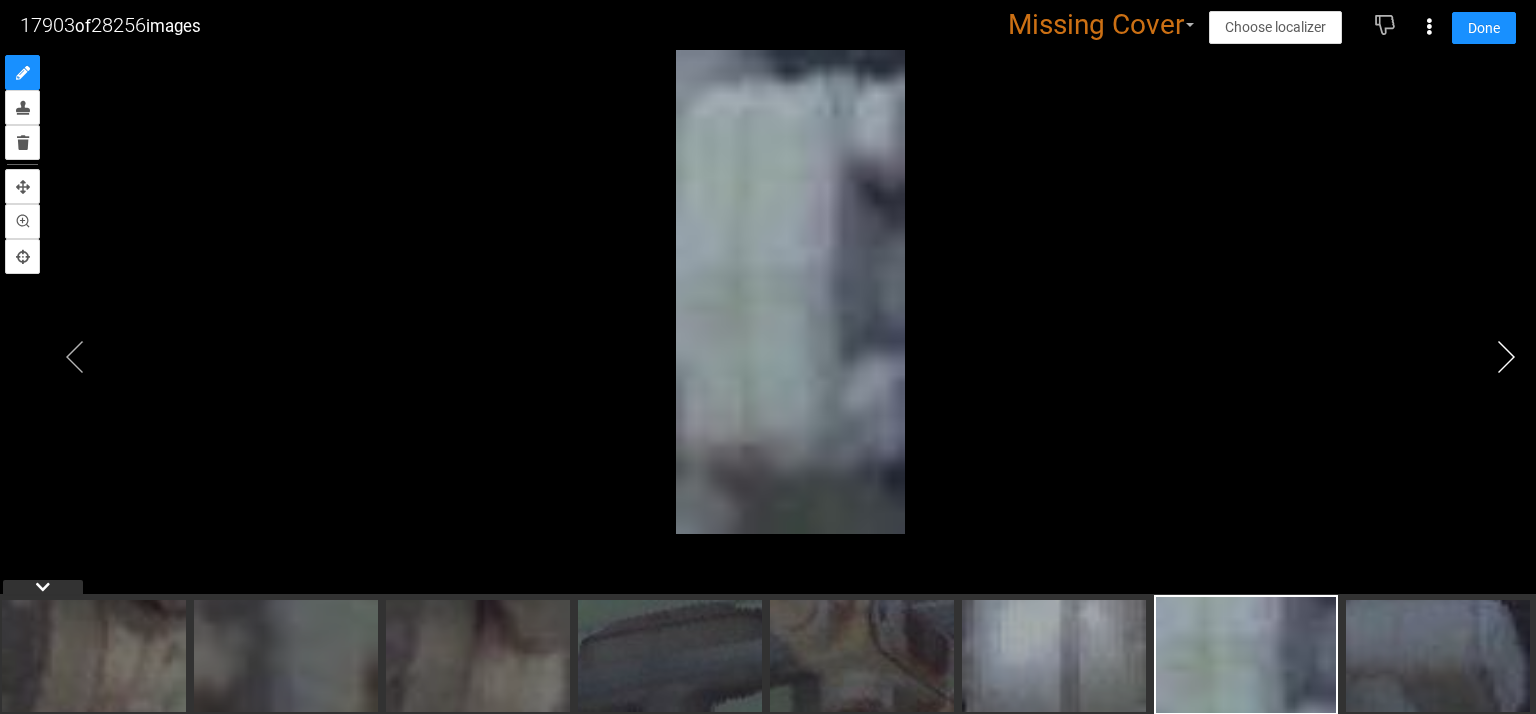 click at bounding box center [1506, 357] 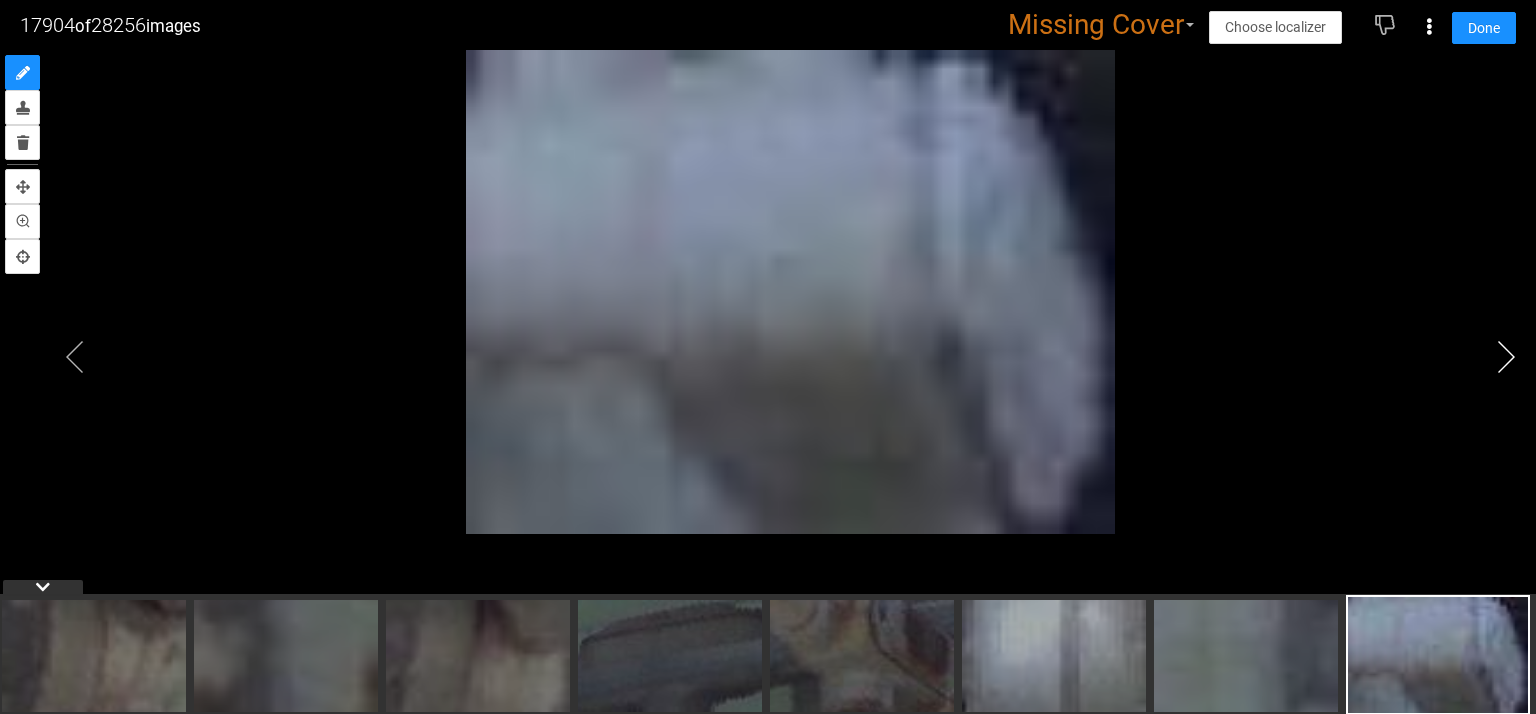 click at bounding box center (1506, 357) 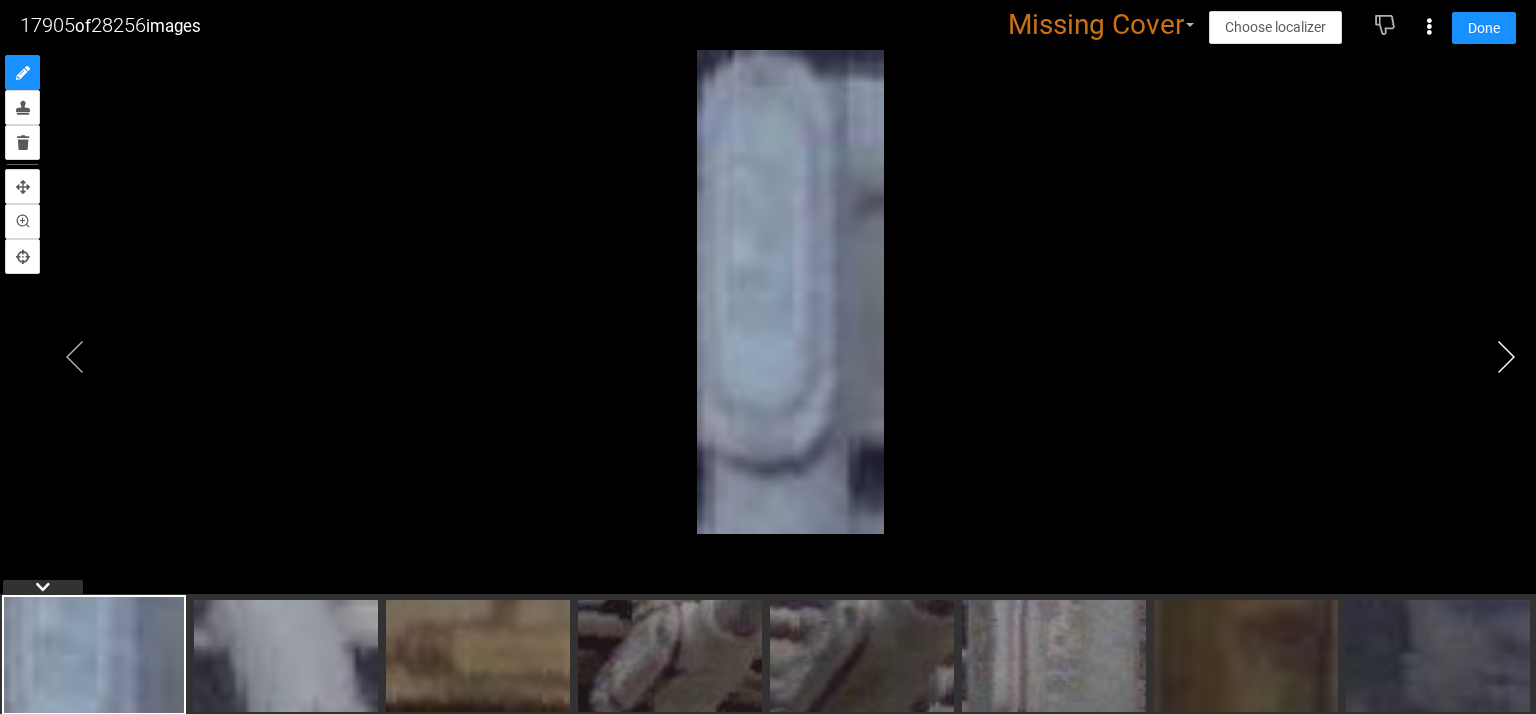 click at bounding box center [1506, 357] 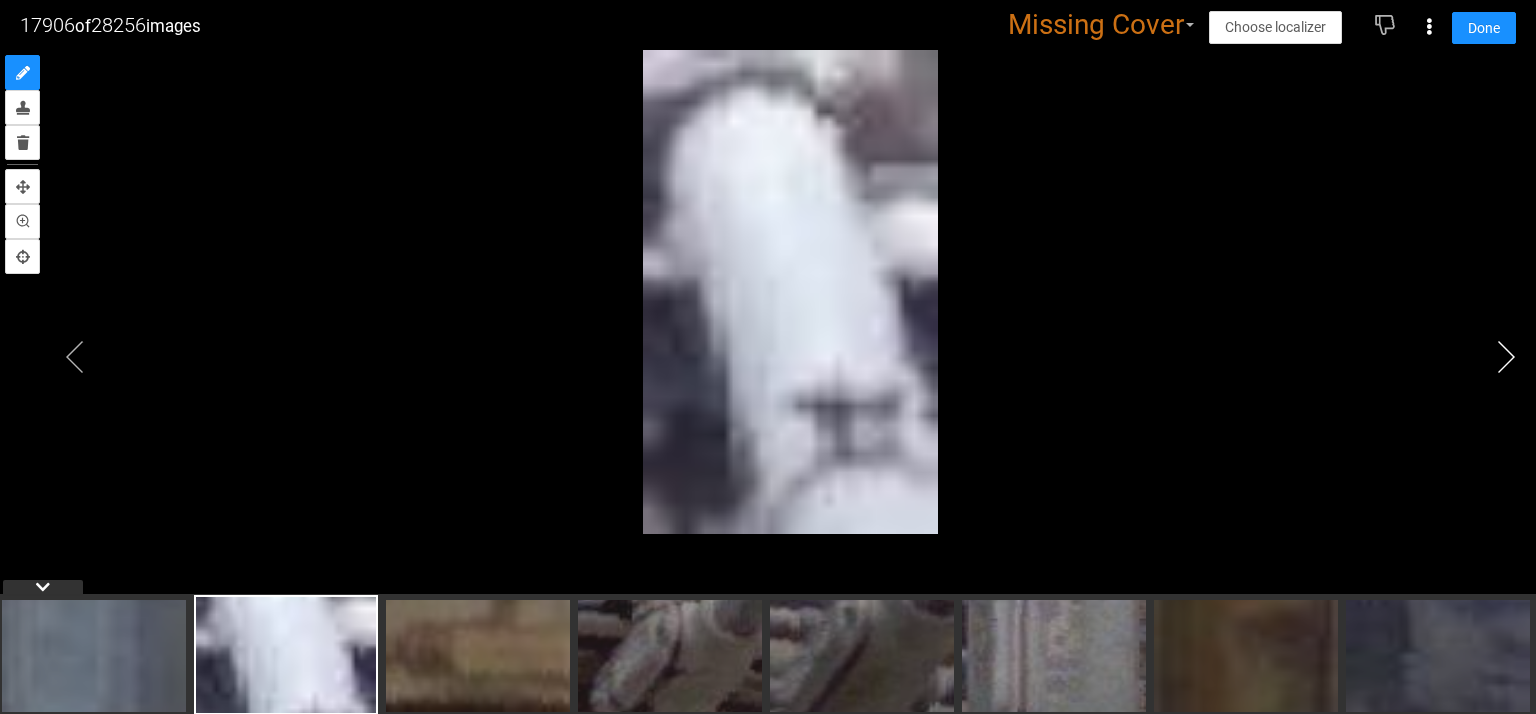 click at bounding box center [1506, 357] 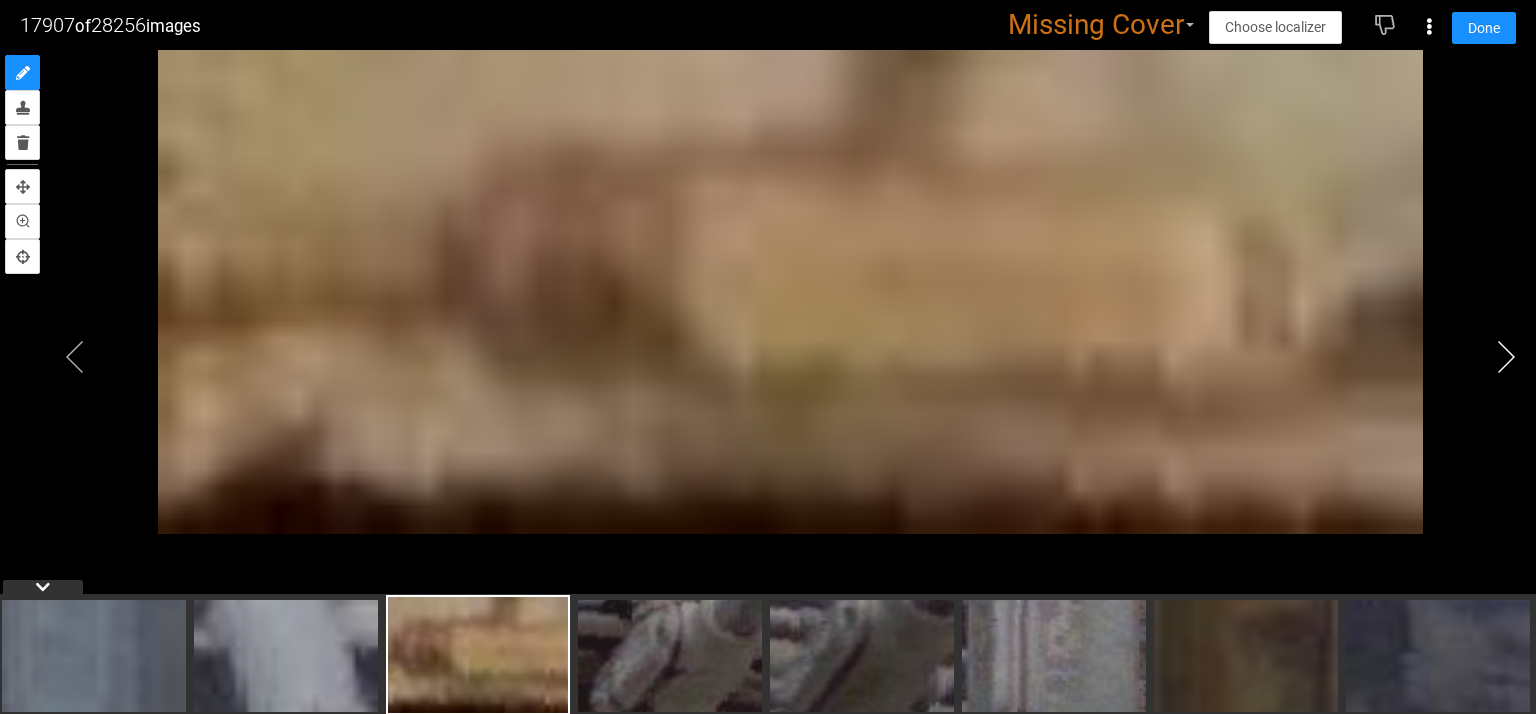 click at bounding box center (1506, 357) 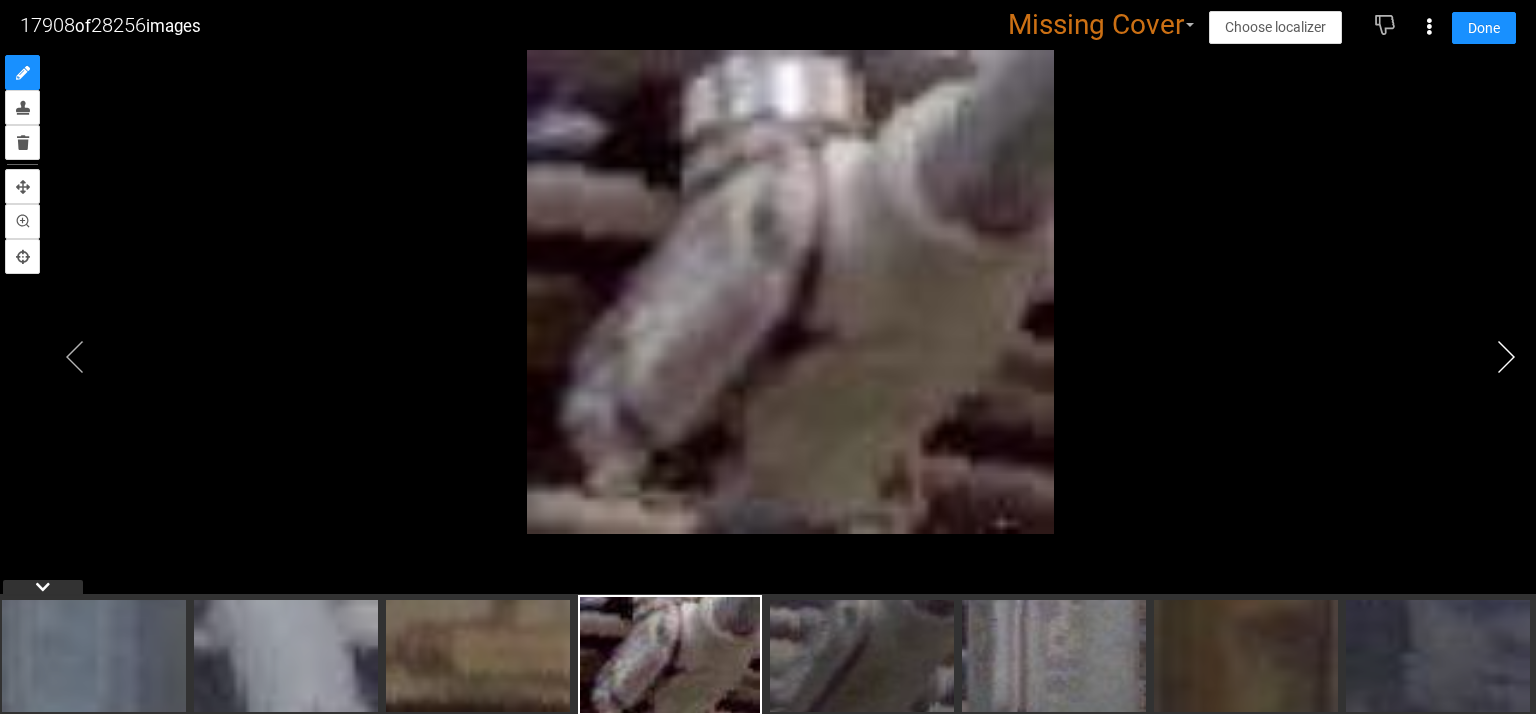 click at bounding box center [1506, 357] 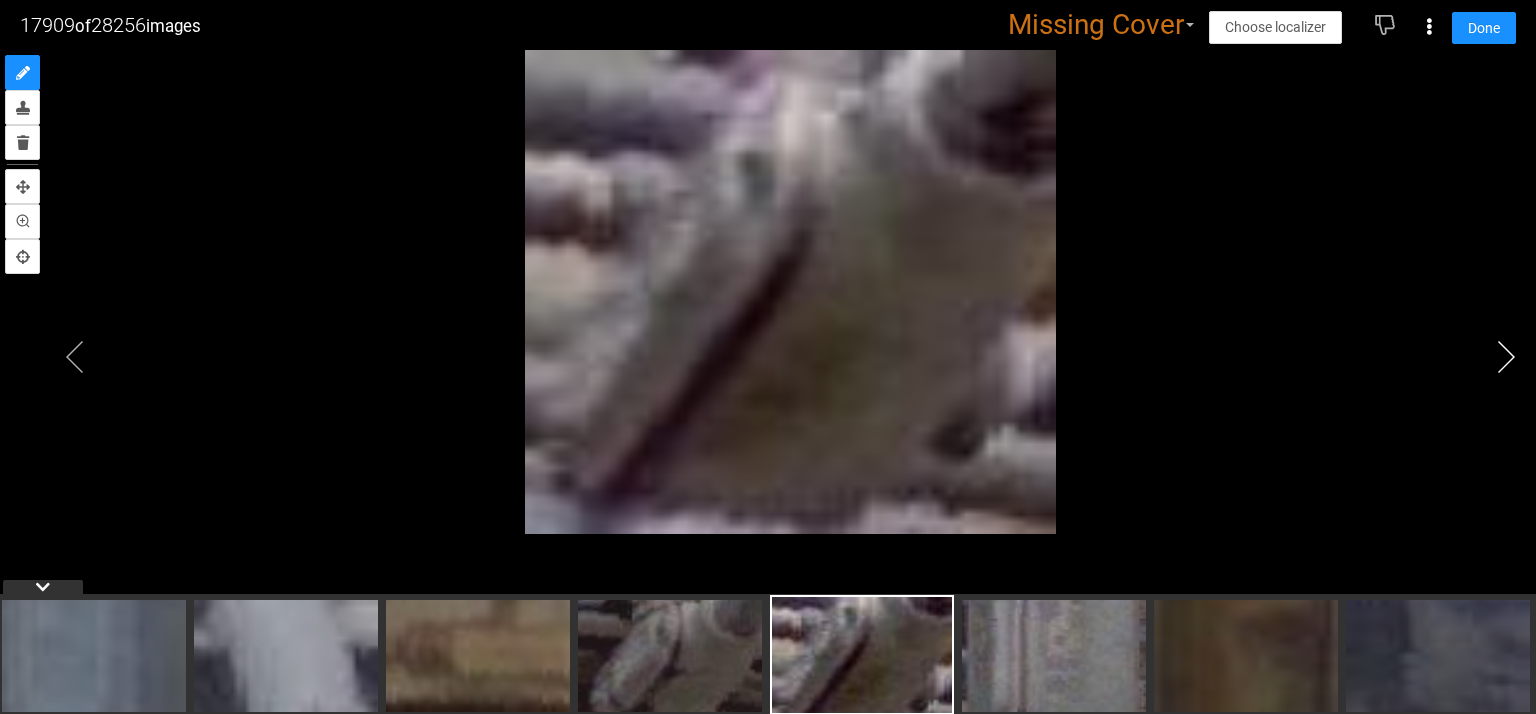 click at bounding box center [1506, 357] 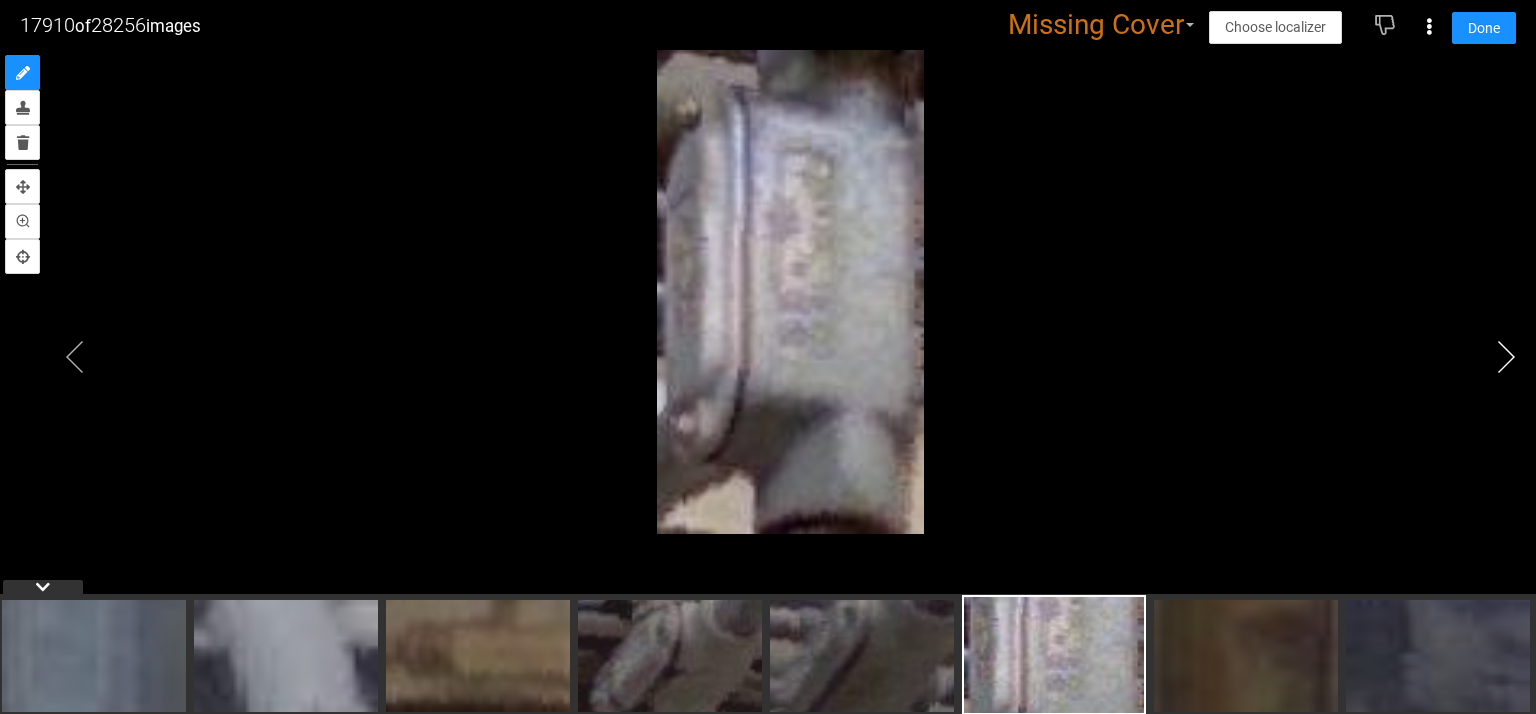 click at bounding box center [1506, 357] 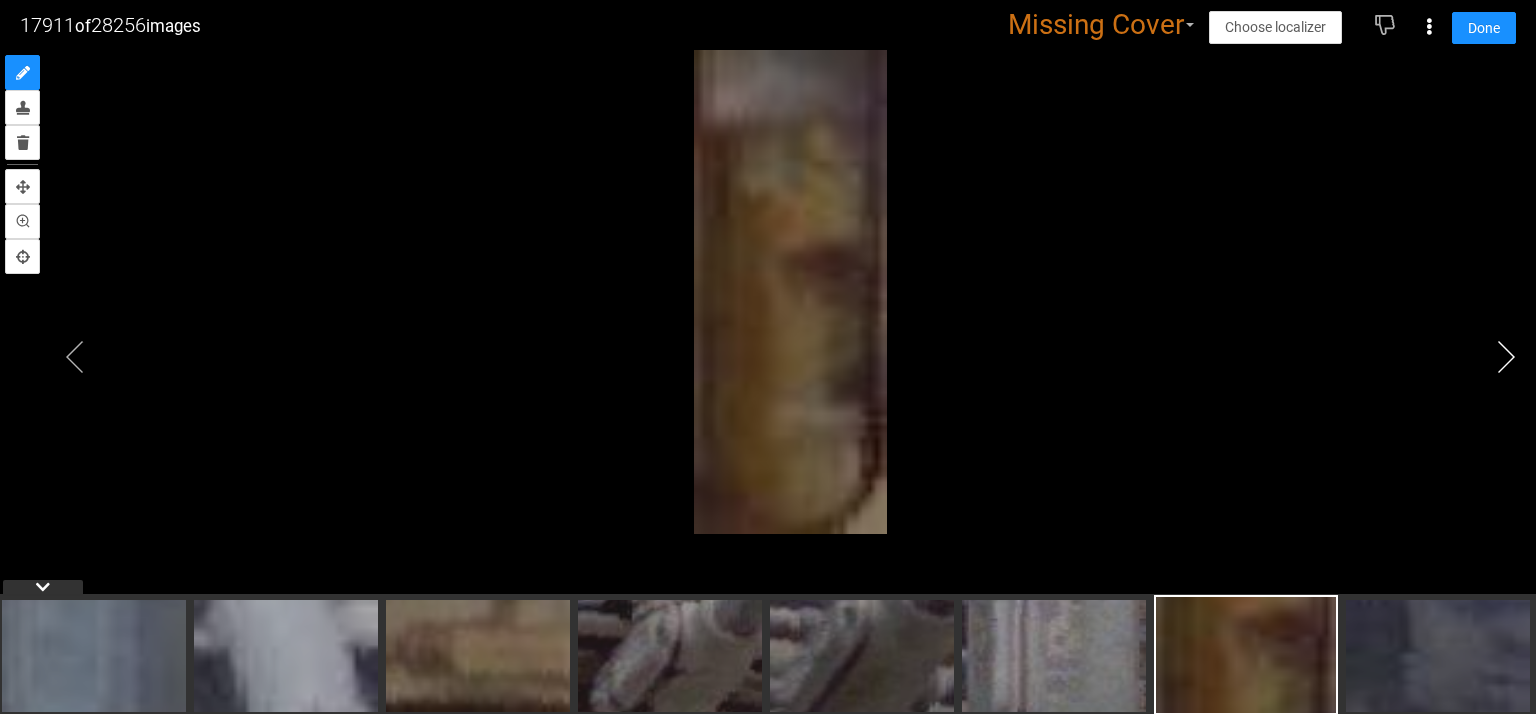 click at bounding box center [1506, 357] 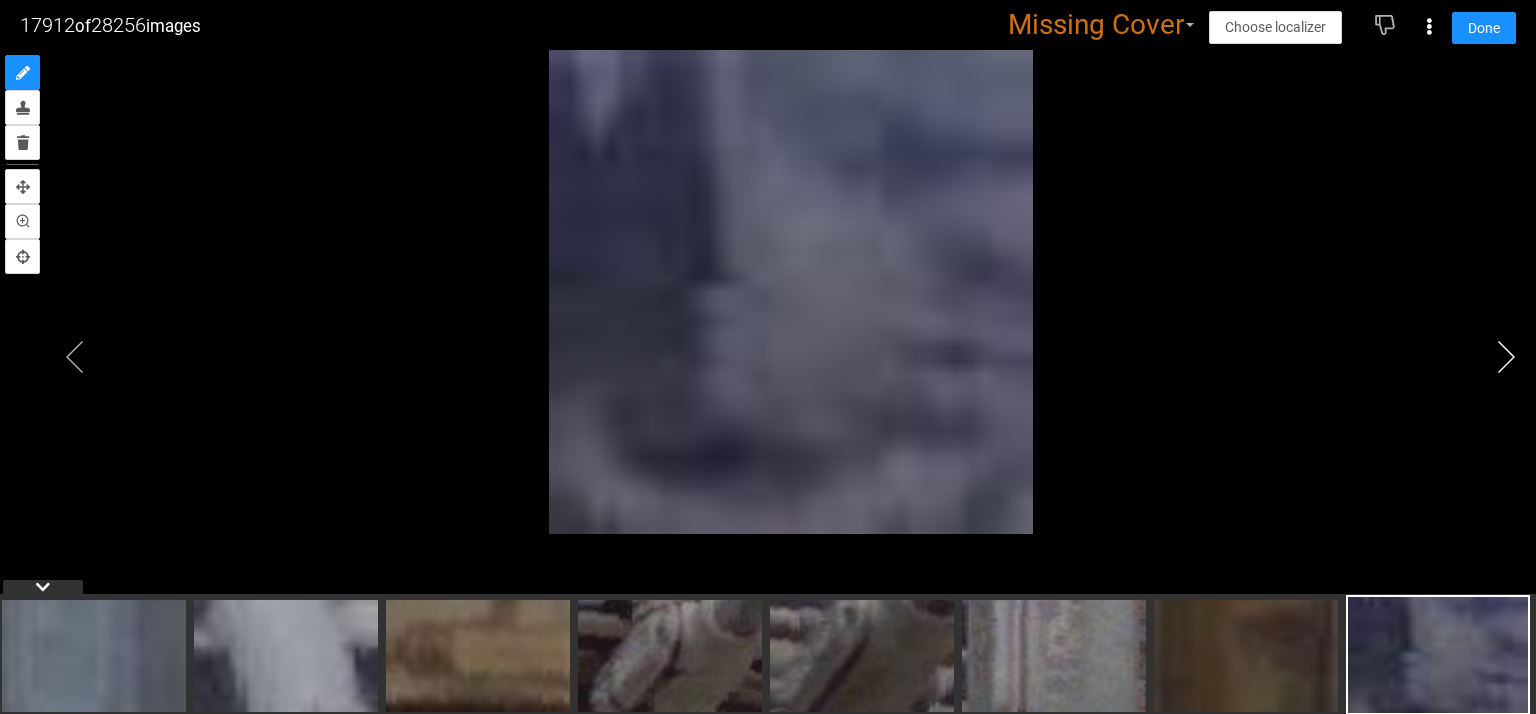 click at bounding box center (1506, 357) 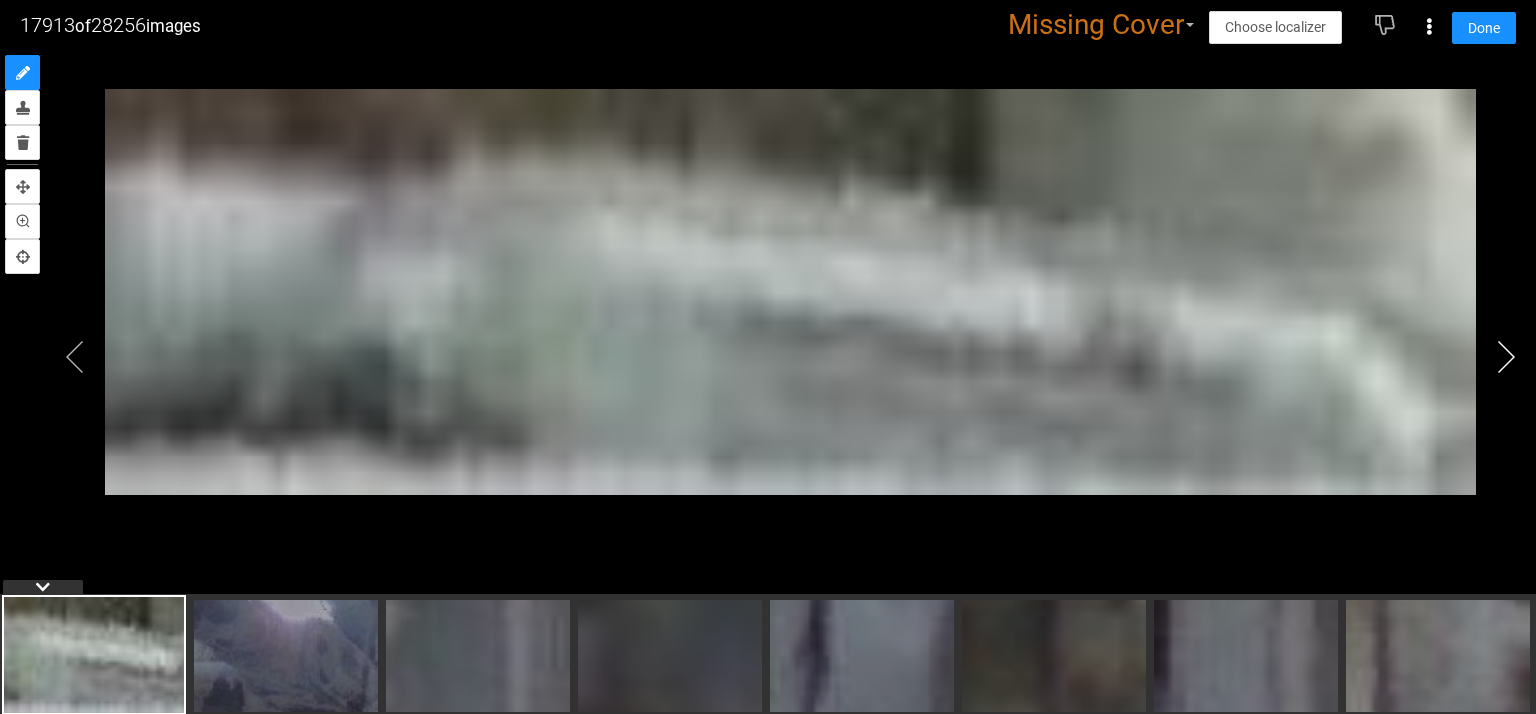 click at bounding box center [1506, 357] 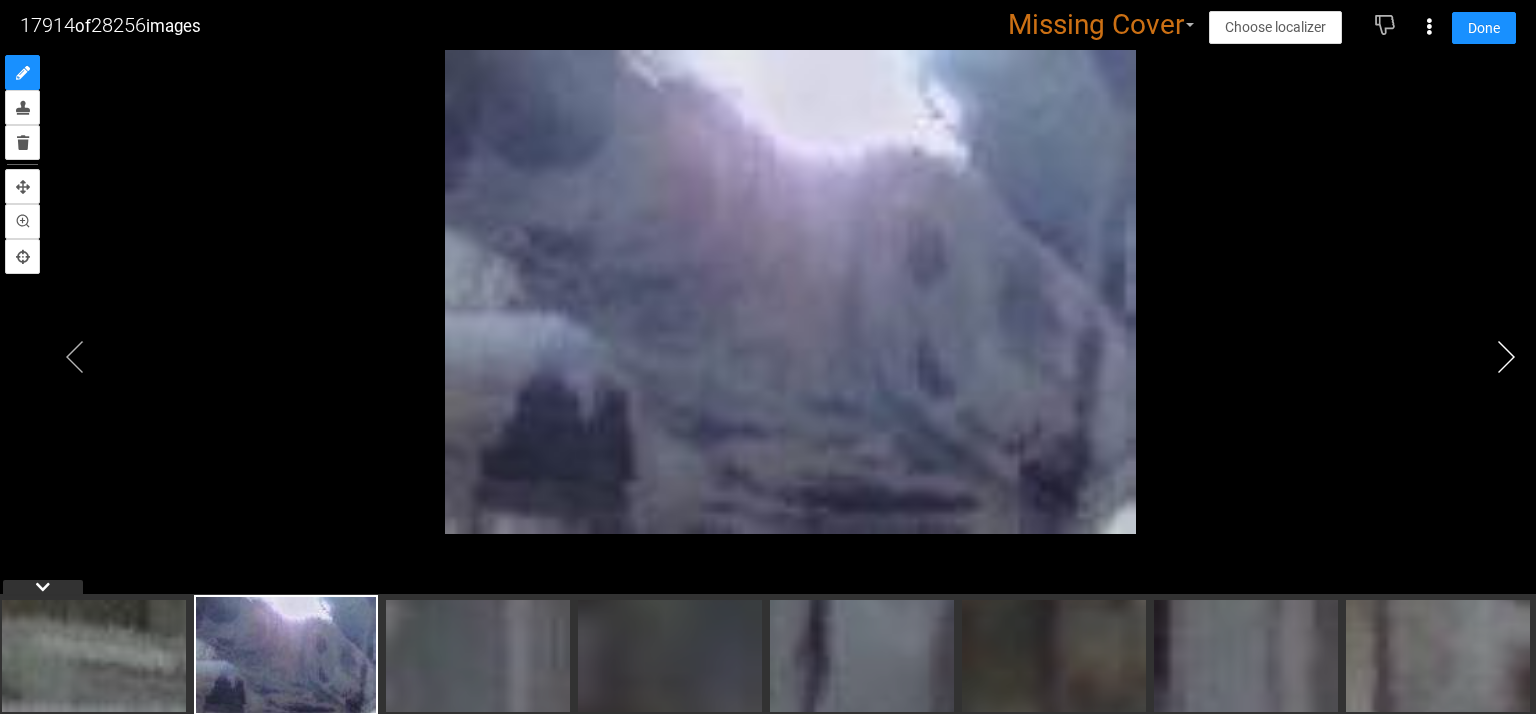 click at bounding box center [1506, 357] 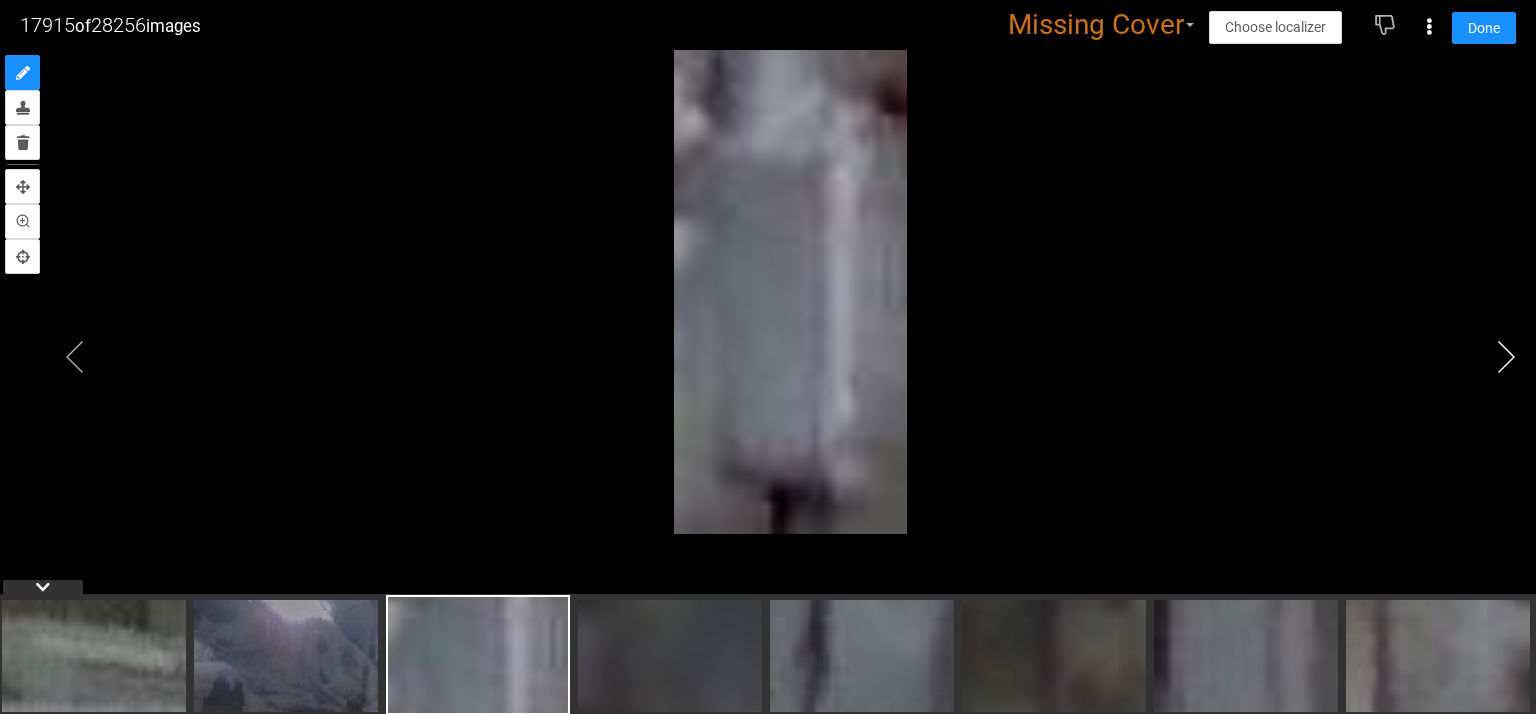 click at bounding box center [1506, 357] 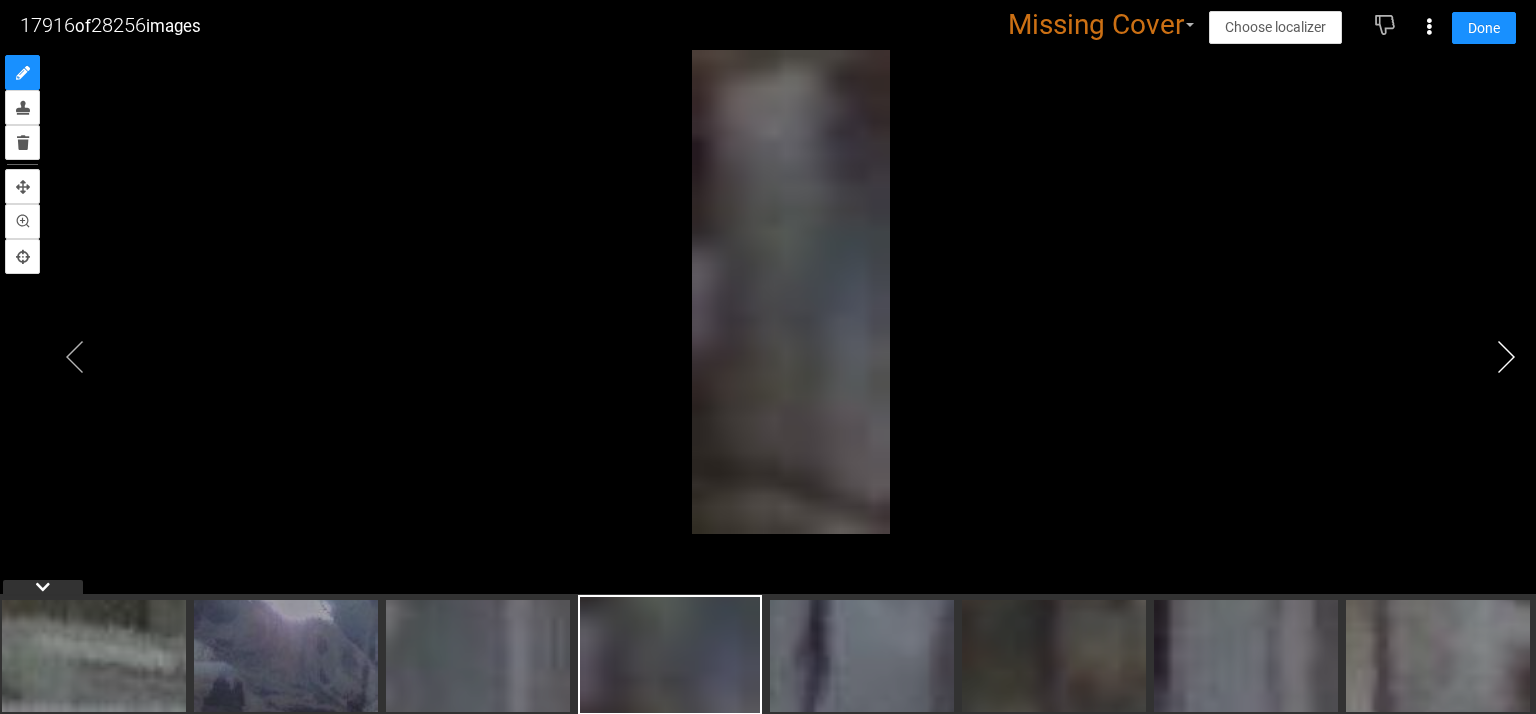 click at bounding box center [1506, 357] 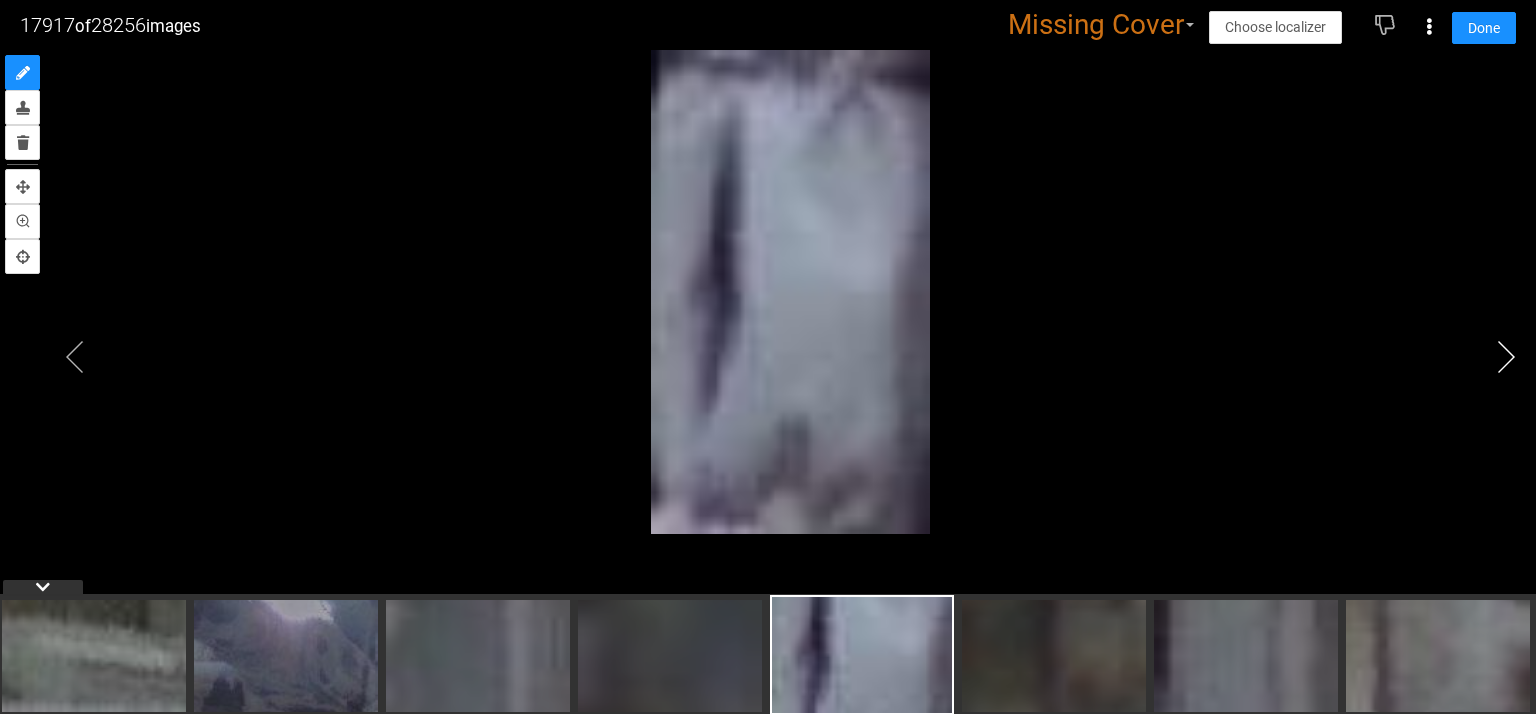 click at bounding box center [1506, 357] 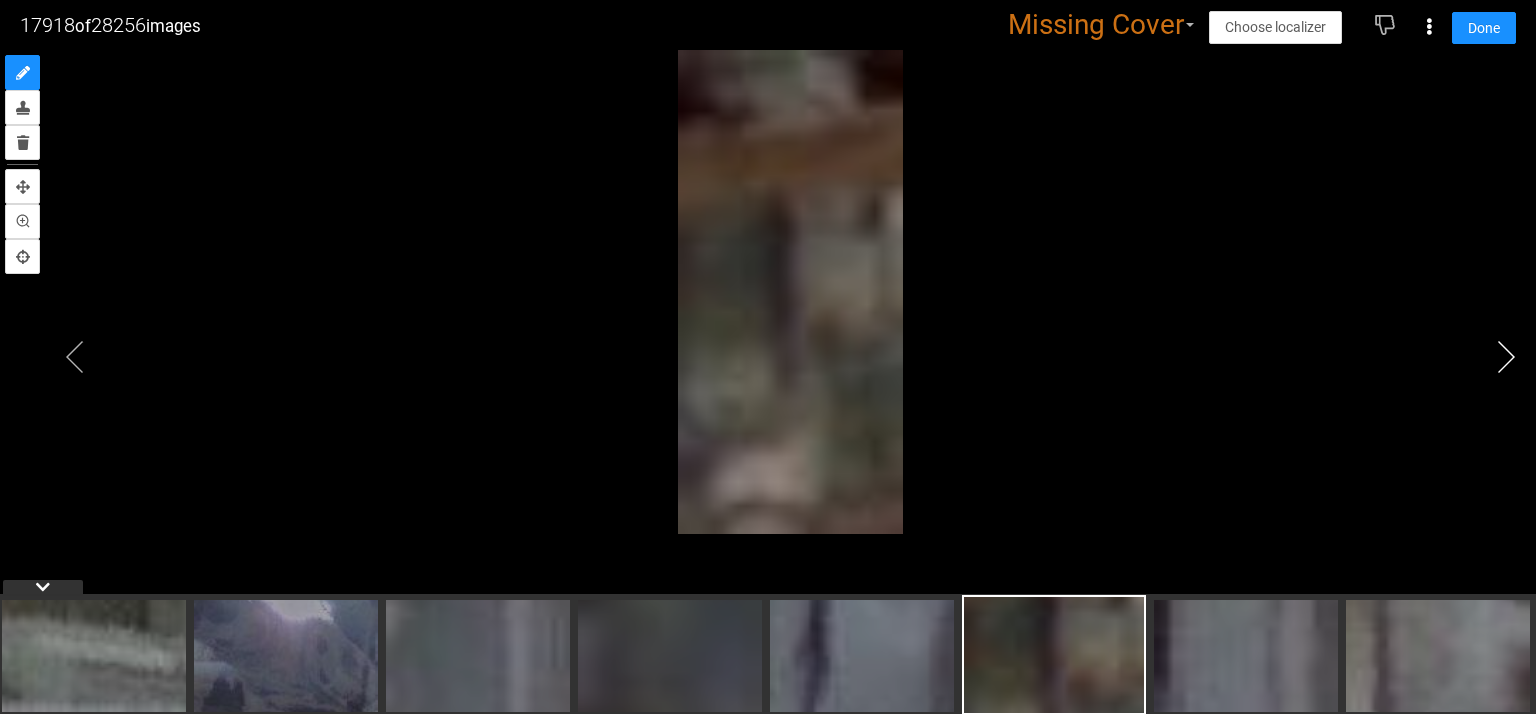 click at bounding box center [1506, 357] 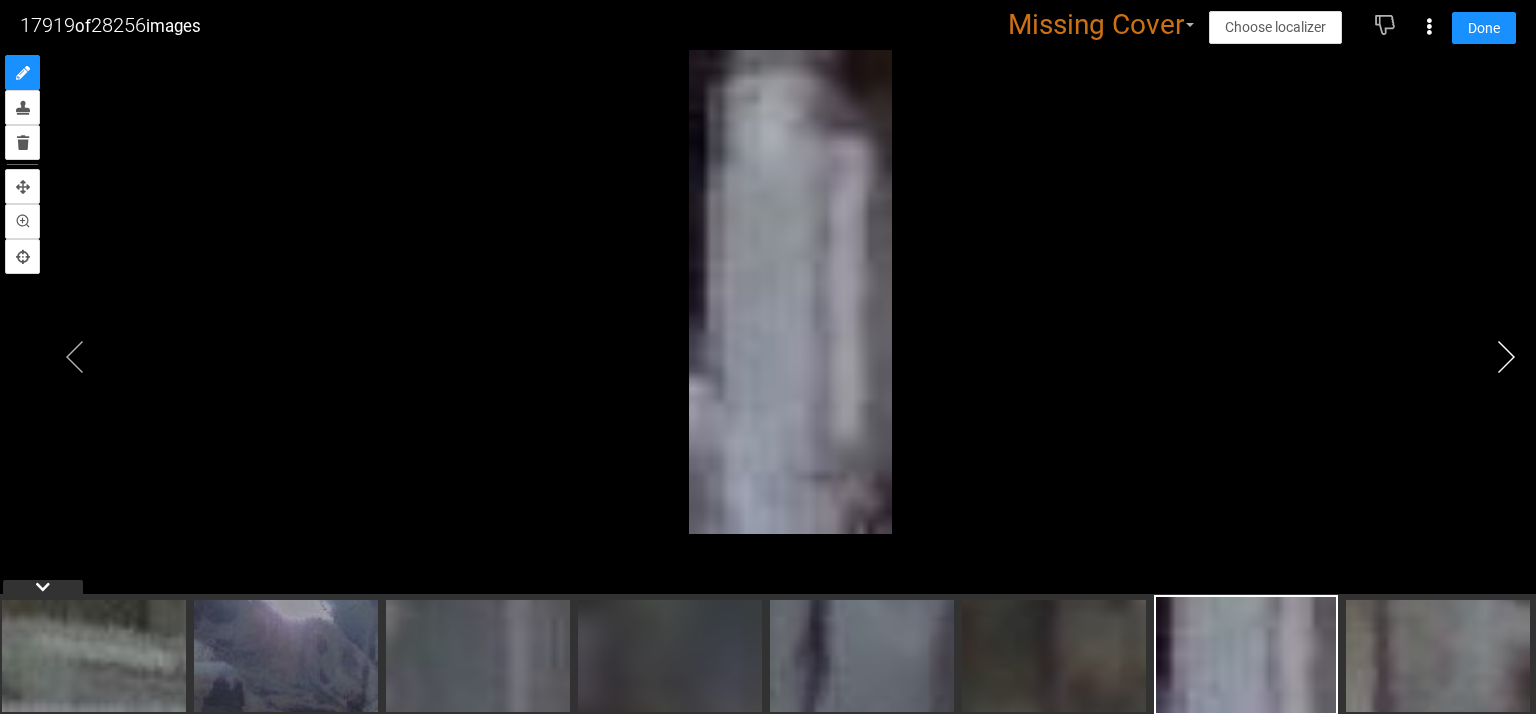 click at bounding box center [1506, 357] 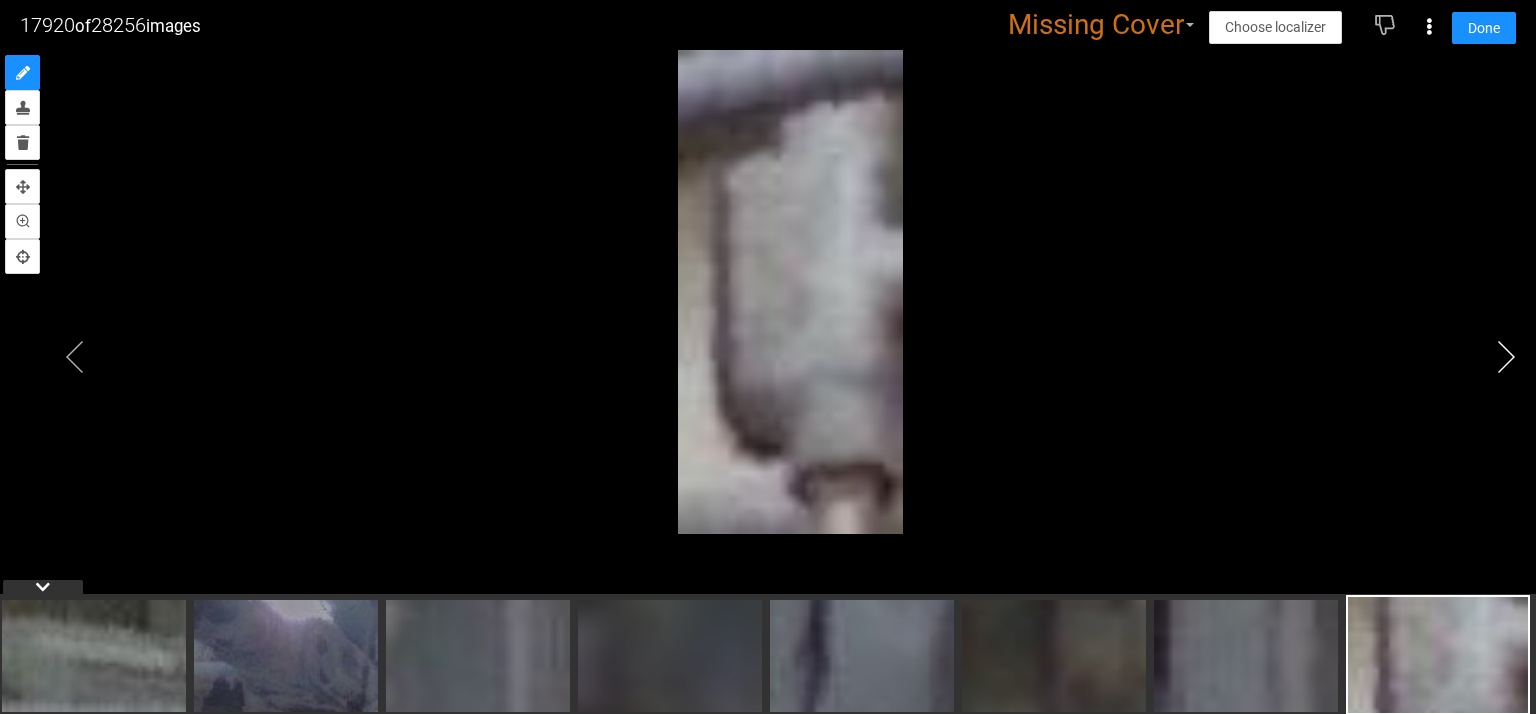 click at bounding box center [1506, 357] 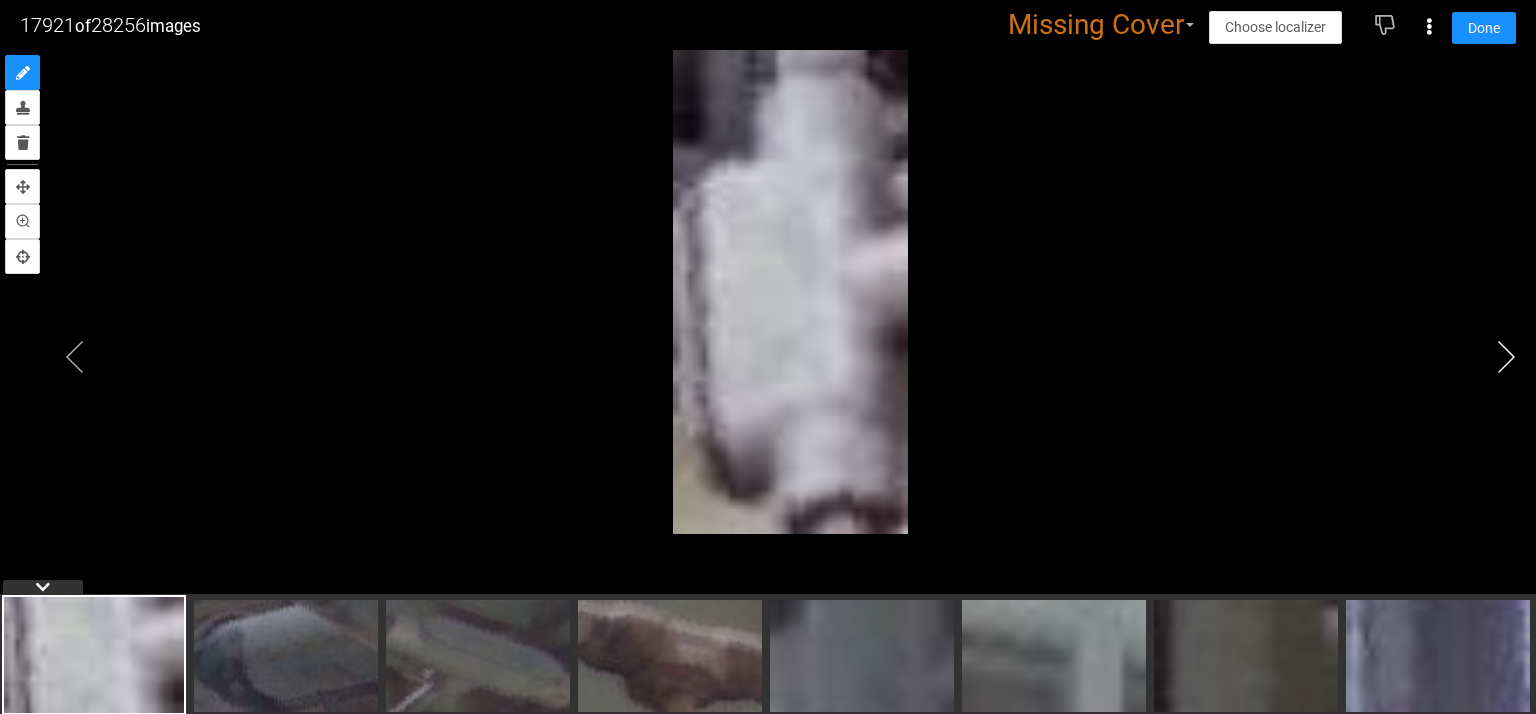 click at bounding box center [1506, 357] 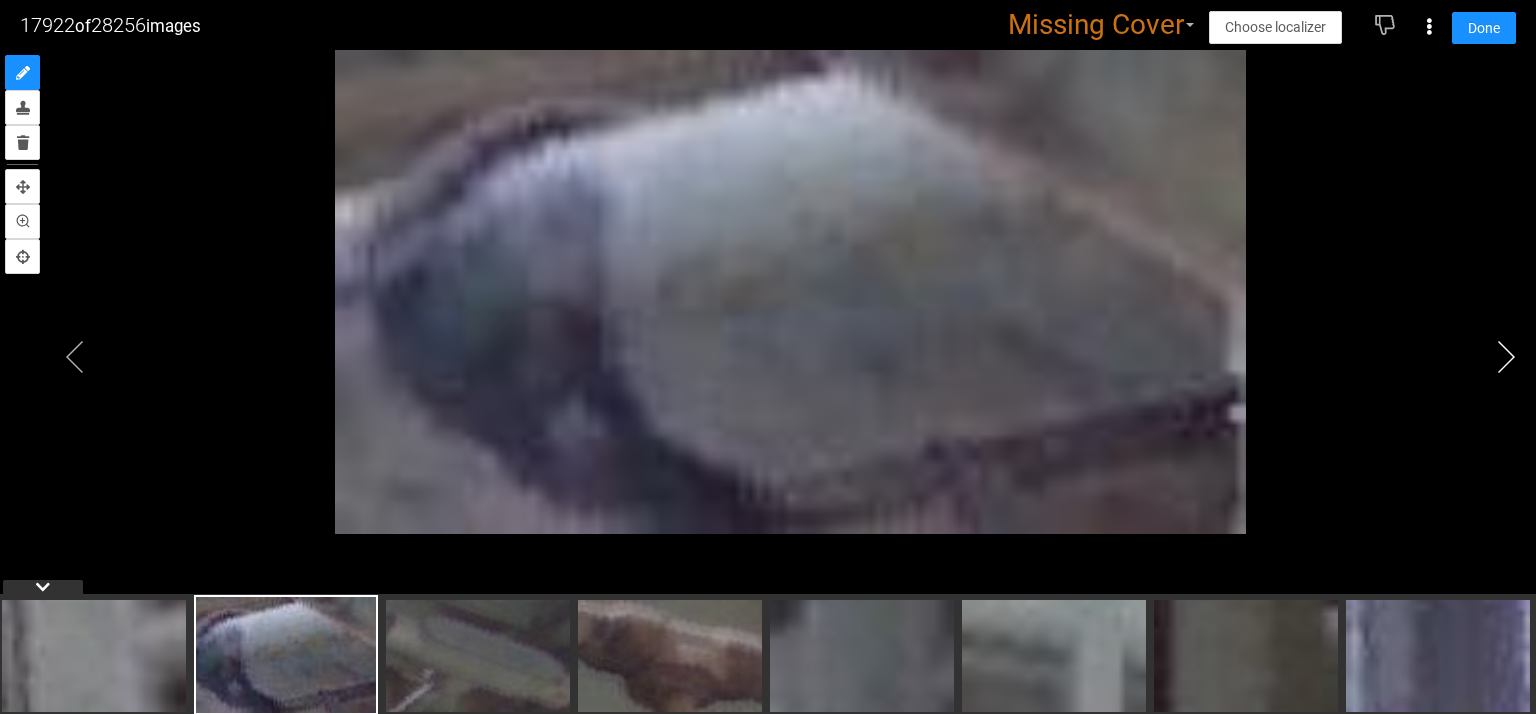 click at bounding box center [1506, 357] 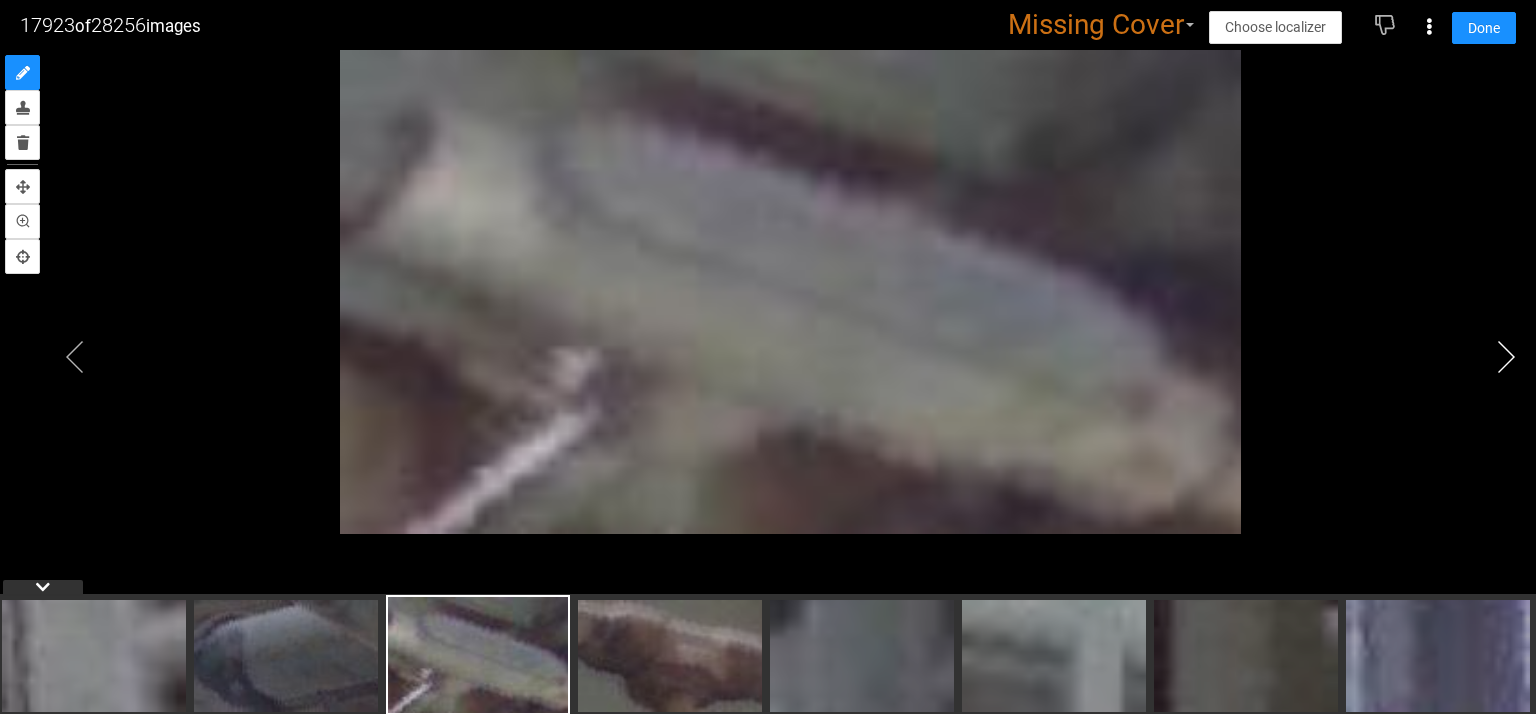 click at bounding box center [1506, 357] 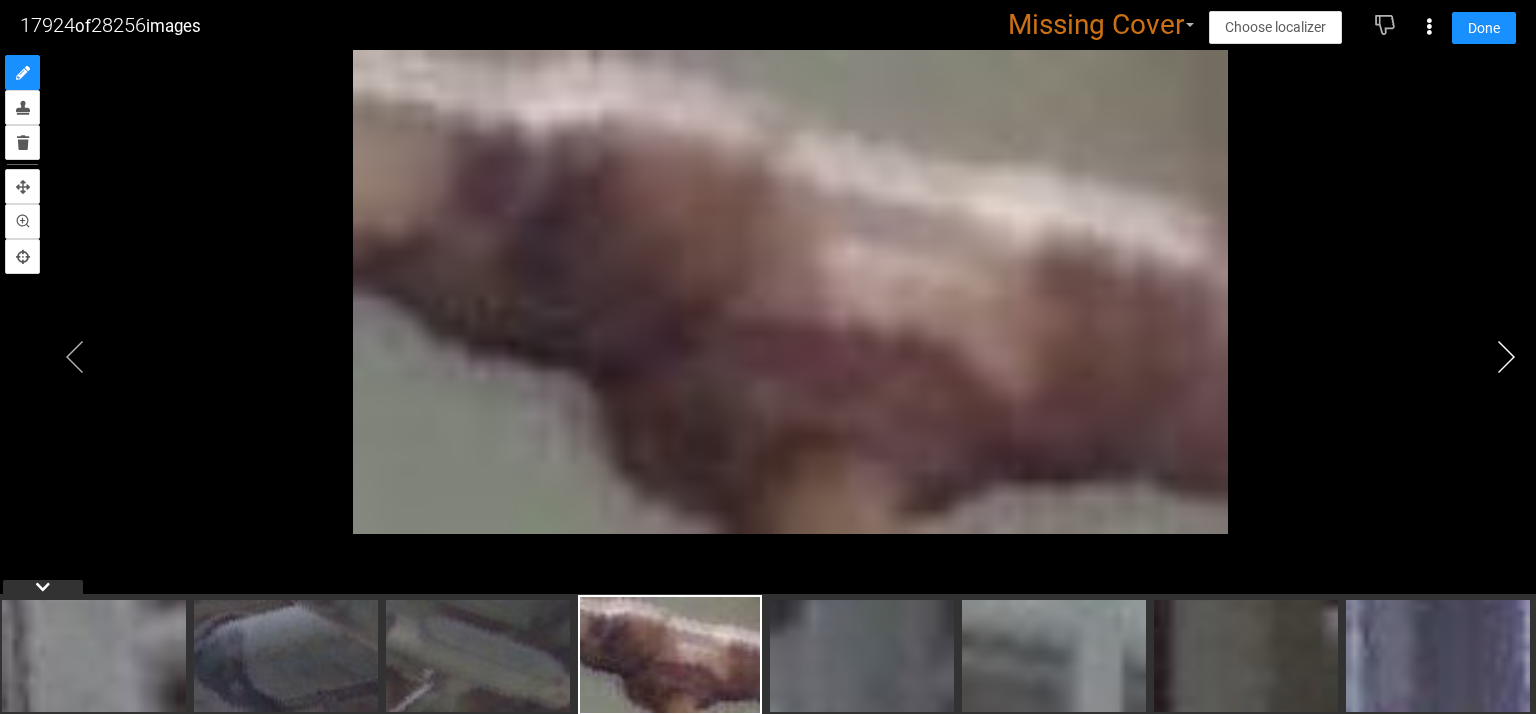click at bounding box center (1506, 357) 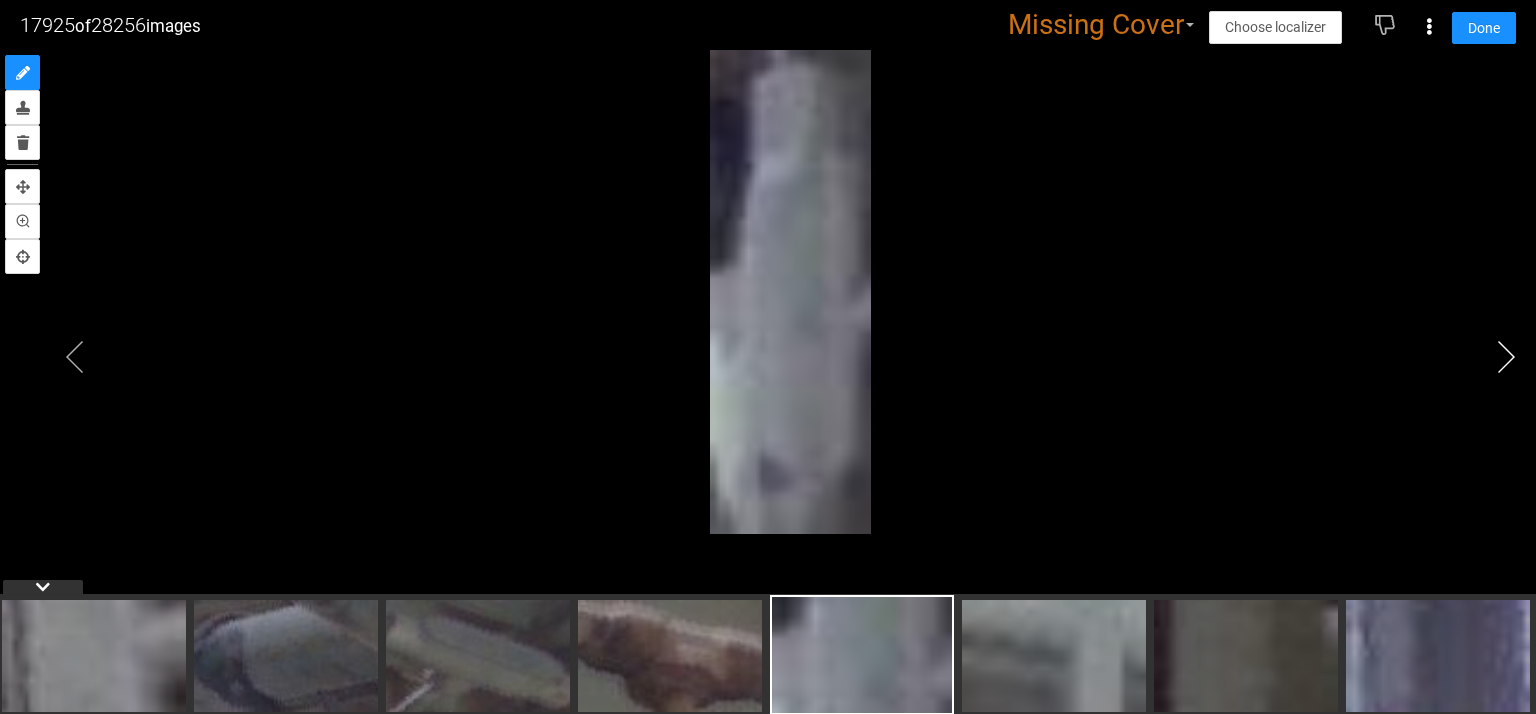 click at bounding box center (1506, 357) 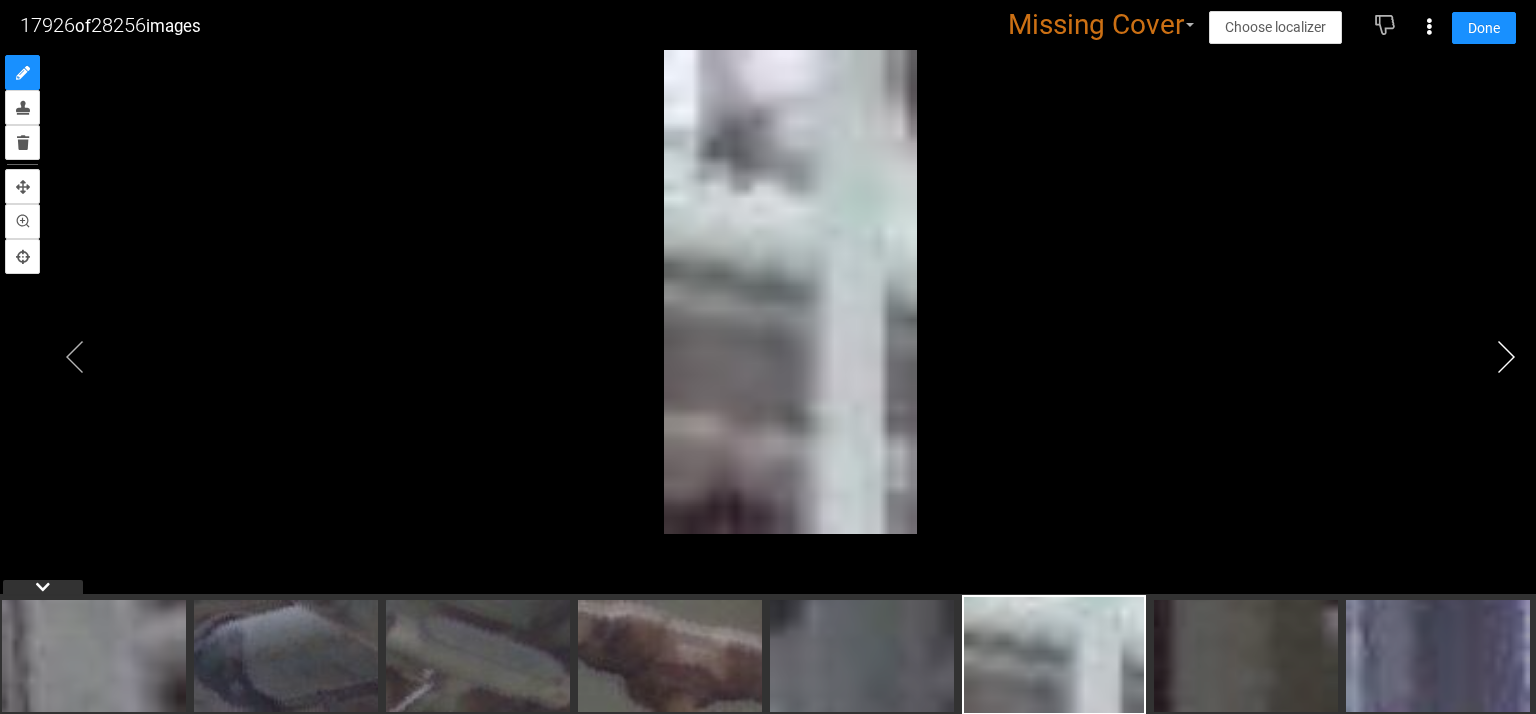 click at bounding box center (1506, 357) 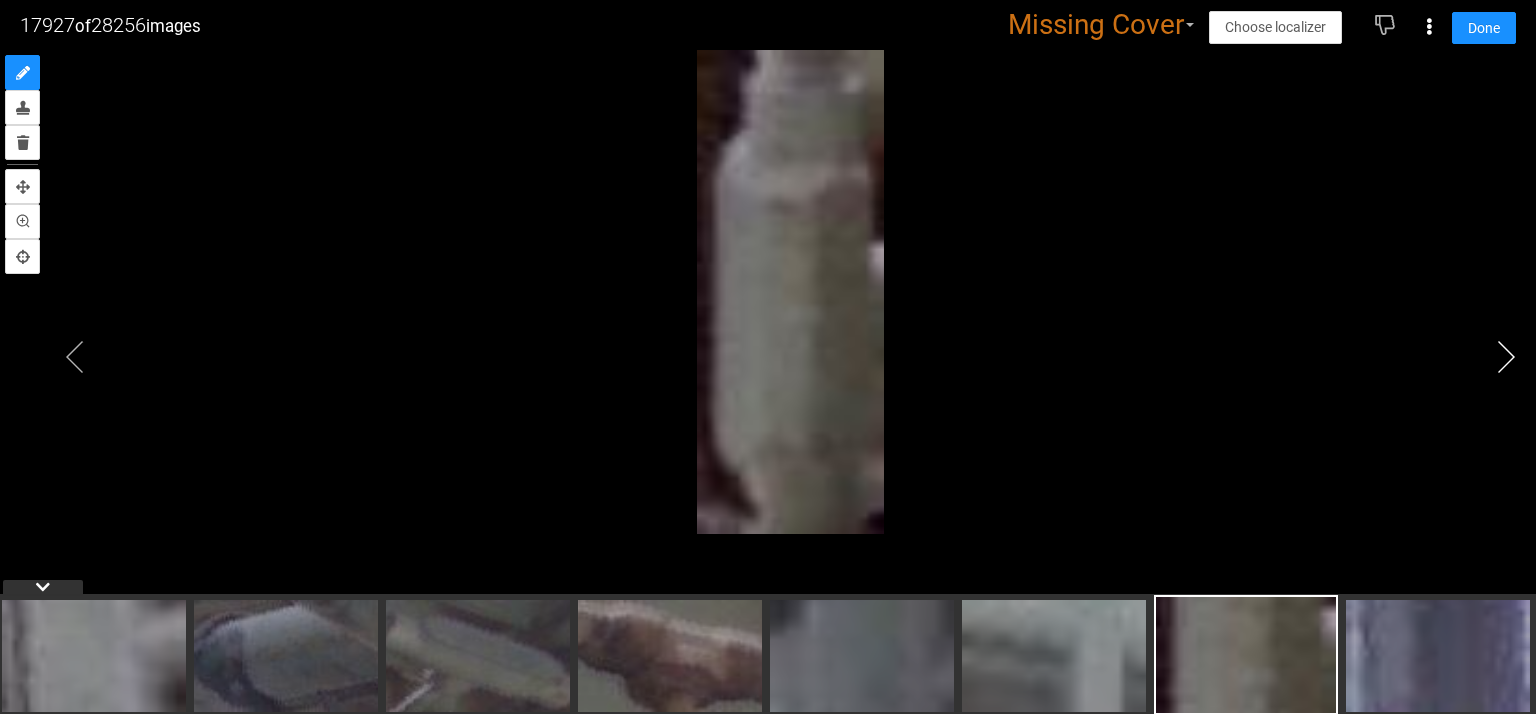click at bounding box center [1506, 357] 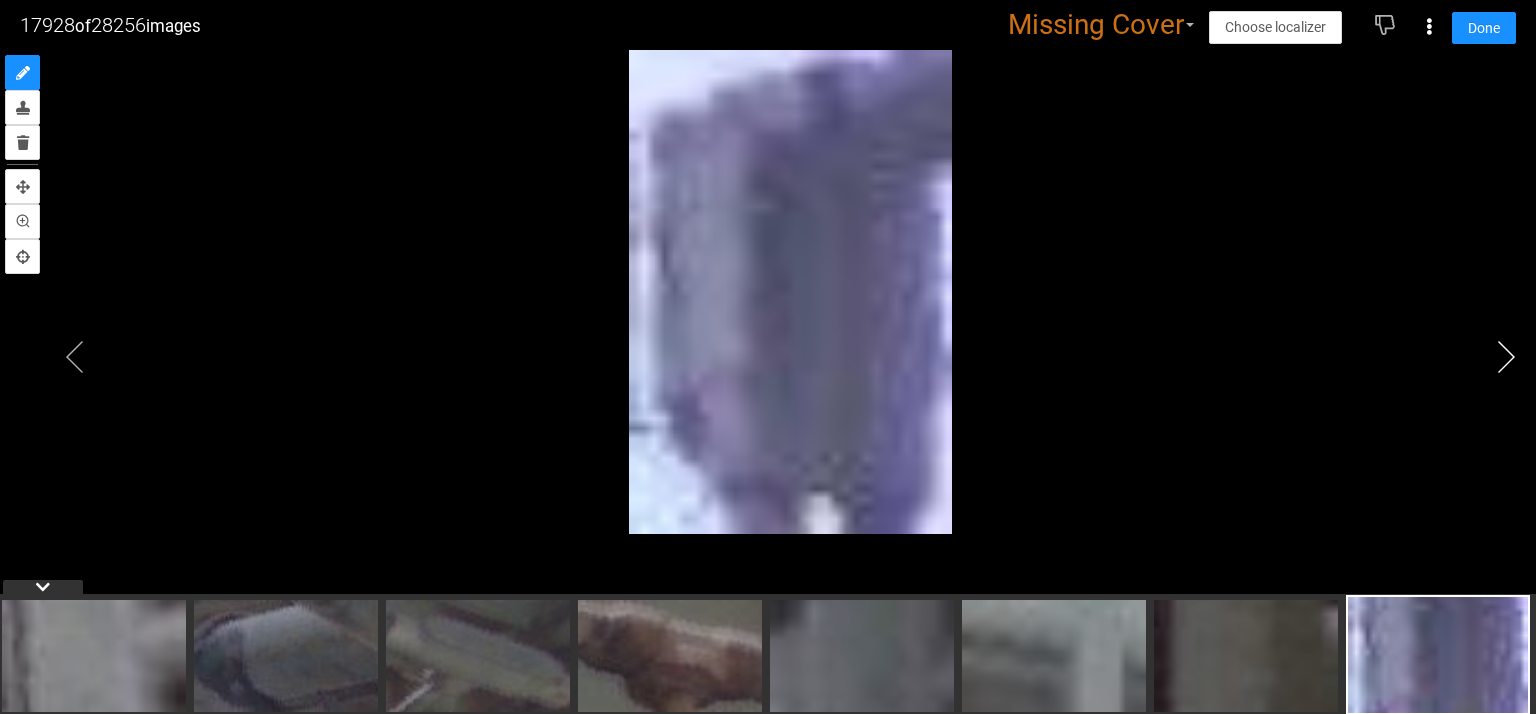 click at bounding box center (1506, 357) 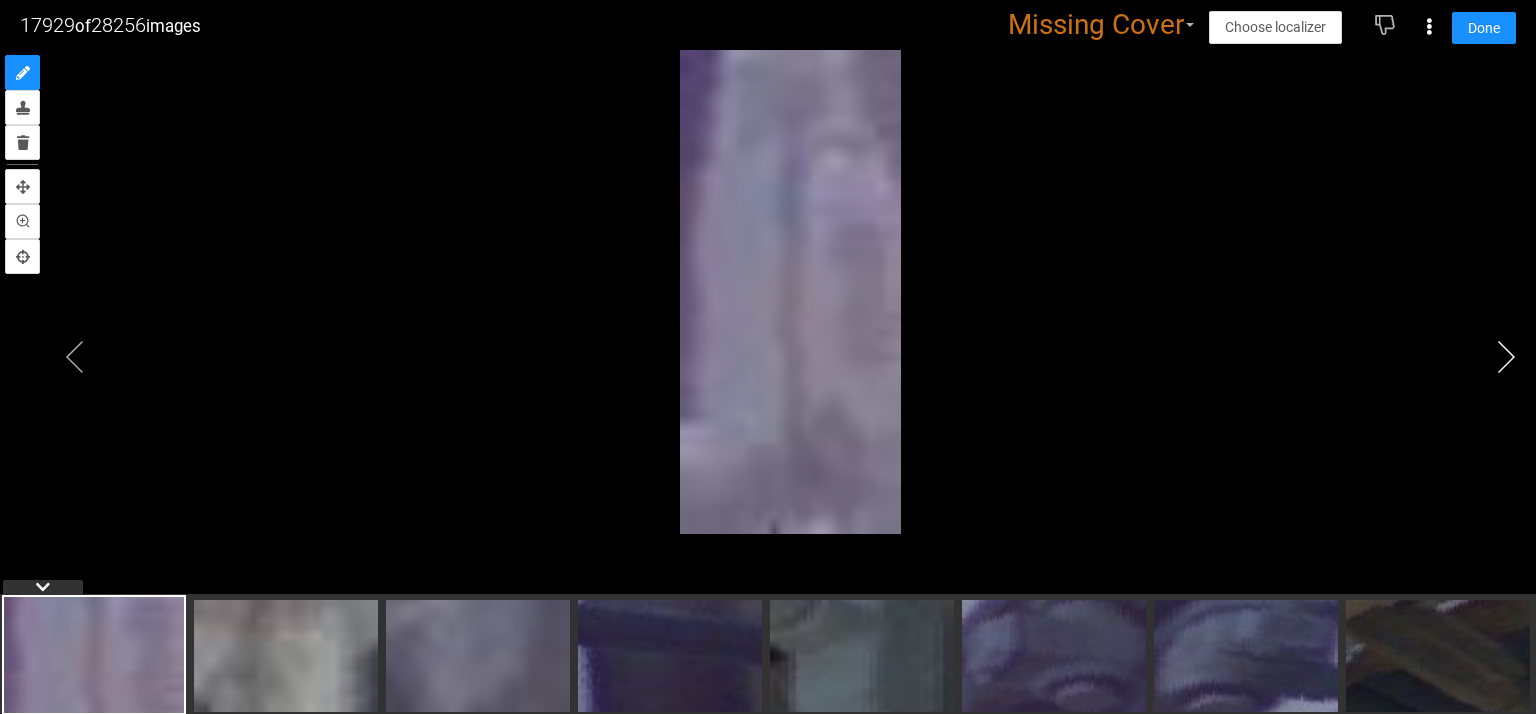 click at bounding box center (1506, 357) 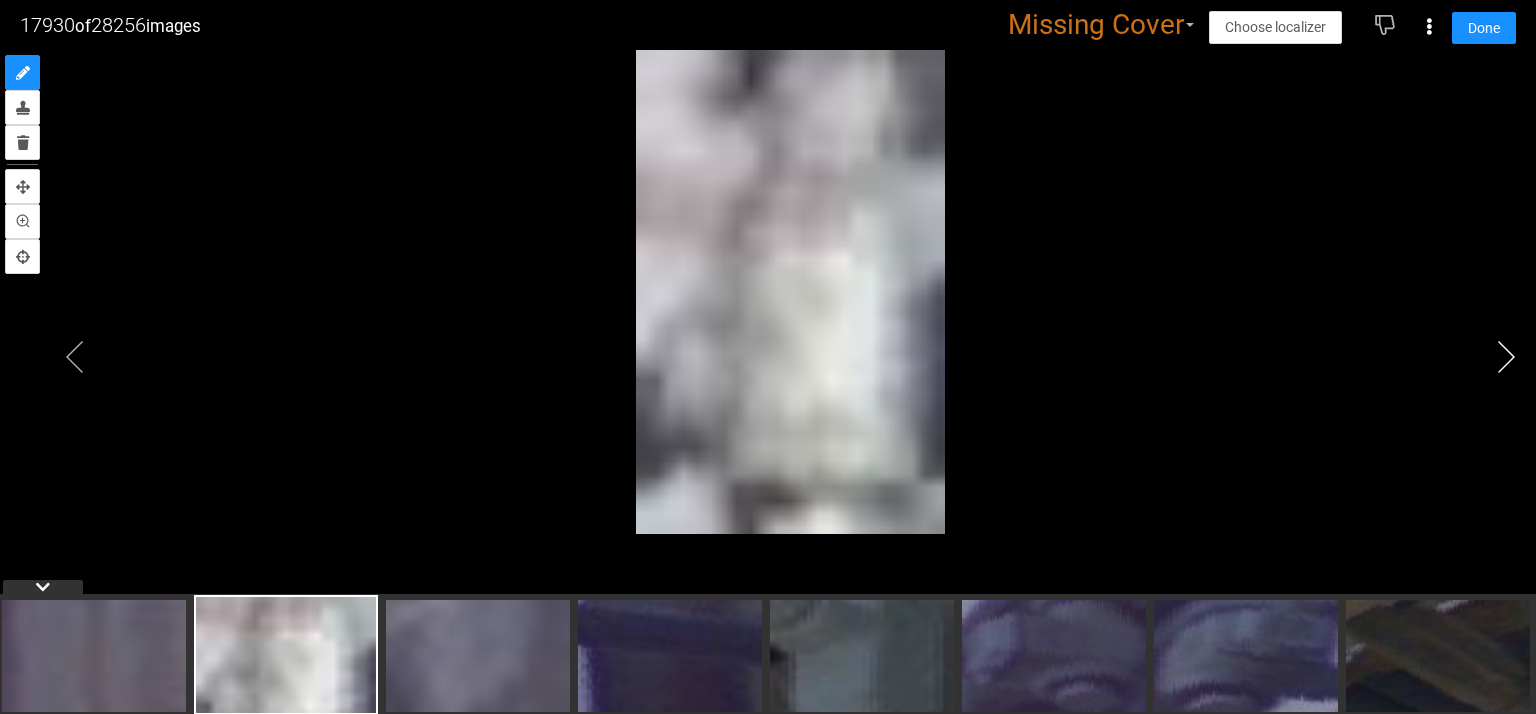 click at bounding box center (1506, 357) 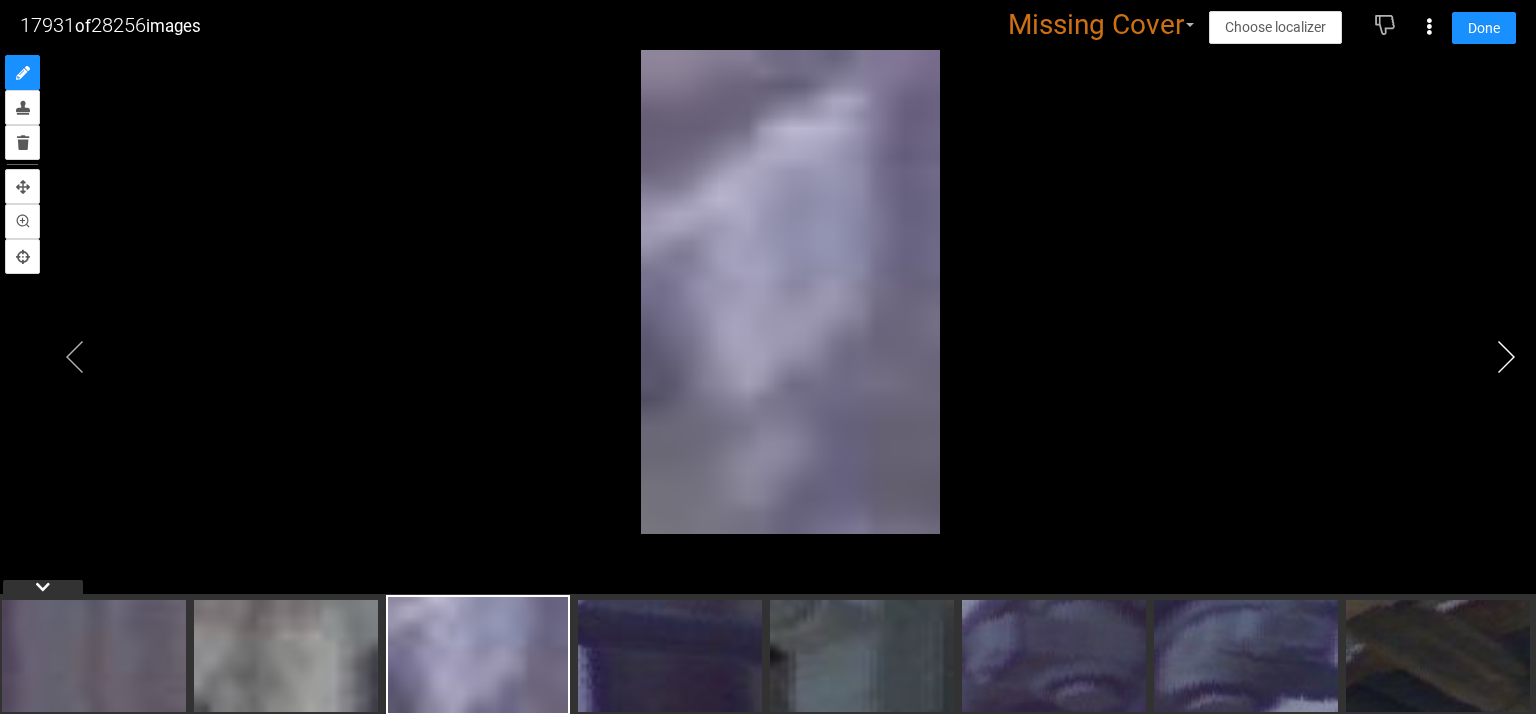 click at bounding box center [1506, 357] 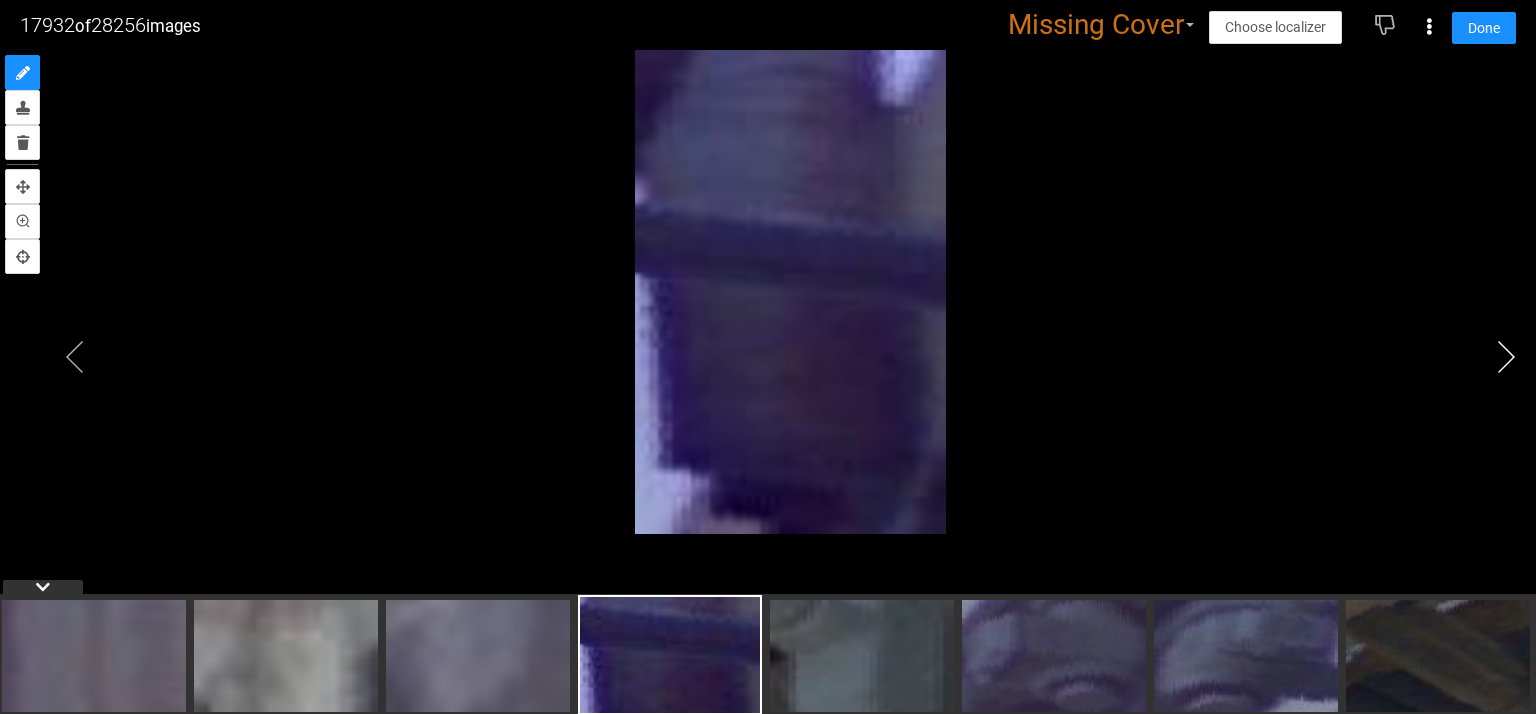 click at bounding box center [1506, 357] 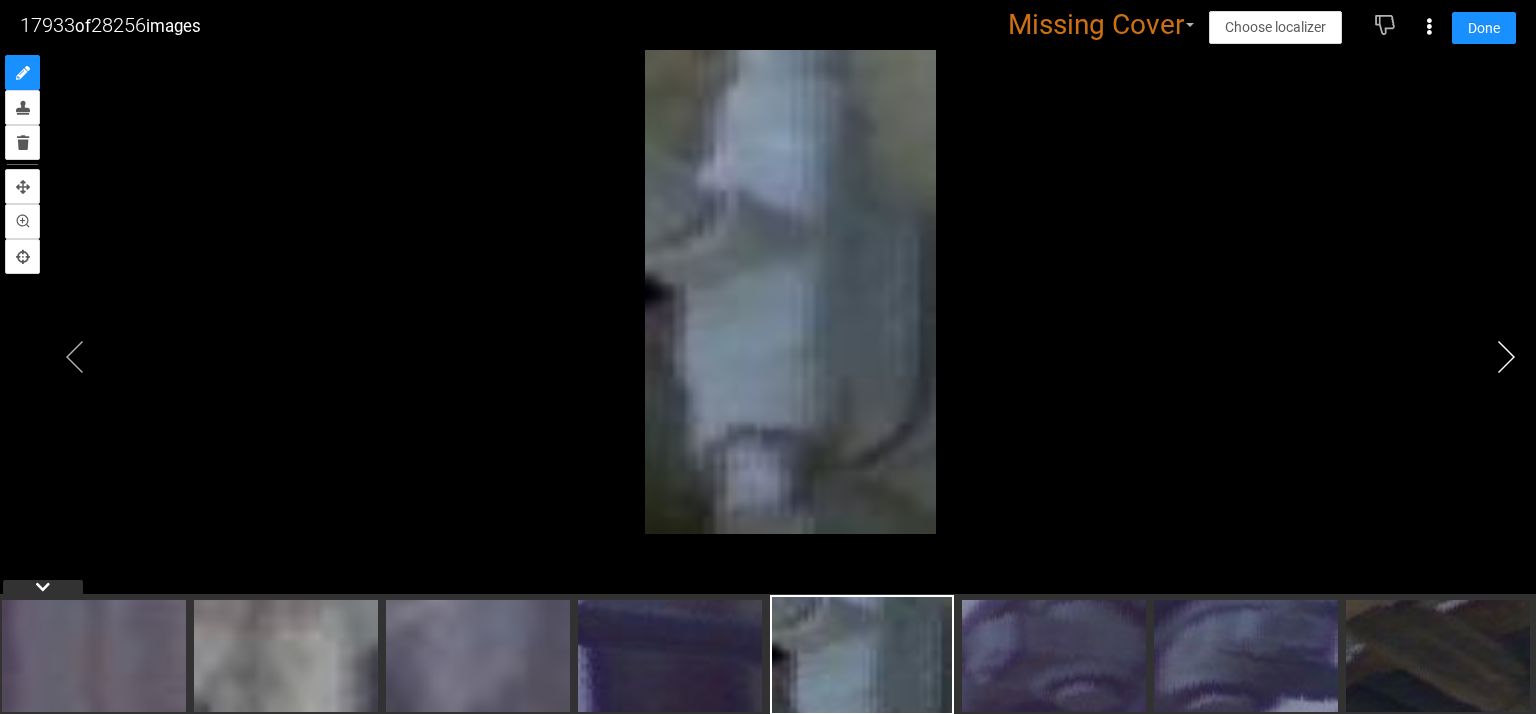 click at bounding box center [1506, 357] 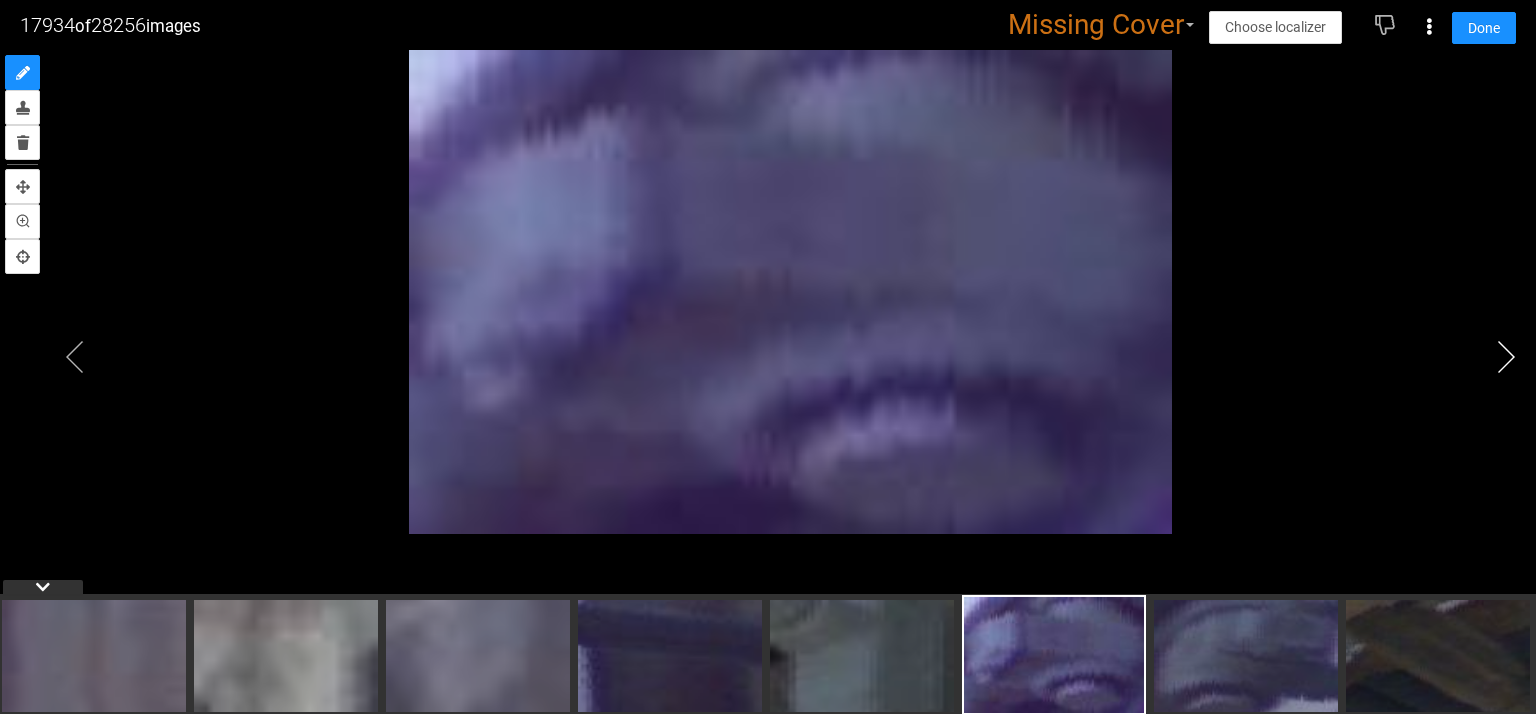 click at bounding box center (1506, 357) 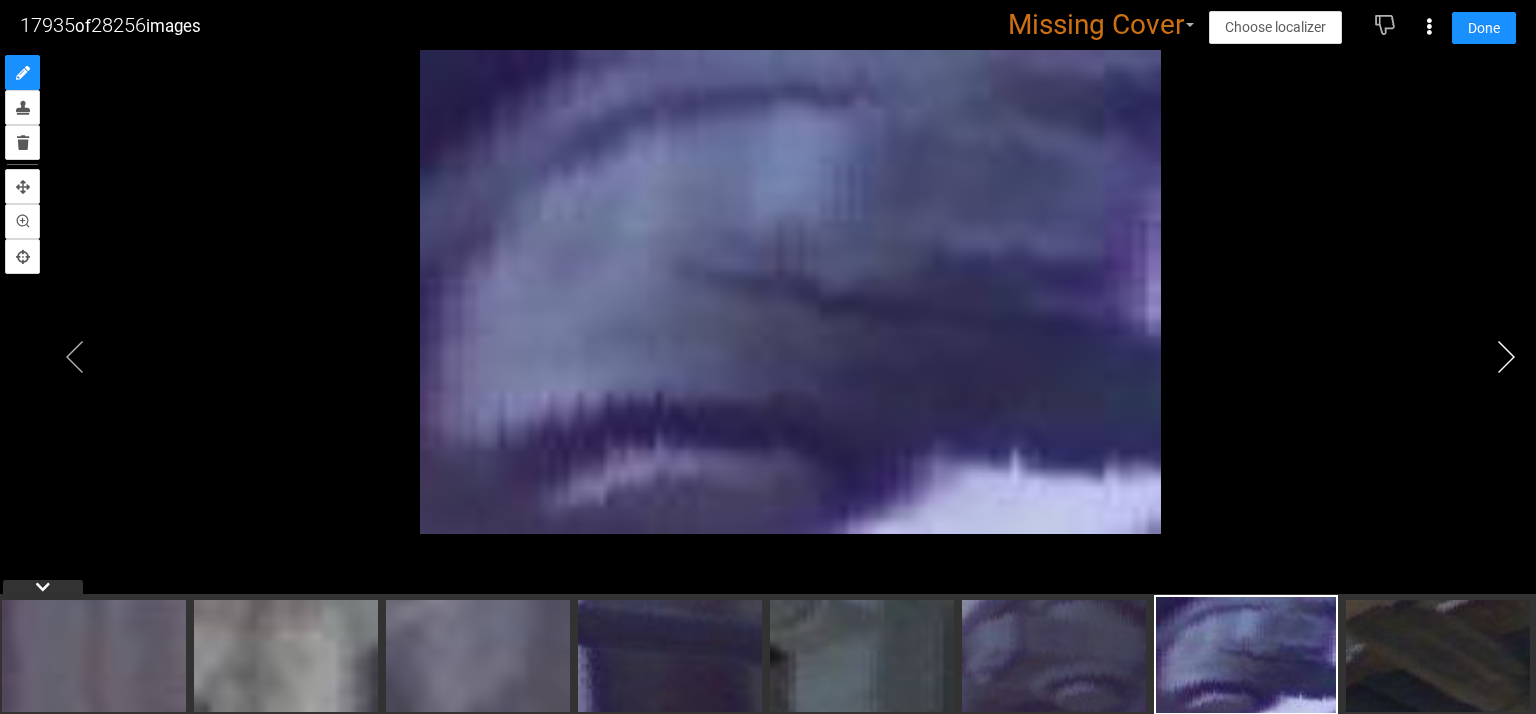 click at bounding box center [1506, 357] 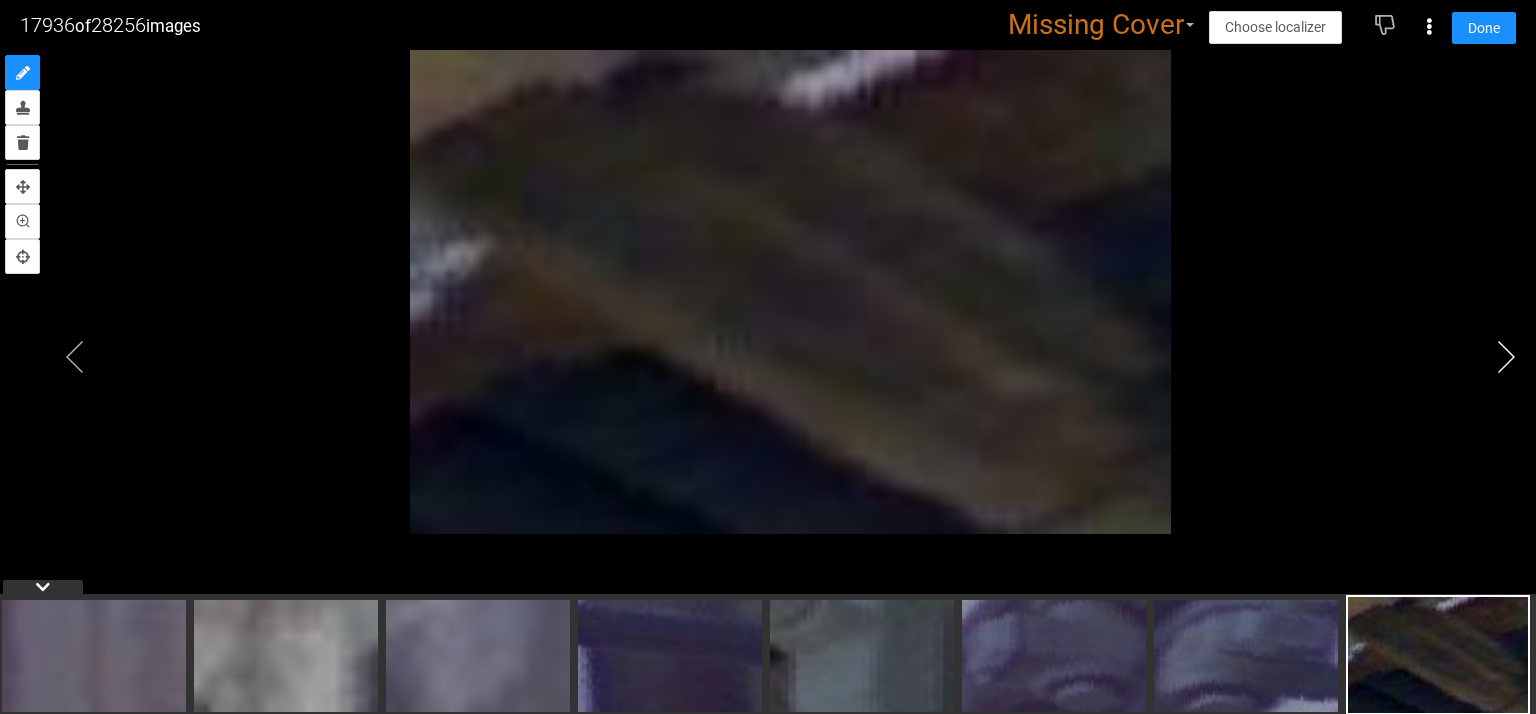click at bounding box center (1506, 357) 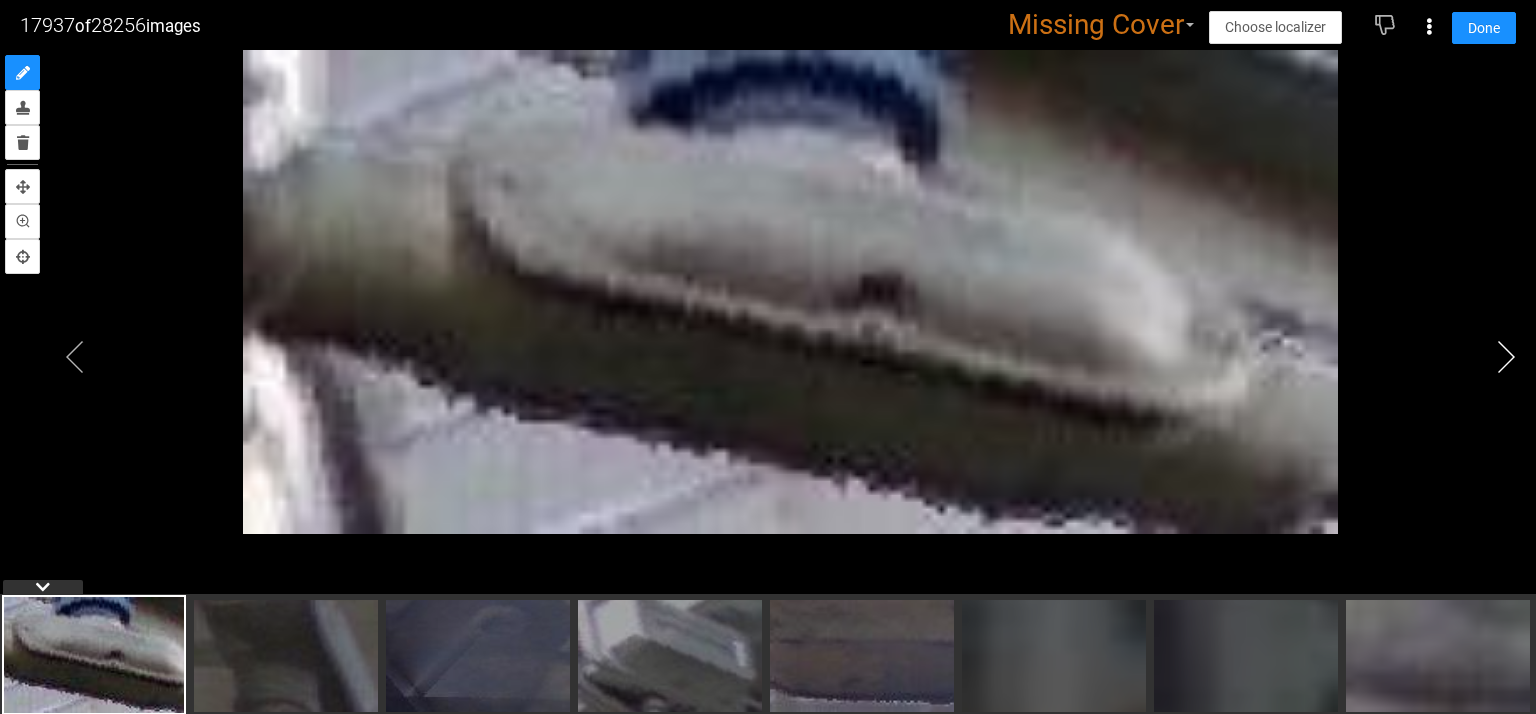 click at bounding box center (1506, 357) 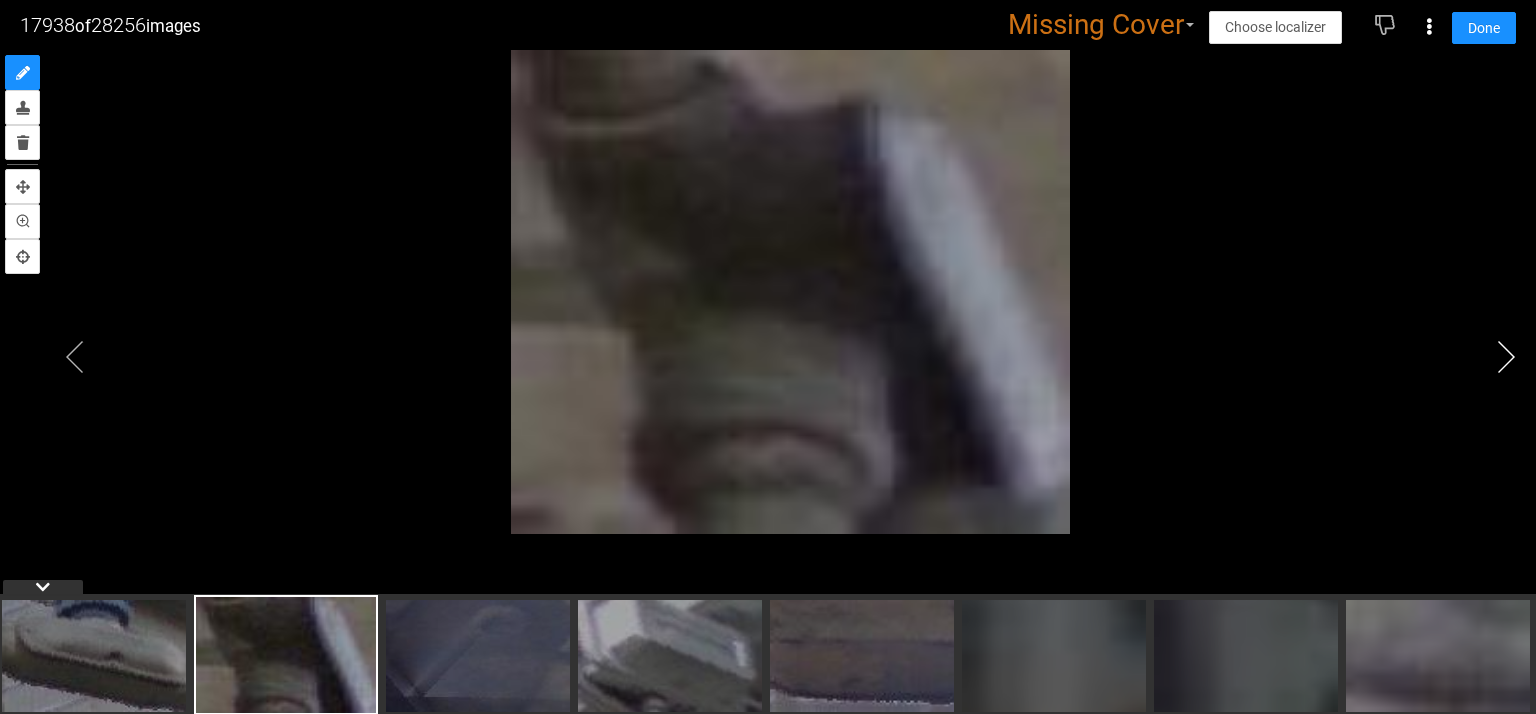 click at bounding box center (1506, 357) 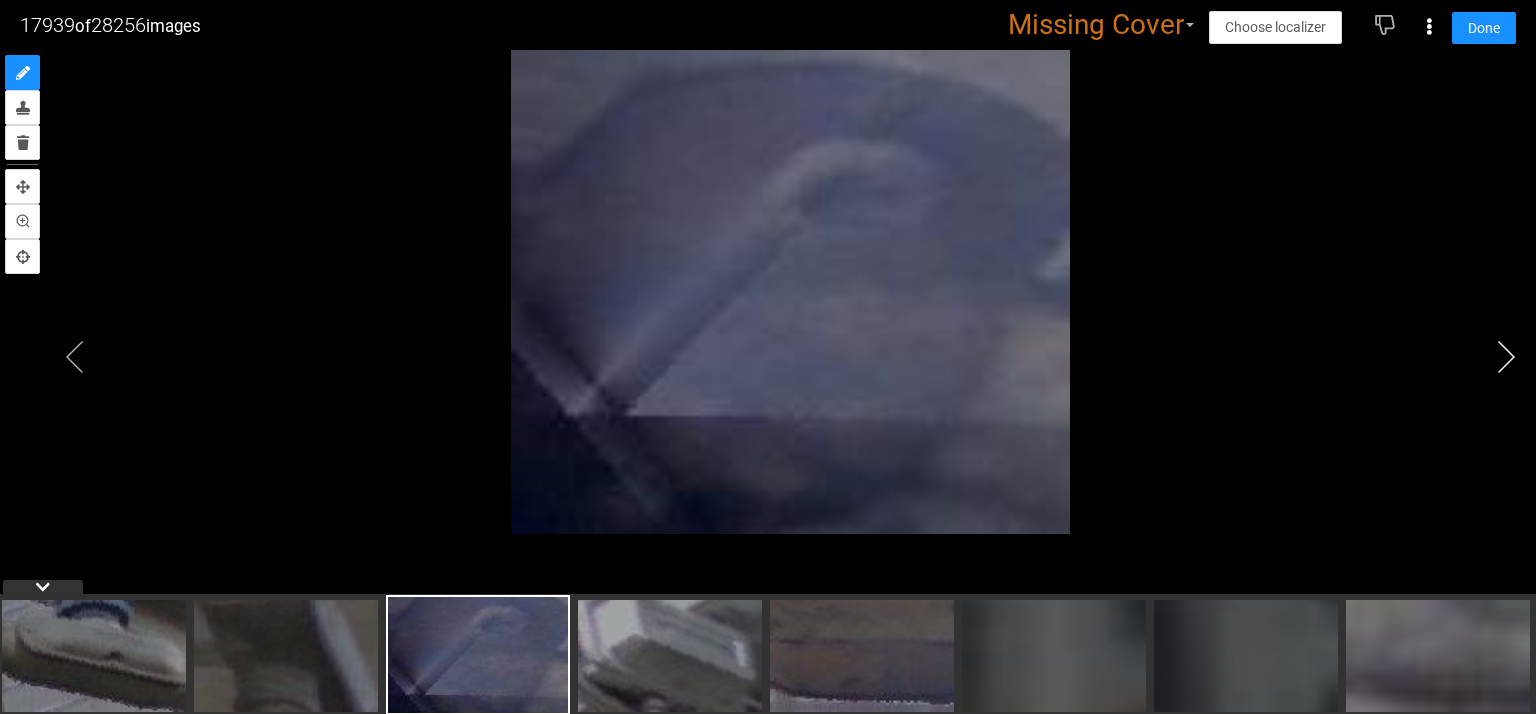 click at bounding box center [1506, 357] 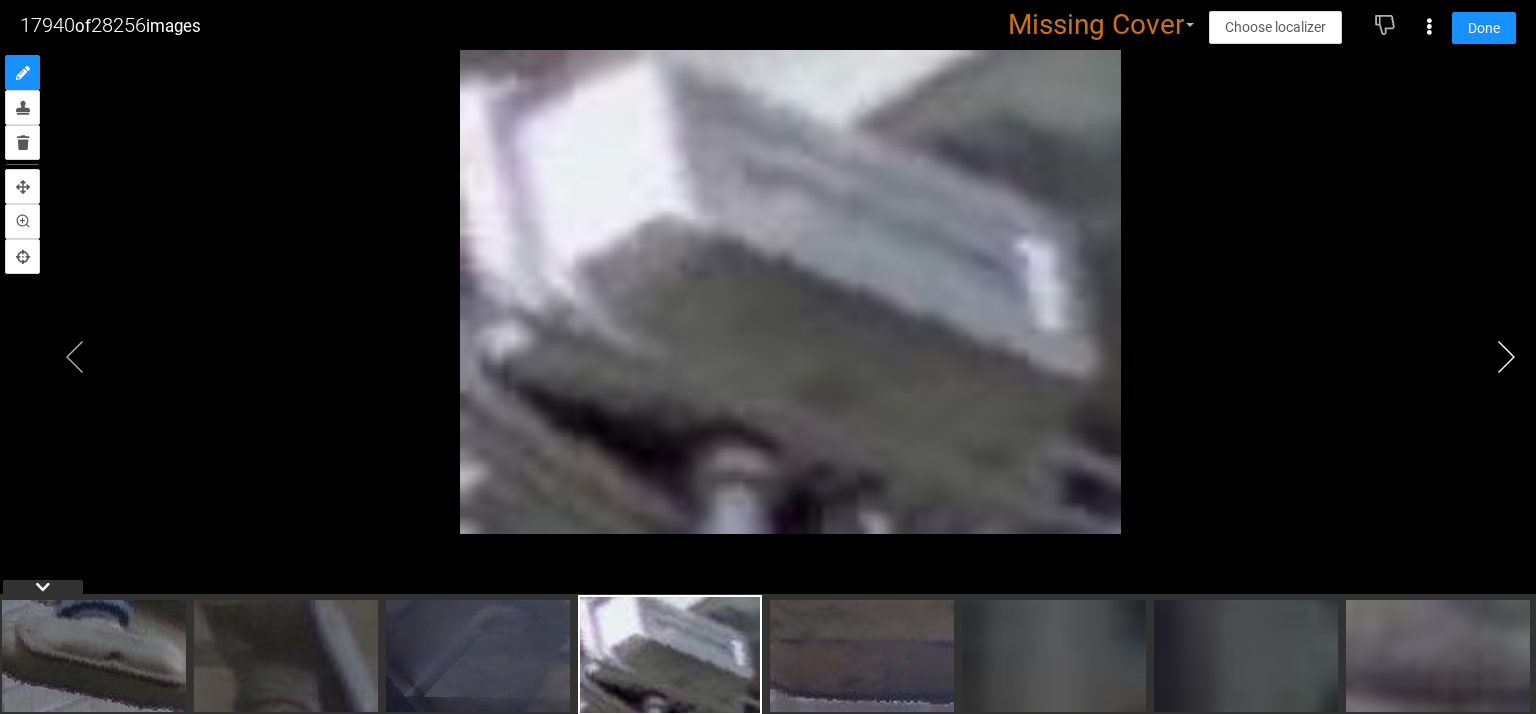 click at bounding box center [1506, 357] 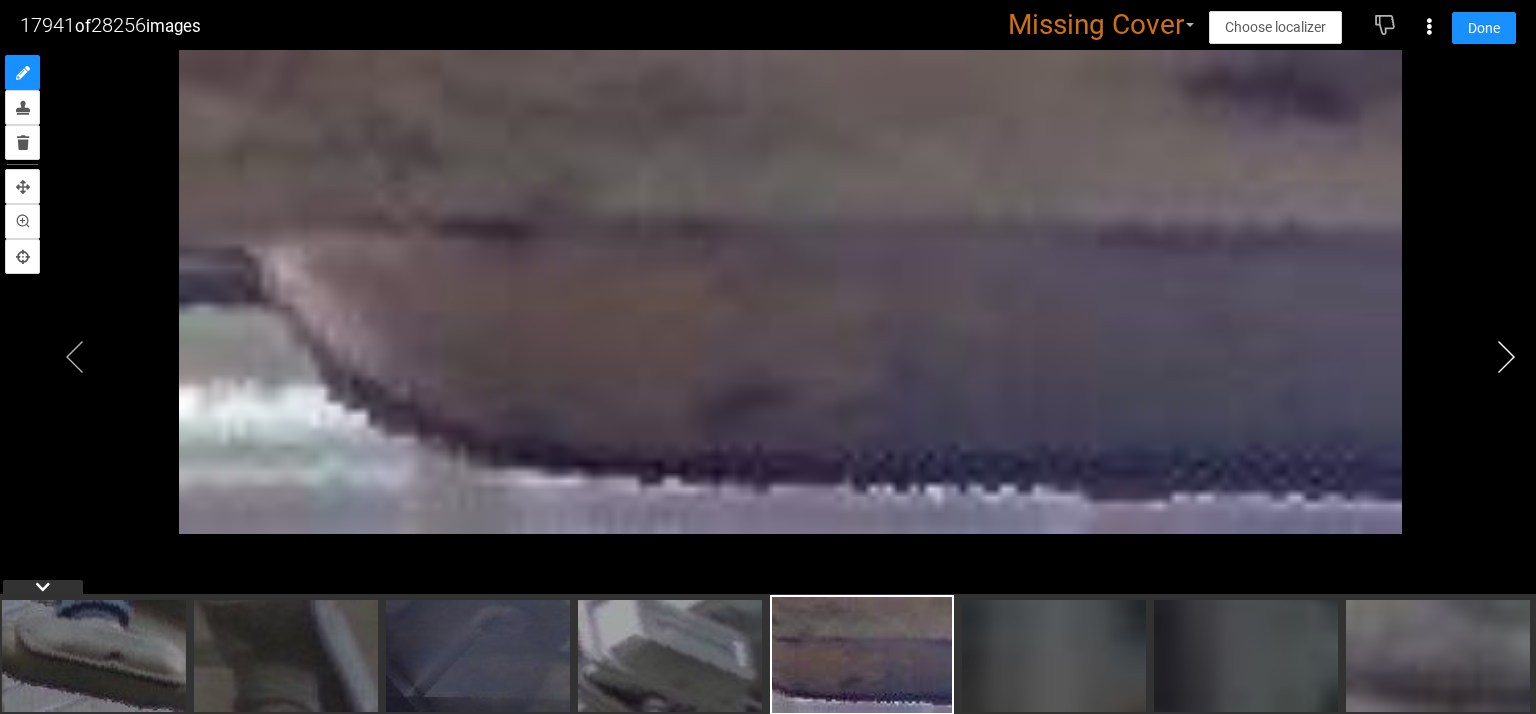 click at bounding box center (1506, 357) 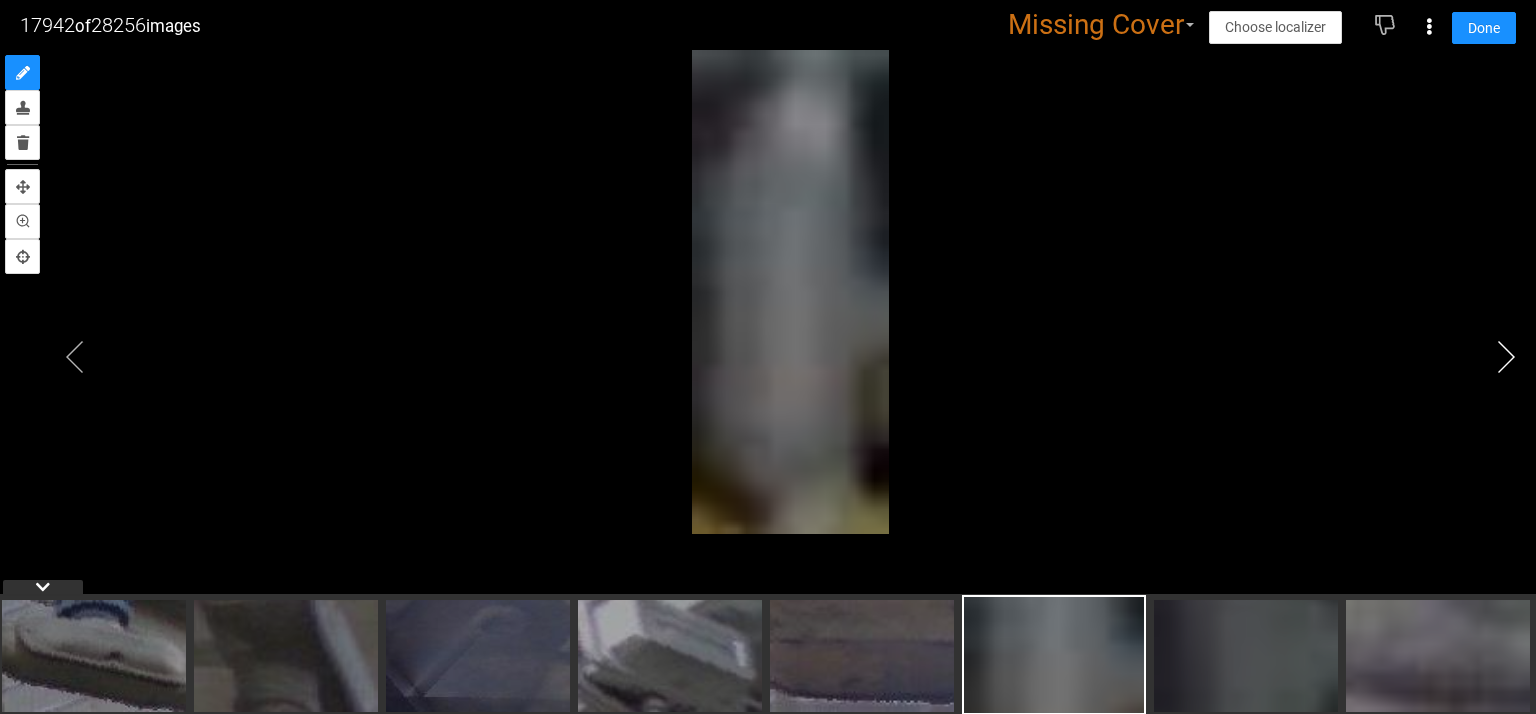 click at bounding box center (1506, 357) 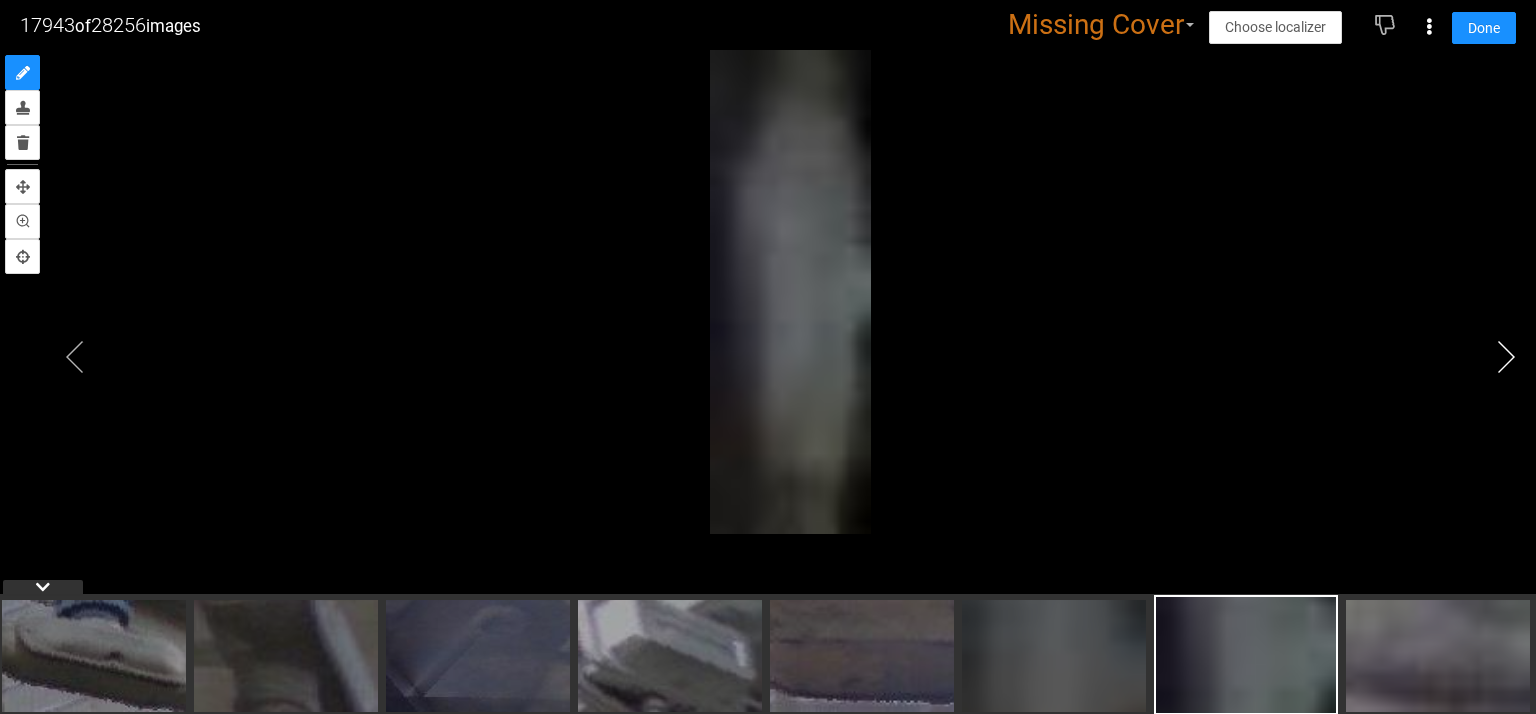 click at bounding box center [1506, 357] 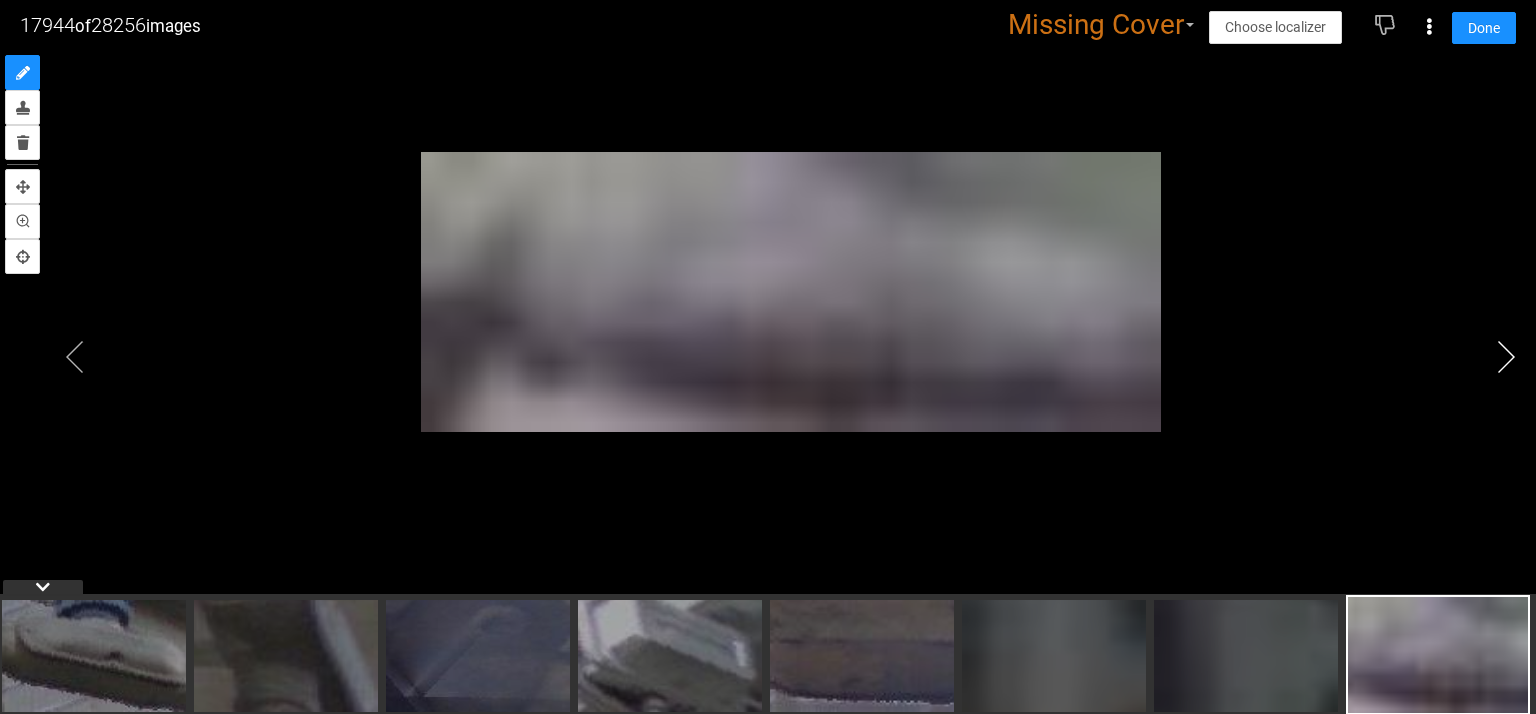 click at bounding box center (1506, 357) 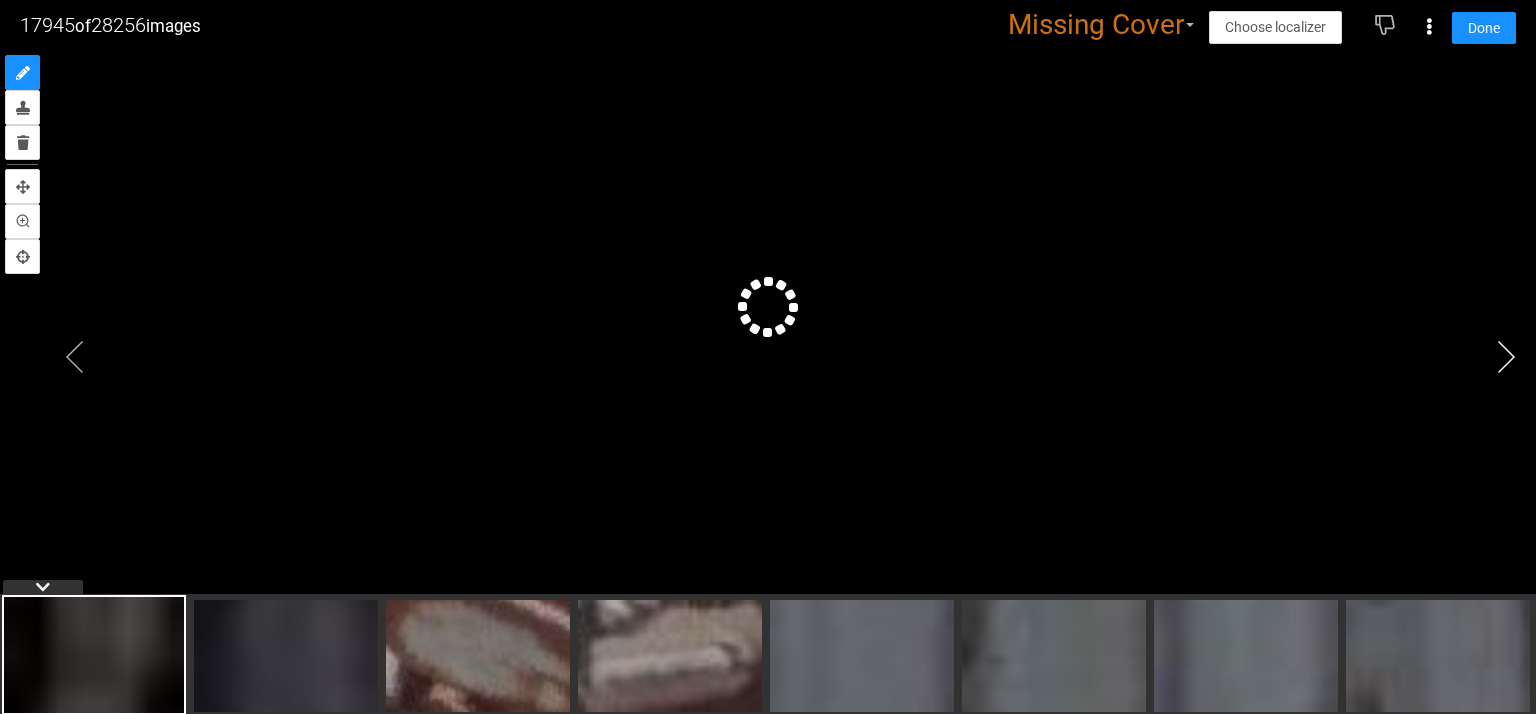 click at bounding box center (1506, 357) 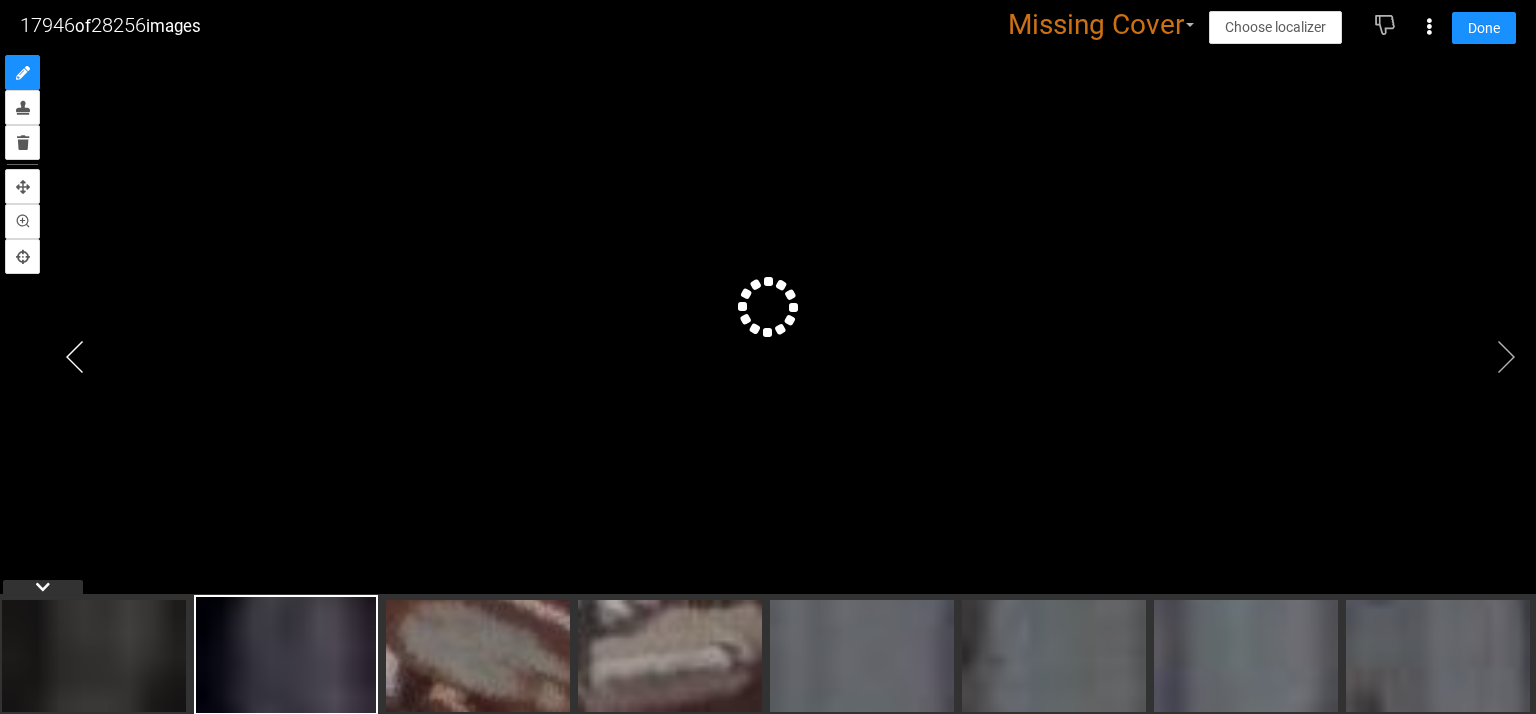 click at bounding box center (75, 357) 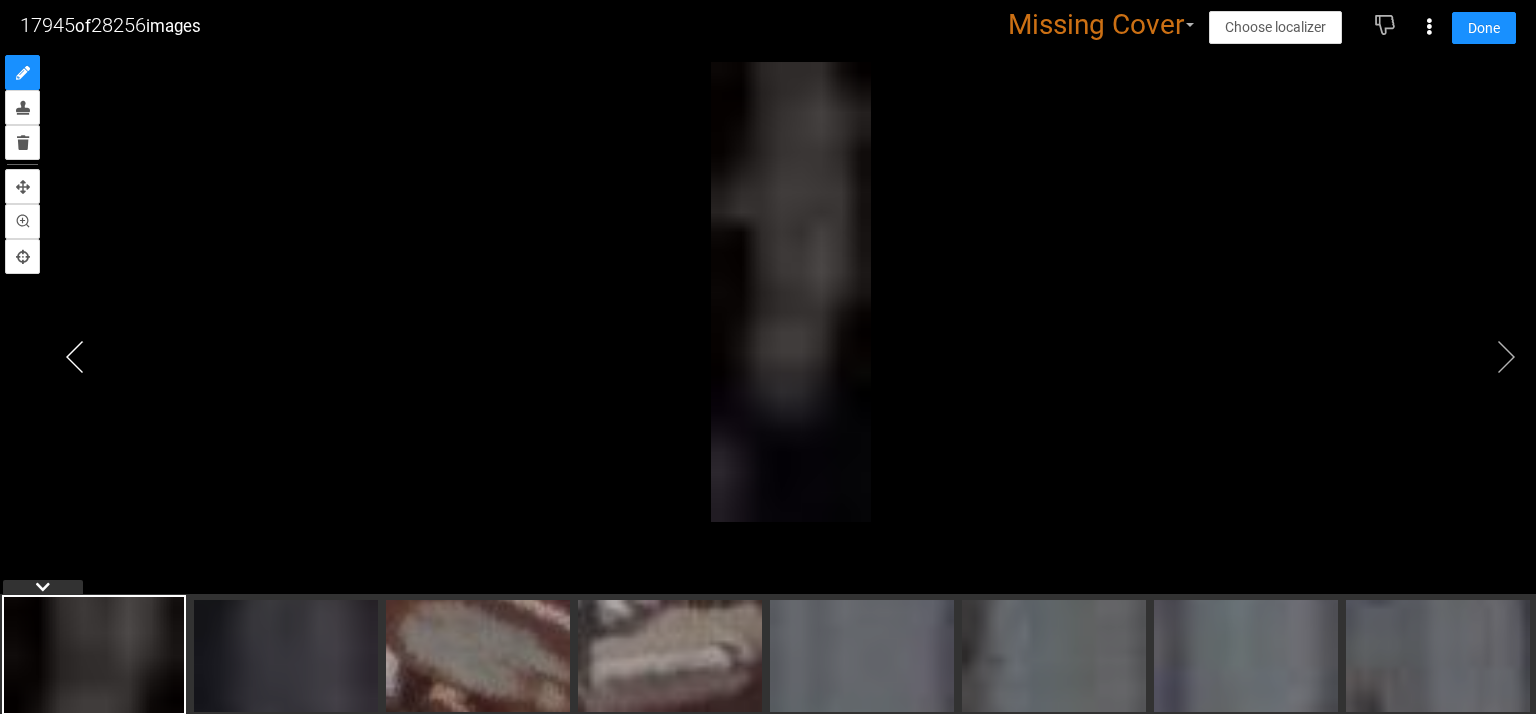 click at bounding box center (75, 357) 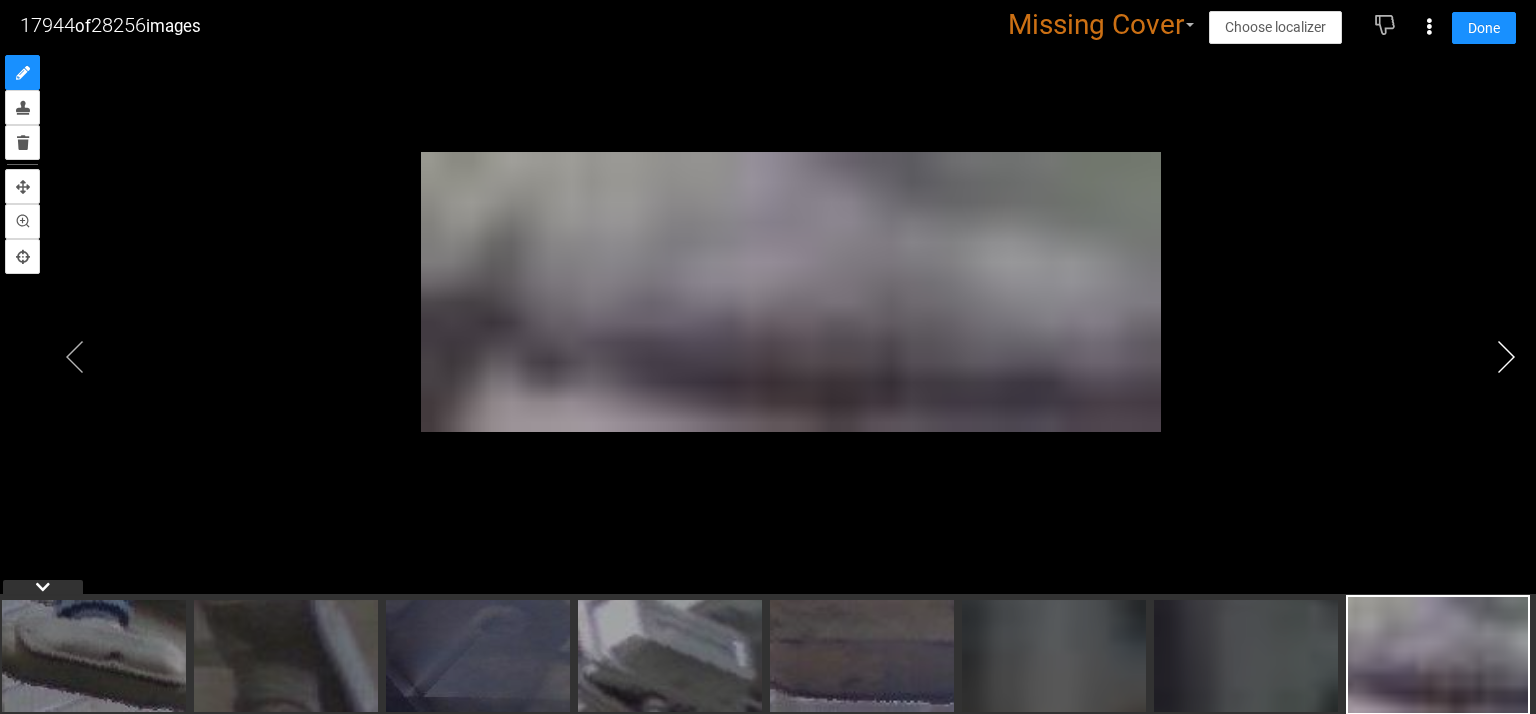 click at bounding box center [1506, 357] 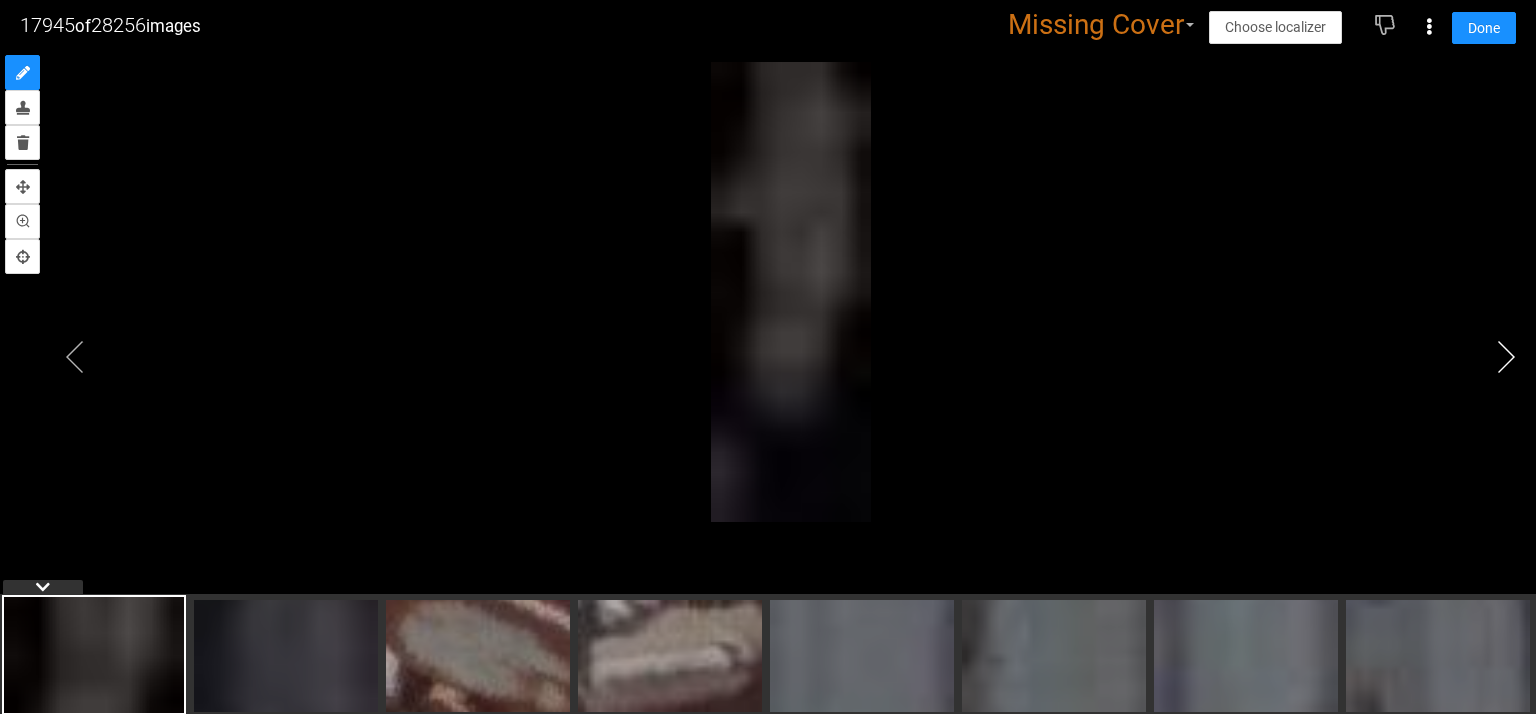 click at bounding box center [1506, 357] 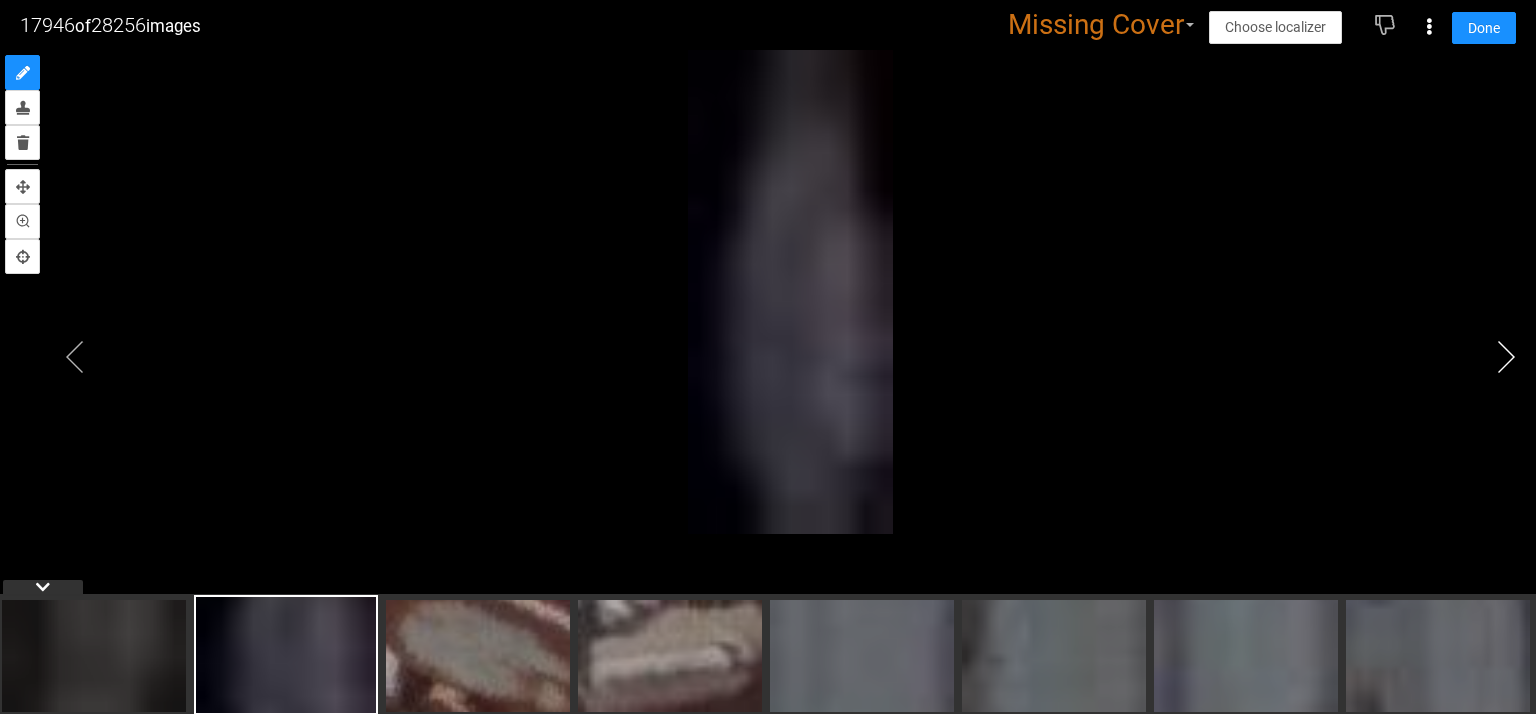 click at bounding box center [1506, 357] 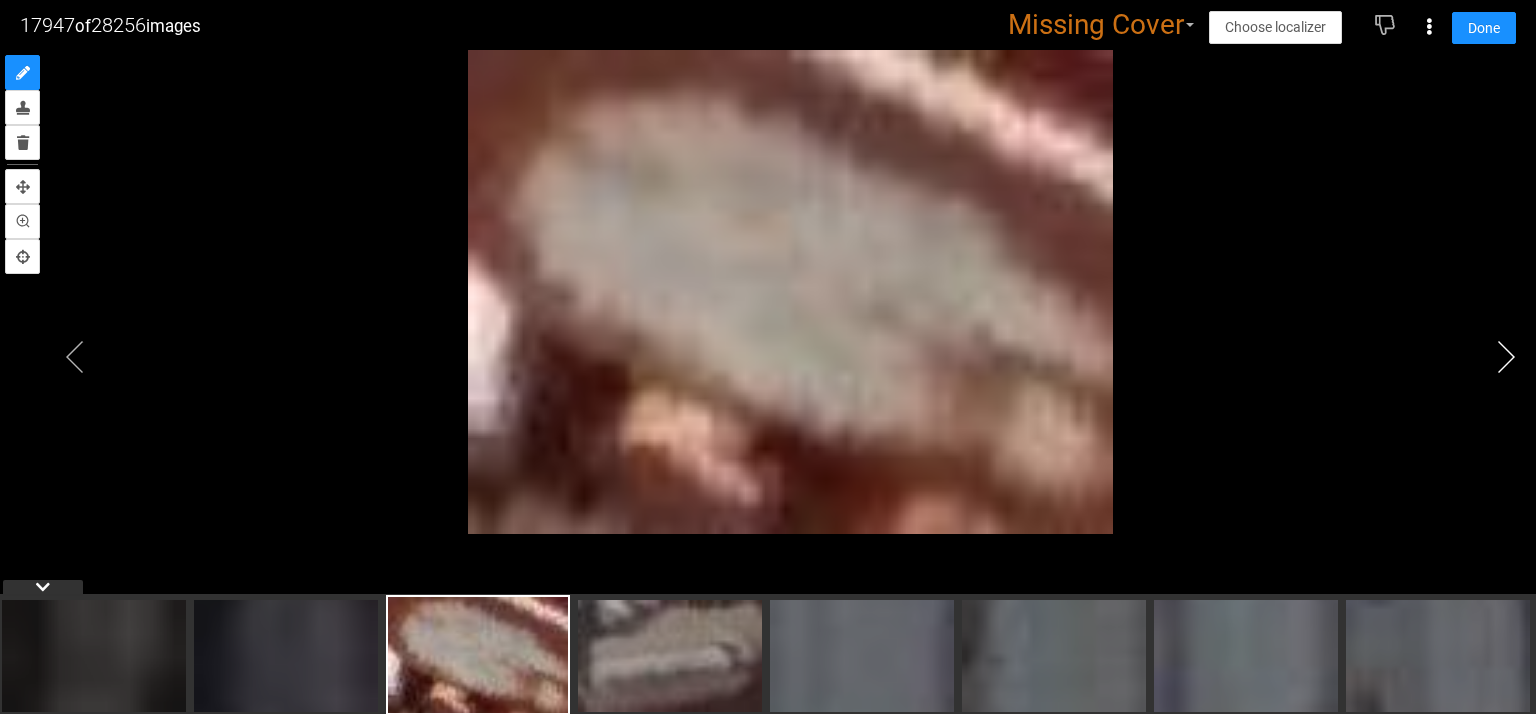 click at bounding box center (1506, 357) 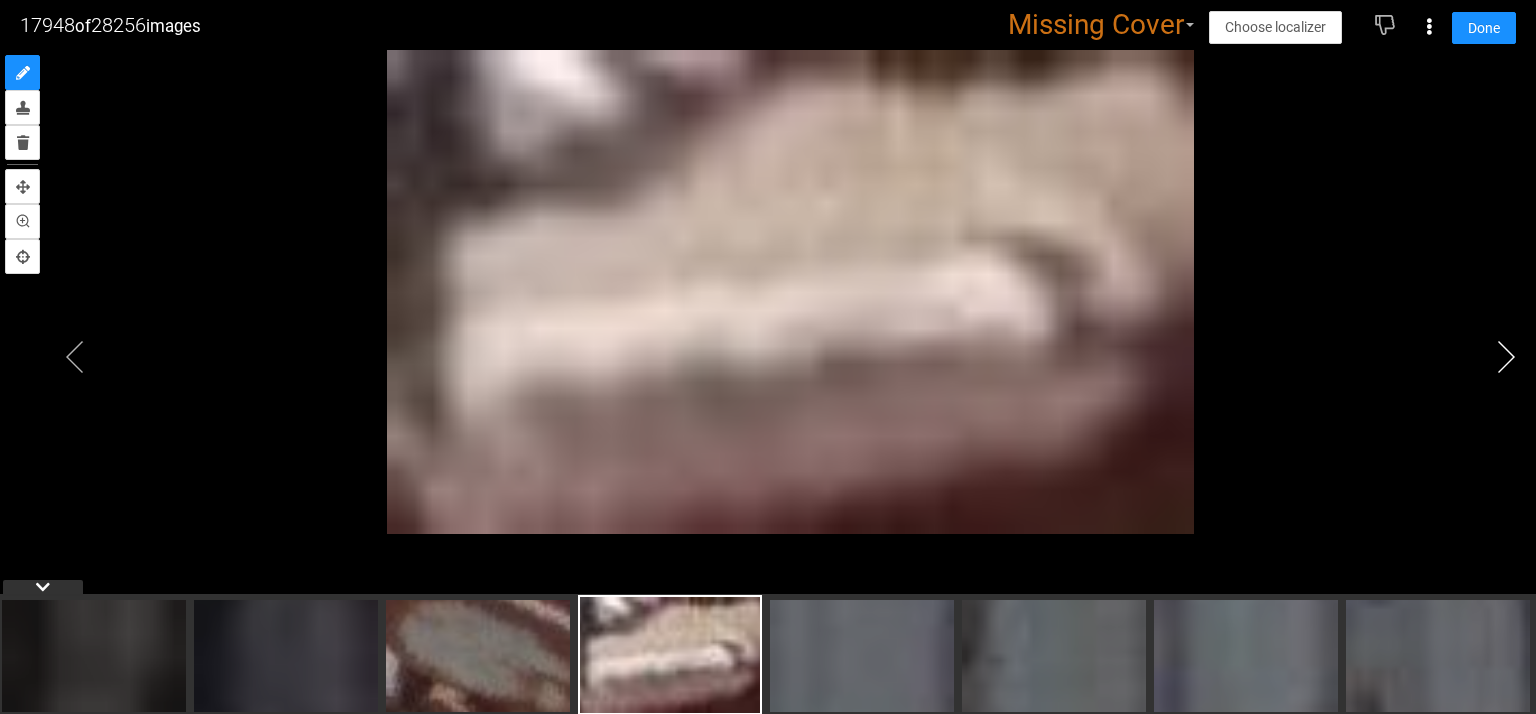 click at bounding box center [1506, 357] 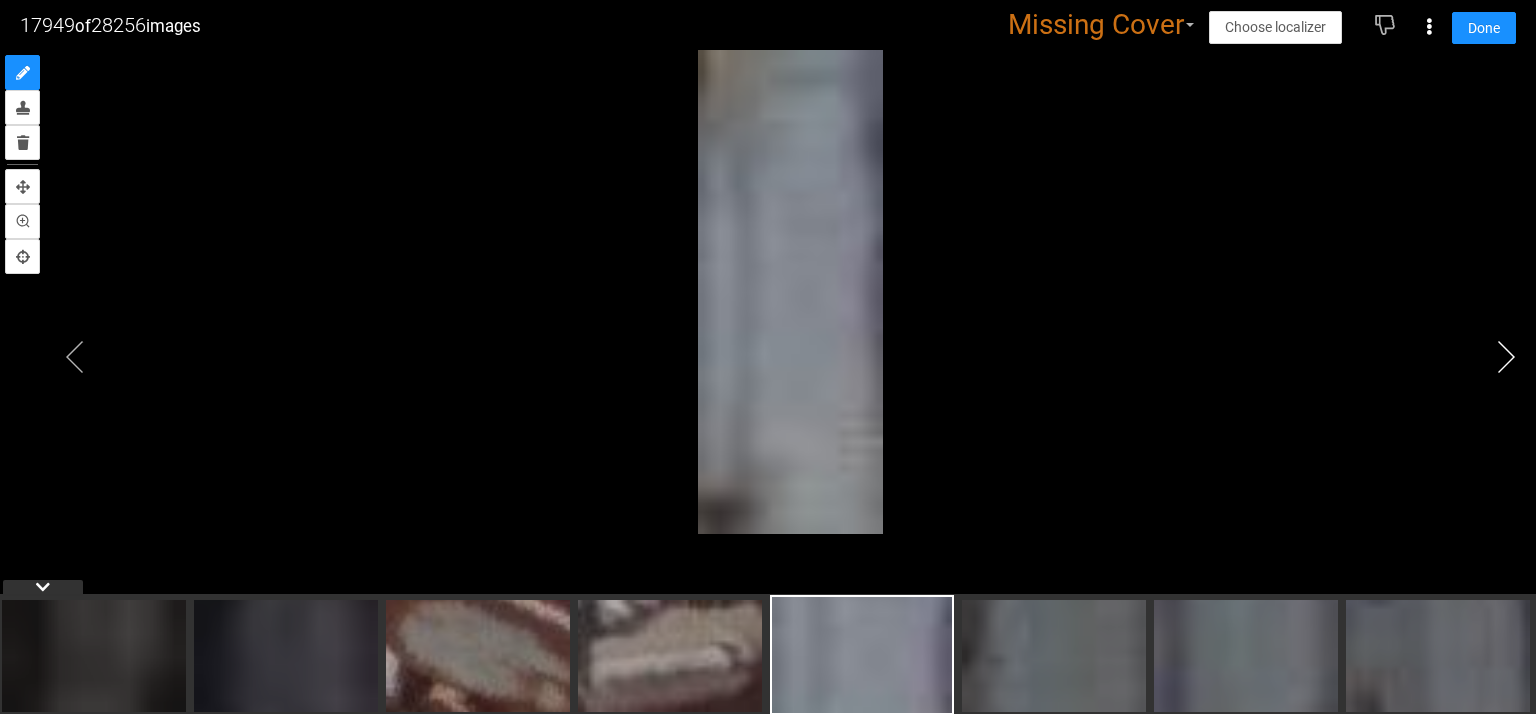 click at bounding box center [1506, 357] 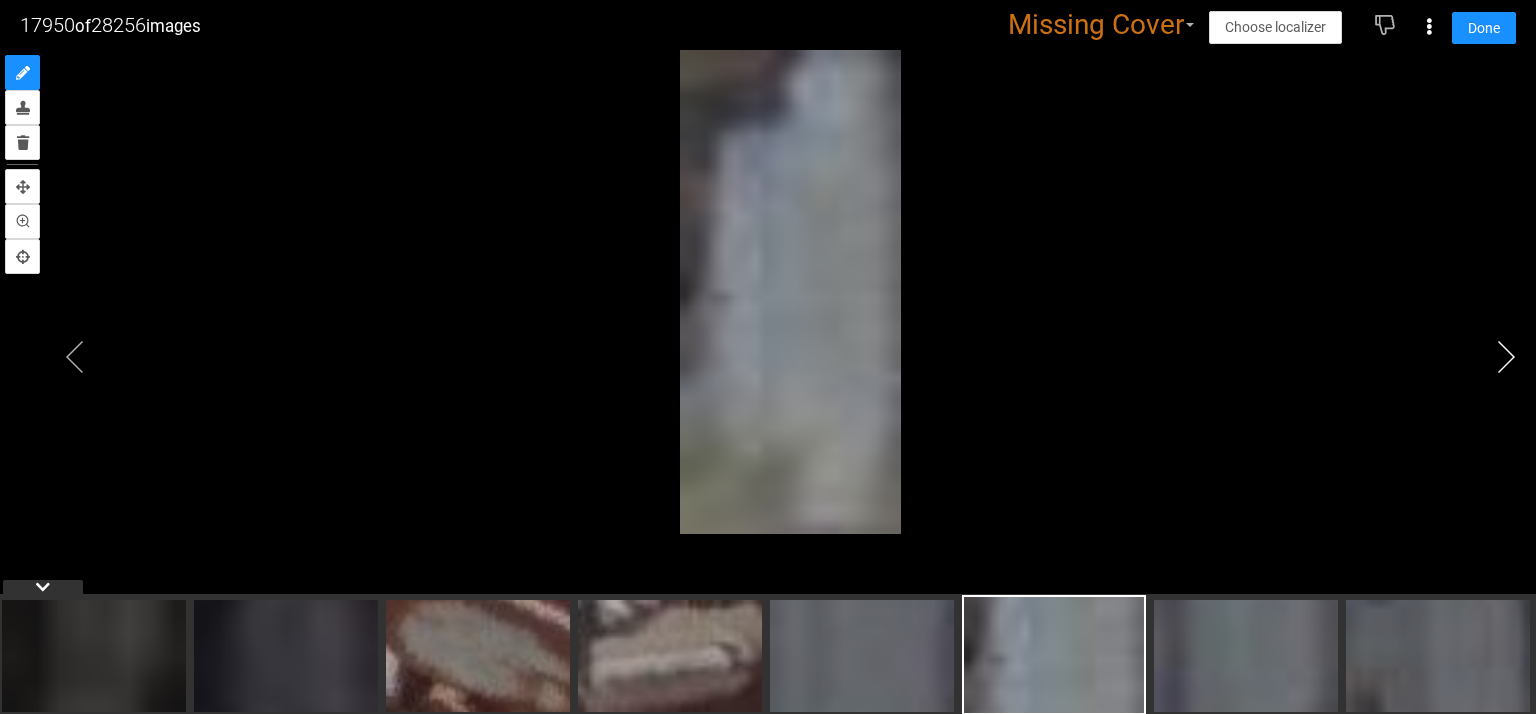 click at bounding box center [1506, 357] 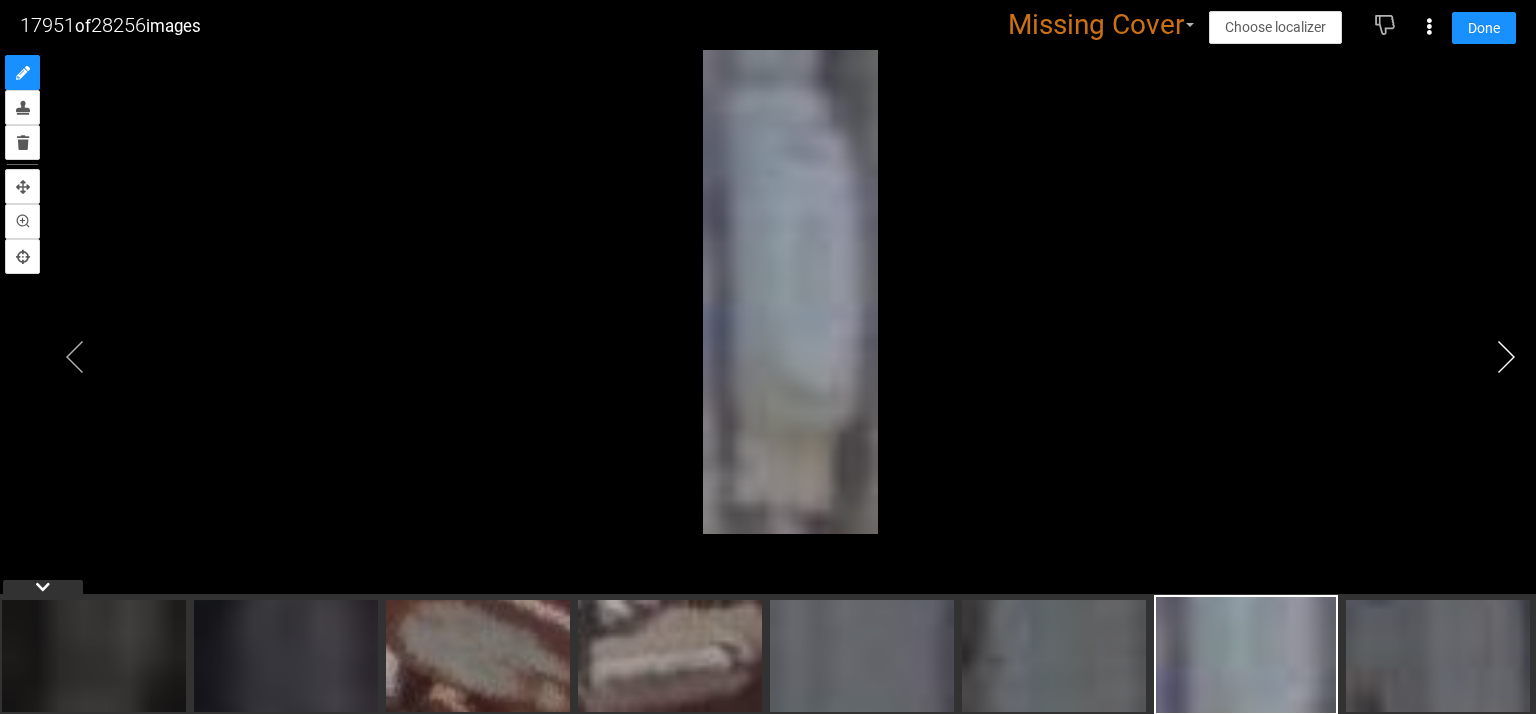 click at bounding box center [1506, 357] 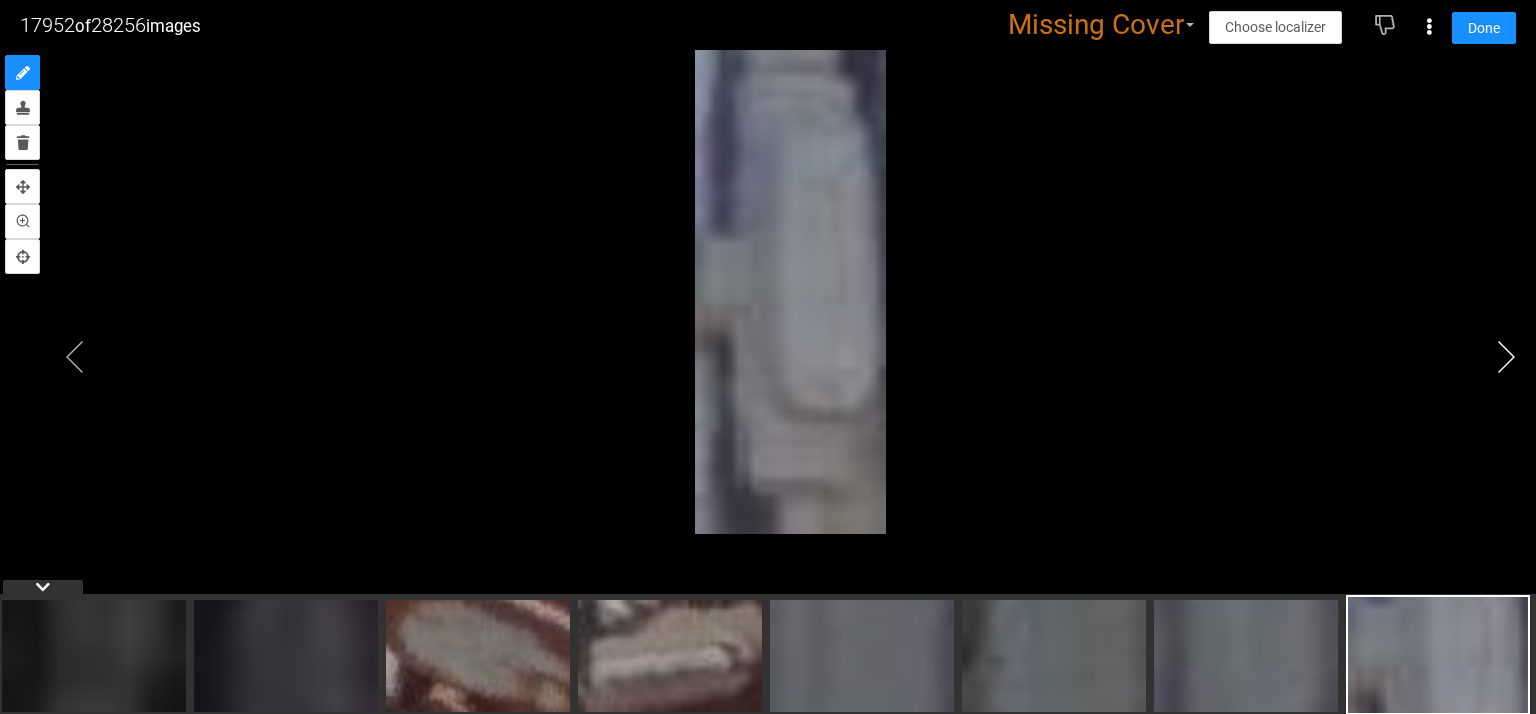 click at bounding box center [1506, 357] 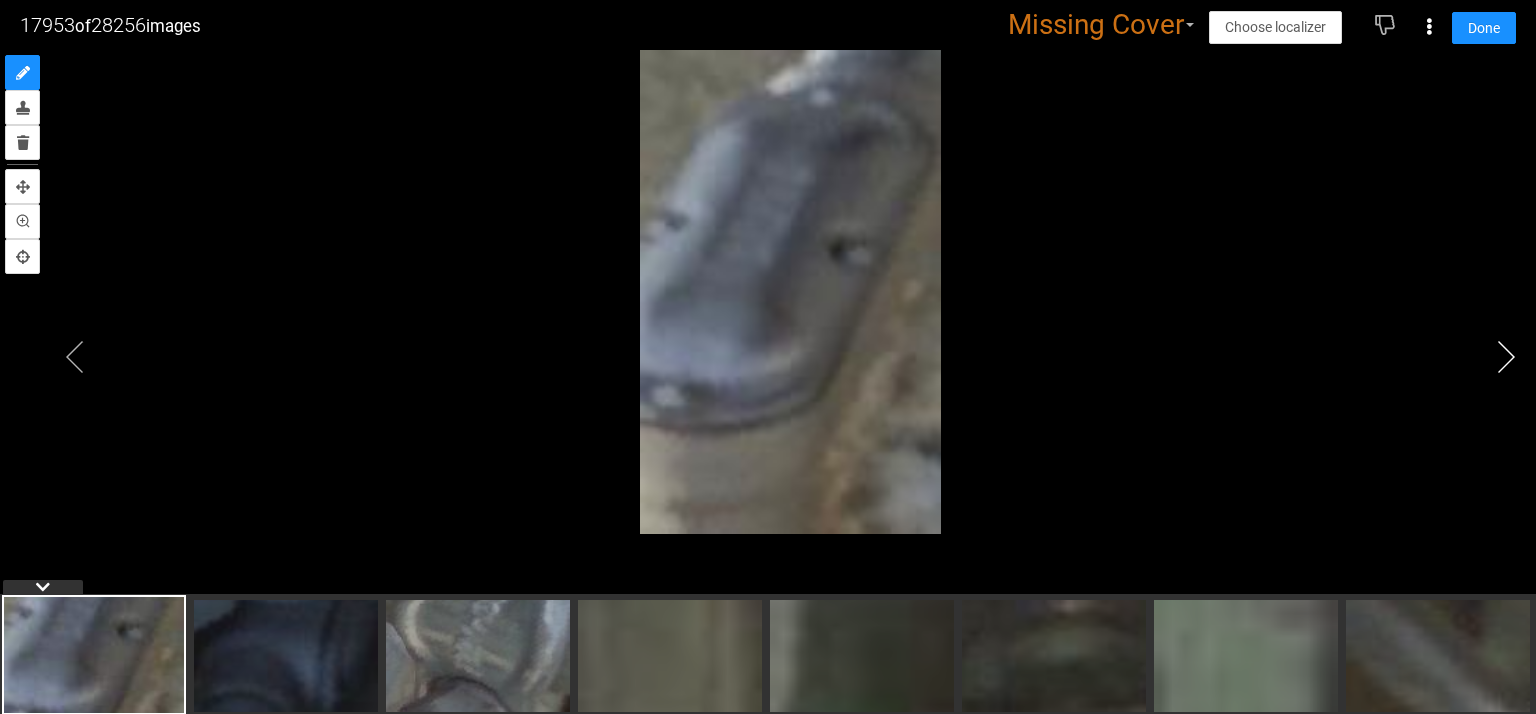click at bounding box center [1506, 357] 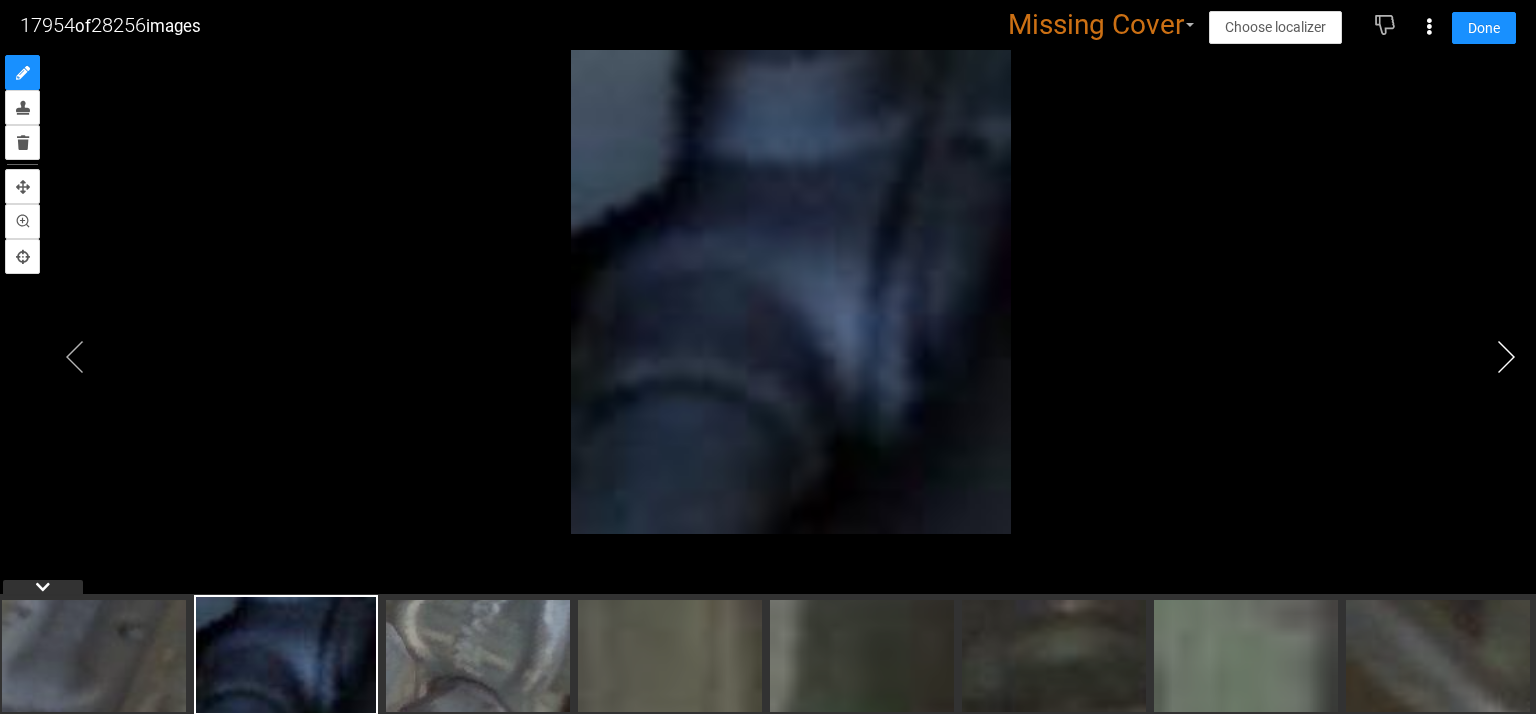 click at bounding box center [1506, 357] 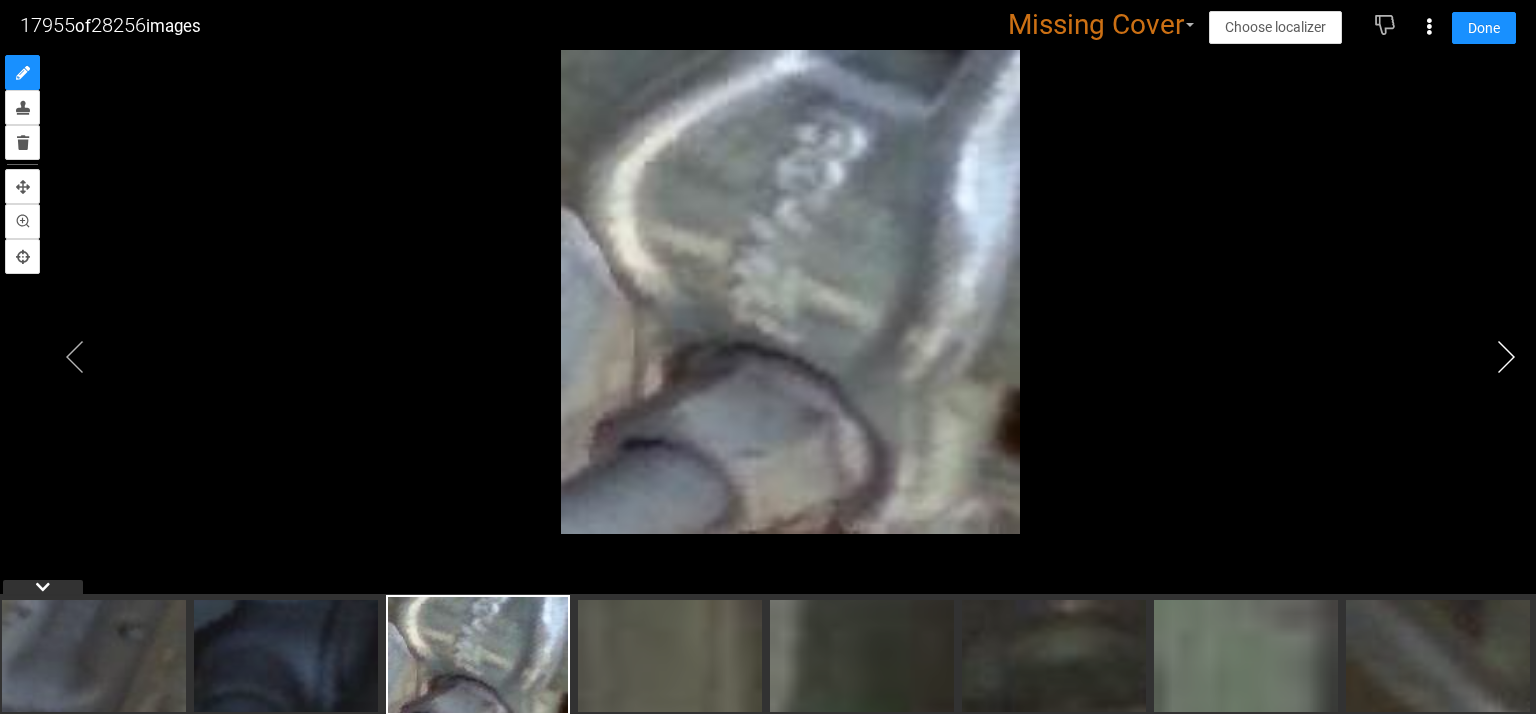 click at bounding box center [1506, 357] 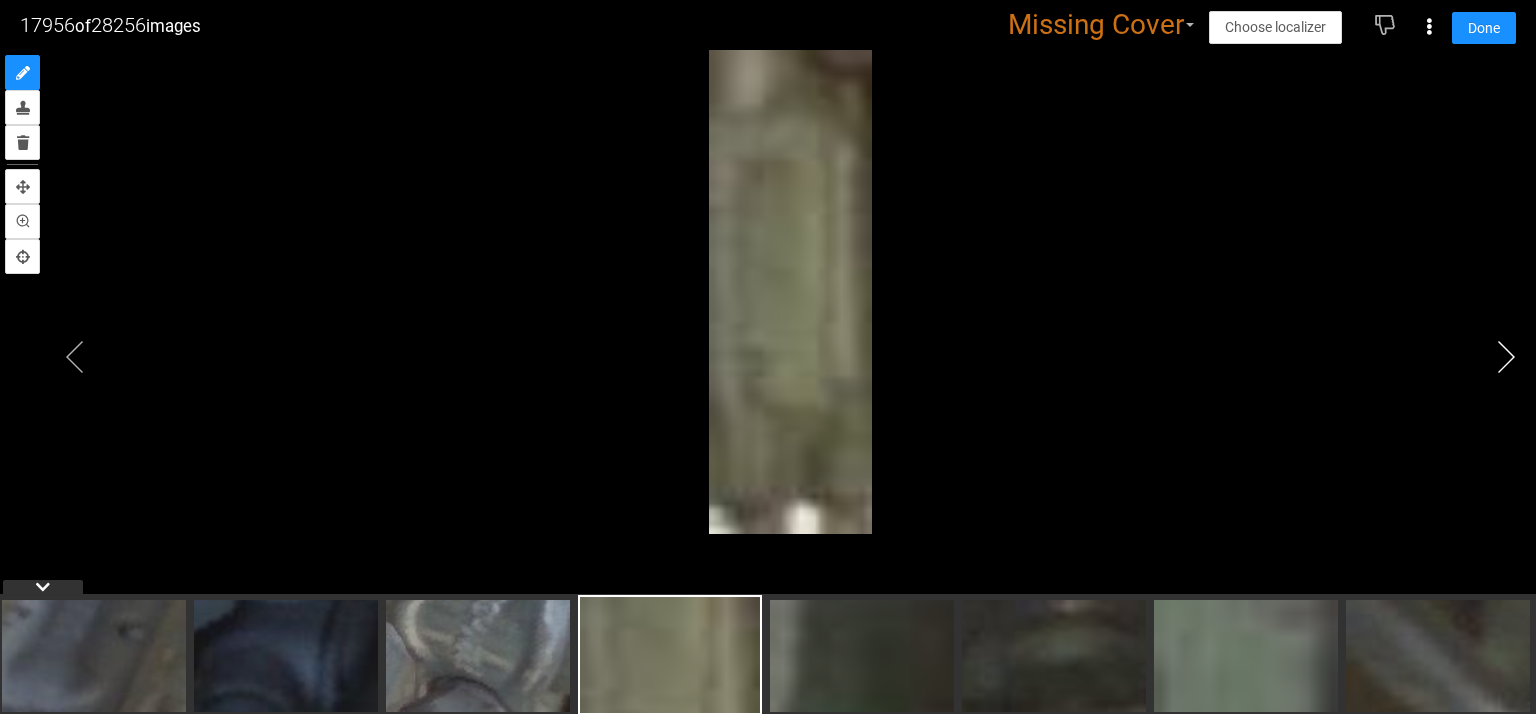 click at bounding box center [1506, 357] 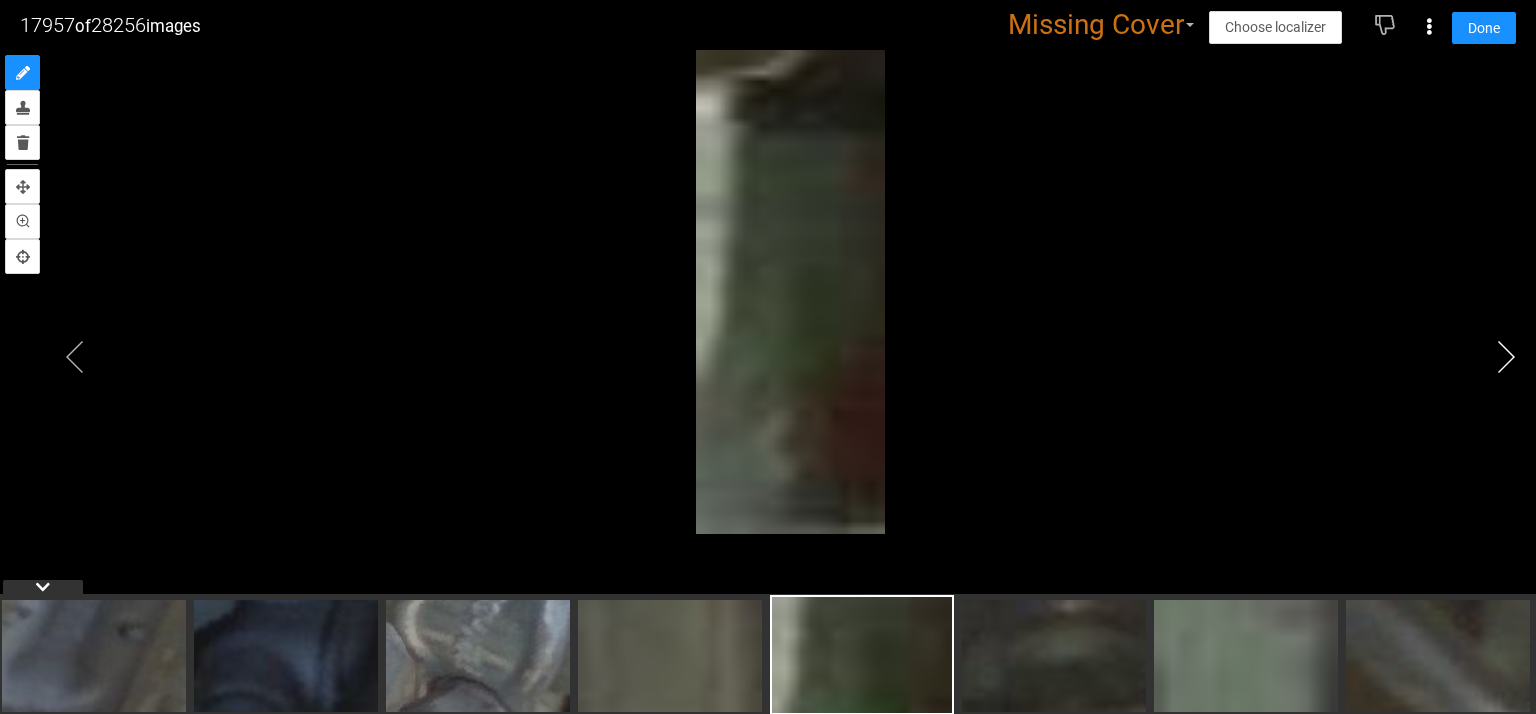 click at bounding box center (1506, 357) 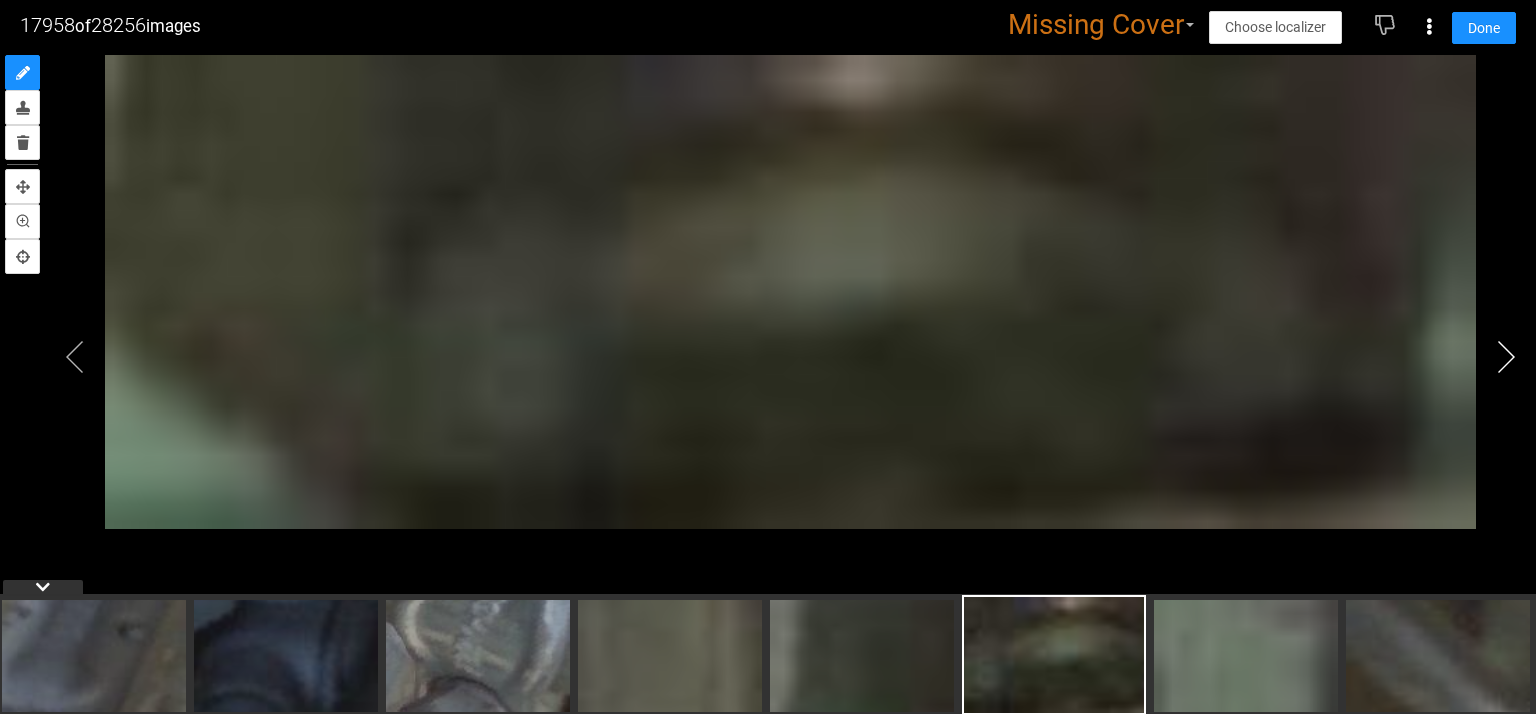 click at bounding box center [1506, 357] 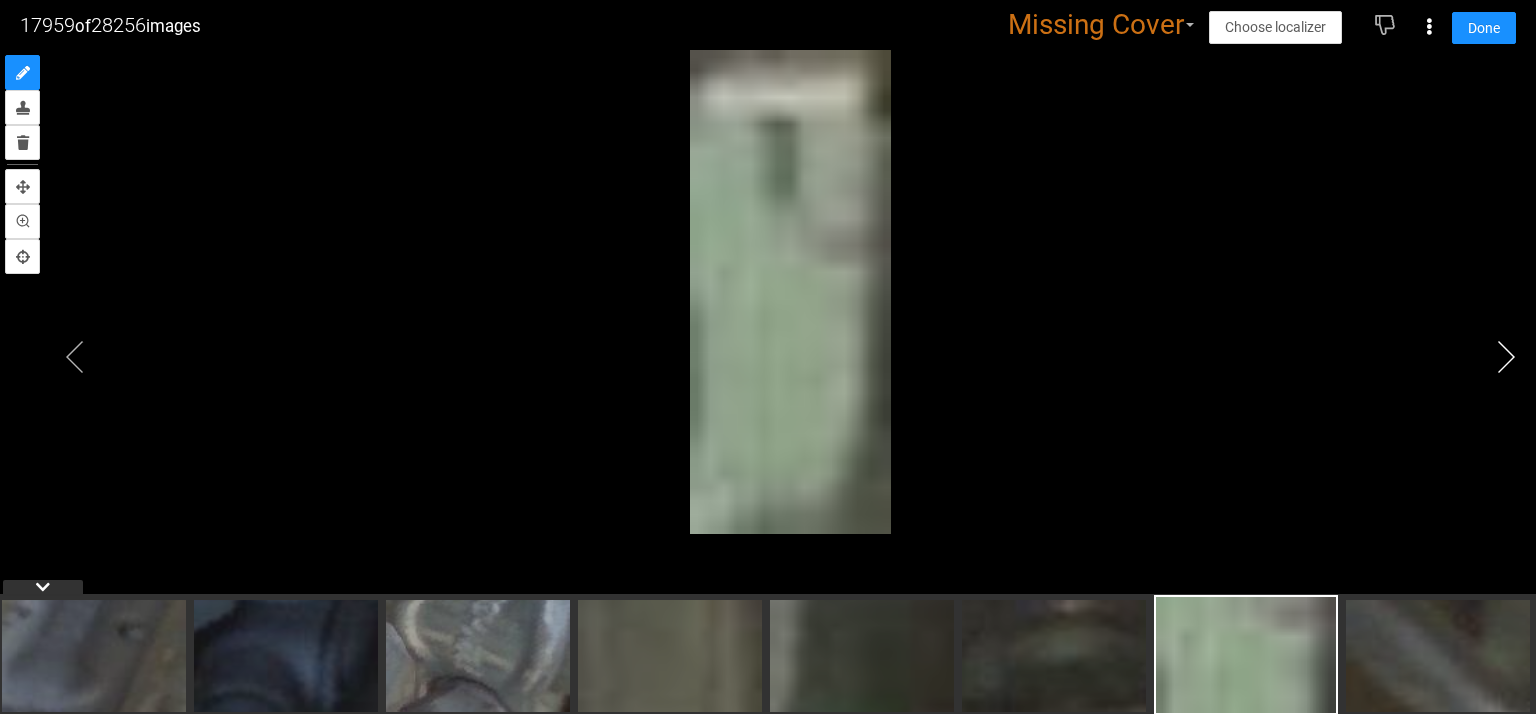 click at bounding box center (1506, 357) 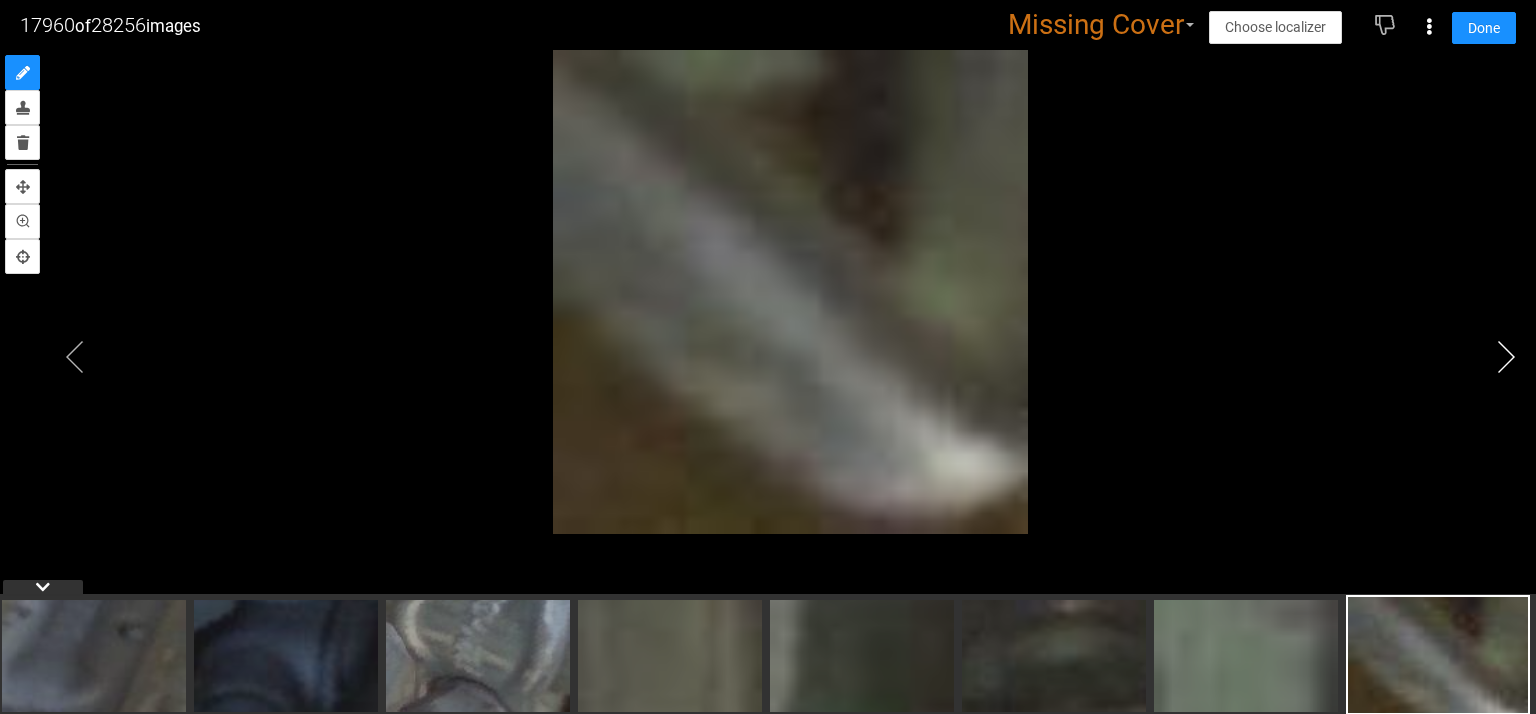 click at bounding box center [1506, 357] 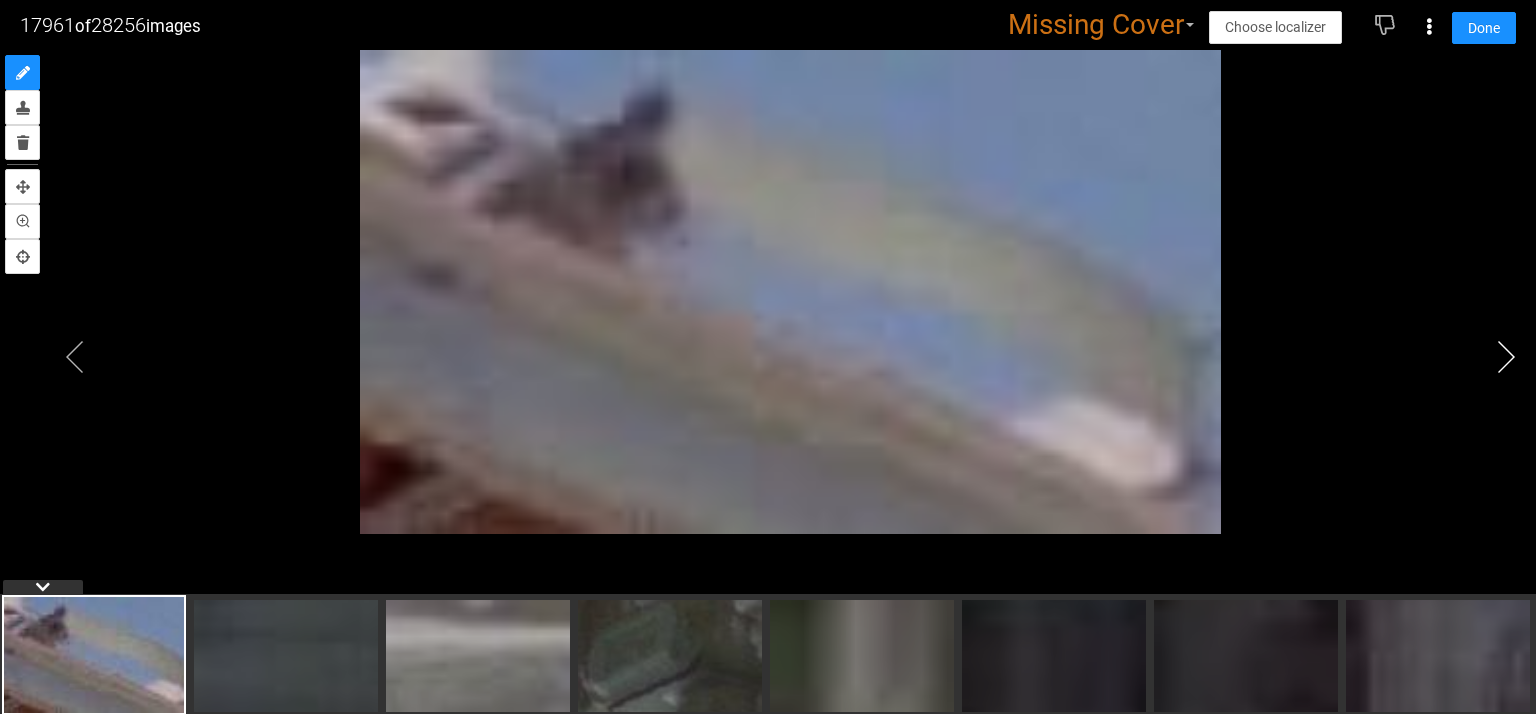 click at bounding box center [1506, 357] 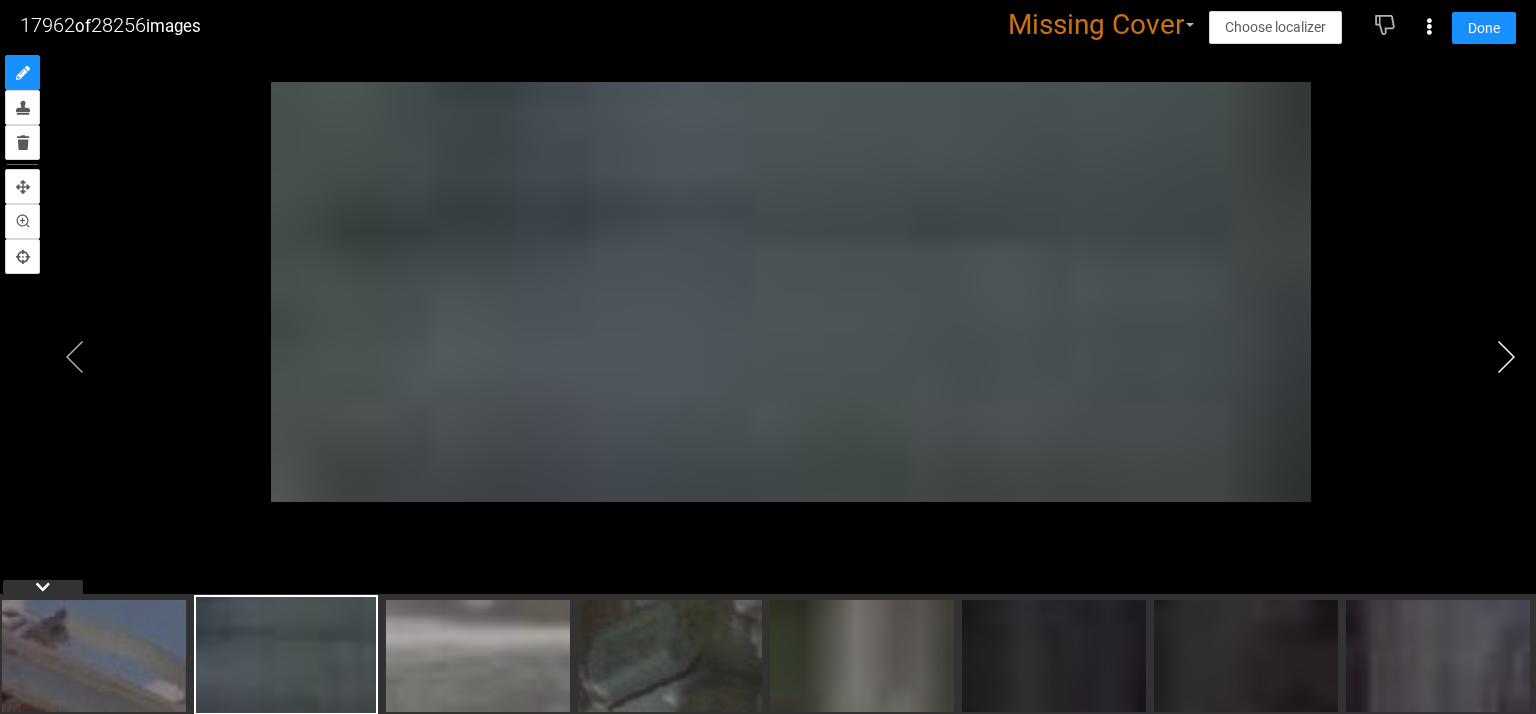 click at bounding box center [1506, 357] 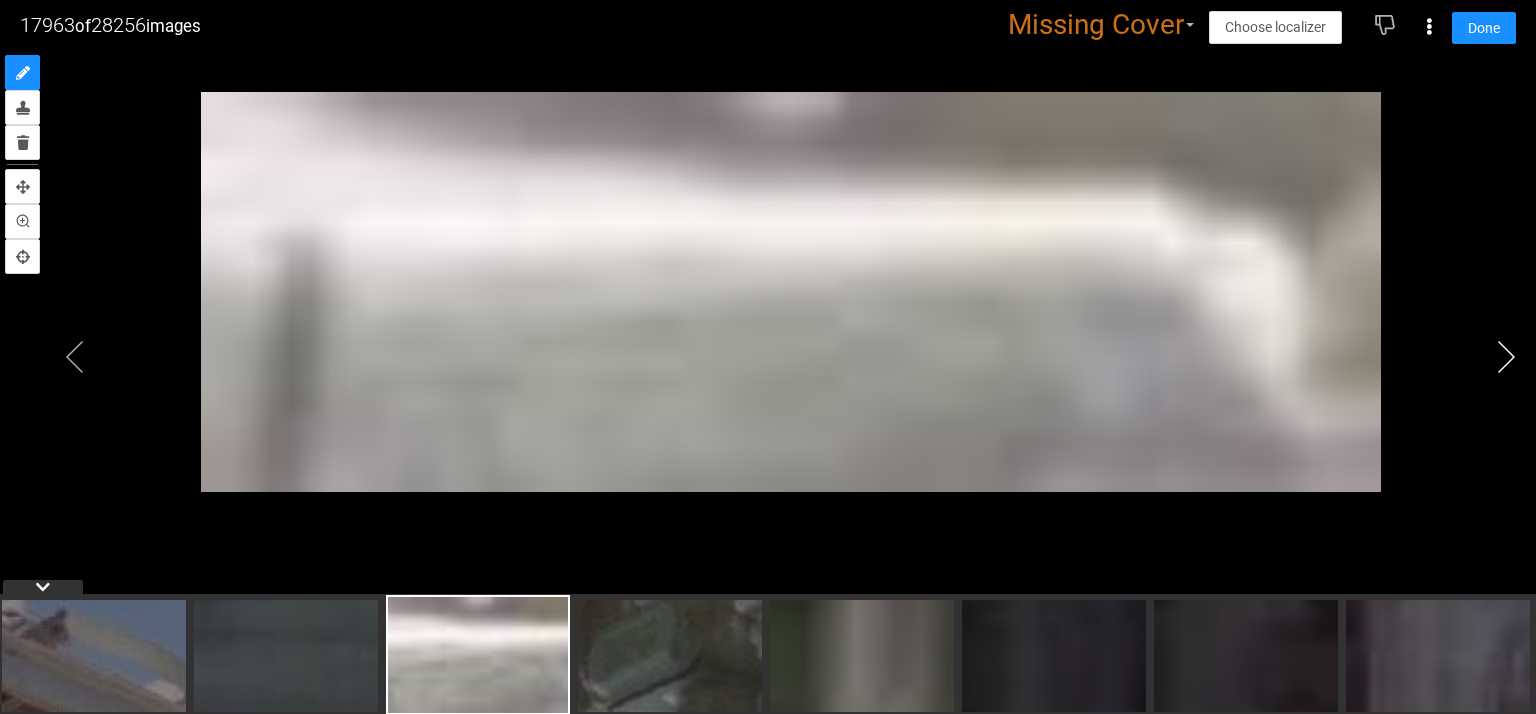 click at bounding box center [1506, 357] 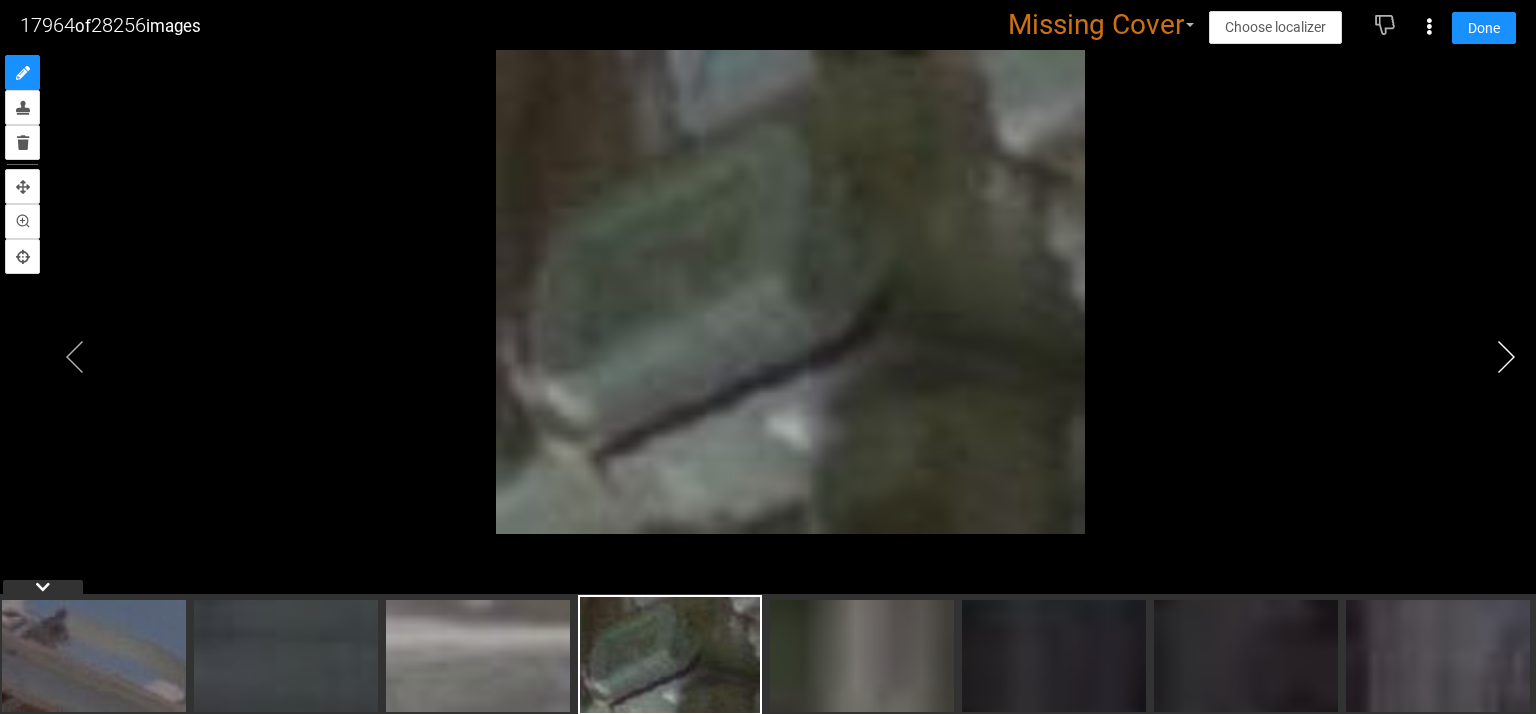 click at bounding box center (1506, 357) 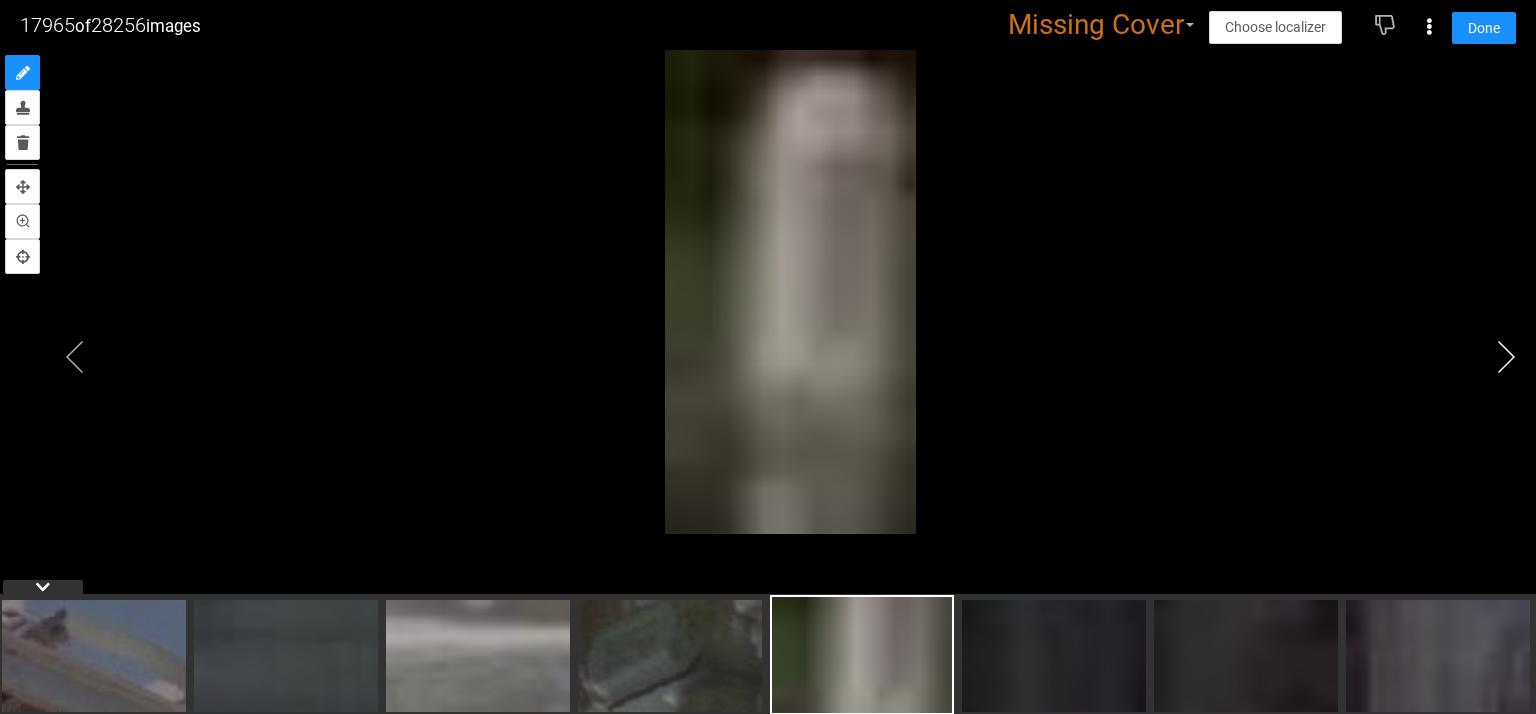 click at bounding box center [1506, 357] 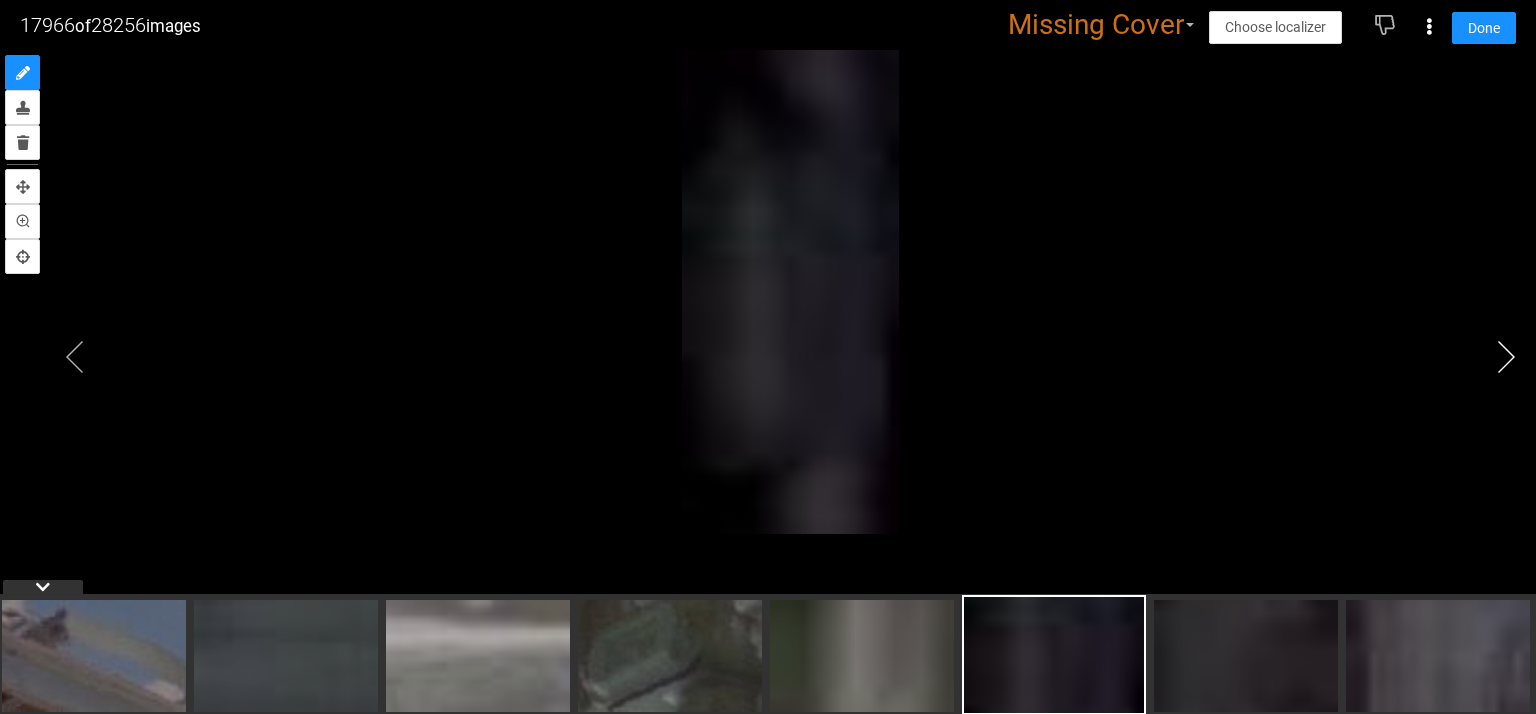 click at bounding box center (1506, 357) 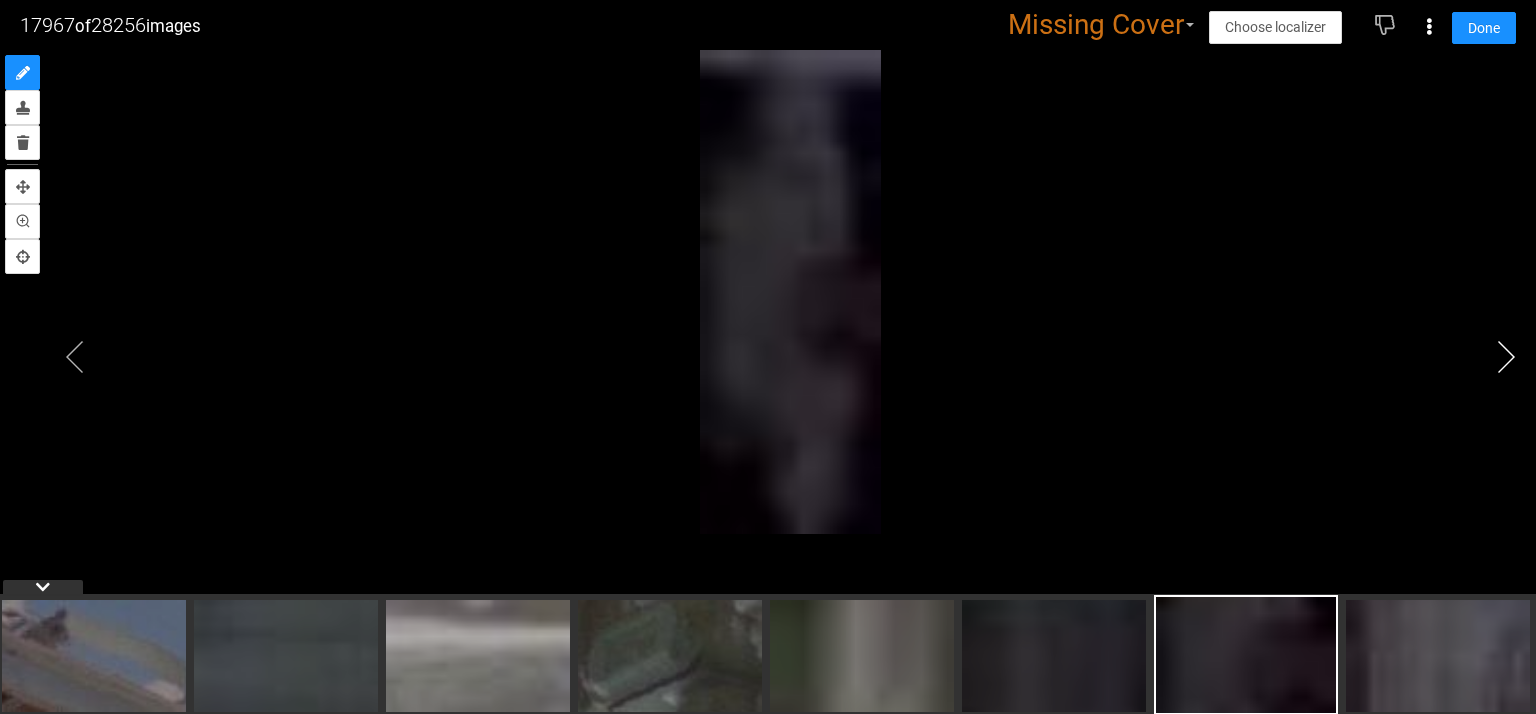 click at bounding box center [1506, 357] 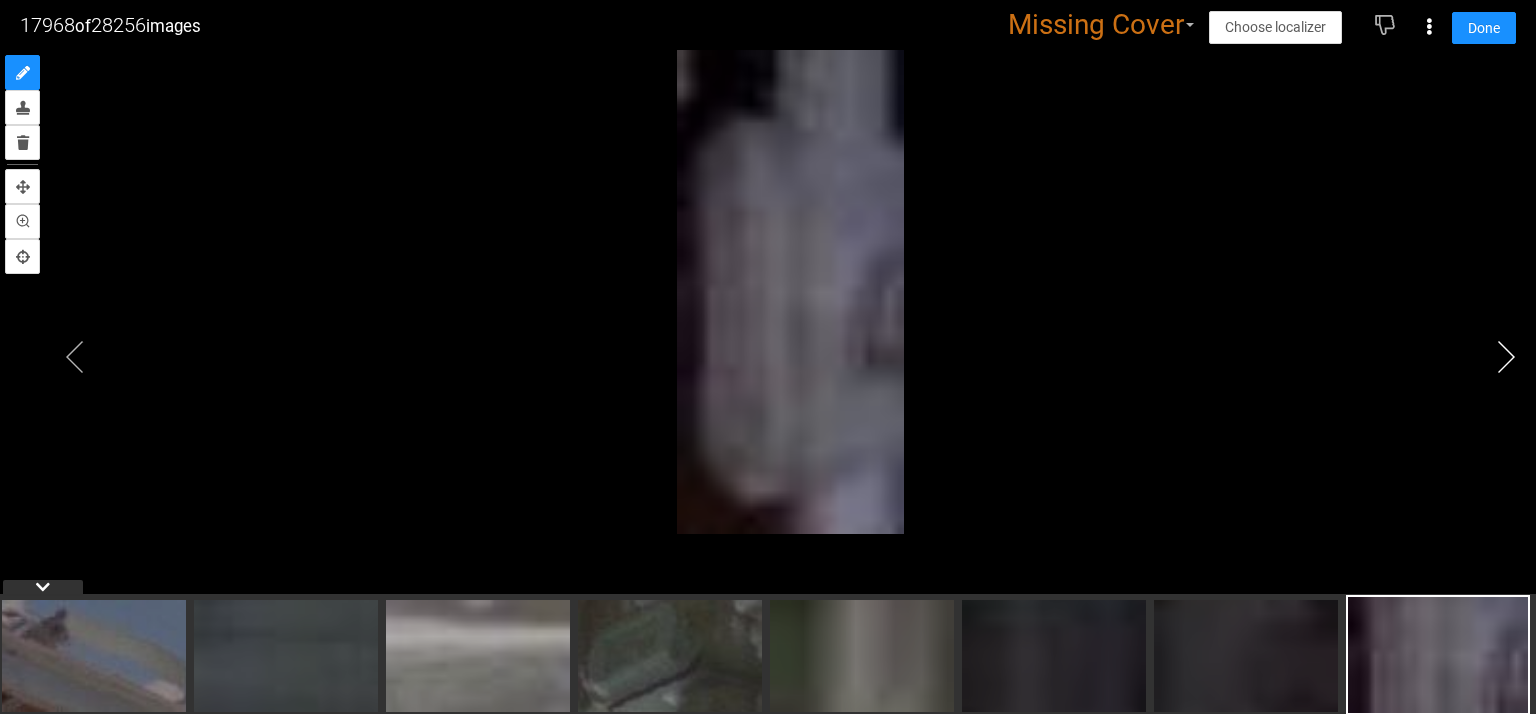 click at bounding box center [1506, 357] 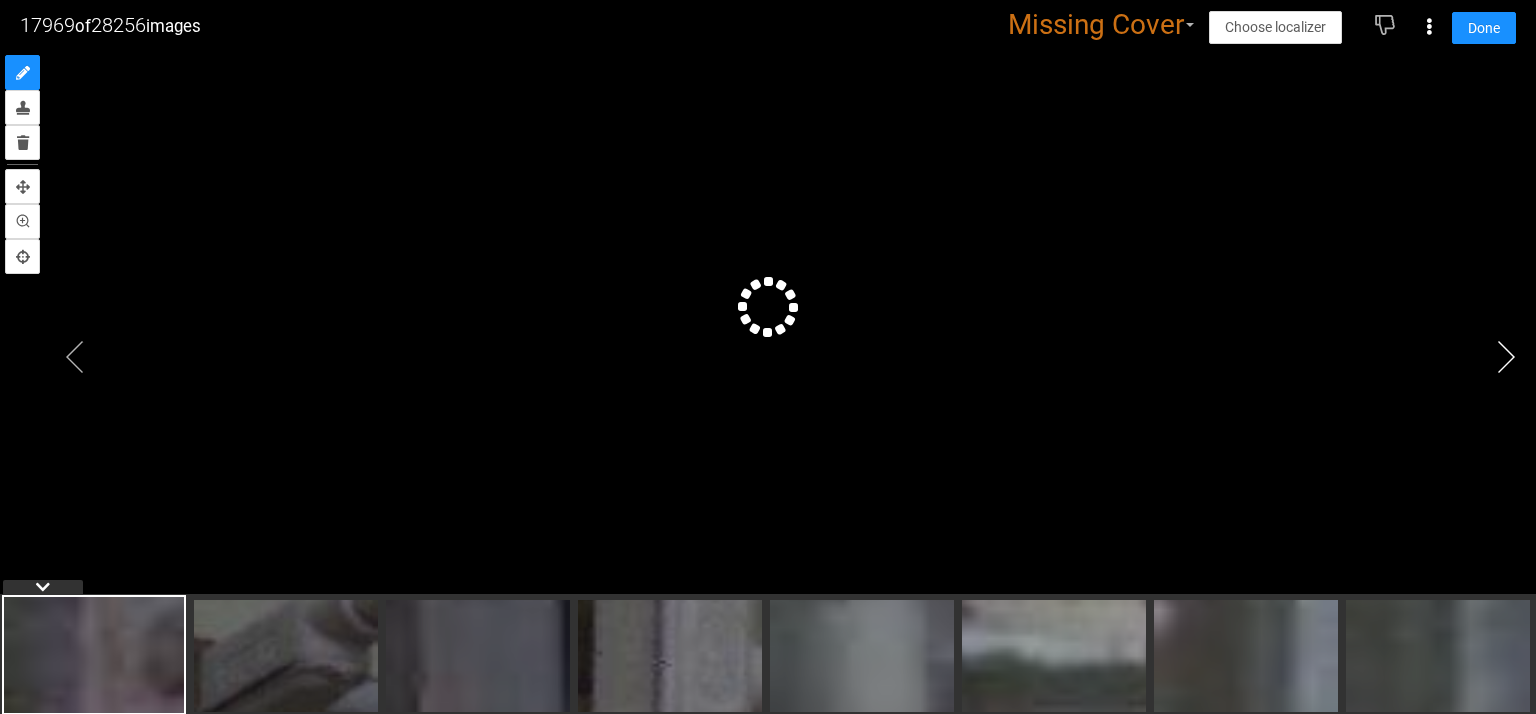 click at bounding box center (1506, 357) 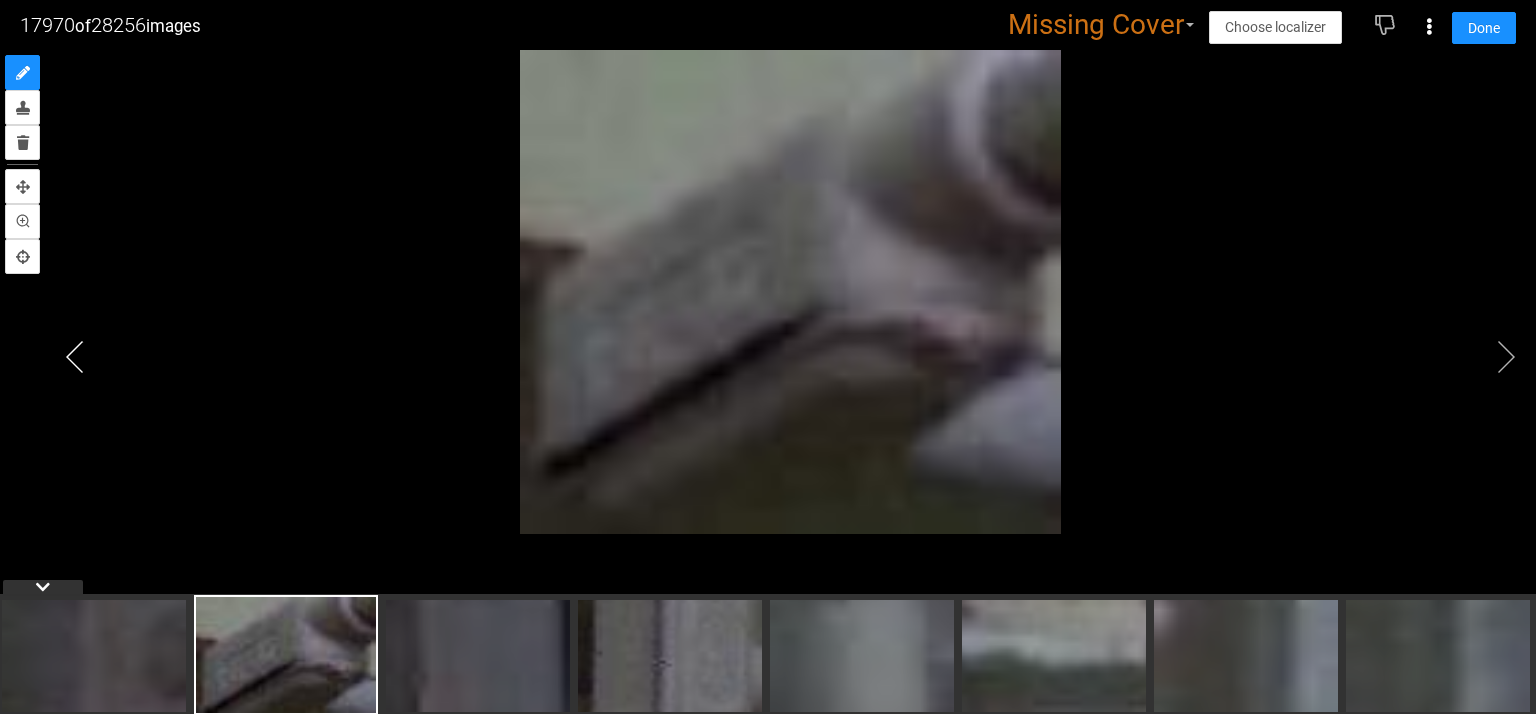 click at bounding box center (75, 357) 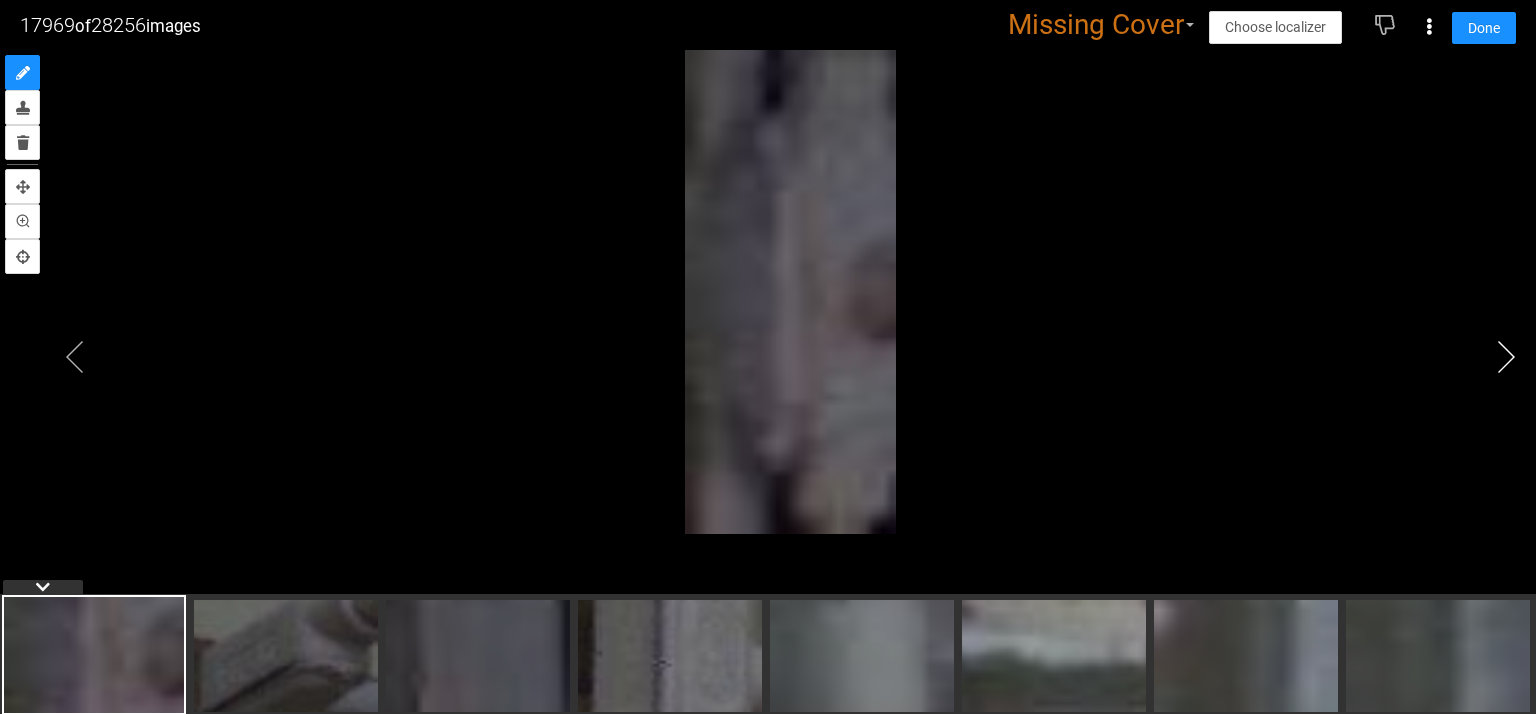 click at bounding box center [1506, 357] 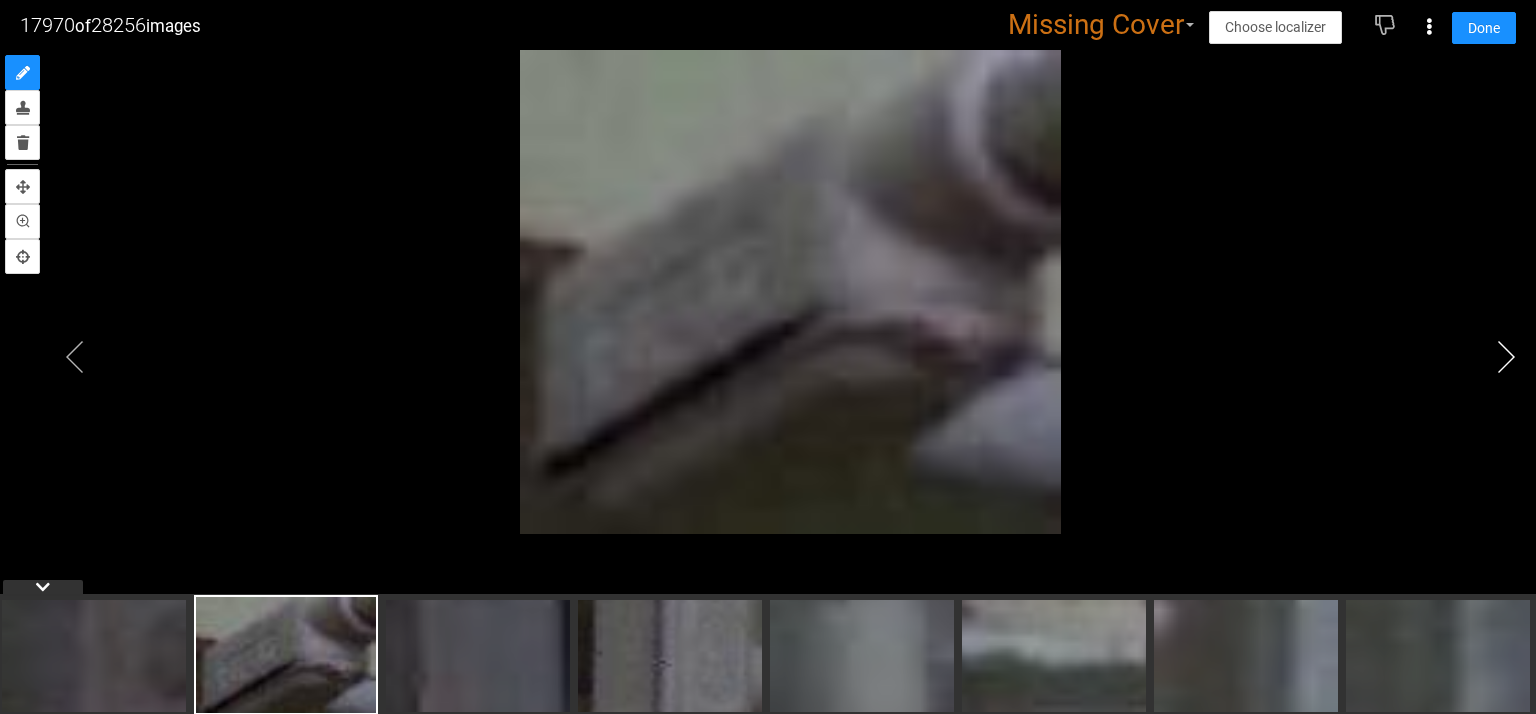 click at bounding box center [1506, 357] 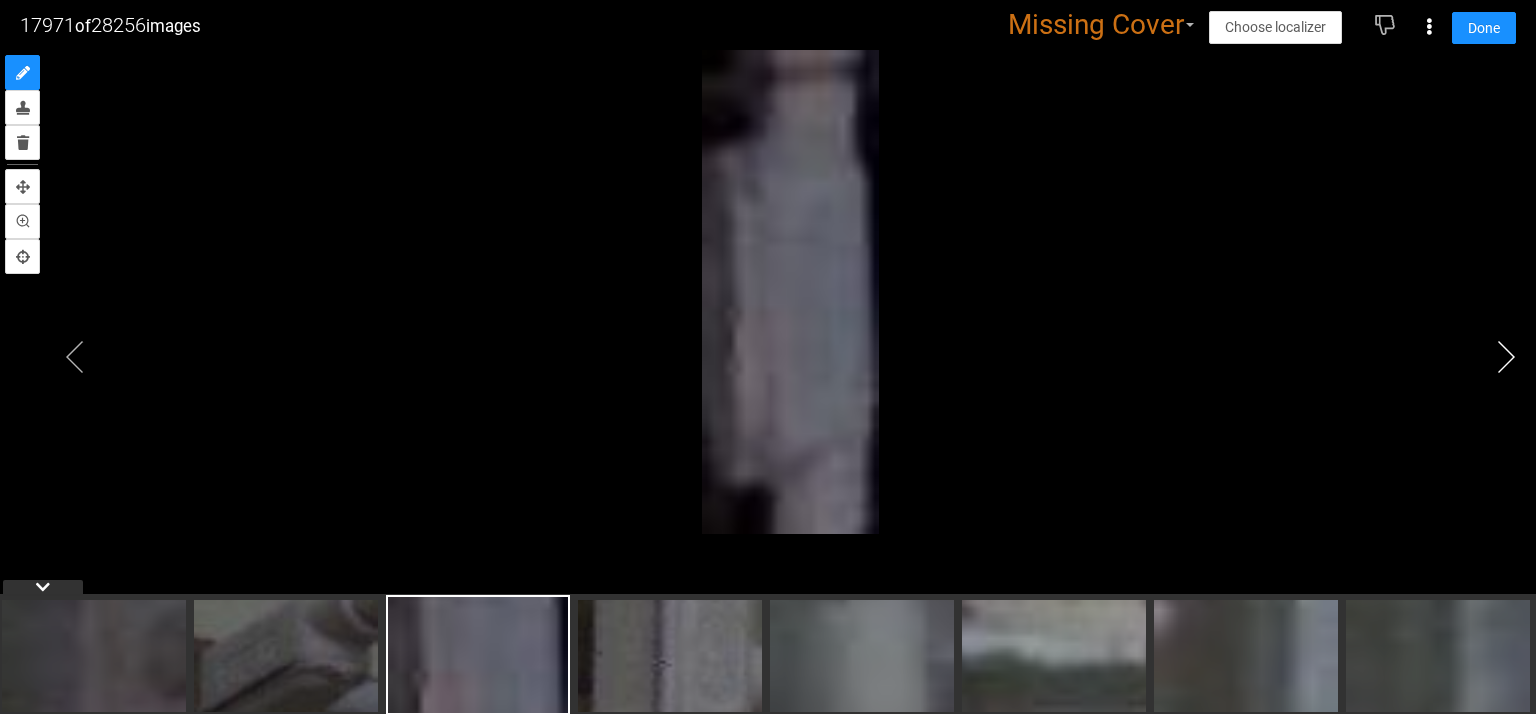 click at bounding box center (1506, 357) 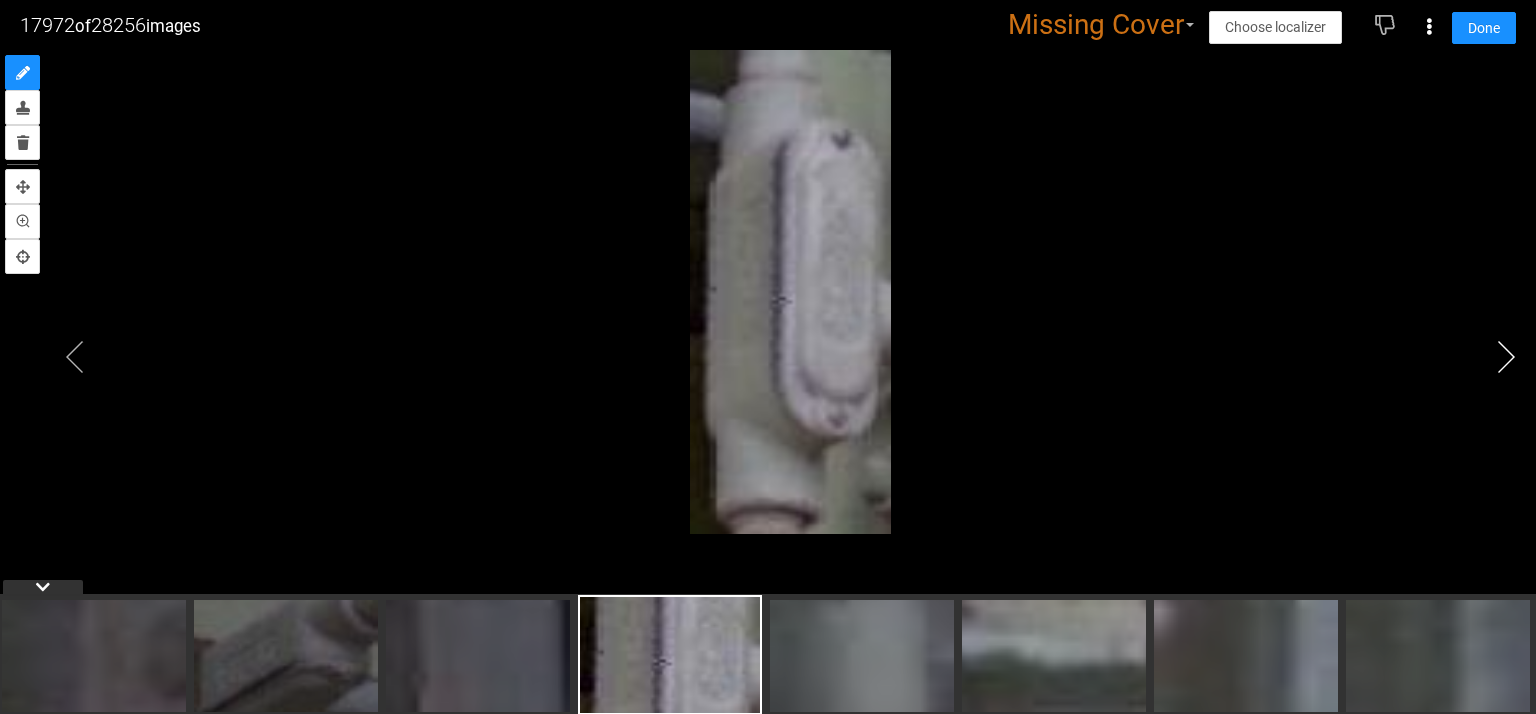 click at bounding box center (1506, 357) 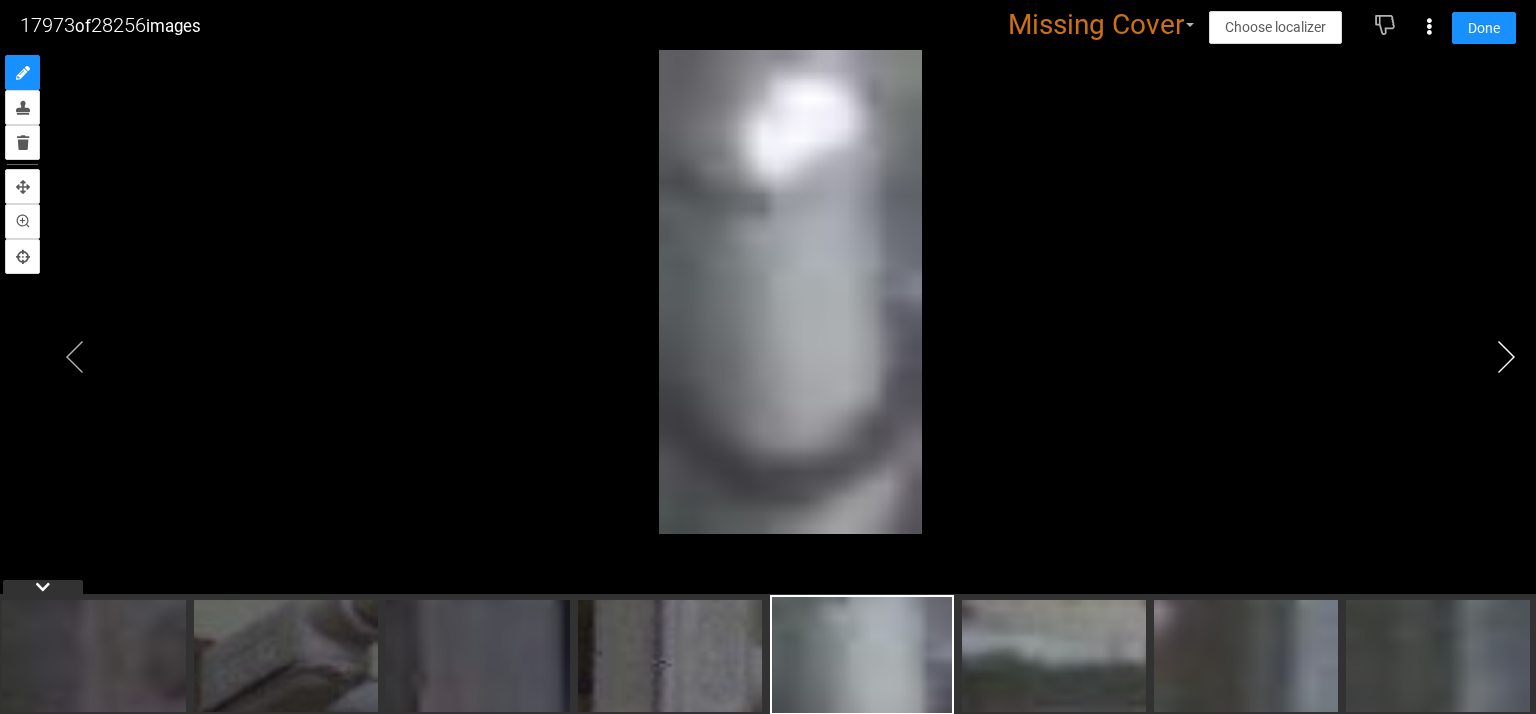 click at bounding box center [1506, 357] 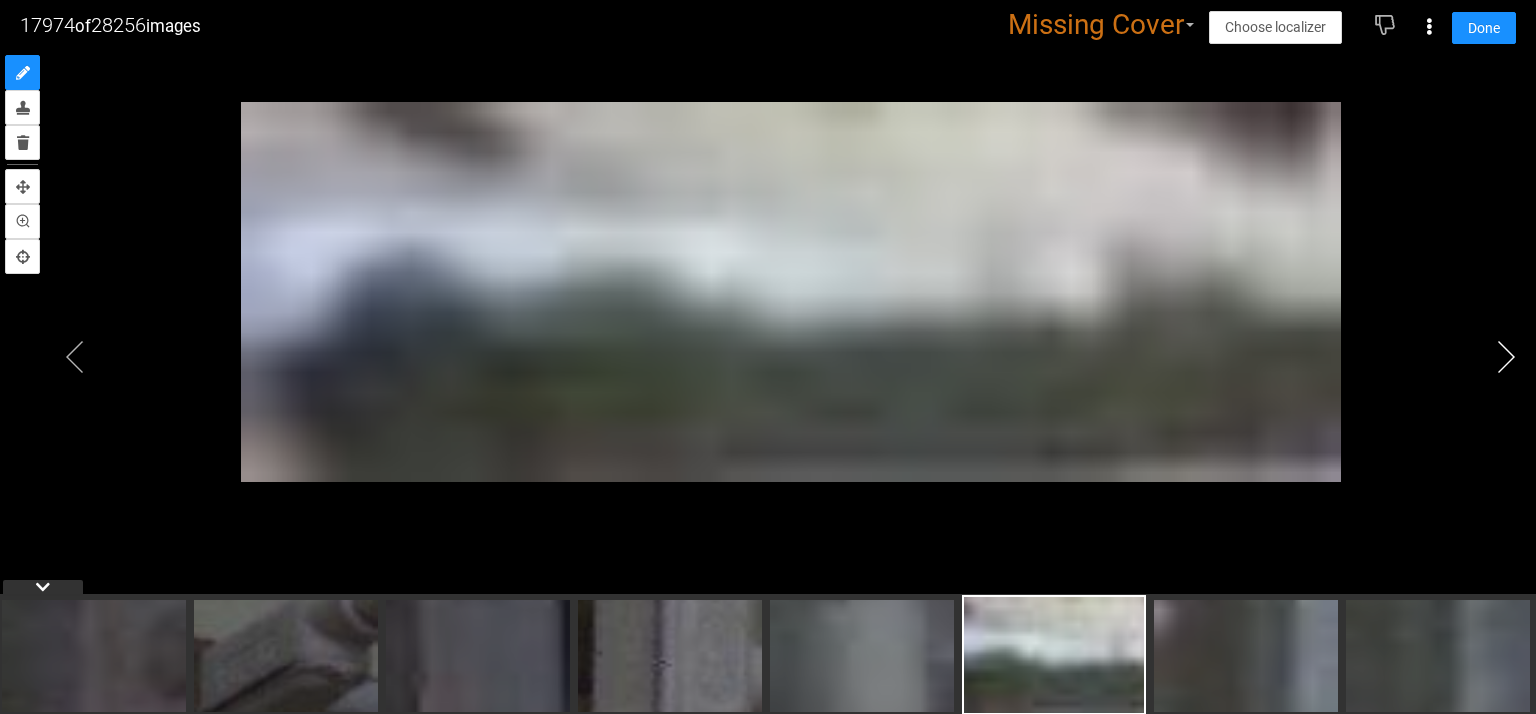 click at bounding box center (1506, 357) 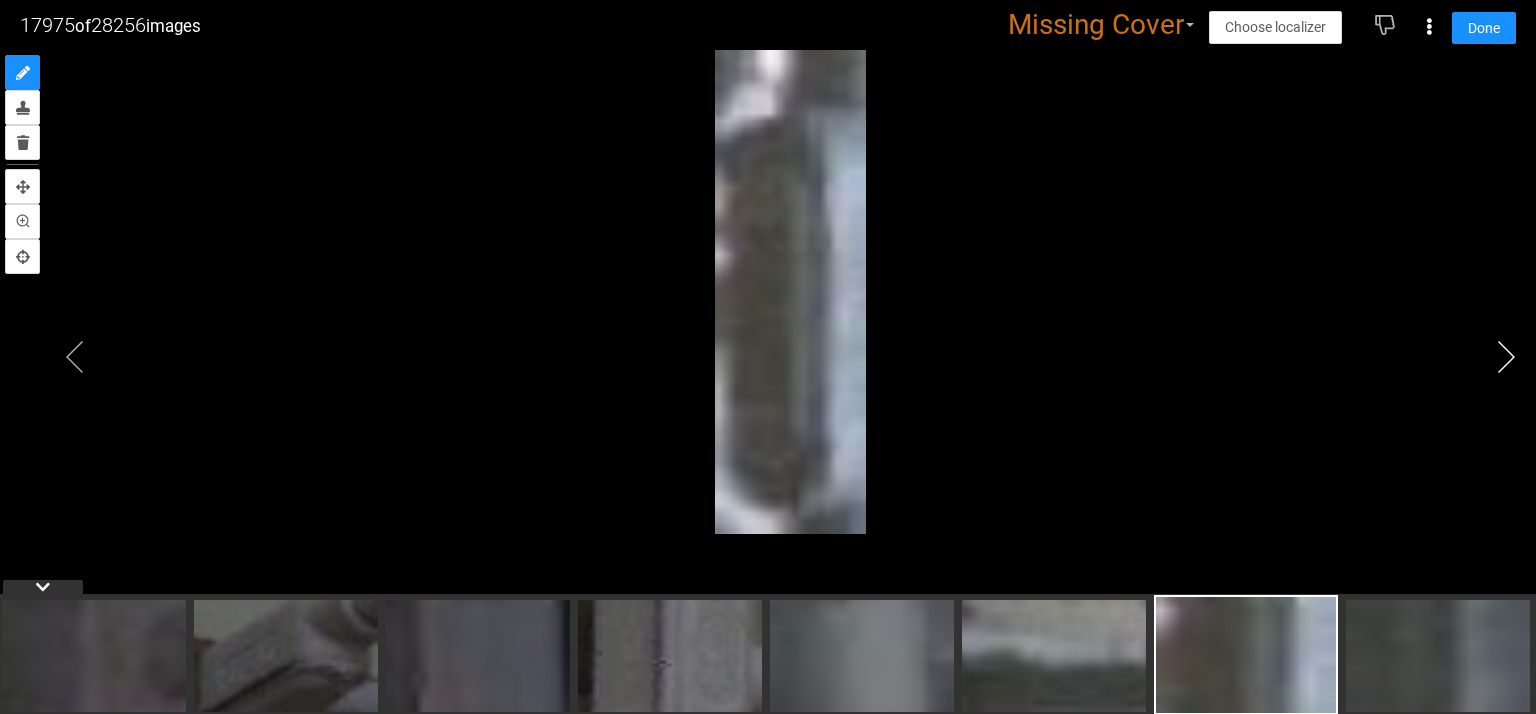 click at bounding box center (1506, 357) 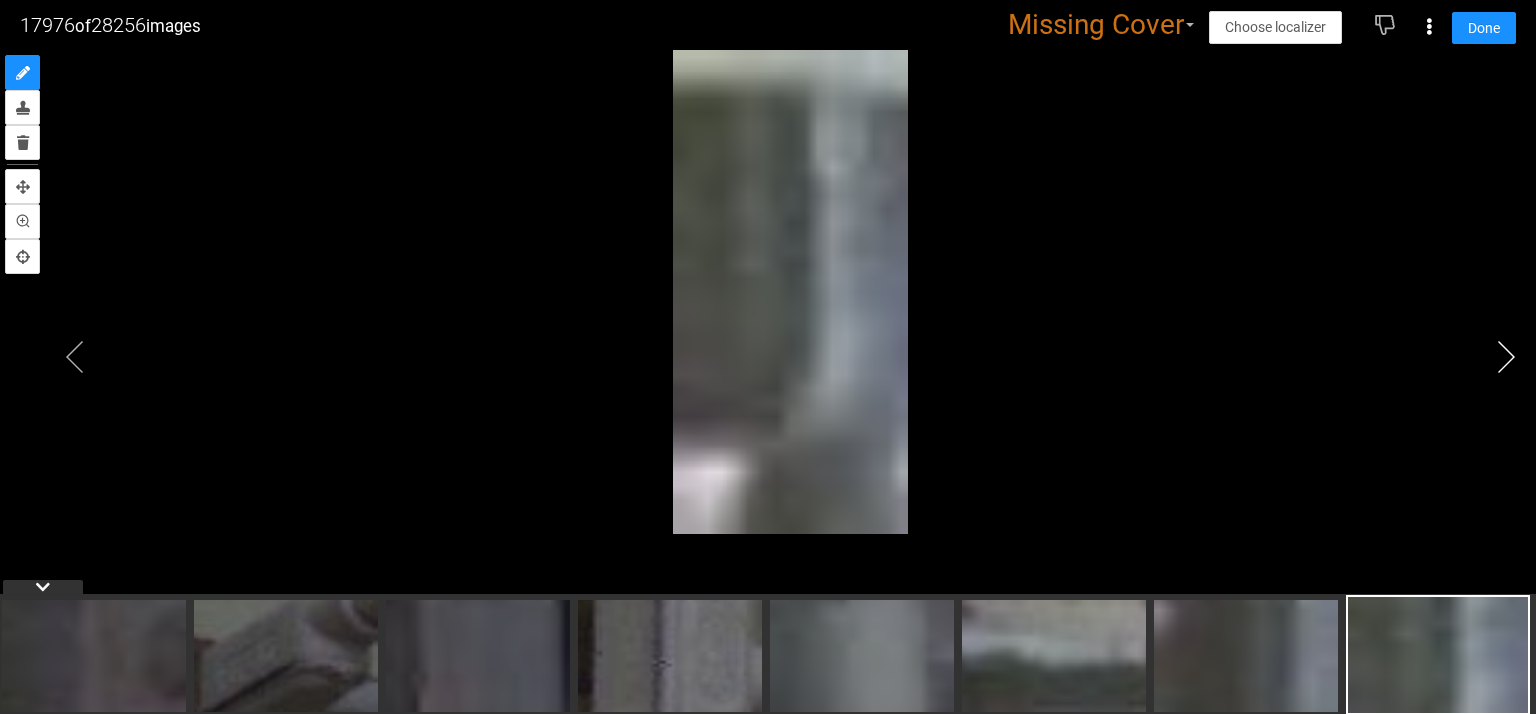 click at bounding box center (1506, 357) 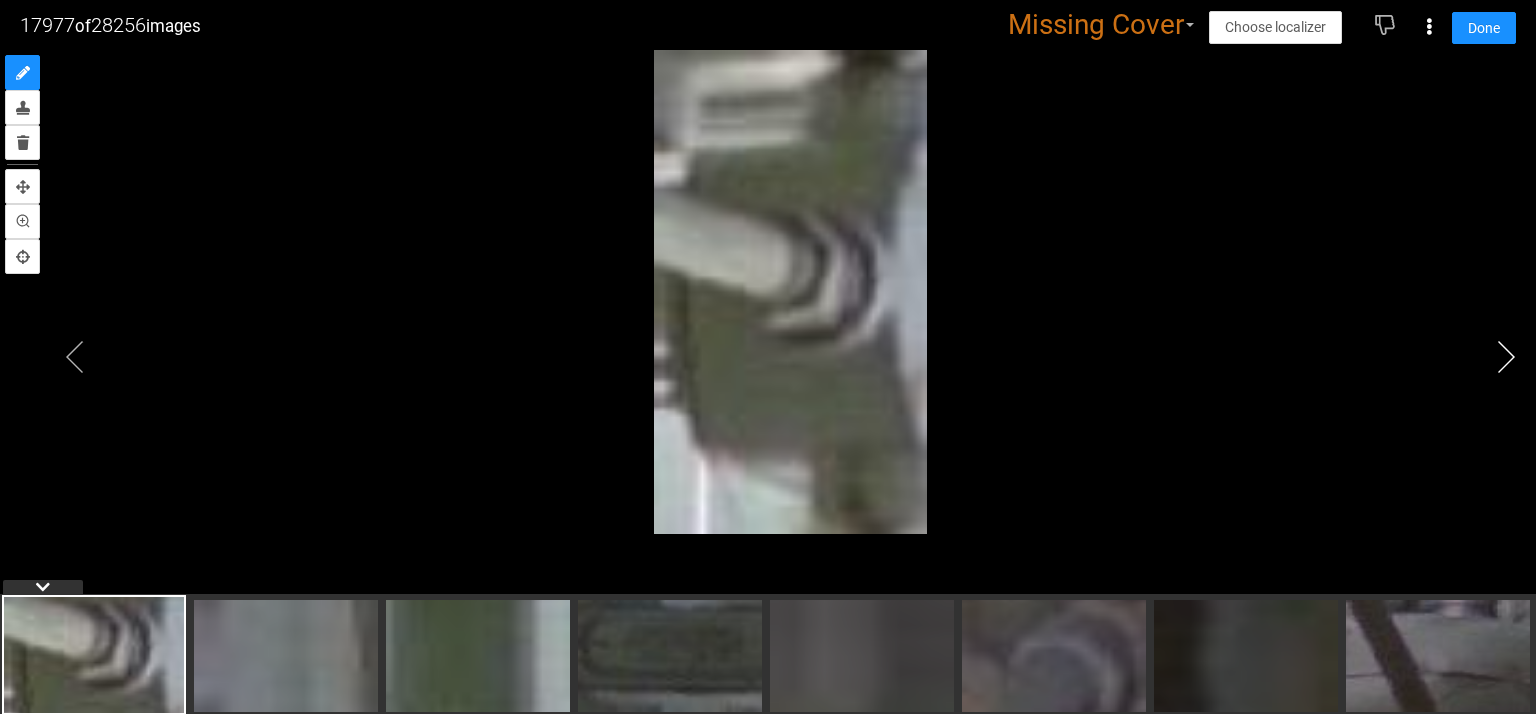click at bounding box center (1506, 357) 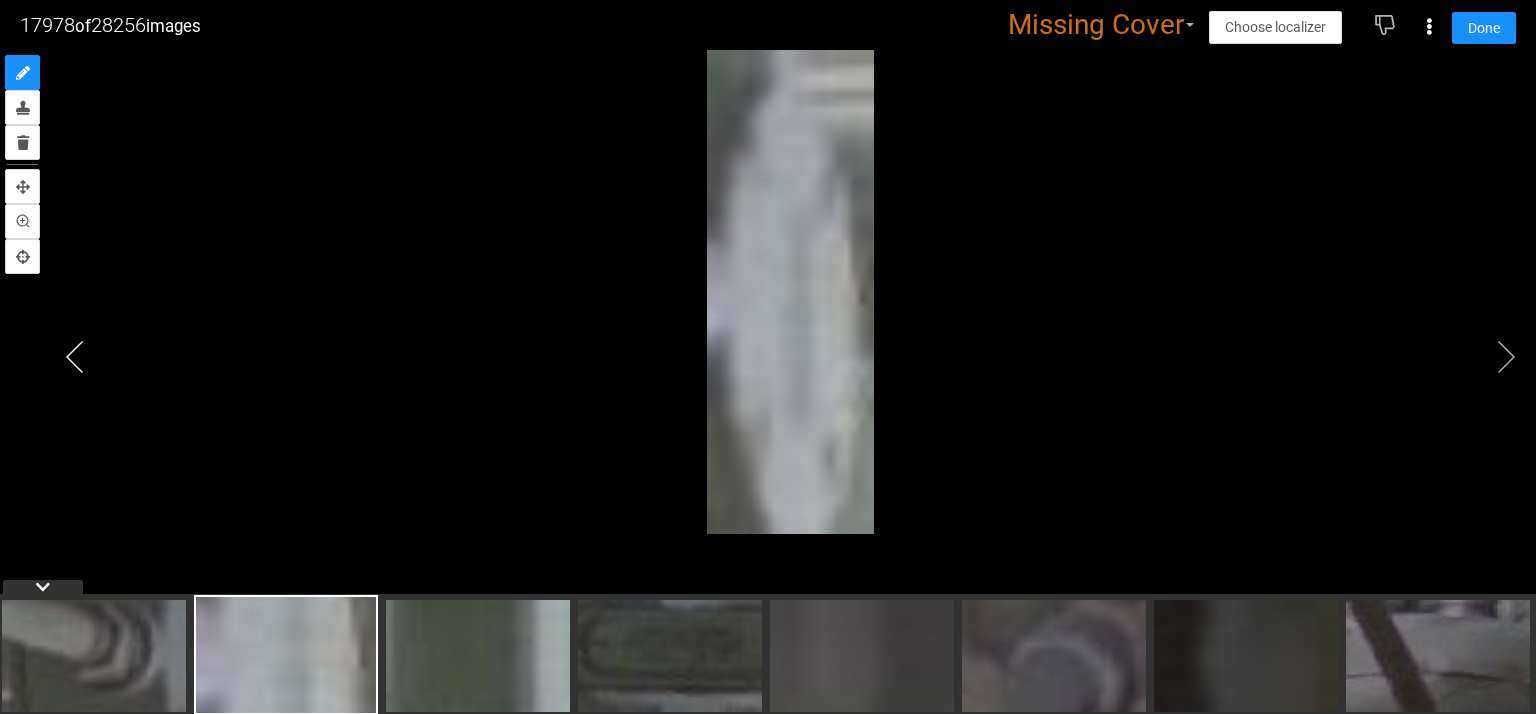 click at bounding box center [75, 357] 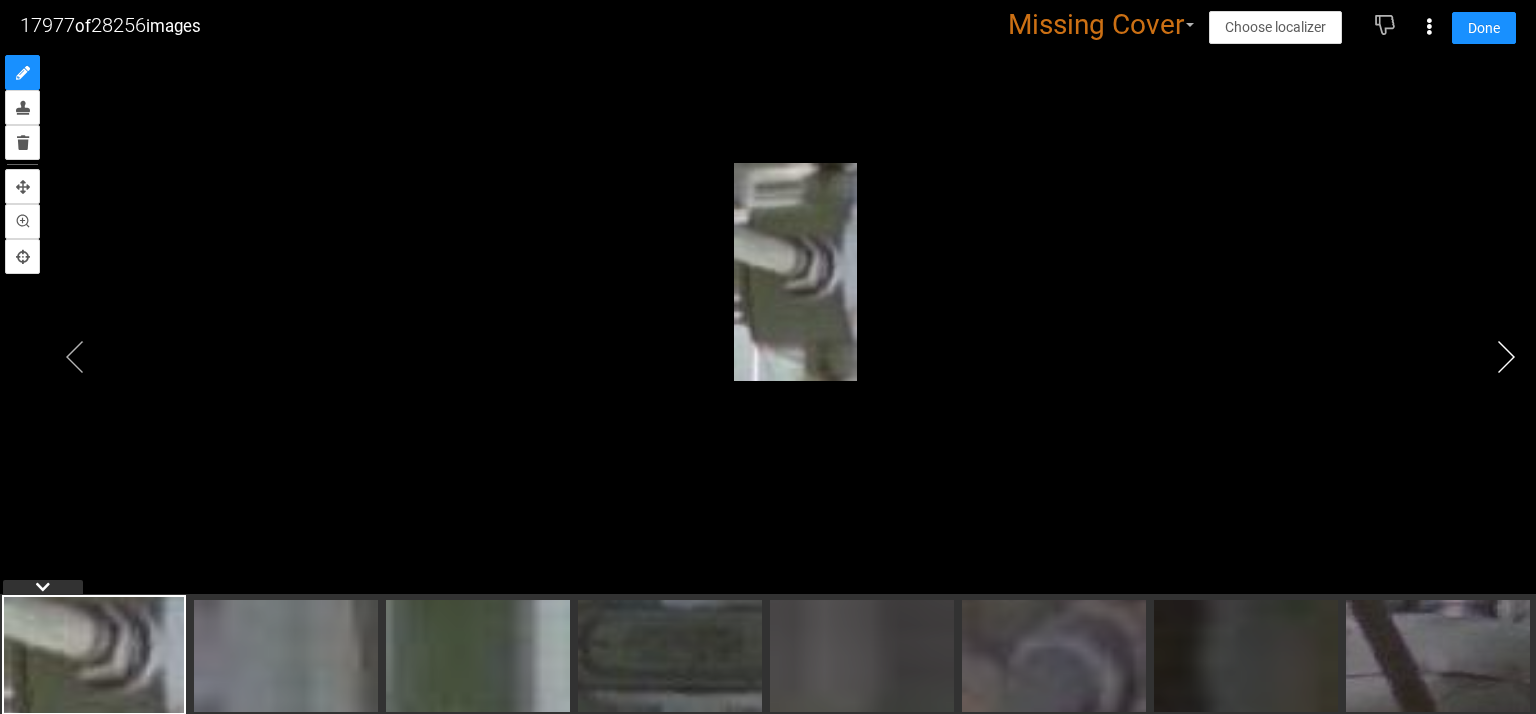 click at bounding box center (1506, 357) 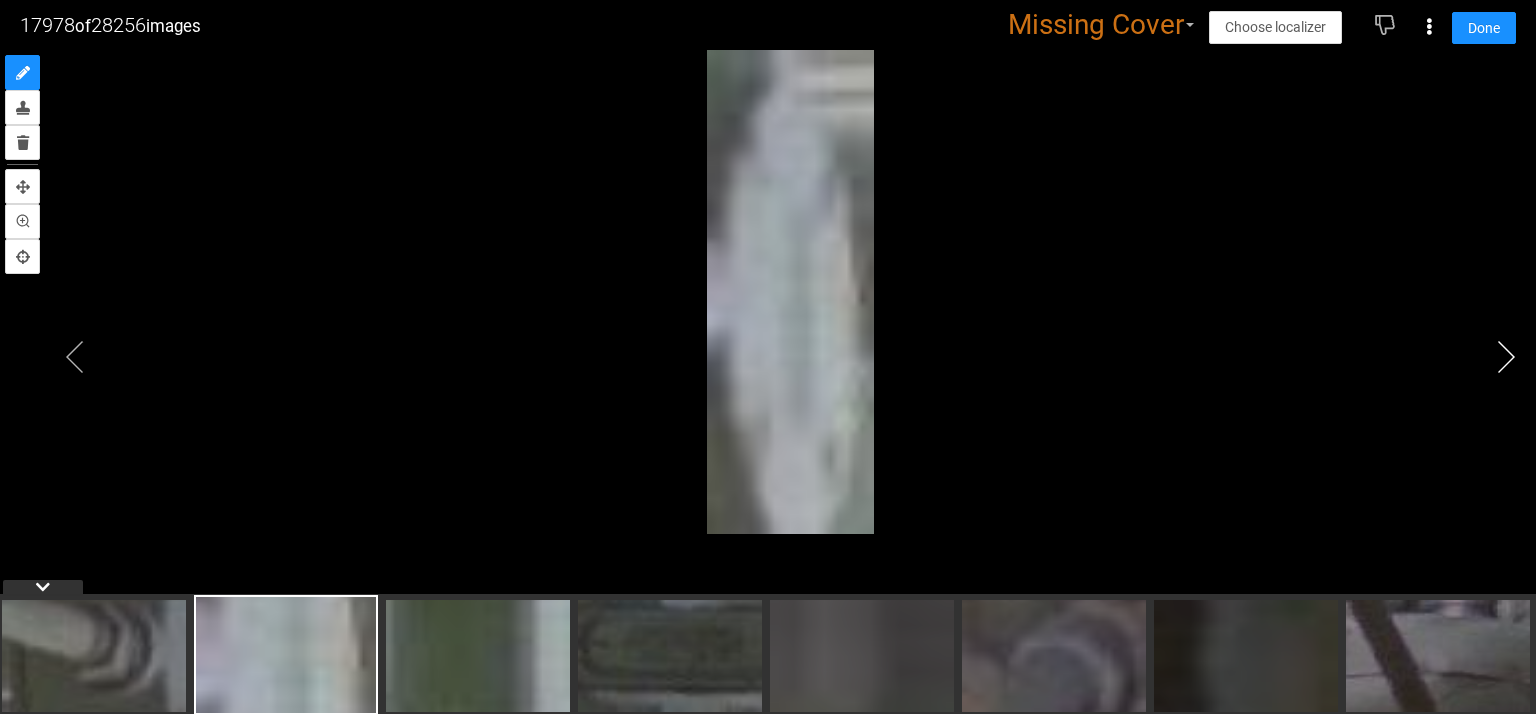 click at bounding box center (1506, 357) 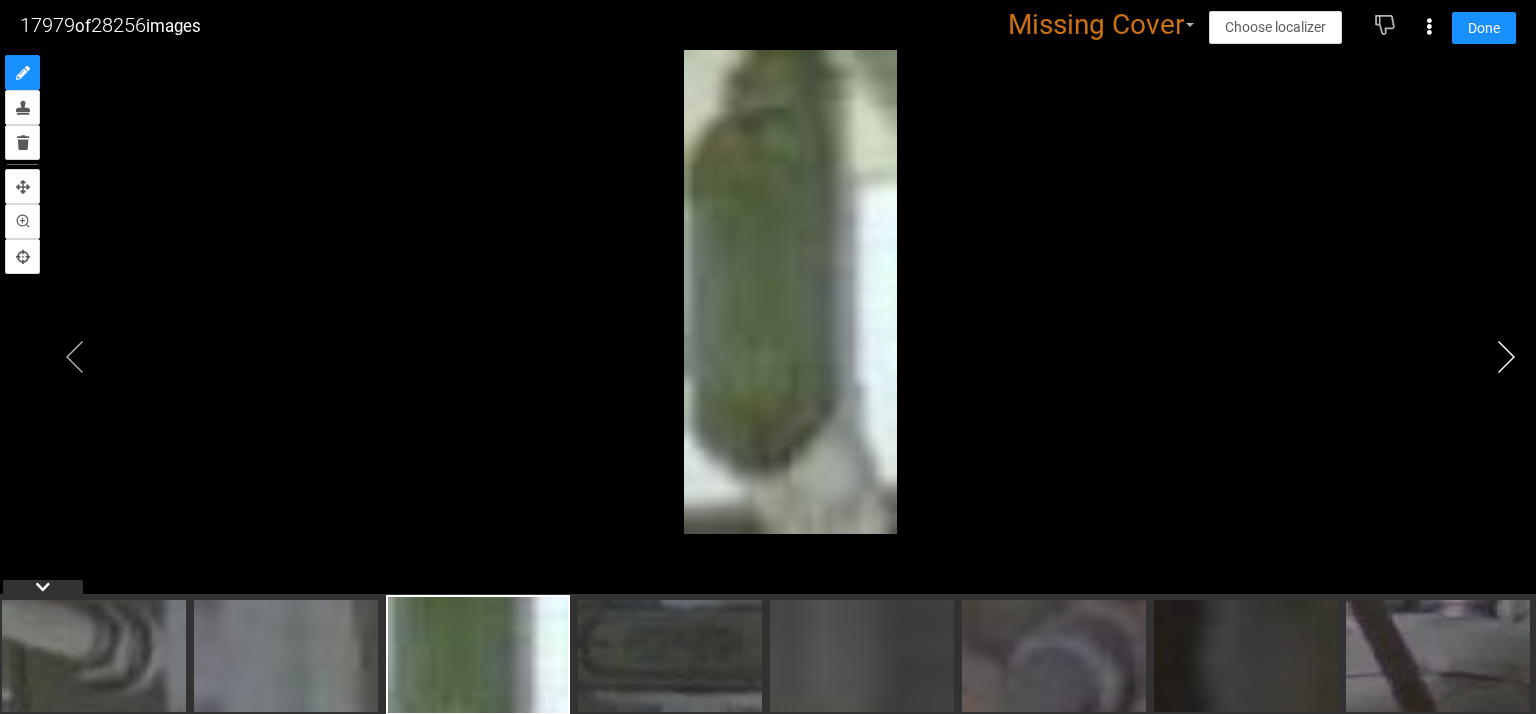 click at bounding box center [1506, 357] 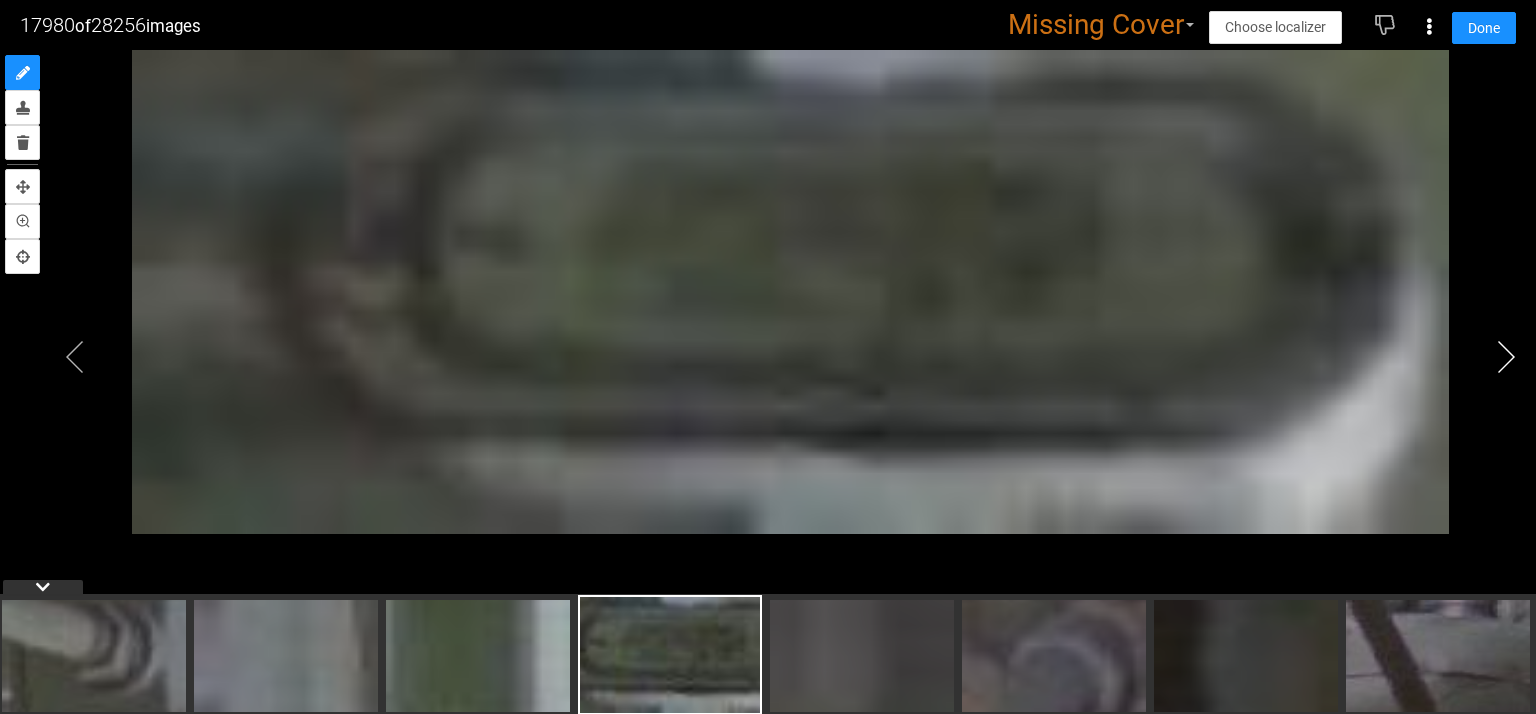 click at bounding box center [1506, 357] 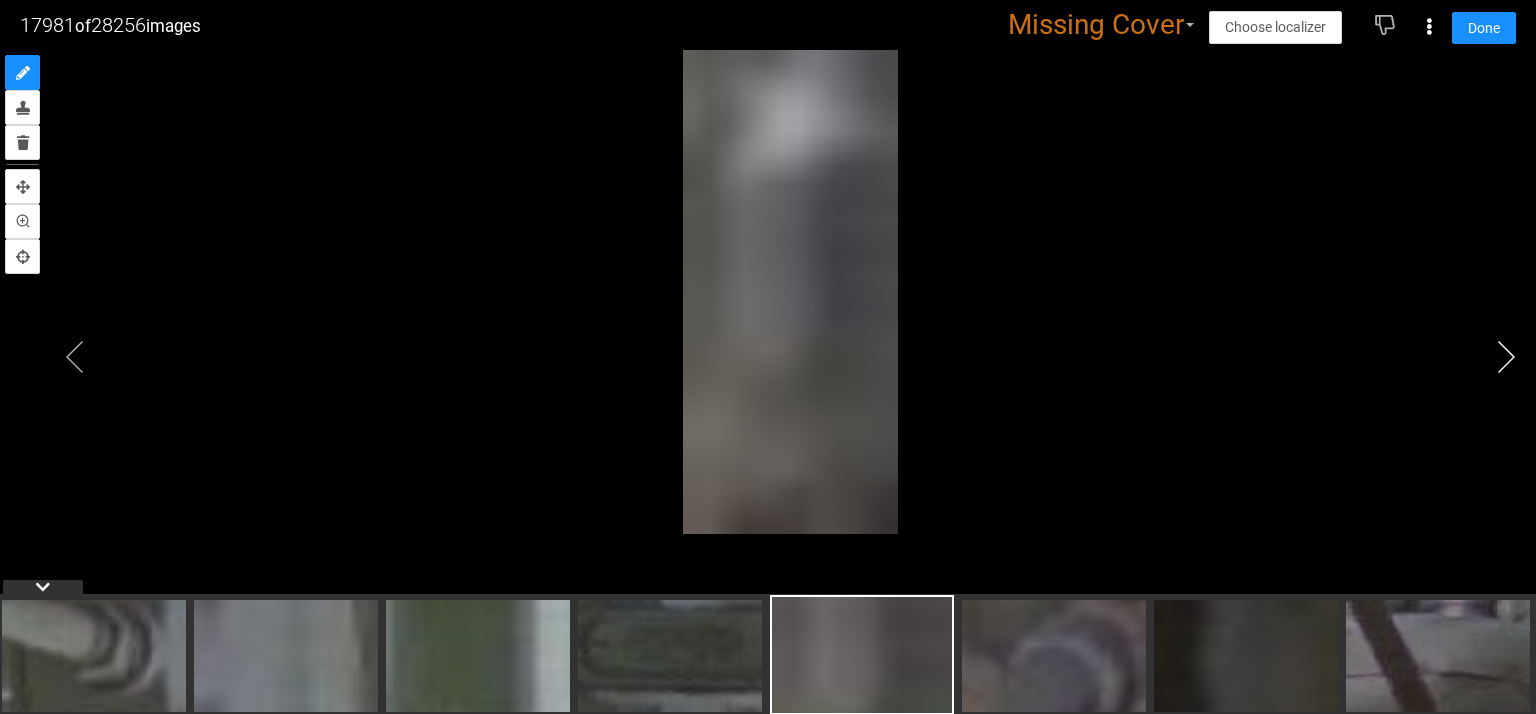 click at bounding box center (1506, 357) 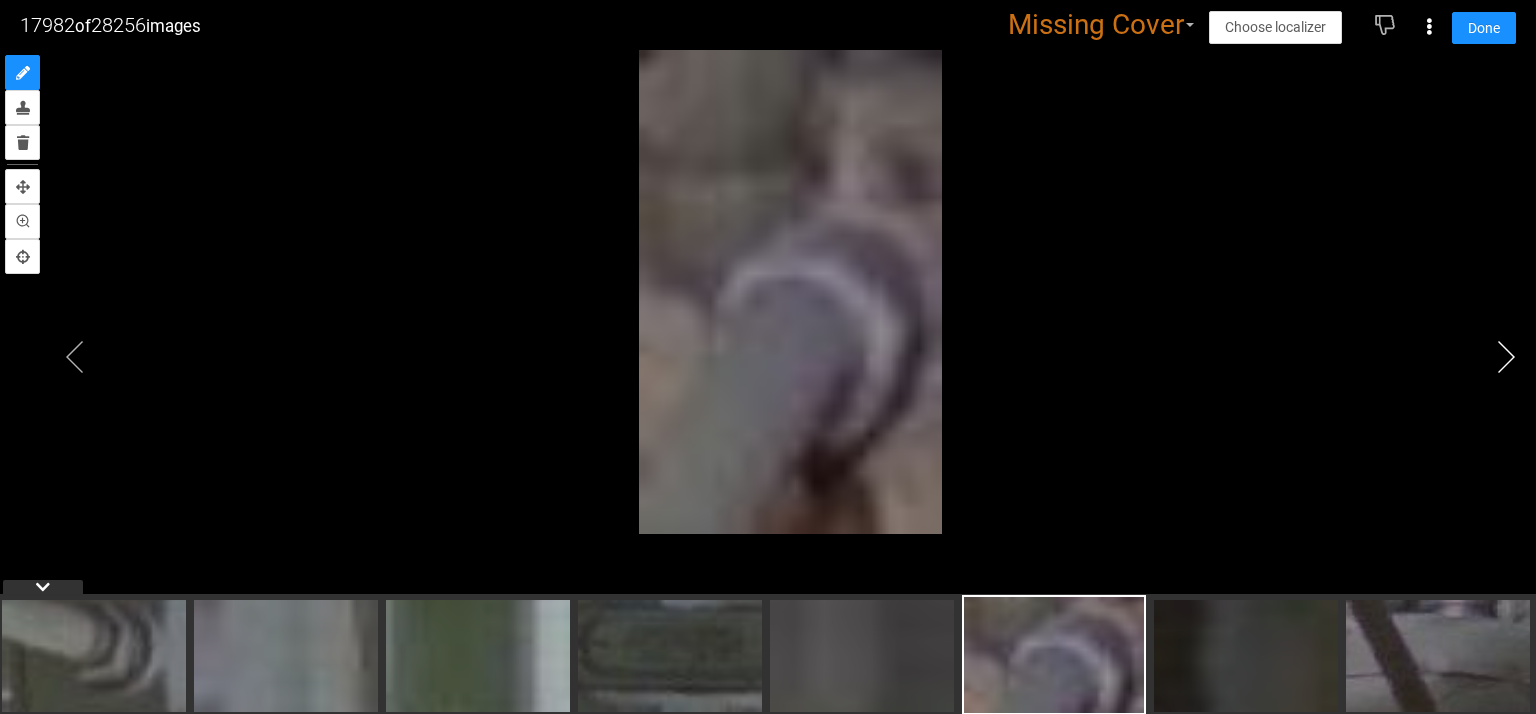 click at bounding box center (1506, 357) 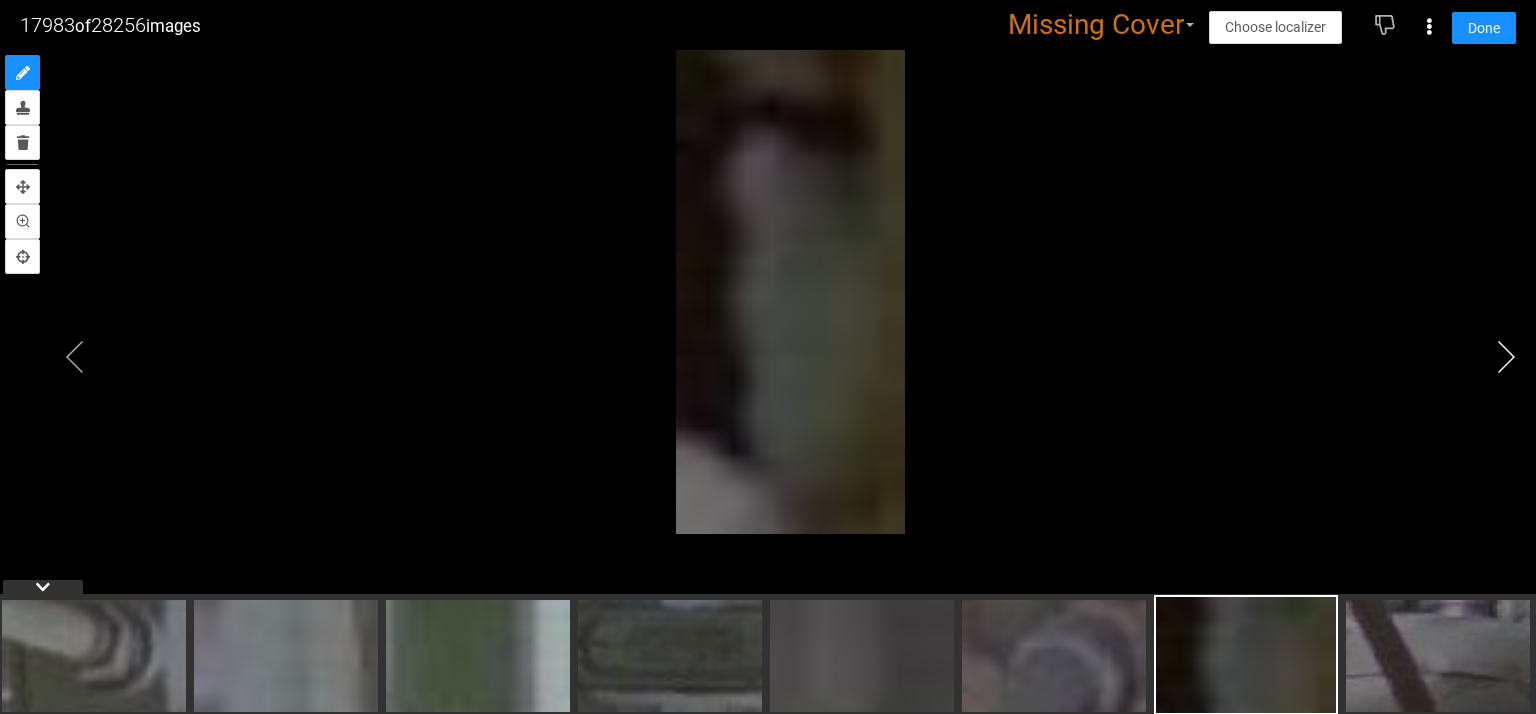 click at bounding box center [1506, 357] 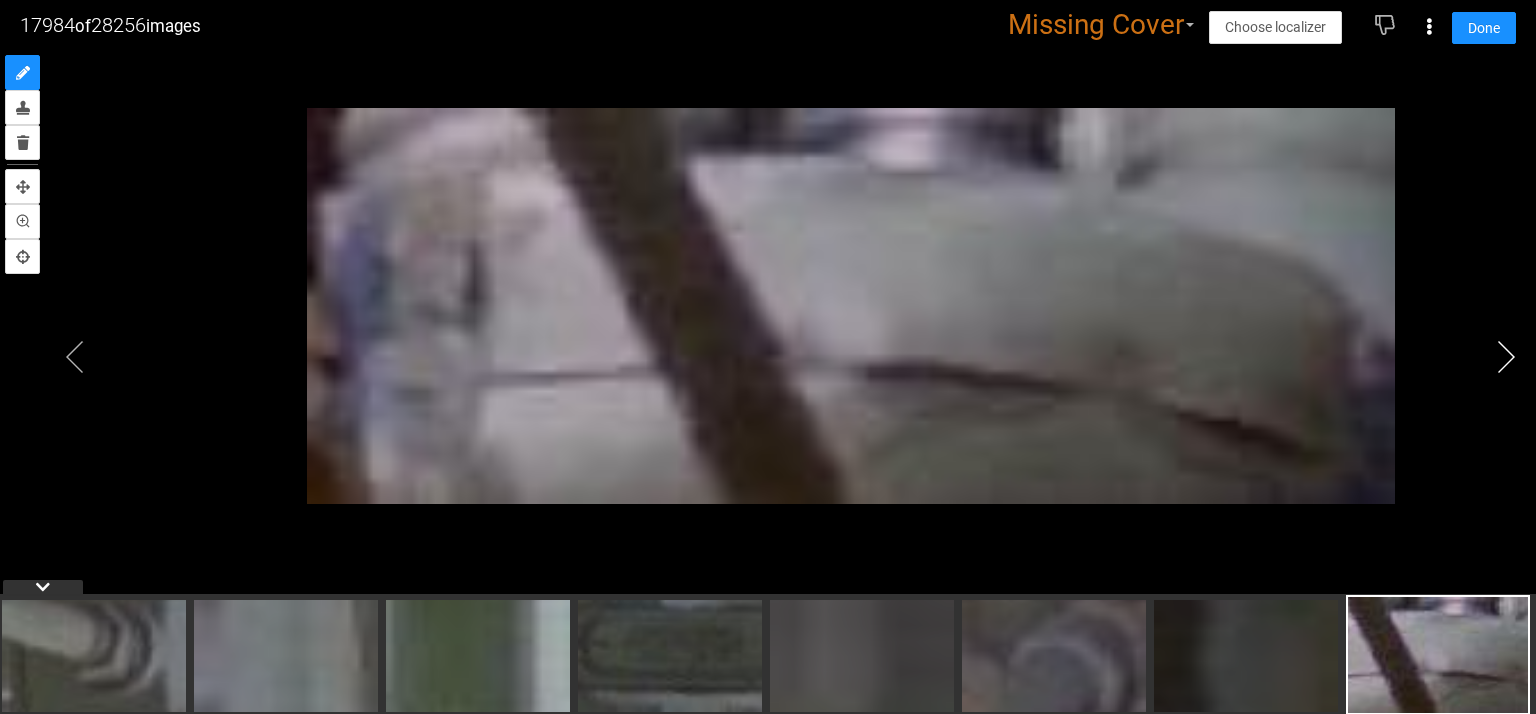 click at bounding box center (1506, 357) 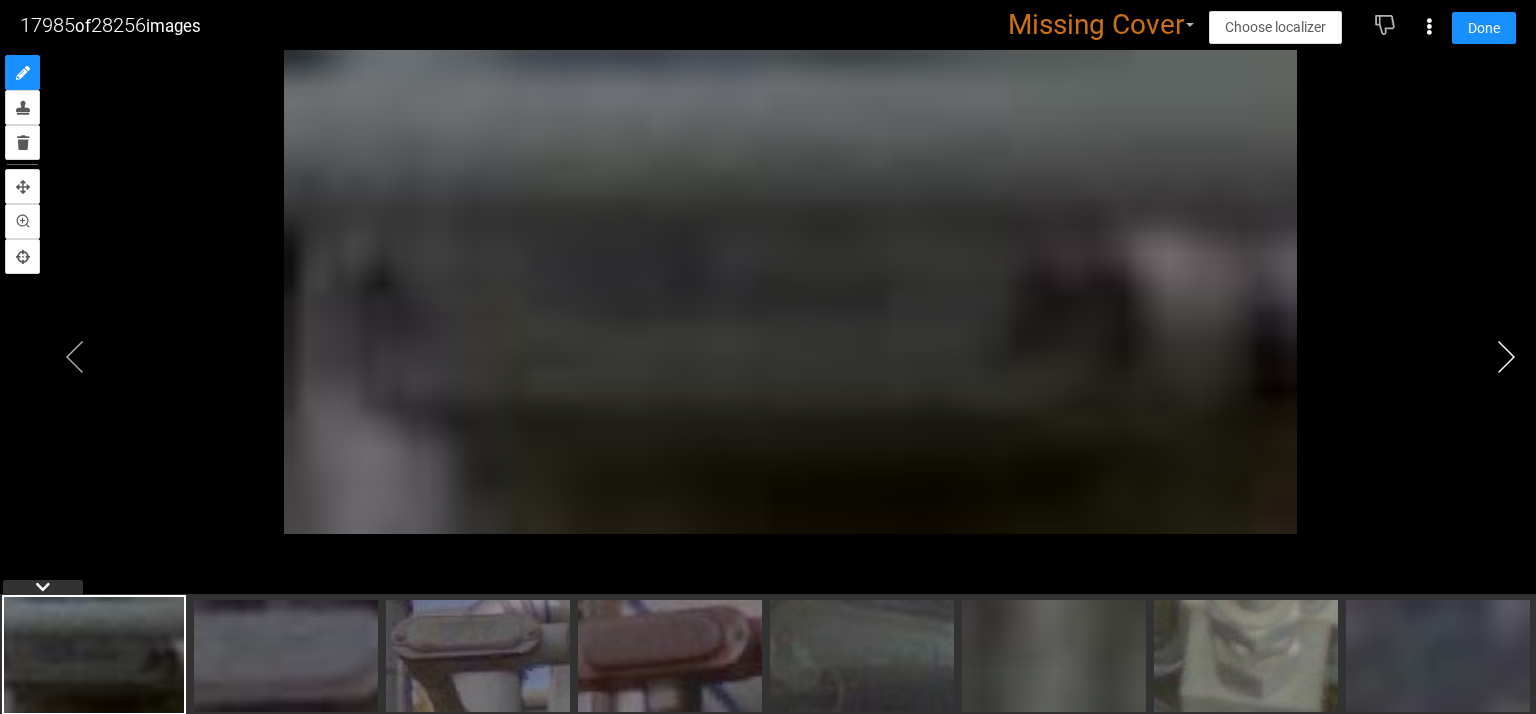 click at bounding box center (1506, 357) 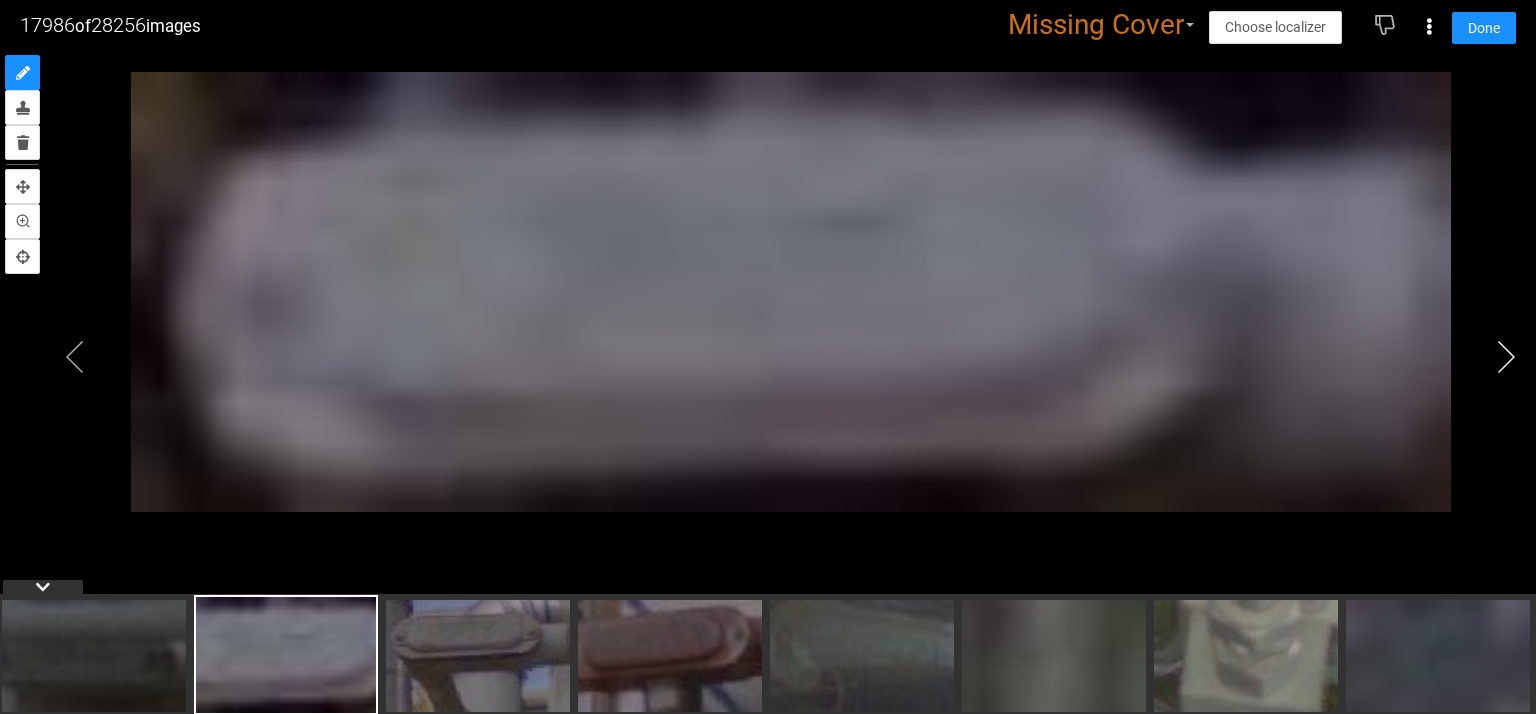 click at bounding box center (1506, 357) 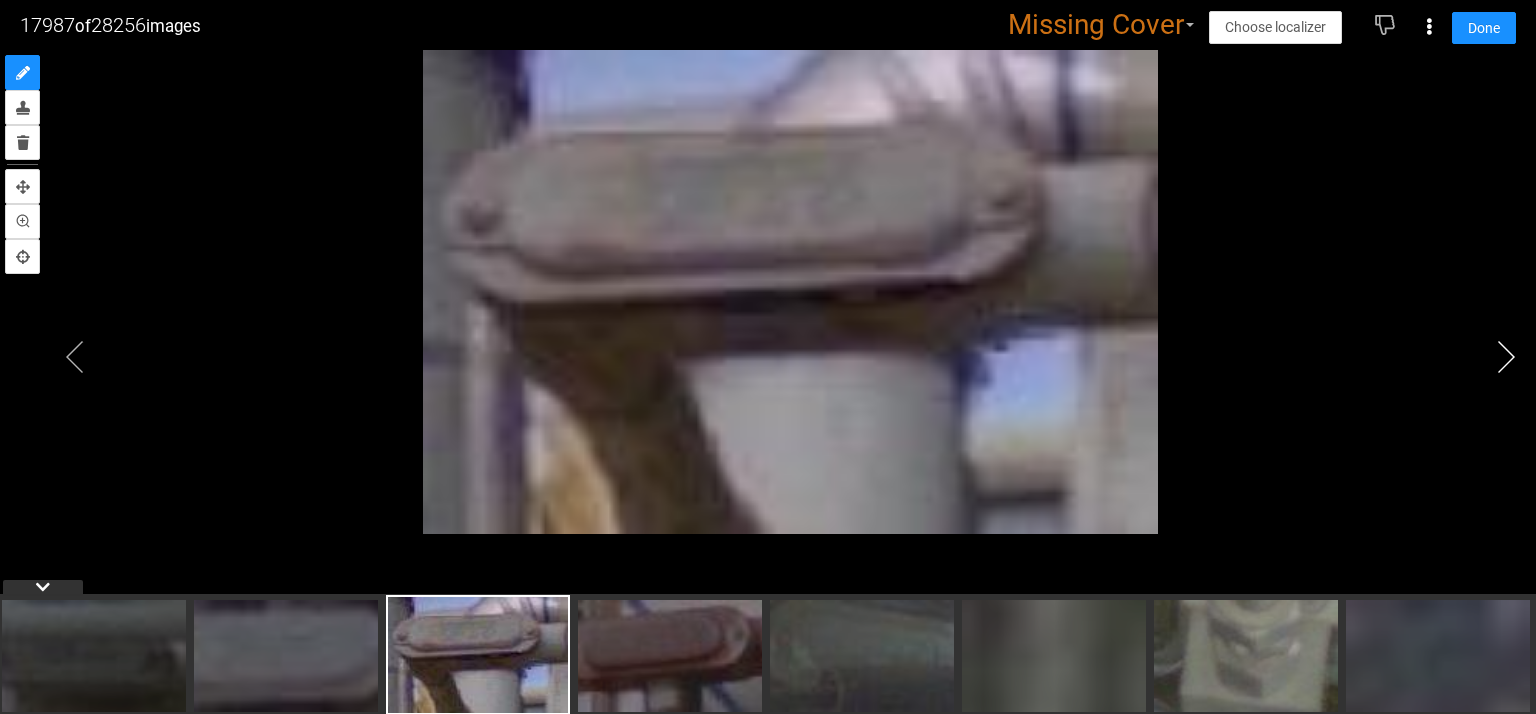 click at bounding box center (1506, 357) 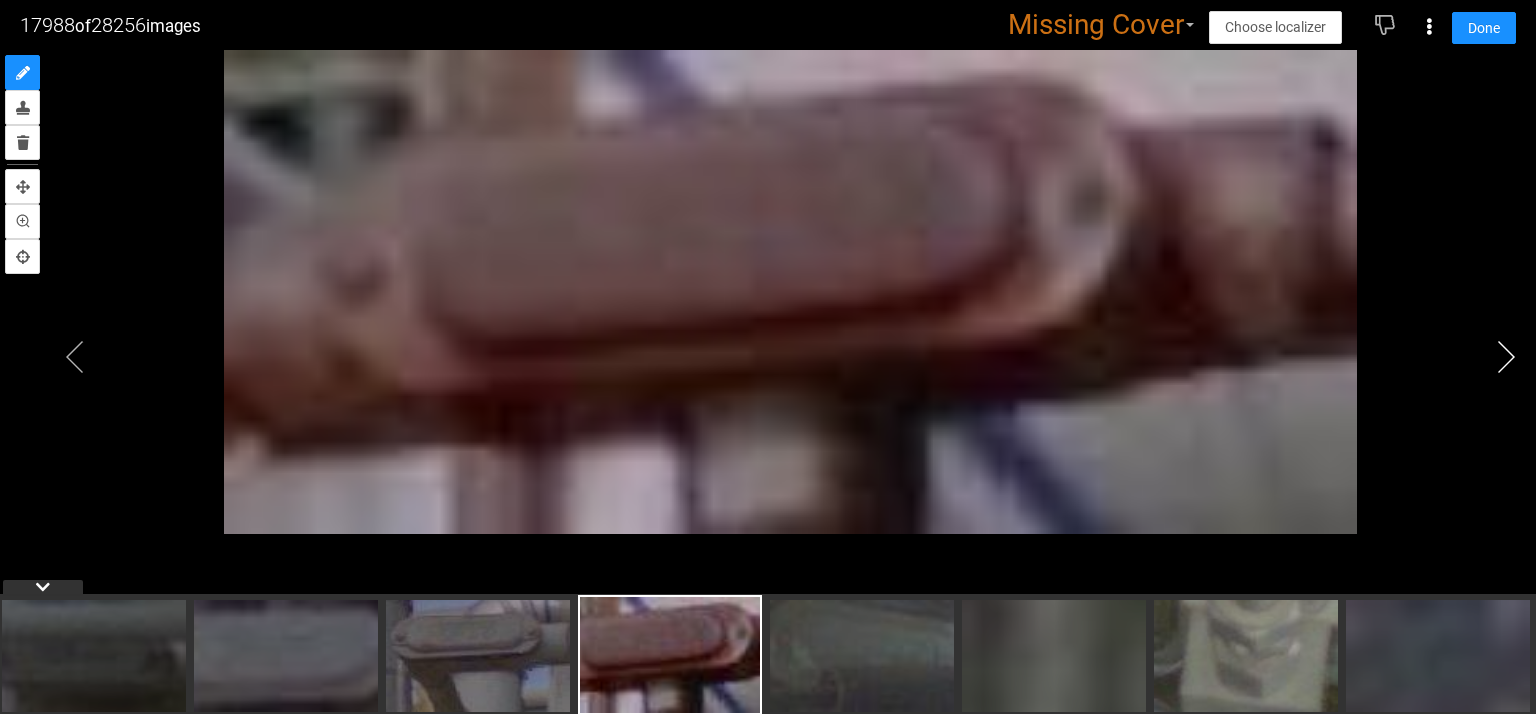 click at bounding box center (1506, 357) 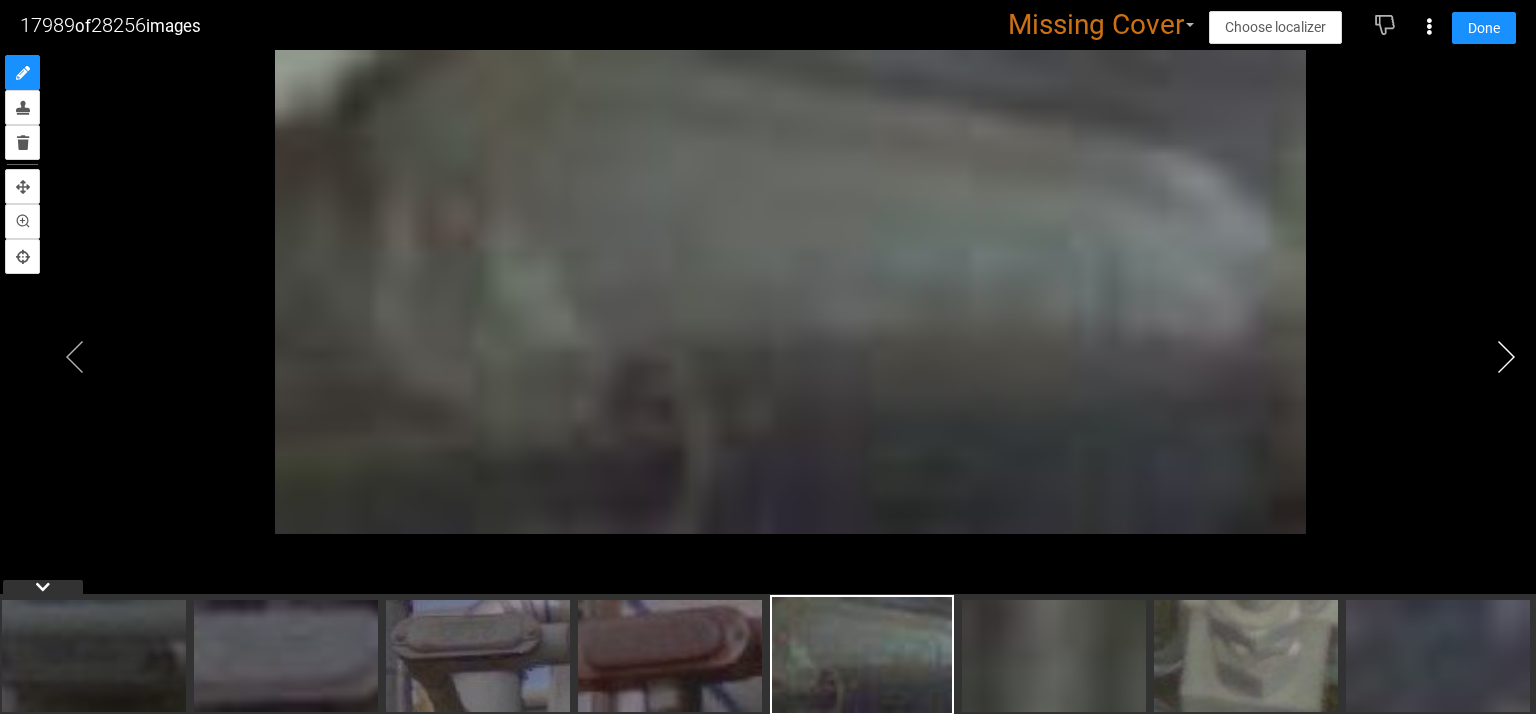 click at bounding box center [1506, 357] 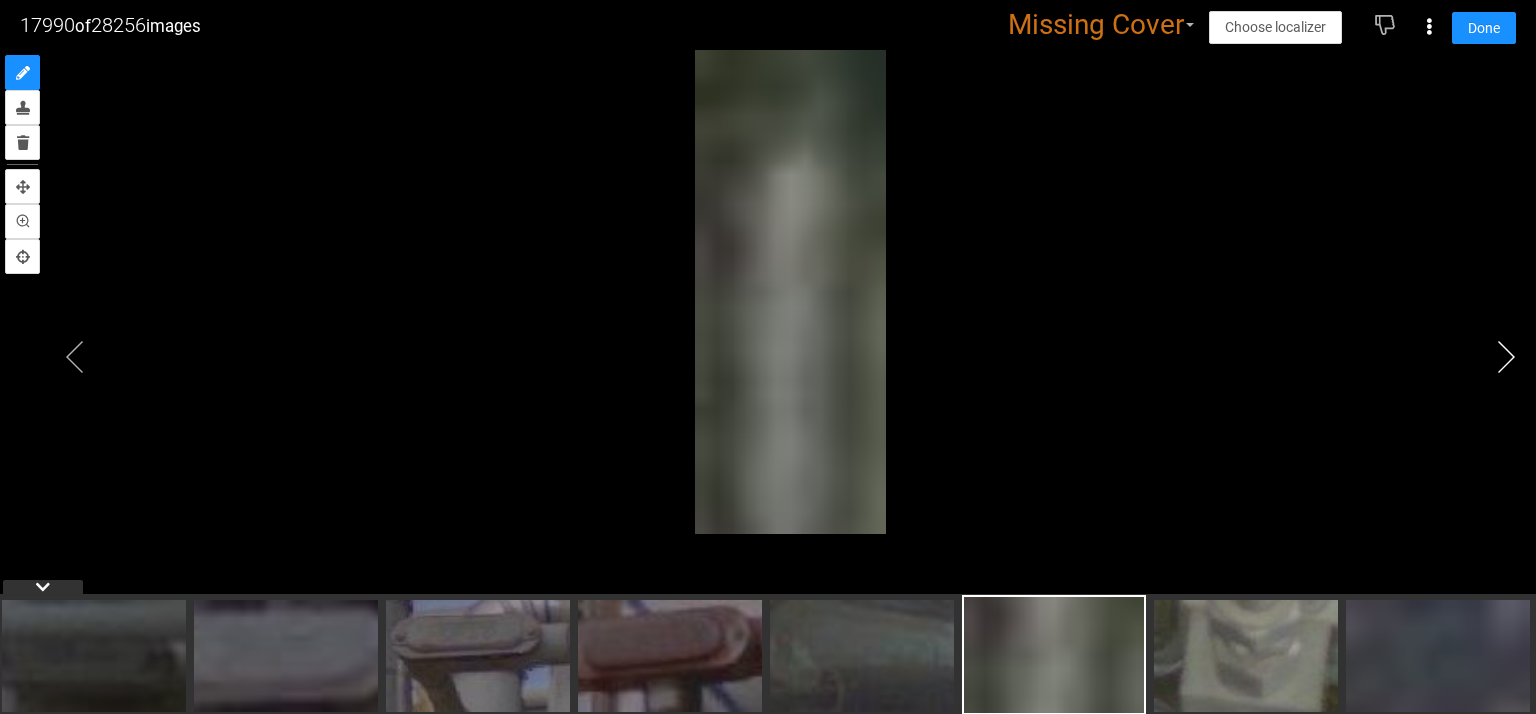 click at bounding box center [1506, 357] 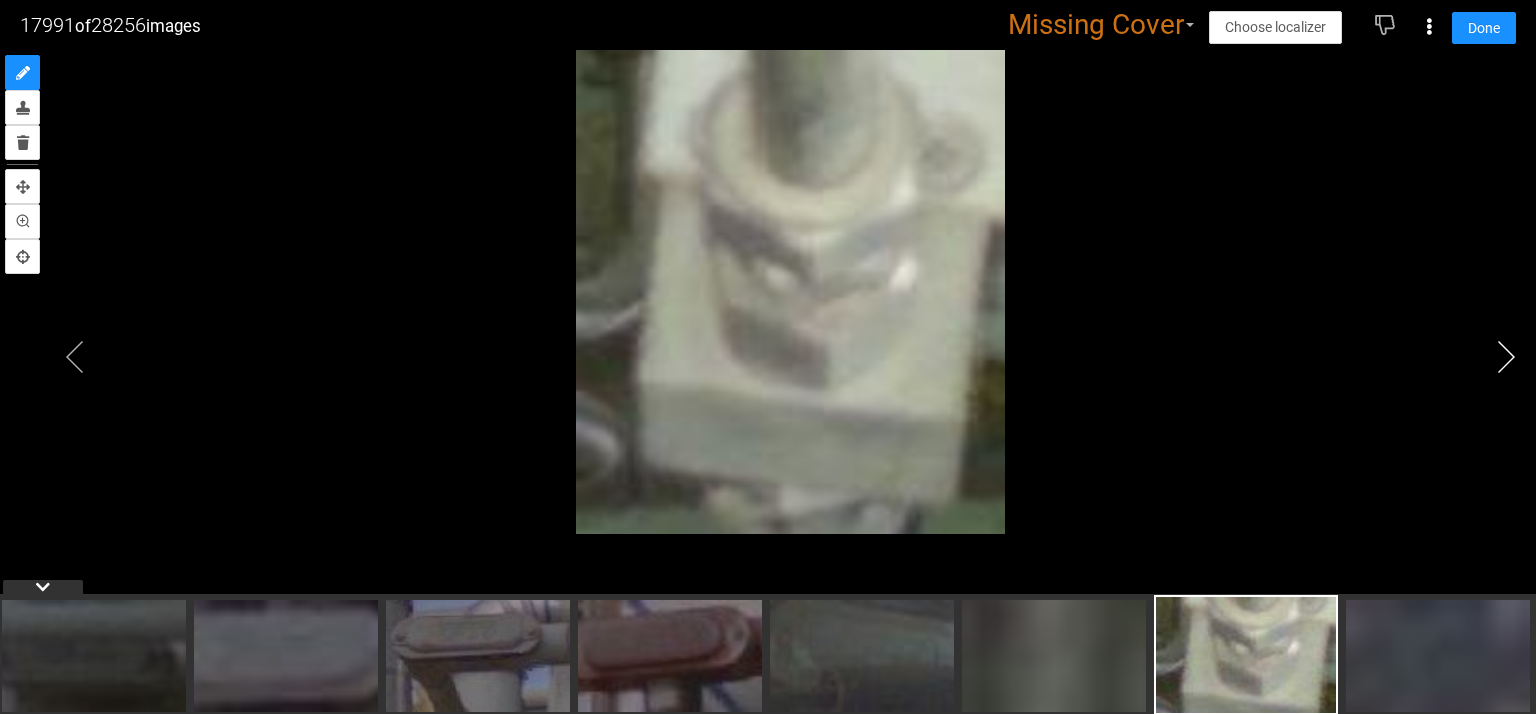 click at bounding box center (1506, 357) 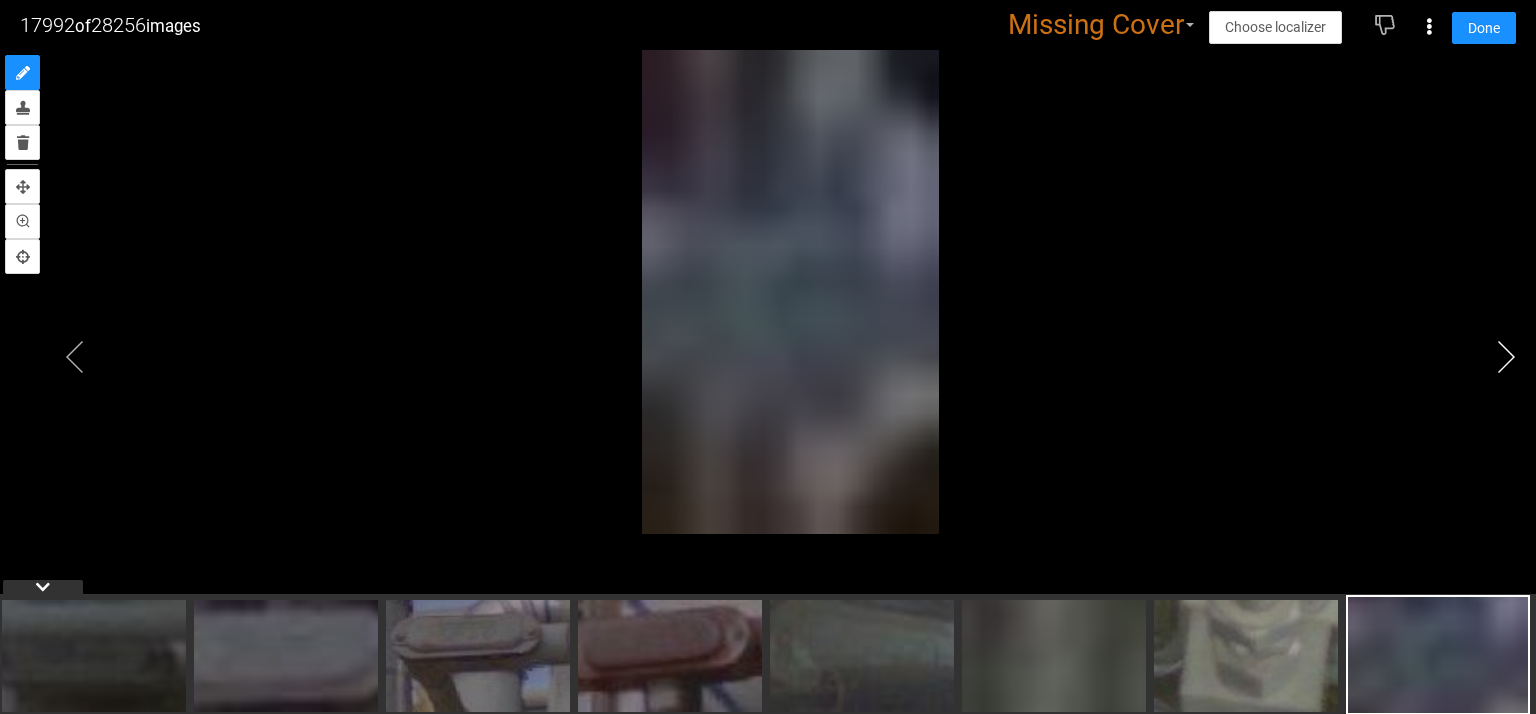 click at bounding box center [1506, 357] 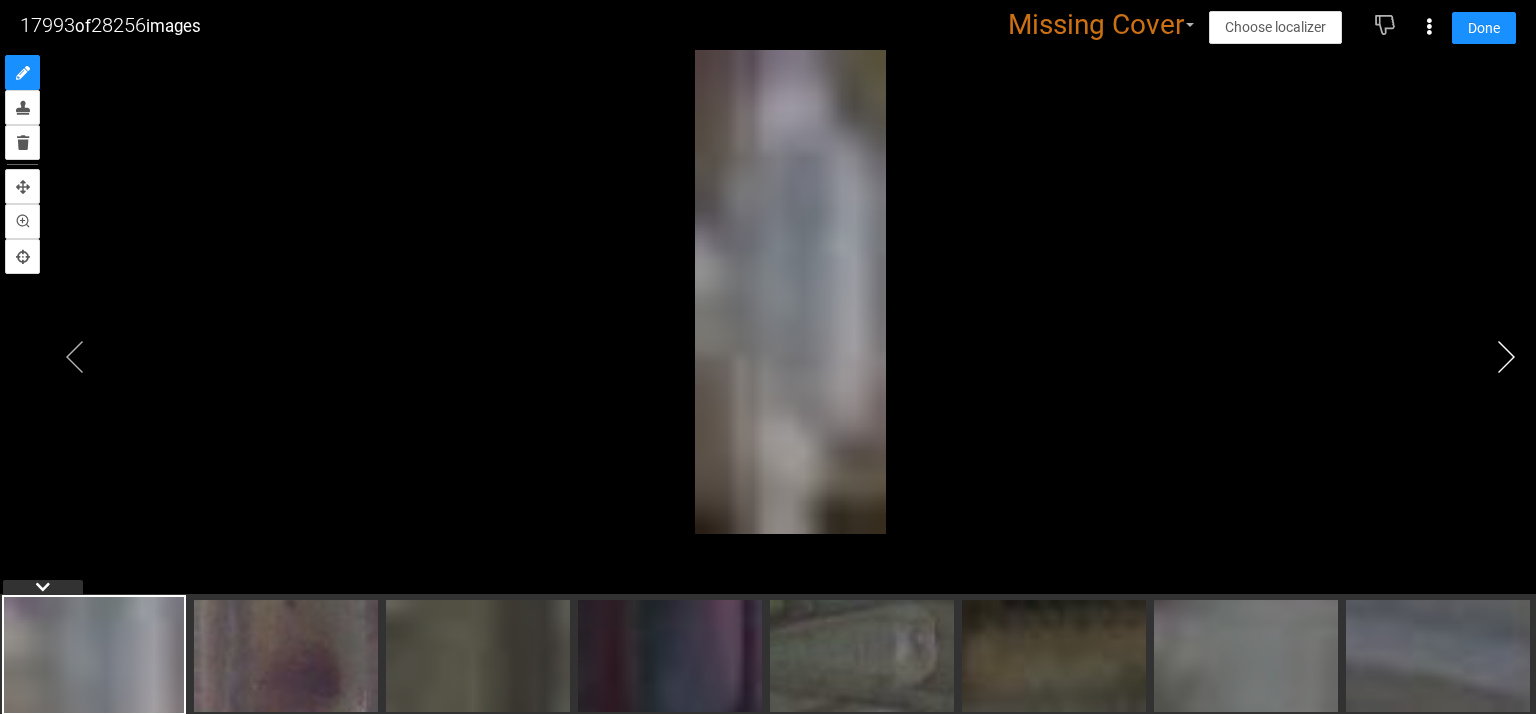 click at bounding box center [1506, 357] 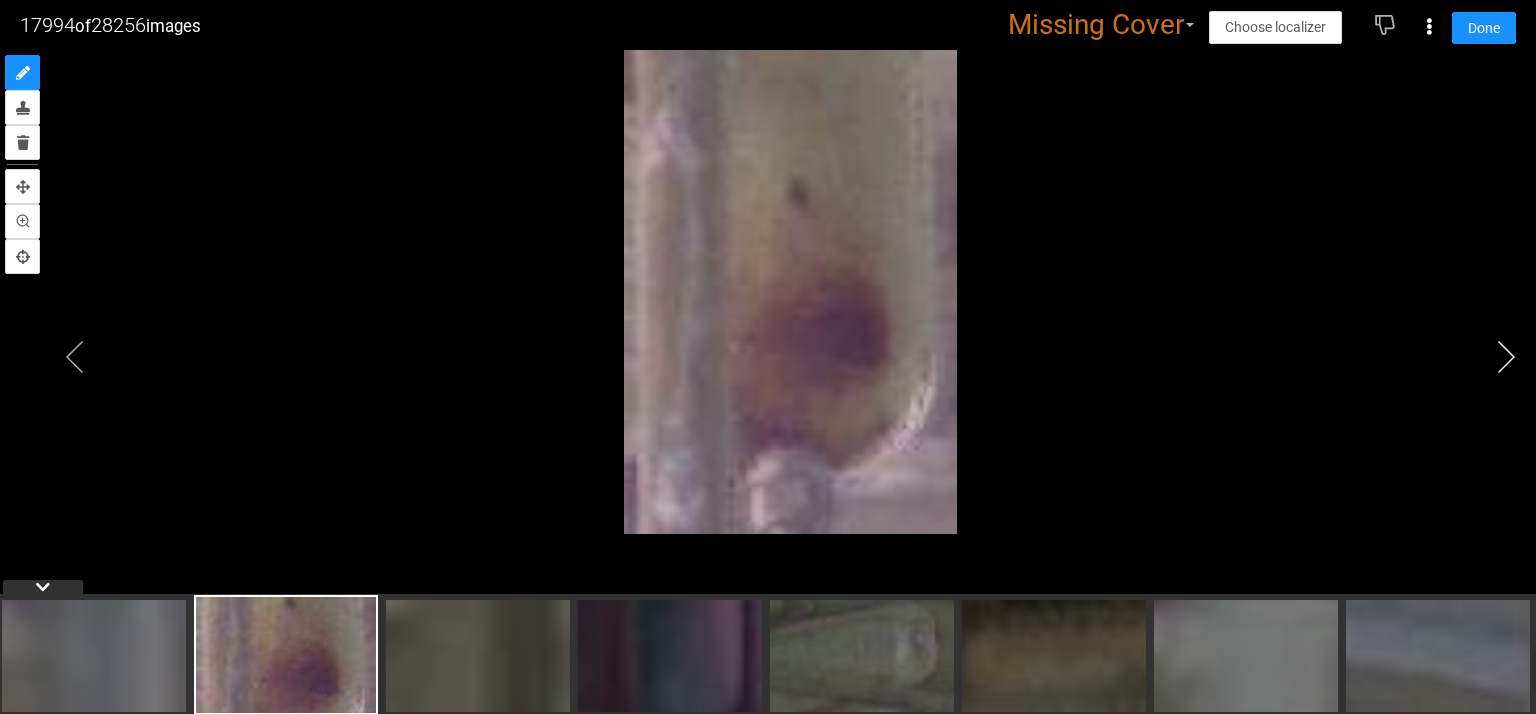 click at bounding box center [1506, 357] 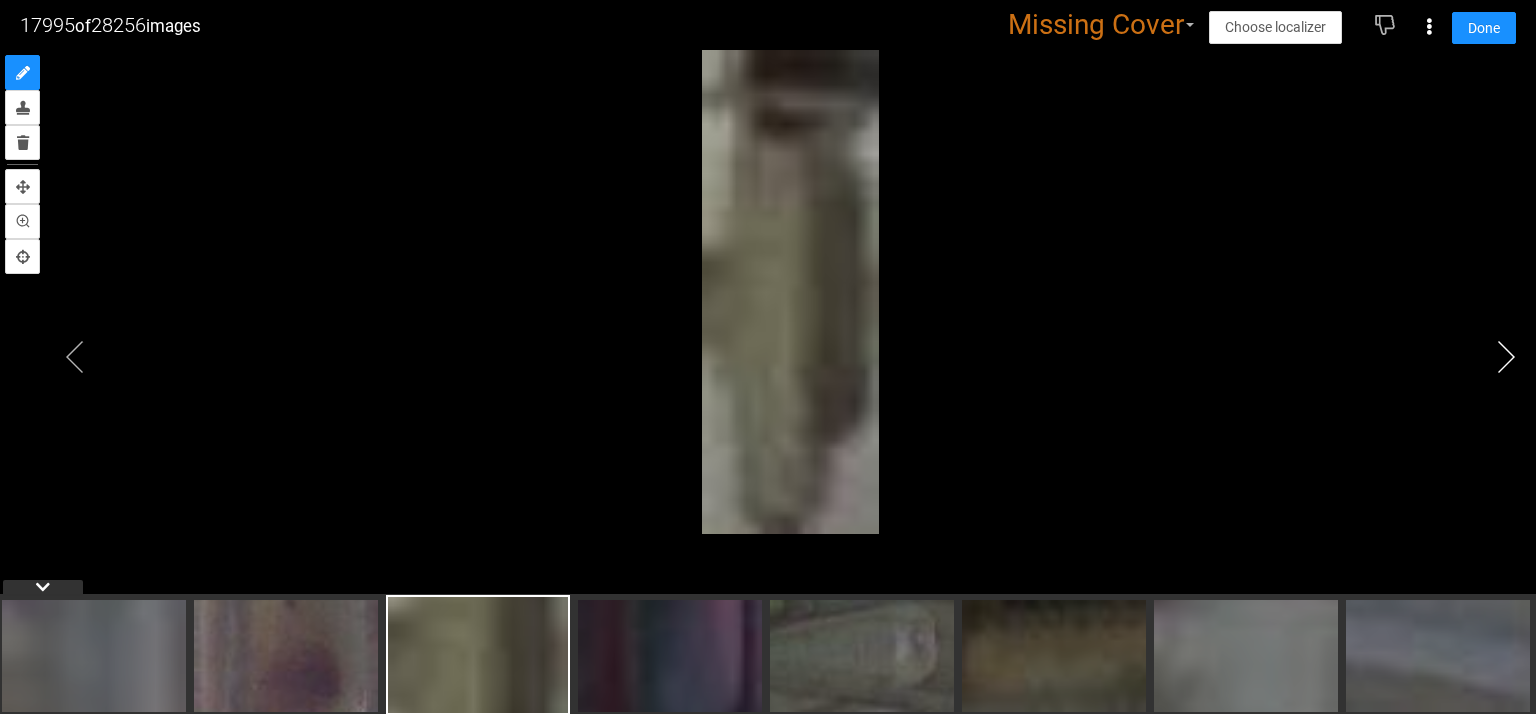 click at bounding box center (1506, 357) 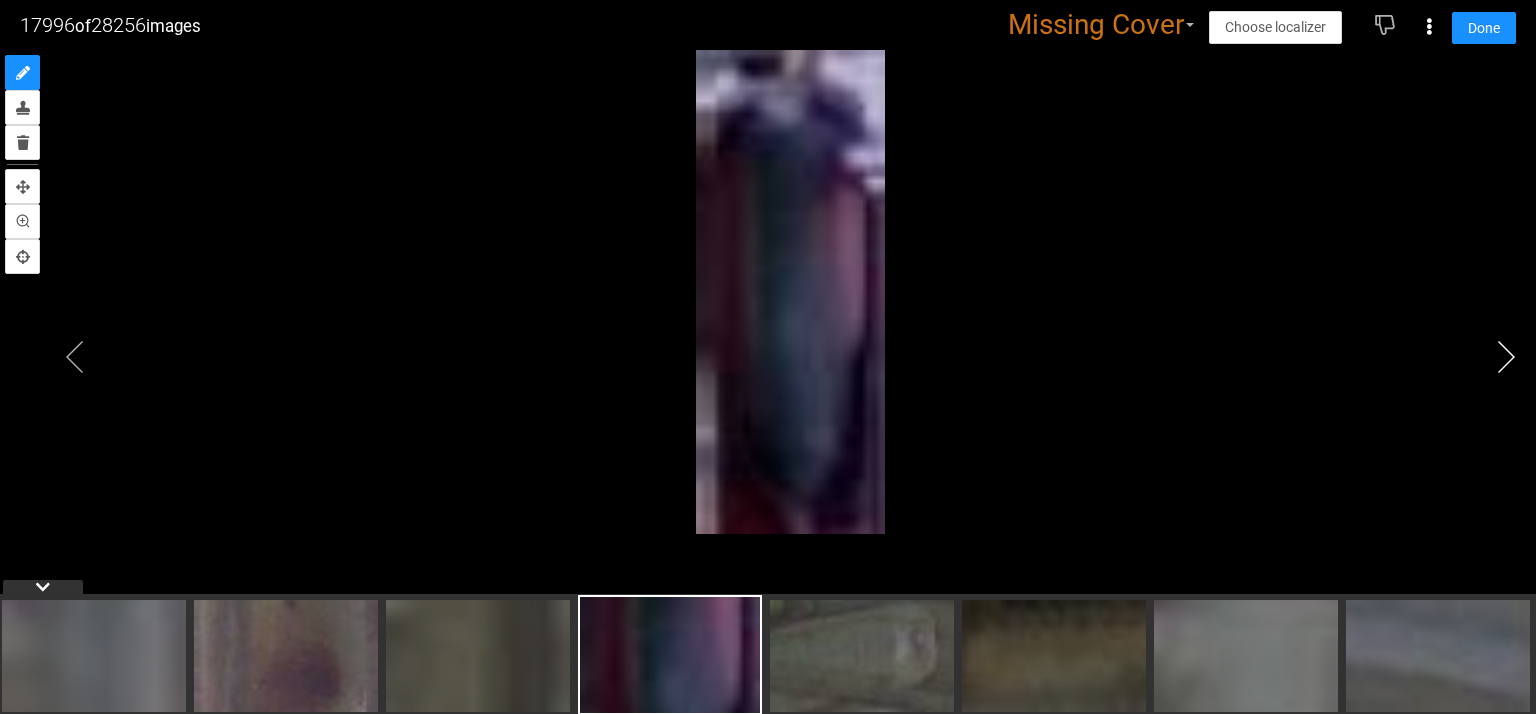 click at bounding box center (1506, 357) 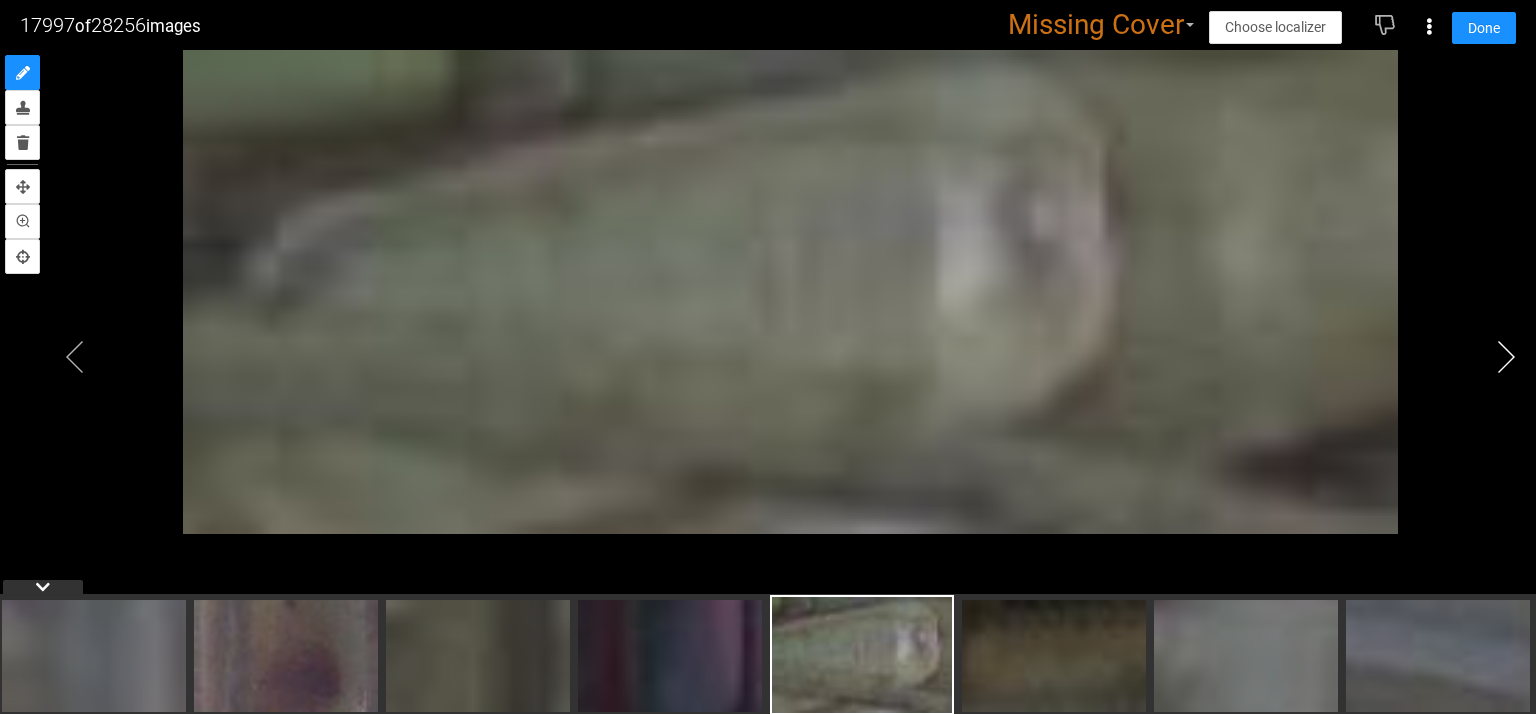 click at bounding box center [1506, 357] 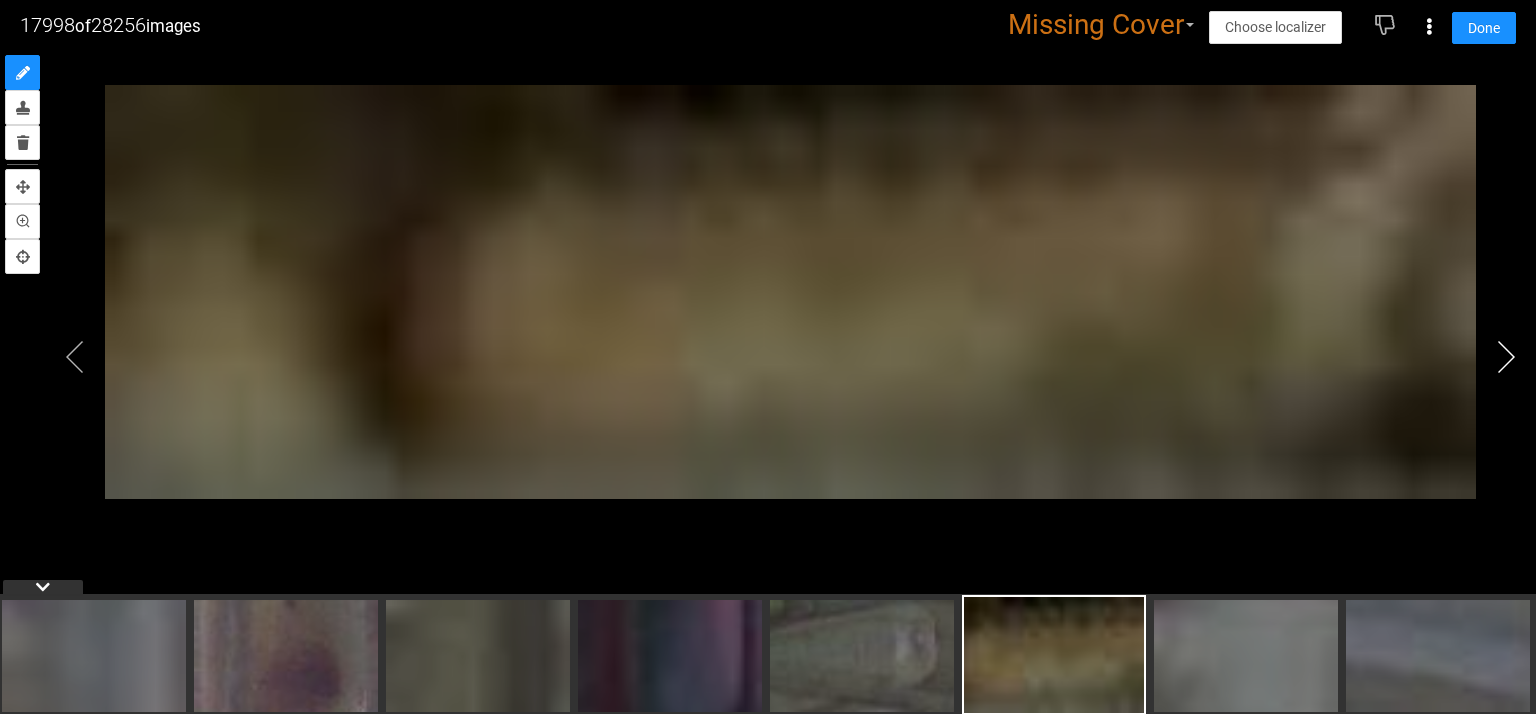 click at bounding box center (1506, 357) 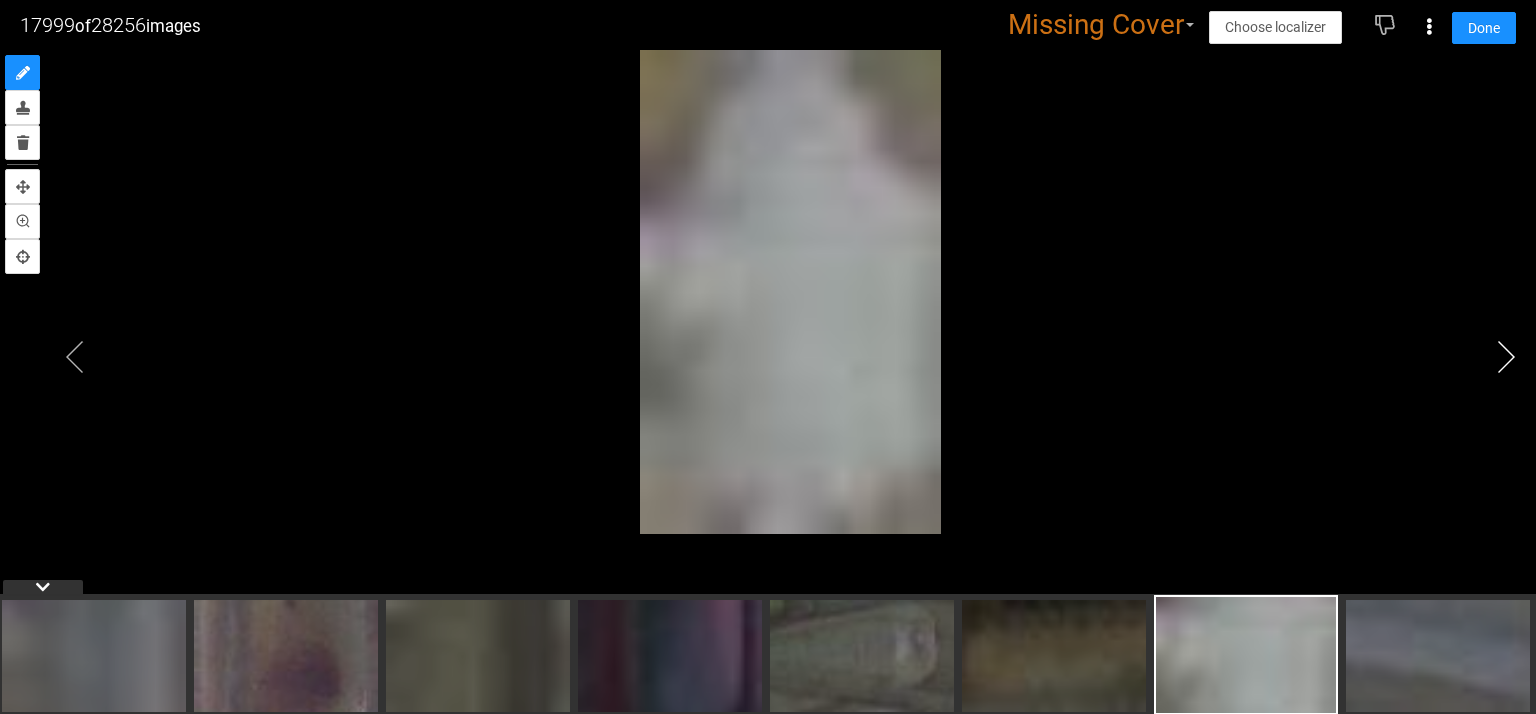 click at bounding box center [1506, 357] 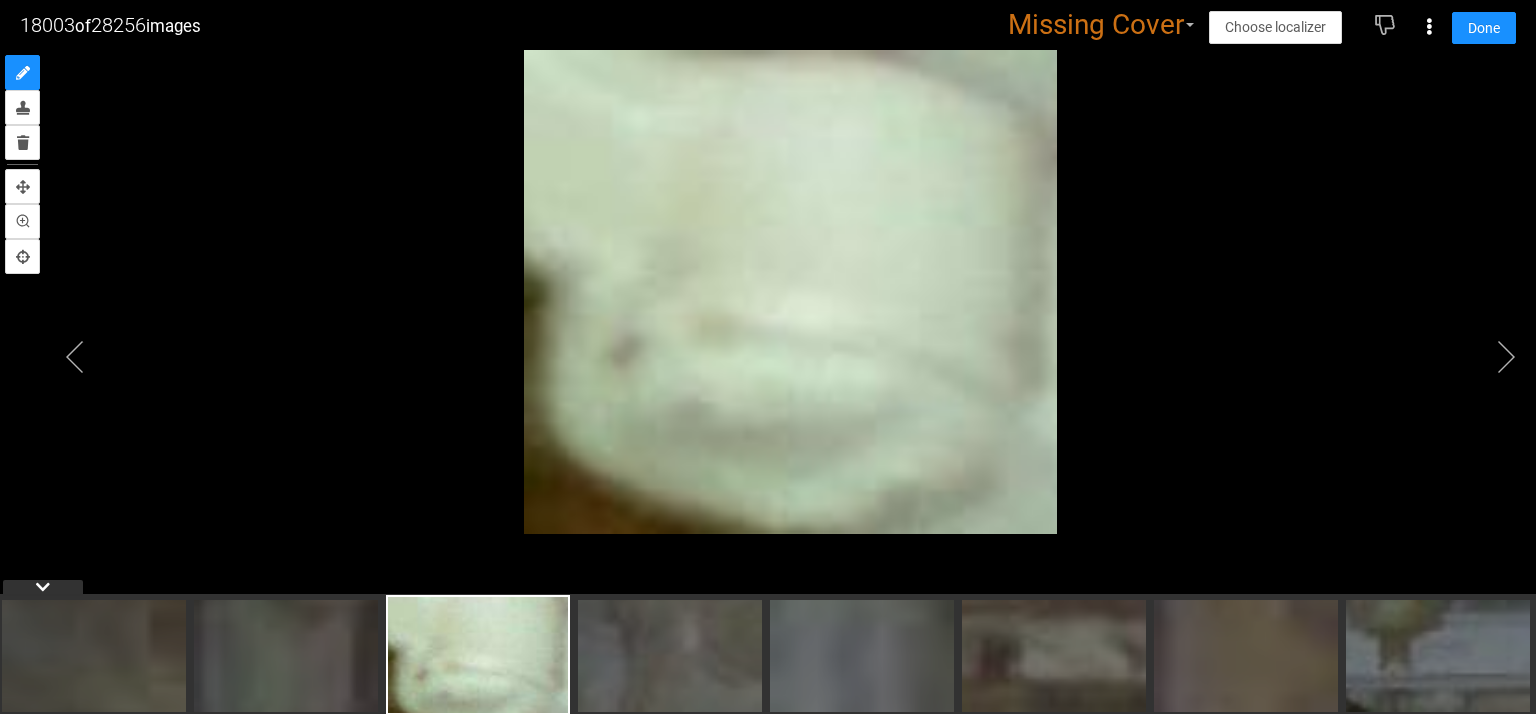 click at bounding box center (768, 332) 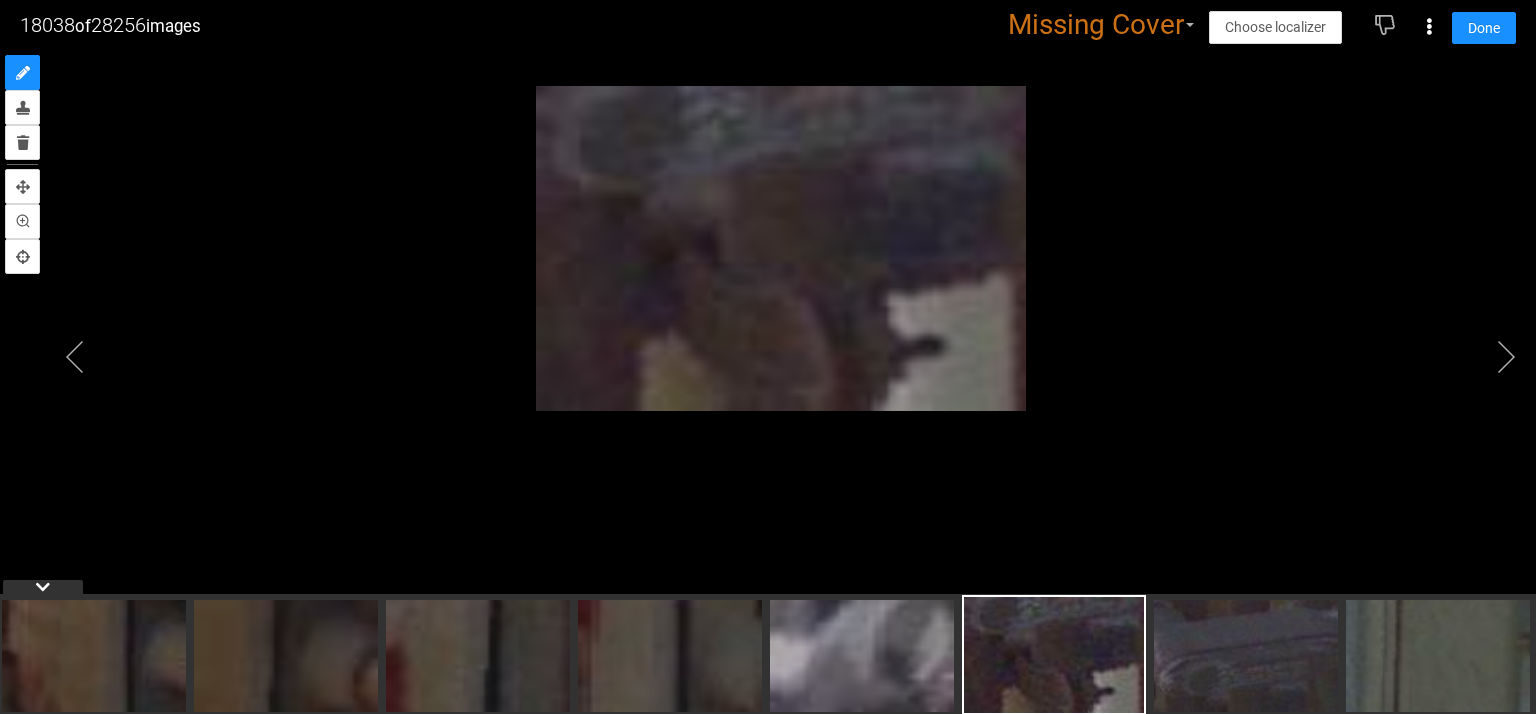 click at bounding box center (768, 332) 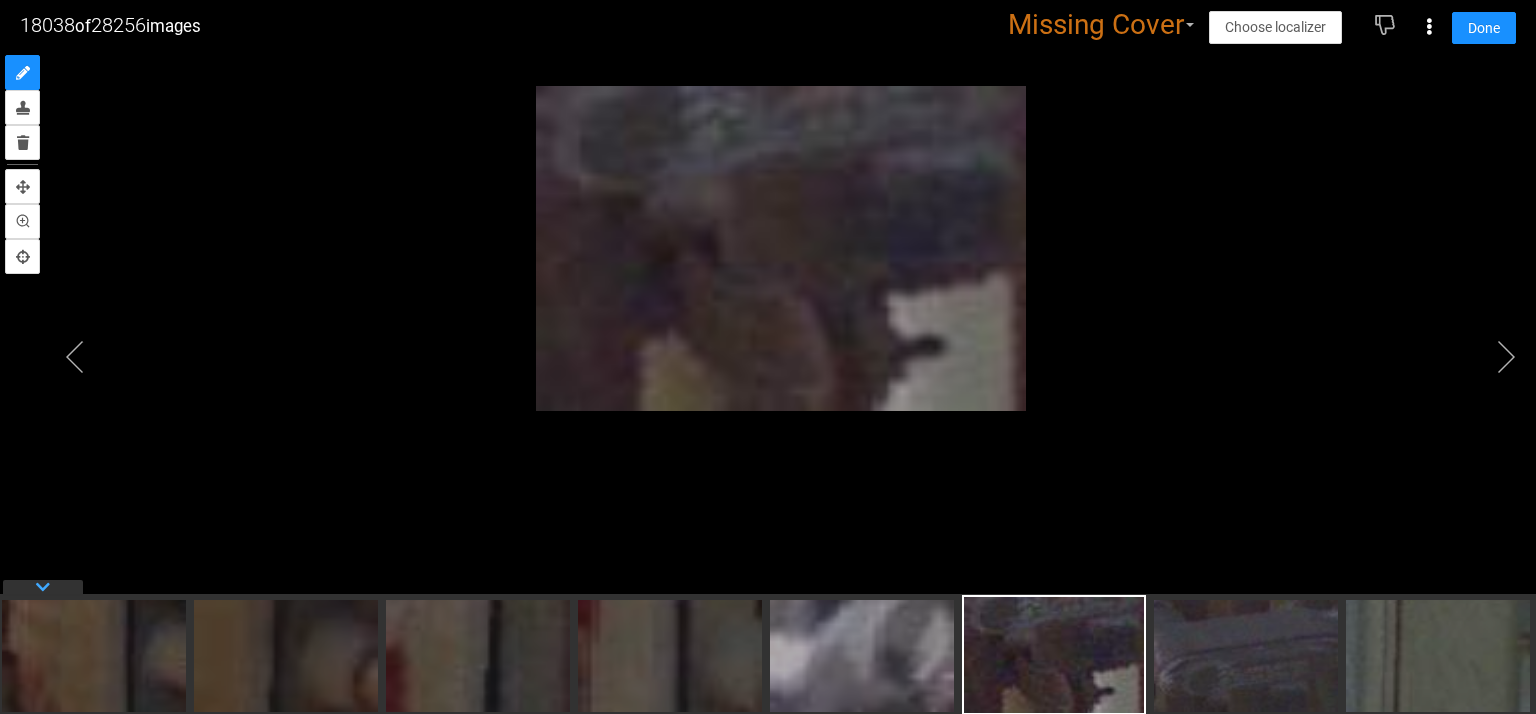 click at bounding box center [43, 587] 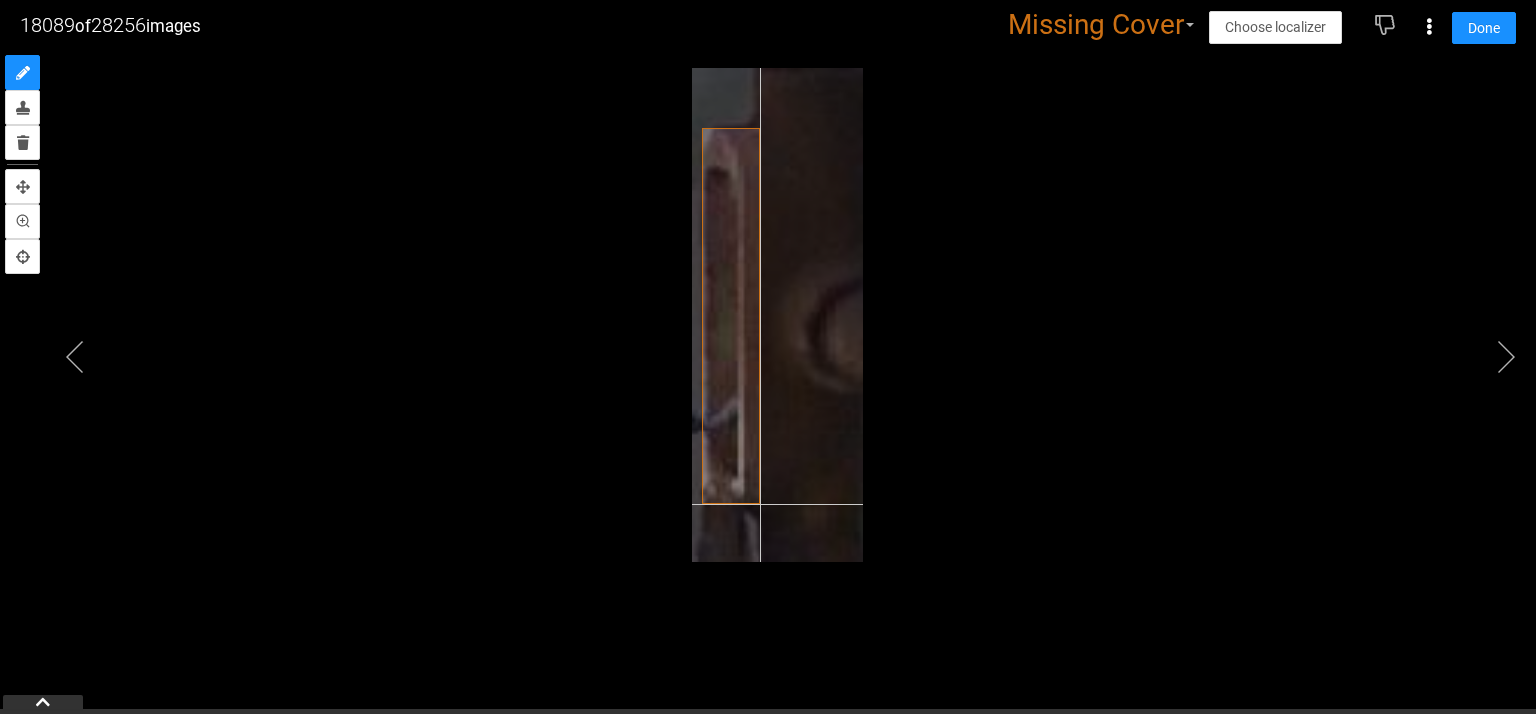 click at bounding box center [777, 315] 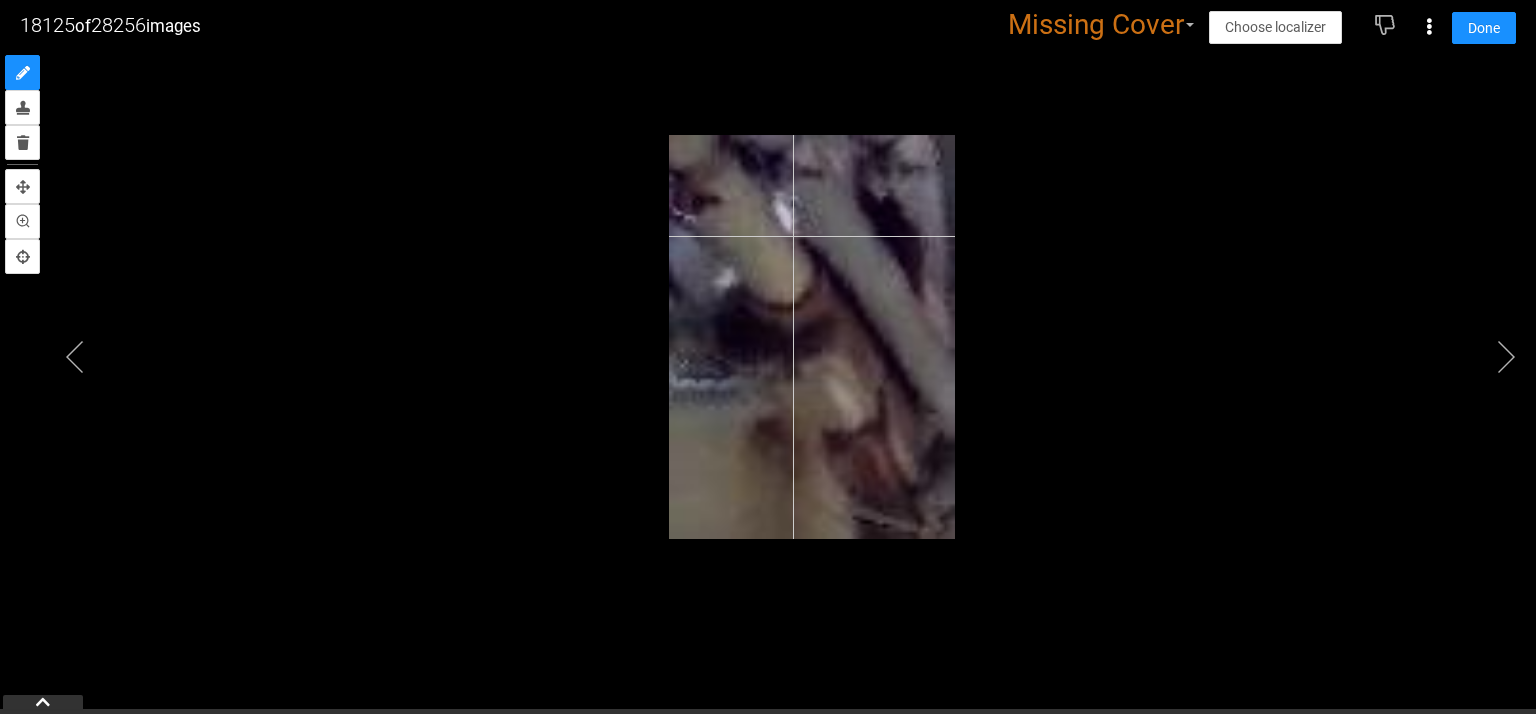 click at bounding box center [812, 337] 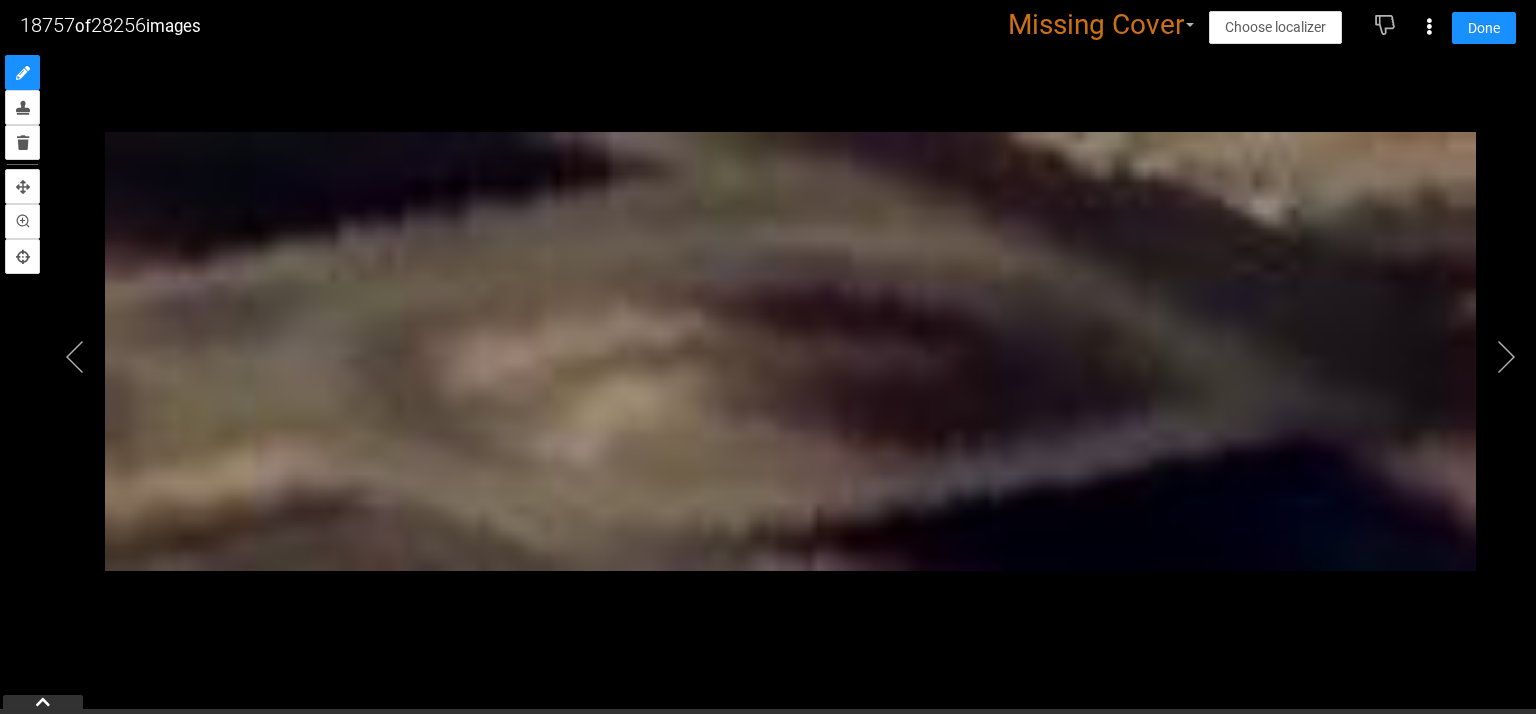 click at bounding box center (790, 351) 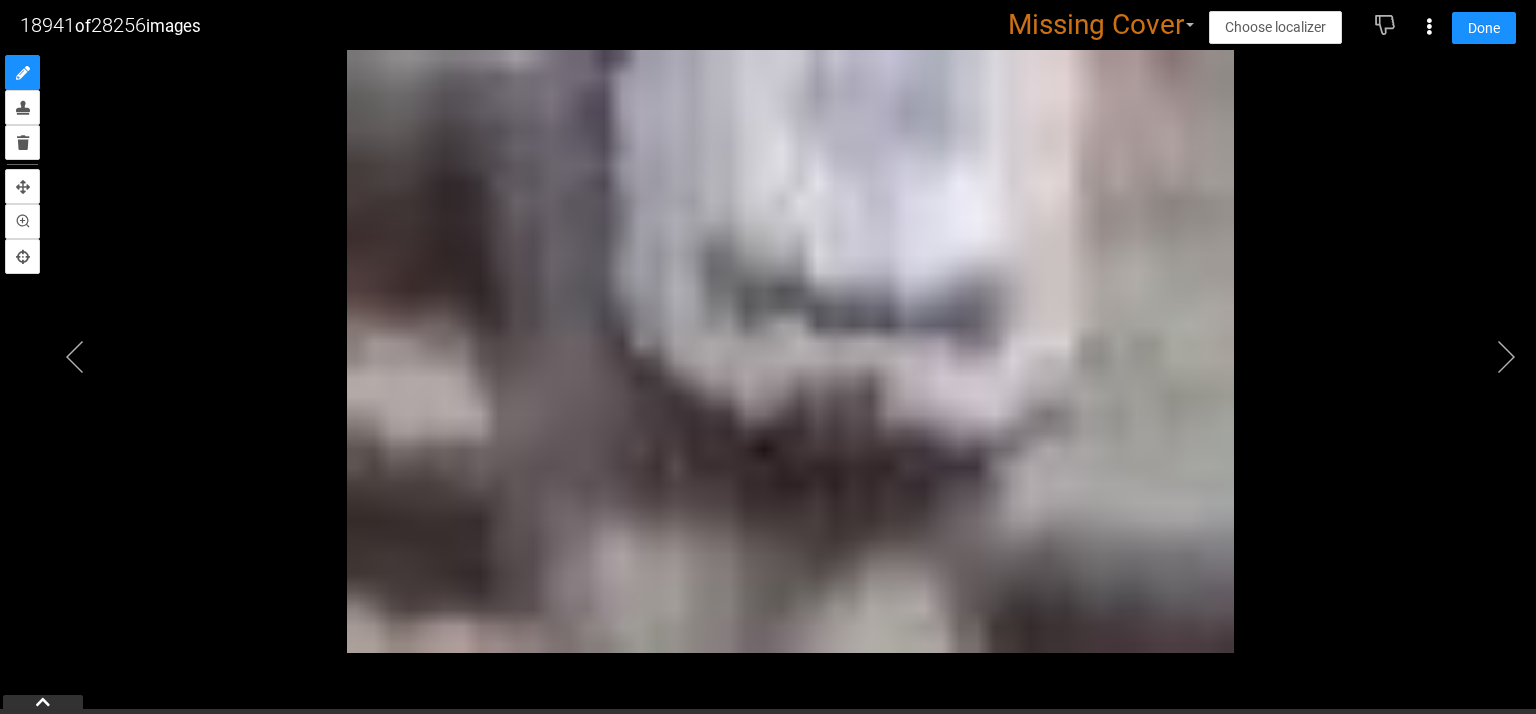 click at bounding box center [768, 332] 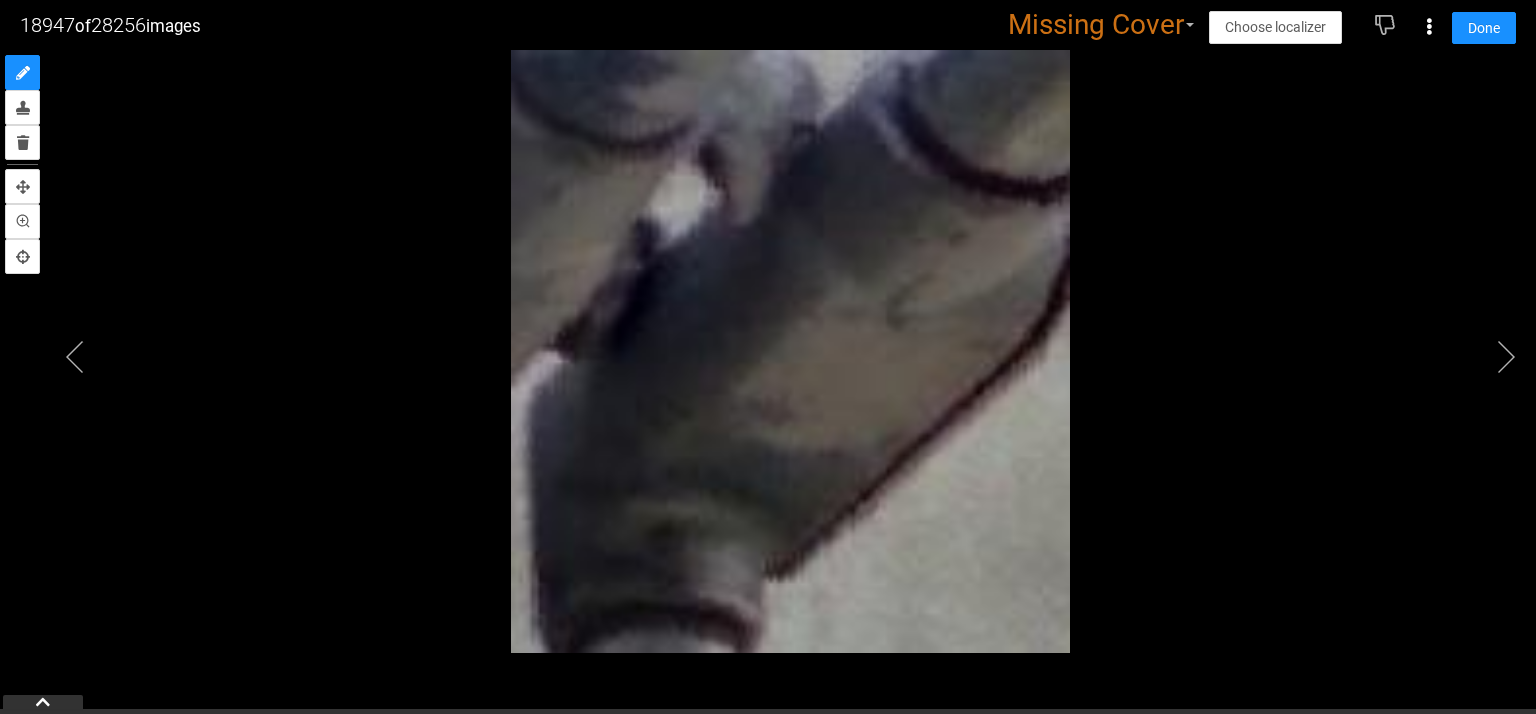 click at bounding box center [768, 332] 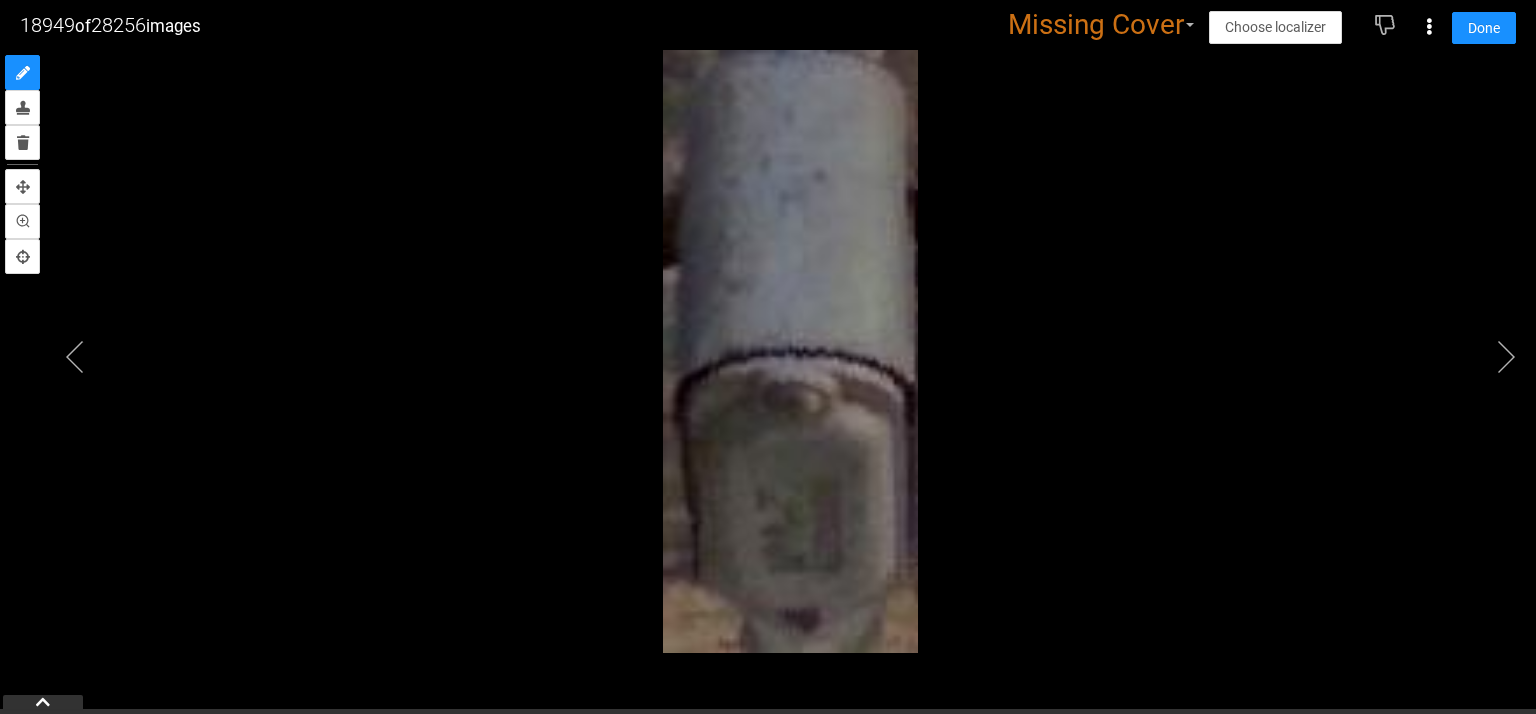 click at bounding box center (768, 332) 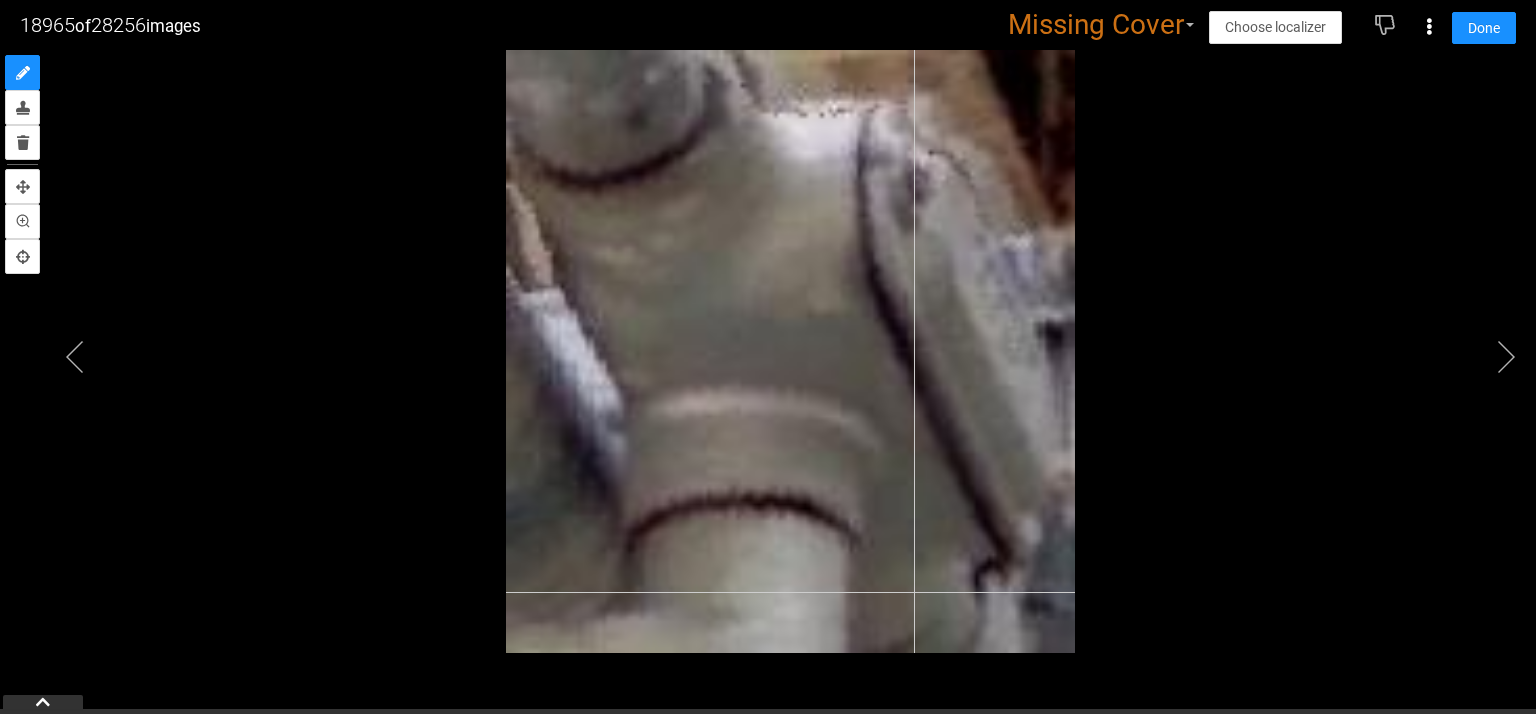 click at bounding box center (791, 351) 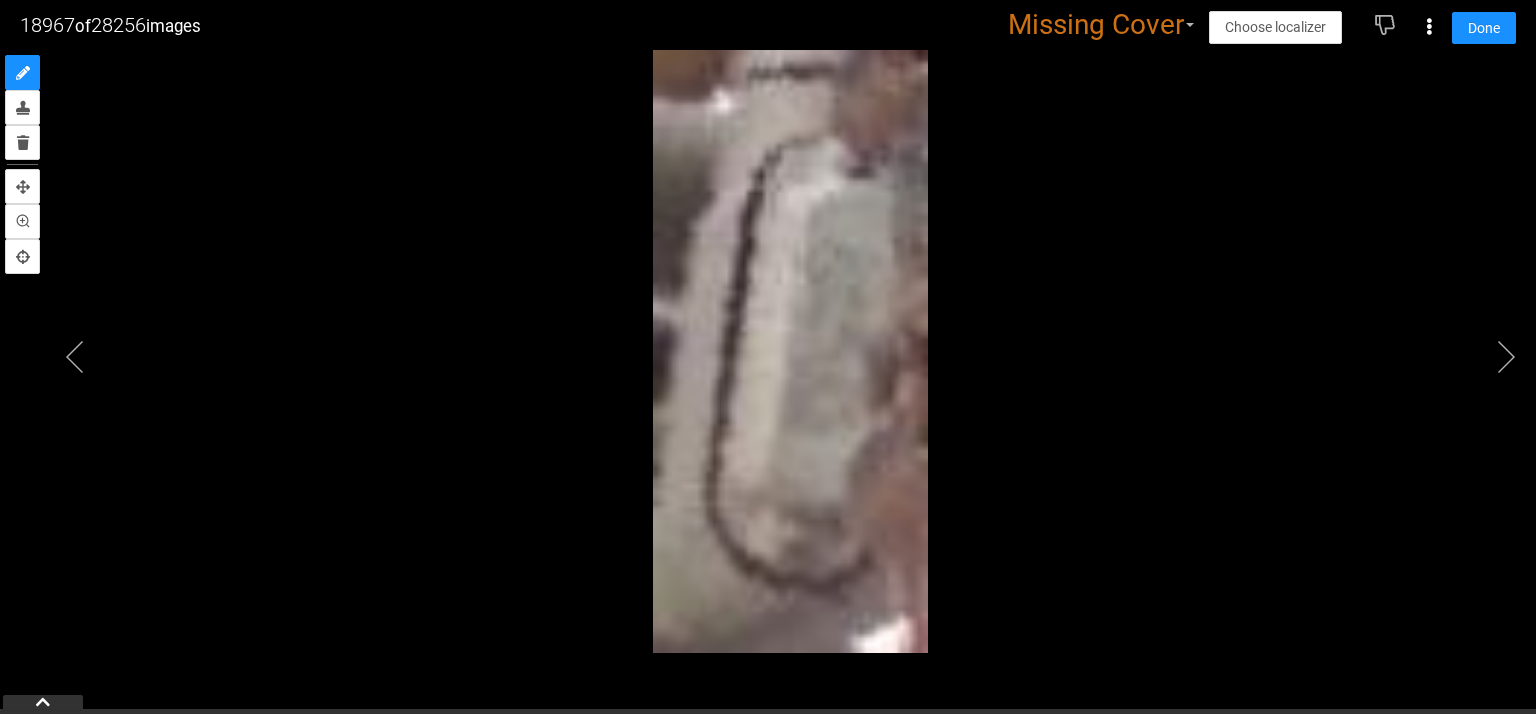 click at bounding box center [790, 351] 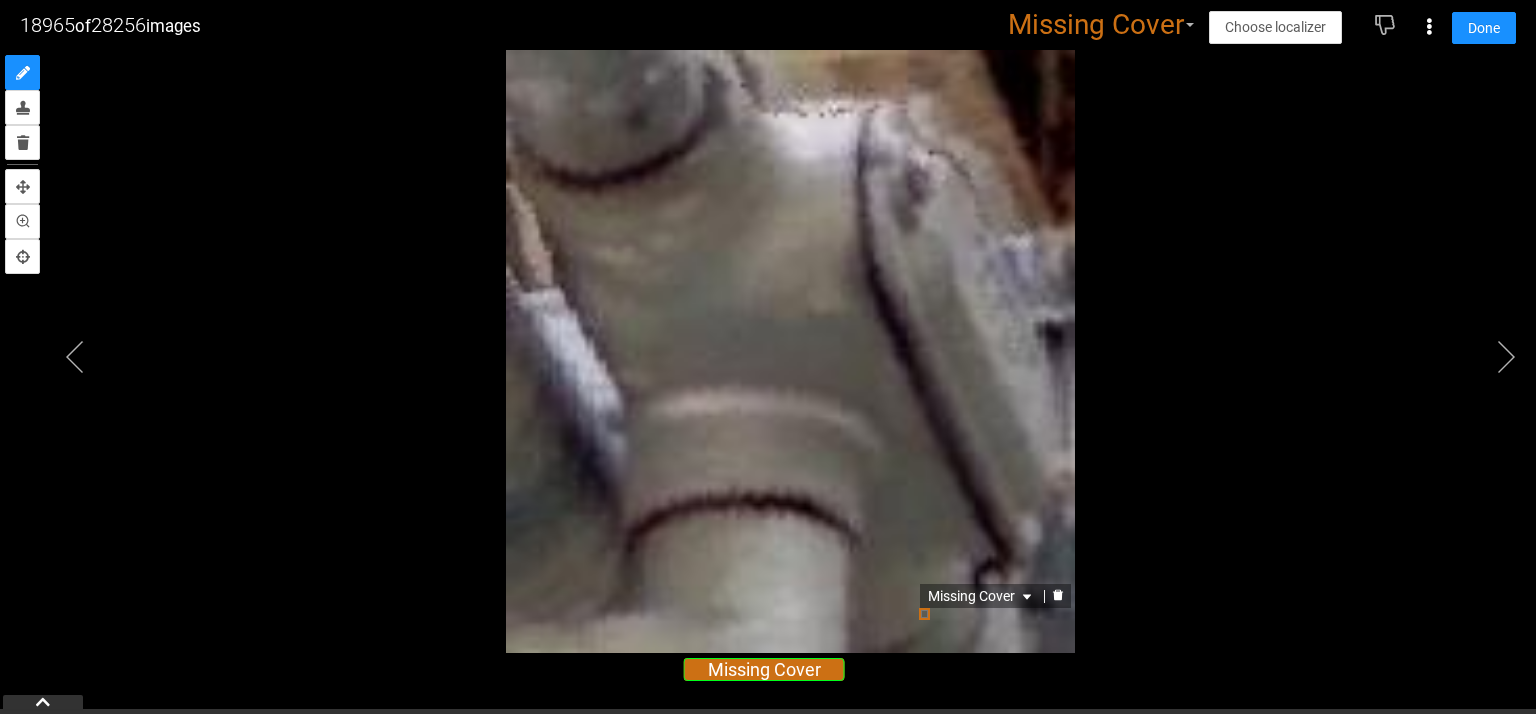 click 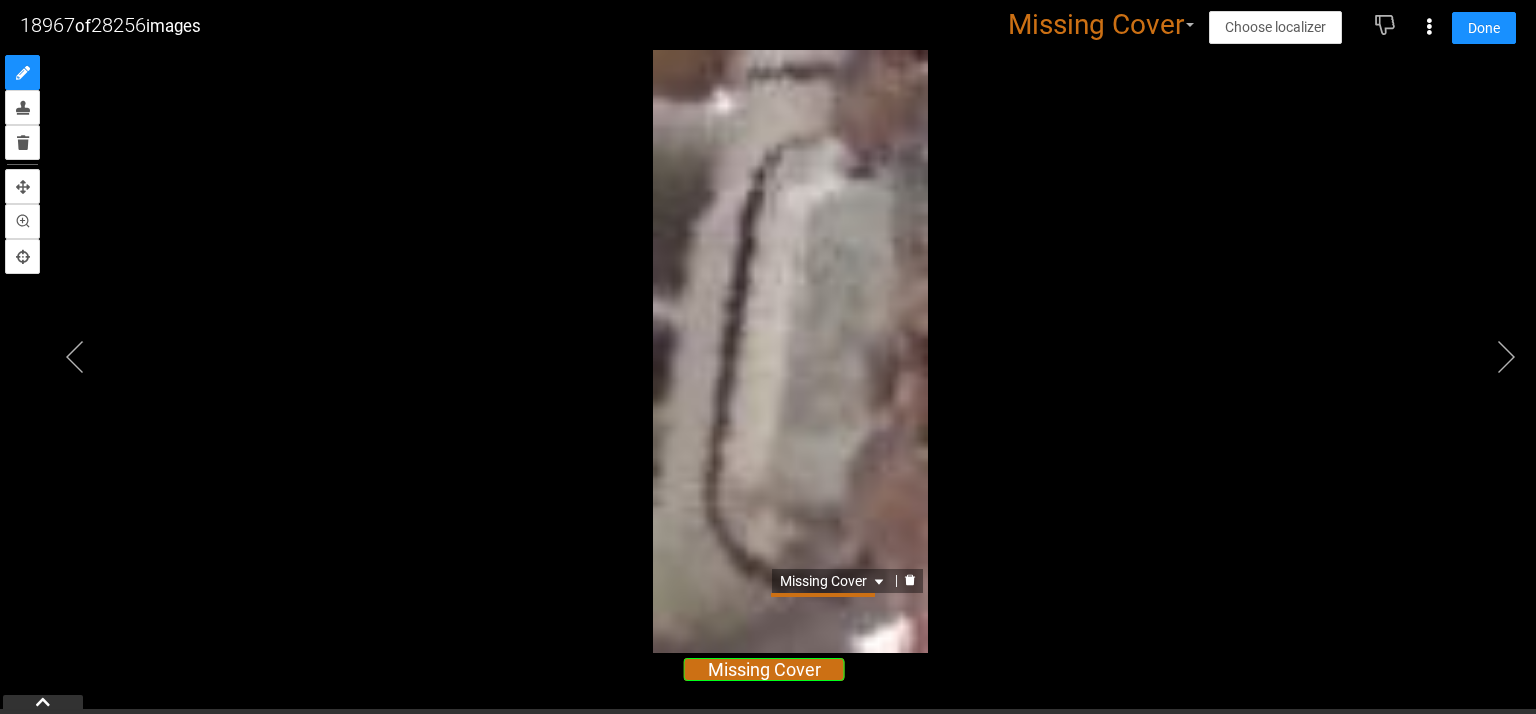 click at bounding box center [910, 581] 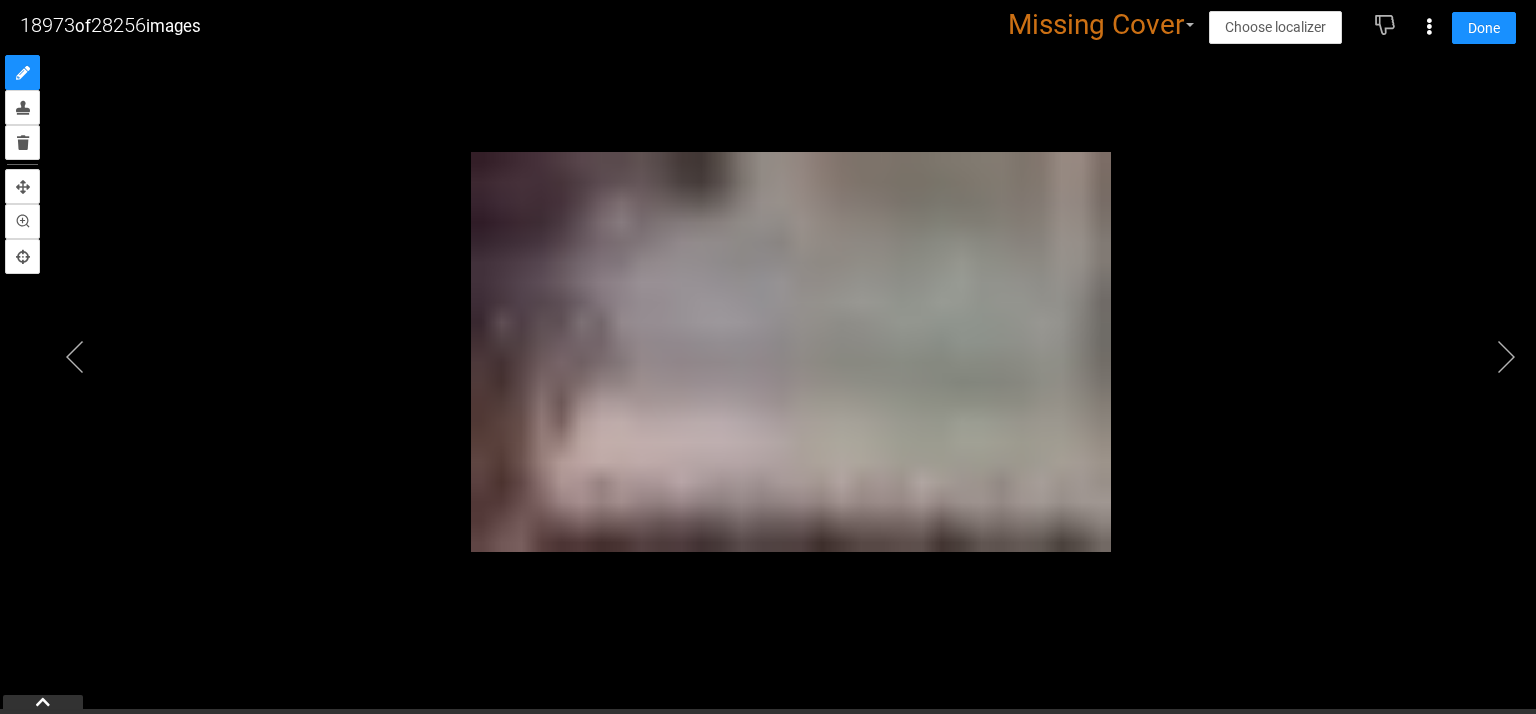 click at bounding box center [768, 332] 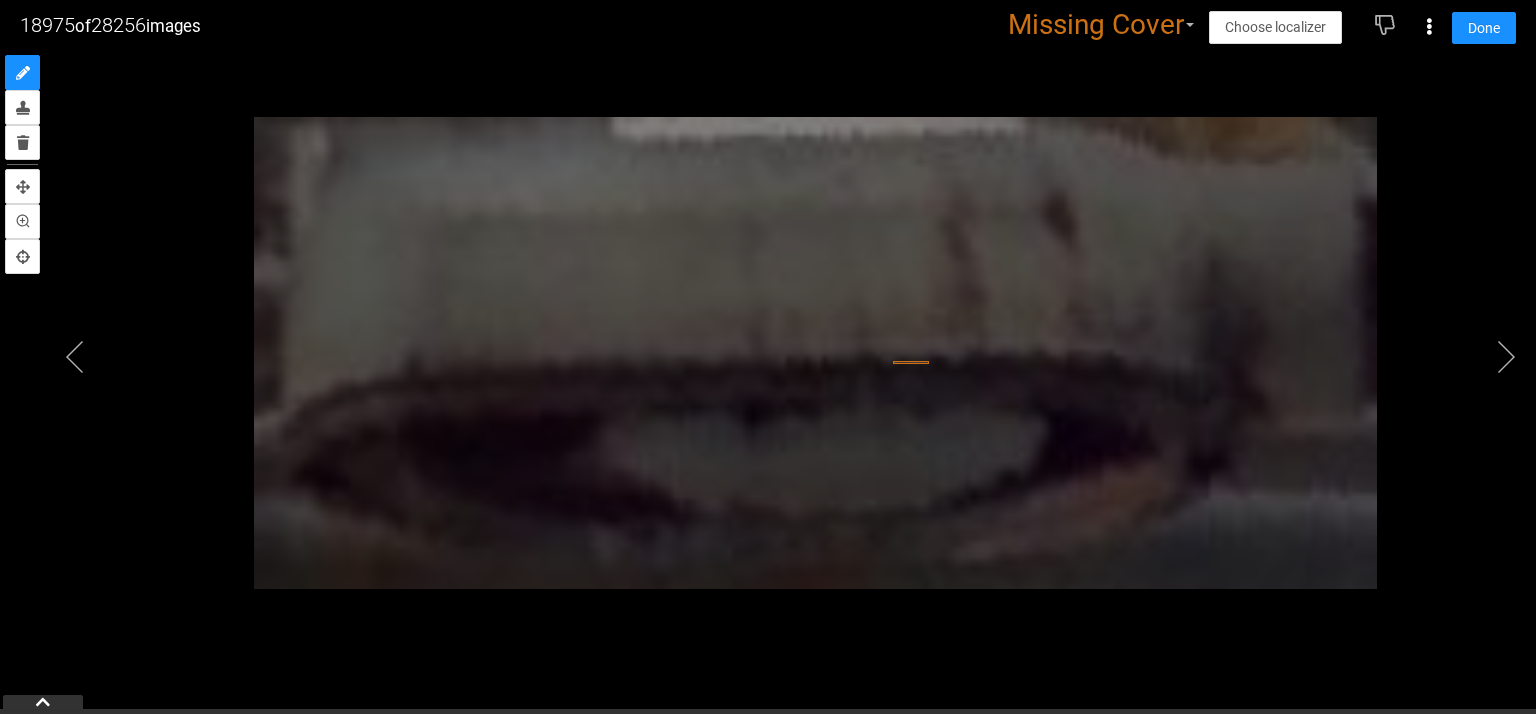 click at bounding box center (815, 353) 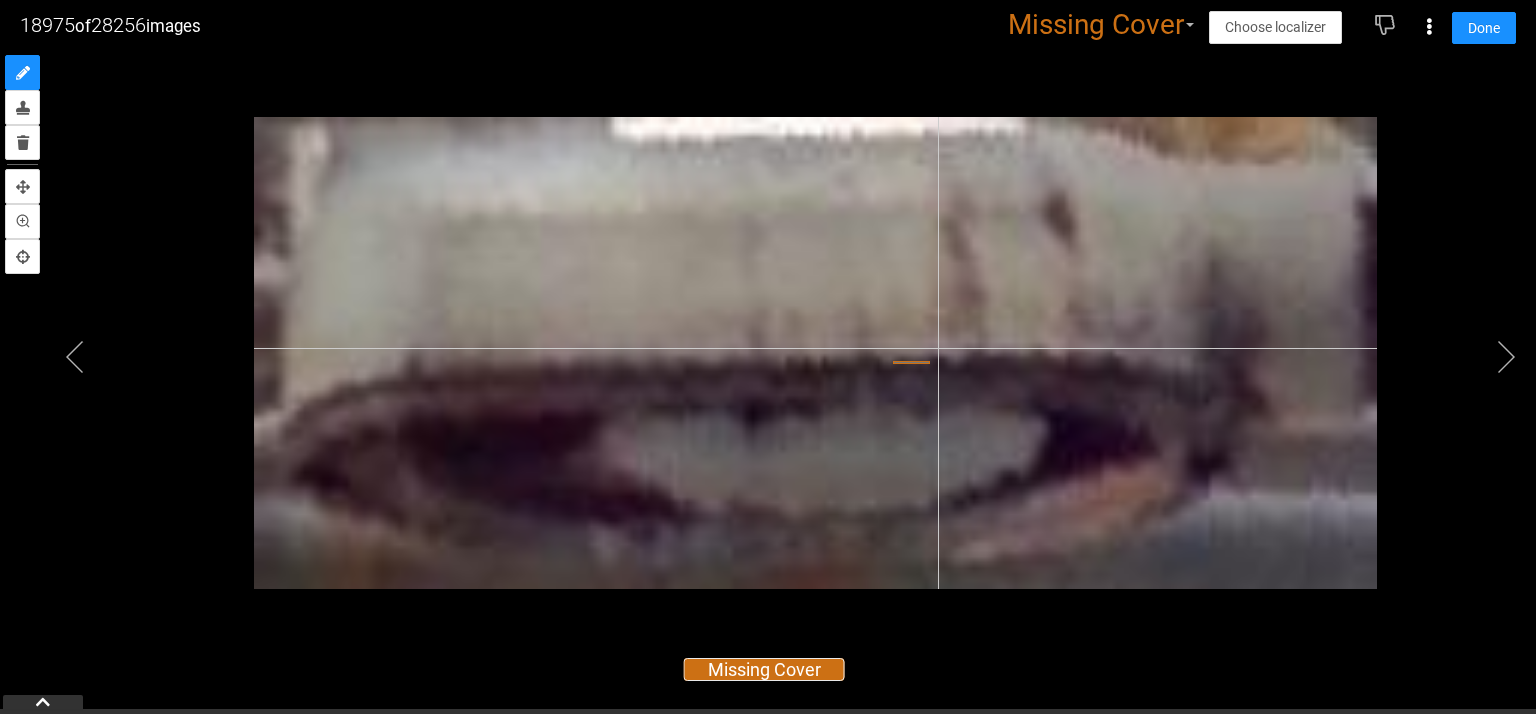 click at bounding box center [815, 353] 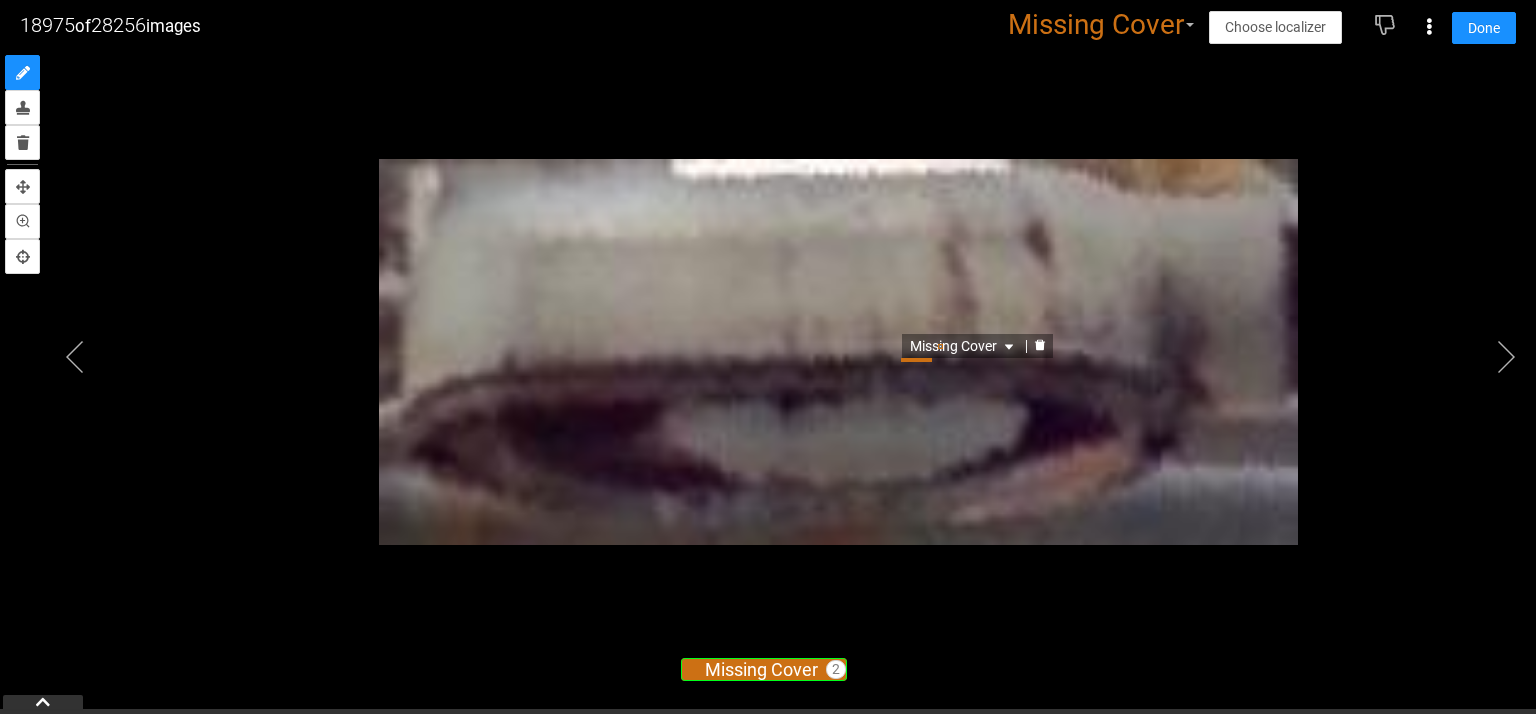 click 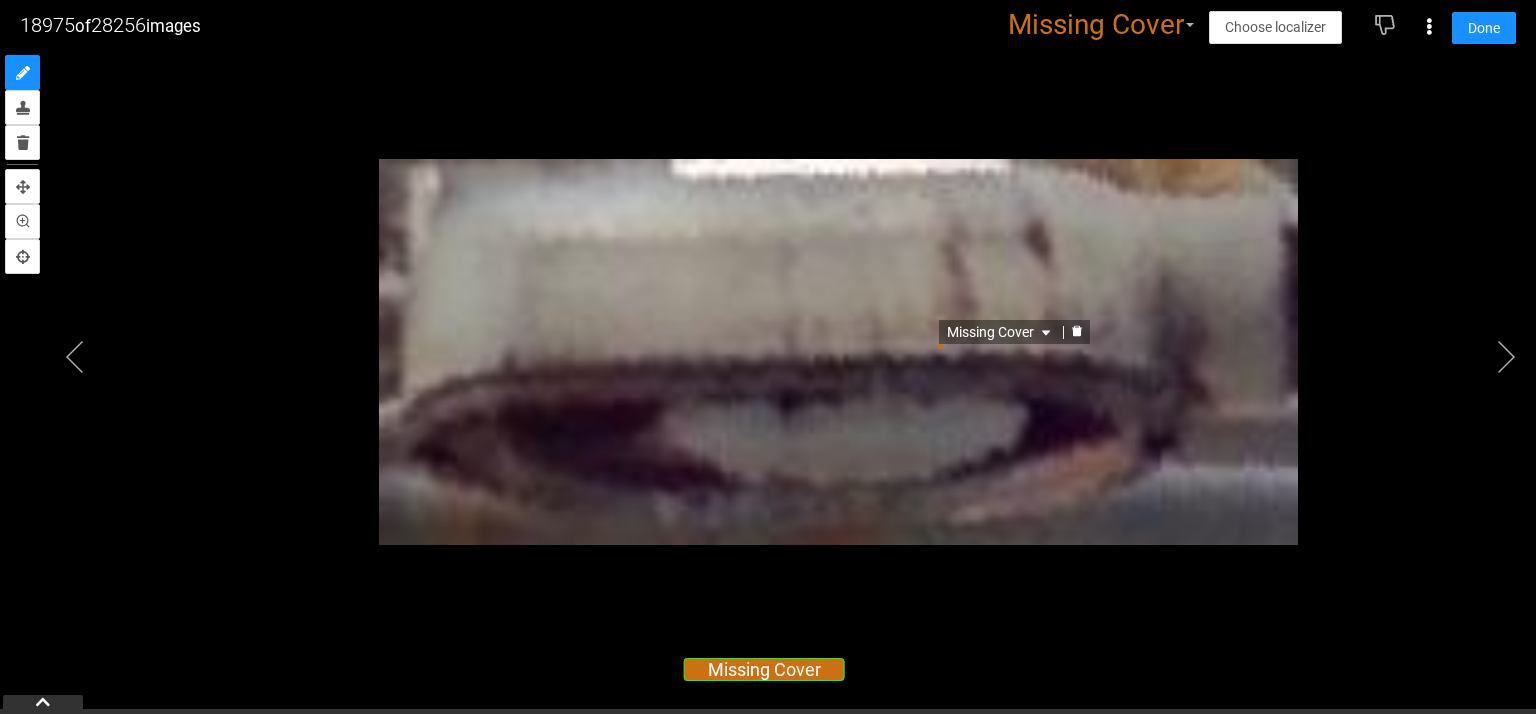 click at bounding box center (1077, 332) 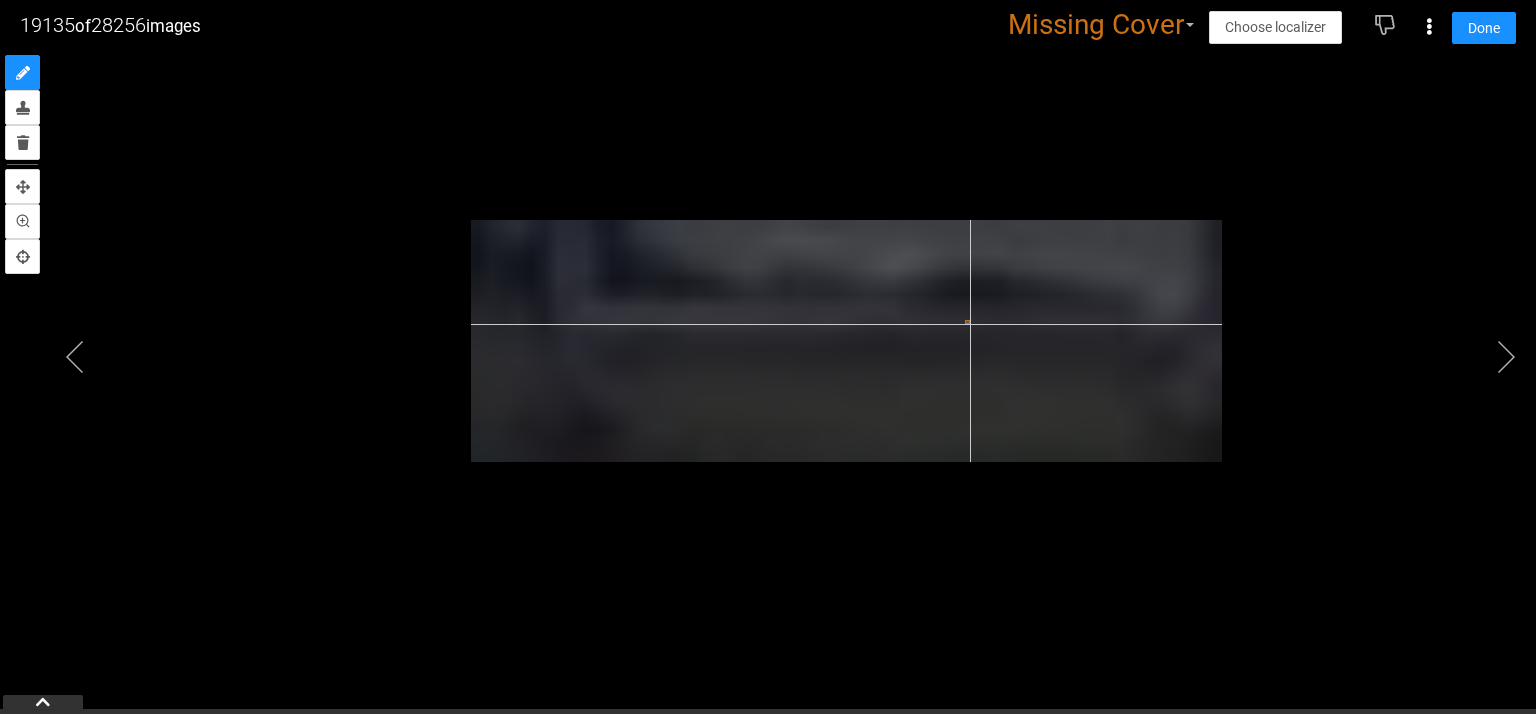 click at bounding box center [768, 332] 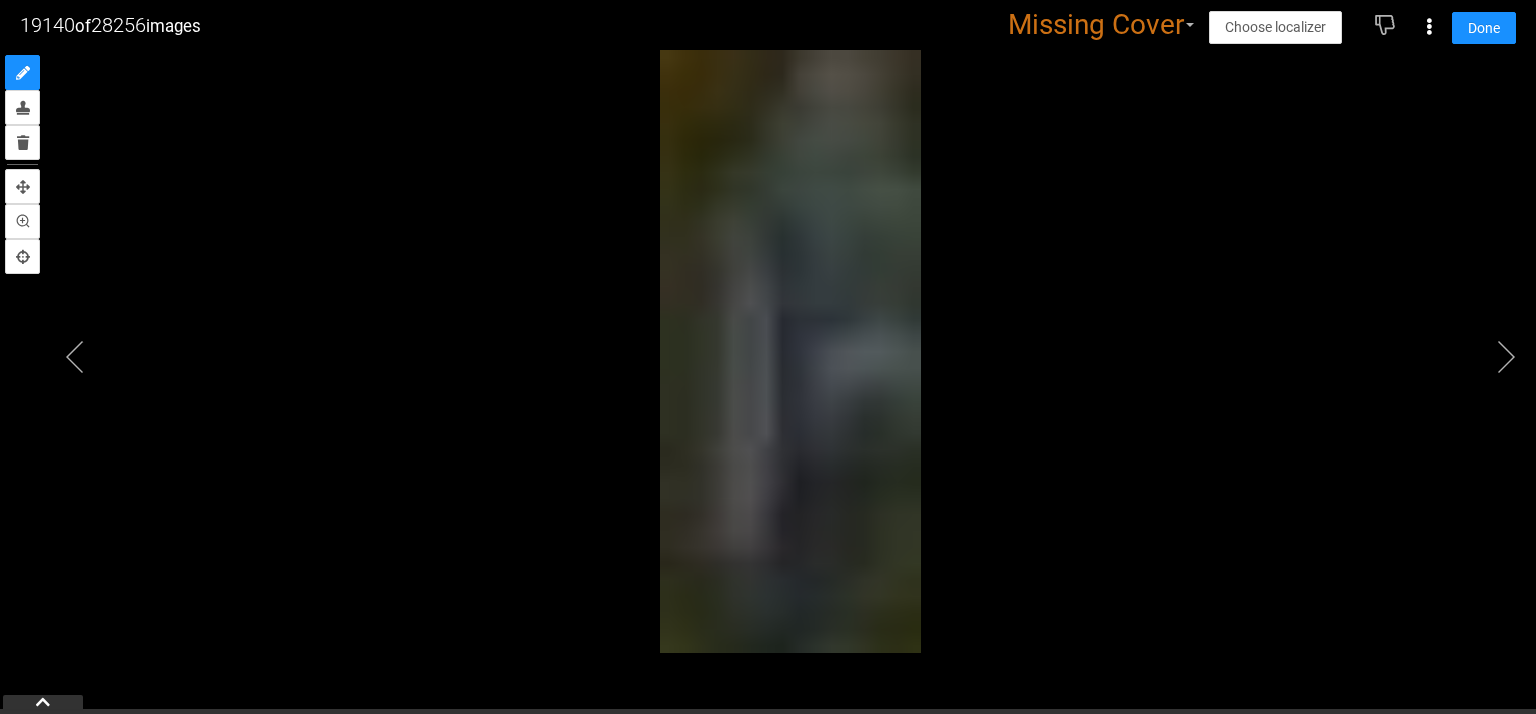 click at bounding box center (768, 332) 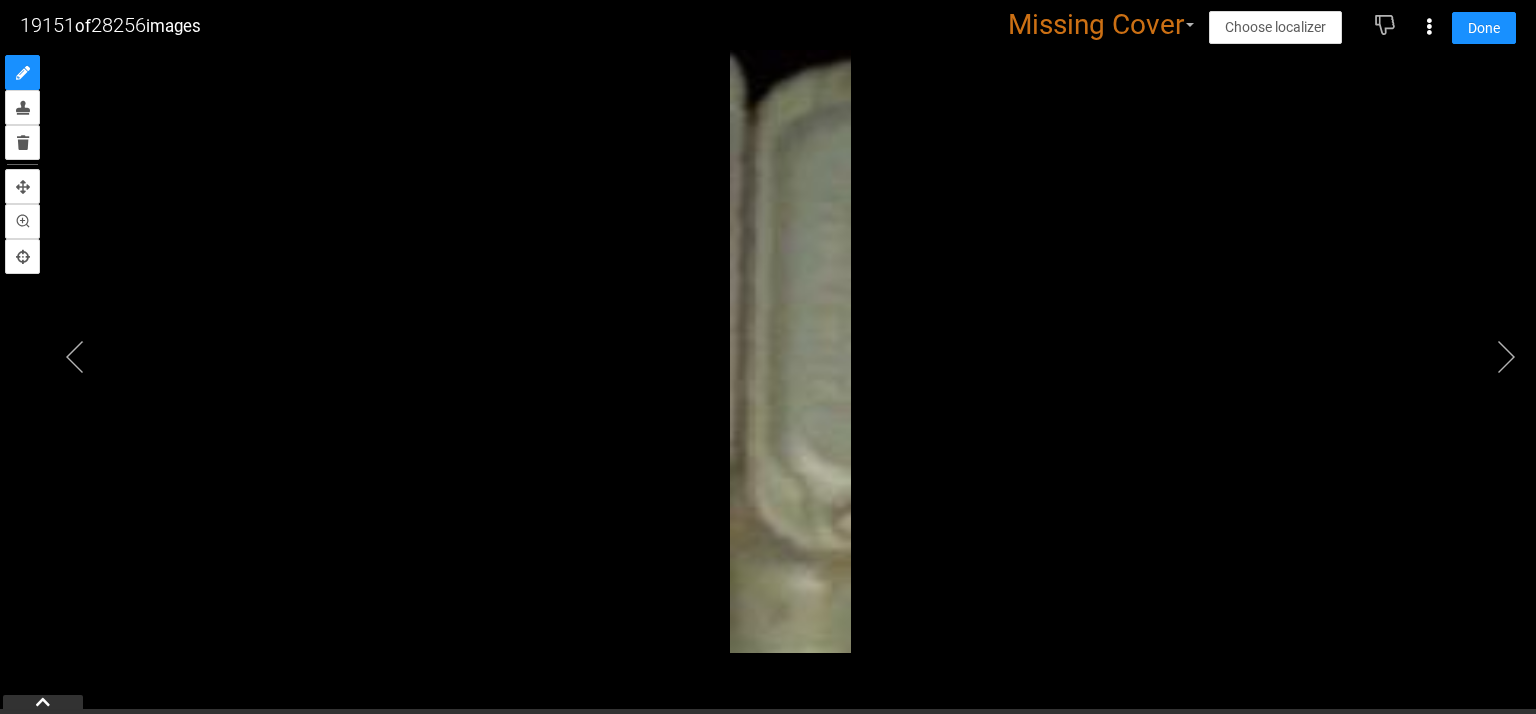 click on "··· Detectors ··· Streams ··· Similarity Search ··· ··· ··· Shafi I. ··· New Detector:  IMS GVL-U10 Train Detector Select examples Labels 28256 Conduit Box 82 Missing Cover 65 Questionable 28256  of  28256  selected Positive examples Negative examples  Upload images All pages Choose localizer Collaborators  TC 240  of 471 240  of 471   © 2025 Matroid Inc.    Privacy policy |  Terms of use Product Documentation Developer API FAQ Contact Support 19151  of  28256  images Missing Cover Choose localizer Done Select label for bounding box Conduit Box Missing Cover Questionable Clone stamp previous bounding box   s Annotate bounding boxes   a Pan image   p" at bounding box center [768, 357] 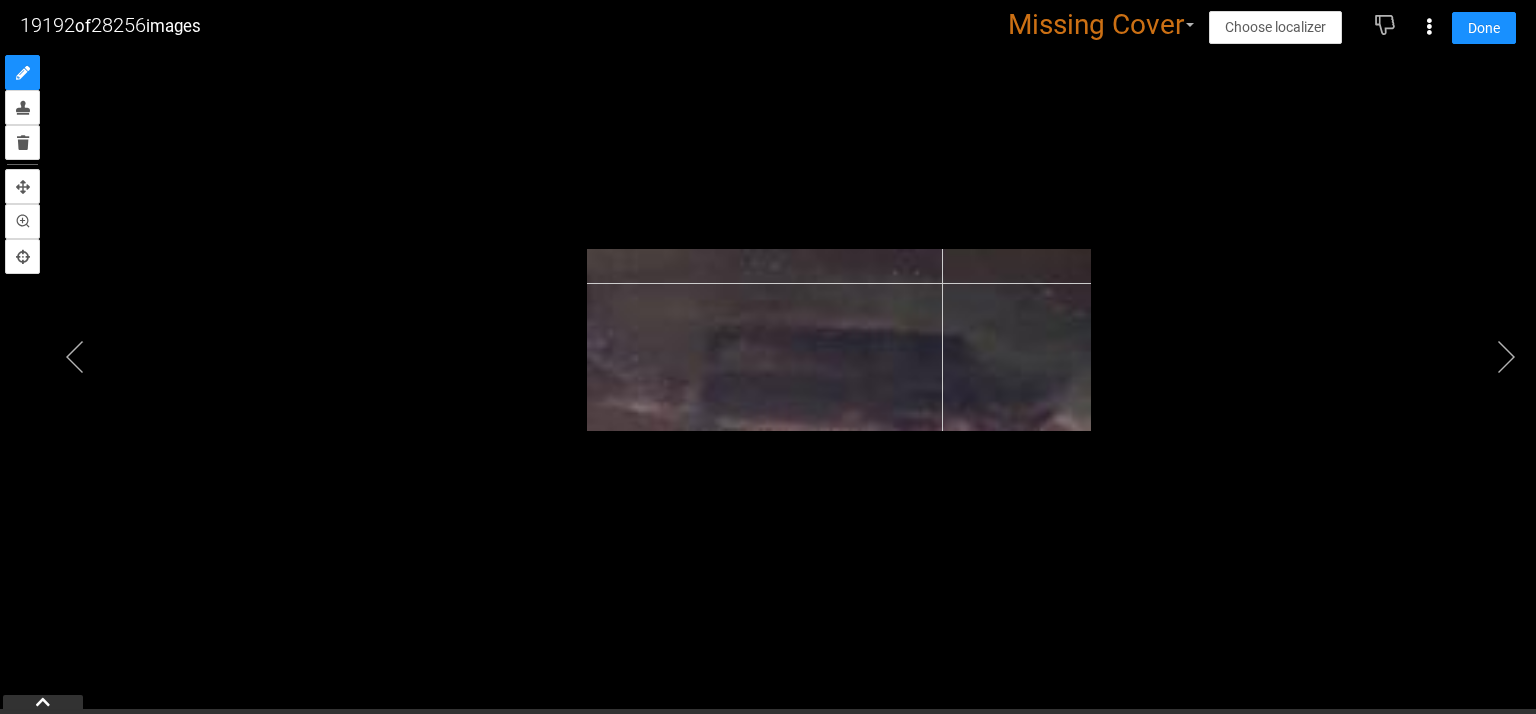 scroll, scrollTop: 0, scrollLeft: 0, axis: both 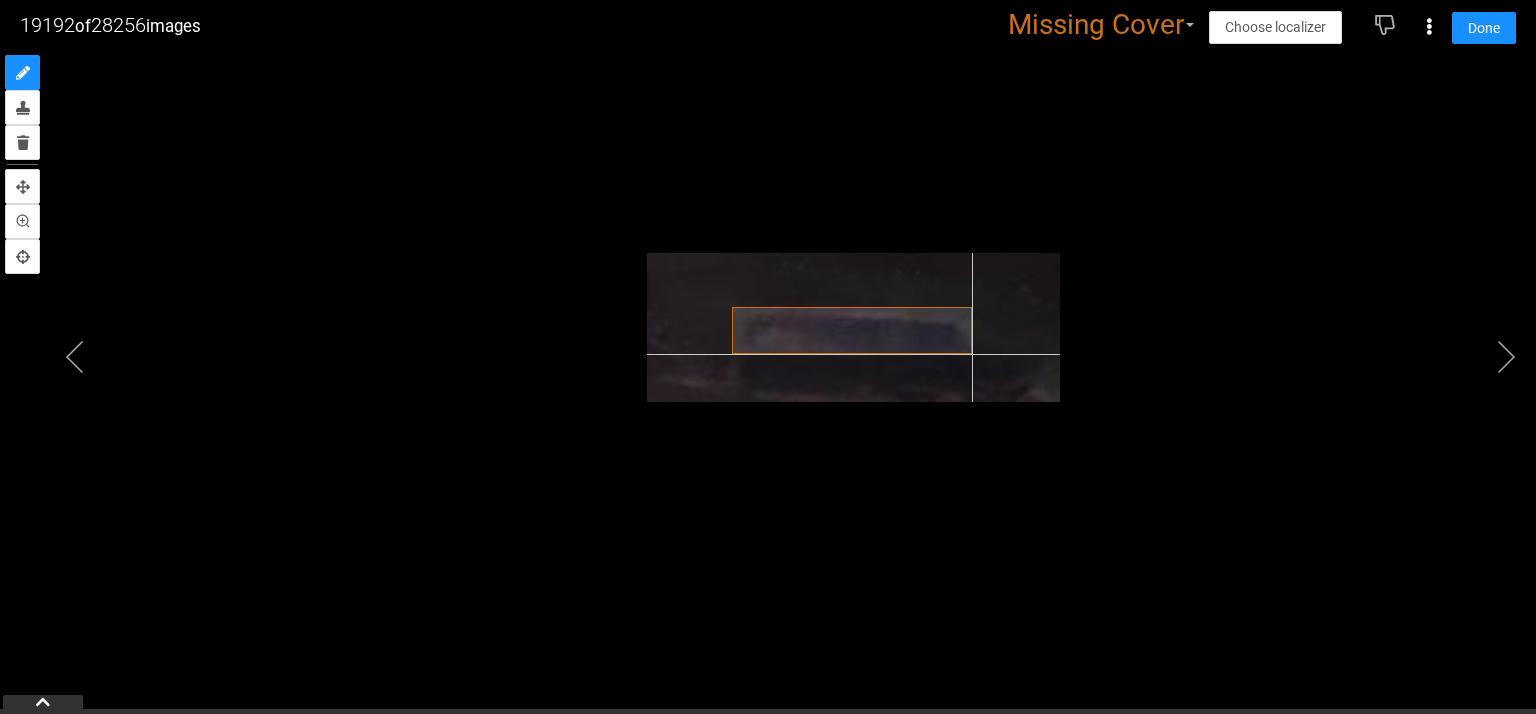 click at bounding box center [853, 327] 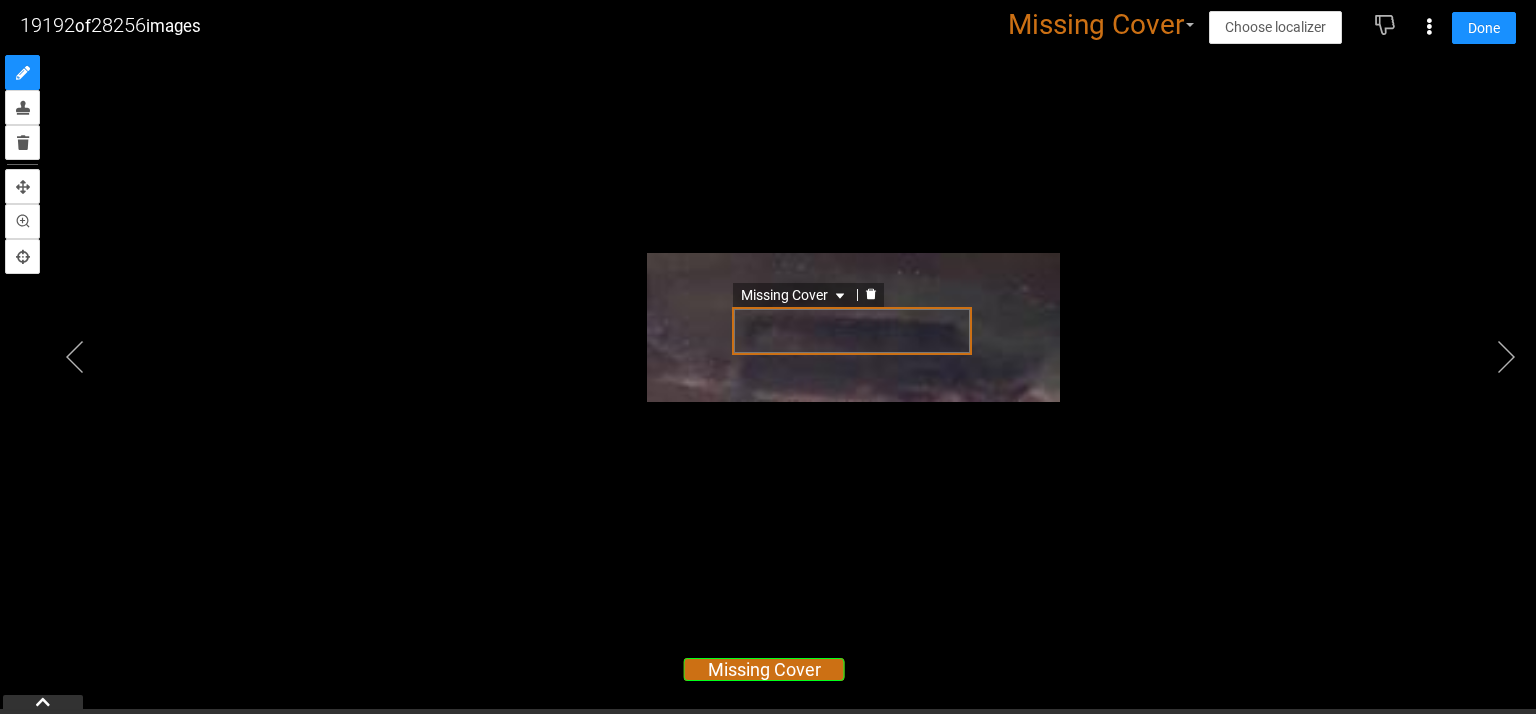 click 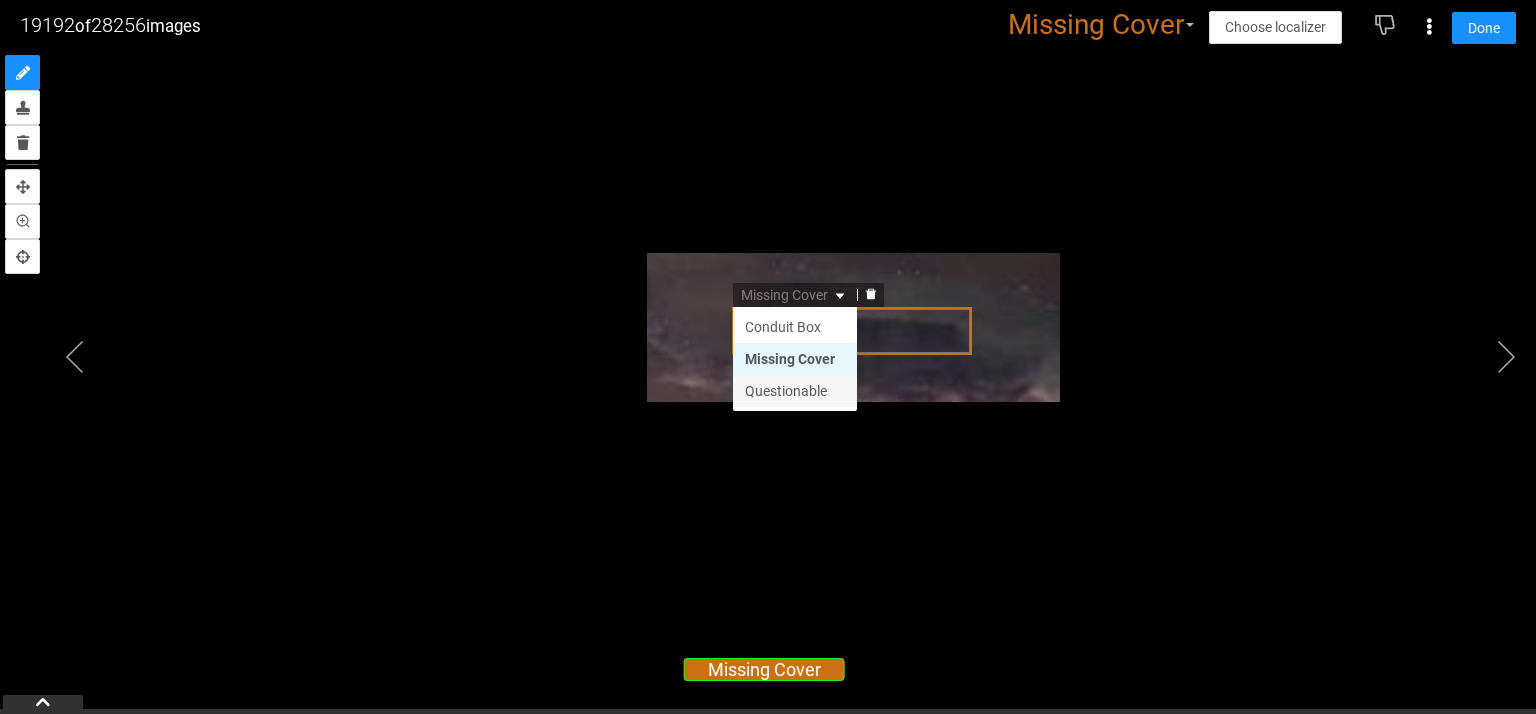 click on "Questionable" at bounding box center (795, 391) 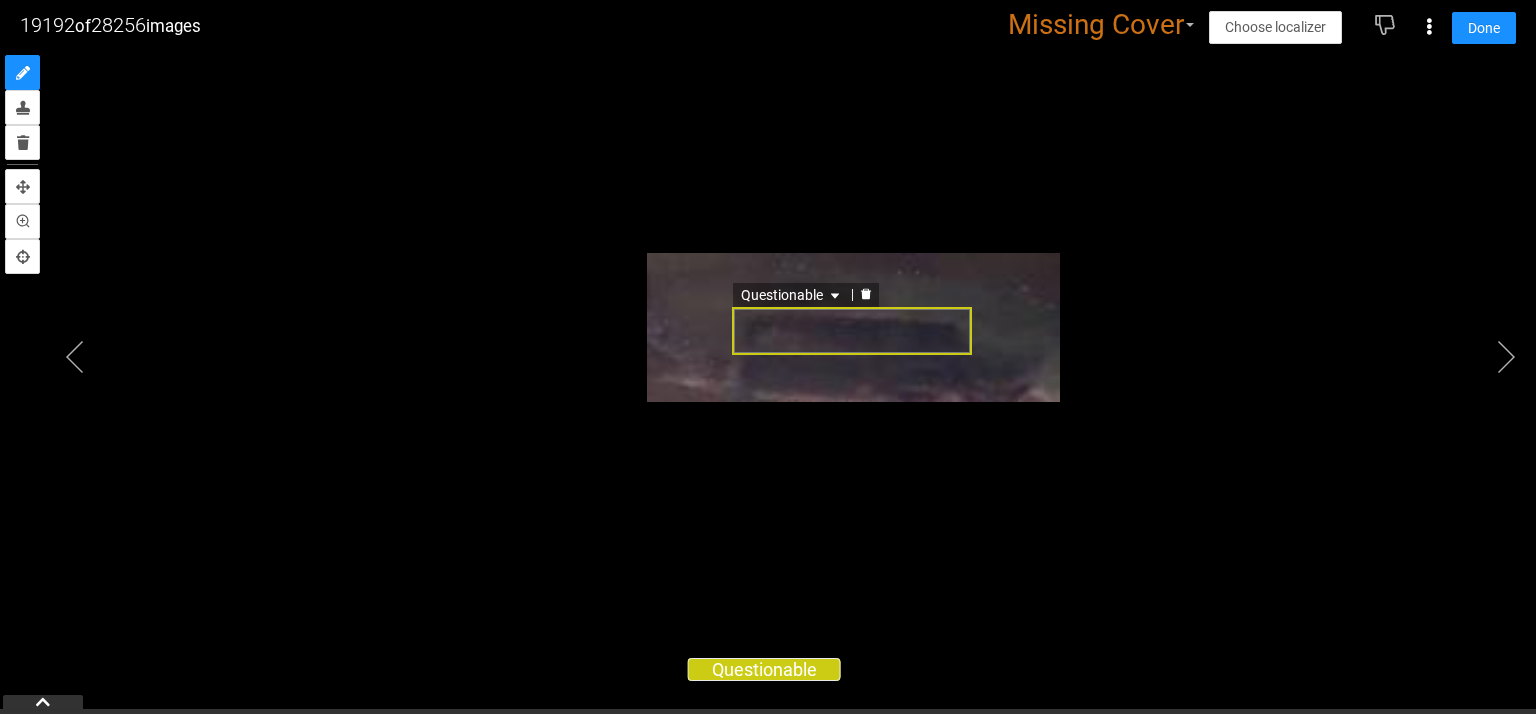 click on "Questionable Missing Cover Questionable Conduit Box Missing Cover Questionable" at bounding box center [768, 332] 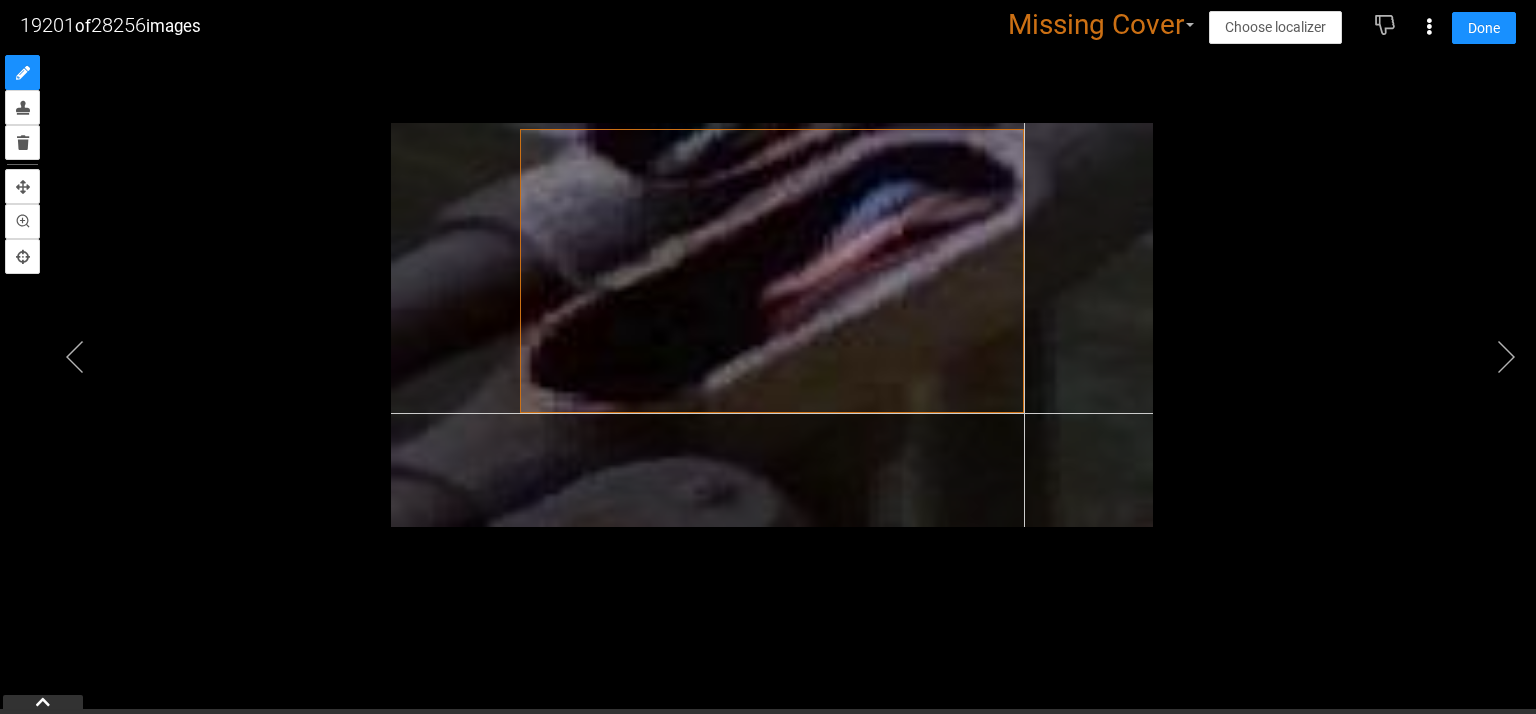 click at bounding box center [772, 325] 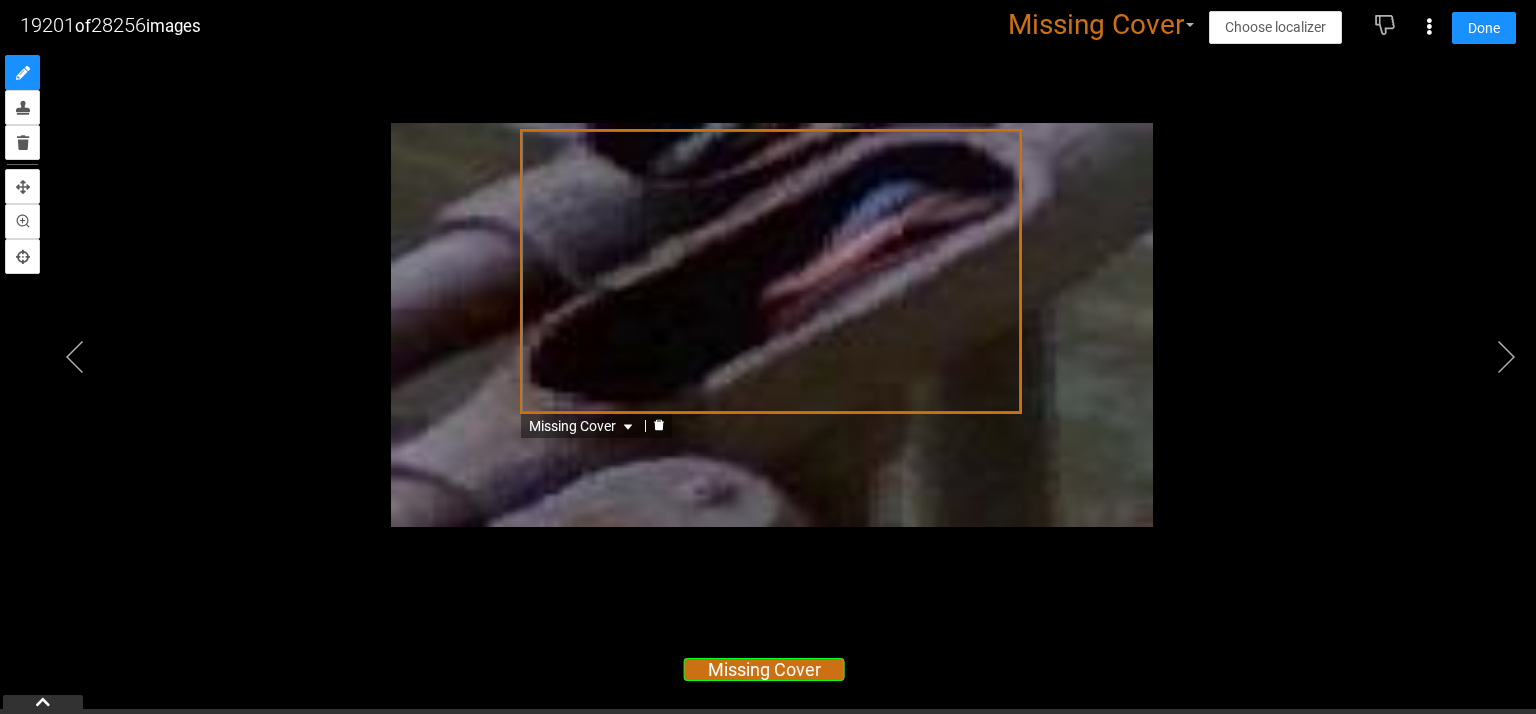 click on "Missing Cover" at bounding box center [771, 271] 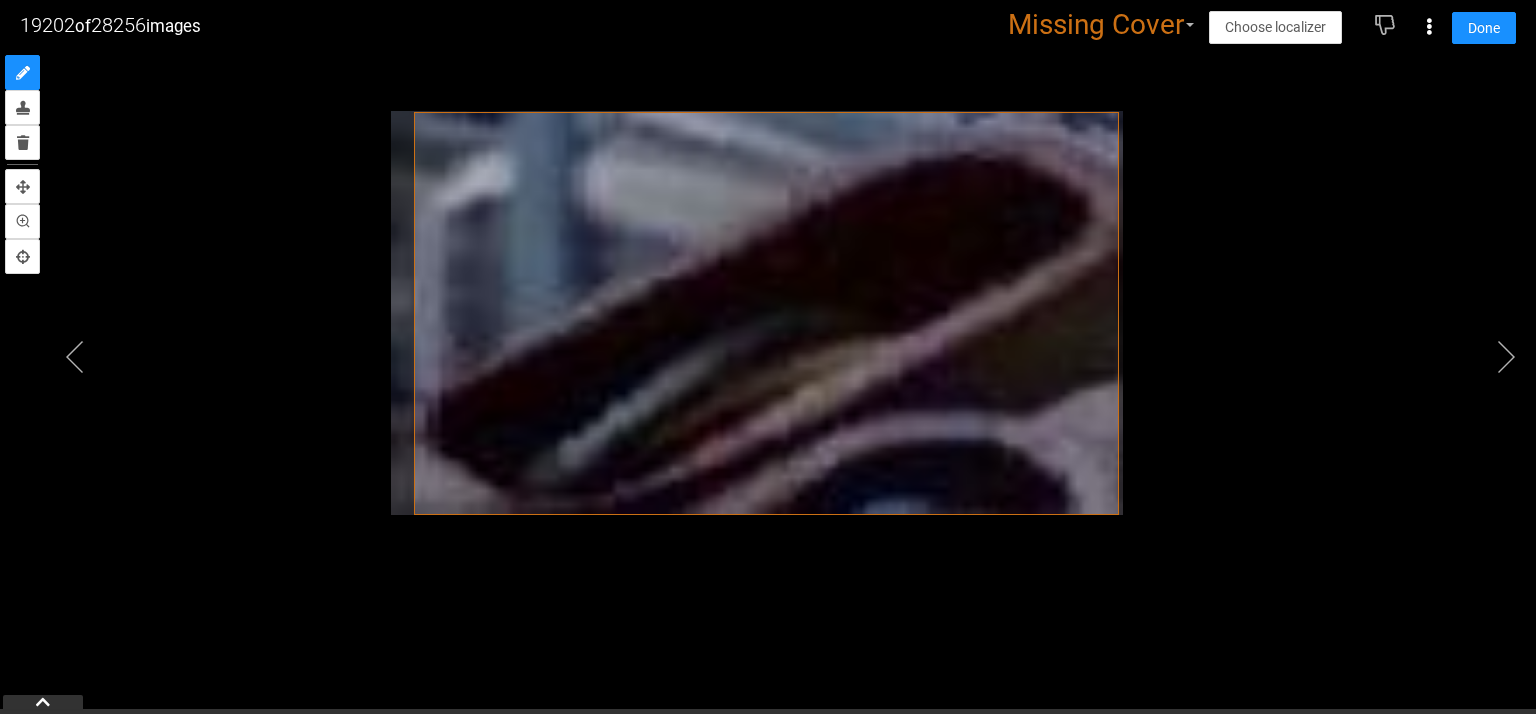 click at bounding box center [768, 332] 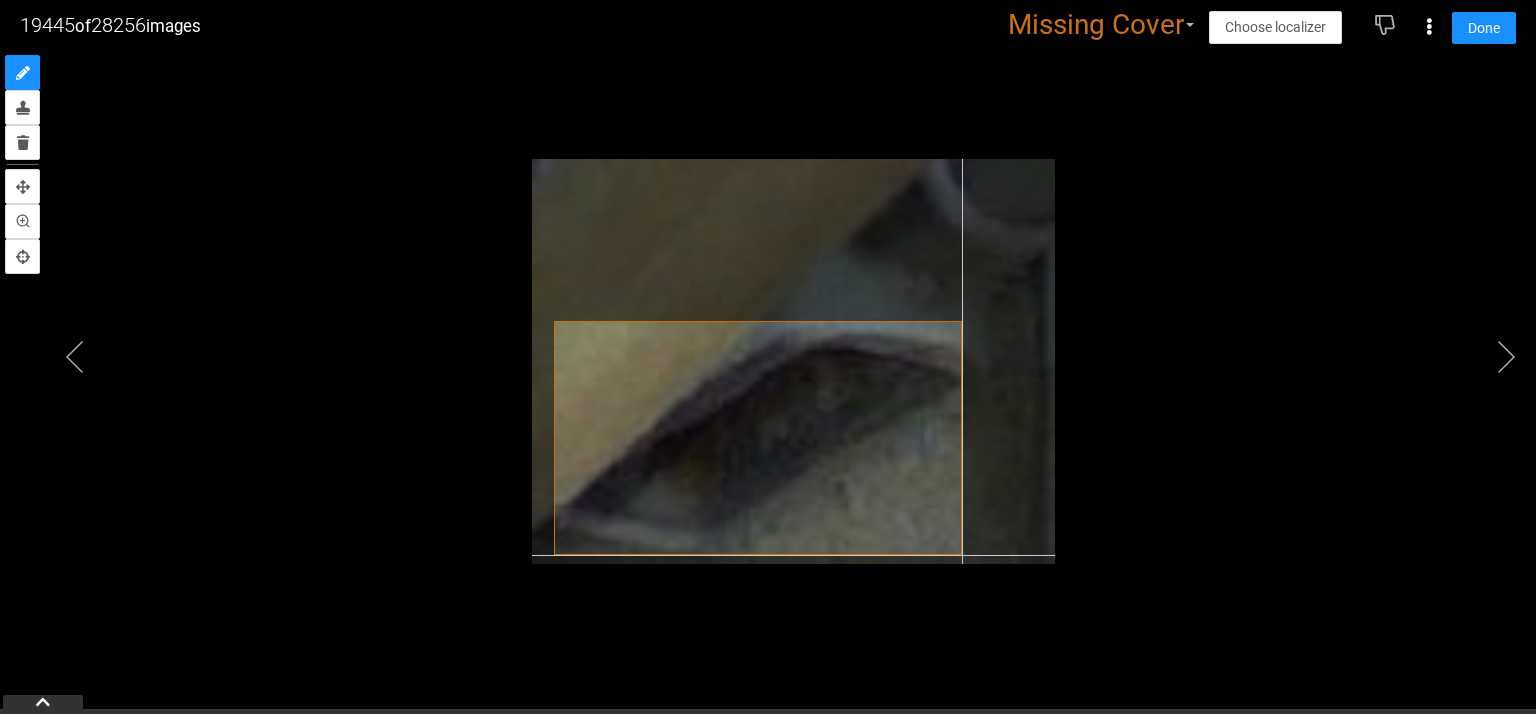 click at bounding box center [793, 361] 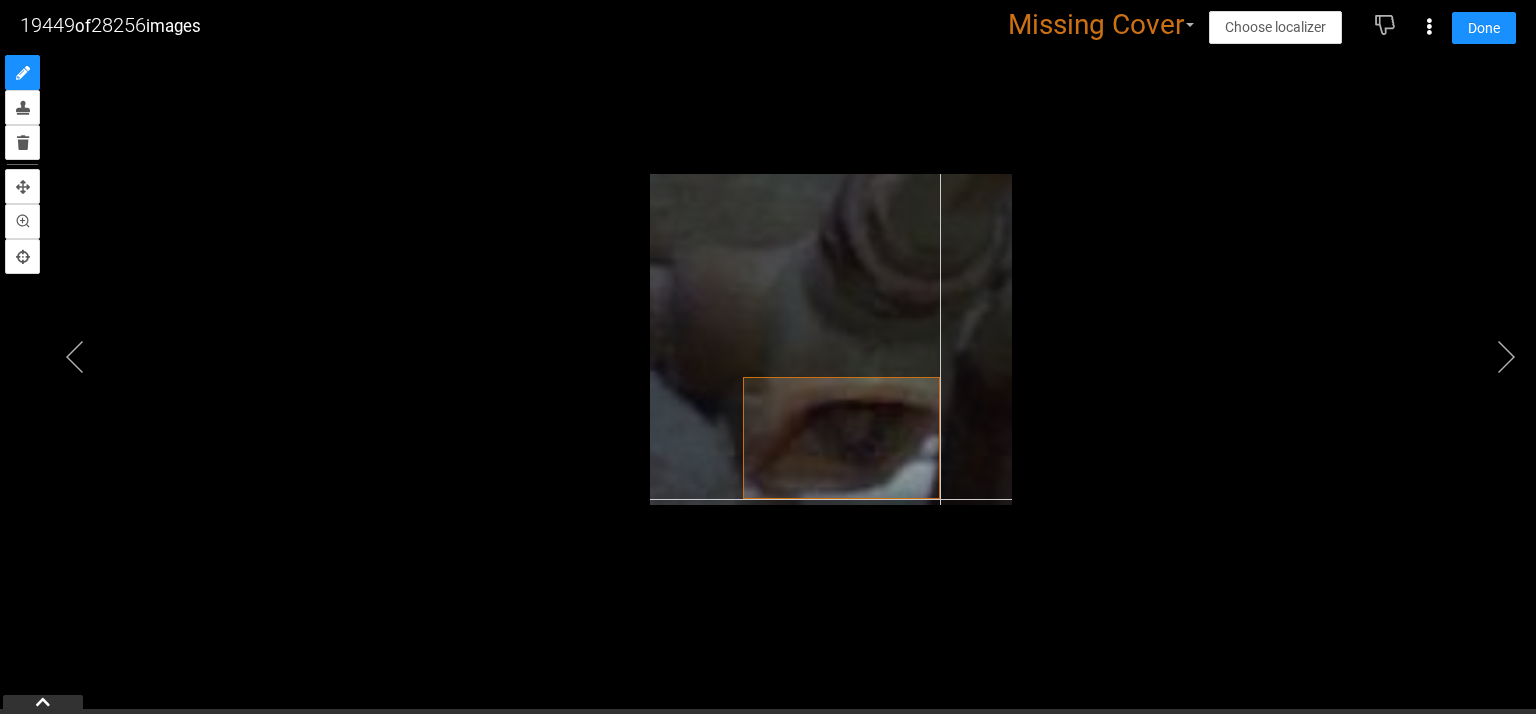 click at bounding box center [831, 339] 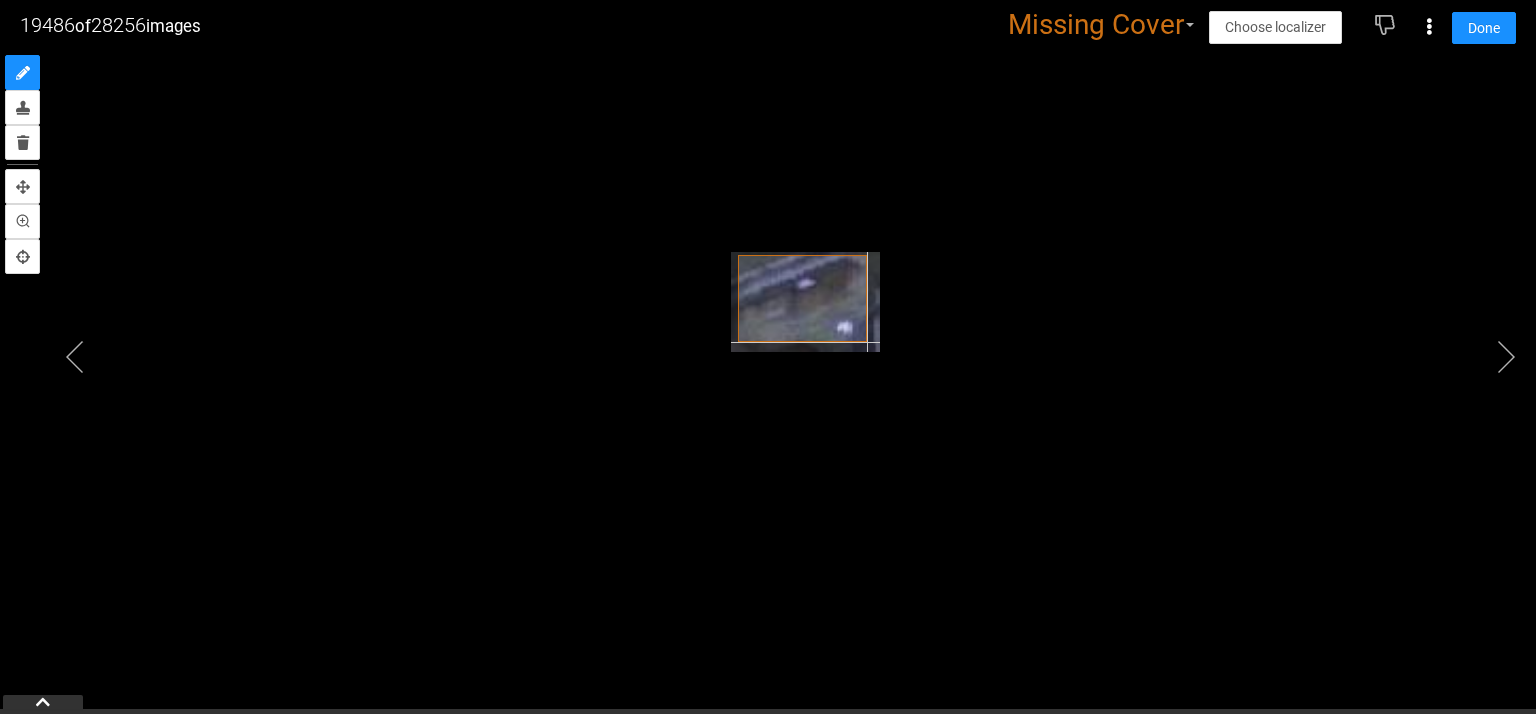 click at bounding box center [805, 302] 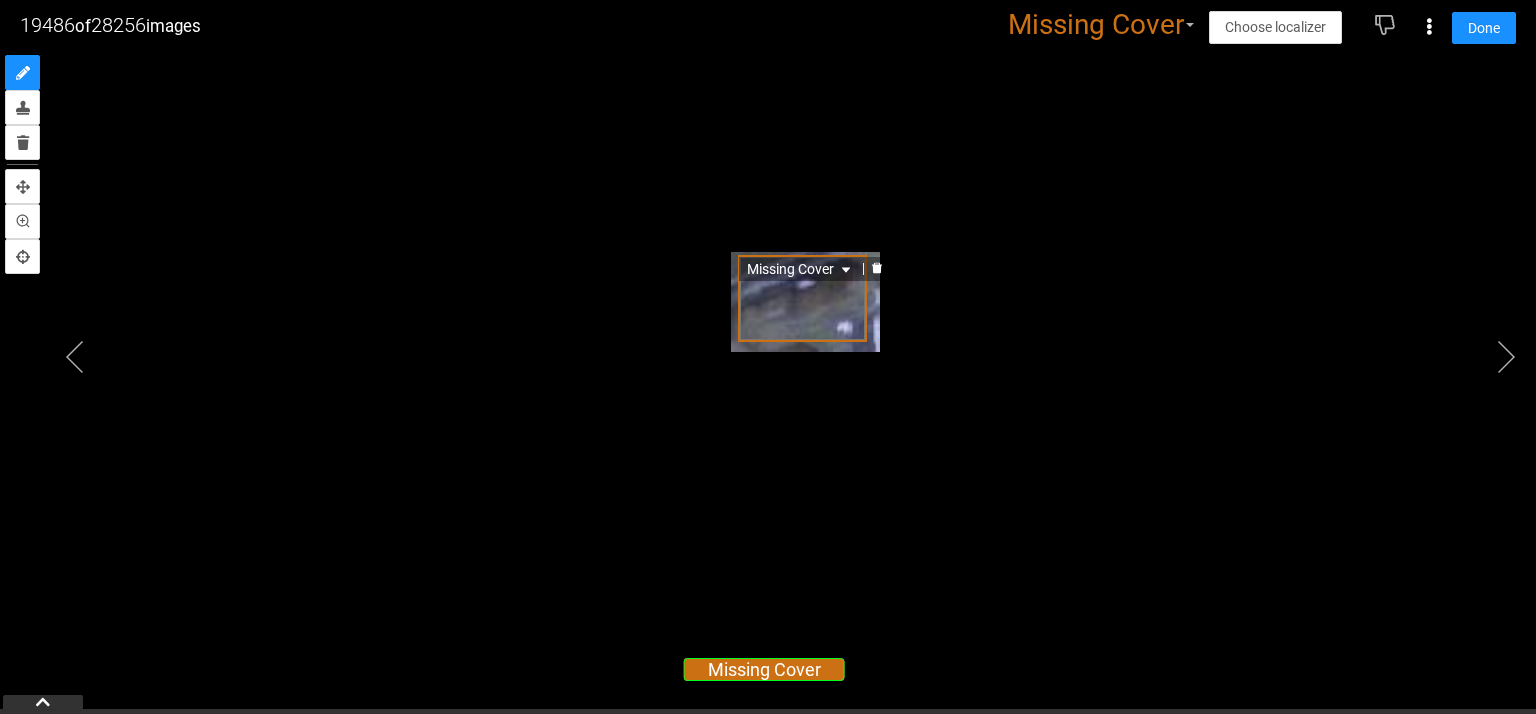 click on "Missing Cover" at bounding box center (801, 269) 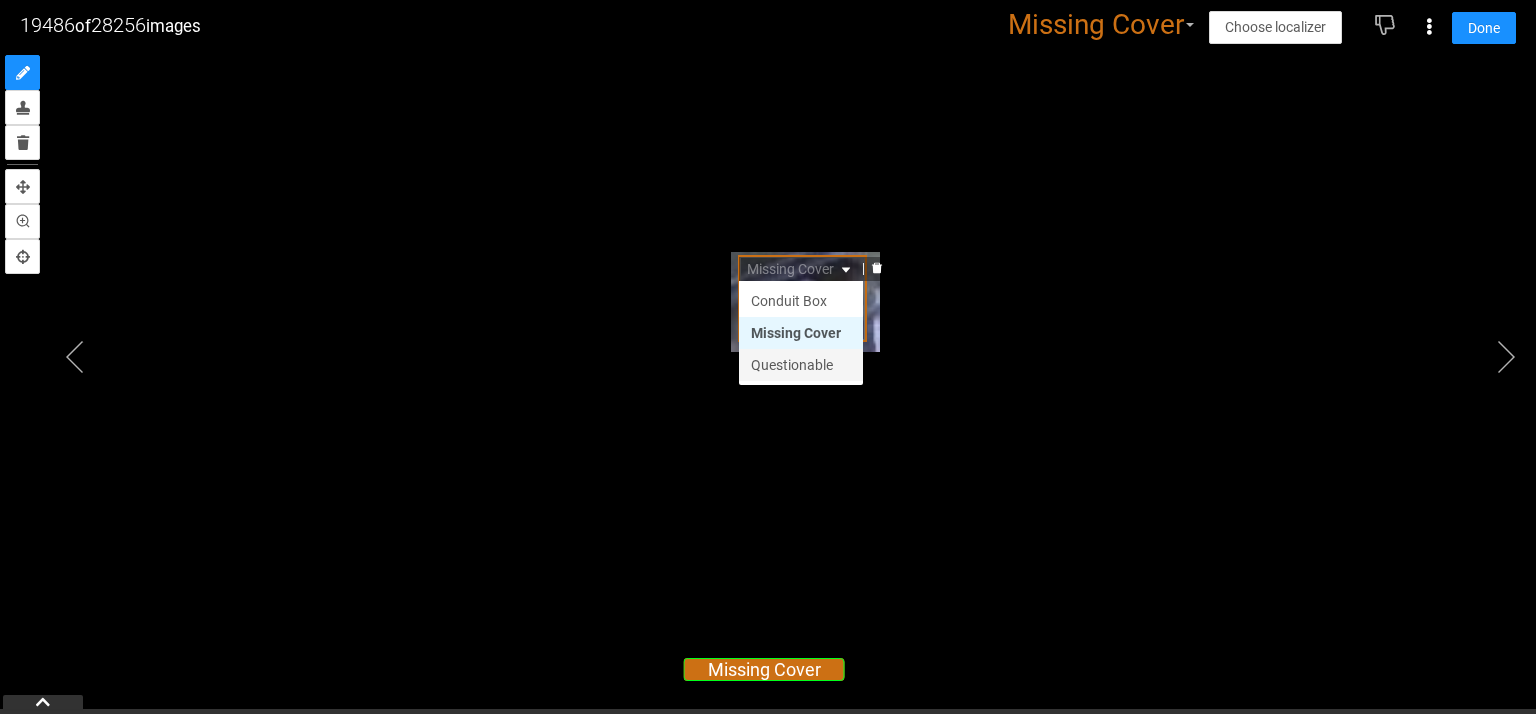 click on "Questionable" at bounding box center [801, 365] 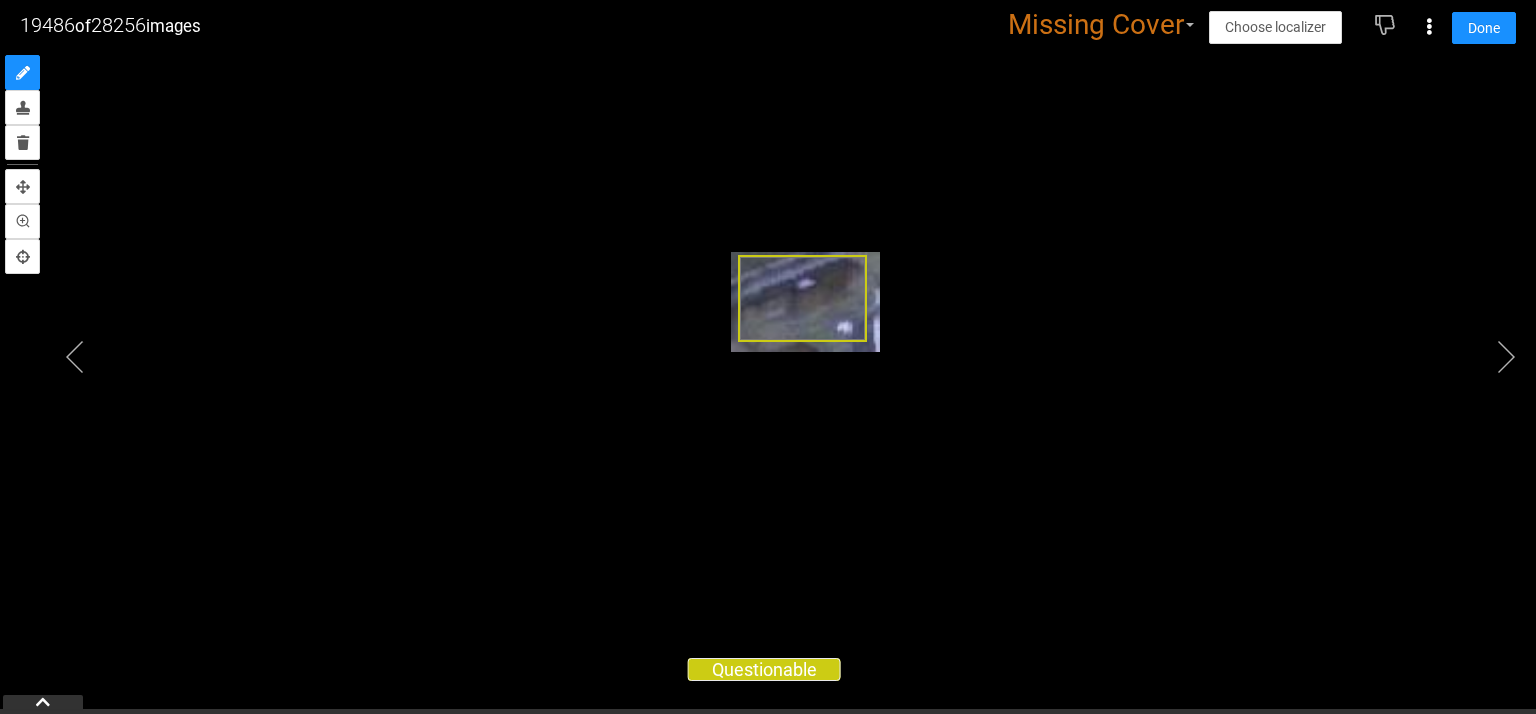 click at bounding box center (768, 332) 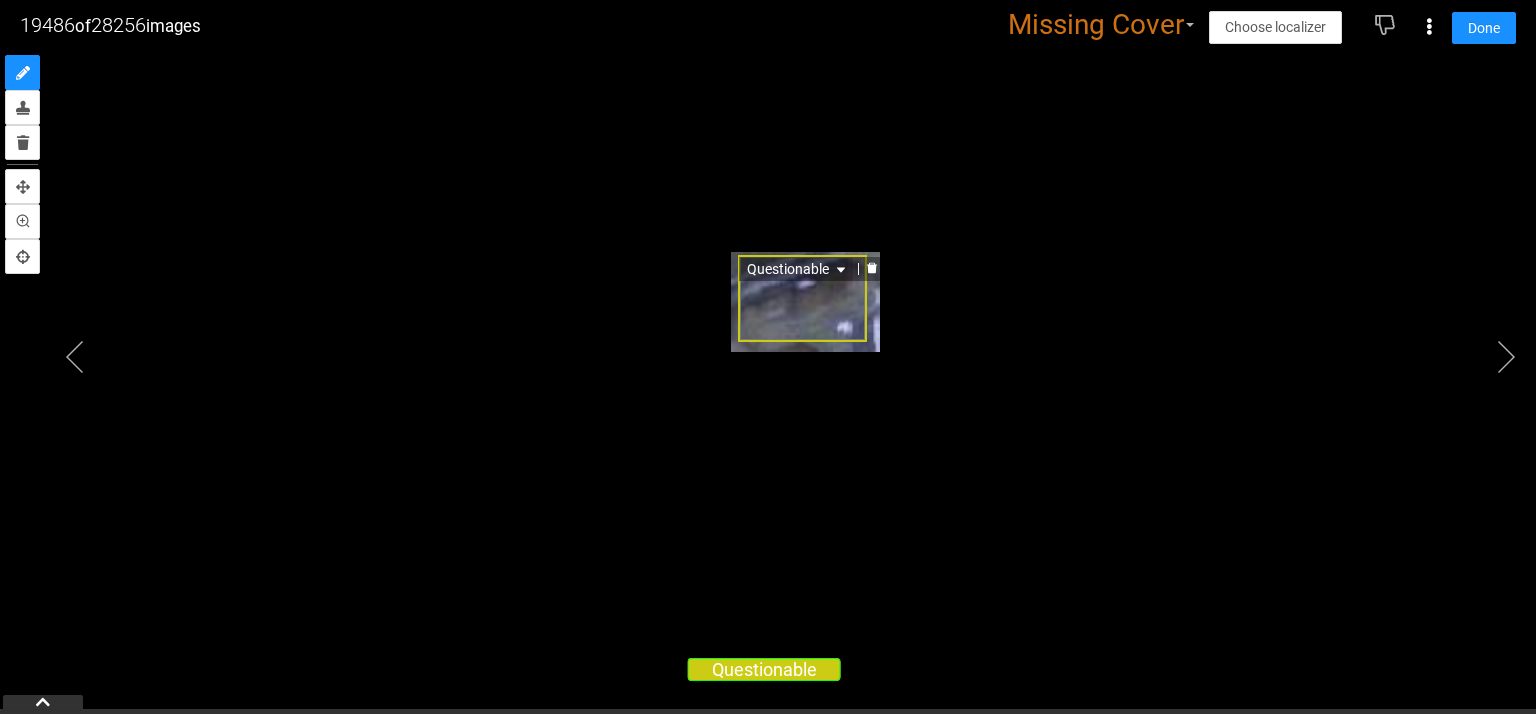 click on "Questionable" at bounding box center (802, 298) 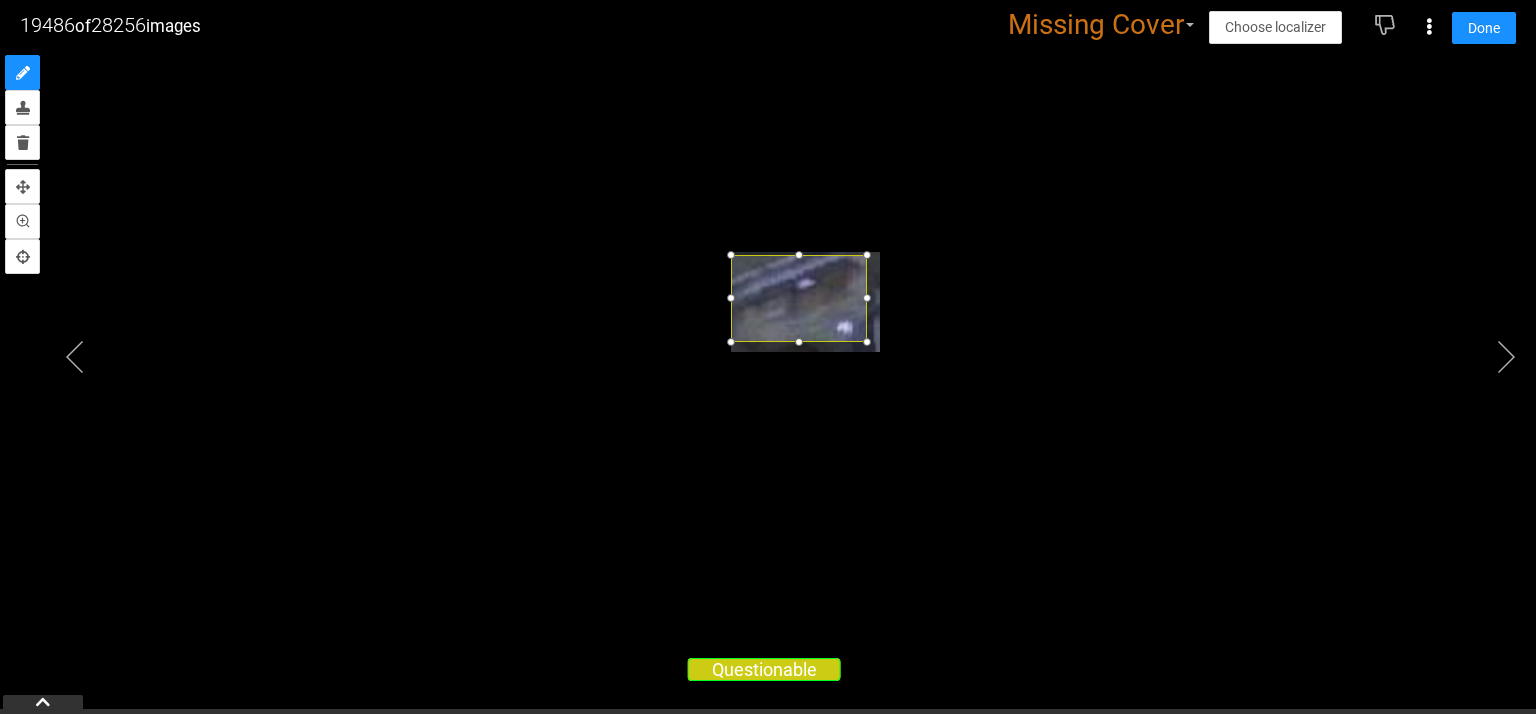 click at bounding box center [731, 298] 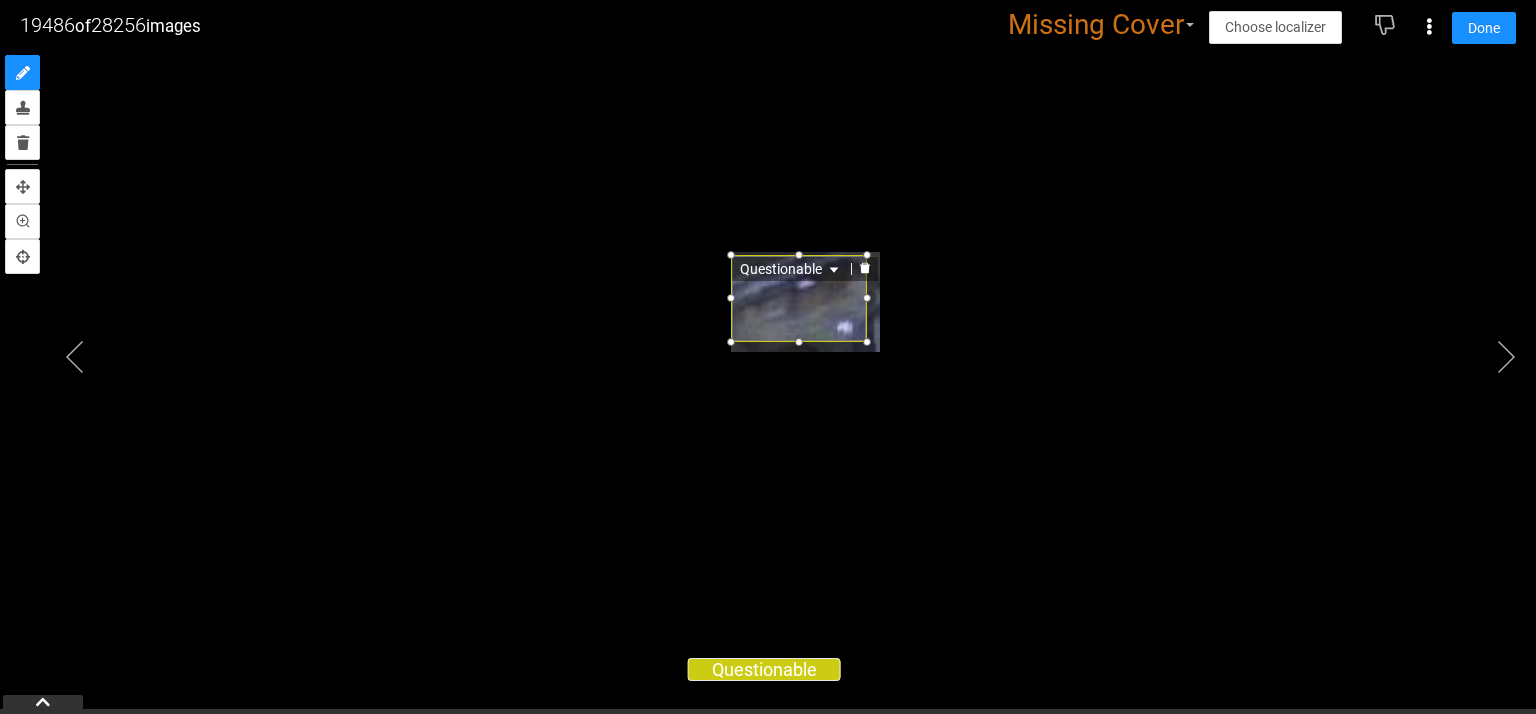 click on "Questionable" at bounding box center [768, 332] 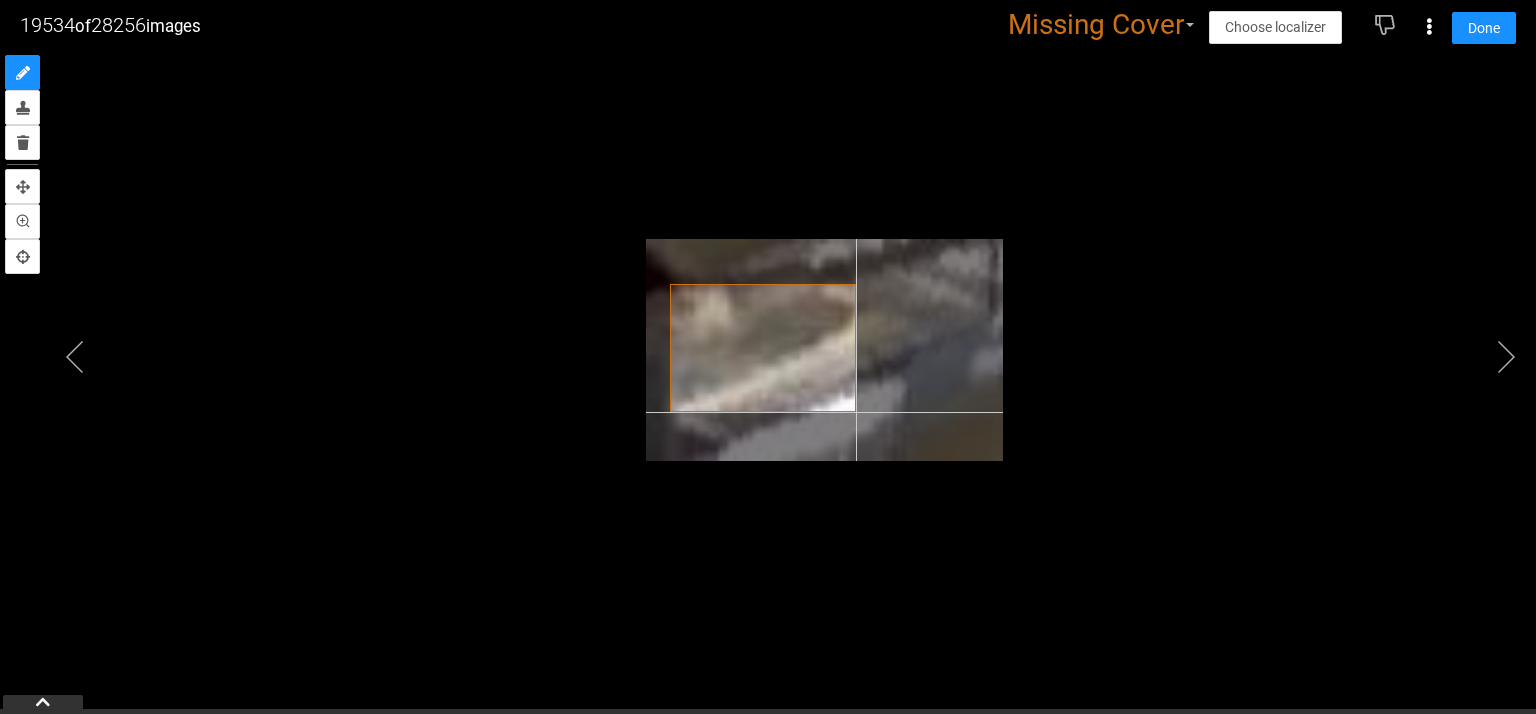 click at bounding box center (824, 350) 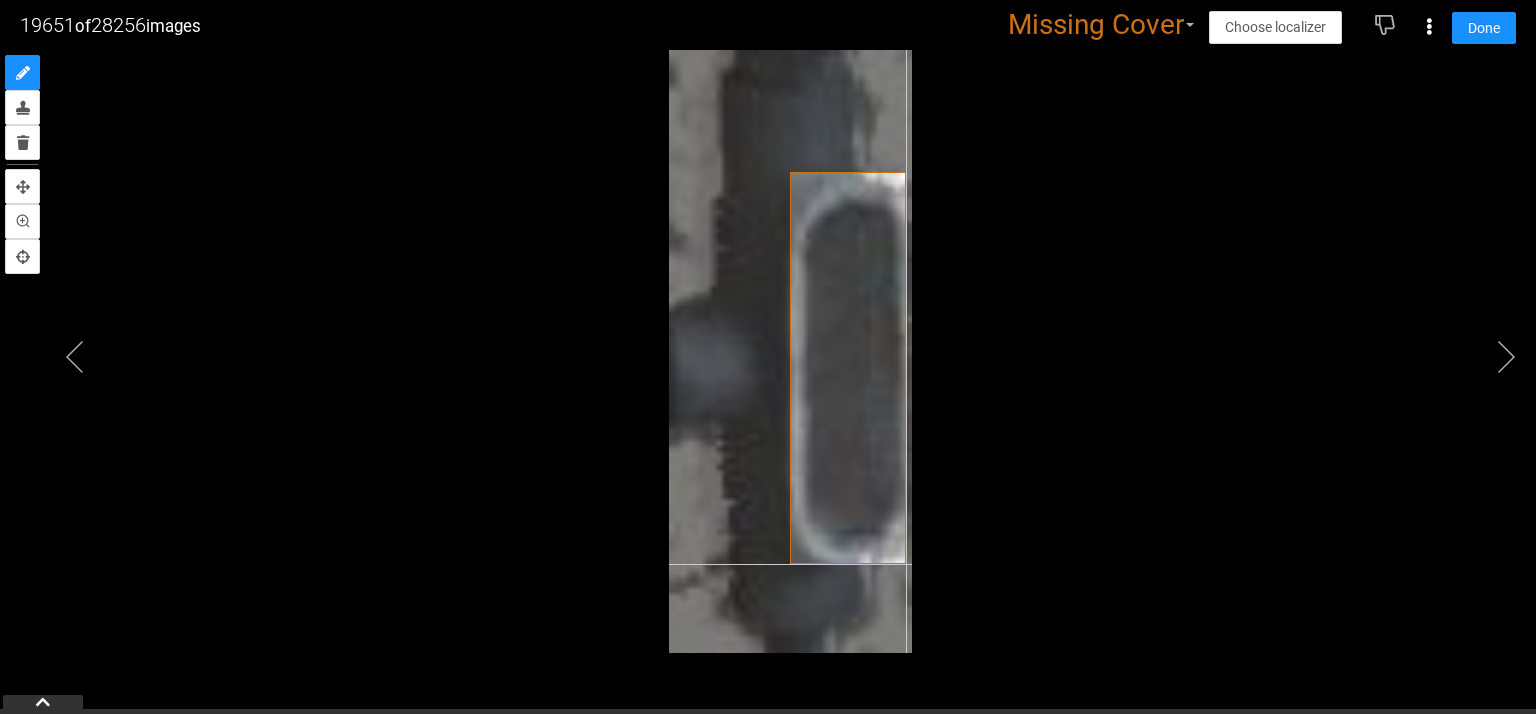 click at bounding box center (790, 351) 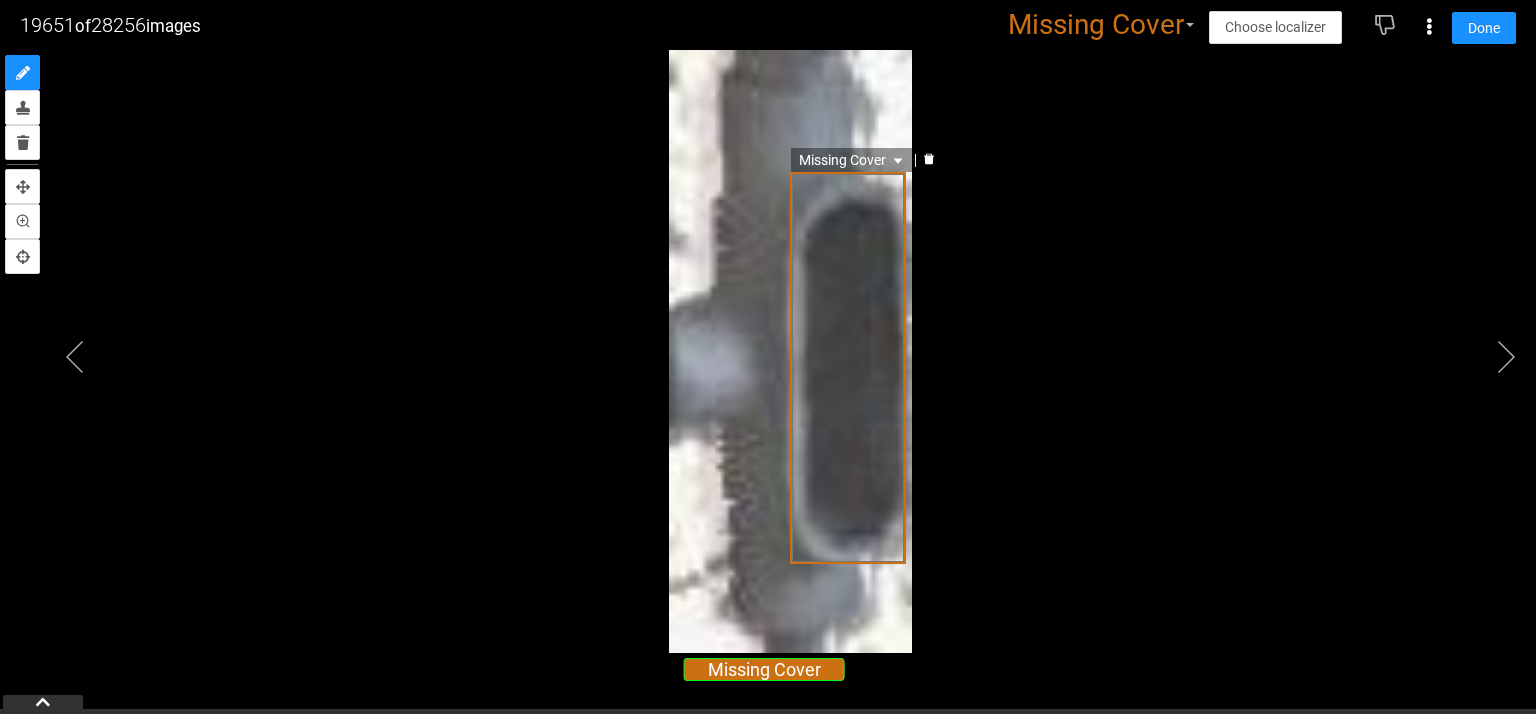 click on "Missing Cover" at bounding box center [848, 367] 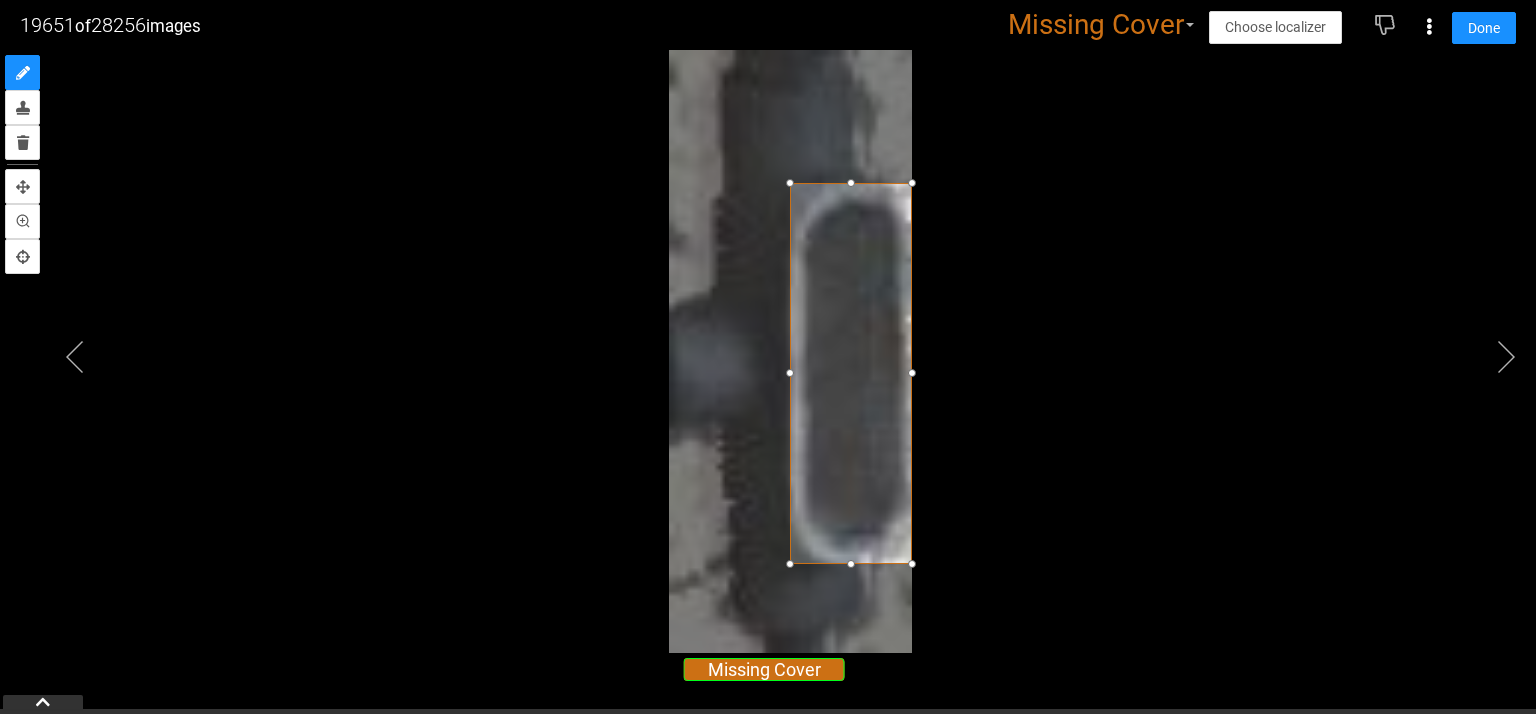 click at bounding box center [912, 183] 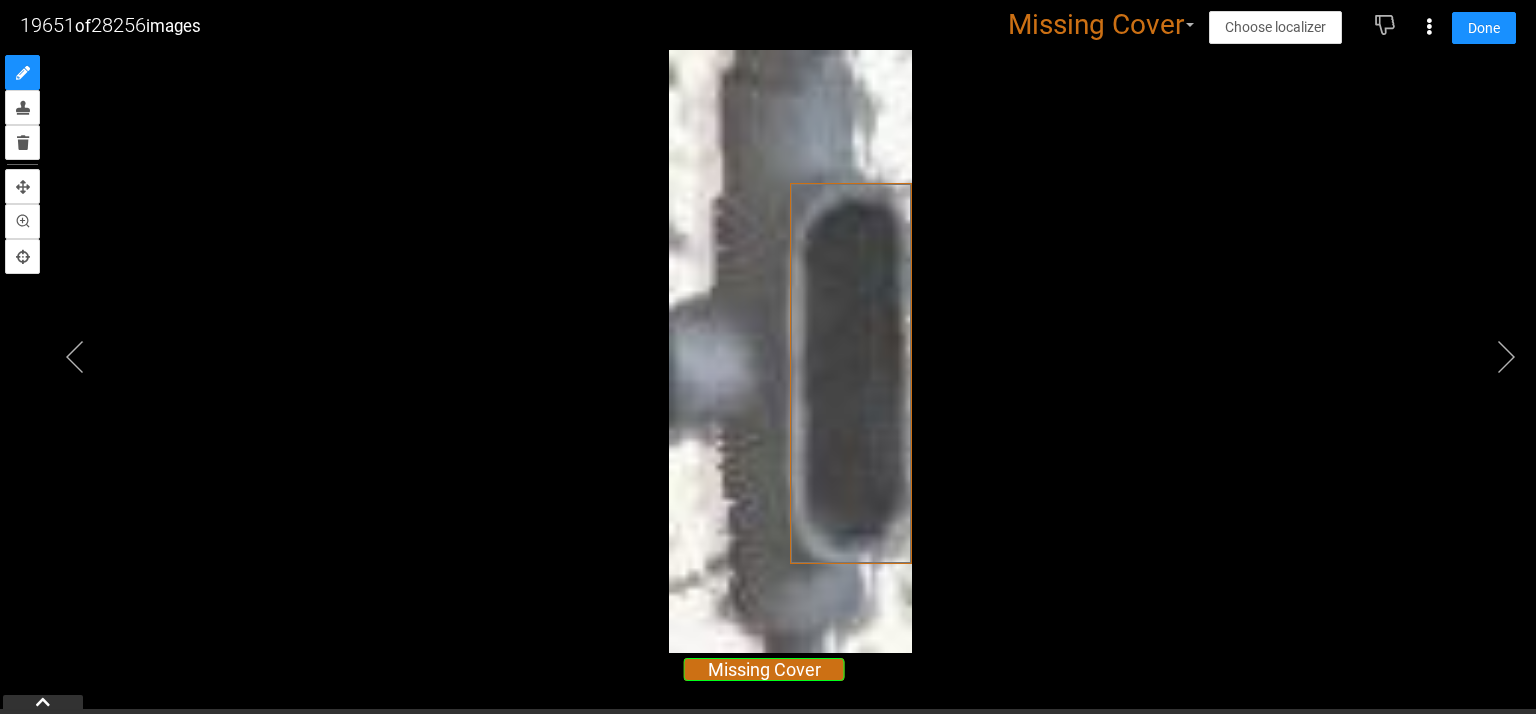 click at bounding box center [768, 332] 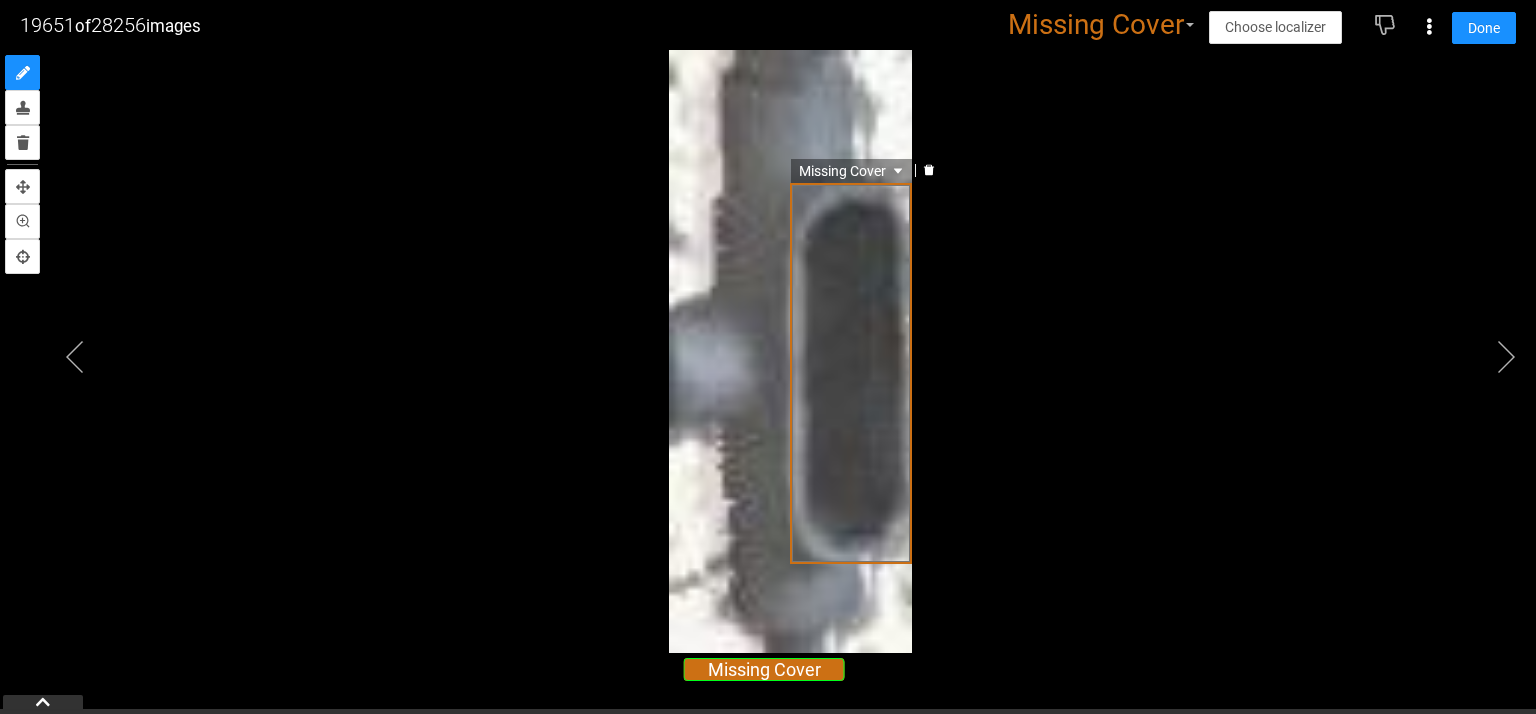 click on "Missing Cover" at bounding box center [850, 373] 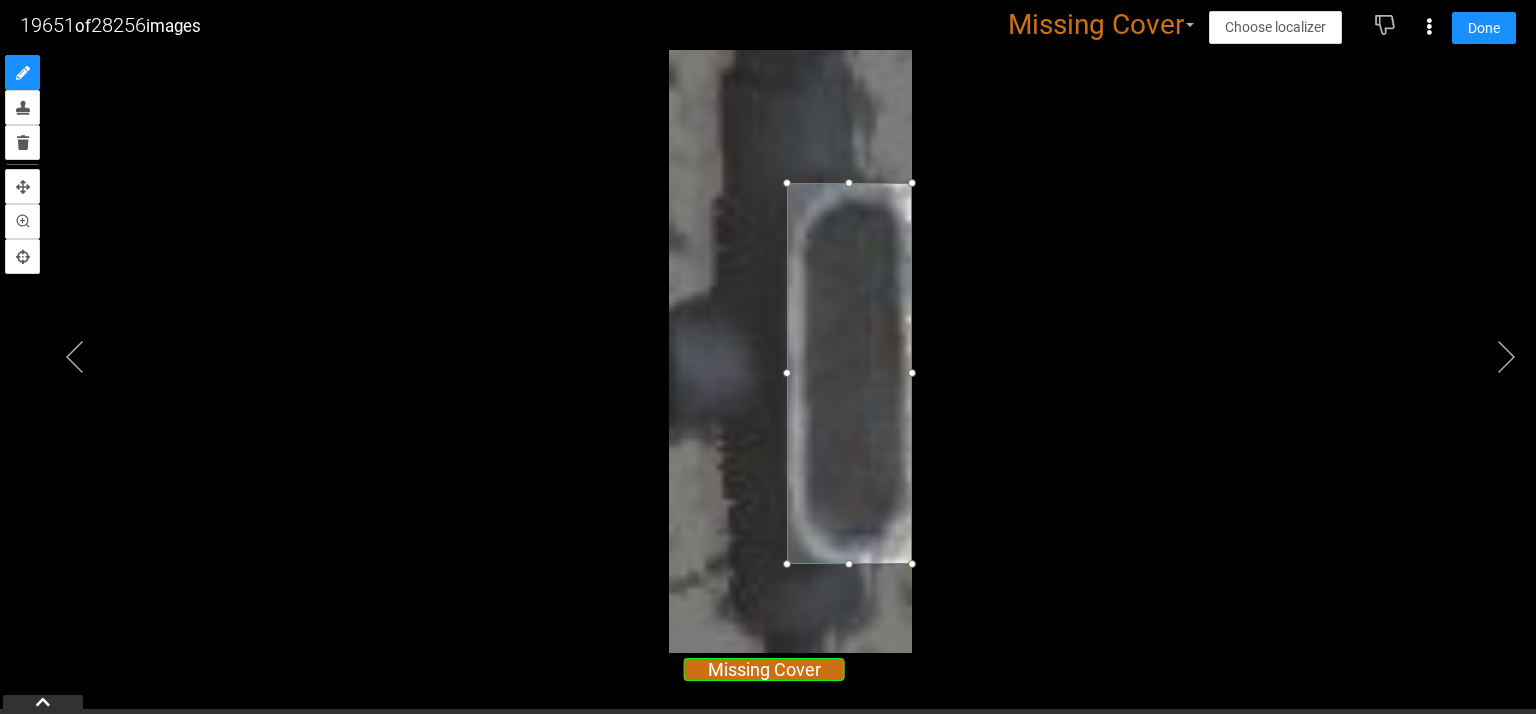 click at bounding box center [787, 373] 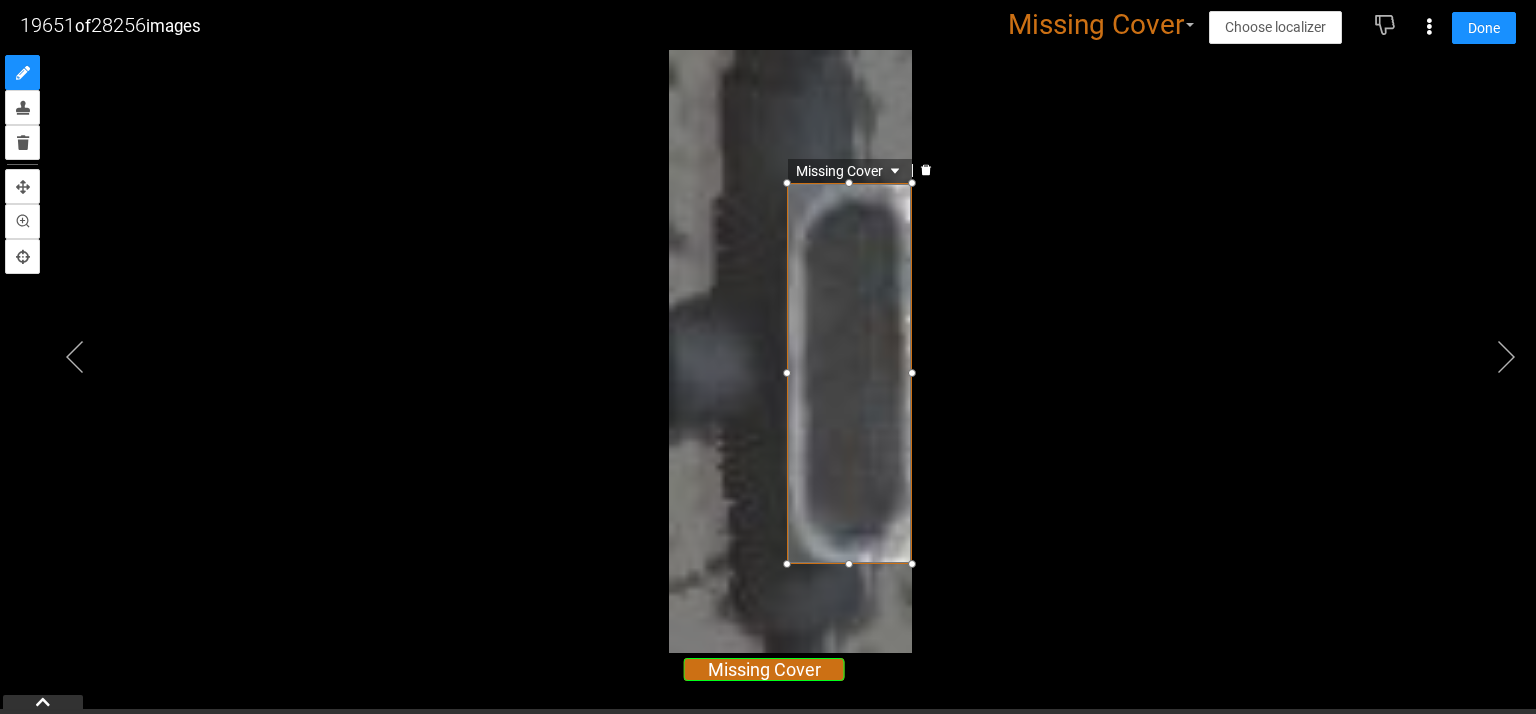 click on "Missing Cover" at bounding box center [768, 332] 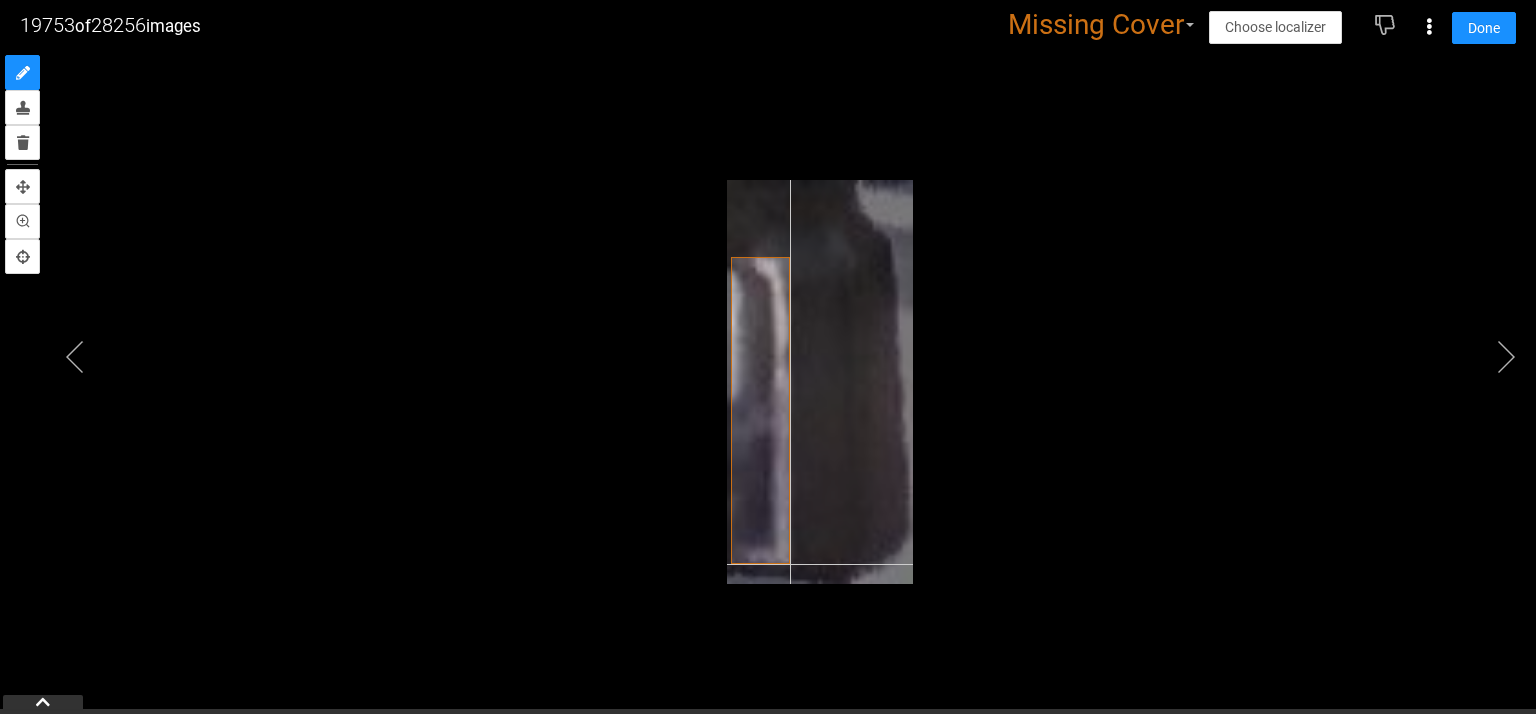 click at bounding box center (820, 382) 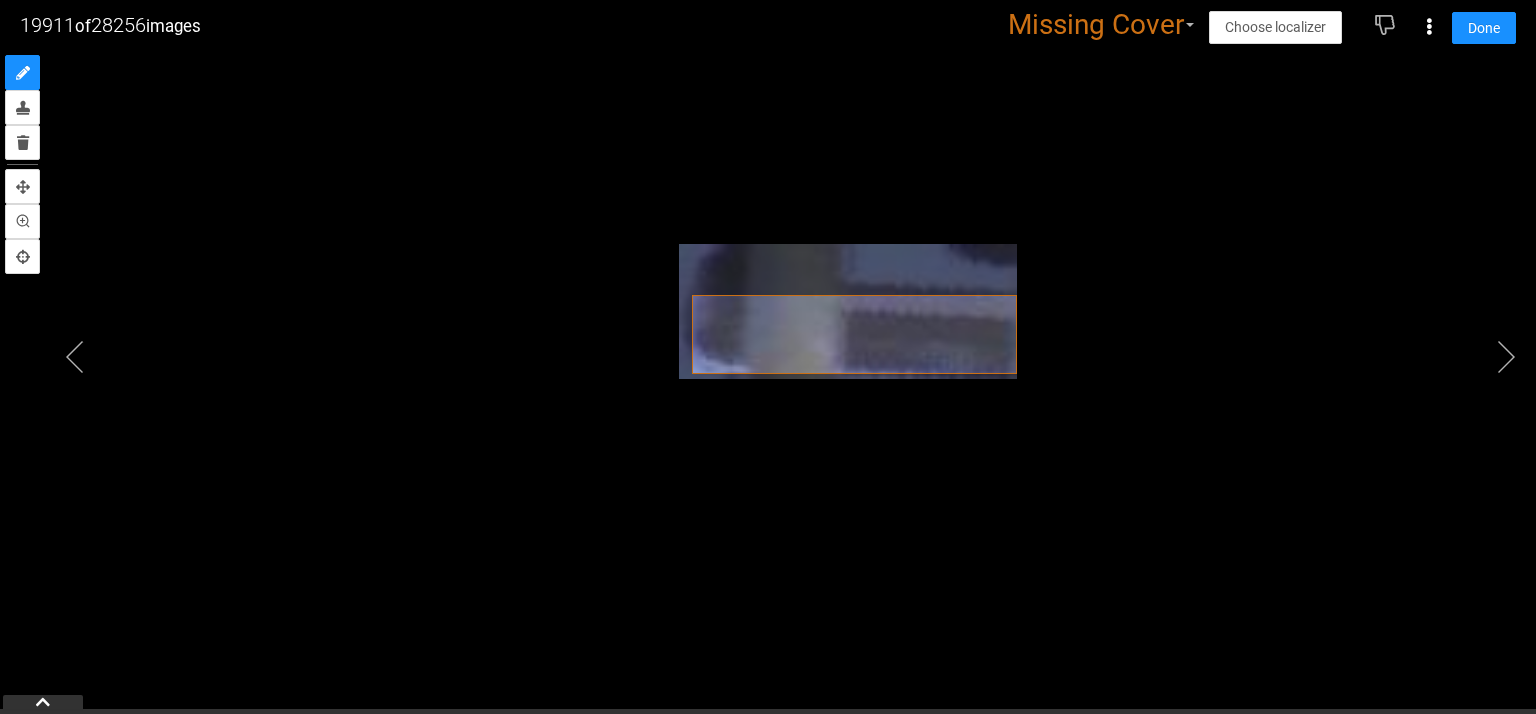 click at bounding box center [768, 332] 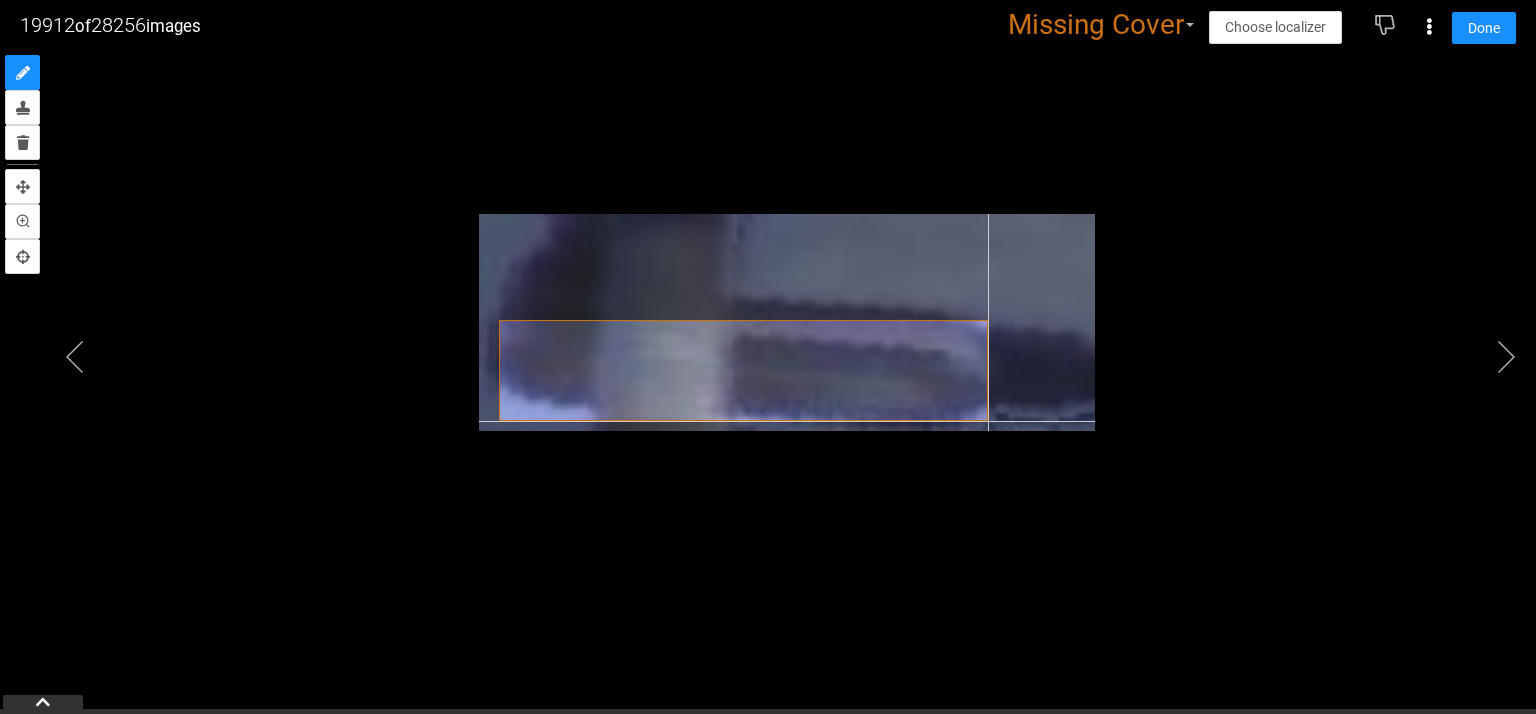 click at bounding box center (787, 323) 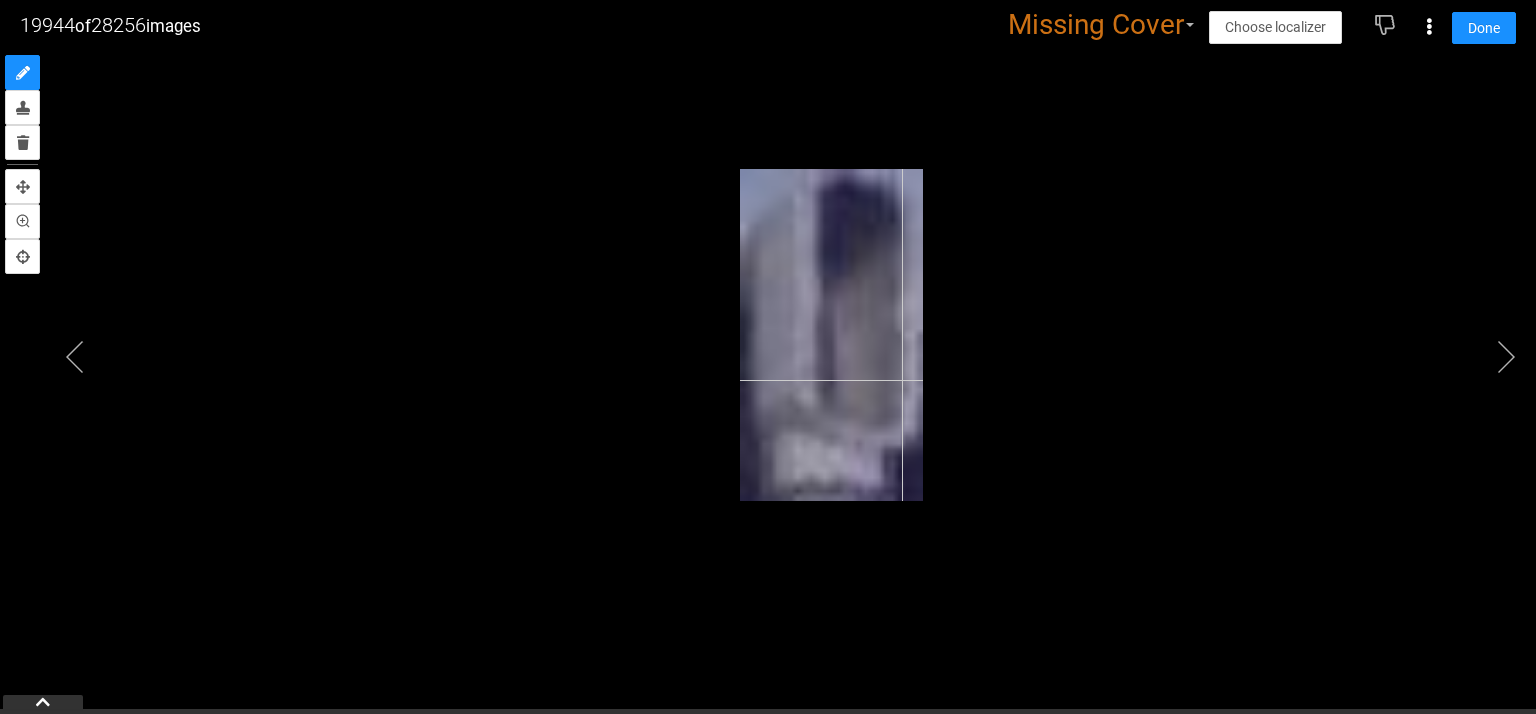 drag, startPoint x: 792, startPoint y: 168, endPoint x: 902, endPoint y: 379, distance: 237.95168 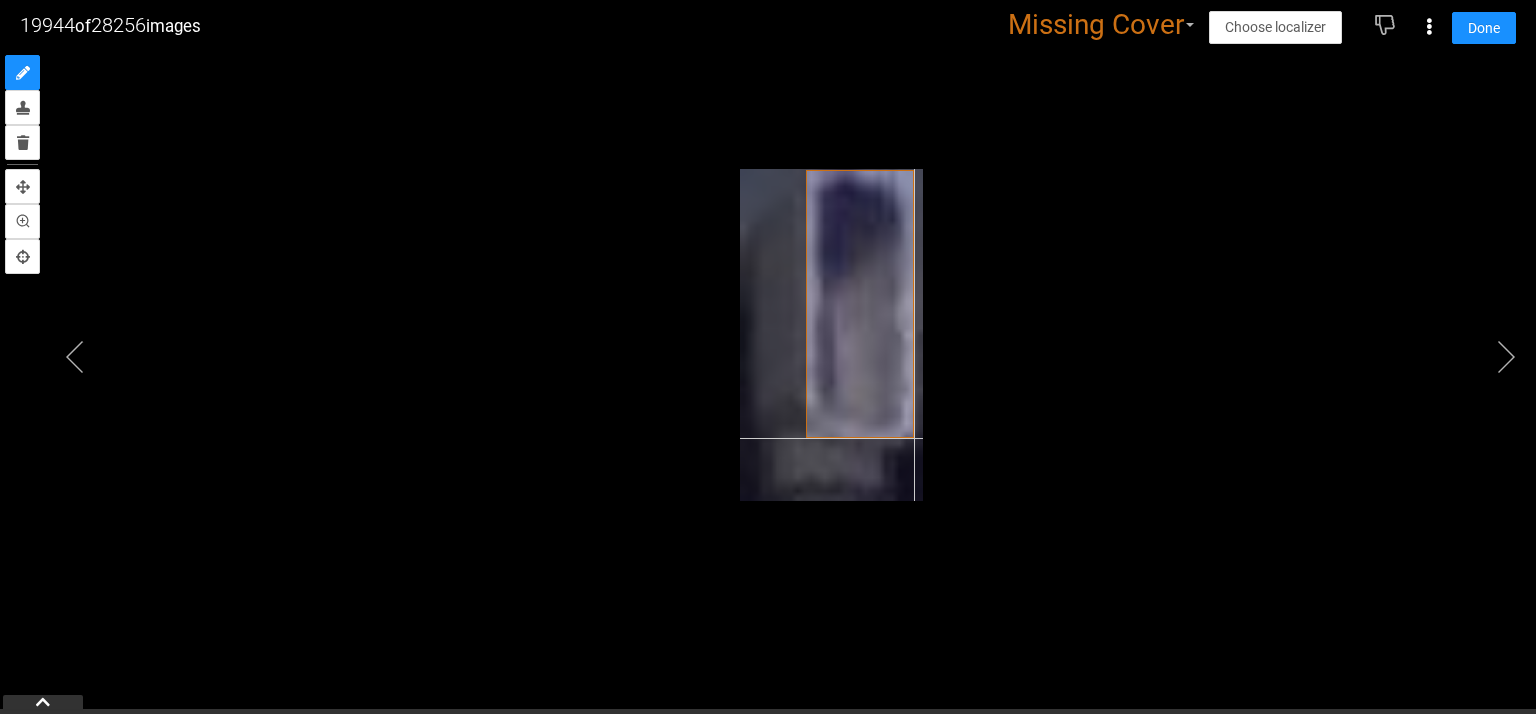 click at bounding box center (831, 334) 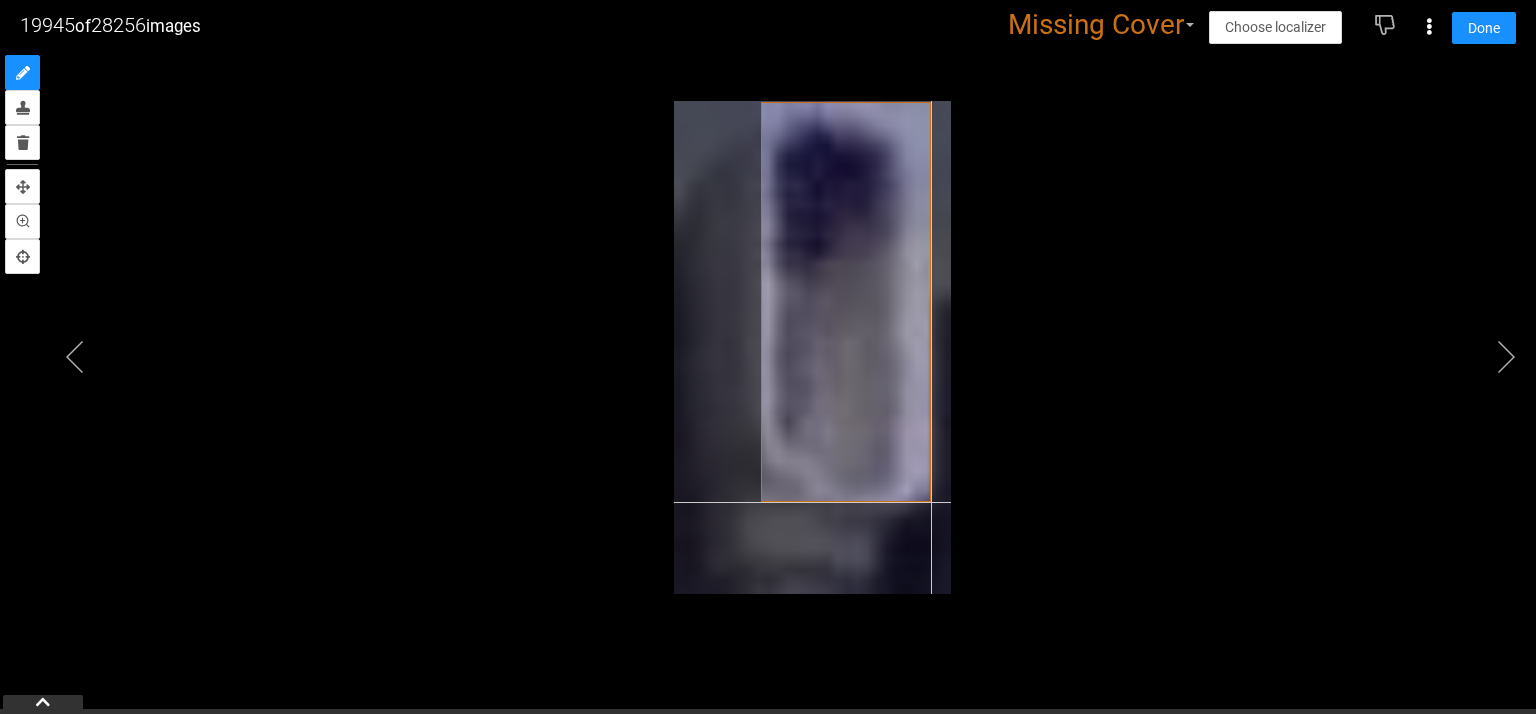 click at bounding box center (812, 348) 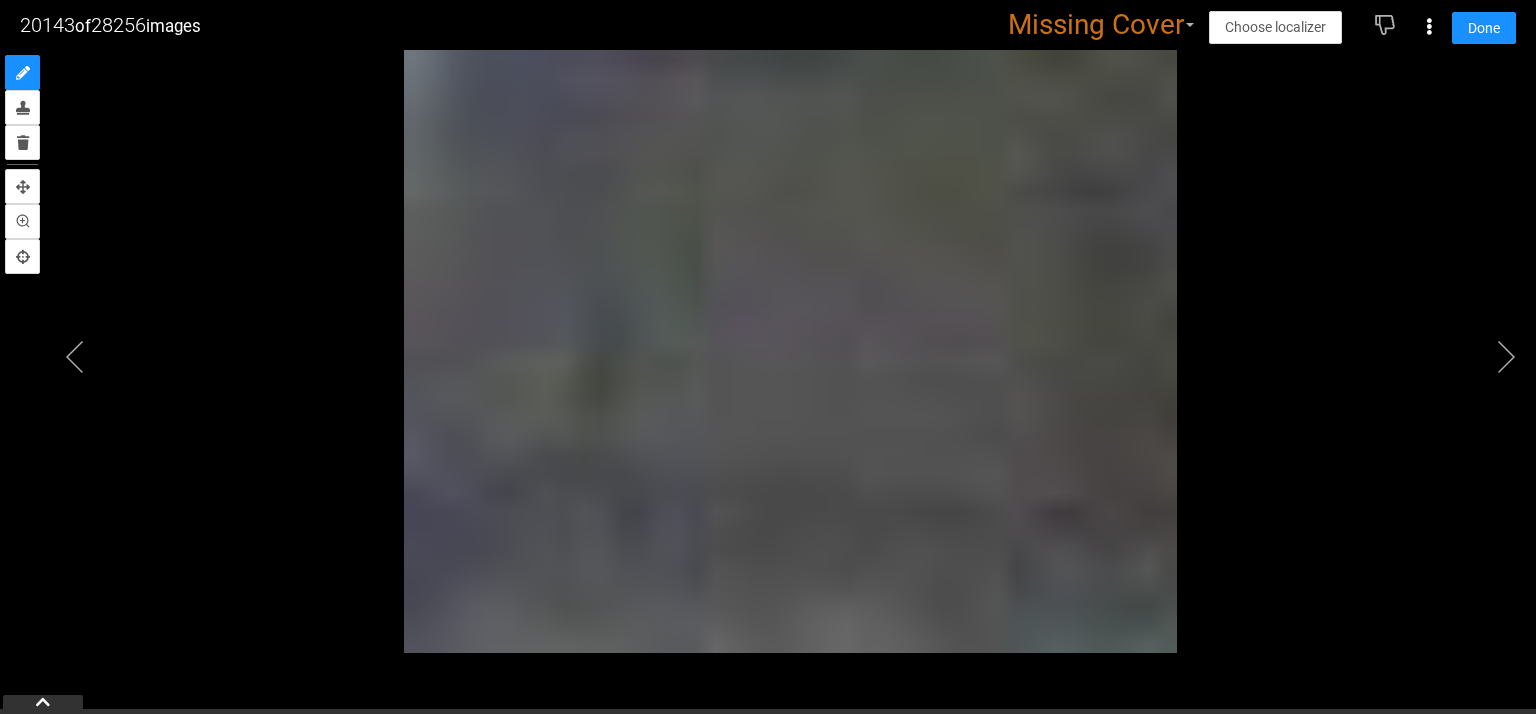 drag, startPoint x: 364, startPoint y: 1, endPoint x: 1300, endPoint y: 289, distance: 979.30585 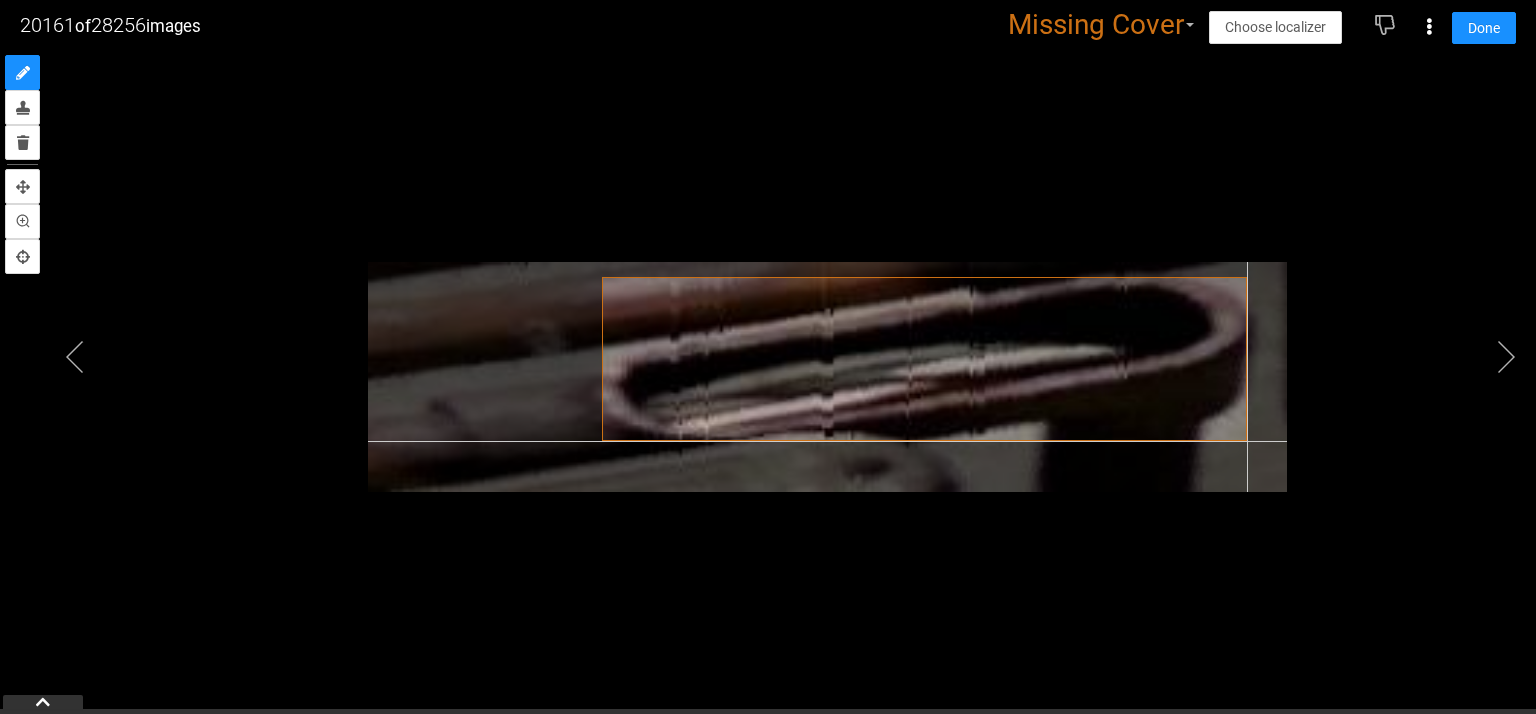 click at bounding box center [827, 377] 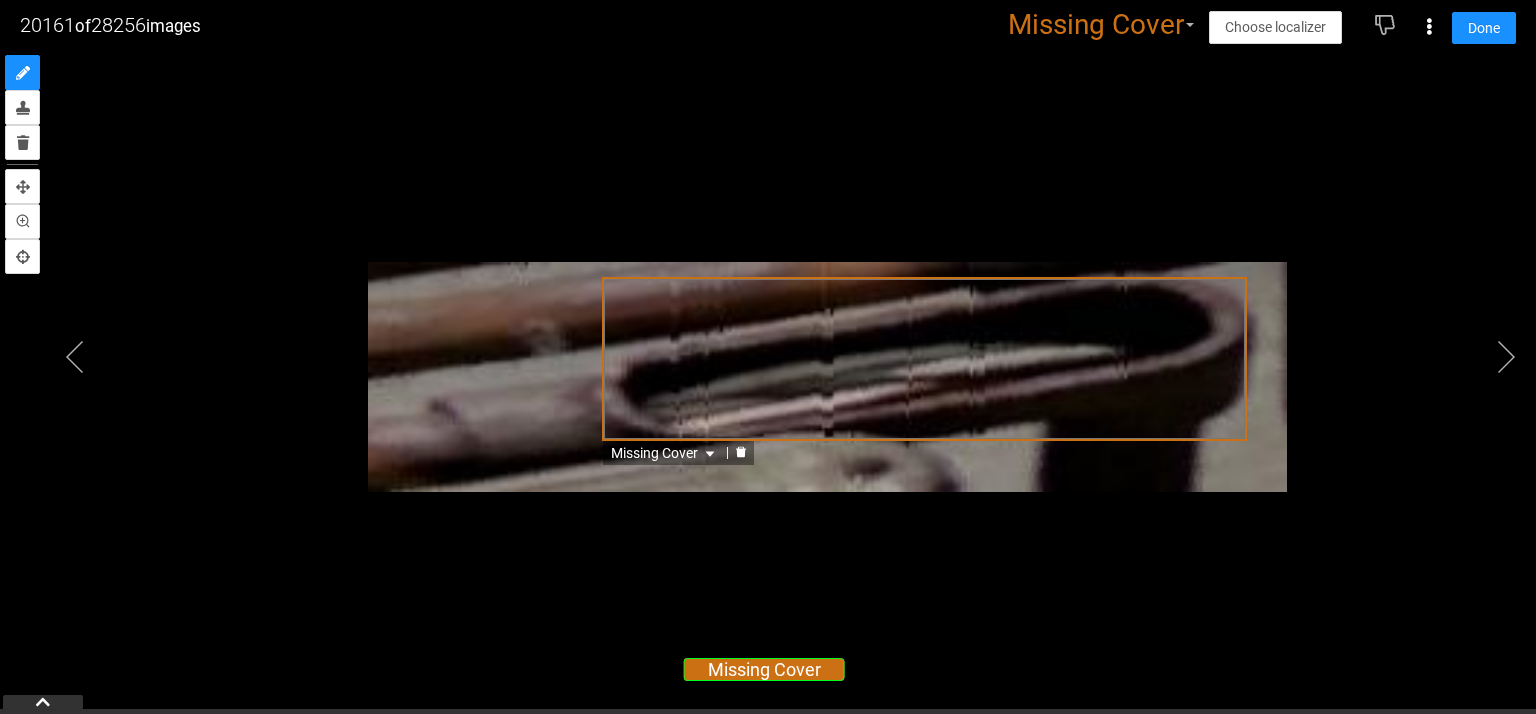 click on "Missing Cover" at bounding box center [925, 359] 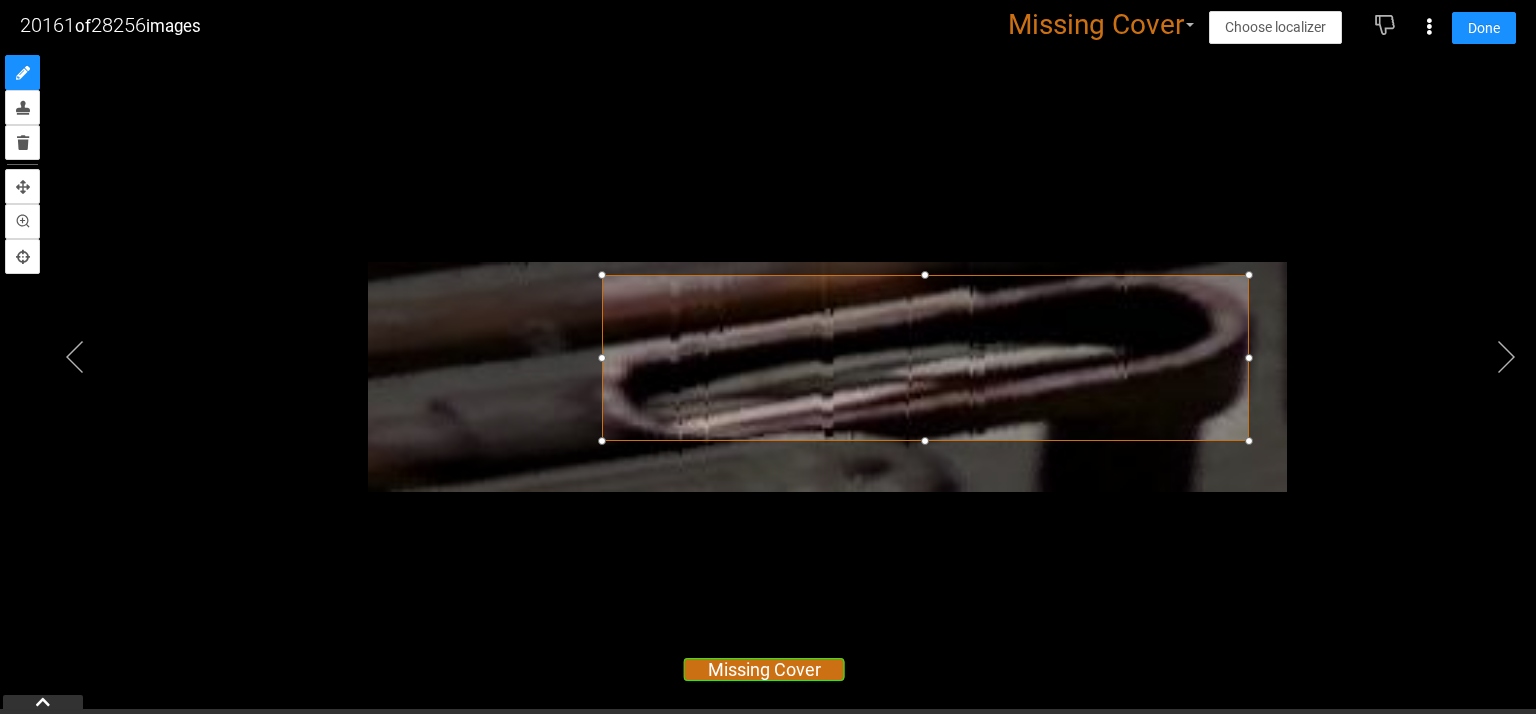 click at bounding box center (1249, 275) 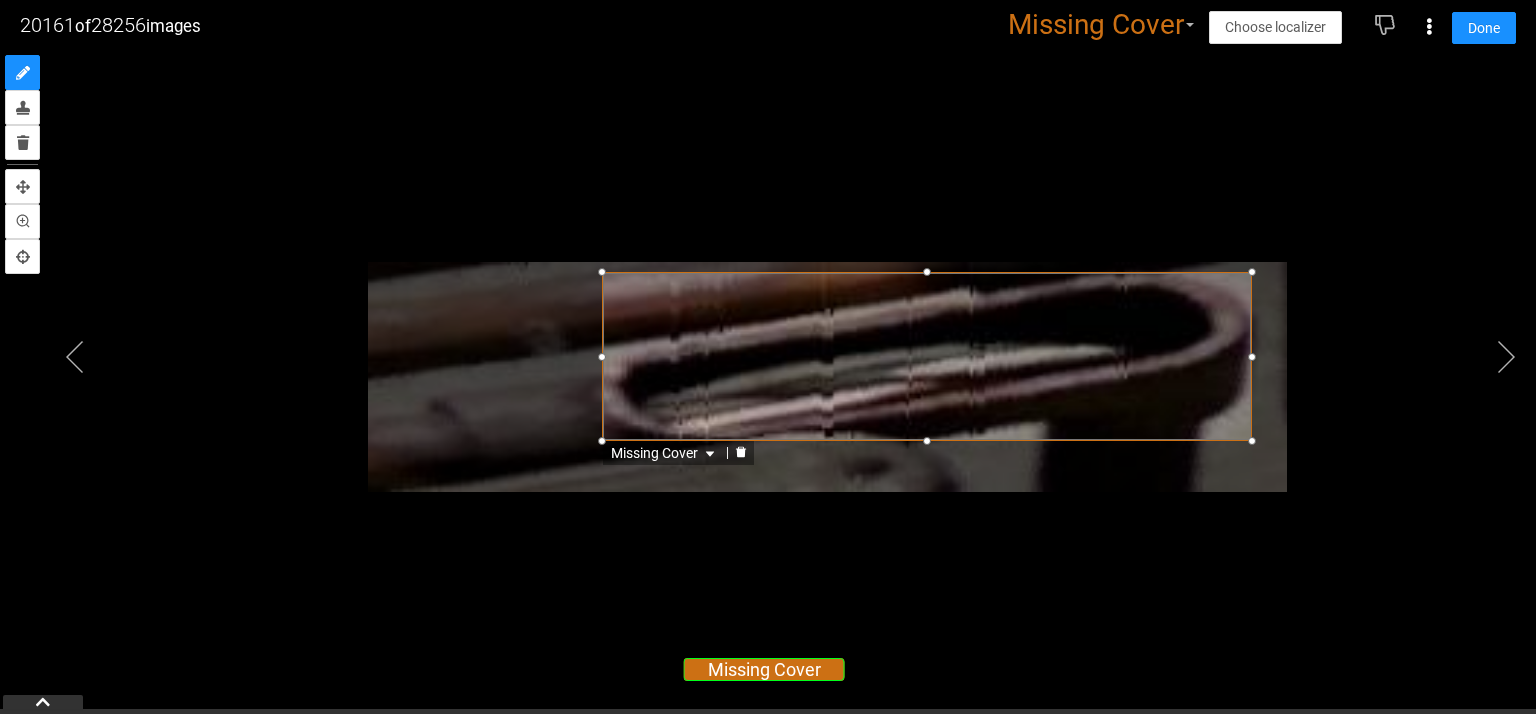click at bounding box center (1252, 272) 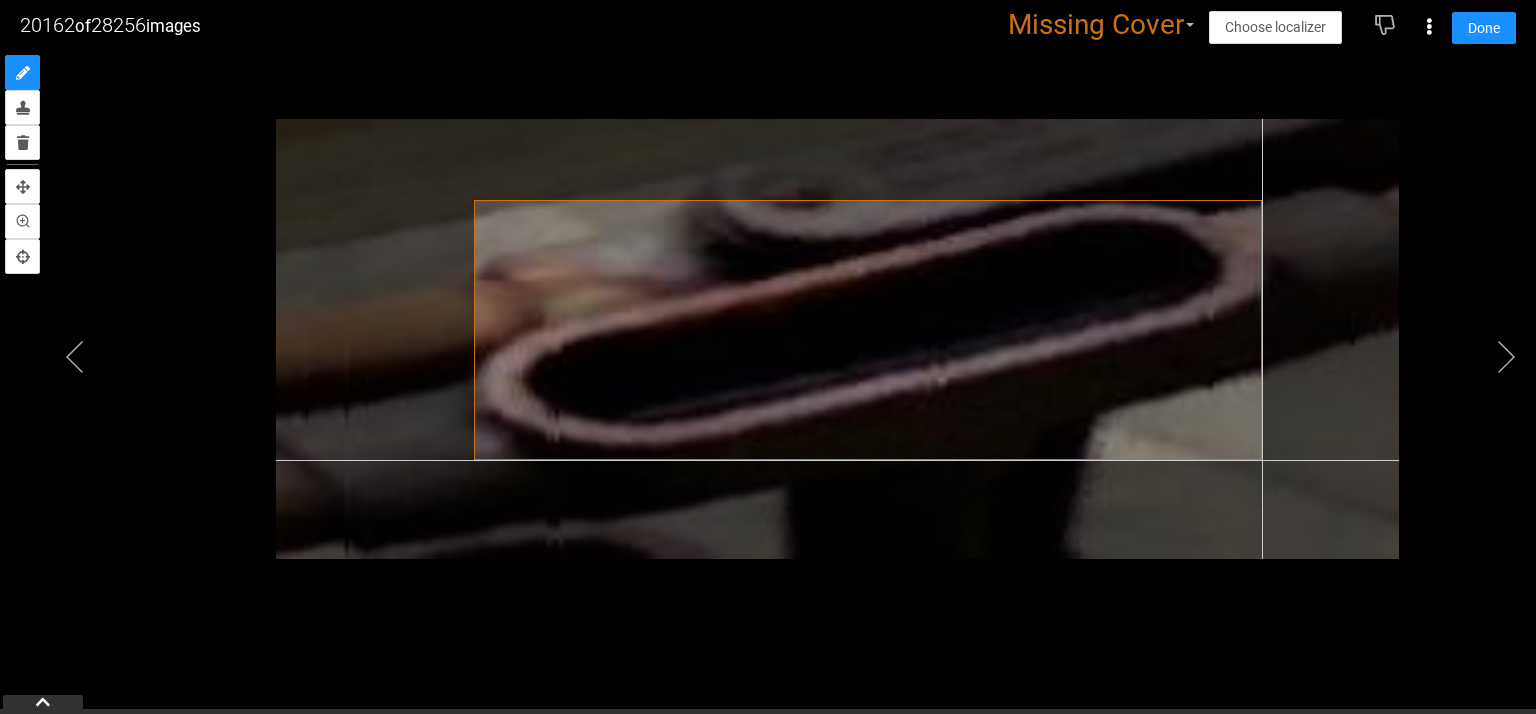 click at bounding box center (837, 339) 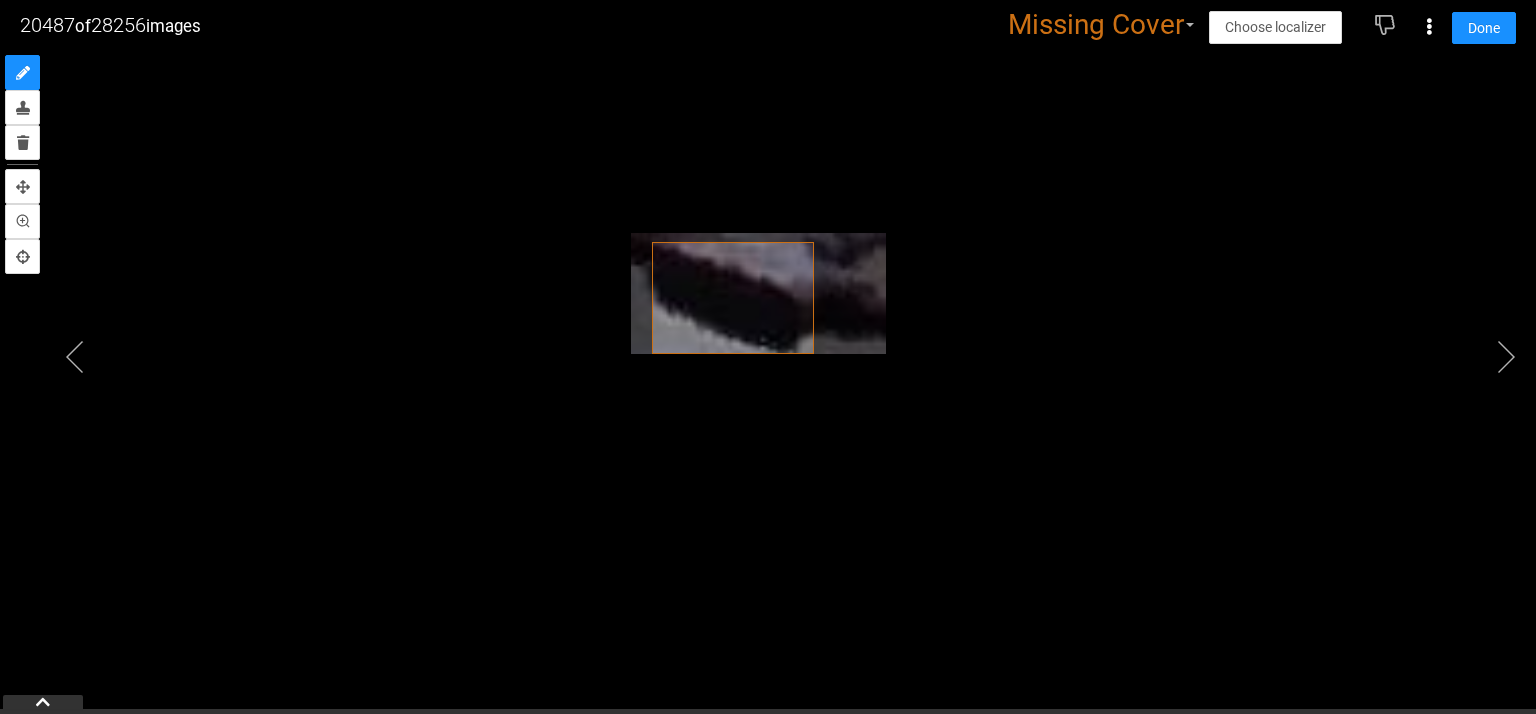 click at bounding box center [758, 293] 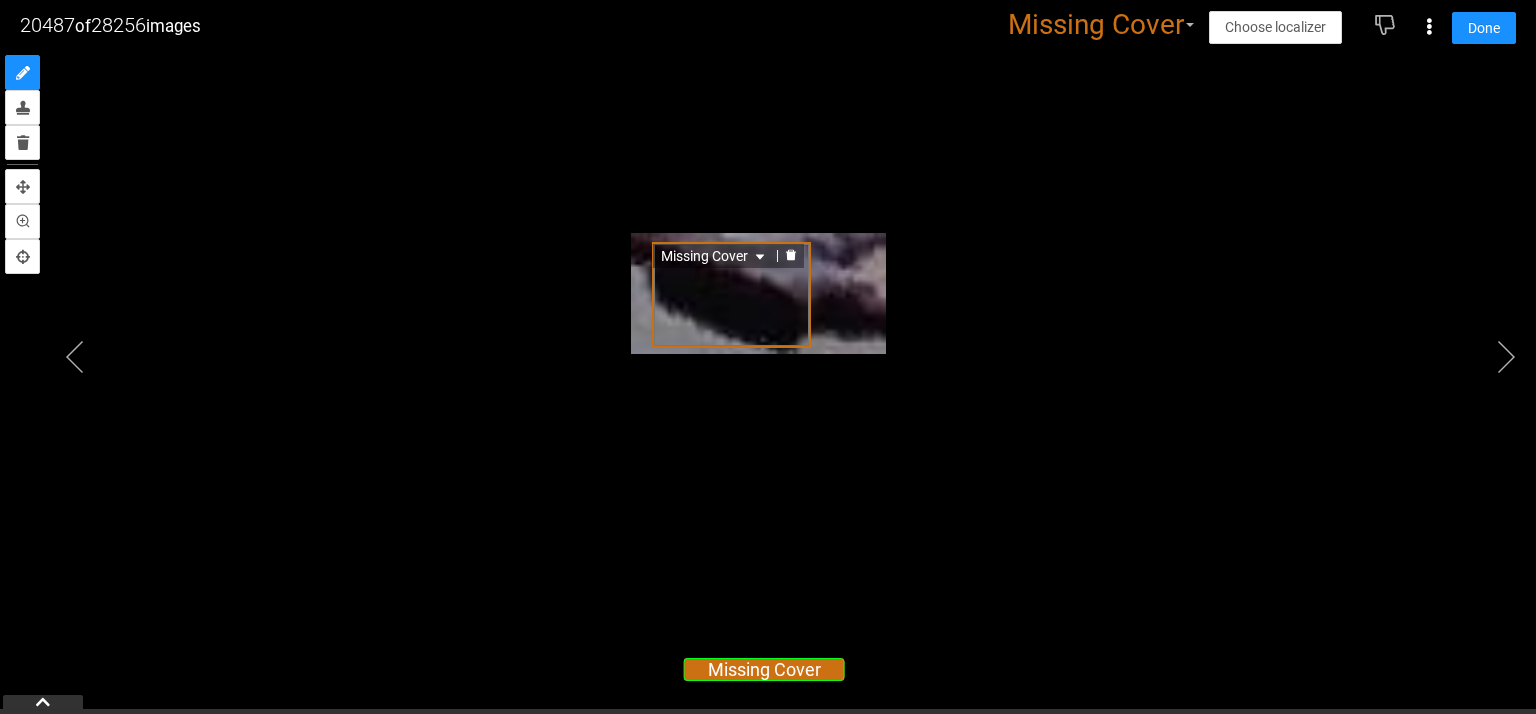 click on "Missing Cover" at bounding box center (731, 295) 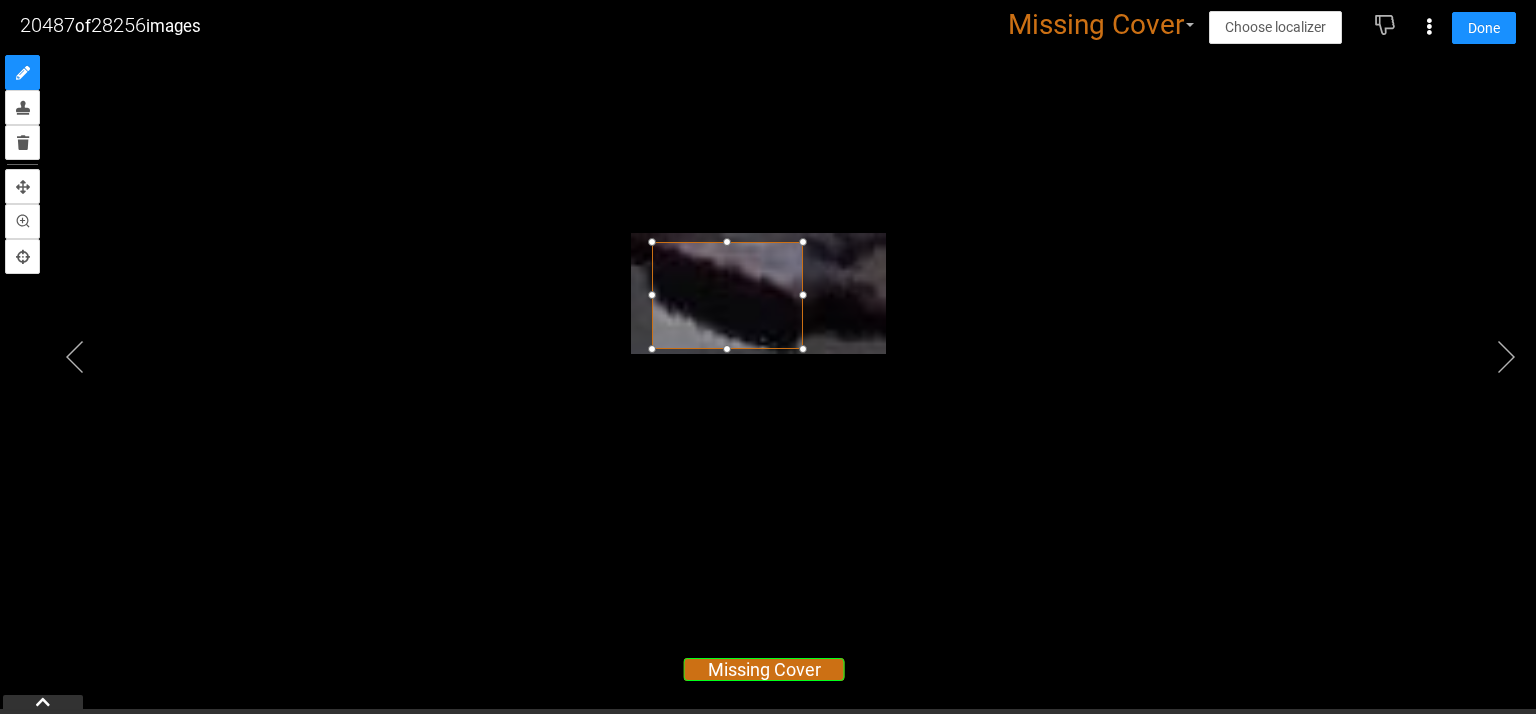 click at bounding box center [803, 349] 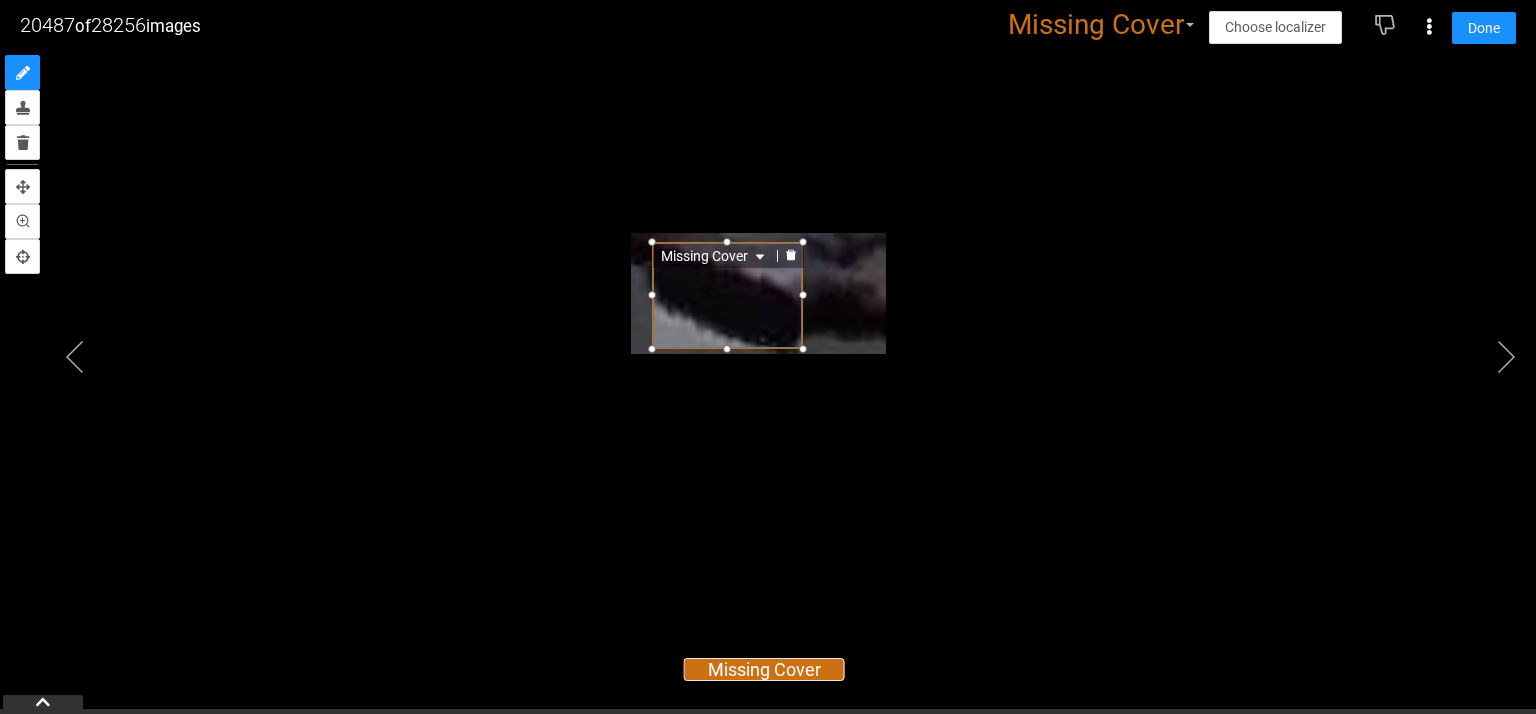click on "Missing Cover" at bounding box center [768, 332] 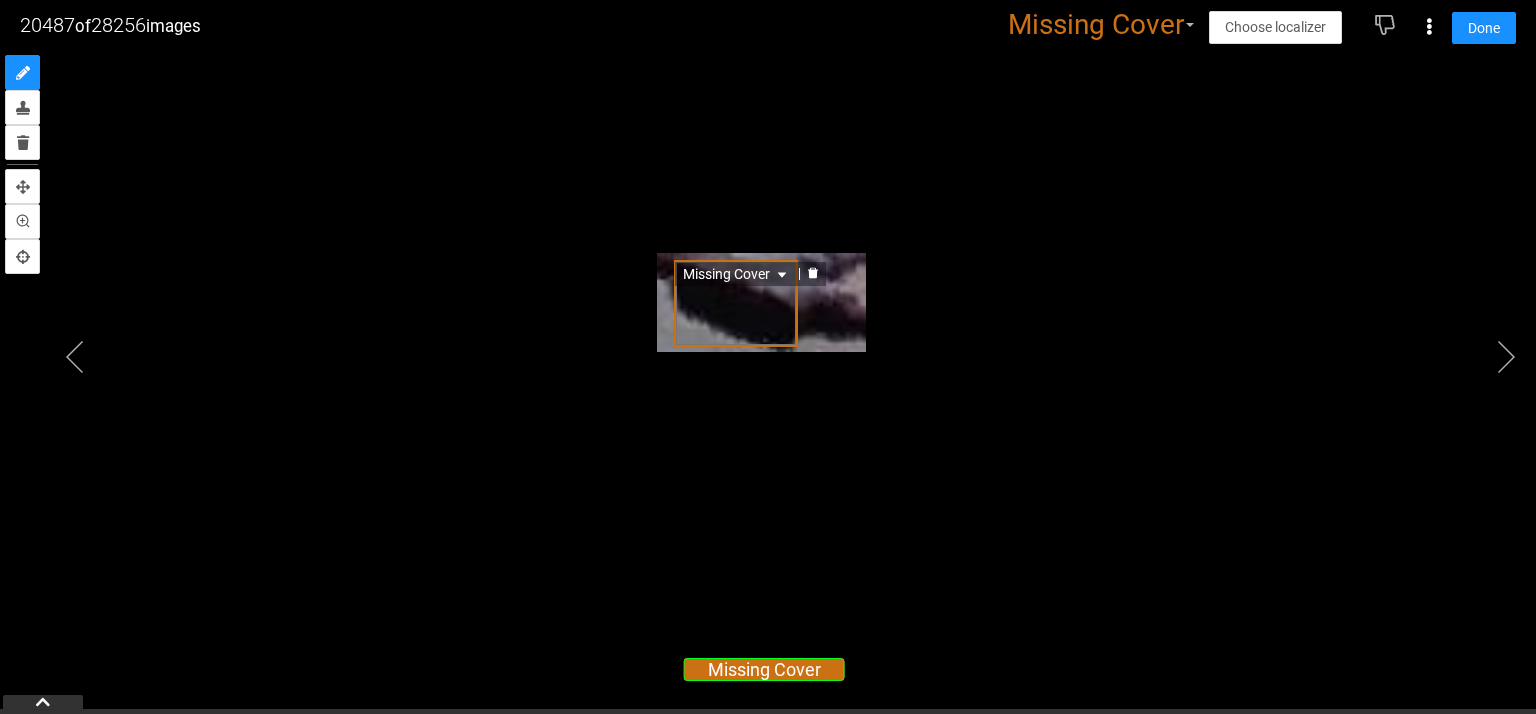 click on "Missing Cover" at bounding box center [737, 274] 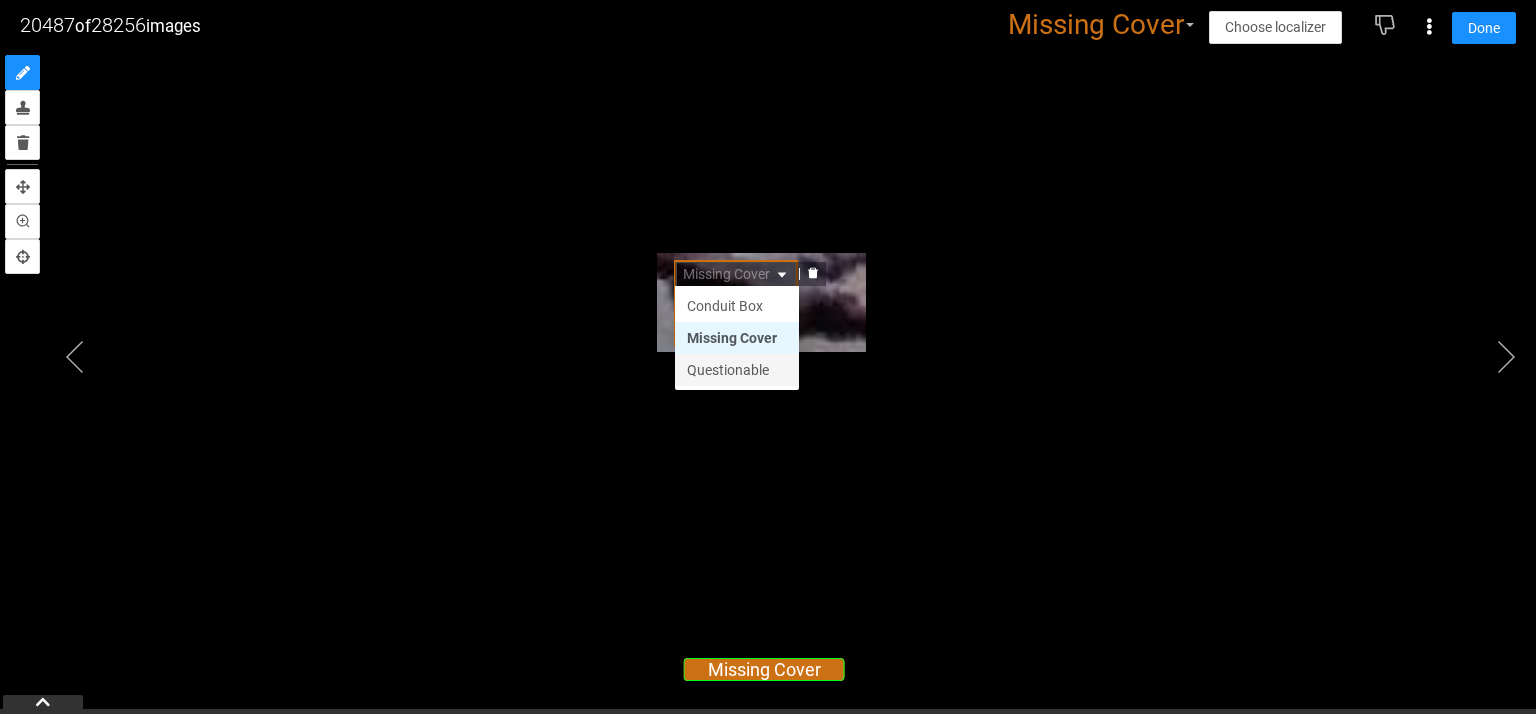click on "Questionable" at bounding box center [737, 370] 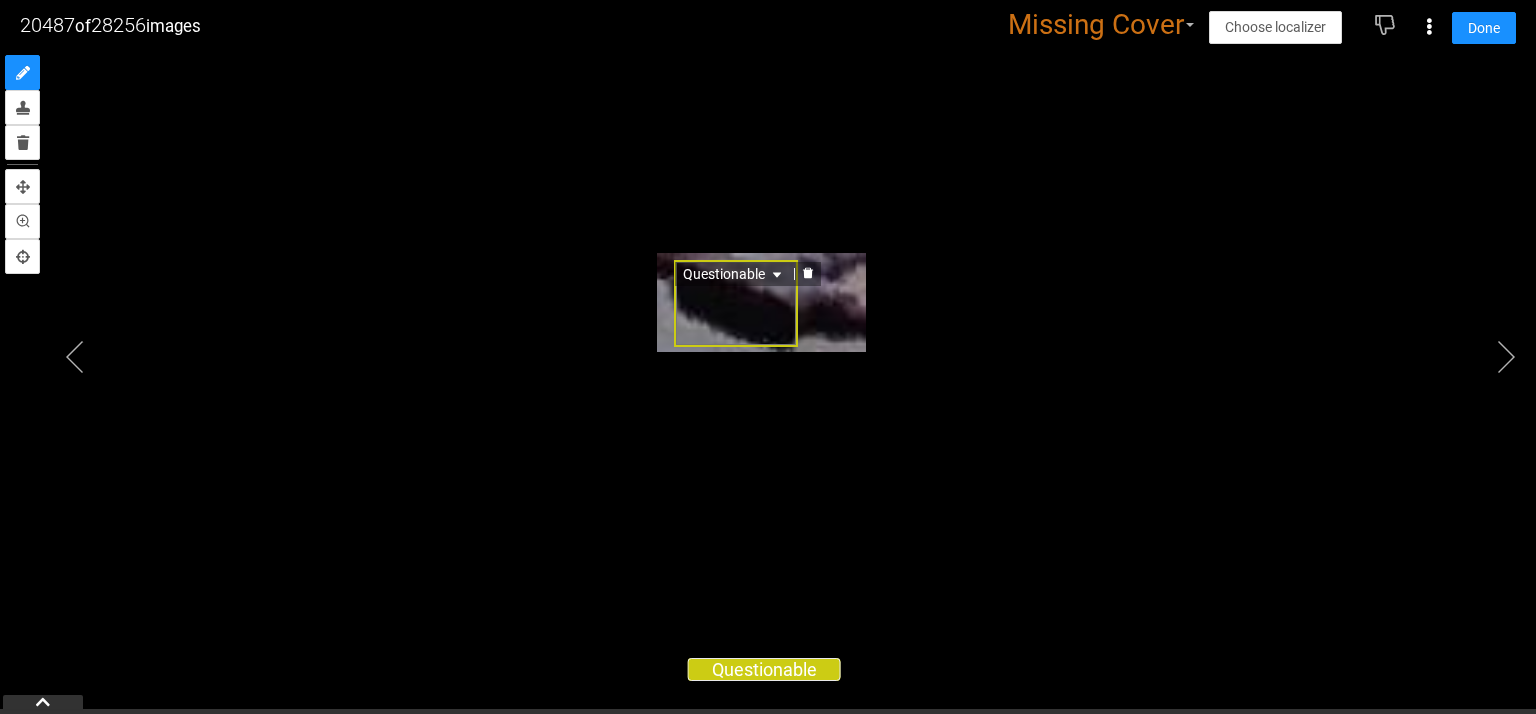 click on "Questionable Missing Cover Questionable Conduit Box Missing Cover Questionable" at bounding box center (768, 332) 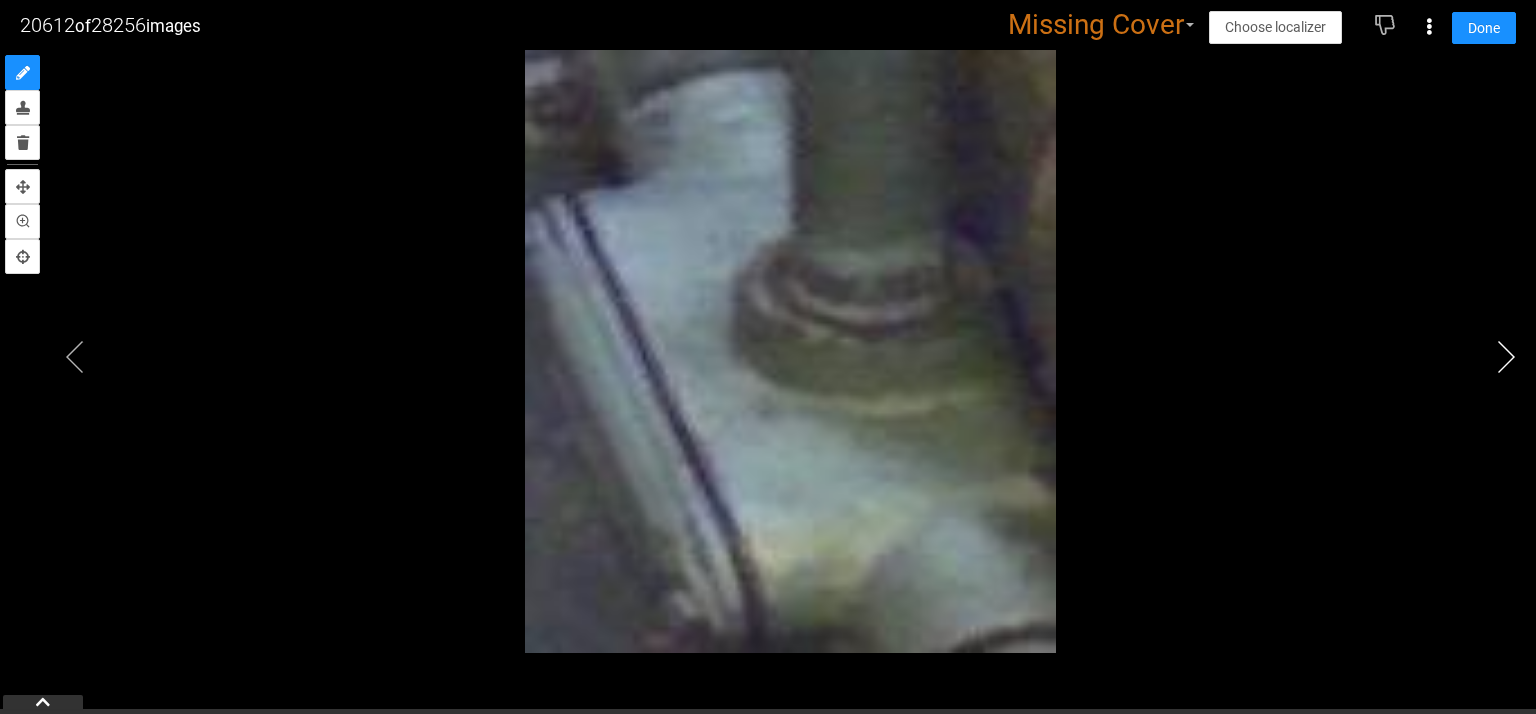 click at bounding box center (1506, 357) 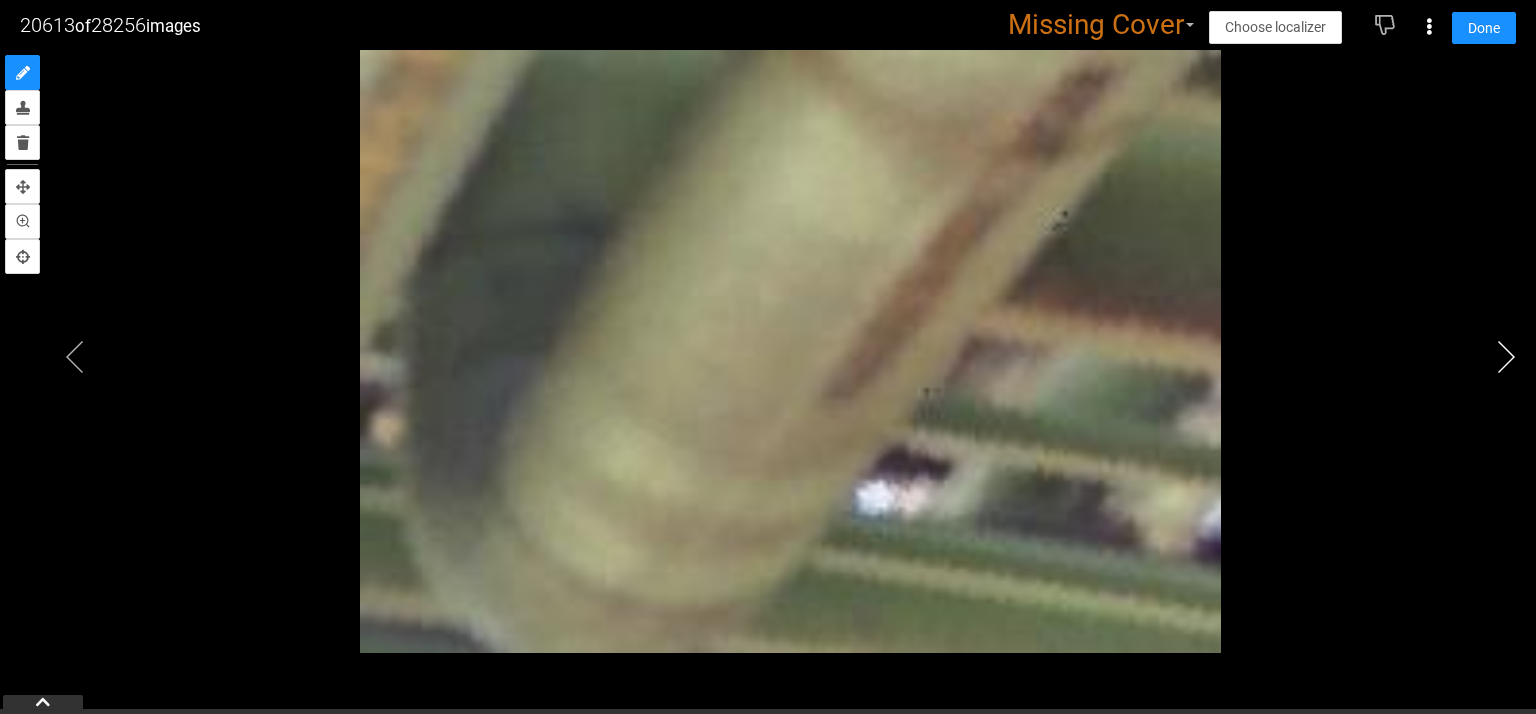 click at bounding box center [1506, 357] 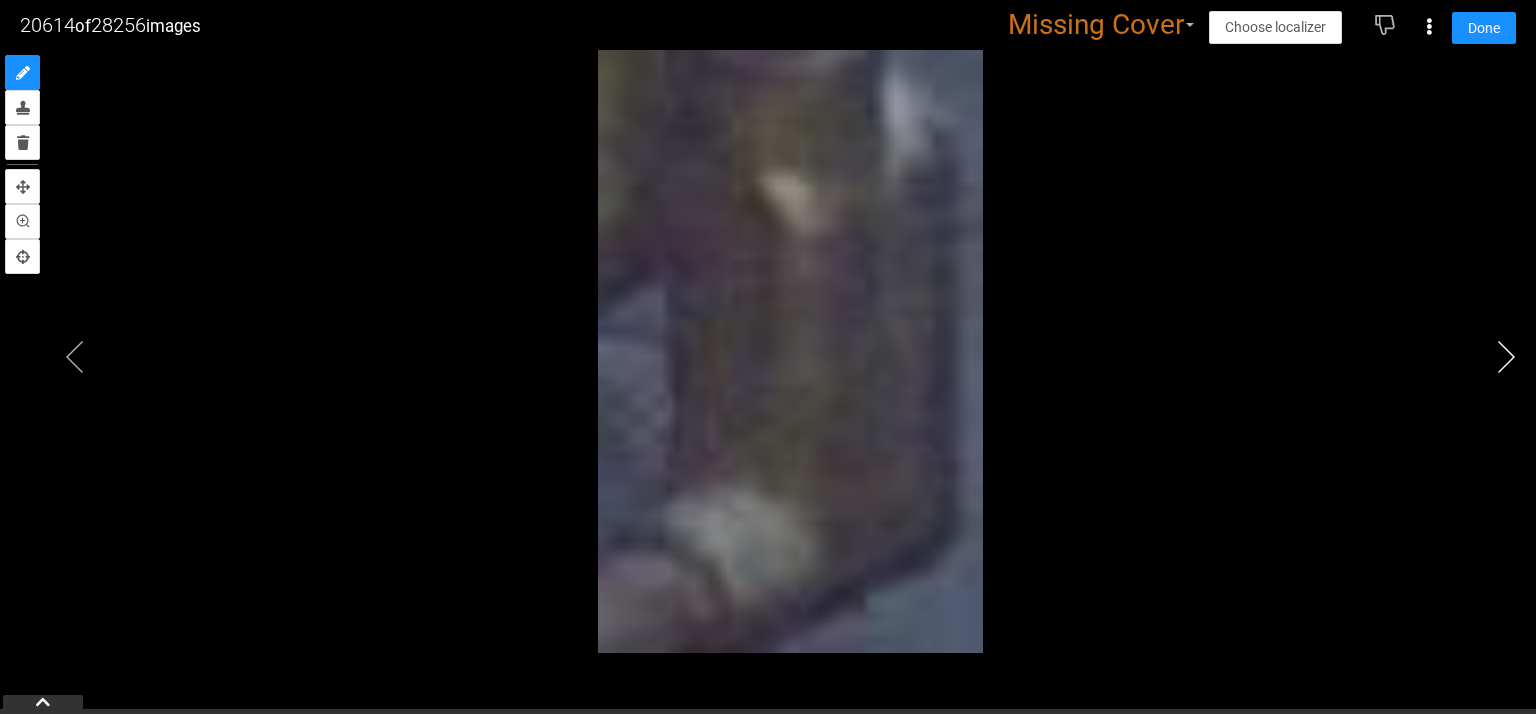 click at bounding box center (1506, 357) 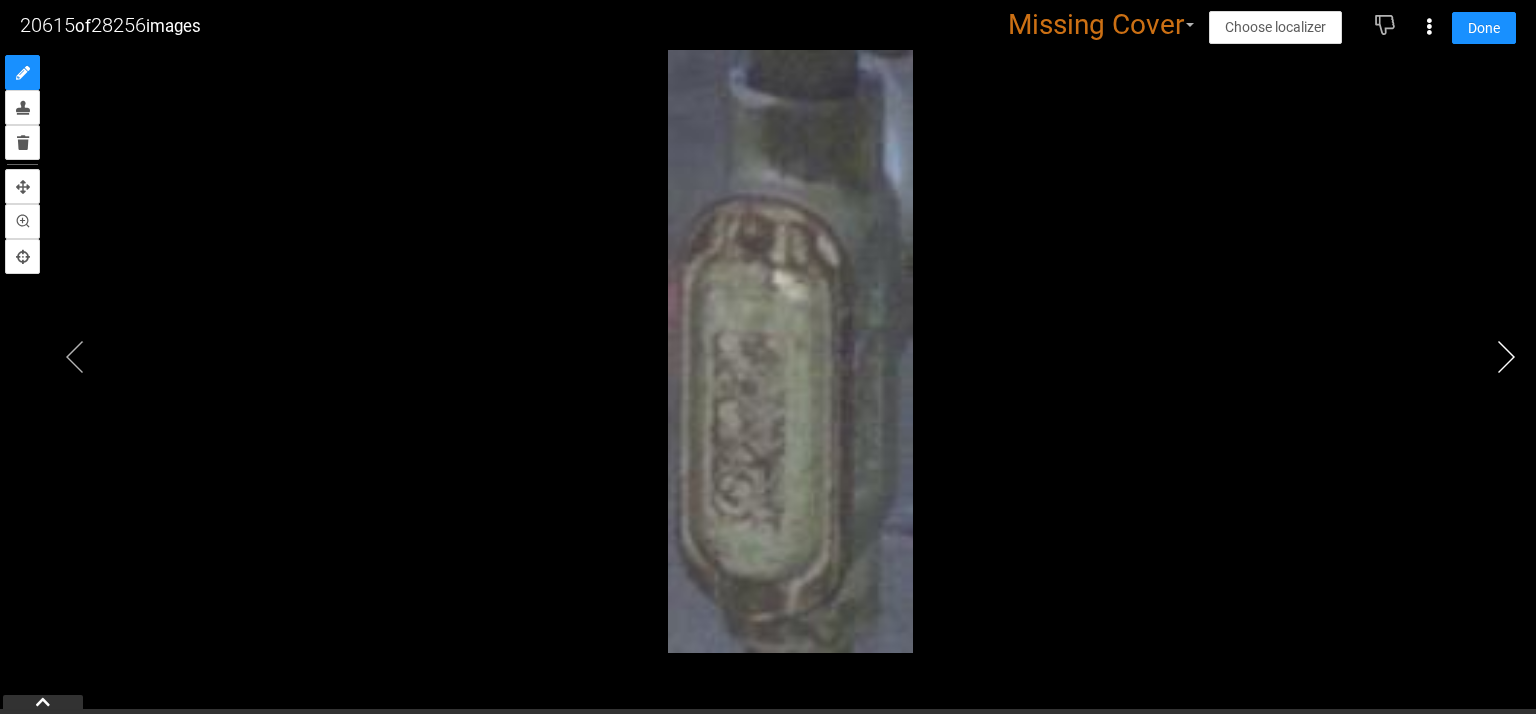 click at bounding box center (1506, 357) 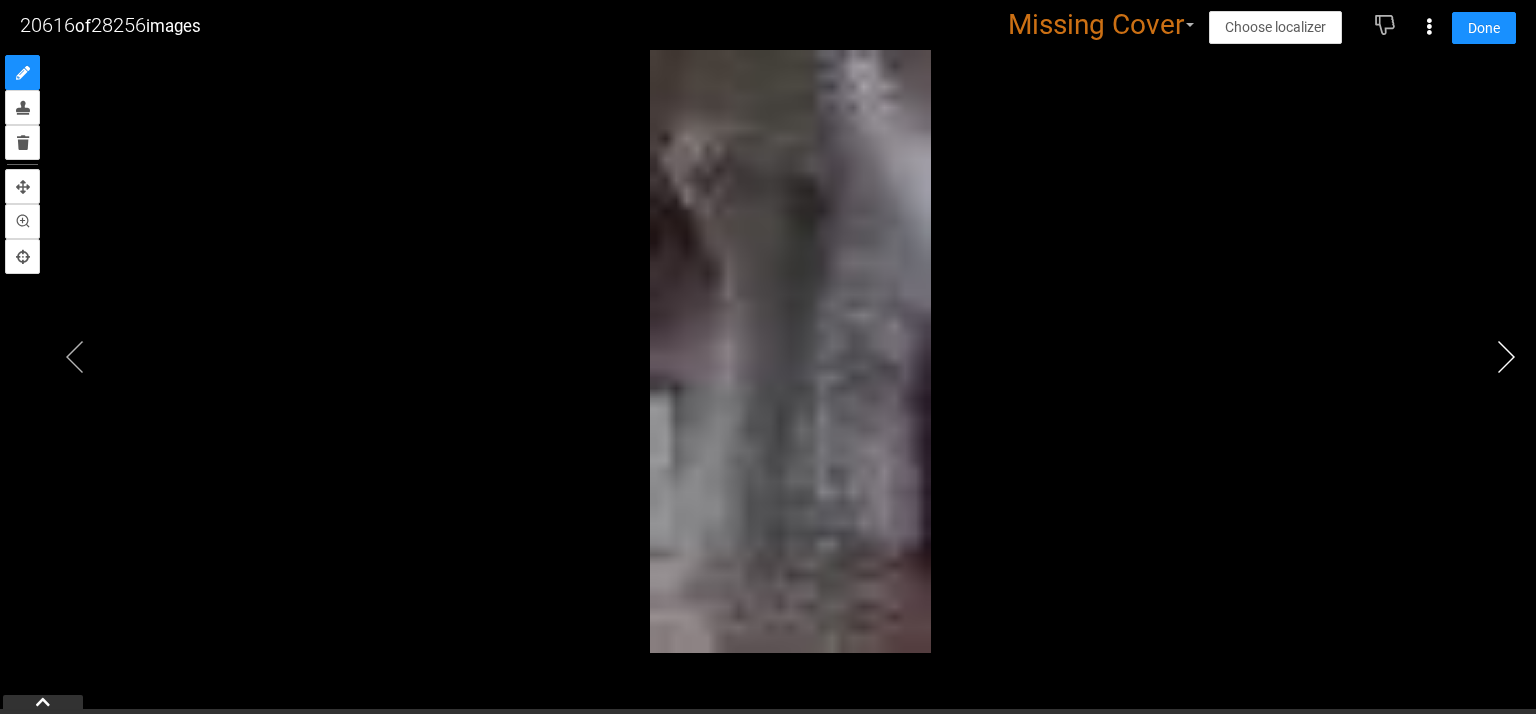 click at bounding box center (1506, 357) 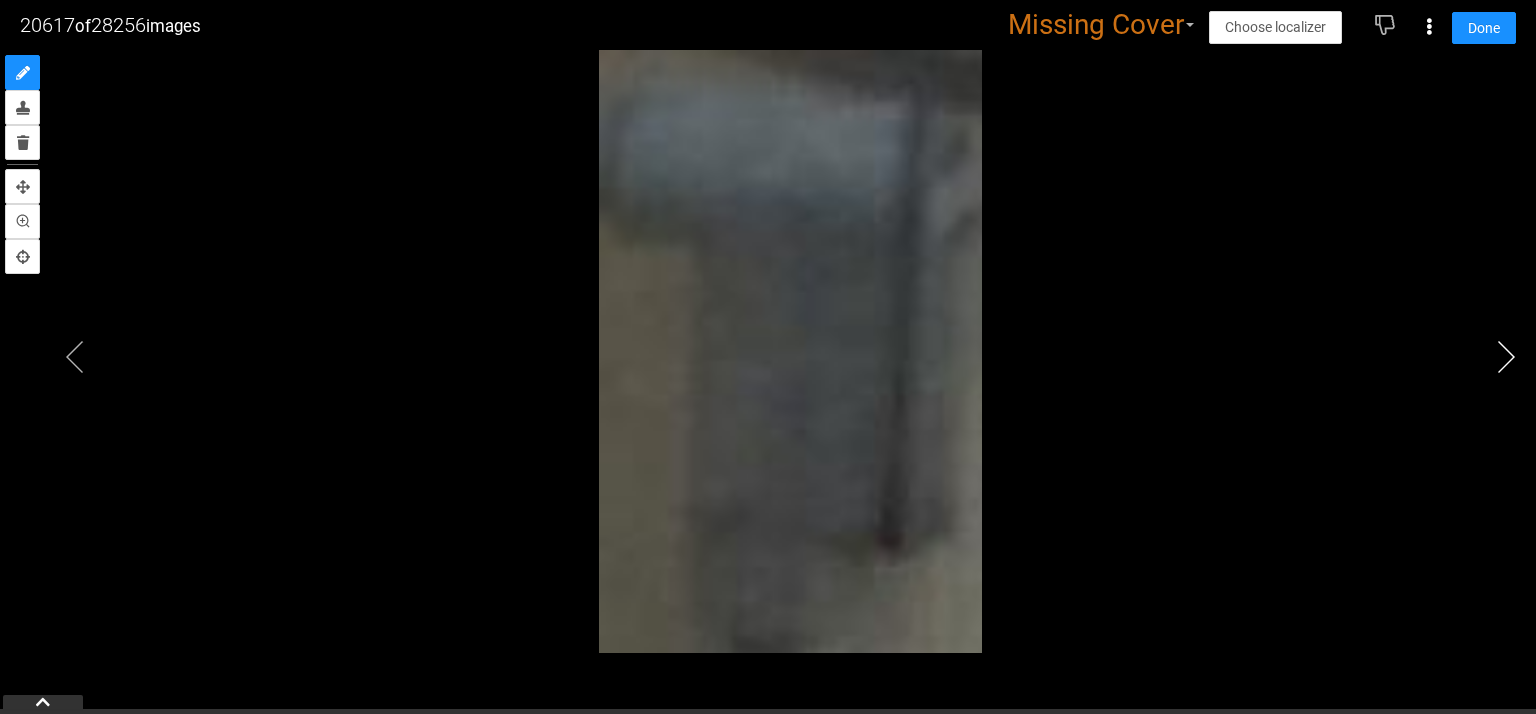 click at bounding box center (1506, 357) 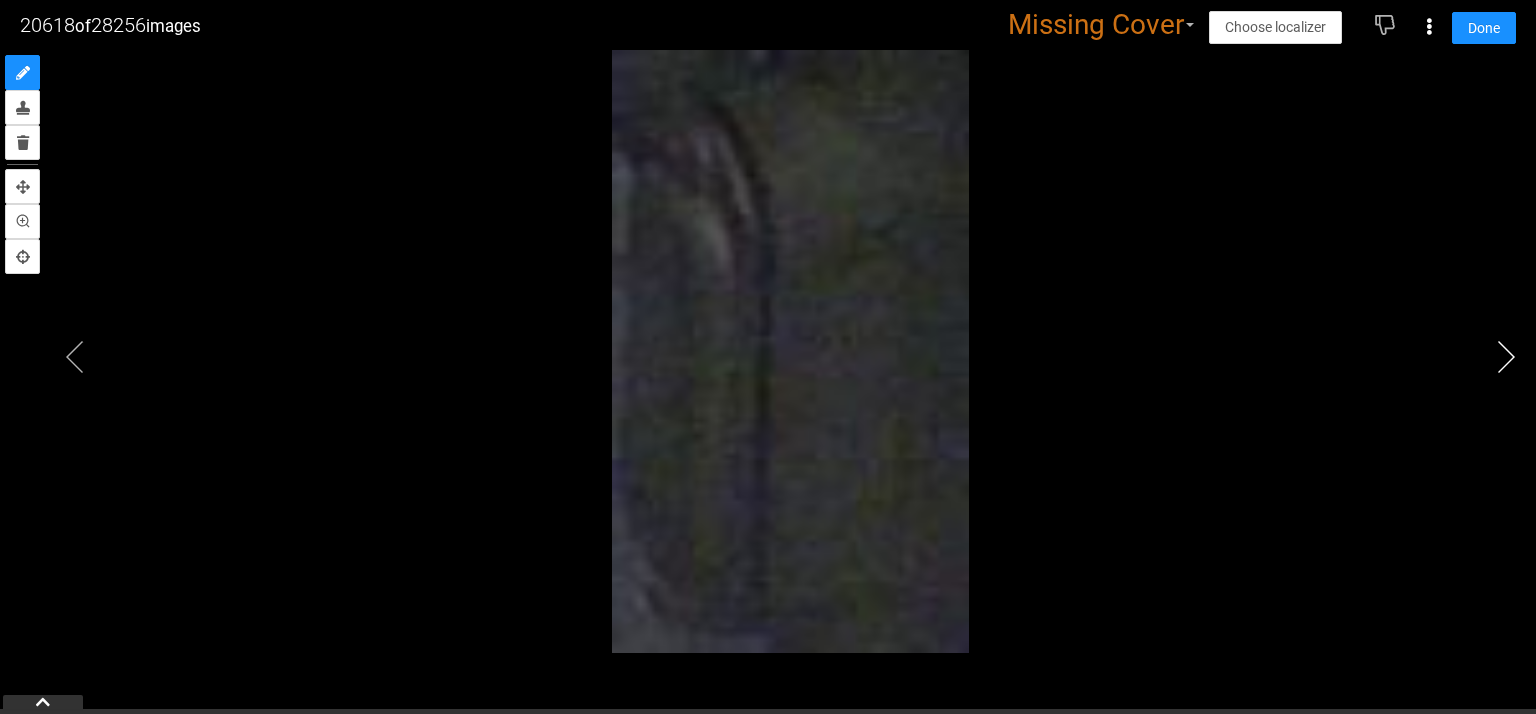 click at bounding box center (1506, 357) 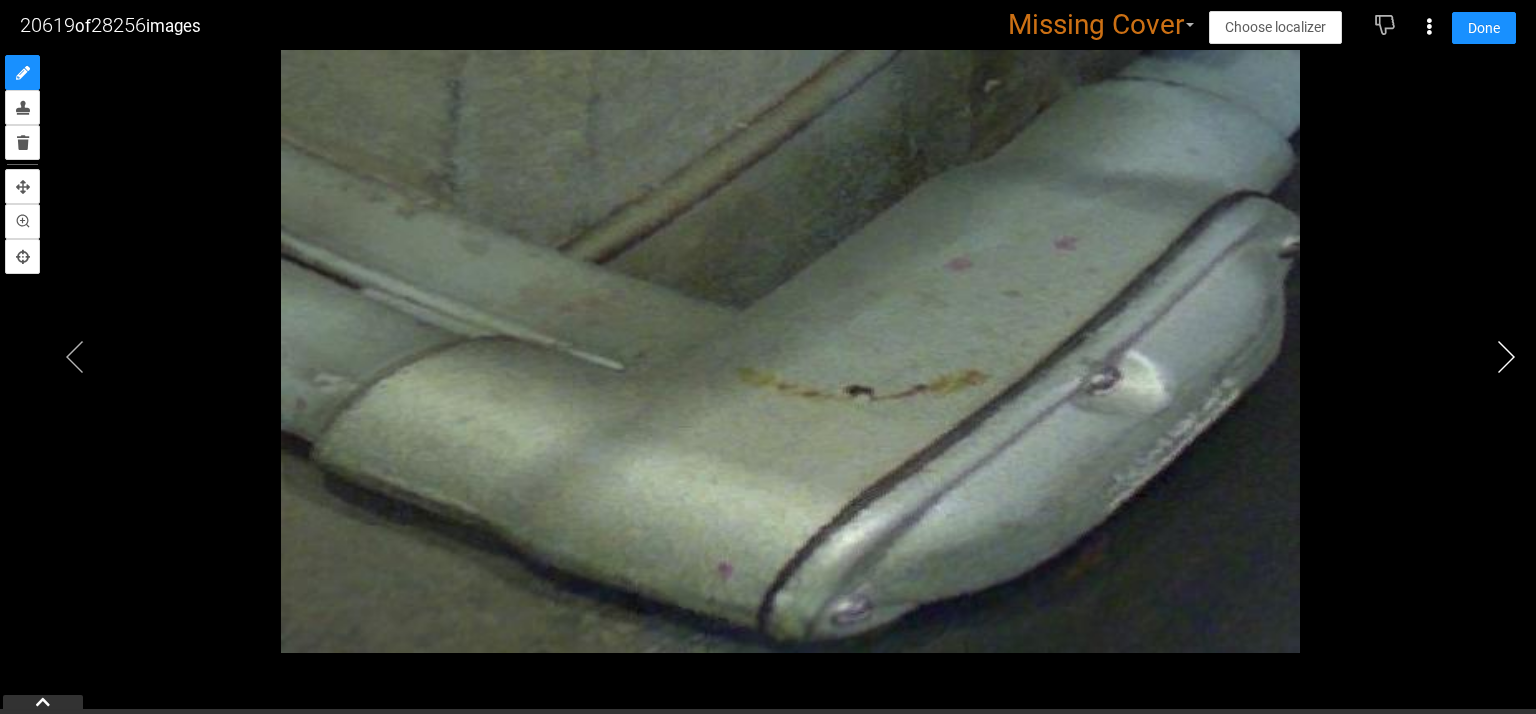 click at bounding box center [1506, 357] 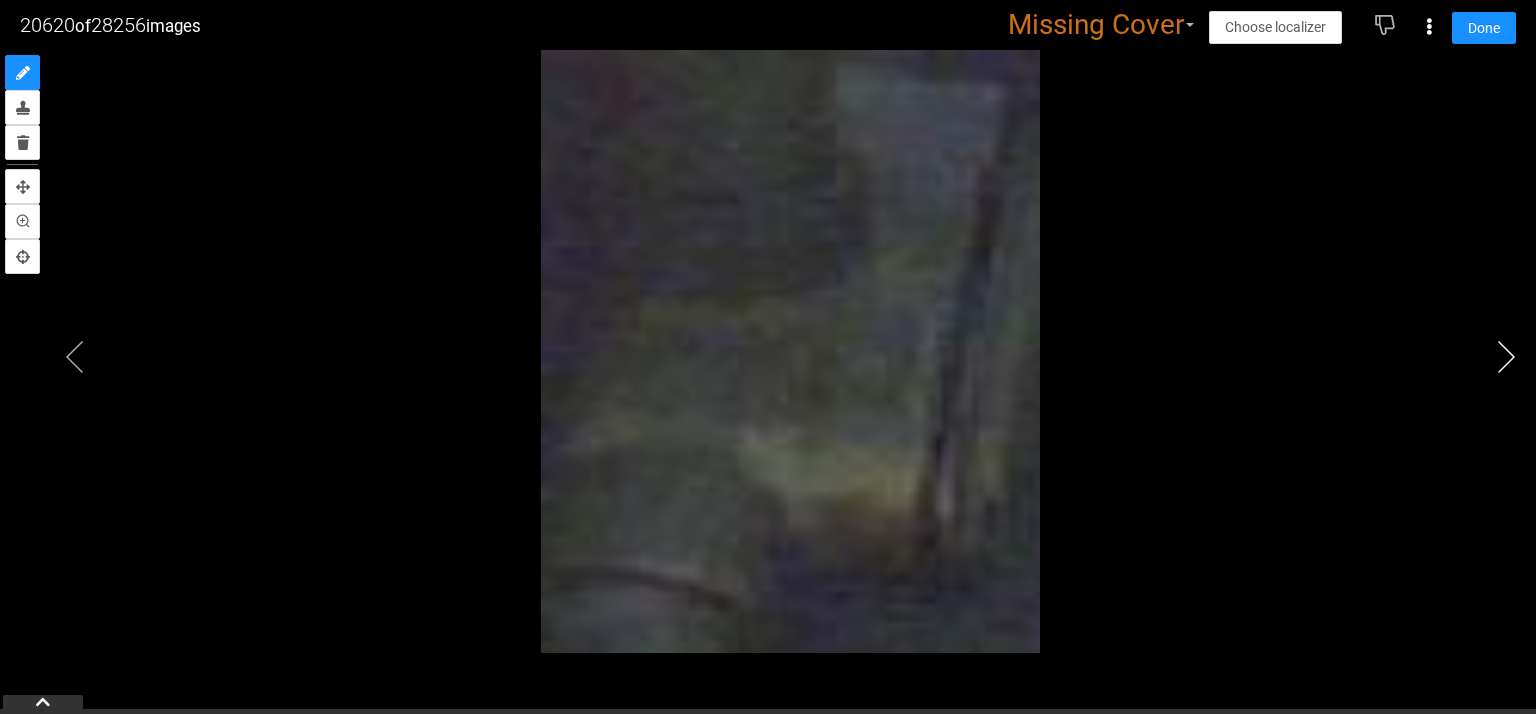 click at bounding box center (1506, 357) 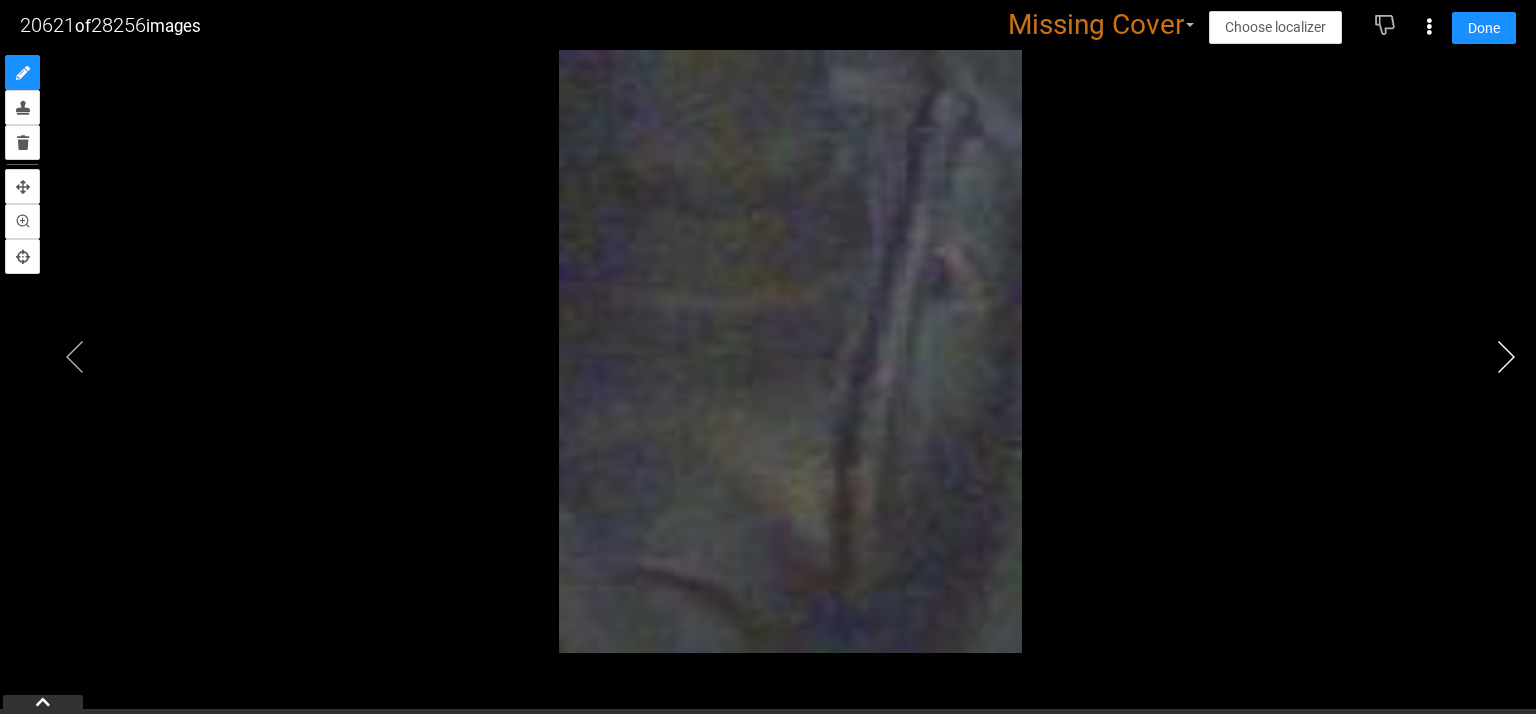 click at bounding box center (1506, 357) 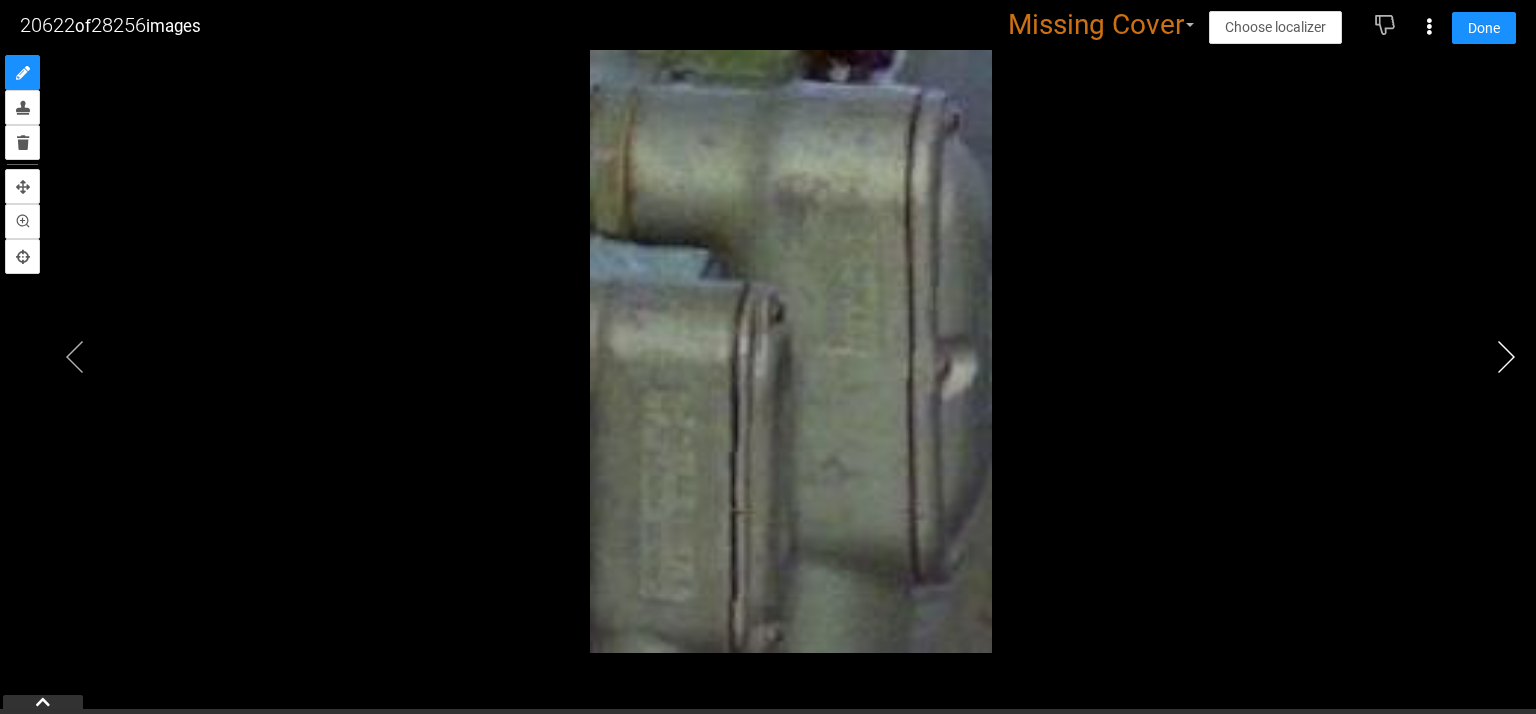 click at bounding box center [1506, 357] 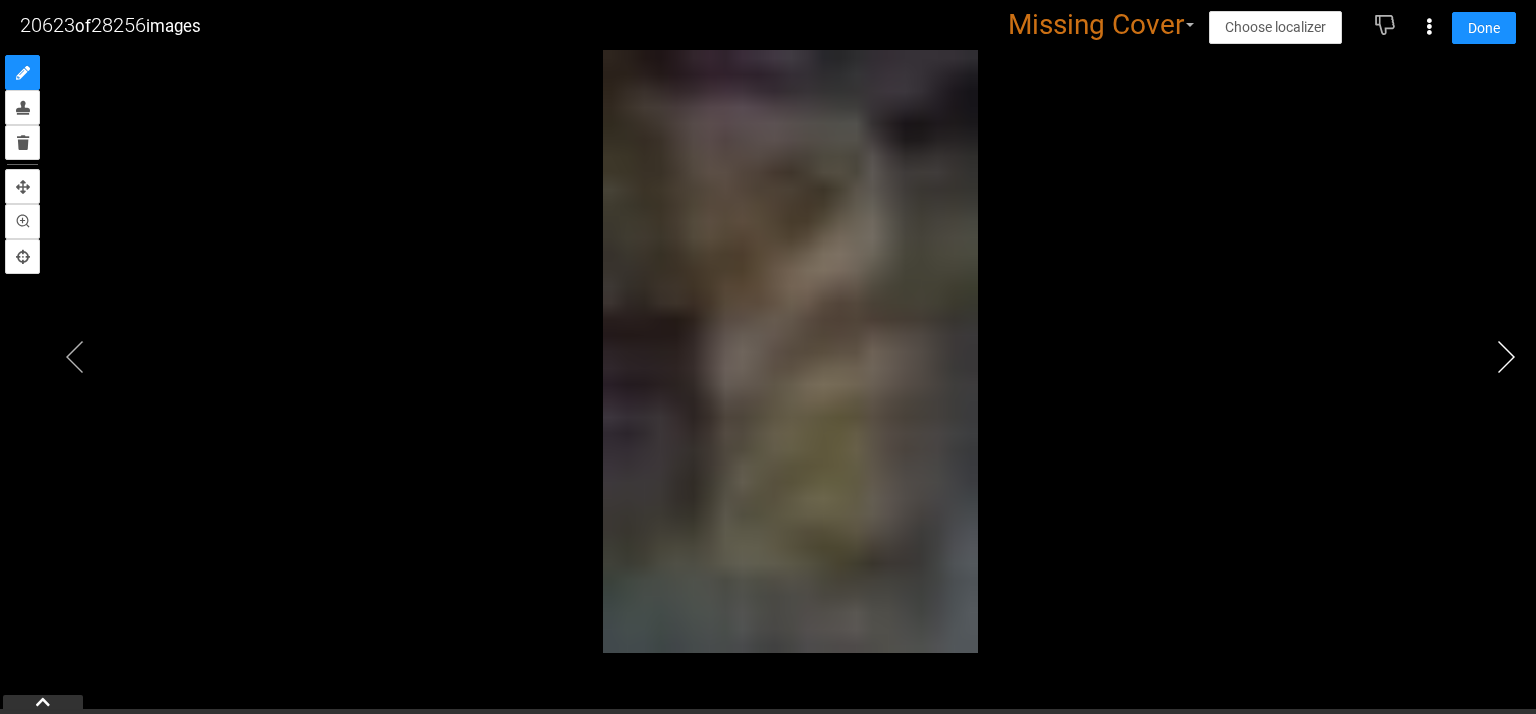 click at bounding box center [1506, 357] 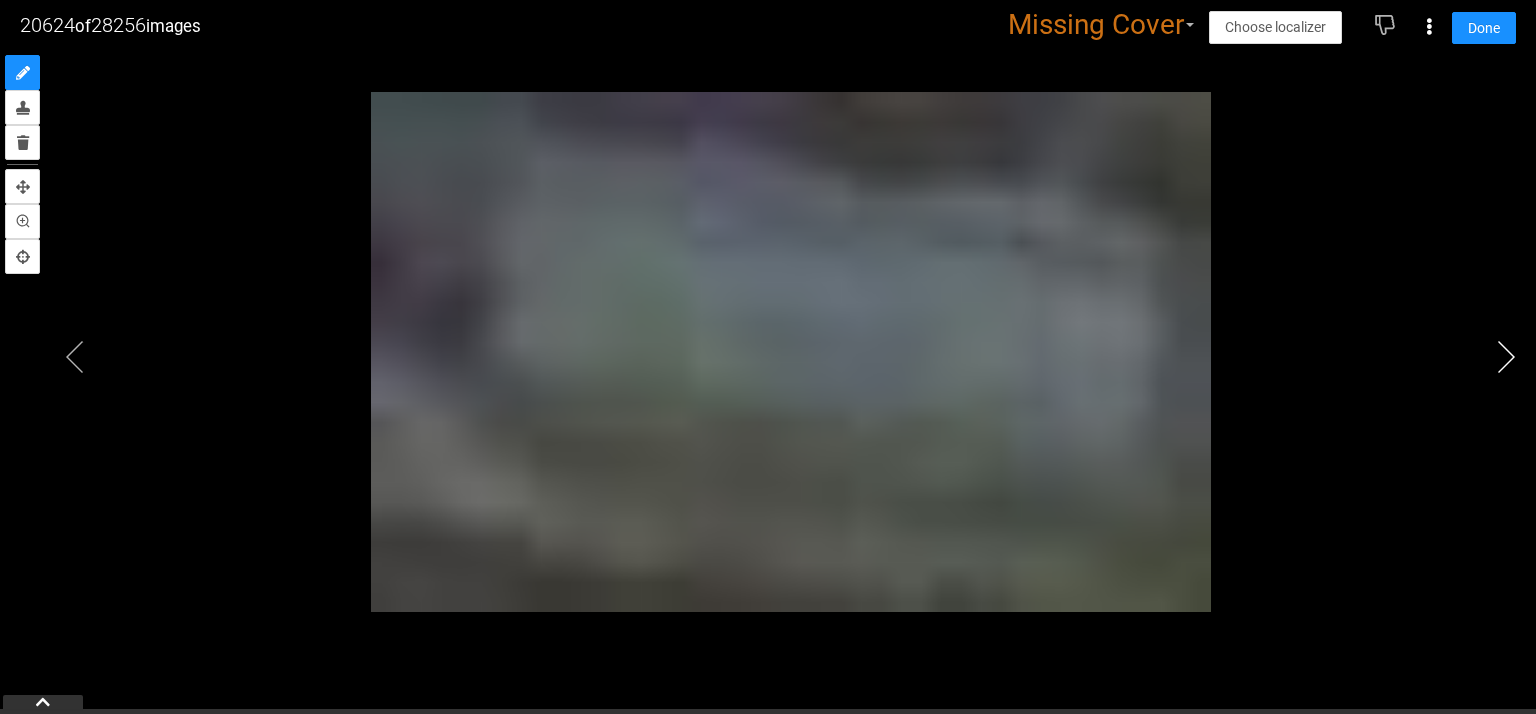 click at bounding box center (1506, 357) 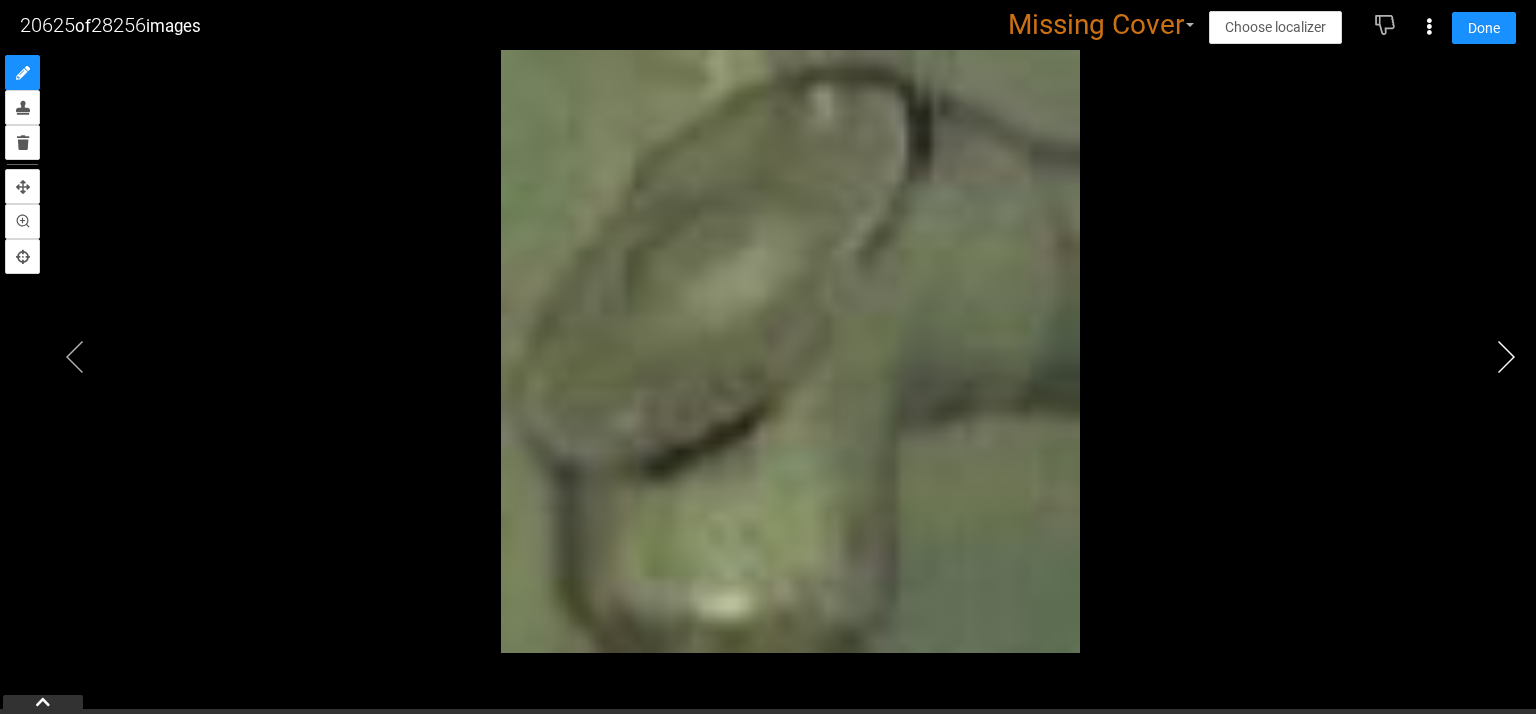 click at bounding box center (1506, 357) 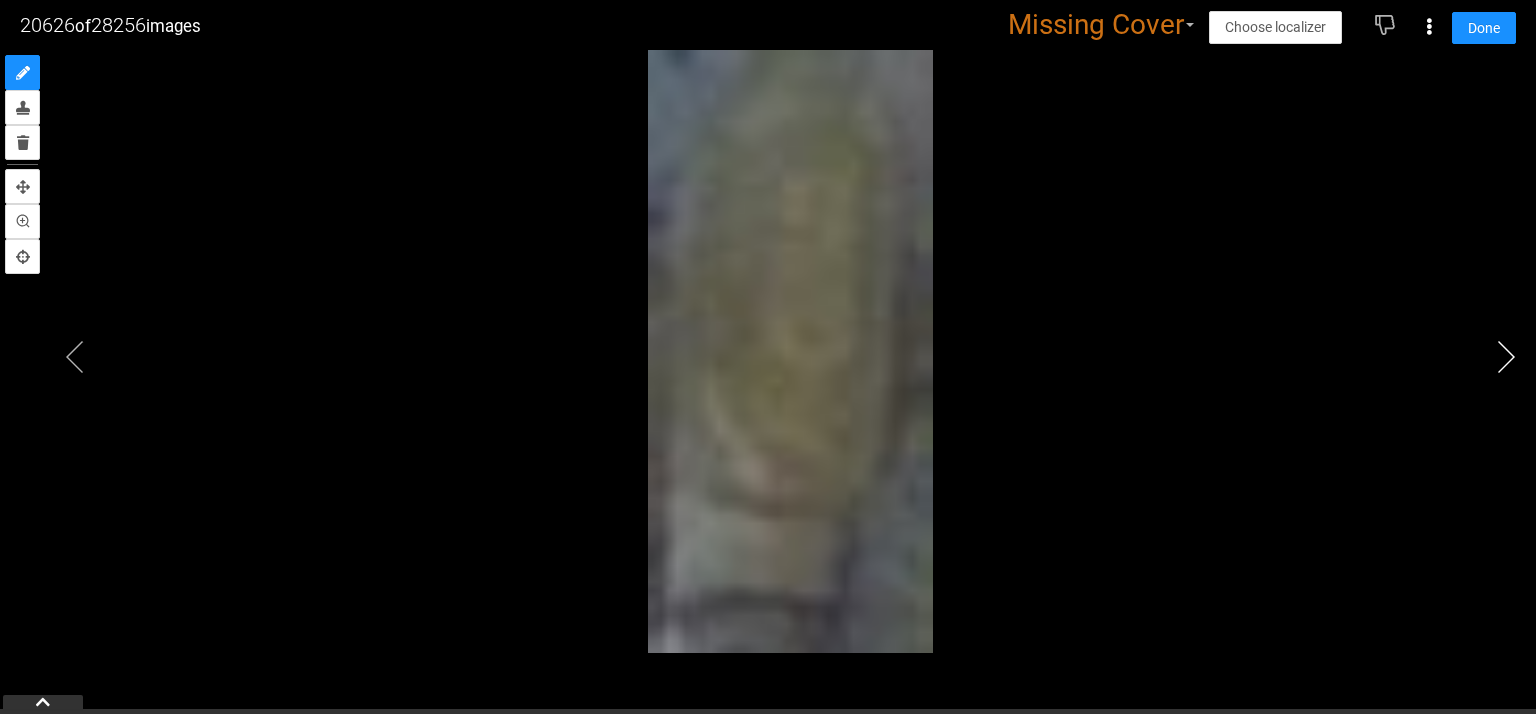 click at bounding box center [1506, 357] 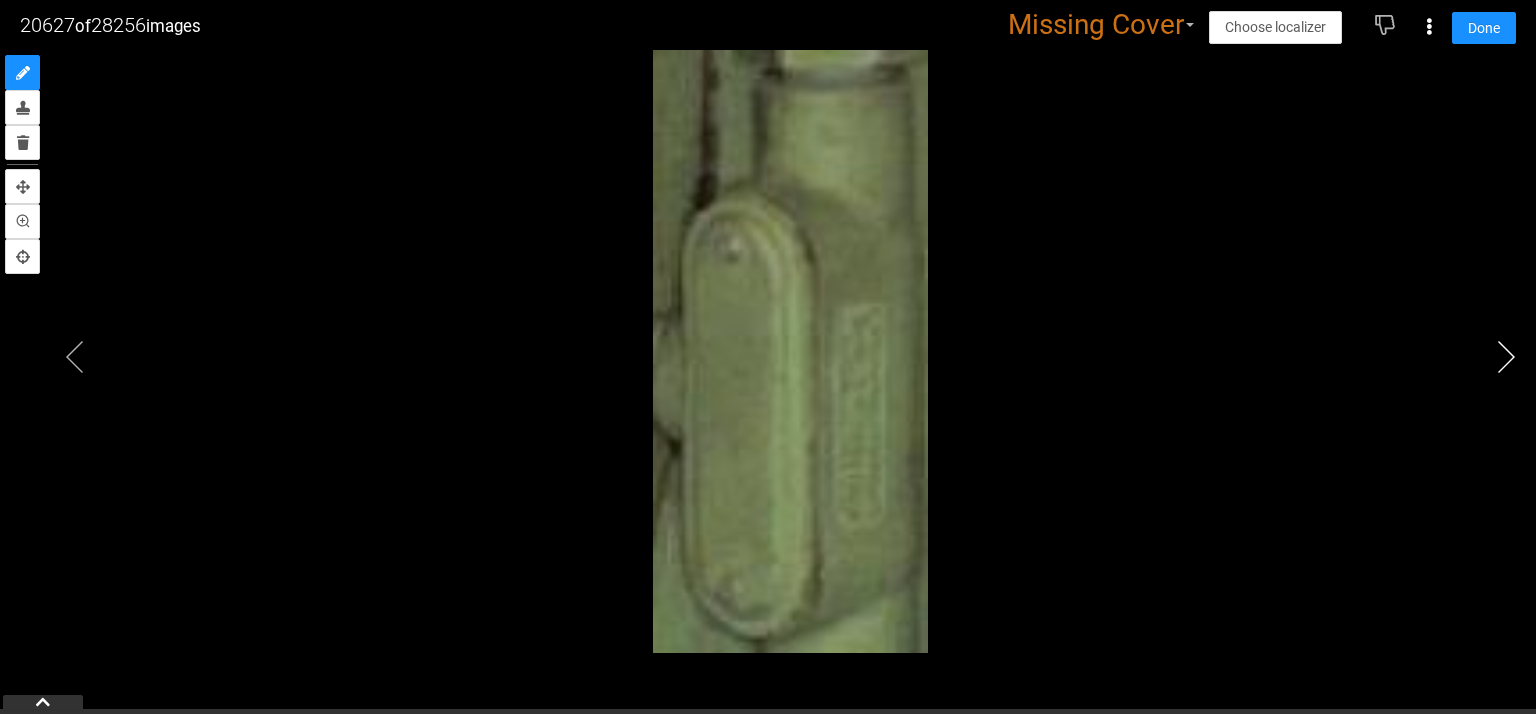 click at bounding box center [1506, 357] 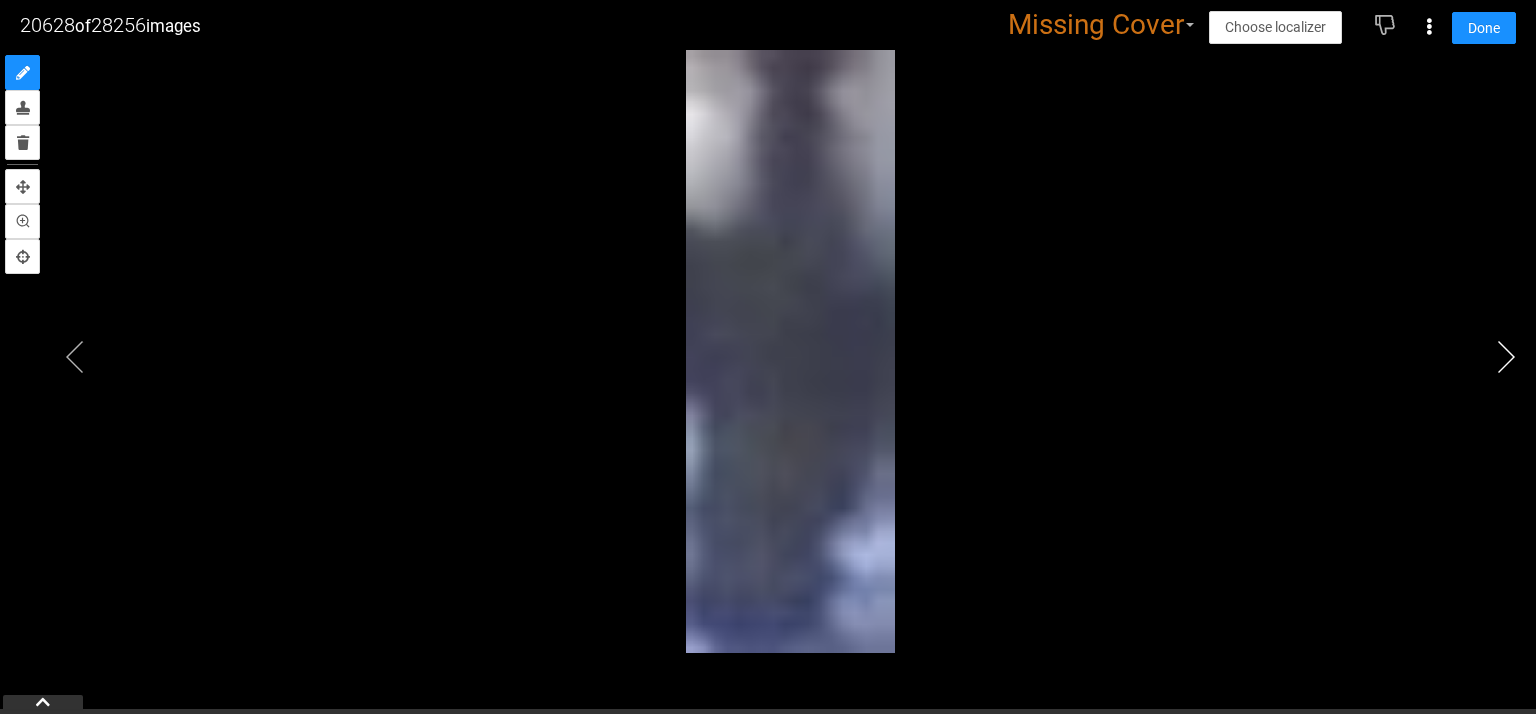 click at bounding box center [1506, 357] 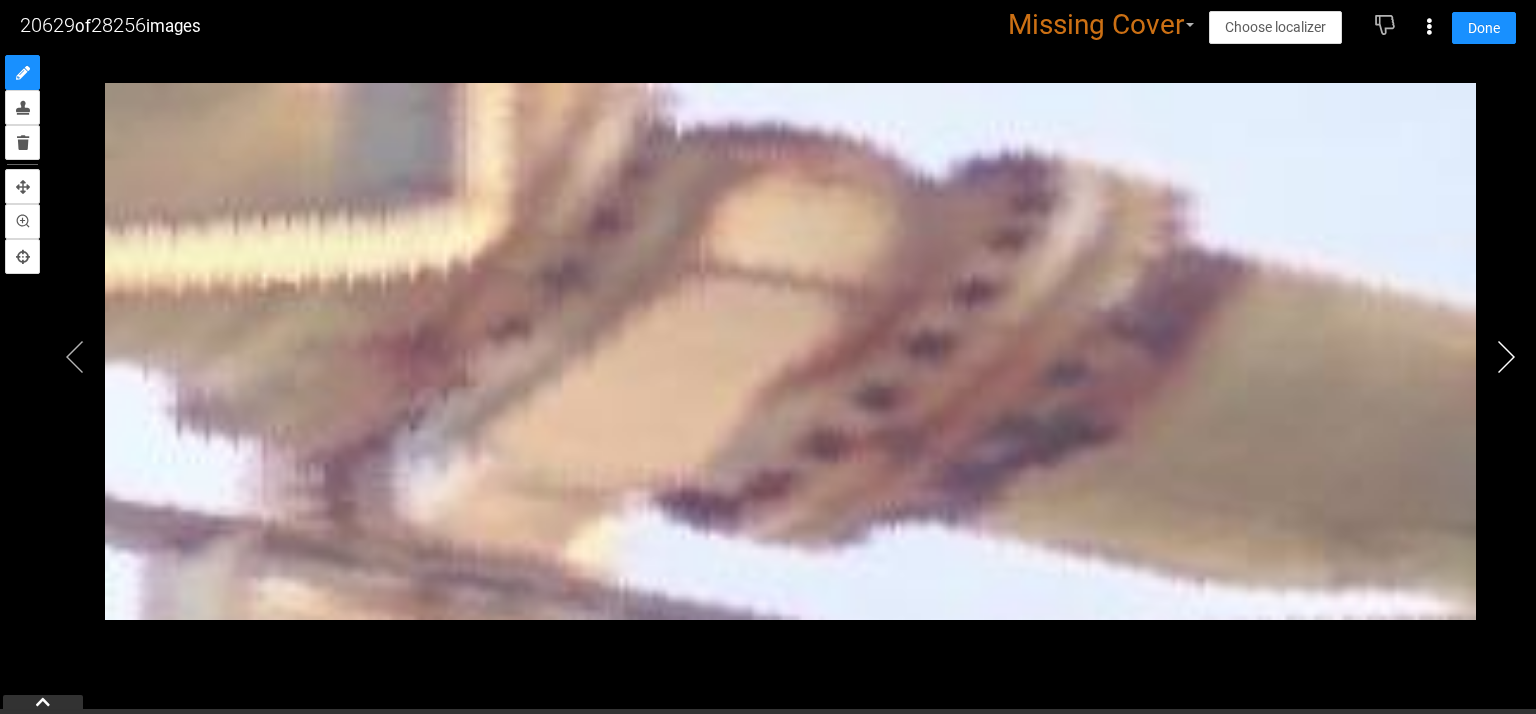 click at bounding box center [1506, 357] 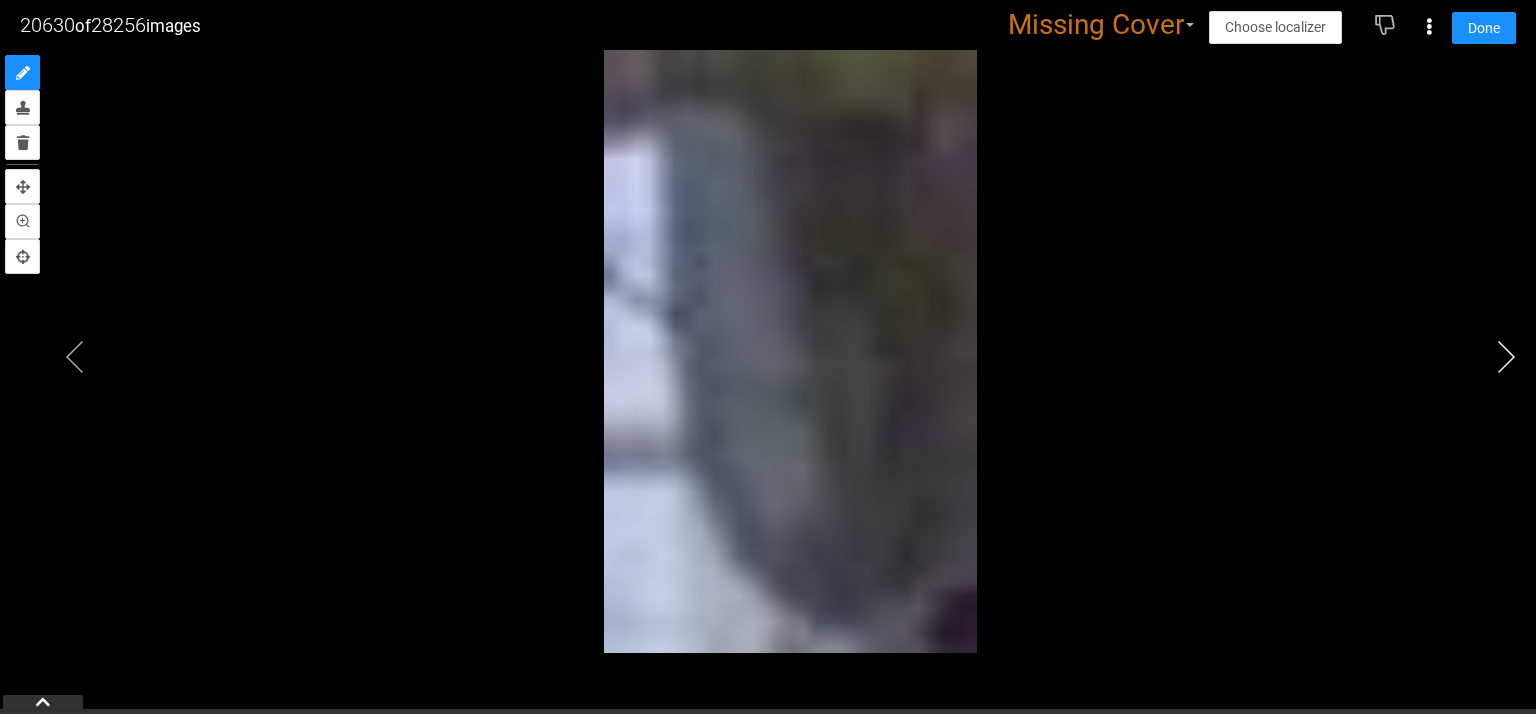 click at bounding box center (1506, 357) 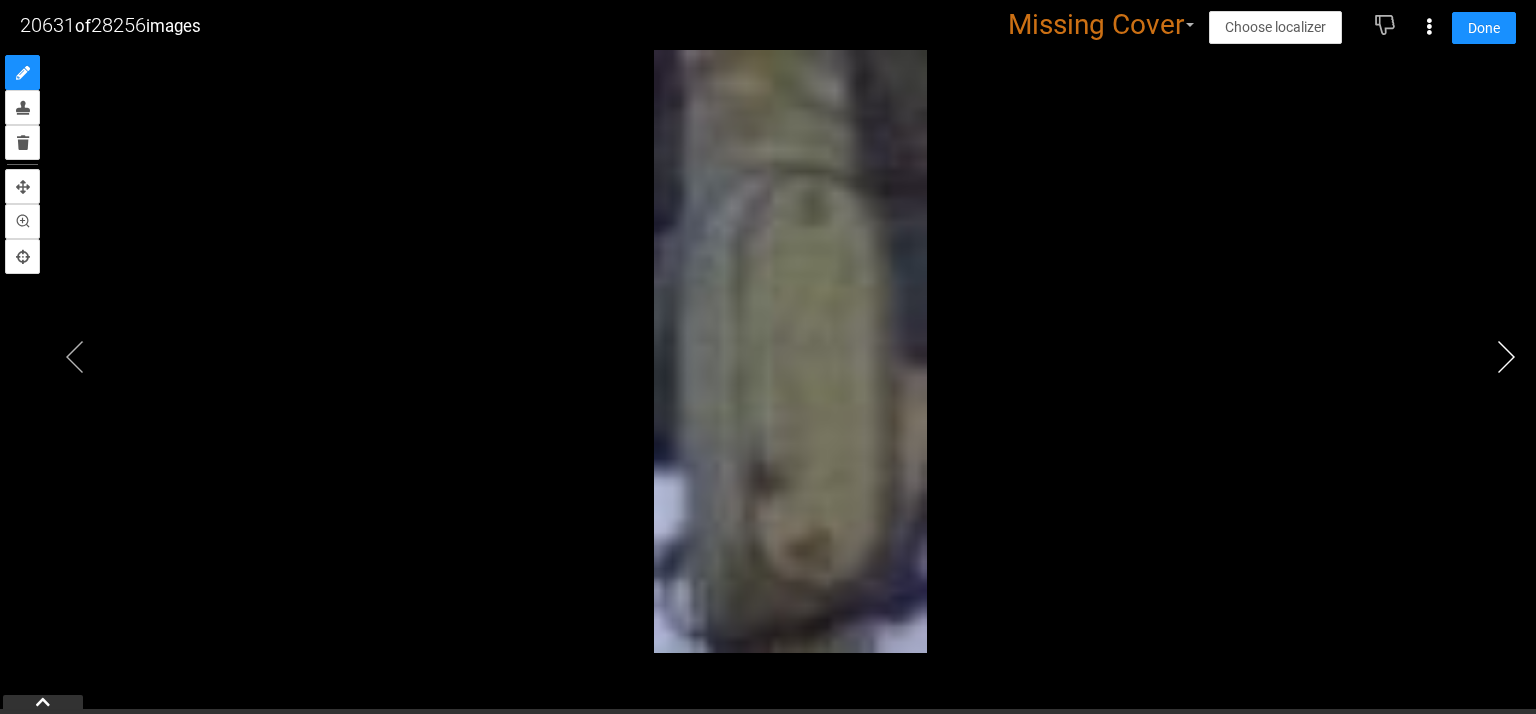click at bounding box center (1506, 357) 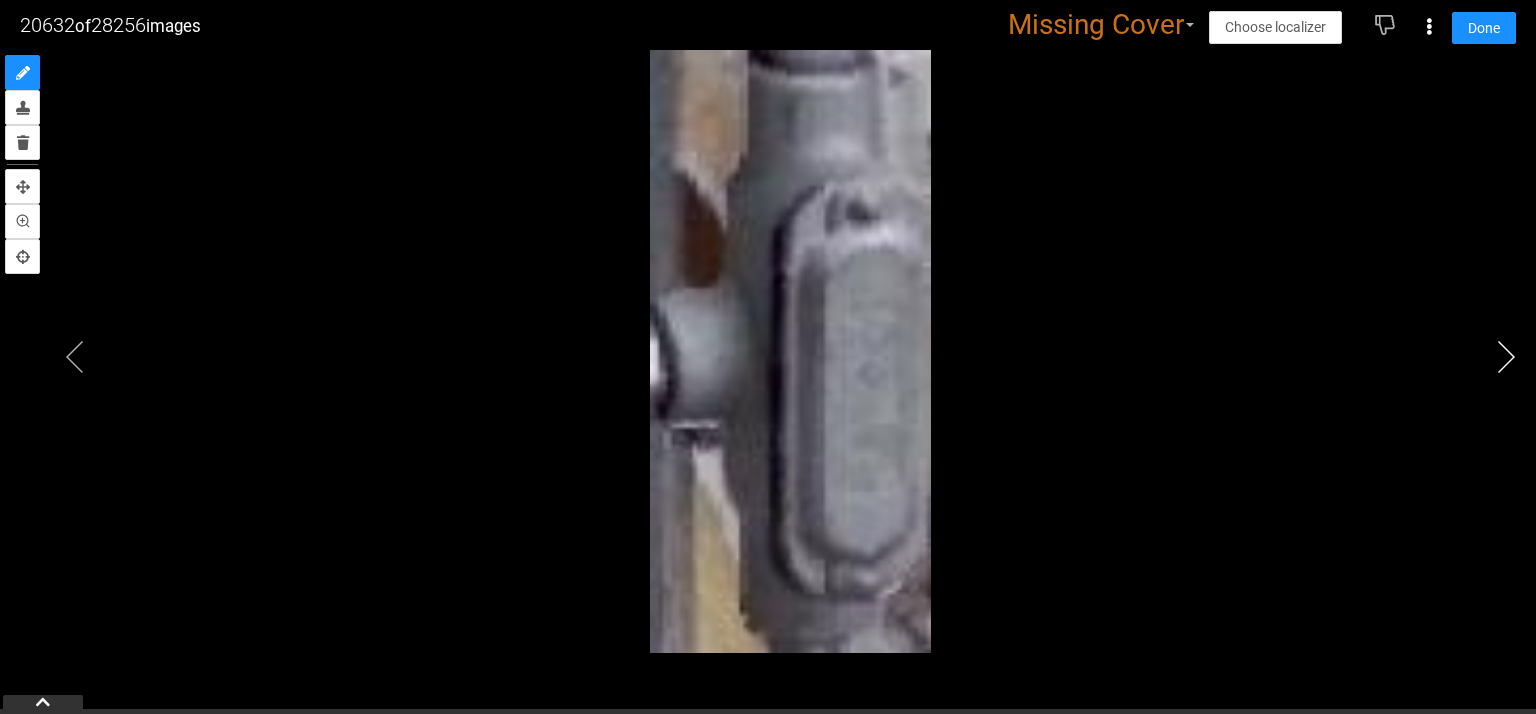 click at bounding box center (1506, 357) 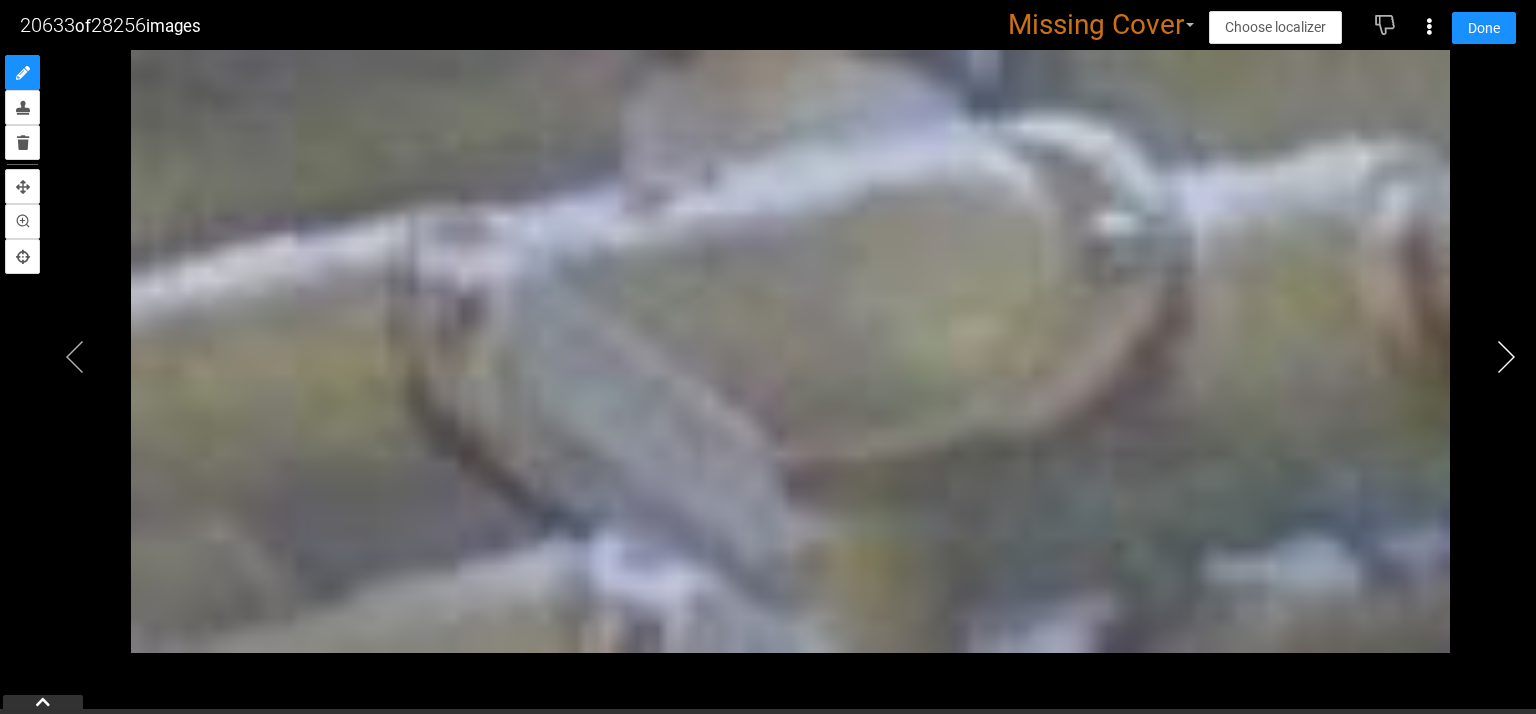 click at bounding box center [1506, 357] 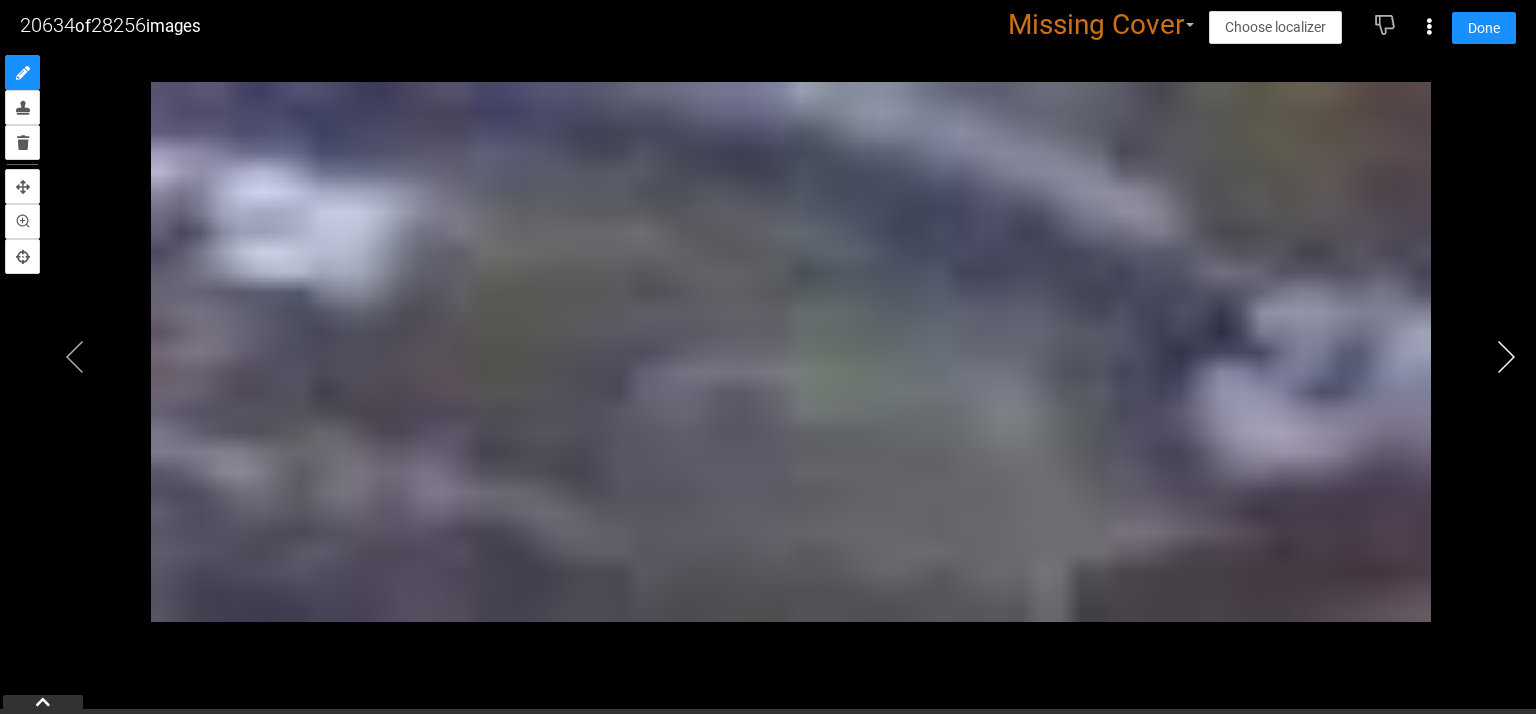 click at bounding box center [1506, 357] 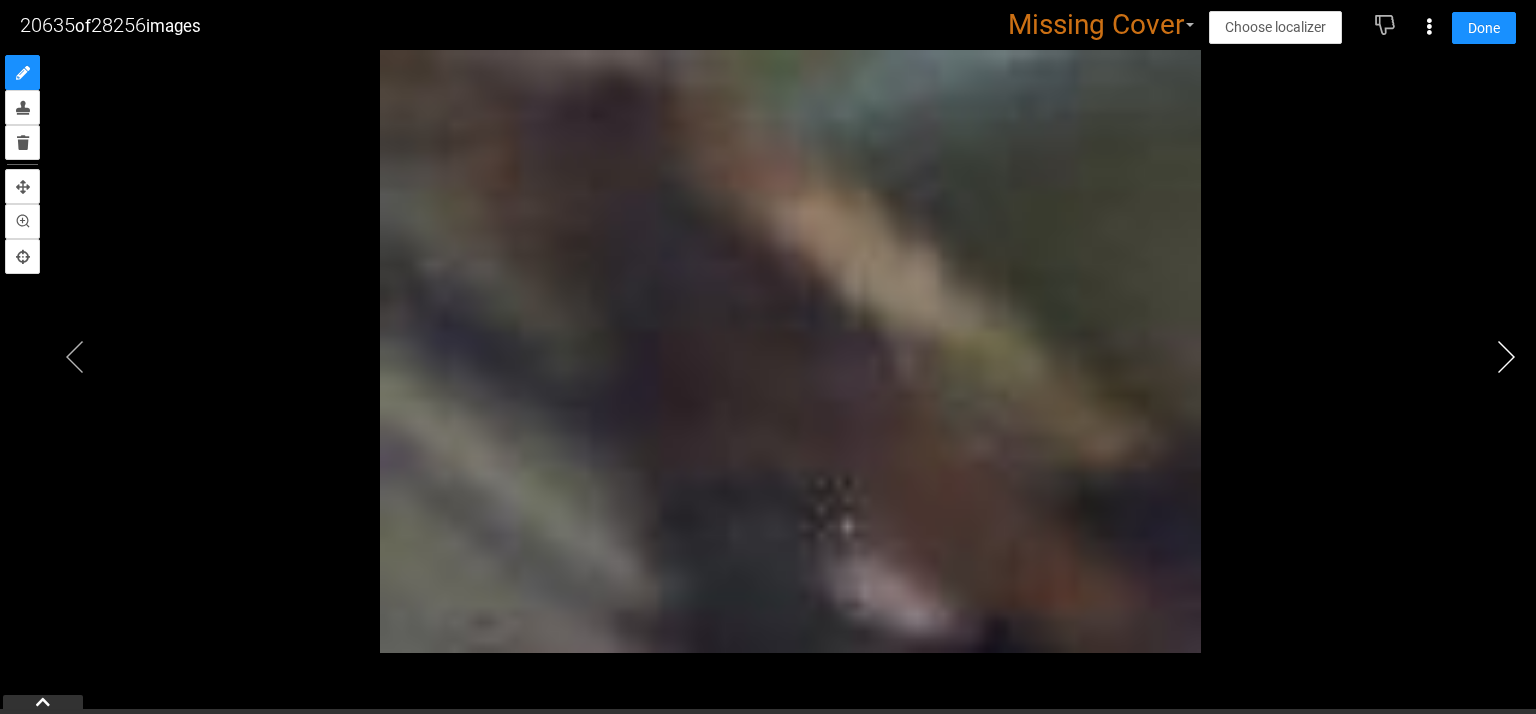 click at bounding box center [1506, 357] 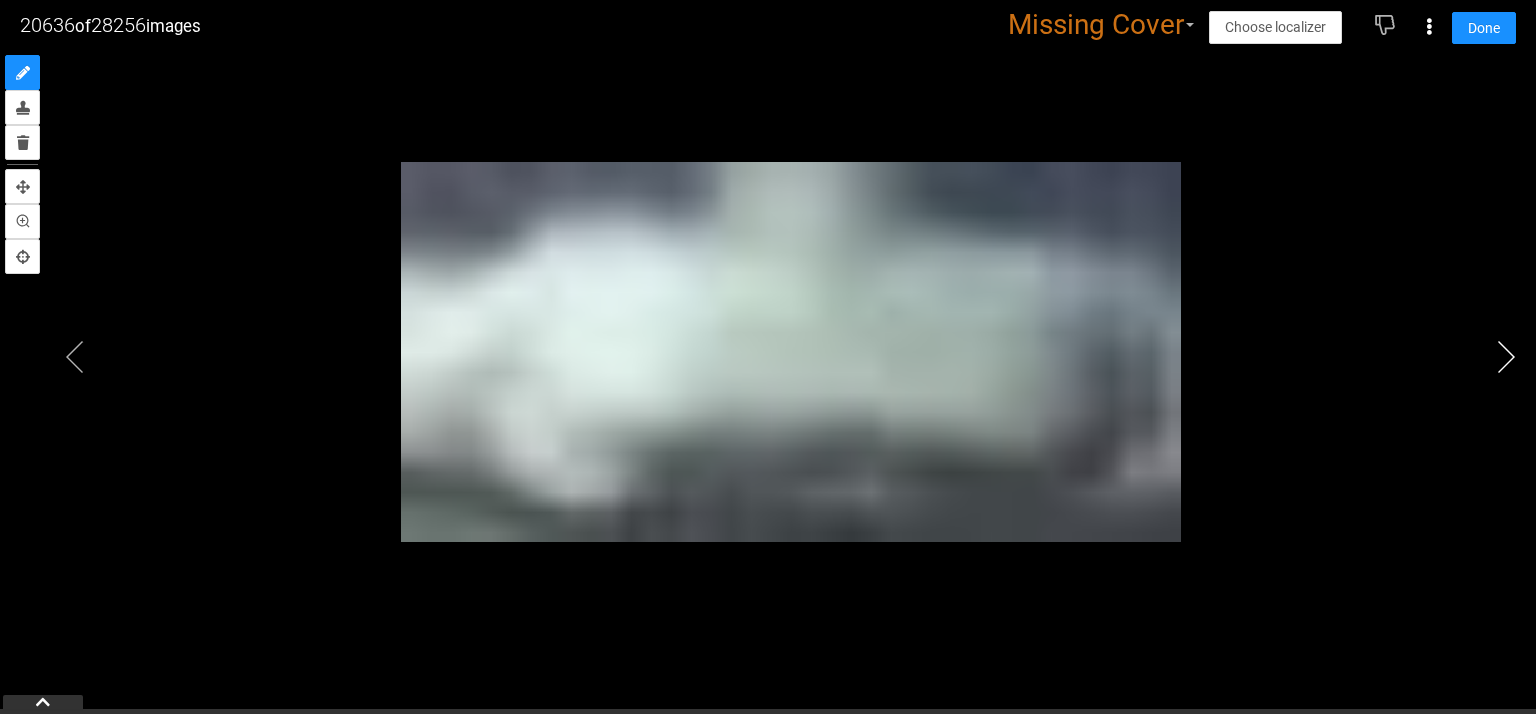 click at bounding box center (1506, 357) 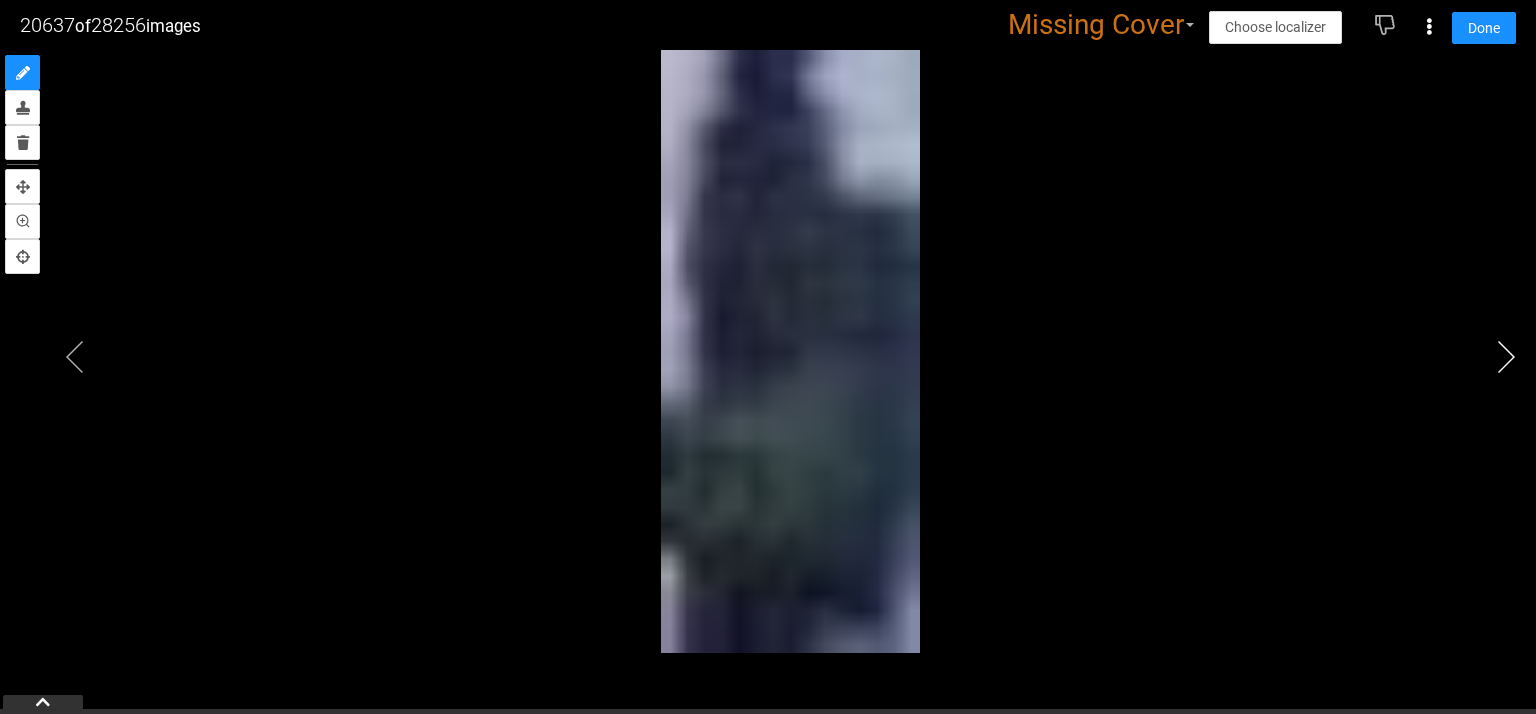 click at bounding box center (1506, 357) 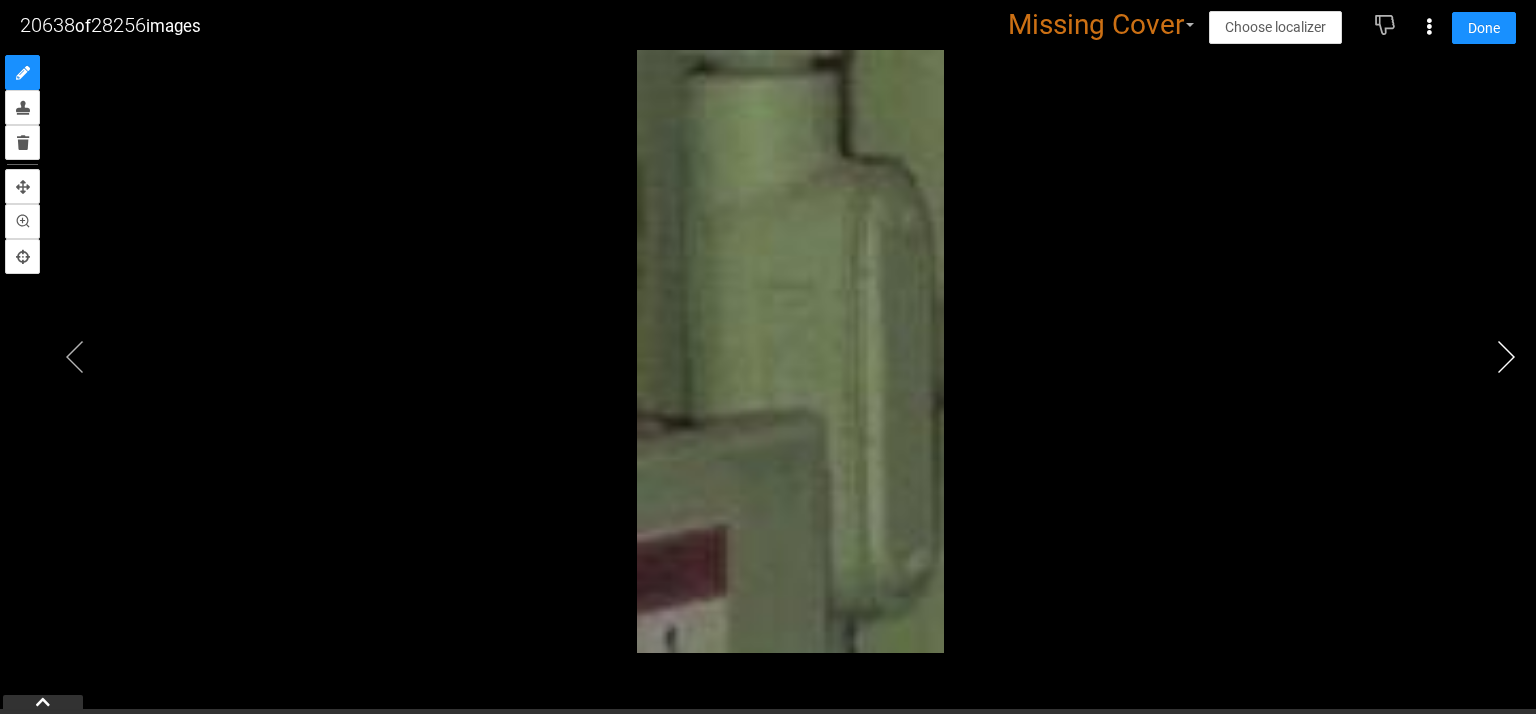 click at bounding box center [1506, 357] 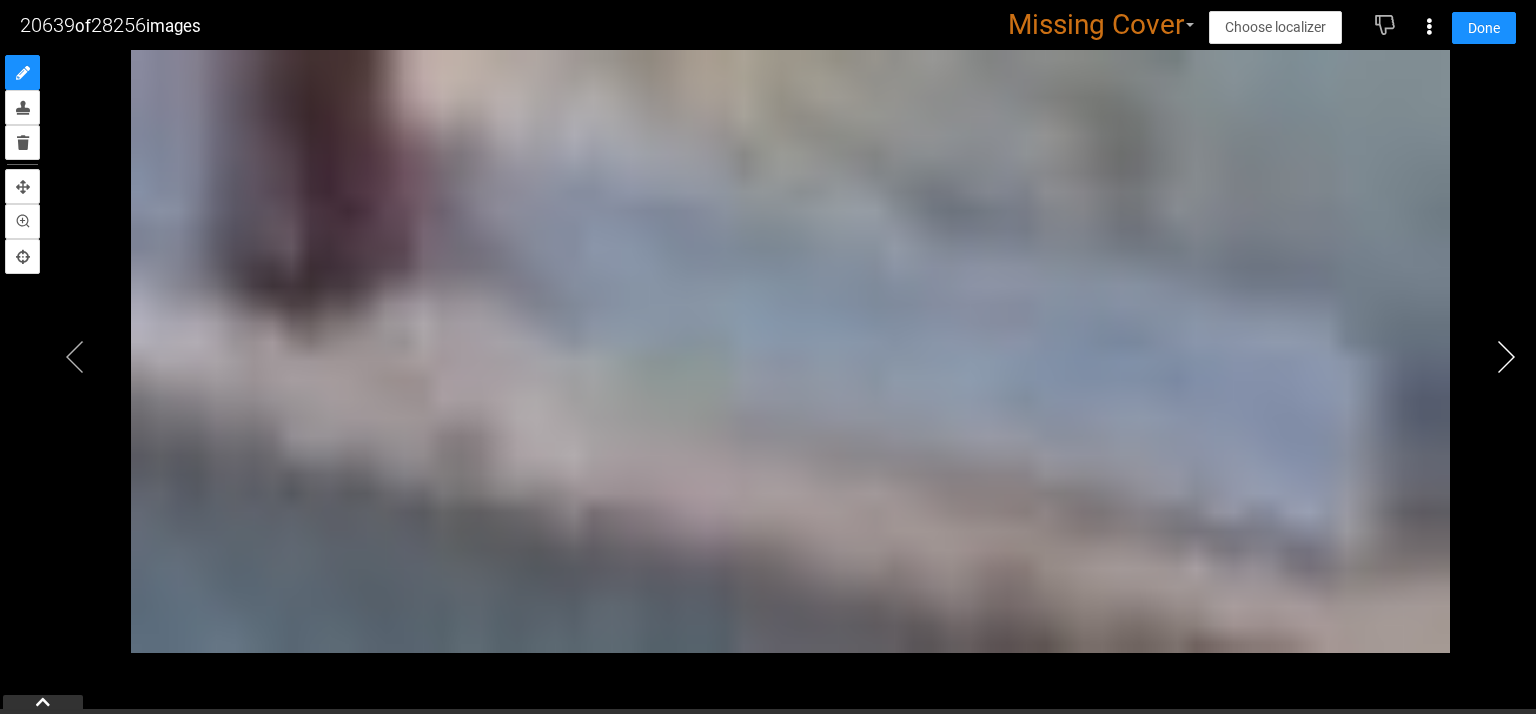 click at bounding box center [1506, 357] 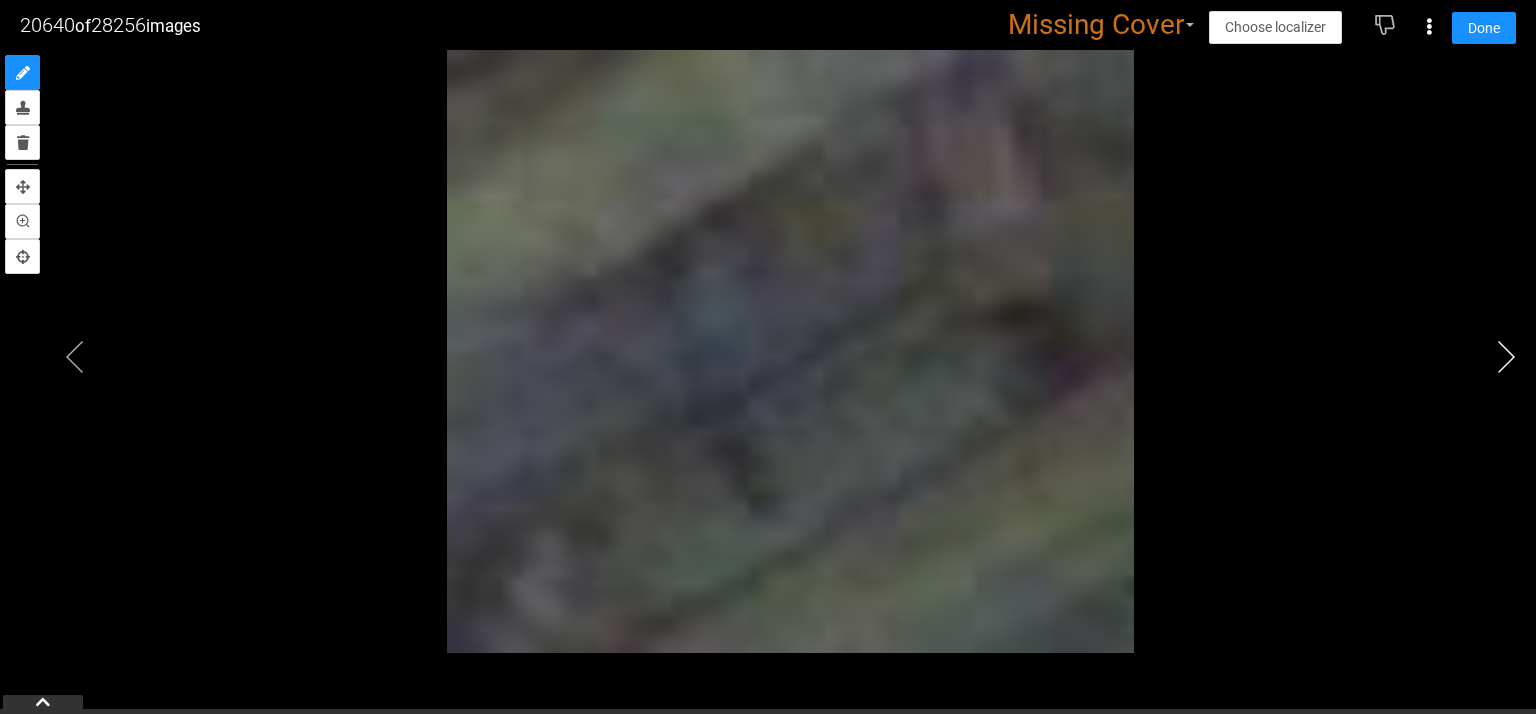 click at bounding box center (1506, 357) 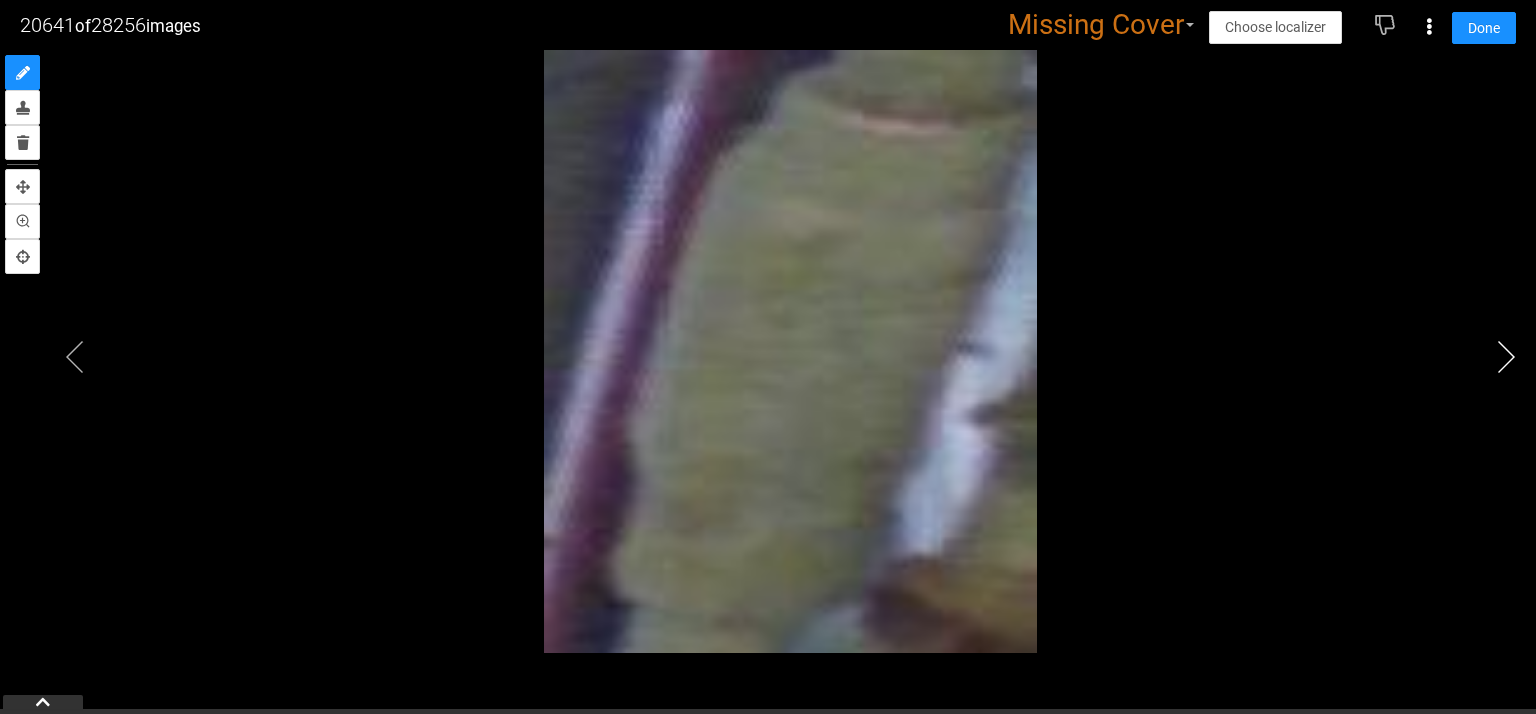 click at bounding box center (1506, 357) 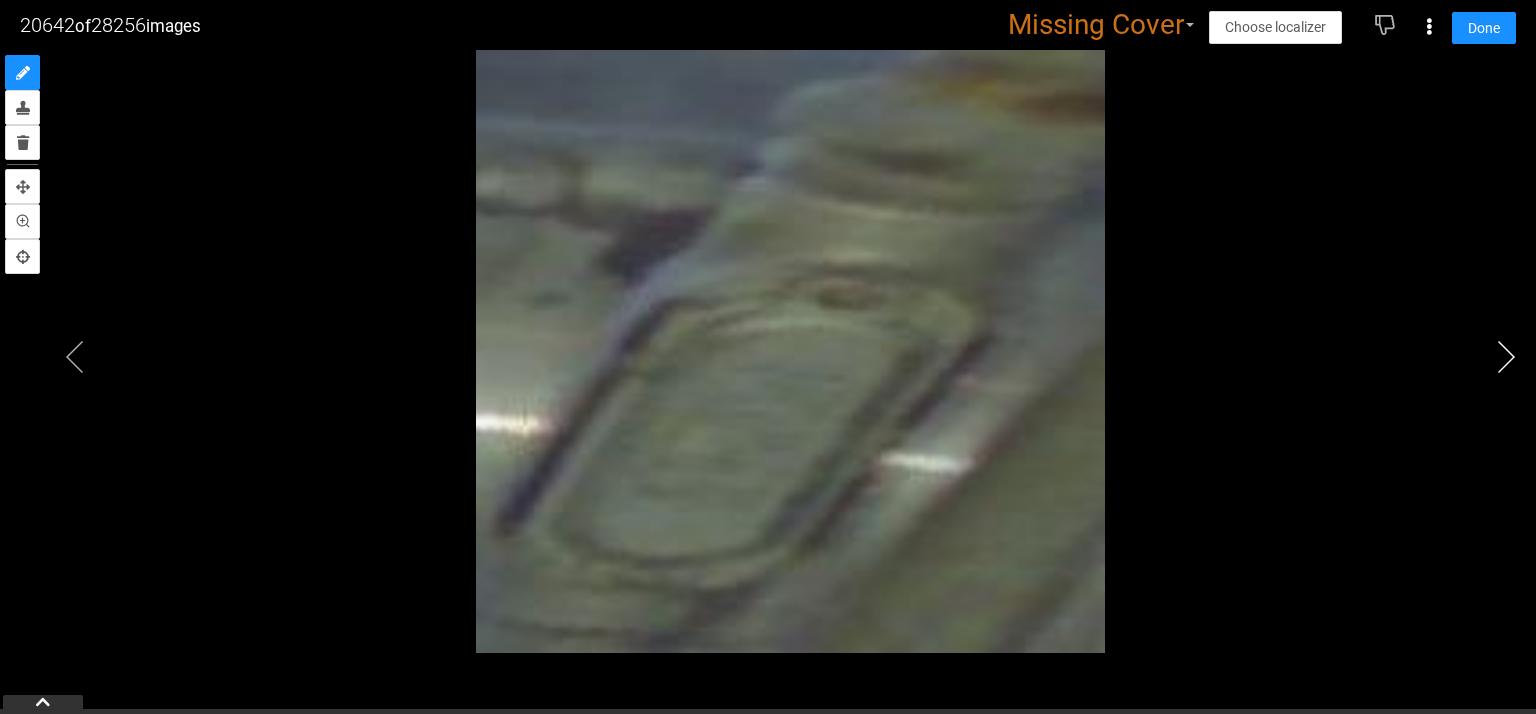 click at bounding box center [1506, 357] 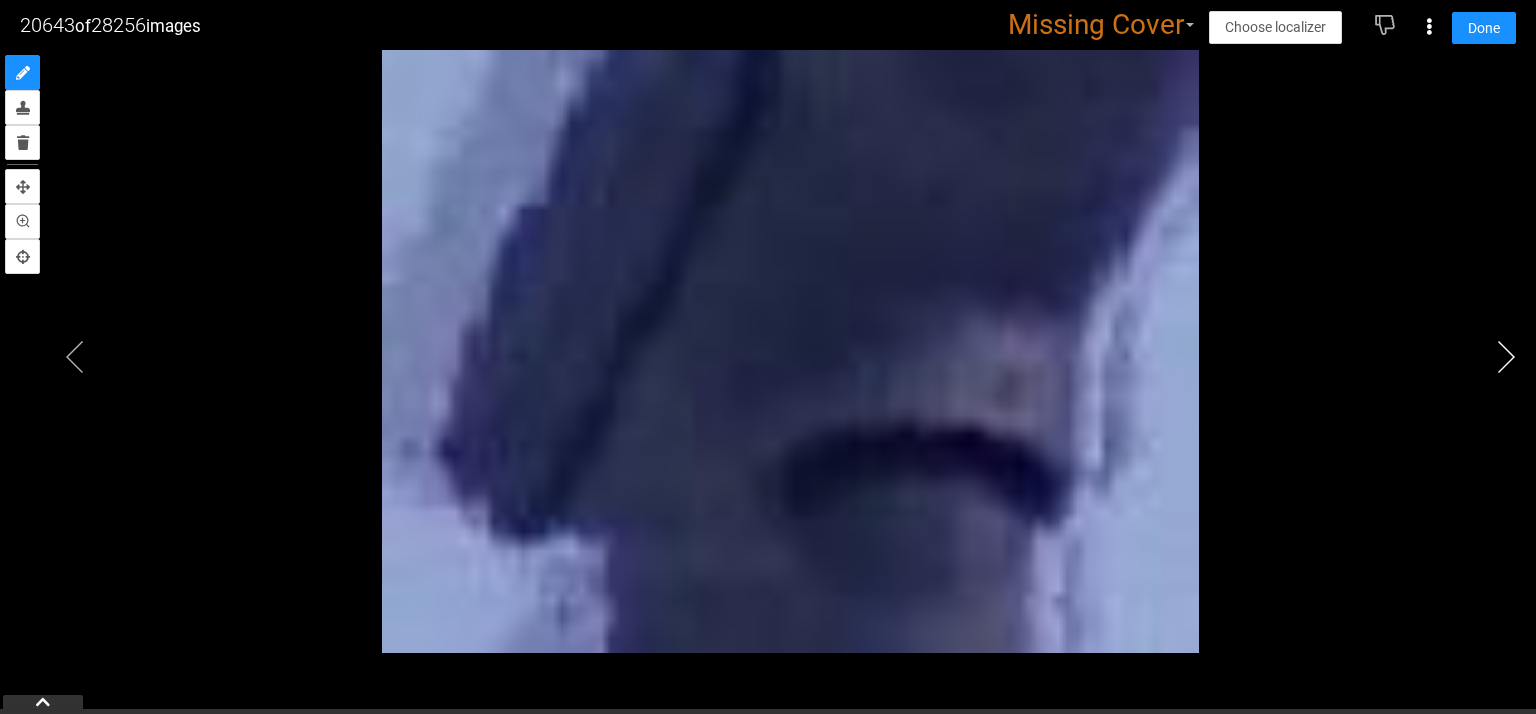 click at bounding box center (1506, 357) 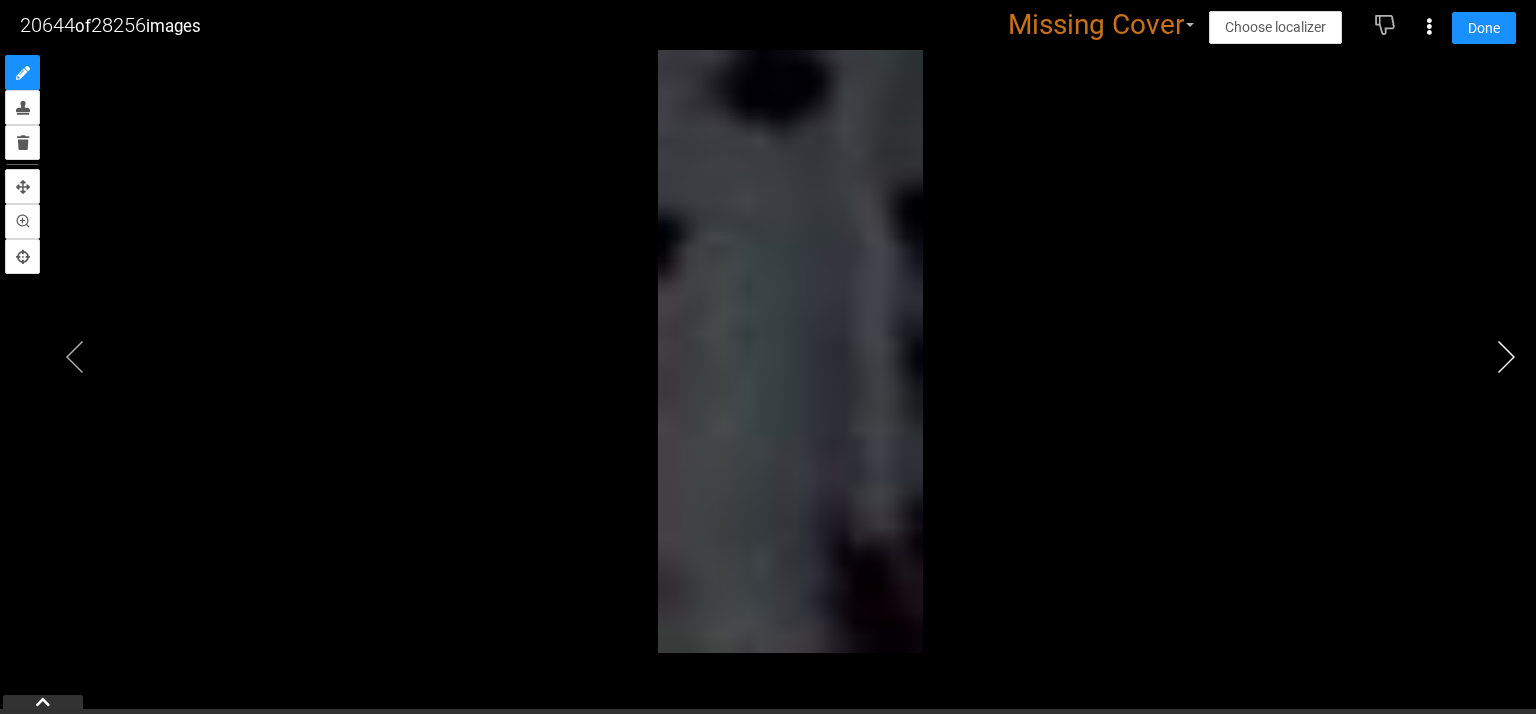 click at bounding box center (1506, 357) 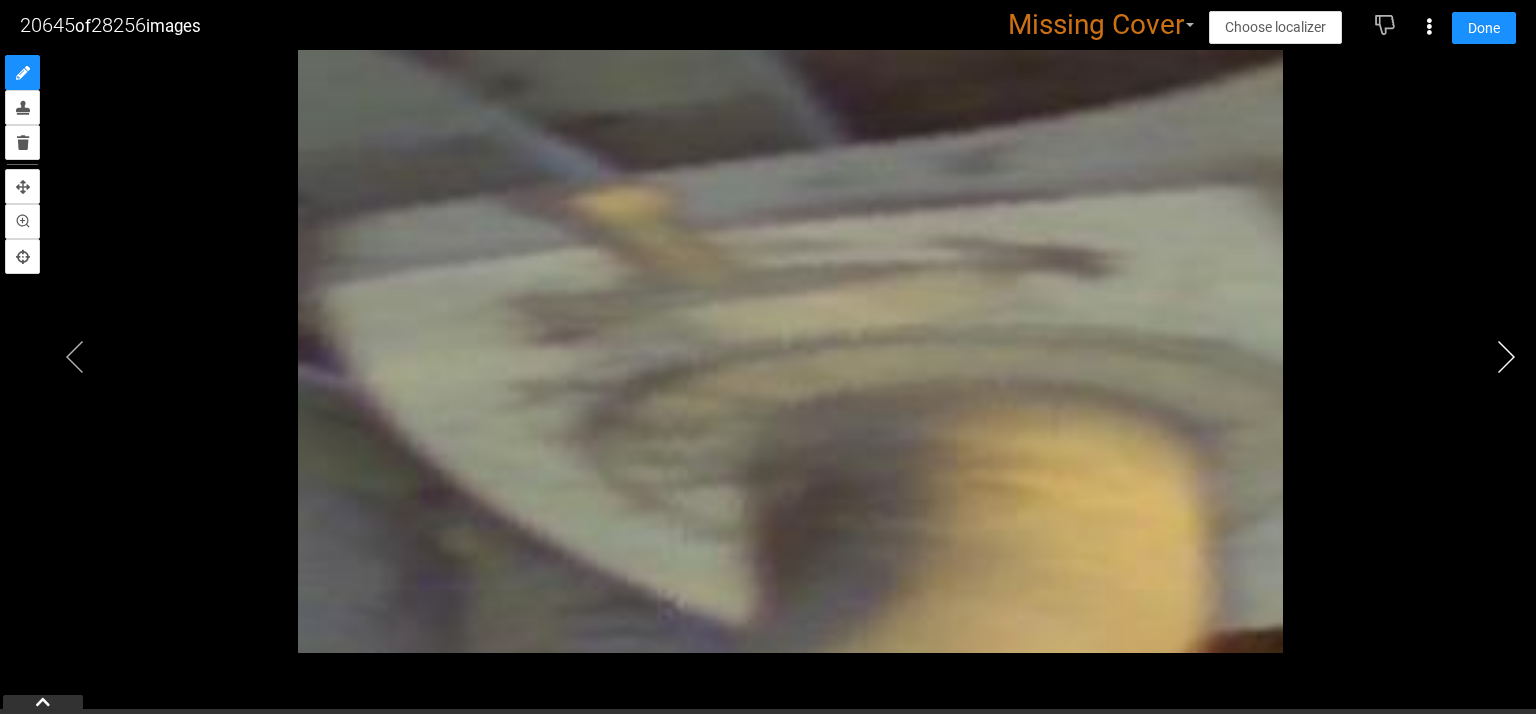 click at bounding box center (1506, 357) 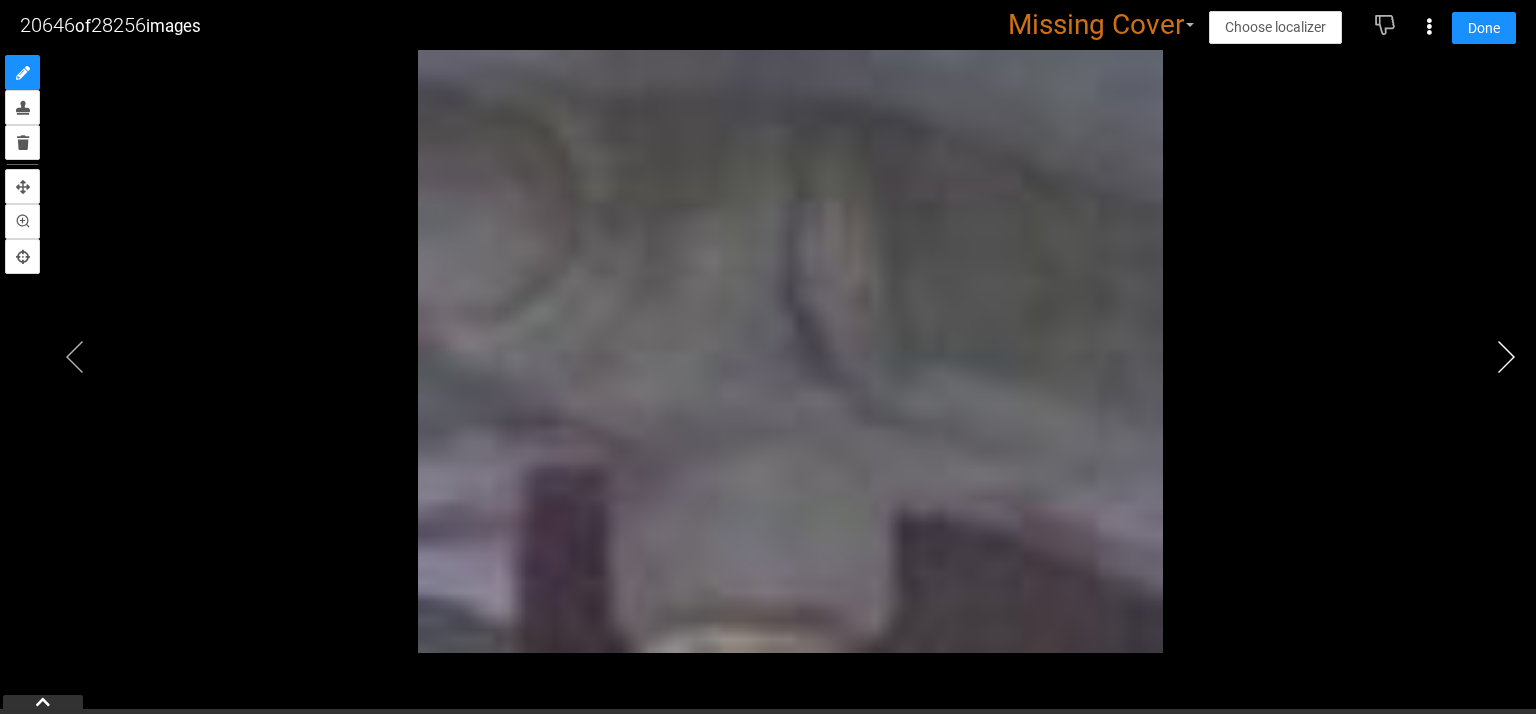 click at bounding box center (1506, 357) 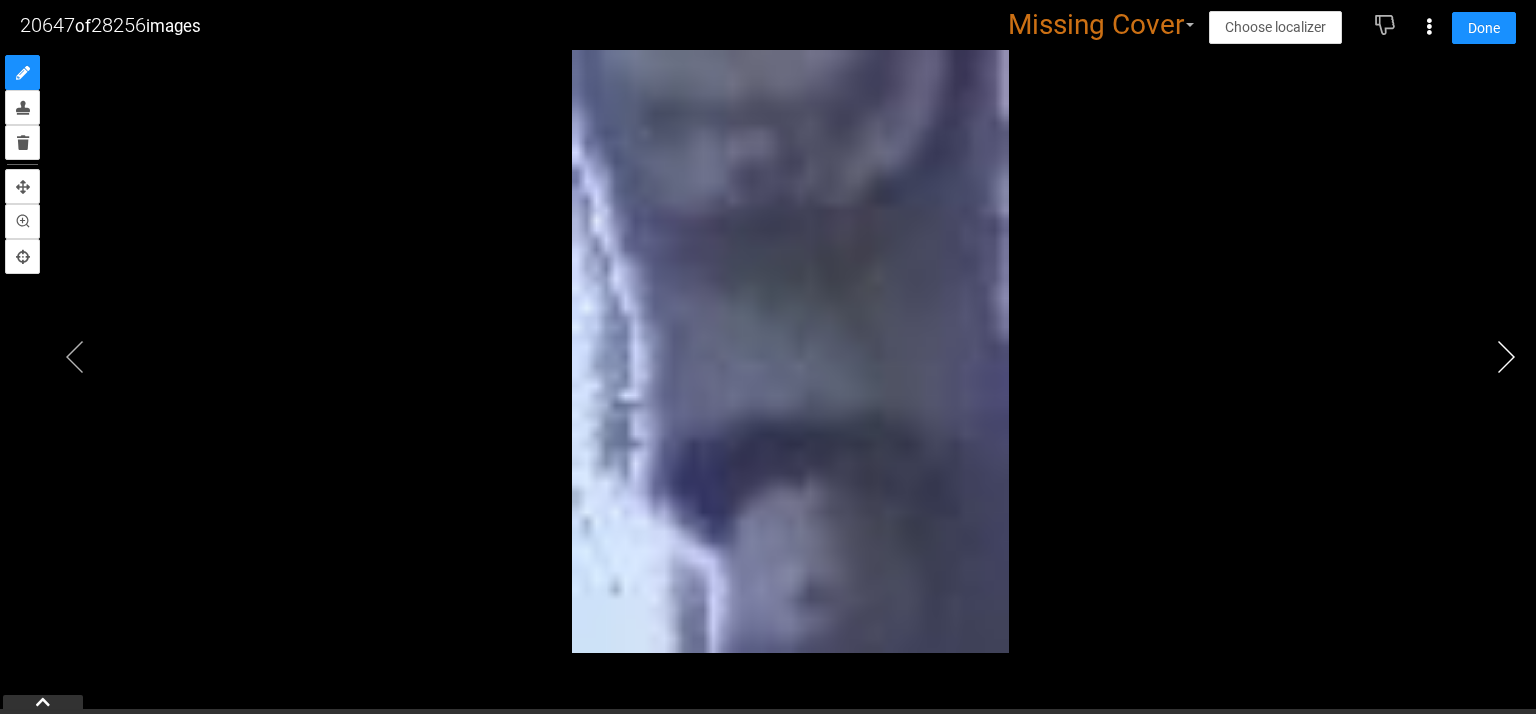 click at bounding box center (1506, 357) 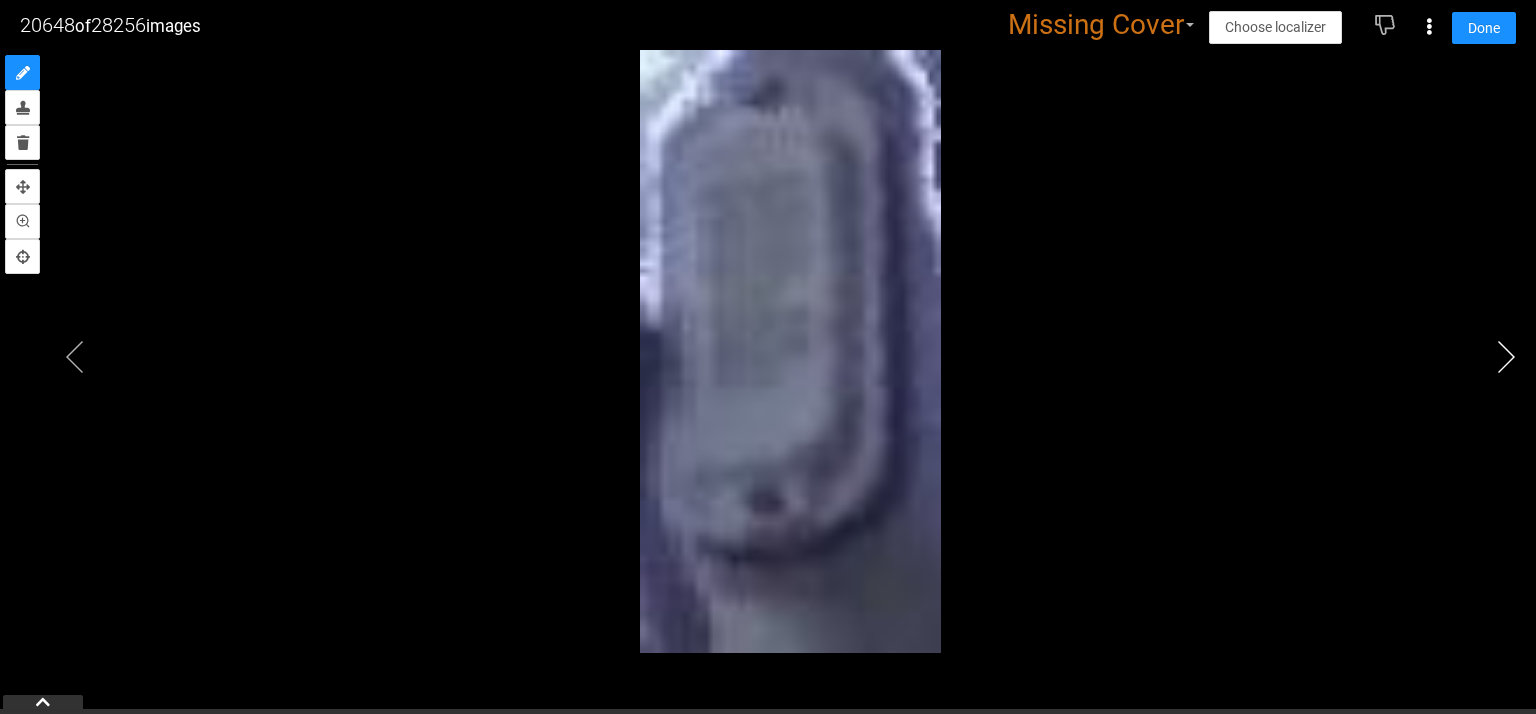 click at bounding box center [1506, 357] 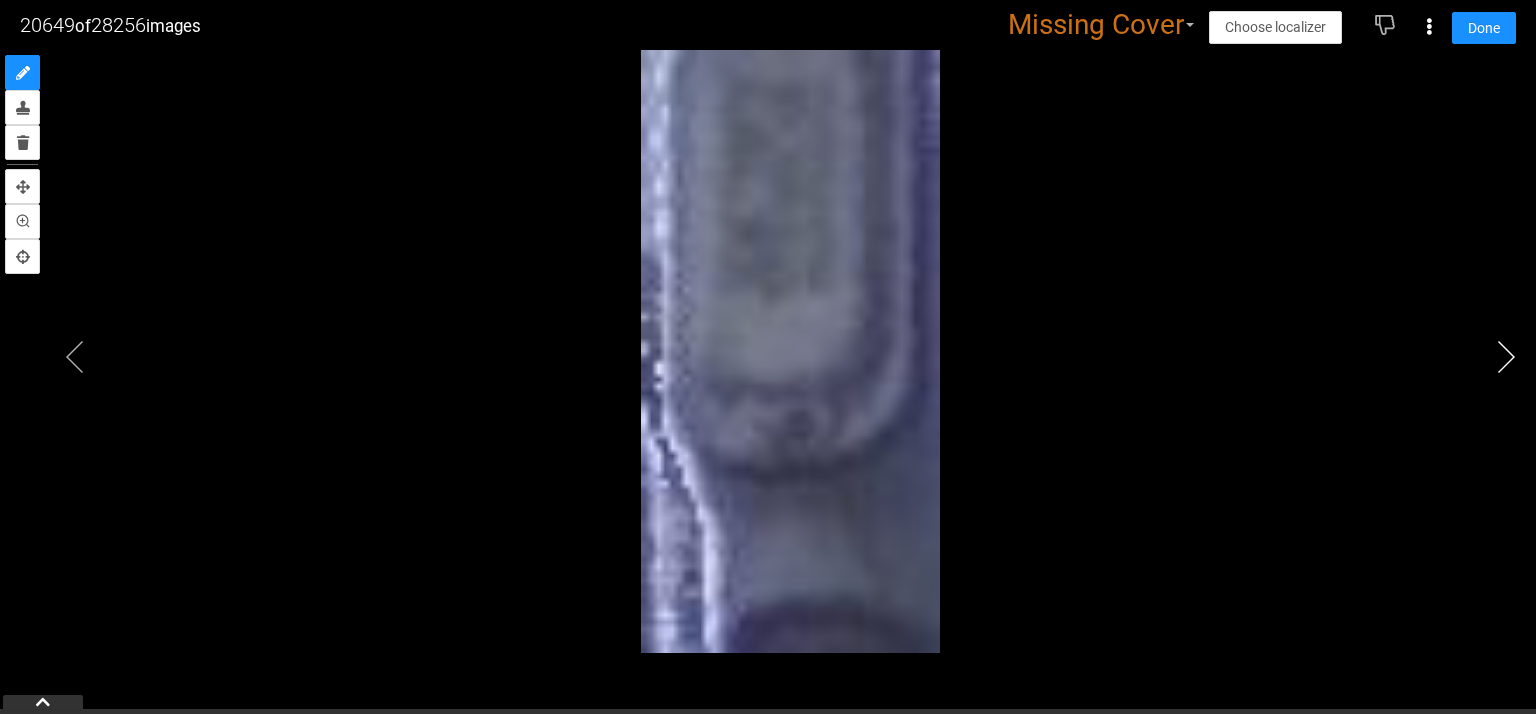 click at bounding box center (1506, 357) 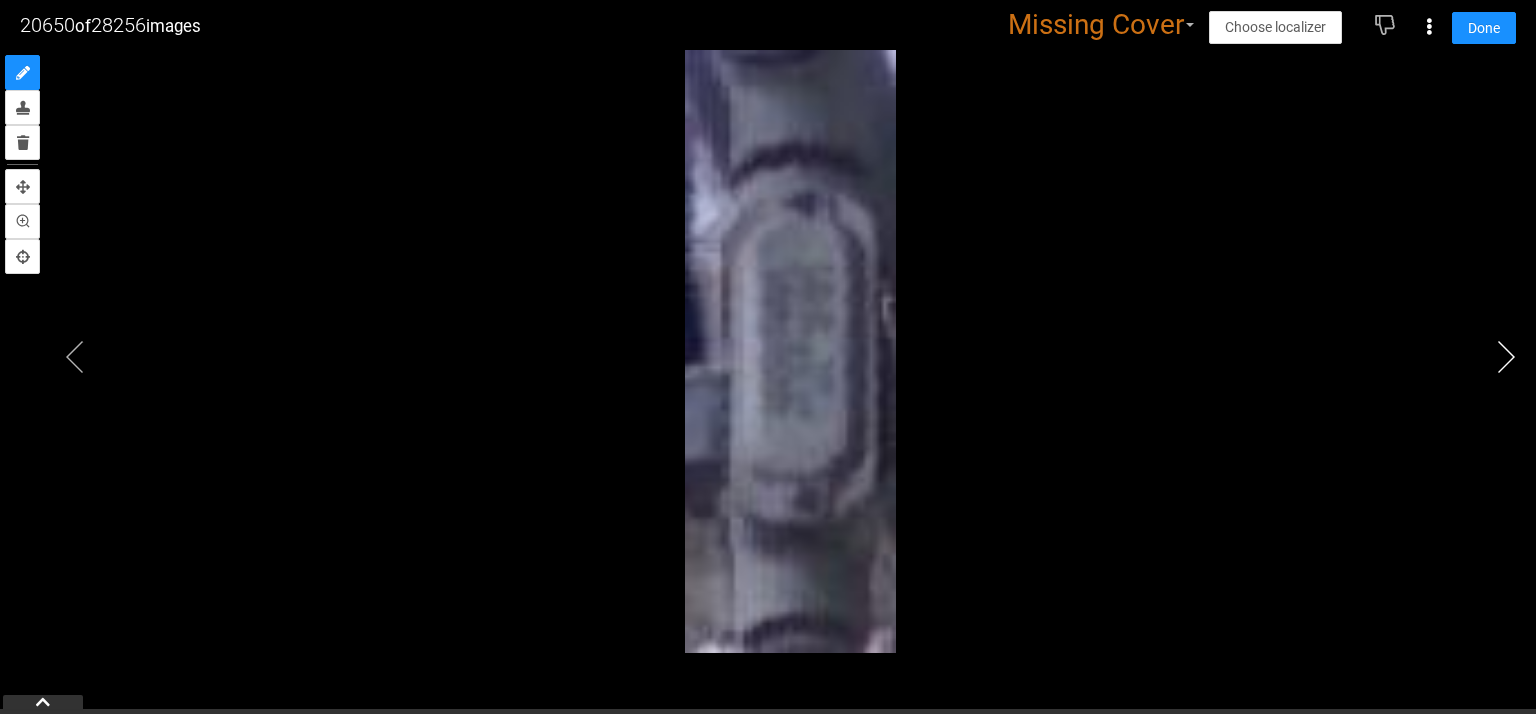 click at bounding box center (1506, 357) 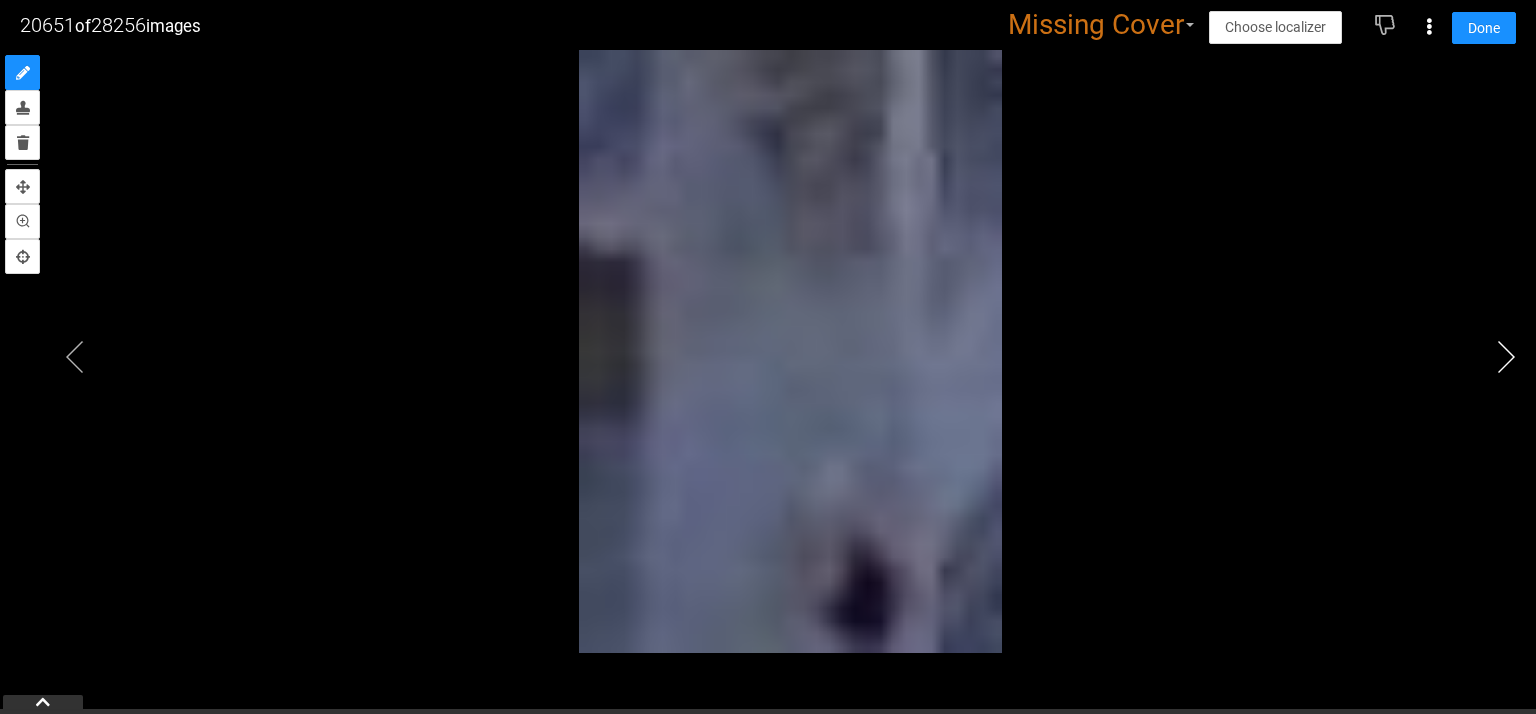 click at bounding box center [1506, 357] 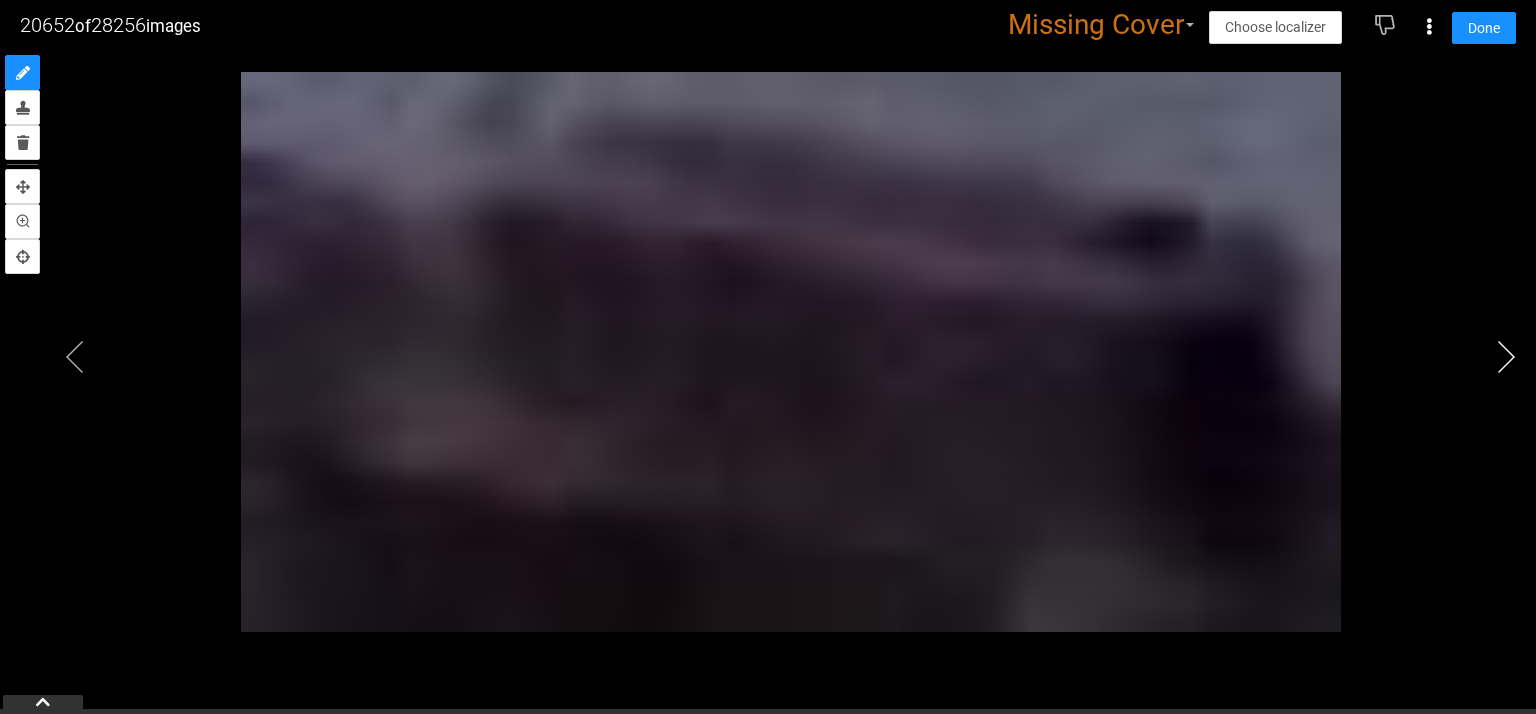click at bounding box center (1506, 357) 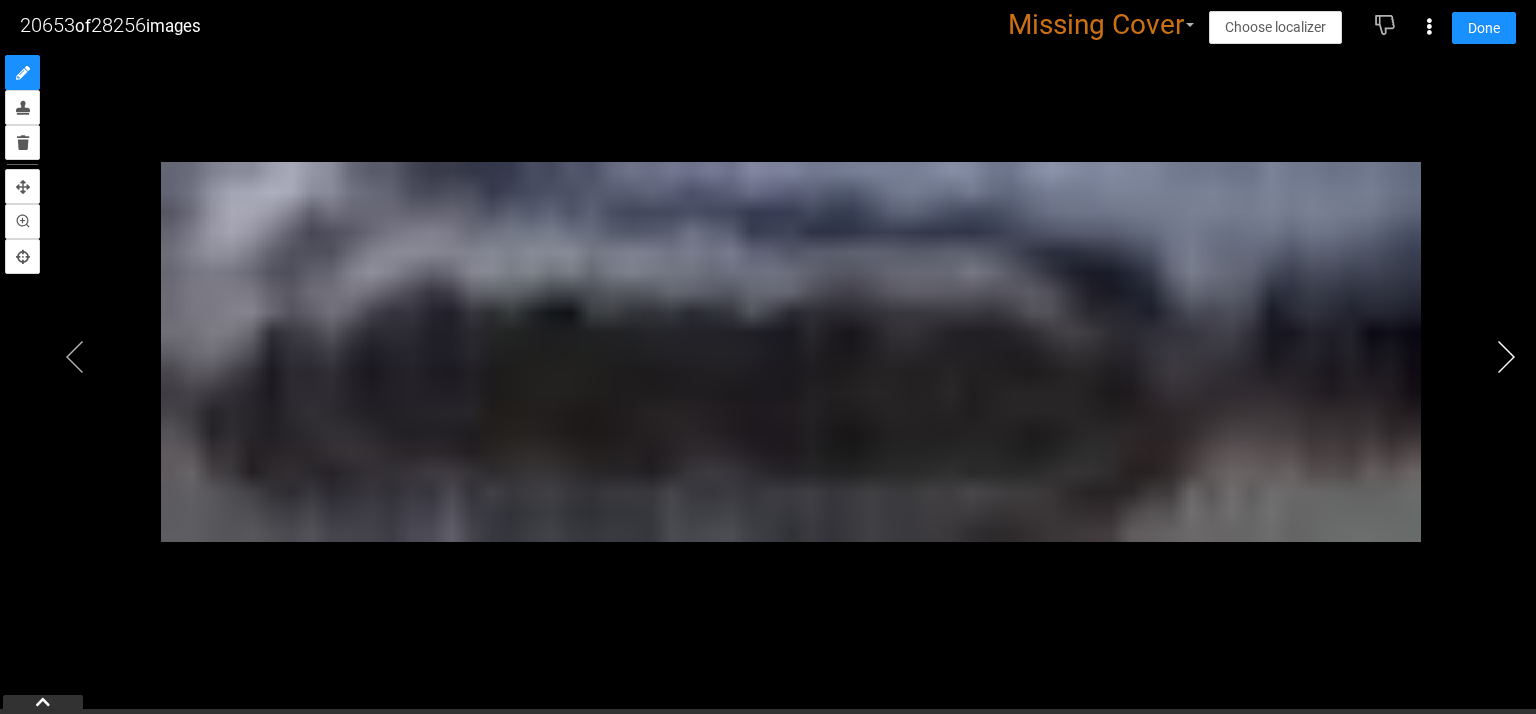 click at bounding box center (1506, 357) 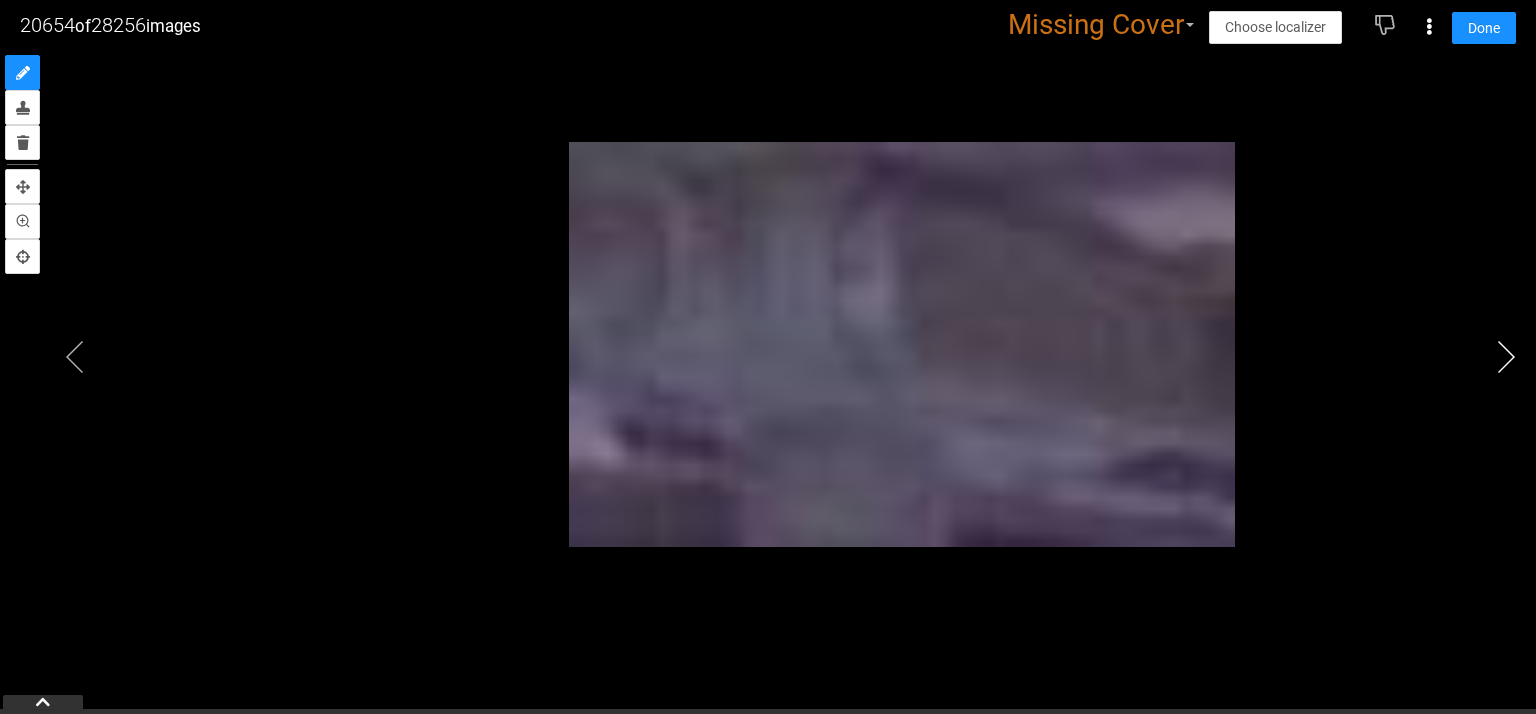 click at bounding box center (1506, 357) 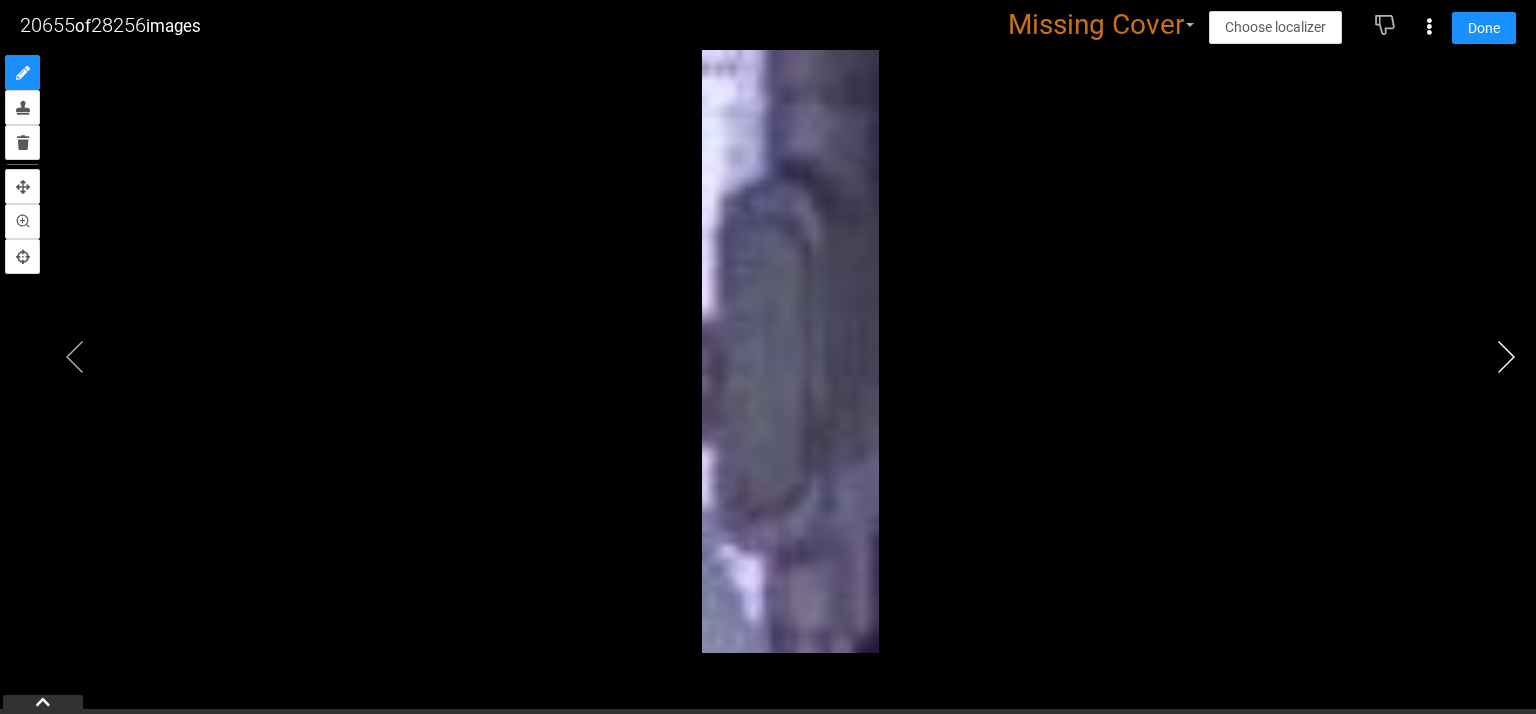 click at bounding box center [1506, 357] 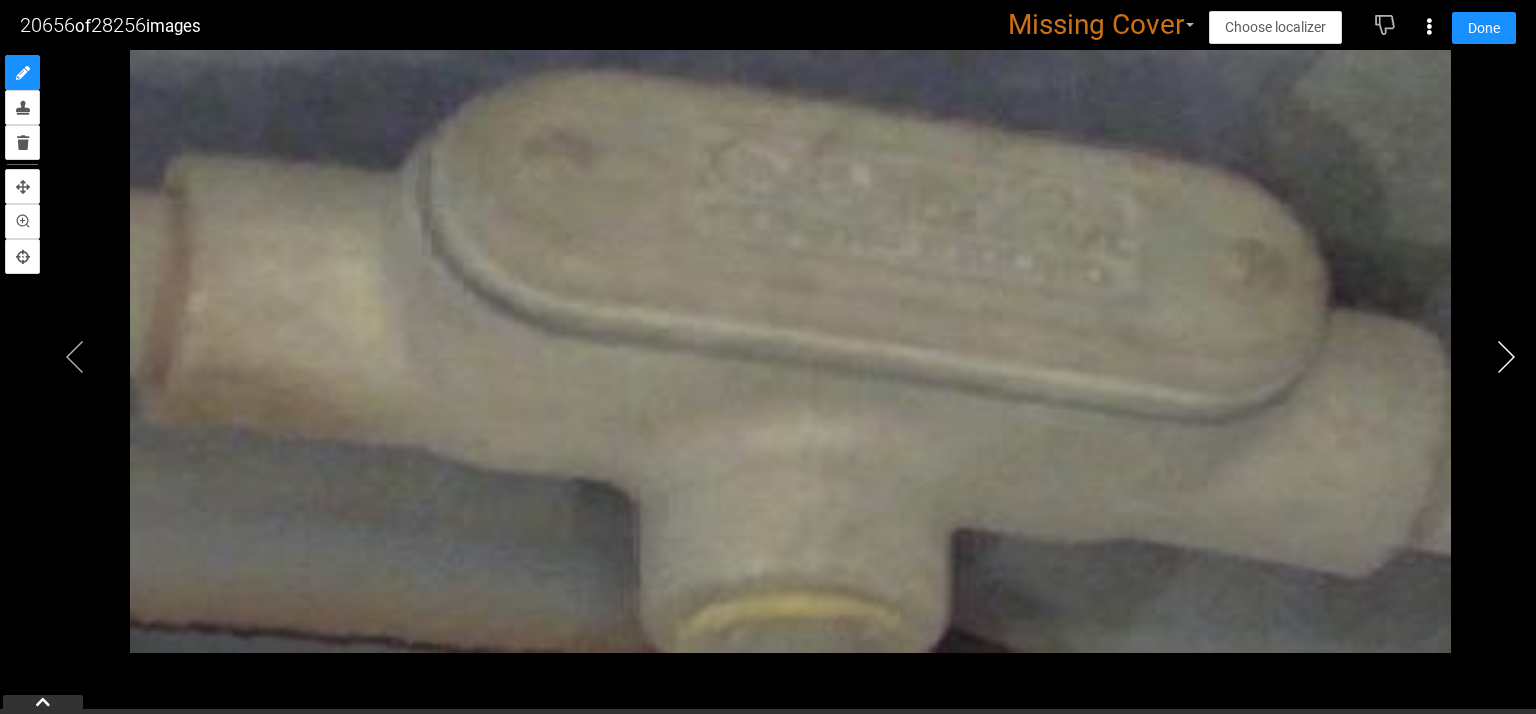 click at bounding box center [1506, 357] 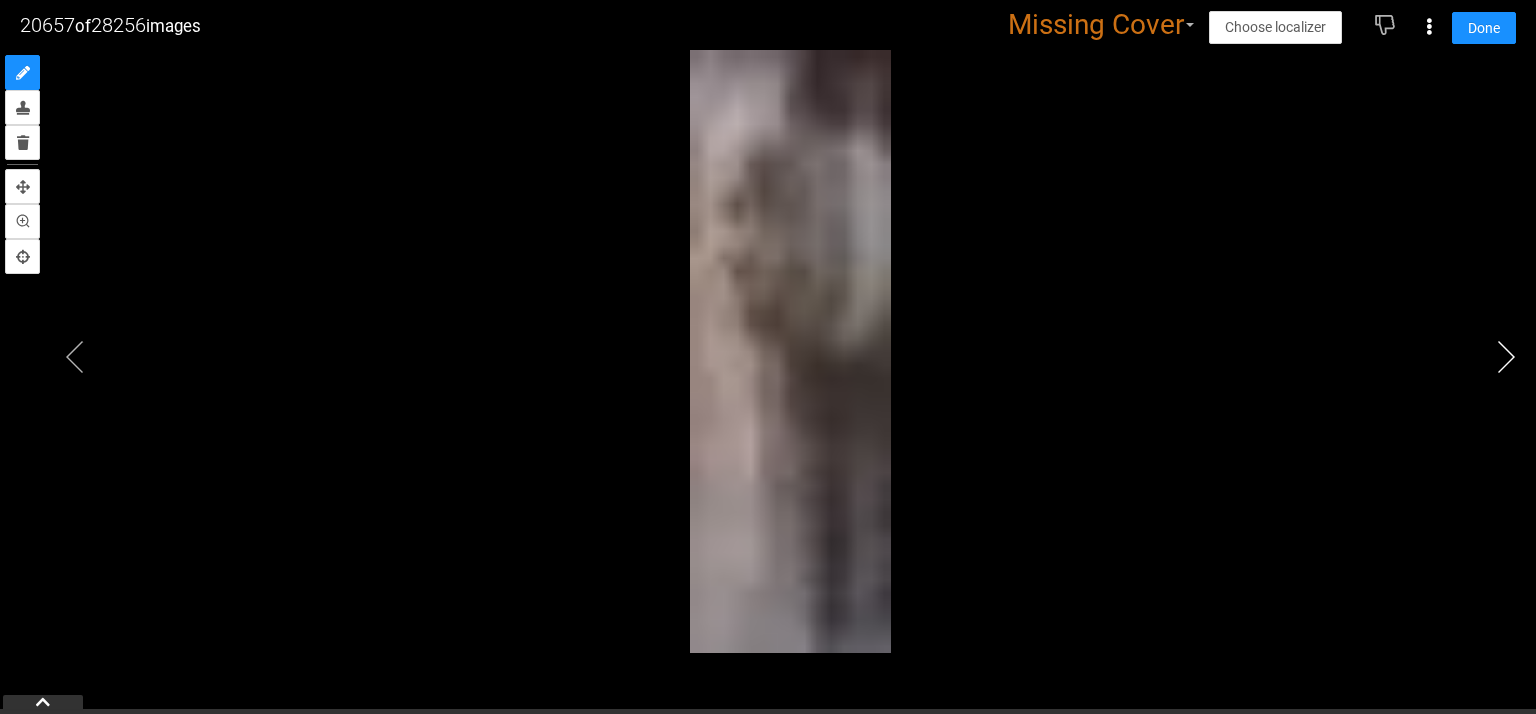 click at bounding box center (1506, 357) 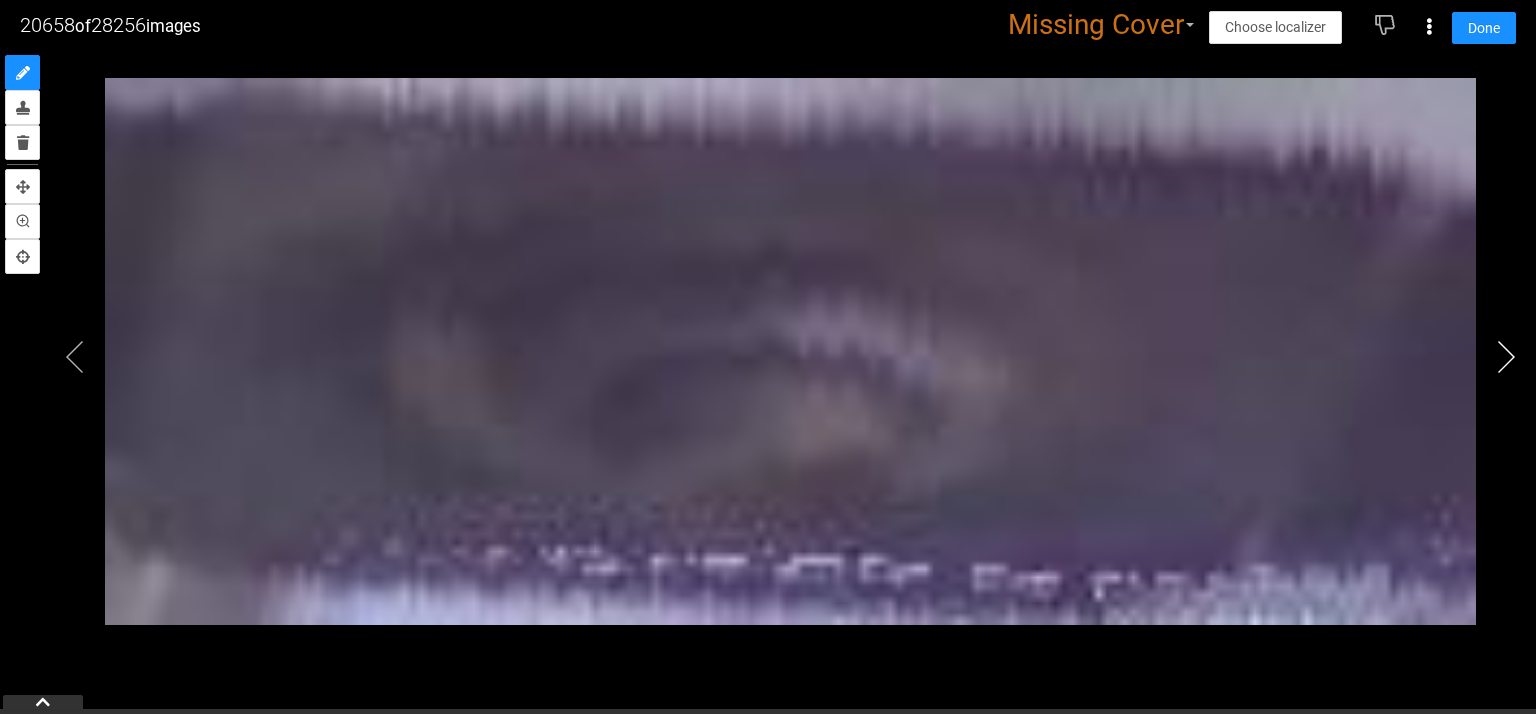click at bounding box center (1506, 357) 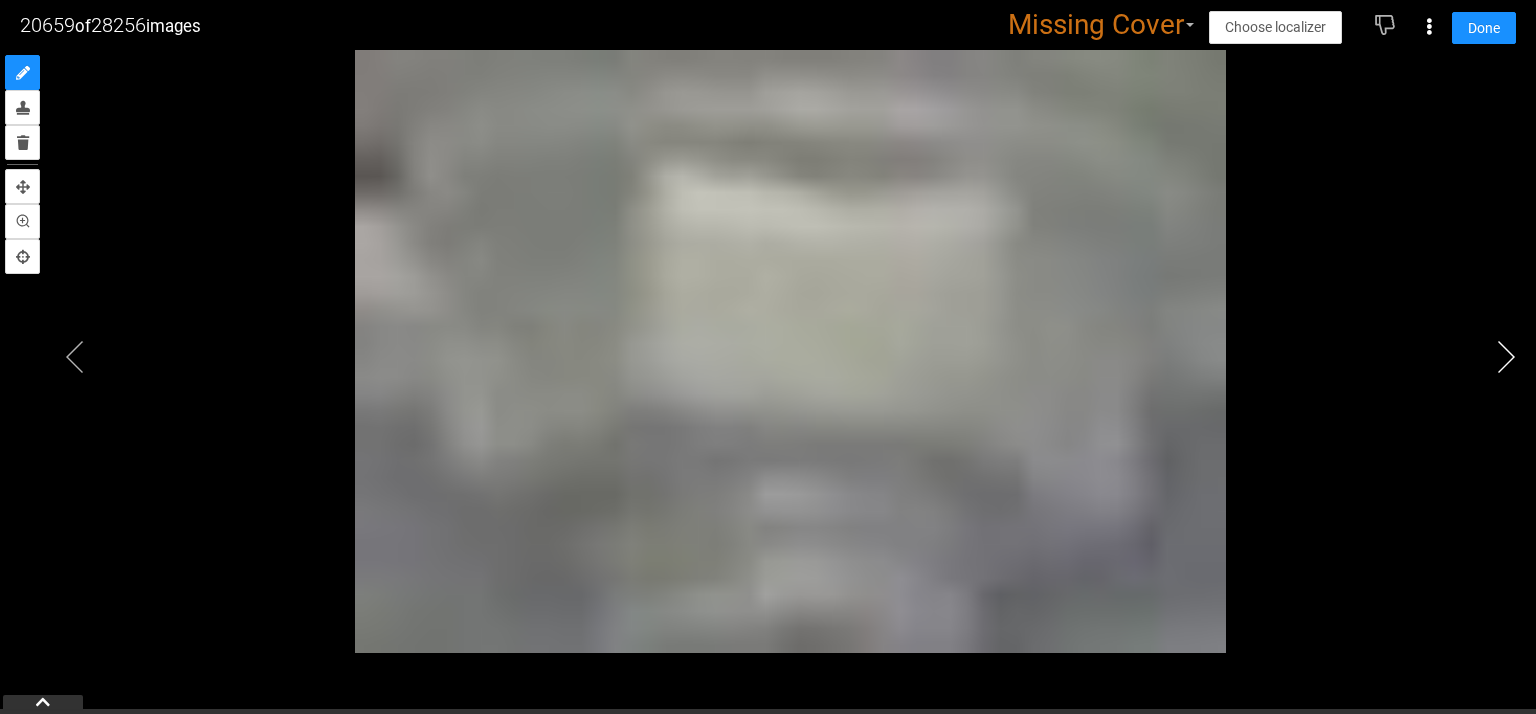 click at bounding box center (1506, 357) 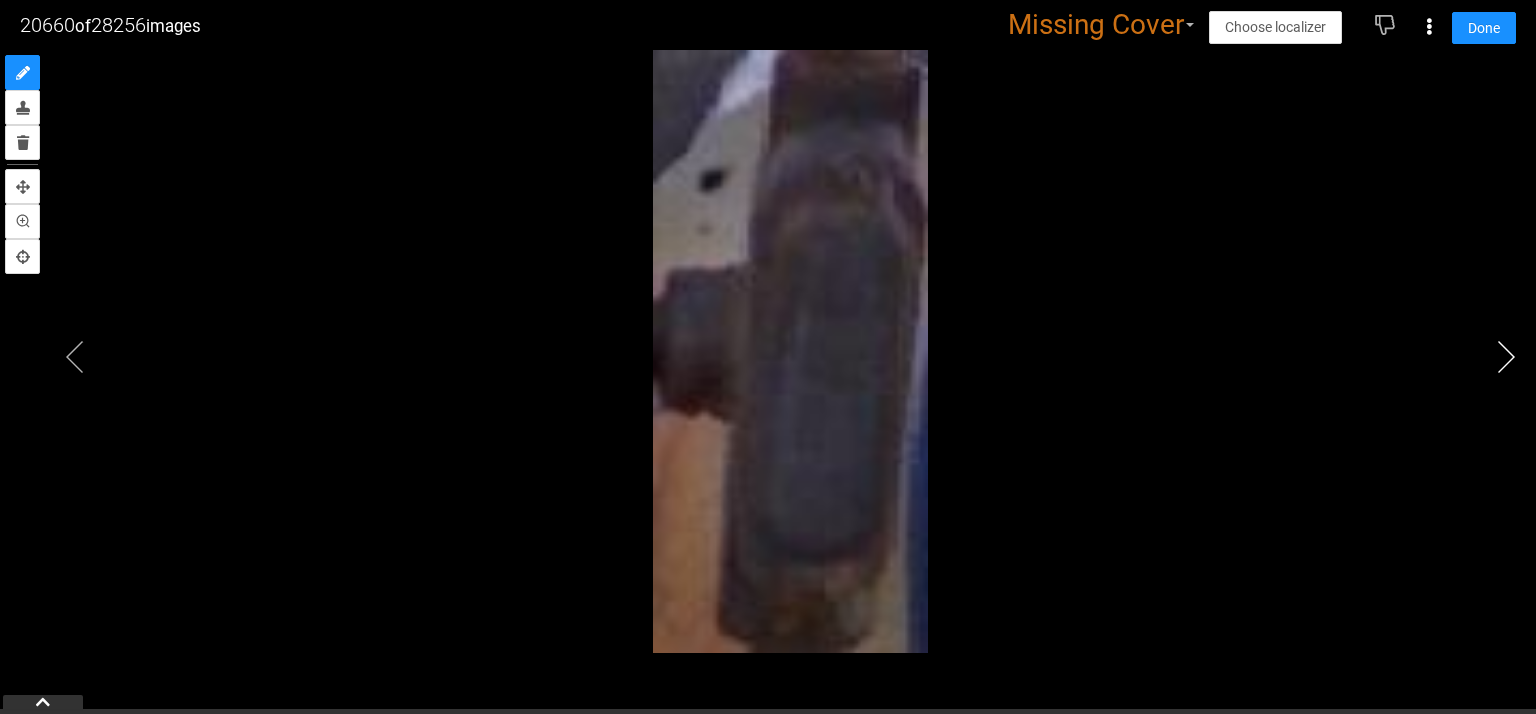 click at bounding box center (1506, 357) 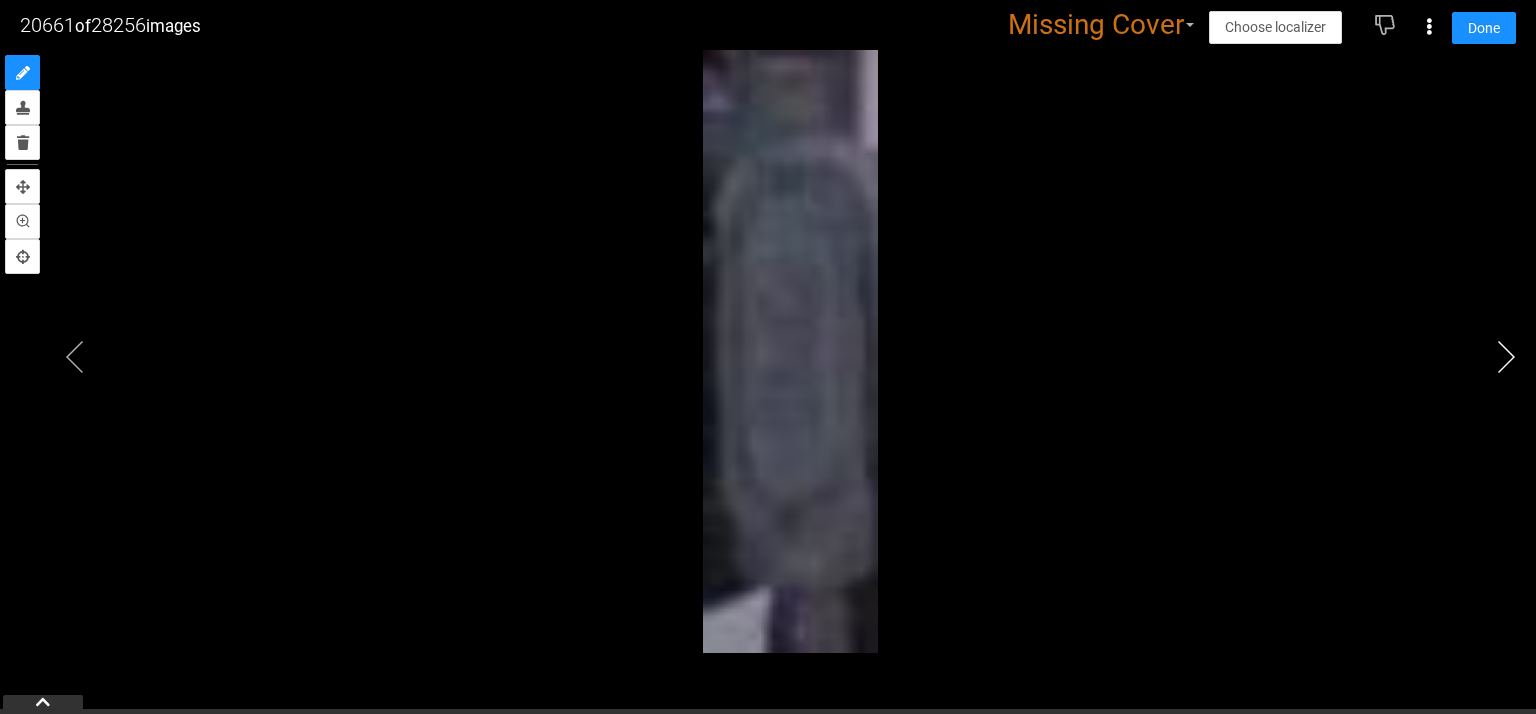 click at bounding box center [1506, 357] 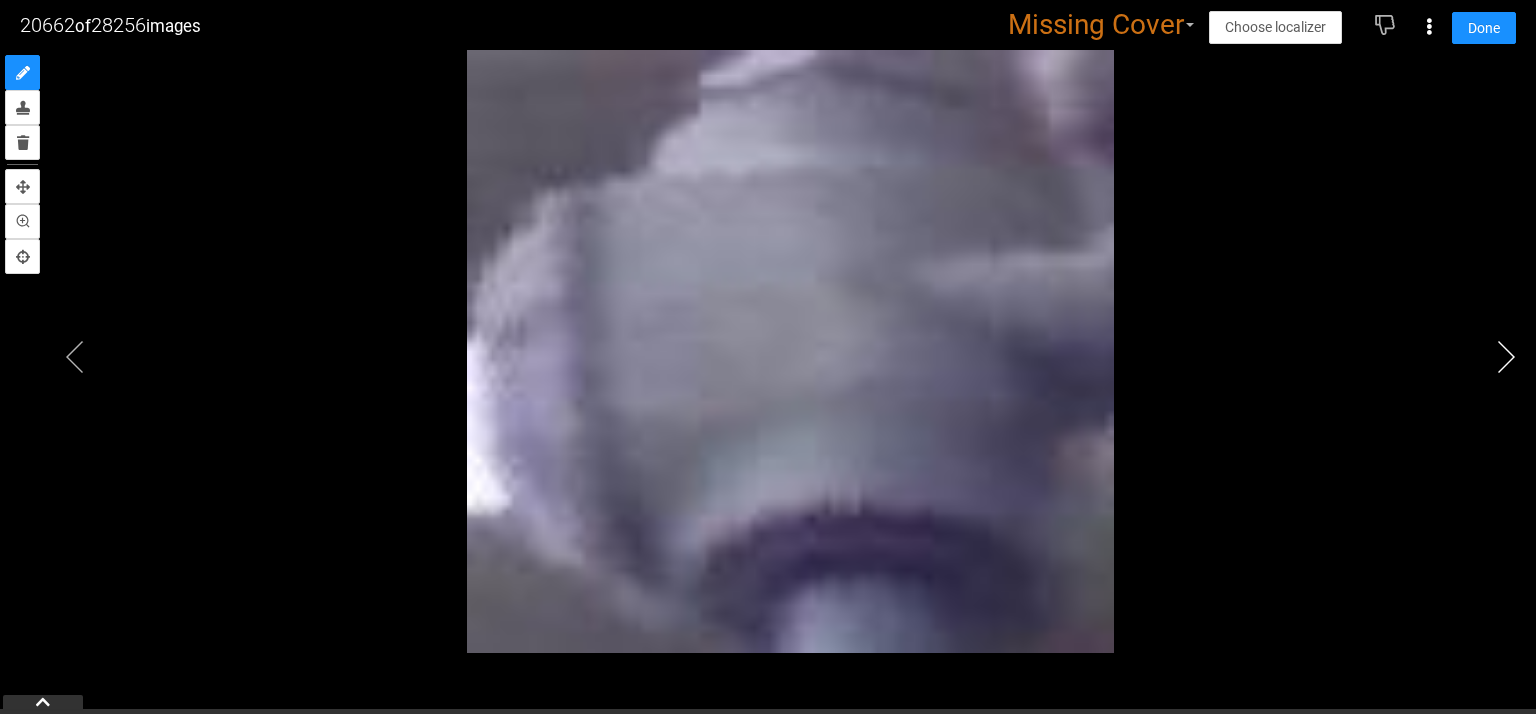 click at bounding box center [1506, 357] 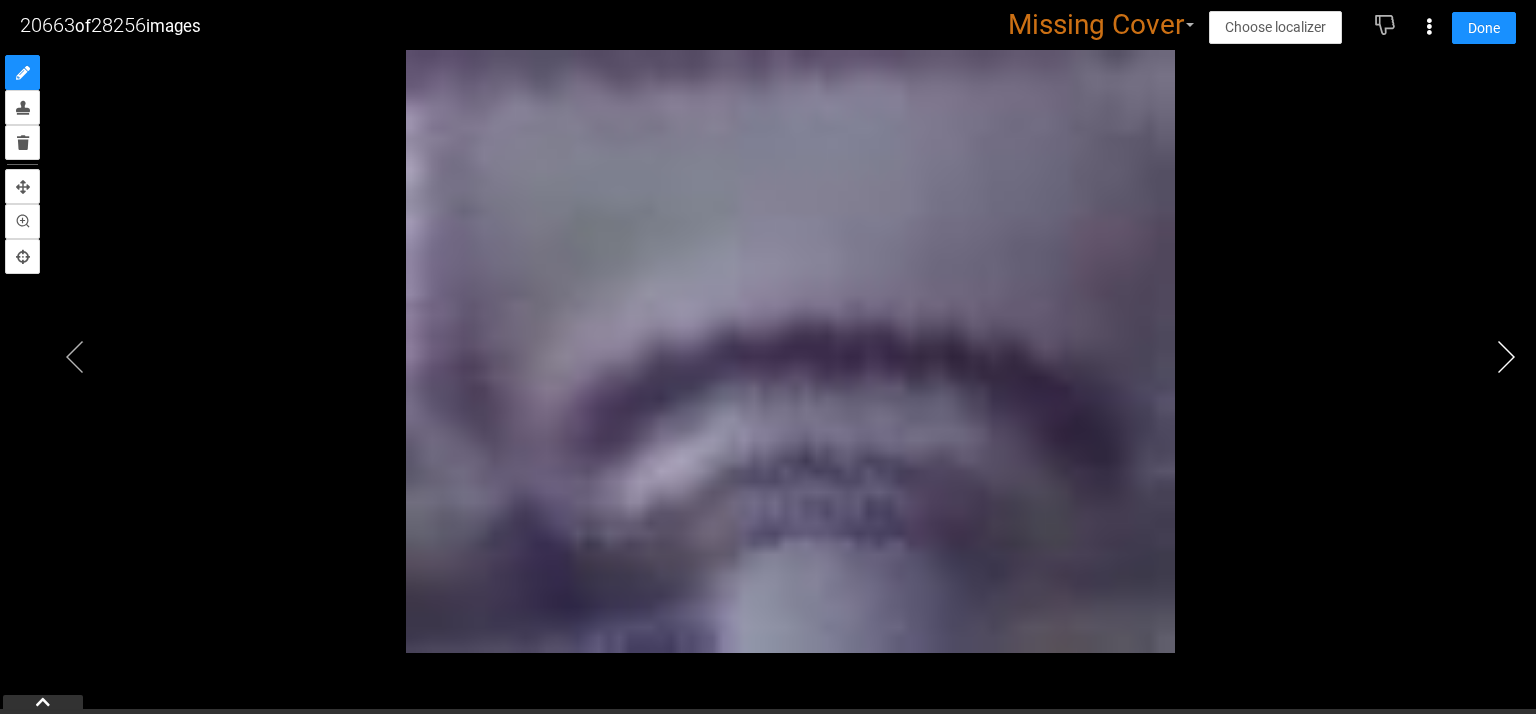 click at bounding box center (1506, 357) 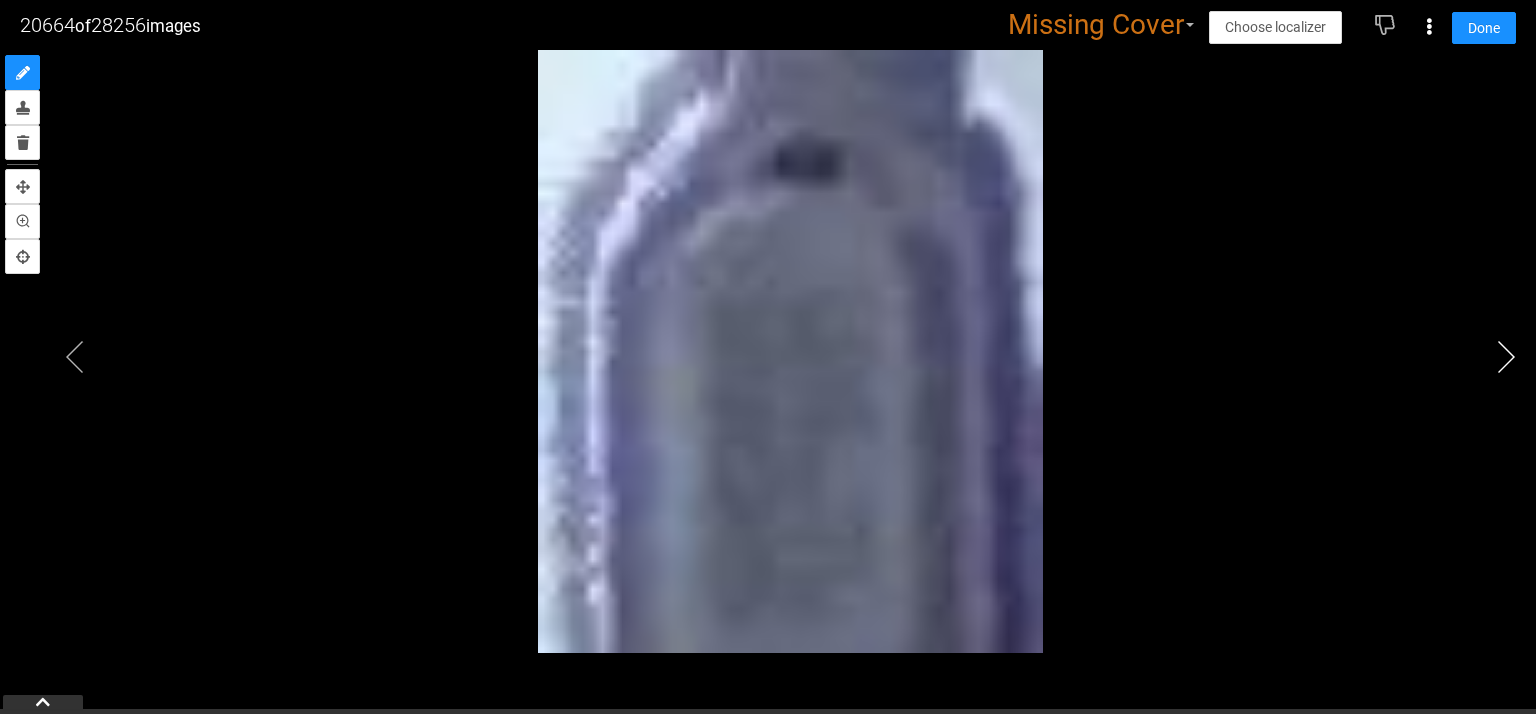 click at bounding box center [1506, 357] 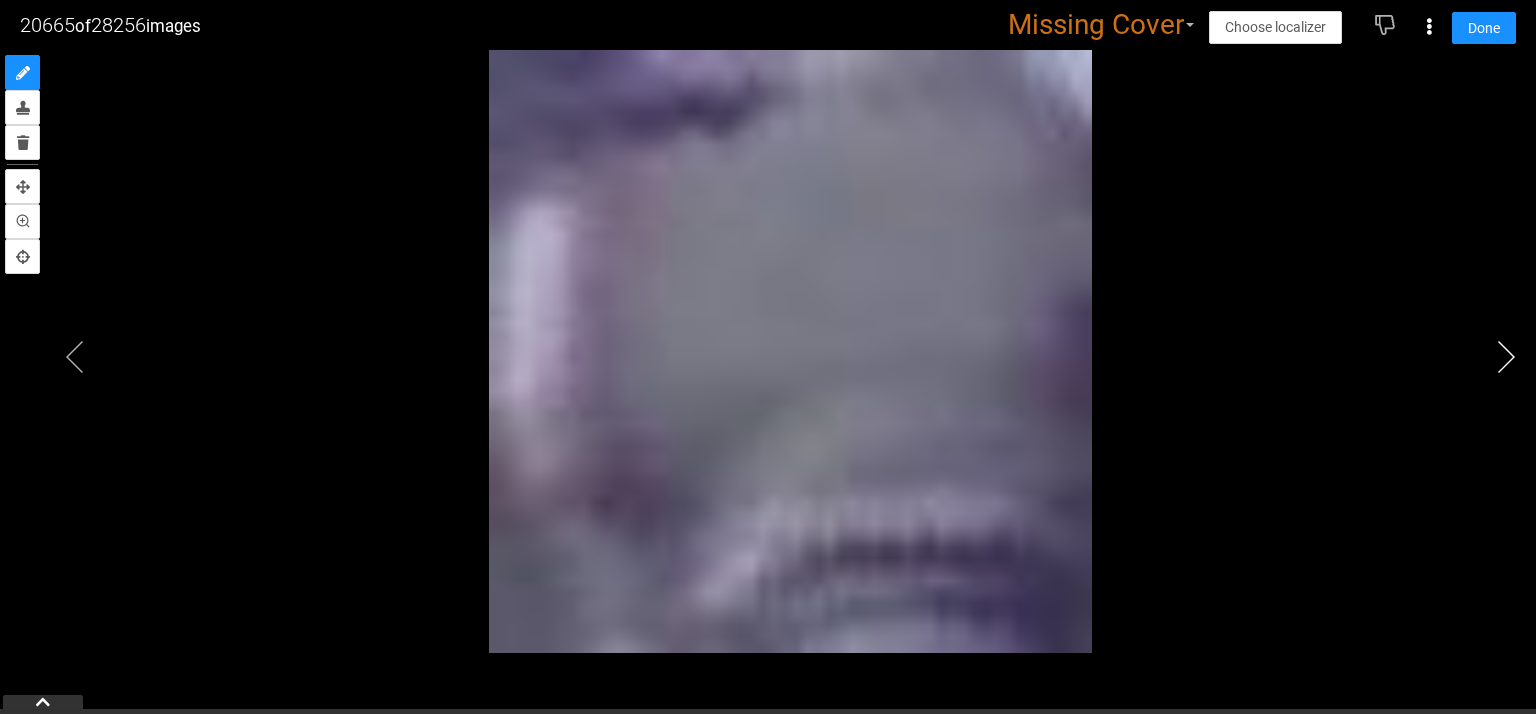 click at bounding box center (1506, 357) 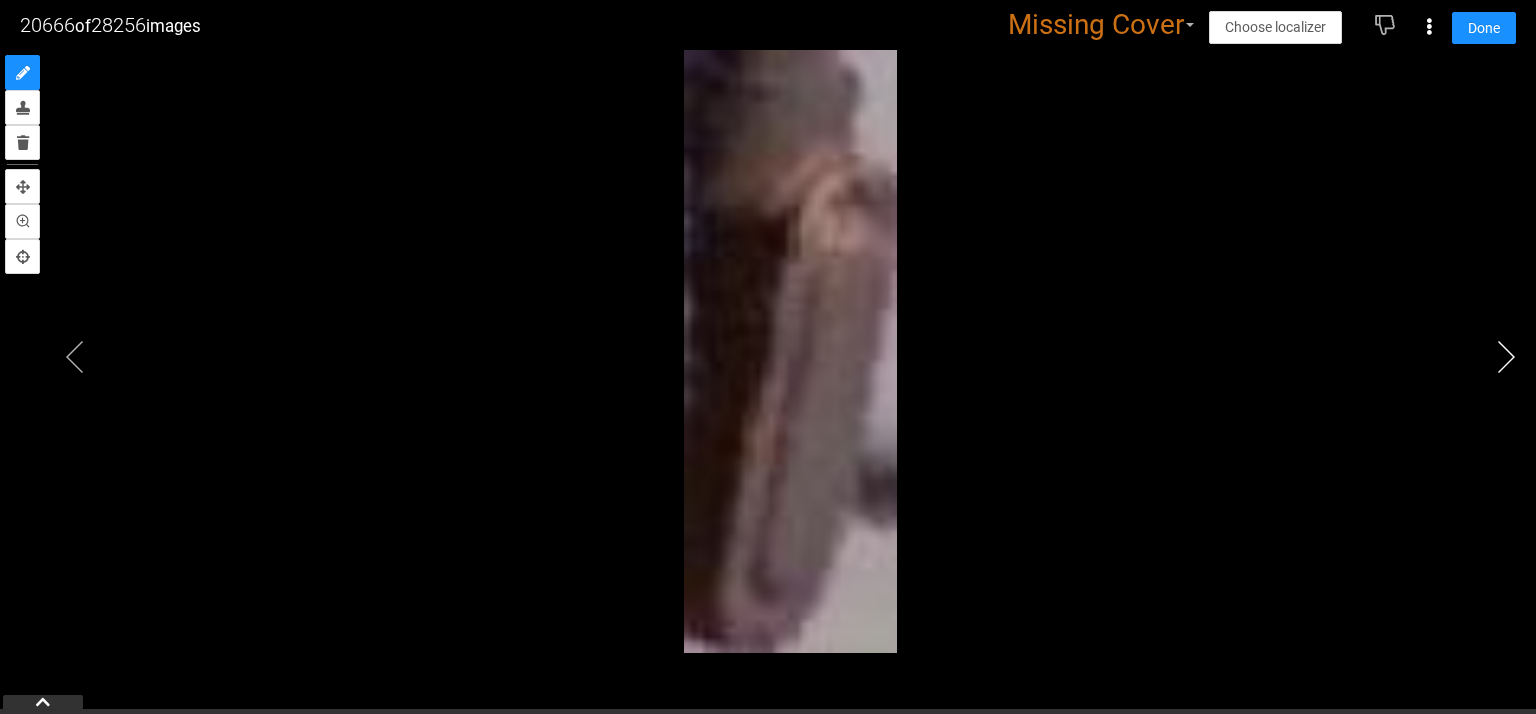 click at bounding box center [1506, 357] 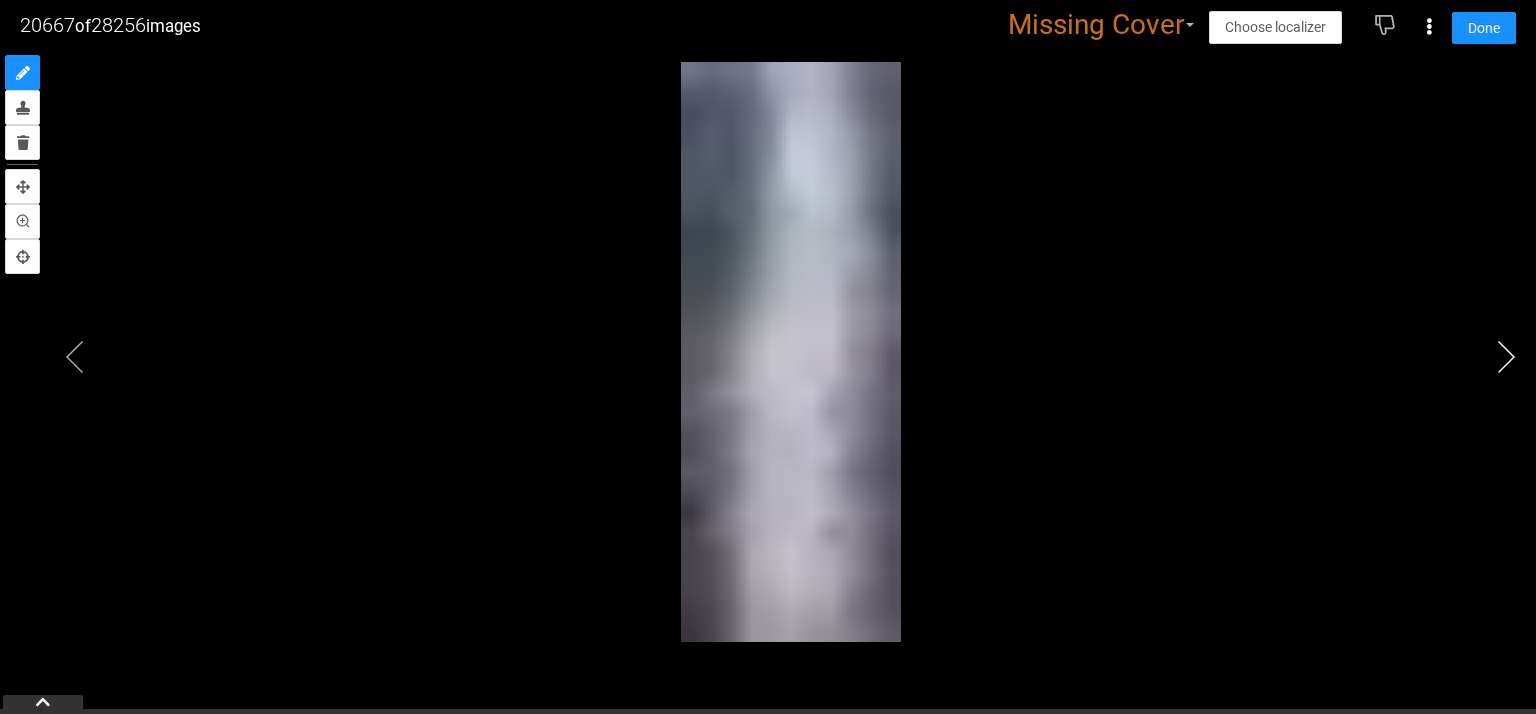 click at bounding box center [1506, 357] 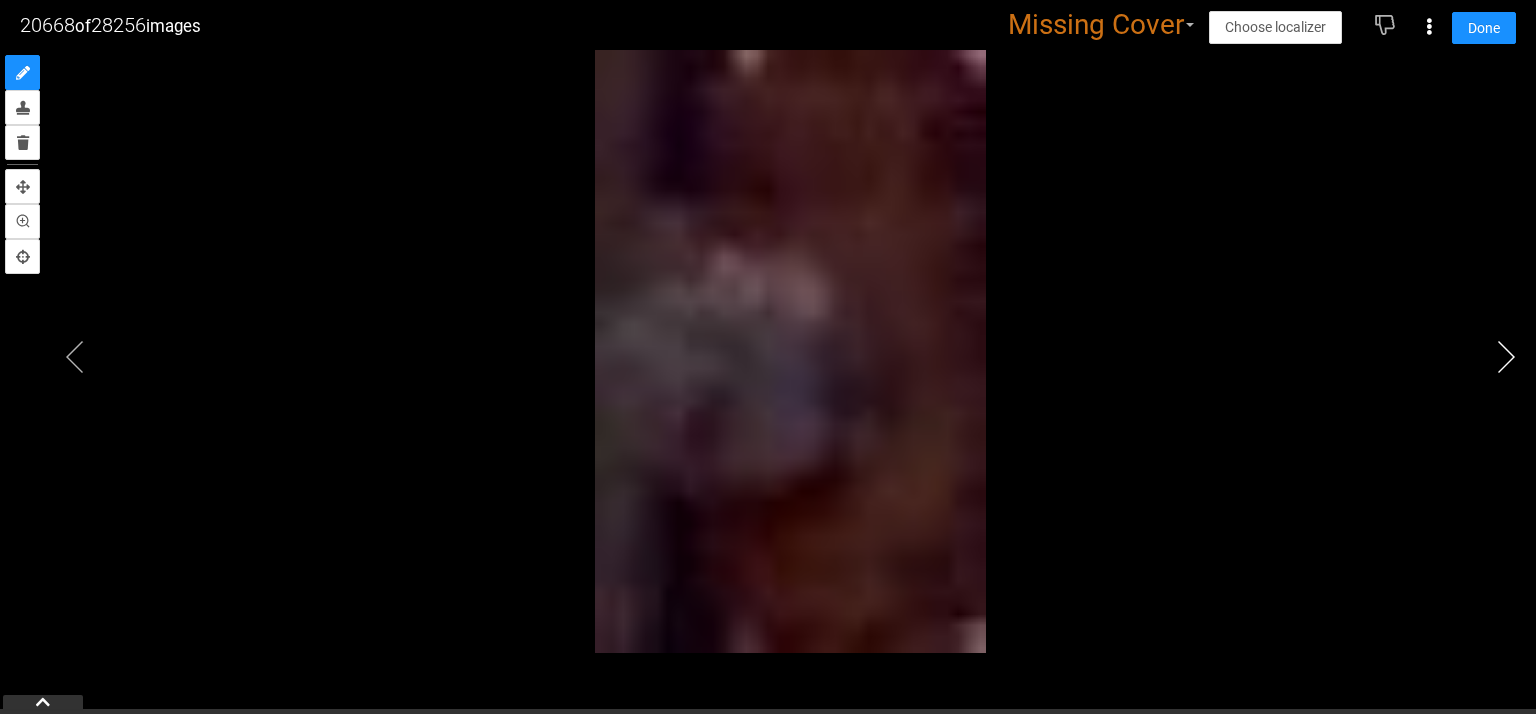 click at bounding box center [1506, 357] 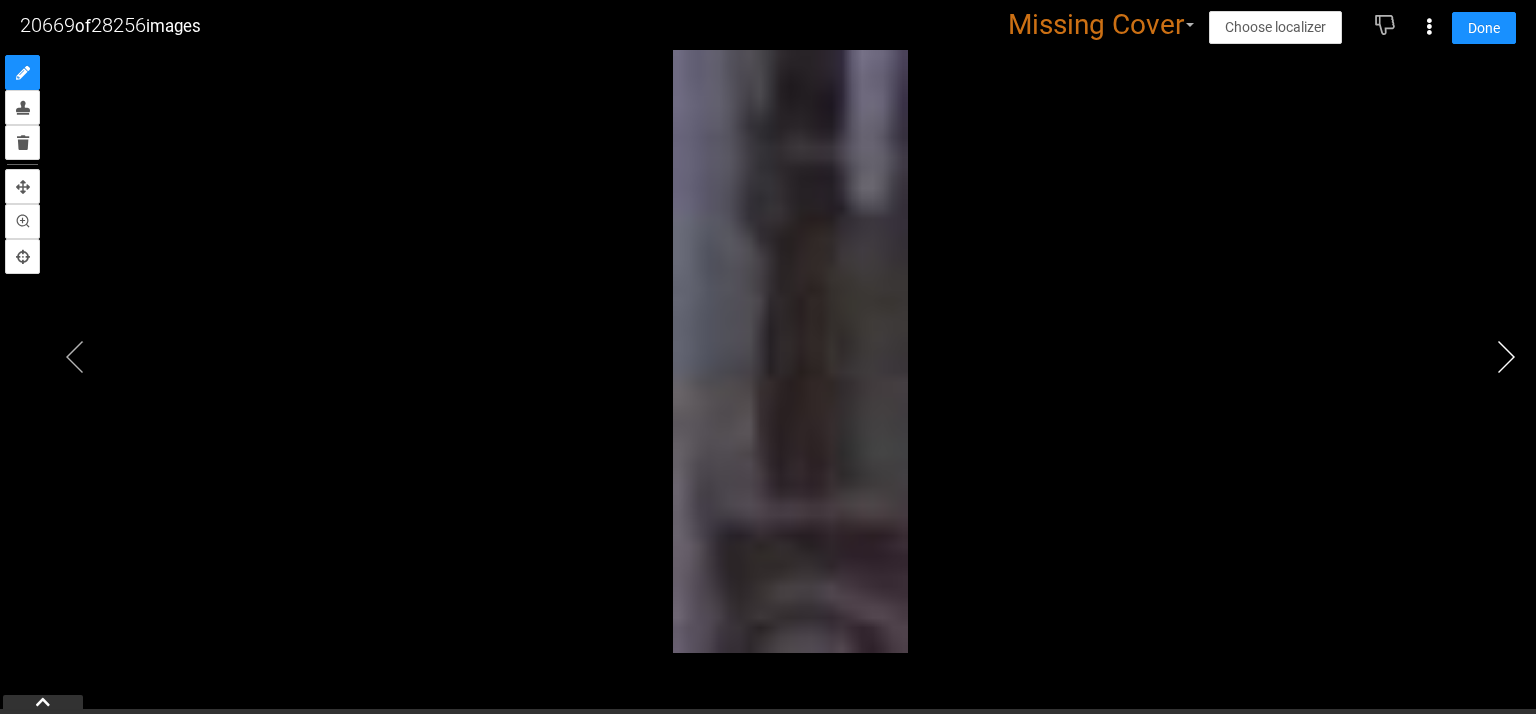 click at bounding box center [1506, 357] 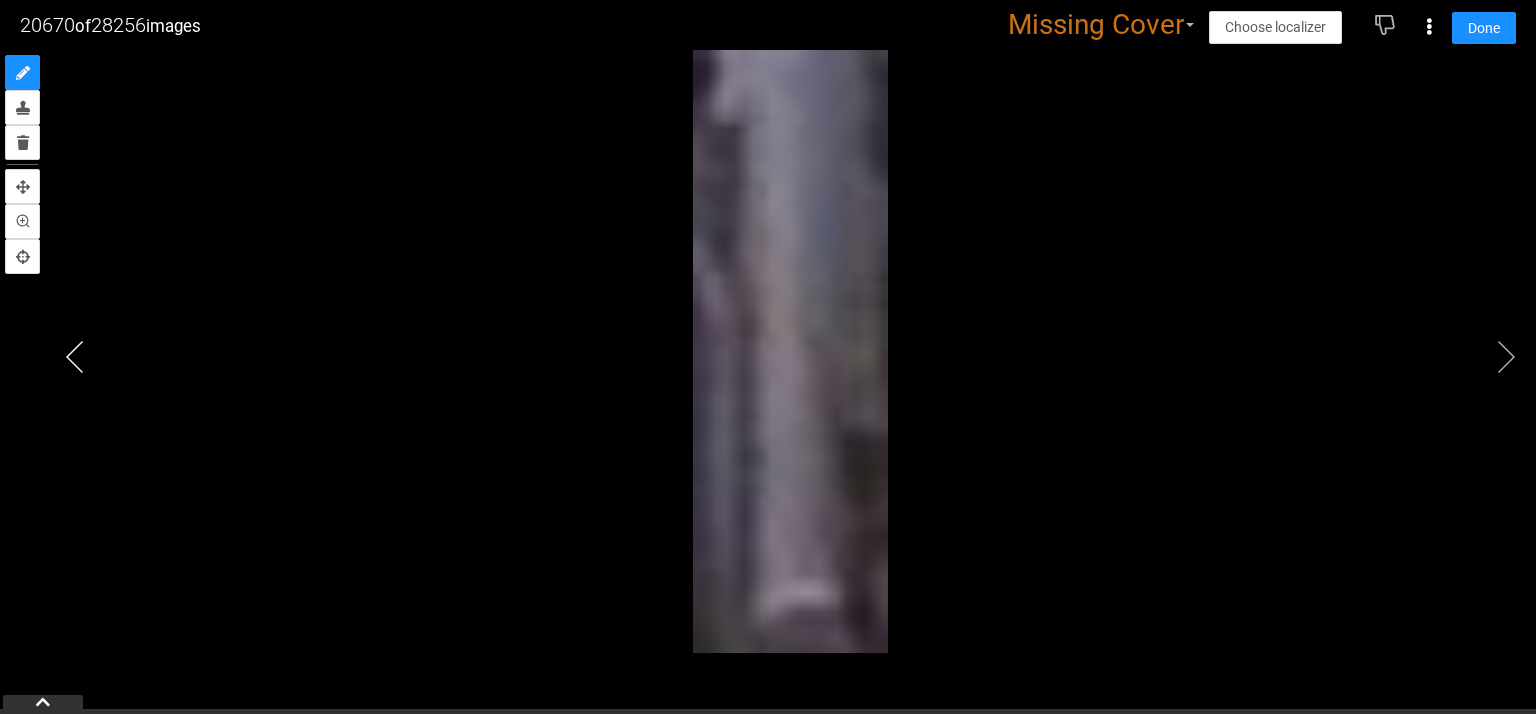 click at bounding box center (75, 357) 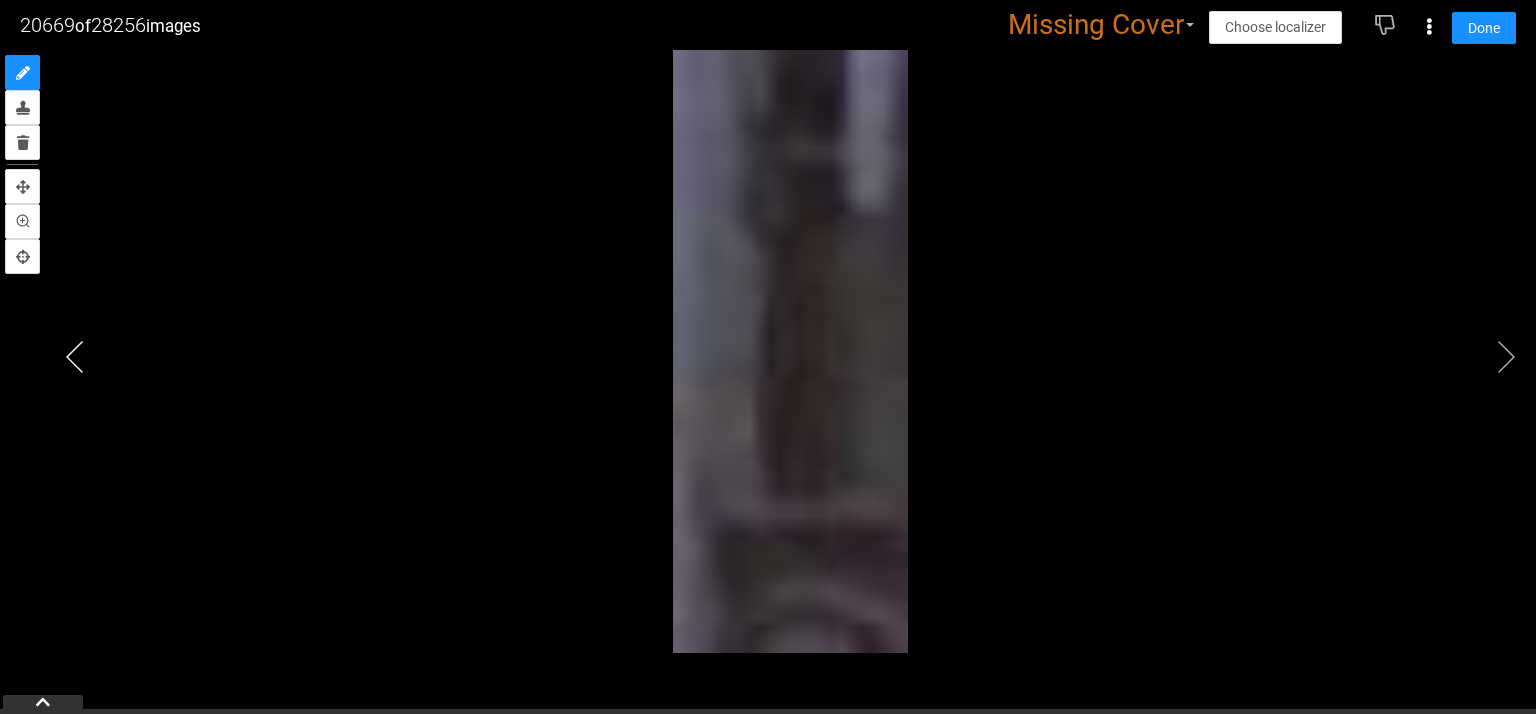 click at bounding box center [75, 357] 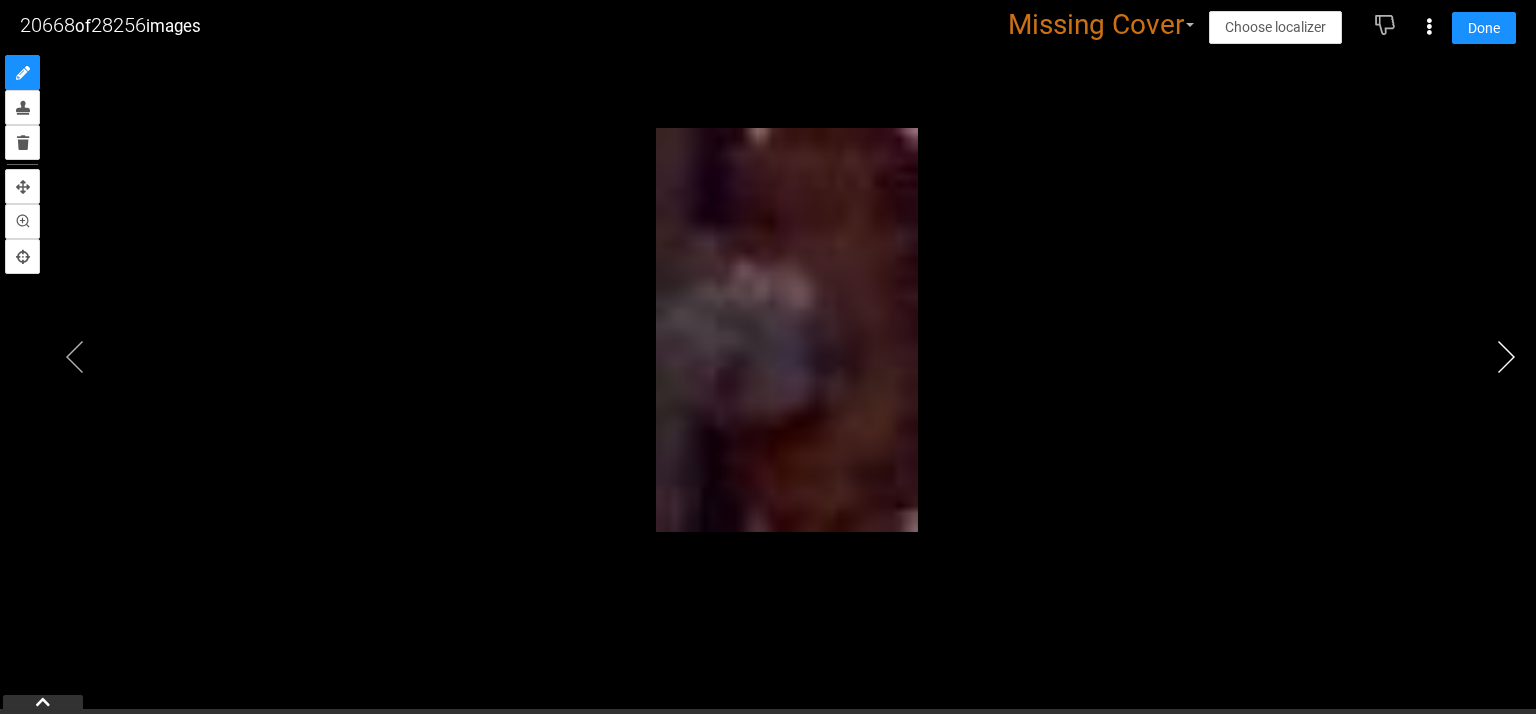 click at bounding box center [1506, 357] 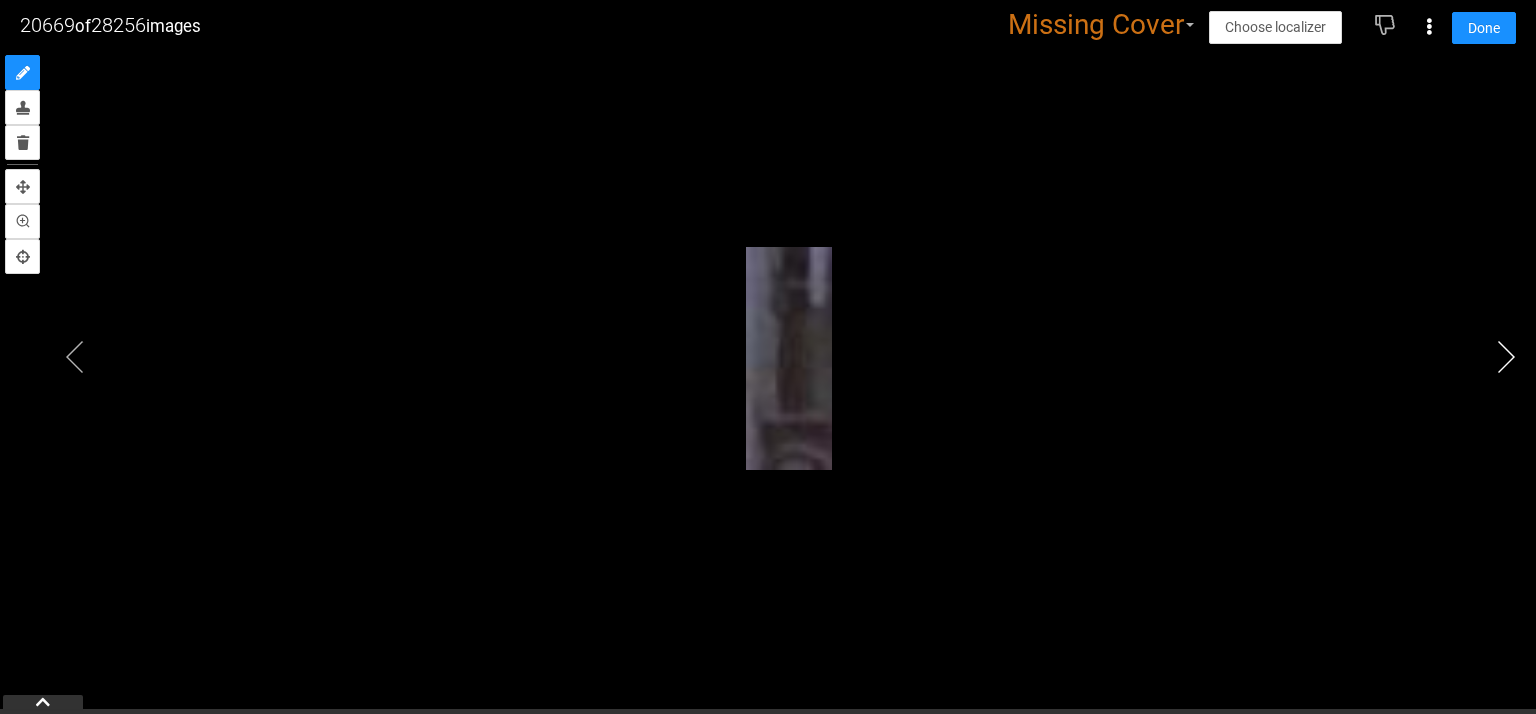 click at bounding box center (1506, 357) 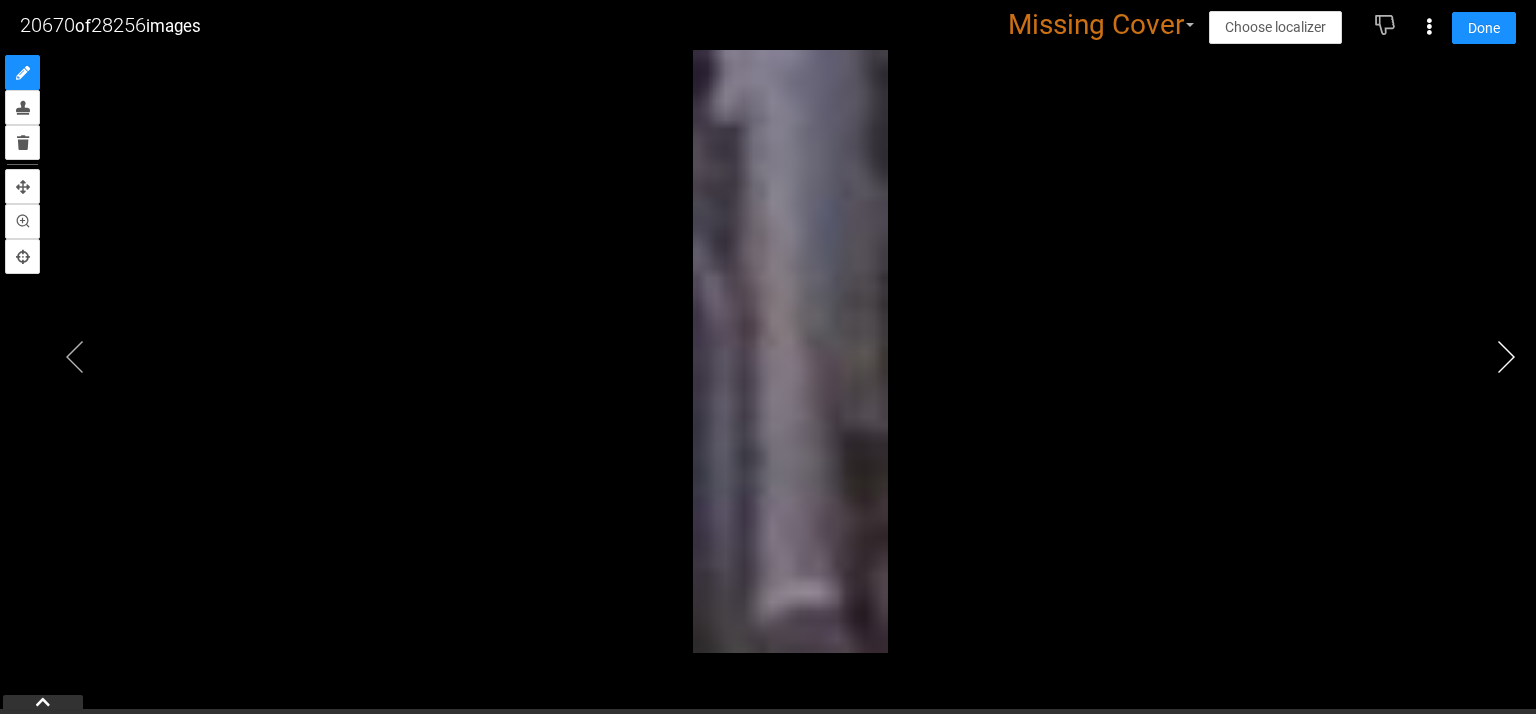 click at bounding box center [1506, 357] 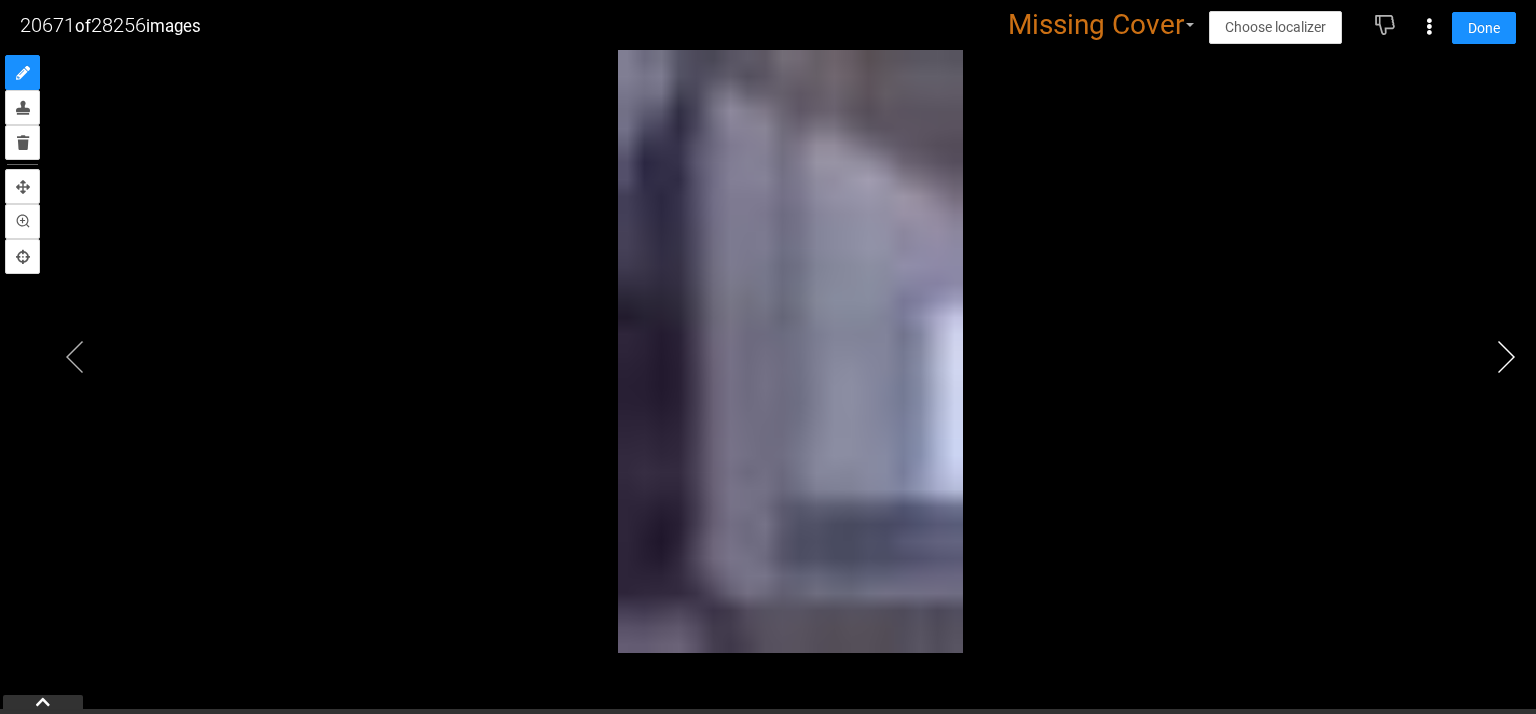 click at bounding box center [1506, 357] 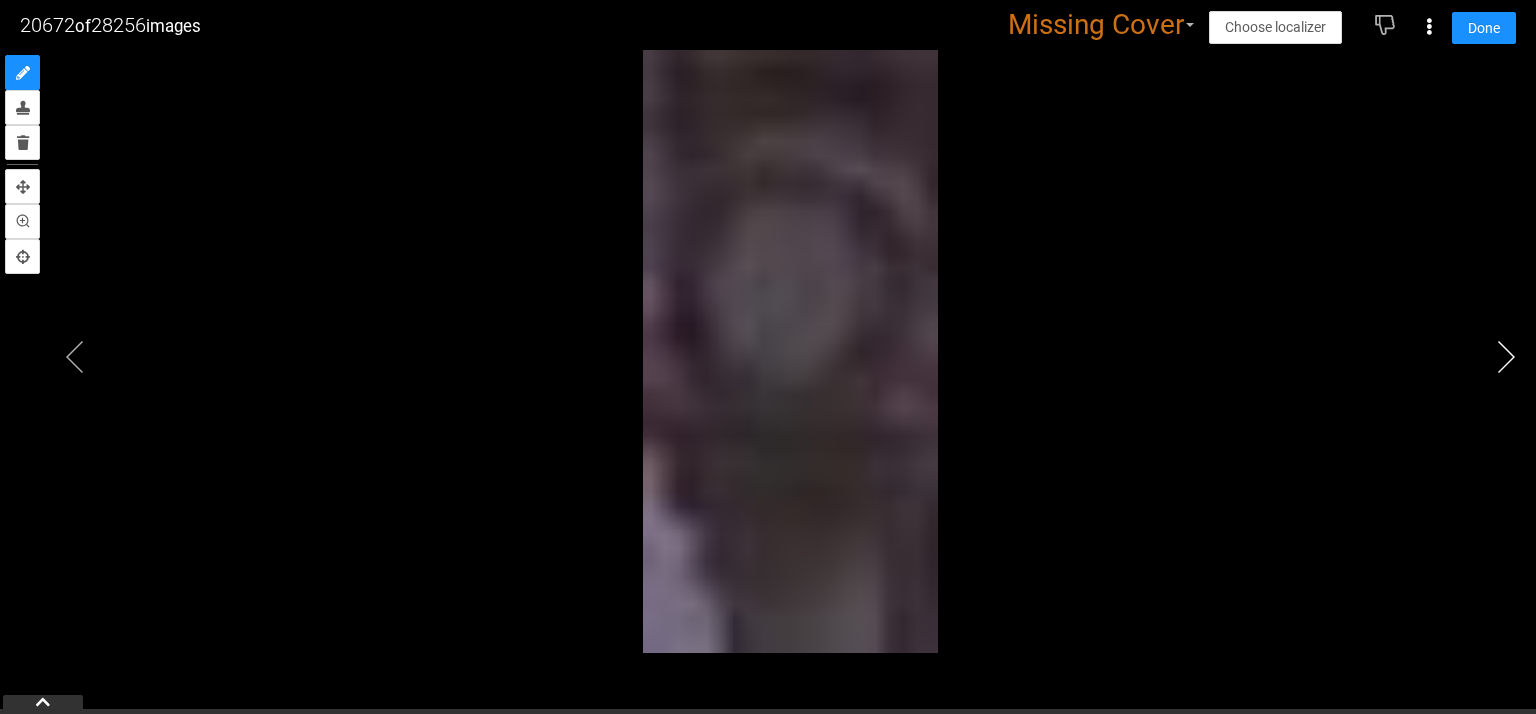 click at bounding box center [1506, 357] 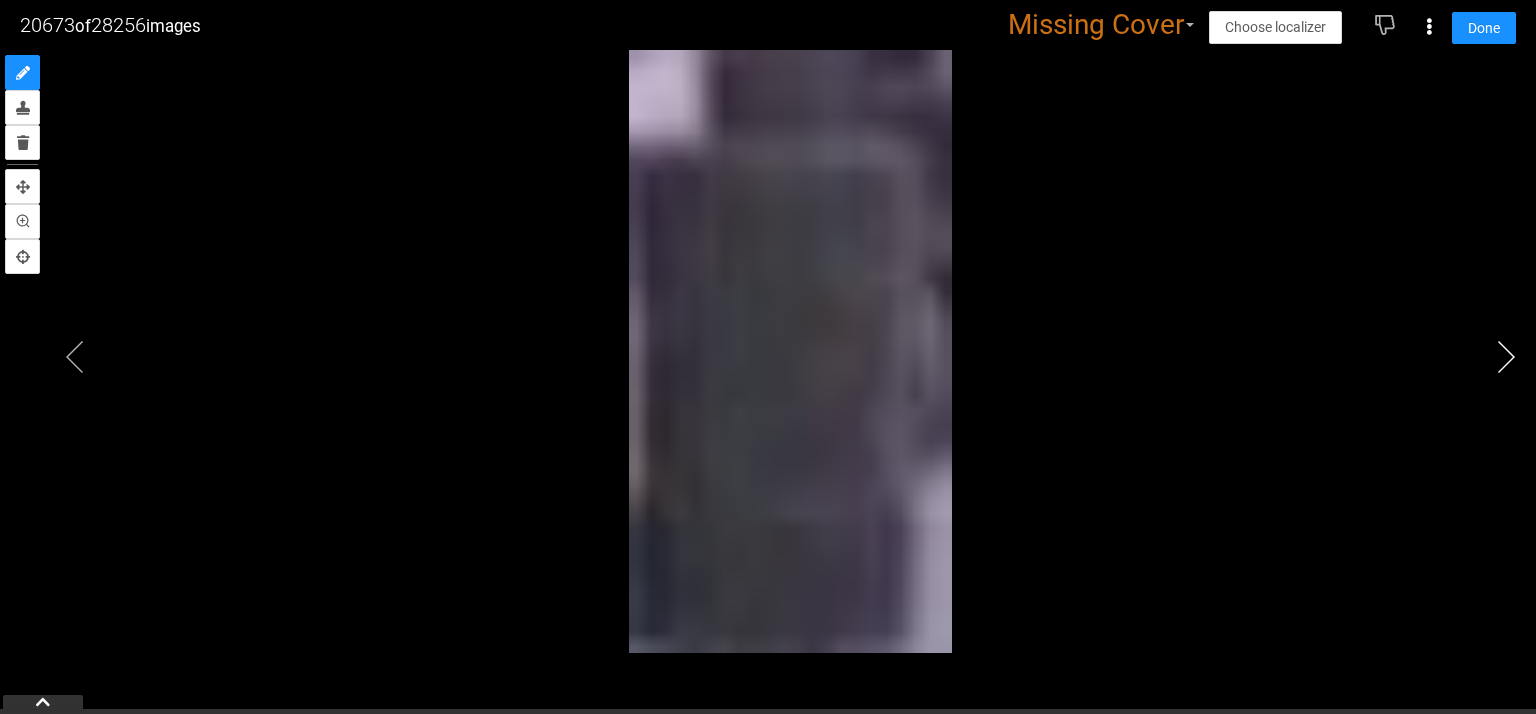 click at bounding box center [1506, 357] 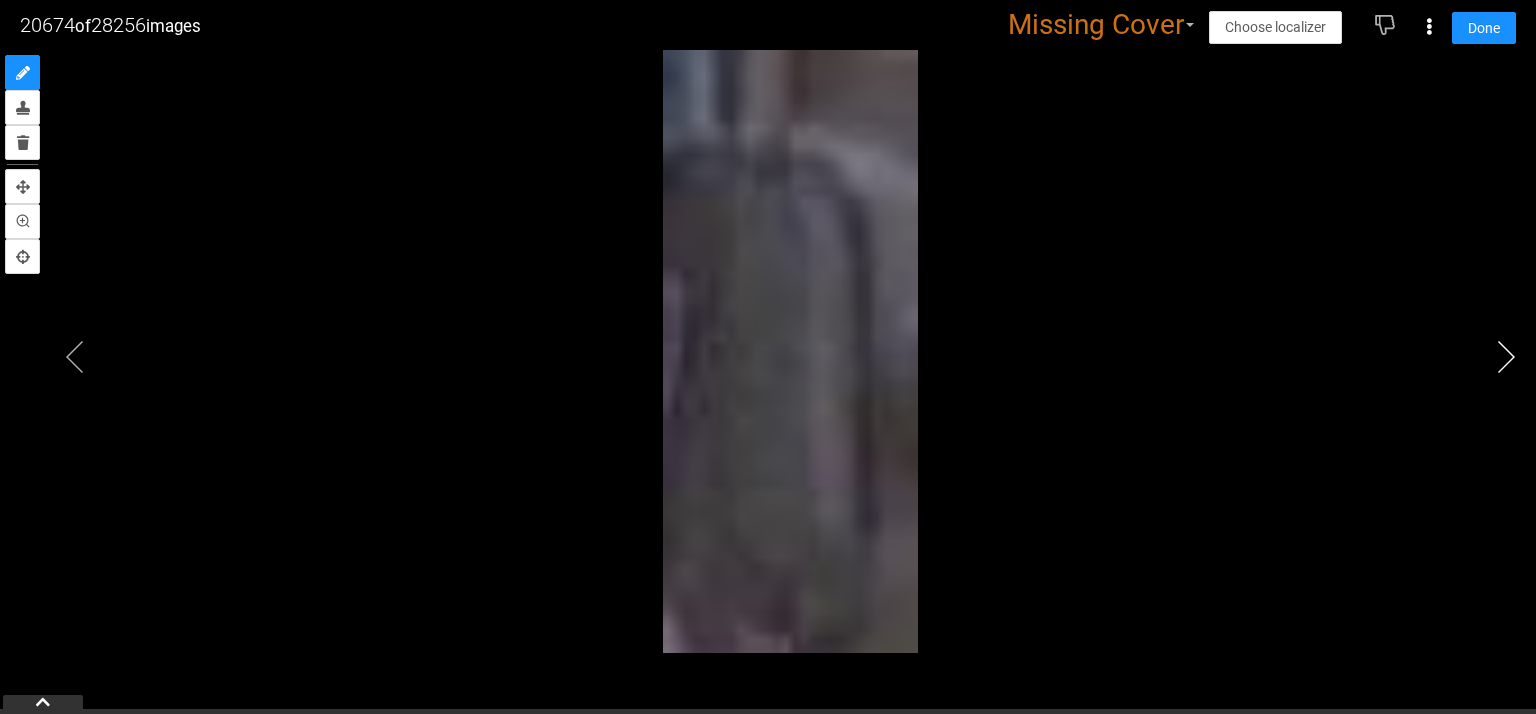 click at bounding box center [1506, 357] 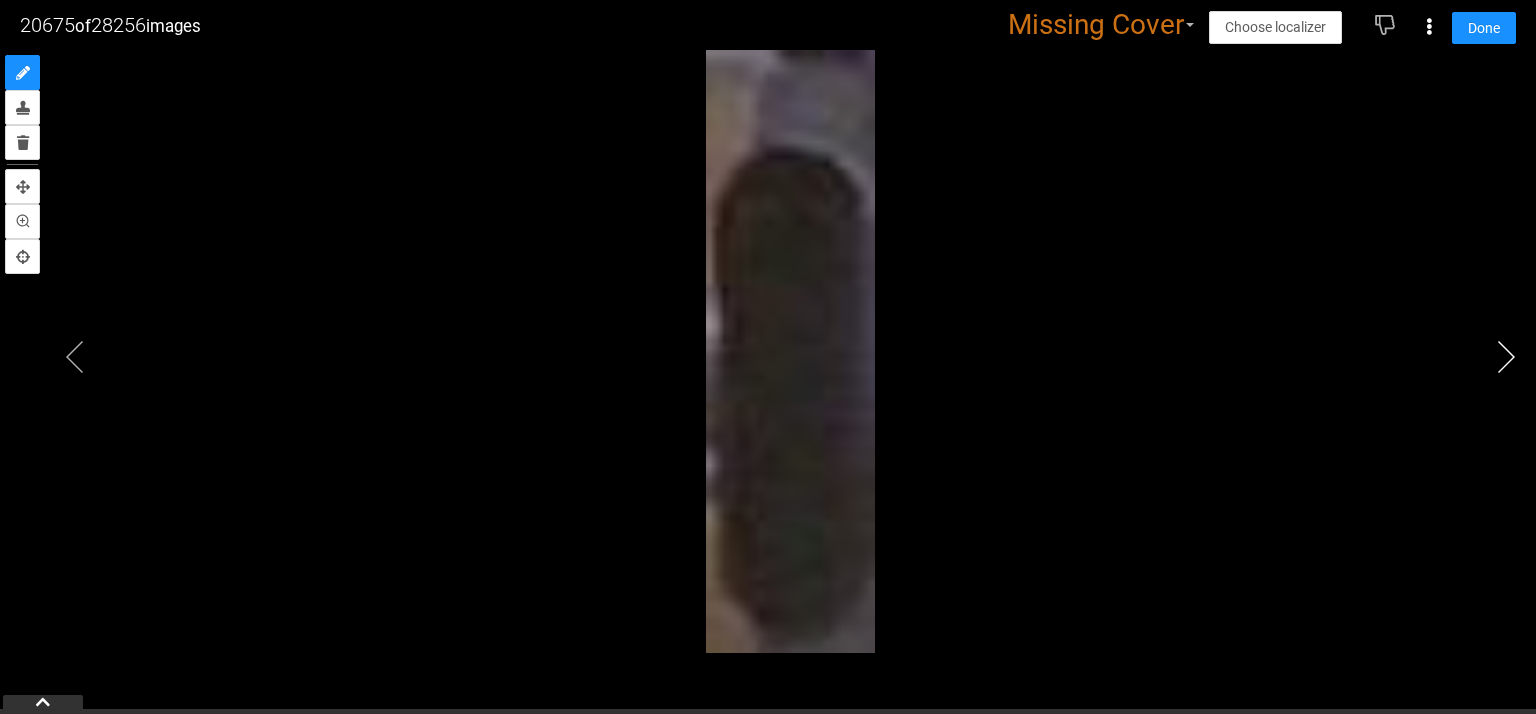click at bounding box center [1506, 357] 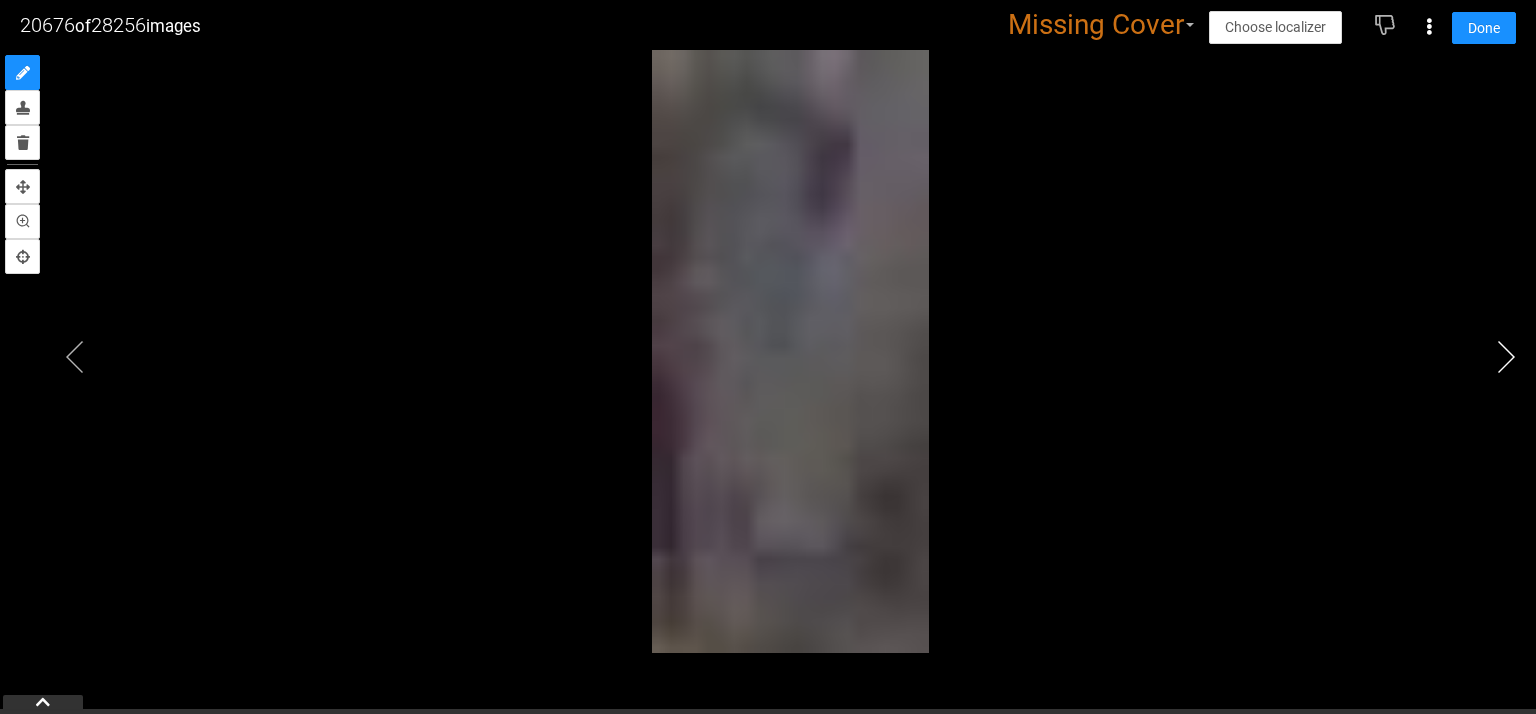 click at bounding box center [1506, 357] 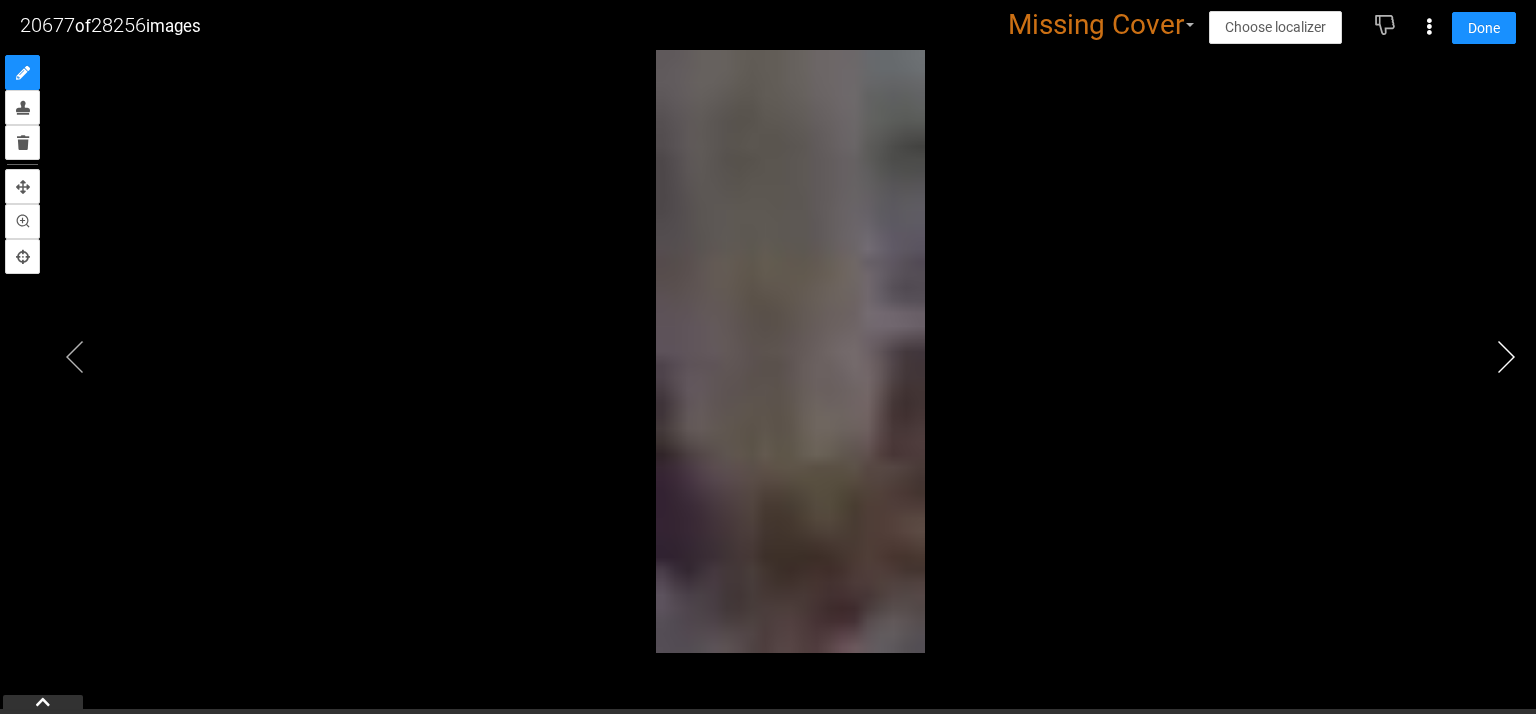 click at bounding box center [1506, 357] 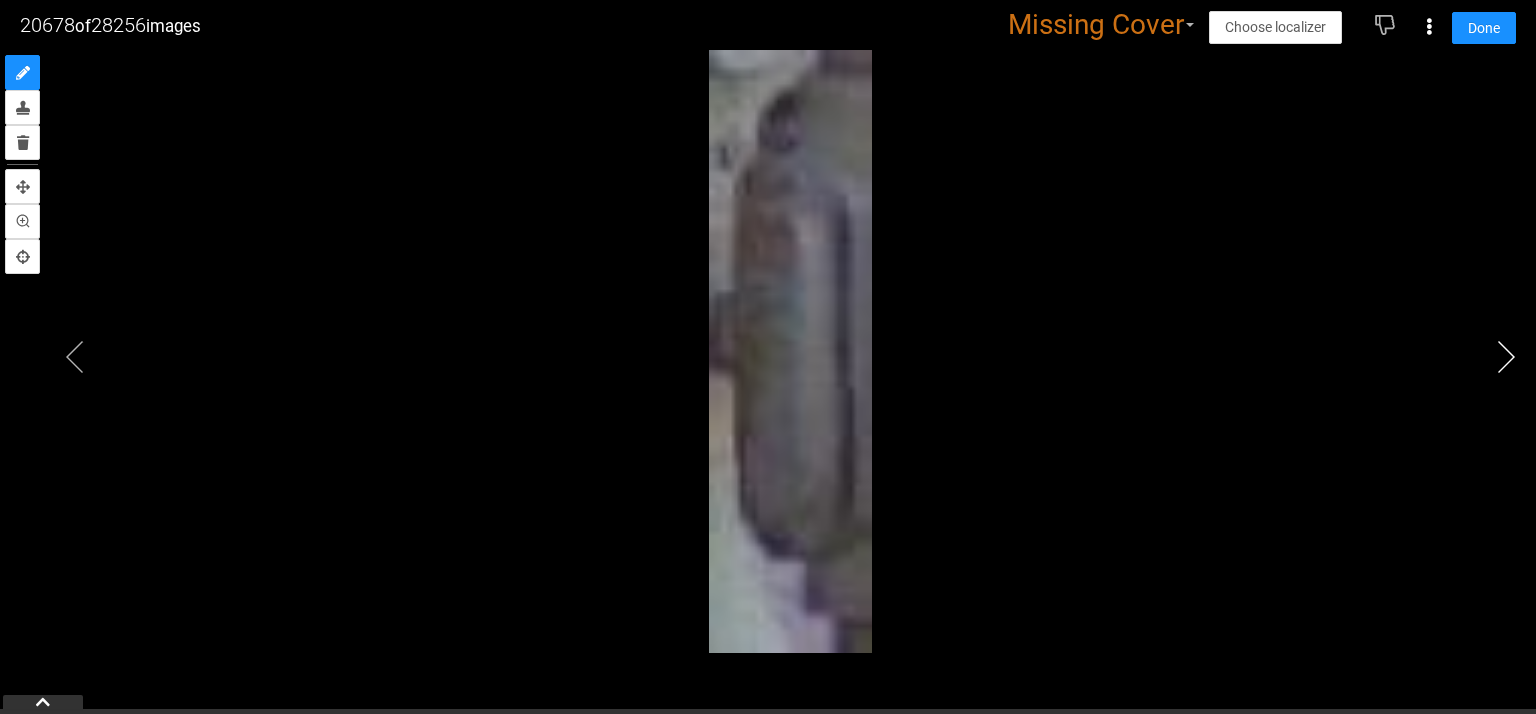click at bounding box center (1506, 357) 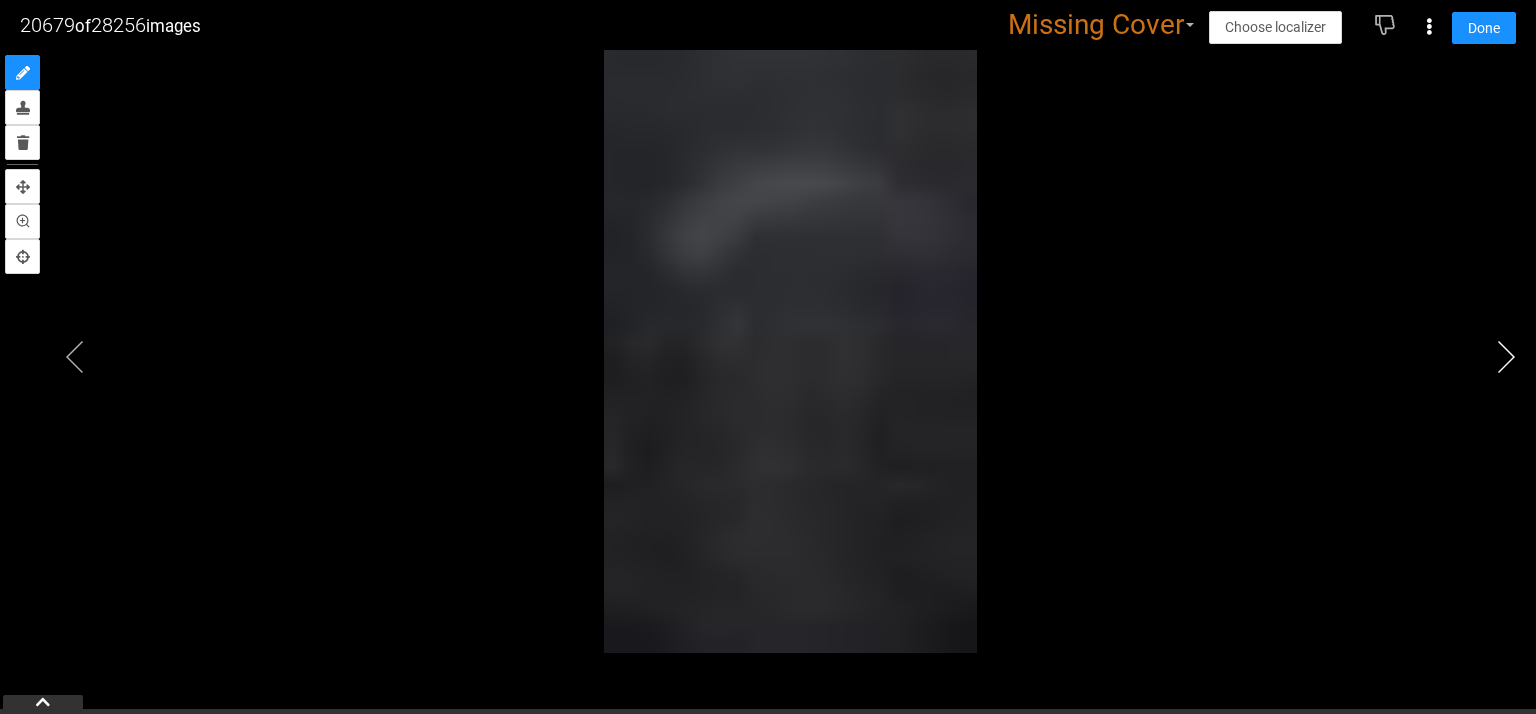 click at bounding box center (1506, 357) 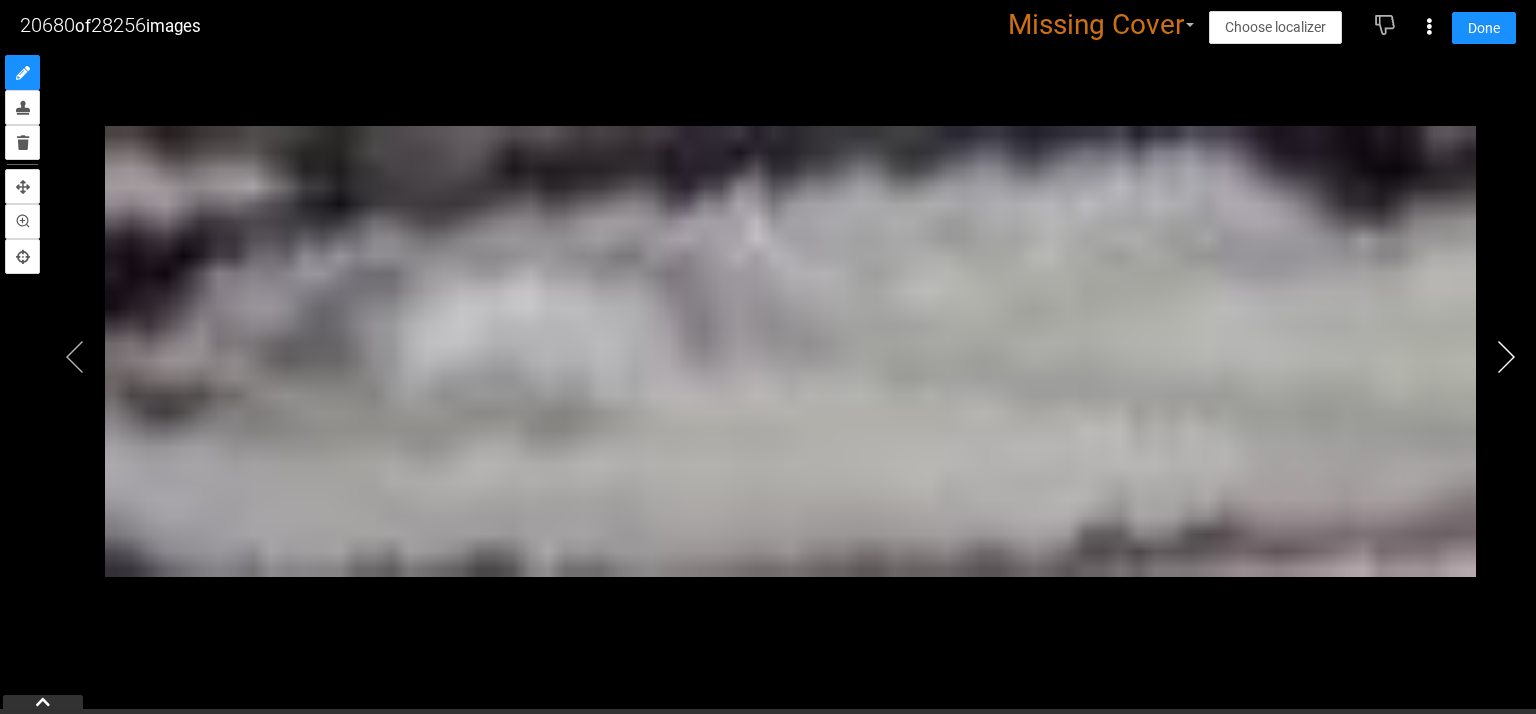 click at bounding box center (1506, 357) 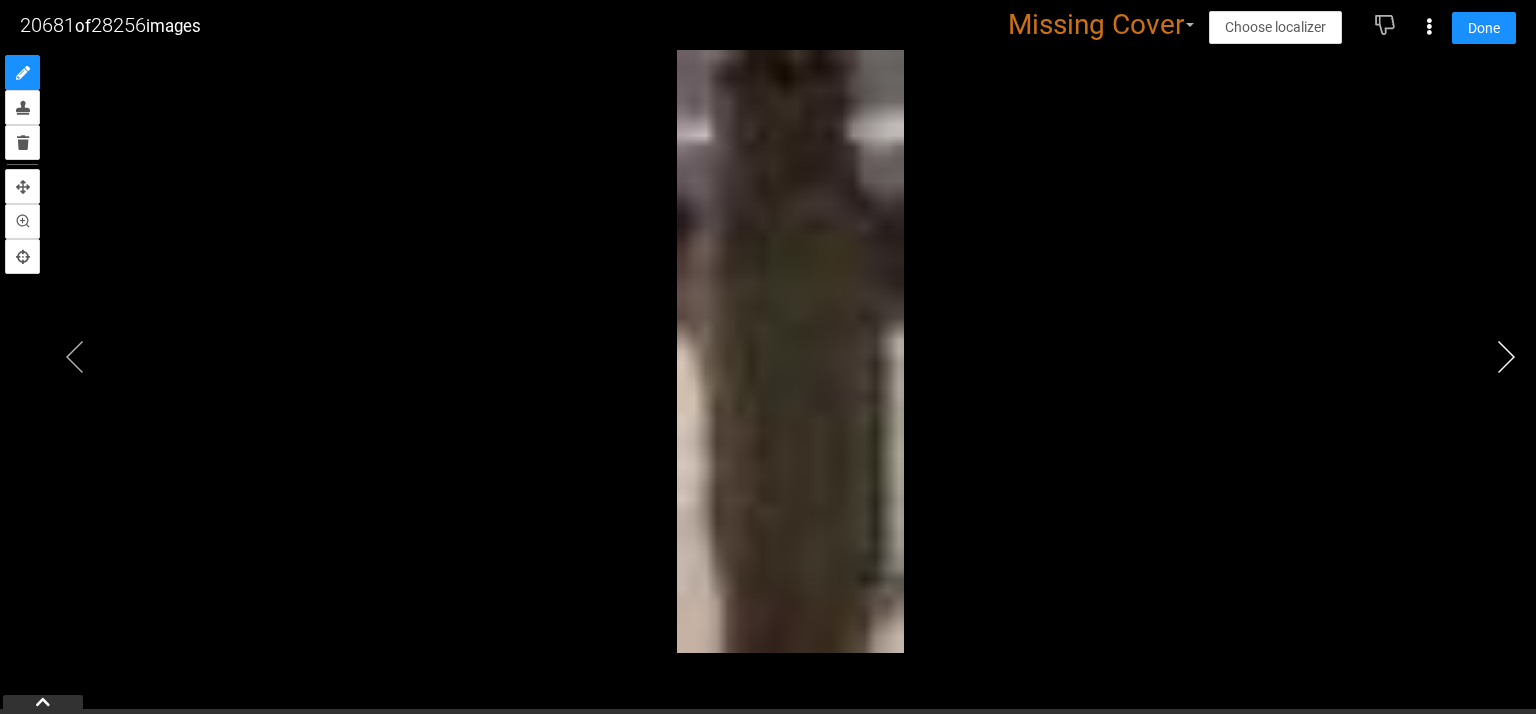 click at bounding box center [1506, 357] 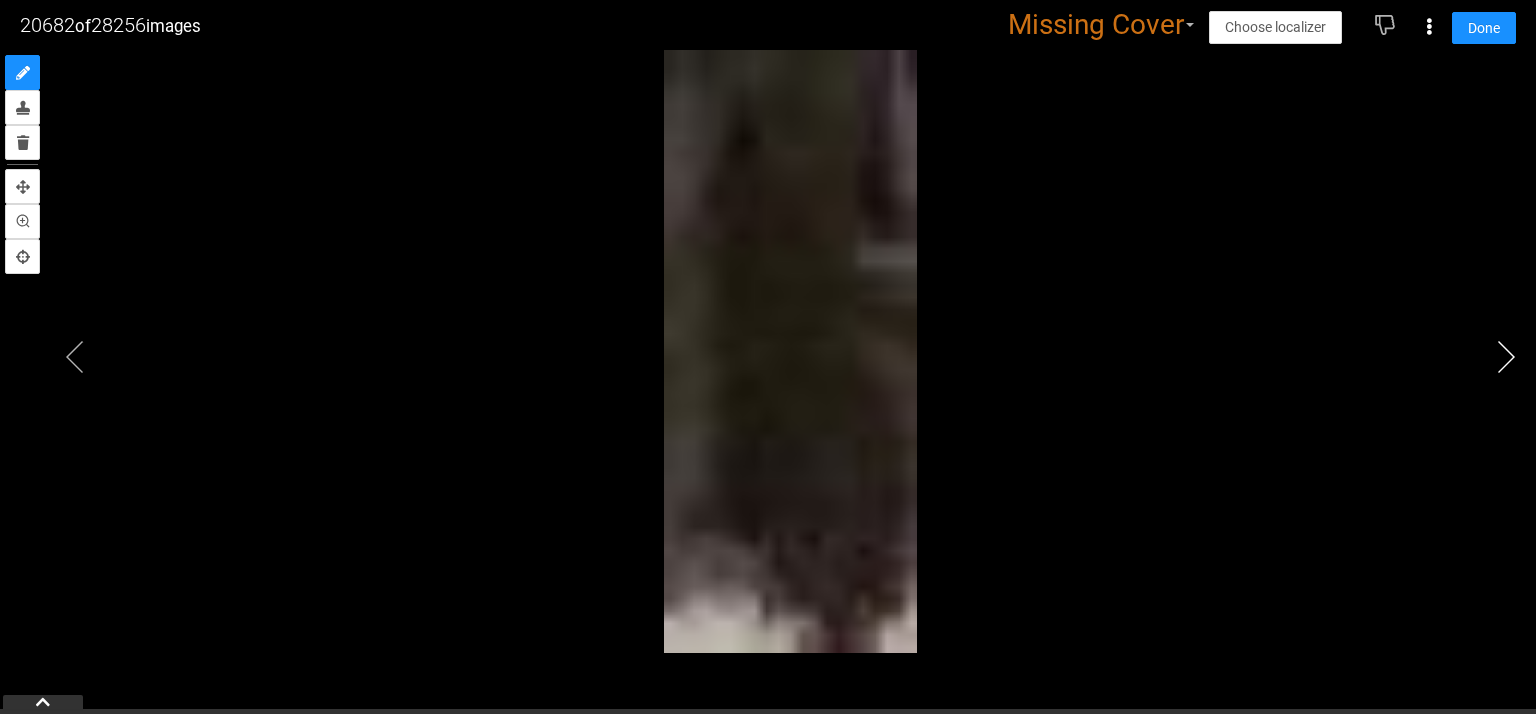 click at bounding box center [1506, 357] 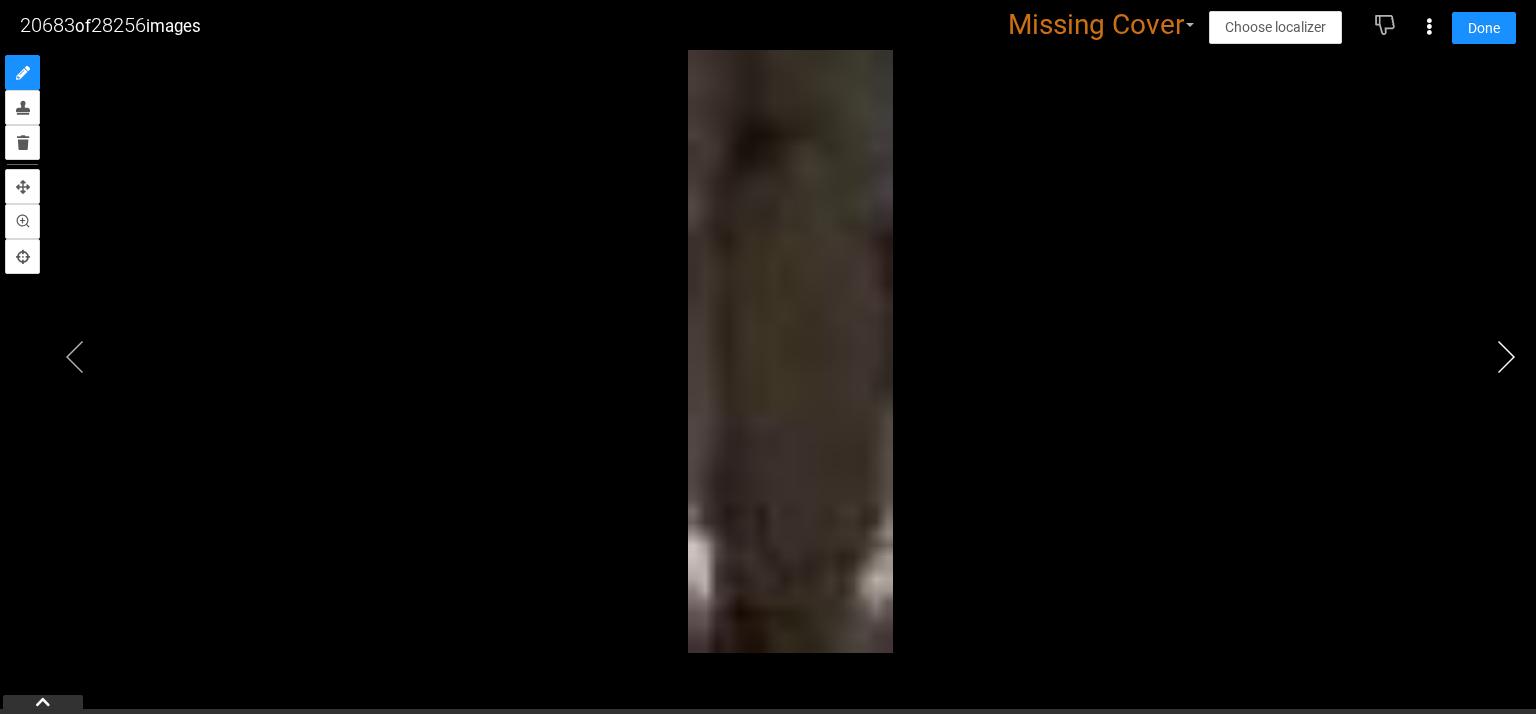 click at bounding box center [1506, 357] 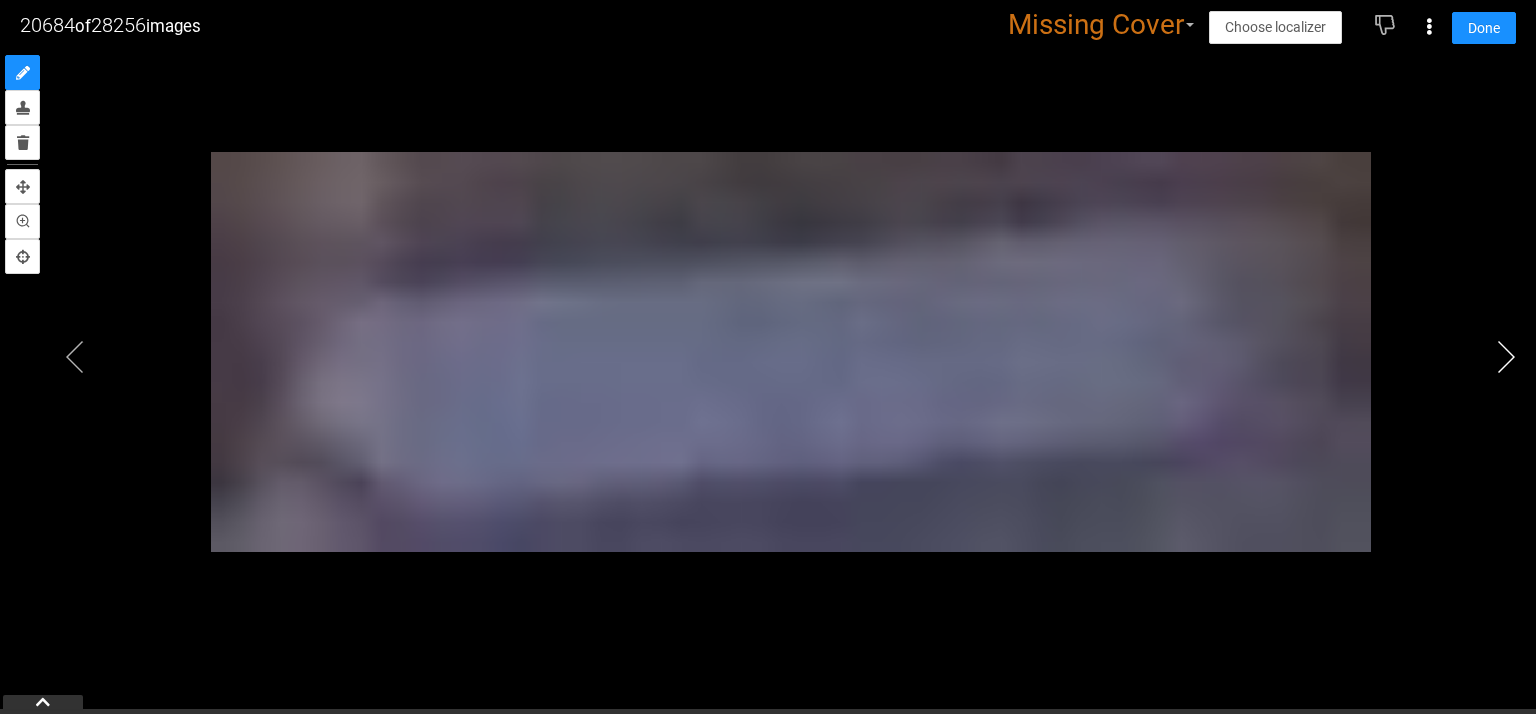 click at bounding box center [1506, 357] 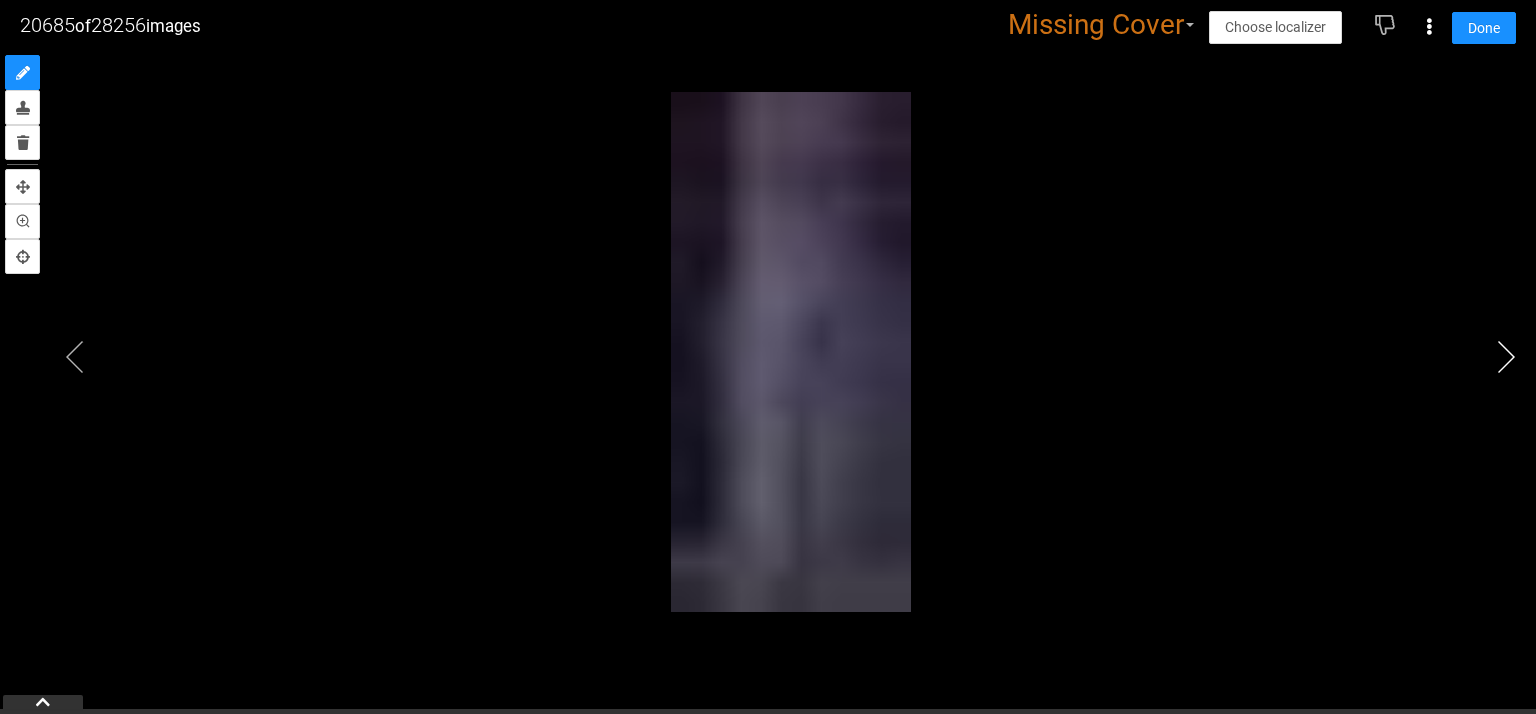 click at bounding box center [1506, 357] 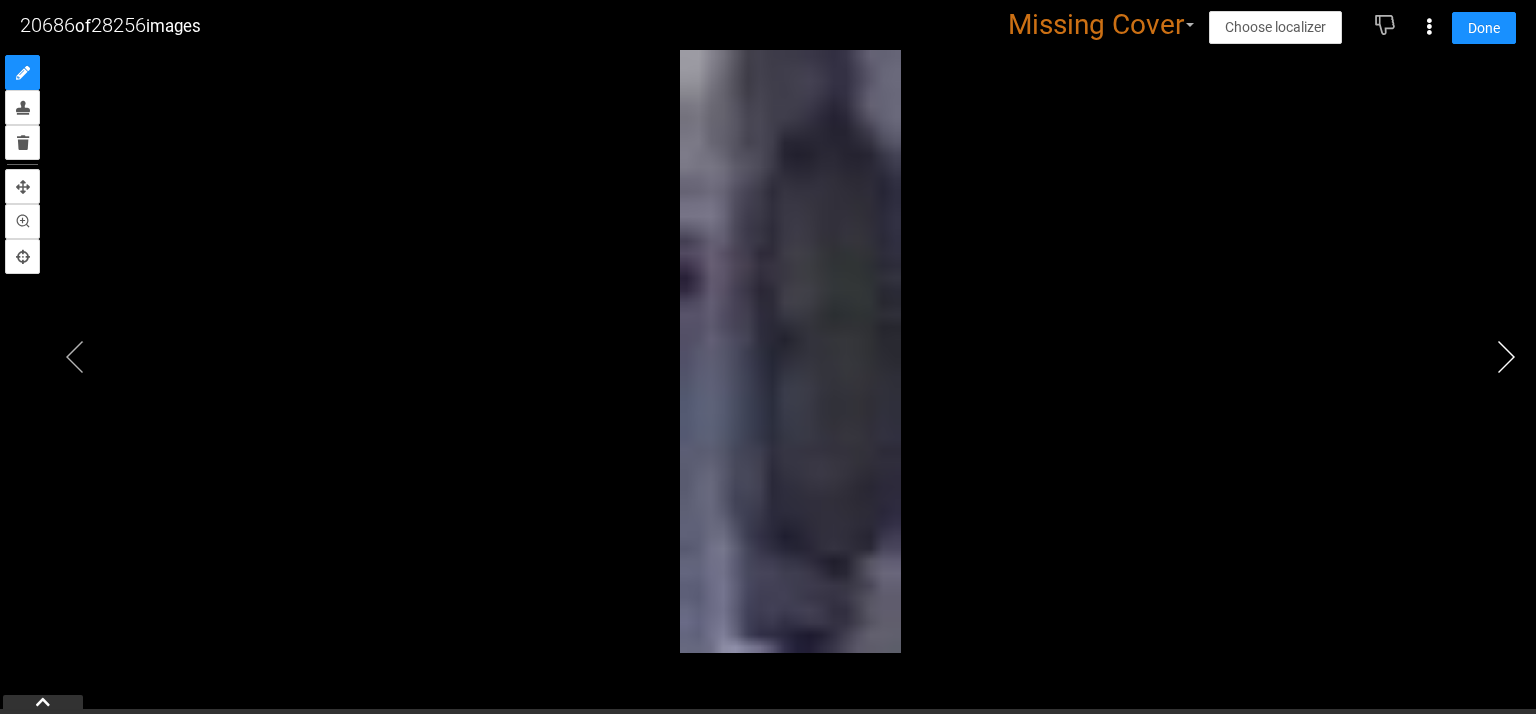 click at bounding box center [1506, 357] 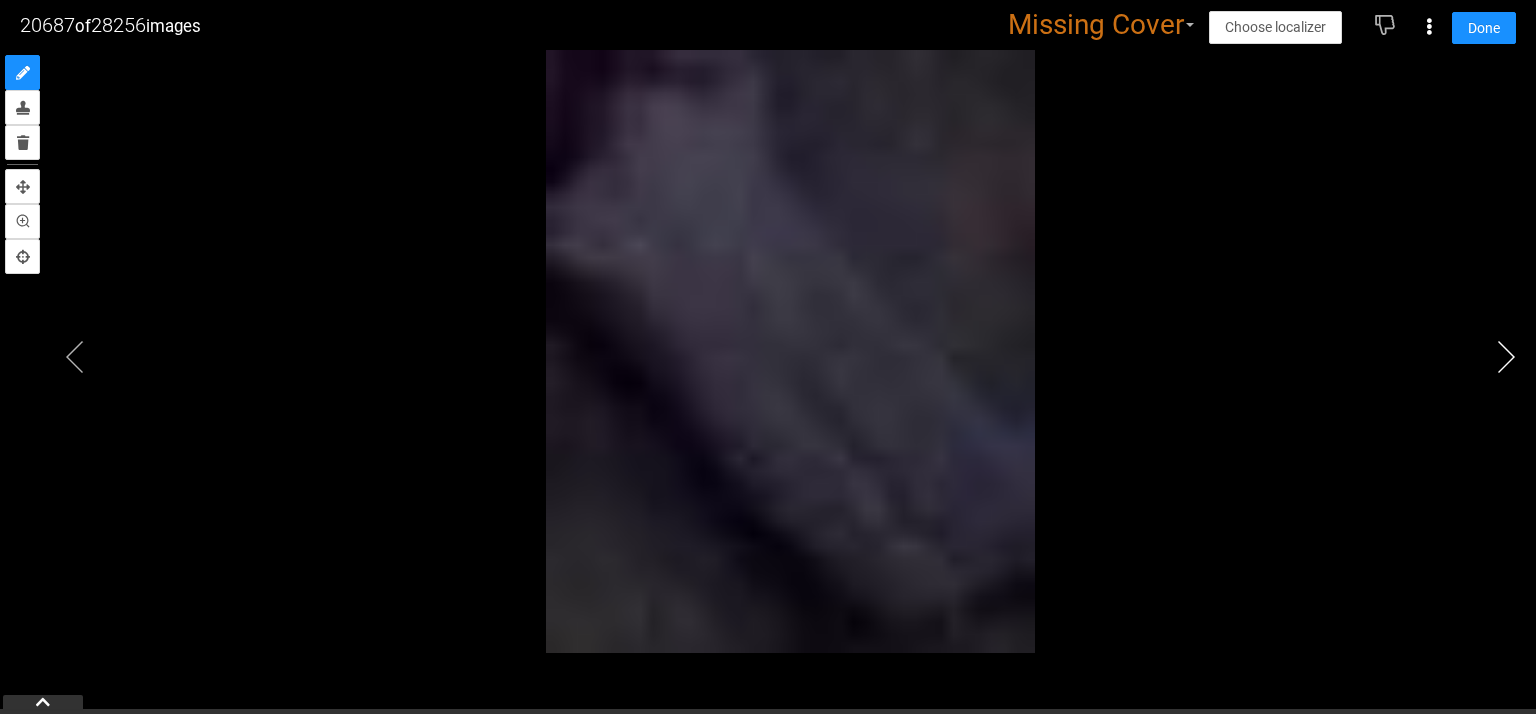 click at bounding box center [1506, 357] 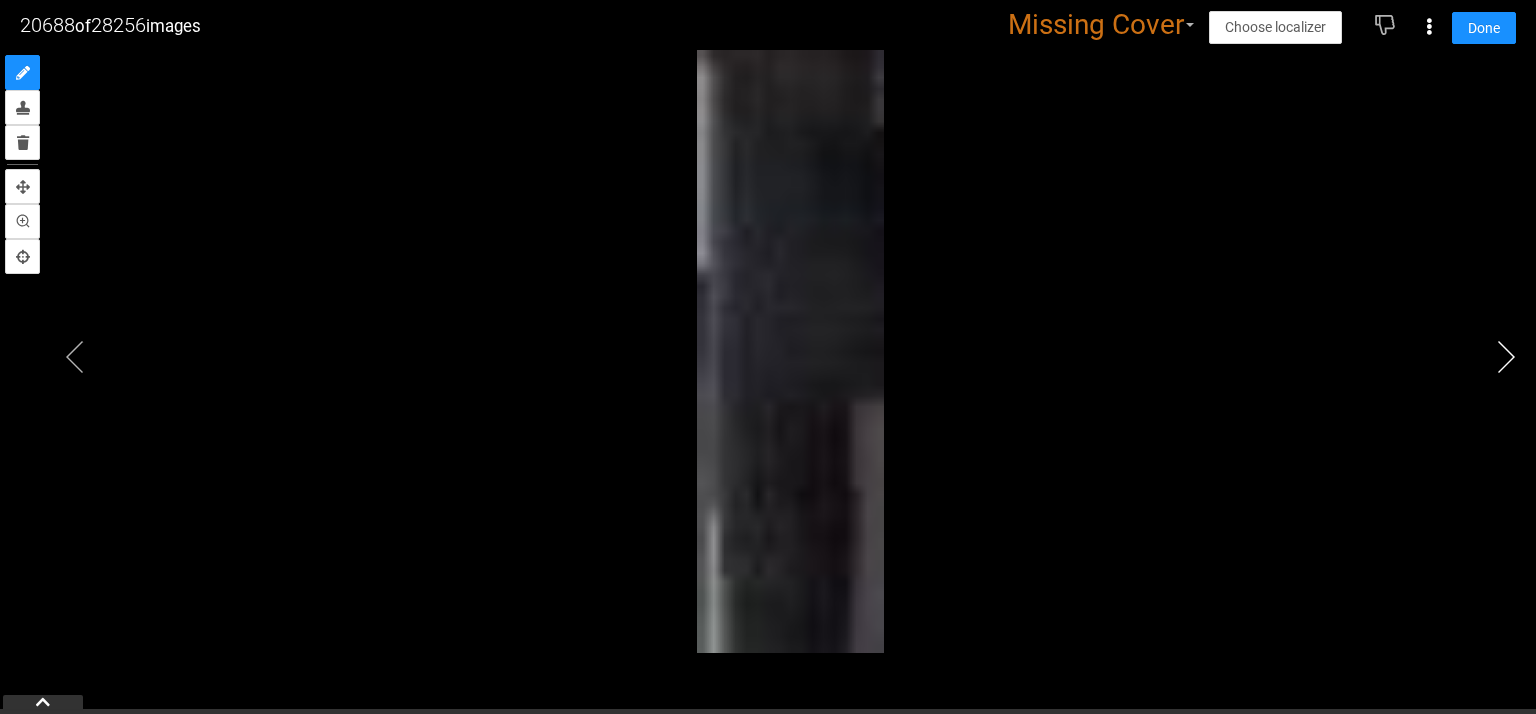 click at bounding box center [1506, 357] 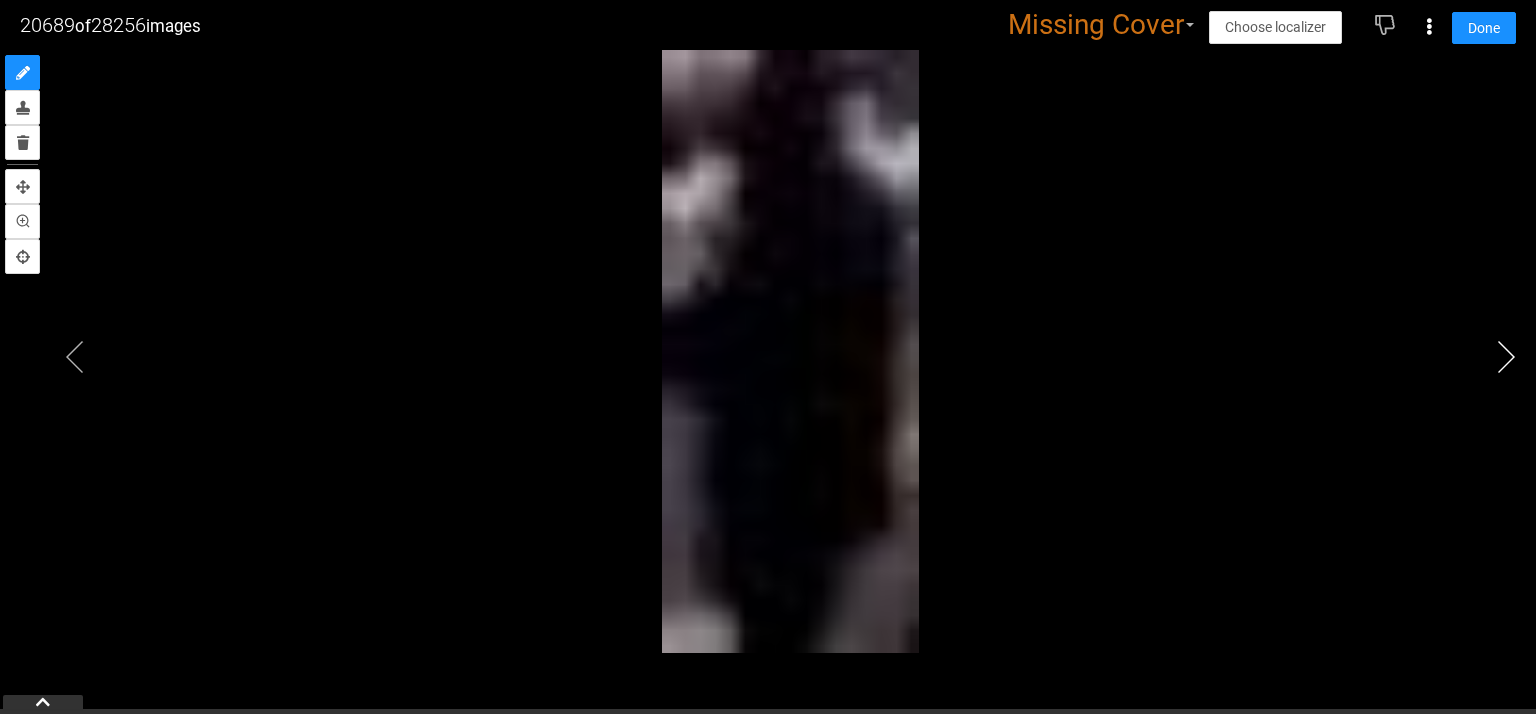 click at bounding box center [1506, 357] 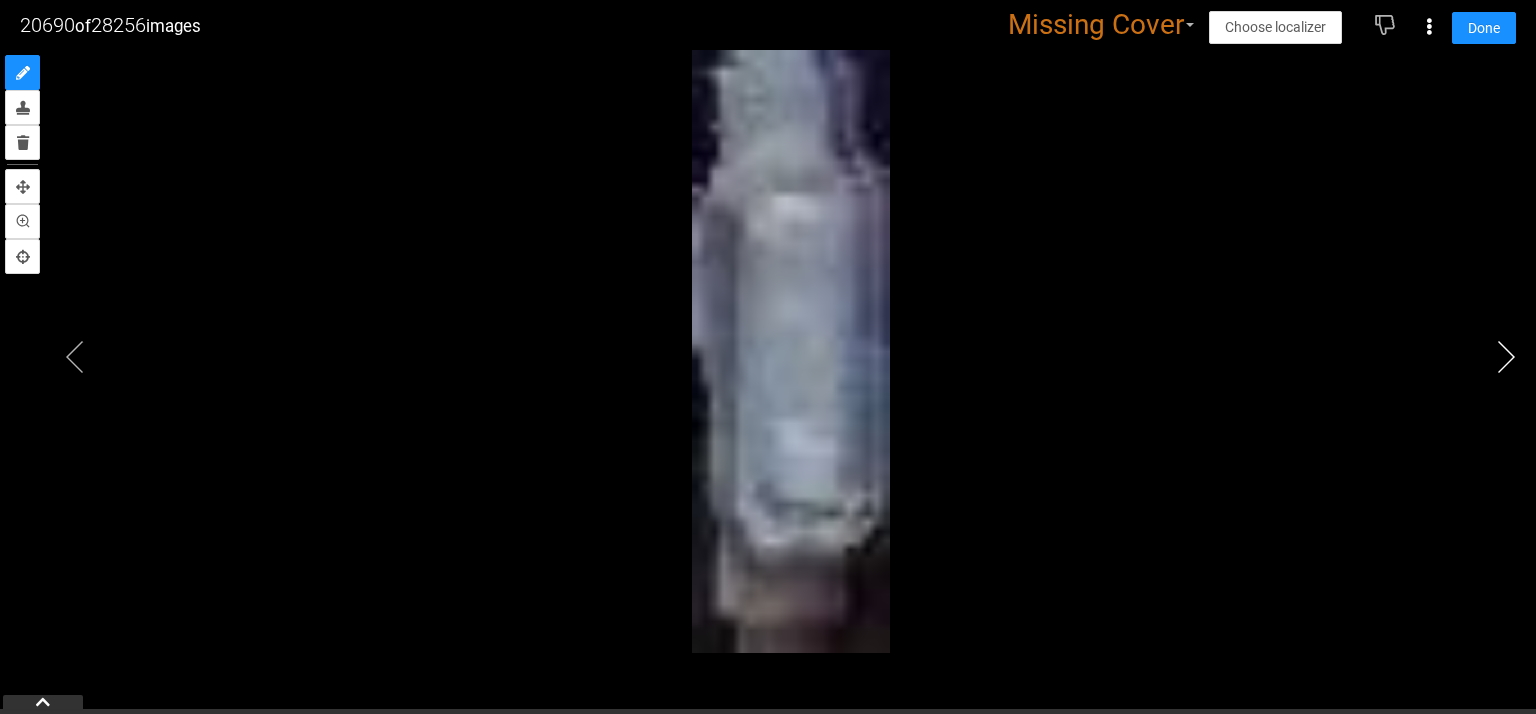click at bounding box center [1506, 357] 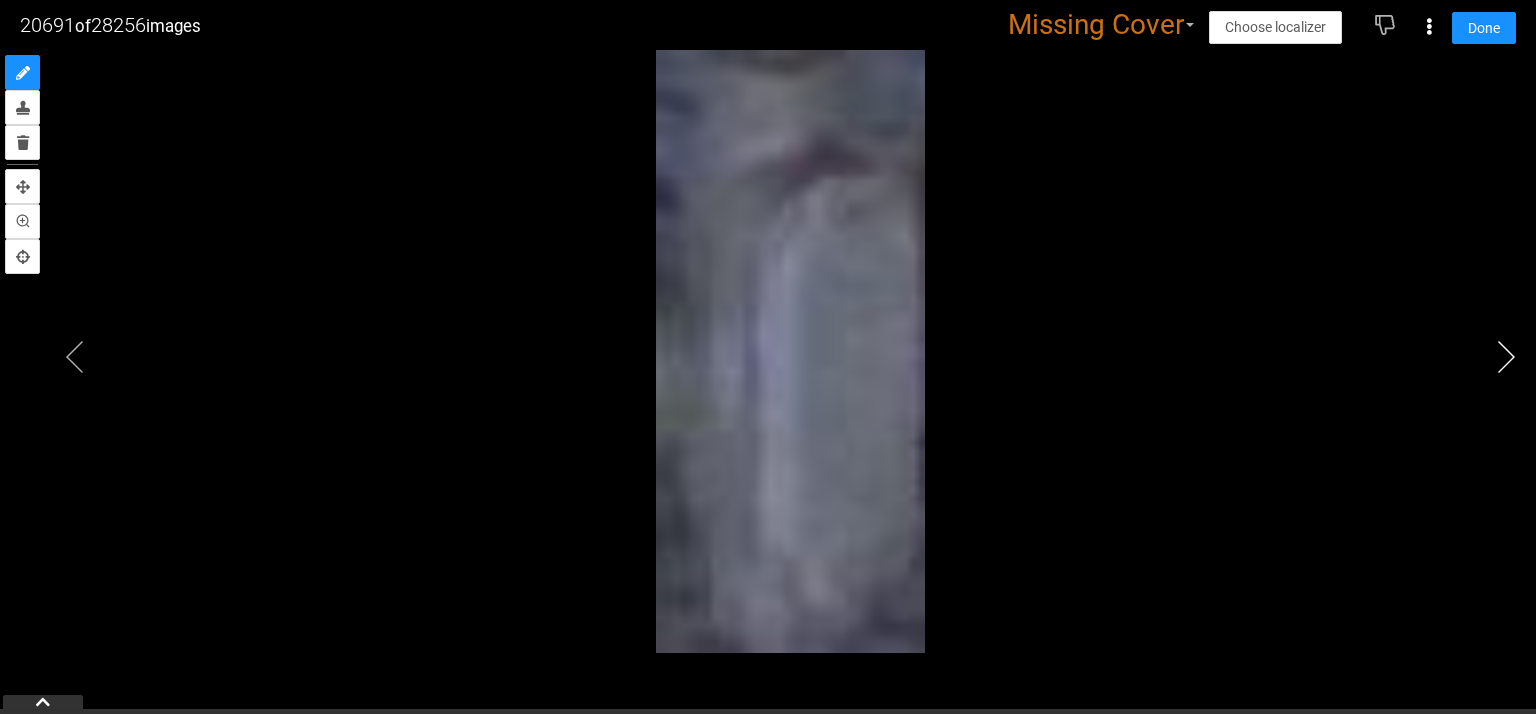 click at bounding box center (1506, 357) 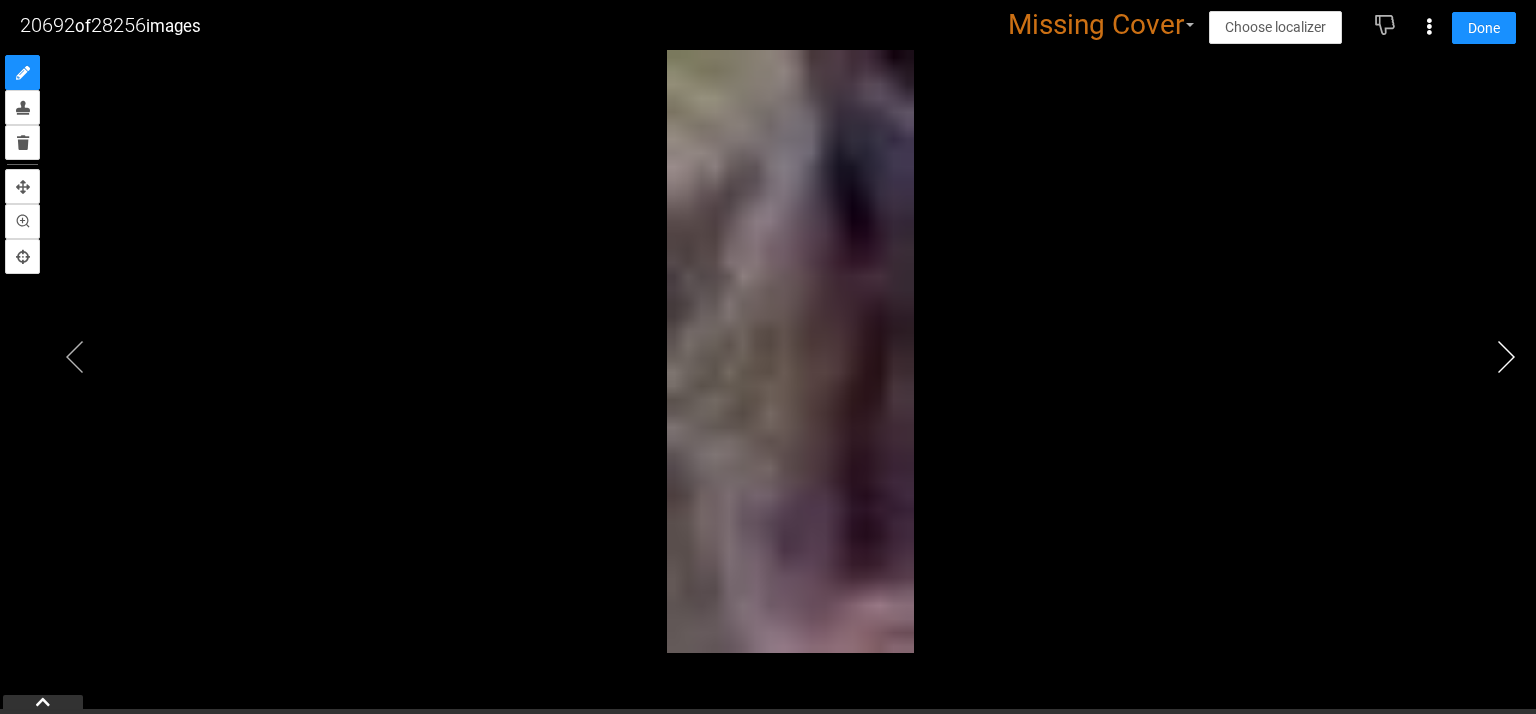 click at bounding box center (1506, 357) 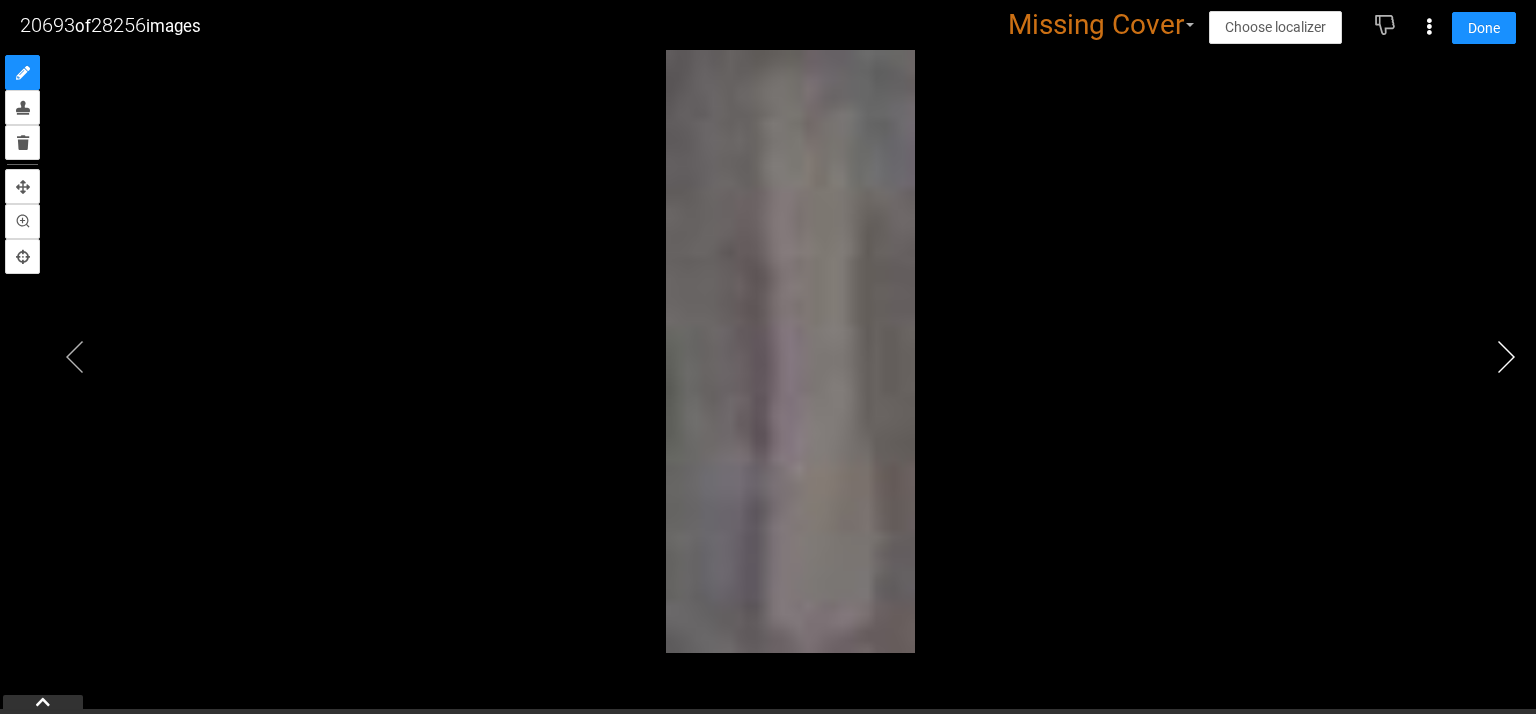 click at bounding box center (1506, 357) 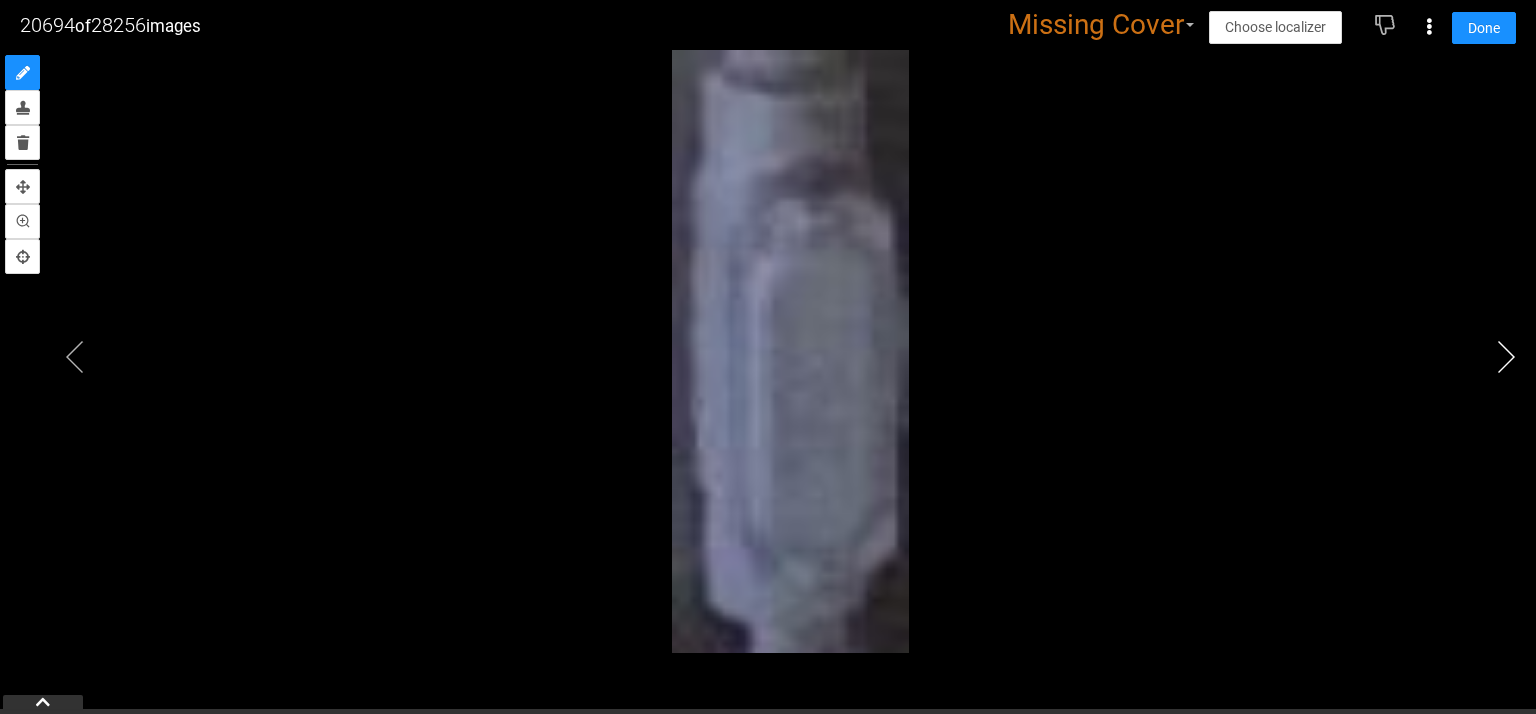 click at bounding box center (1506, 357) 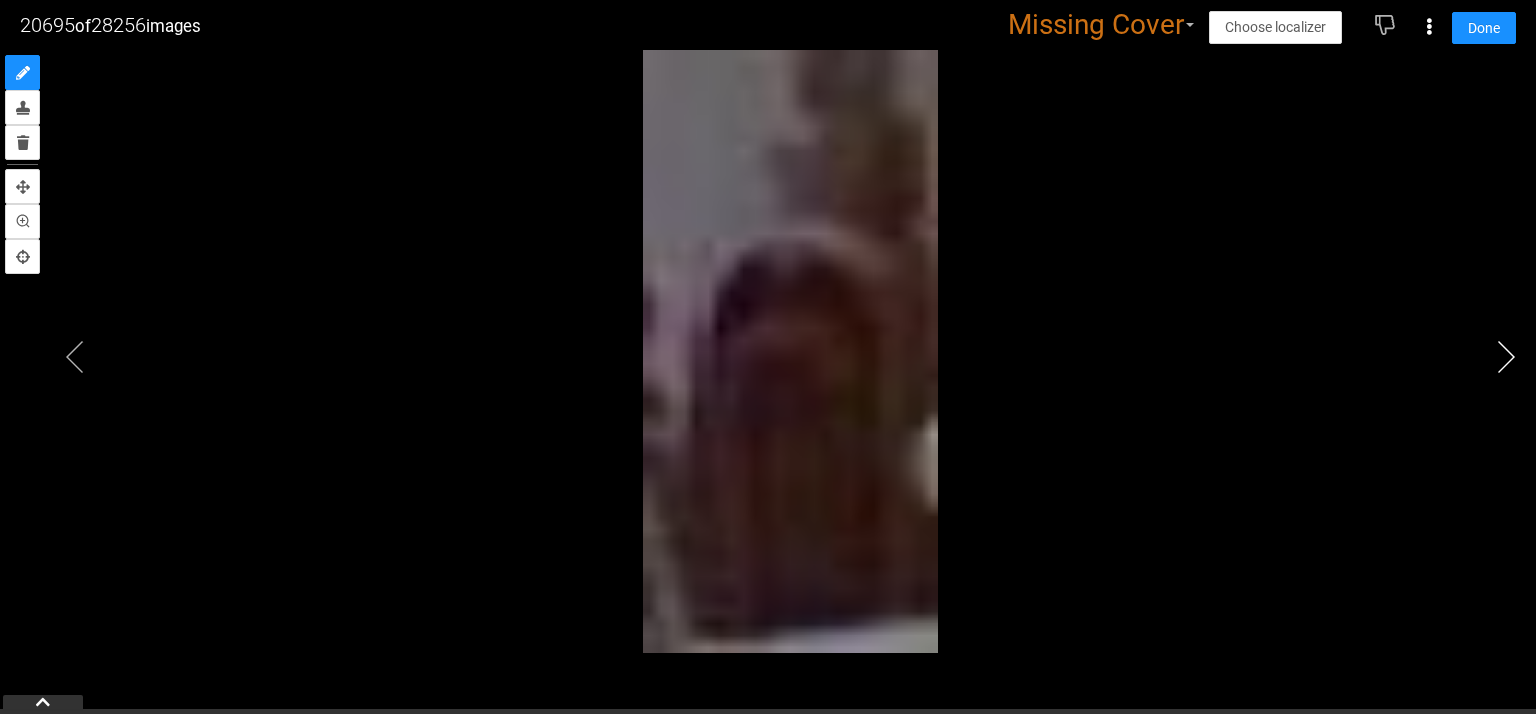 click at bounding box center [1506, 357] 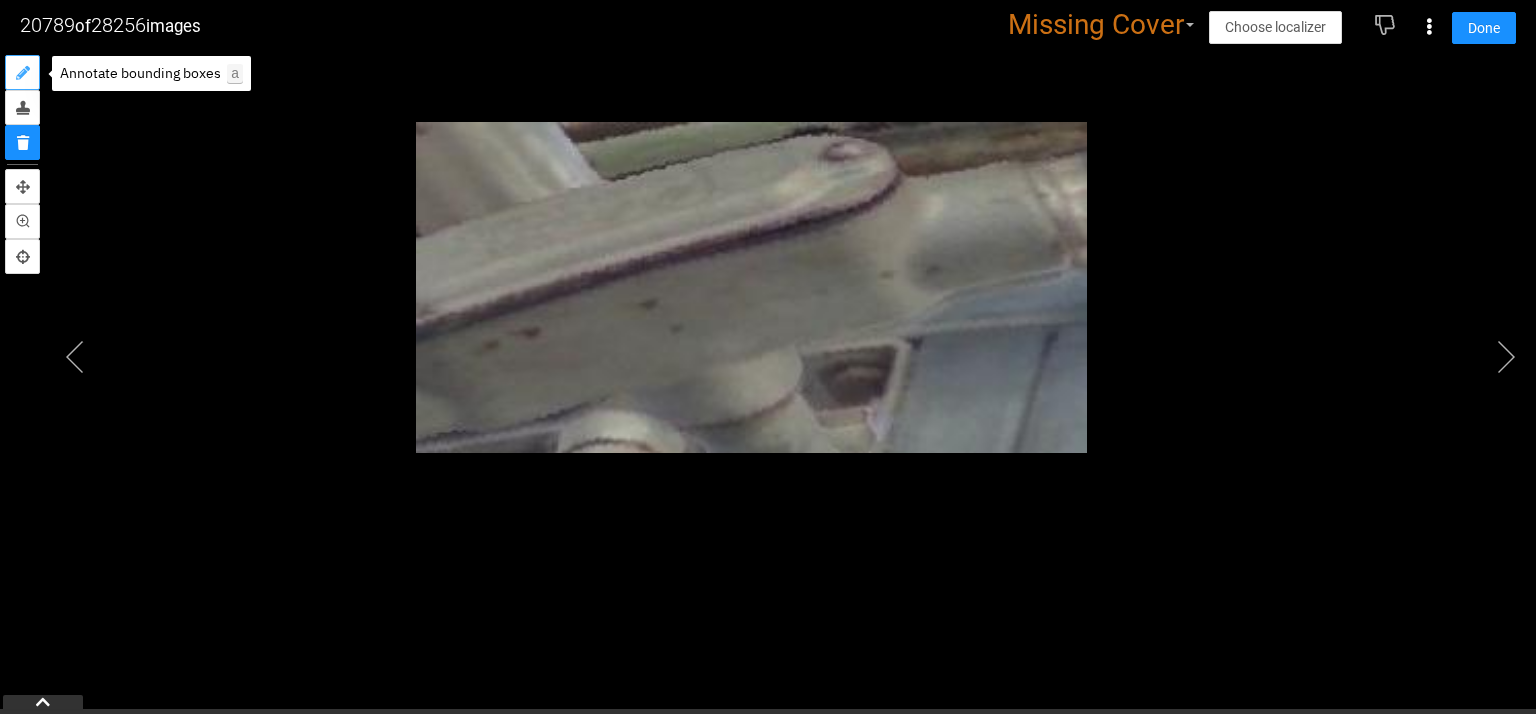 click at bounding box center [23, 73] 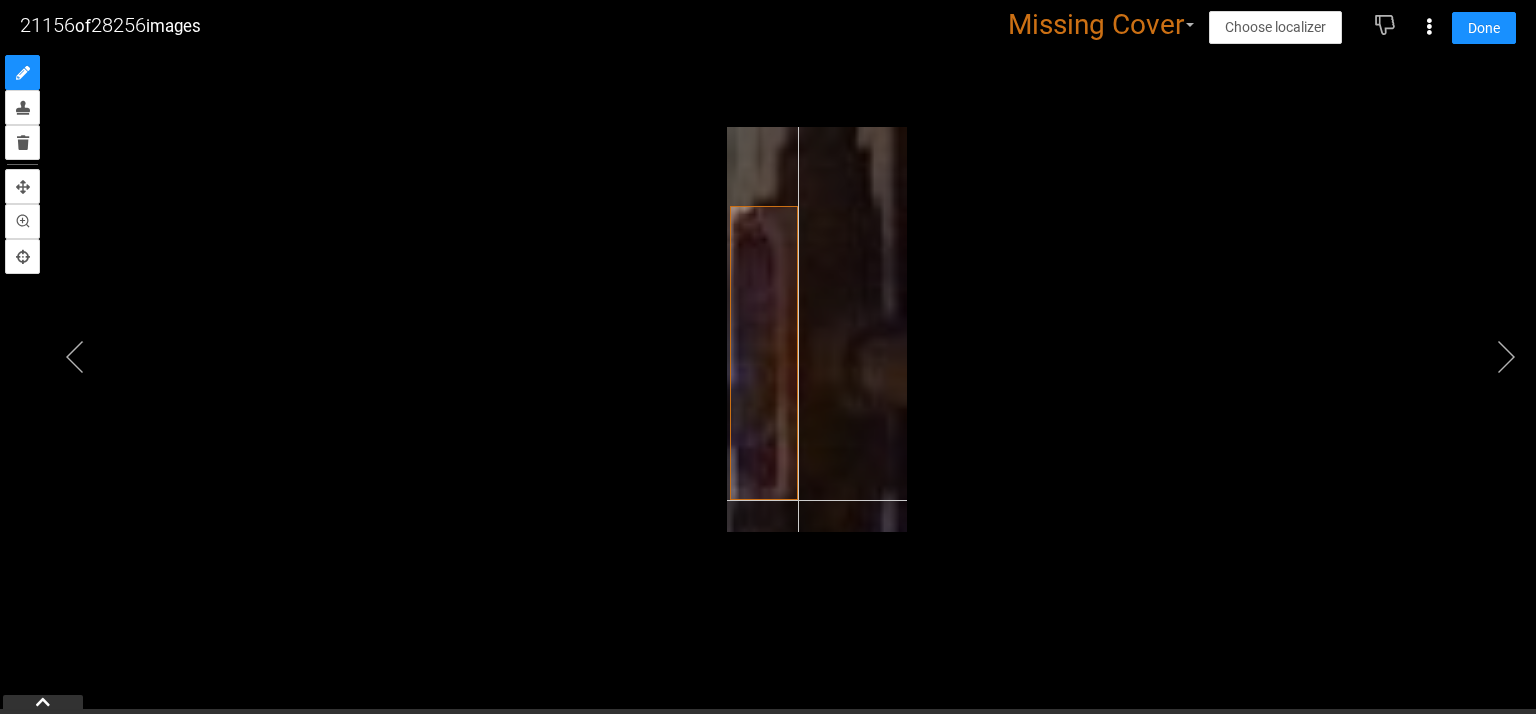 click at bounding box center (817, 329) 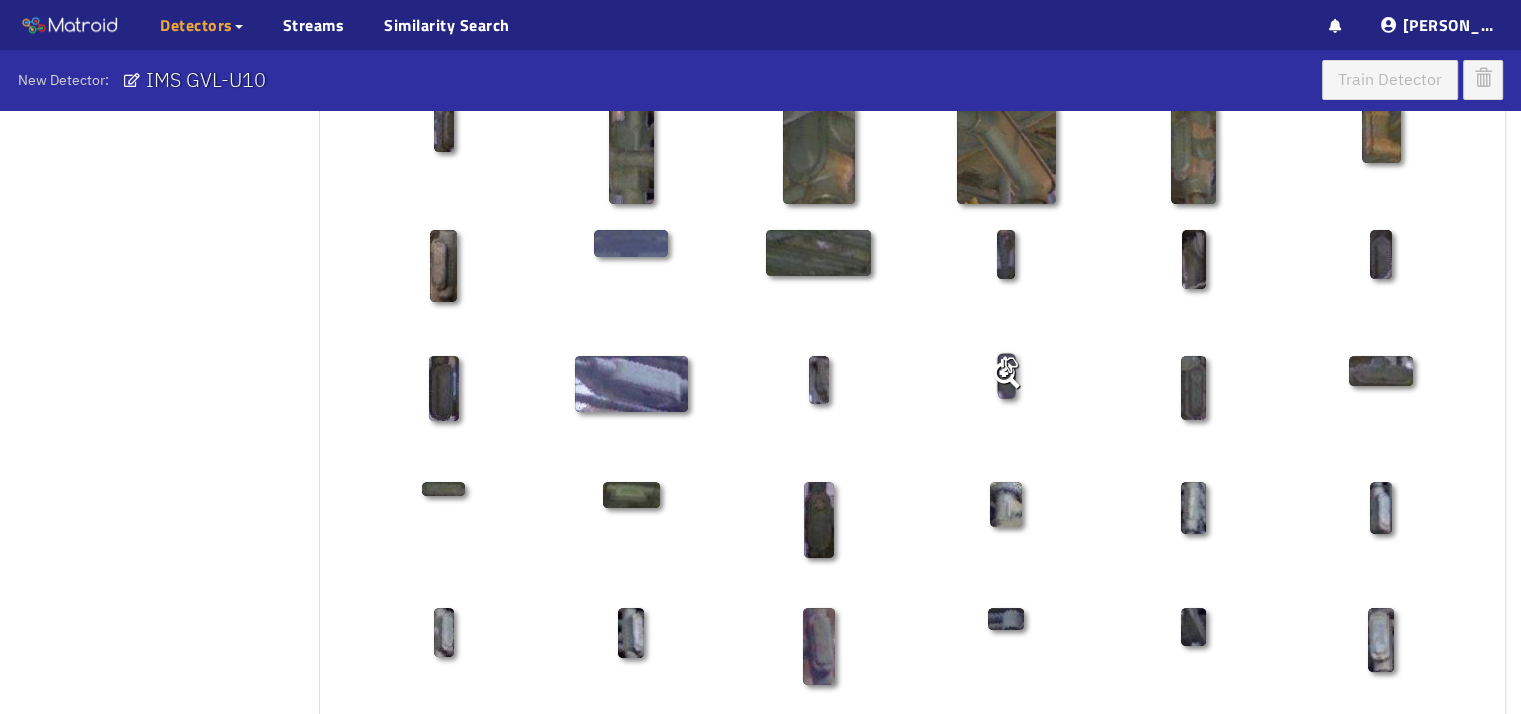 scroll, scrollTop: 1052, scrollLeft: 0, axis: vertical 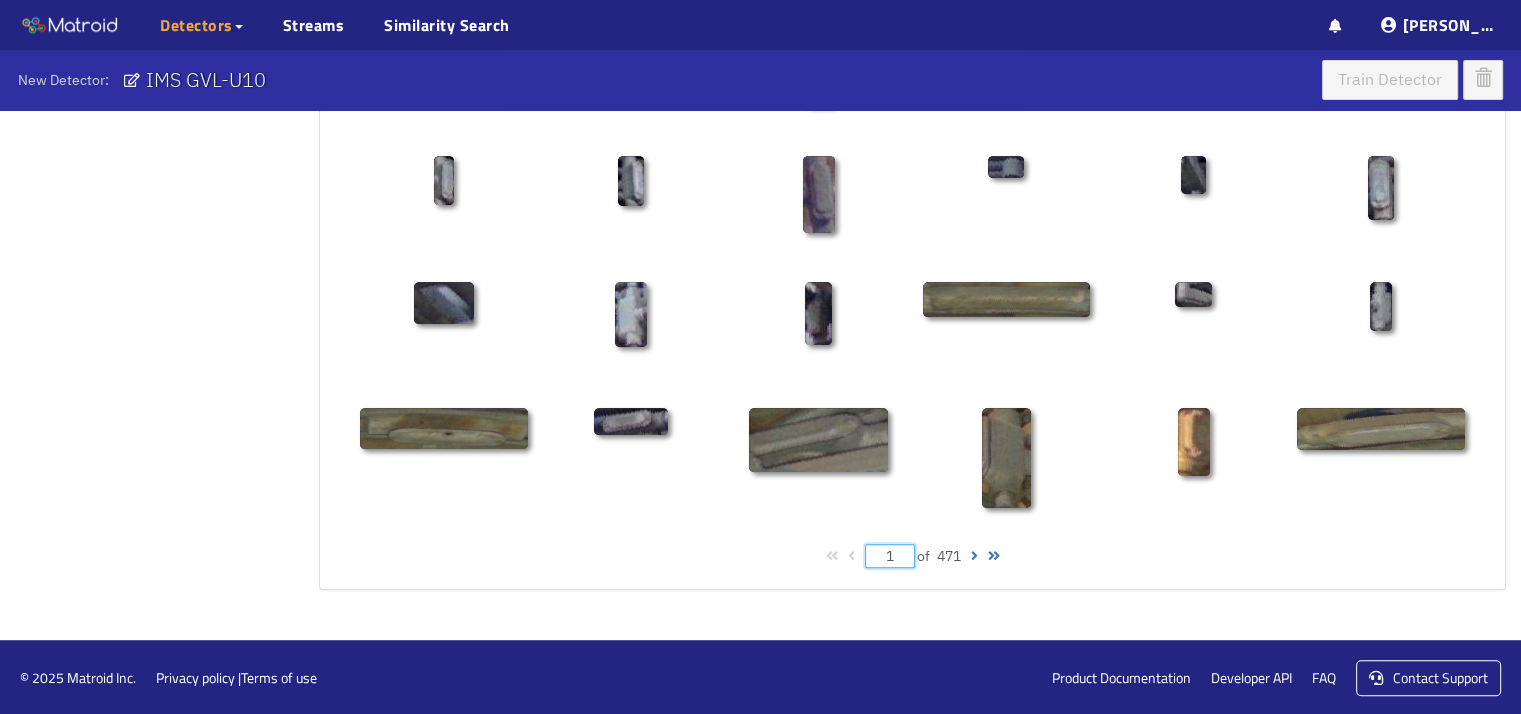 drag, startPoint x: 892, startPoint y: 556, endPoint x: 830, endPoint y: 557, distance: 62.008064 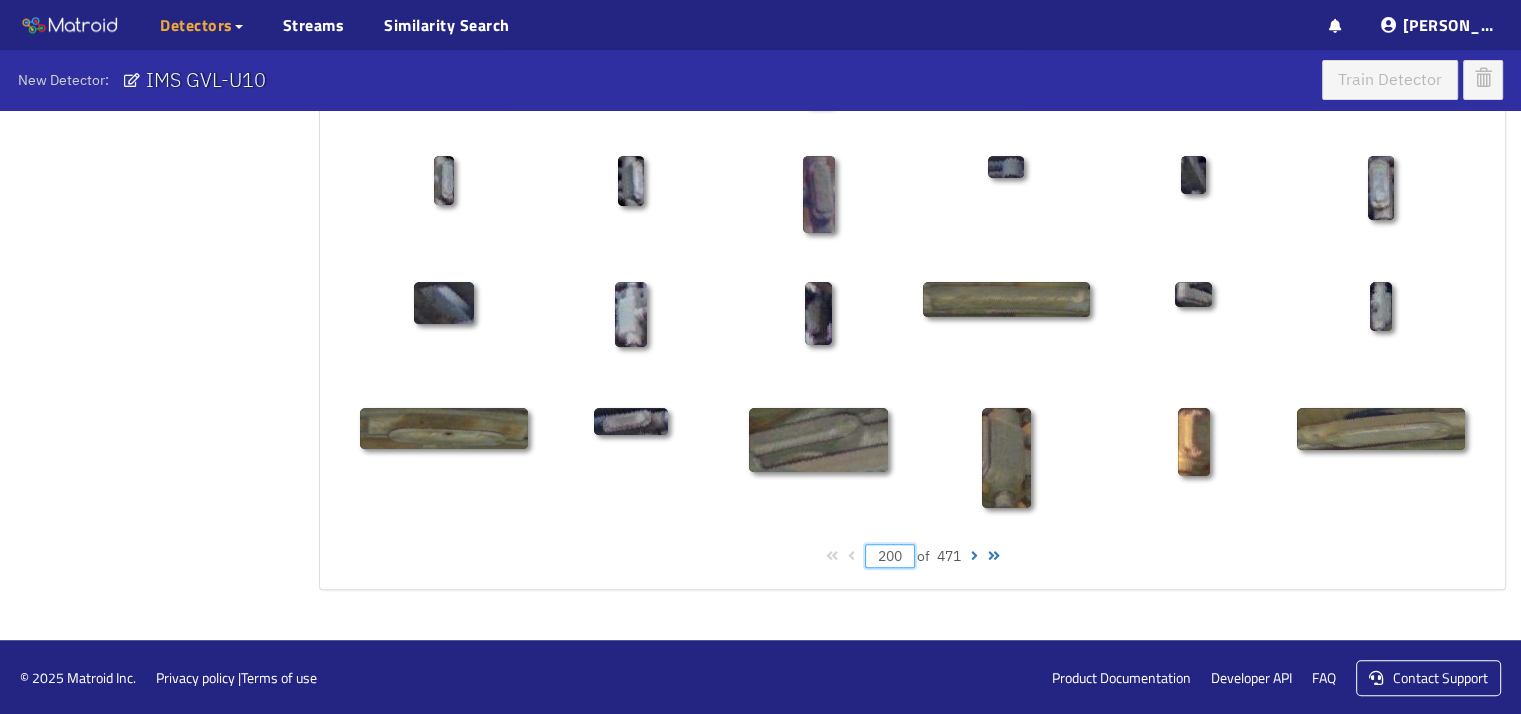 type on "200" 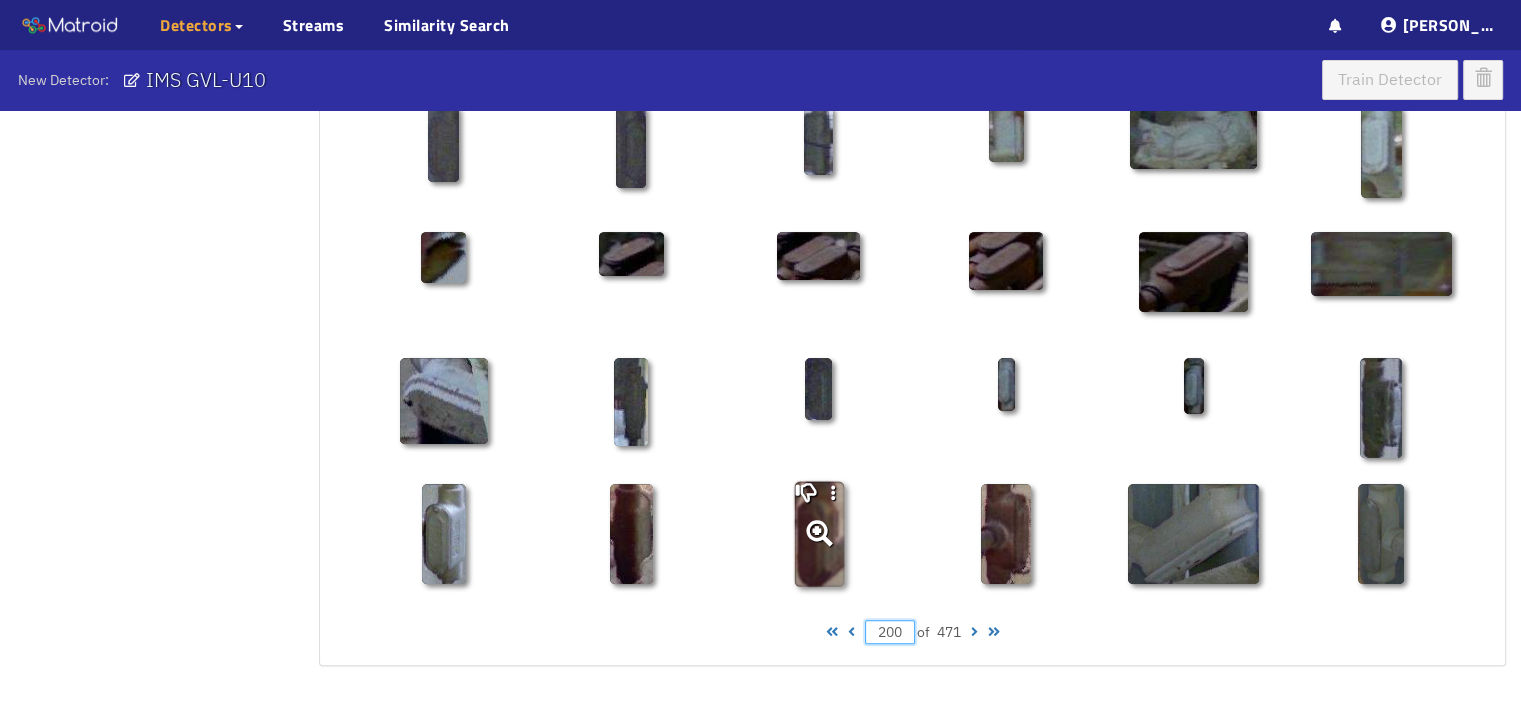 scroll, scrollTop: 1052, scrollLeft: 0, axis: vertical 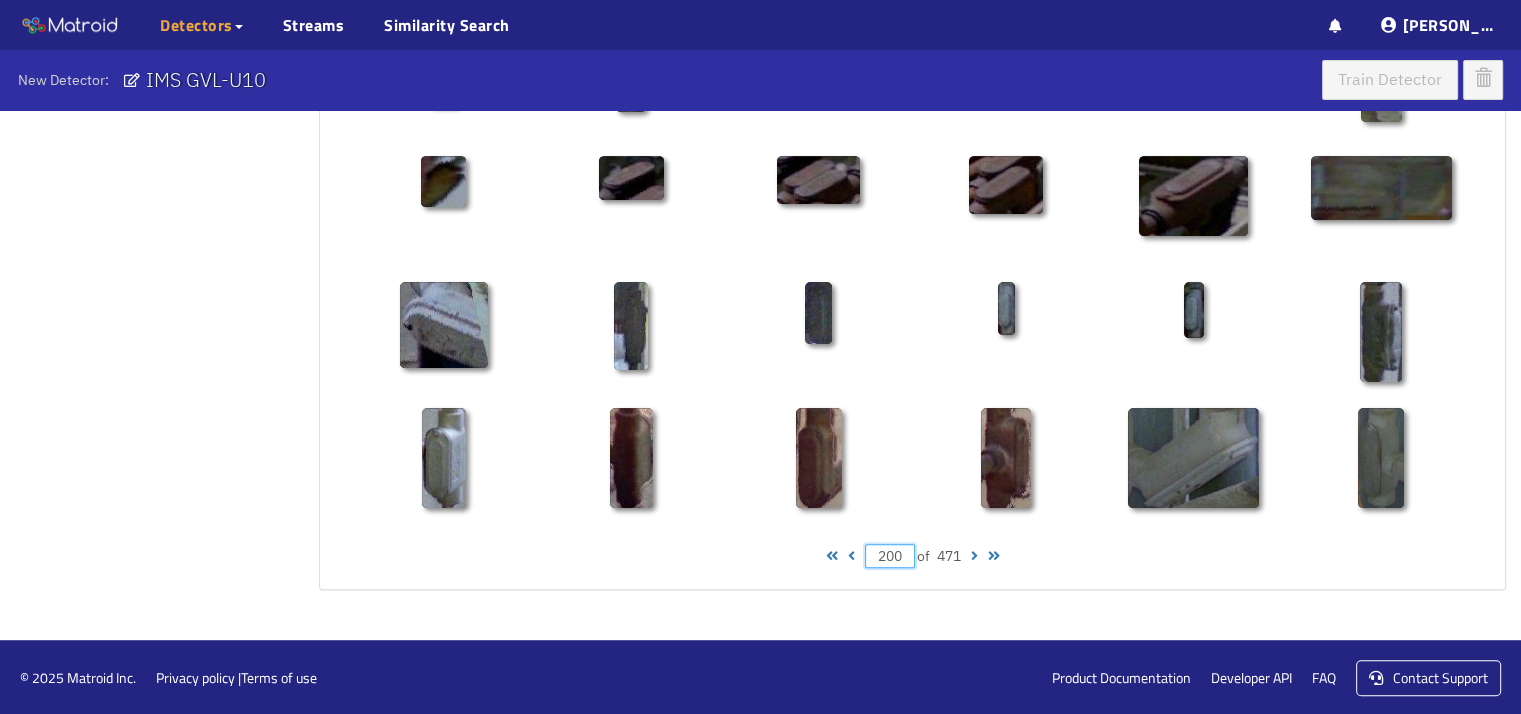 click at bounding box center [974, 556] 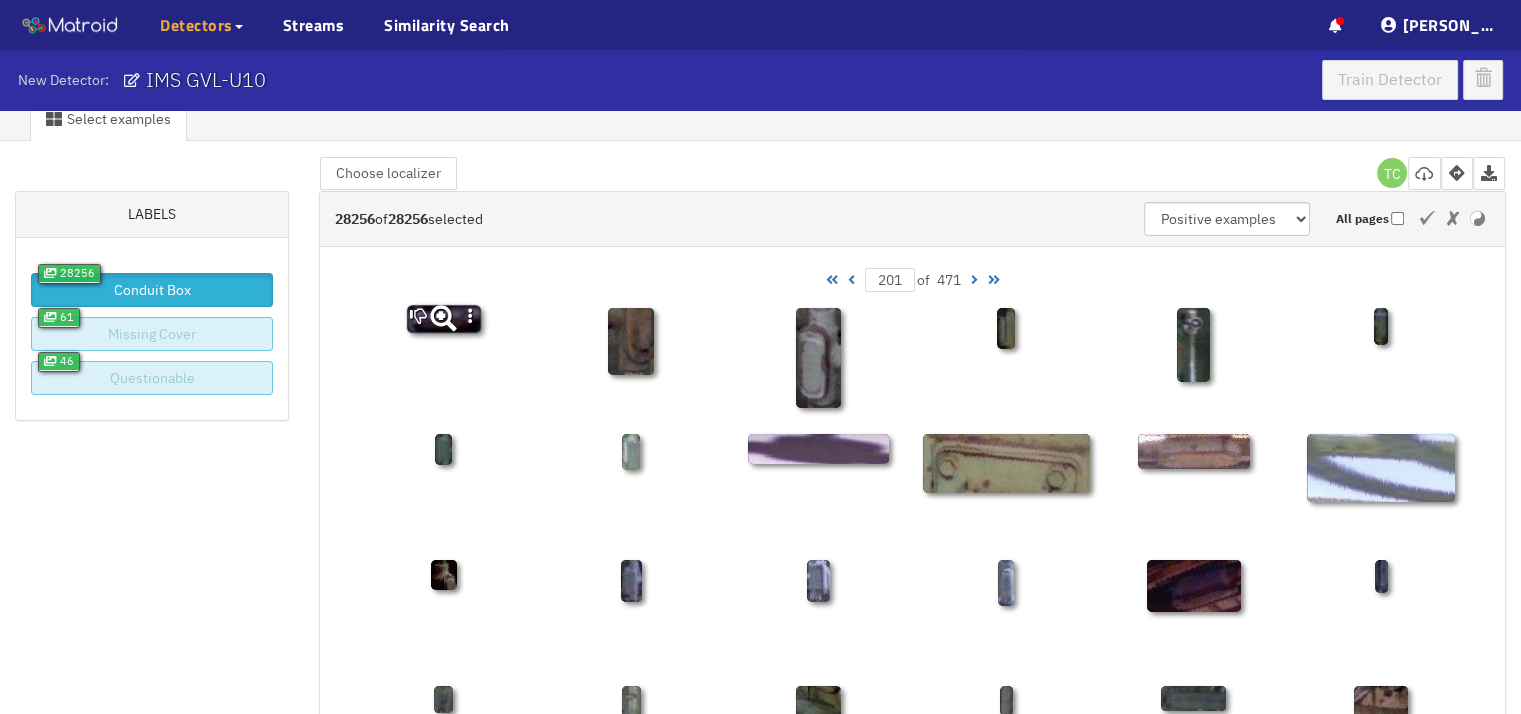 scroll, scrollTop: 0, scrollLeft: 0, axis: both 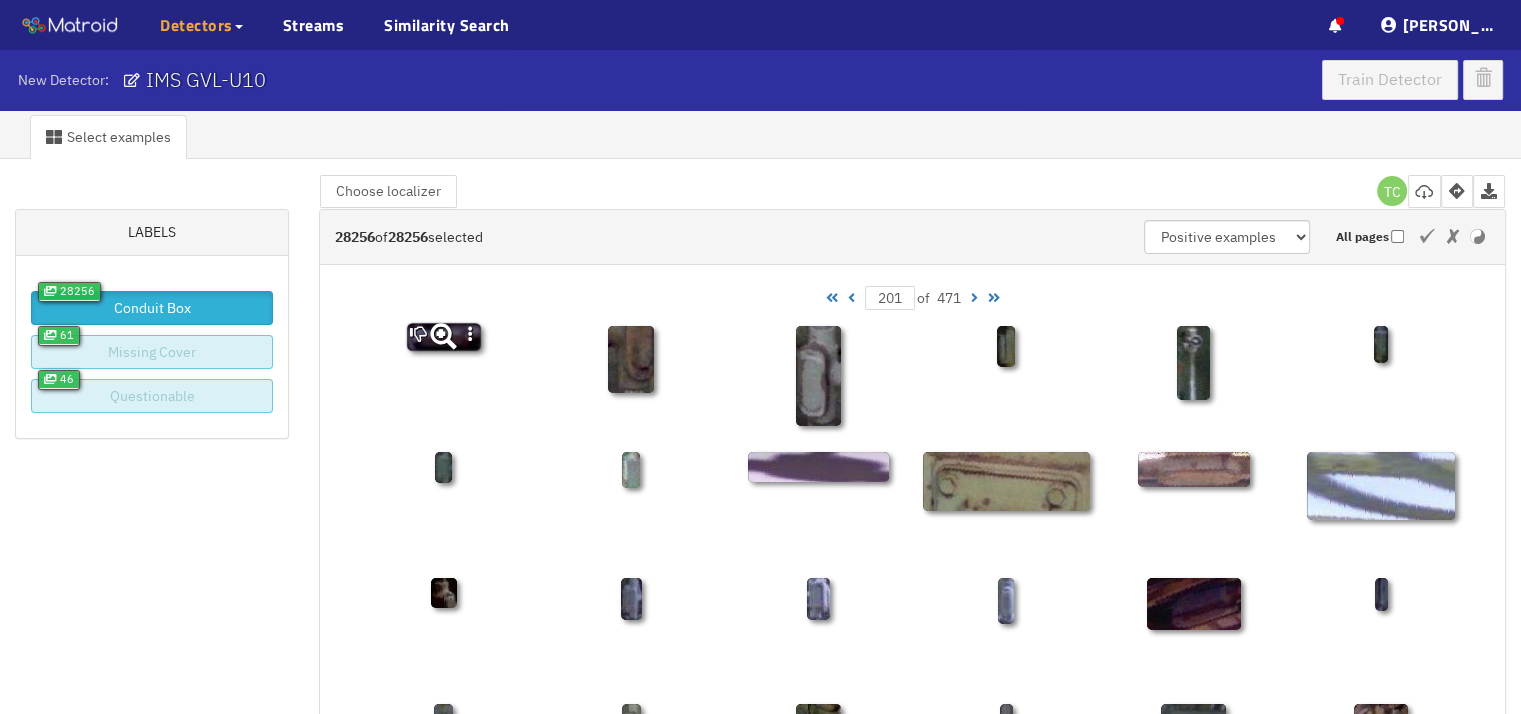 click at bounding box center (443, 336) 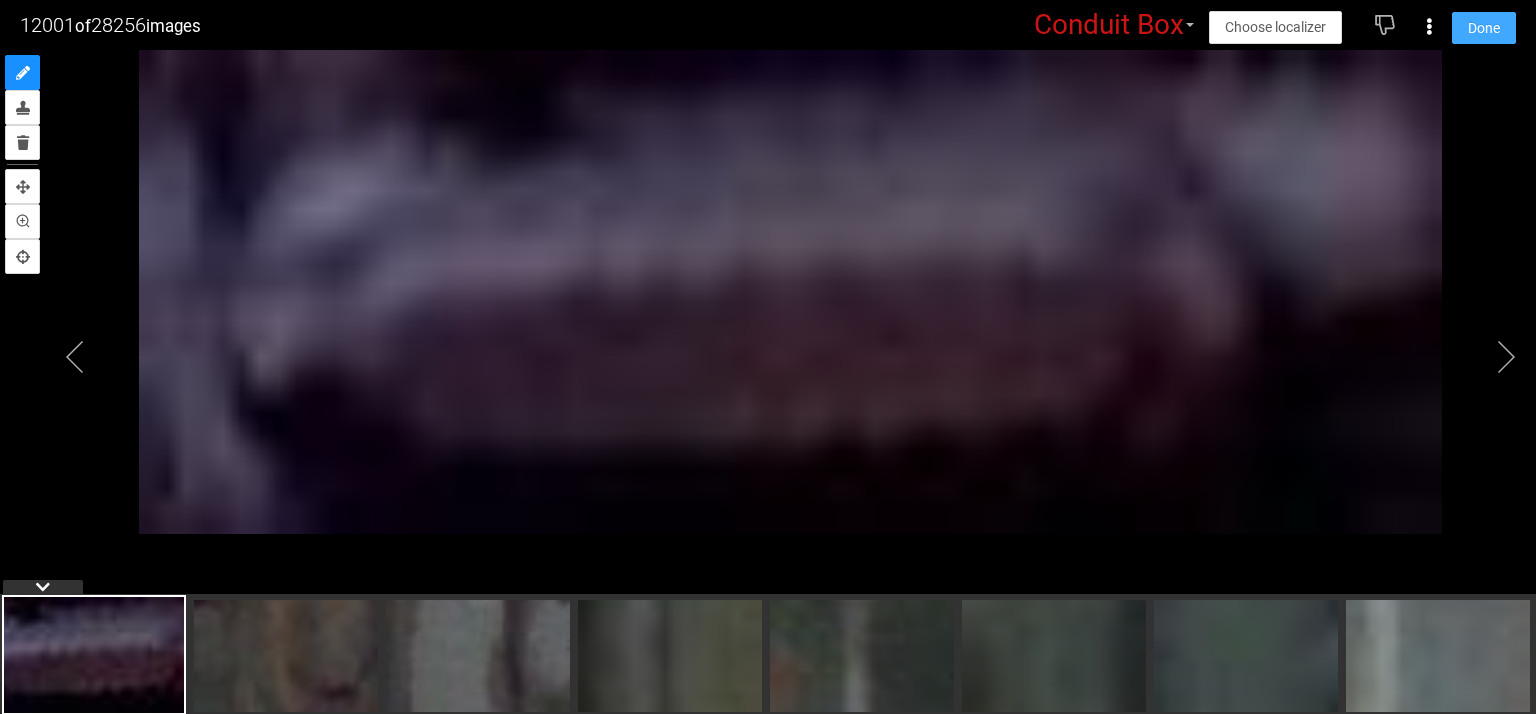 click on "Done" at bounding box center (1484, 28) 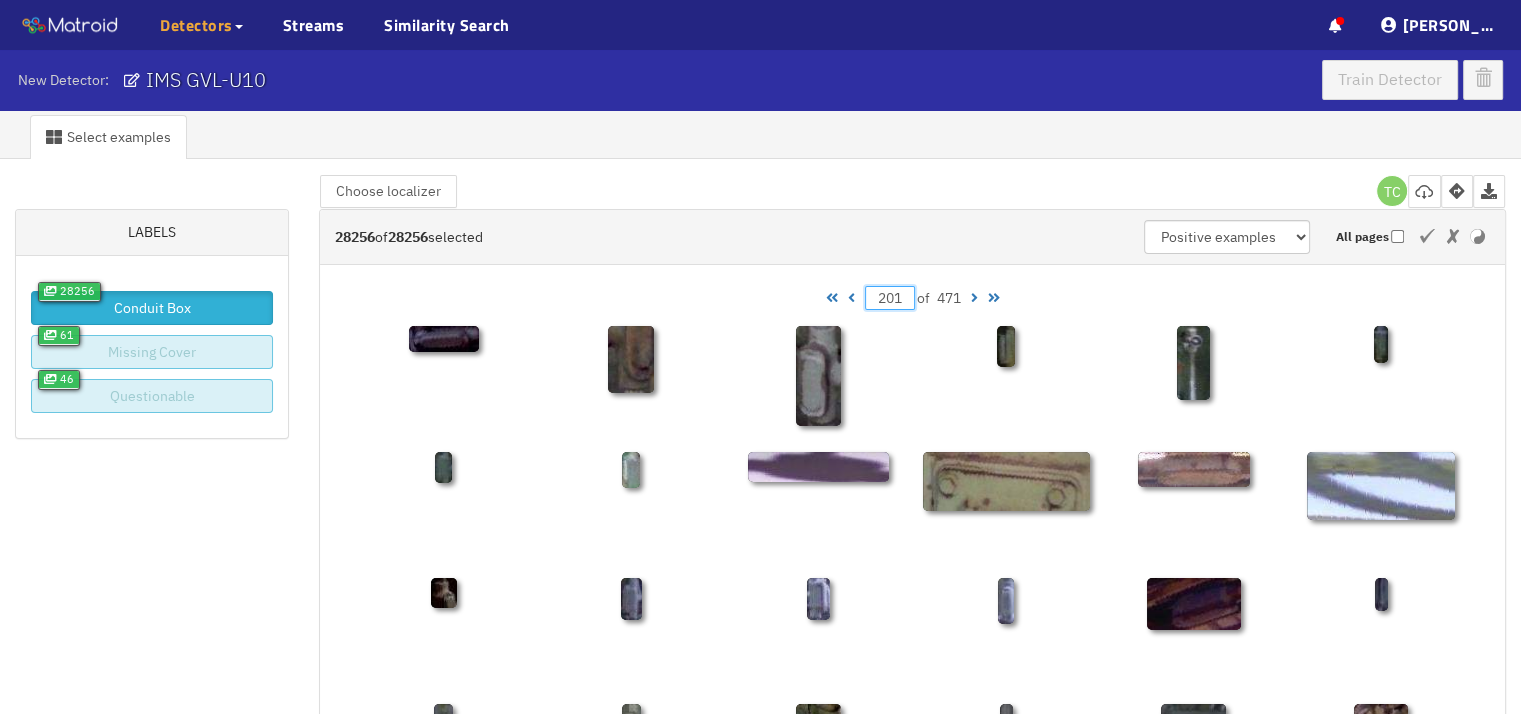drag, startPoint x: 901, startPoint y: 300, endPoint x: 803, endPoint y: 293, distance: 98.24968 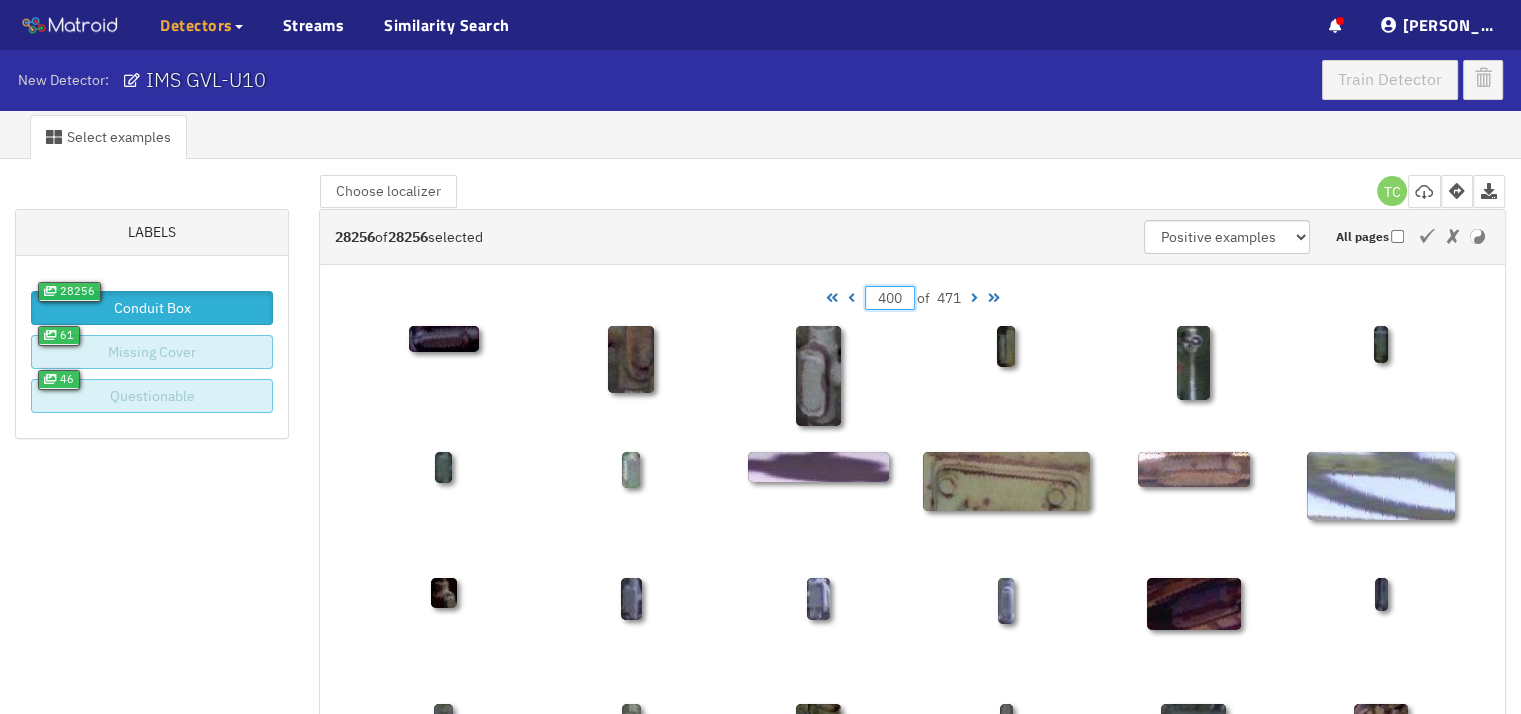 type on "400" 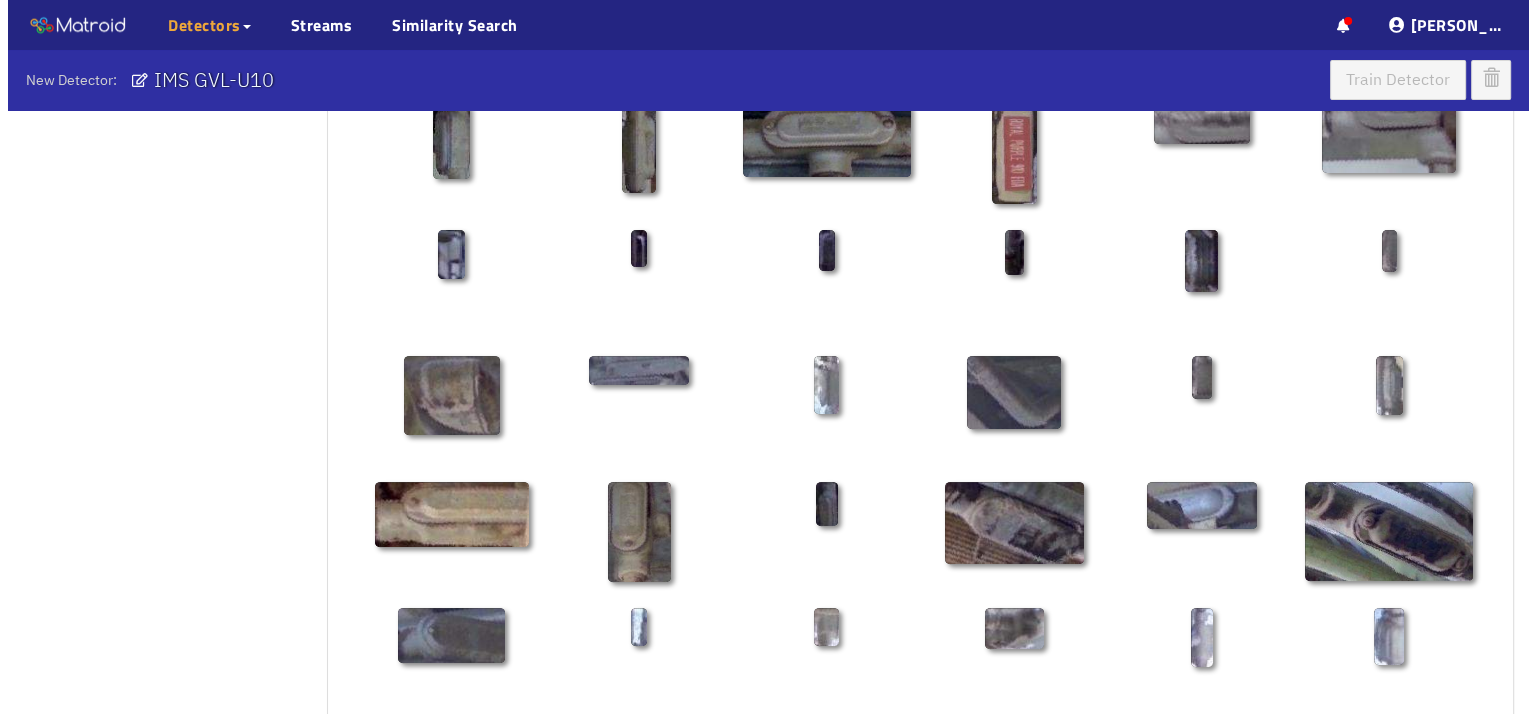 scroll, scrollTop: 1052, scrollLeft: 0, axis: vertical 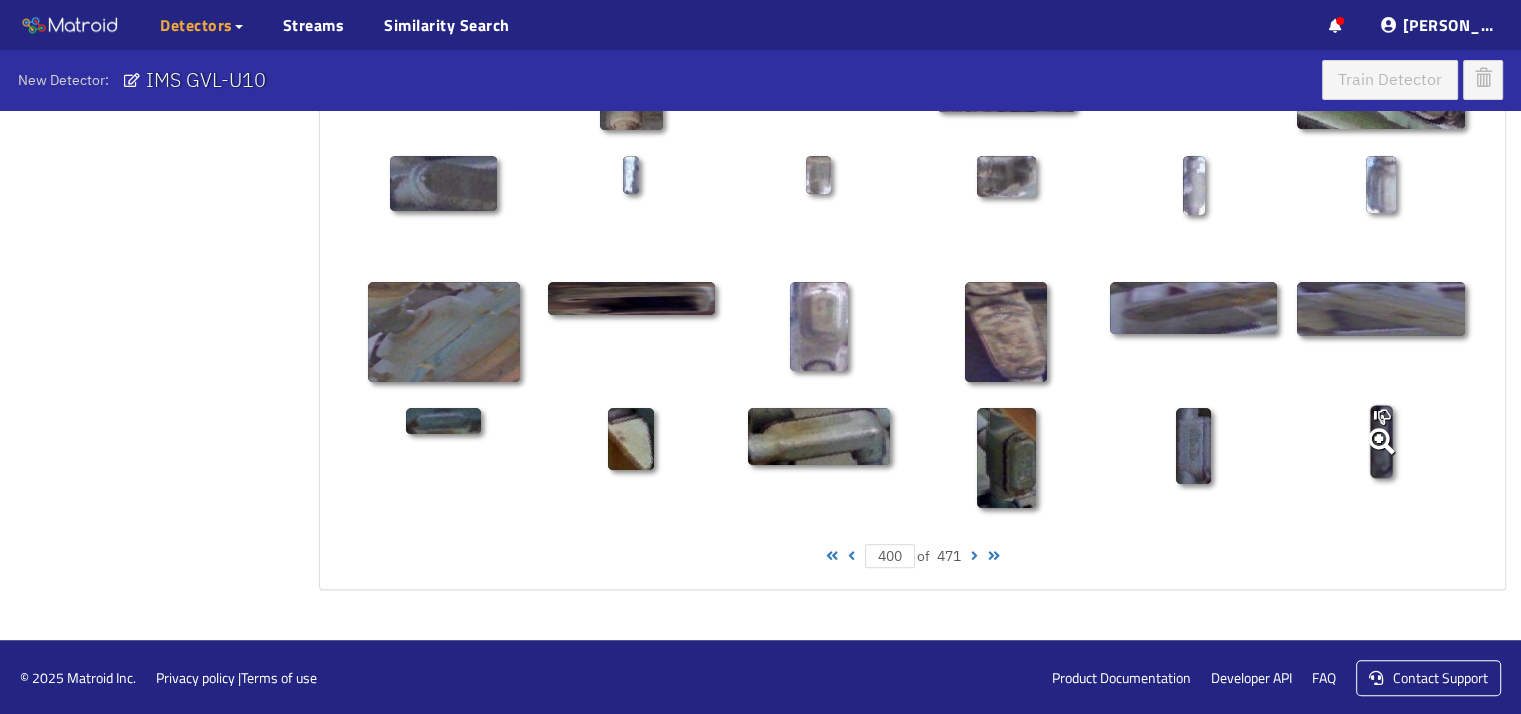 click 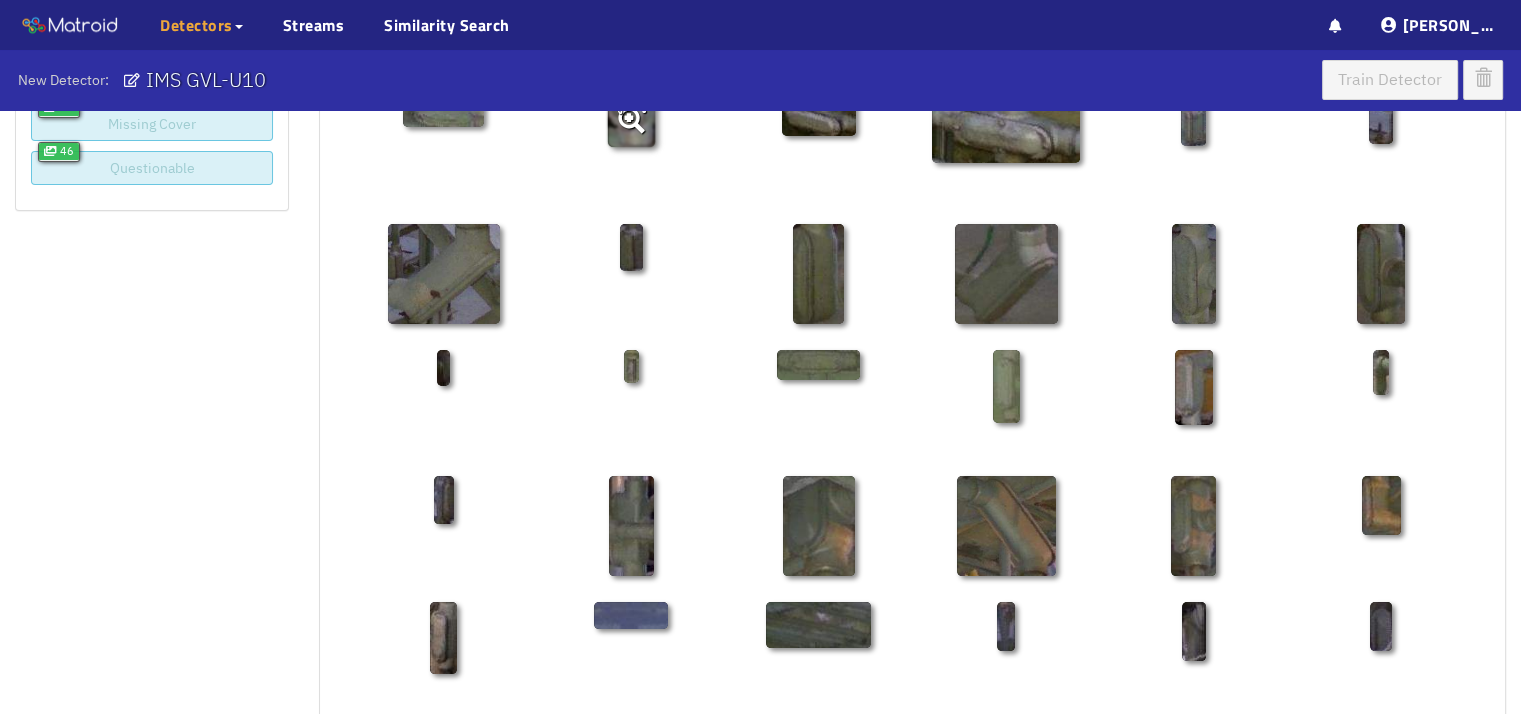 scroll, scrollTop: 100, scrollLeft: 0, axis: vertical 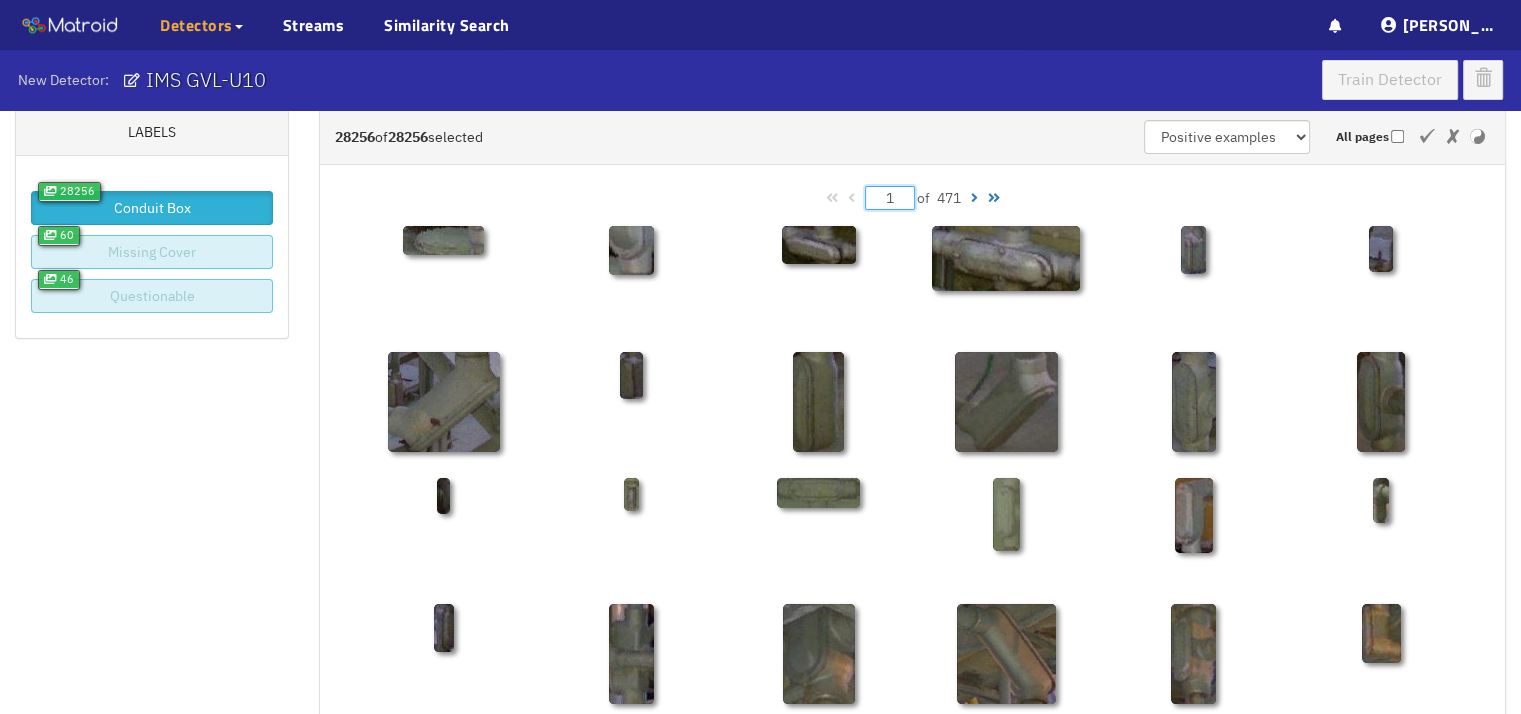 drag, startPoint x: 899, startPoint y: 193, endPoint x: 863, endPoint y: 198, distance: 36.345562 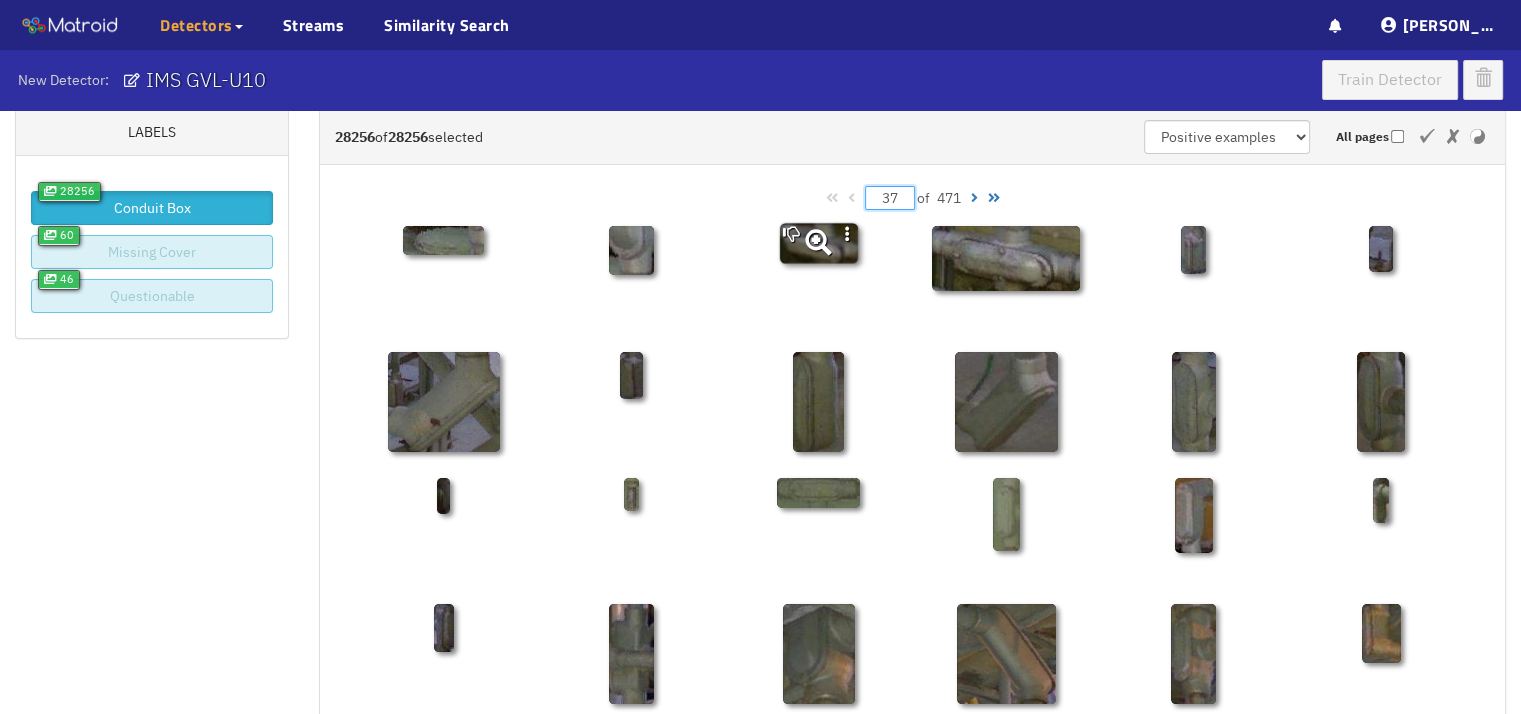 type on "370" 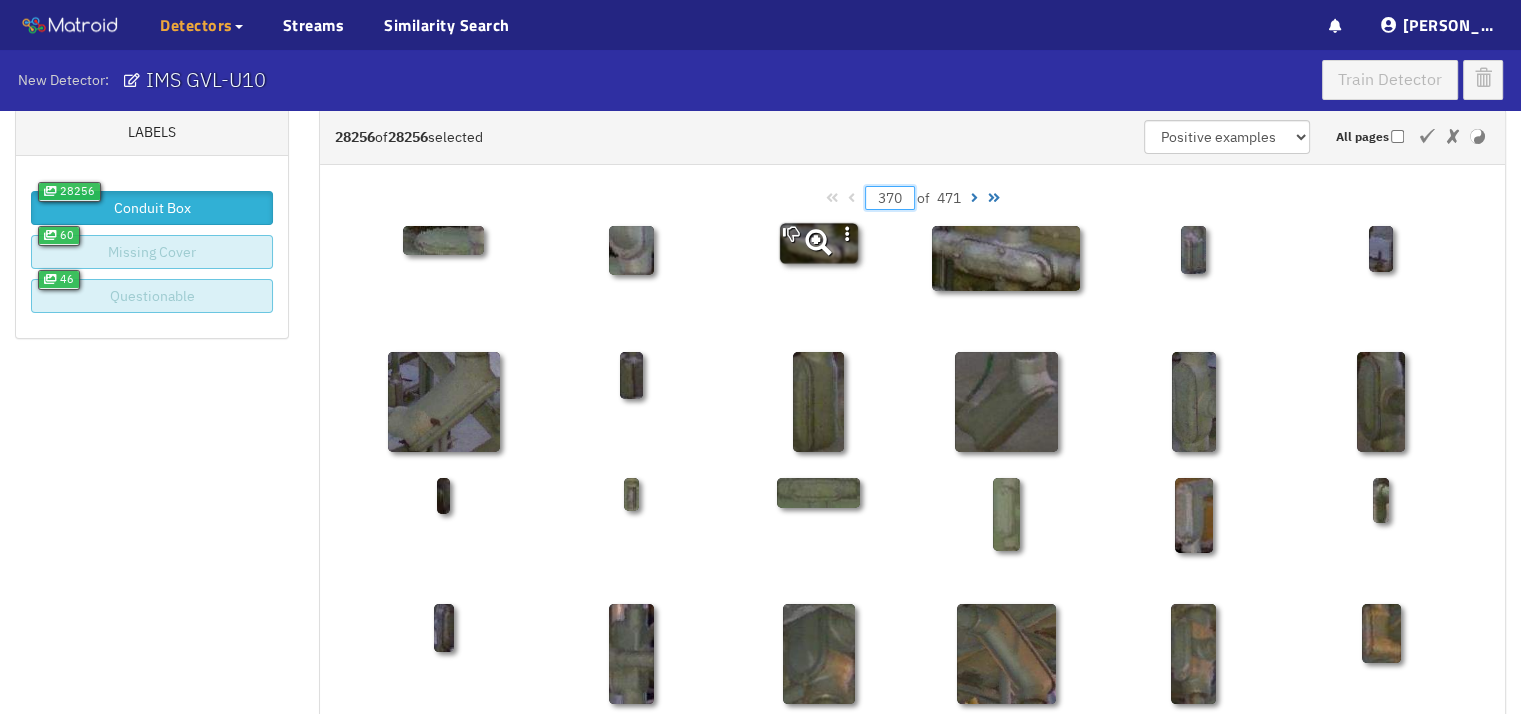 type on "370" 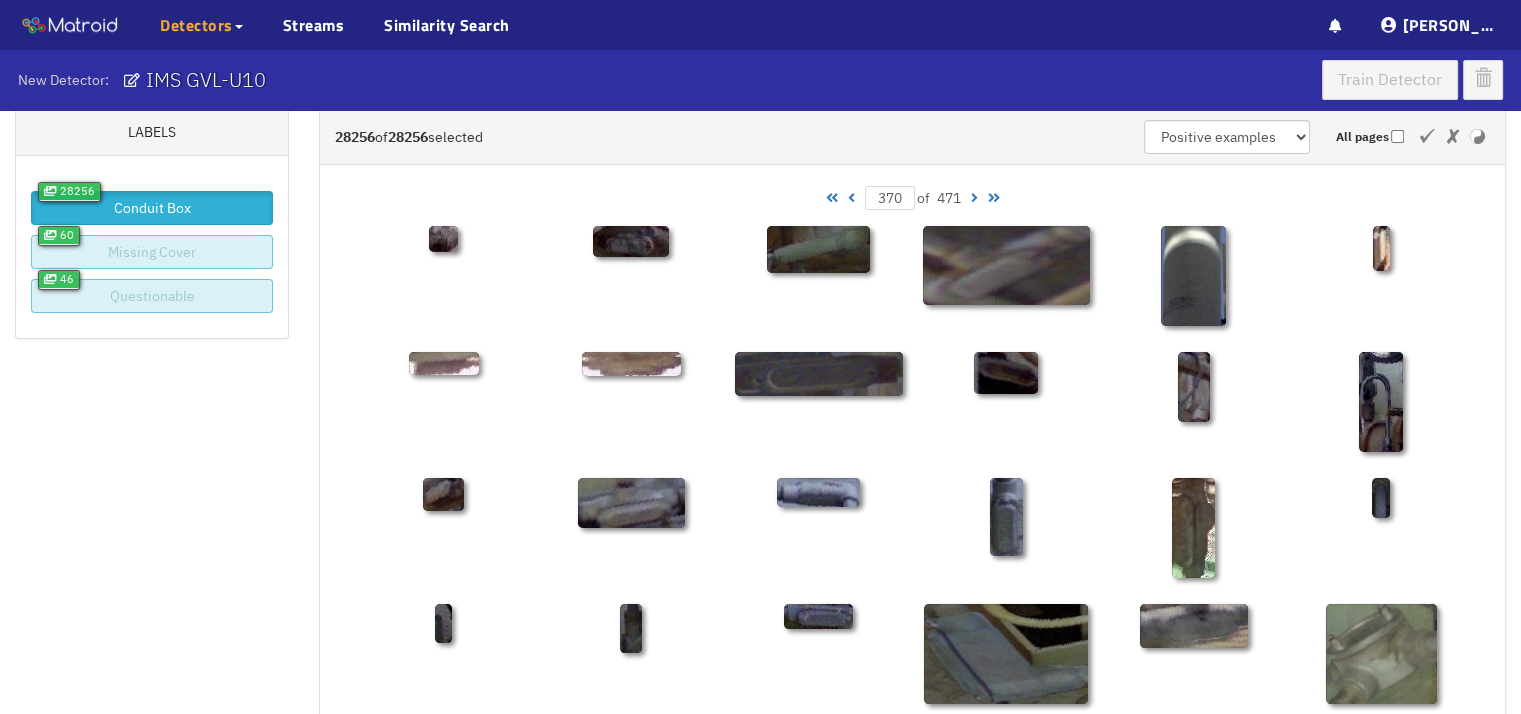 click at bounding box center [851, 198] 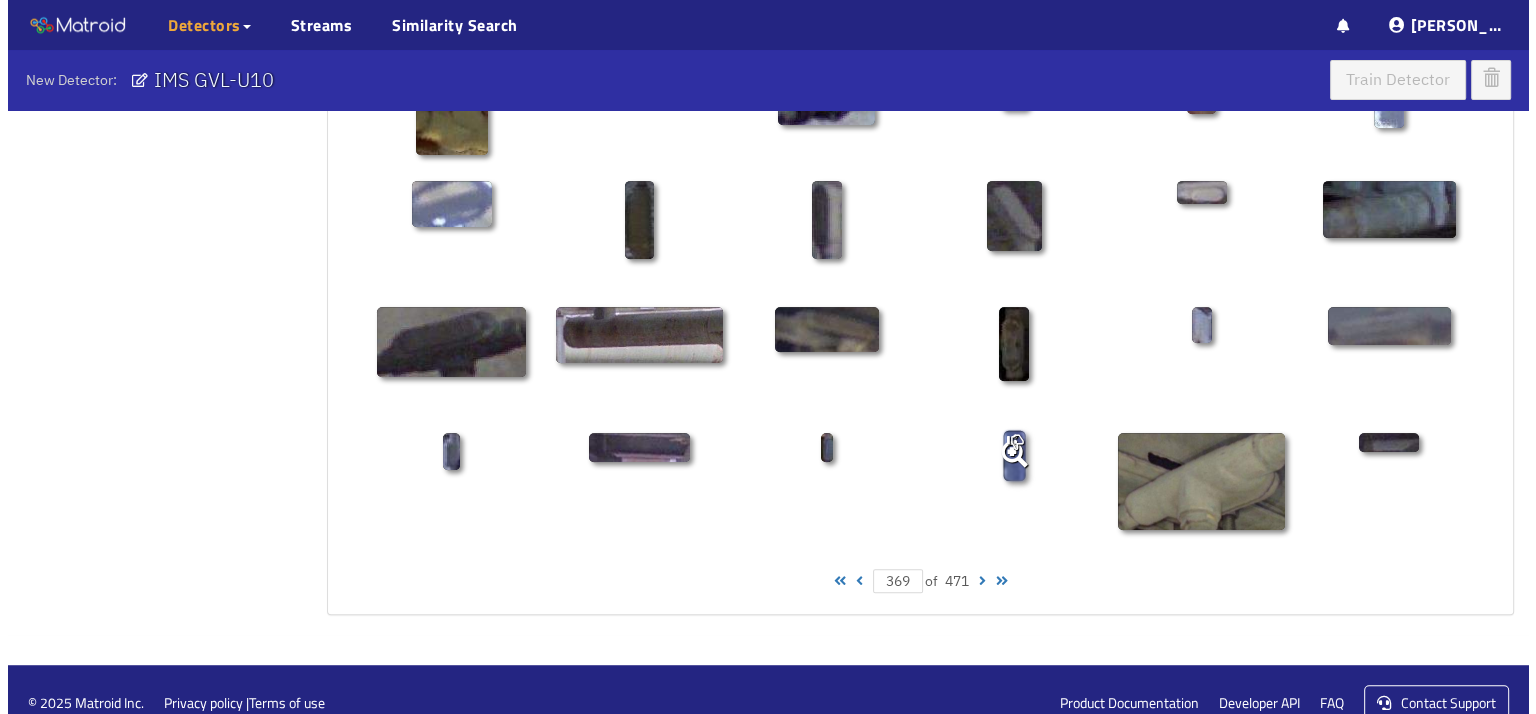 scroll, scrollTop: 1052, scrollLeft: 0, axis: vertical 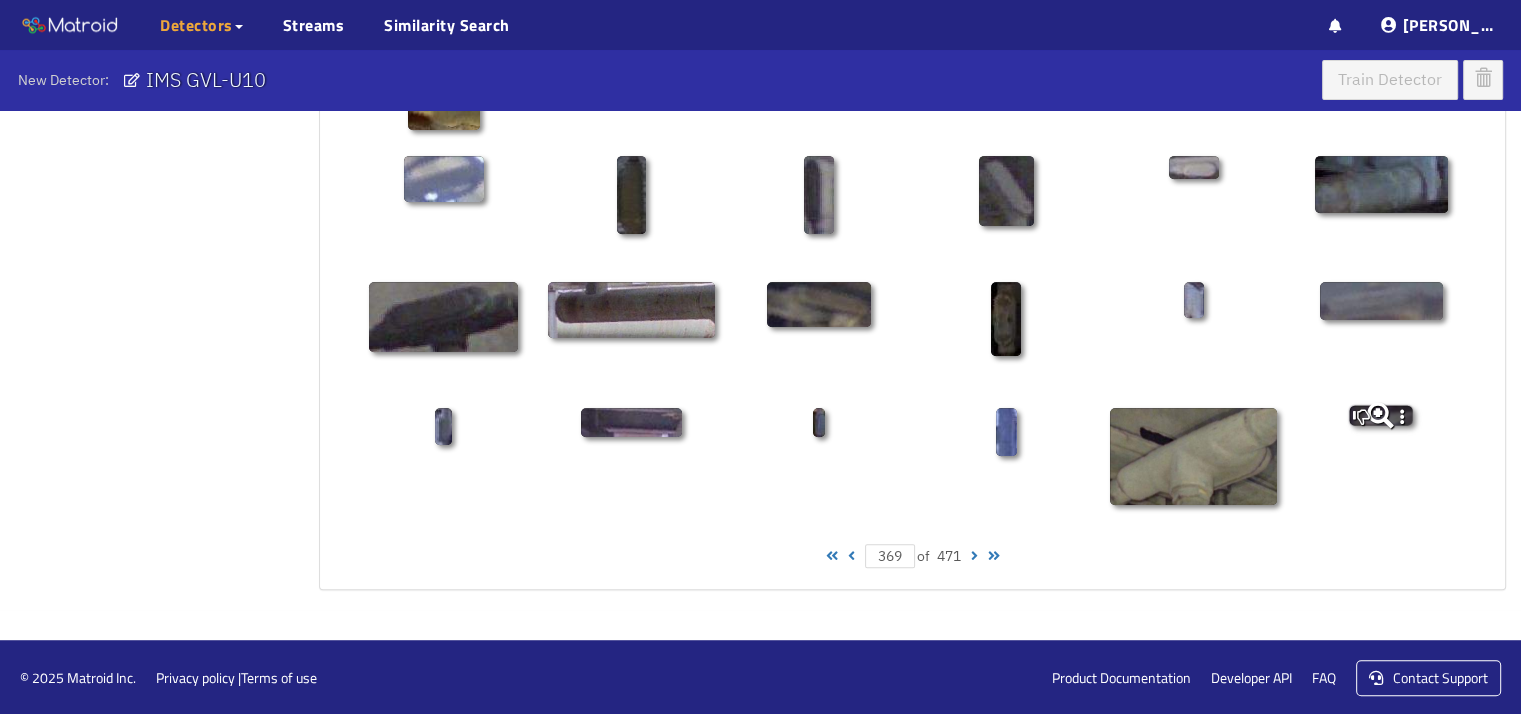 click at bounding box center (1380, 415) 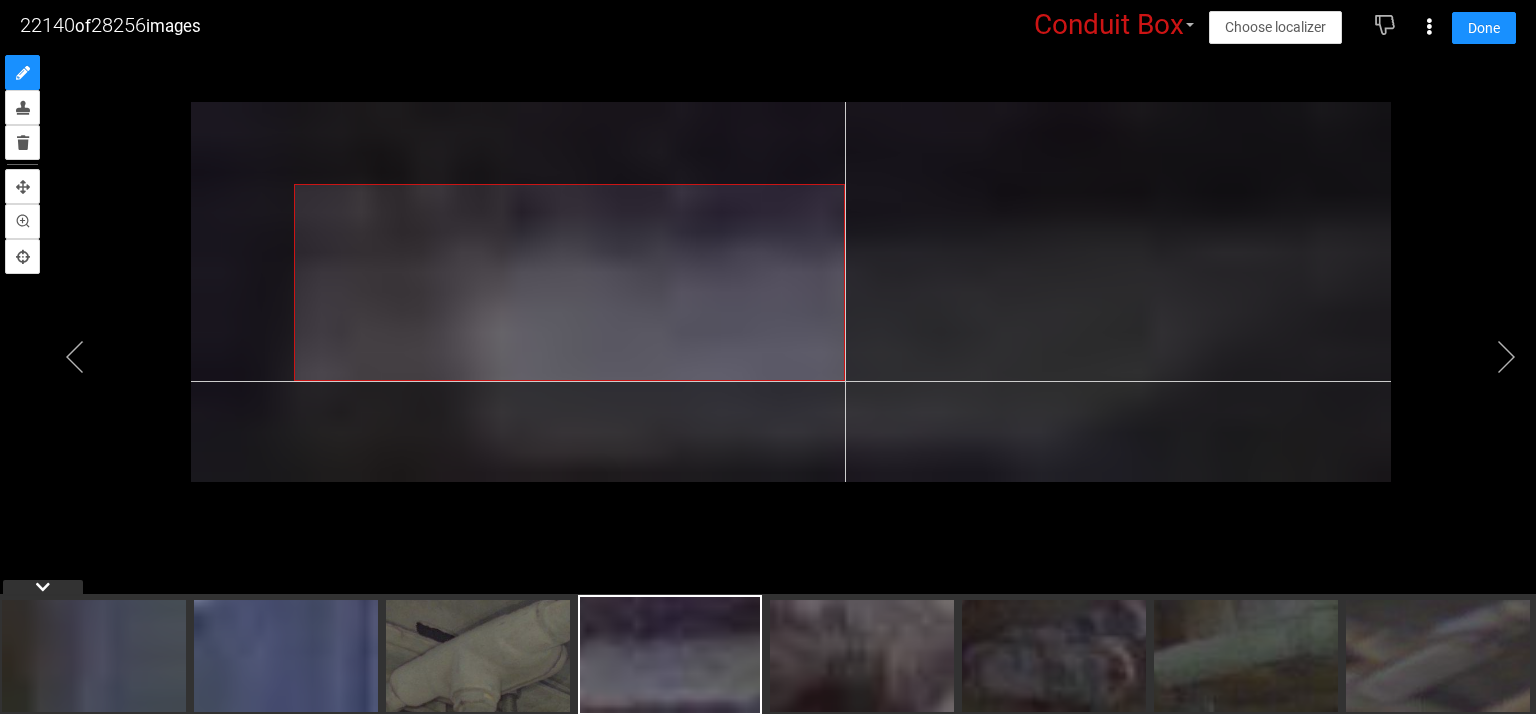 click at bounding box center [791, 292] 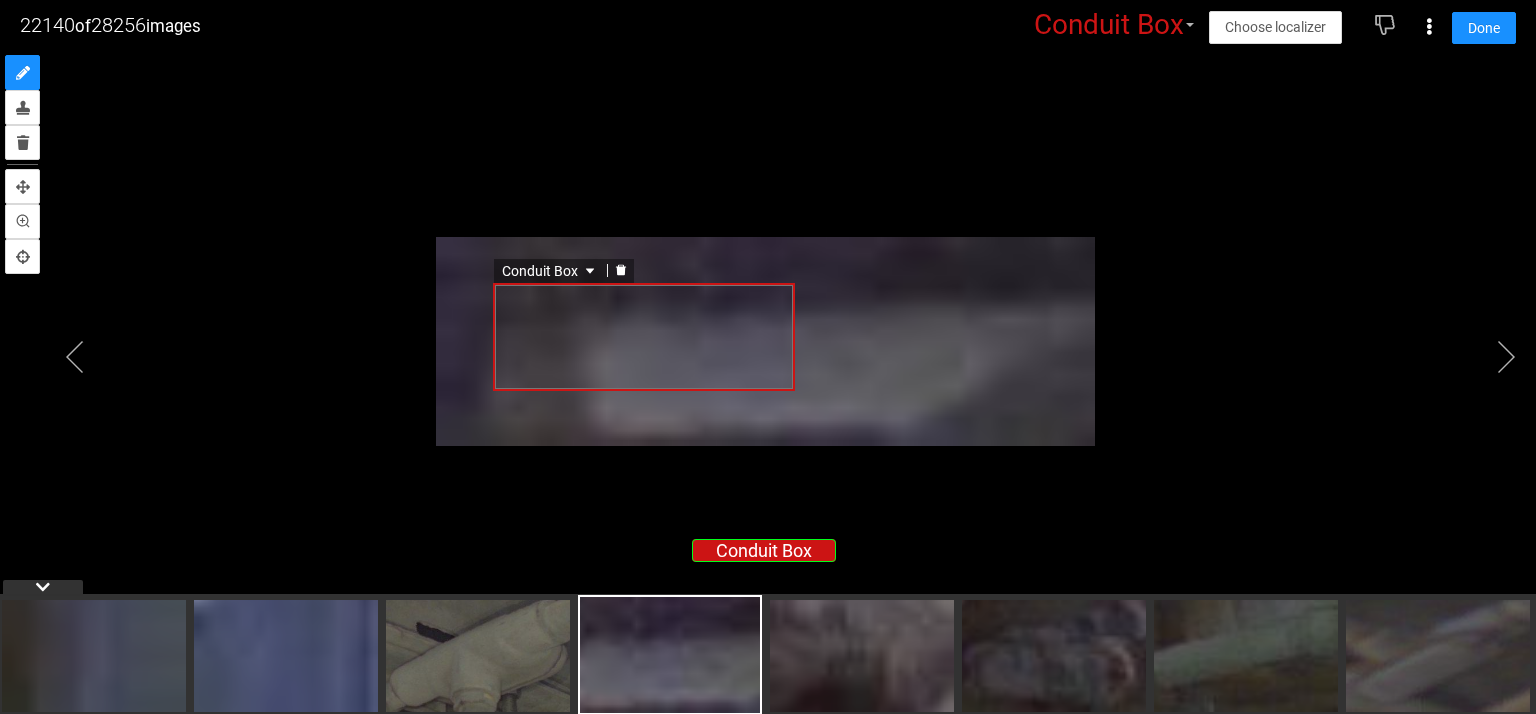 click on "Conduit Box" at bounding box center (644, 337) 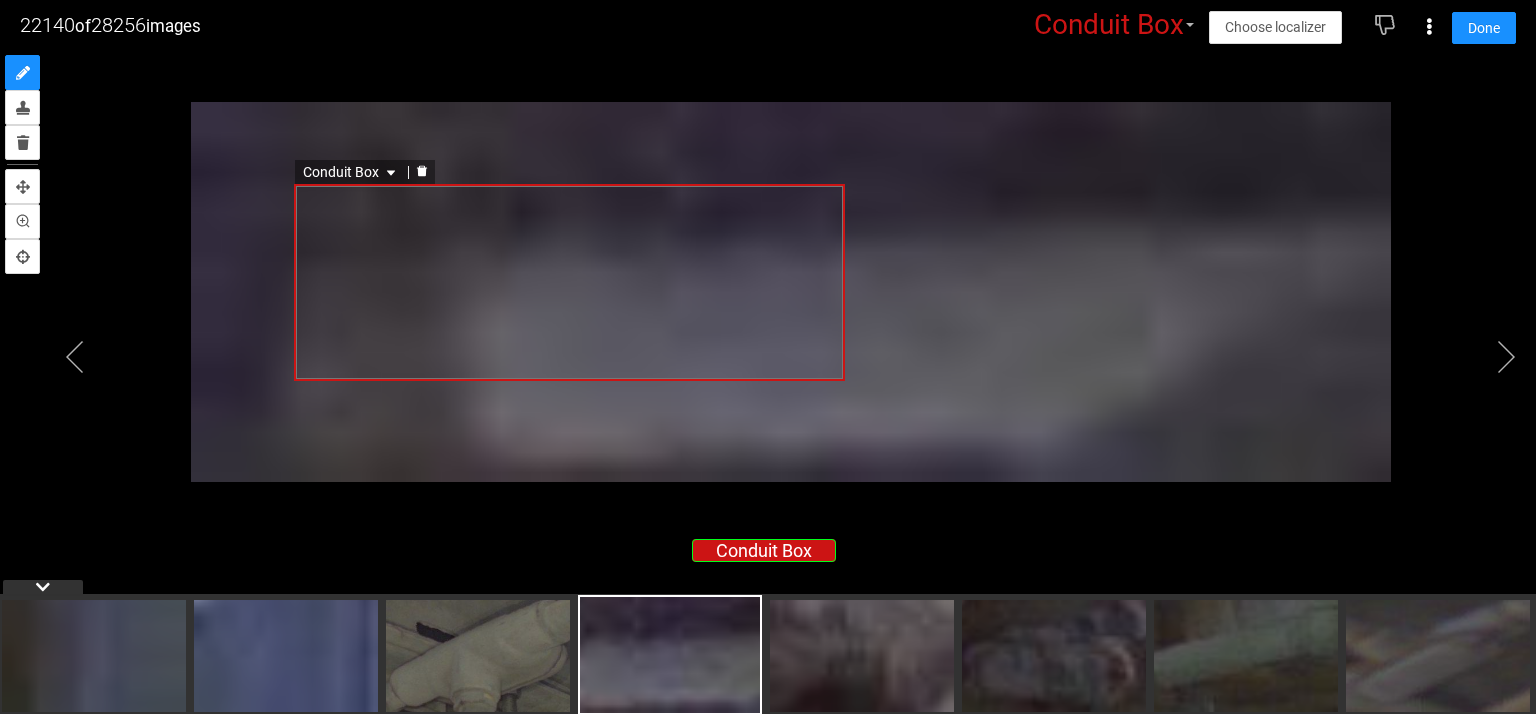 click at bounding box center (422, 172) 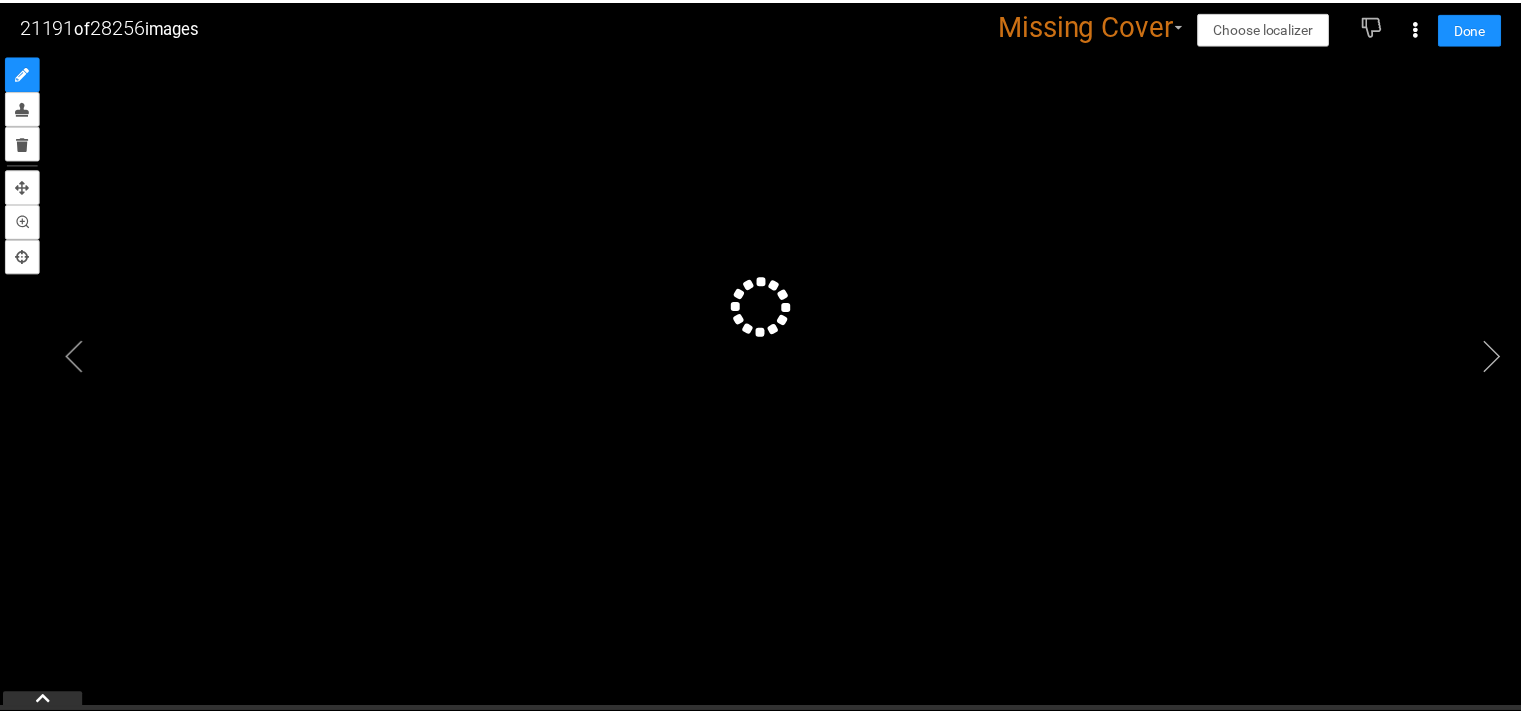 scroll, scrollTop: 0, scrollLeft: 0, axis: both 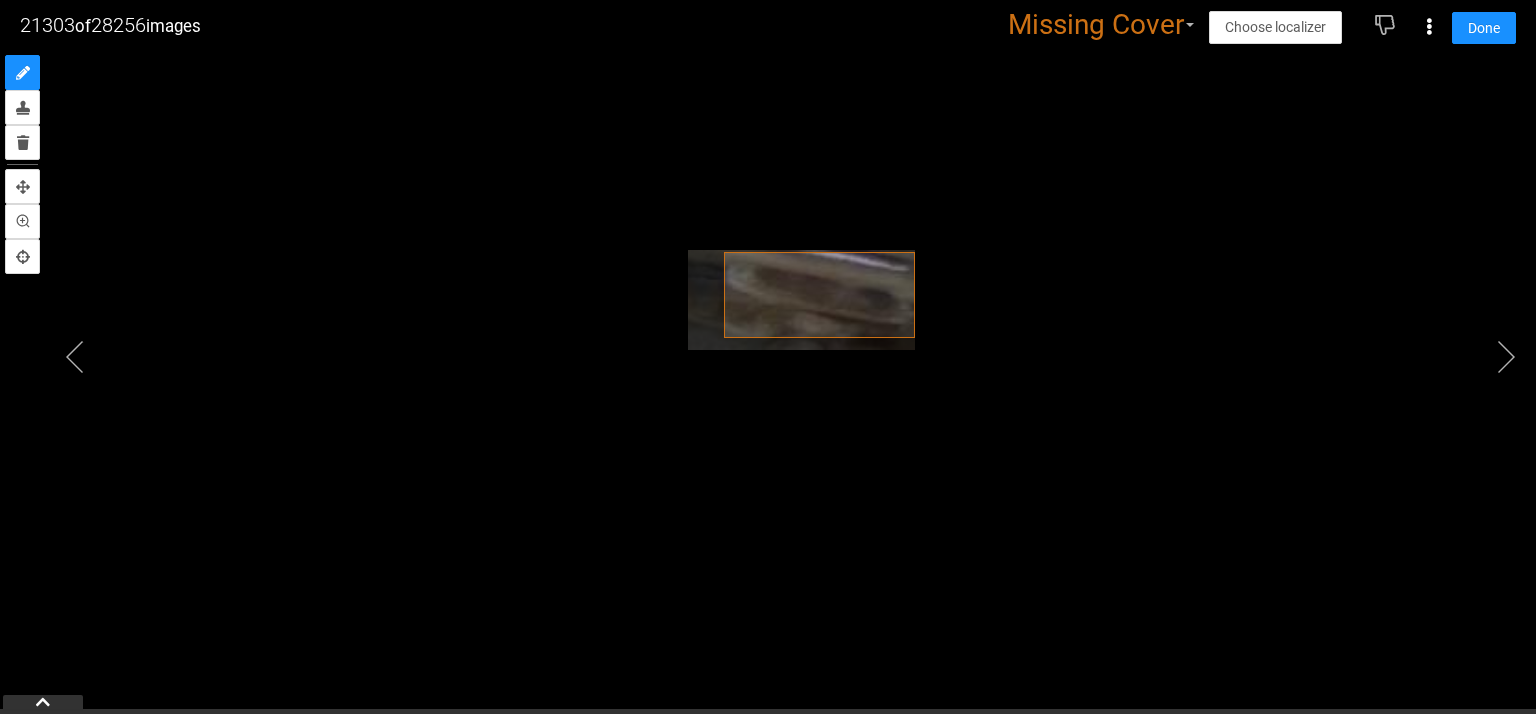 click at bounding box center (768, 332) 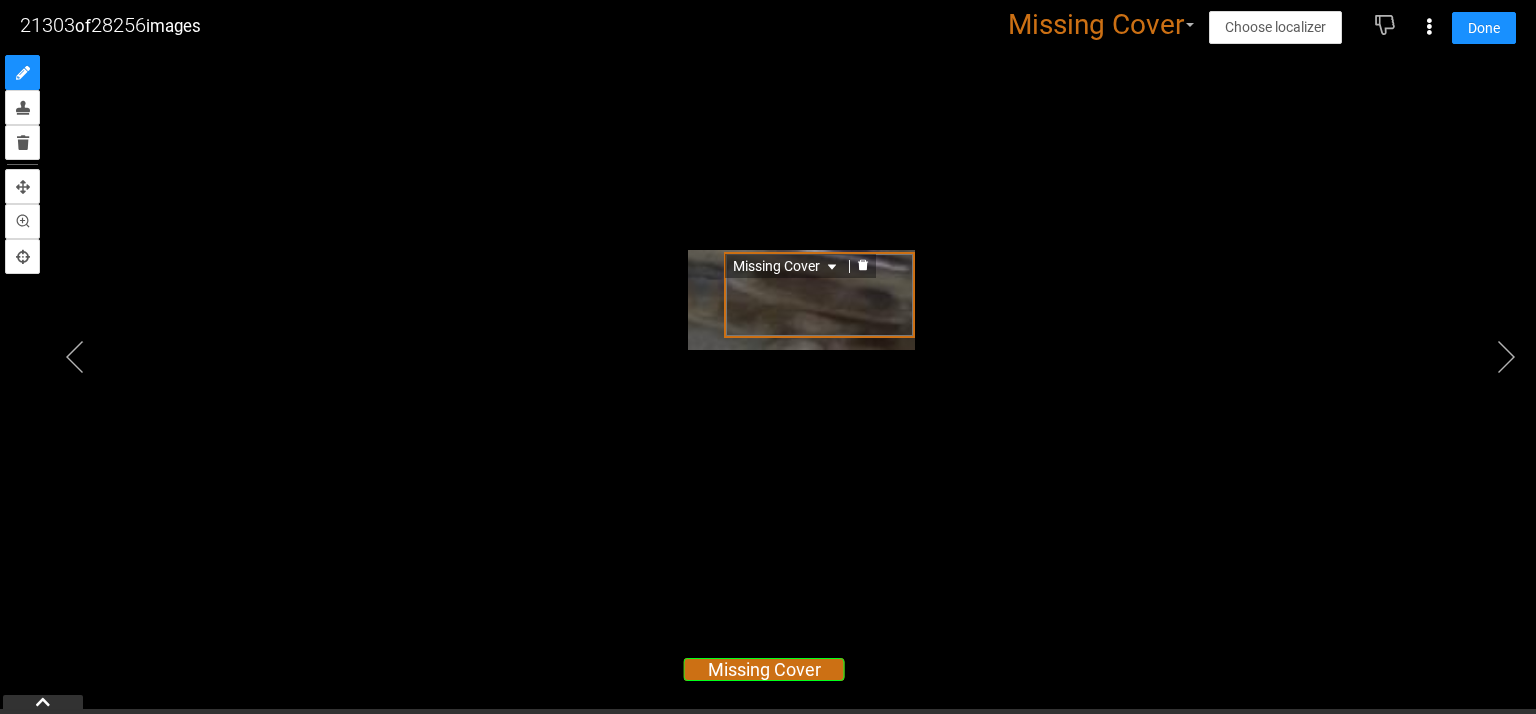 click on "Missing Cover" at bounding box center [819, 295] 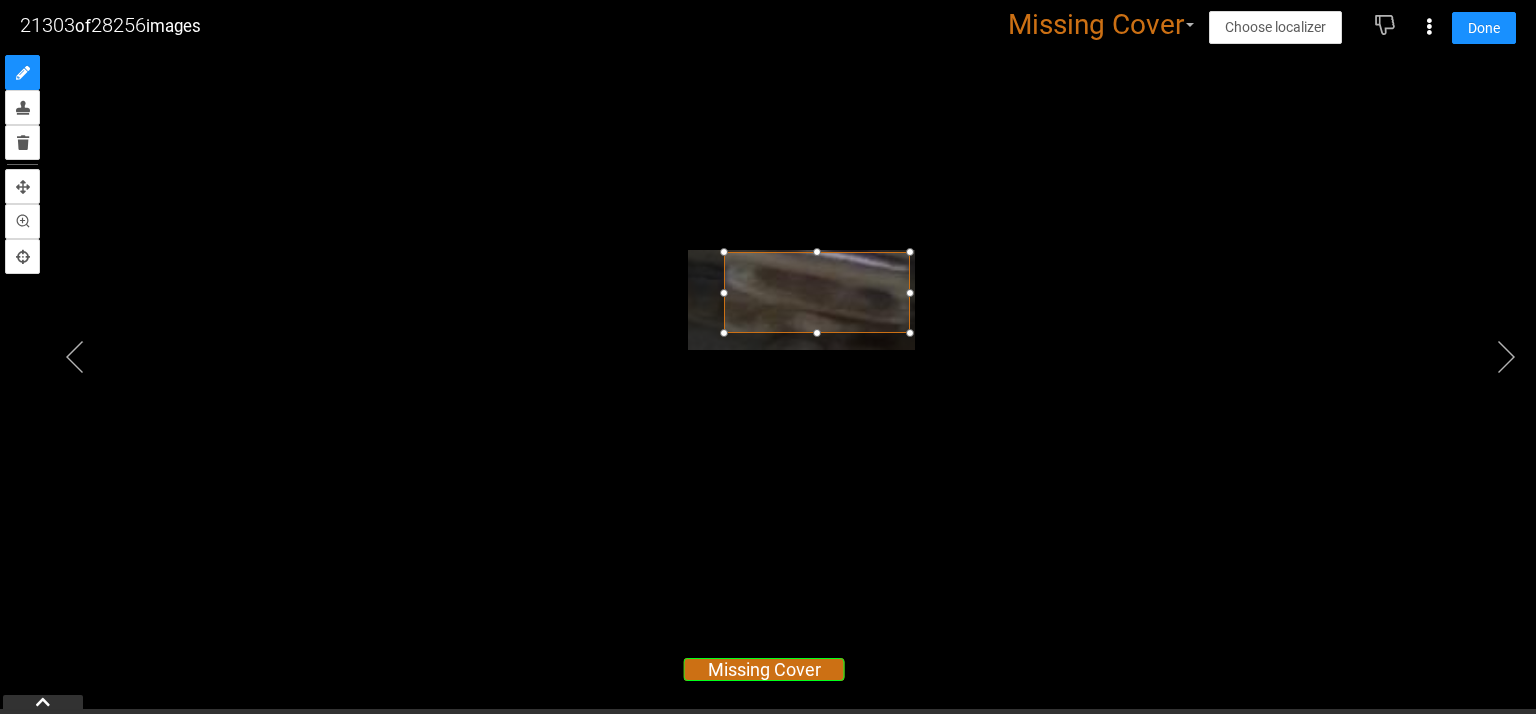 click at bounding box center [910, 333] 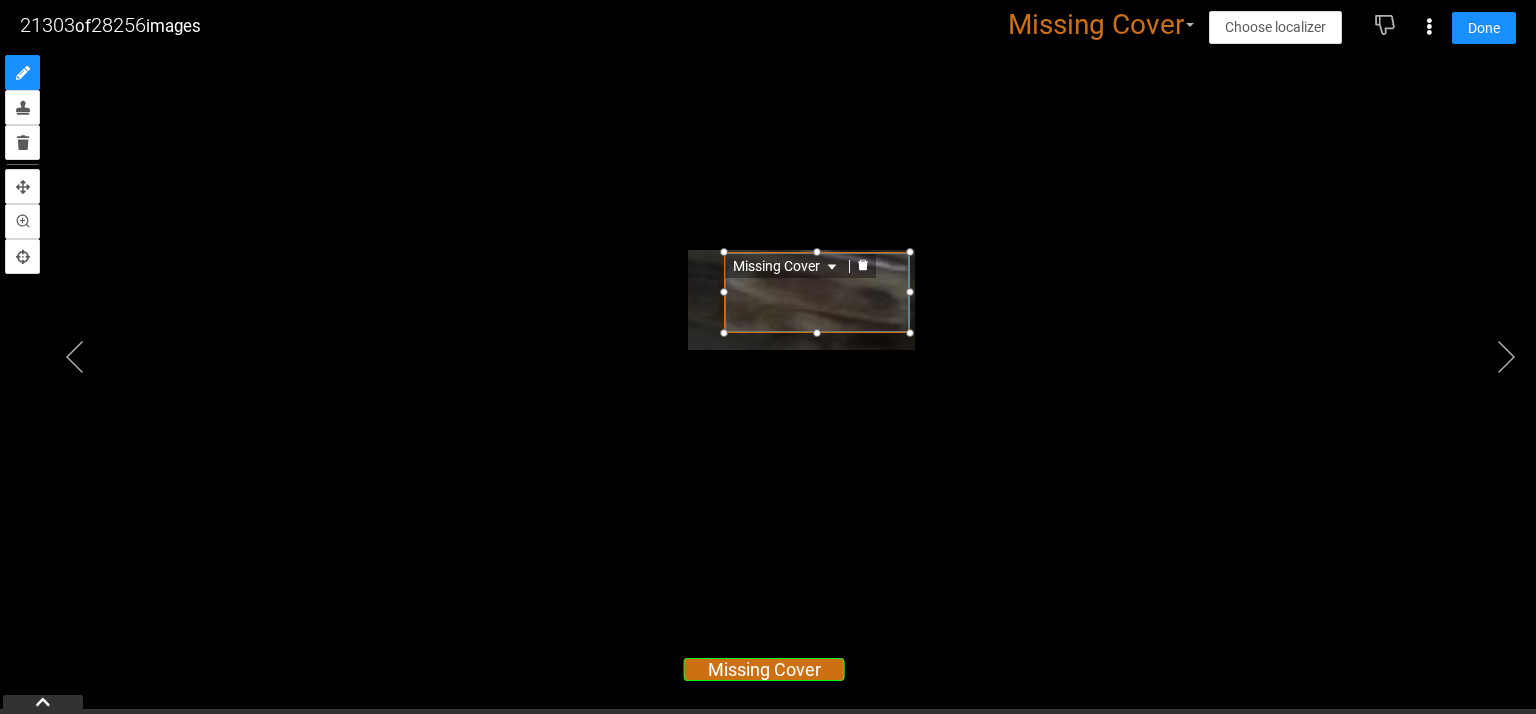 click on "Missing Cover" at bounding box center (787, 266) 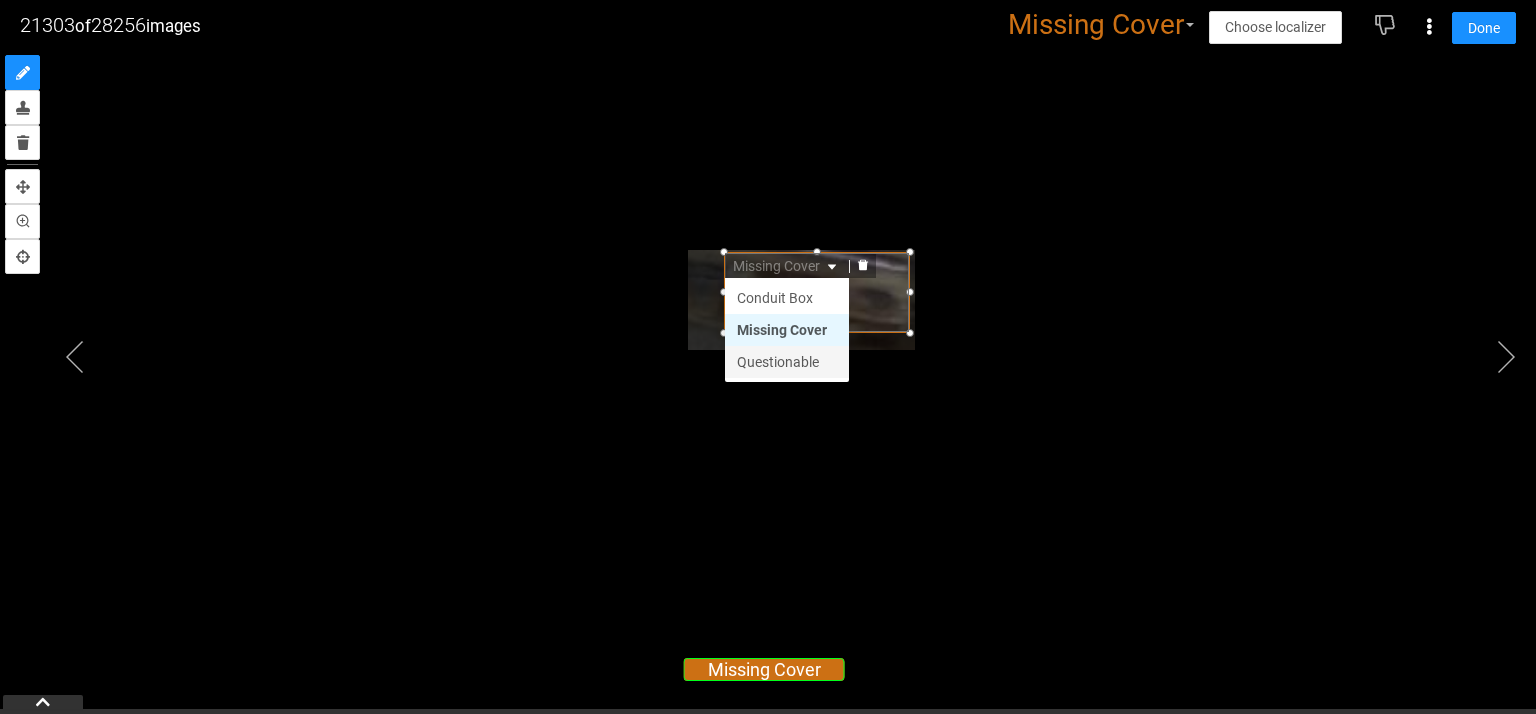 click on "Questionable" at bounding box center [787, 362] 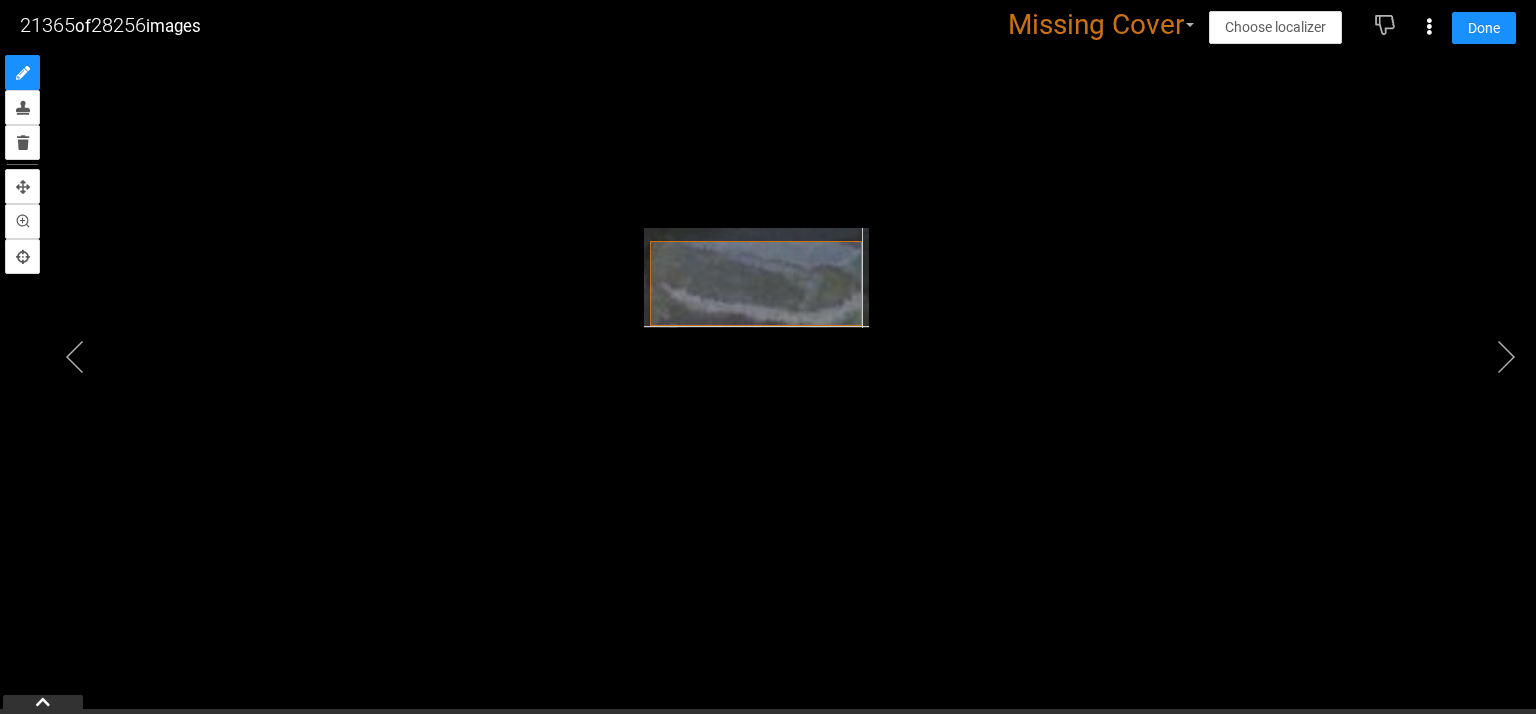 click at bounding box center (756, 278) 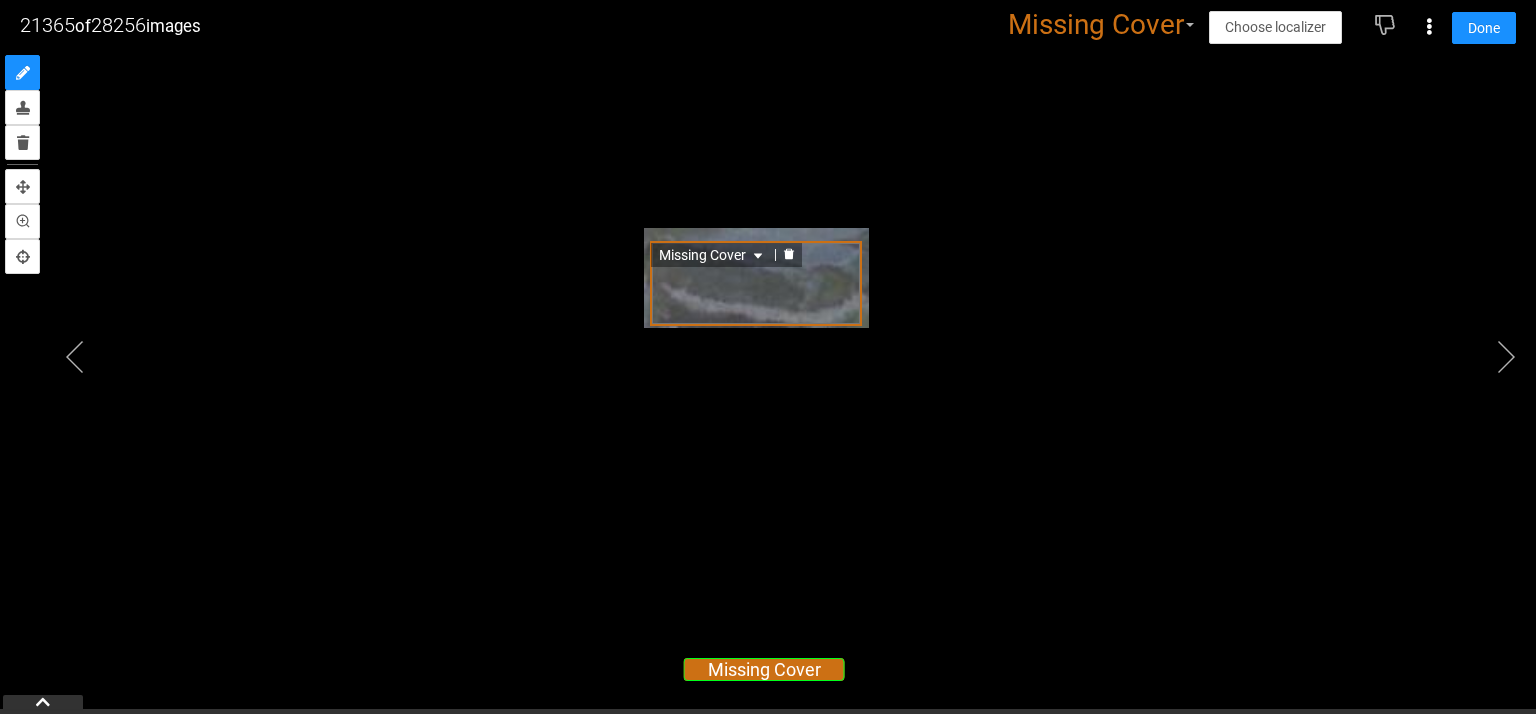 click on "Missing Cover" at bounding box center [713, 255] 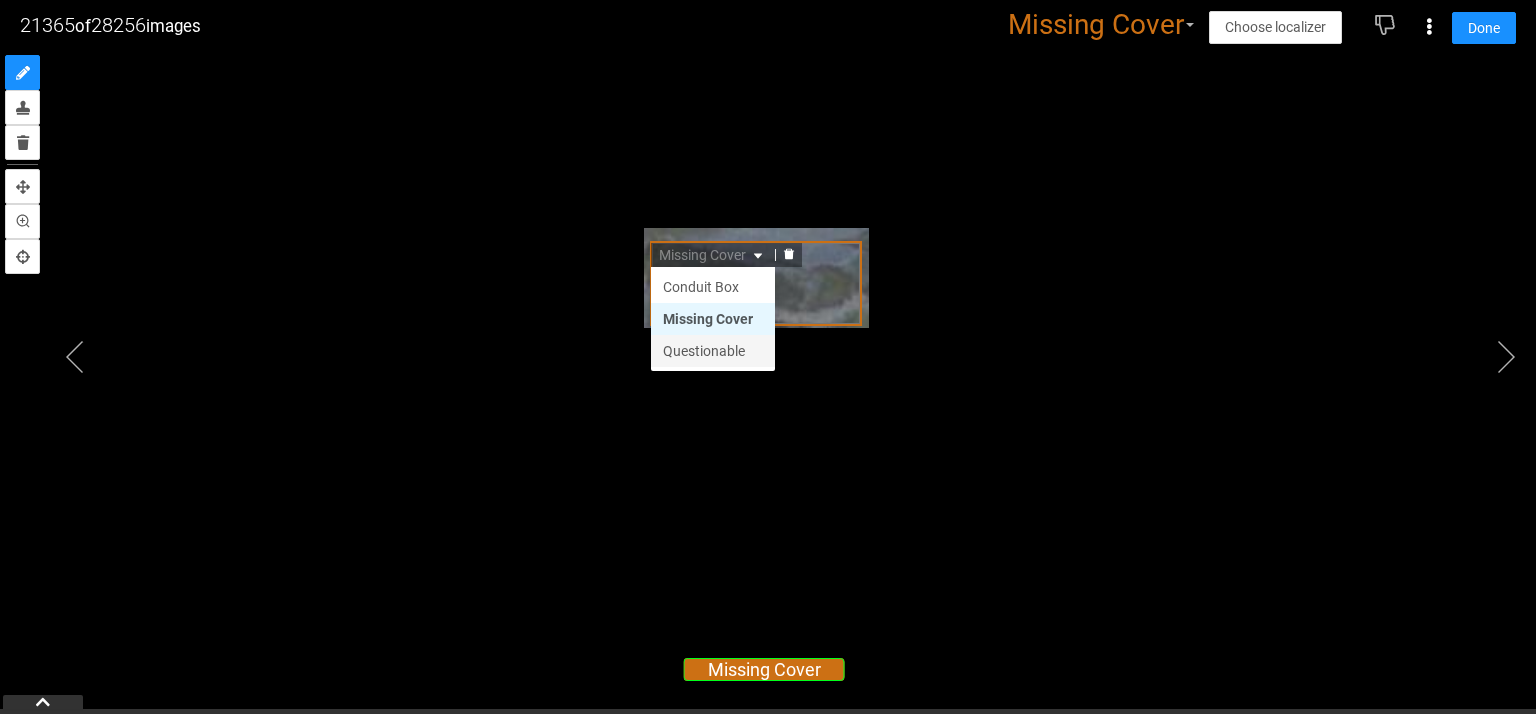 drag, startPoint x: 704, startPoint y: 353, endPoint x: 712, endPoint y: 328, distance: 26.24881 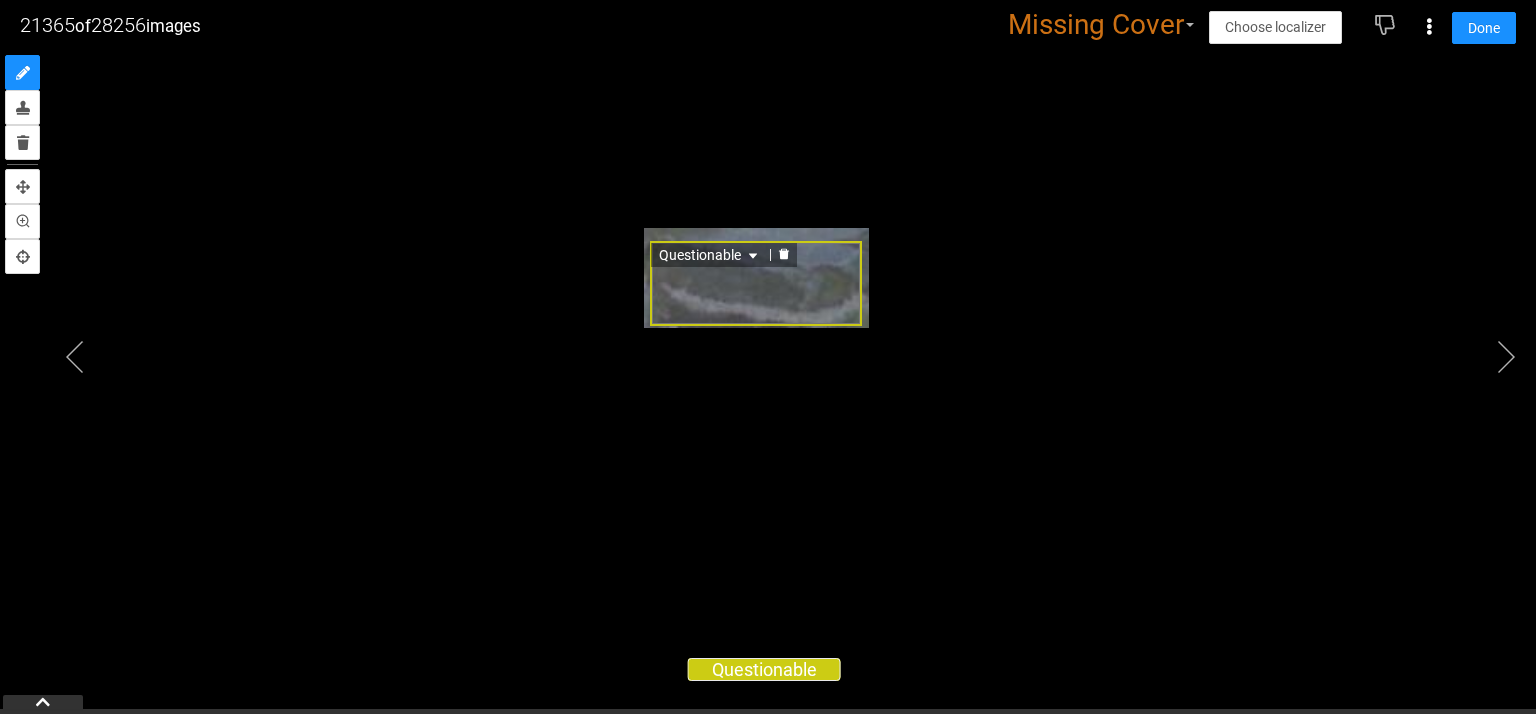 click on "Questionable Missing Cover Questionable Conduit Box Missing Cover Questionable" at bounding box center (768, 332) 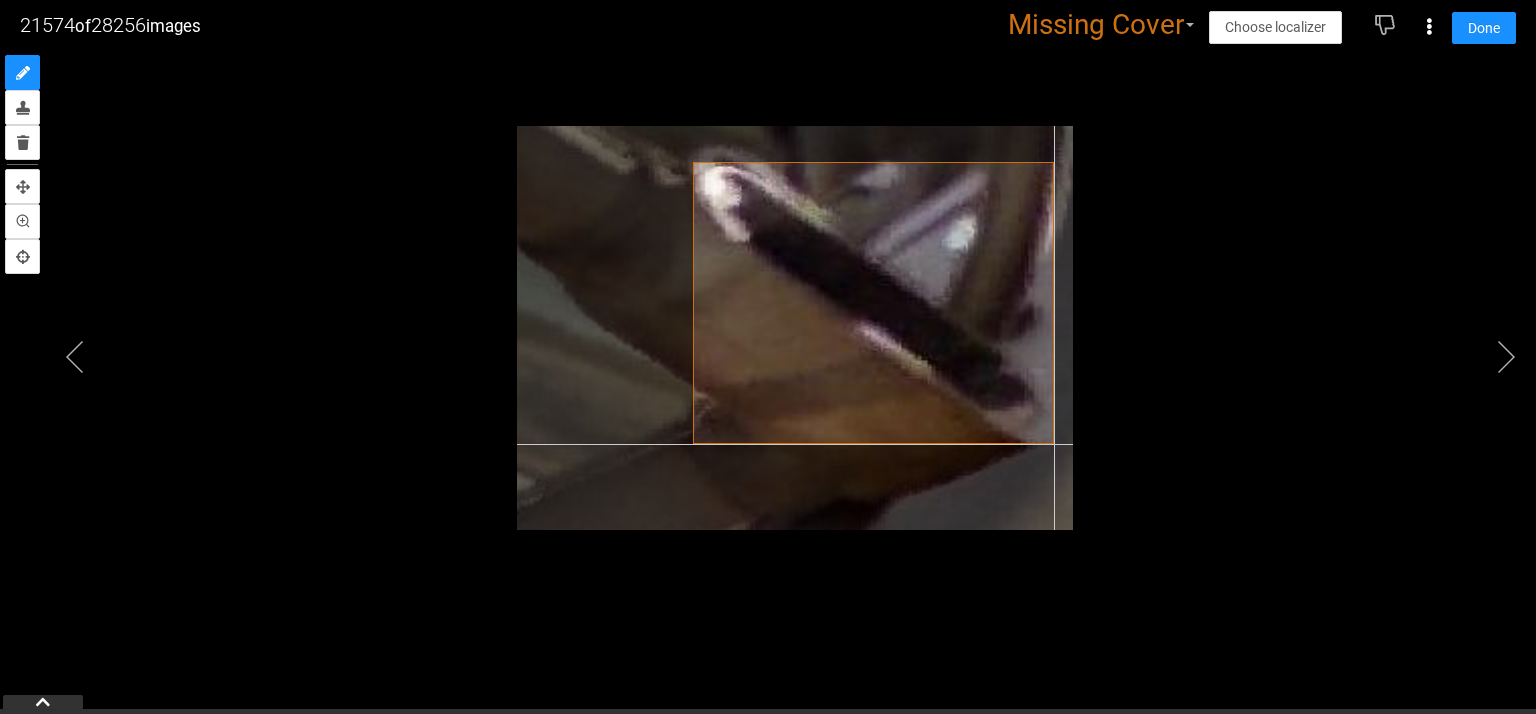click at bounding box center (795, 328) 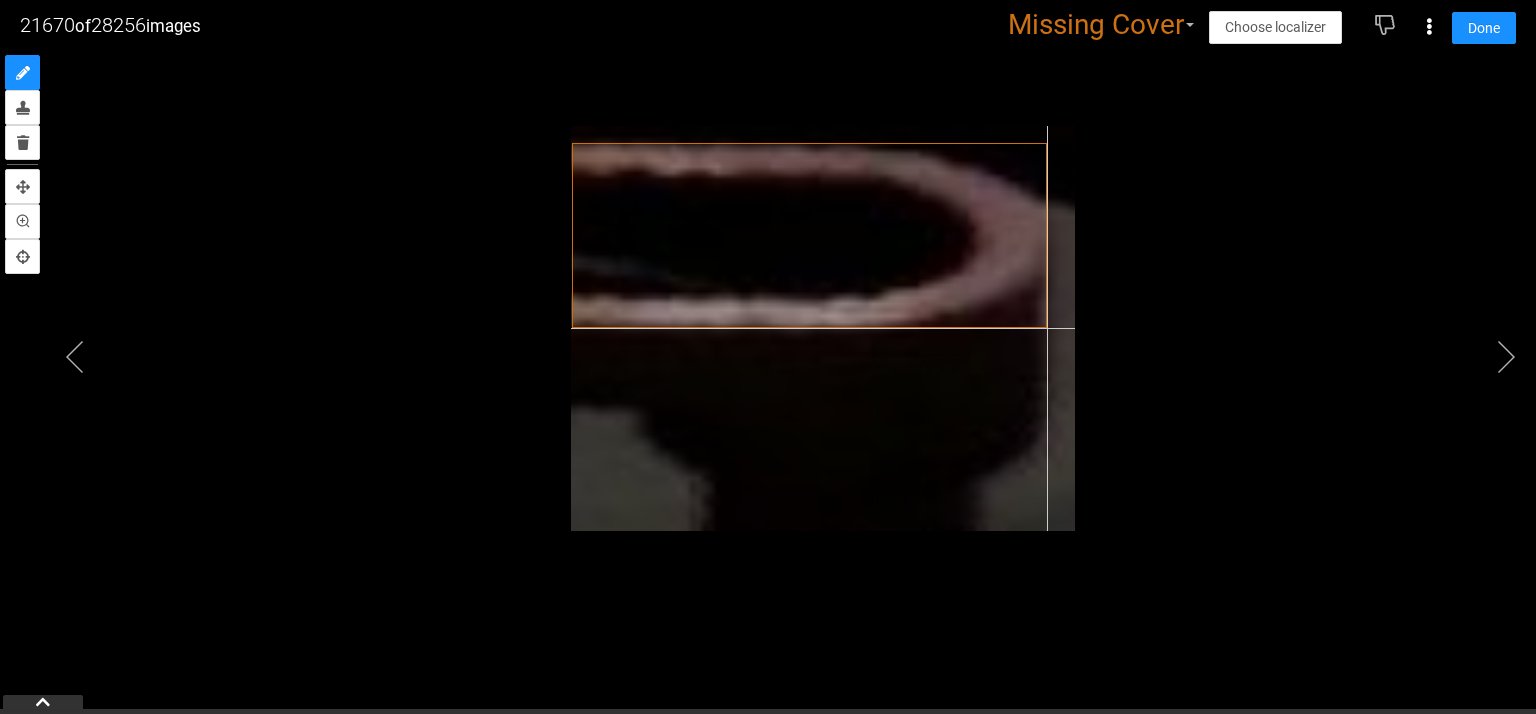 click at bounding box center (823, 328) 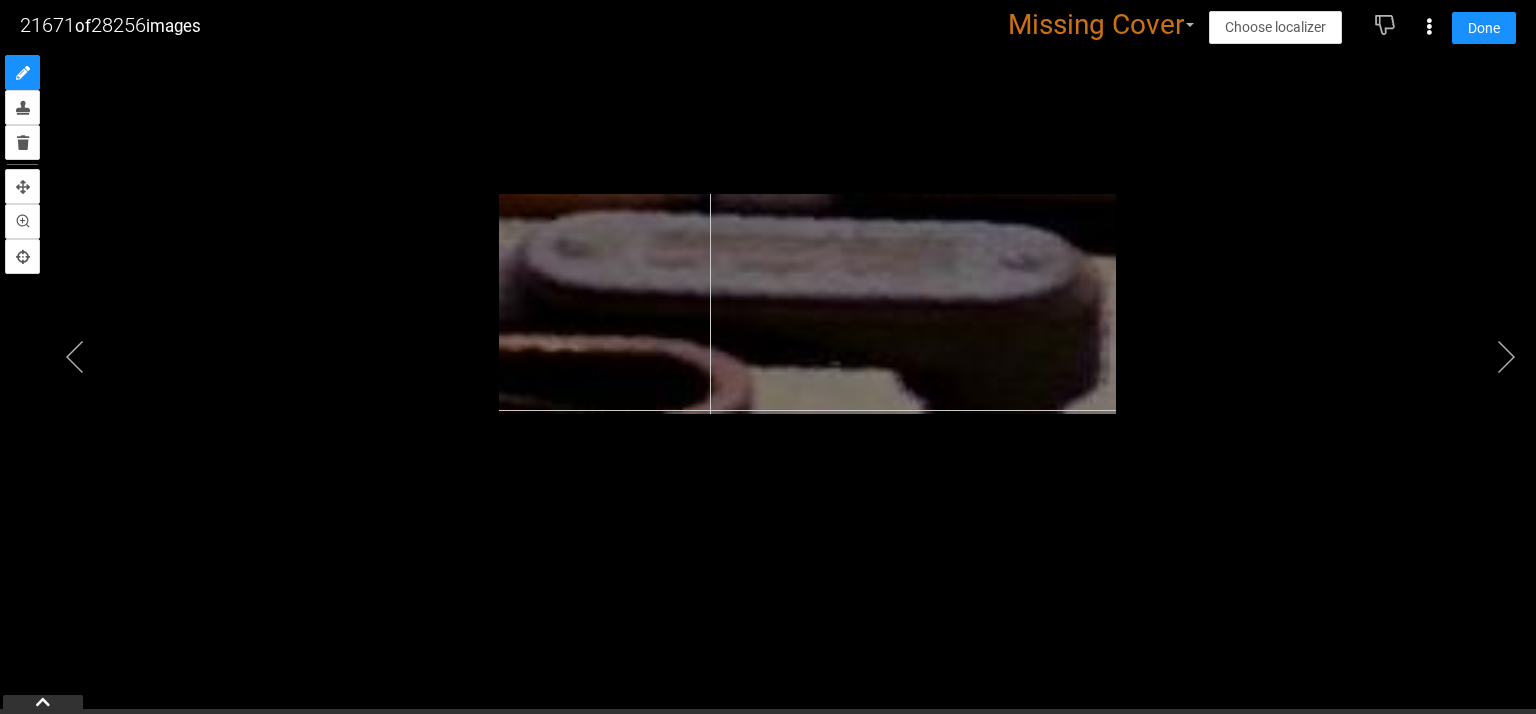 drag, startPoint x: 498, startPoint y: 335, endPoint x: 710, endPoint y: 402, distance: 222.33533 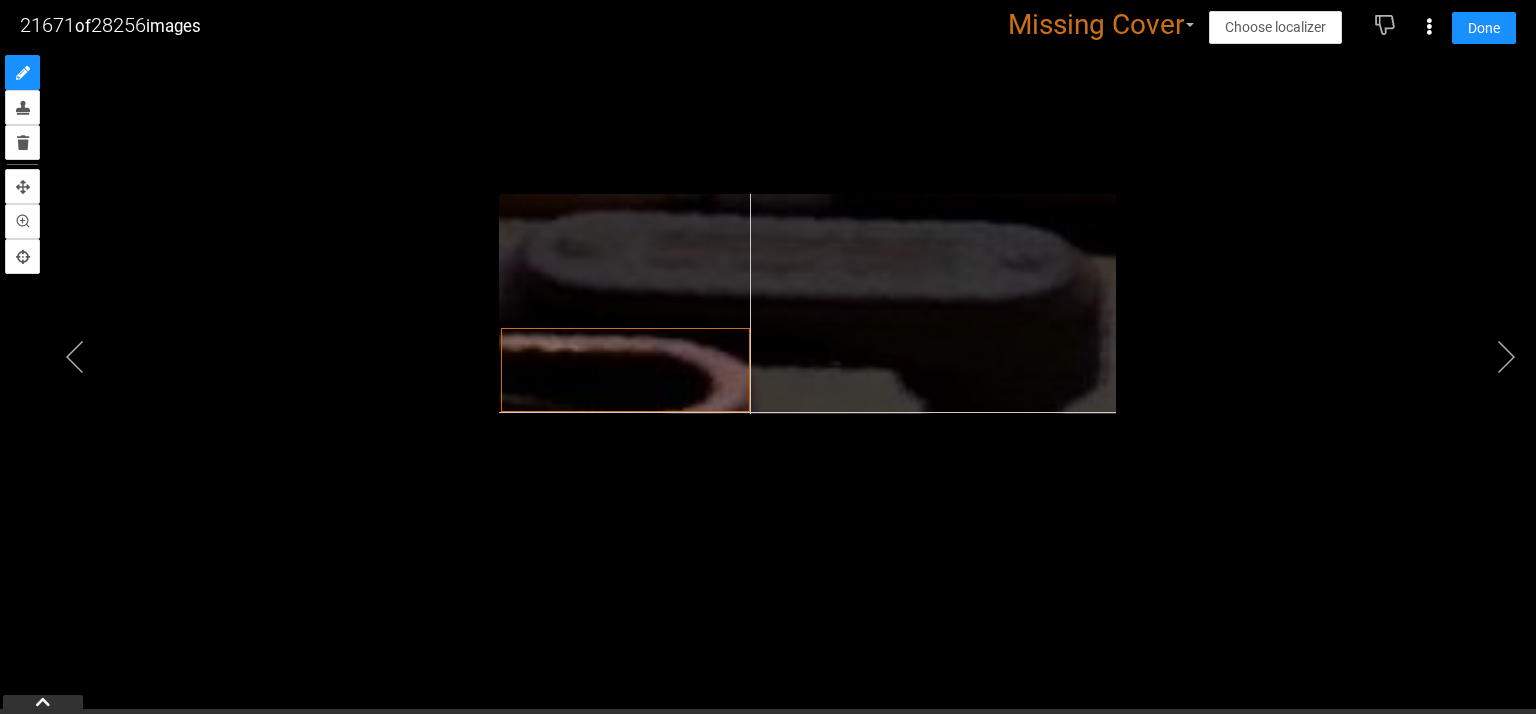 click at bounding box center (807, 304) 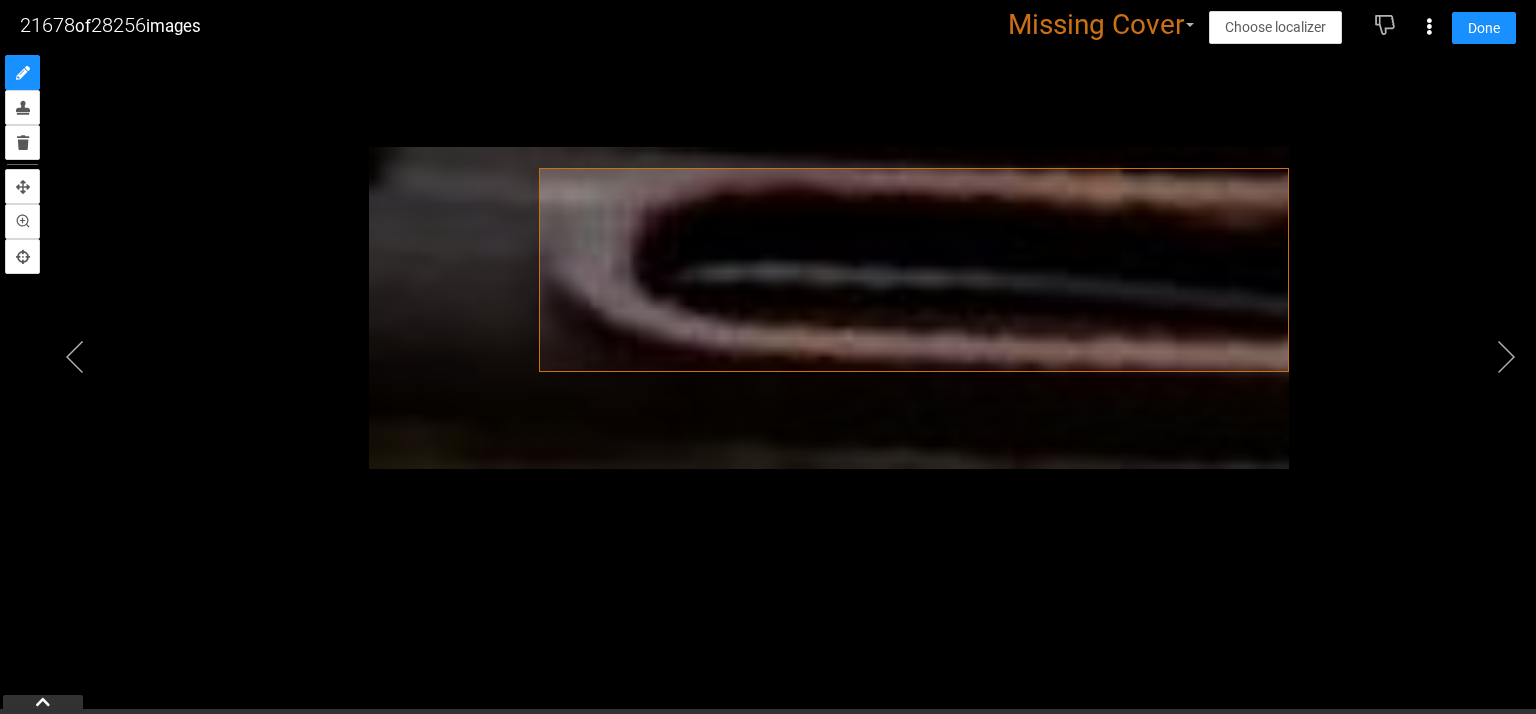 click at bounding box center (768, 332) 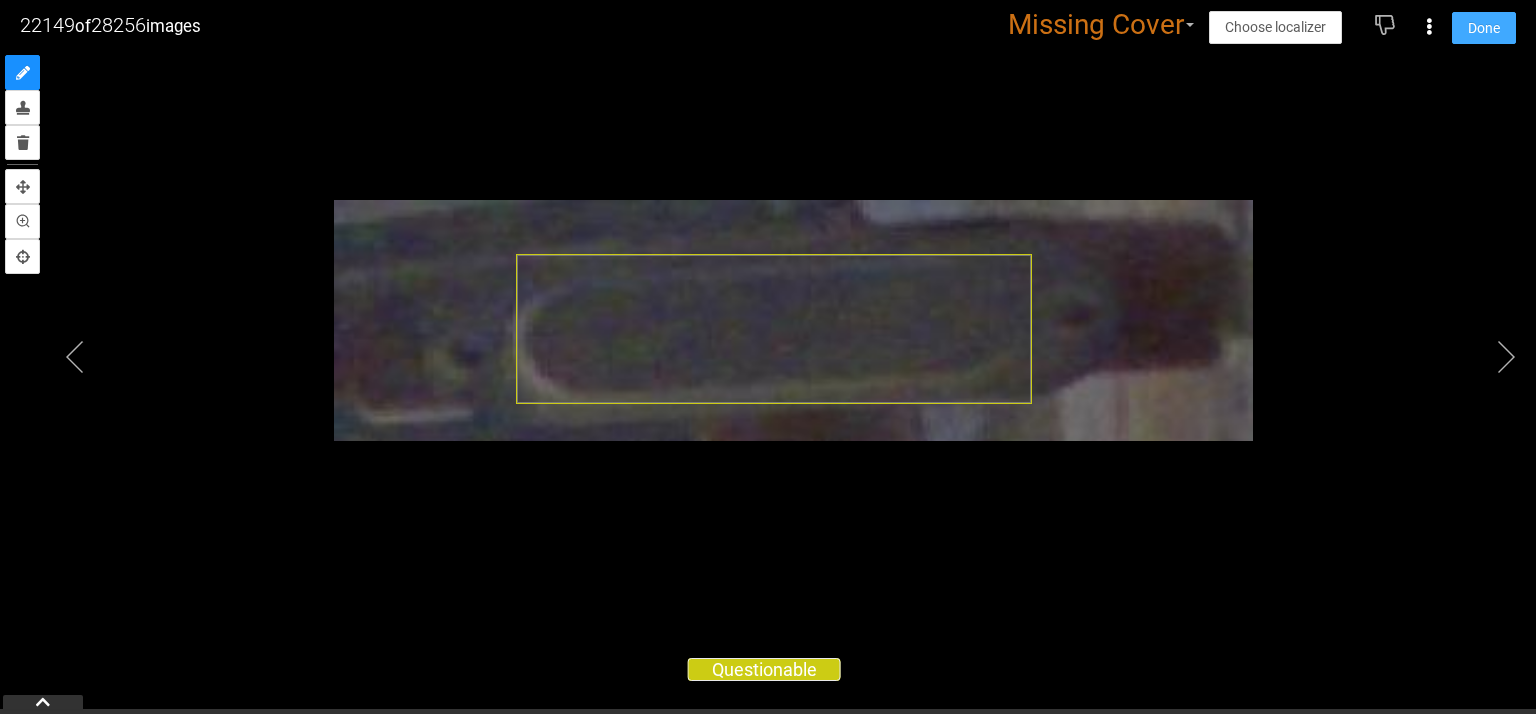 click on "Done" at bounding box center [1484, 28] 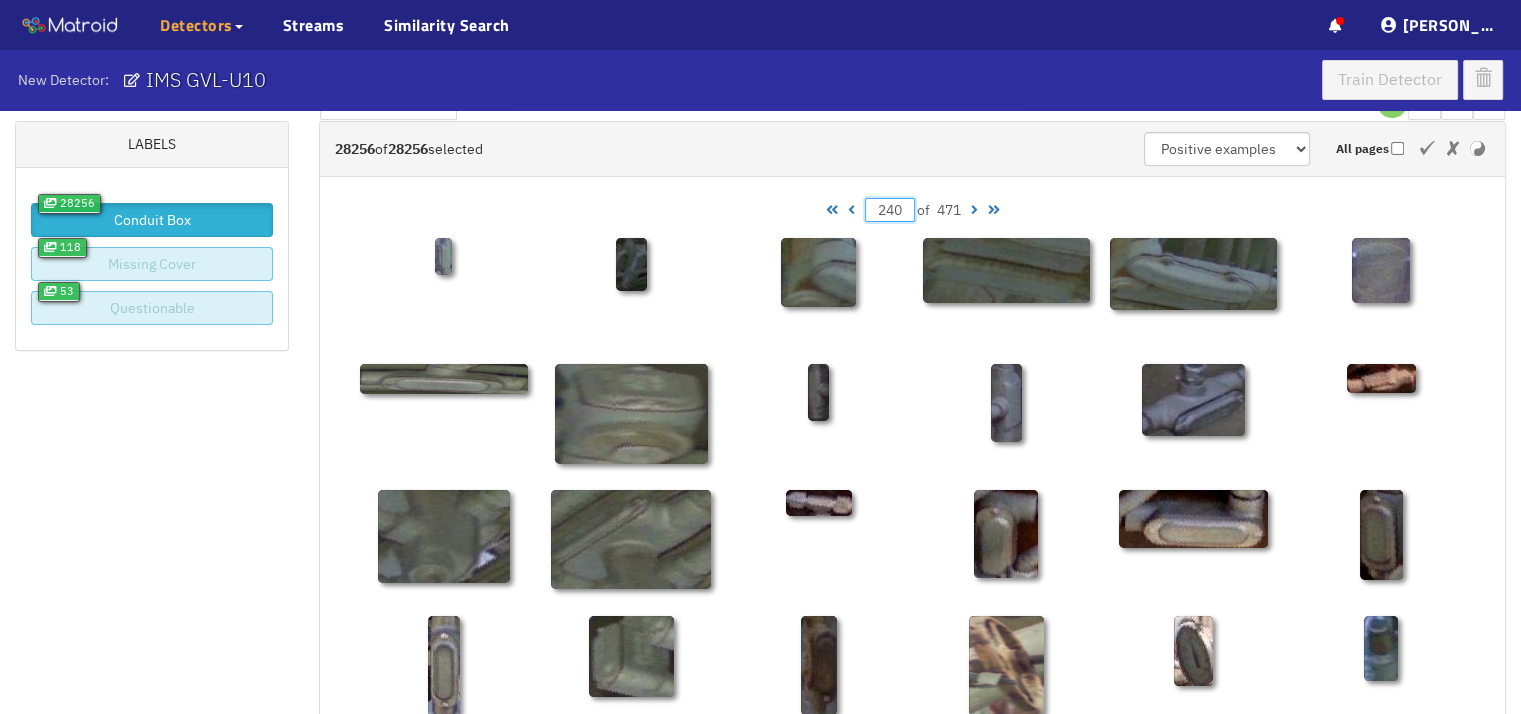 scroll, scrollTop: 100, scrollLeft: 0, axis: vertical 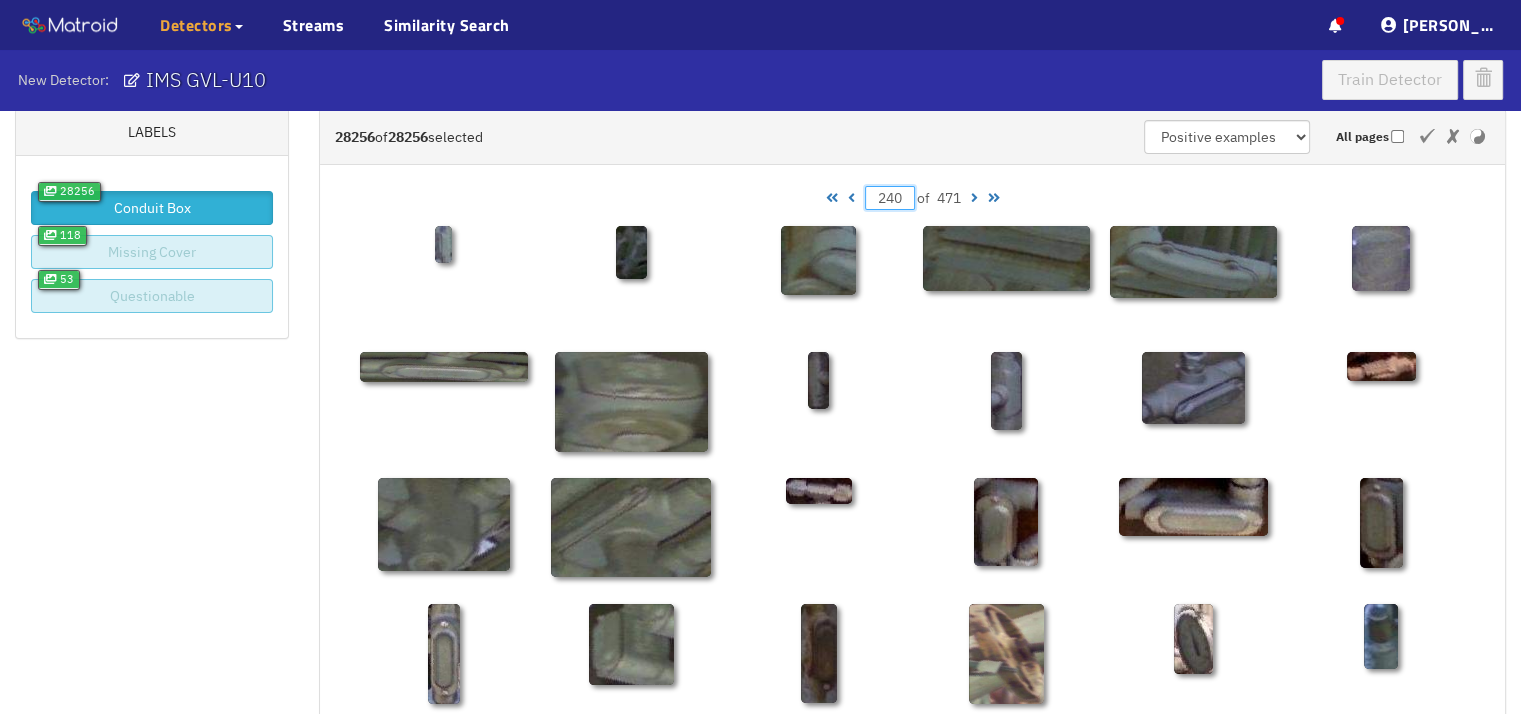 drag, startPoint x: 900, startPoint y: 194, endPoint x: 816, endPoint y: 183, distance: 84.71718 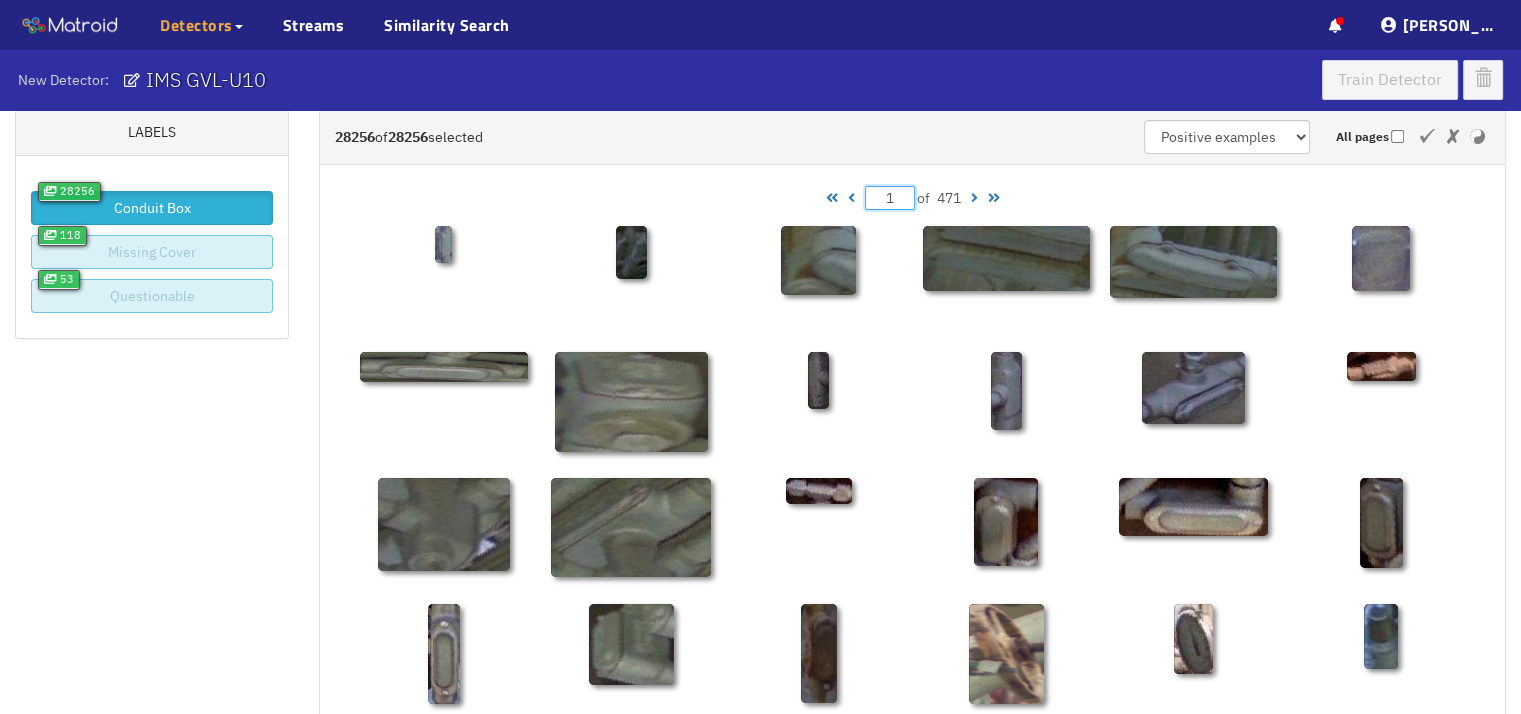 type on "1" 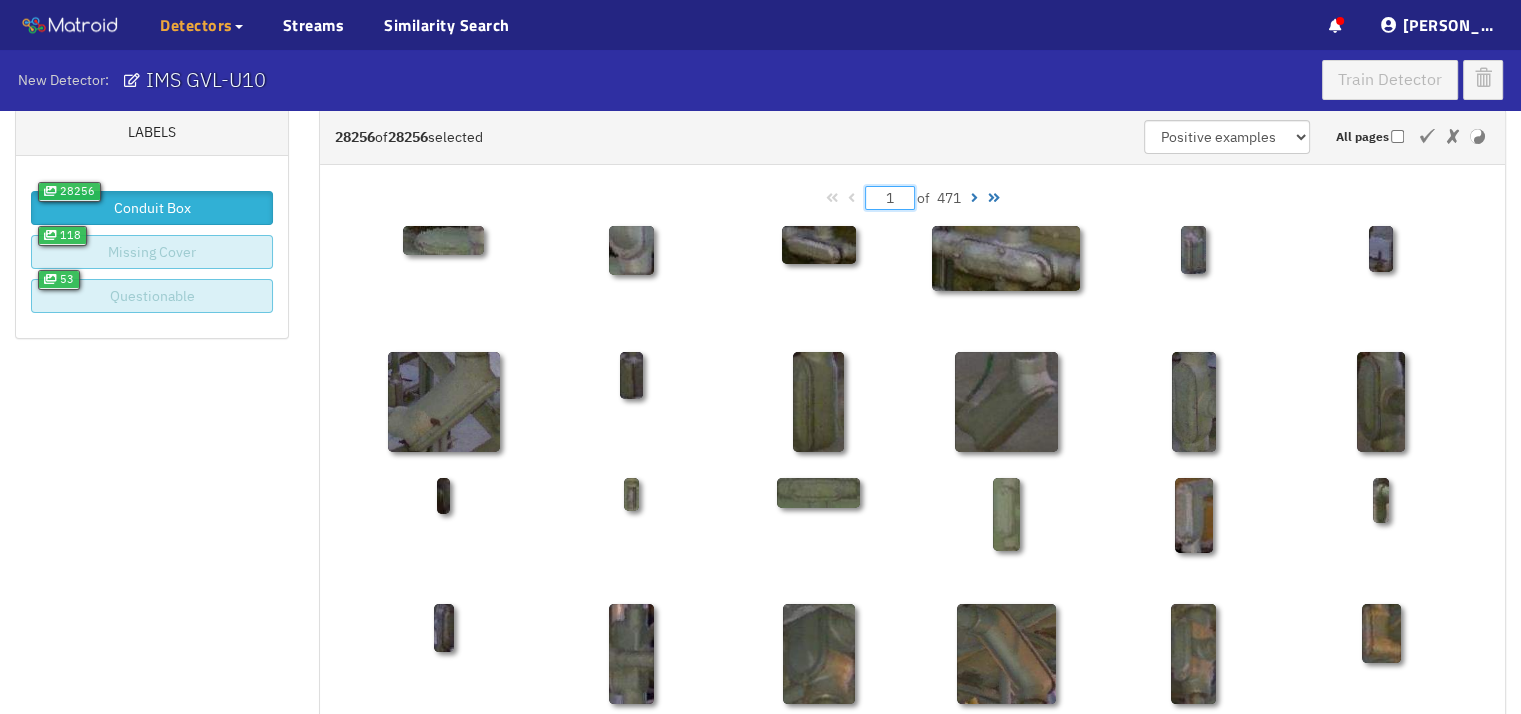 scroll, scrollTop: 0, scrollLeft: 0, axis: both 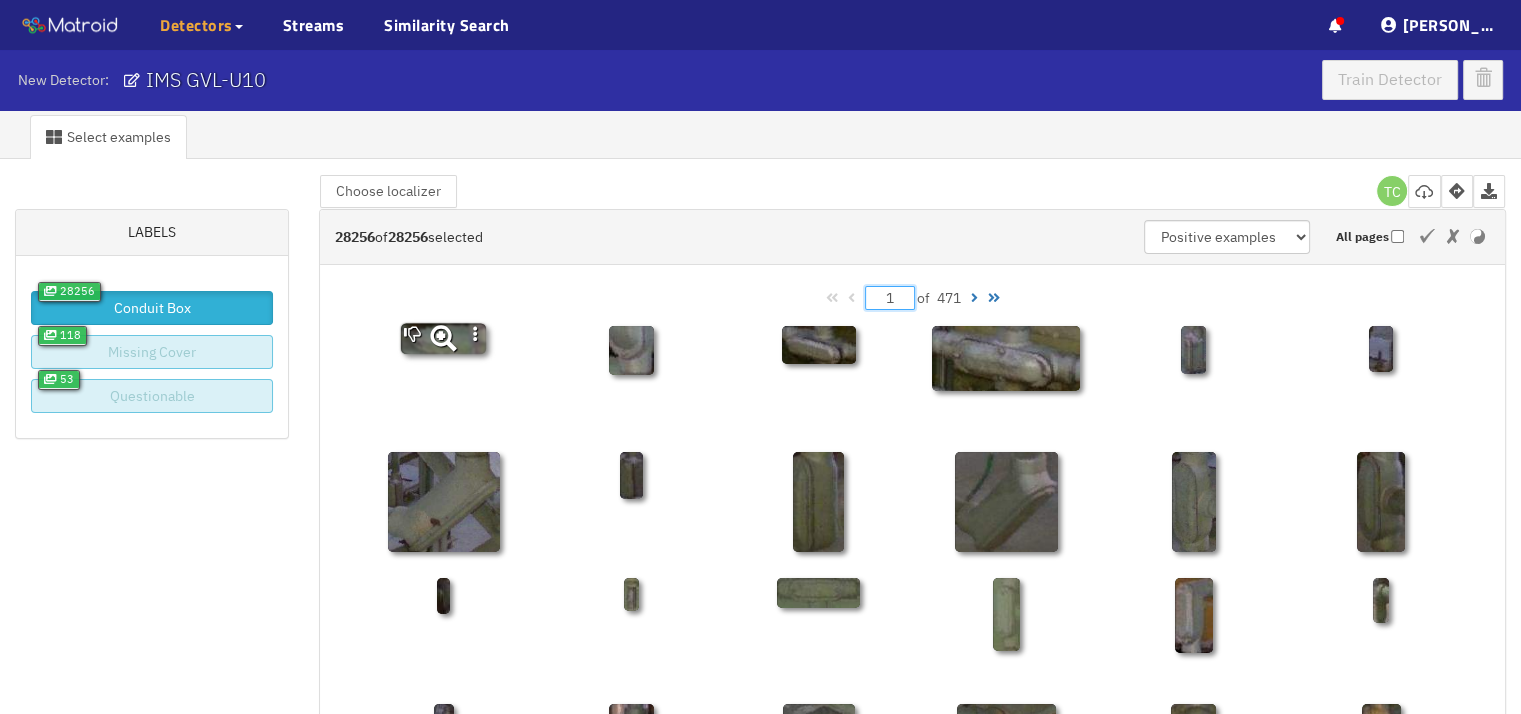 click at bounding box center [443, 338] 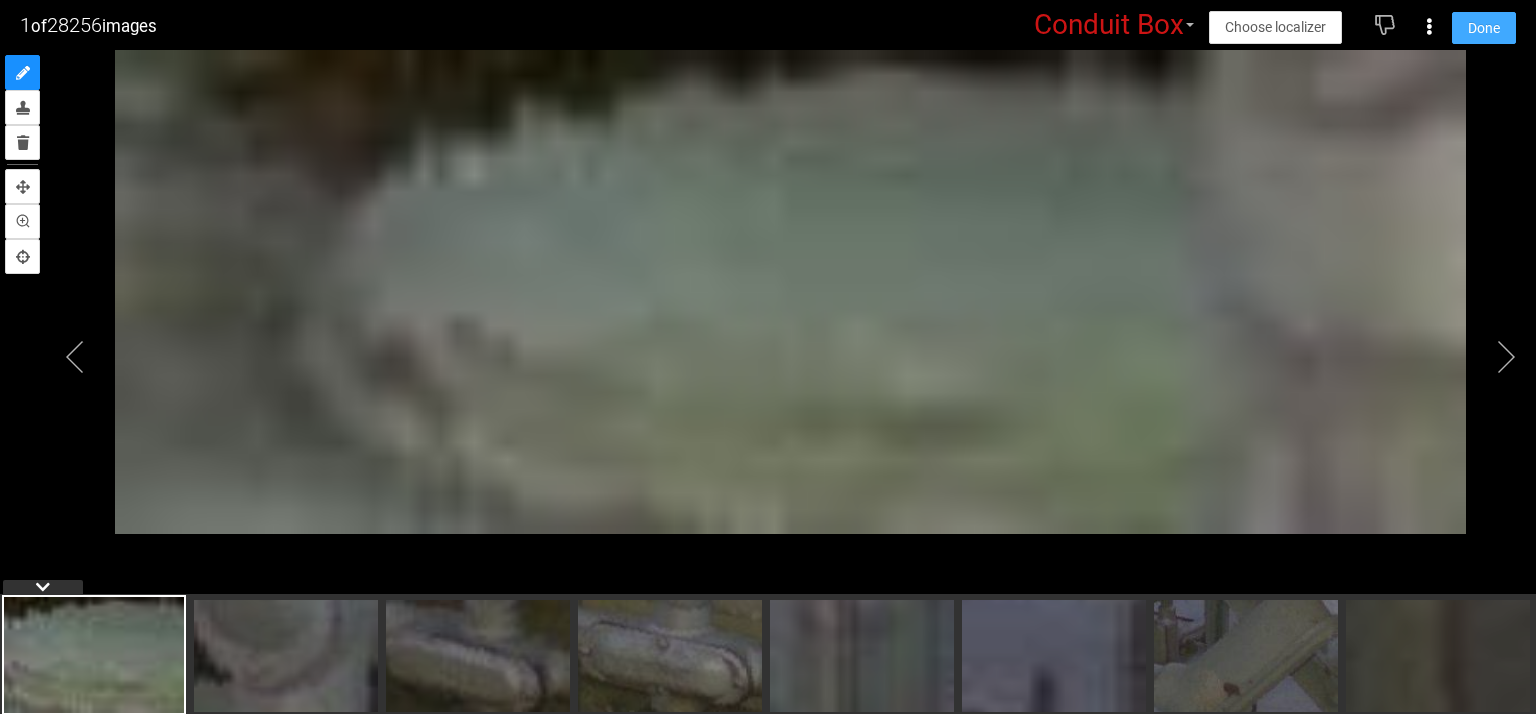 drag, startPoint x: 1472, startPoint y: 33, endPoint x: 1370, endPoint y: 61, distance: 105.773346 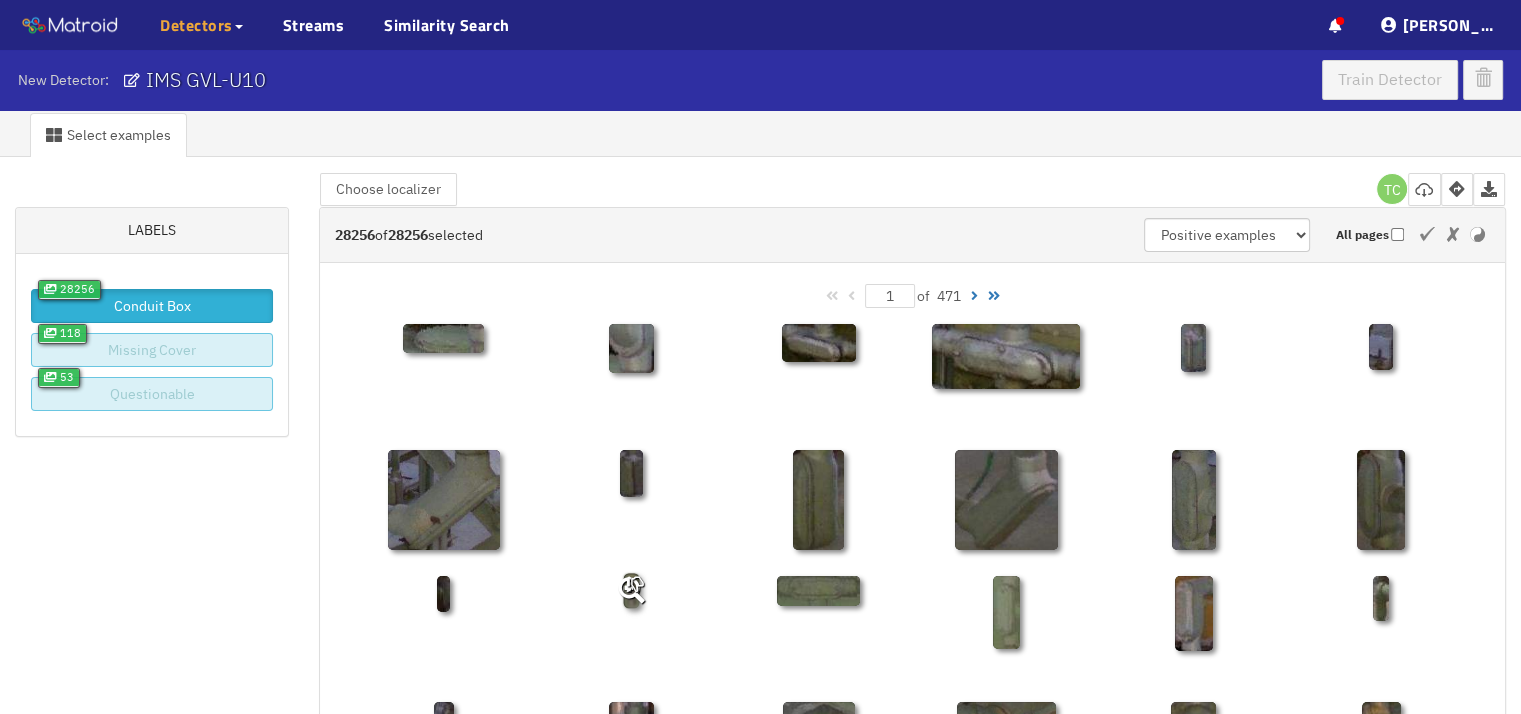scroll, scrollTop: 0, scrollLeft: 0, axis: both 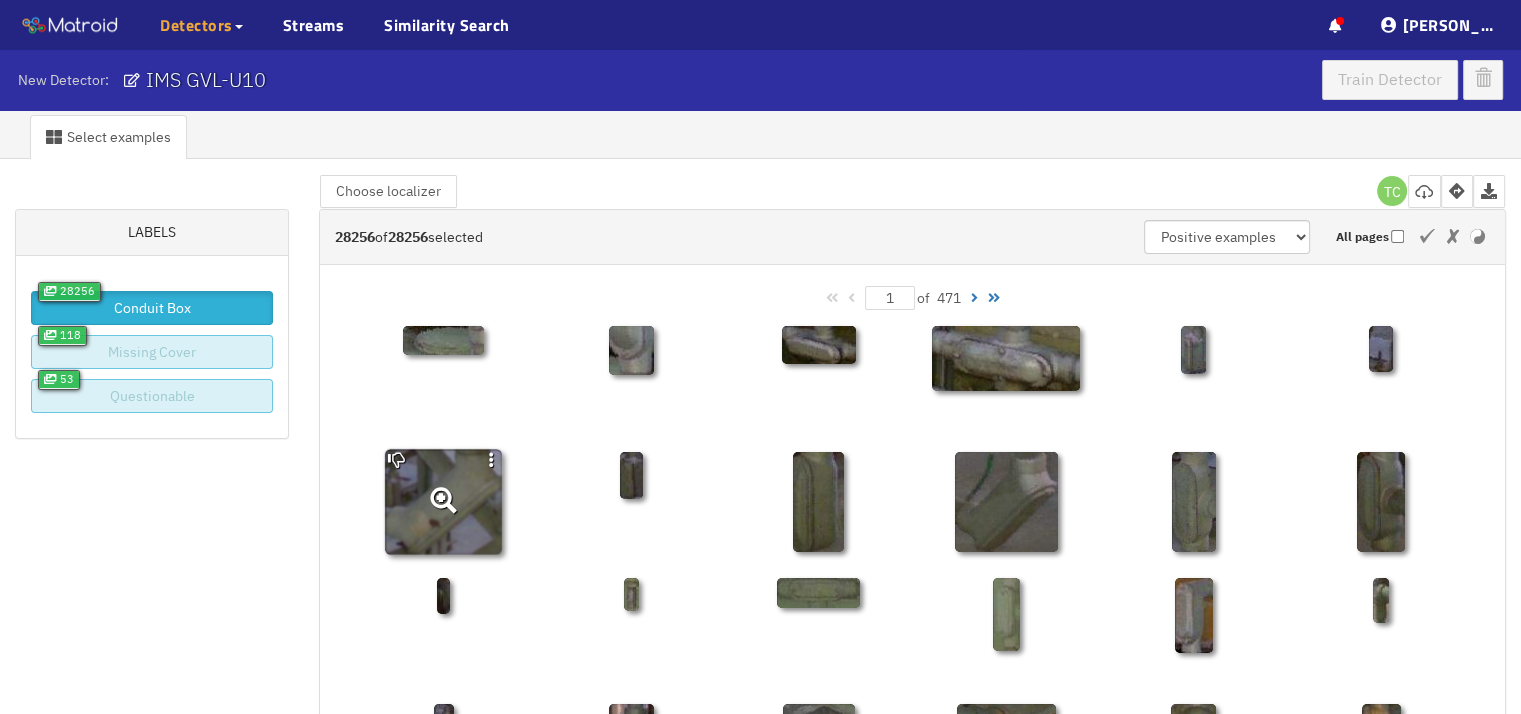 click at bounding box center (443, 501) 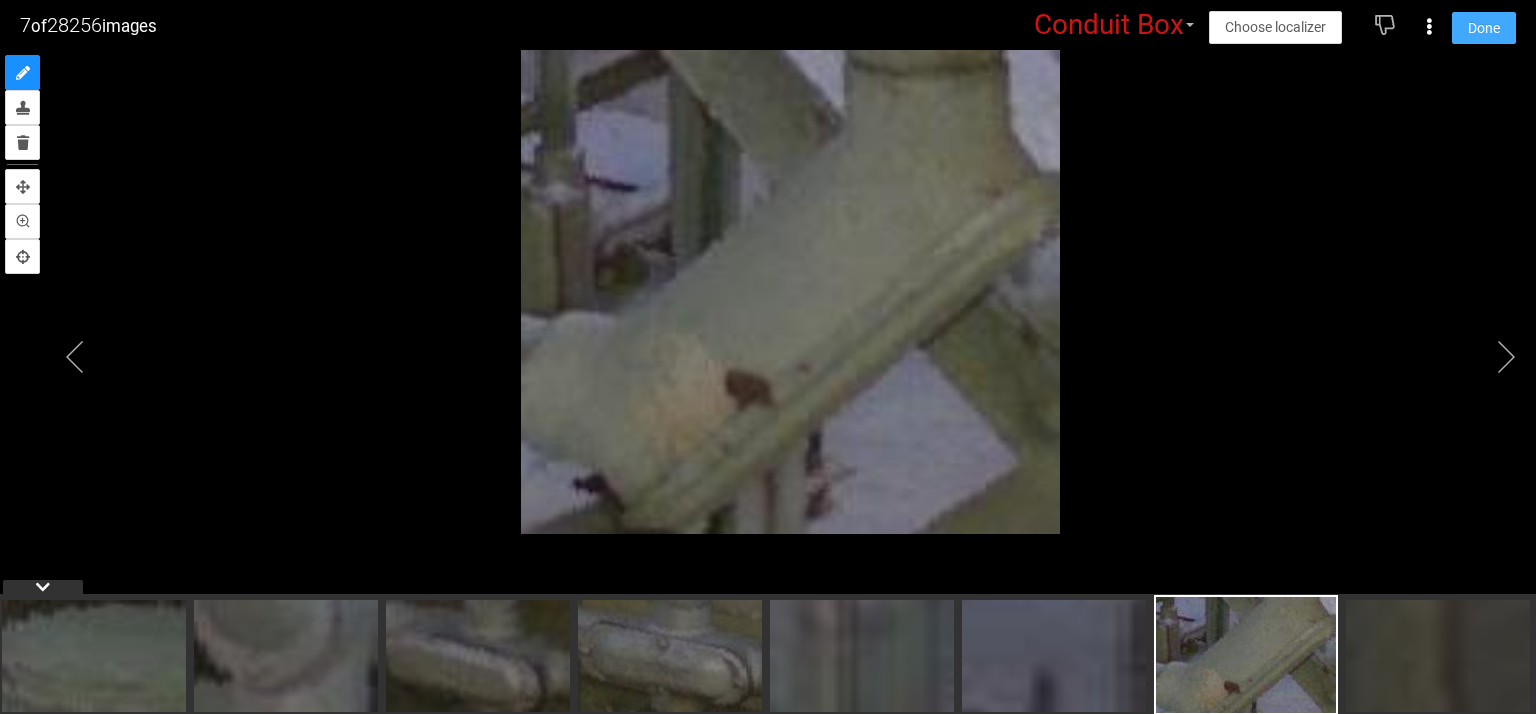 click on "Done" at bounding box center (1484, 28) 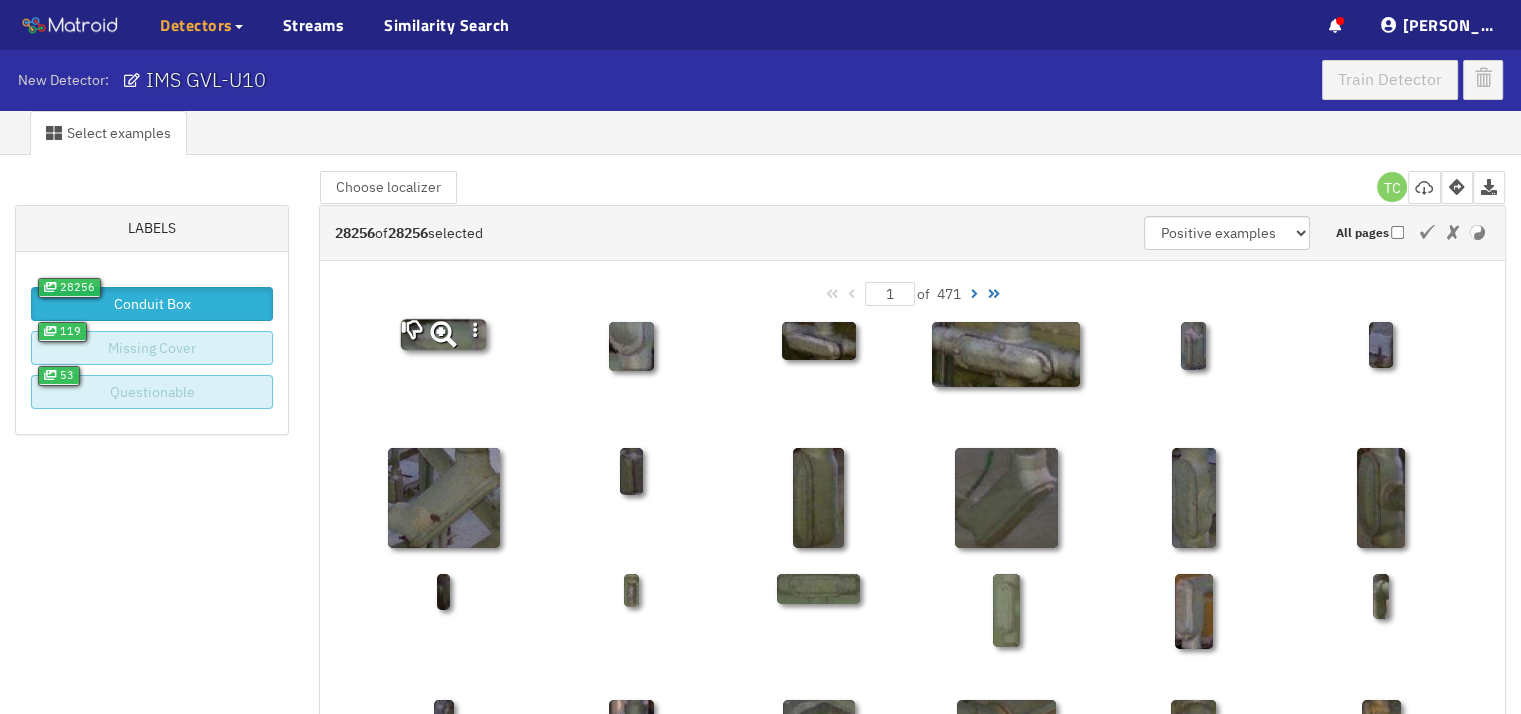 scroll, scrollTop: 0, scrollLeft: 0, axis: both 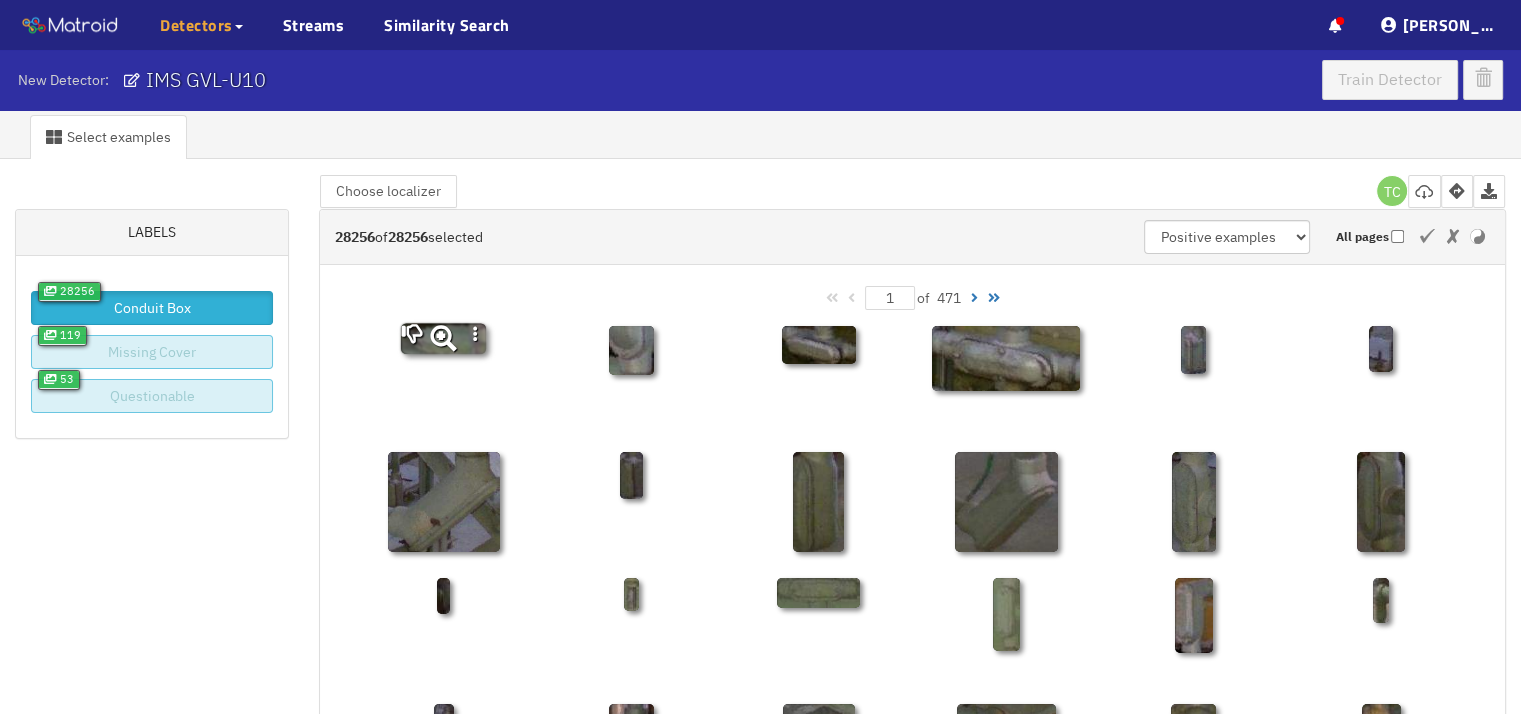 click at bounding box center [415, 337] 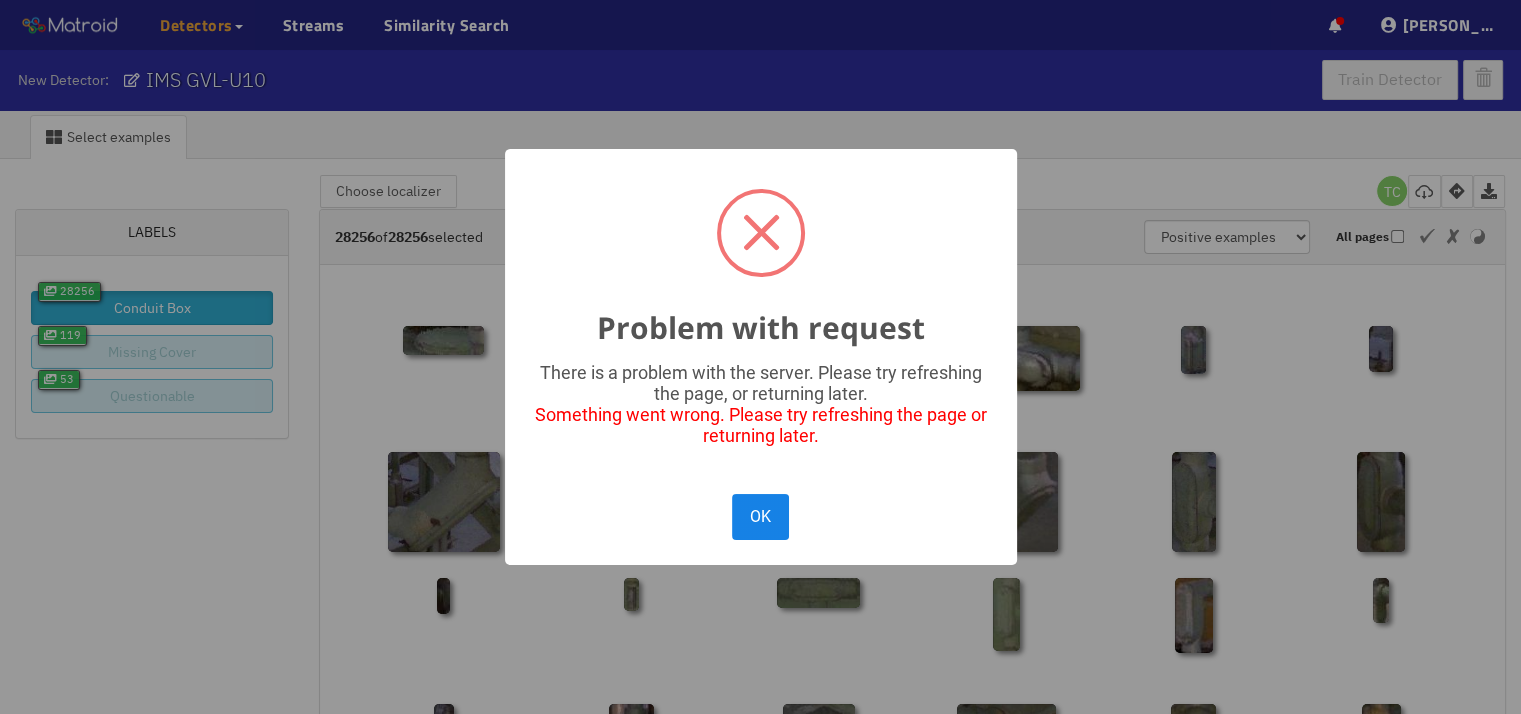 click on "OK" at bounding box center (760, 516) 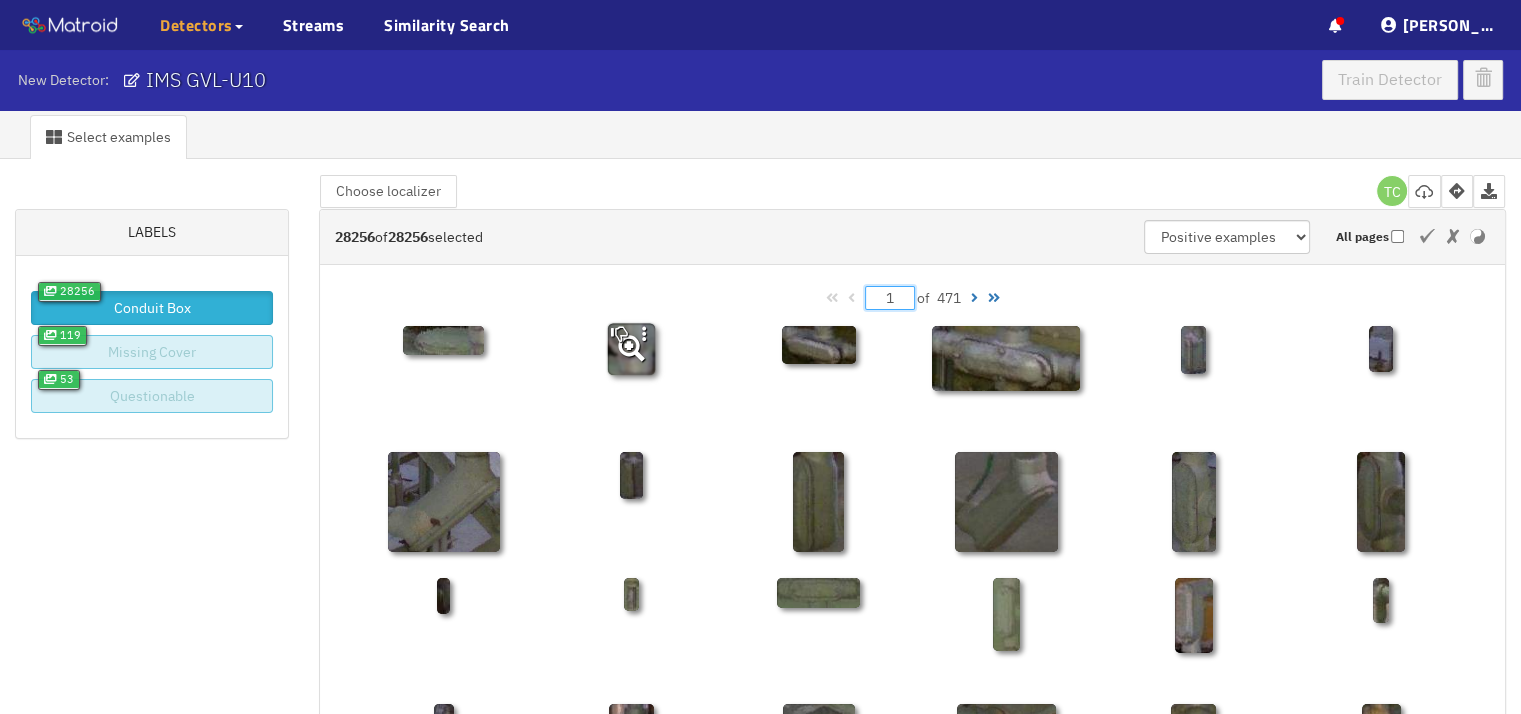 click 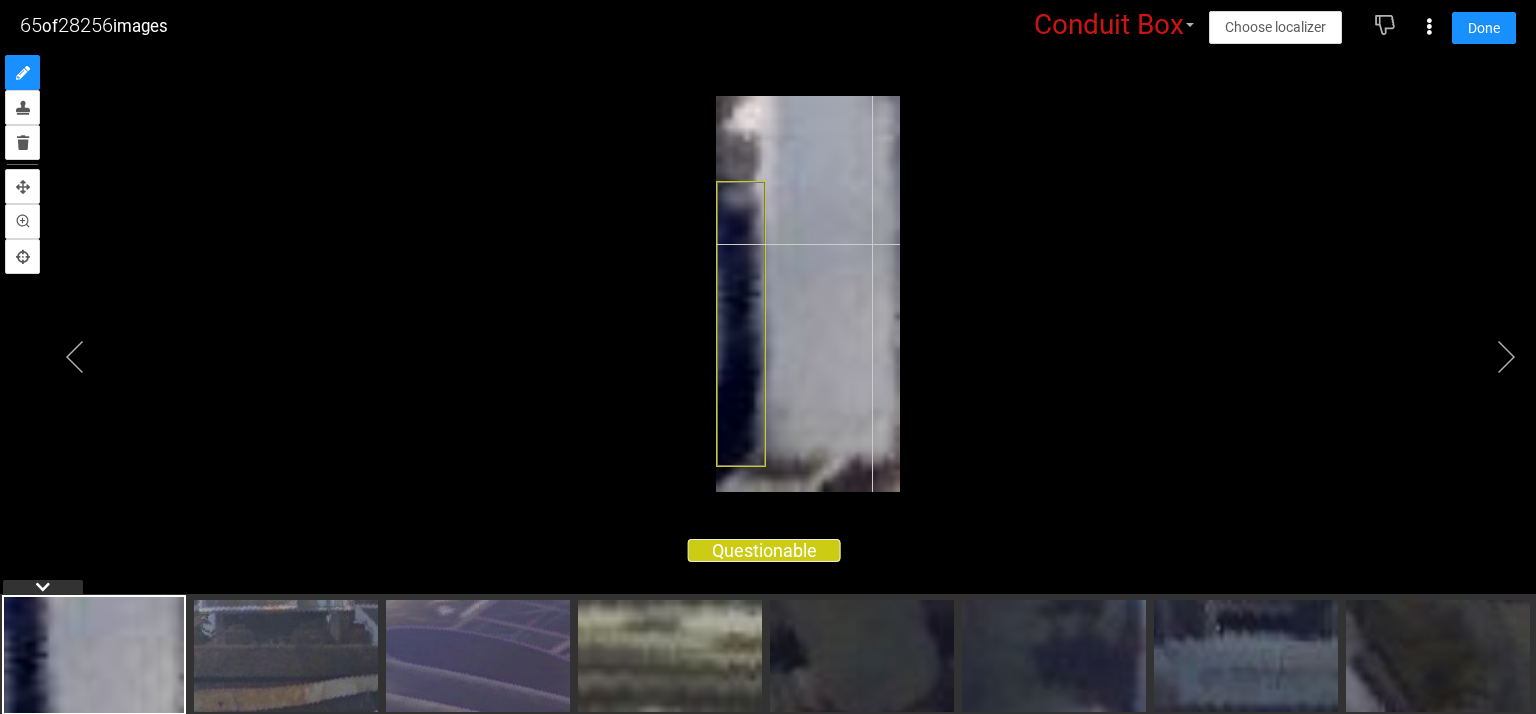 click at bounding box center (808, 294) 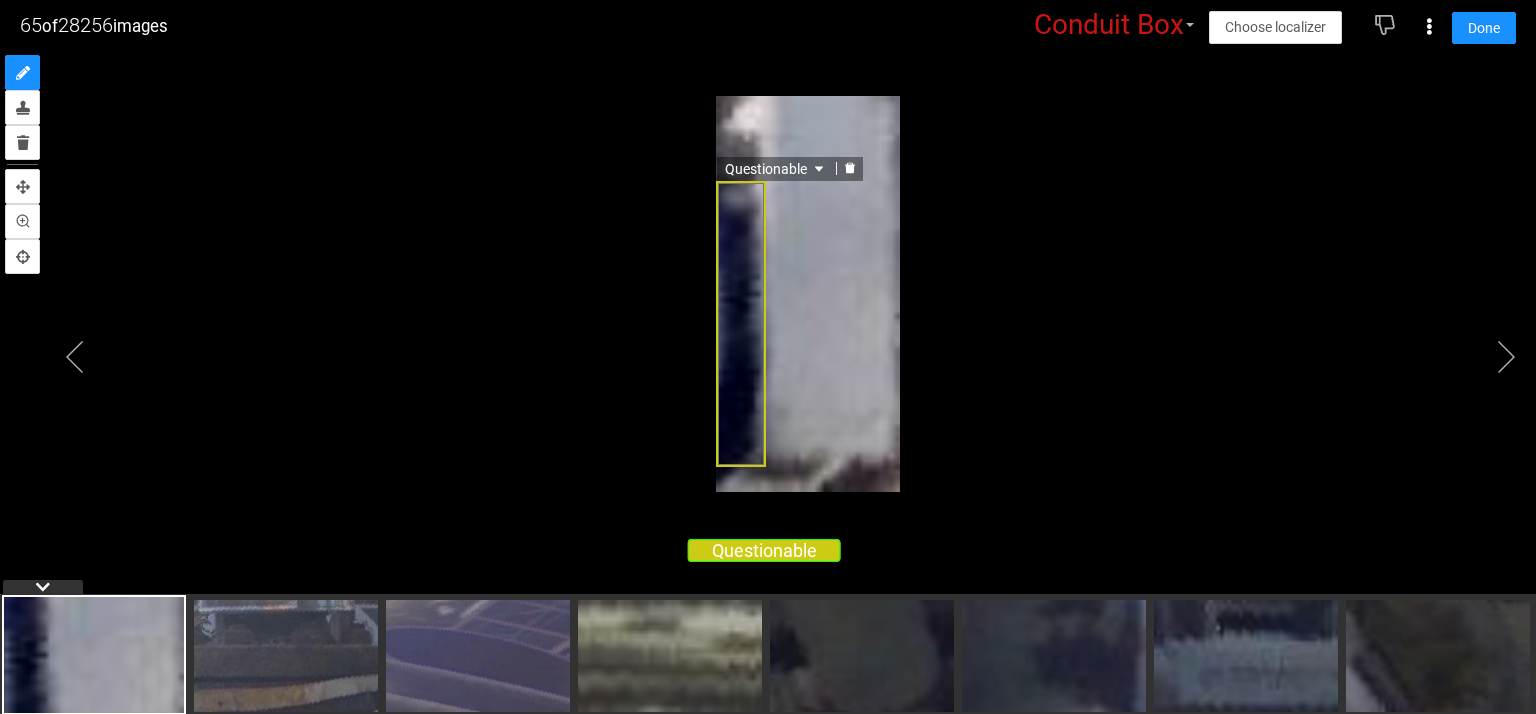 click on "Questionable" at bounding box center [741, 324] 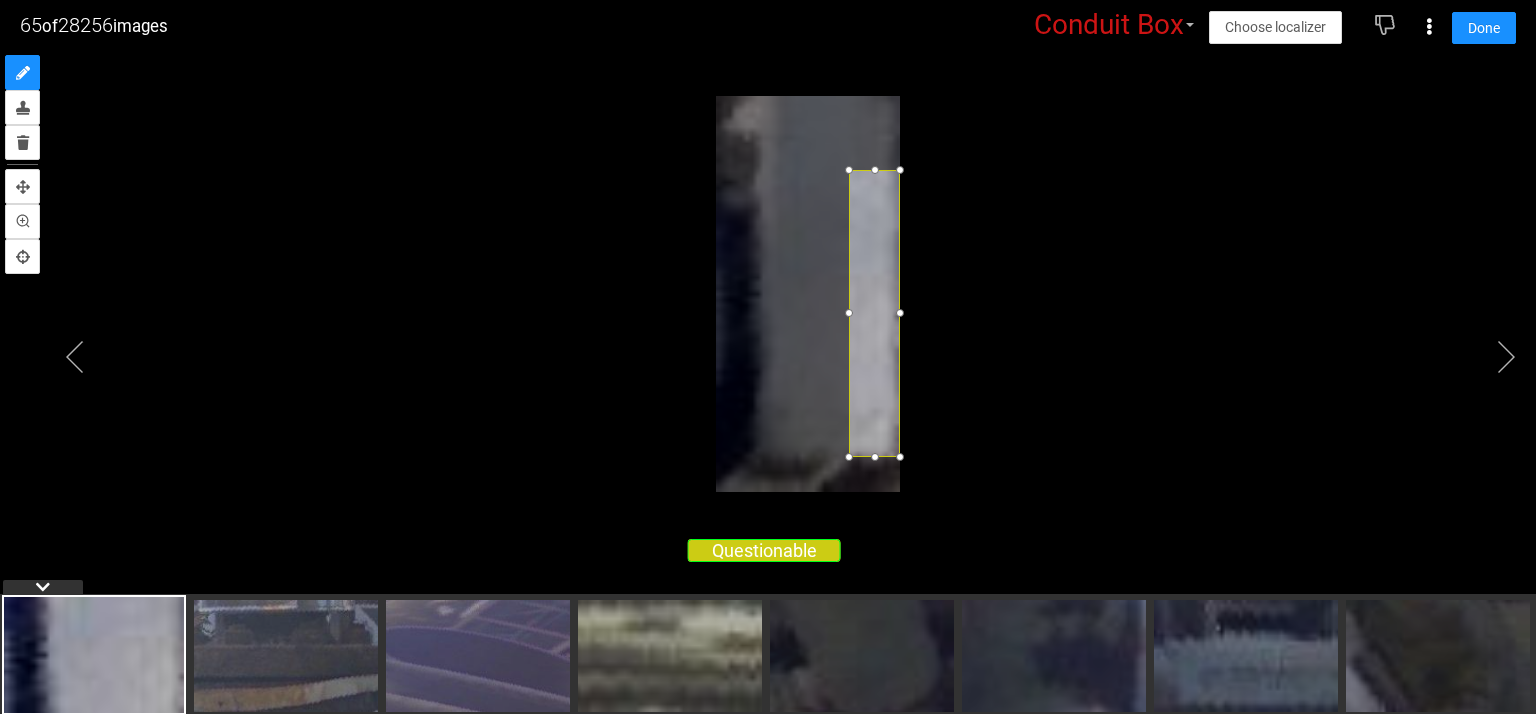 click at bounding box center [874, 313] 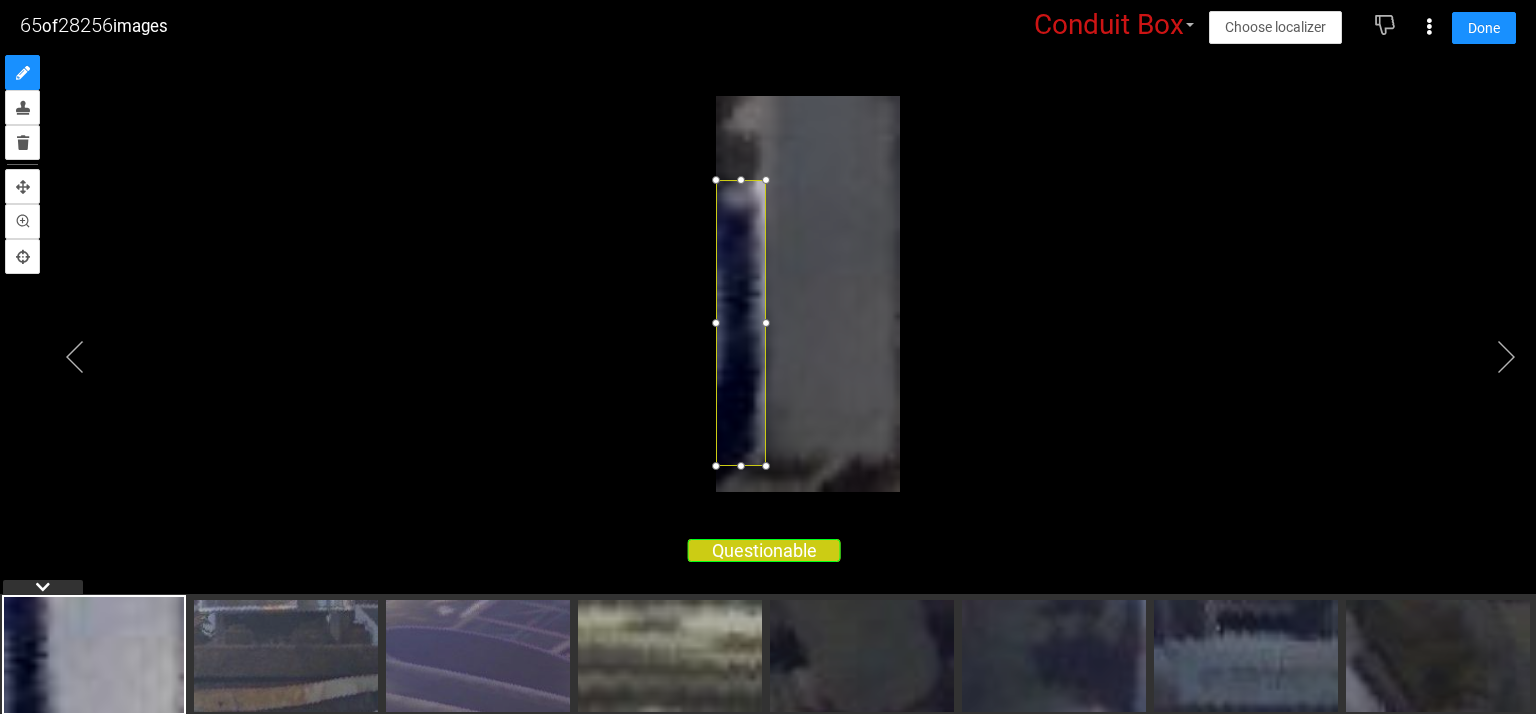 click at bounding box center (741, 323) 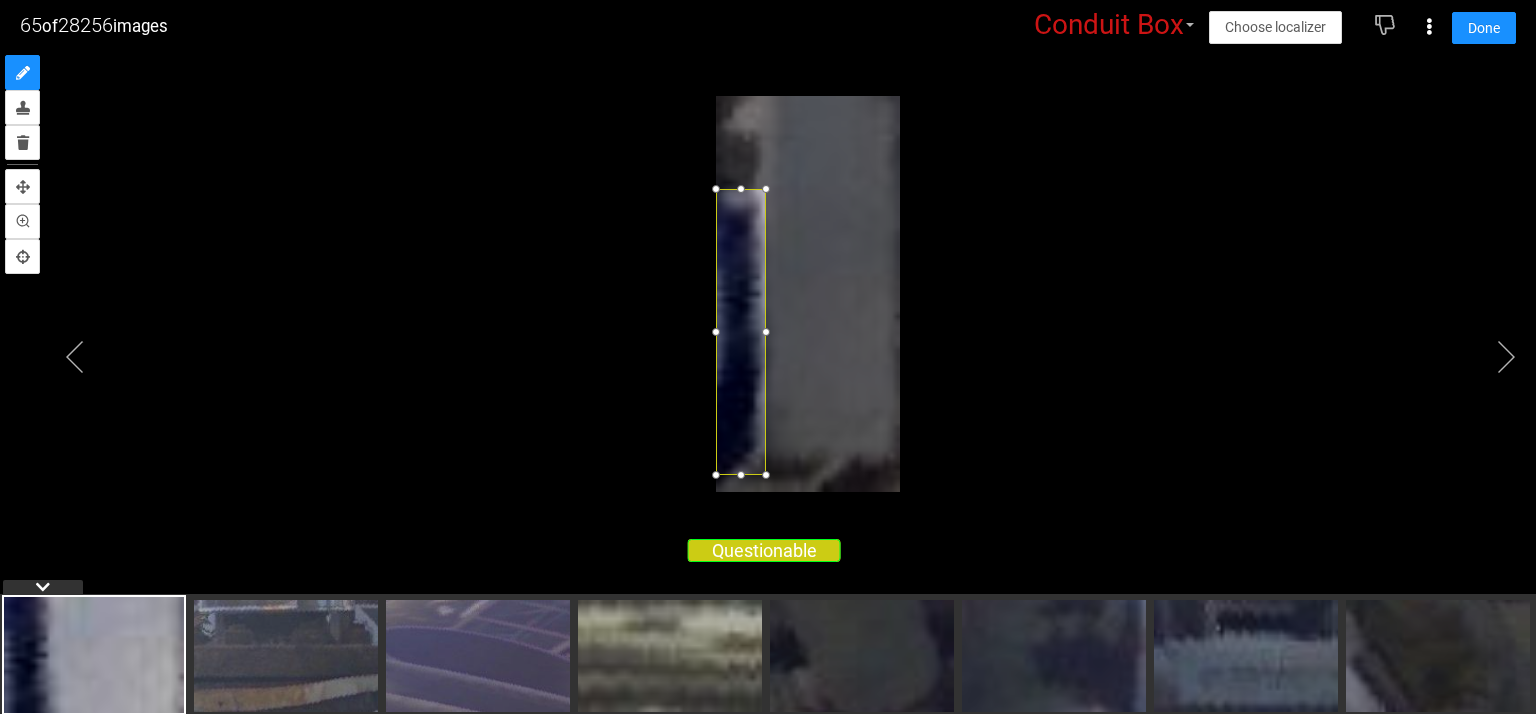 click at bounding box center (741, 332) 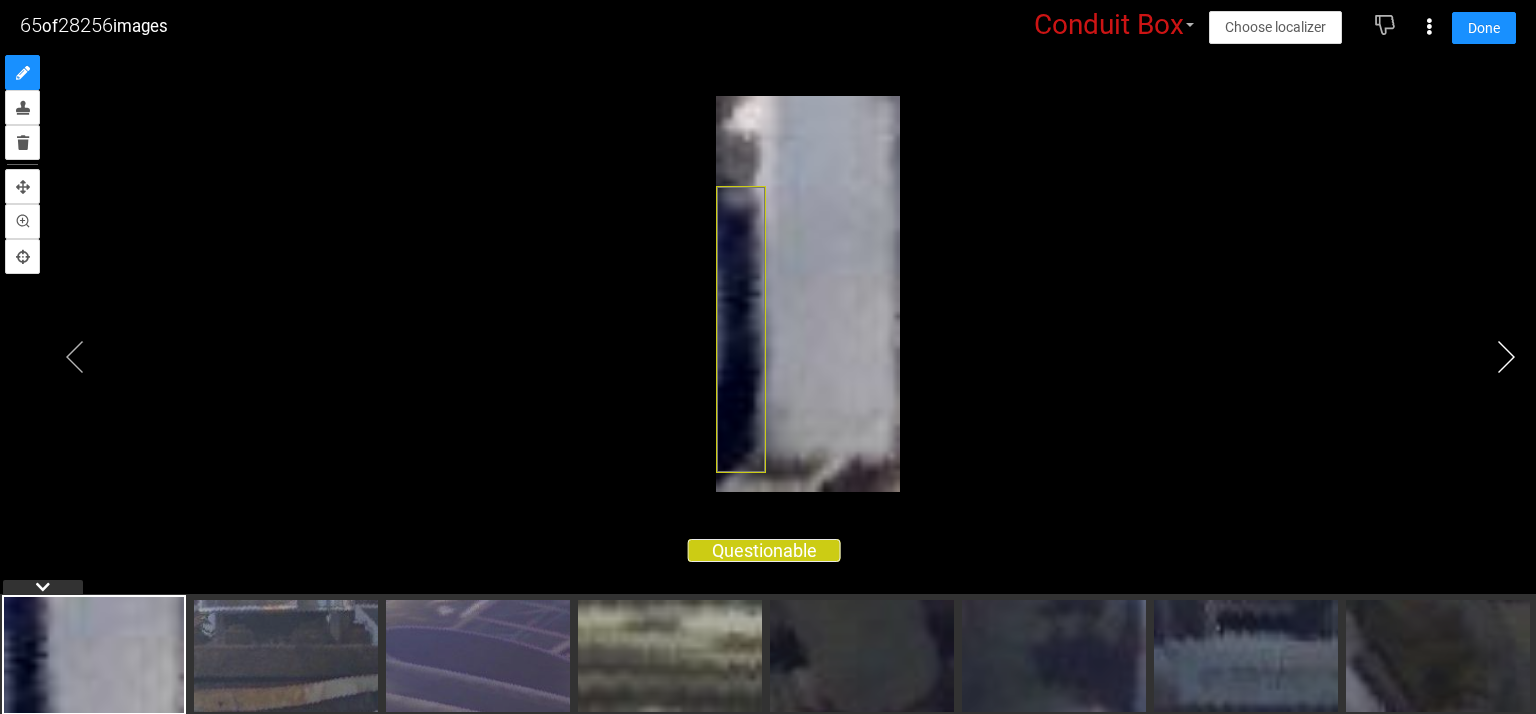 click at bounding box center (1506, 357) 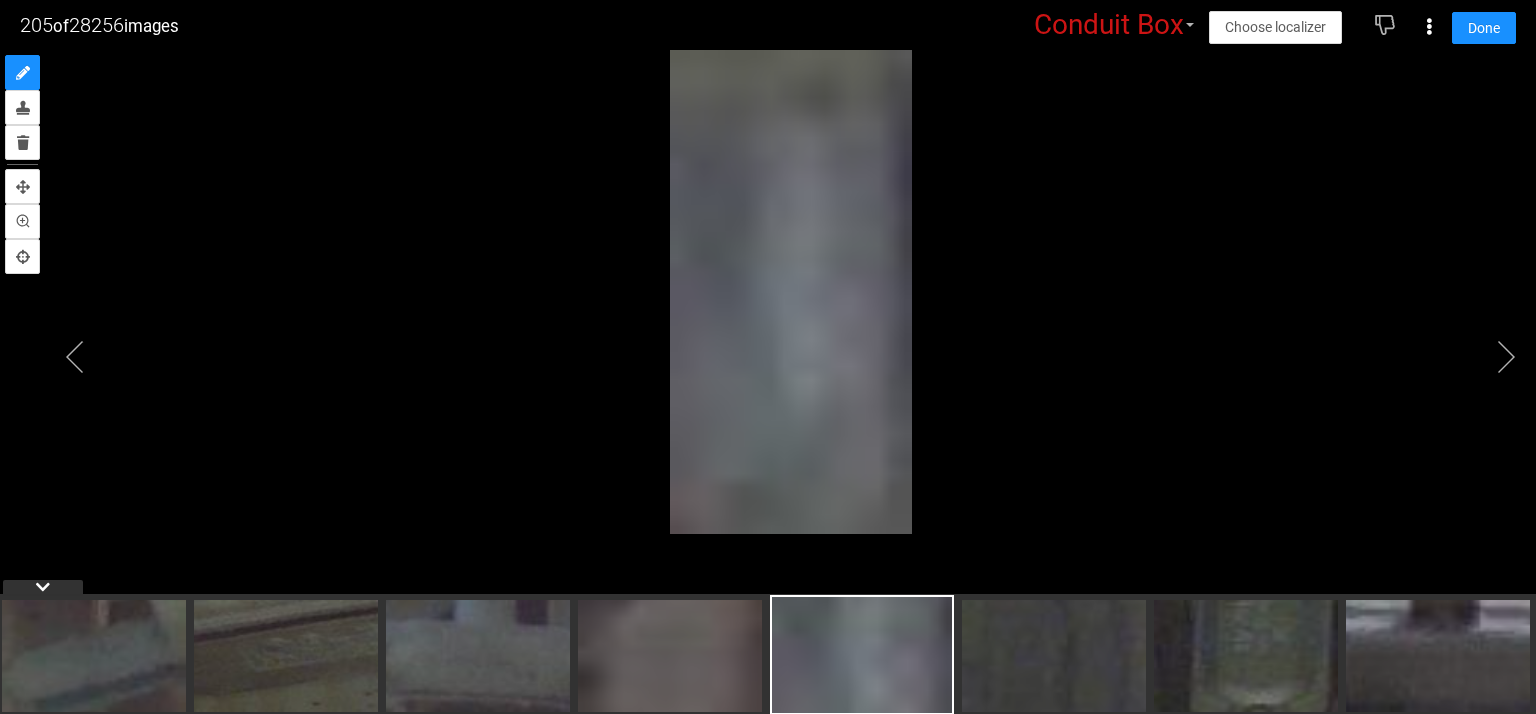 click at bounding box center (768, 332) 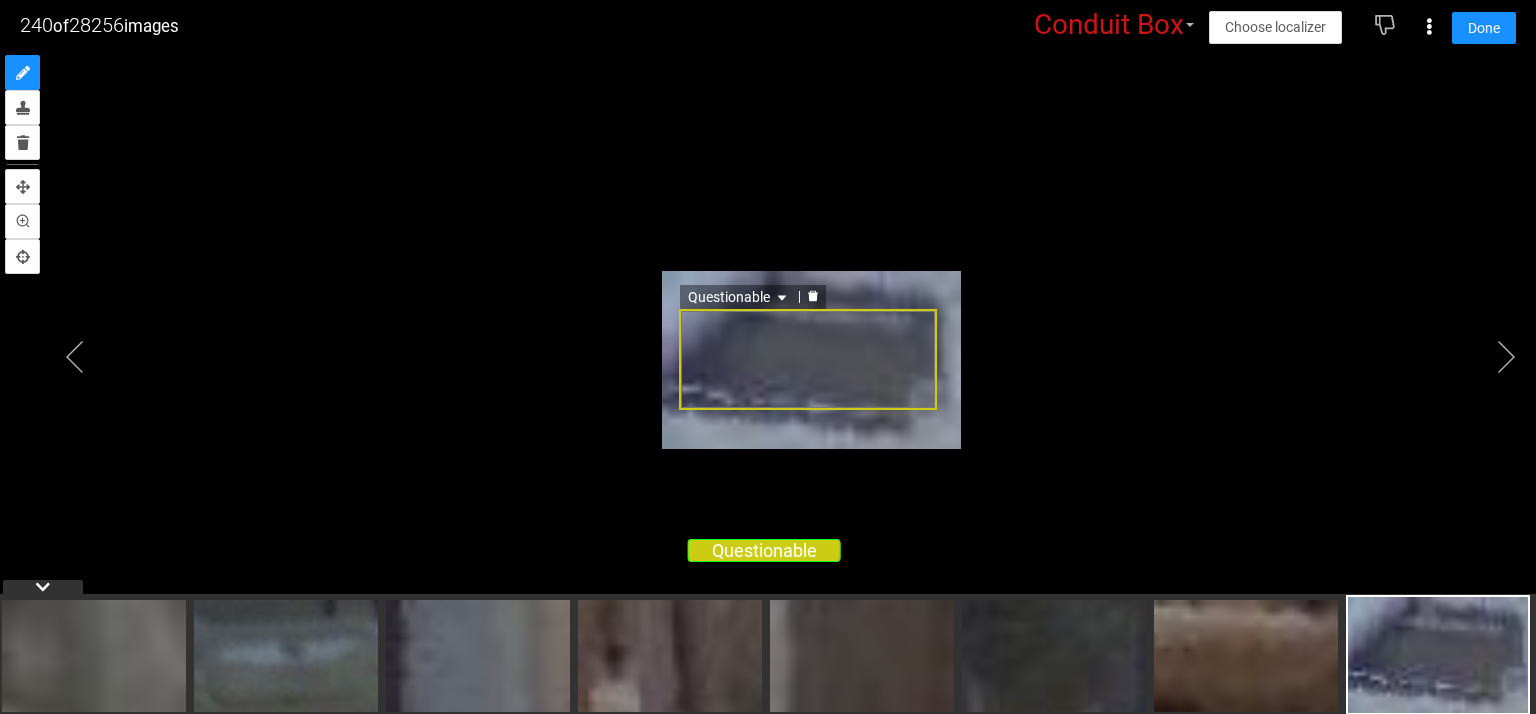 click on "Questionable" at bounding box center (808, 359) 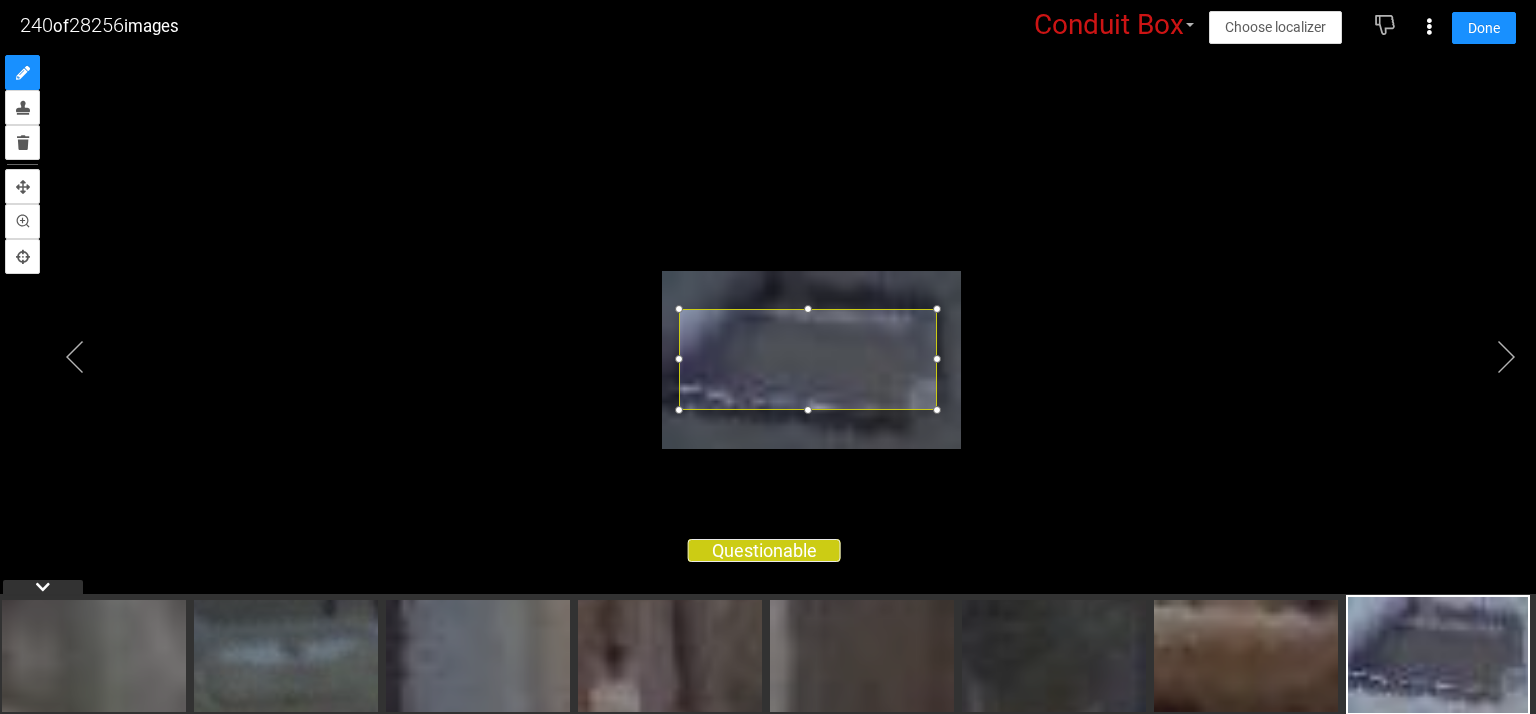 click at bounding box center [808, 309] 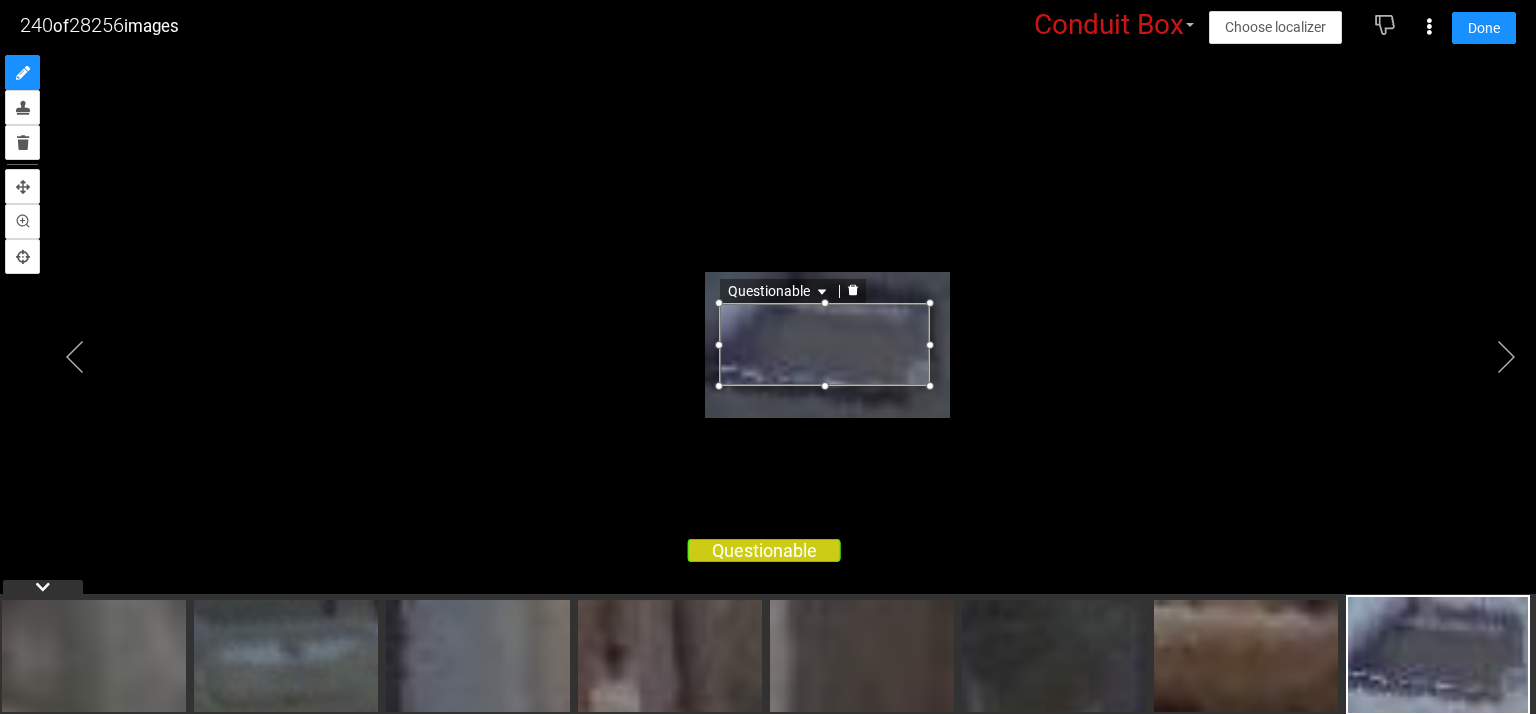click 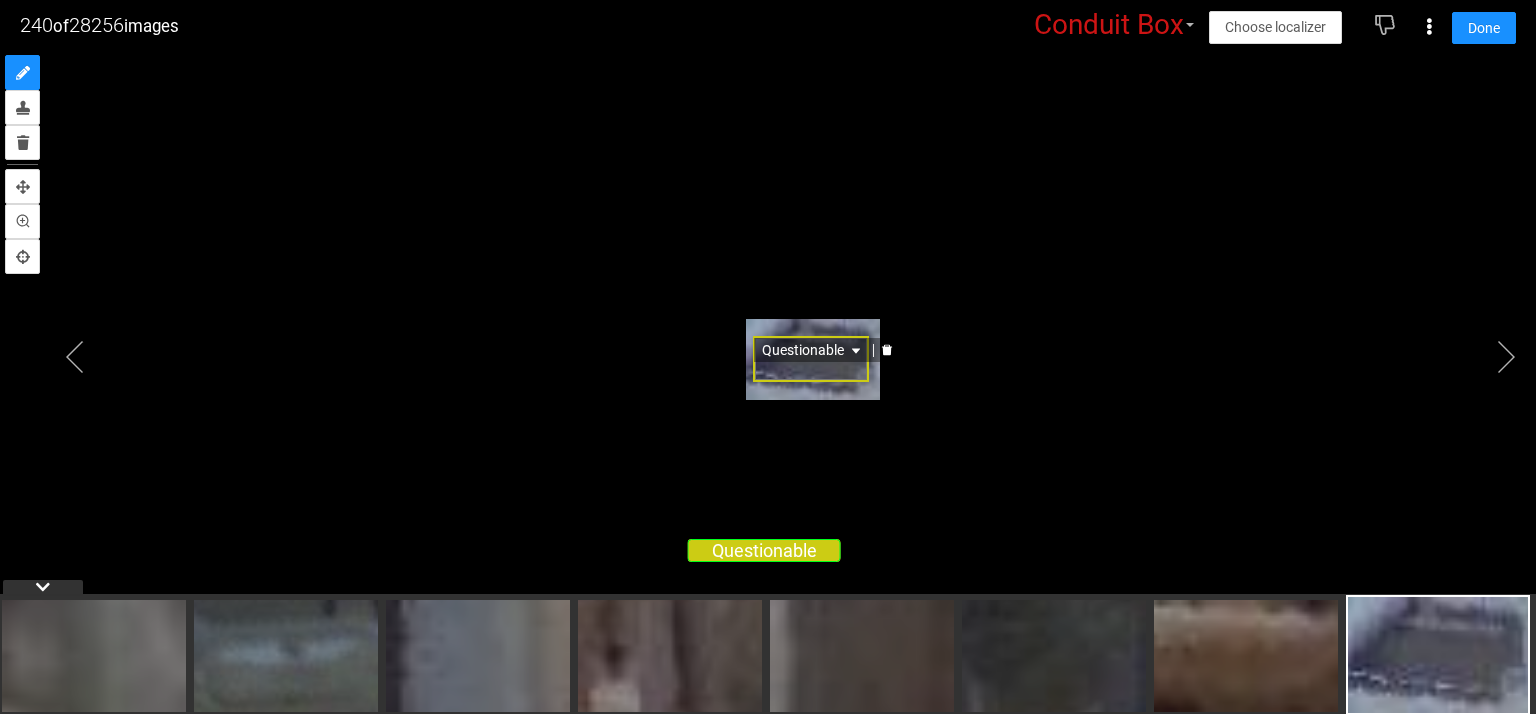 click 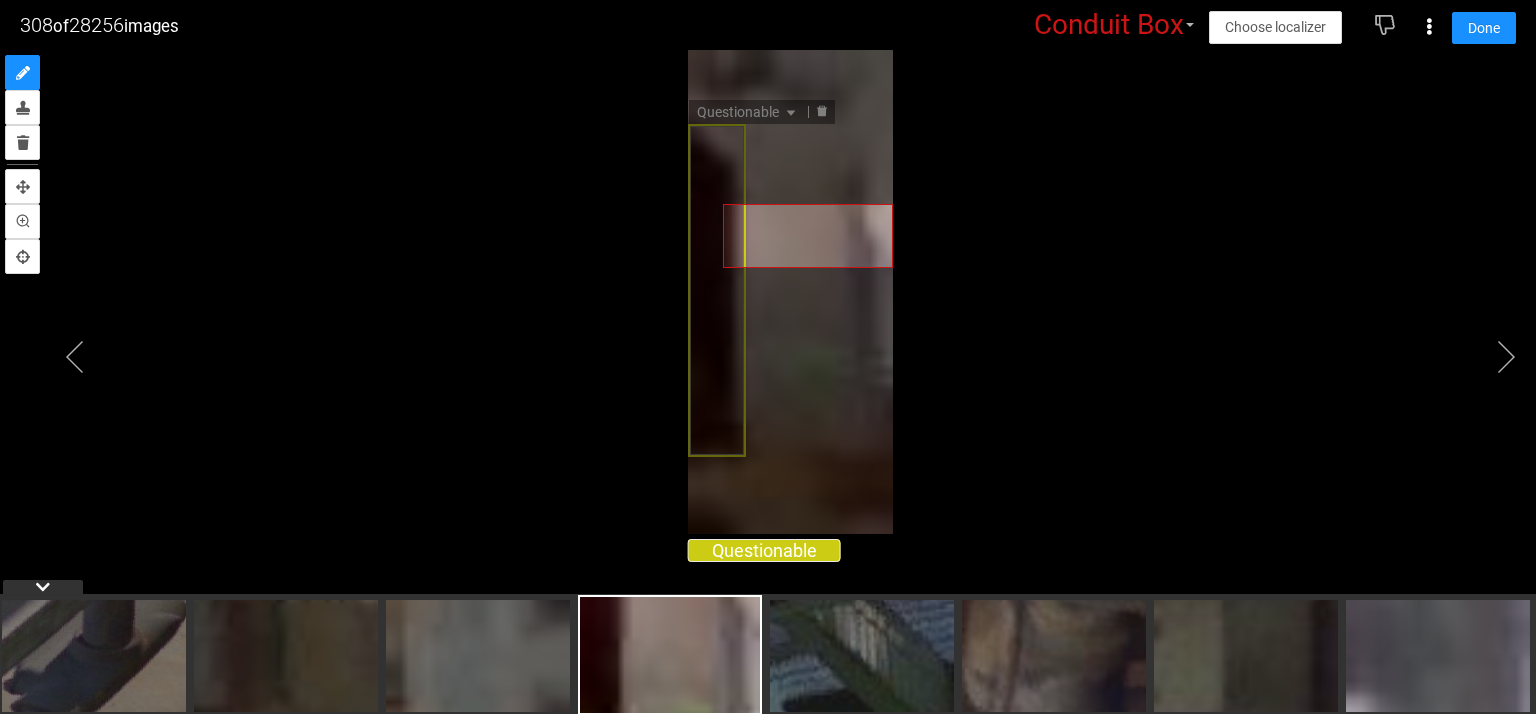 click on "Questionable" at bounding box center [768, 332] 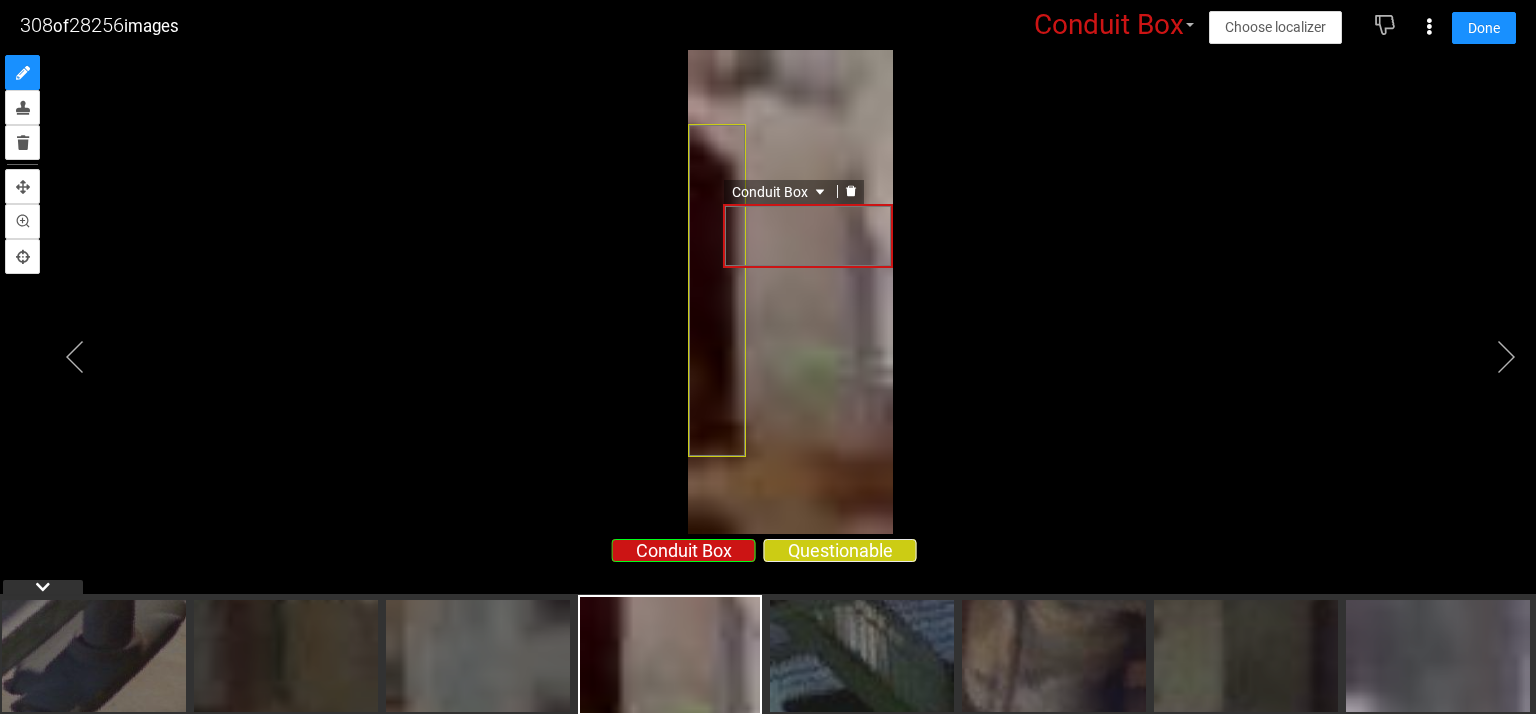 click 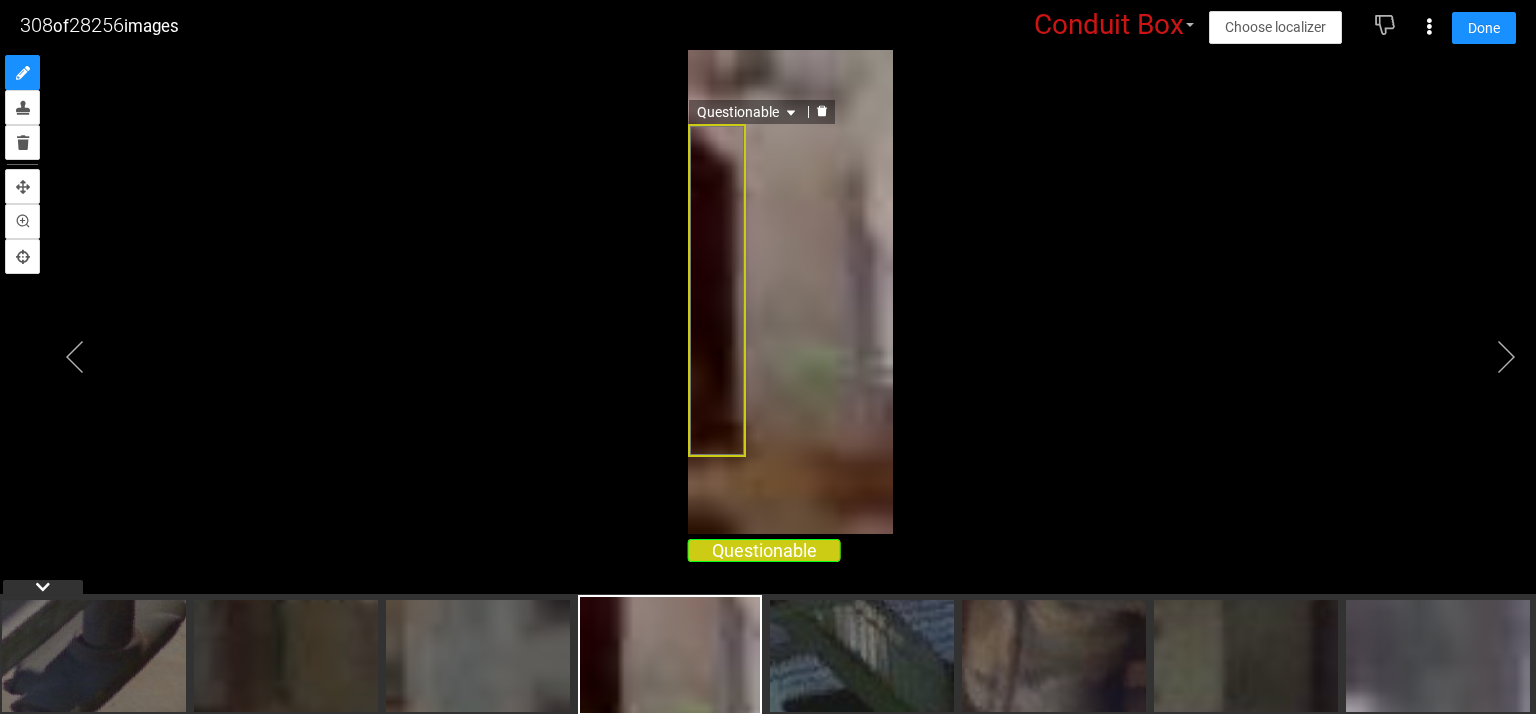 click on "Questionable" at bounding box center [717, 290] 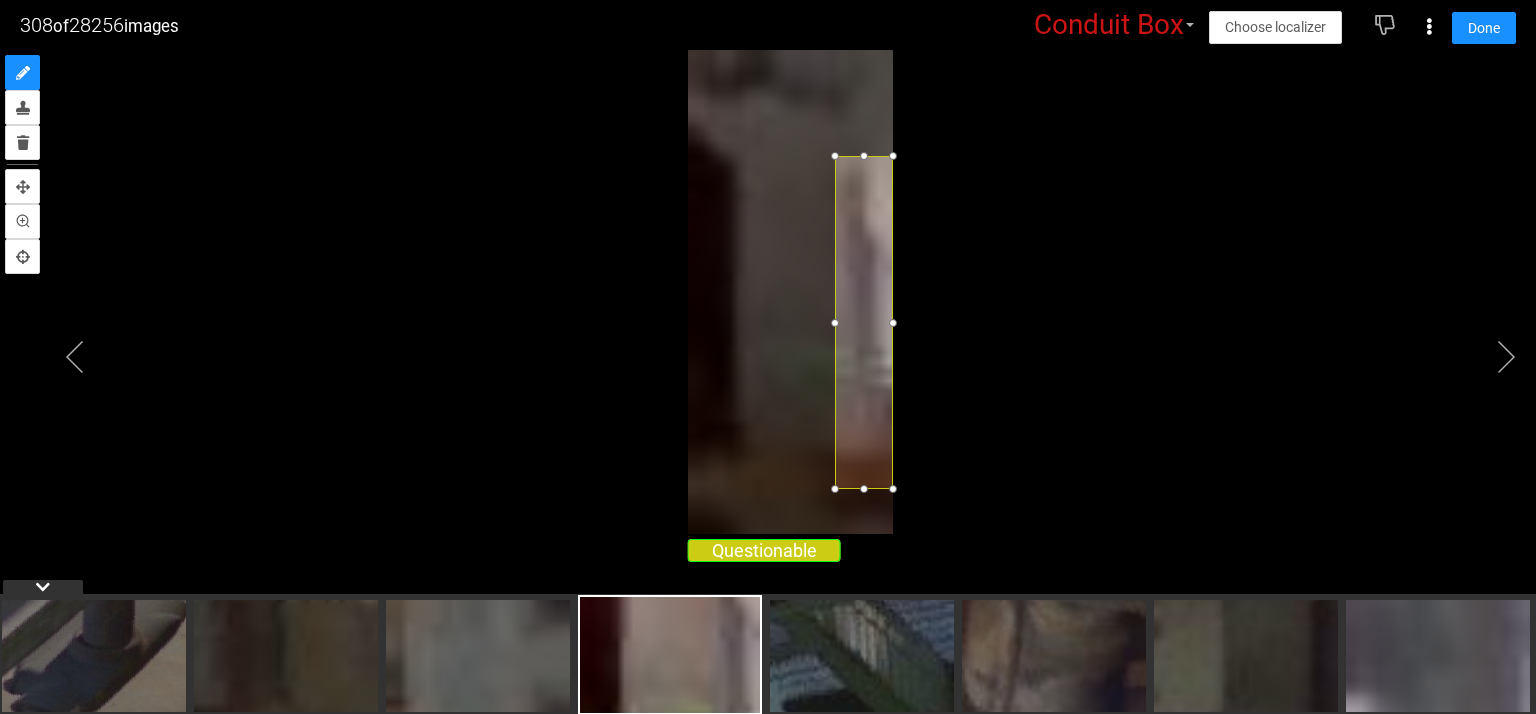click at bounding box center (768, 332) 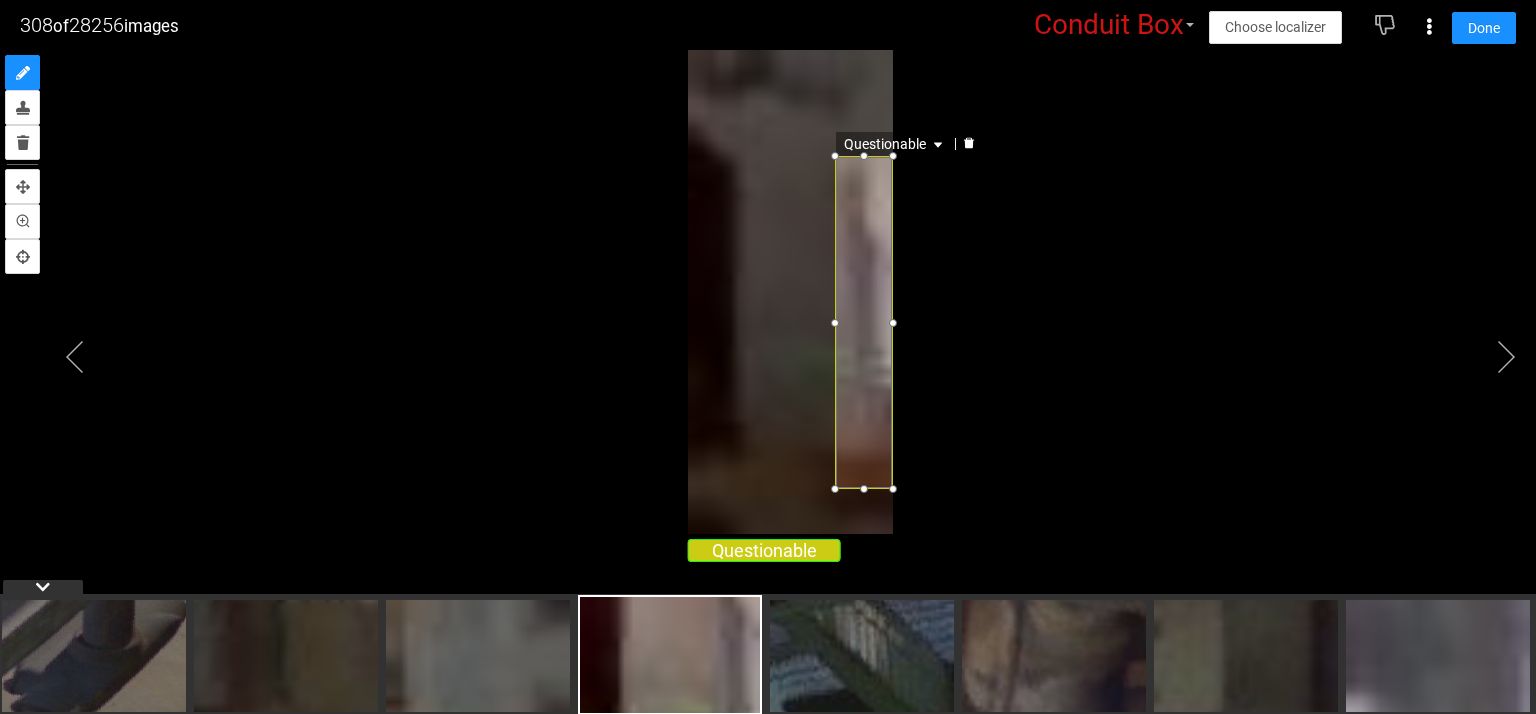 click on "Questionable" at bounding box center (768, 332) 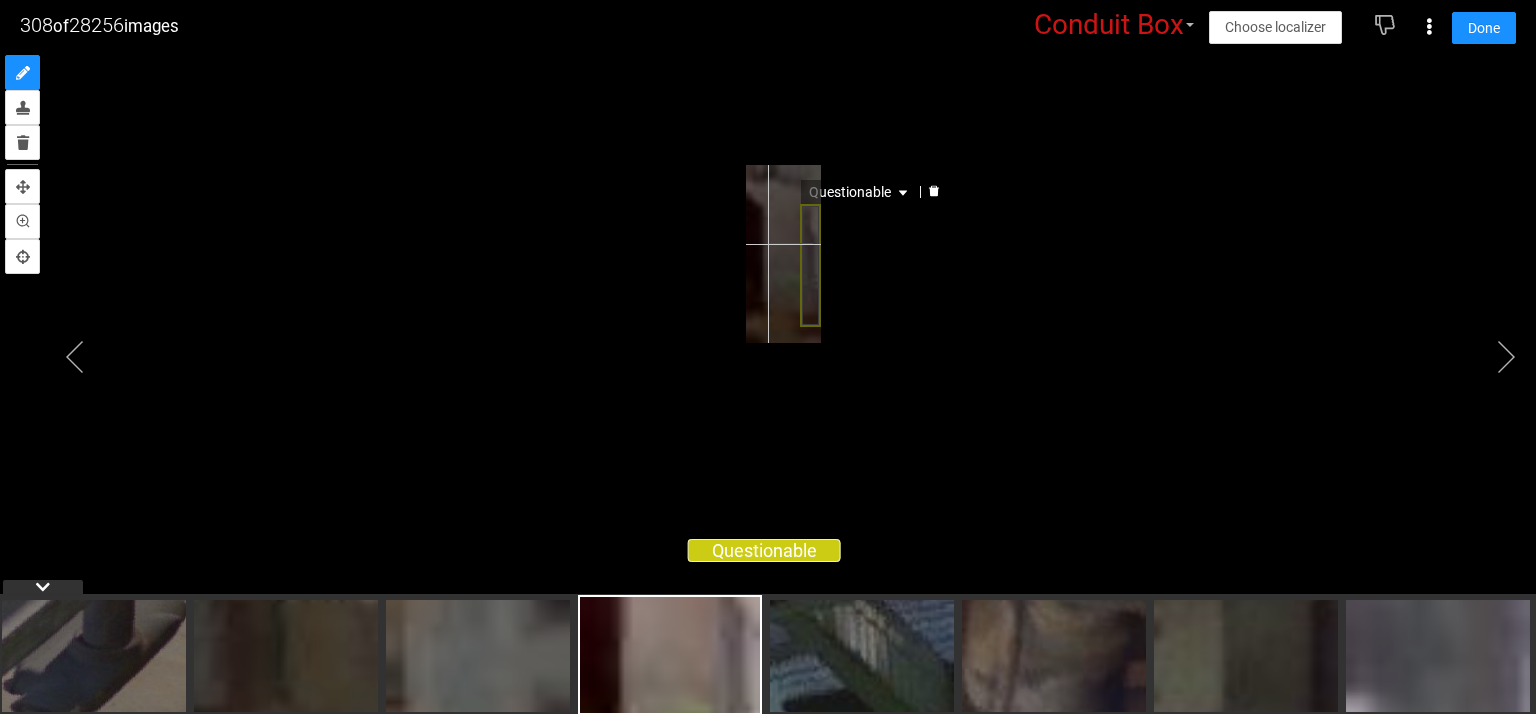 click on "Questionable" at bounding box center [783, 254] 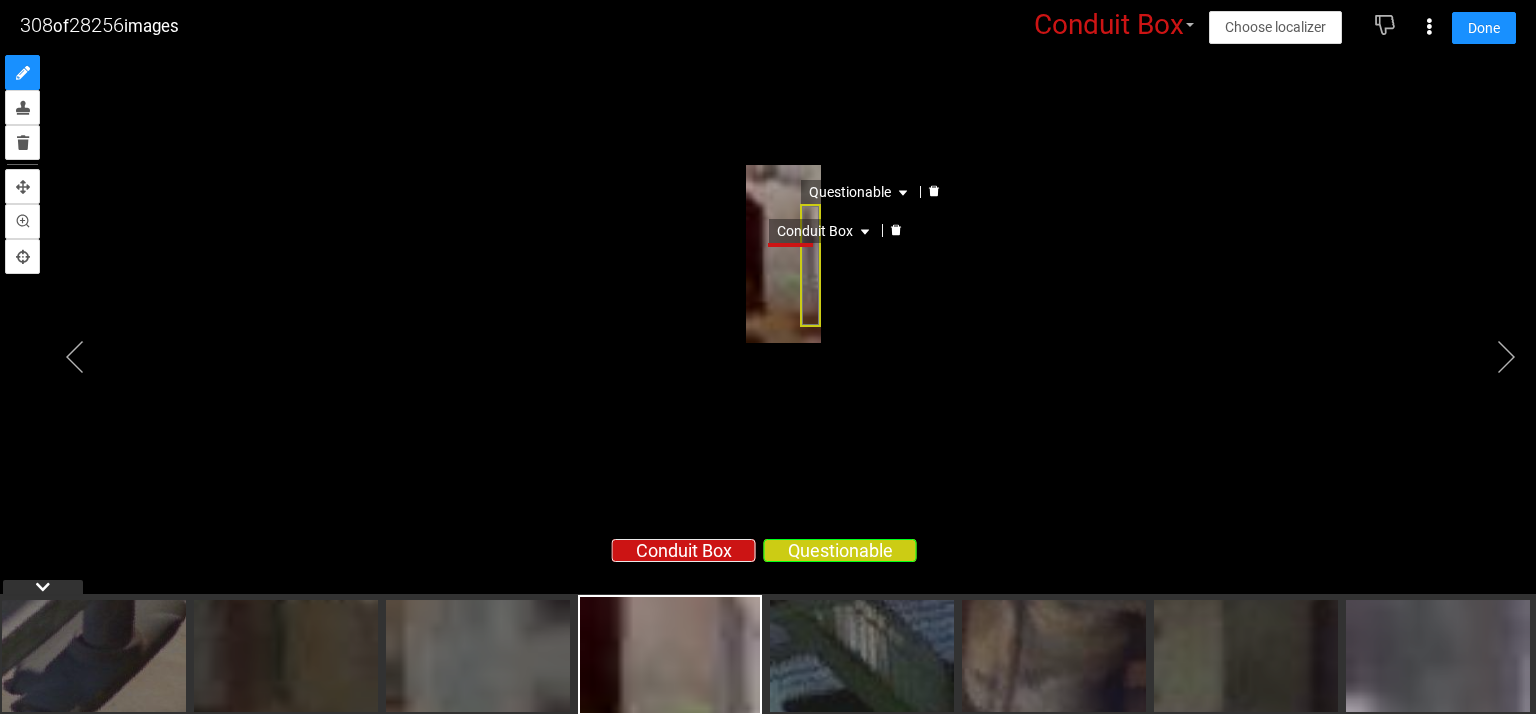 click 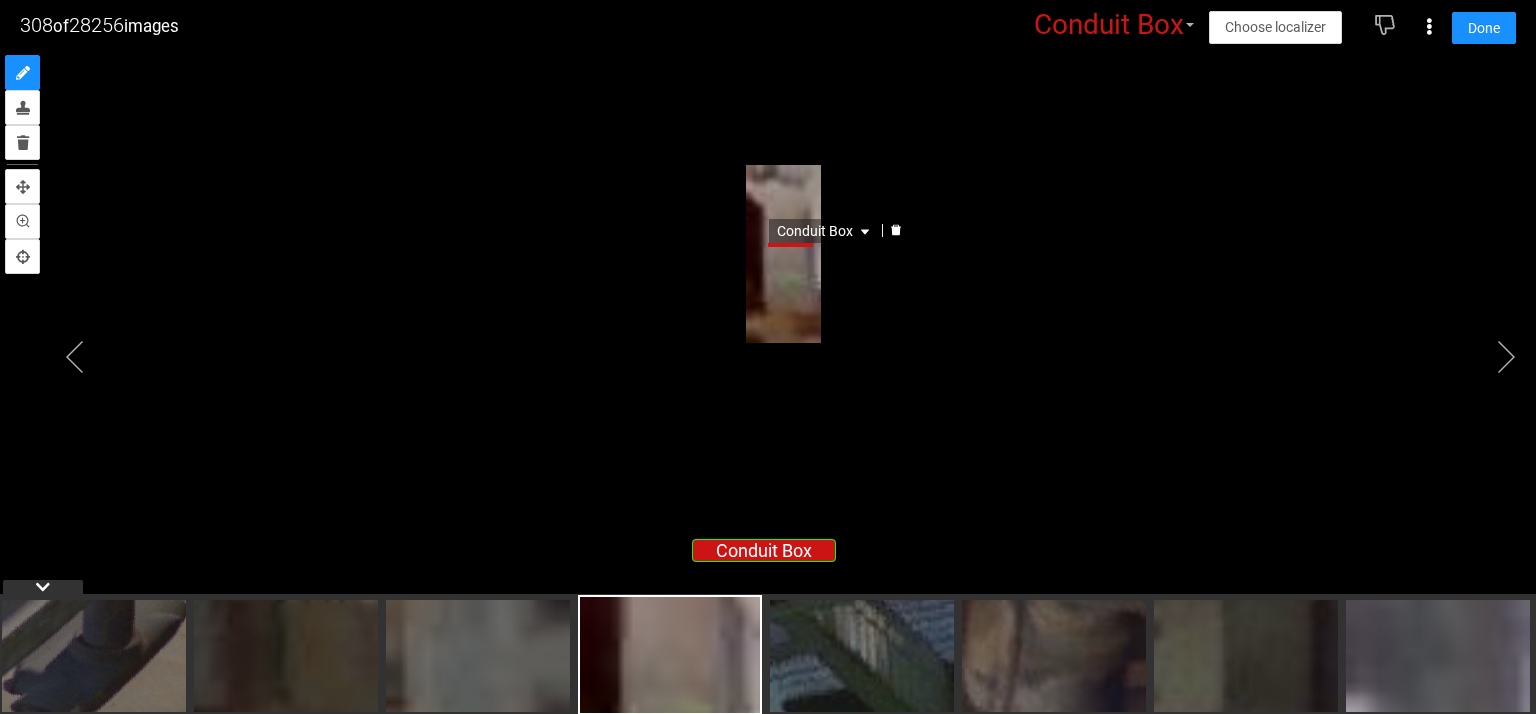 click 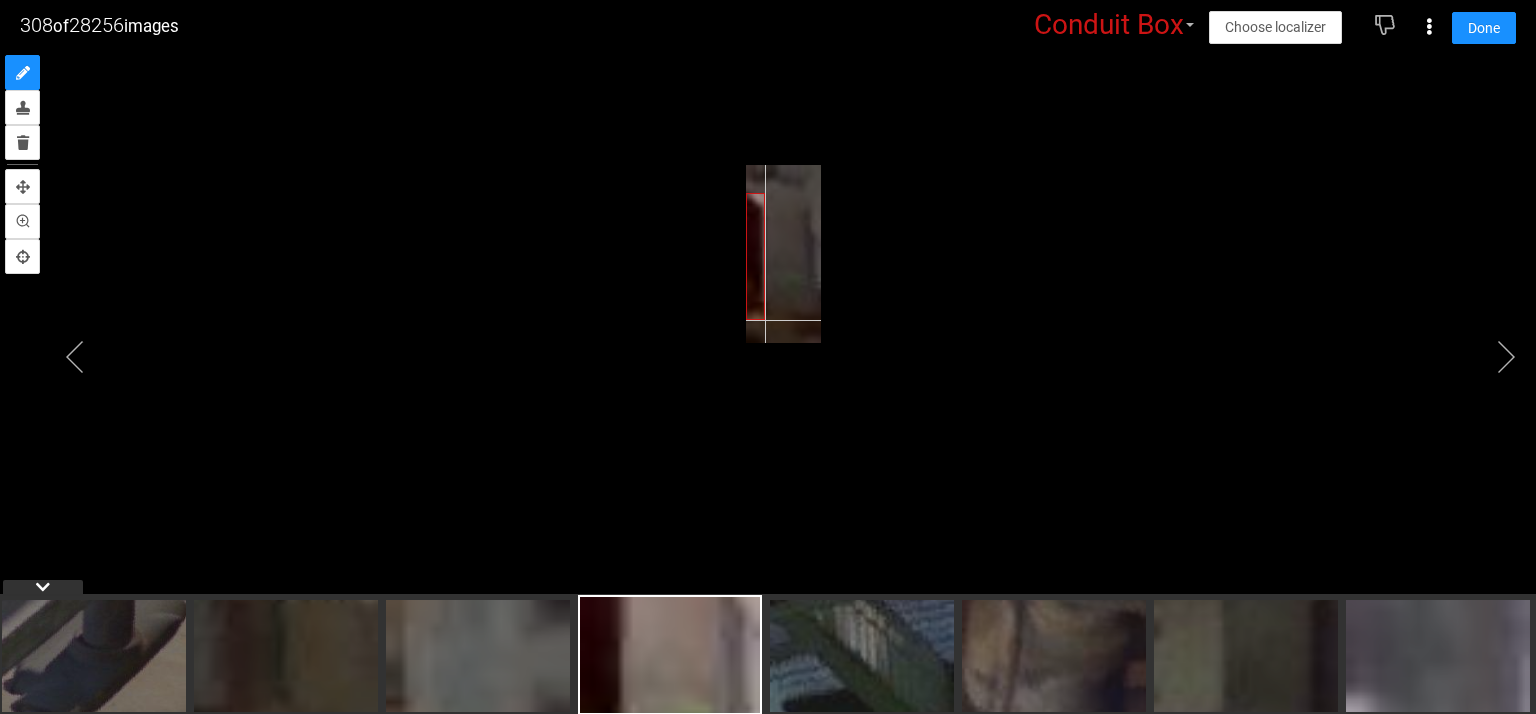 click at bounding box center [783, 254] 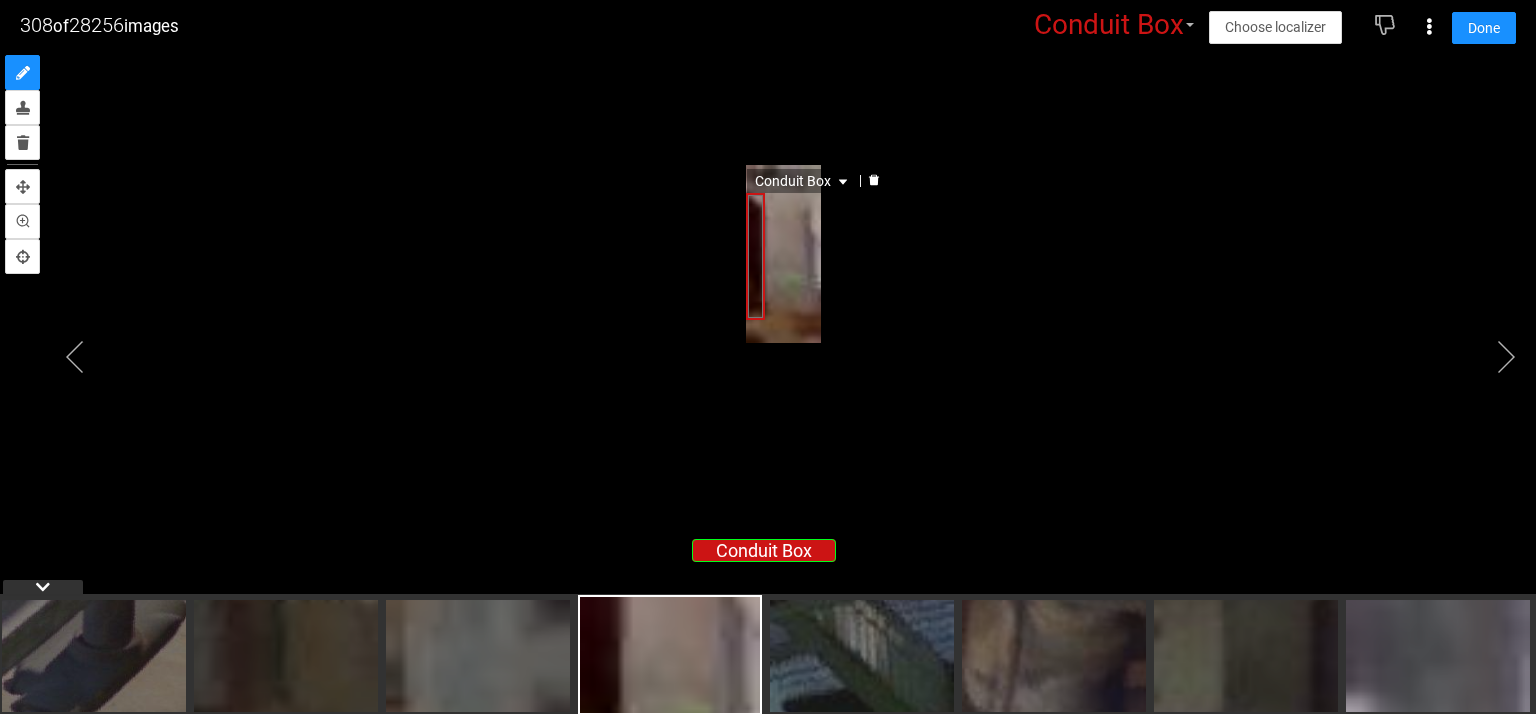 click on "Conduit Box" at bounding box center [803, 181] 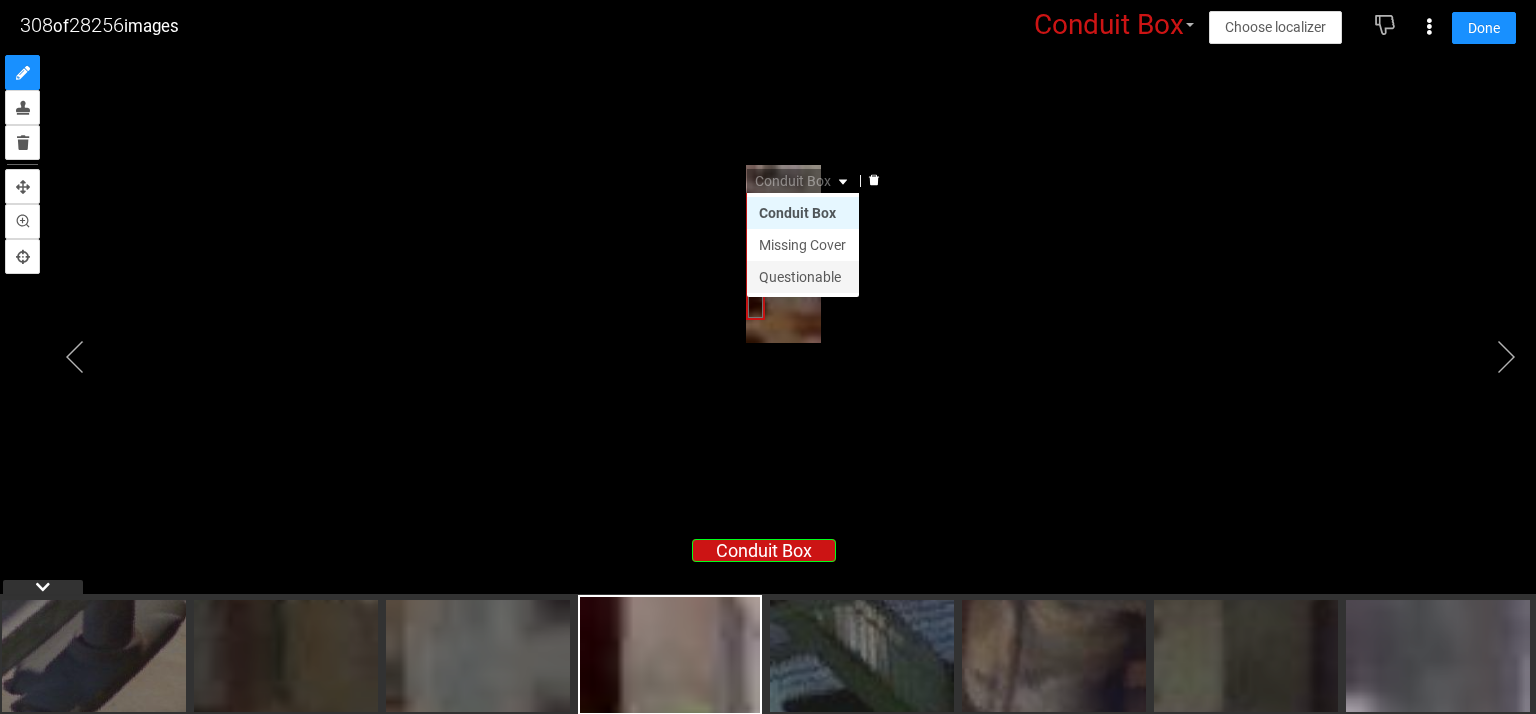 click on "Questionable" at bounding box center [803, 277] 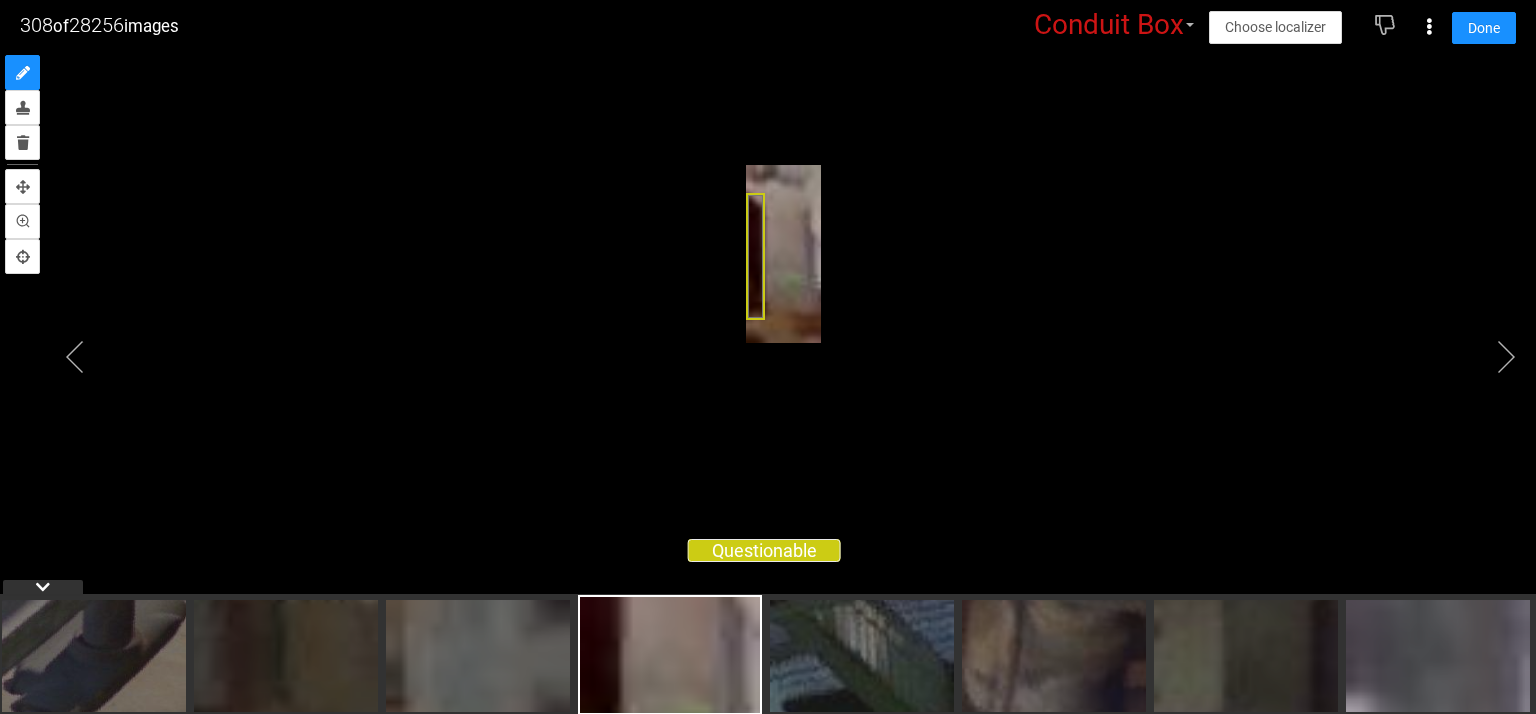 click at bounding box center (768, 332) 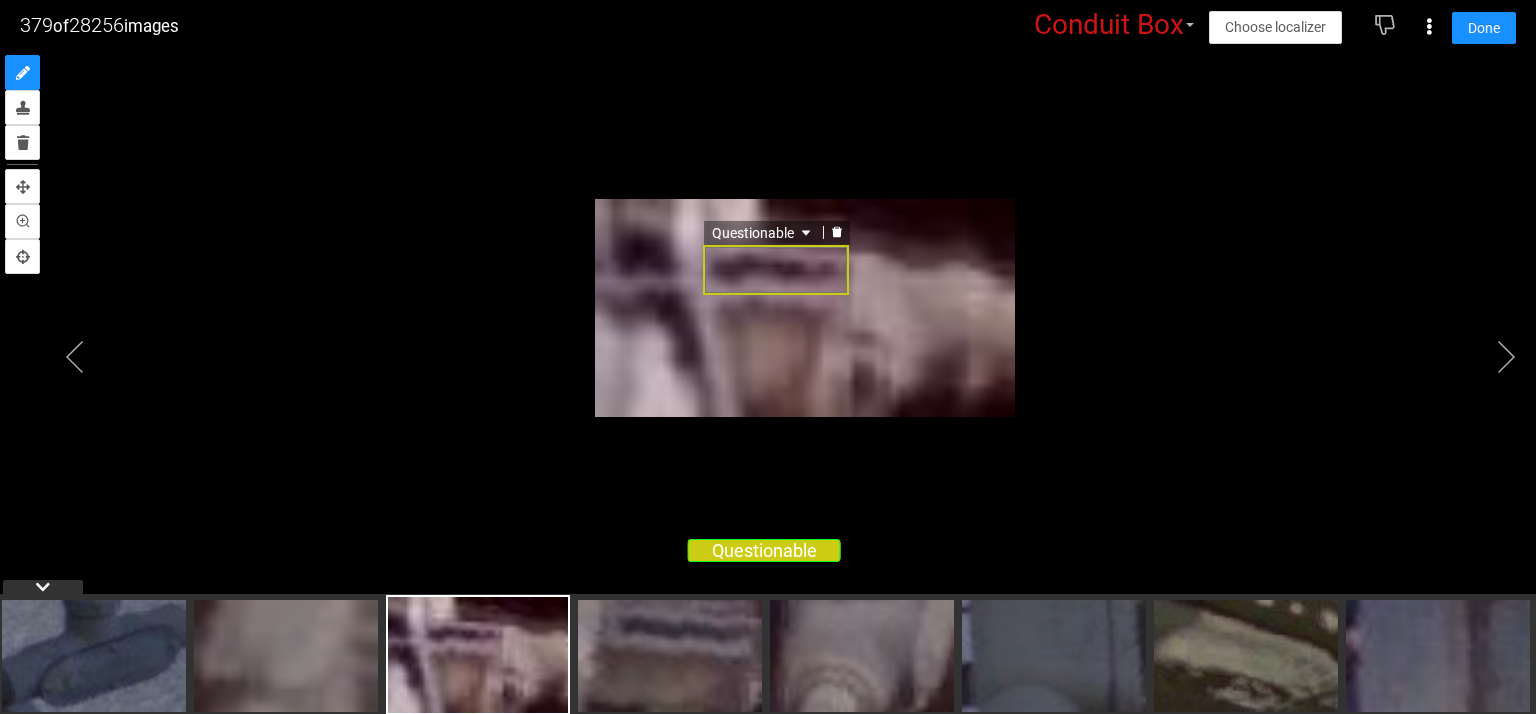 click on "Questionable" at bounding box center (776, 270) 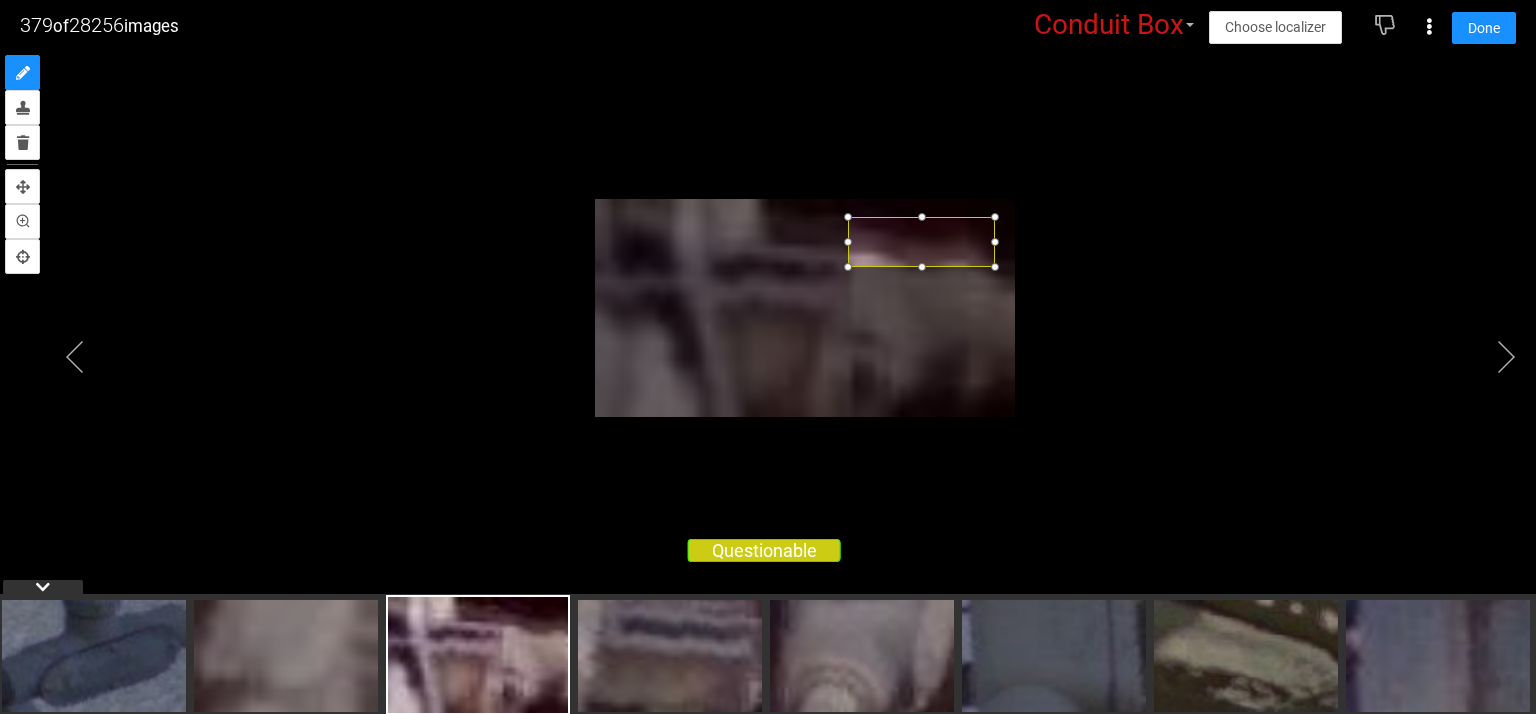 click at bounding box center (921, 242) 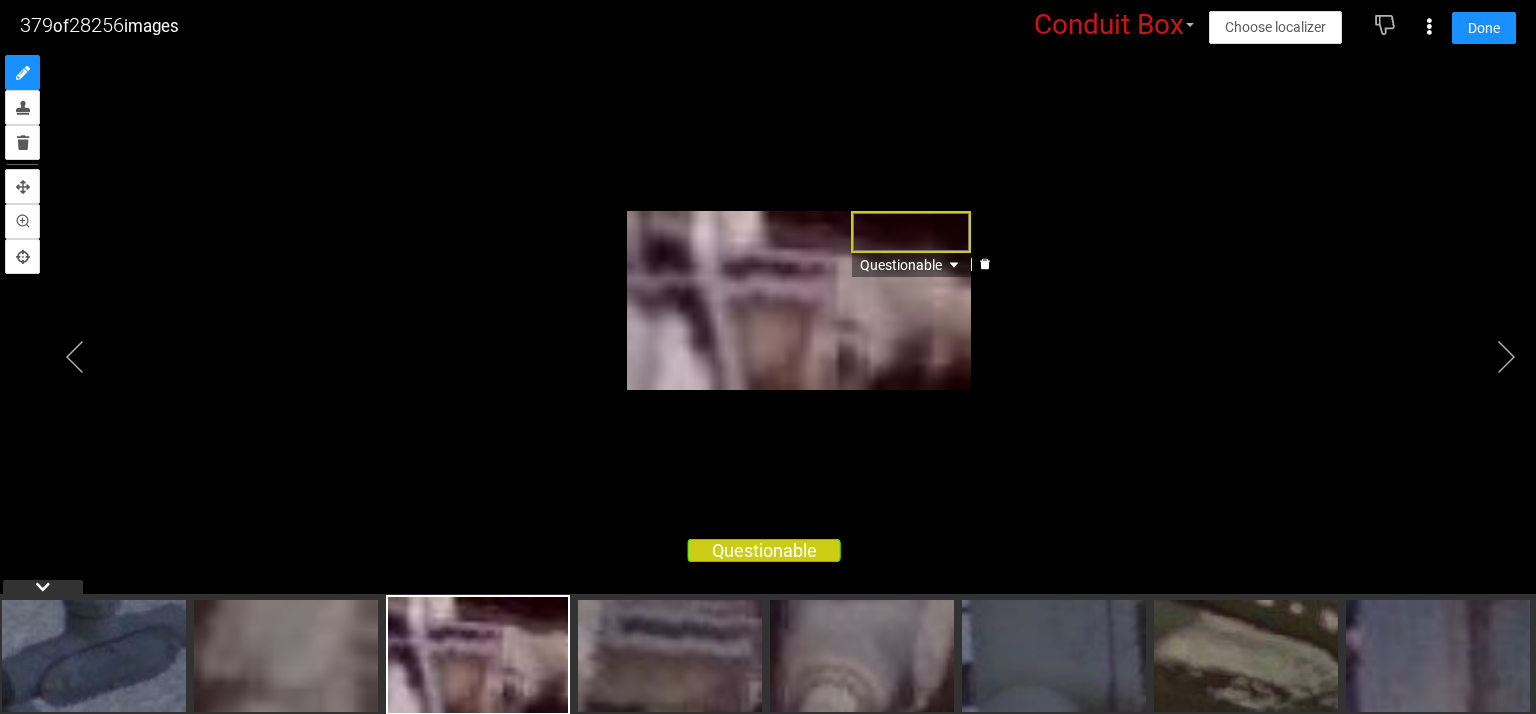 click 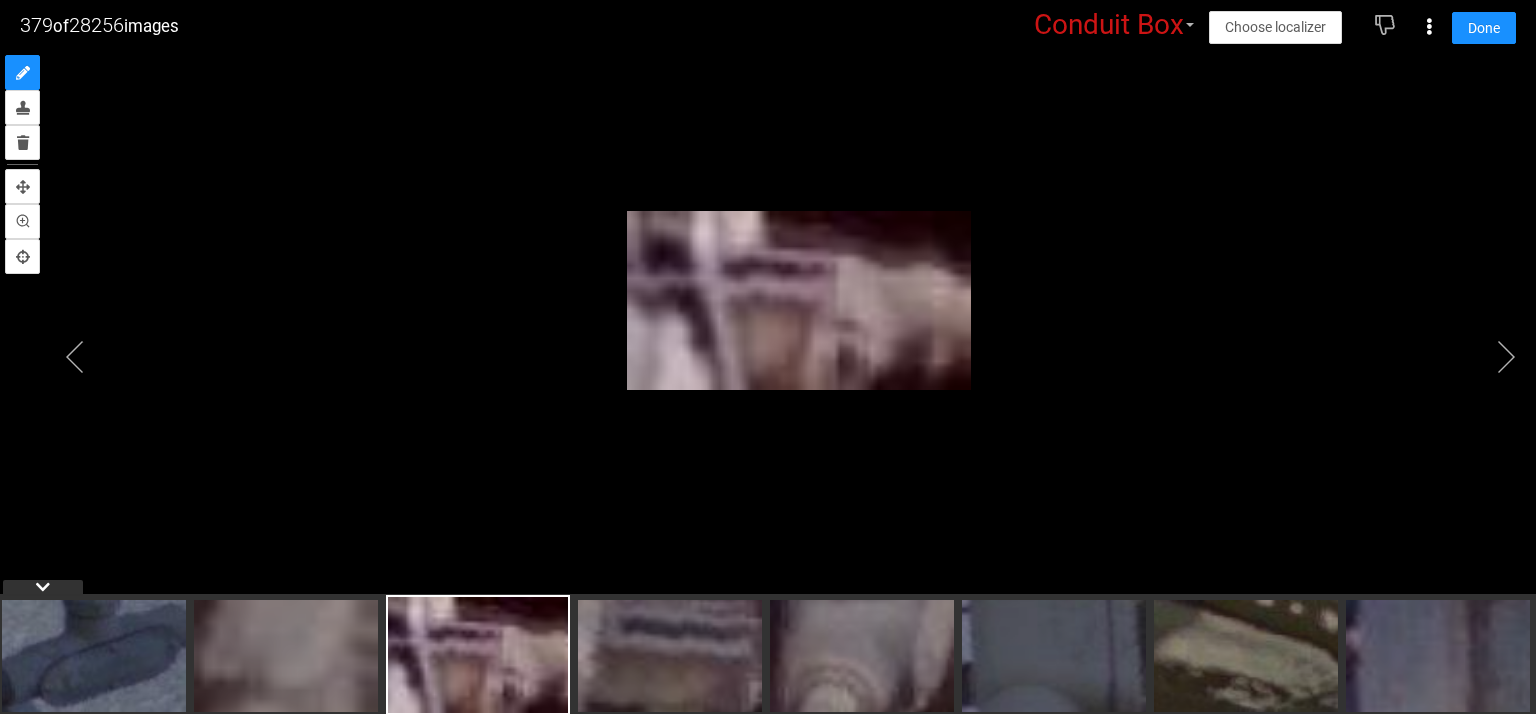 click at bounding box center (768, 332) 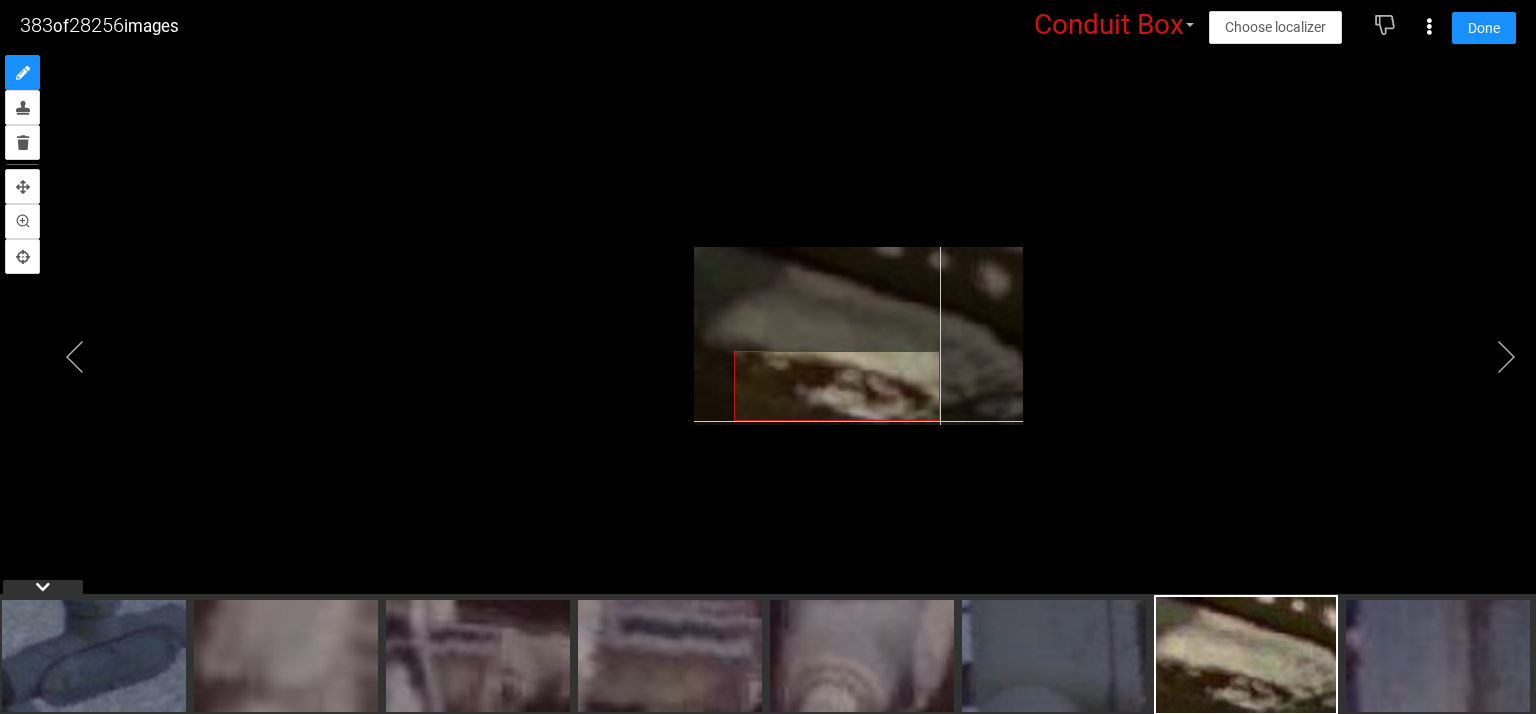 click at bounding box center [858, 336] 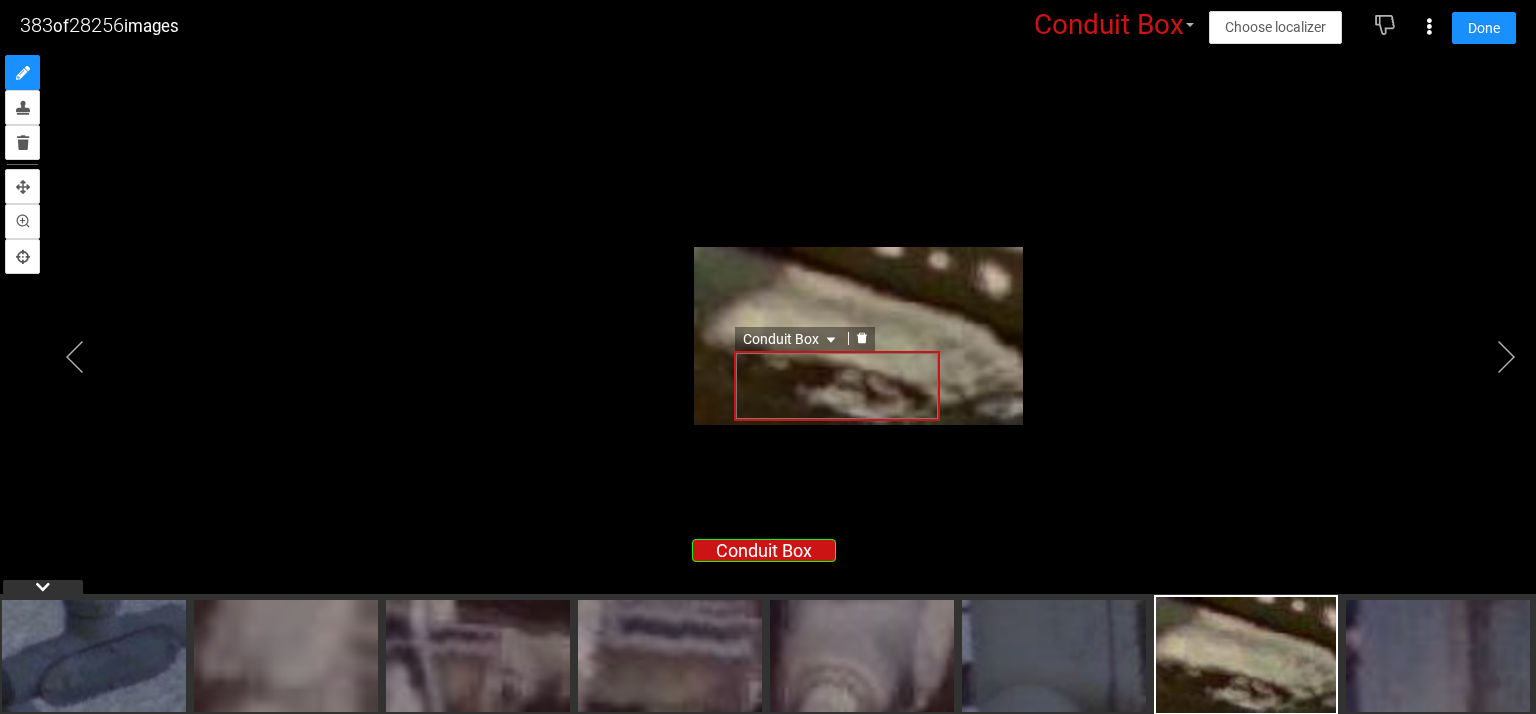click on "Conduit Box" at bounding box center (837, 386) 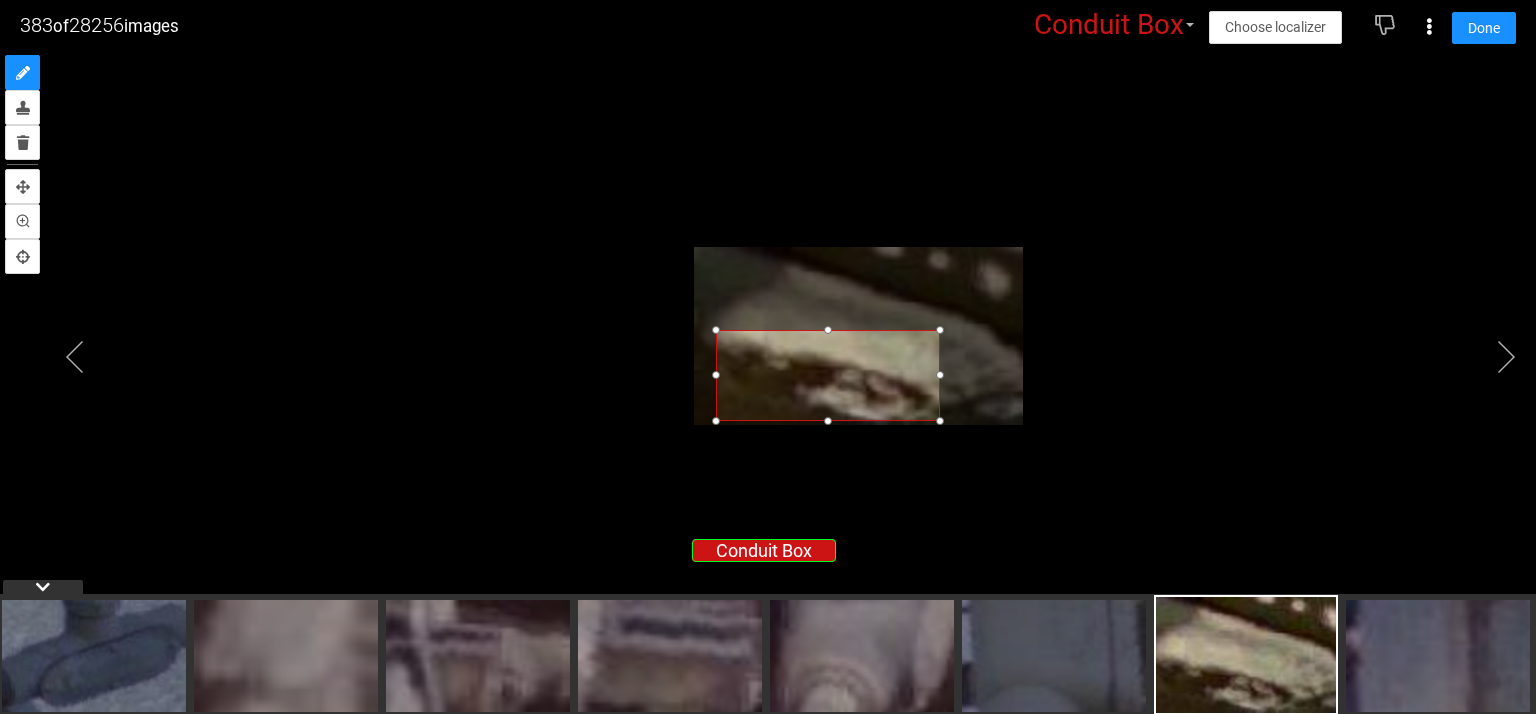 click at bounding box center [716, 330] 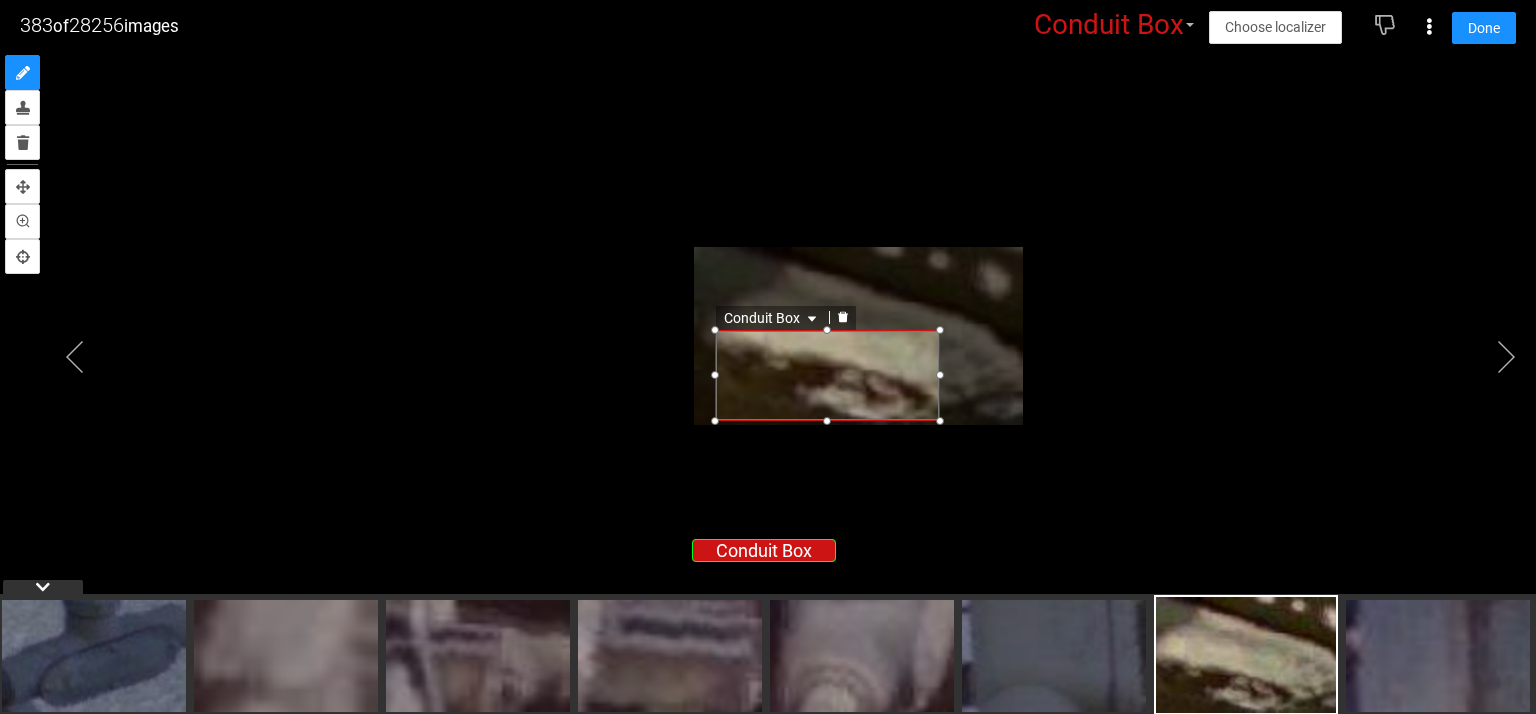 click 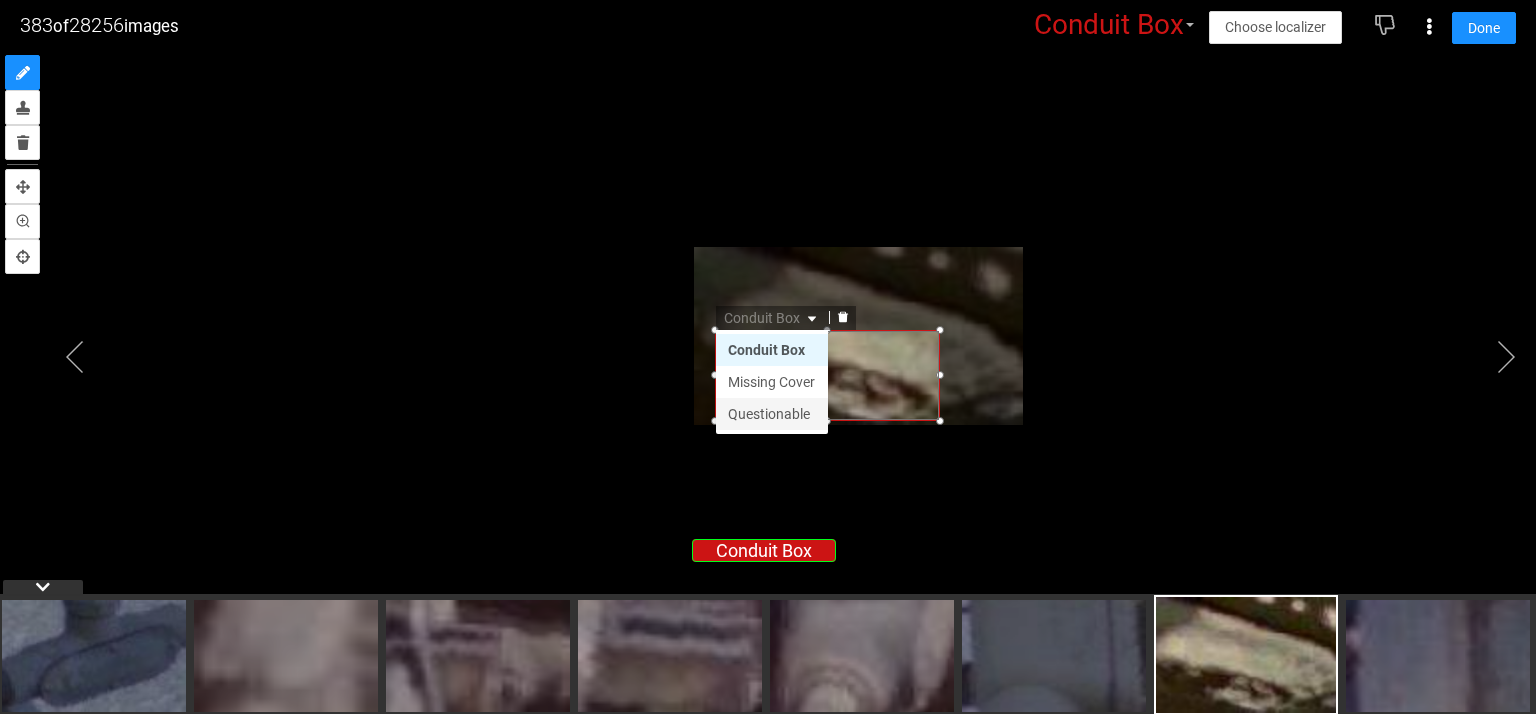 click on "Questionable" at bounding box center (772, 414) 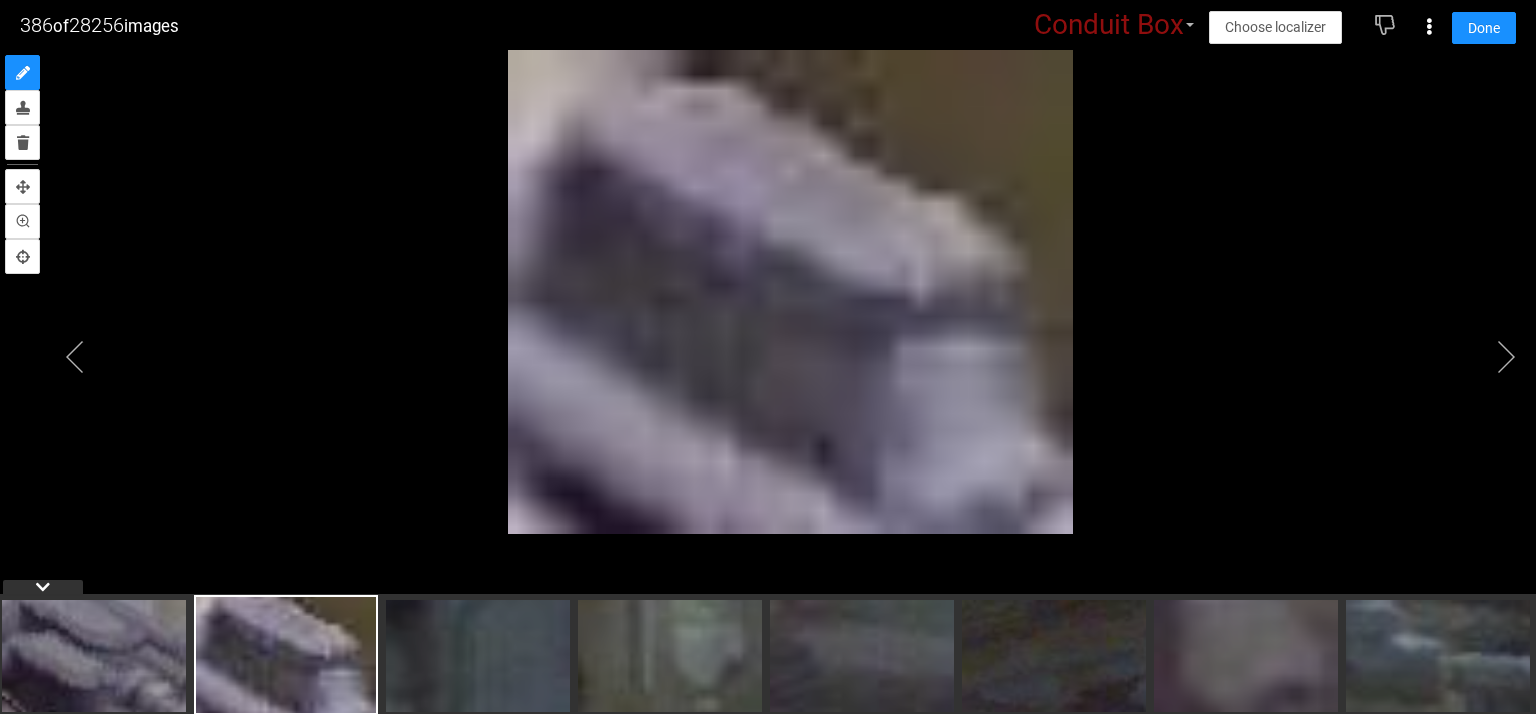 click on "Conduit Box" at bounding box center [1109, 25] 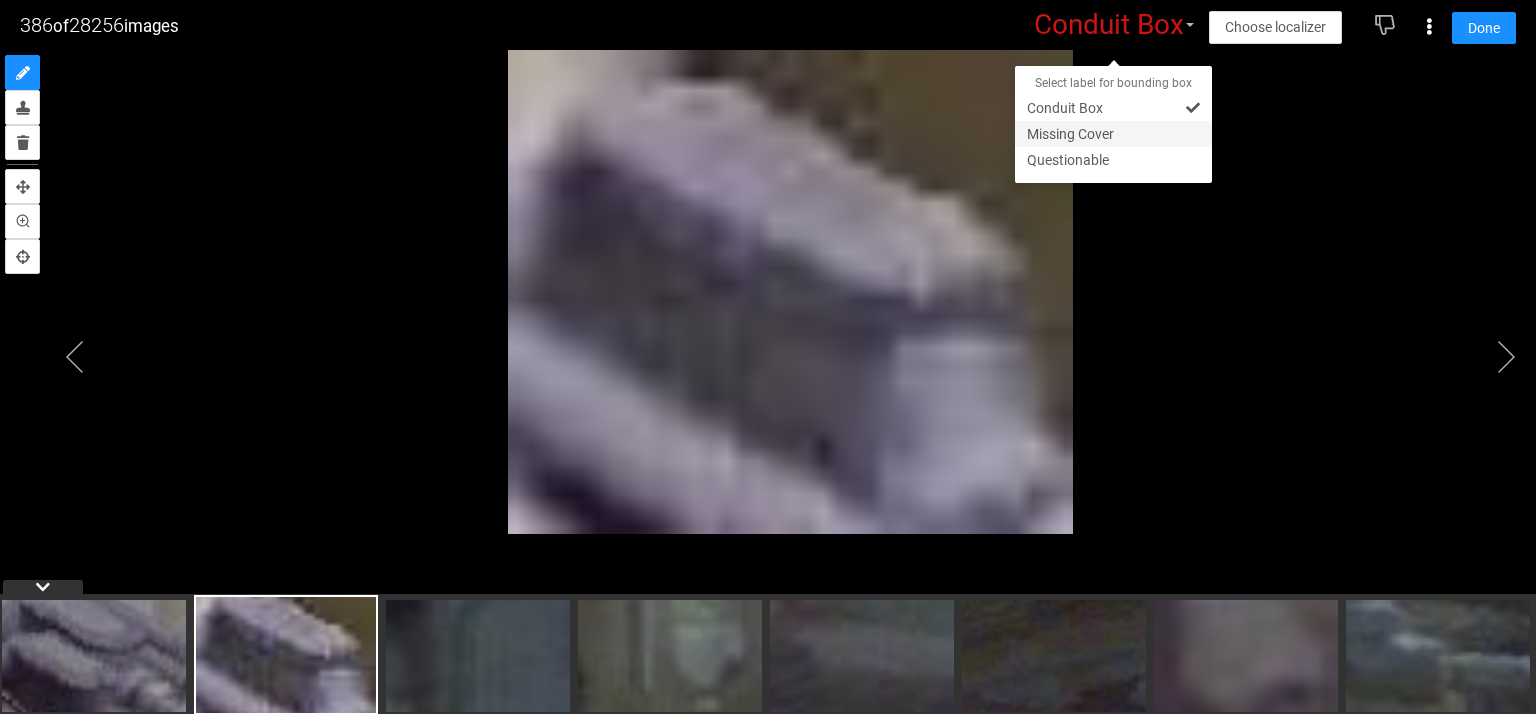 click on "Missing Cover" at bounding box center (1113, 134) 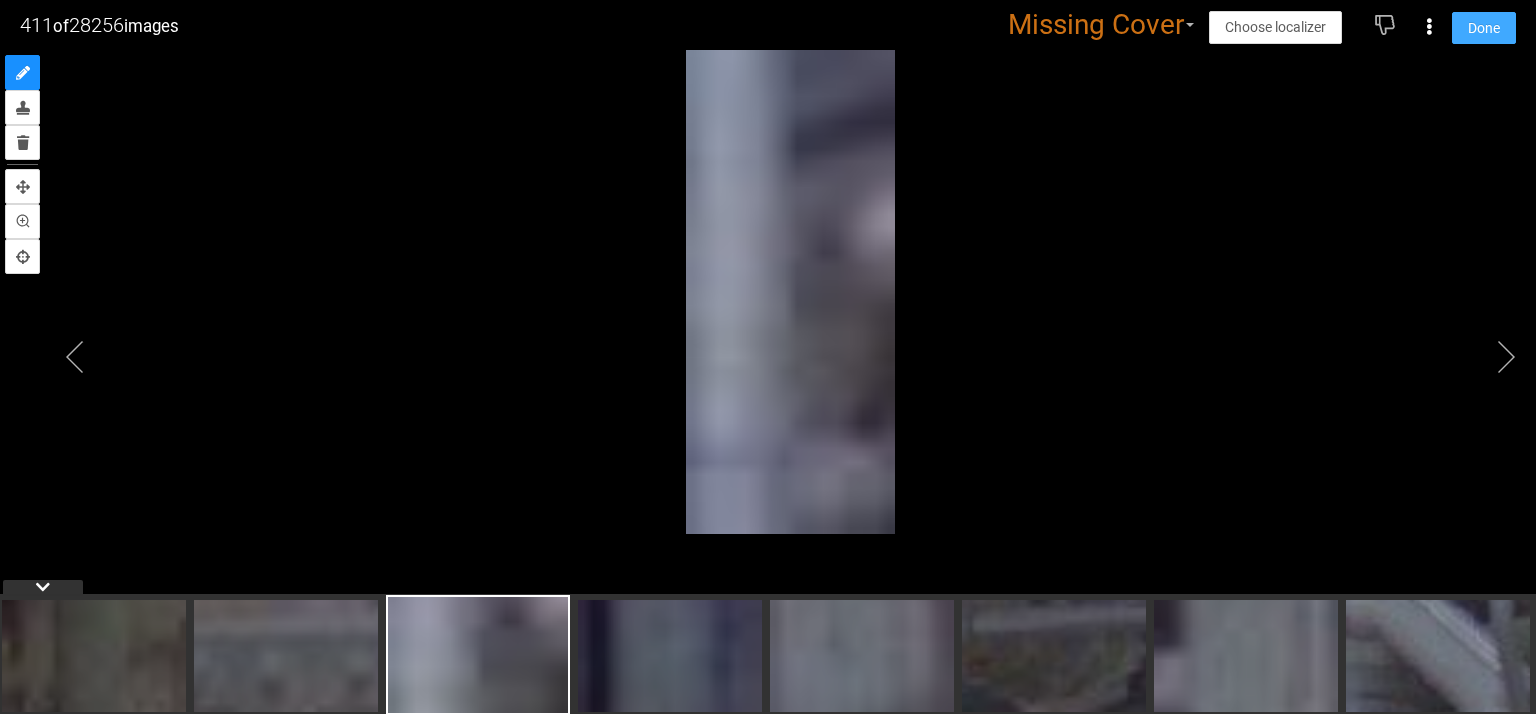 drag, startPoint x: 1487, startPoint y: 27, endPoint x: 1320, endPoint y: 195, distance: 236.88182 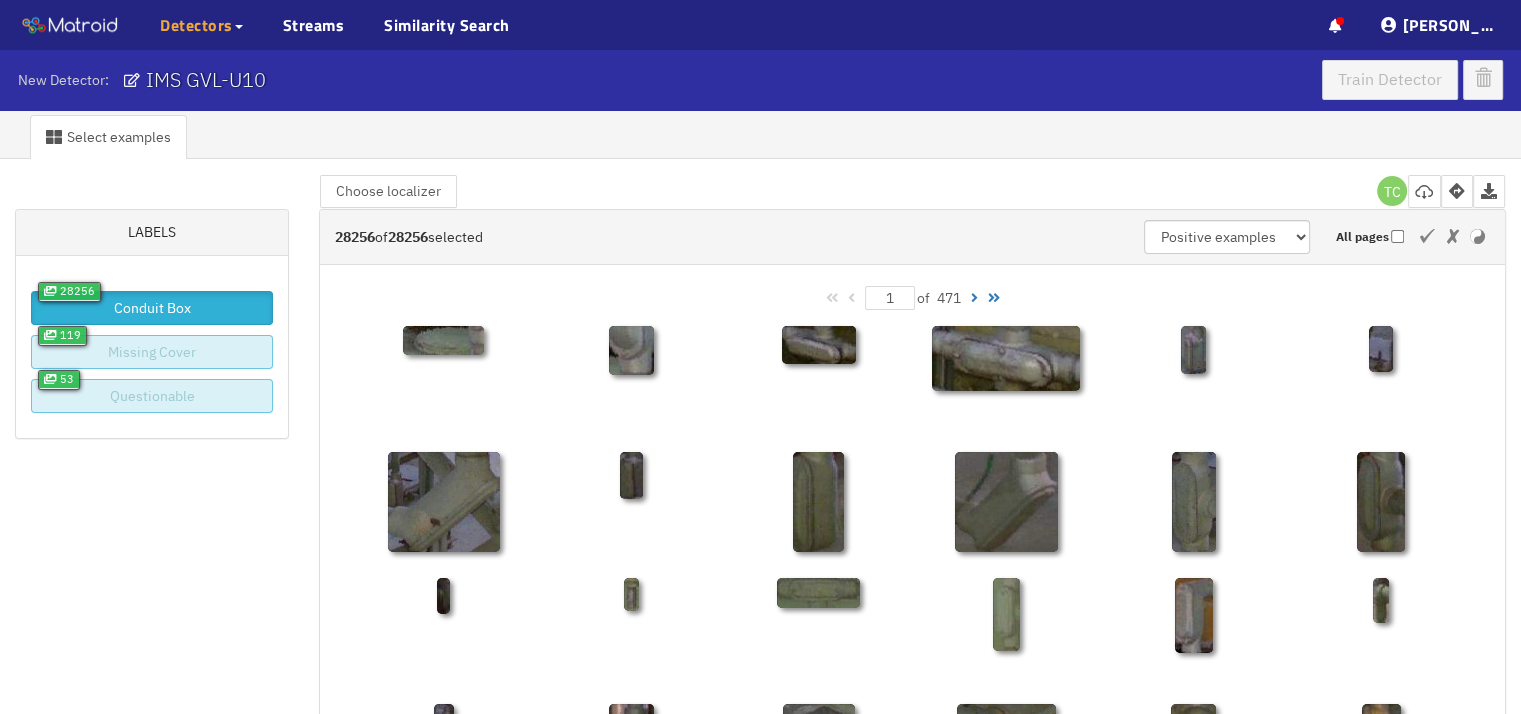click at bounding box center [974, 298] 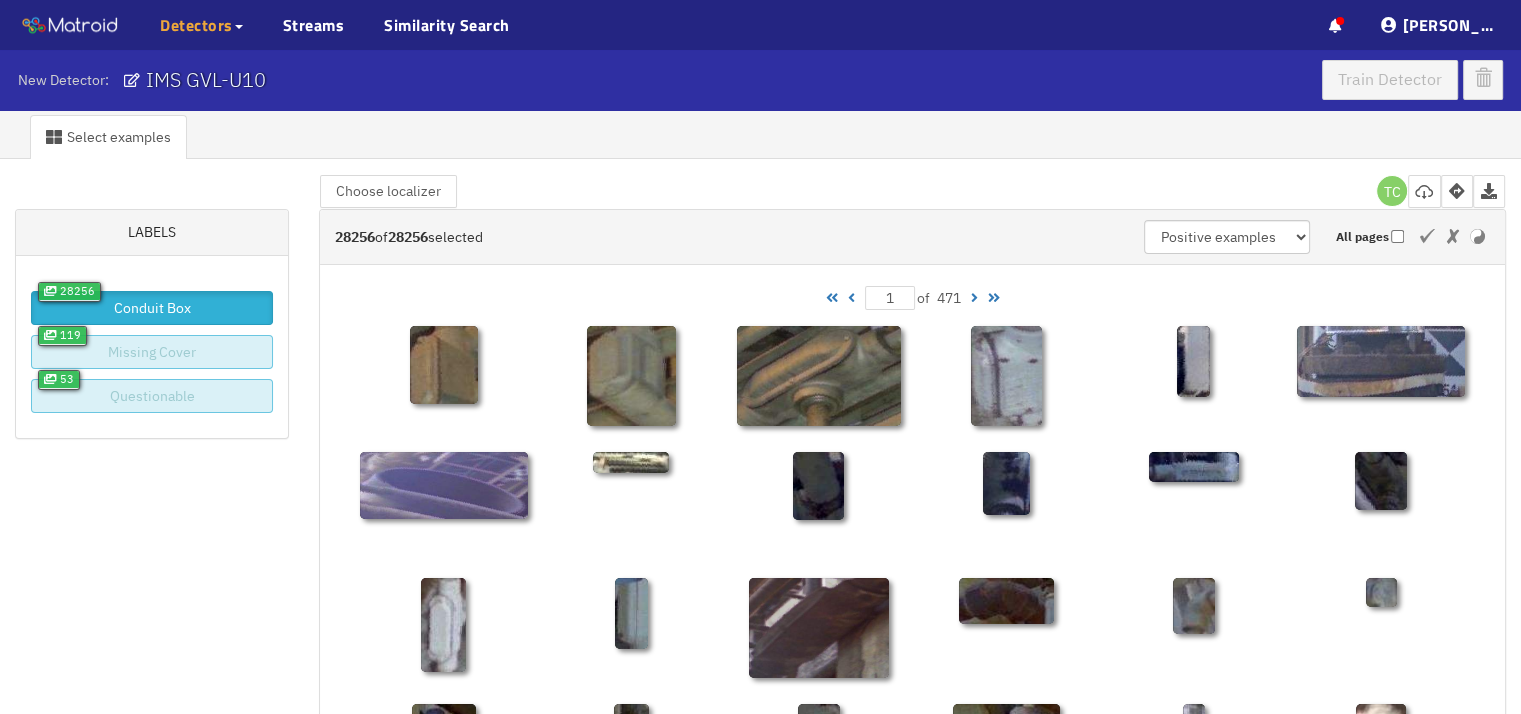 type on "2" 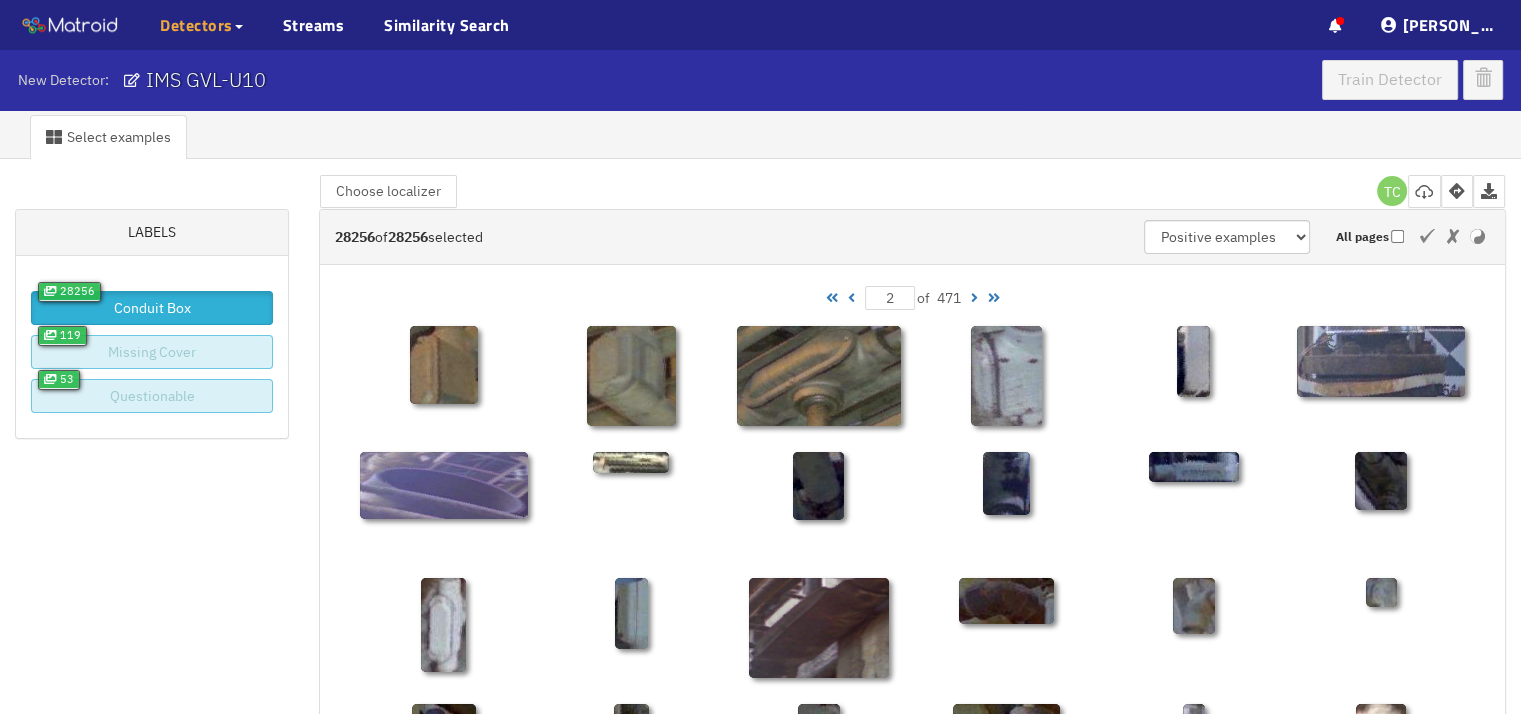 click at bounding box center (974, 298) 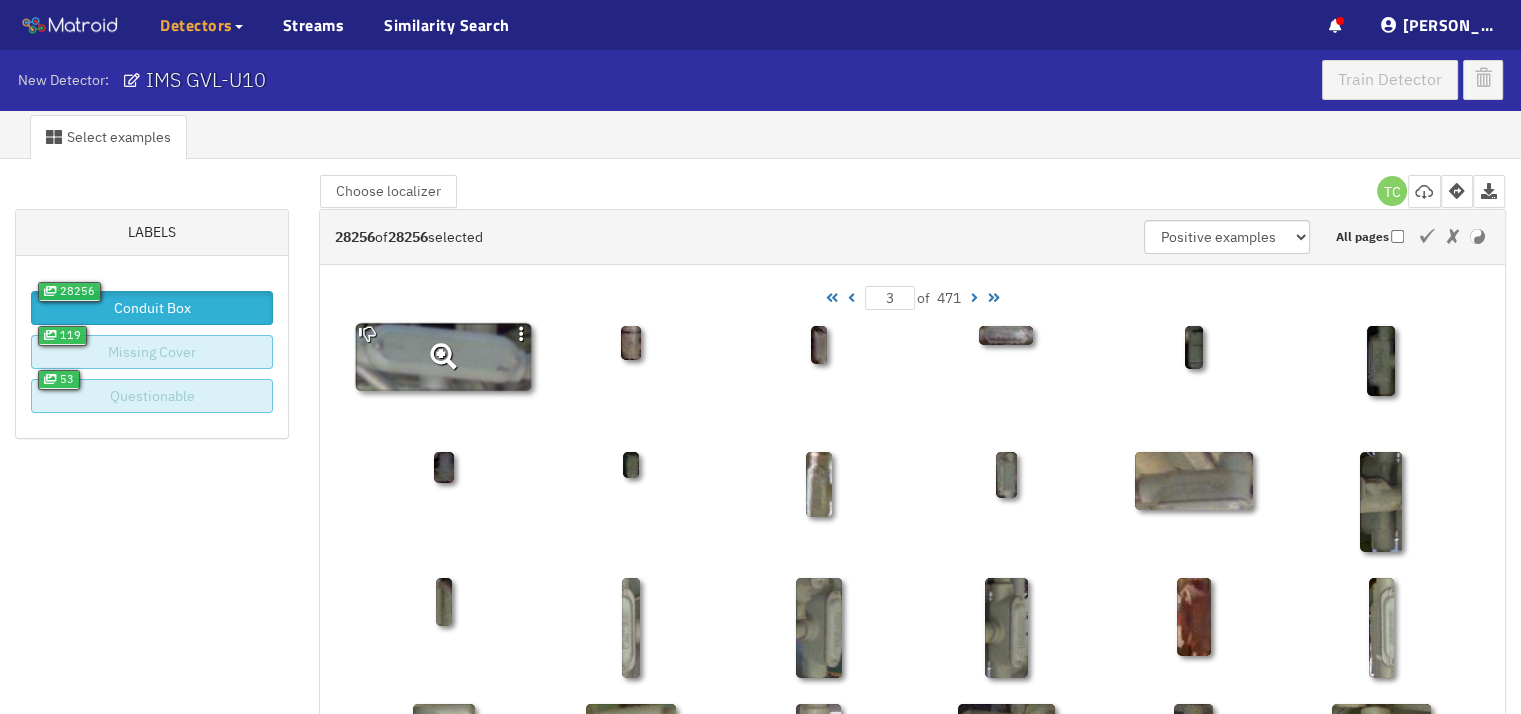 click 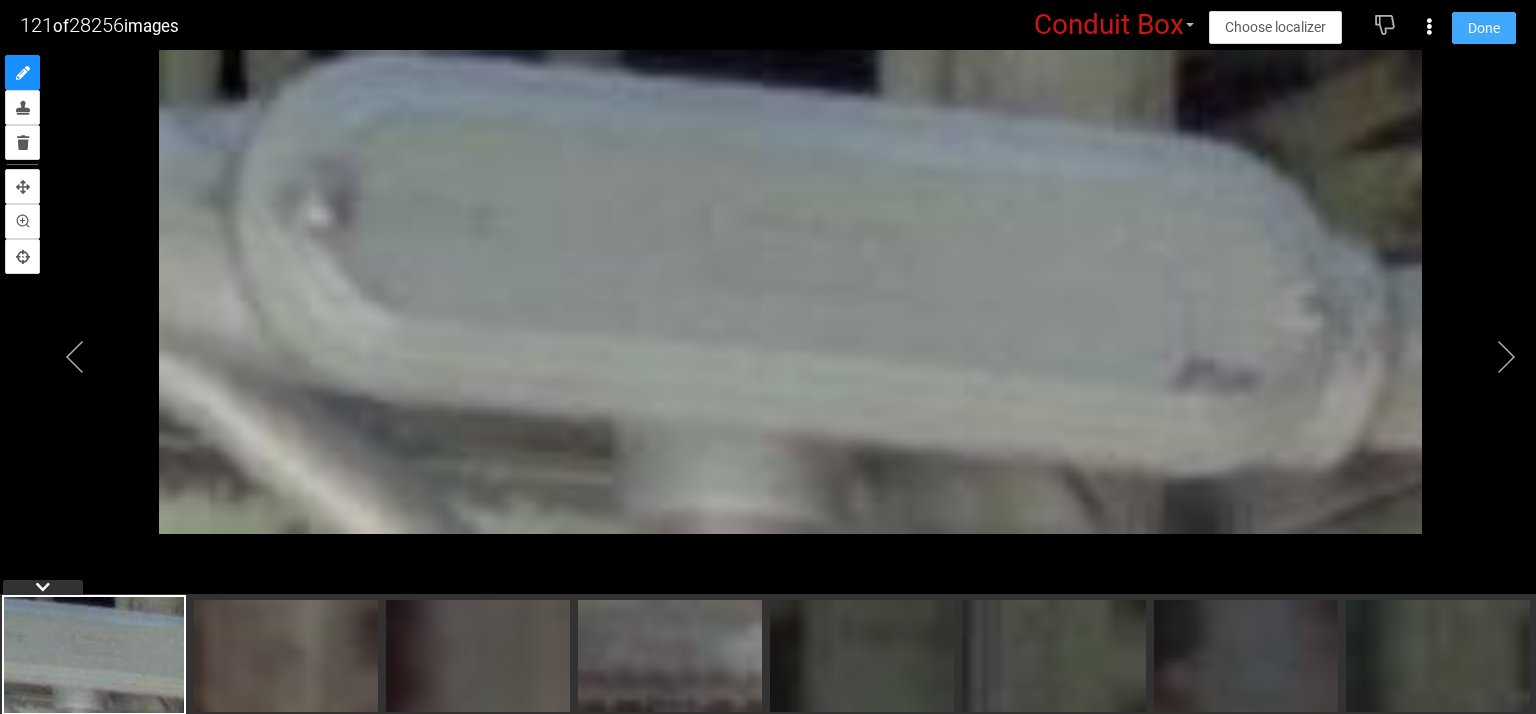 click on "Done" at bounding box center [1484, 28] 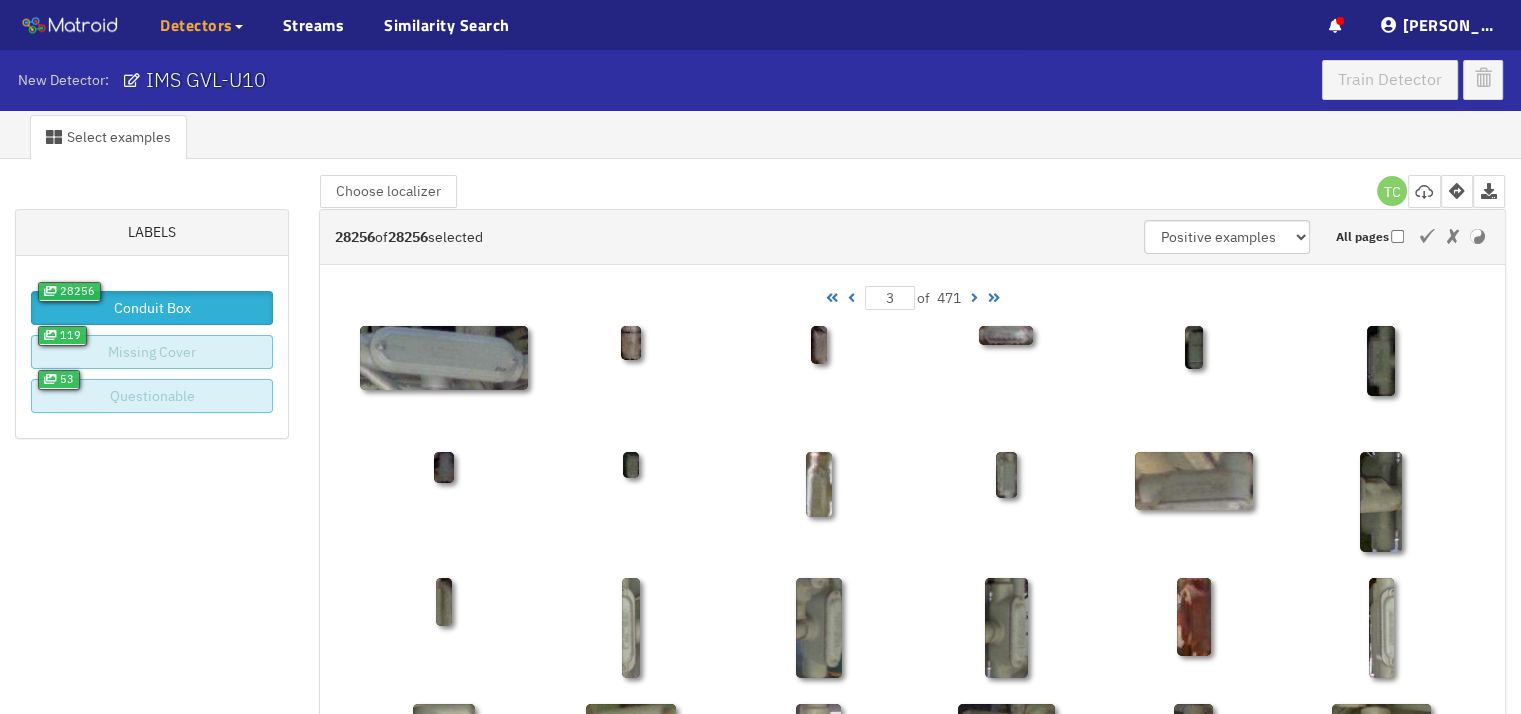 click on "3  of 471" at bounding box center (912, 298) 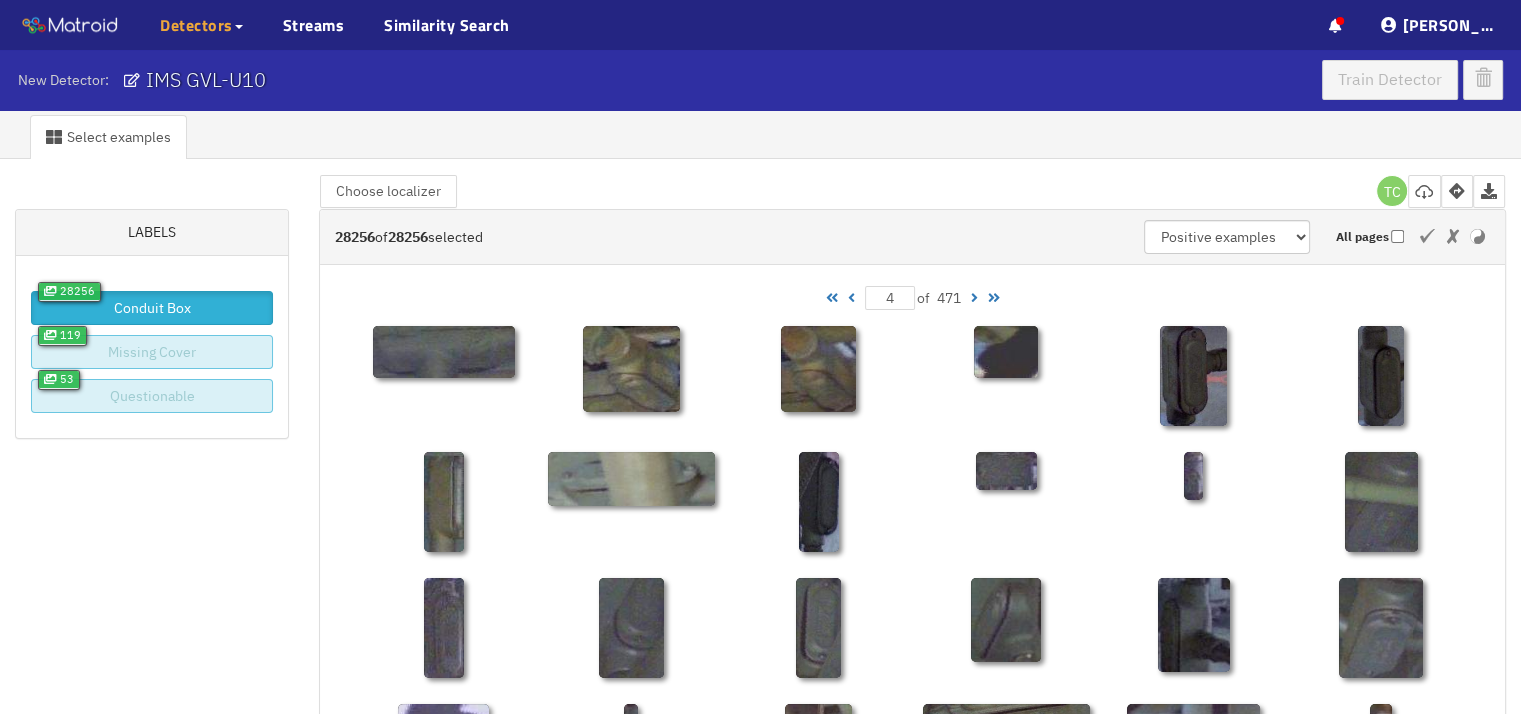 click at bounding box center [974, 298] 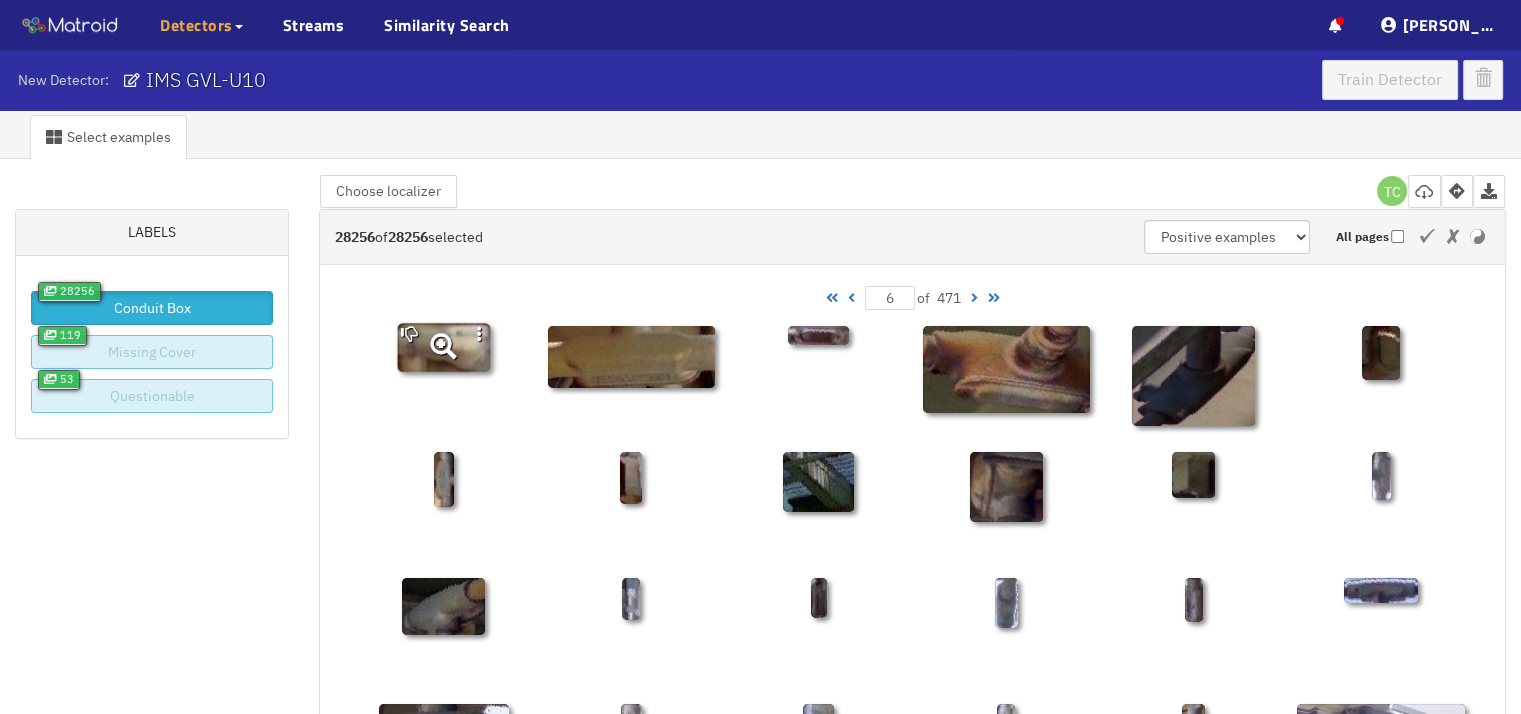 click 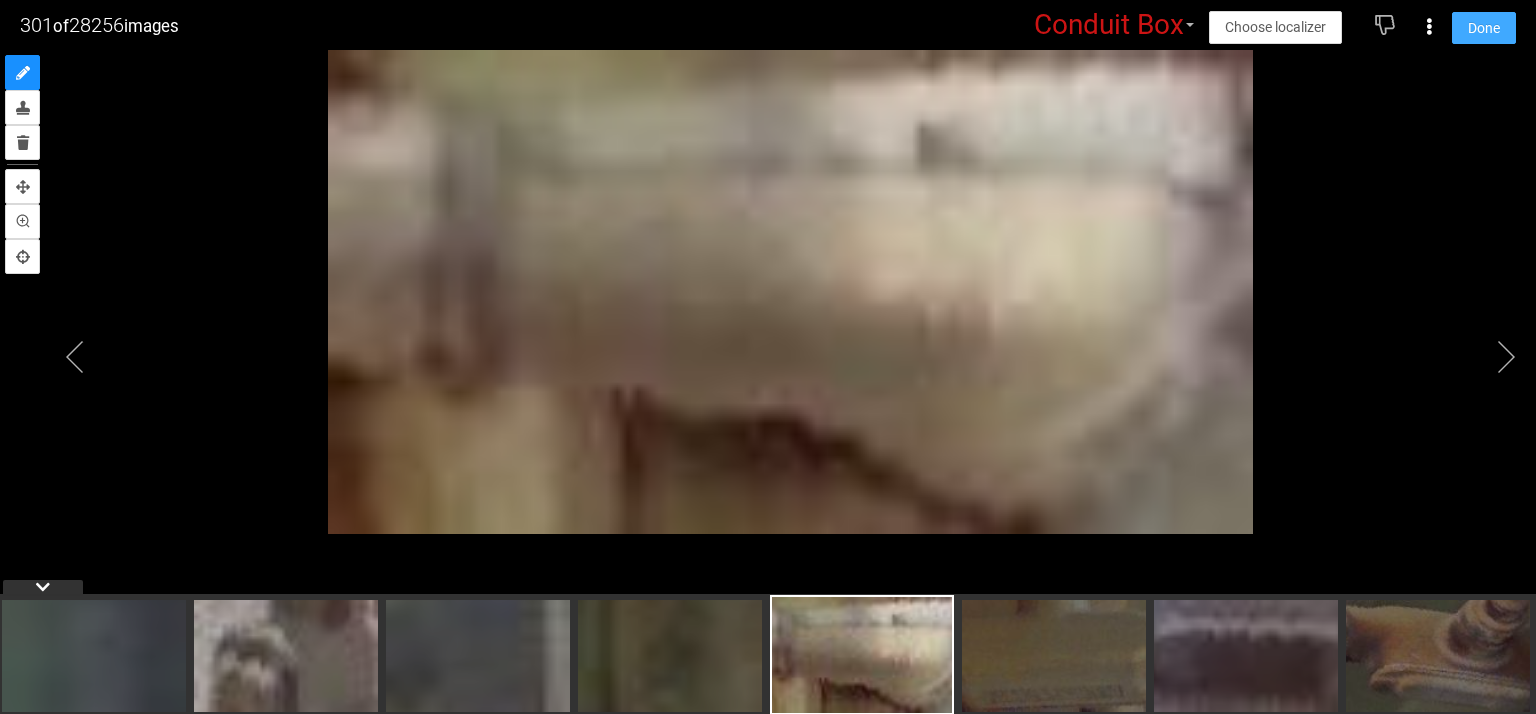 click on "Done" at bounding box center [1484, 28] 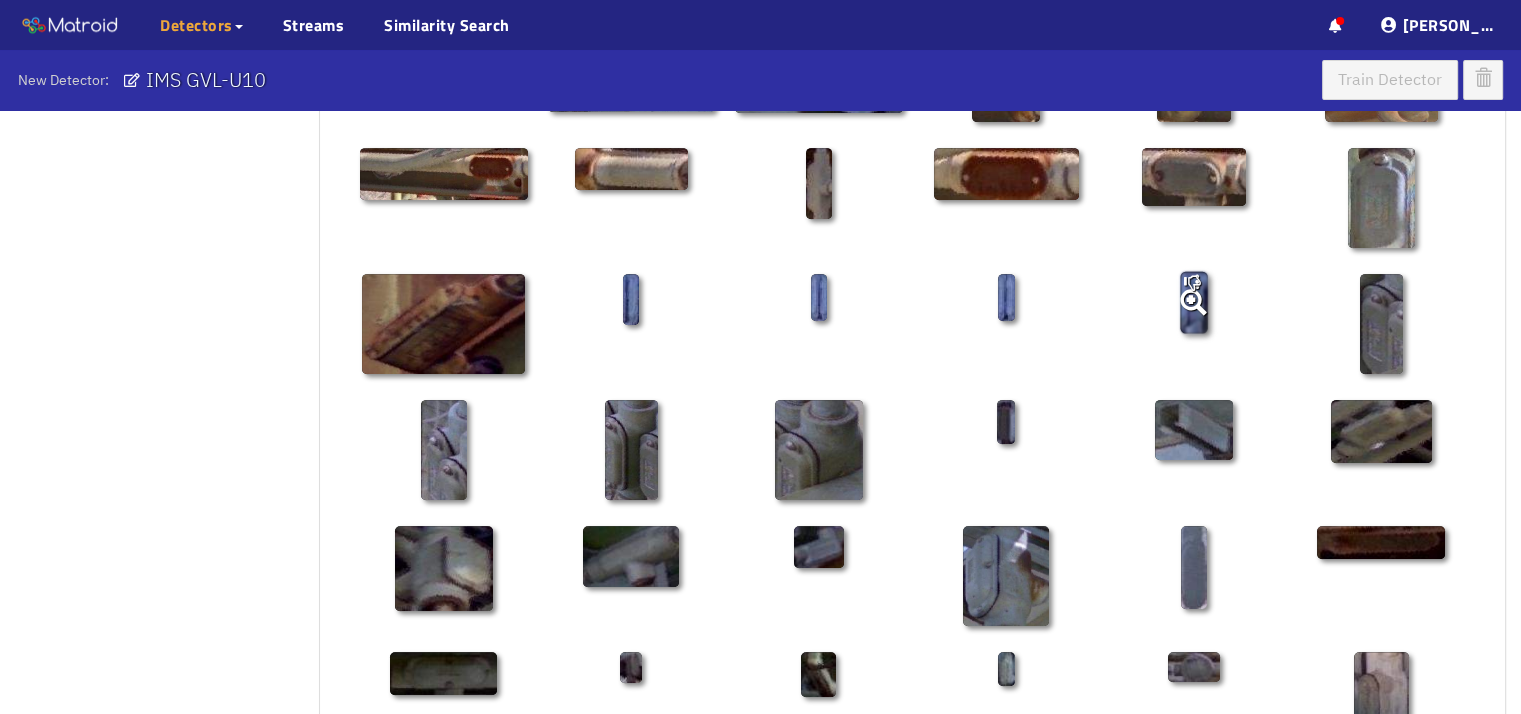 scroll, scrollTop: 900, scrollLeft: 0, axis: vertical 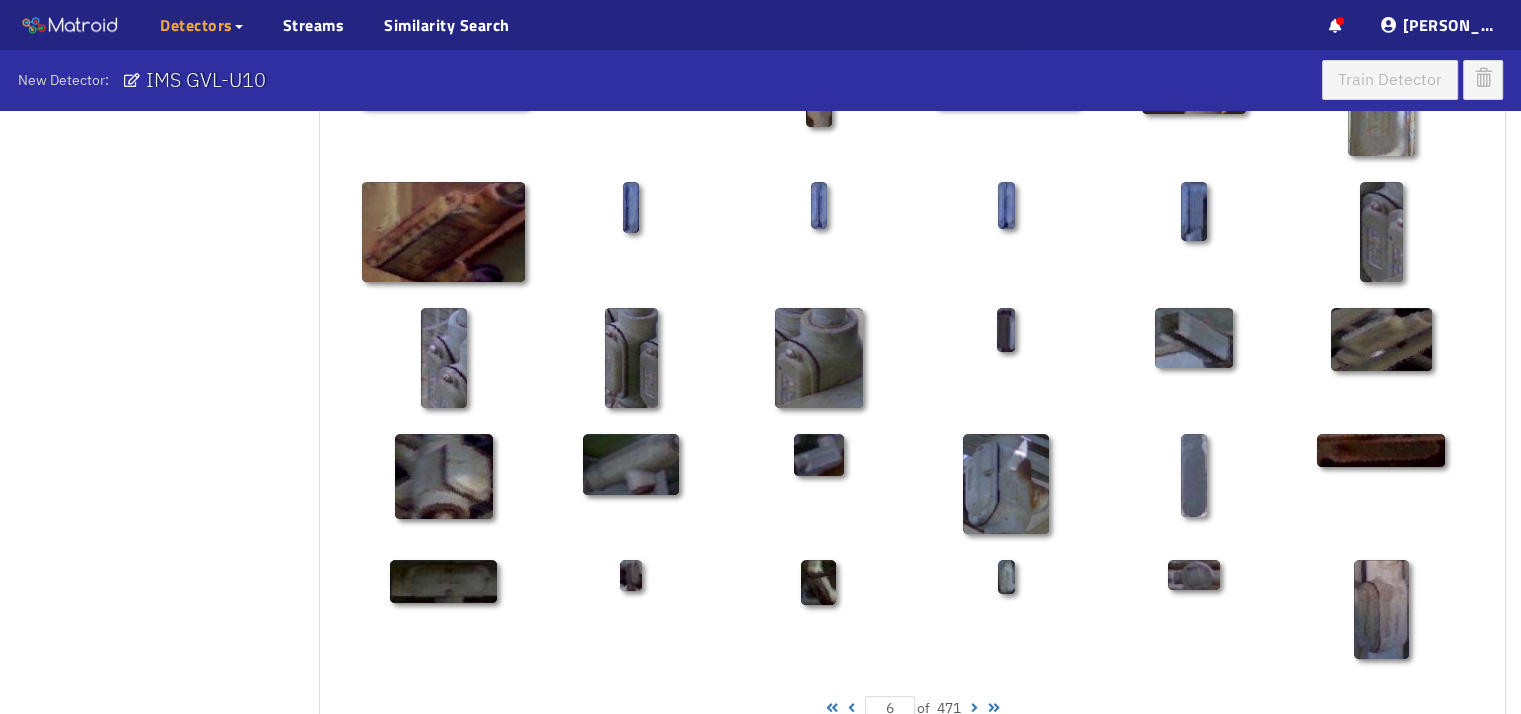 click at bounding box center [974, 708] 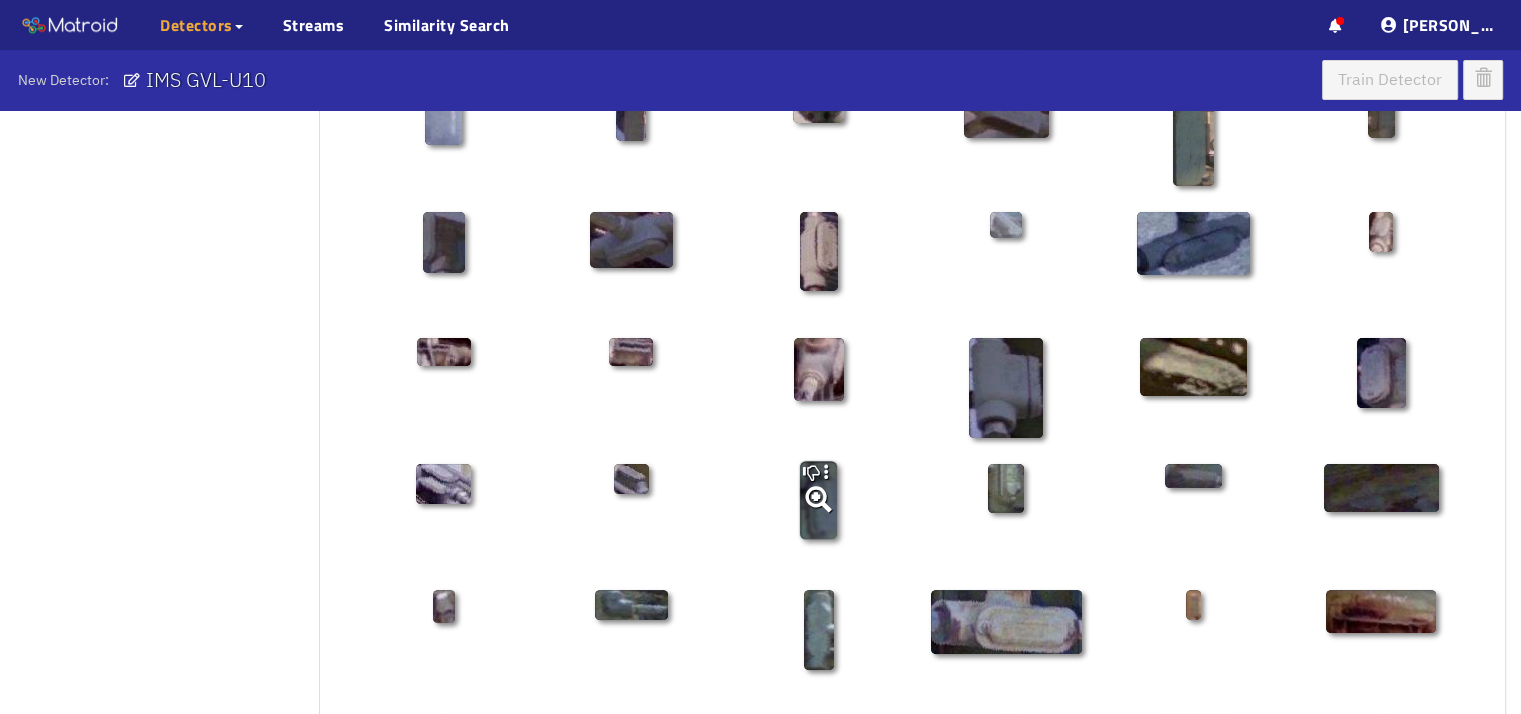 scroll, scrollTop: 0, scrollLeft: 0, axis: both 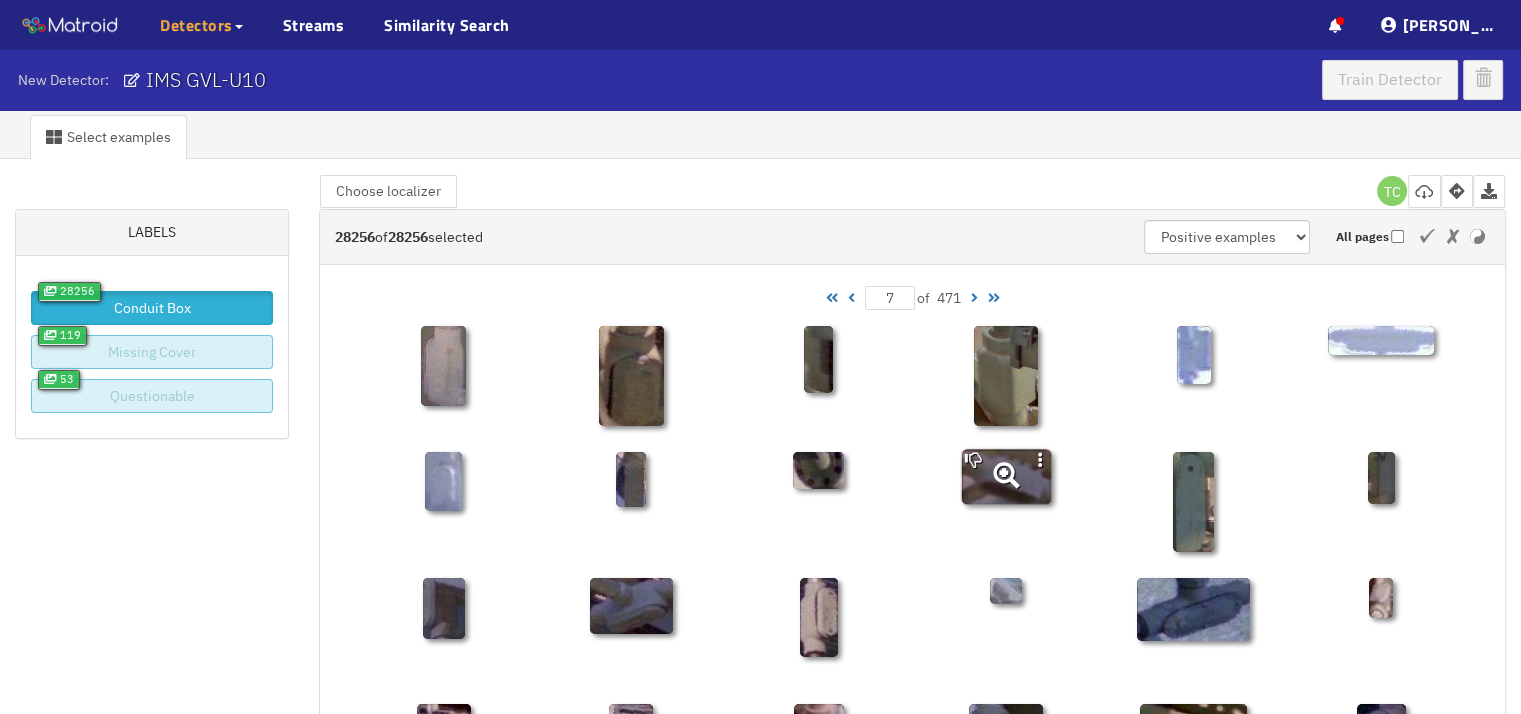 click 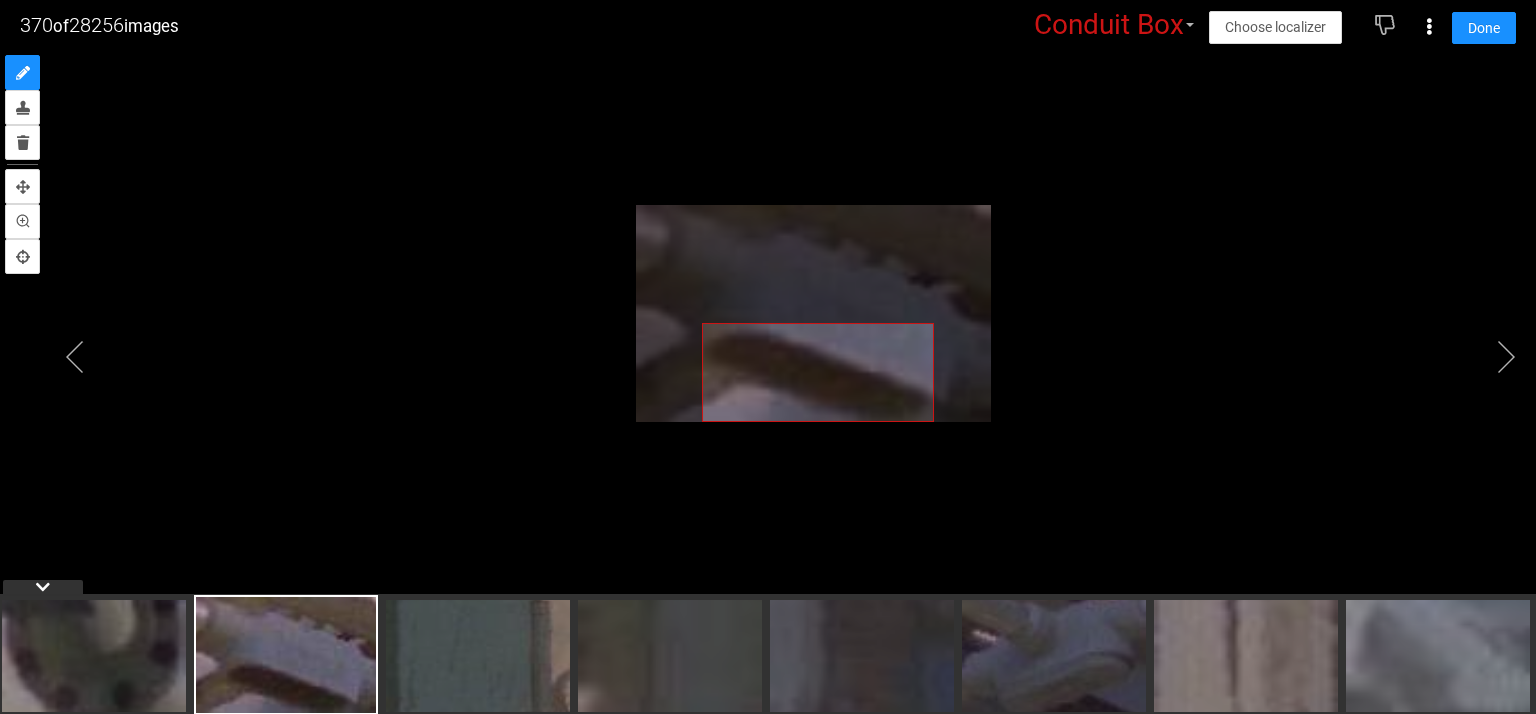 click at bounding box center [768, 332] 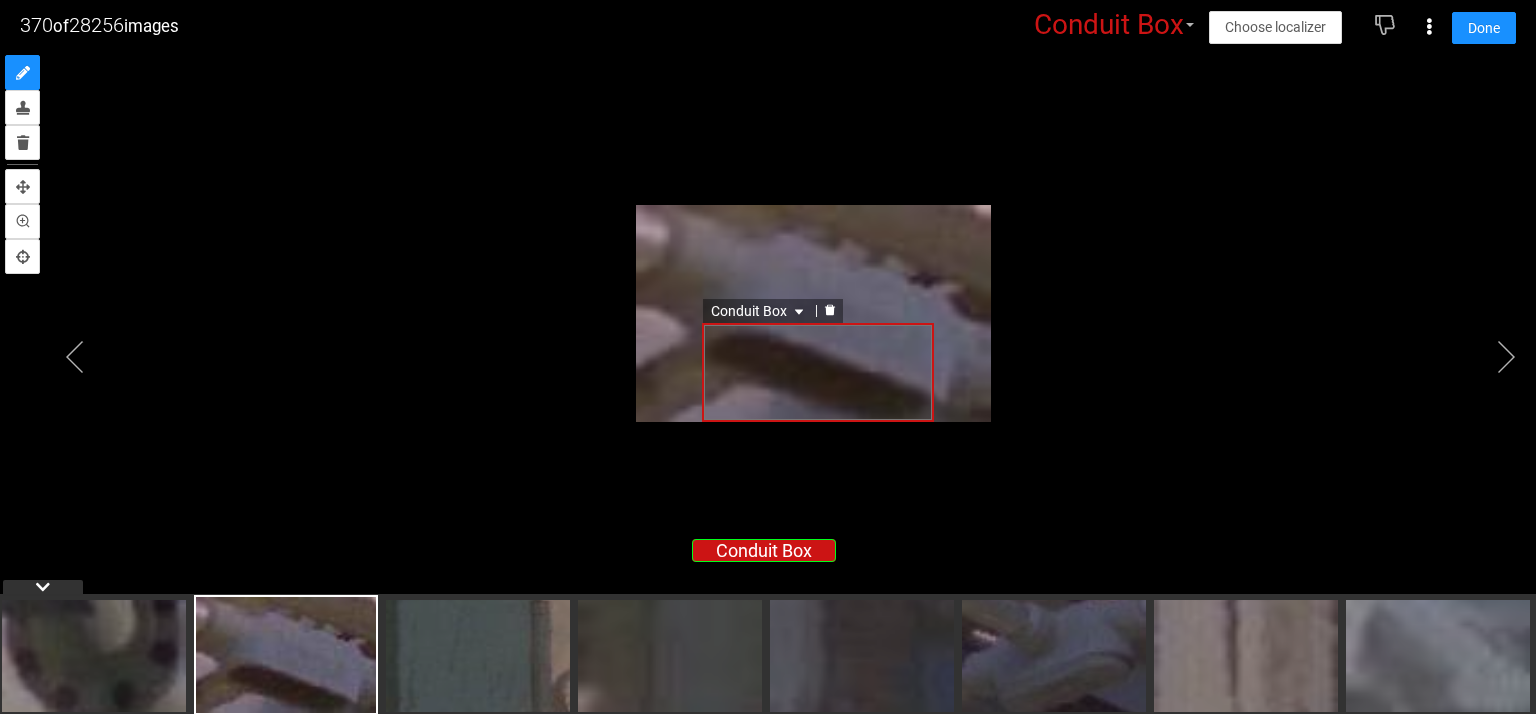 click on "Conduit Box" at bounding box center [759, 311] 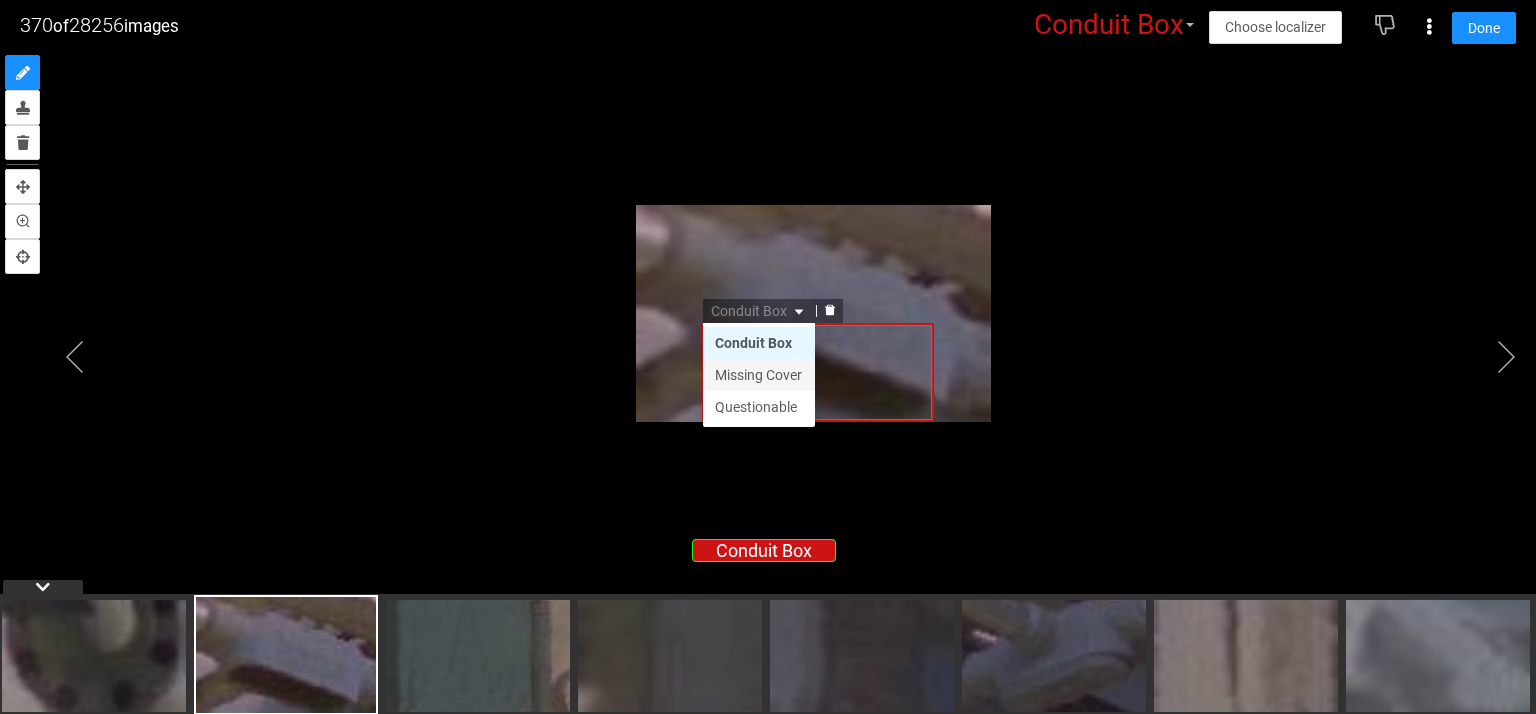 click on "Missing Cover" at bounding box center (759, 375) 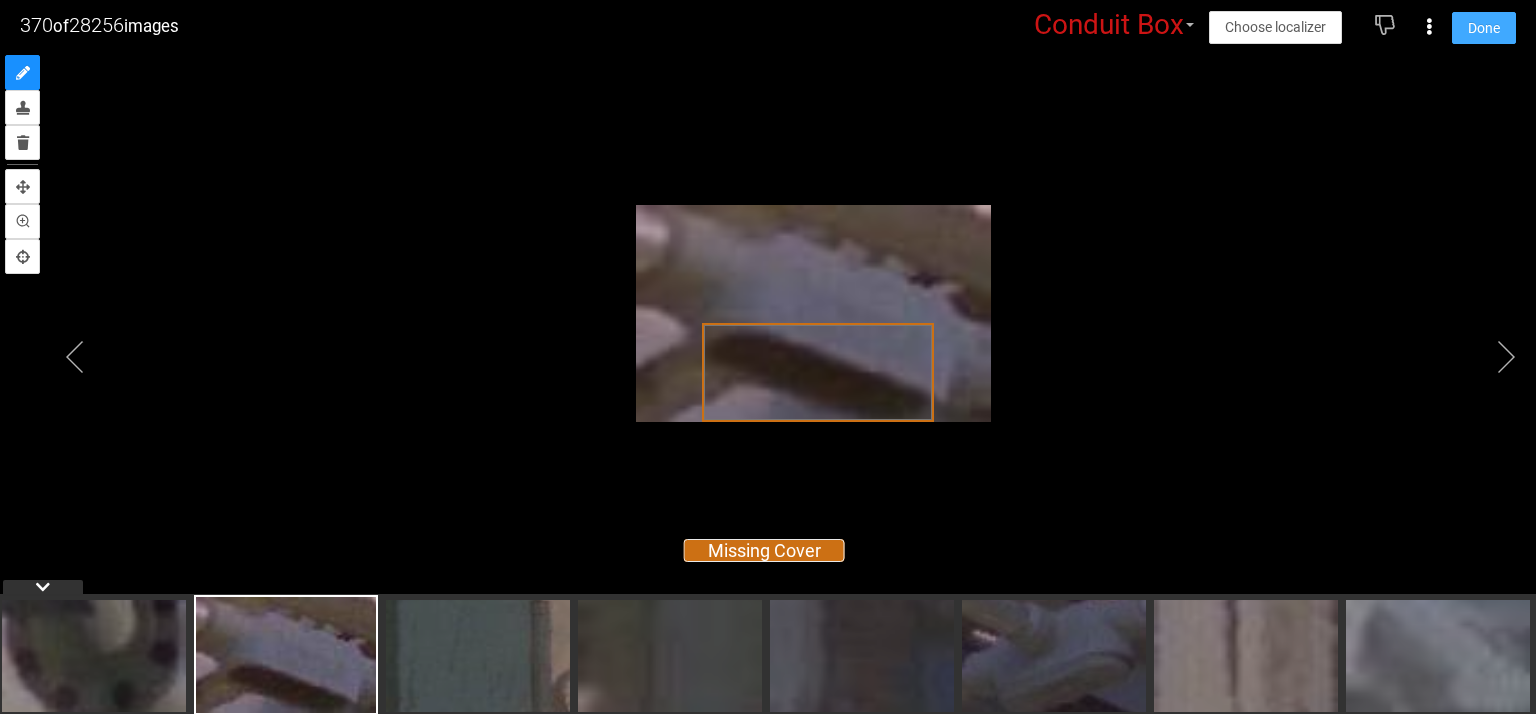 click on "Done" at bounding box center (1484, 28) 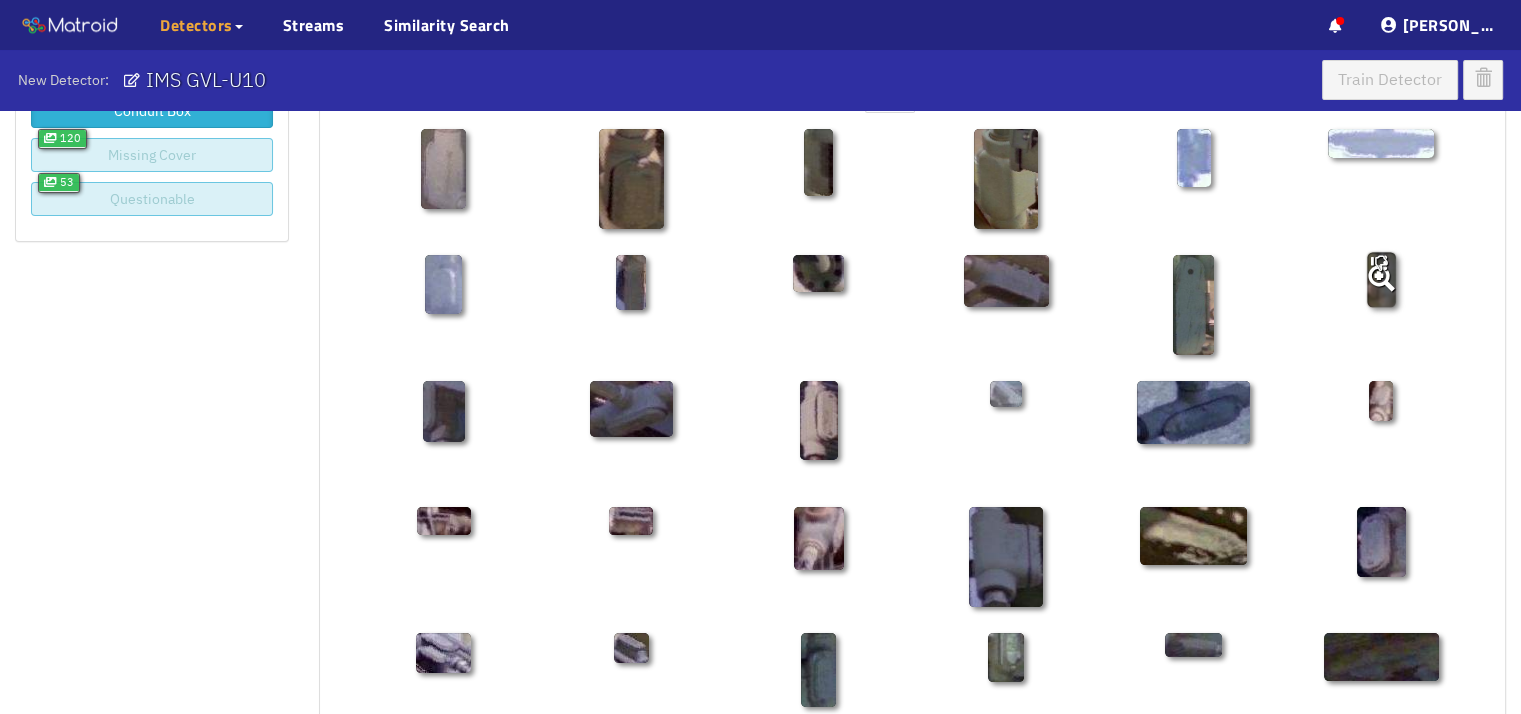 scroll, scrollTop: 200, scrollLeft: 0, axis: vertical 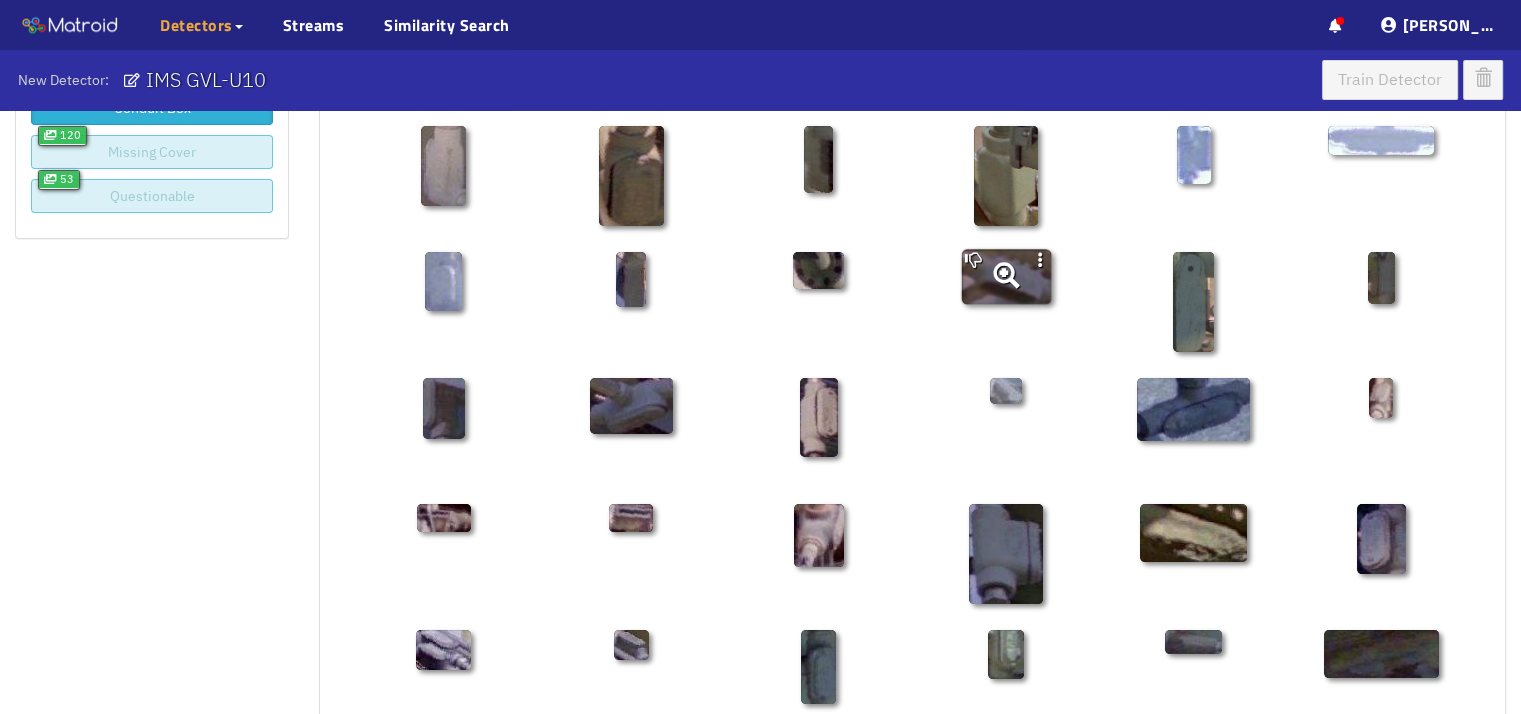 click 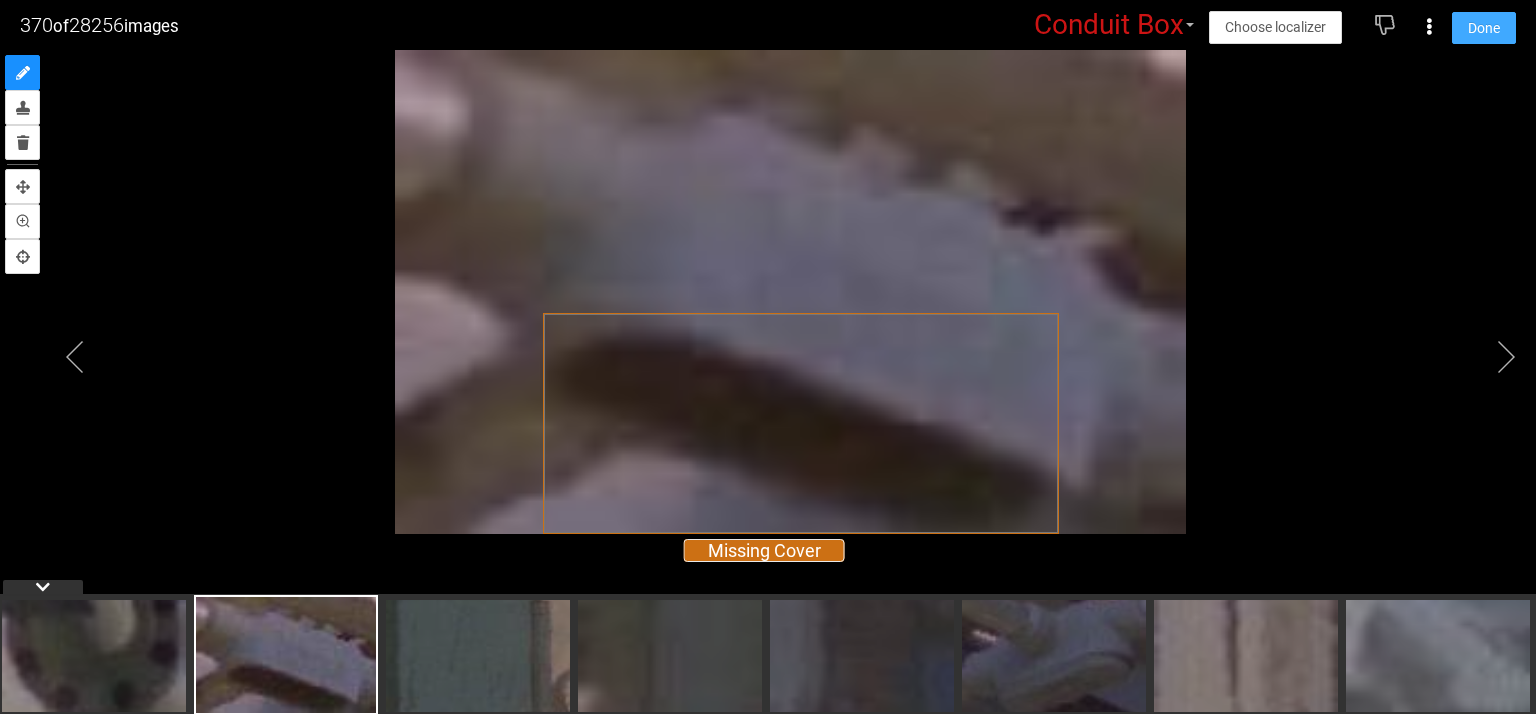 click on "Done" at bounding box center [1484, 28] 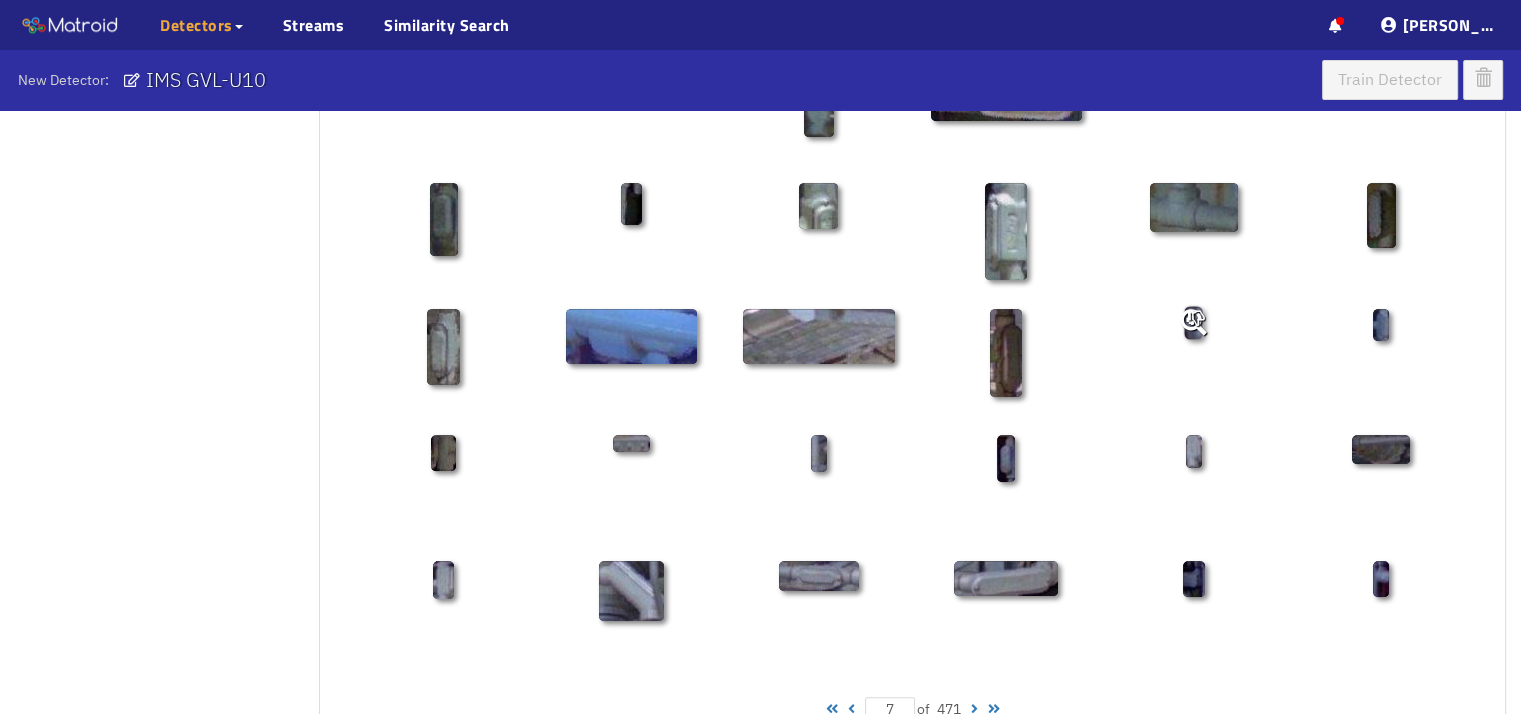 scroll, scrollTop: 1000, scrollLeft: 0, axis: vertical 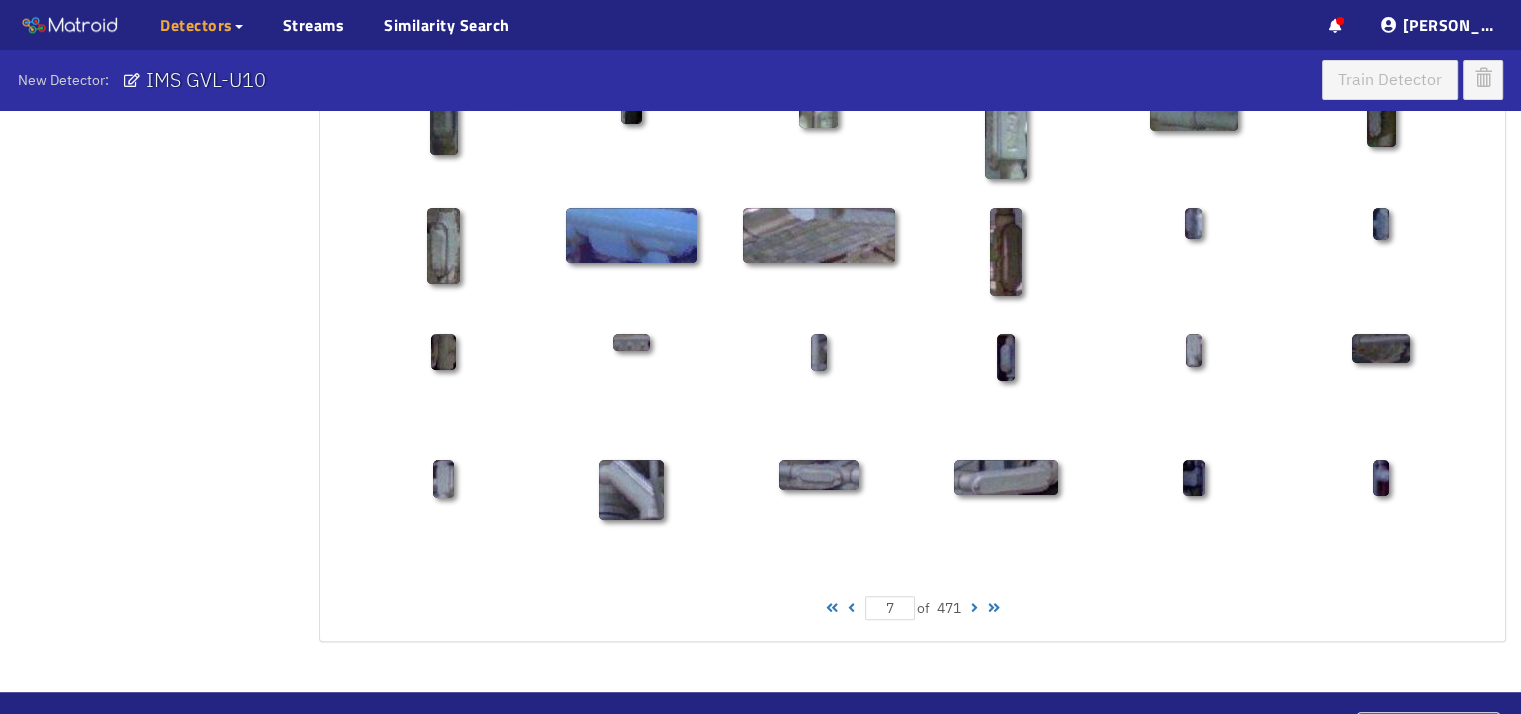click on "7  of 471" at bounding box center [912, 608] 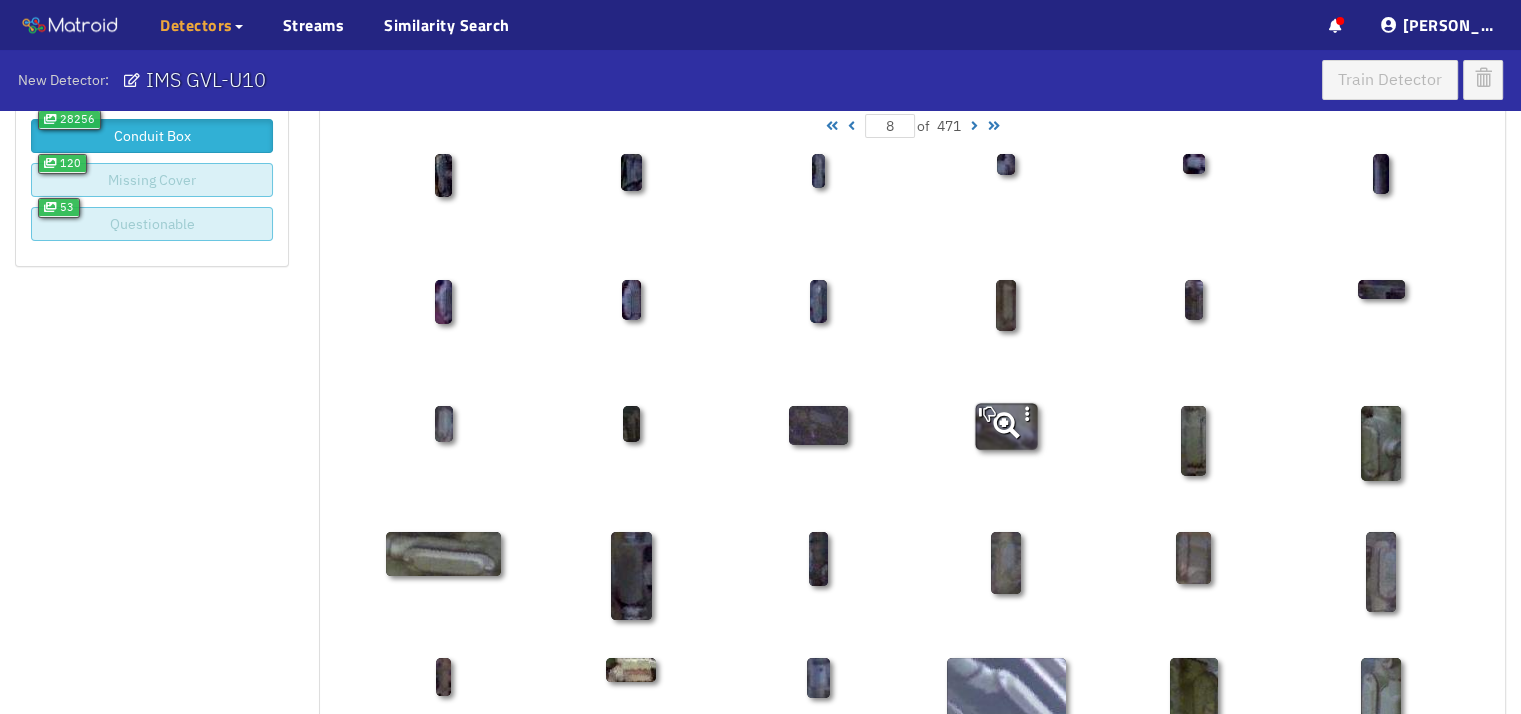 scroll, scrollTop: 0, scrollLeft: 0, axis: both 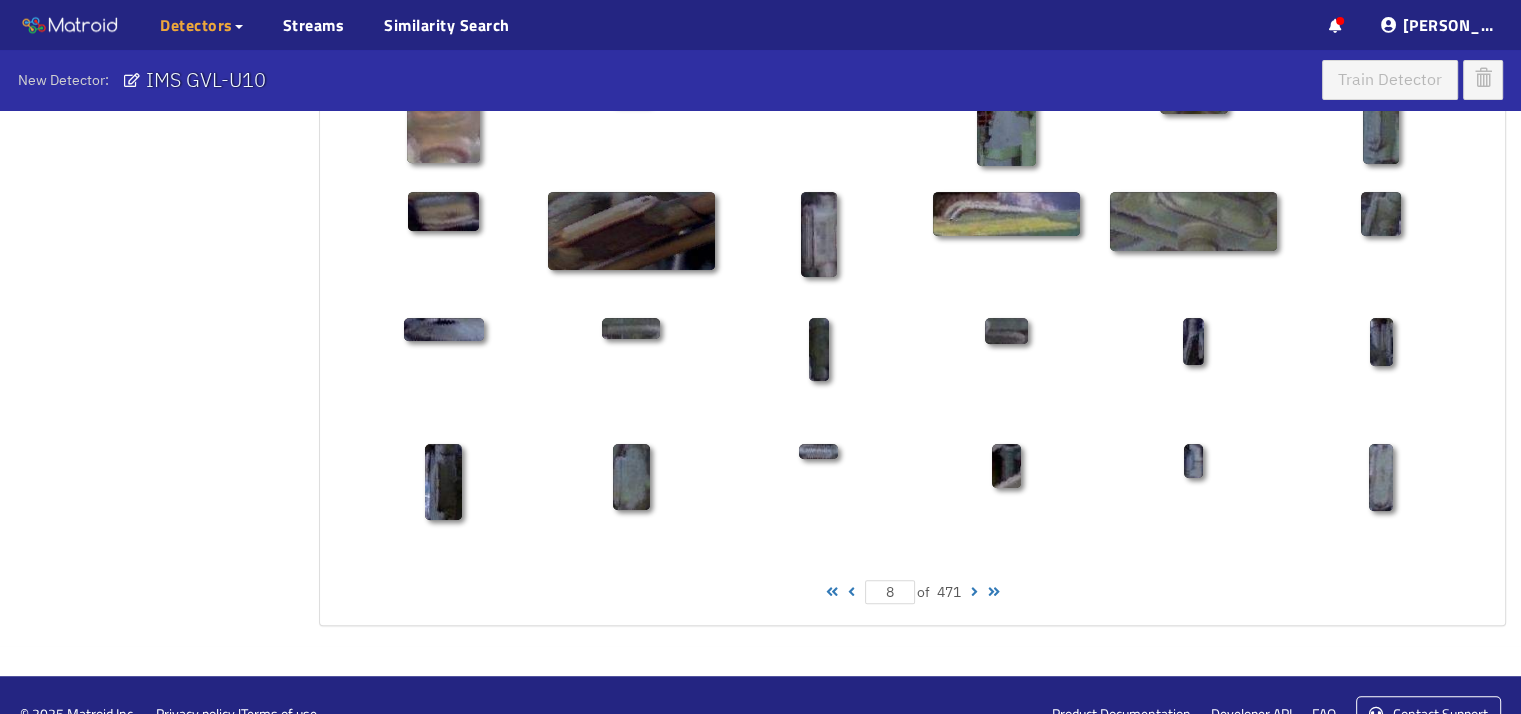 click at bounding box center [974, 592] 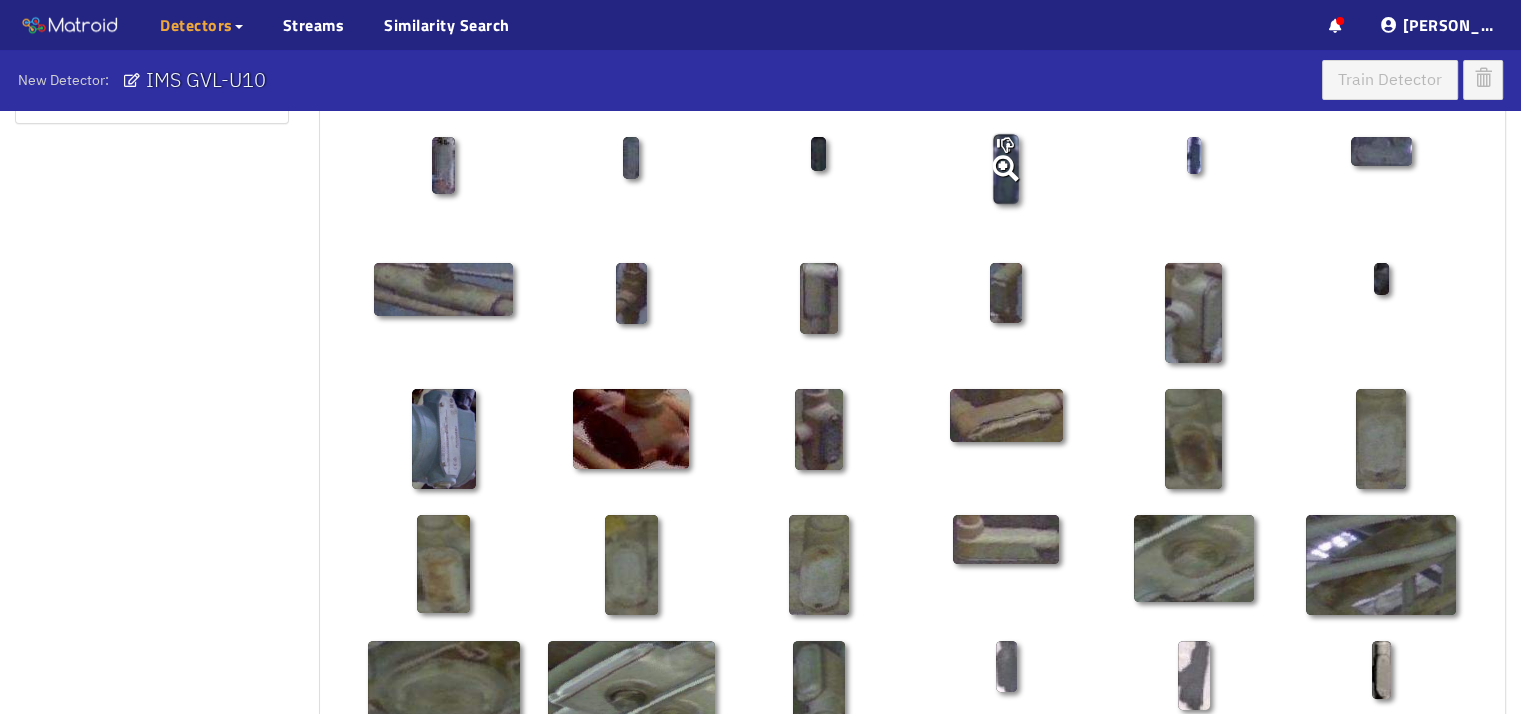 scroll, scrollTop: 116, scrollLeft: 0, axis: vertical 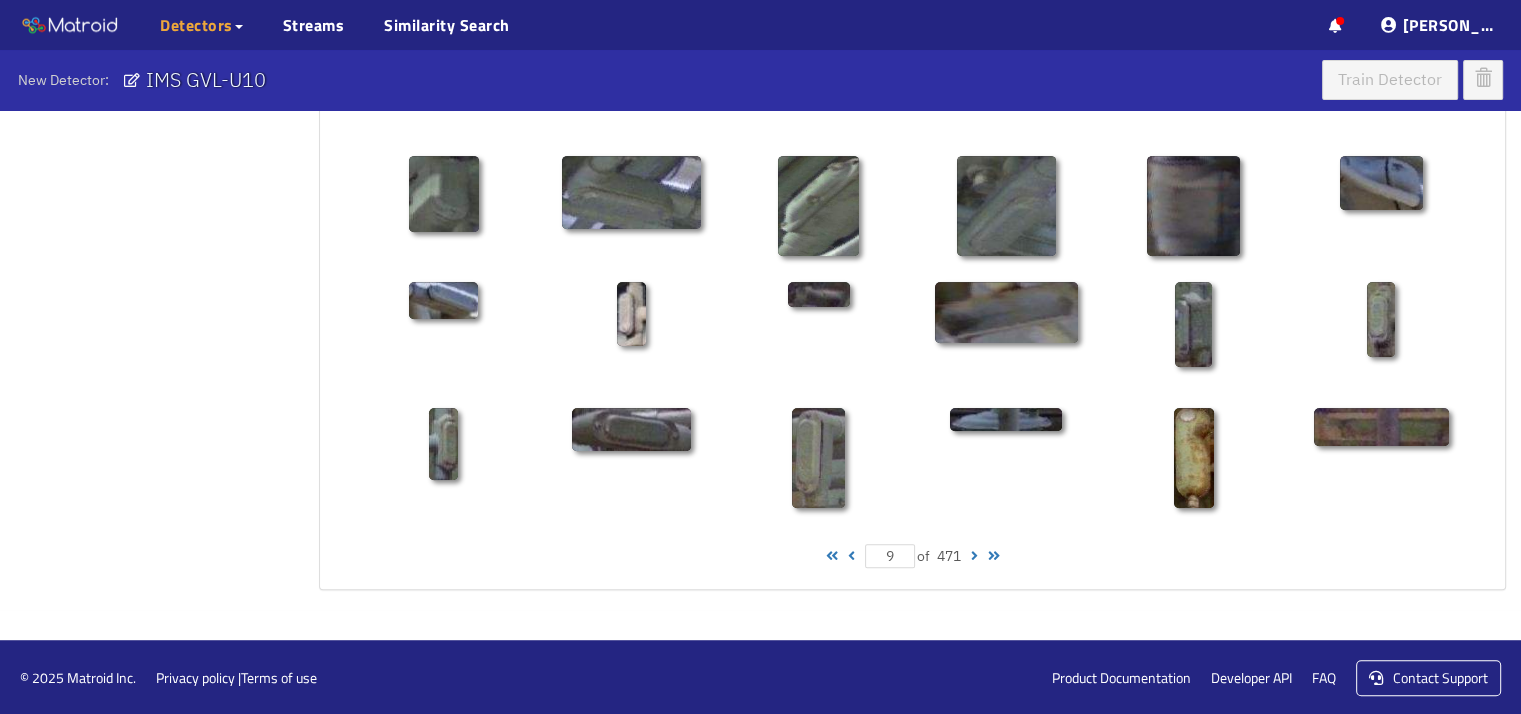 click at bounding box center (974, 556) 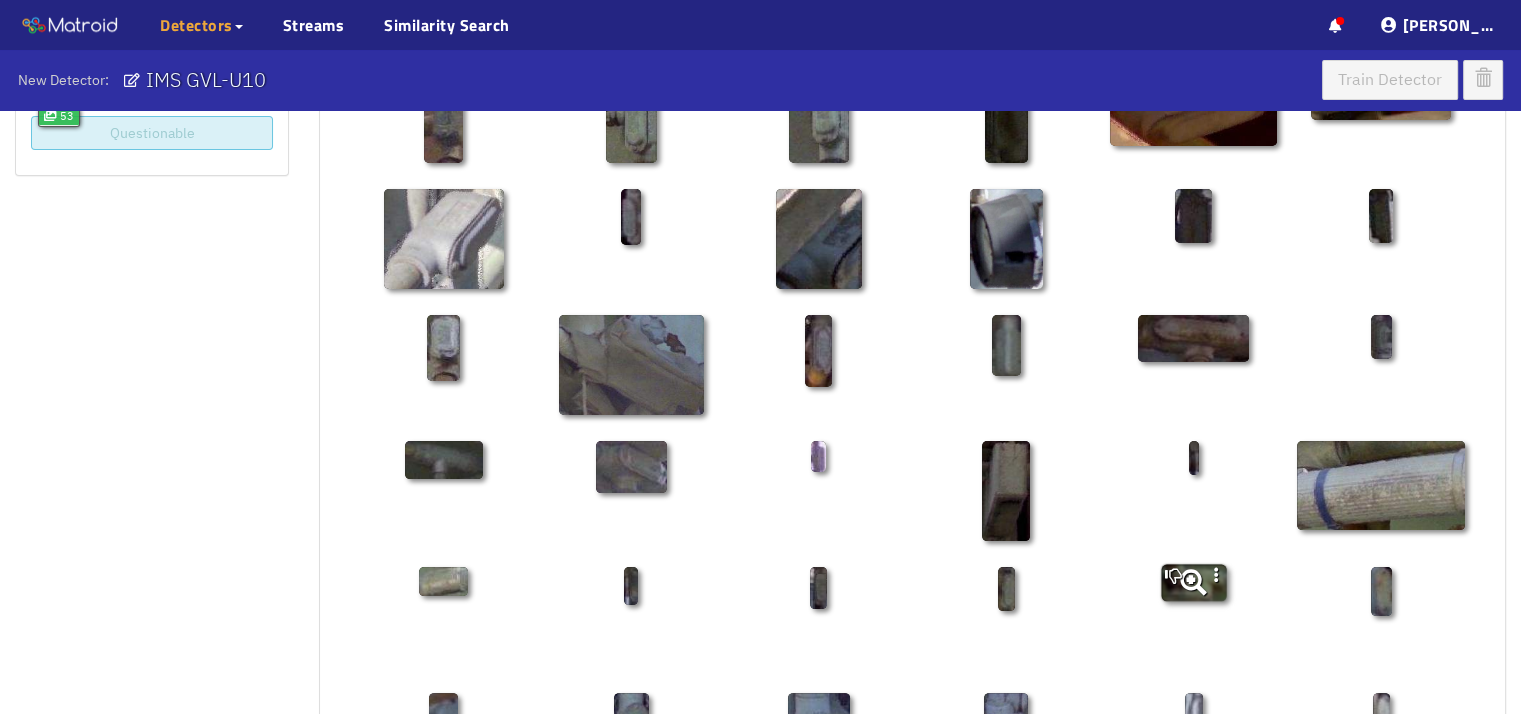 scroll, scrollTop: 0, scrollLeft: 0, axis: both 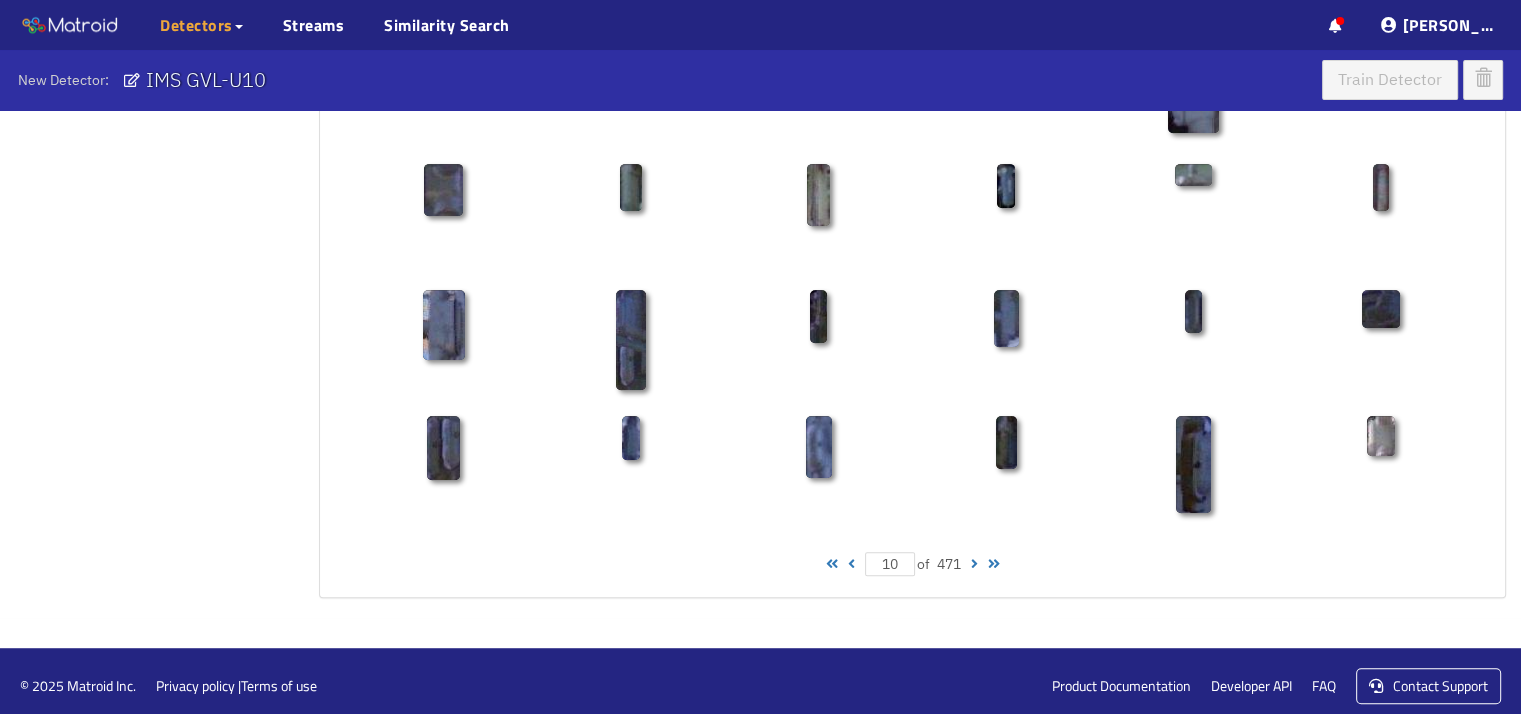 click at bounding box center [974, 564] 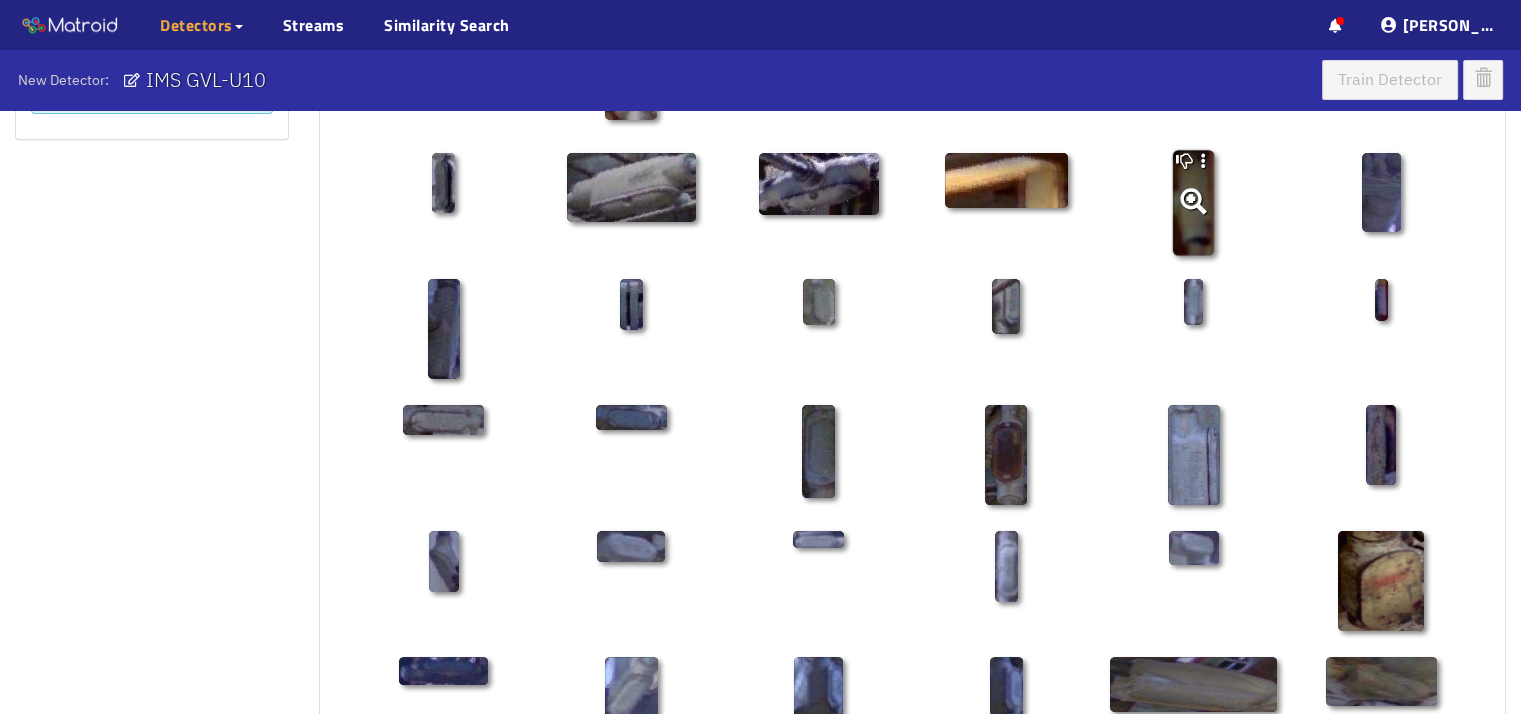 scroll, scrollTop: 0, scrollLeft: 0, axis: both 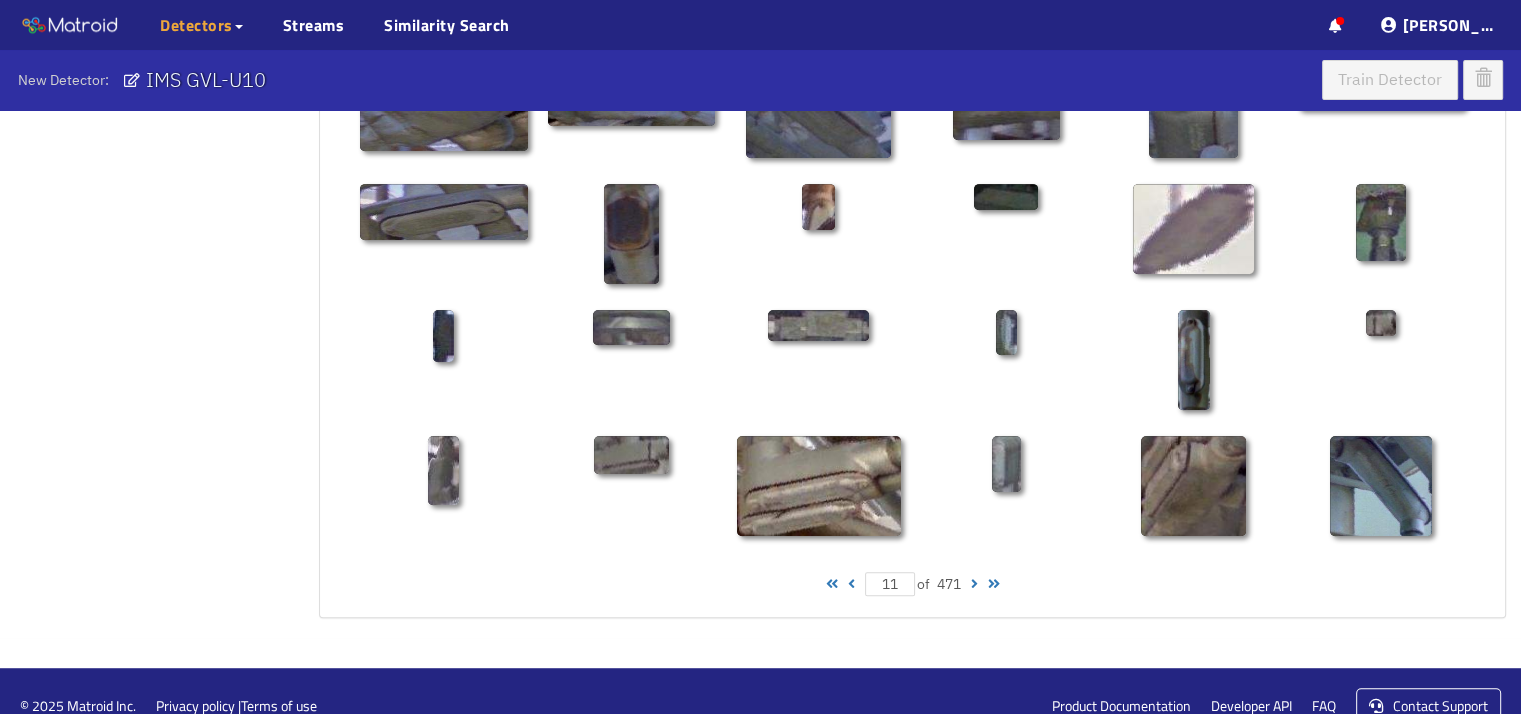 click at bounding box center [974, 584] 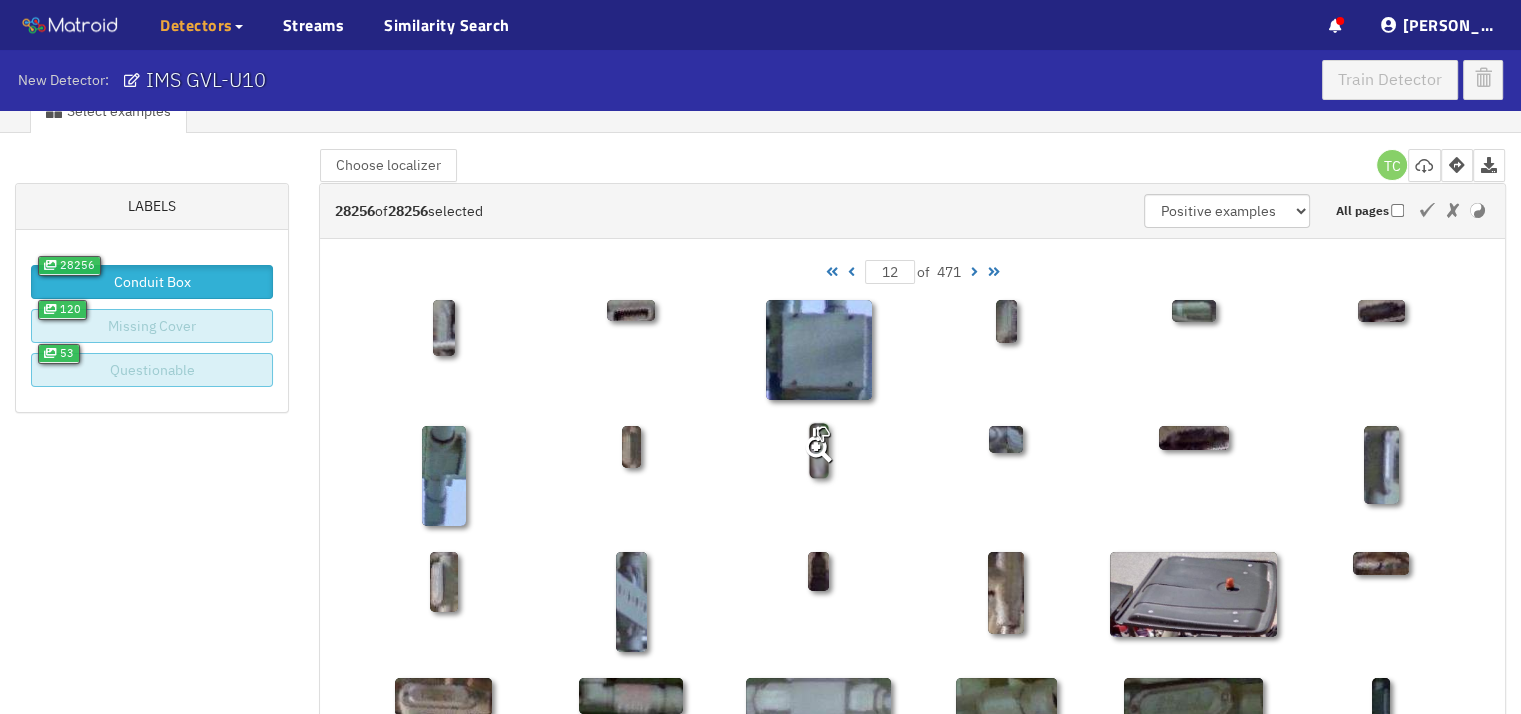 scroll, scrollTop: 24, scrollLeft: 0, axis: vertical 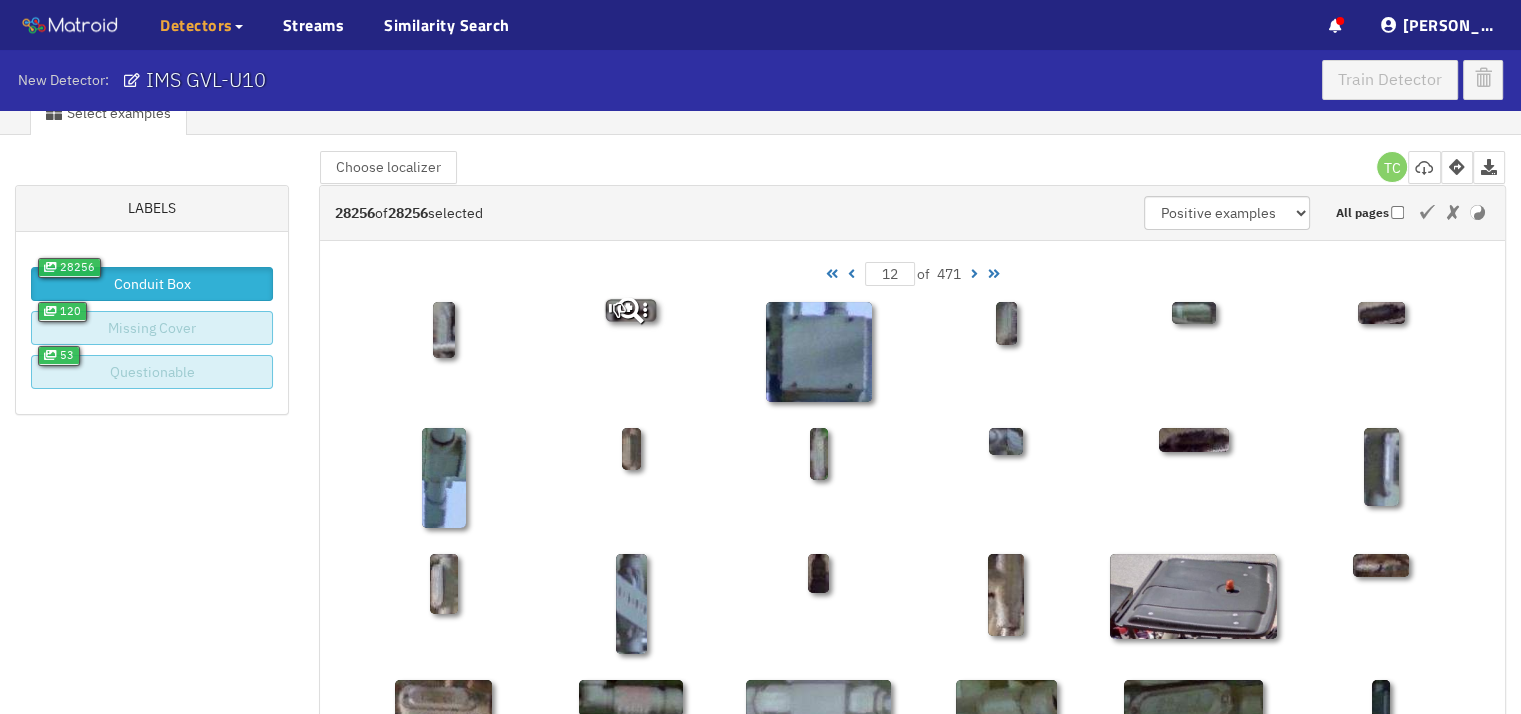 click at bounding box center [631, 310] 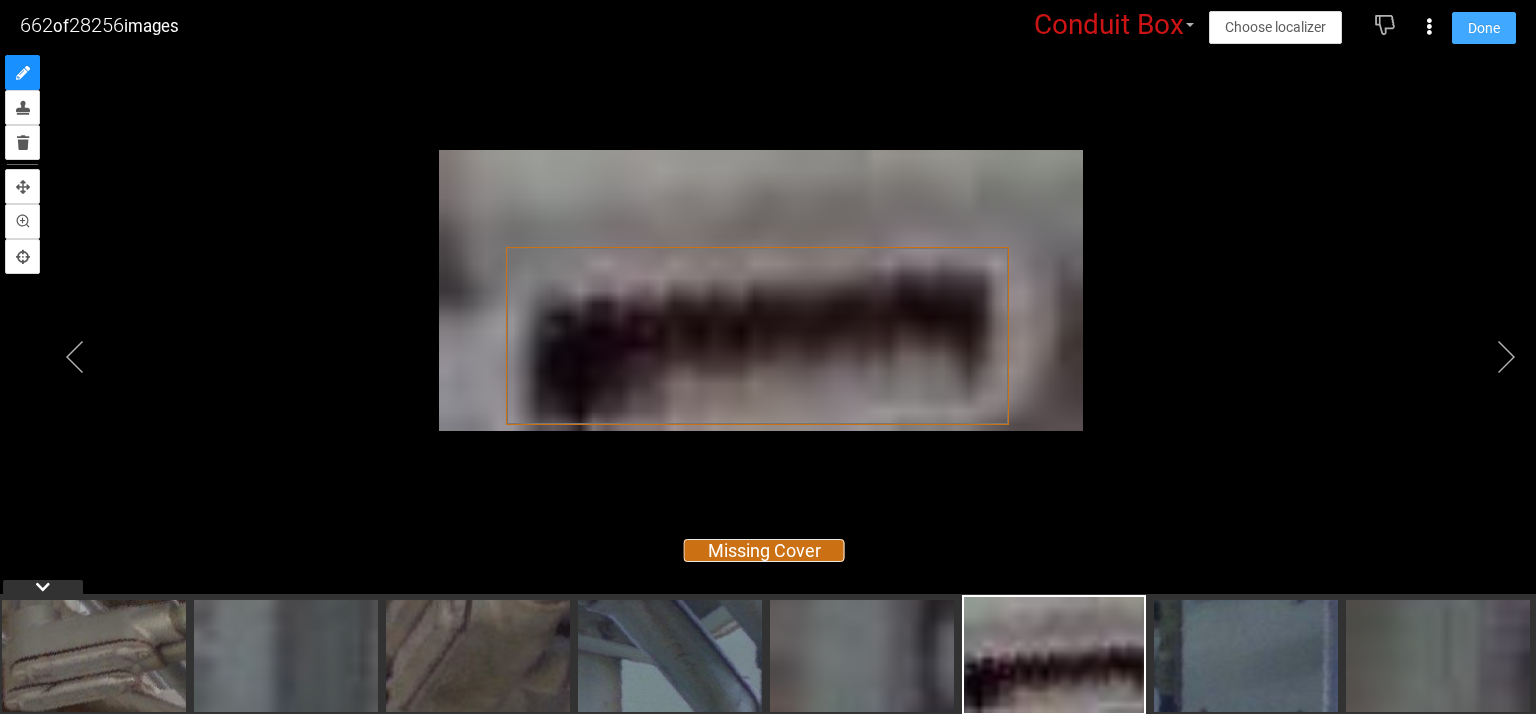 click on "Done" at bounding box center (1484, 28) 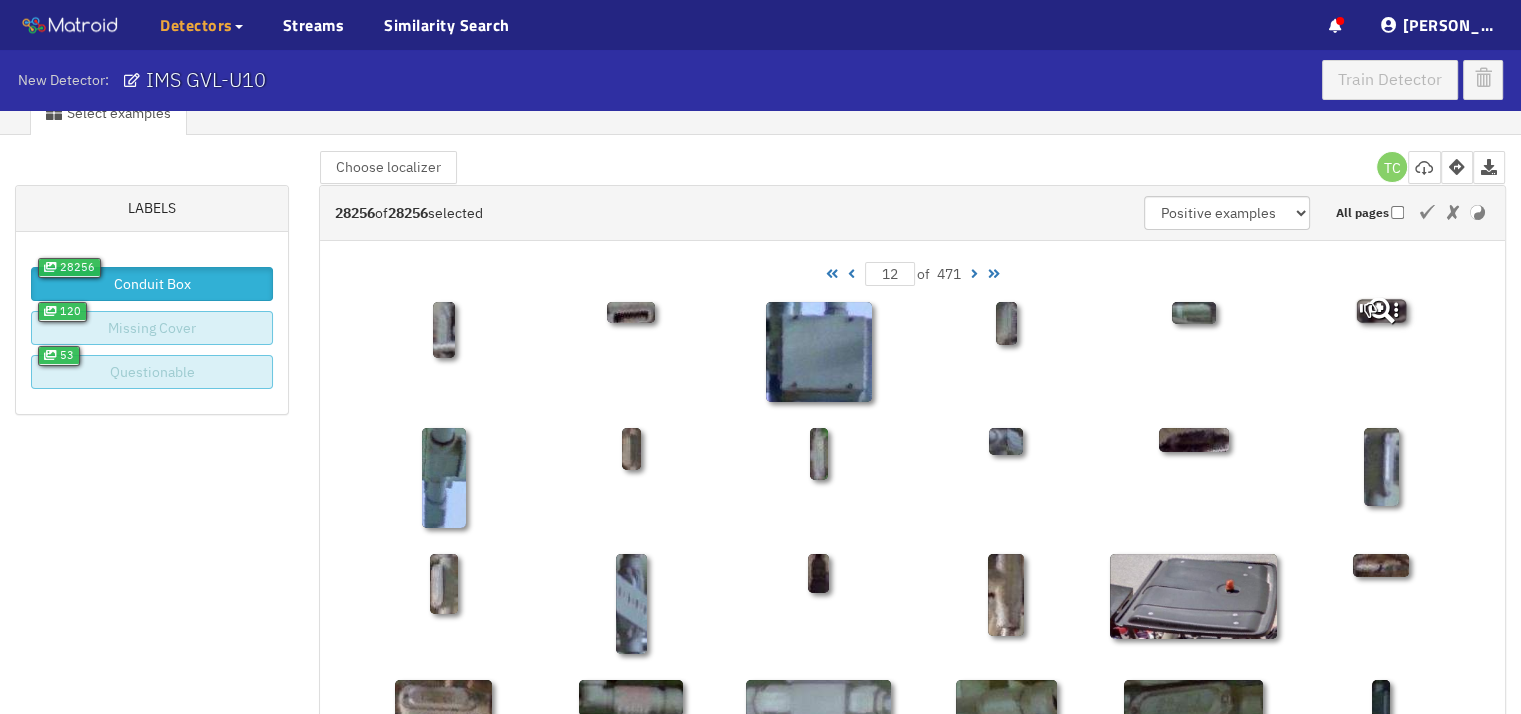 click at bounding box center (1380, 351) 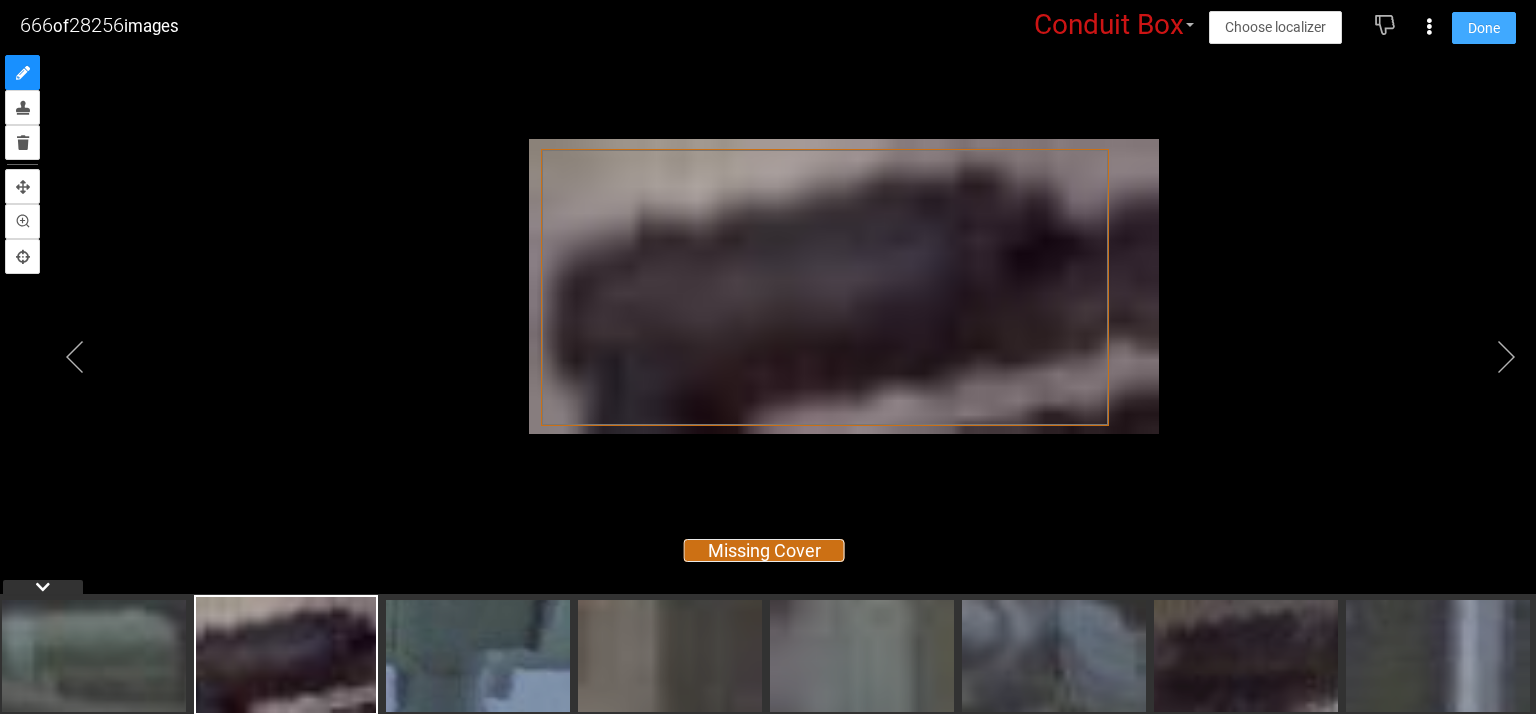 drag, startPoint x: 1508, startPoint y: 26, endPoint x: 1440, endPoint y: 85, distance: 90.02777 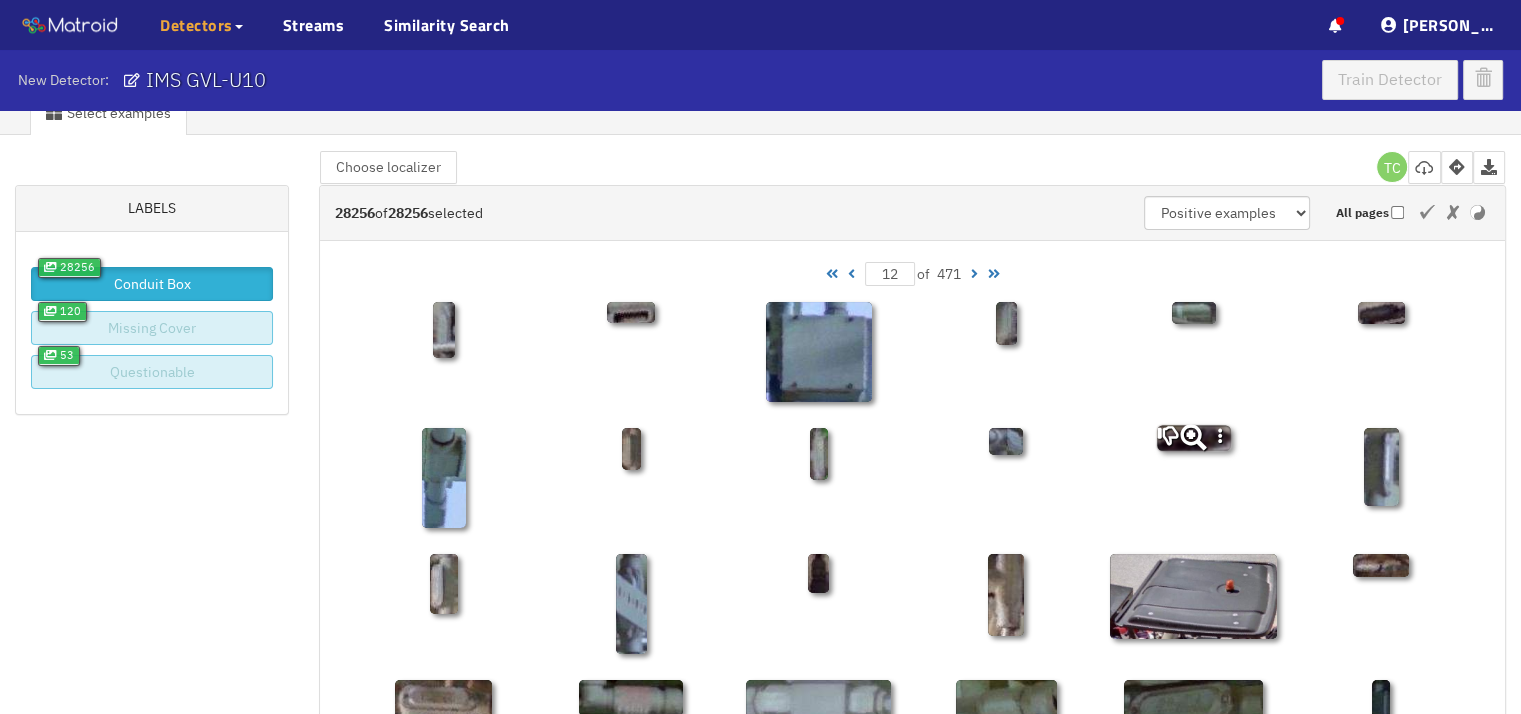 click at bounding box center [1171, 439] 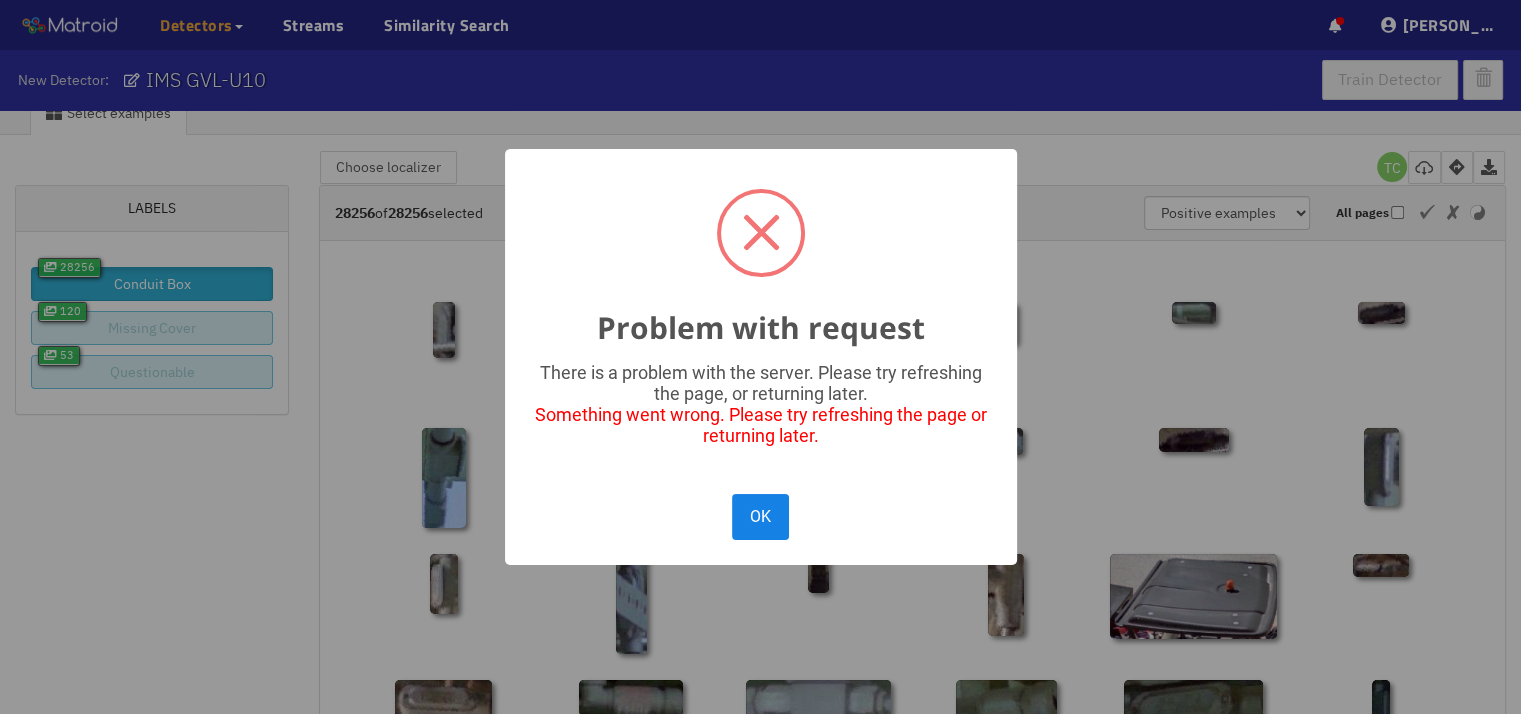 click on "OK" at bounding box center [760, 516] 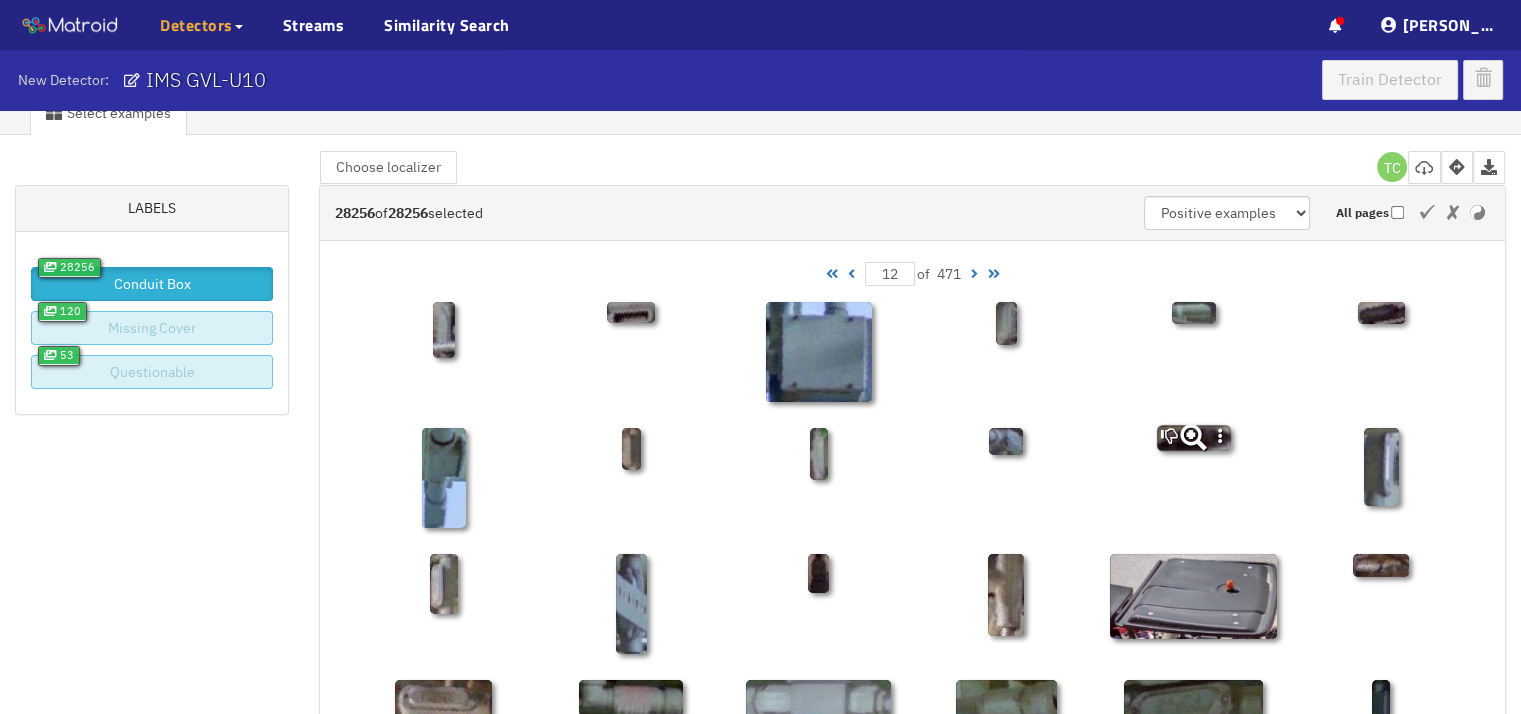 click at bounding box center (1193, 437) 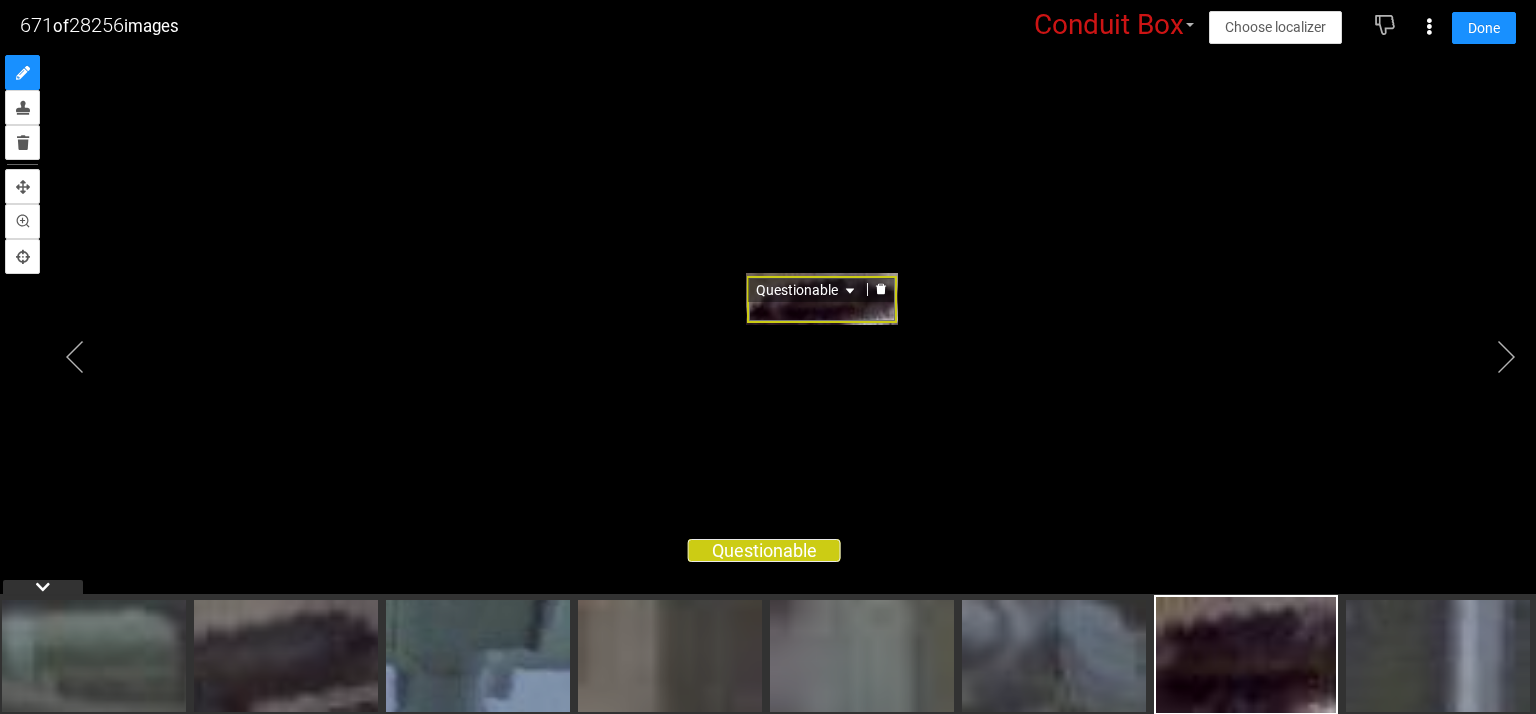 click on "Questionable" at bounding box center [768, 332] 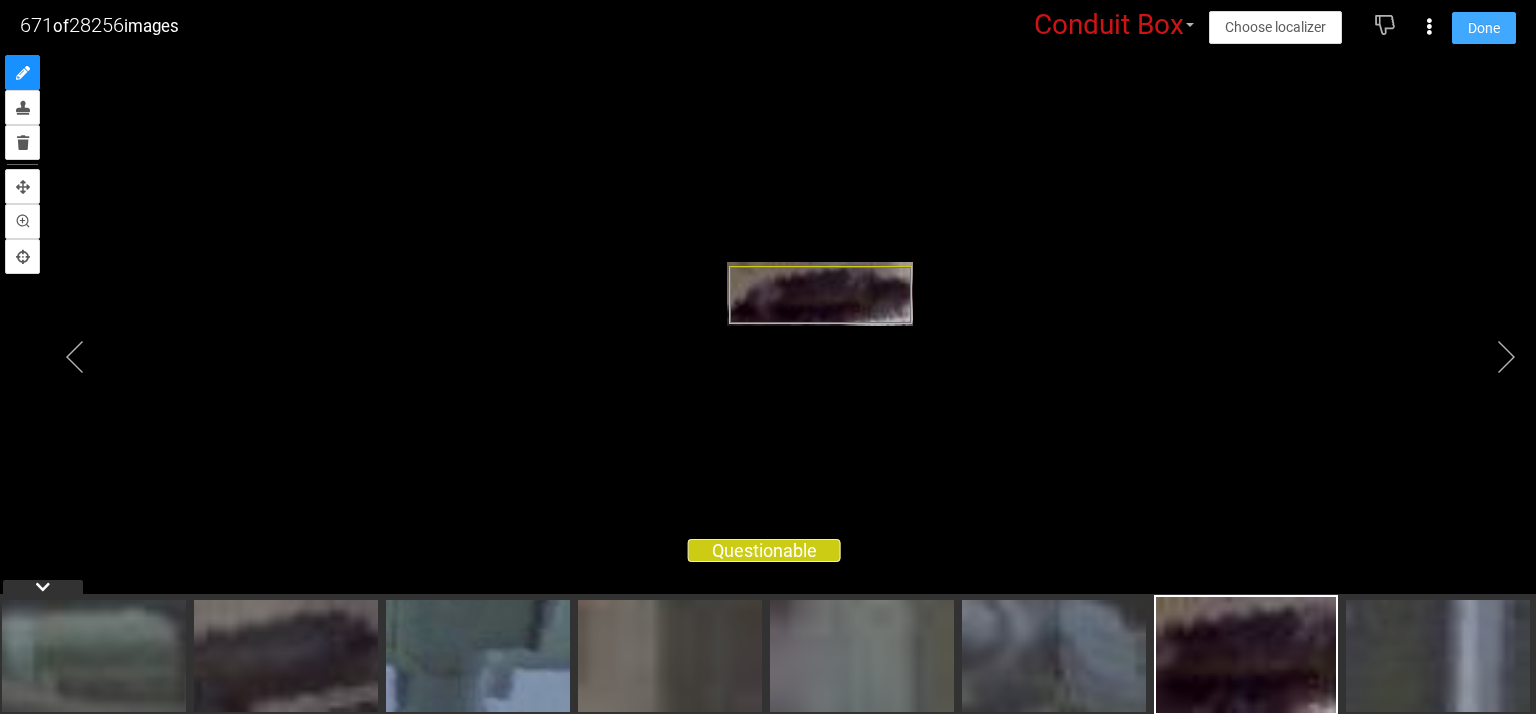 click on "Done" at bounding box center [1484, 28] 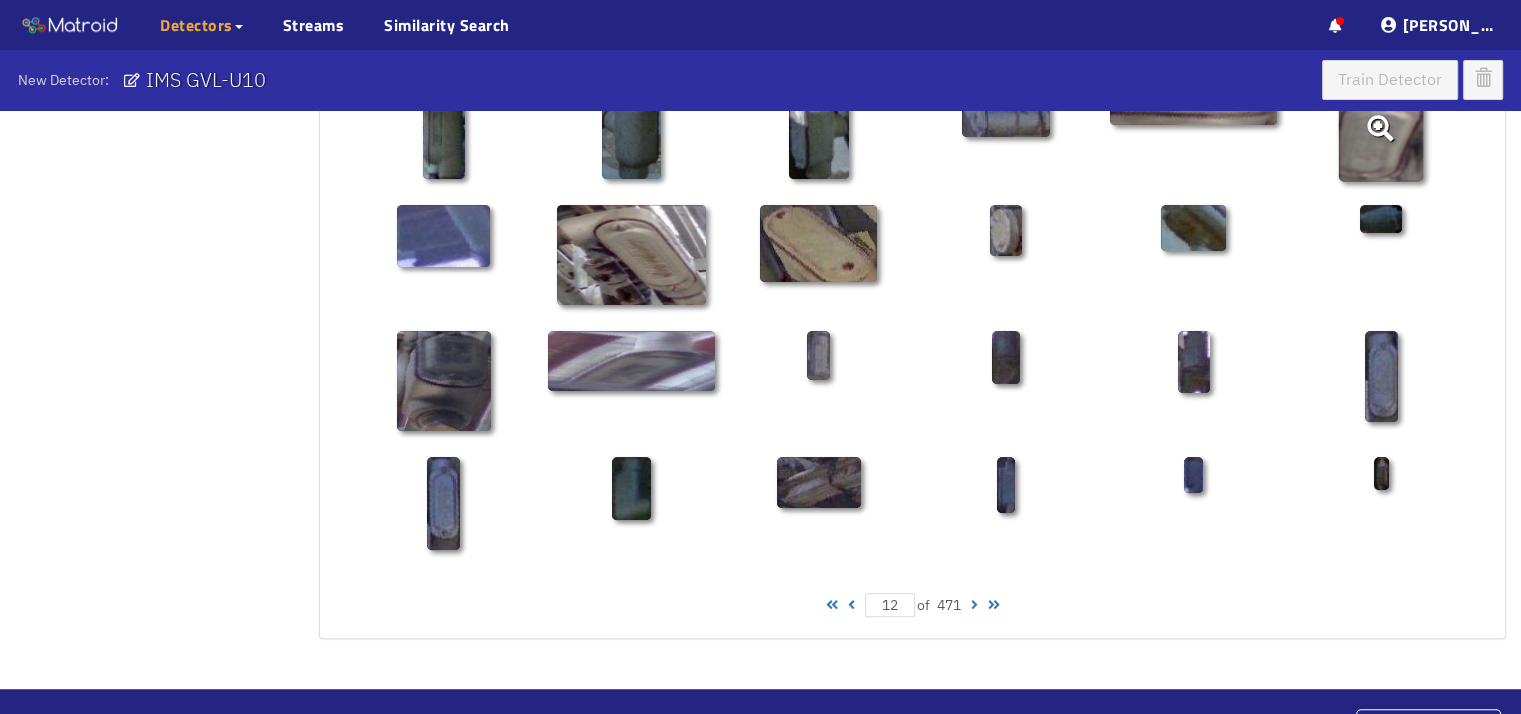 scroll, scrollTop: 1024, scrollLeft: 0, axis: vertical 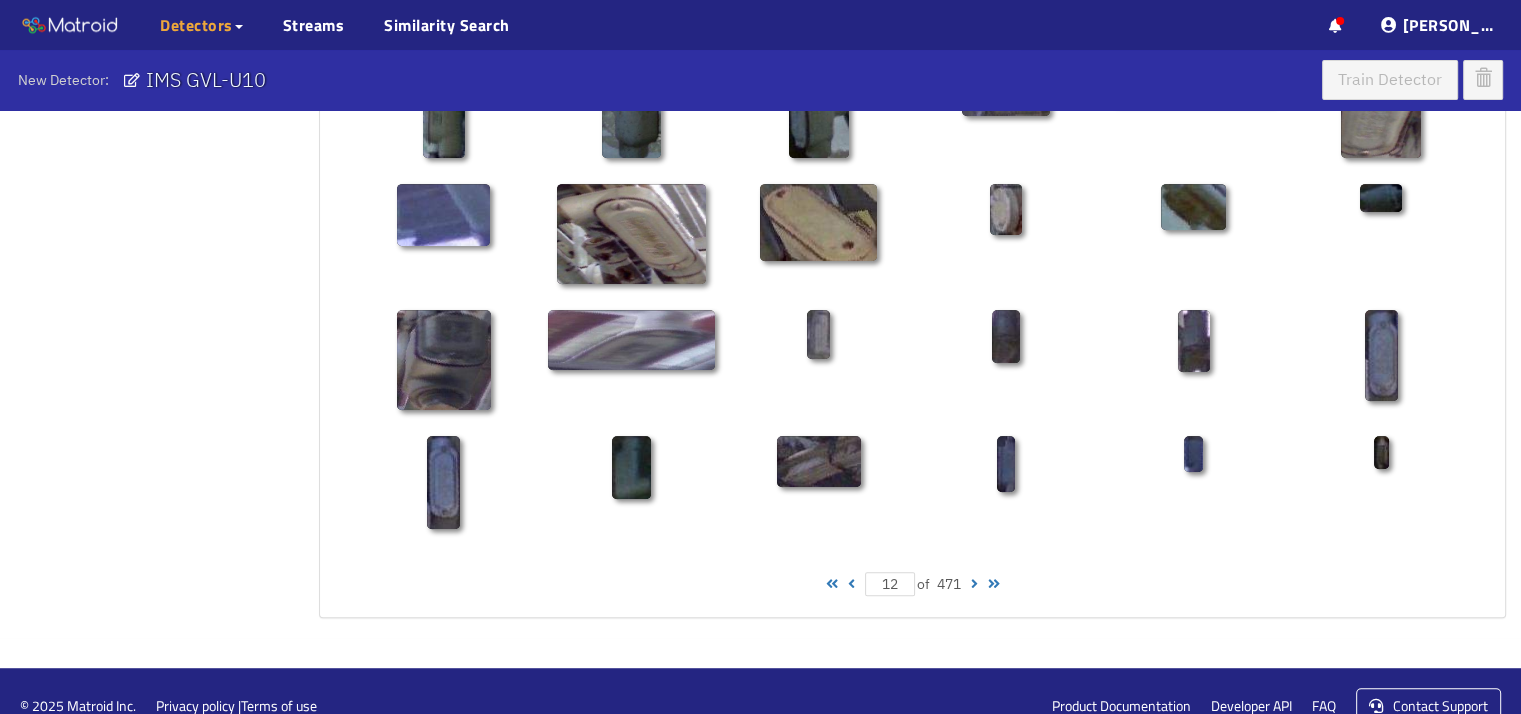 click on "12  of 471" at bounding box center (912, 584) 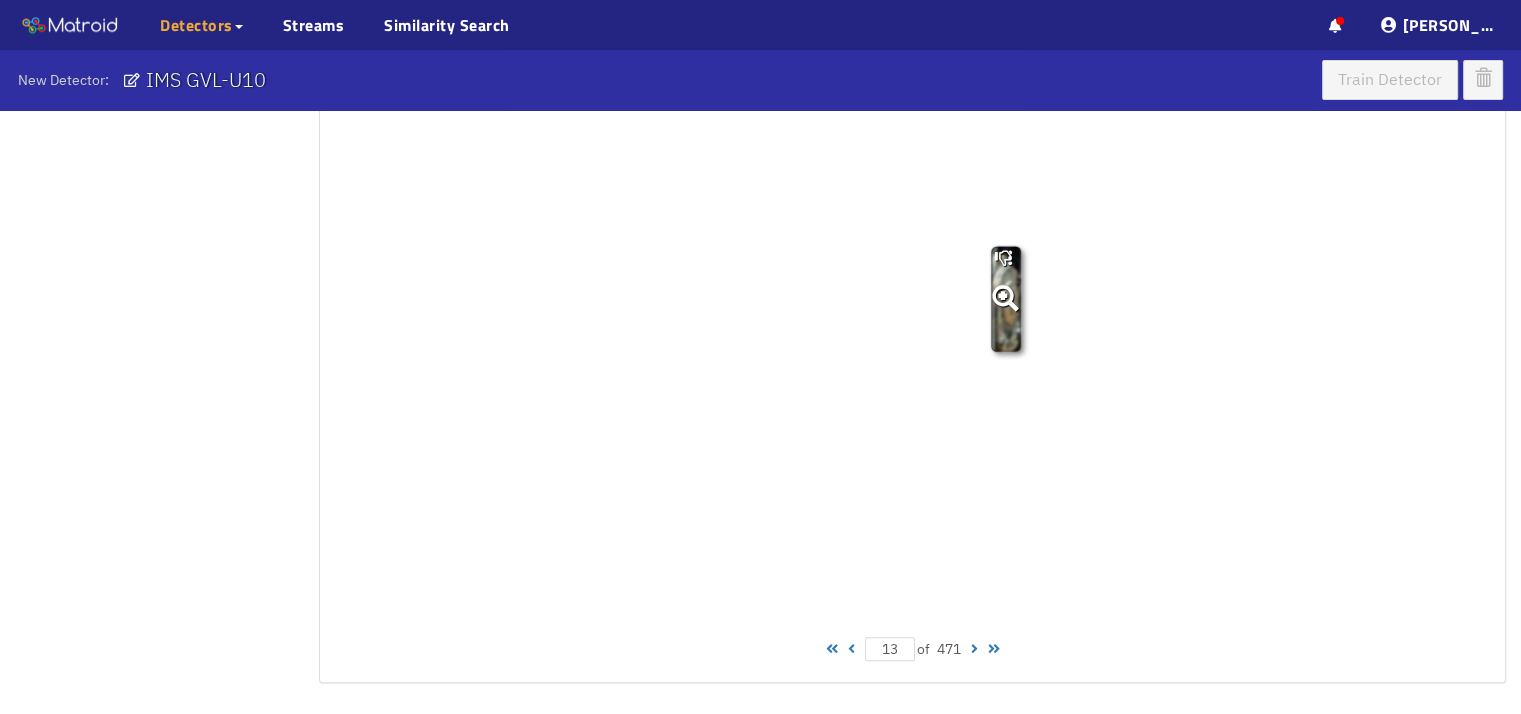 scroll, scrollTop: 924, scrollLeft: 0, axis: vertical 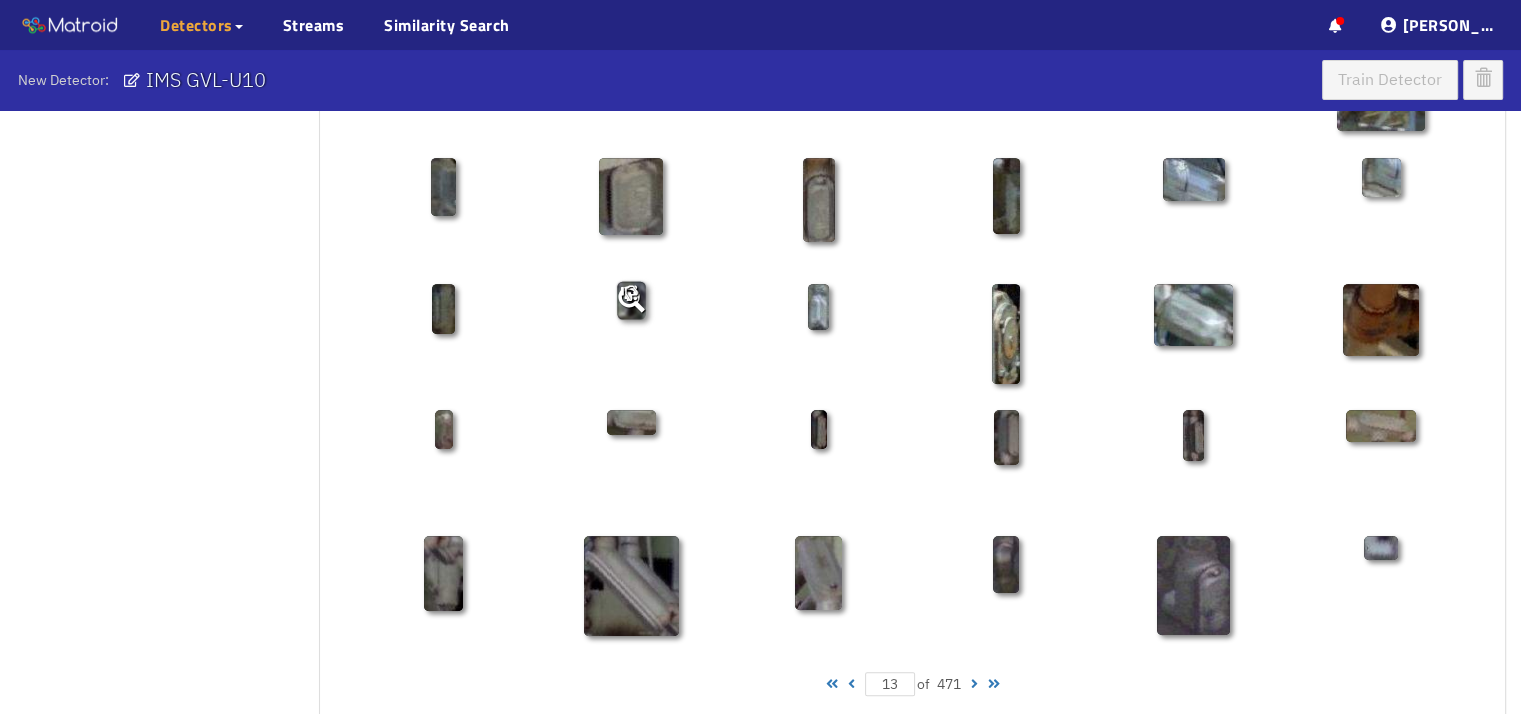 click 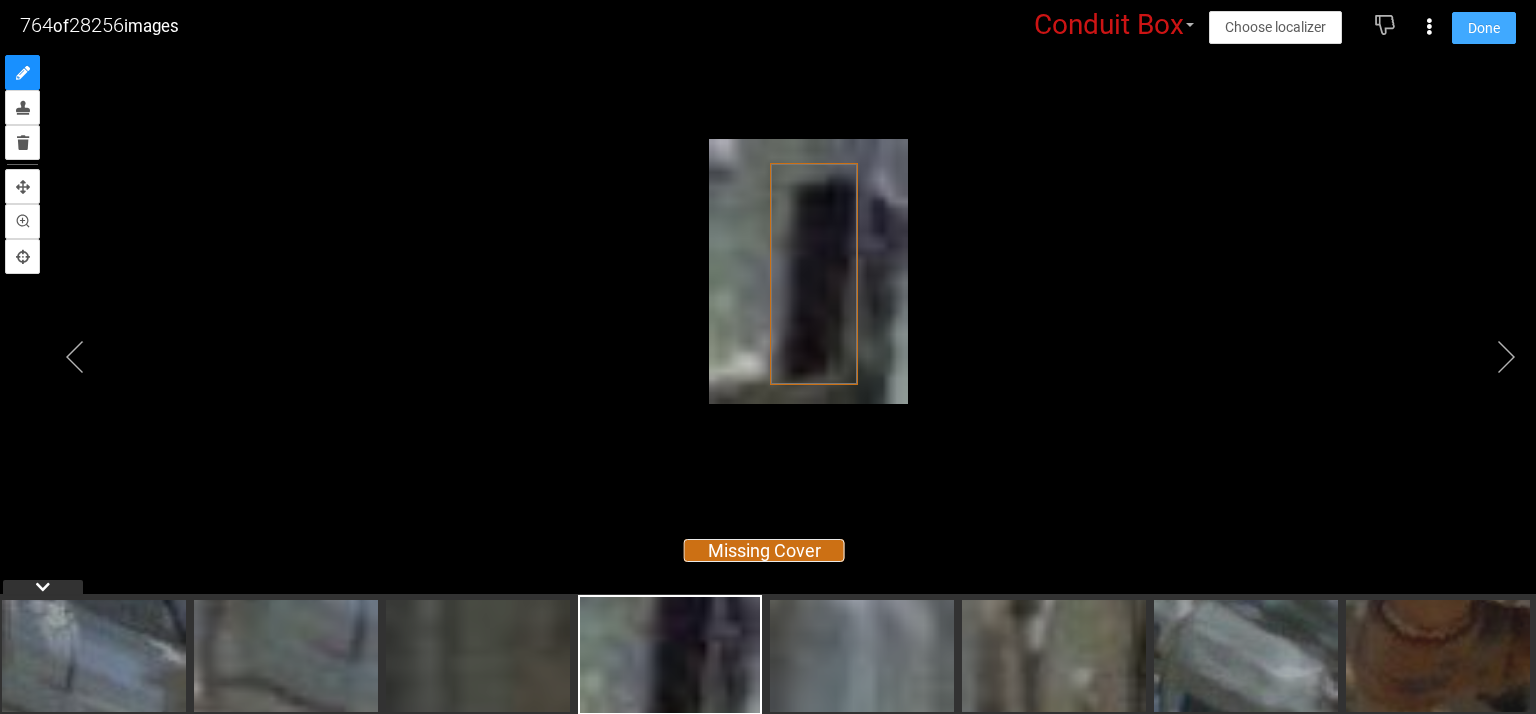 click on "Done" at bounding box center [1484, 28] 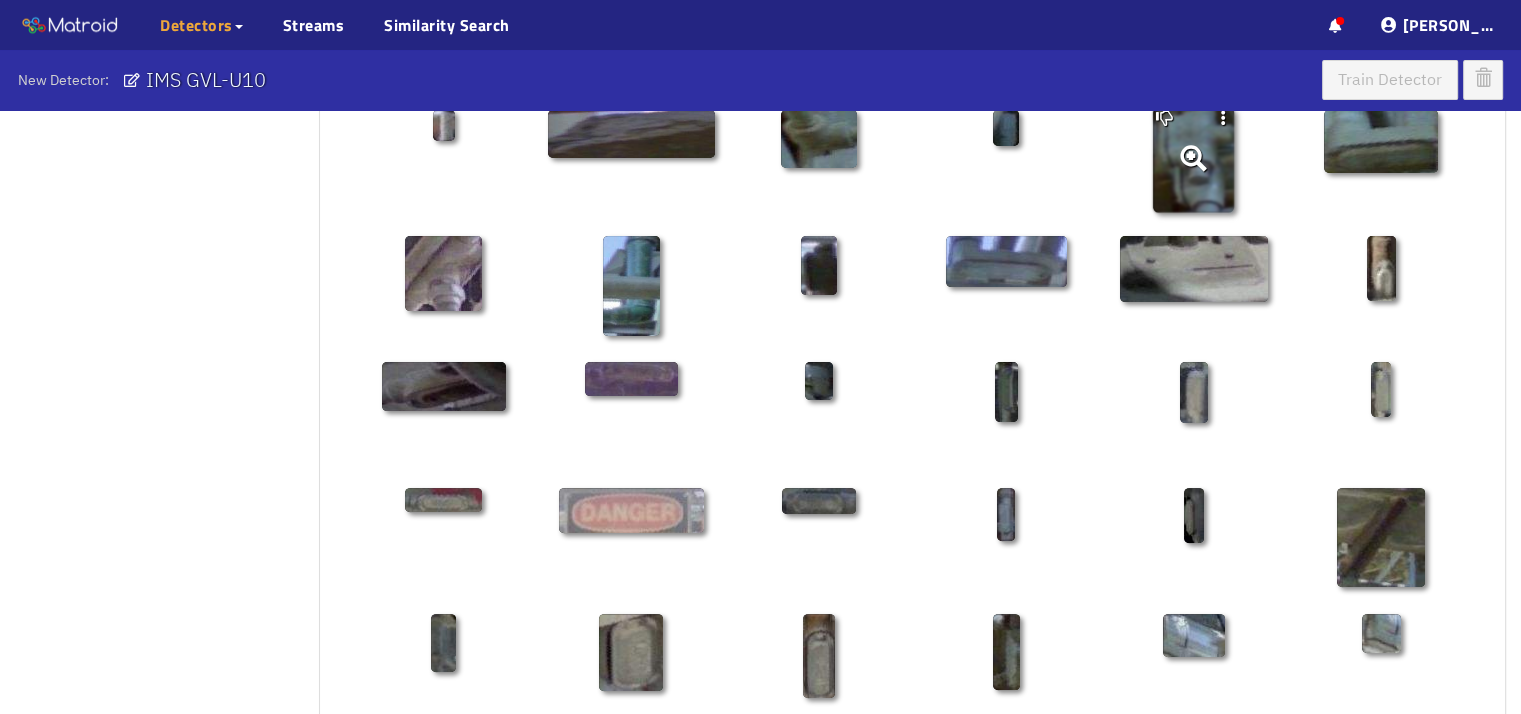 scroll, scrollTop: 424, scrollLeft: 0, axis: vertical 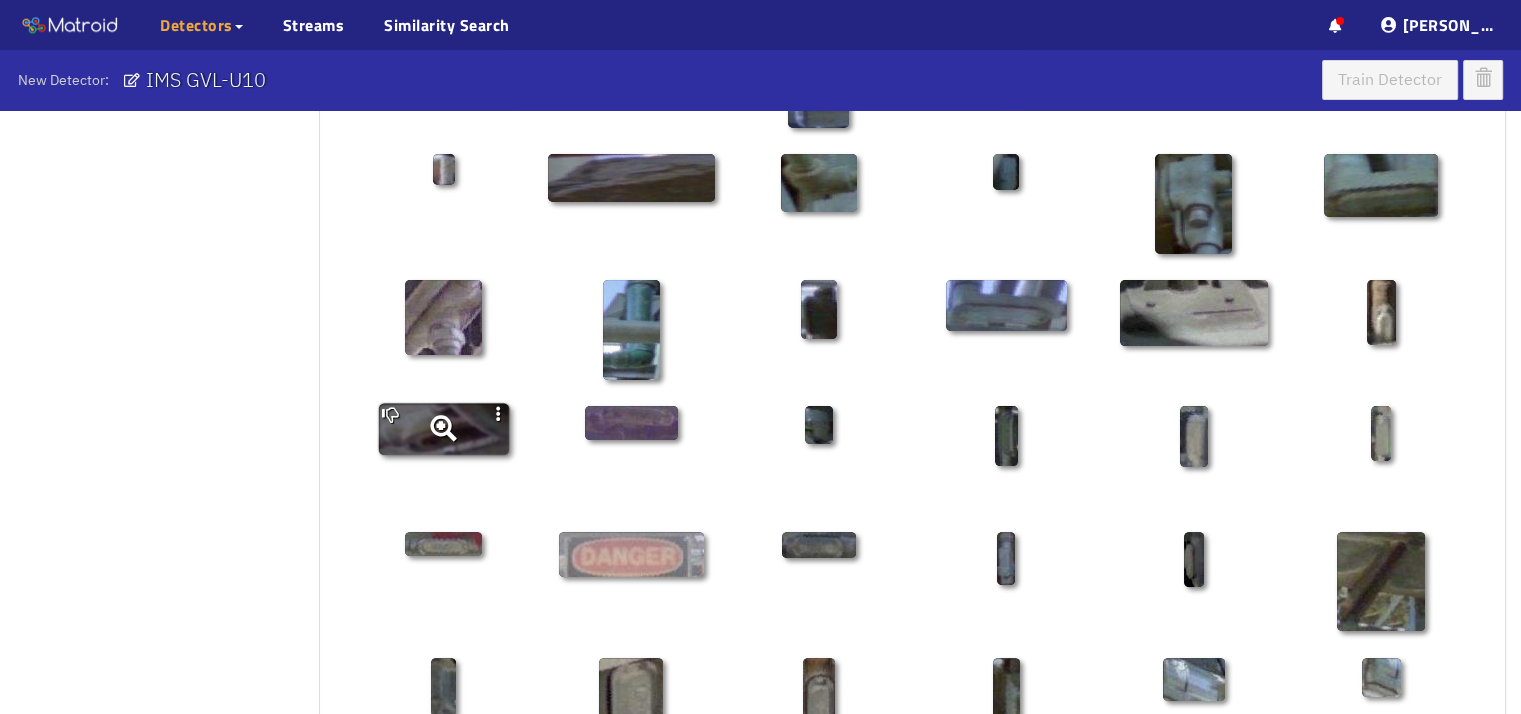 click 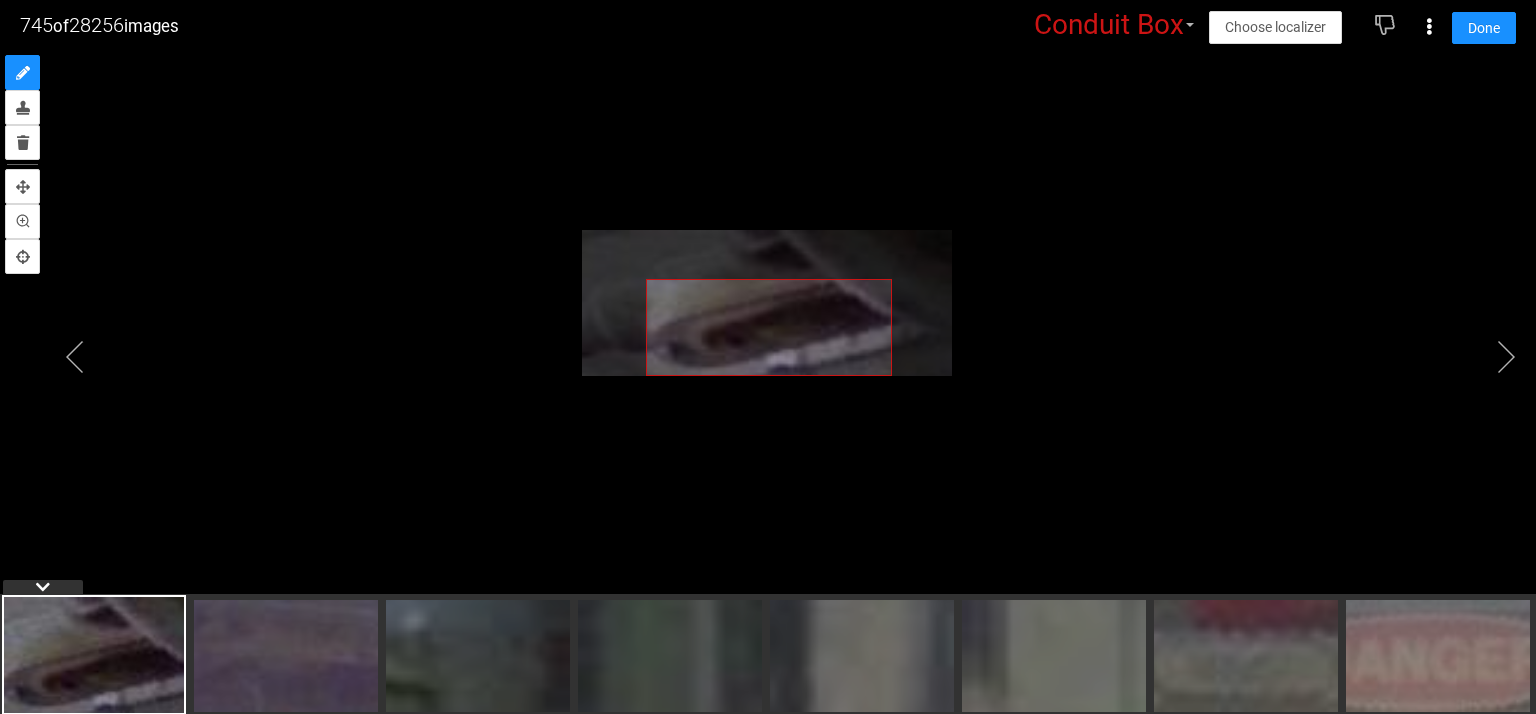 click at bounding box center [768, 332] 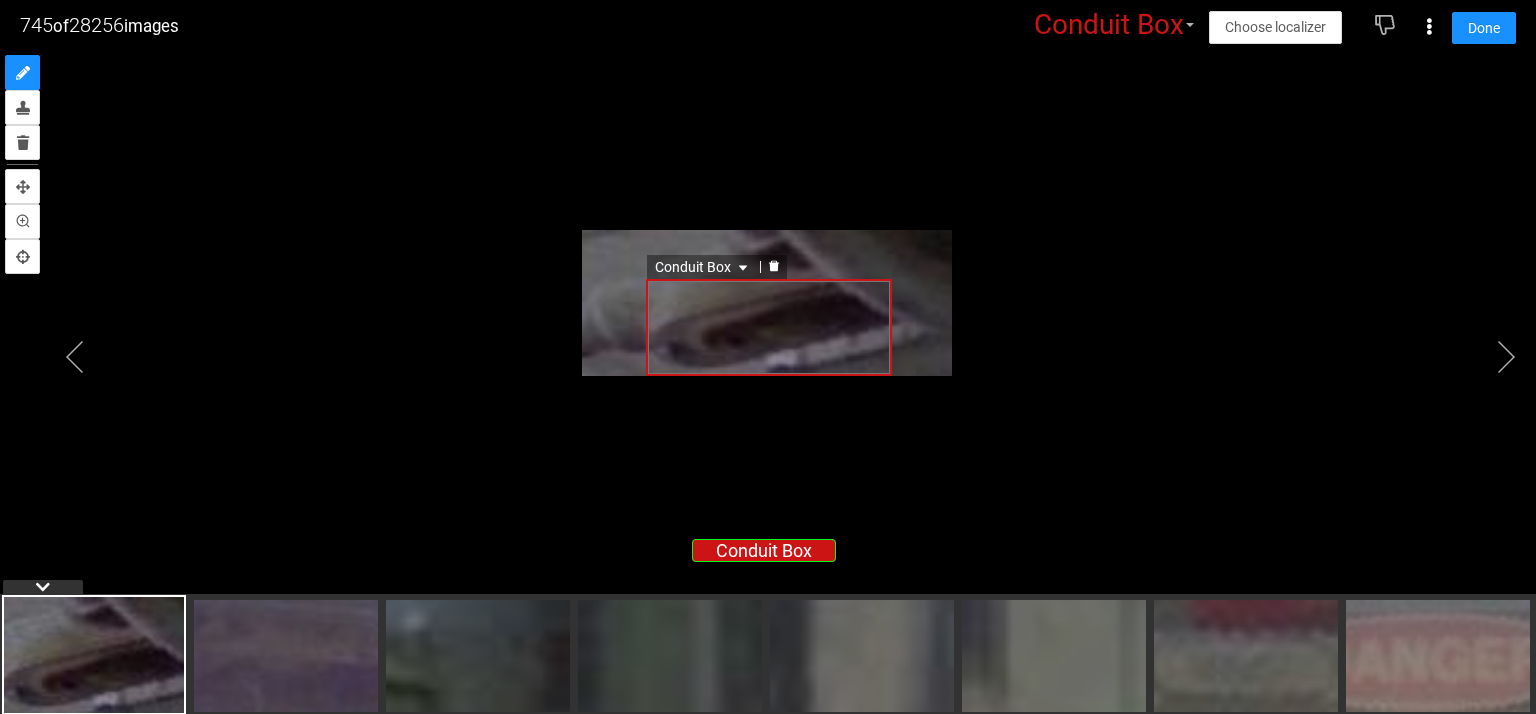 click on "Conduit Box" at bounding box center [703, 267] 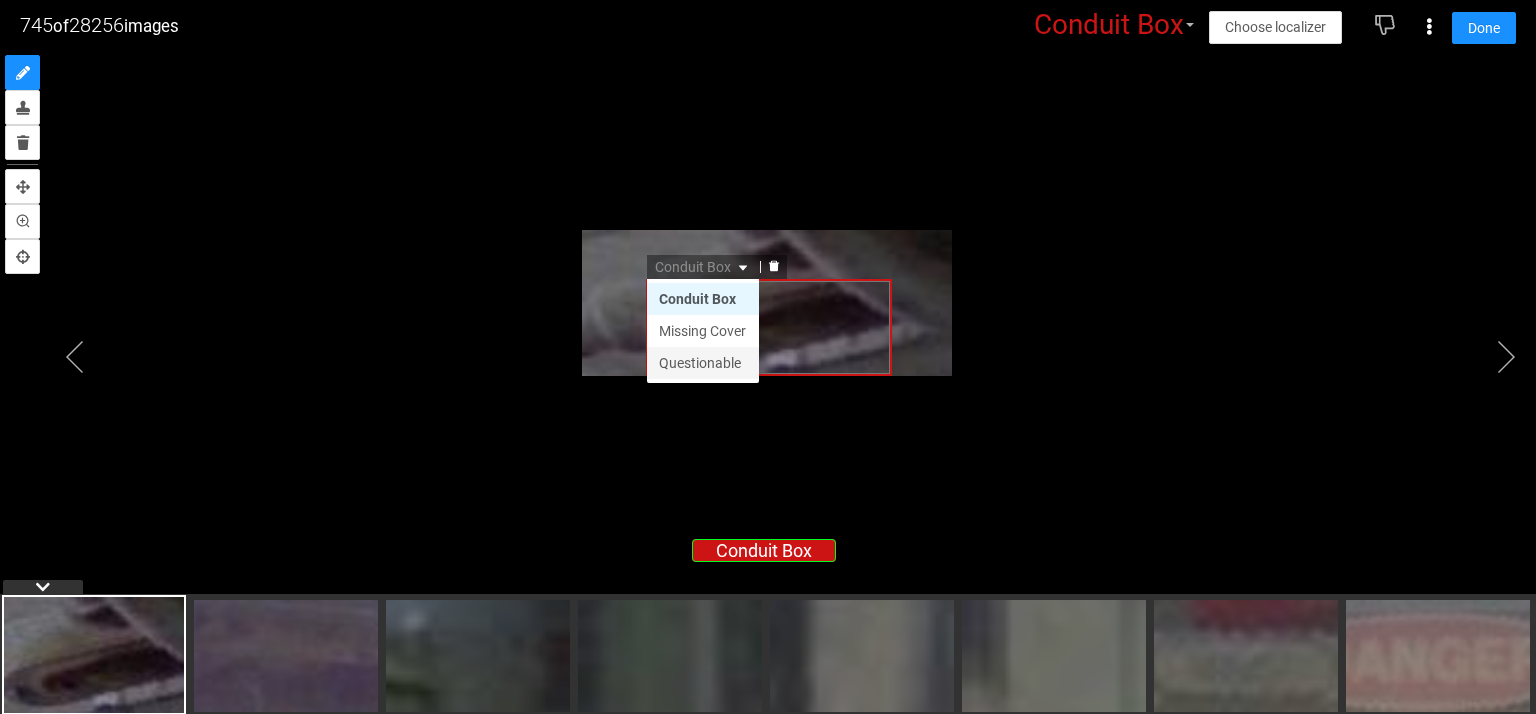 click on "Questionable" at bounding box center (703, 363) 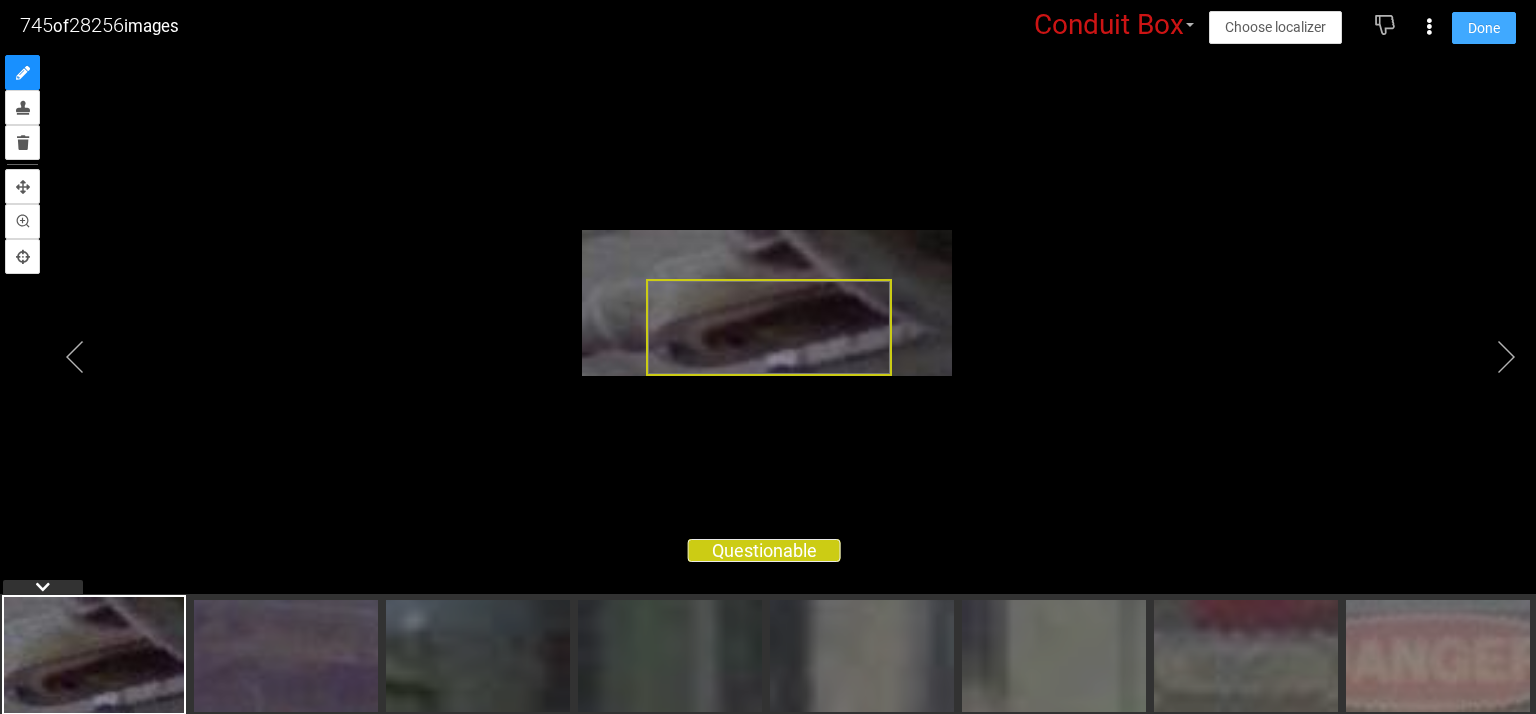 click on "Done" at bounding box center [1484, 28] 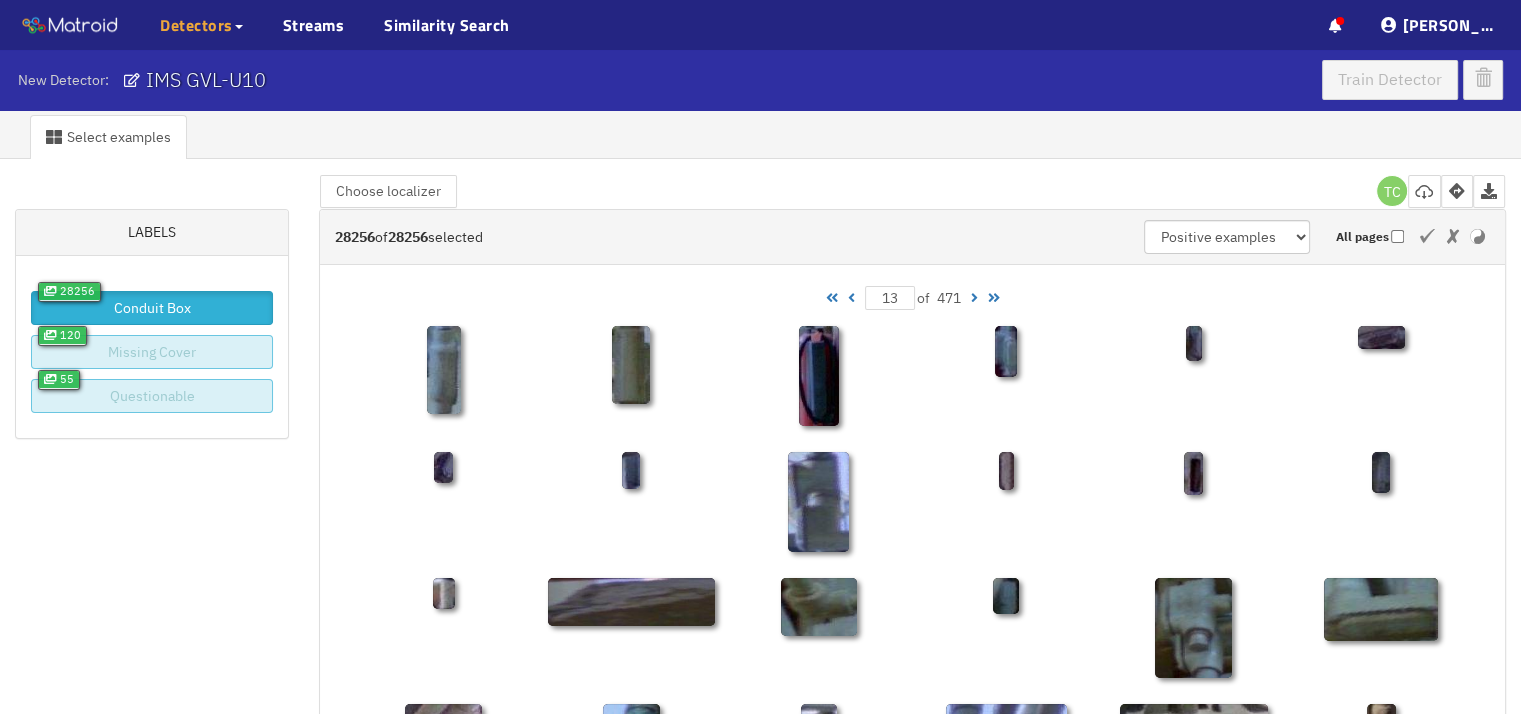 scroll, scrollTop: 0, scrollLeft: 0, axis: both 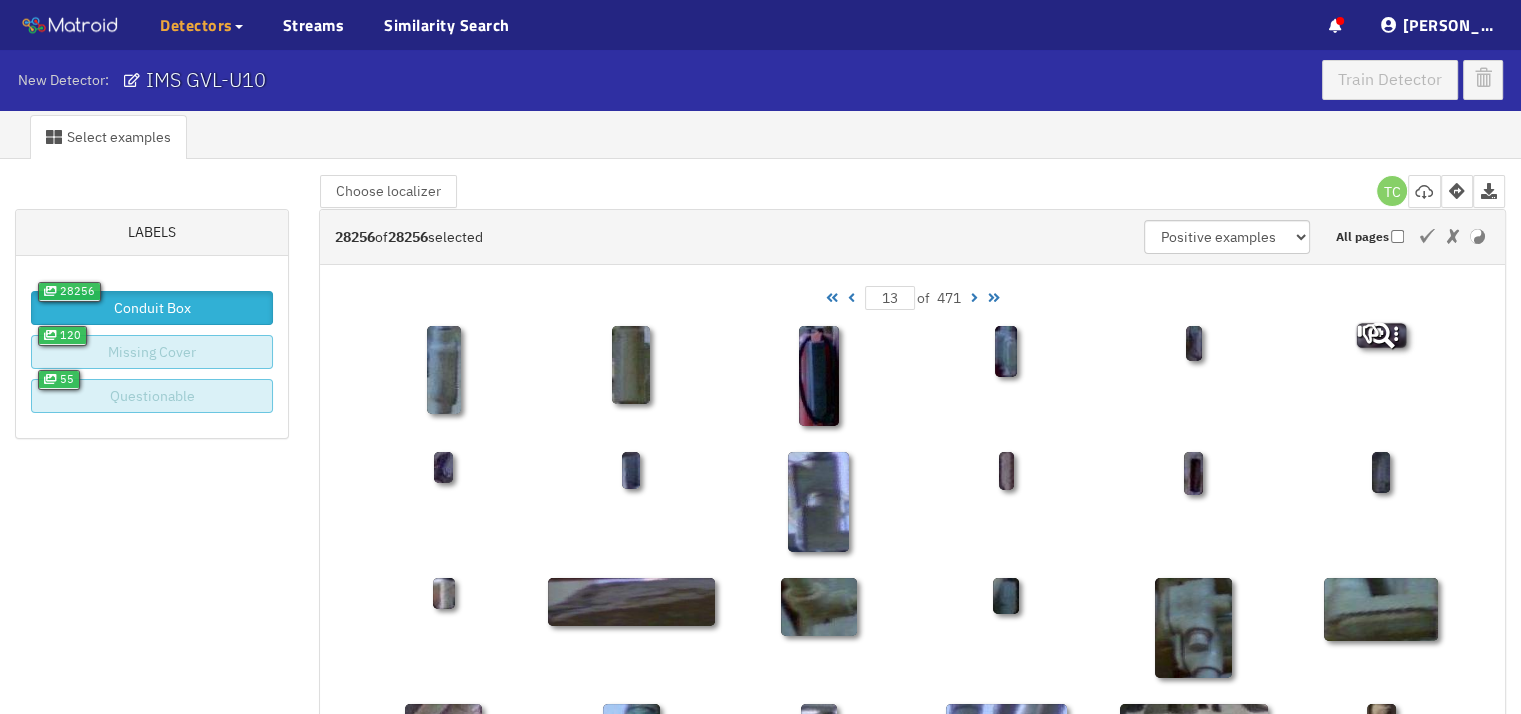 click at bounding box center [1370, 337] 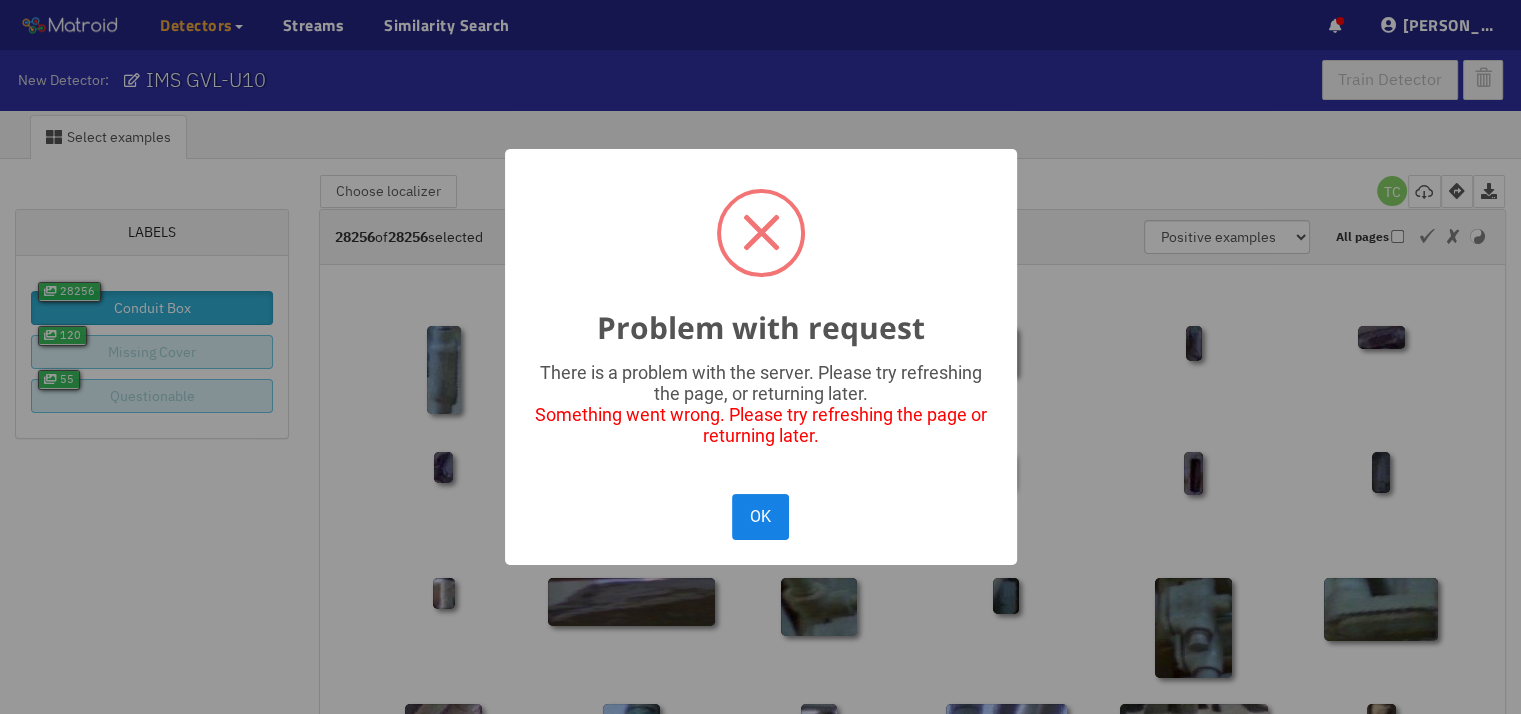 click on "OK" at bounding box center [760, 516] 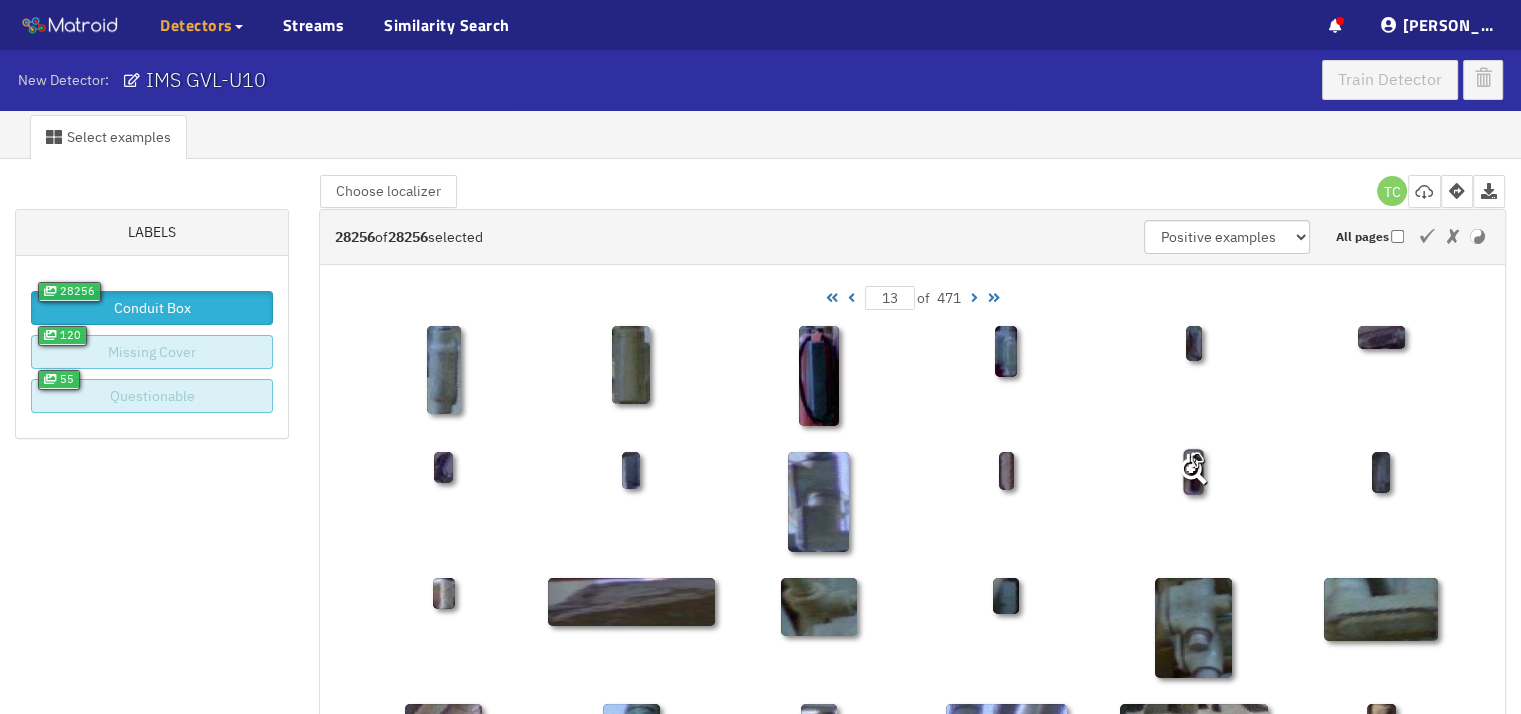 click 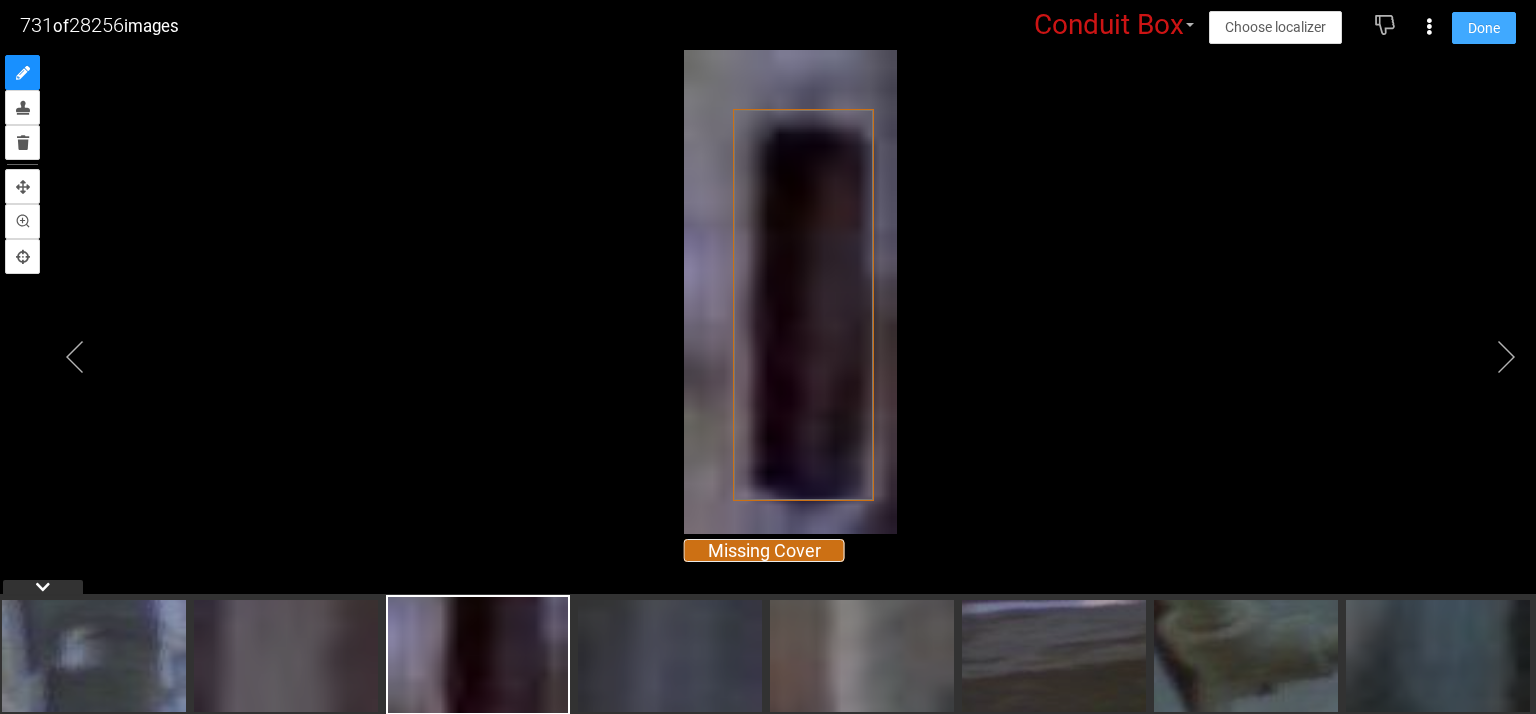 drag, startPoint x: 1496, startPoint y: 41, endPoint x: 1498, endPoint y: 66, distance: 25.079872 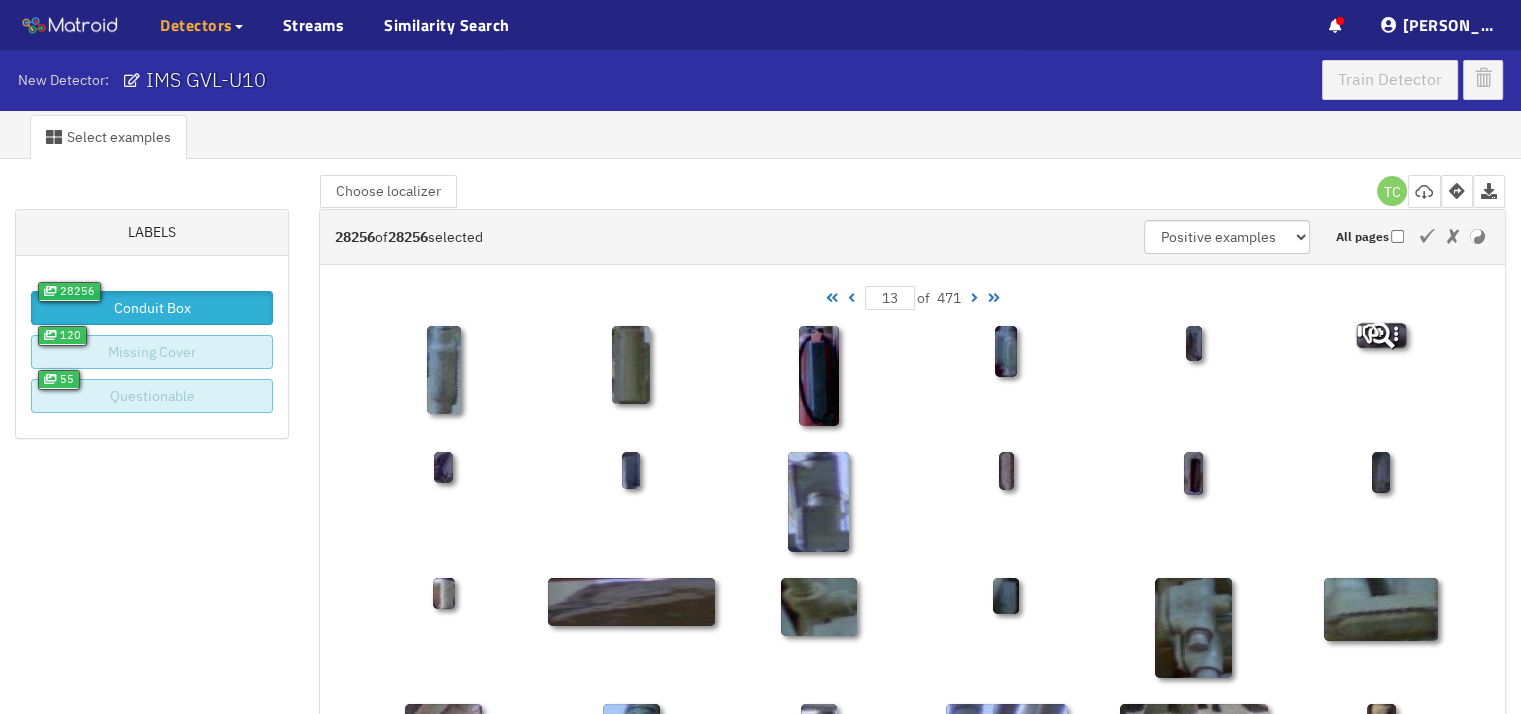 click at bounding box center [1370, 337] 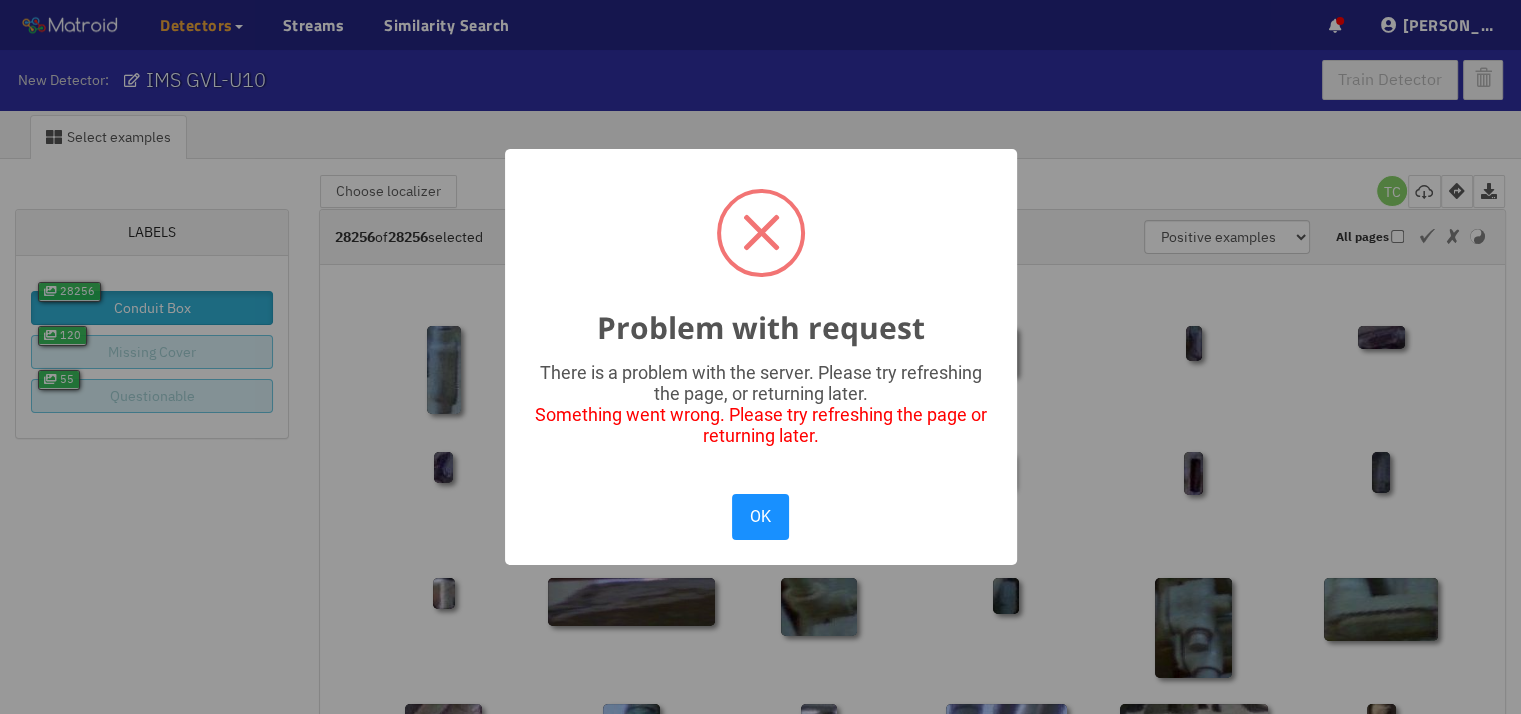 click on "×
Problem with request There is a problem with the server. Please try refreshing the page, or returning later. Something went wrong. Please try refreshing the page or returning later. OK No Cancel" at bounding box center [760, 357] 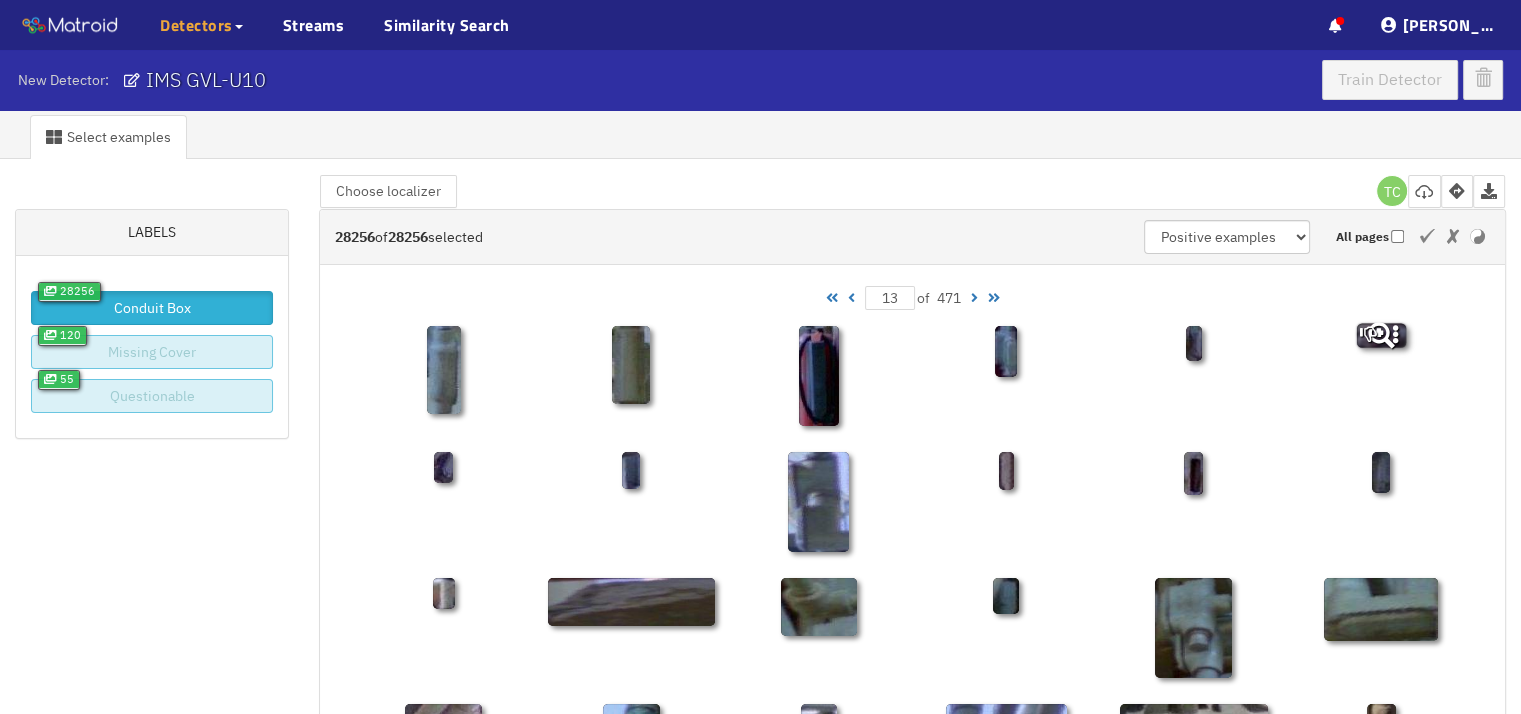 click at bounding box center [1396, 334] 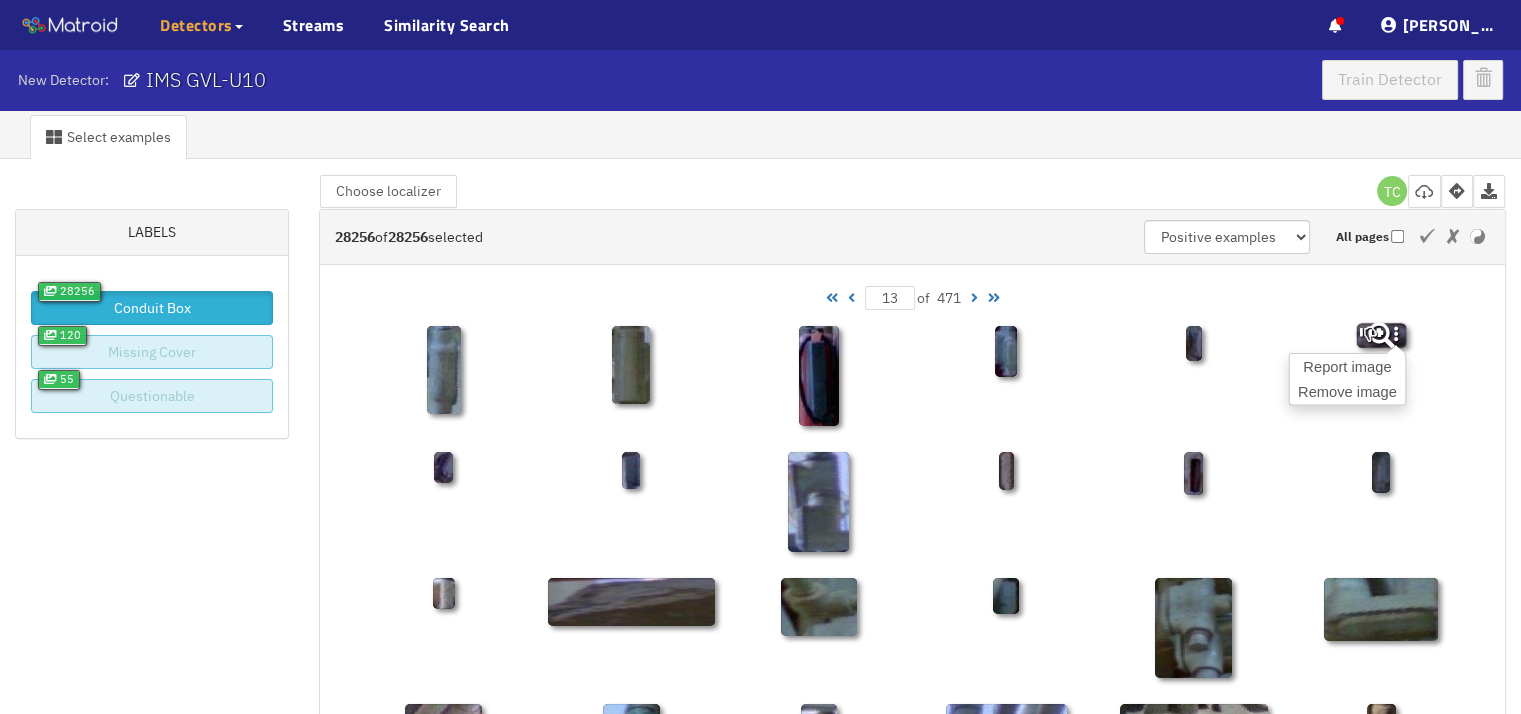 click on "Select examples Labels 28256 Conduit Box 120 Missing Cover 55 Questionable 28256  of  28256  selected Positive examples Negative examples  Upload images All pages Choose localizer Collaborators  TC 13  of 471 Report image Remove image 13  of 471" at bounding box center (760, 856) 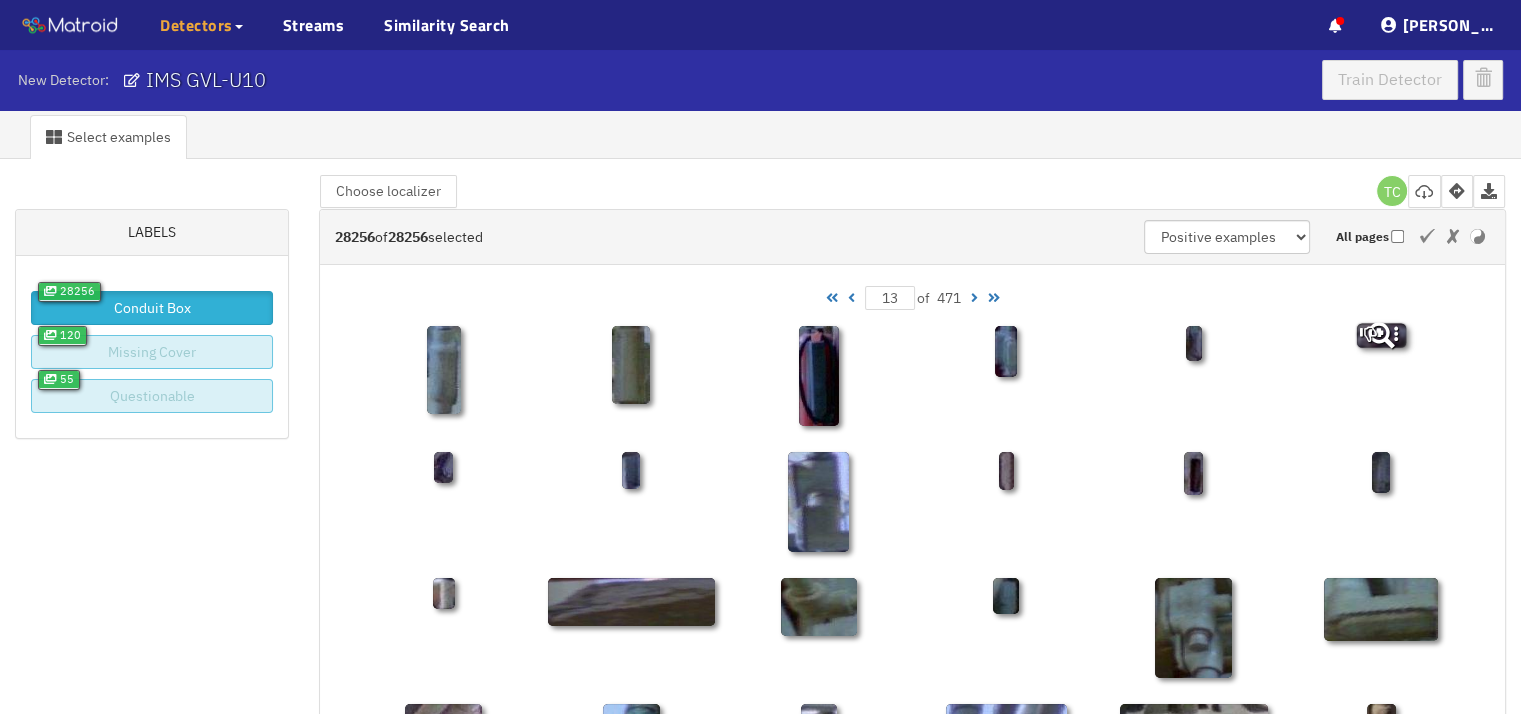 click 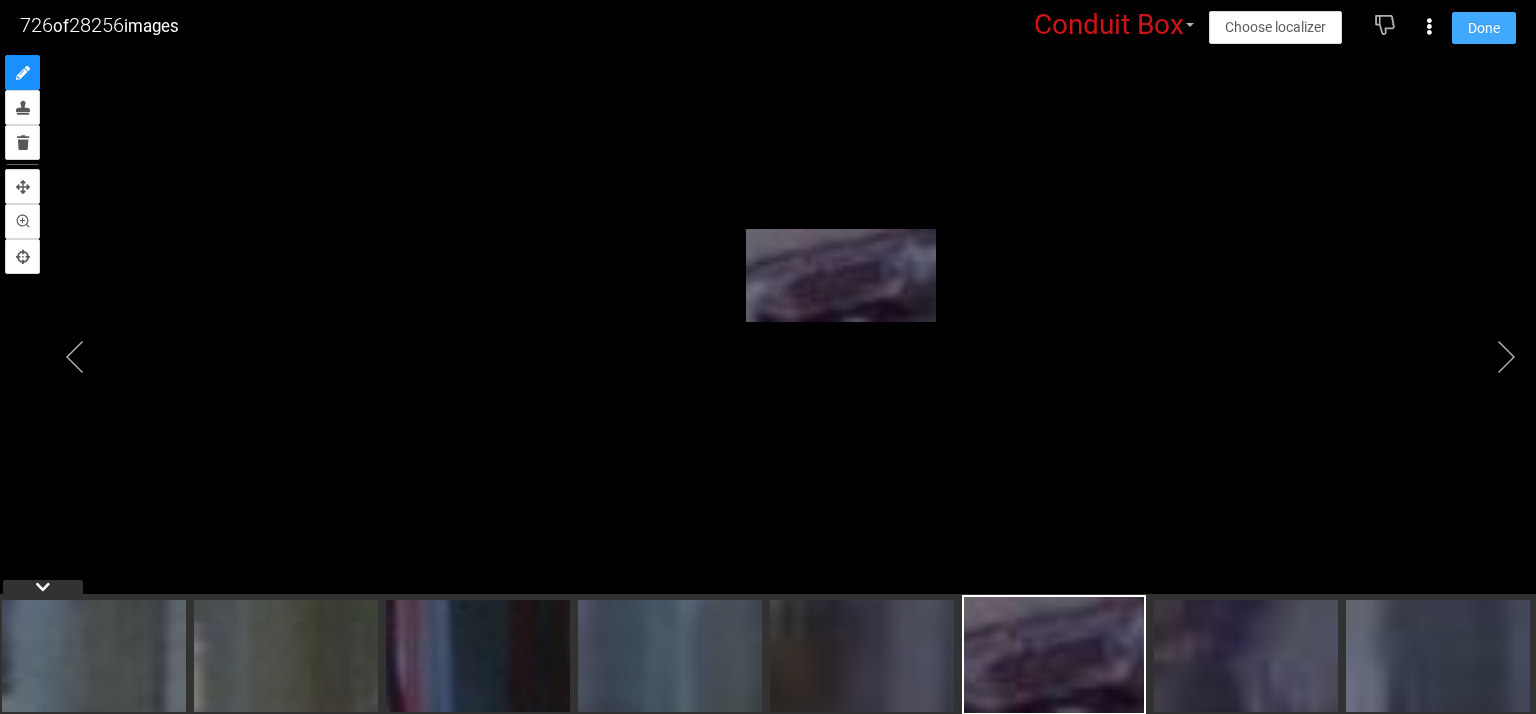 click on "Done" at bounding box center (1484, 28) 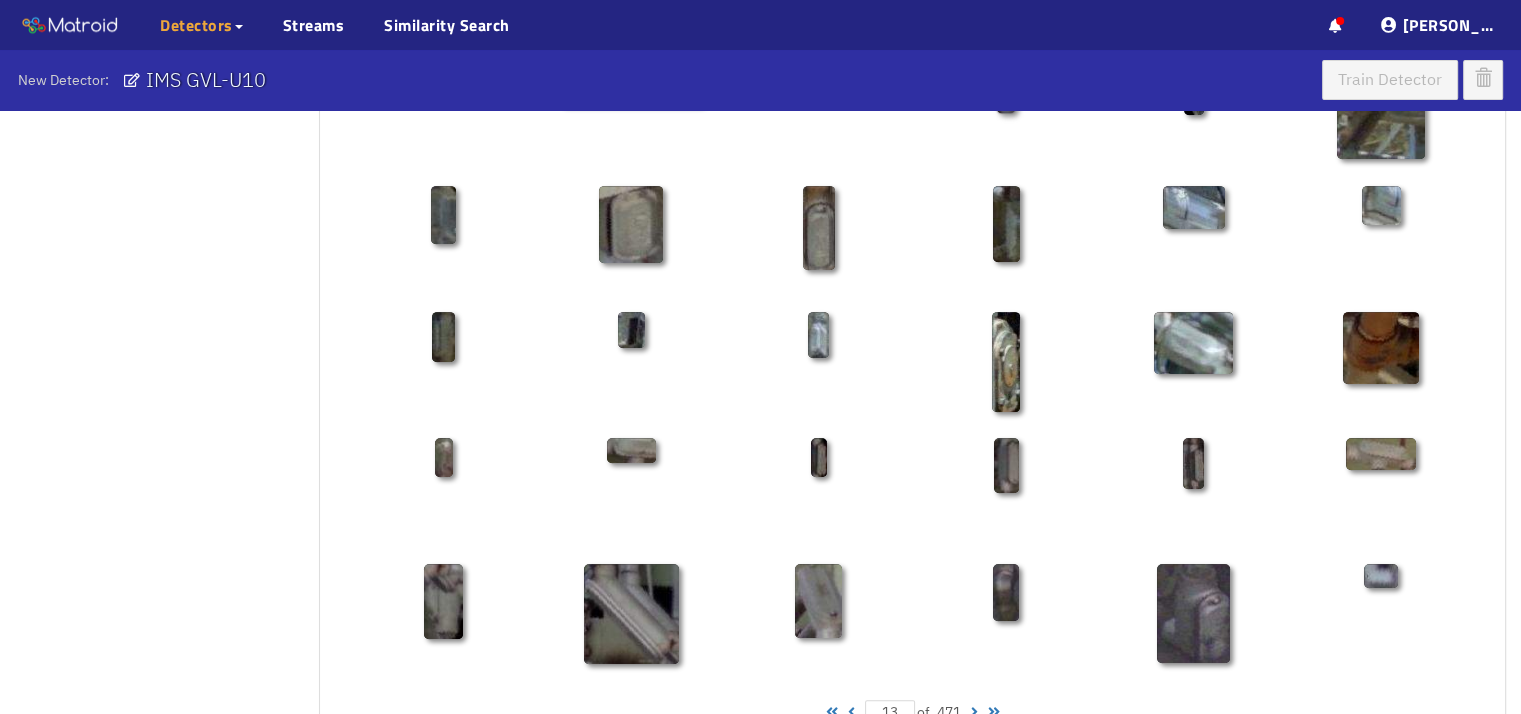 scroll, scrollTop: 900, scrollLeft: 0, axis: vertical 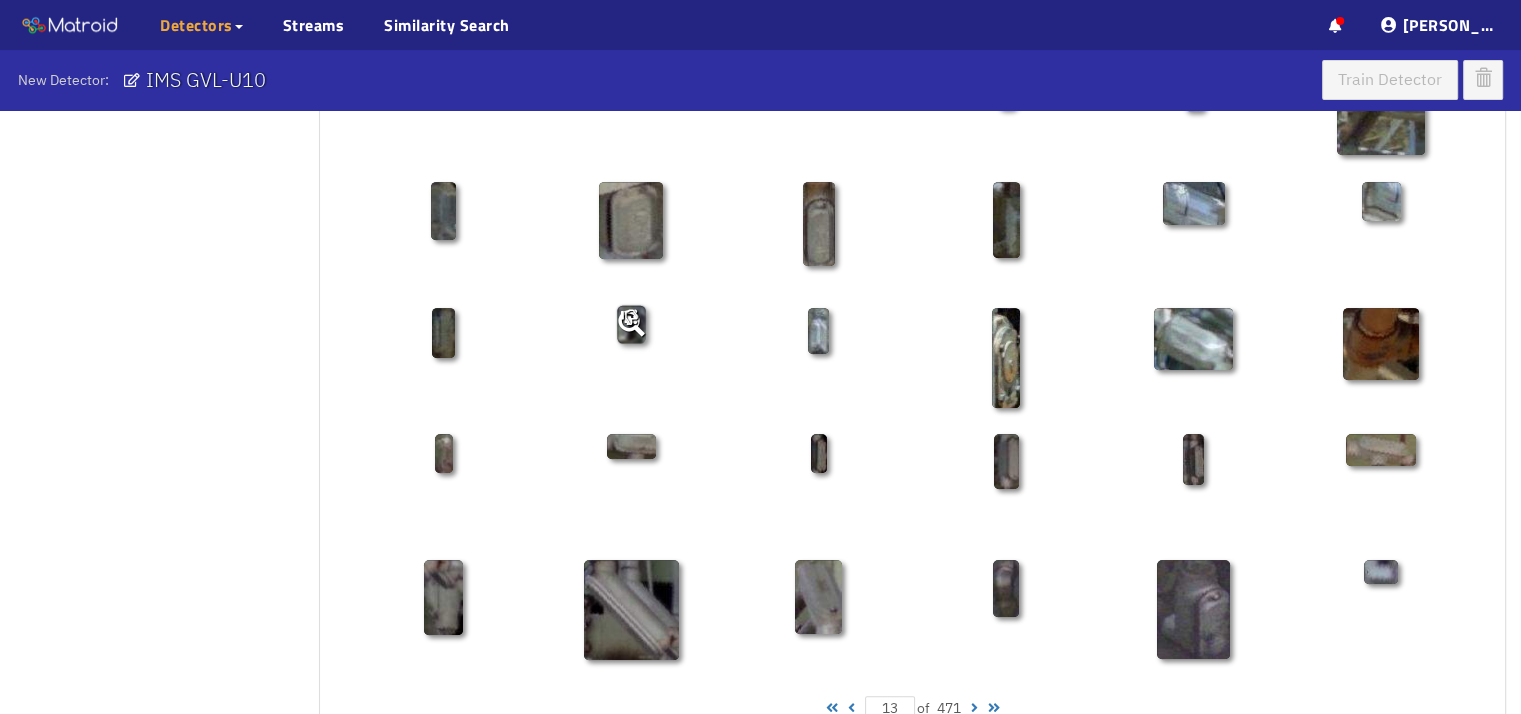 click 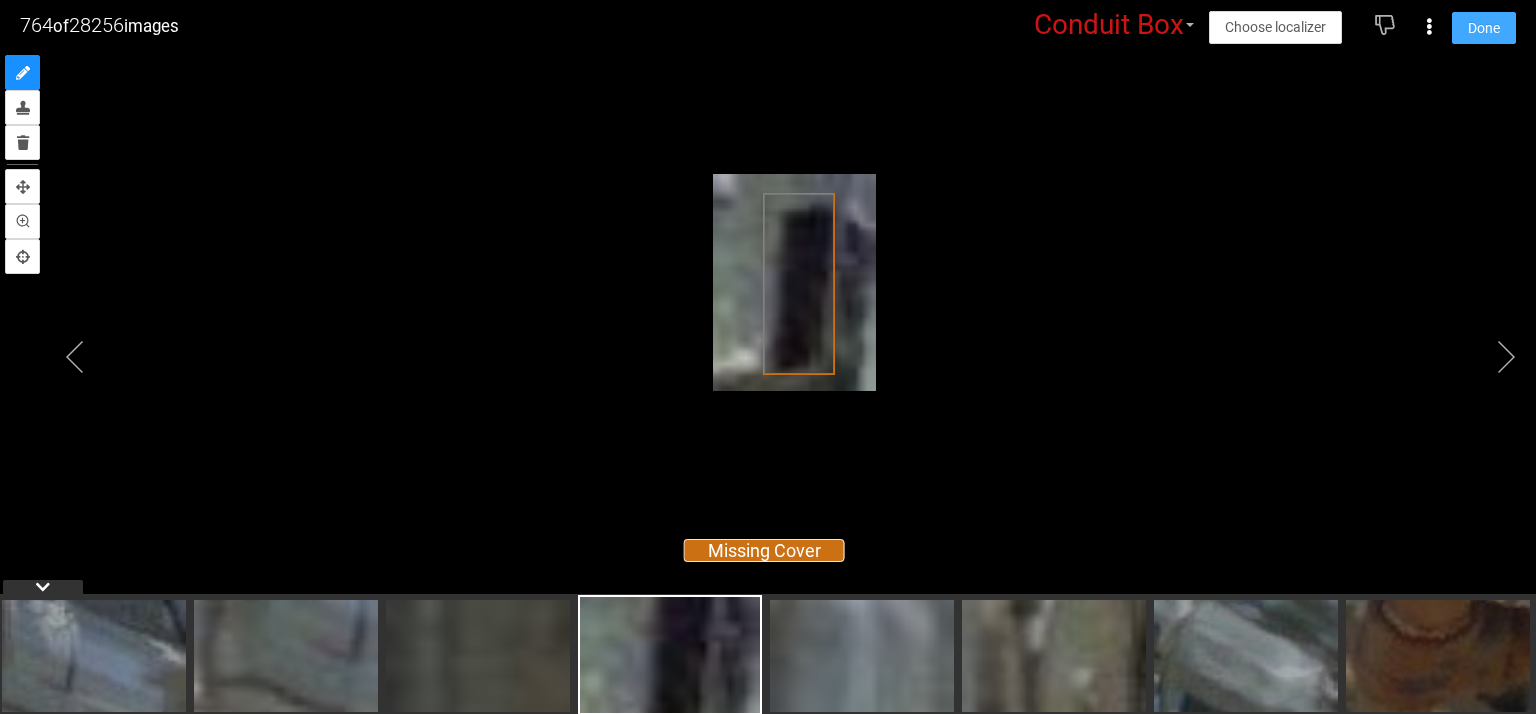 click on "Done" at bounding box center (1484, 28) 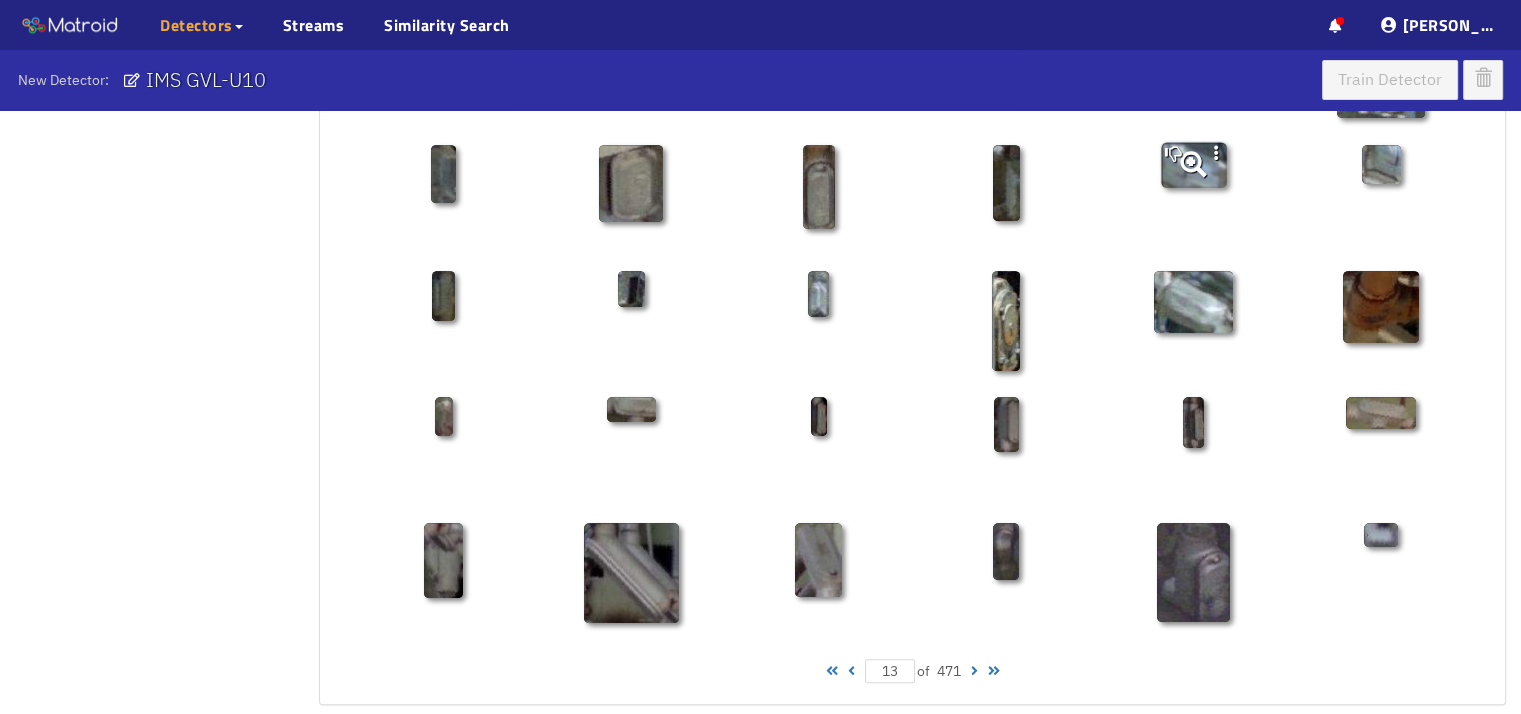 scroll, scrollTop: 1052, scrollLeft: 0, axis: vertical 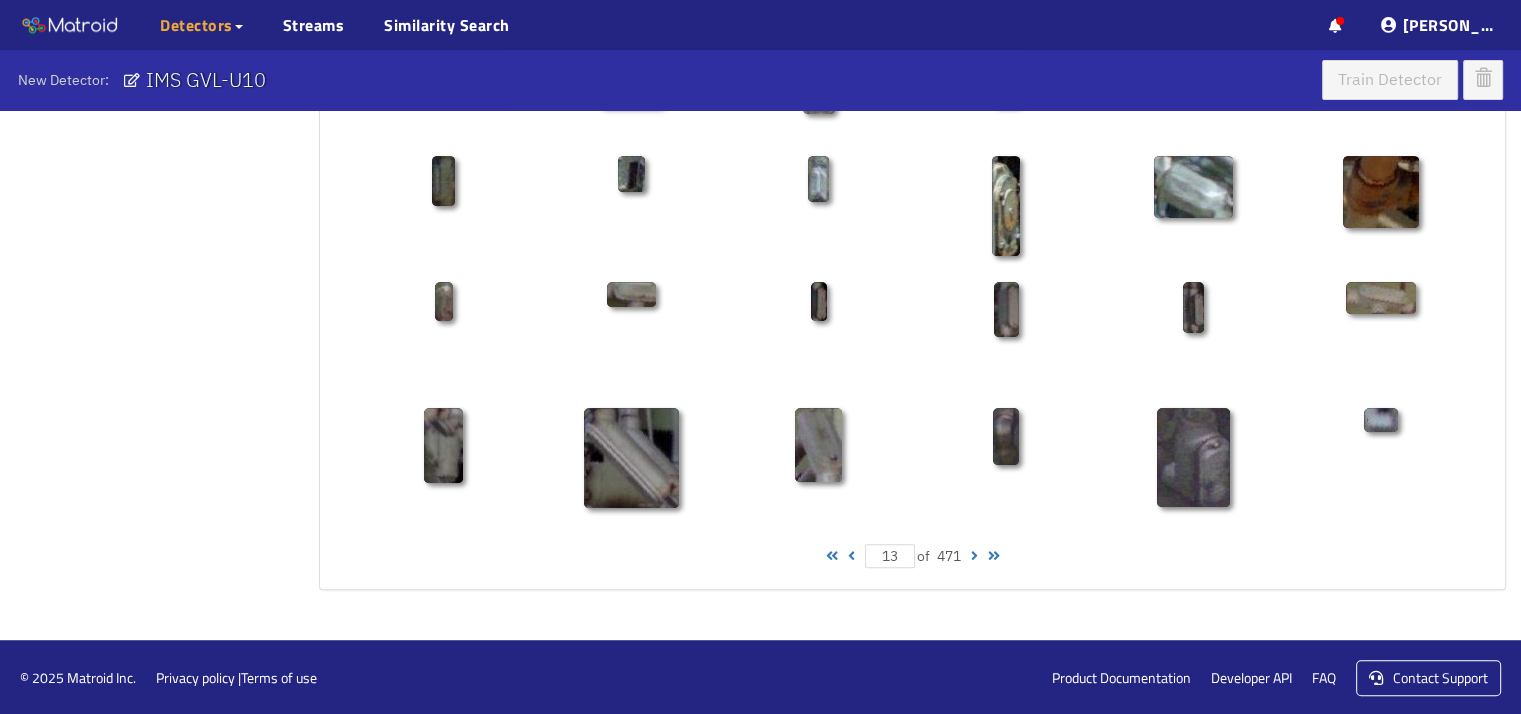 click at bounding box center [974, 556] 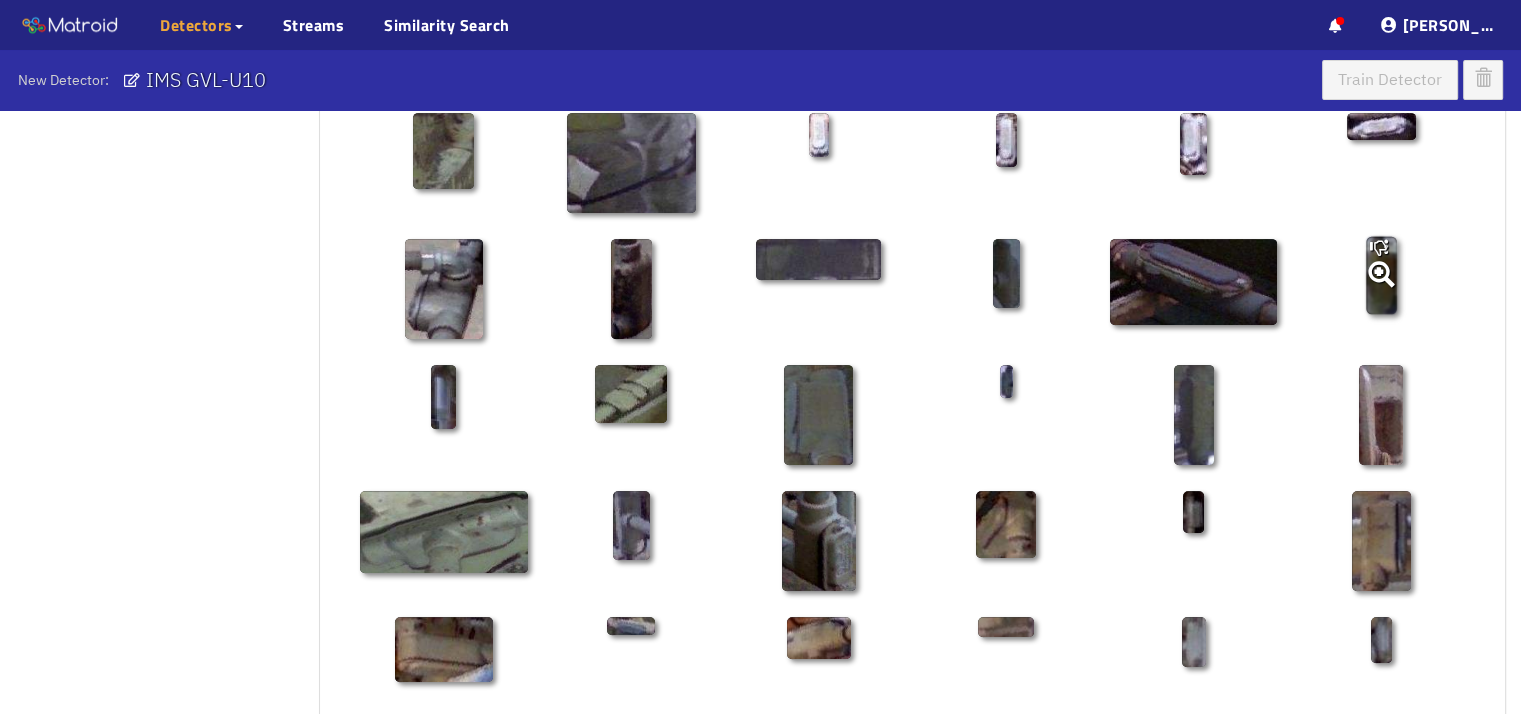 scroll, scrollTop: 1052, scrollLeft: 0, axis: vertical 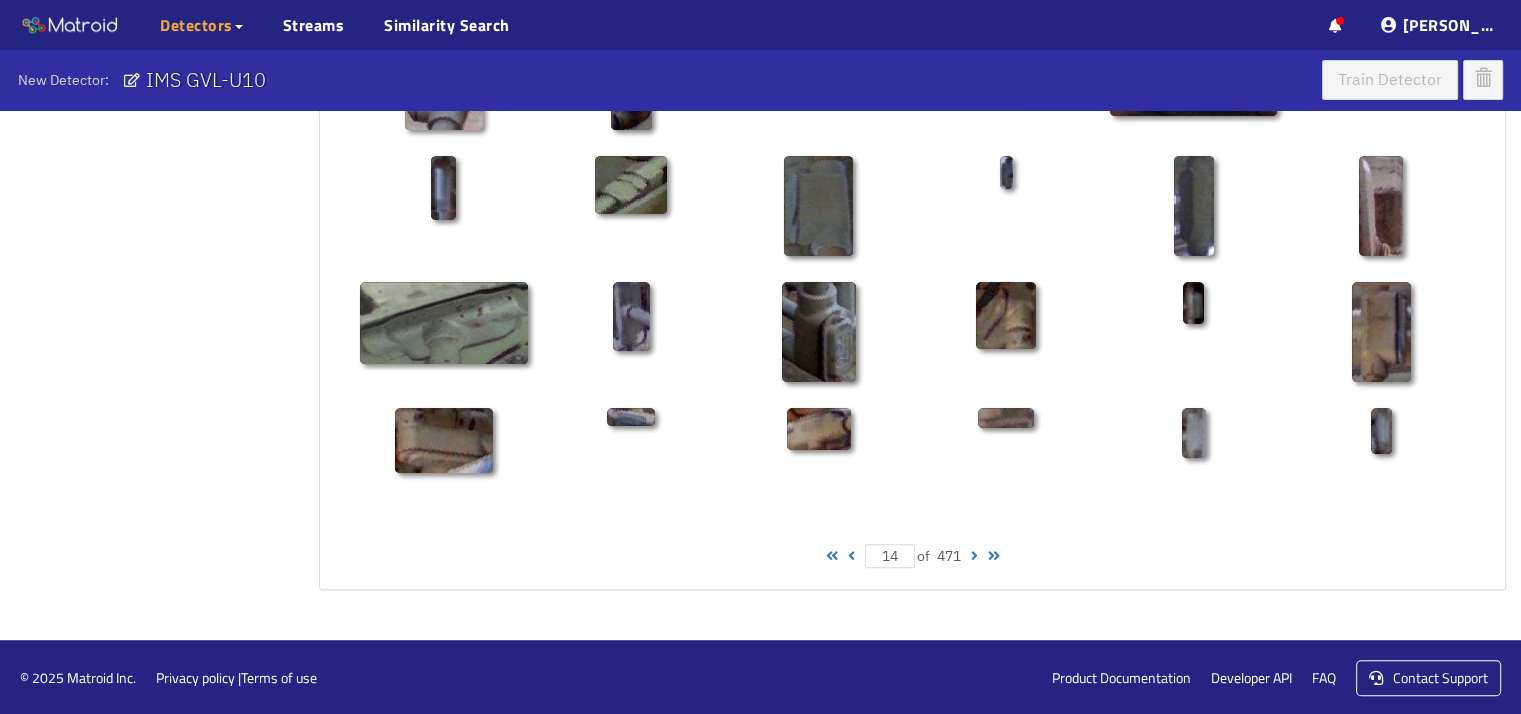 click at bounding box center (974, 556) 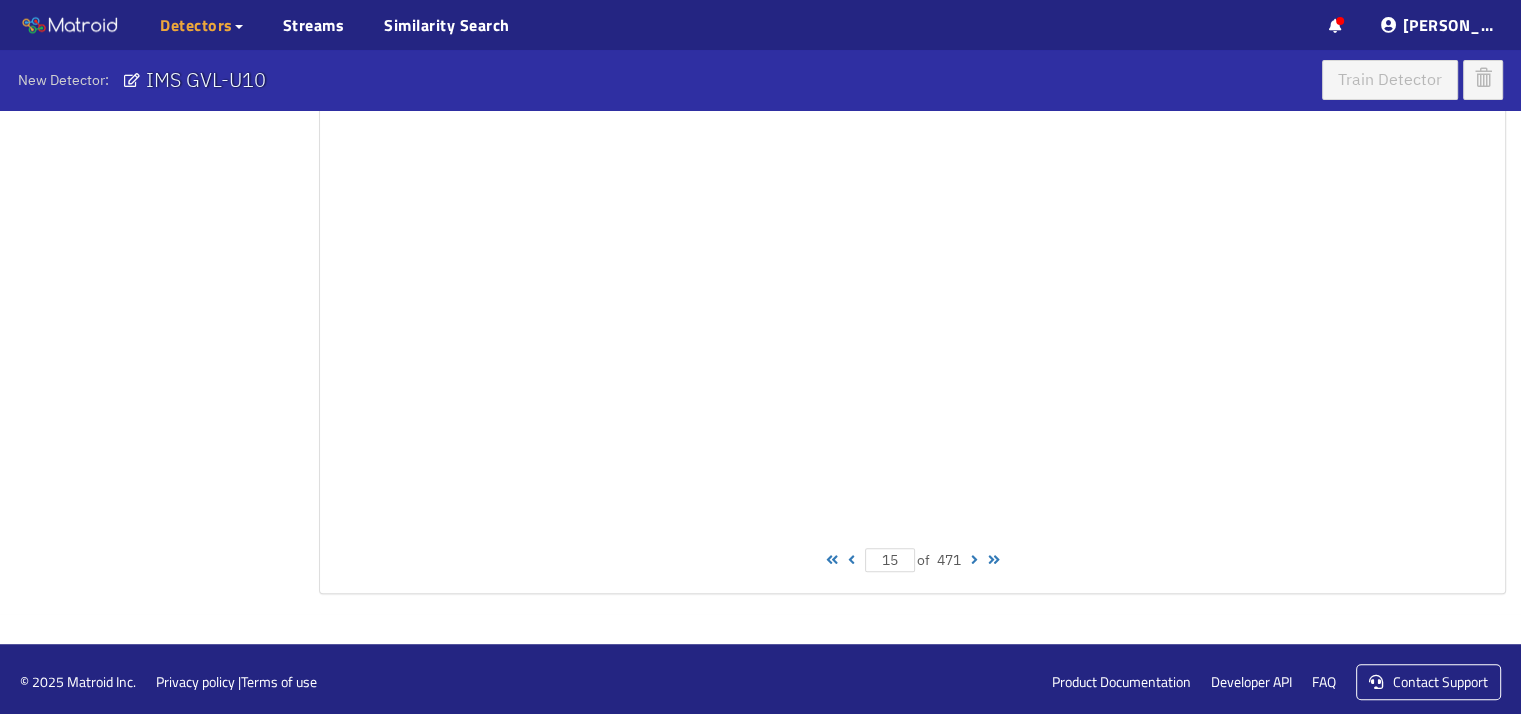 scroll, scrollTop: 1052, scrollLeft: 0, axis: vertical 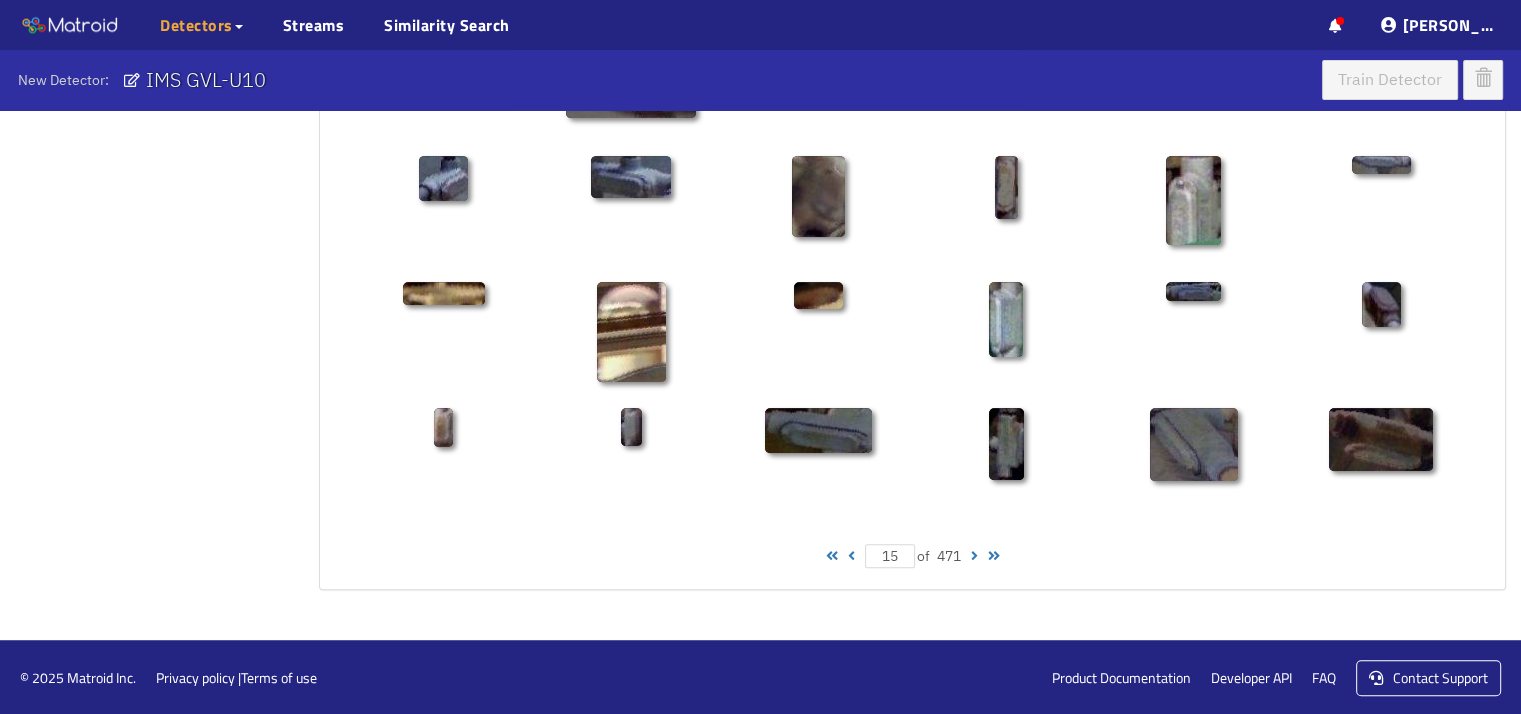 click on "15  of 471" at bounding box center (912, 556) 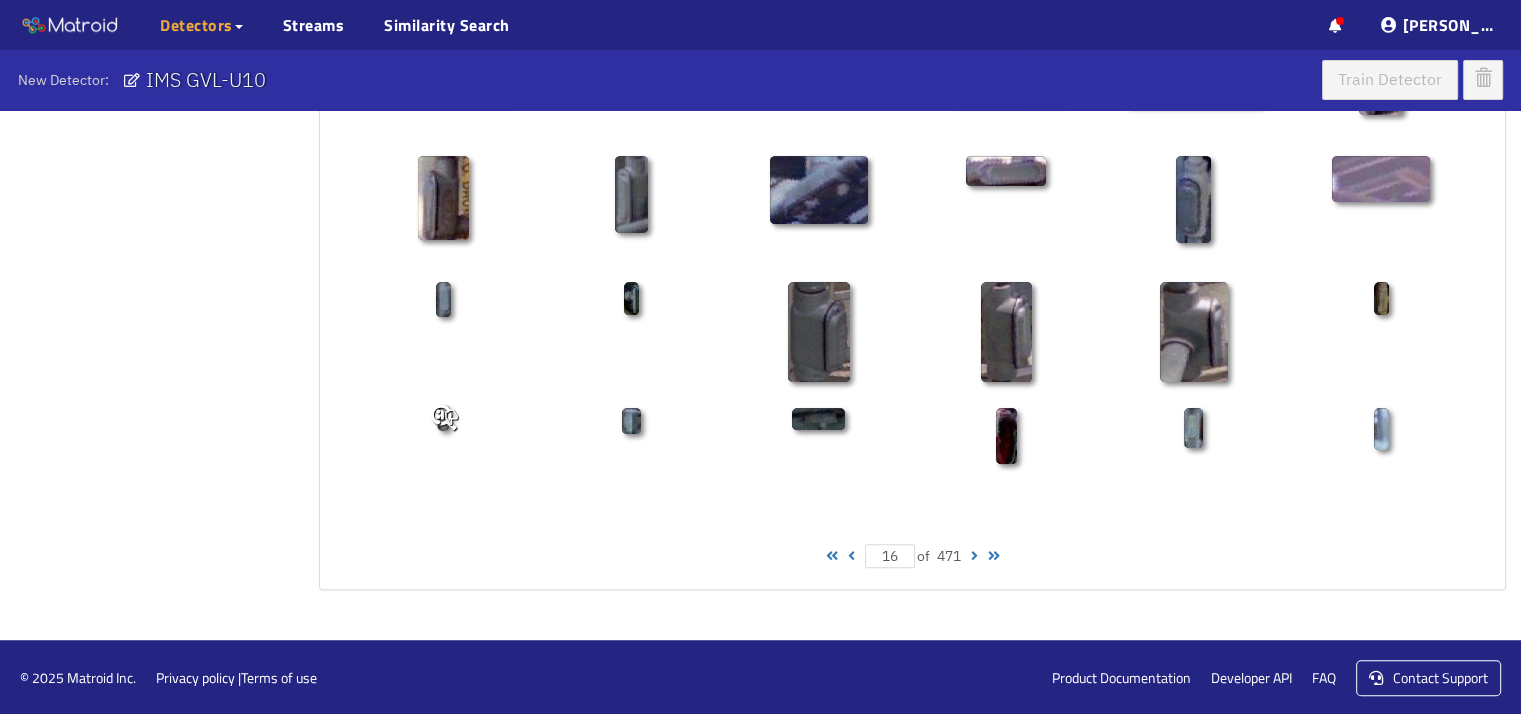 scroll, scrollTop: 1052, scrollLeft: 0, axis: vertical 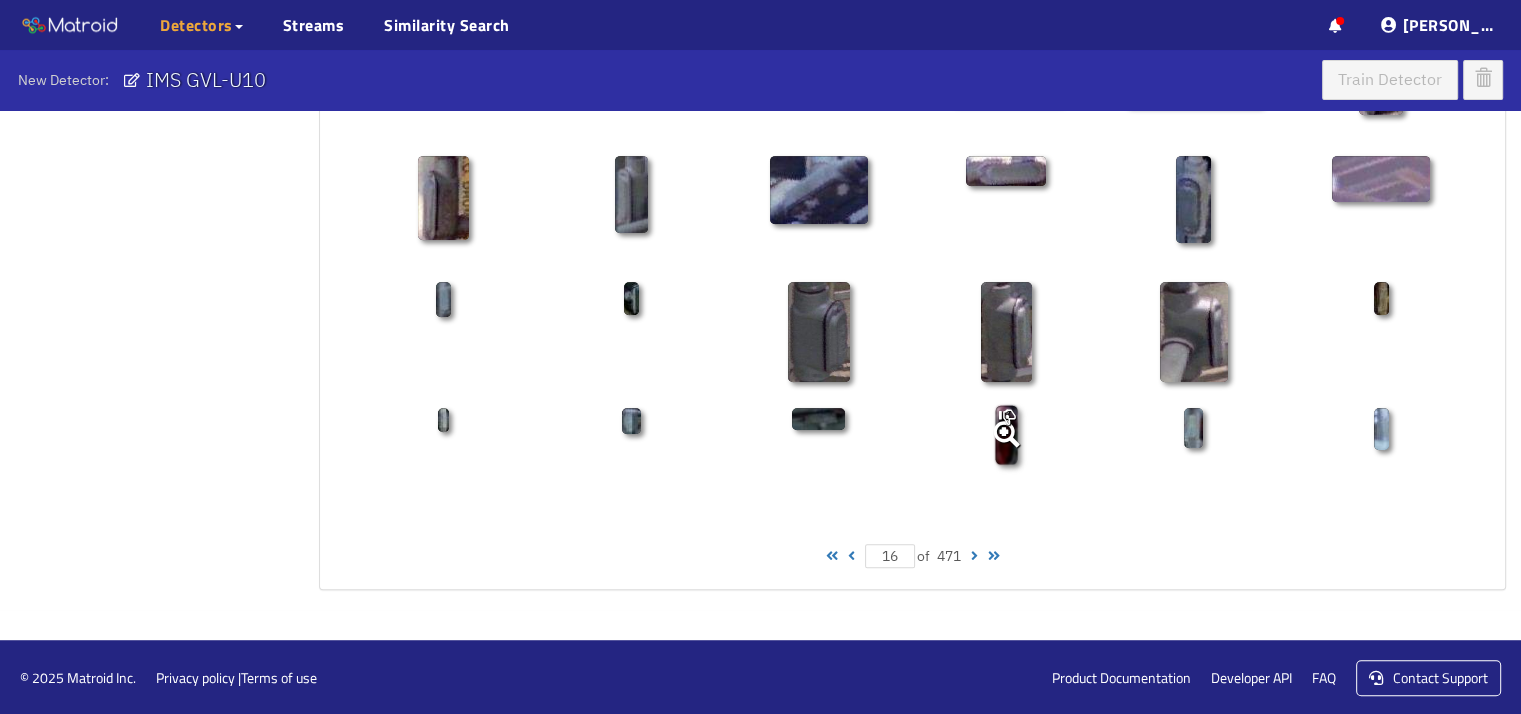 click 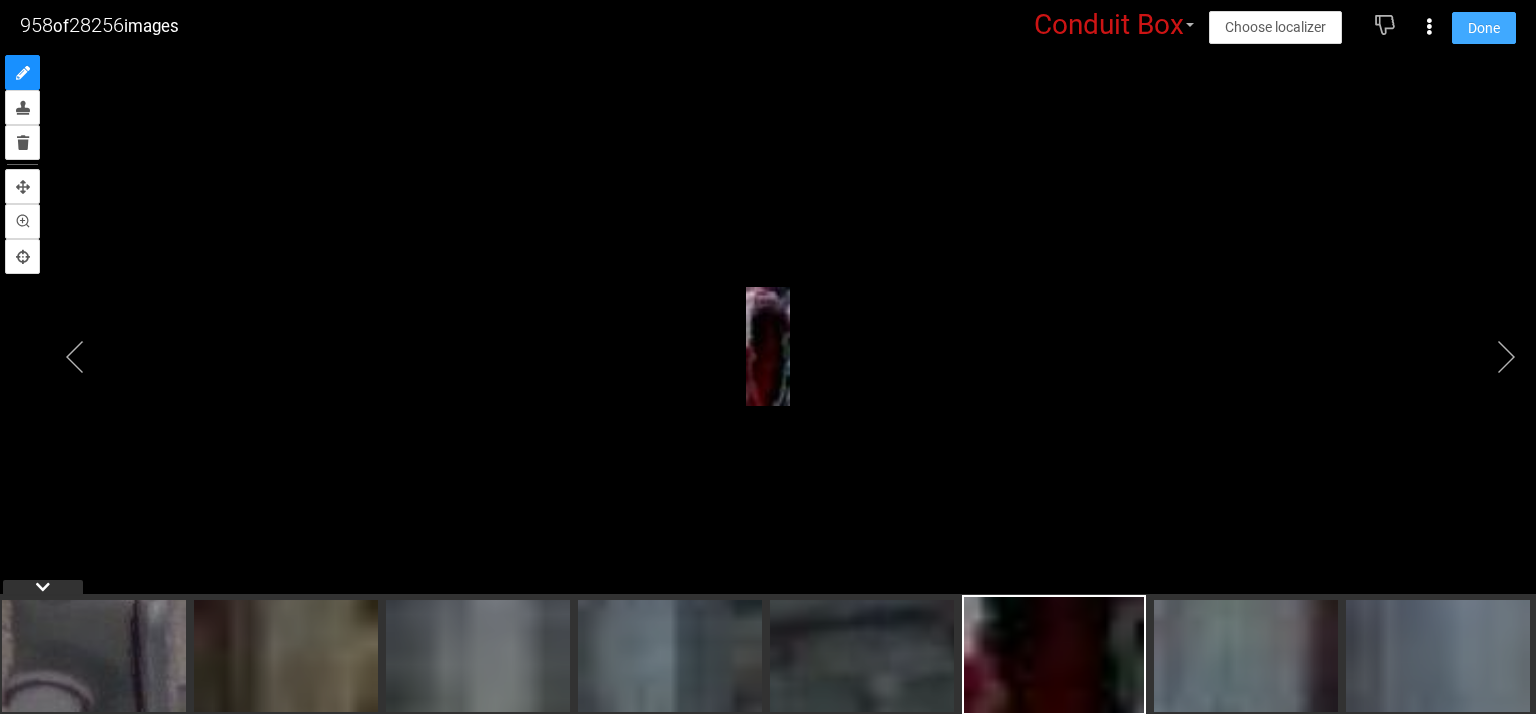 click on "Done" at bounding box center (1484, 28) 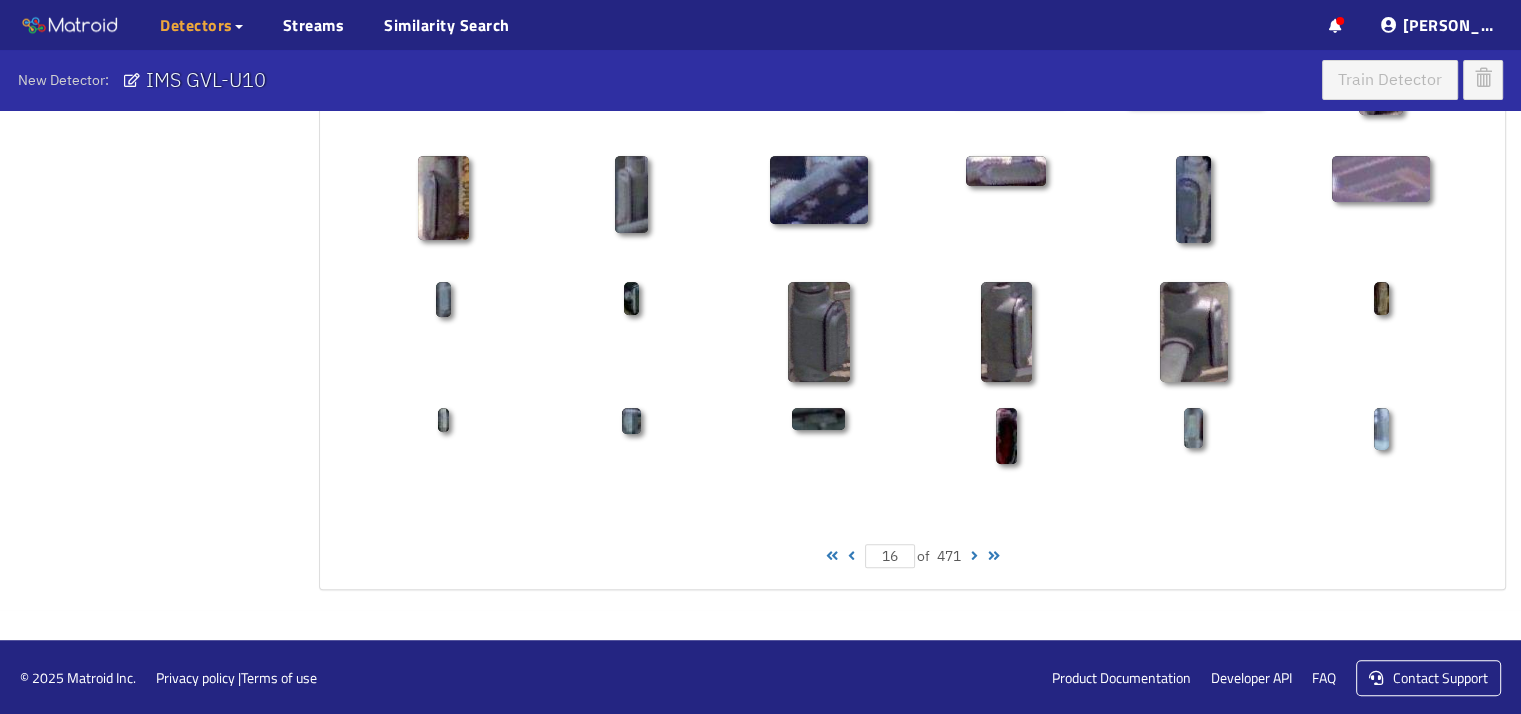 click at bounding box center (974, 556) 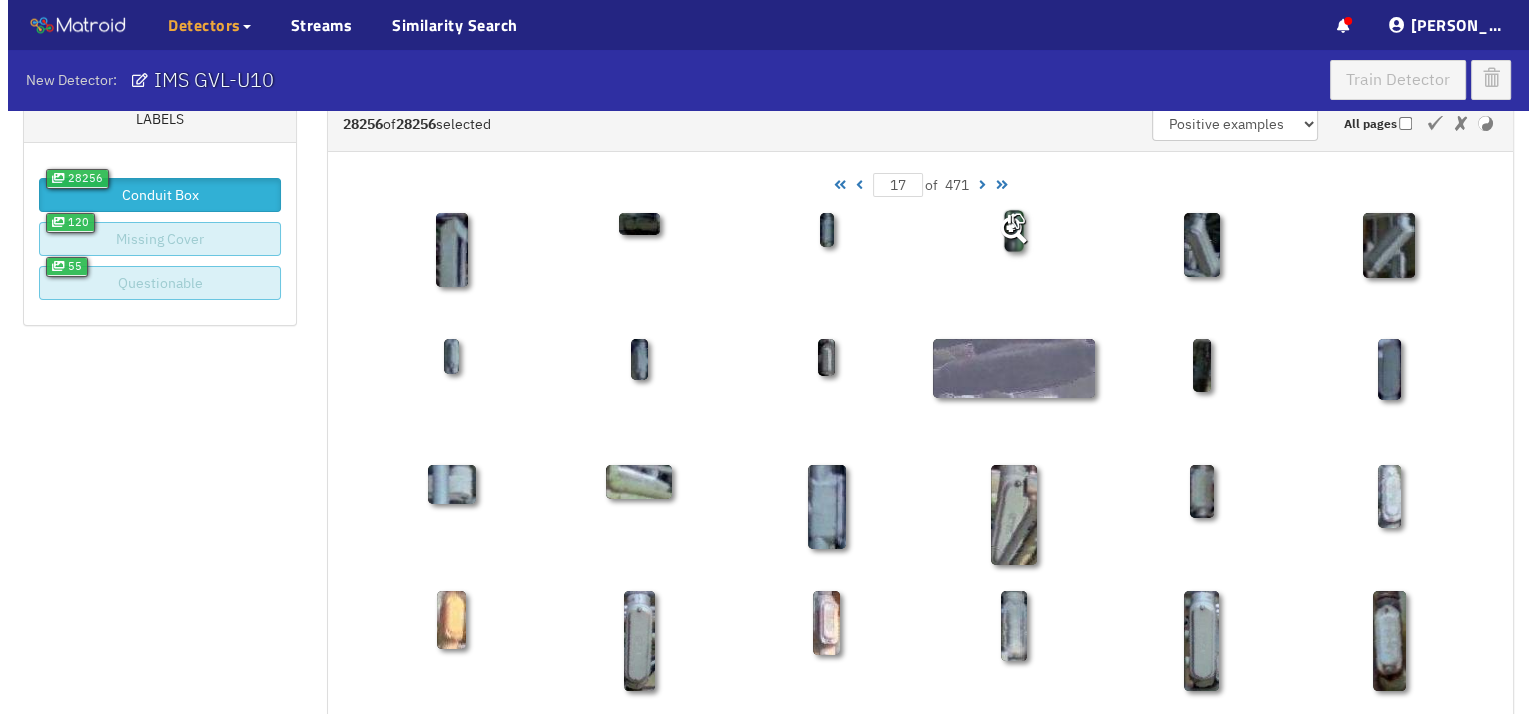 scroll, scrollTop: 0, scrollLeft: 0, axis: both 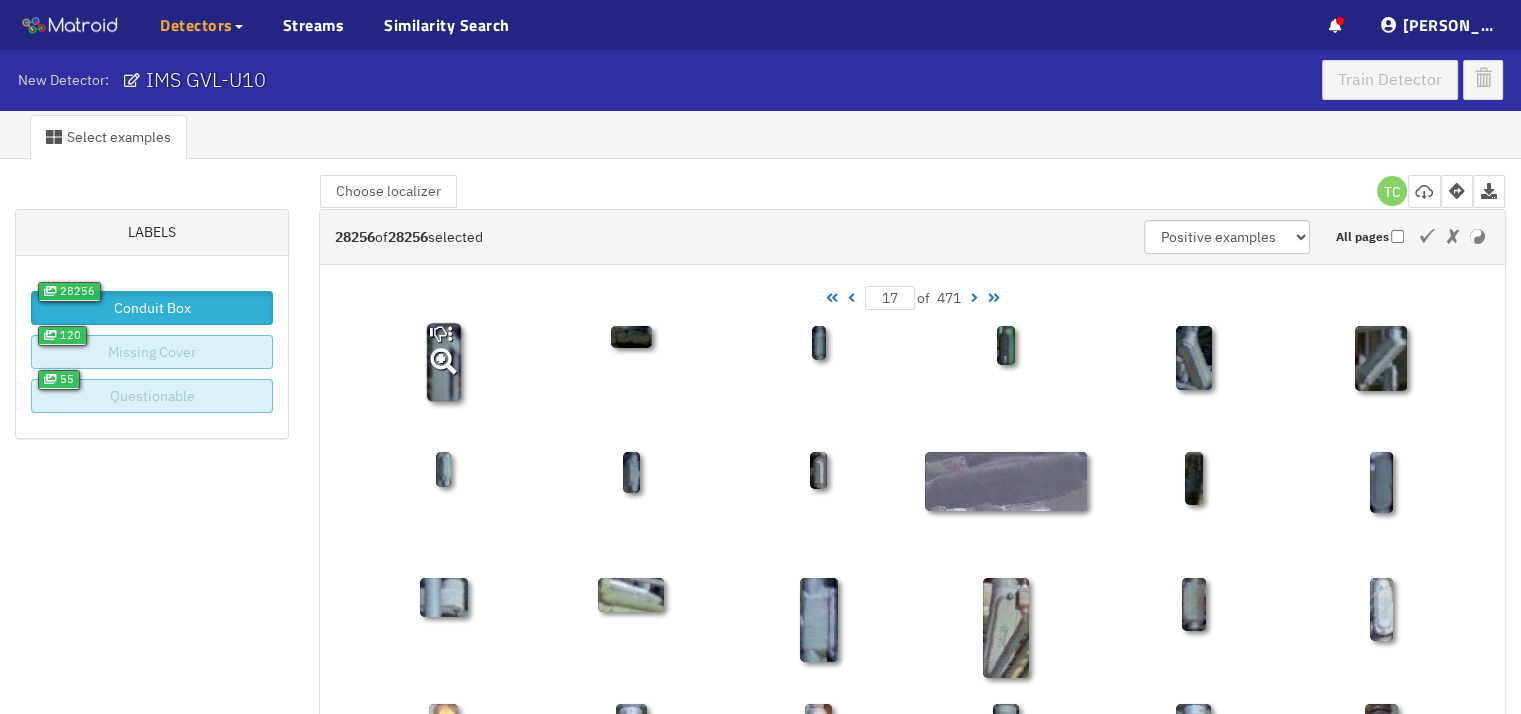 click 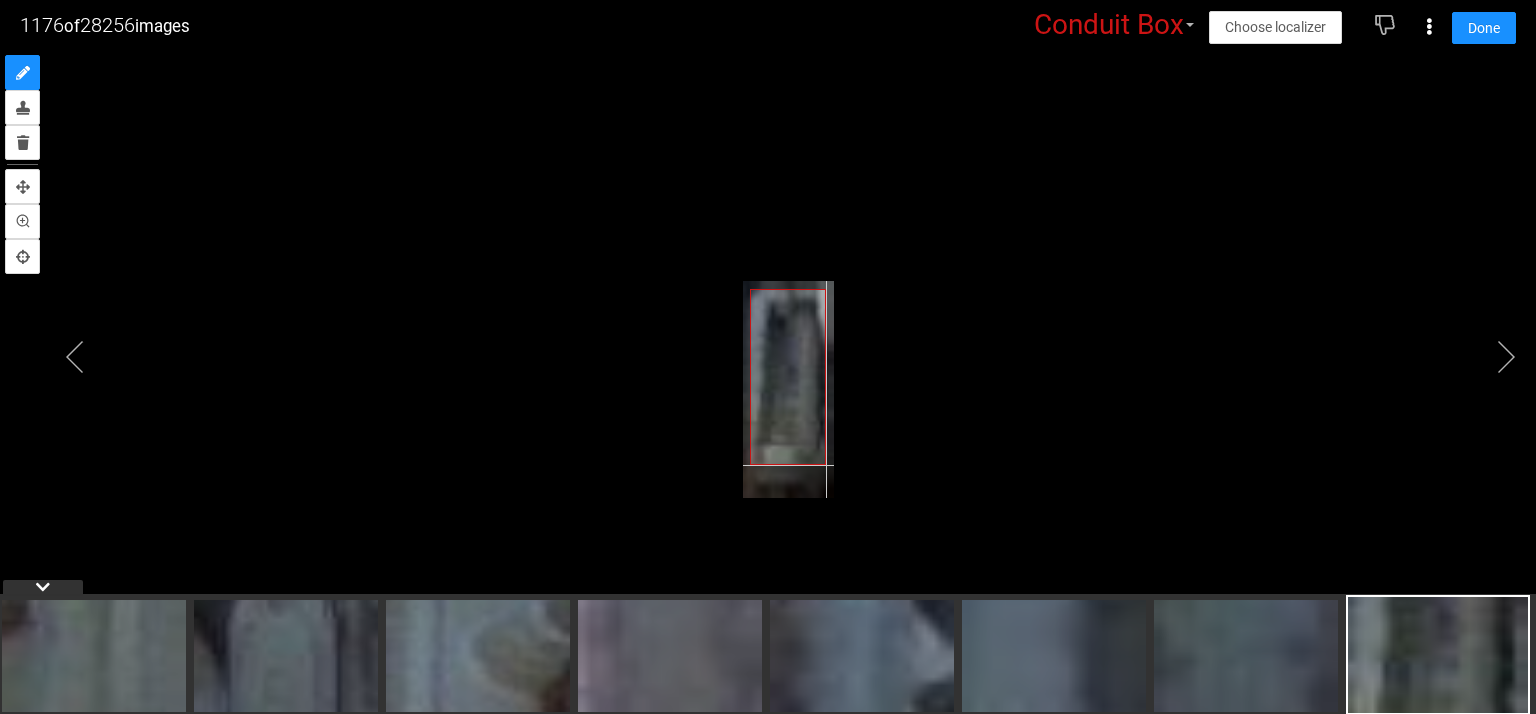 click at bounding box center (788, 390) 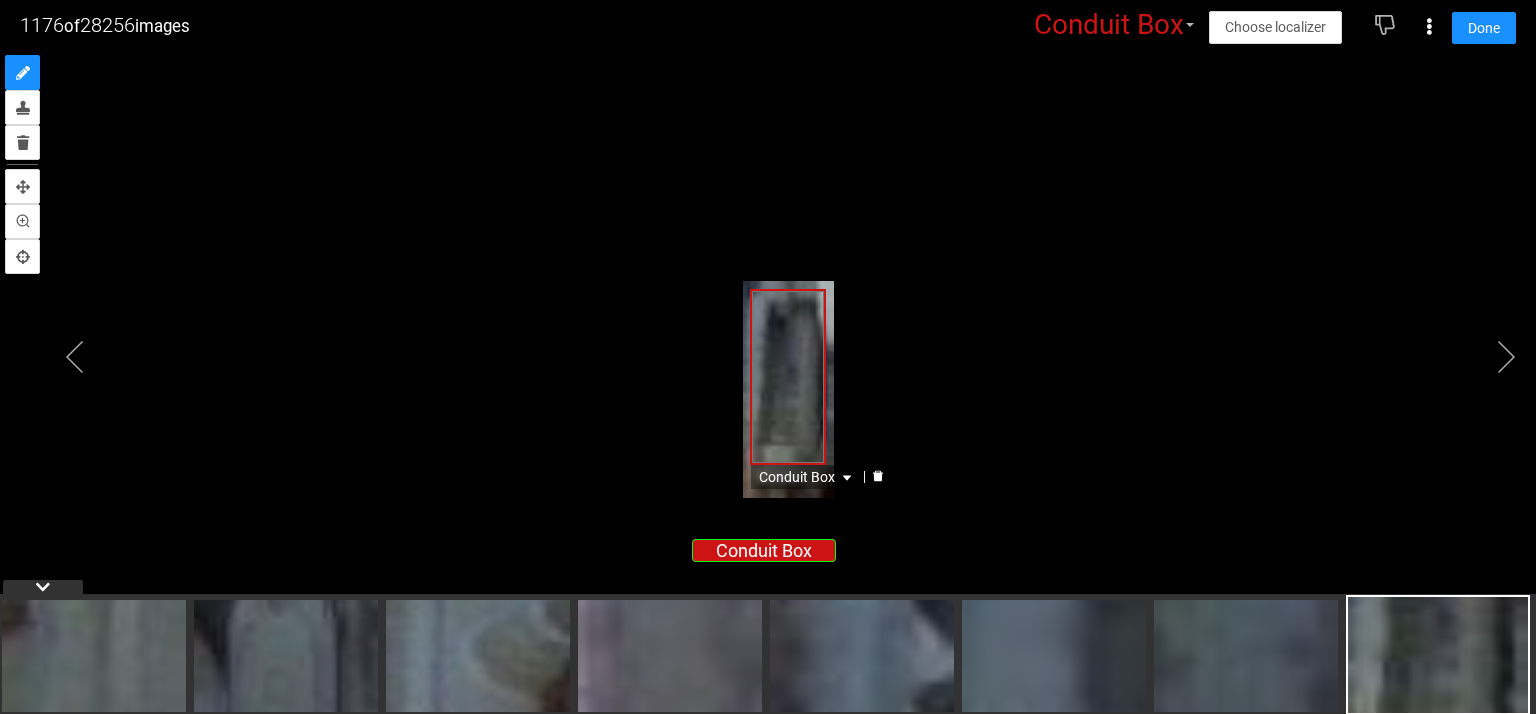 click on "Conduit Box" at bounding box center [807, 477] 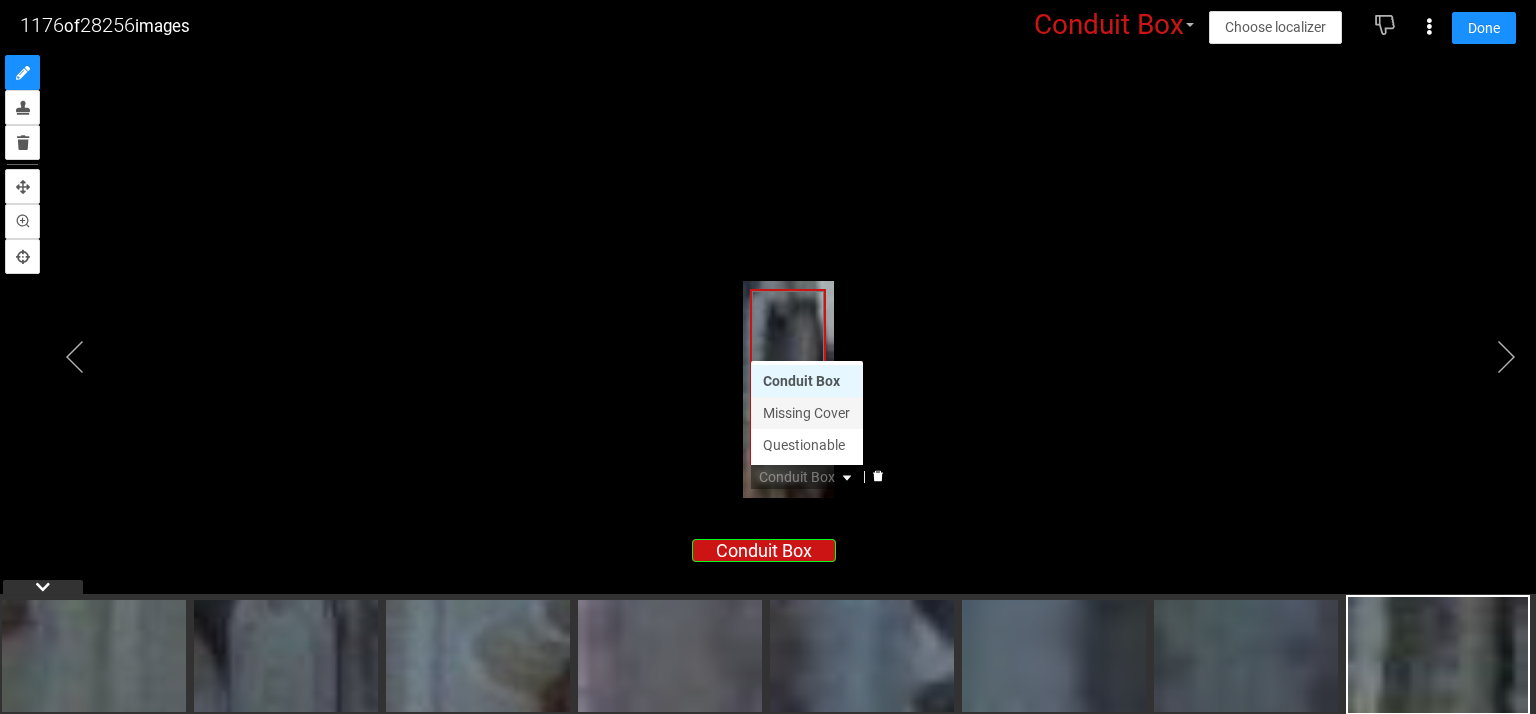 click on "Missing Cover" at bounding box center [807, 413] 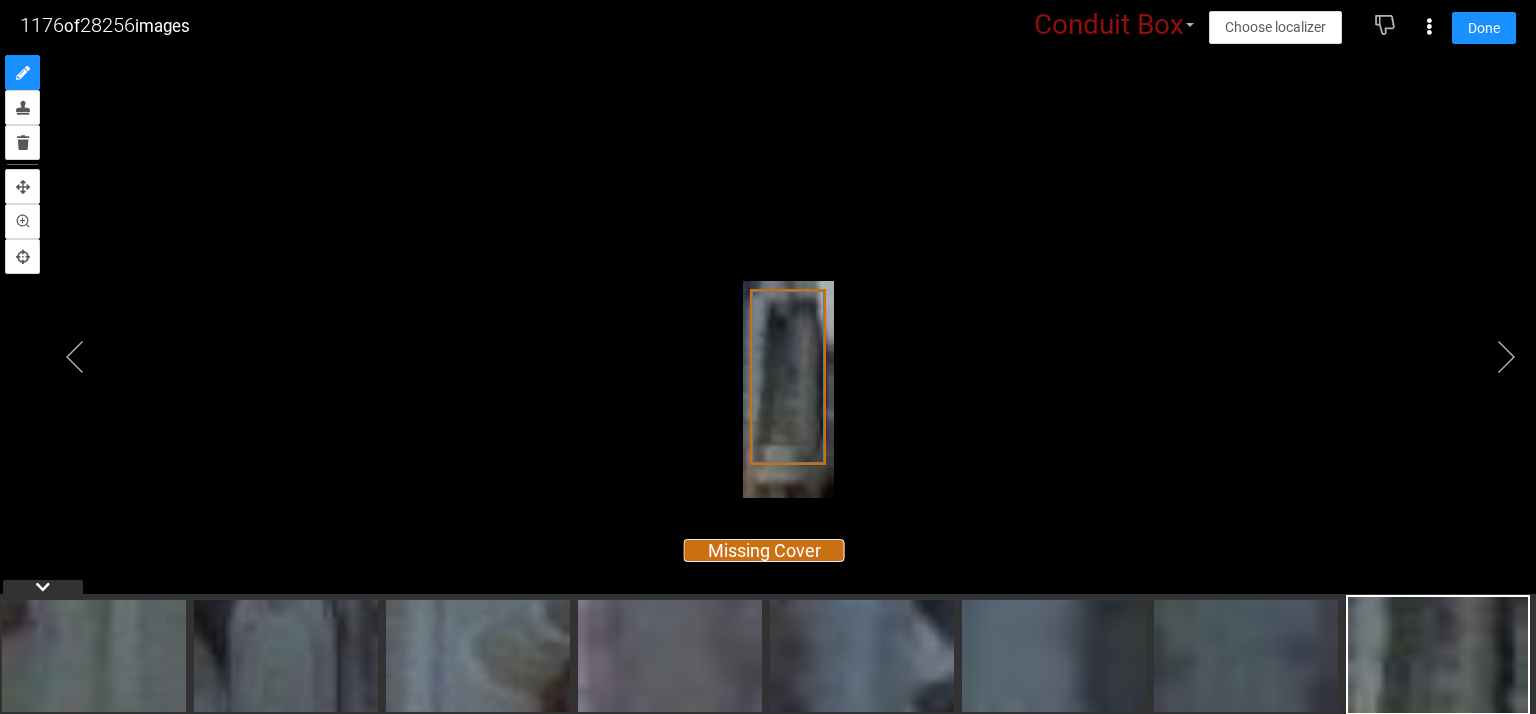 click on "Conduit Box" at bounding box center (1109, 25) 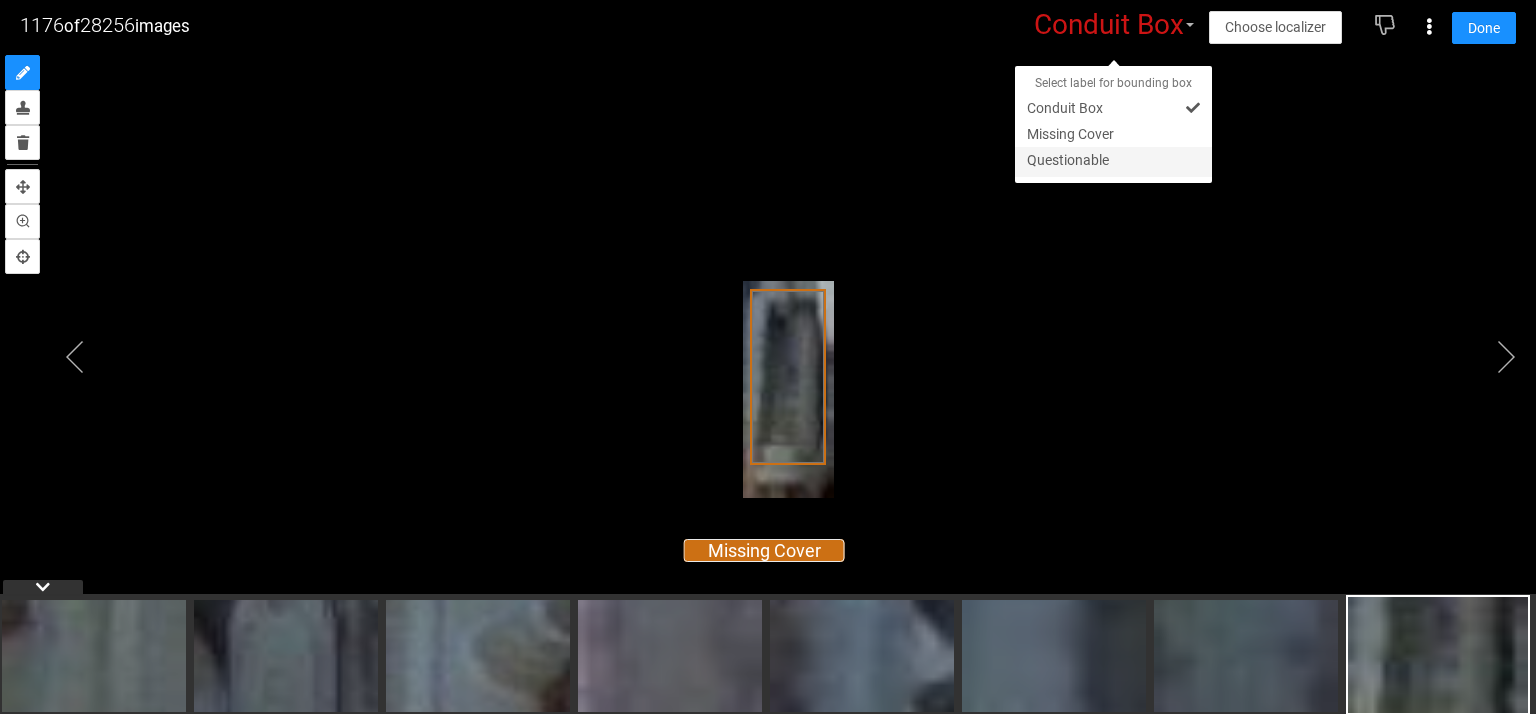 click on "Questionable" at bounding box center [1113, 162] 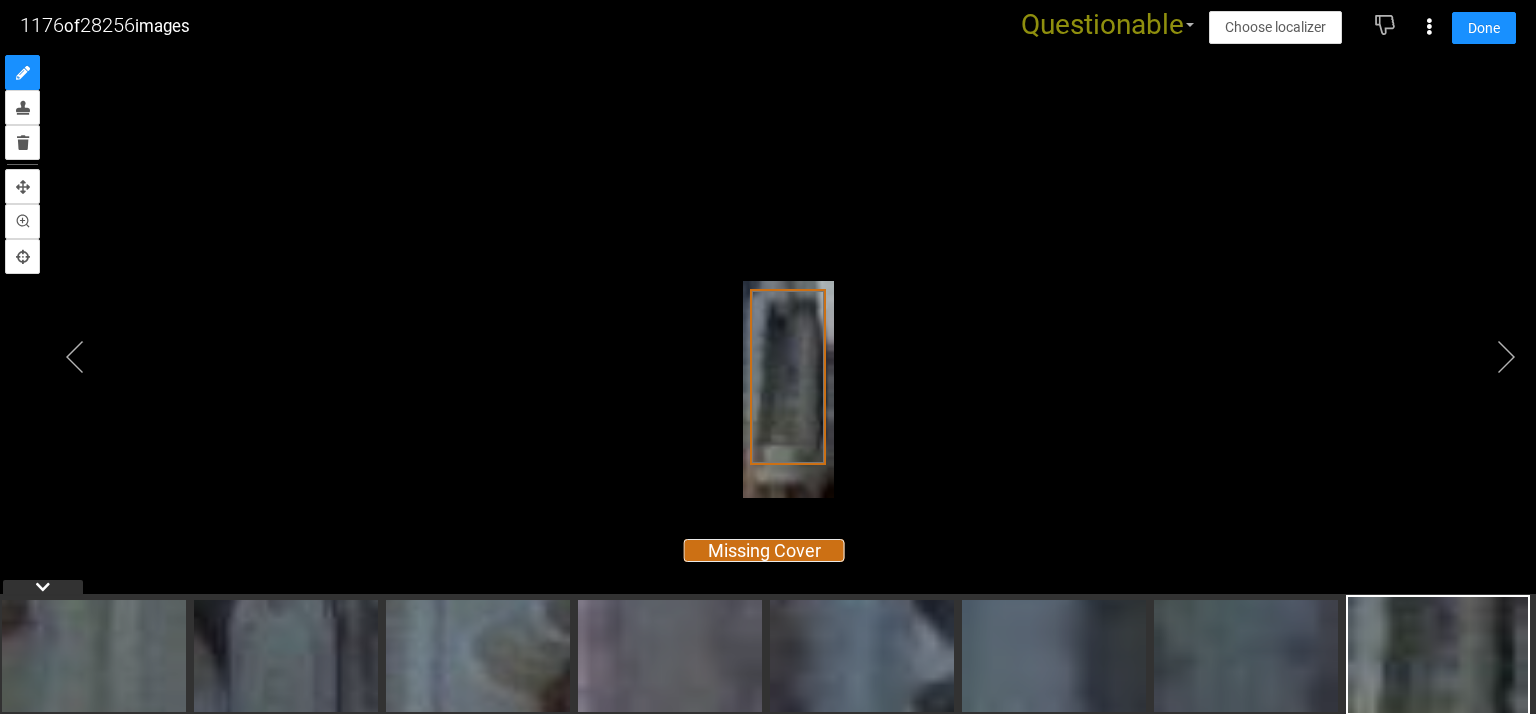 click on "Questionable" at bounding box center [1102, 25] 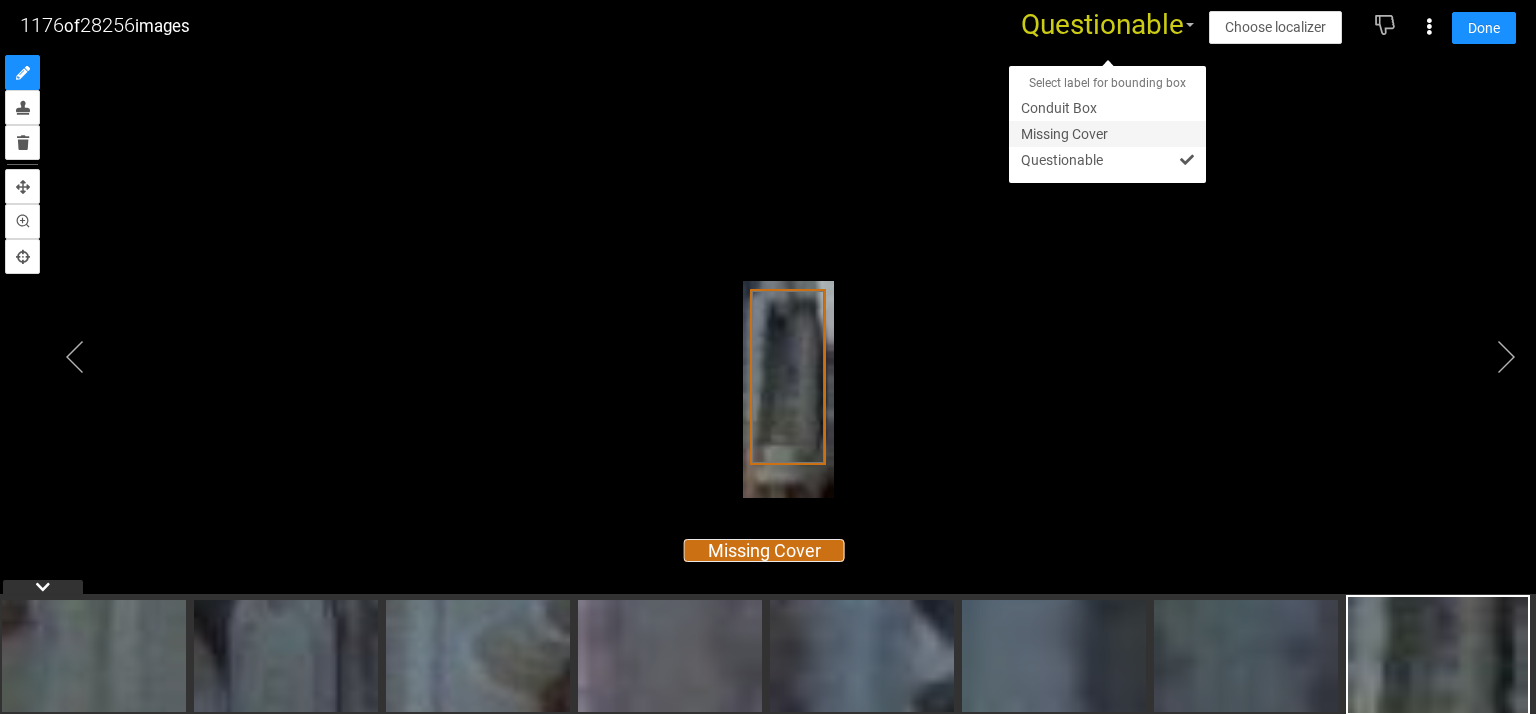 click on "Missing Cover" at bounding box center (1107, 134) 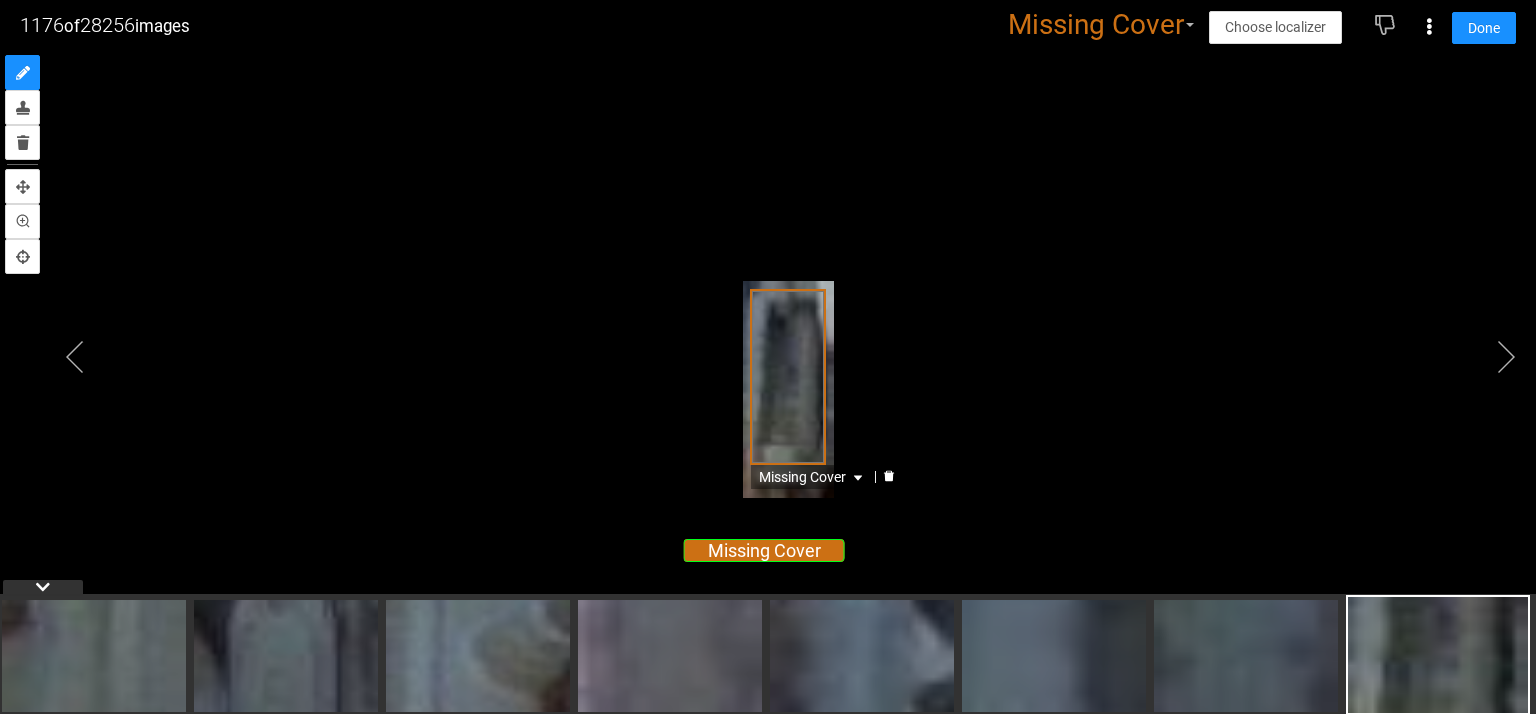 click on "Missing Cover" at bounding box center (813, 477) 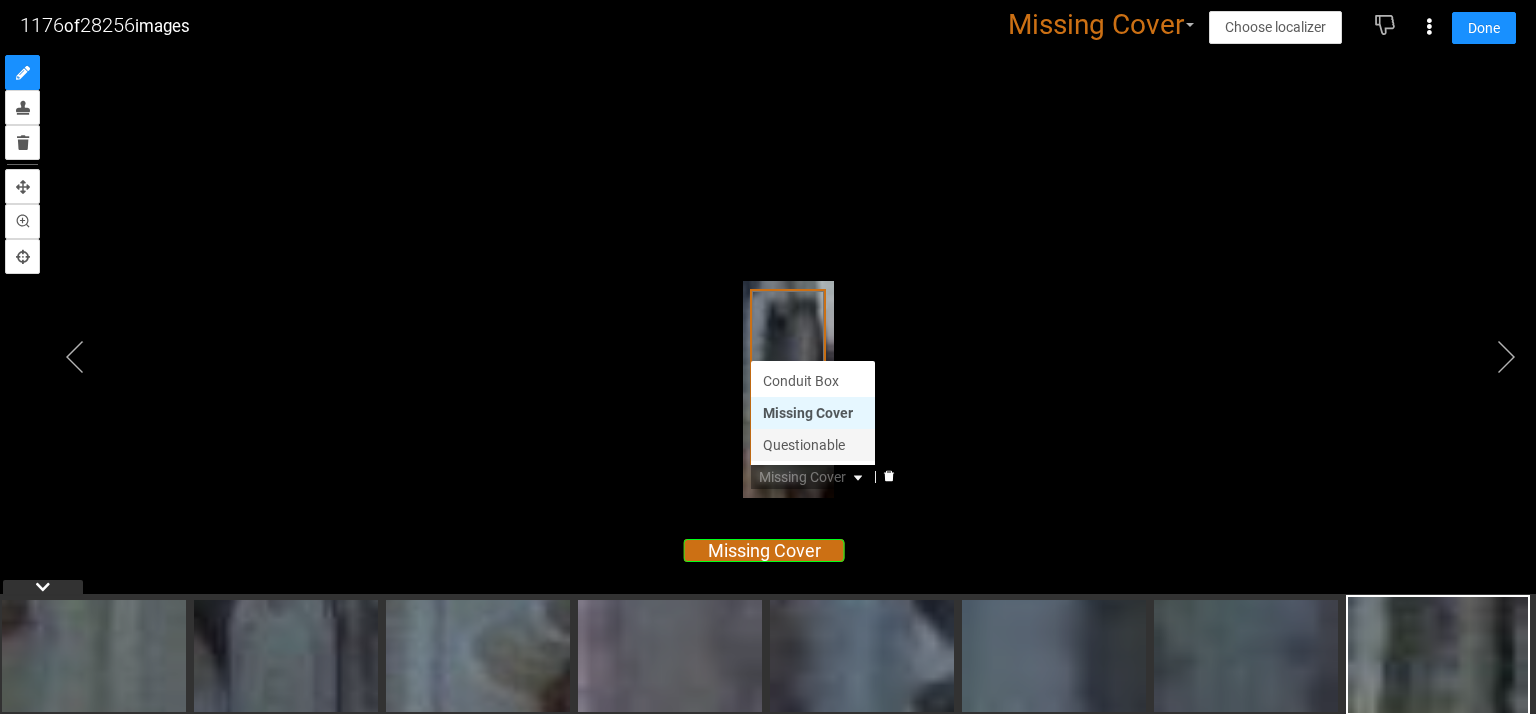 click on "Questionable" at bounding box center [813, 445] 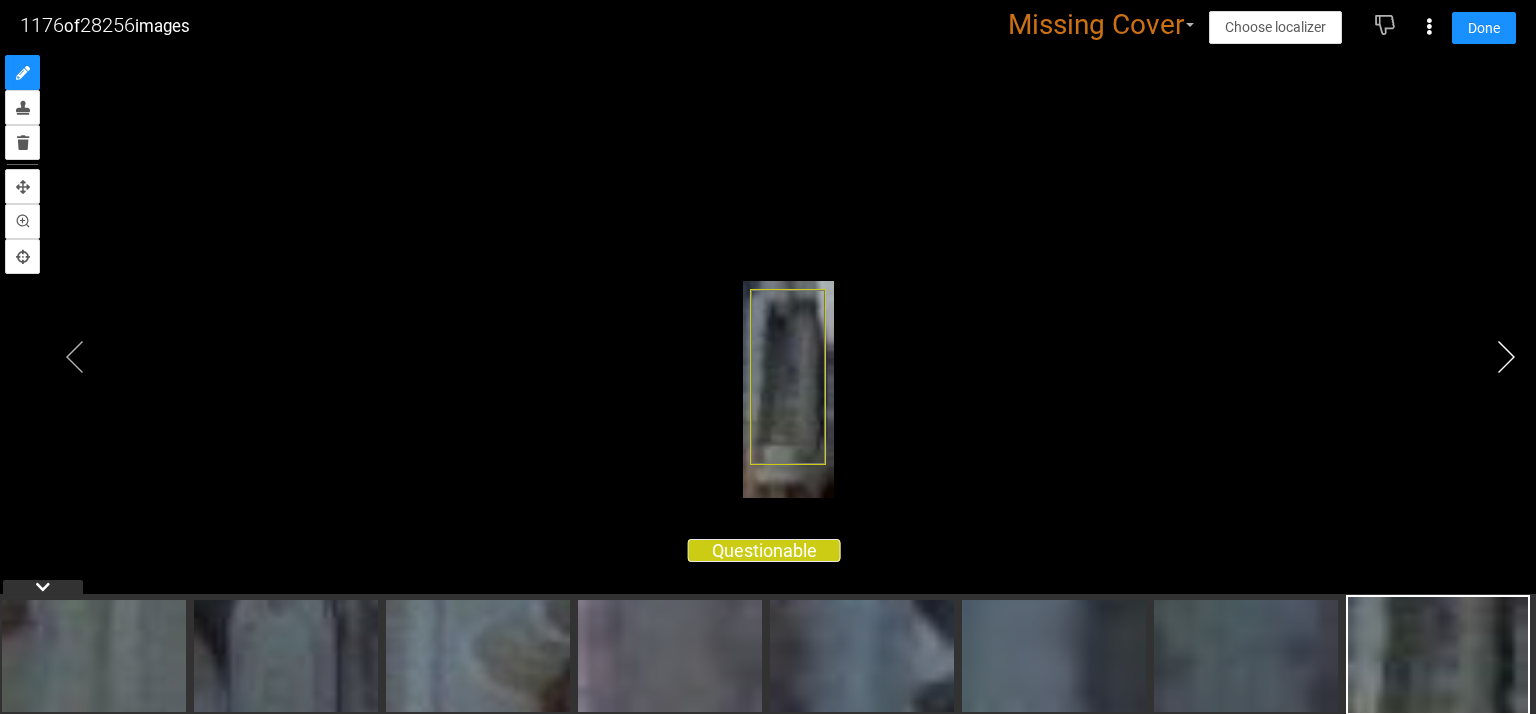 click at bounding box center (1506, 357) 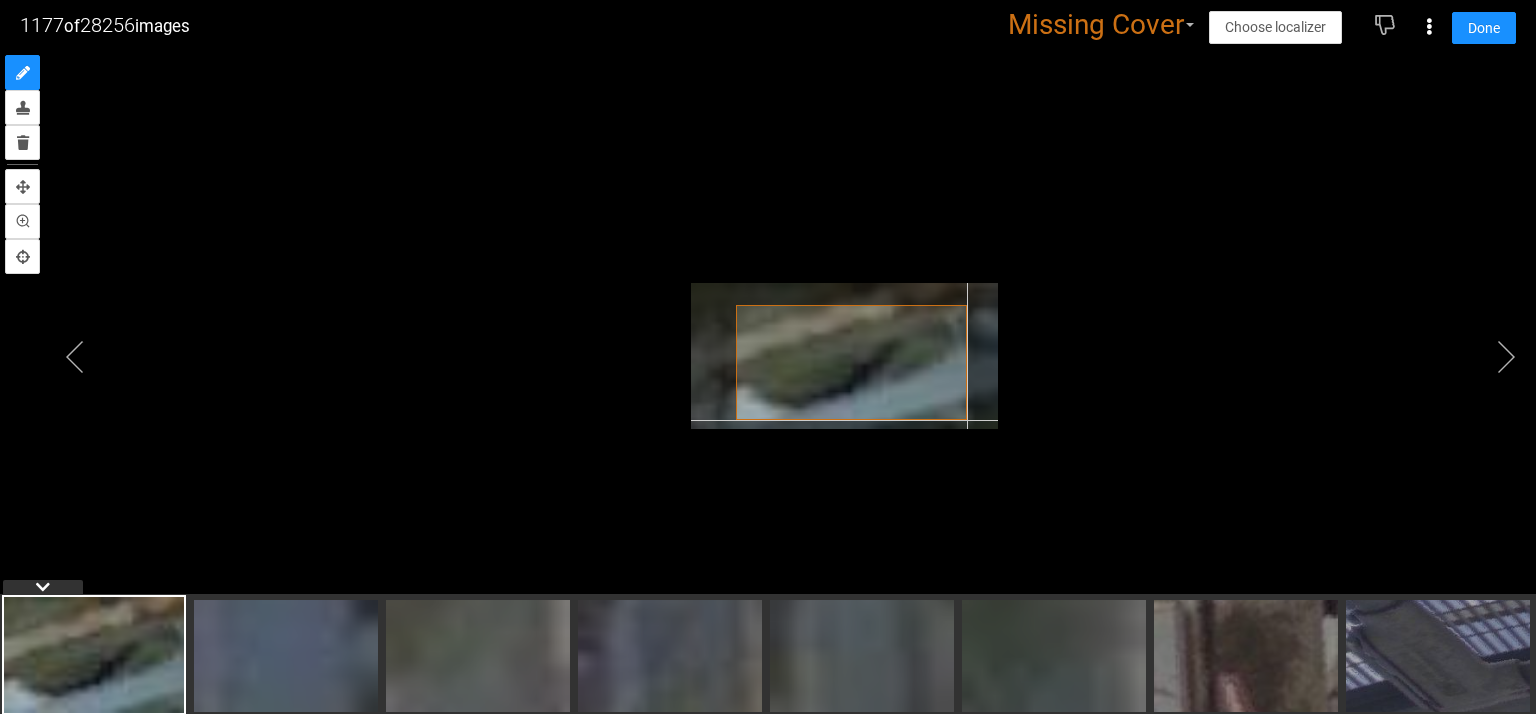 click at bounding box center [844, 356] 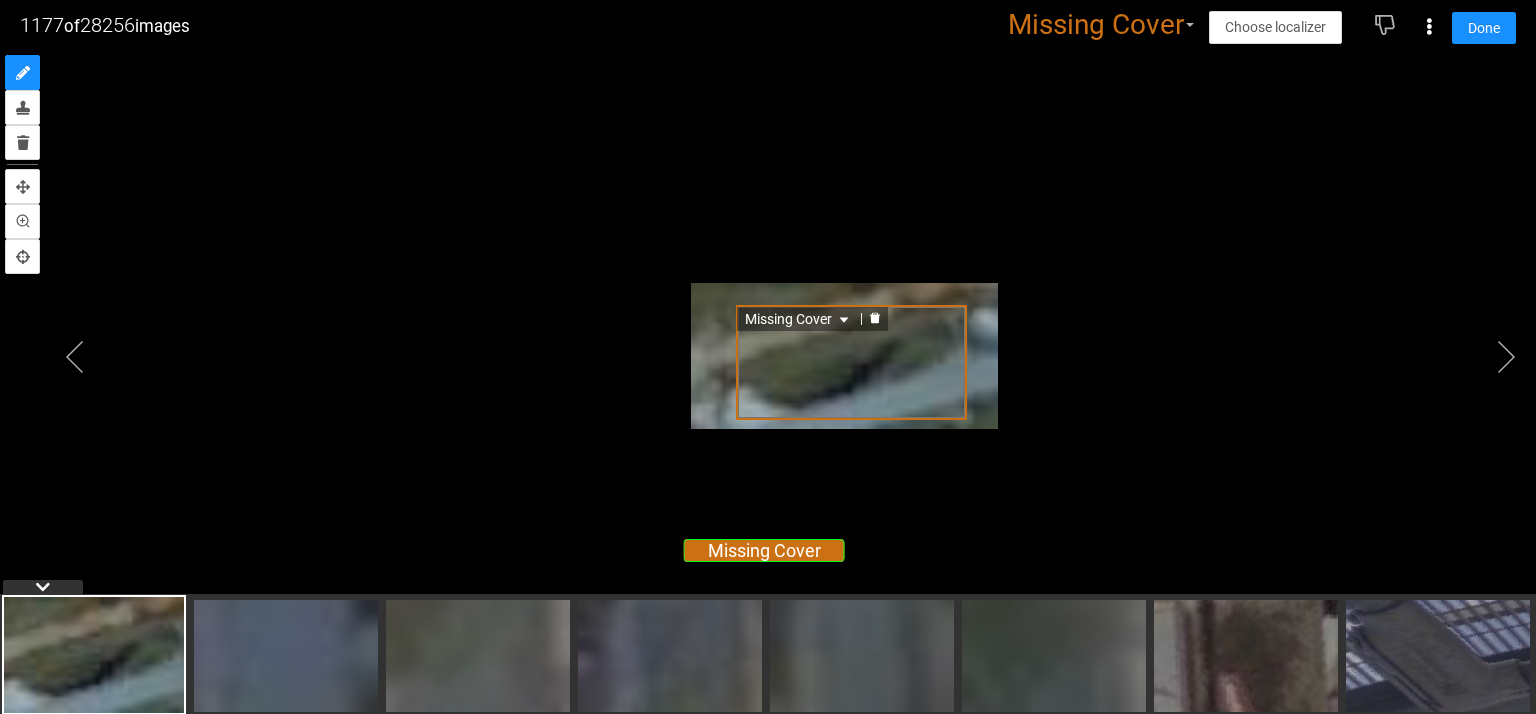 click on "Missing Cover" at bounding box center (799, 319) 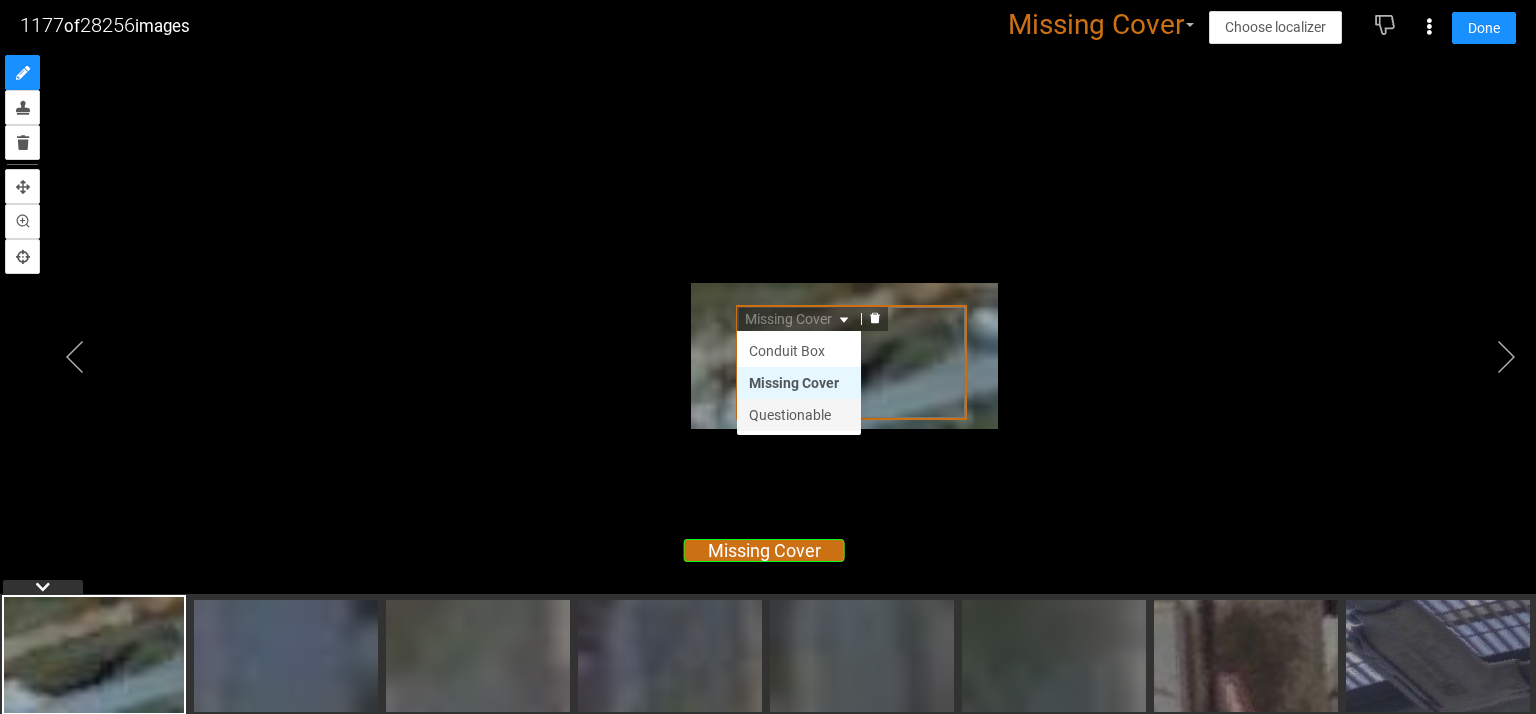 click on "Questionable" at bounding box center [799, 415] 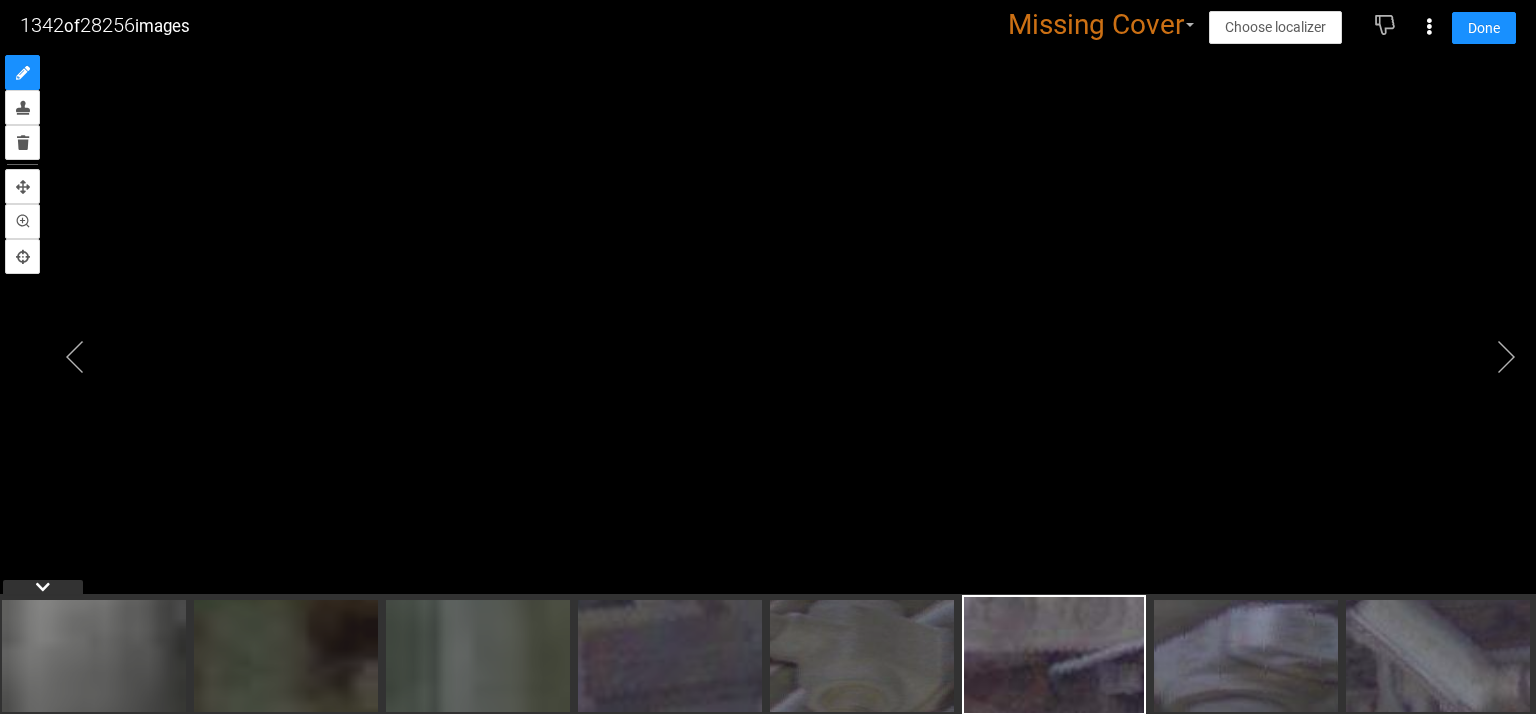 scroll, scrollTop: 0, scrollLeft: 0, axis: both 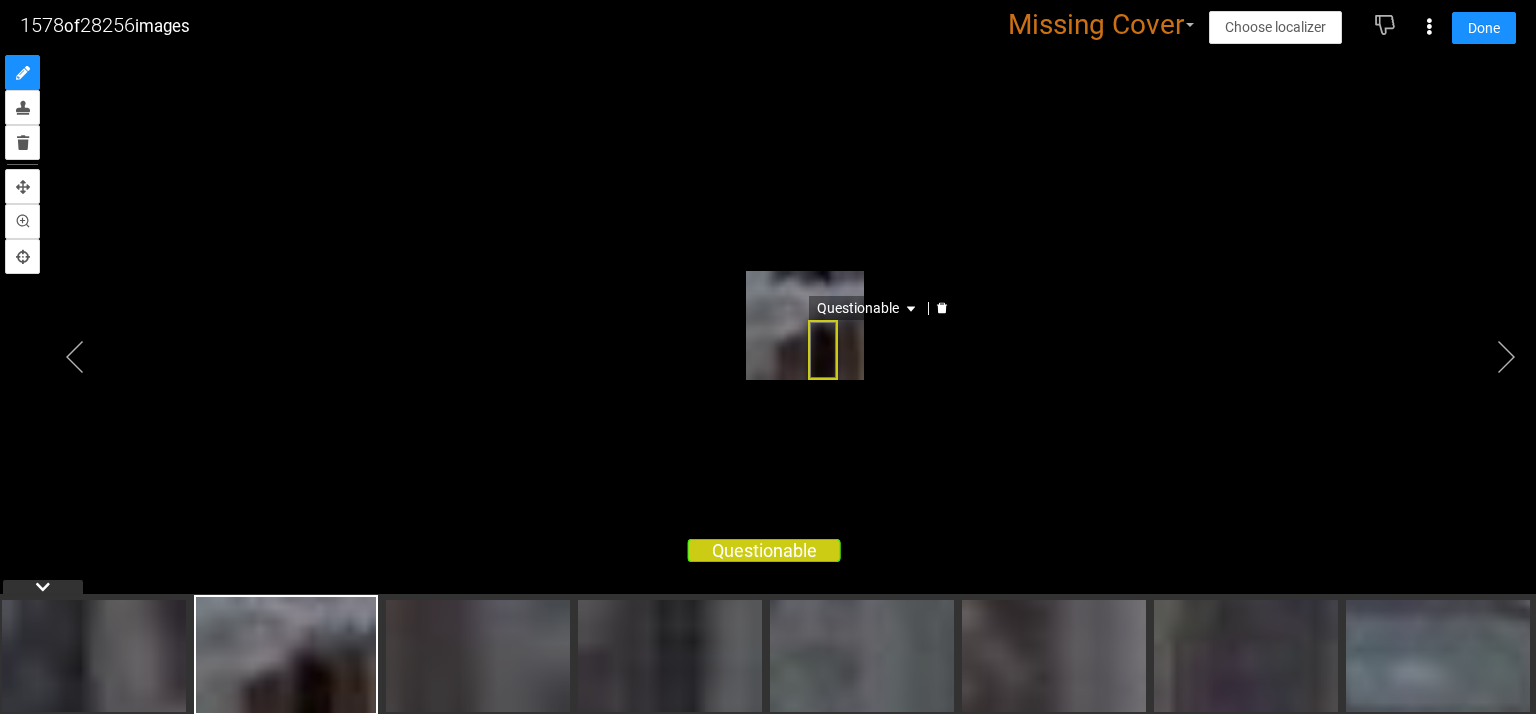 click on "Questionable" at bounding box center (823, 349) 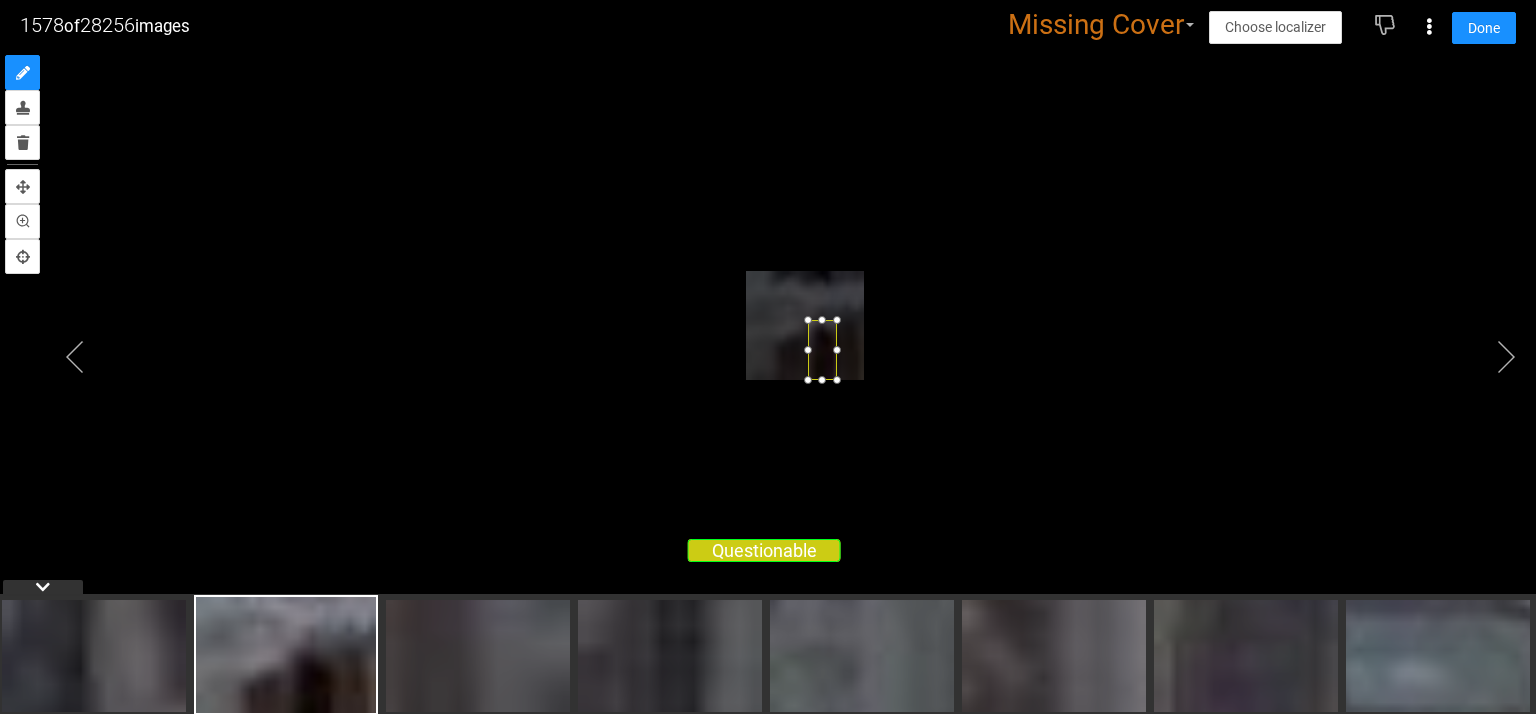 click at bounding box center [823, 349] 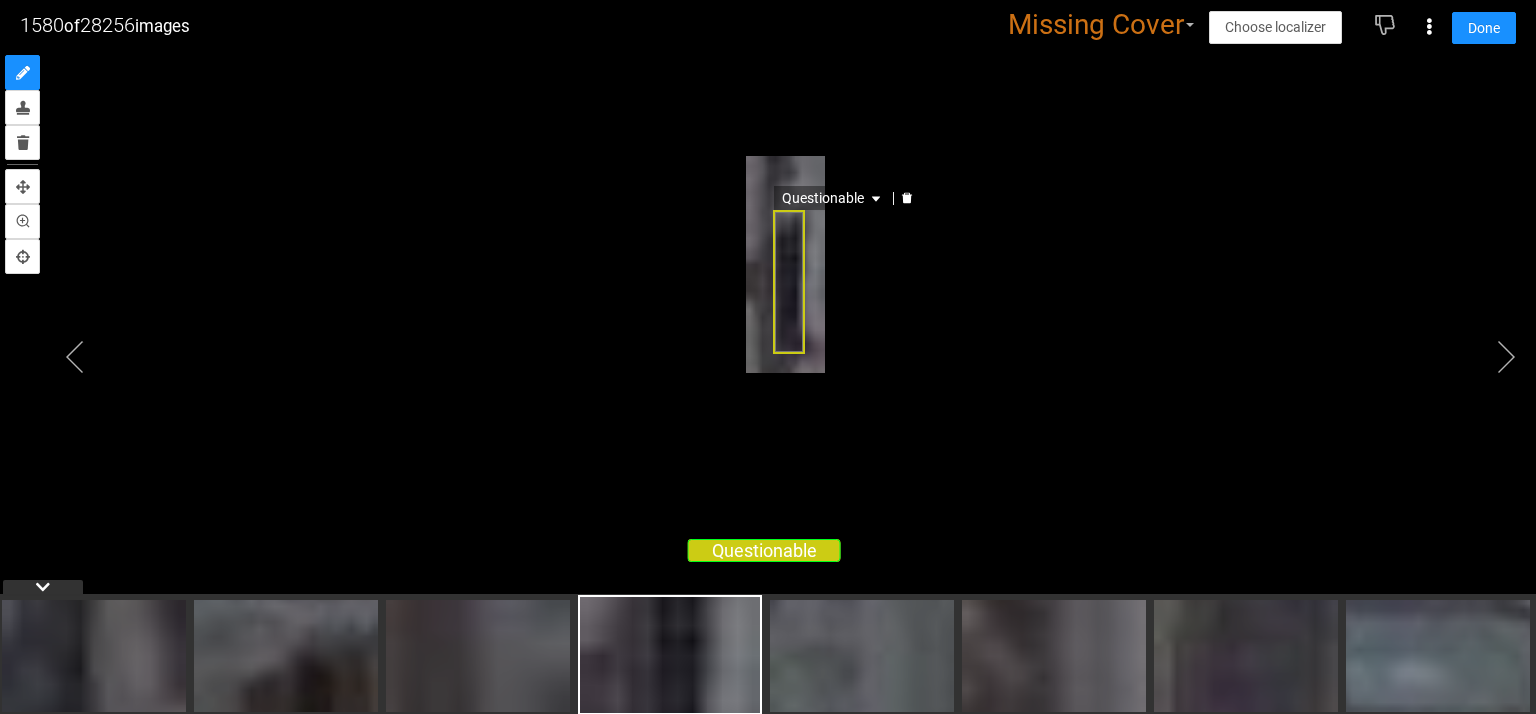 click on "Questionable" at bounding box center (789, 282) 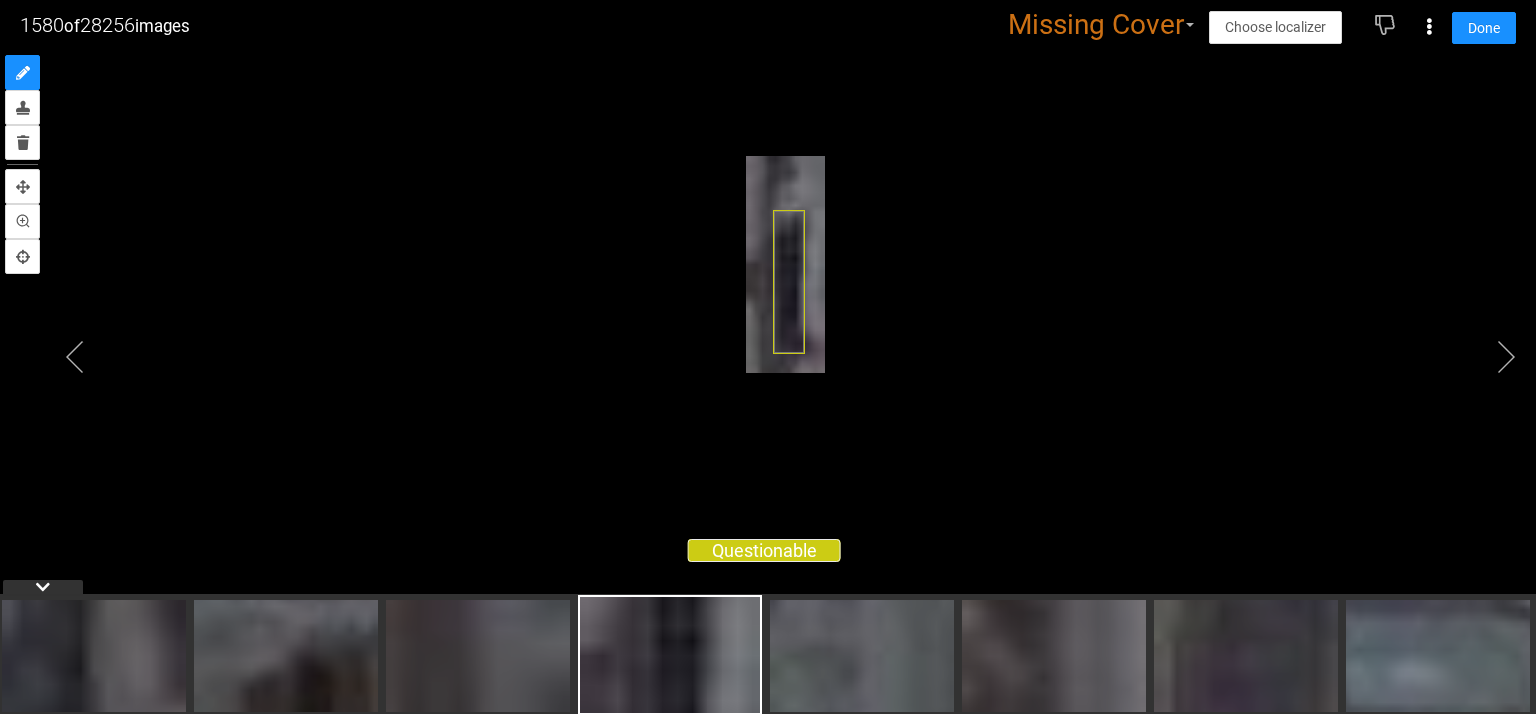 click at bounding box center (768, 332) 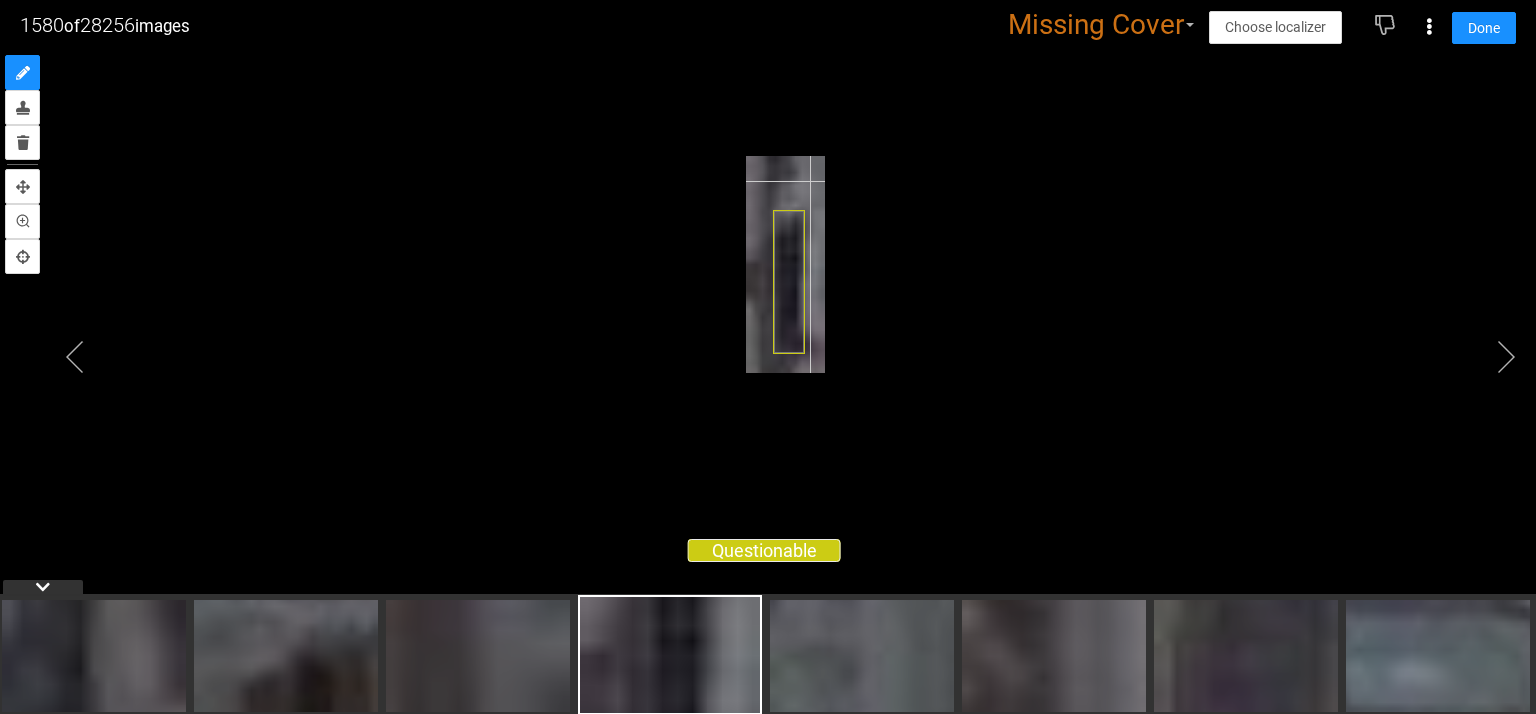 click at bounding box center [785, 265] 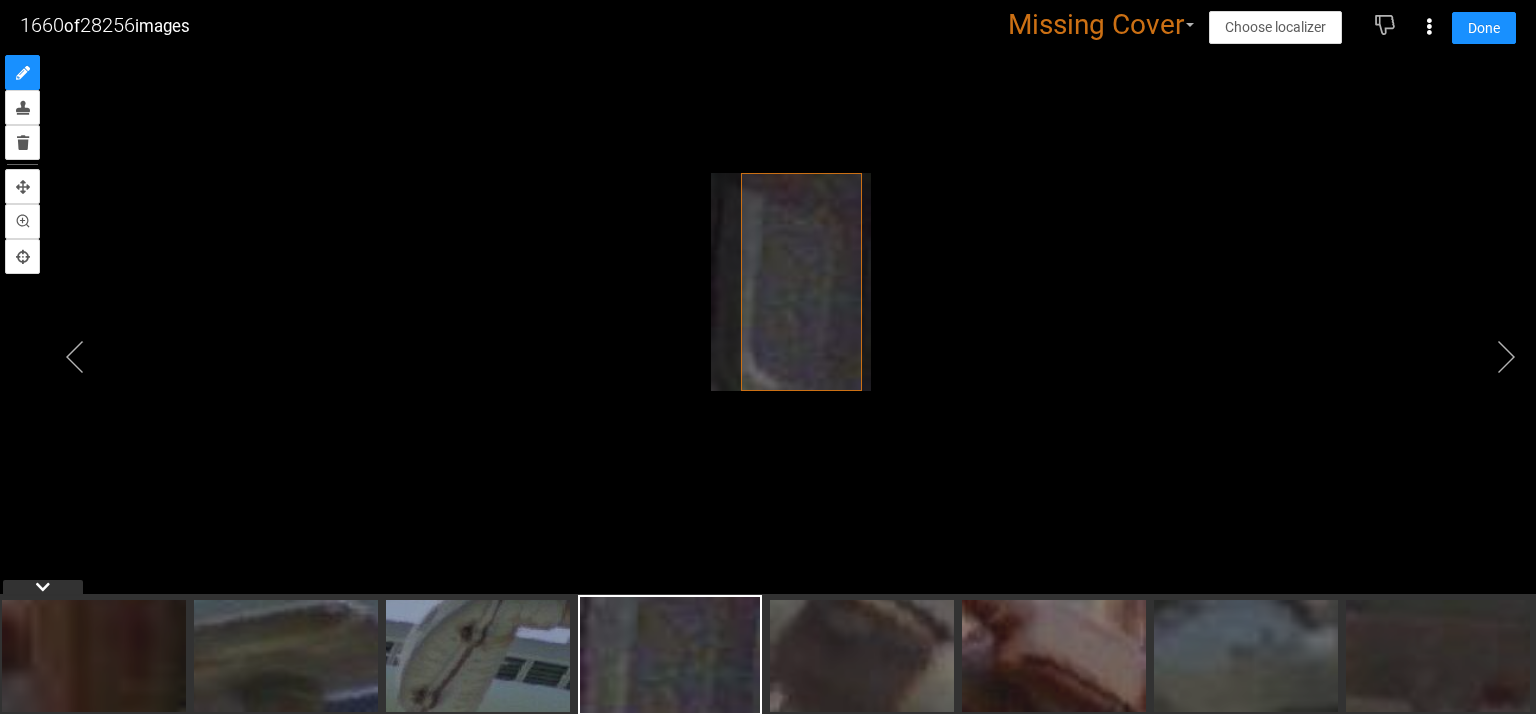 click at bounding box center [768, 332] 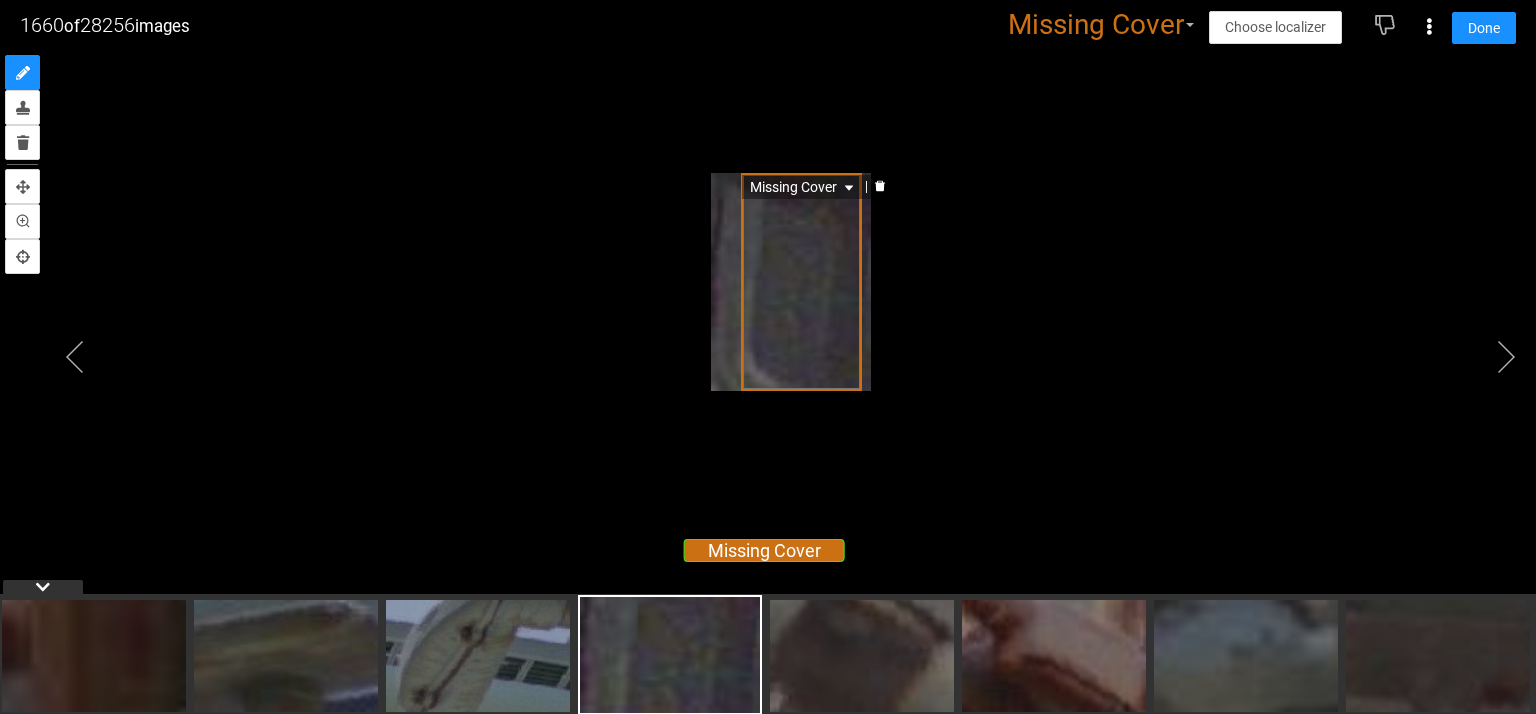 click on "Missing Cover" at bounding box center (804, 187) 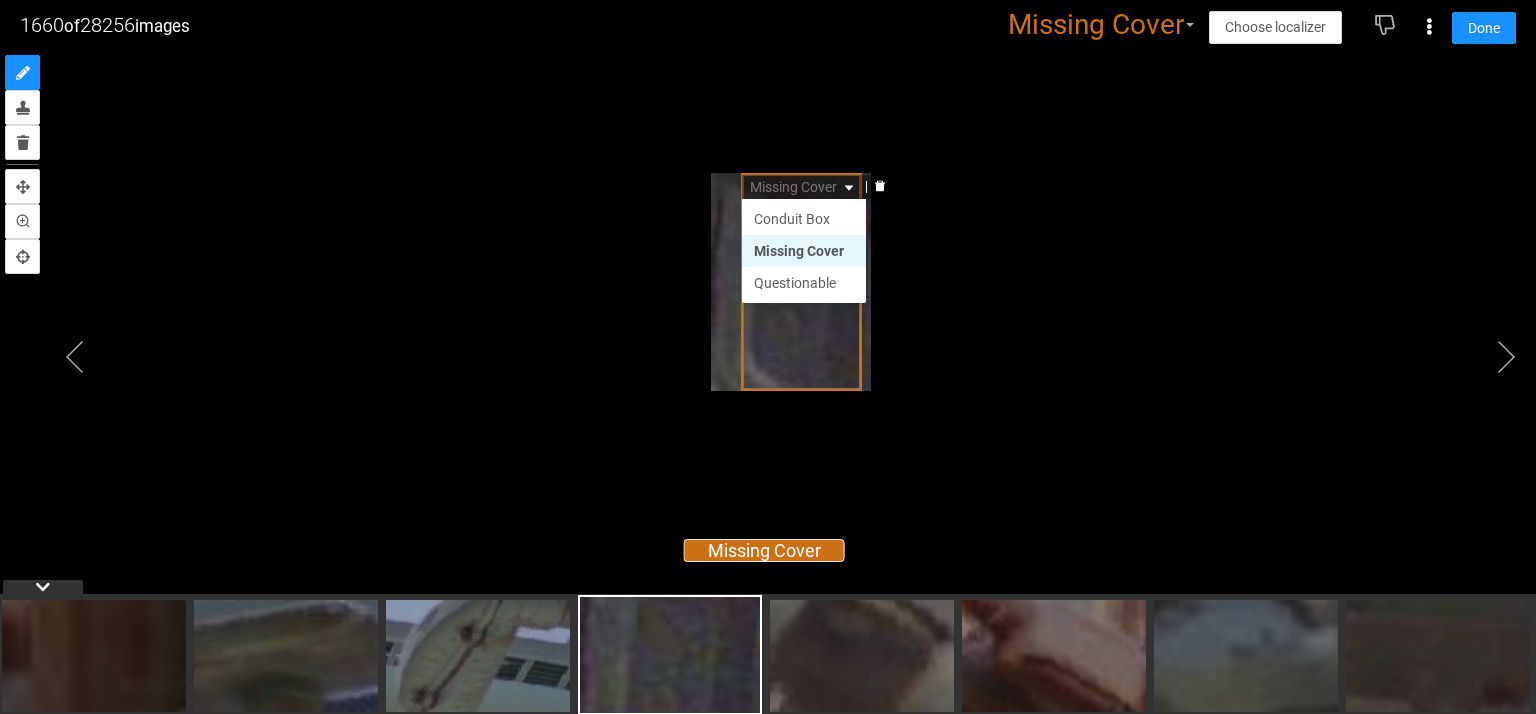 click on "Missing Cover Conduit Box Missing Cover Questionable Conduit Box Missing Cover Questionable" at bounding box center [768, 332] 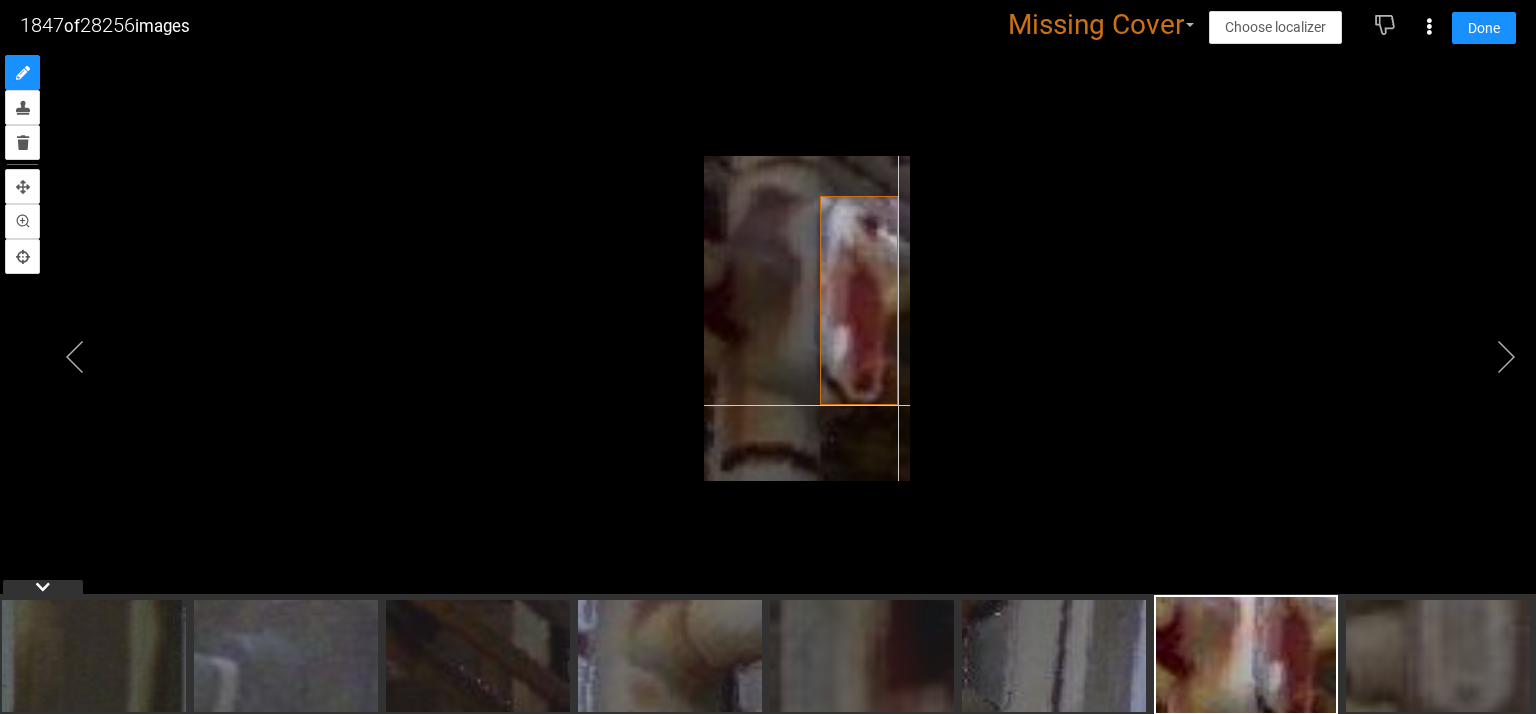 click at bounding box center (806, 318) 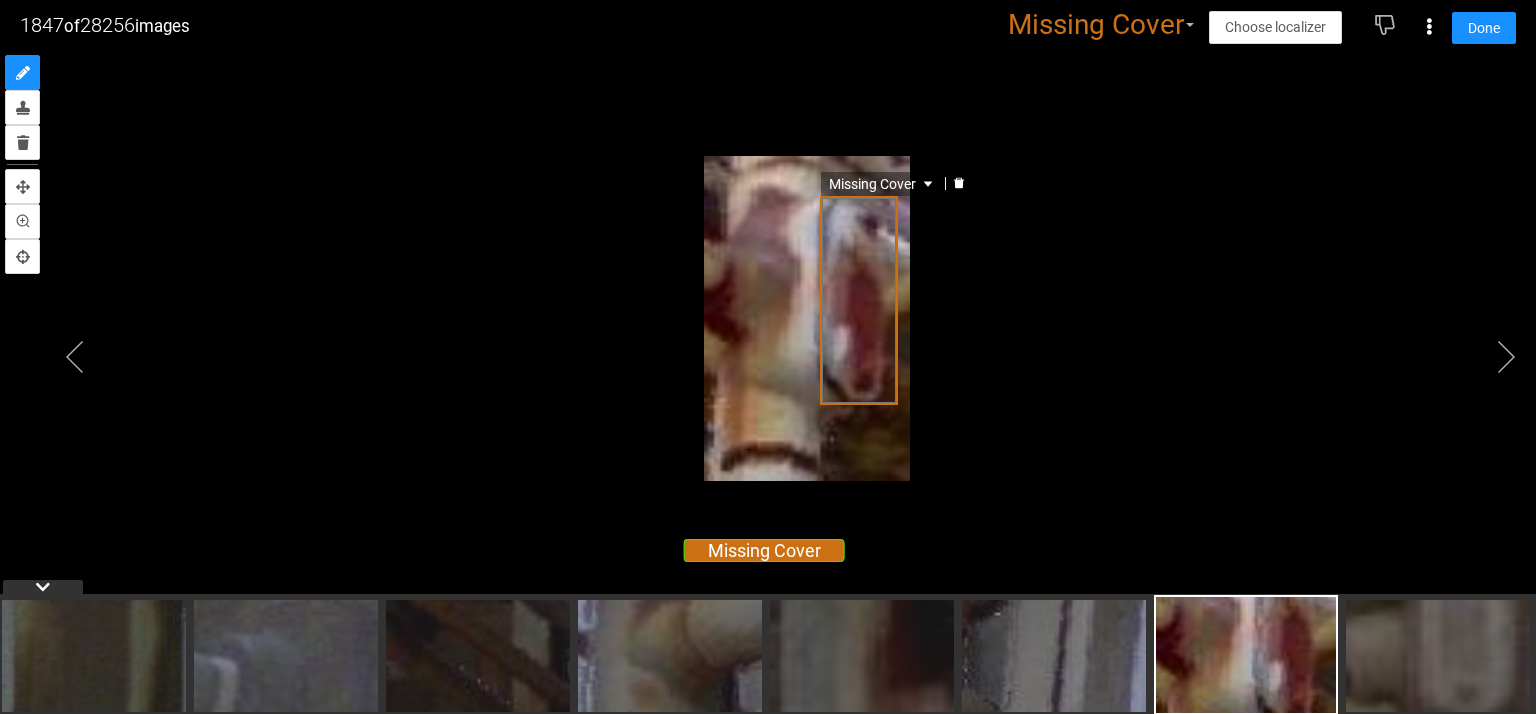 click on "Missing Cover" at bounding box center [883, 184] 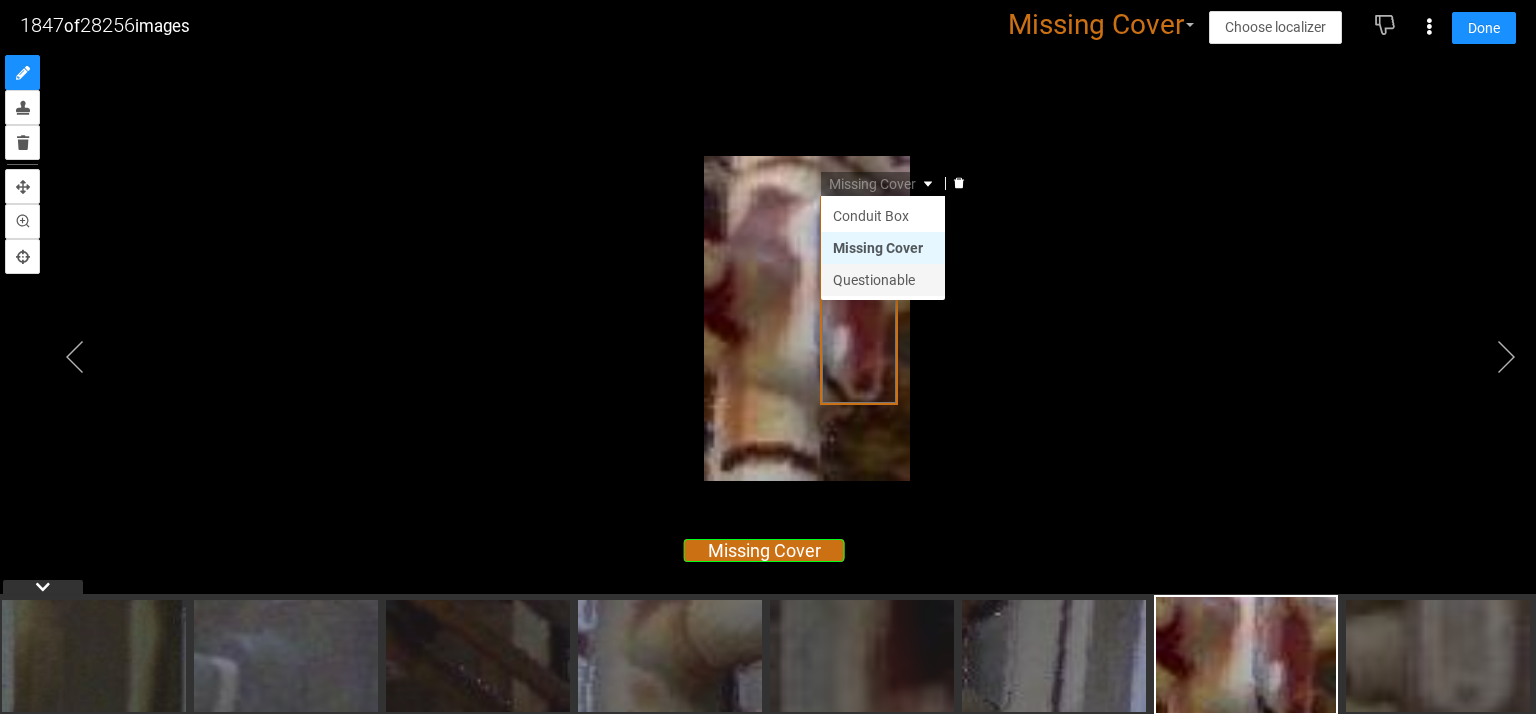 click on "Questionable" at bounding box center [883, 280] 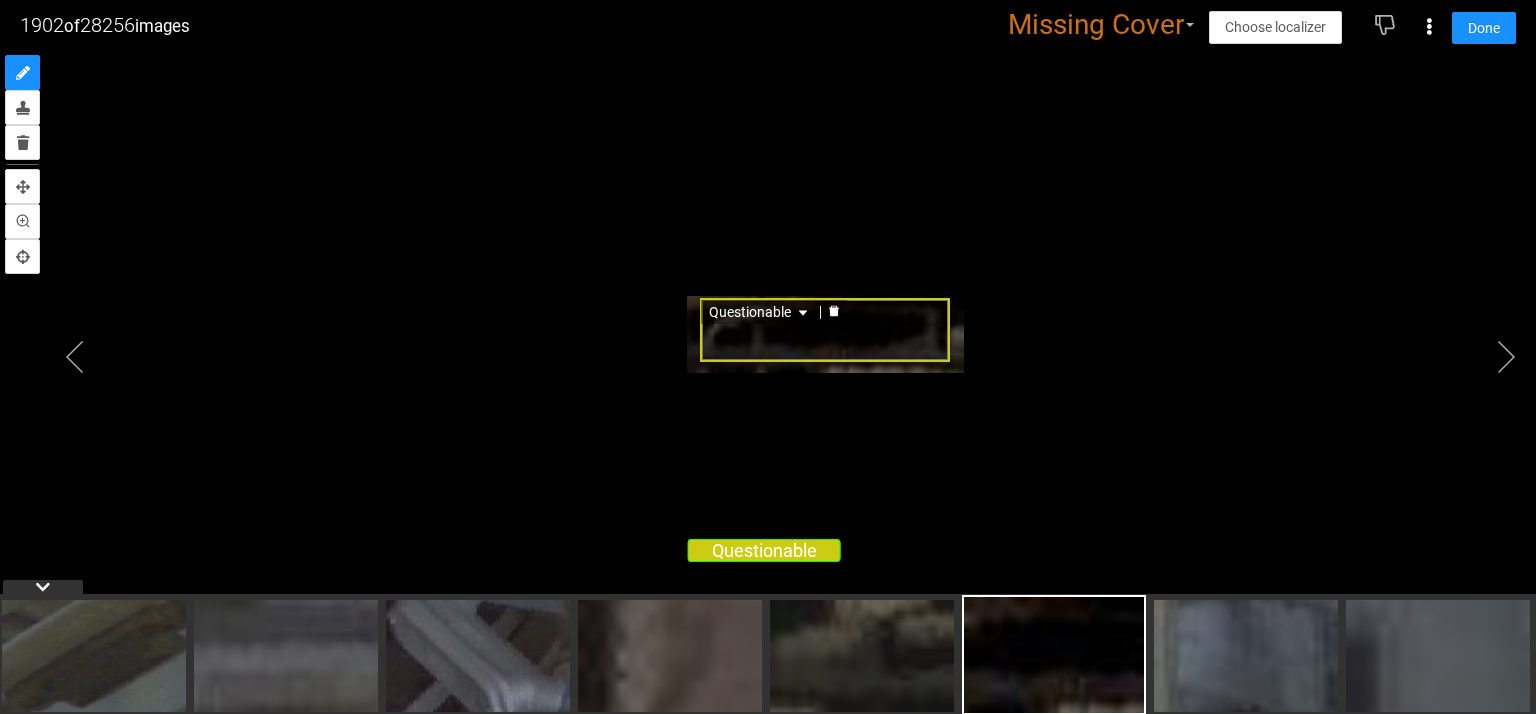 click on "Questionable" at bounding box center (825, 330) 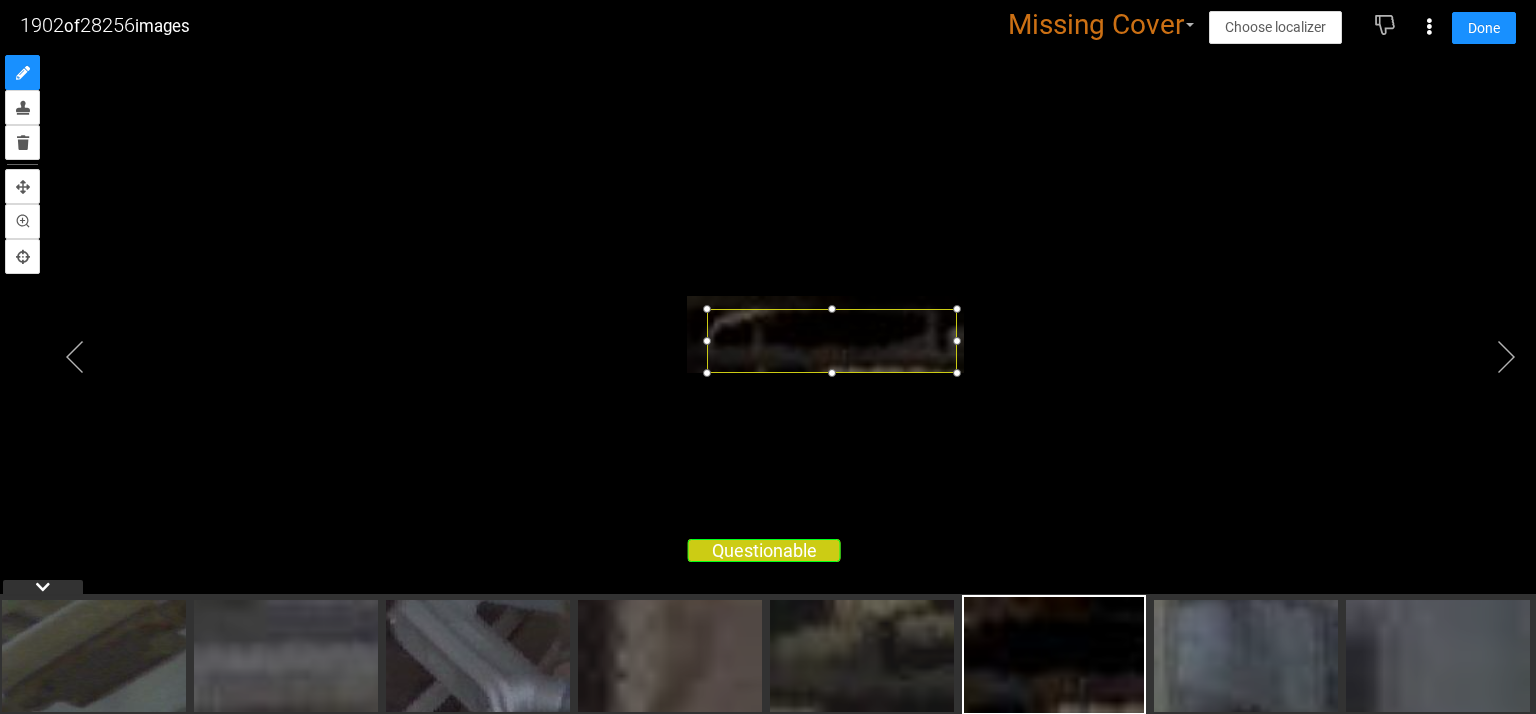 click at bounding box center [768, 332] 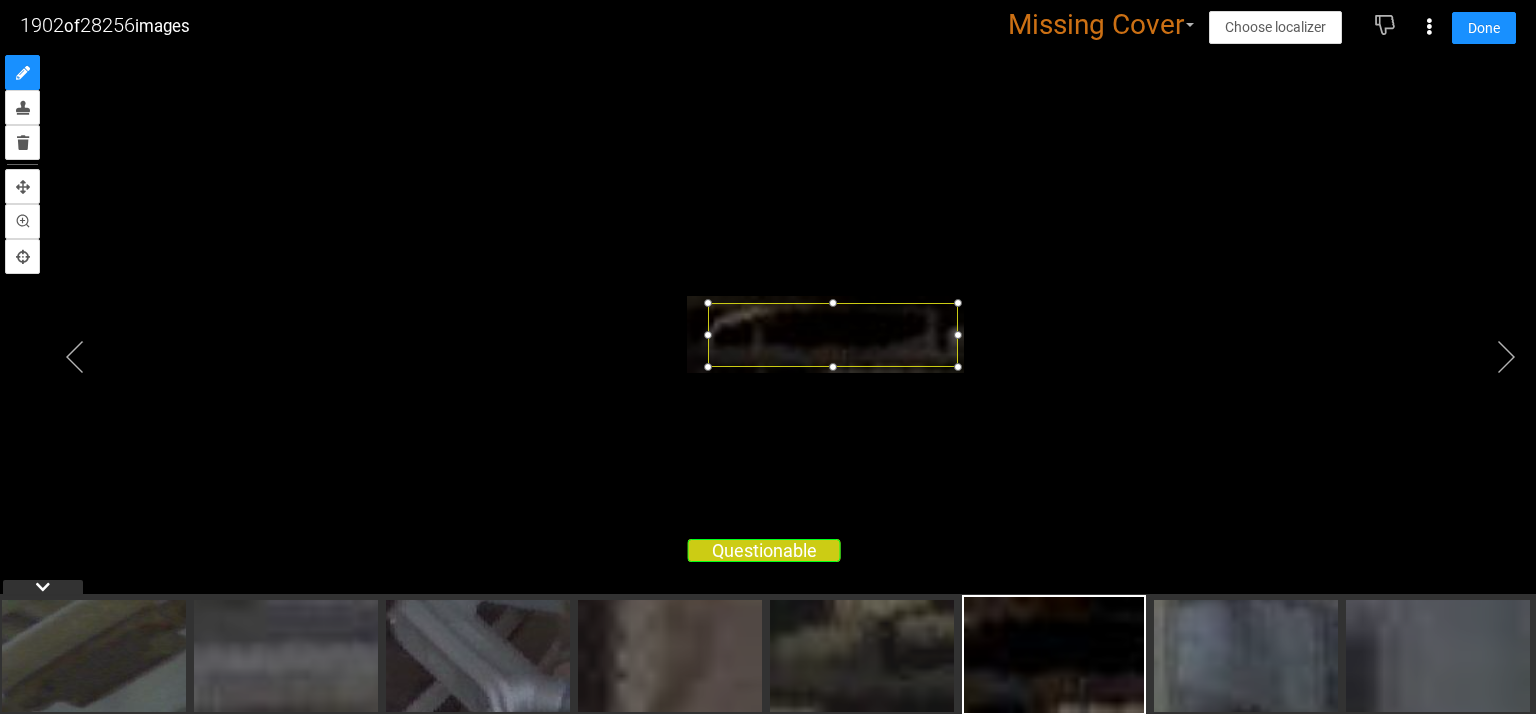click at bounding box center (833, 335) 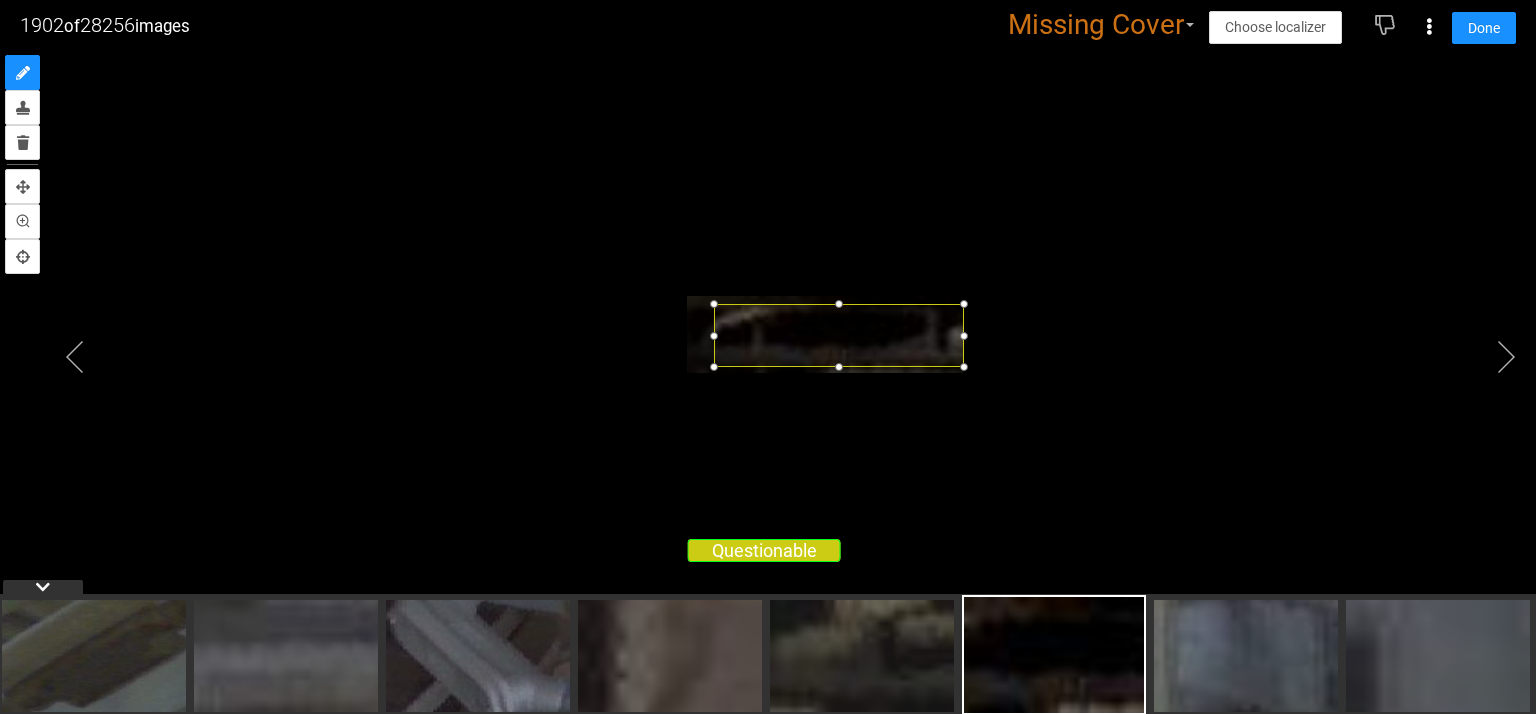 click at bounding box center [839, 336] 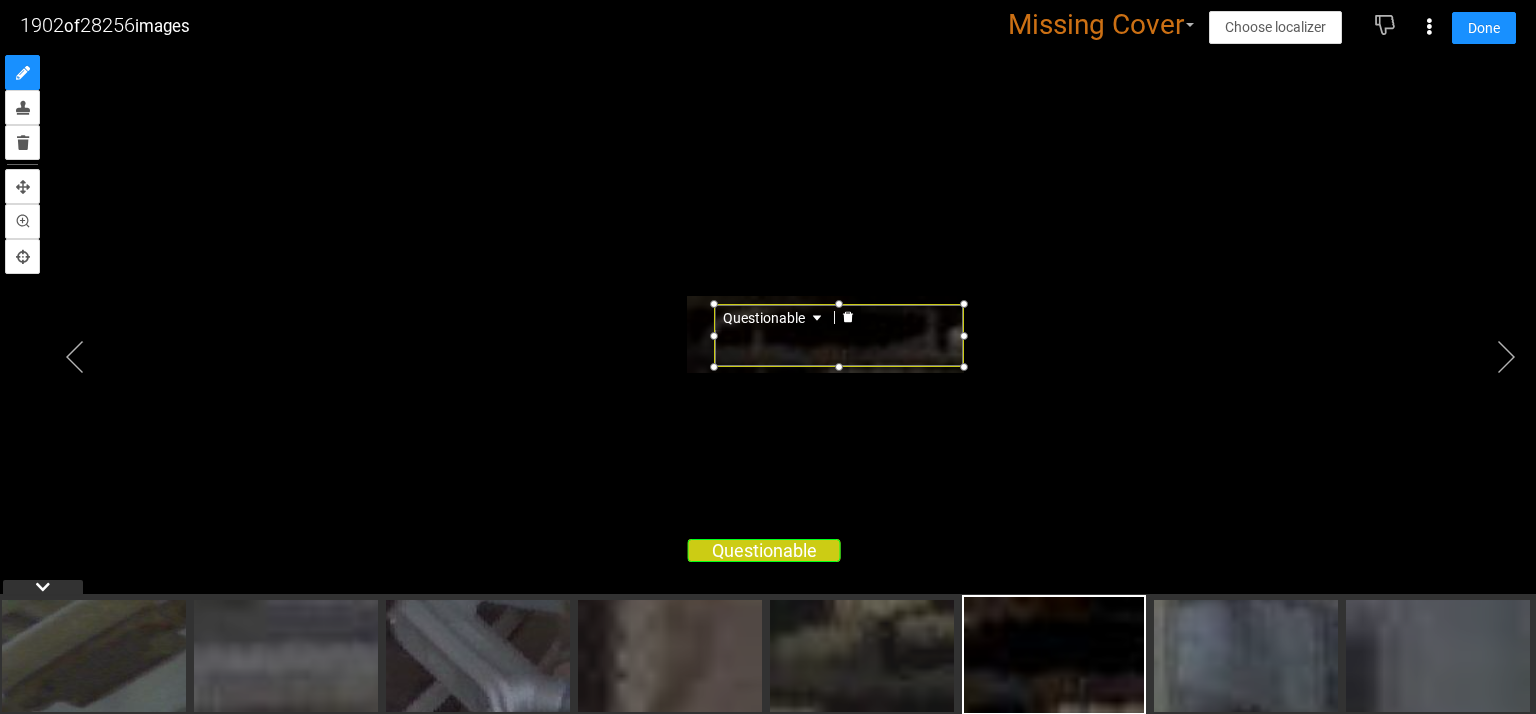 click 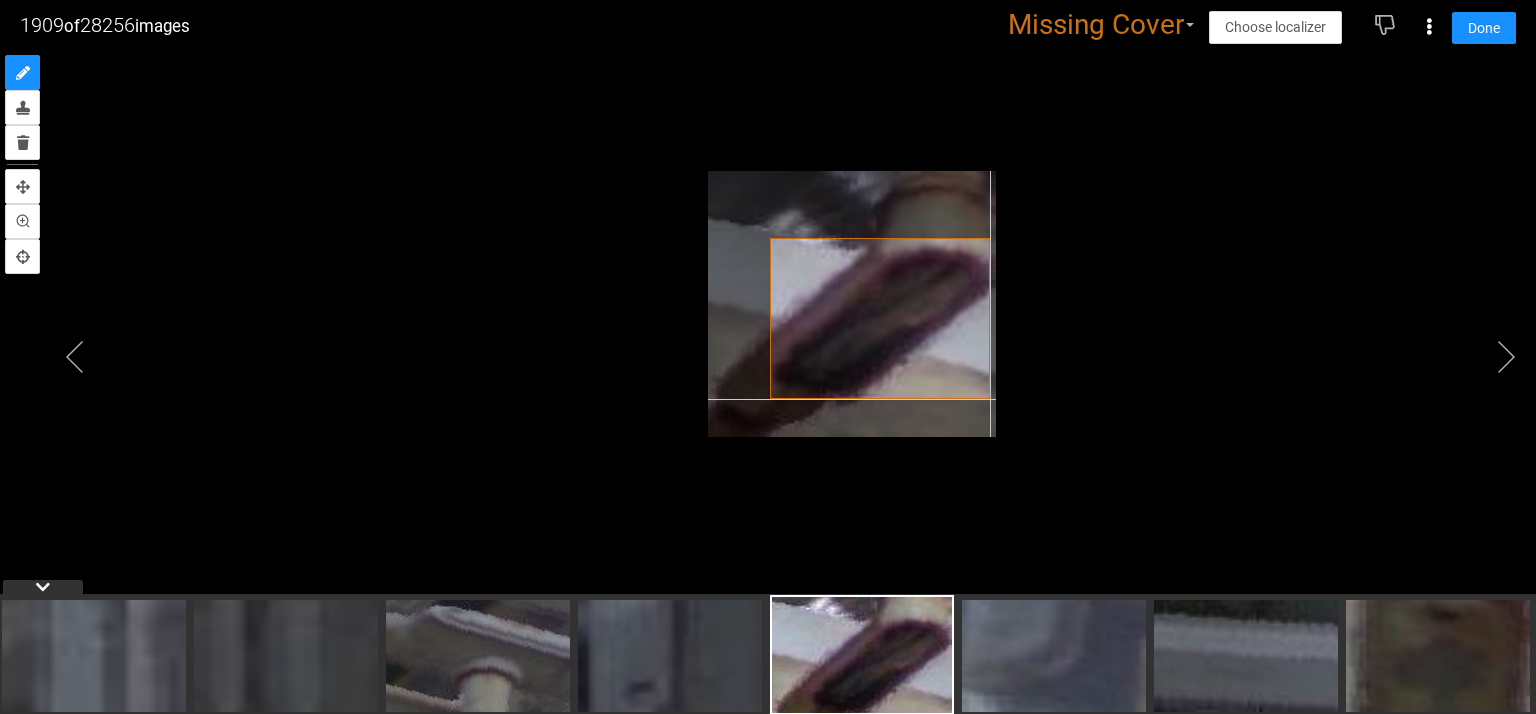 click at bounding box center (851, 304) 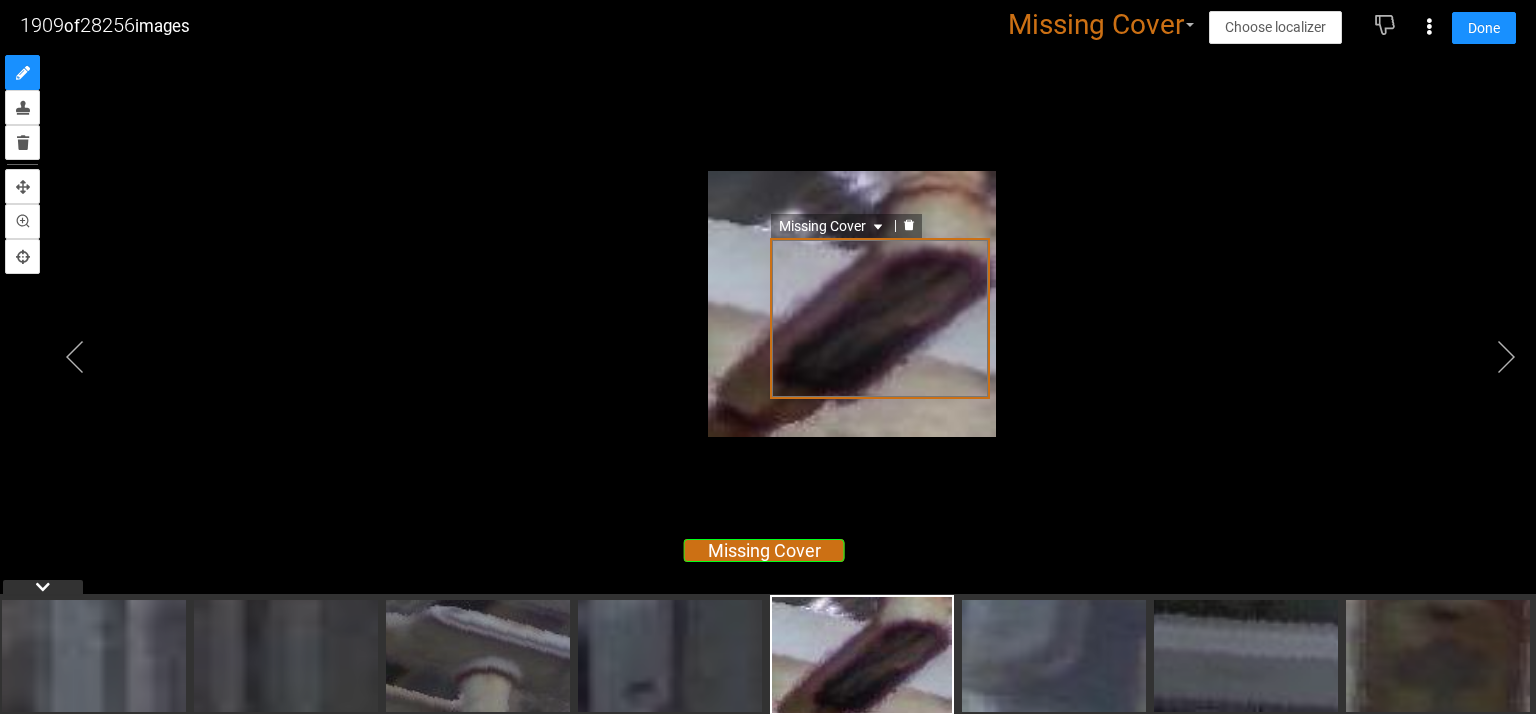 click 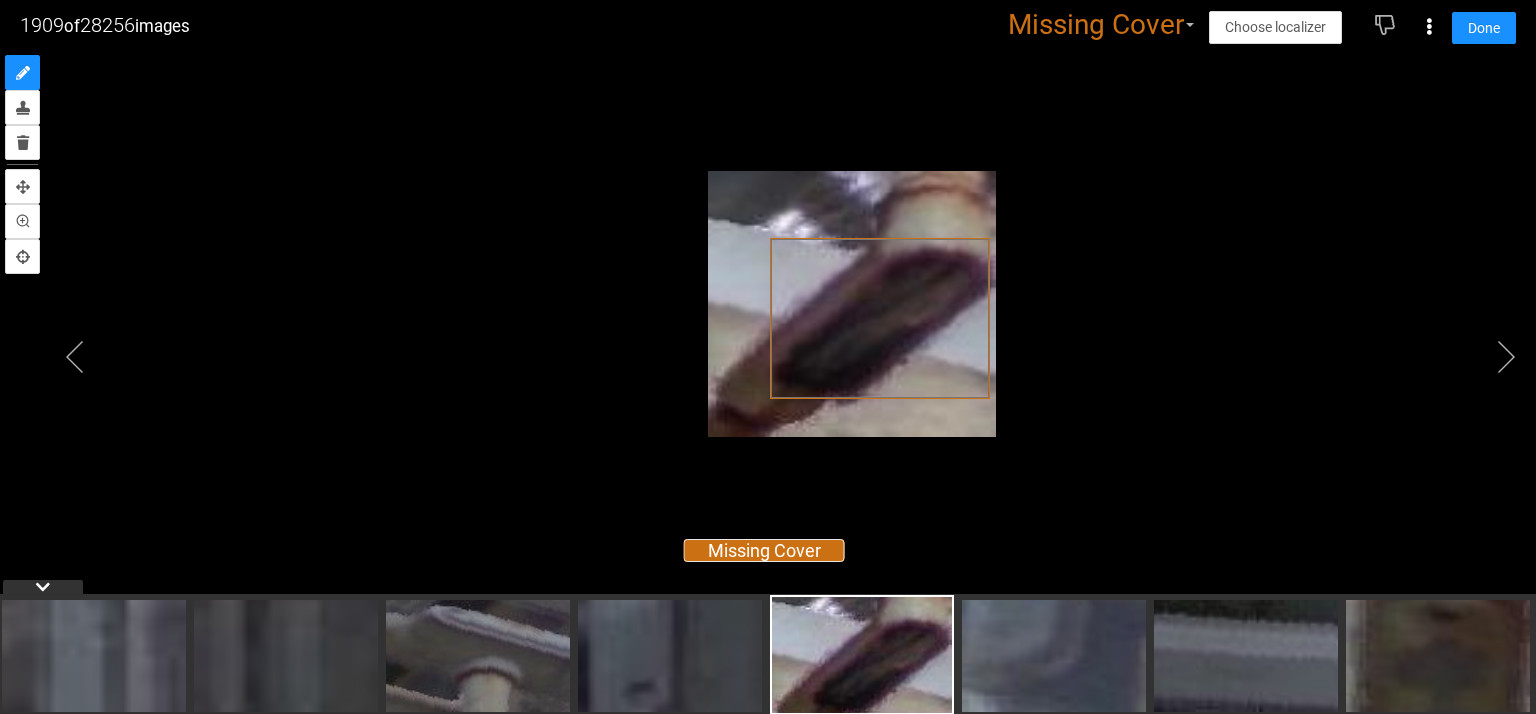 click at bounding box center [768, 332] 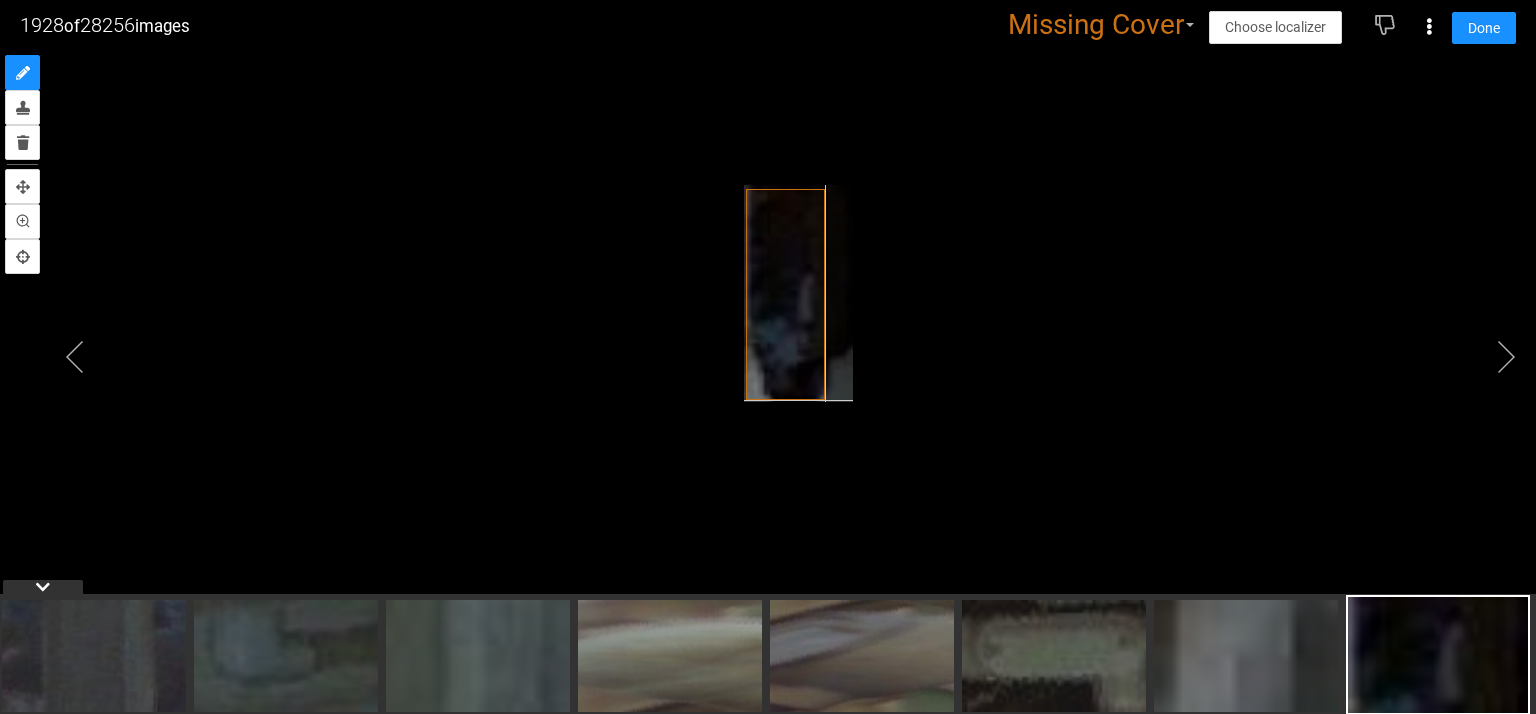 click at bounding box center [798, 294] 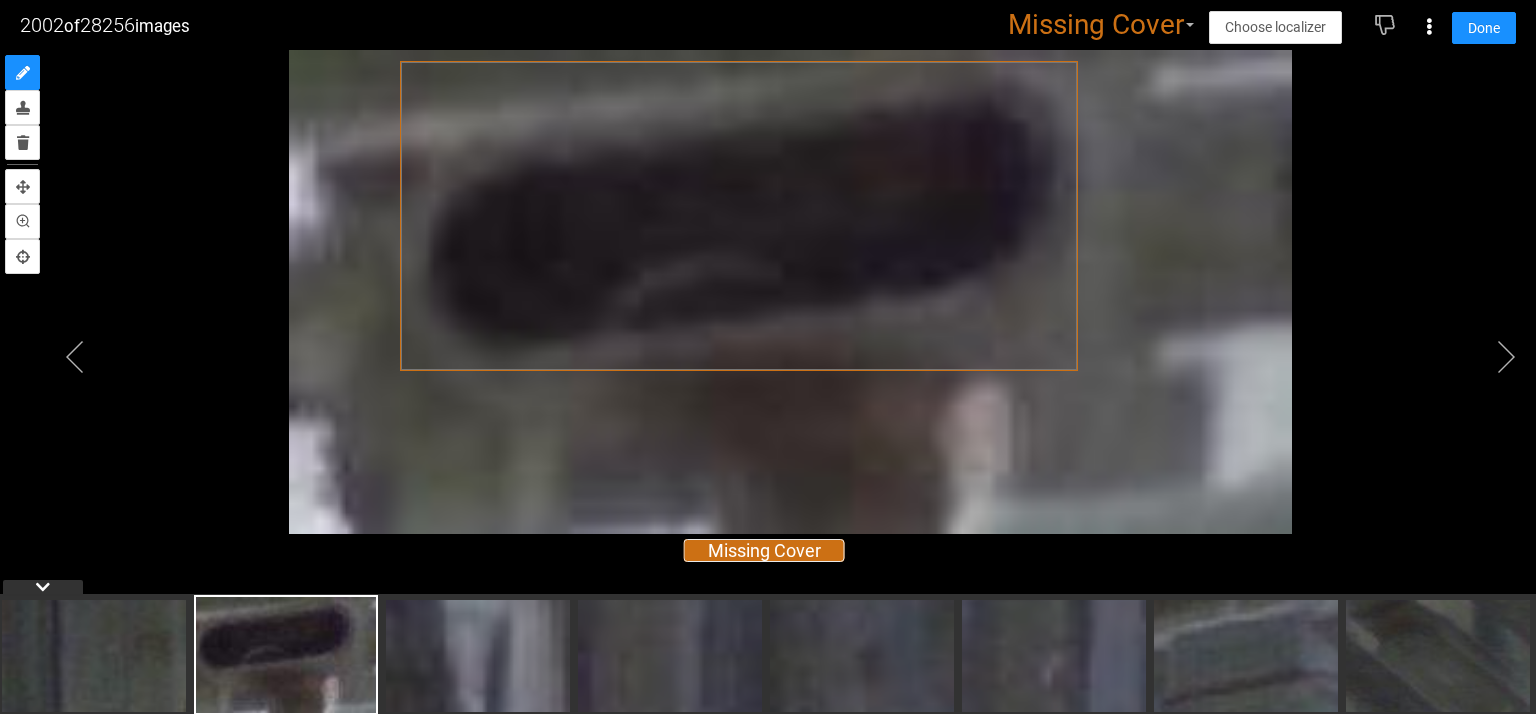 click at bounding box center [790, 292] 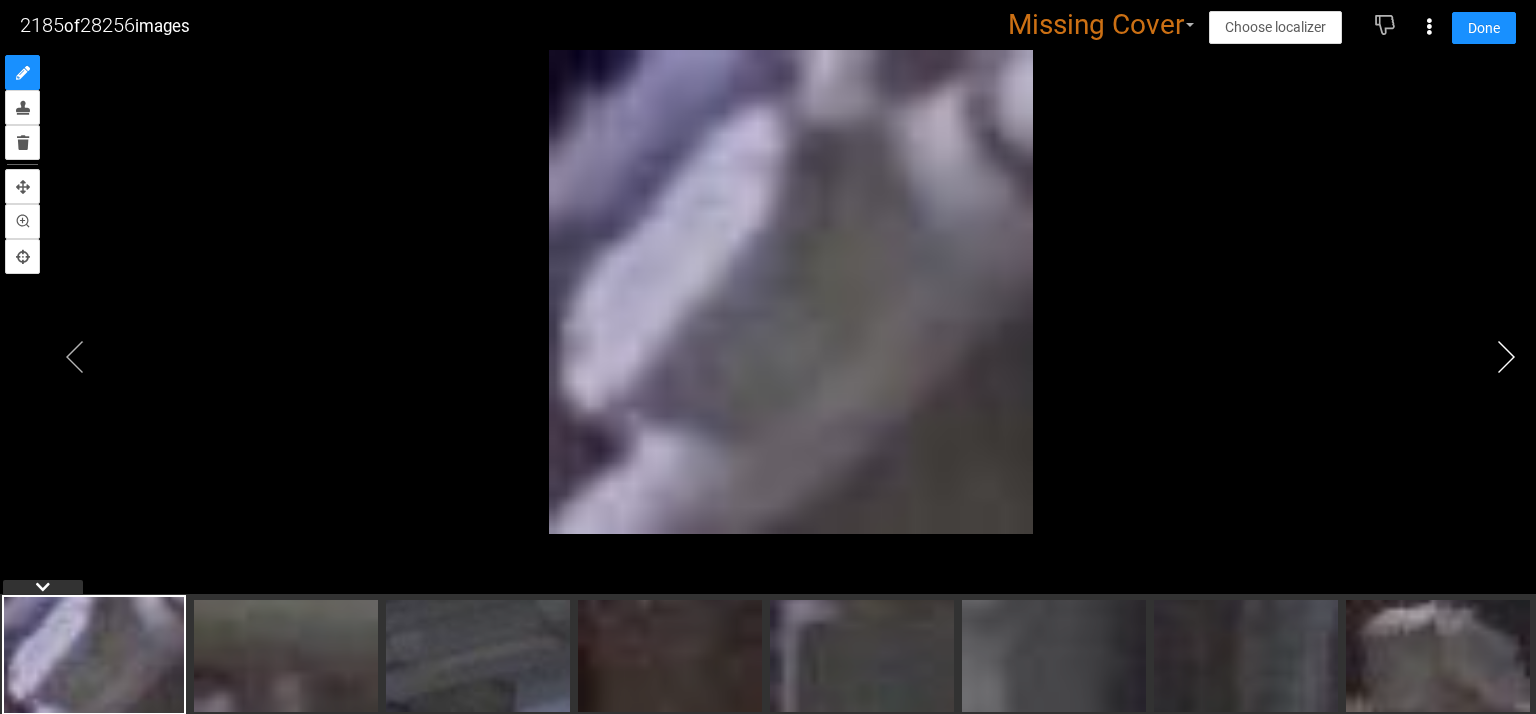 click at bounding box center [1506, 357] 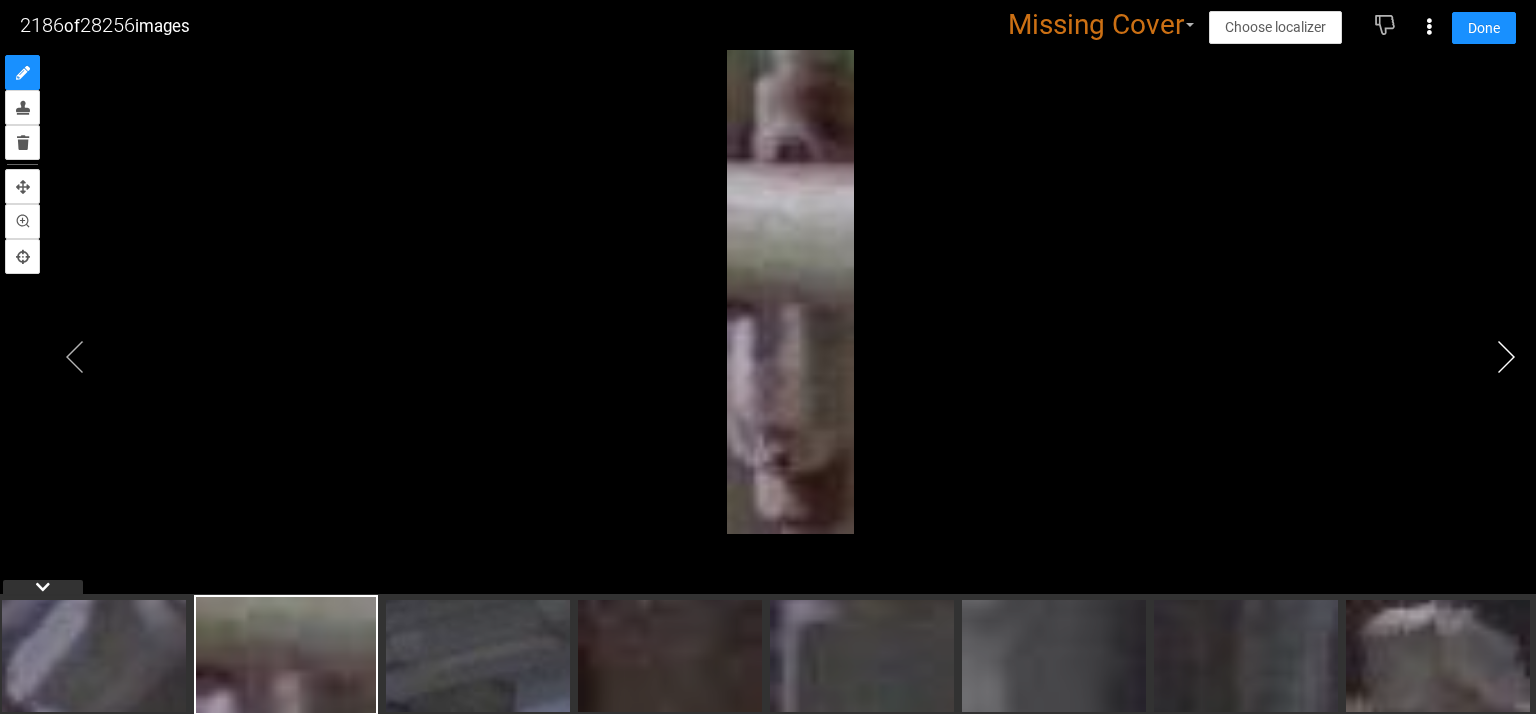 click at bounding box center [1506, 357] 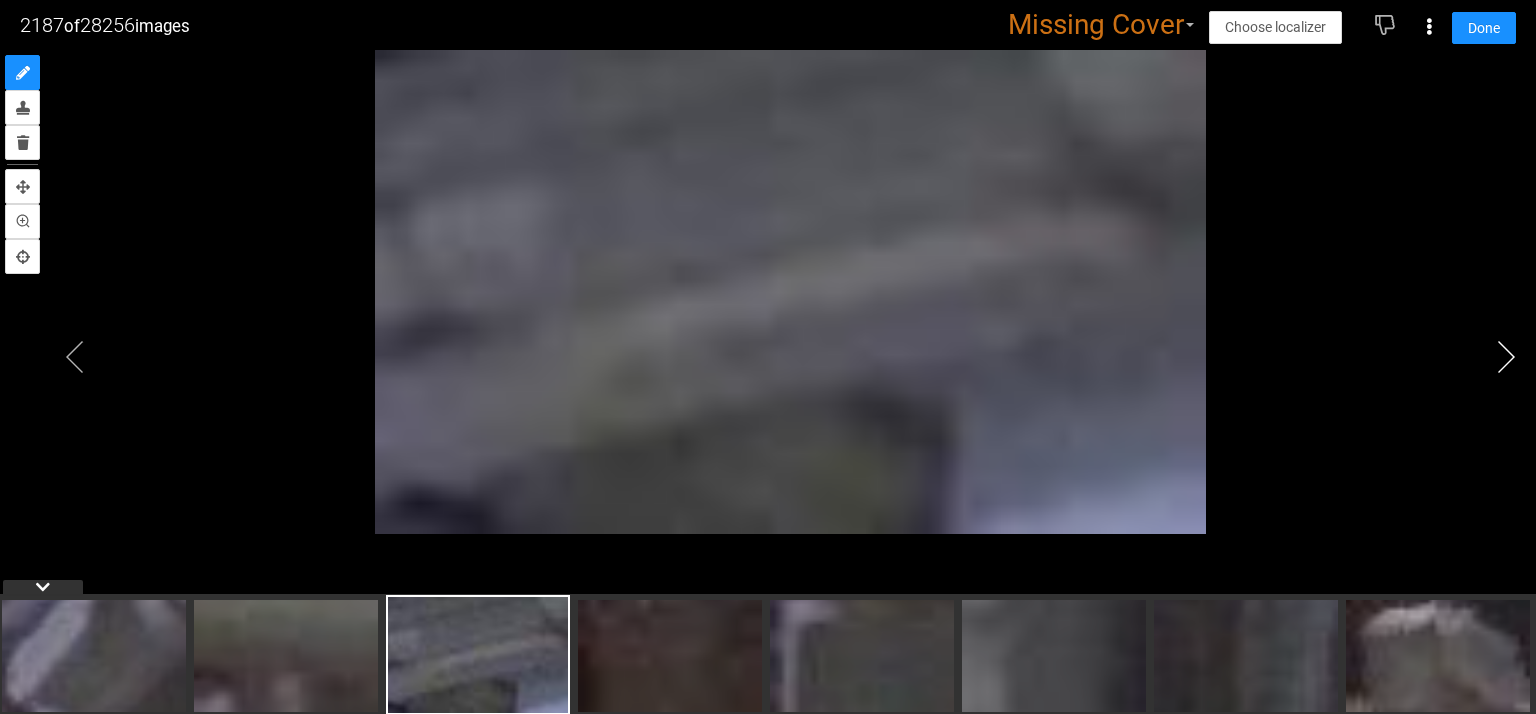click at bounding box center [1506, 357] 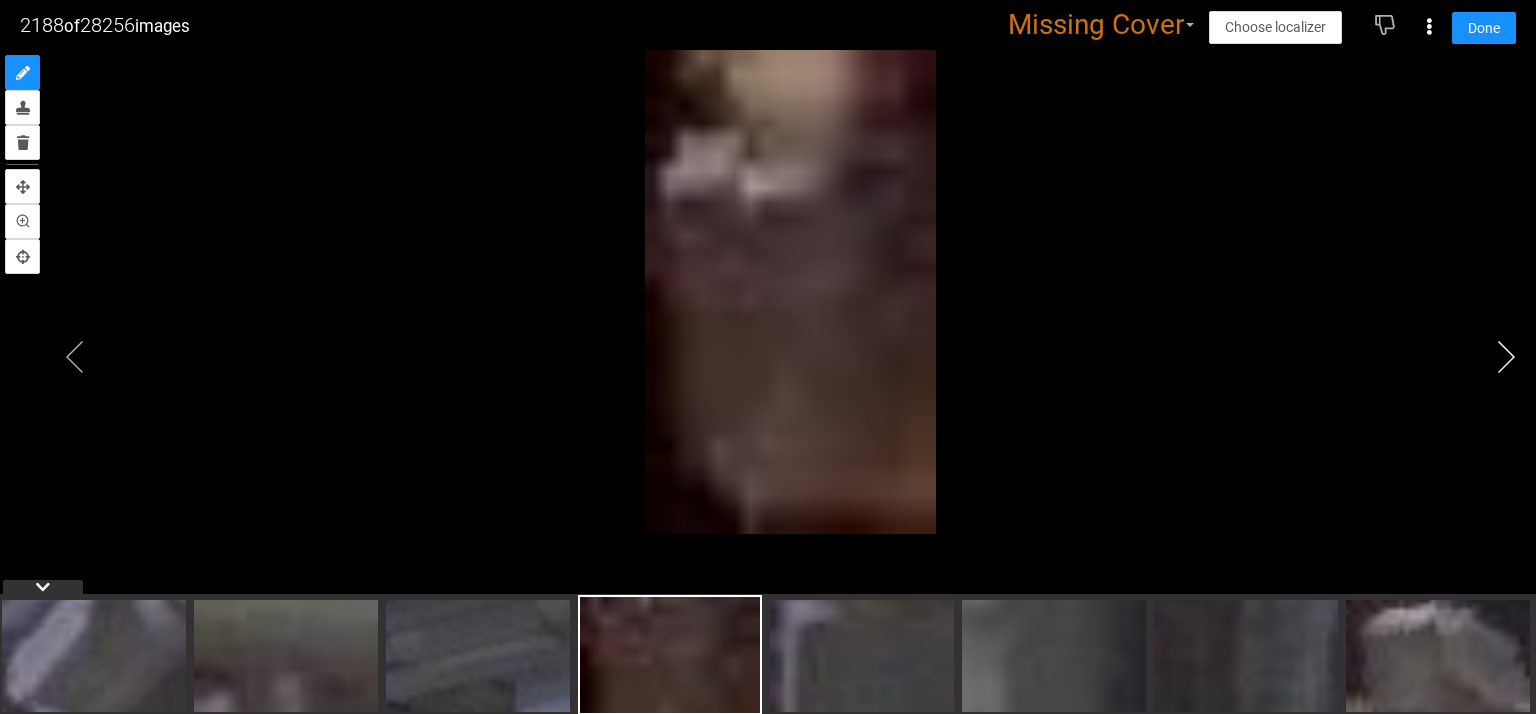 click at bounding box center (1506, 357) 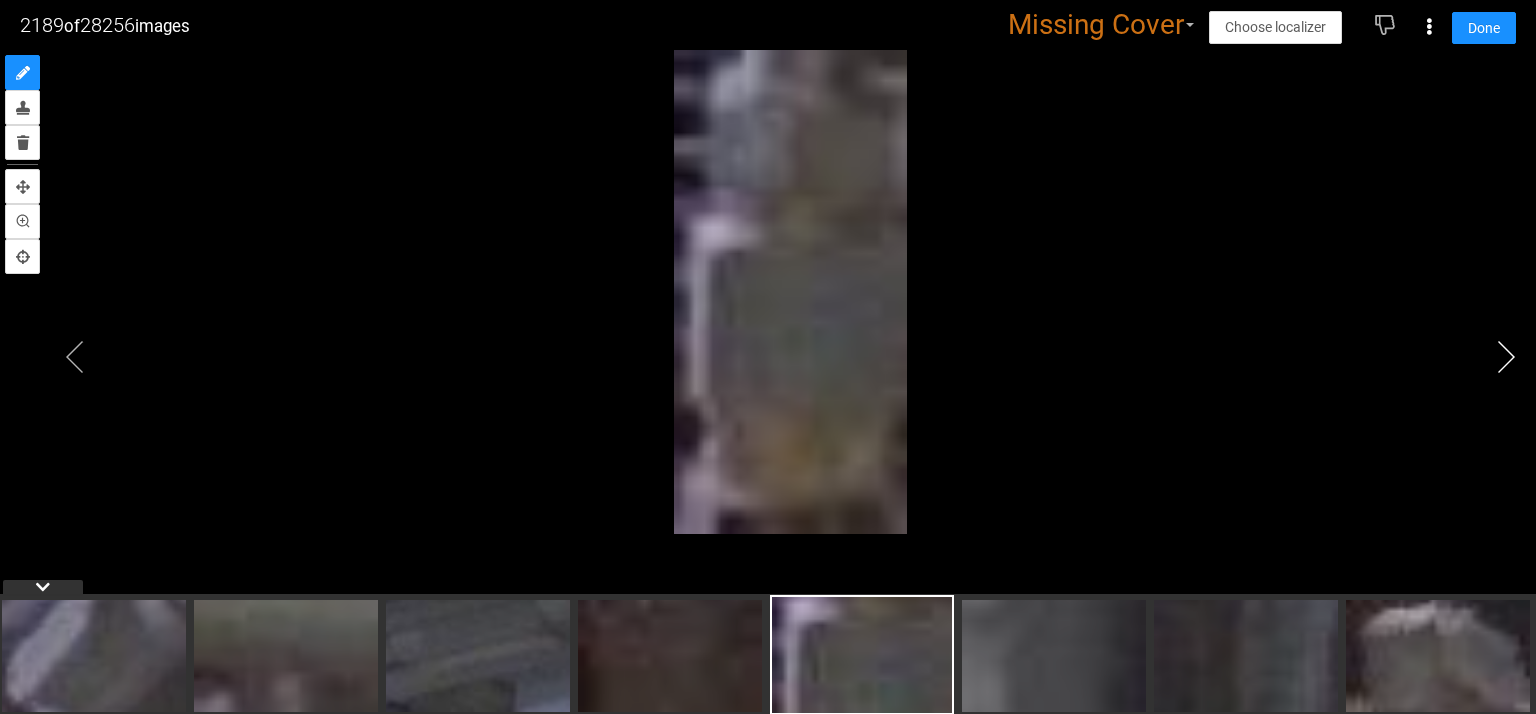 click at bounding box center (1506, 357) 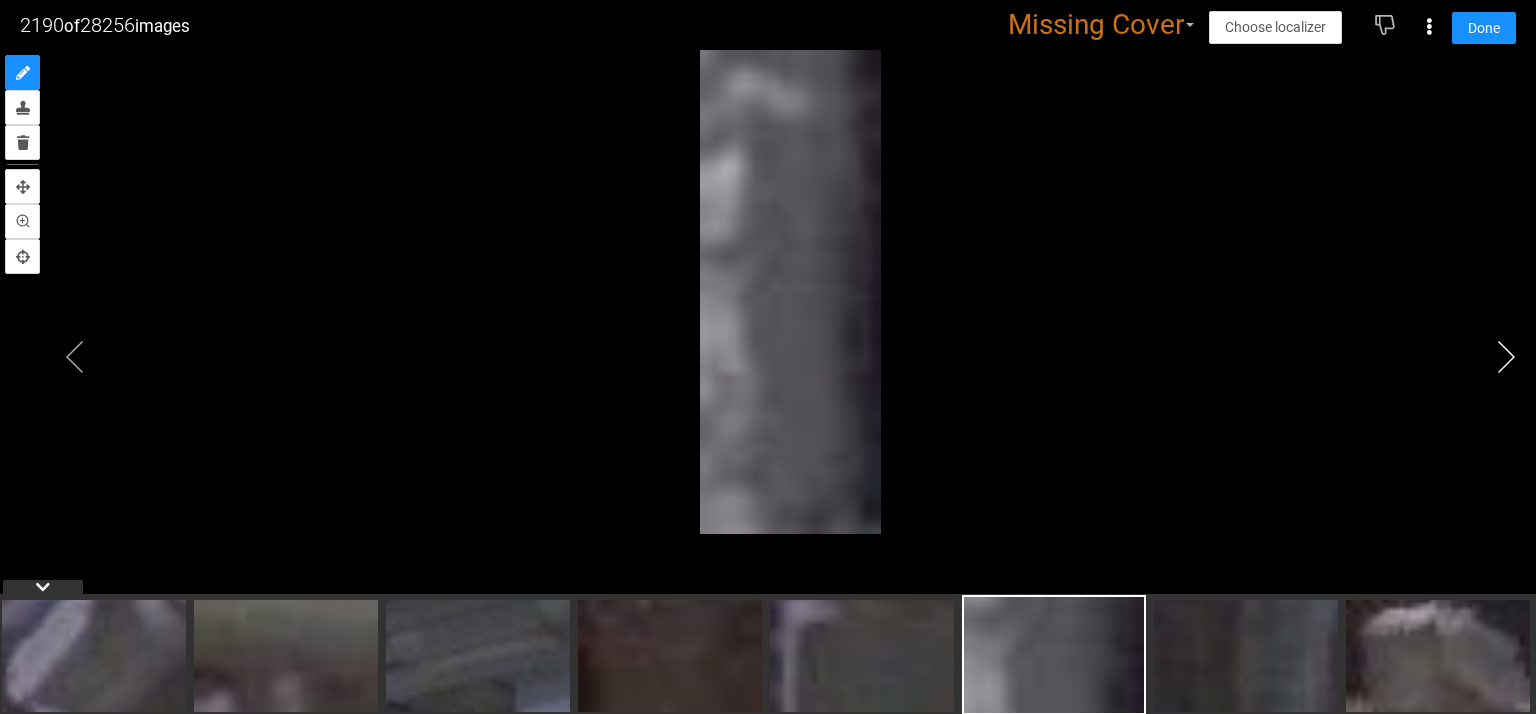 click at bounding box center [1506, 357] 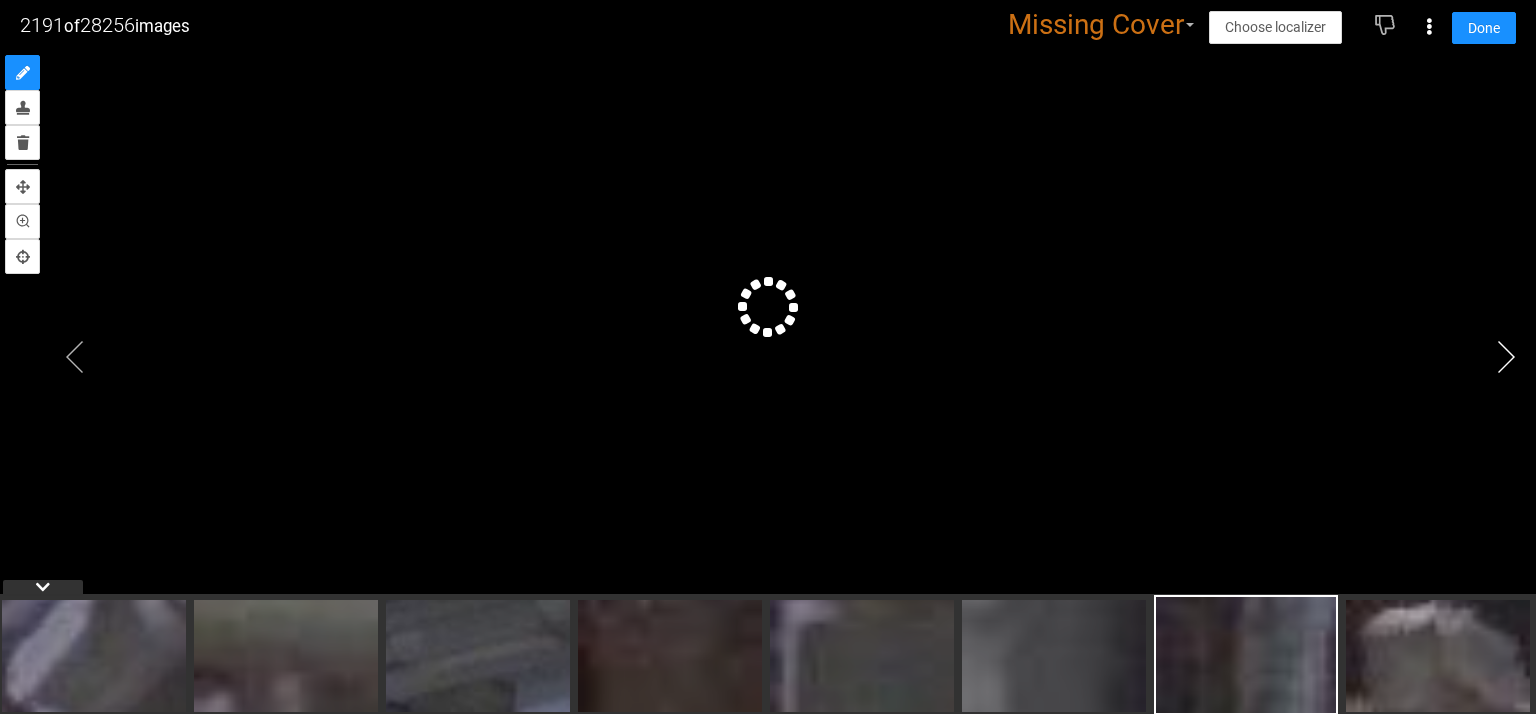 click at bounding box center (1506, 357) 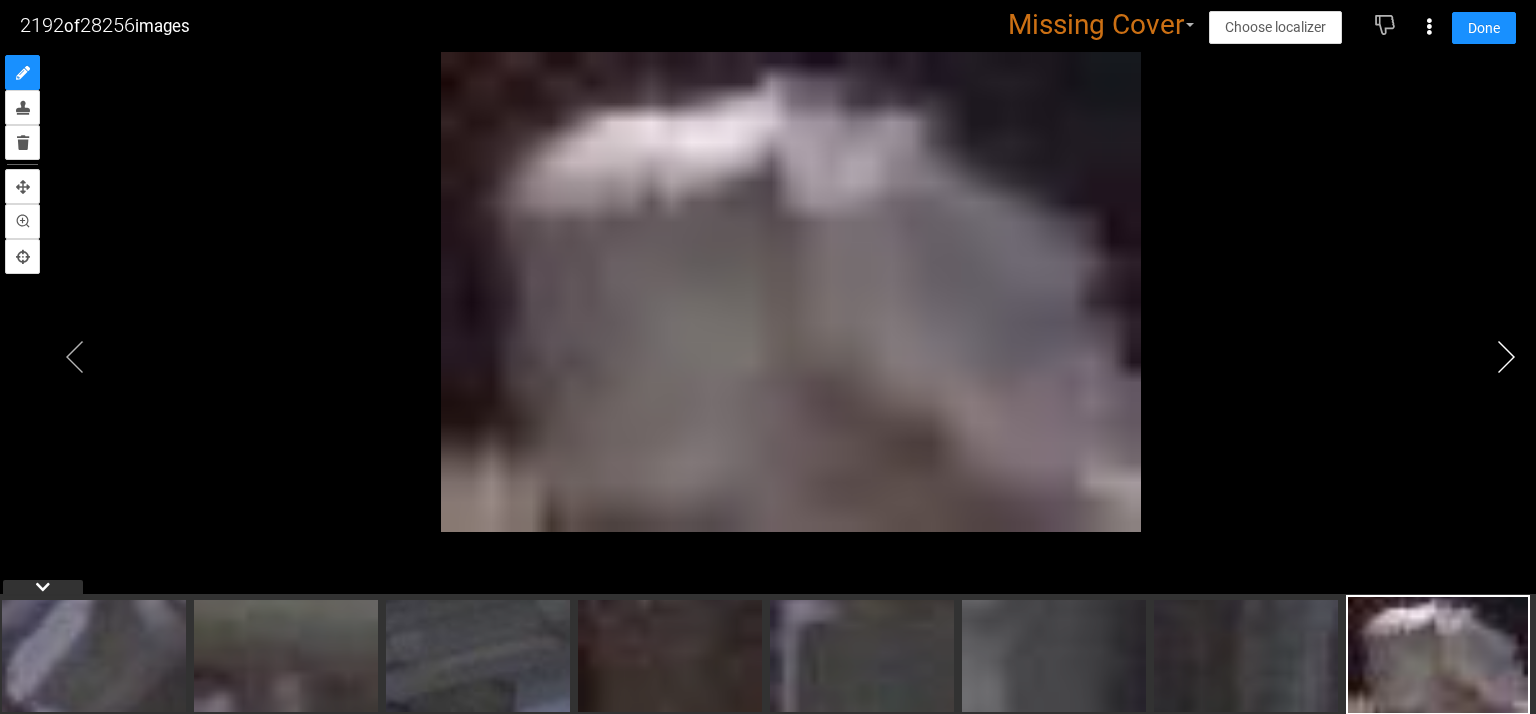 click at bounding box center (1506, 357) 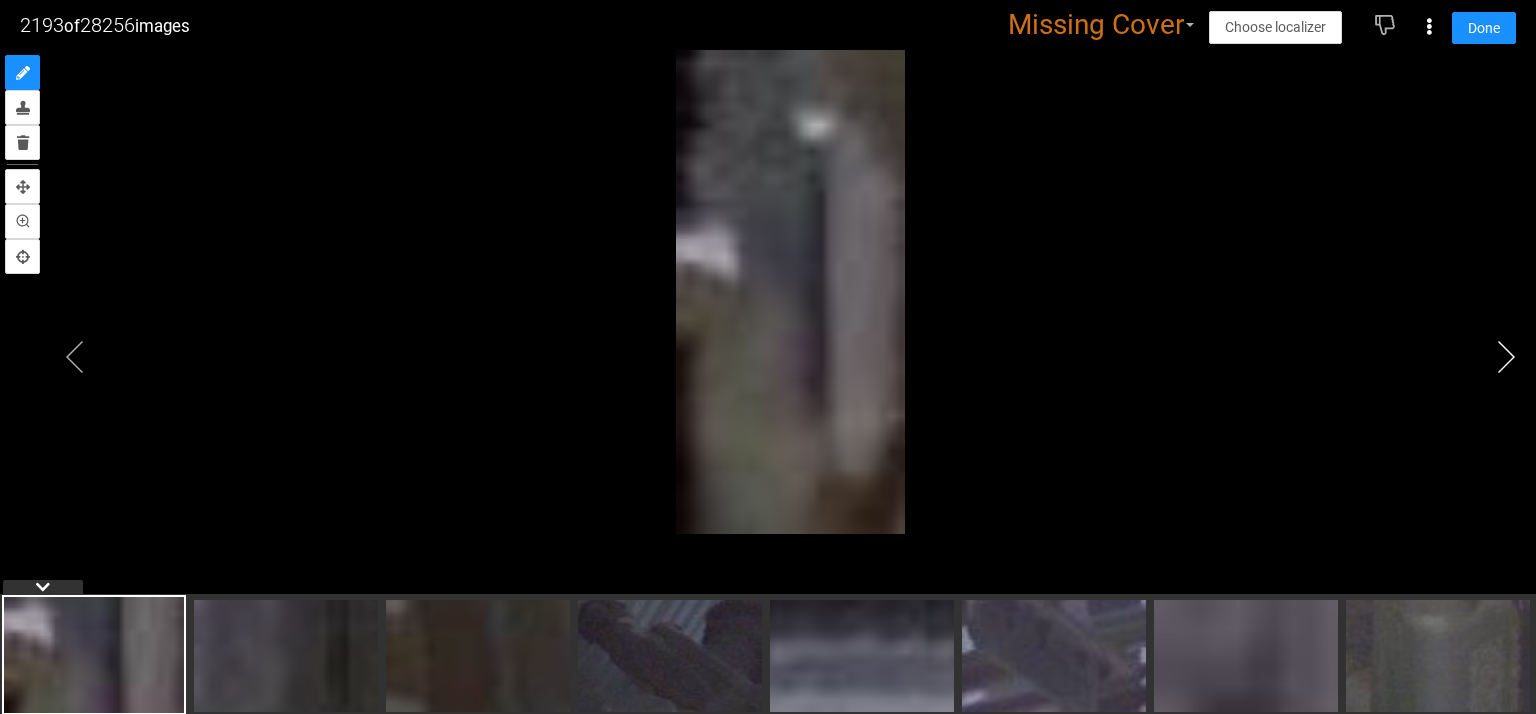 click at bounding box center [1506, 357] 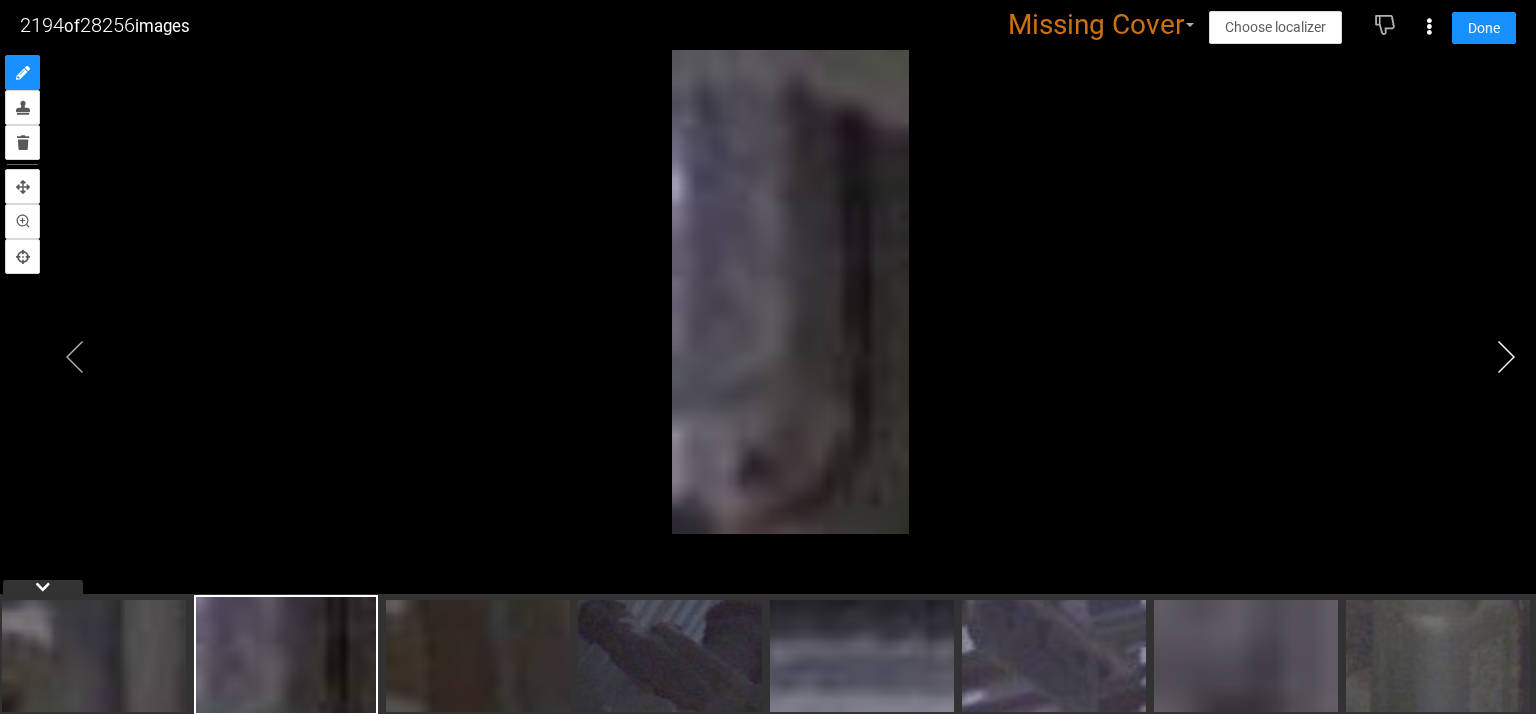 click at bounding box center [1506, 357] 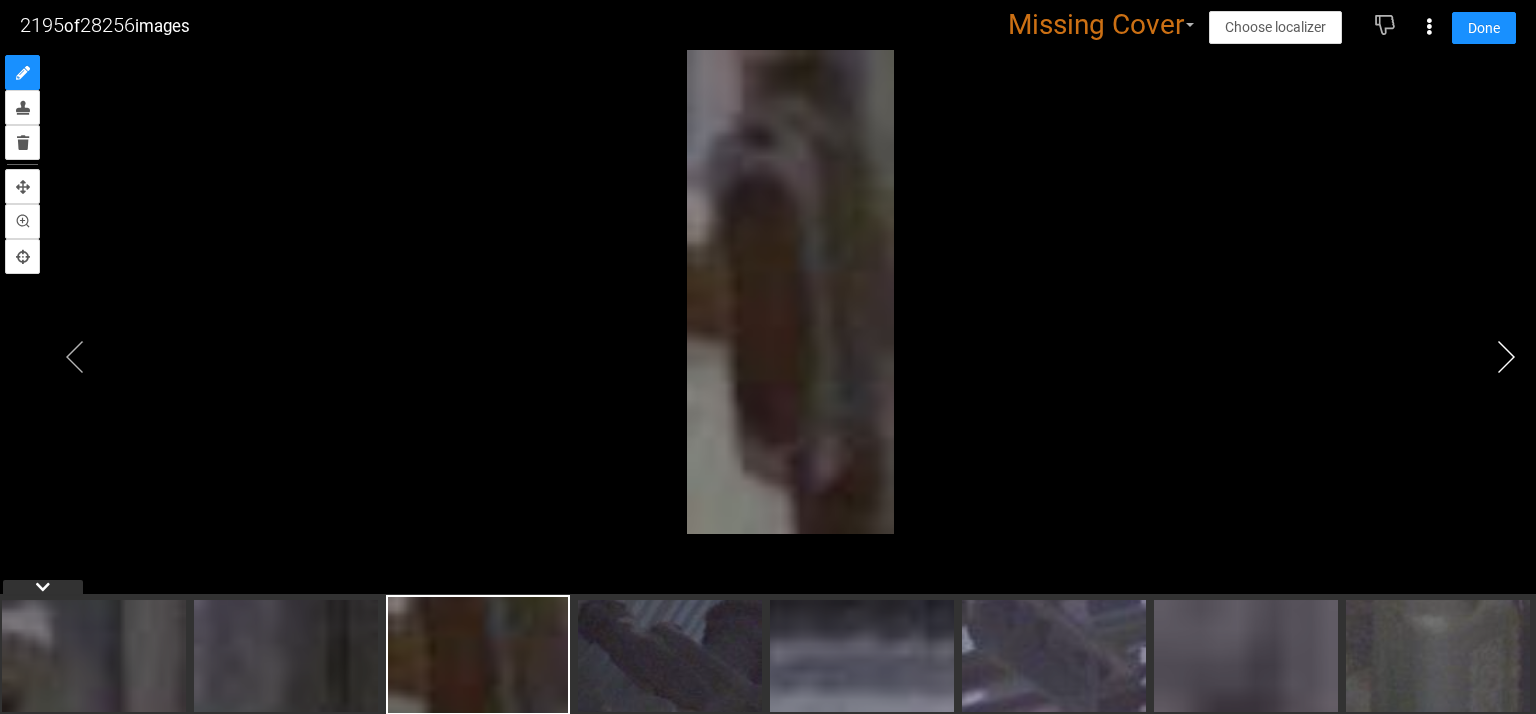click at bounding box center (1506, 357) 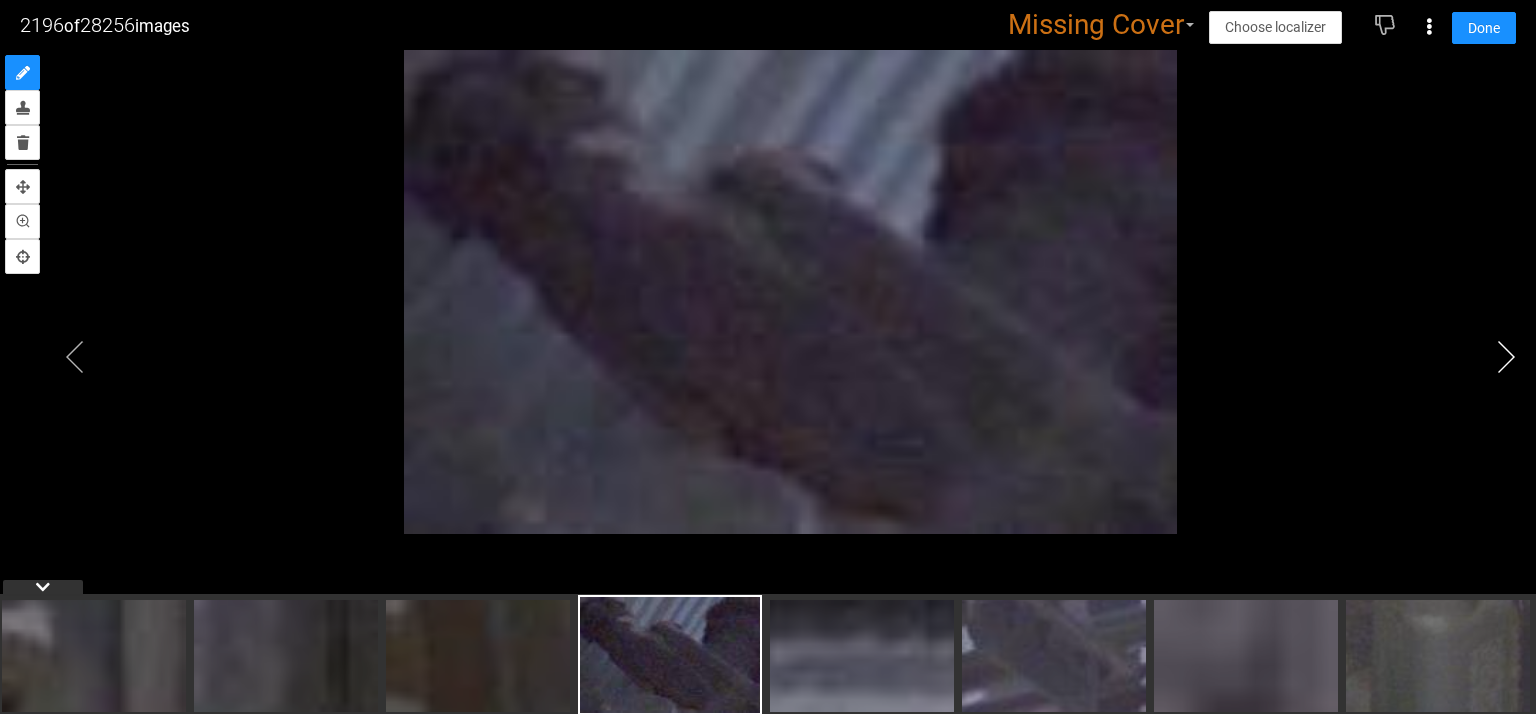click at bounding box center [1506, 357] 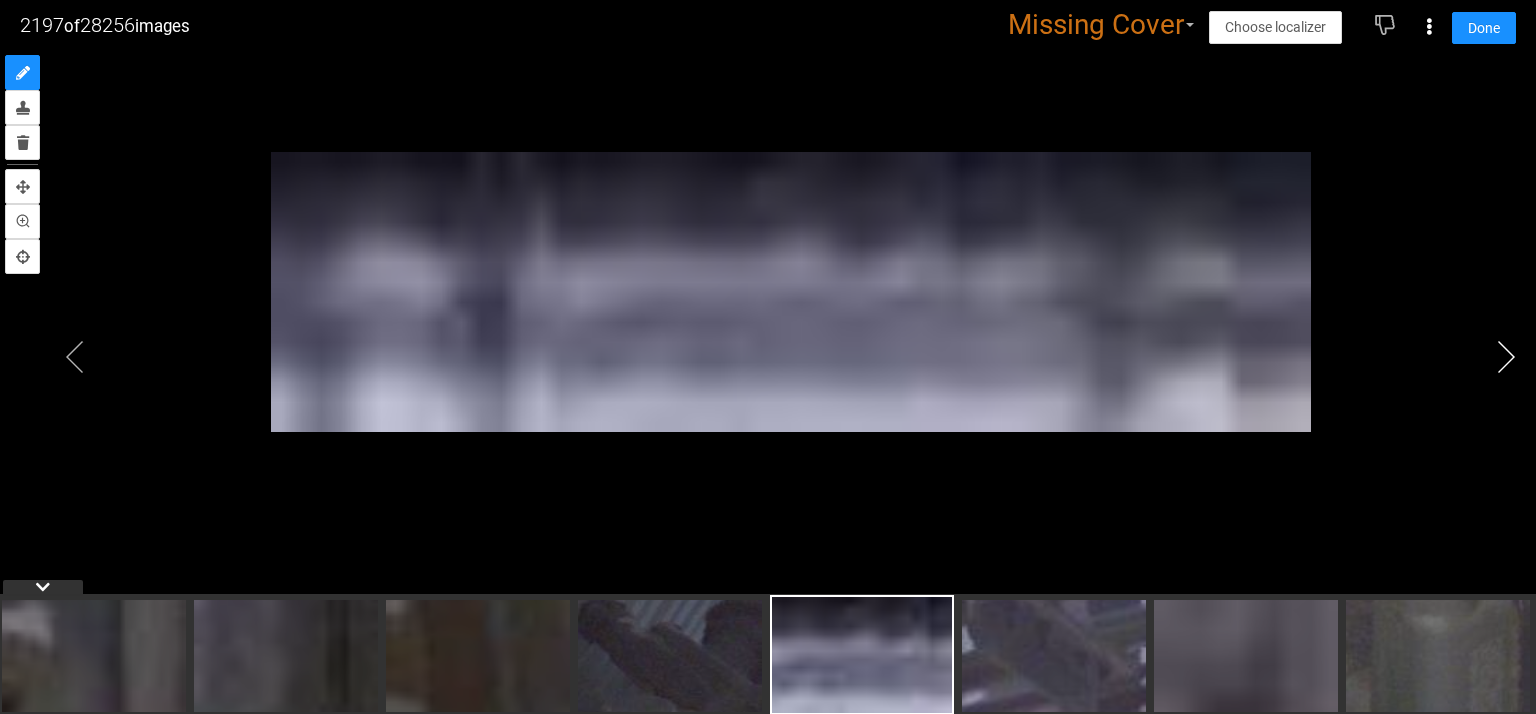 click at bounding box center [1506, 357] 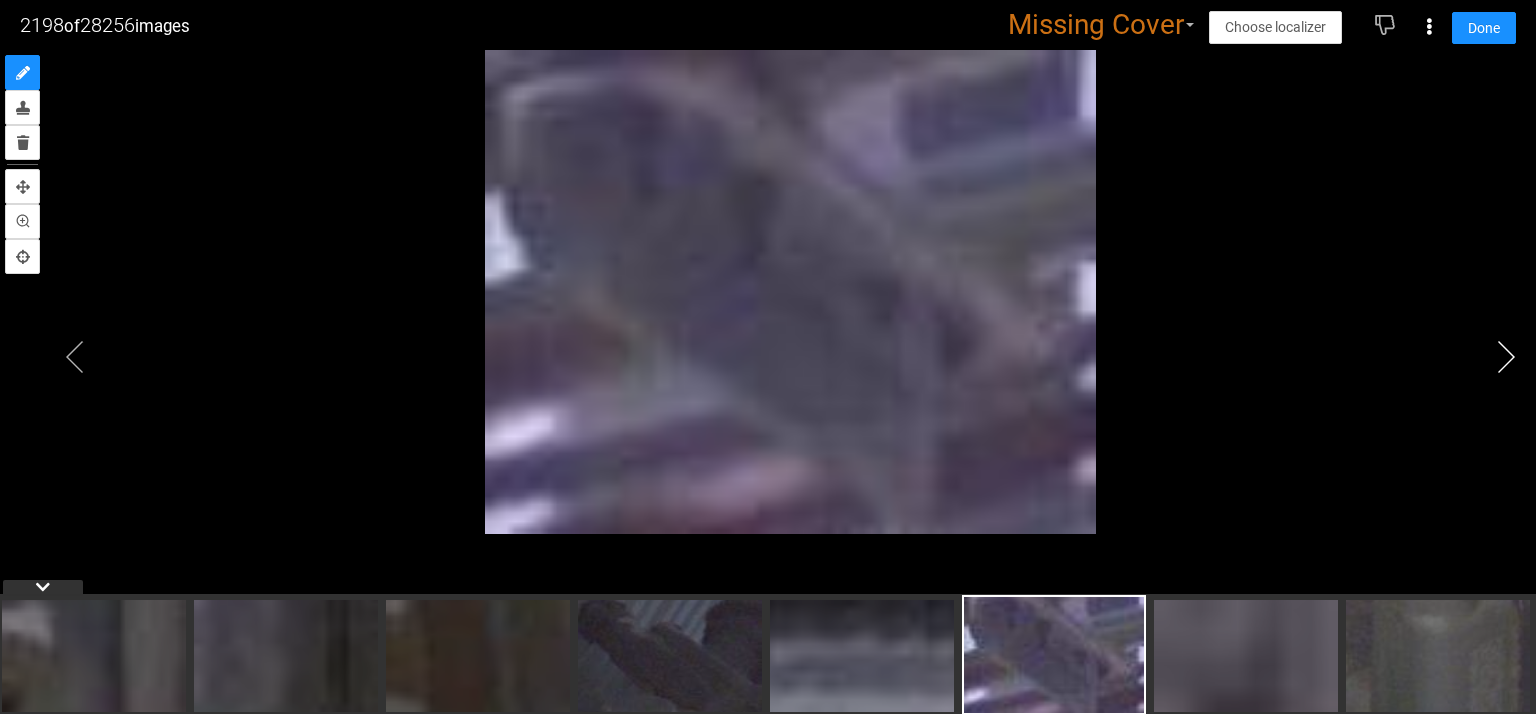 click at bounding box center [1506, 357] 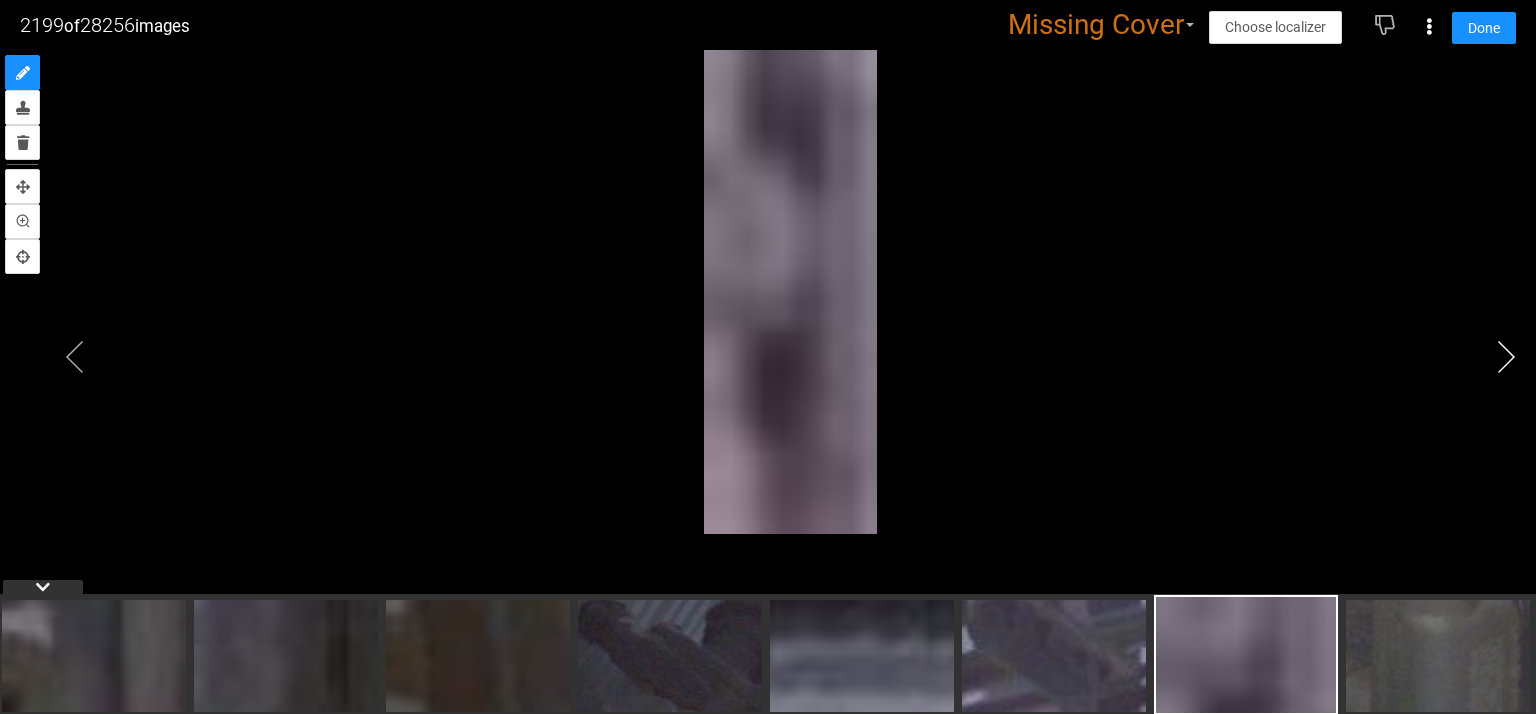 click at bounding box center (1506, 357) 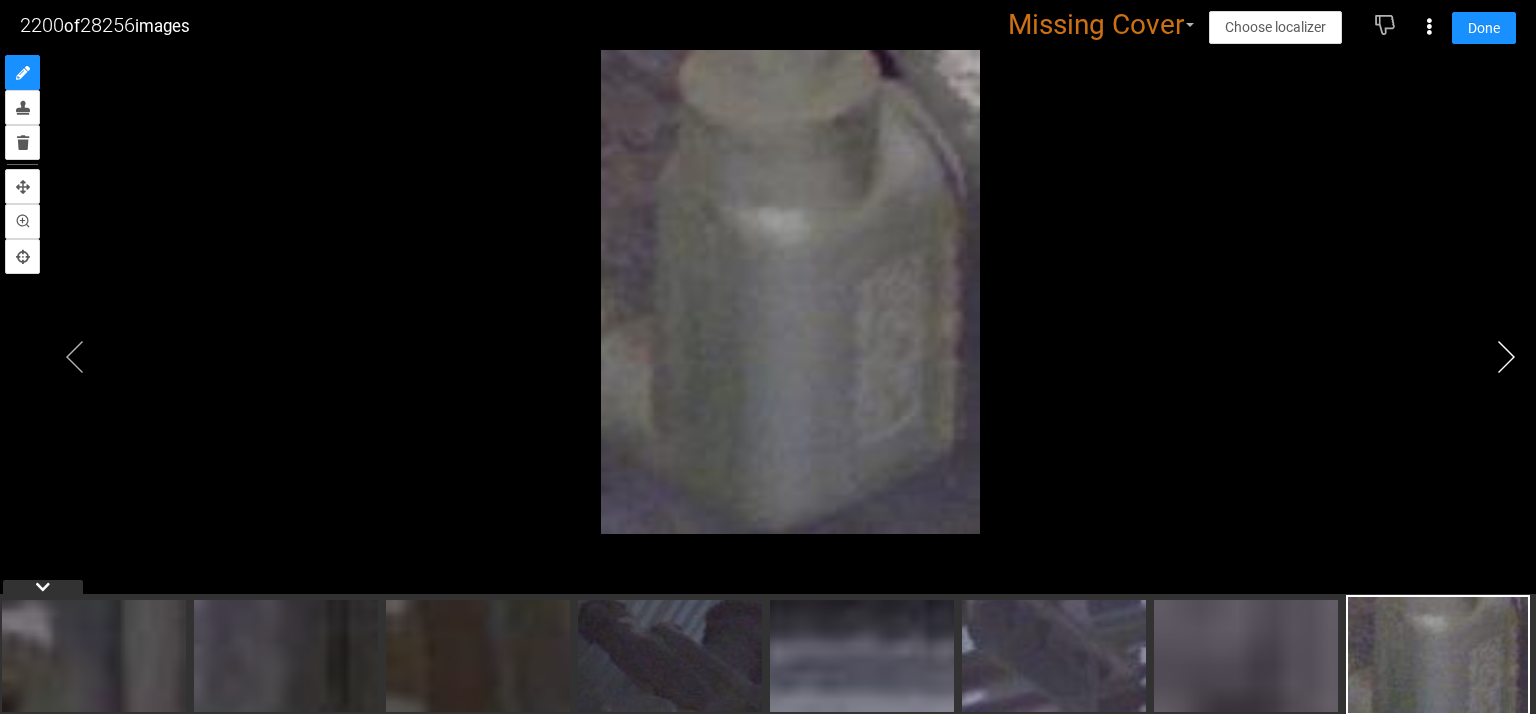 click at bounding box center (1506, 357) 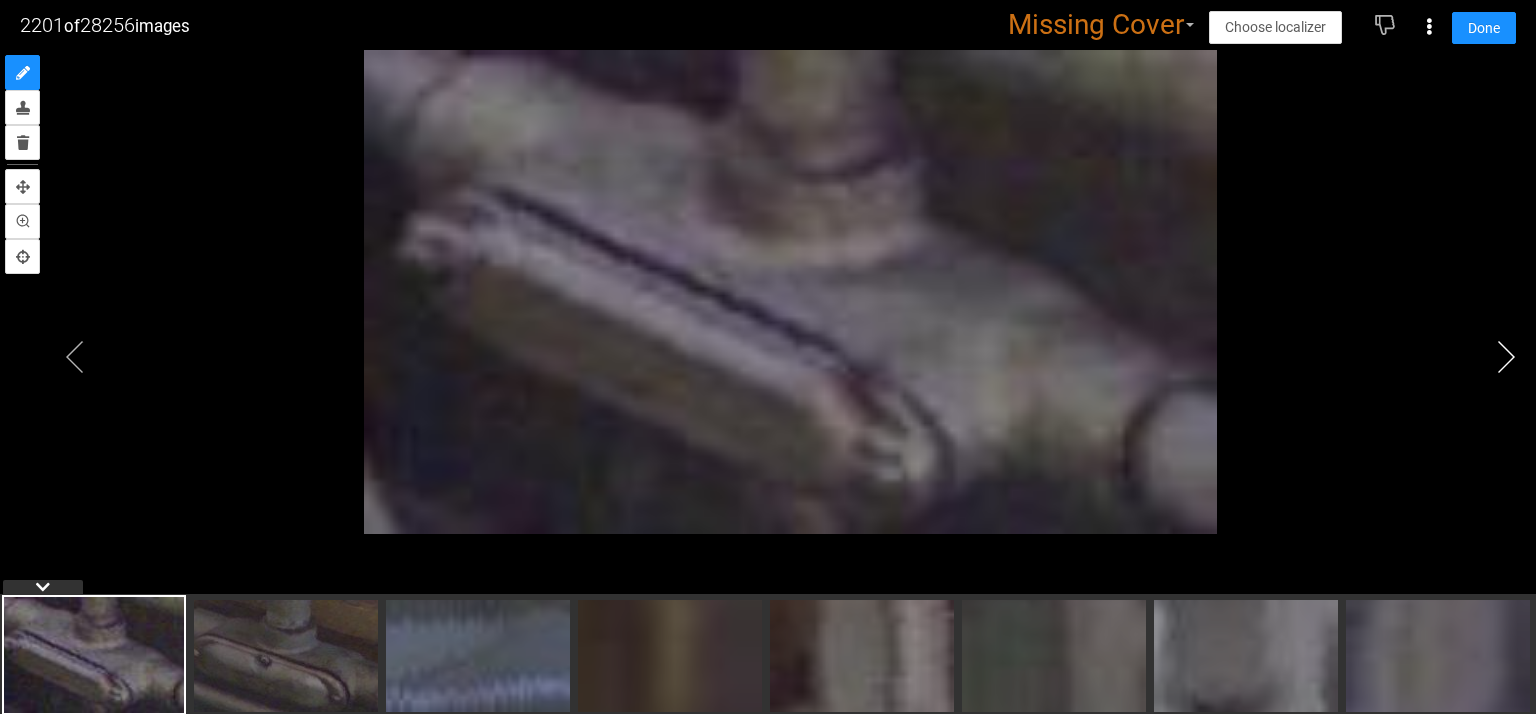 click at bounding box center [1506, 357] 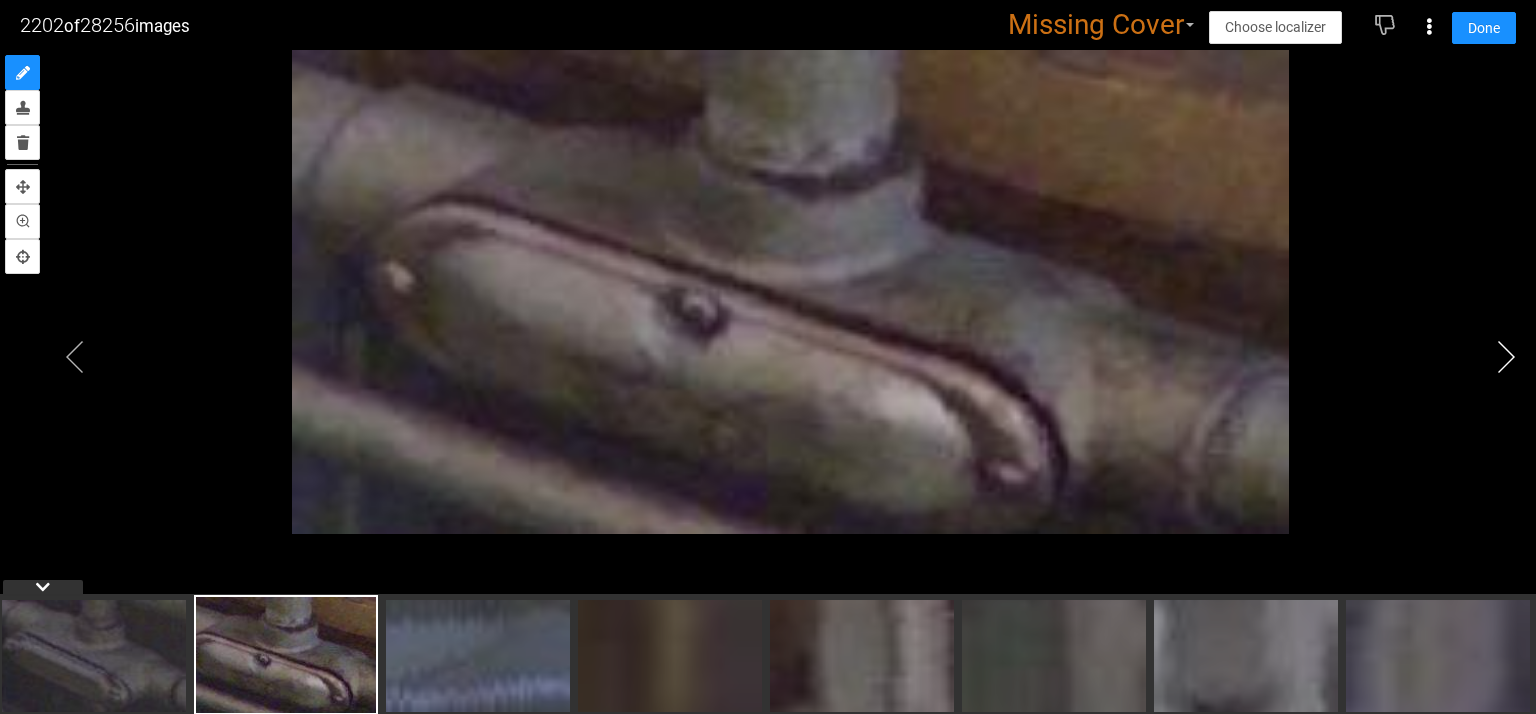 click at bounding box center [1506, 357] 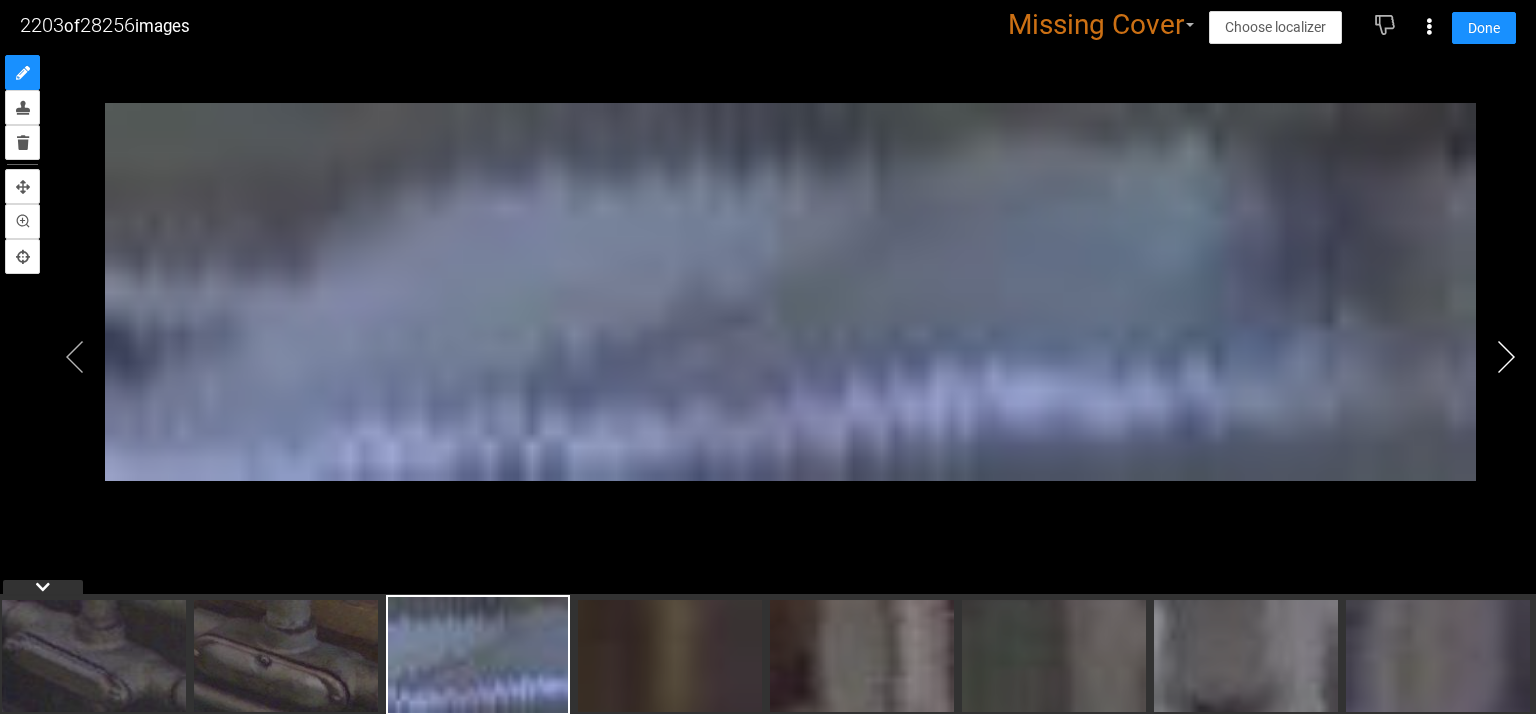 click at bounding box center (1506, 357) 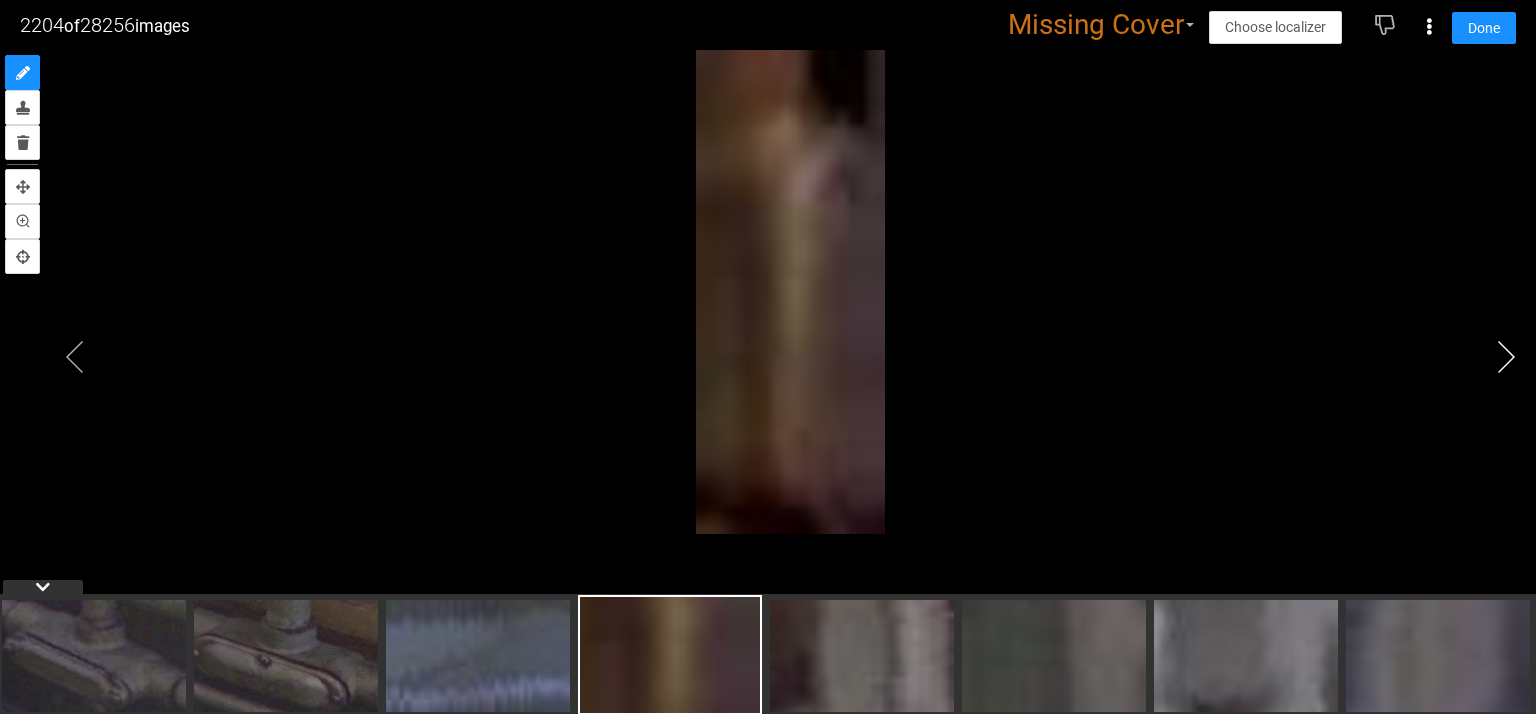 click at bounding box center (1506, 357) 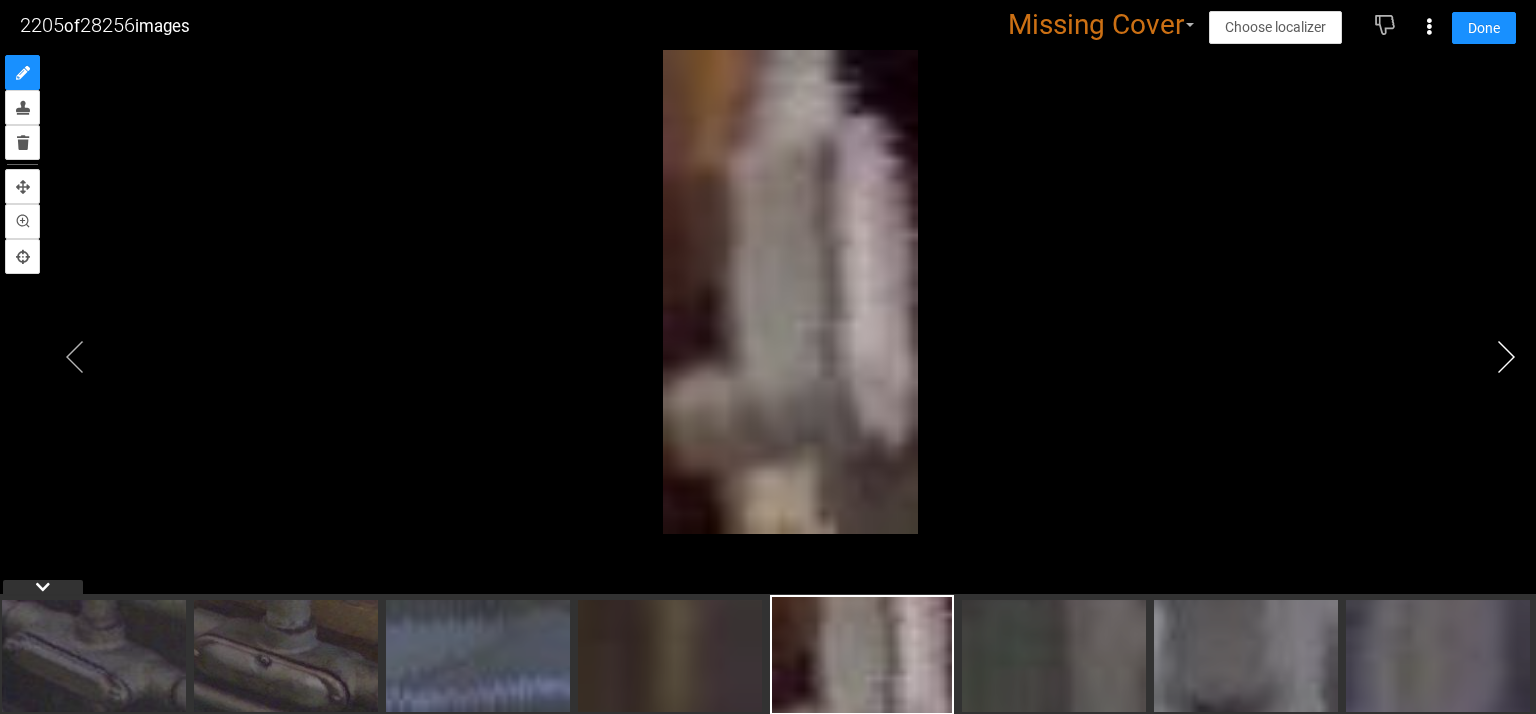click at bounding box center (1506, 357) 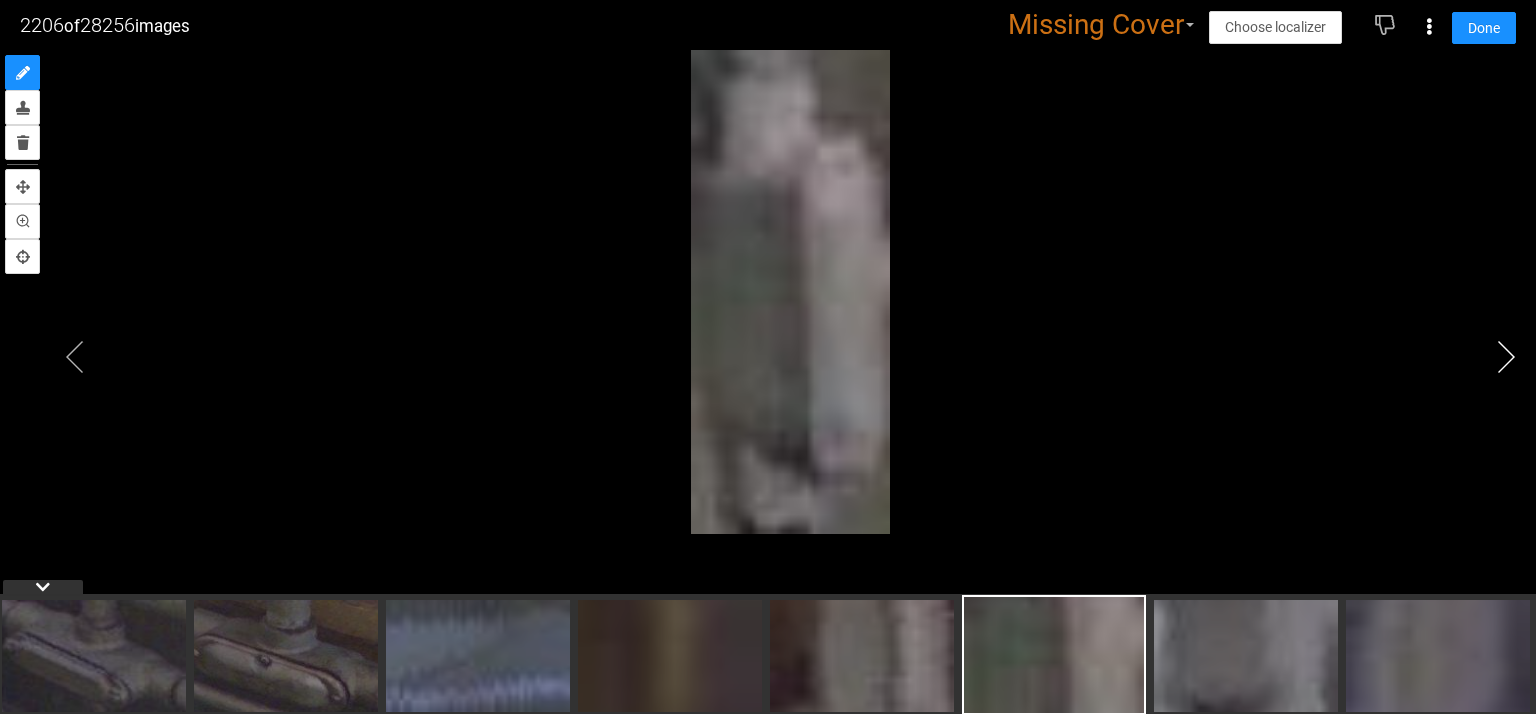 click at bounding box center [1506, 357] 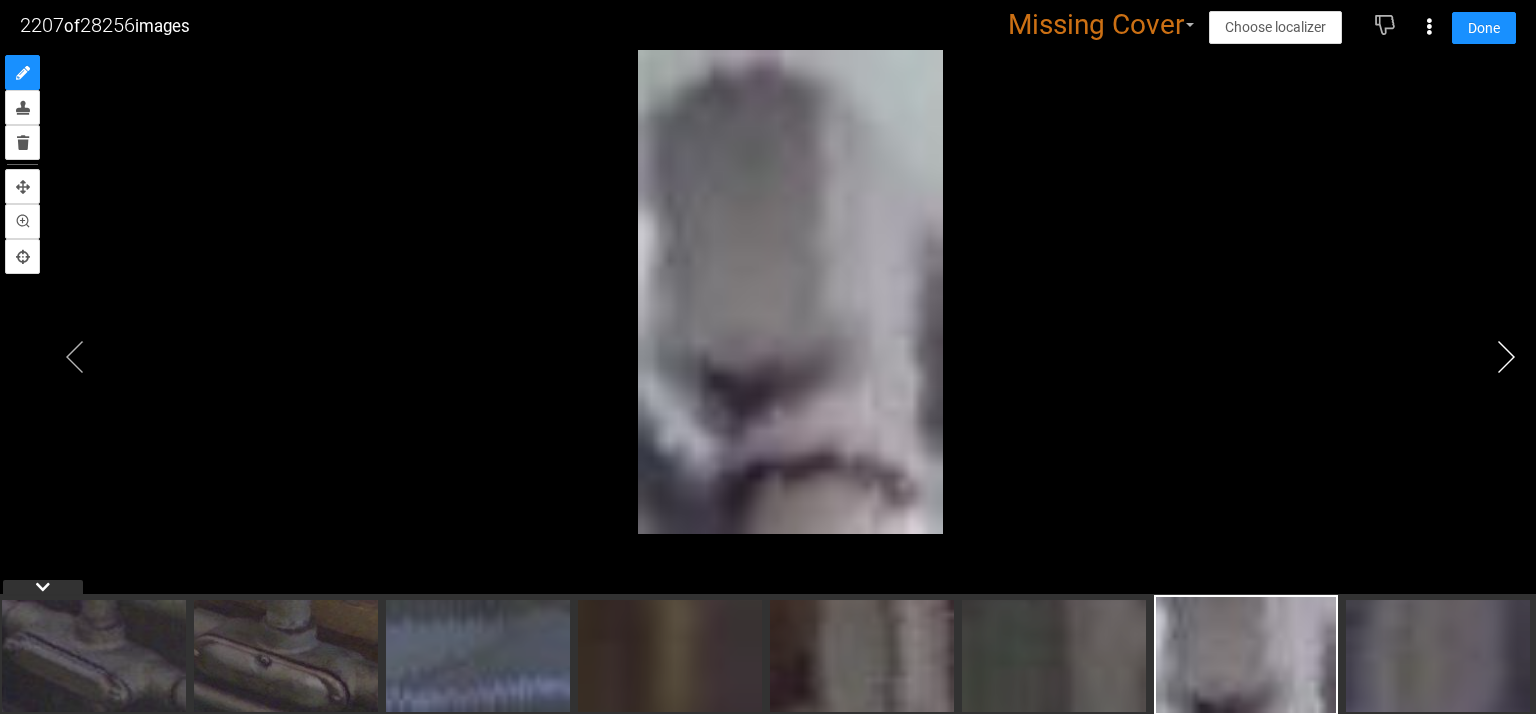 click at bounding box center (1506, 357) 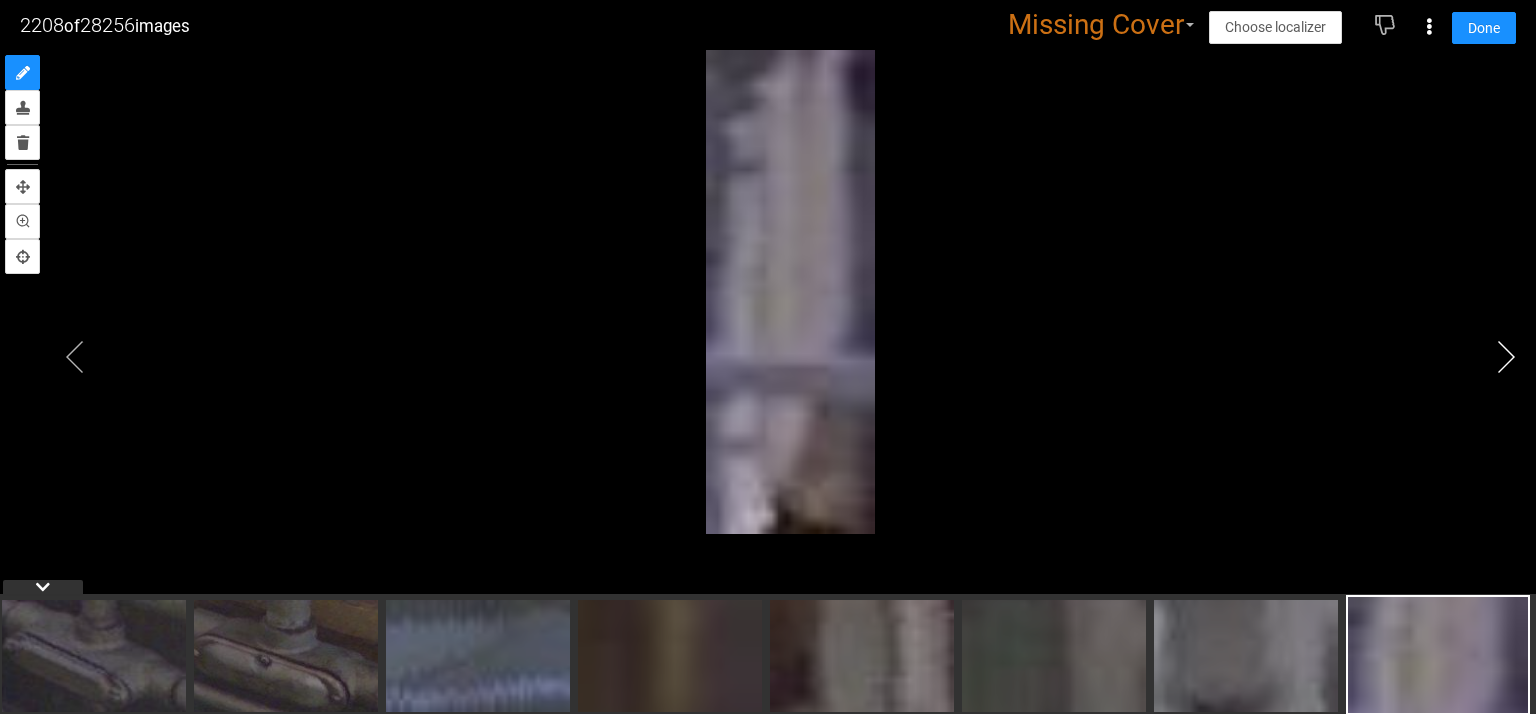 click at bounding box center [1506, 357] 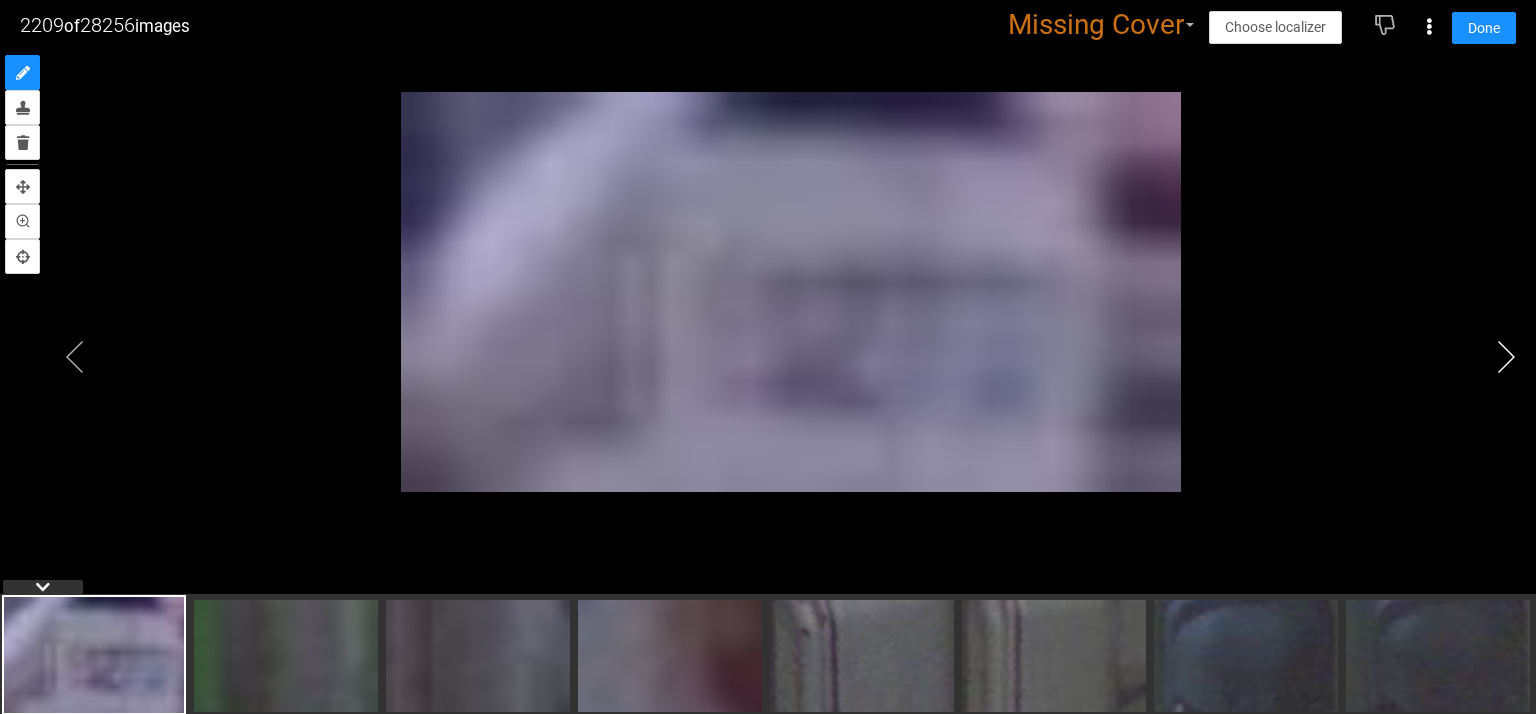 click at bounding box center [1506, 357] 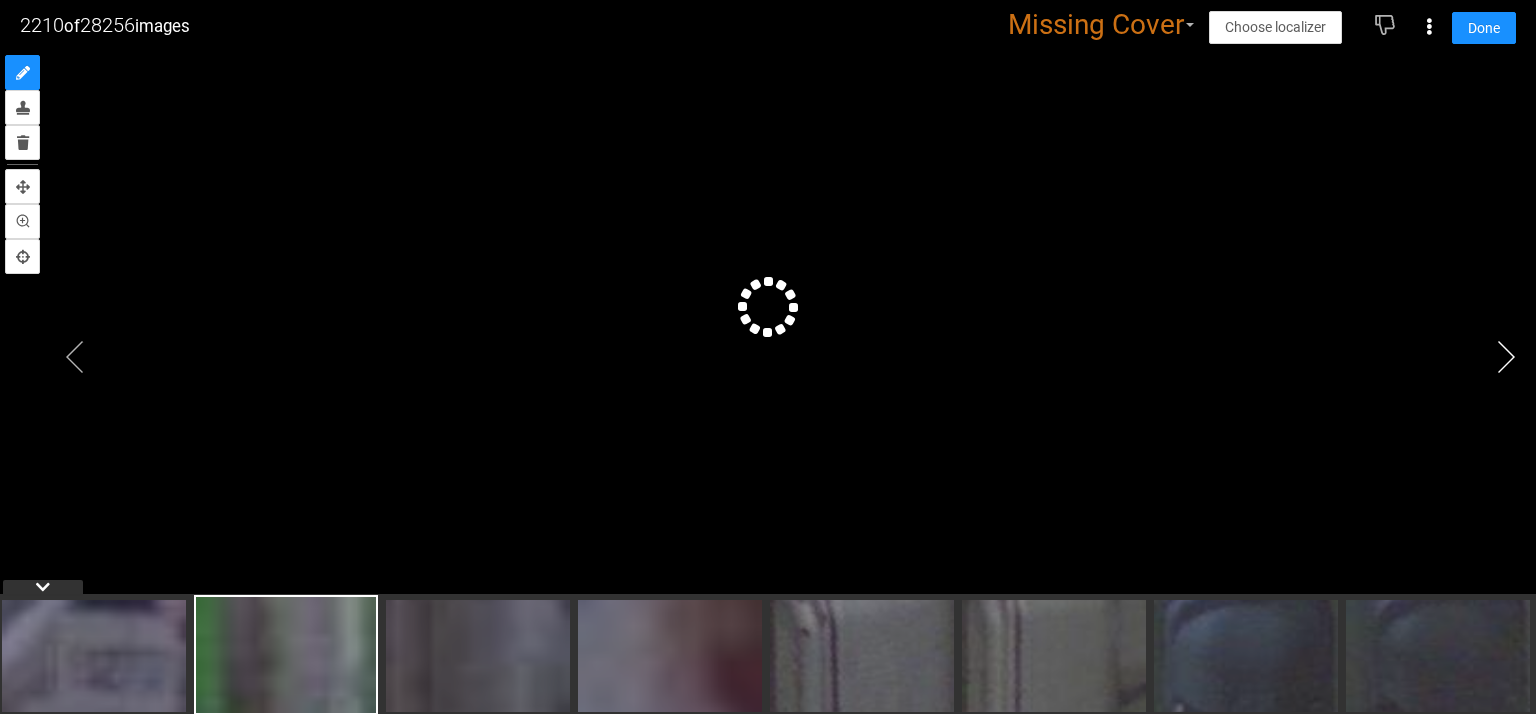 click at bounding box center (1506, 357) 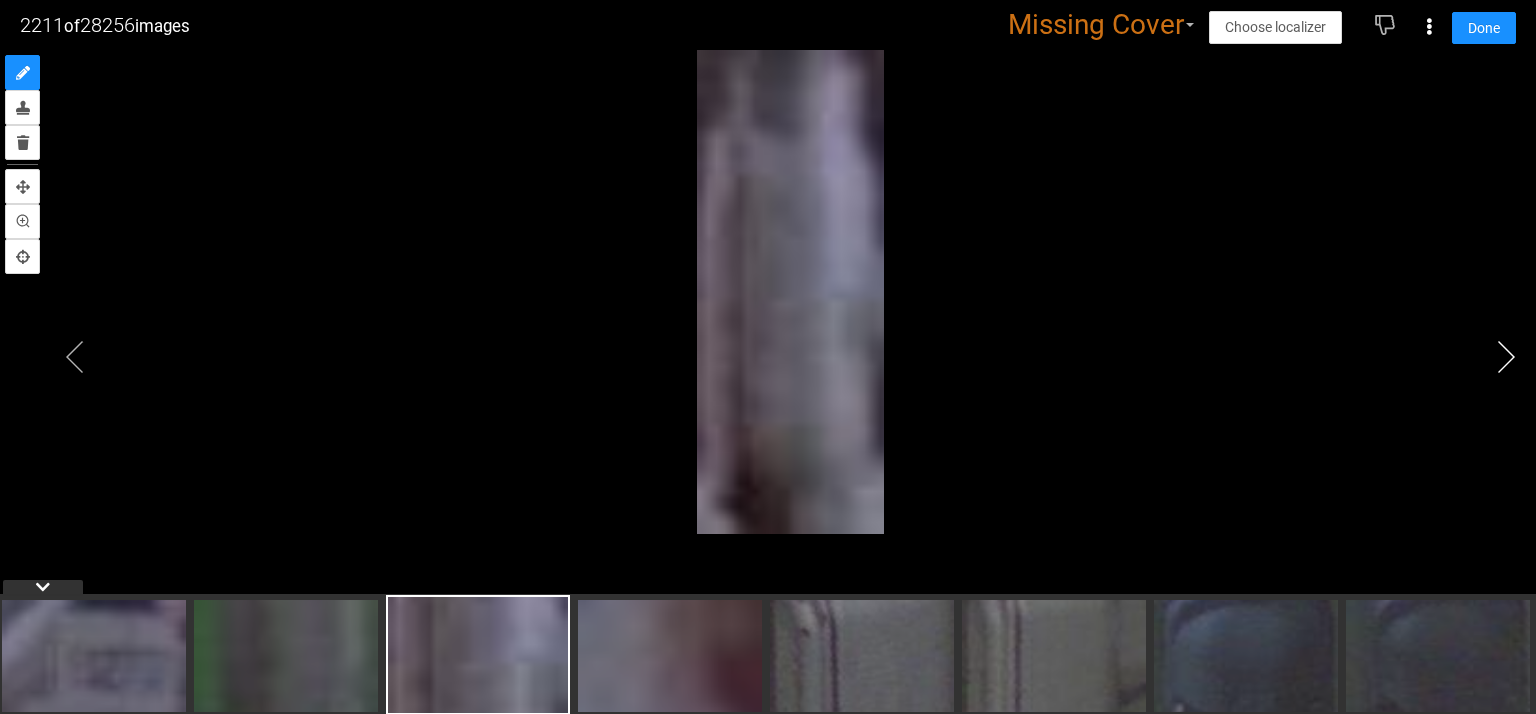 click at bounding box center (1506, 357) 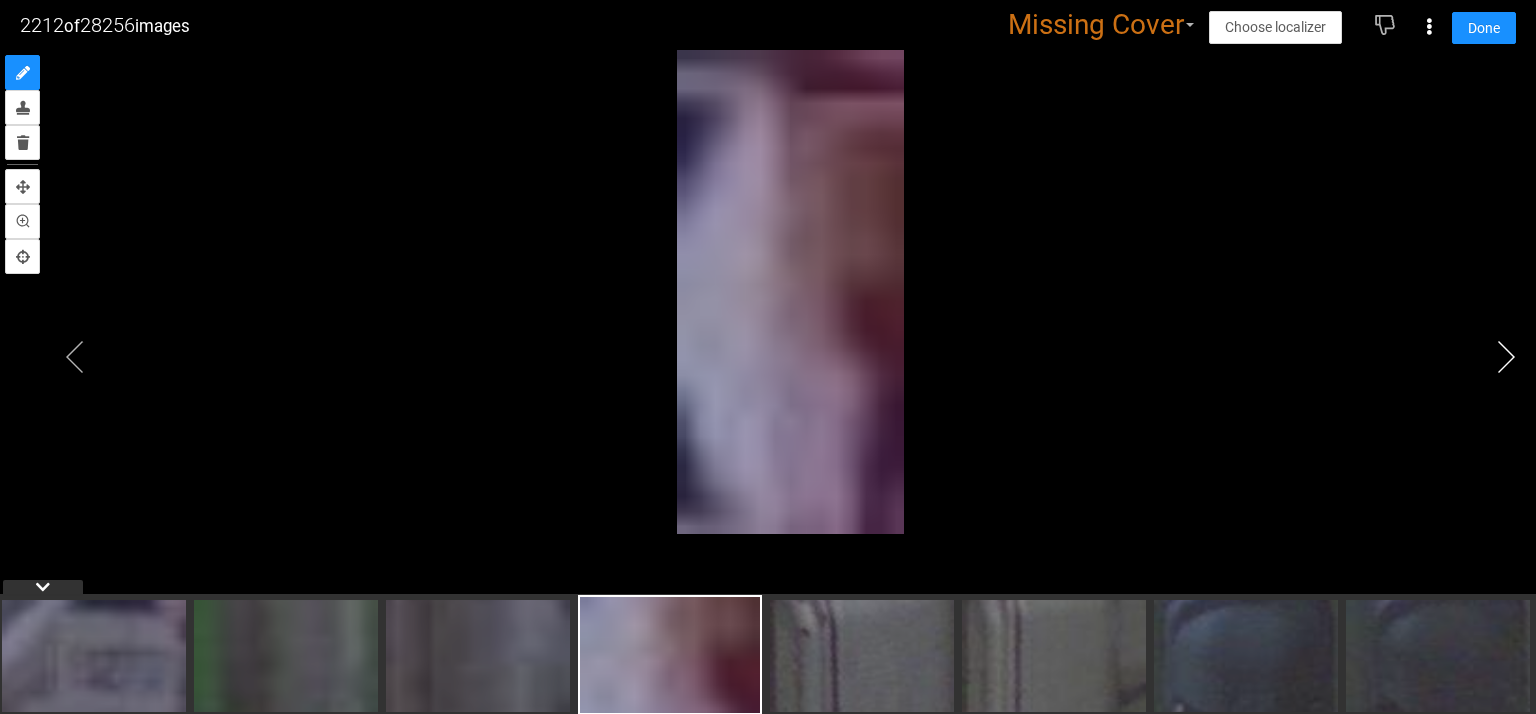 click at bounding box center (1506, 357) 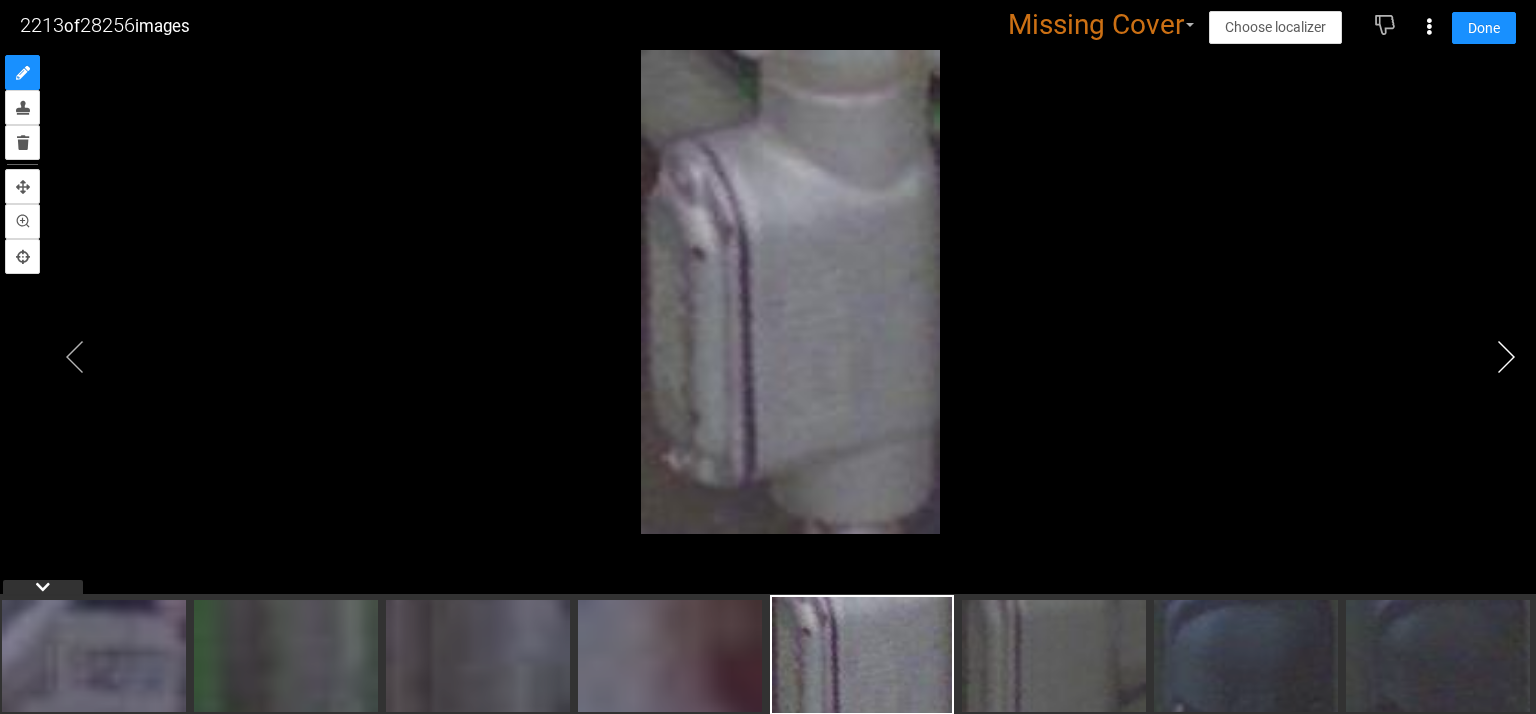 click at bounding box center (1506, 357) 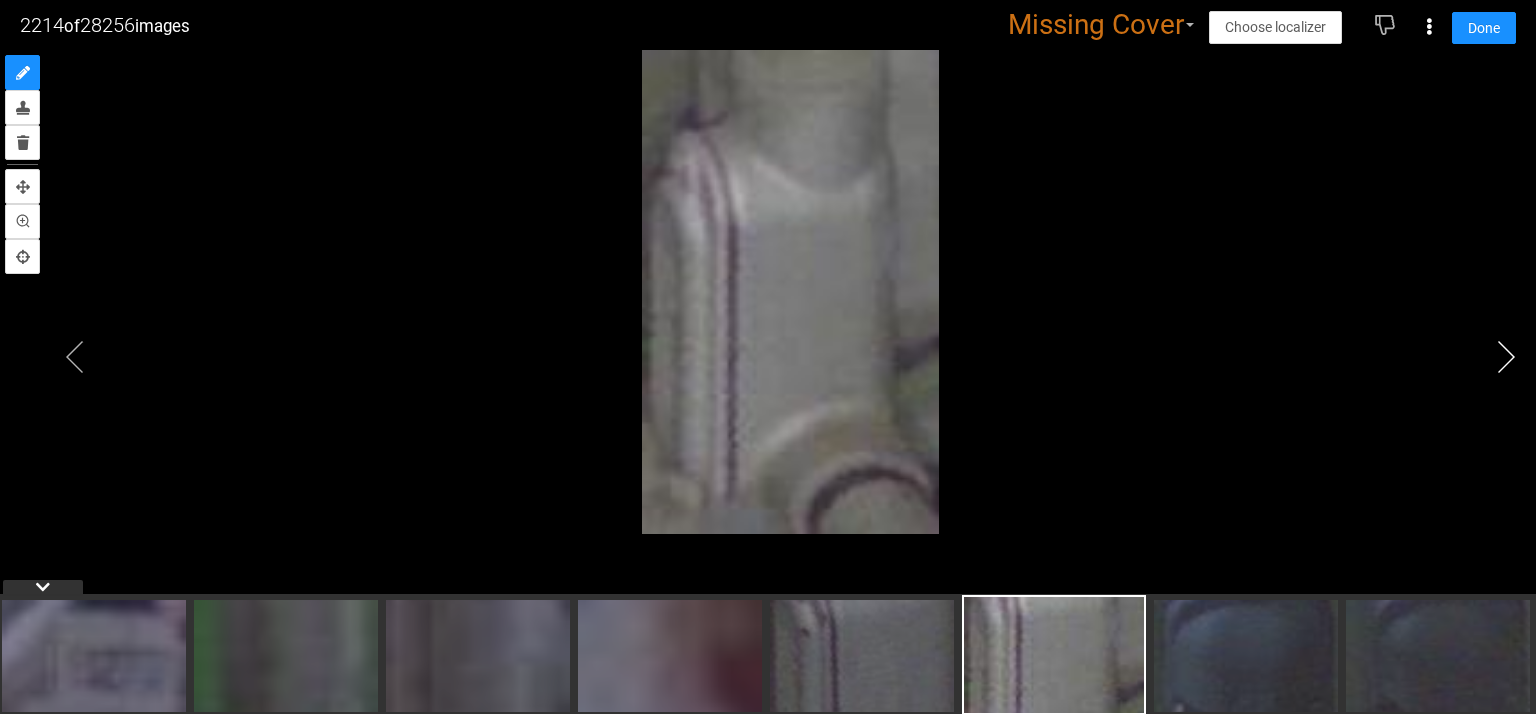 click at bounding box center [1506, 357] 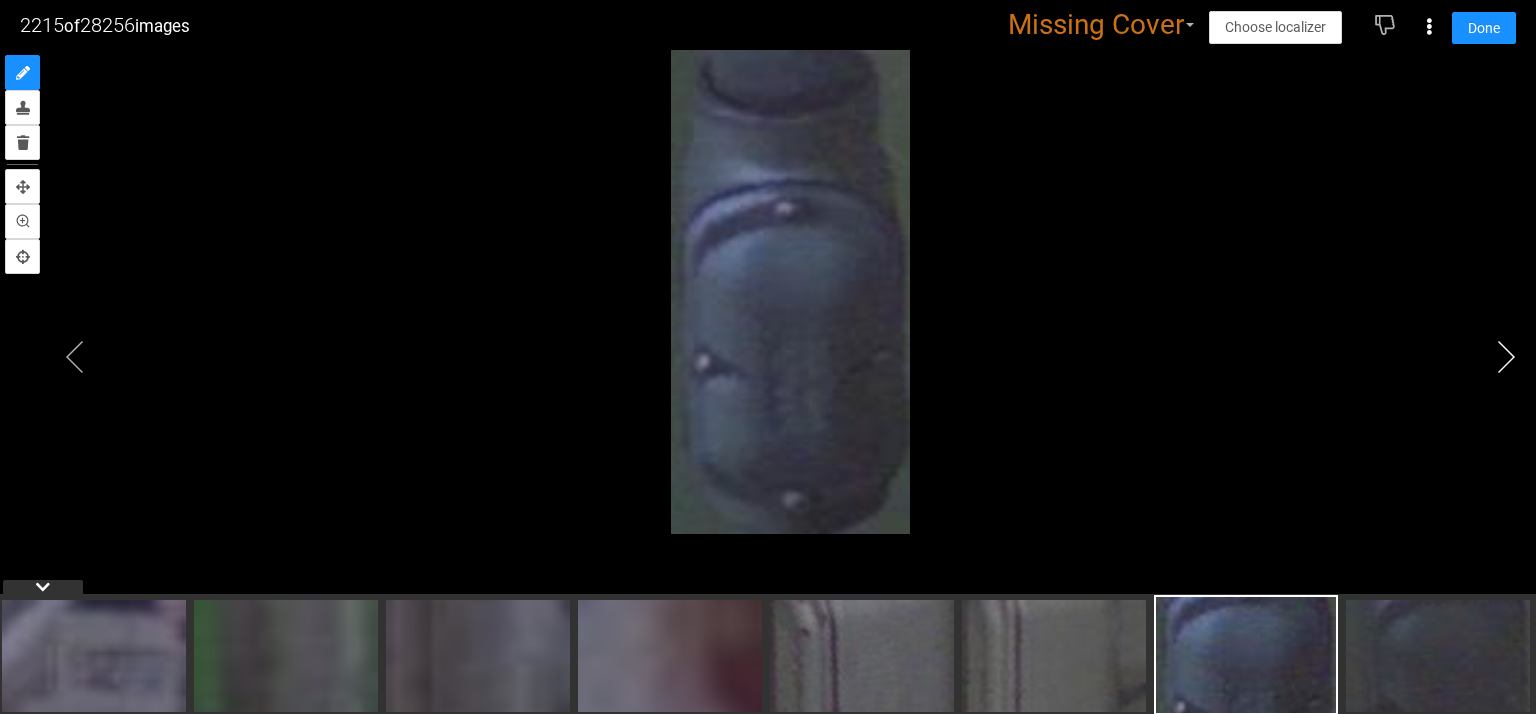 click at bounding box center [1506, 357] 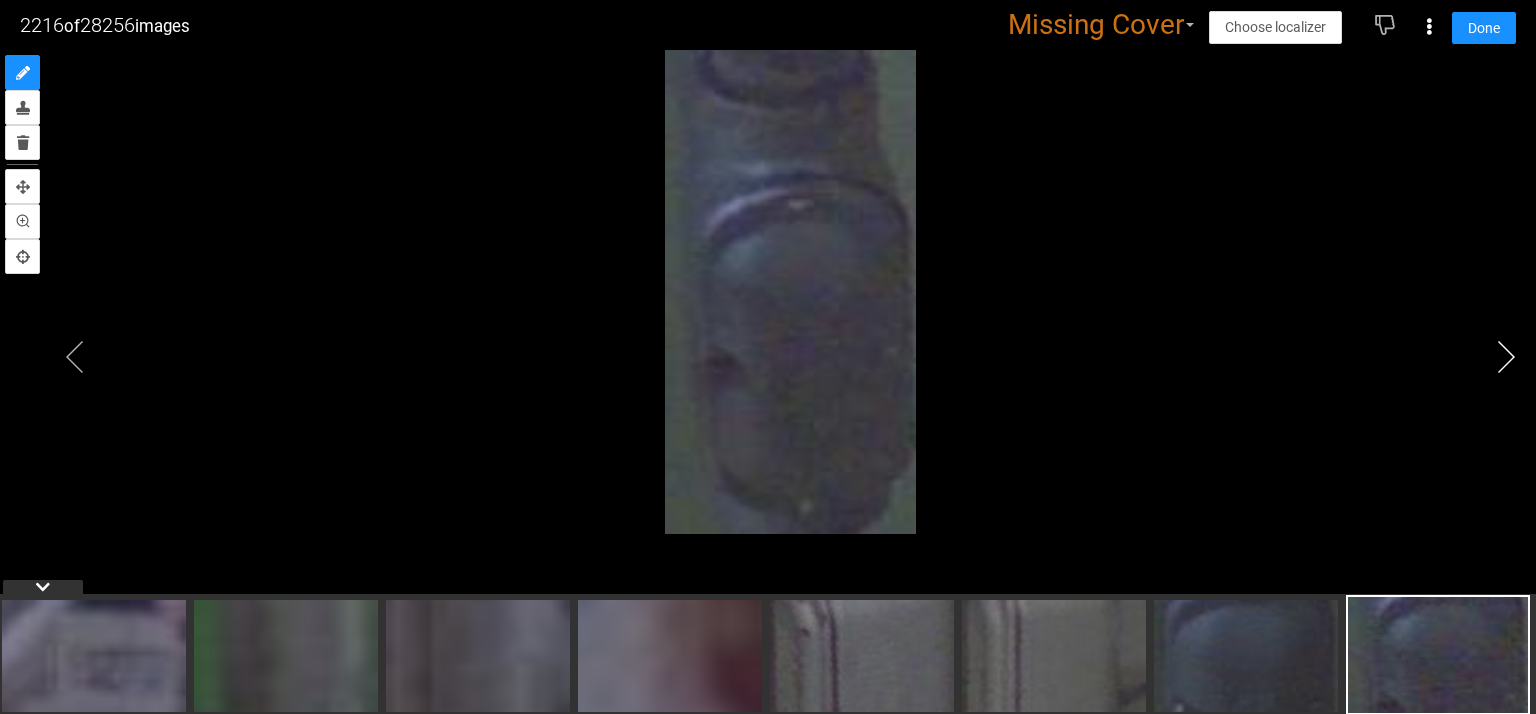 click at bounding box center (1506, 357) 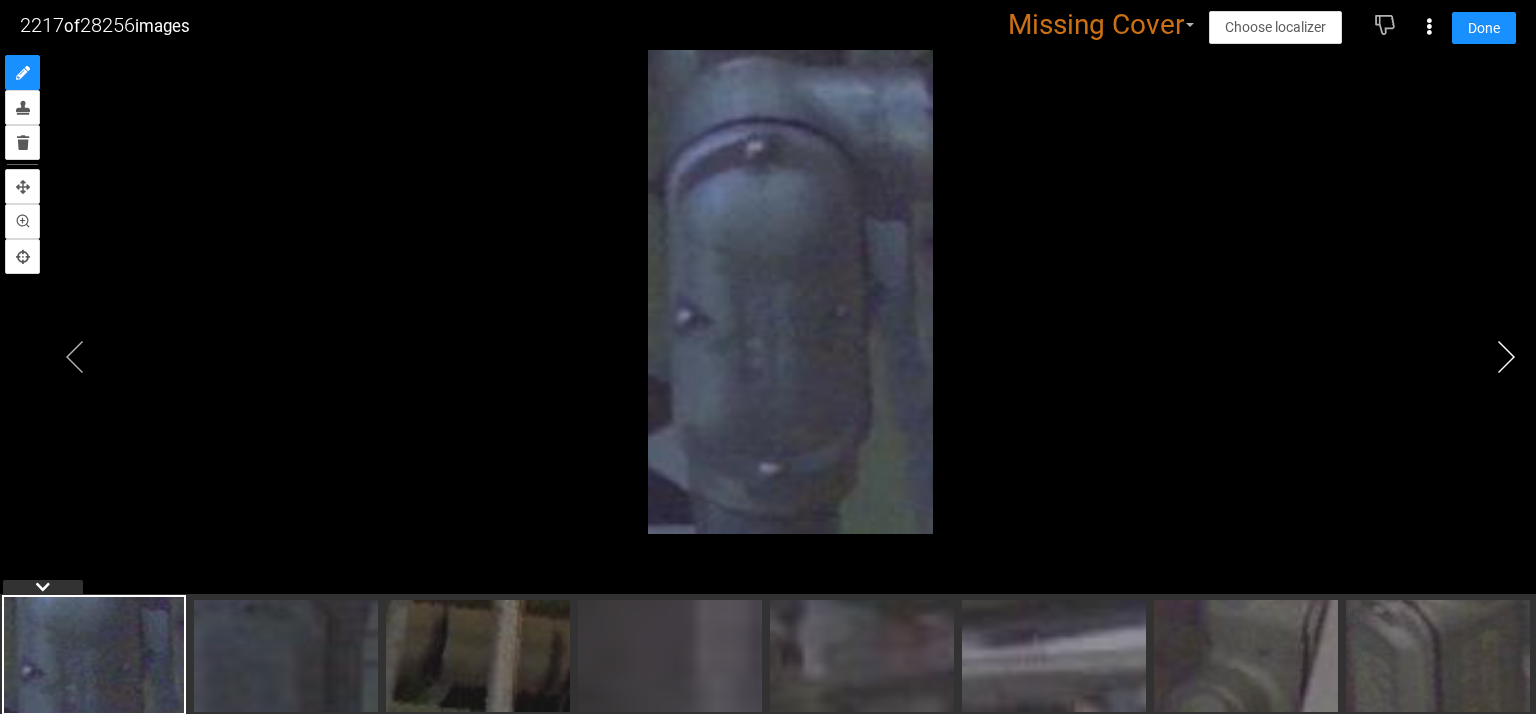 click at bounding box center [1506, 357] 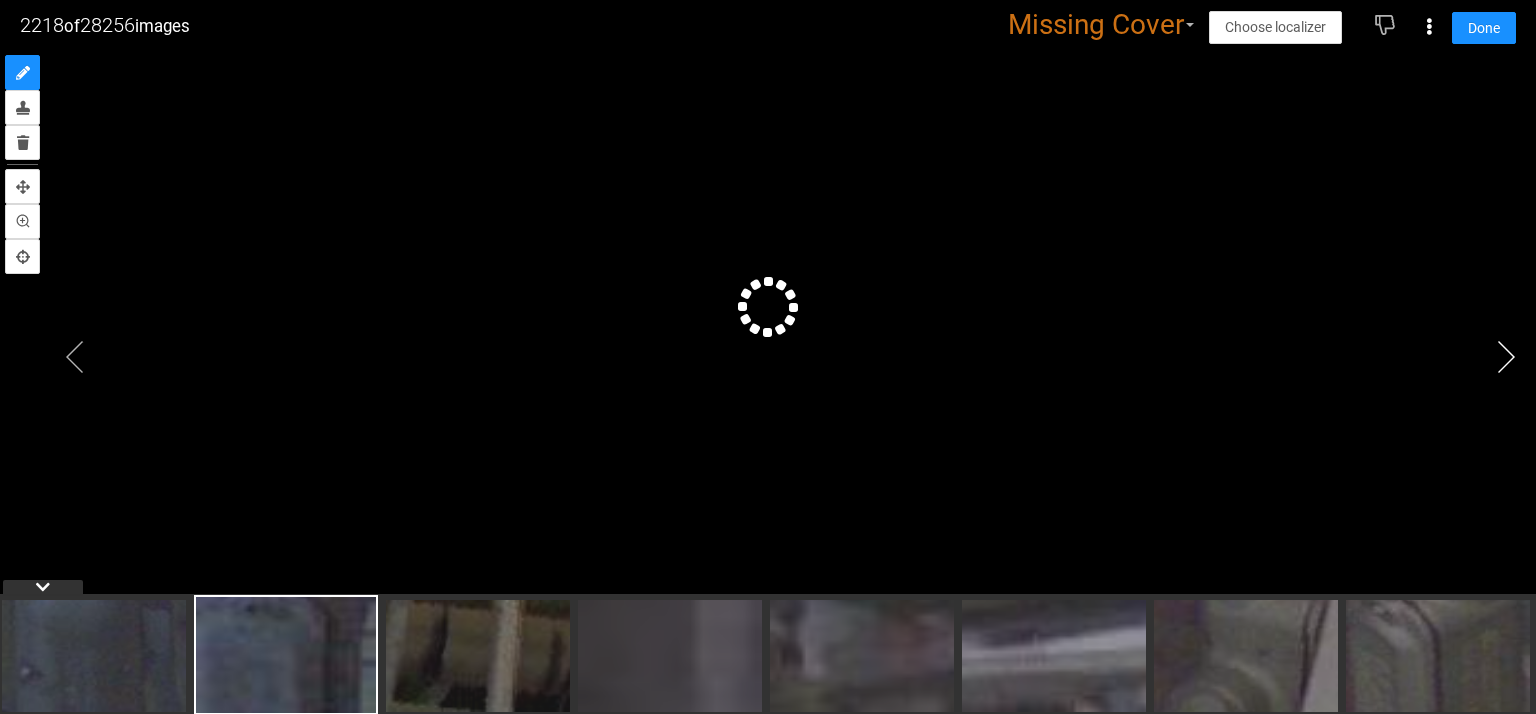 click at bounding box center [1506, 357] 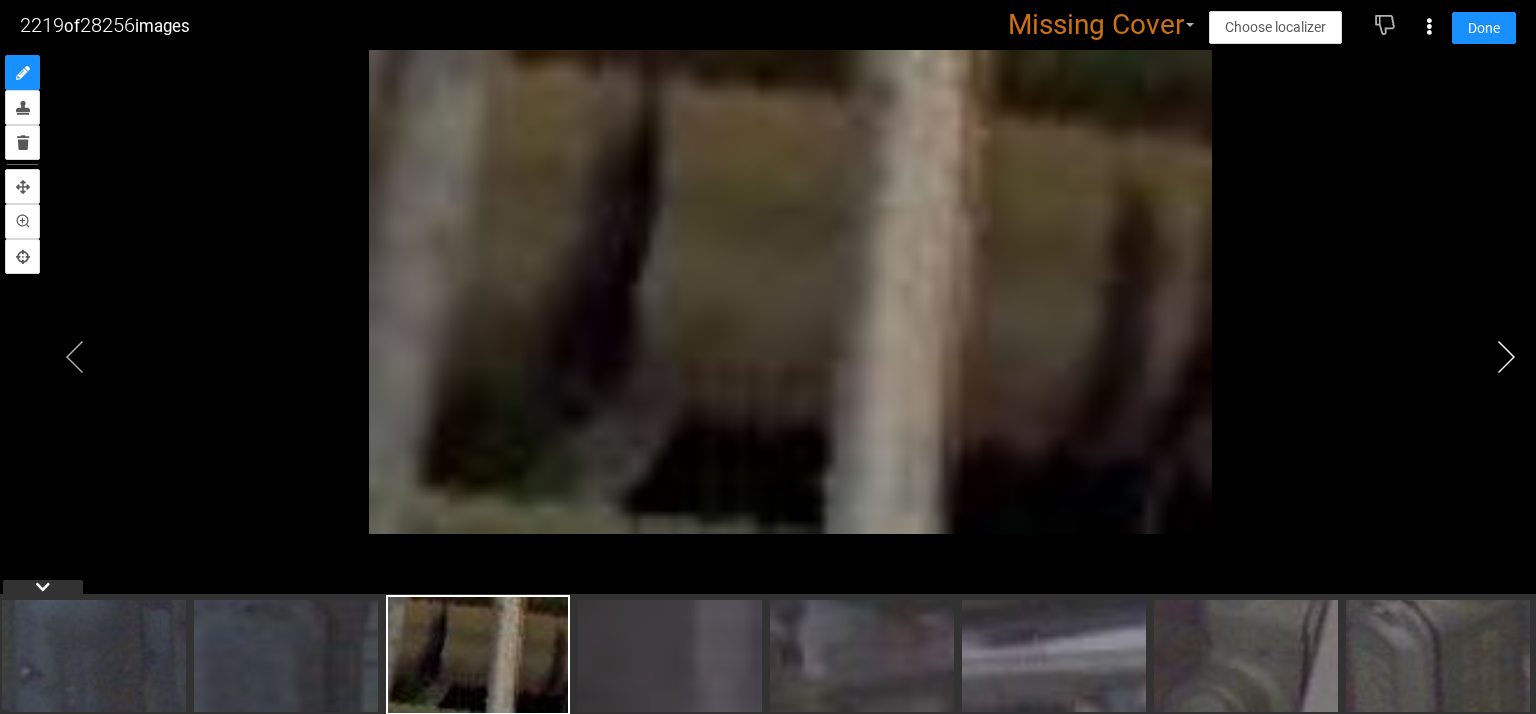 click at bounding box center (1506, 357) 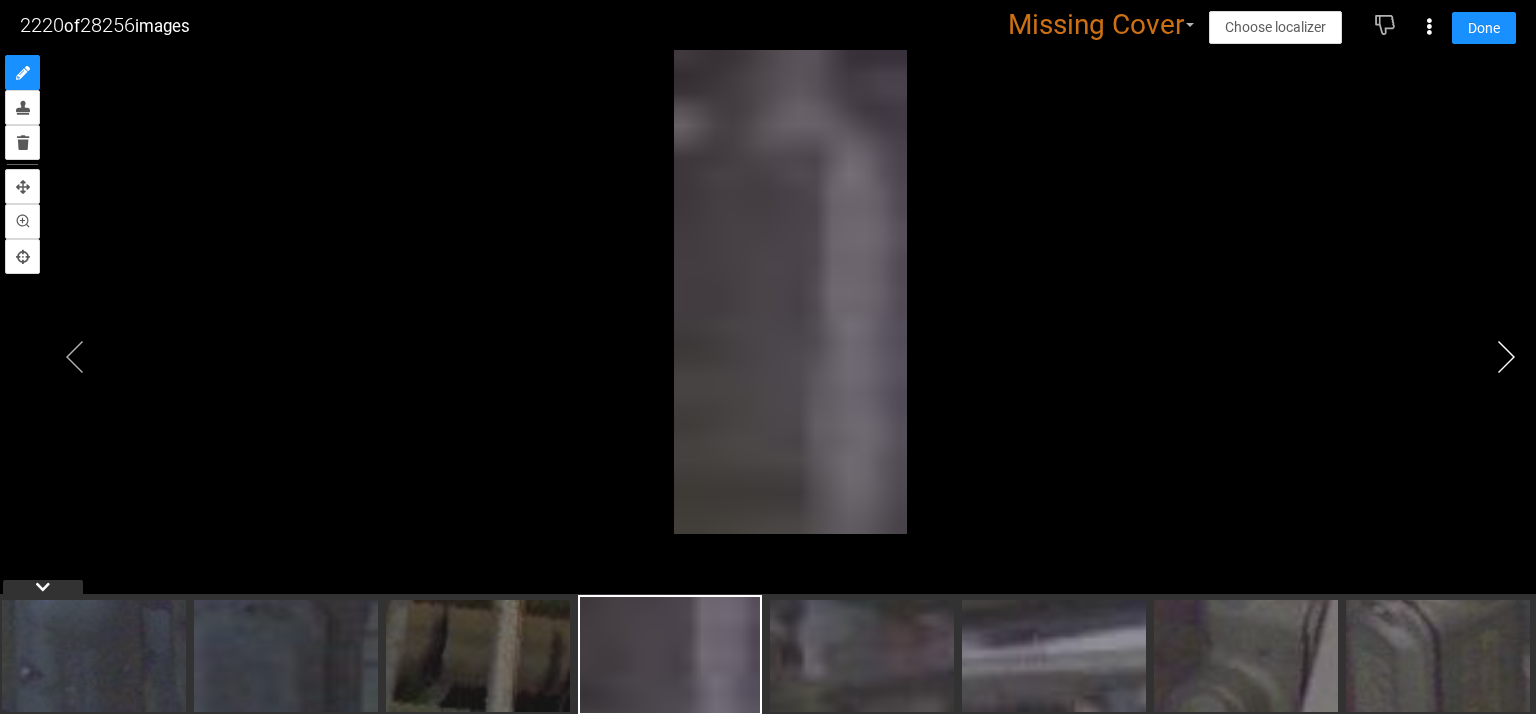 click at bounding box center (1506, 357) 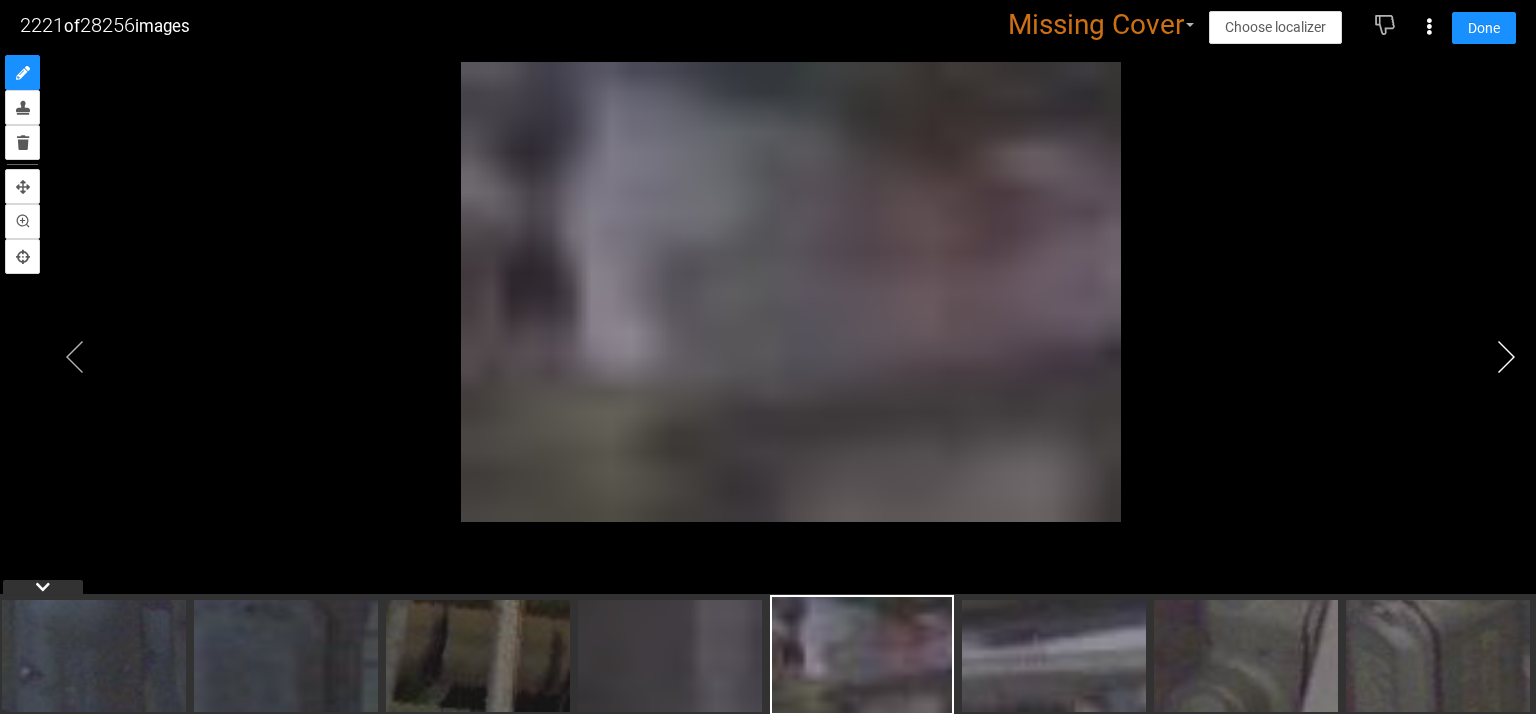 click at bounding box center (1506, 357) 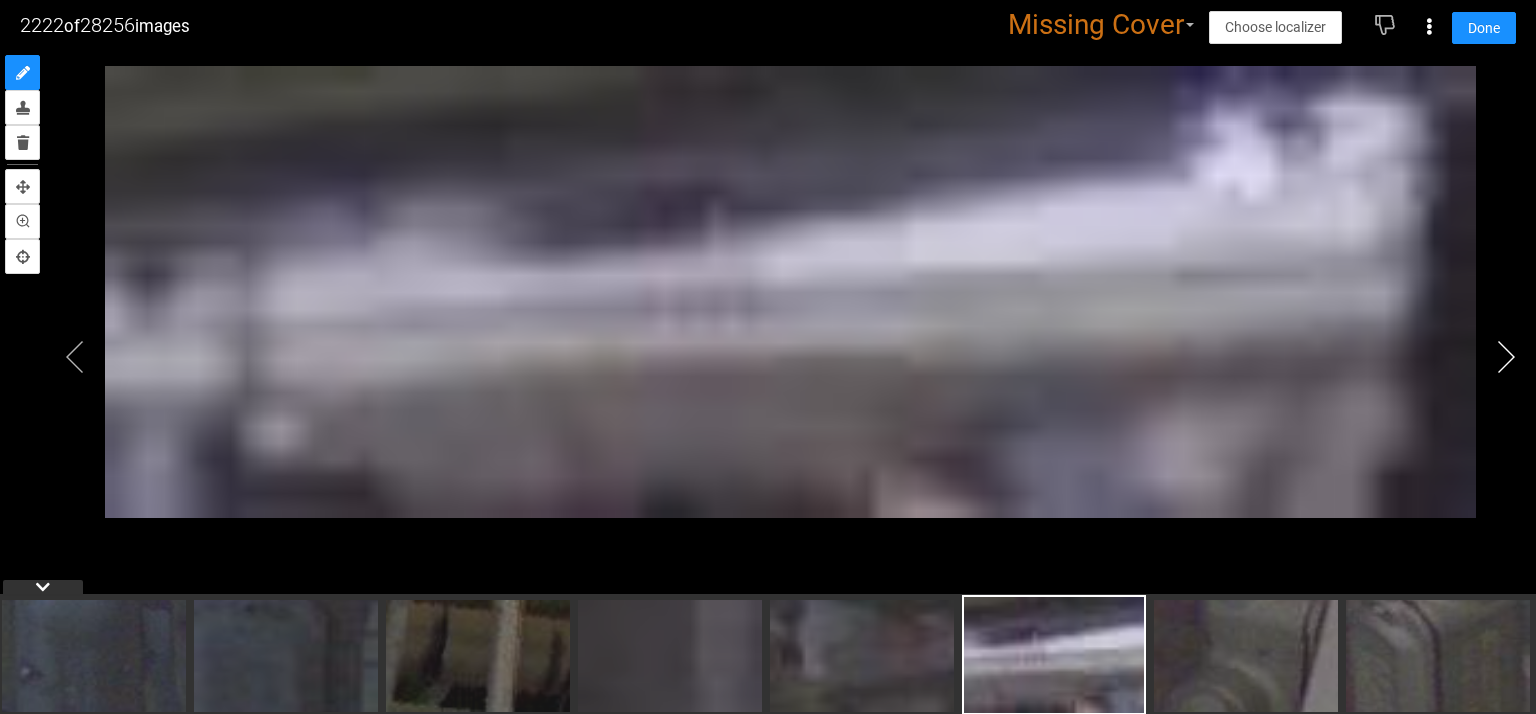 click at bounding box center (1506, 357) 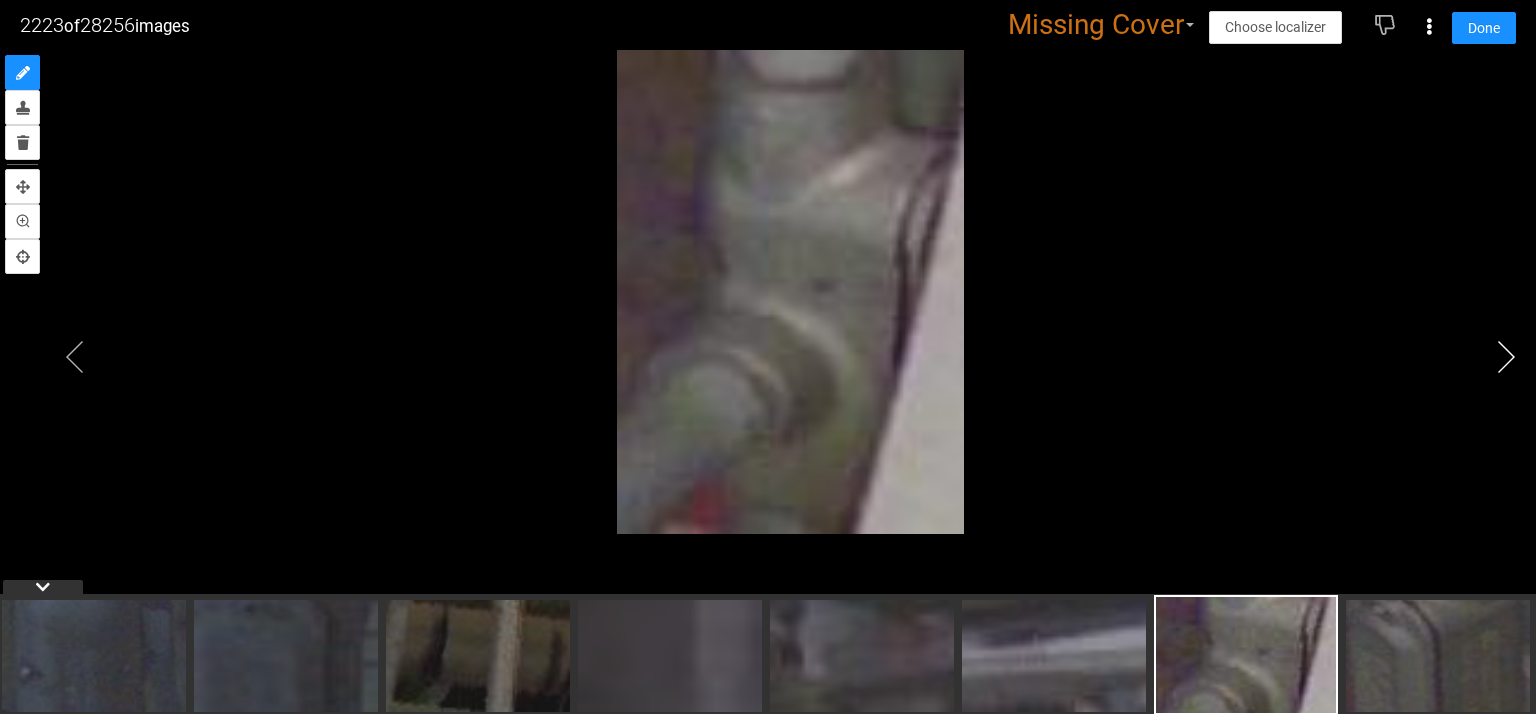 click at bounding box center [1506, 357] 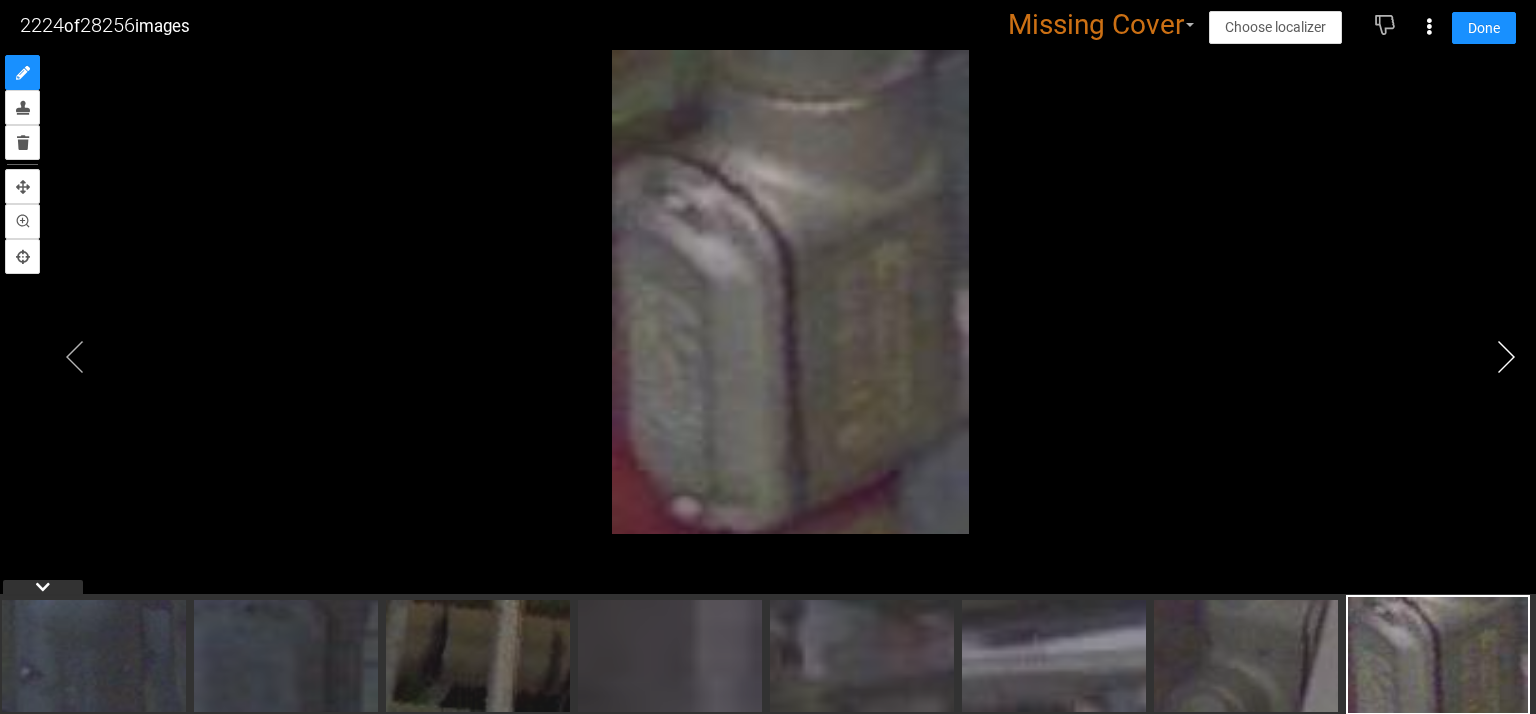 click at bounding box center [1506, 357] 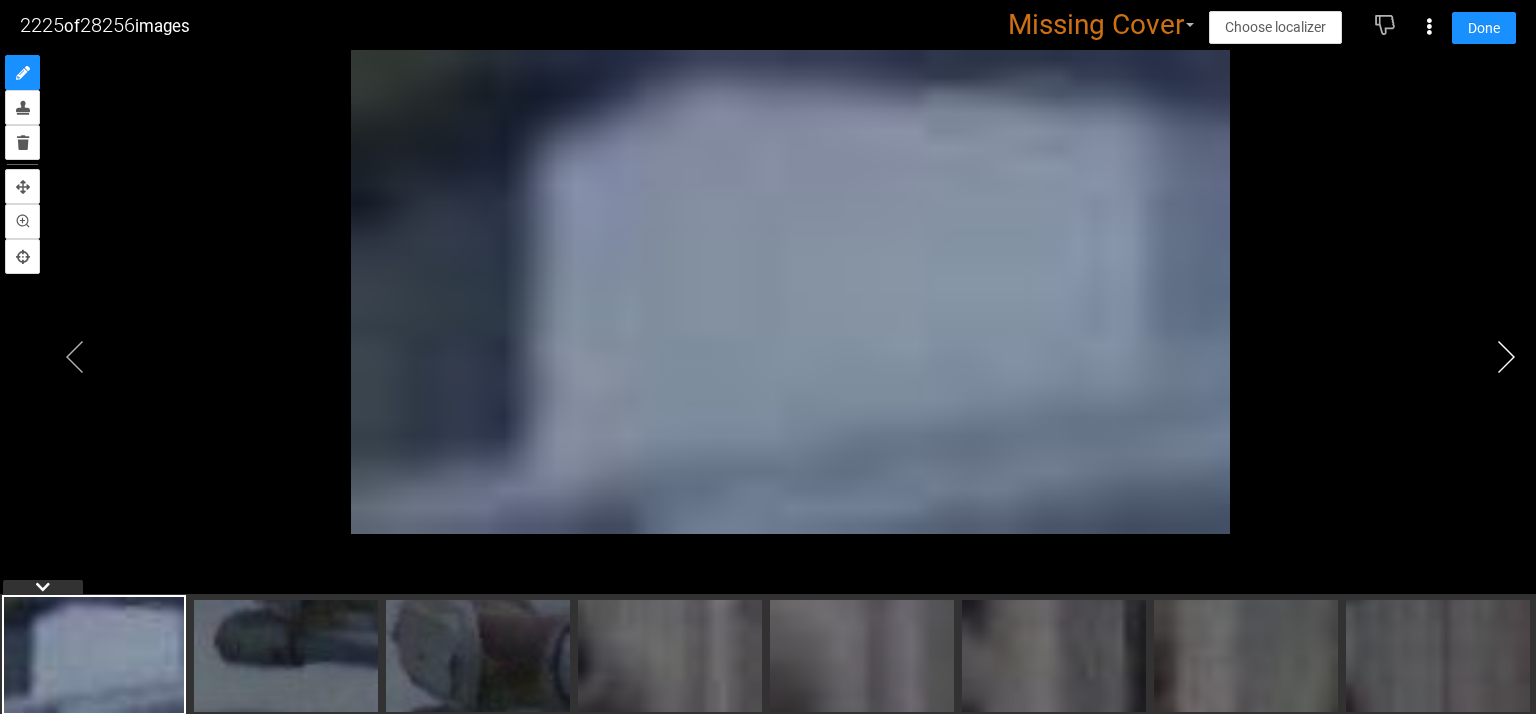 click at bounding box center (1506, 357) 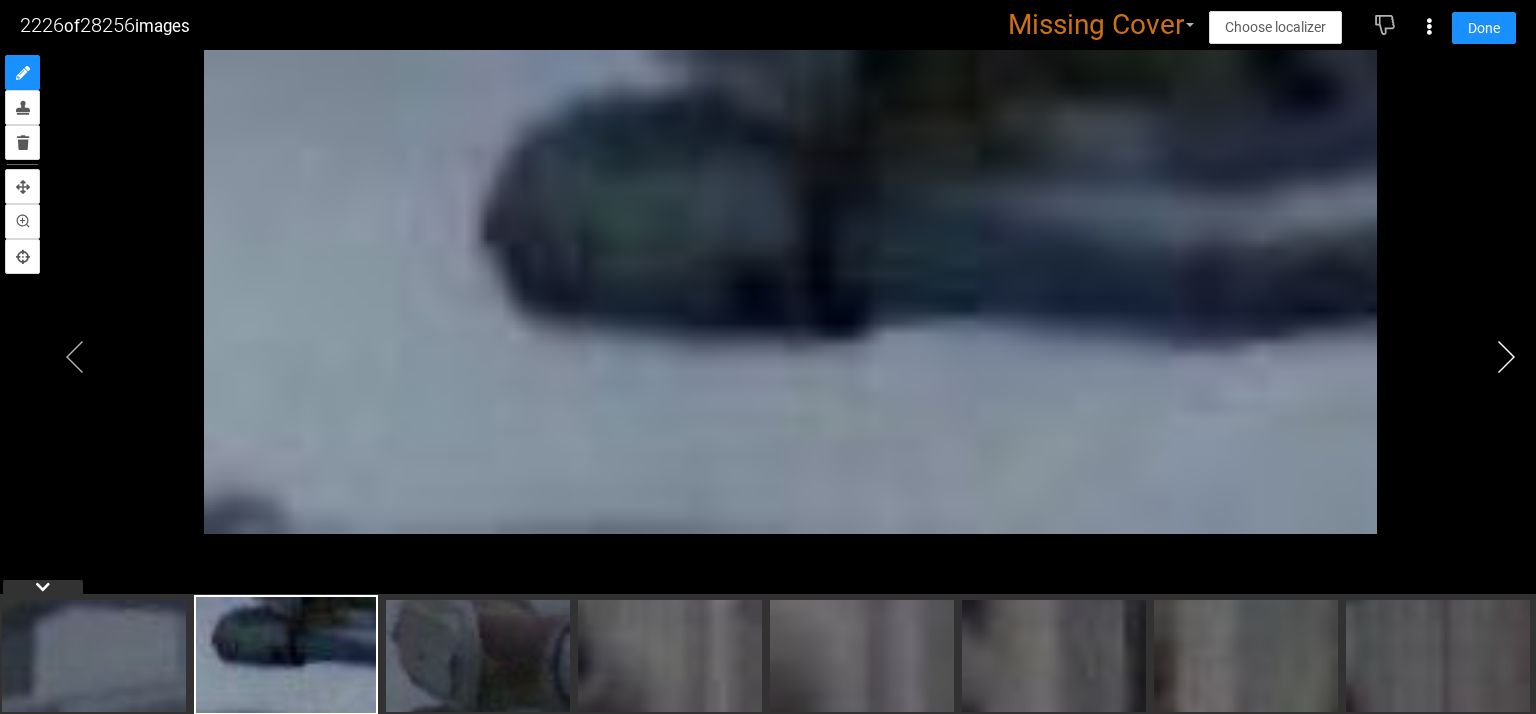 click at bounding box center [1506, 357] 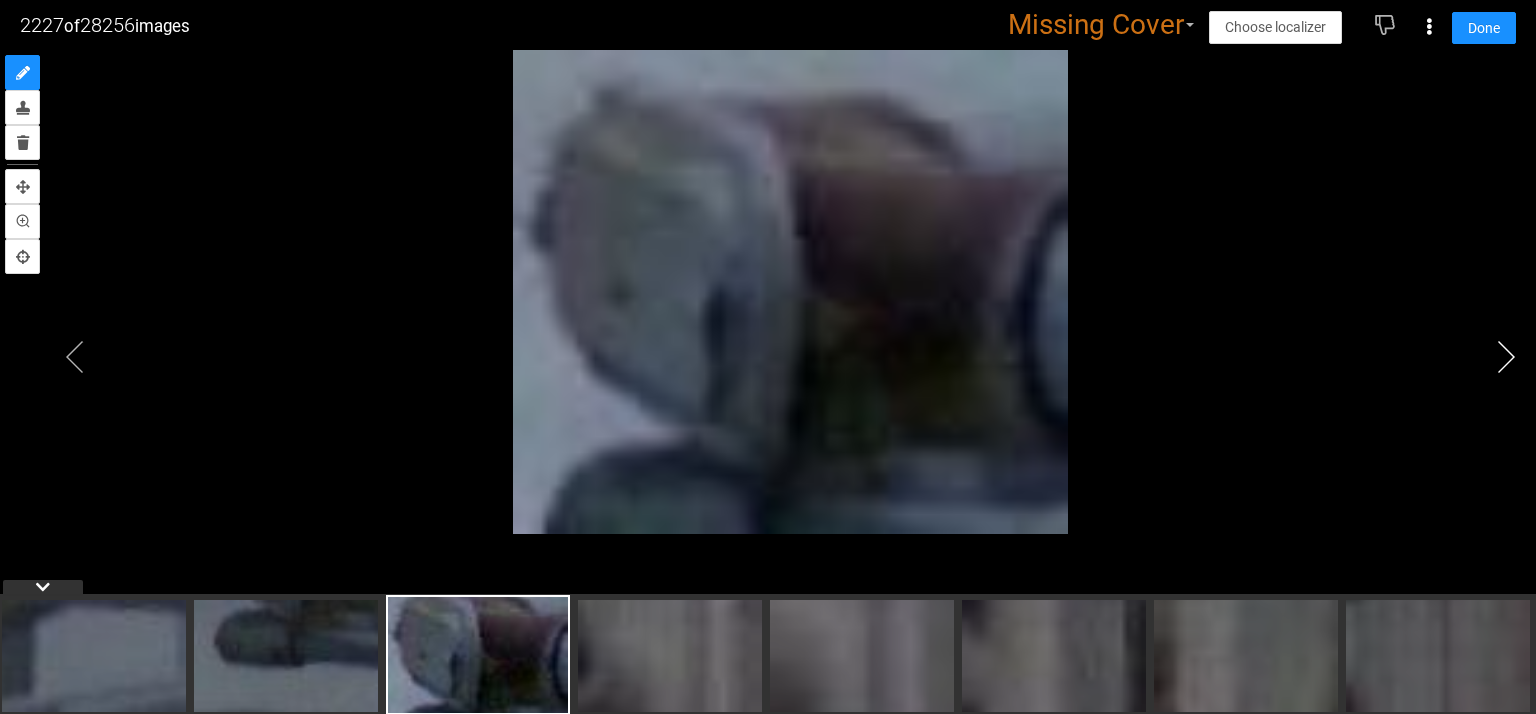 click at bounding box center (1506, 357) 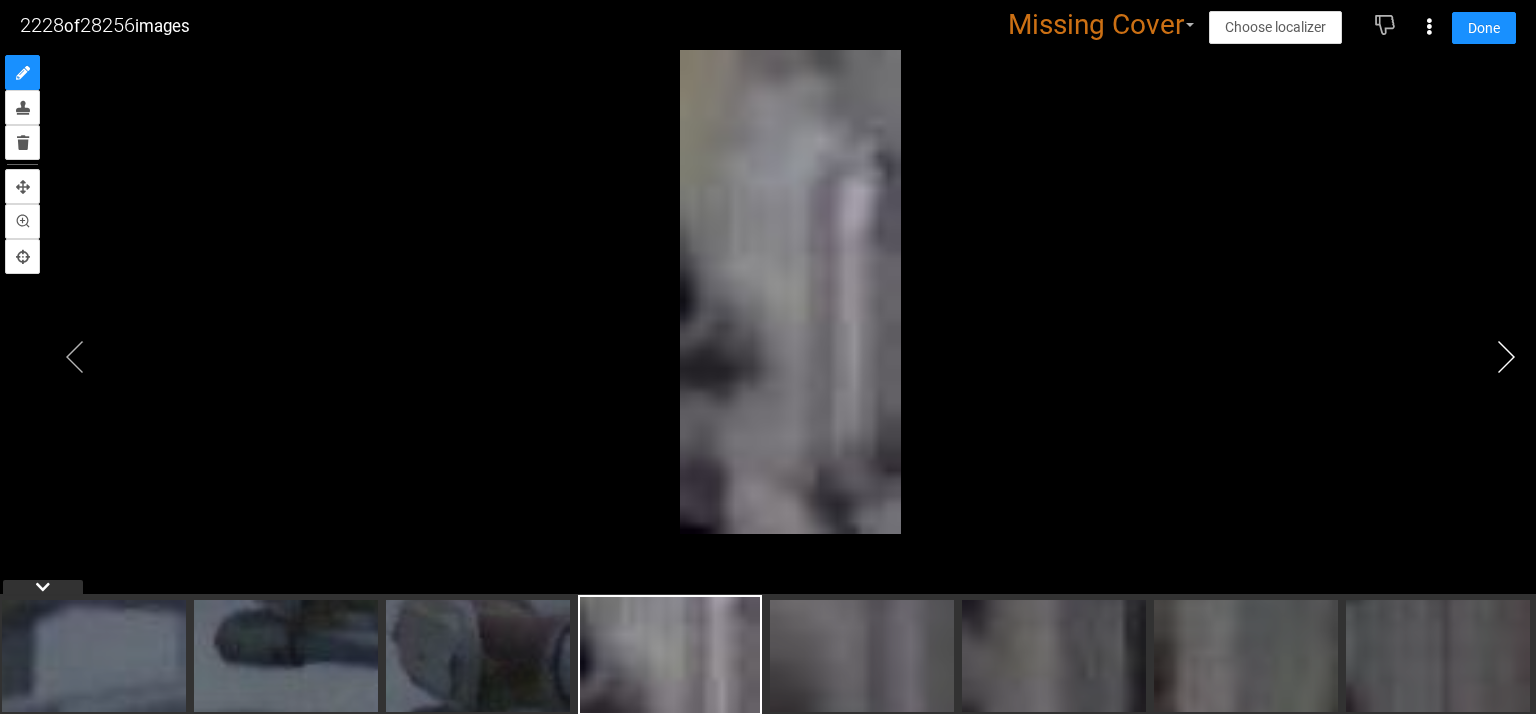 click at bounding box center [1506, 357] 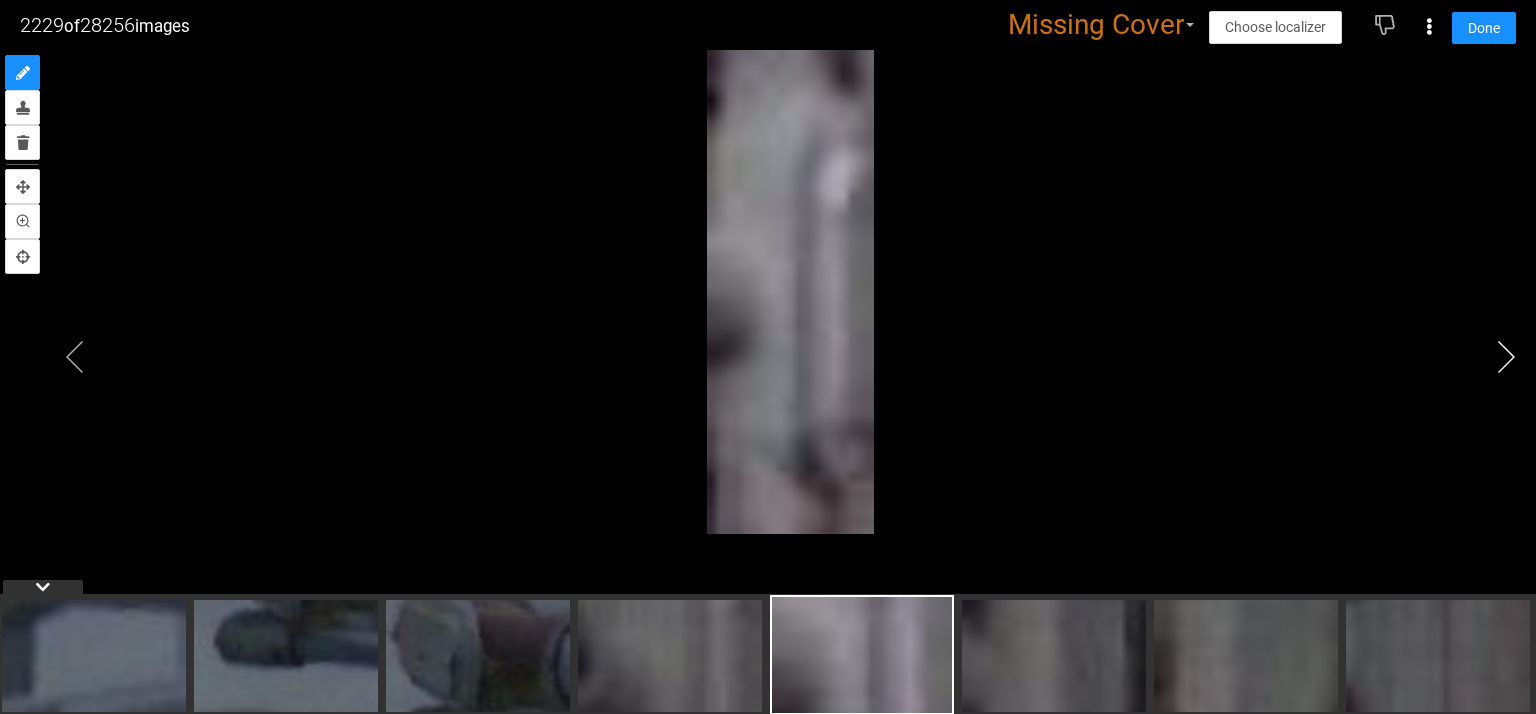 click at bounding box center (1506, 357) 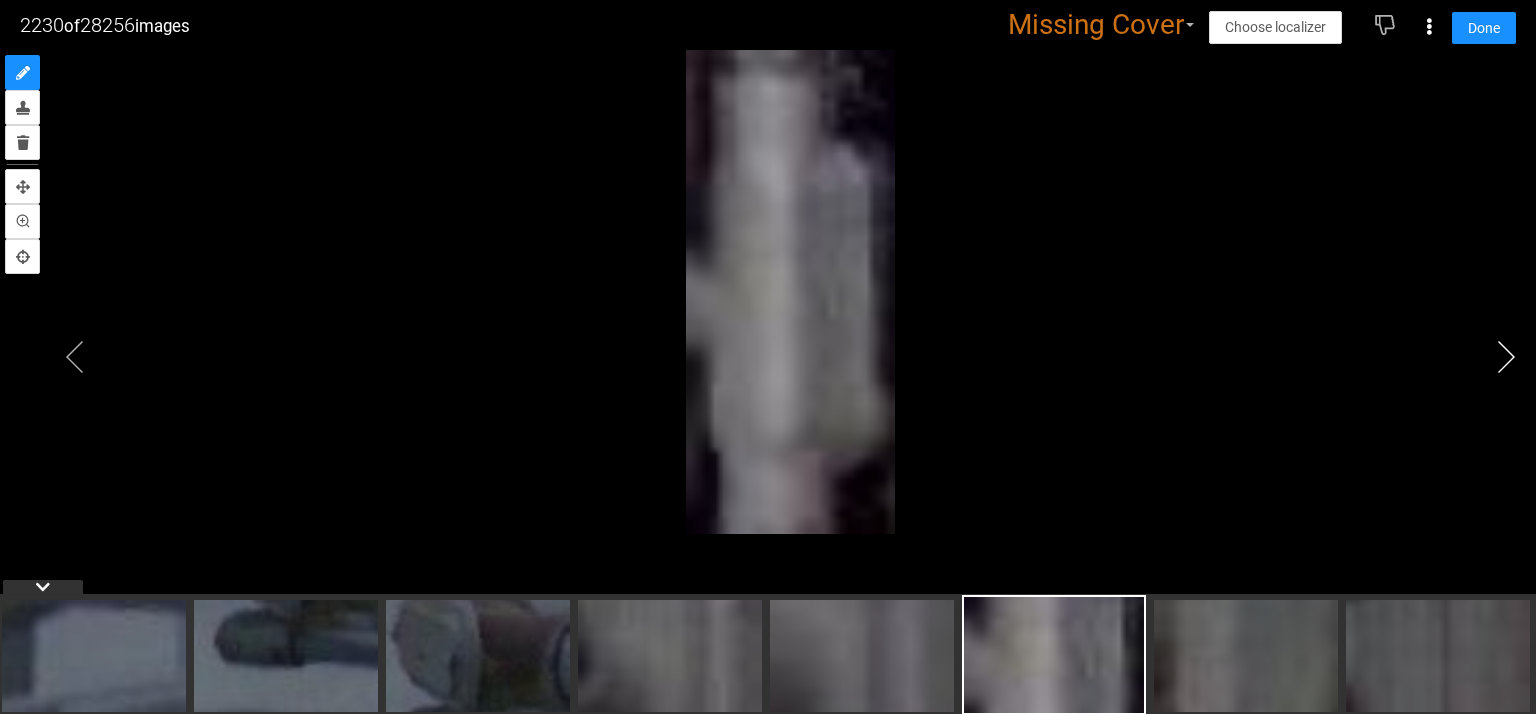 click at bounding box center [1506, 357] 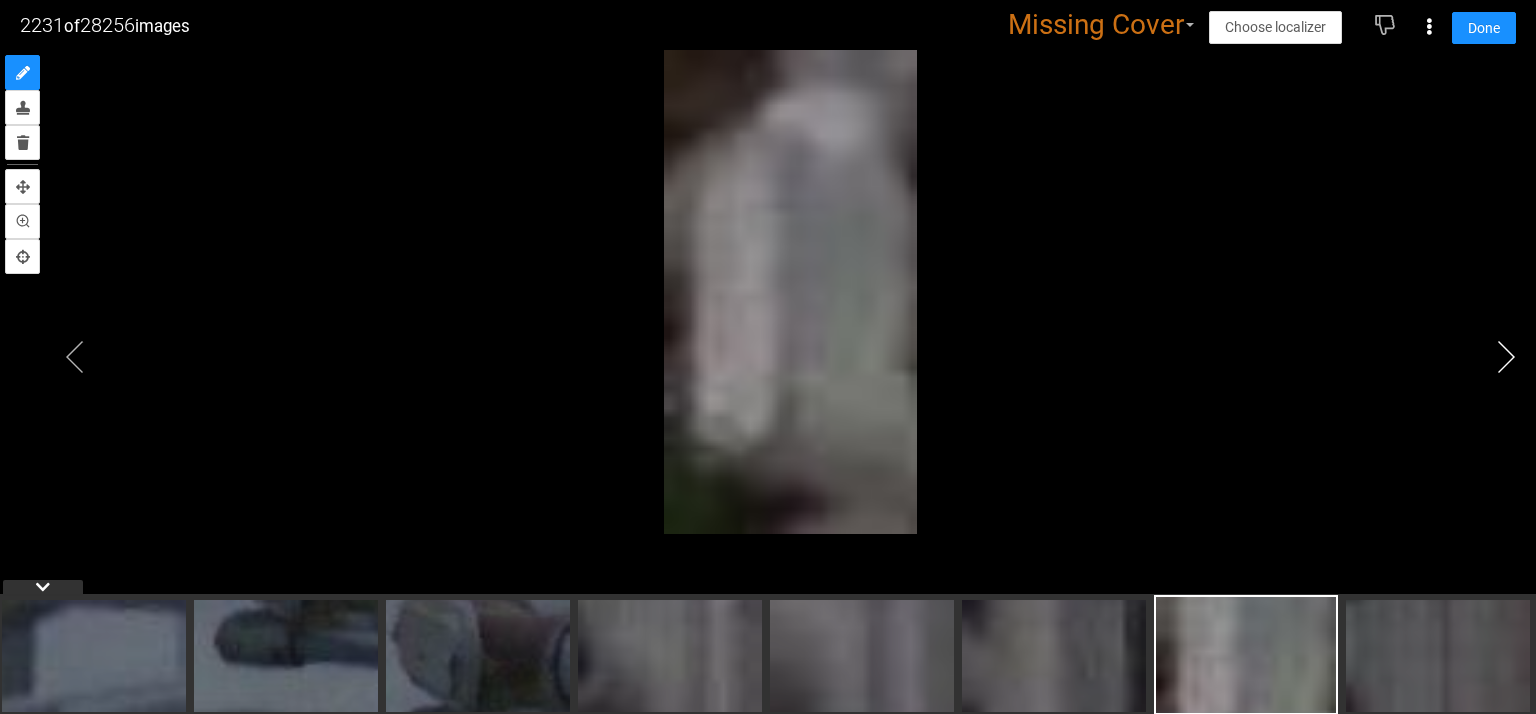 click at bounding box center [1506, 357] 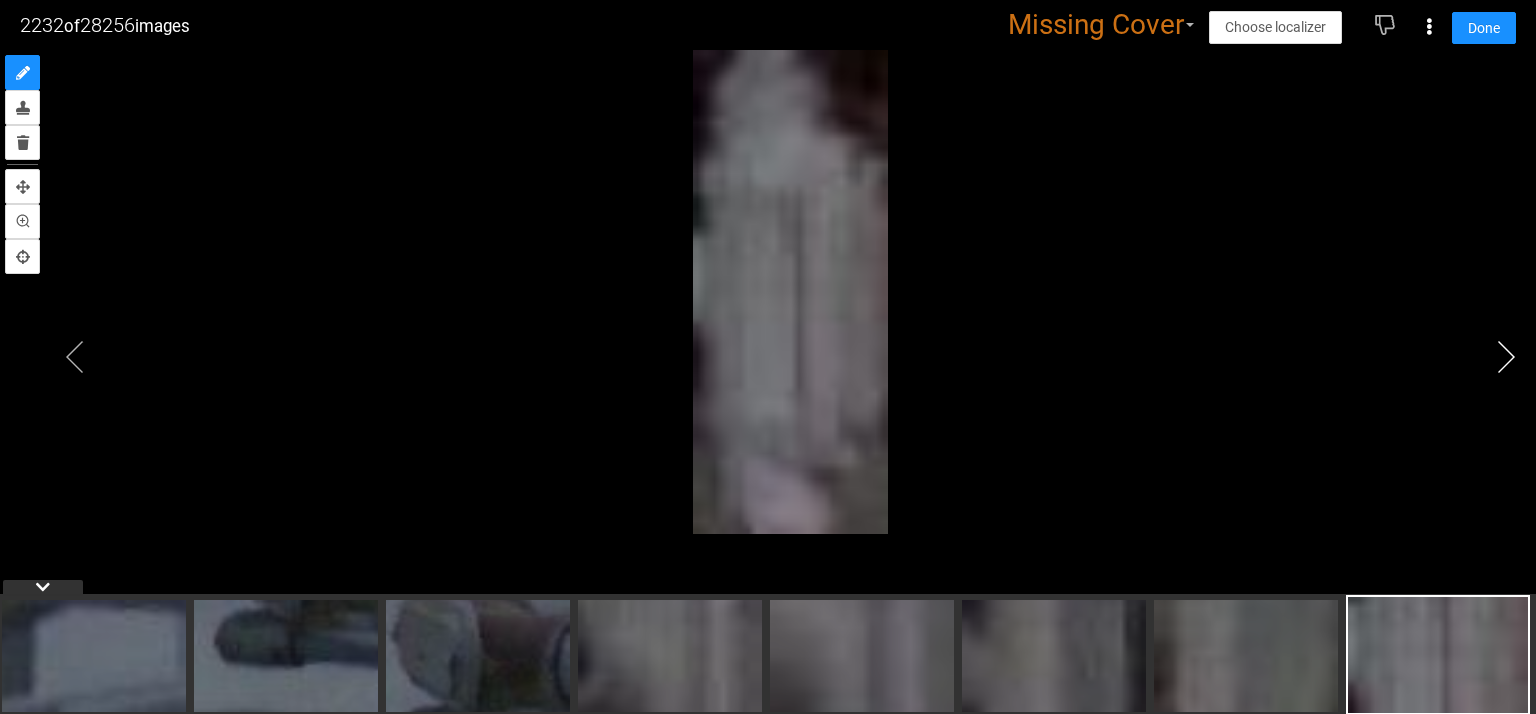 click at bounding box center [1506, 357] 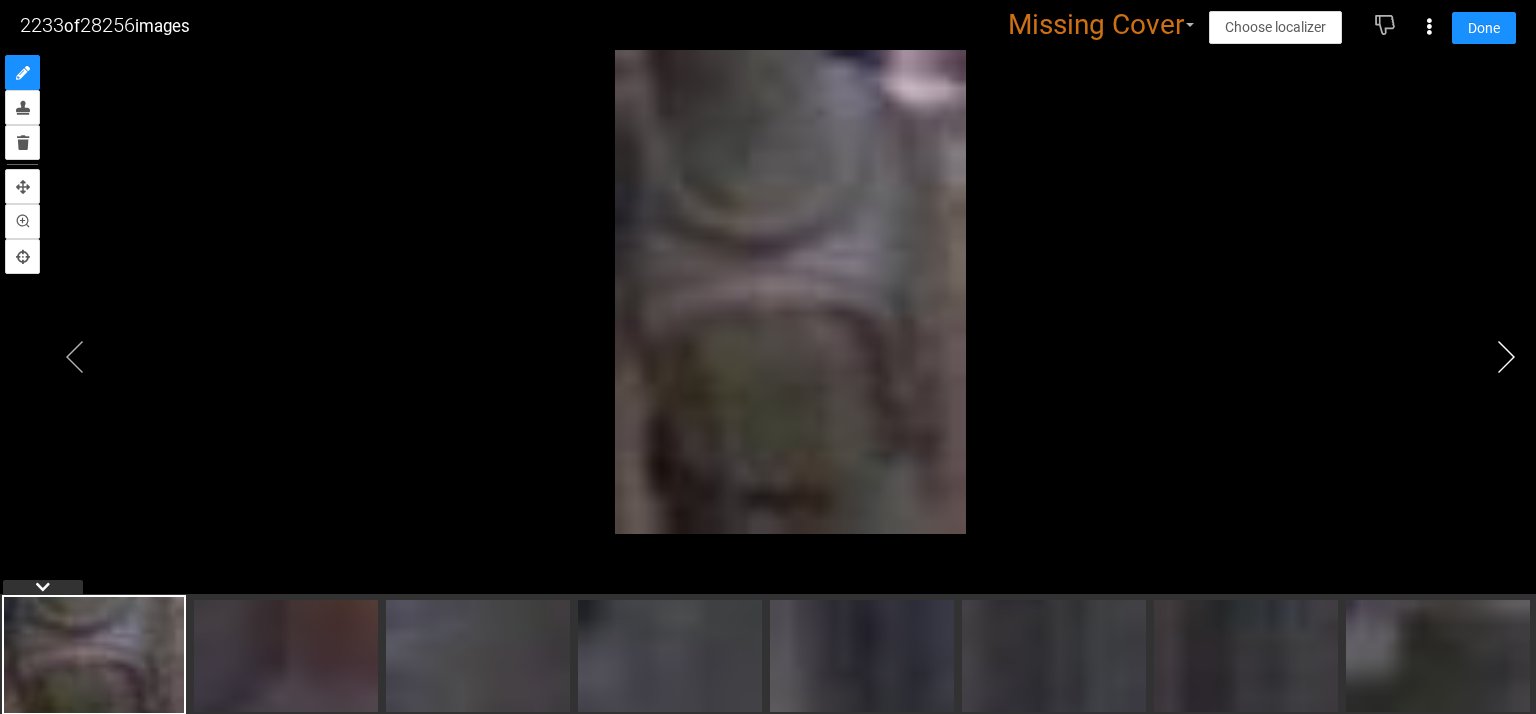 click at bounding box center (1506, 357) 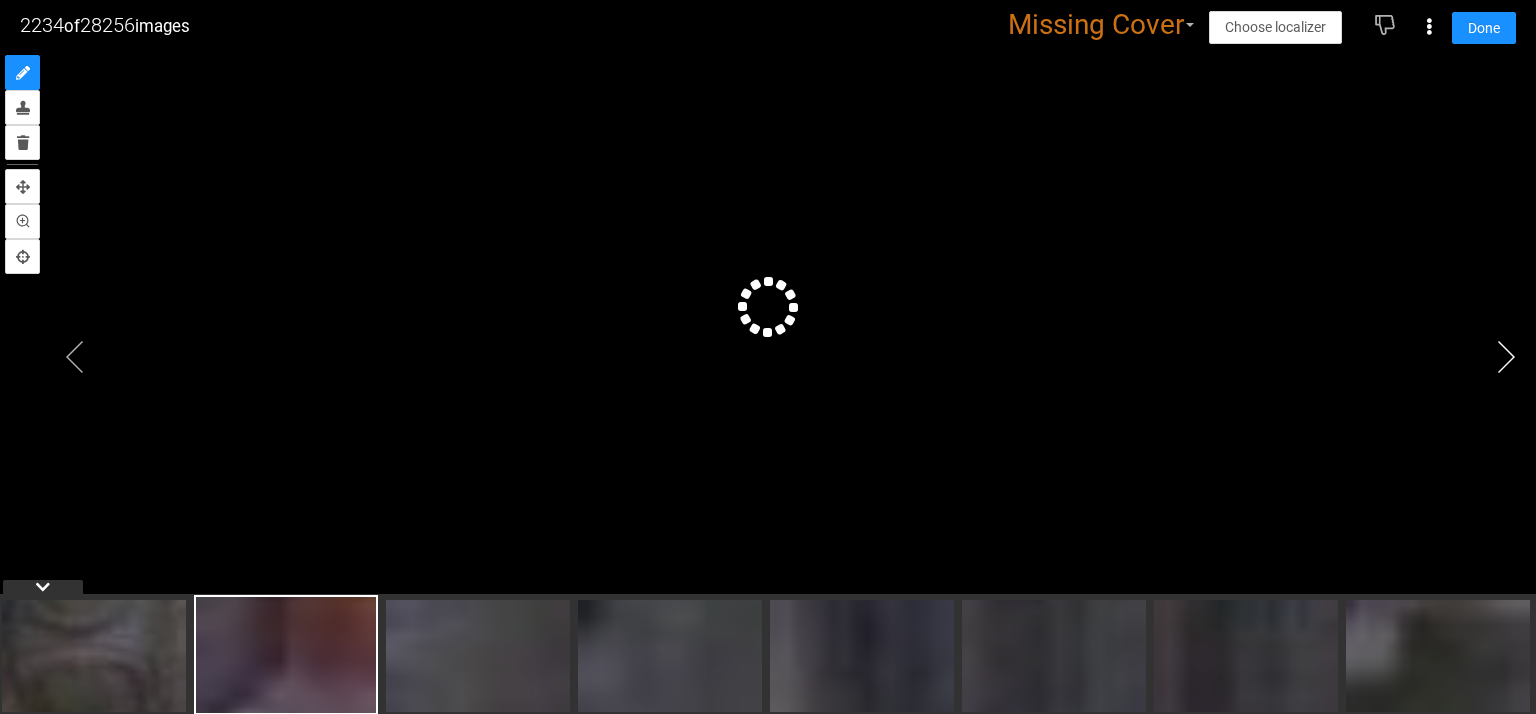 click at bounding box center [1506, 357] 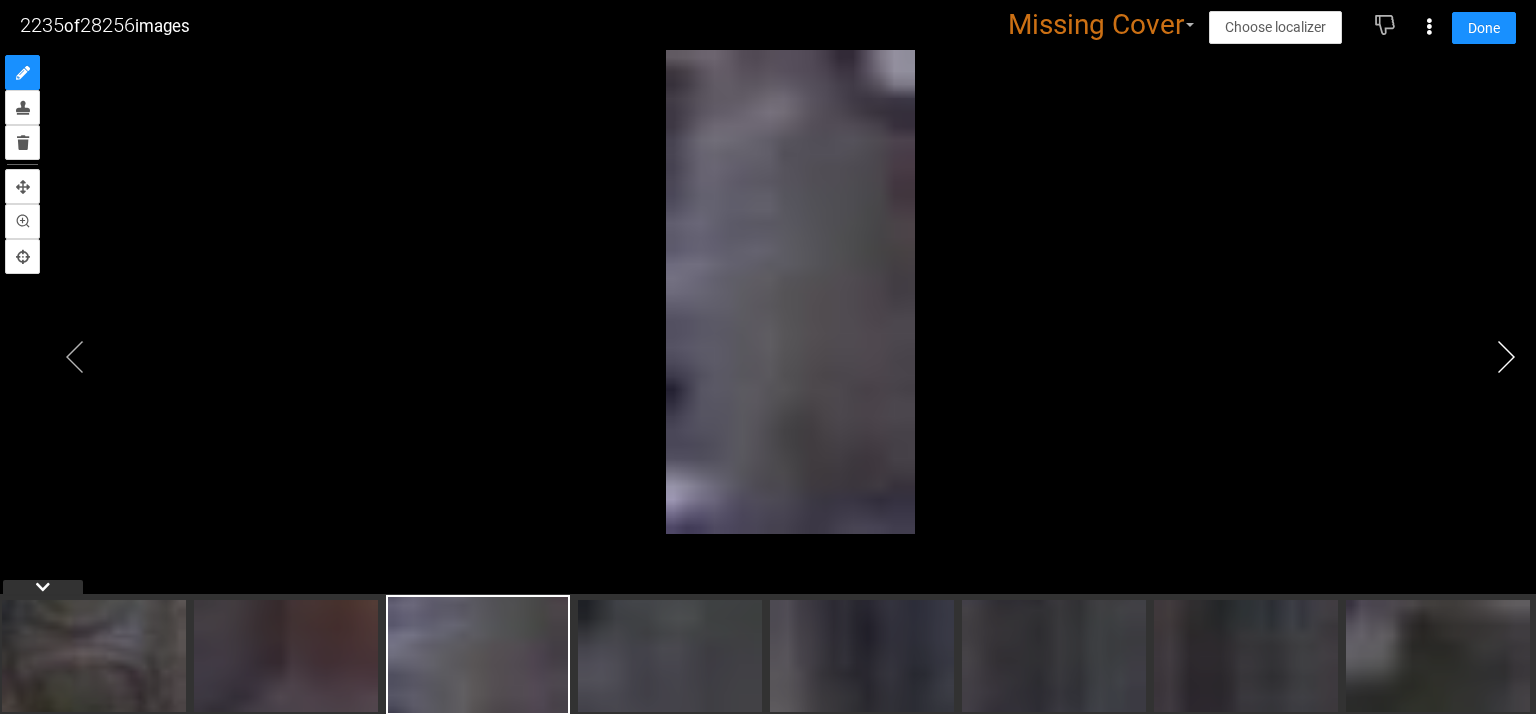click at bounding box center [1506, 357] 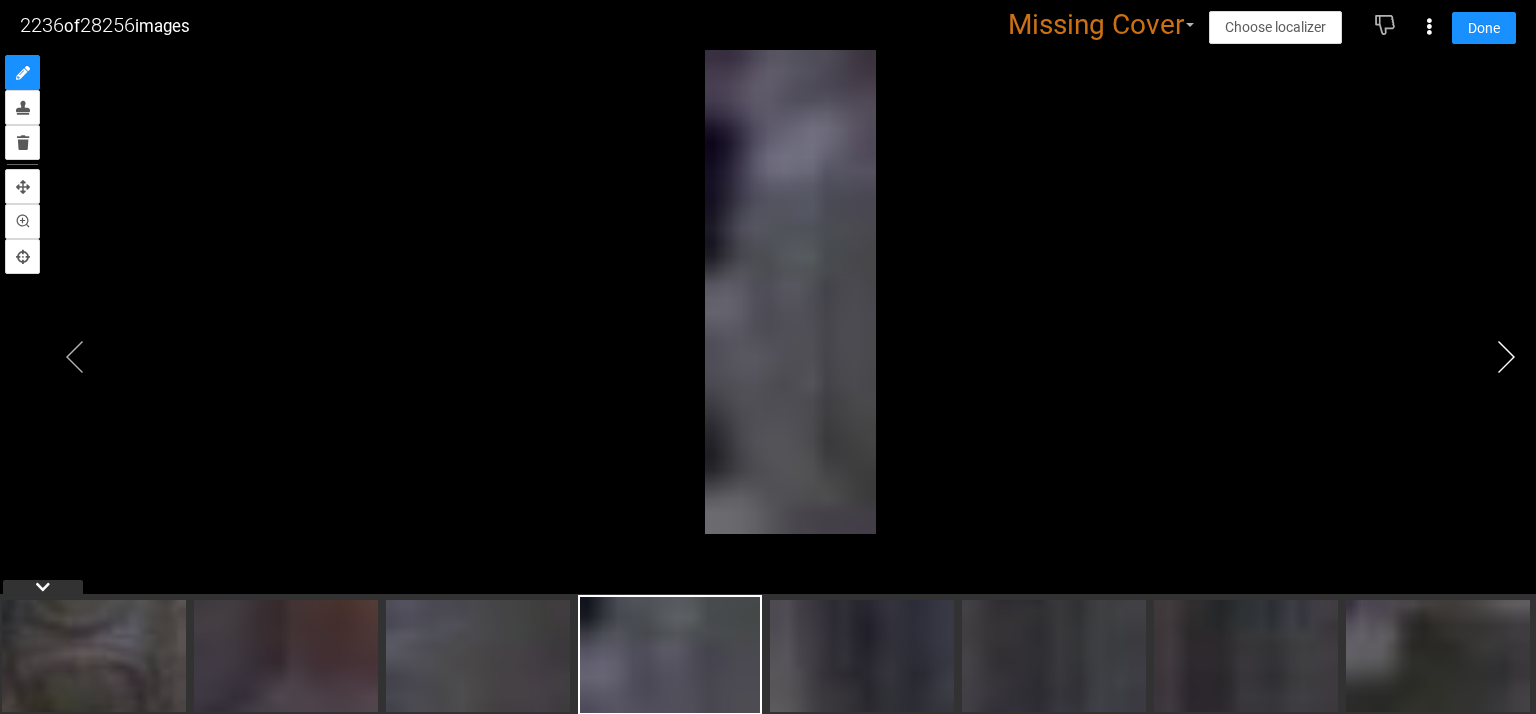 click at bounding box center (1506, 357) 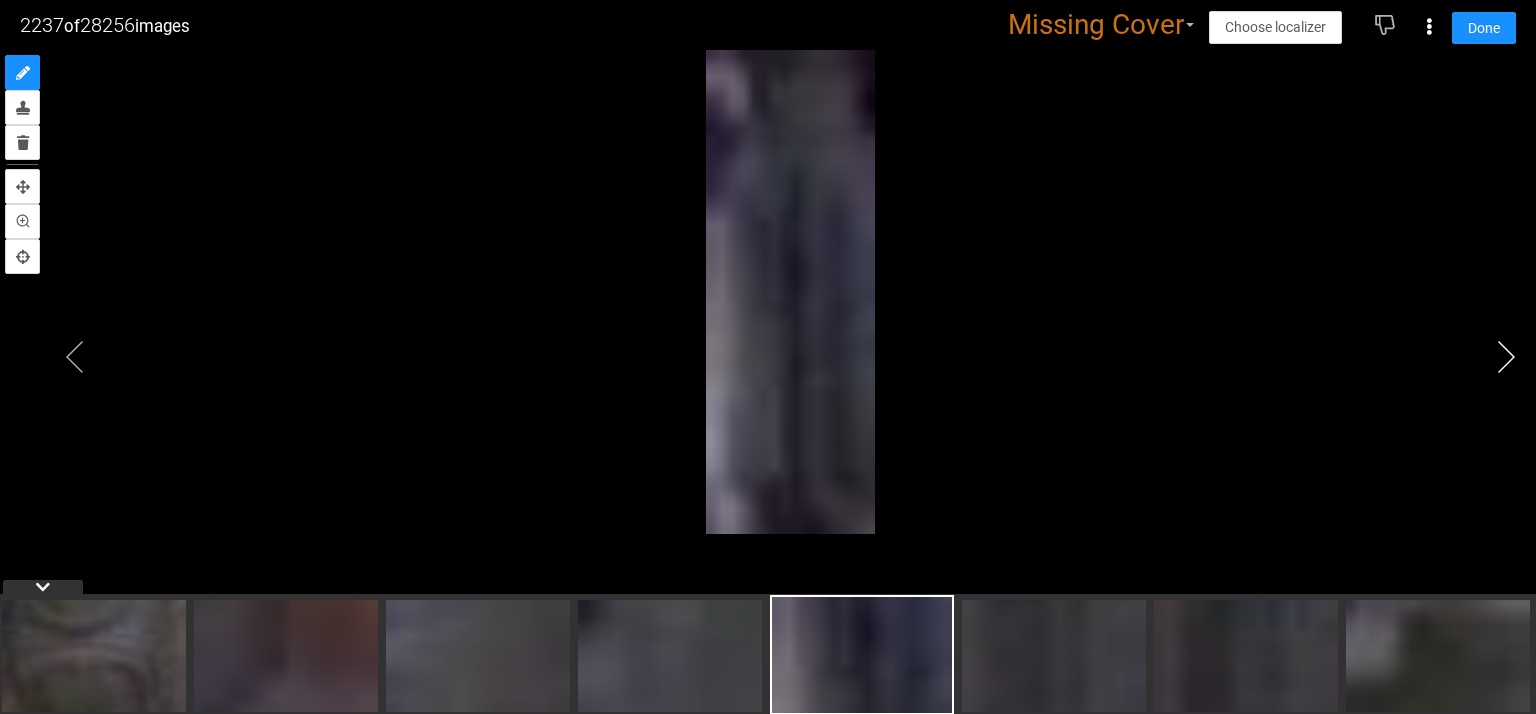 click at bounding box center [1506, 357] 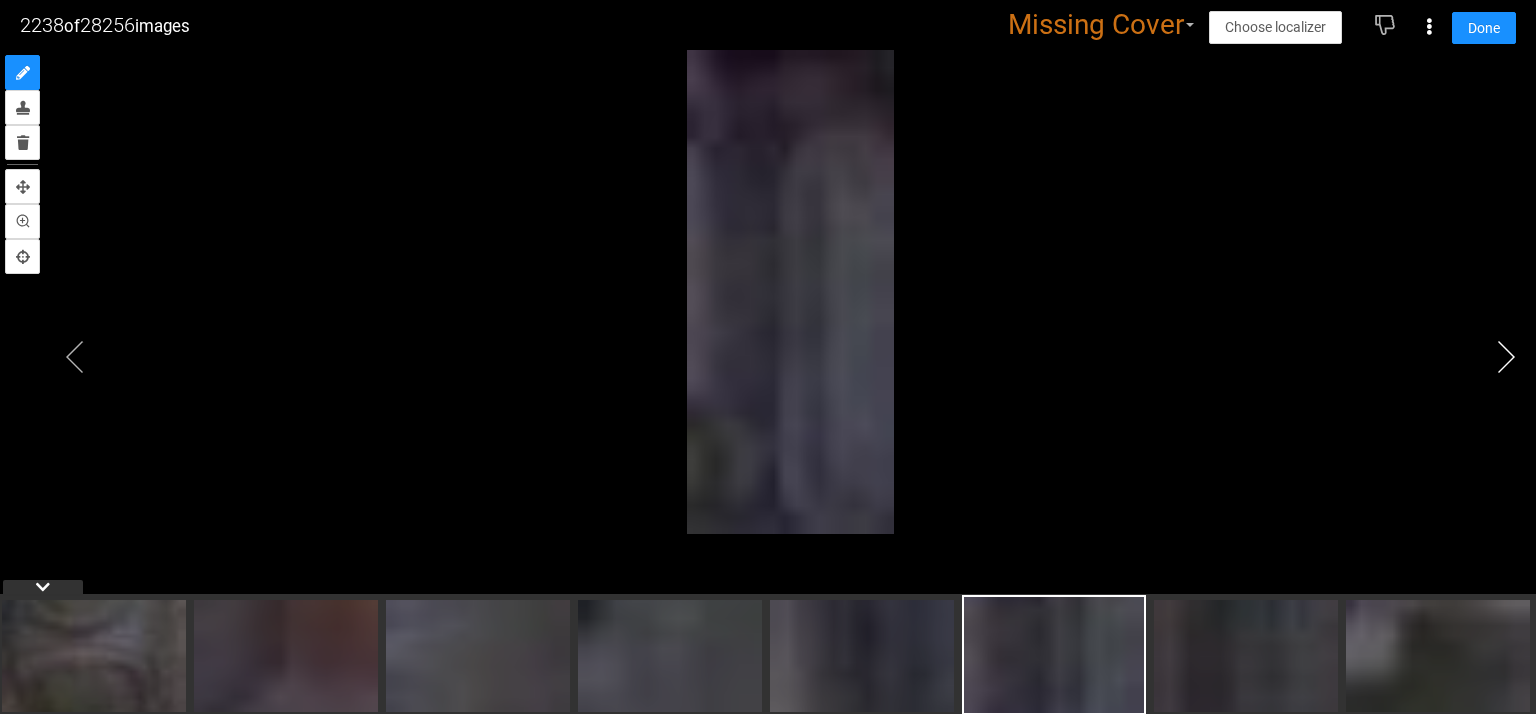 click at bounding box center (1506, 357) 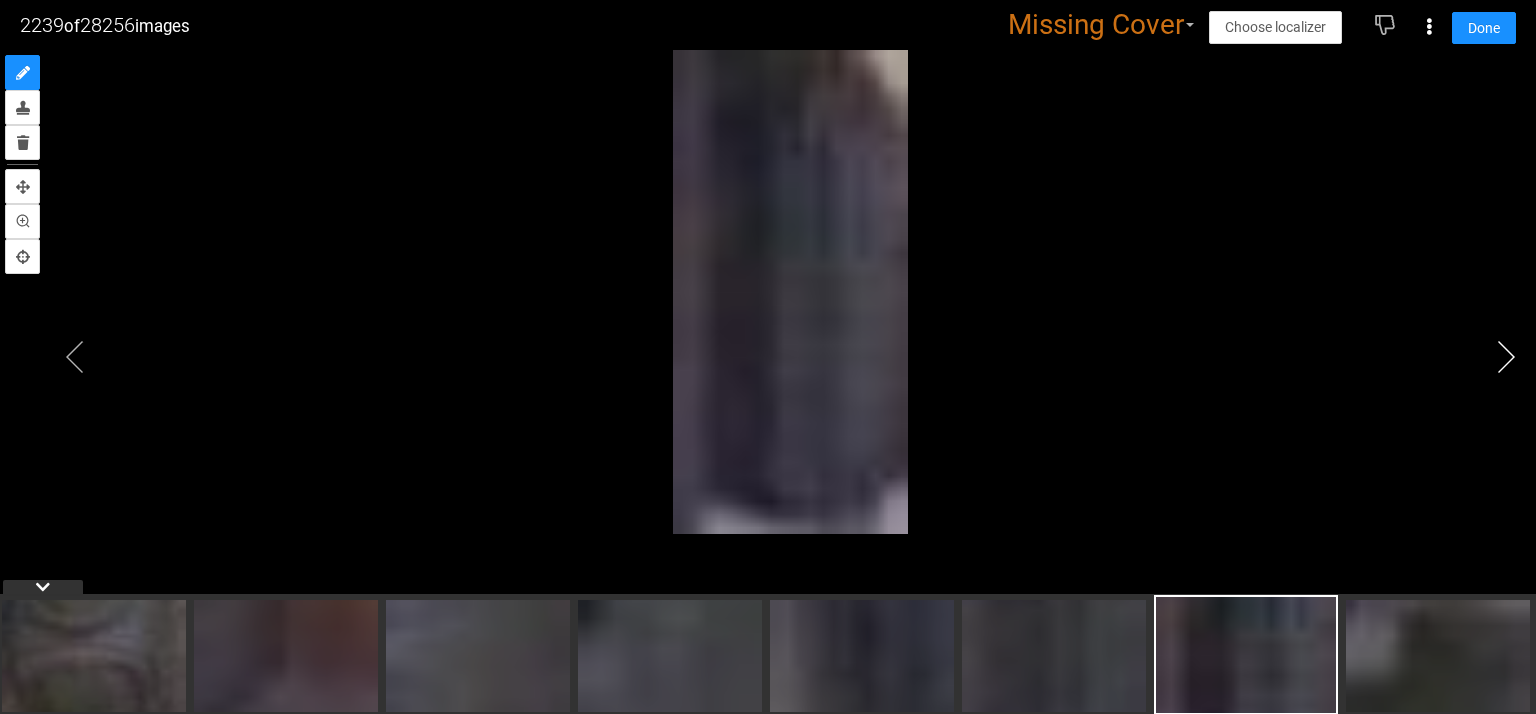 click at bounding box center (1506, 357) 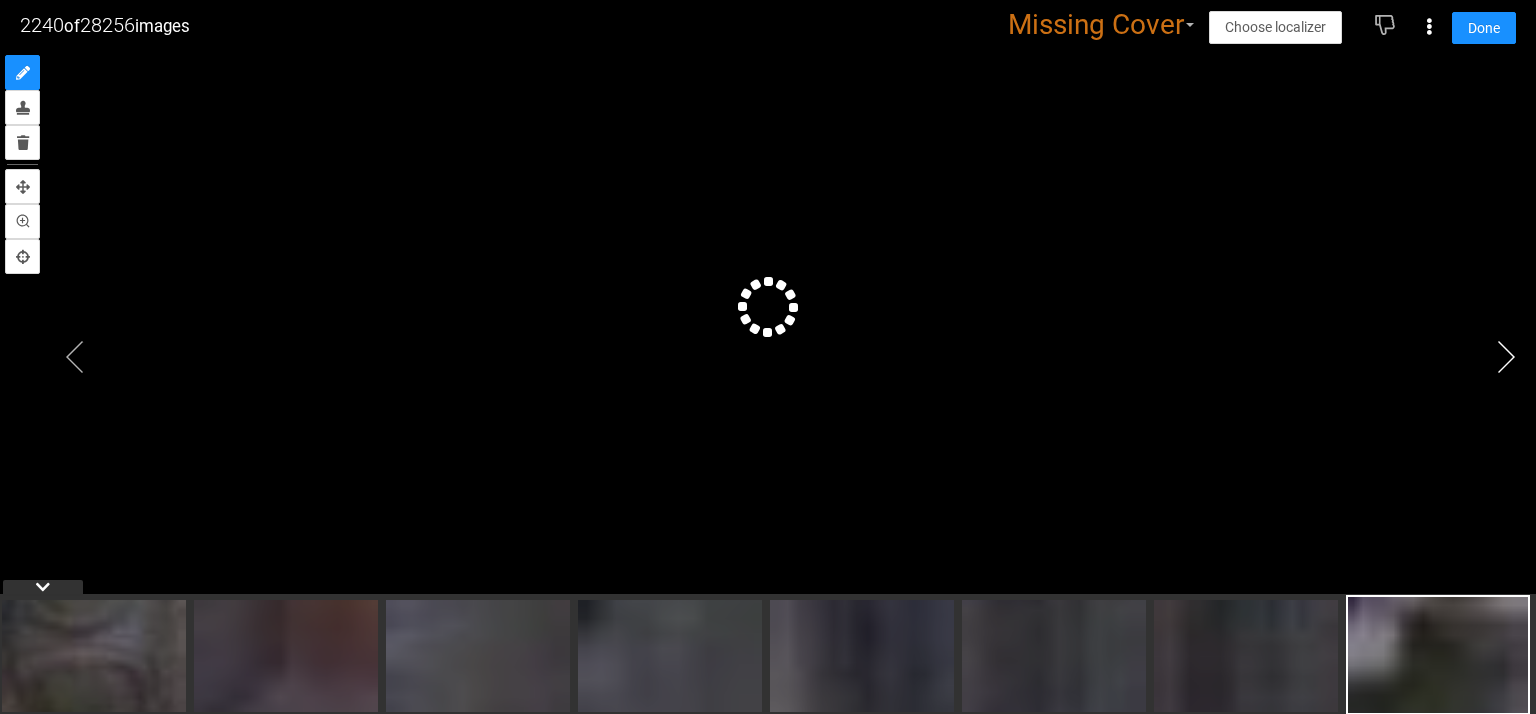 click at bounding box center [1506, 357] 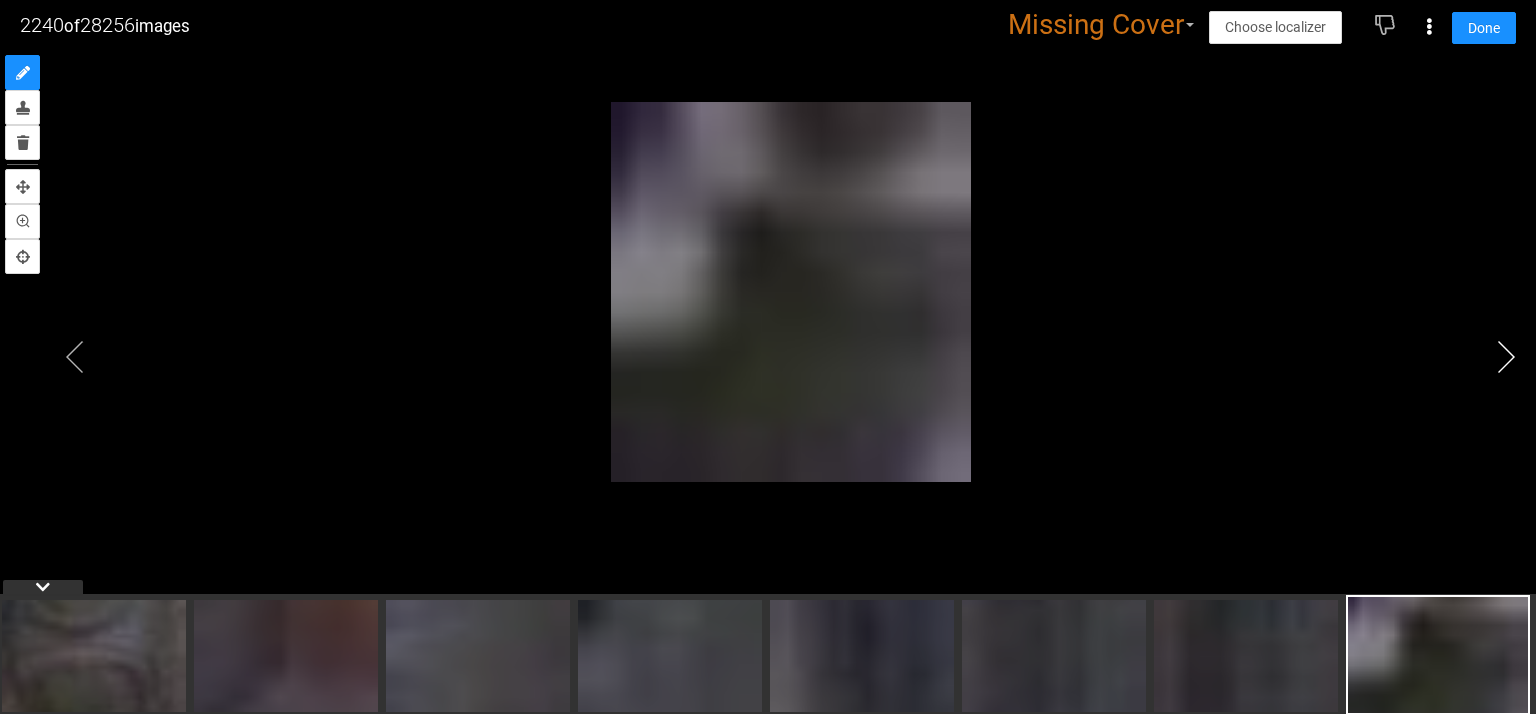click at bounding box center (1506, 357) 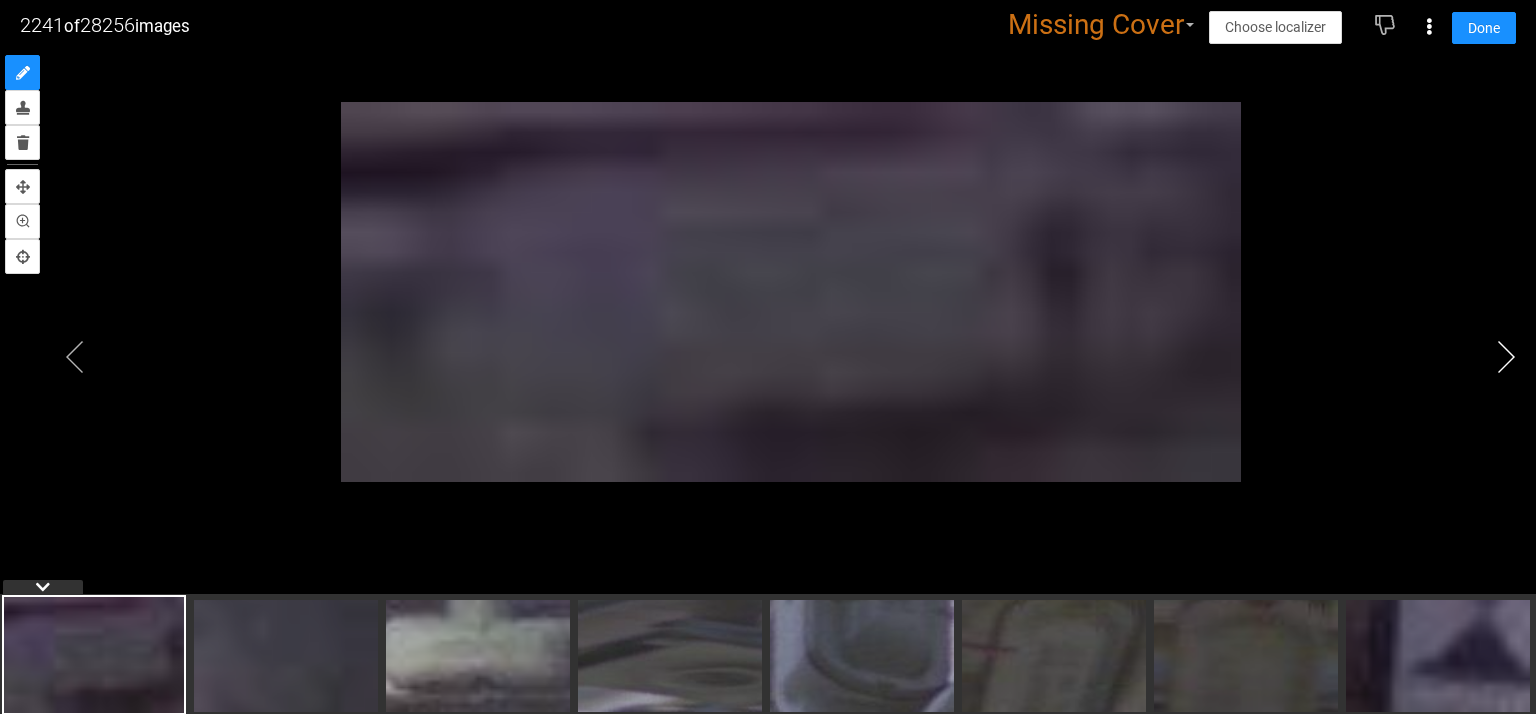 click at bounding box center (1506, 357) 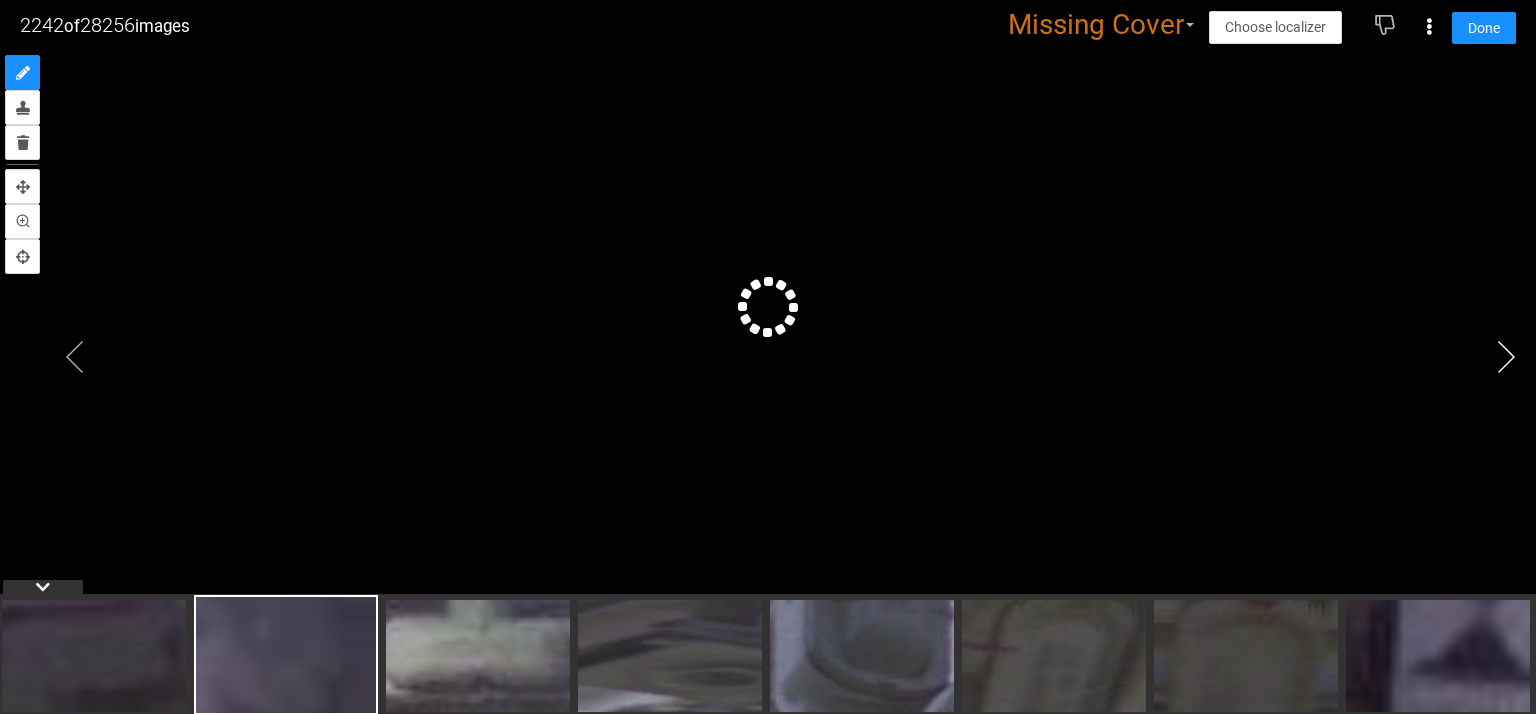 click at bounding box center (1506, 357) 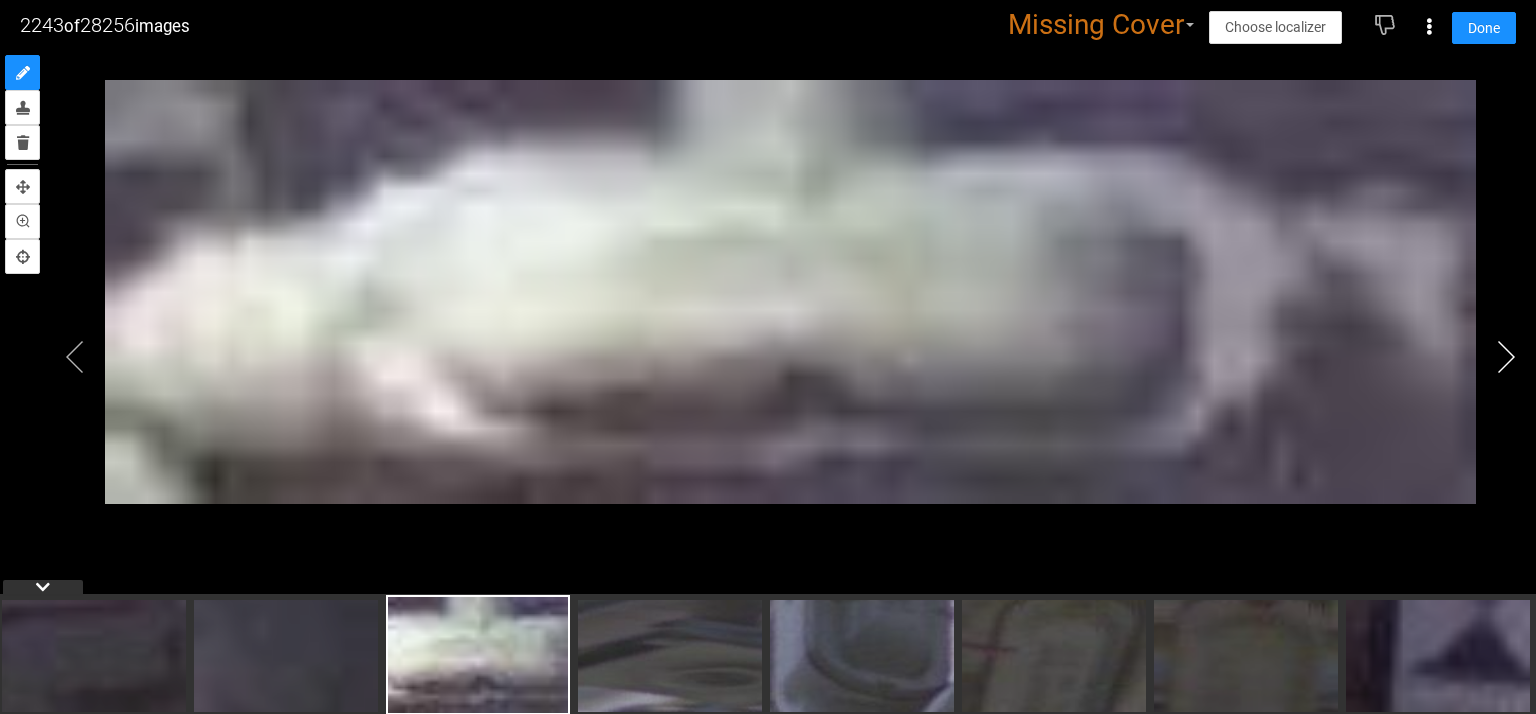 click at bounding box center [1506, 357] 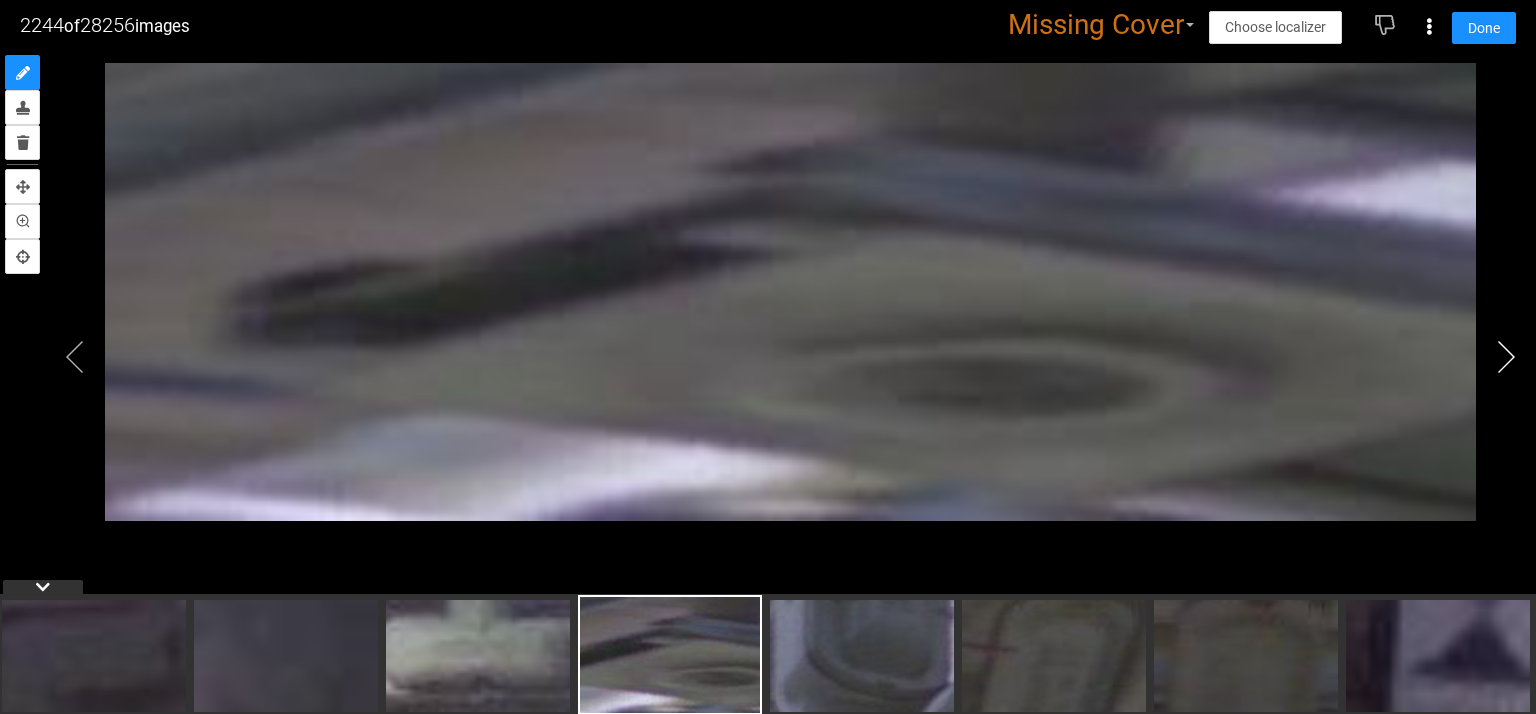 click at bounding box center [1506, 357] 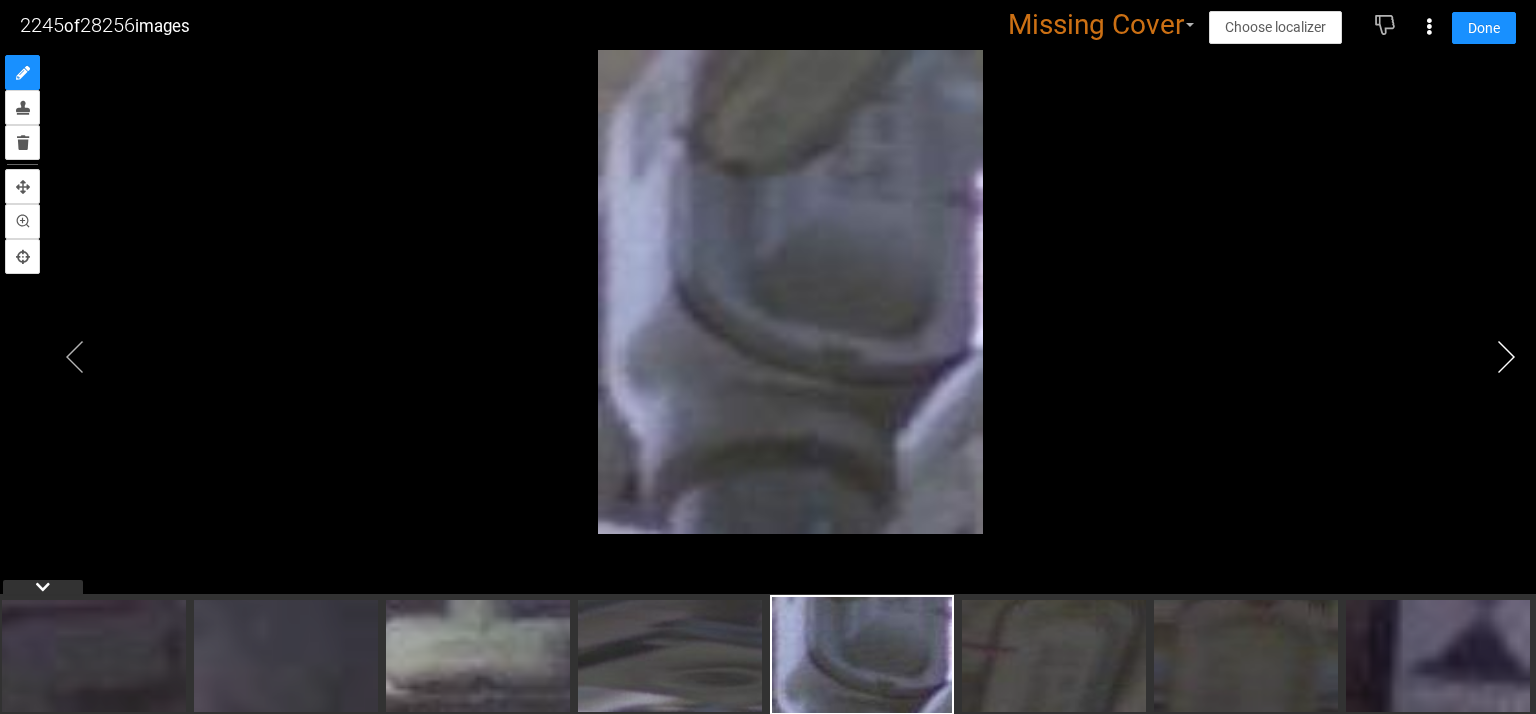 click at bounding box center (1506, 357) 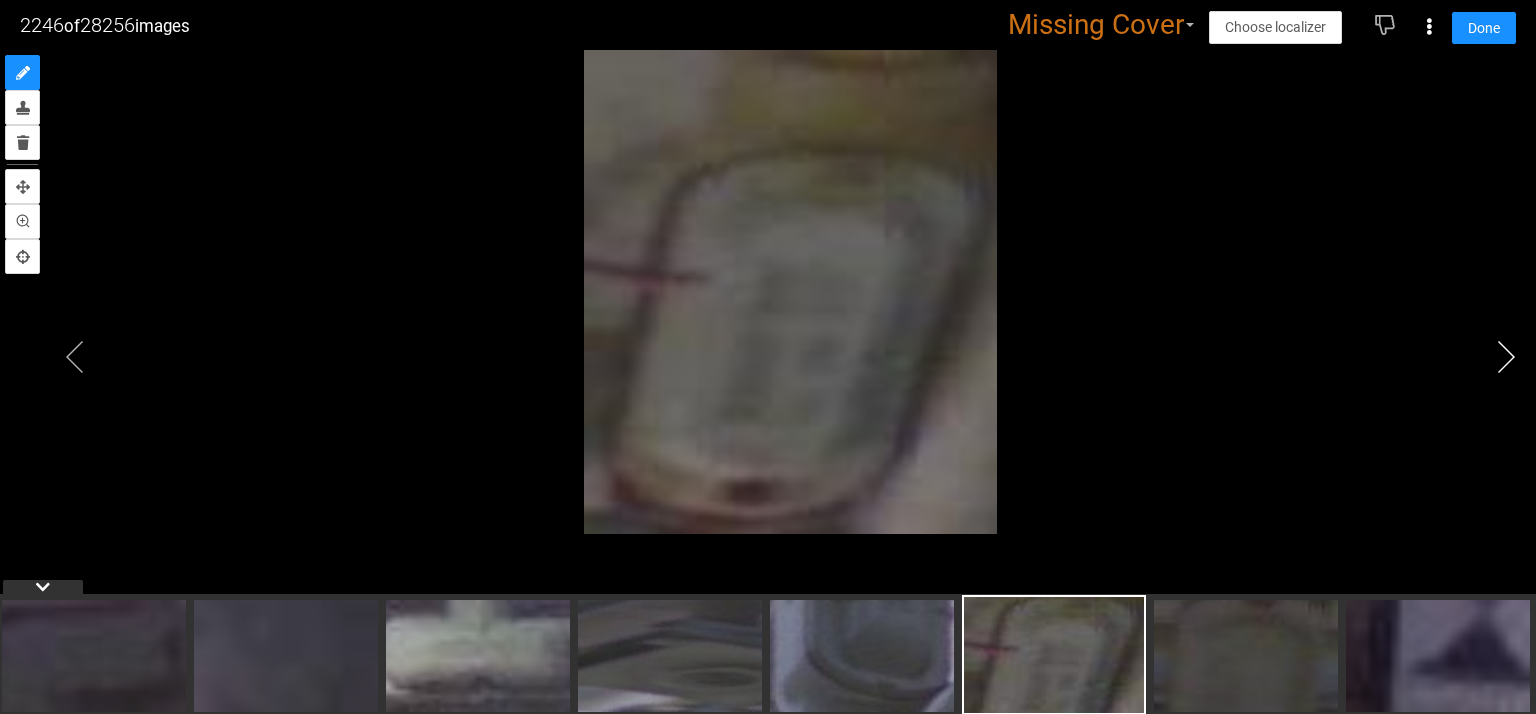 click at bounding box center (1506, 357) 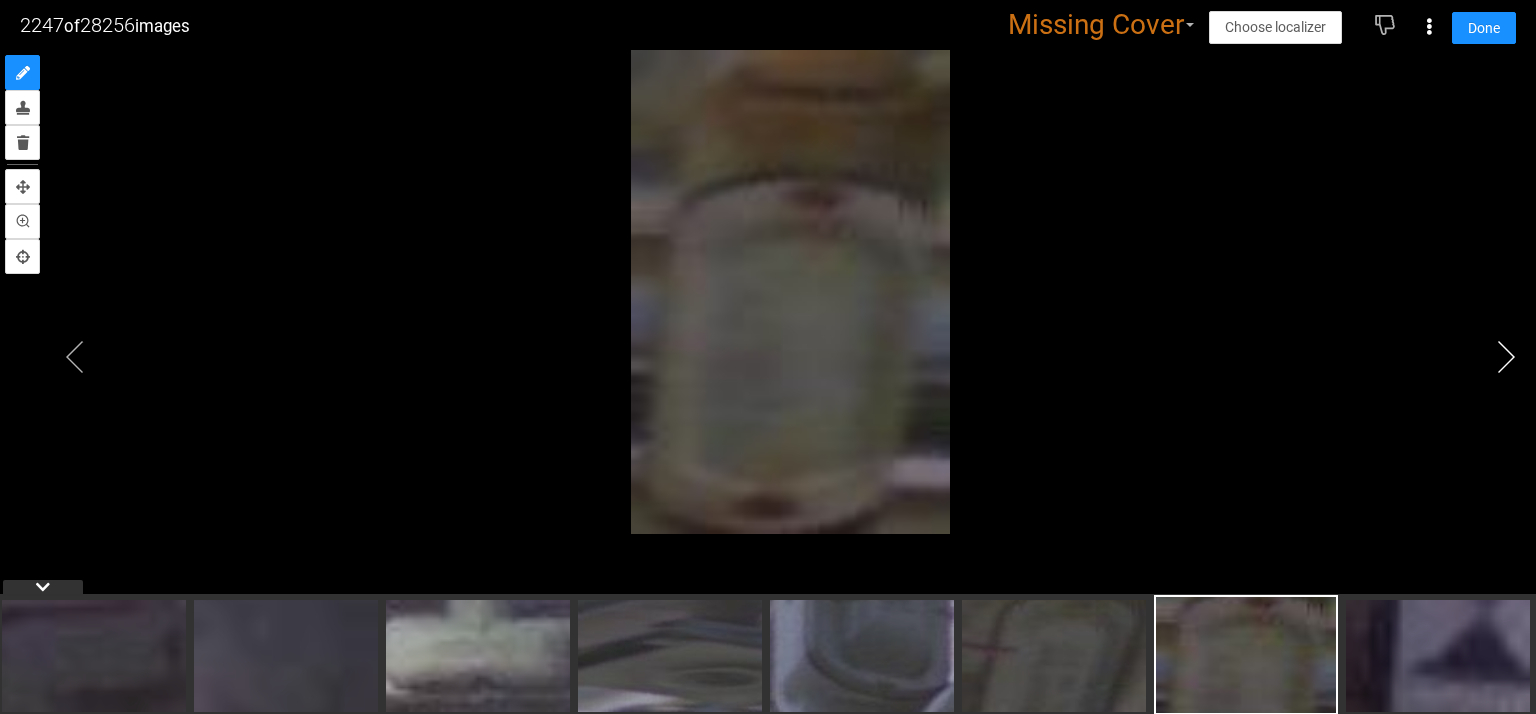 click at bounding box center (1506, 357) 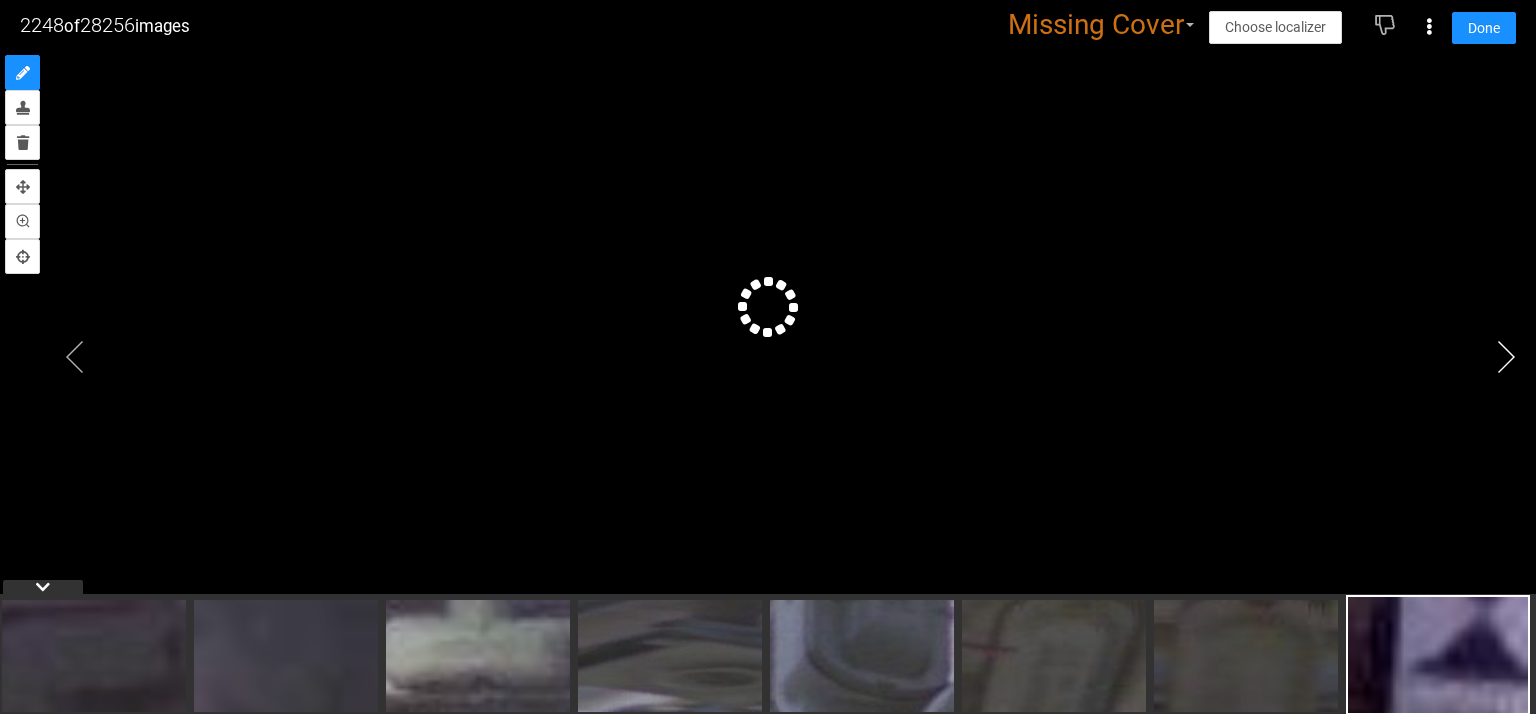 click at bounding box center (1506, 357) 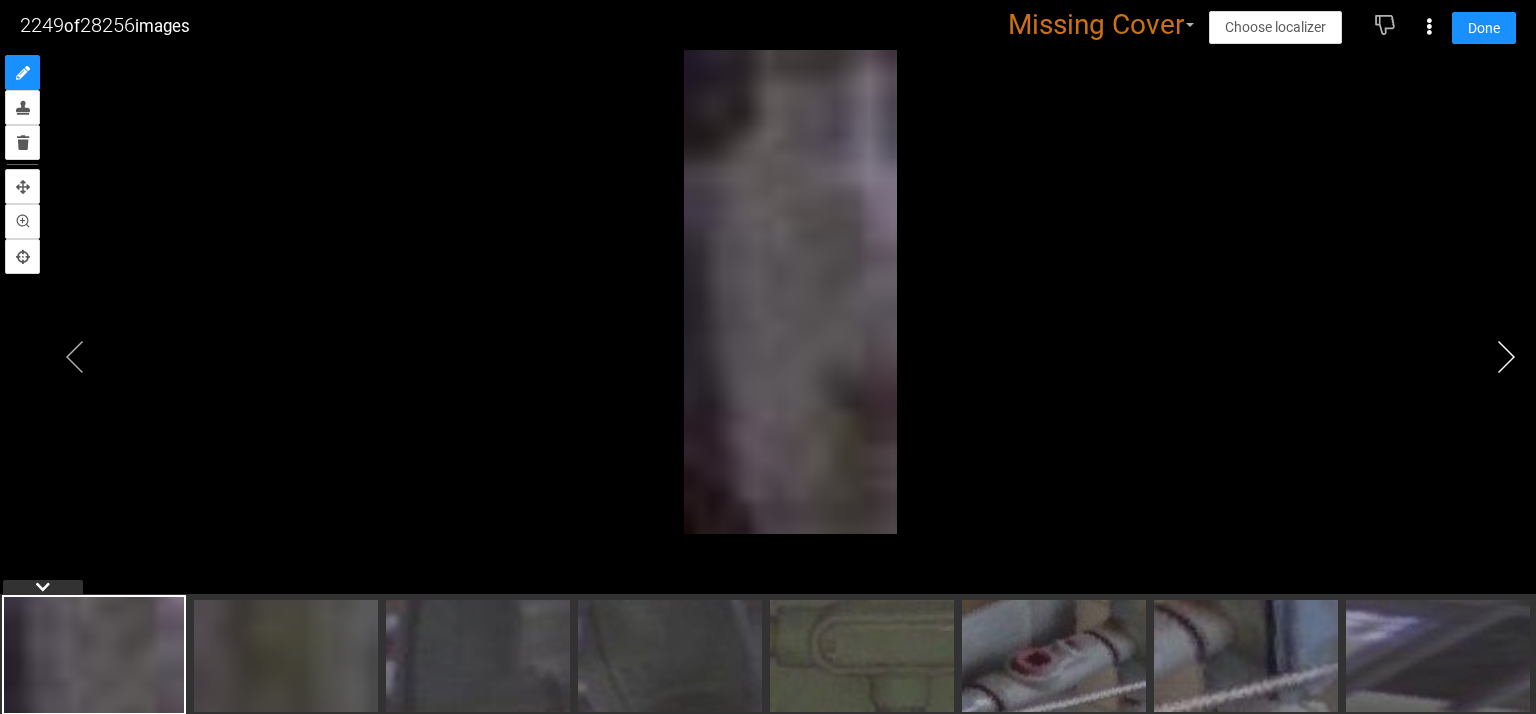 click at bounding box center (1506, 357) 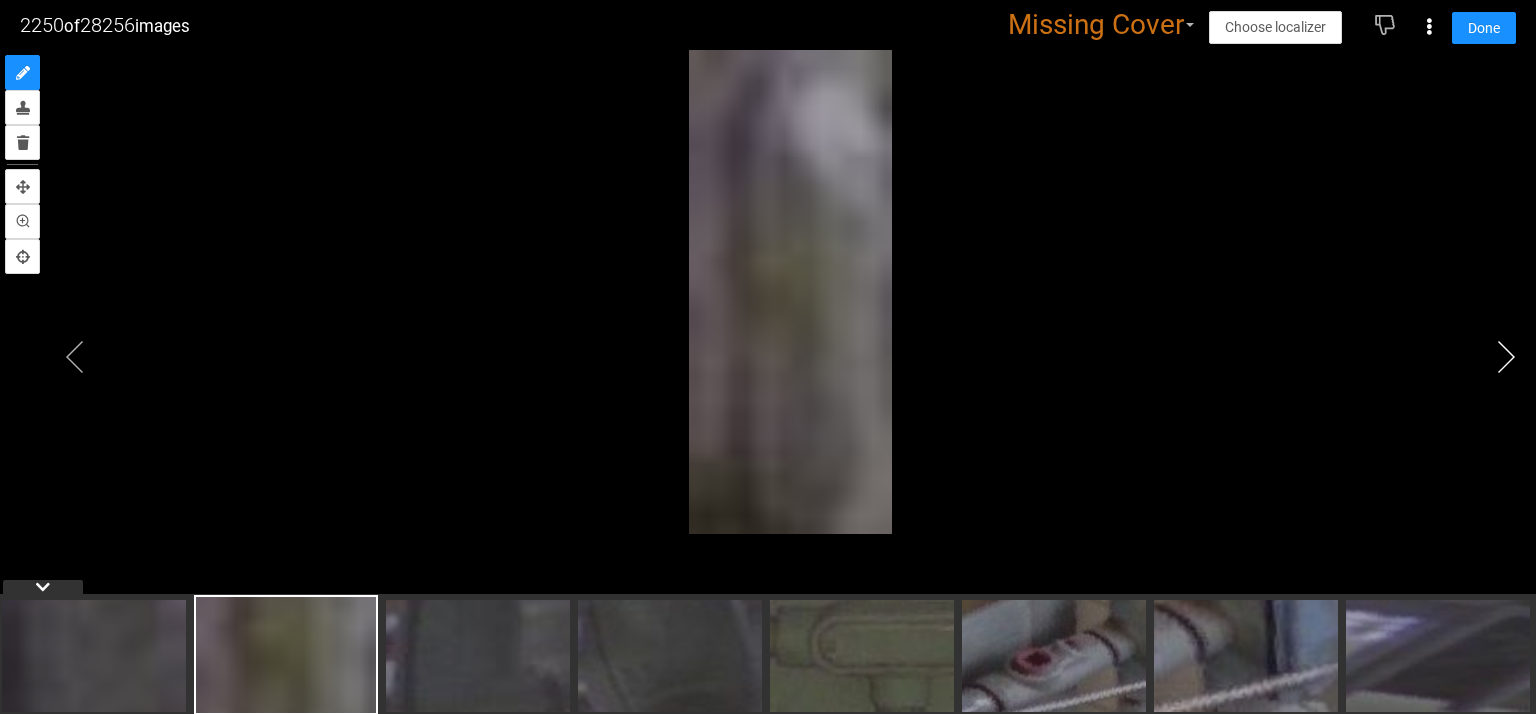 click at bounding box center (1506, 357) 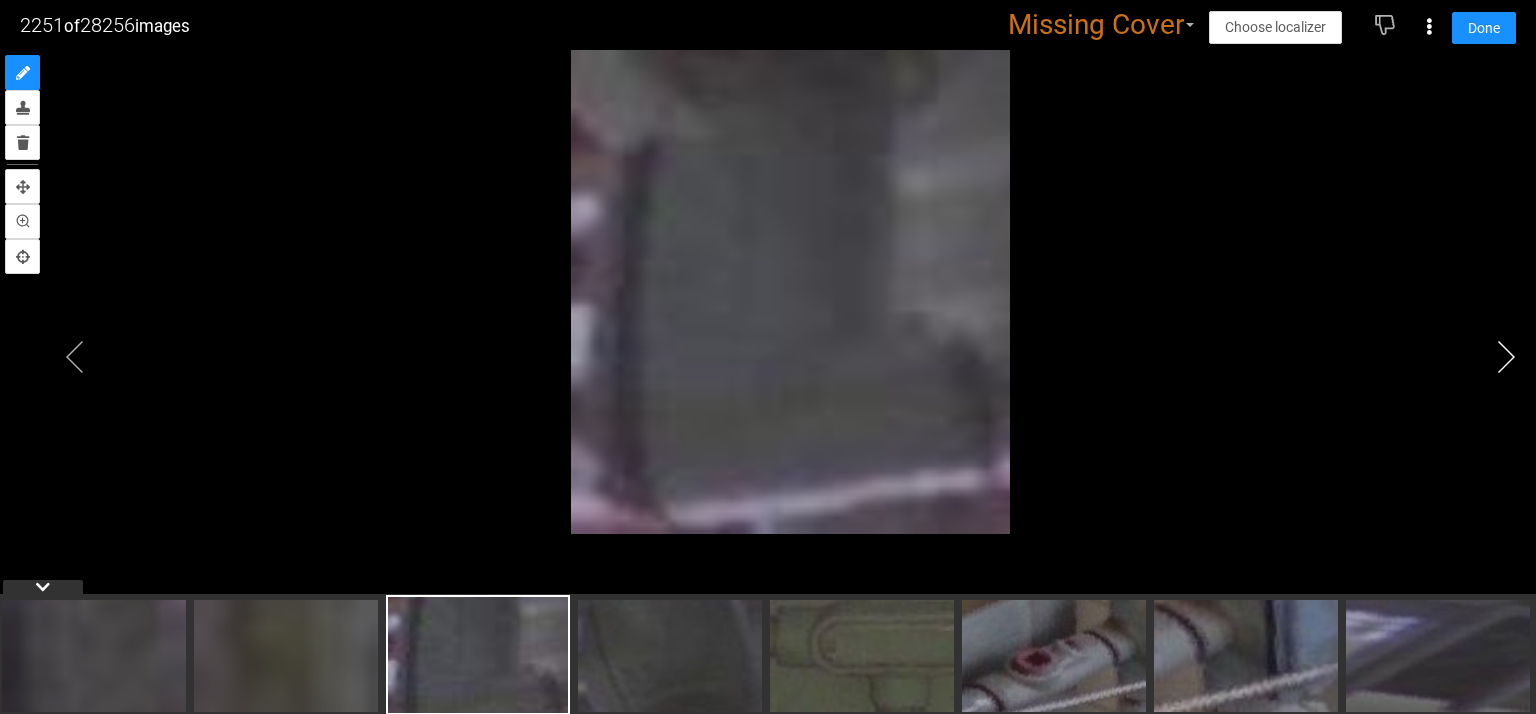 click at bounding box center (1506, 357) 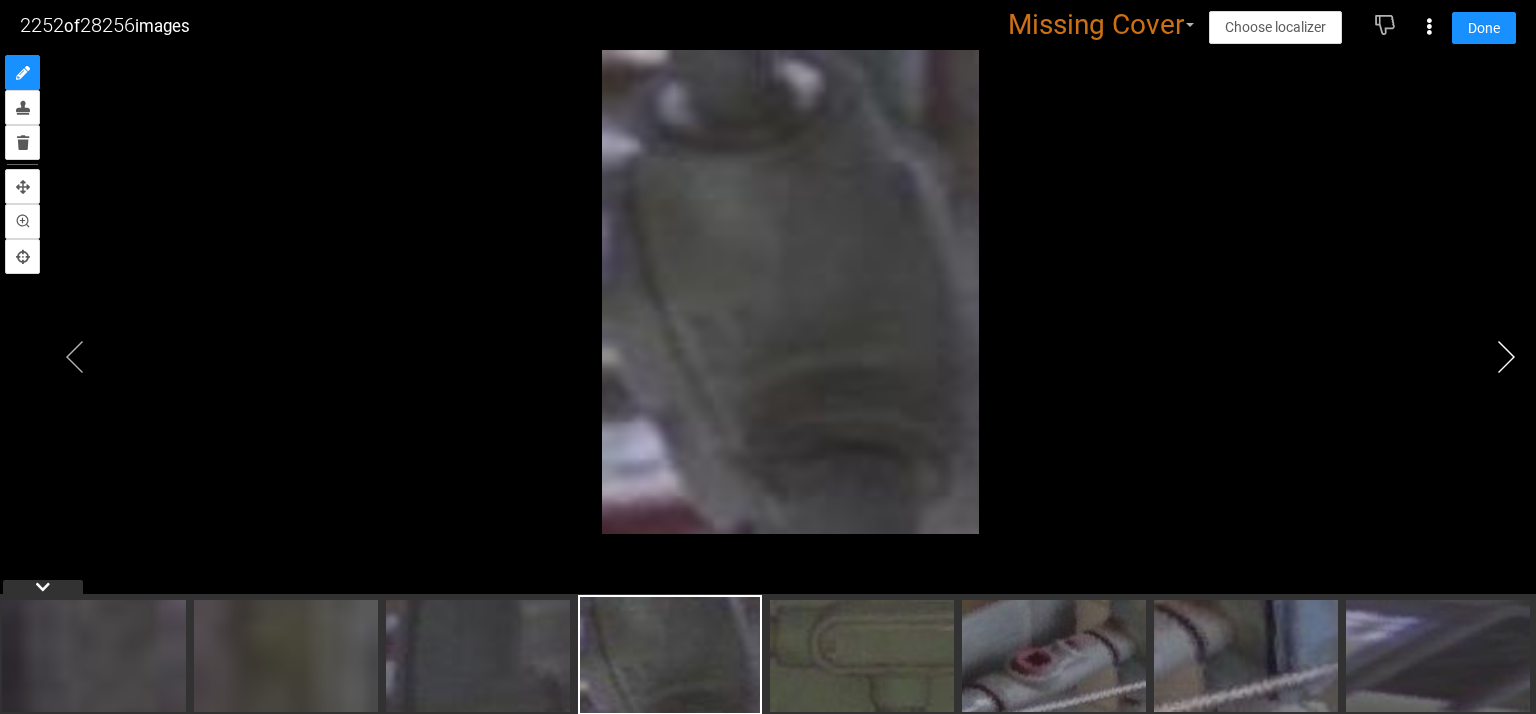 click at bounding box center (1506, 357) 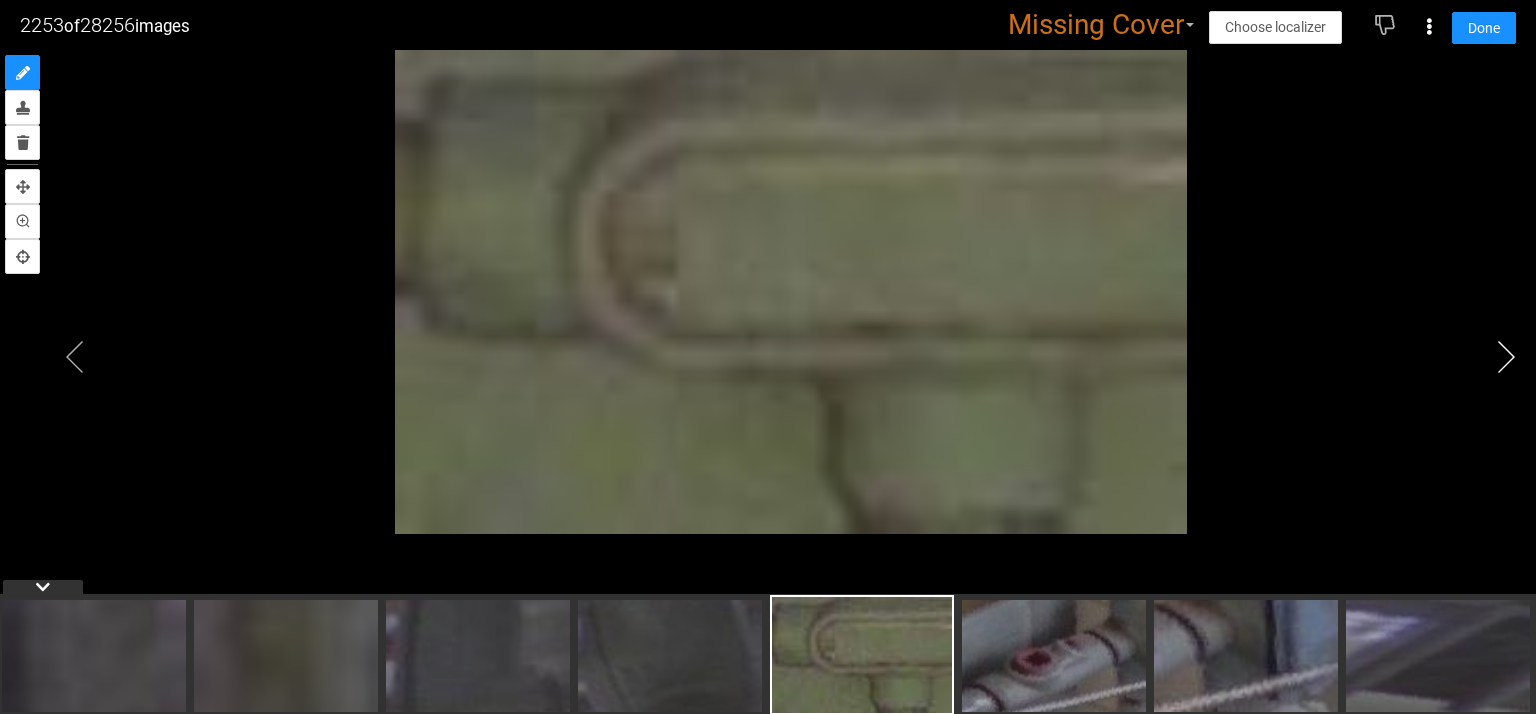 click at bounding box center [1506, 357] 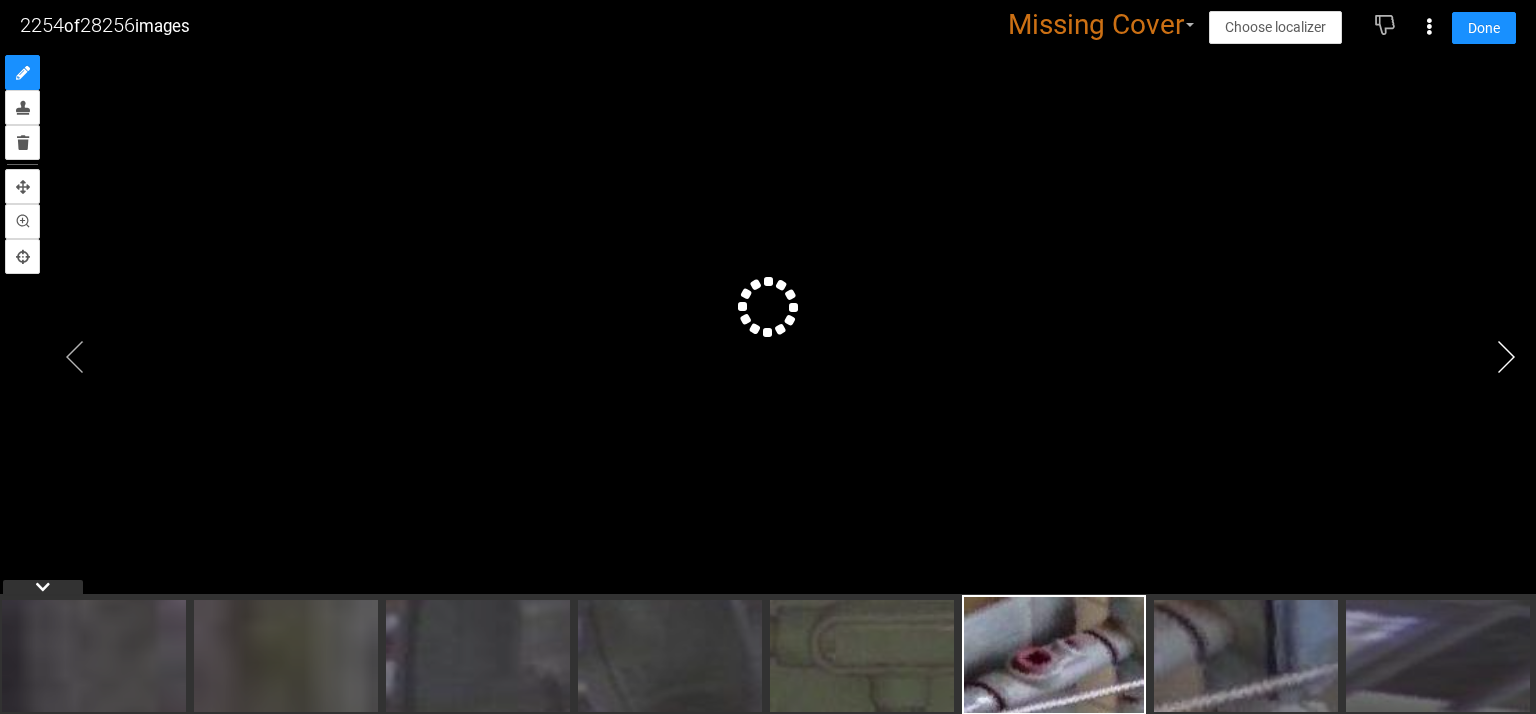 click at bounding box center [1506, 357] 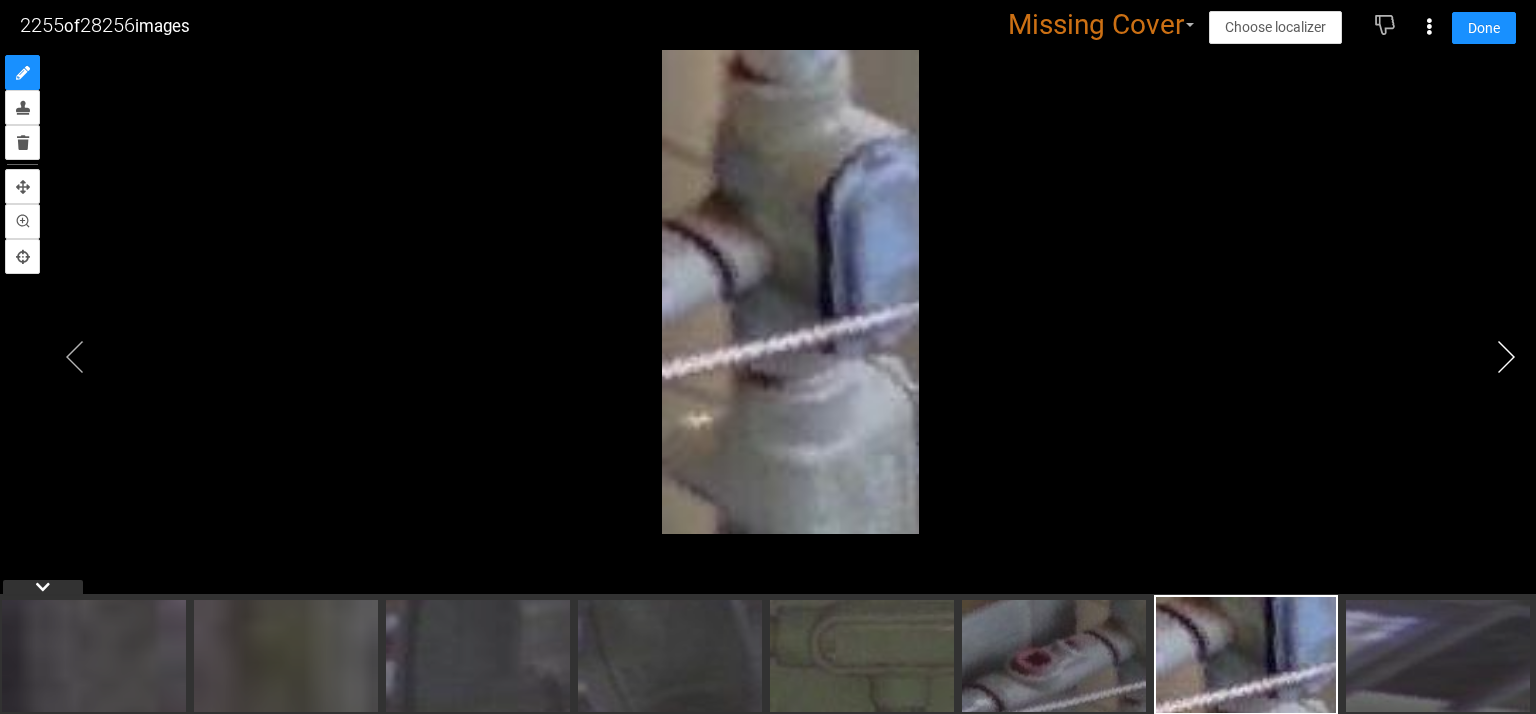 click at bounding box center [1506, 357] 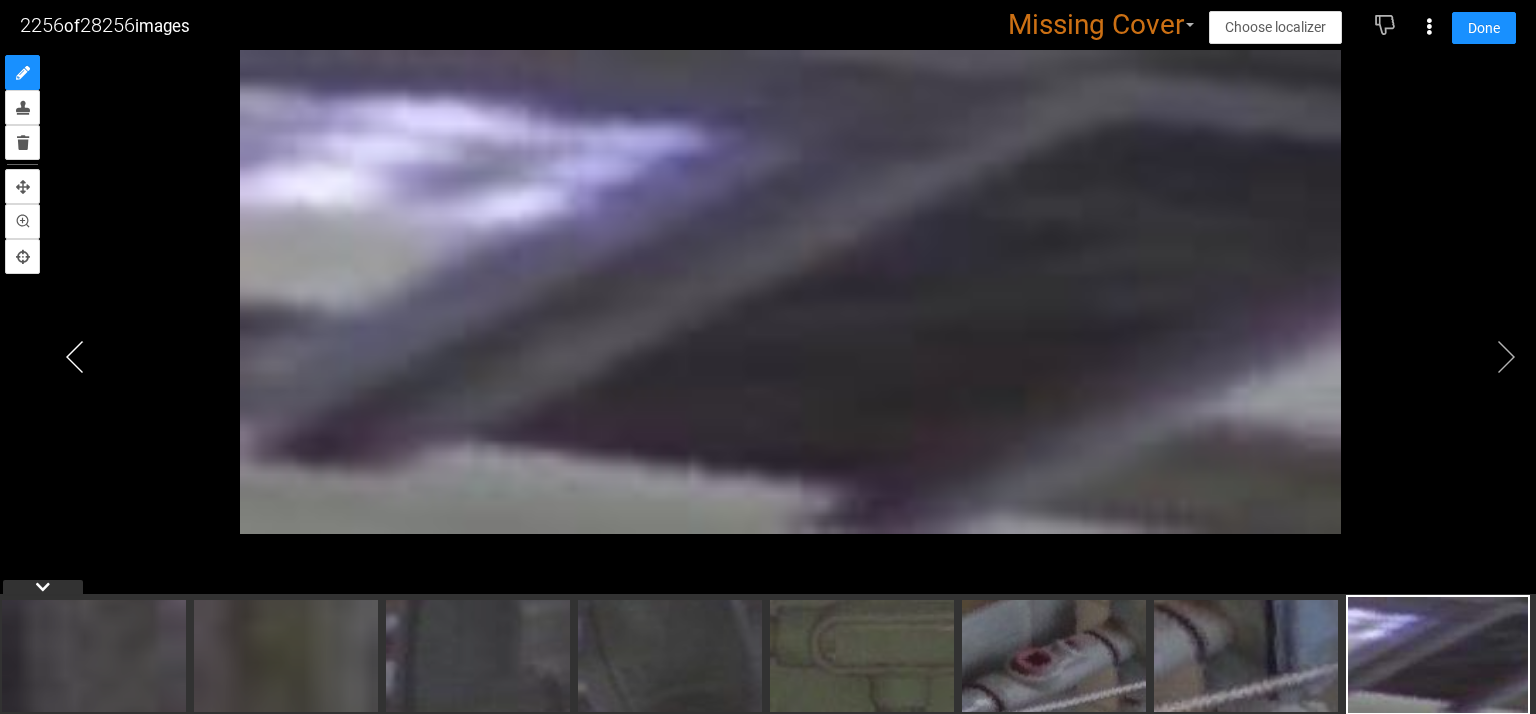 click at bounding box center [75, 357] 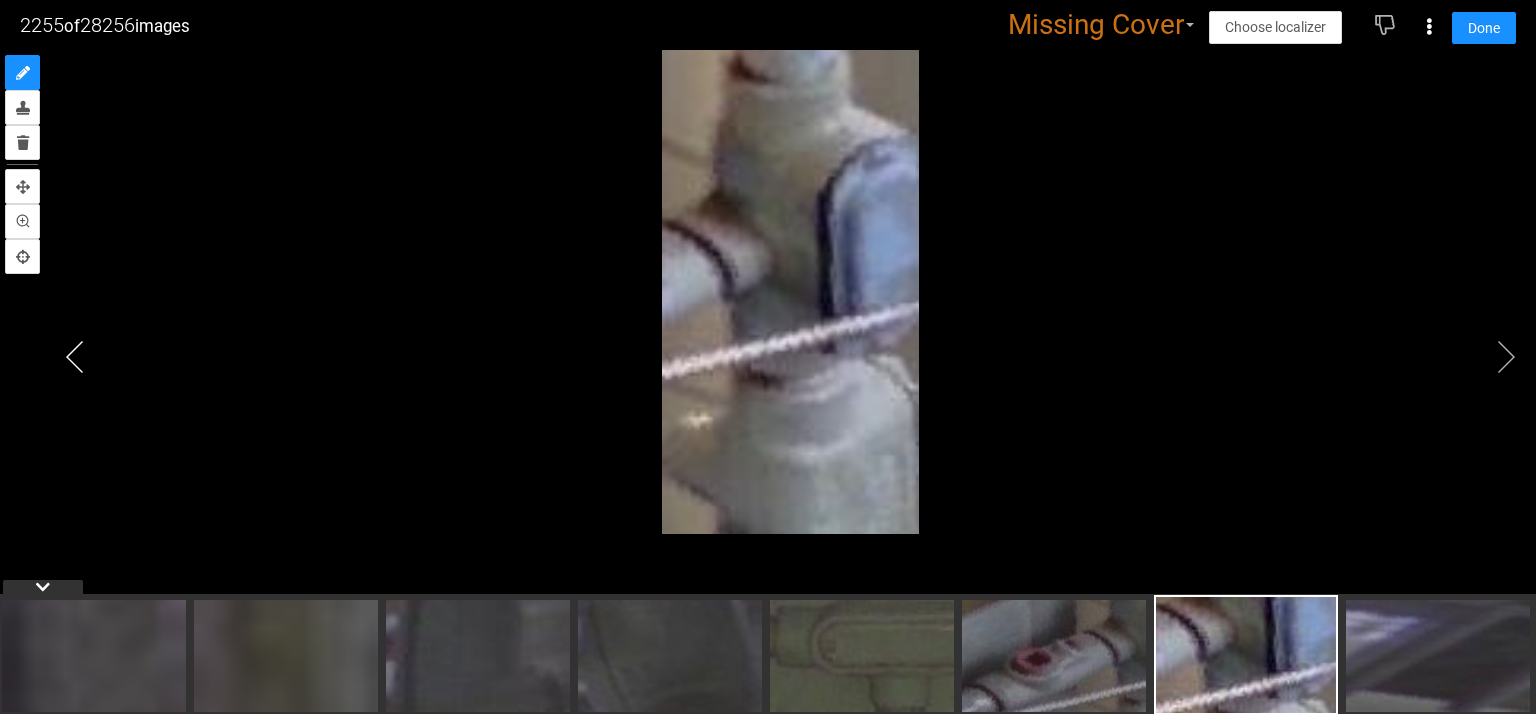 click at bounding box center [75, 357] 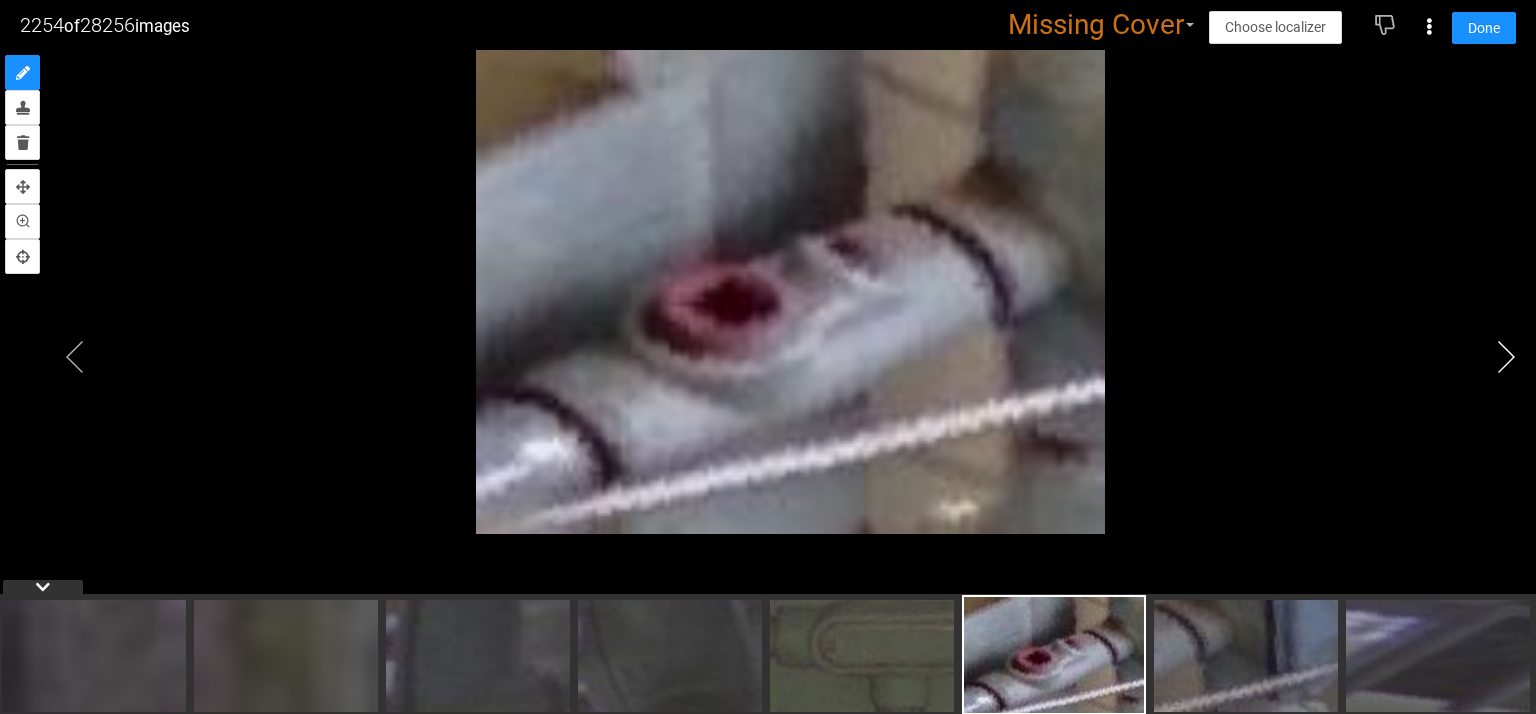 click at bounding box center [1506, 357] 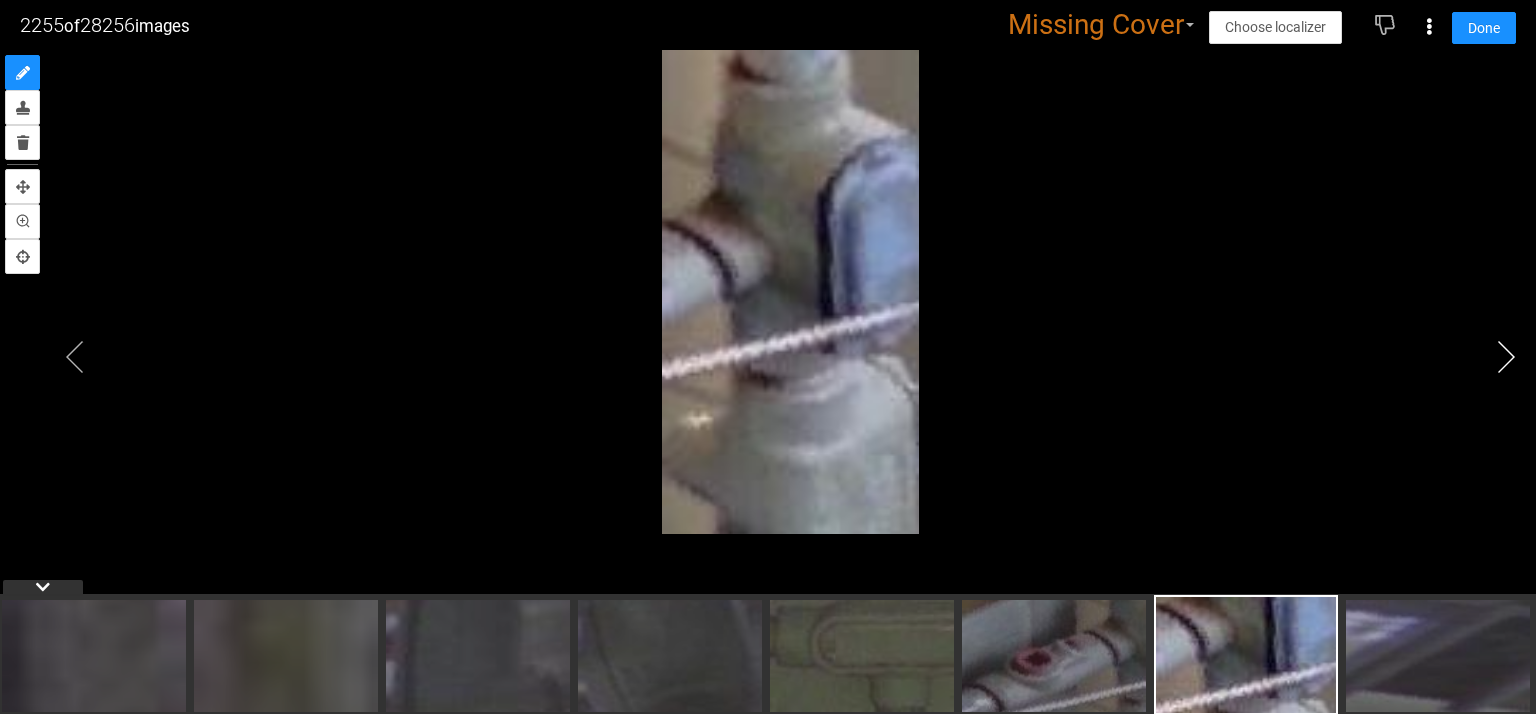 click at bounding box center (1506, 357) 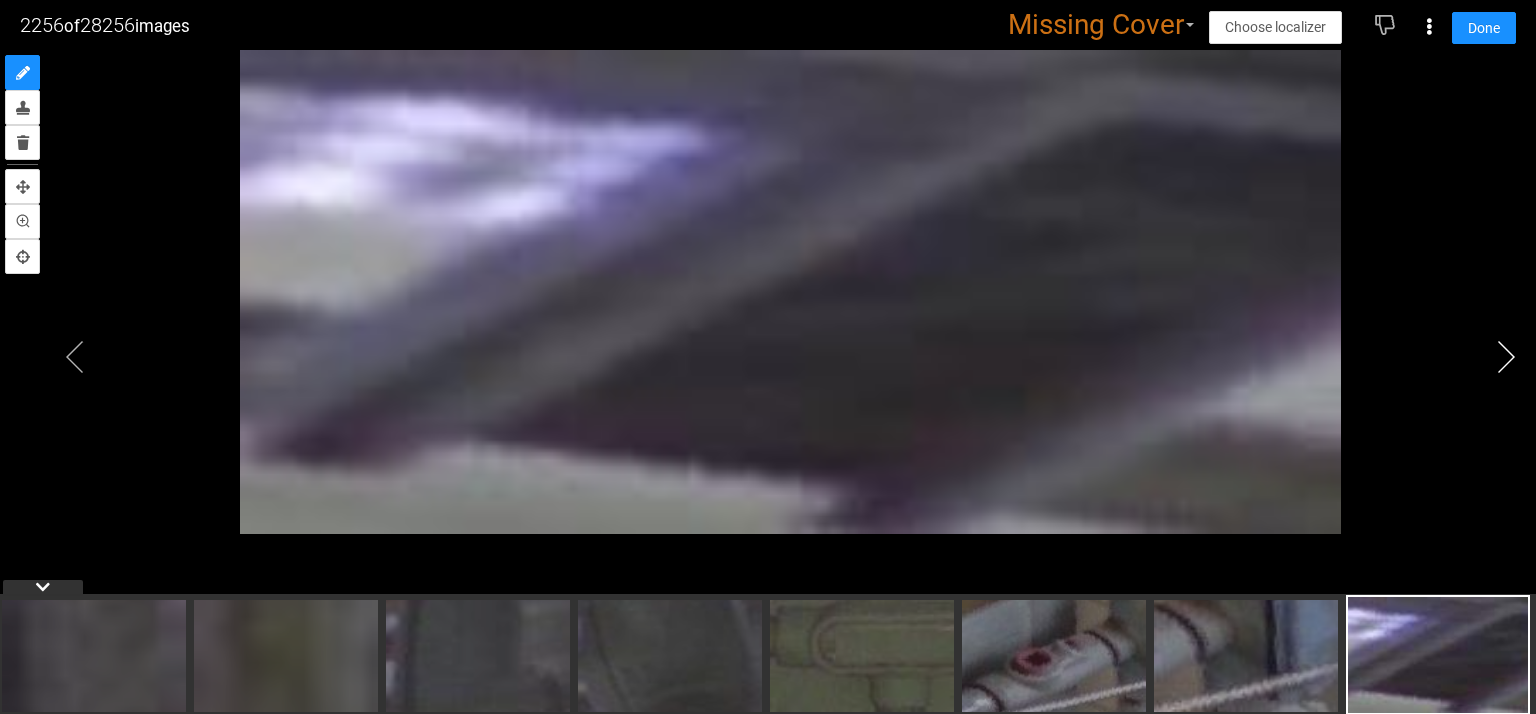 click at bounding box center (1506, 357) 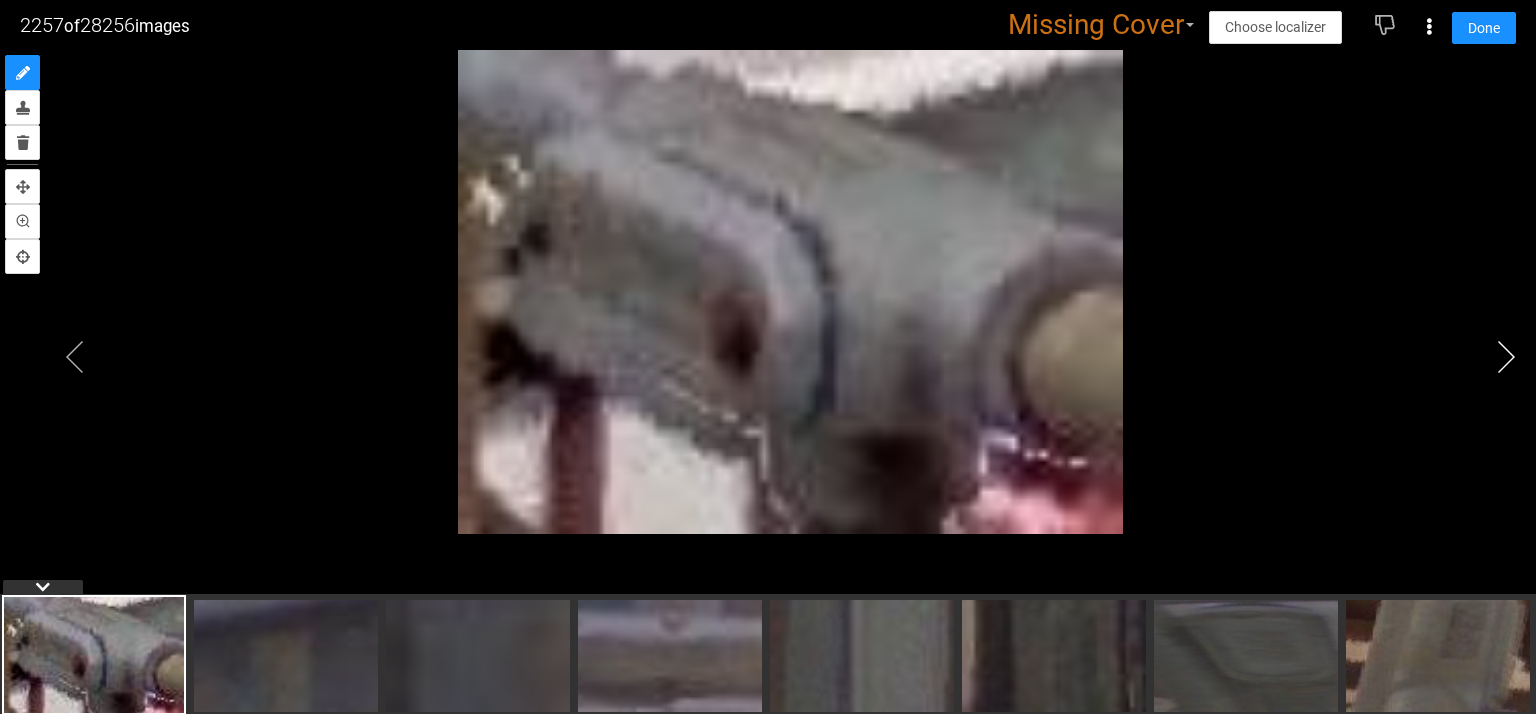 click at bounding box center [1506, 357] 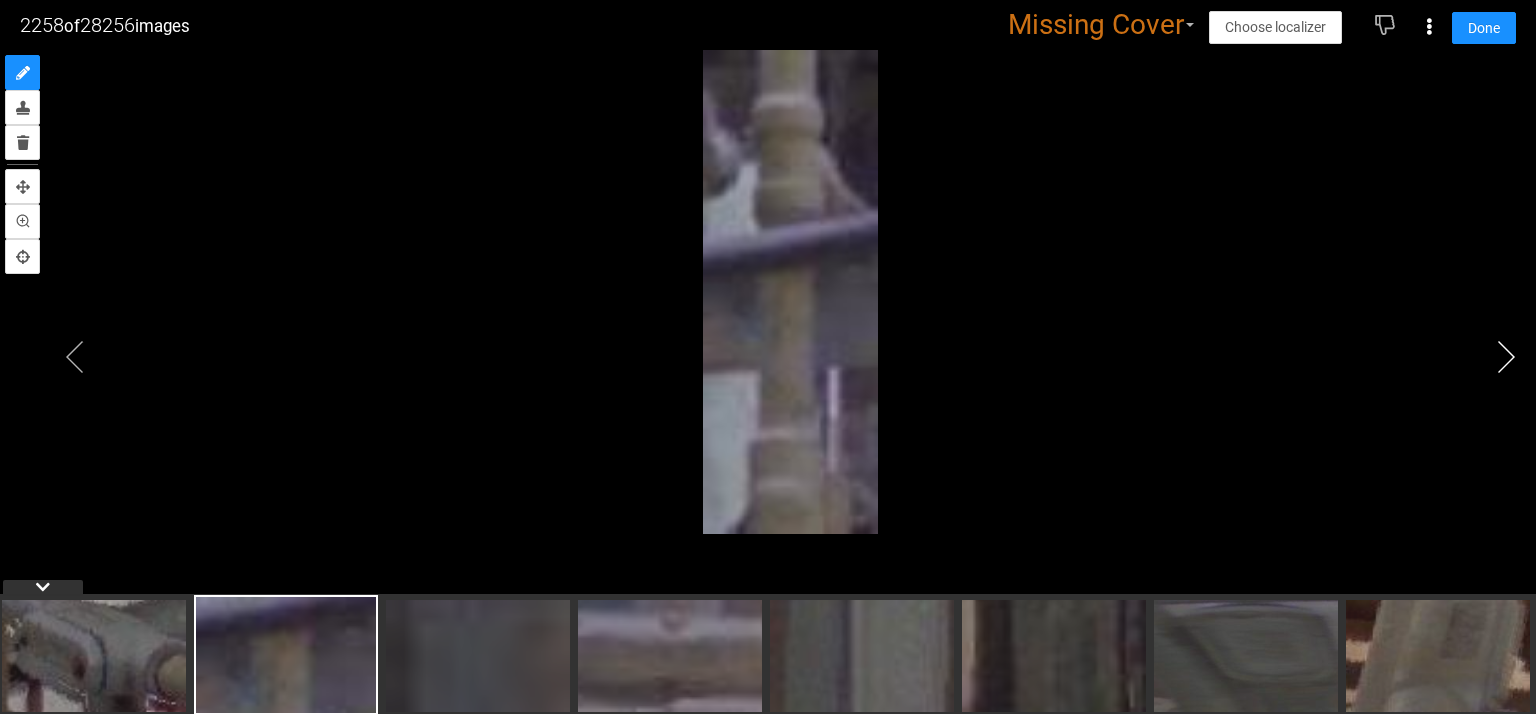 click at bounding box center [1506, 357] 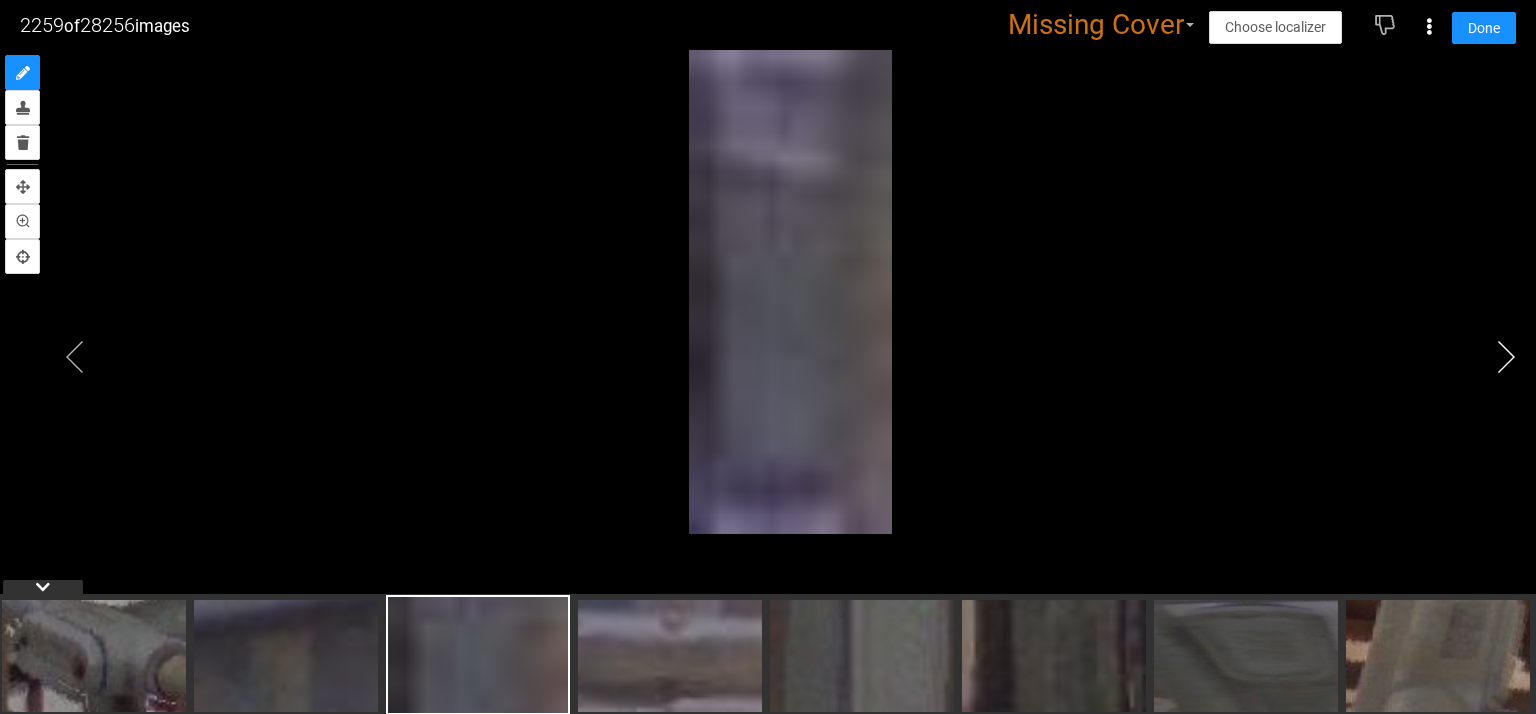 click at bounding box center (1506, 357) 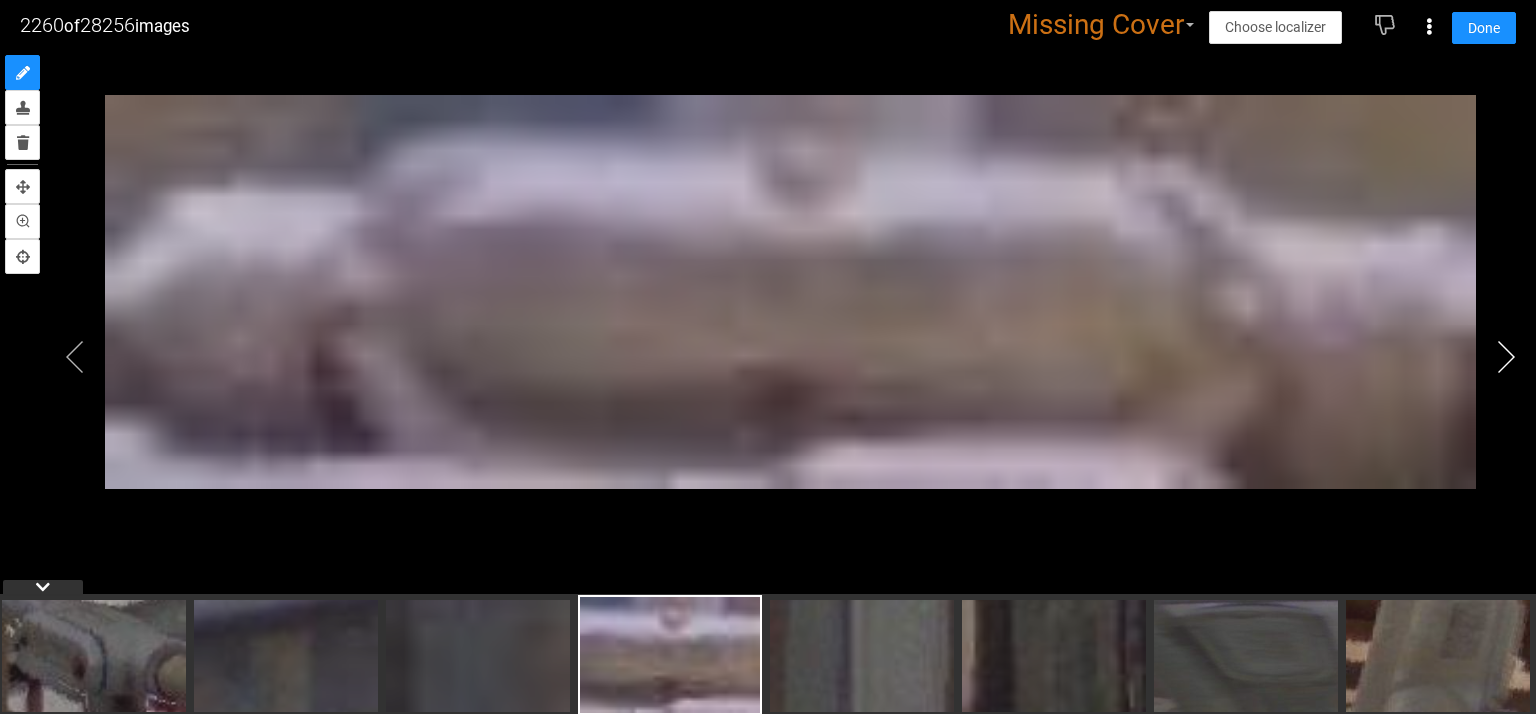 click at bounding box center (1506, 357) 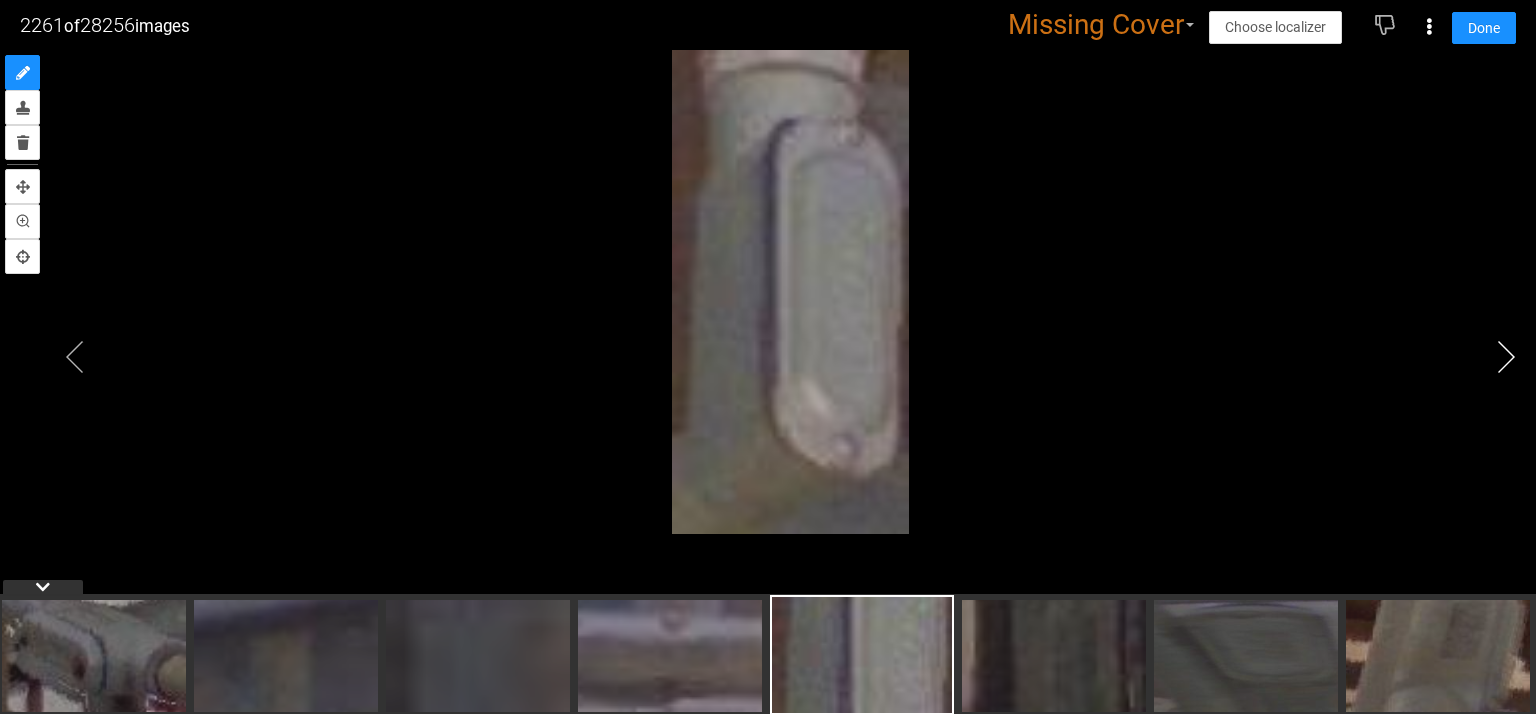 click at bounding box center [1506, 357] 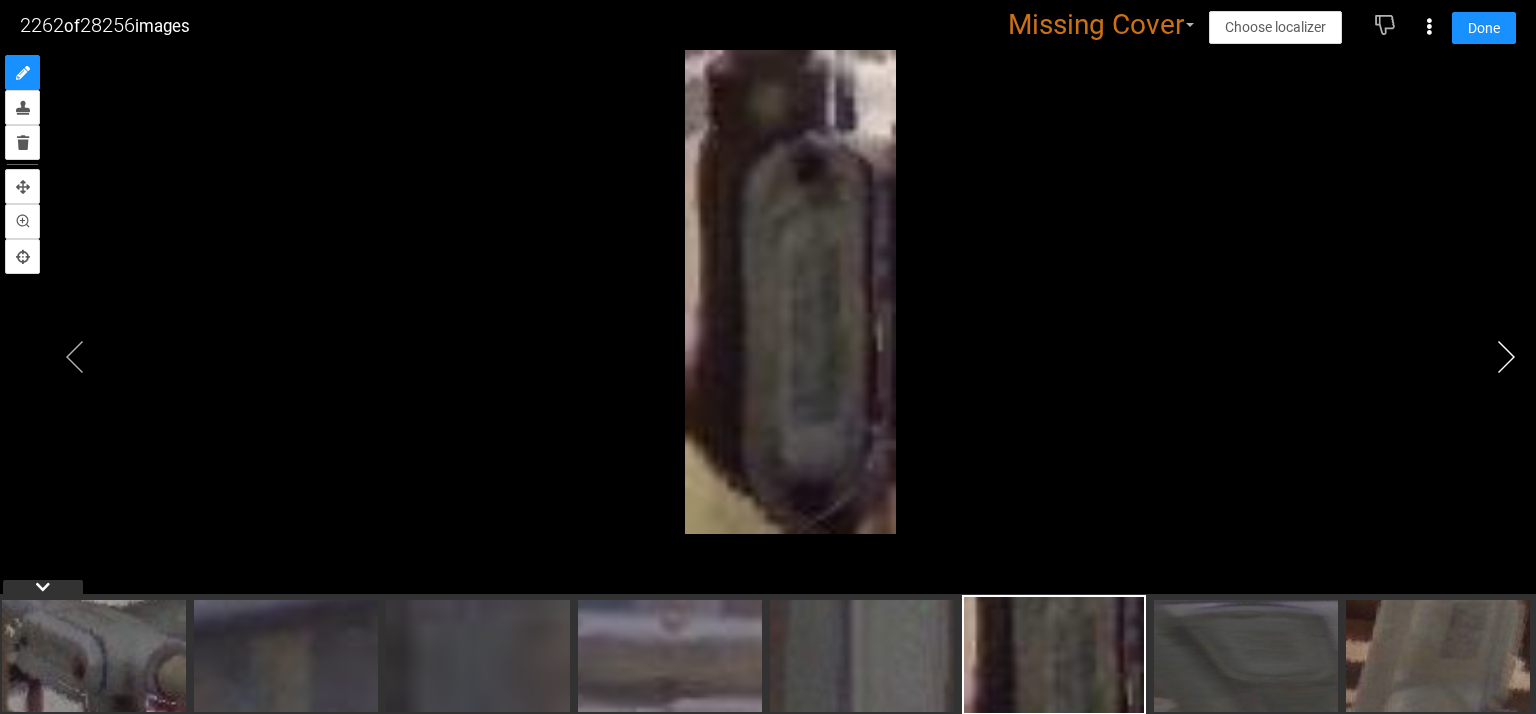 click at bounding box center [1506, 357] 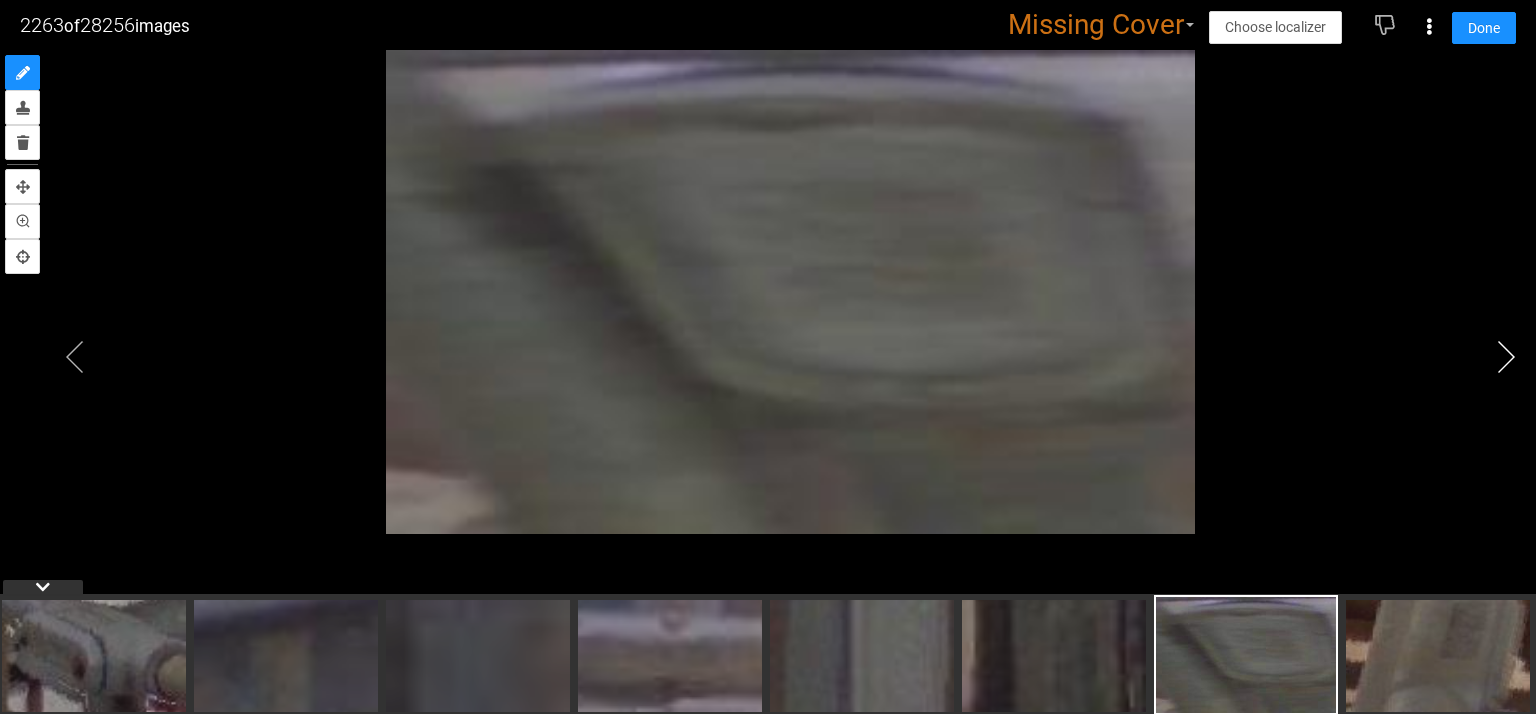 click at bounding box center [1506, 357] 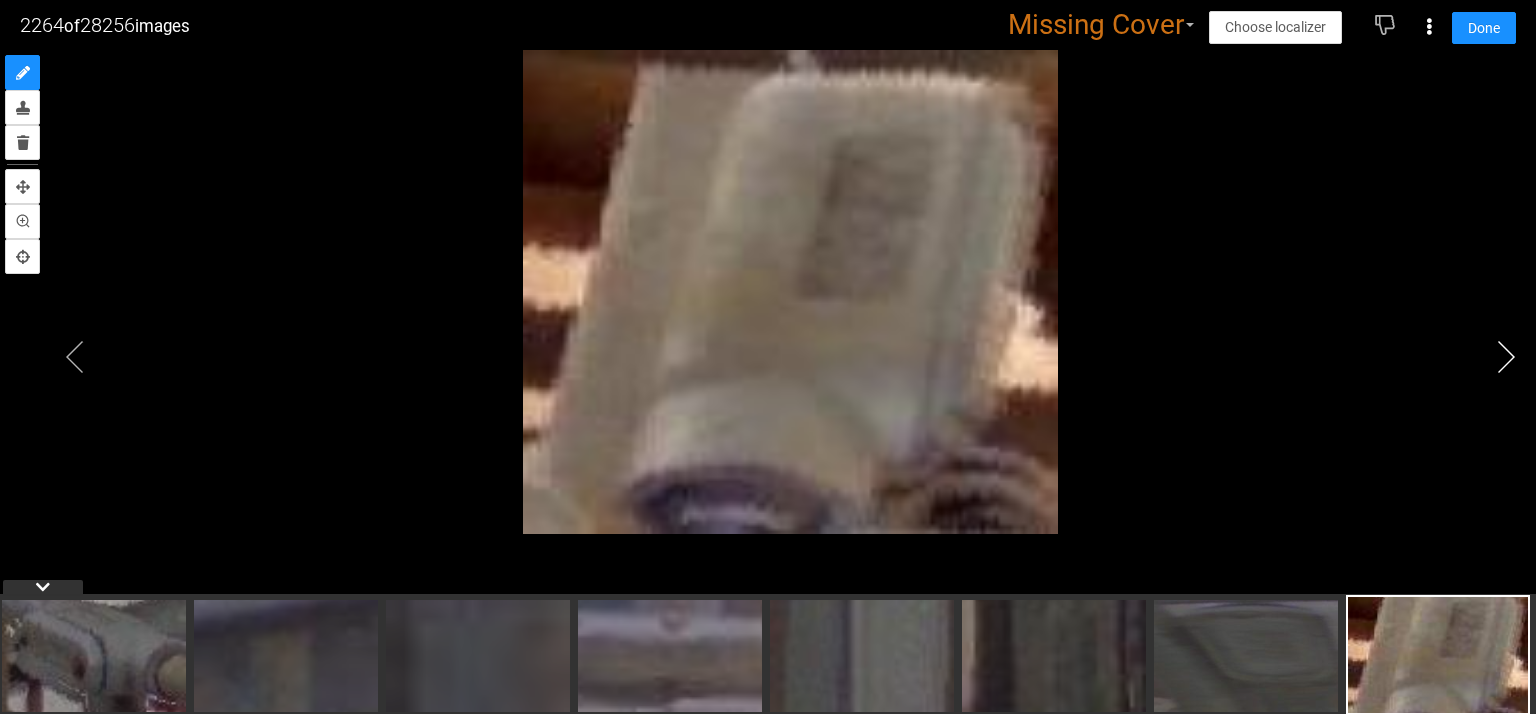 click at bounding box center [1506, 357] 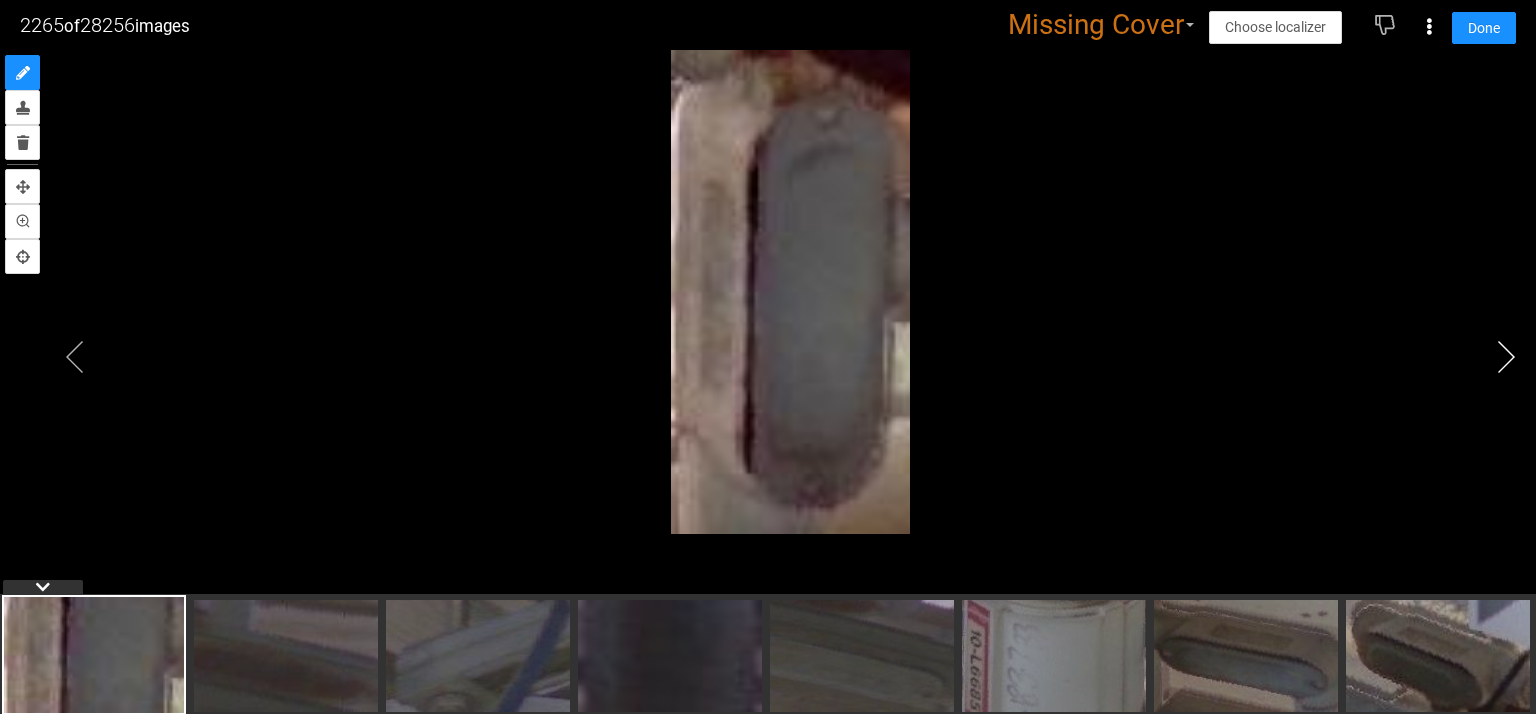 click at bounding box center (1506, 357) 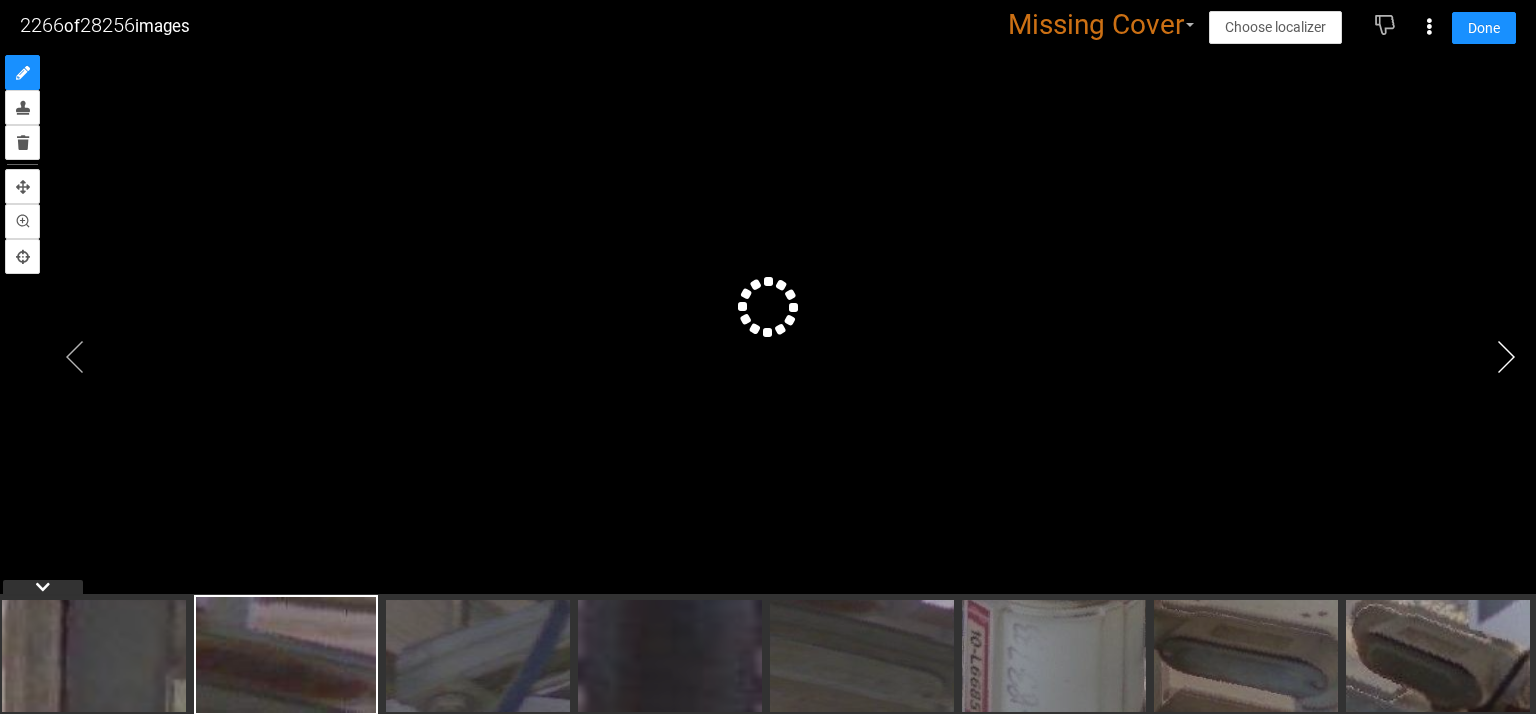 click at bounding box center (1506, 357) 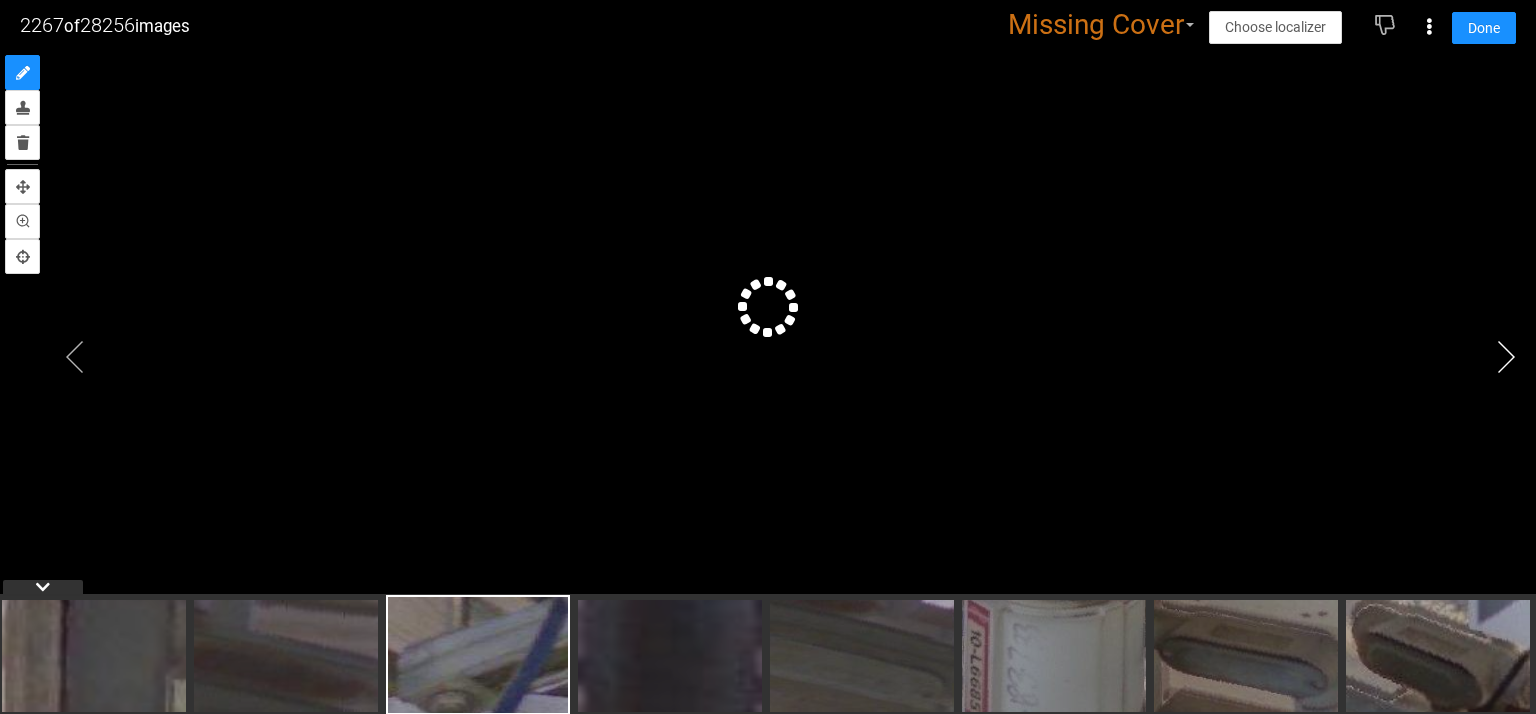 click at bounding box center (1506, 357) 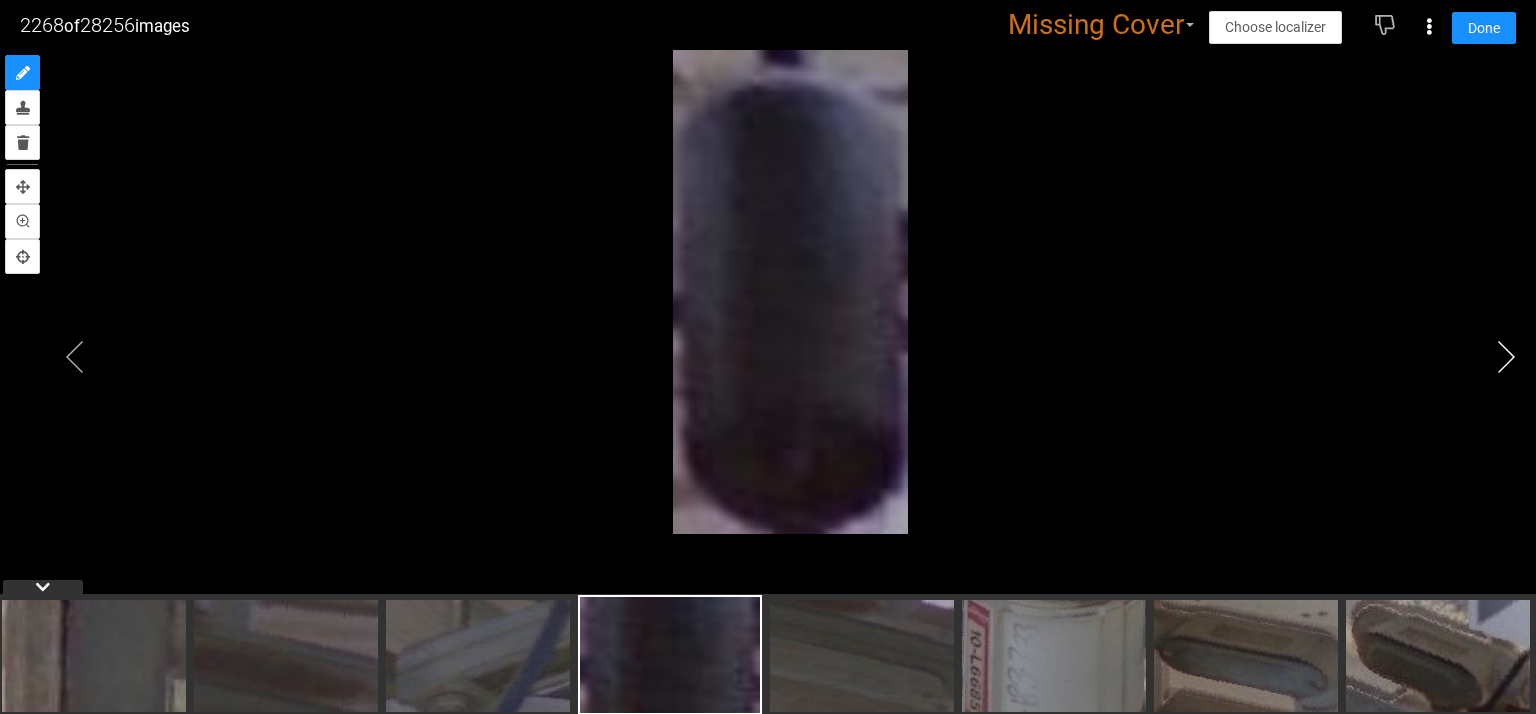 click at bounding box center (1506, 357) 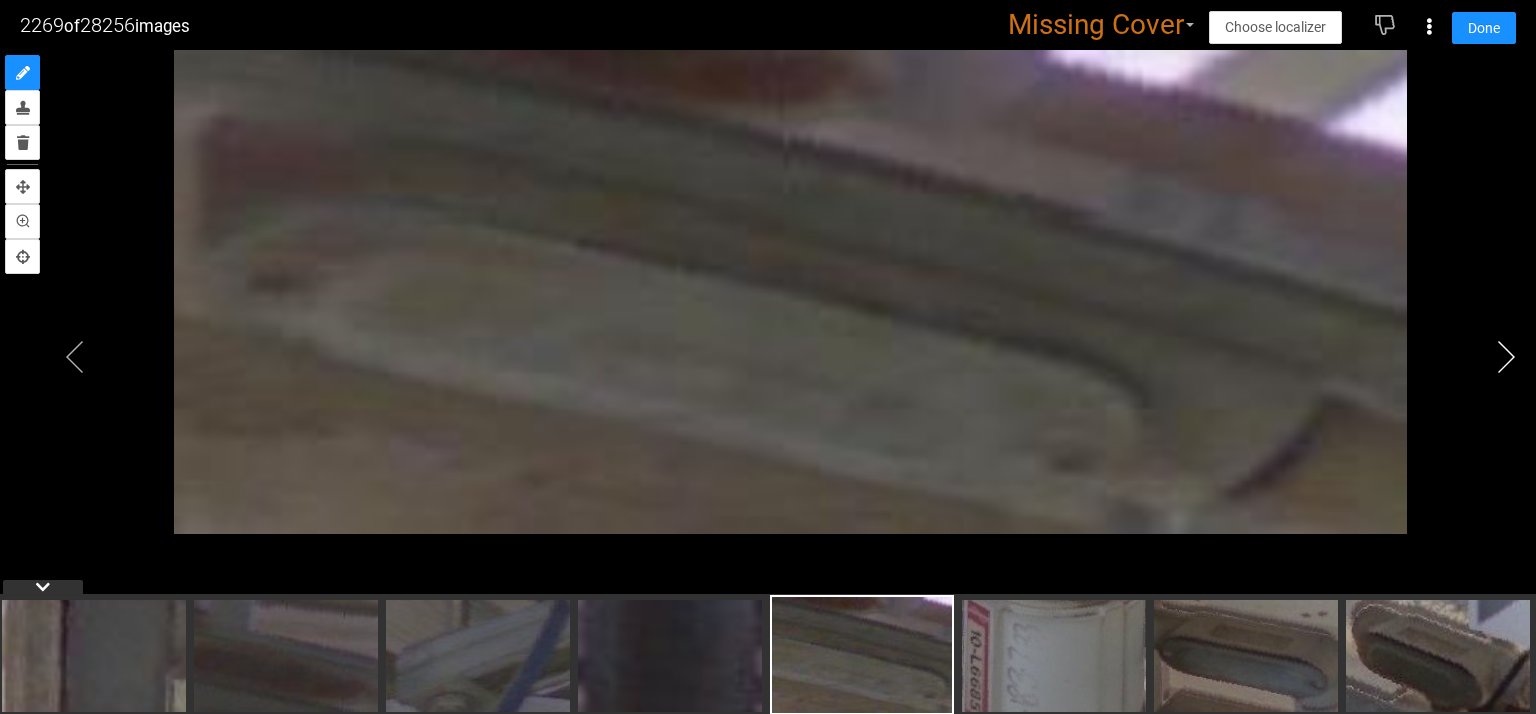 click at bounding box center (1506, 357) 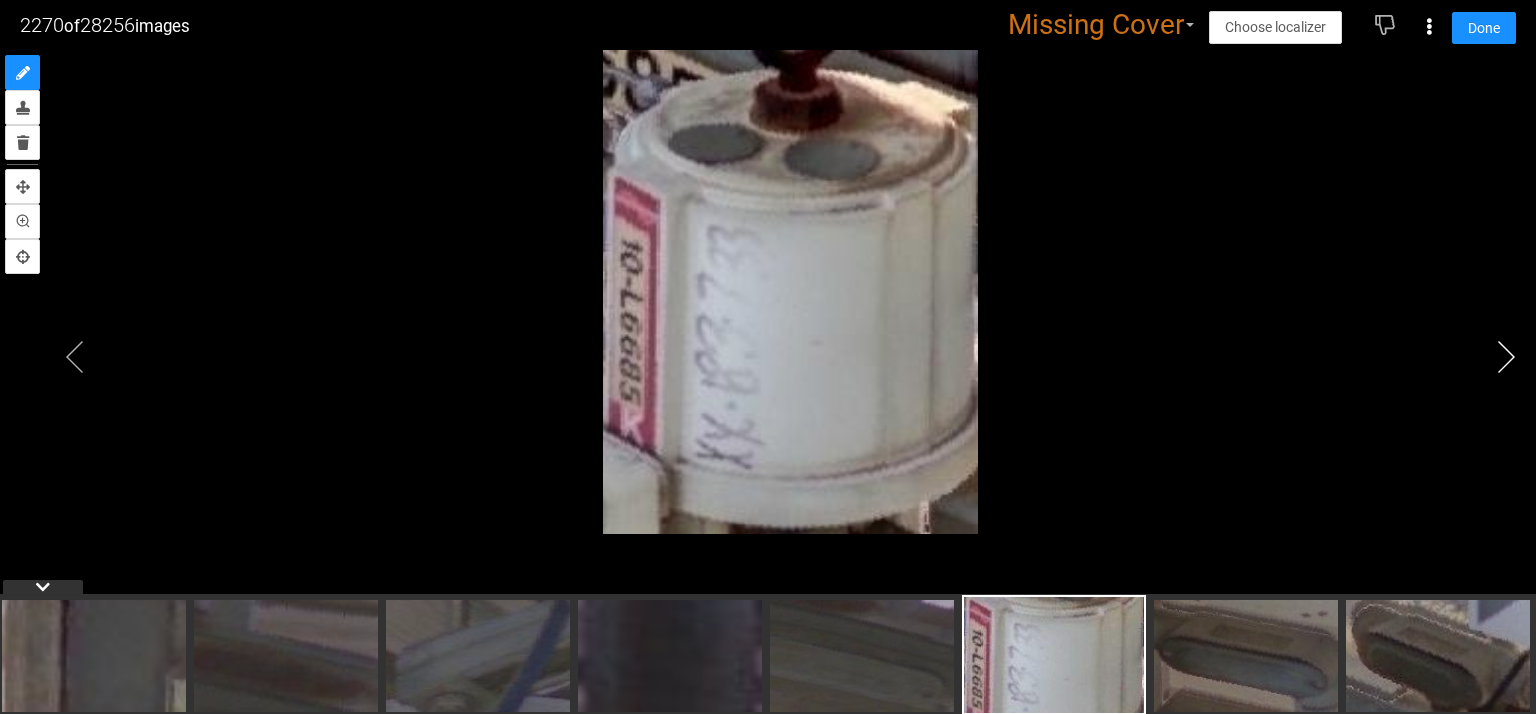 click at bounding box center (1506, 357) 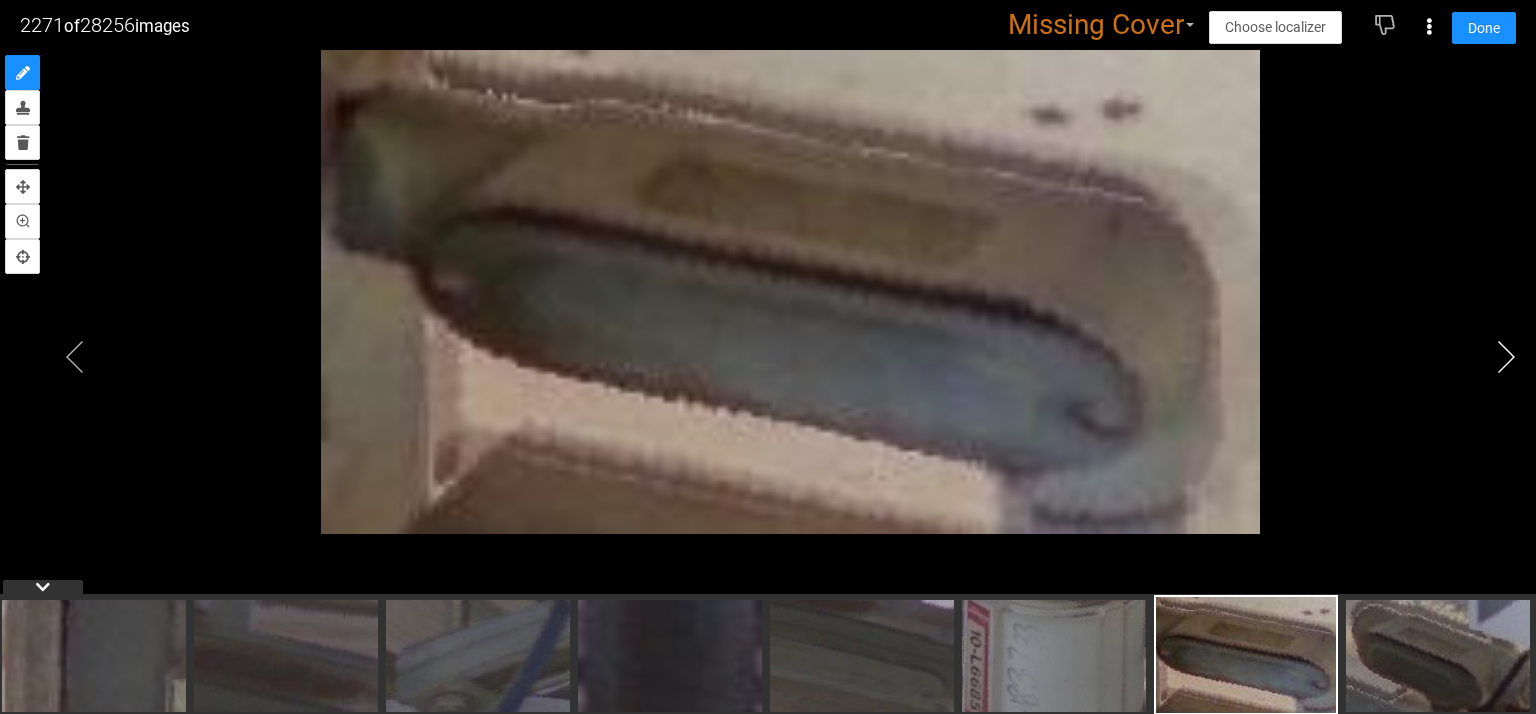 click at bounding box center [1506, 357] 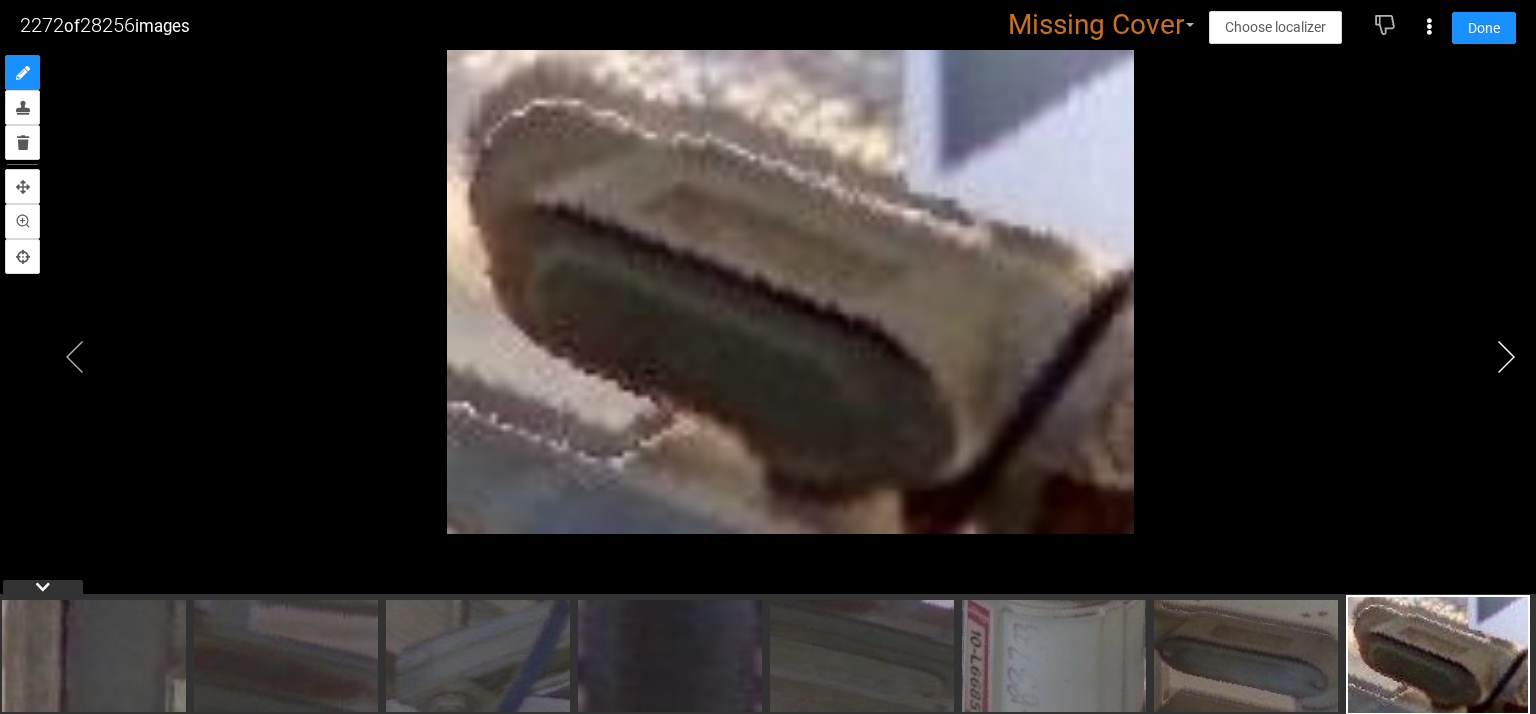 click at bounding box center [1506, 357] 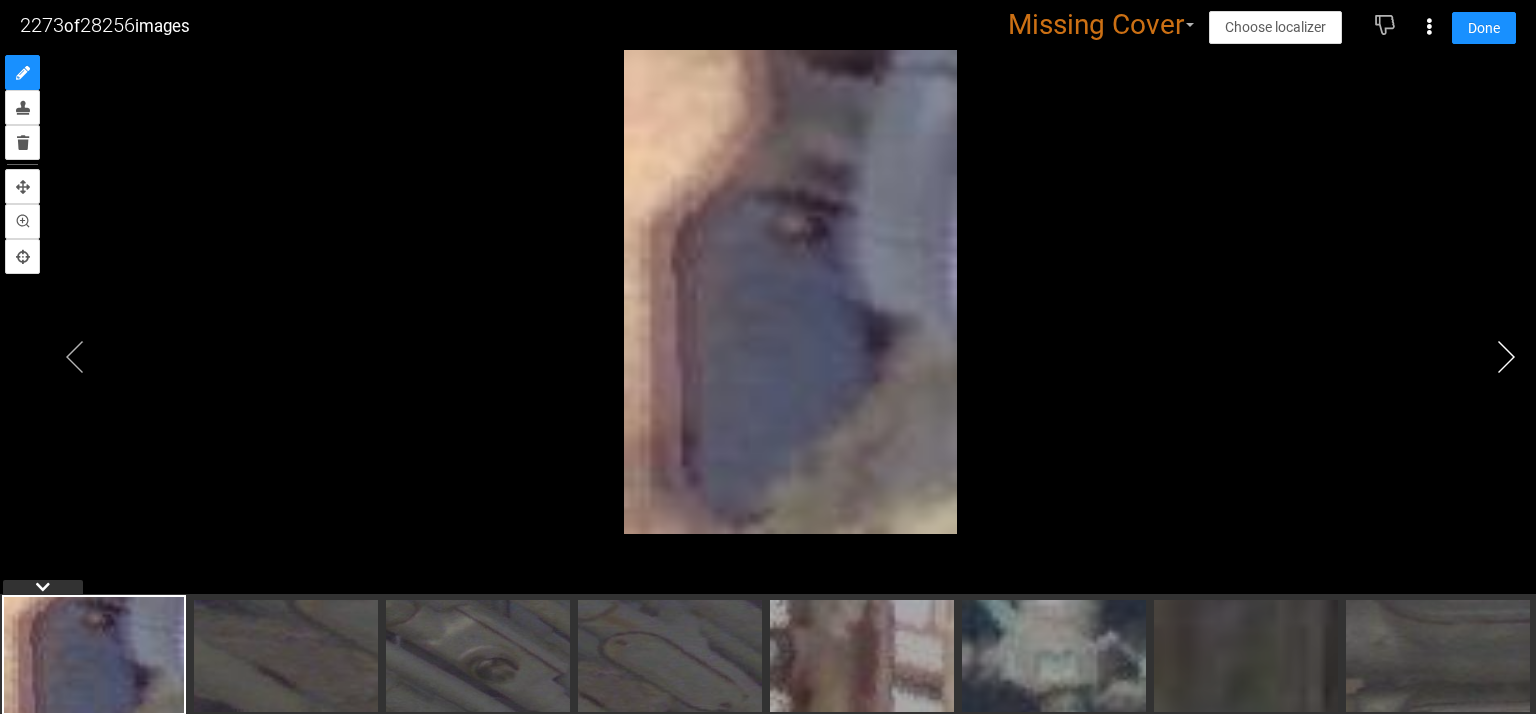 click at bounding box center (1506, 357) 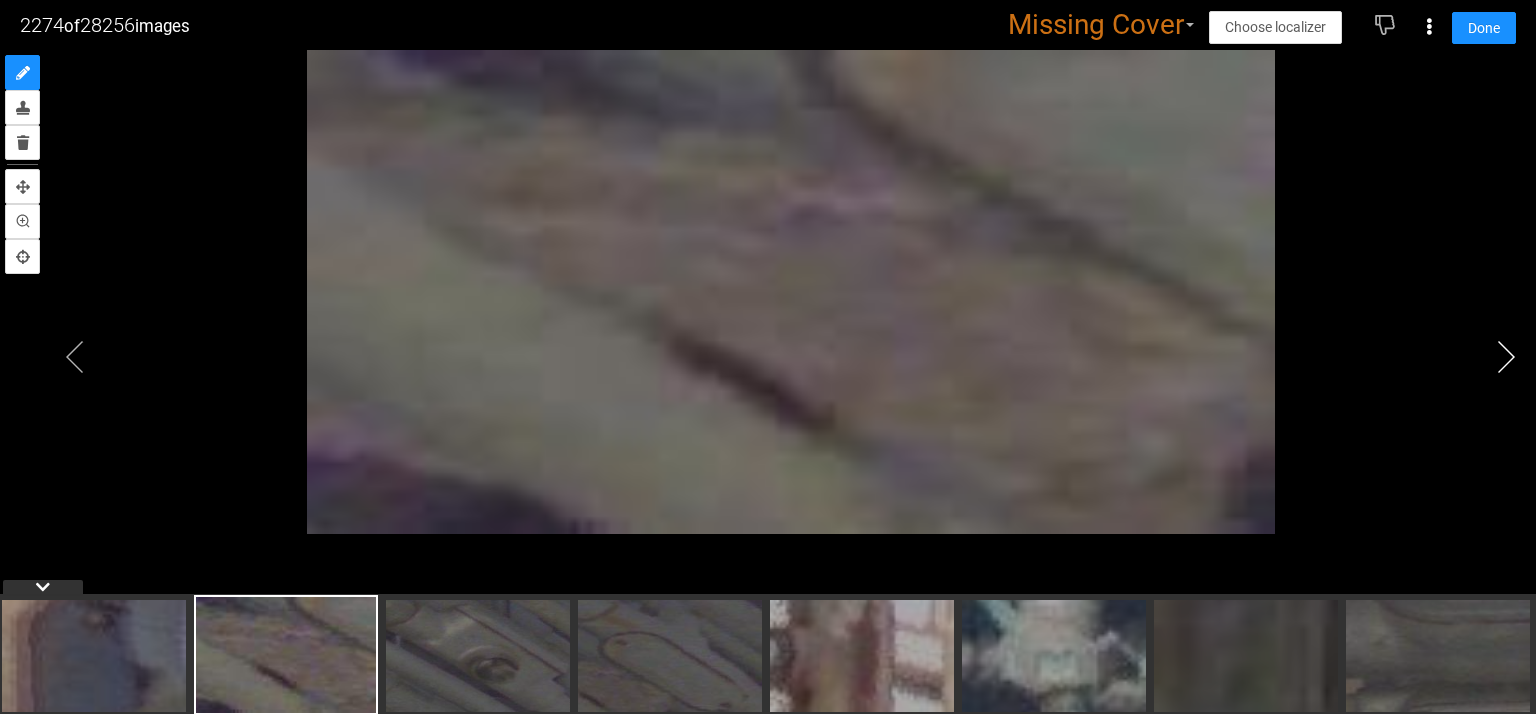 click at bounding box center (1506, 357) 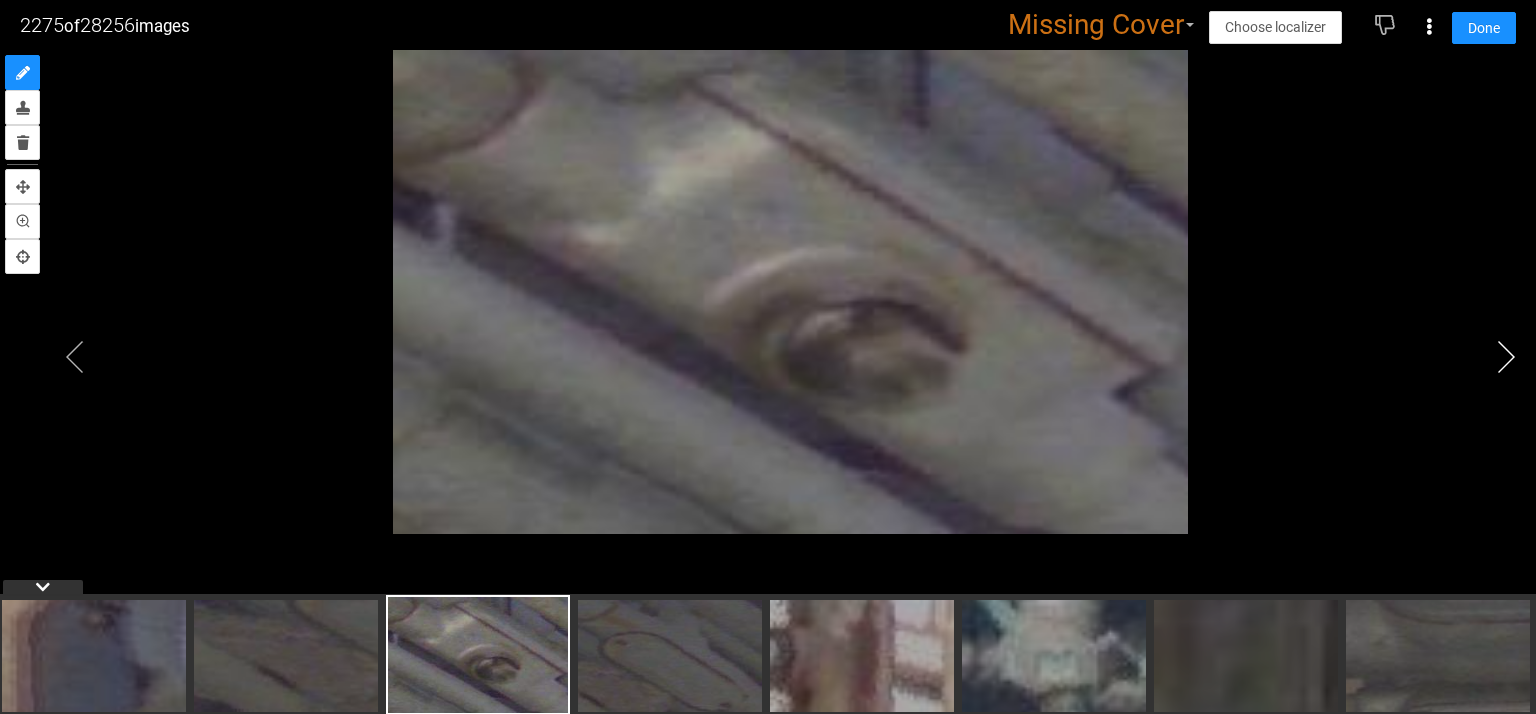 click at bounding box center [1506, 357] 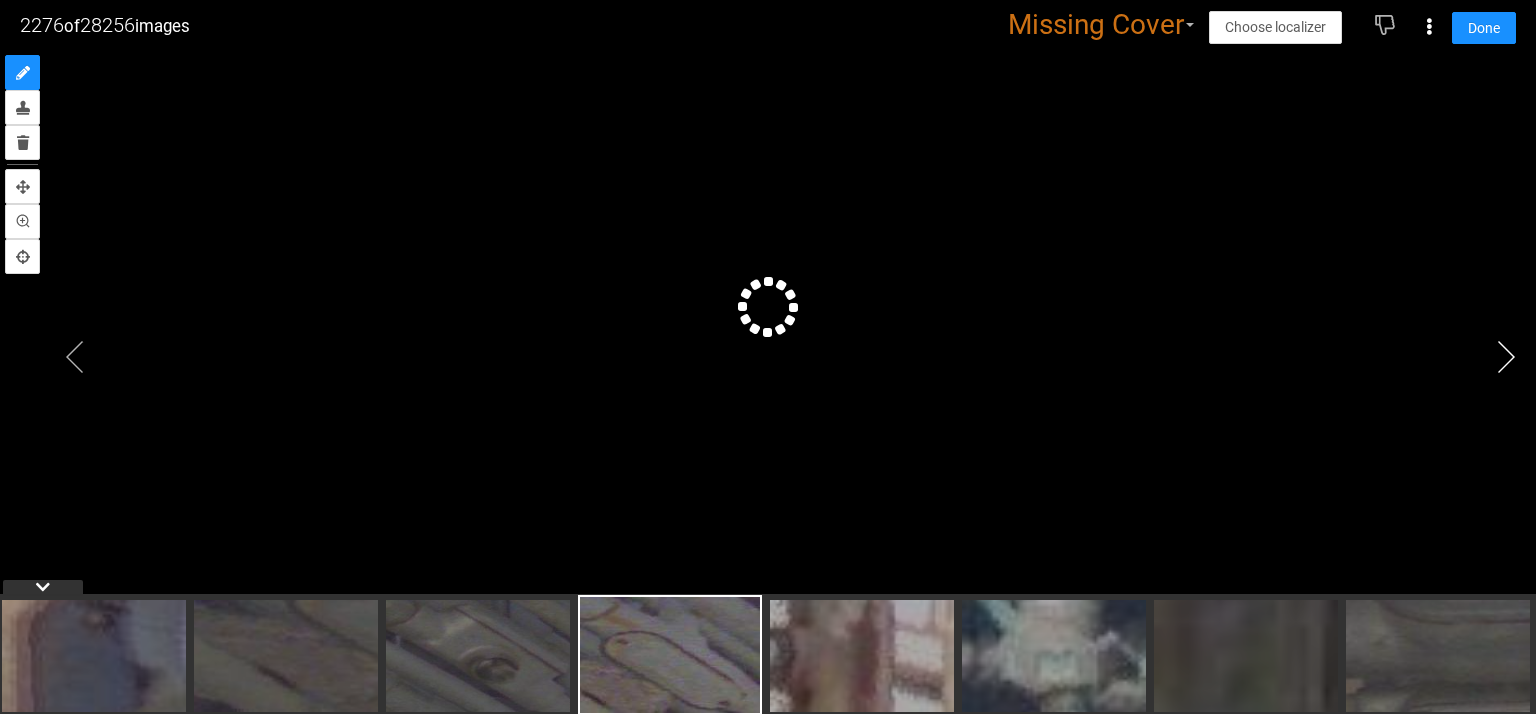 click at bounding box center (1506, 357) 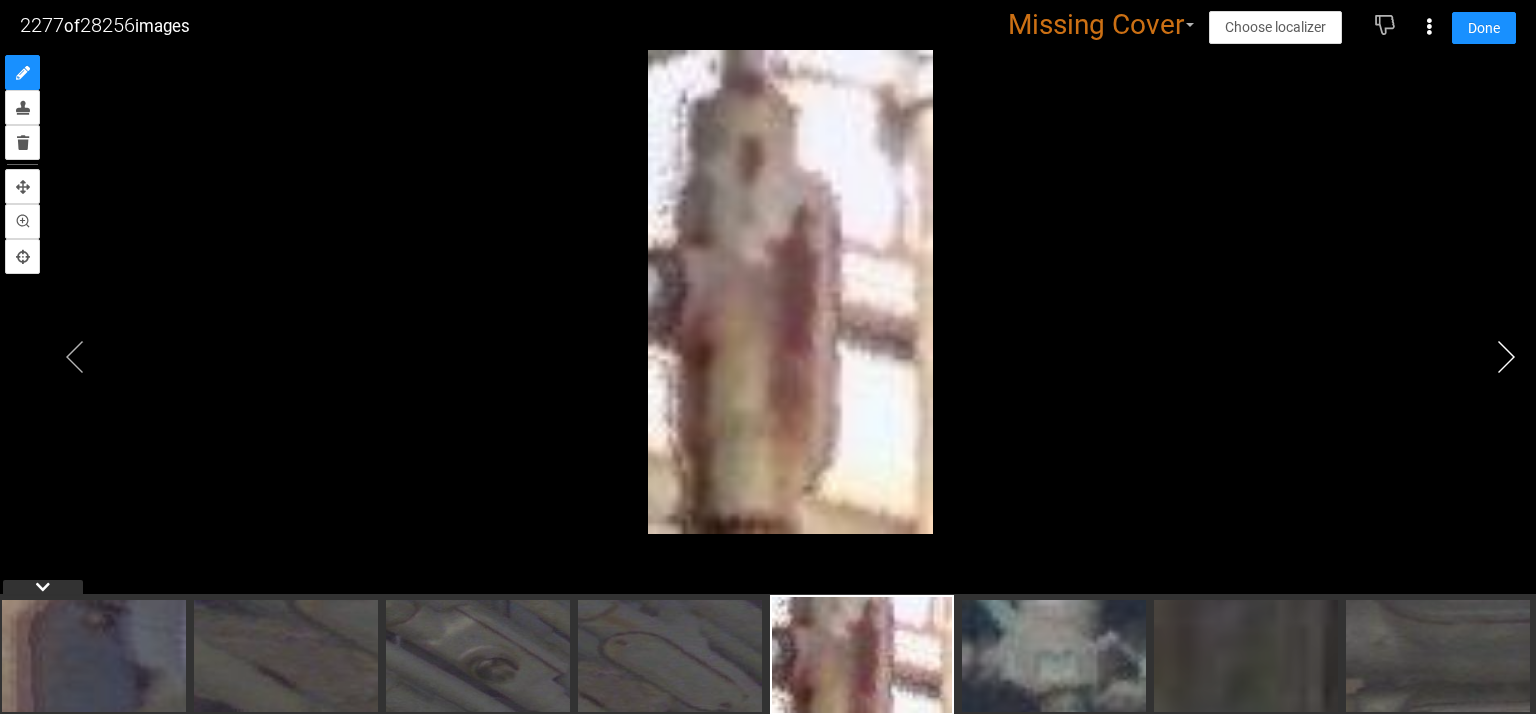 click at bounding box center (1506, 357) 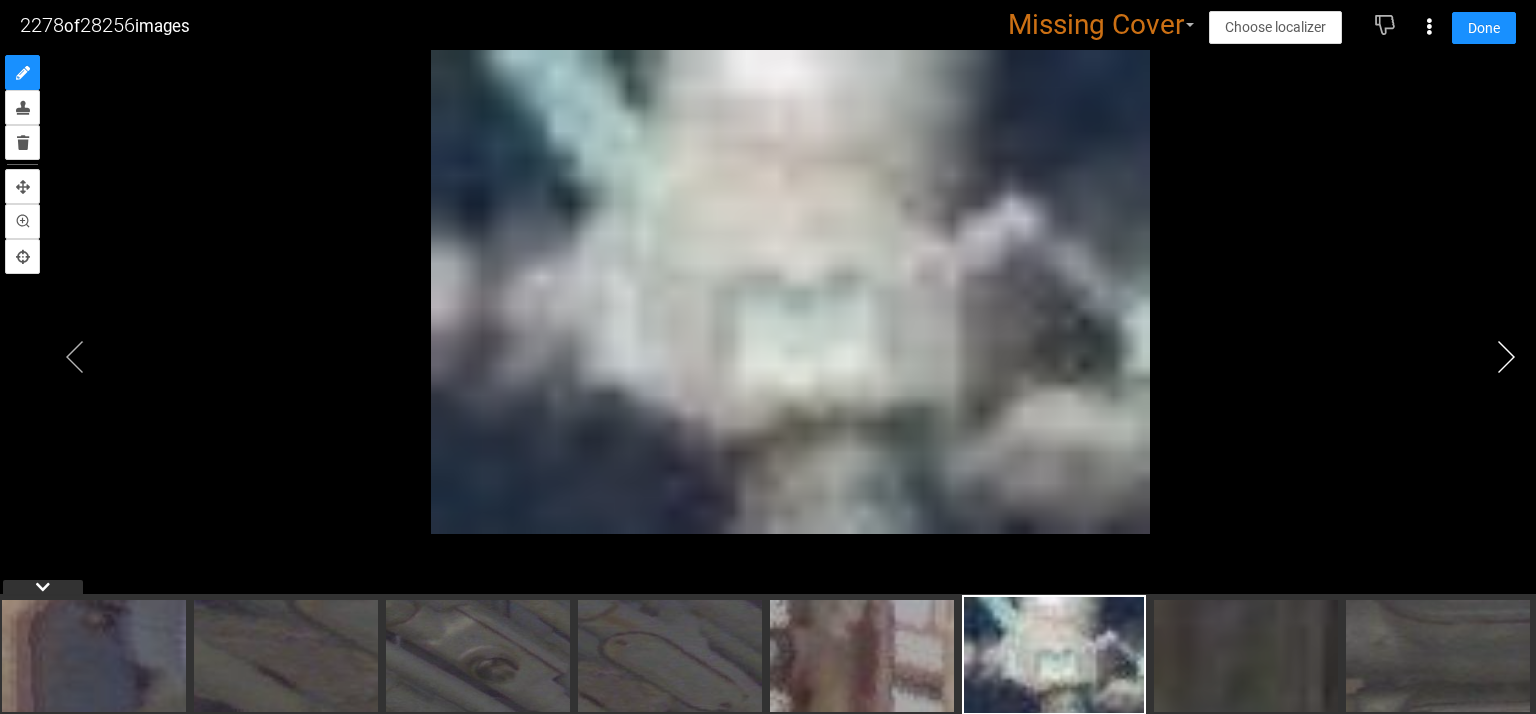 click at bounding box center (1506, 357) 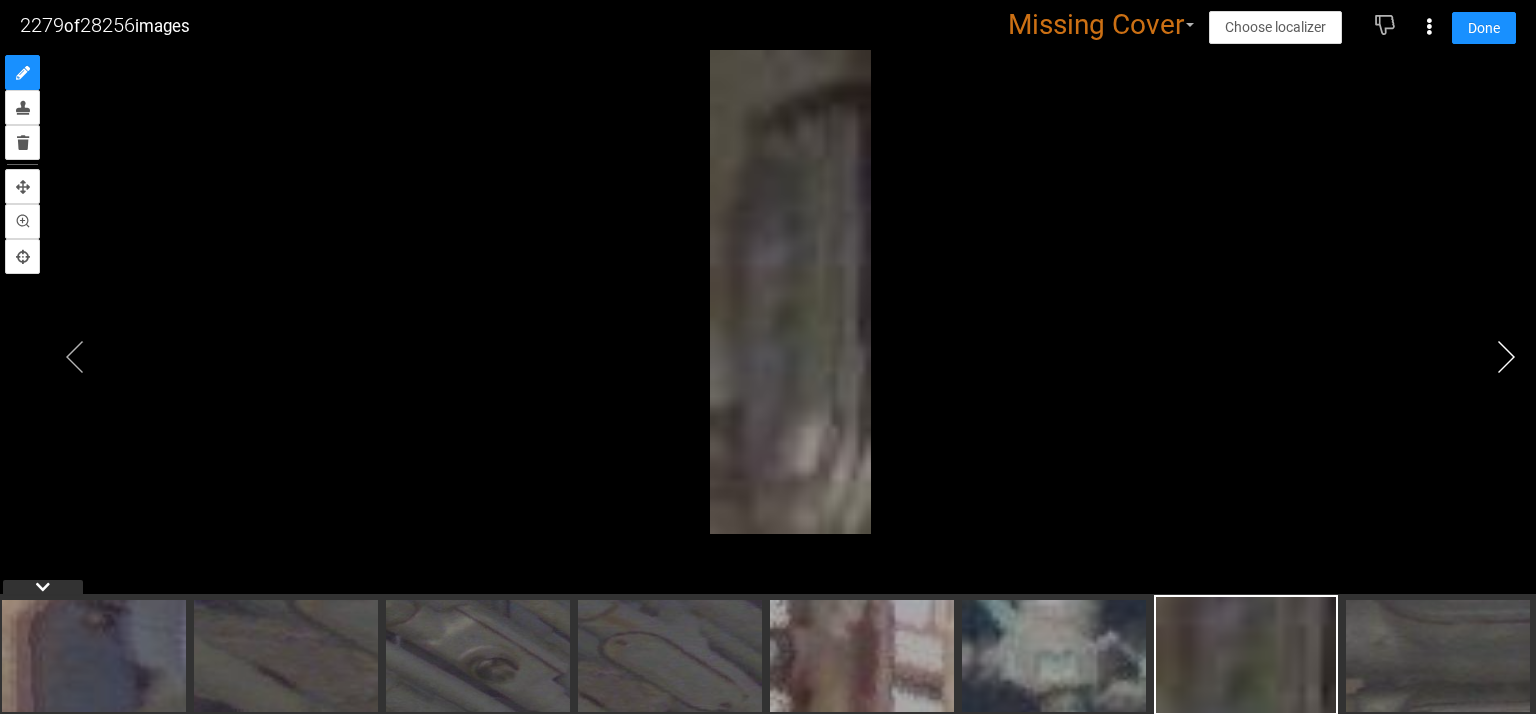 click at bounding box center [1506, 357] 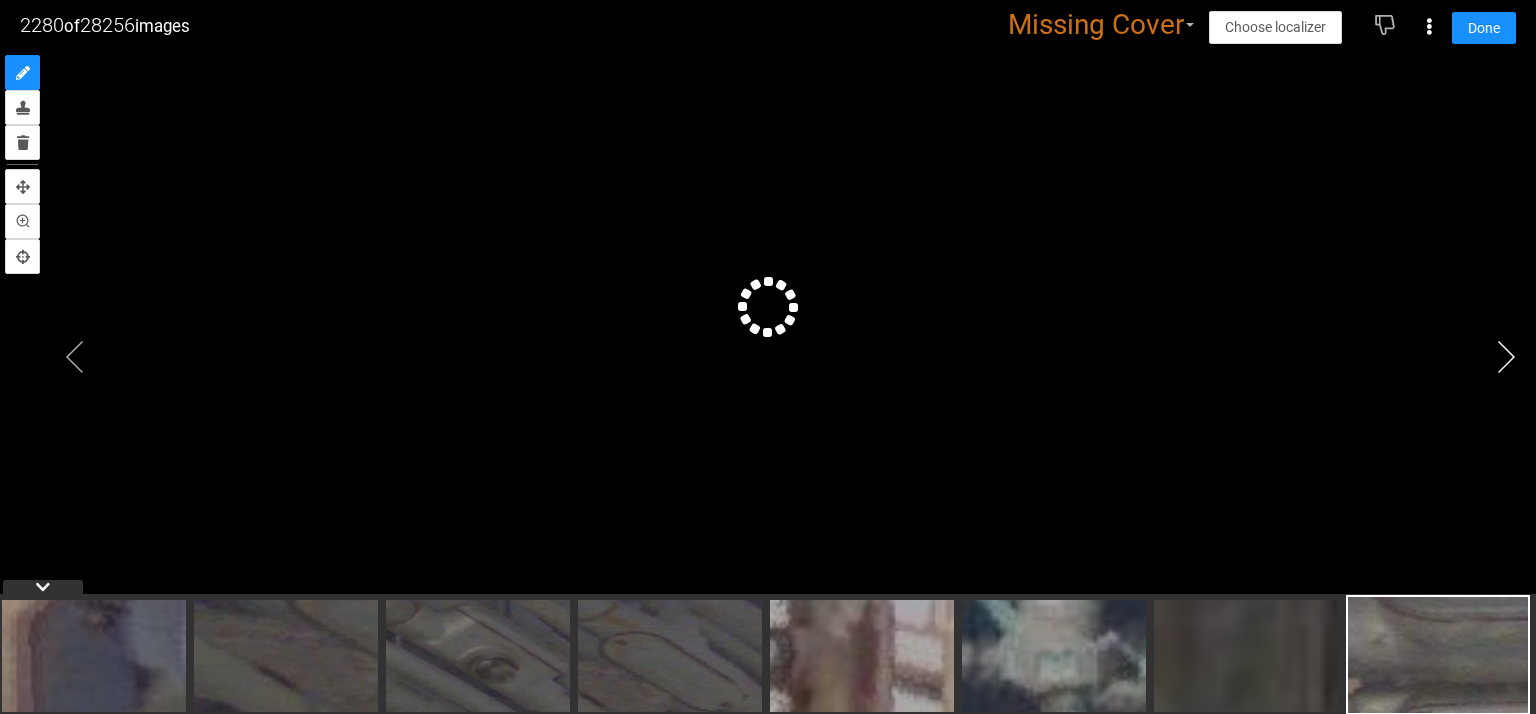 click at bounding box center (1506, 357) 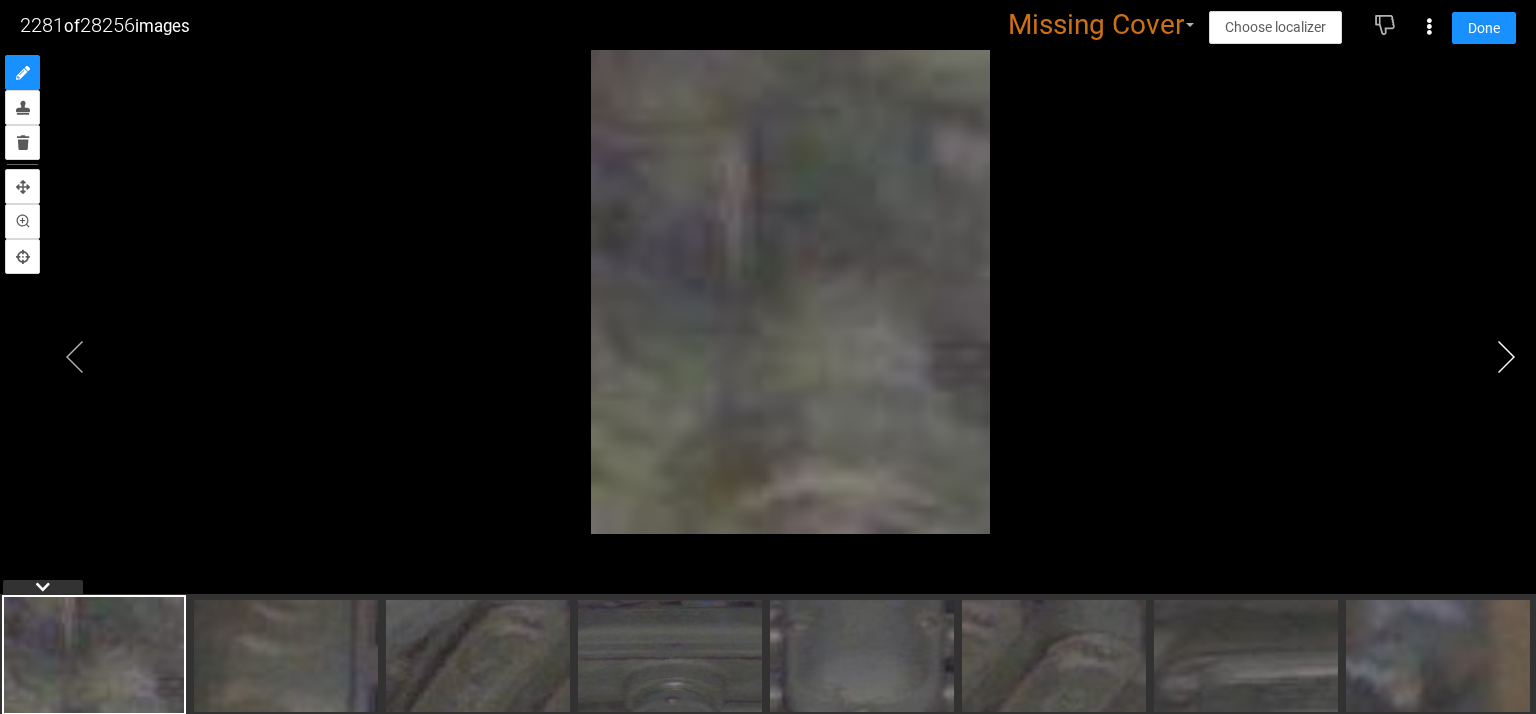 click at bounding box center [1506, 357] 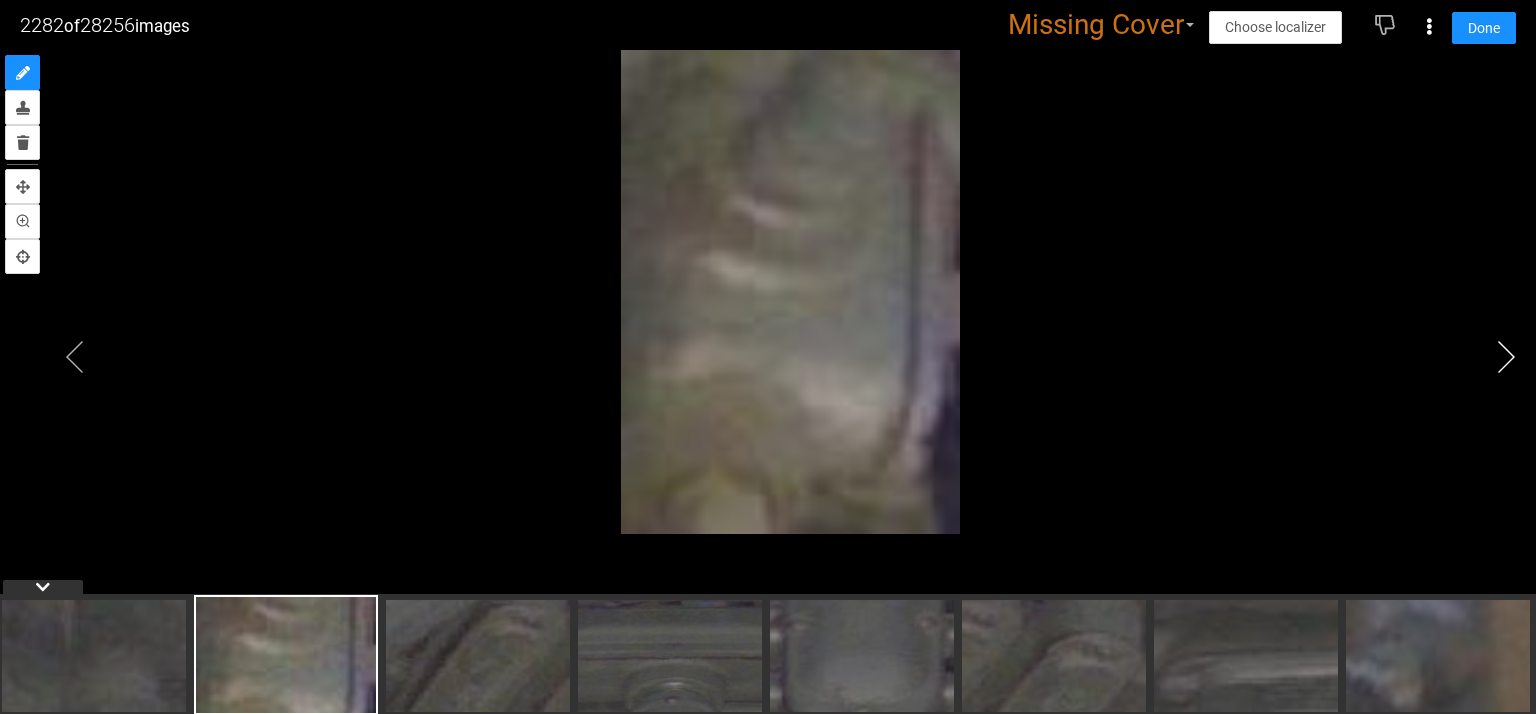 click at bounding box center [1506, 357] 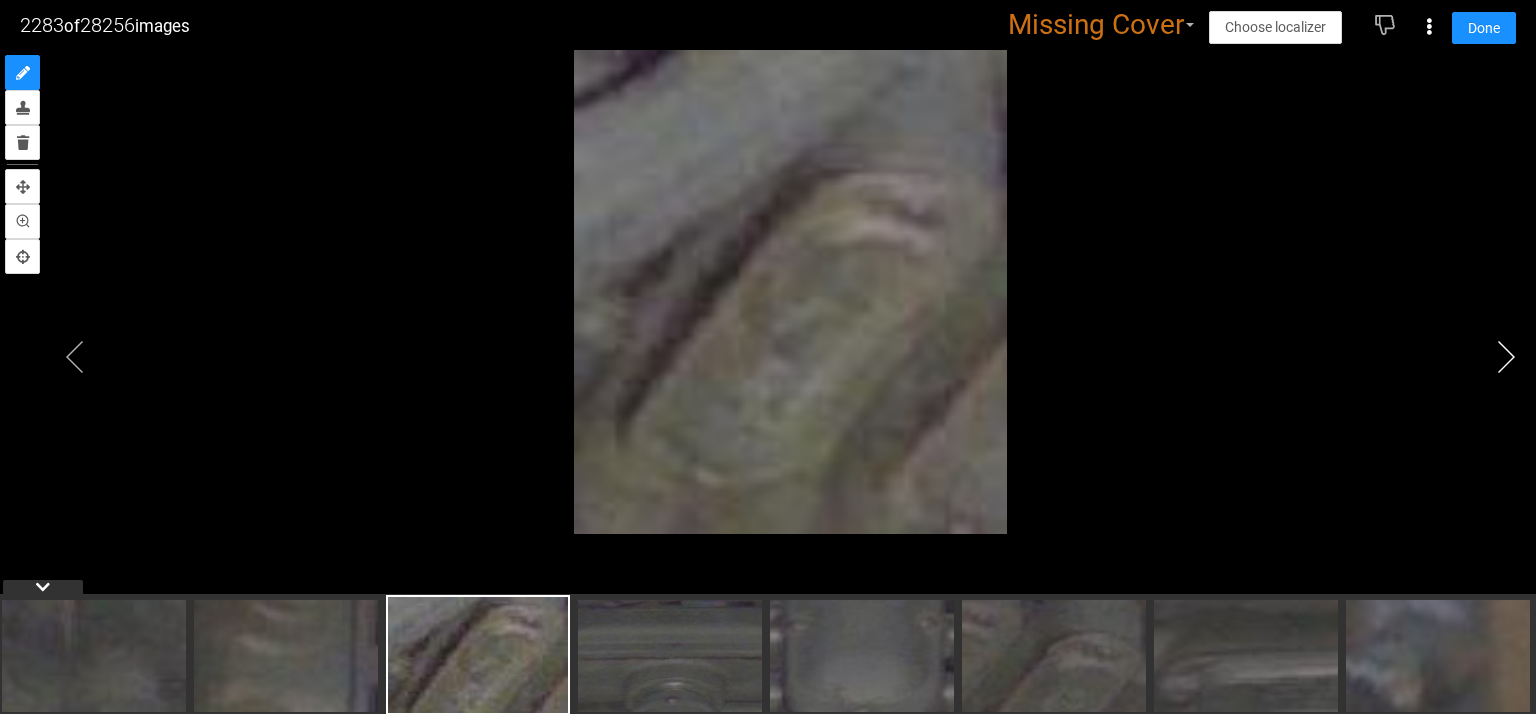 click at bounding box center [1506, 357] 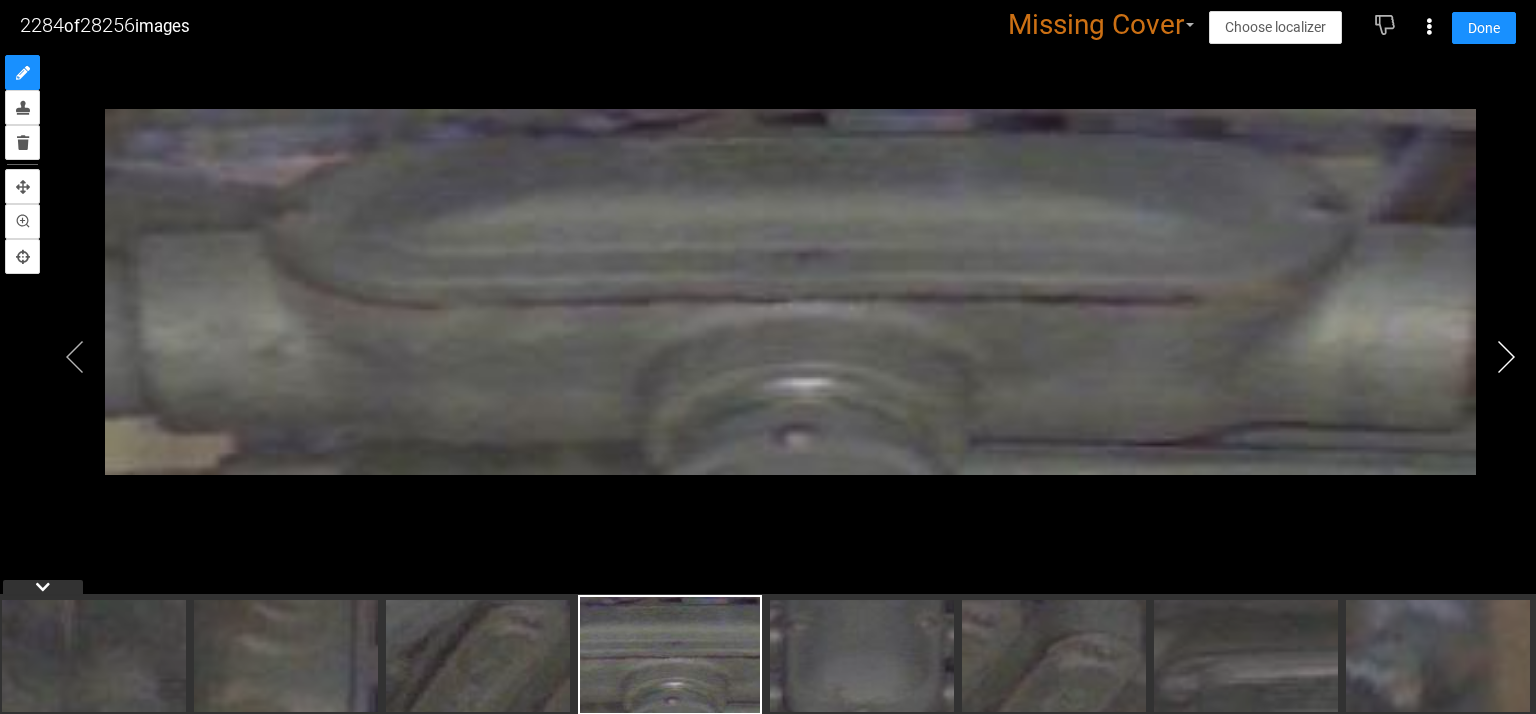 click at bounding box center [1506, 357] 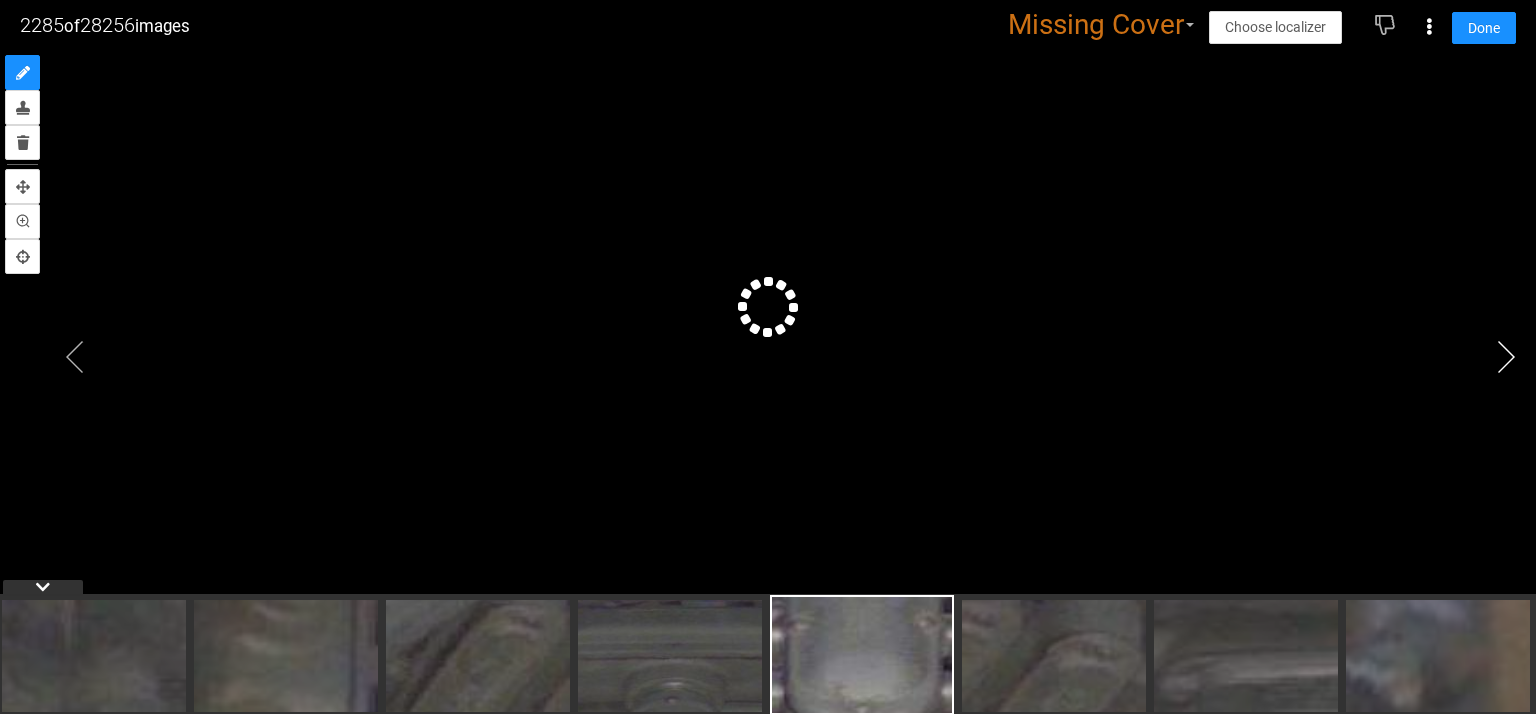 click at bounding box center (1506, 357) 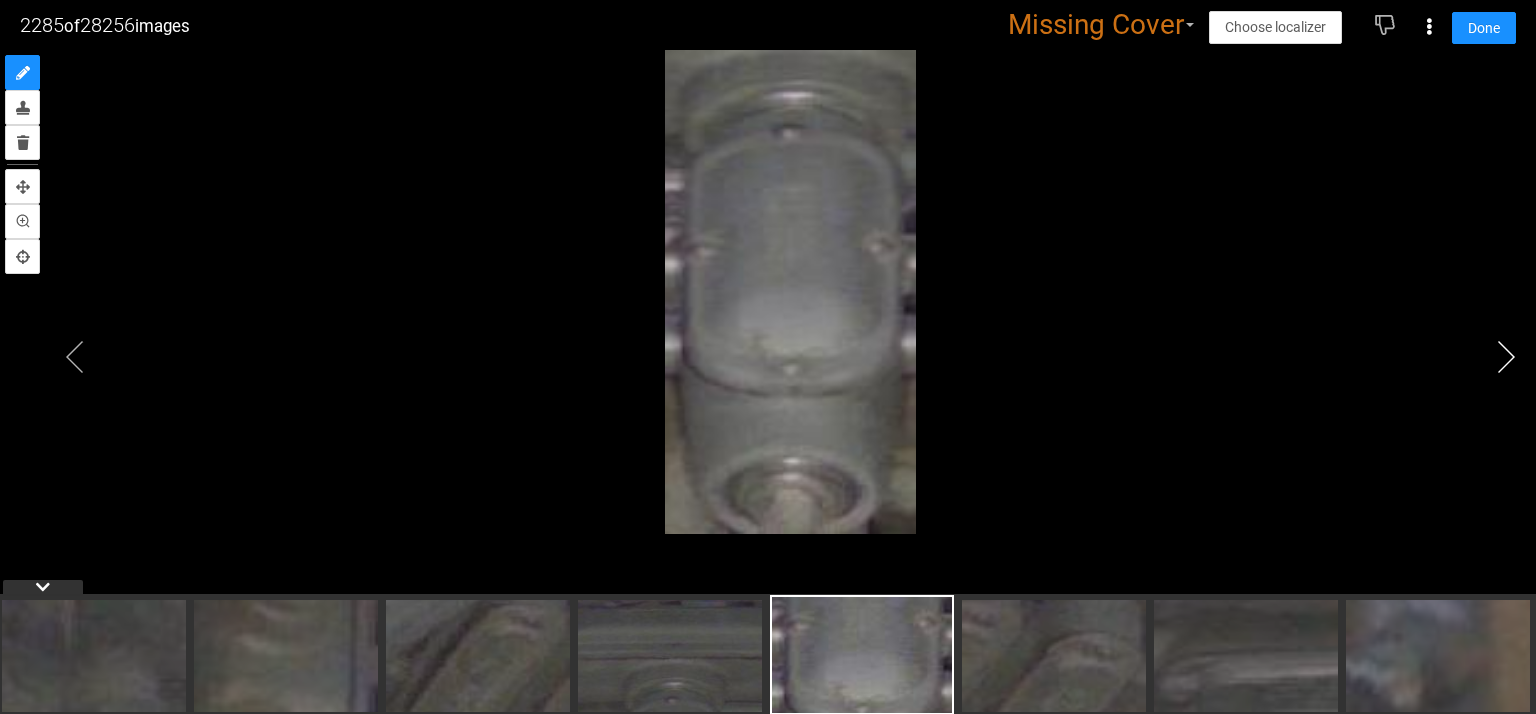 click at bounding box center [1506, 357] 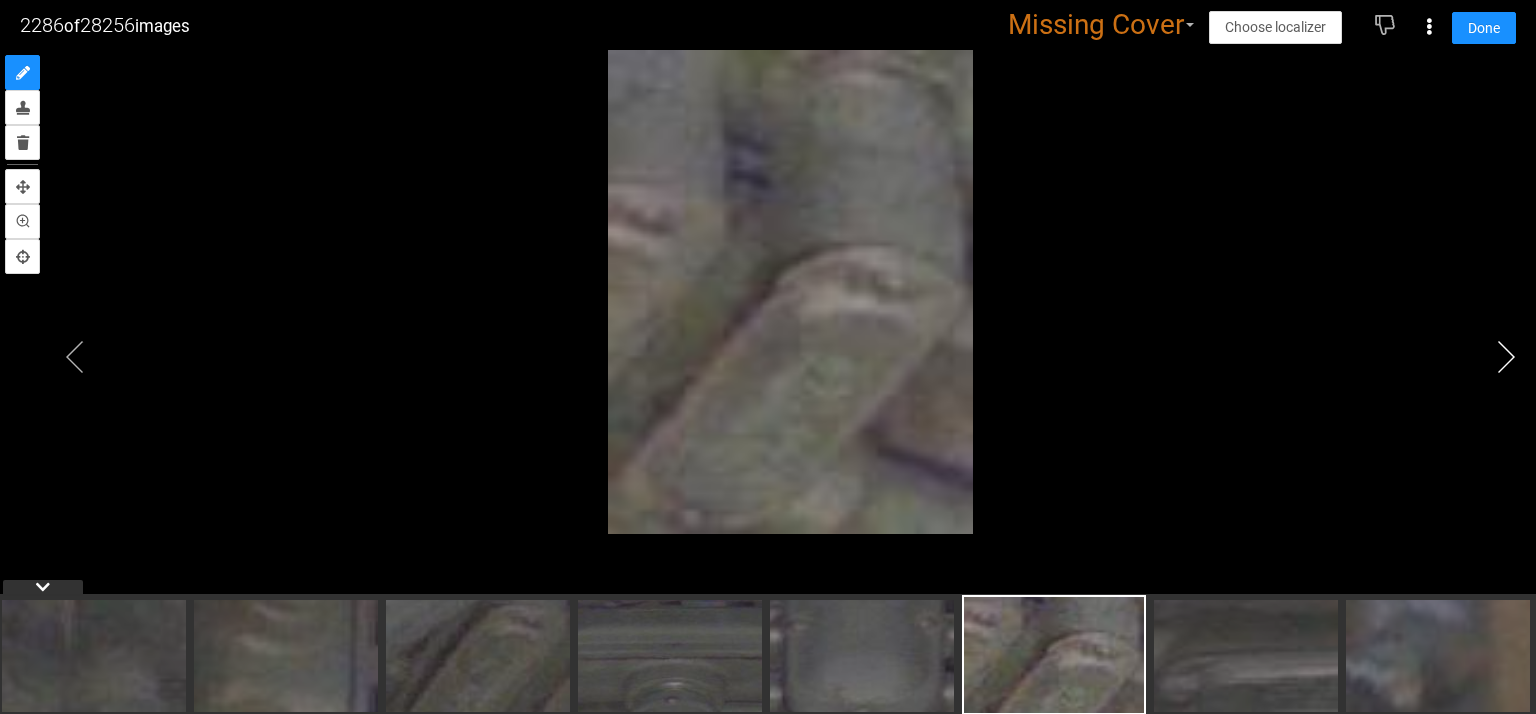 click at bounding box center [1506, 357] 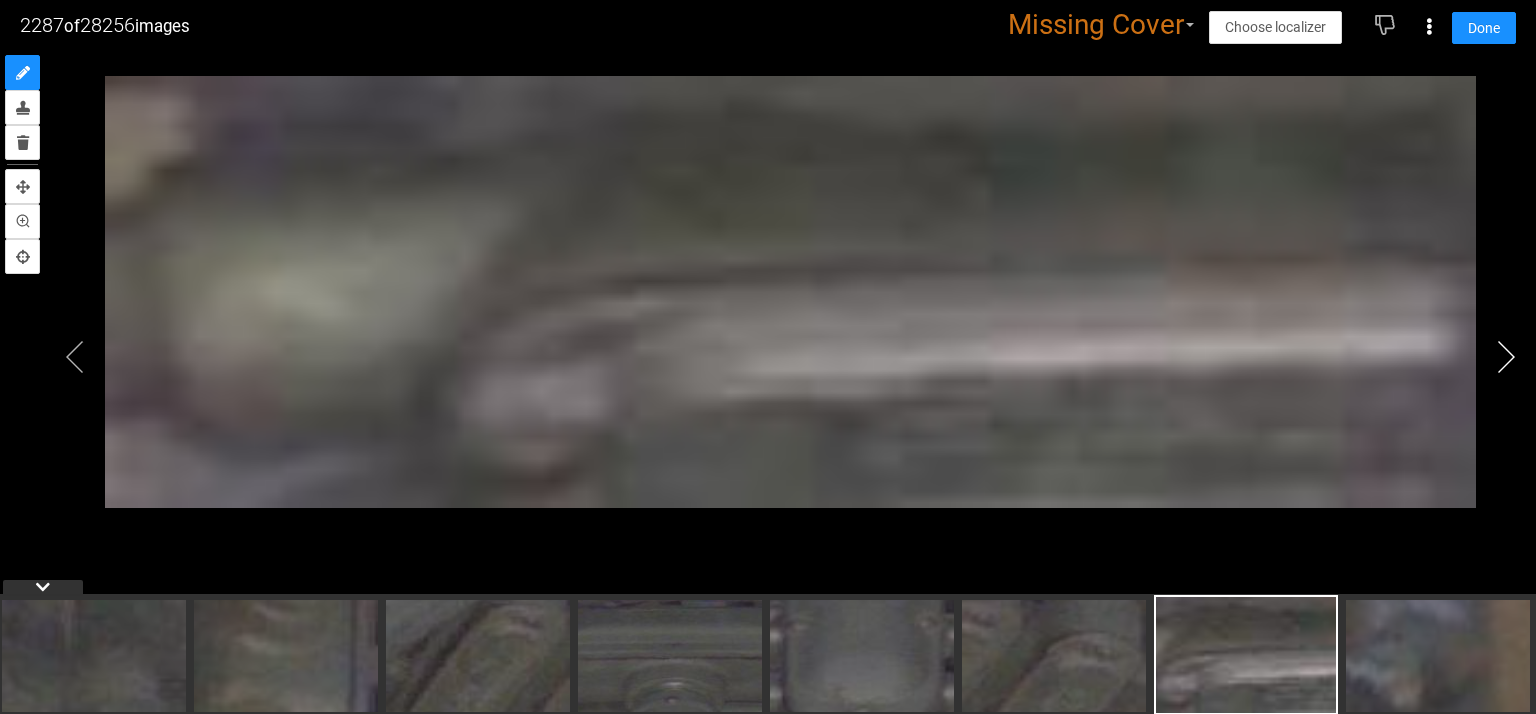 click at bounding box center [1506, 357] 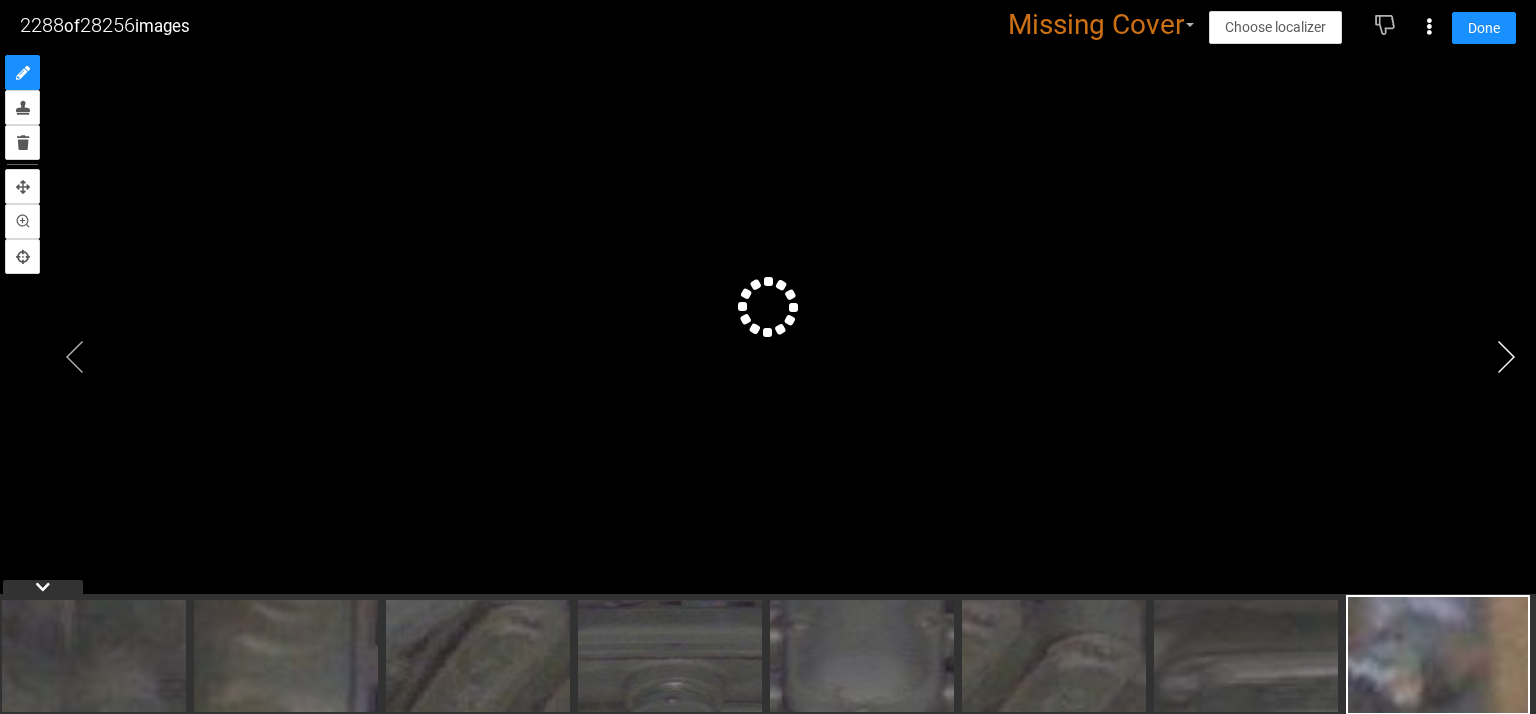 click at bounding box center (1506, 357) 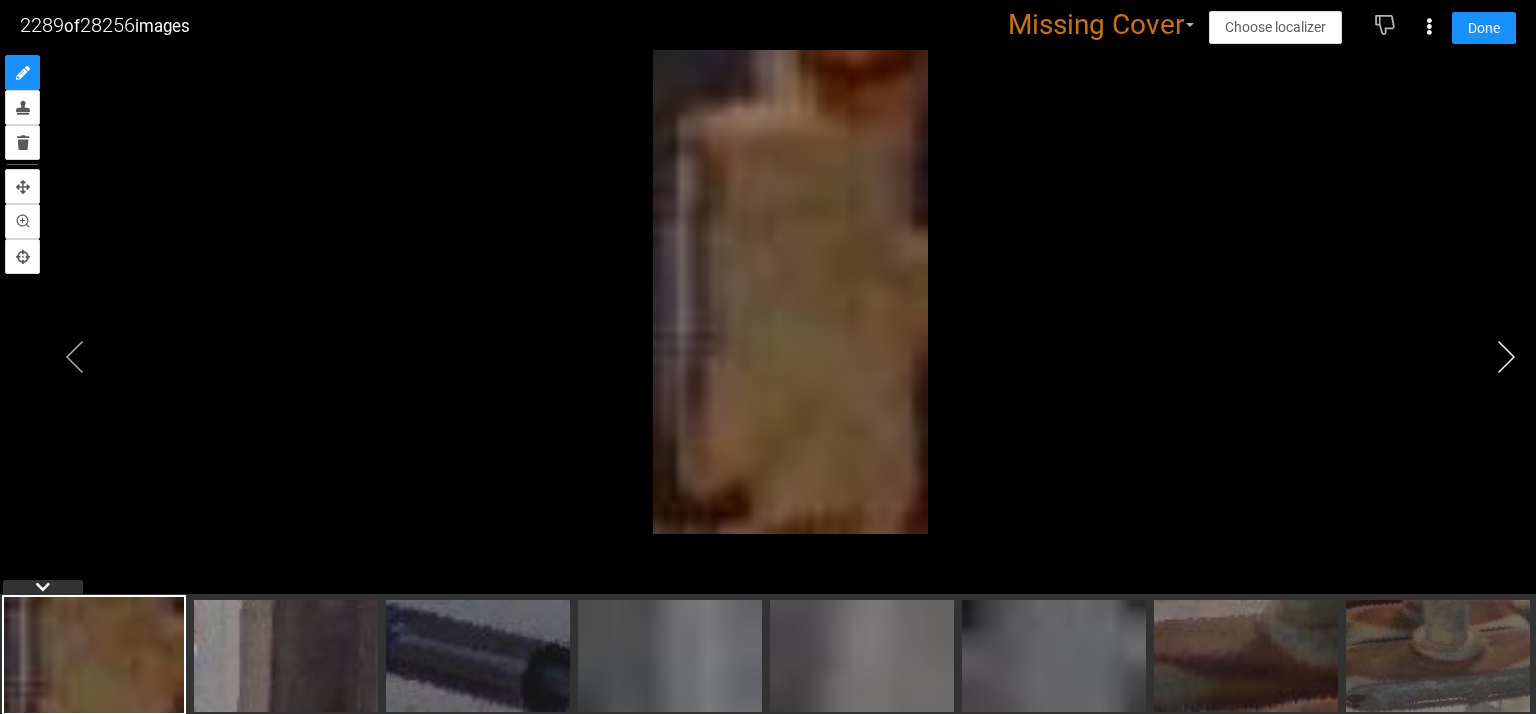 click at bounding box center [1506, 357] 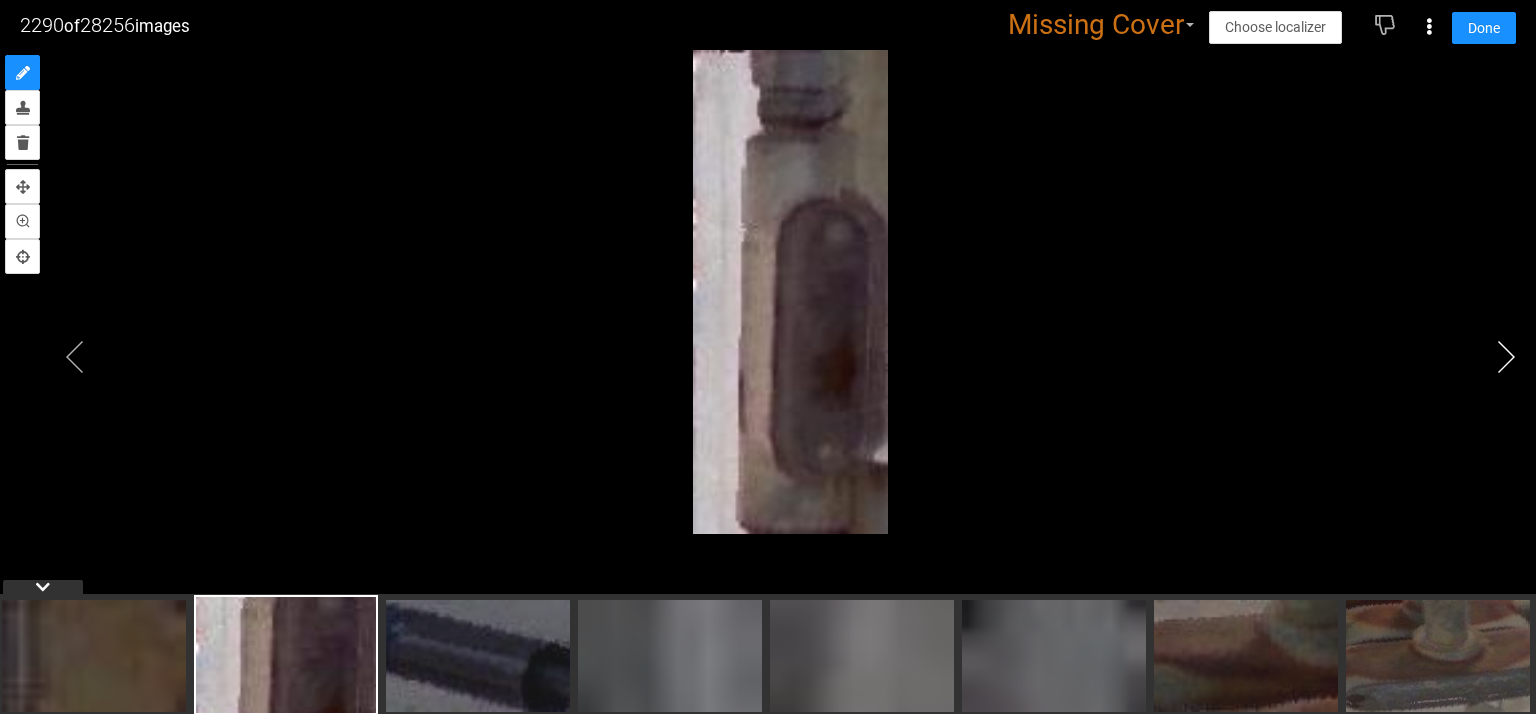 click at bounding box center (1506, 357) 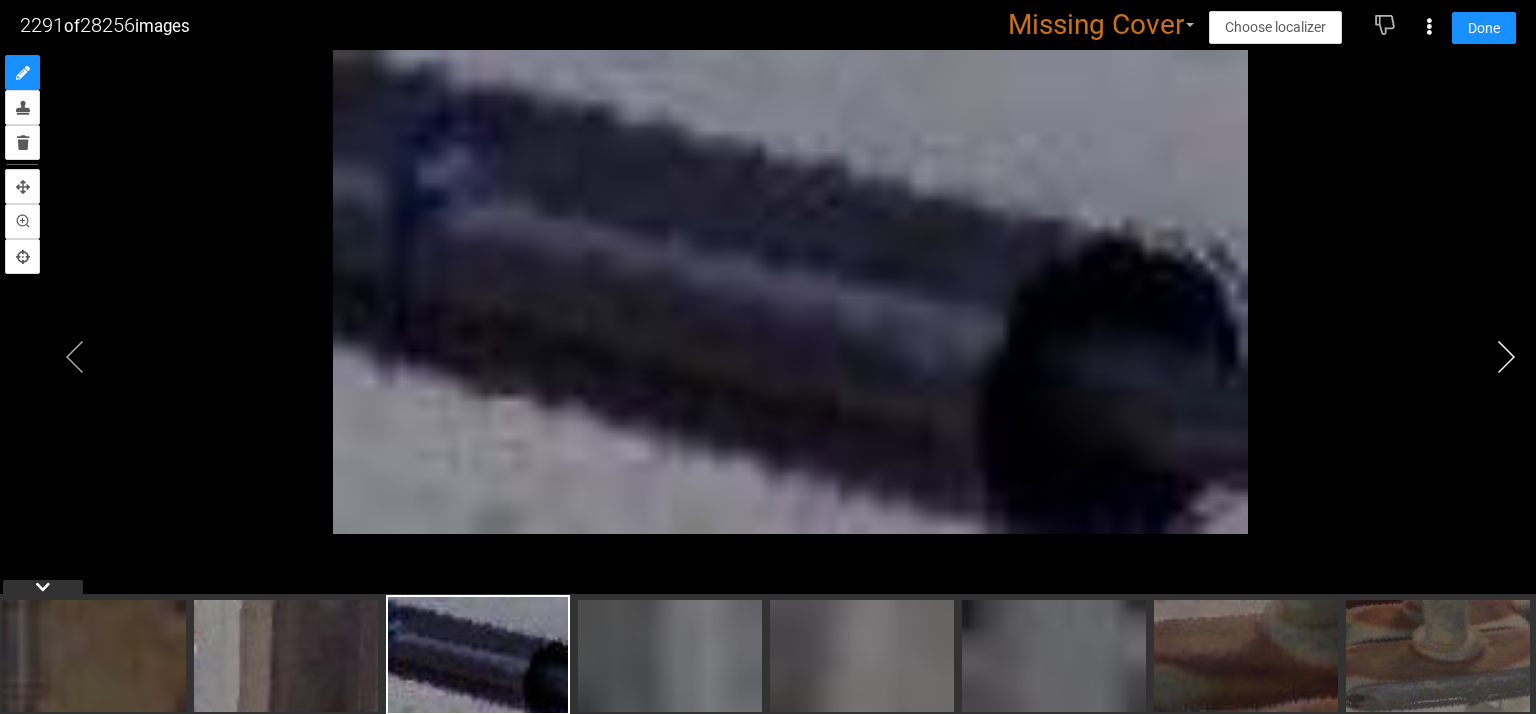 click at bounding box center [1506, 357] 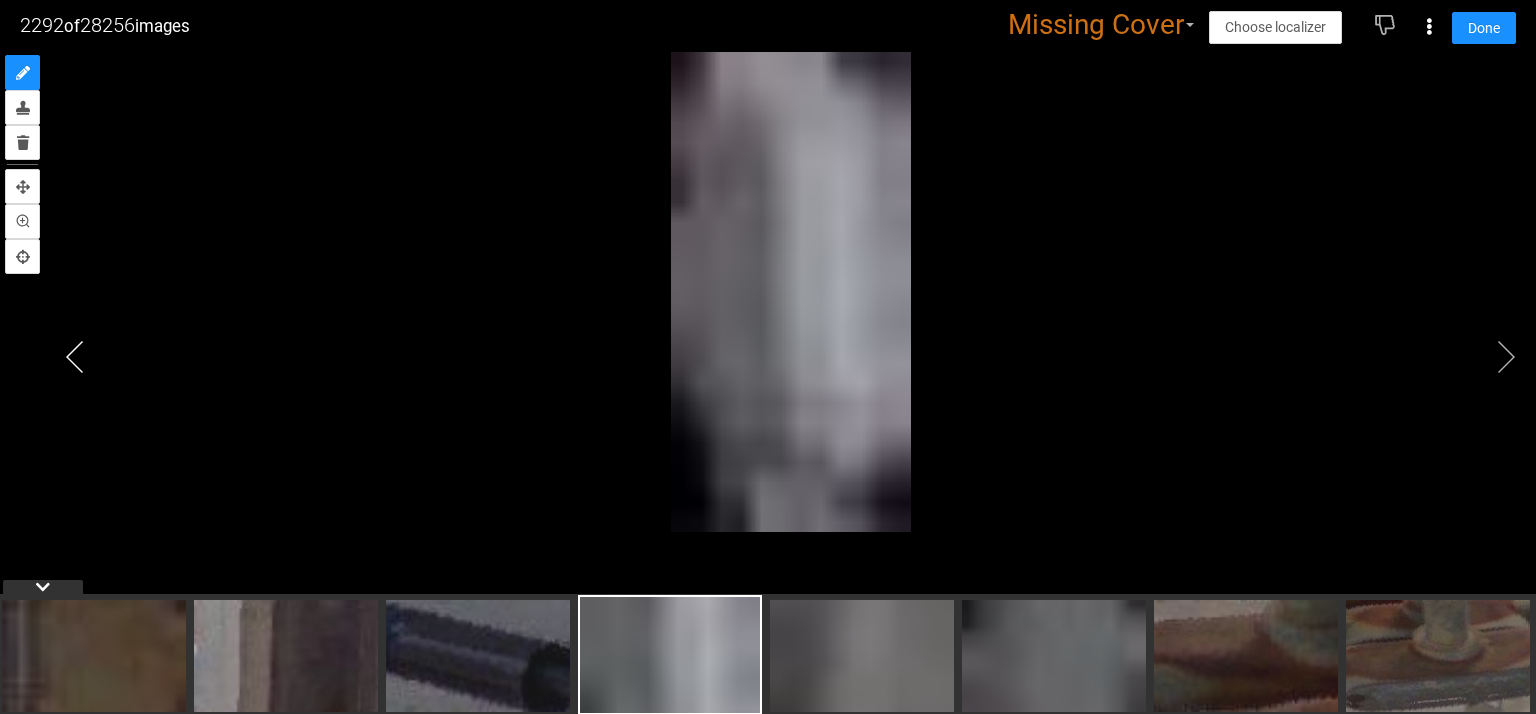 click at bounding box center [75, 357] 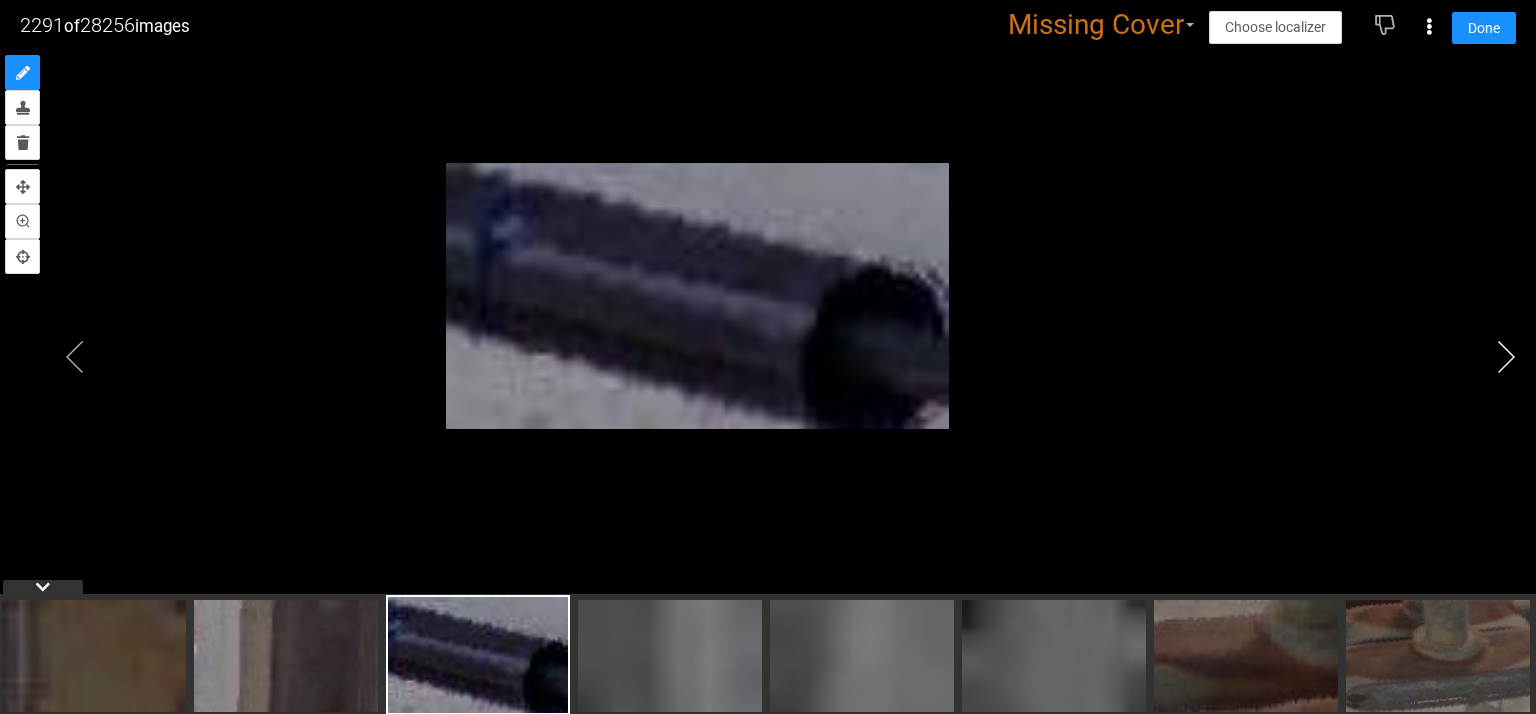 click at bounding box center [1506, 357] 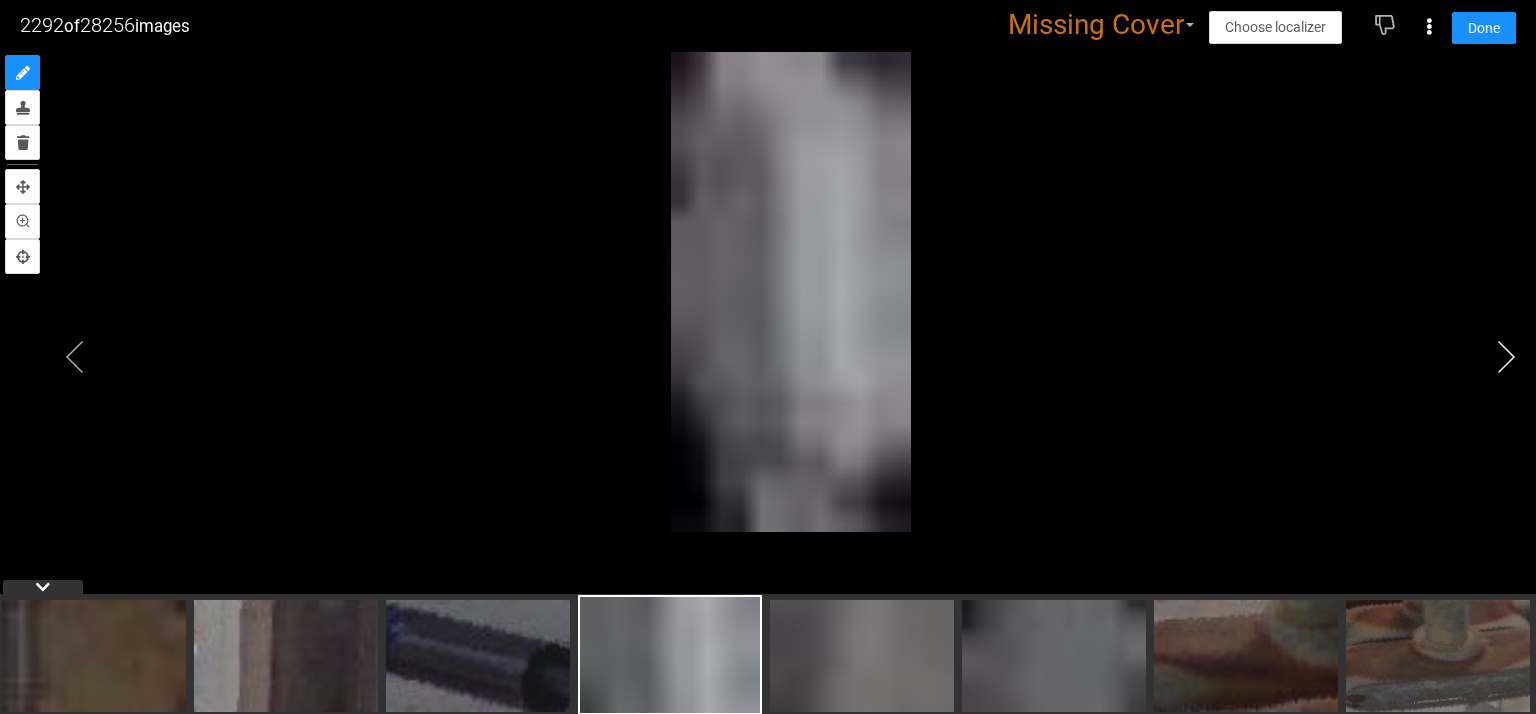 click at bounding box center [1506, 357] 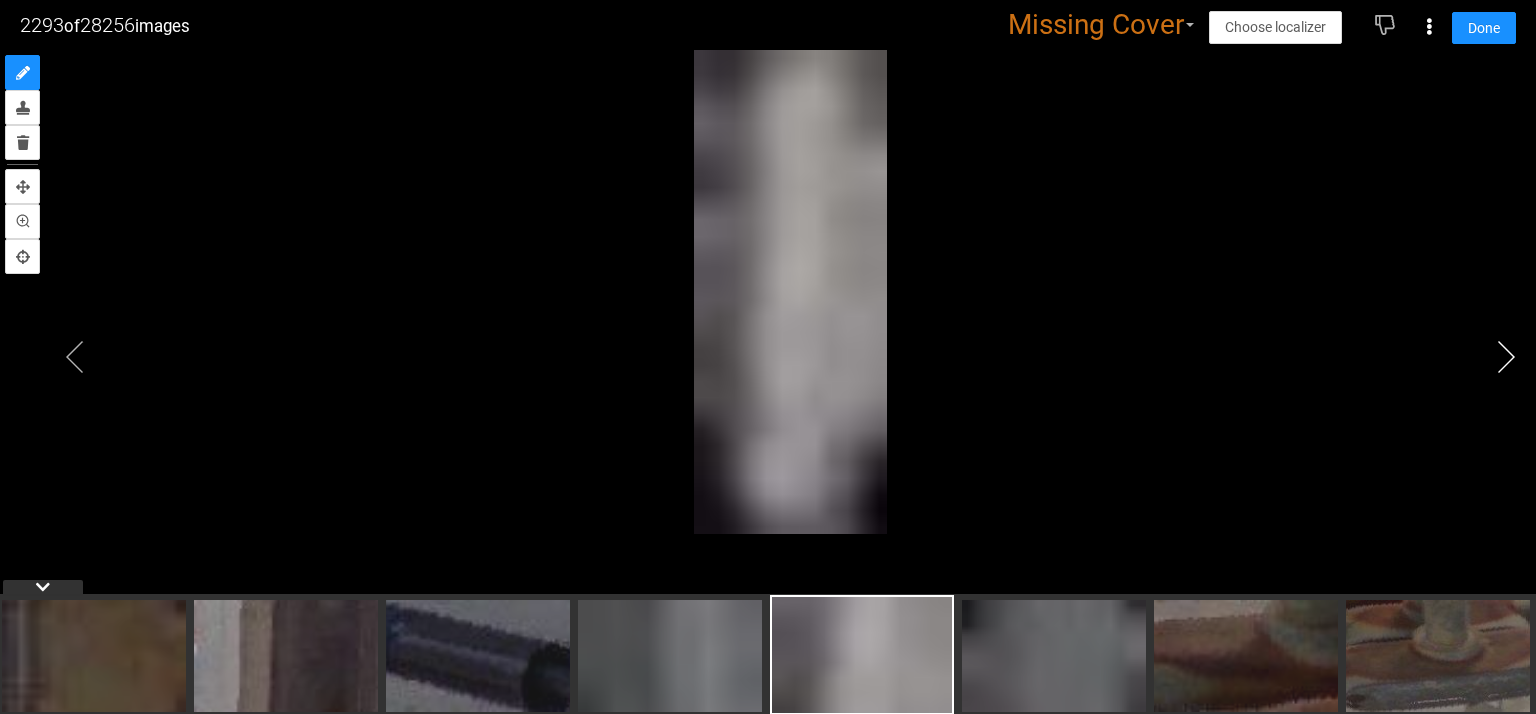 click at bounding box center [1506, 357] 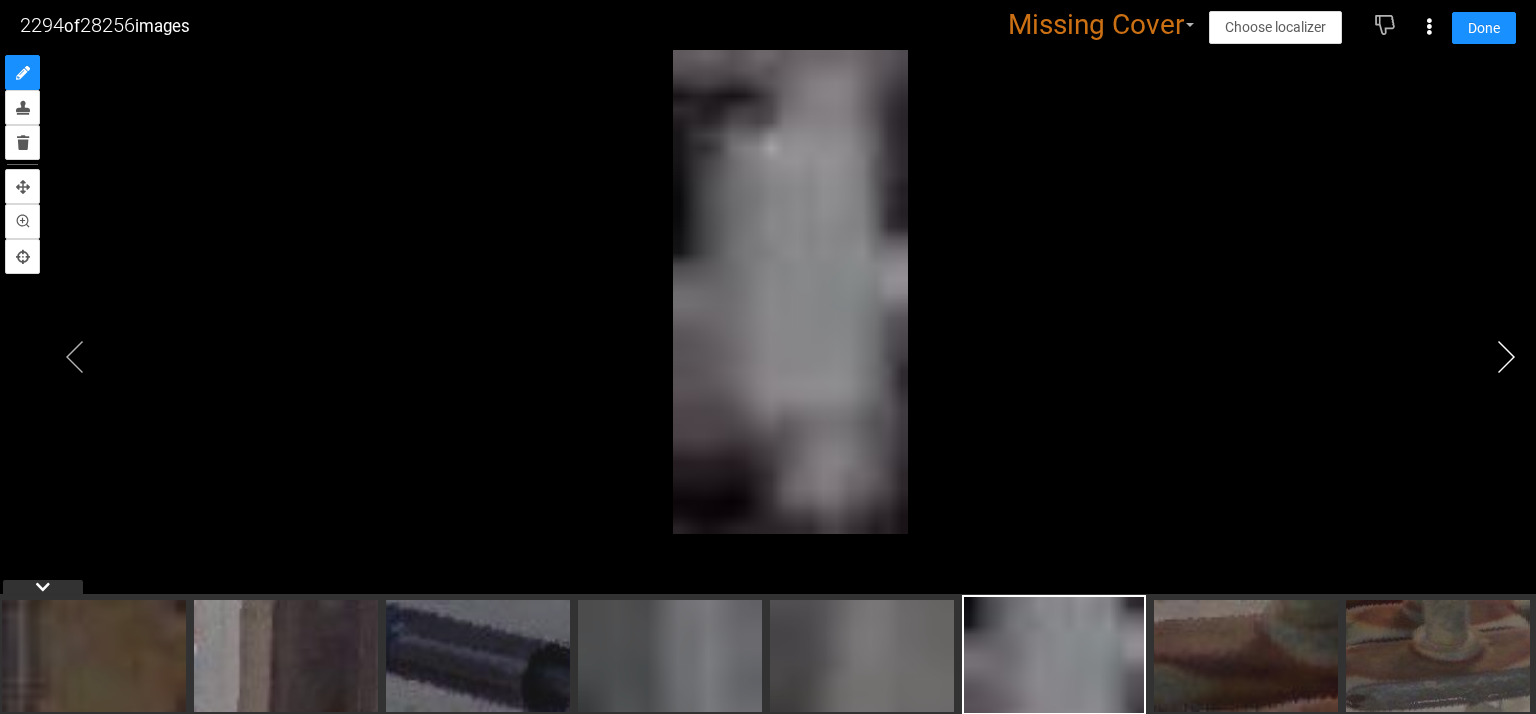 click at bounding box center [1506, 357] 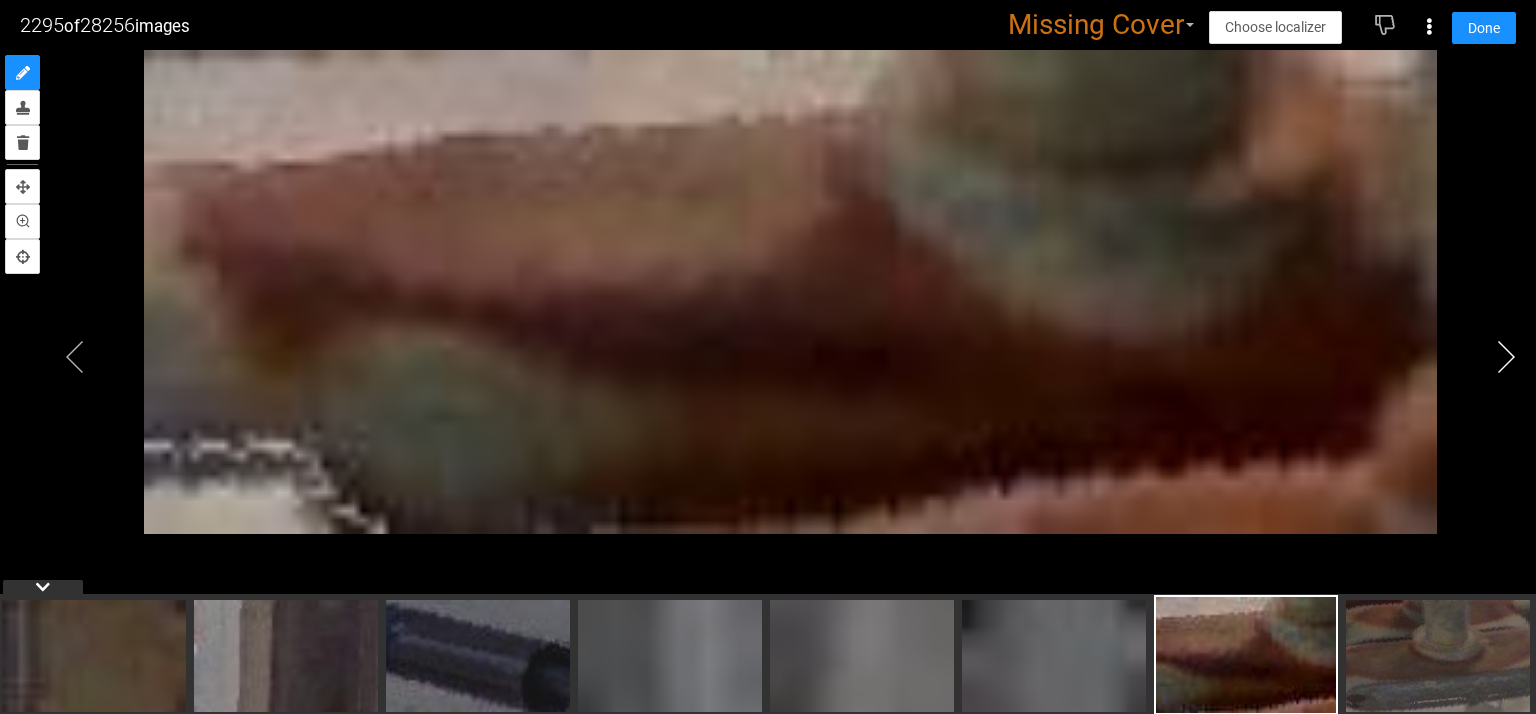 click at bounding box center [1506, 357] 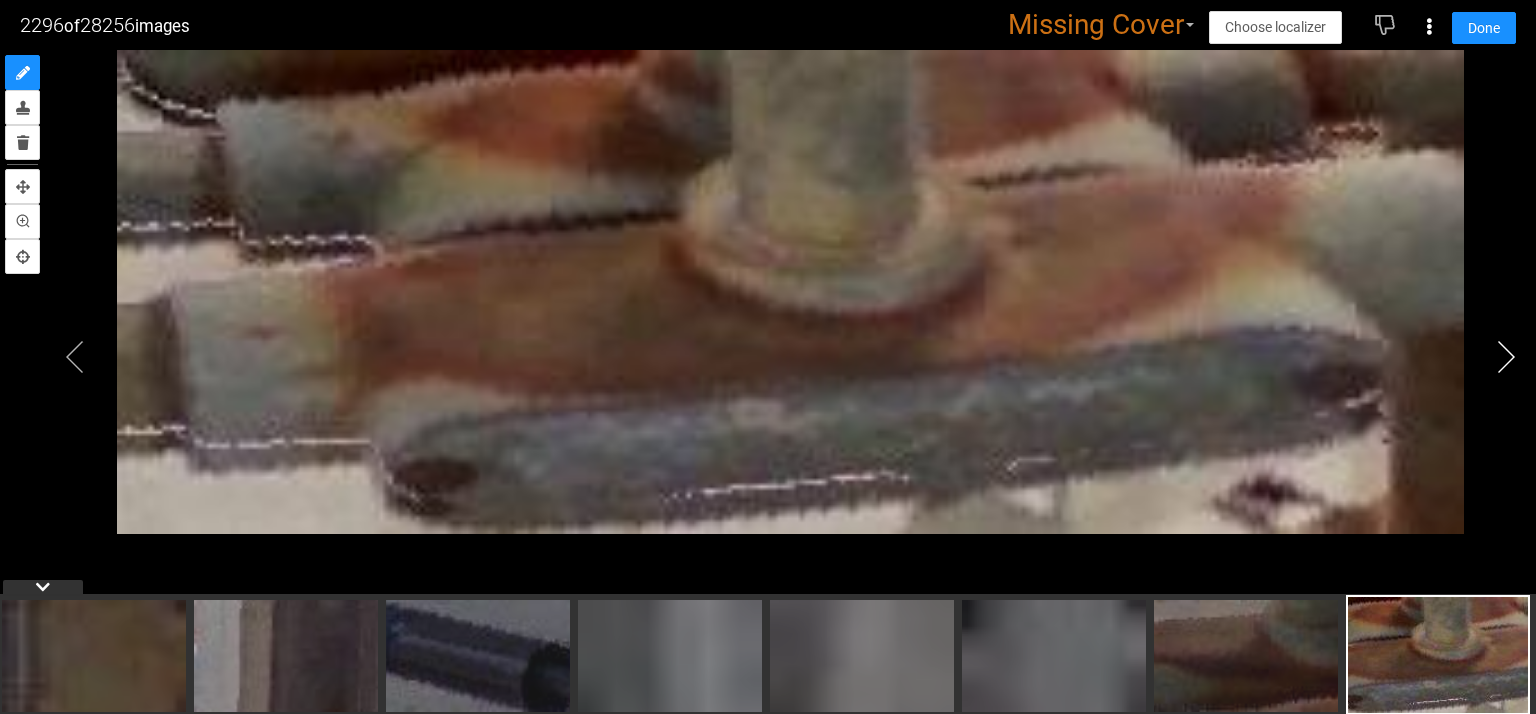 click at bounding box center [1506, 357] 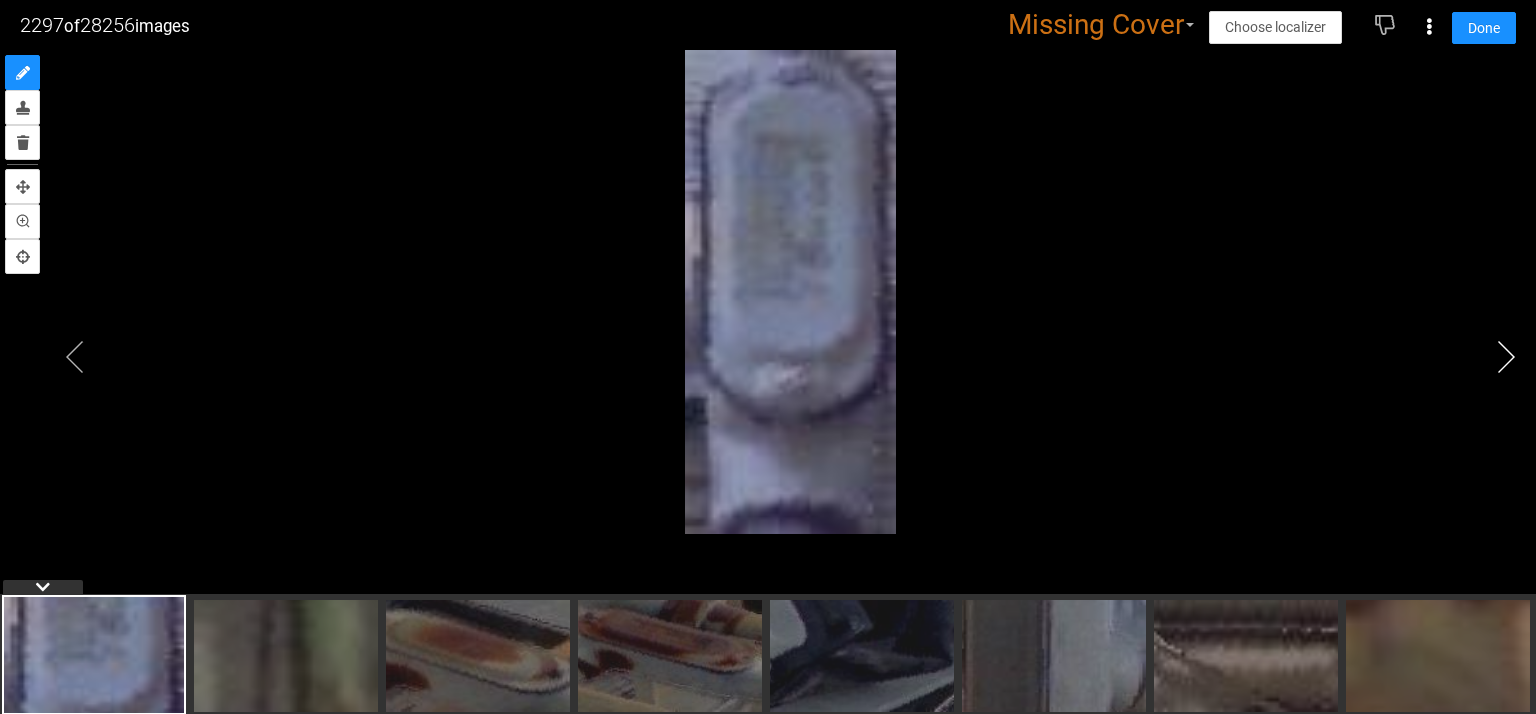 click at bounding box center [1506, 357] 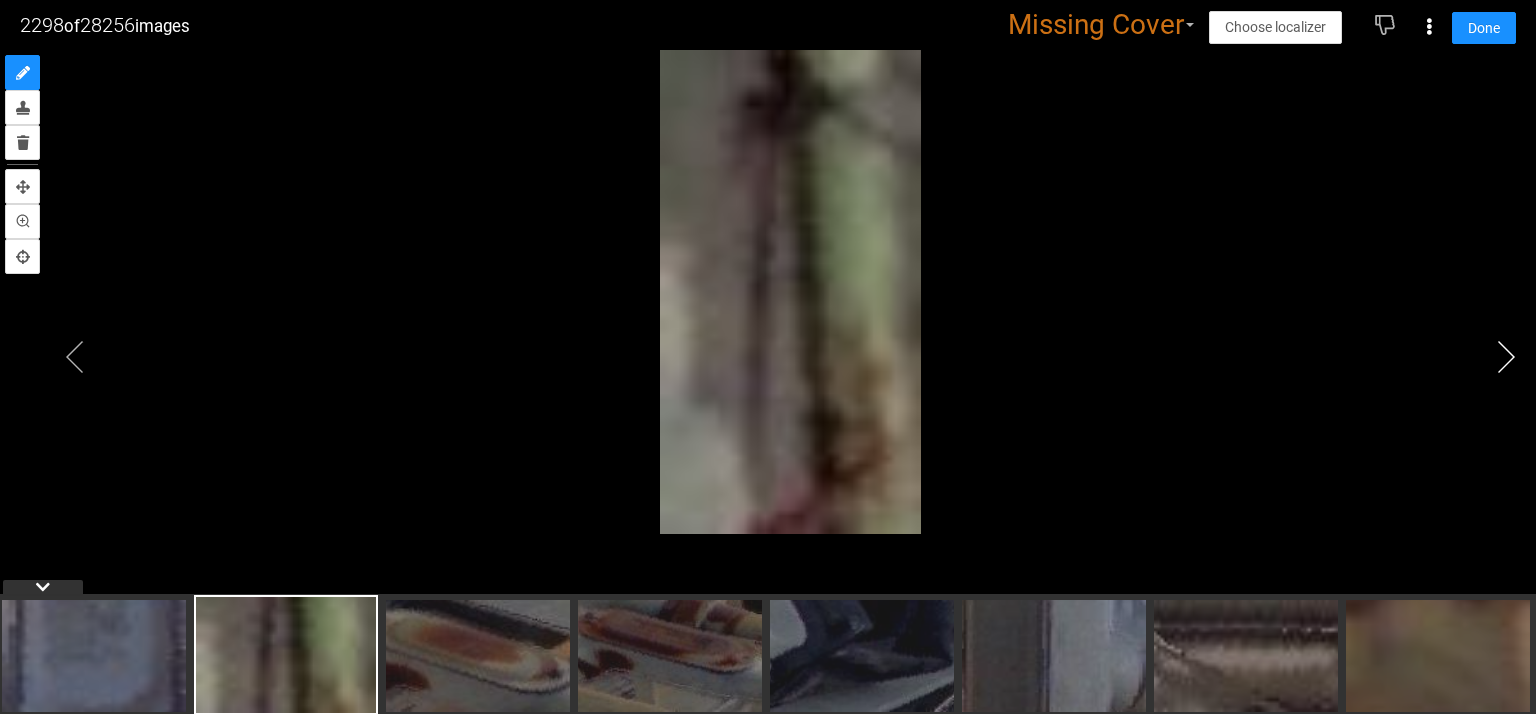 click at bounding box center (1506, 357) 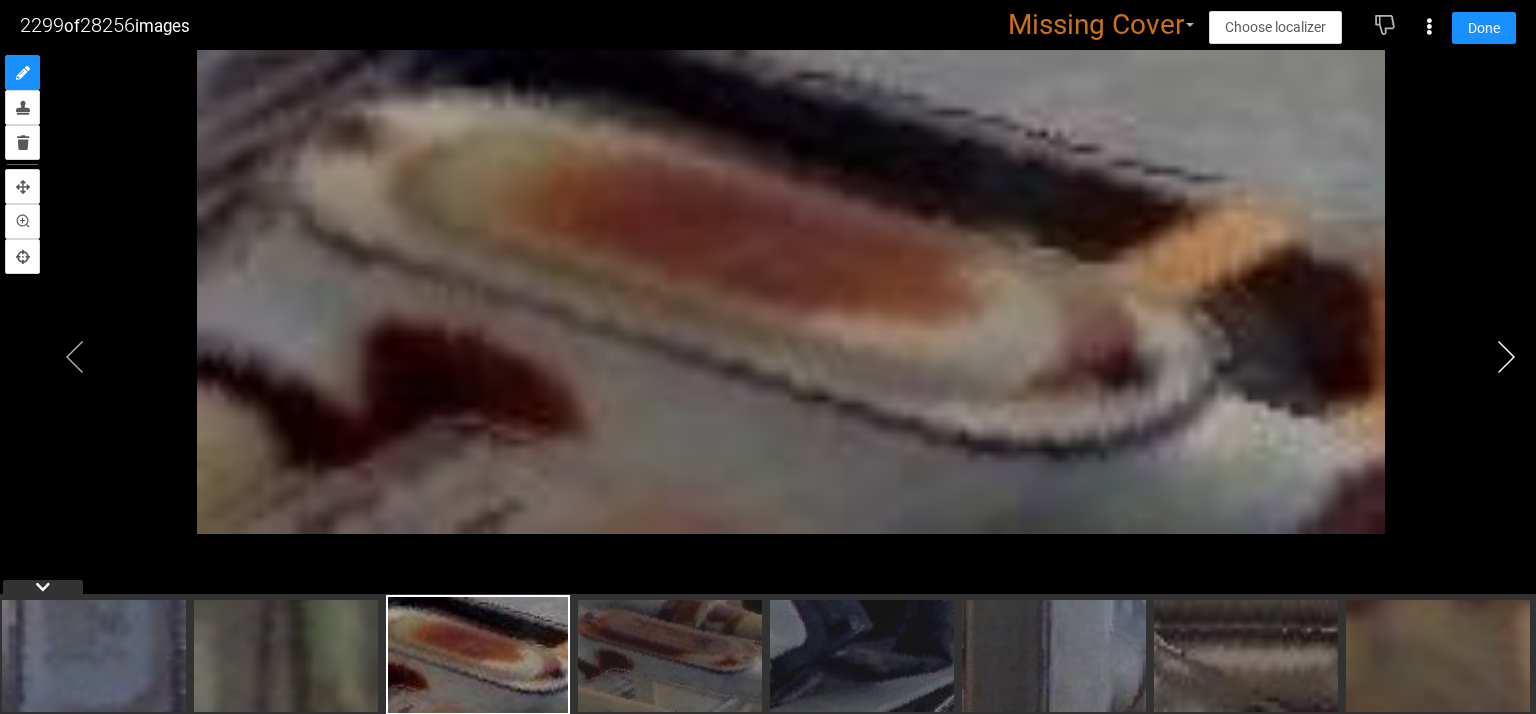 click at bounding box center [1506, 357] 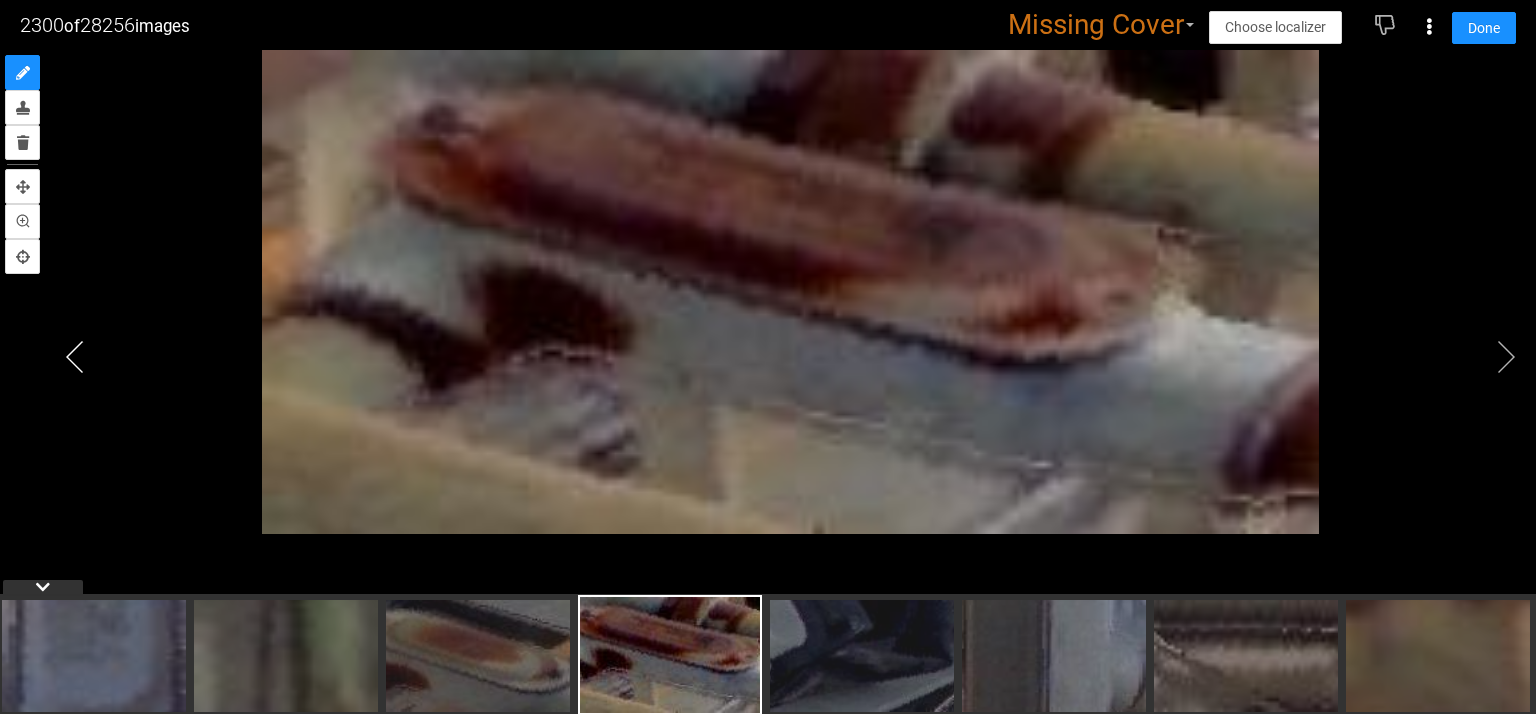 click at bounding box center [75, 357] 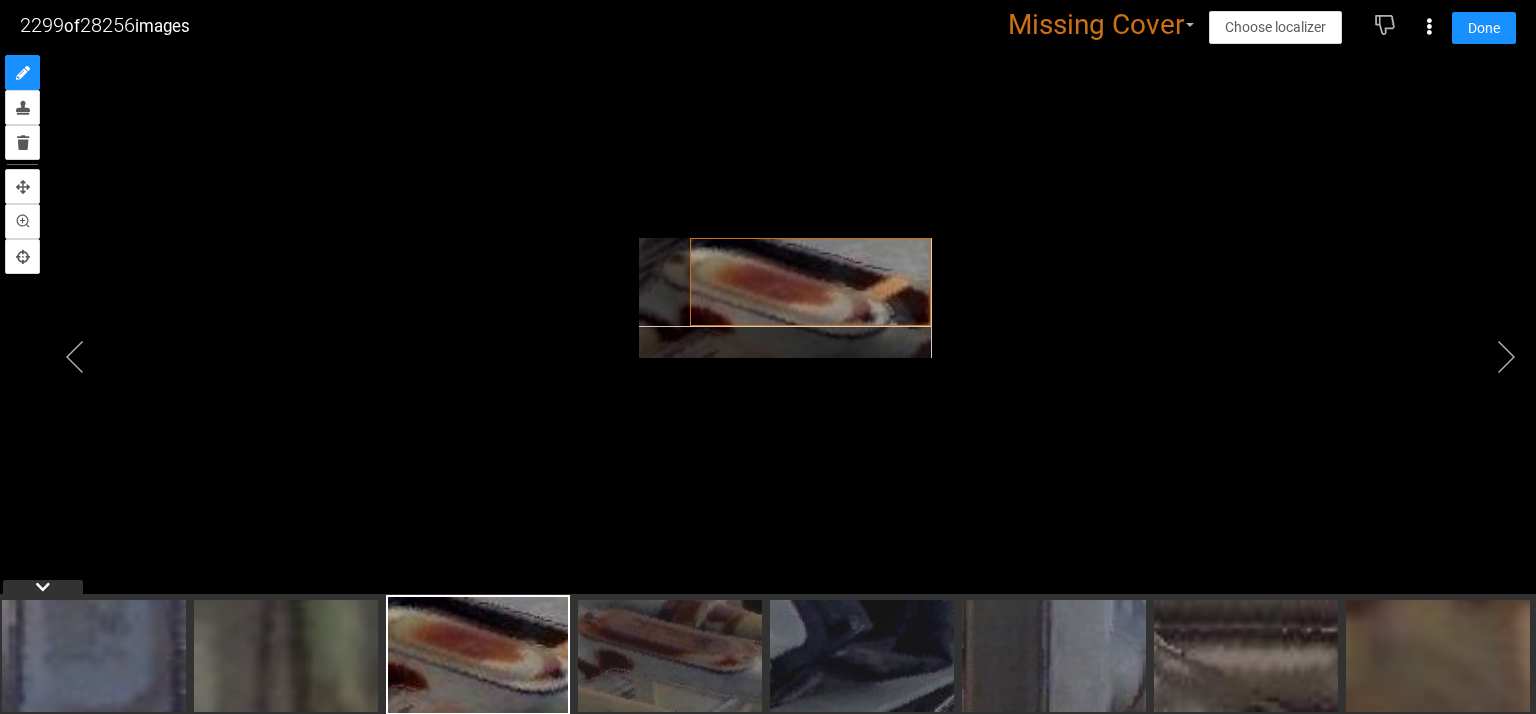 click at bounding box center (785, 298) 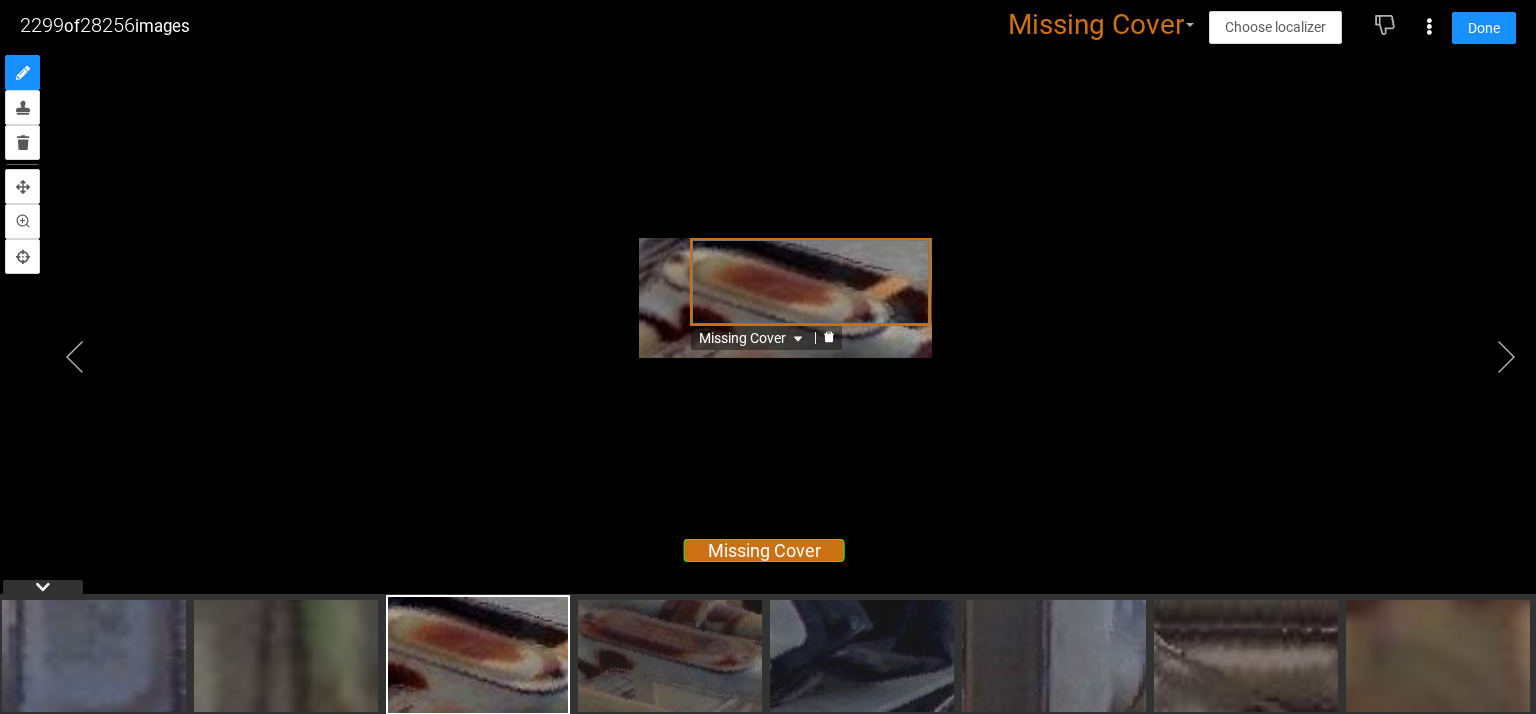 click 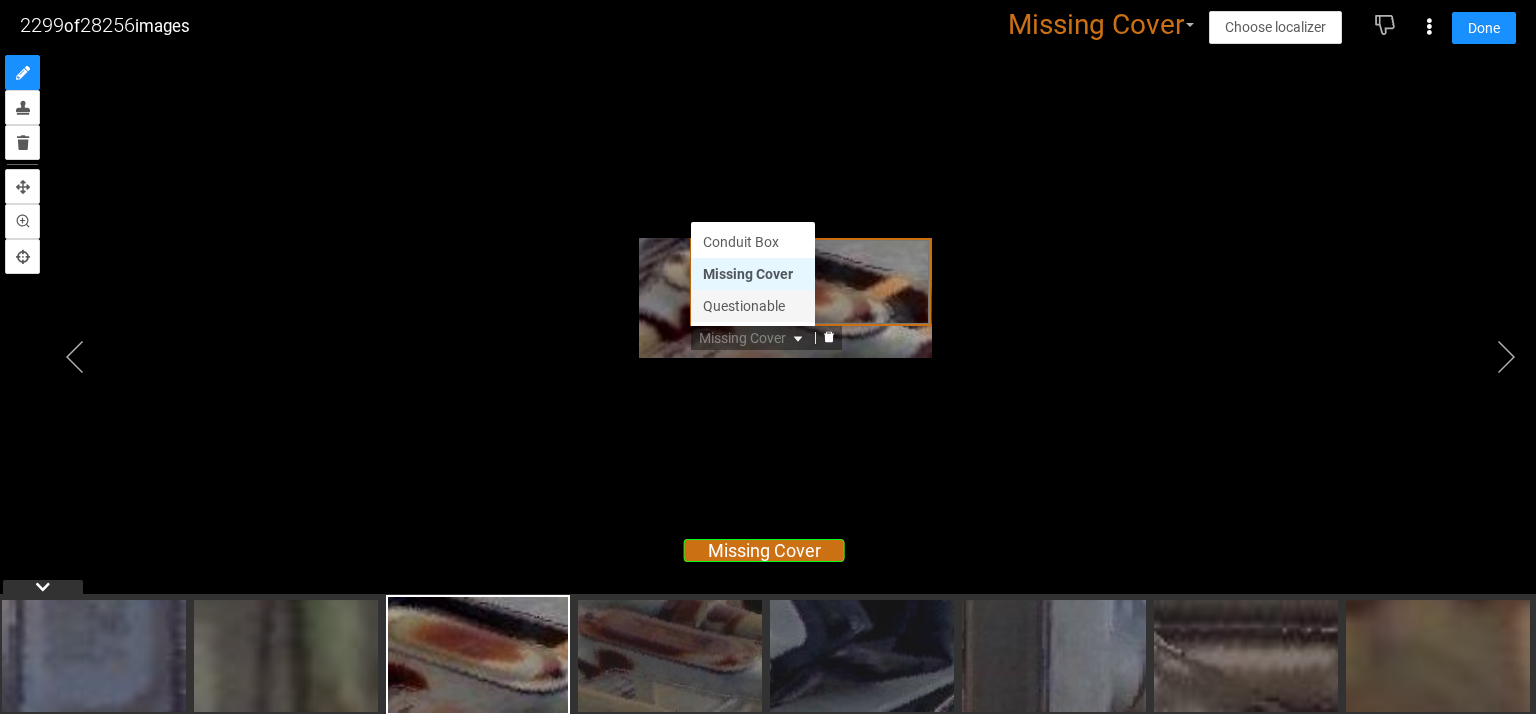click on "Questionable" at bounding box center (753, 306) 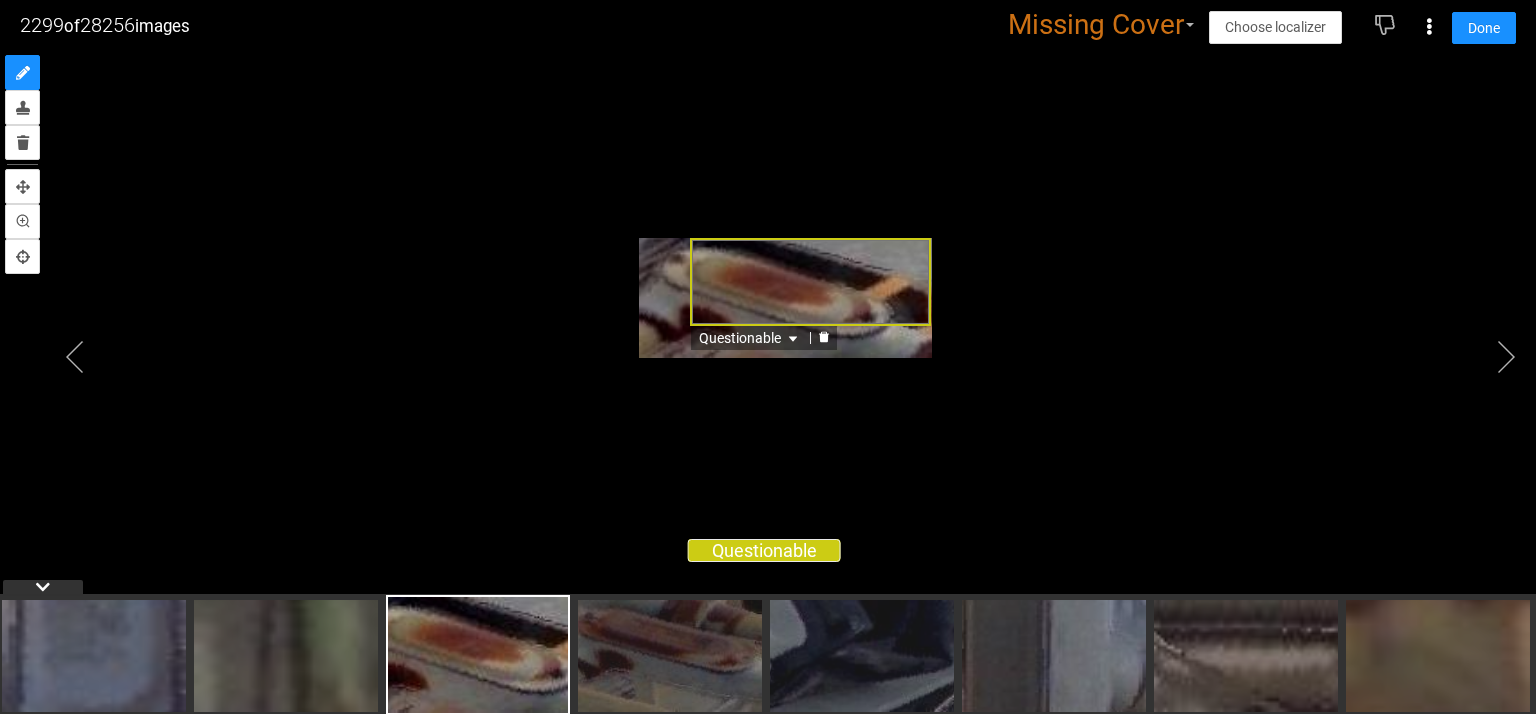 click on "Questionable Missing Cover Questionable Conduit Box Missing Cover Questionable" at bounding box center (810, 282) 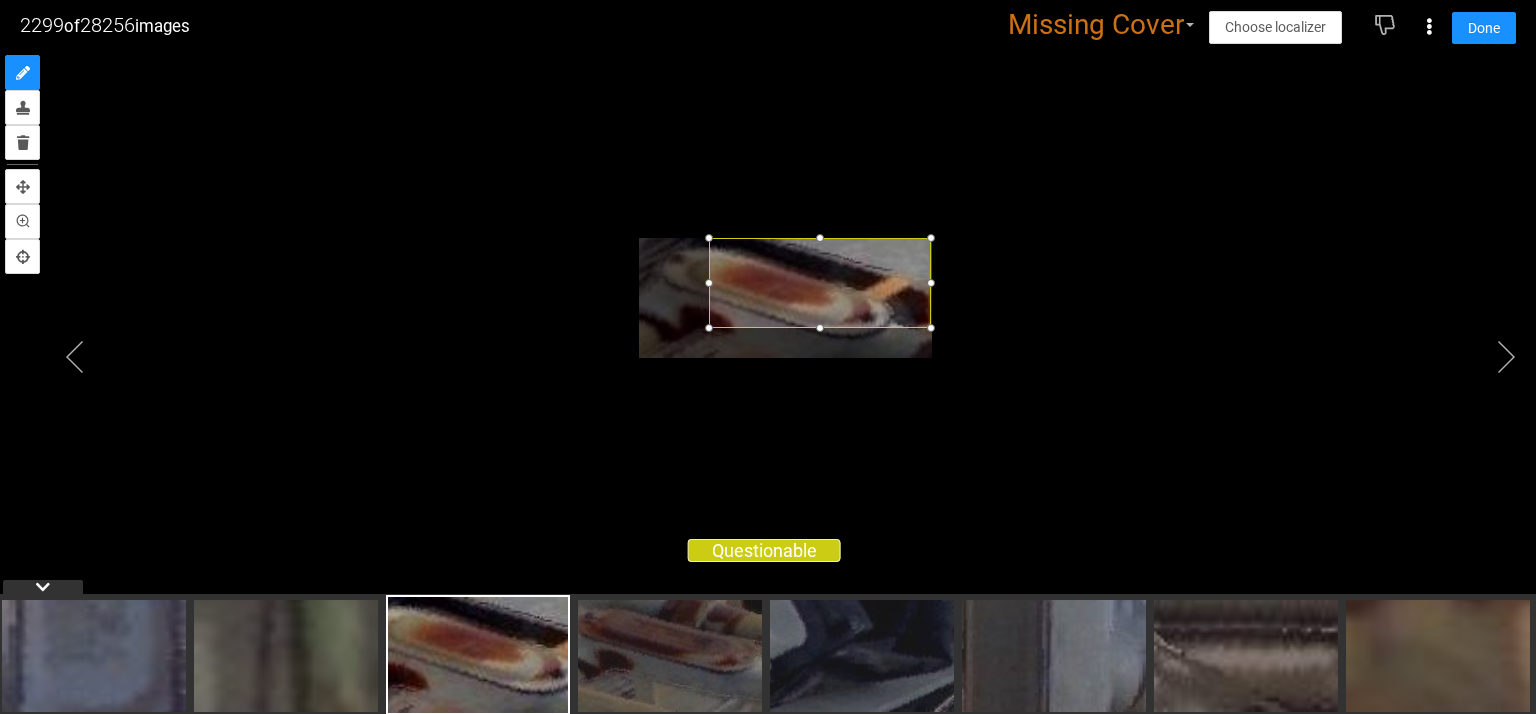 click at bounding box center (709, 328) 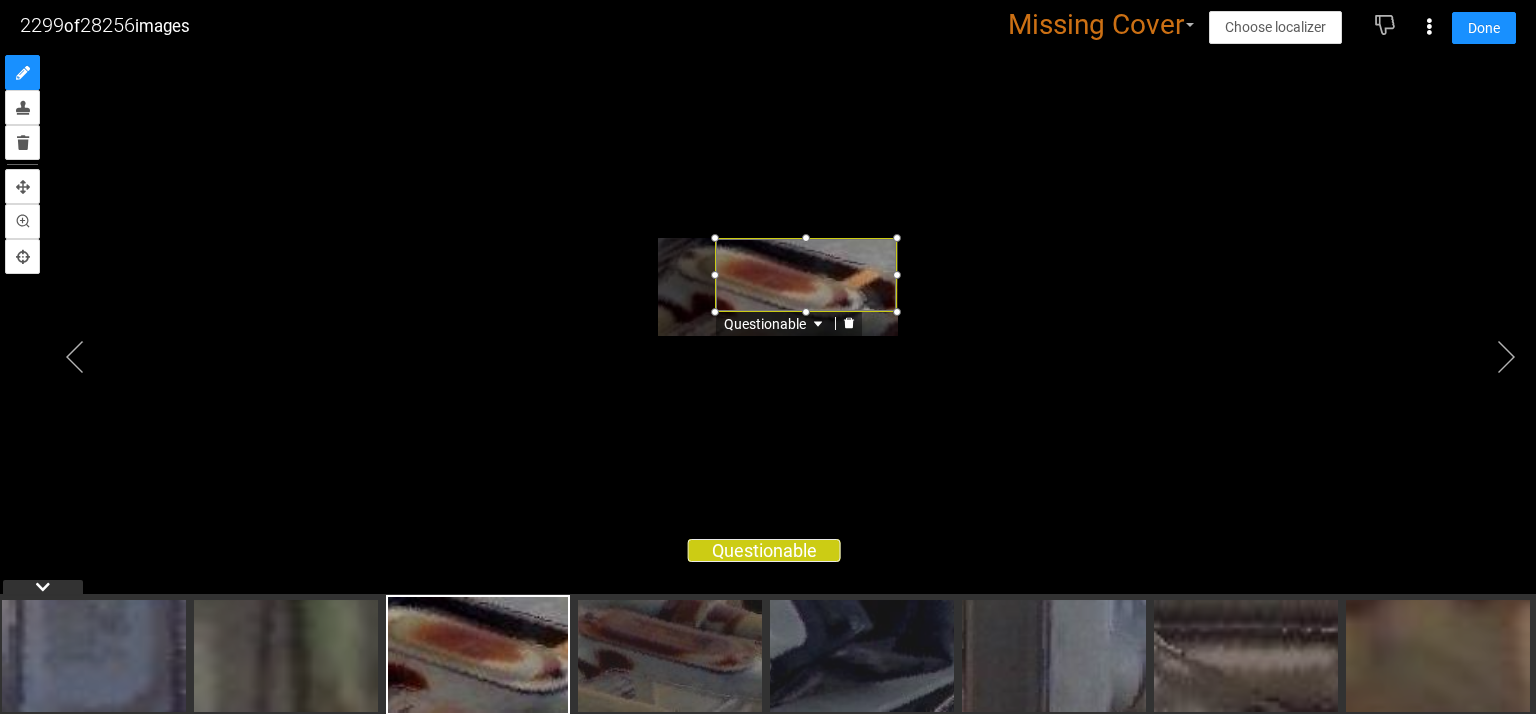 click on "Questionable" at bounding box center [768, 332] 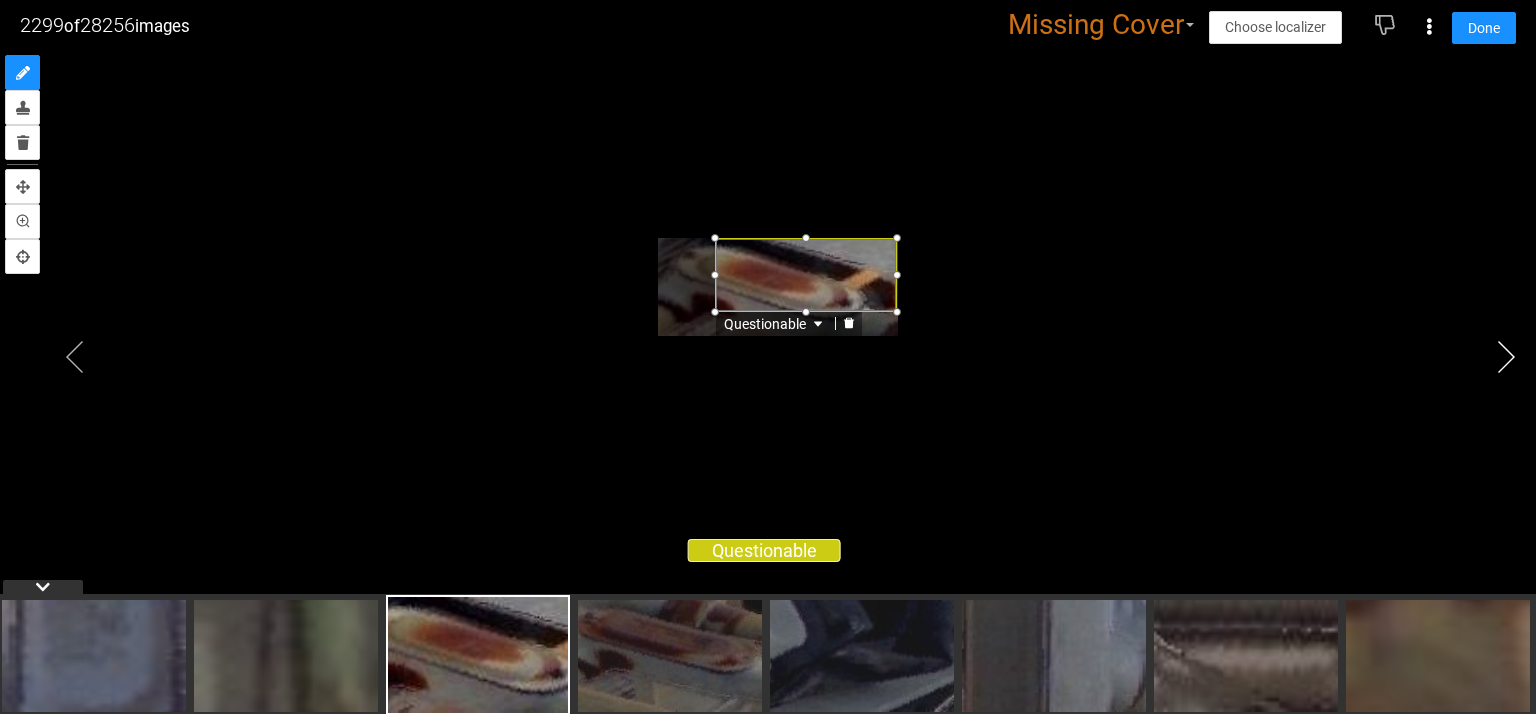 click at bounding box center [1506, 357] 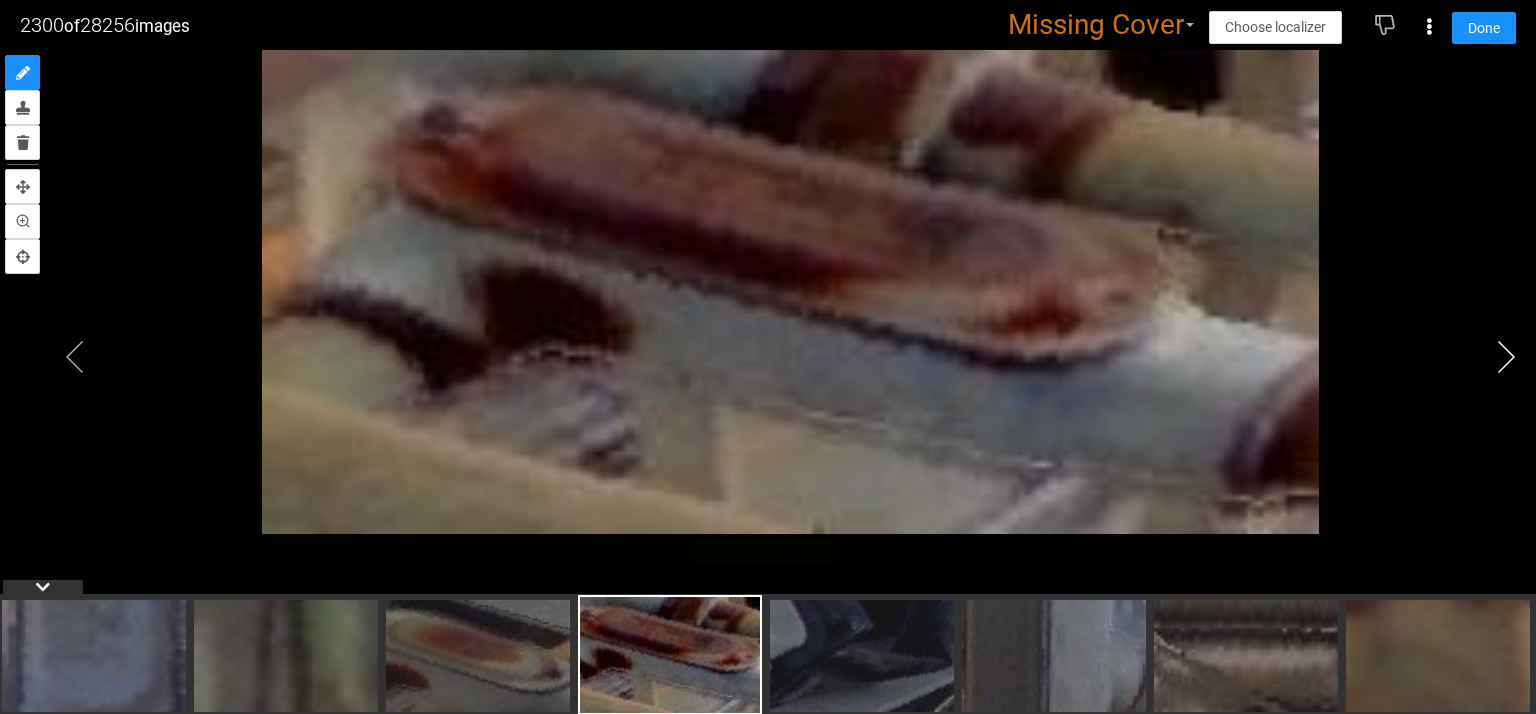 click at bounding box center (1506, 357) 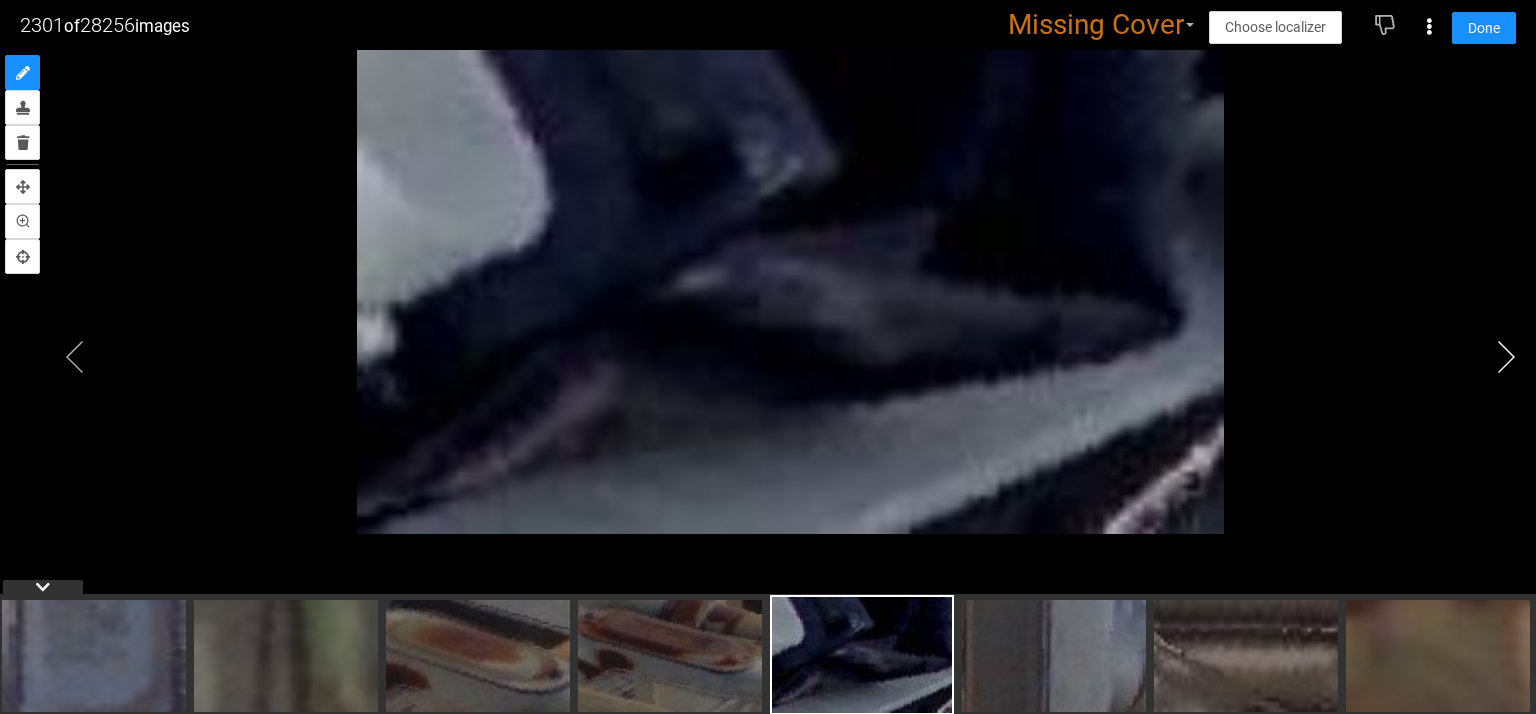 click at bounding box center [1506, 357] 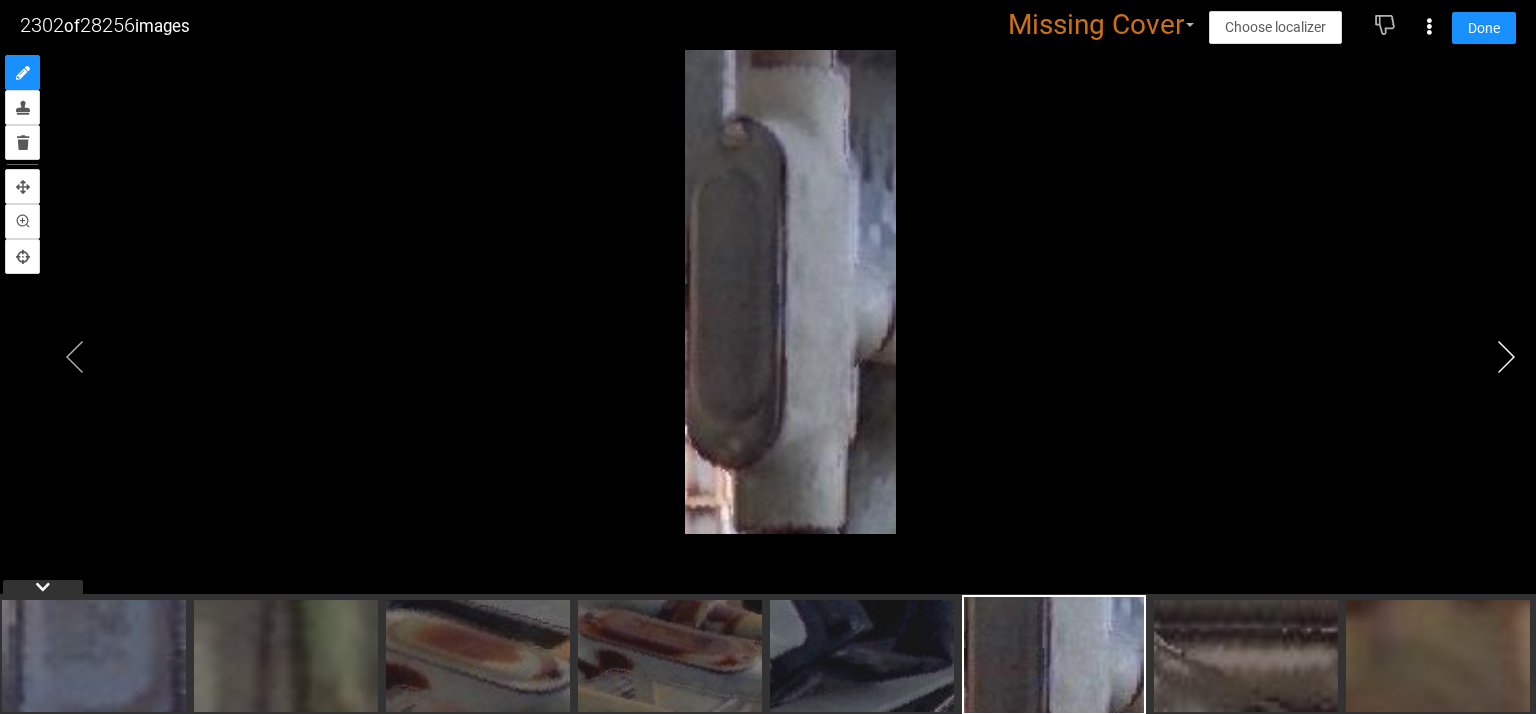 click at bounding box center (1506, 357) 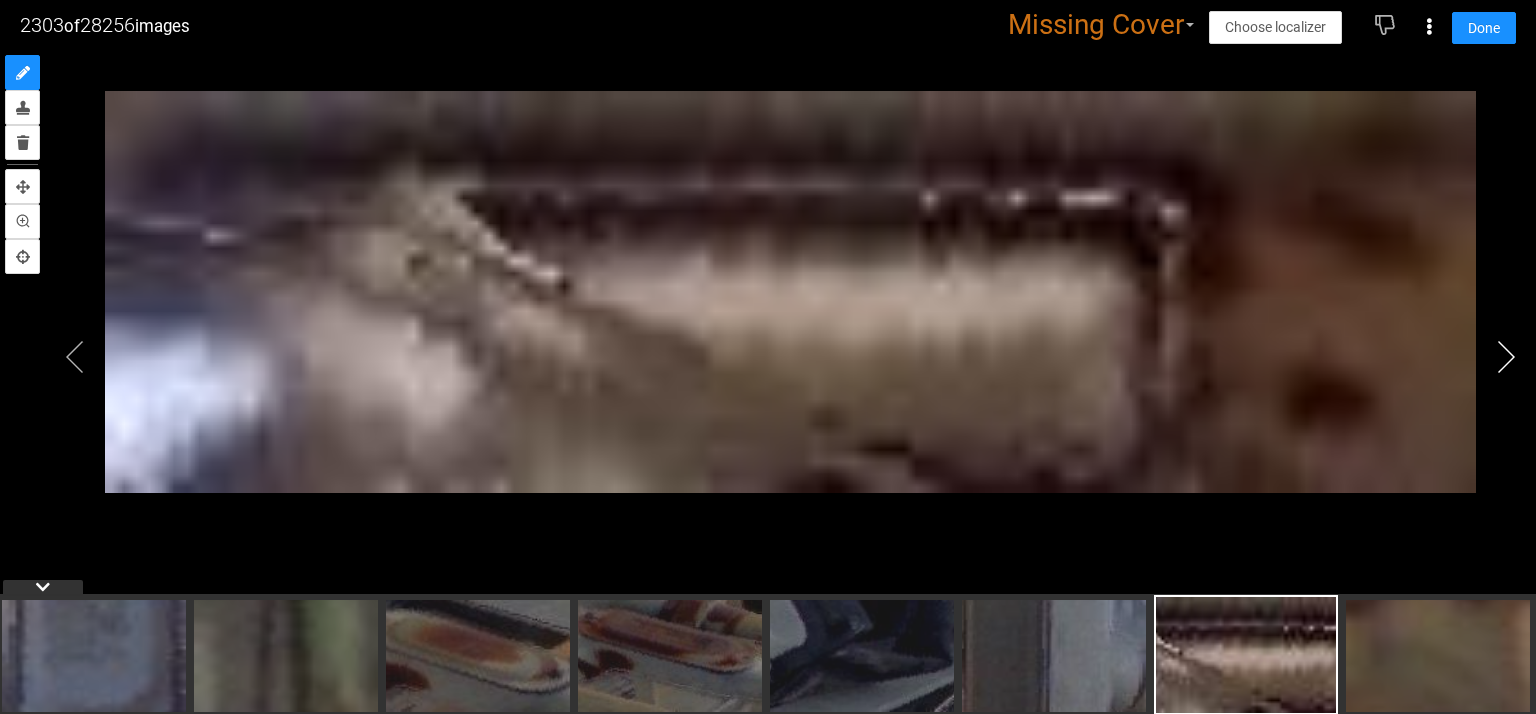 click at bounding box center (1506, 357) 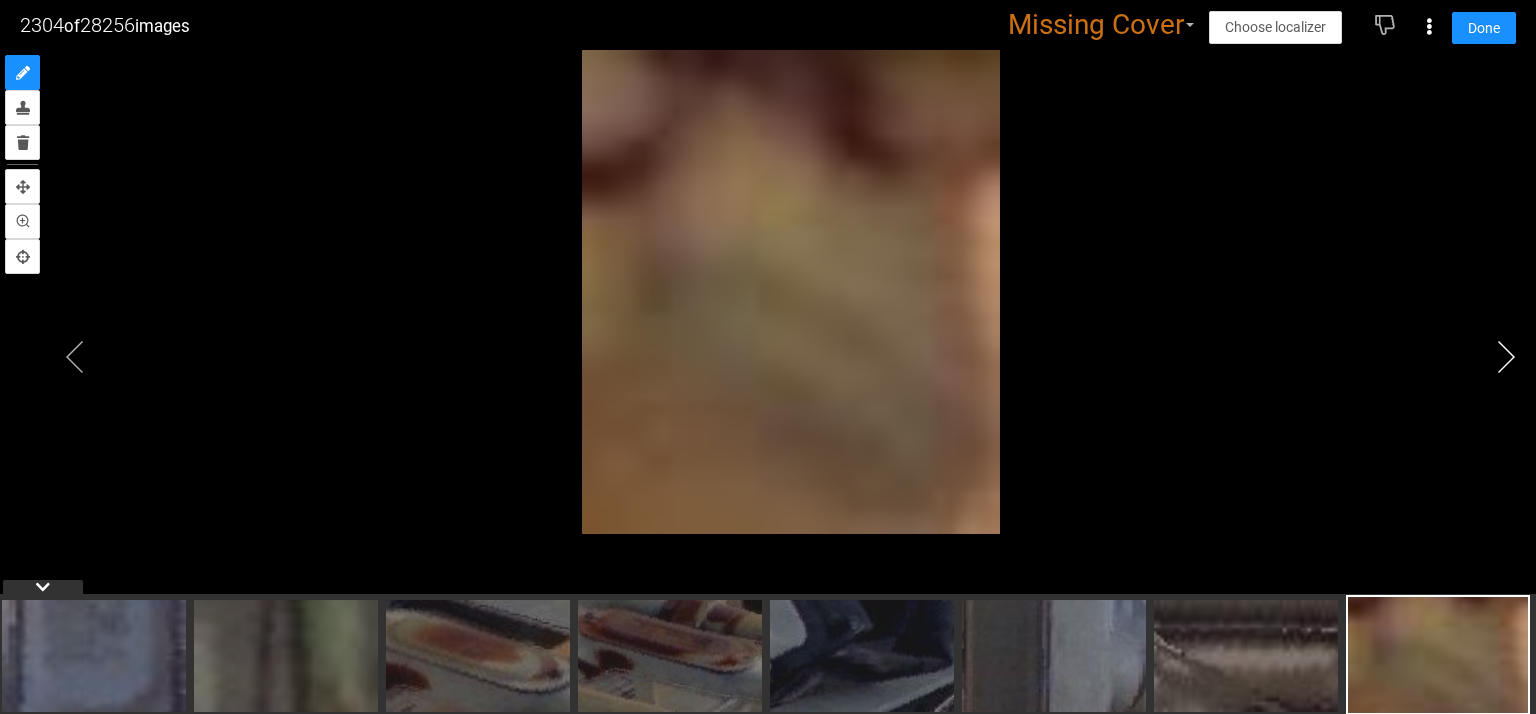 click at bounding box center (1506, 357) 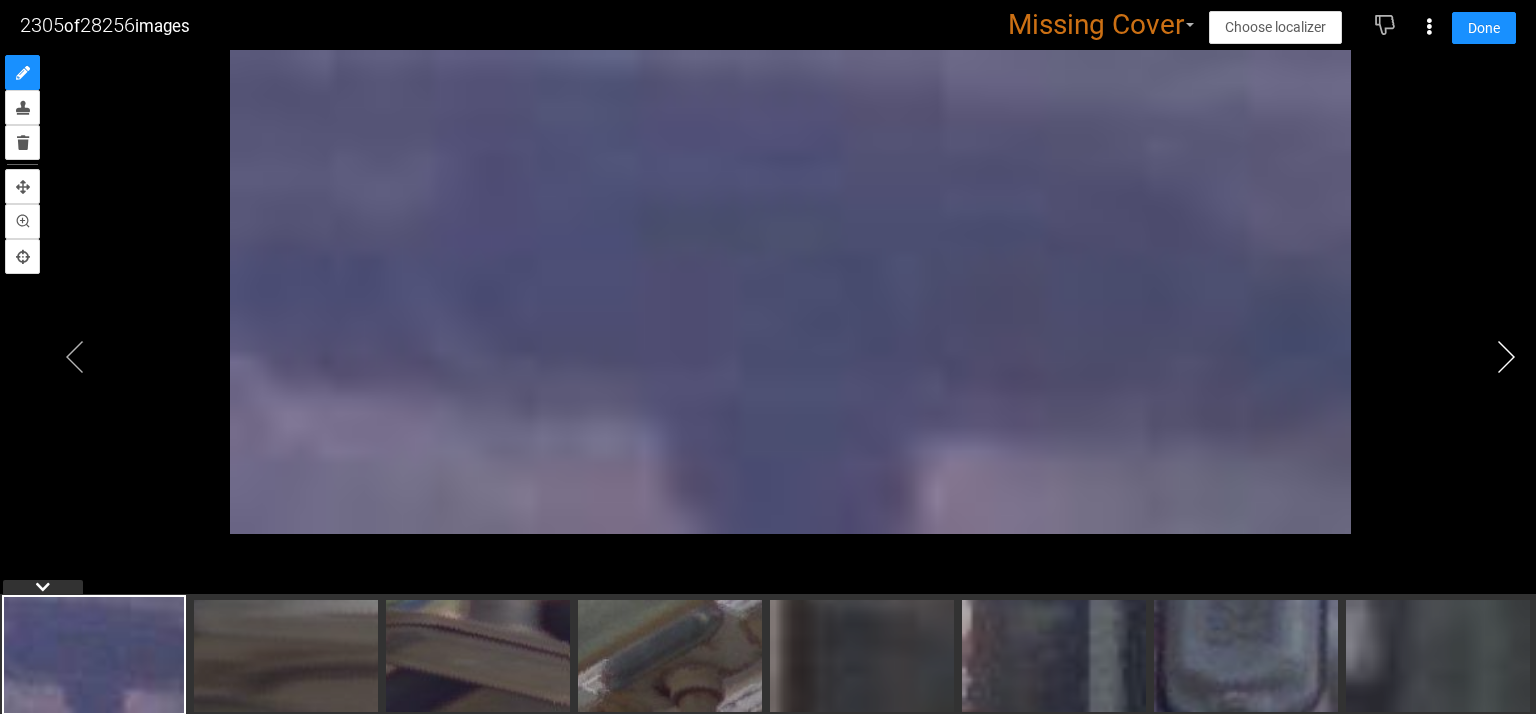 click at bounding box center (1506, 357) 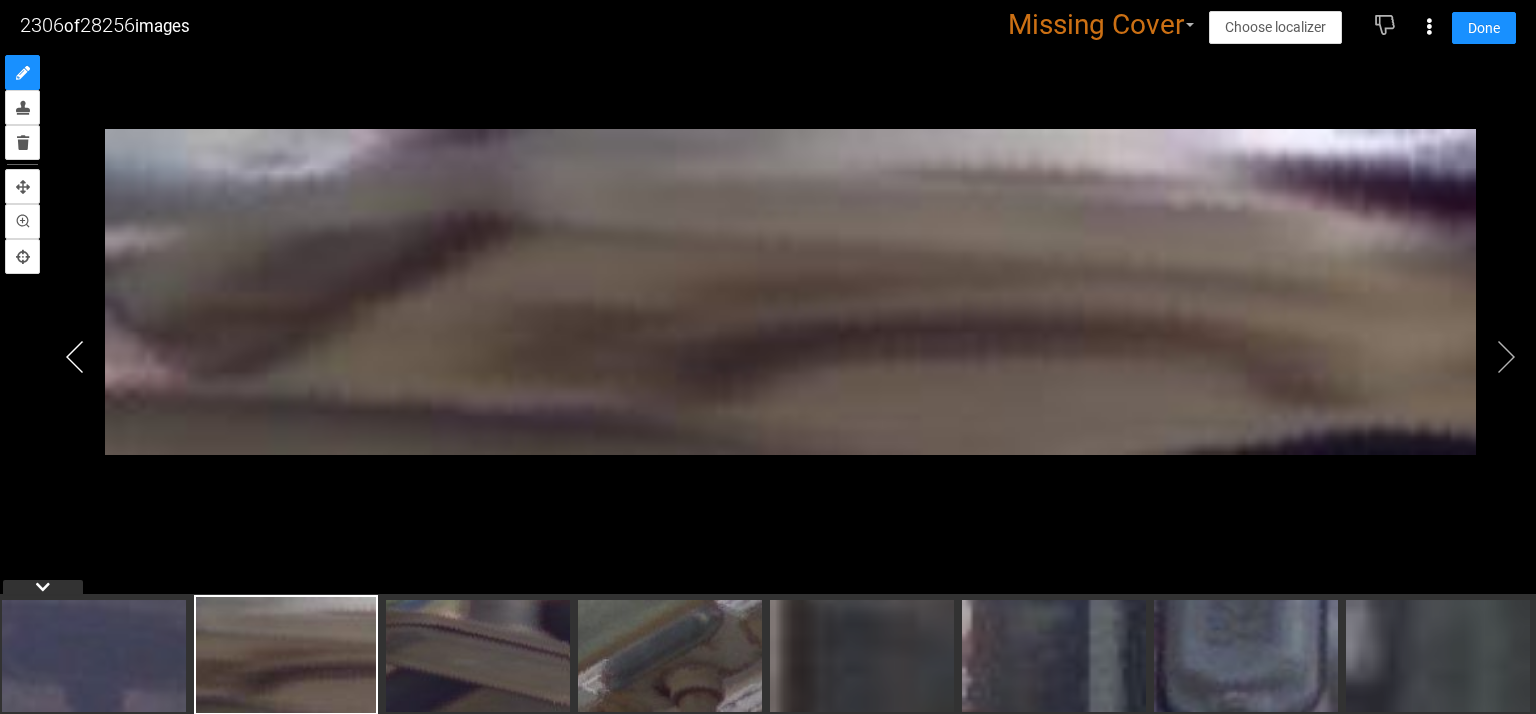 click at bounding box center (75, 357) 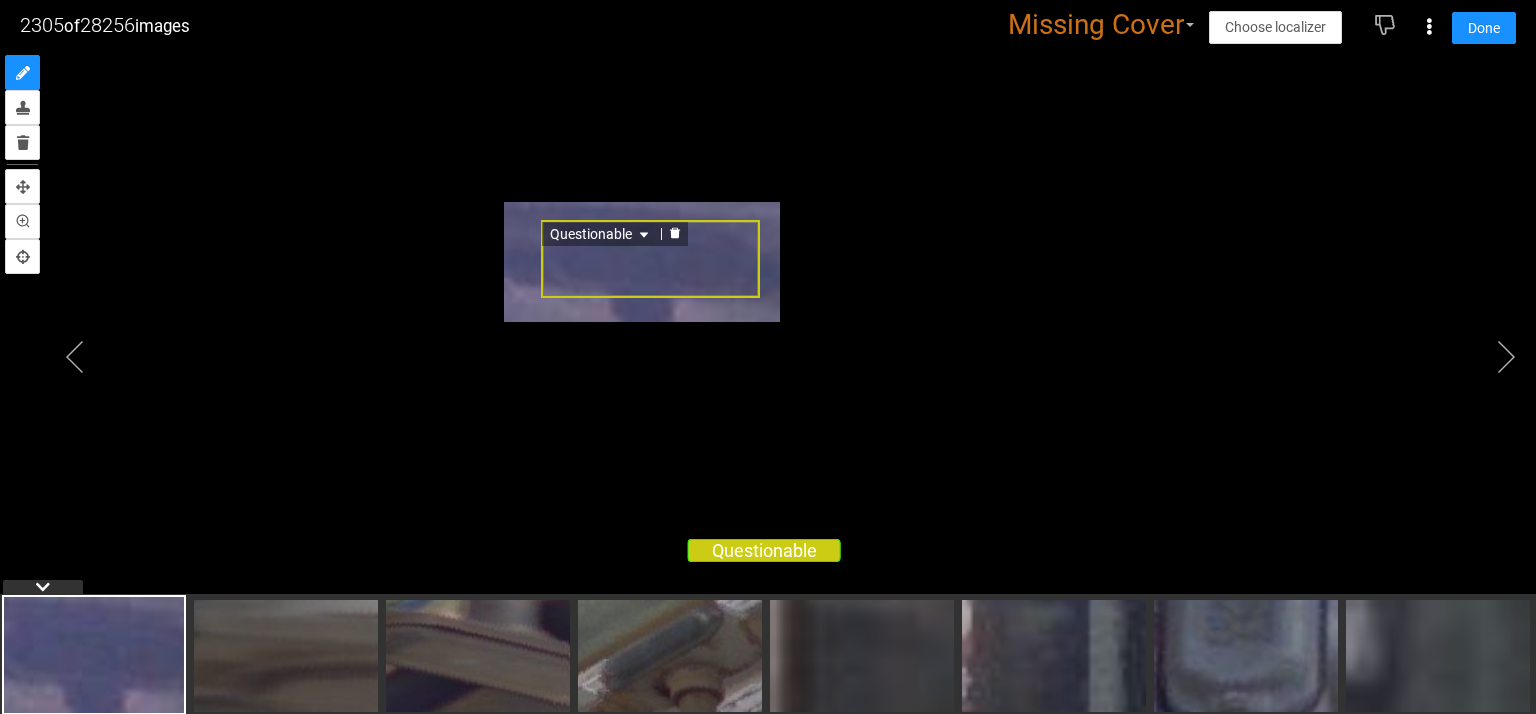 click 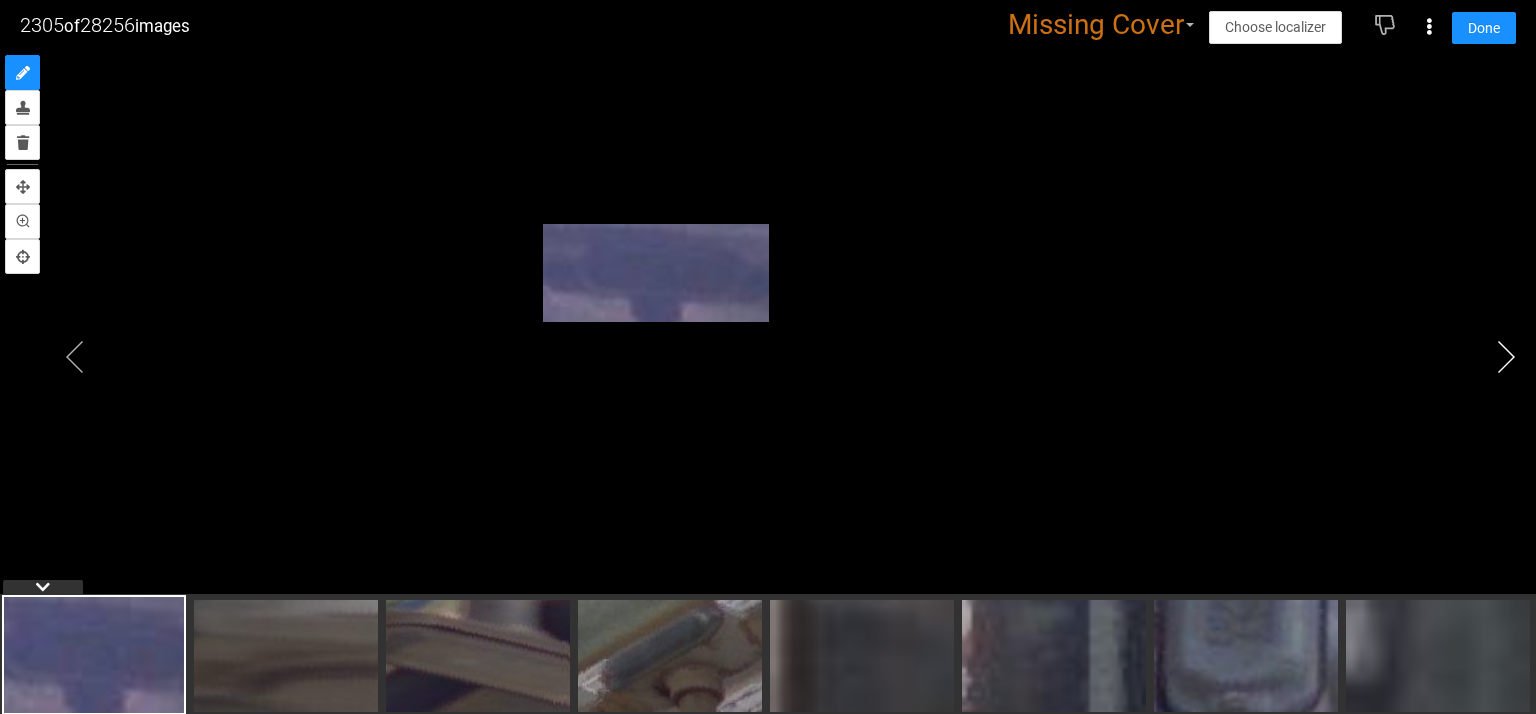 click at bounding box center [1506, 357] 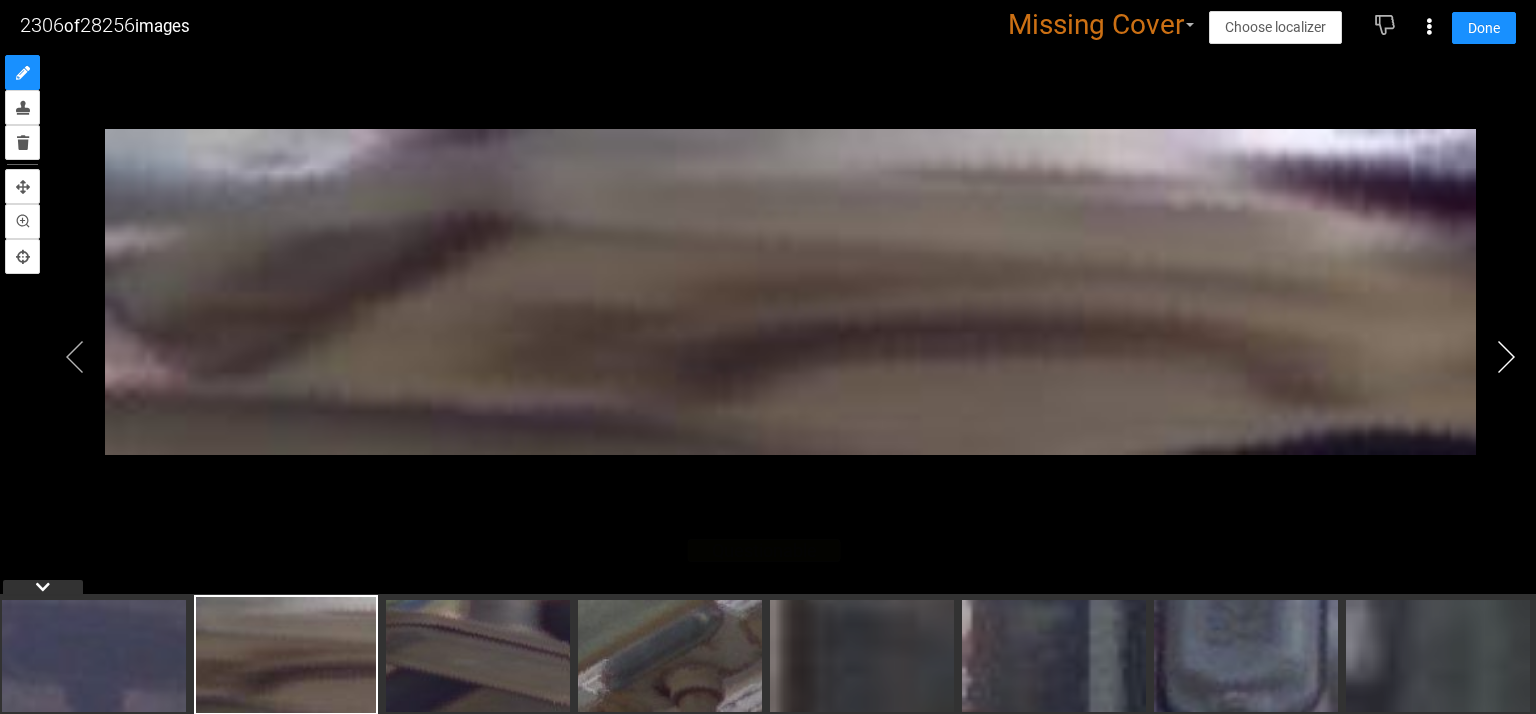 click at bounding box center [1506, 357] 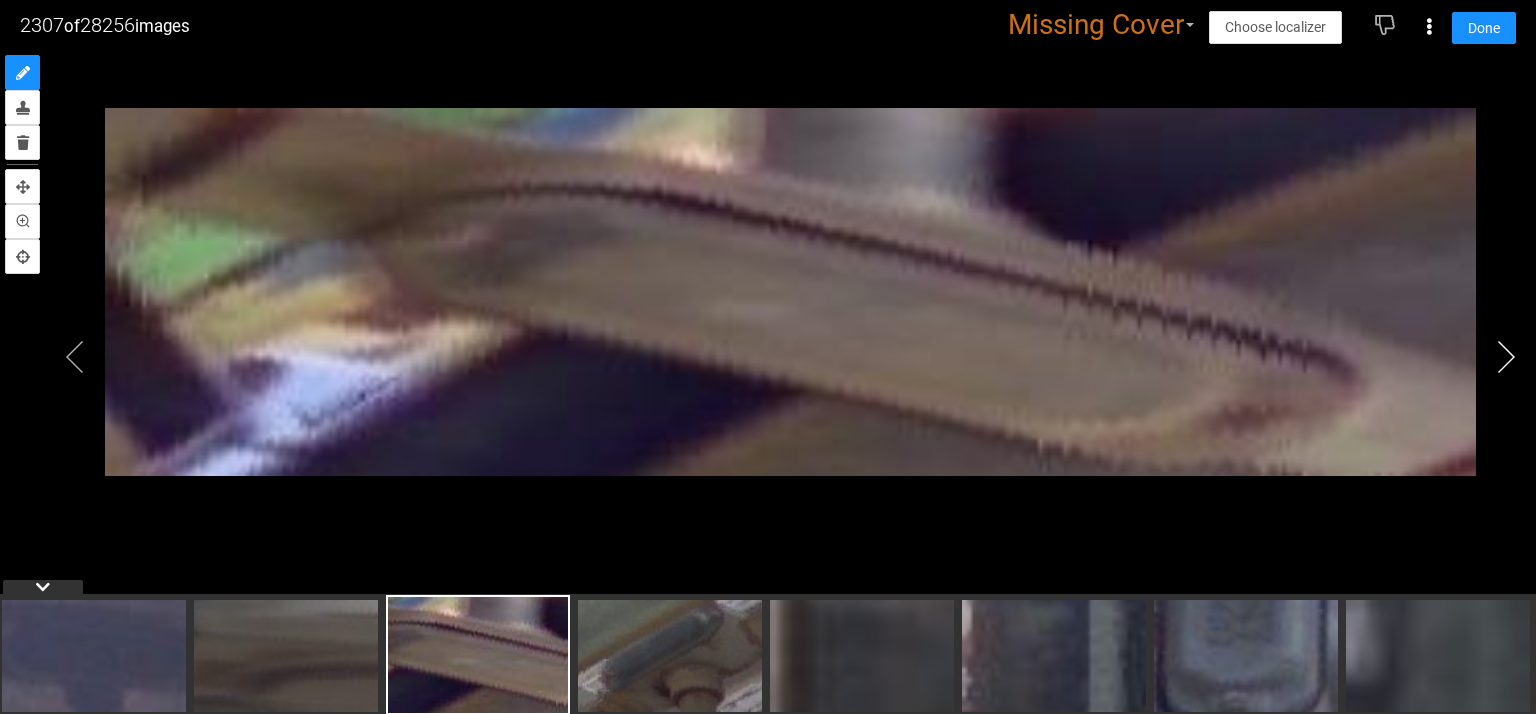 click at bounding box center [1506, 357] 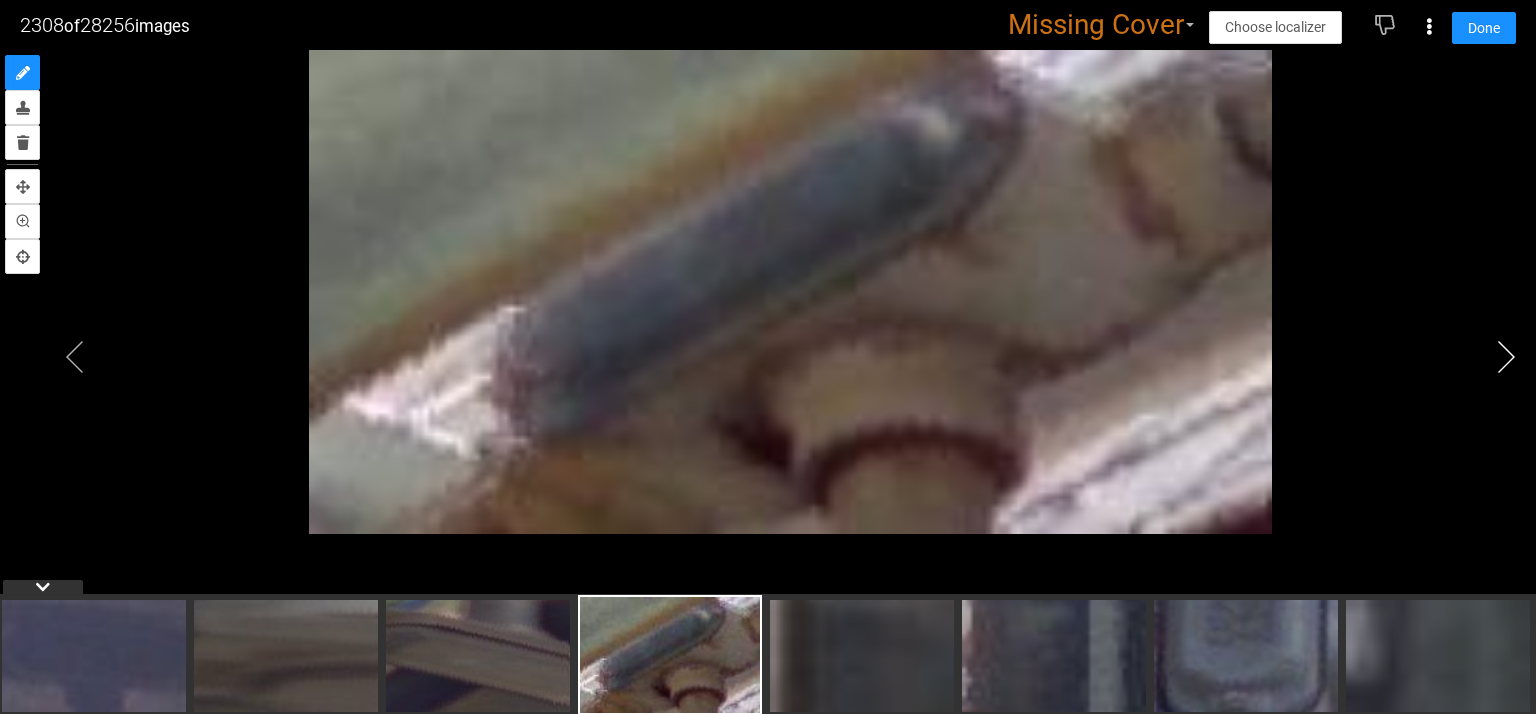 click at bounding box center [1506, 357] 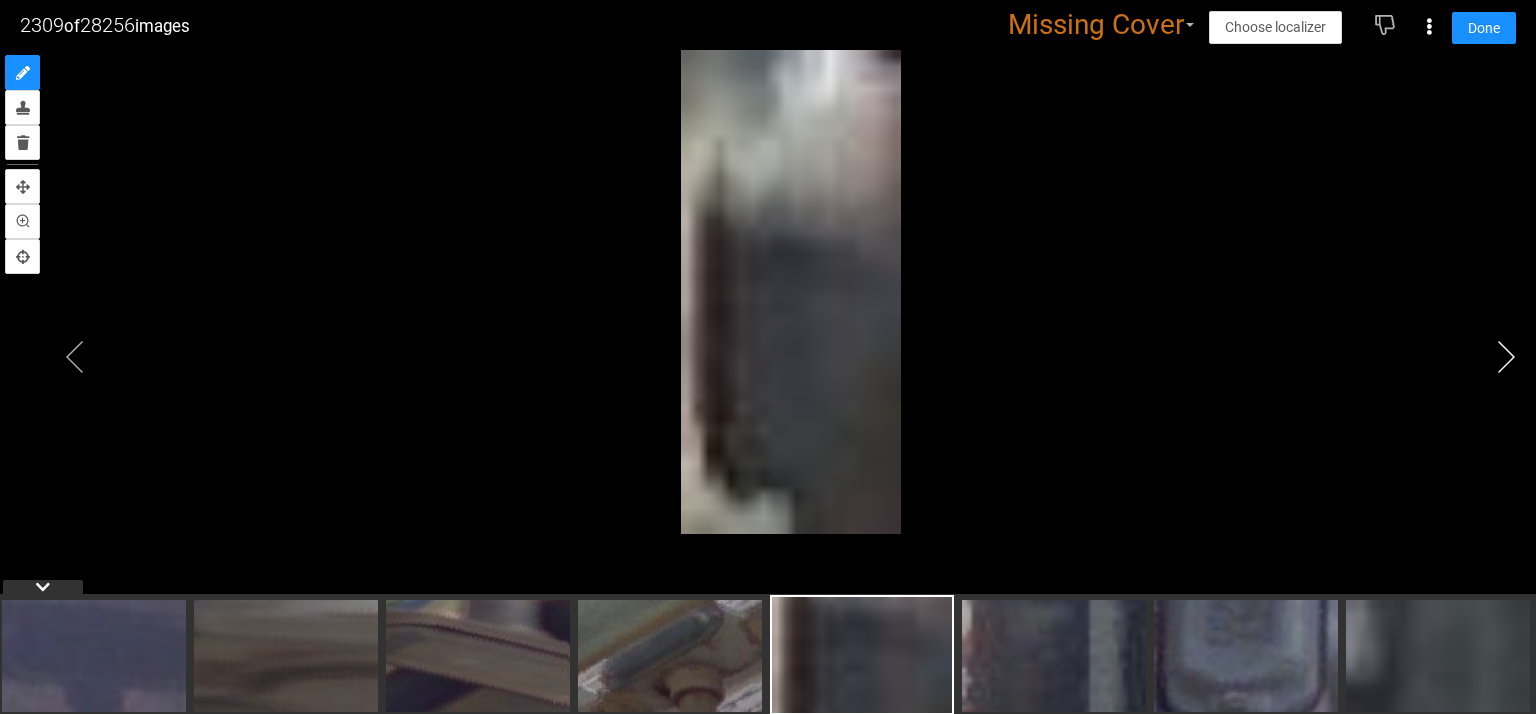 click at bounding box center [1506, 357] 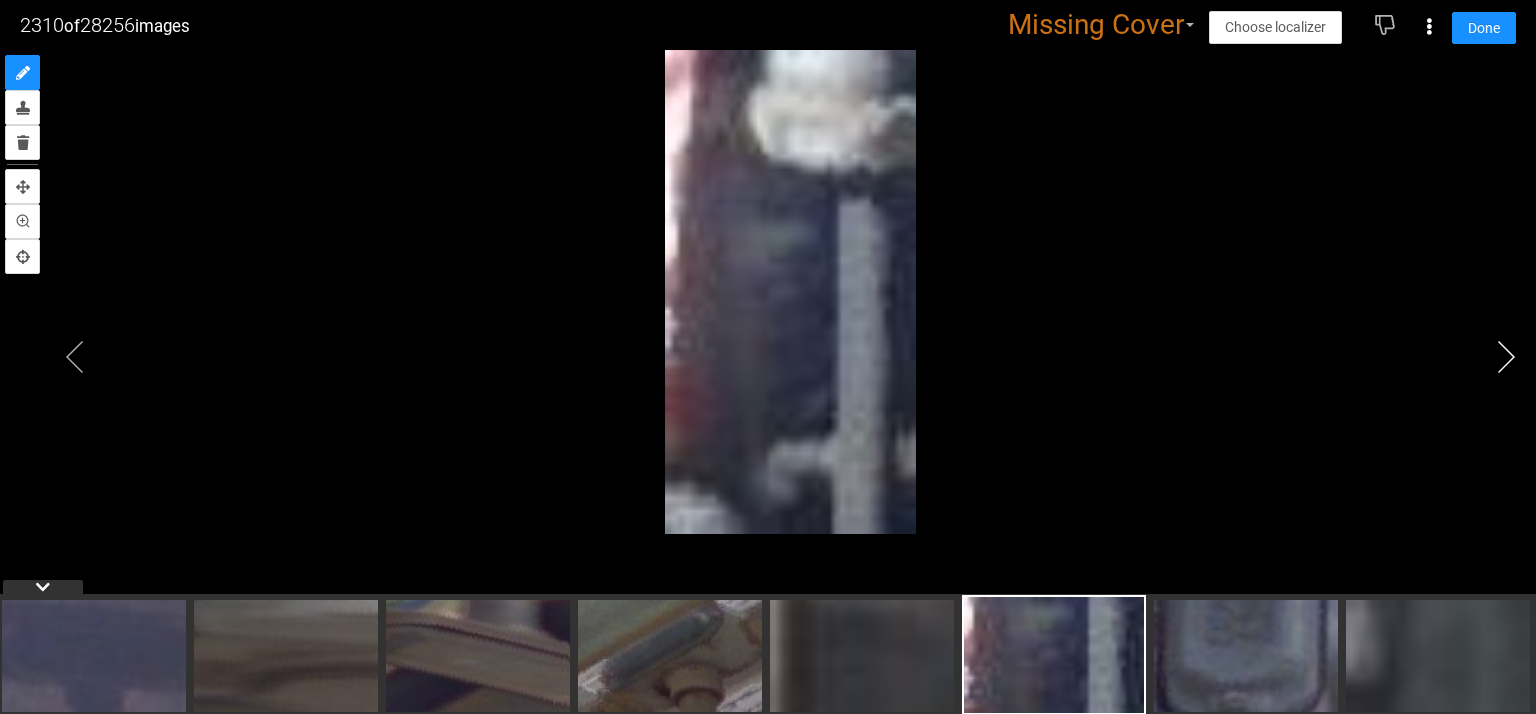 click at bounding box center (1506, 357) 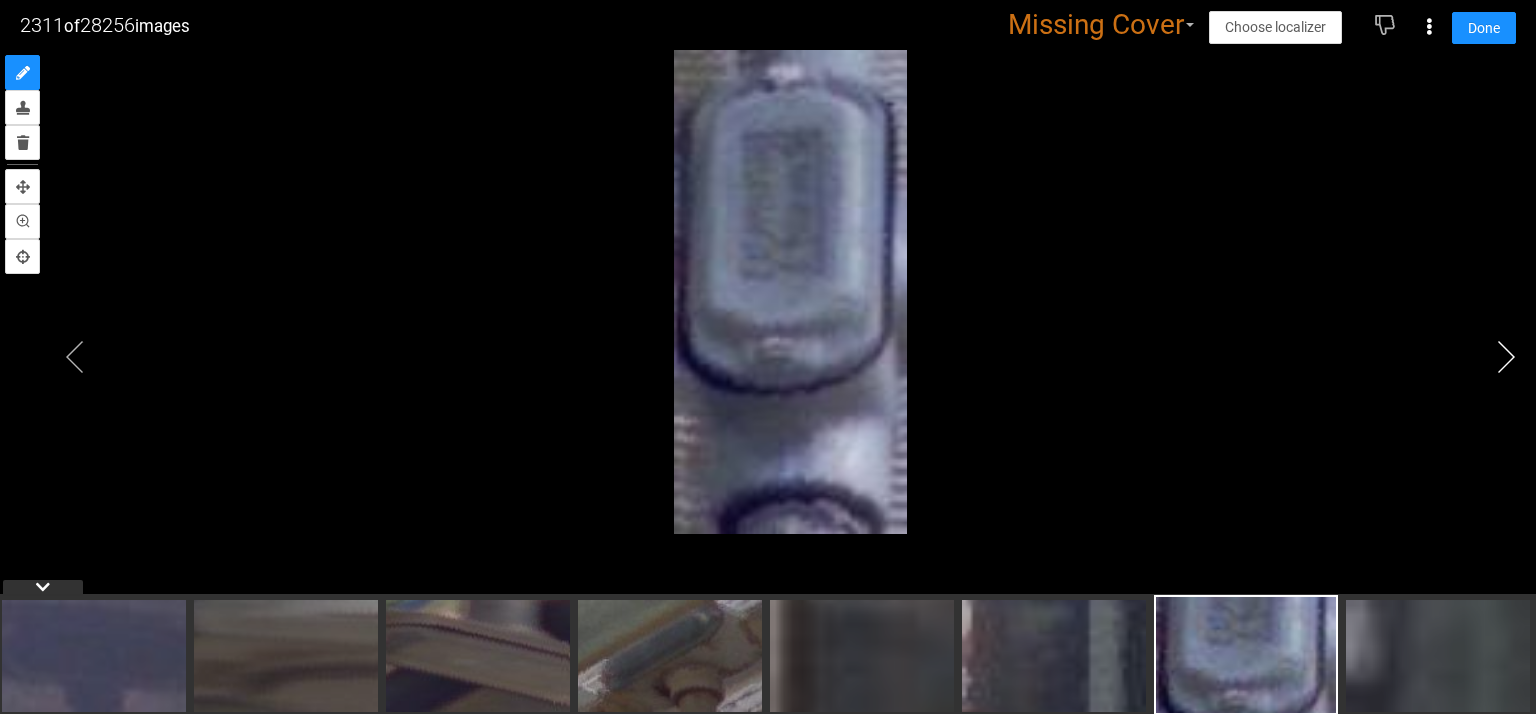 click at bounding box center [1506, 357] 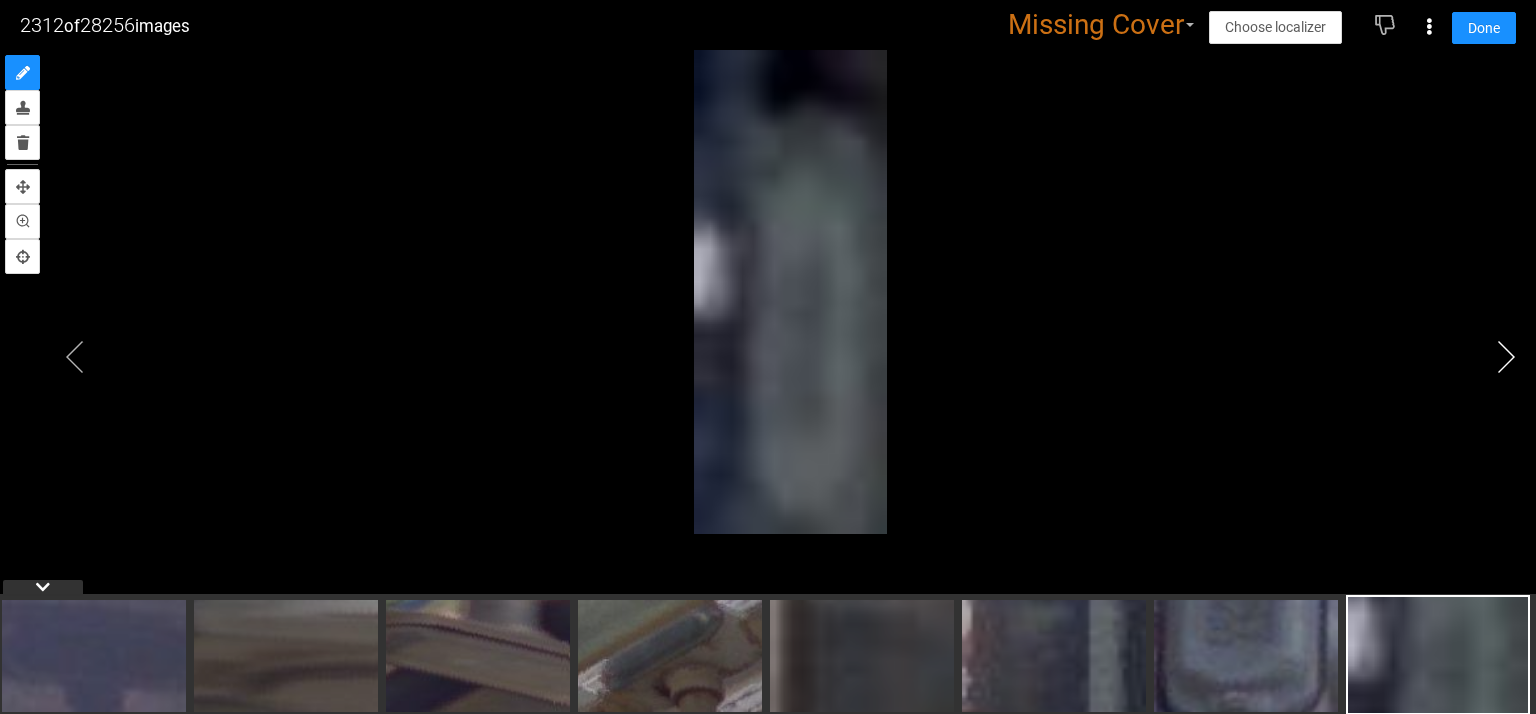 click at bounding box center [1506, 357] 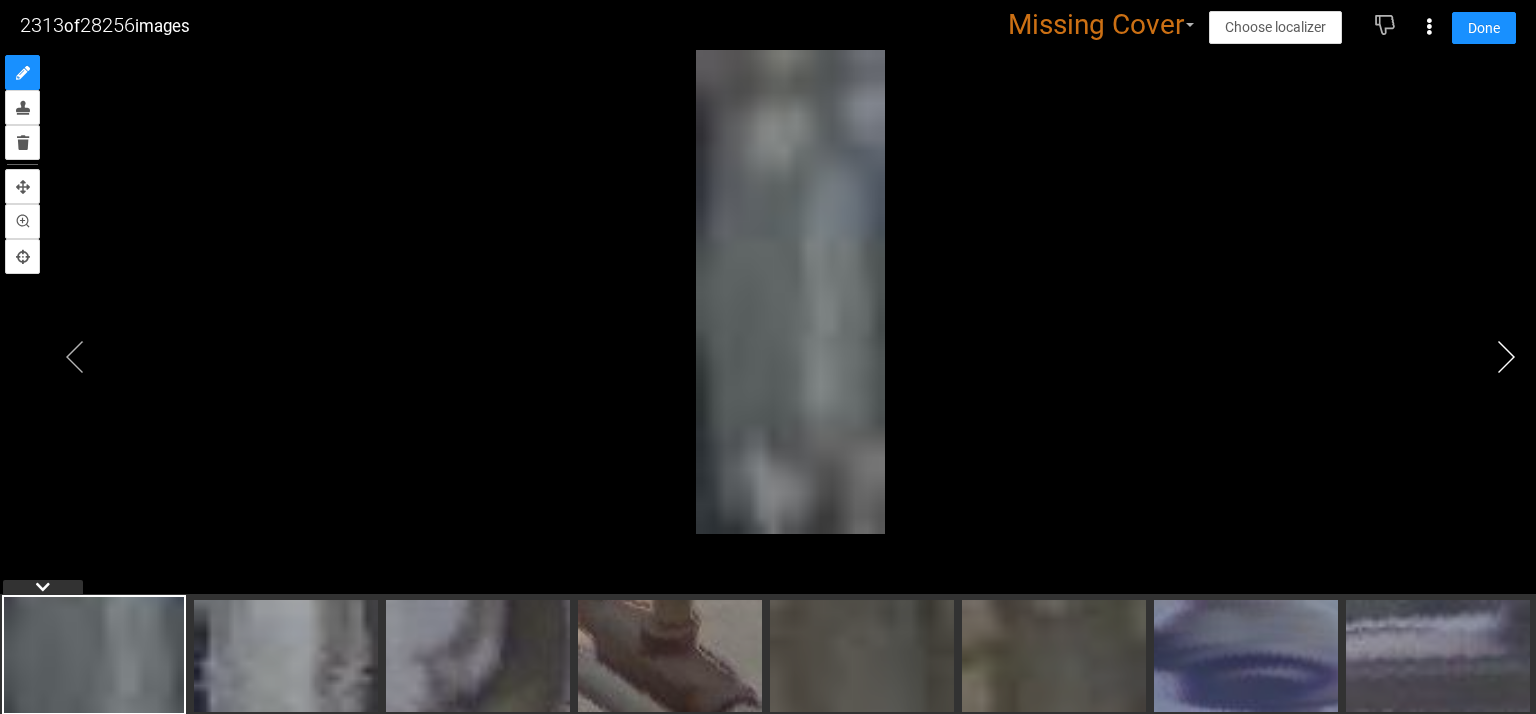 click at bounding box center [1506, 357] 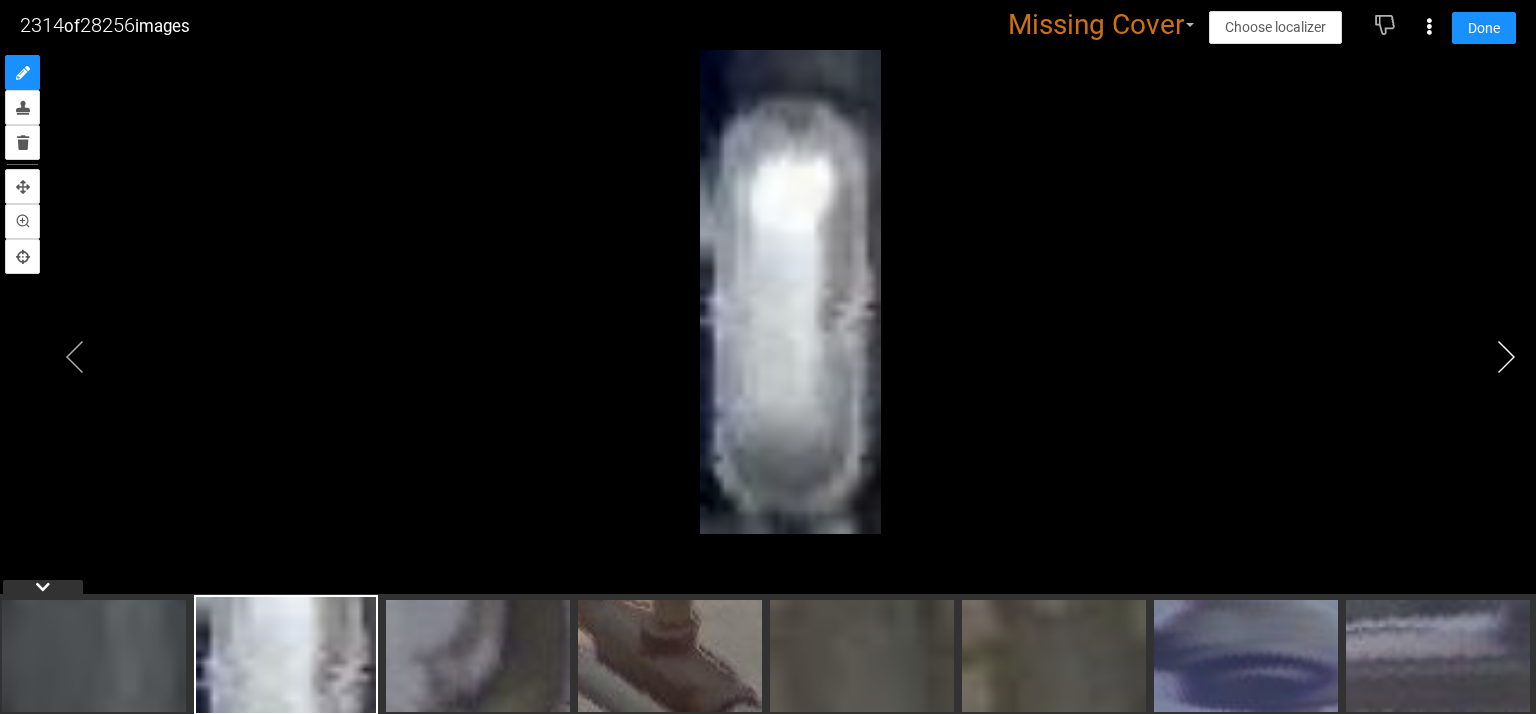 click at bounding box center [1506, 357] 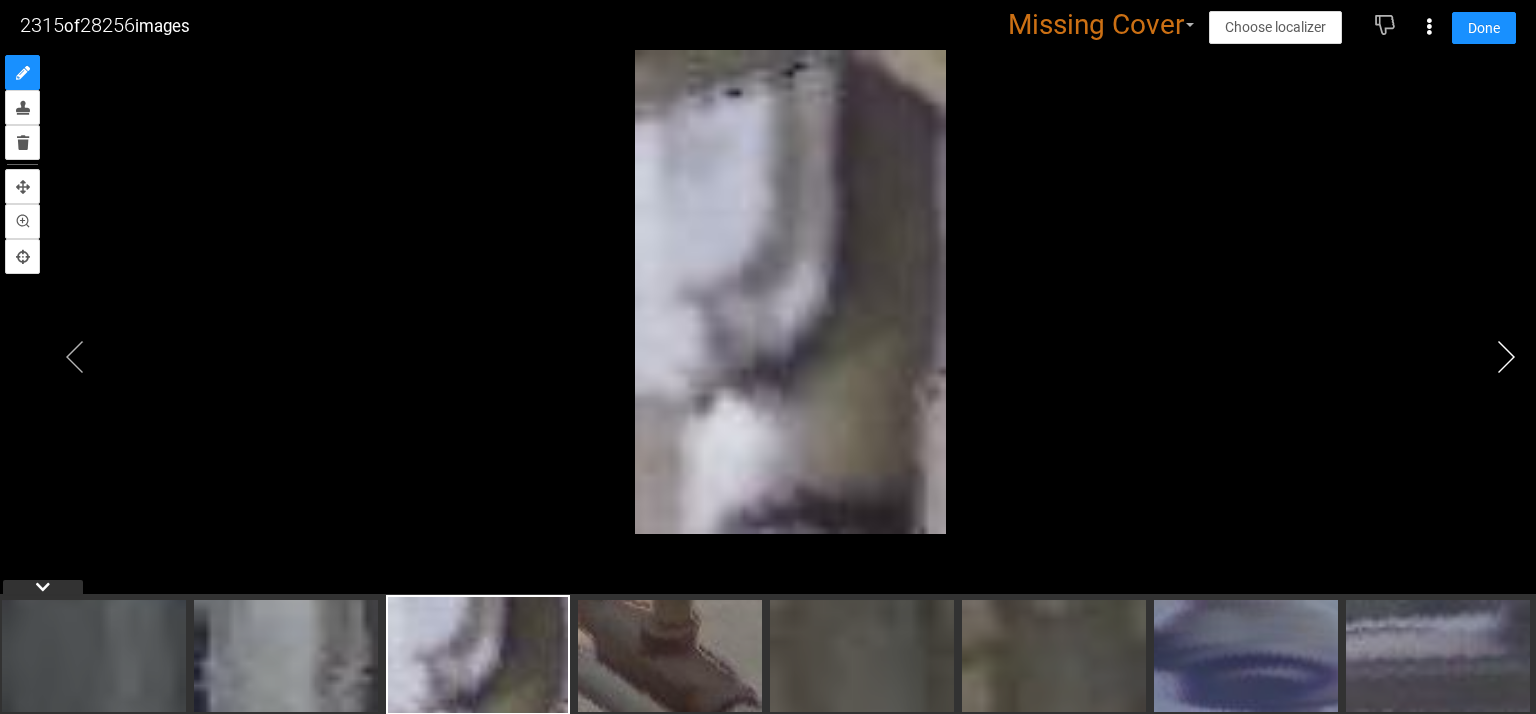 click at bounding box center [1506, 357] 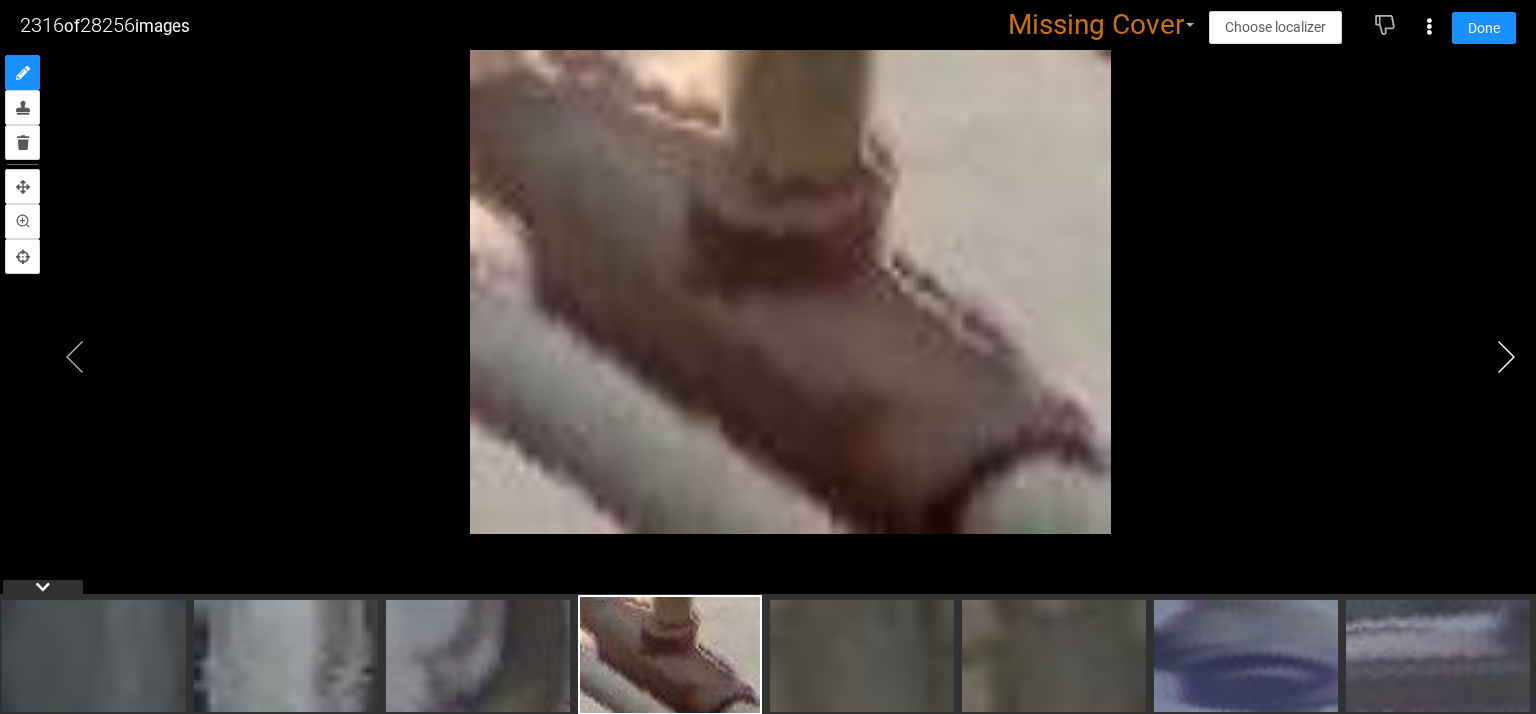 click at bounding box center [1506, 357] 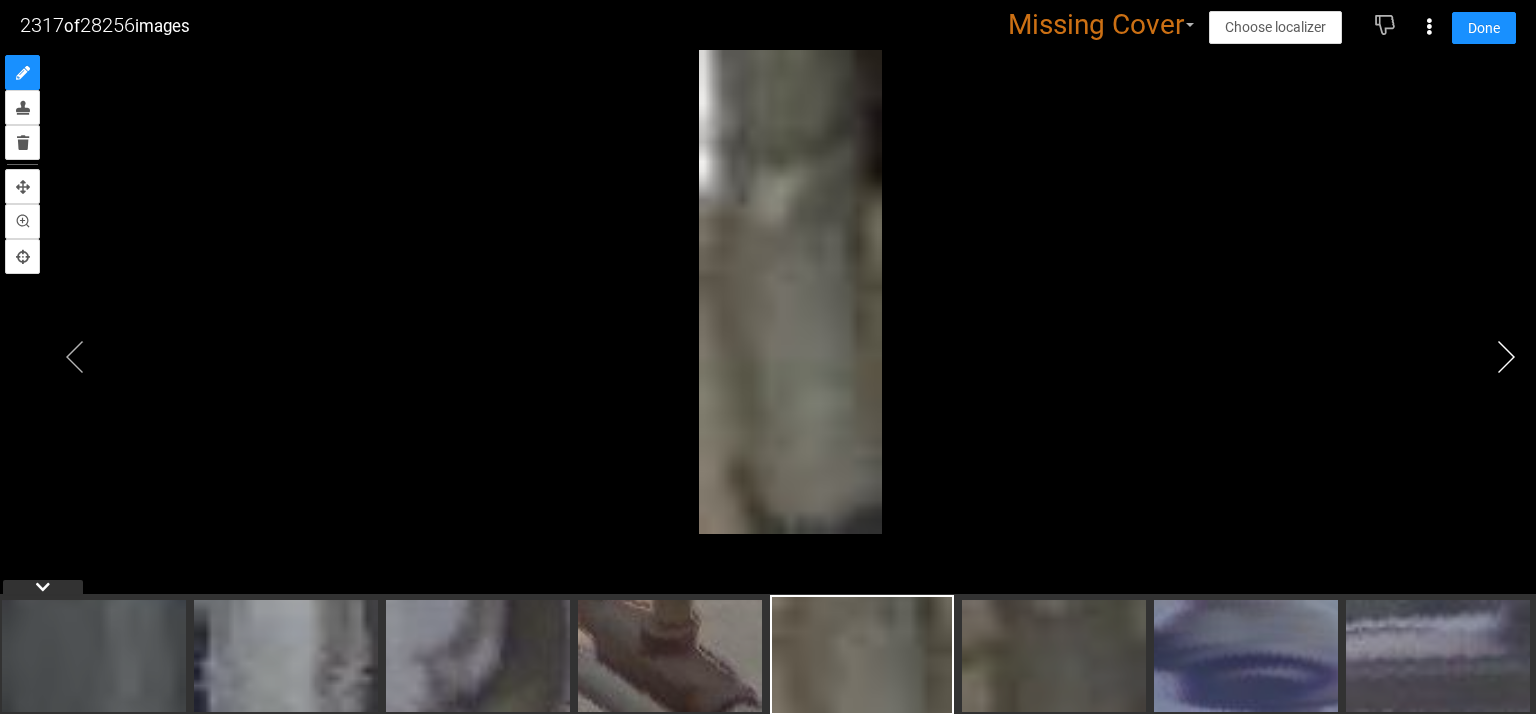 click at bounding box center [1506, 357] 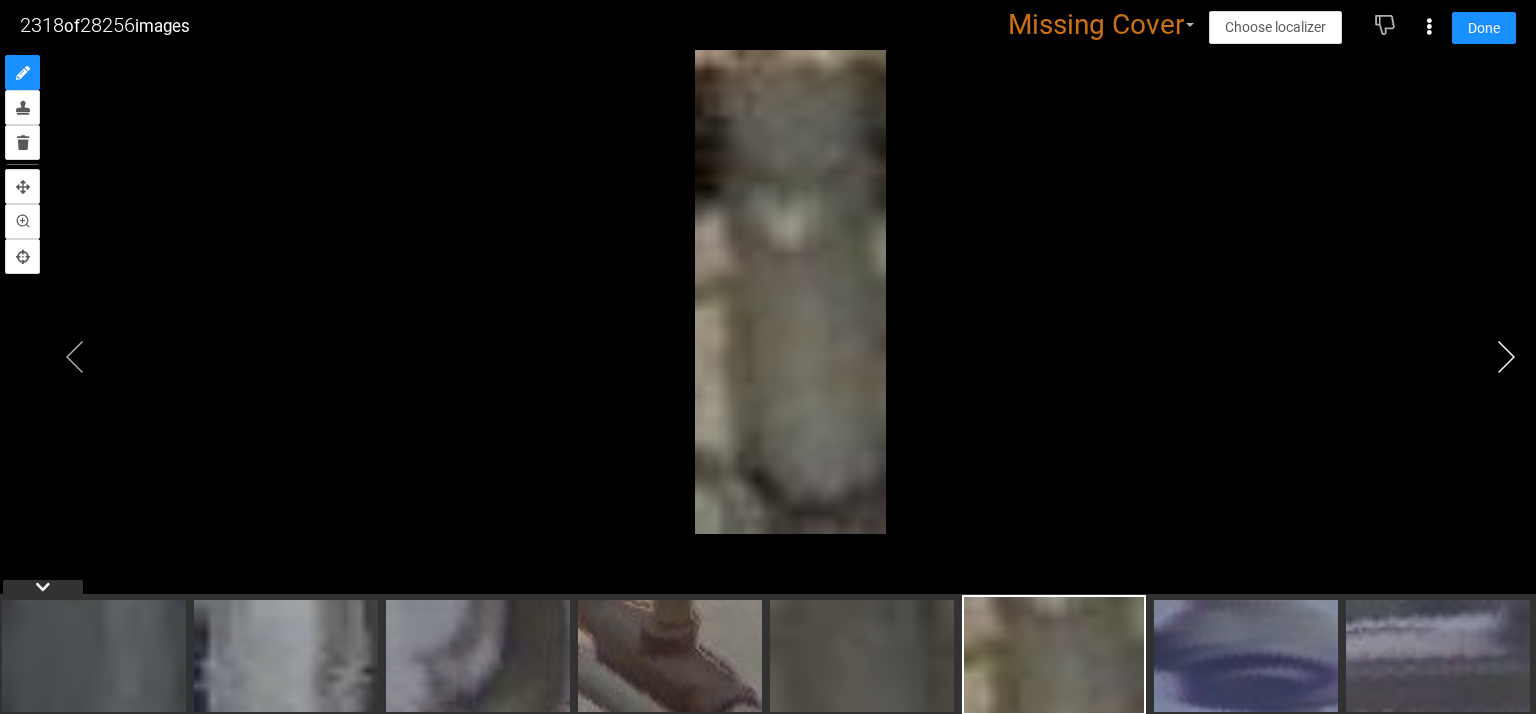 click at bounding box center (1506, 357) 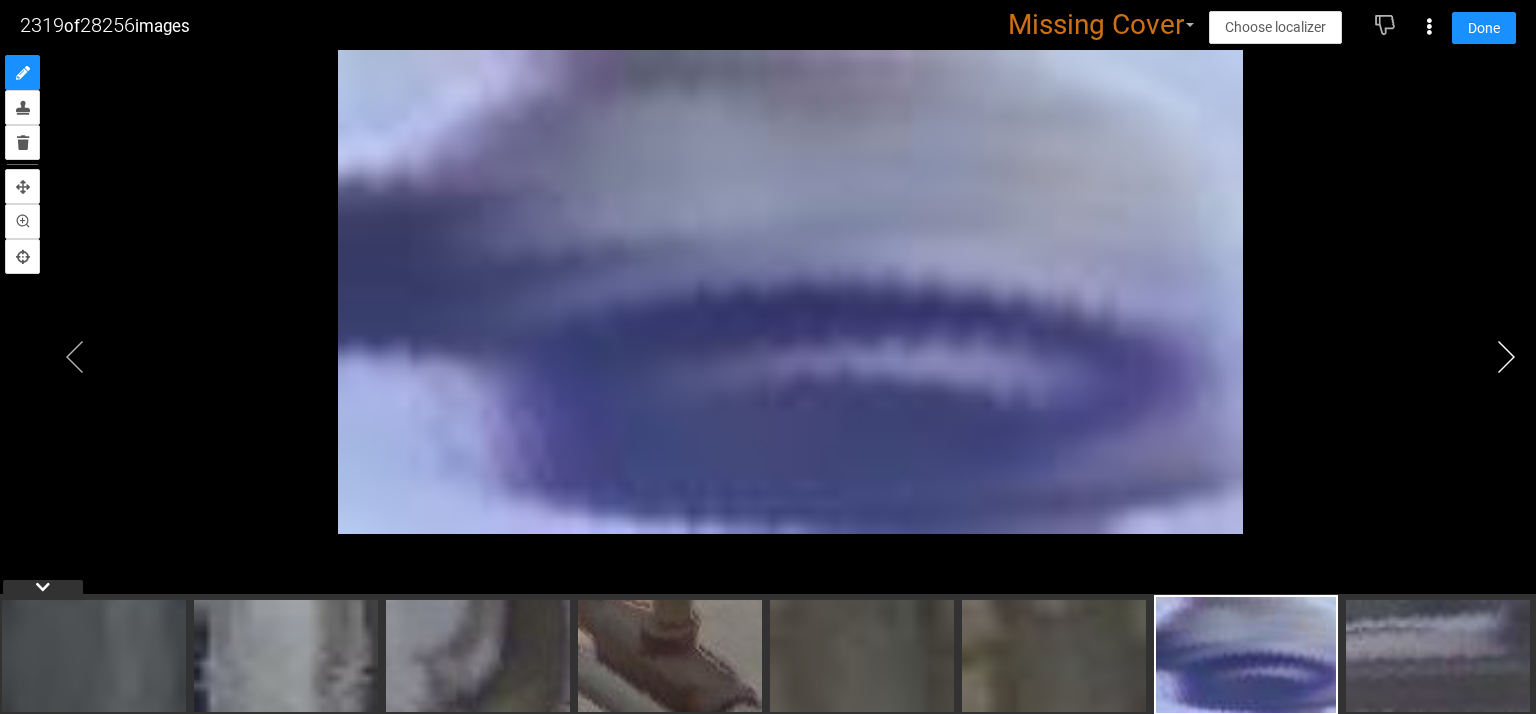 click at bounding box center [1506, 357] 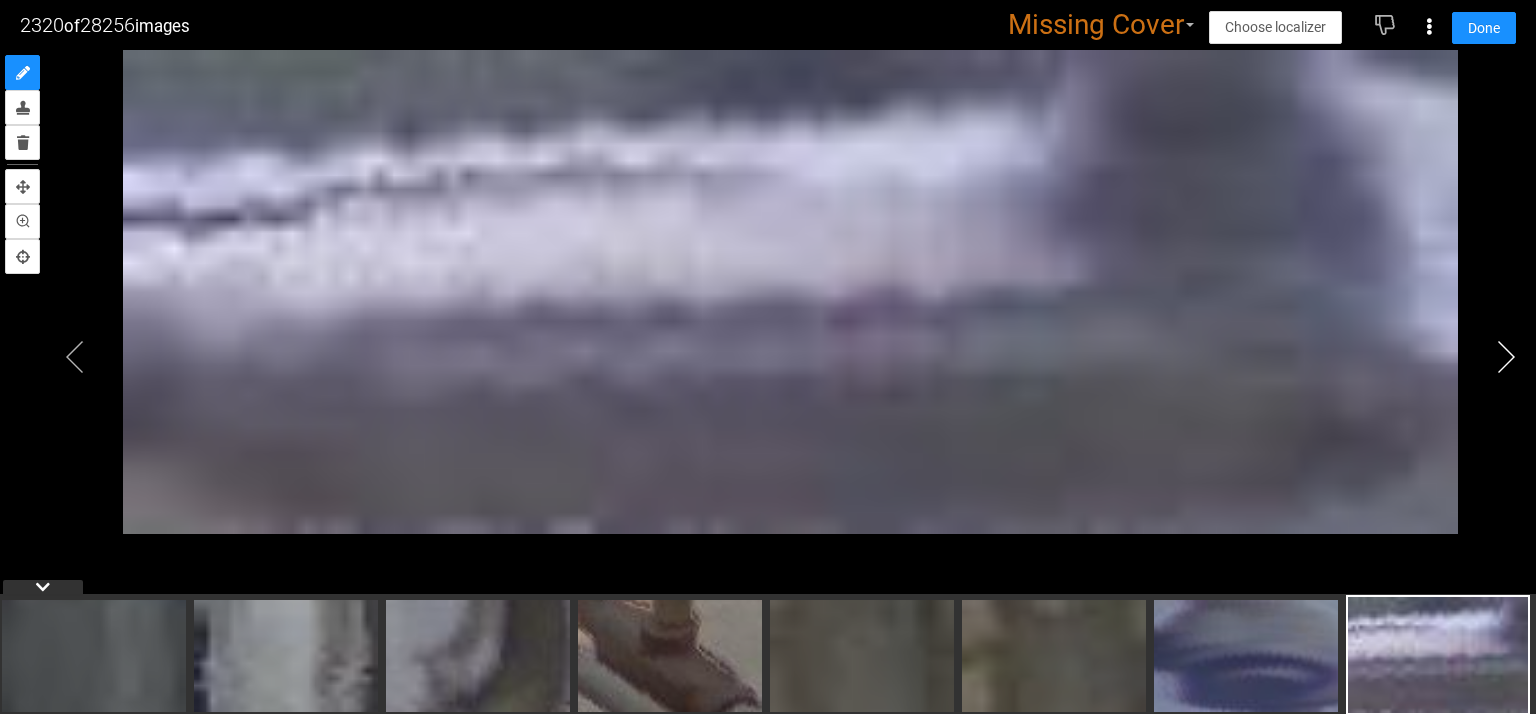 click at bounding box center (1506, 357) 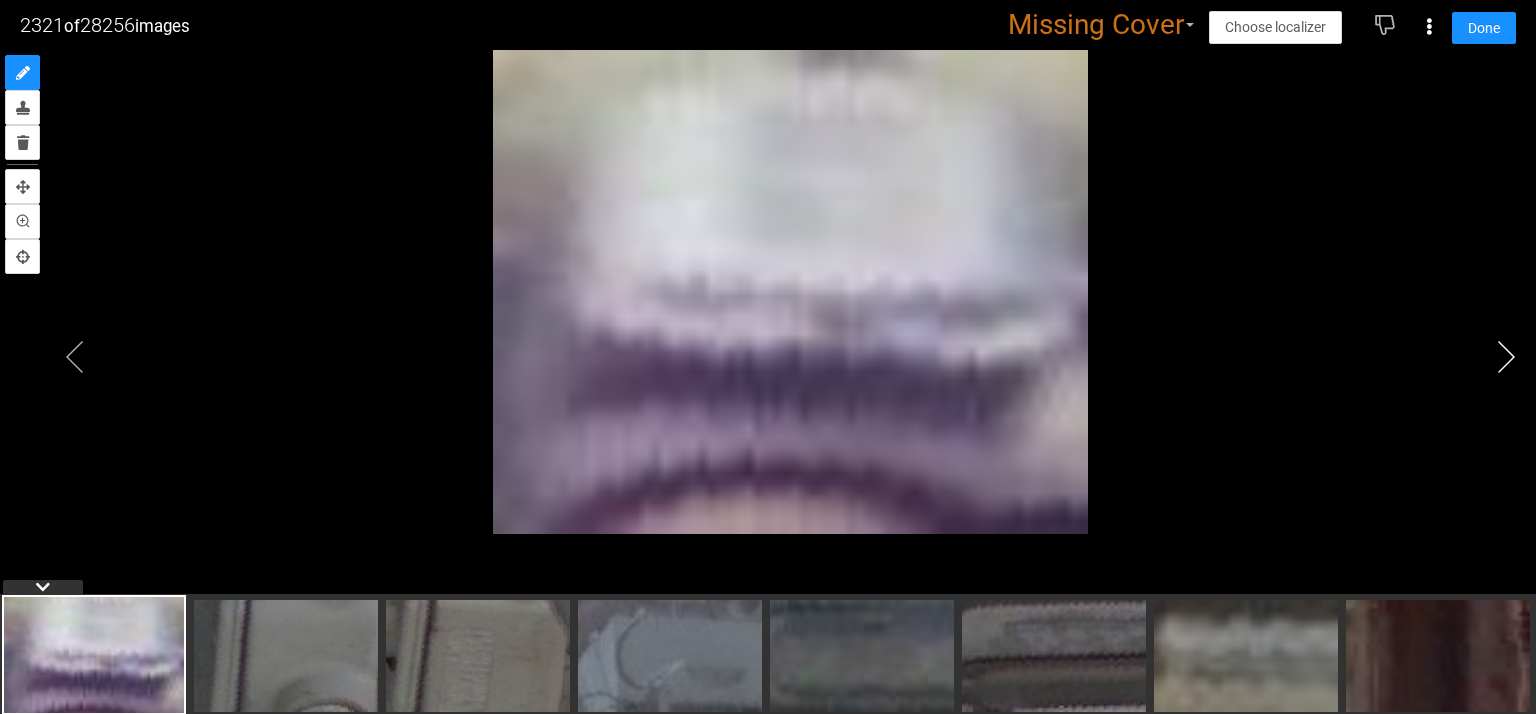 click at bounding box center (1506, 357) 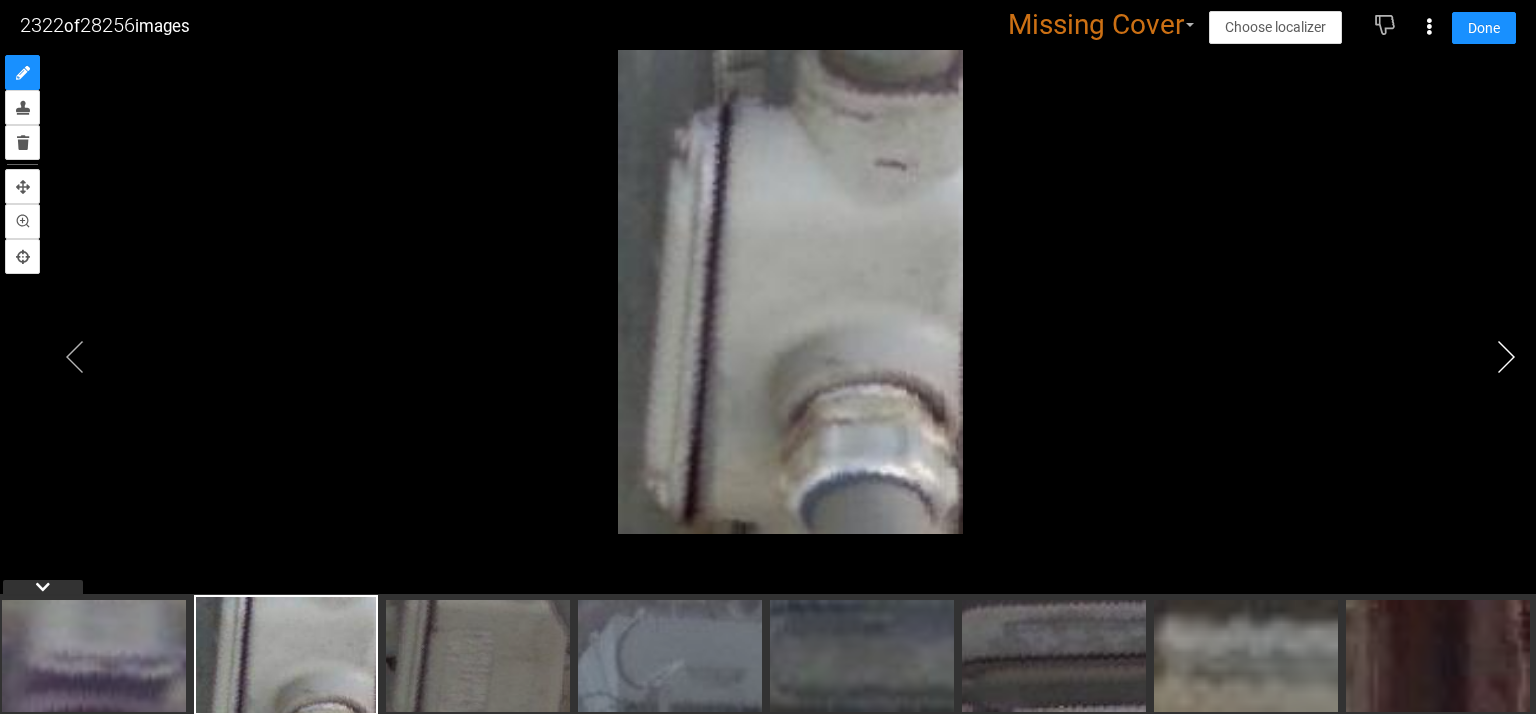 click at bounding box center [1506, 357] 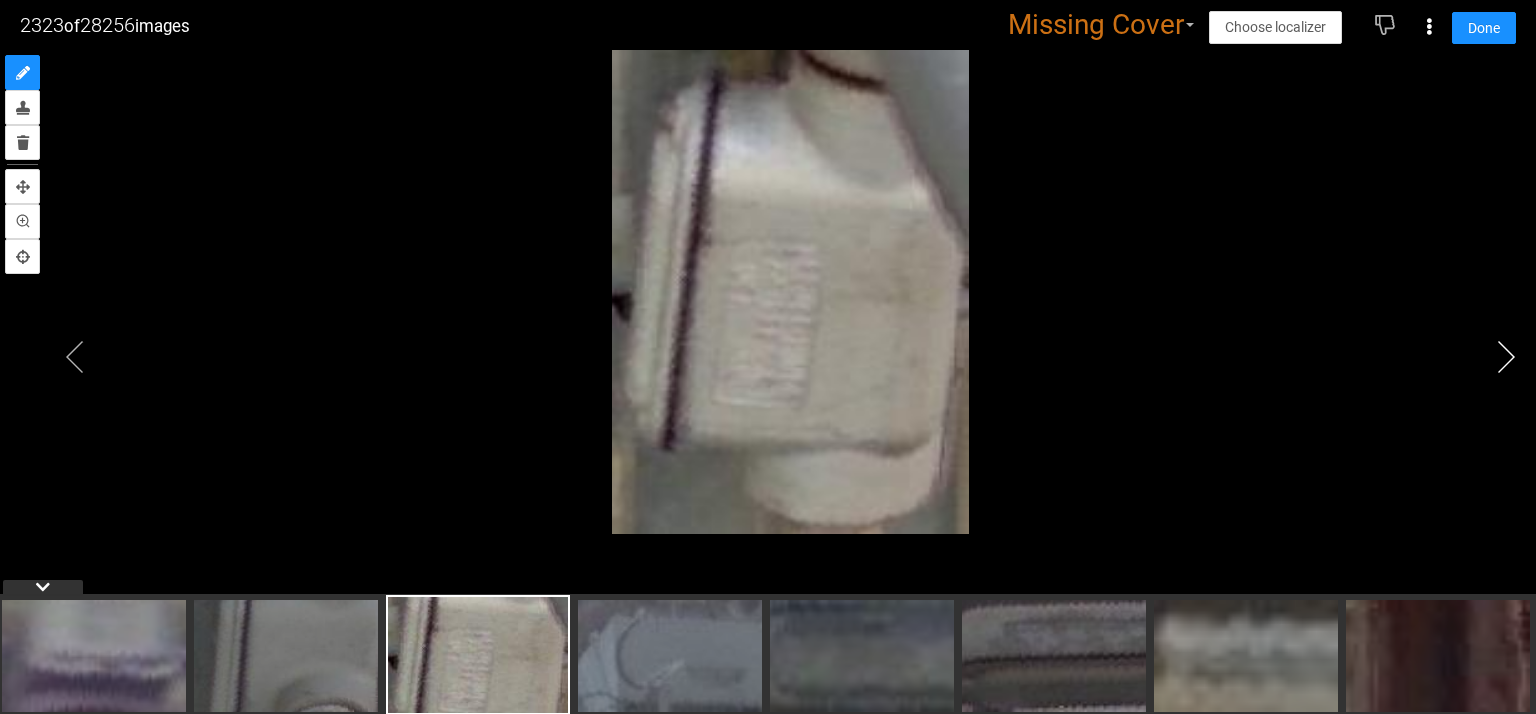 click at bounding box center (1506, 357) 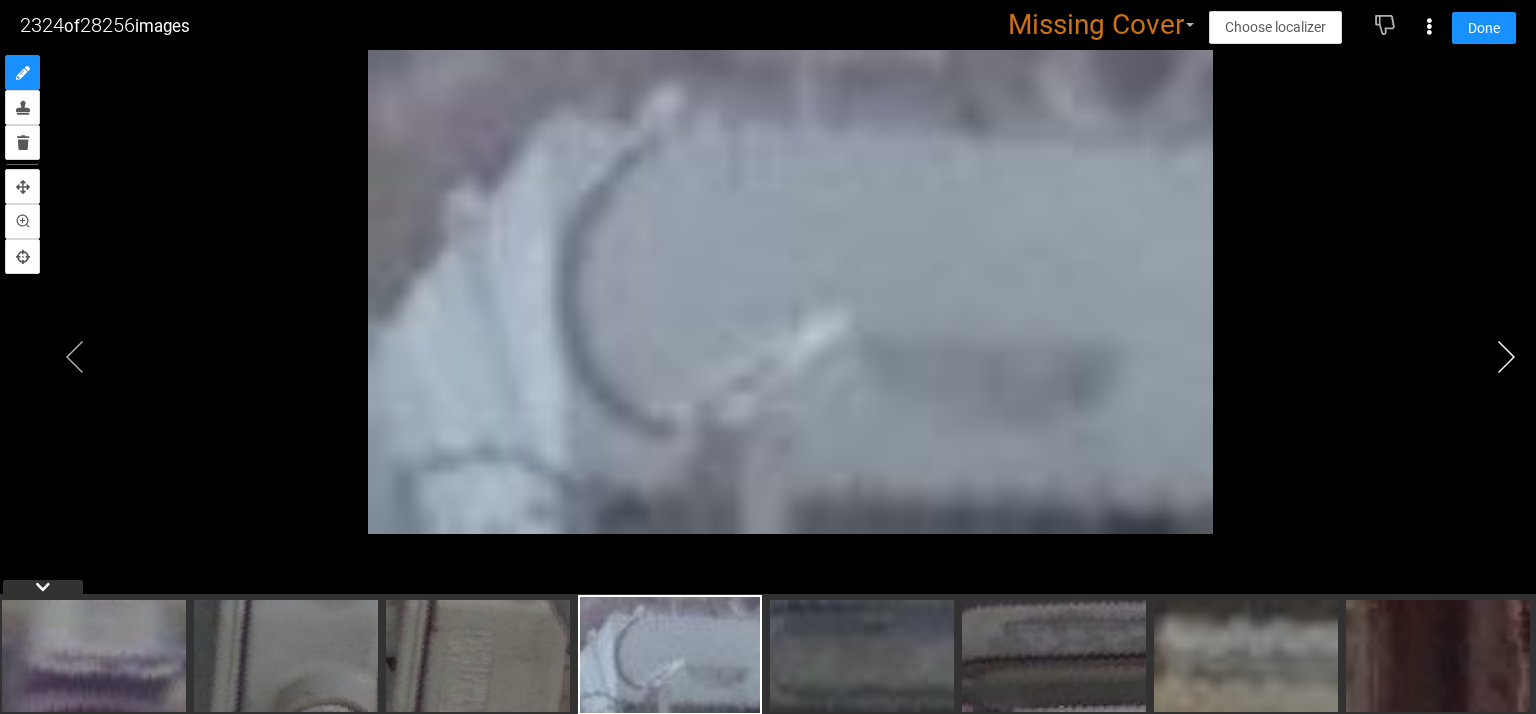 click at bounding box center [1506, 357] 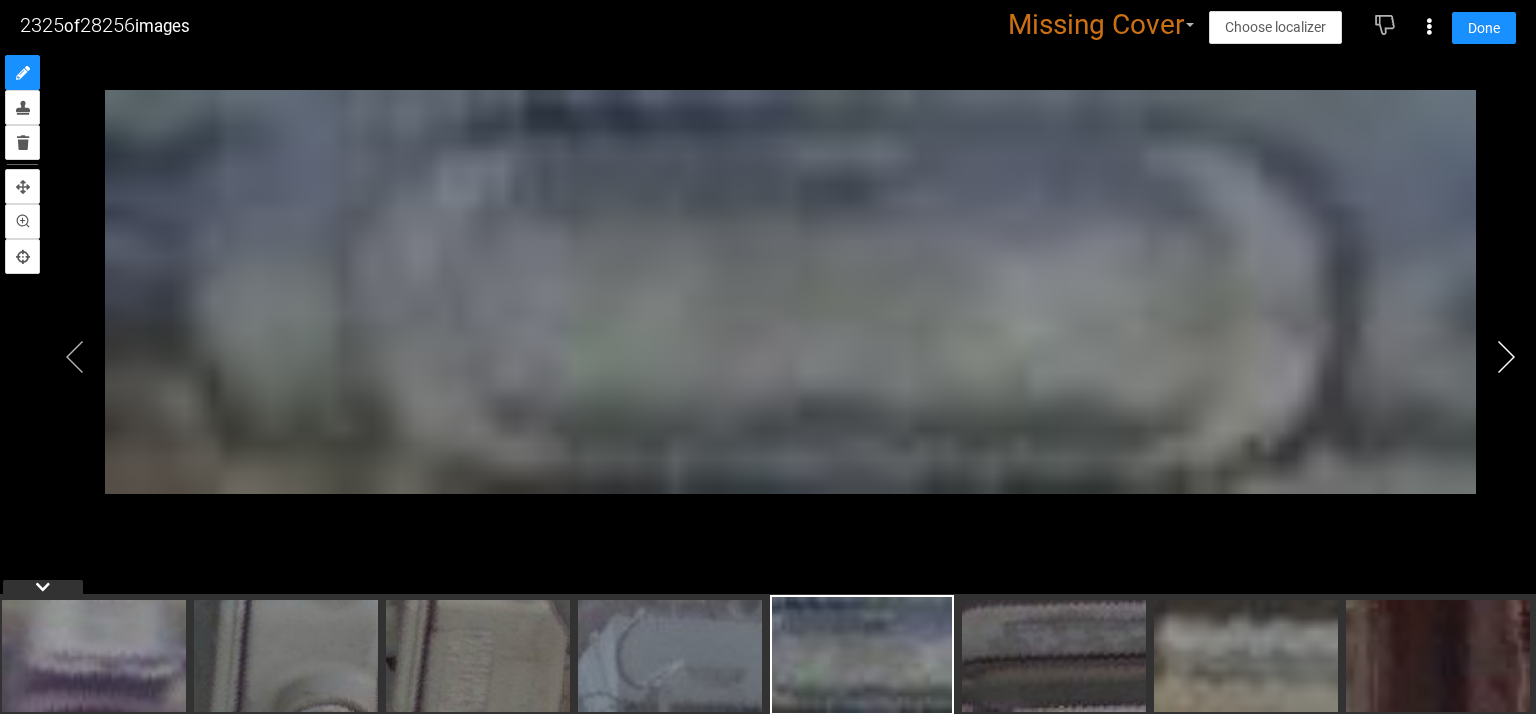 click at bounding box center (1506, 357) 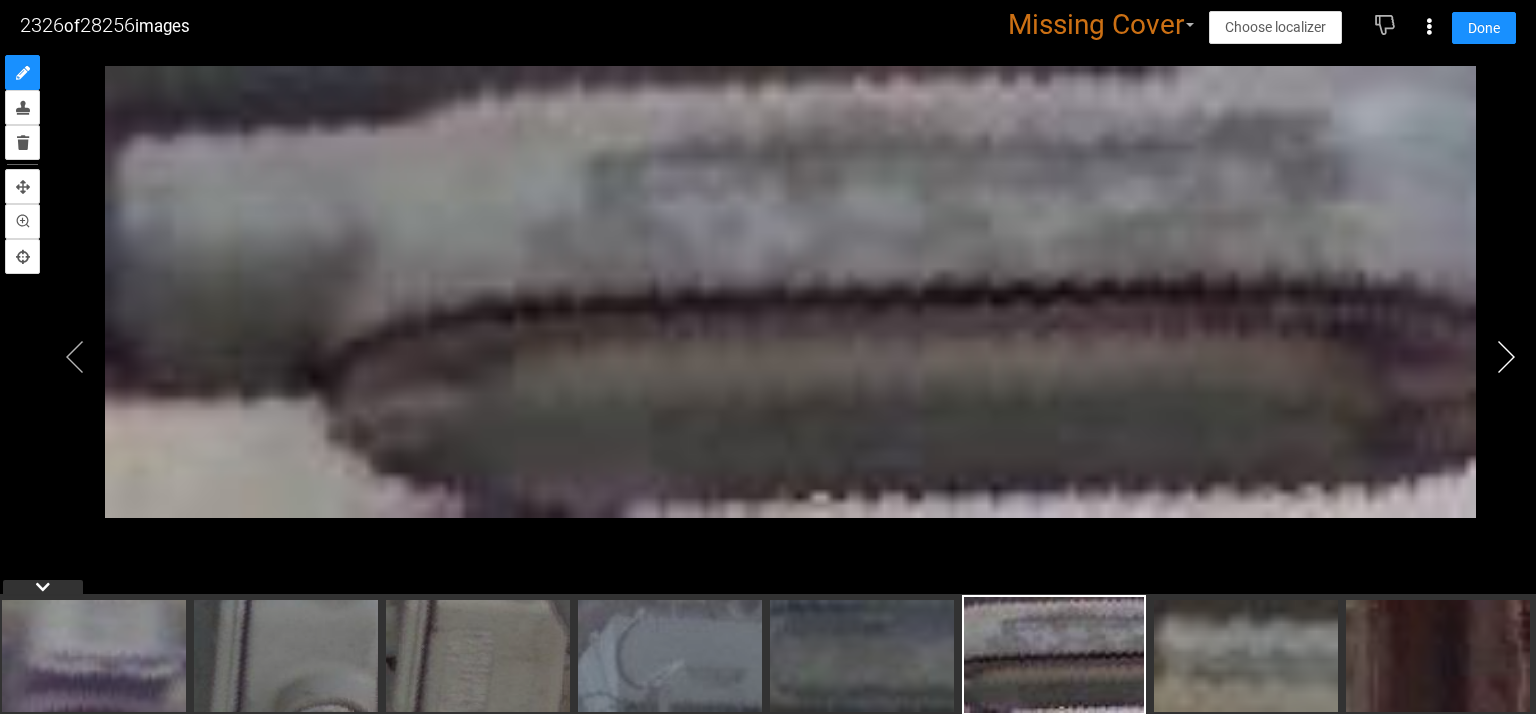 click at bounding box center [1506, 357] 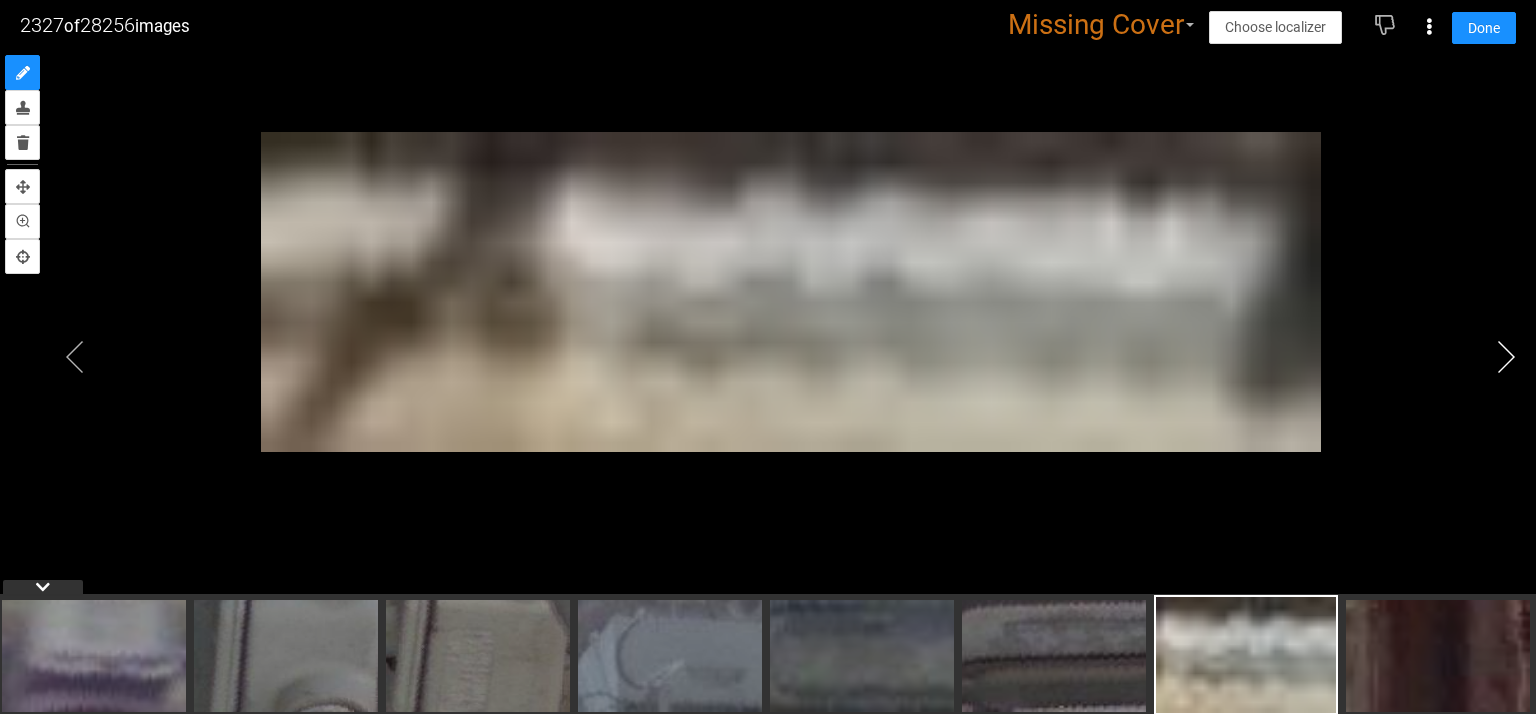 click at bounding box center (1506, 357) 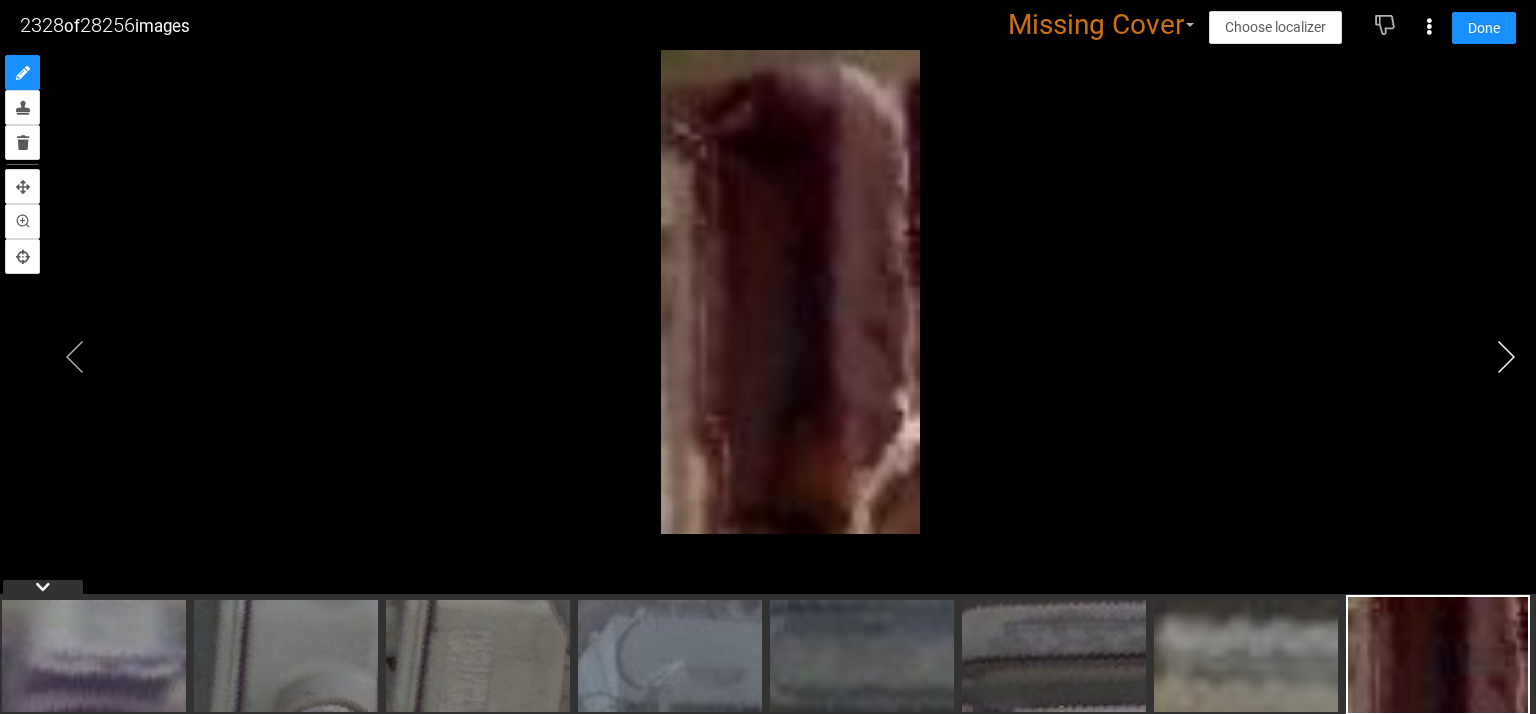 click at bounding box center (1506, 357) 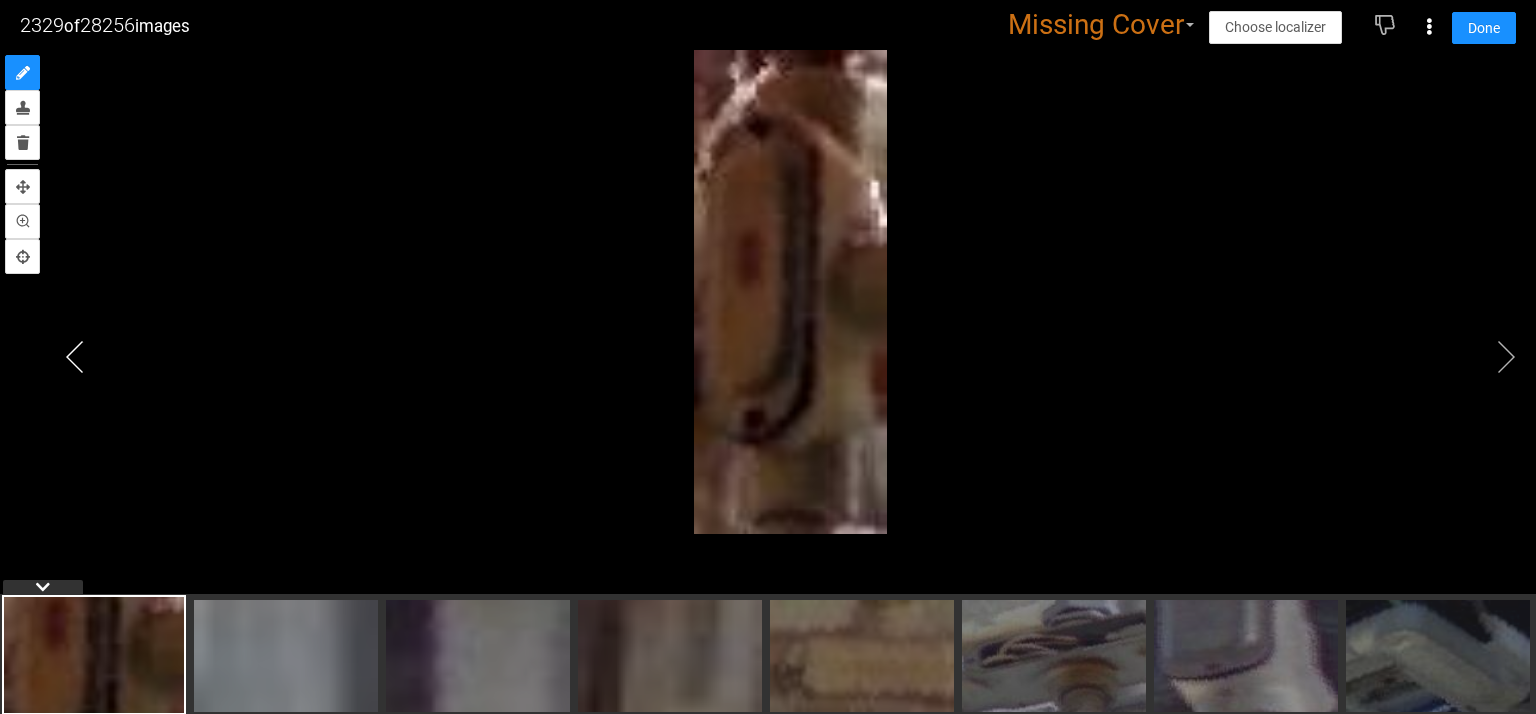 click at bounding box center [75, 357] 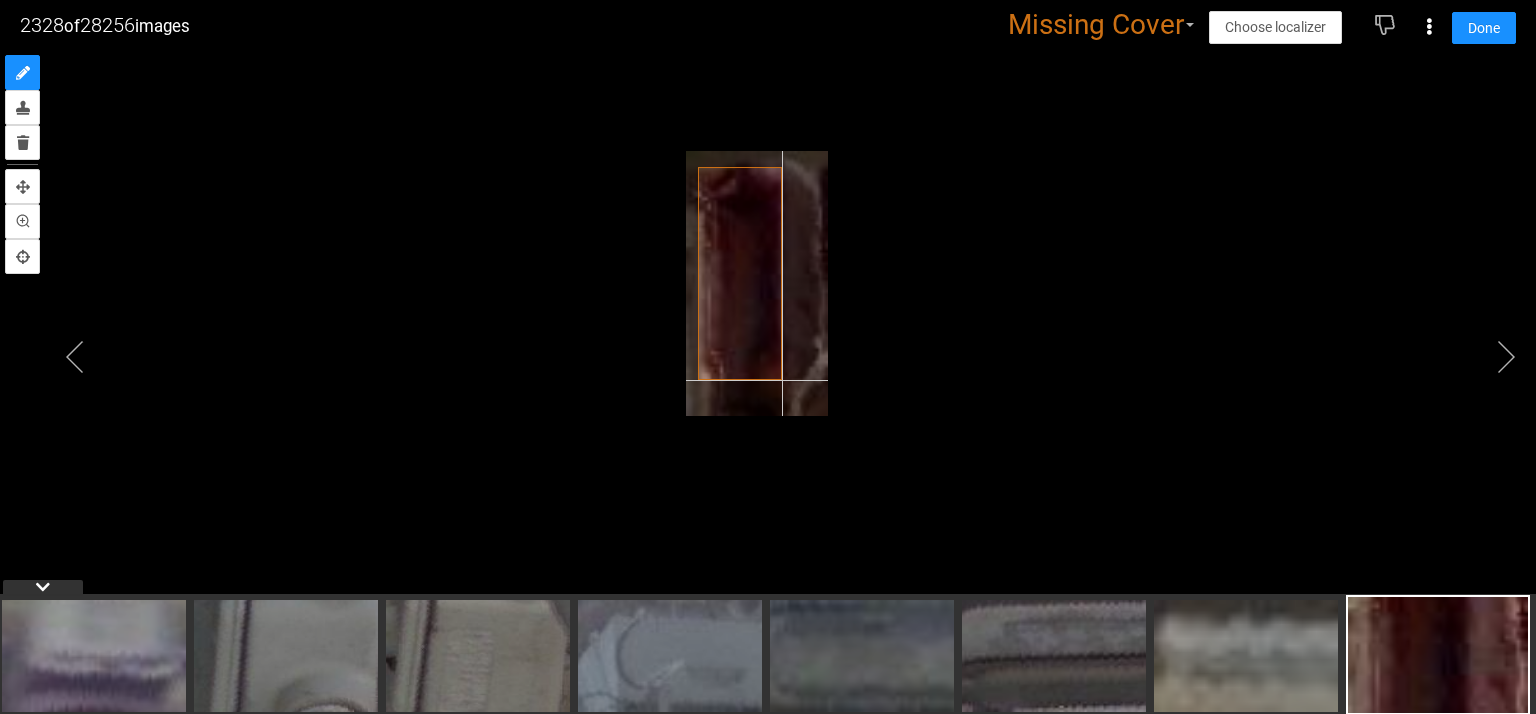 click at bounding box center [757, 284] 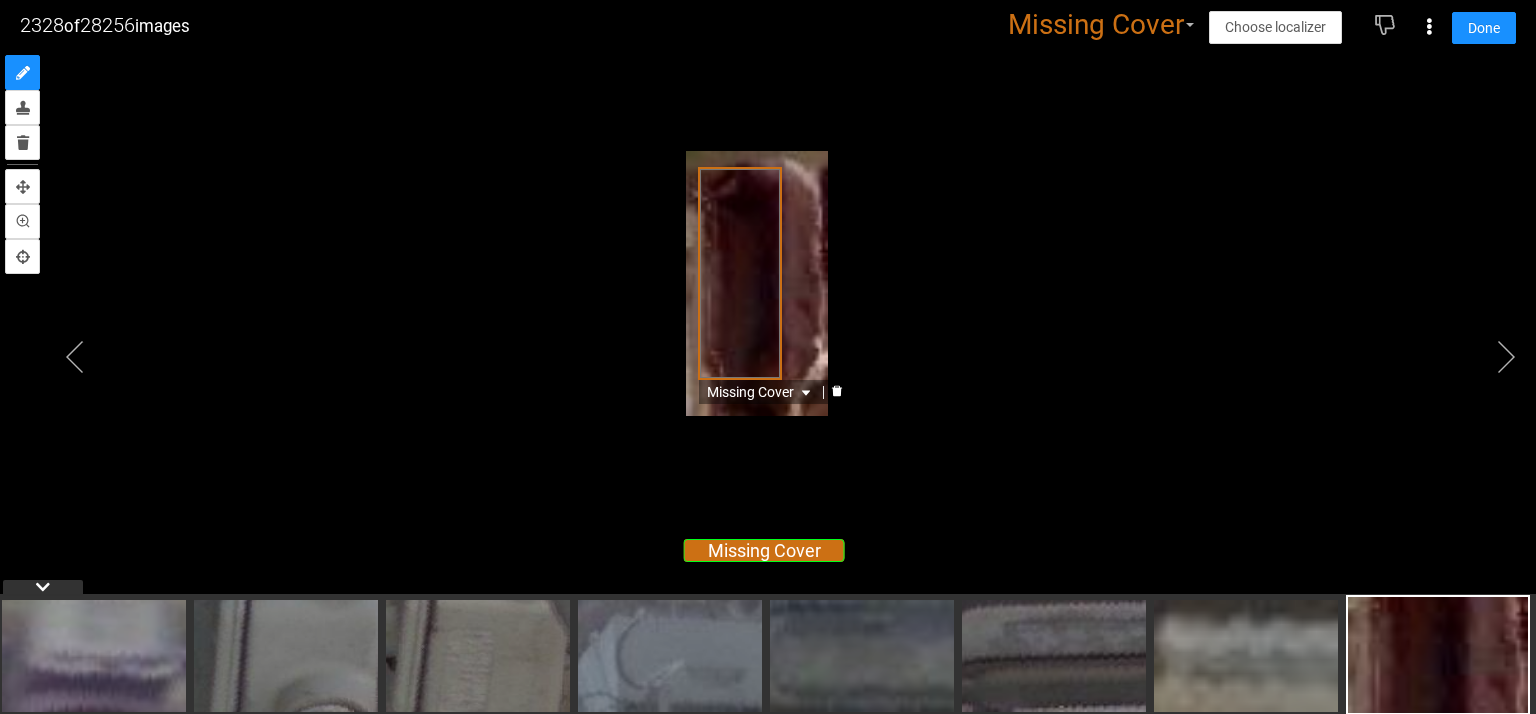 click on "Missing Cover" at bounding box center [761, 392] 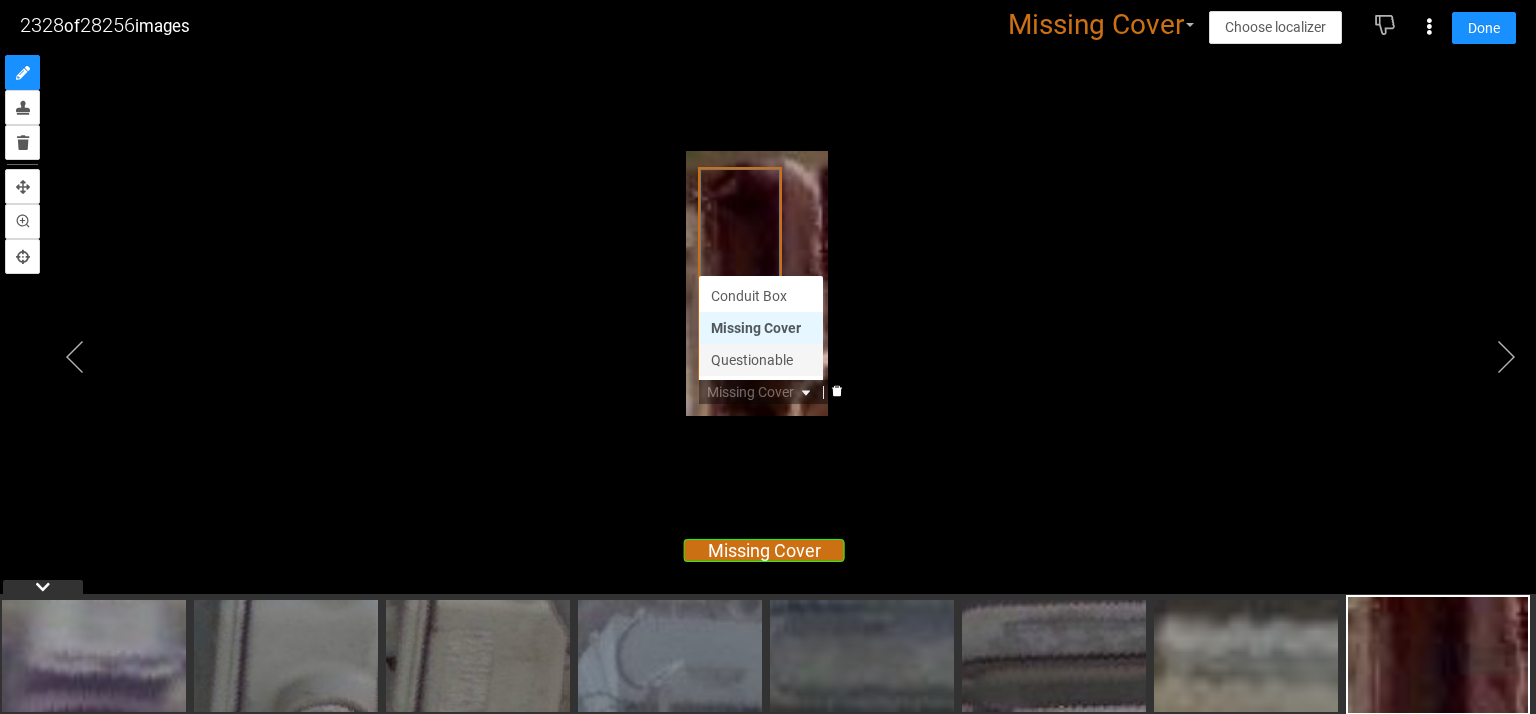 click on "Questionable" at bounding box center [761, 360] 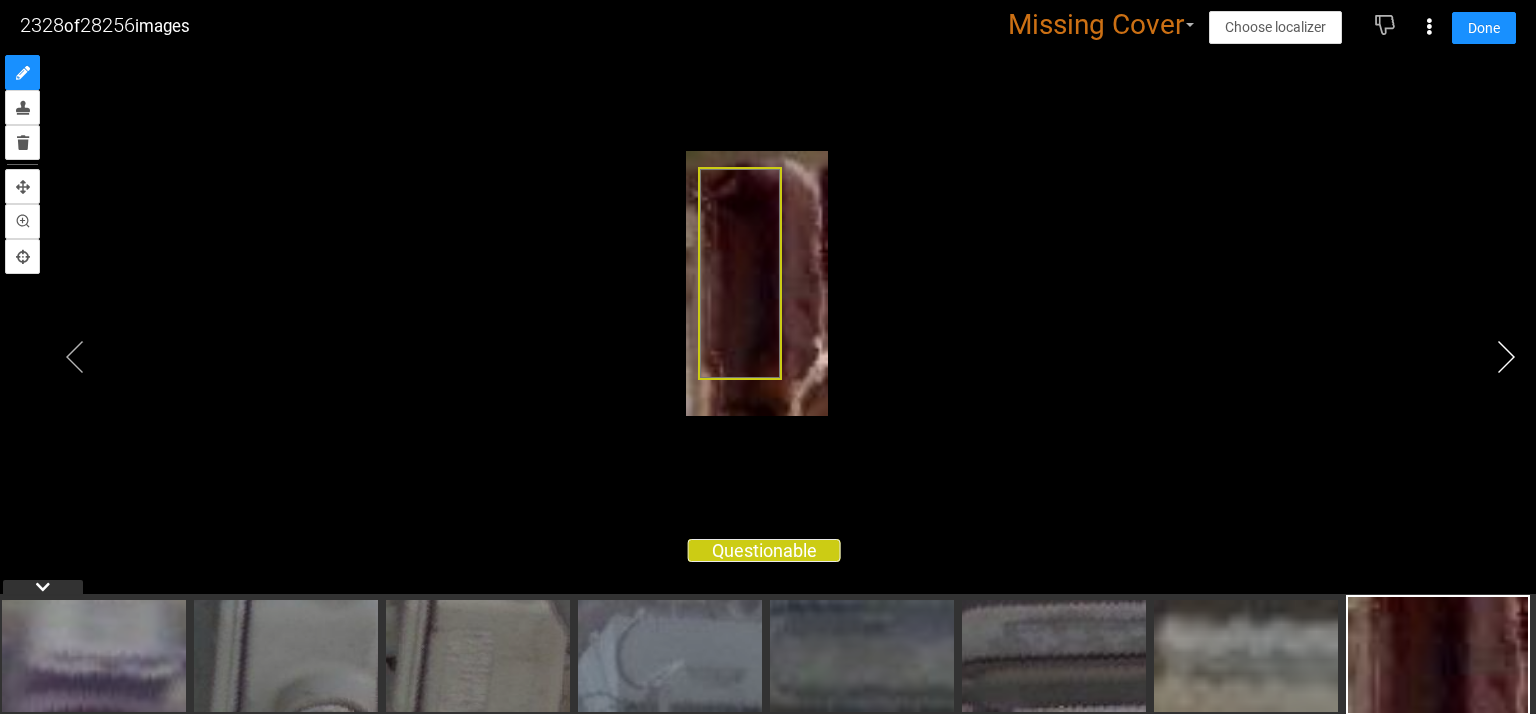 click at bounding box center (1506, 357) 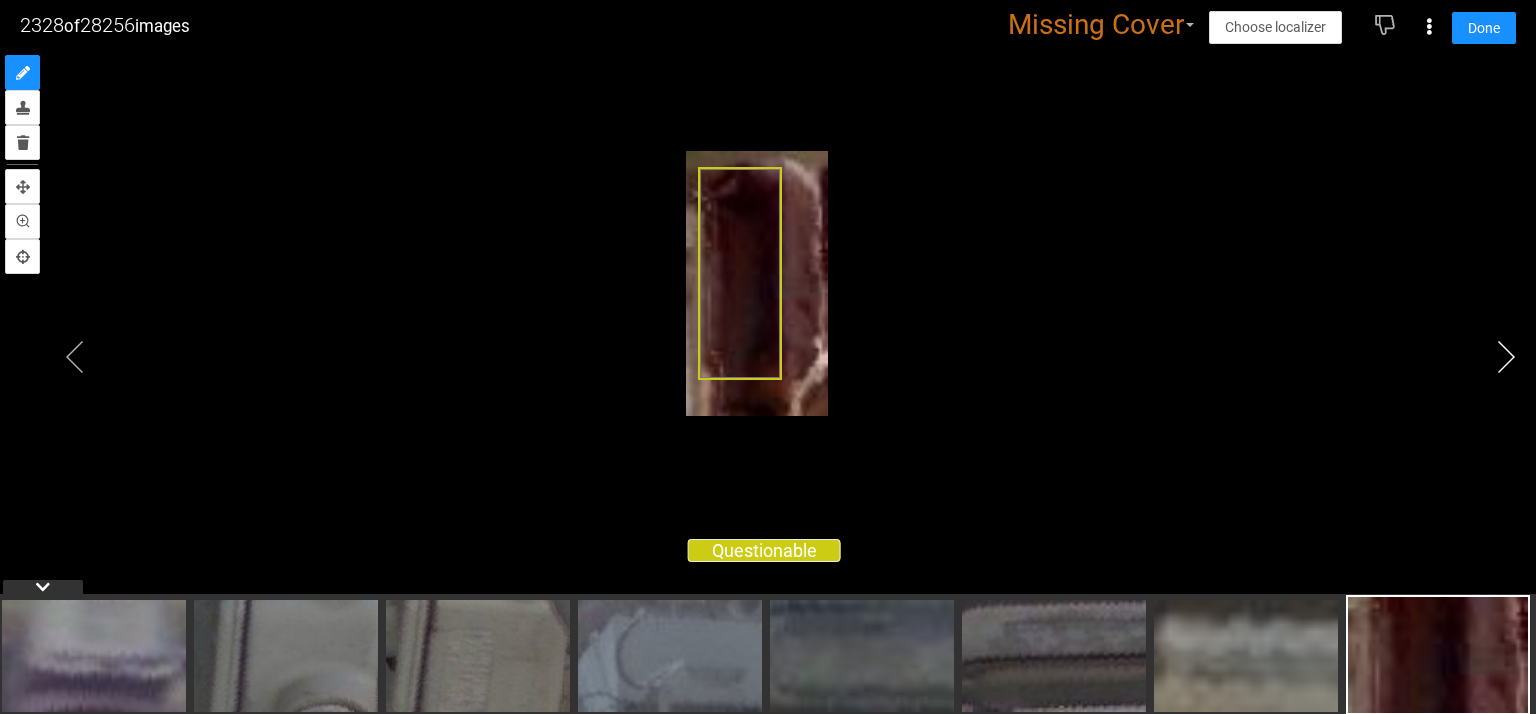 click at bounding box center [1506, 357] 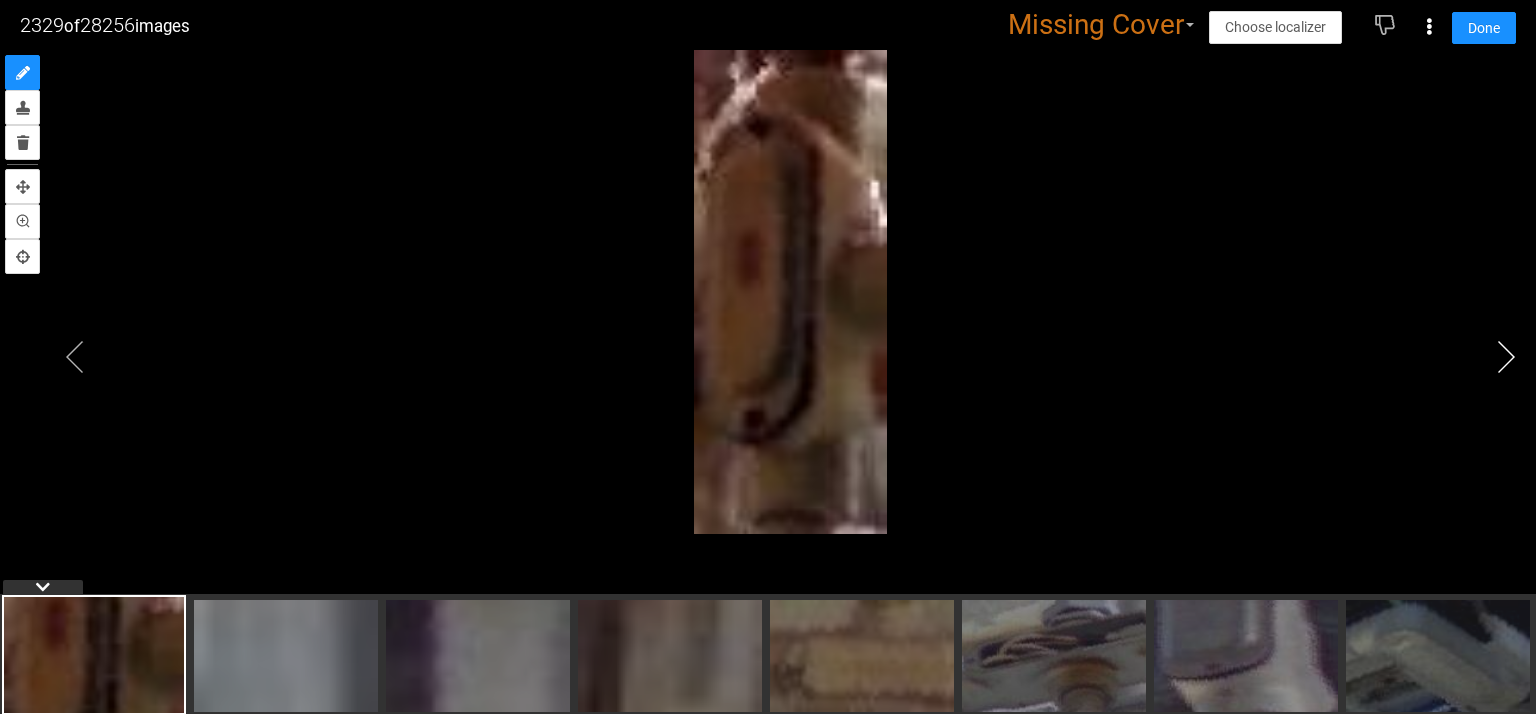 click at bounding box center [1506, 357] 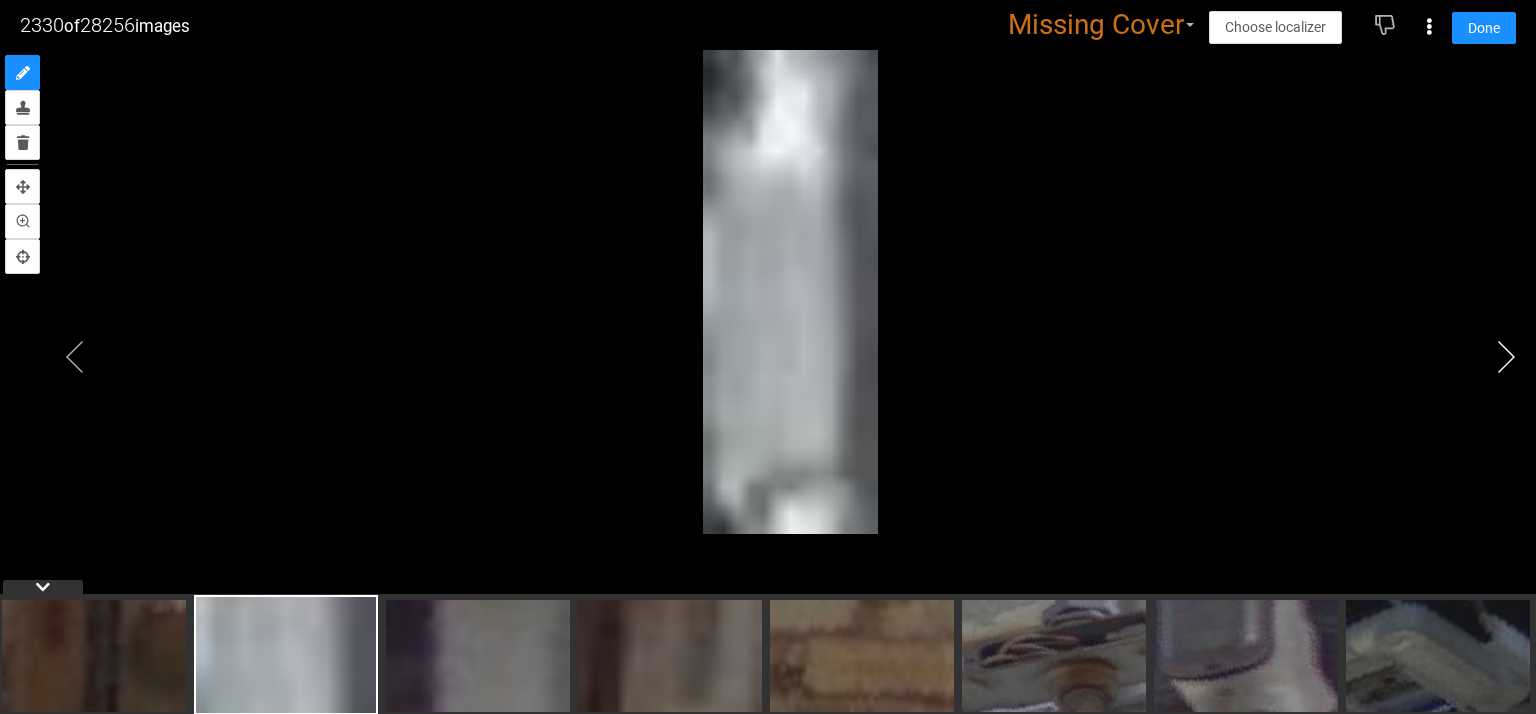 click at bounding box center (1506, 357) 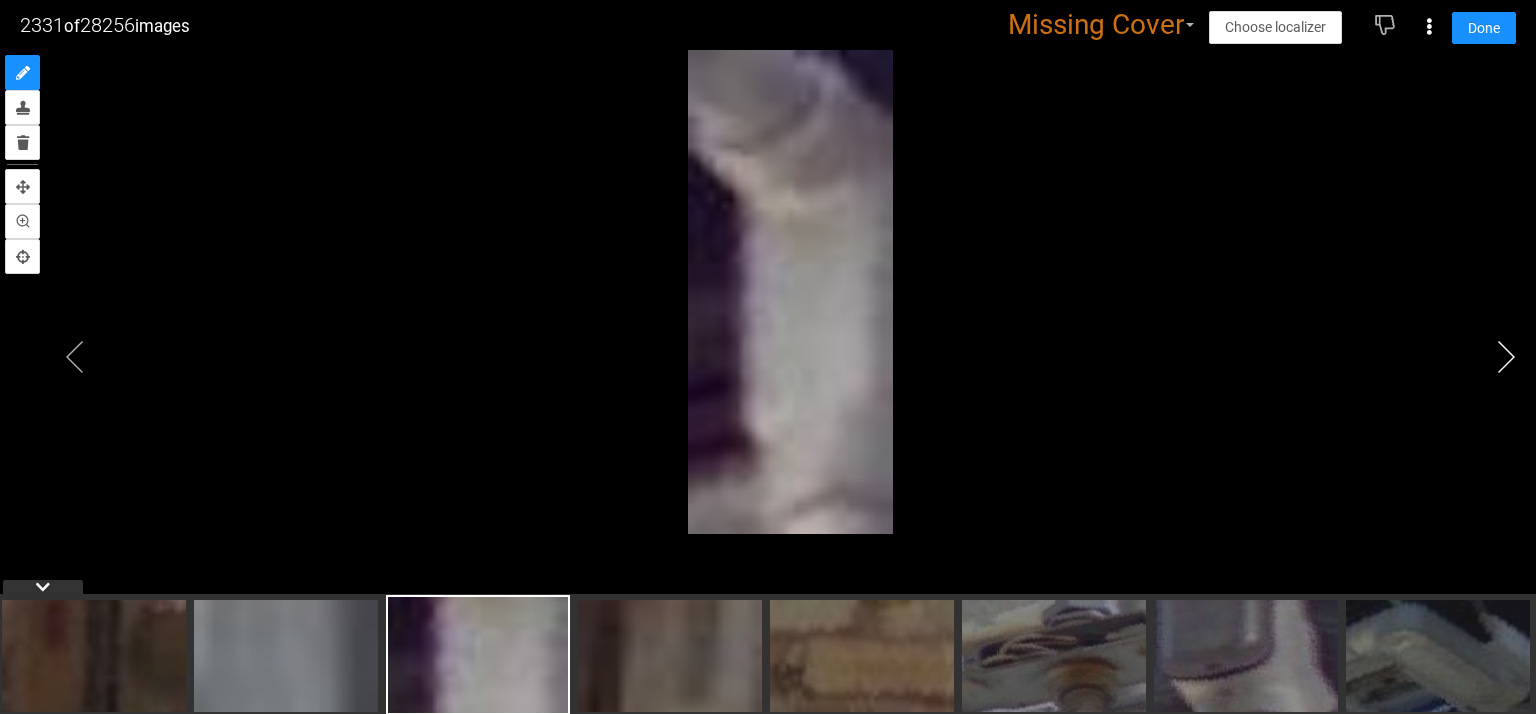 click at bounding box center [1506, 357] 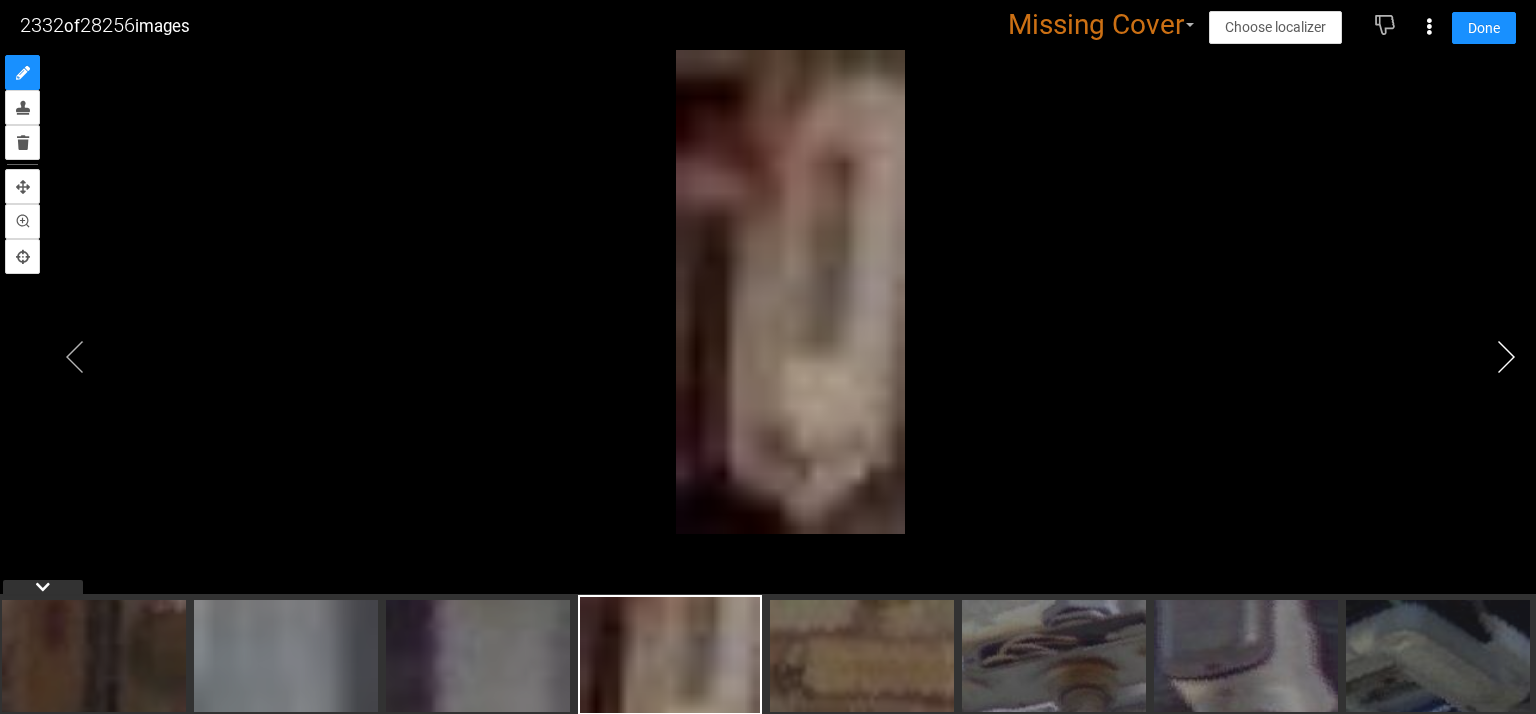 click at bounding box center [1506, 357] 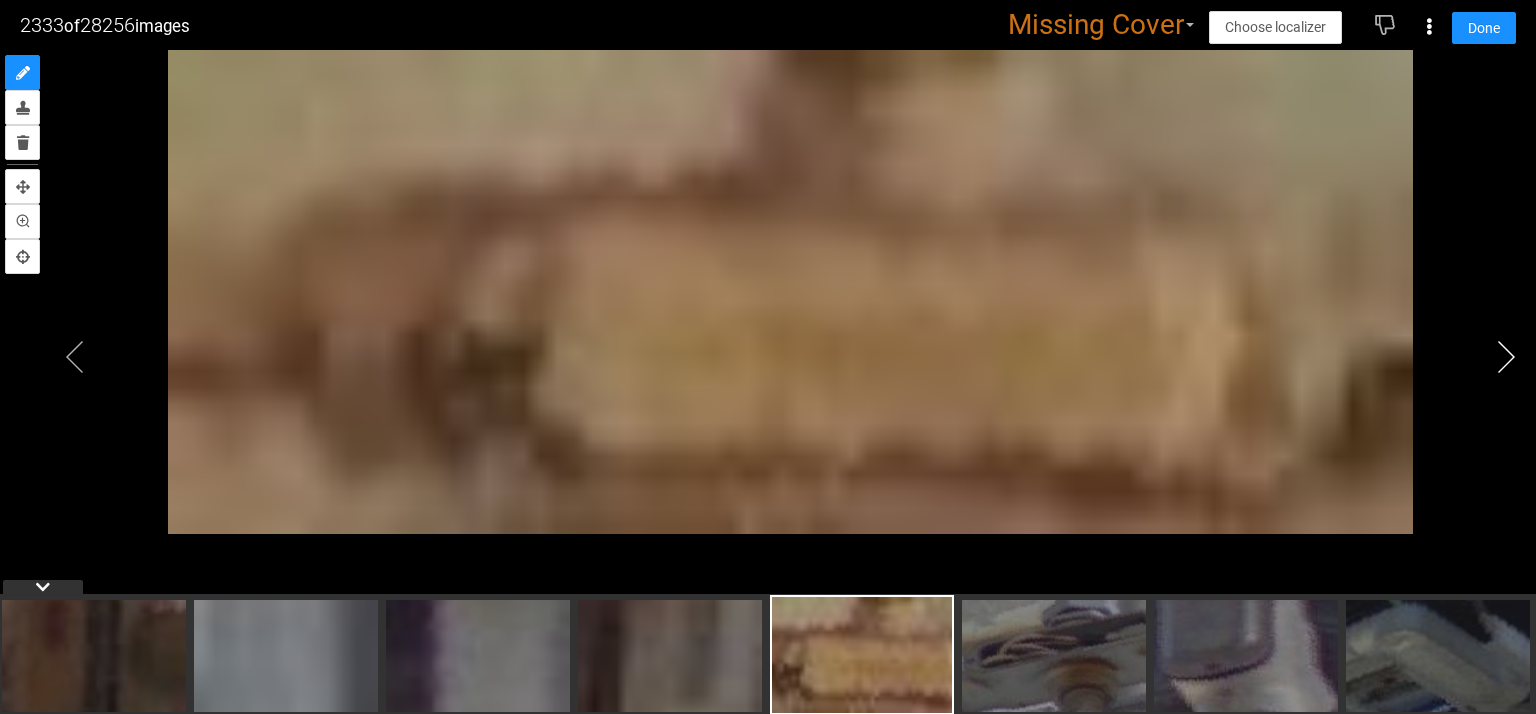 click at bounding box center (1506, 357) 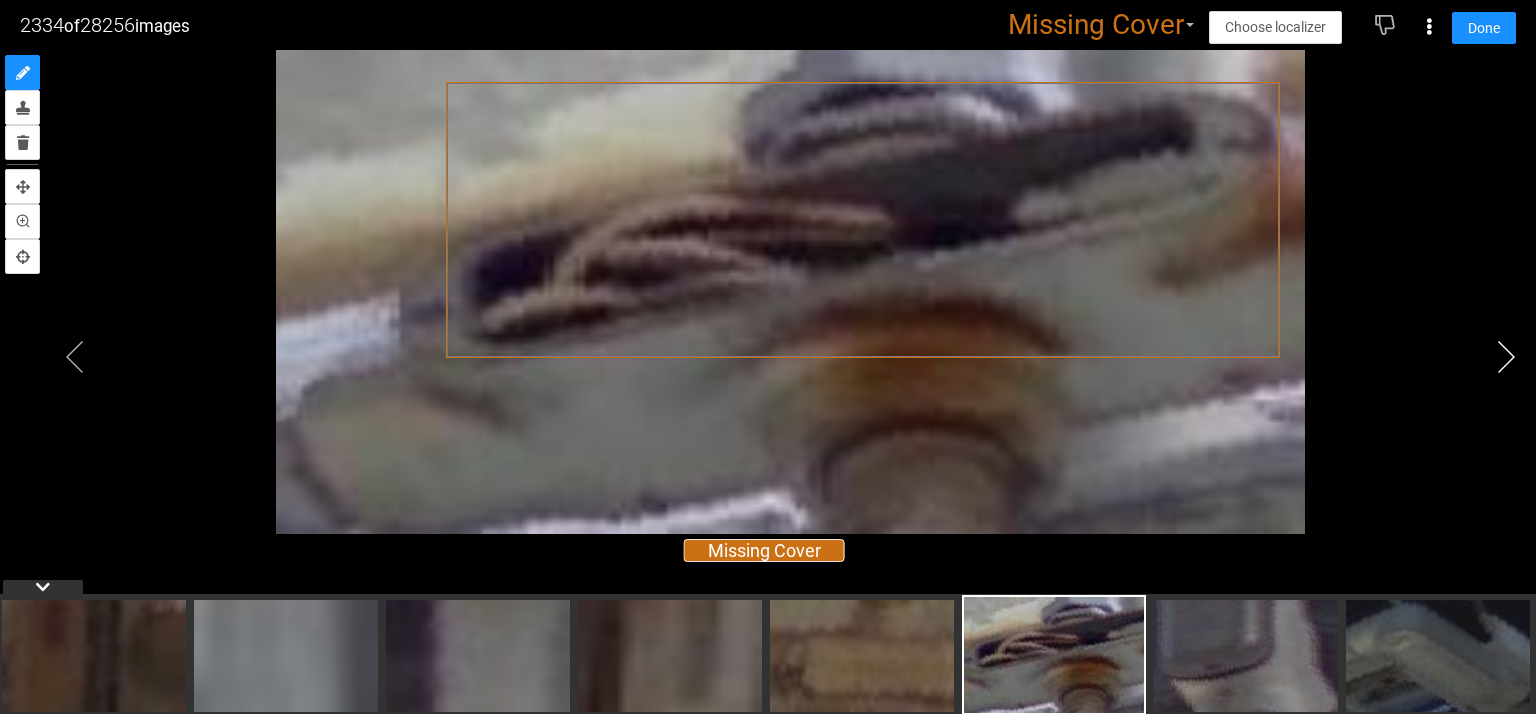 click at bounding box center (1506, 357) 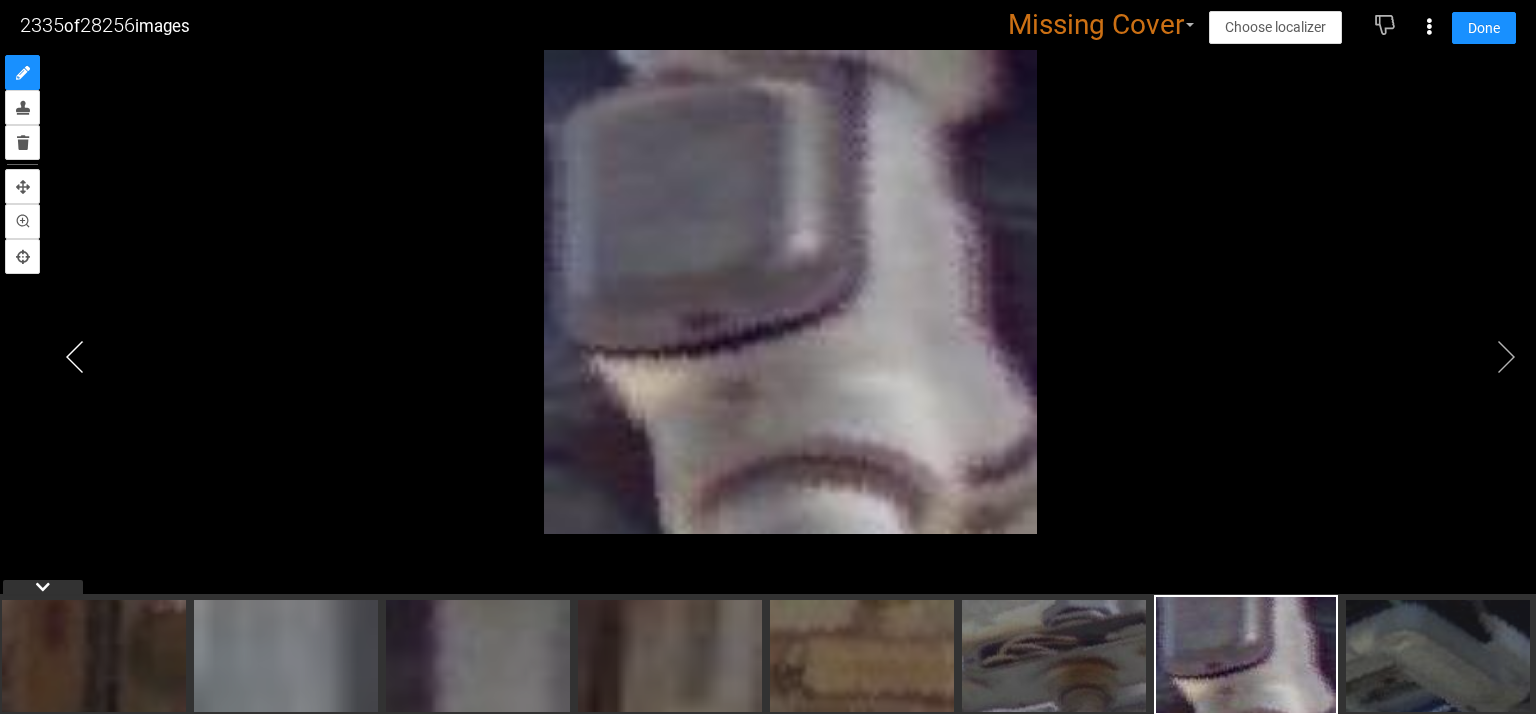 click at bounding box center (75, 357) 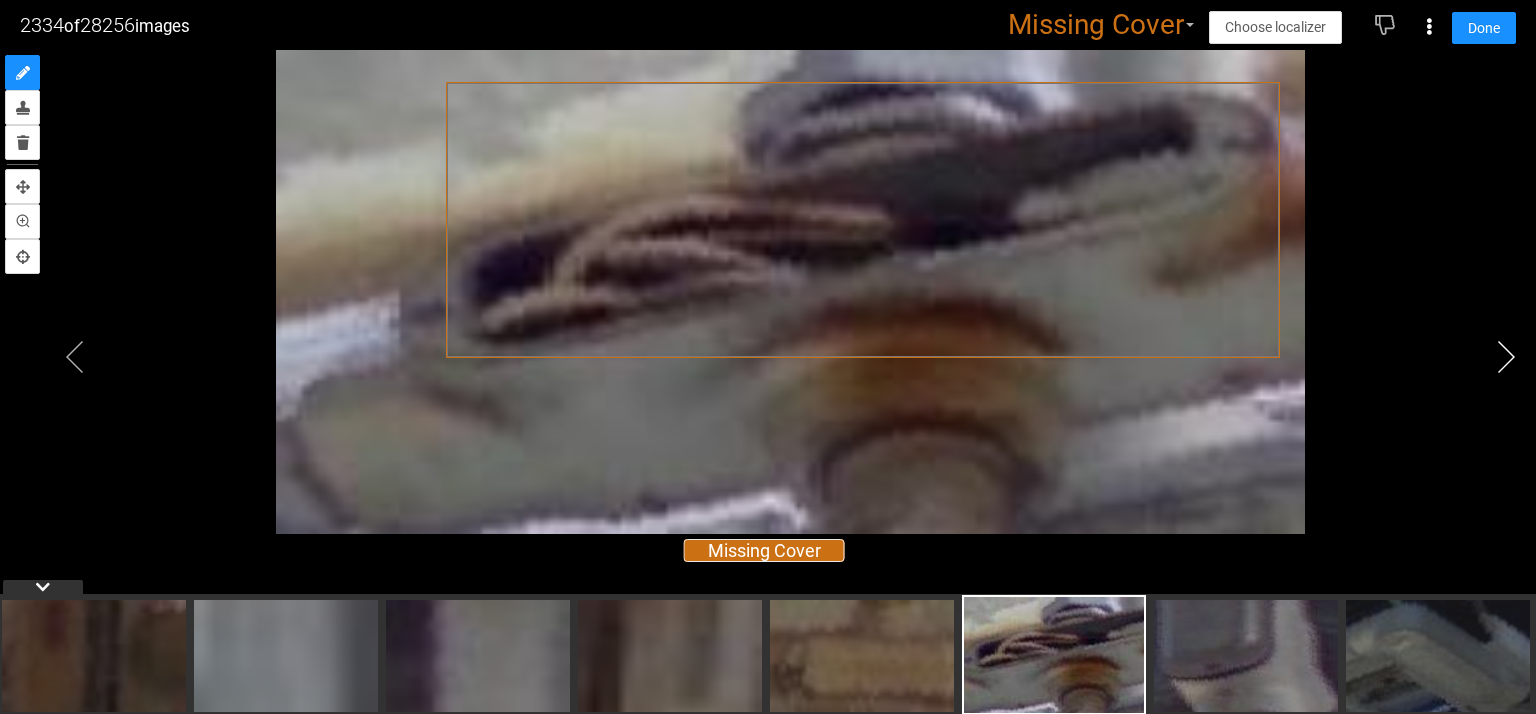 click at bounding box center [1506, 357] 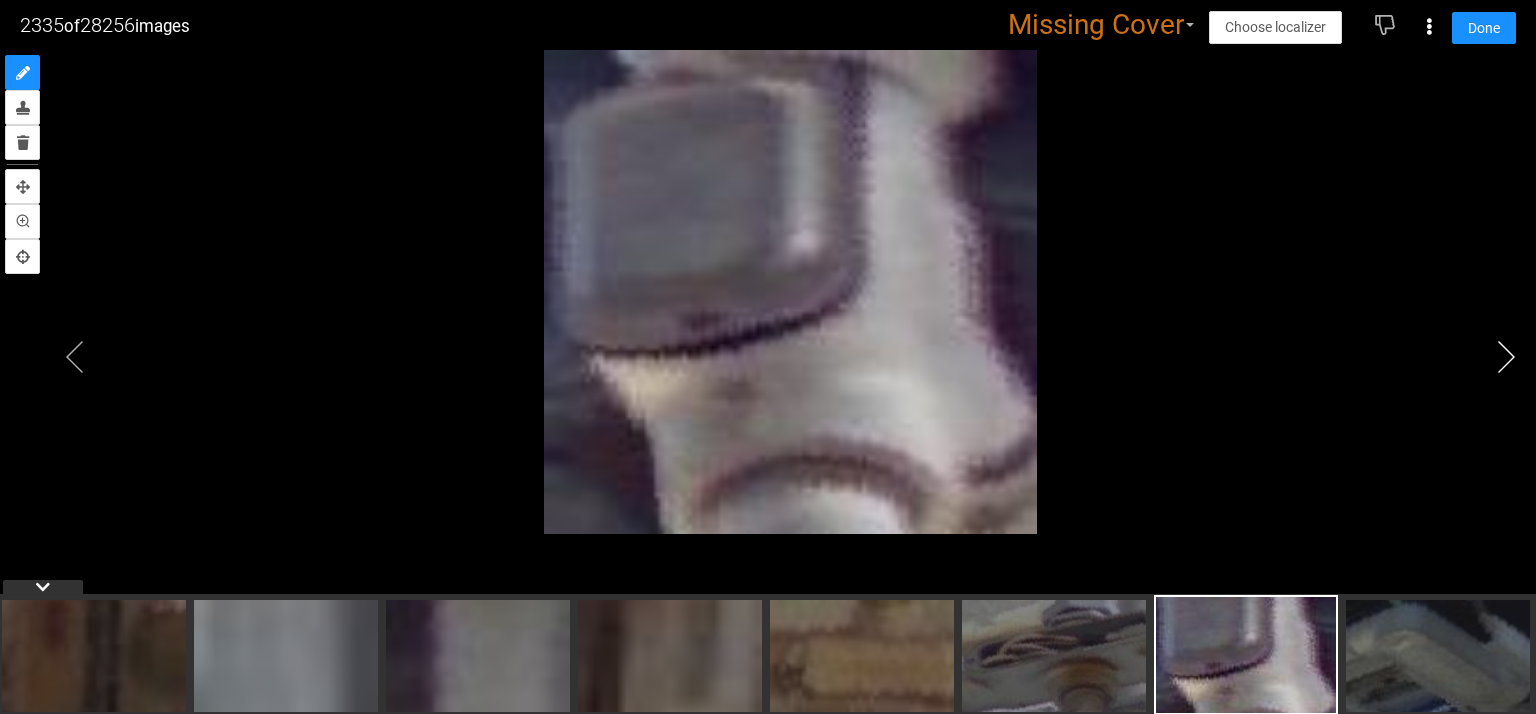 click at bounding box center [1506, 357] 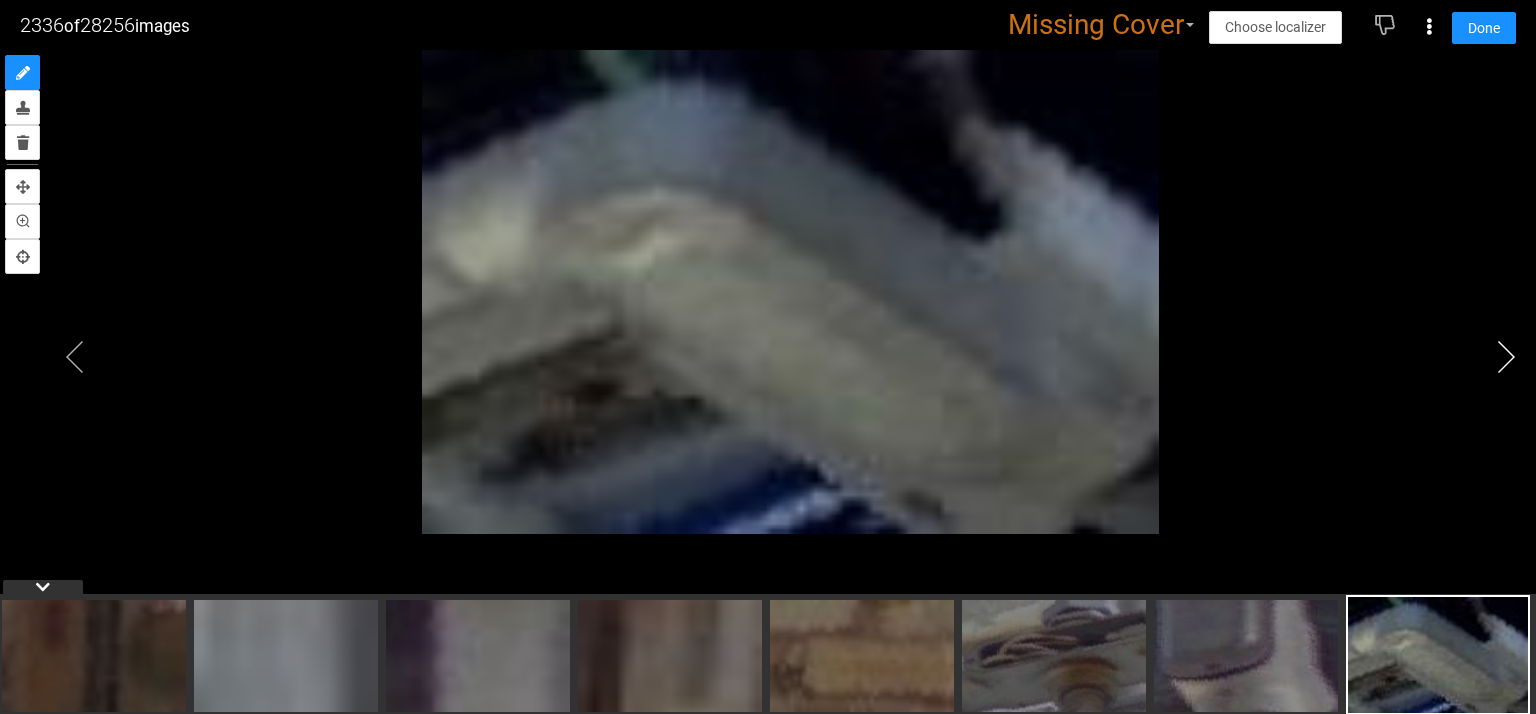 click at bounding box center (1506, 357) 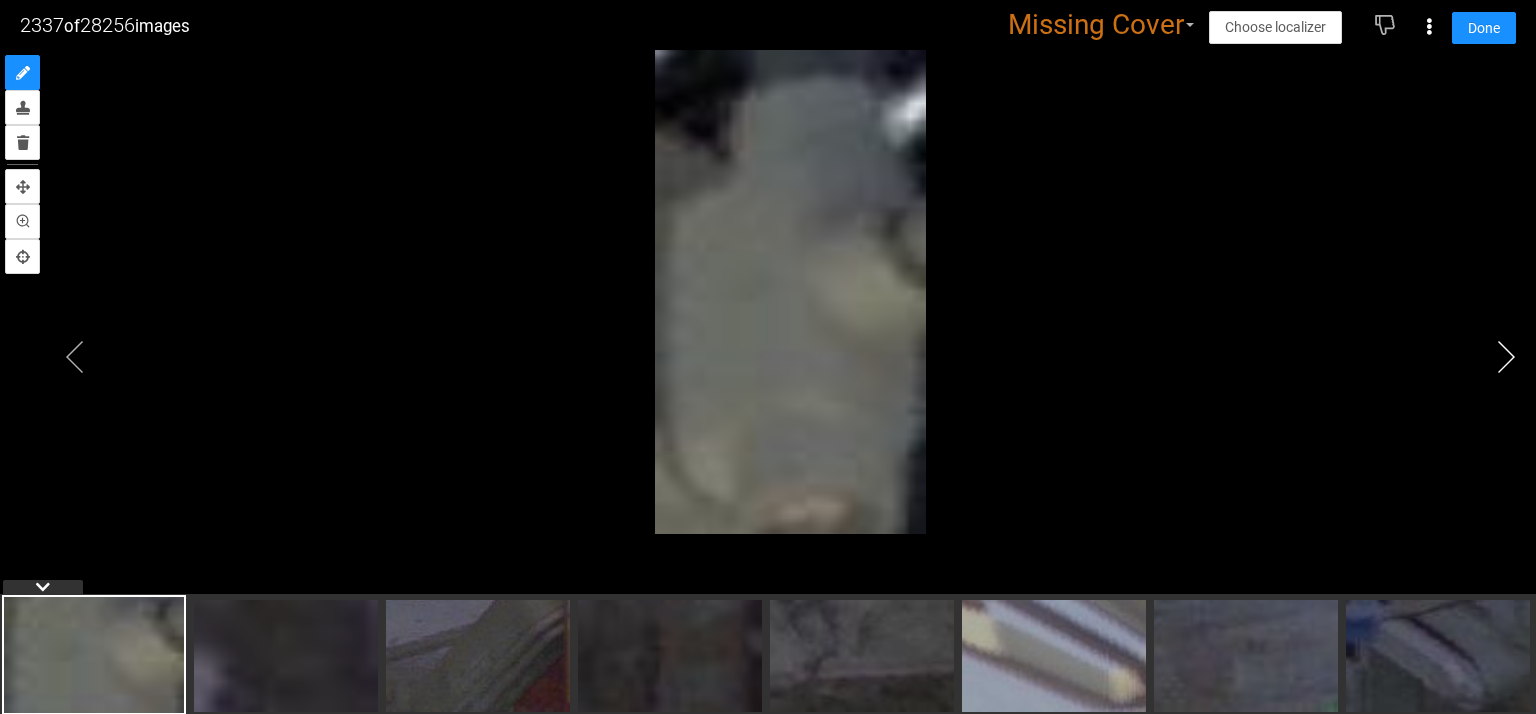 click at bounding box center (1506, 357) 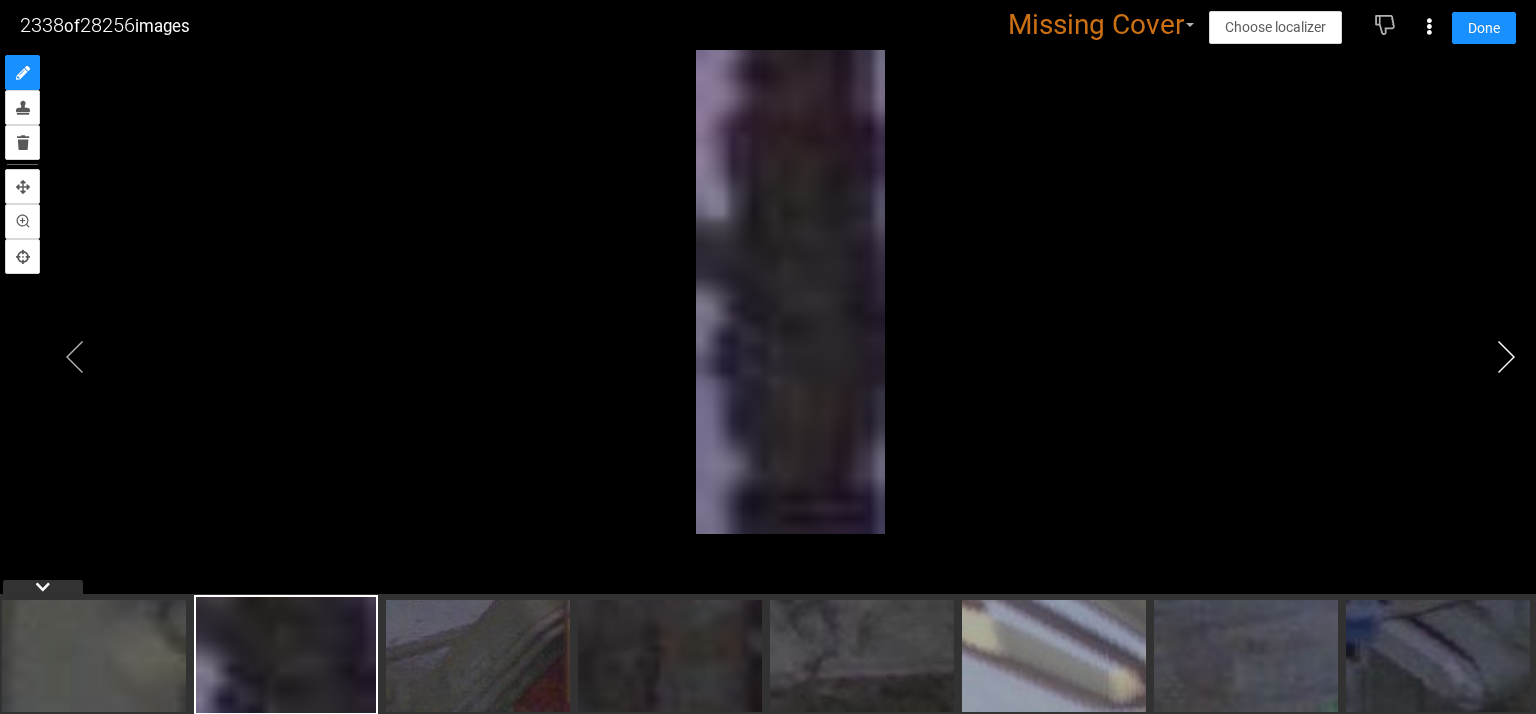 click at bounding box center (1506, 357) 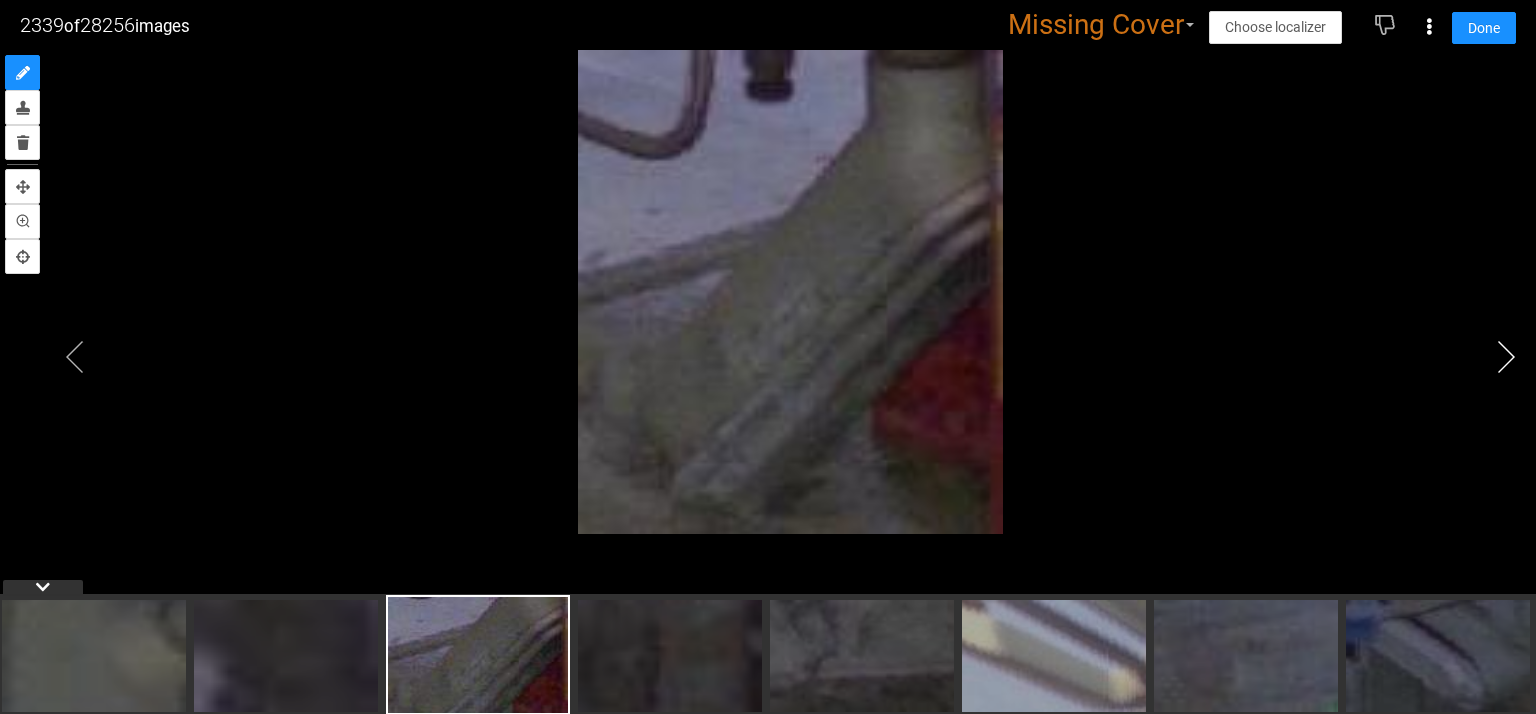 click at bounding box center (1506, 357) 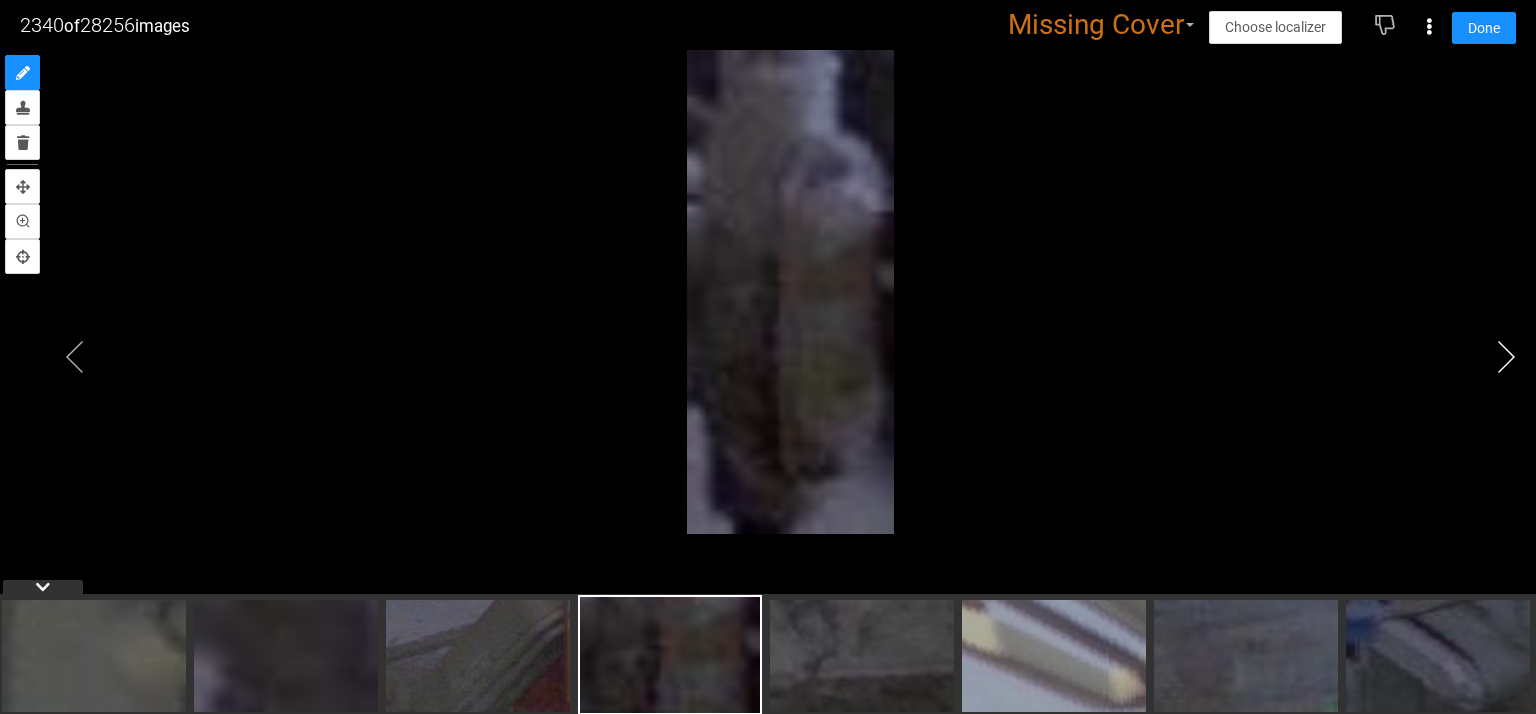 click at bounding box center (1506, 357) 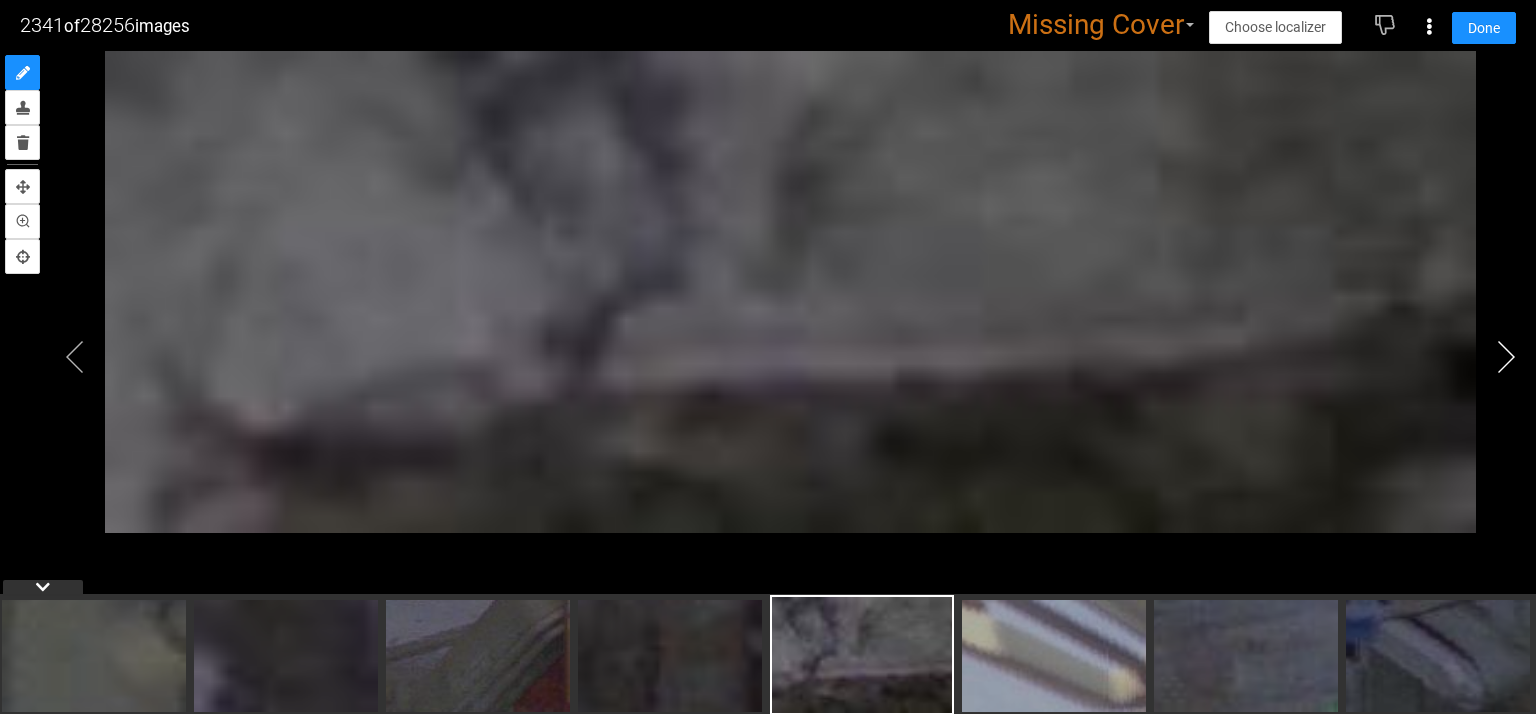 click at bounding box center [1506, 357] 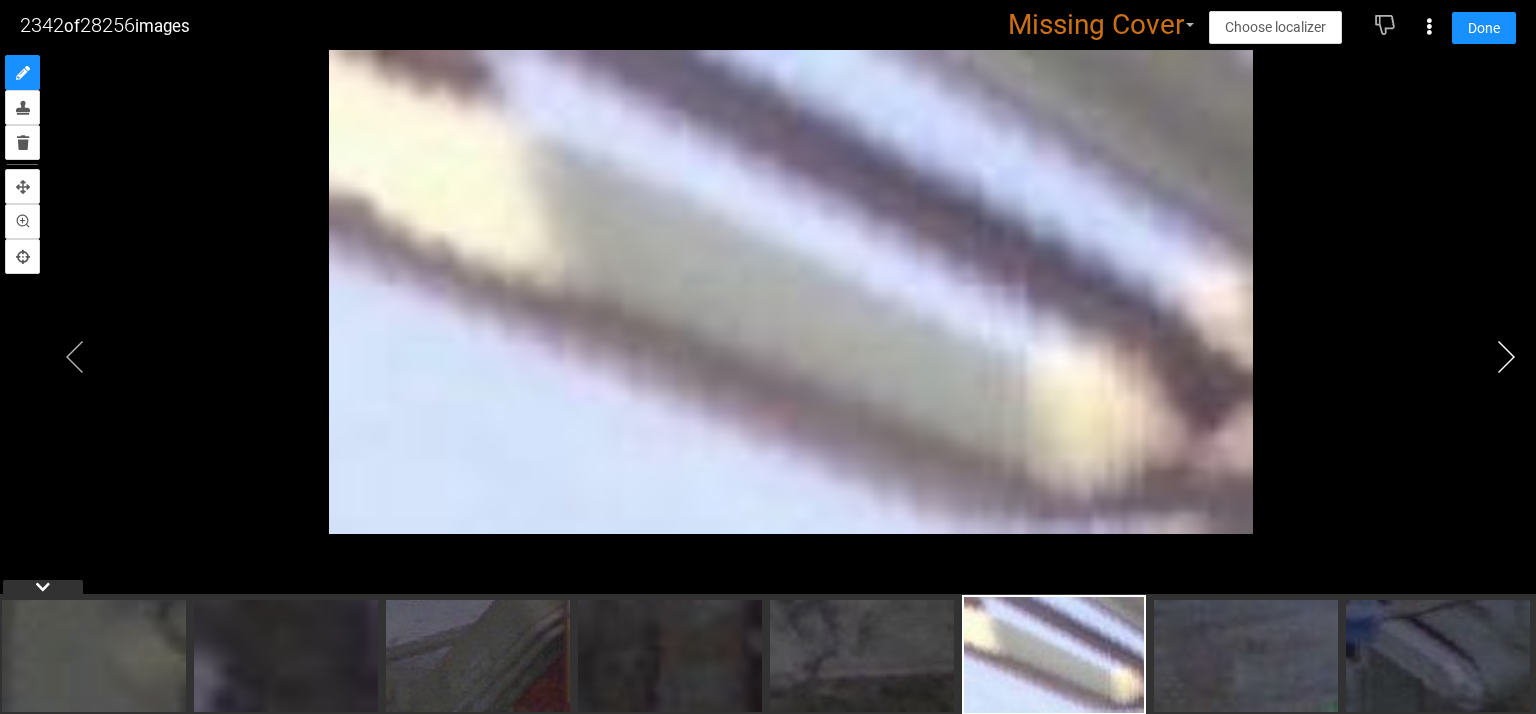 click at bounding box center (1506, 357) 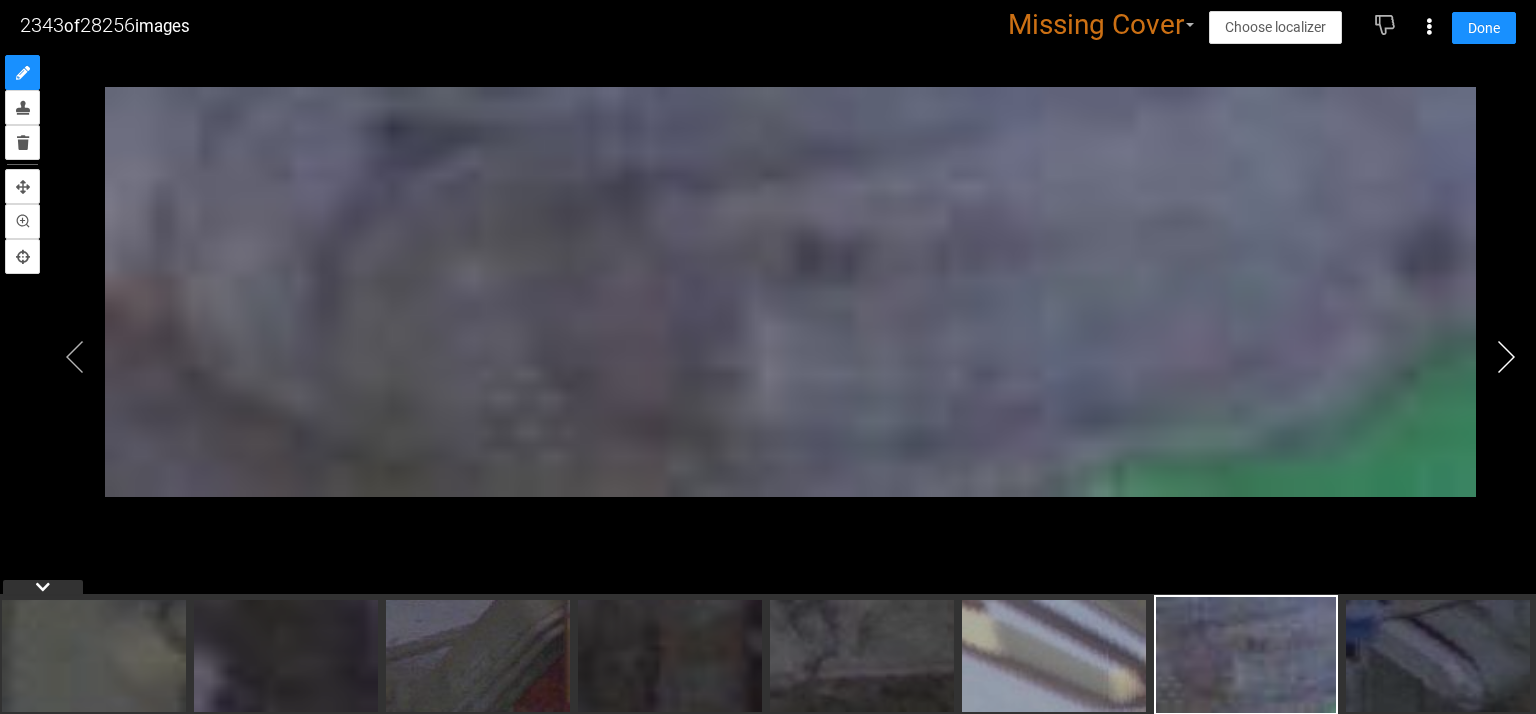 click at bounding box center [1506, 357] 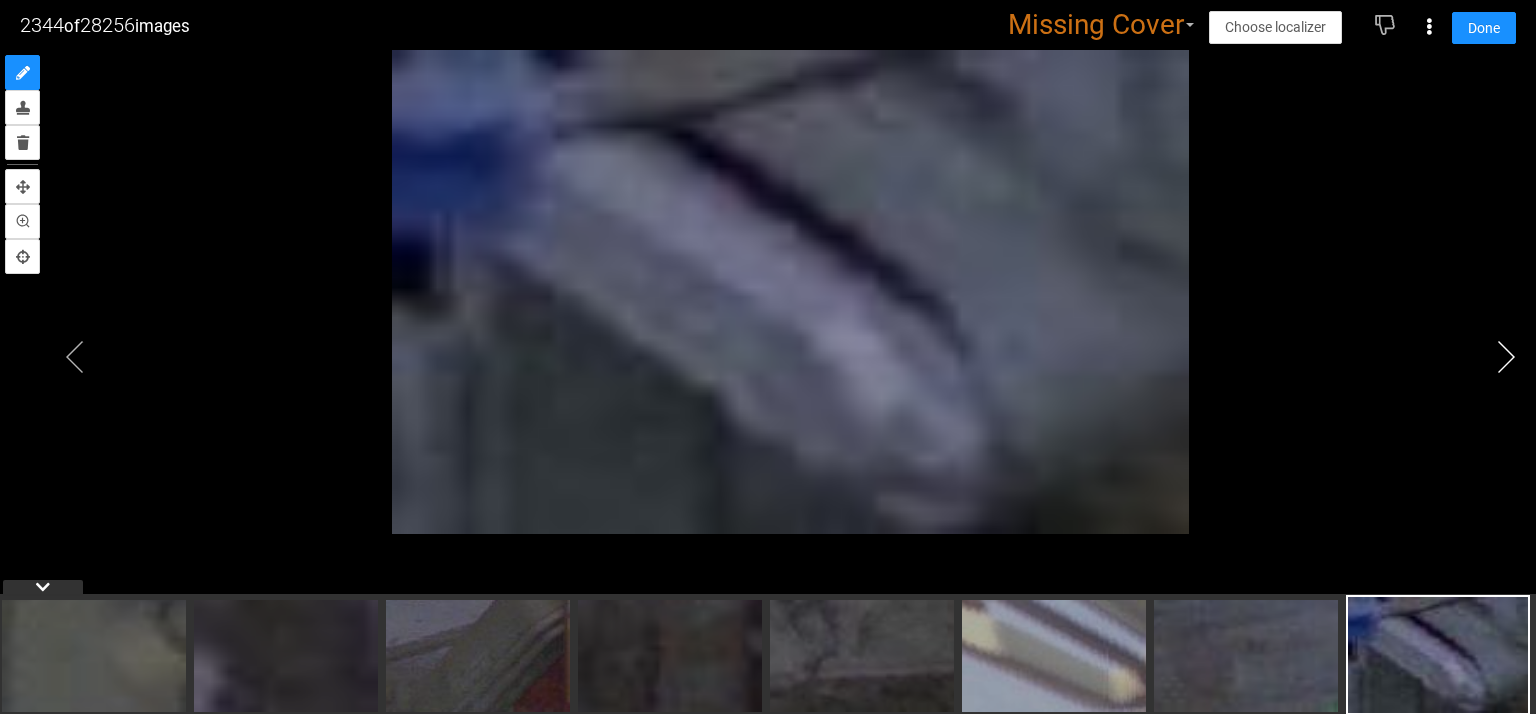click at bounding box center [1506, 357] 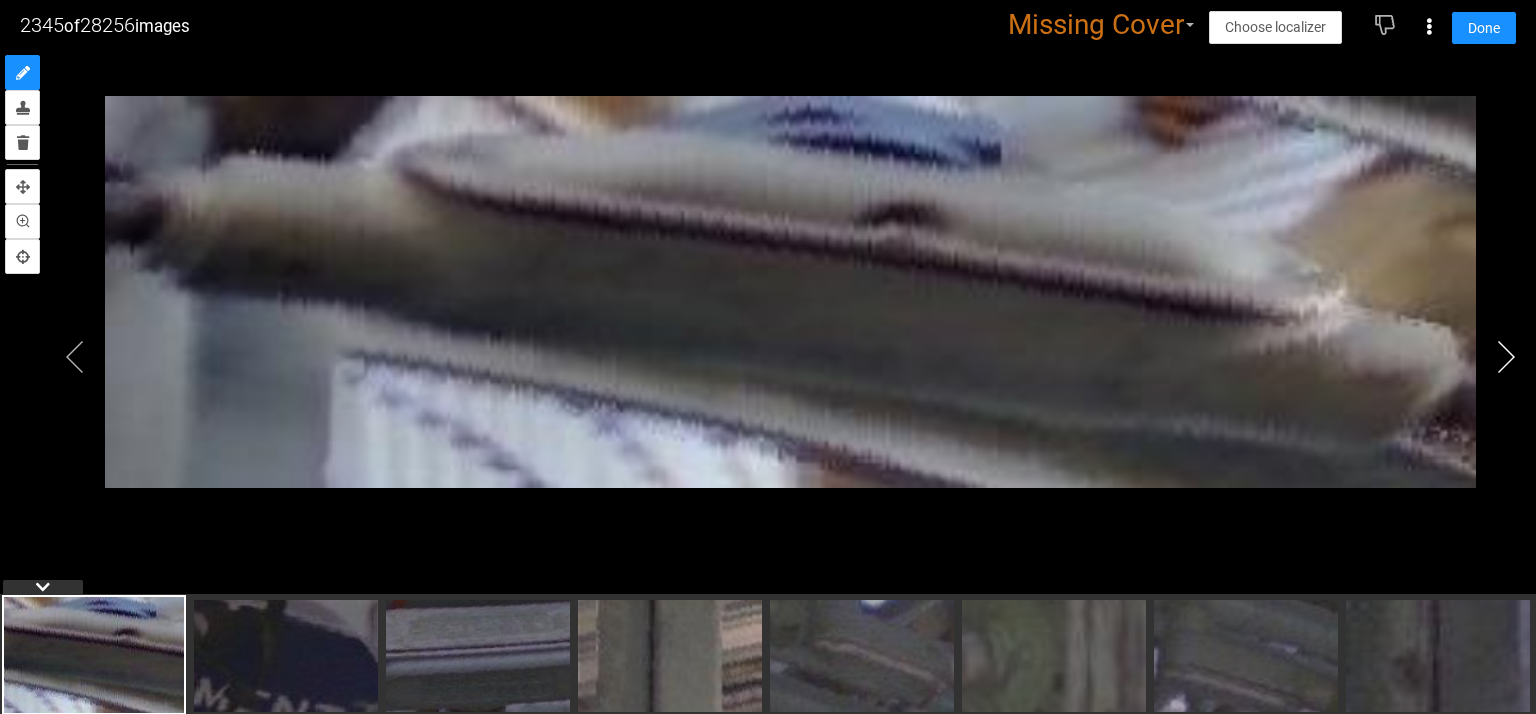 click at bounding box center (1506, 357) 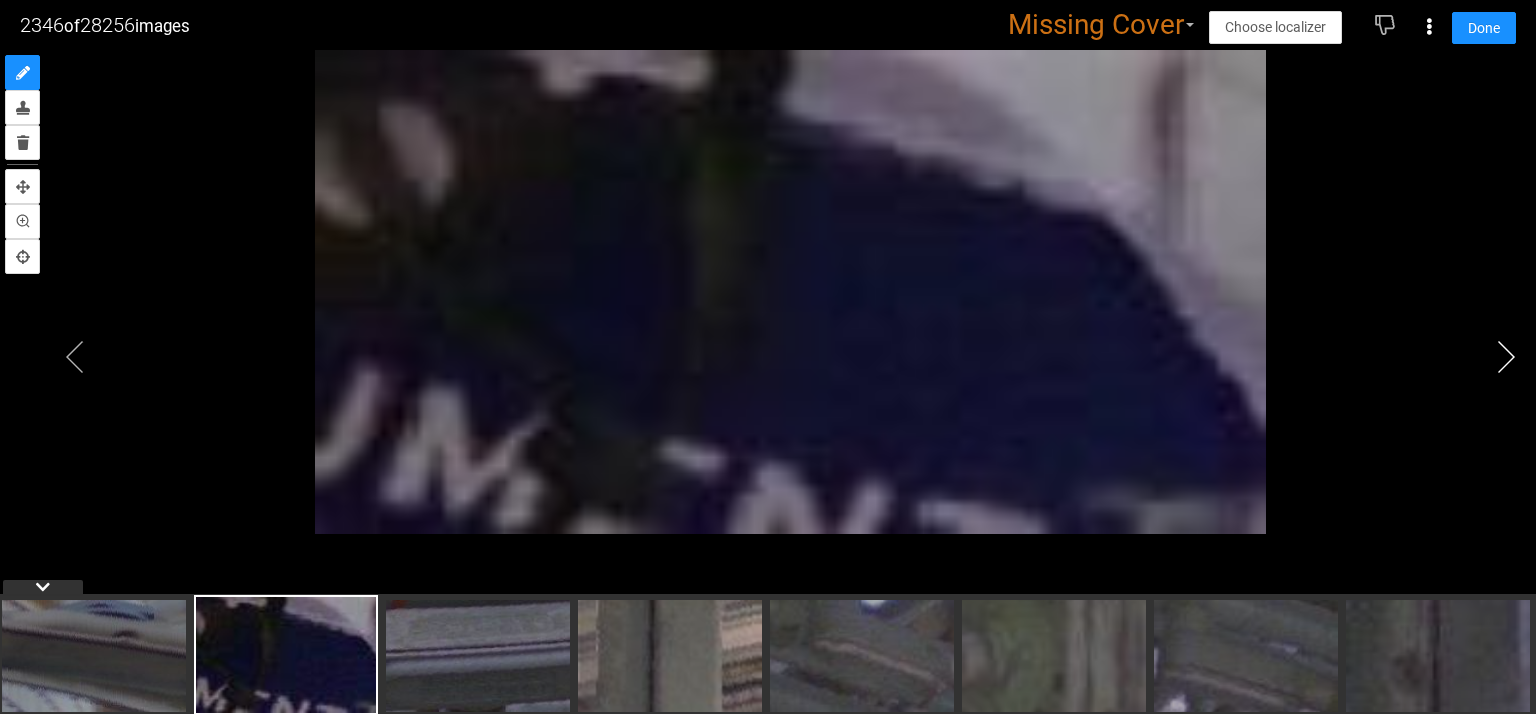 click at bounding box center (1506, 357) 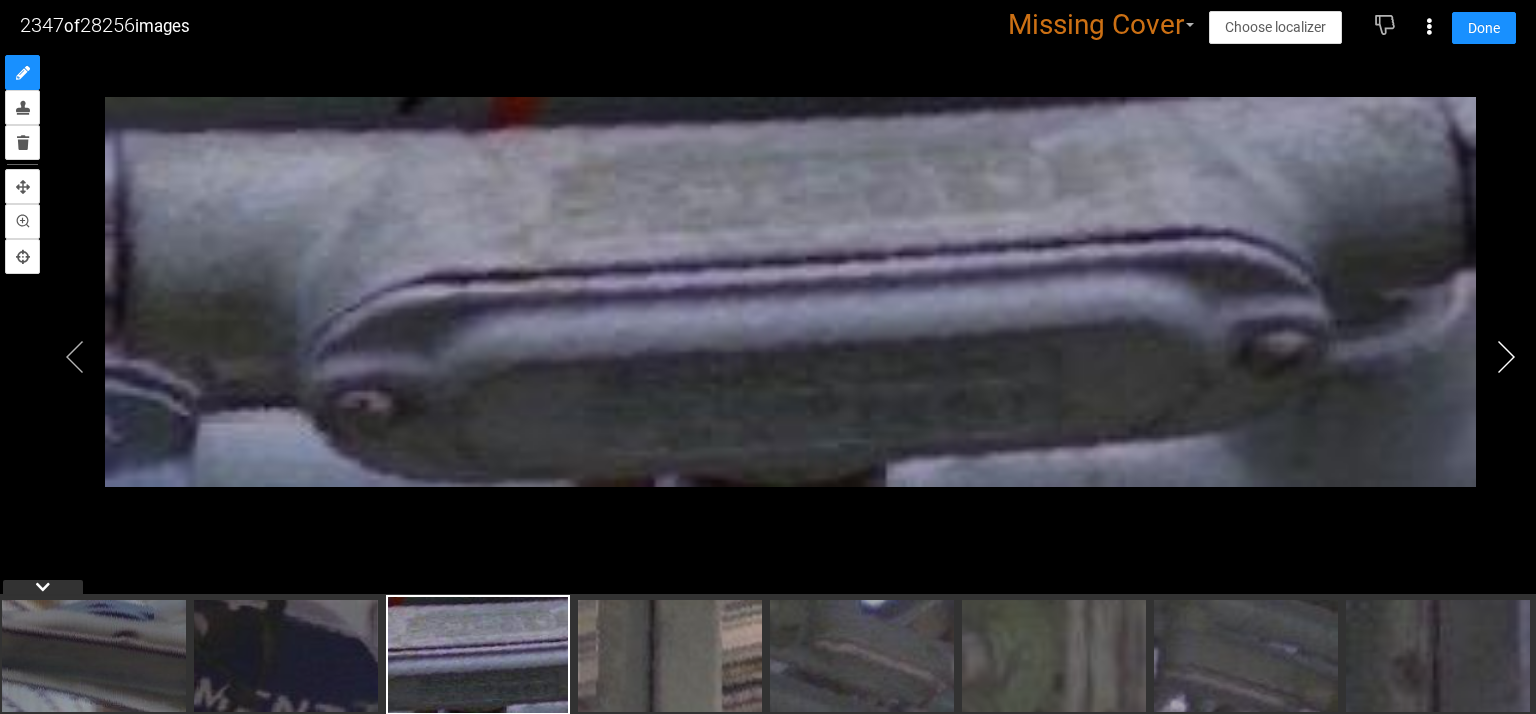 click at bounding box center [1506, 357] 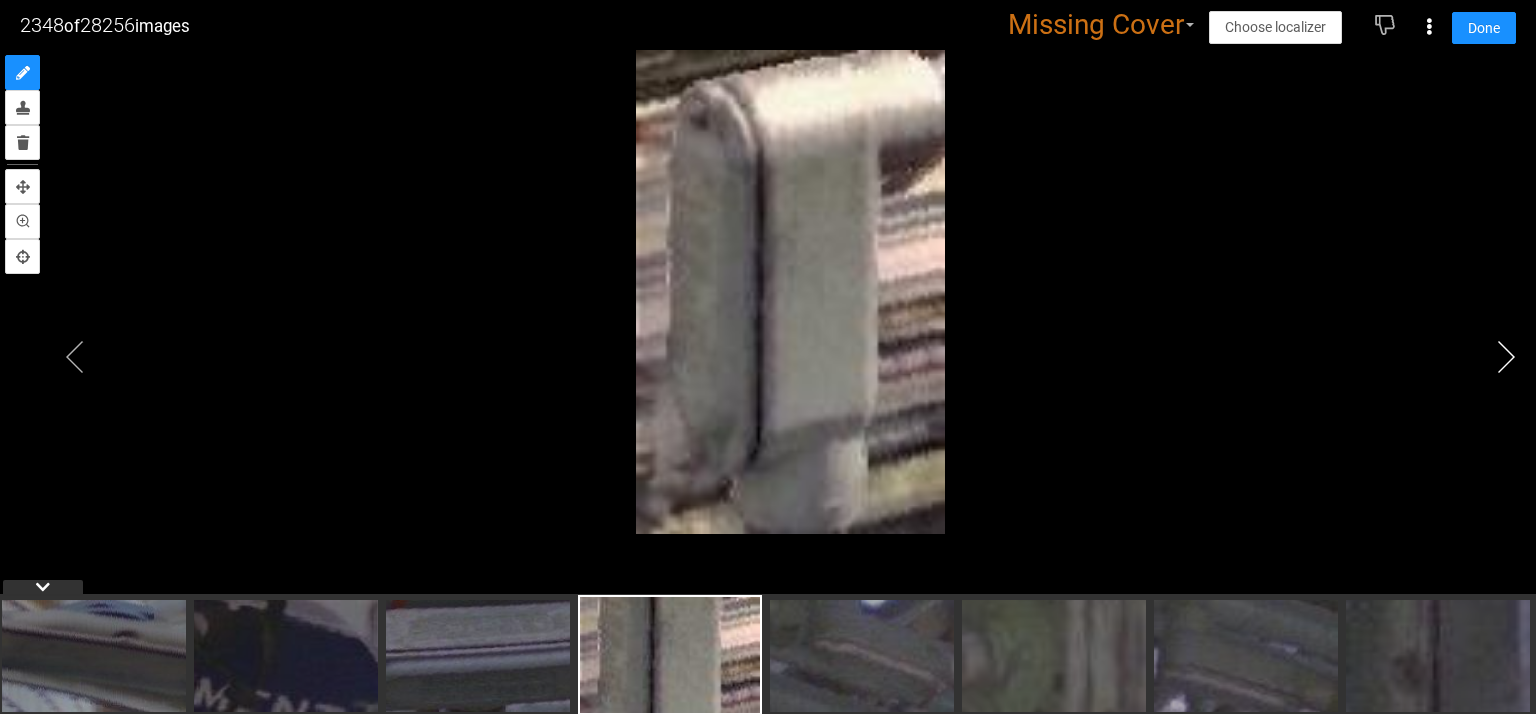 click at bounding box center (1506, 357) 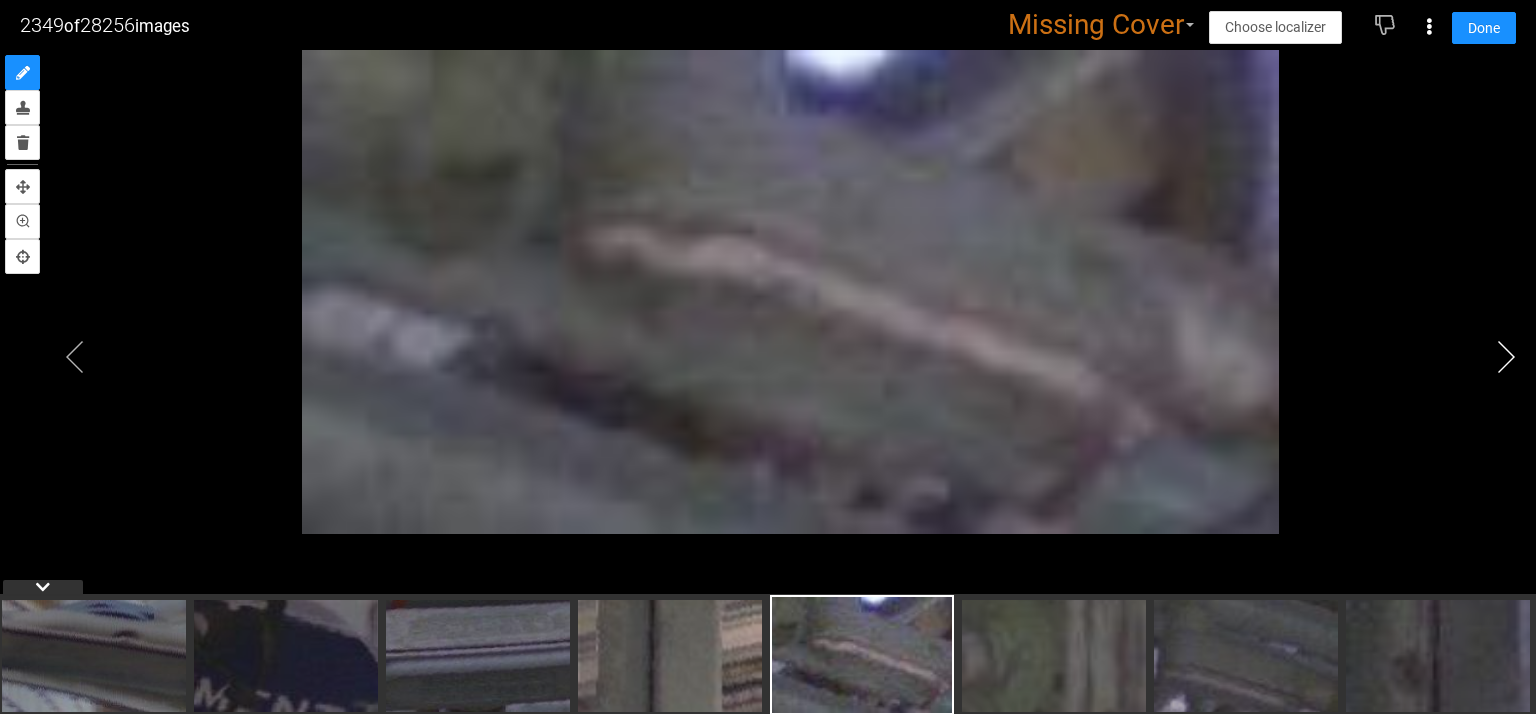 click at bounding box center [1506, 357] 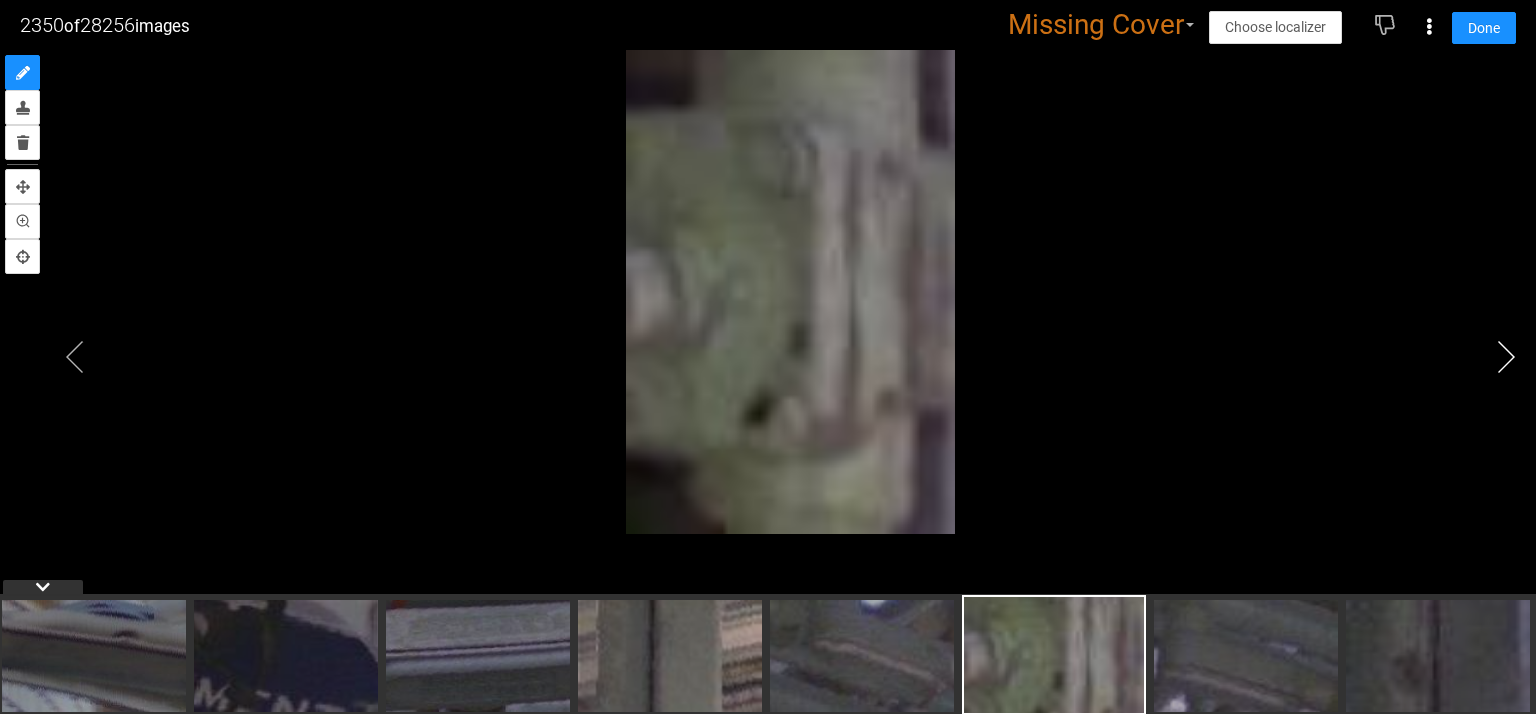 click at bounding box center [1506, 357] 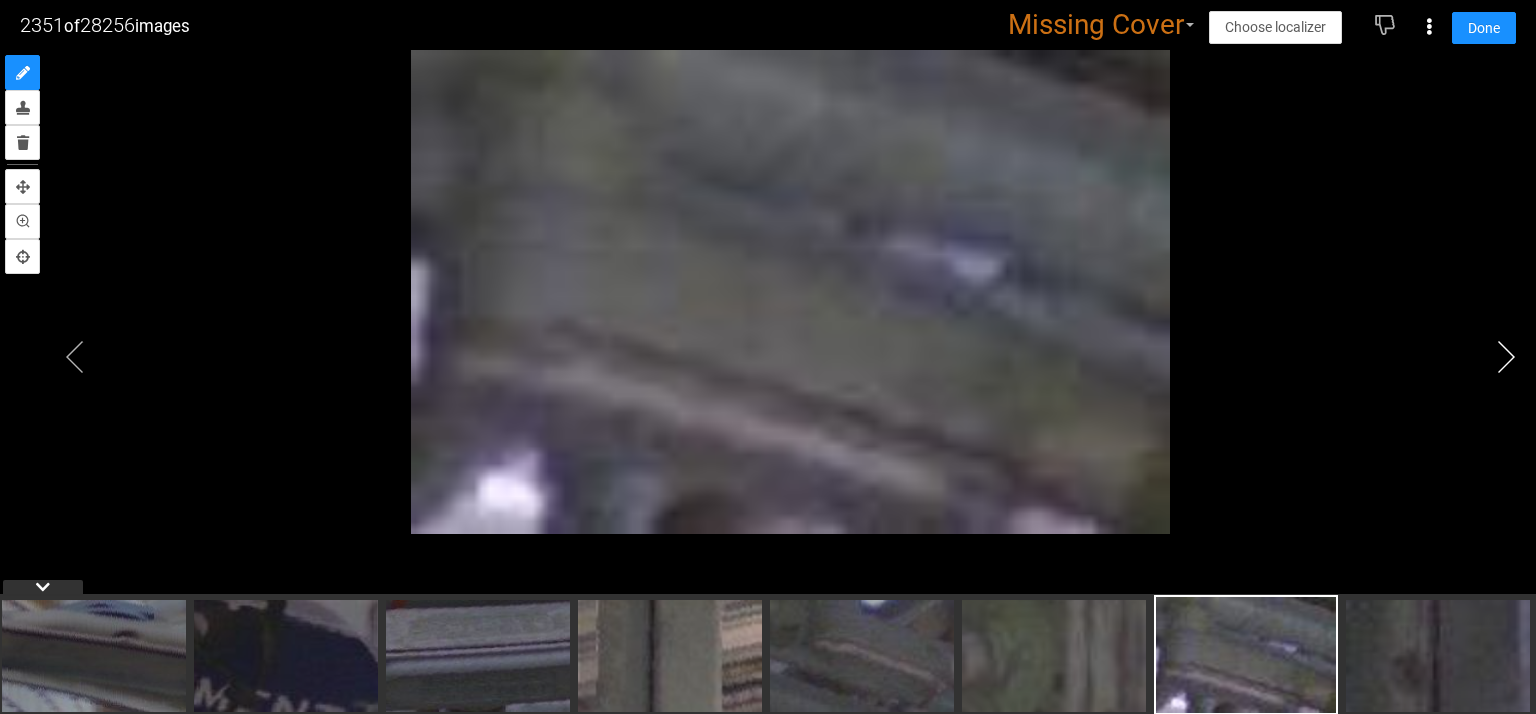 click at bounding box center [1506, 357] 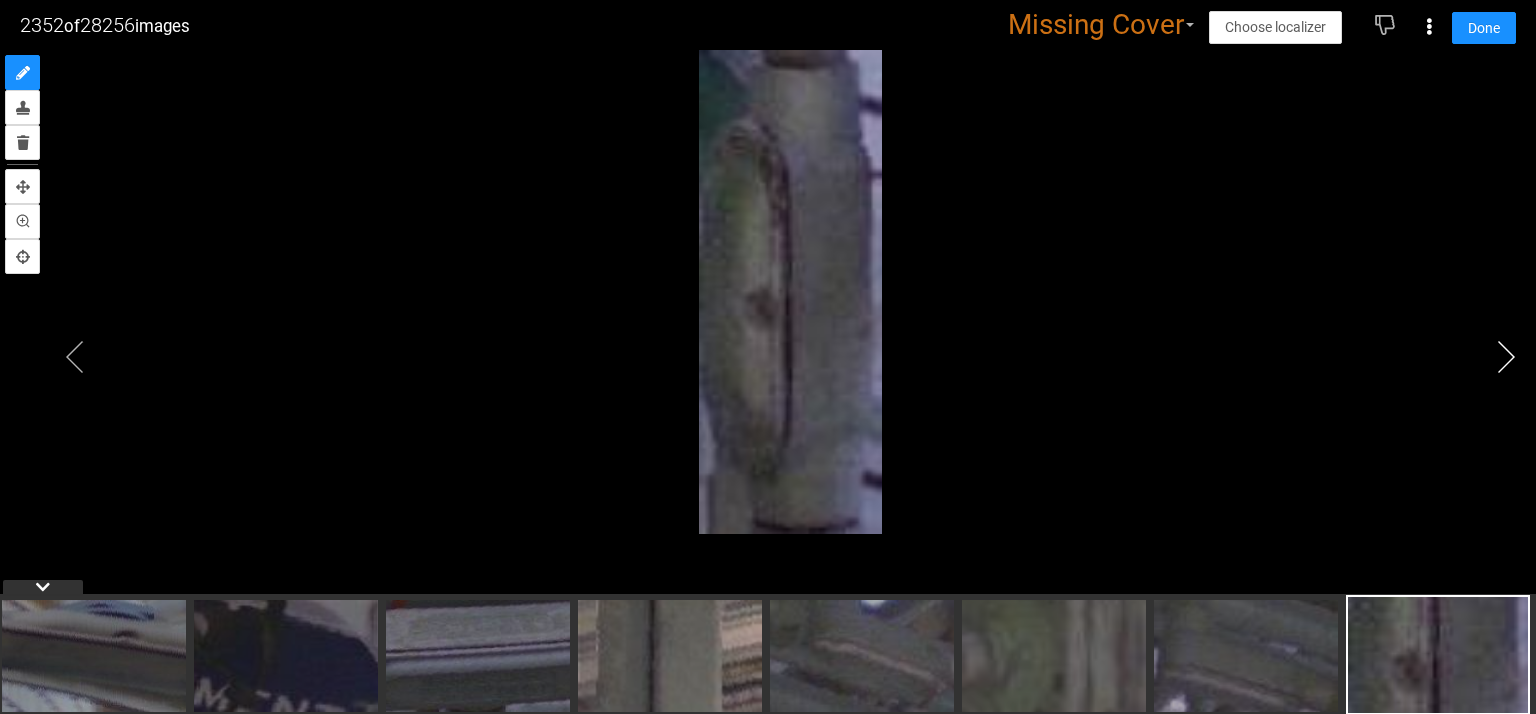 click at bounding box center (1506, 357) 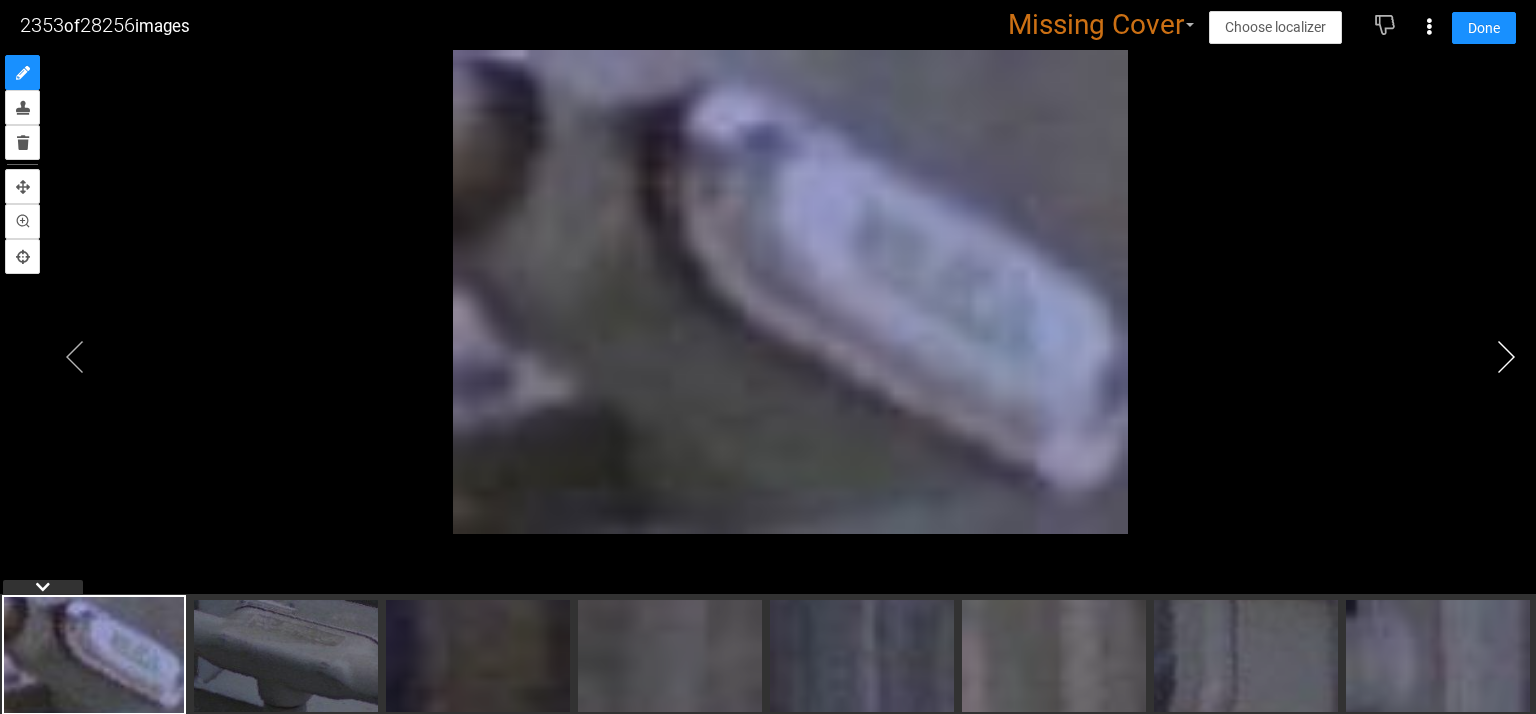 click at bounding box center [1506, 357] 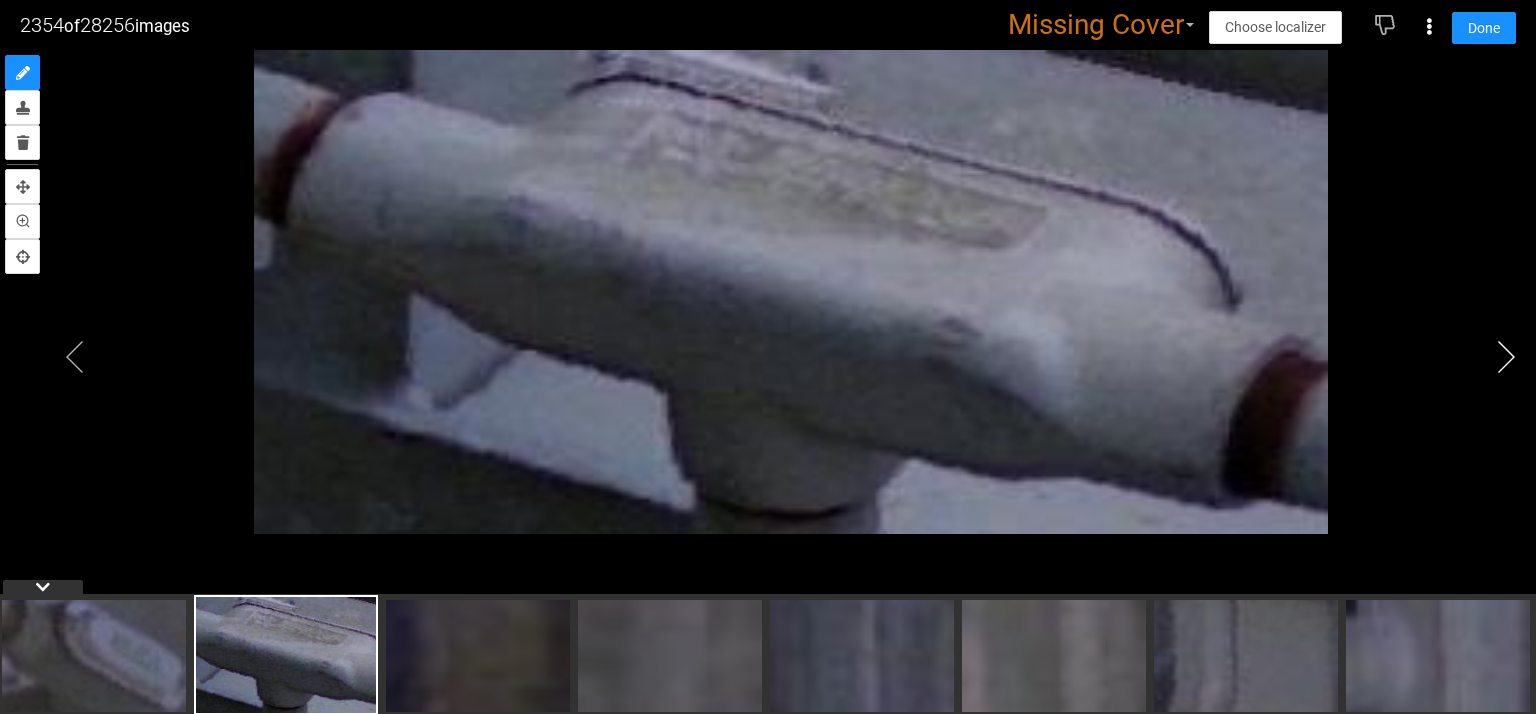 click at bounding box center (1506, 357) 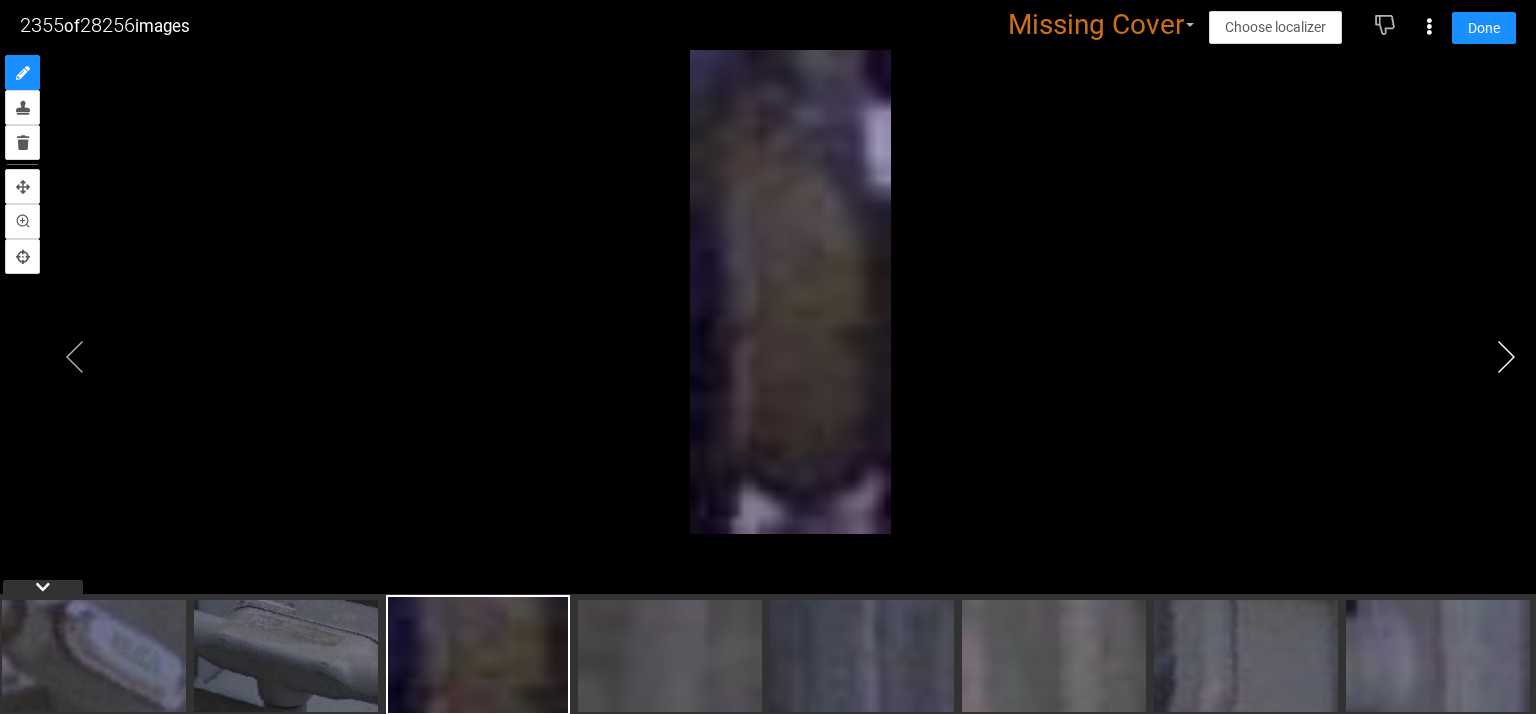 click at bounding box center [1506, 357] 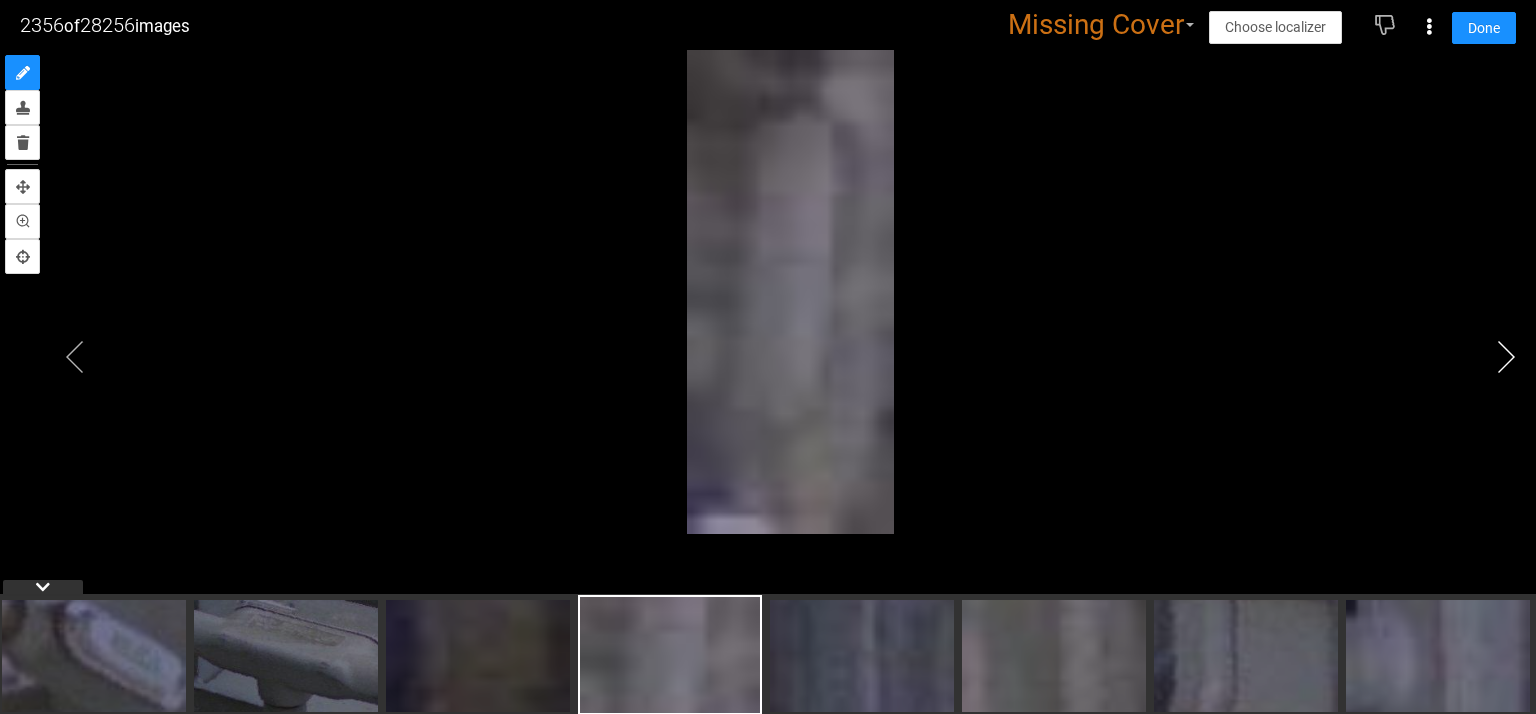click at bounding box center [1506, 357] 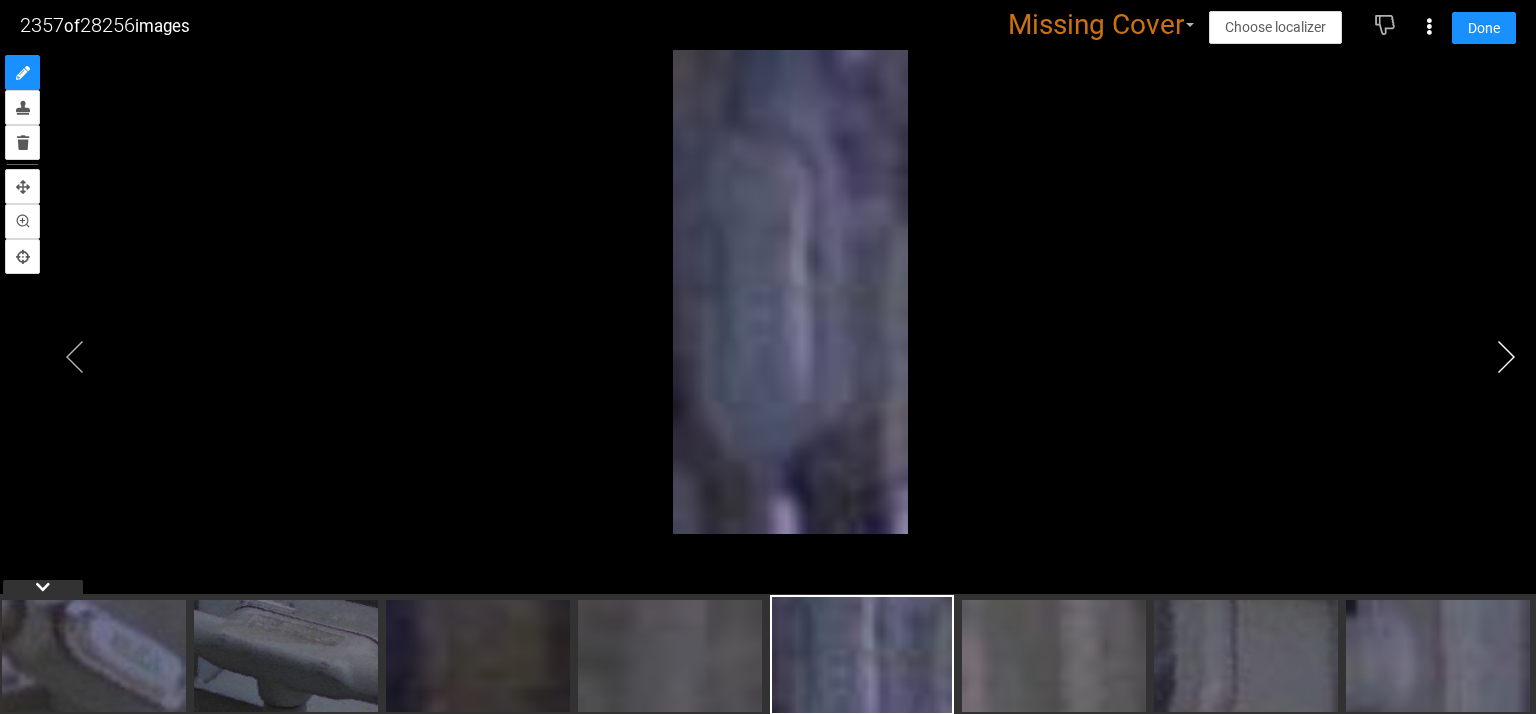 click at bounding box center [1506, 357] 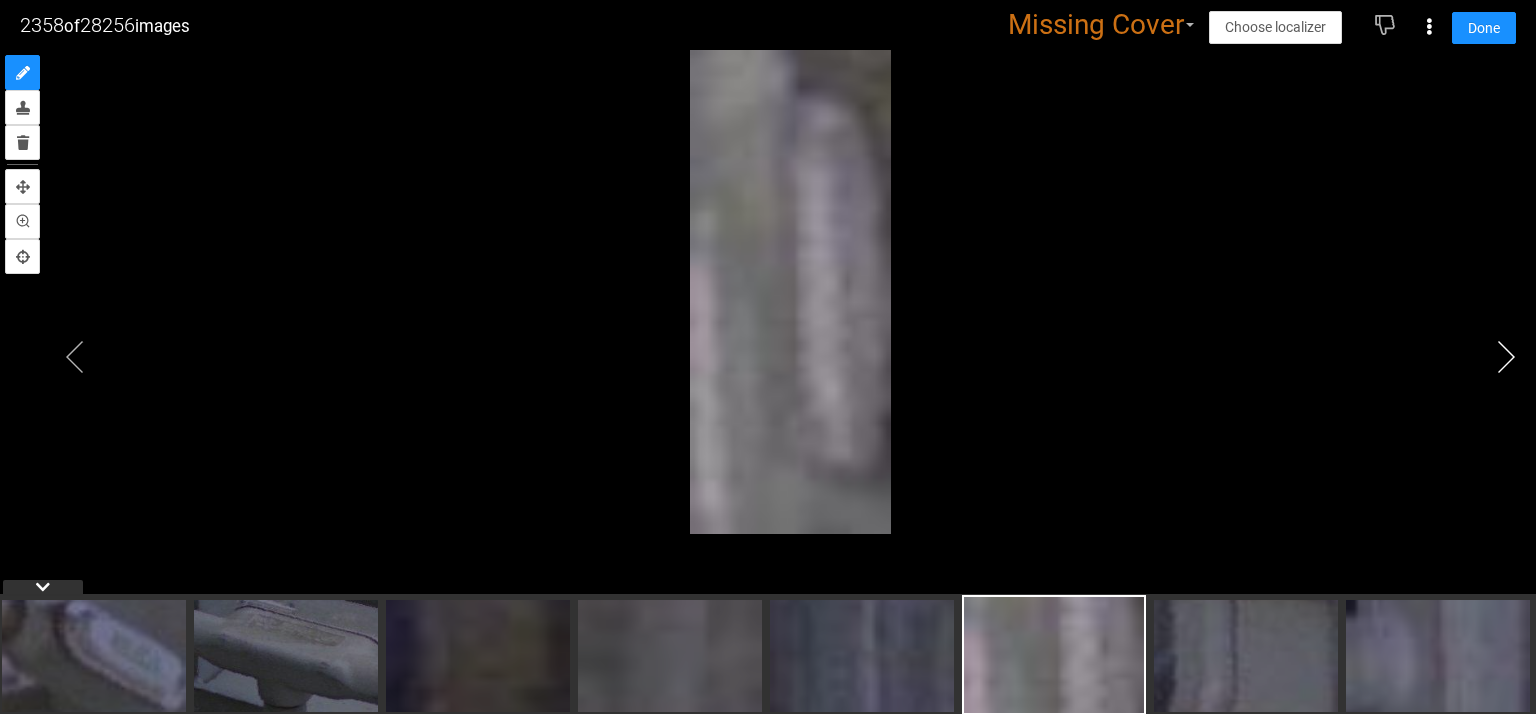 click at bounding box center (1506, 357) 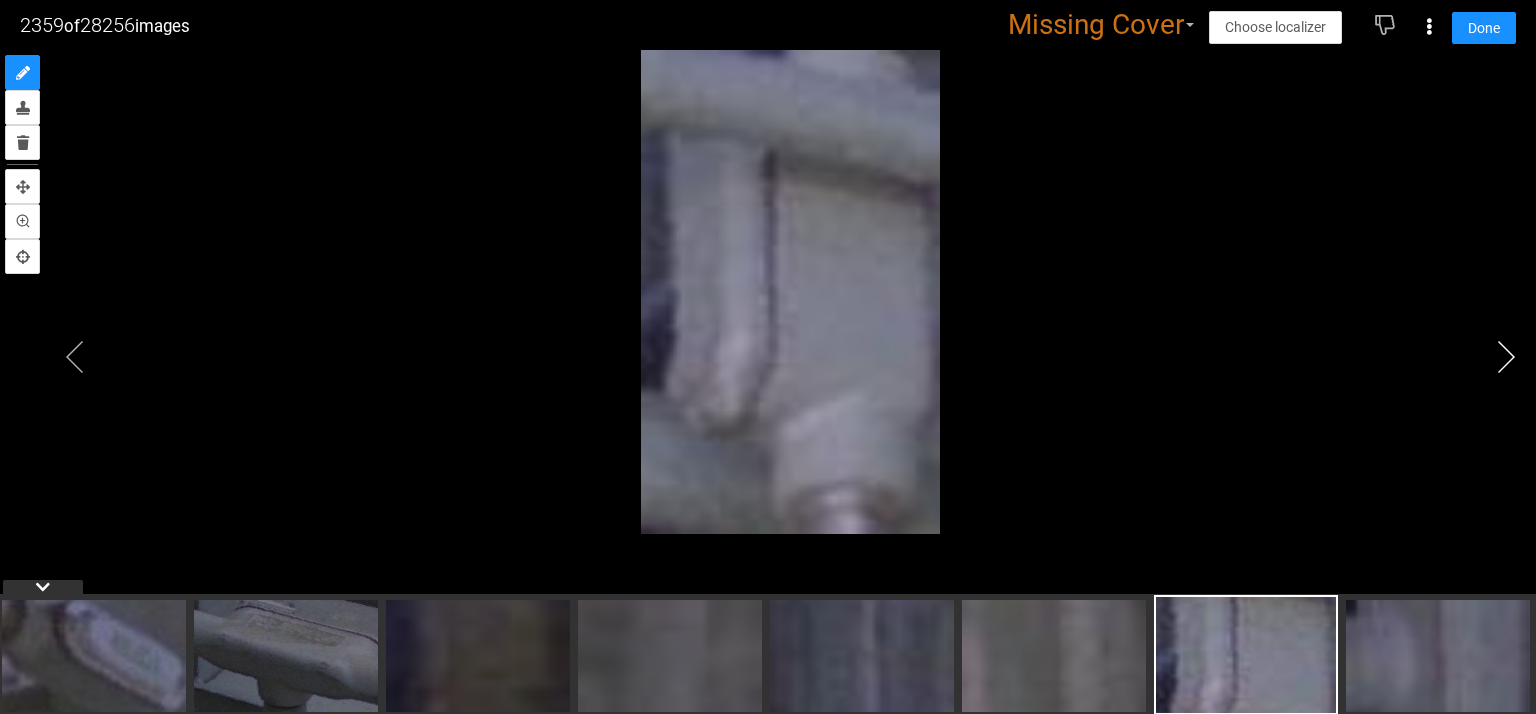 click at bounding box center [1506, 357] 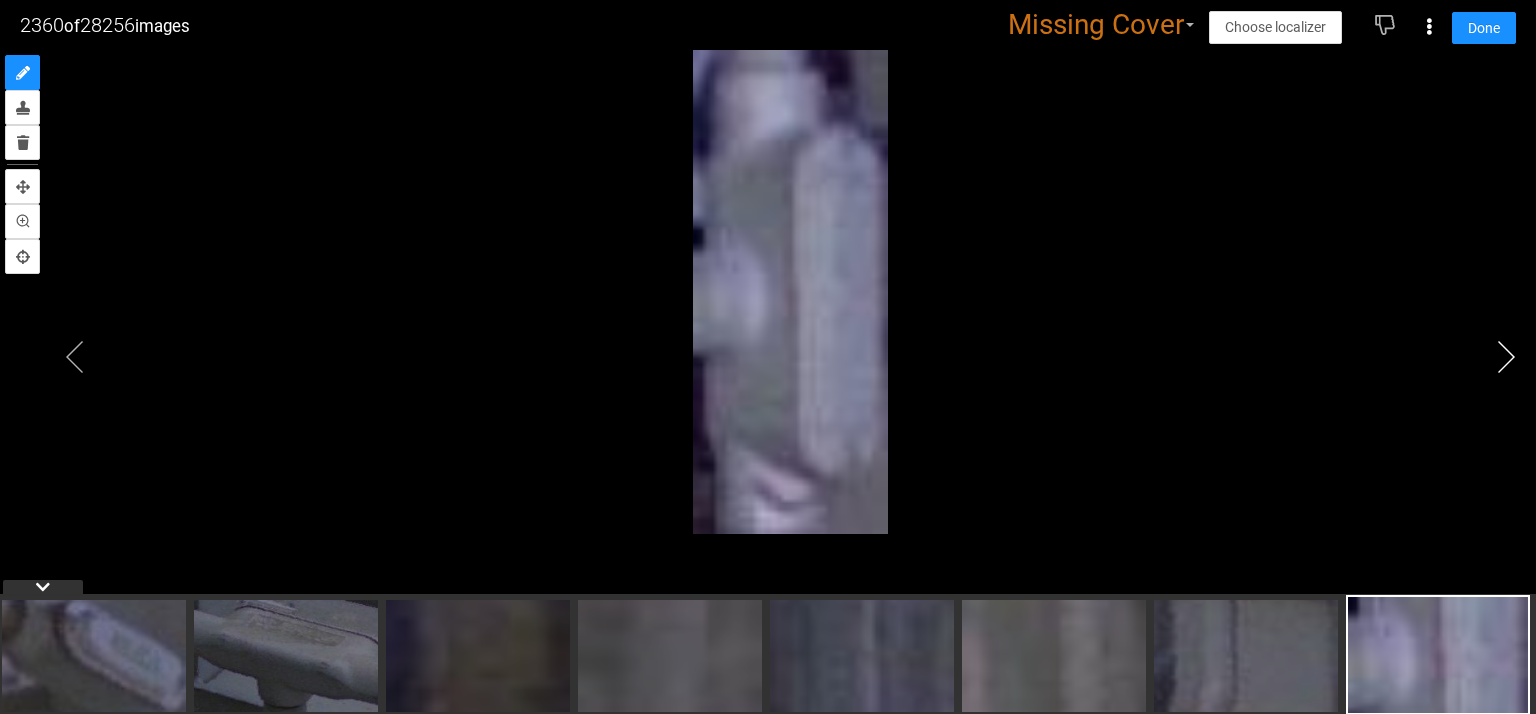 click at bounding box center [1506, 357] 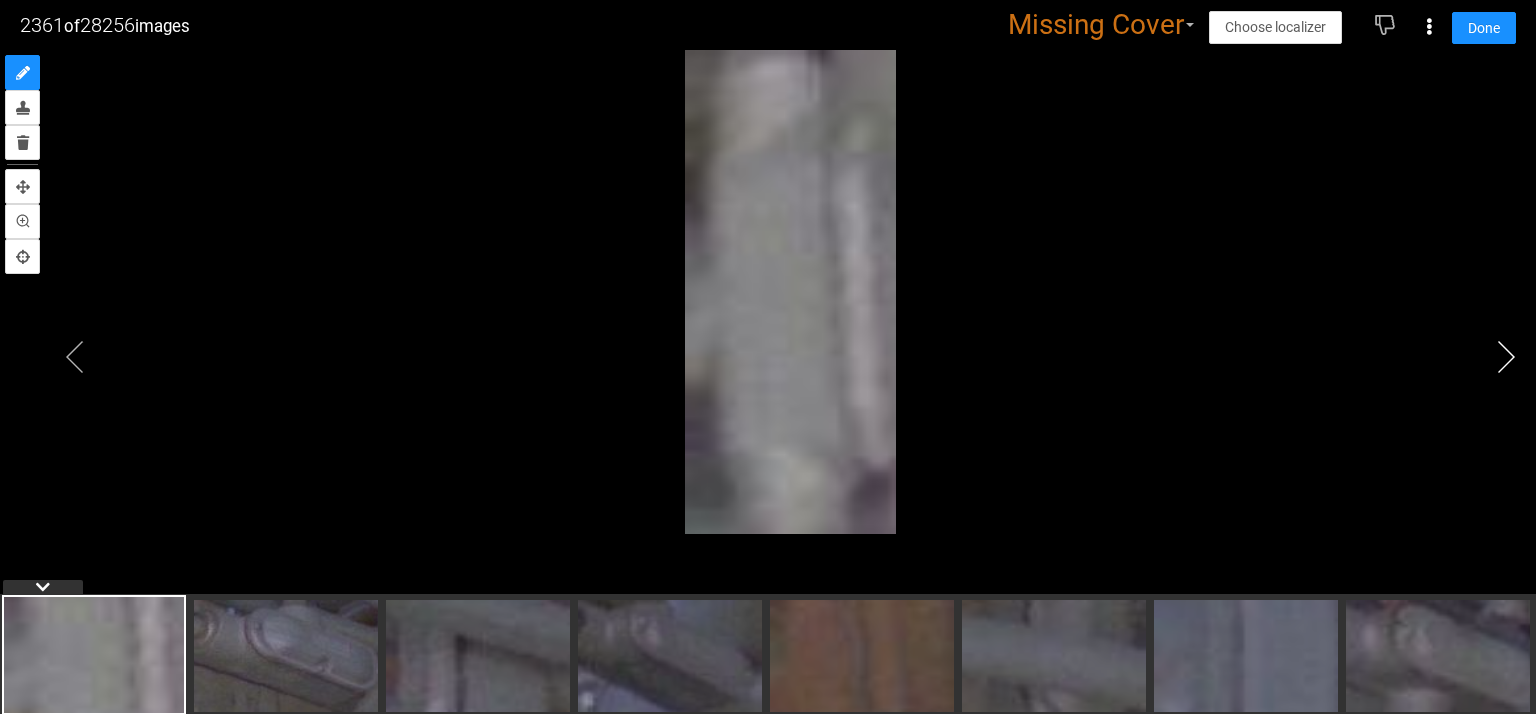 click at bounding box center (1506, 357) 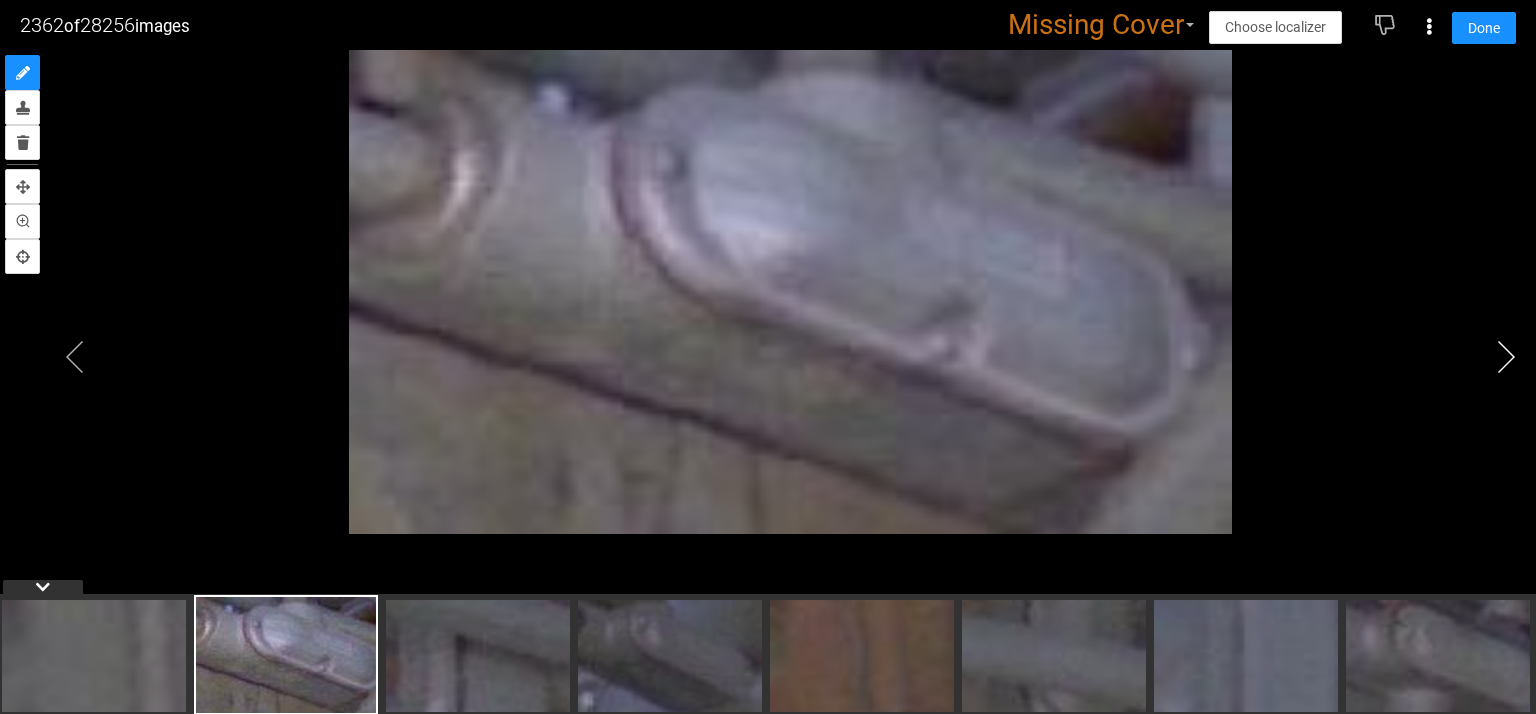 click at bounding box center (1506, 357) 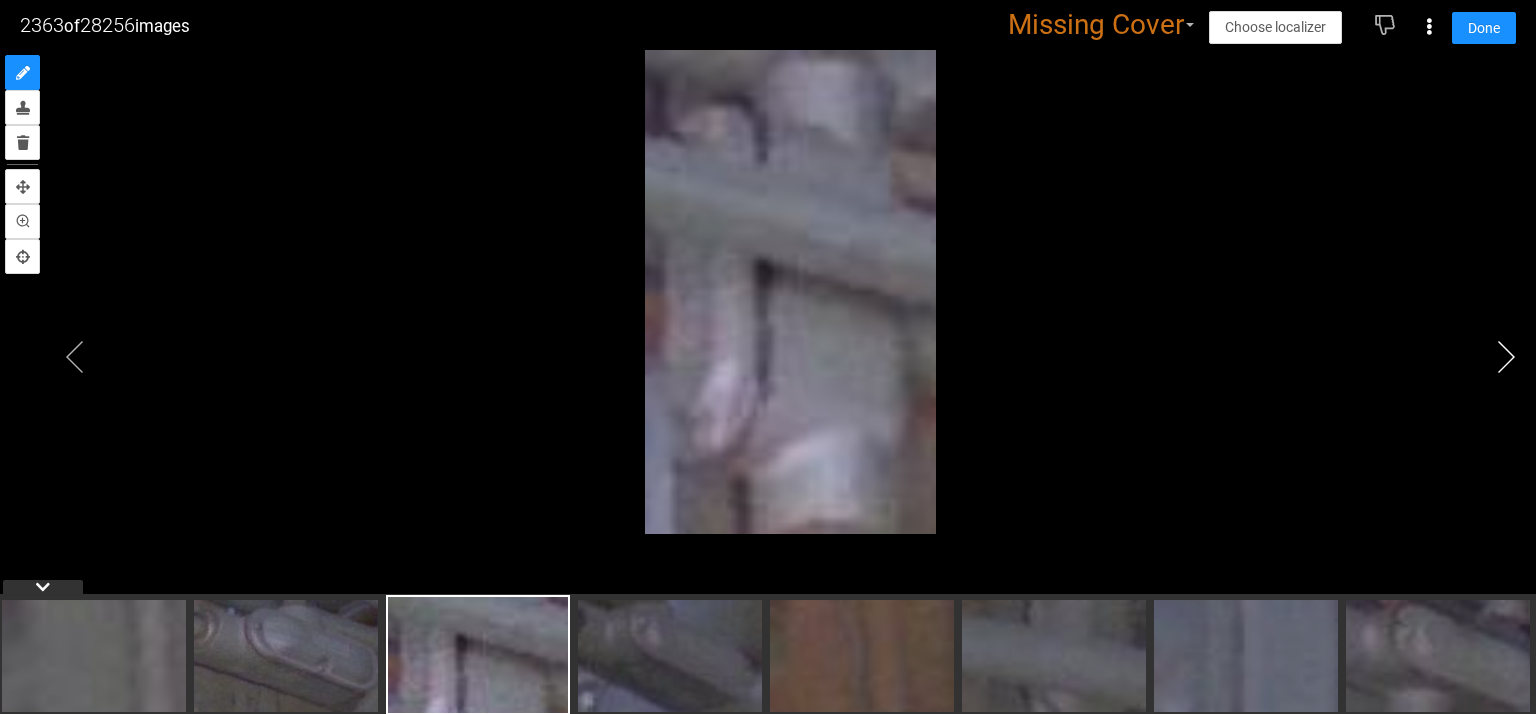 click at bounding box center [1506, 357] 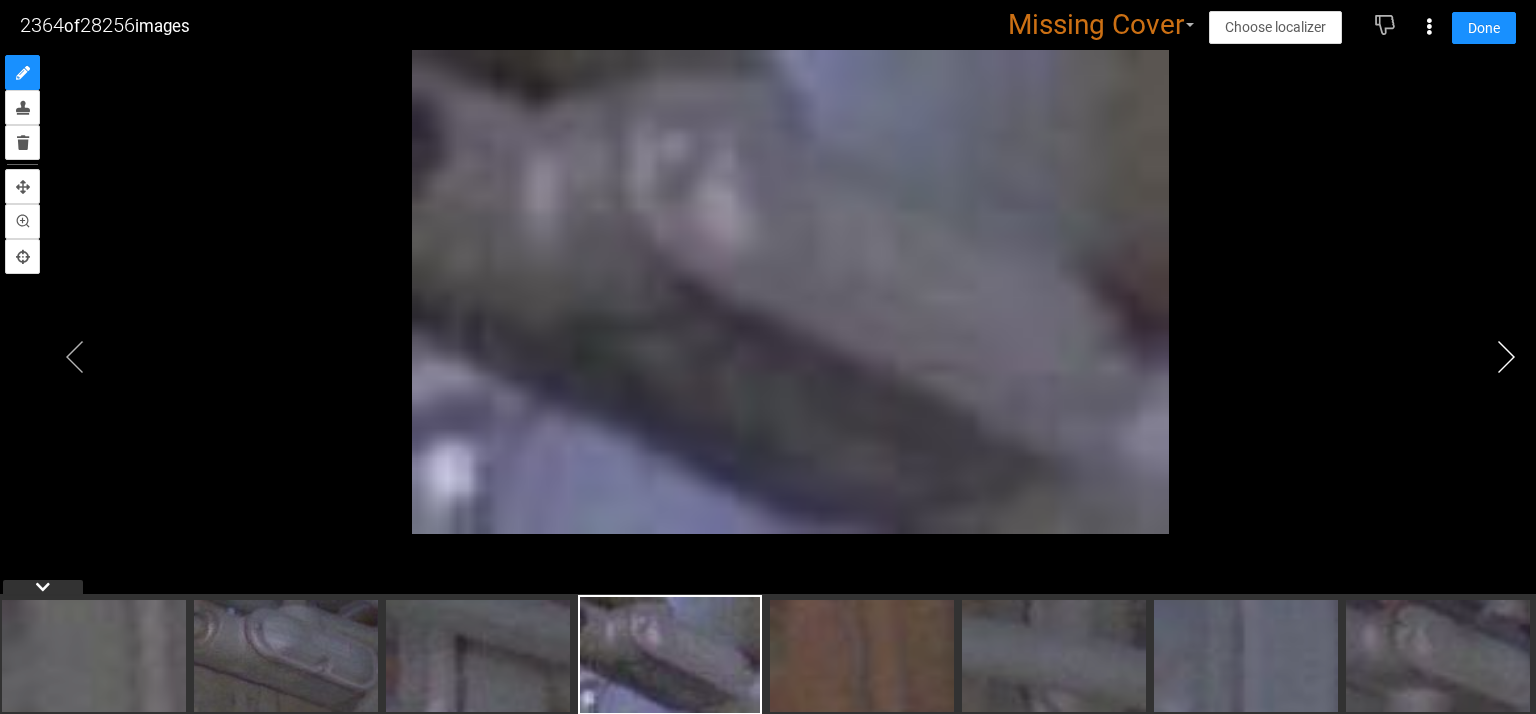 click at bounding box center [1506, 357] 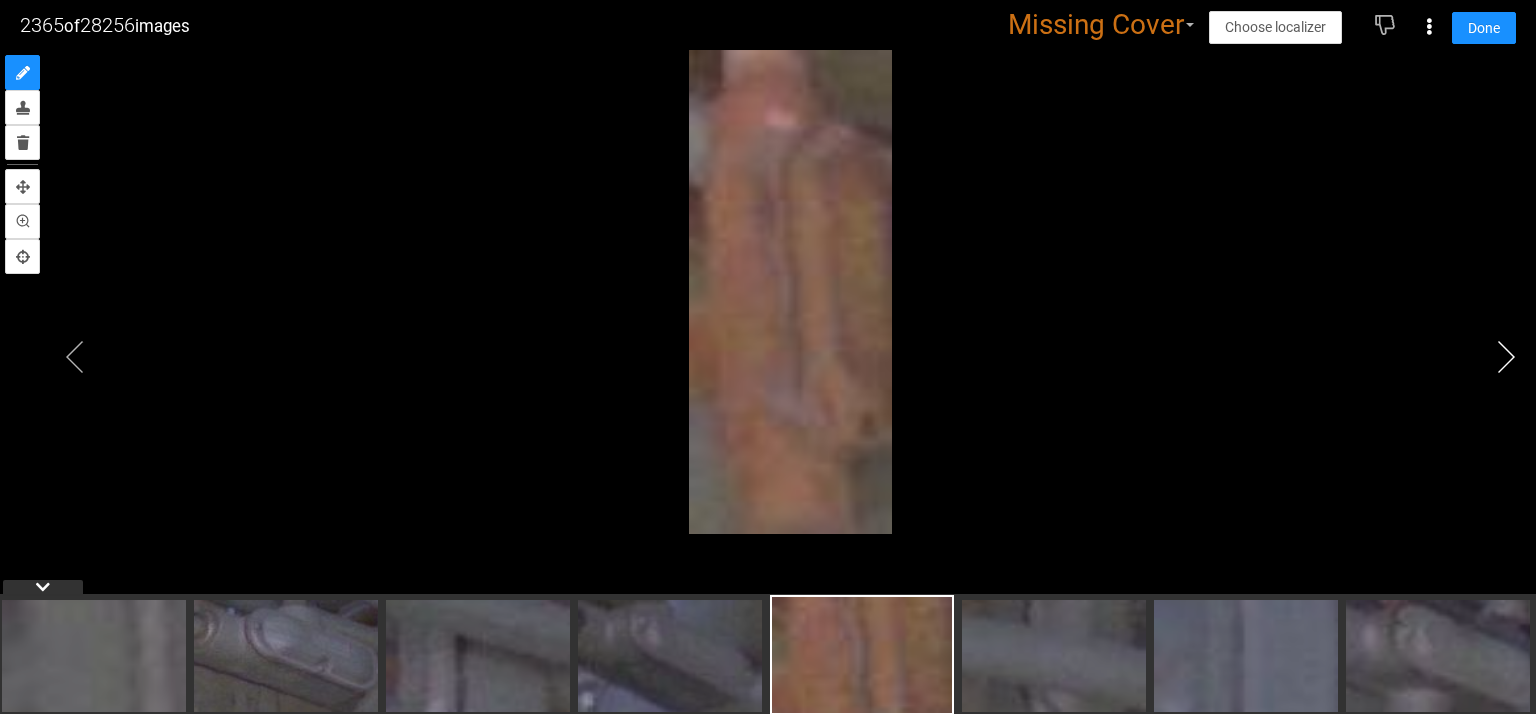 click at bounding box center [1506, 357] 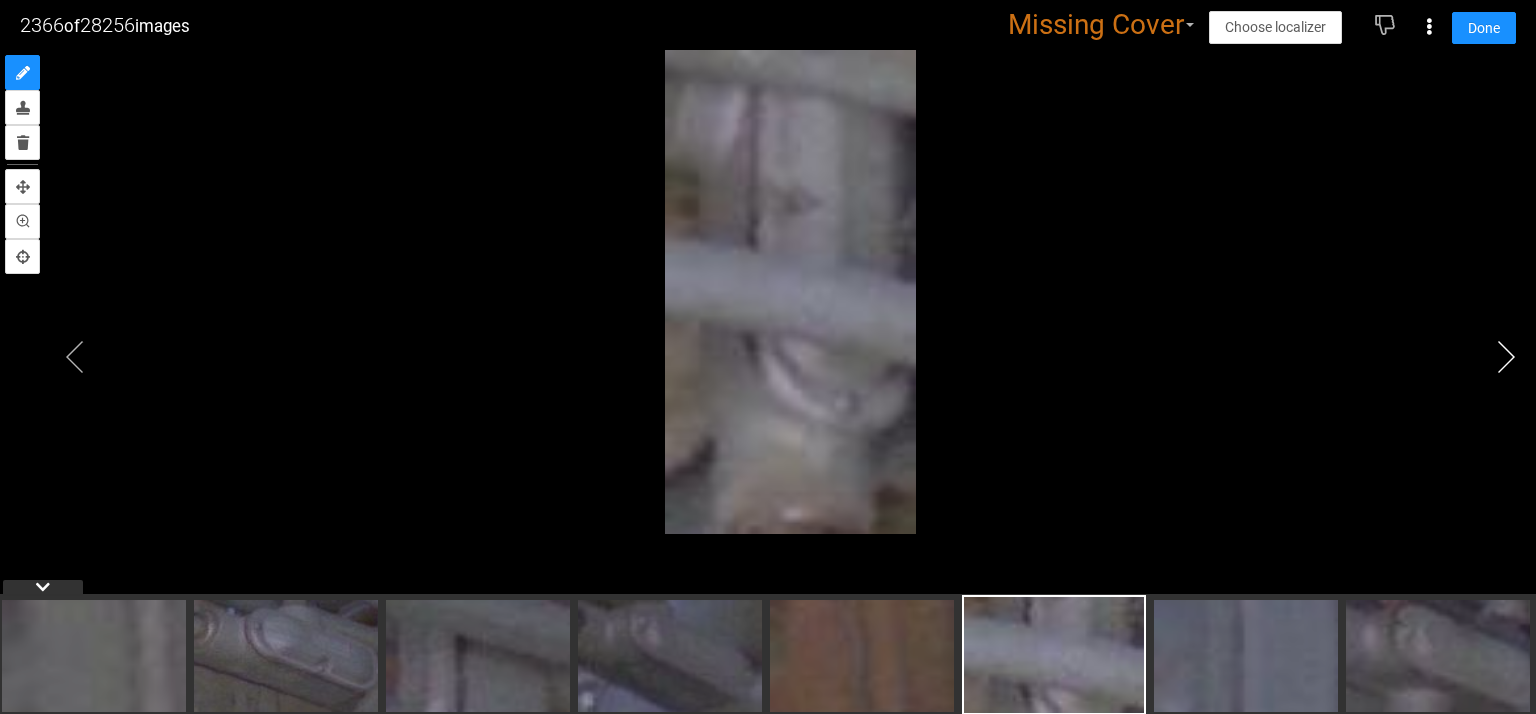 click at bounding box center (1506, 357) 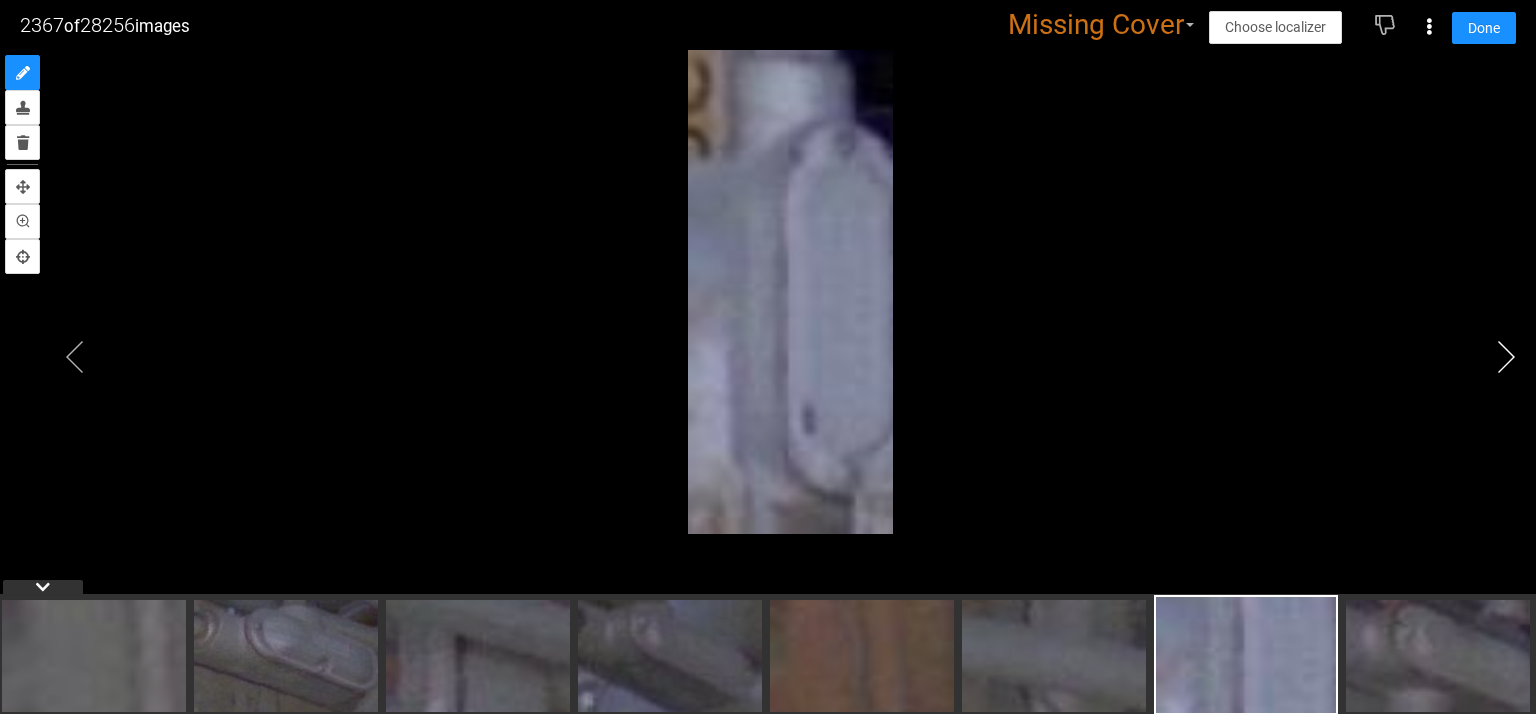 click at bounding box center (1506, 357) 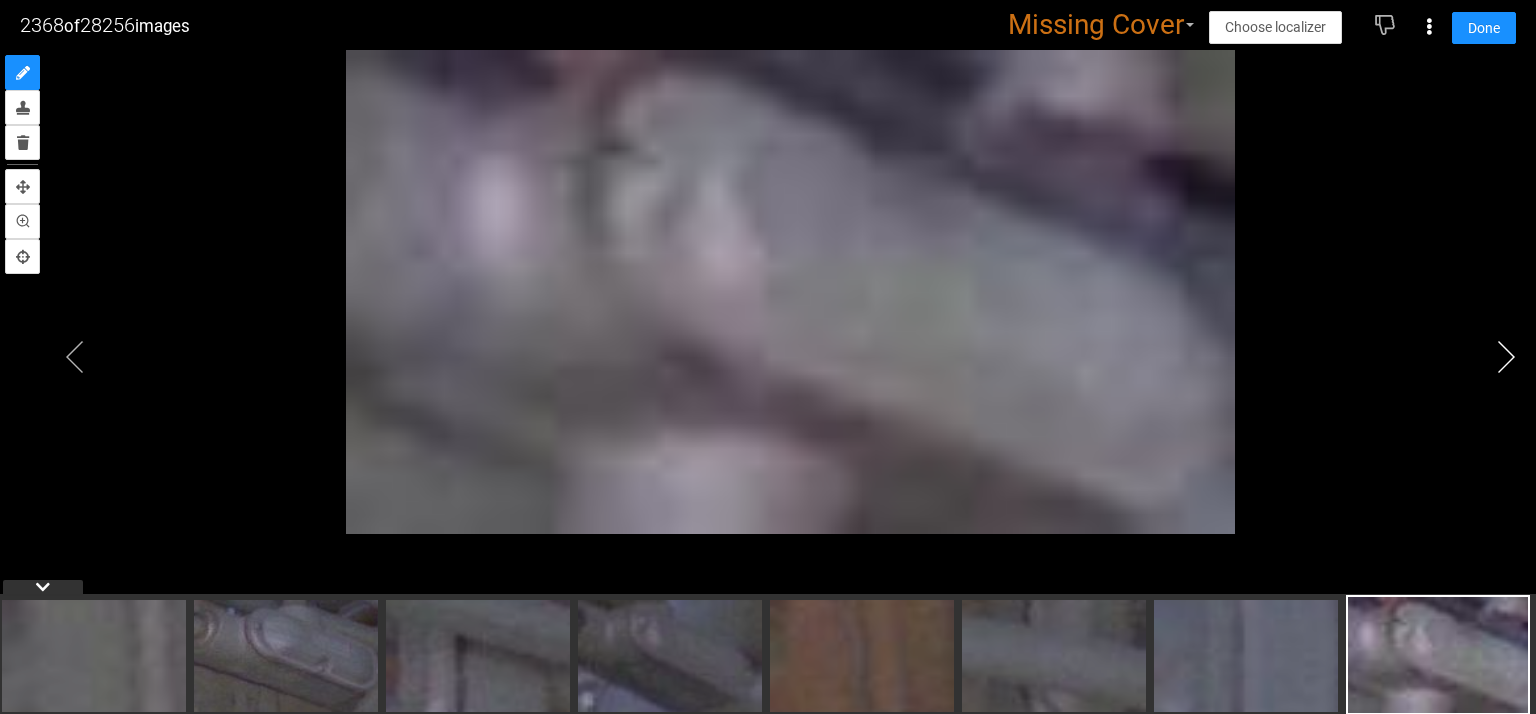 click at bounding box center (1506, 357) 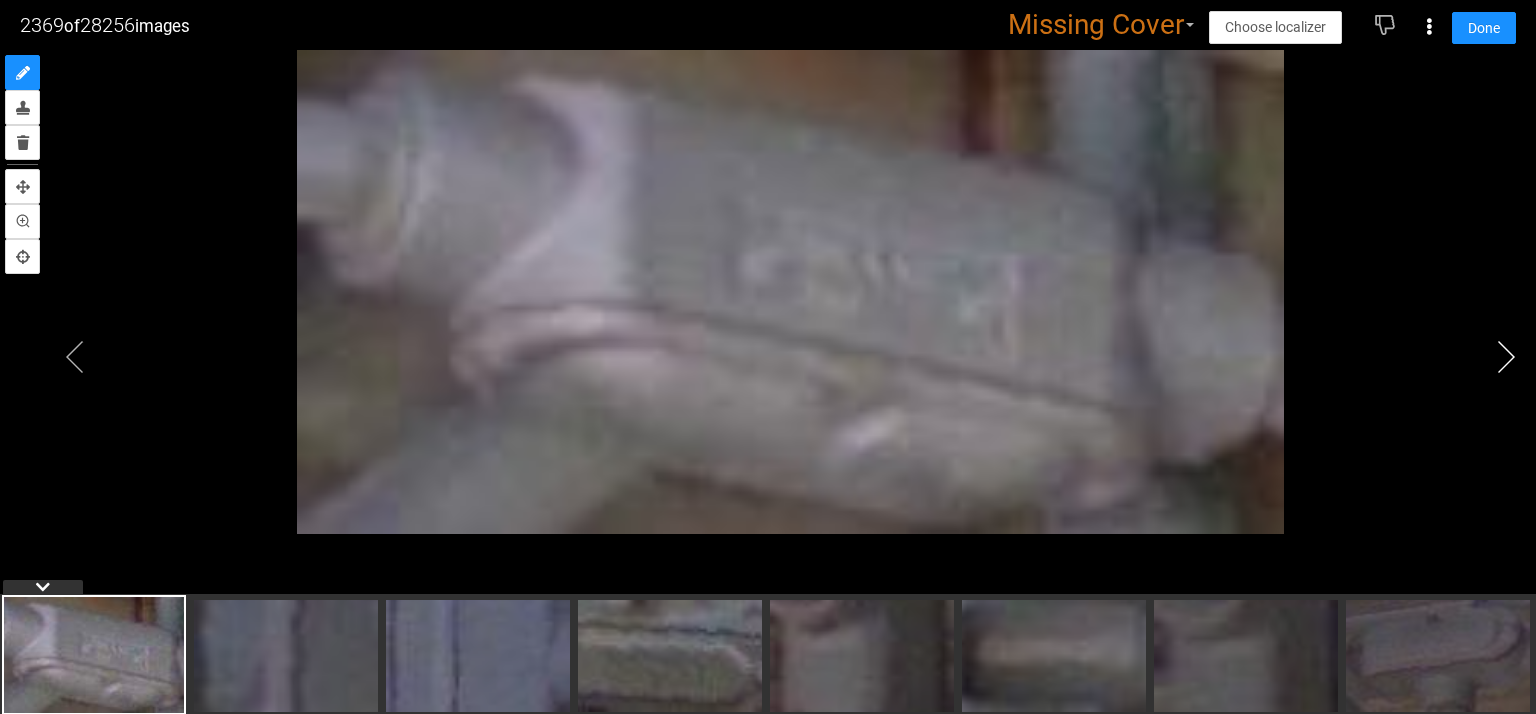 click at bounding box center (1506, 357) 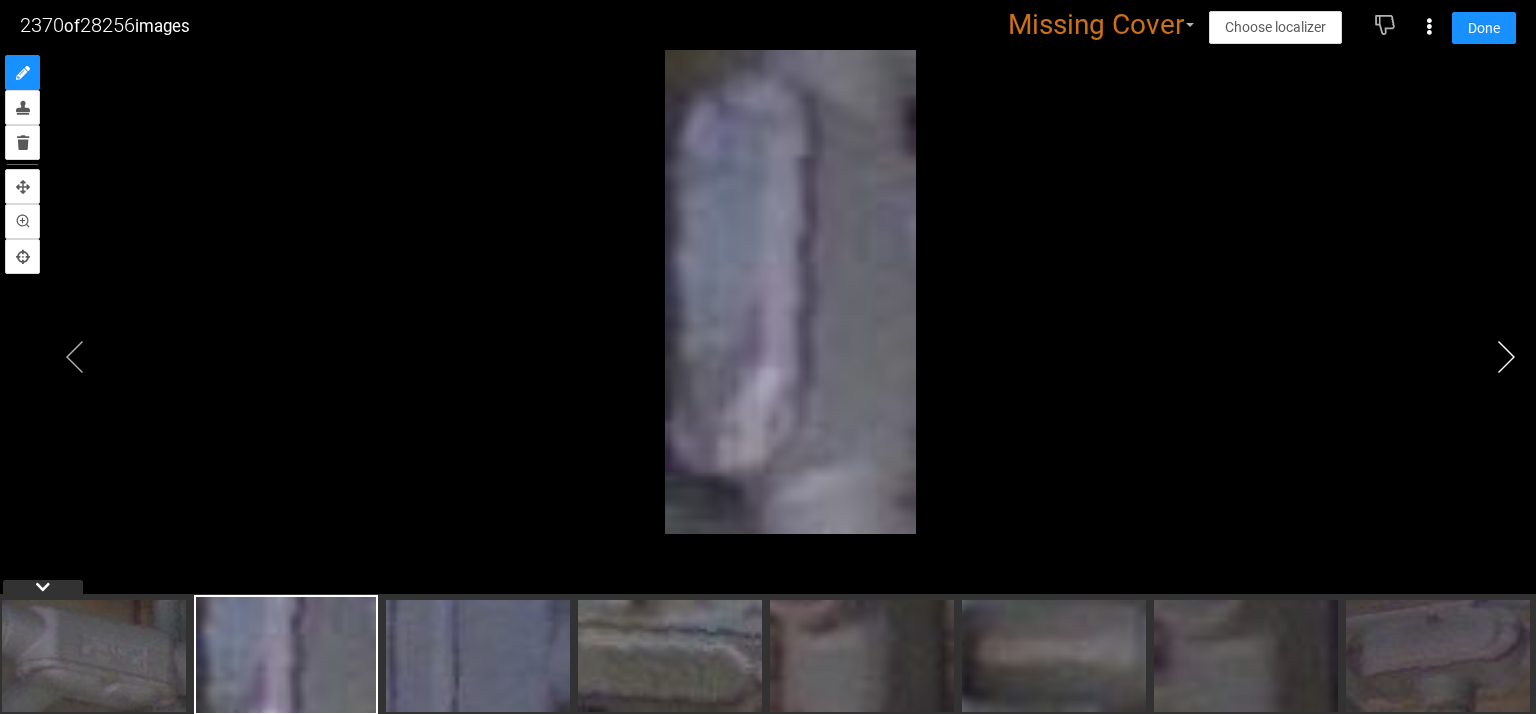 click at bounding box center [1506, 357] 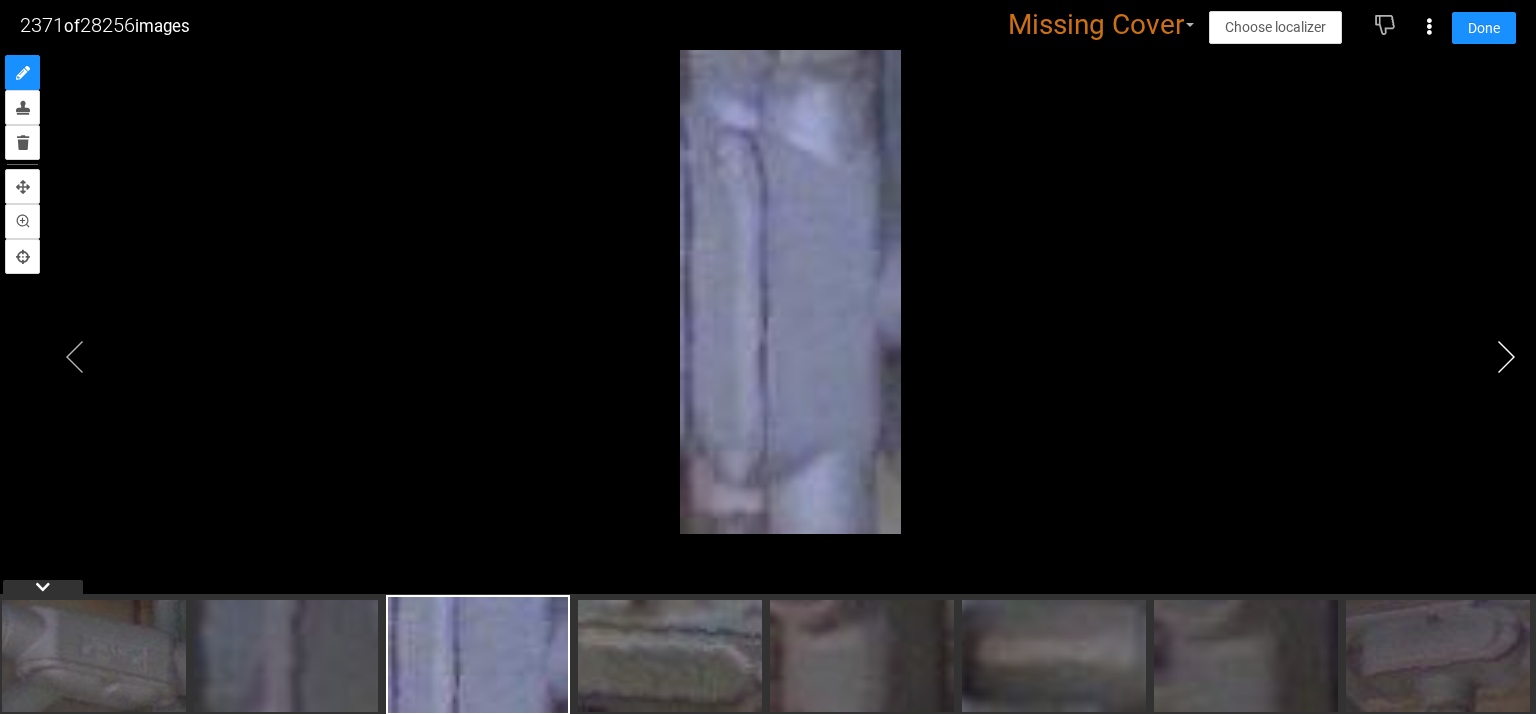 click at bounding box center (1506, 357) 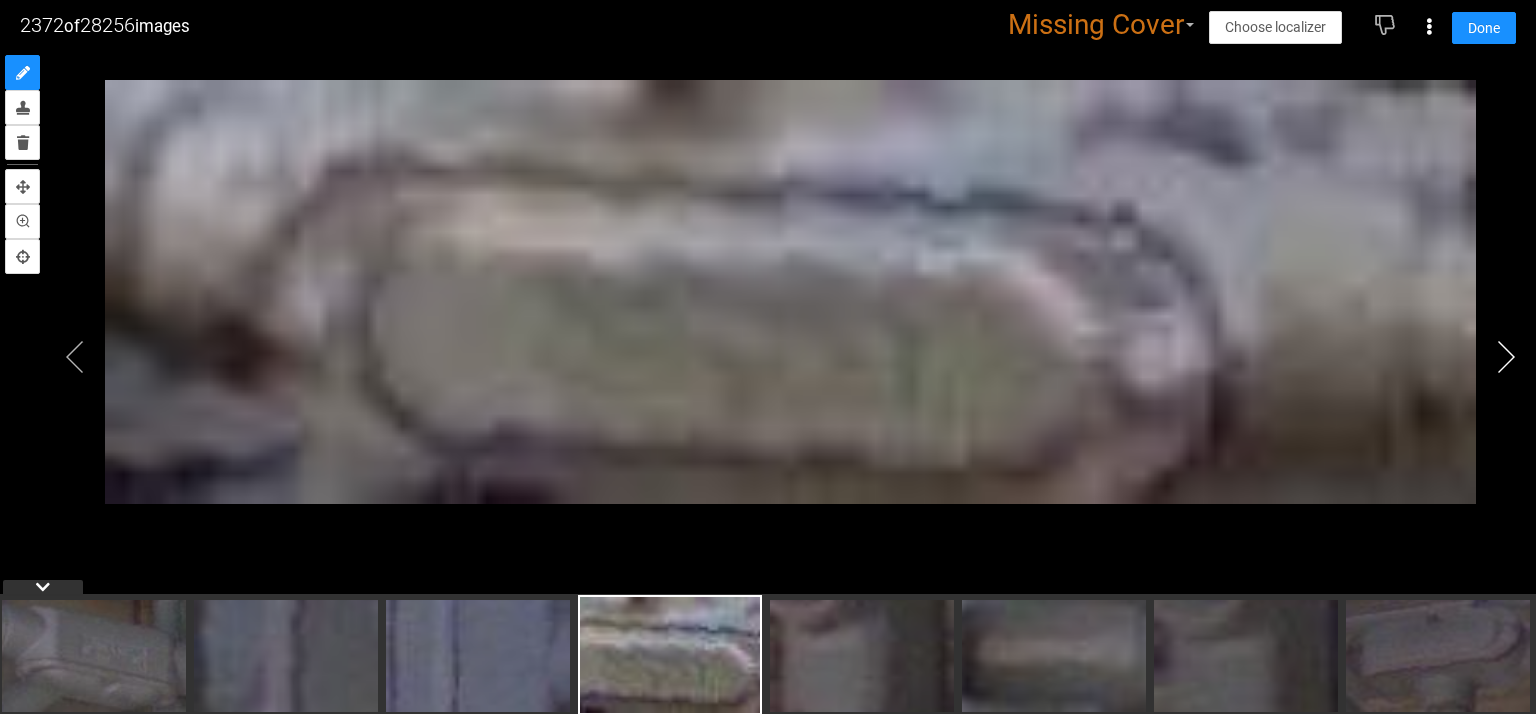 click at bounding box center (1506, 357) 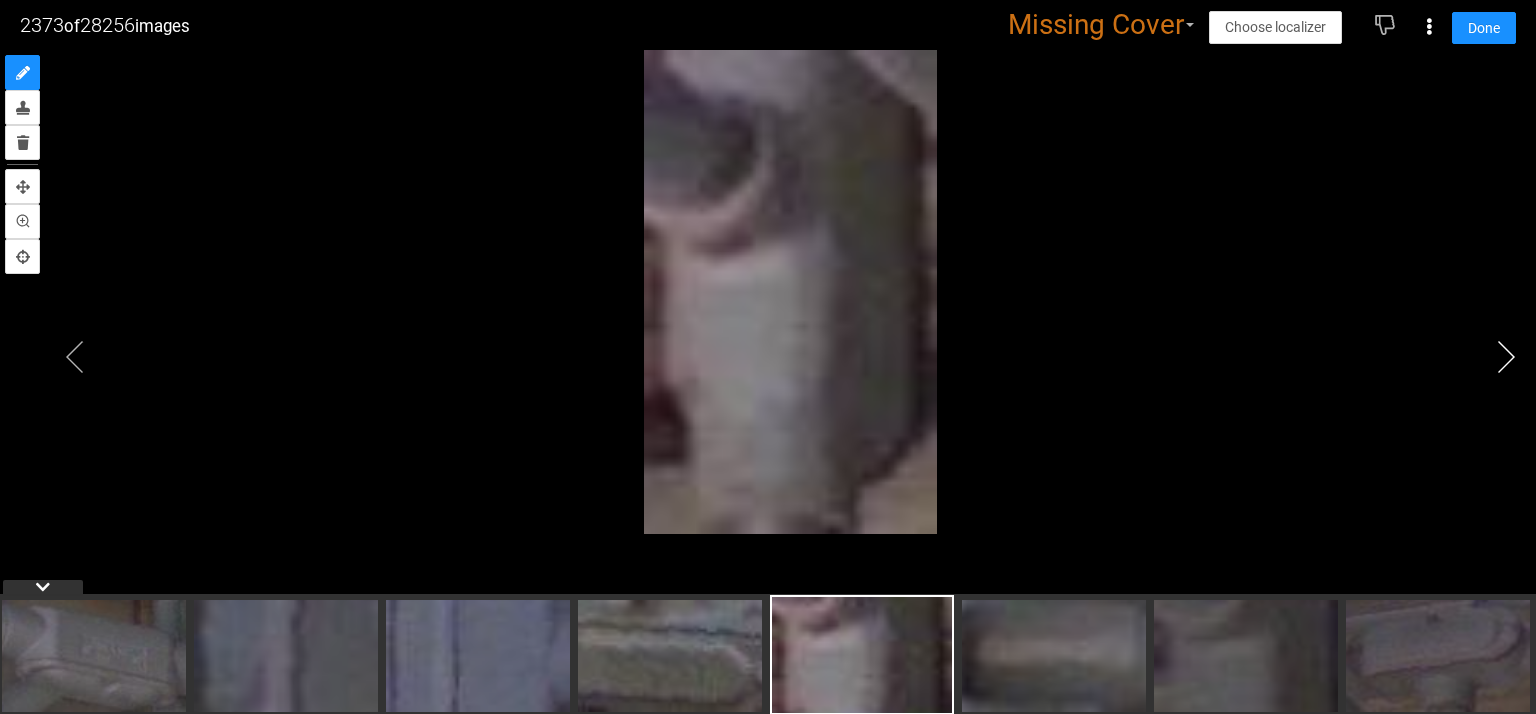 click at bounding box center [1506, 357] 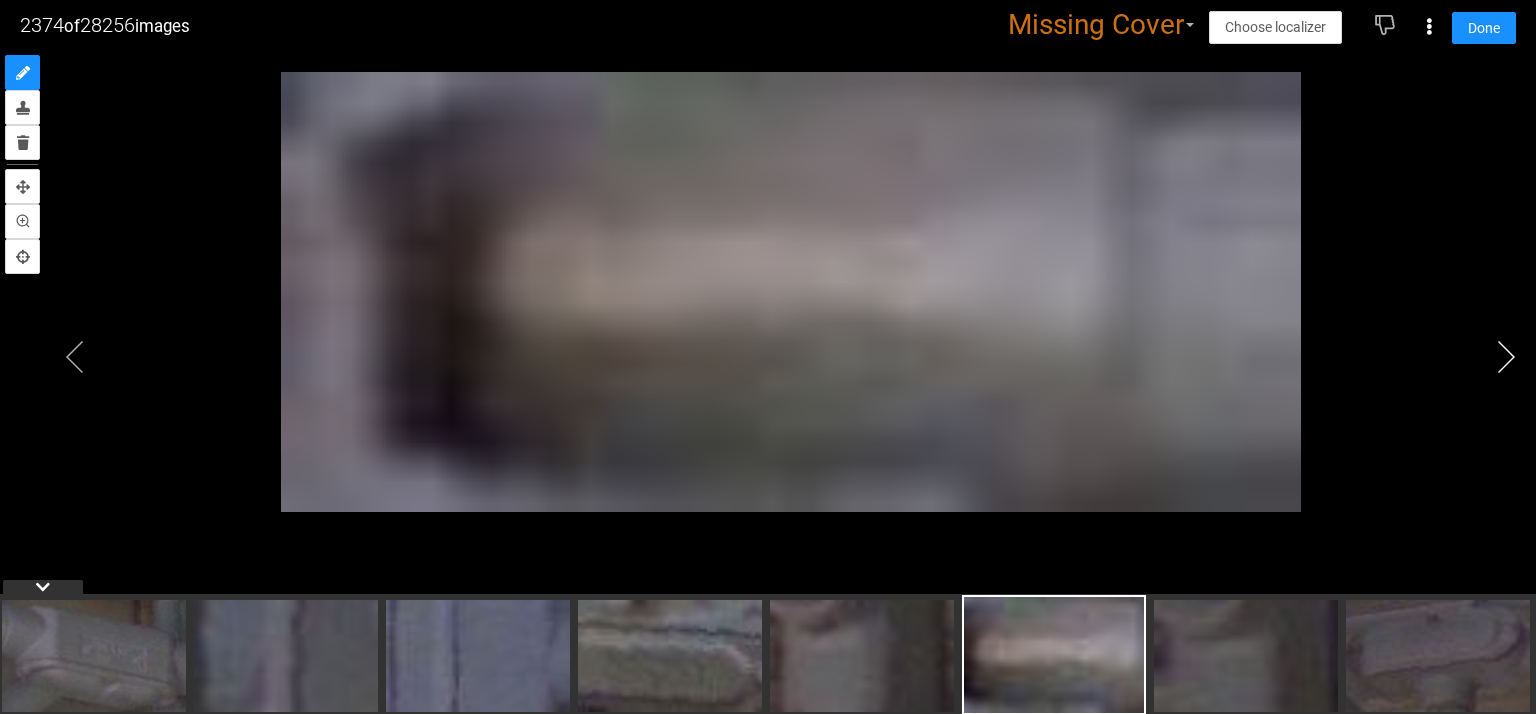 click at bounding box center (1506, 357) 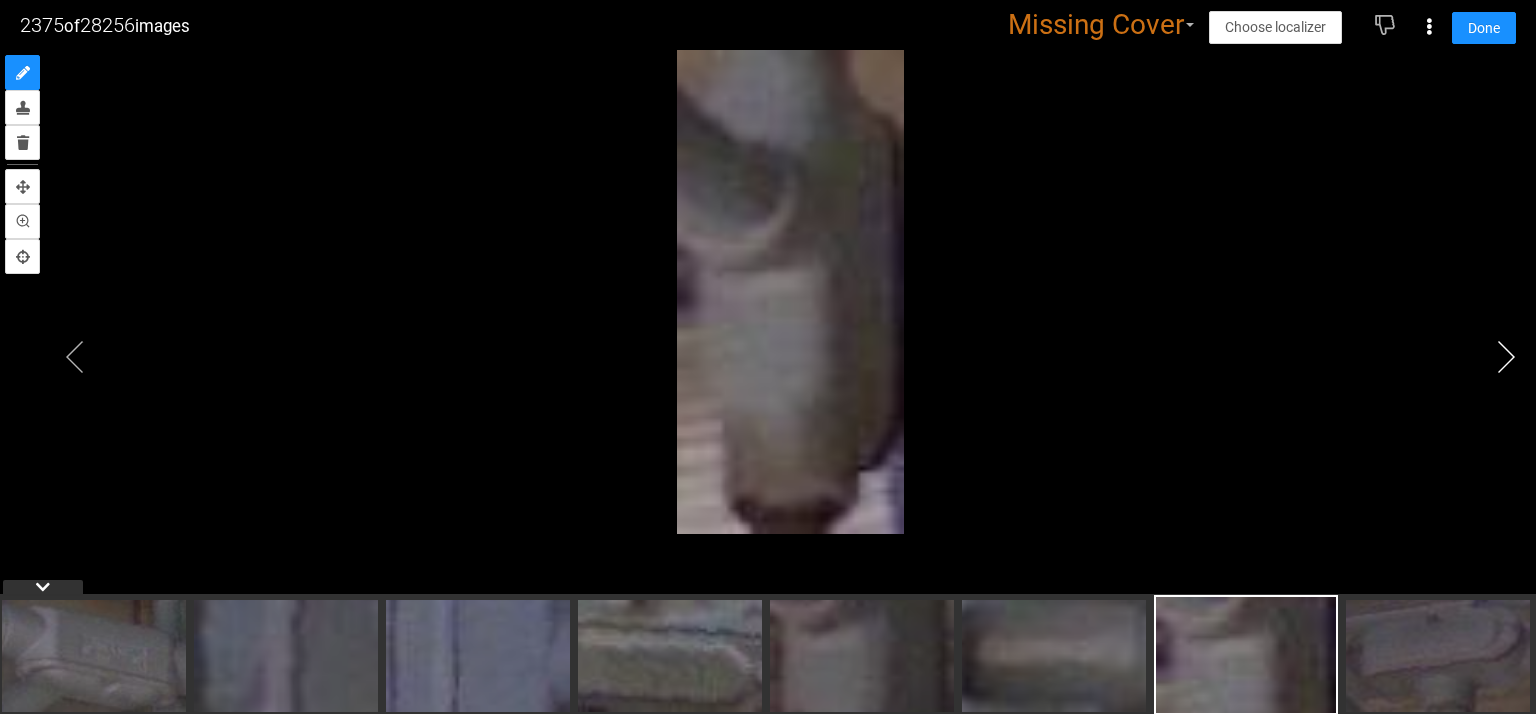 click at bounding box center (1506, 357) 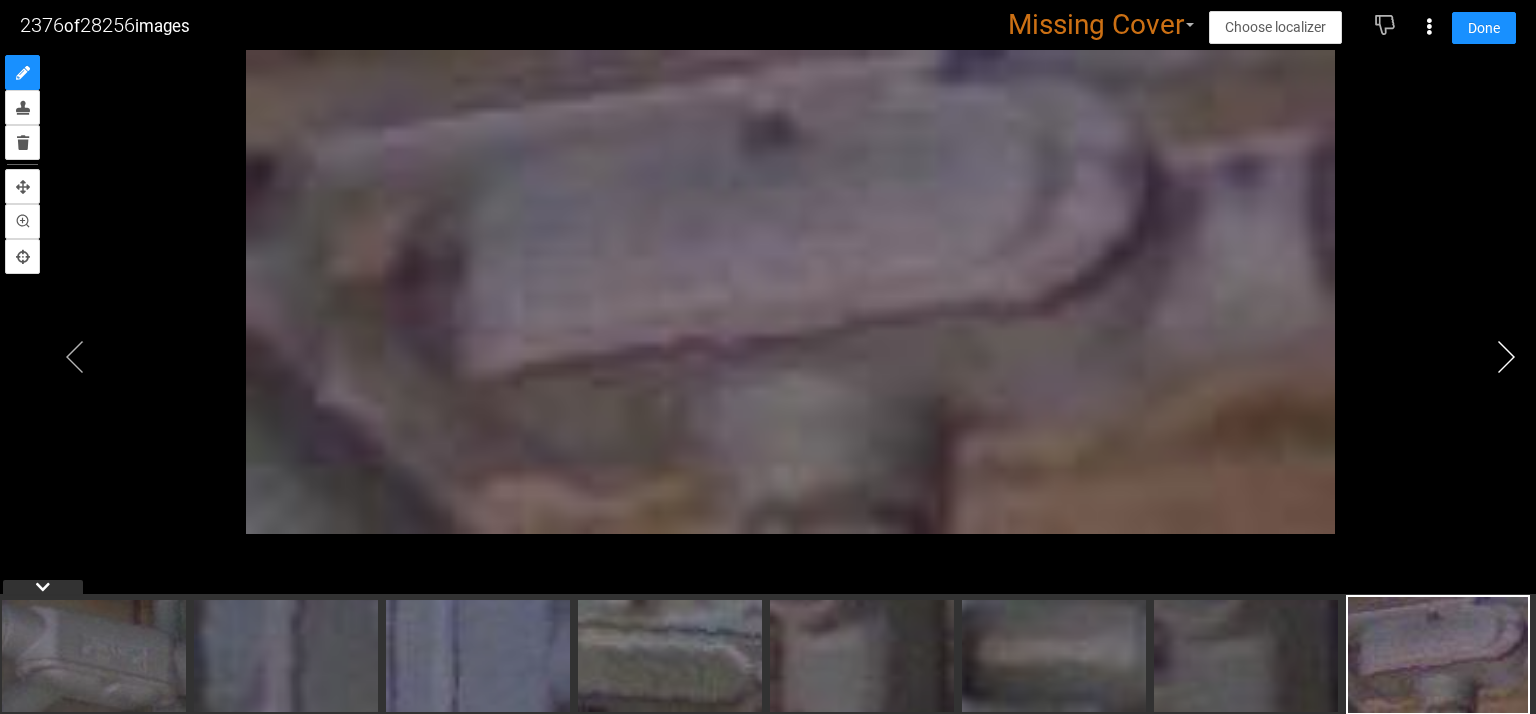 click at bounding box center (1506, 357) 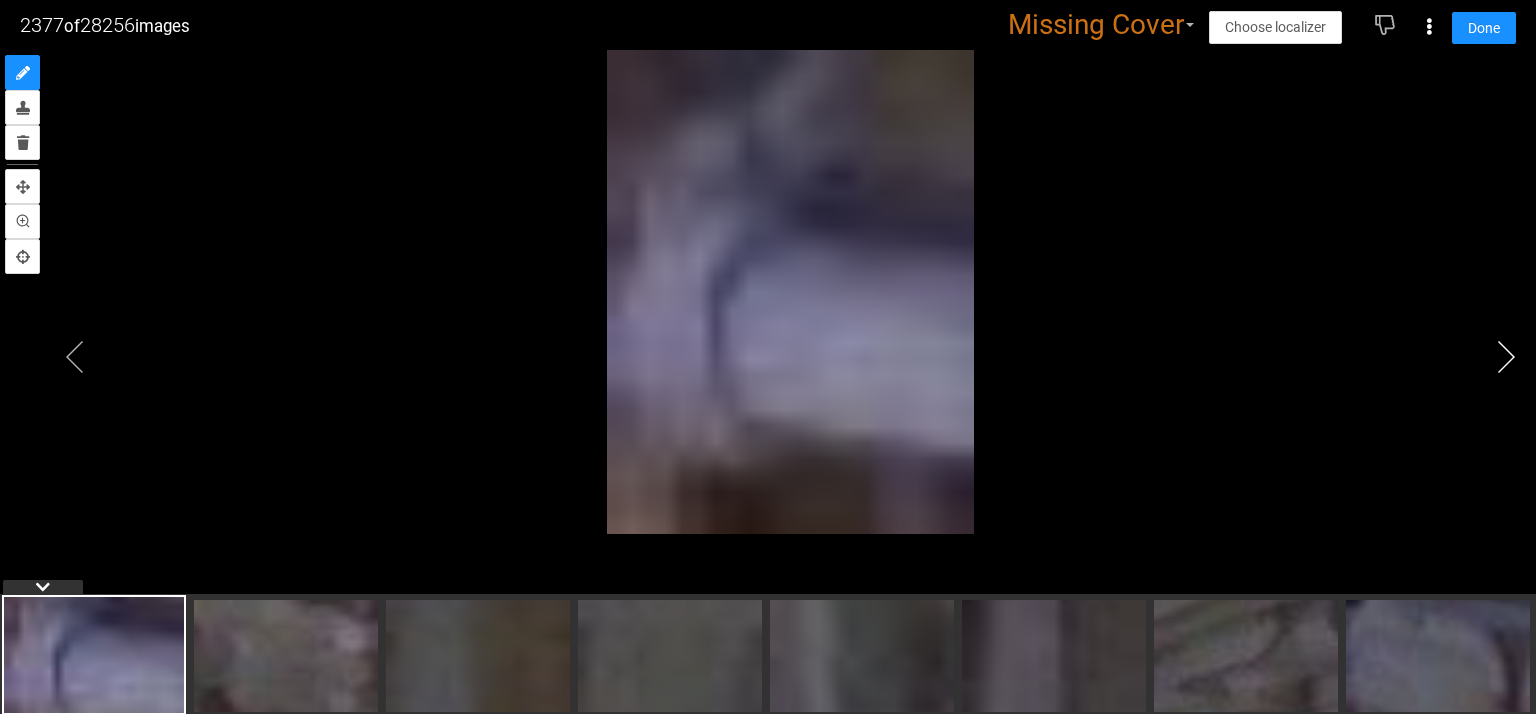 click at bounding box center (1506, 357) 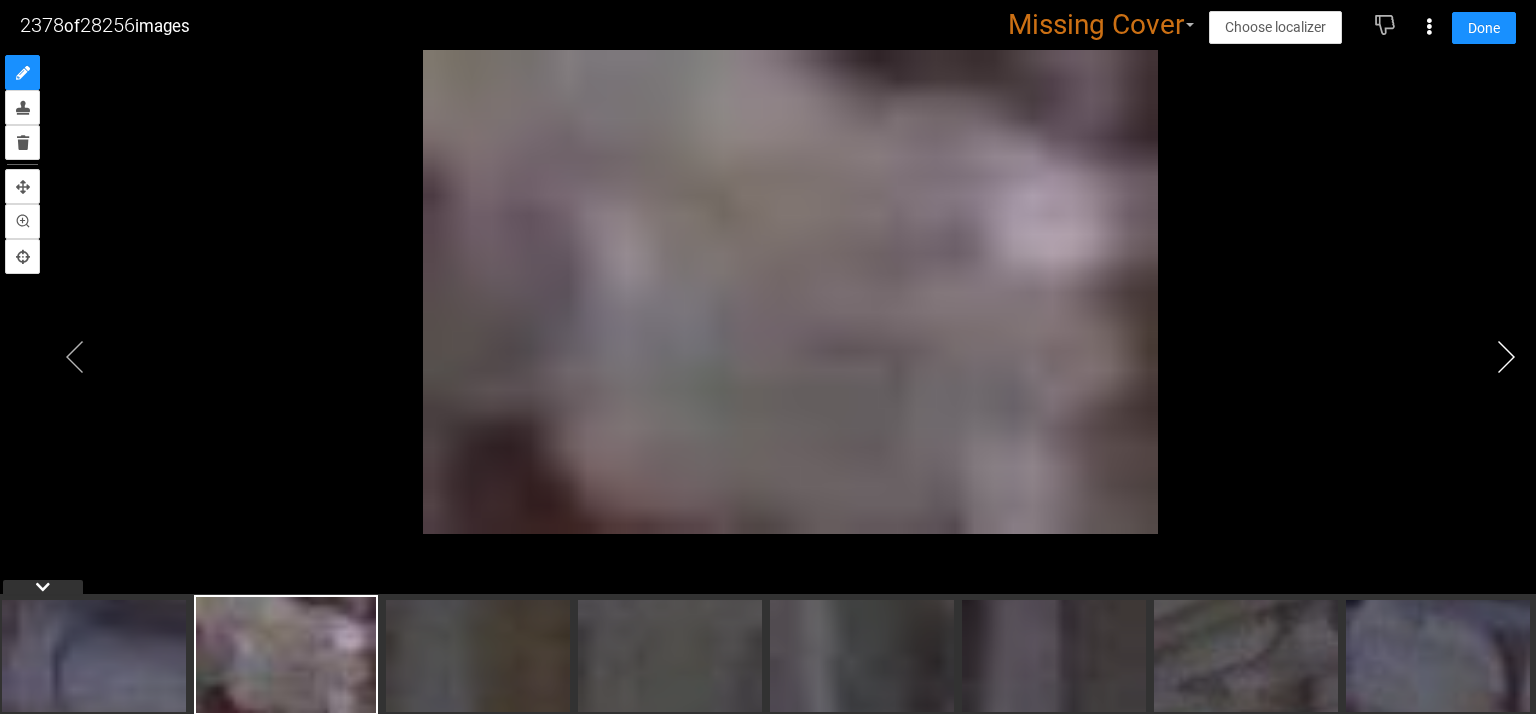 click at bounding box center (1506, 357) 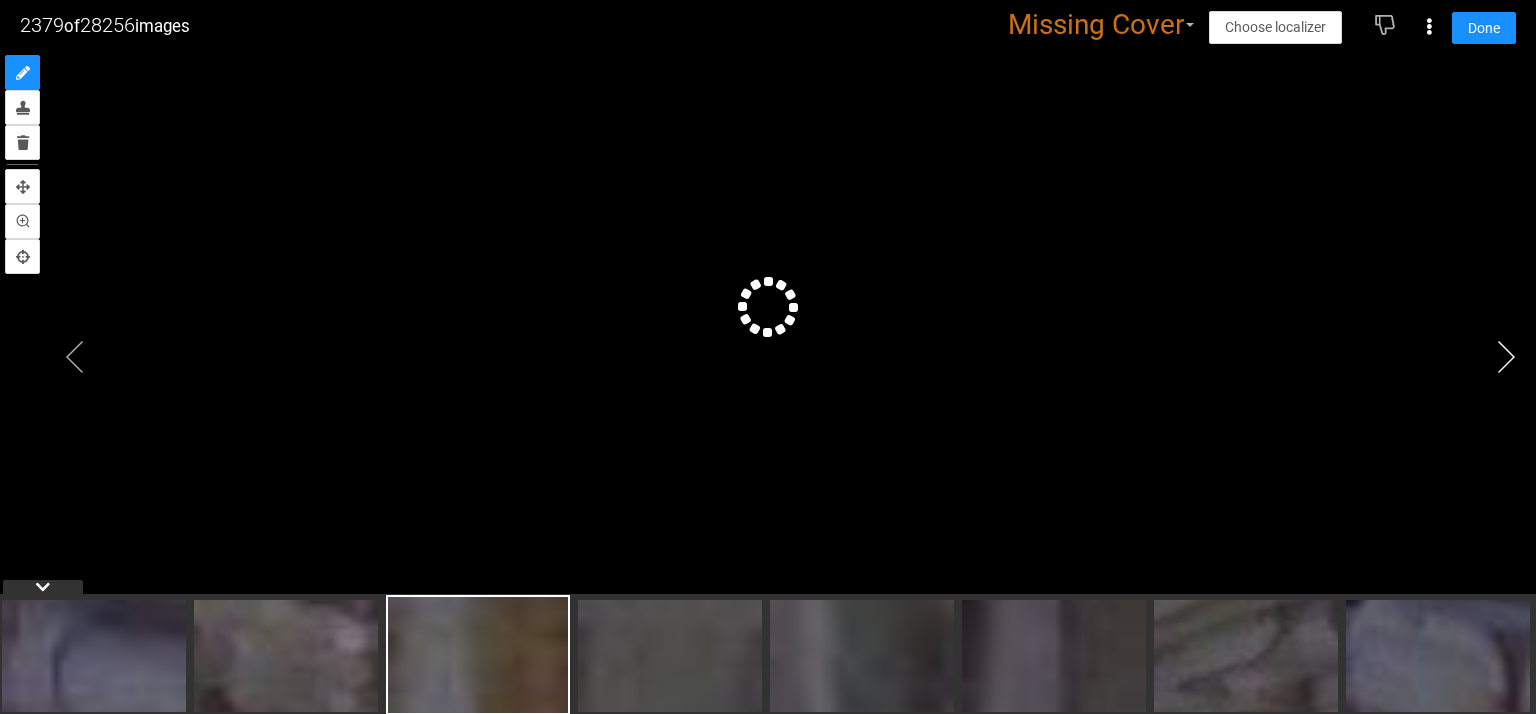click at bounding box center (1506, 357) 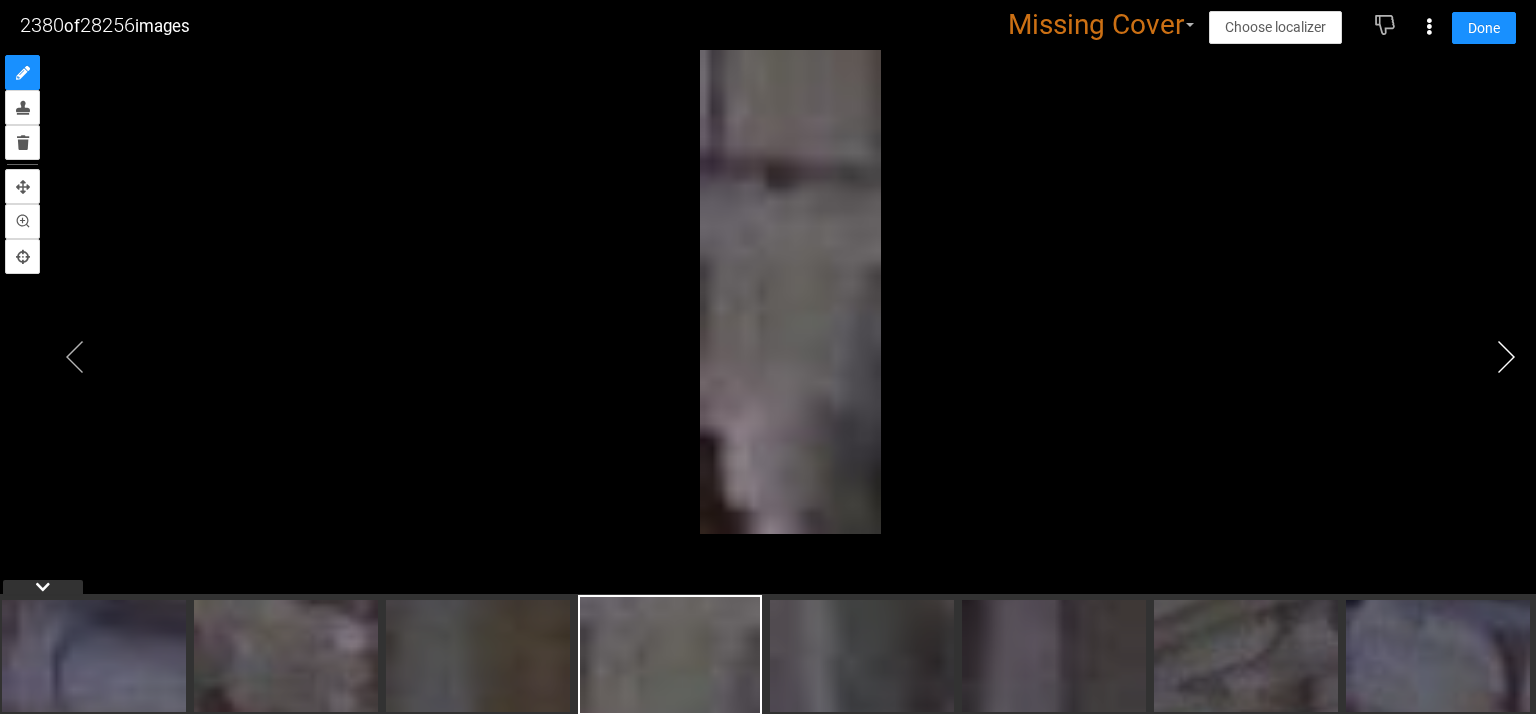 click at bounding box center (1506, 357) 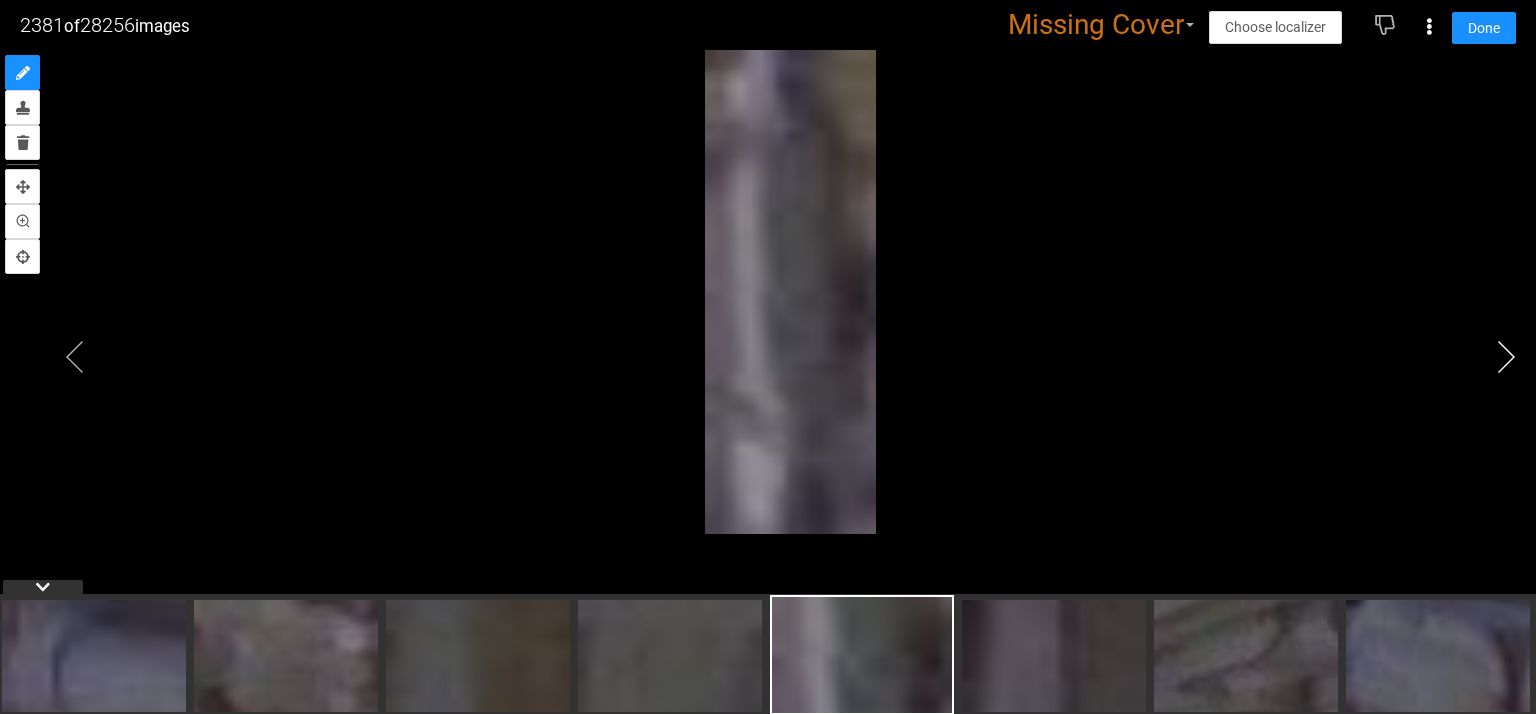 click at bounding box center [1506, 357] 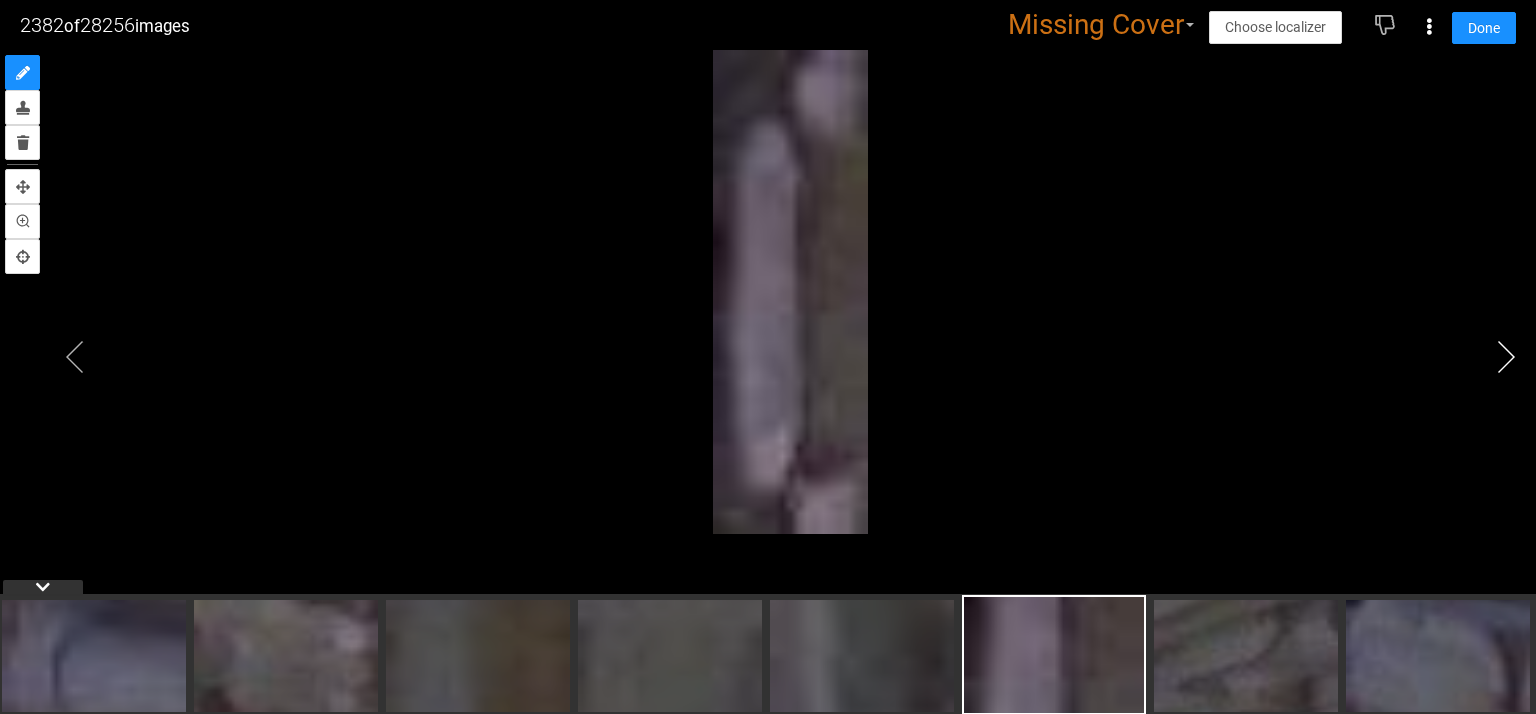 click at bounding box center [1506, 357] 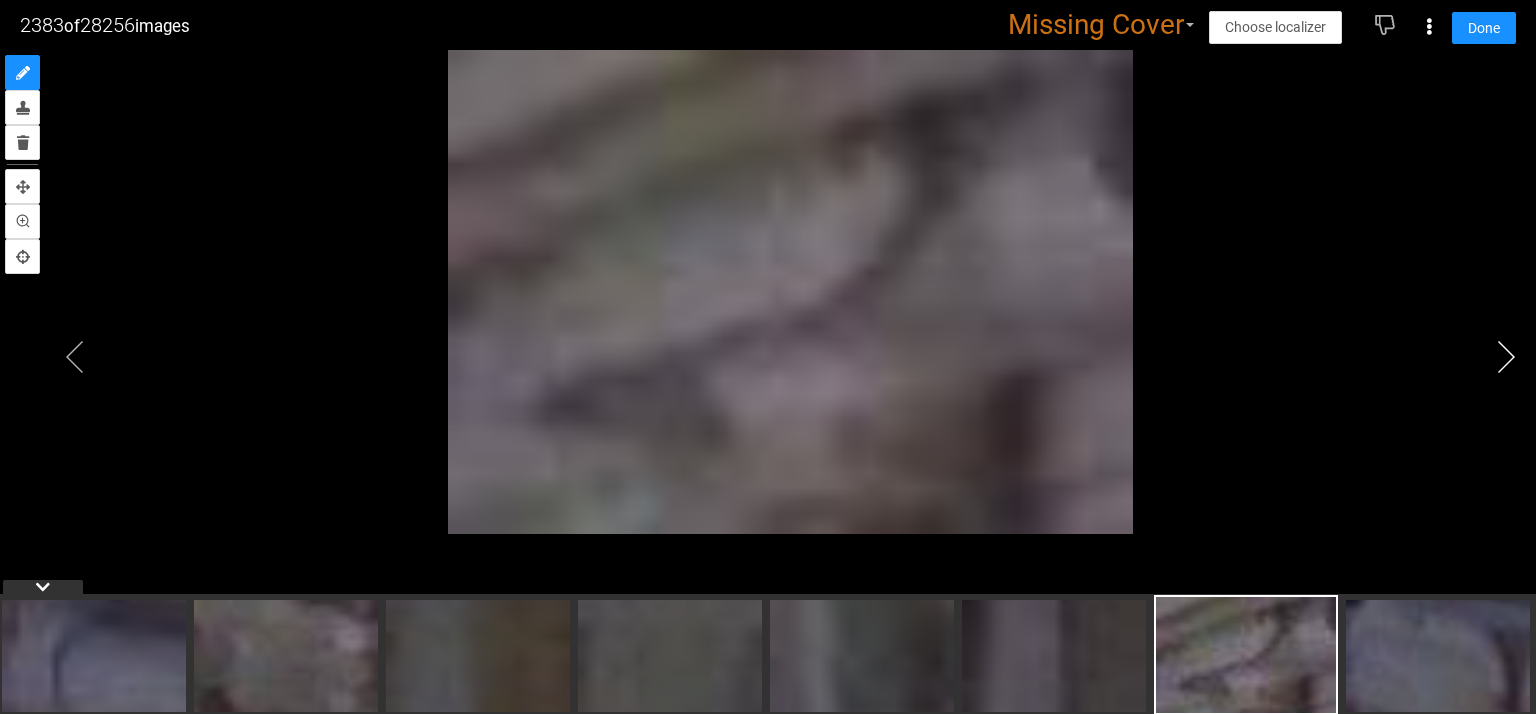 click at bounding box center (1506, 357) 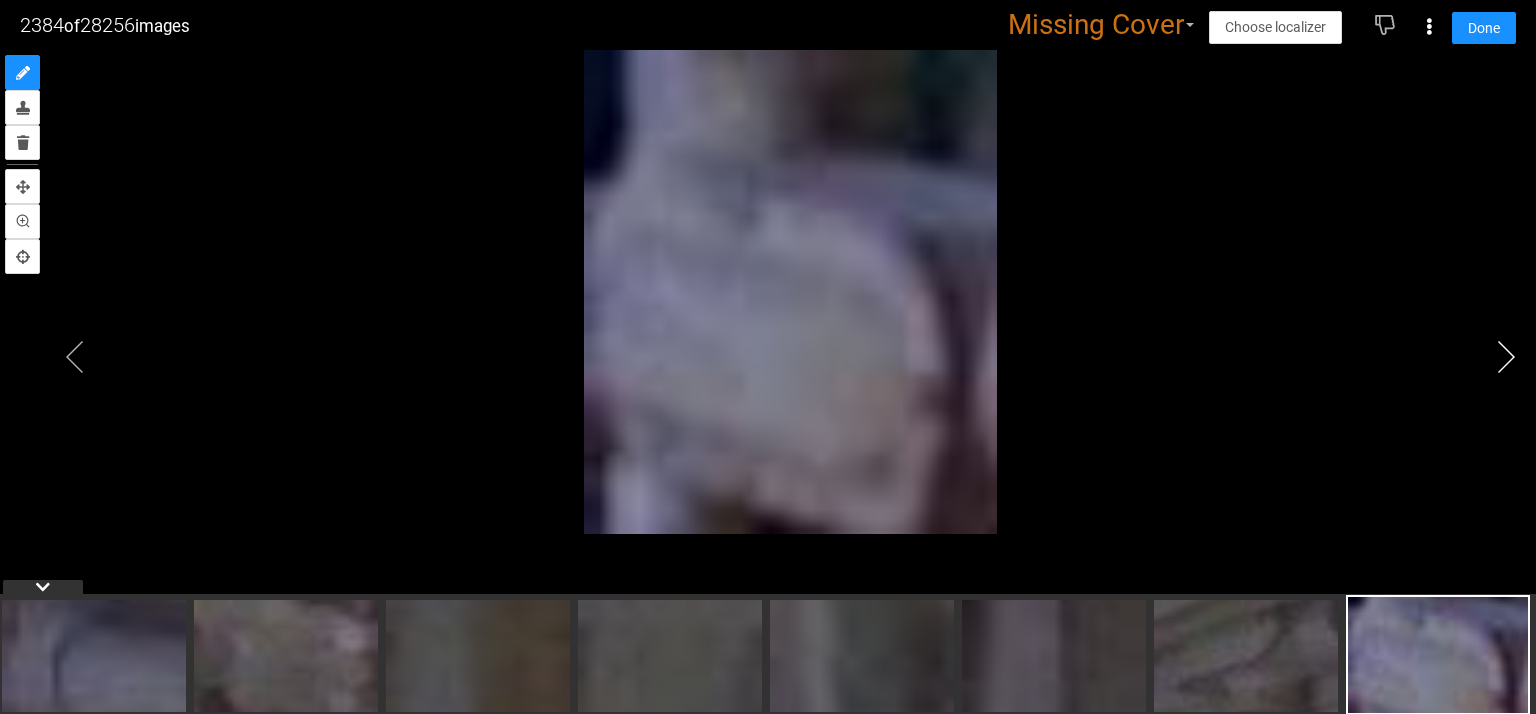 click at bounding box center (1506, 357) 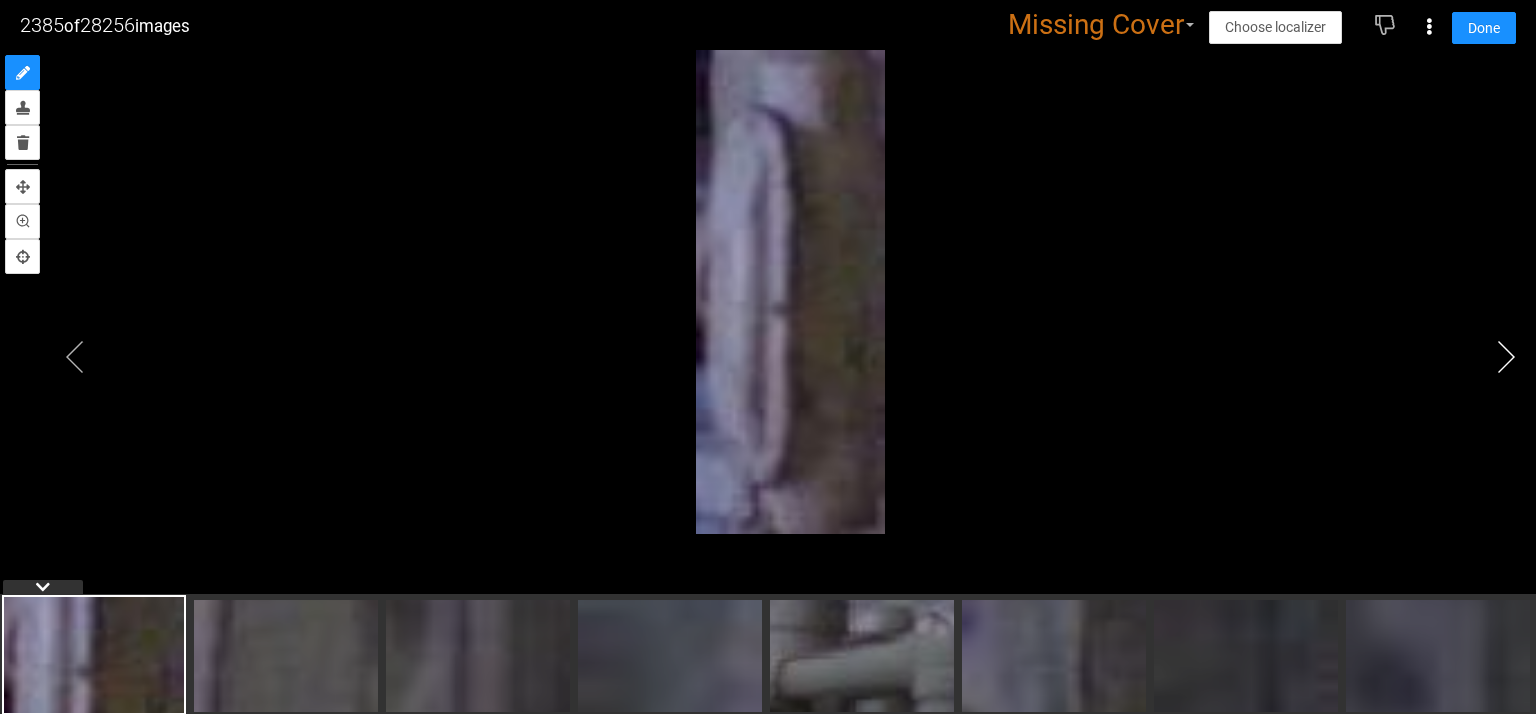 click at bounding box center [1506, 357] 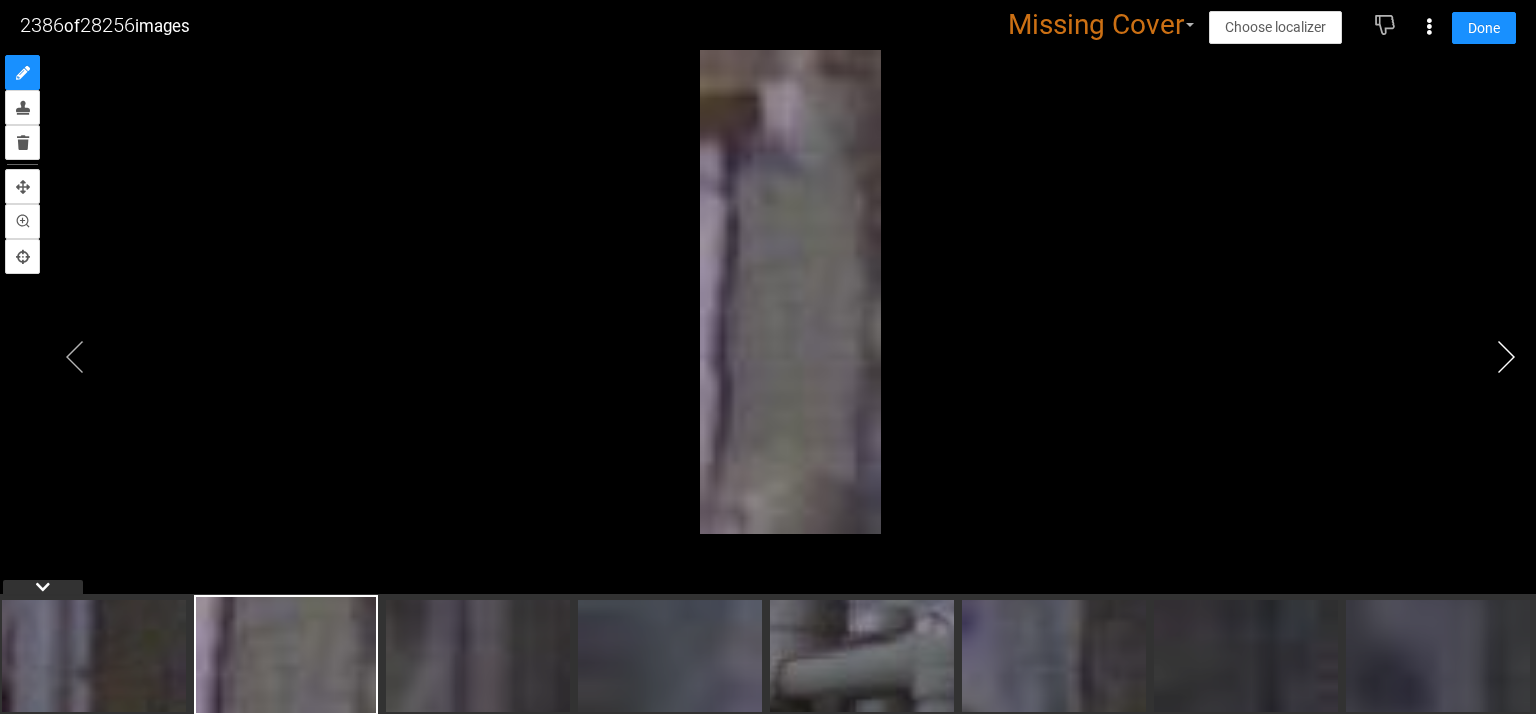 click at bounding box center [1506, 357] 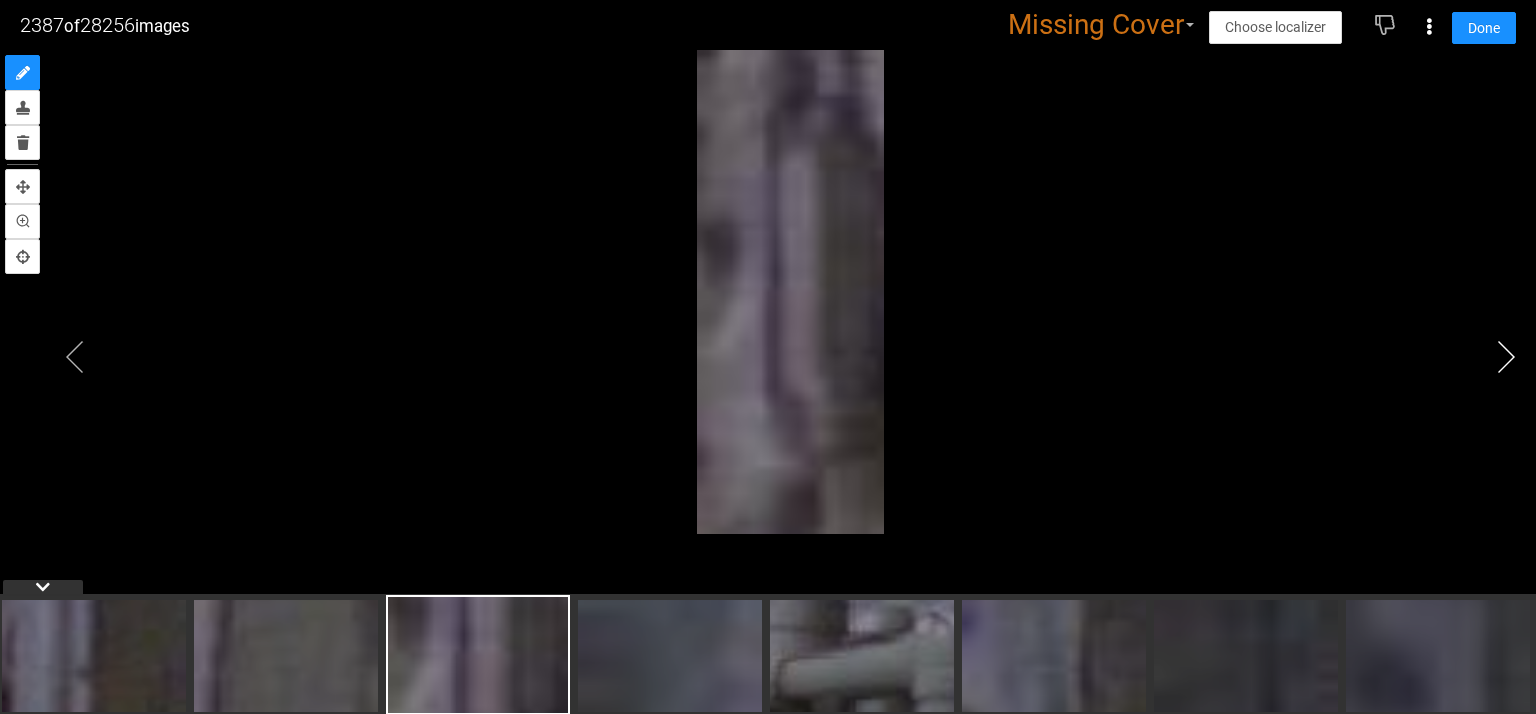 click at bounding box center [1506, 357] 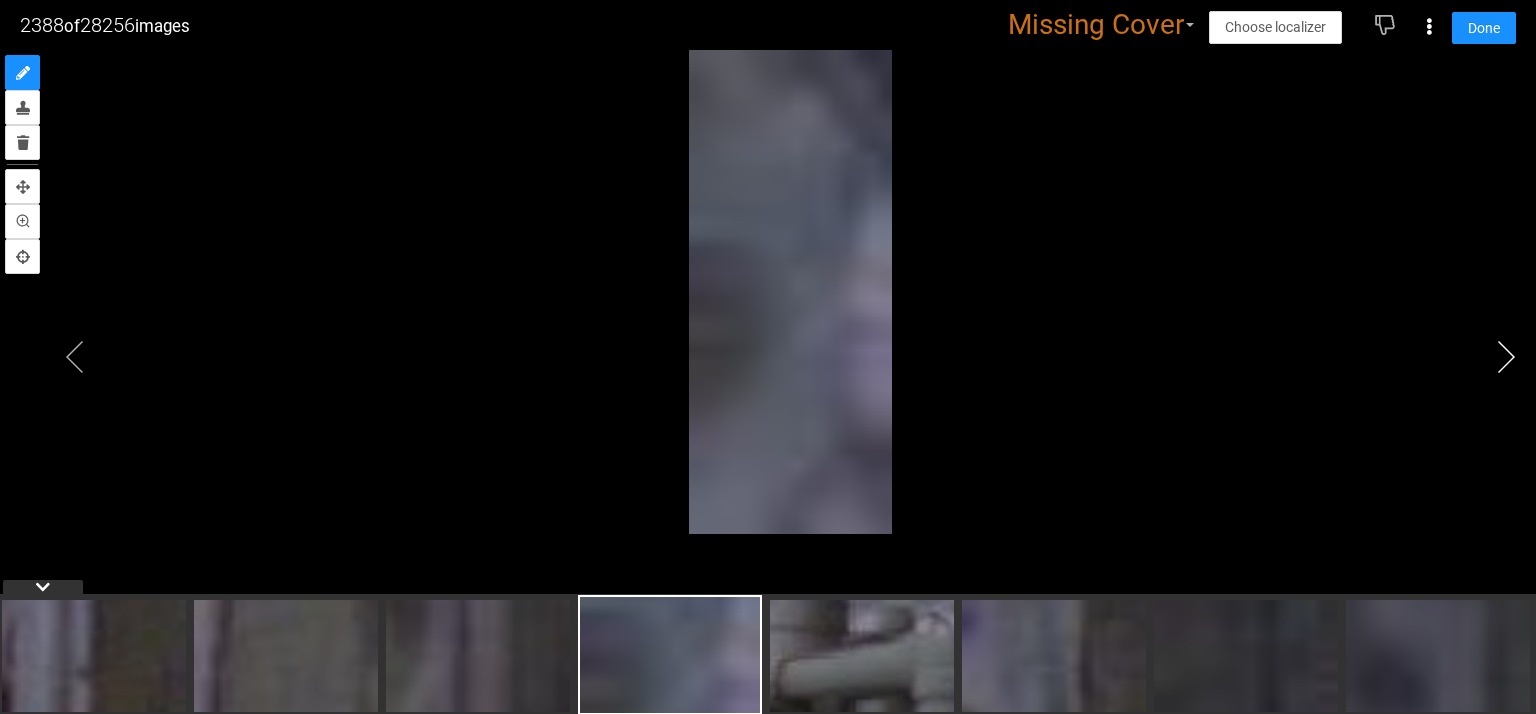 click at bounding box center (1506, 357) 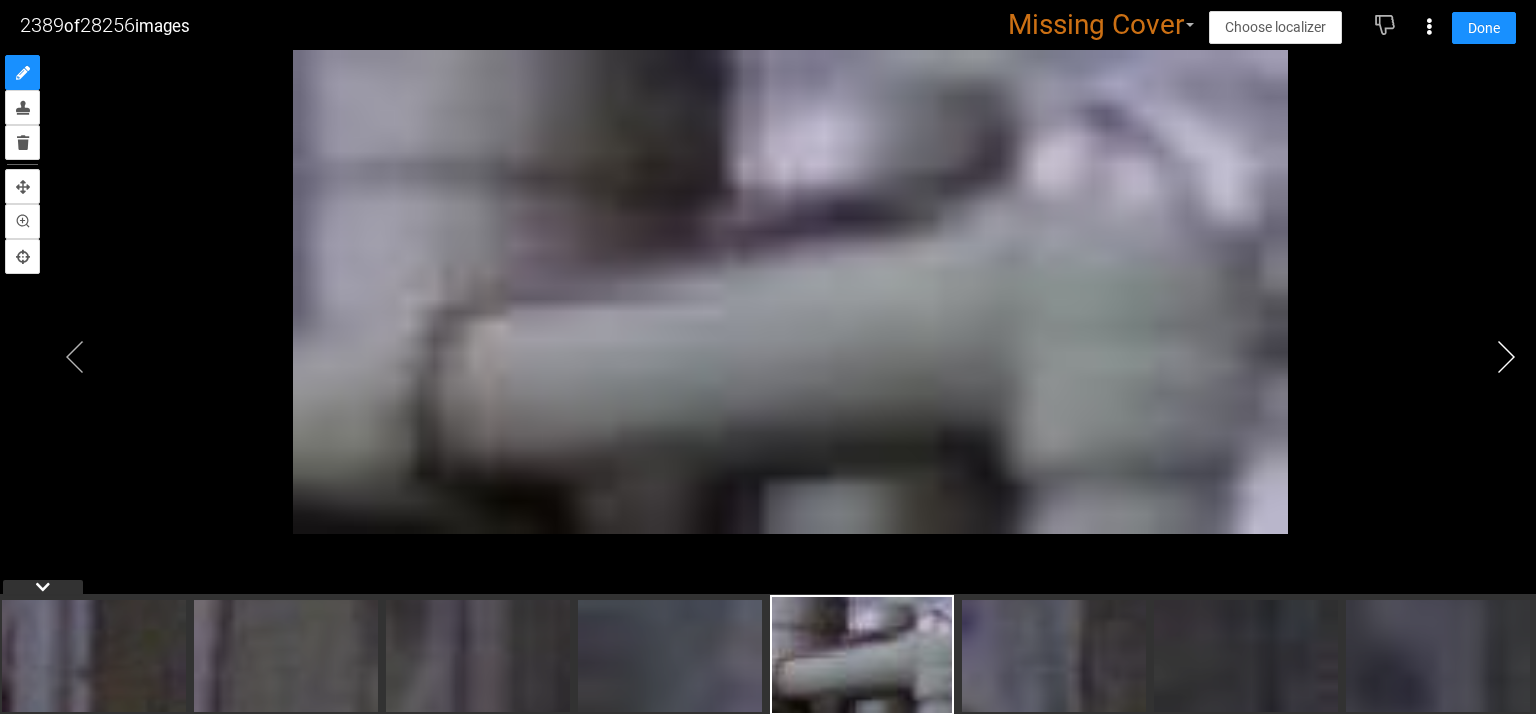 click at bounding box center [1506, 357] 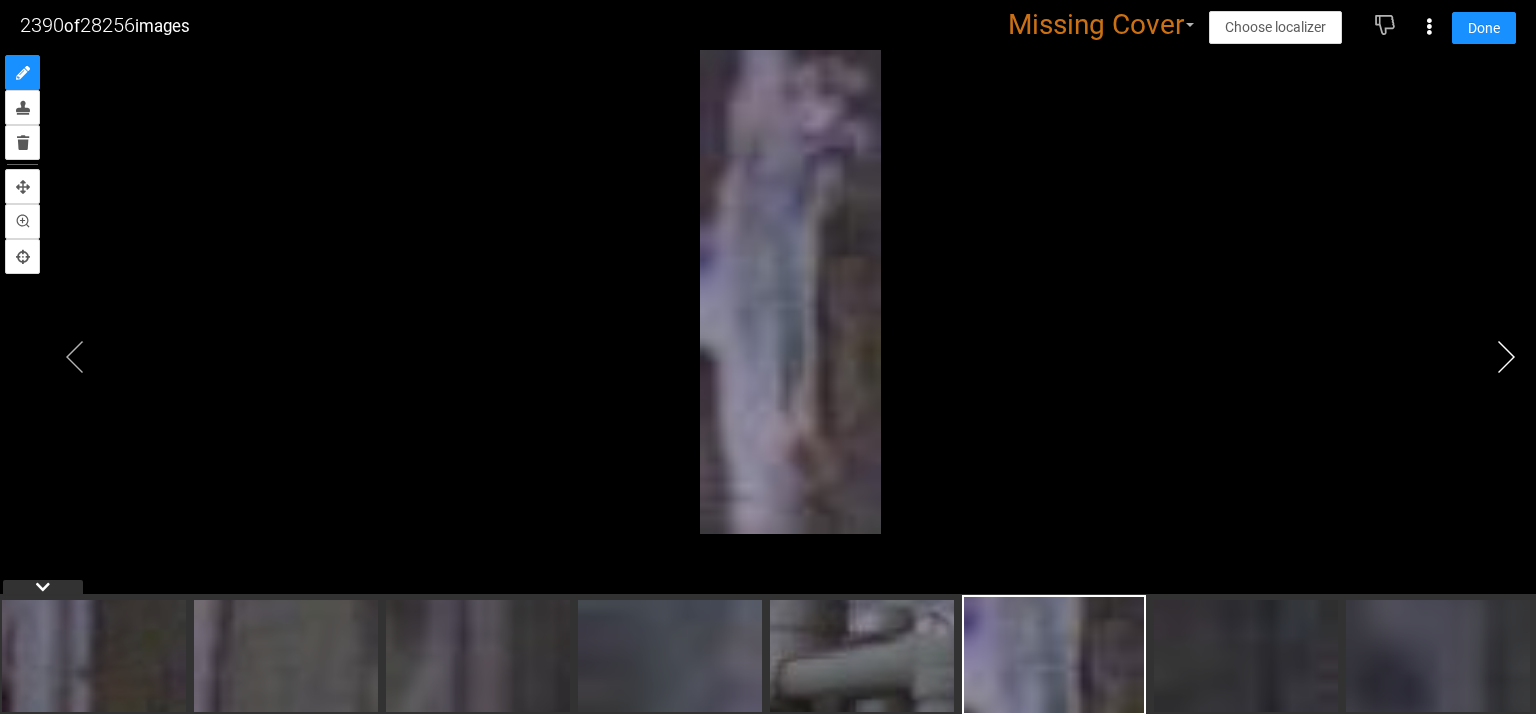 click at bounding box center (1506, 357) 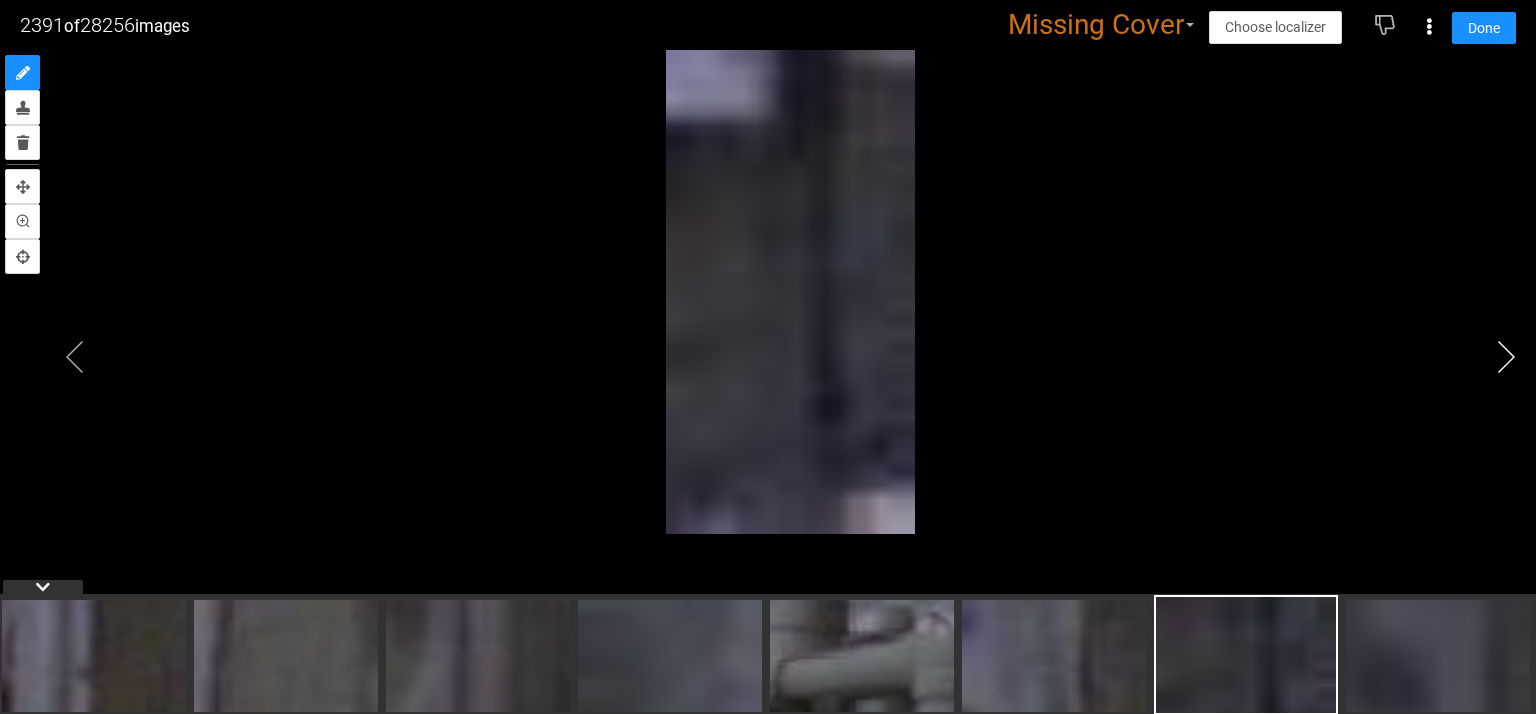 click at bounding box center (1506, 357) 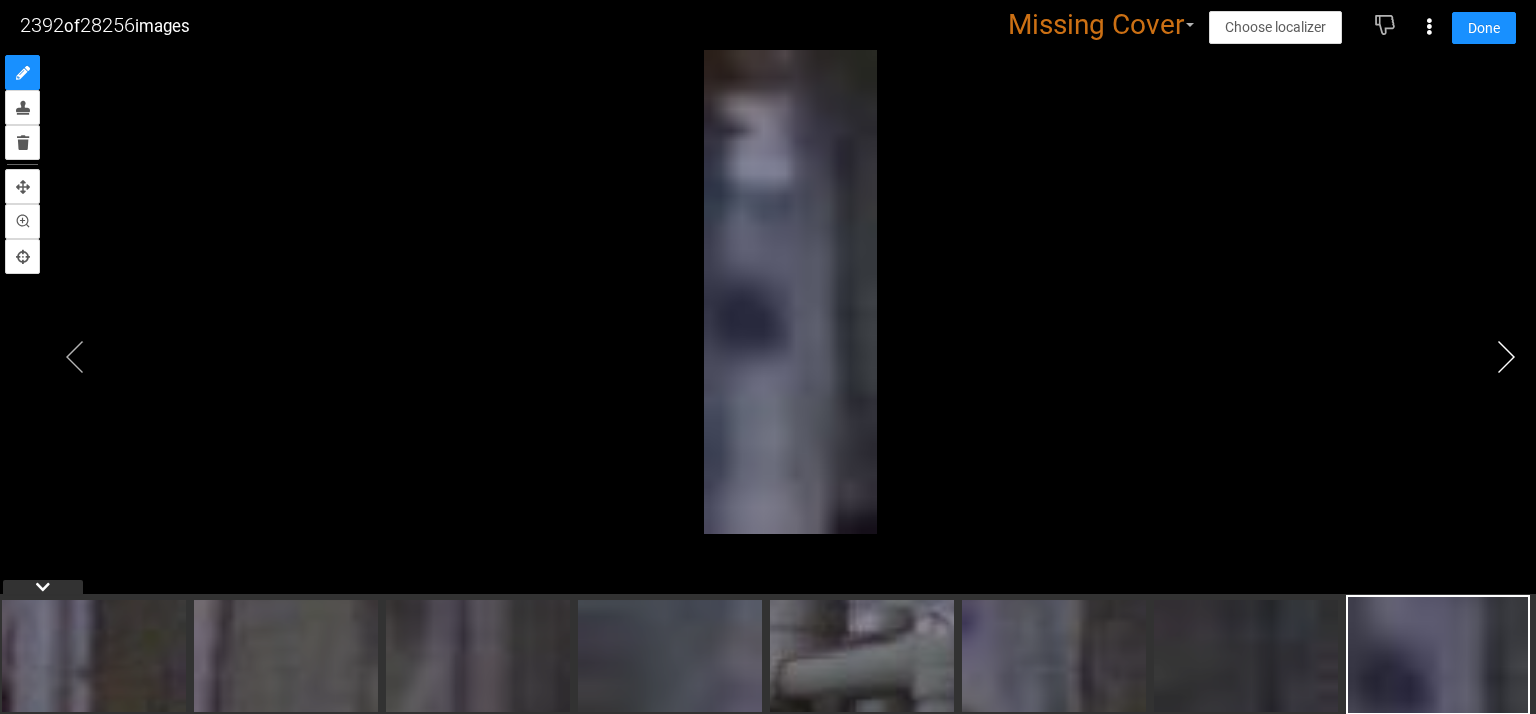 click at bounding box center [1506, 357] 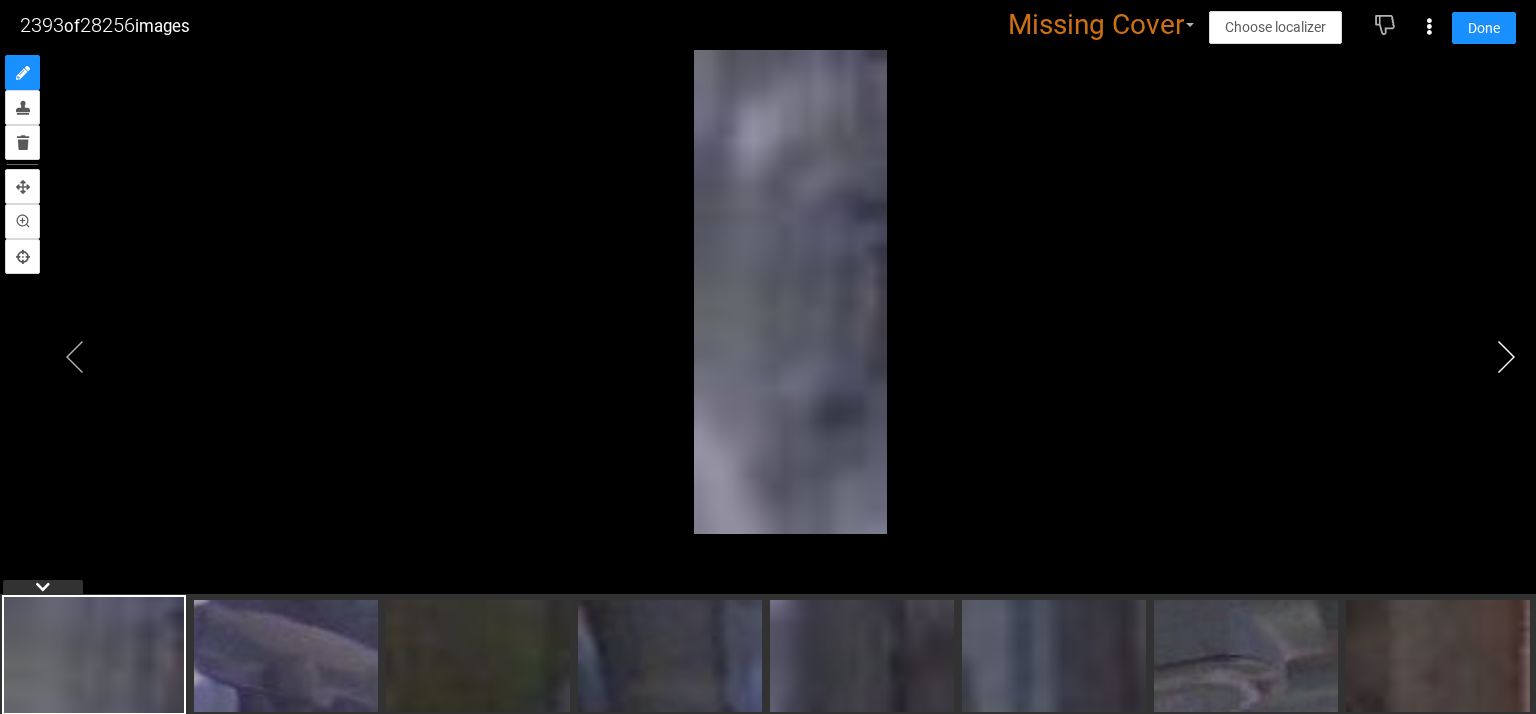 click at bounding box center [1506, 357] 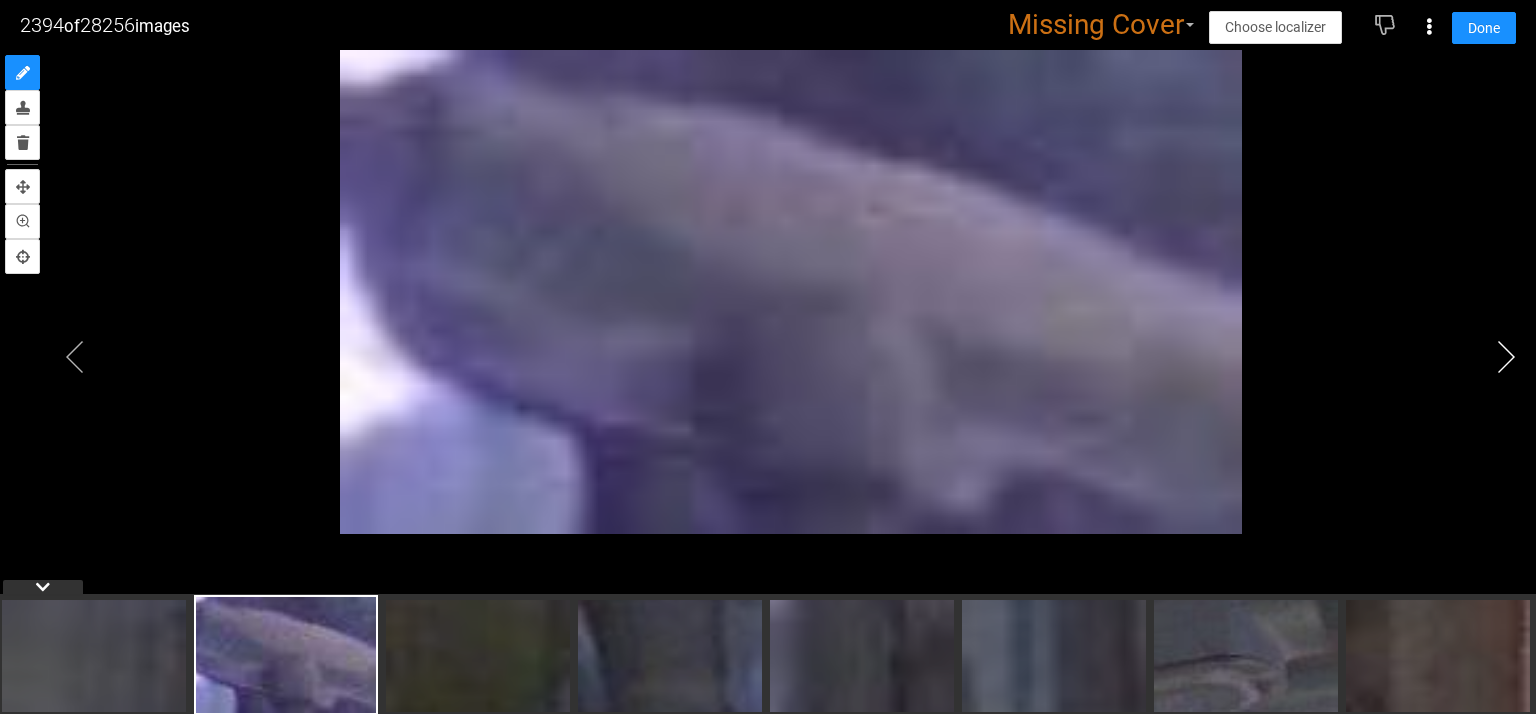 click at bounding box center [1506, 357] 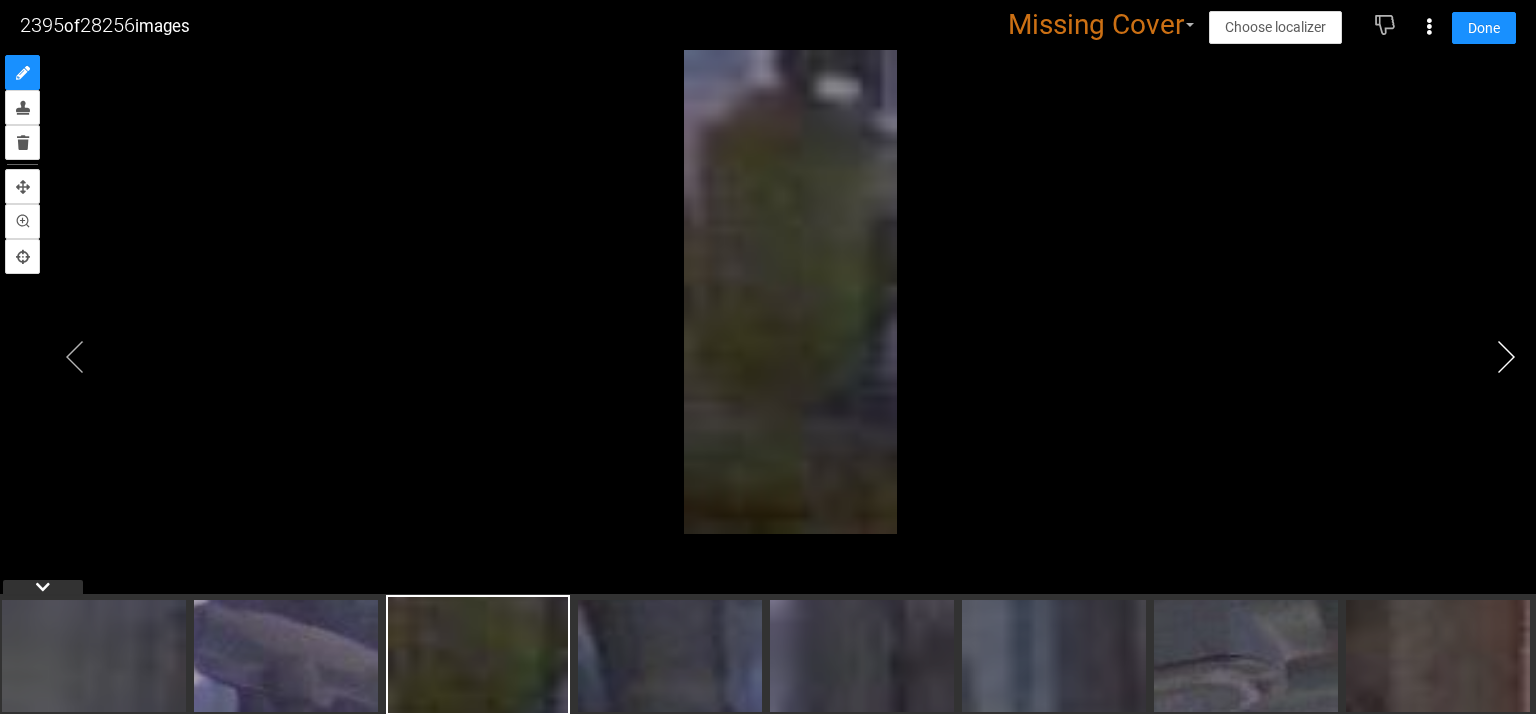 click at bounding box center [1506, 357] 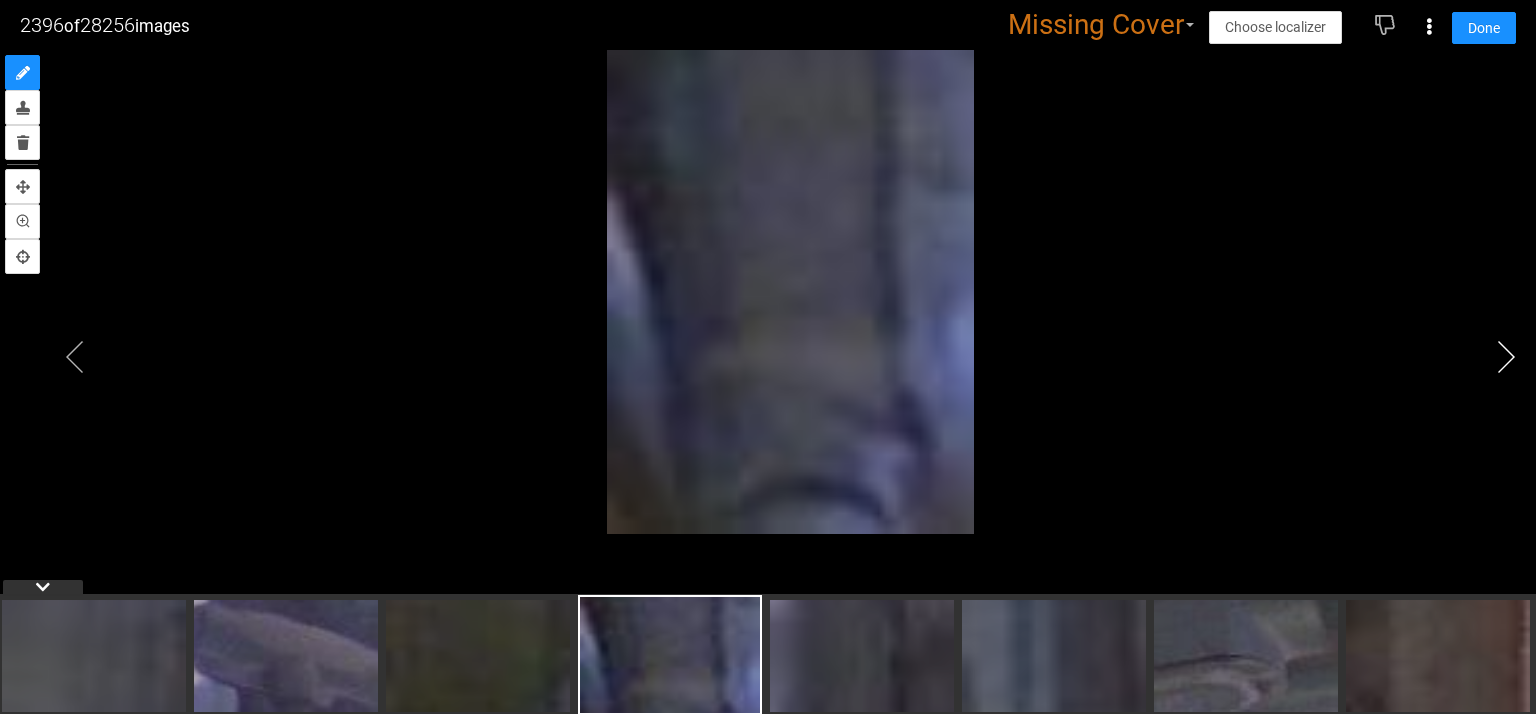 click at bounding box center [1506, 357] 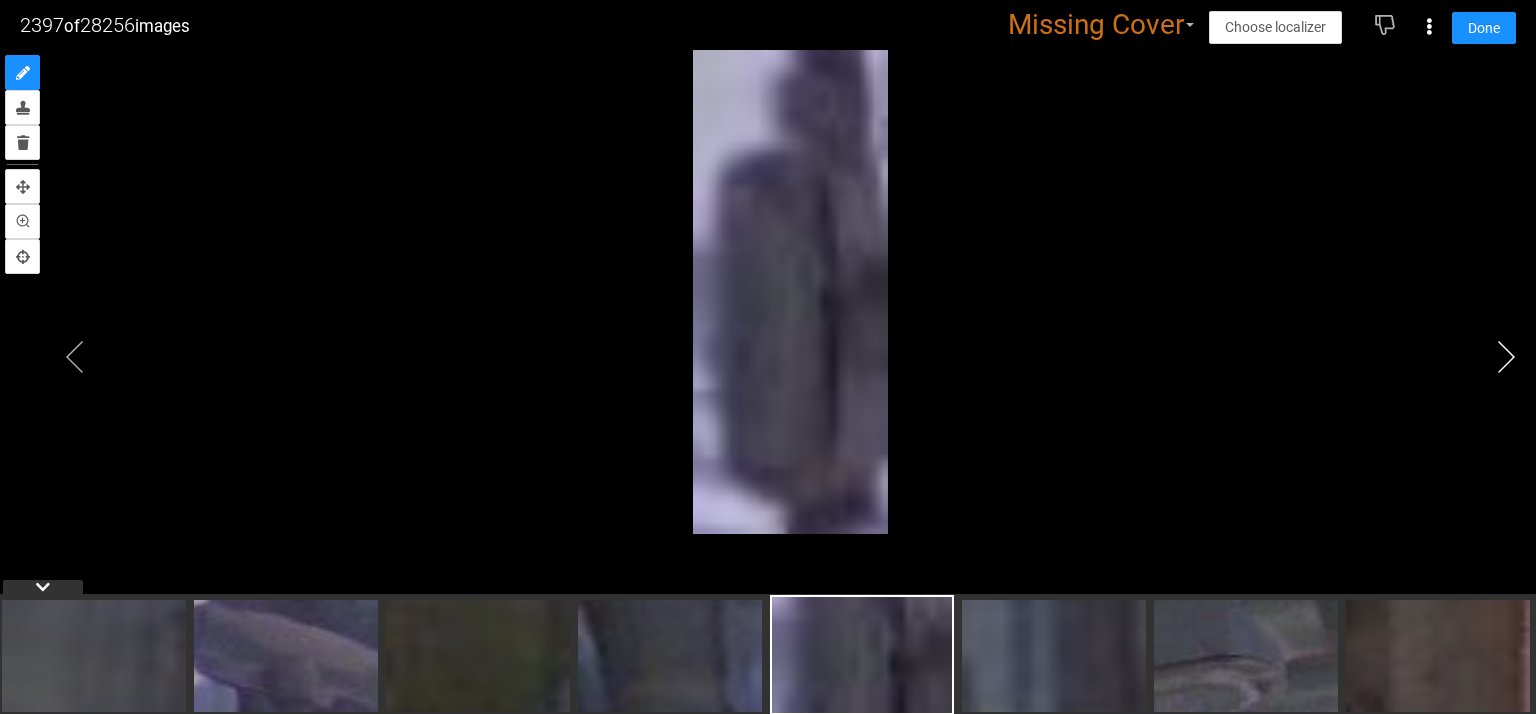 click at bounding box center [1506, 357] 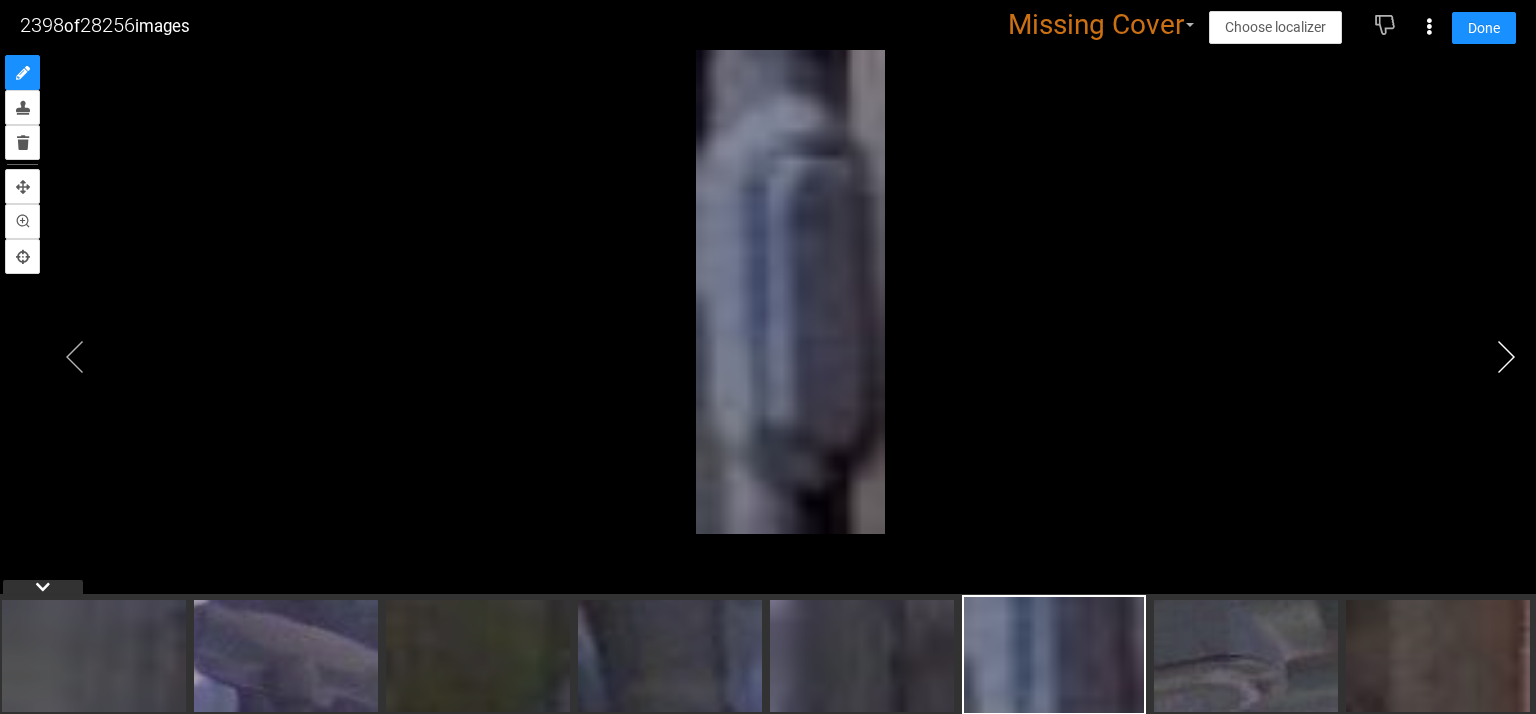 click at bounding box center [1506, 357] 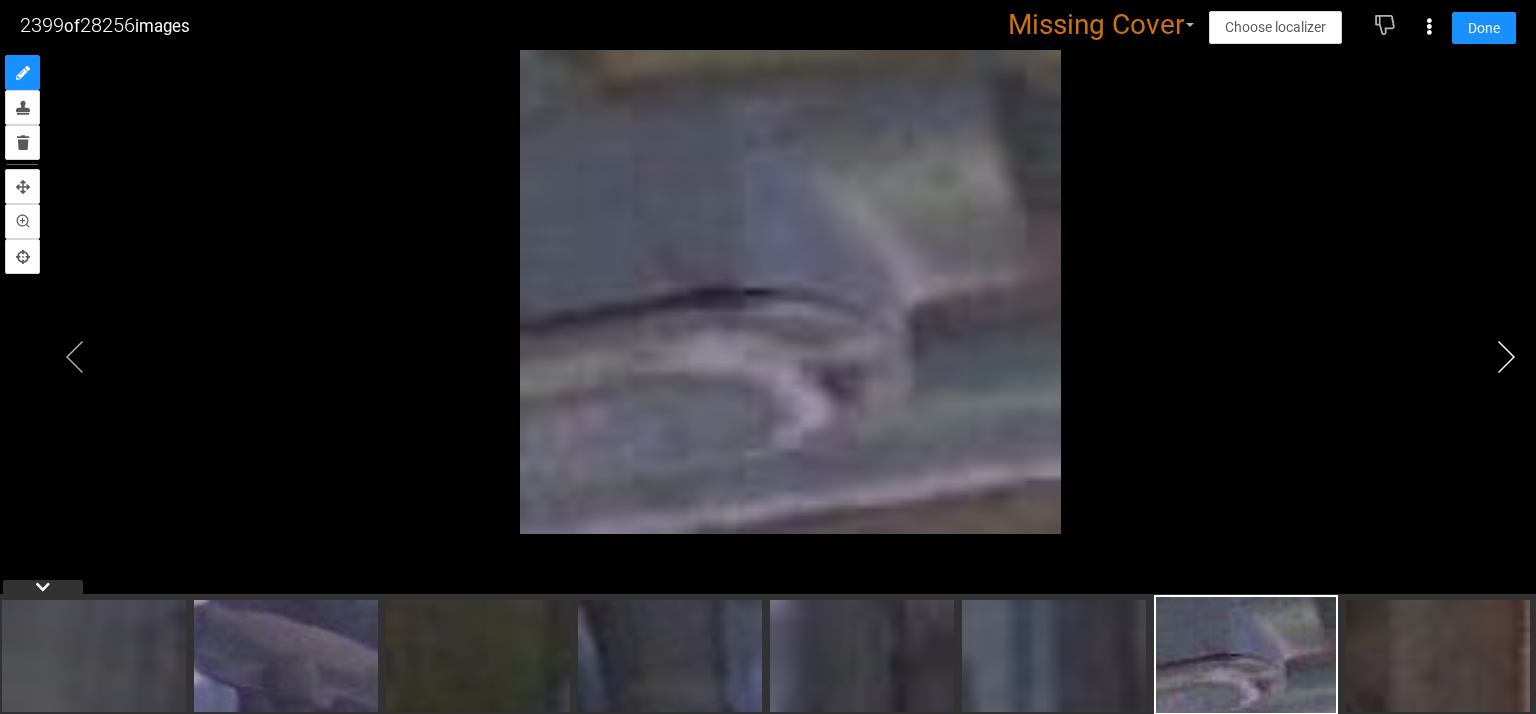 click at bounding box center [1506, 357] 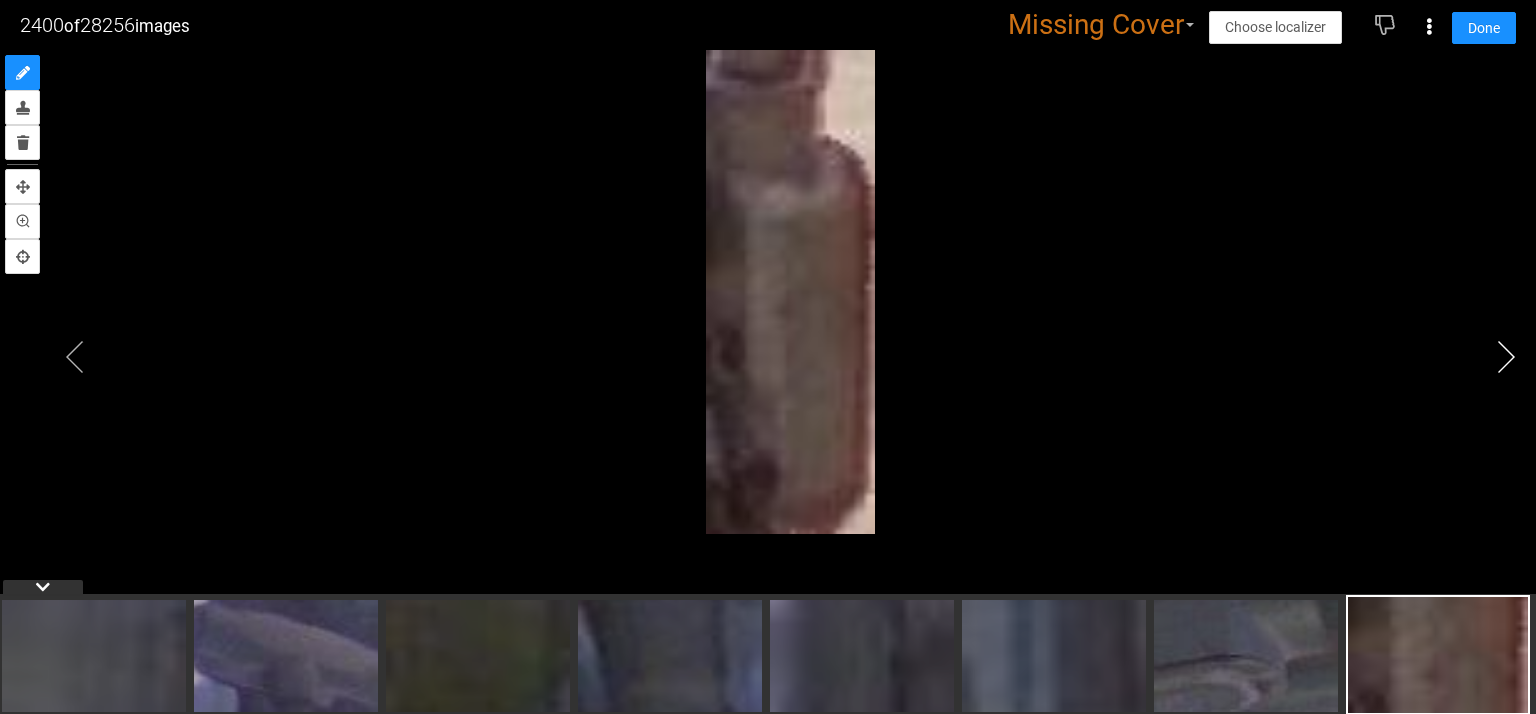 click at bounding box center (1506, 357) 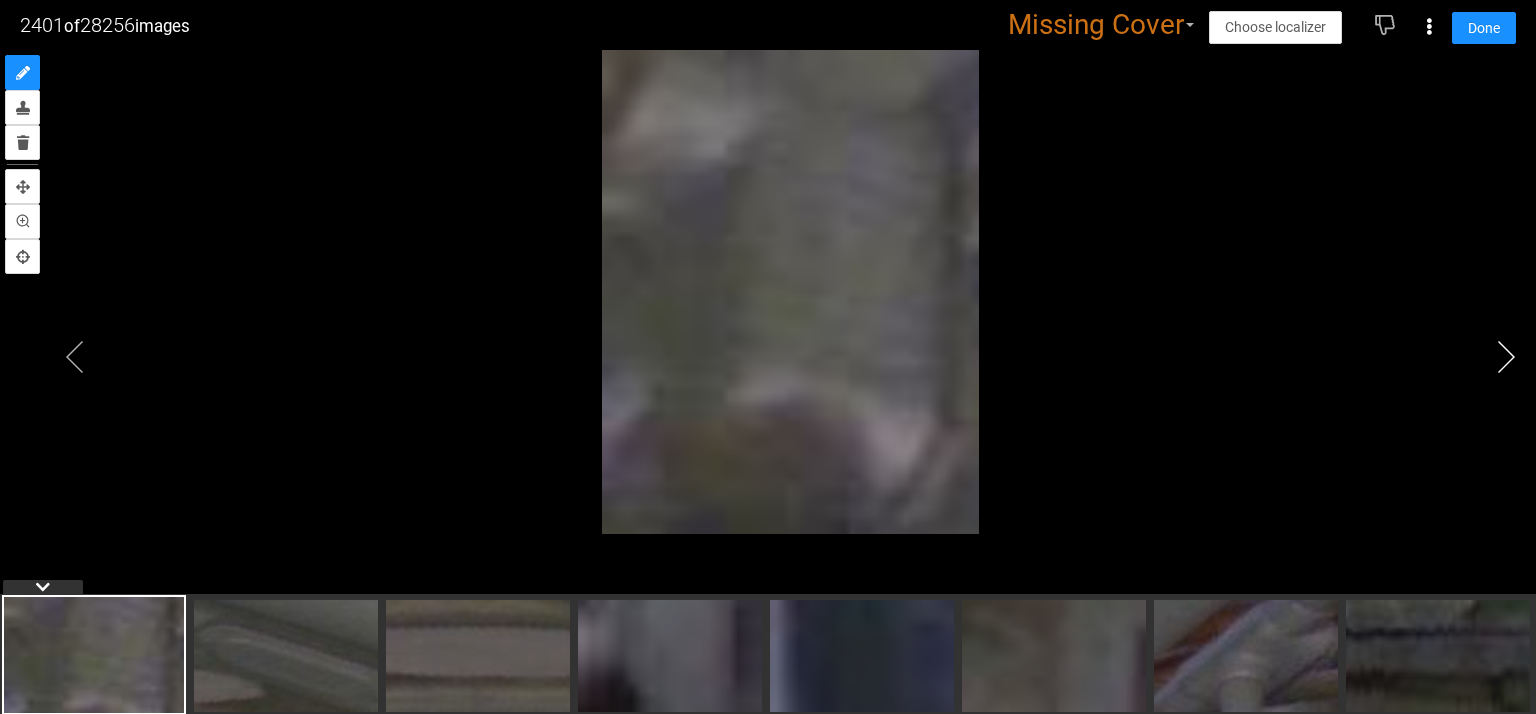 click at bounding box center (1506, 357) 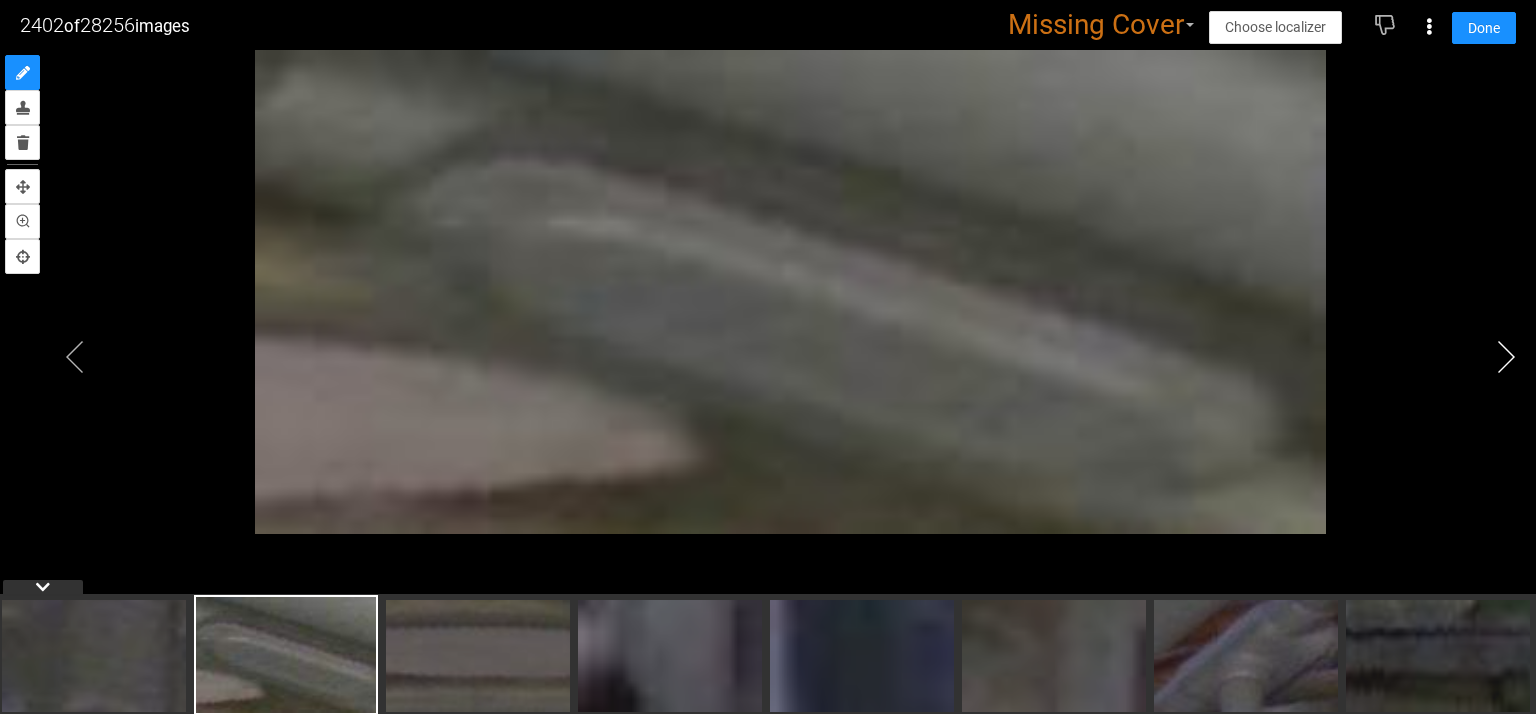 click at bounding box center (1506, 357) 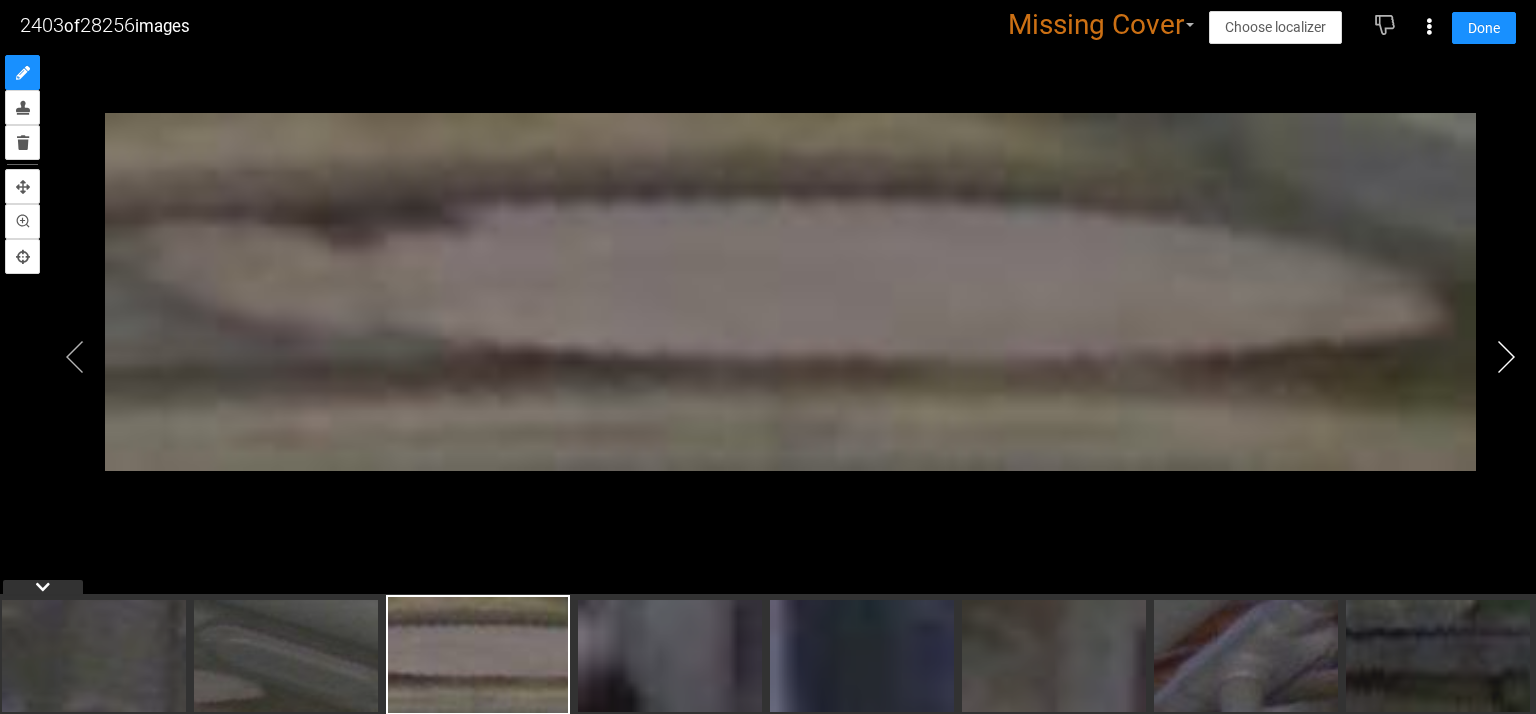click at bounding box center (1506, 357) 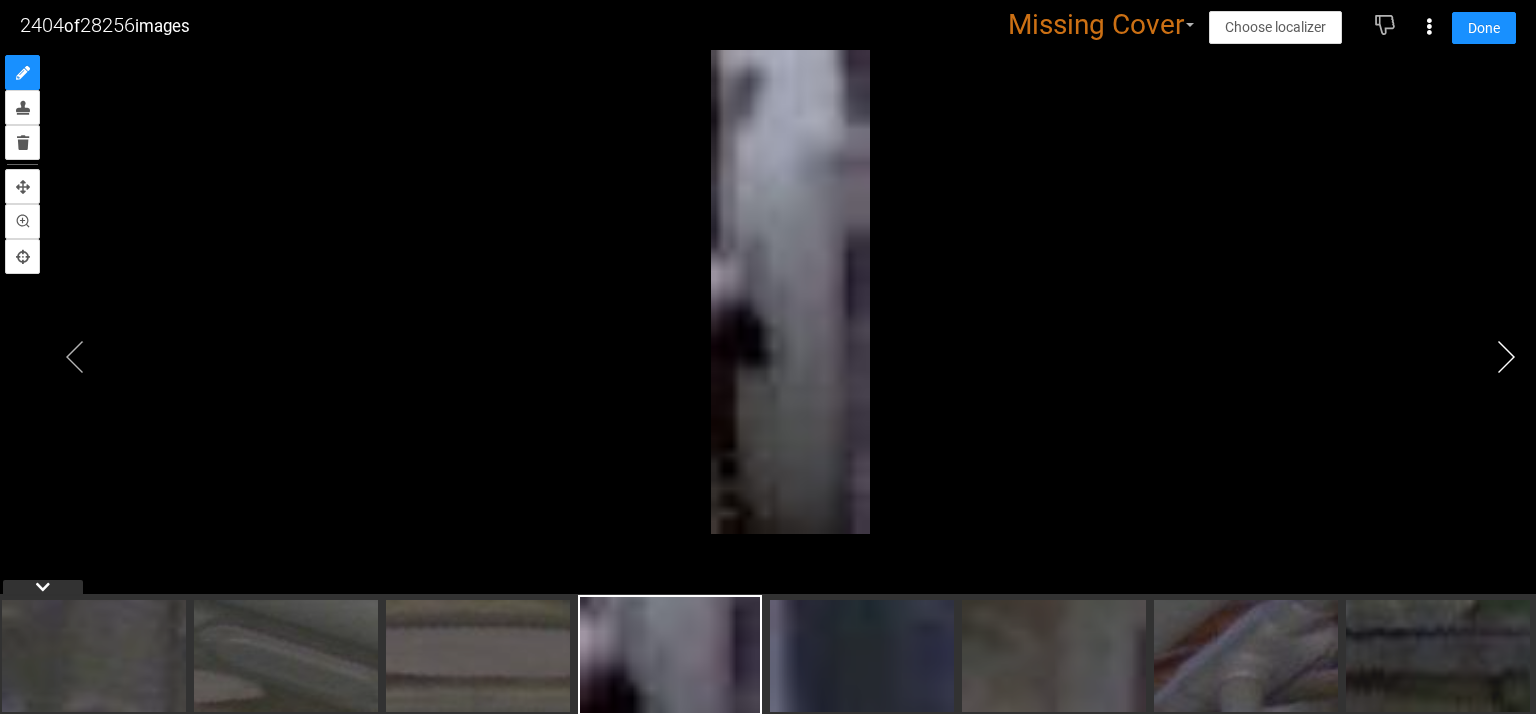 click at bounding box center [1506, 357] 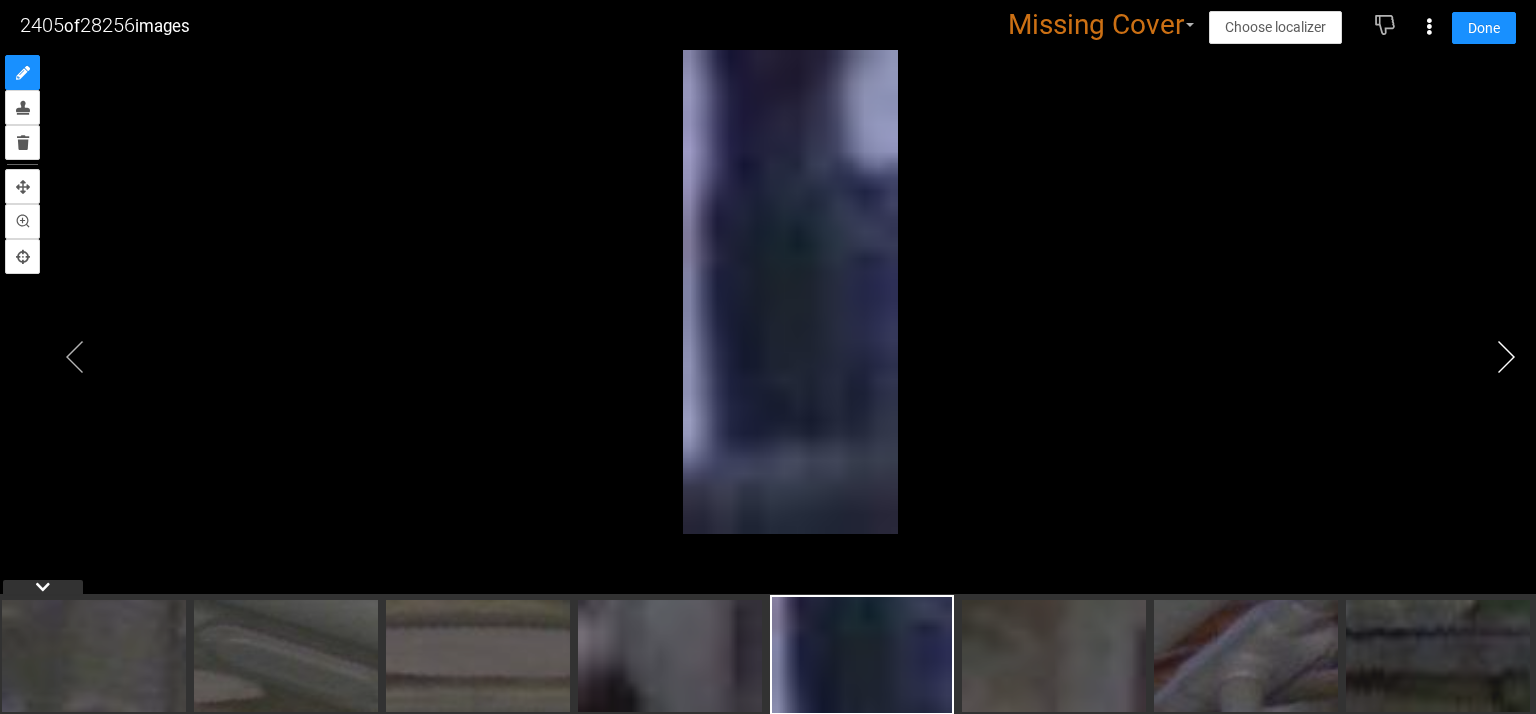 click at bounding box center [1506, 357] 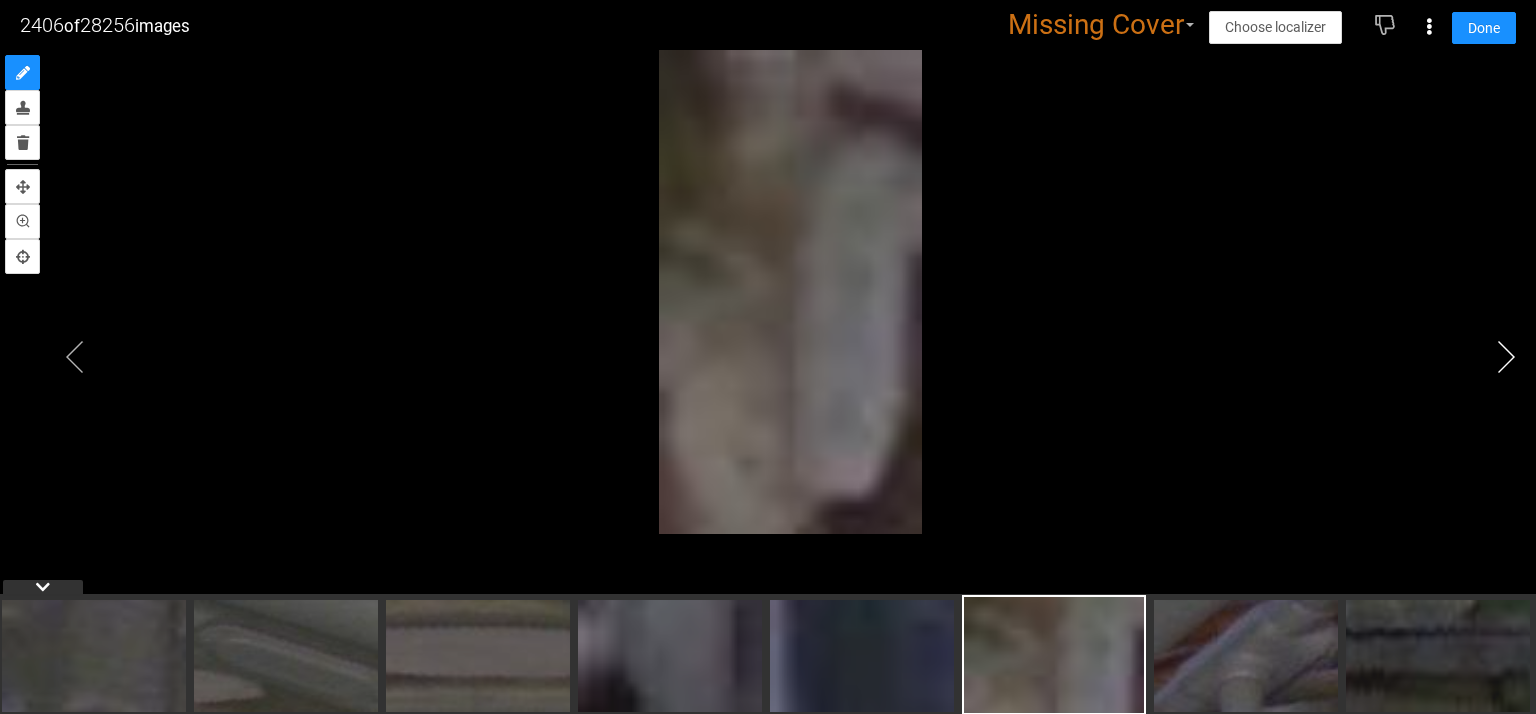 click at bounding box center [1506, 357] 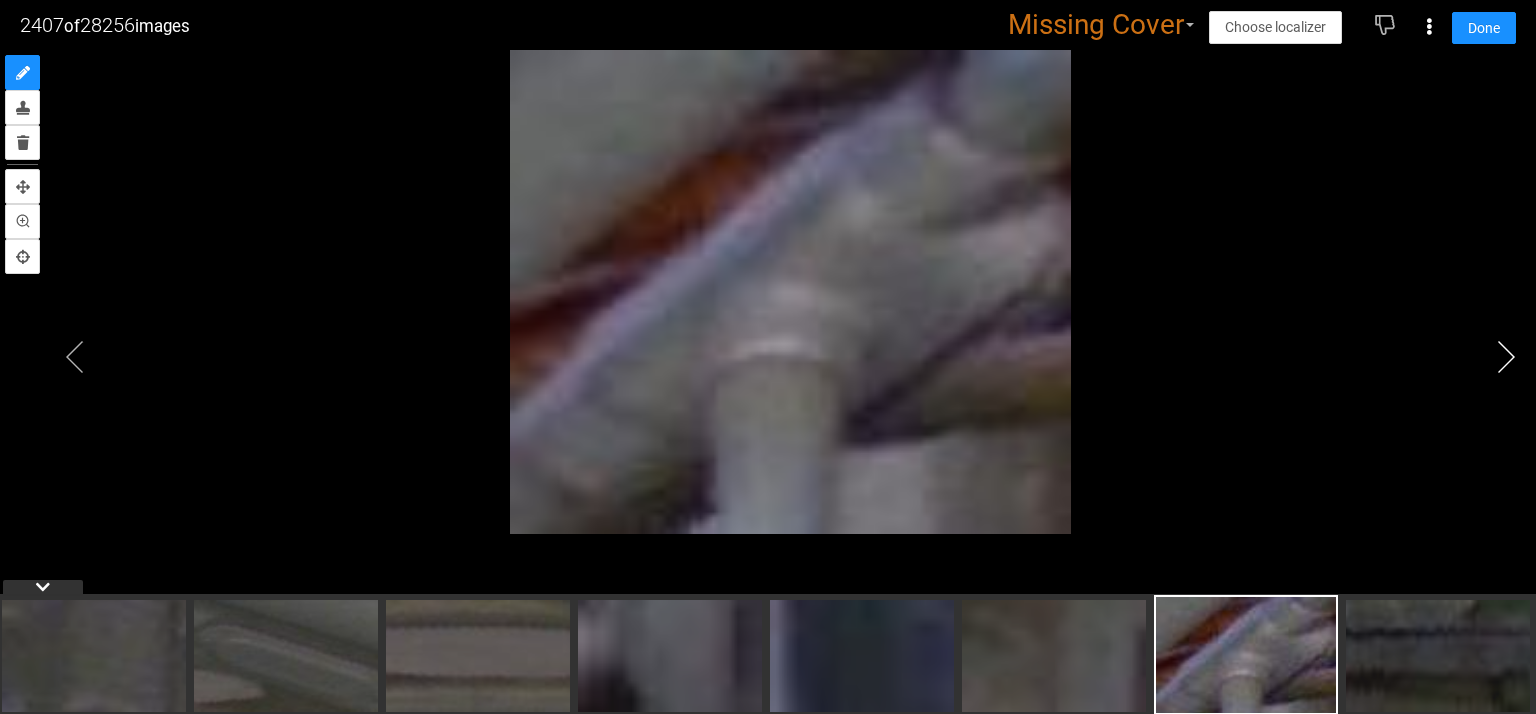 click at bounding box center [1506, 357] 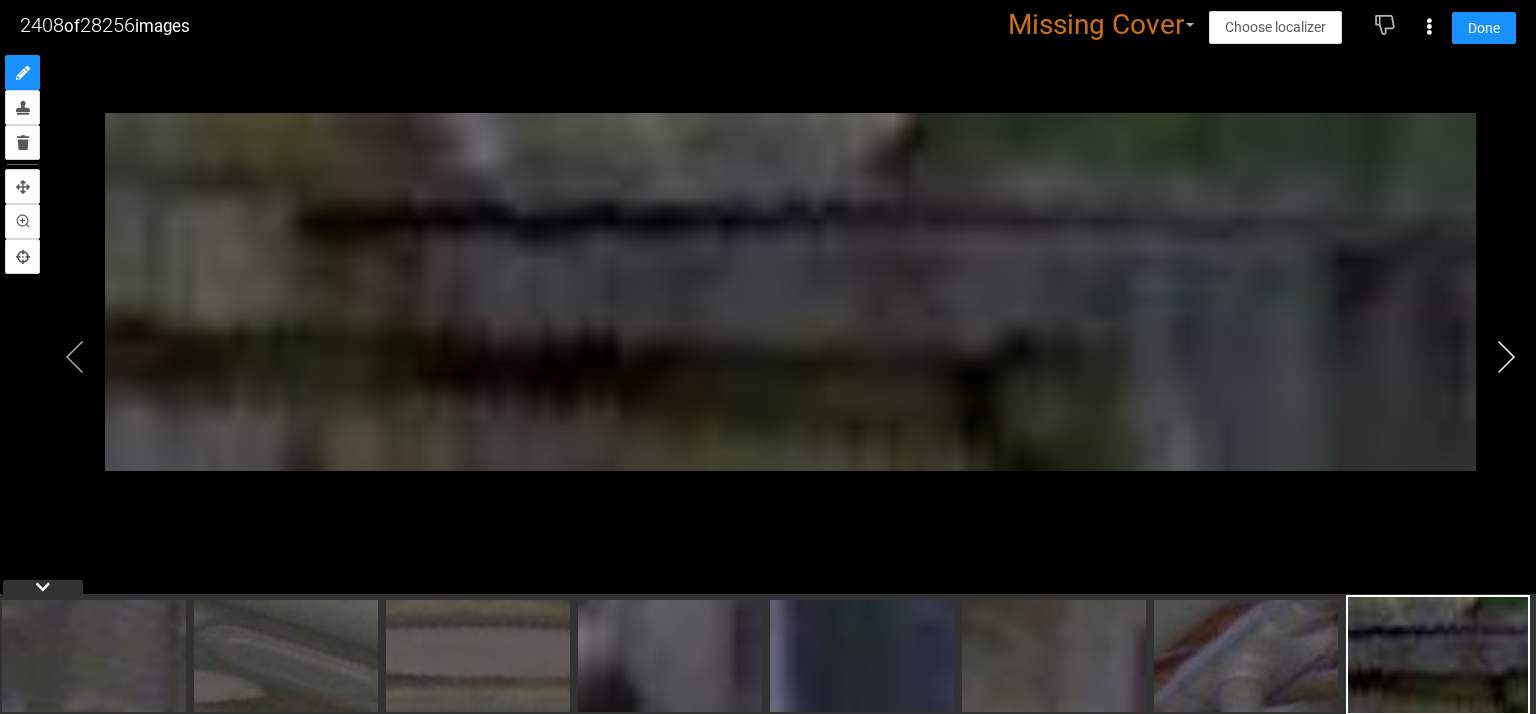 click at bounding box center [1506, 357] 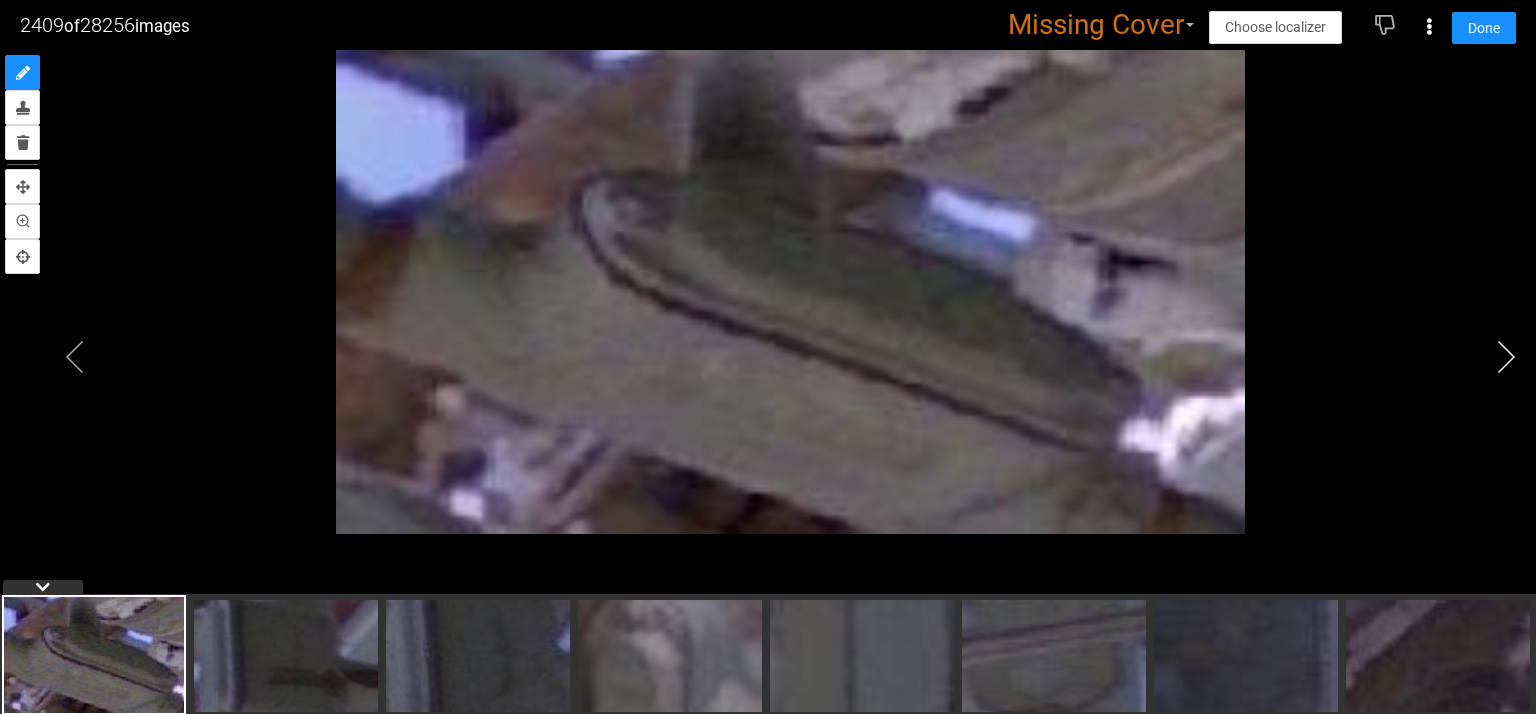 click at bounding box center (1506, 357) 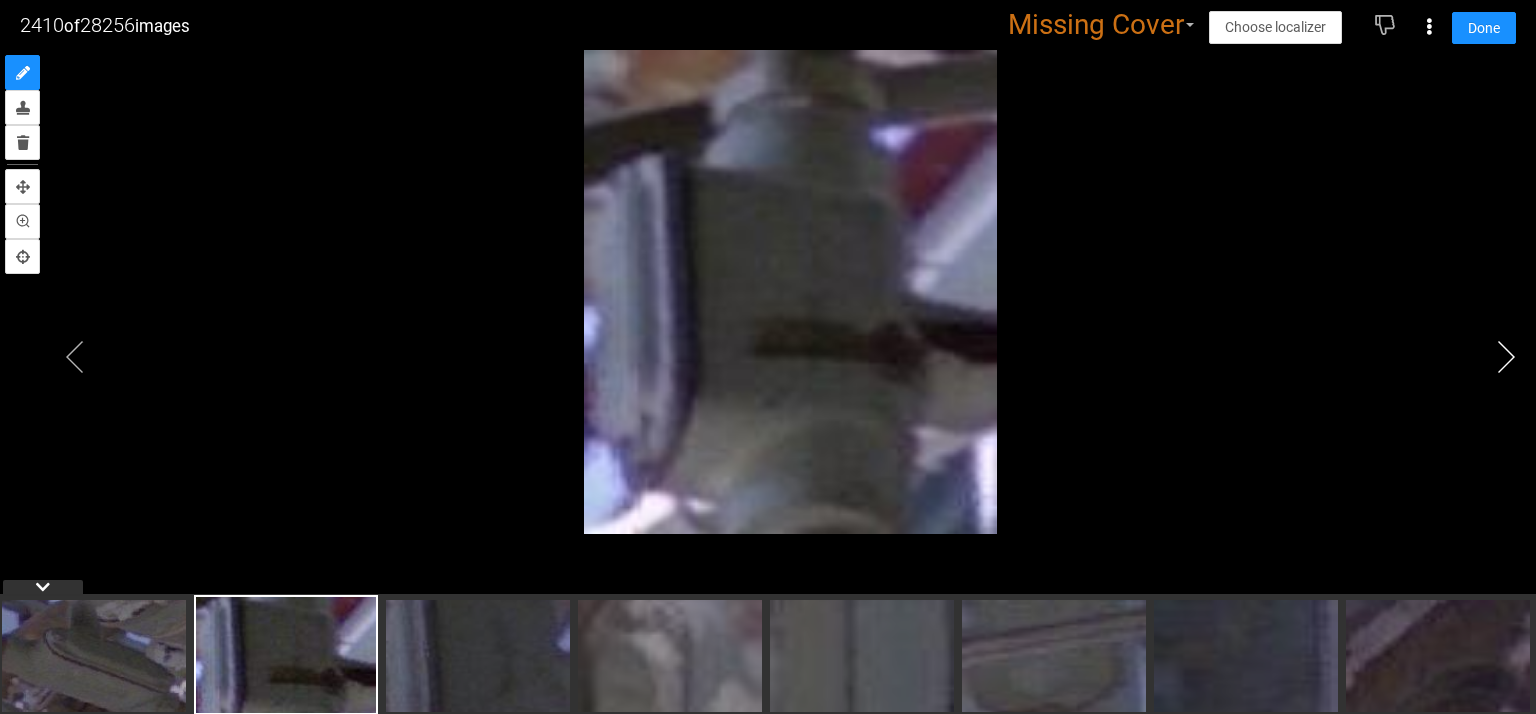 click at bounding box center (1506, 357) 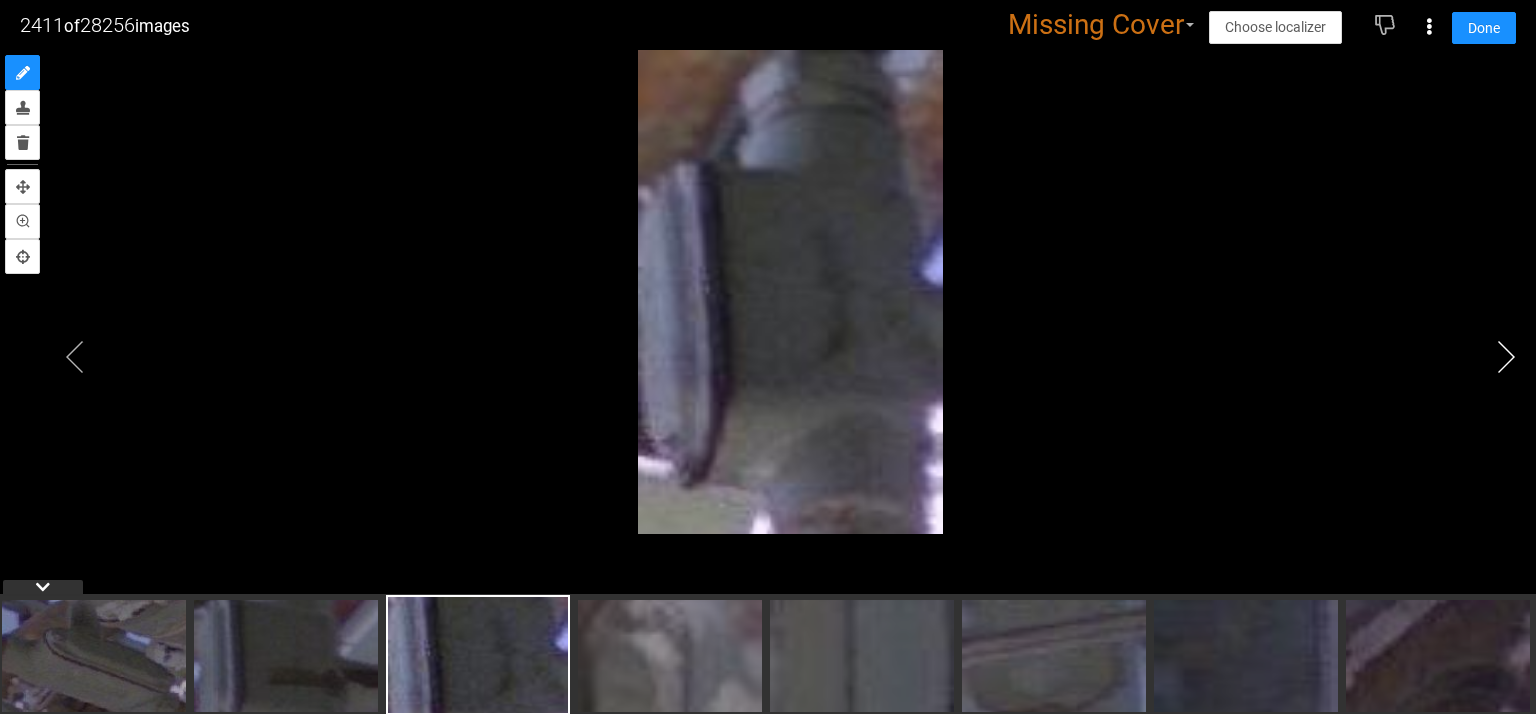 click at bounding box center (1506, 357) 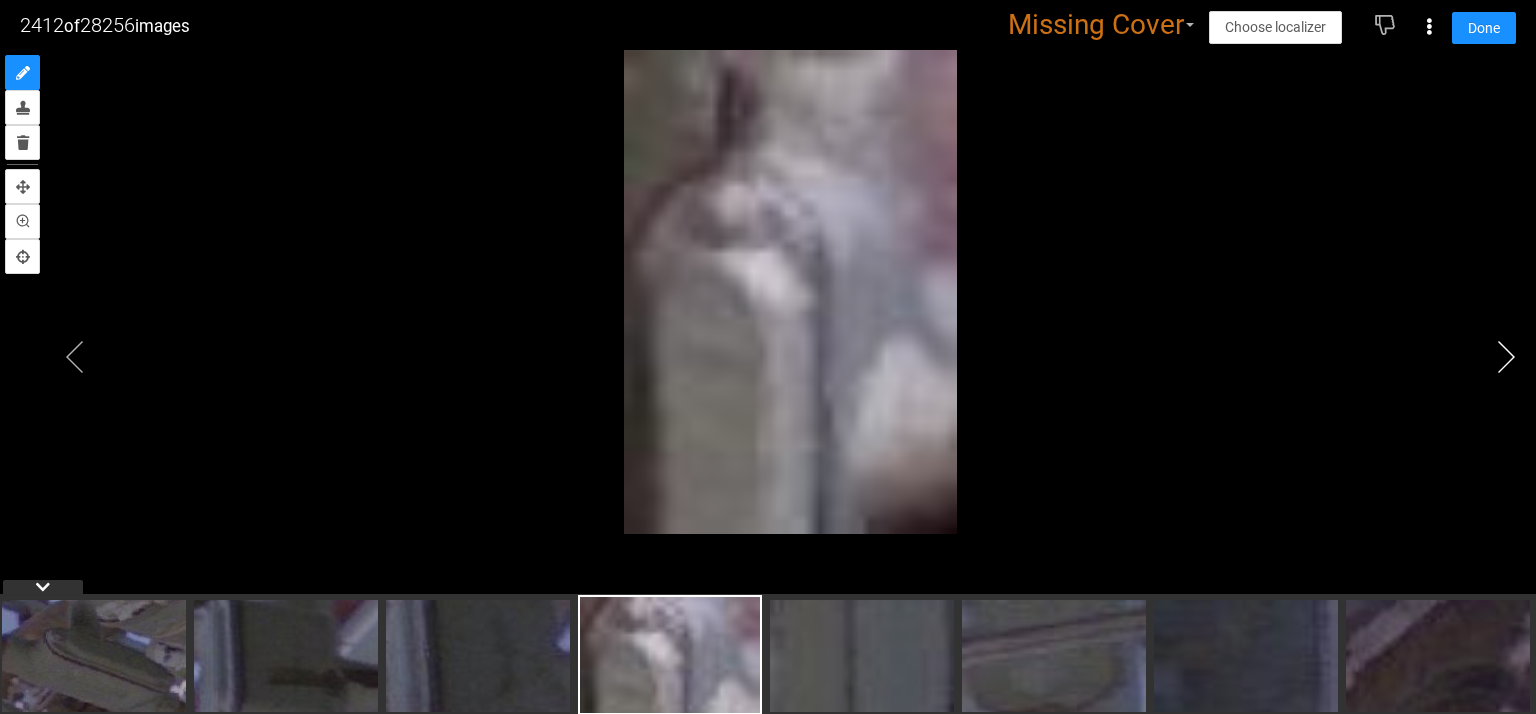 click at bounding box center (1506, 357) 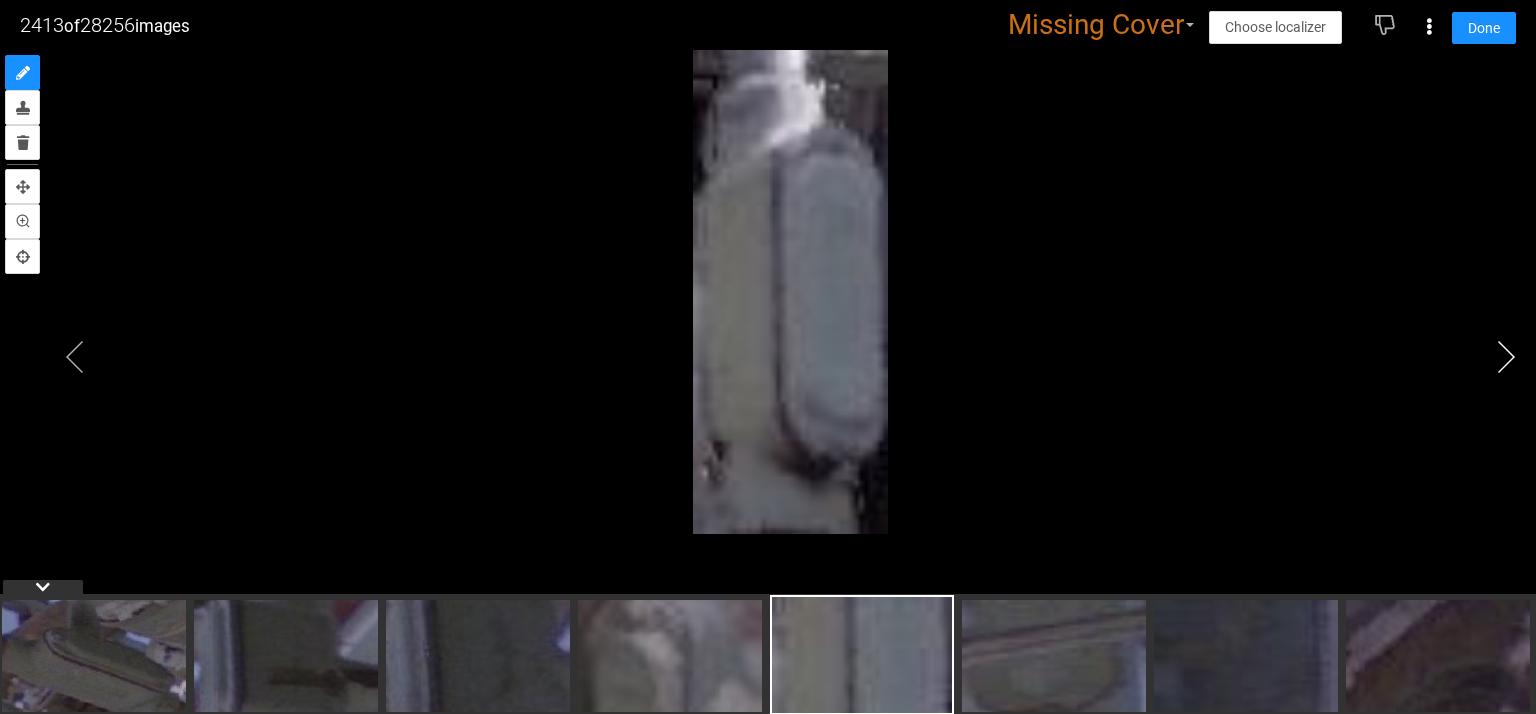 click at bounding box center [1506, 357] 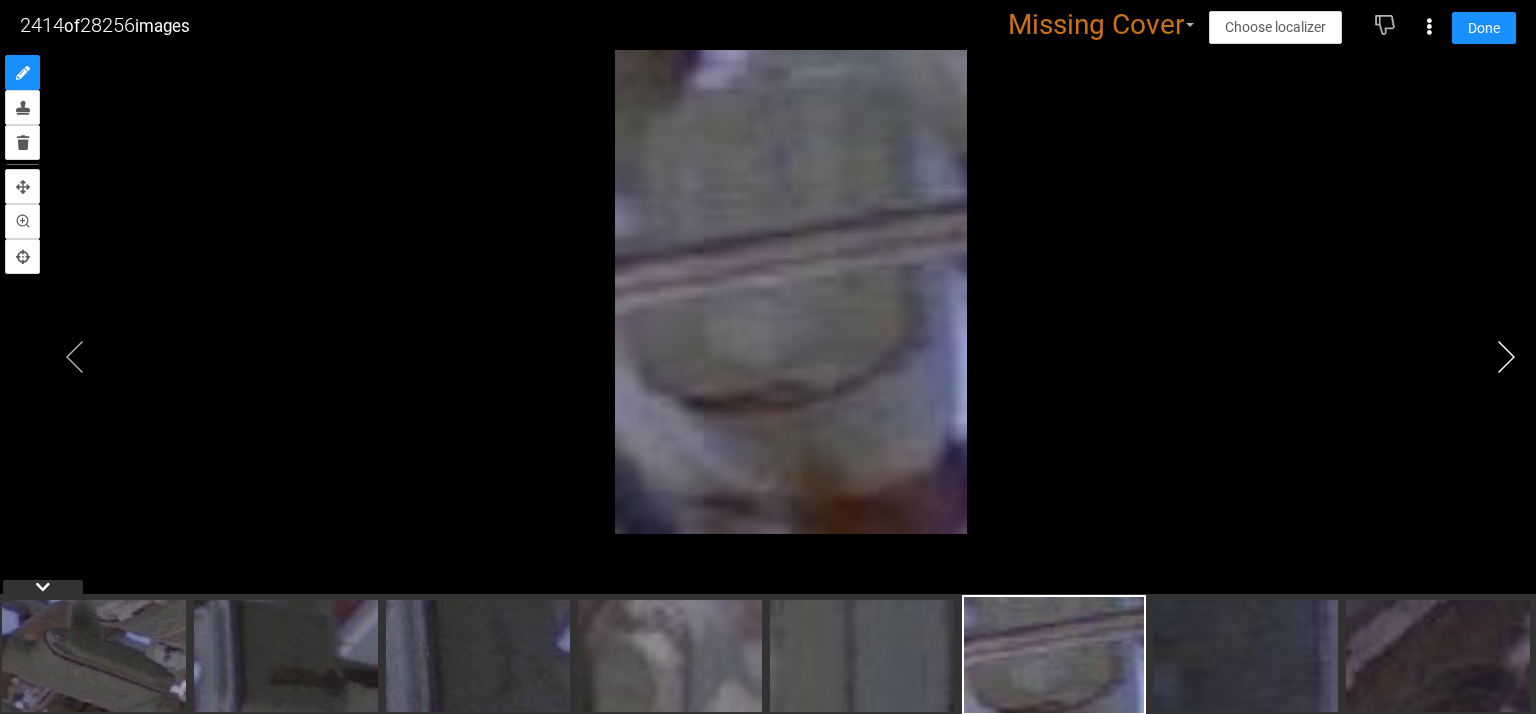 click at bounding box center [1506, 357] 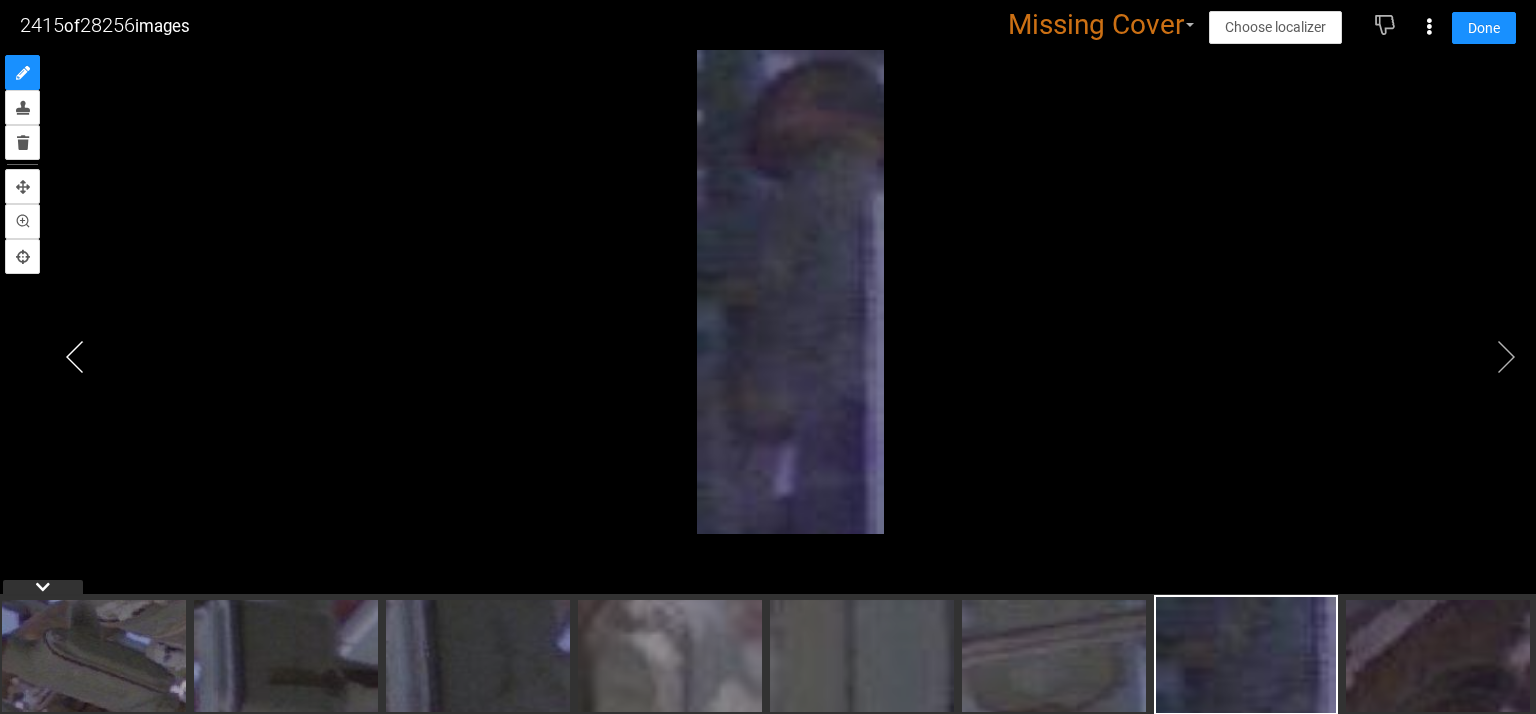 click at bounding box center (75, 357) 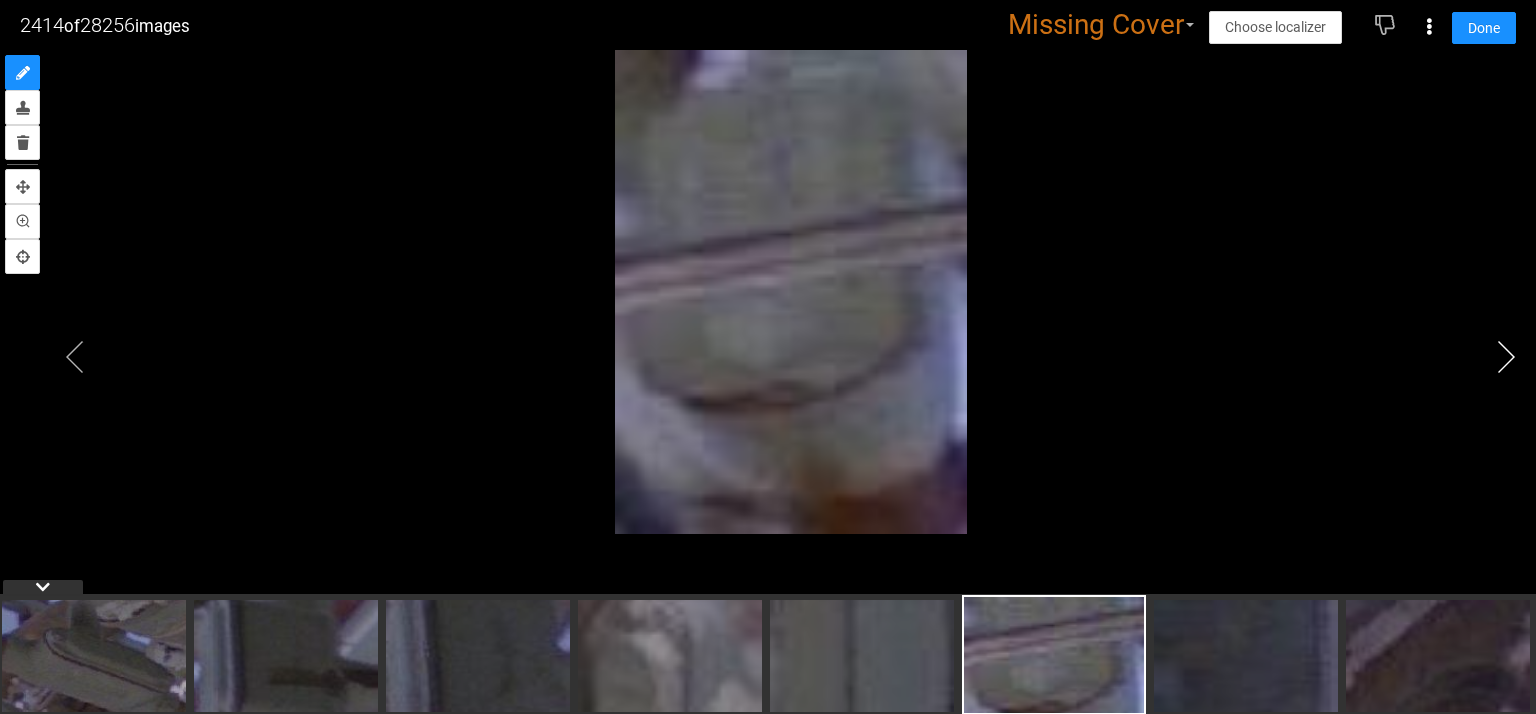 click at bounding box center [1506, 357] 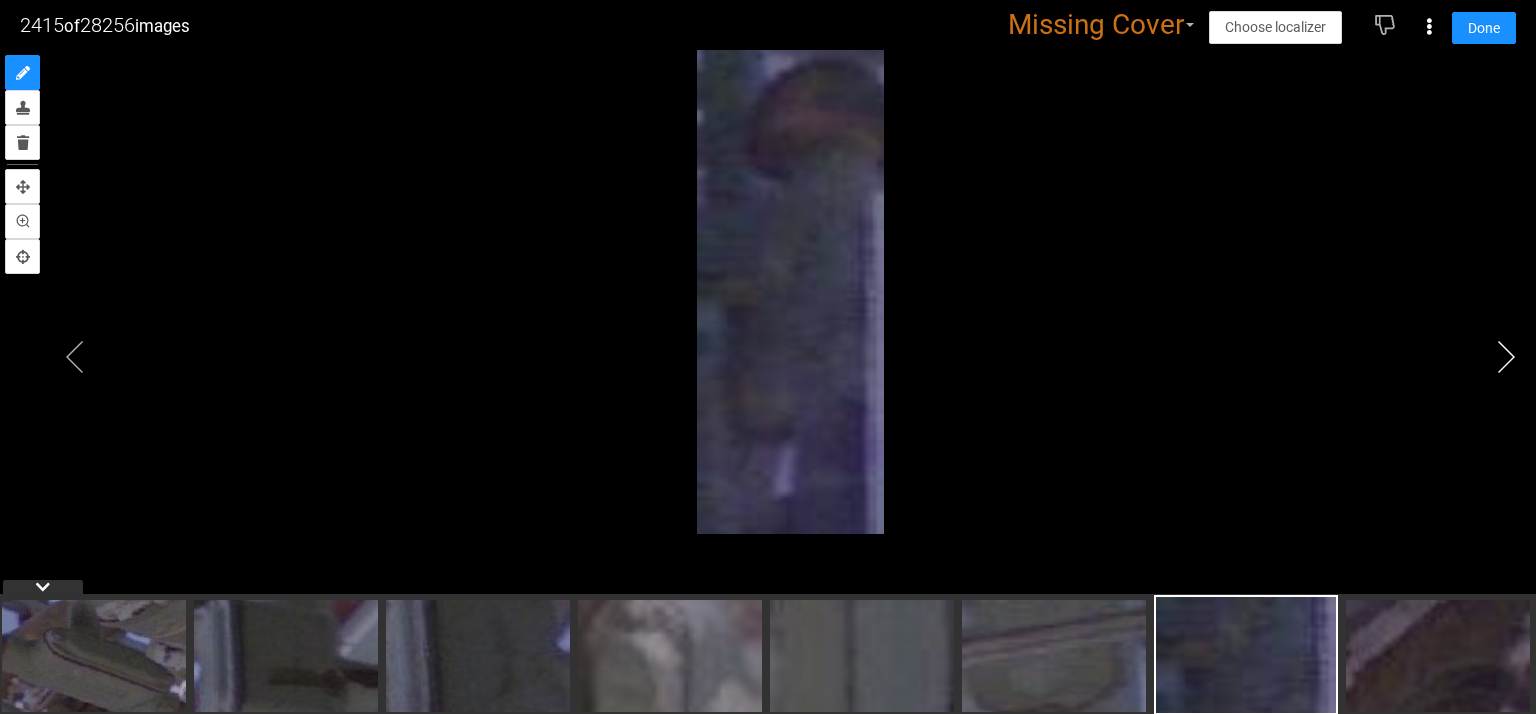 click at bounding box center (1506, 357) 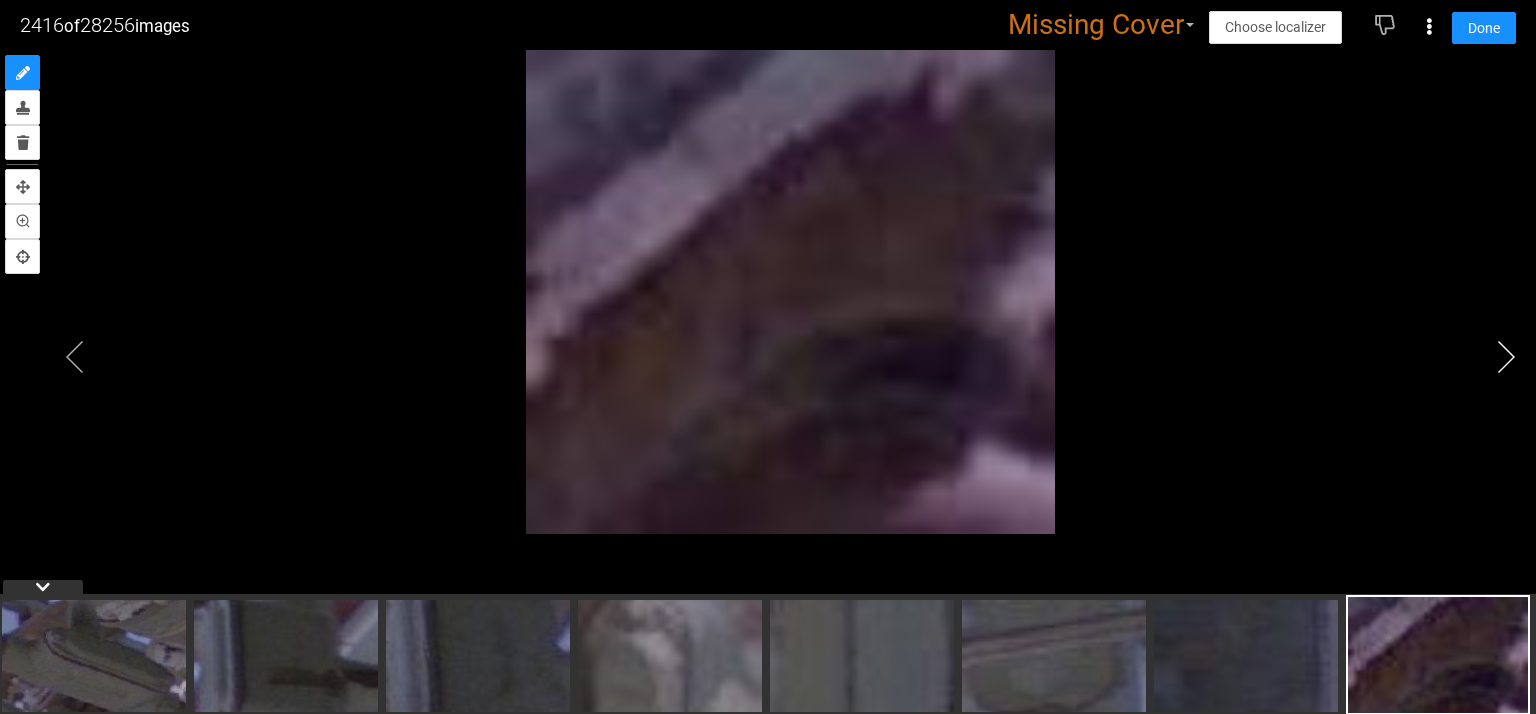 click at bounding box center (1506, 357) 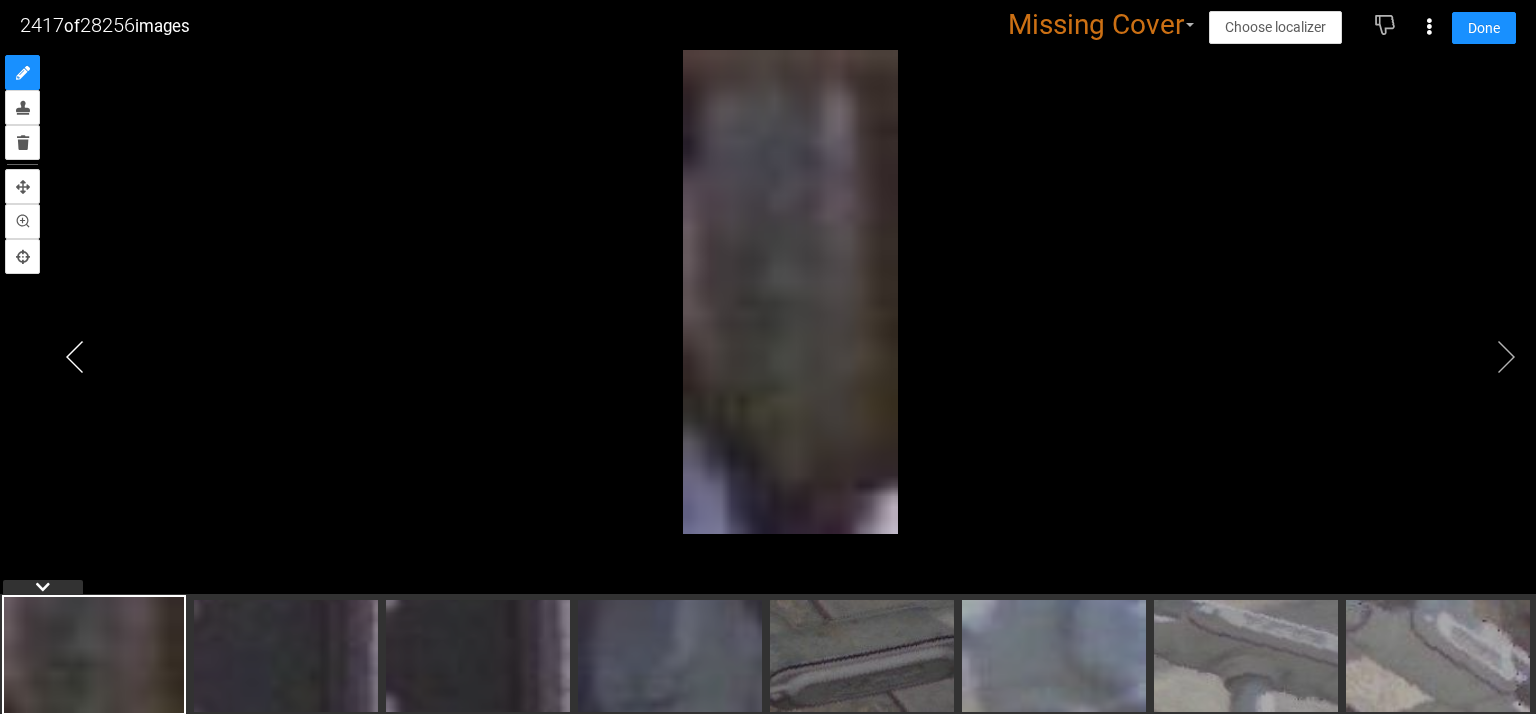 click at bounding box center [75, 357] 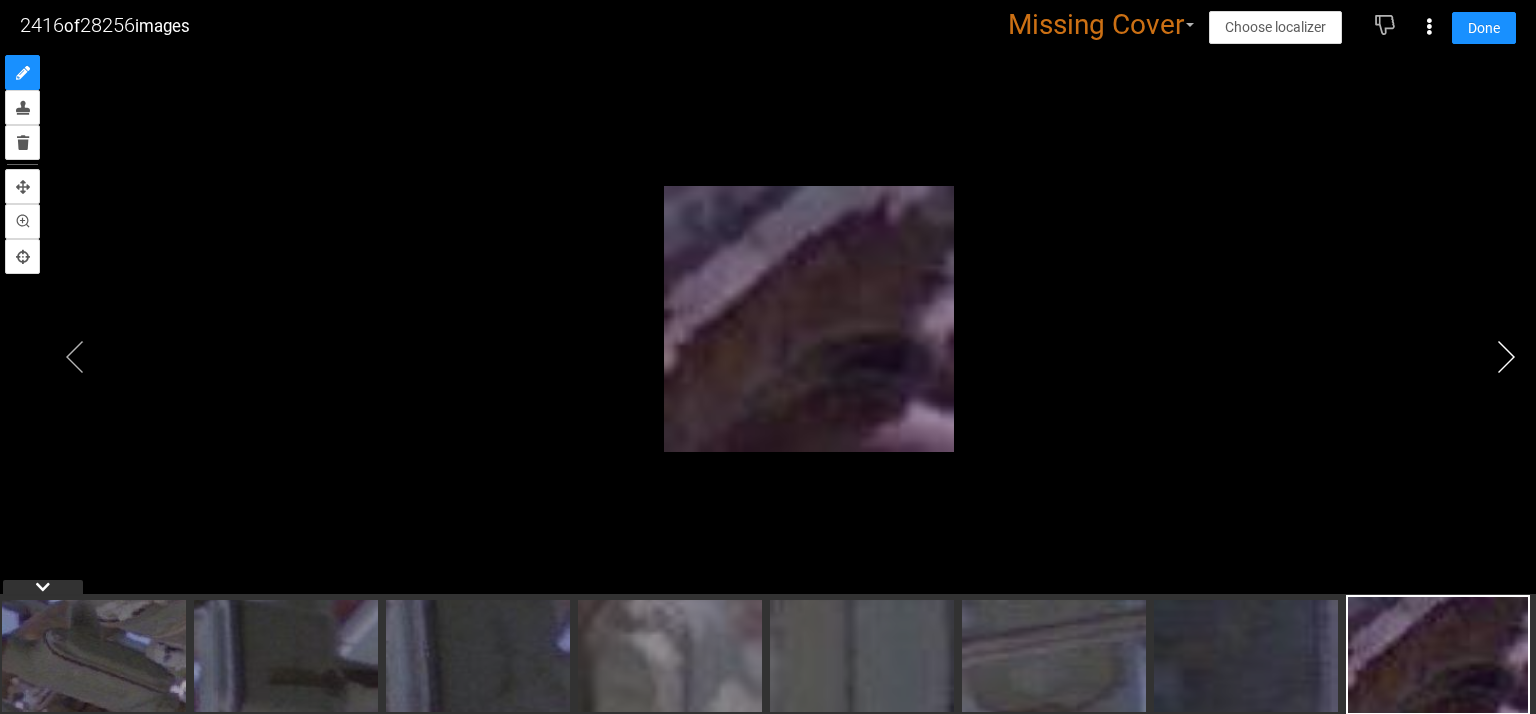 click at bounding box center (1506, 357) 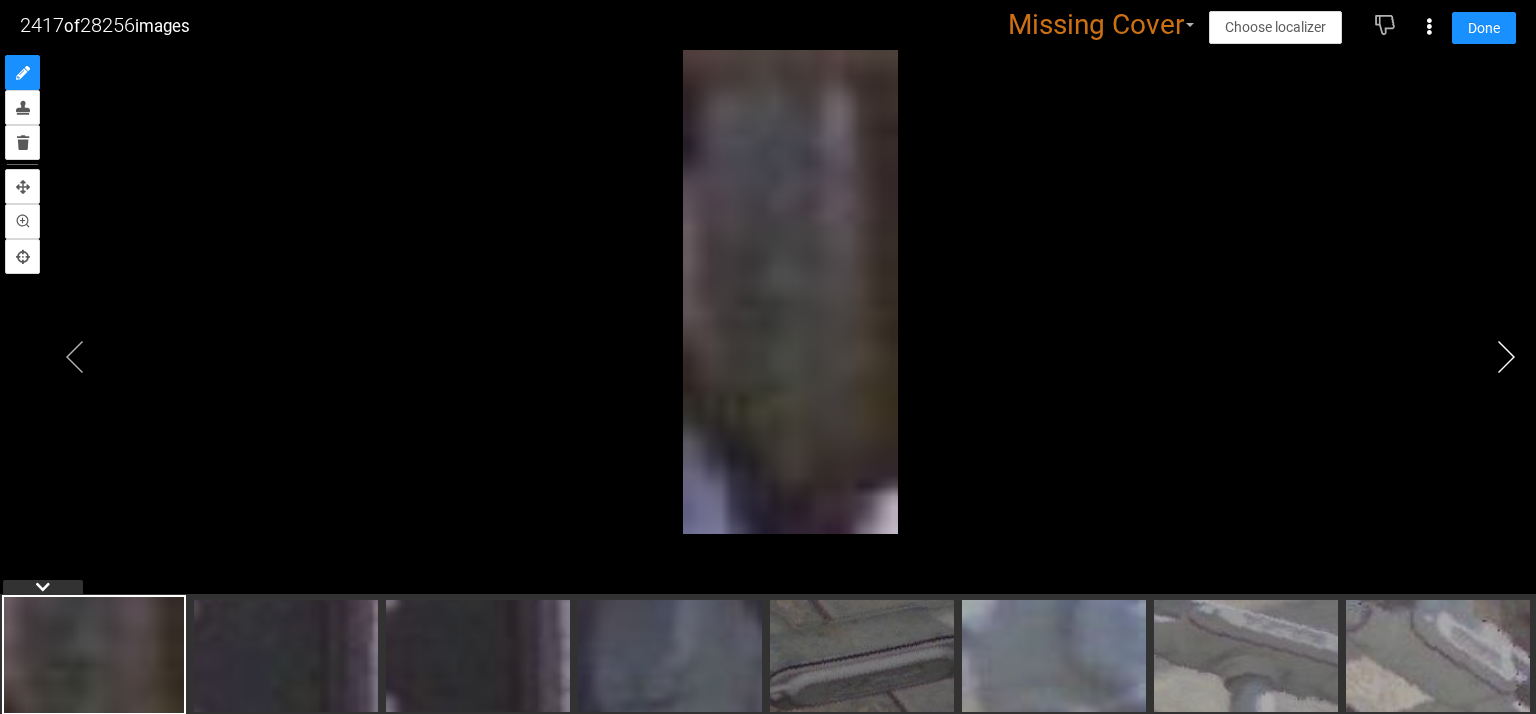click at bounding box center [1506, 357] 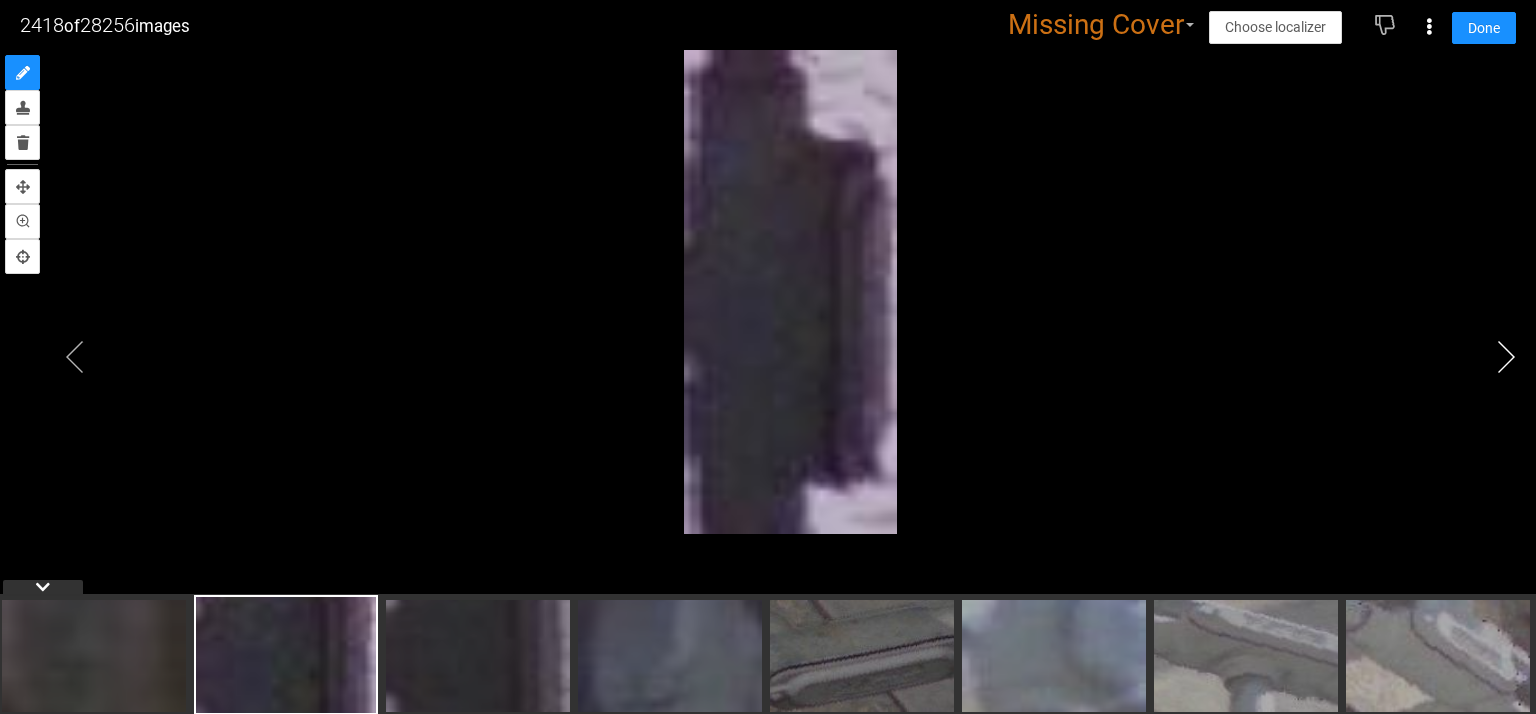 click at bounding box center (1506, 357) 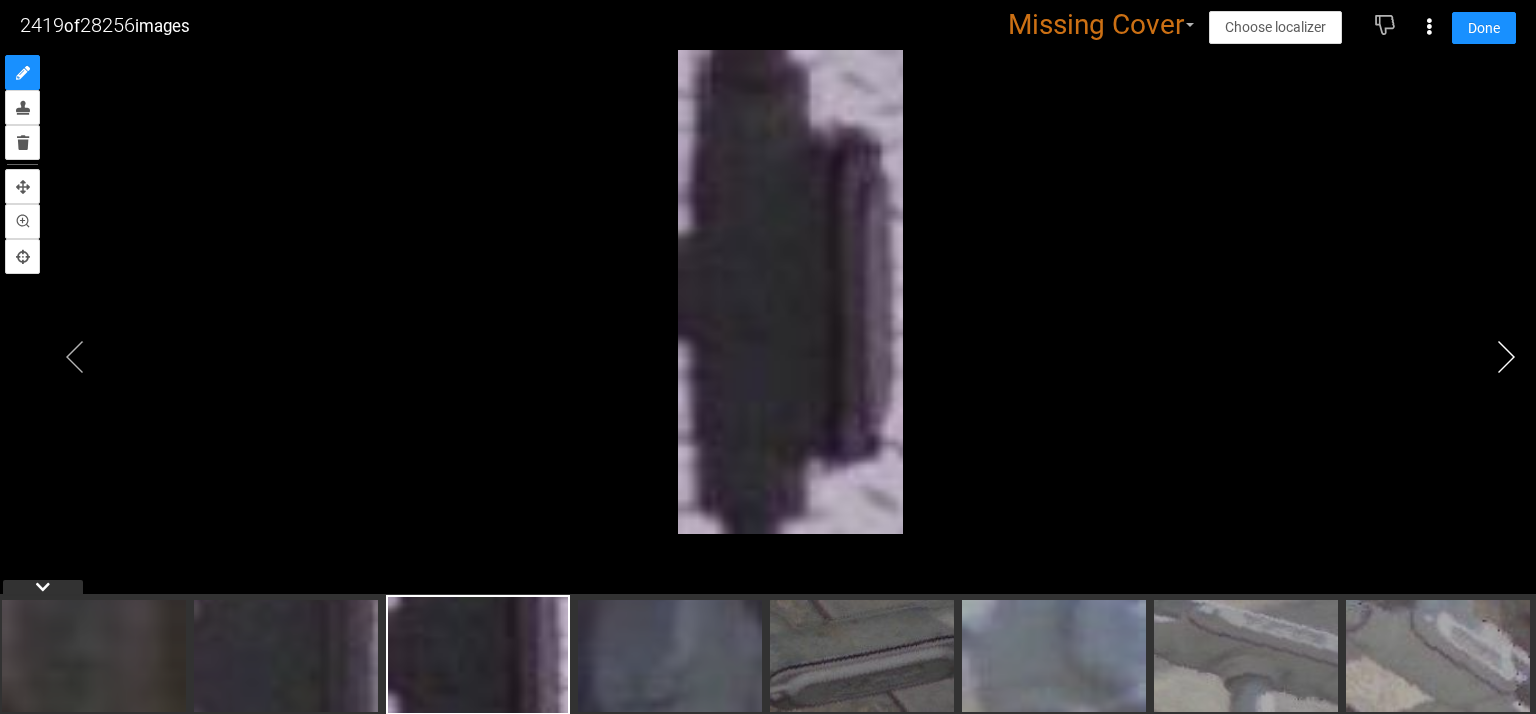 click at bounding box center [1506, 357] 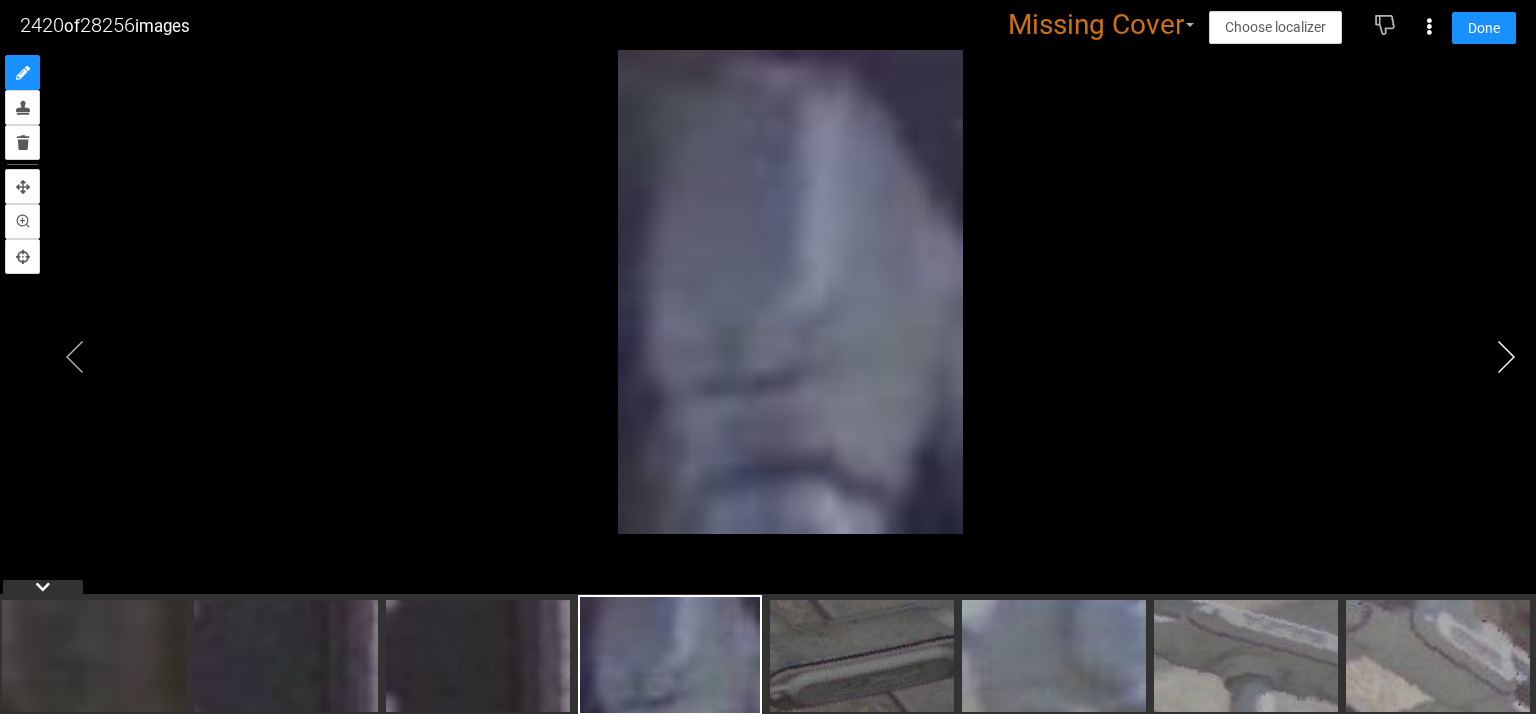 click at bounding box center (1506, 357) 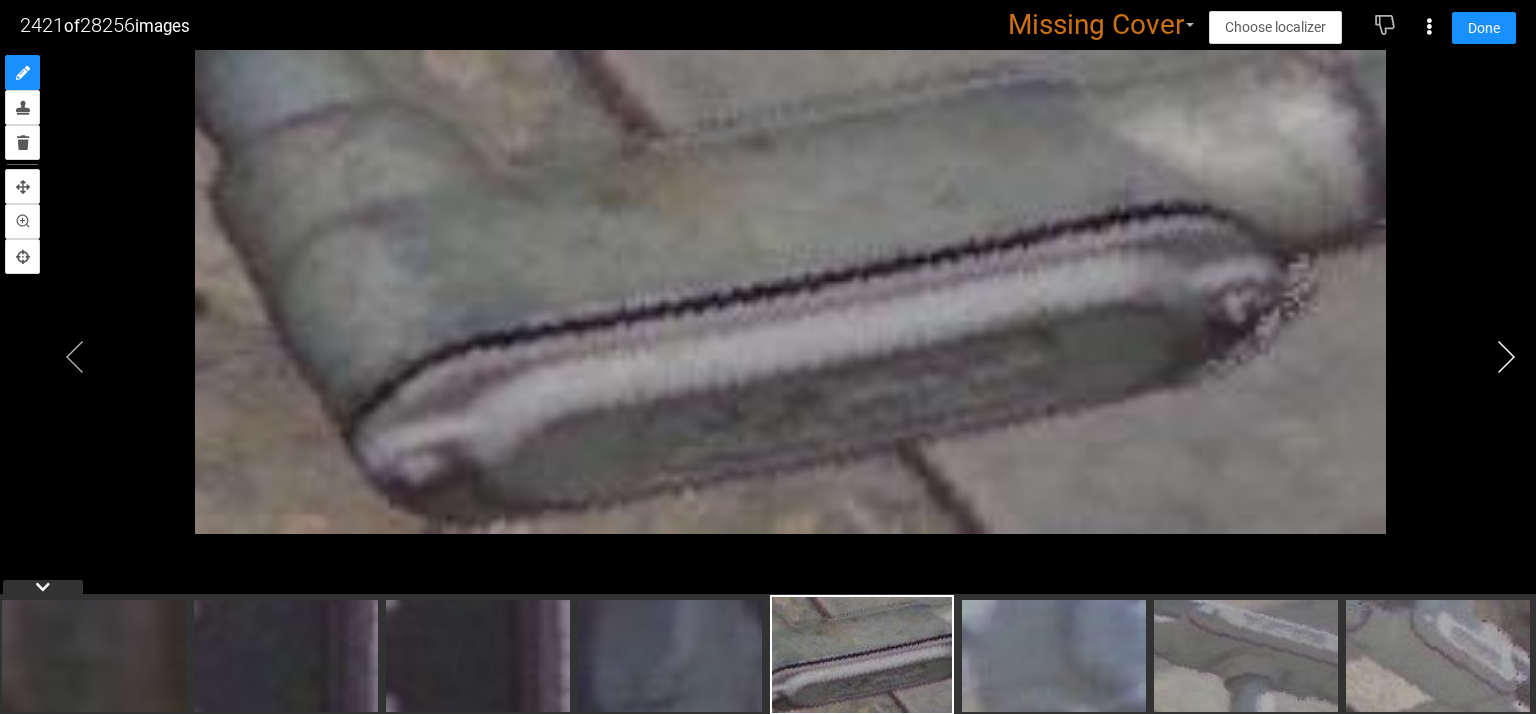 click at bounding box center [1506, 357] 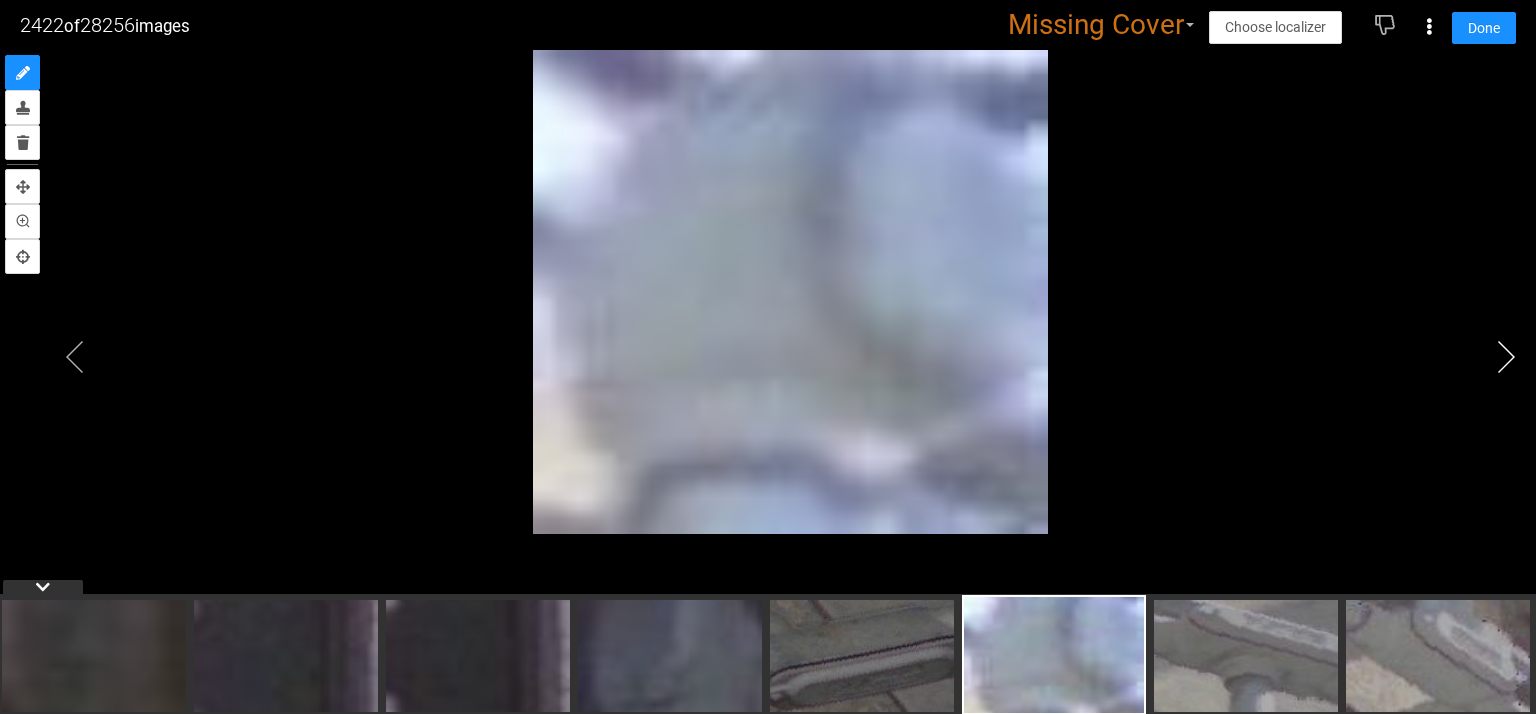 click at bounding box center (1506, 357) 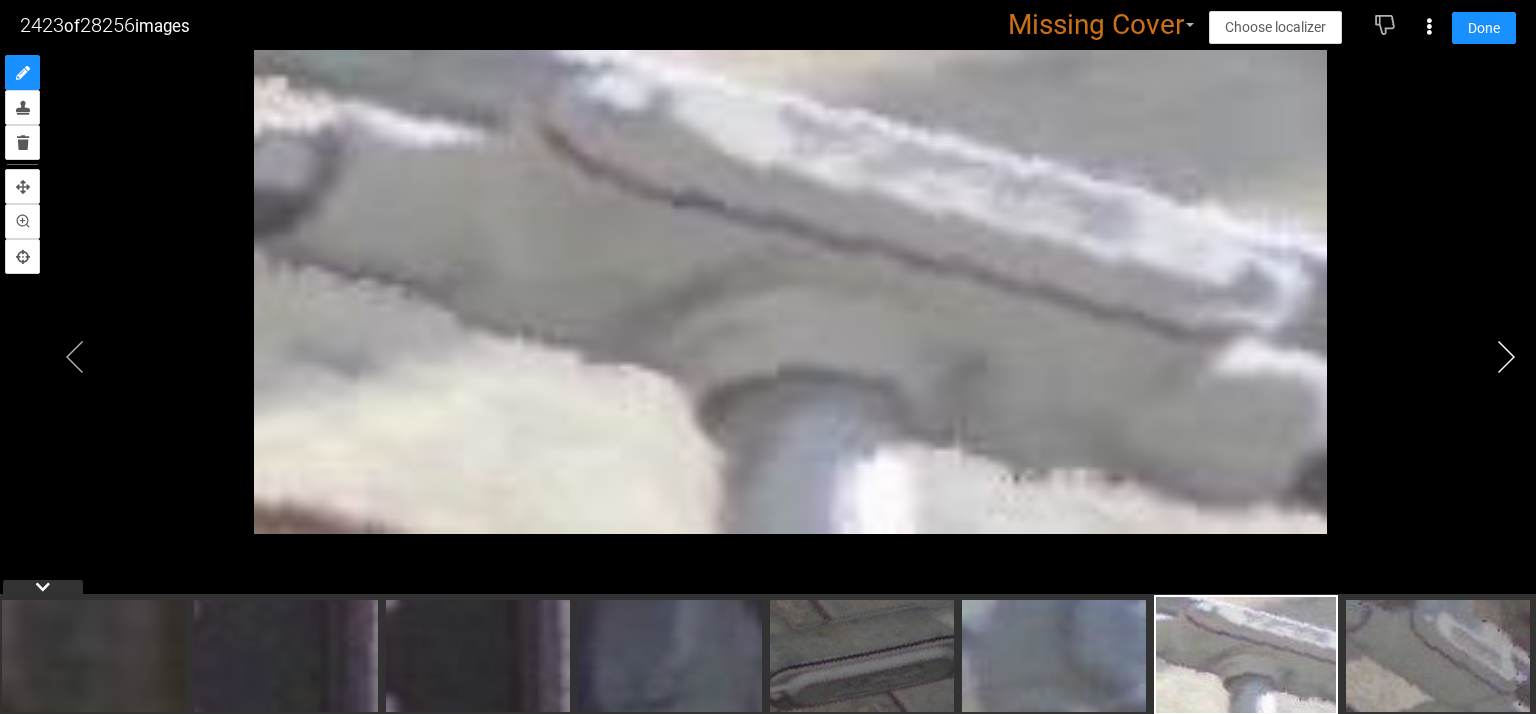 click at bounding box center (1506, 357) 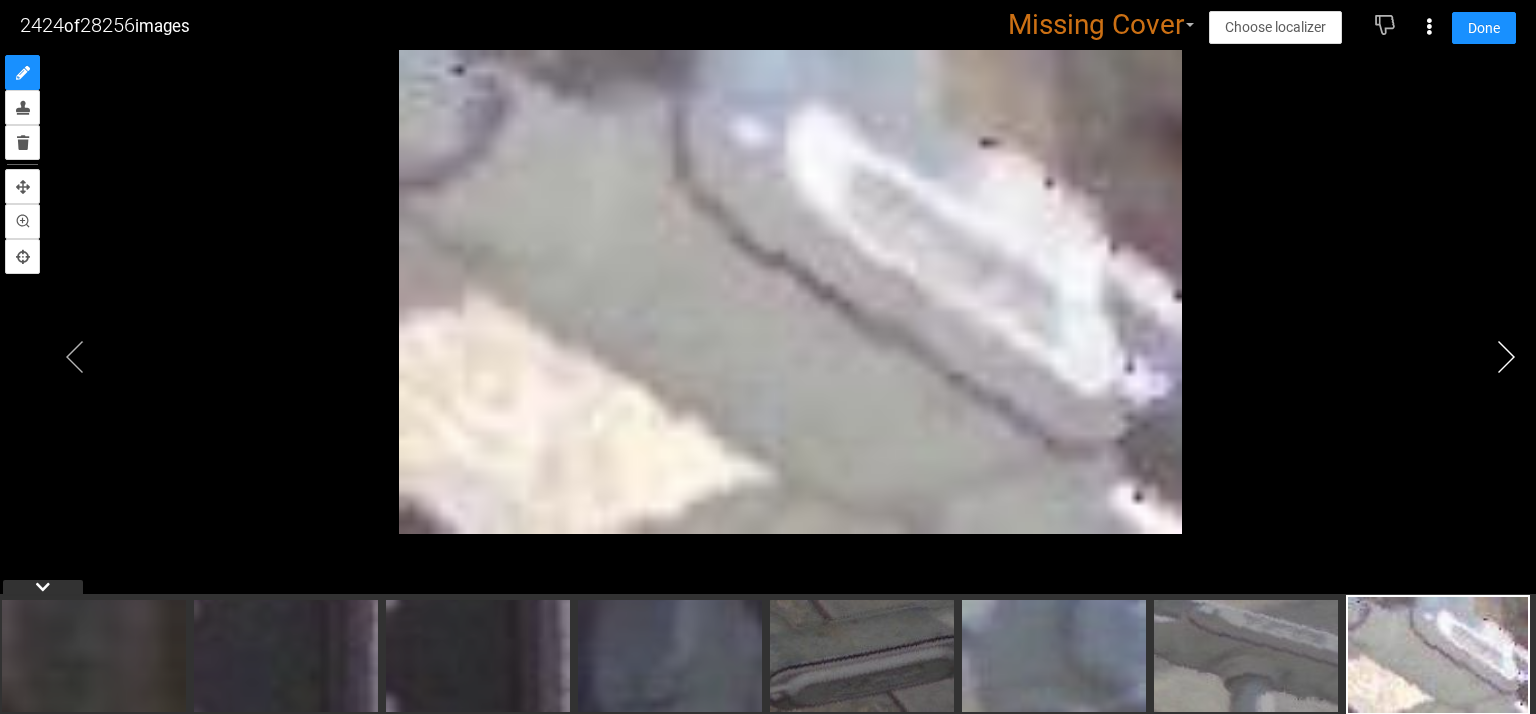 click at bounding box center [1506, 357] 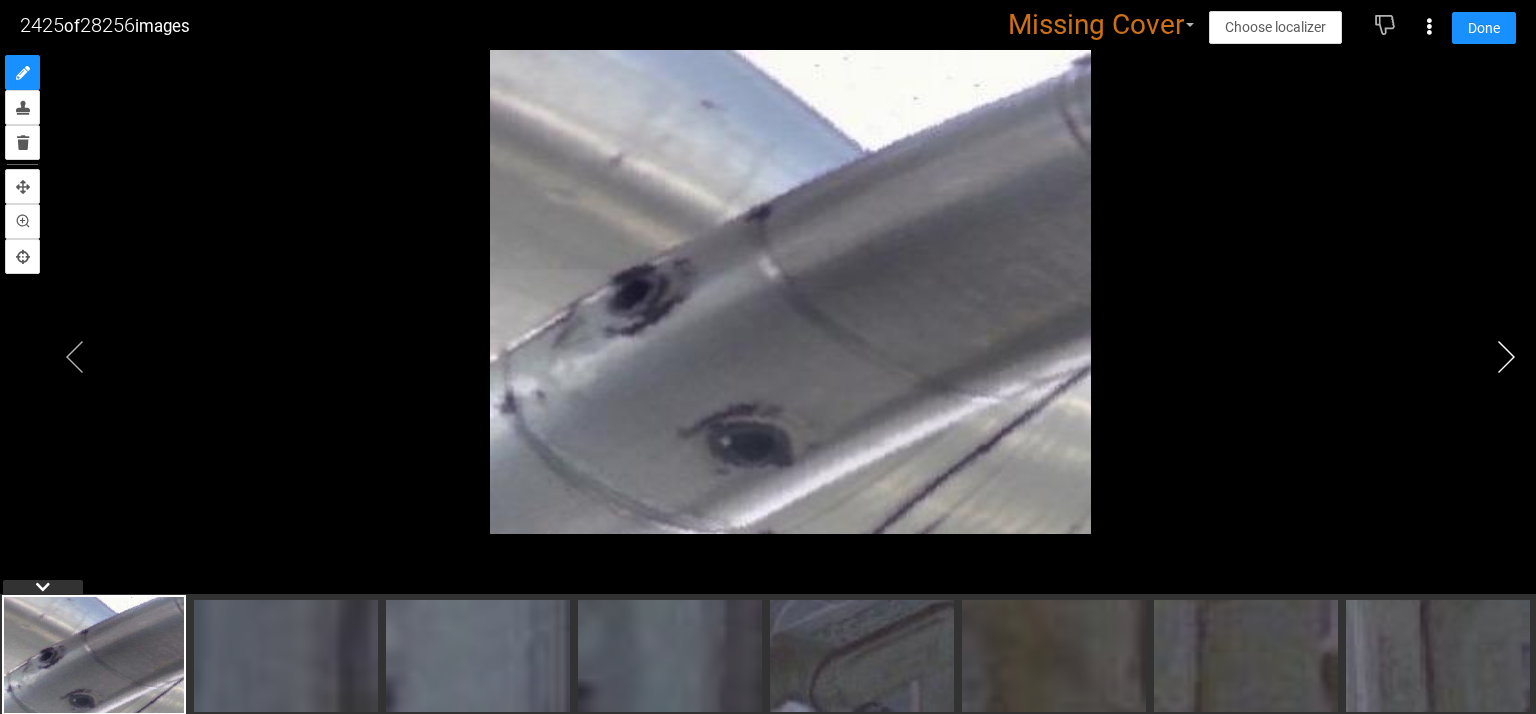 click at bounding box center (1506, 357) 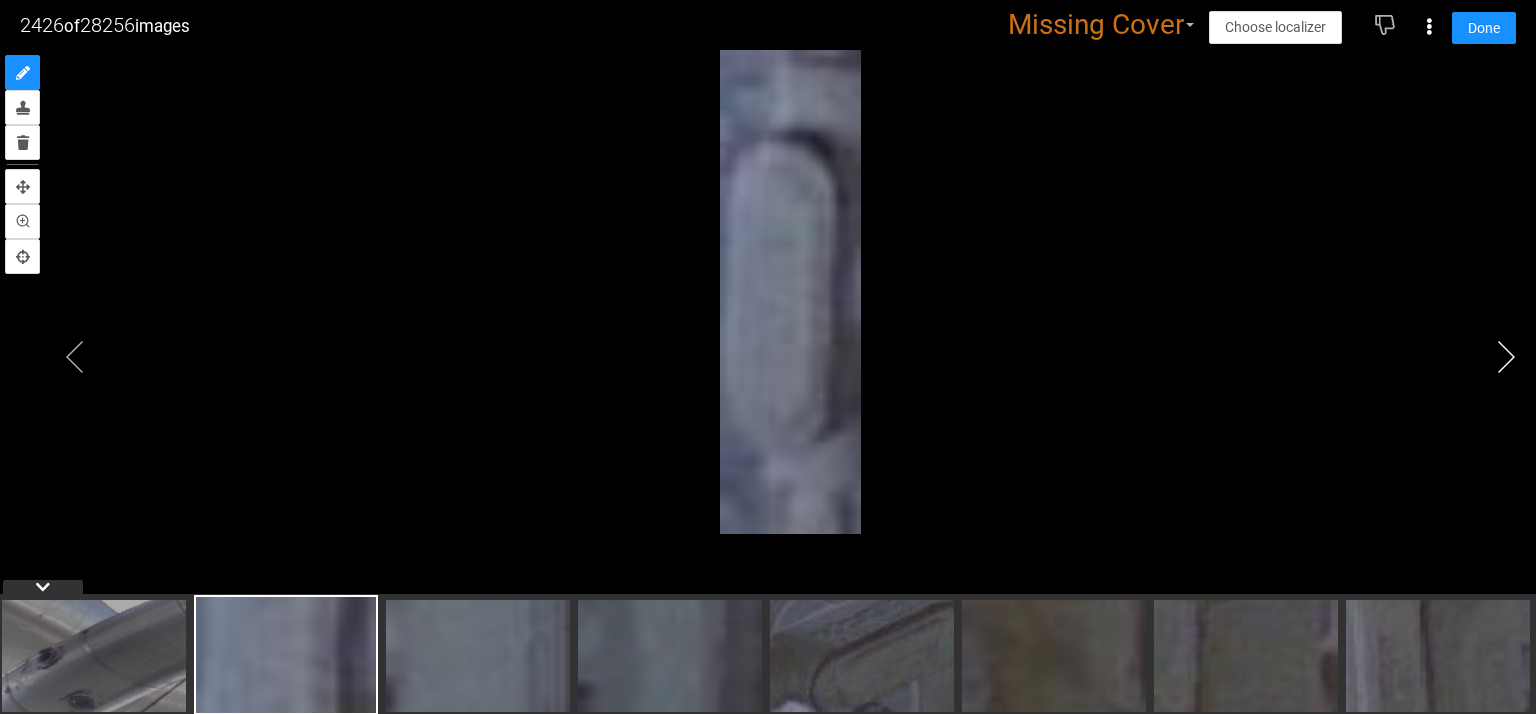 click at bounding box center (1506, 357) 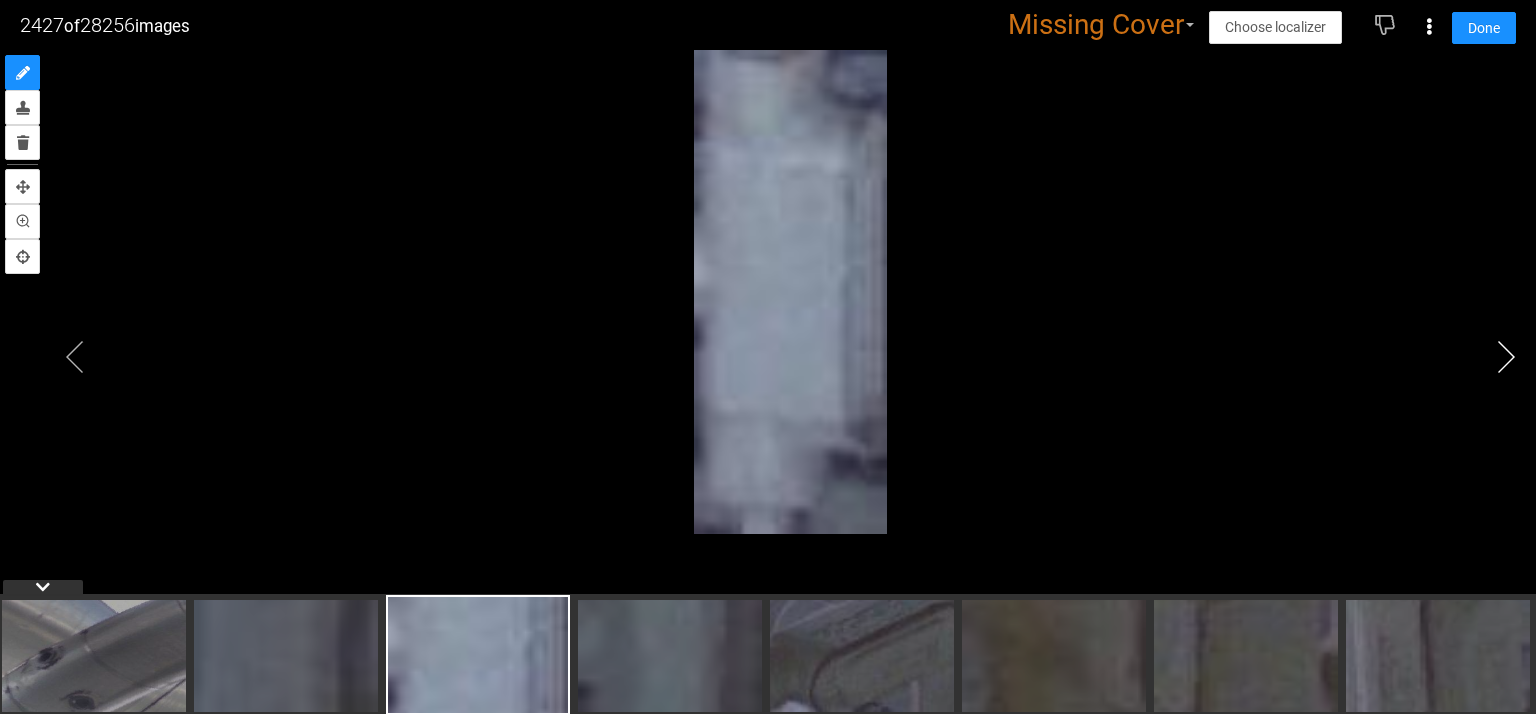 click at bounding box center (1506, 357) 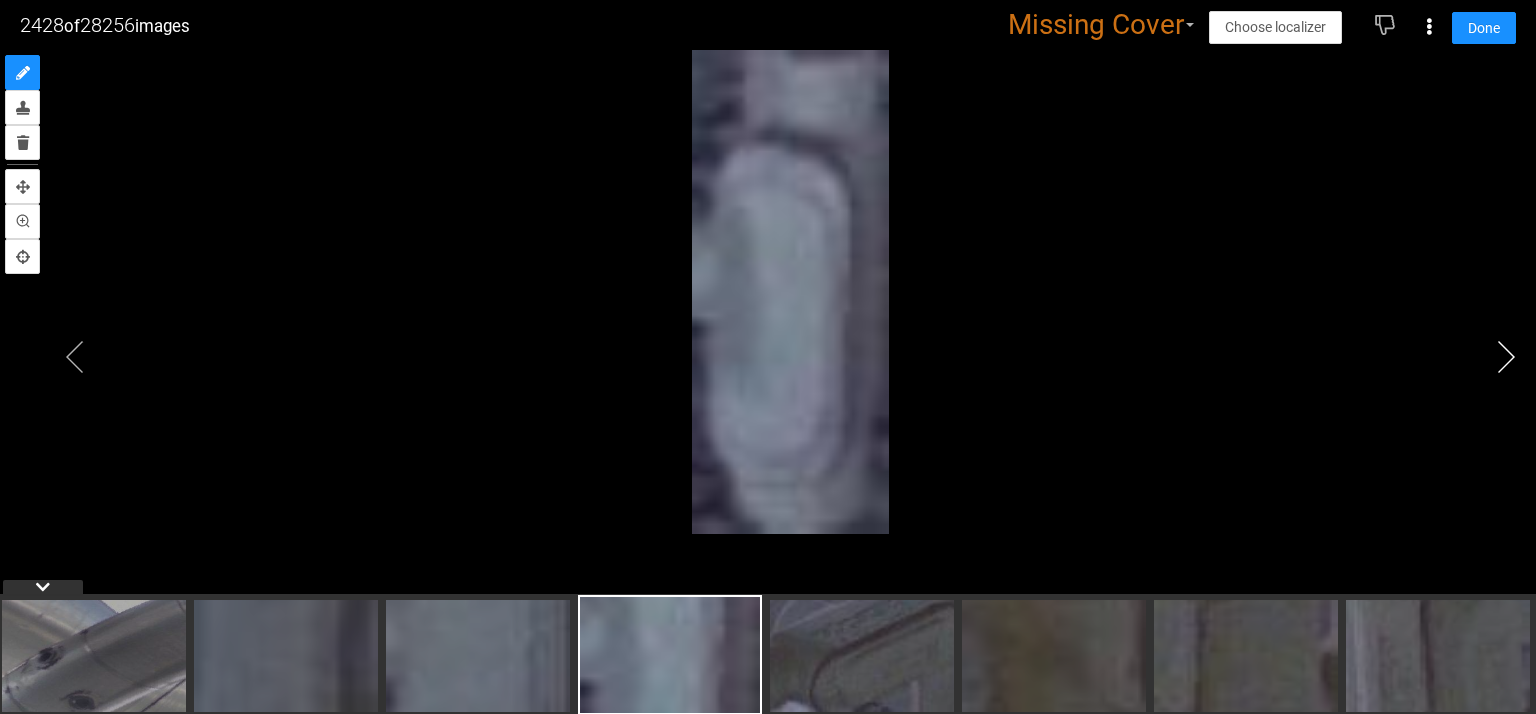 click at bounding box center [1506, 357] 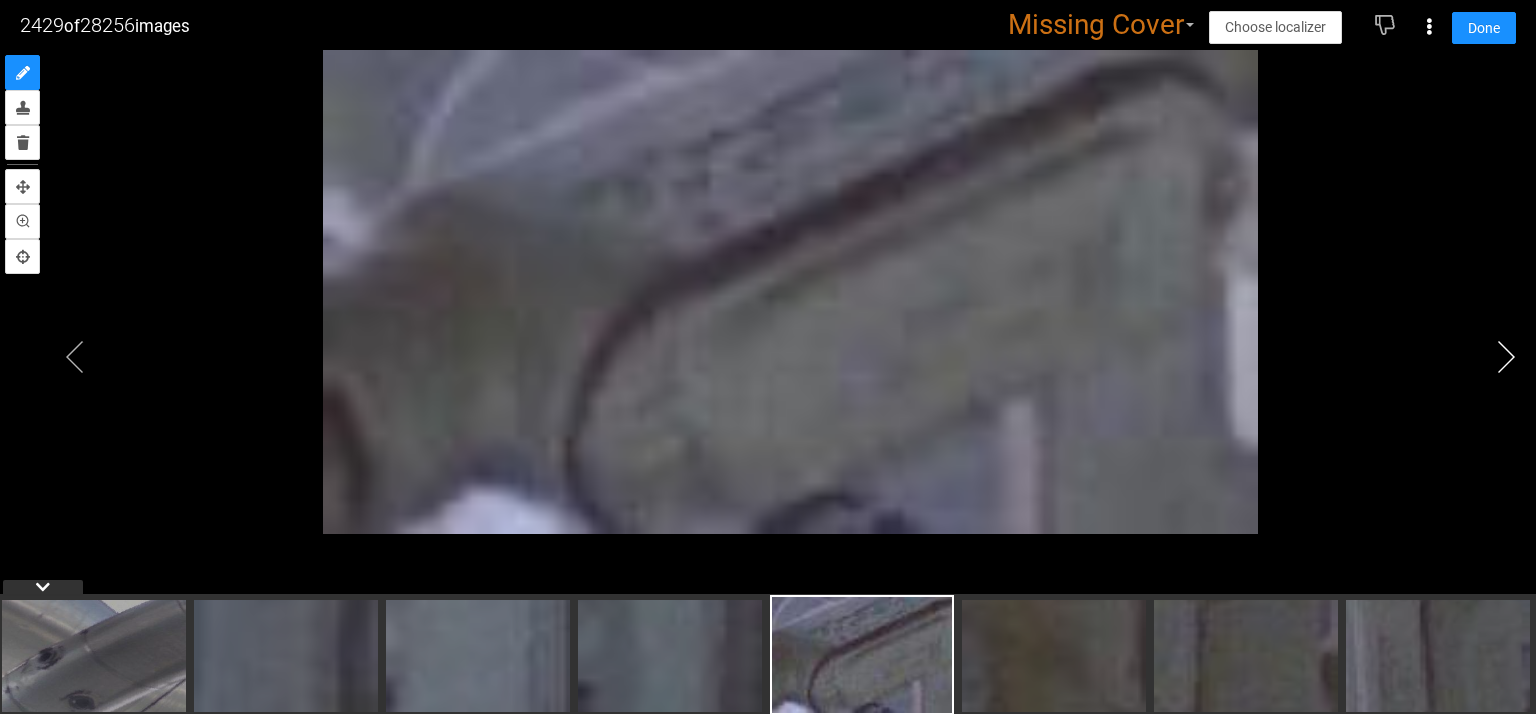 click at bounding box center (1506, 357) 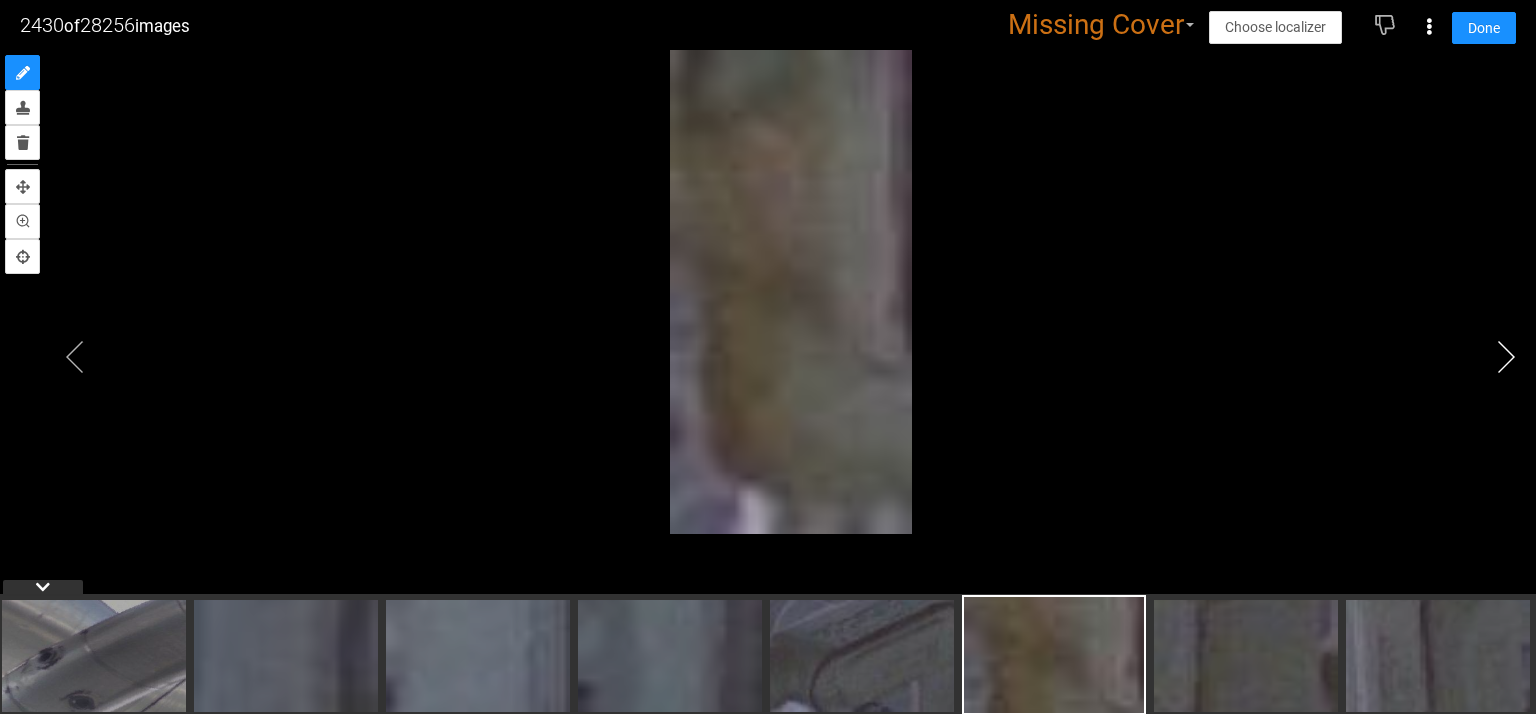 click at bounding box center [1506, 357] 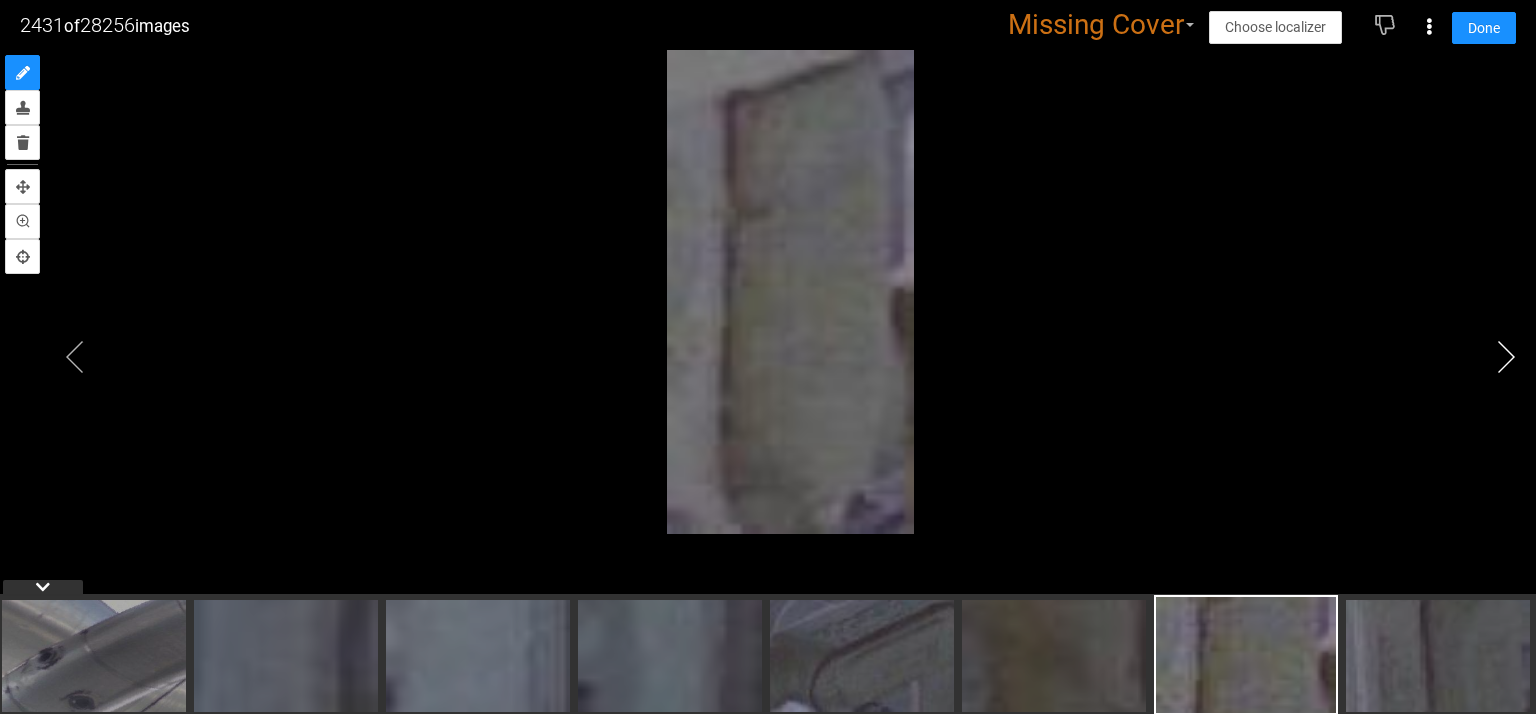 click at bounding box center [1506, 357] 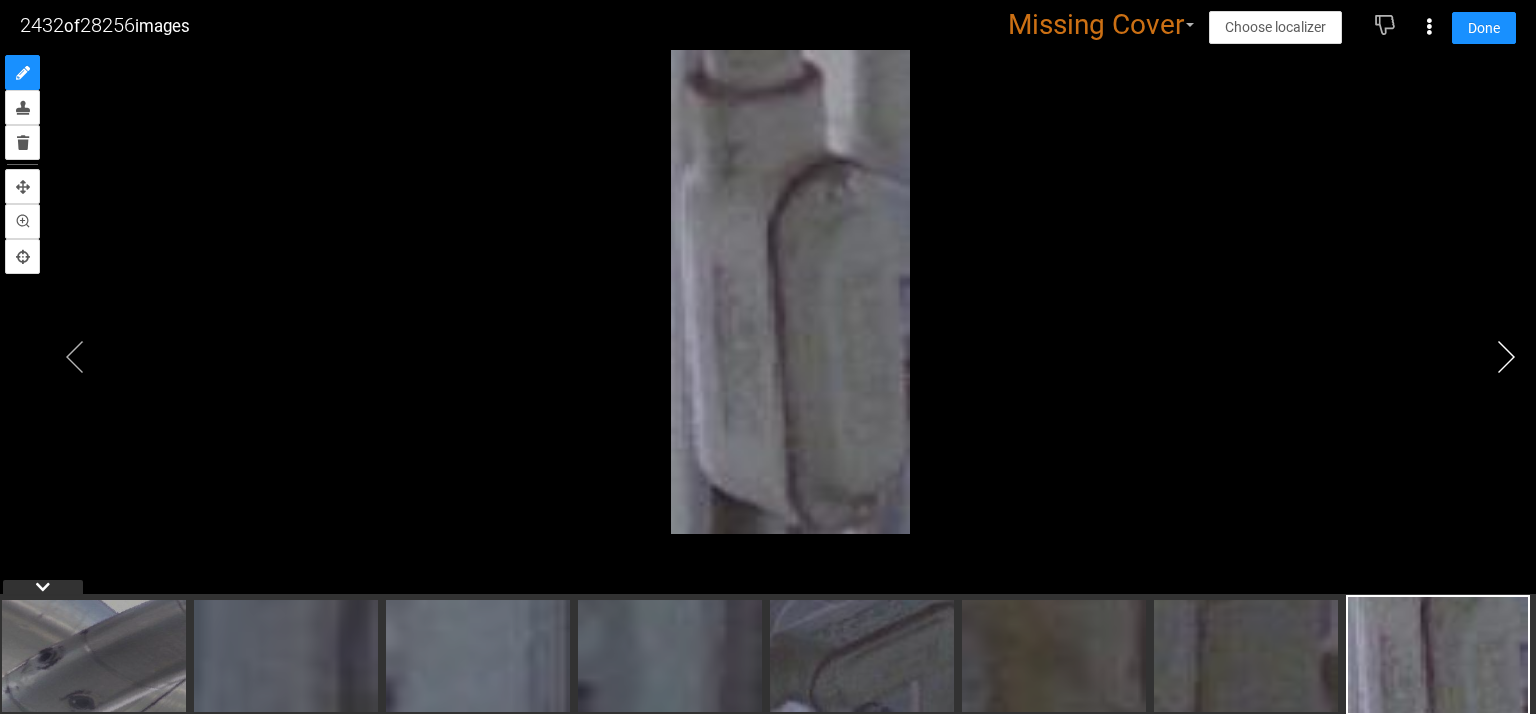 click at bounding box center (1506, 357) 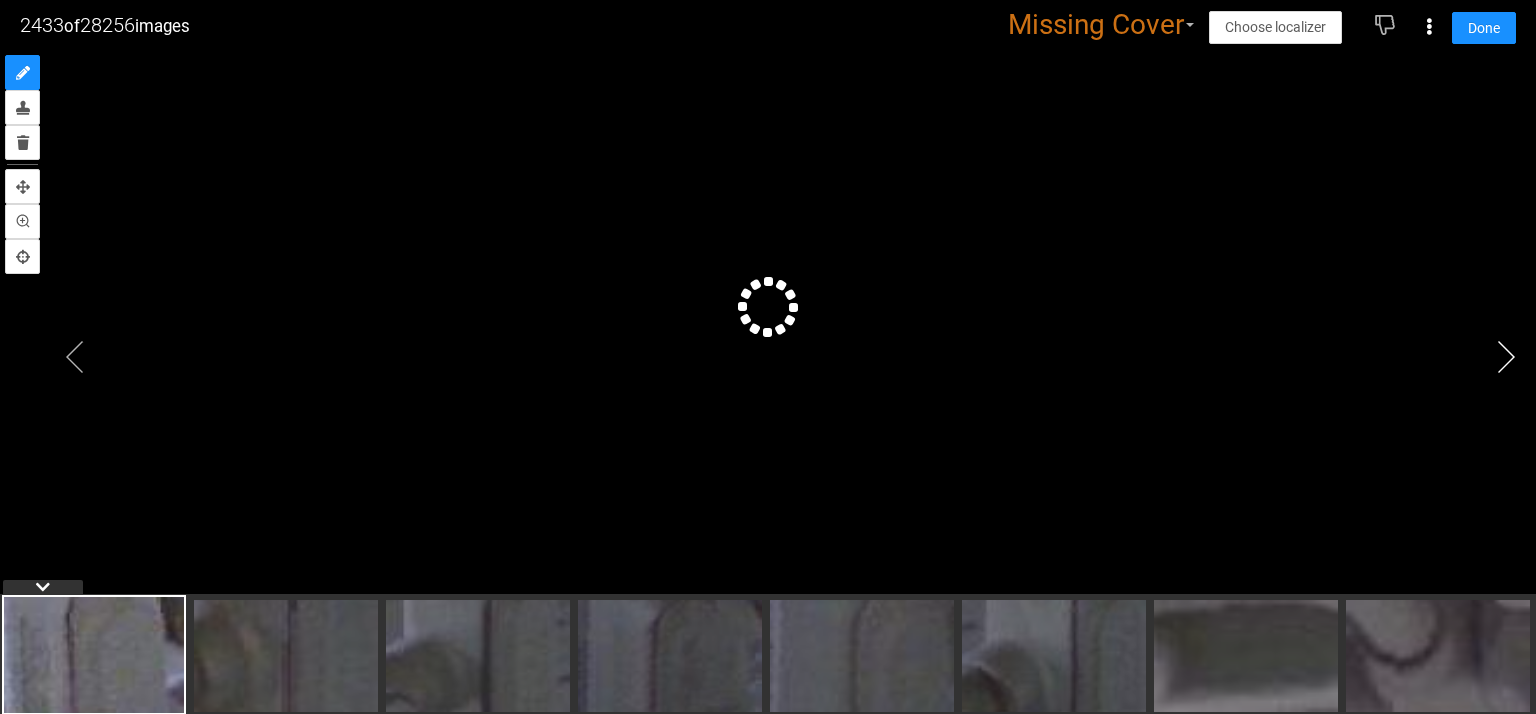 click at bounding box center (1506, 357) 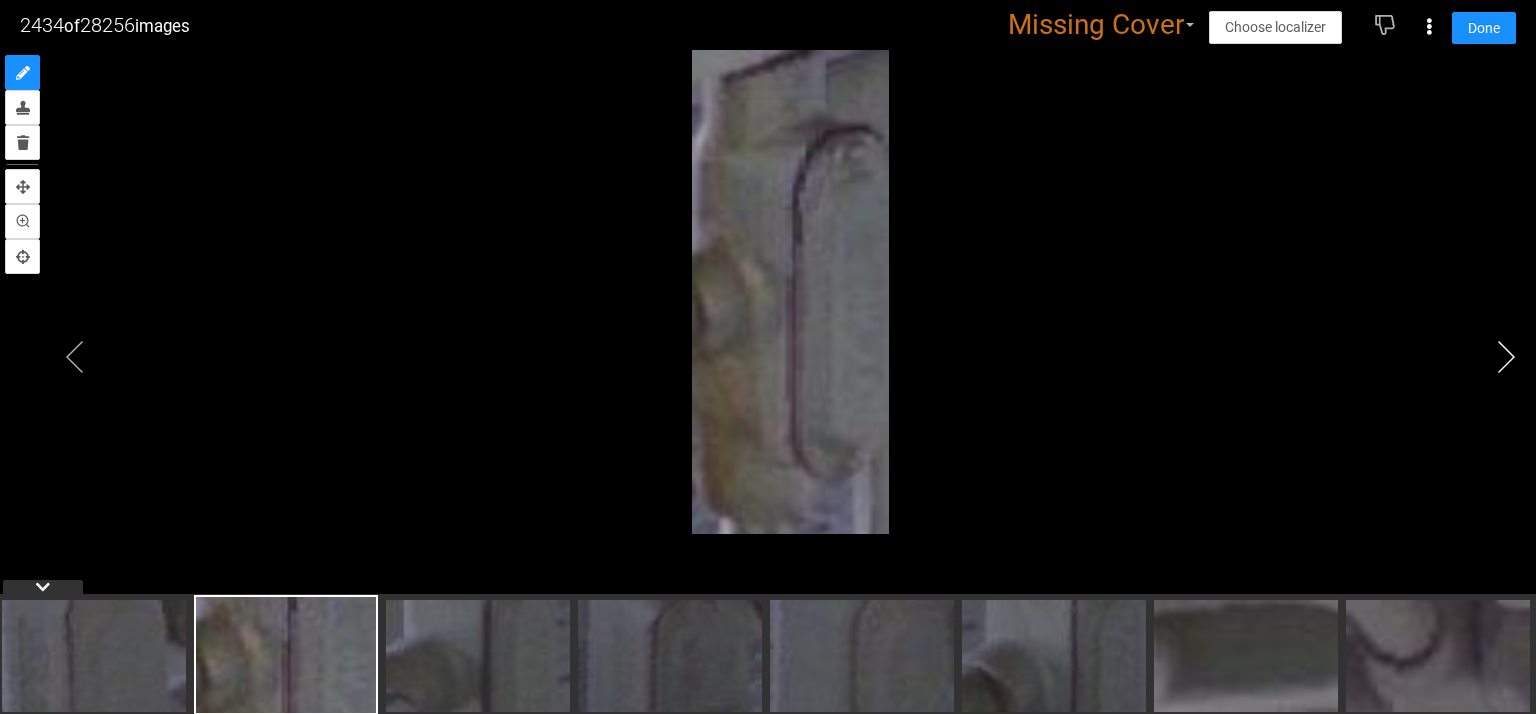 click at bounding box center (1506, 357) 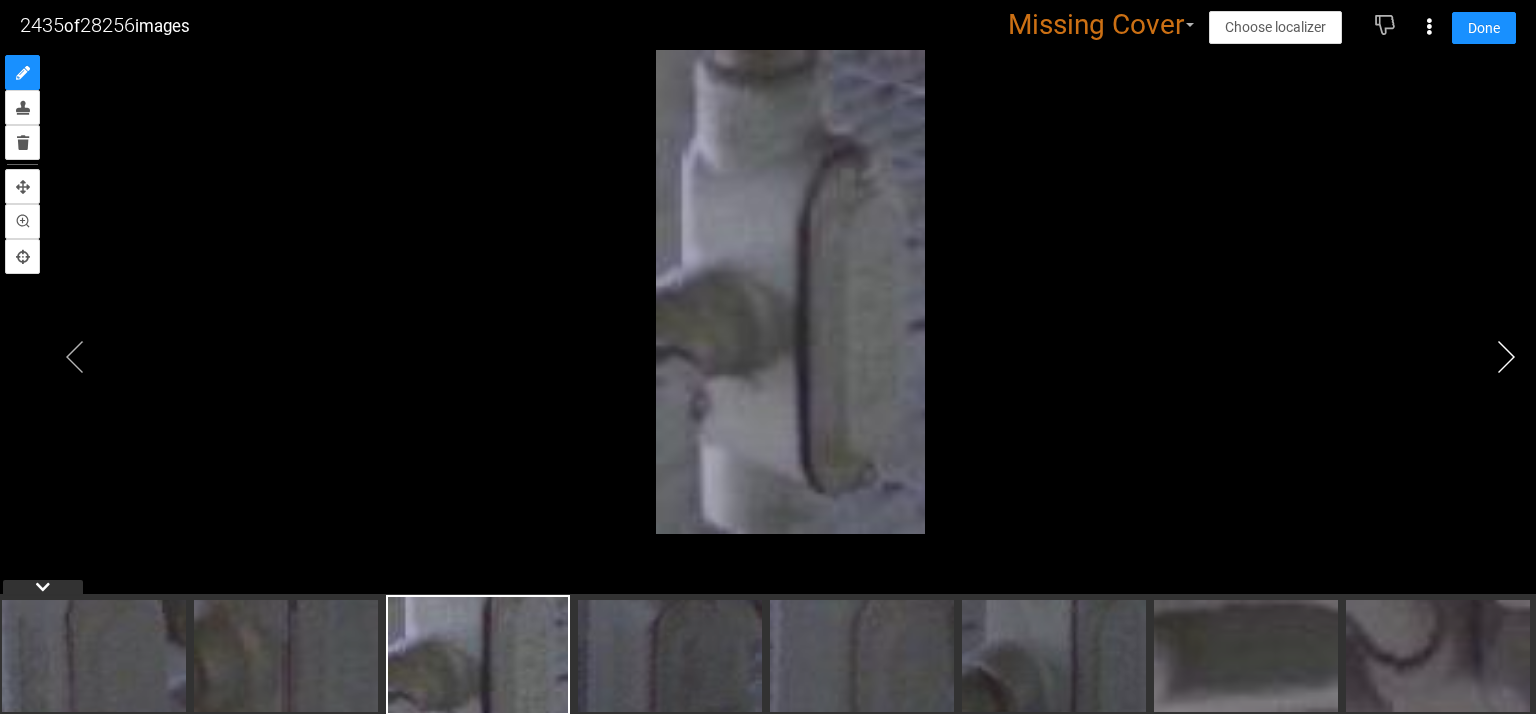 click at bounding box center [1506, 357] 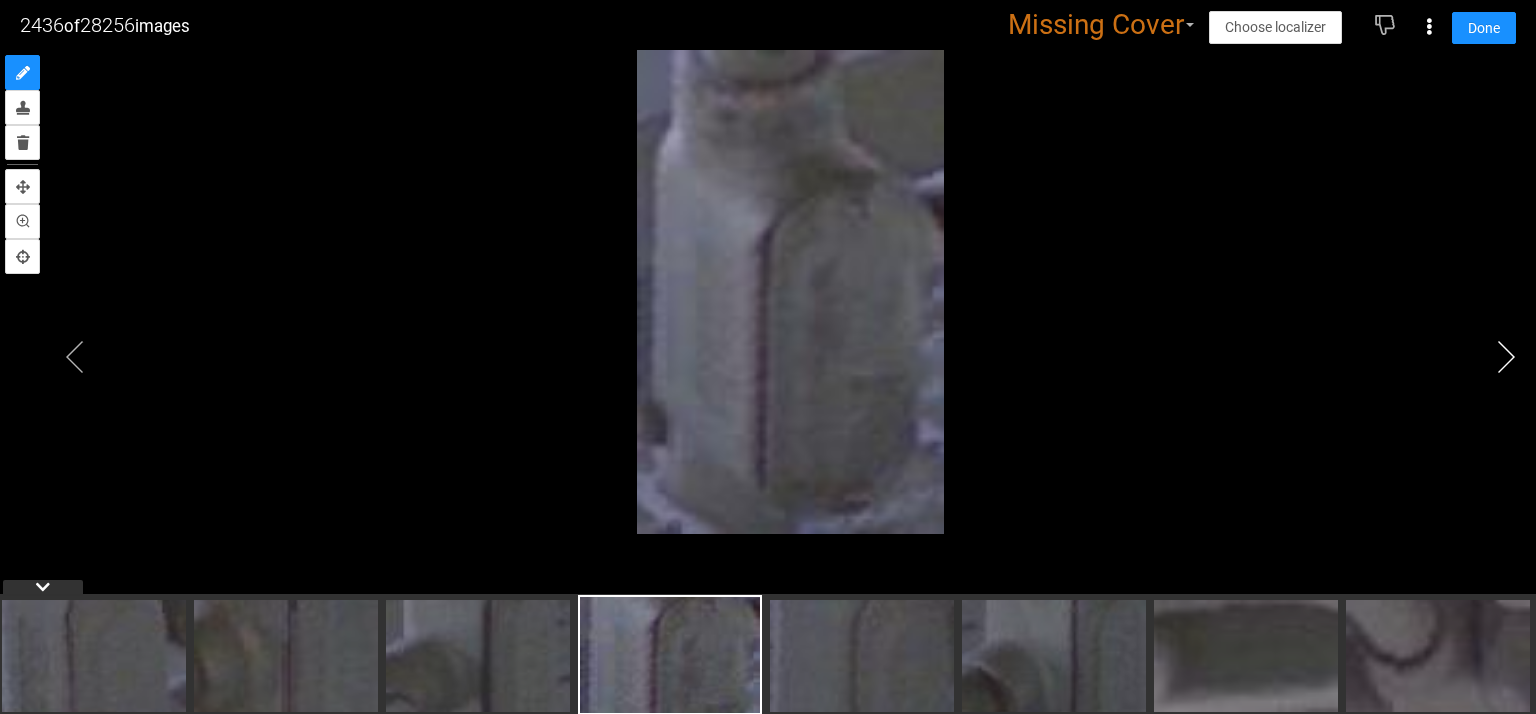 click at bounding box center [1506, 357] 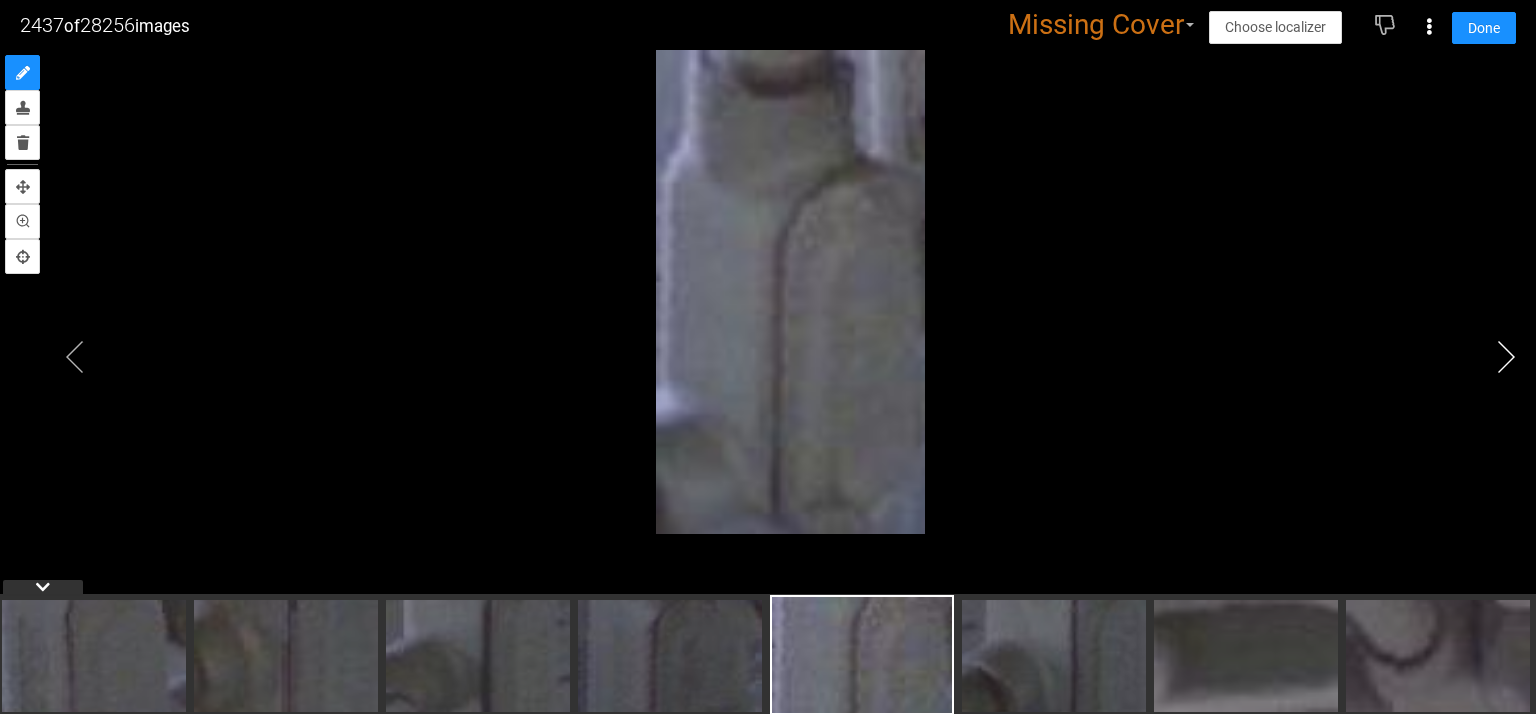 click at bounding box center (1506, 357) 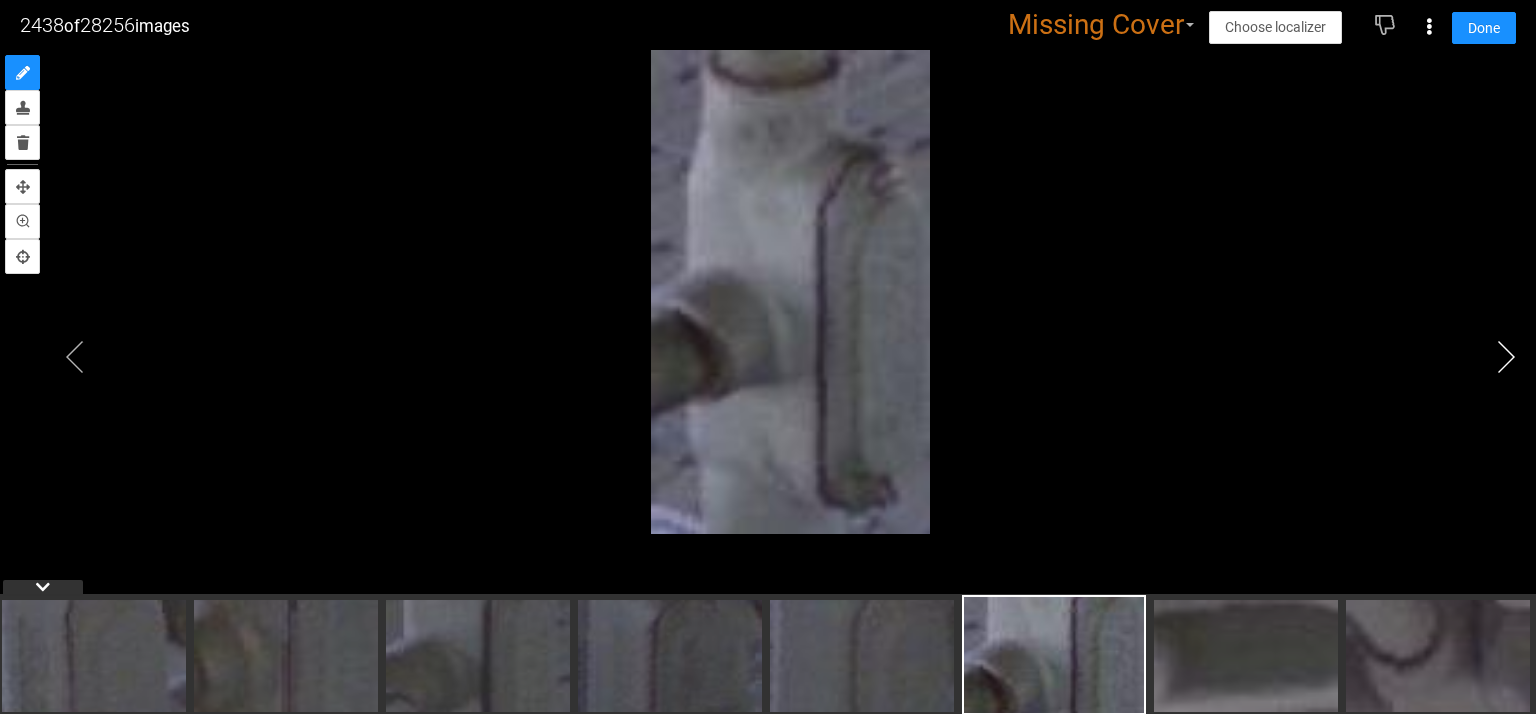 click at bounding box center [1506, 357] 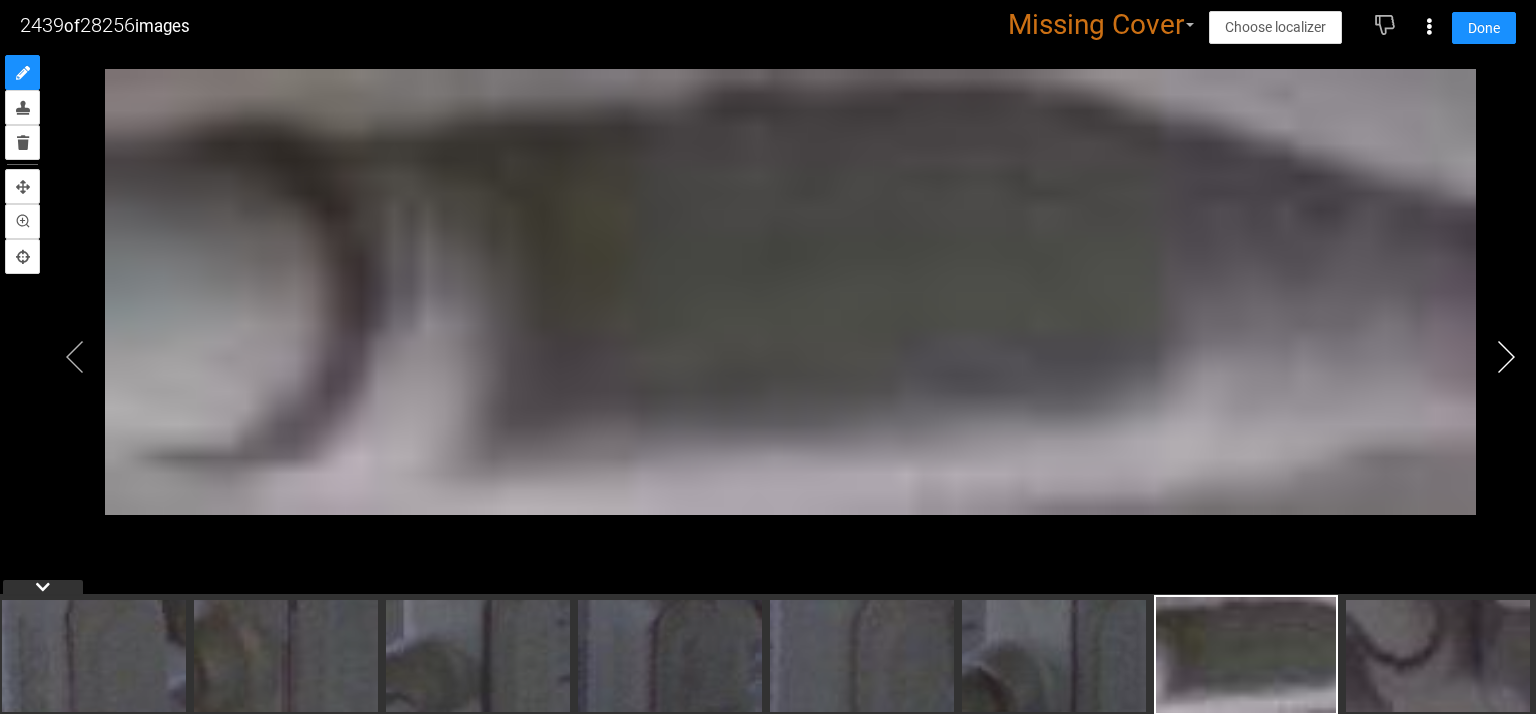 click at bounding box center [1506, 357] 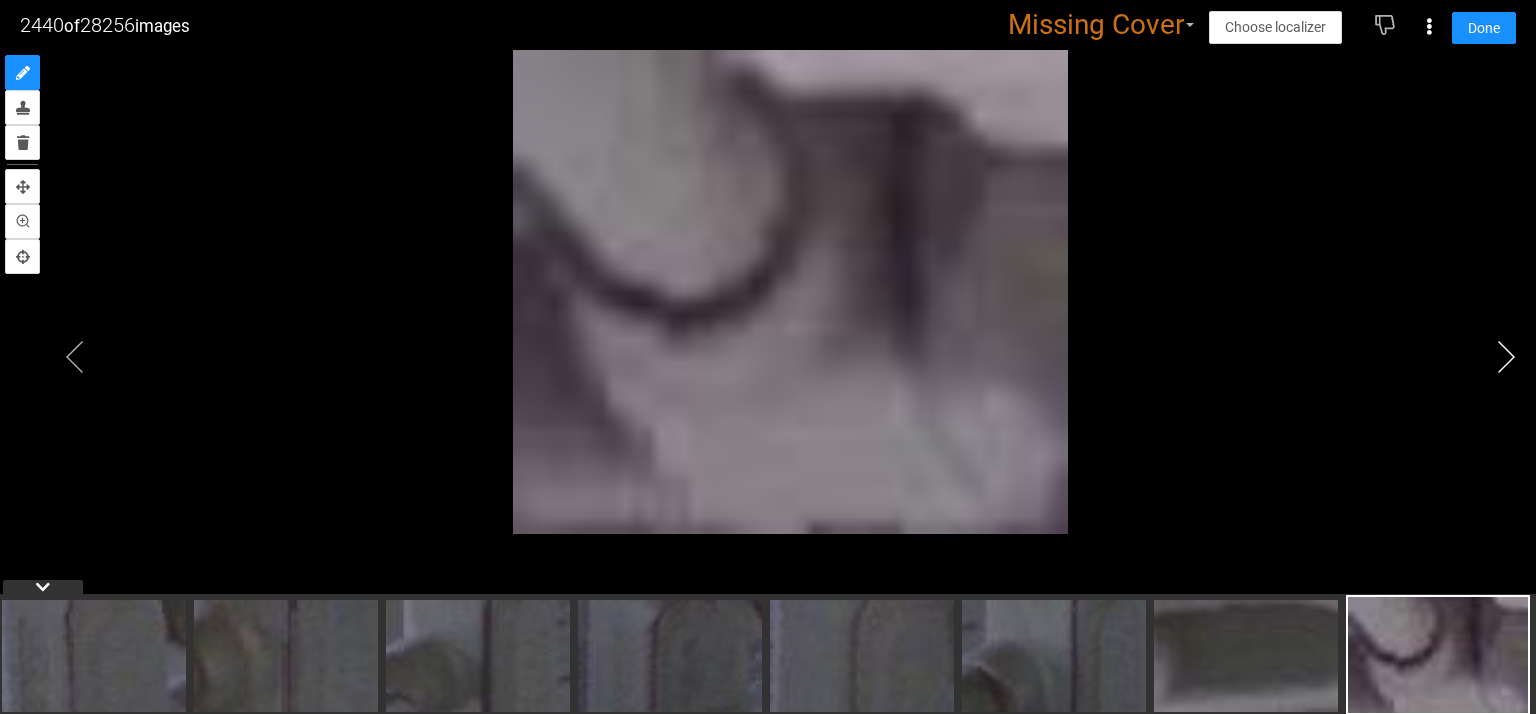 click at bounding box center [1506, 357] 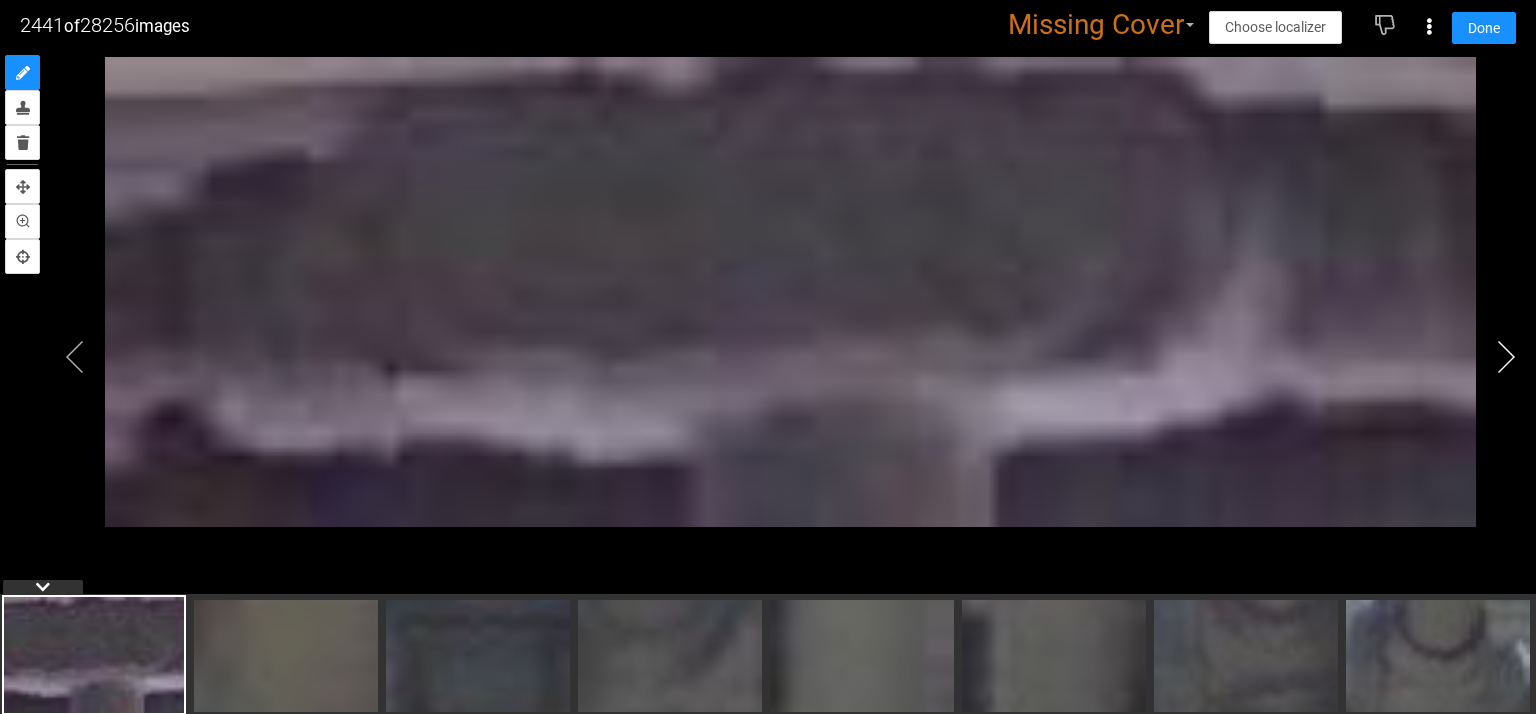 click at bounding box center [1506, 357] 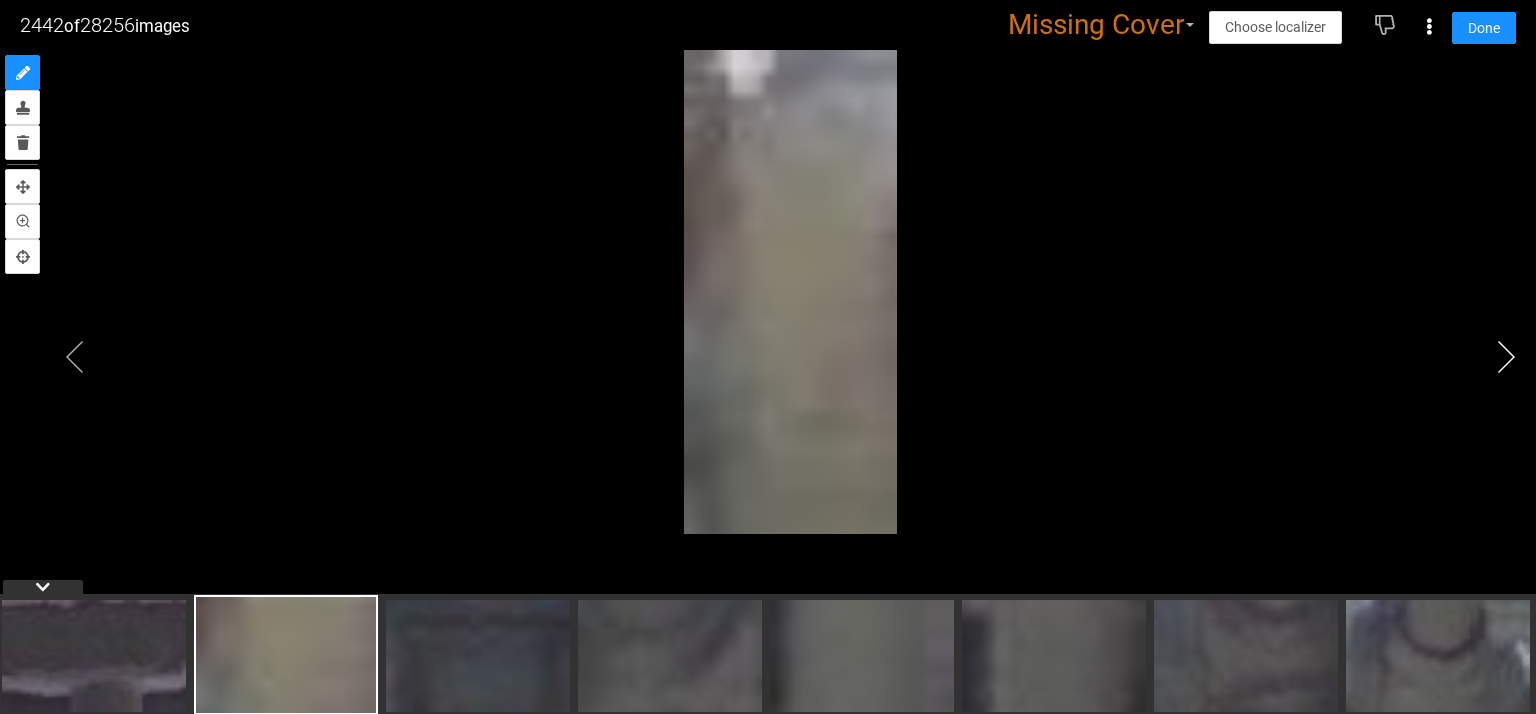 click at bounding box center (1506, 357) 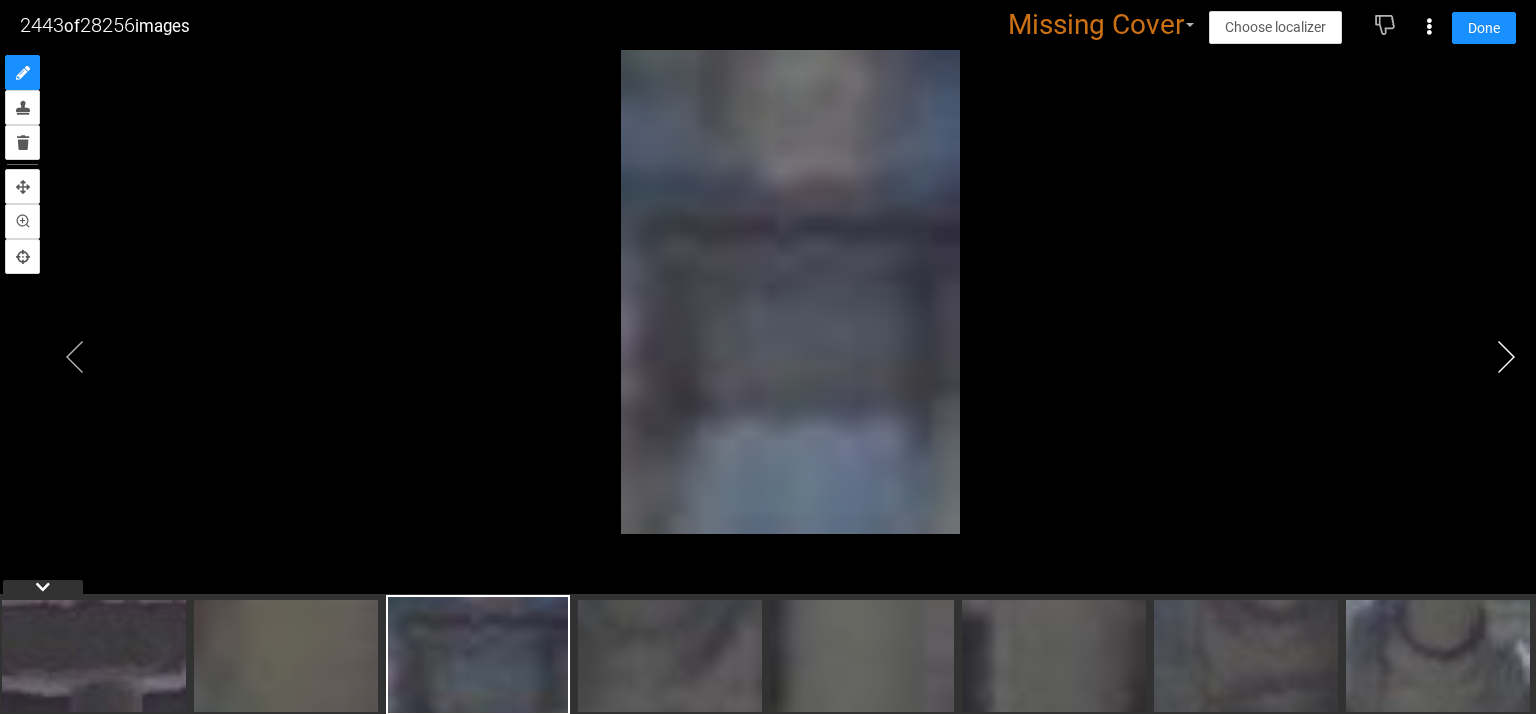 click at bounding box center [1506, 357] 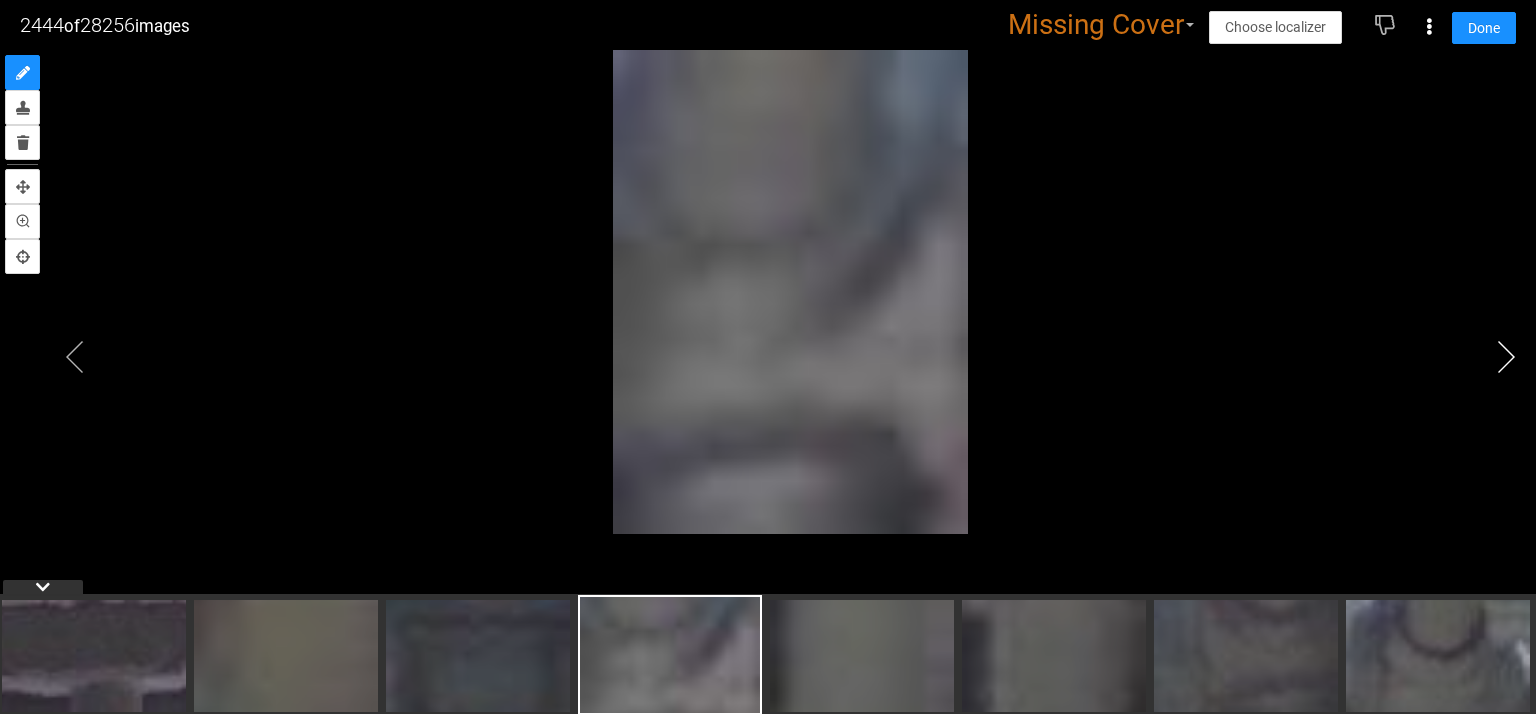 click at bounding box center [1506, 357] 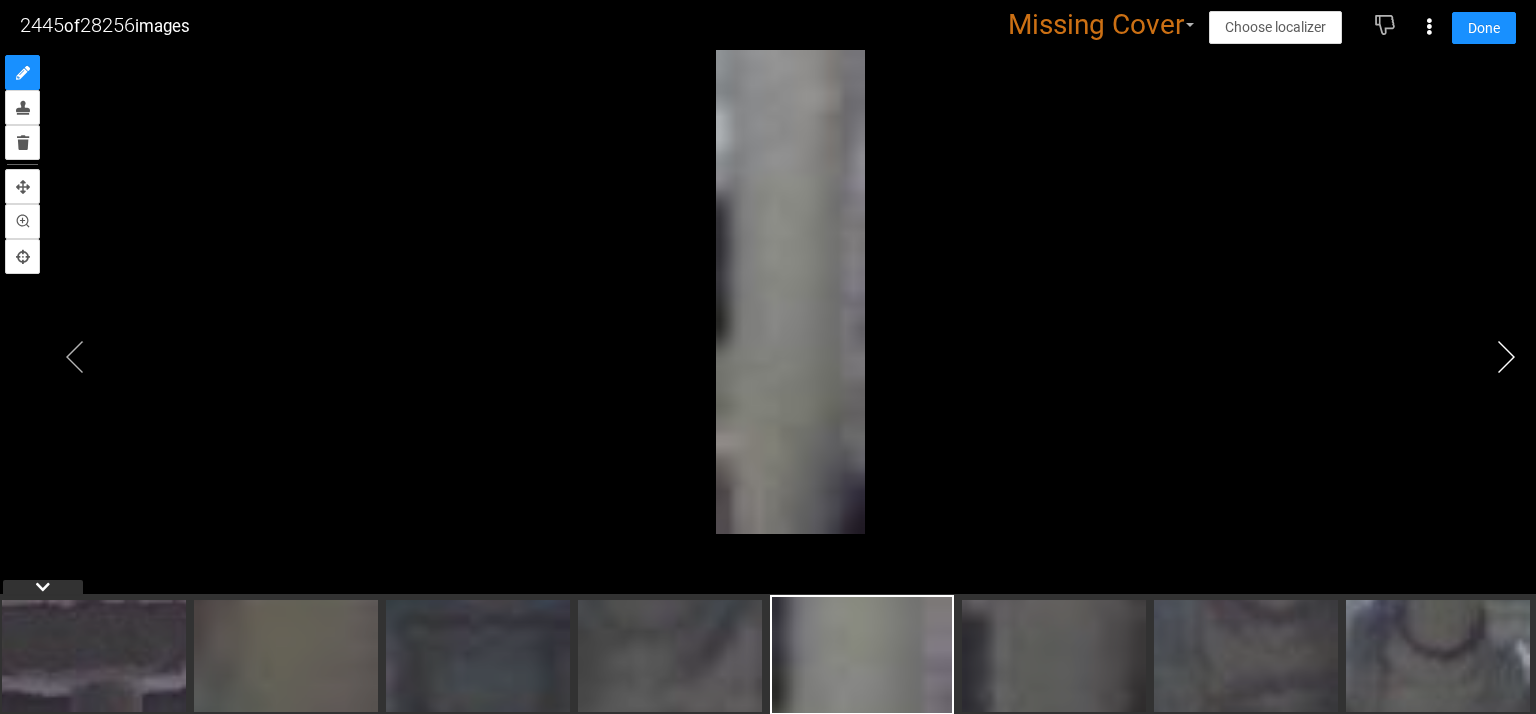 click at bounding box center (1506, 357) 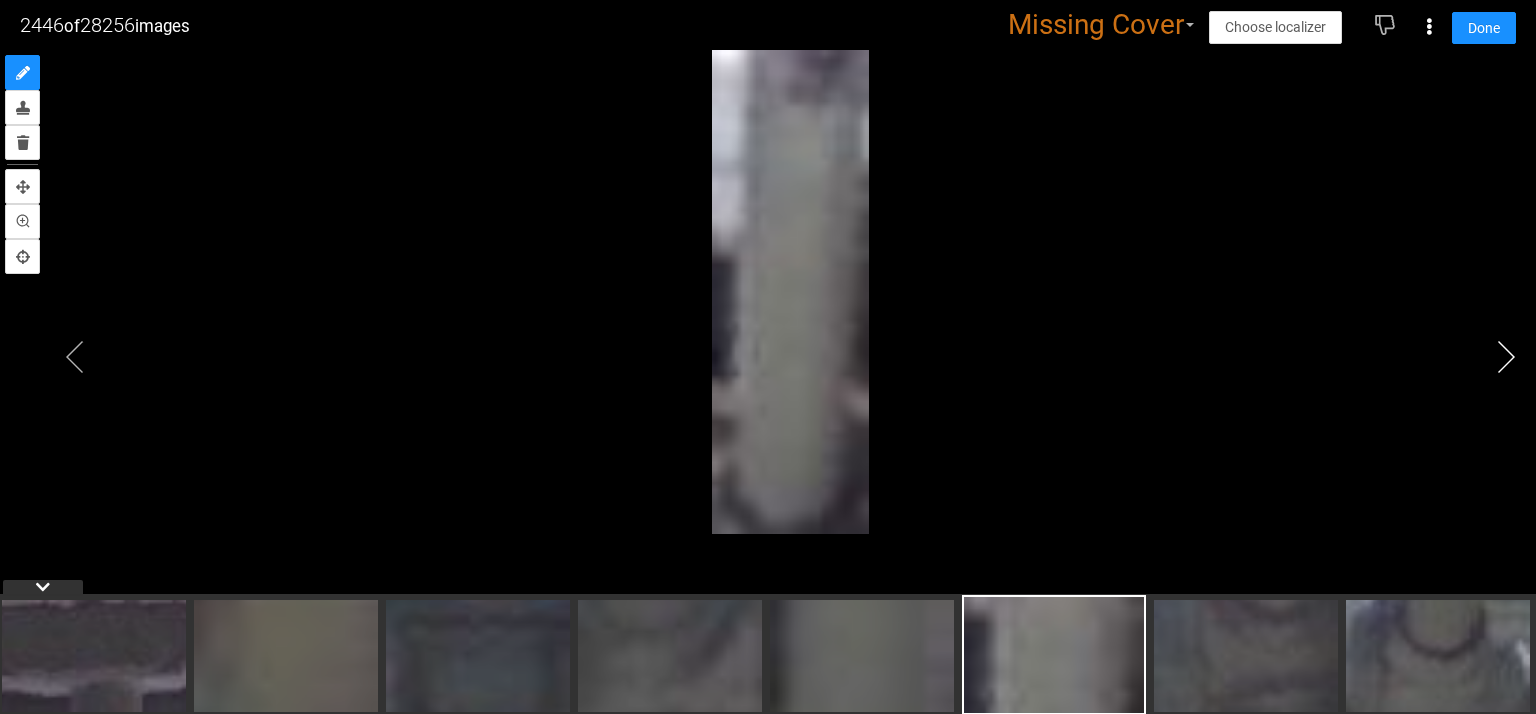 click at bounding box center [1506, 357] 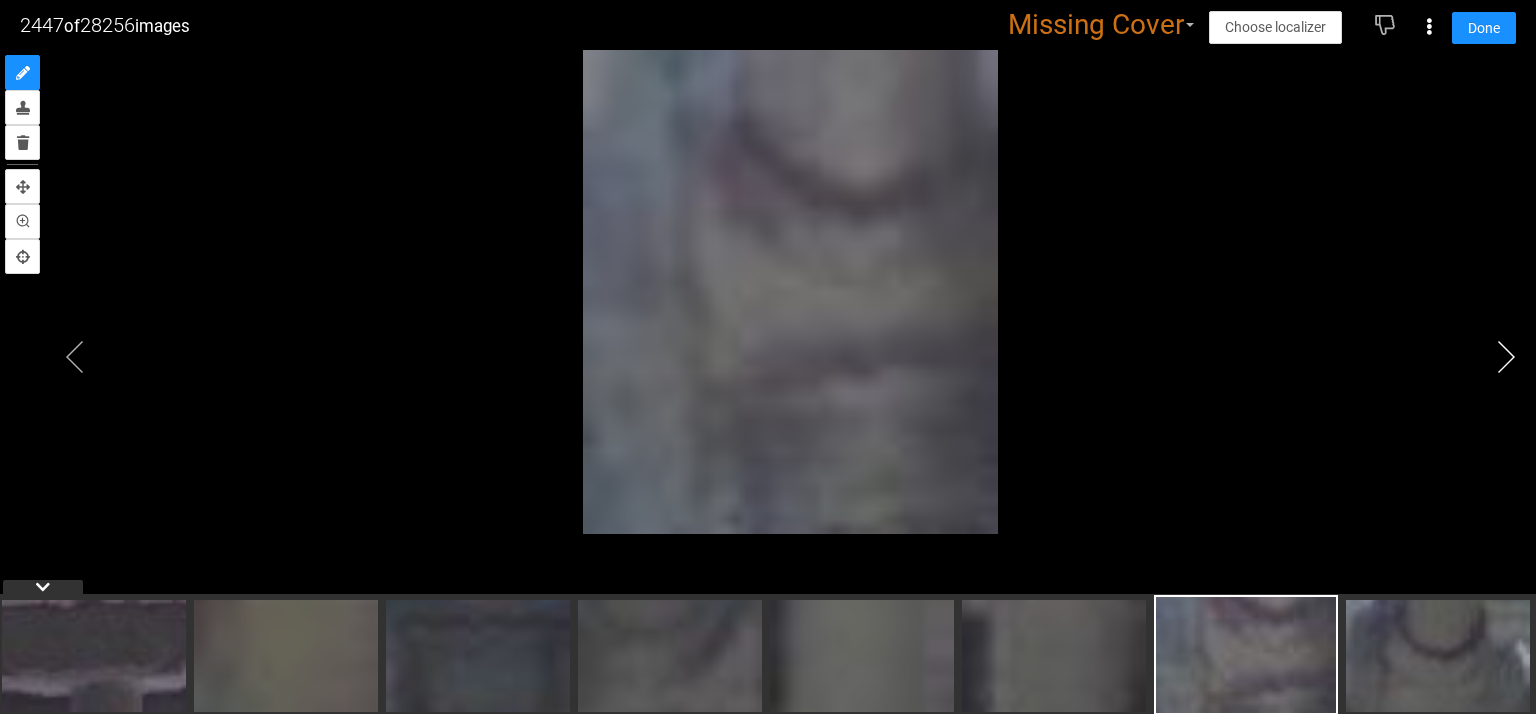 click at bounding box center (1506, 357) 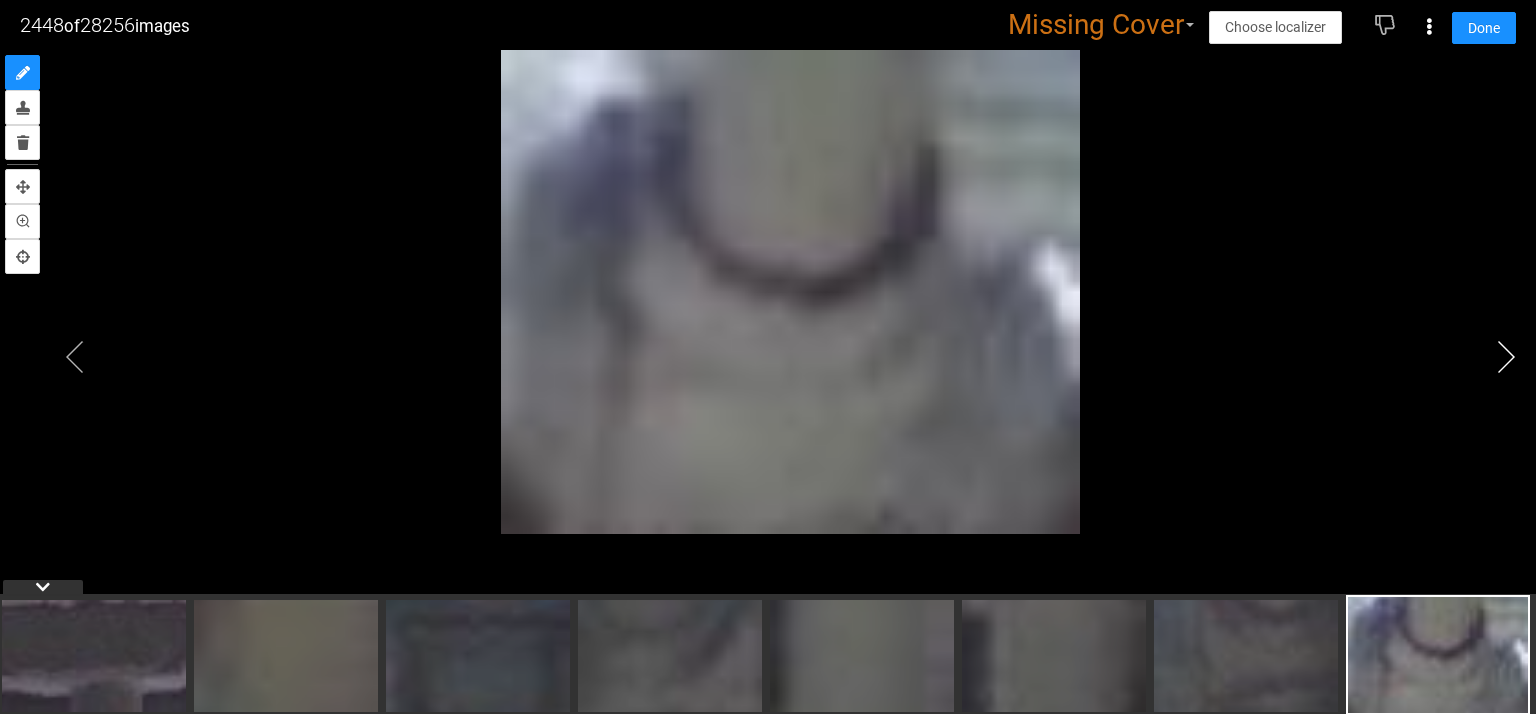 click at bounding box center (1506, 357) 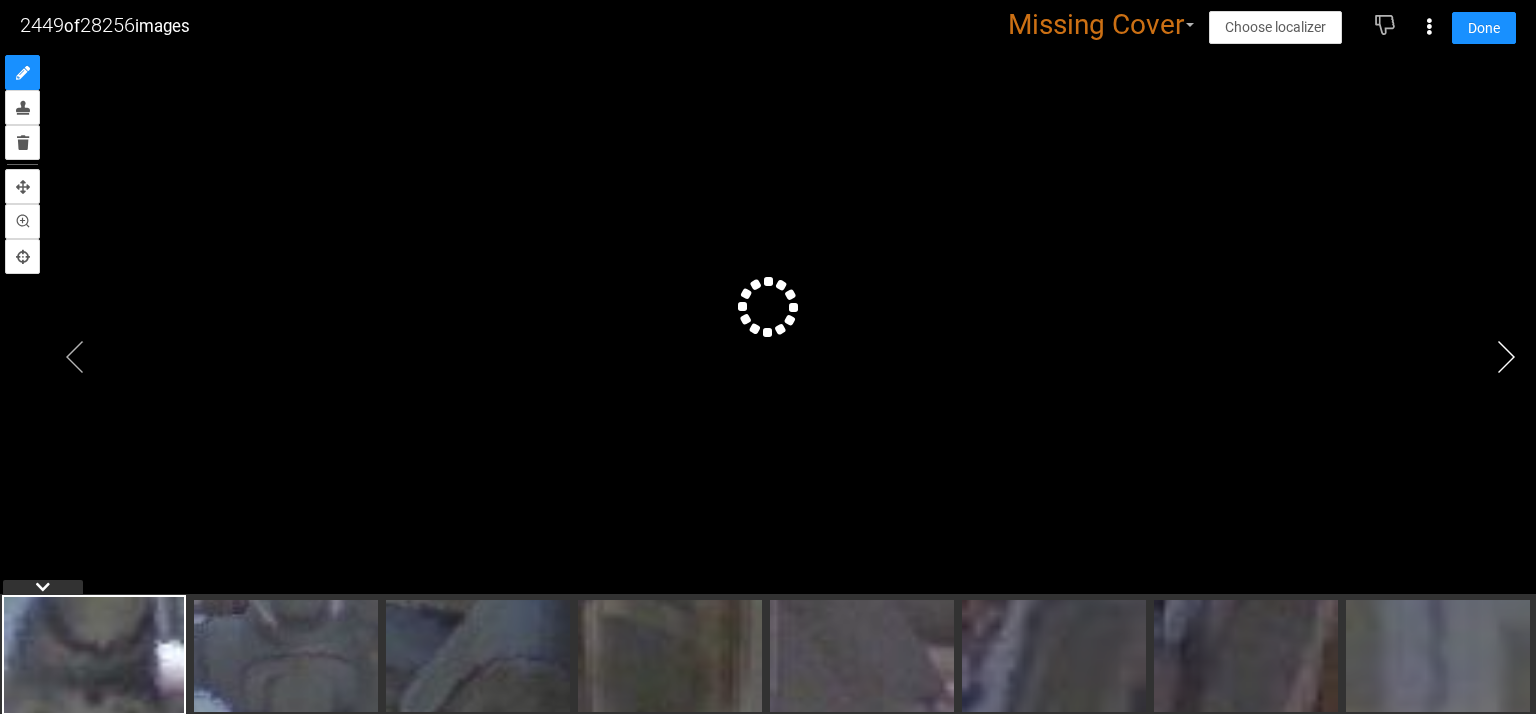 click at bounding box center (1506, 357) 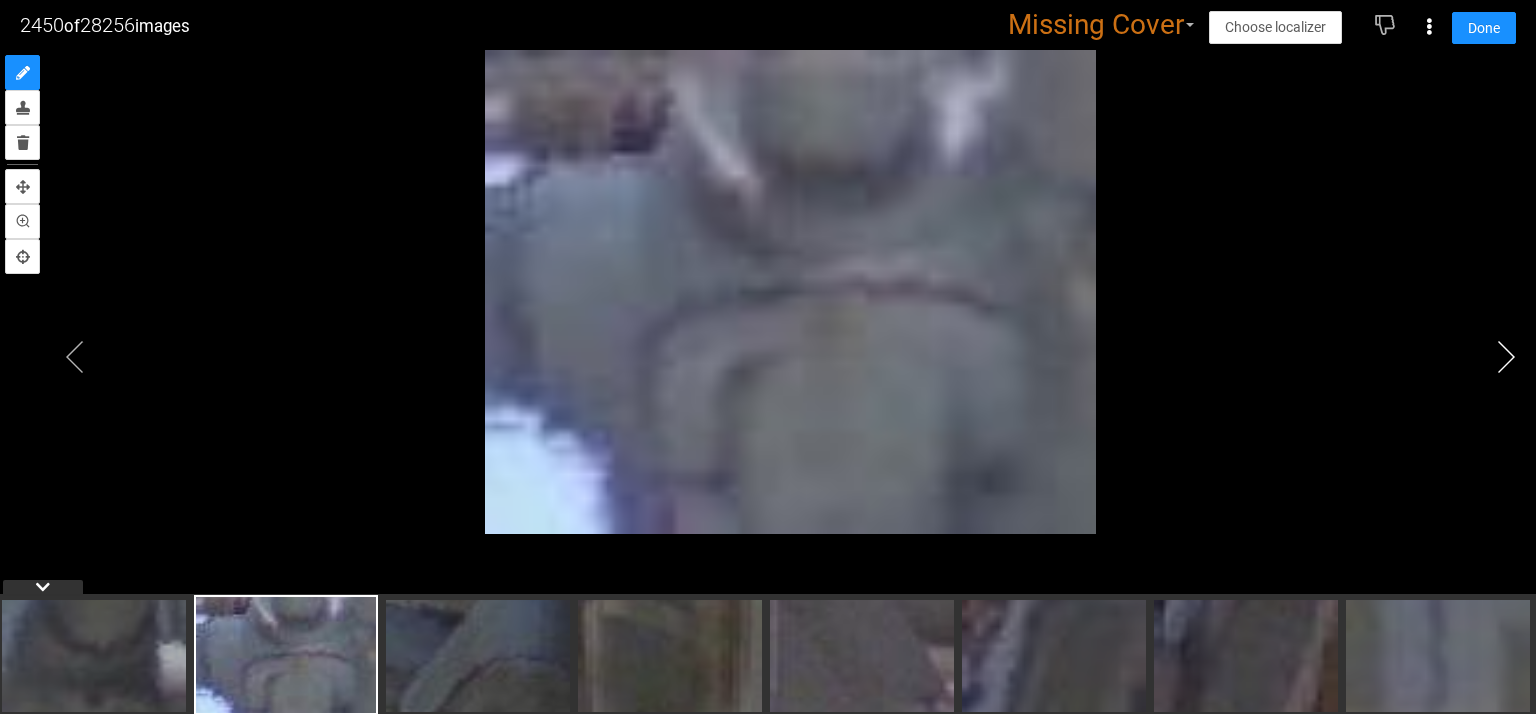 click at bounding box center (1506, 357) 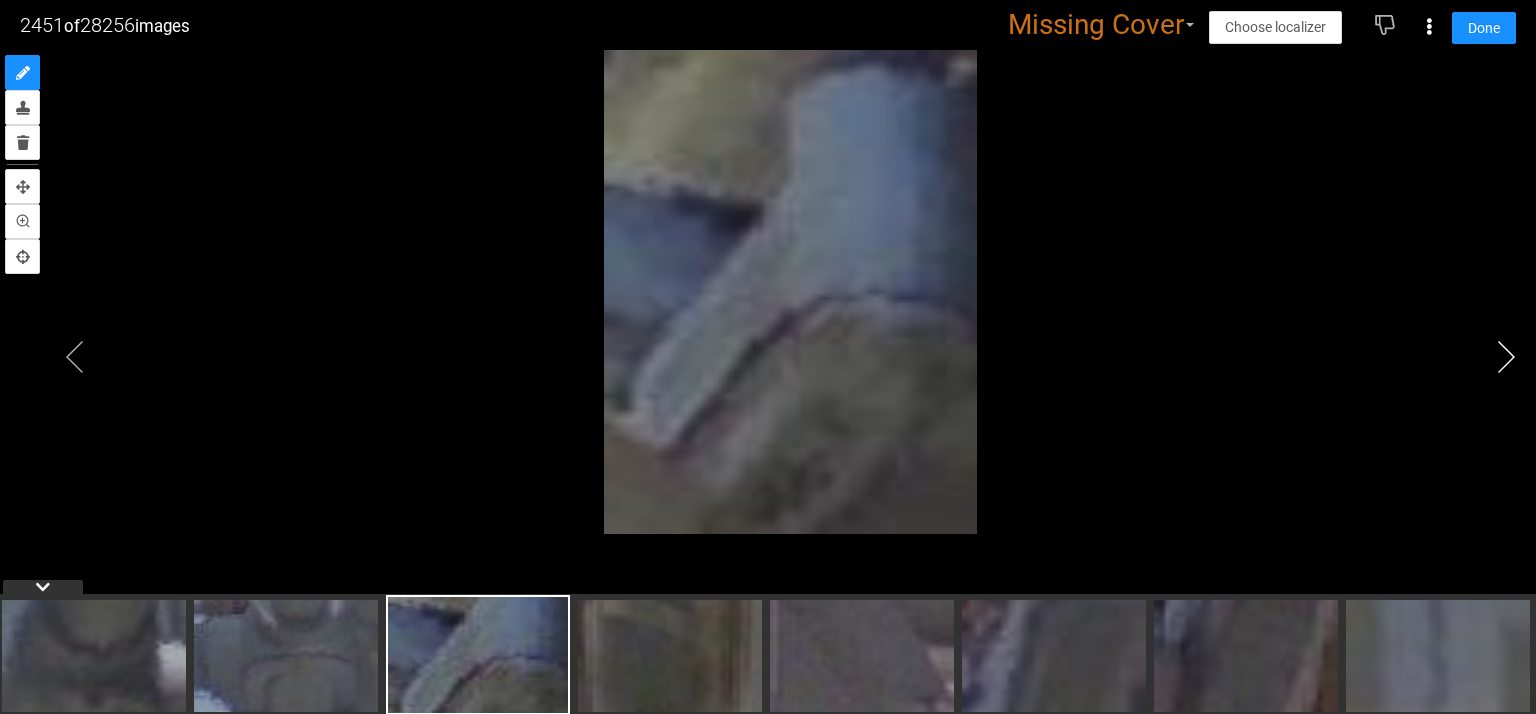 click at bounding box center (1506, 357) 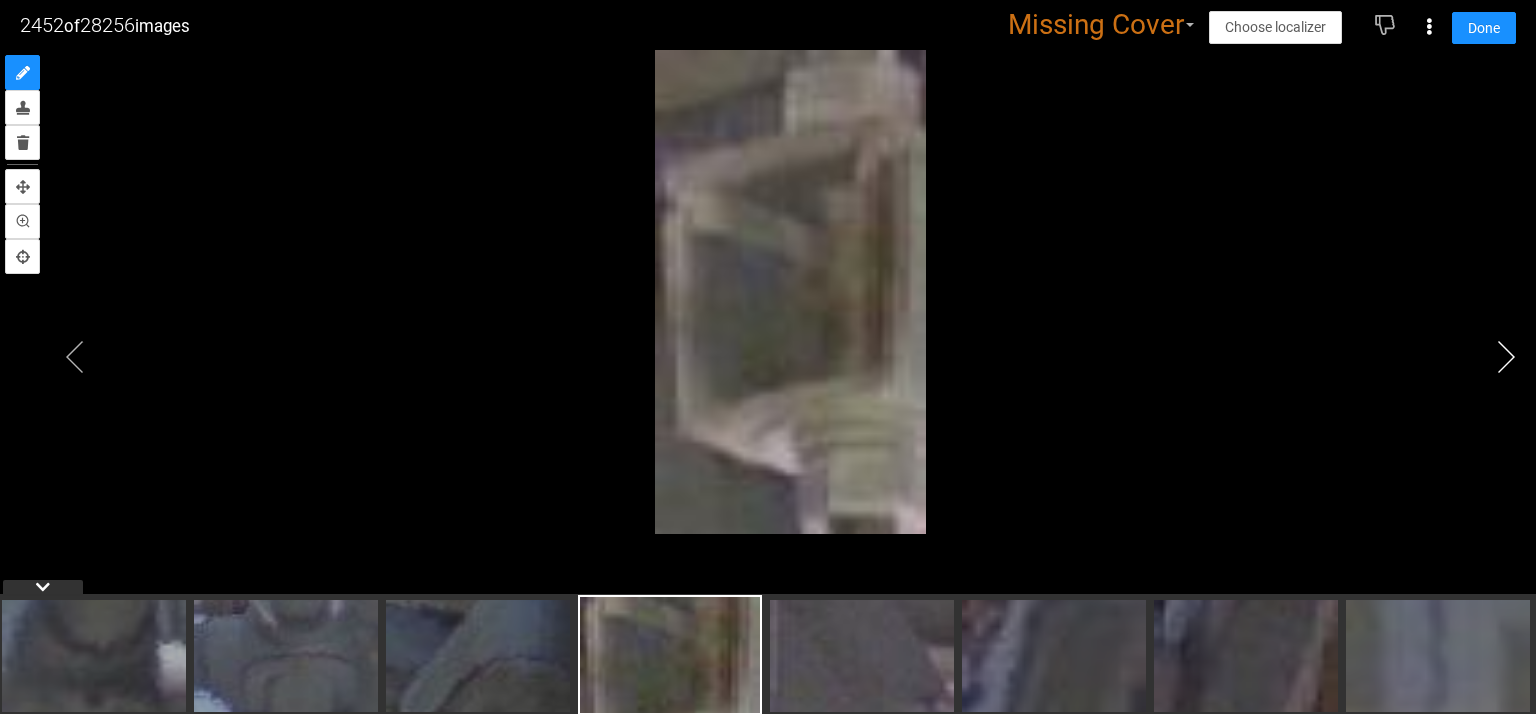 click at bounding box center [1506, 357] 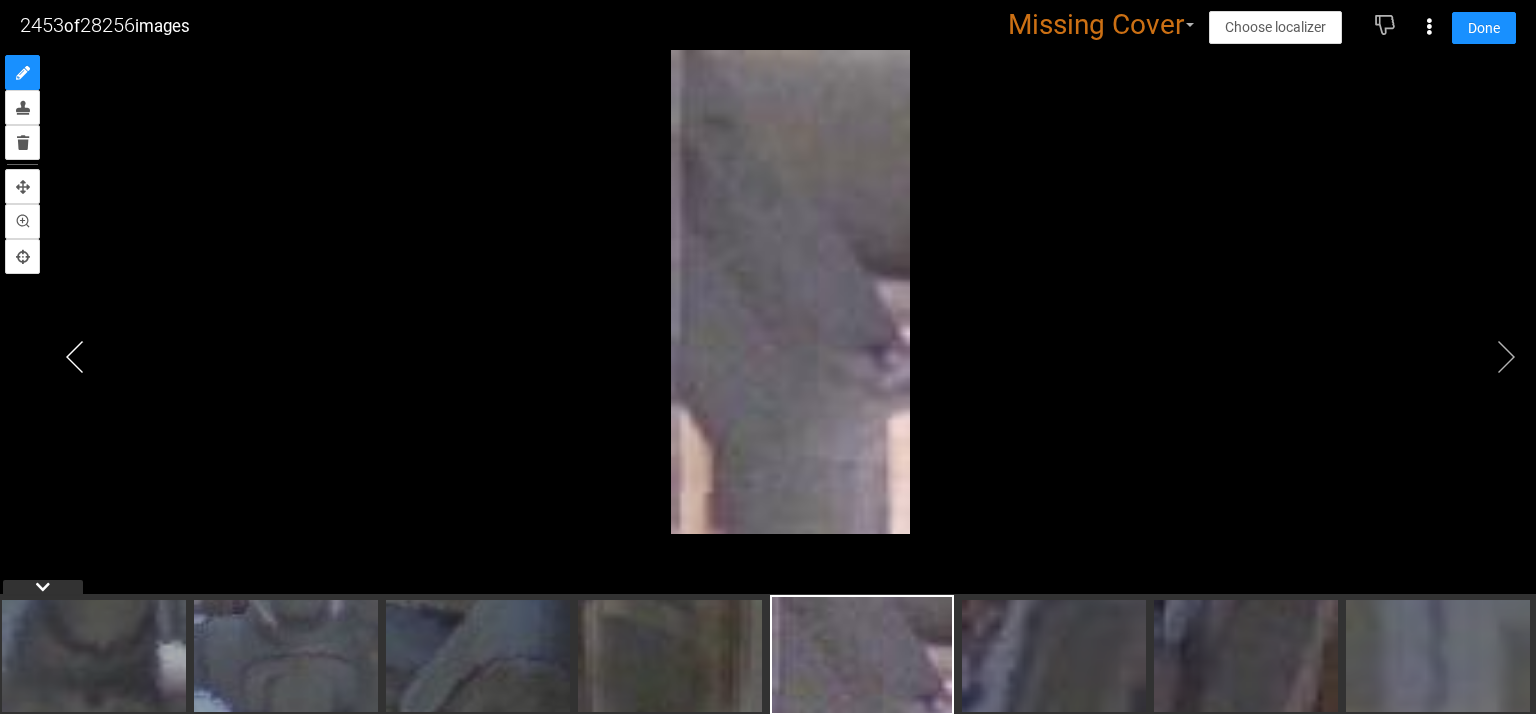 click at bounding box center [75, 357] 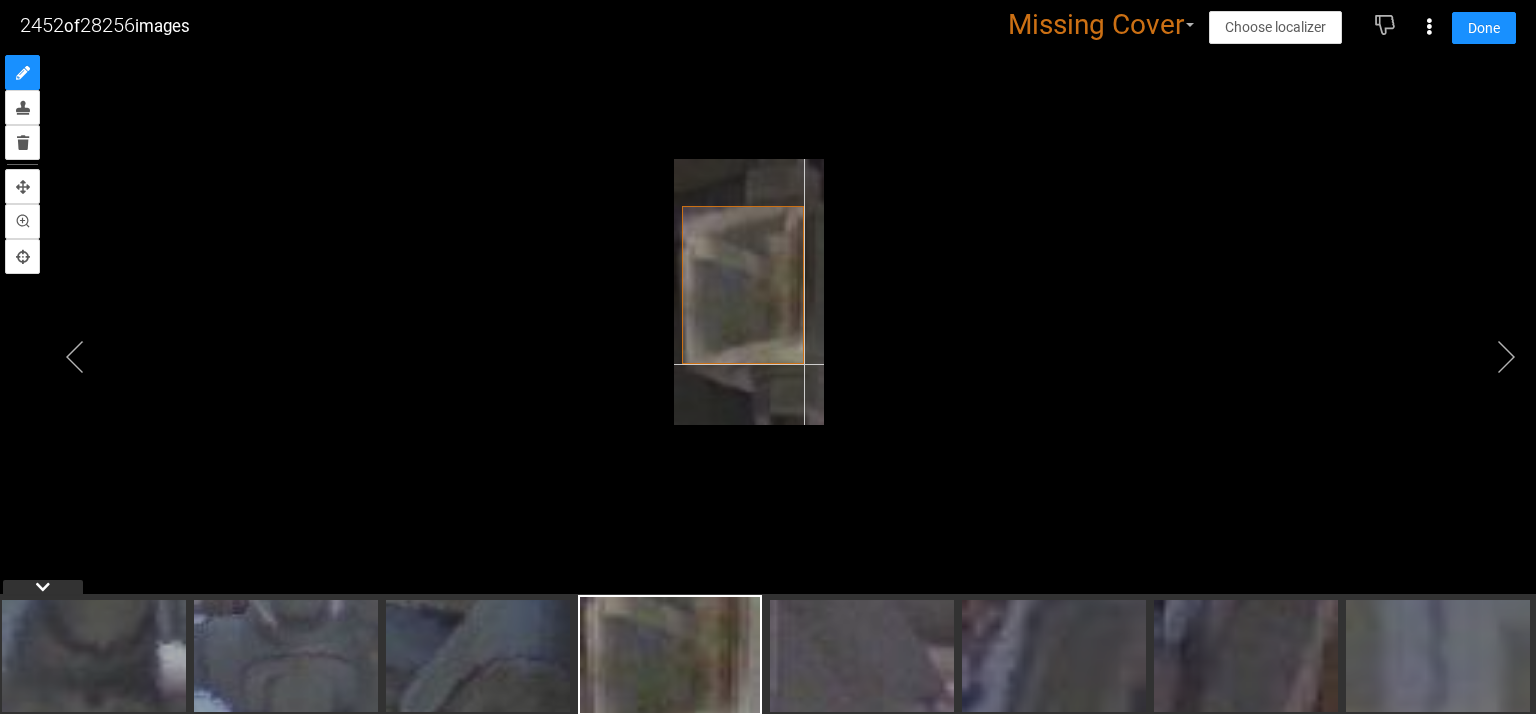 click at bounding box center (748, 292) 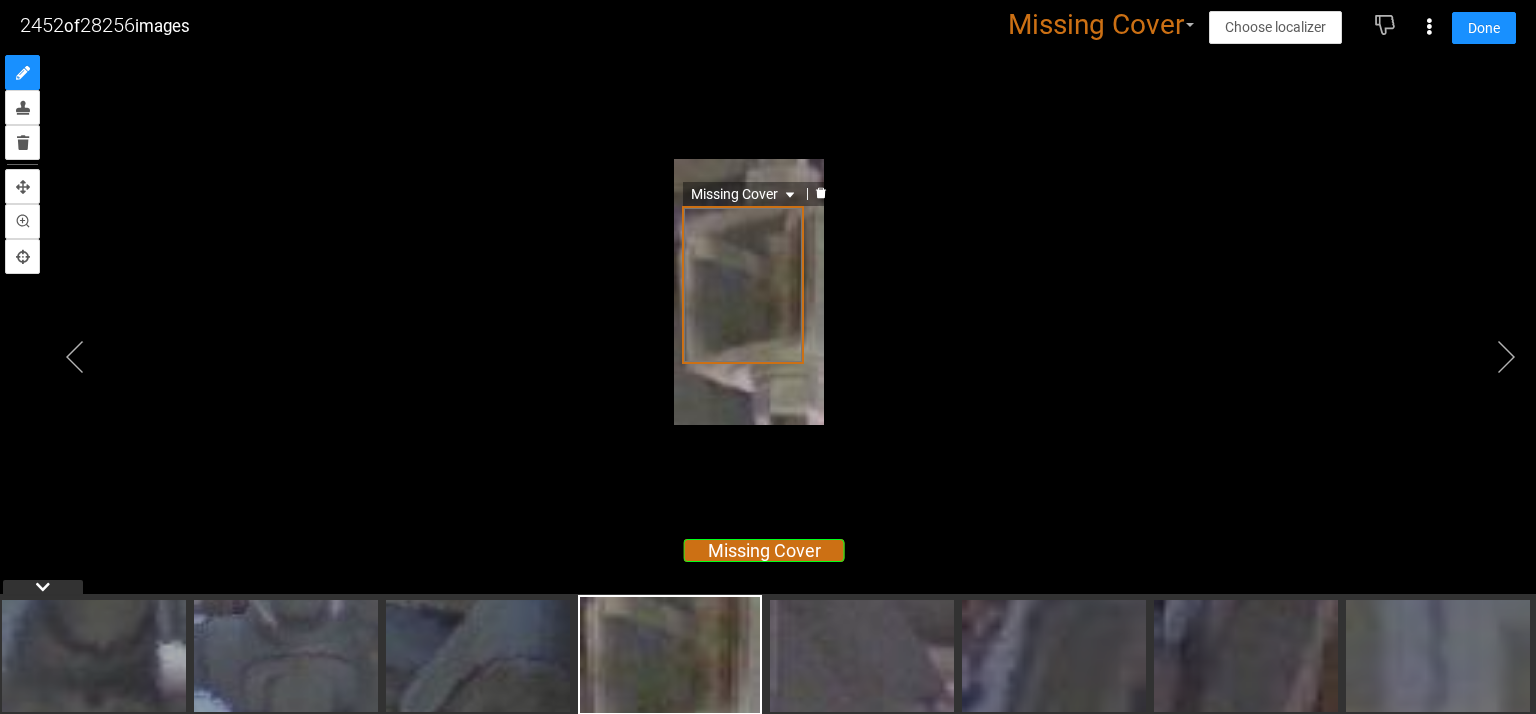 click on "Missing Cover" at bounding box center [745, 194] 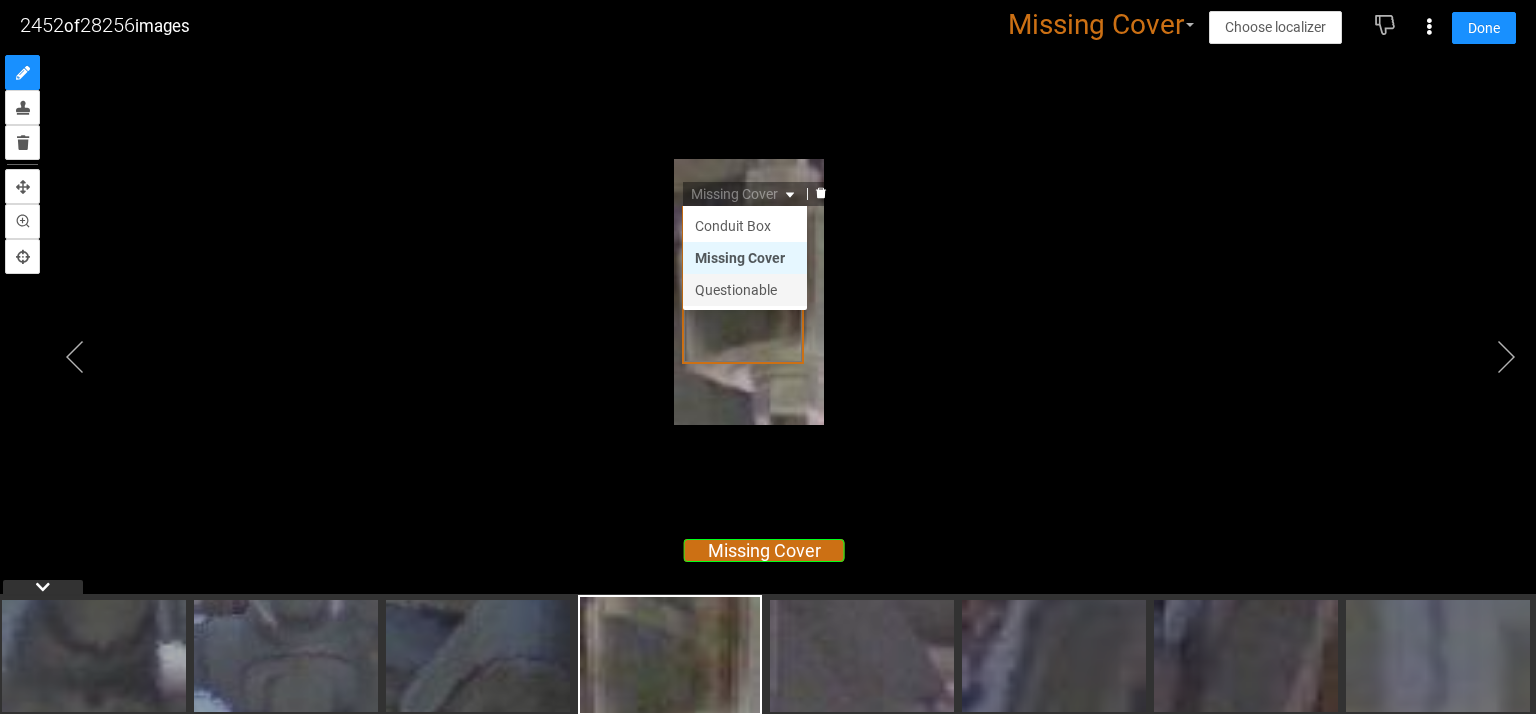 click on "Questionable" at bounding box center (745, 290) 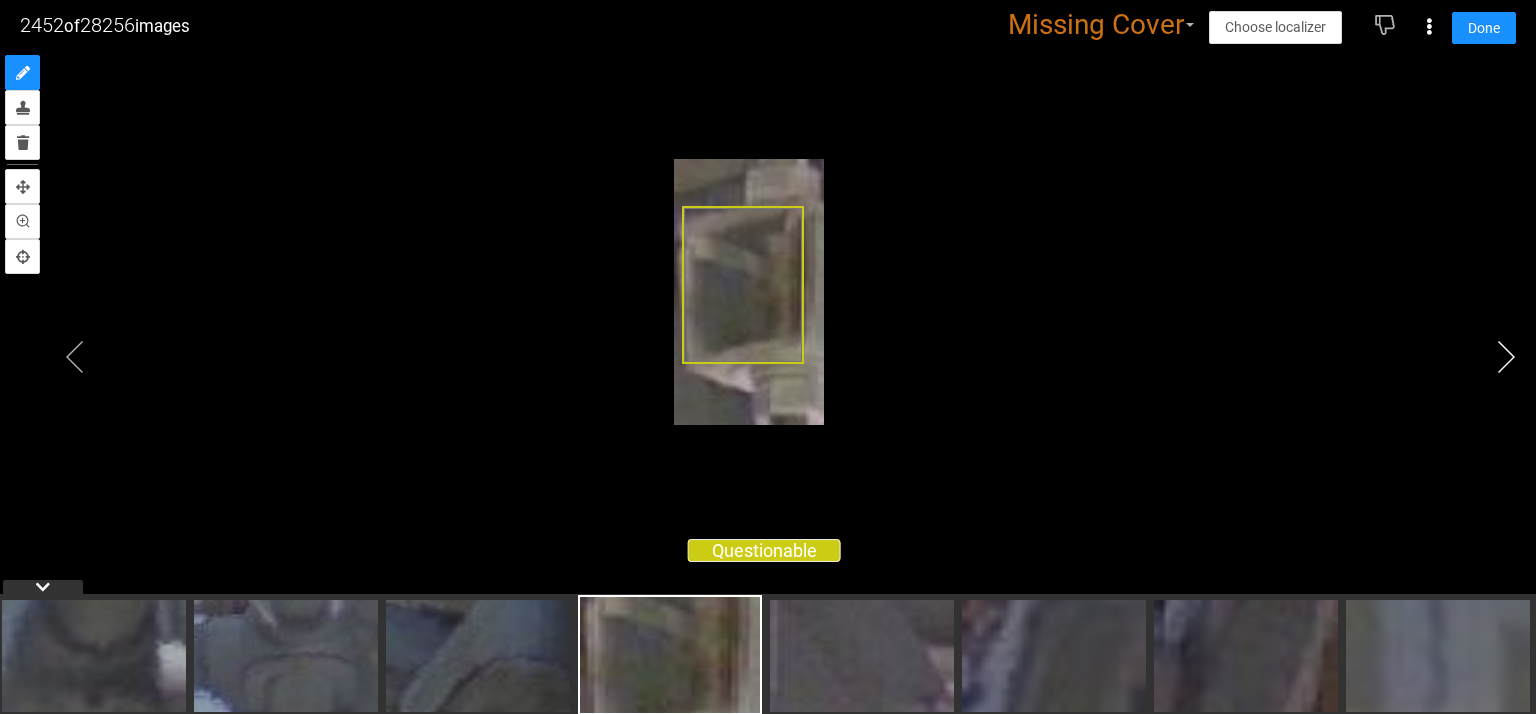 click at bounding box center (1506, 357) 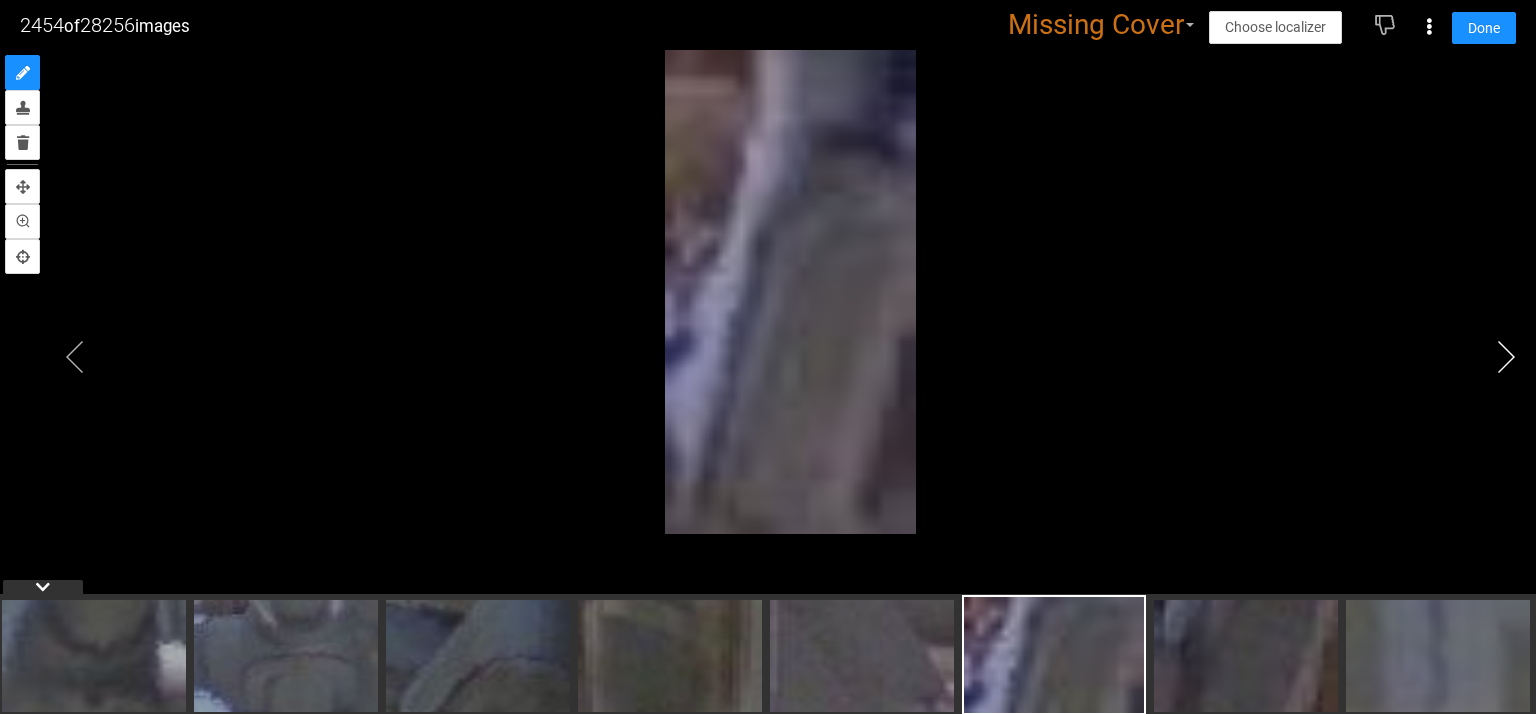 click at bounding box center (1506, 357) 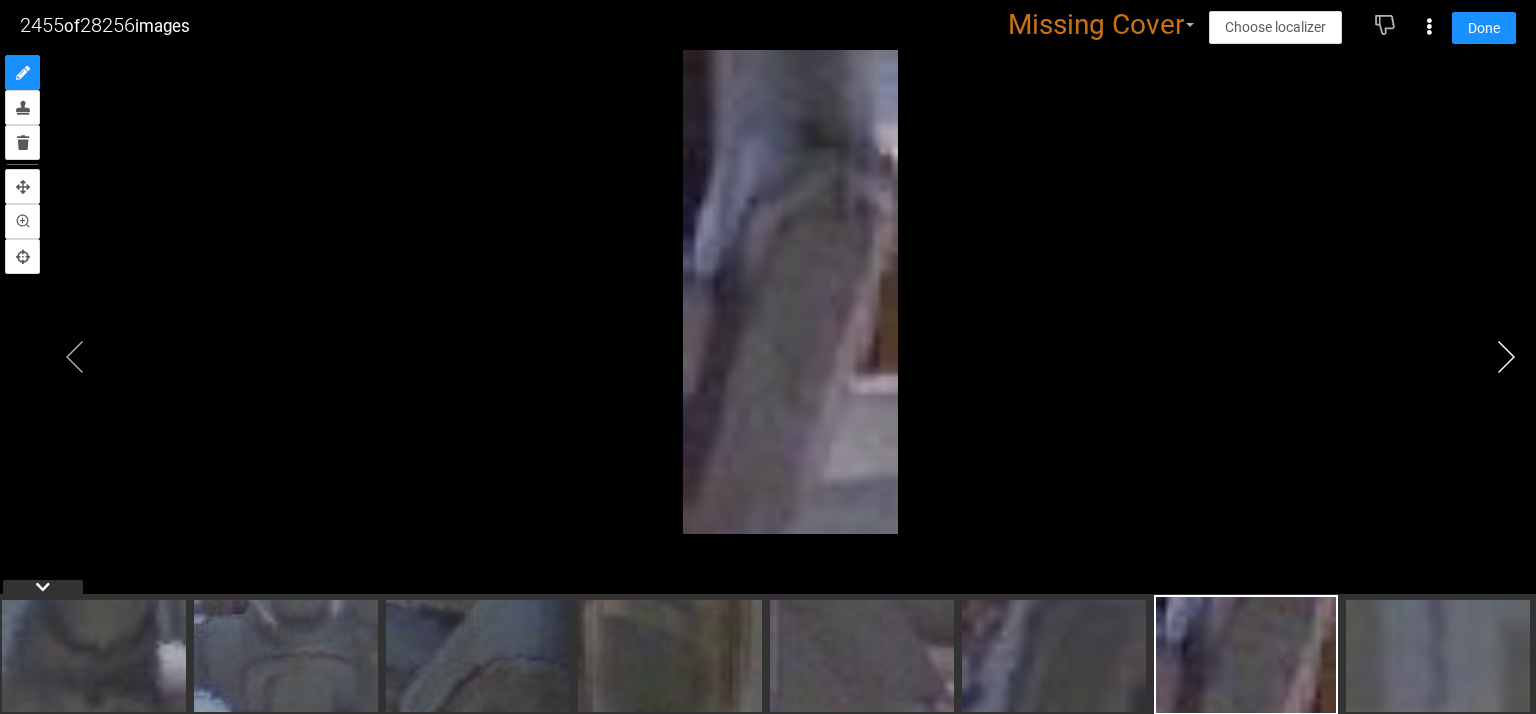 click at bounding box center [1506, 357] 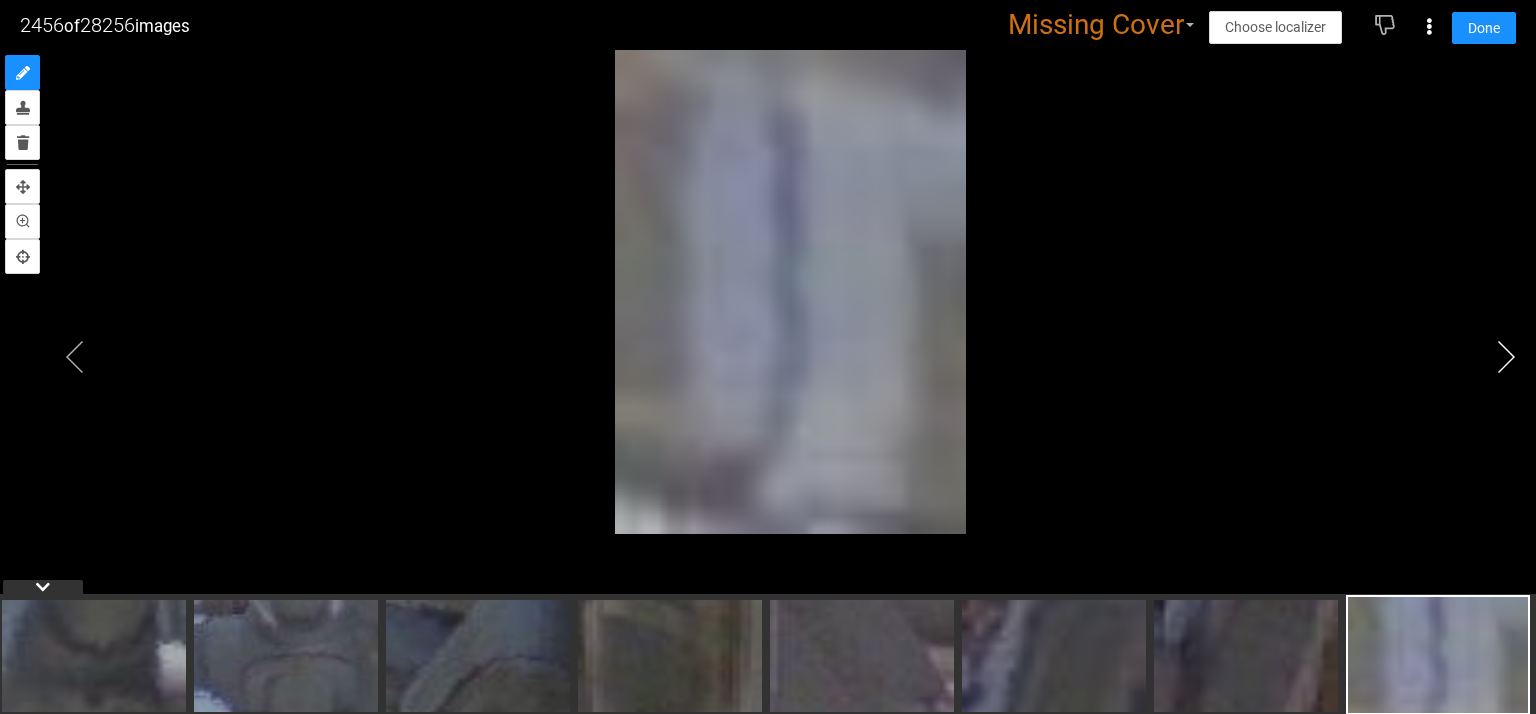 click at bounding box center [1506, 357] 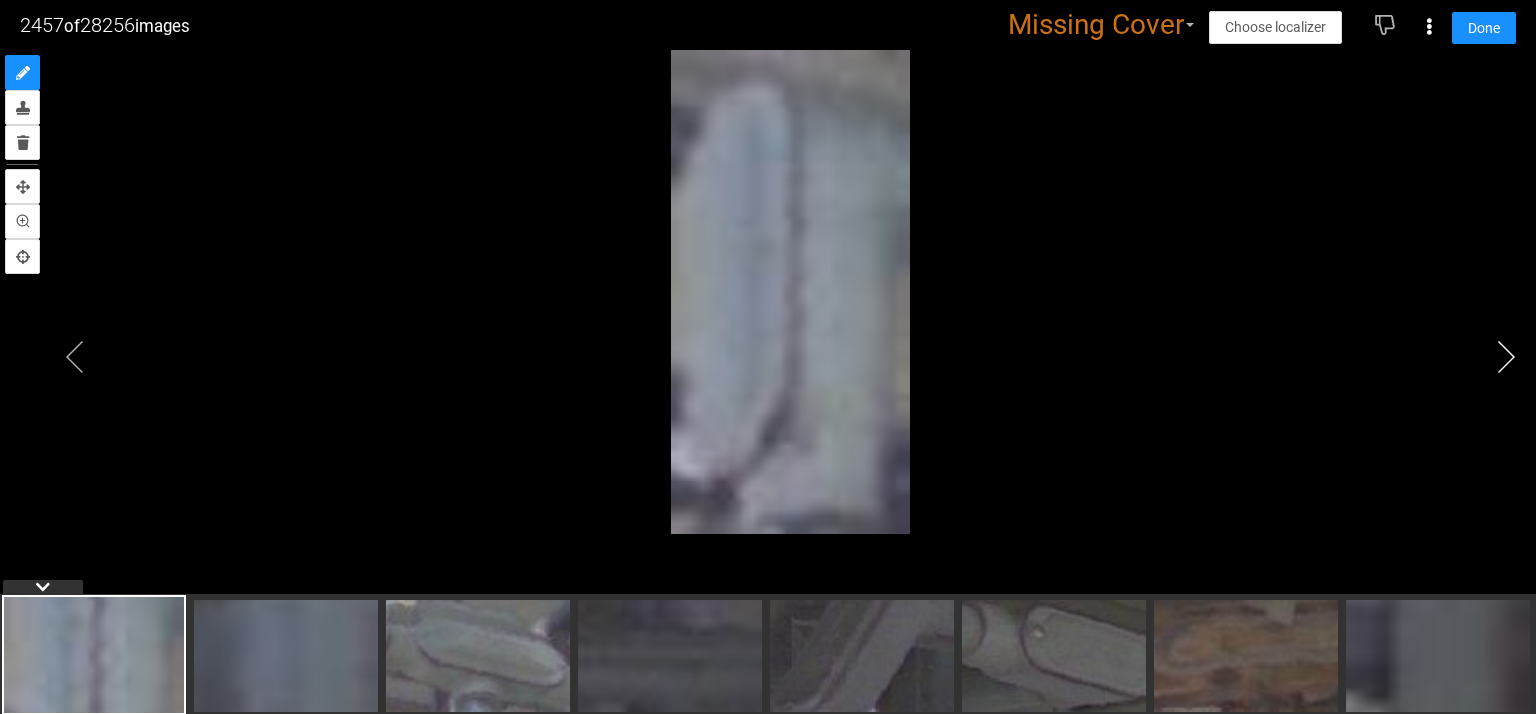 click at bounding box center (1506, 357) 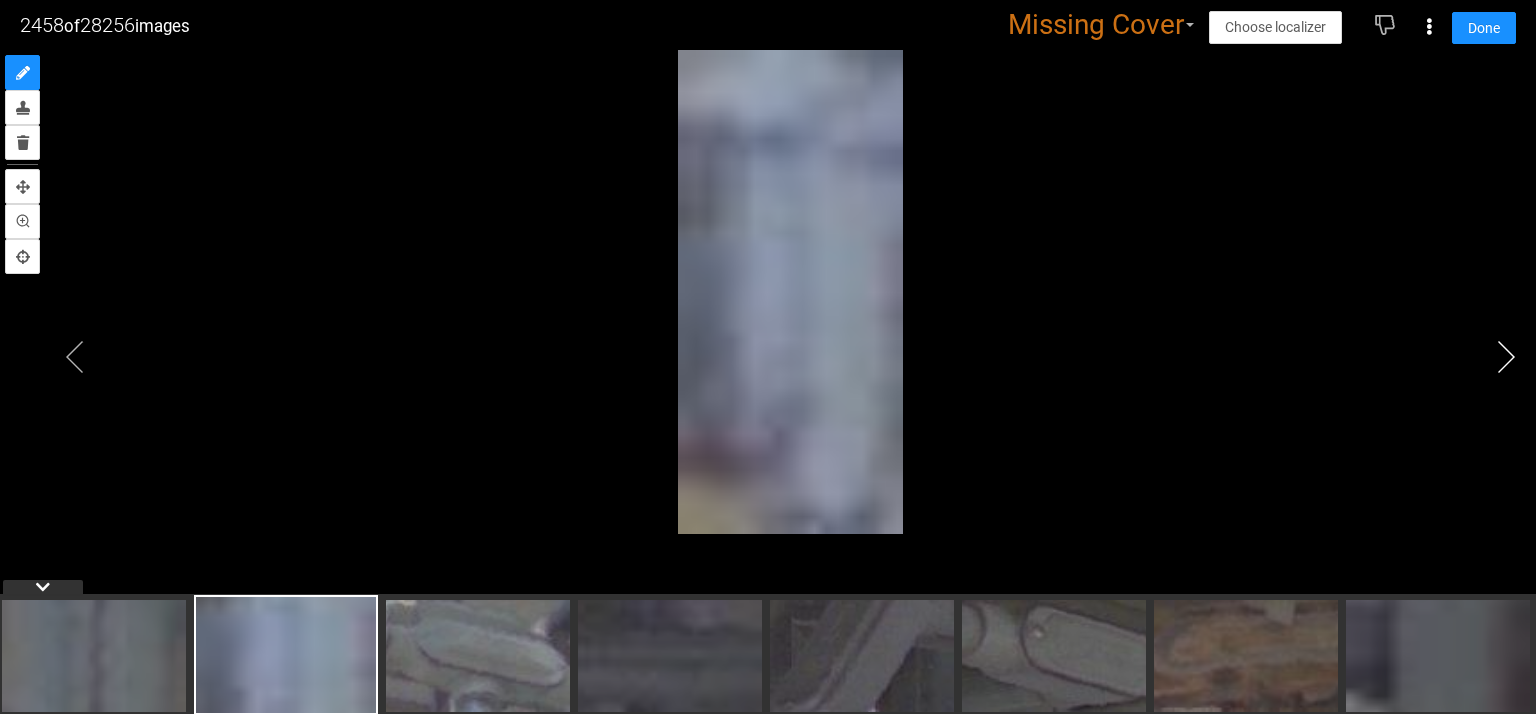click at bounding box center (1506, 357) 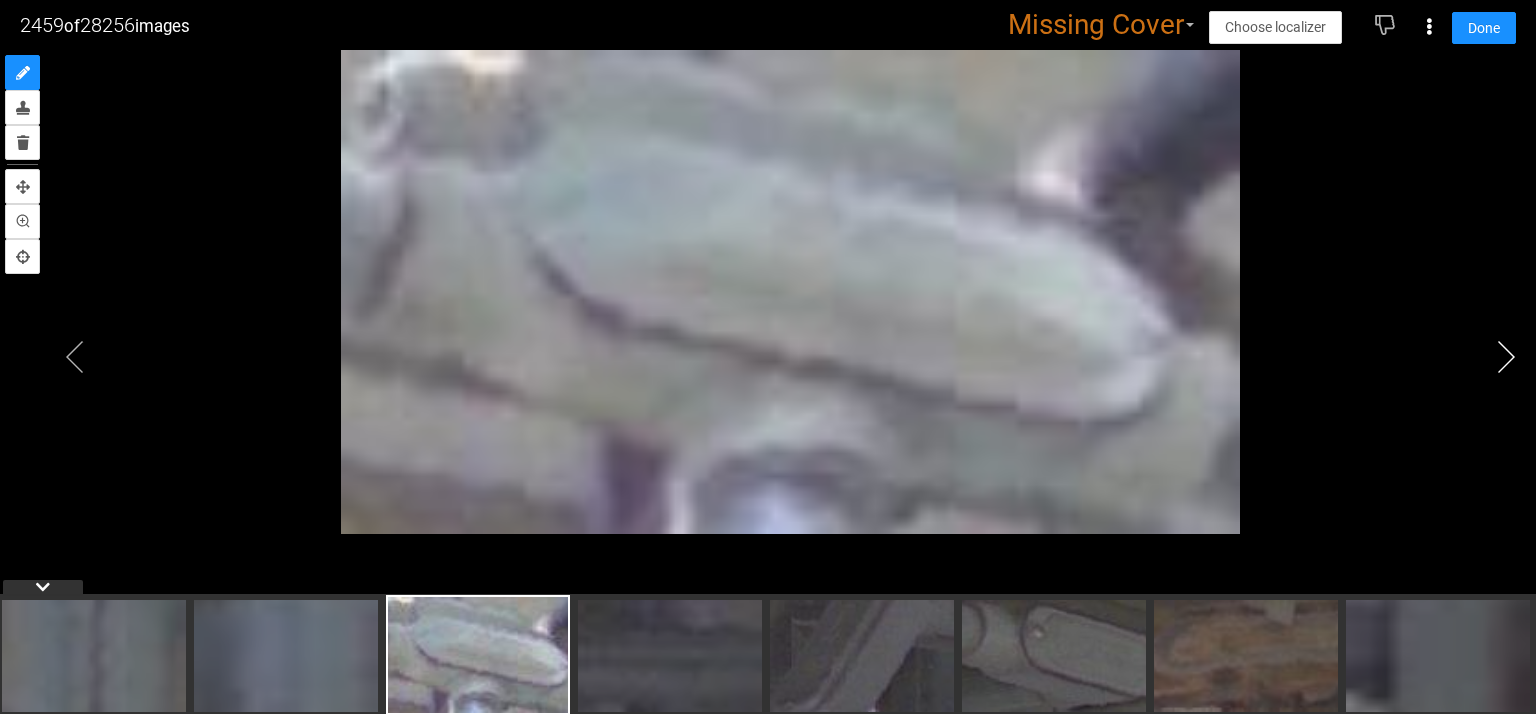 click at bounding box center [1506, 357] 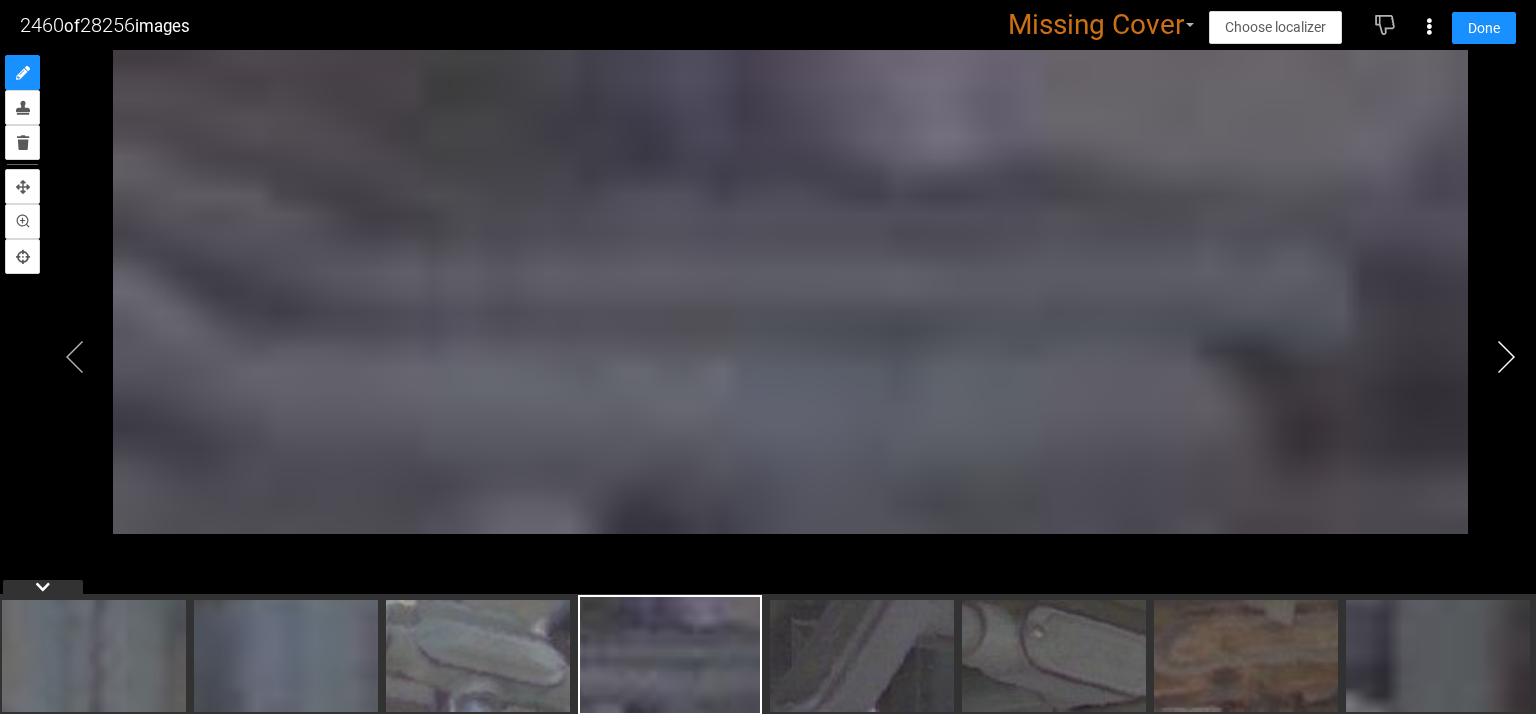 click at bounding box center [1506, 357] 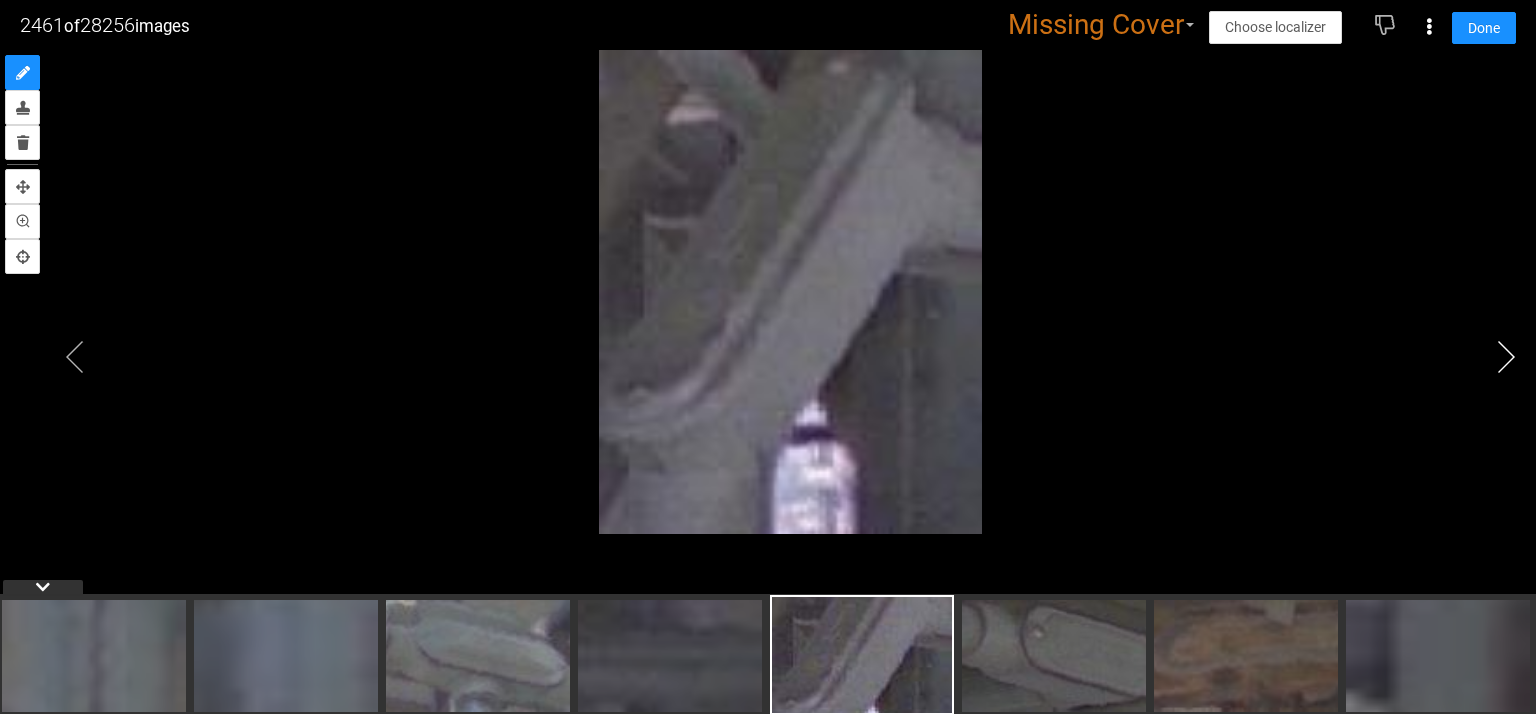 click at bounding box center (1506, 357) 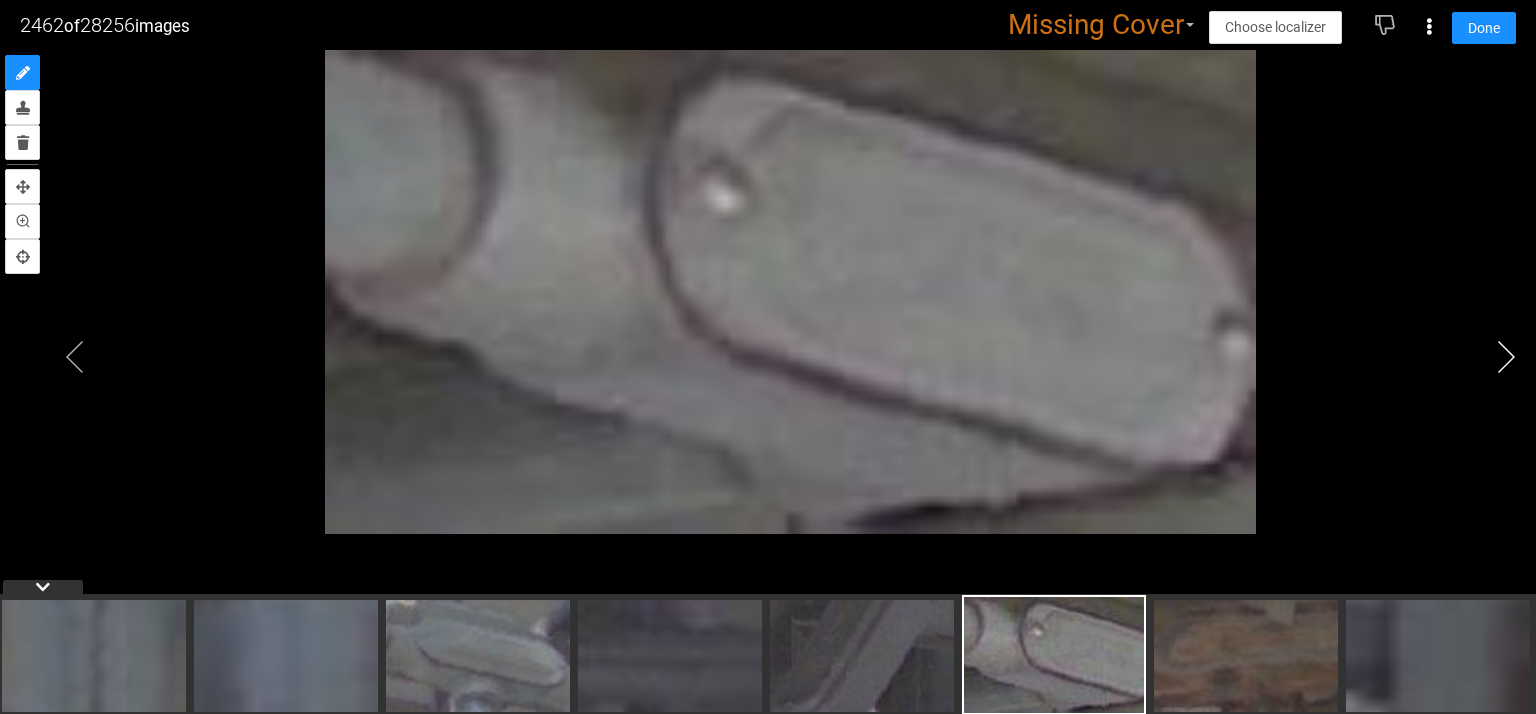 click at bounding box center (1506, 357) 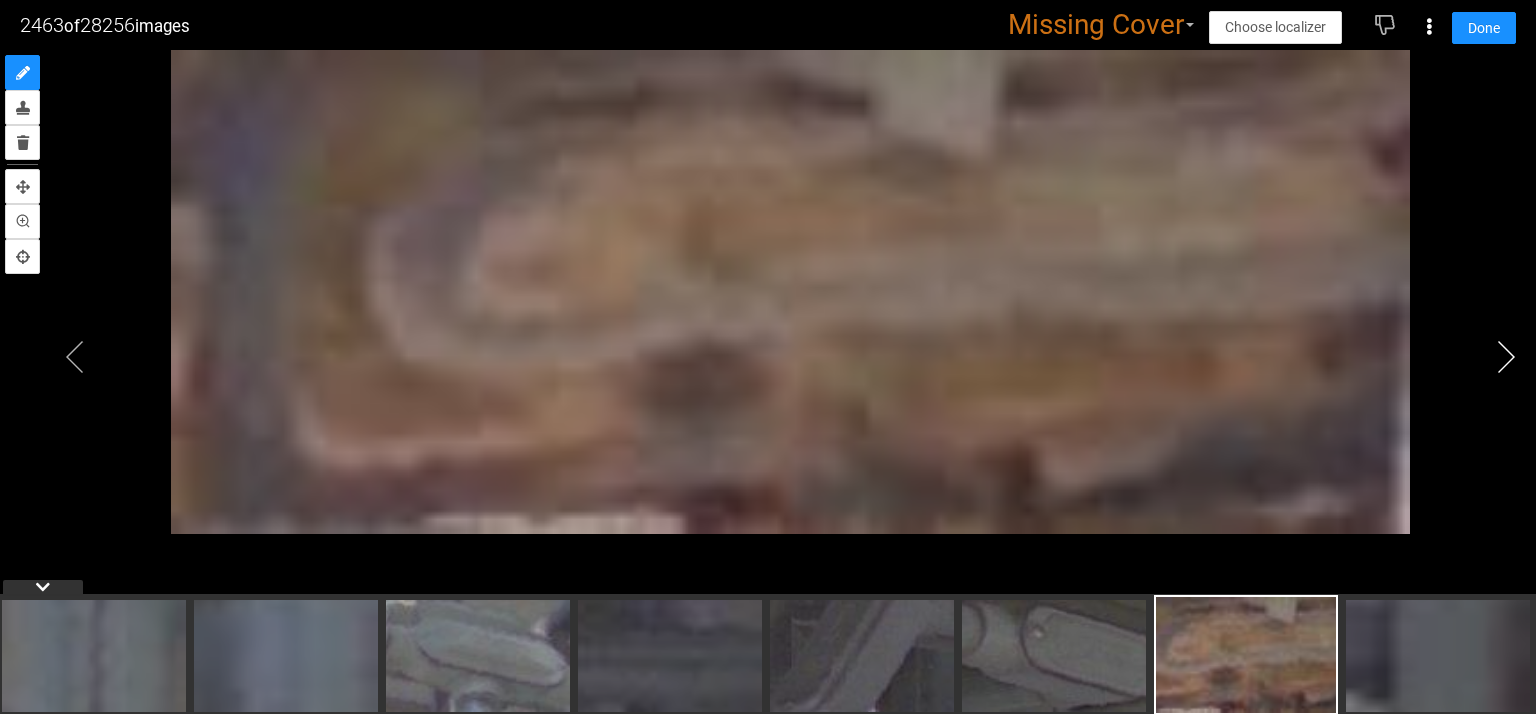 click at bounding box center [1506, 357] 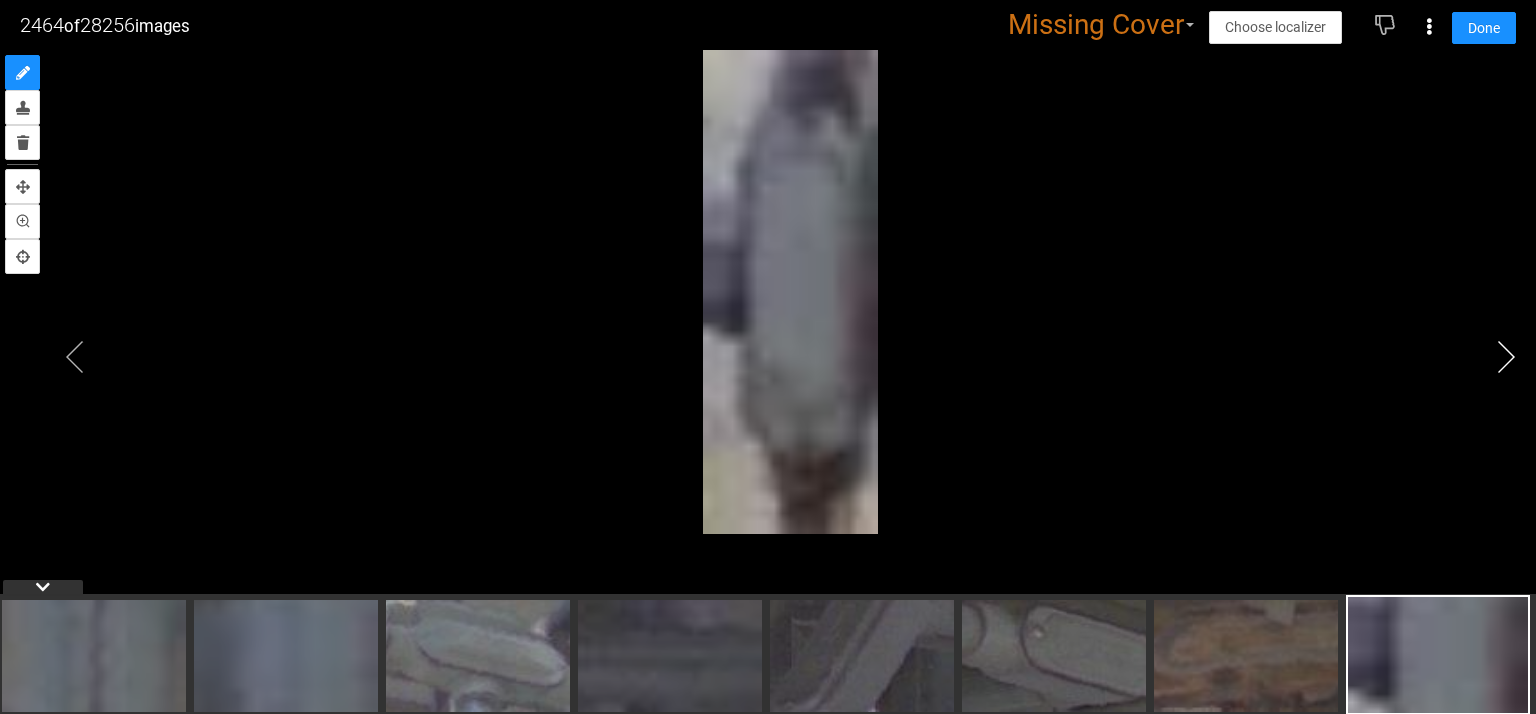 click at bounding box center (1506, 357) 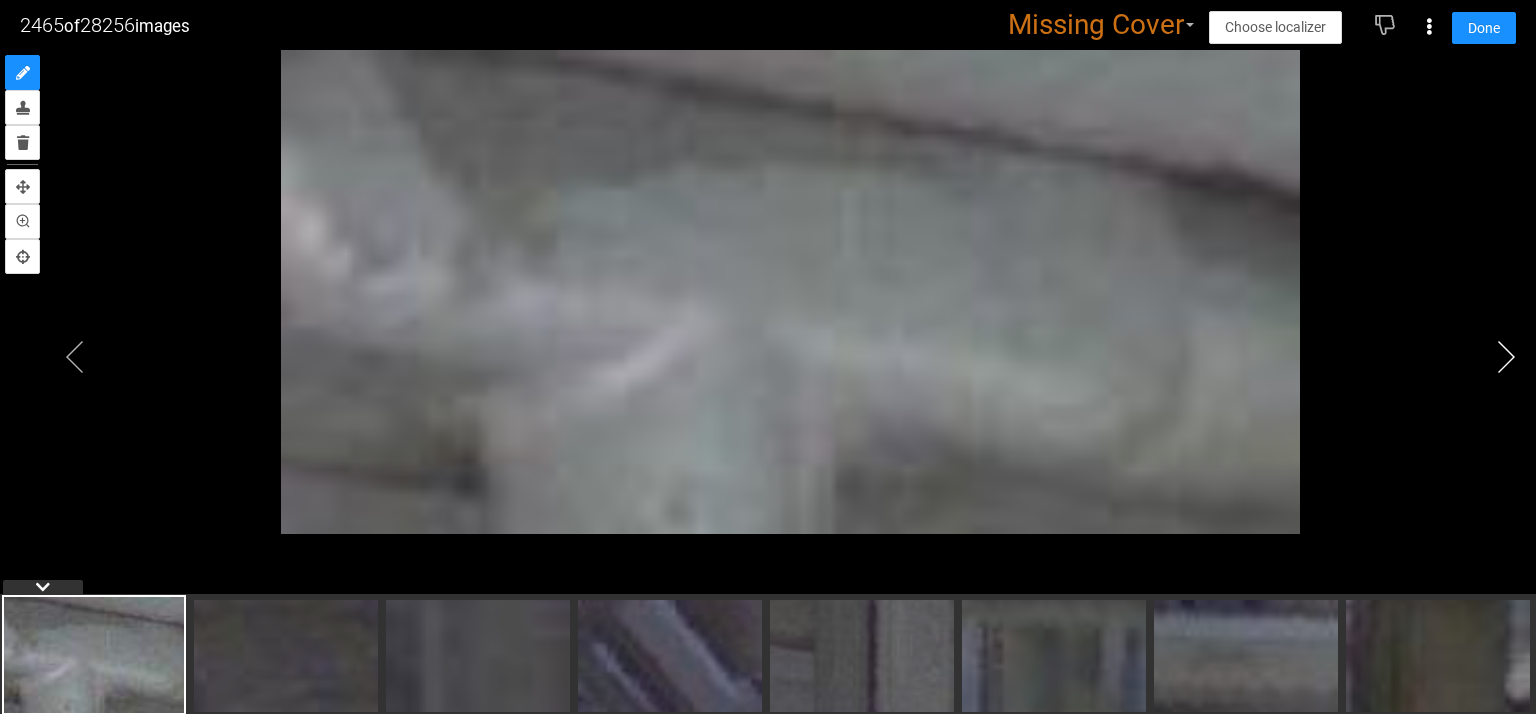 click at bounding box center [1506, 357] 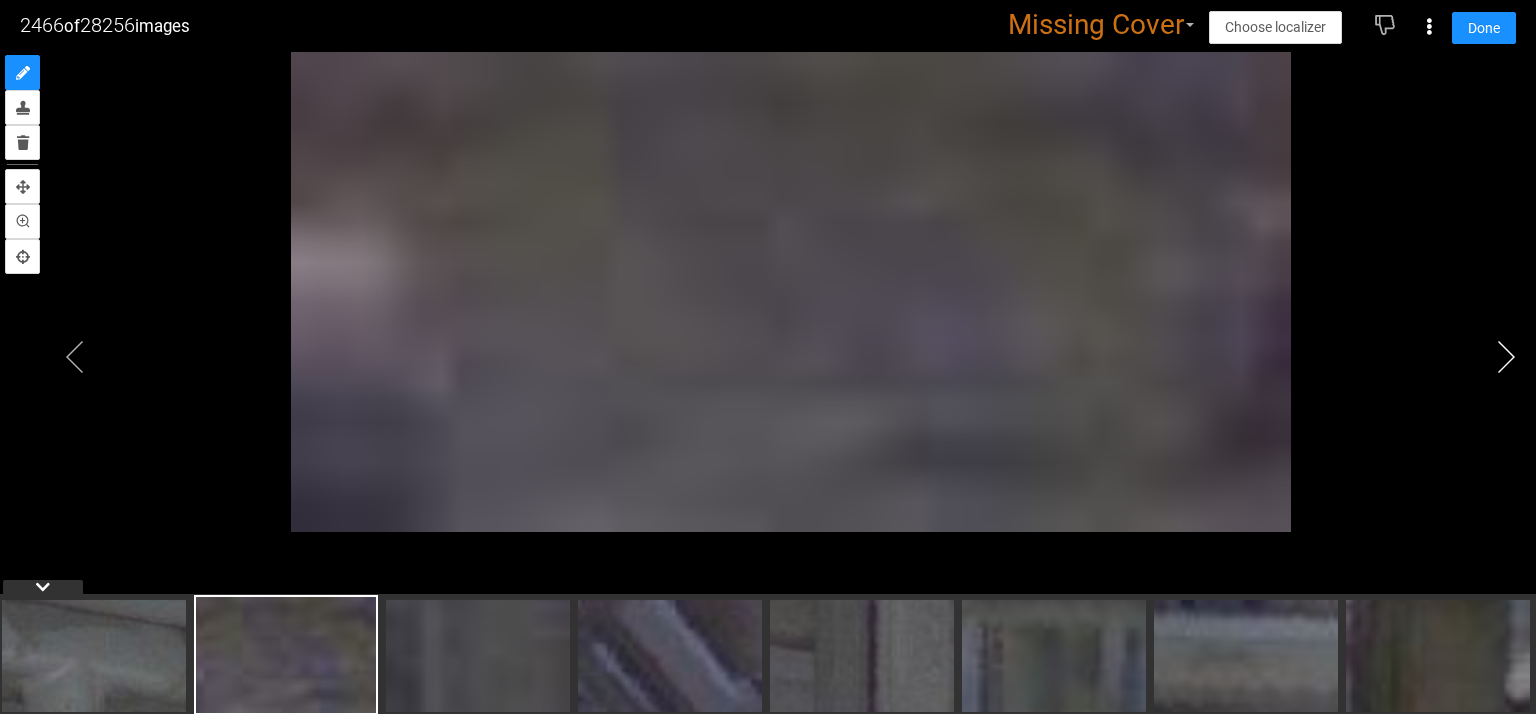 click at bounding box center (1506, 357) 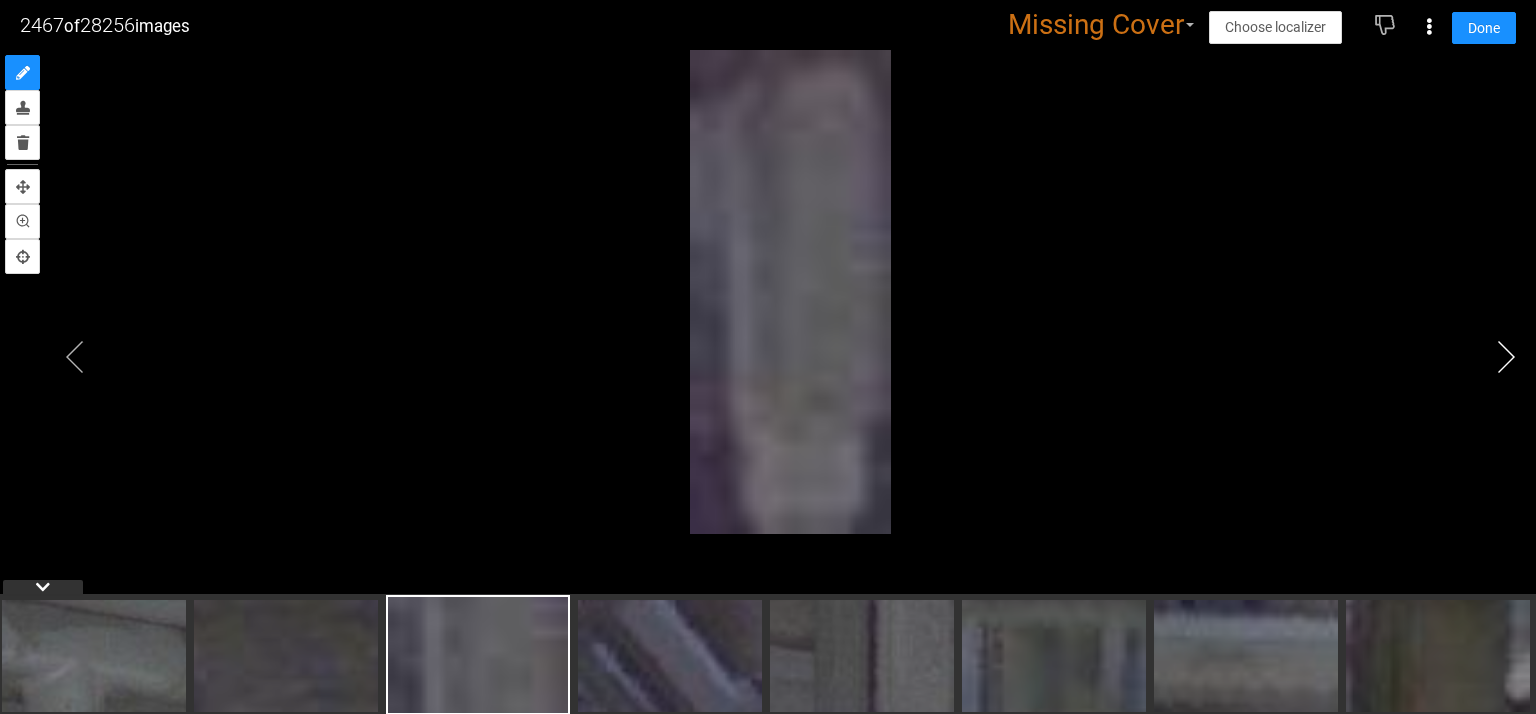 click at bounding box center [1506, 357] 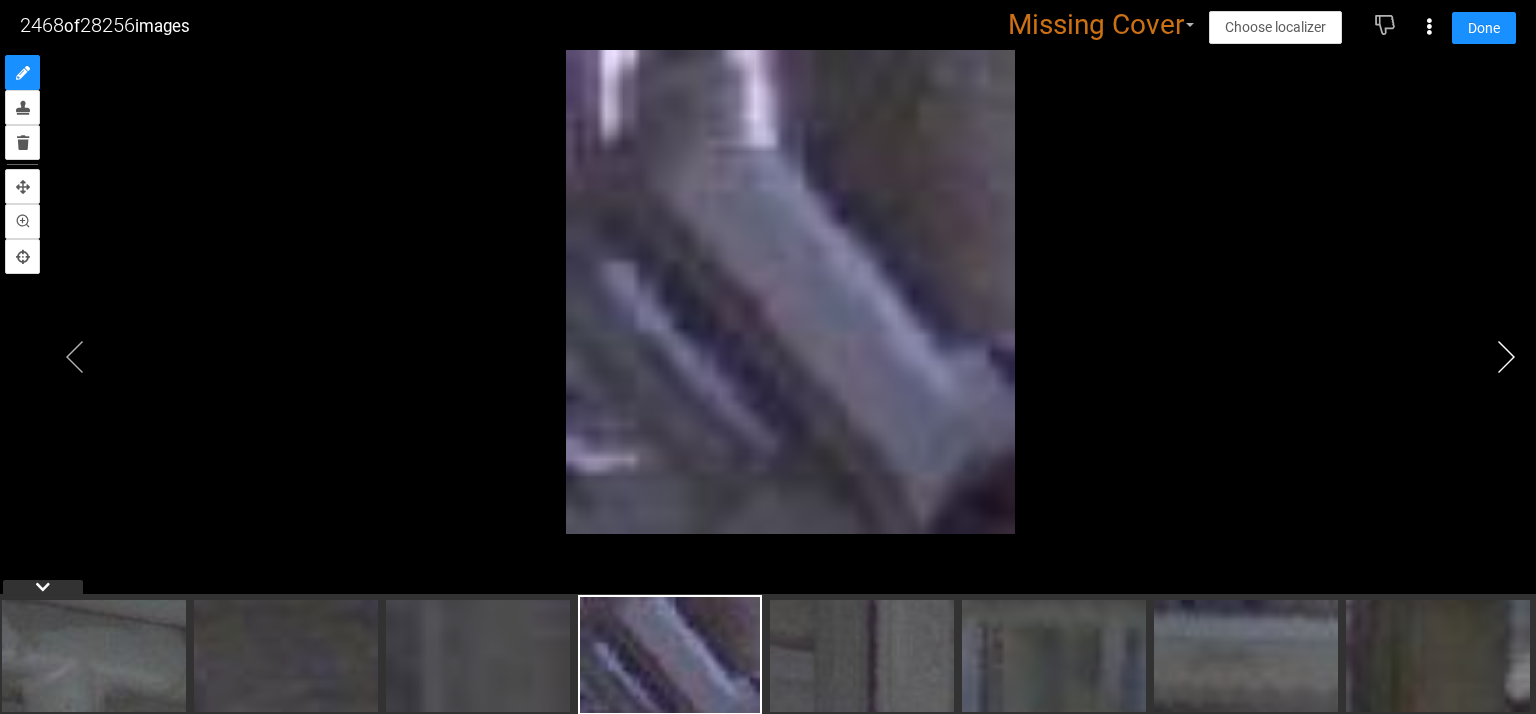 click at bounding box center [1506, 357] 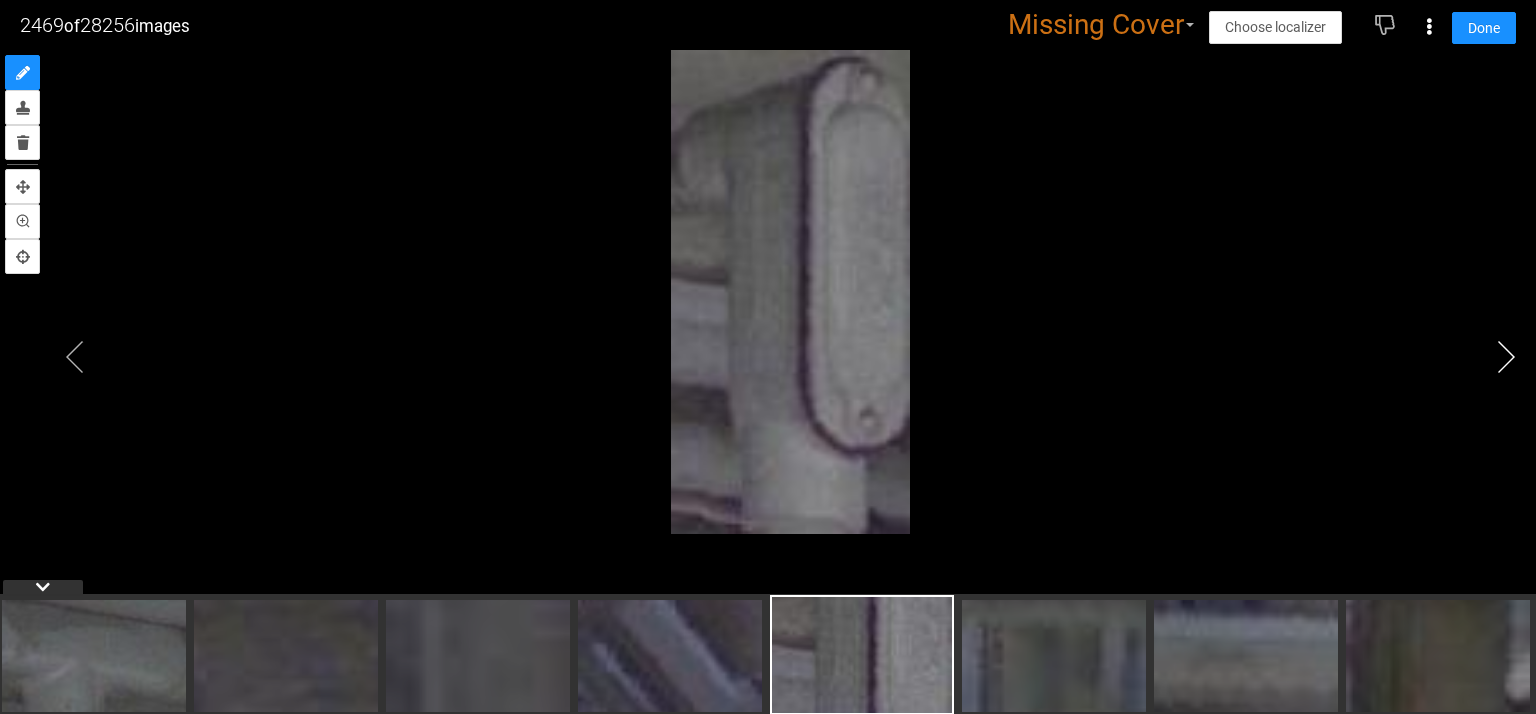 click at bounding box center (1506, 357) 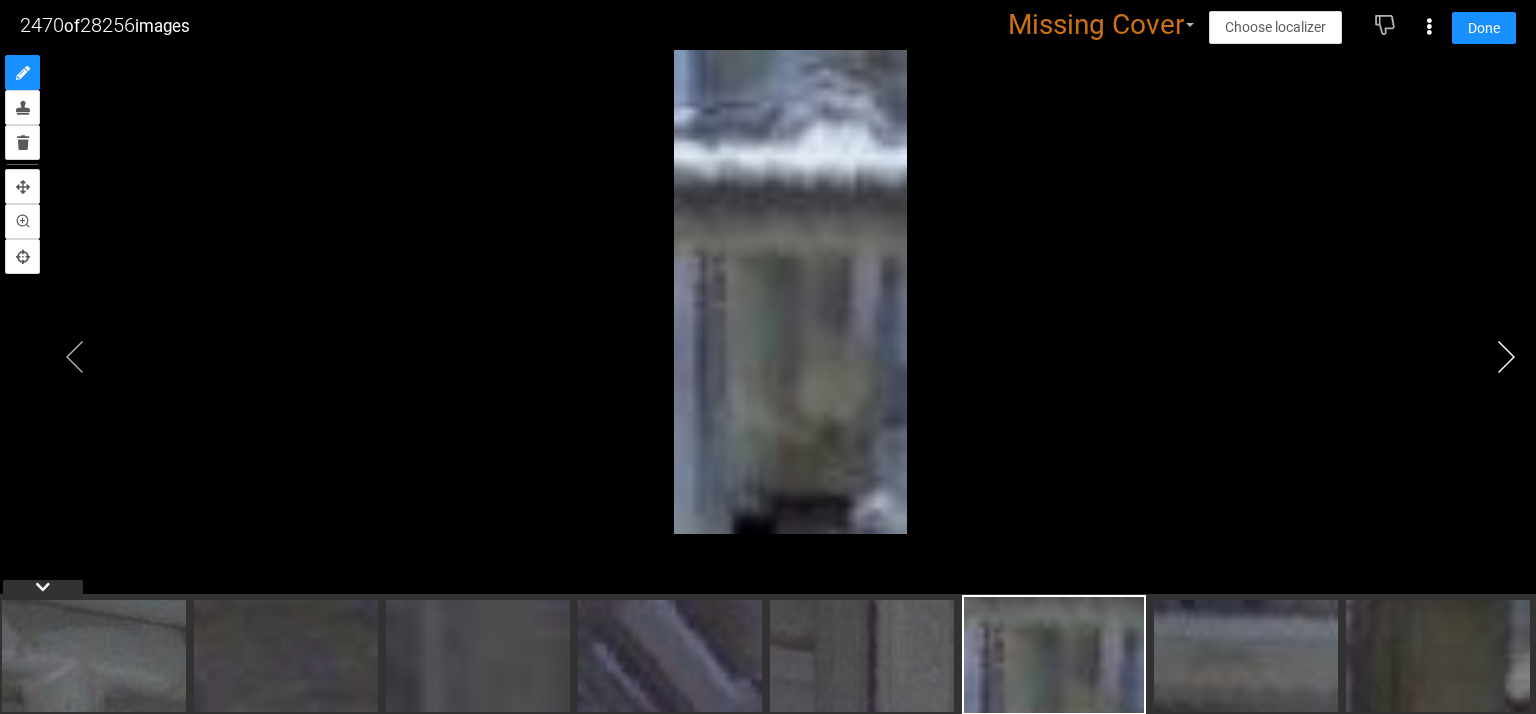 click at bounding box center (1506, 357) 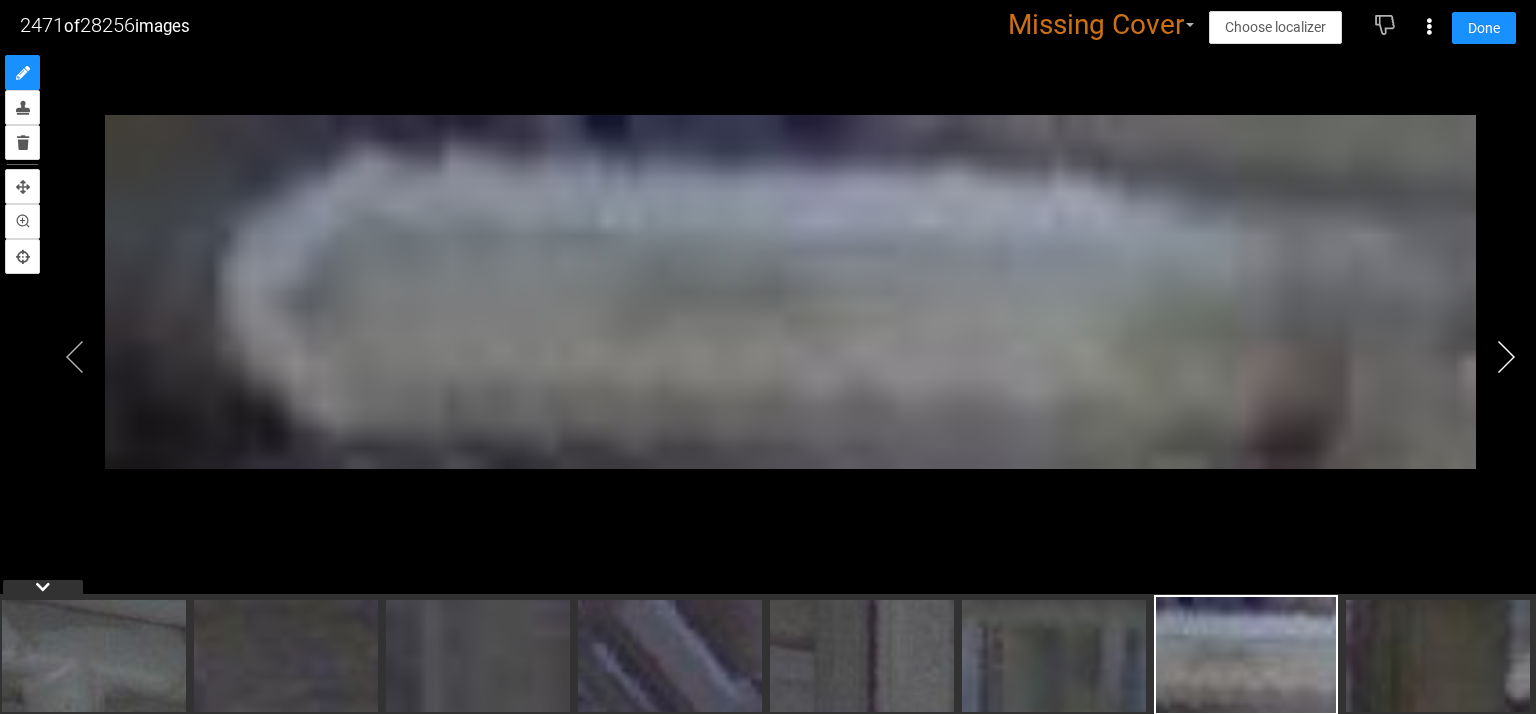 click at bounding box center [1506, 357] 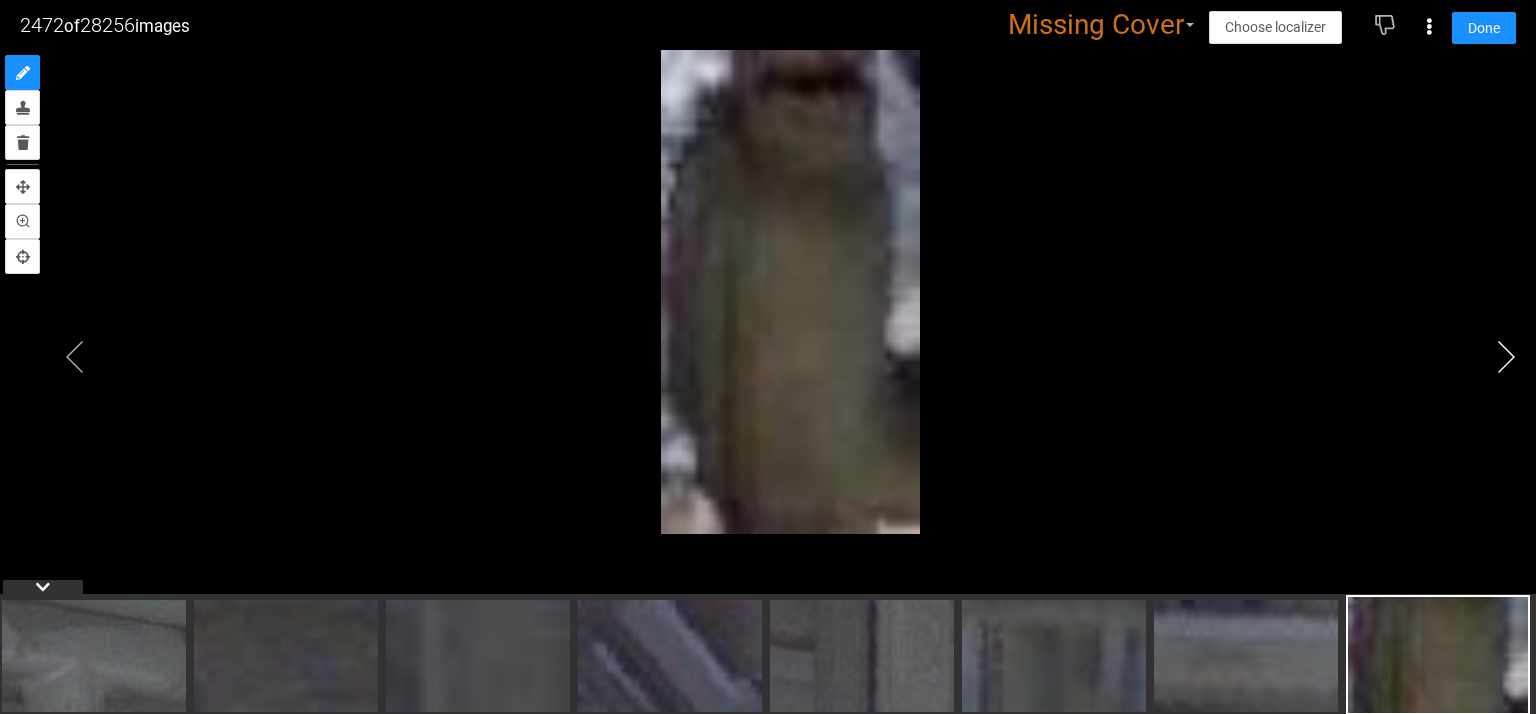 click at bounding box center (1506, 357) 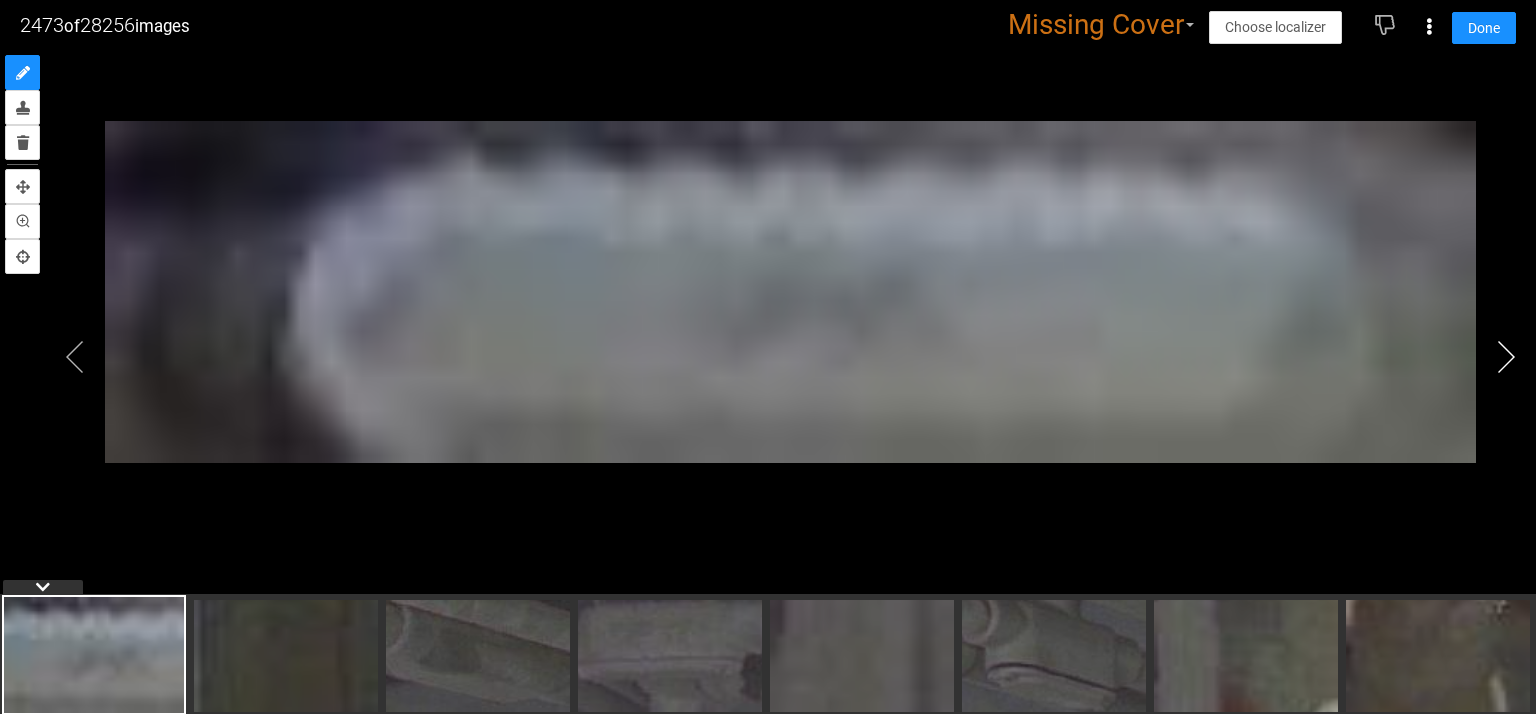 click at bounding box center [1506, 357] 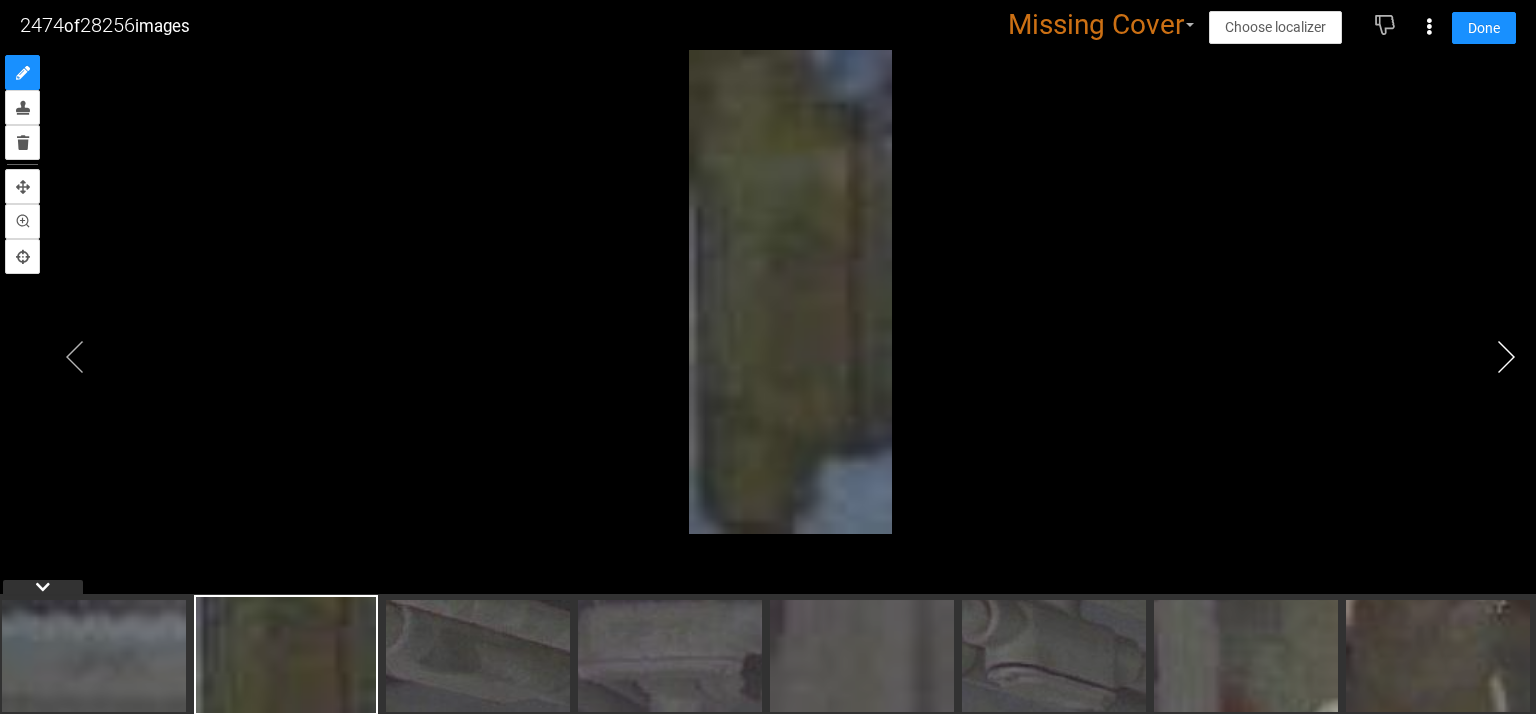 click at bounding box center (1506, 357) 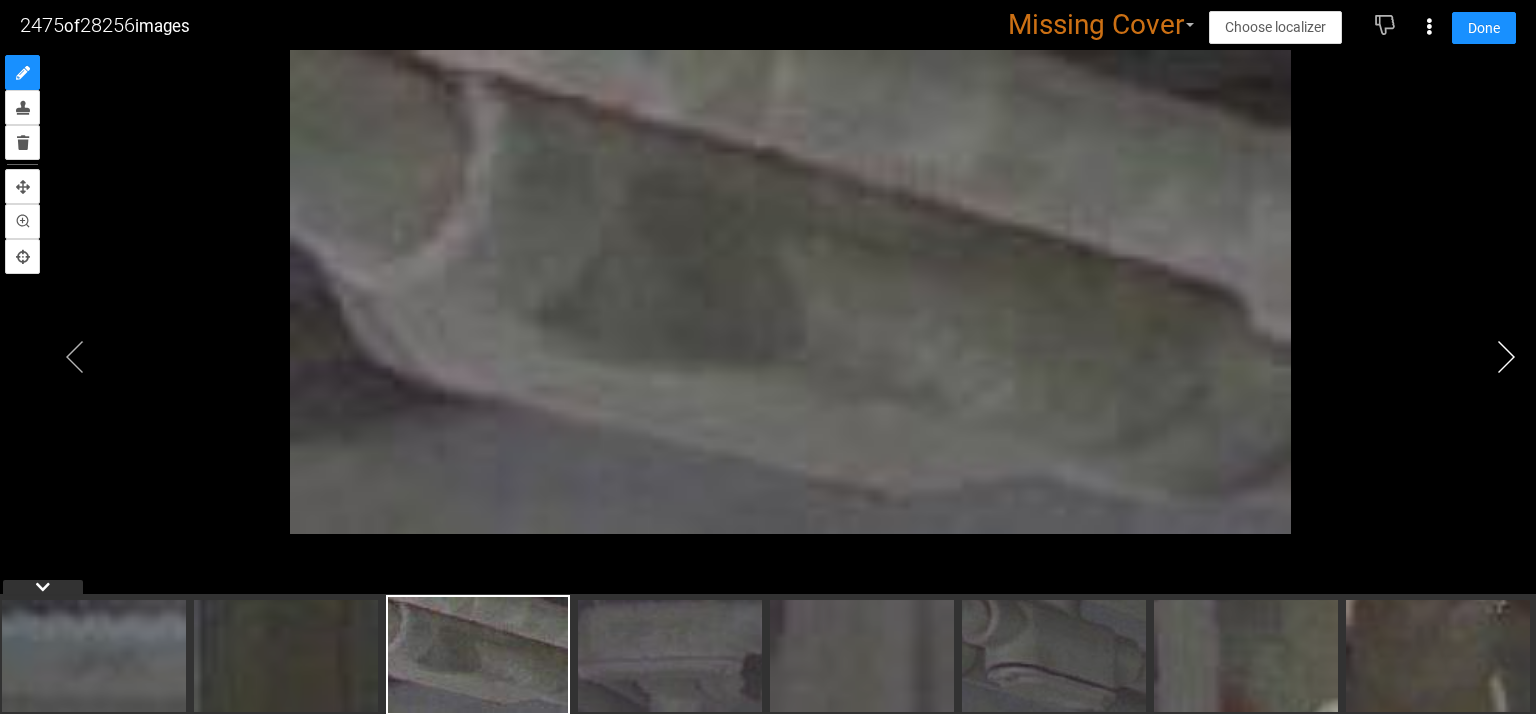 click at bounding box center (1506, 357) 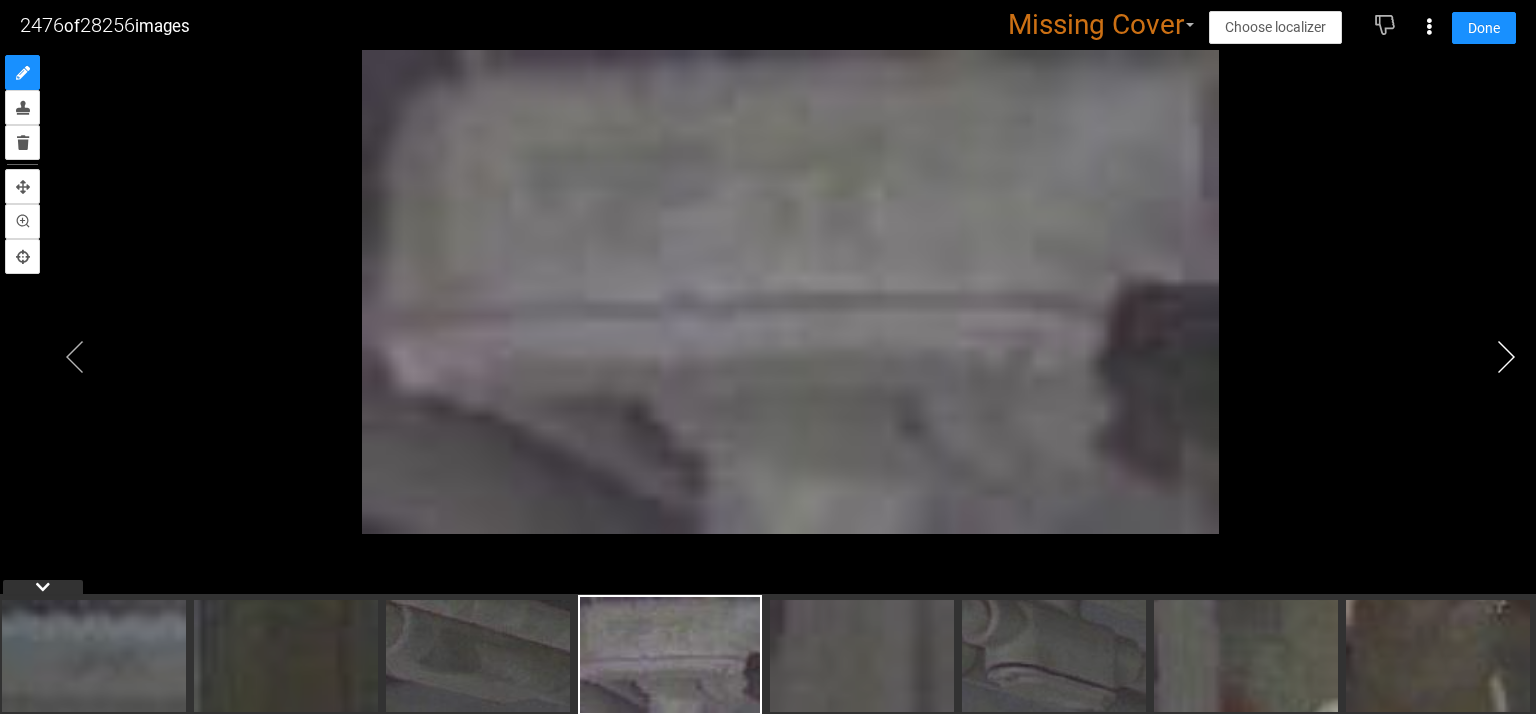 click at bounding box center [1506, 357] 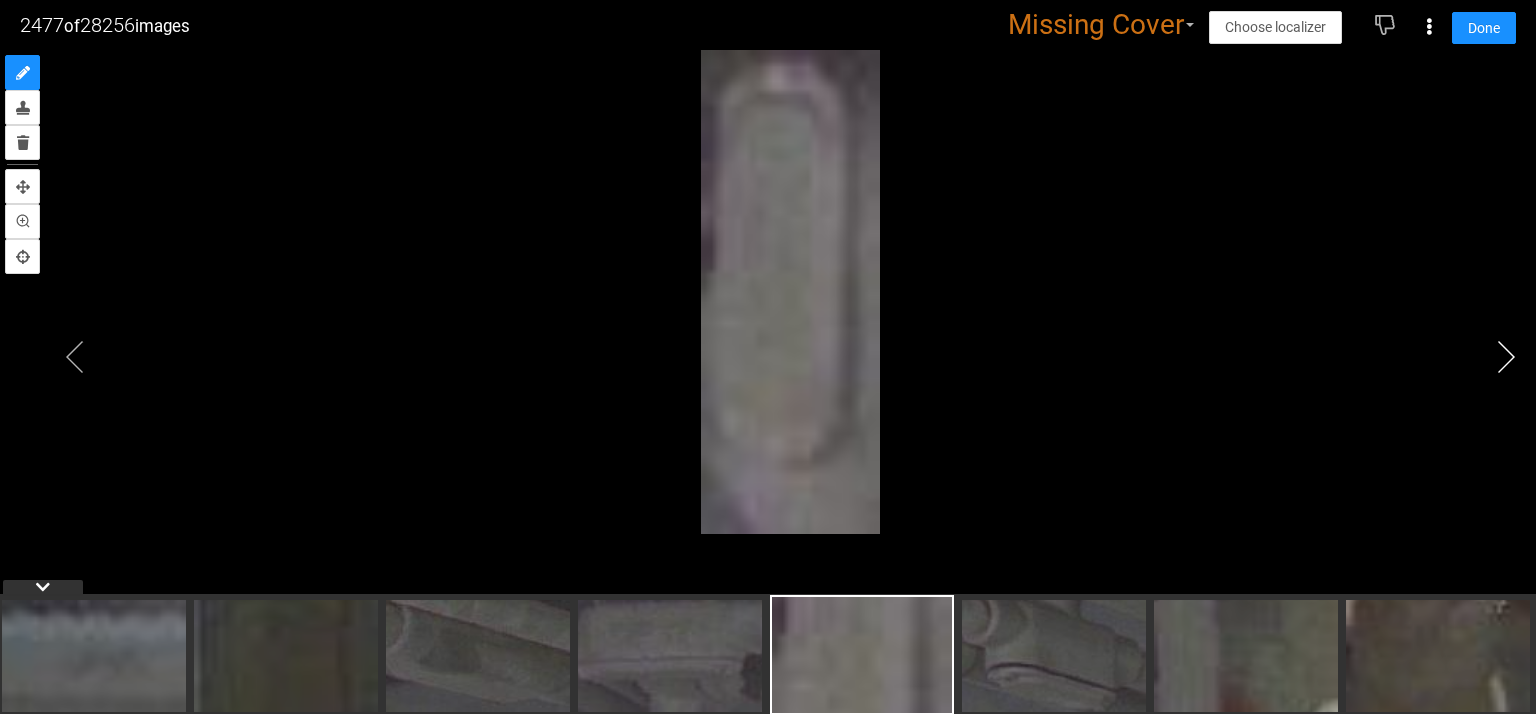 click at bounding box center (1506, 357) 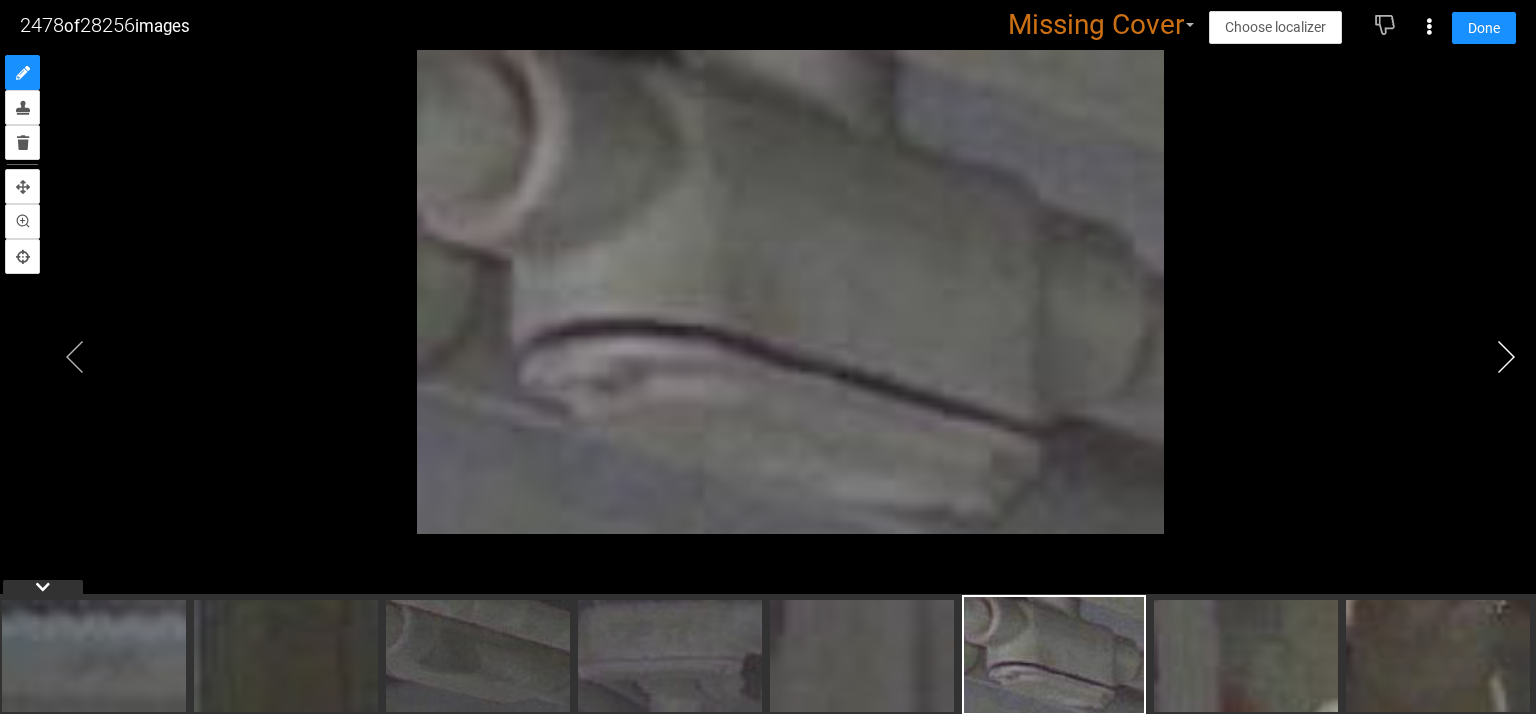 click at bounding box center [1506, 357] 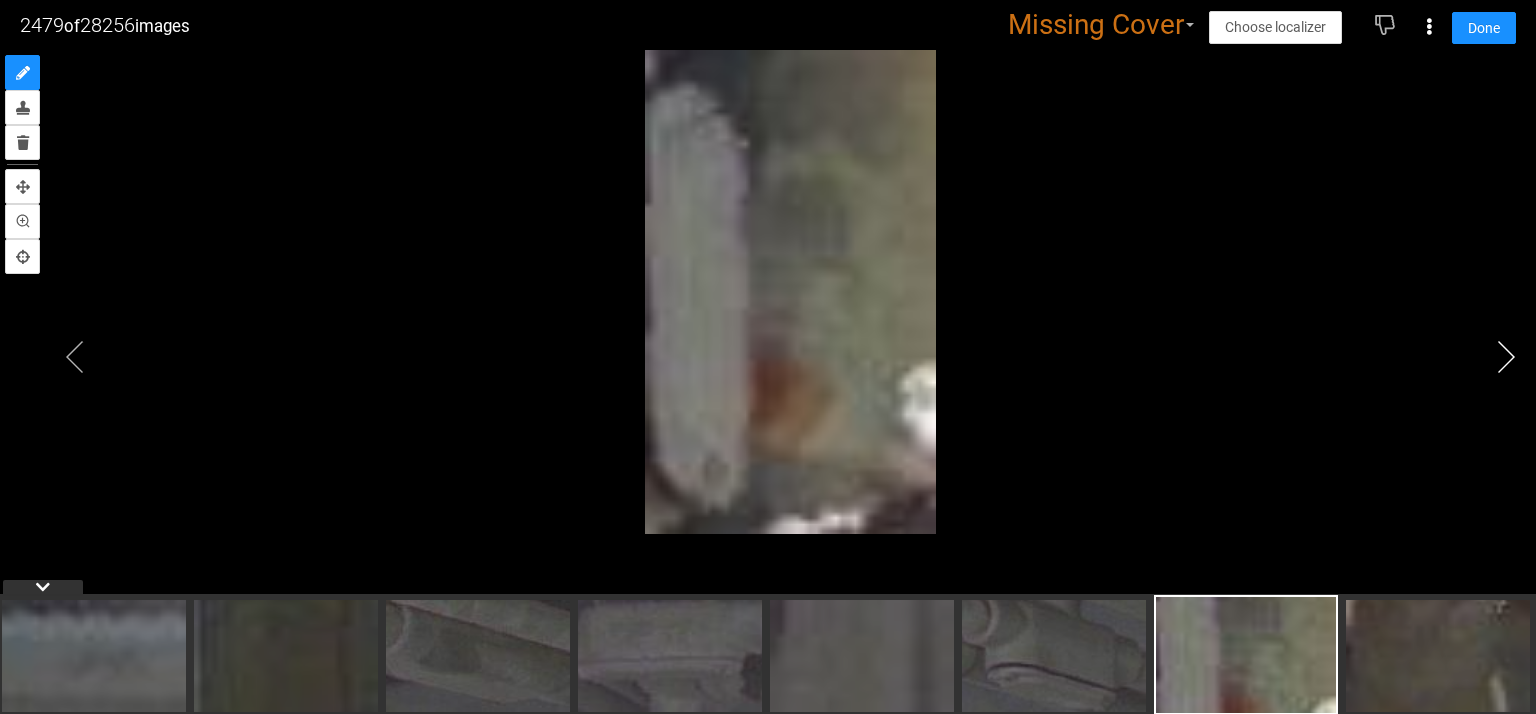 click at bounding box center [1506, 357] 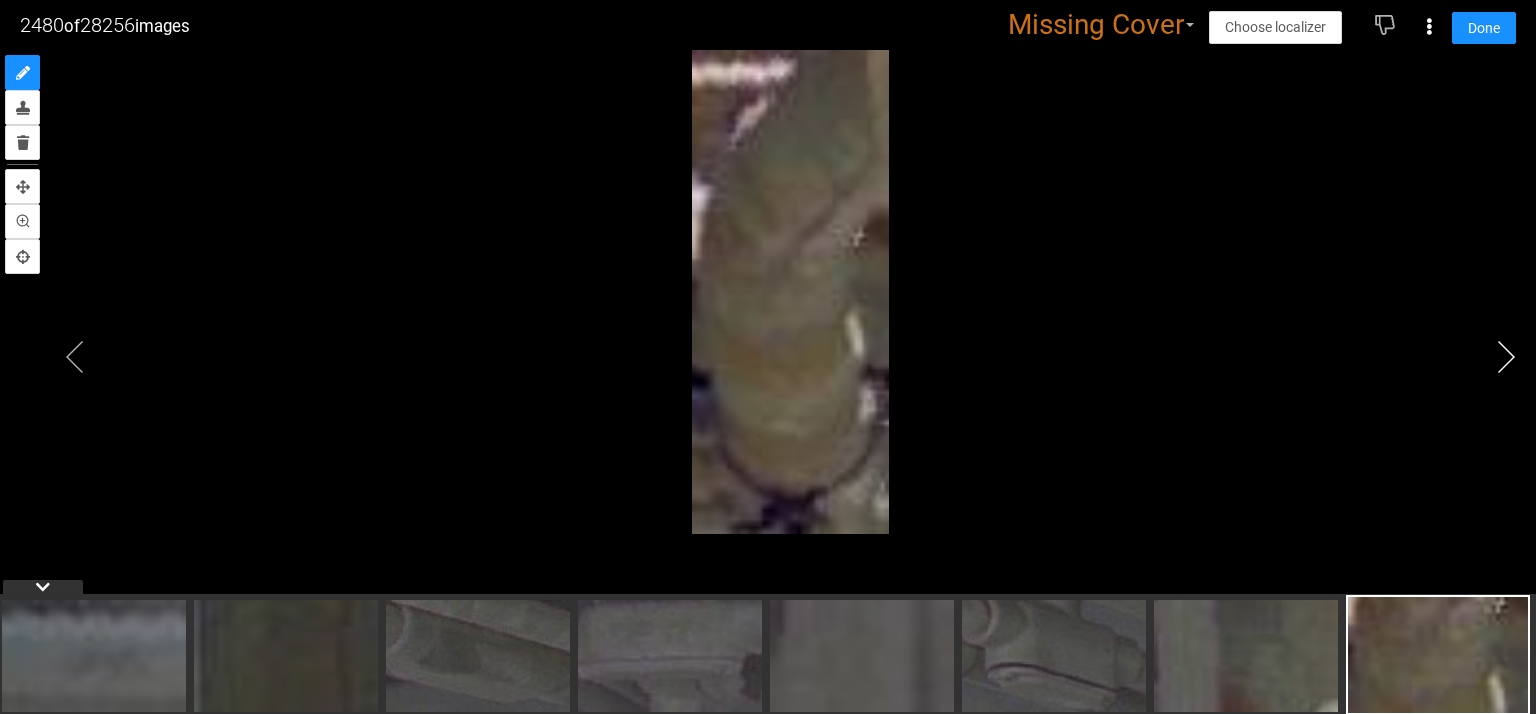 click at bounding box center [1506, 357] 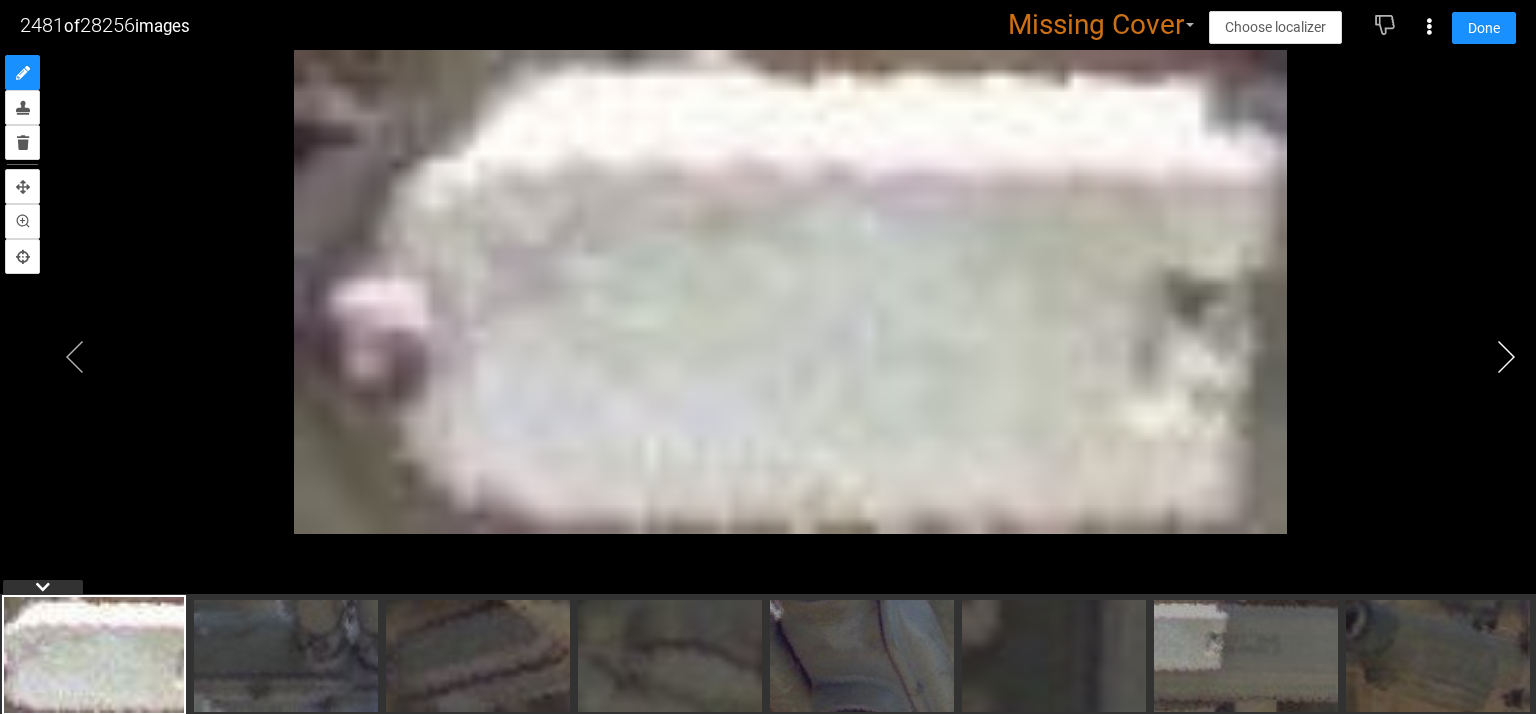 click at bounding box center [1506, 357] 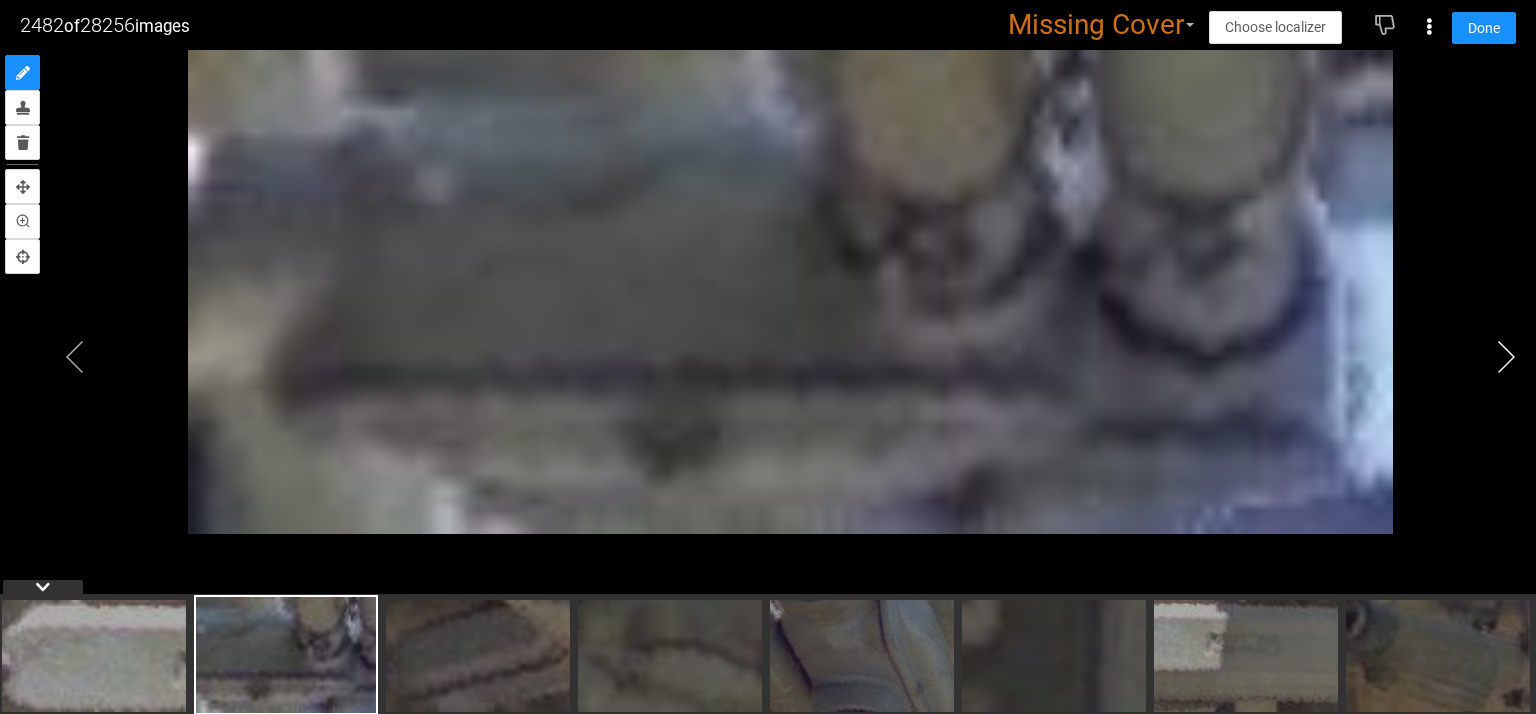 click at bounding box center (1506, 357) 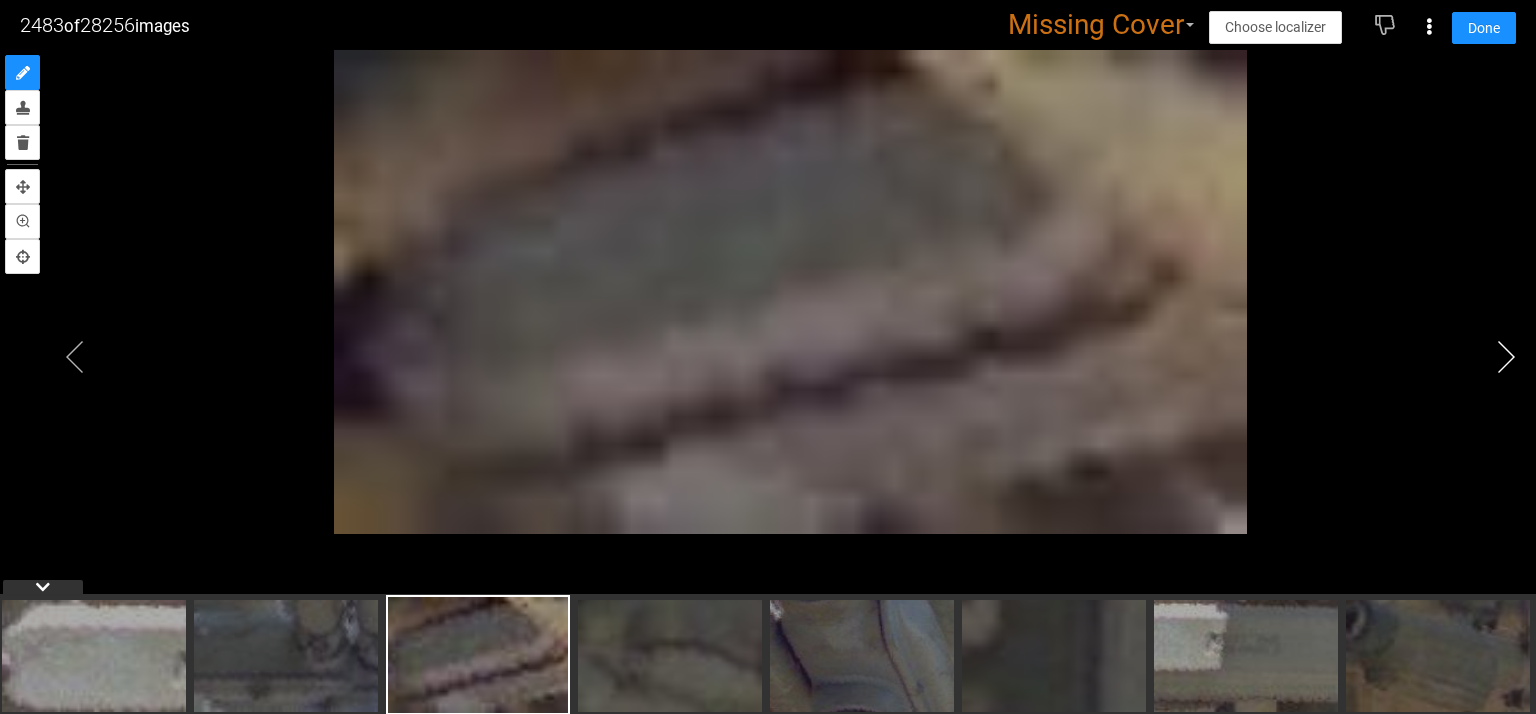 click at bounding box center (1506, 357) 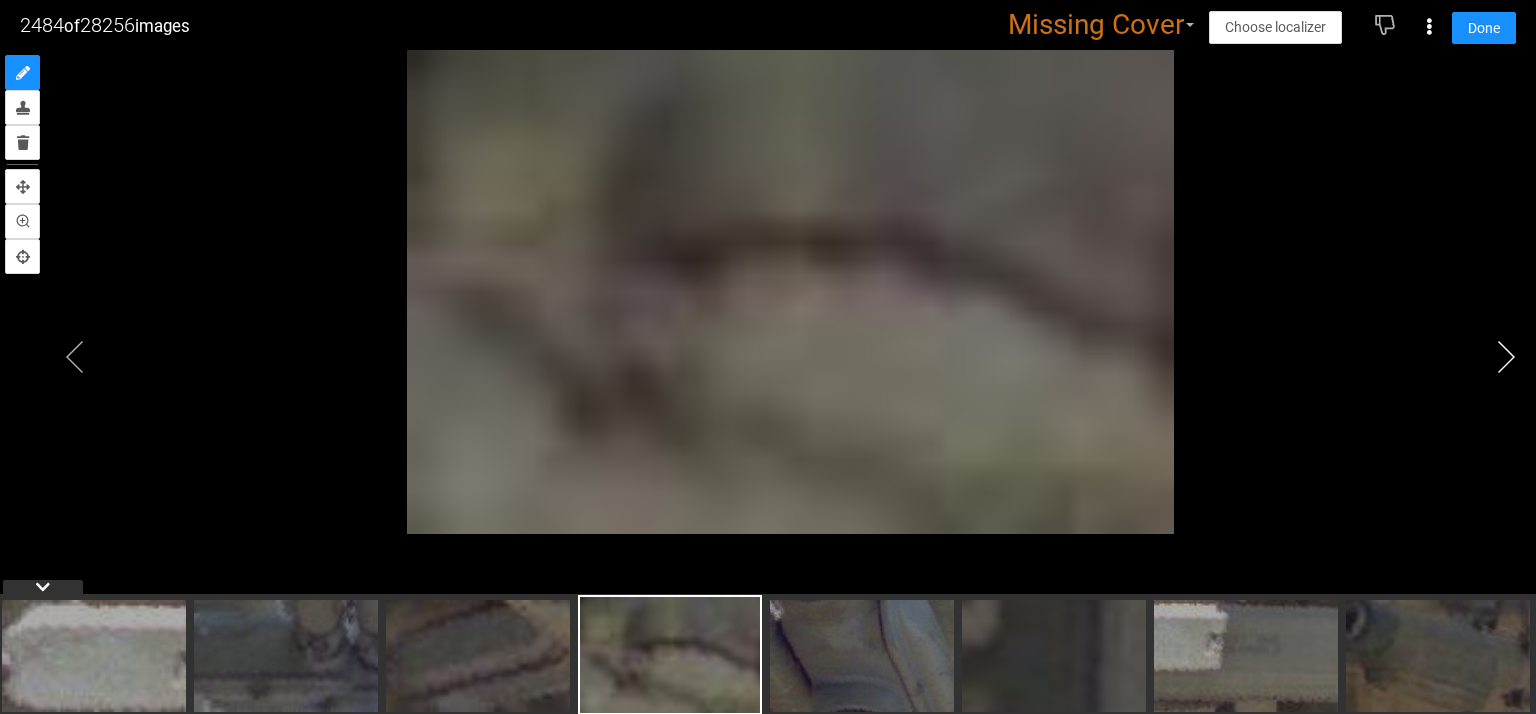 click at bounding box center (1506, 357) 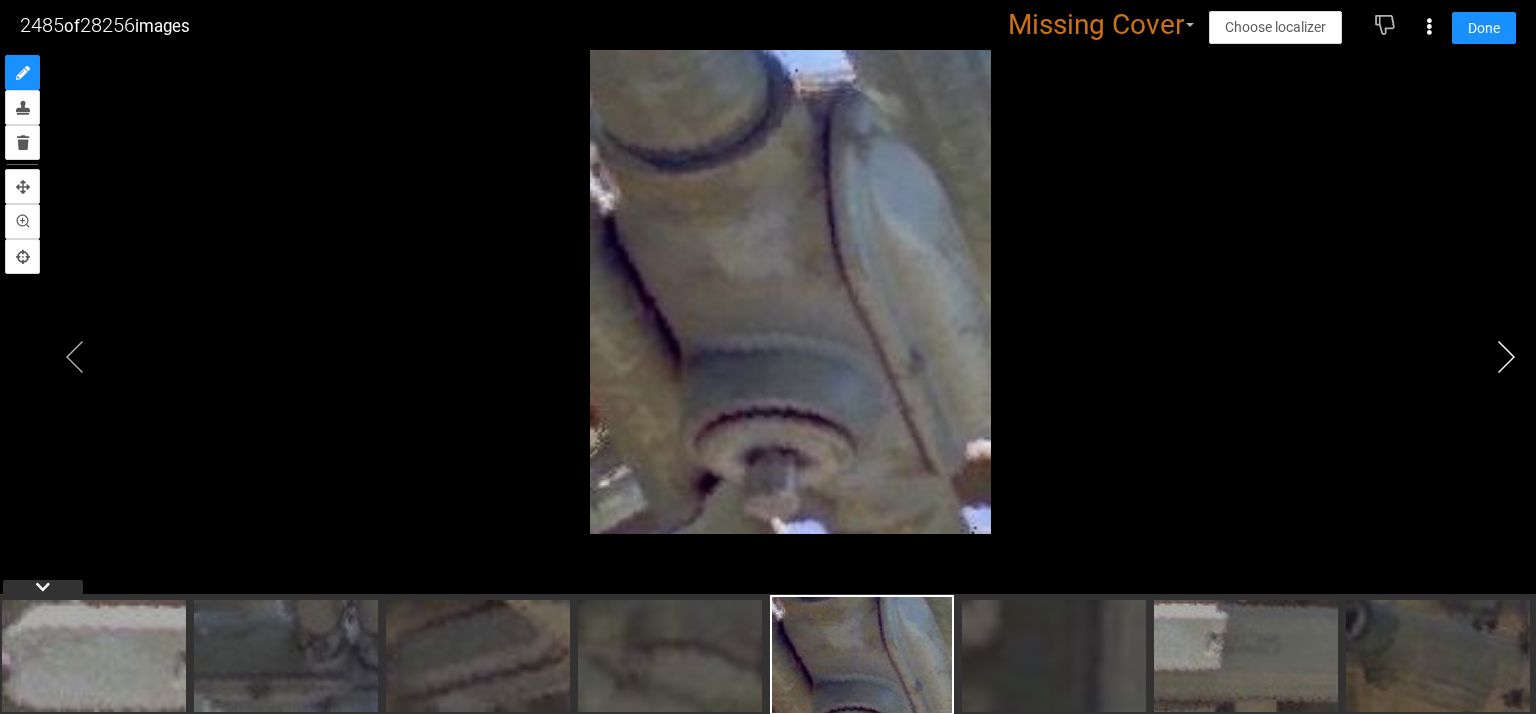 click at bounding box center [1506, 357] 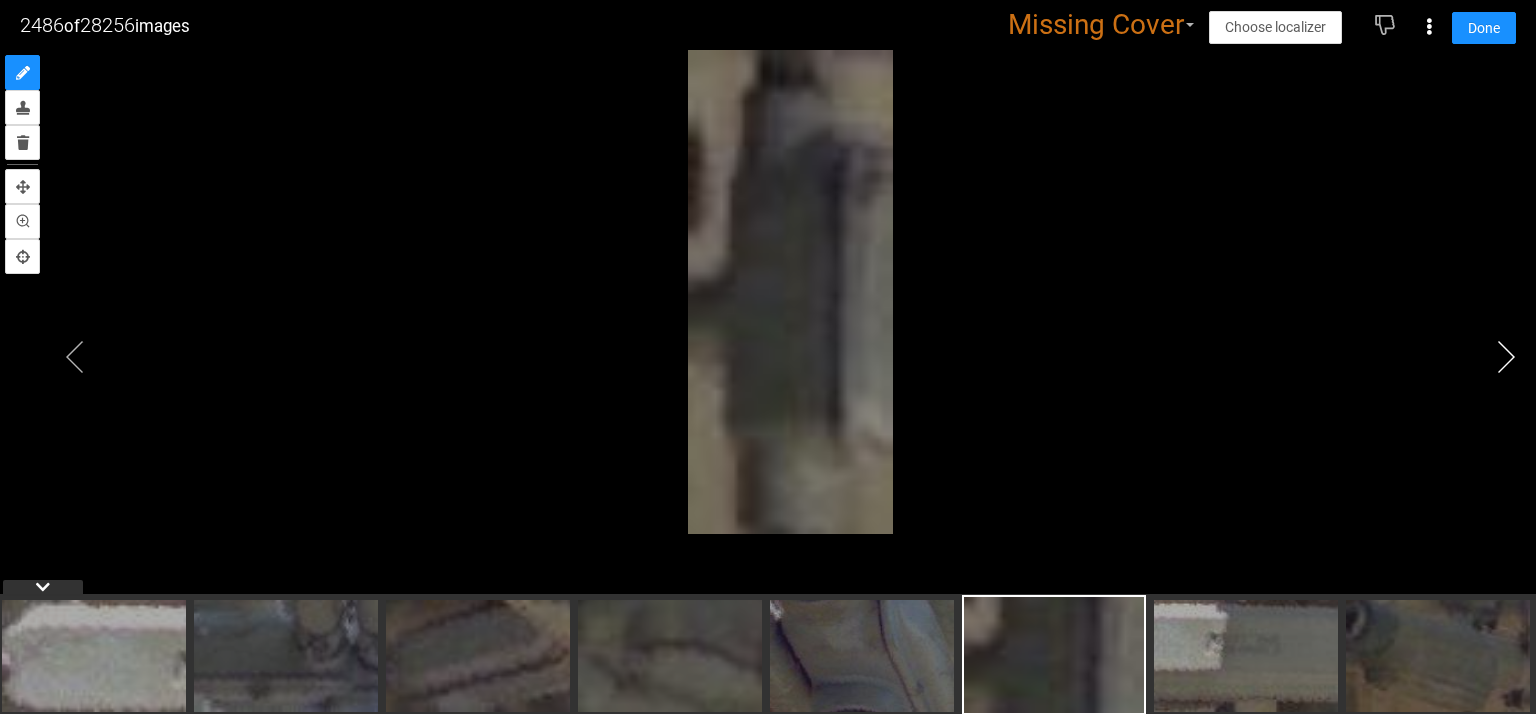 click at bounding box center [1506, 357] 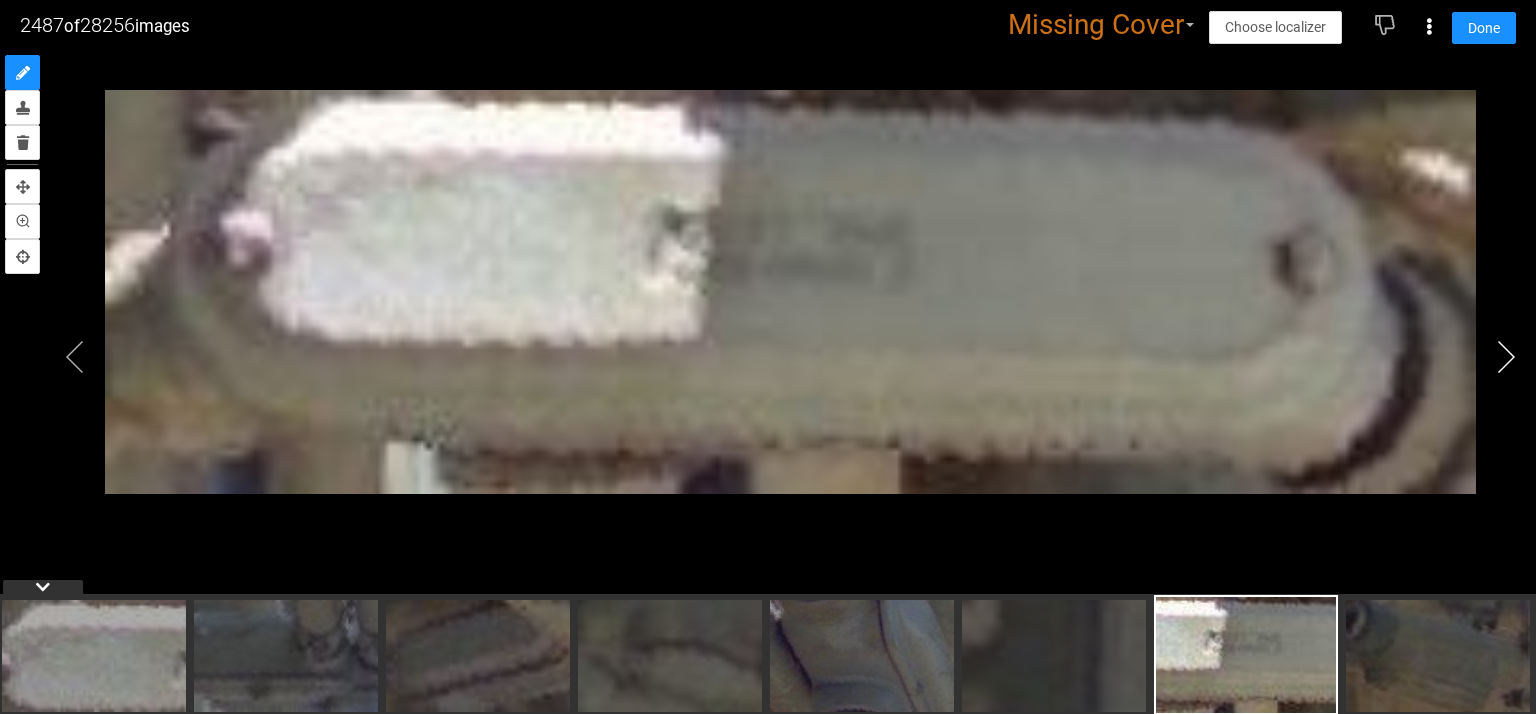 click at bounding box center (1506, 357) 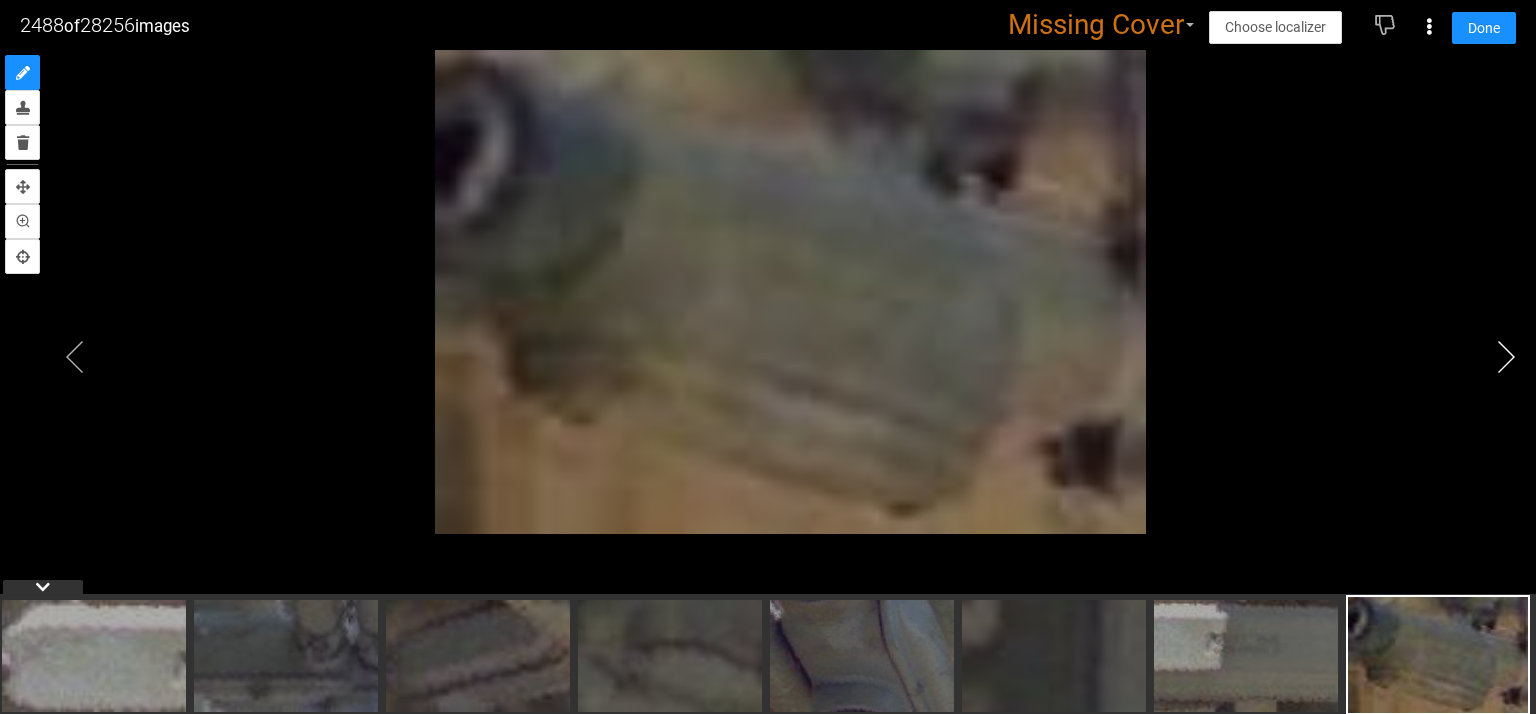 click at bounding box center (1506, 357) 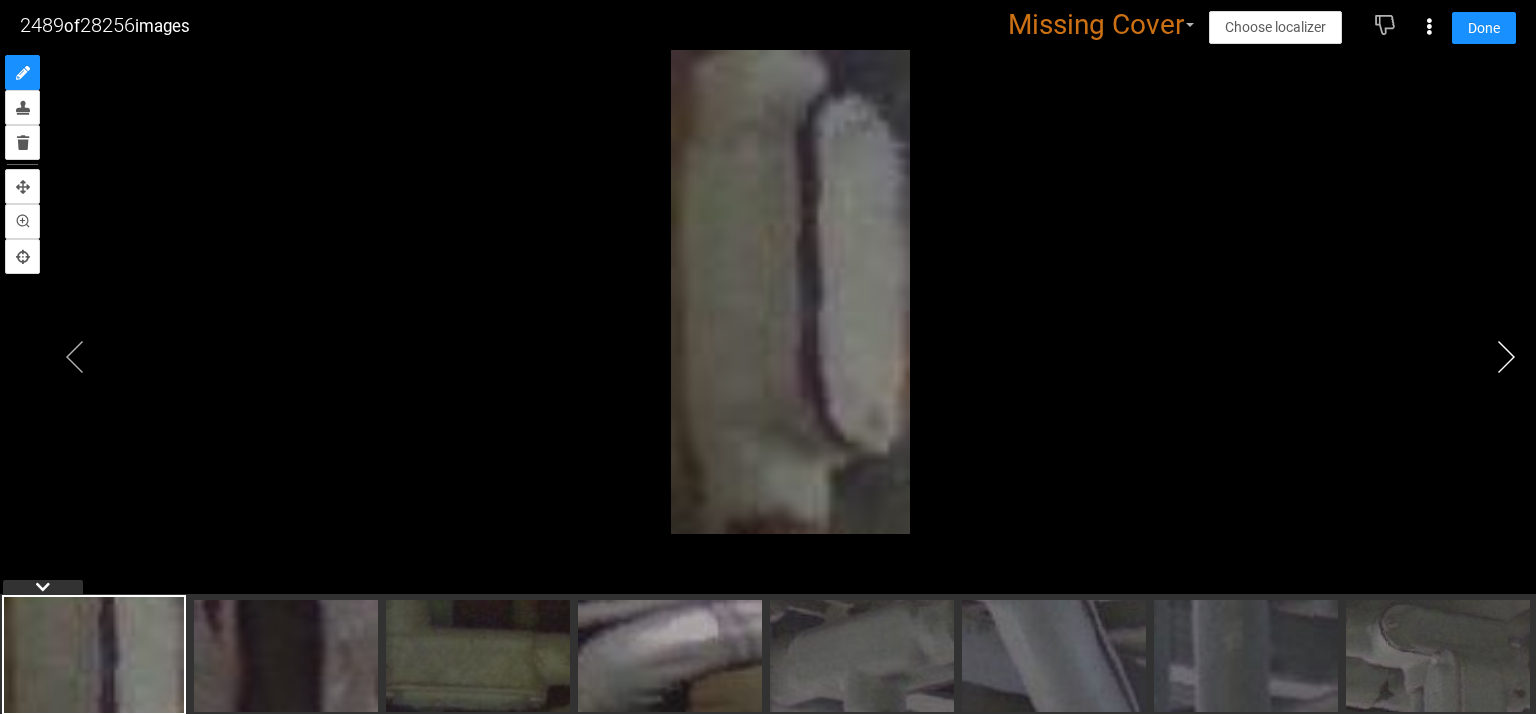 click at bounding box center [1506, 357] 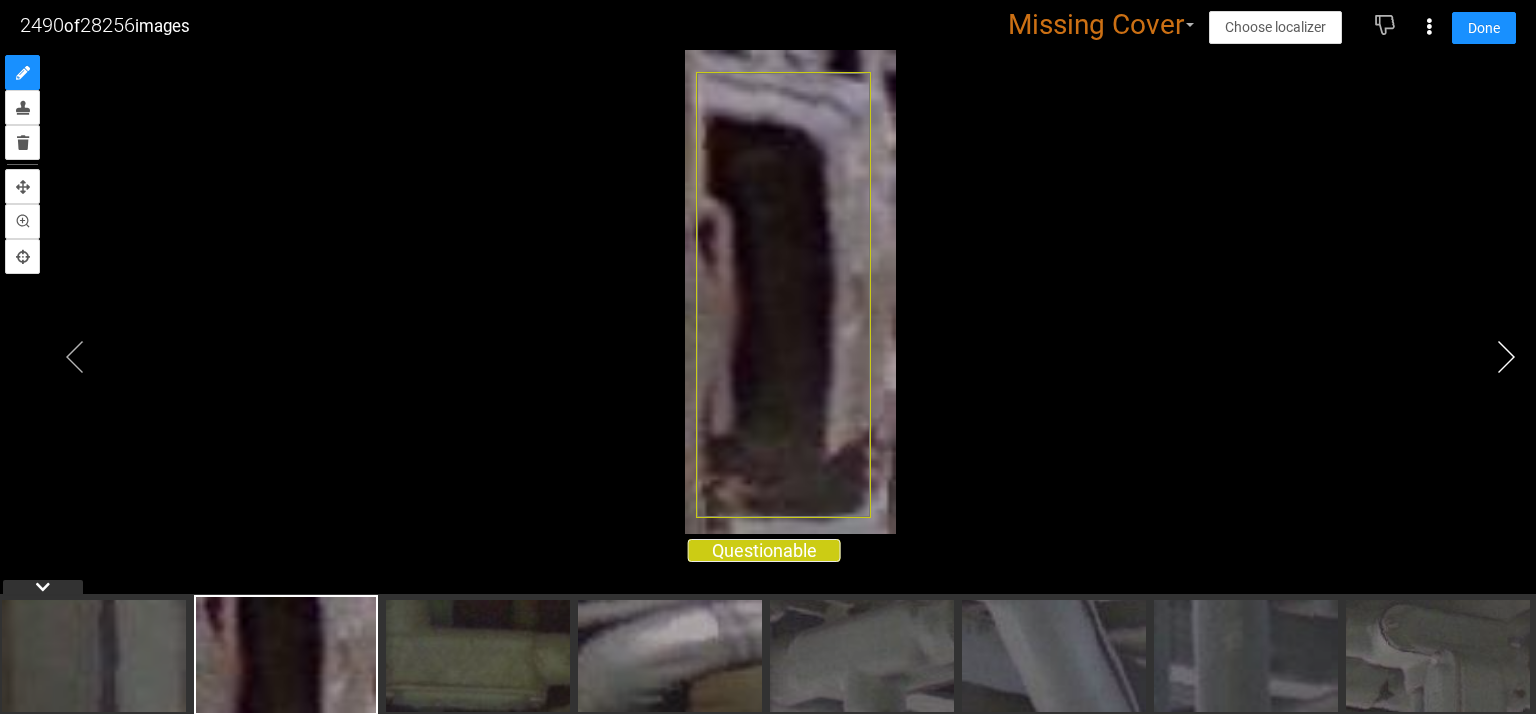 click at bounding box center [1506, 357] 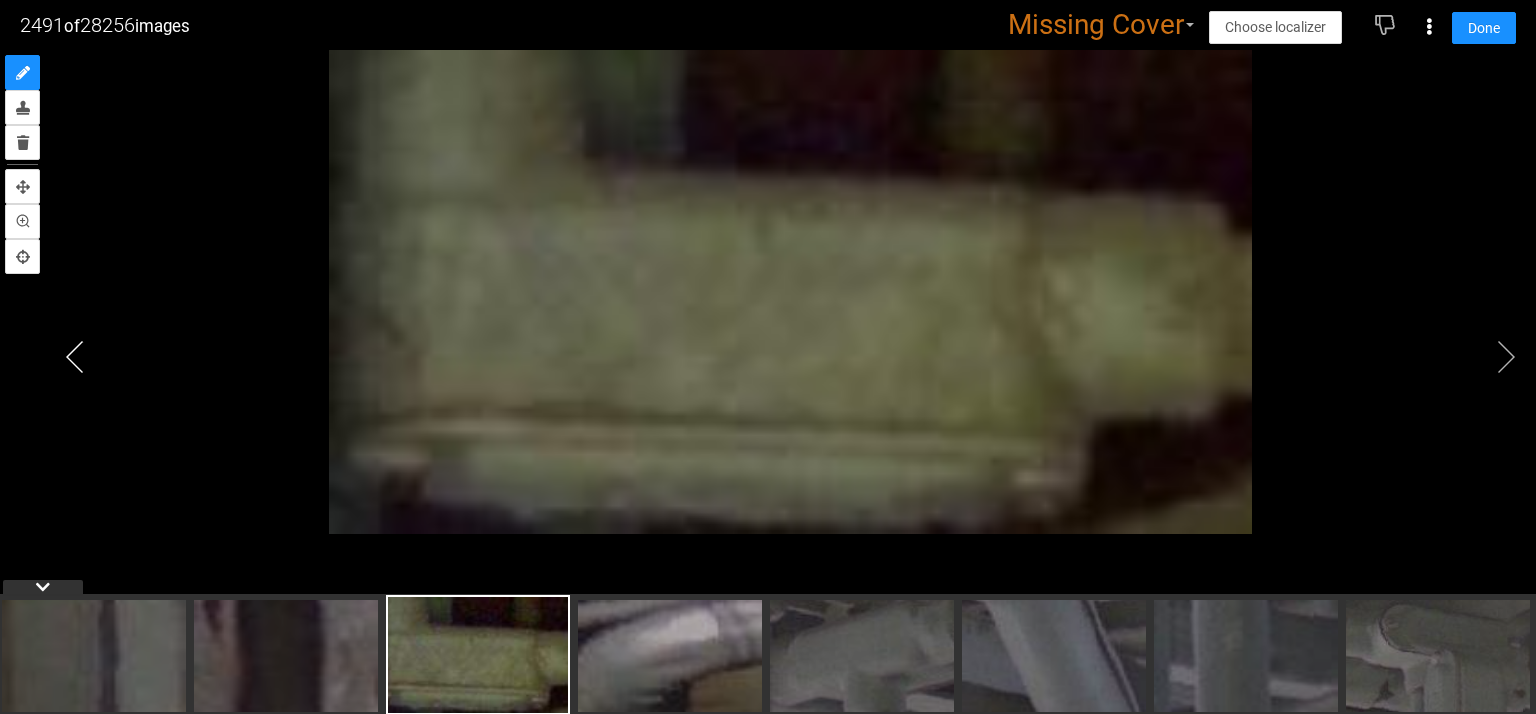 click at bounding box center (75, 357) 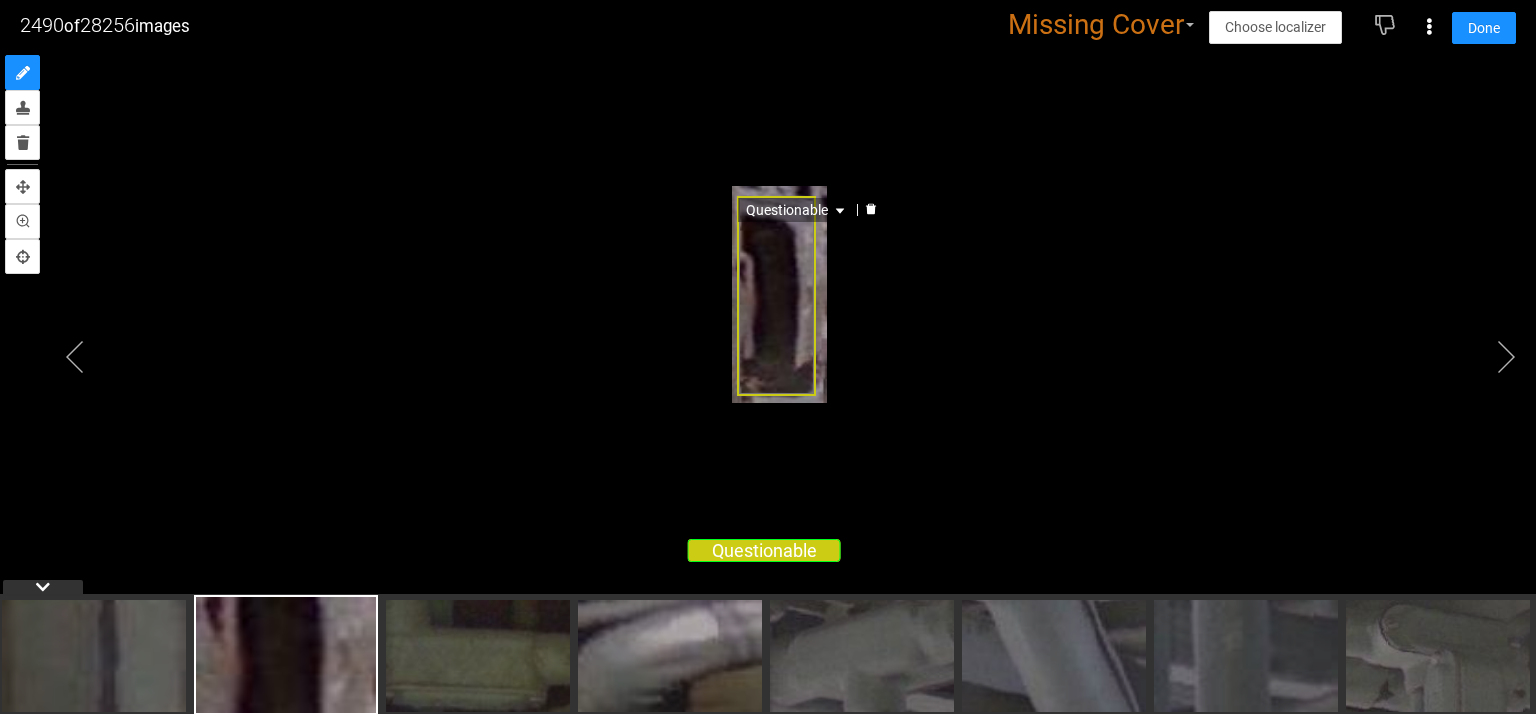 click on "Questionable" at bounding box center [776, 296] 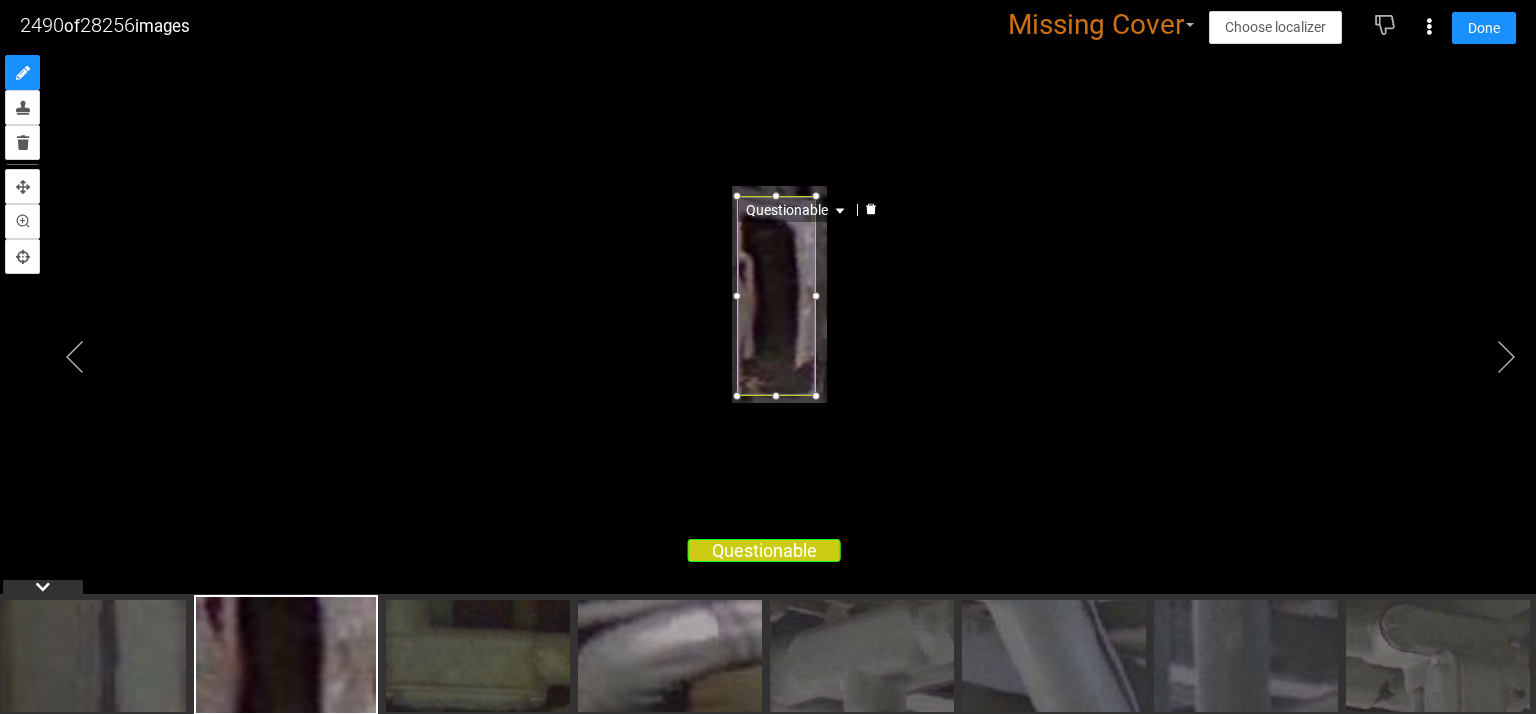 click 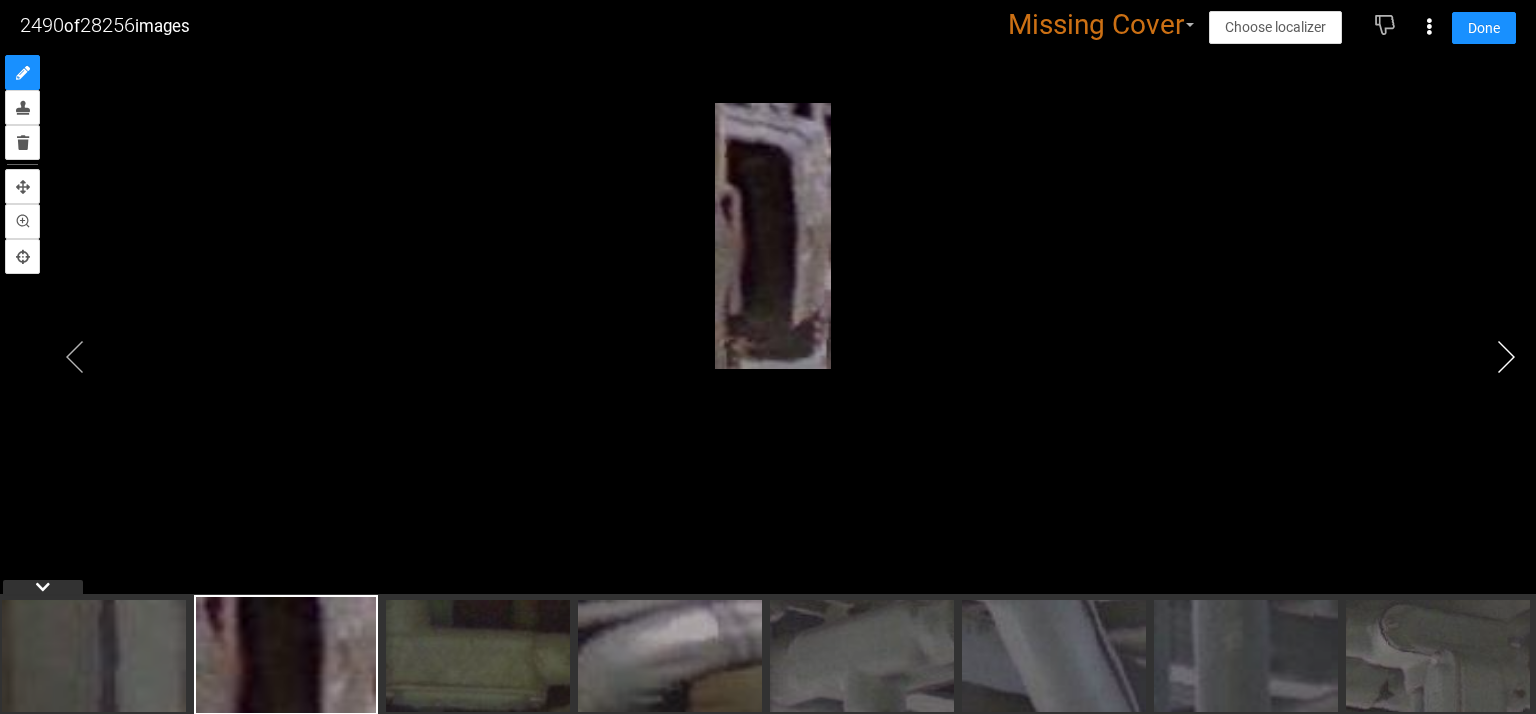 click at bounding box center (1506, 357) 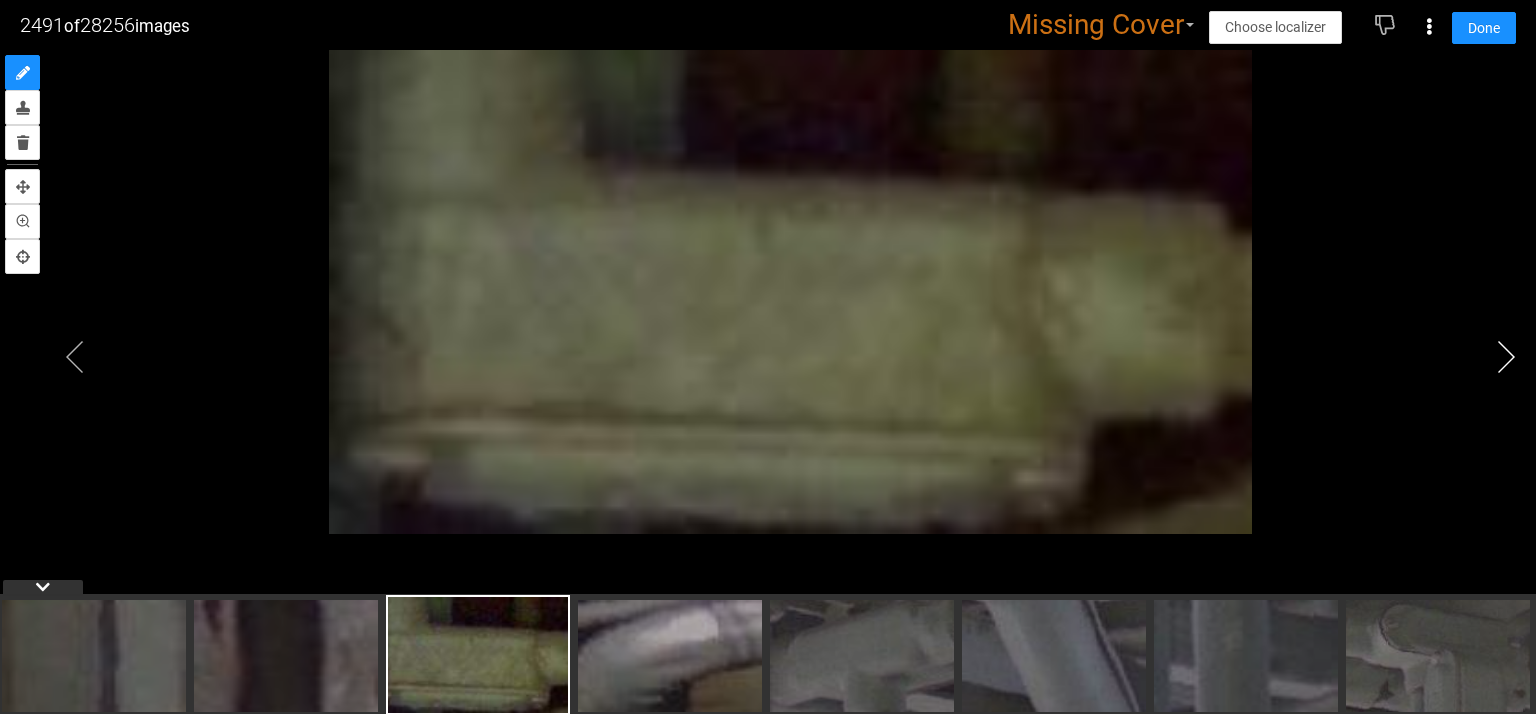 click at bounding box center [1506, 357] 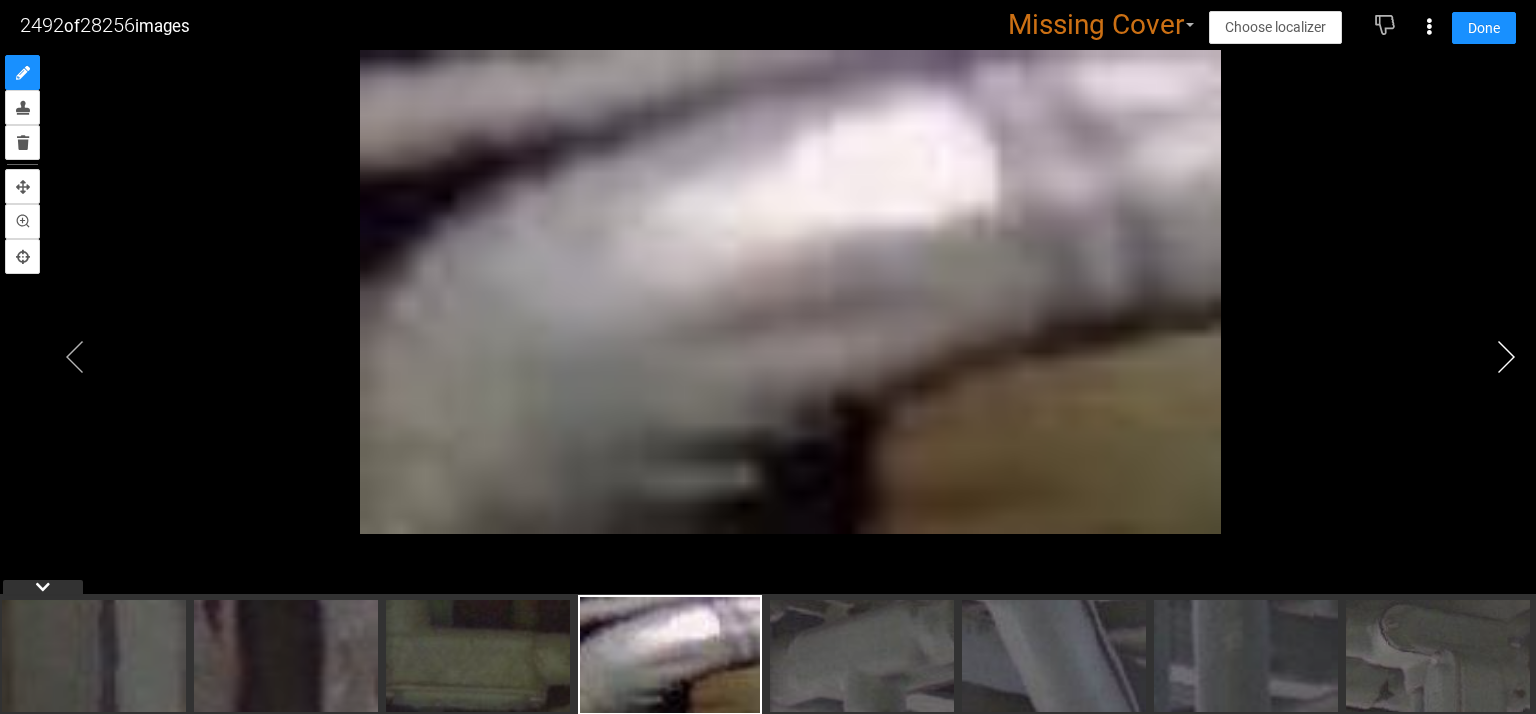 click at bounding box center (1506, 357) 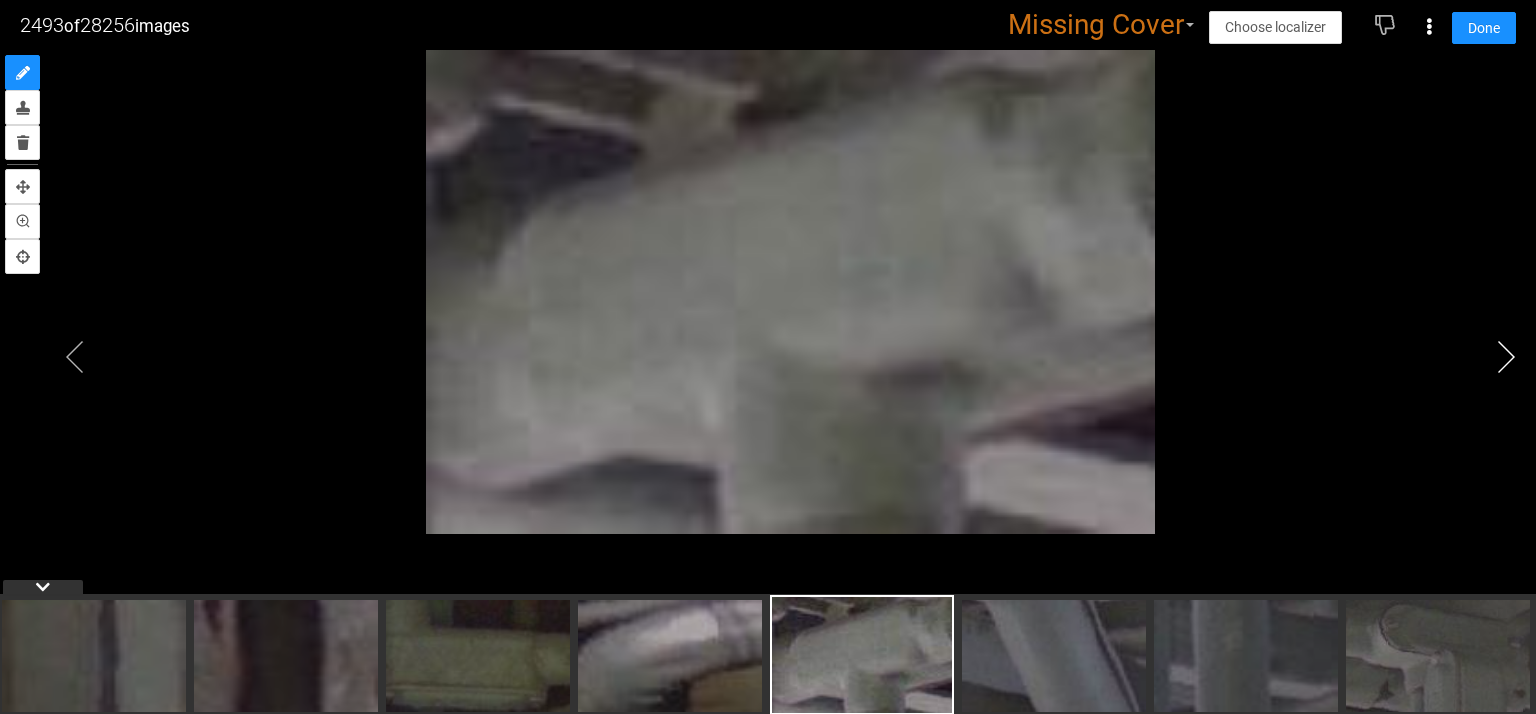 click at bounding box center [1506, 357] 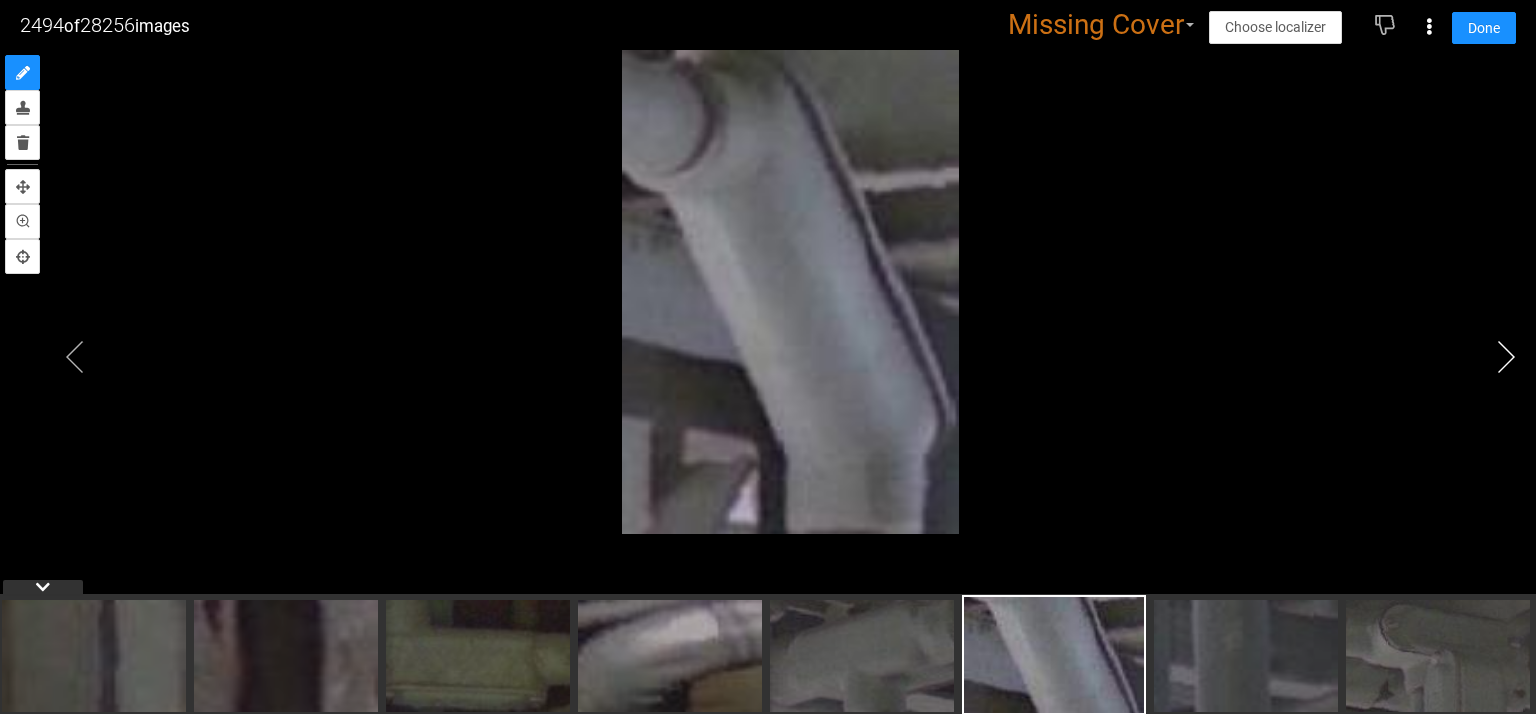 click at bounding box center [1506, 357] 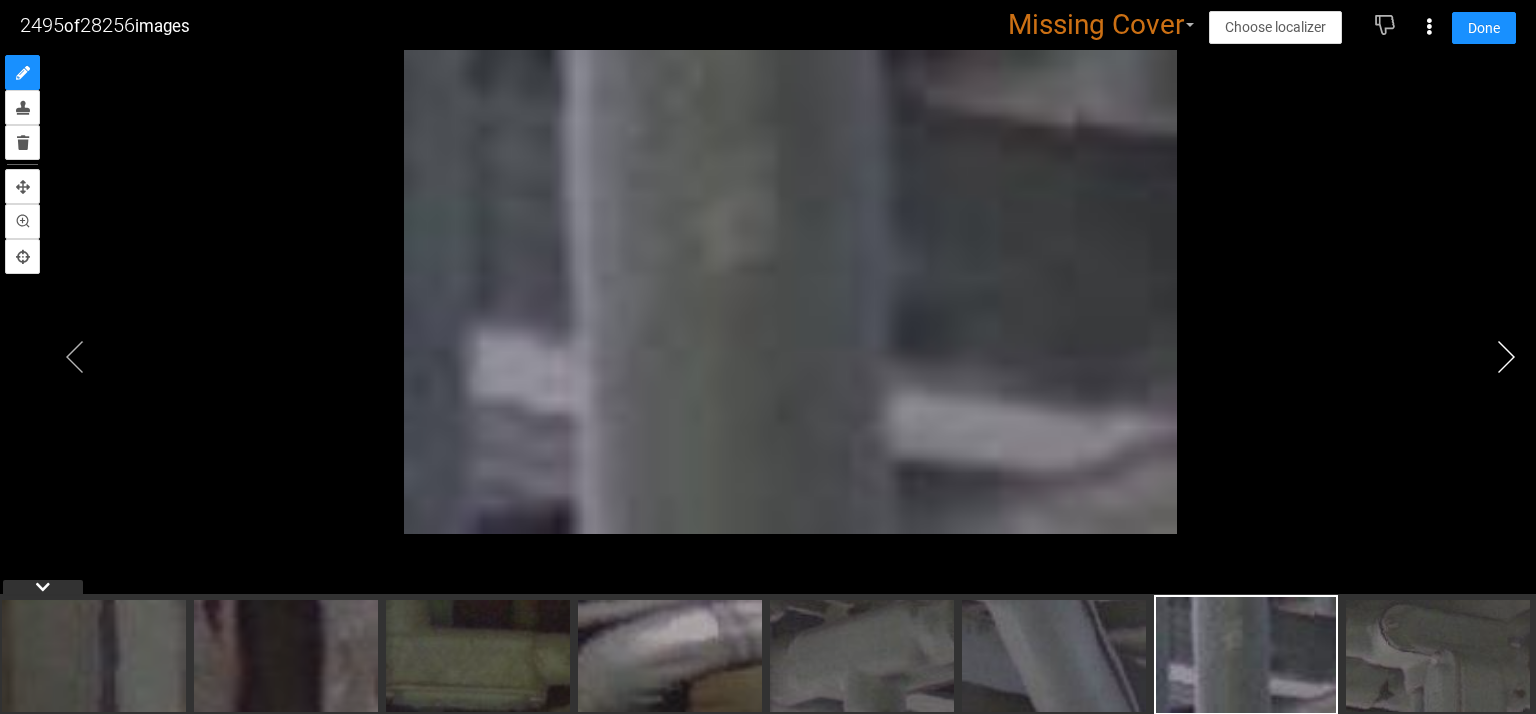 click at bounding box center (1506, 357) 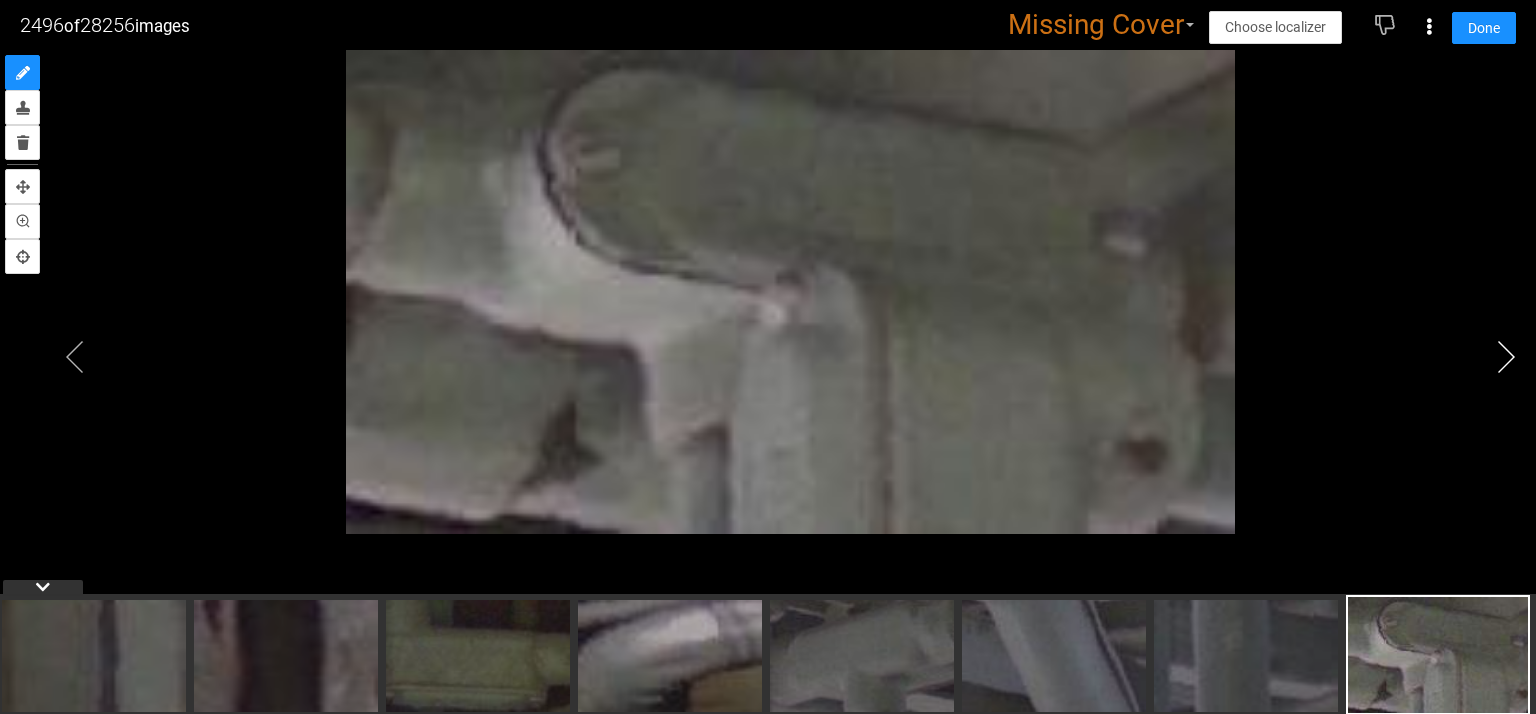 click at bounding box center (1506, 357) 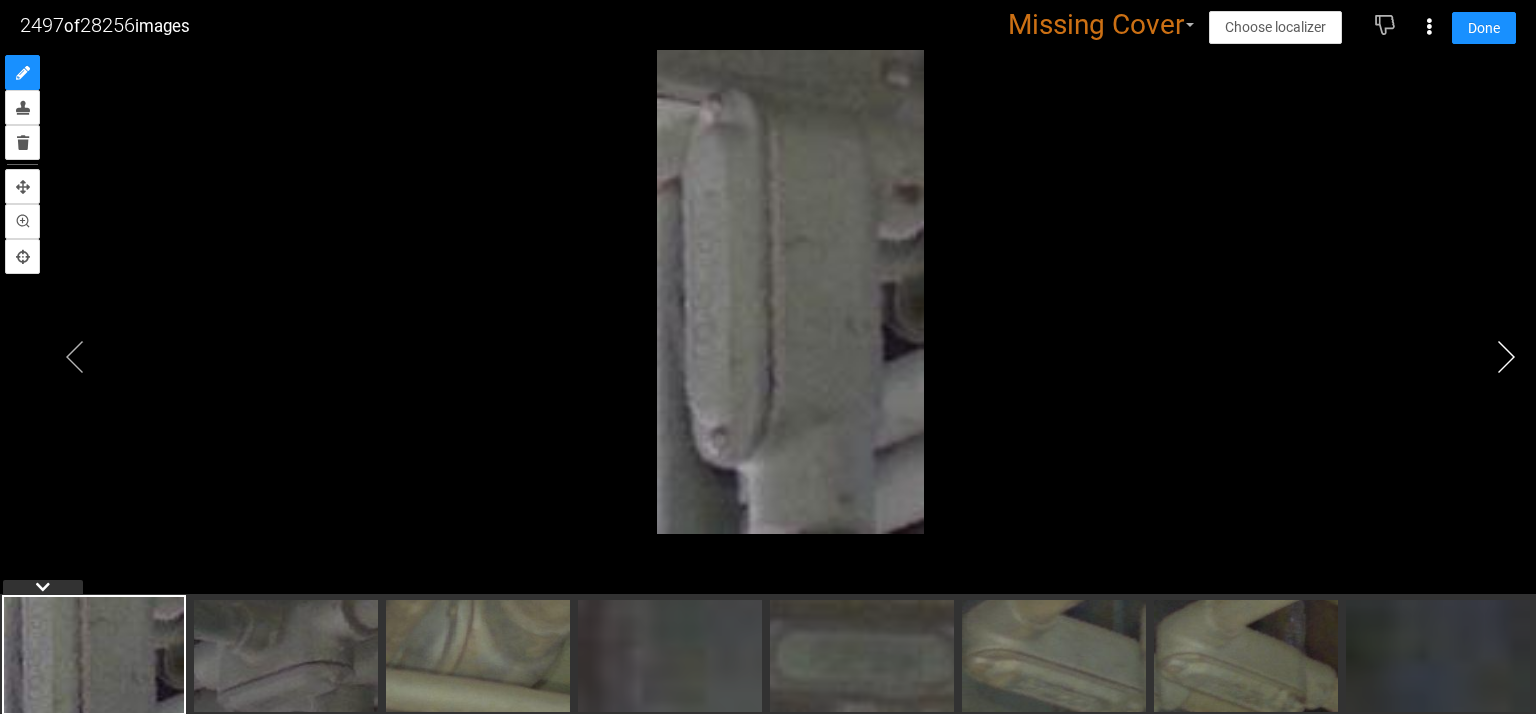 click at bounding box center (1506, 357) 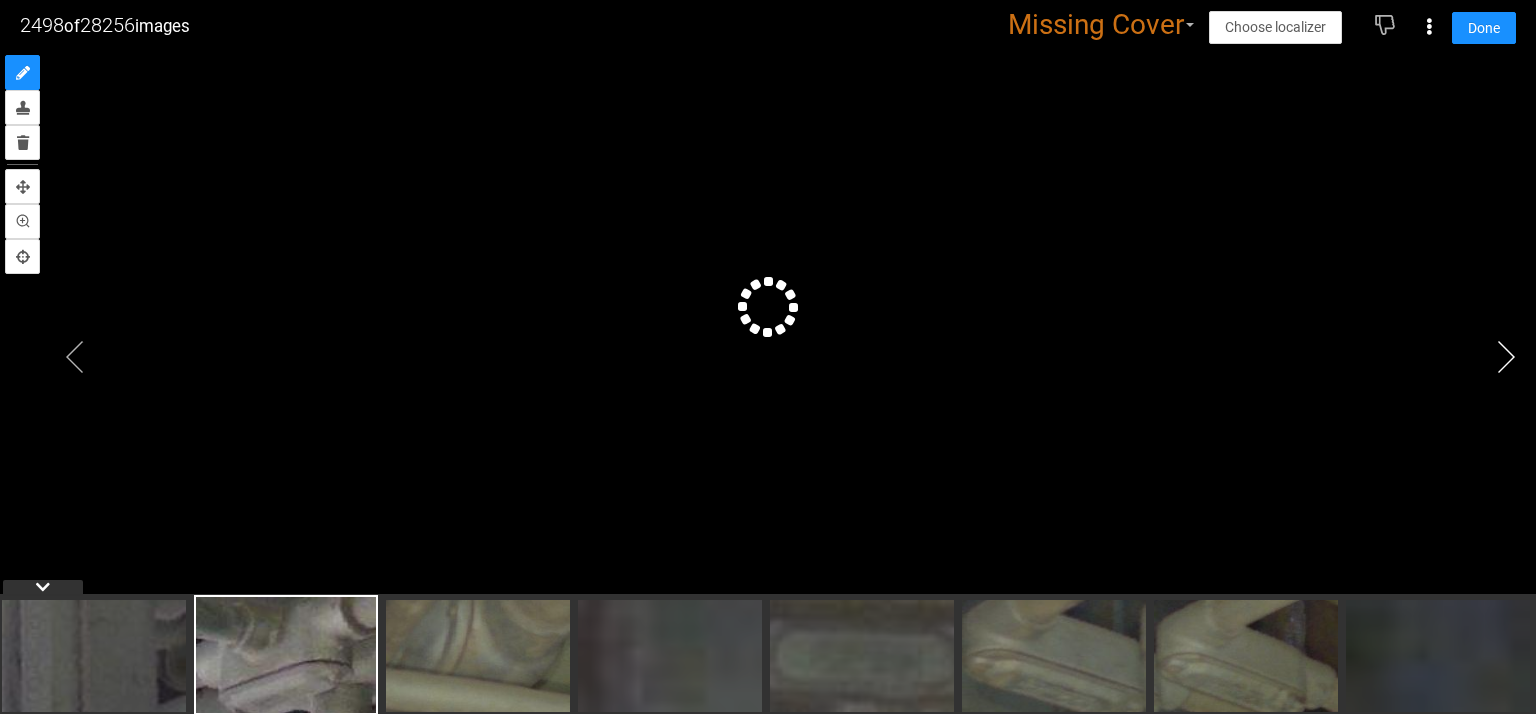 click at bounding box center [1506, 357] 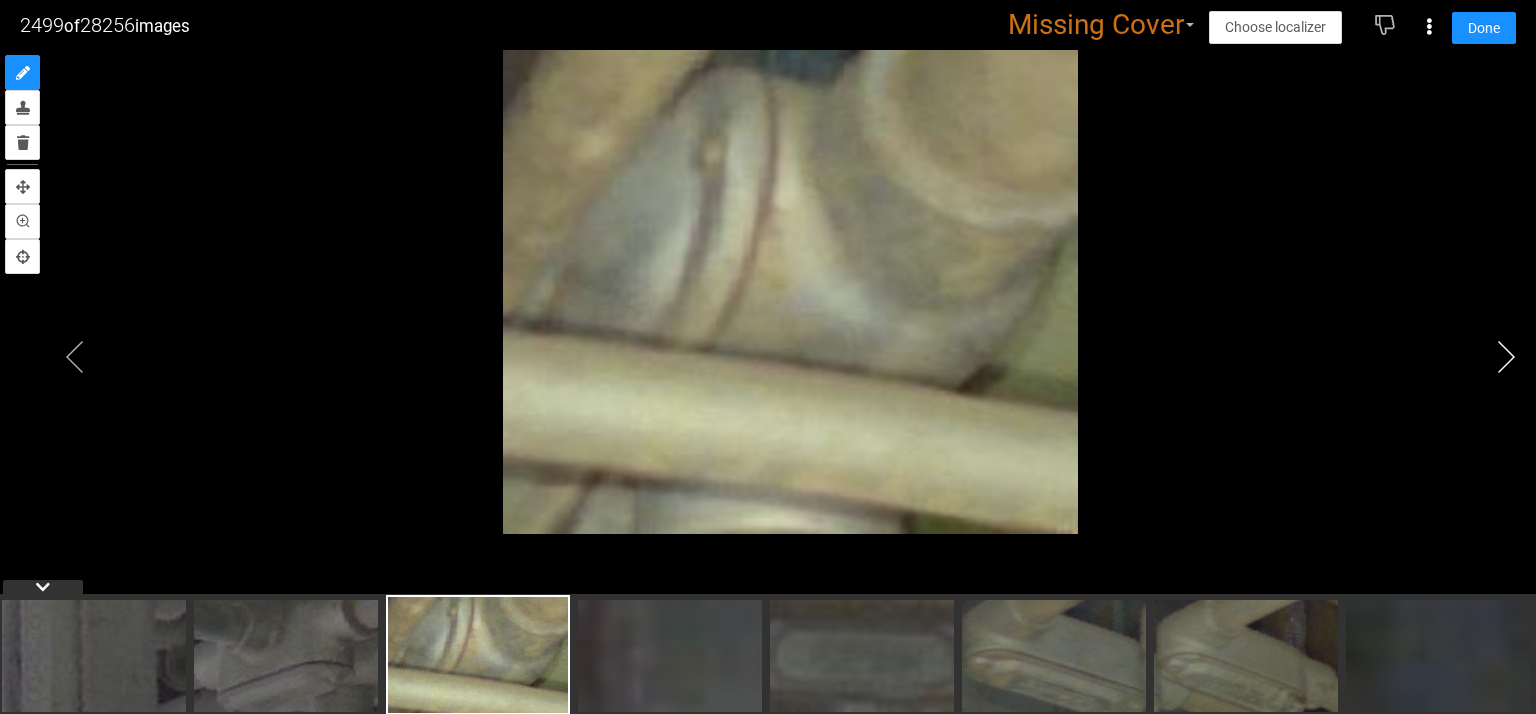 click at bounding box center (1506, 357) 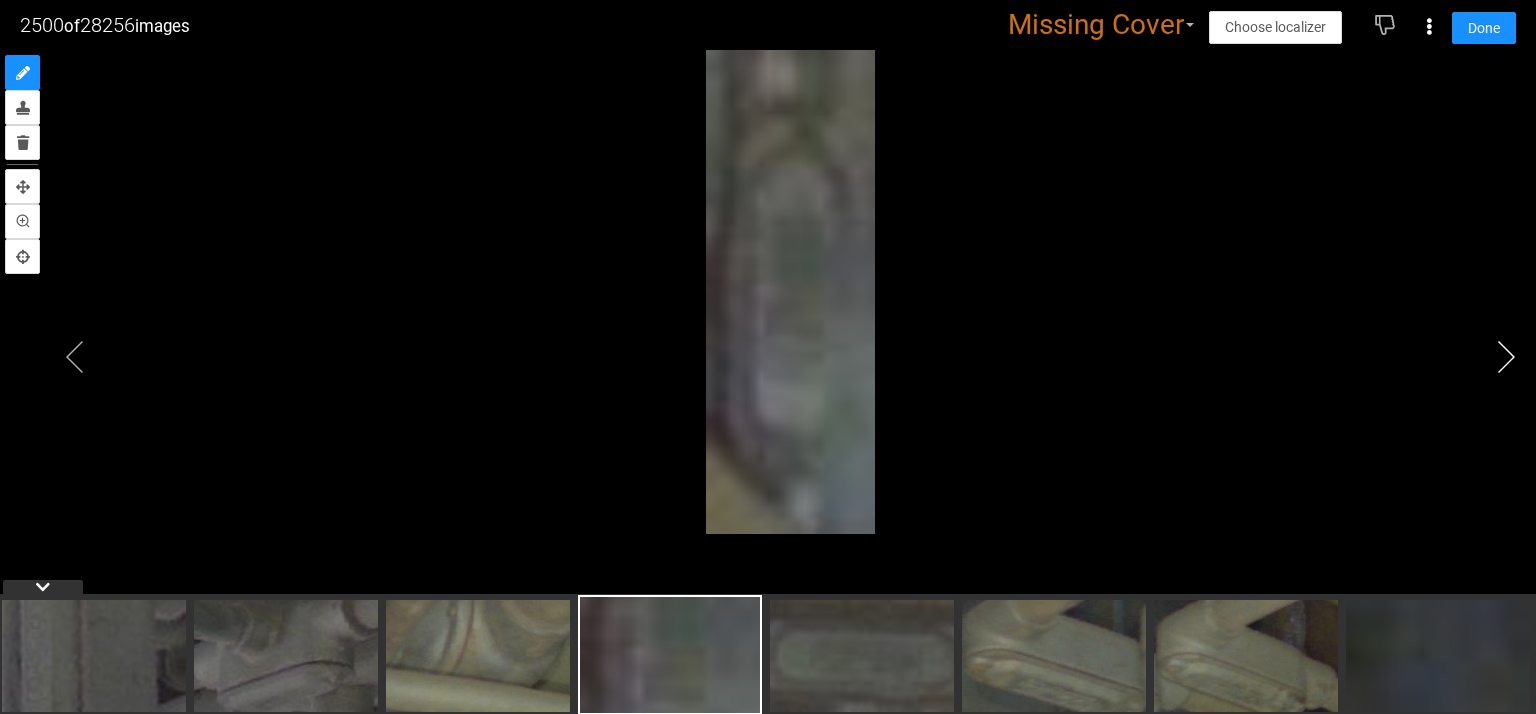click at bounding box center (1506, 357) 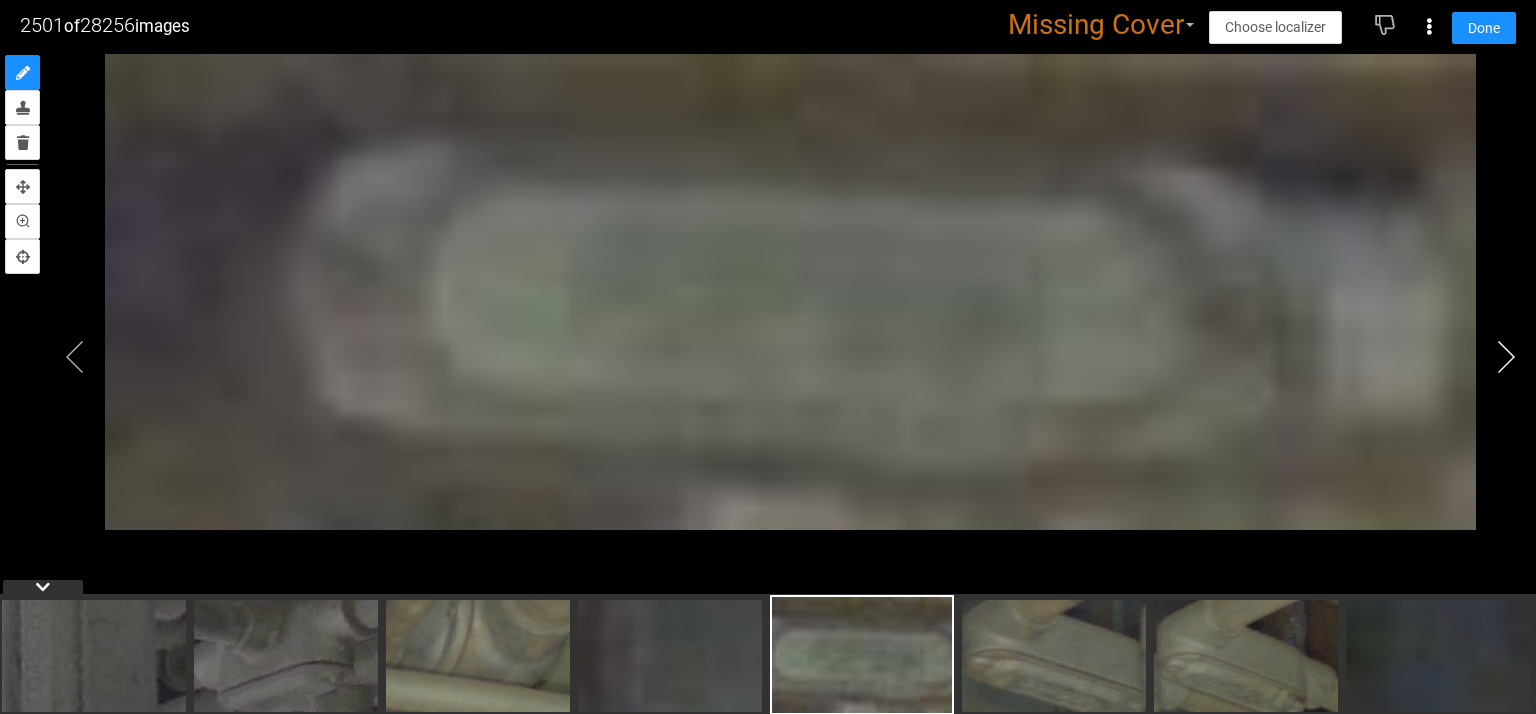 click at bounding box center (1506, 357) 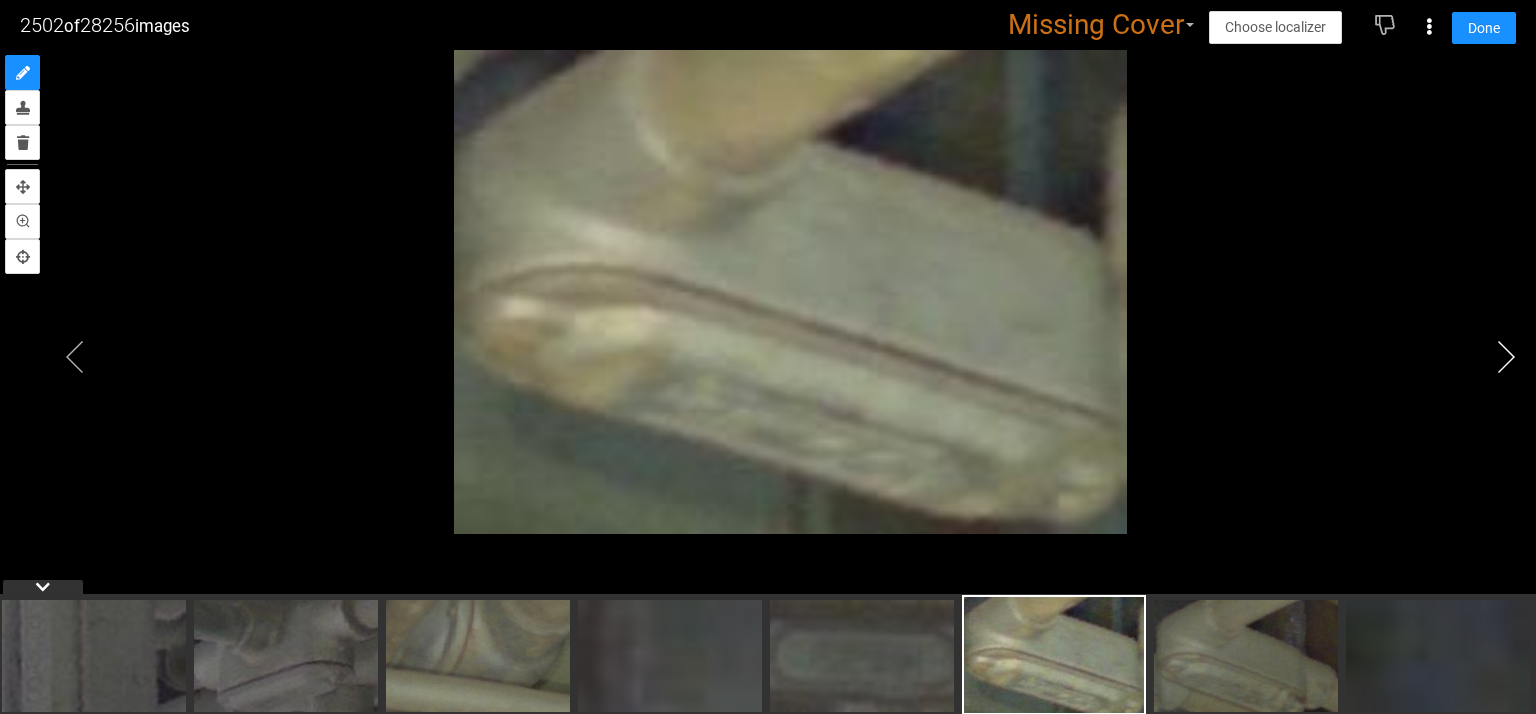 click at bounding box center (1506, 357) 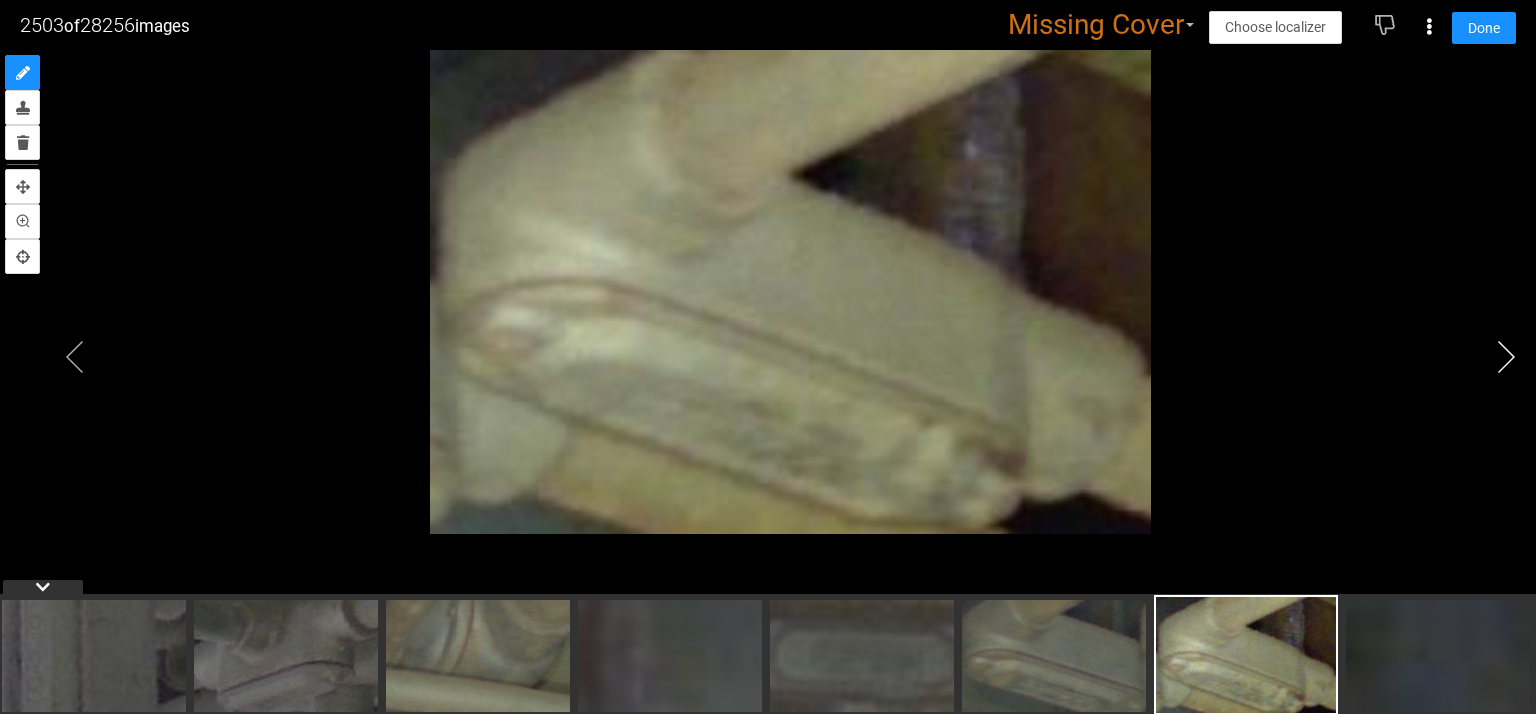 click at bounding box center (1506, 357) 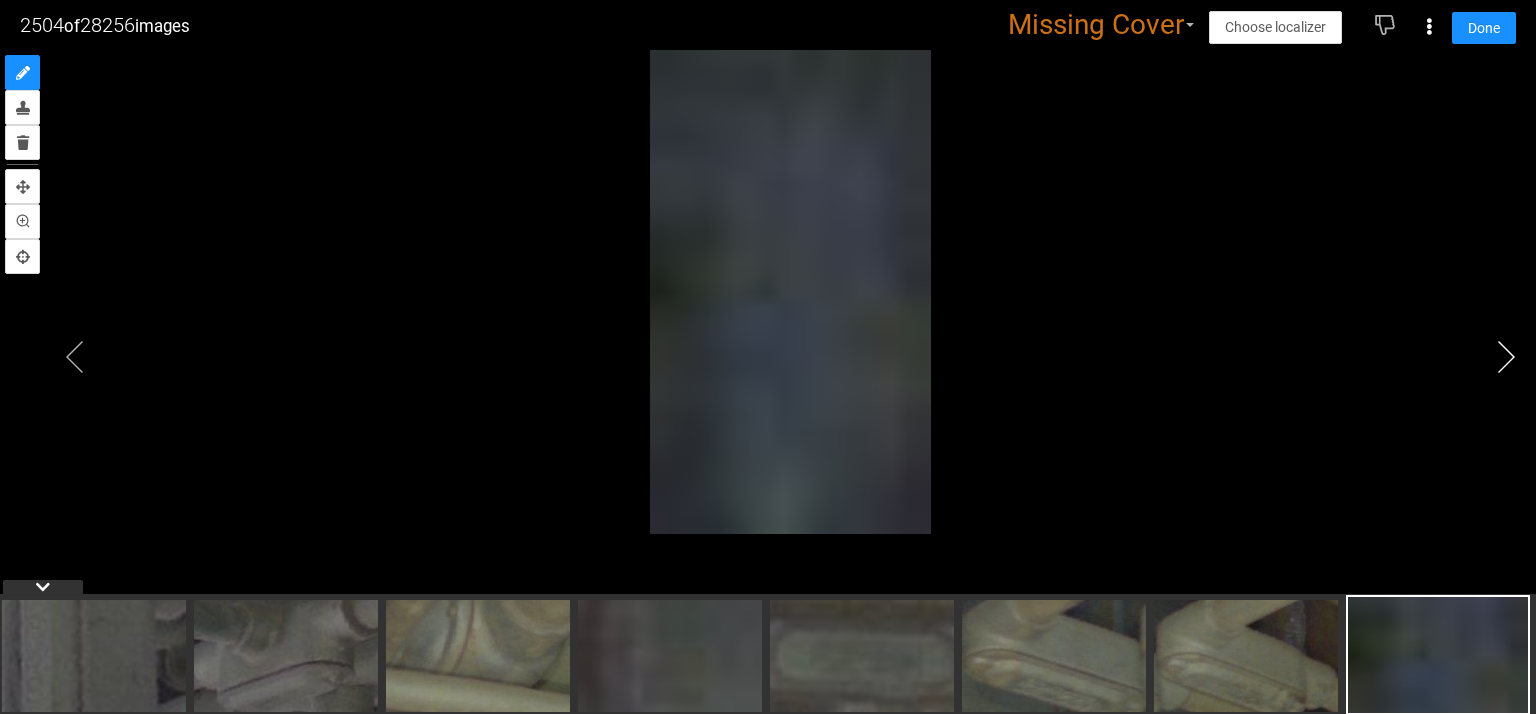 click at bounding box center [1506, 357] 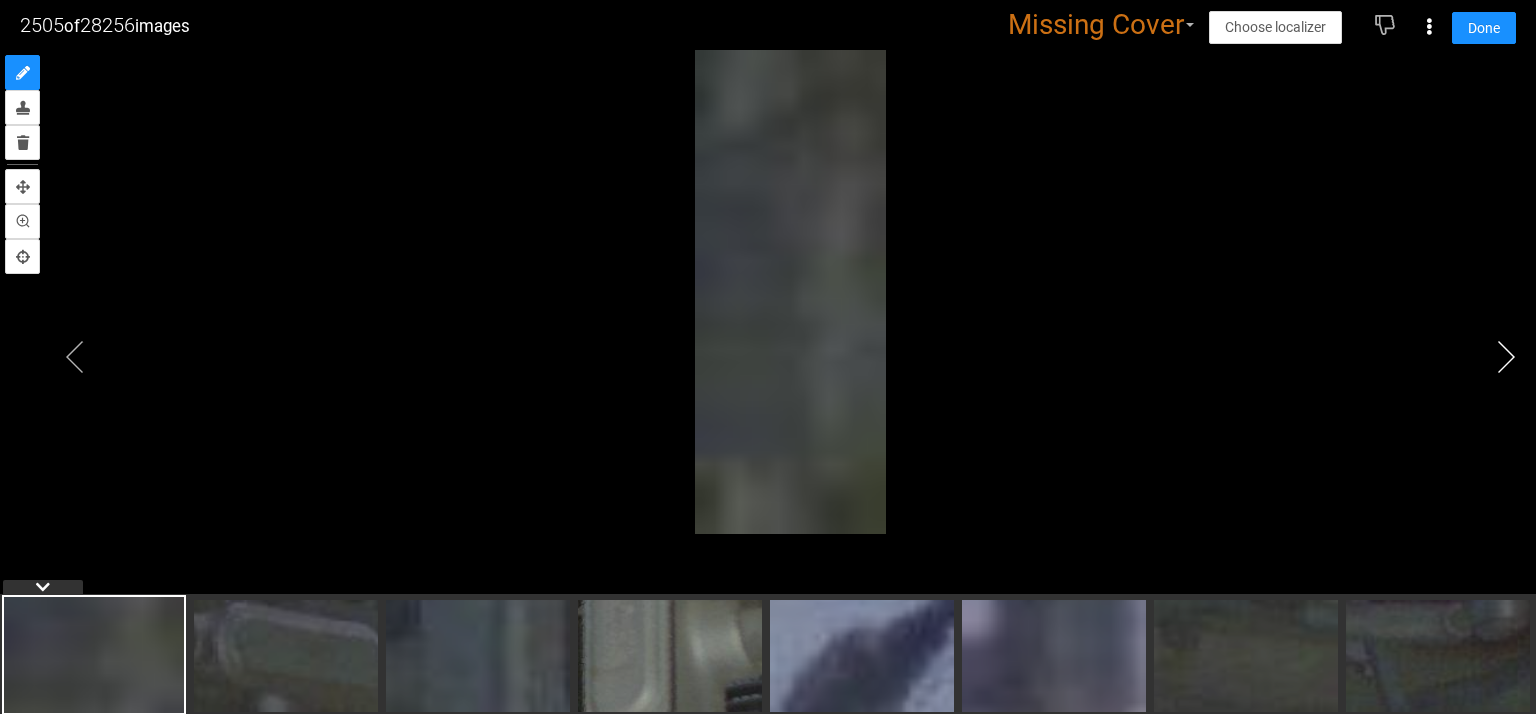 click at bounding box center (1506, 357) 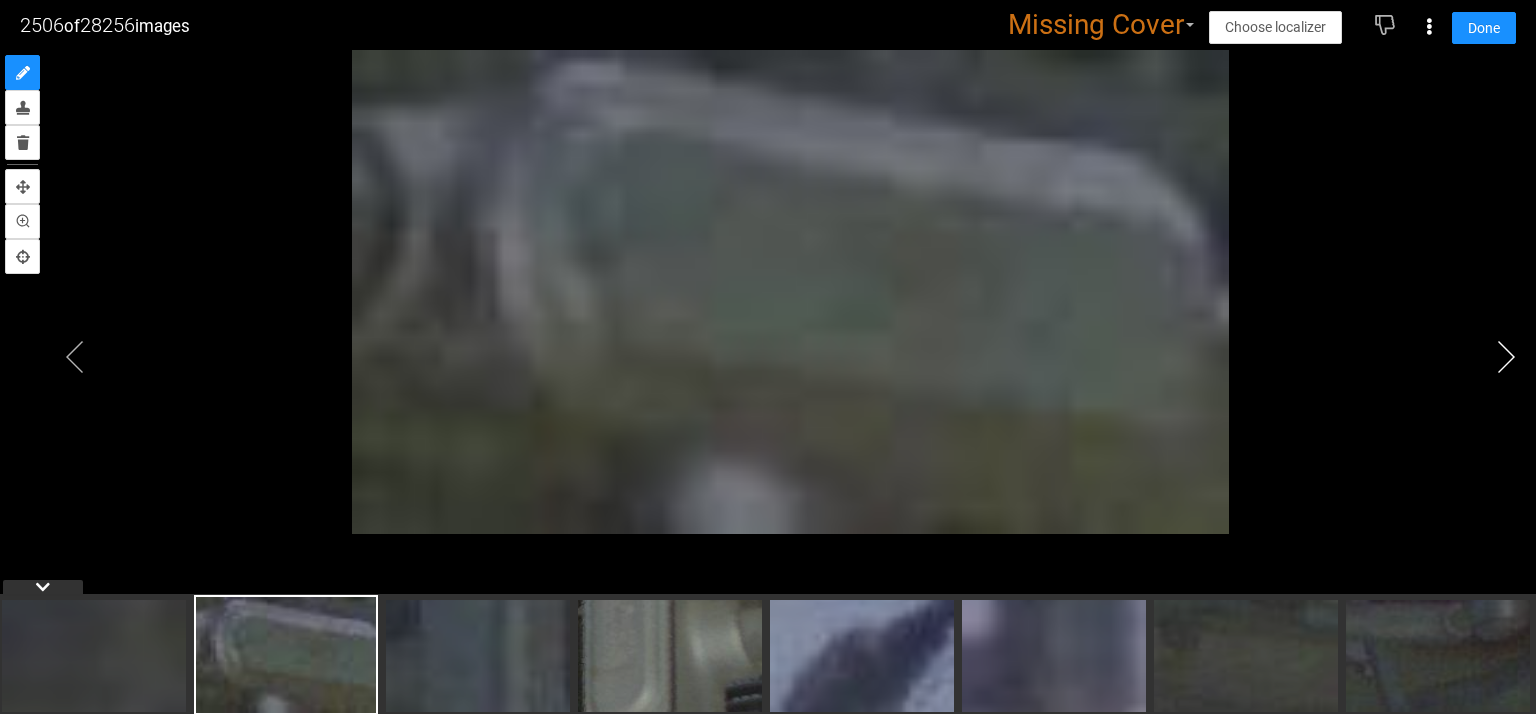 click at bounding box center (1506, 357) 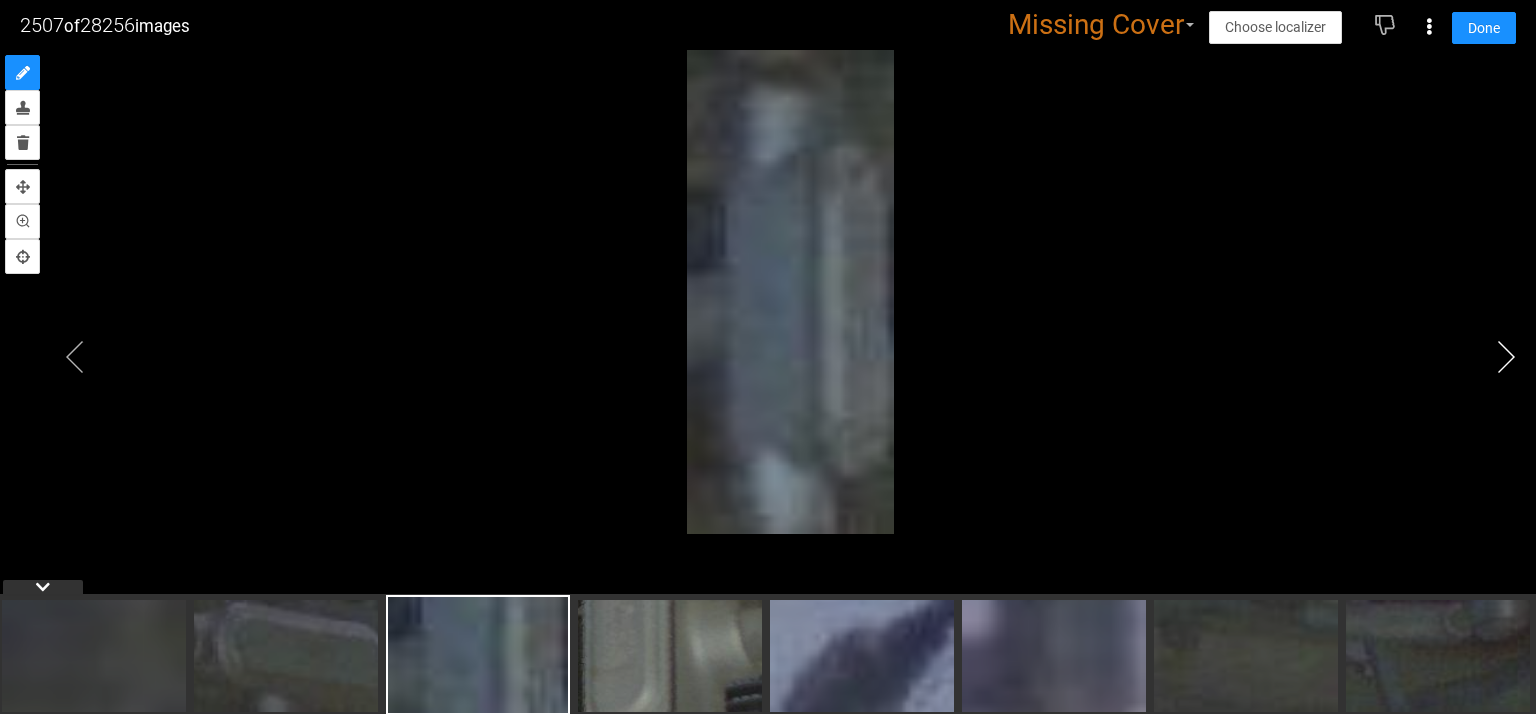 click at bounding box center [1506, 357] 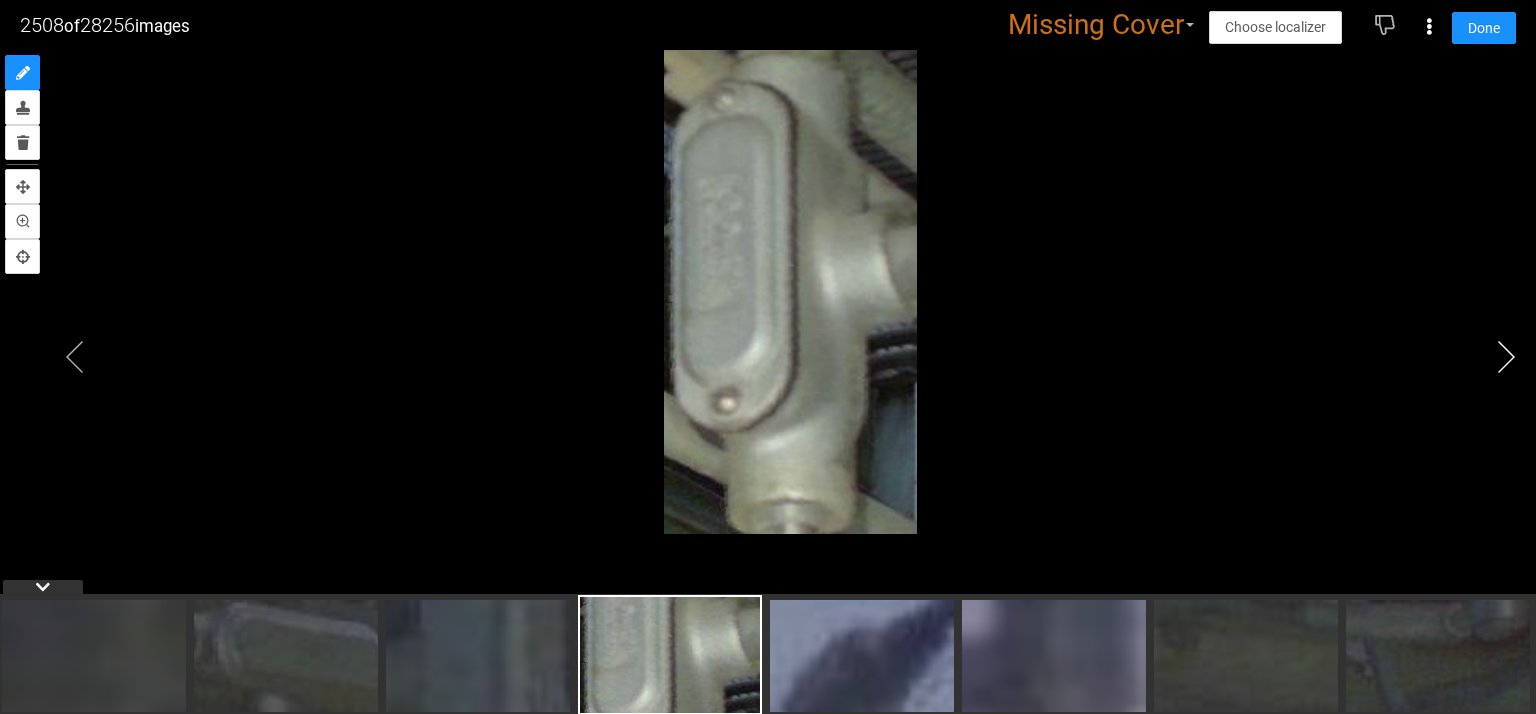 click at bounding box center (1506, 357) 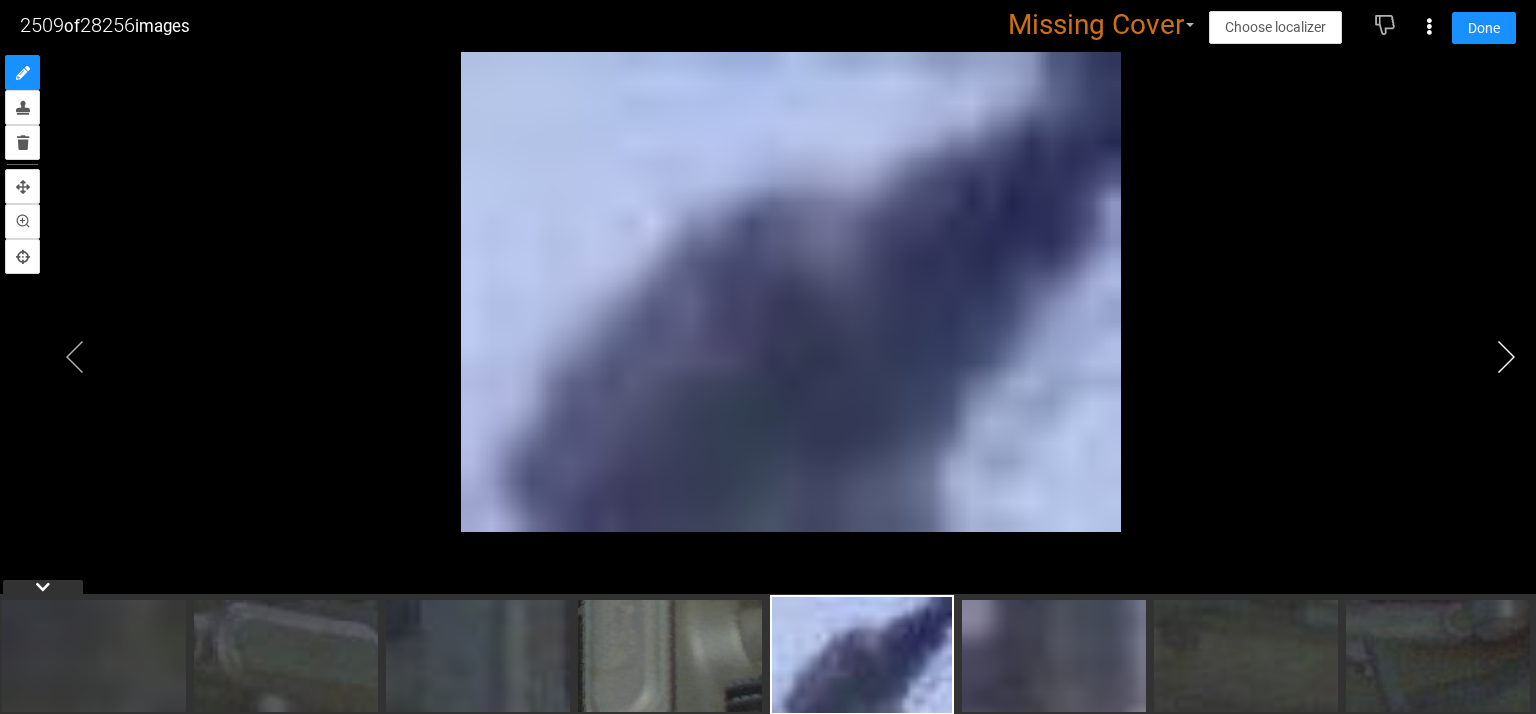 click at bounding box center [1506, 357] 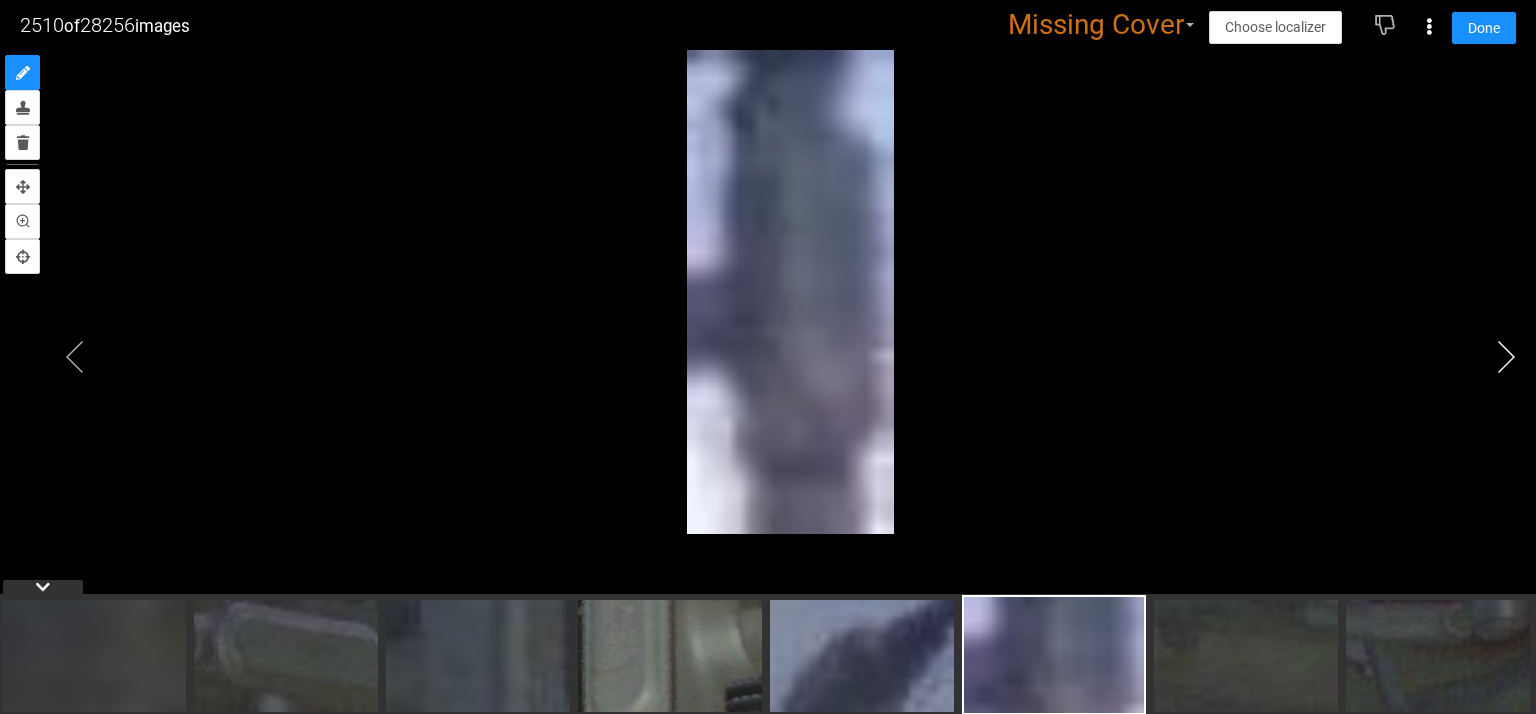 click at bounding box center [1506, 357] 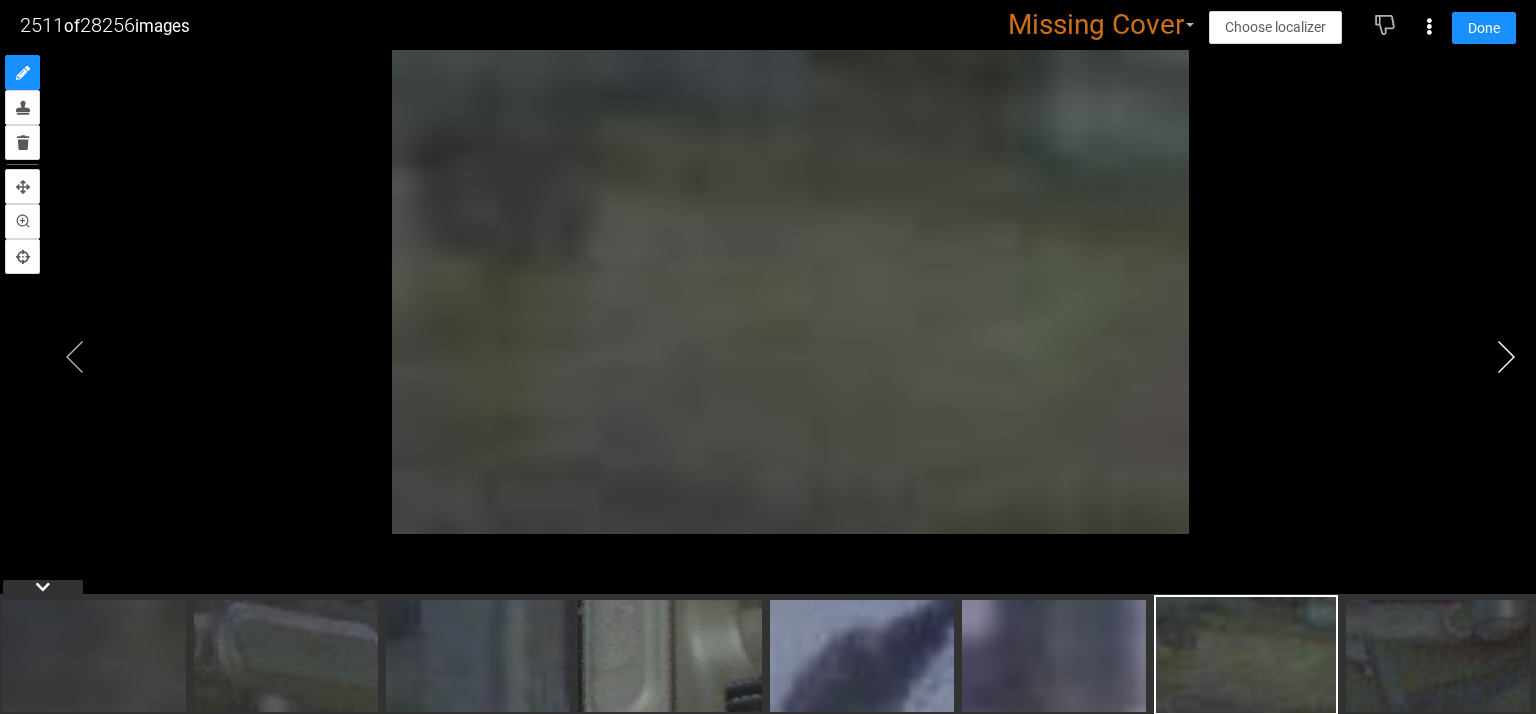 click at bounding box center (1506, 357) 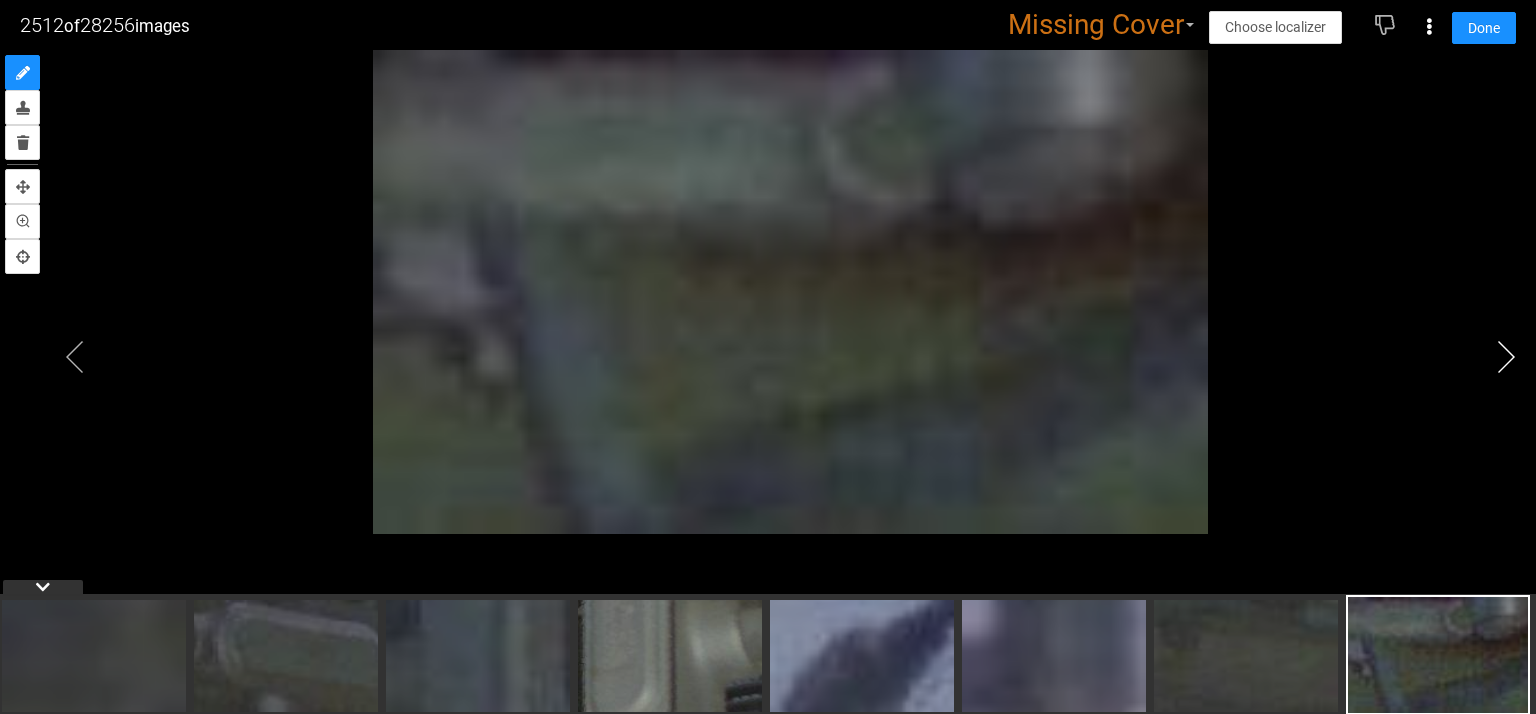 click at bounding box center [1506, 357] 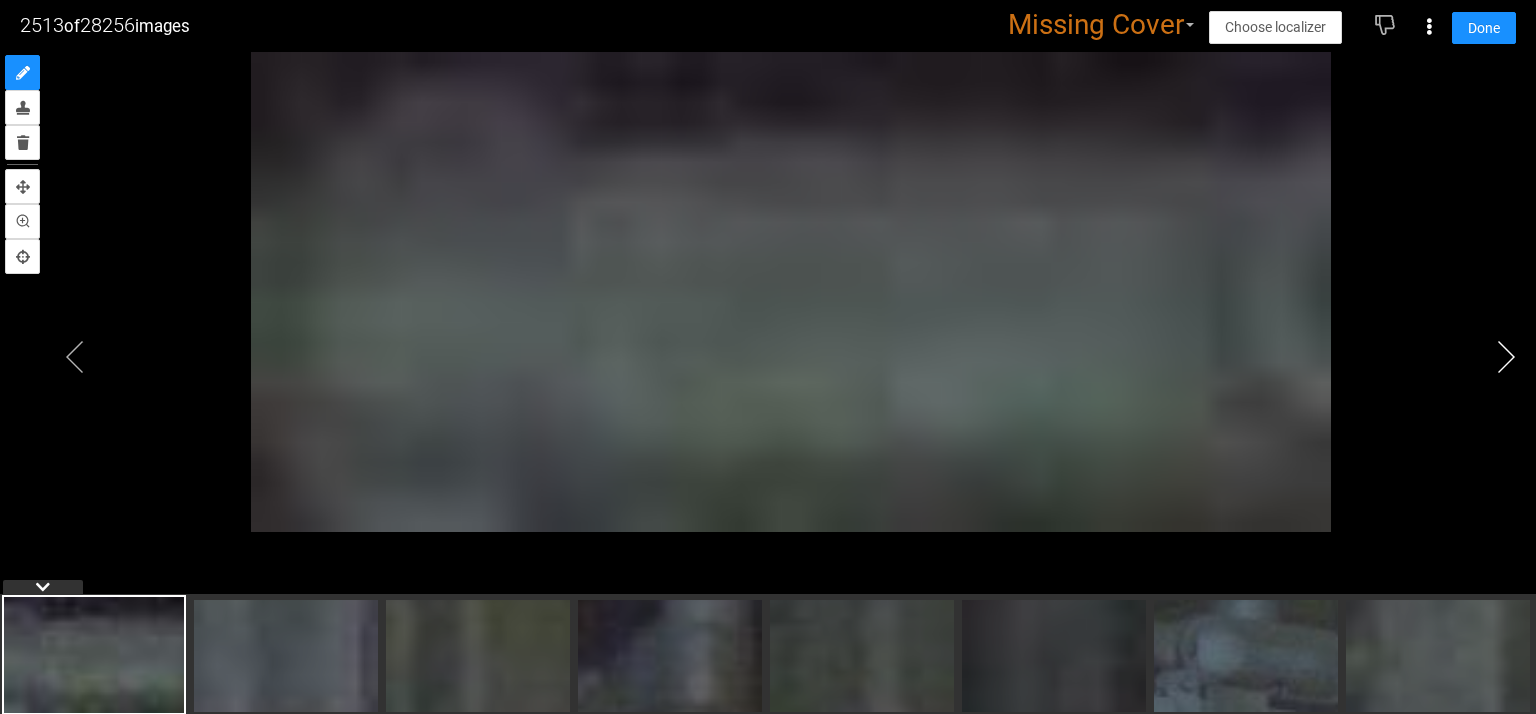 click at bounding box center [1506, 357] 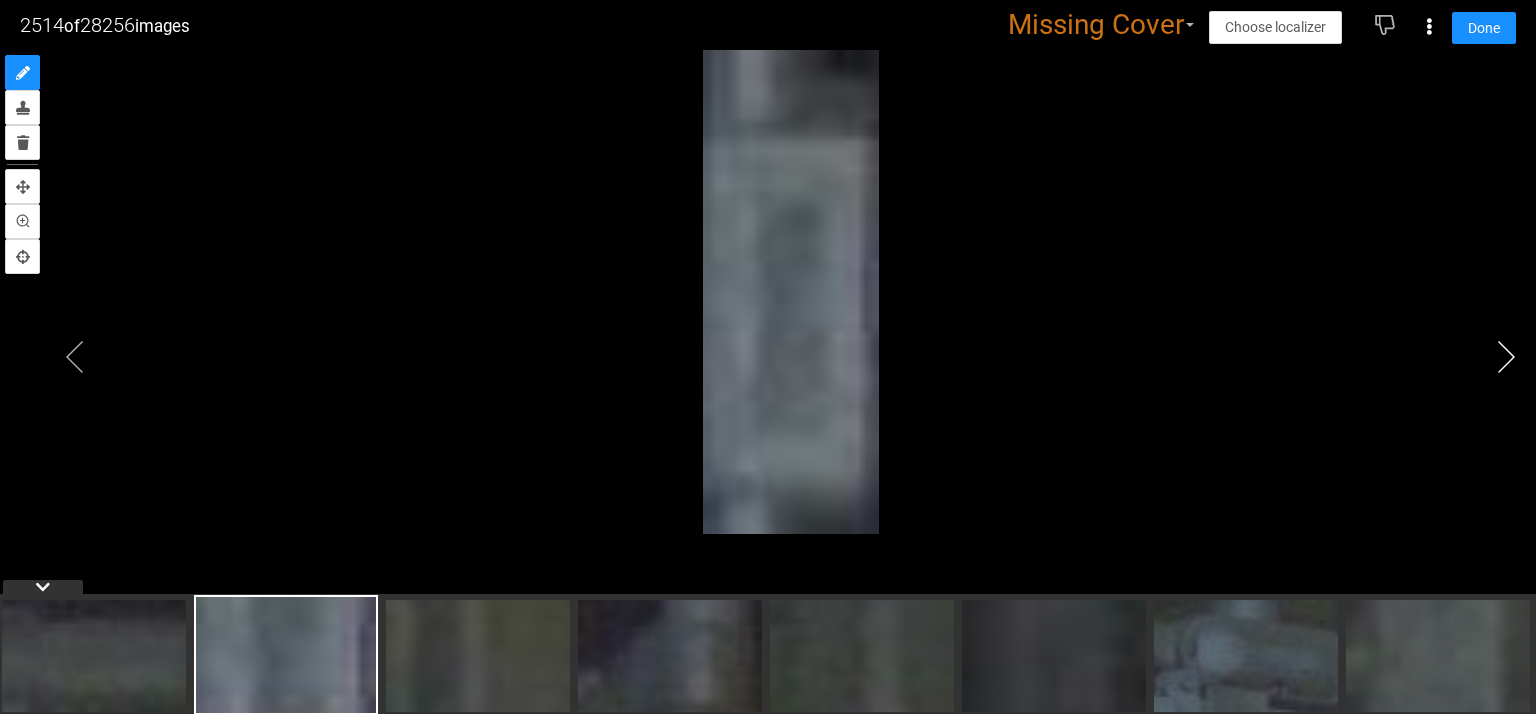 click at bounding box center [1506, 357] 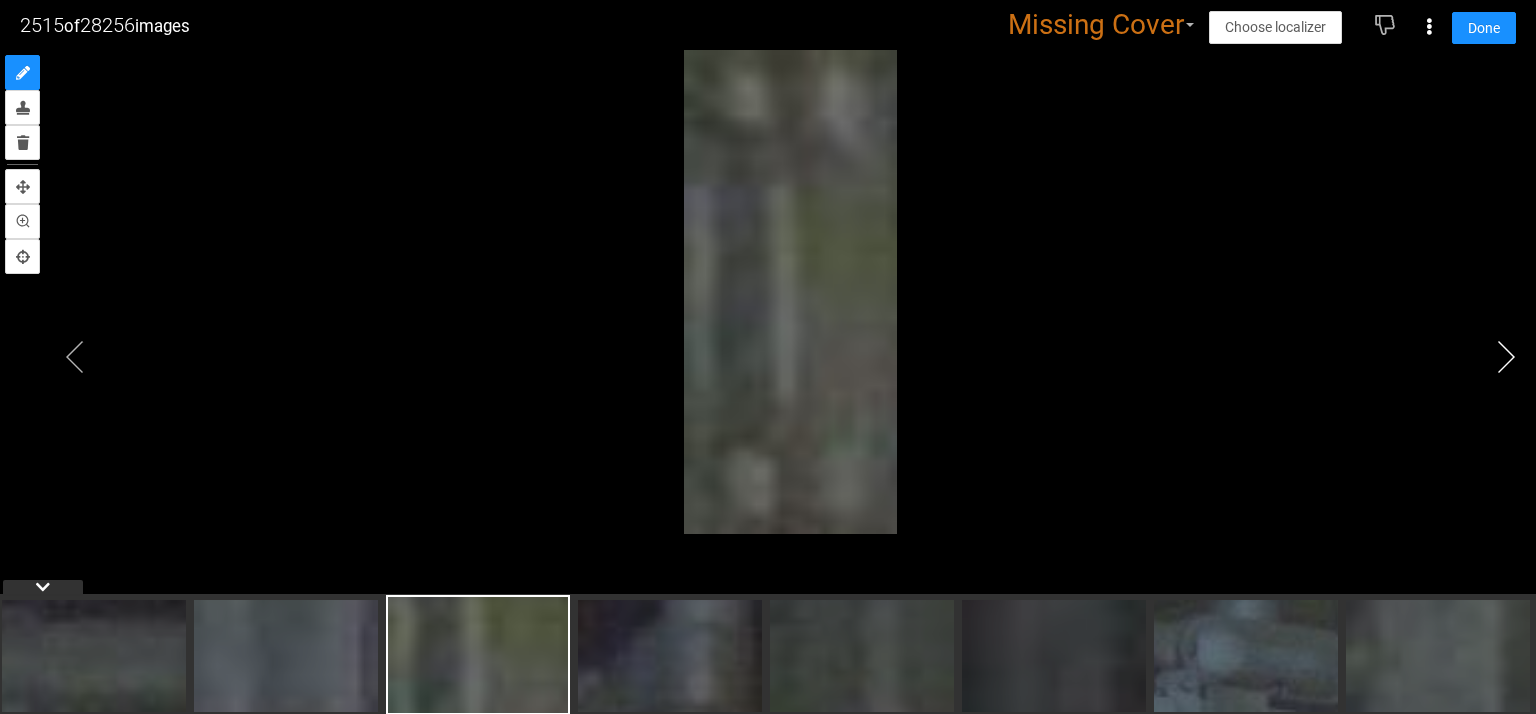 click at bounding box center (1506, 357) 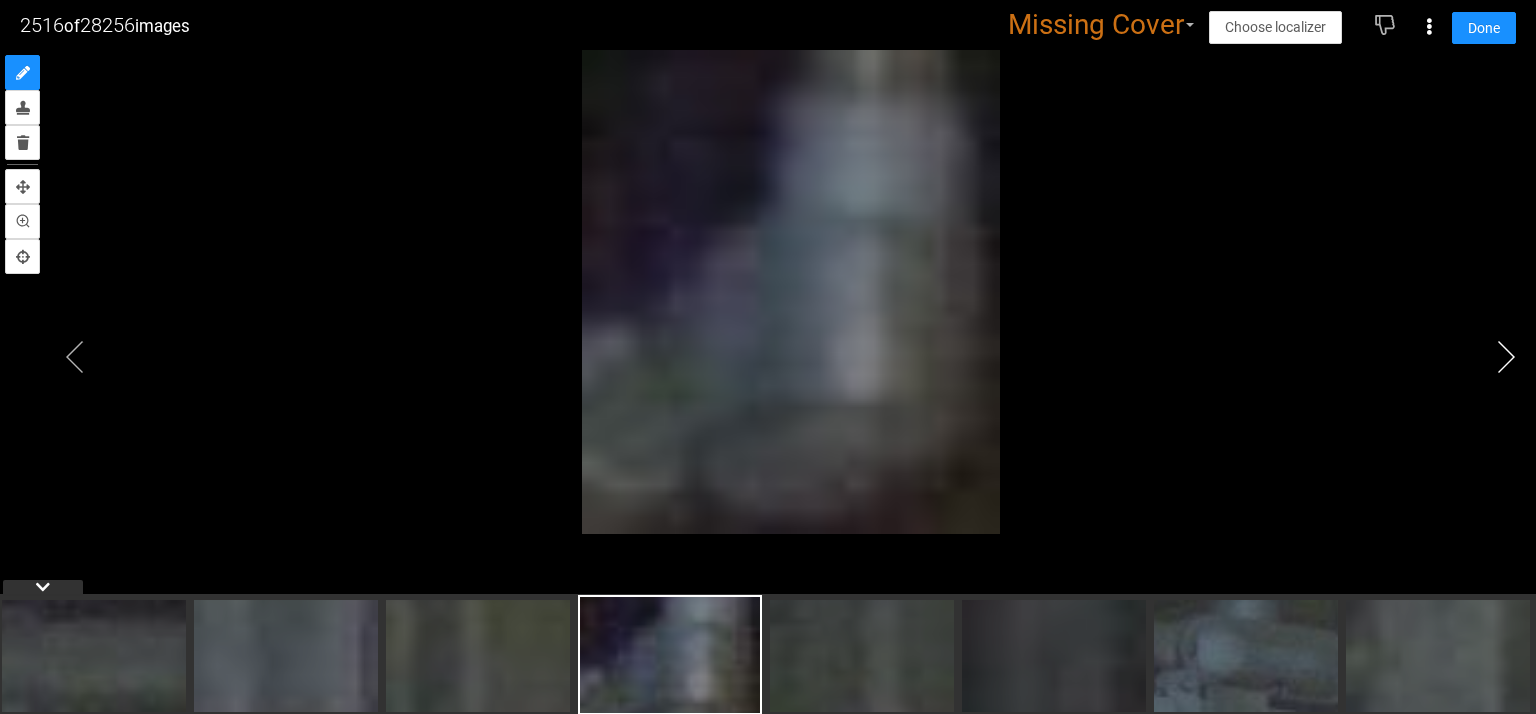 click at bounding box center (1506, 357) 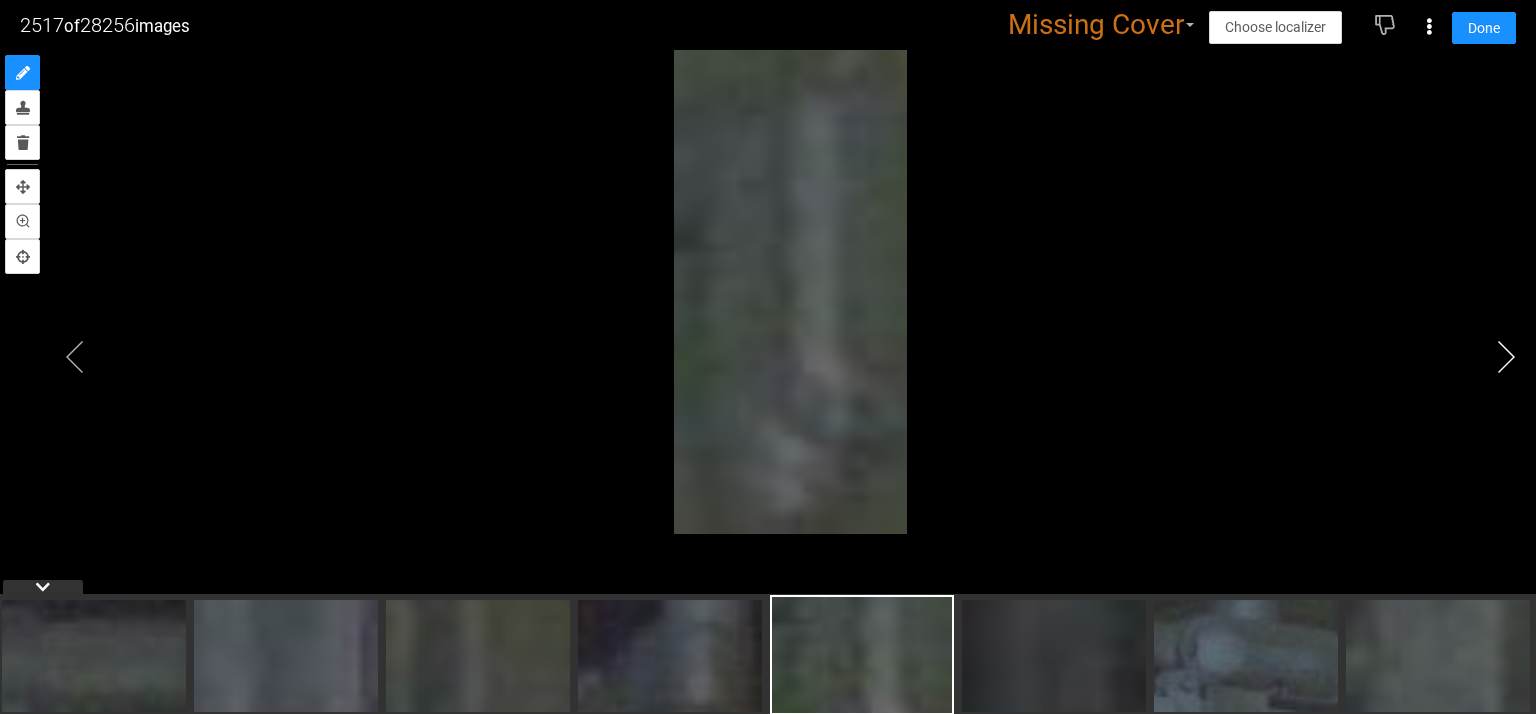 click at bounding box center [1506, 357] 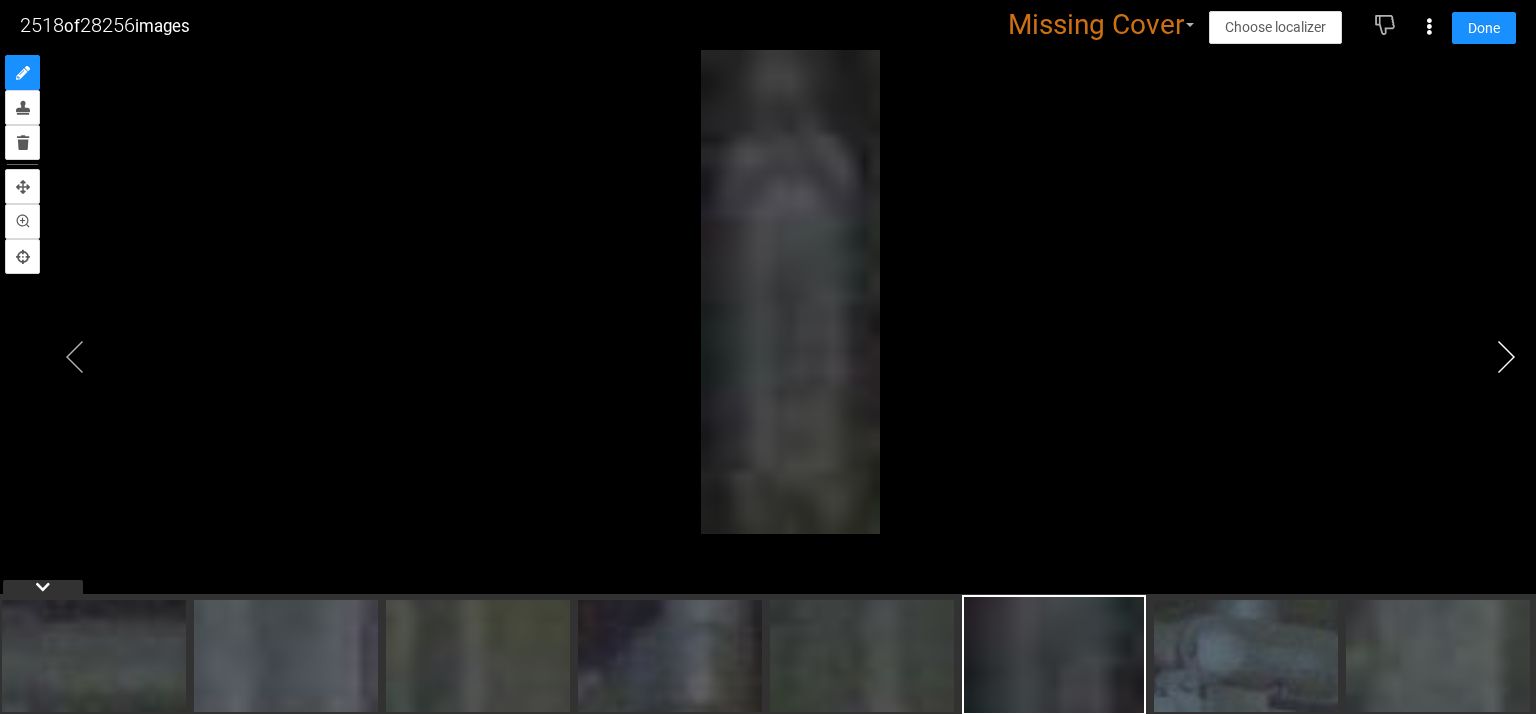 click at bounding box center [1506, 357] 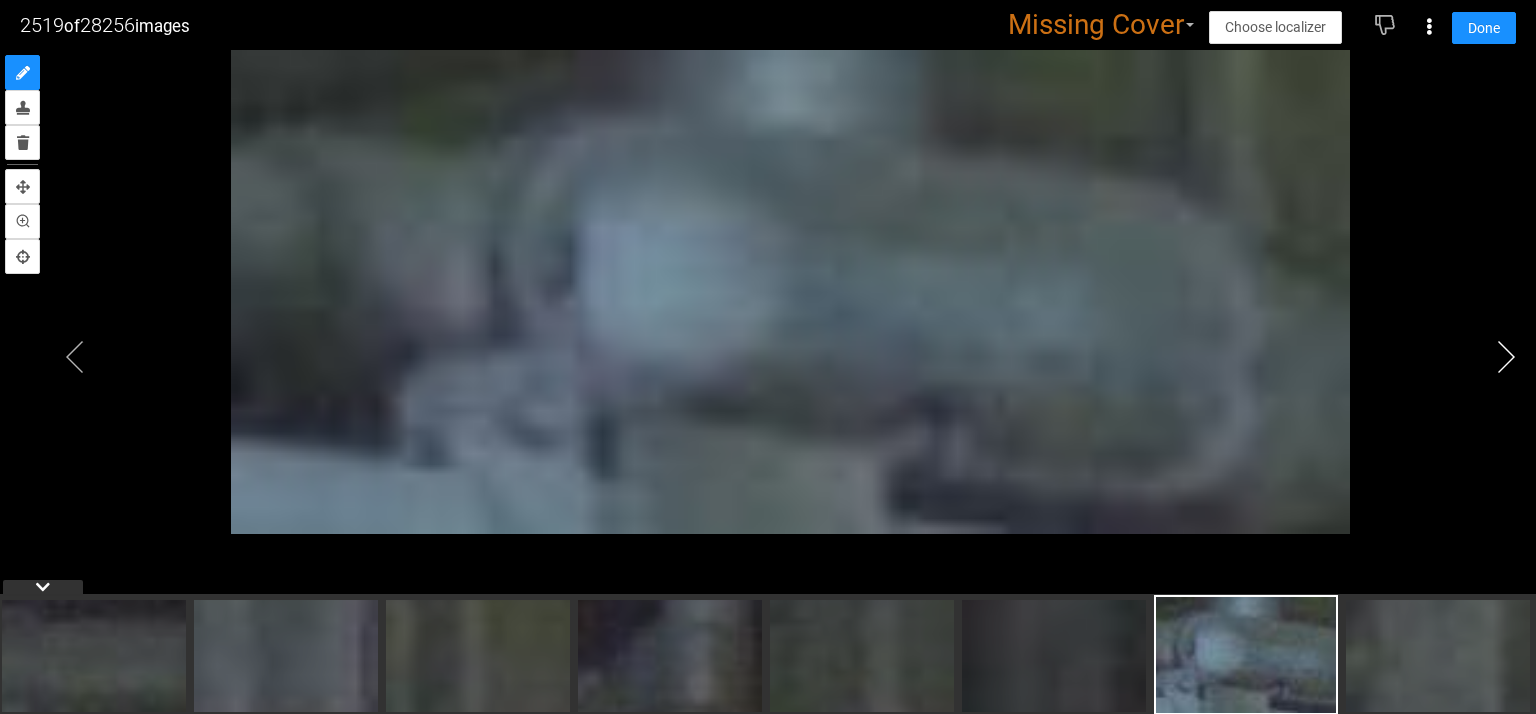 click at bounding box center [1506, 357] 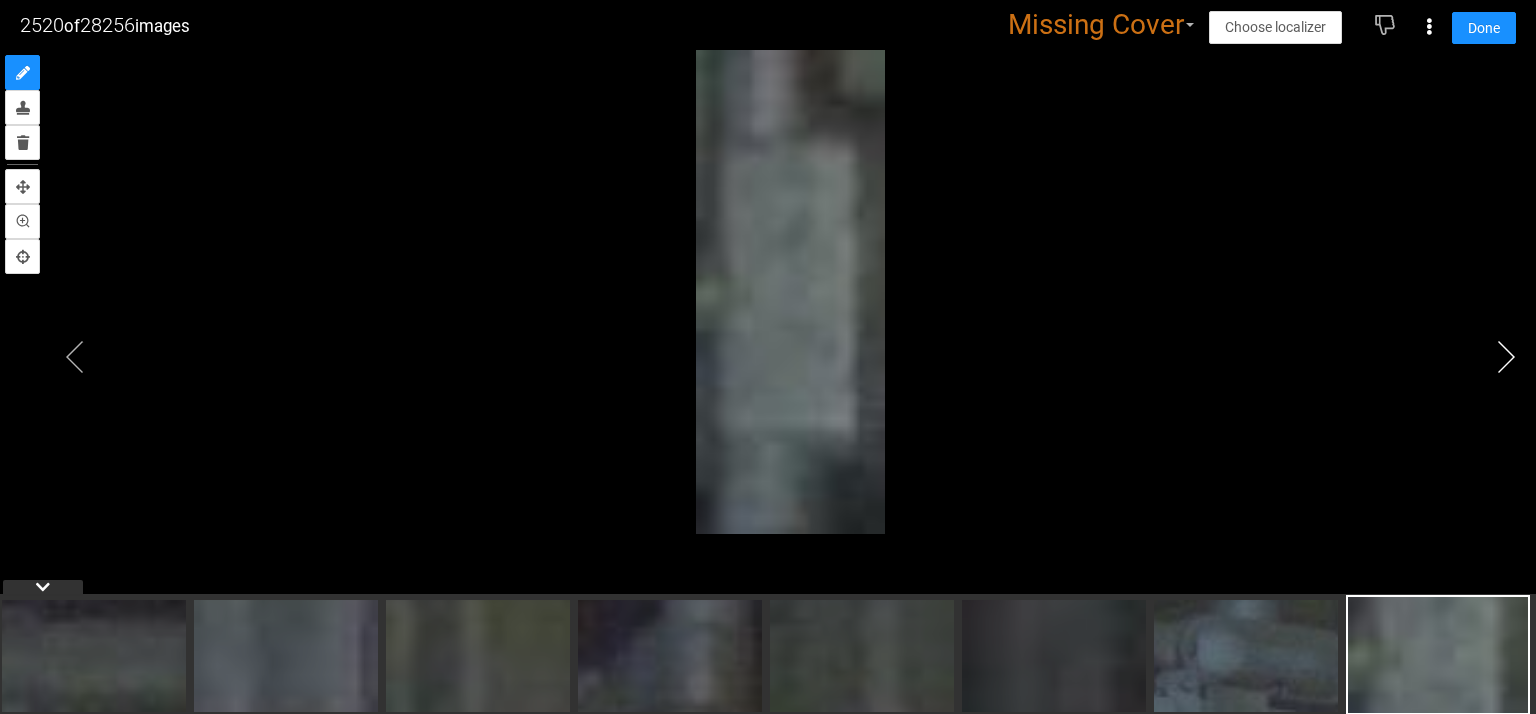 click at bounding box center (1506, 357) 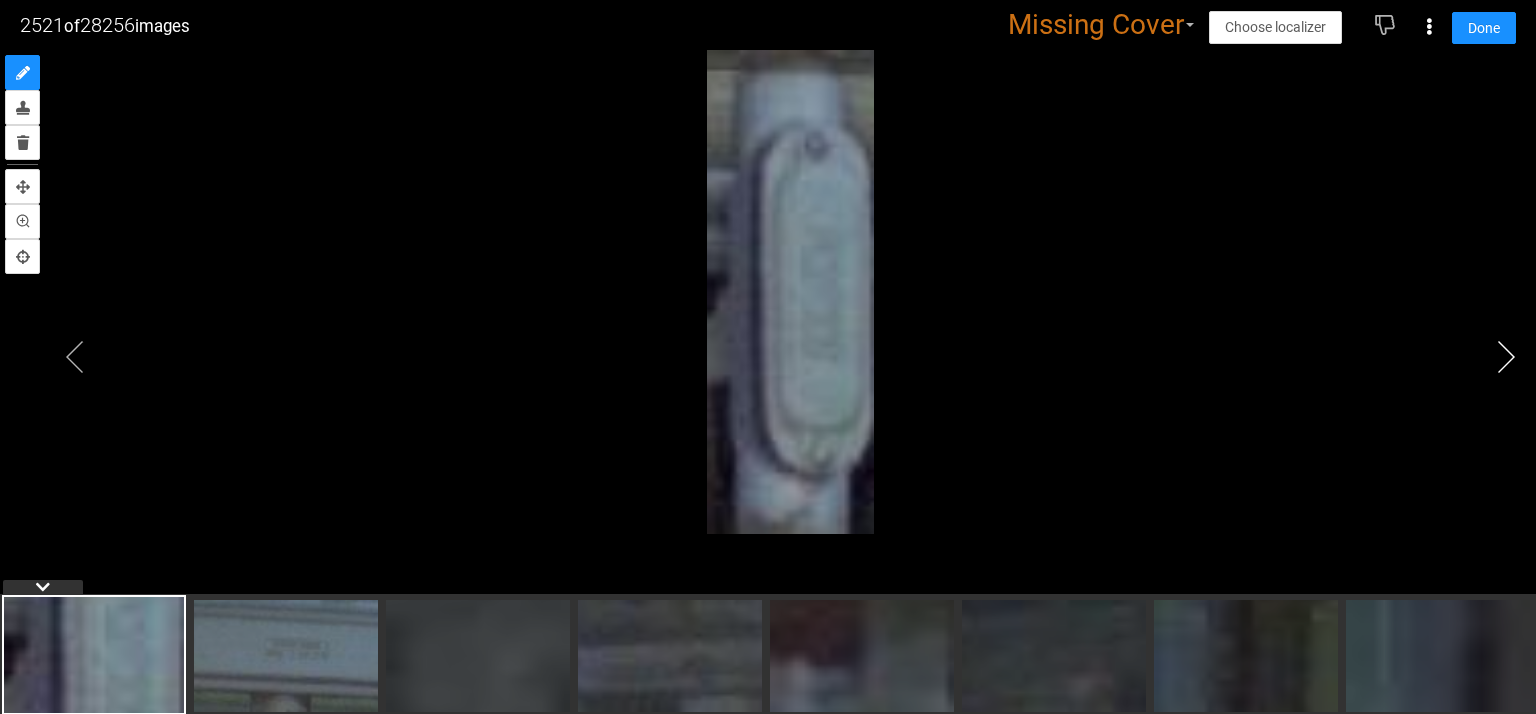 click at bounding box center (1506, 357) 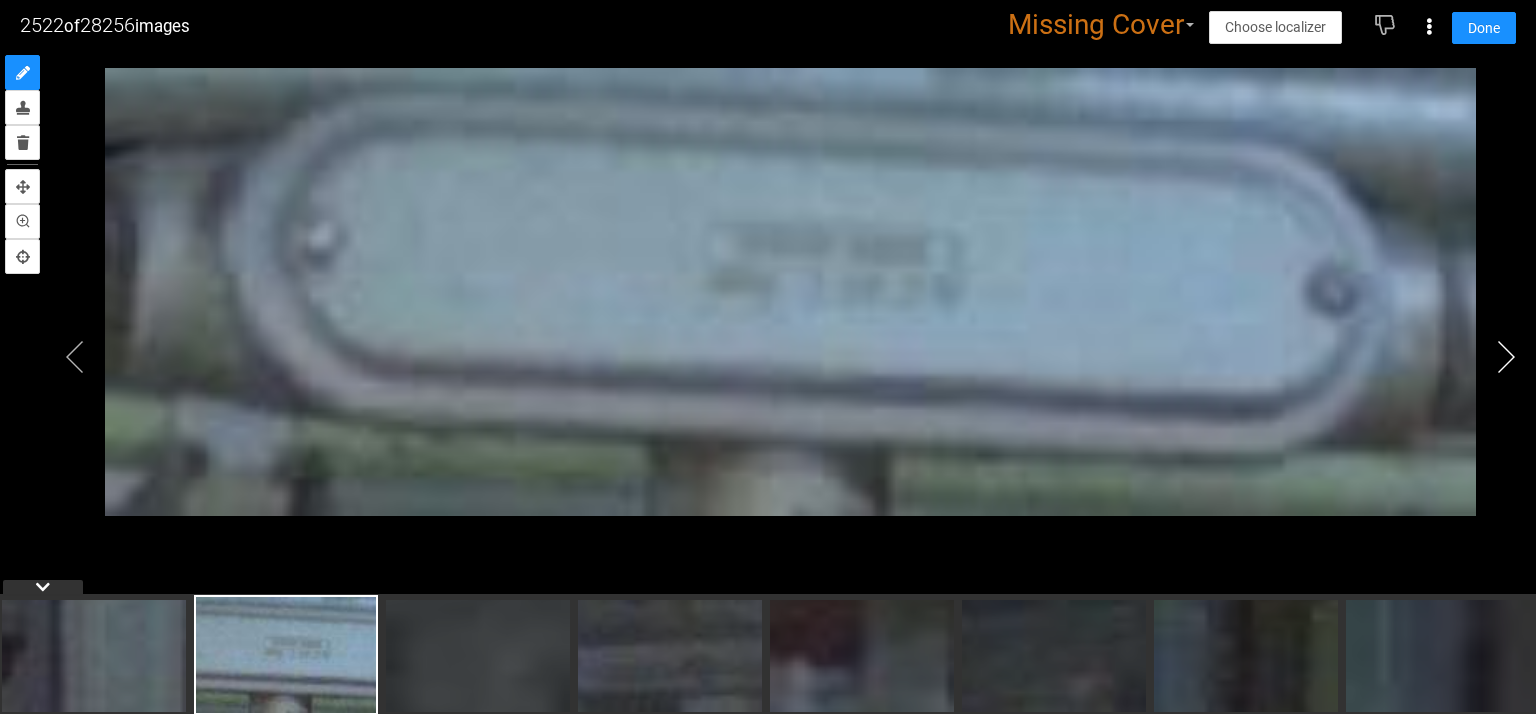 click at bounding box center (1506, 357) 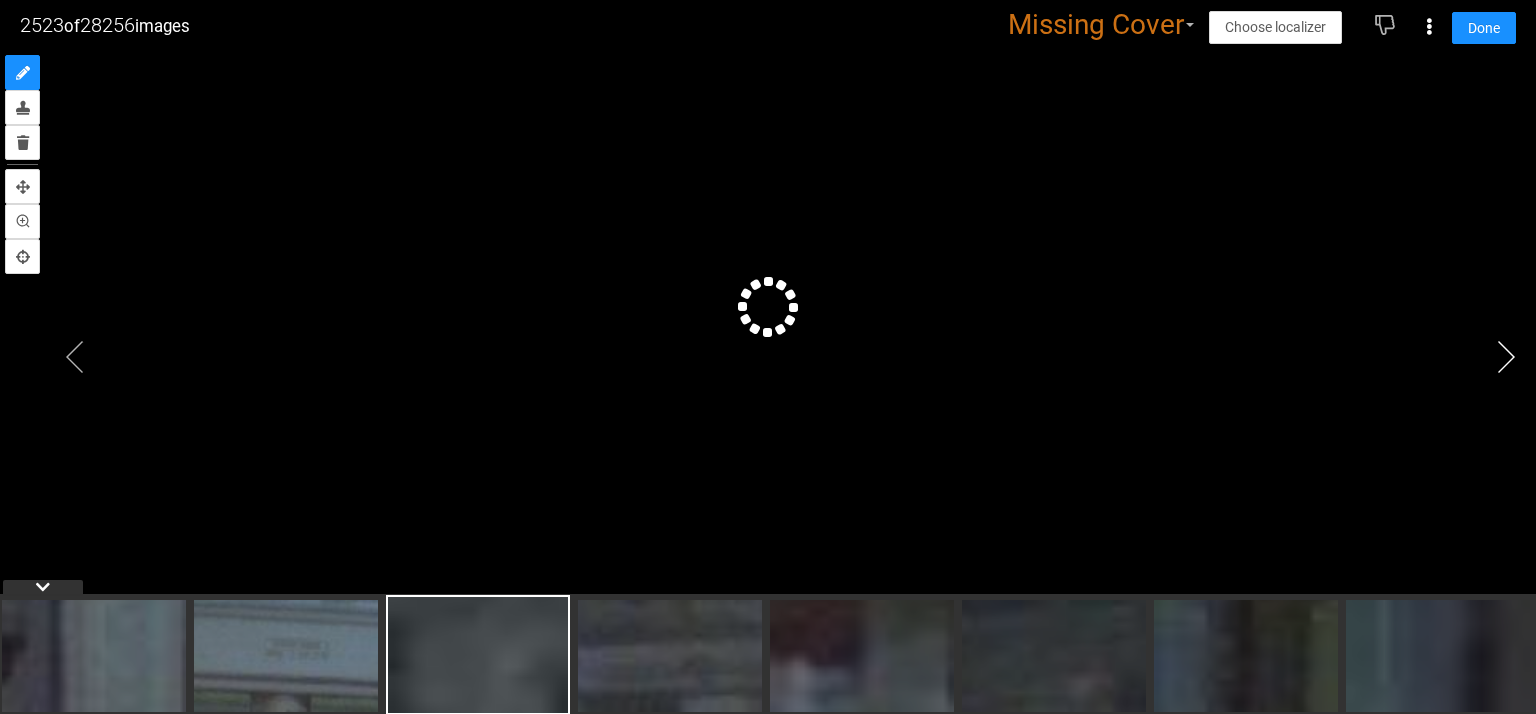 click at bounding box center (1506, 357) 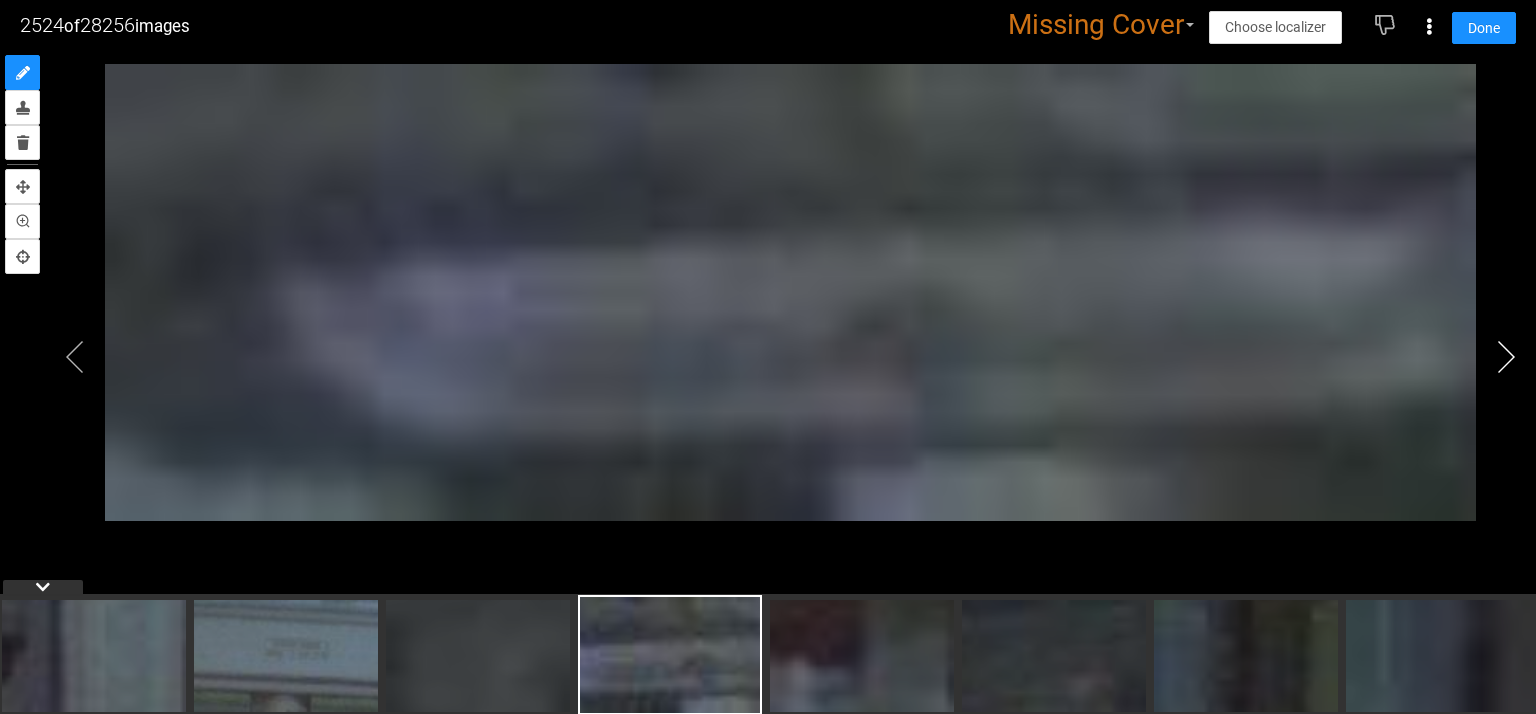 click at bounding box center [1506, 357] 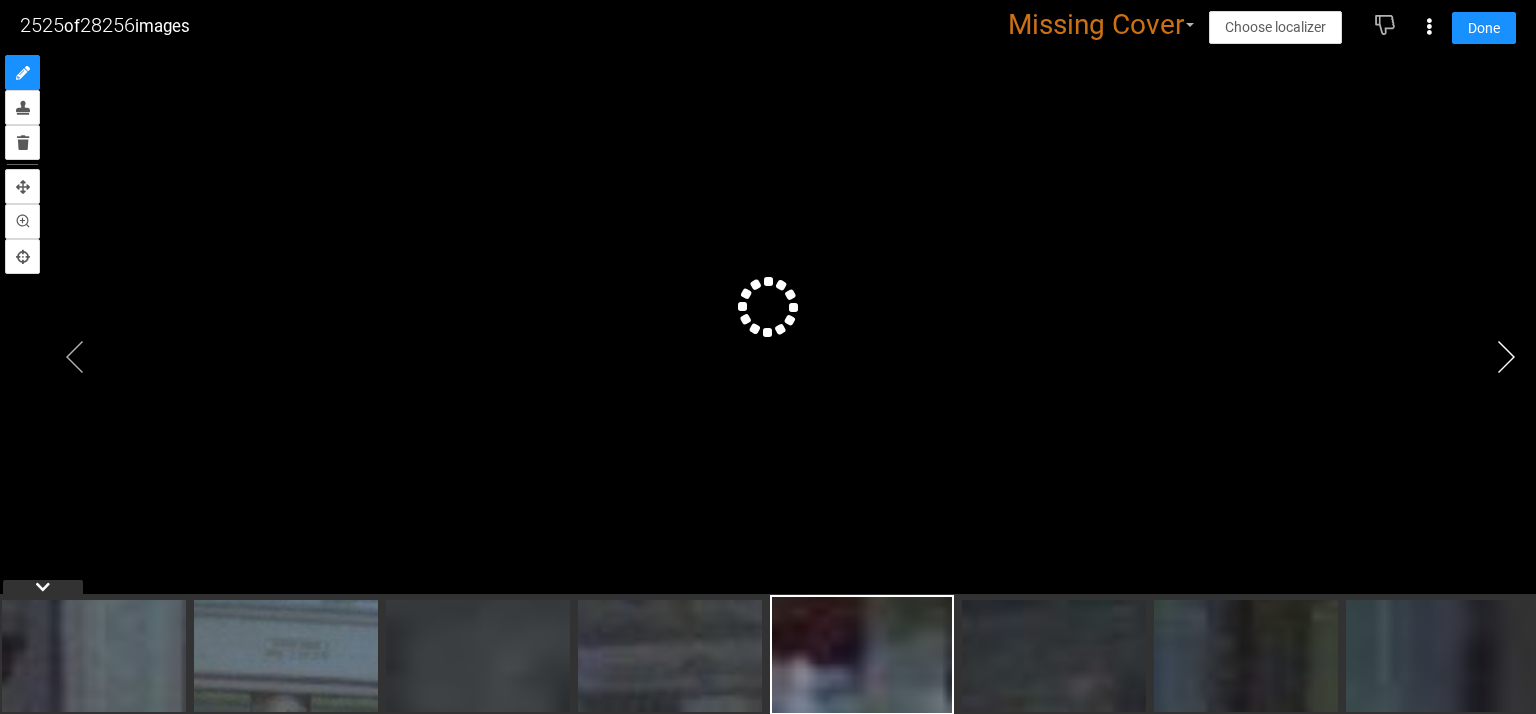 click at bounding box center [1506, 357] 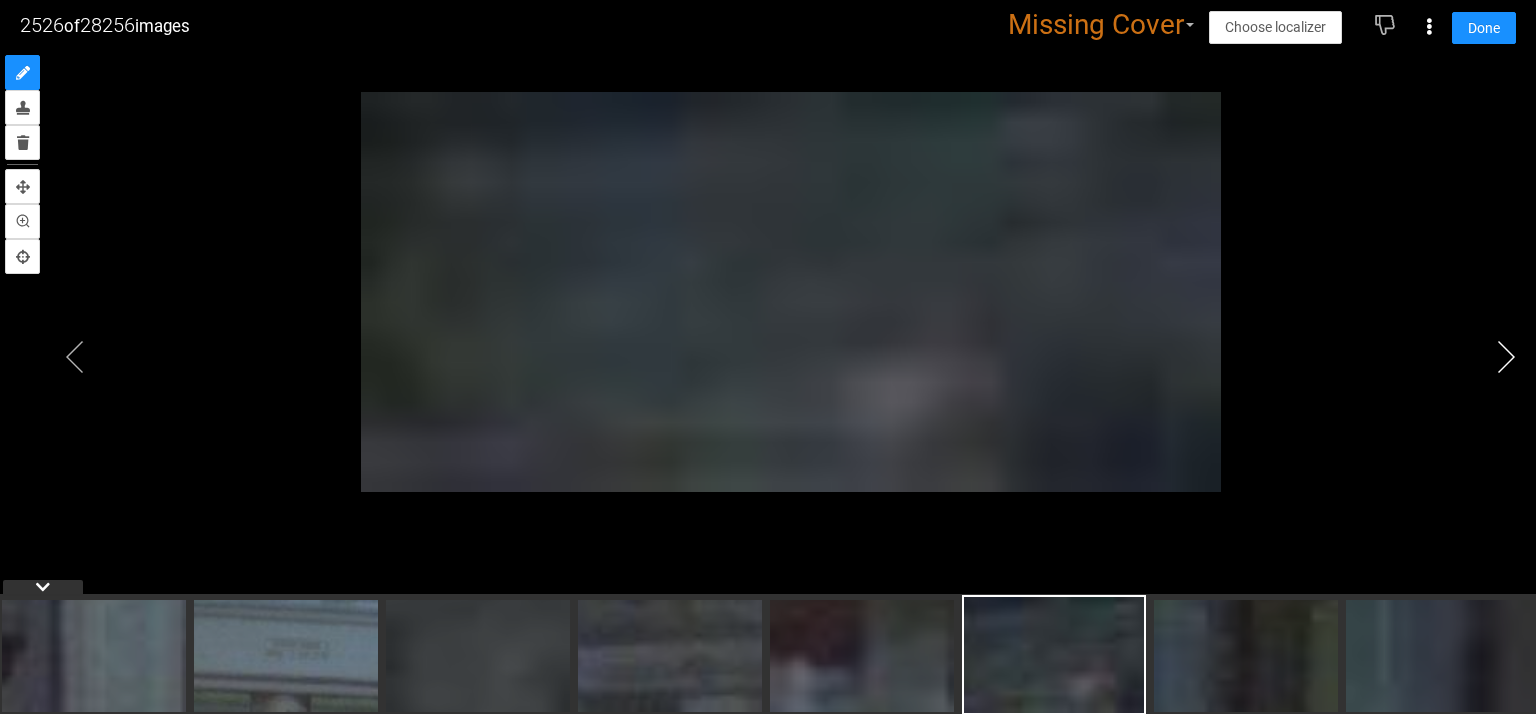 click at bounding box center (1506, 357) 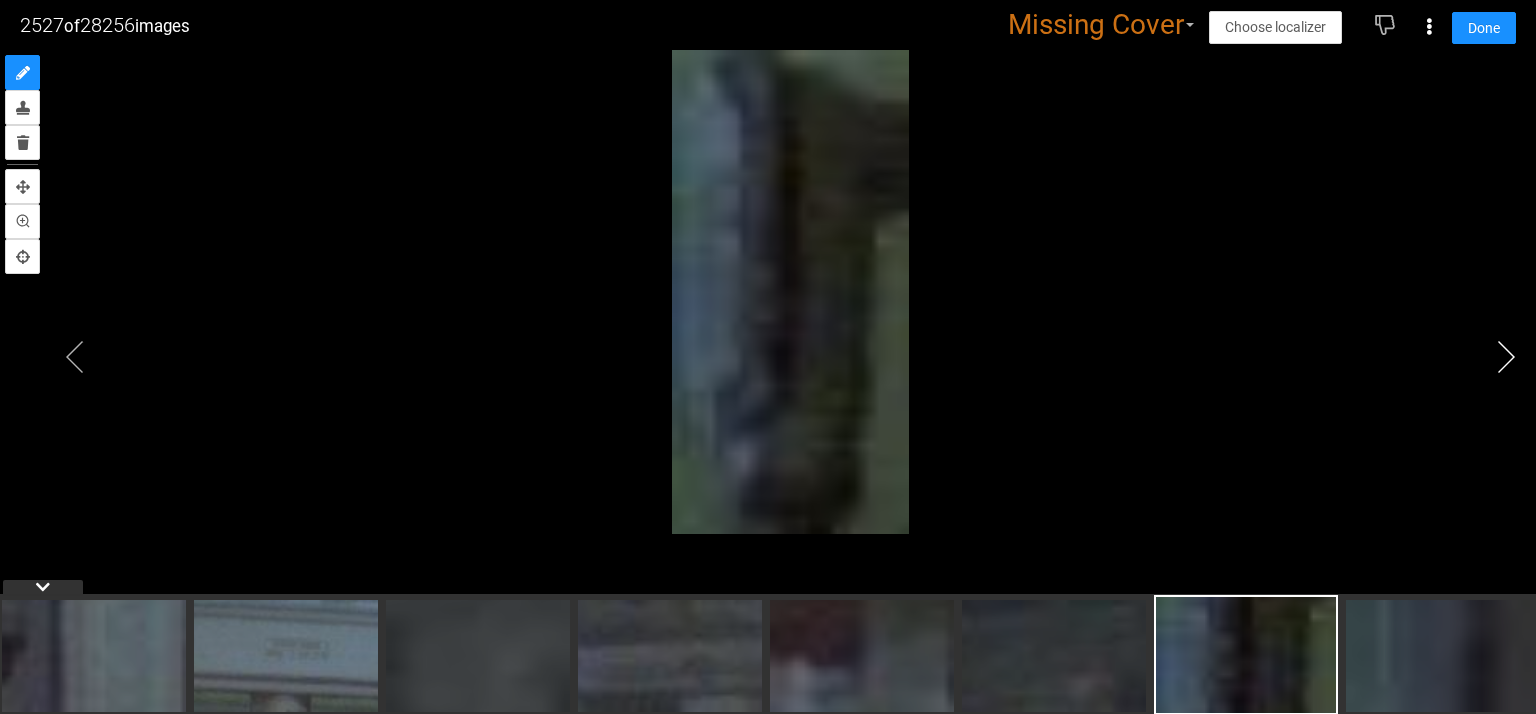 click at bounding box center [1506, 357] 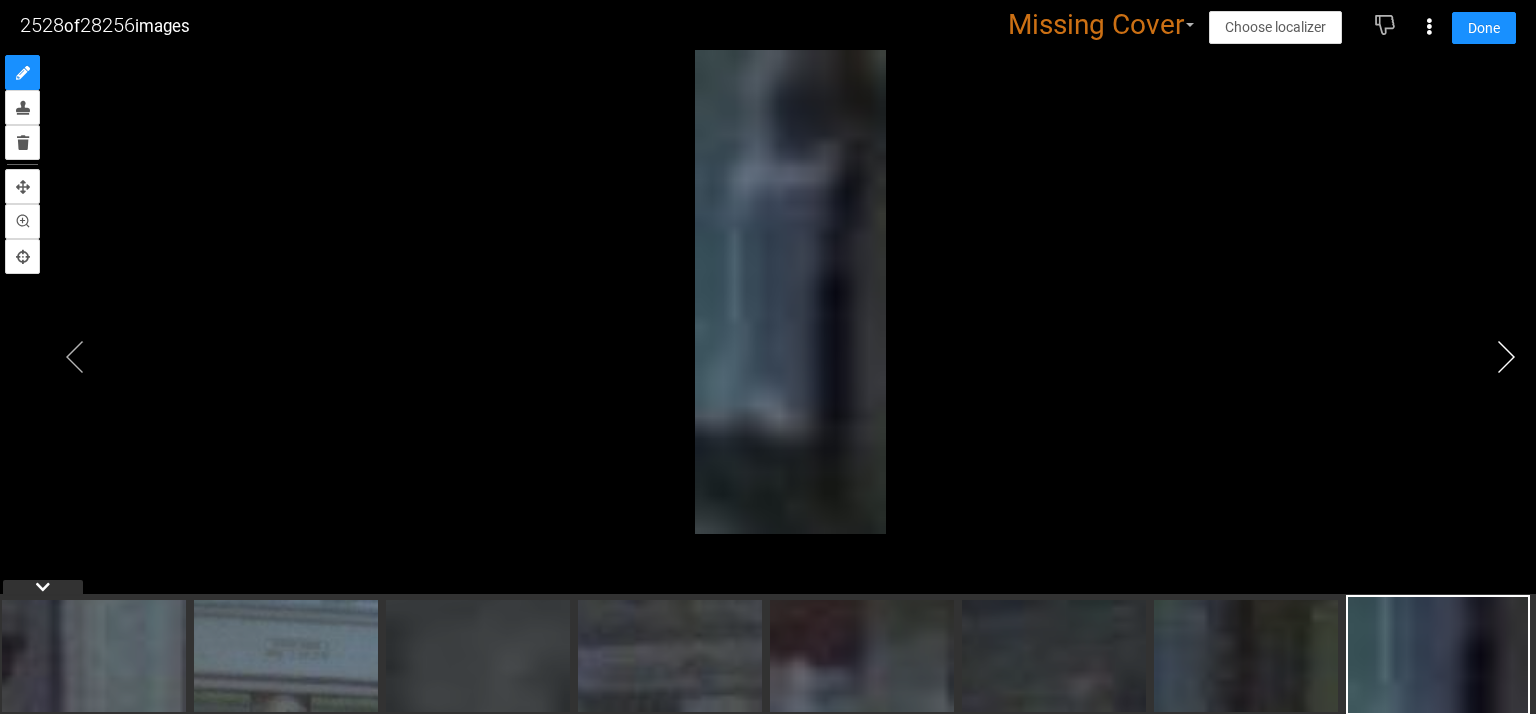 click at bounding box center [1506, 357] 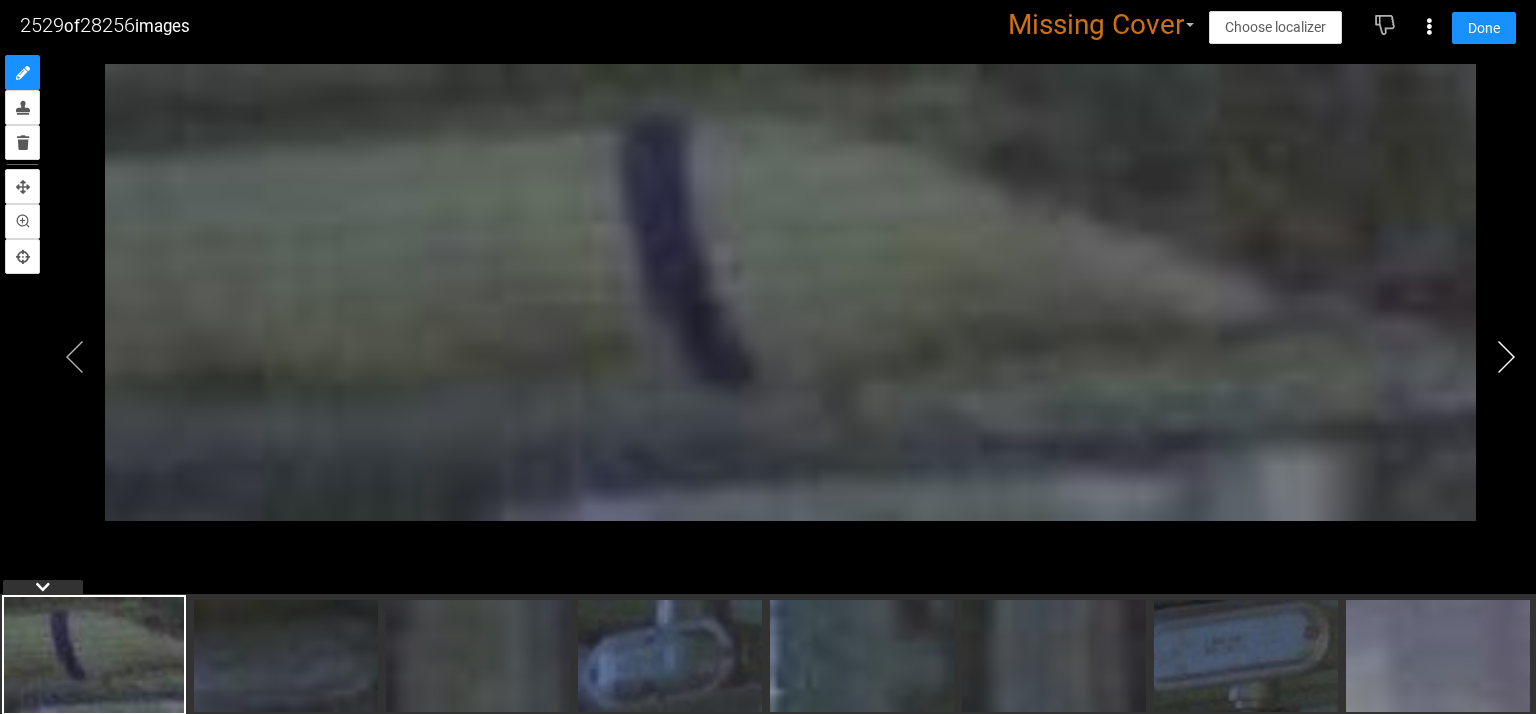 click at bounding box center [1506, 357] 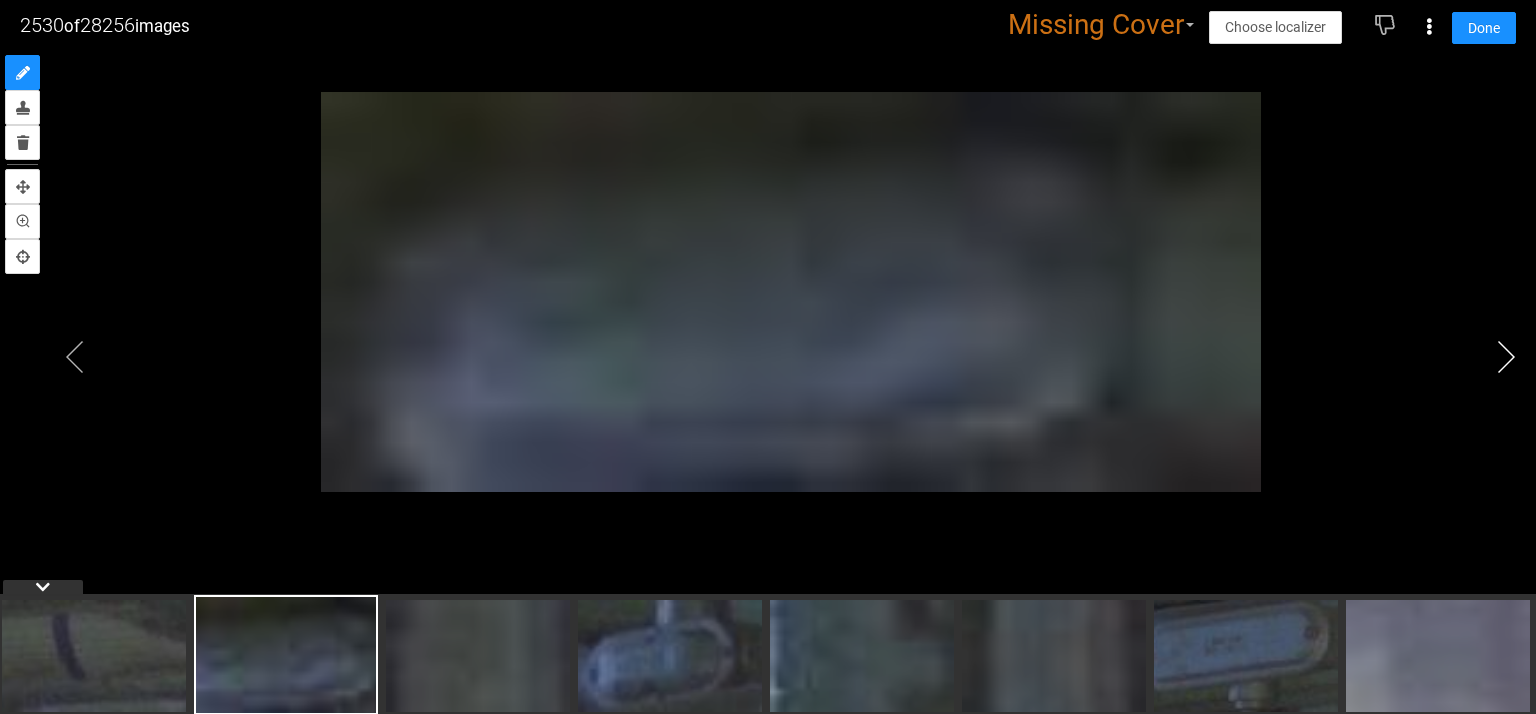 click at bounding box center (1506, 357) 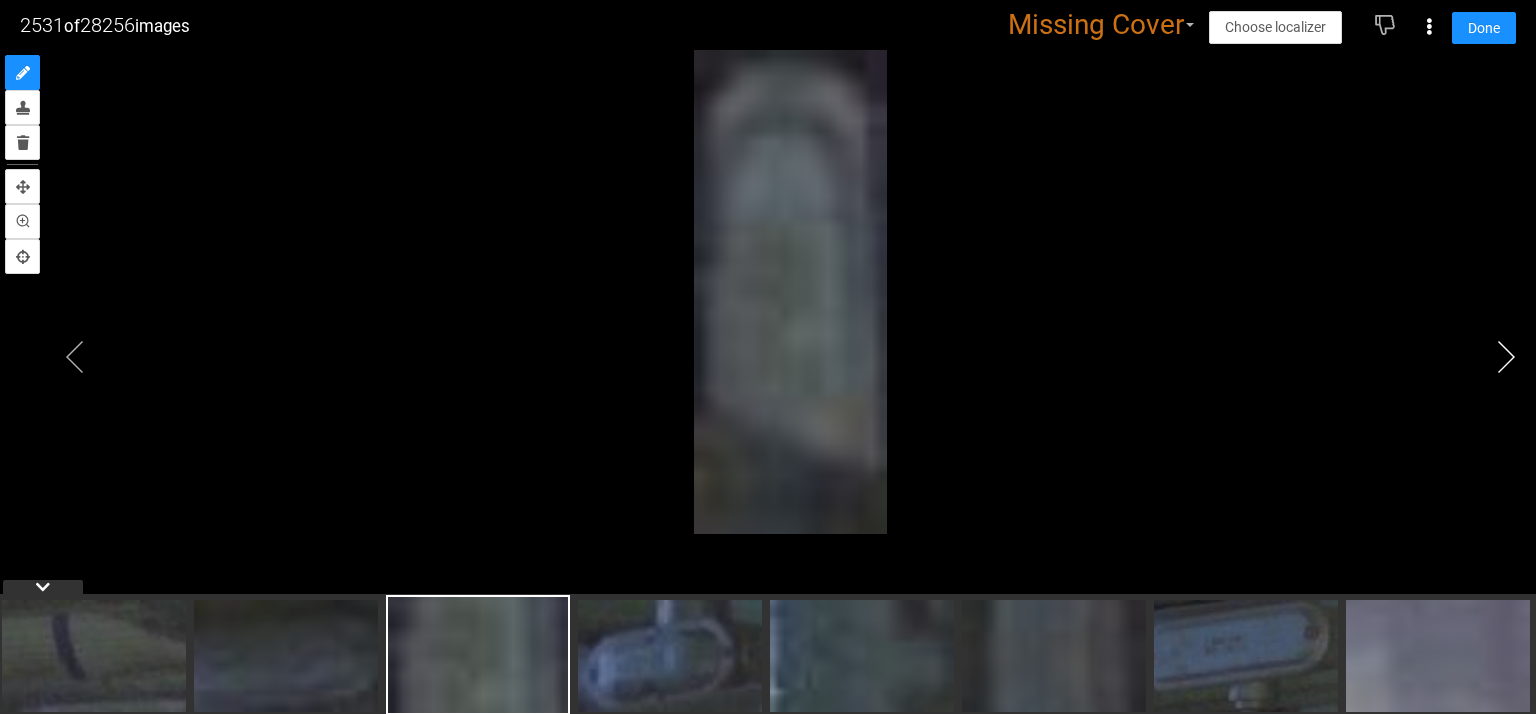 click at bounding box center (1506, 357) 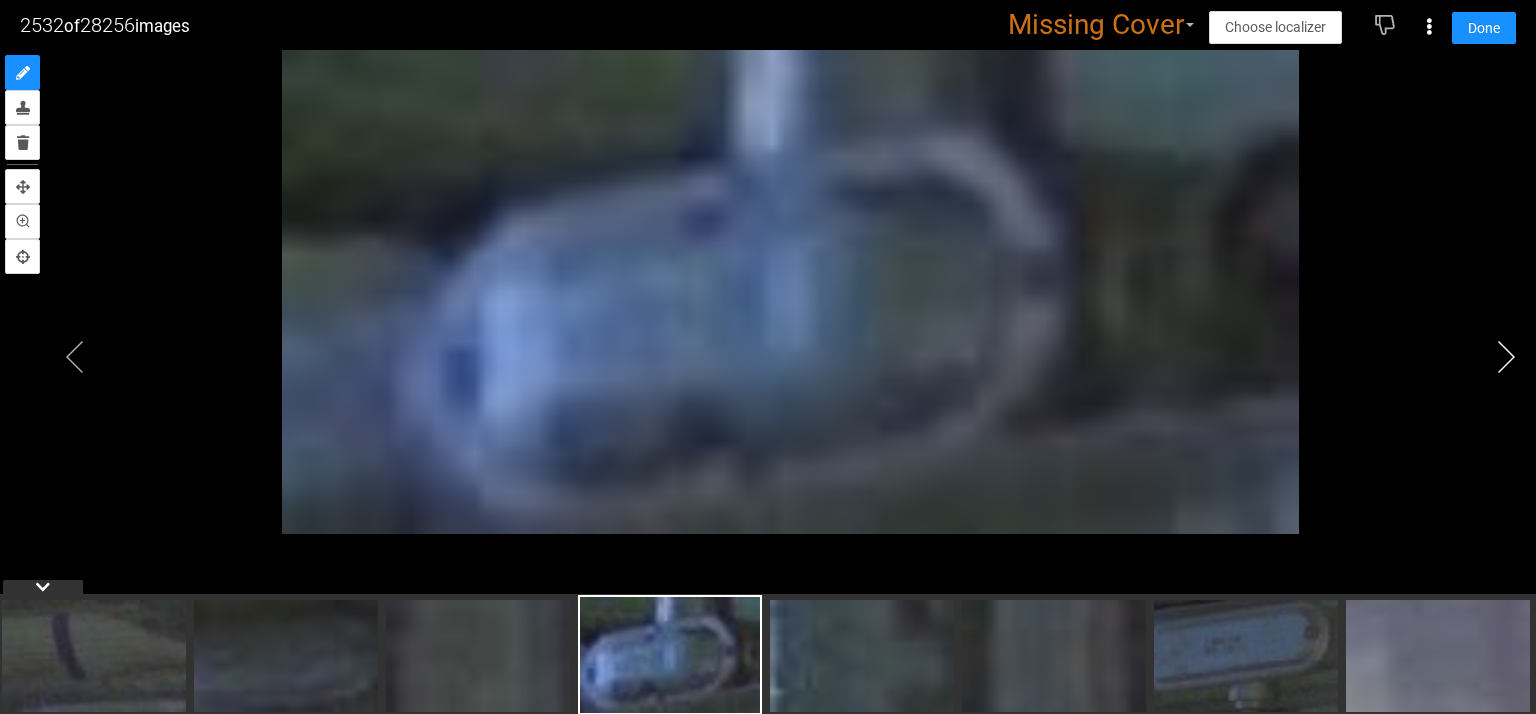 click at bounding box center (1506, 357) 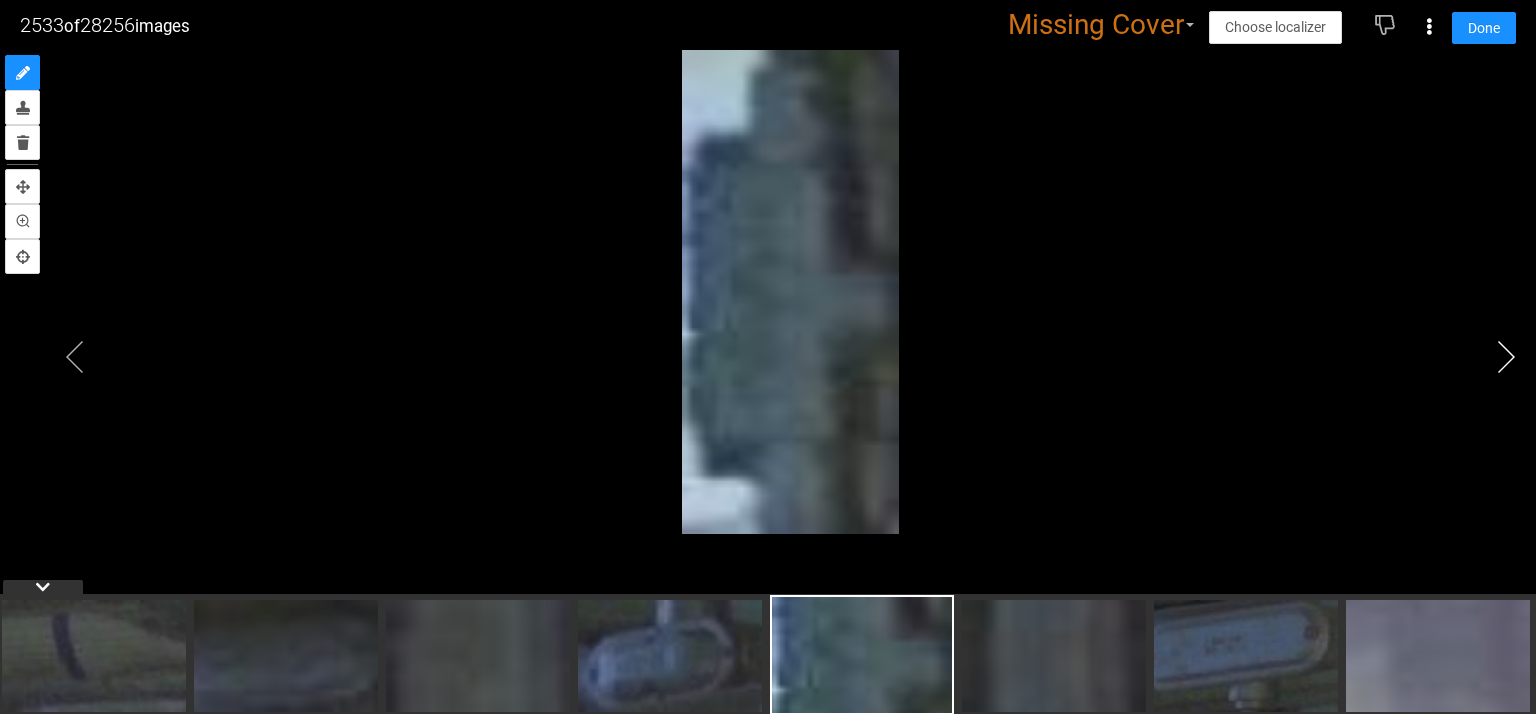 click at bounding box center (1506, 357) 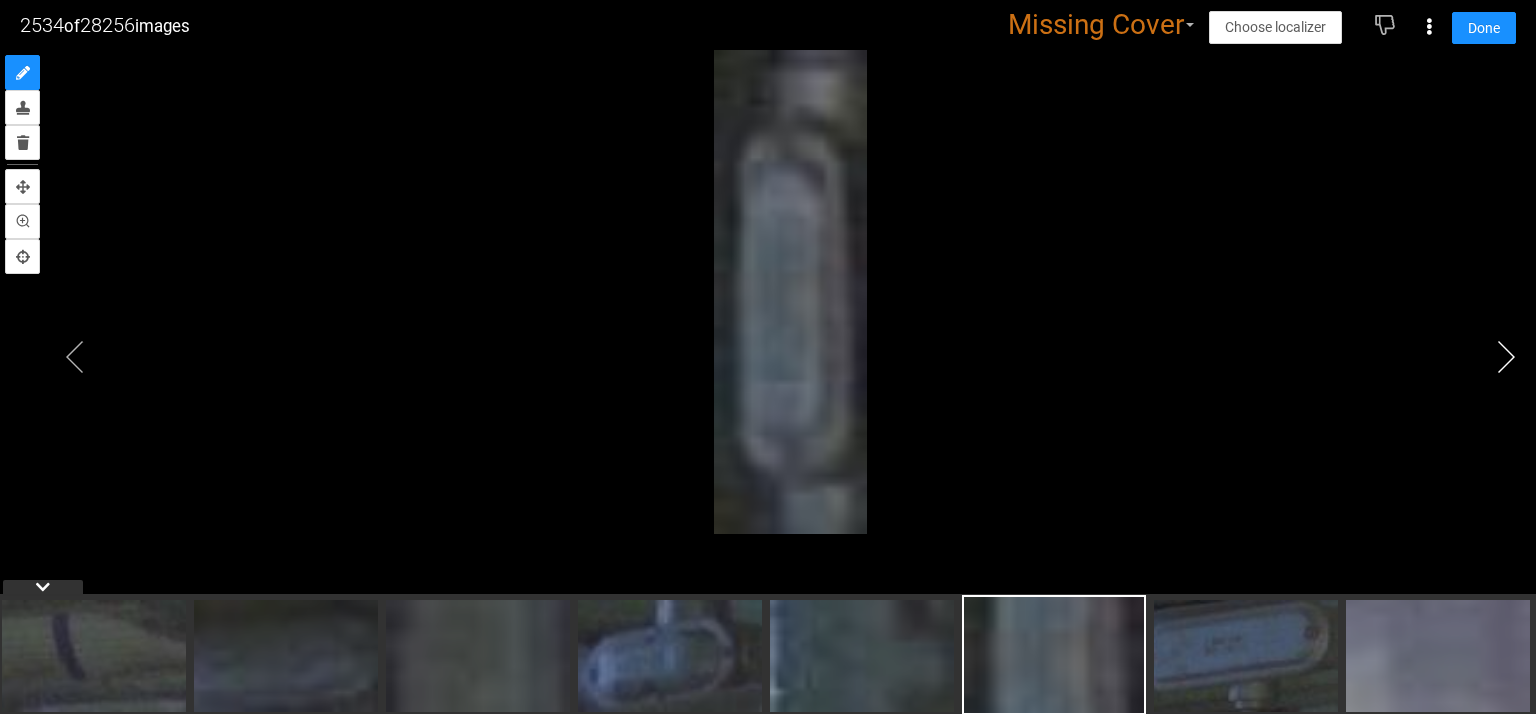 click at bounding box center [1506, 357] 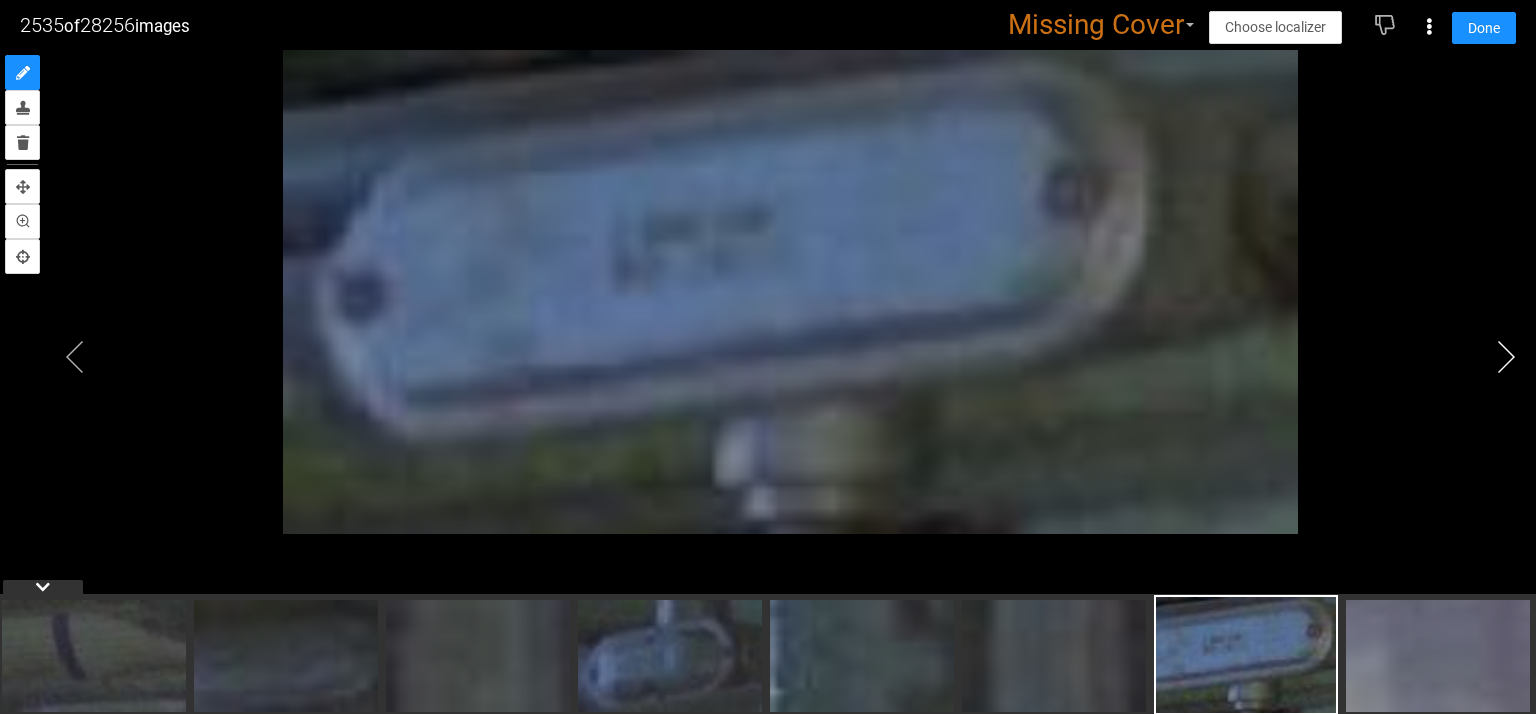 click at bounding box center [1506, 357] 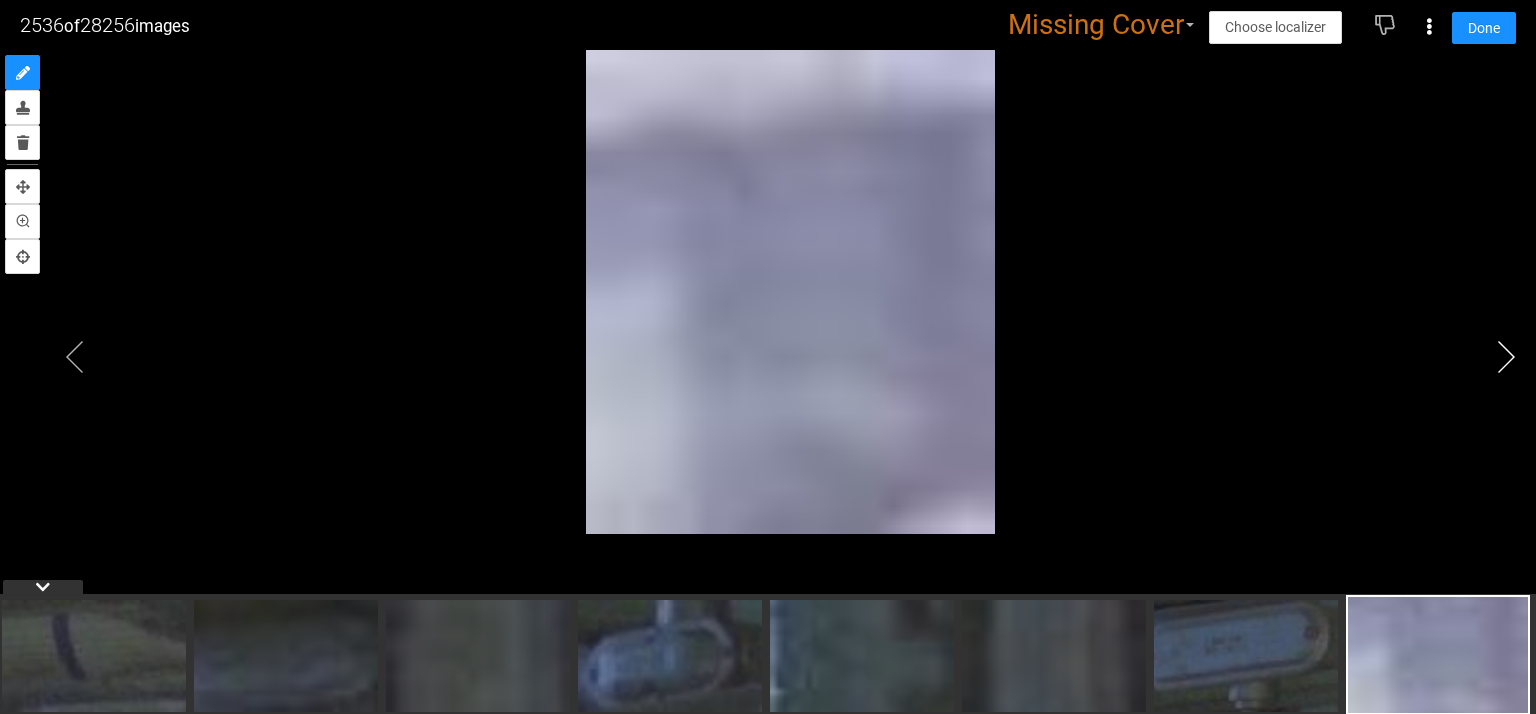 click at bounding box center (1506, 357) 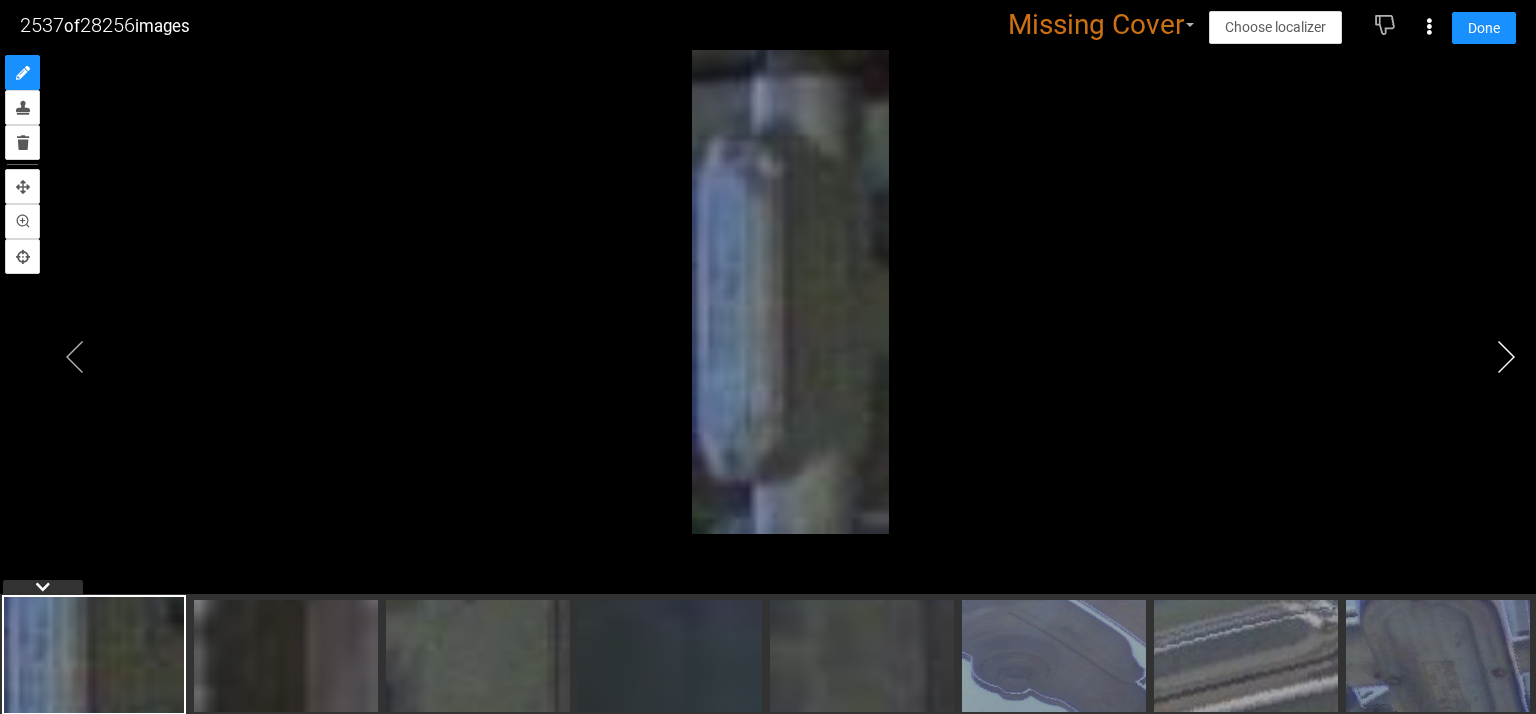 click at bounding box center (1506, 357) 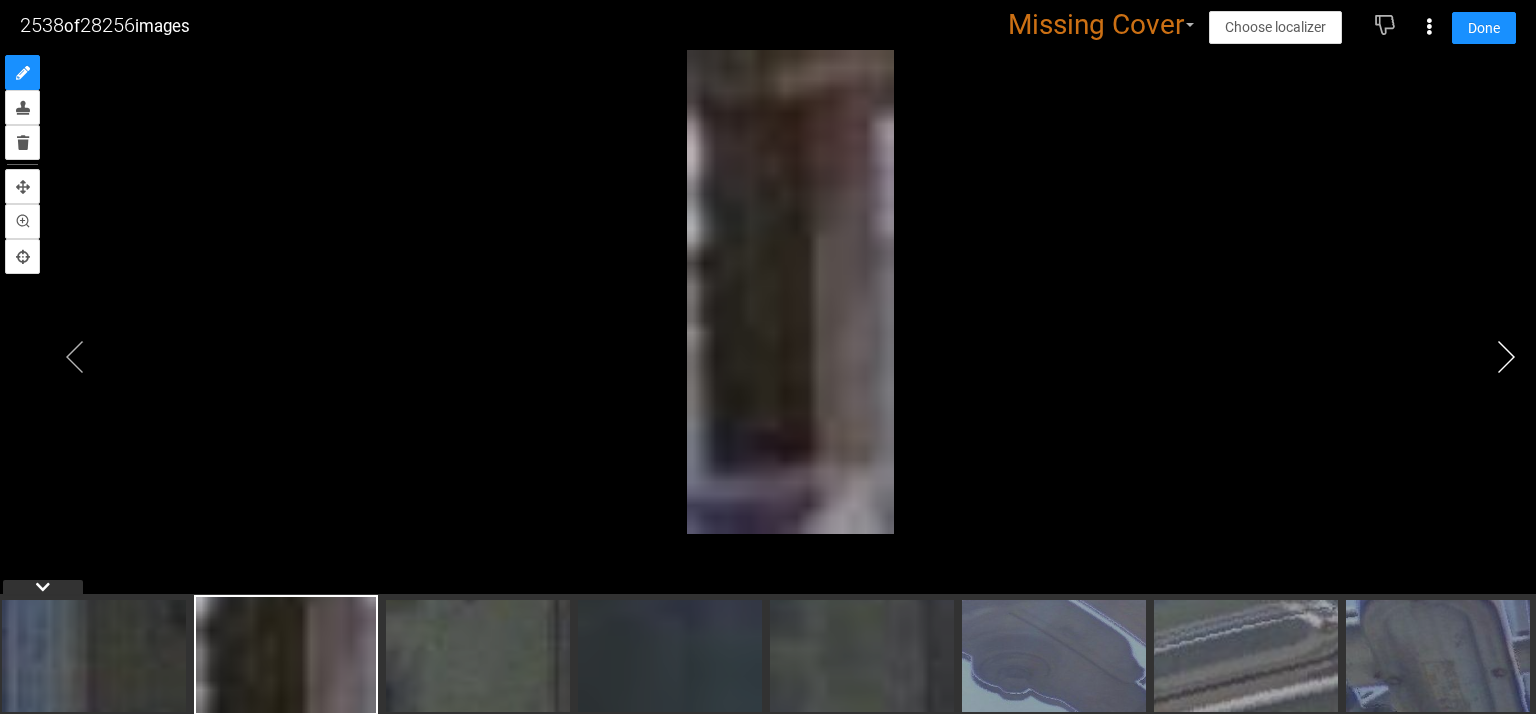 click at bounding box center [1506, 357] 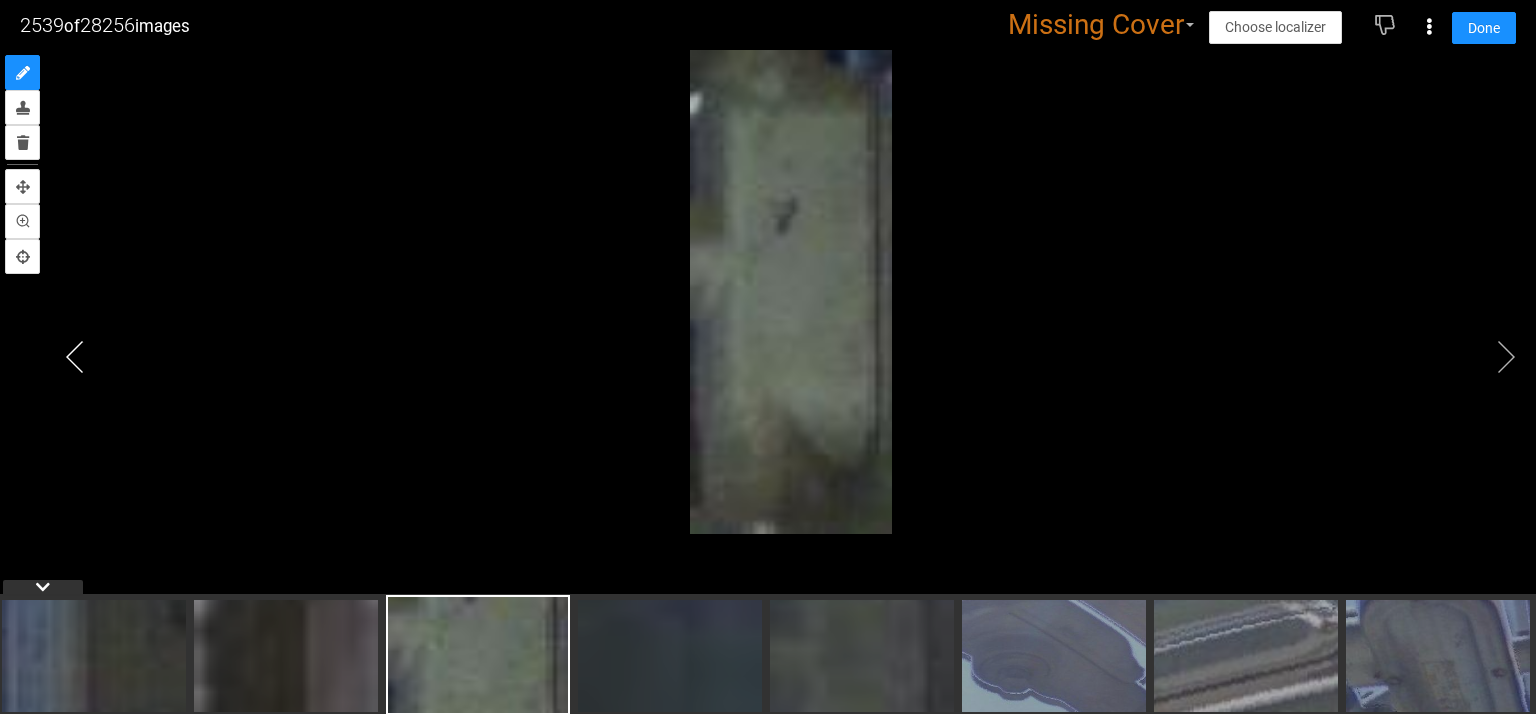 click at bounding box center [75, 357] 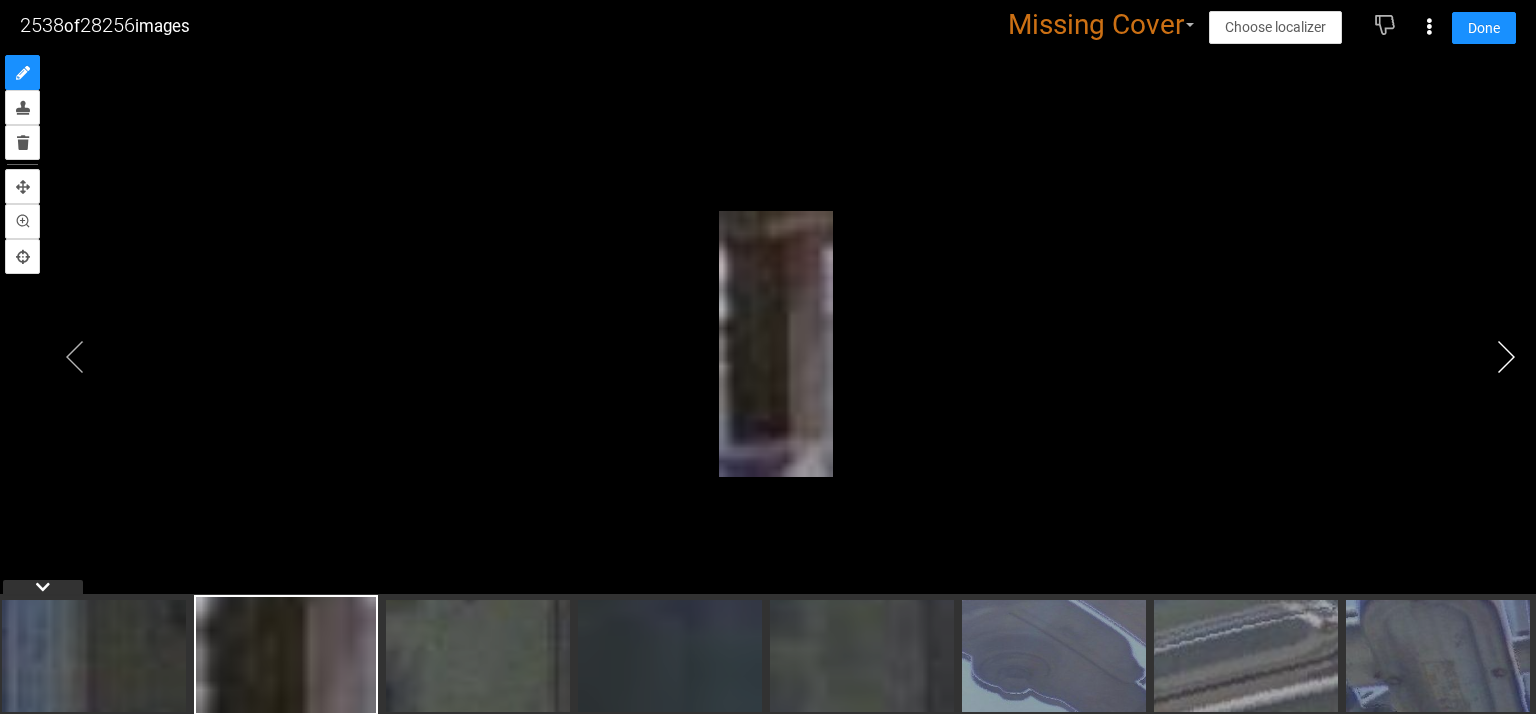 click at bounding box center (1506, 357) 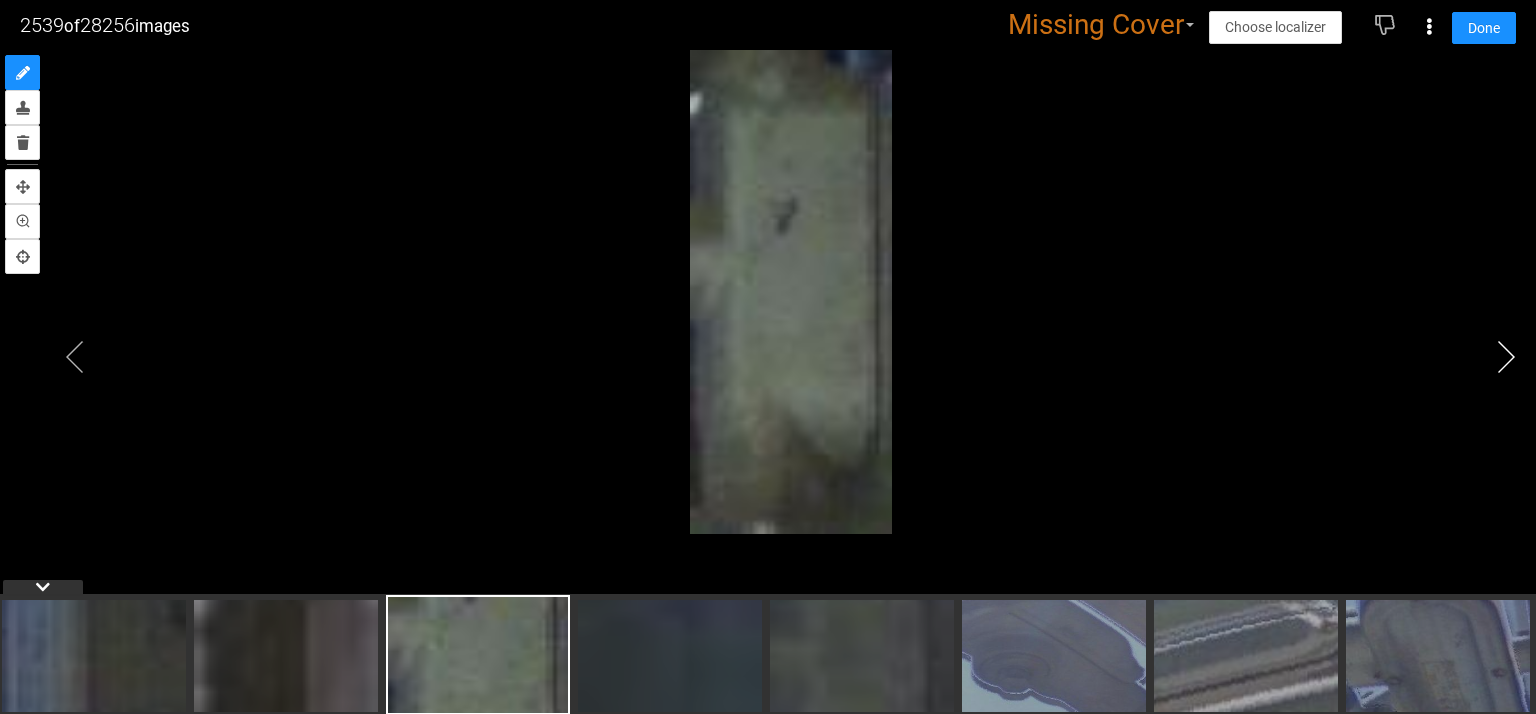 click at bounding box center [1506, 357] 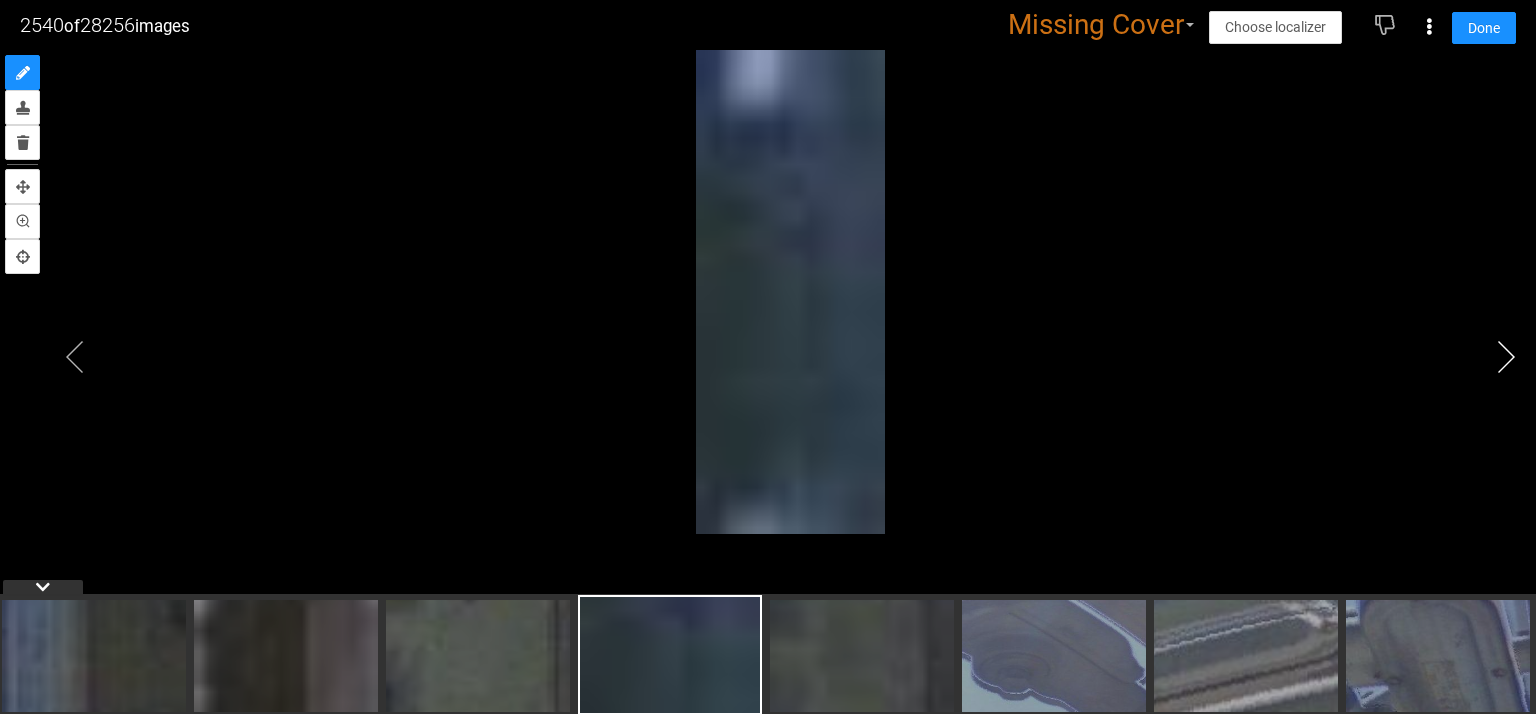 click at bounding box center [1506, 357] 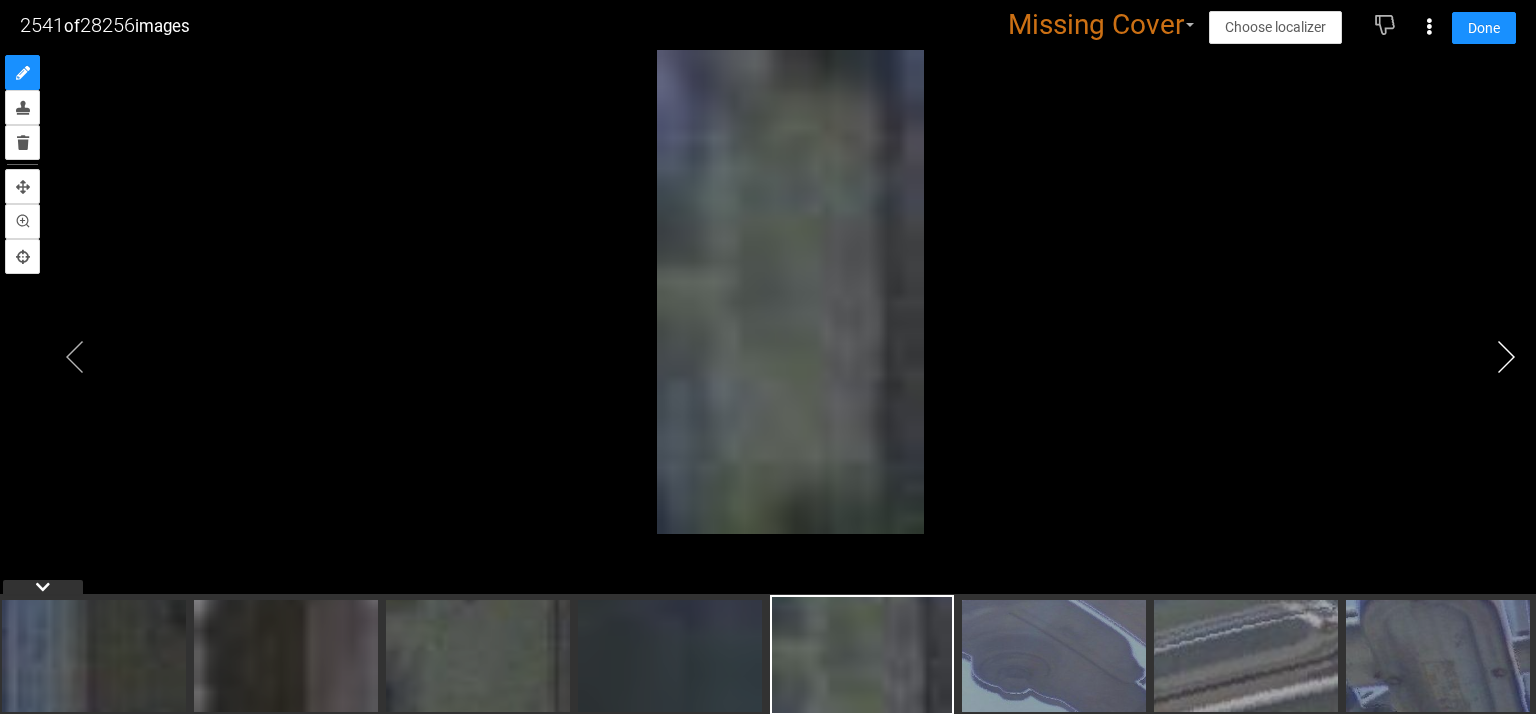 click at bounding box center [1506, 357] 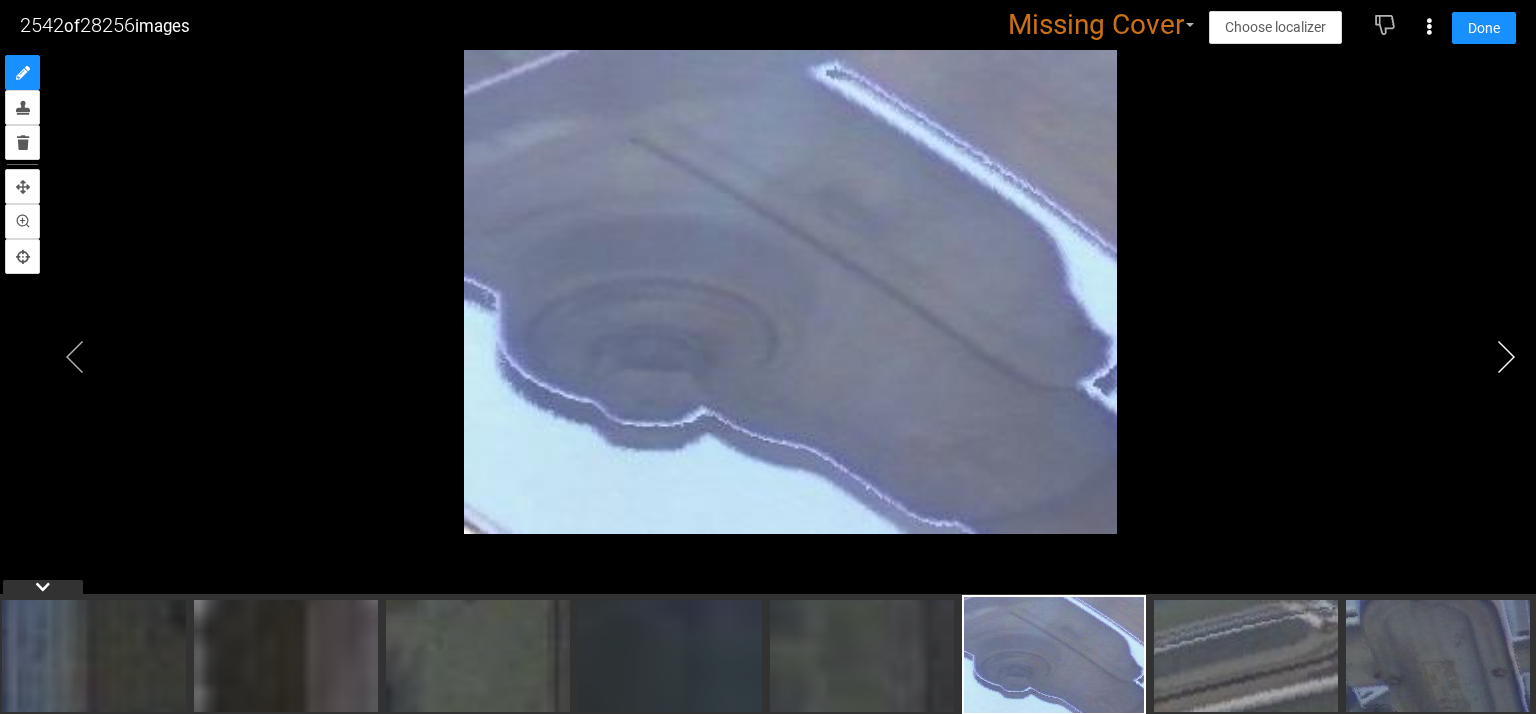 click at bounding box center (1506, 357) 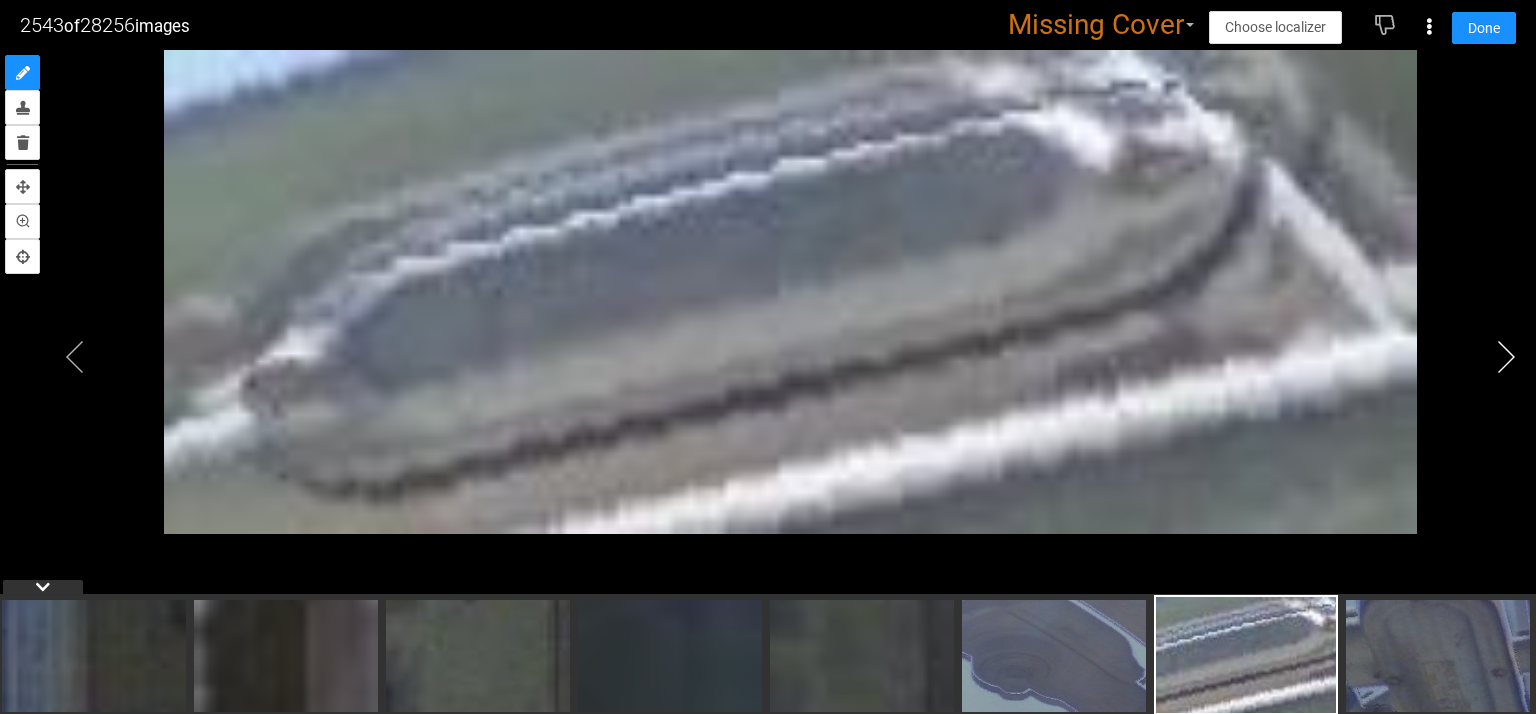 click at bounding box center (1506, 357) 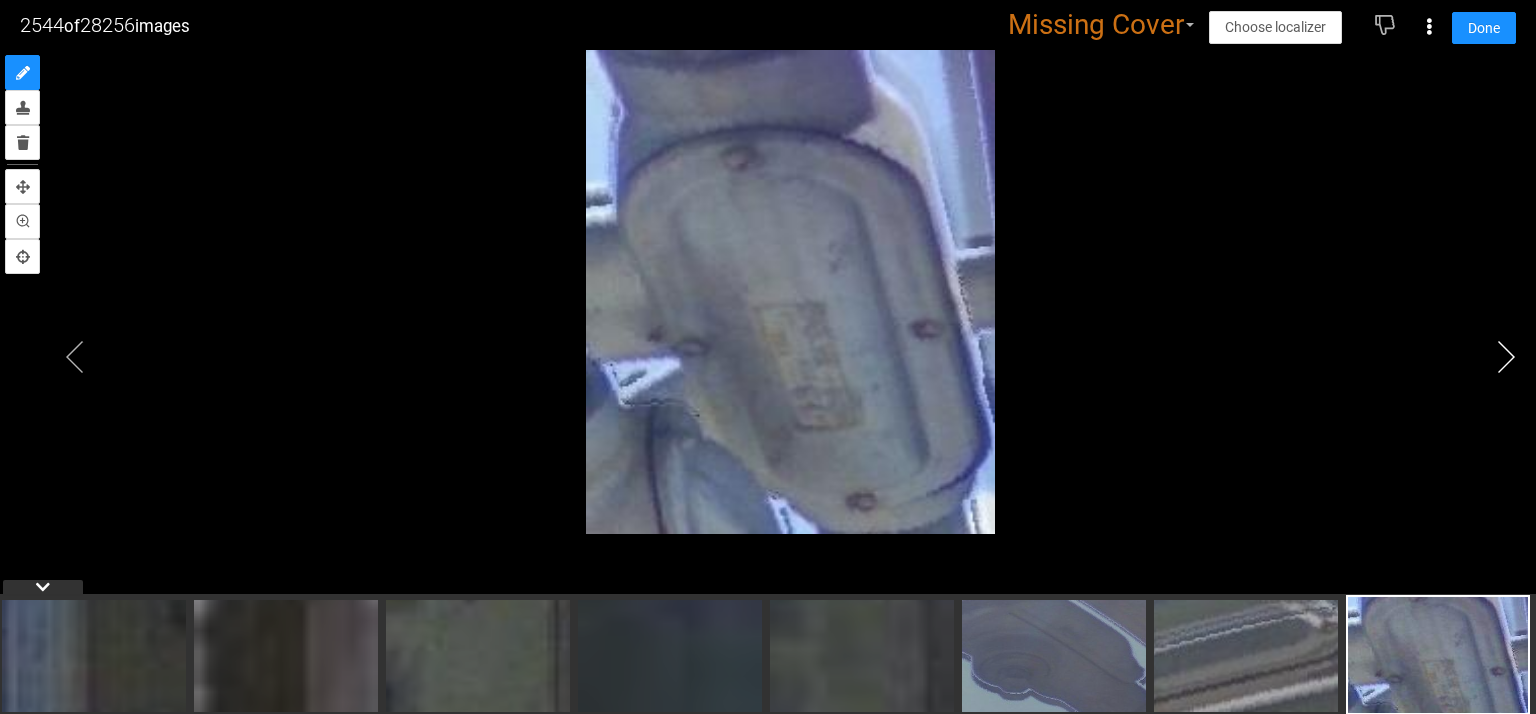 click at bounding box center [1506, 357] 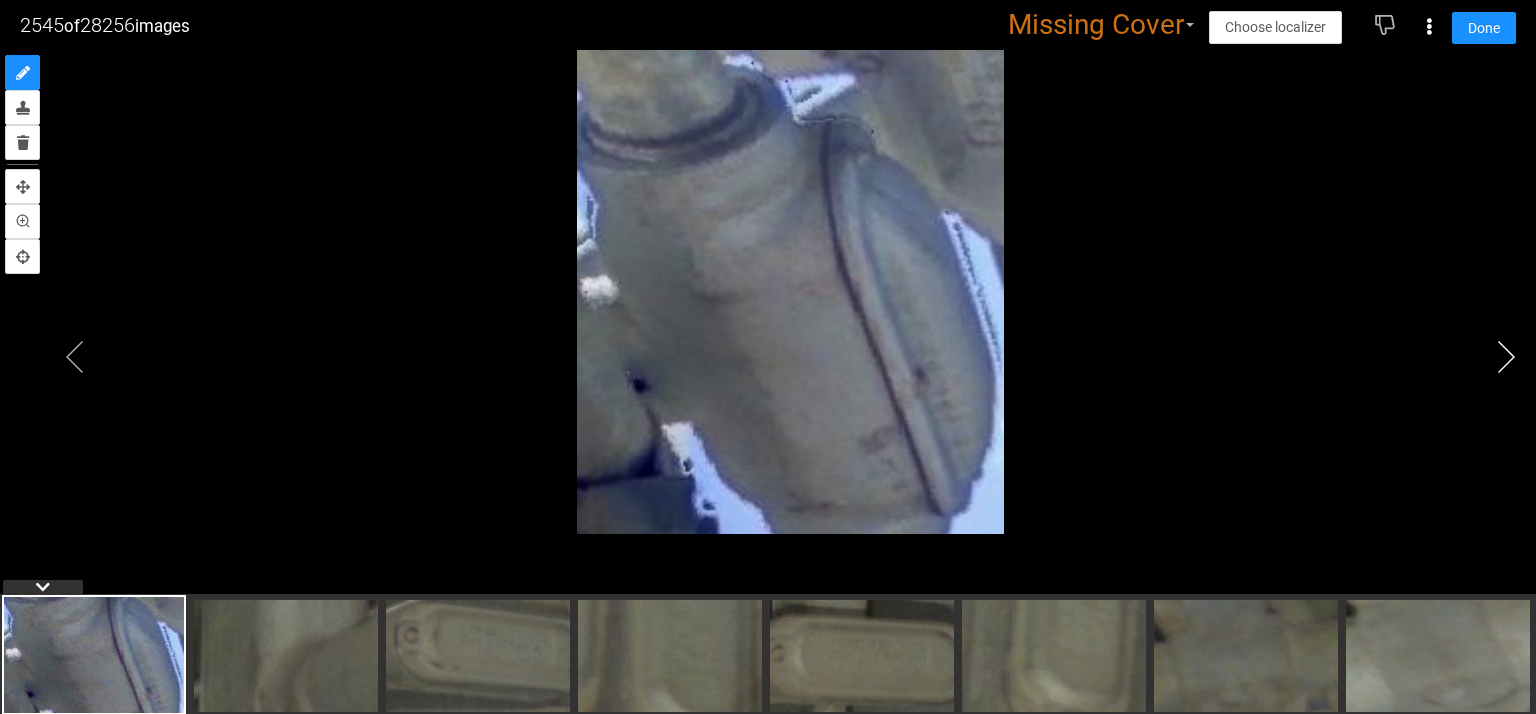 click at bounding box center (1506, 357) 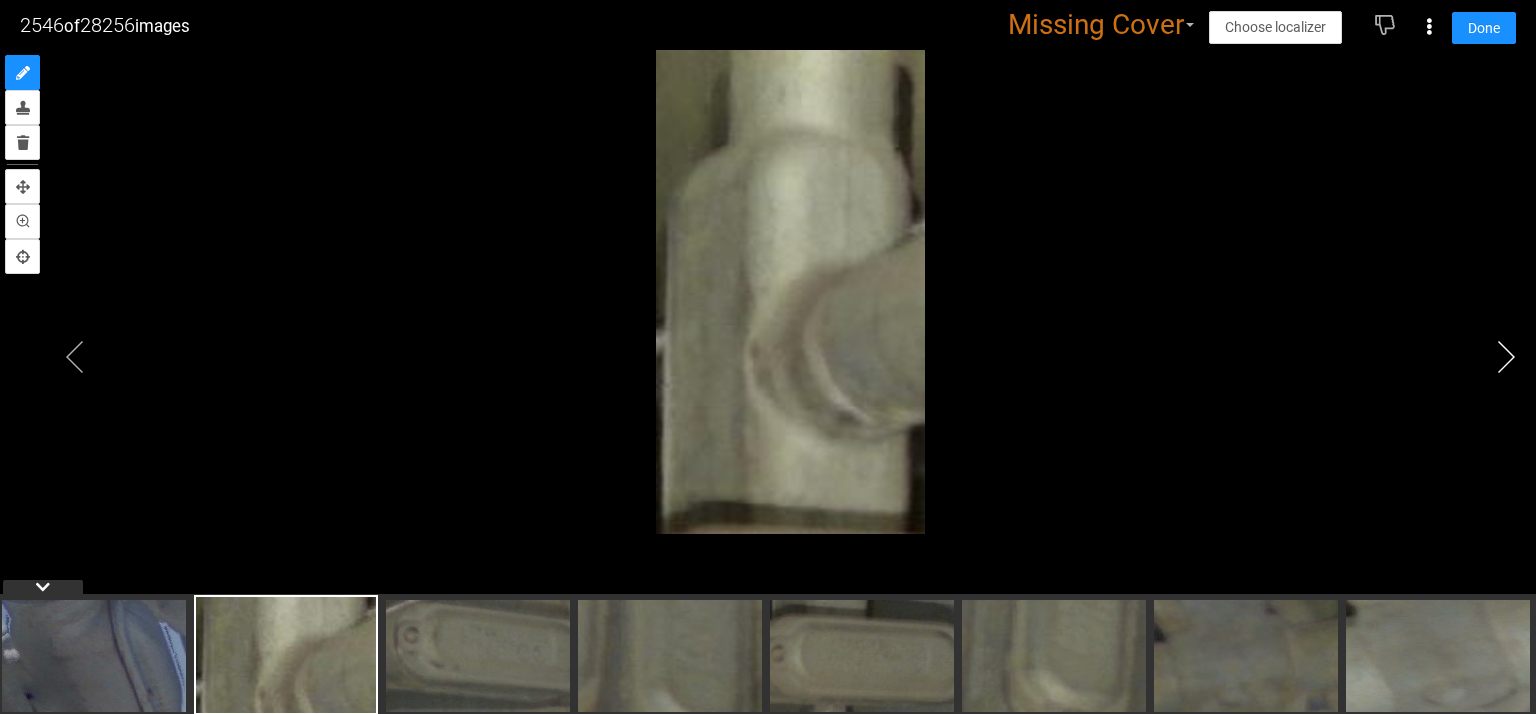 click at bounding box center [1506, 357] 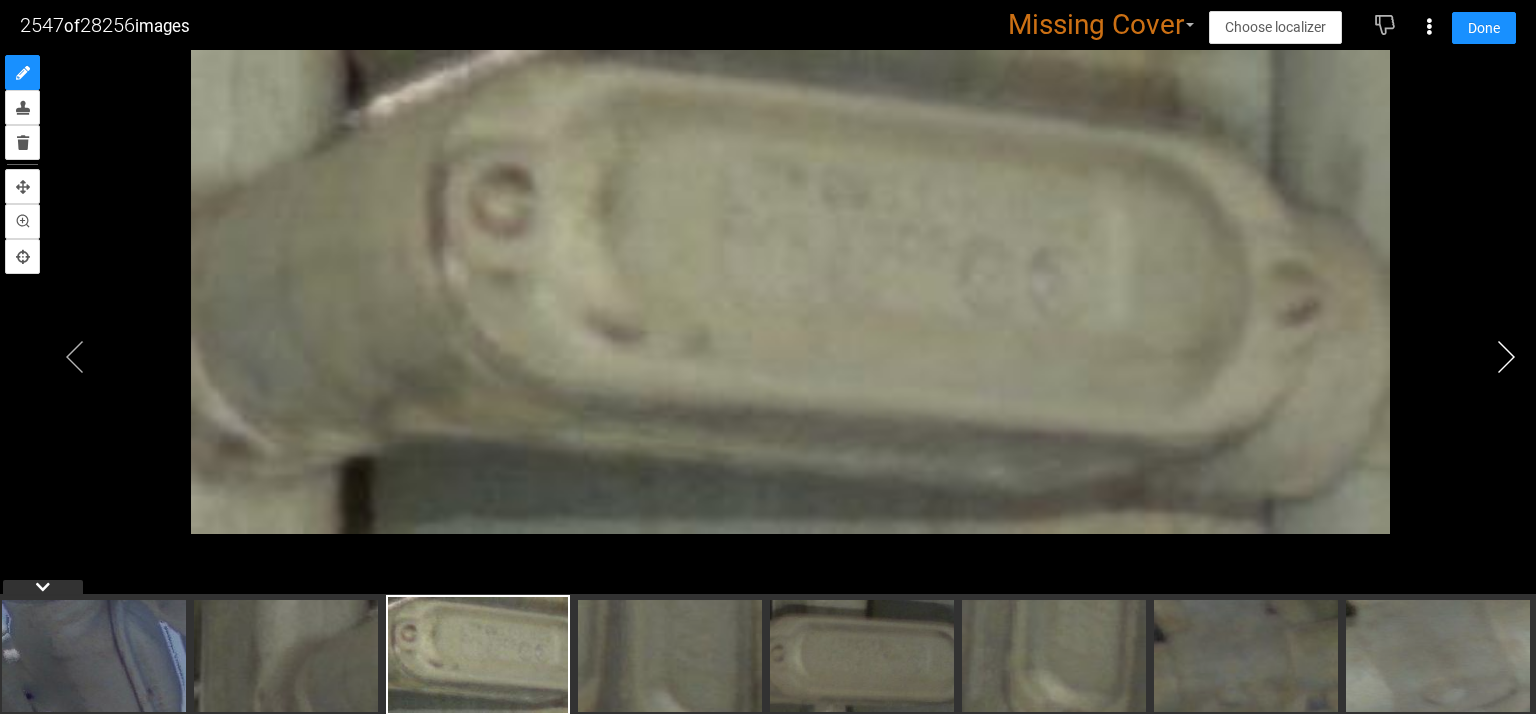 click at bounding box center [1506, 357] 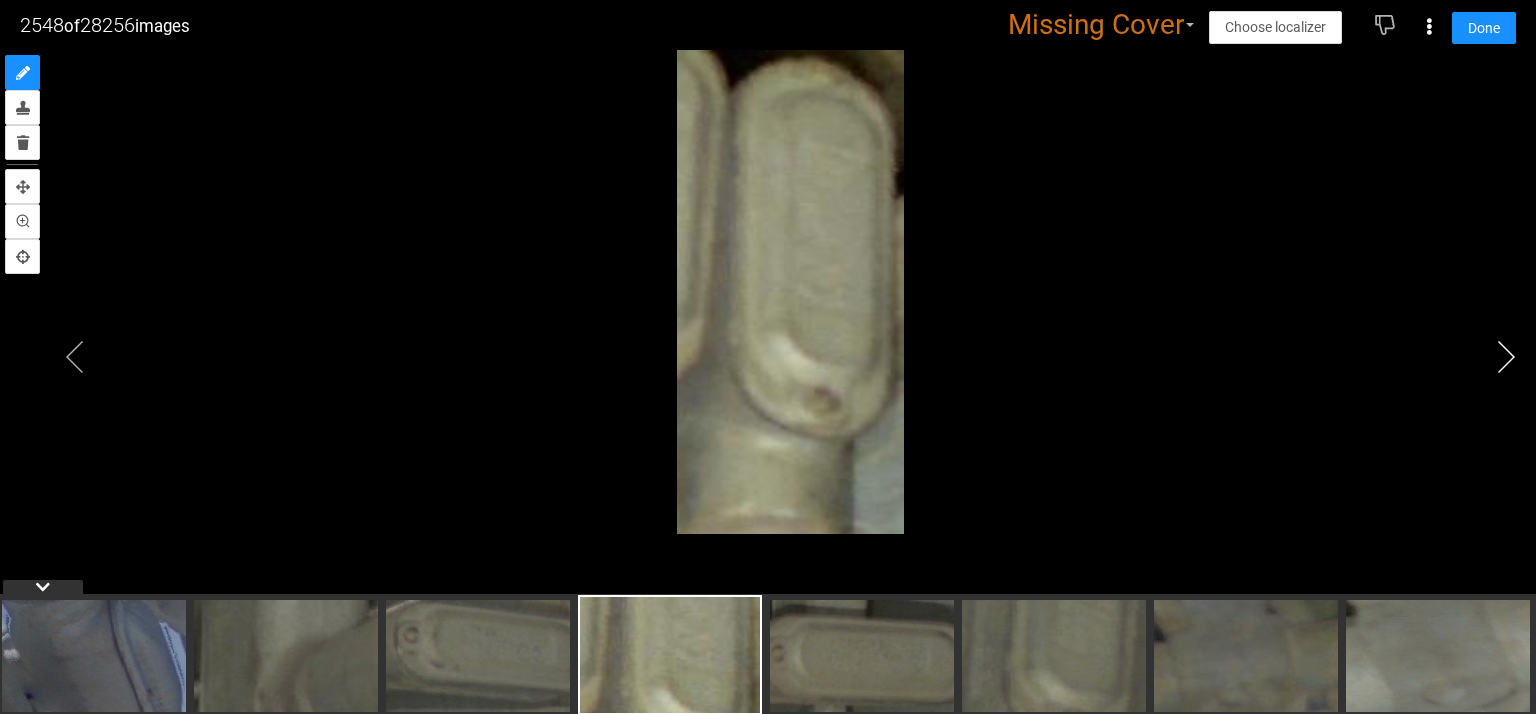 click at bounding box center [1506, 357] 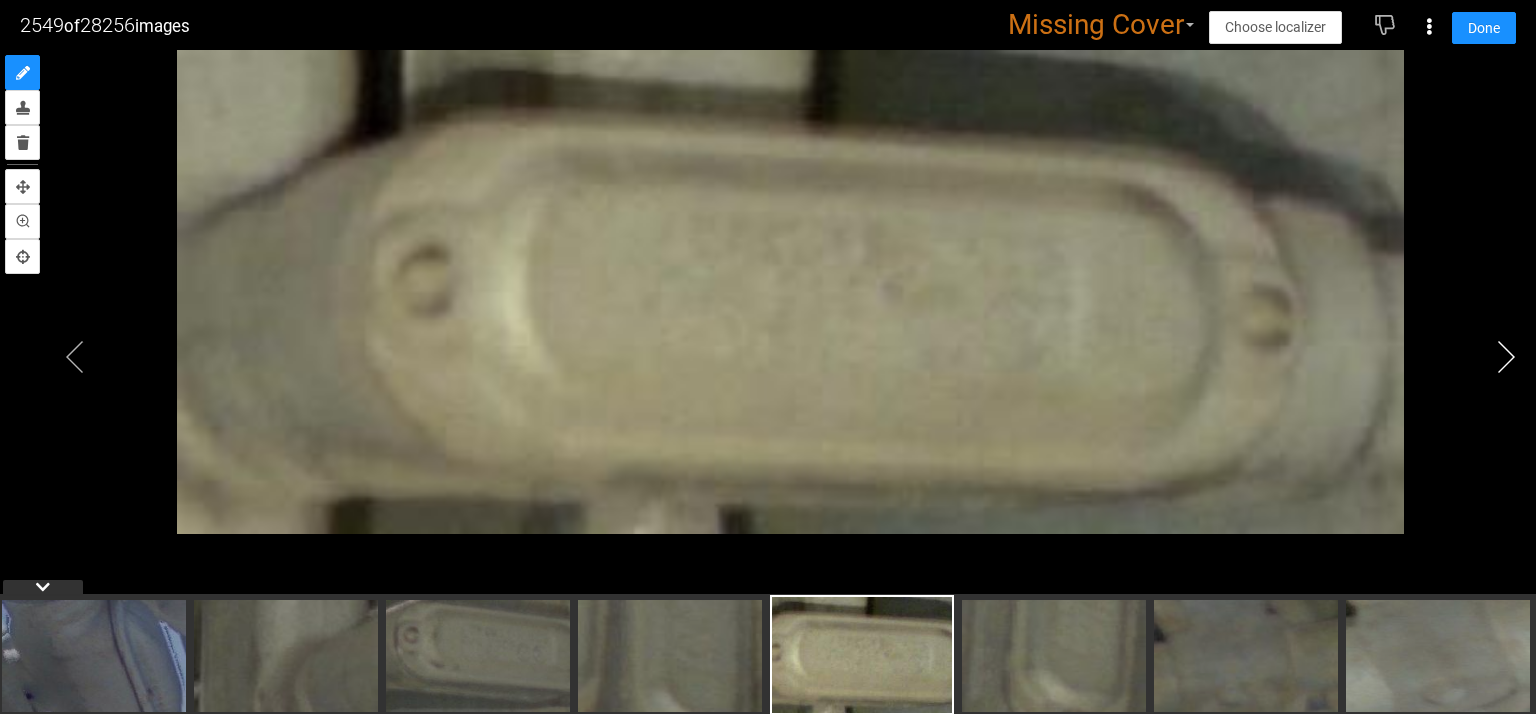 click at bounding box center [1506, 357] 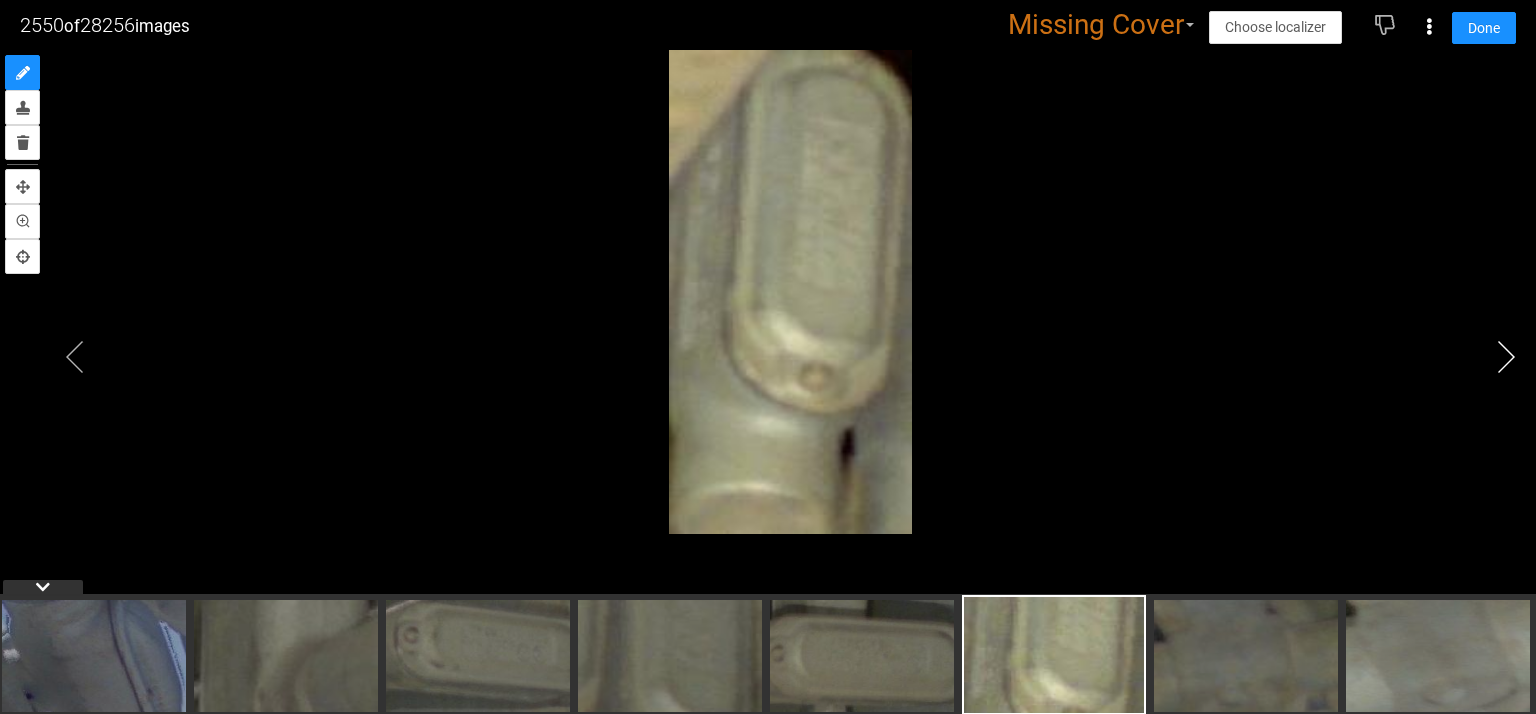 click at bounding box center (1506, 357) 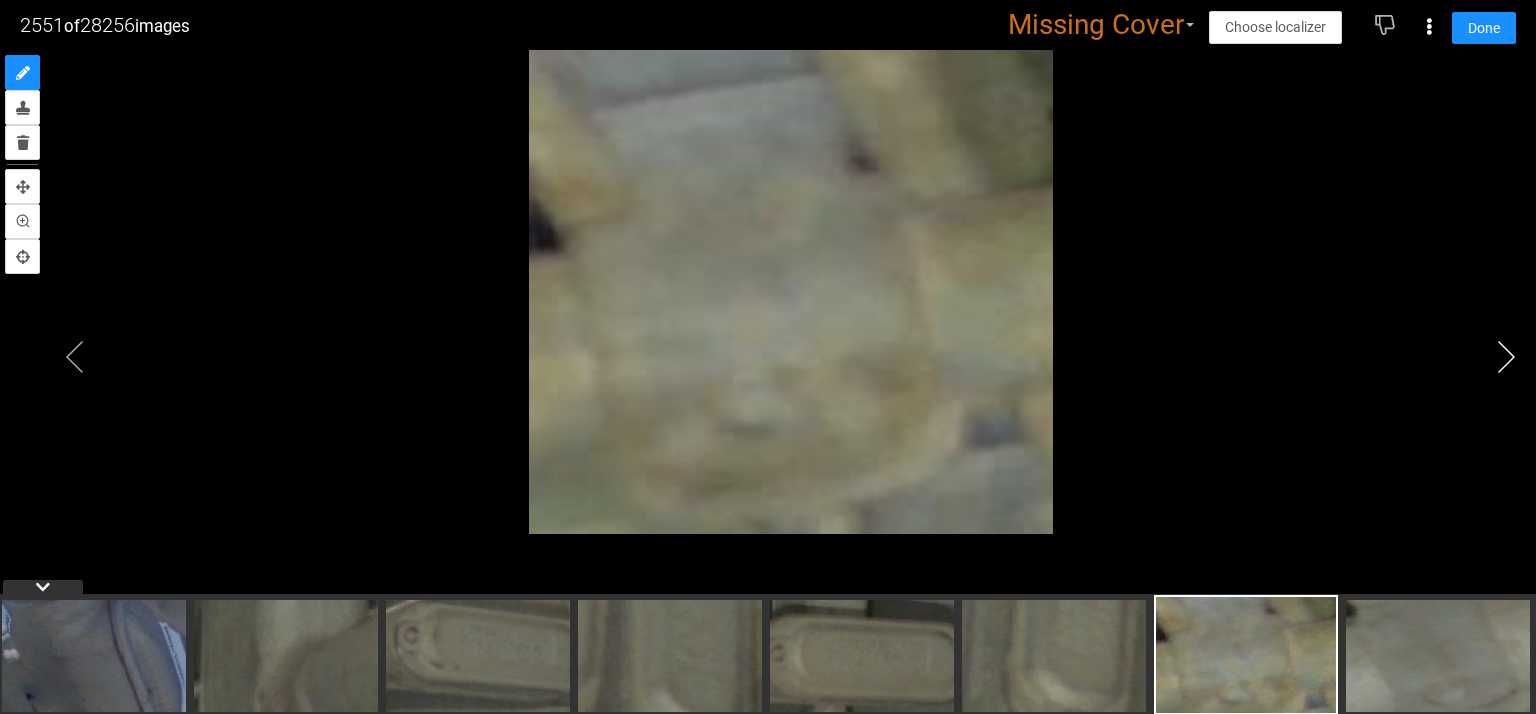 click at bounding box center [1506, 357] 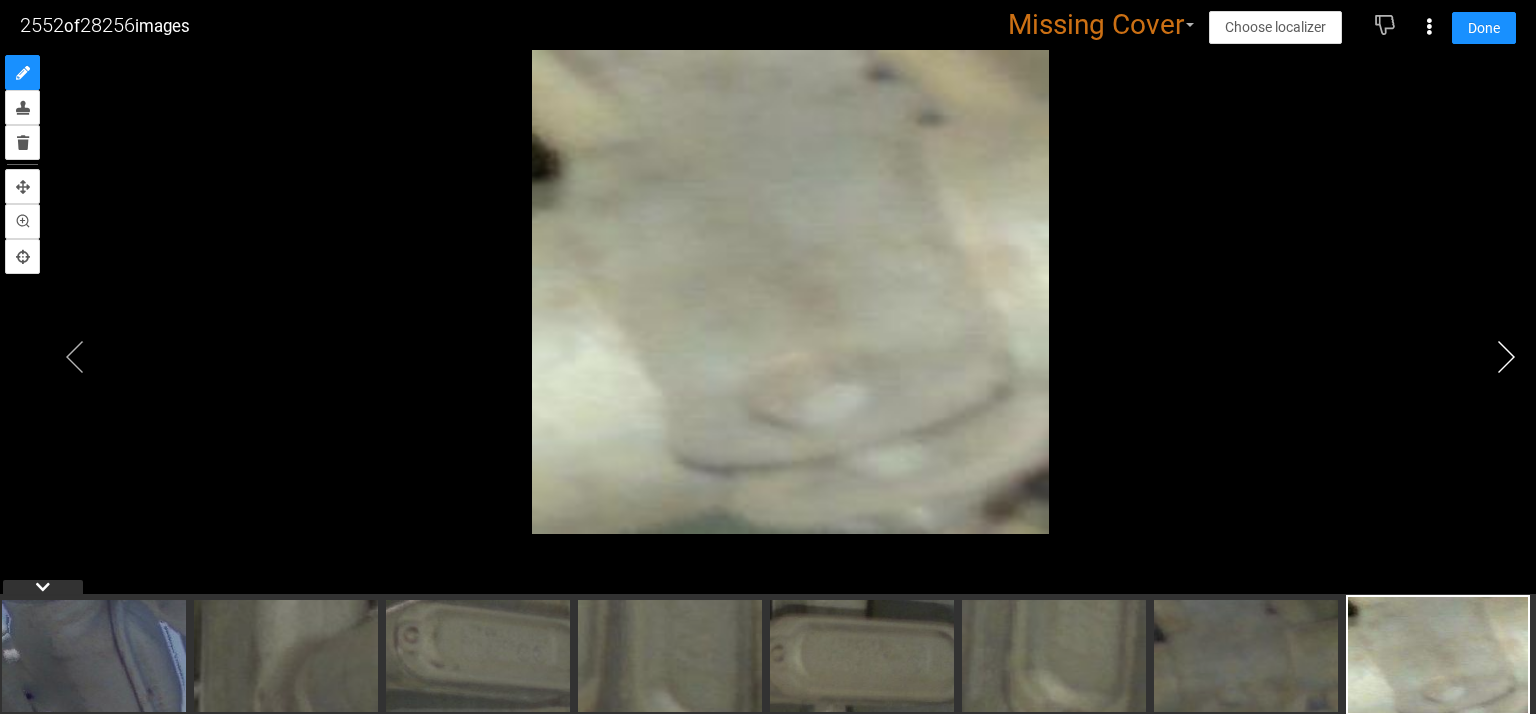 click at bounding box center [1506, 357] 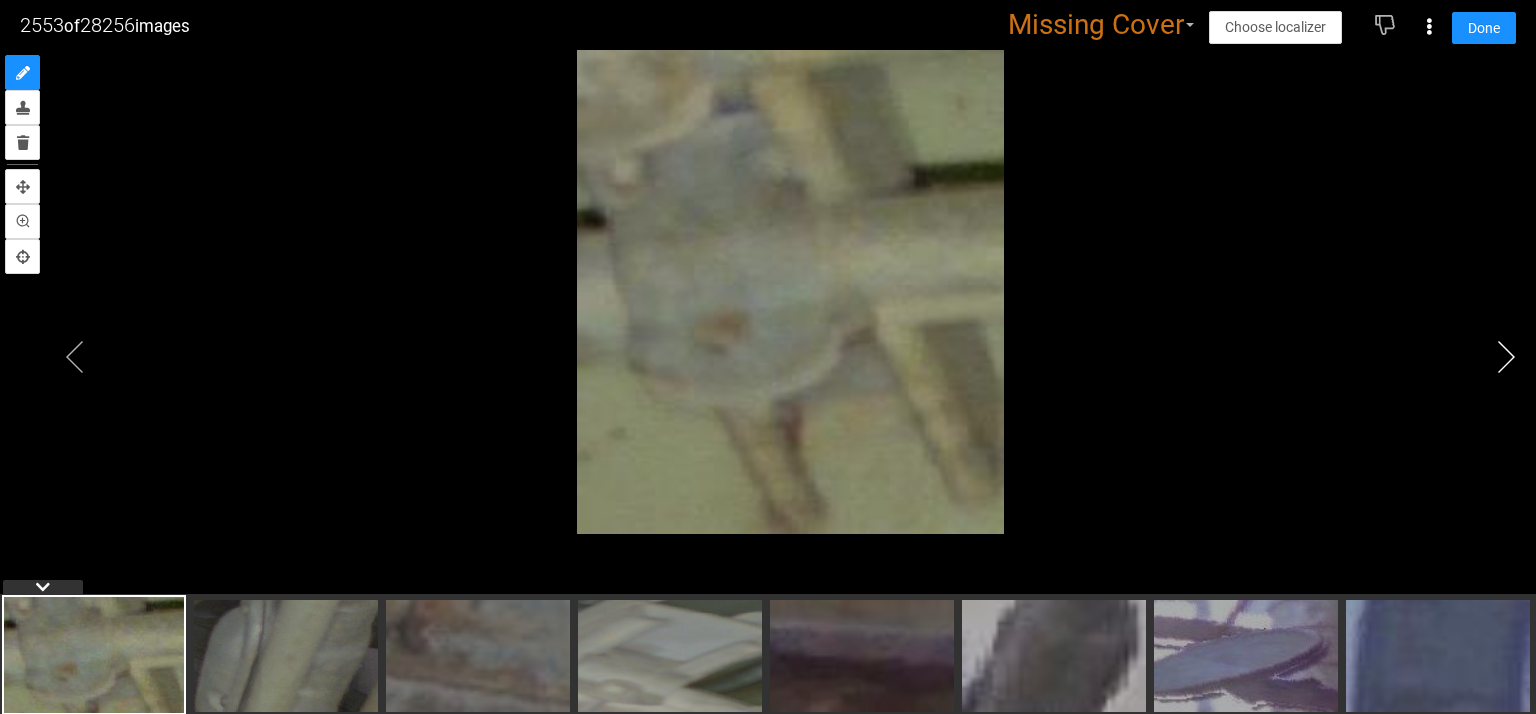 click at bounding box center (1506, 357) 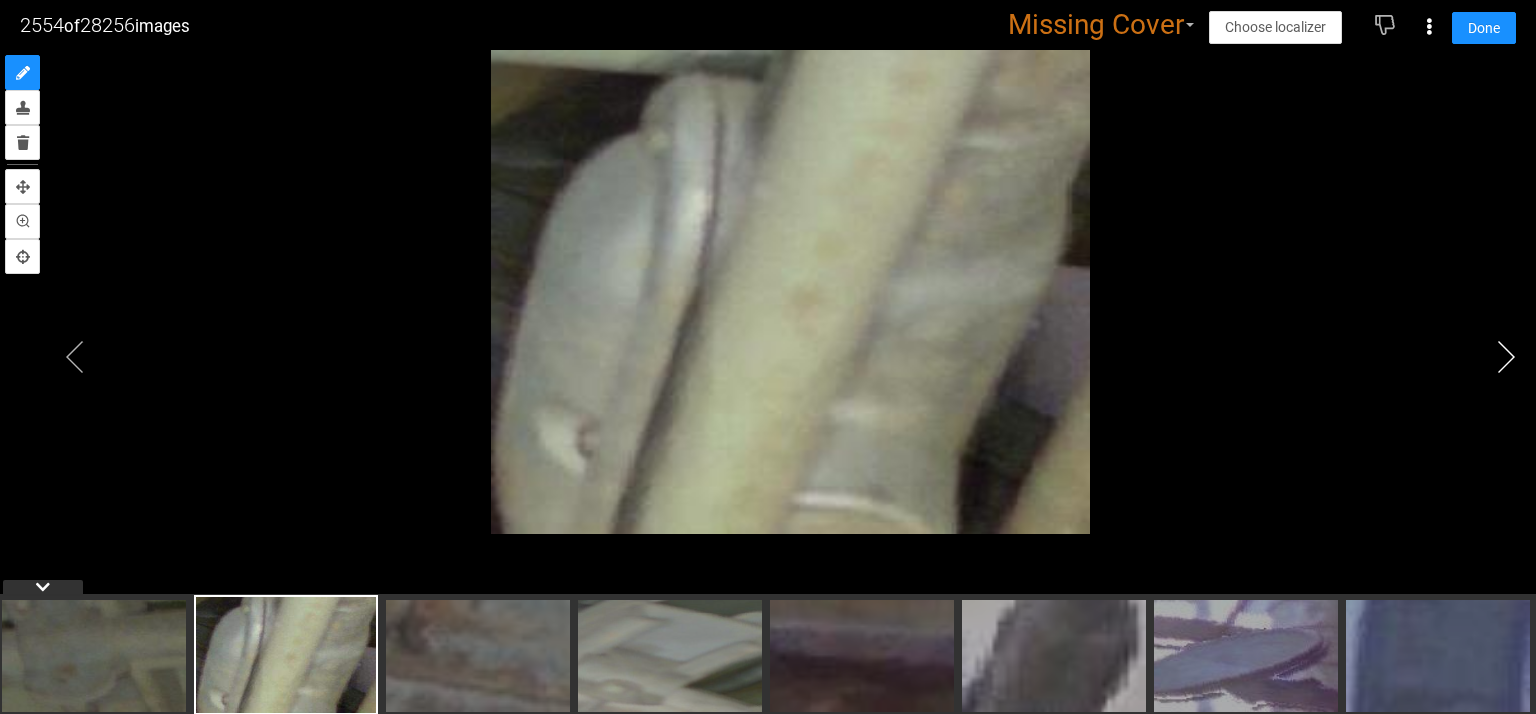 click at bounding box center (1506, 357) 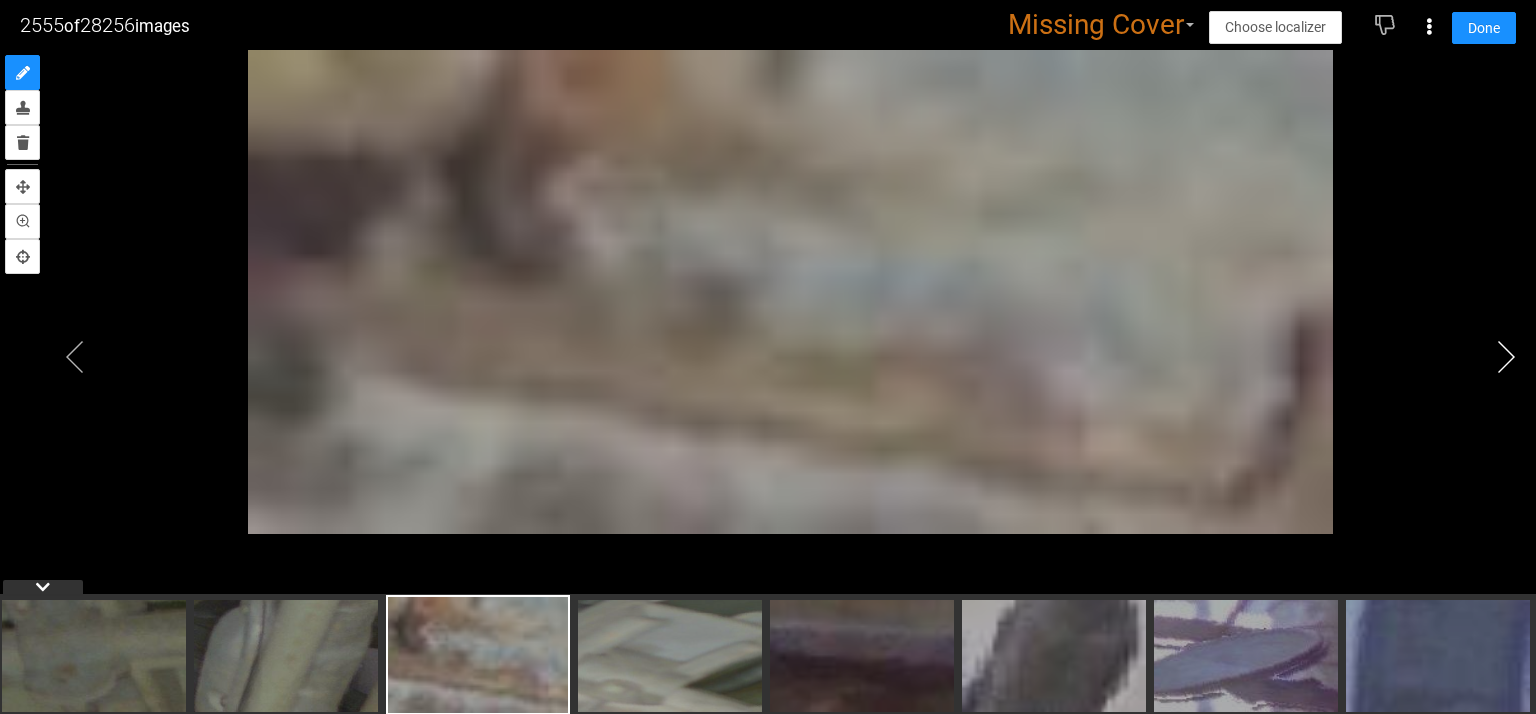 click at bounding box center [1506, 357] 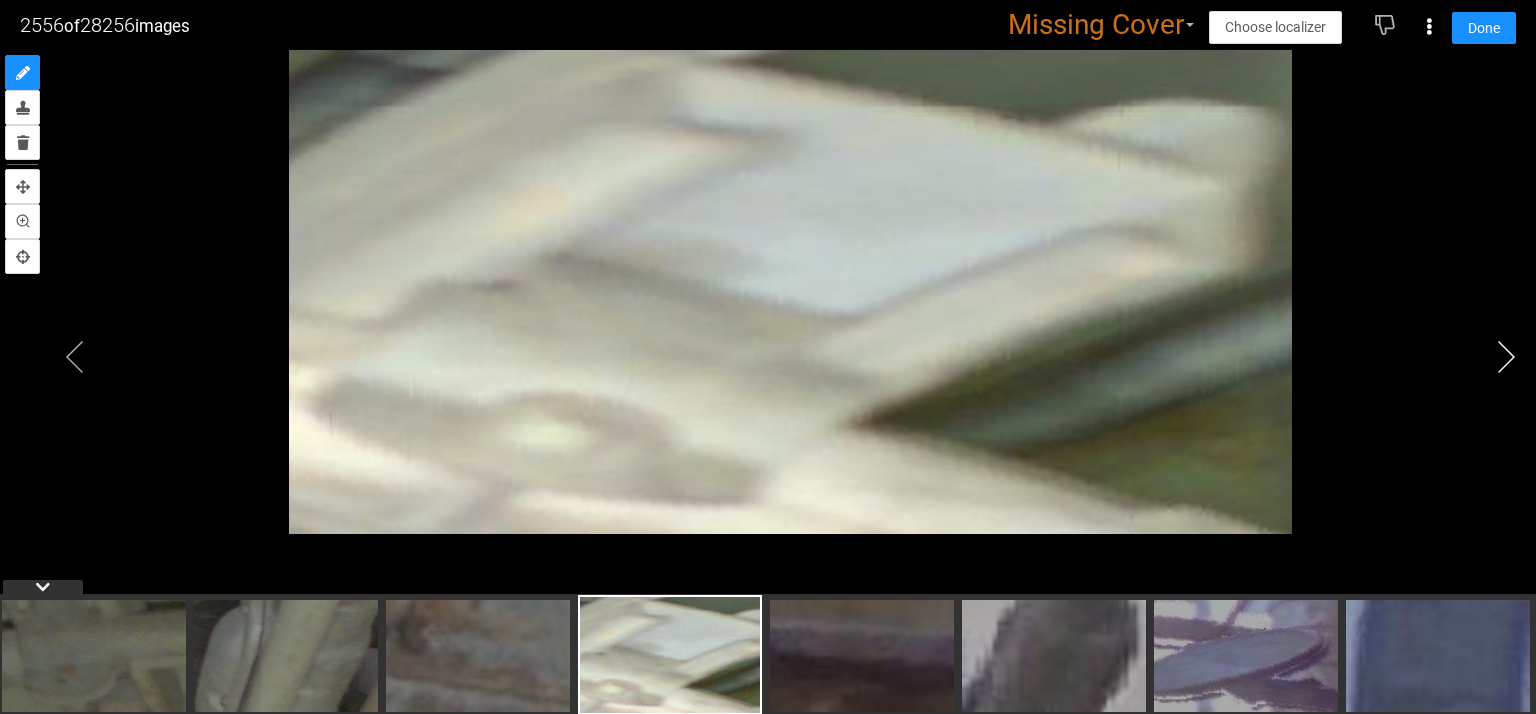 click at bounding box center (1506, 357) 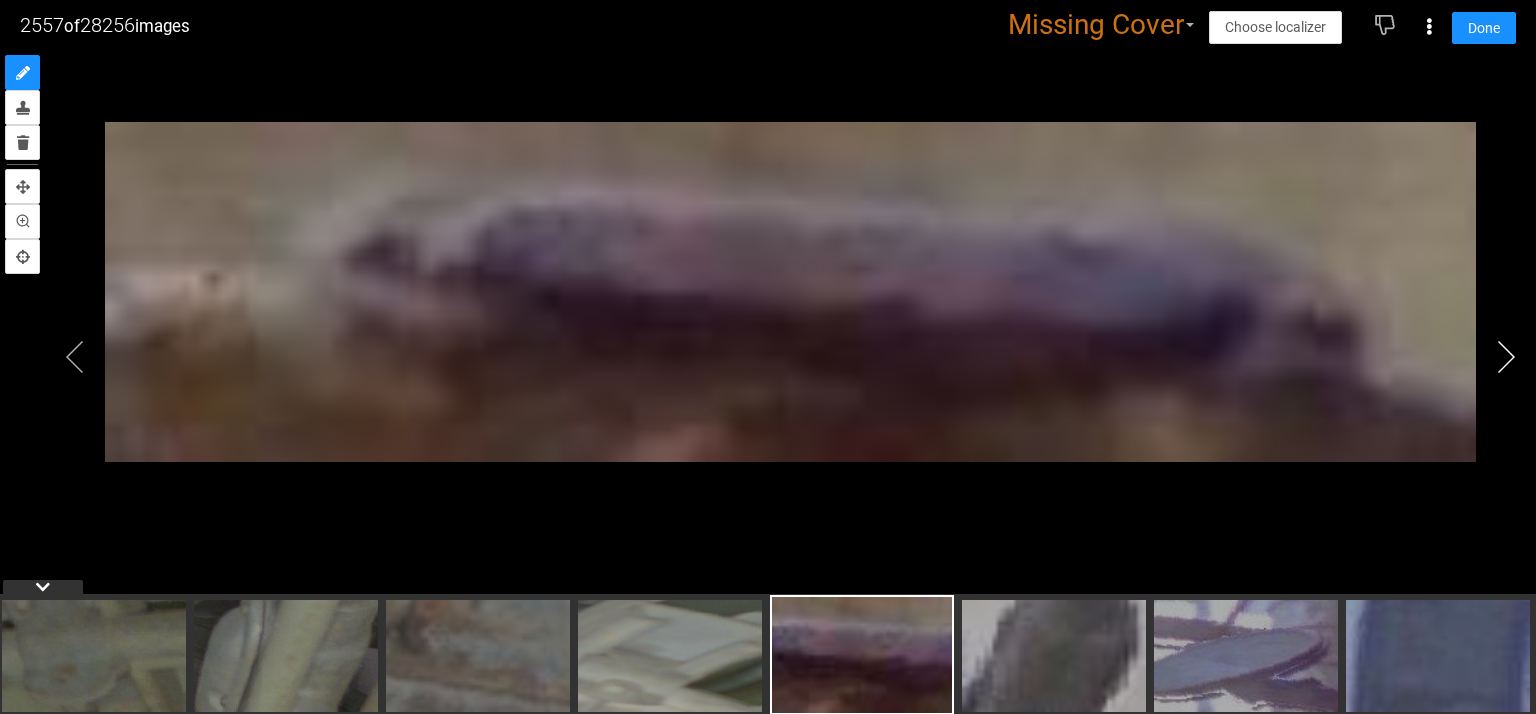 click at bounding box center (1506, 357) 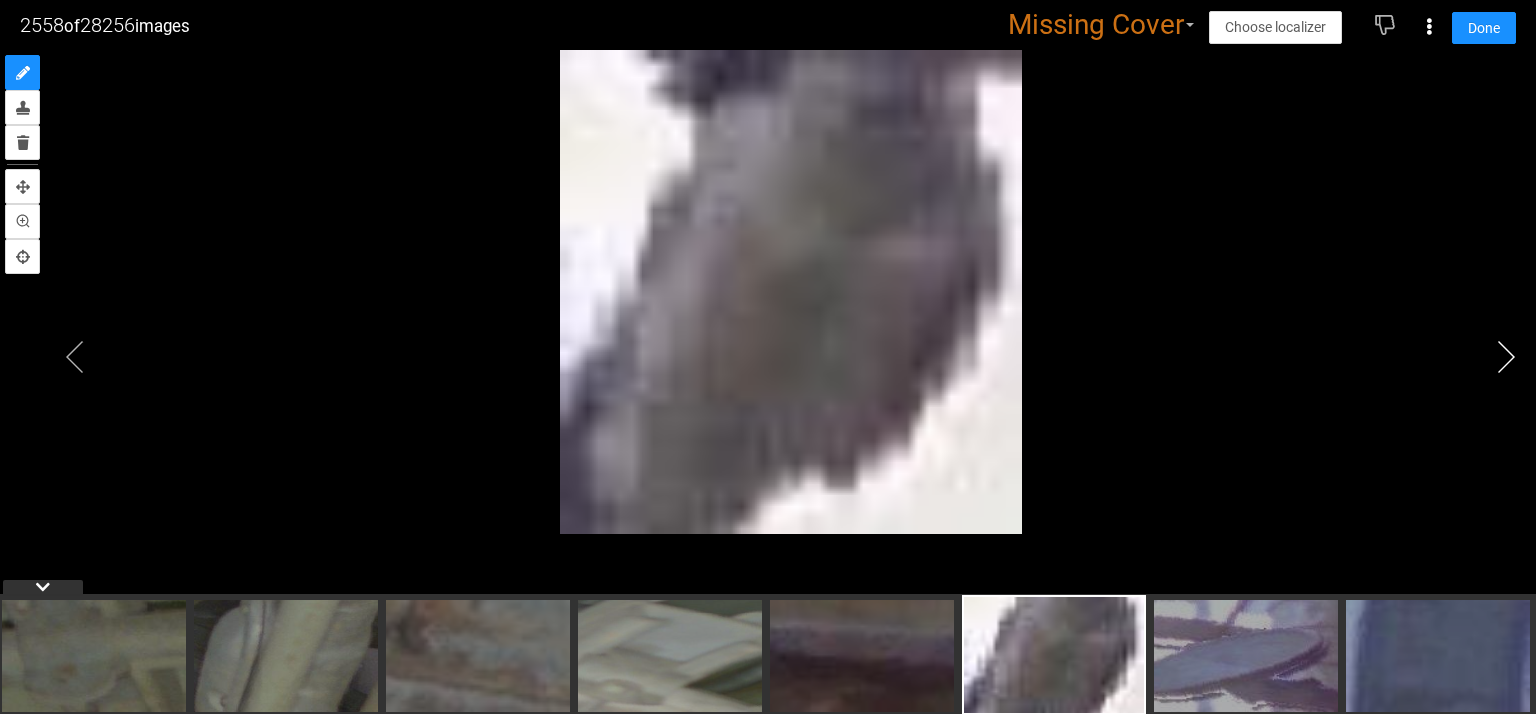 click at bounding box center [1506, 357] 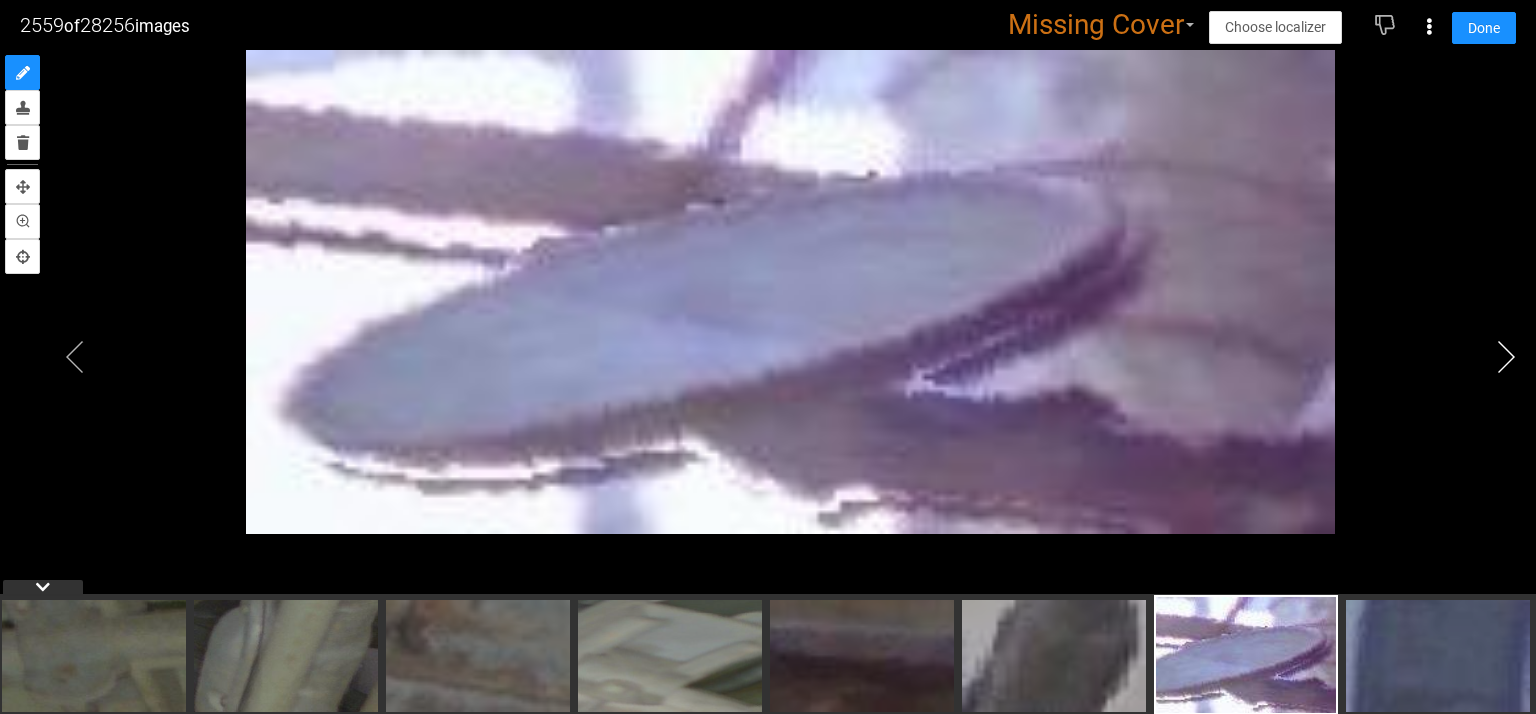 click at bounding box center [1506, 357] 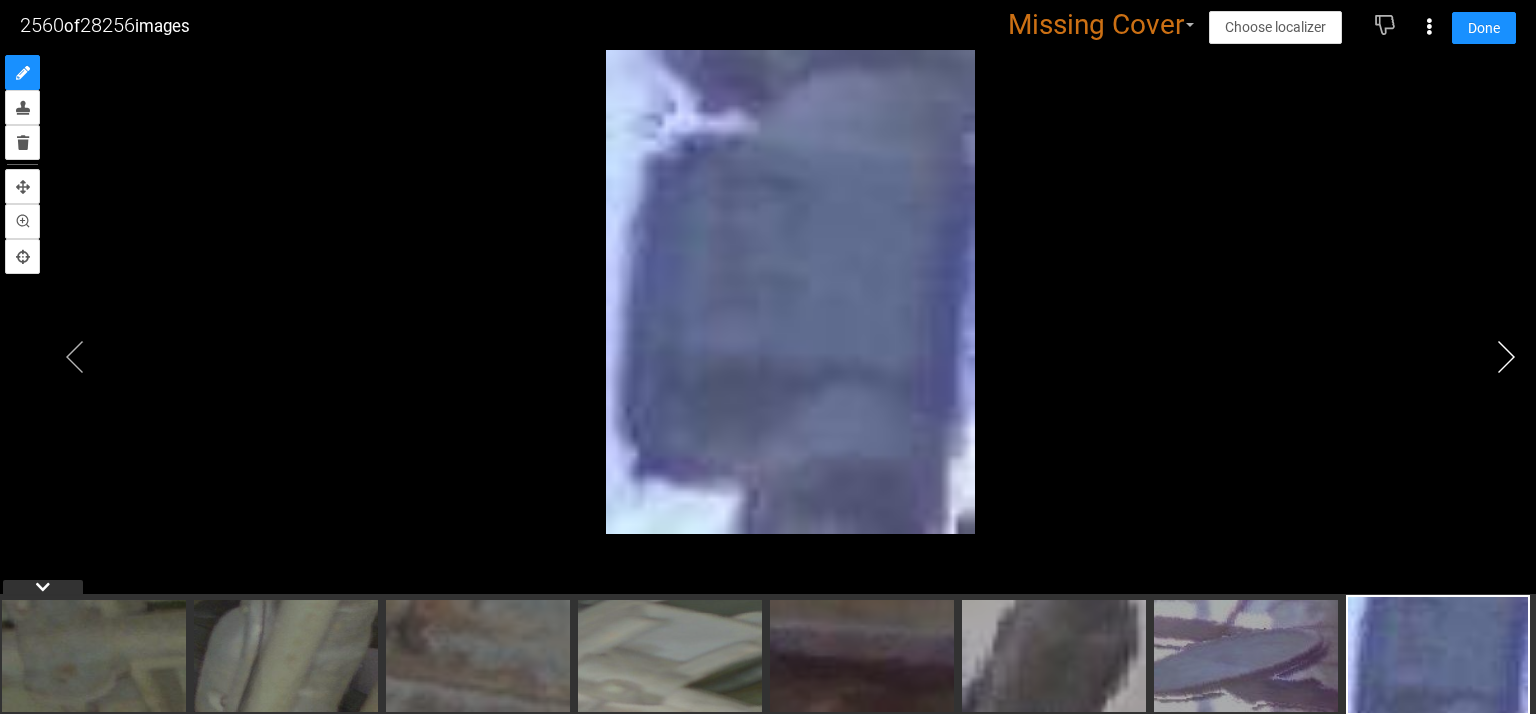 click at bounding box center (1506, 357) 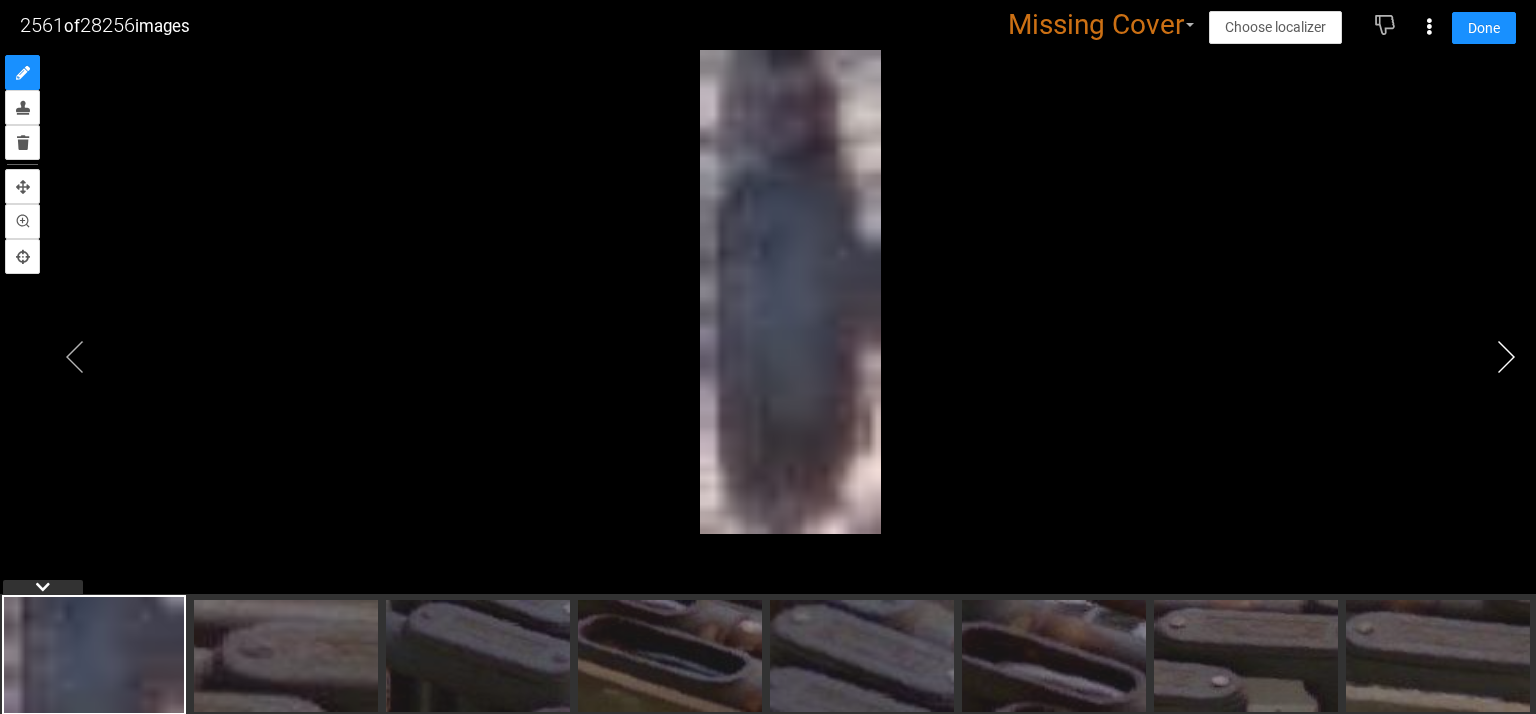 click at bounding box center (1506, 357) 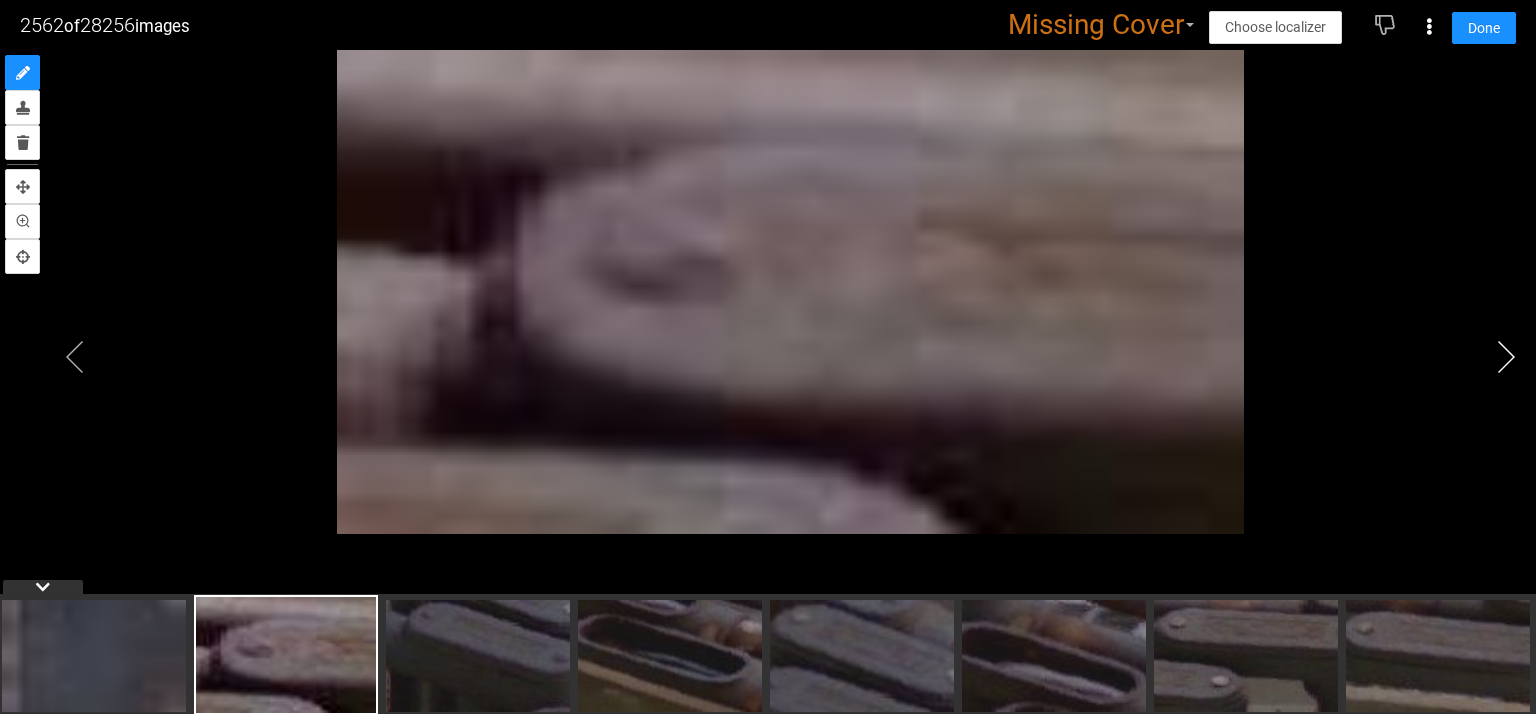 click at bounding box center [1506, 357] 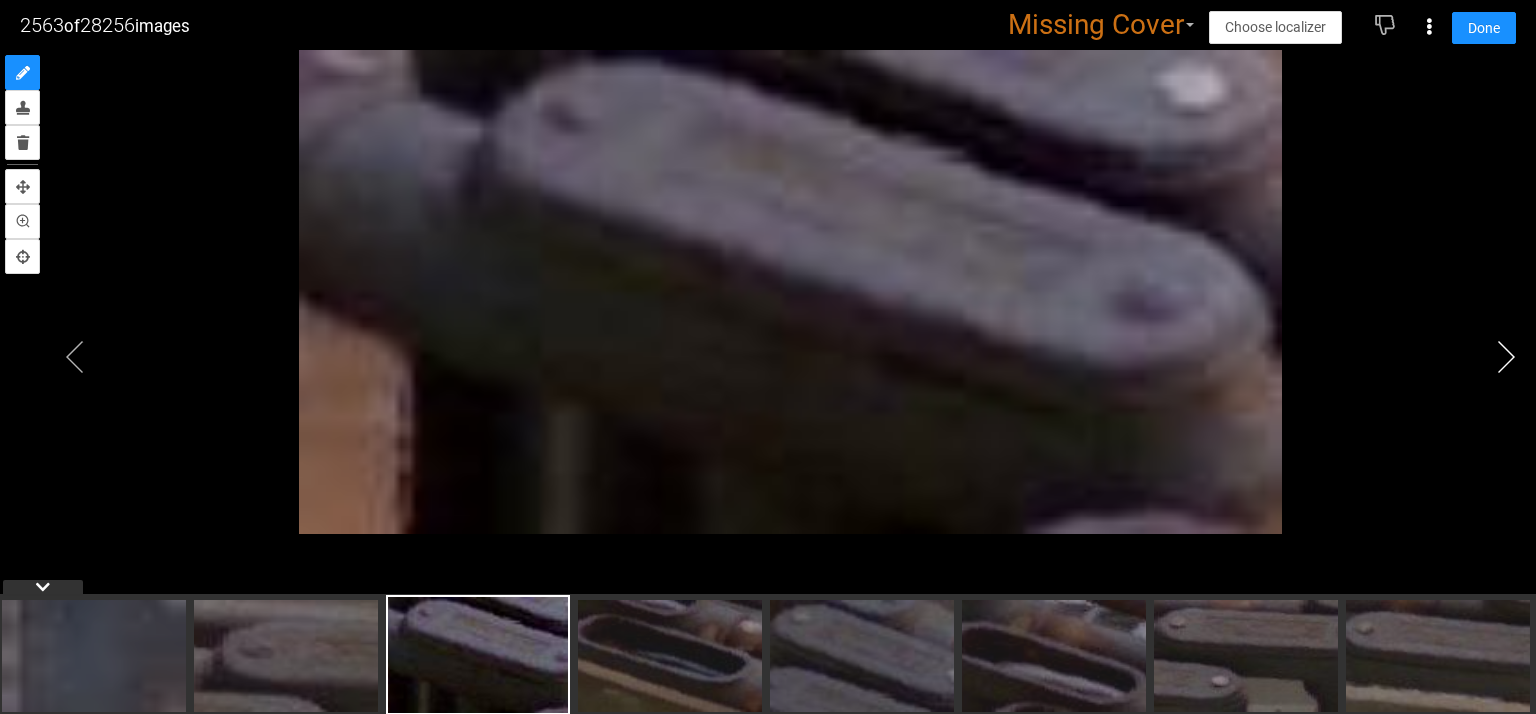 click at bounding box center (1506, 357) 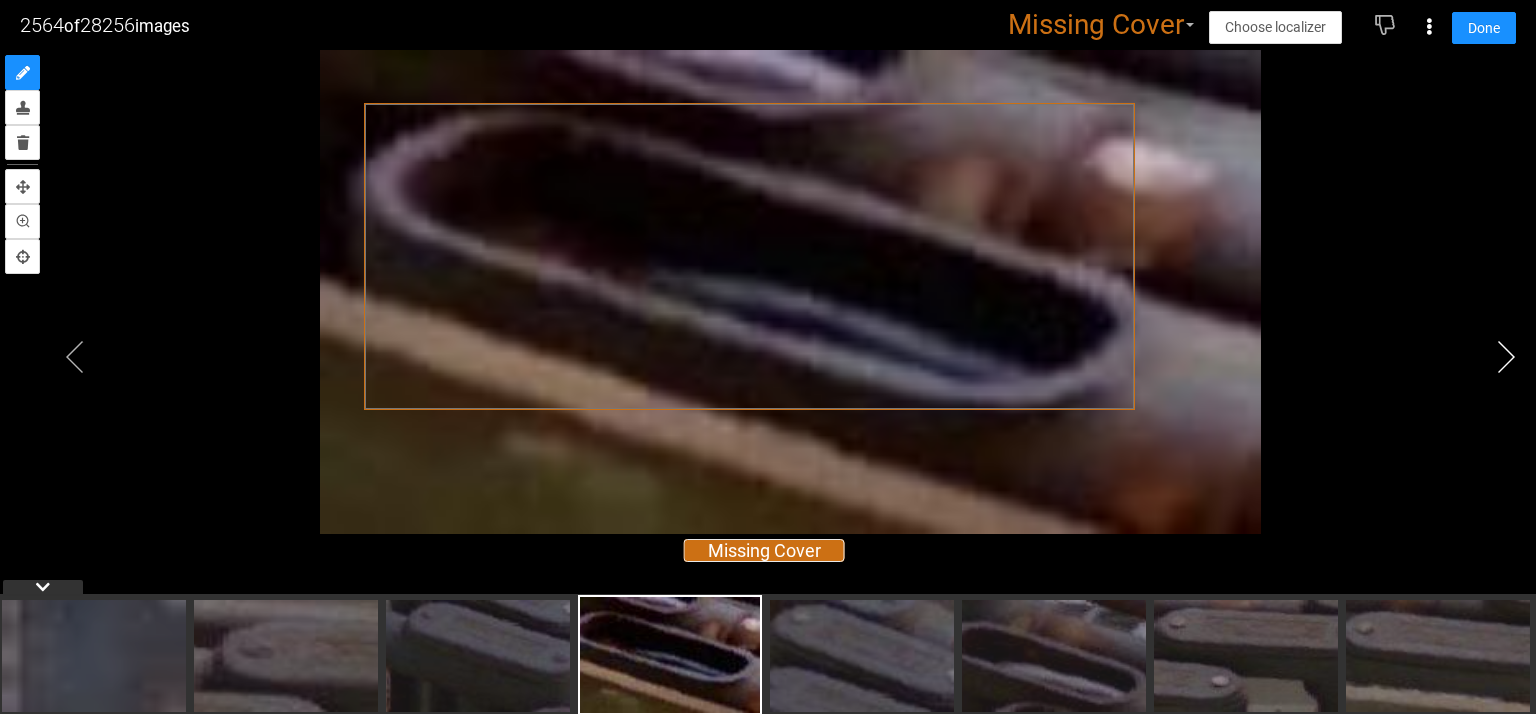 click at bounding box center [1506, 357] 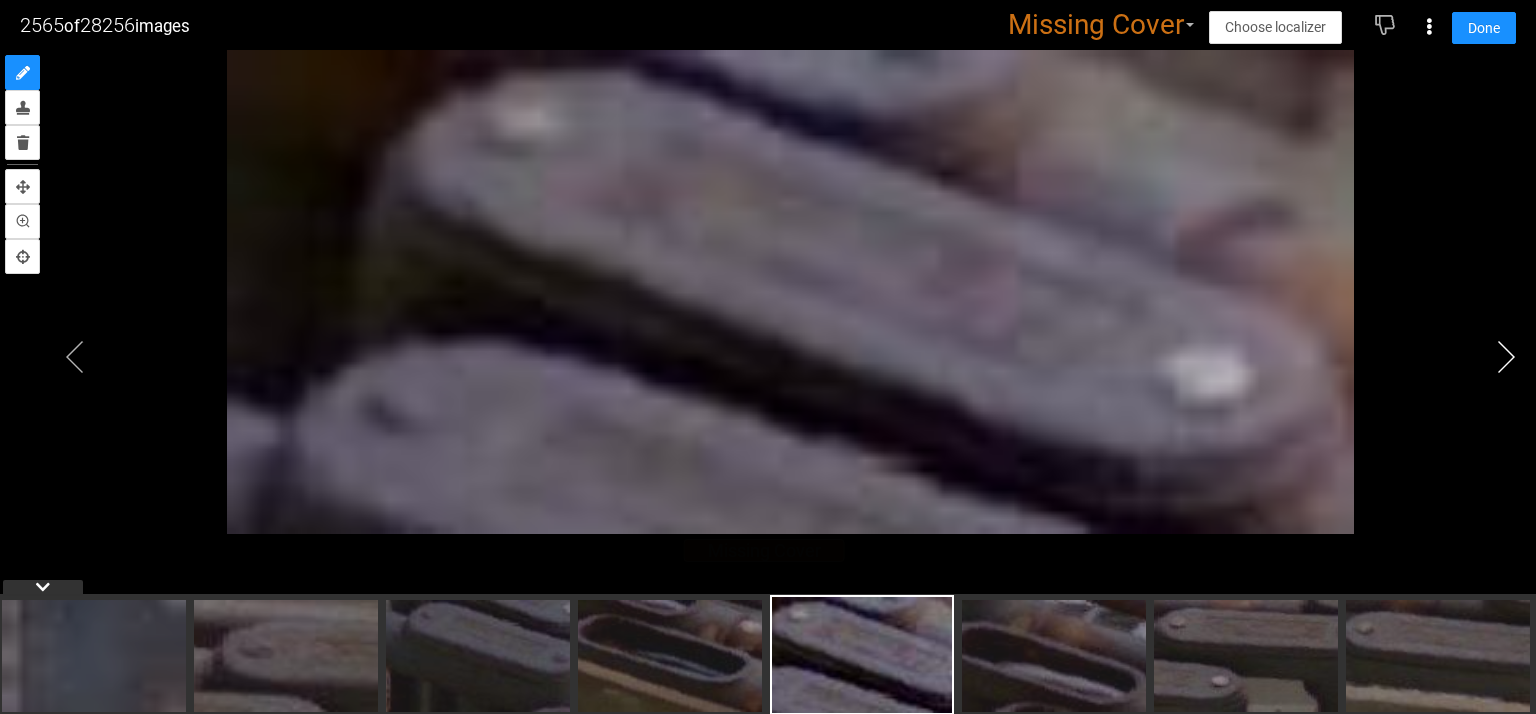 click at bounding box center [1506, 357] 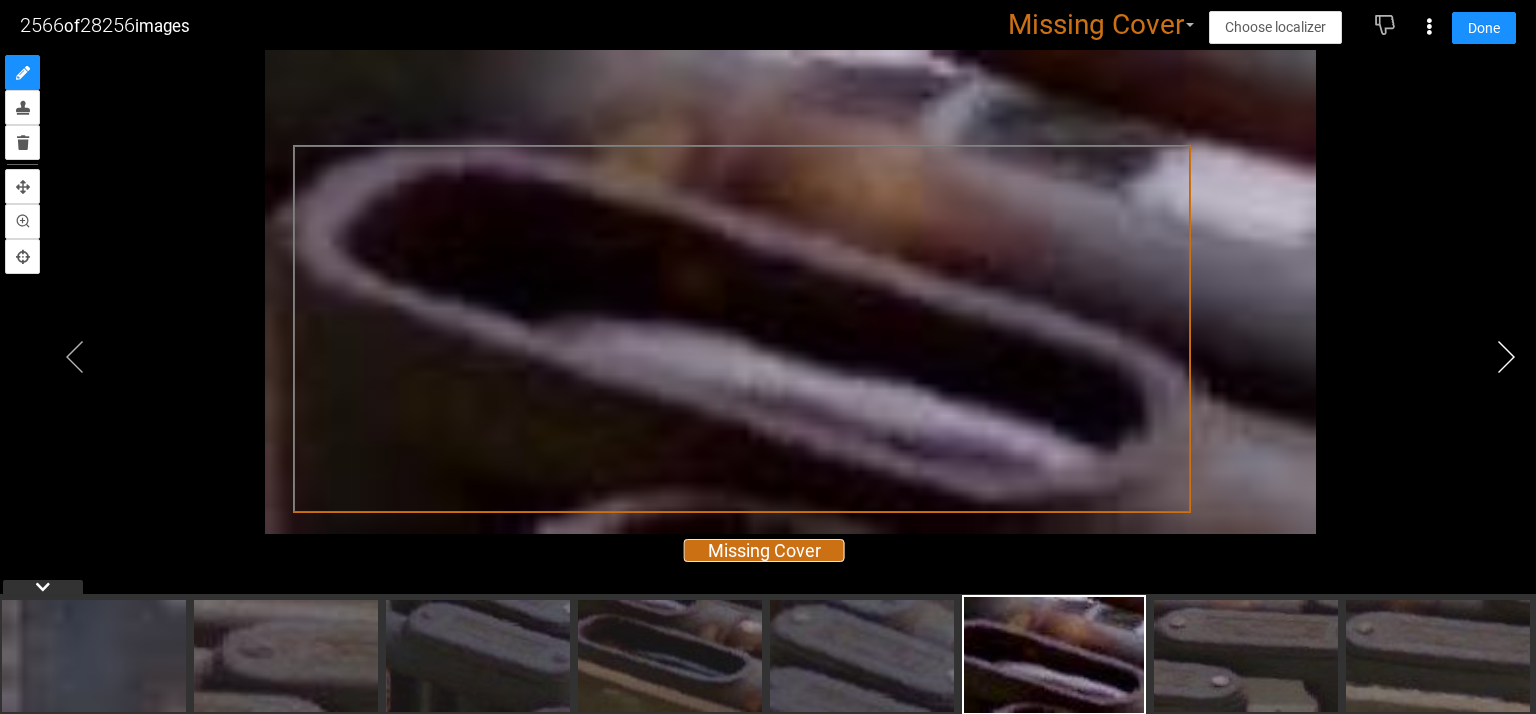 click at bounding box center [1506, 357] 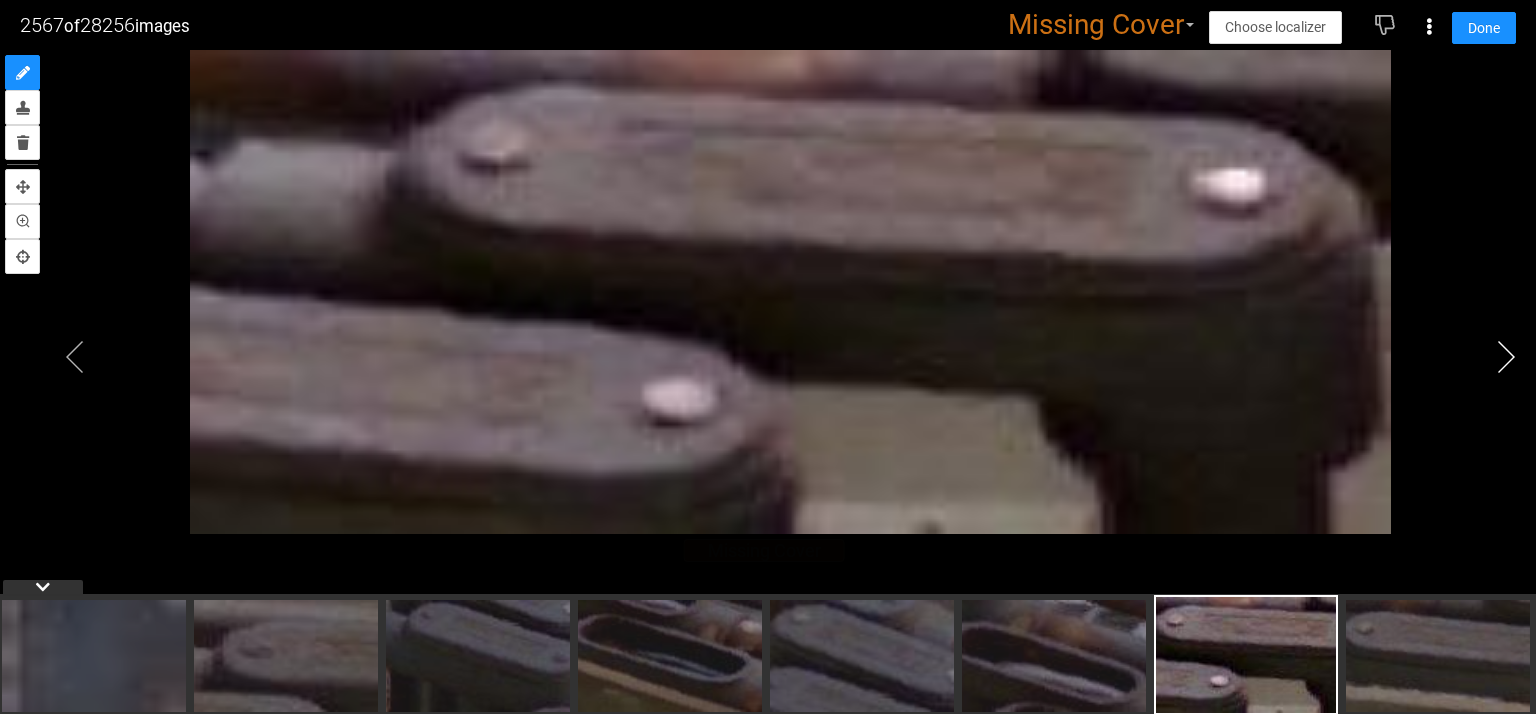 click at bounding box center [1506, 357] 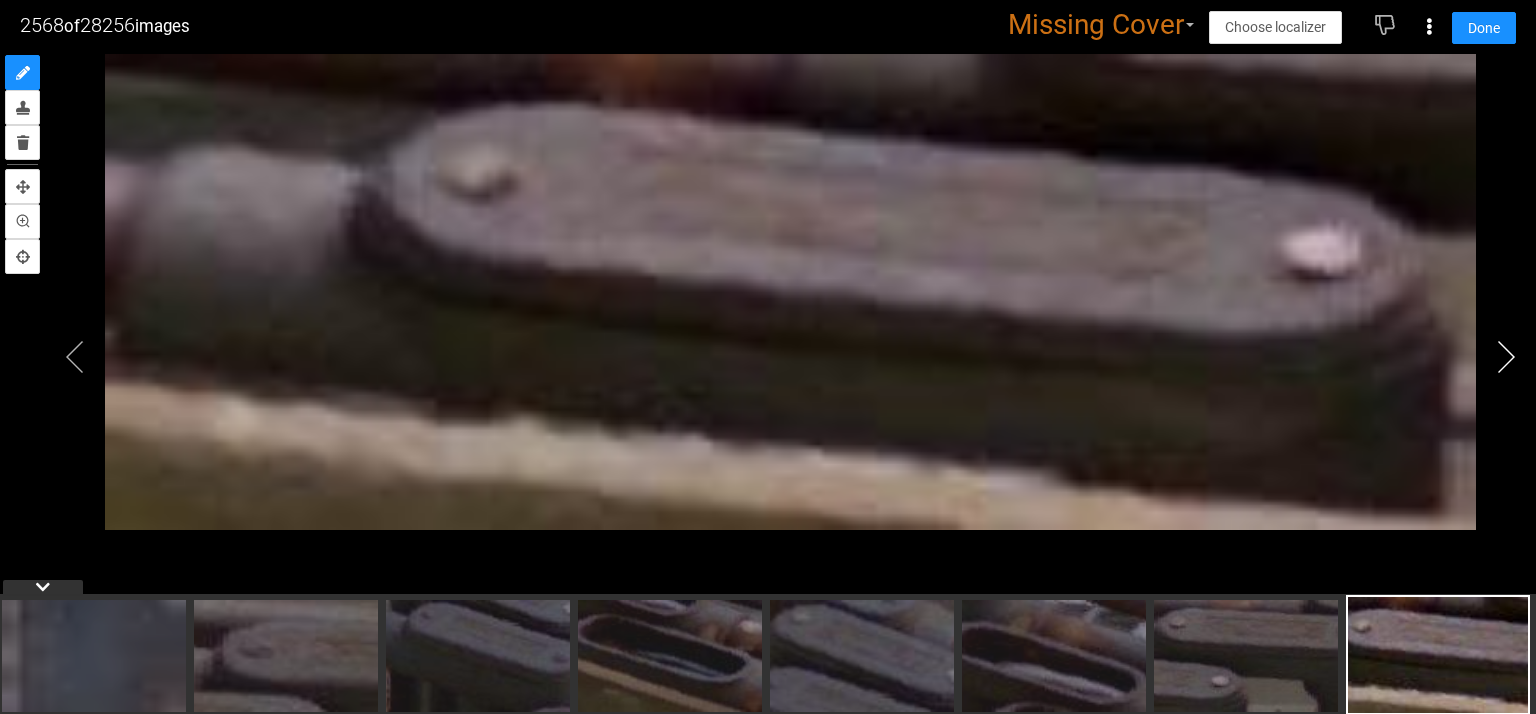 click at bounding box center (1506, 357) 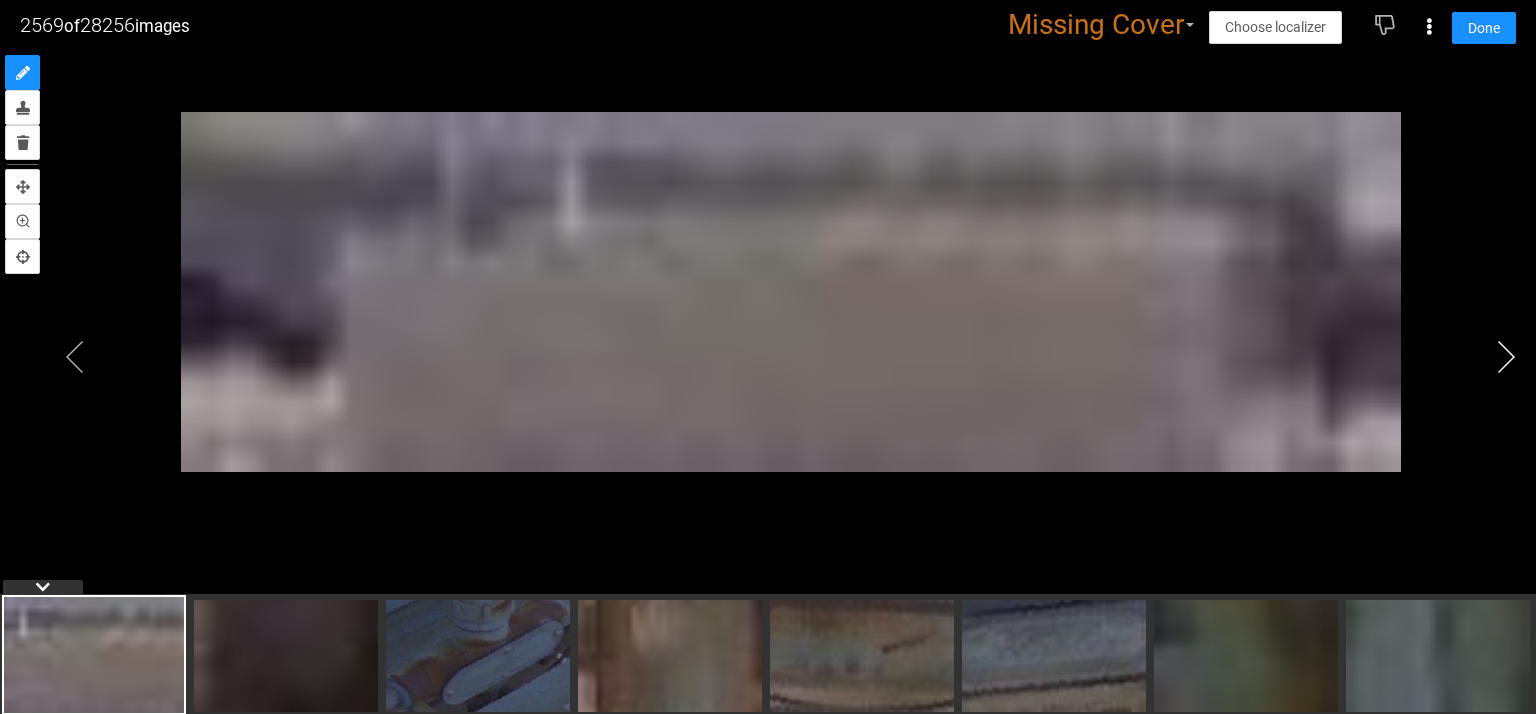 click at bounding box center (1506, 357) 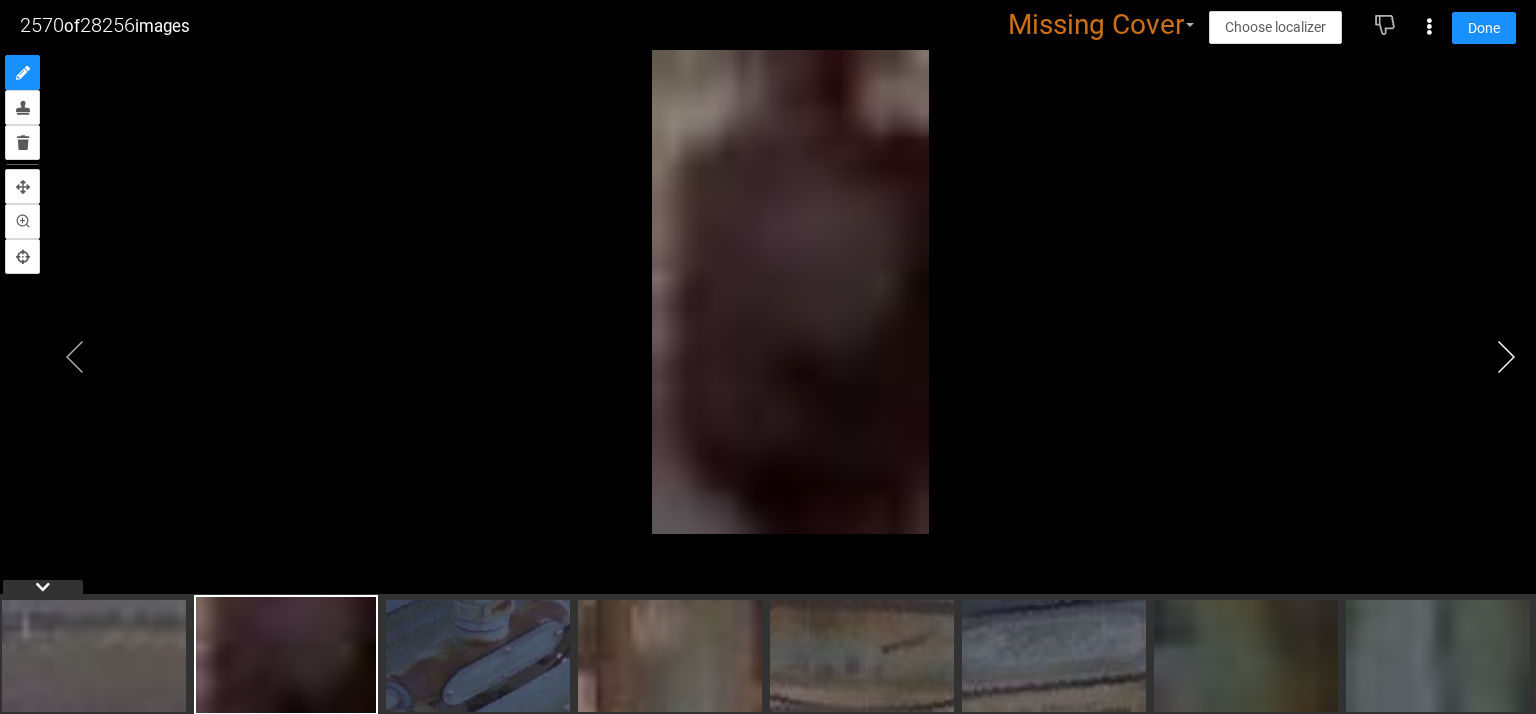 click at bounding box center (1506, 357) 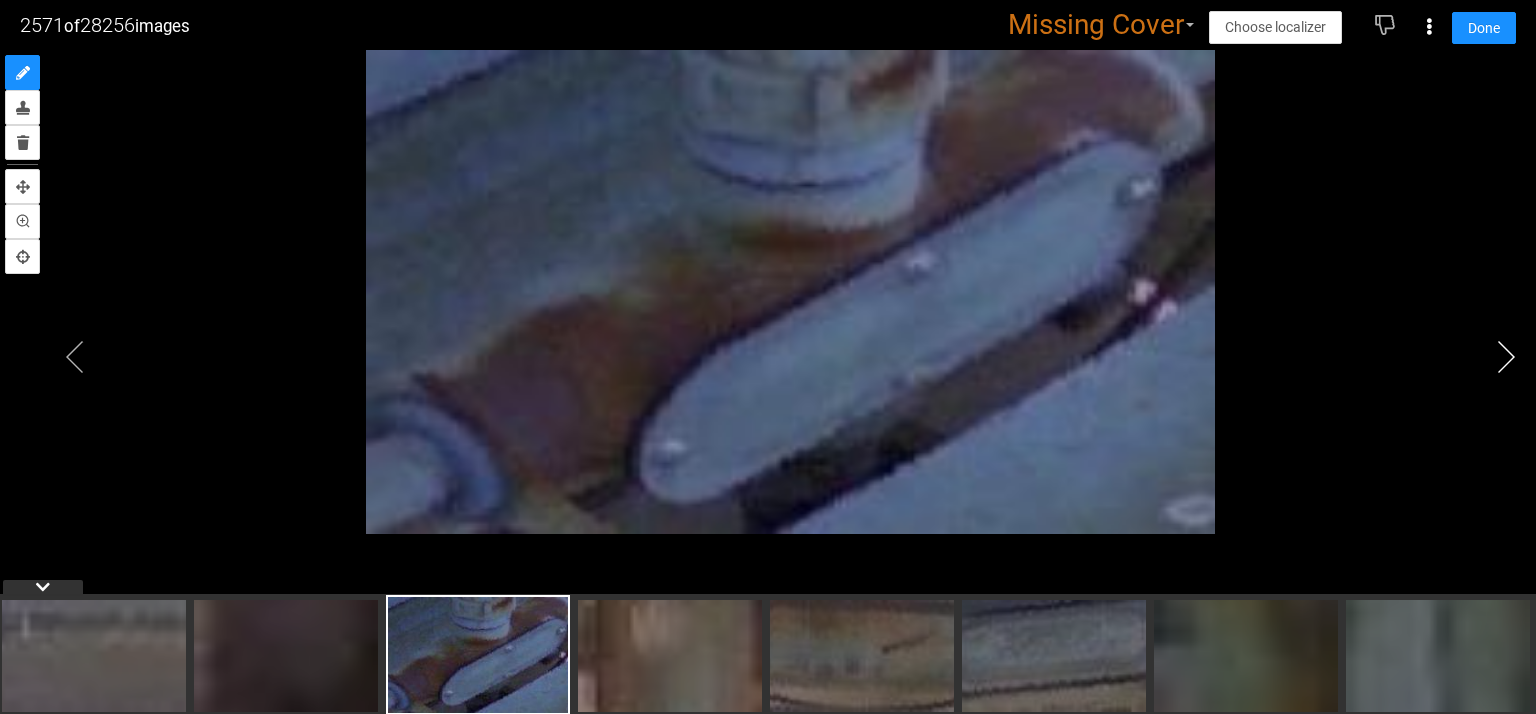 click at bounding box center (1506, 357) 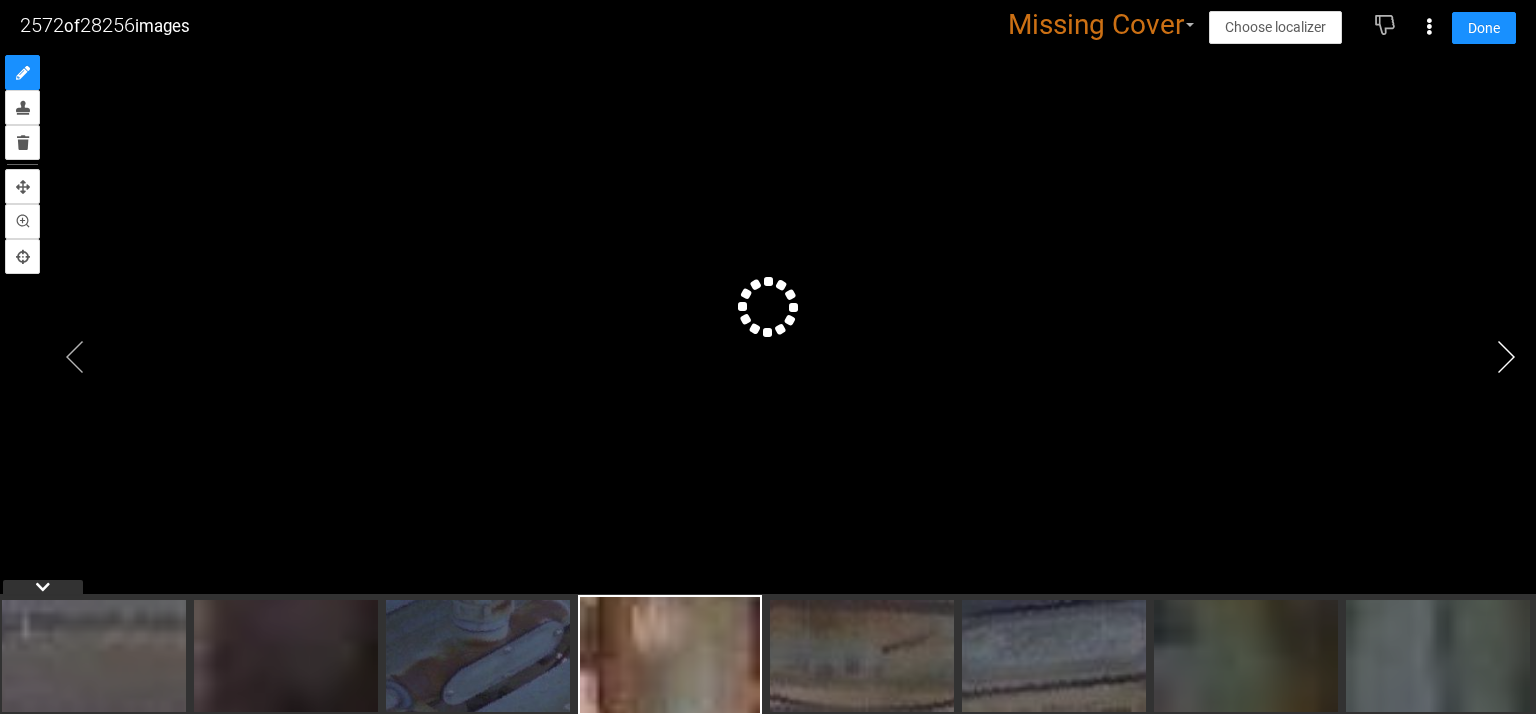 click at bounding box center (1506, 357) 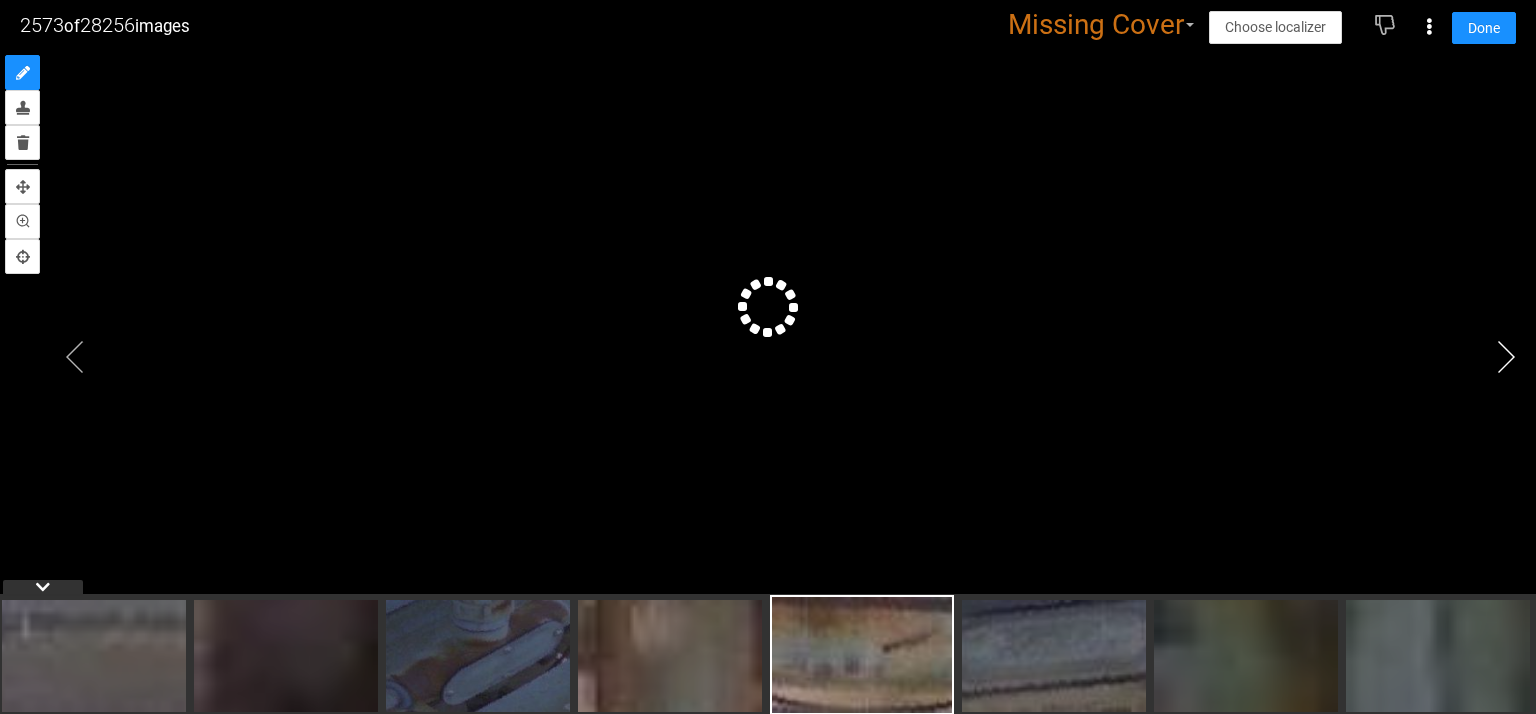 click at bounding box center [1506, 357] 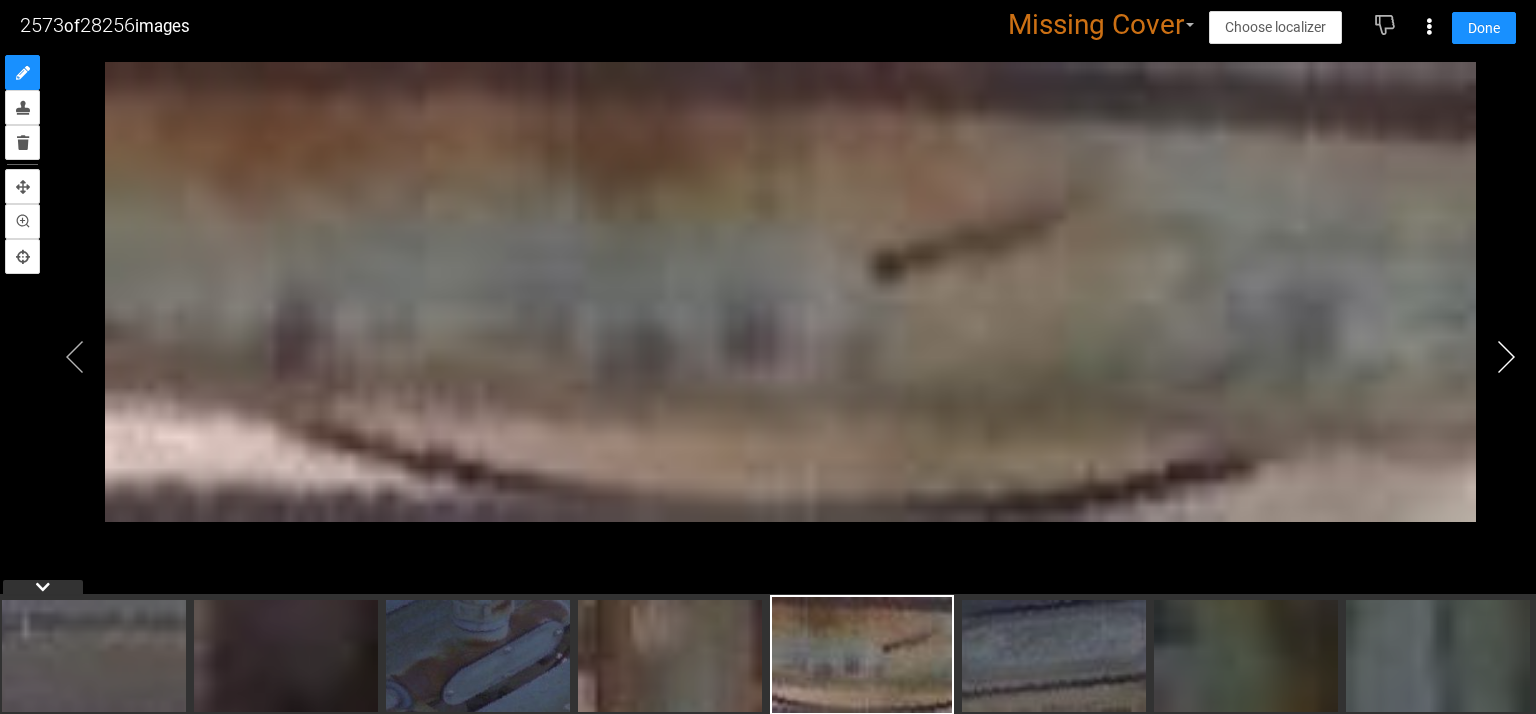 click at bounding box center [1506, 357] 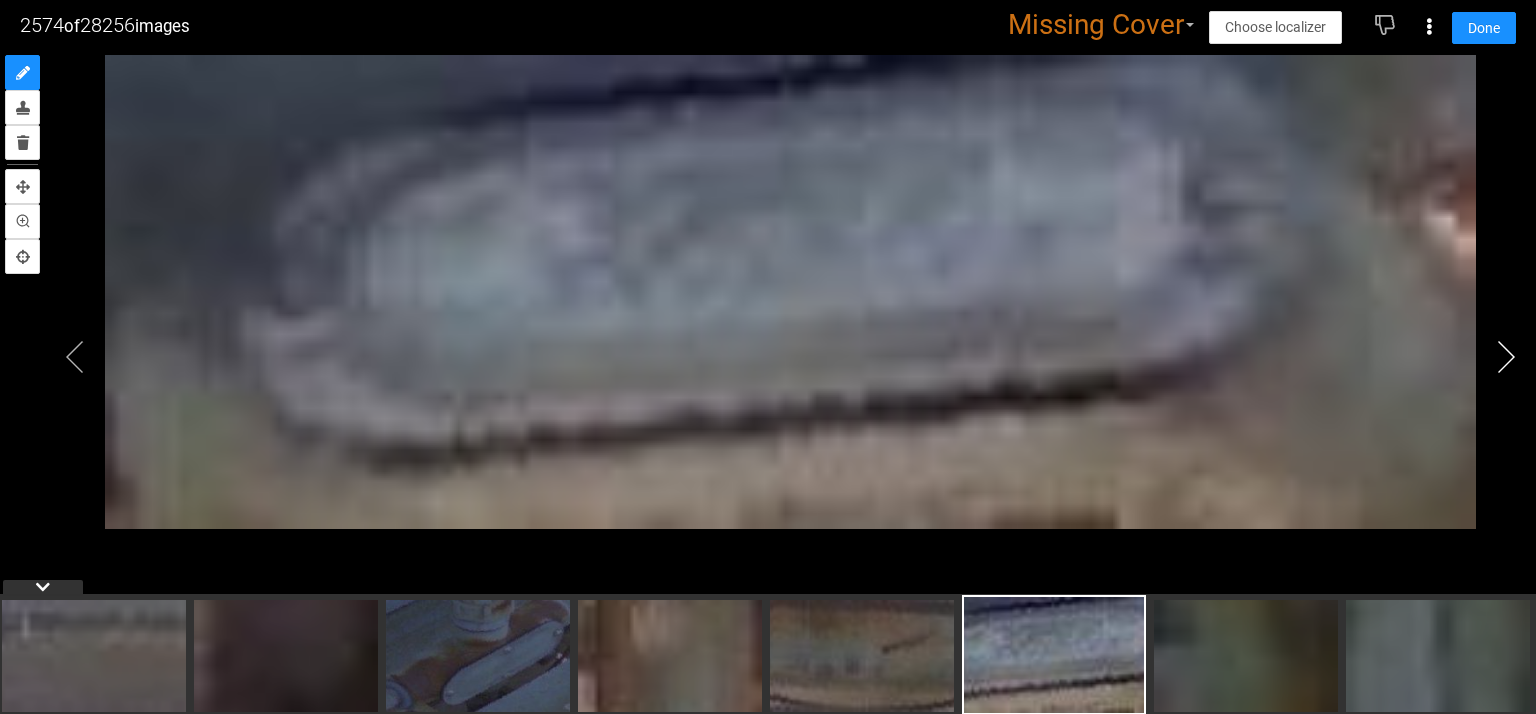 click at bounding box center (1506, 357) 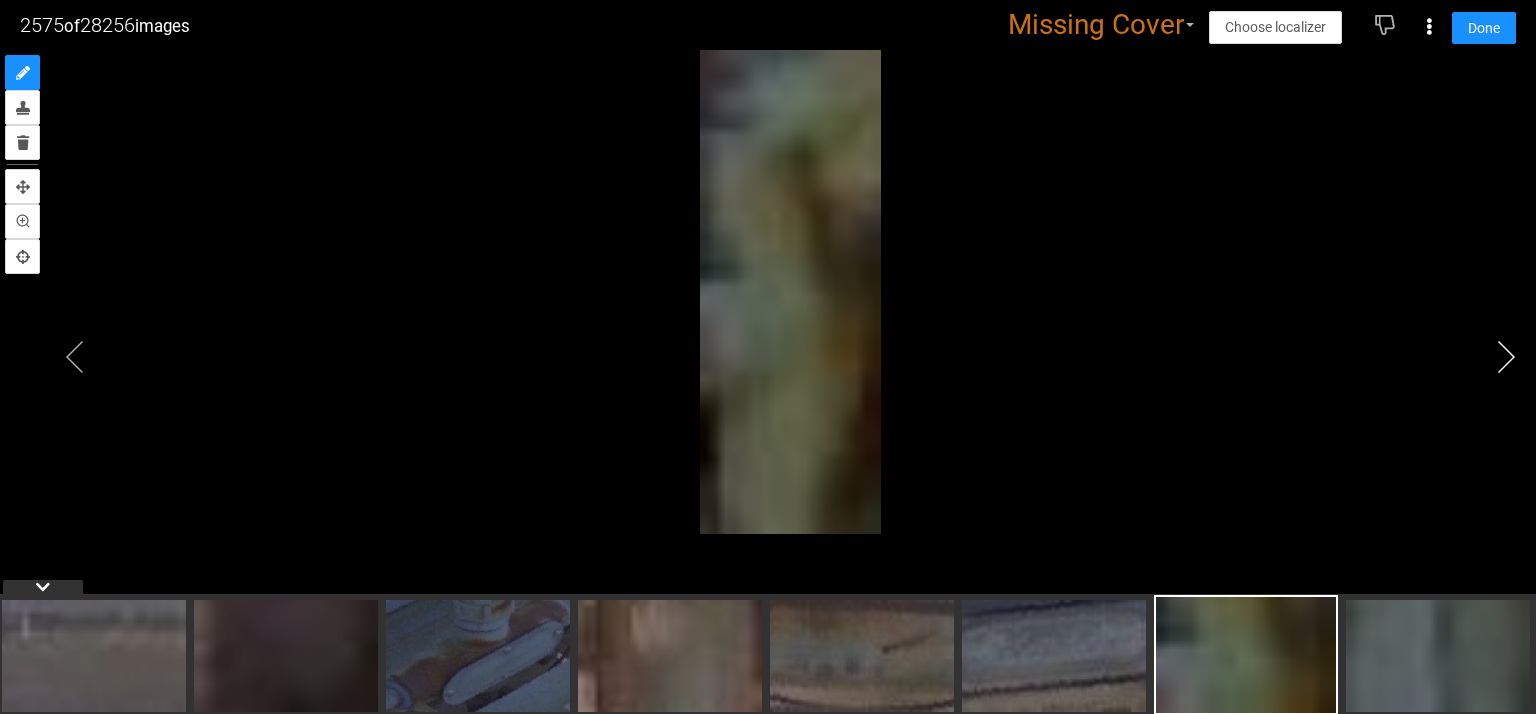 click at bounding box center [1506, 357] 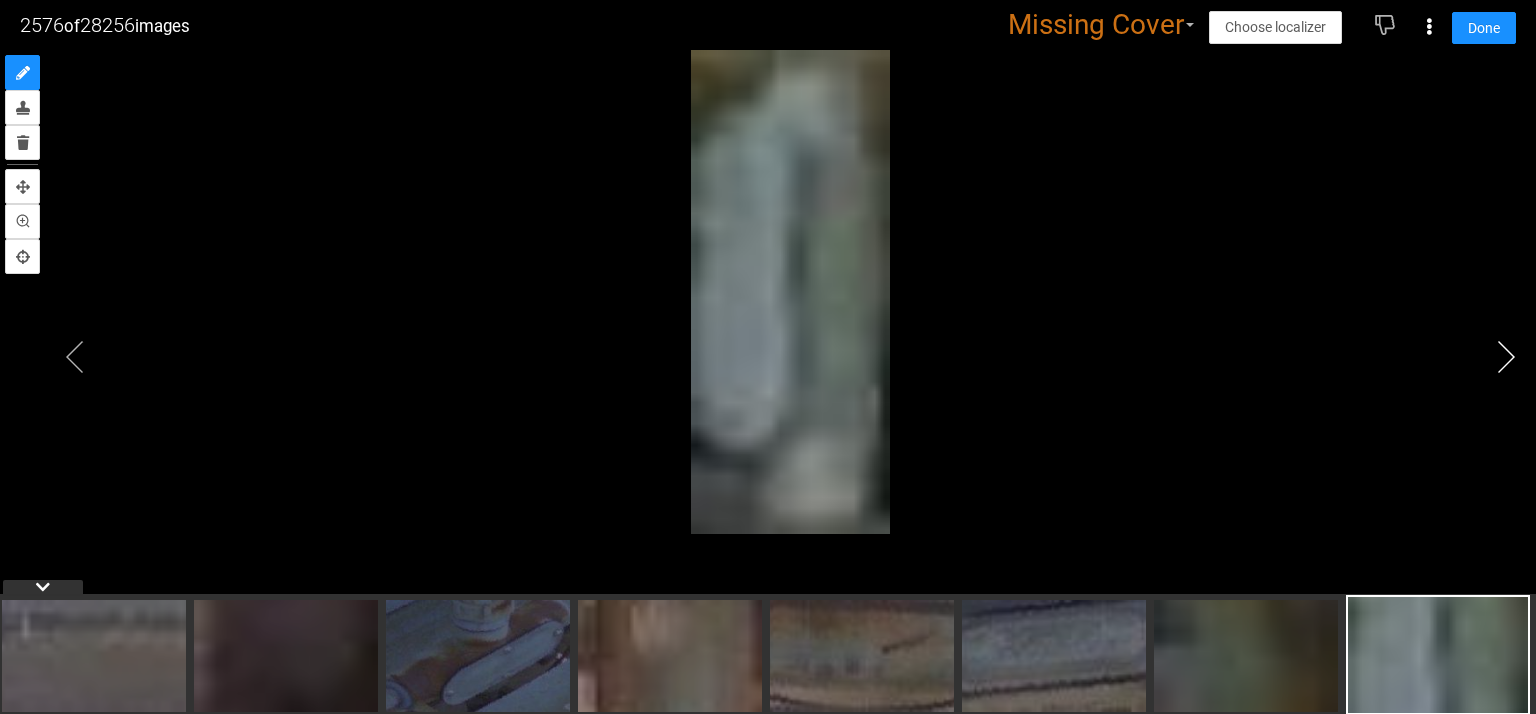 click at bounding box center (1506, 357) 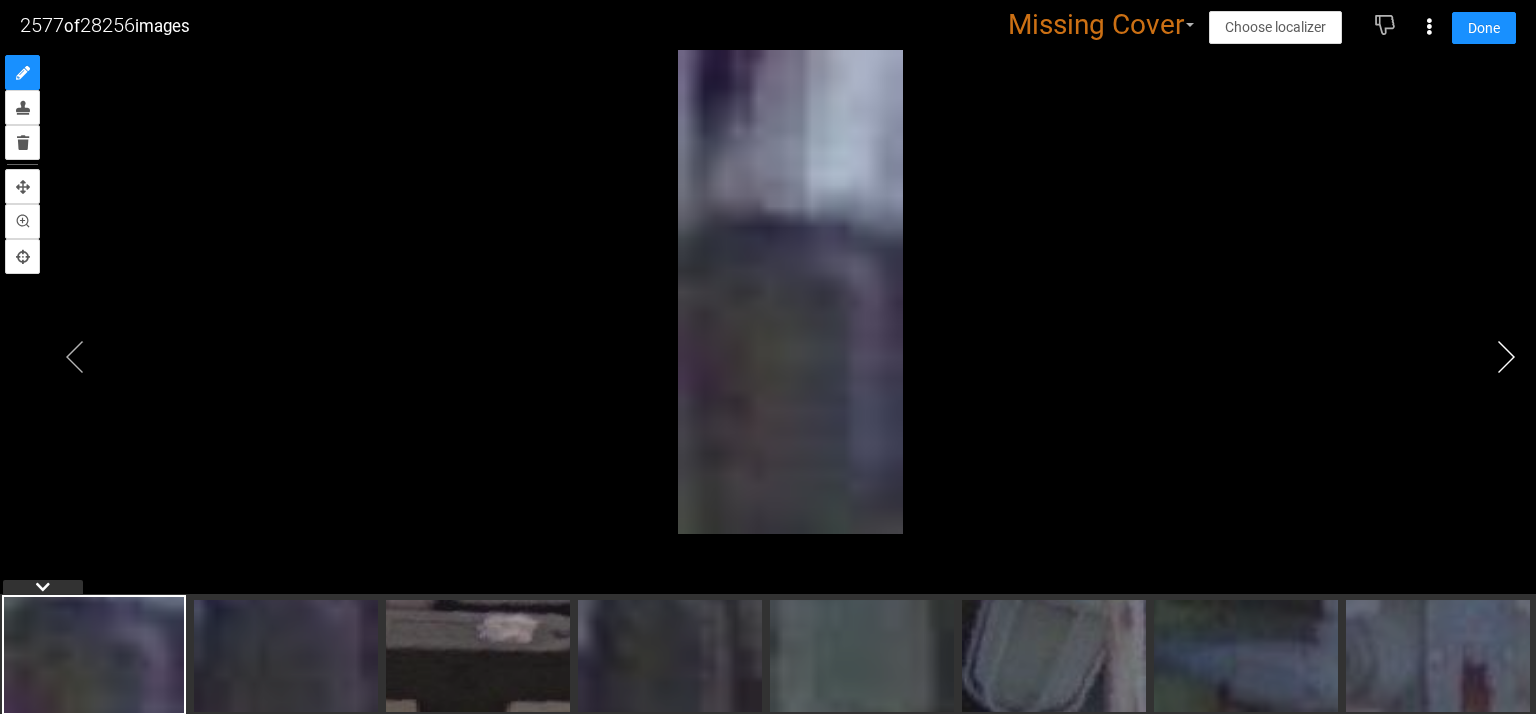 click at bounding box center [1506, 357] 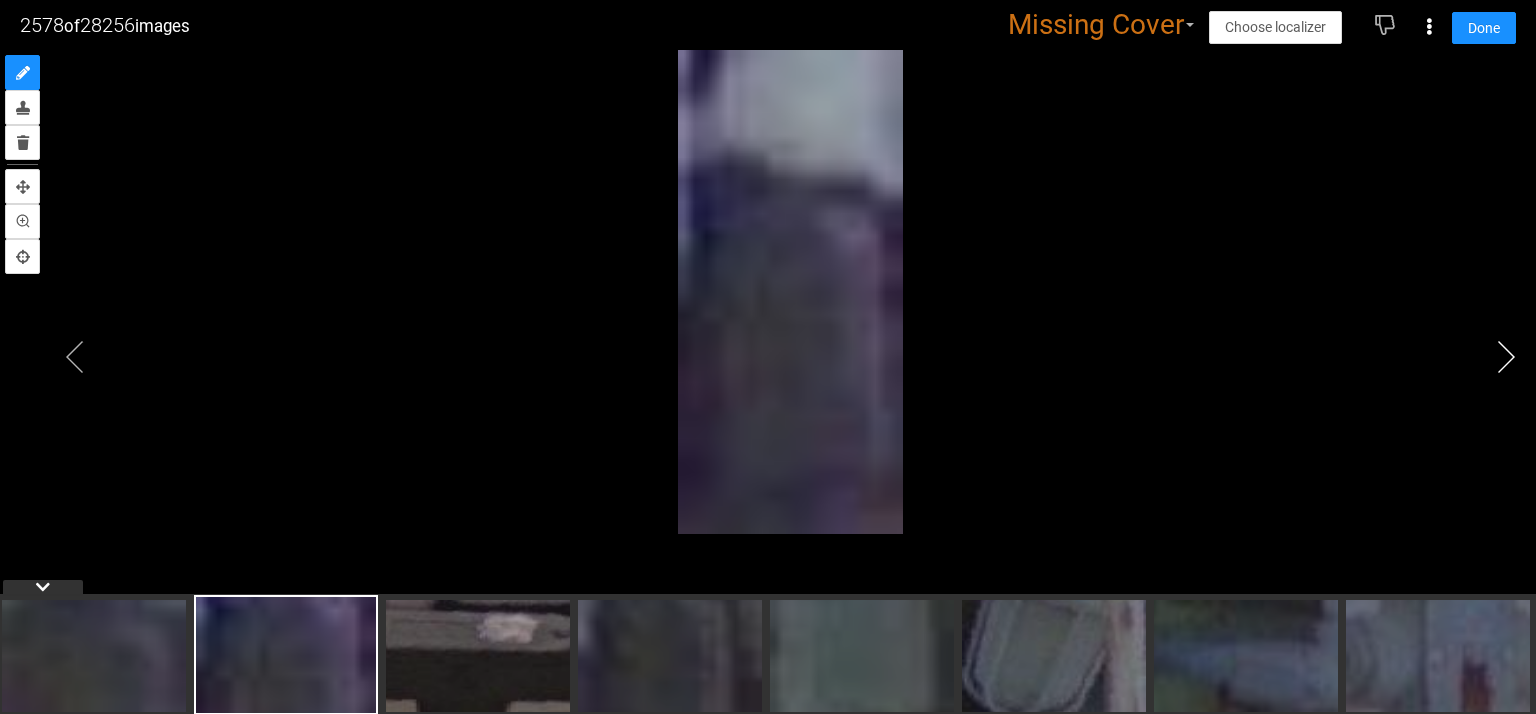 click at bounding box center [1506, 357] 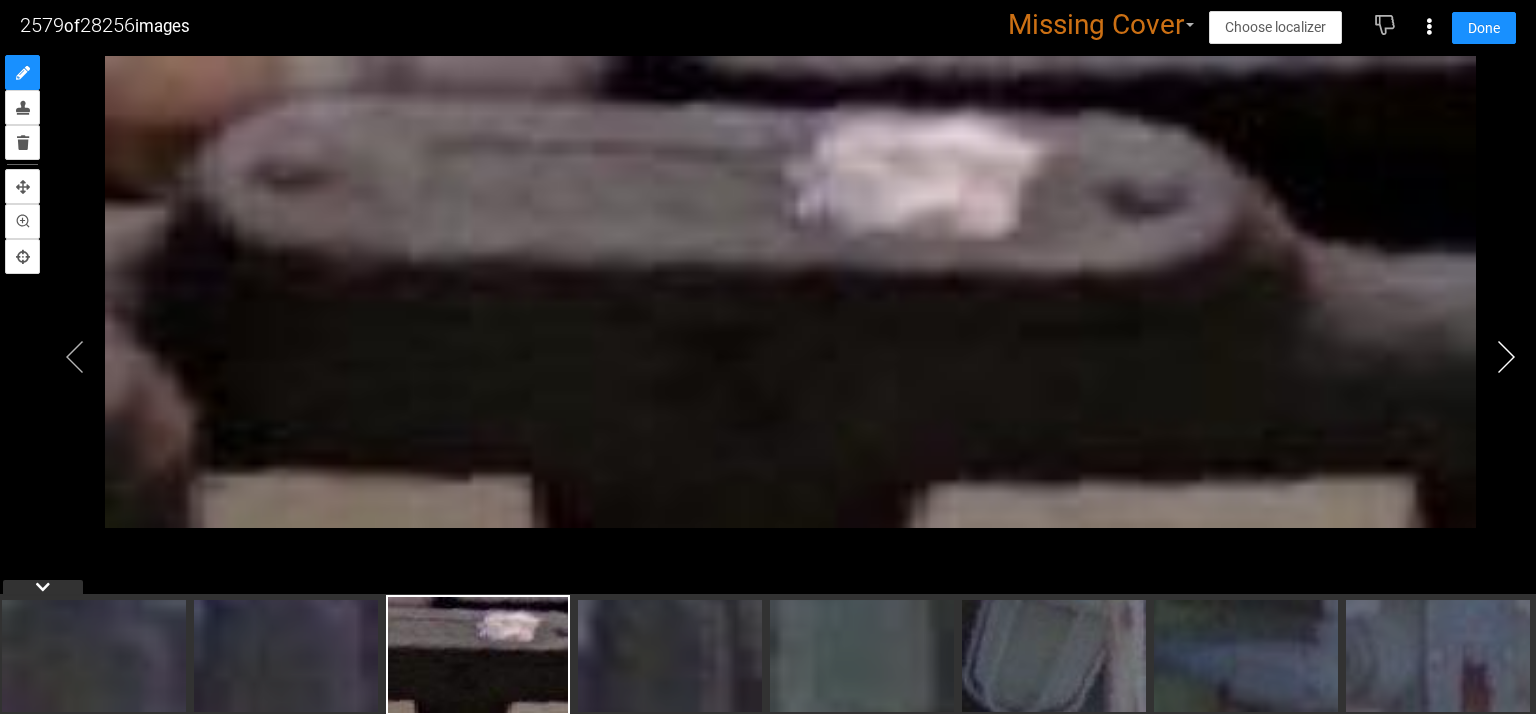 click at bounding box center (1506, 357) 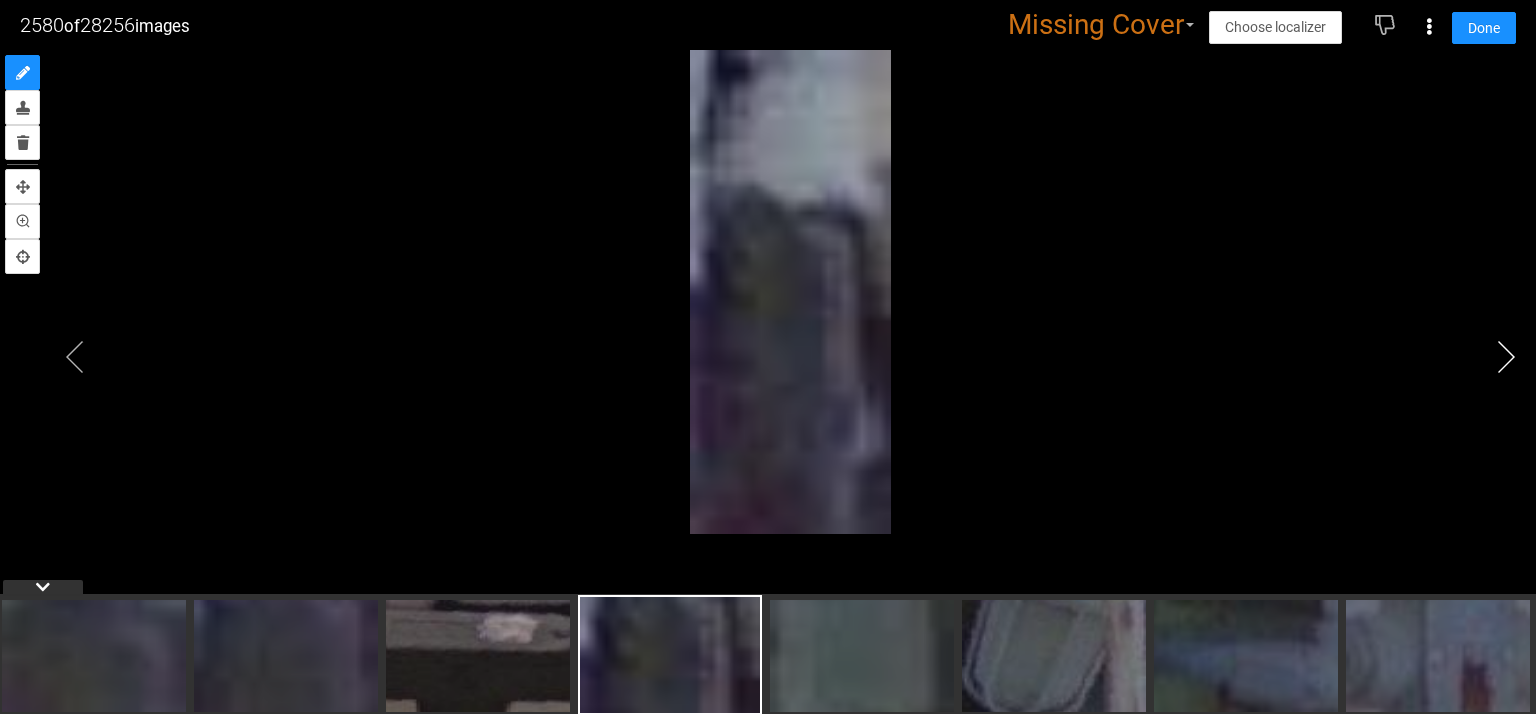 click at bounding box center (1506, 357) 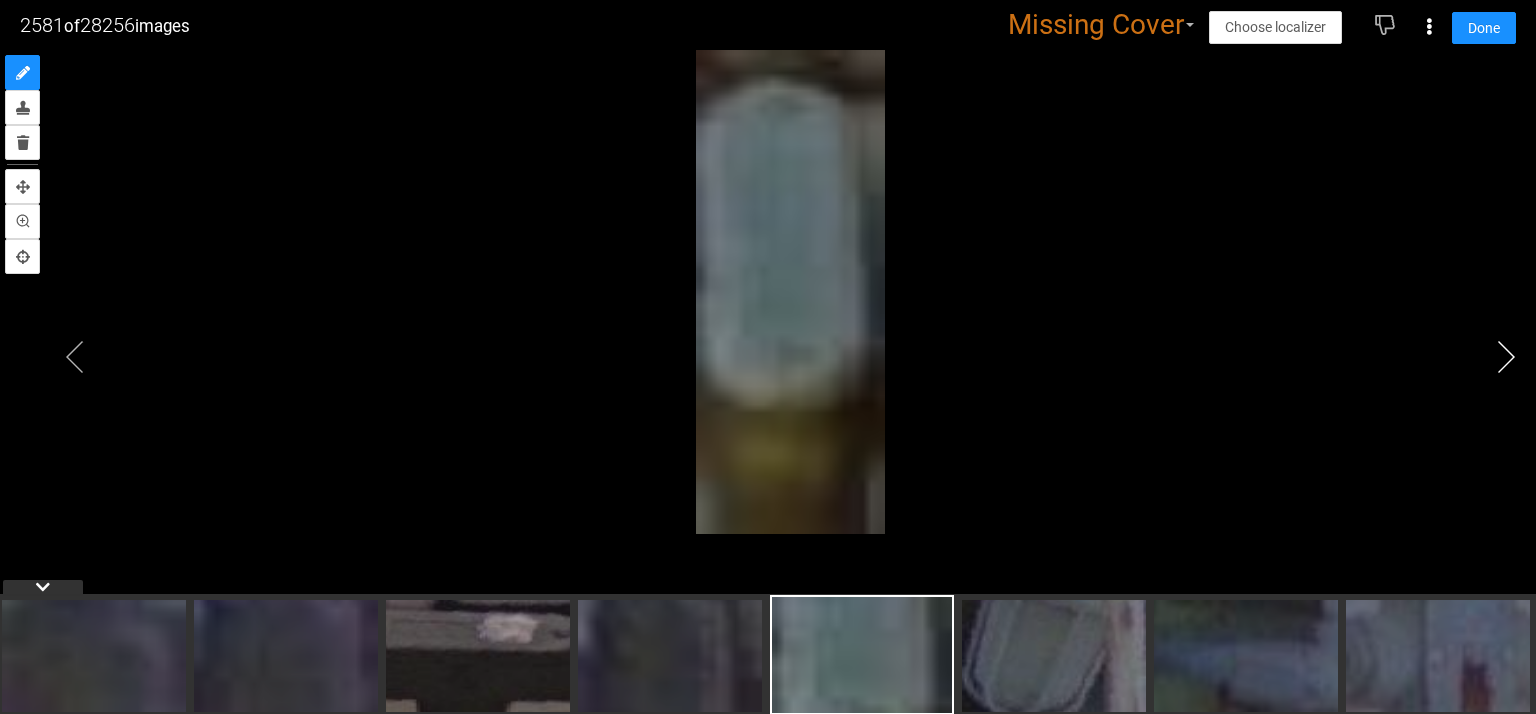 click at bounding box center [1506, 357] 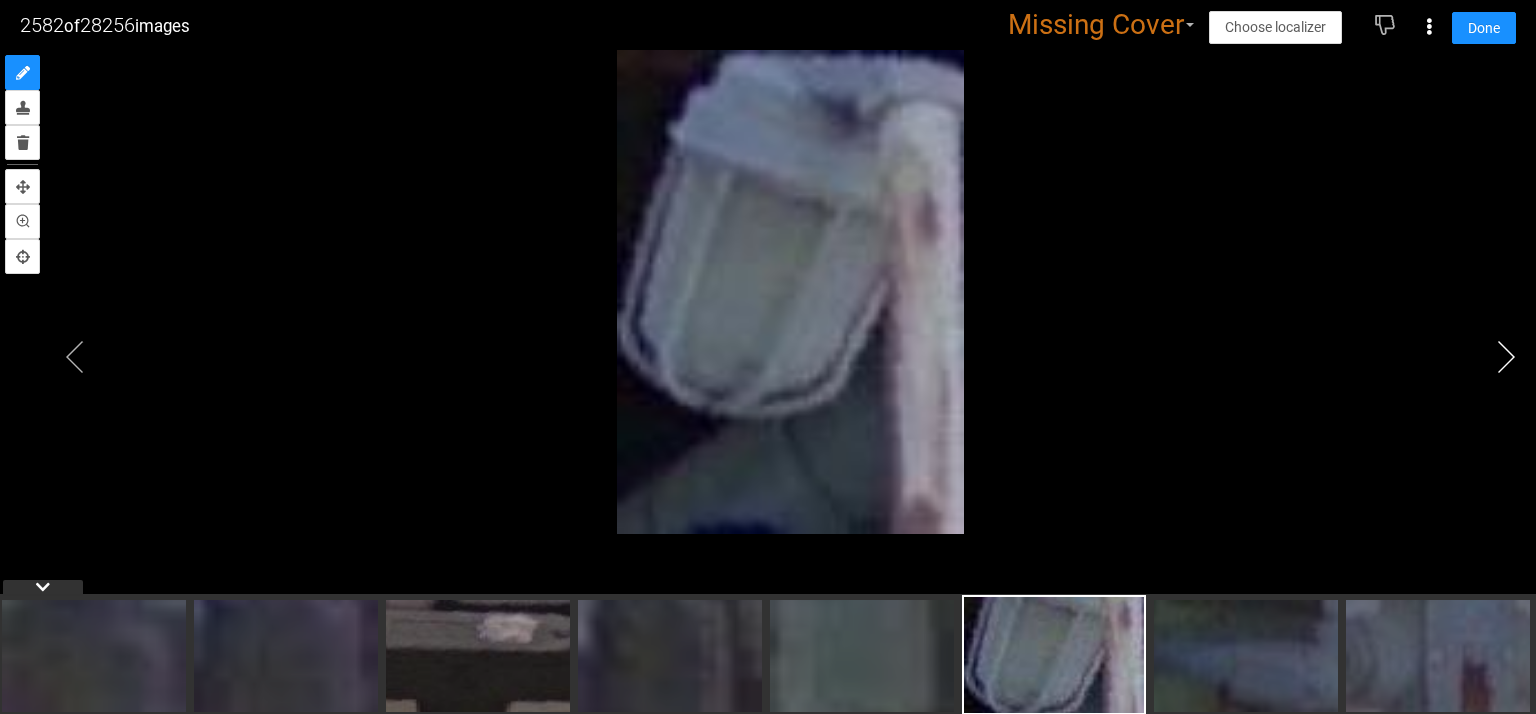 click at bounding box center (1506, 357) 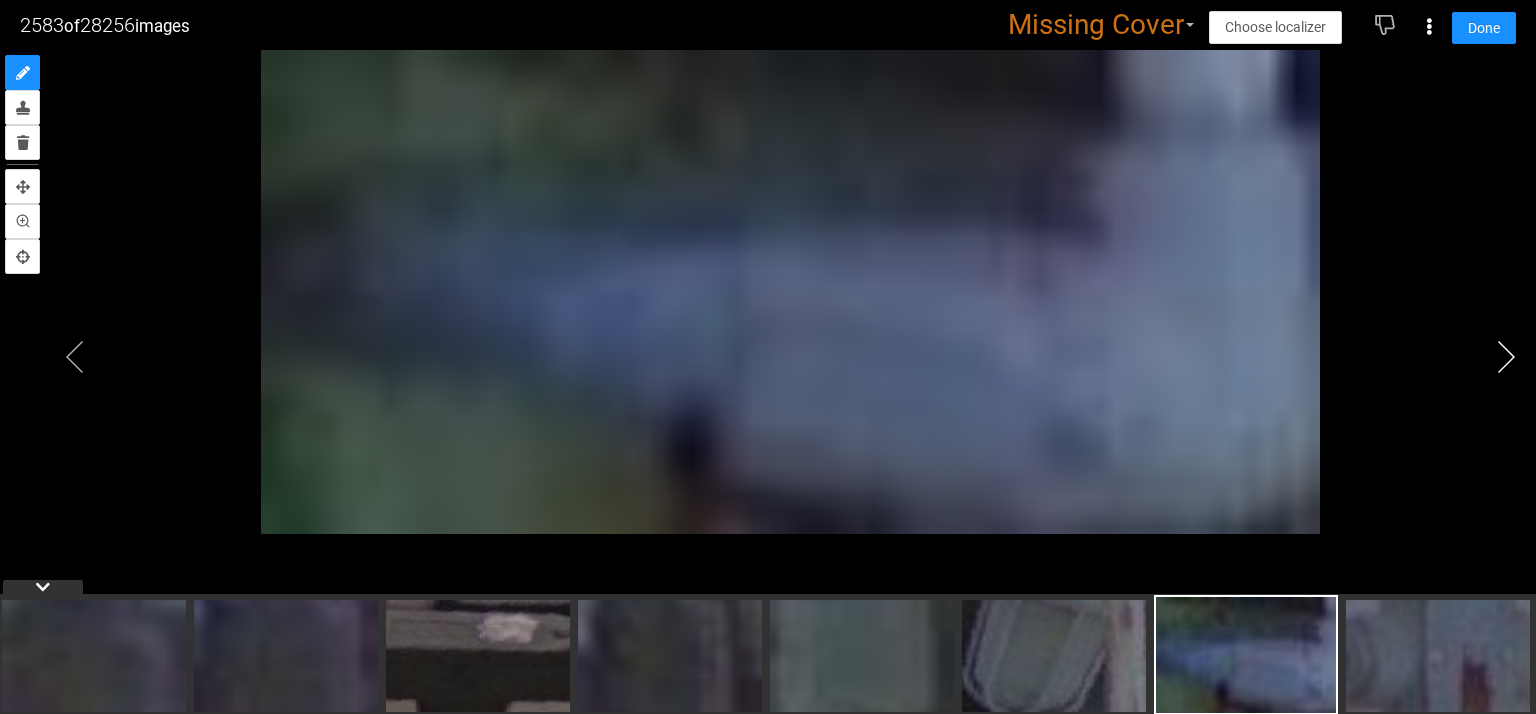 click at bounding box center [1506, 357] 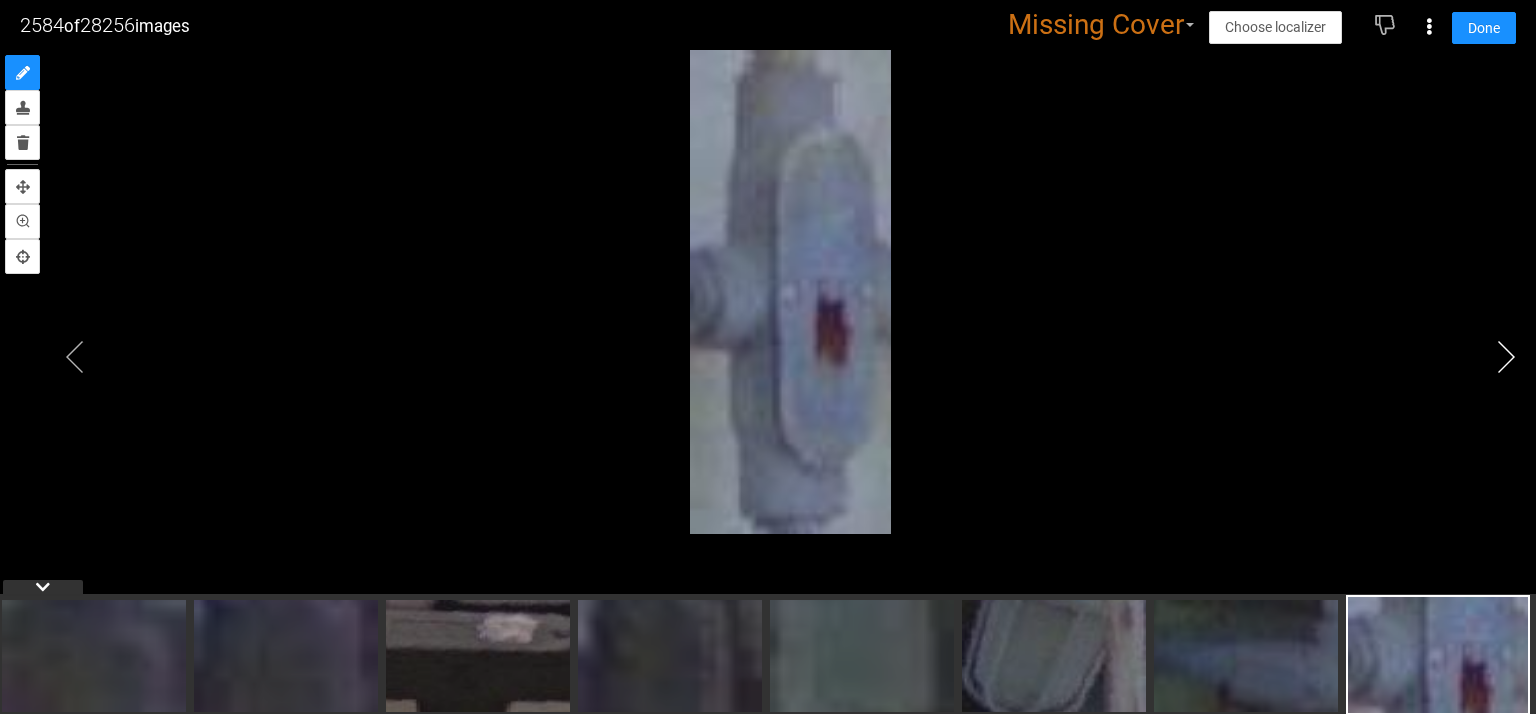 click at bounding box center [1506, 357] 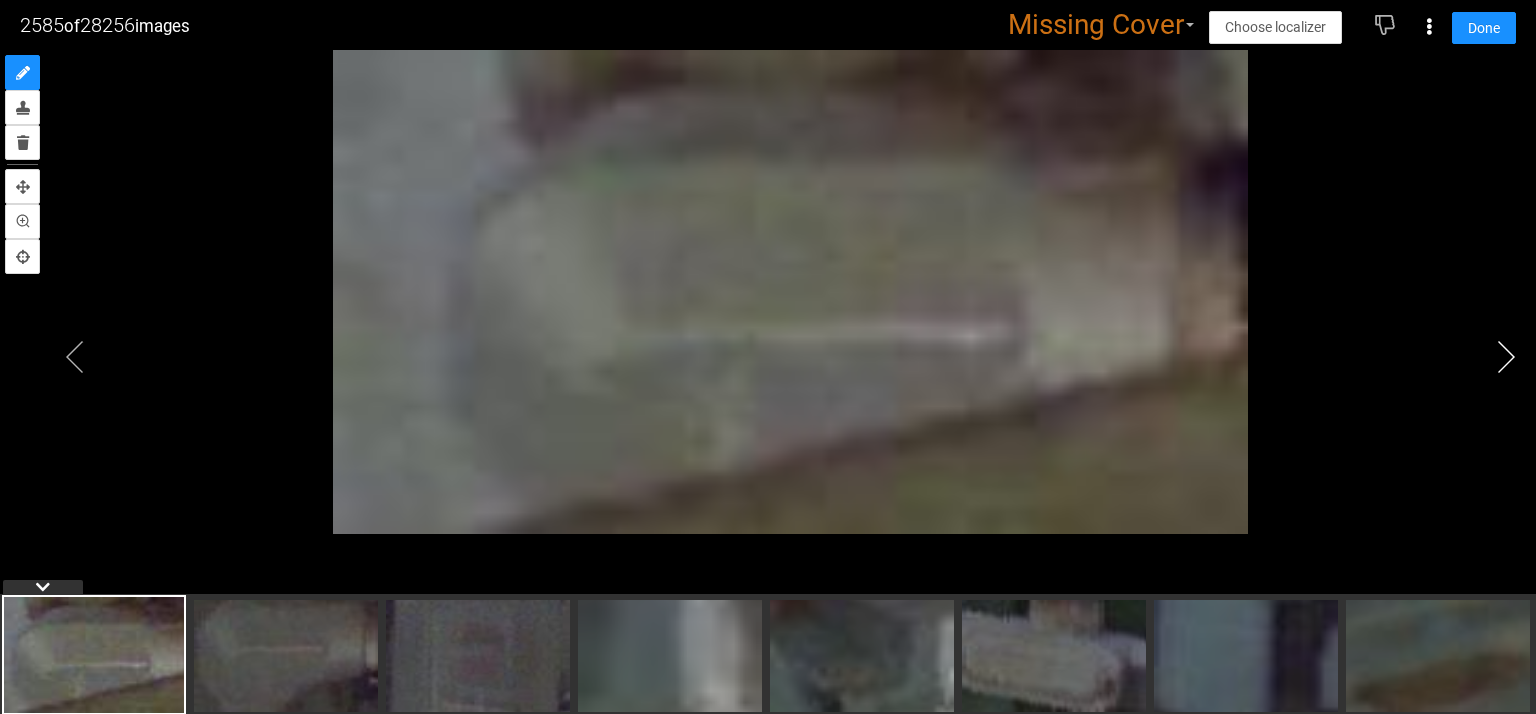 click at bounding box center (1506, 357) 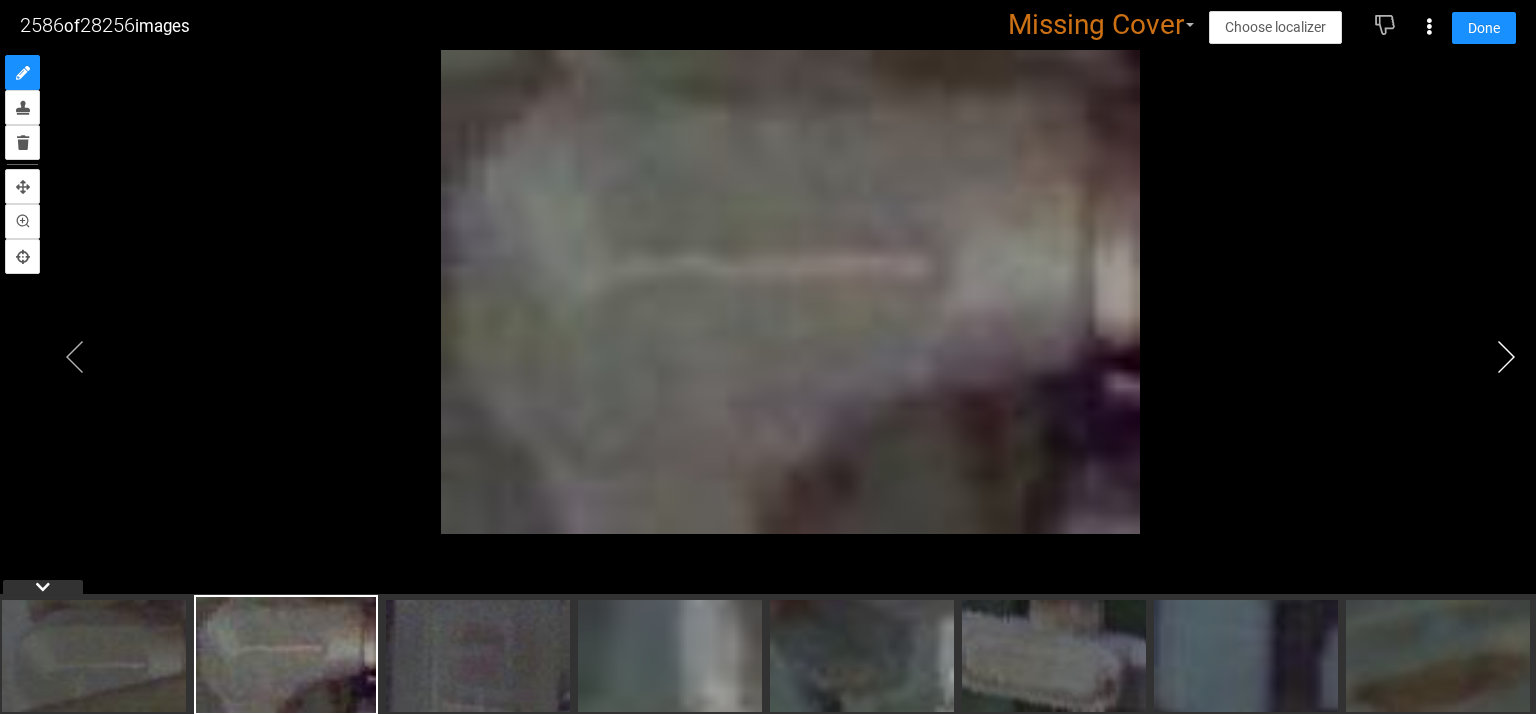click at bounding box center [1506, 357] 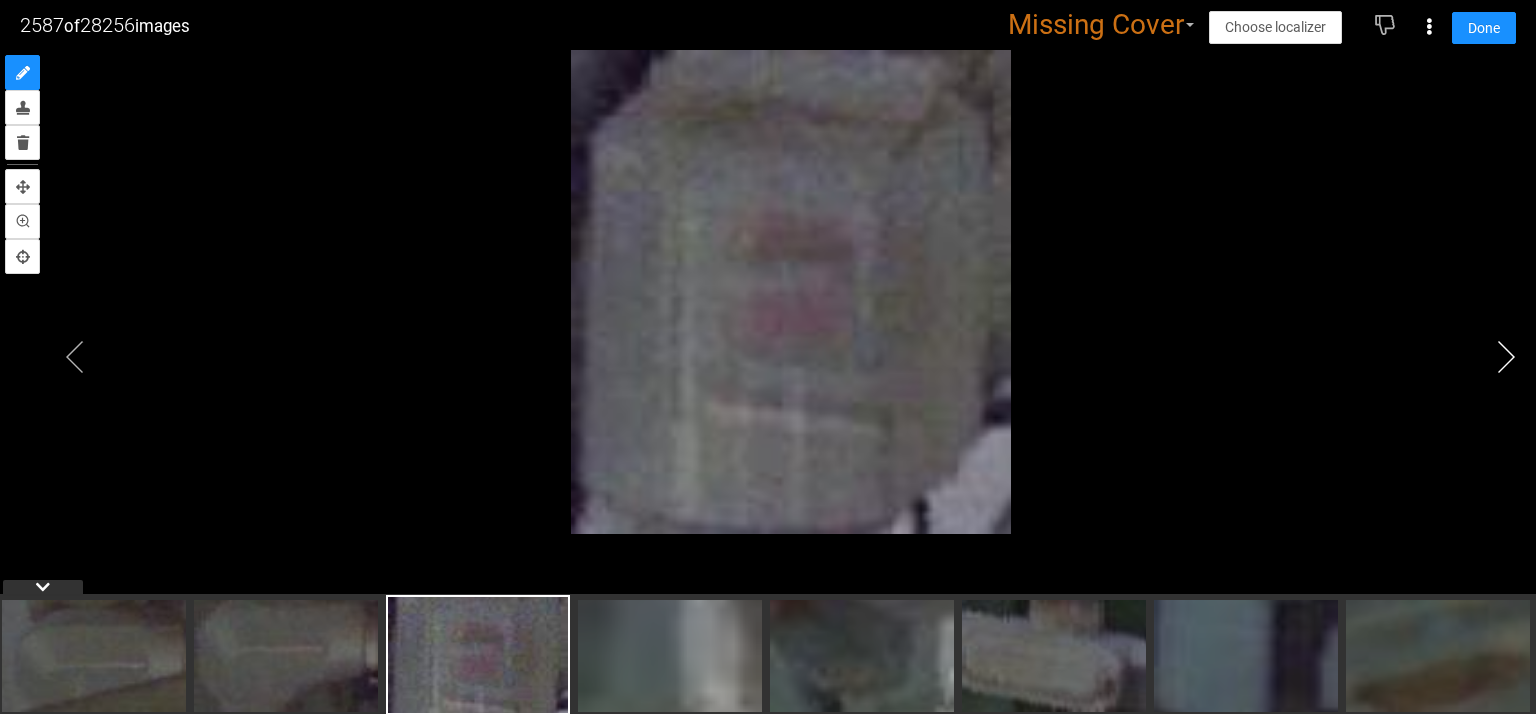 click at bounding box center (1506, 357) 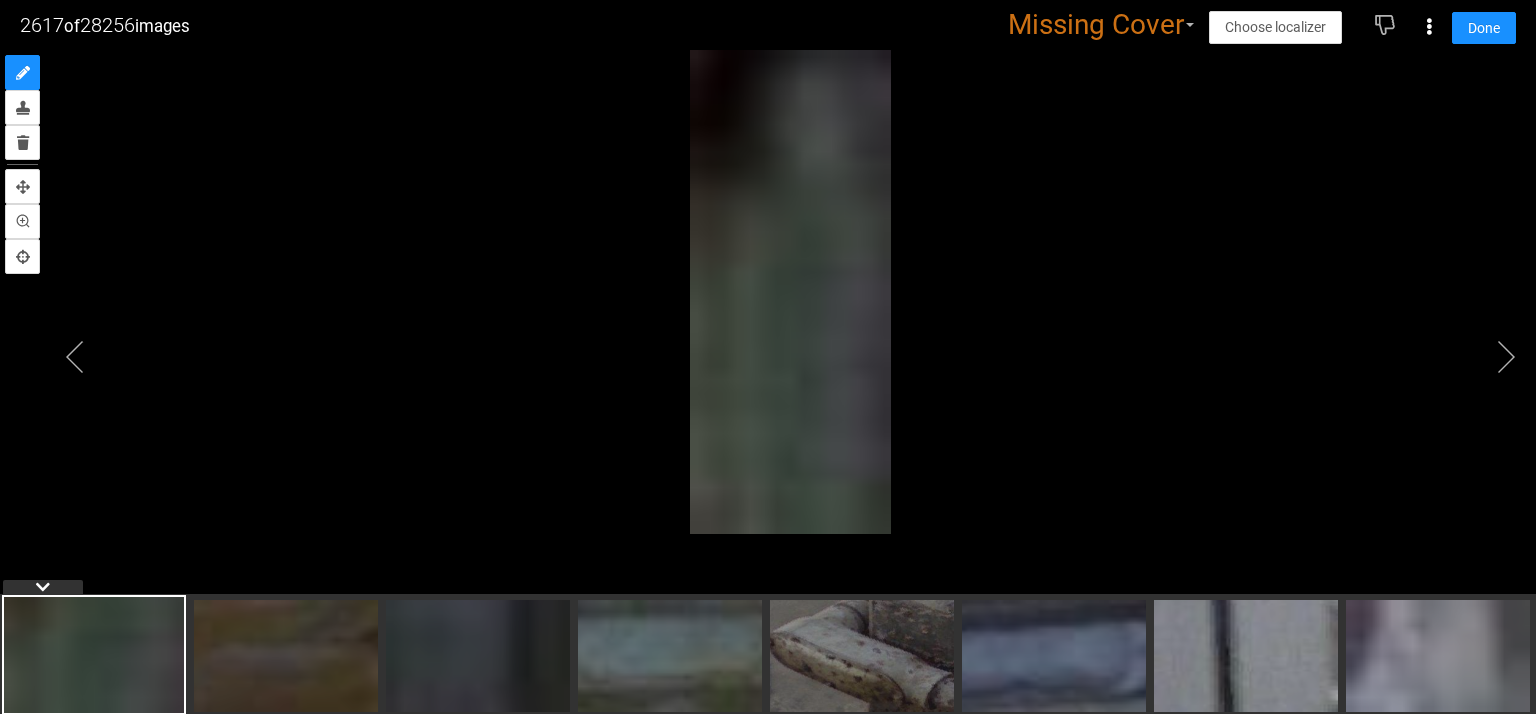 click at bounding box center (768, 332) 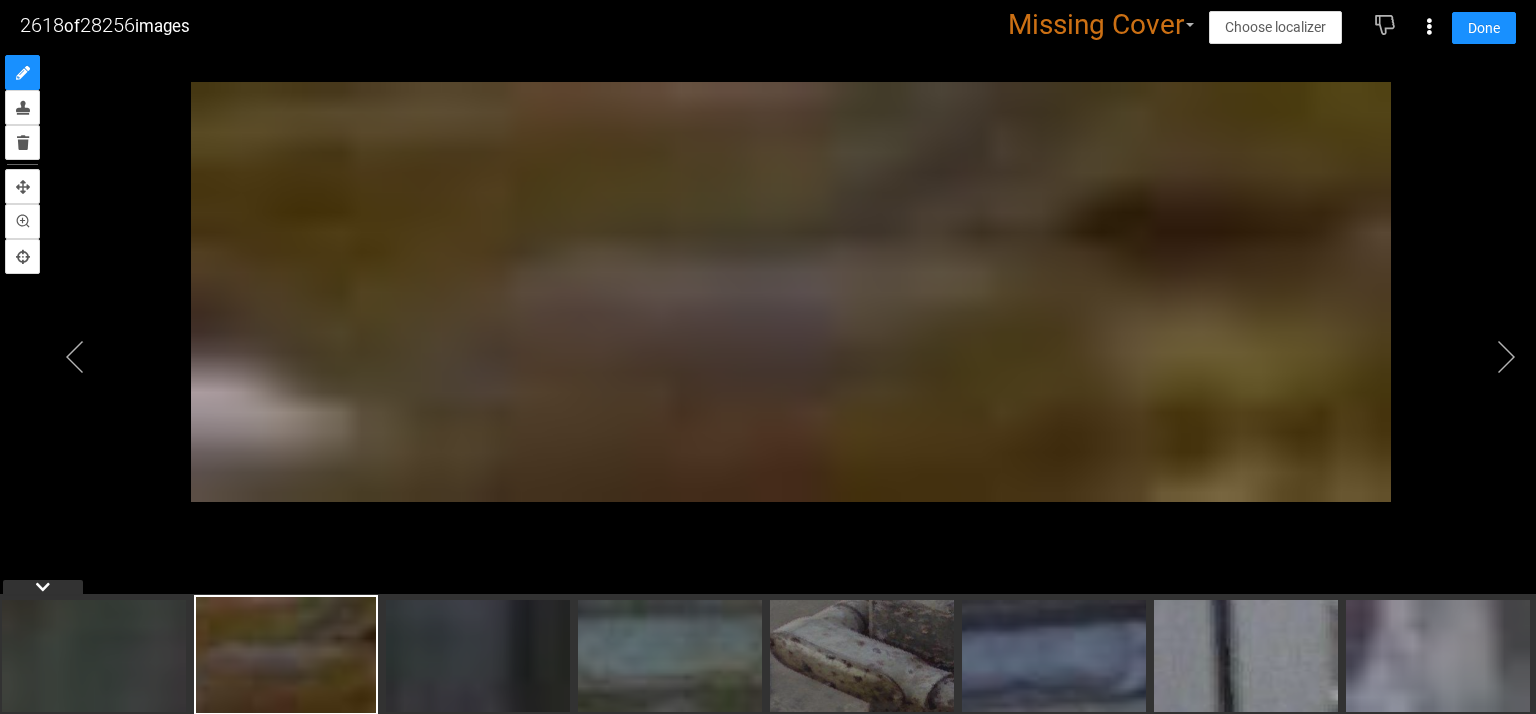 click at bounding box center [768, 332] 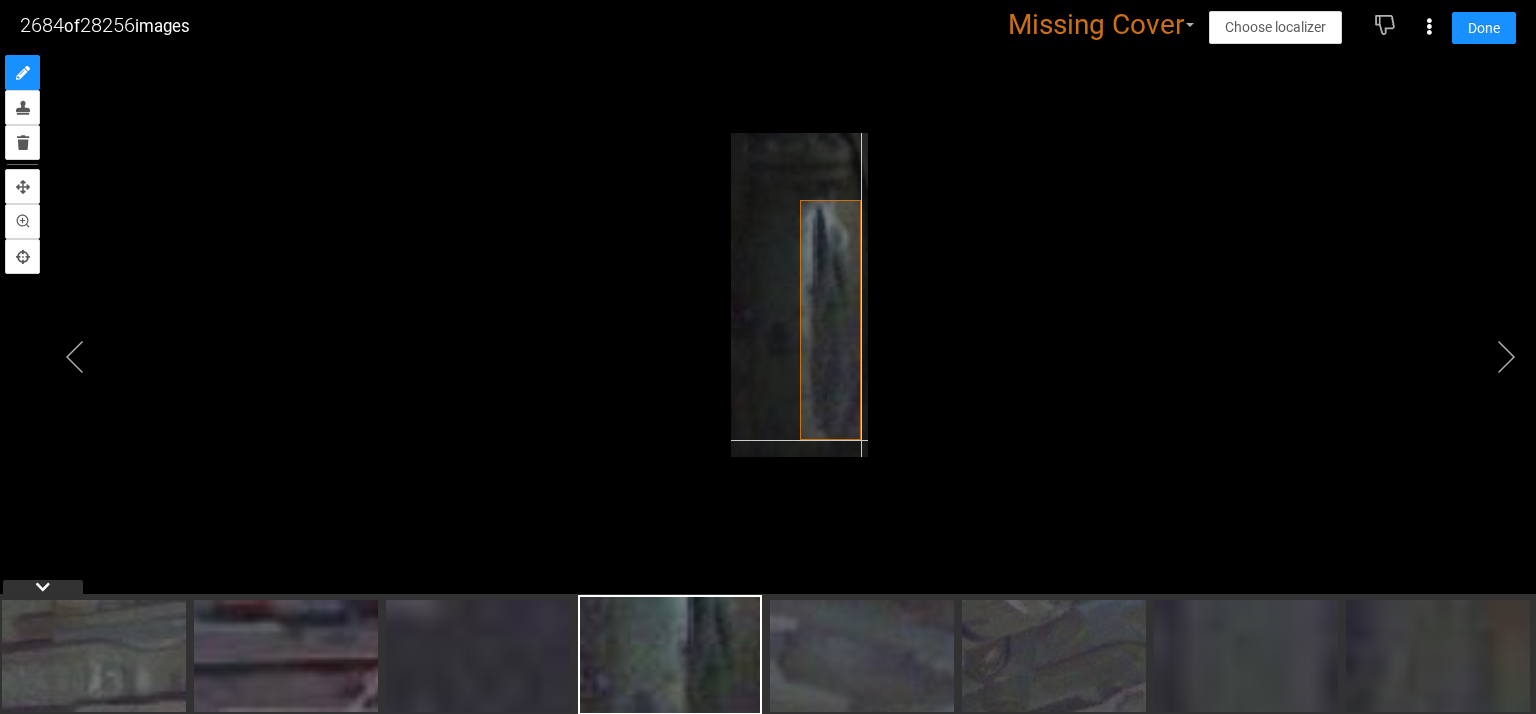 click at bounding box center [799, 295] 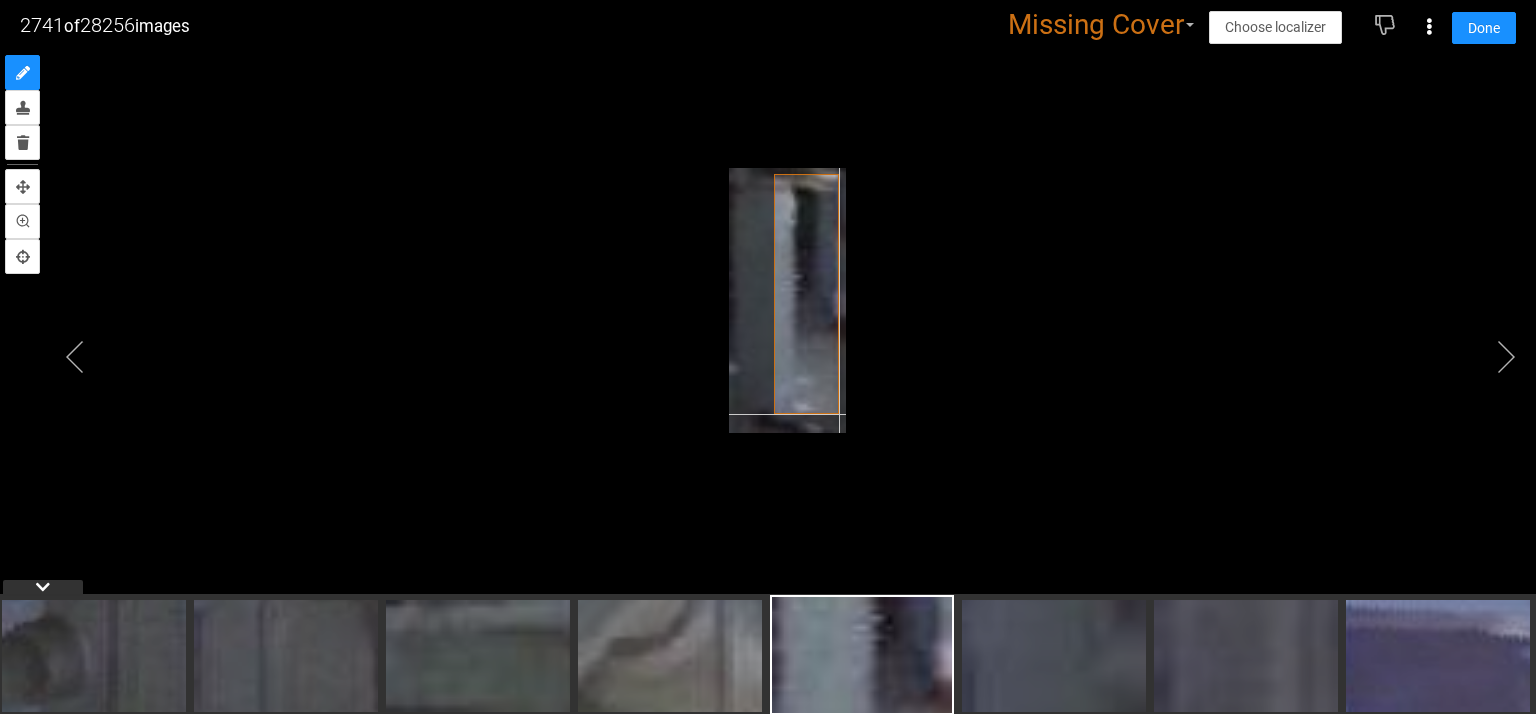 click at bounding box center [787, 301] 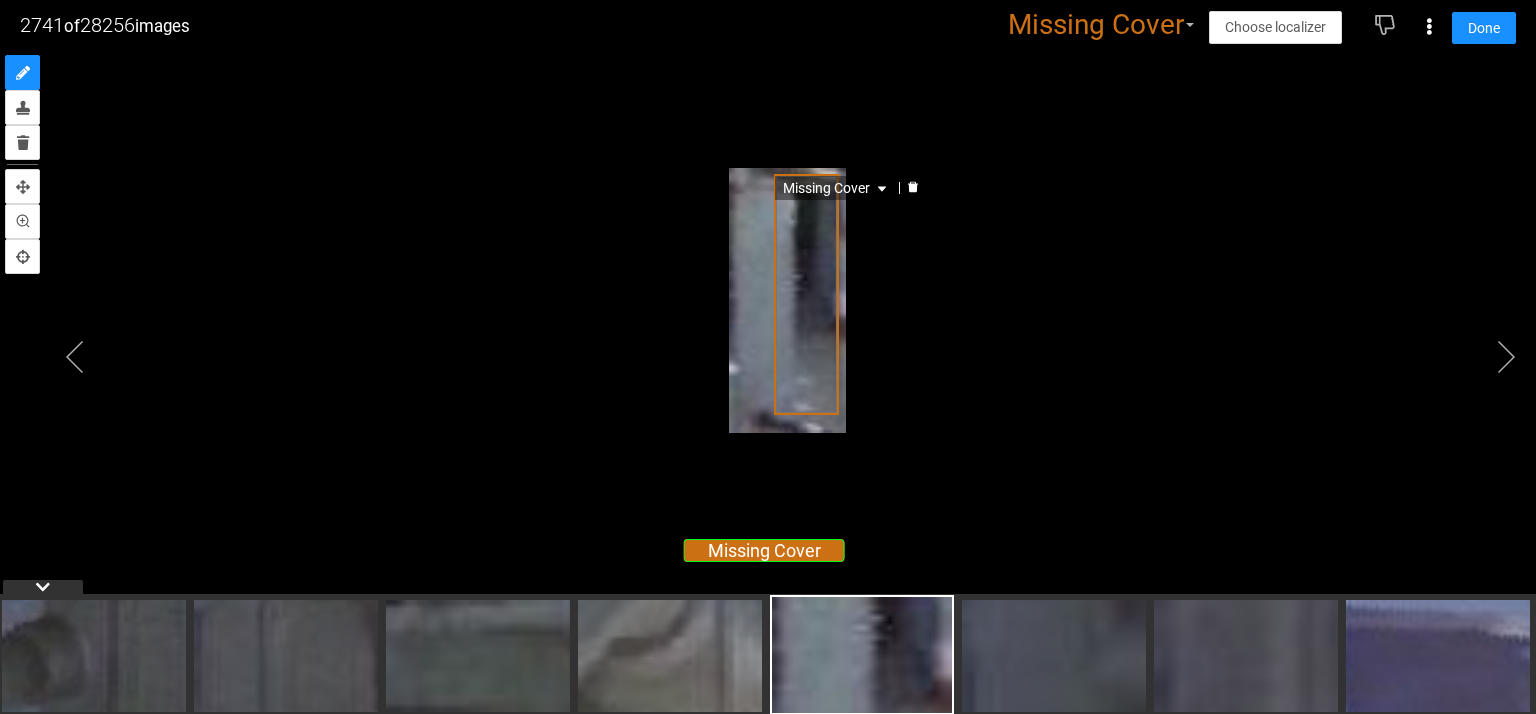 click on "Missing Cover" at bounding box center (806, 294) 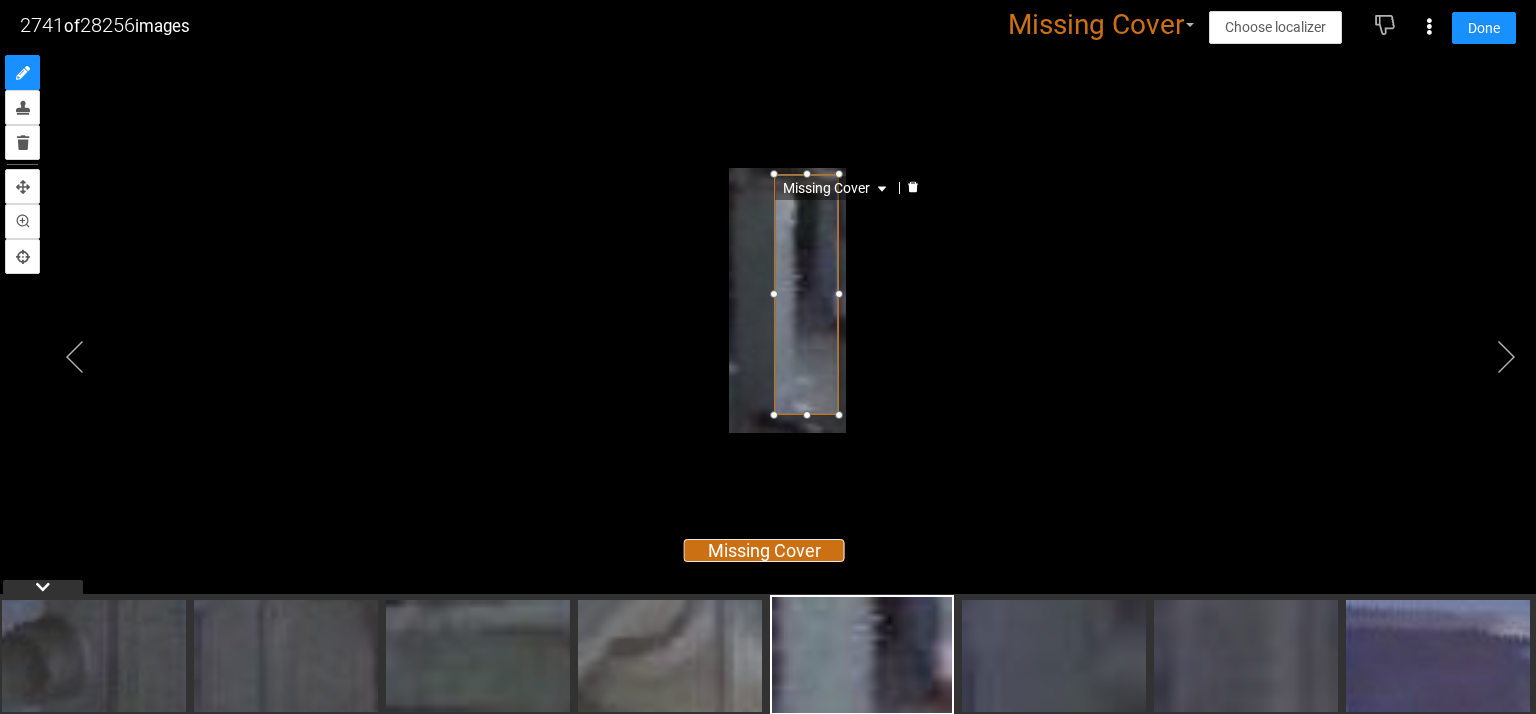 click on "Missing Cover" at bounding box center [837, 188] 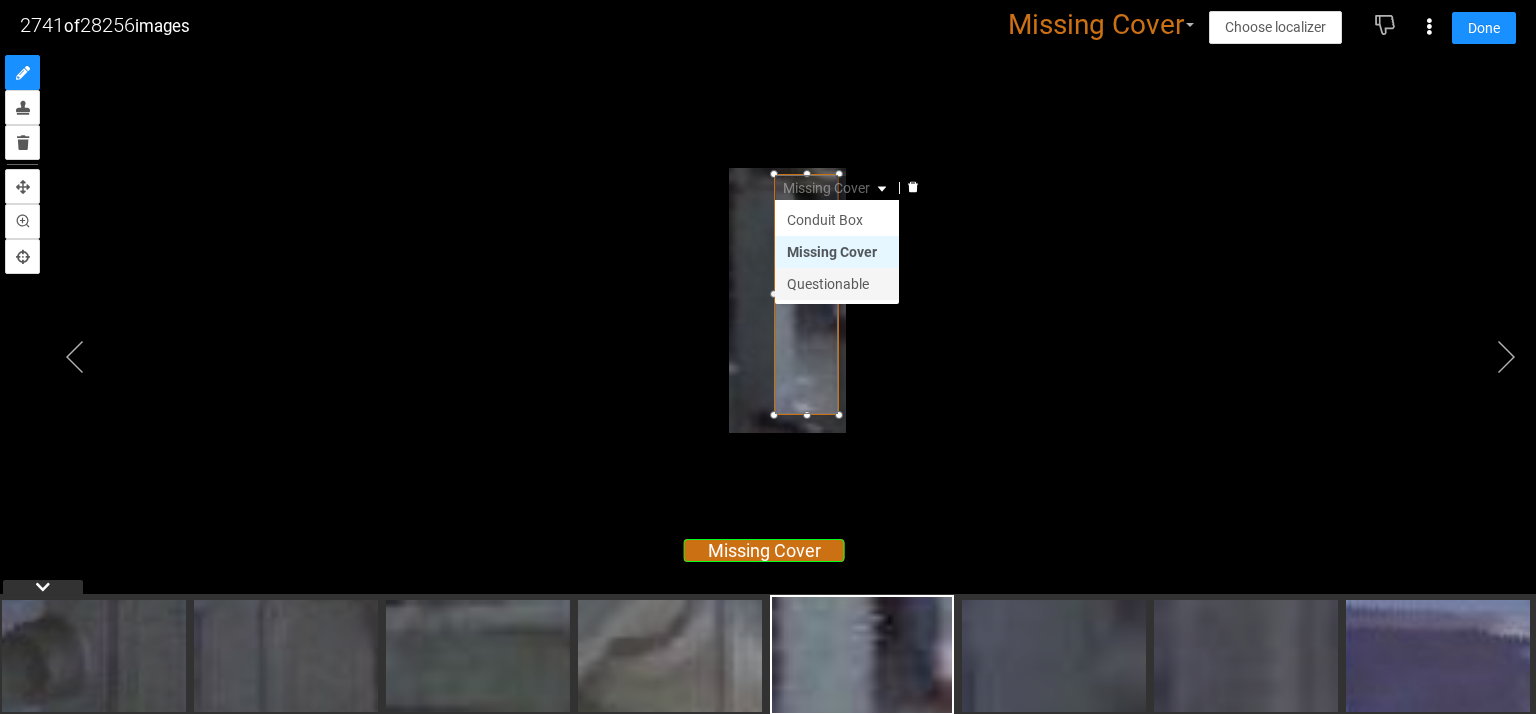 click on "Questionable" at bounding box center (837, 284) 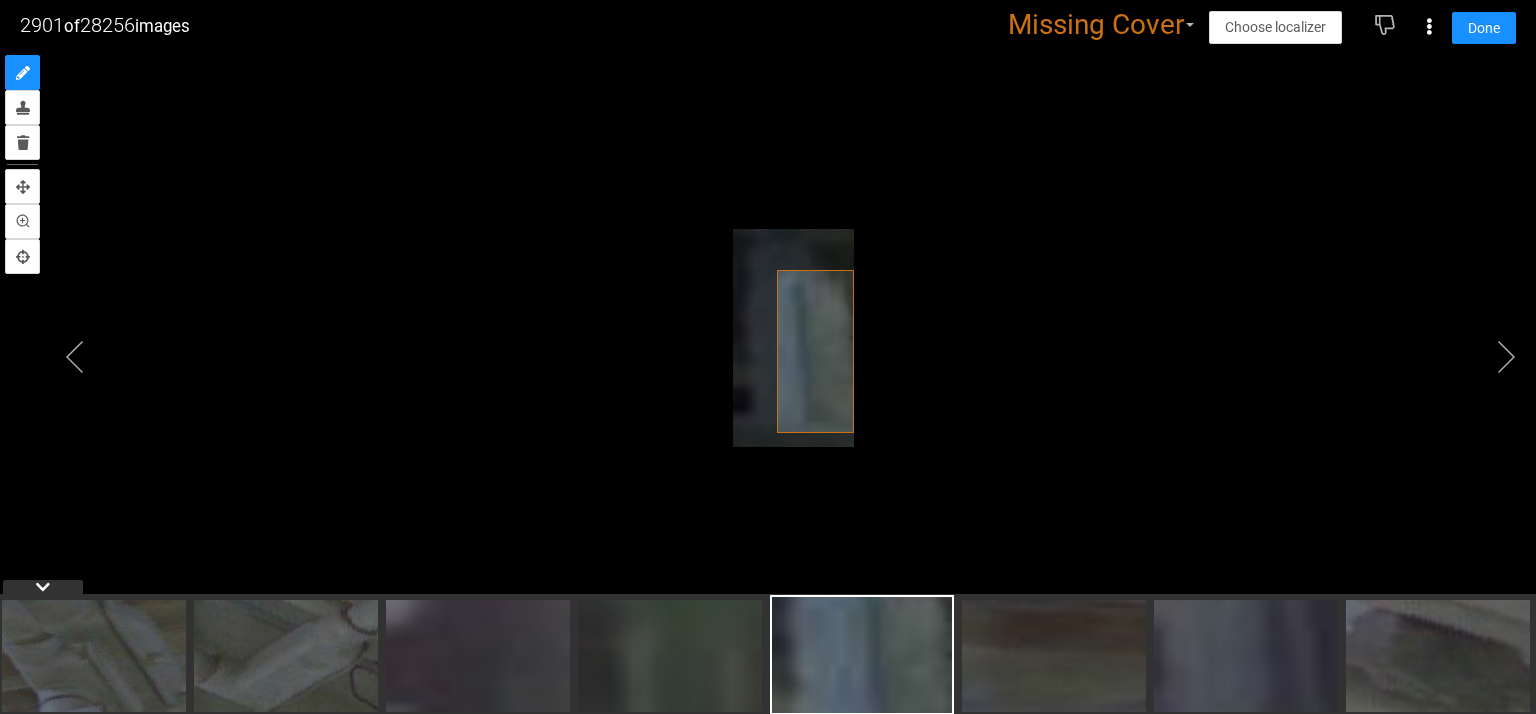 click at bounding box center [768, 332] 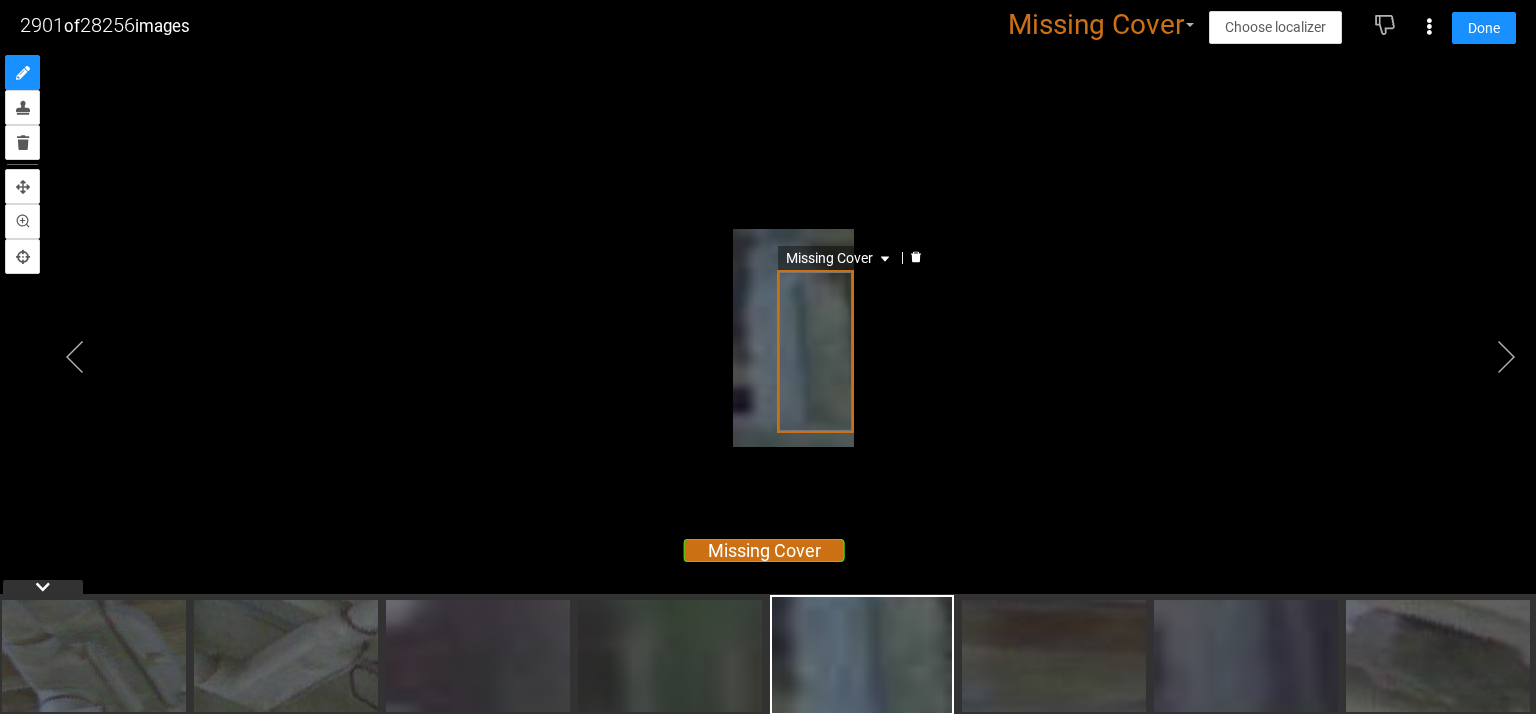 click on "Missing Cover" at bounding box center (840, 258) 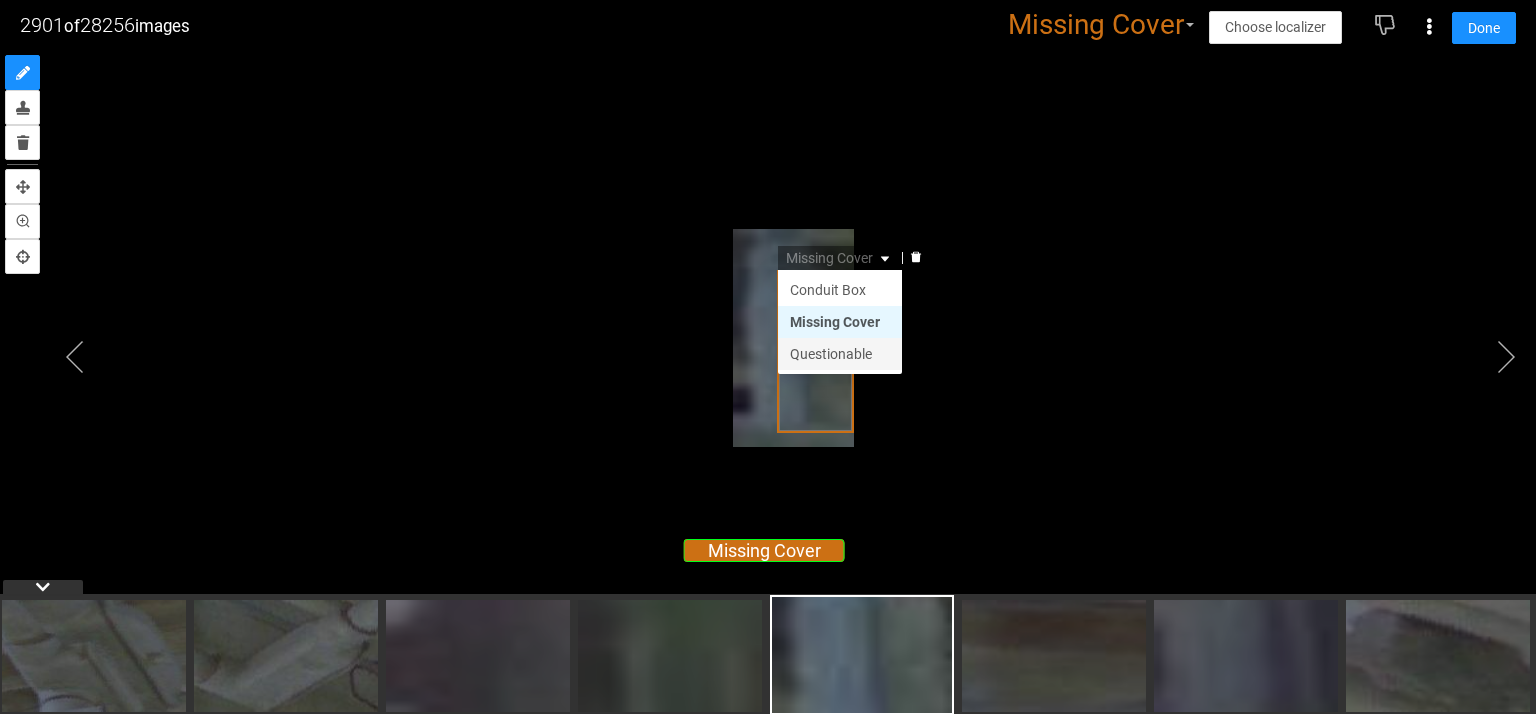 click on "Questionable" at bounding box center [840, 354] 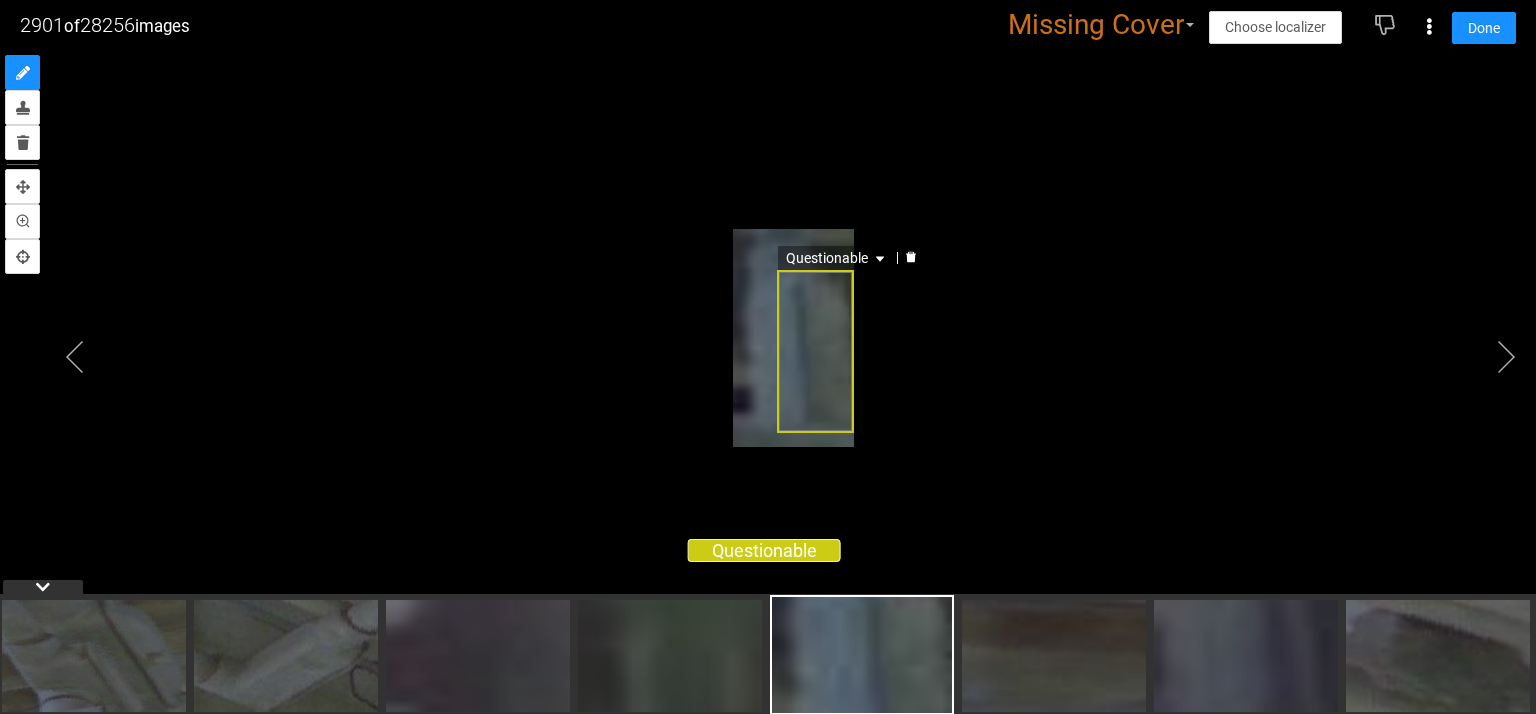 click on "Questionable Missing Cover Questionable Conduit Box Missing Cover Questionable" at bounding box center [768, 332] 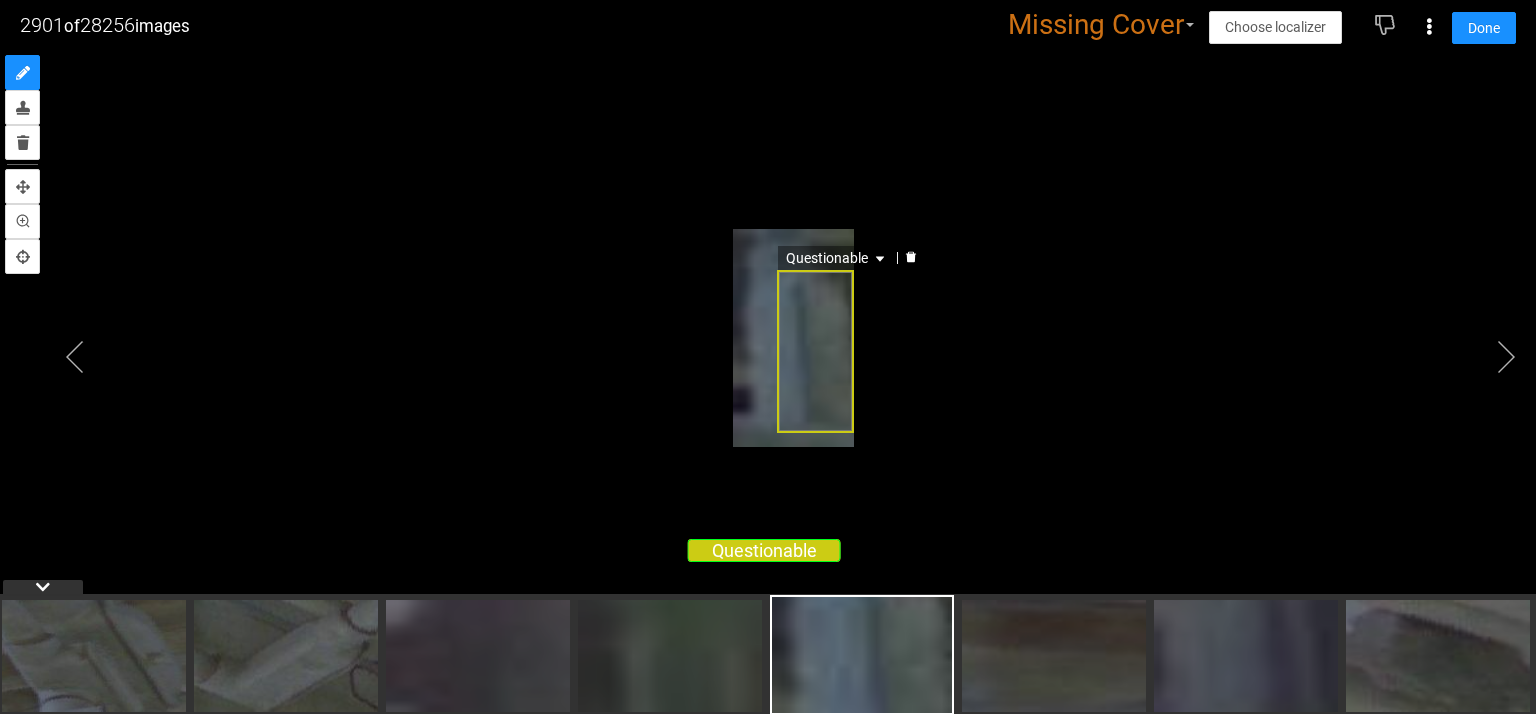 click on "Questionable" at bounding box center (815, 351) 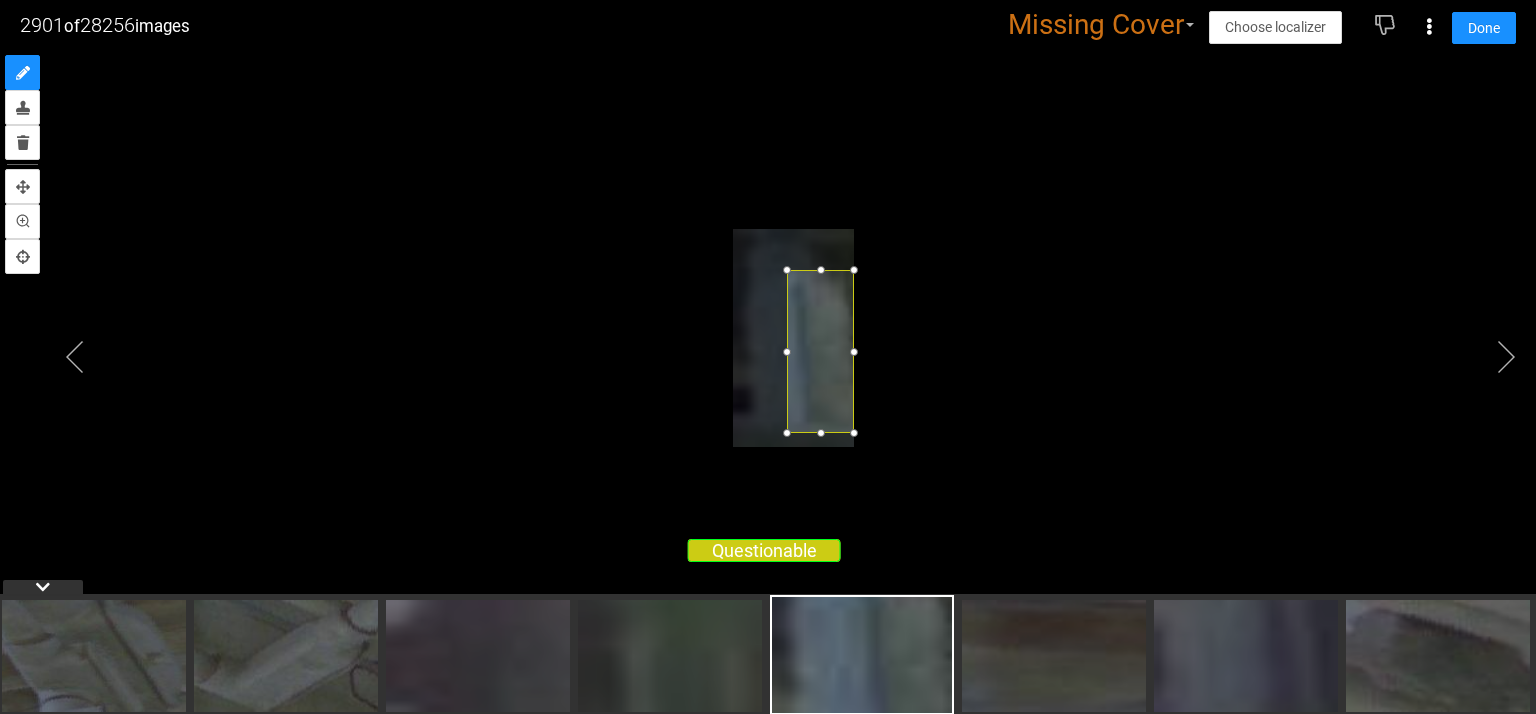 click at bounding box center [787, 352] 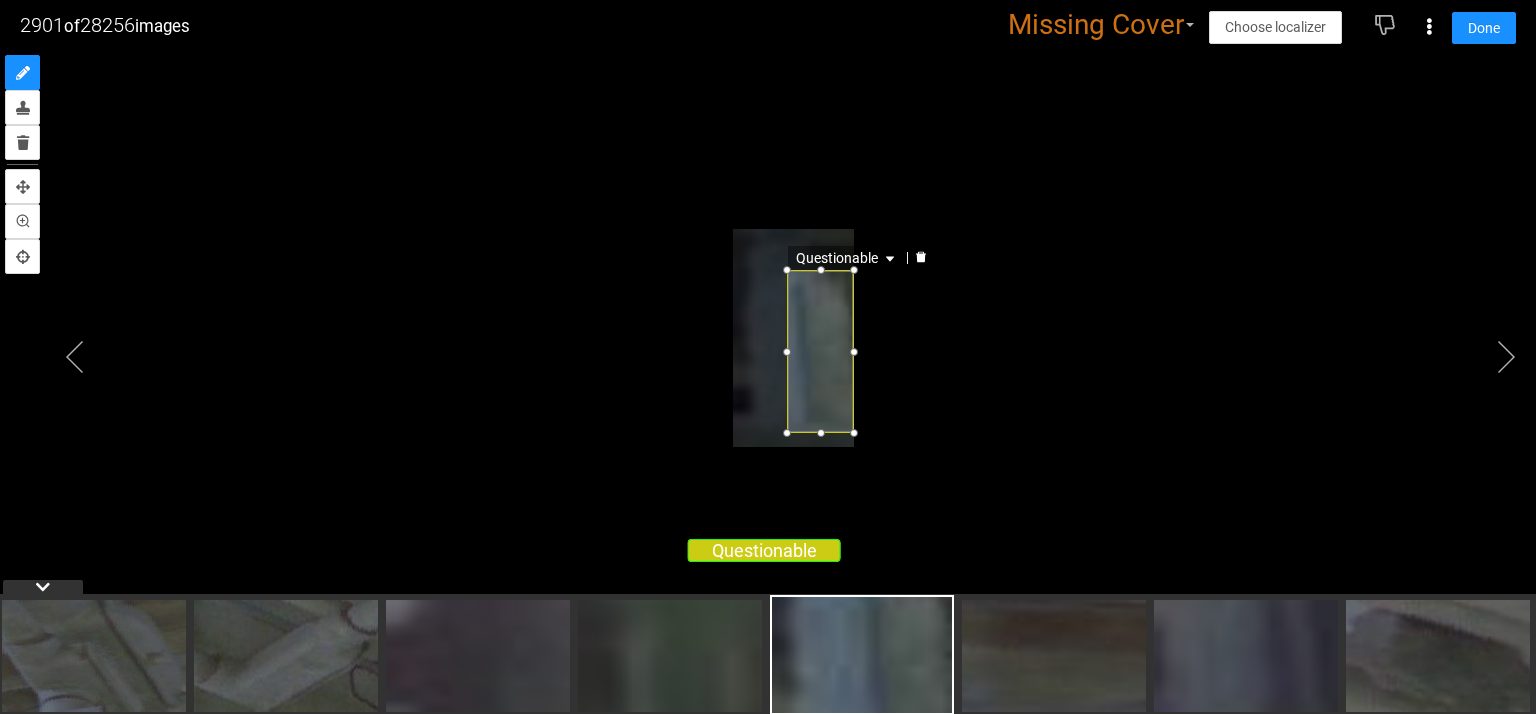 click on "Questionable" at bounding box center (768, 332) 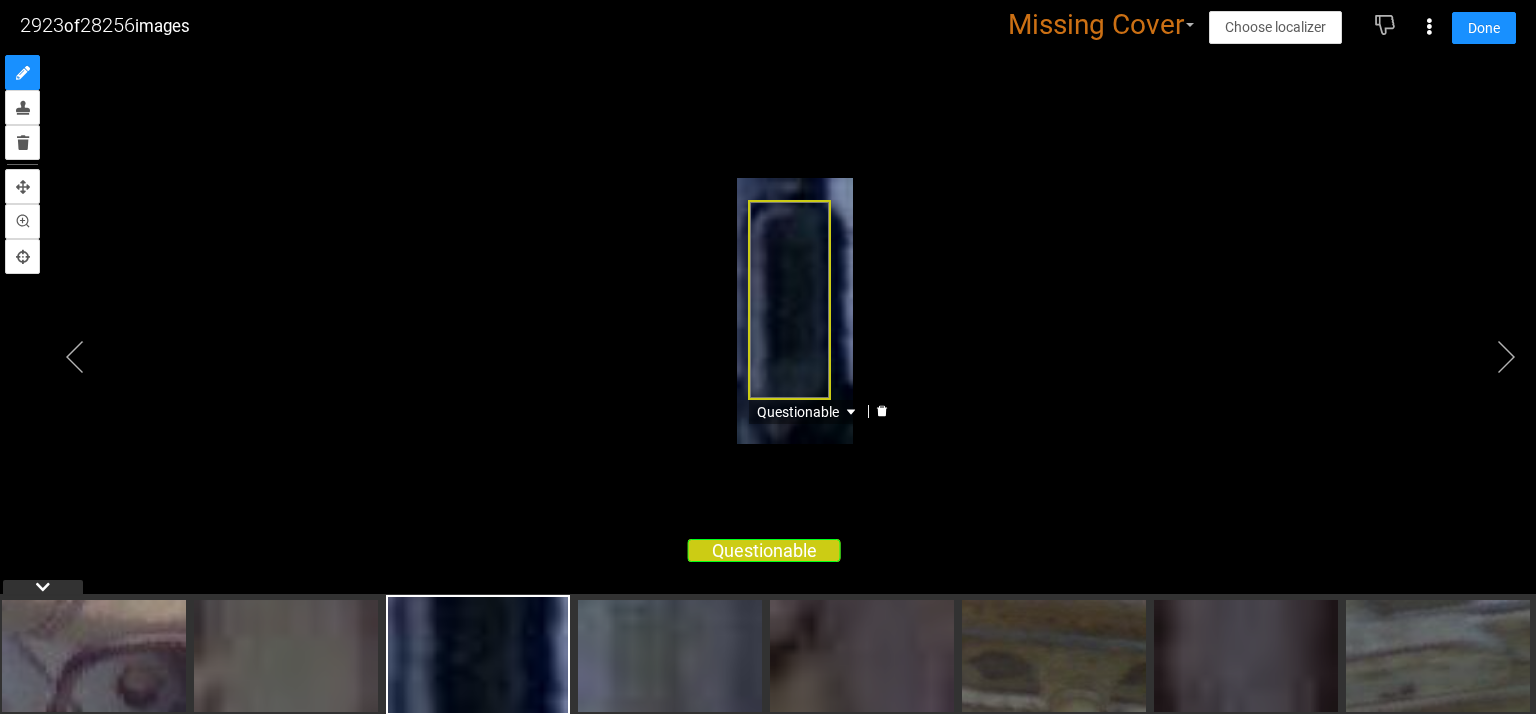 click on "Questionable" at bounding box center (789, 300) 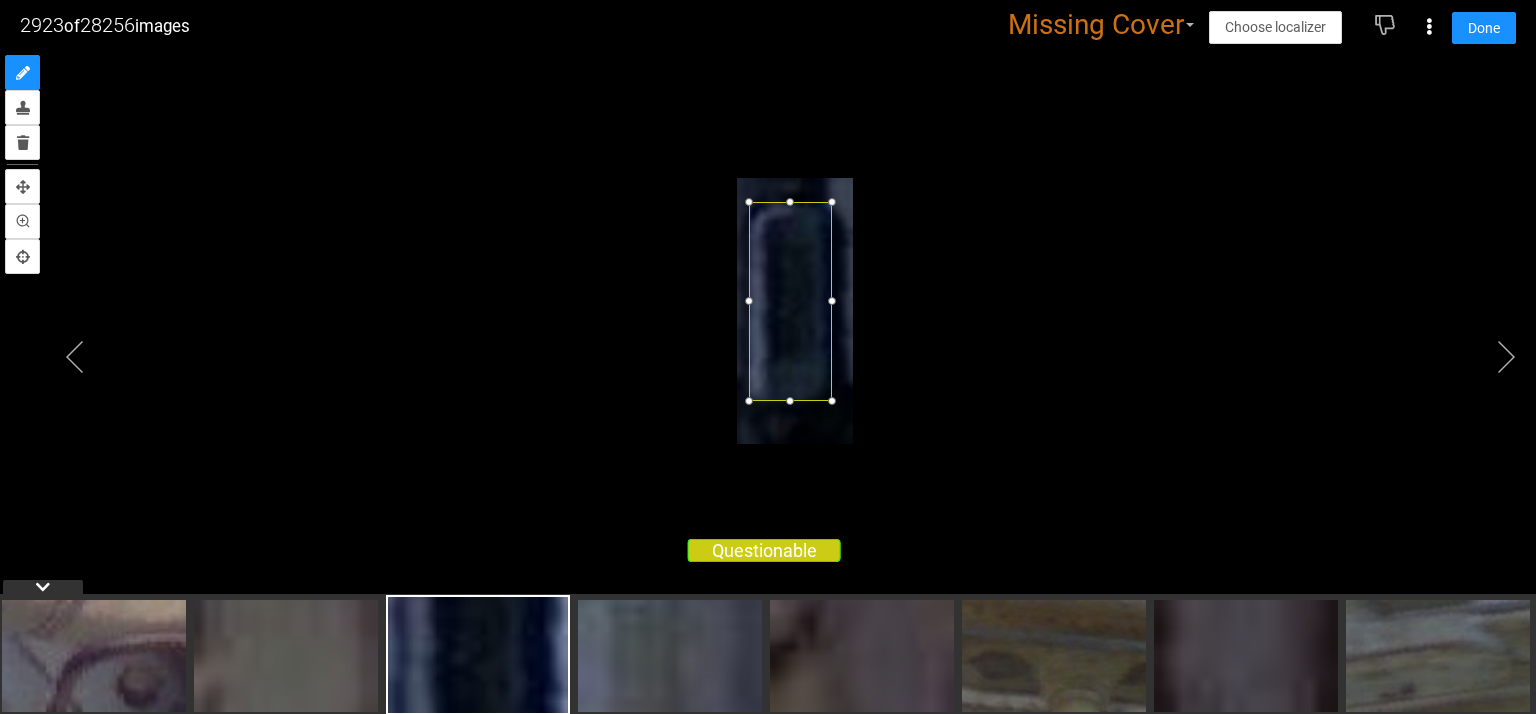 click at bounding box center (790, 302) 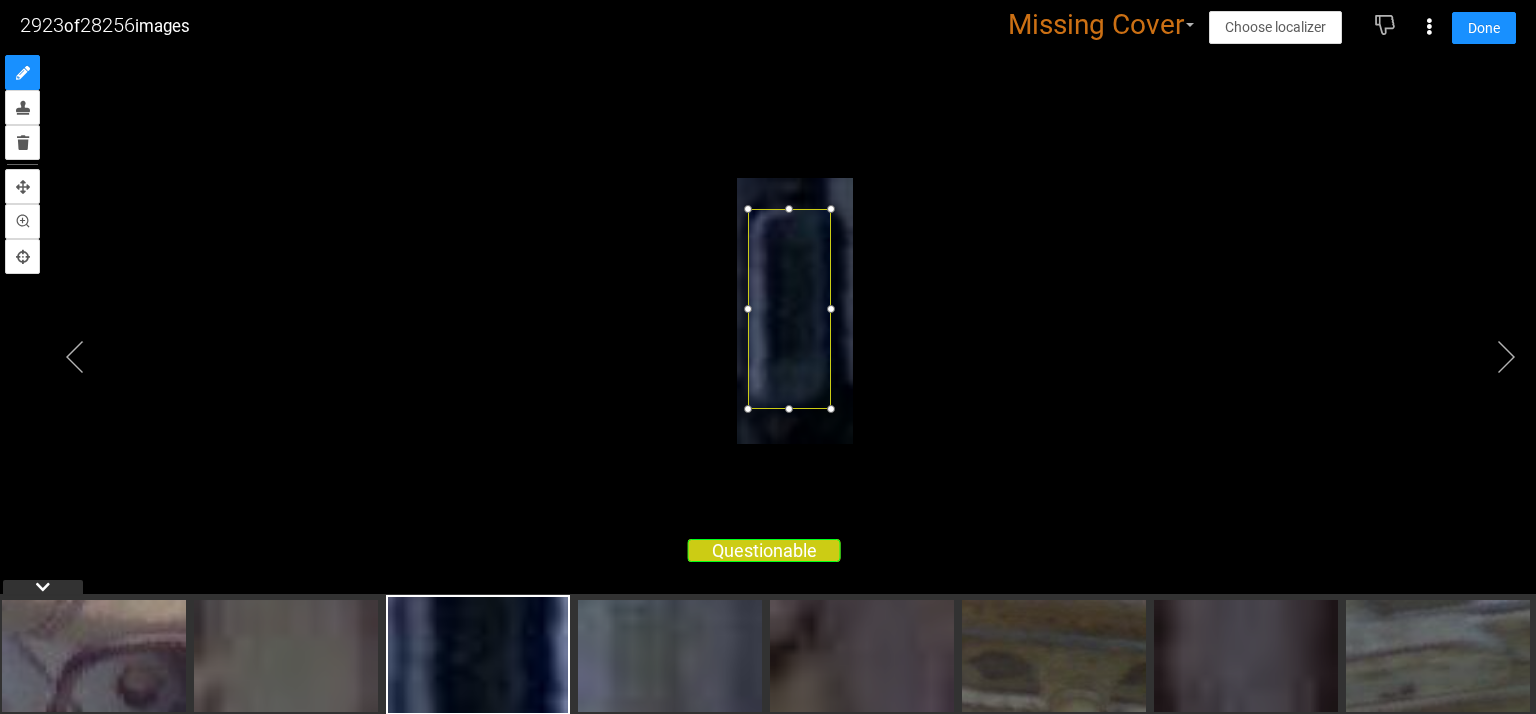 click at bounding box center [789, 309] 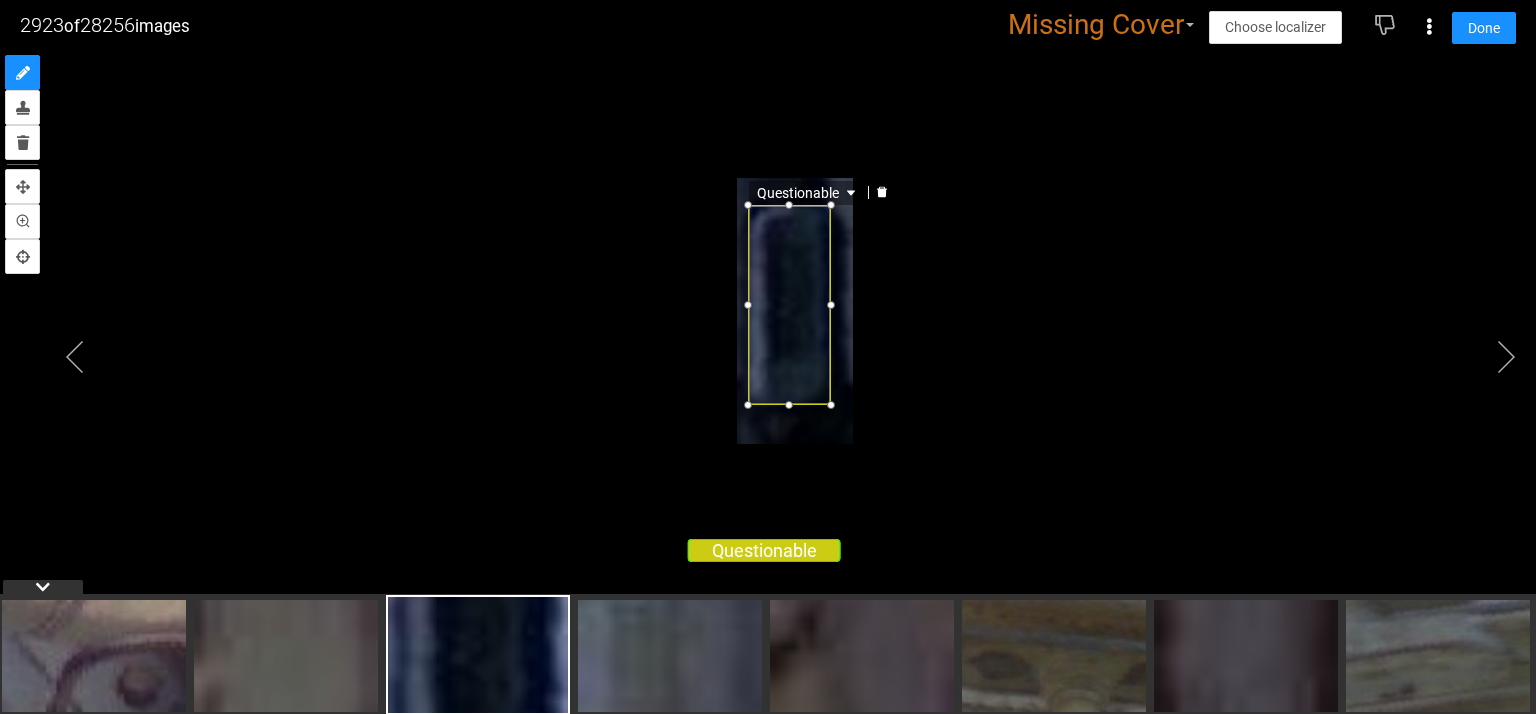 click 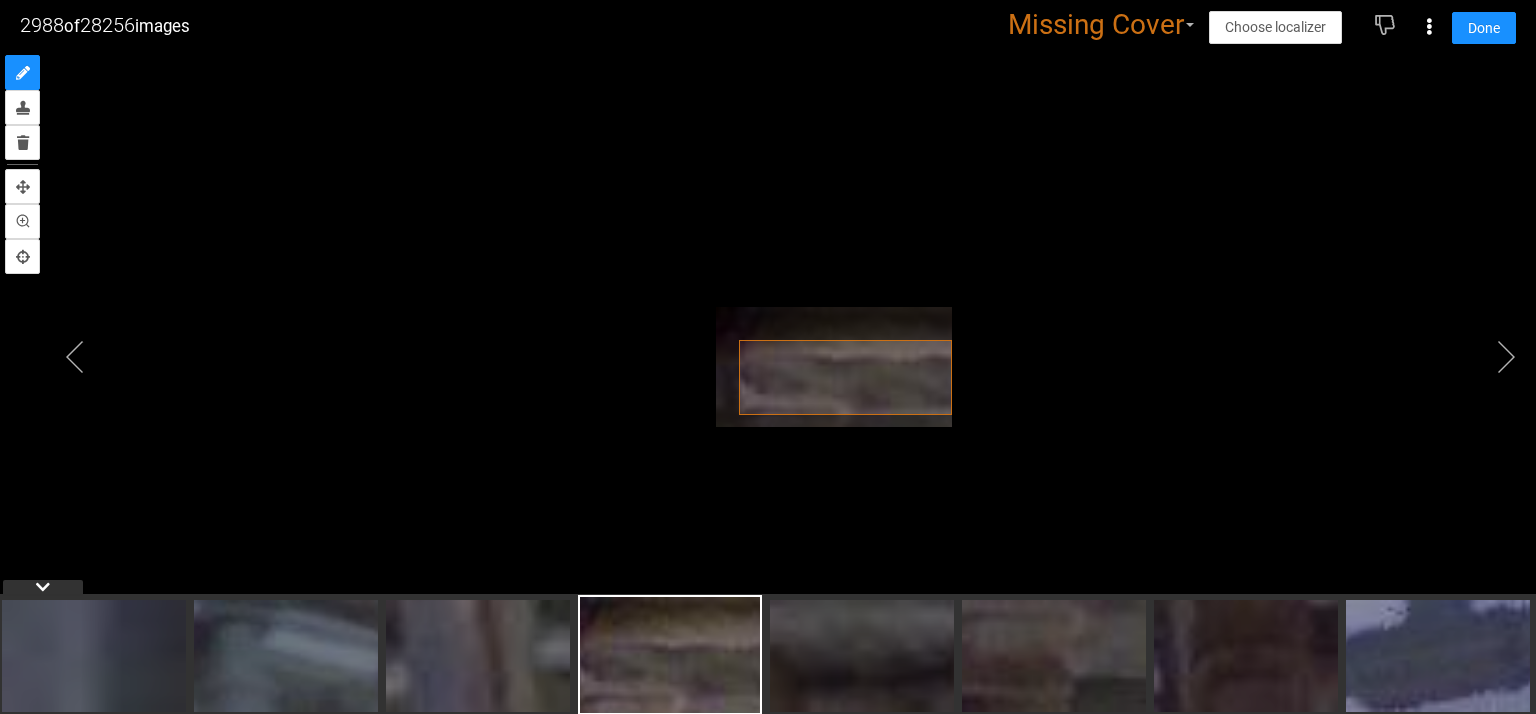 click at bounding box center [768, 332] 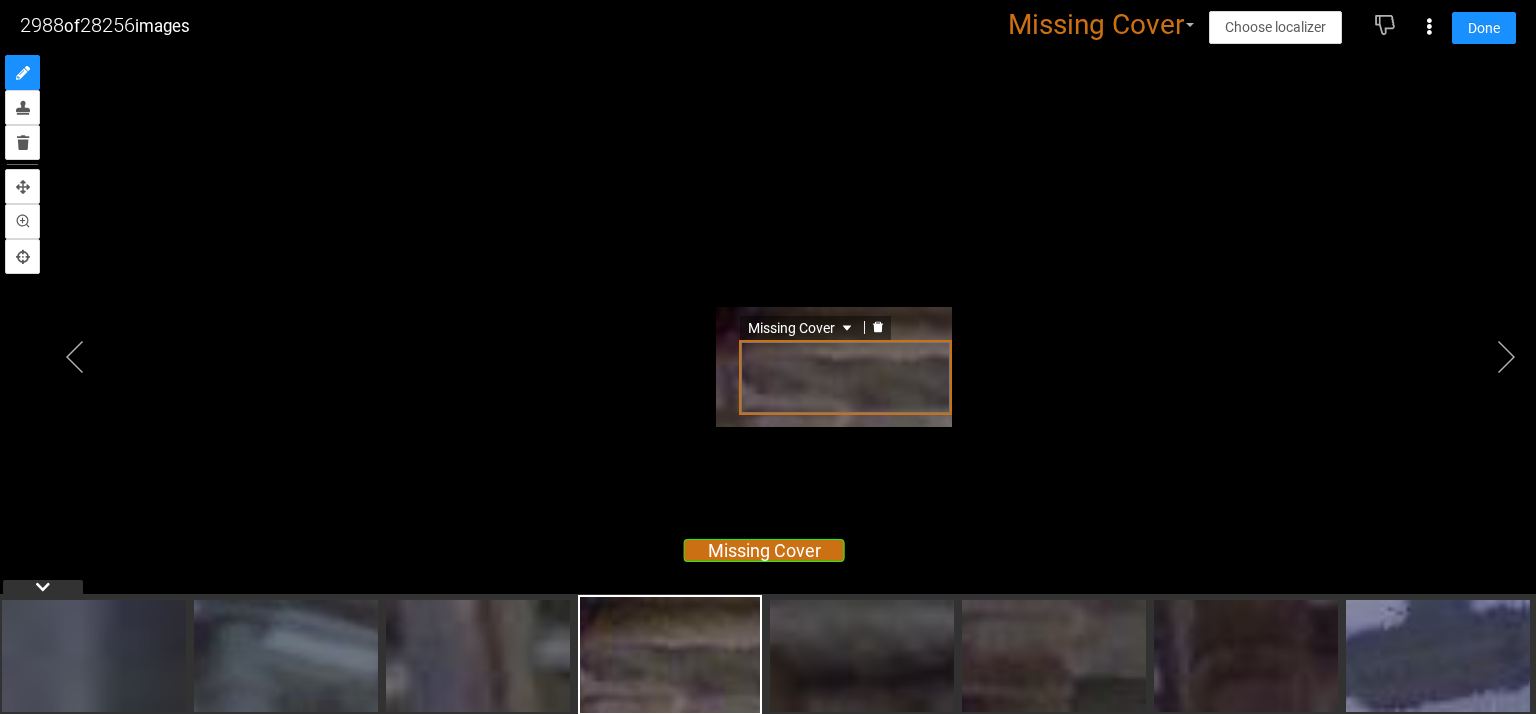 click on "Missing Cover" at bounding box center (802, 328) 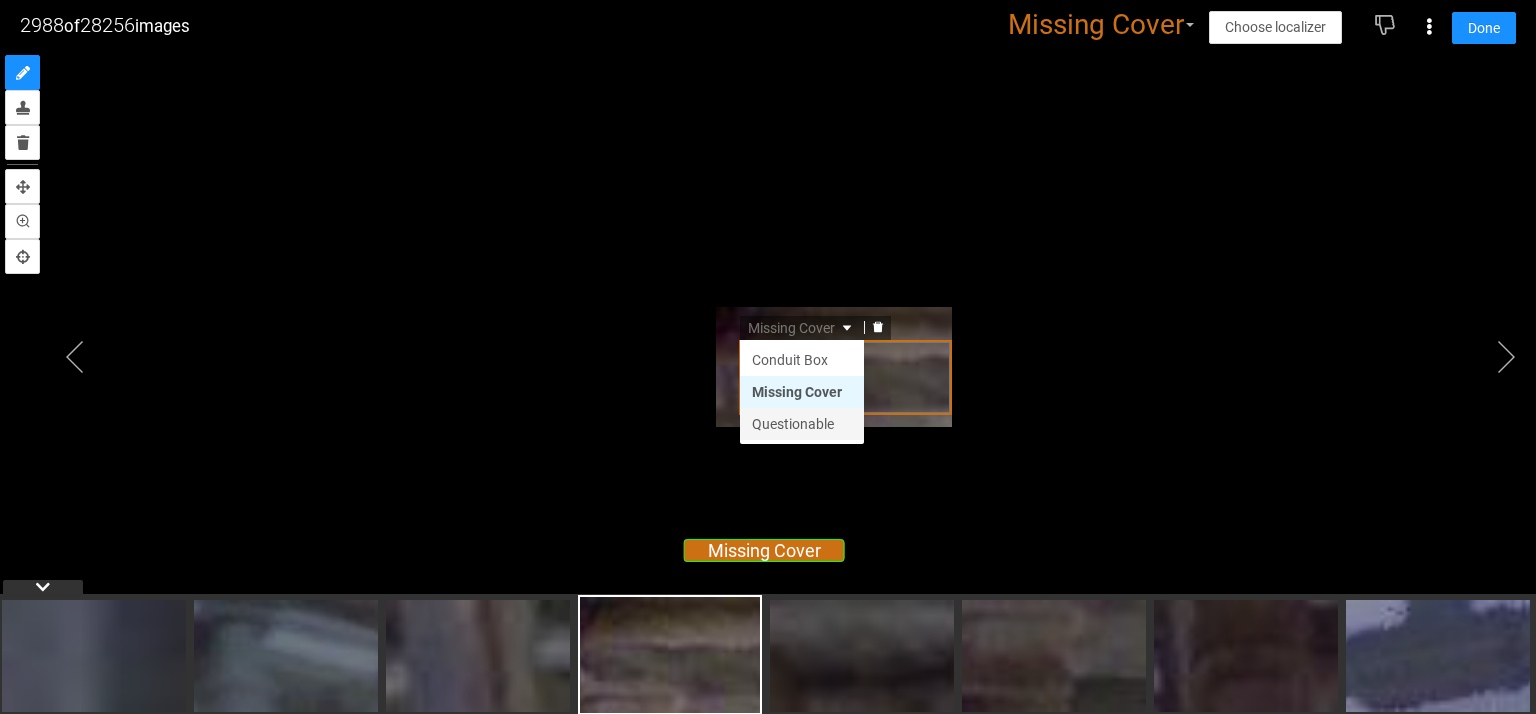 click on "Questionable" at bounding box center (802, 424) 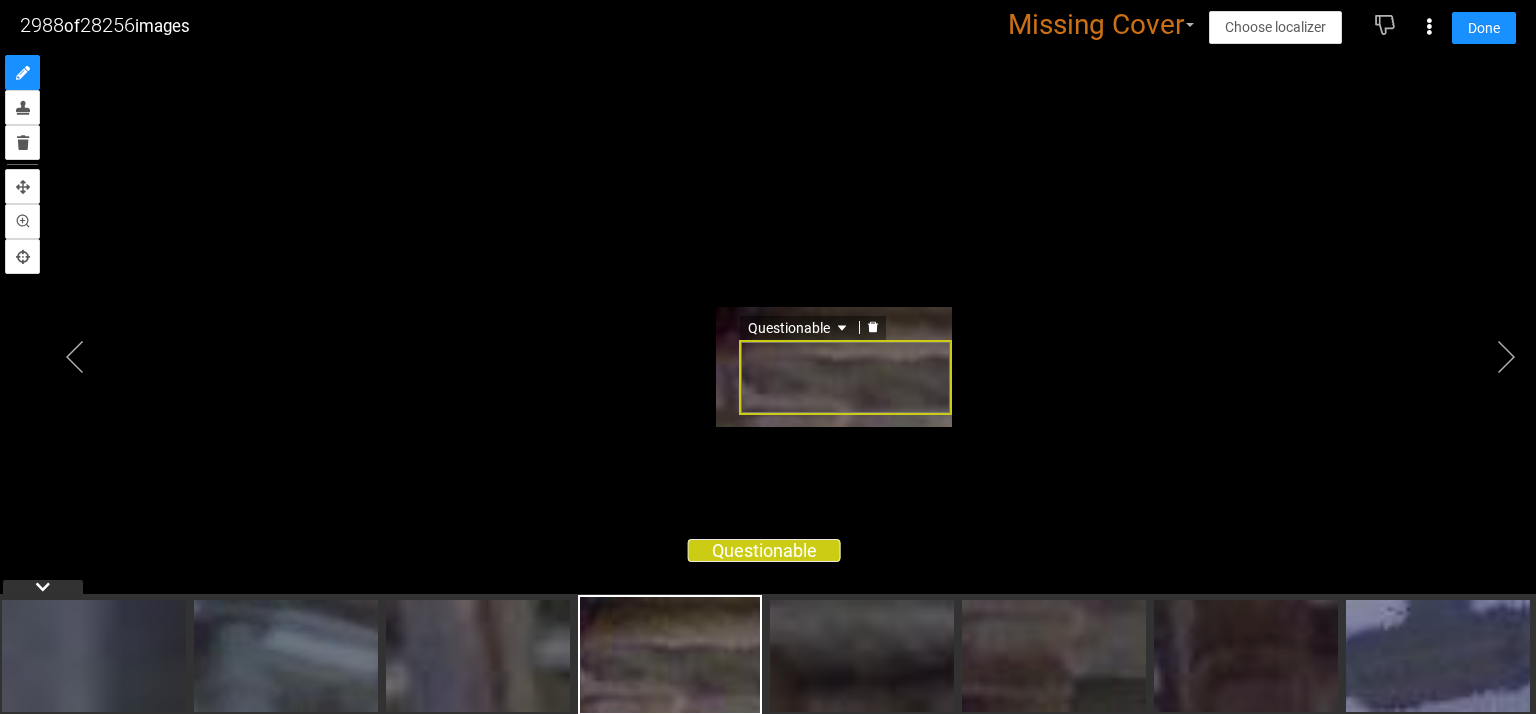 click on "Questionable Missing Cover Questionable Conduit Box Missing Cover Questionable" at bounding box center [768, 332] 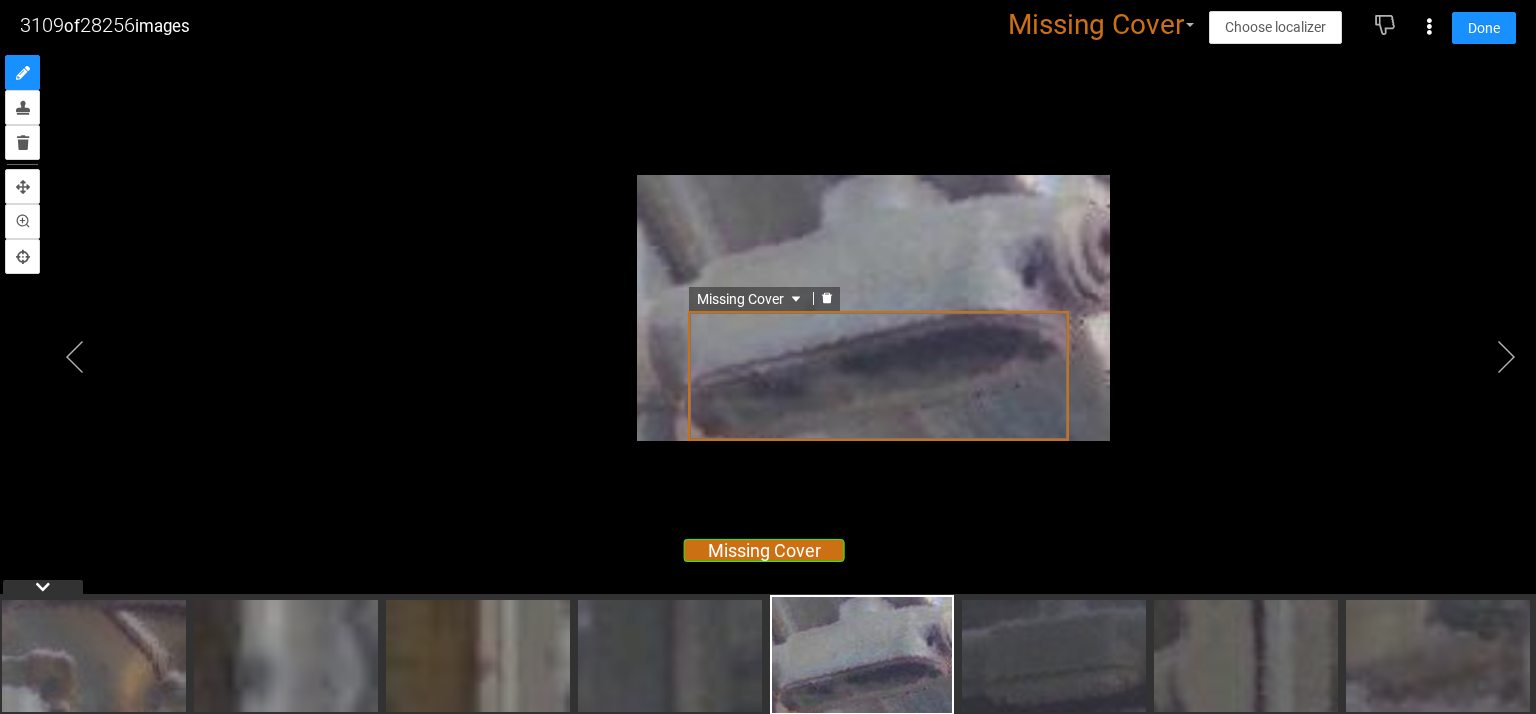 click at bounding box center (827, 298) 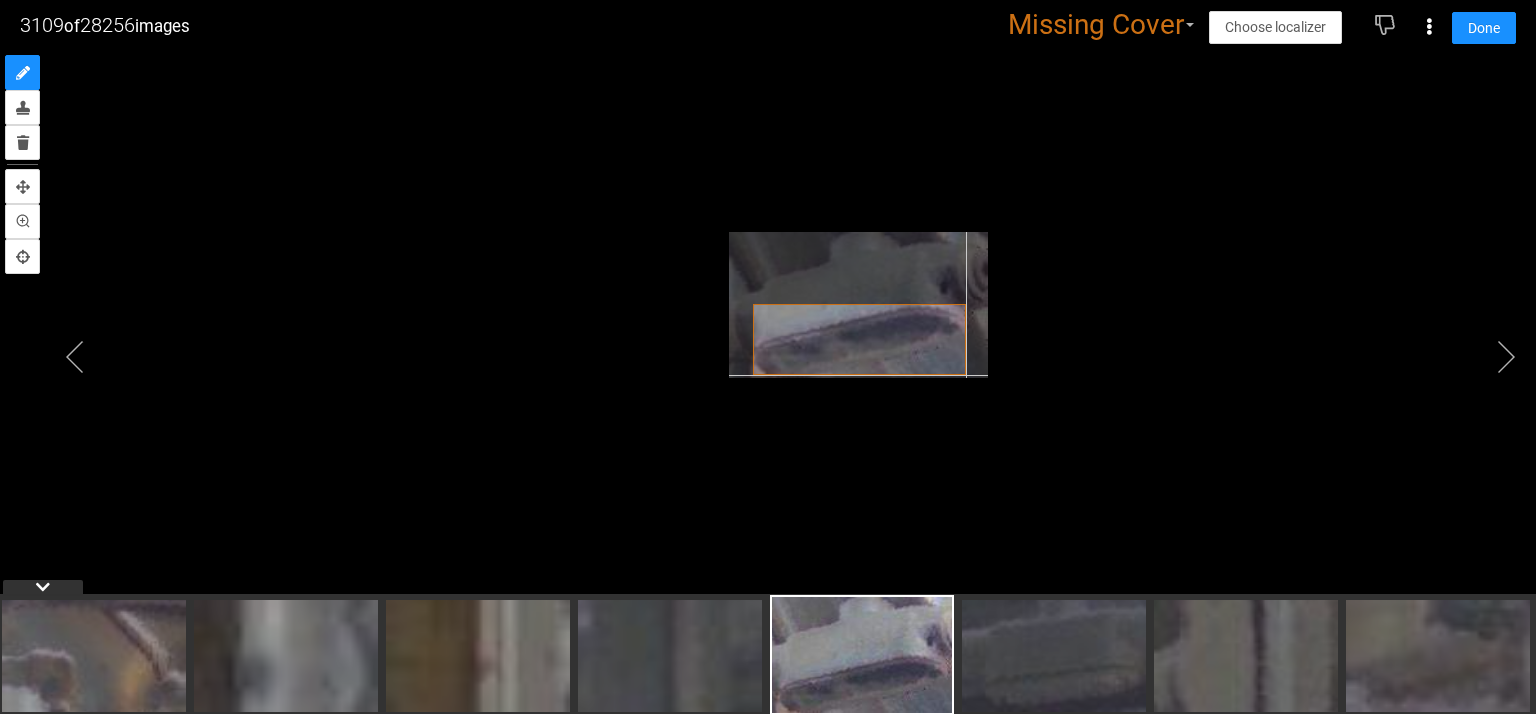 click at bounding box center [858, 305] 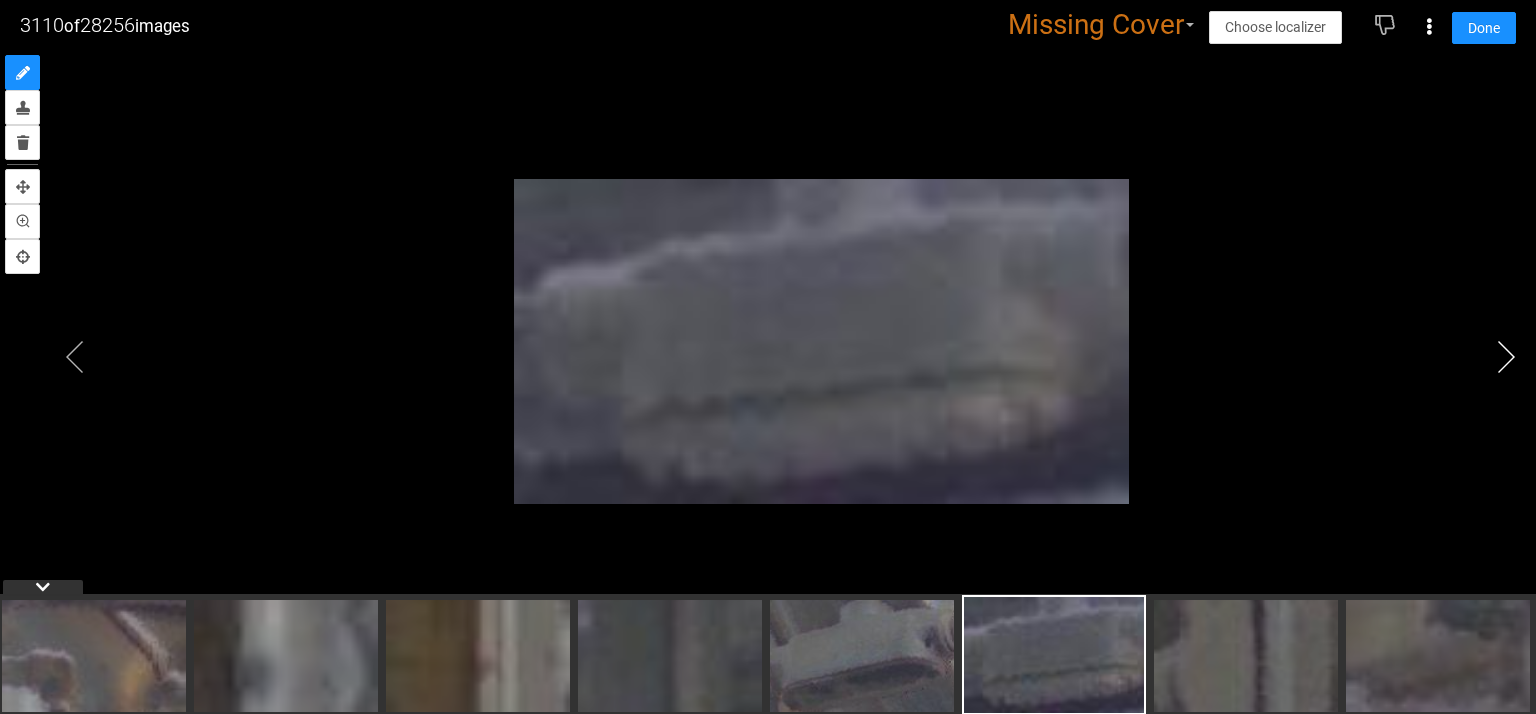 click at bounding box center (1506, 357) 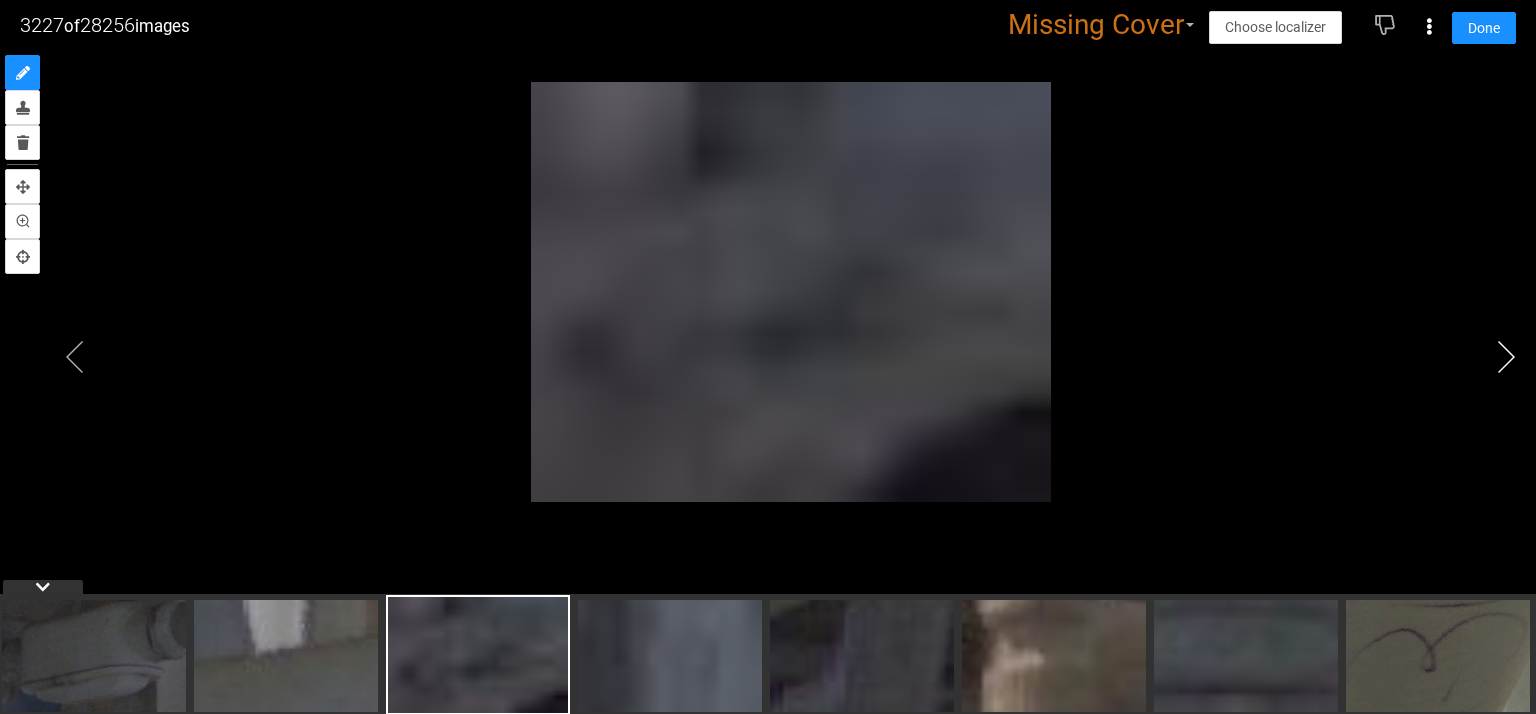 click at bounding box center [1506, 357] 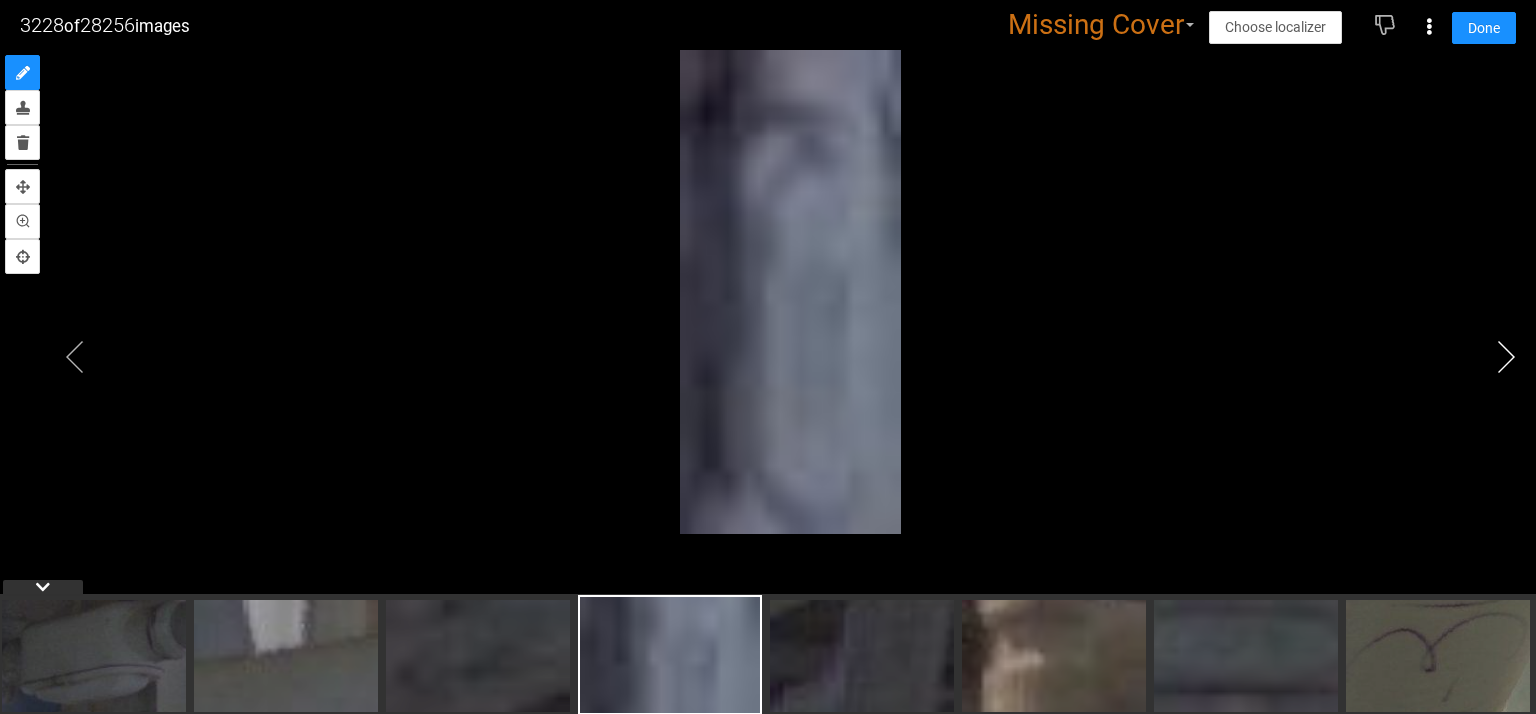 click at bounding box center [1506, 357] 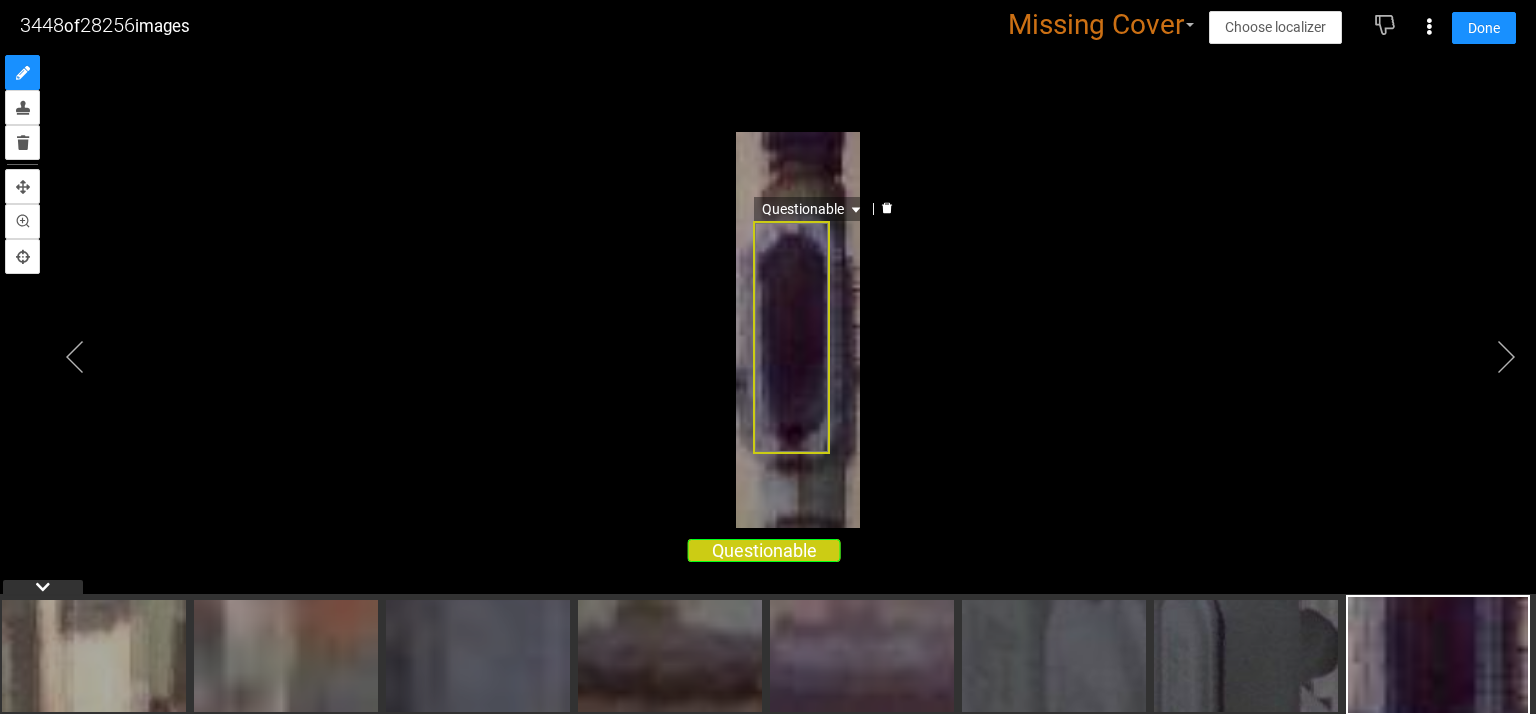 click at bounding box center (887, 209) 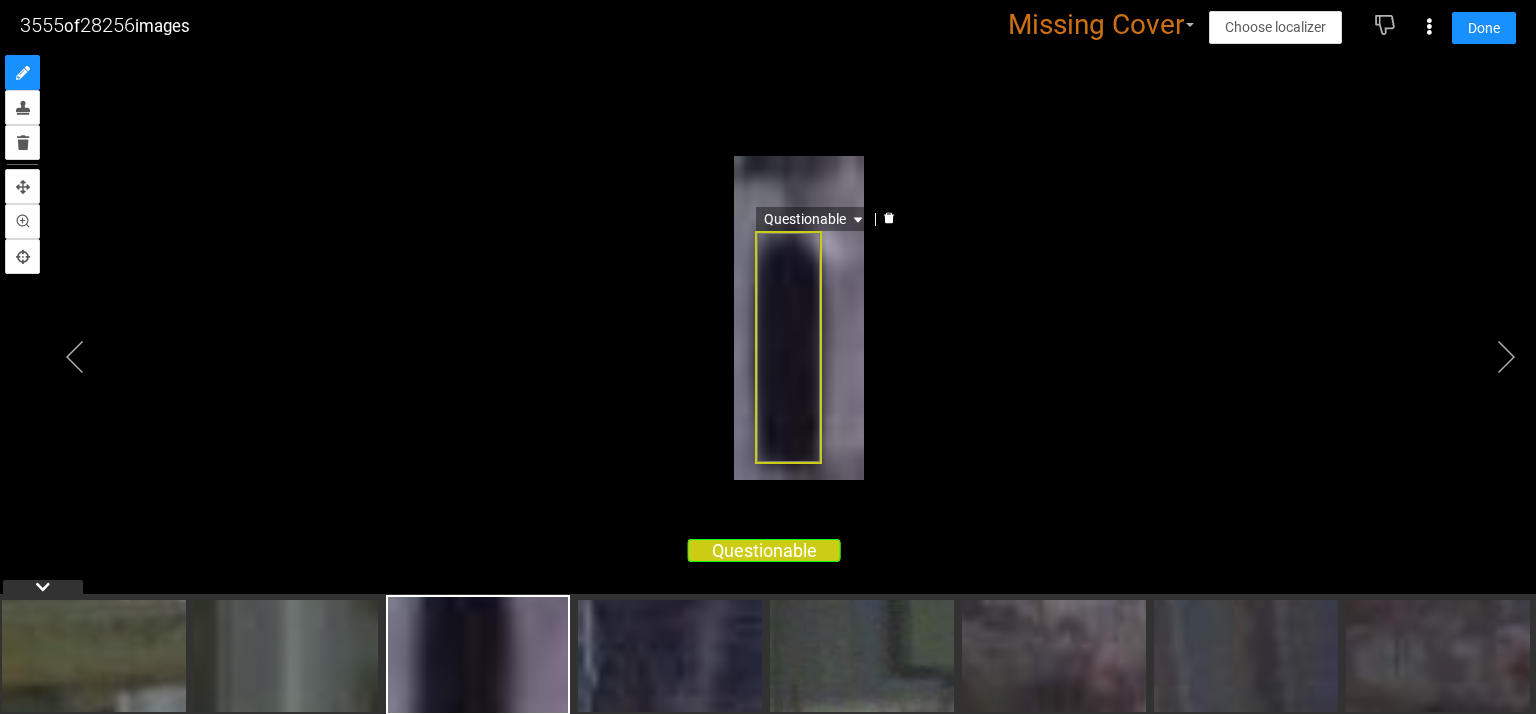 click 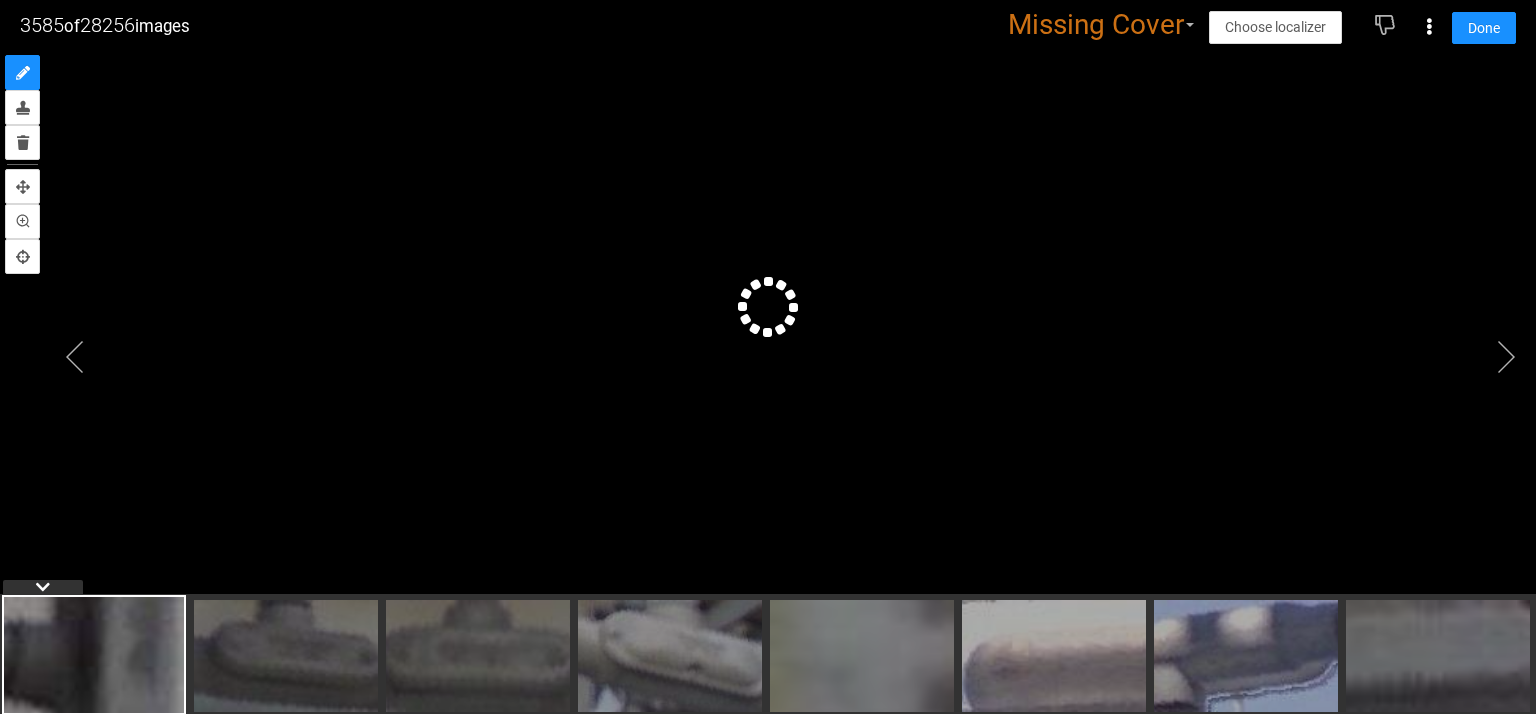 scroll, scrollTop: 0, scrollLeft: 0, axis: both 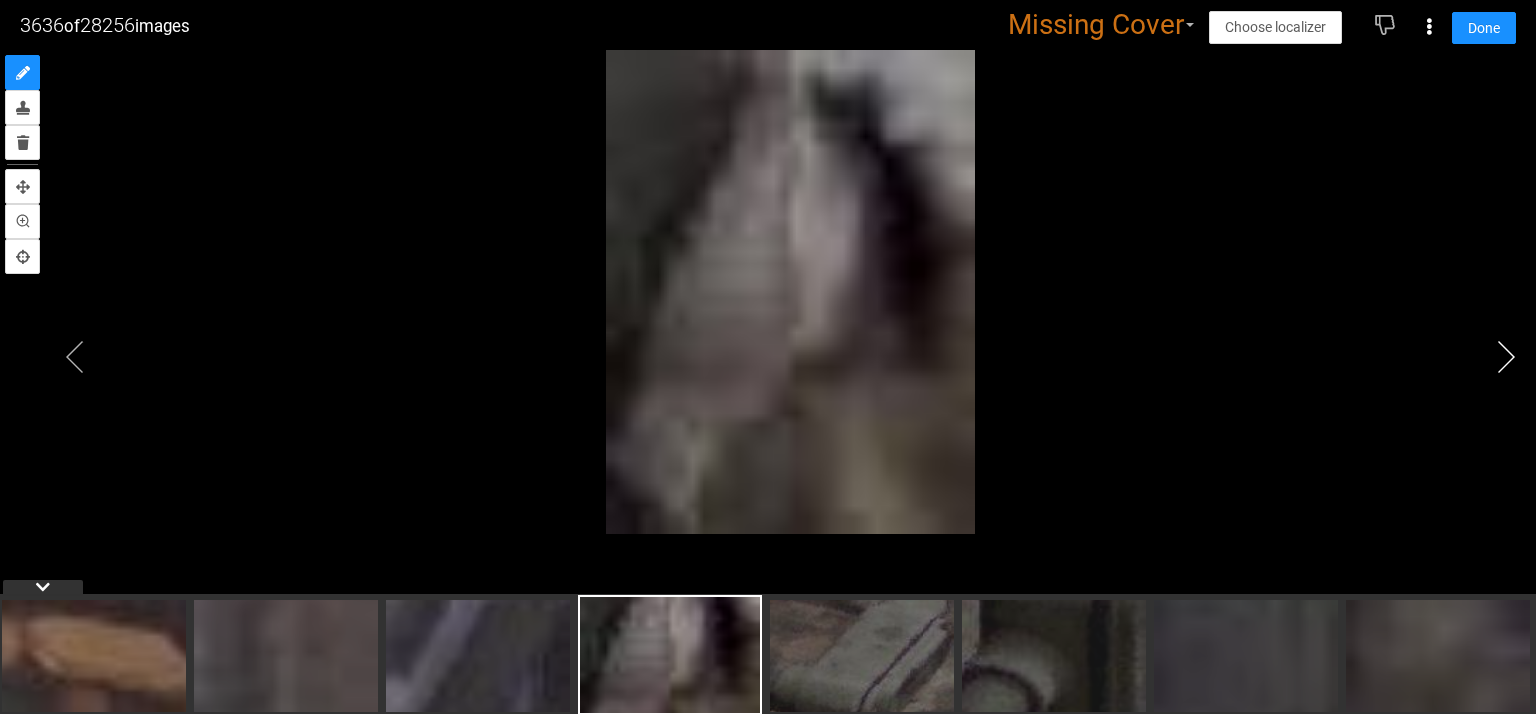 click at bounding box center (1506, 357) 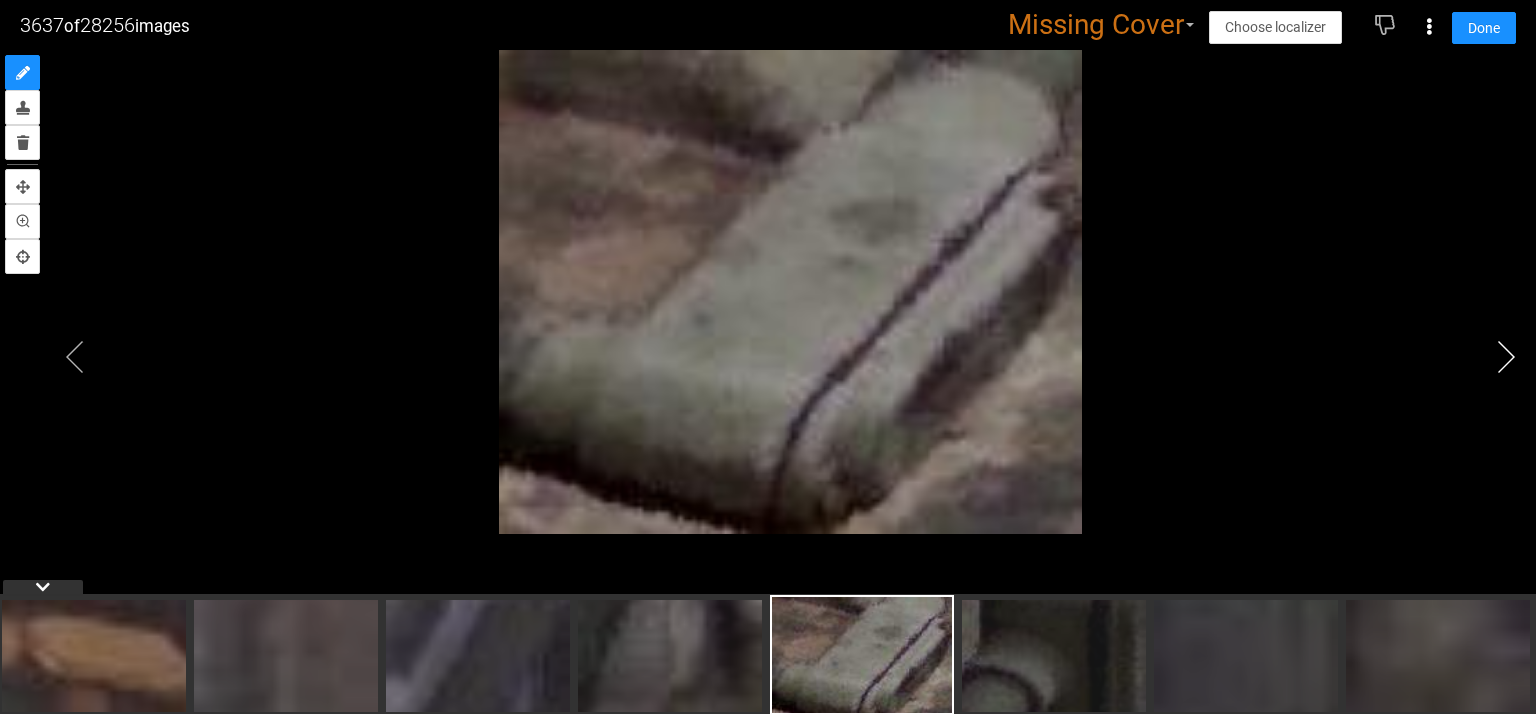 click at bounding box center [1506, 357] 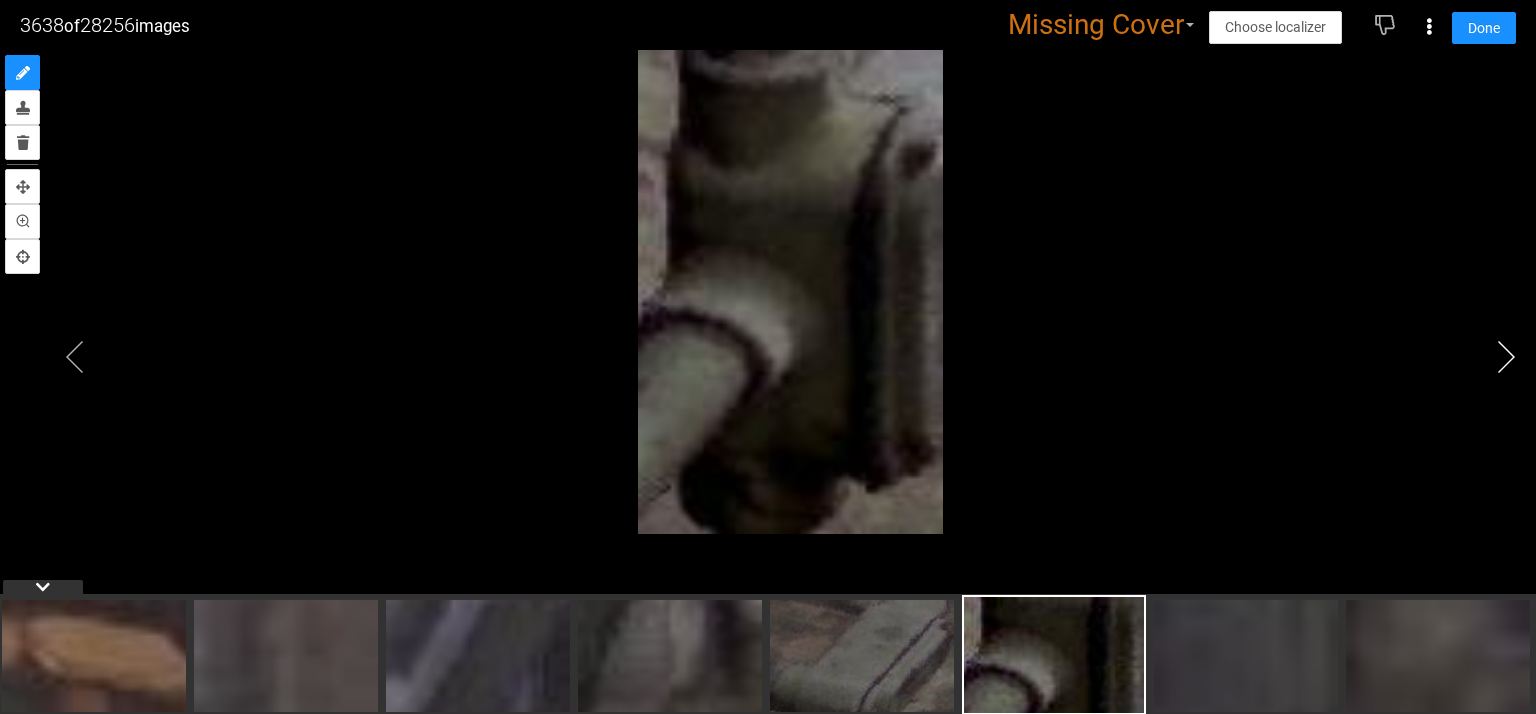 click at bounding box center (1506, 357) 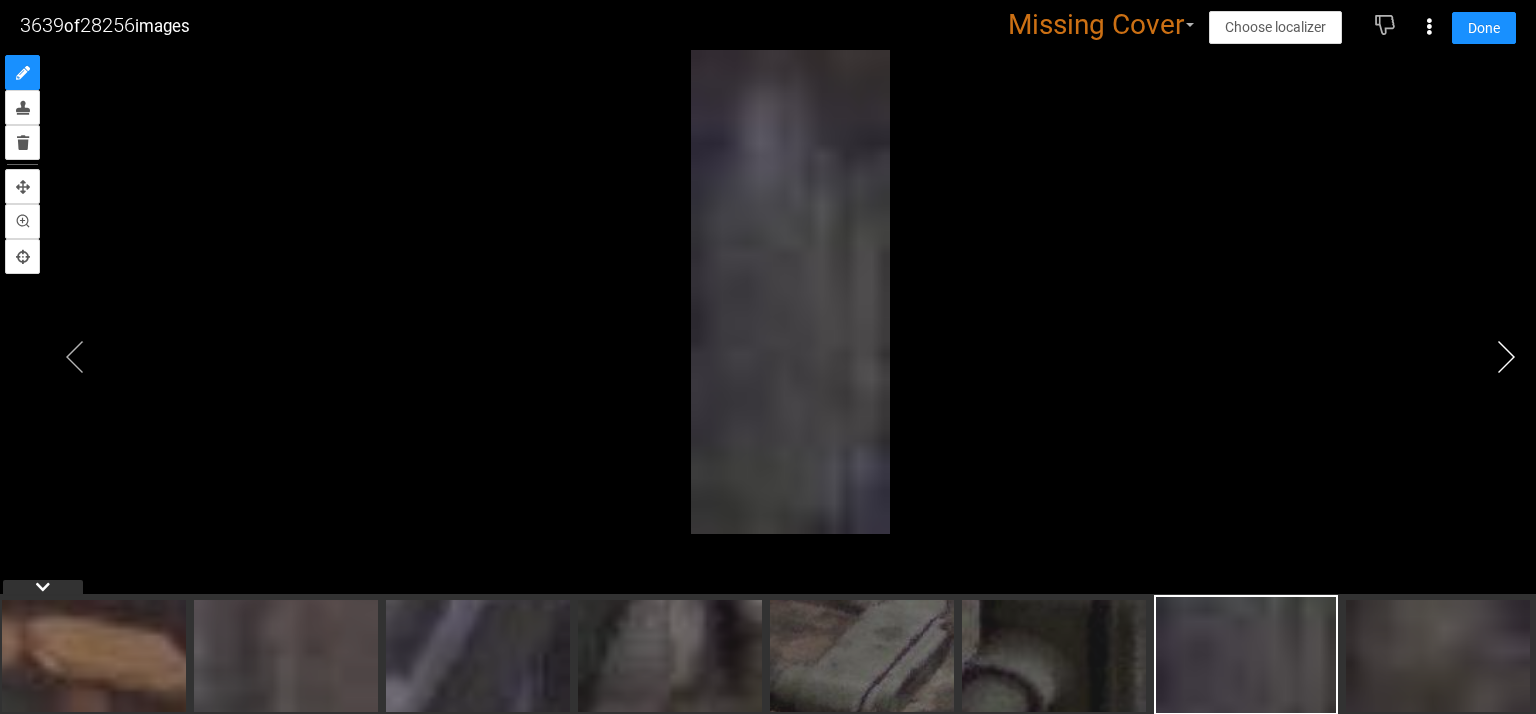 click at bounding box center [1506, 357] 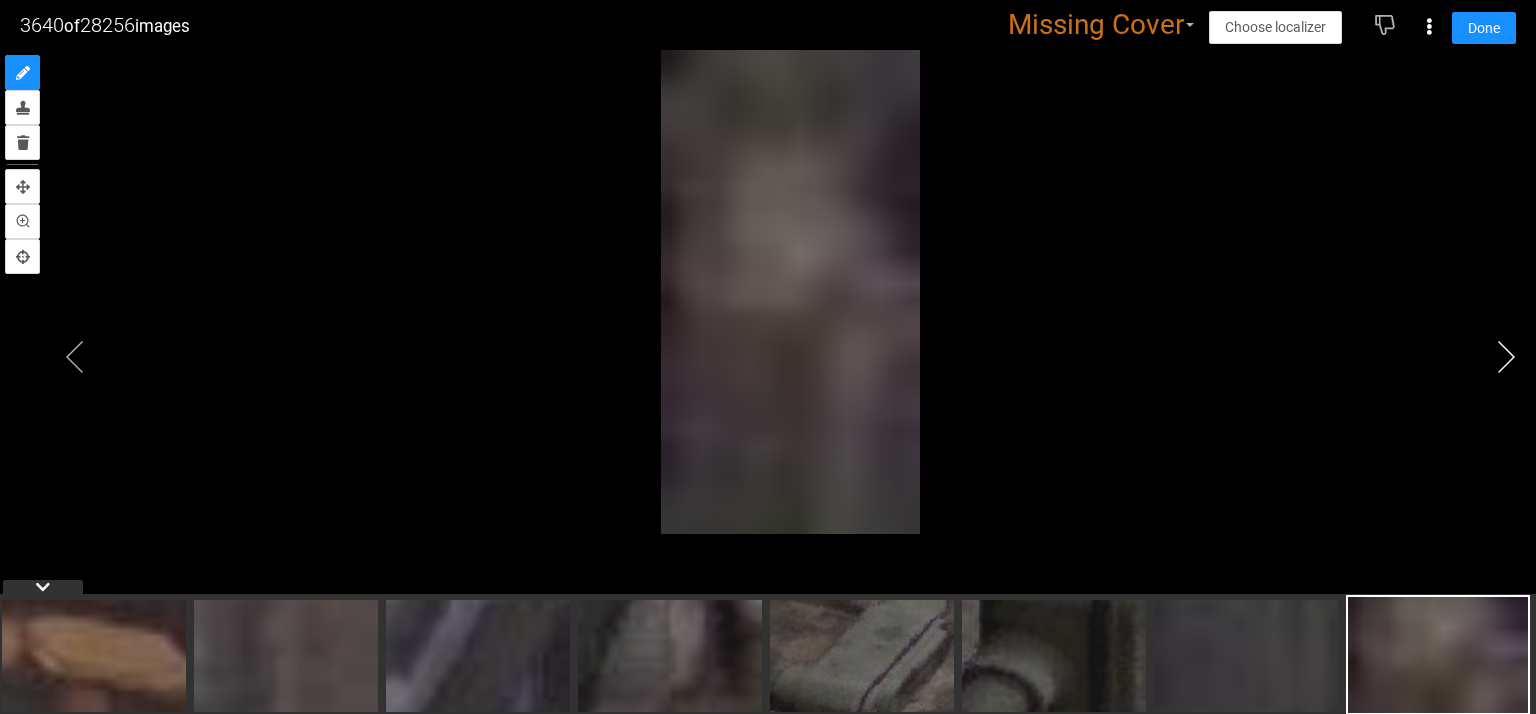 click at bounding box center [1506, 357] 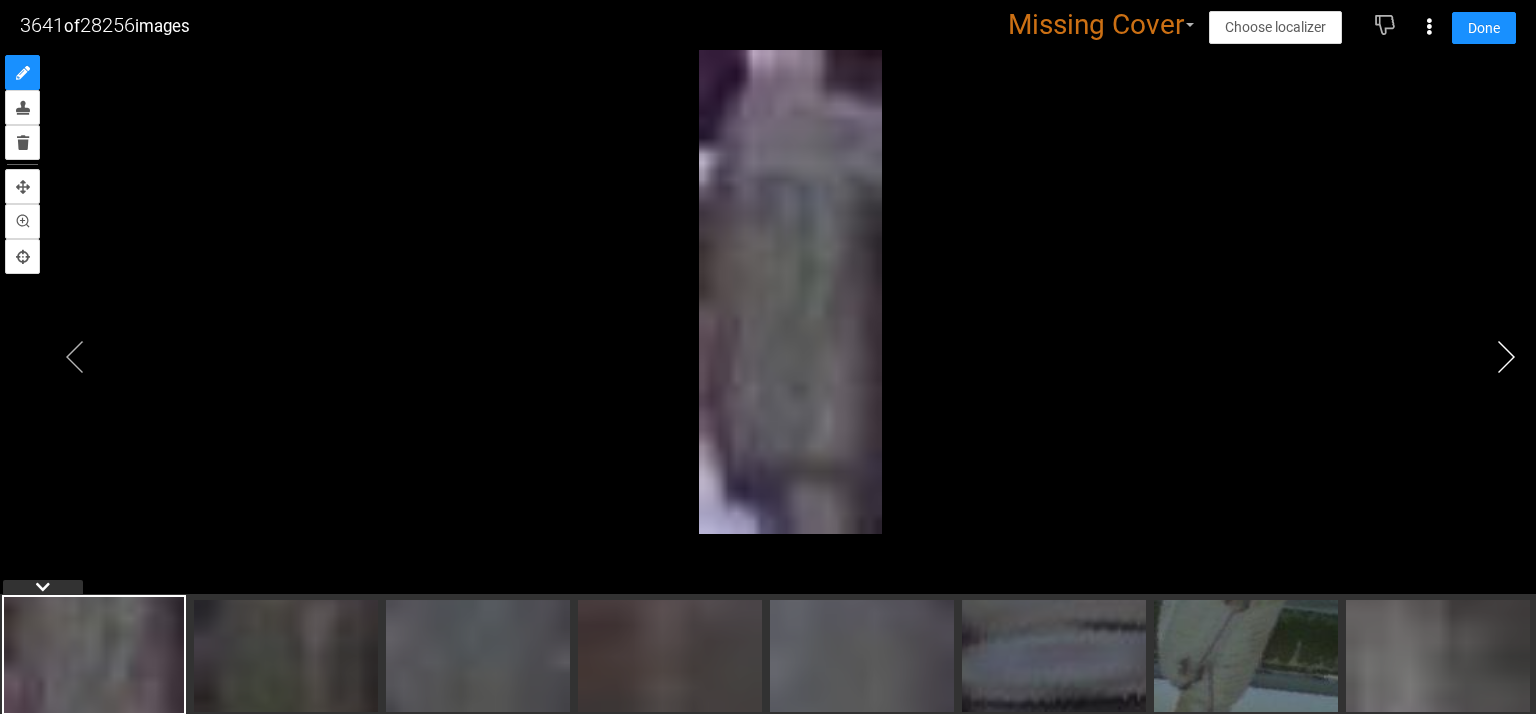 click at bounding box center [1506, 357] 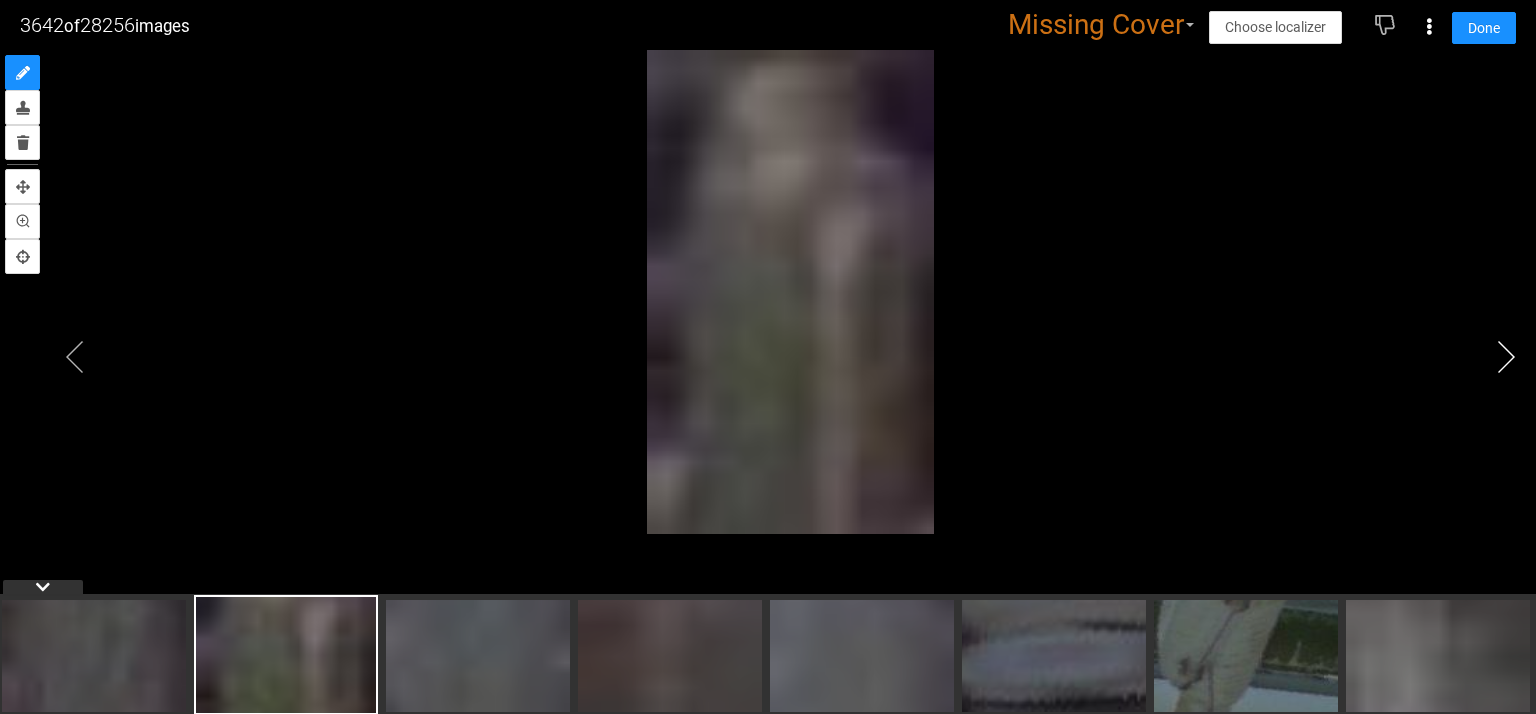 click at bounding box center [1506, 357] 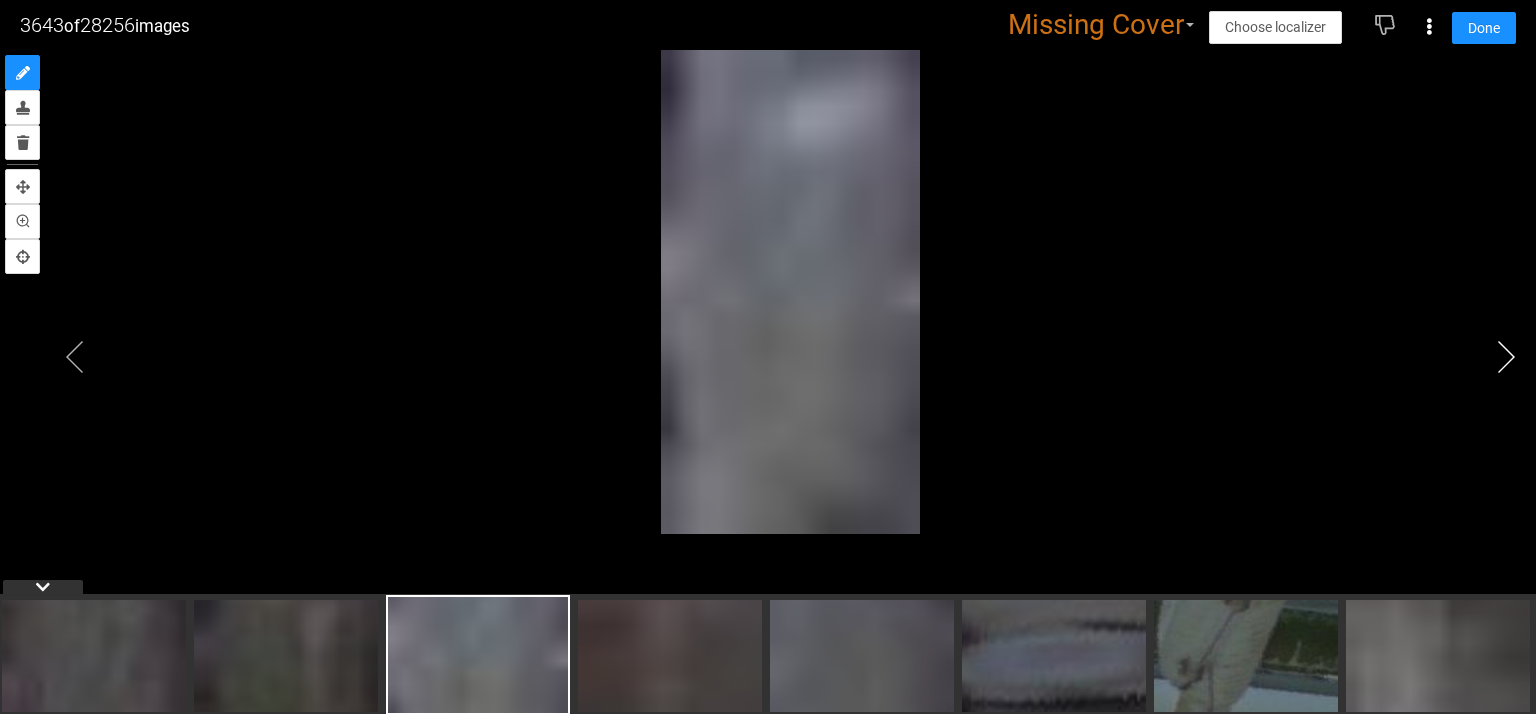 click at bounding box center (1506, 357) 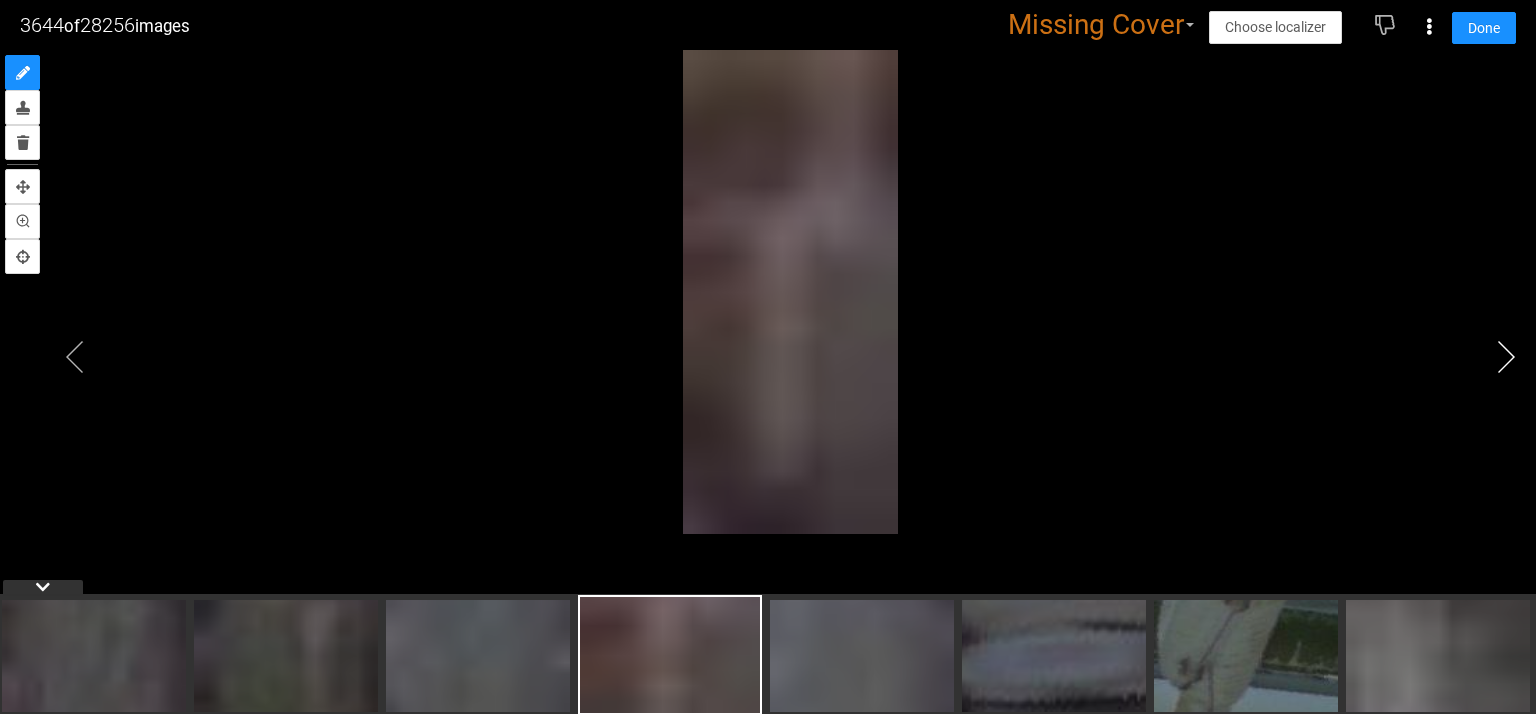click at bounding box center (1506, 357) 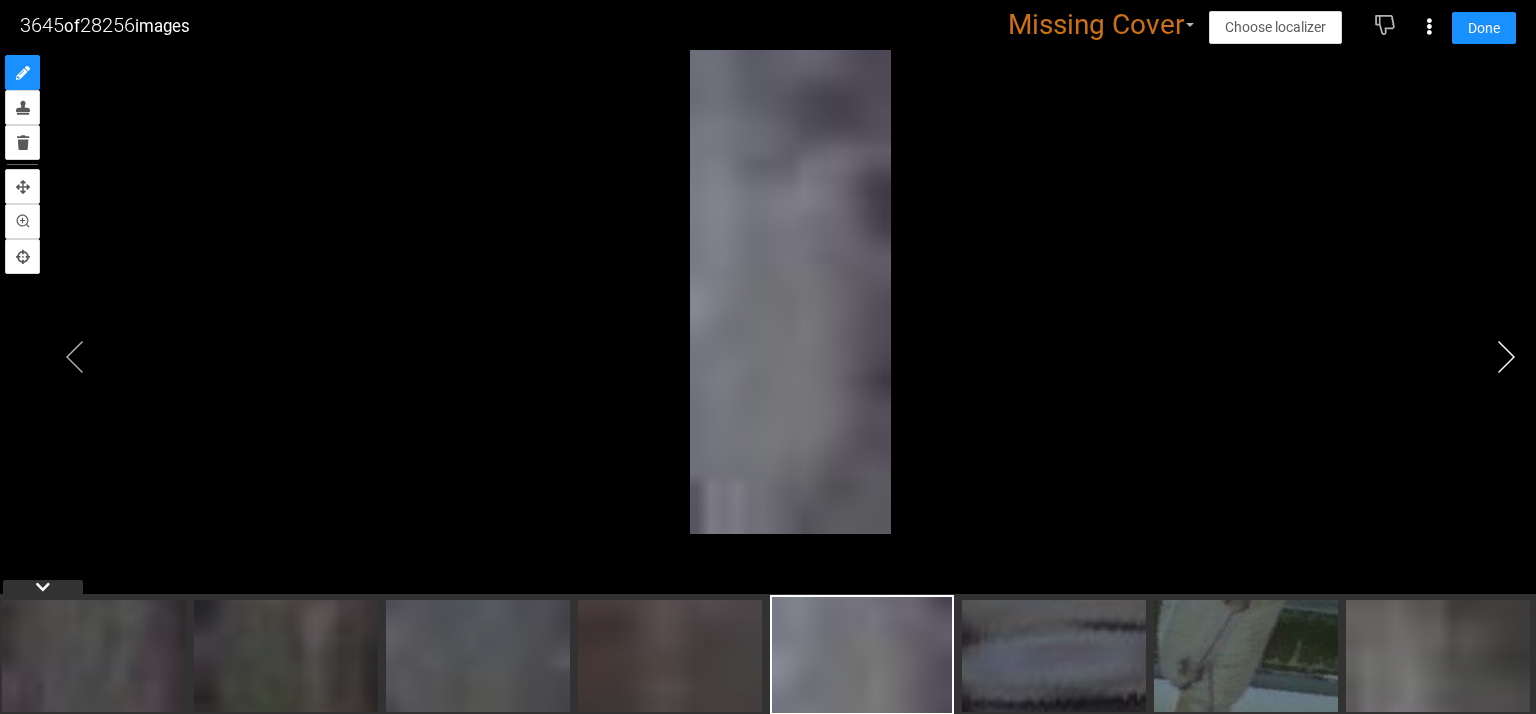click at bounding box center [1506, 357] 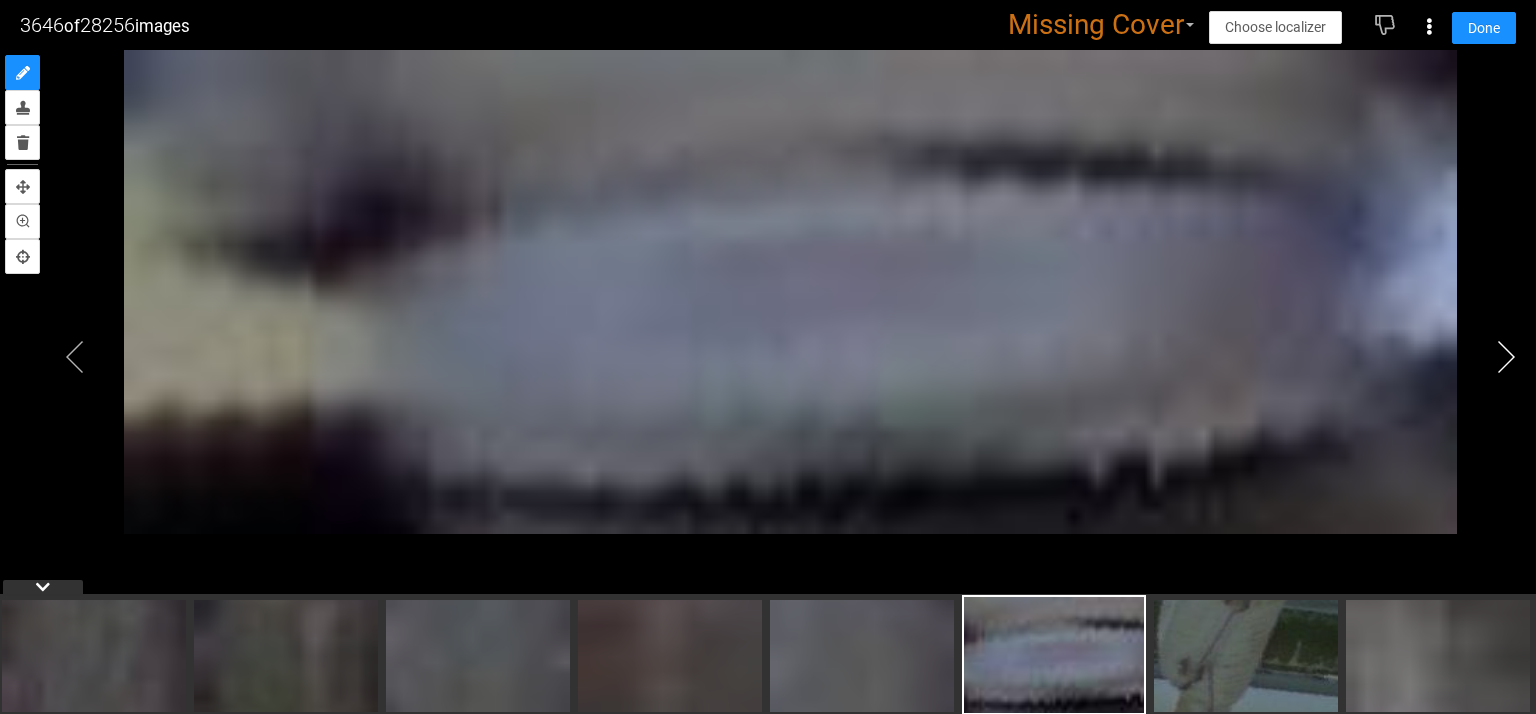 click at bounding box center [1506, 357] 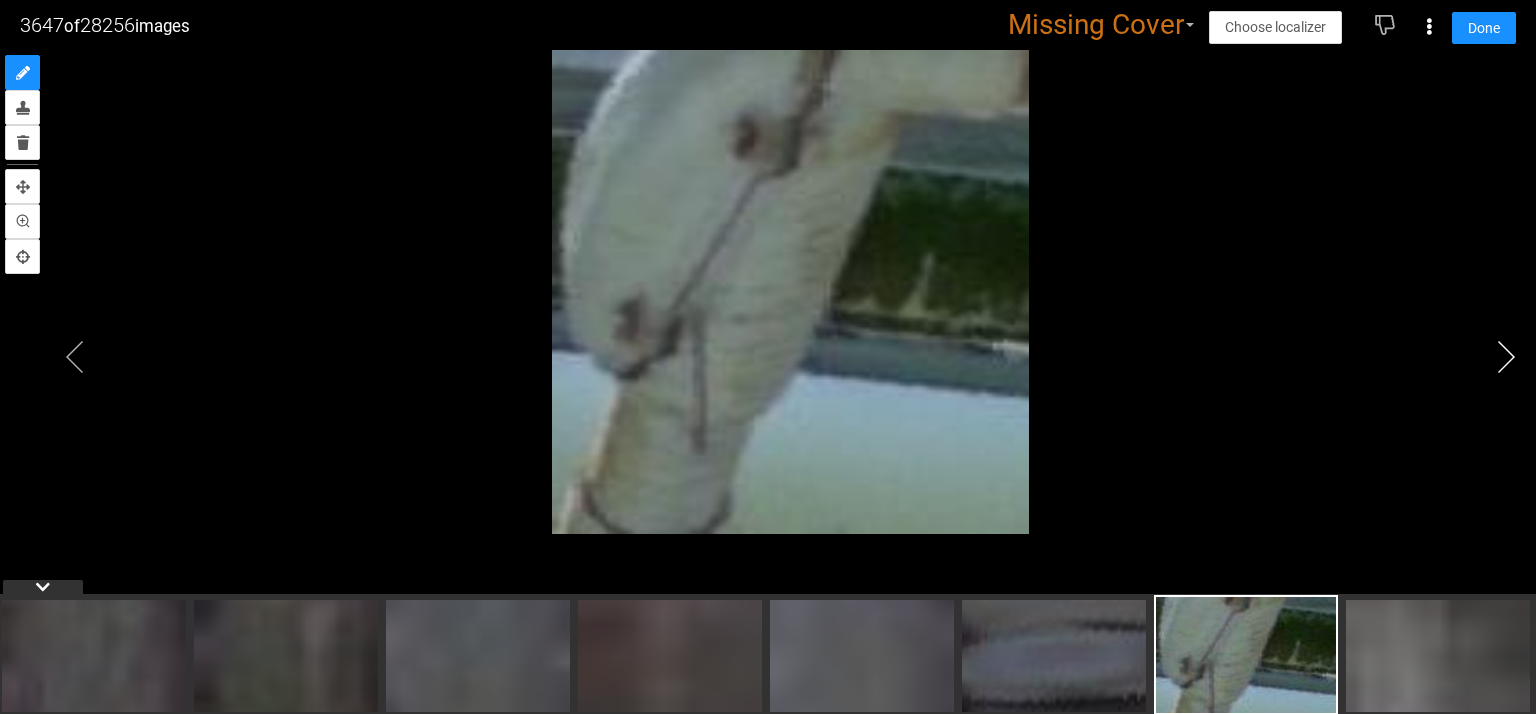 click at bounding box center [1506, 357] 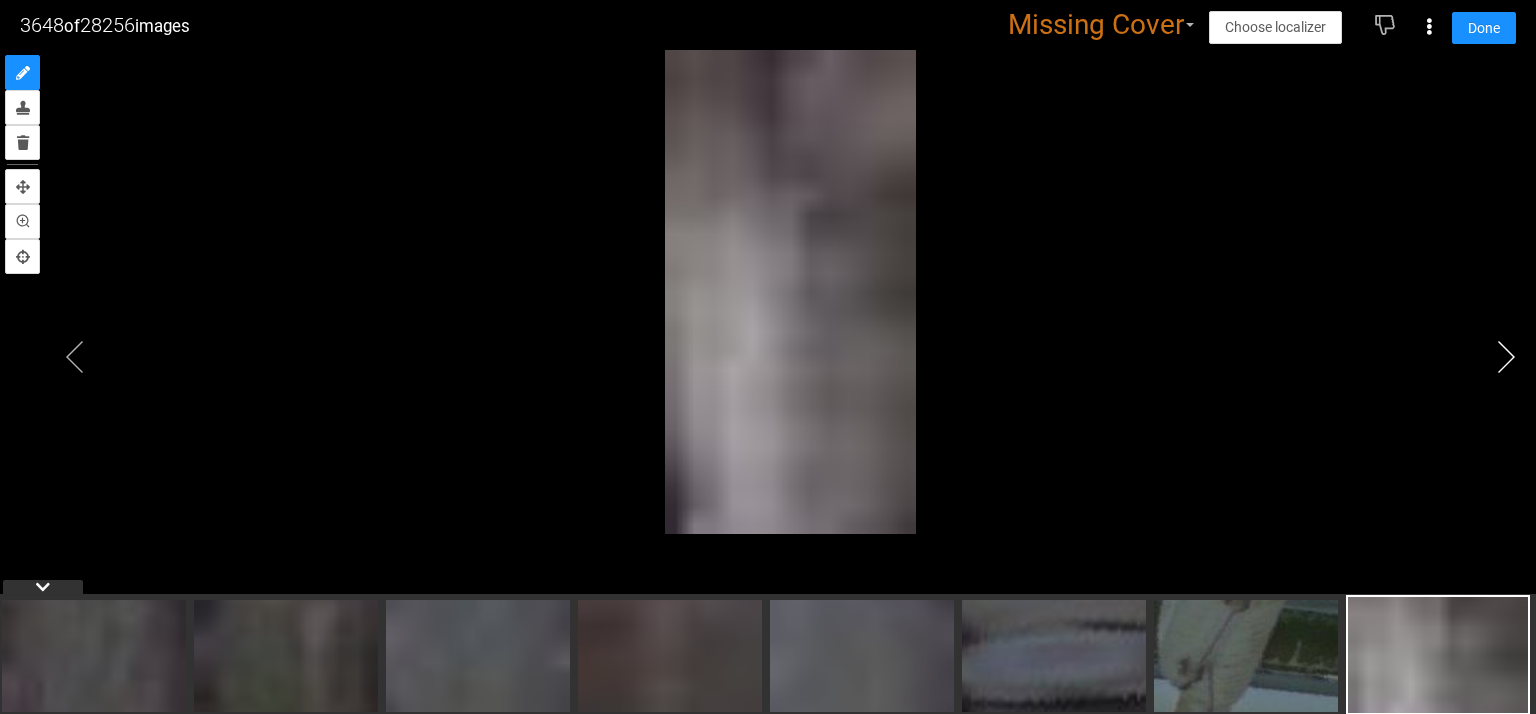 click at bounding box center (1506, 357) 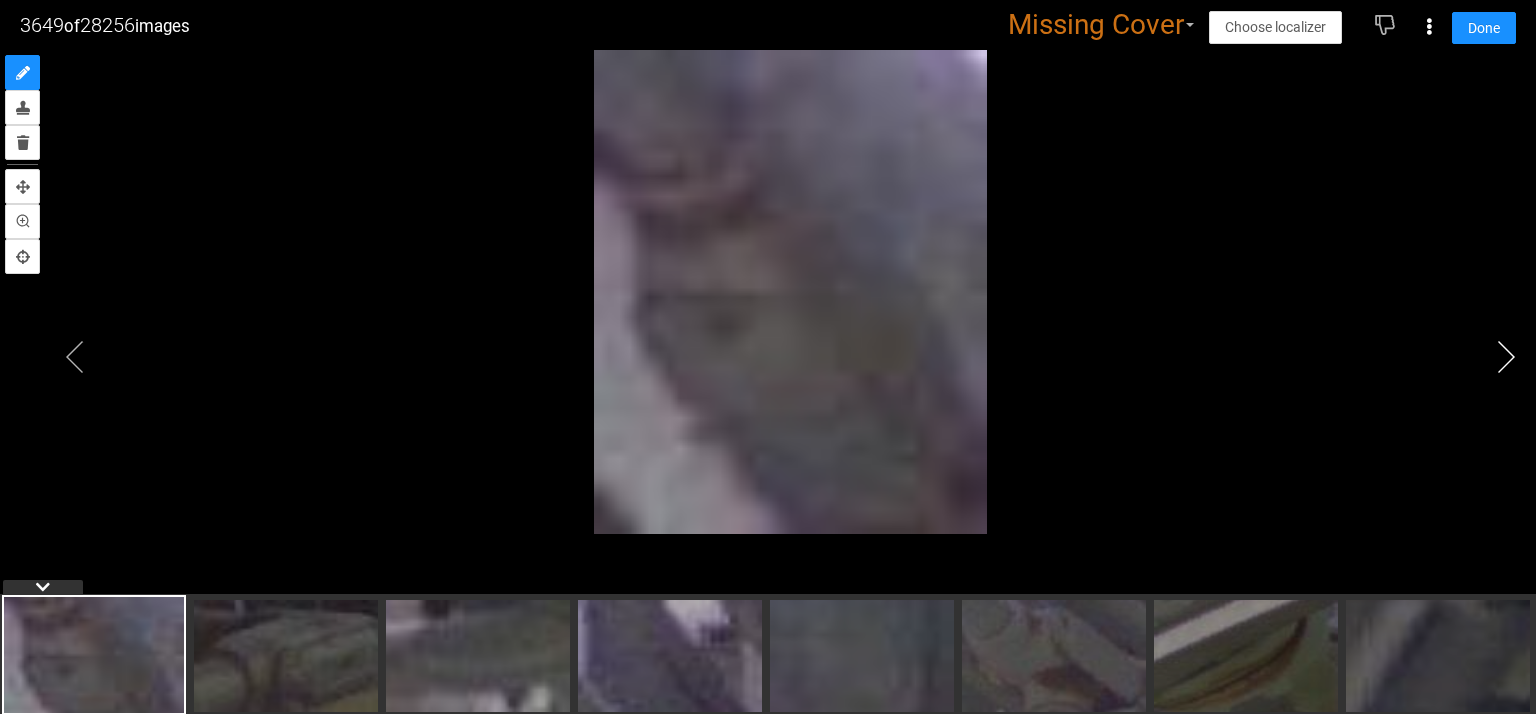 click at bounding box center (1506, 357) 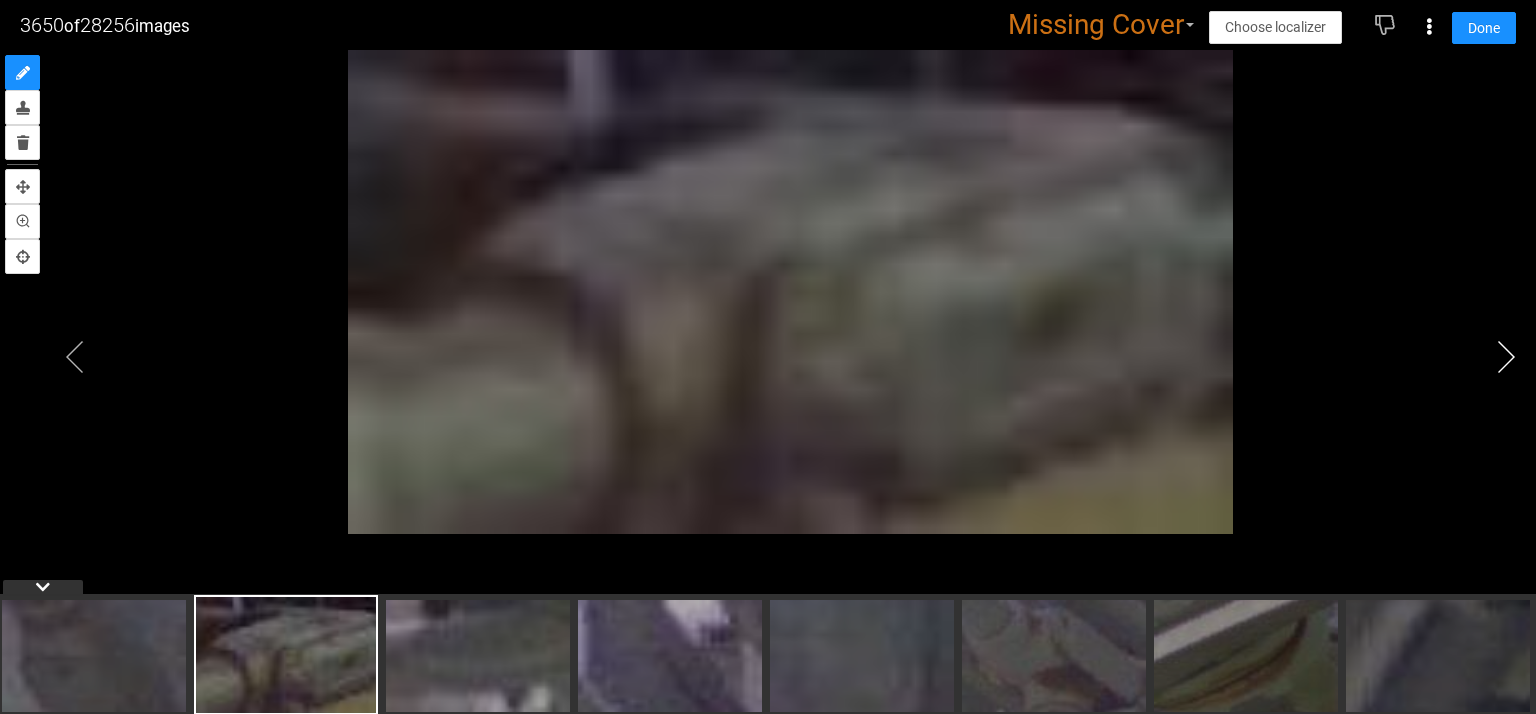 click at bounding box center [1506, 357] 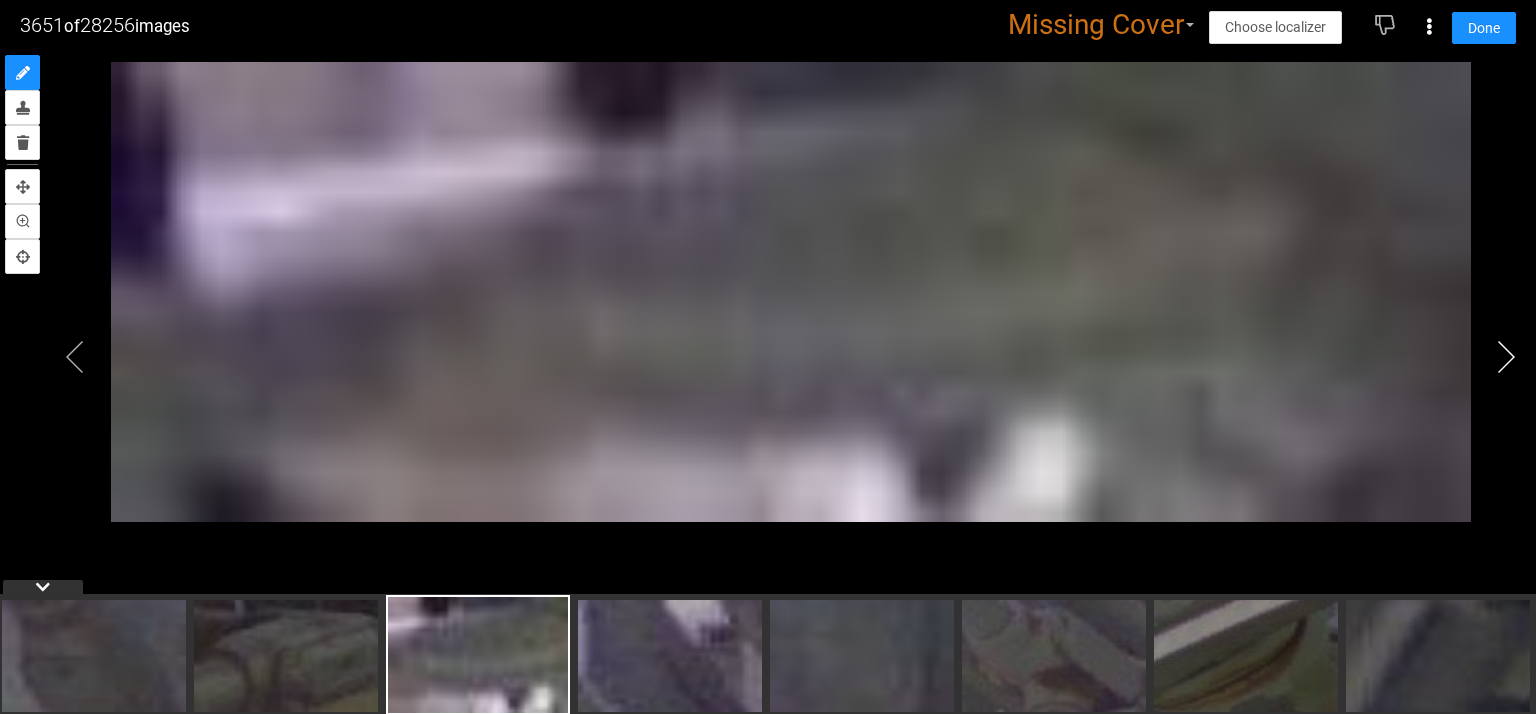 click at bounding box center (1506, 357) 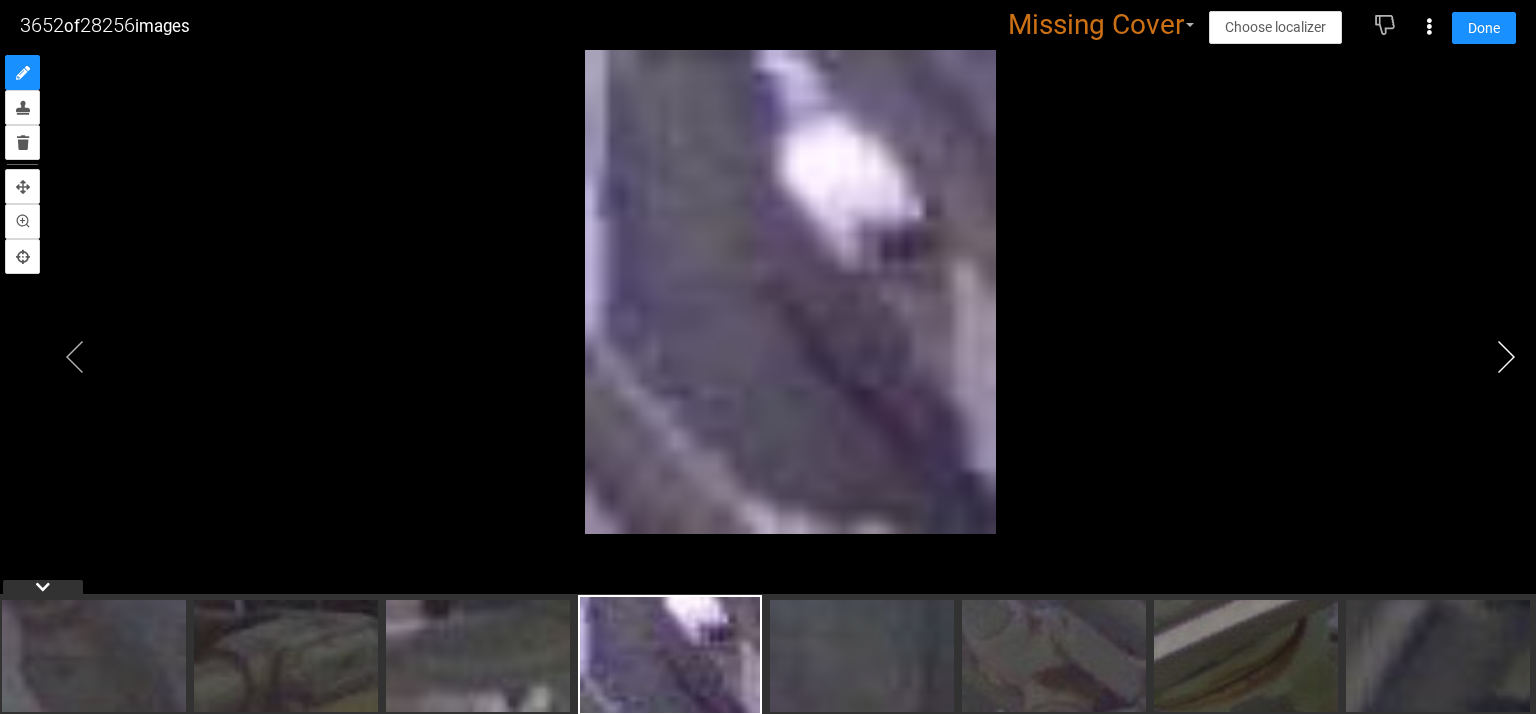 click at bounding box center (1506, 357) 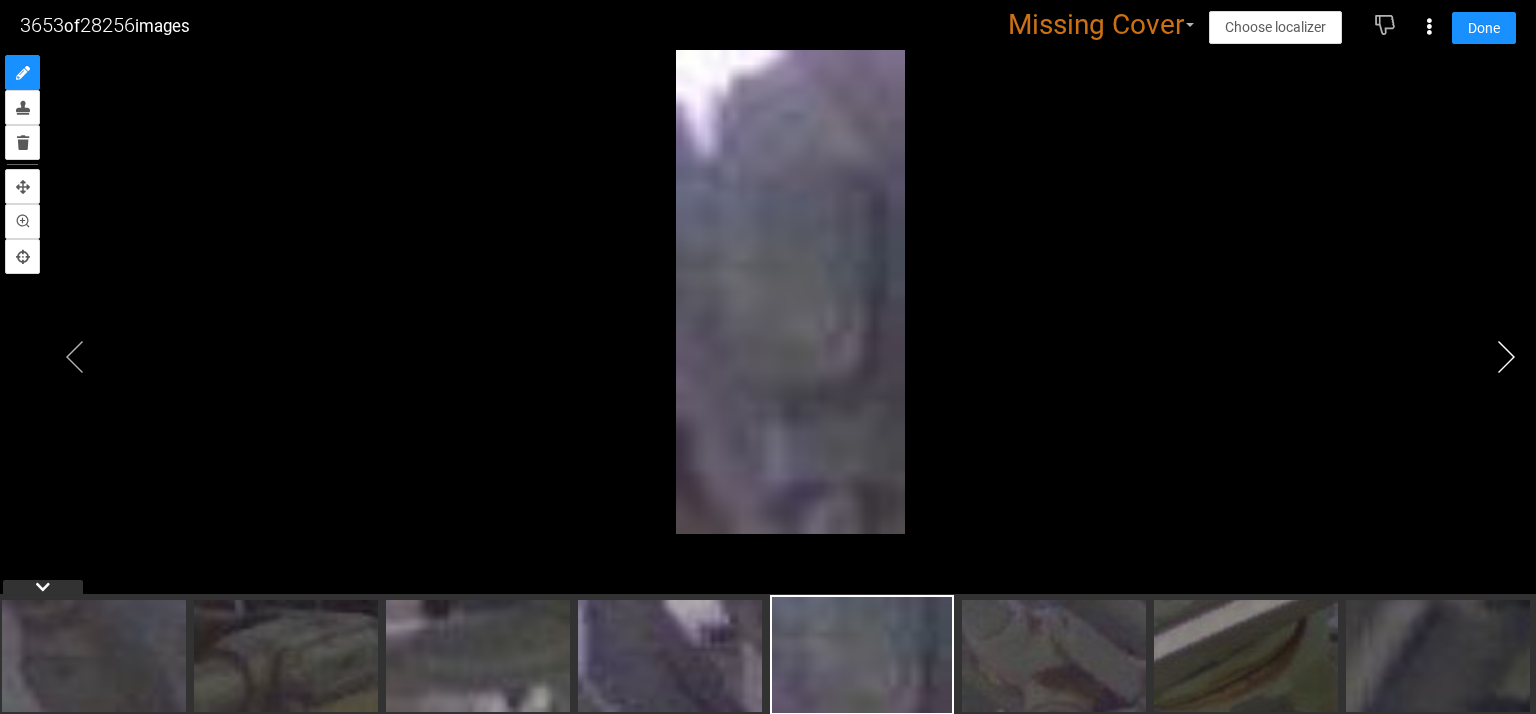 click at bounding box center (1506, 357) 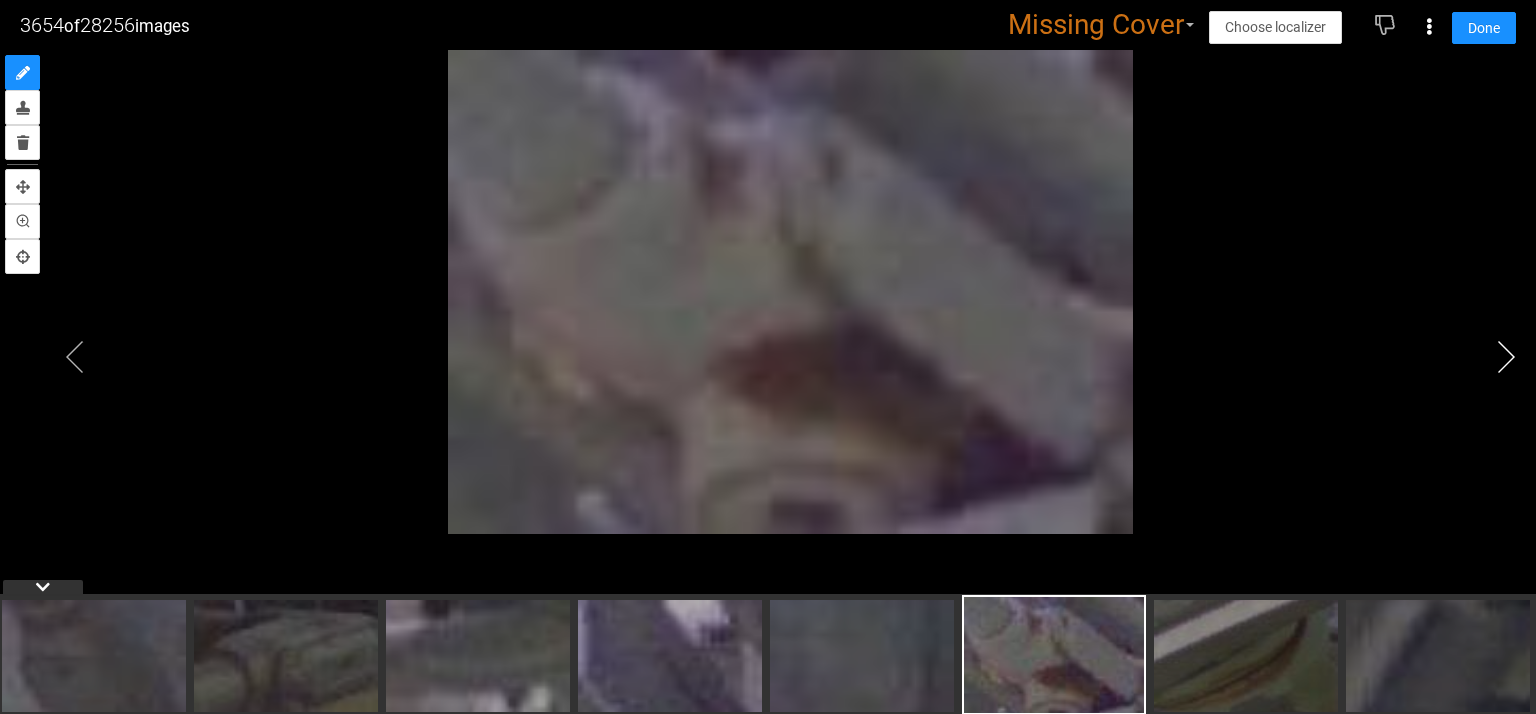 click at bounding box center (1506, 357) 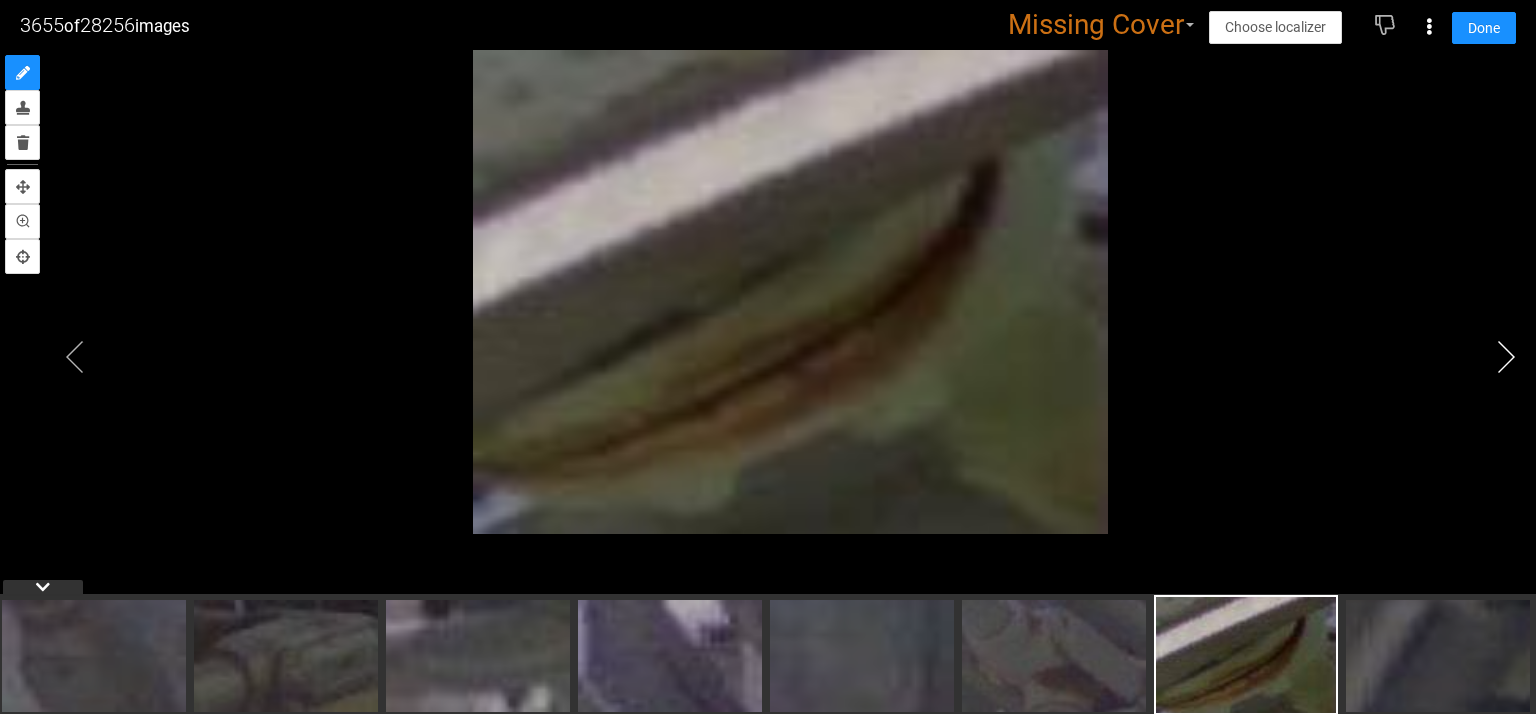 click at bounding box center (1506, 357) 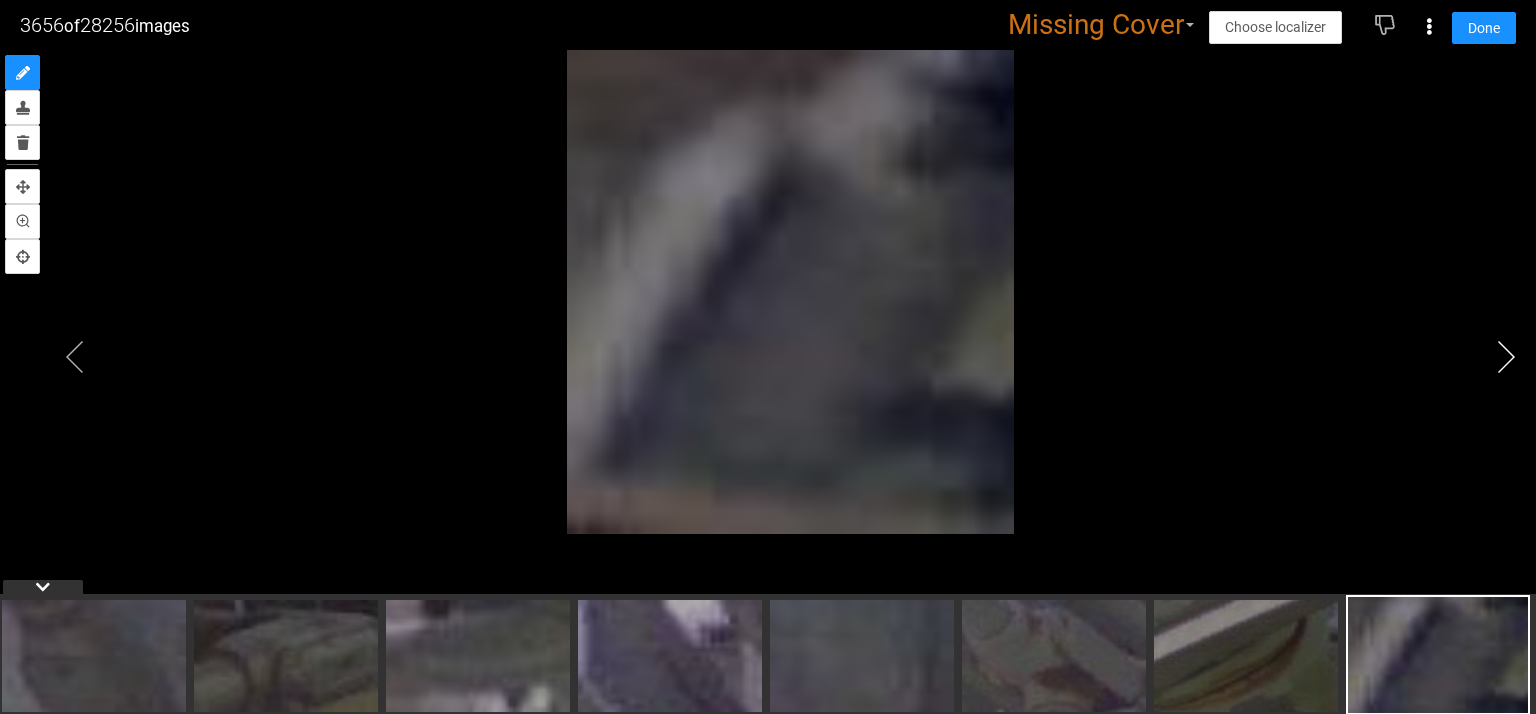click at bounding box center [1506, 357] 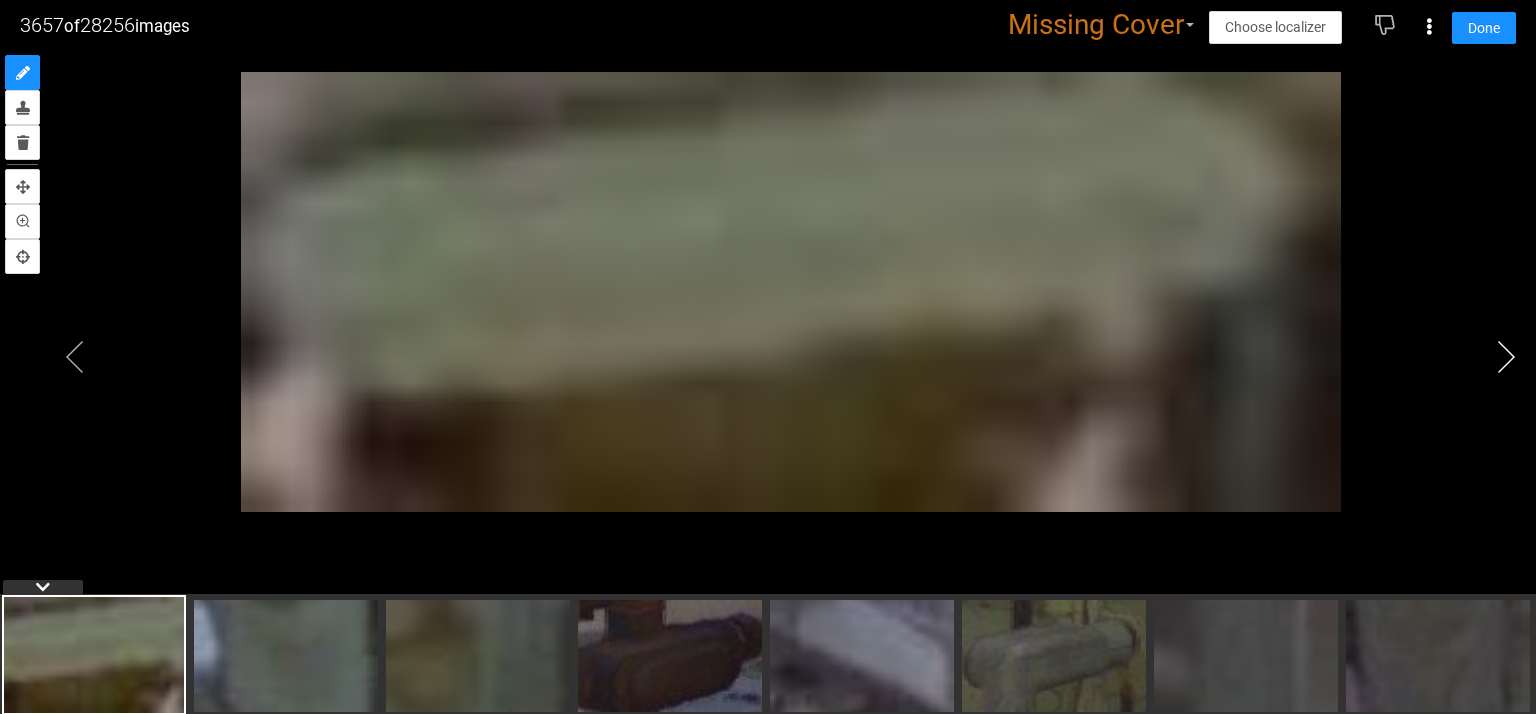 click at bounding box center (1506, 357) 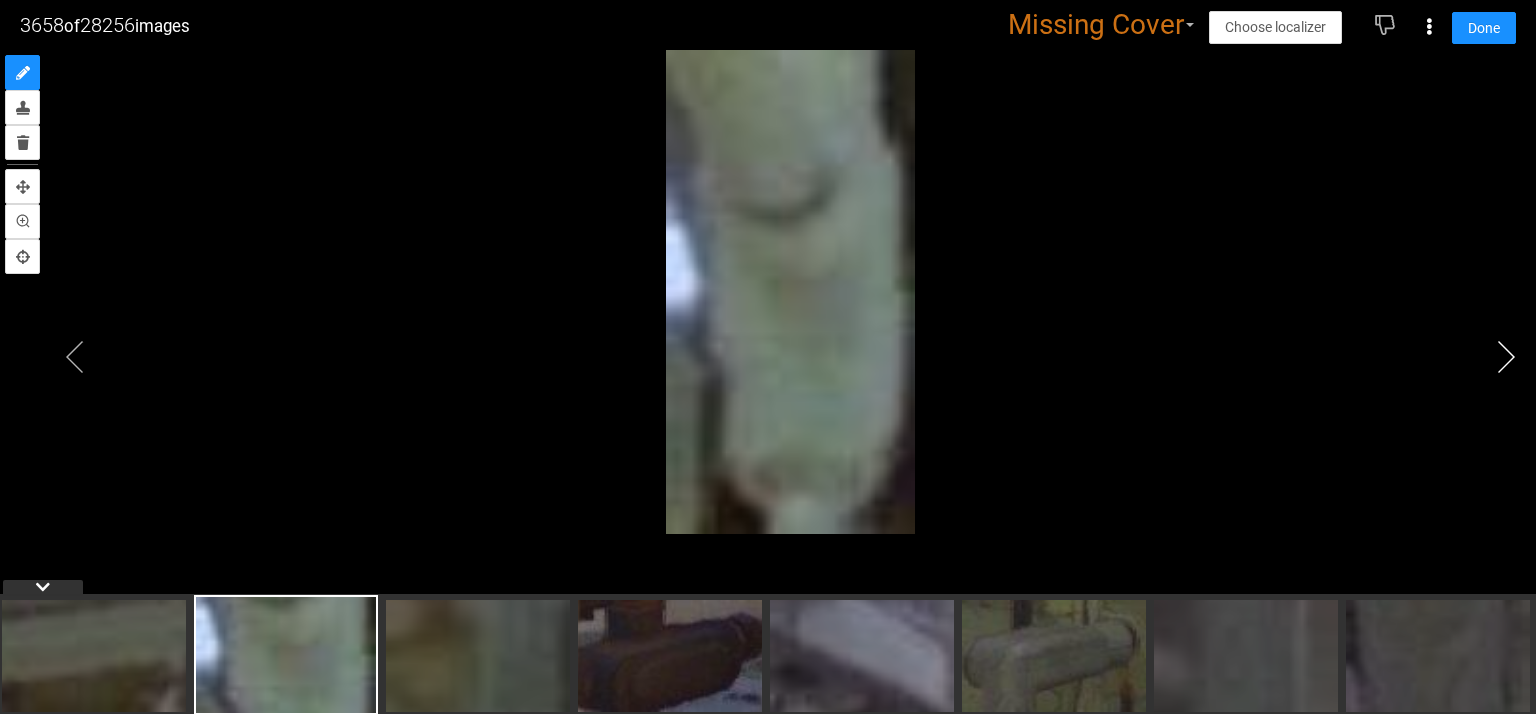click at bounding box center [1506, 357] 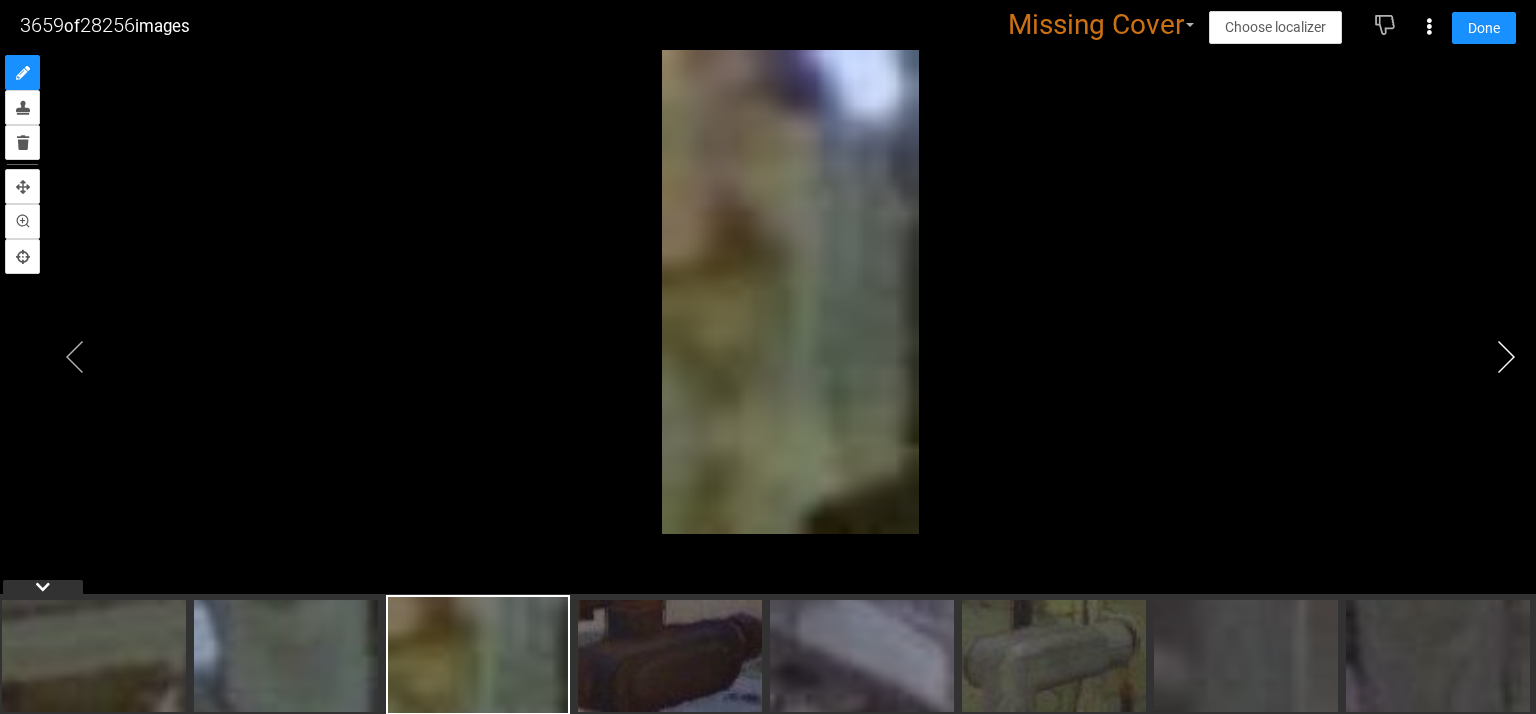 click at bounding box center (1506, 357) 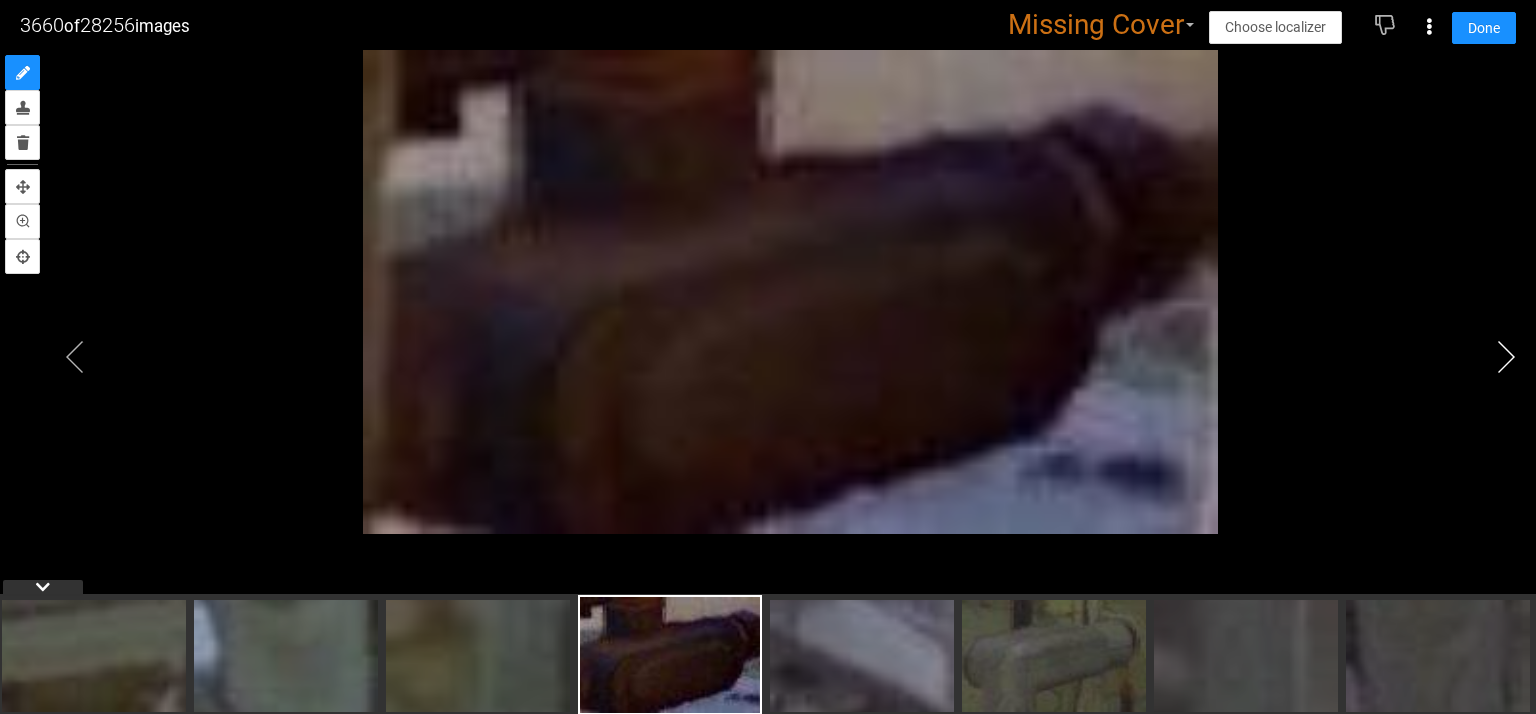 click at bounding box center (1506, 357) 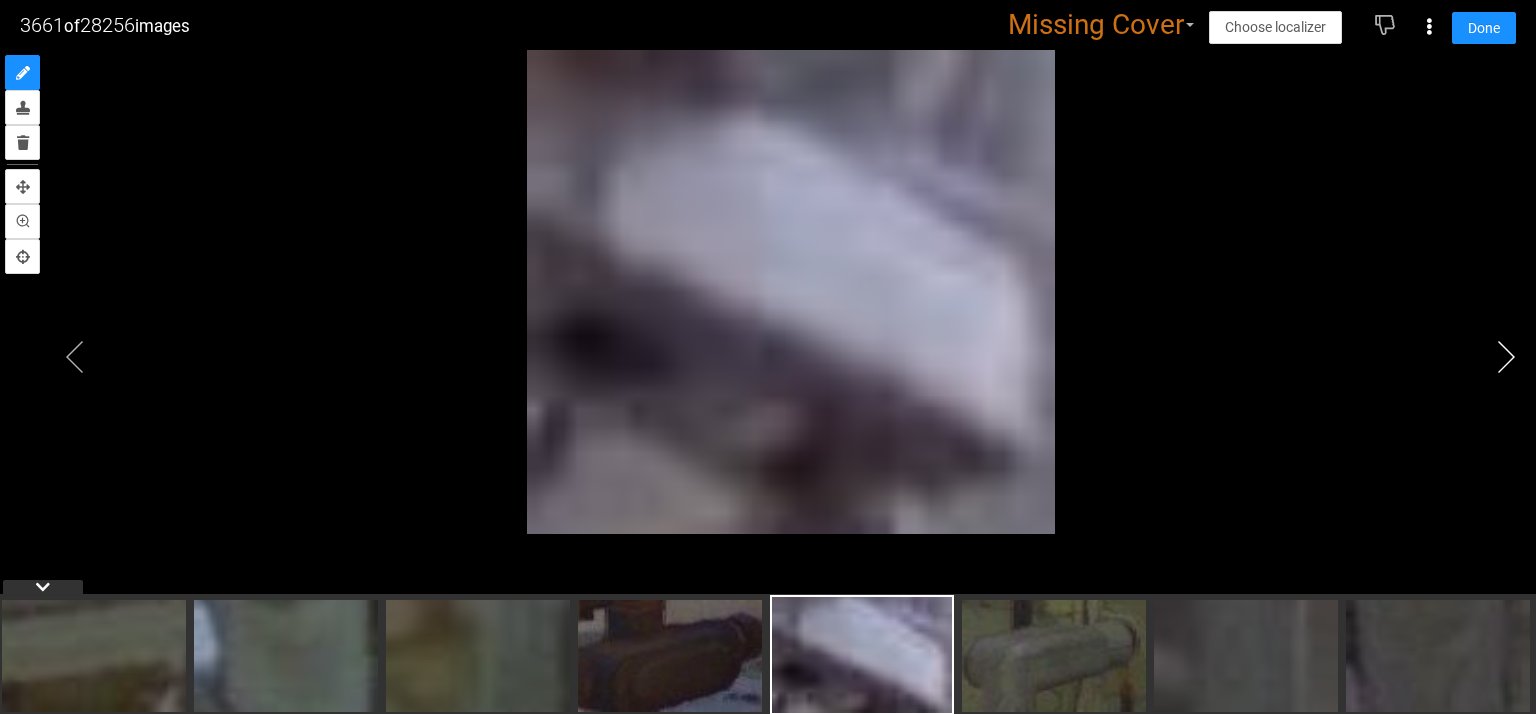 click at bounding box center (1506, 357) 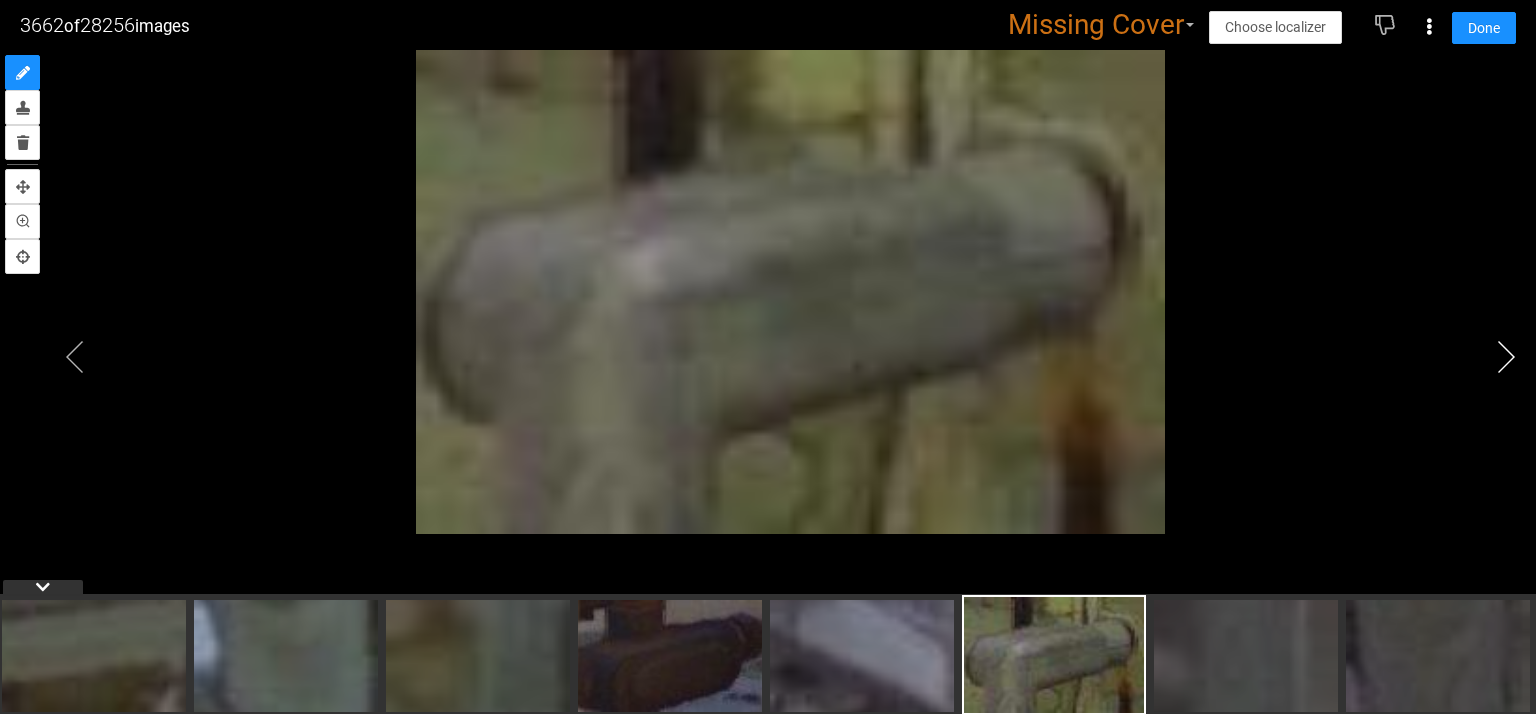 click at bounding box center [1506, 357] 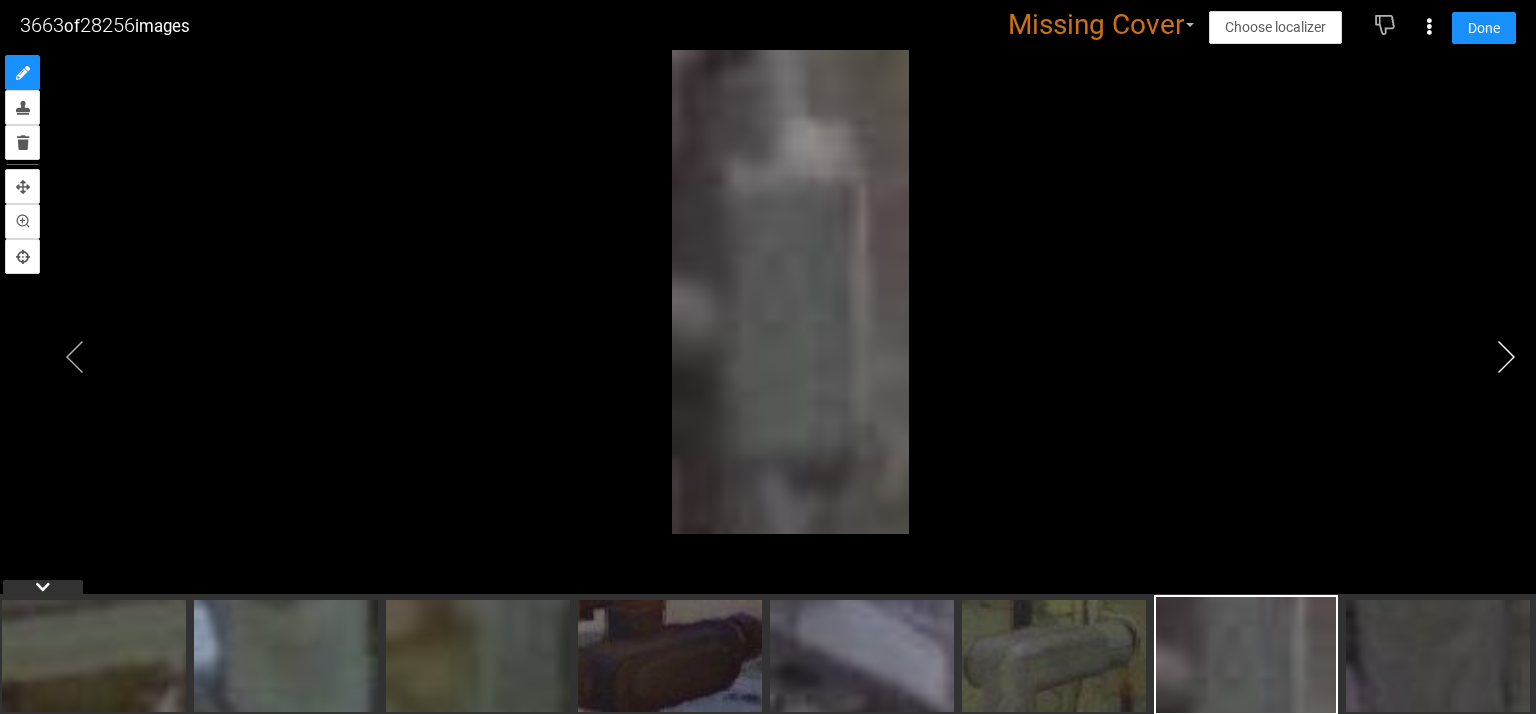 click at bounding box center [1506, 357] 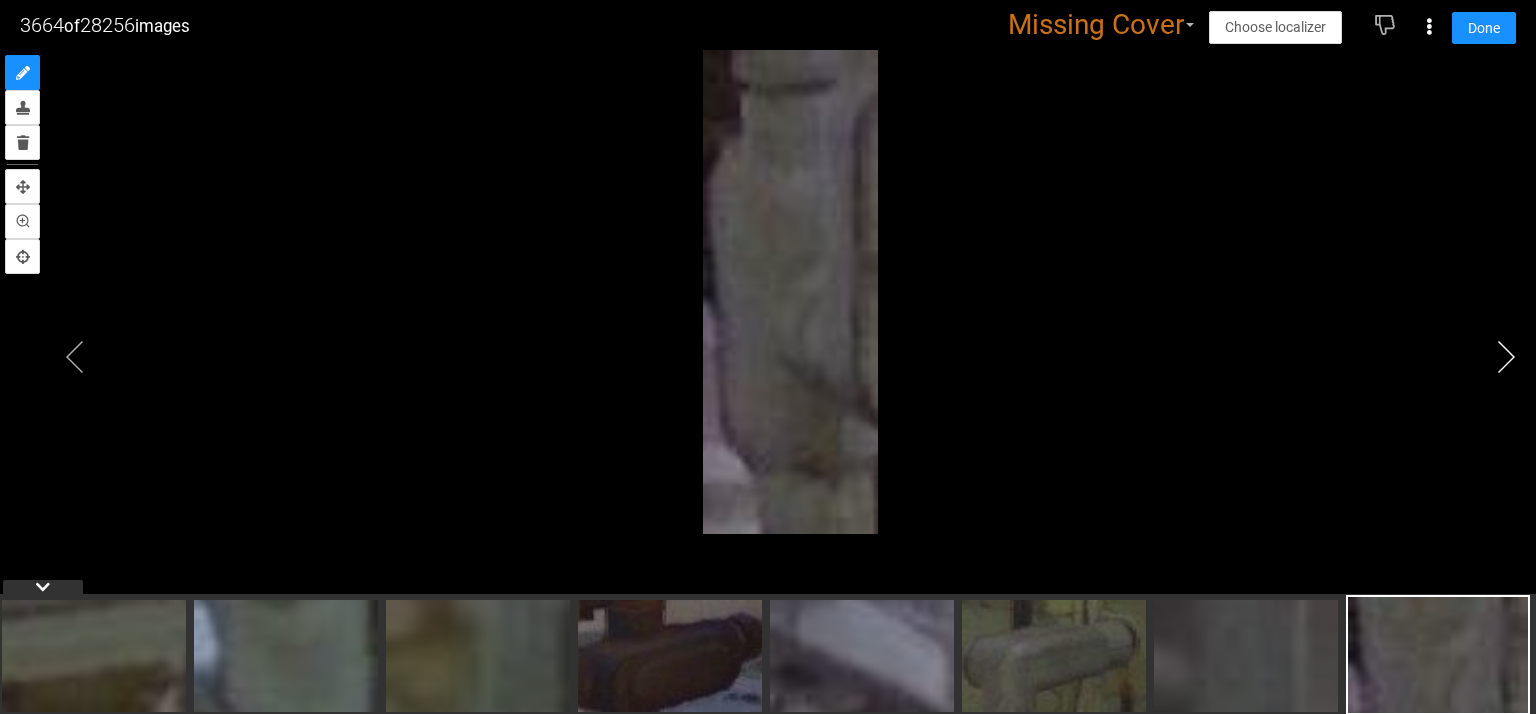 click at bounding box center [1506, 357] 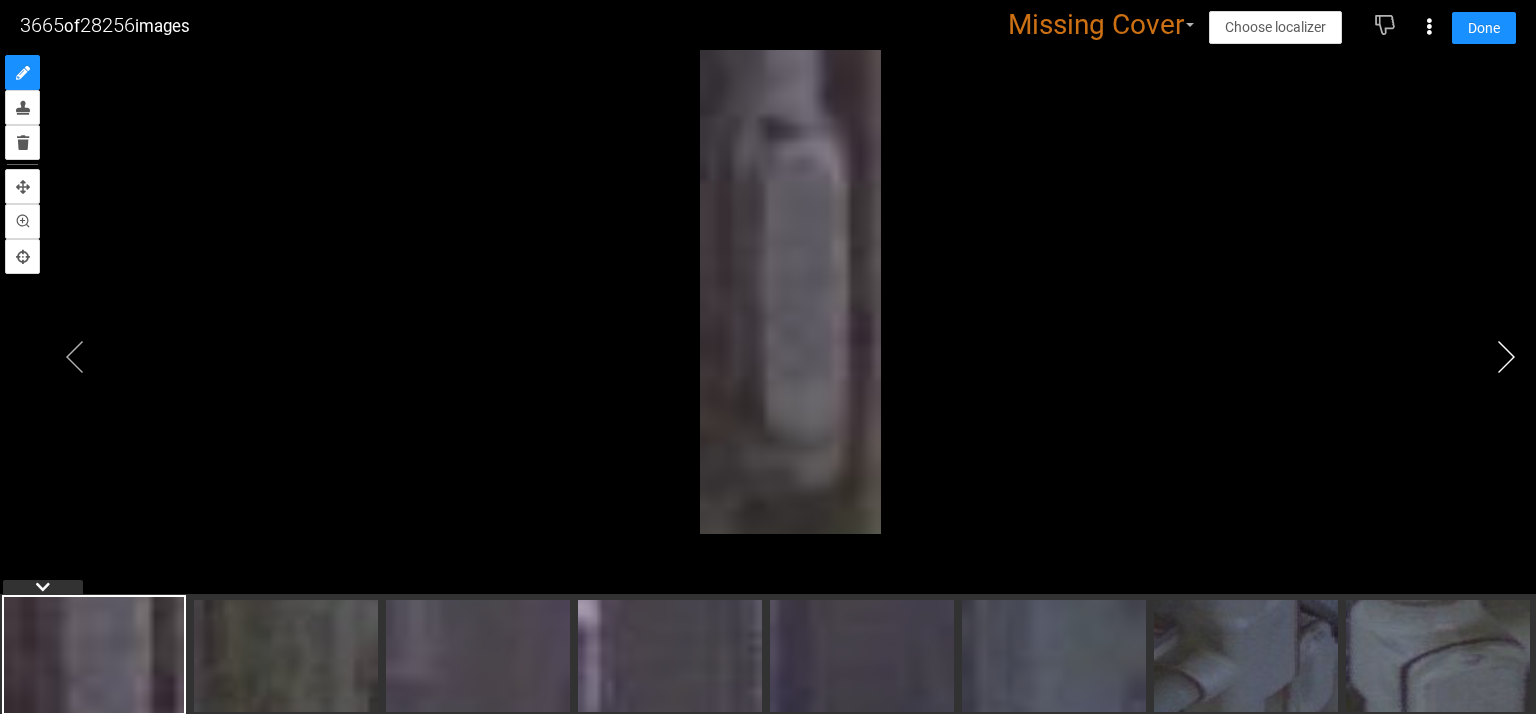 click at bounding box center [1506, 357] 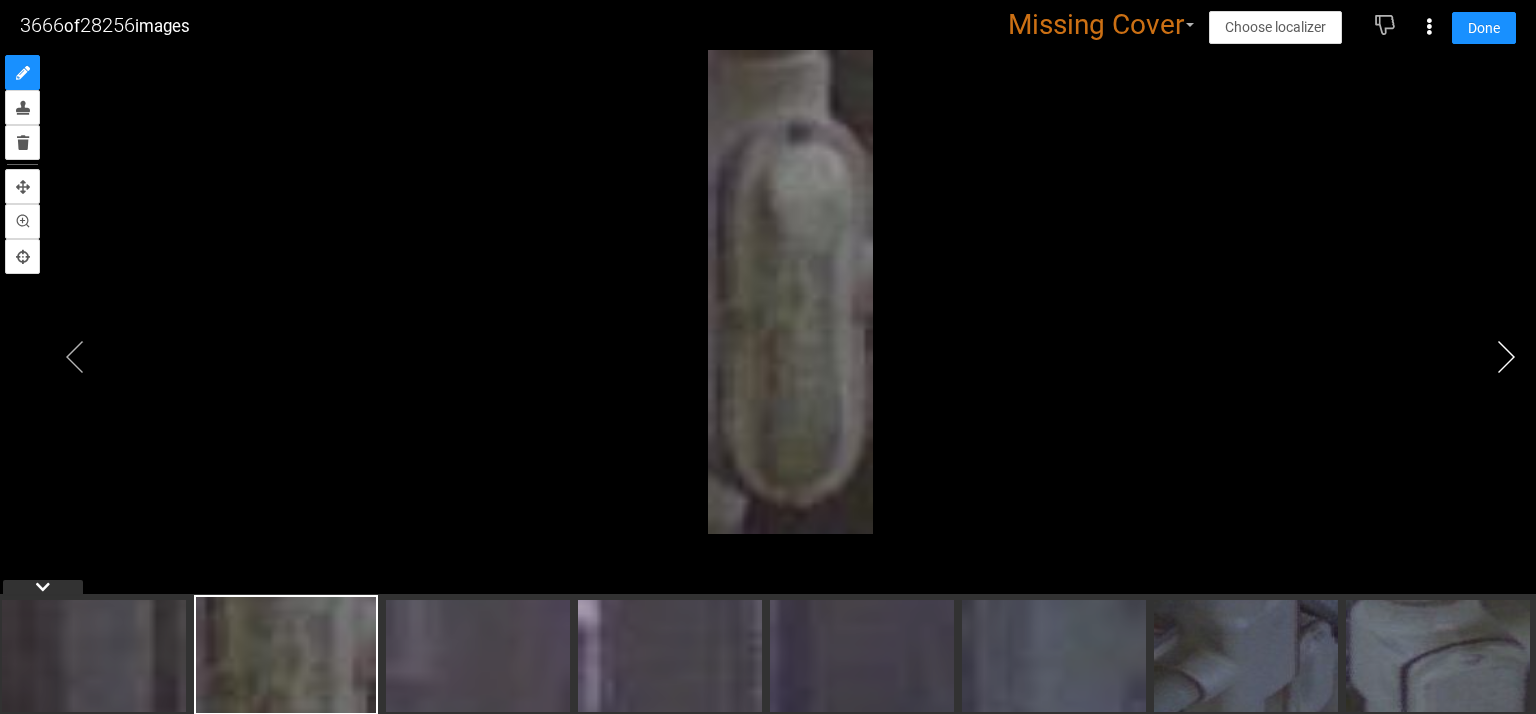 click at bounding box center (1506, 357) 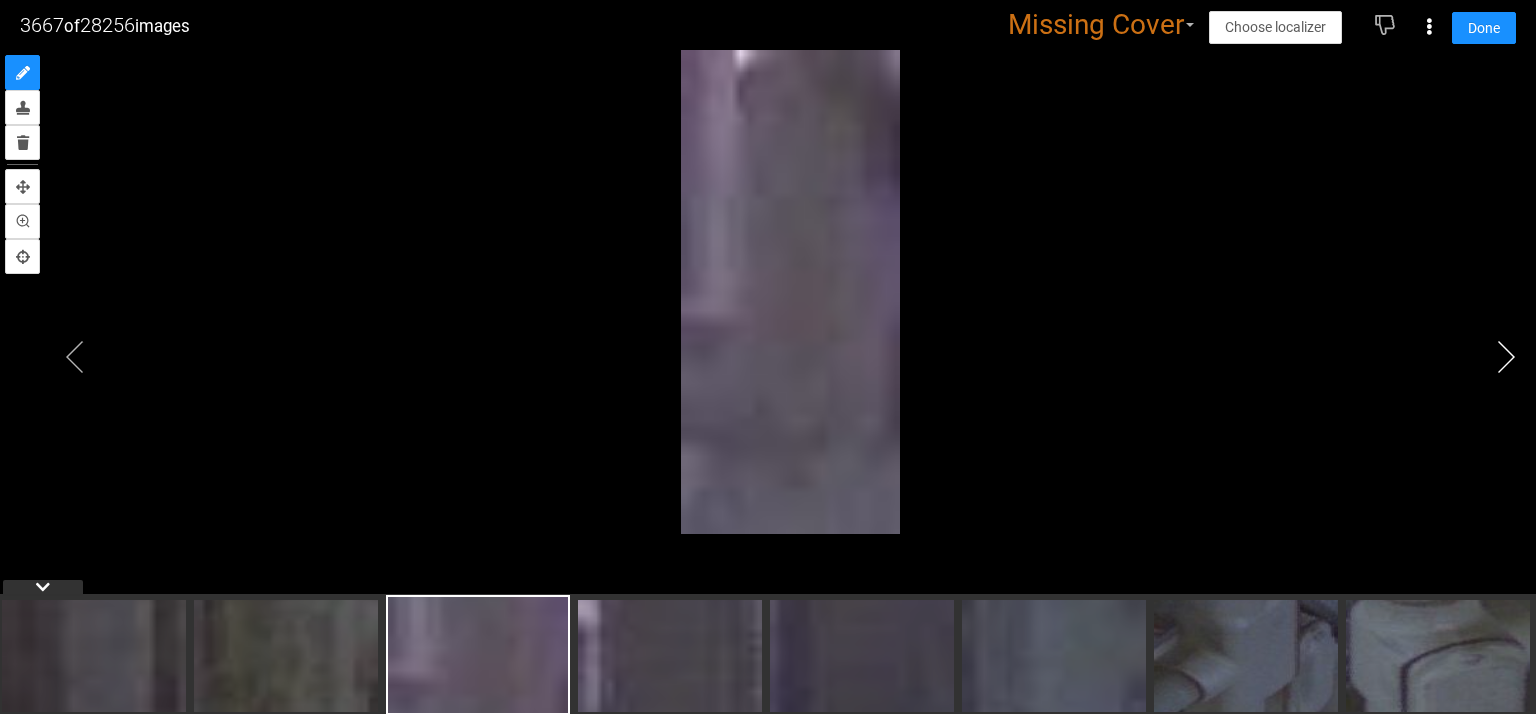 click at bounding box center (1506, 357) 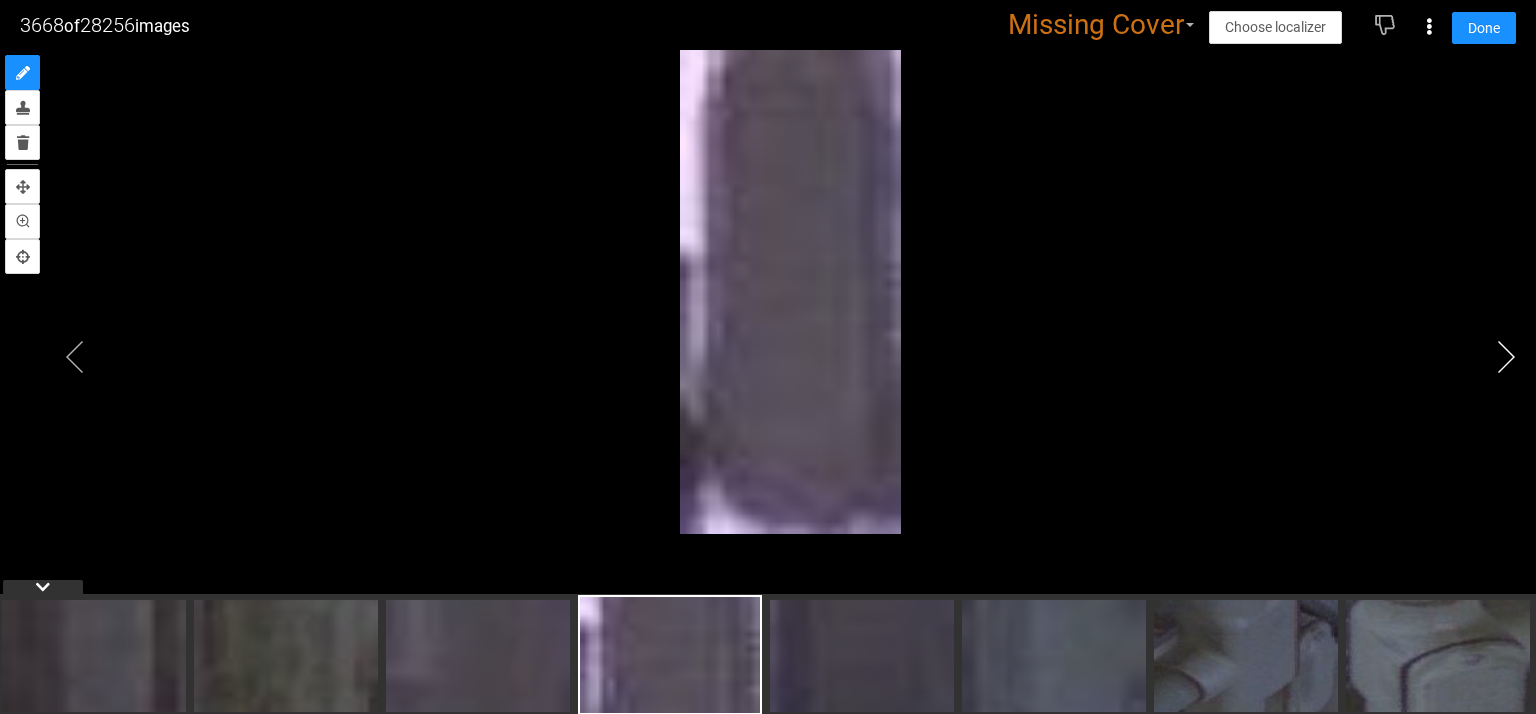 click at bounding box center (1506, 357) 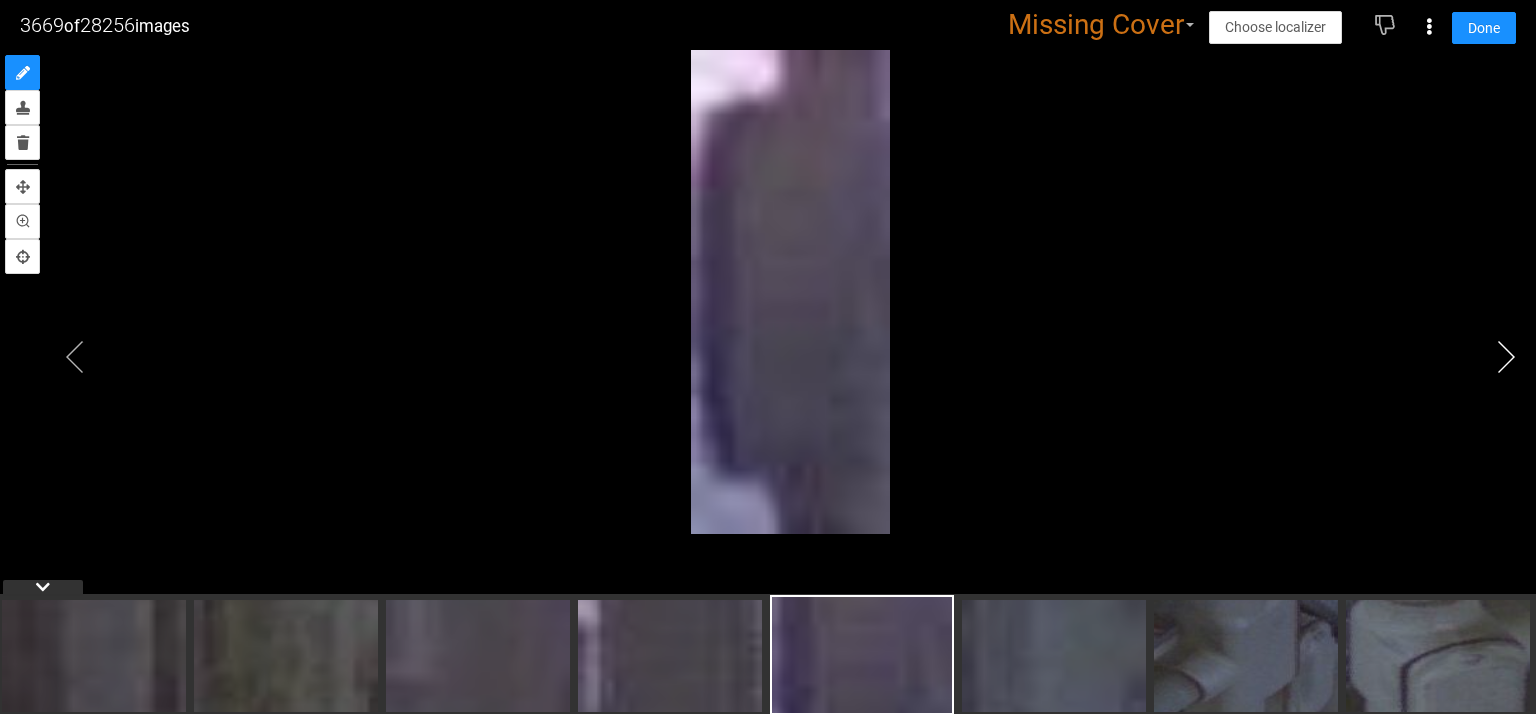click at bounding box center (1506, 357) 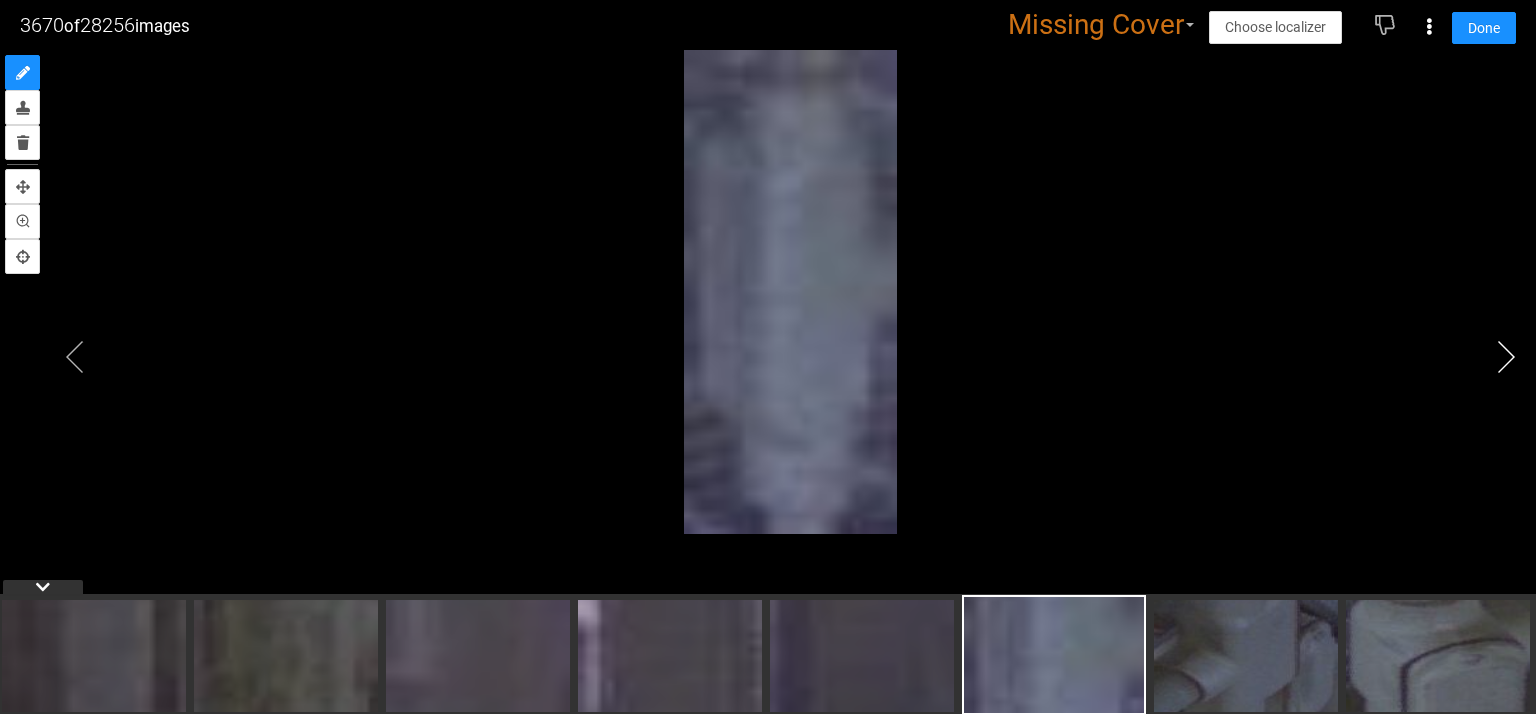 click at bounding box center [1506, 357] 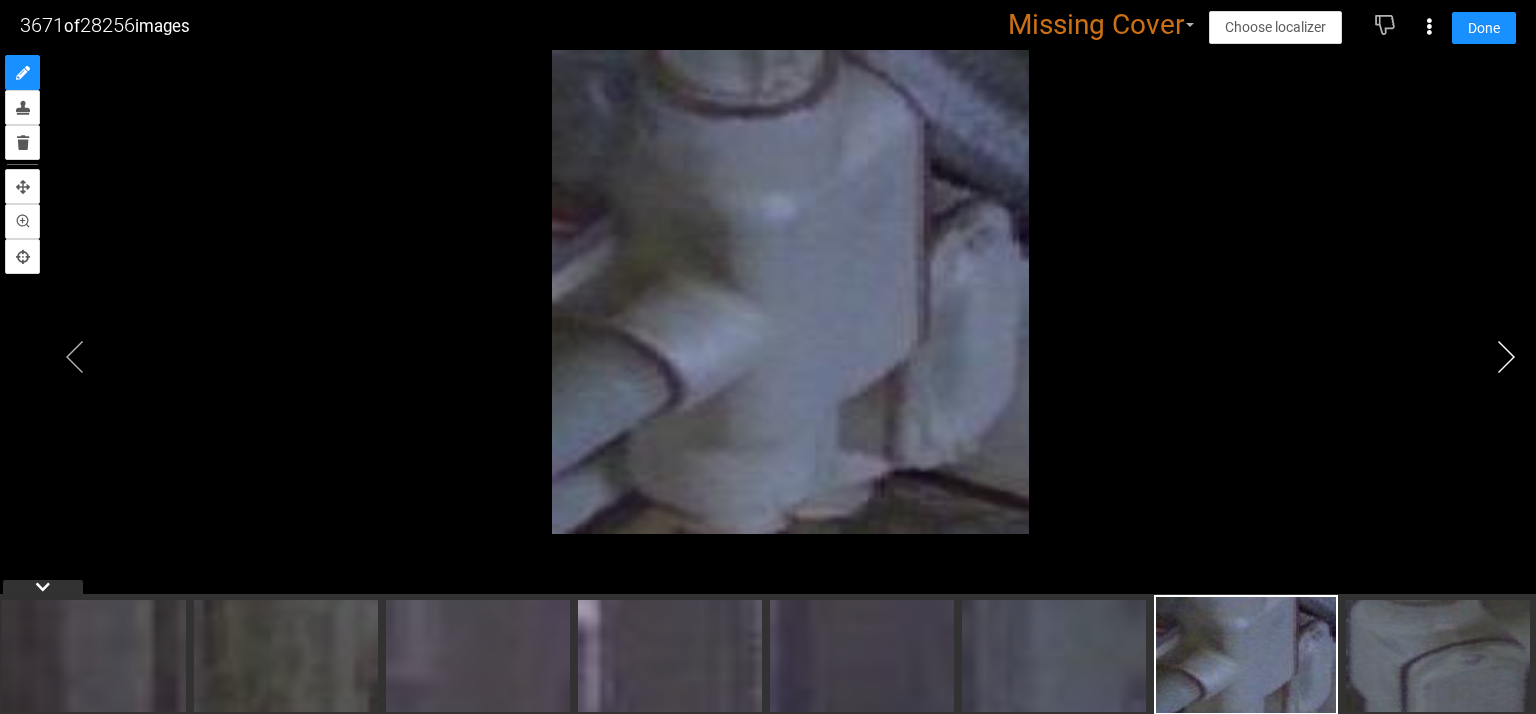 click at bounding box center [1506, 357] 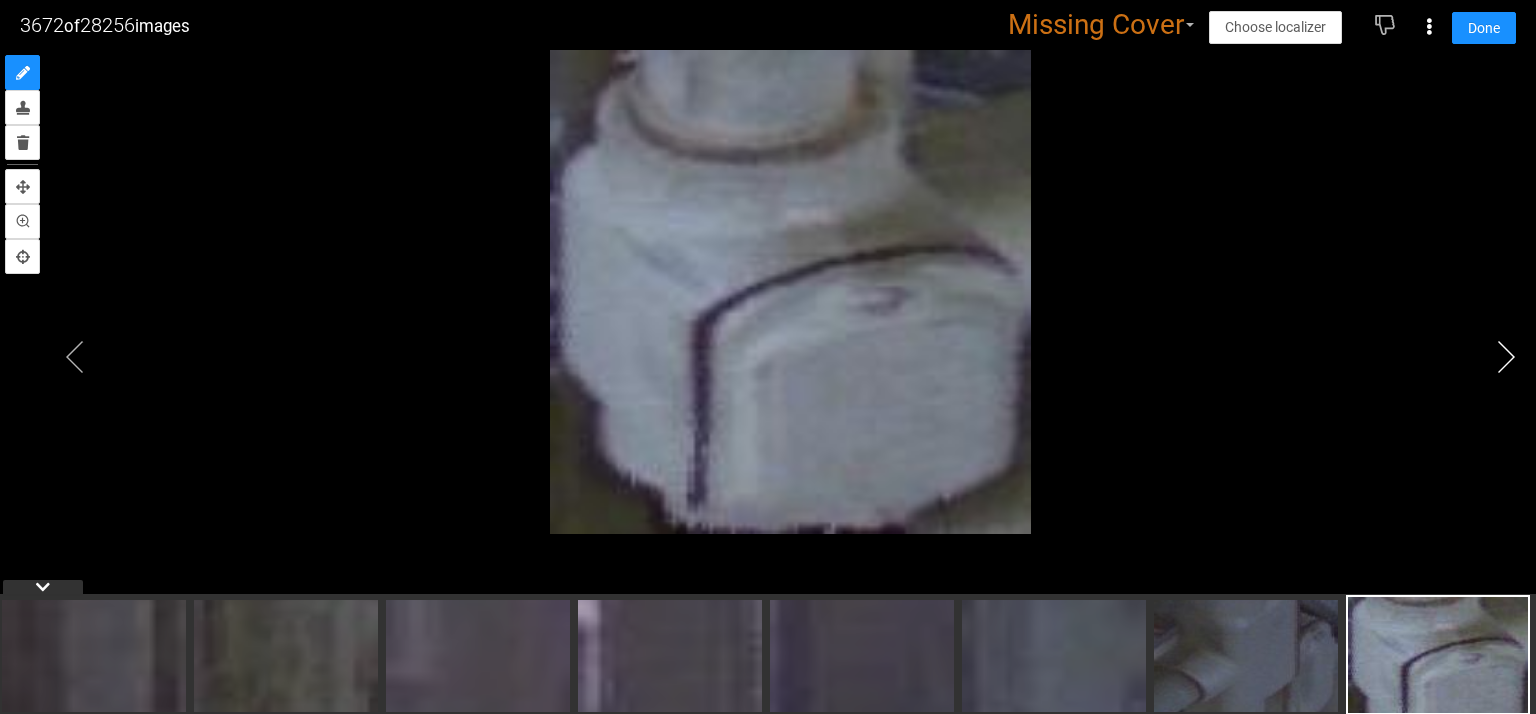 click at bounding box center [1506, 357] 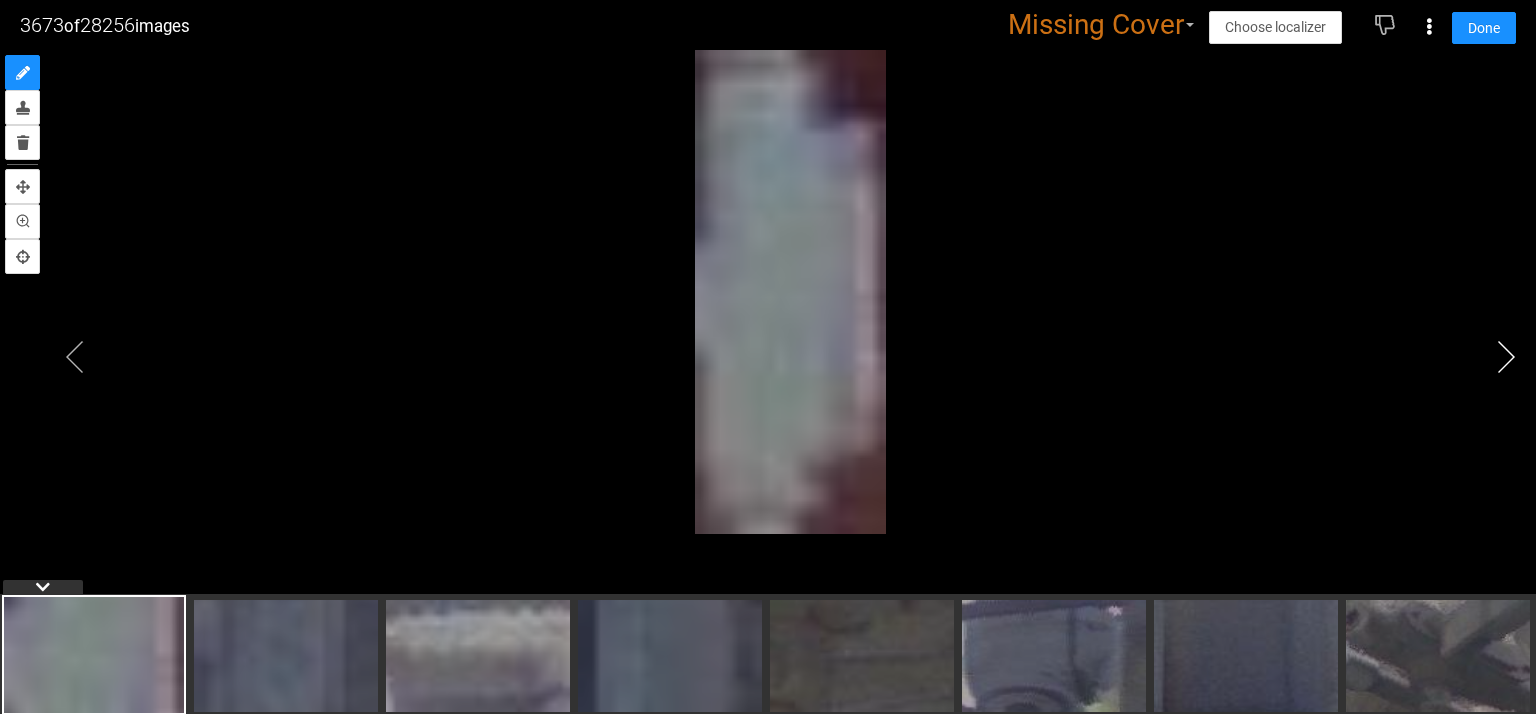 click at bounding box center (1506, 357) 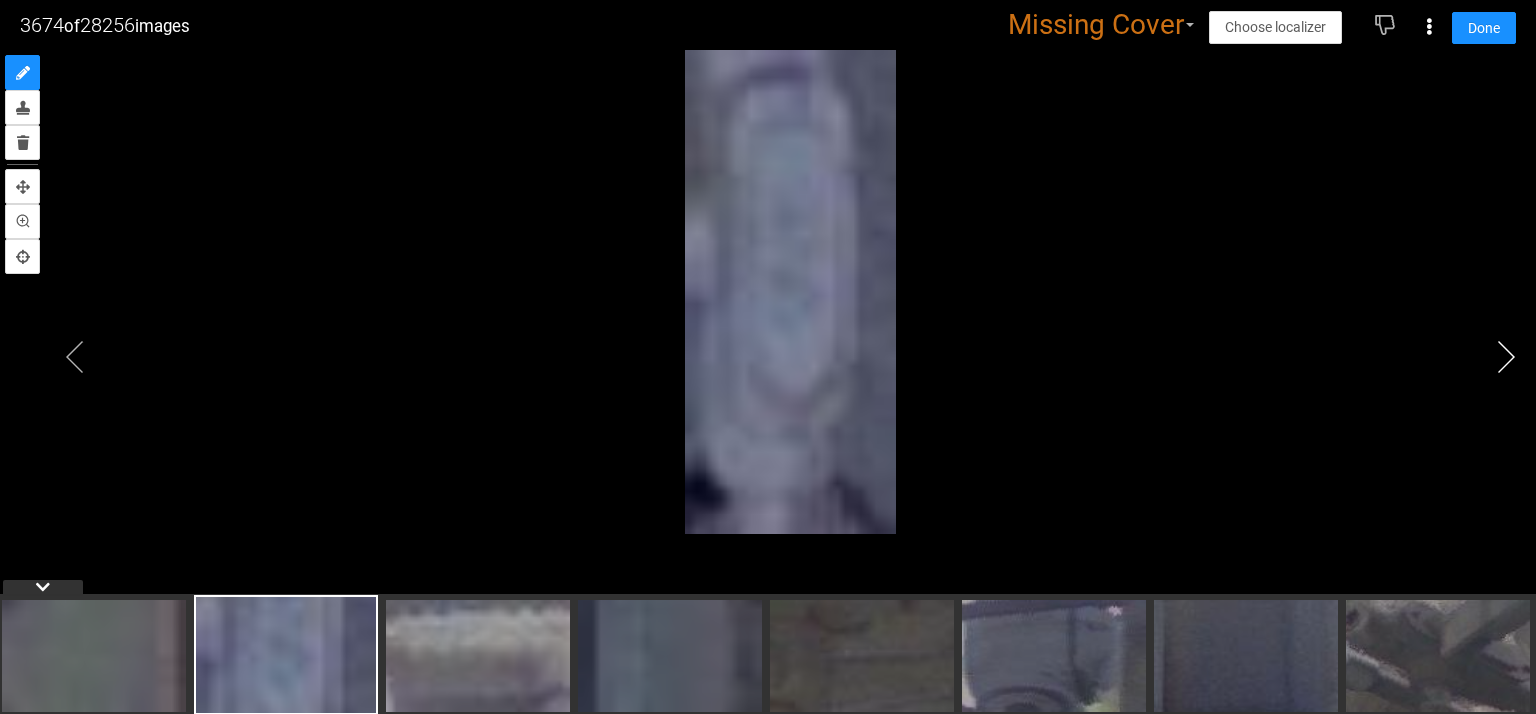 click at bounding box center [1506, 357] 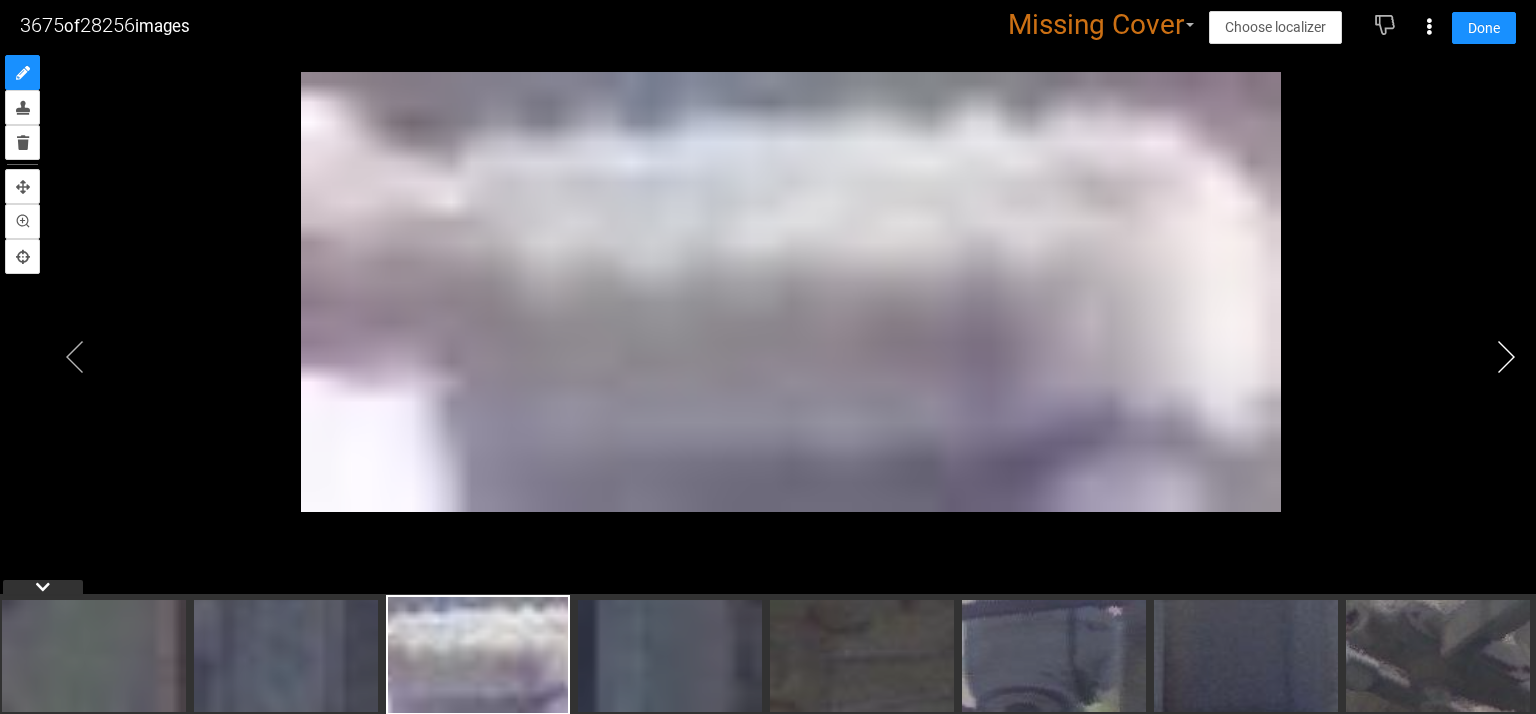 click at bounding box center (1506, 357) 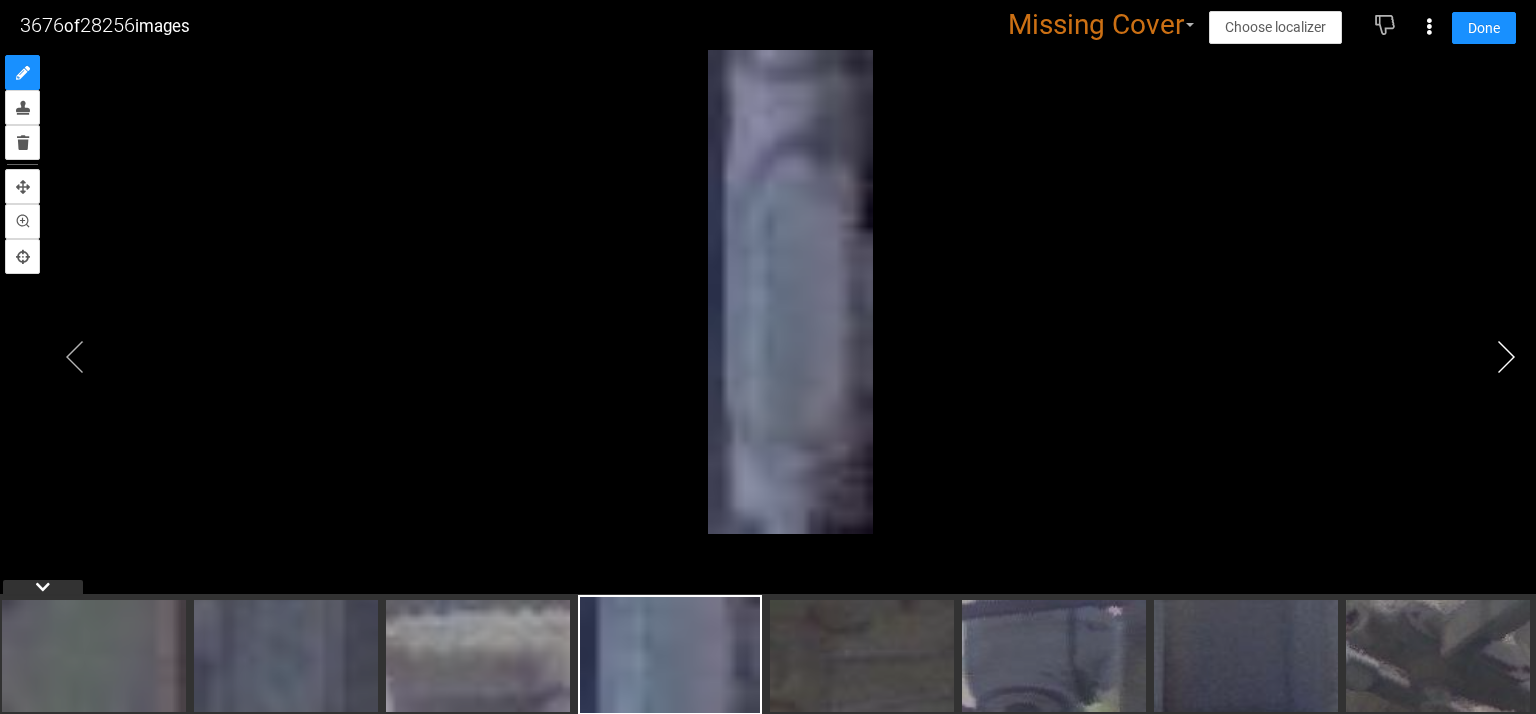 click at bounding box center [1506, 357] 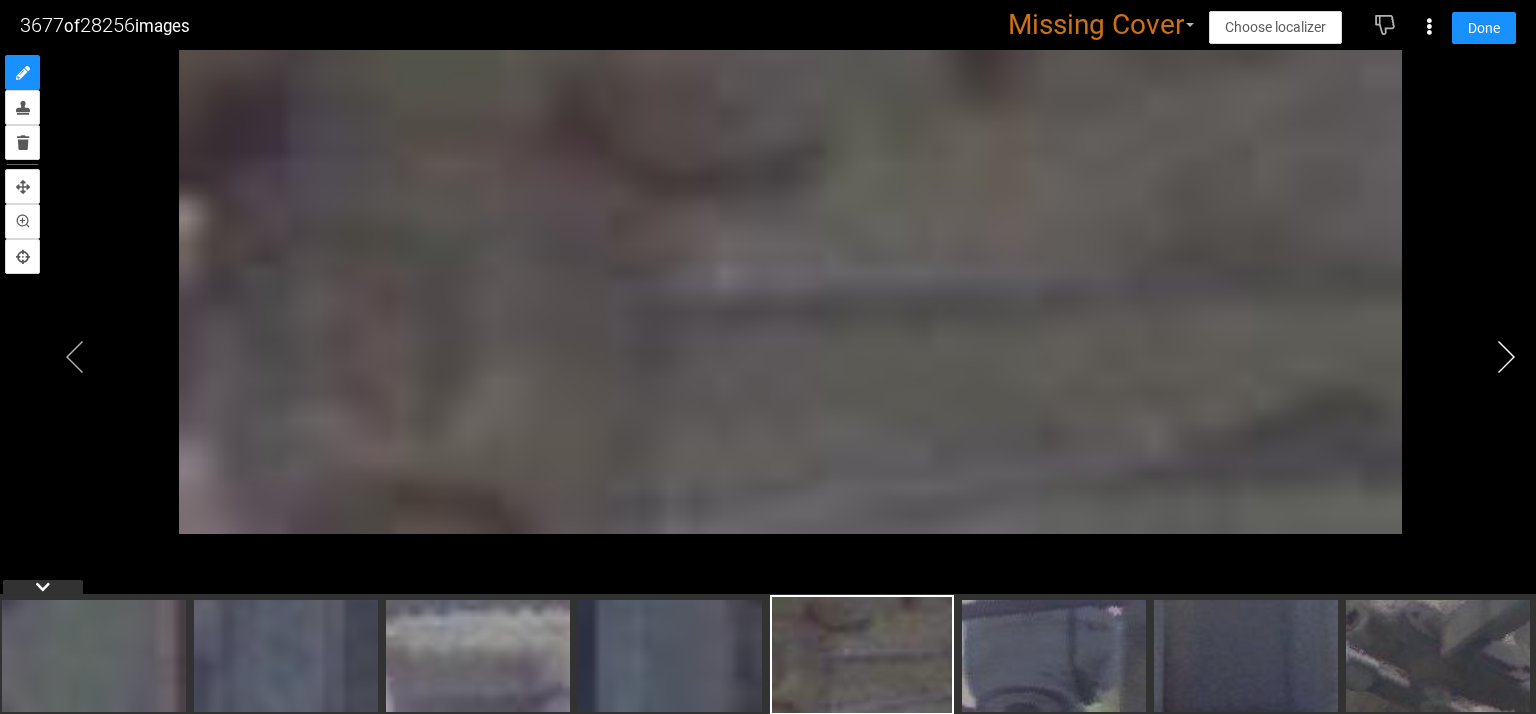 click at bounding box center [1506, 357] 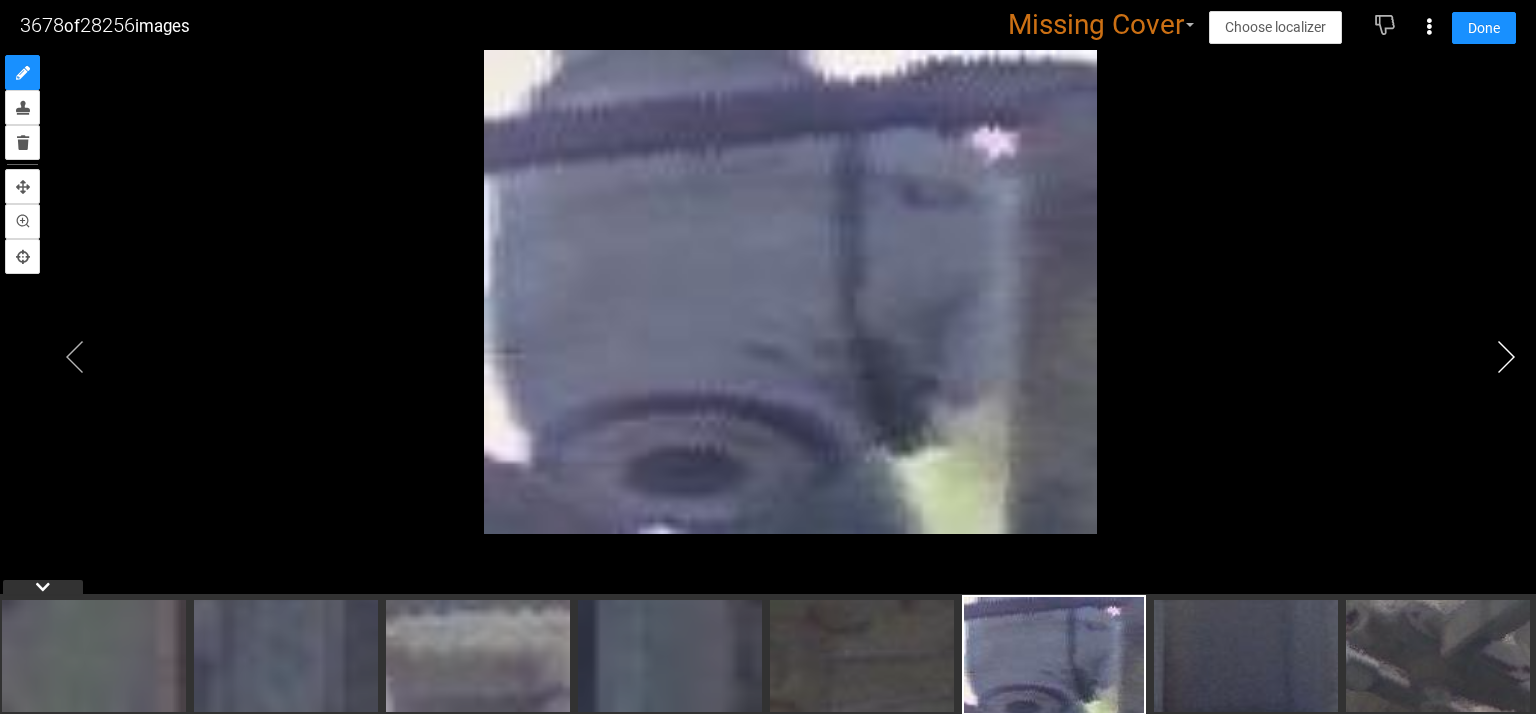 click at bounding box center [1506, 357] 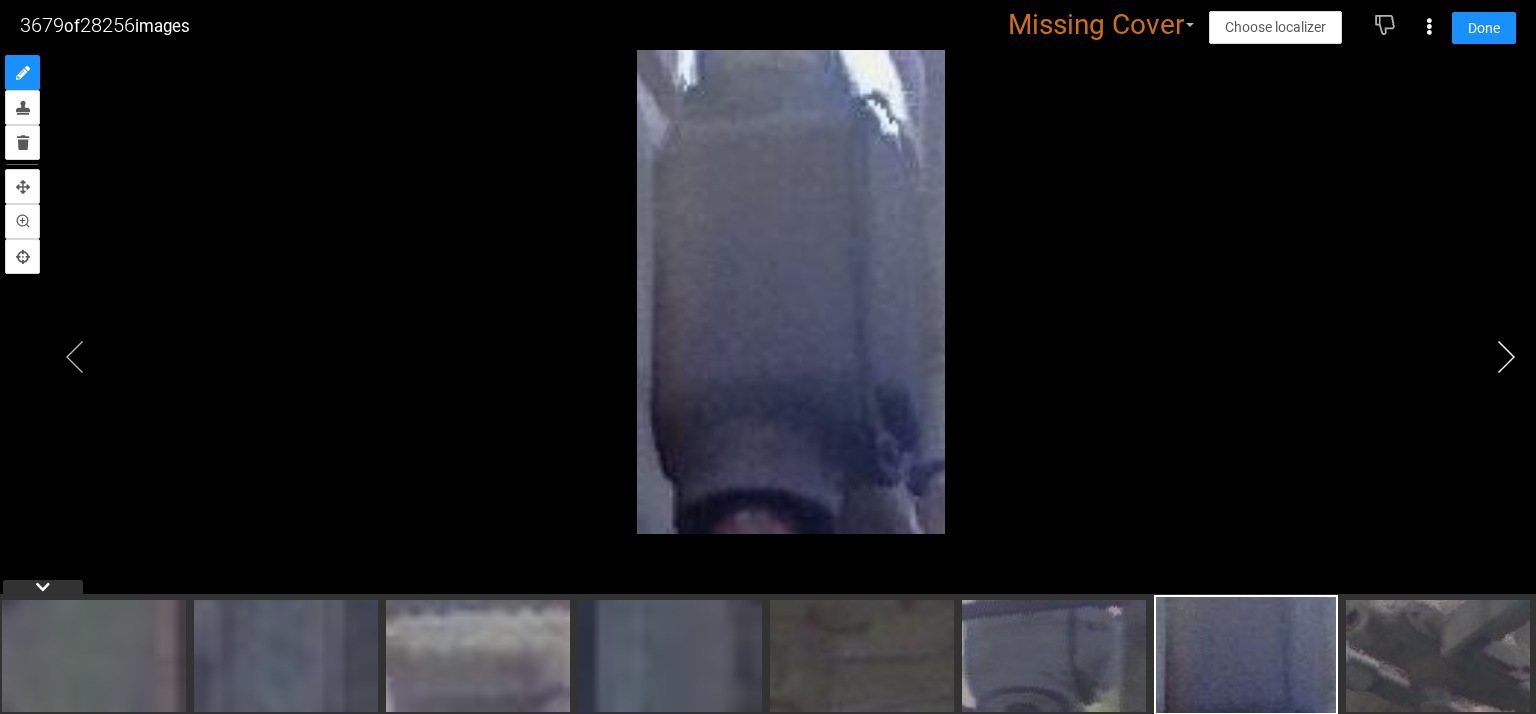 click at bounding box center (1506, 357) 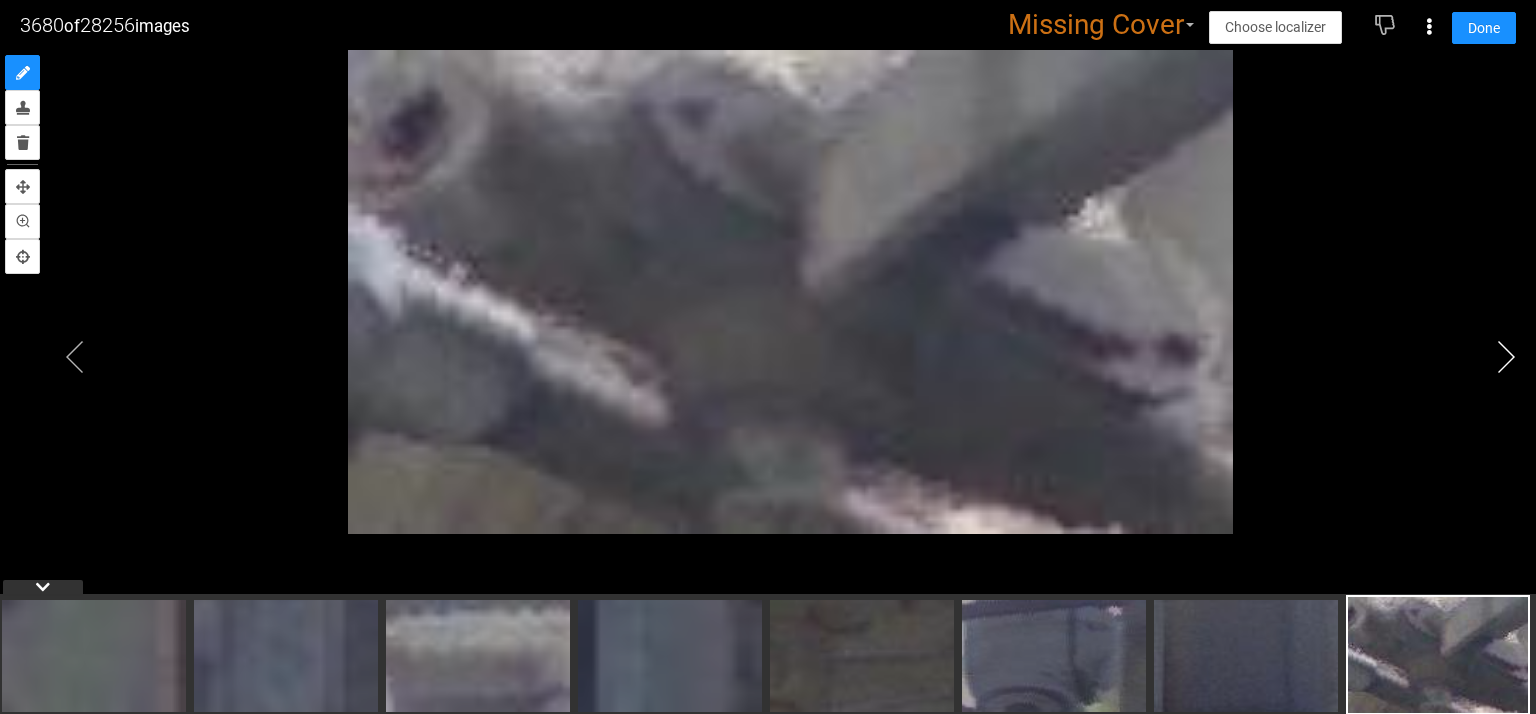 click at bounding box center (1506, 357) 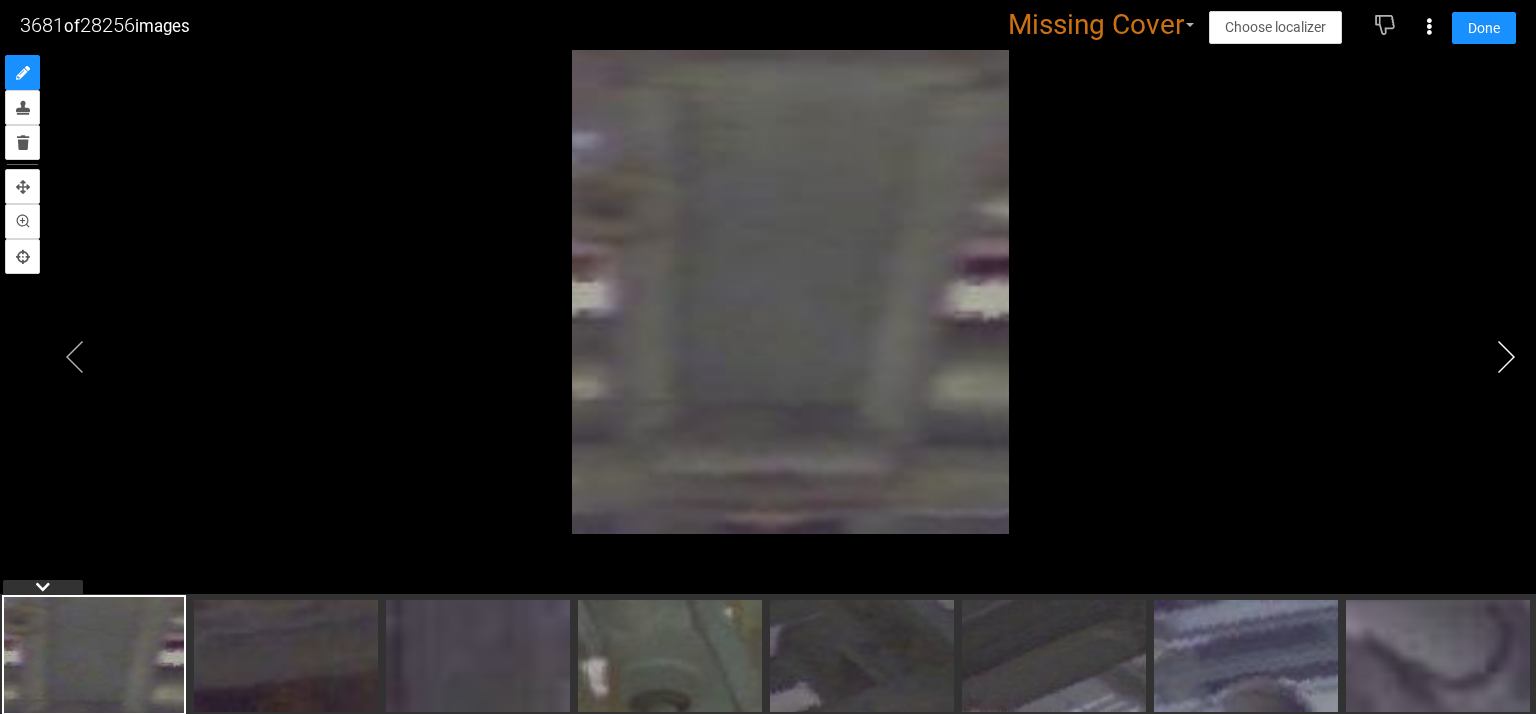 click at bounding box center (1506, 357) 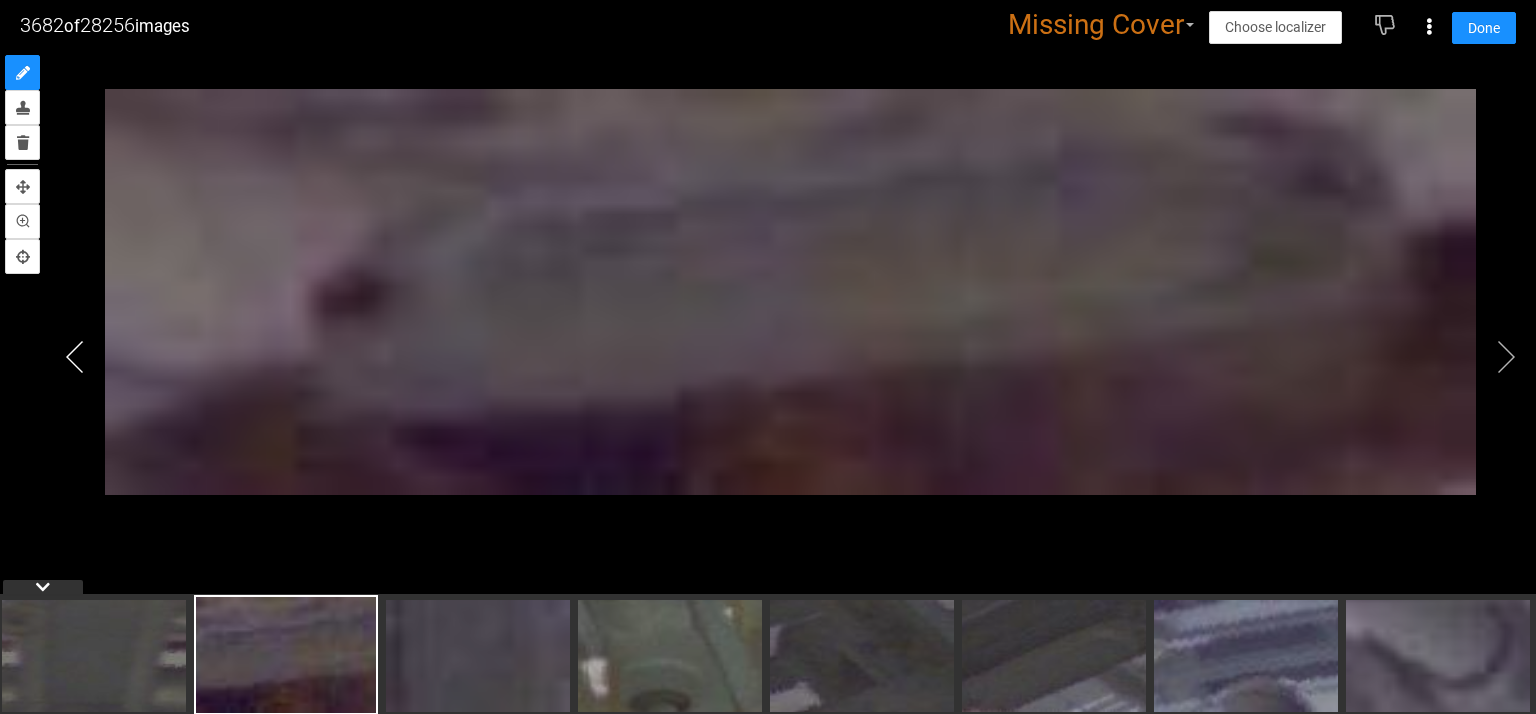 click at bounding box center (75, 357) 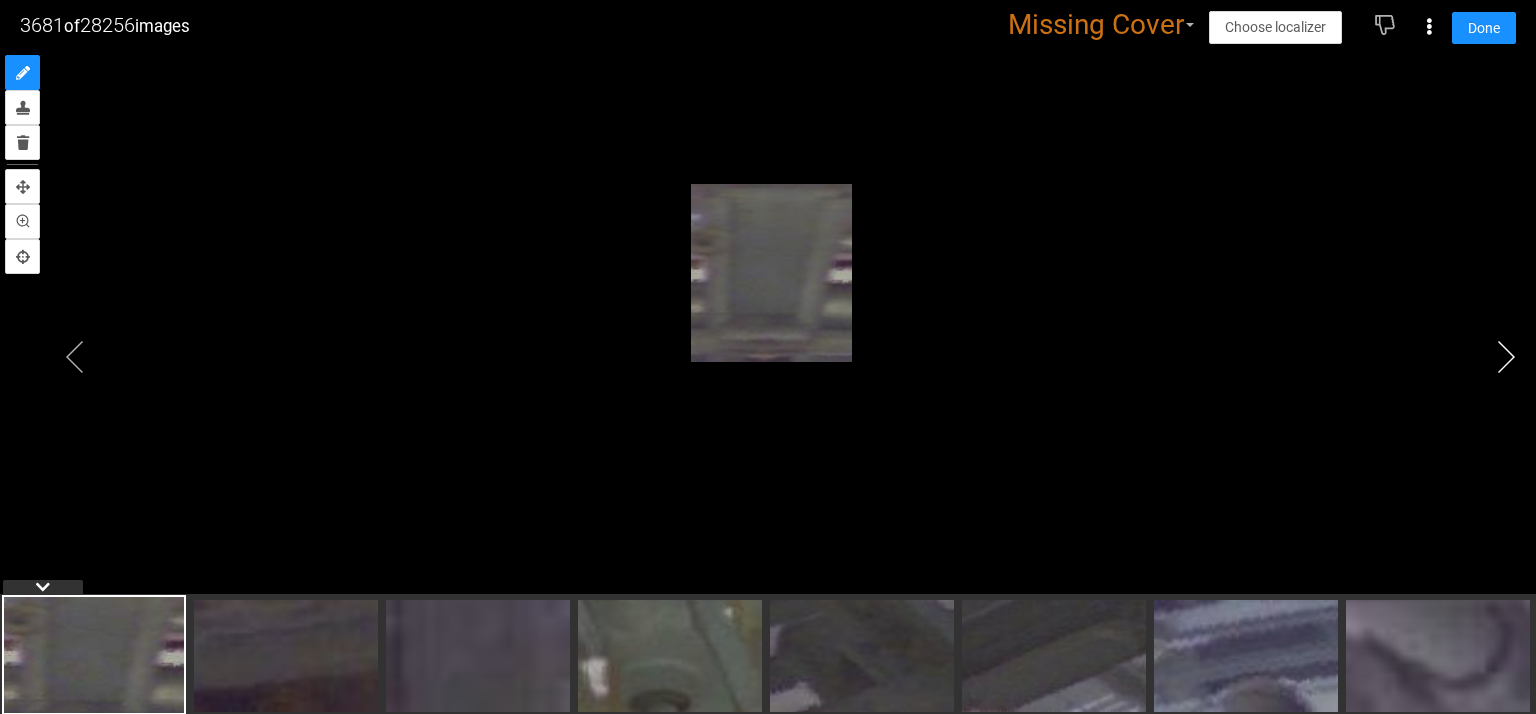 click at bounding box center (1506, 357) 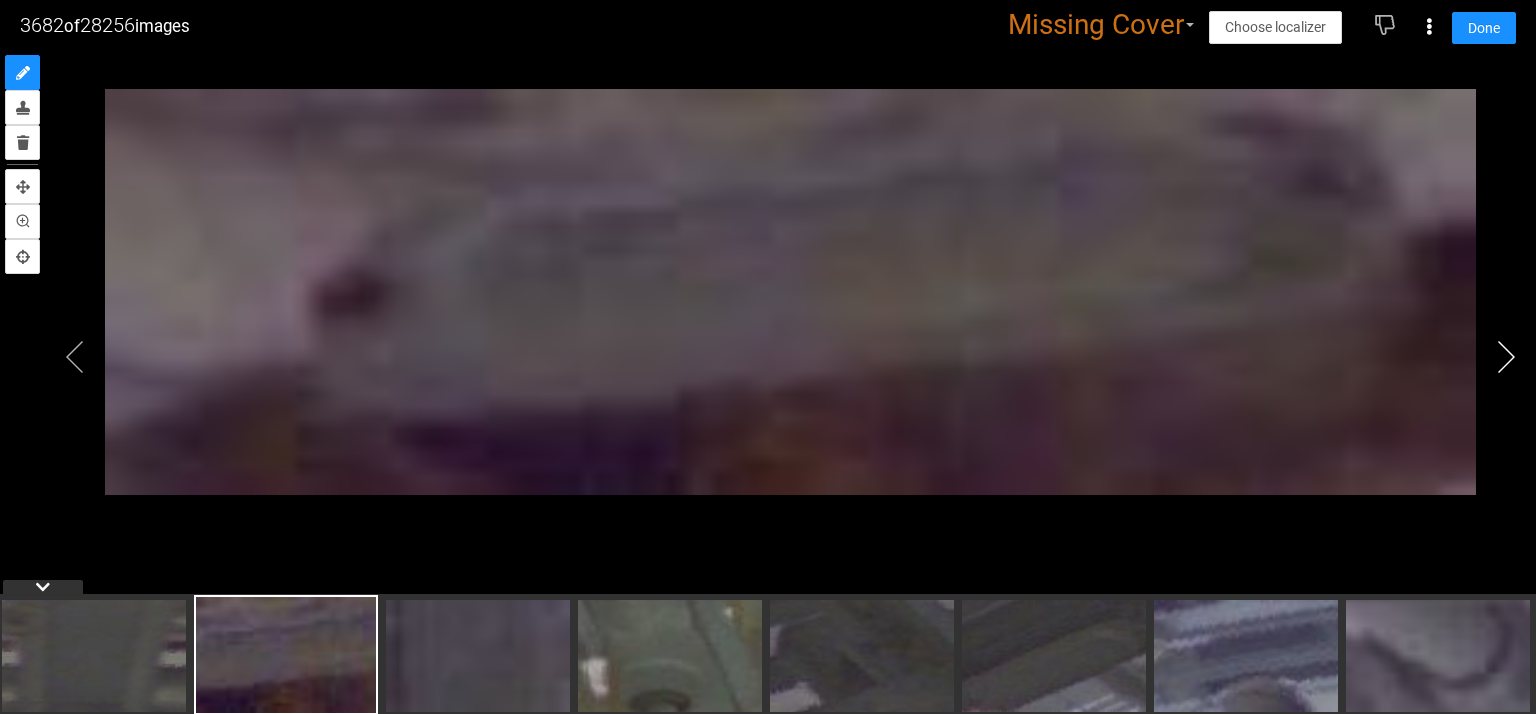 click at bounding box center (1506, 357) 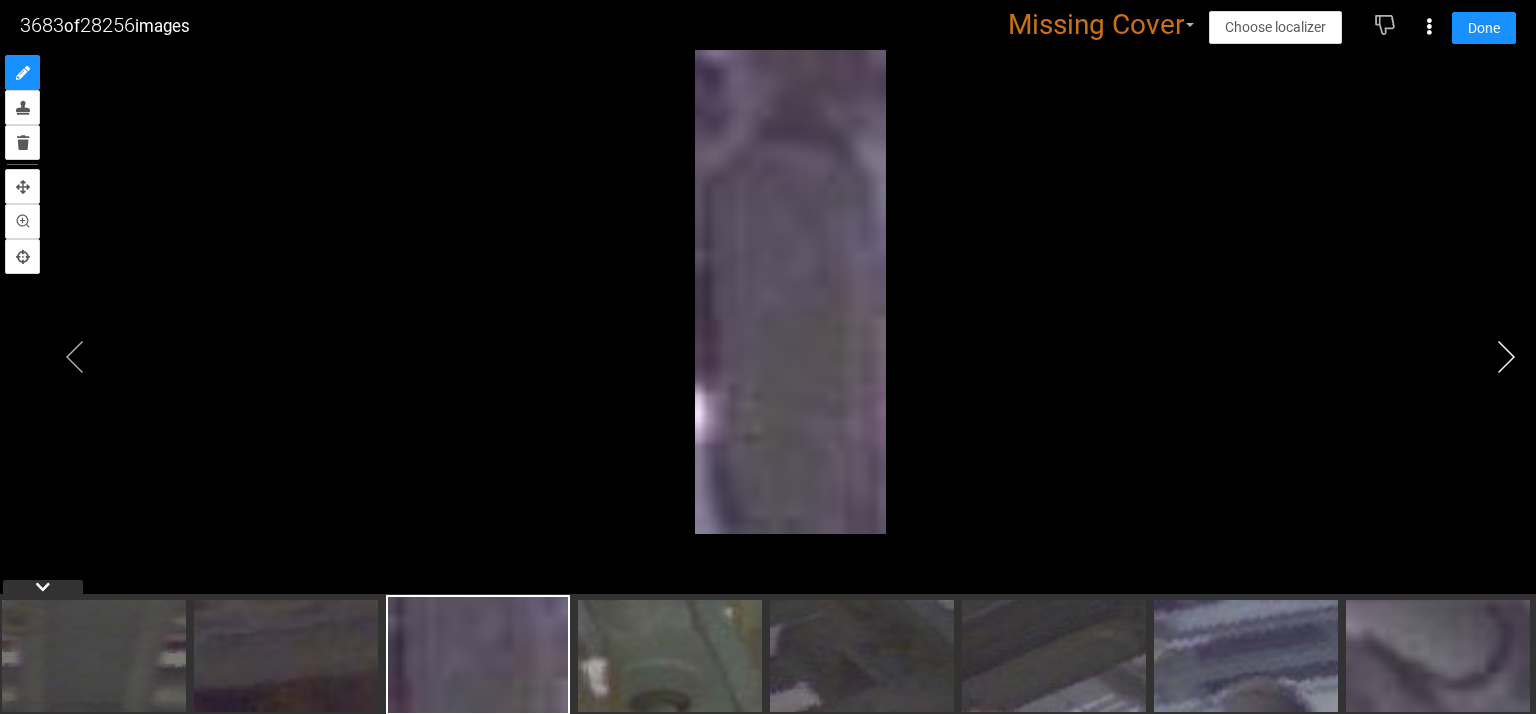click at bounding box center (1506, 357) 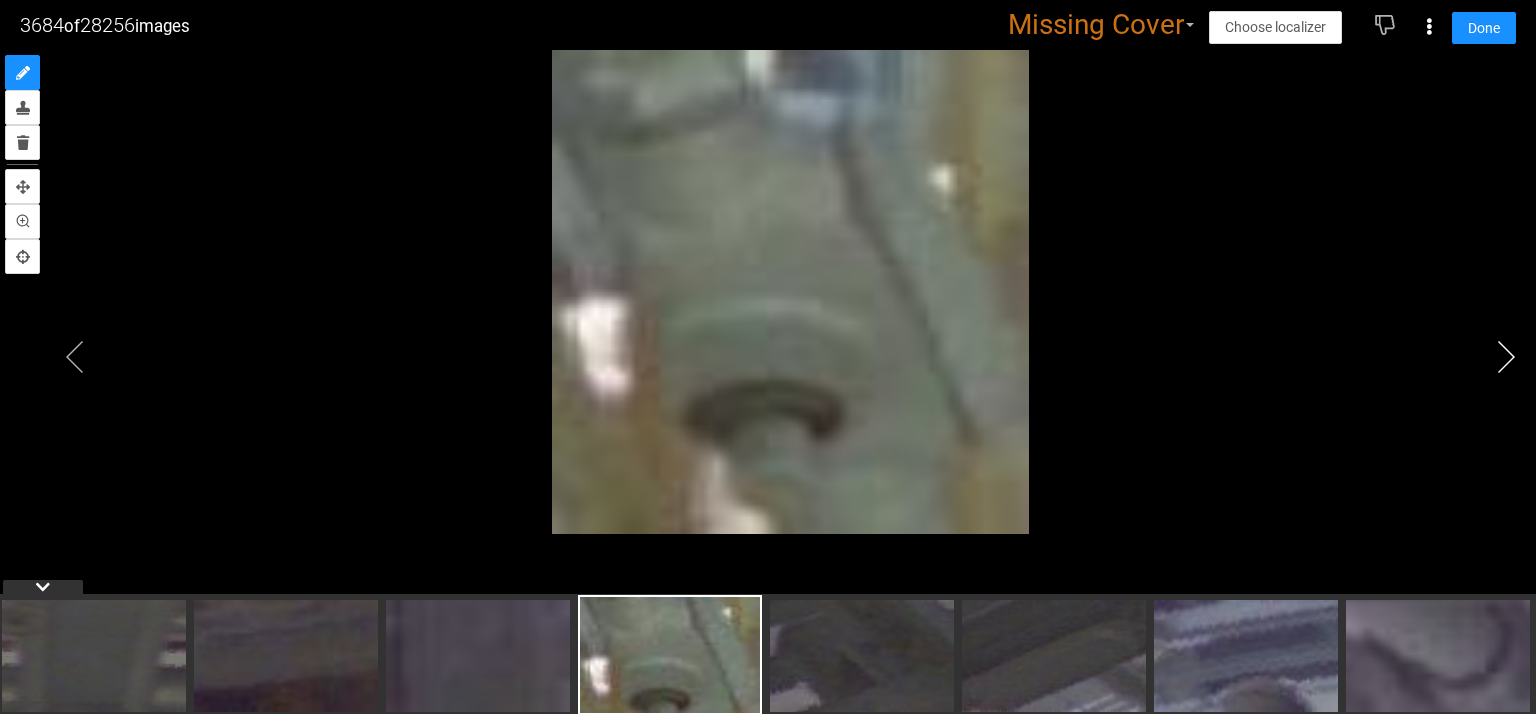 click at bounding box center [1506, 357] 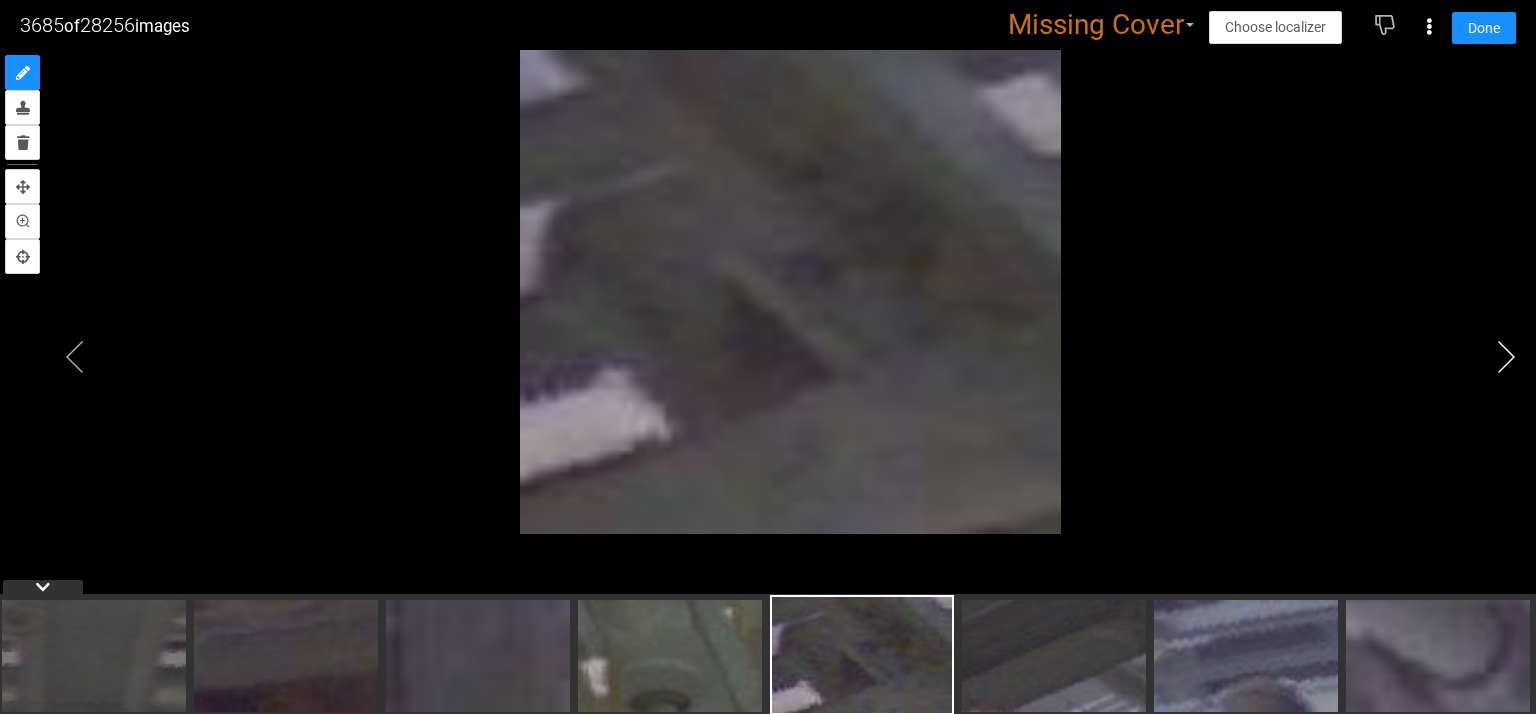 click at bounding box center (1506, 357) 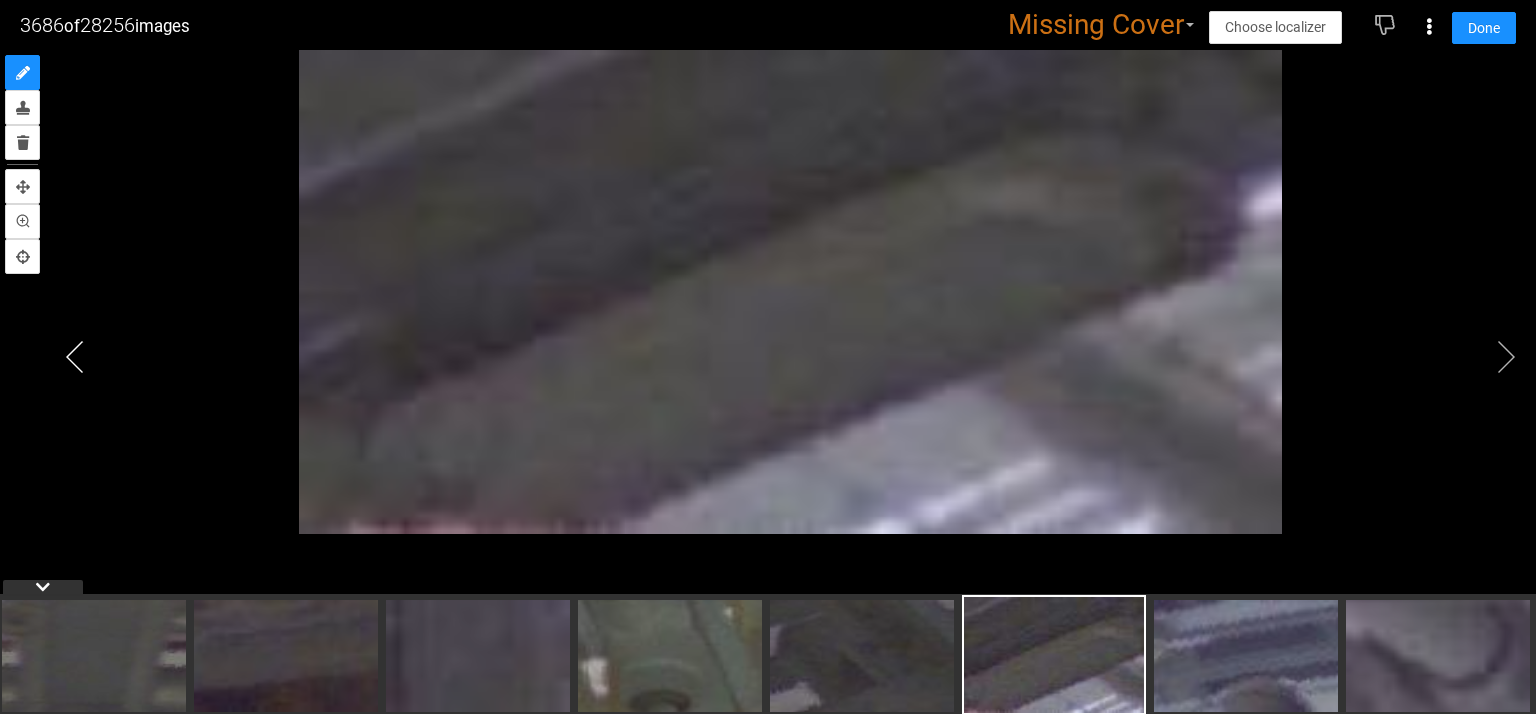 click at bounding box center (75, 357) 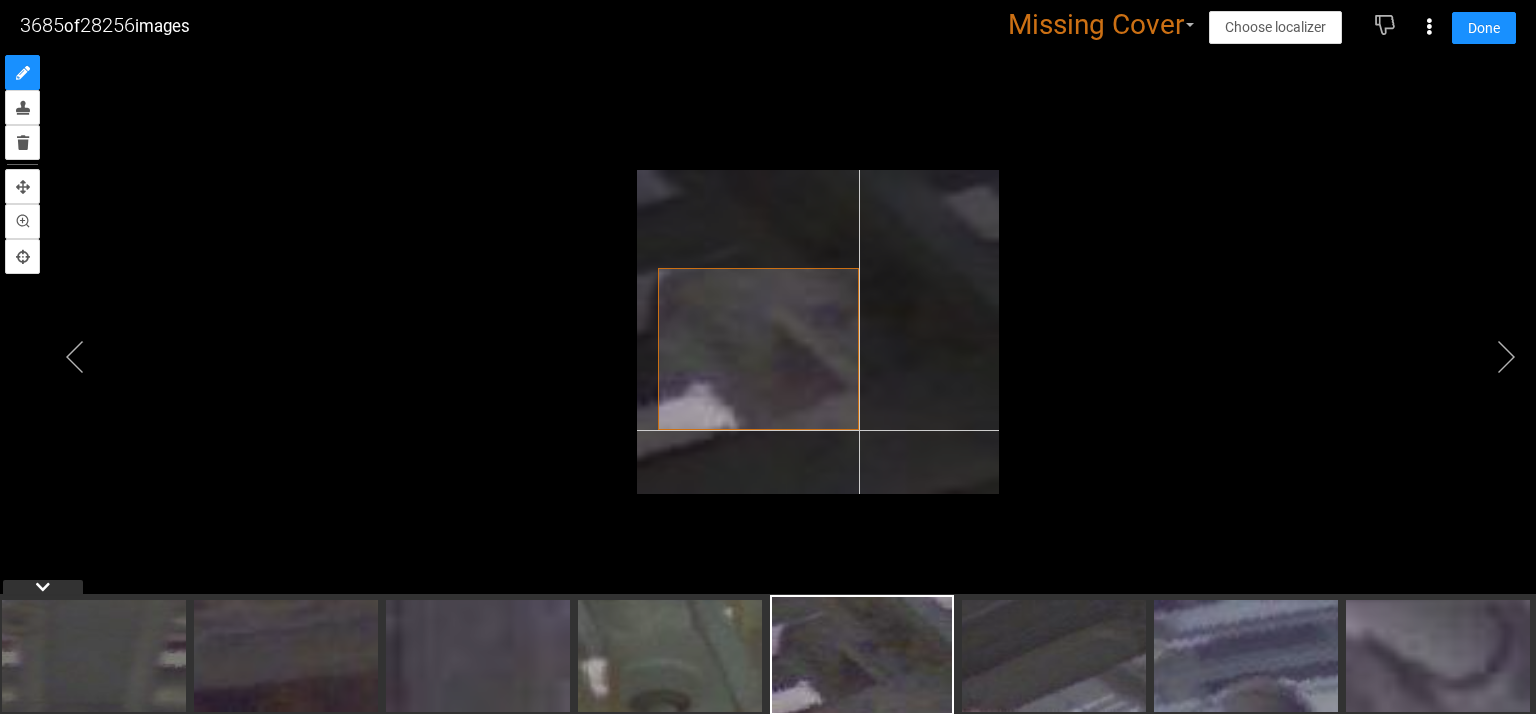 click at bounding box center [818, 332] 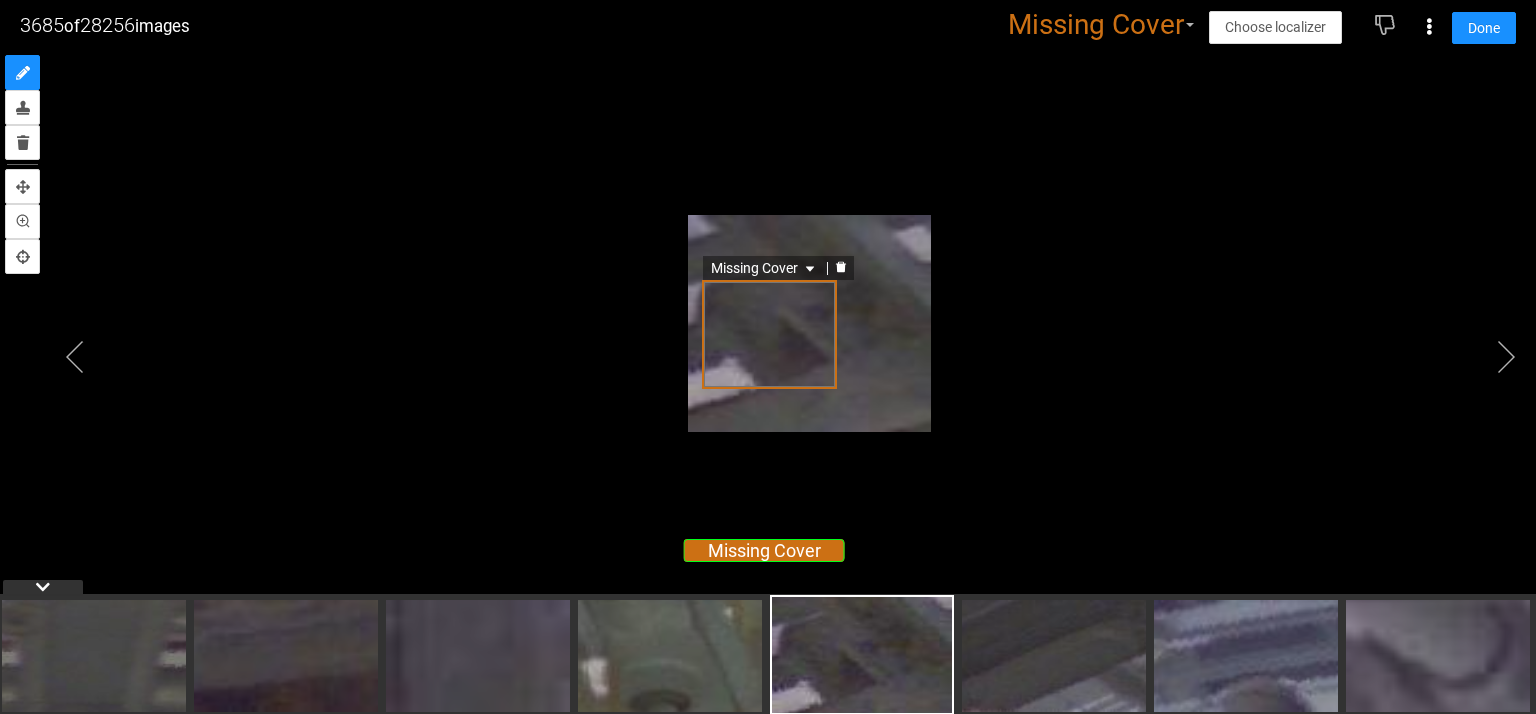 click on "Missing Cover" at bounding box center [765, 268] 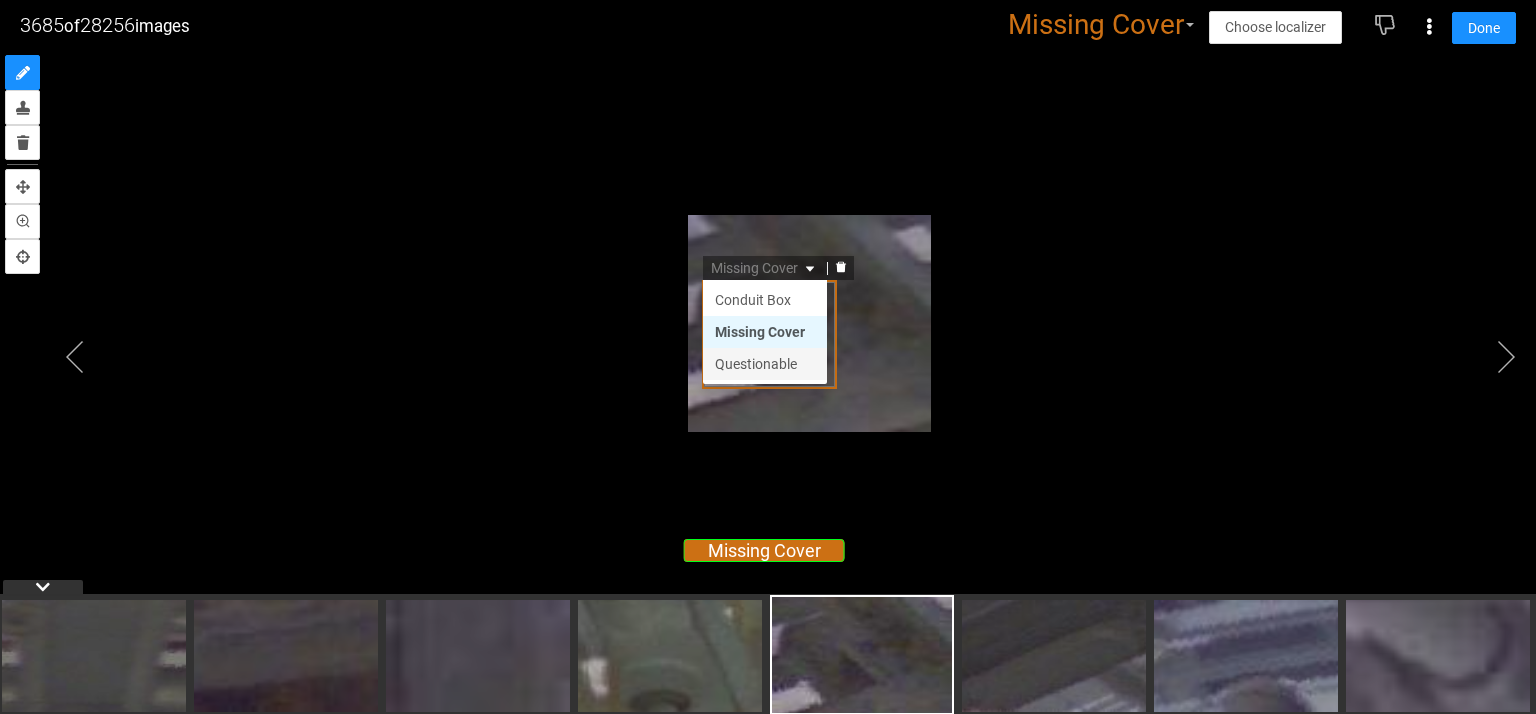 click on "Questionable" at bounding box center (765, 364) 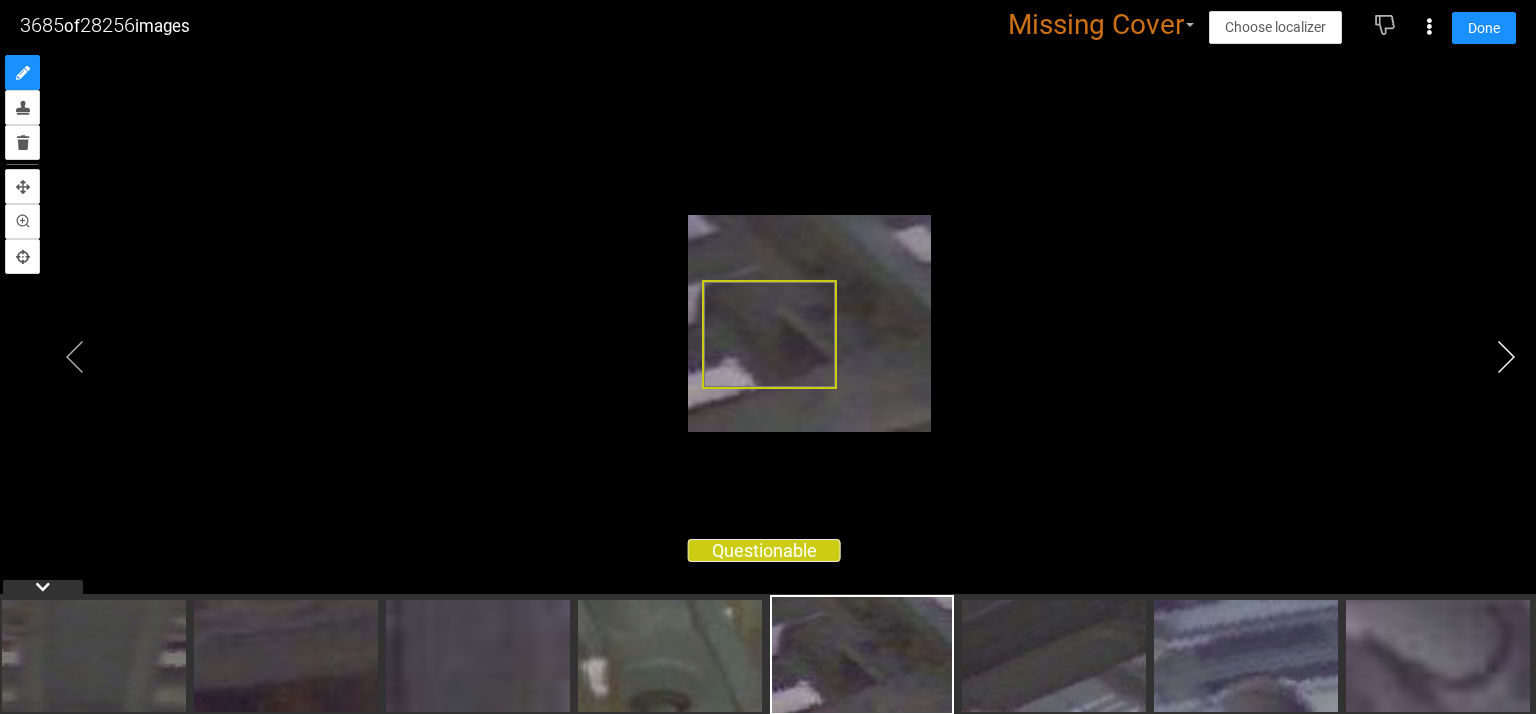 click at bounding box center [1506, 357] 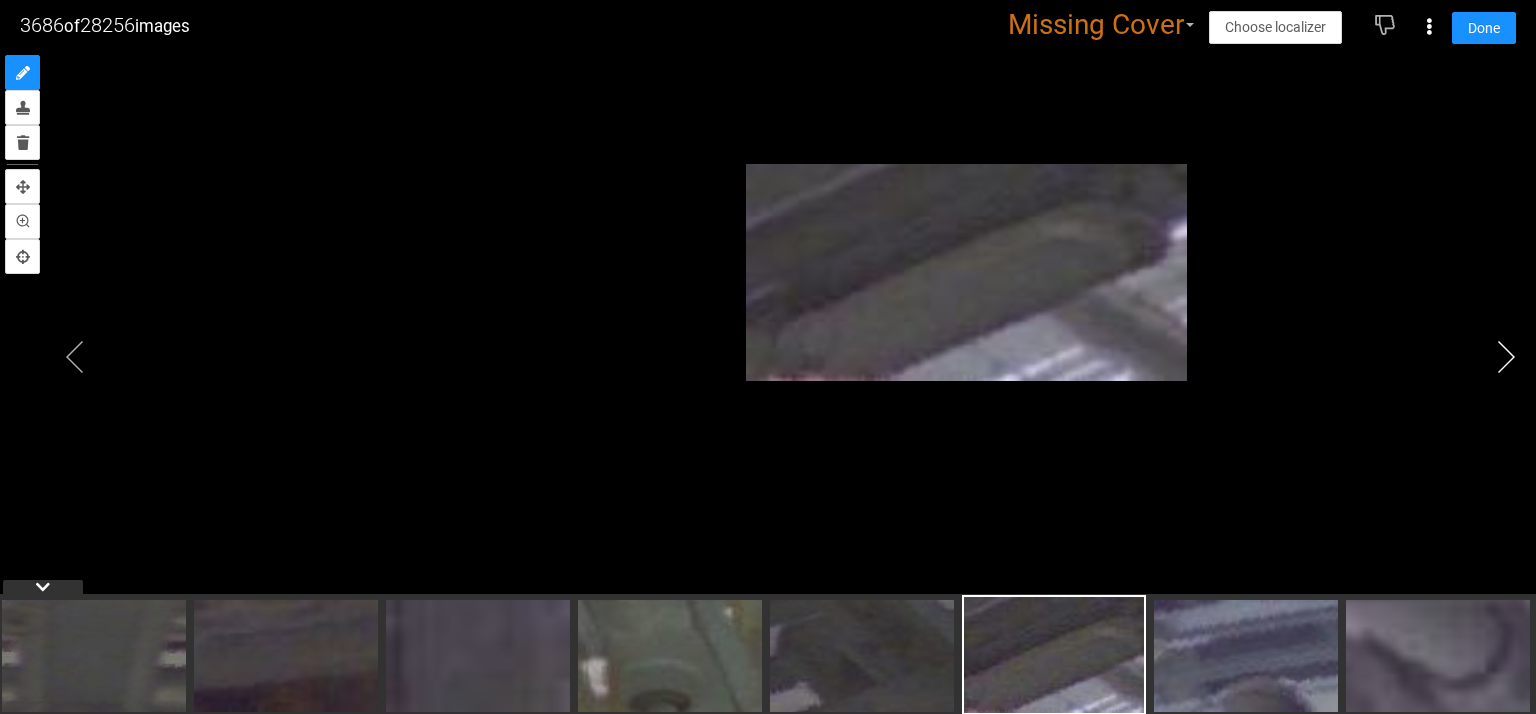 click at bounding box center (1506, 357) 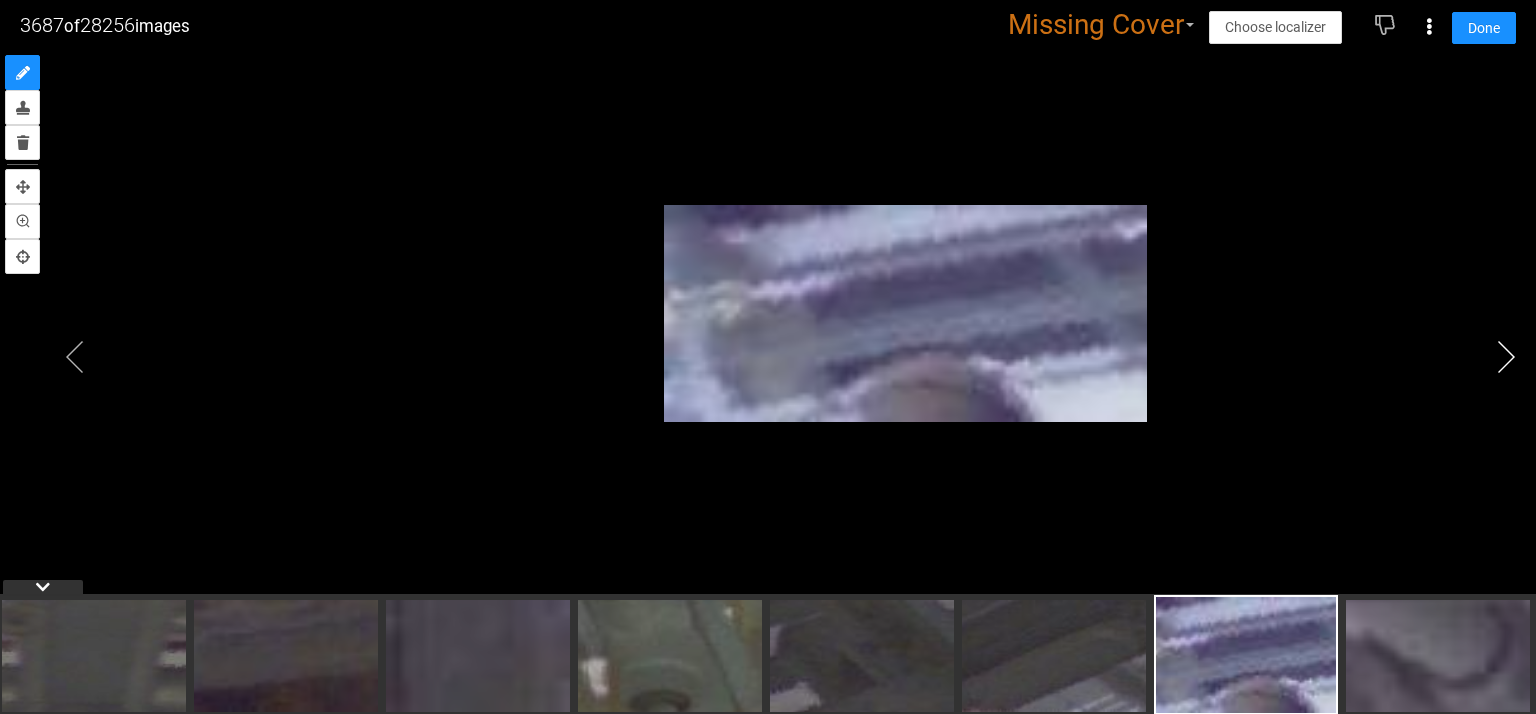 click at bounding box center [1506, 357] 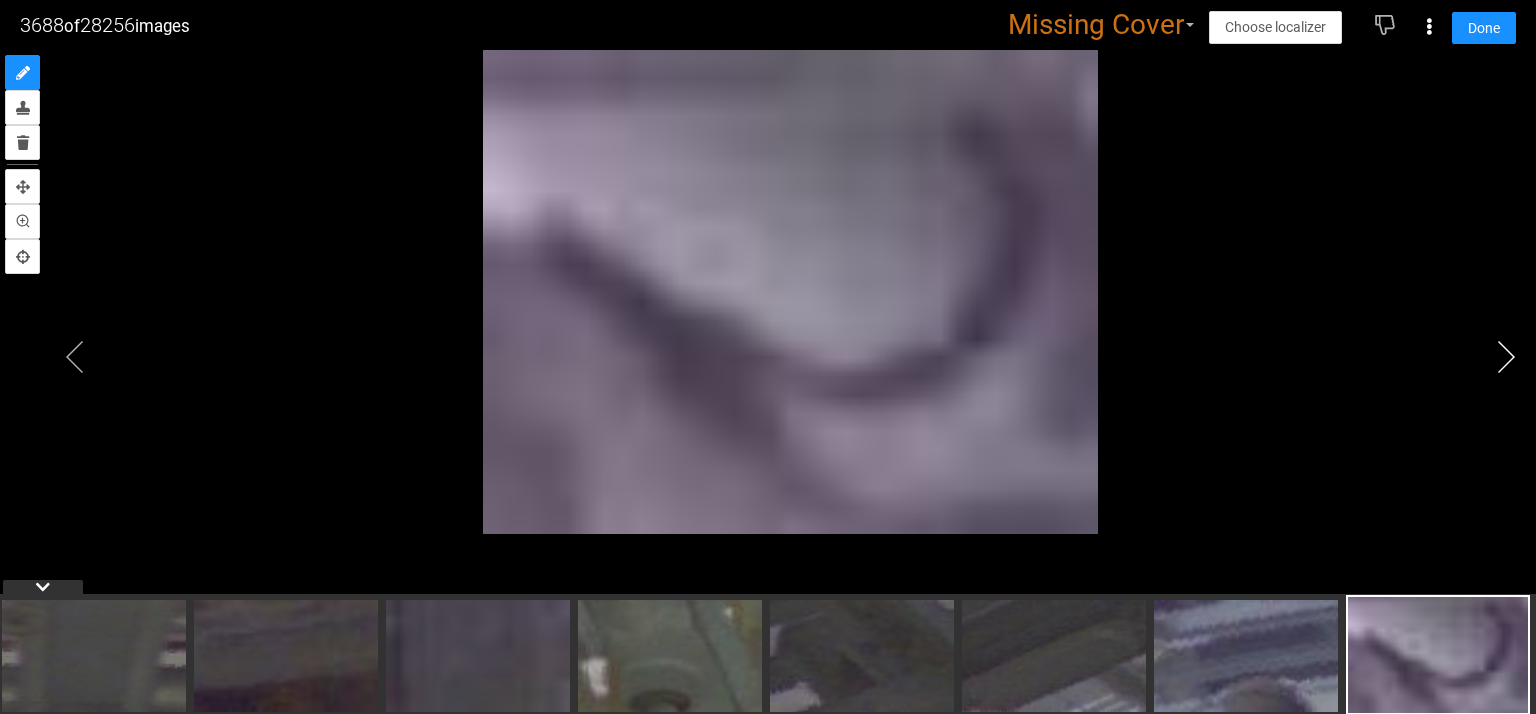 click at bounding box center [1506, 357] 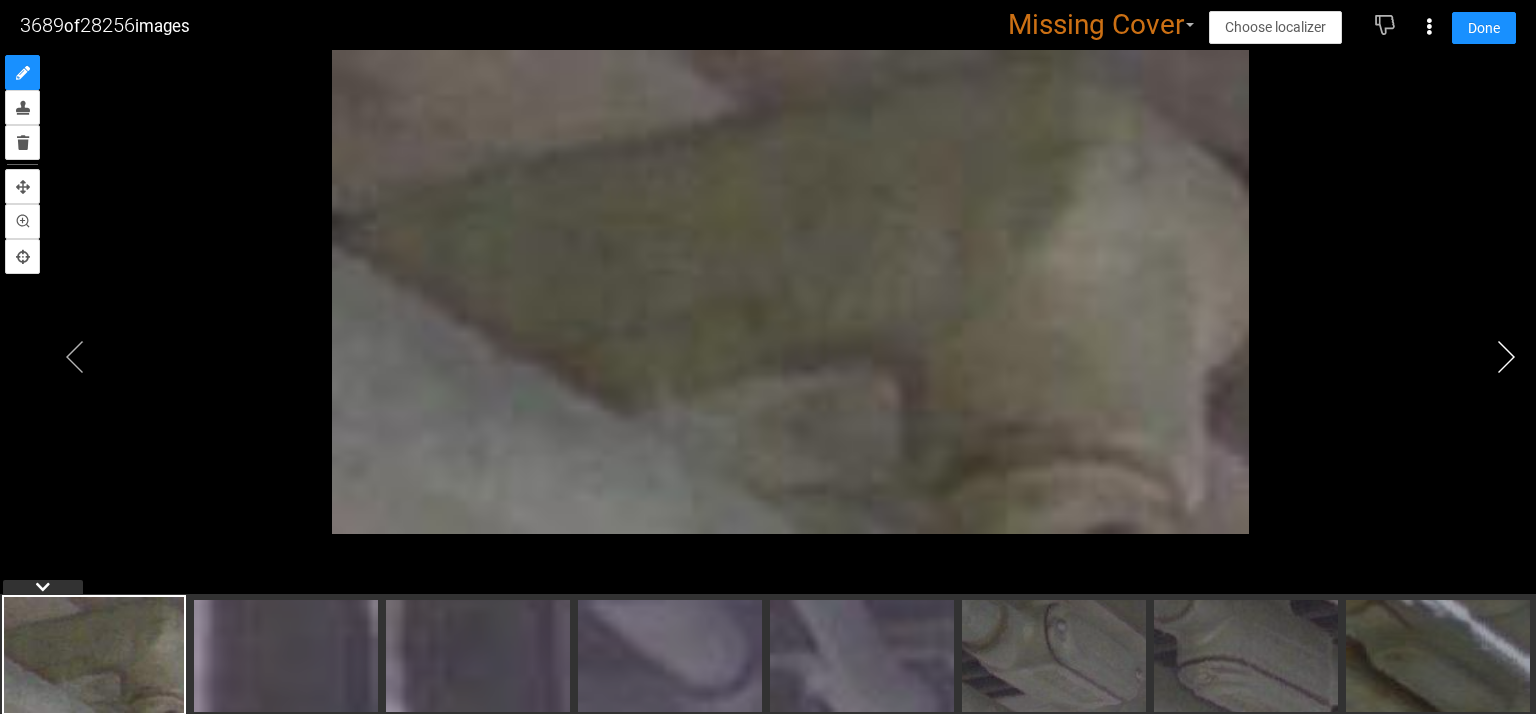 click at bounding box center (1506, 357) 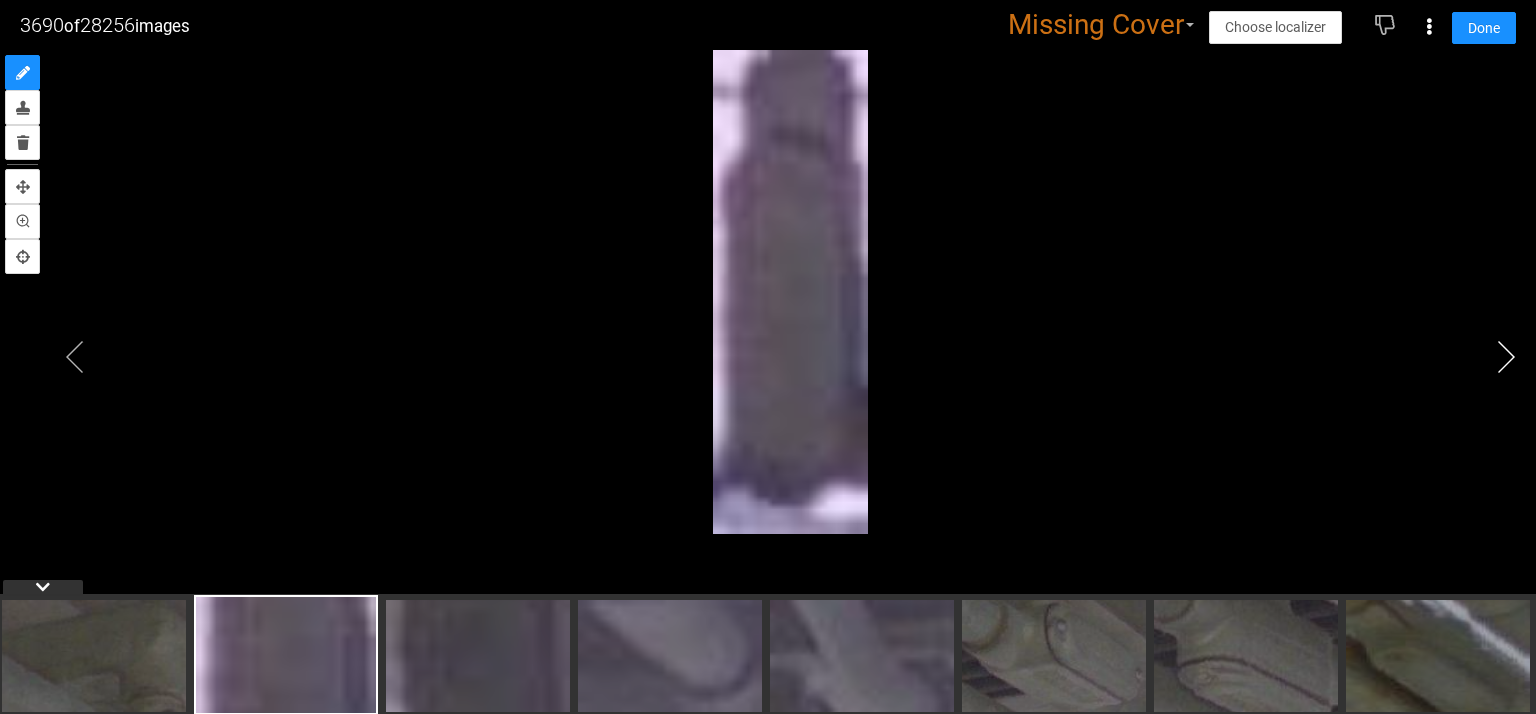 click at bounding box center (1506, 357) 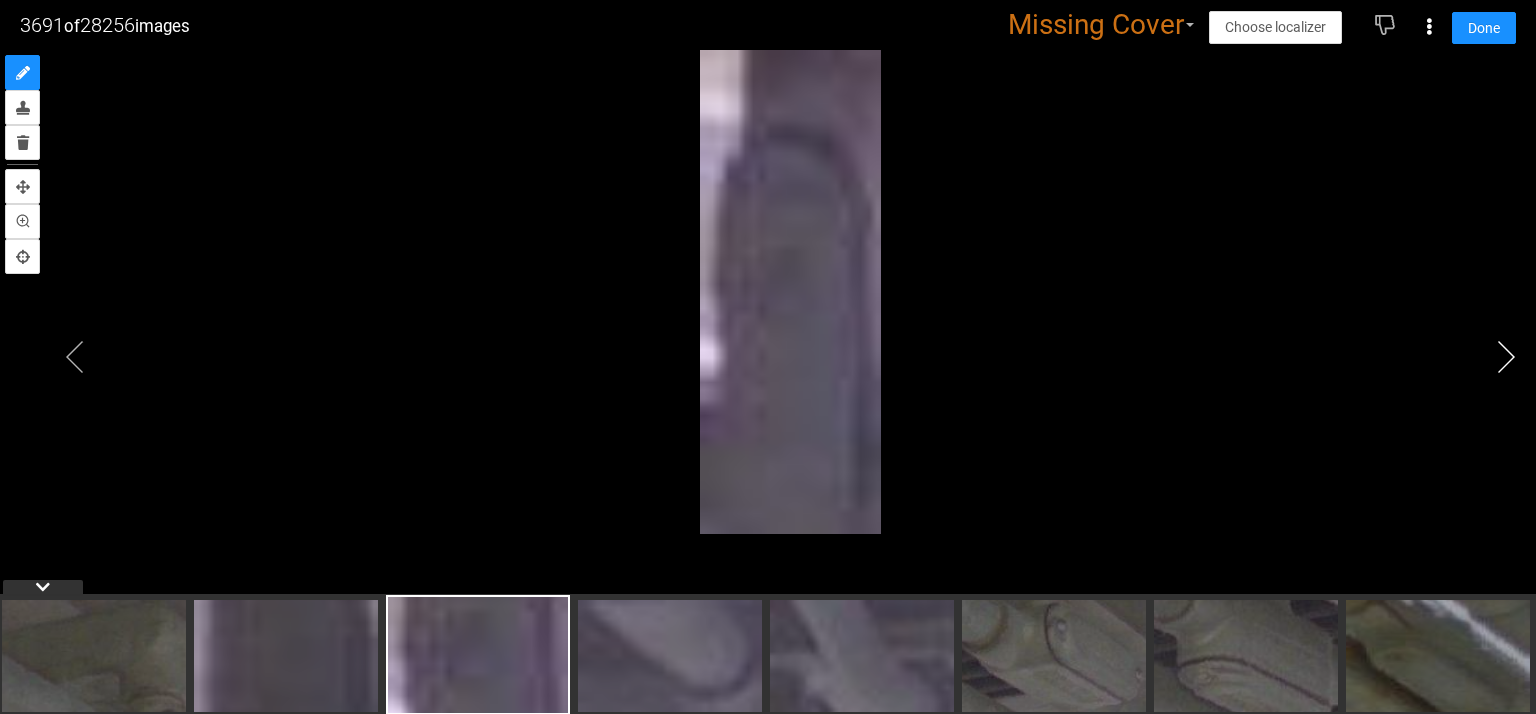 click at bounding box center (1506, 357) 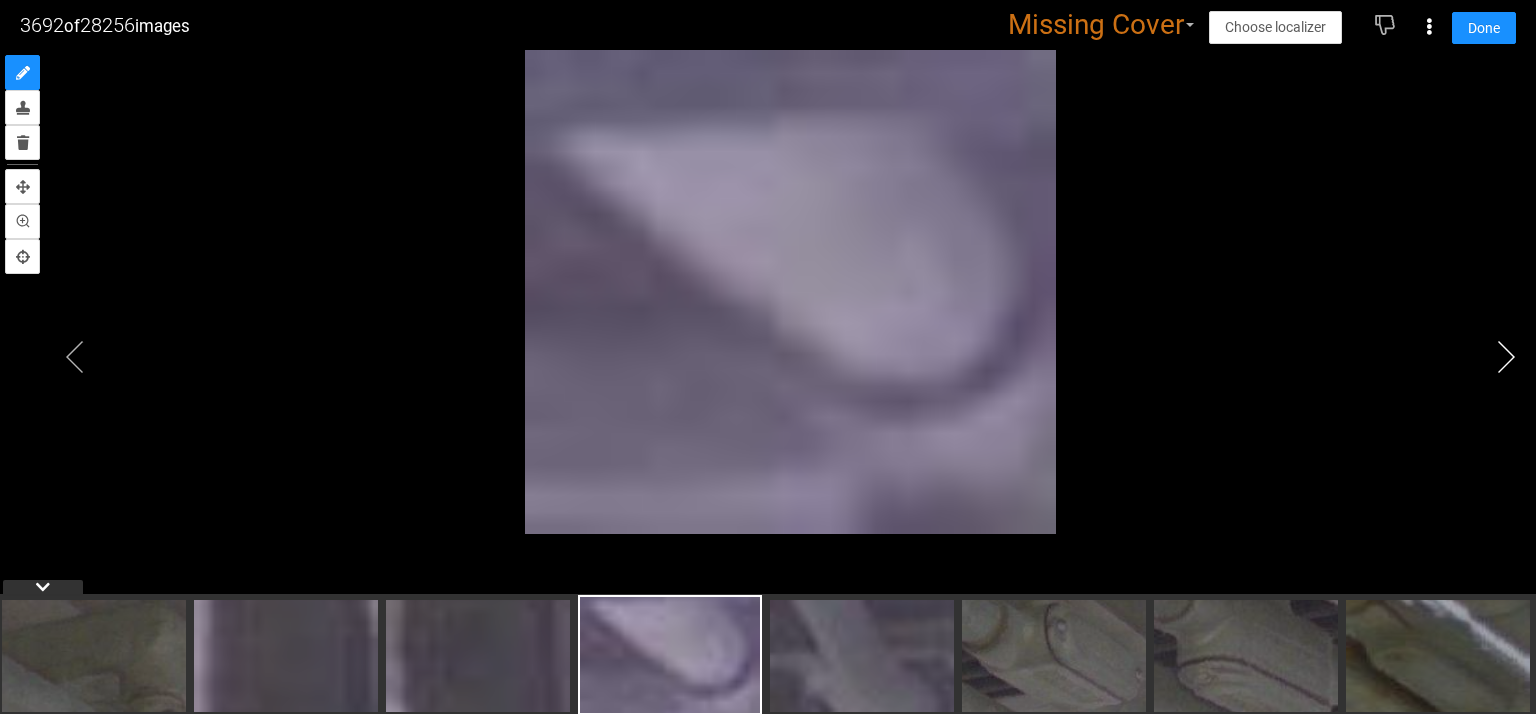 click at bounding box center (1506, 357) 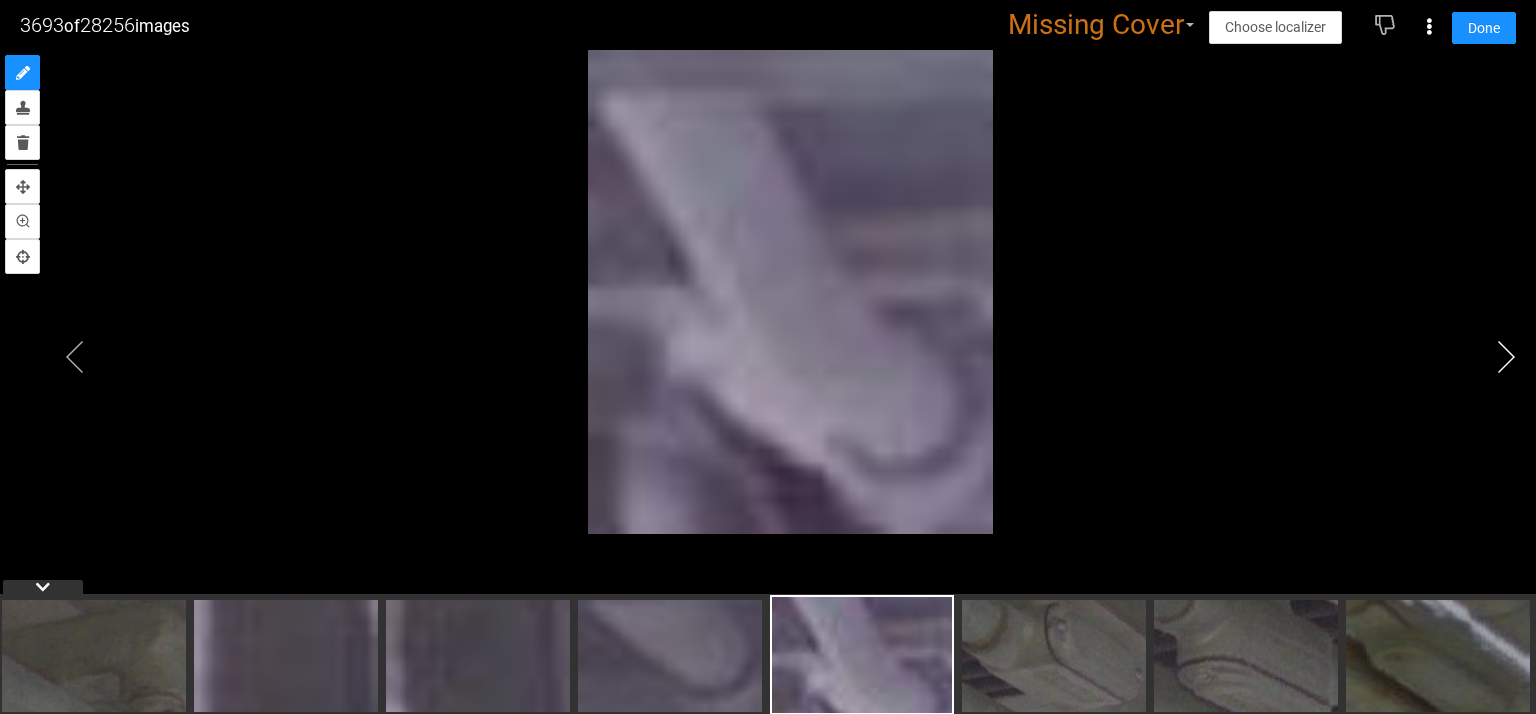 click at bounding box center [1506, 357] 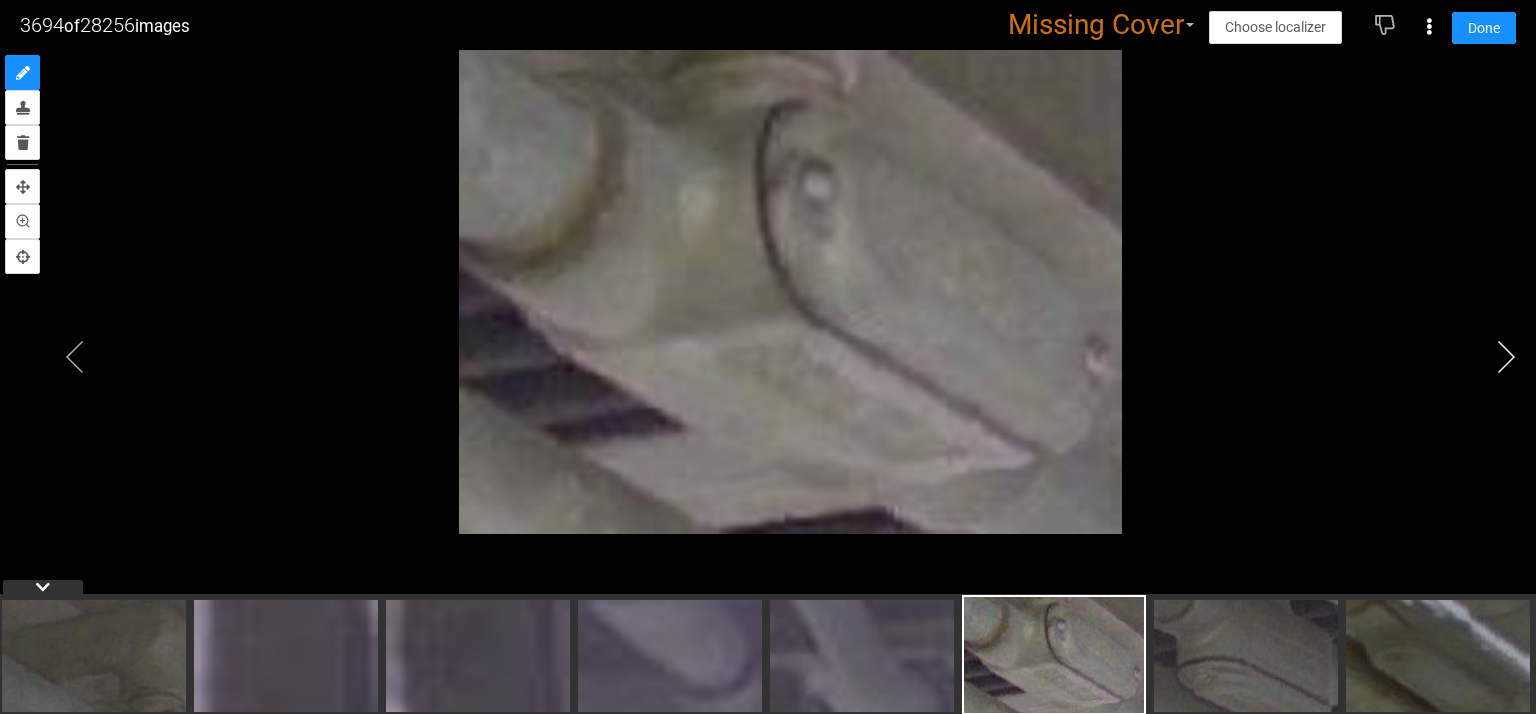 click at bounding box center [1506, 357] 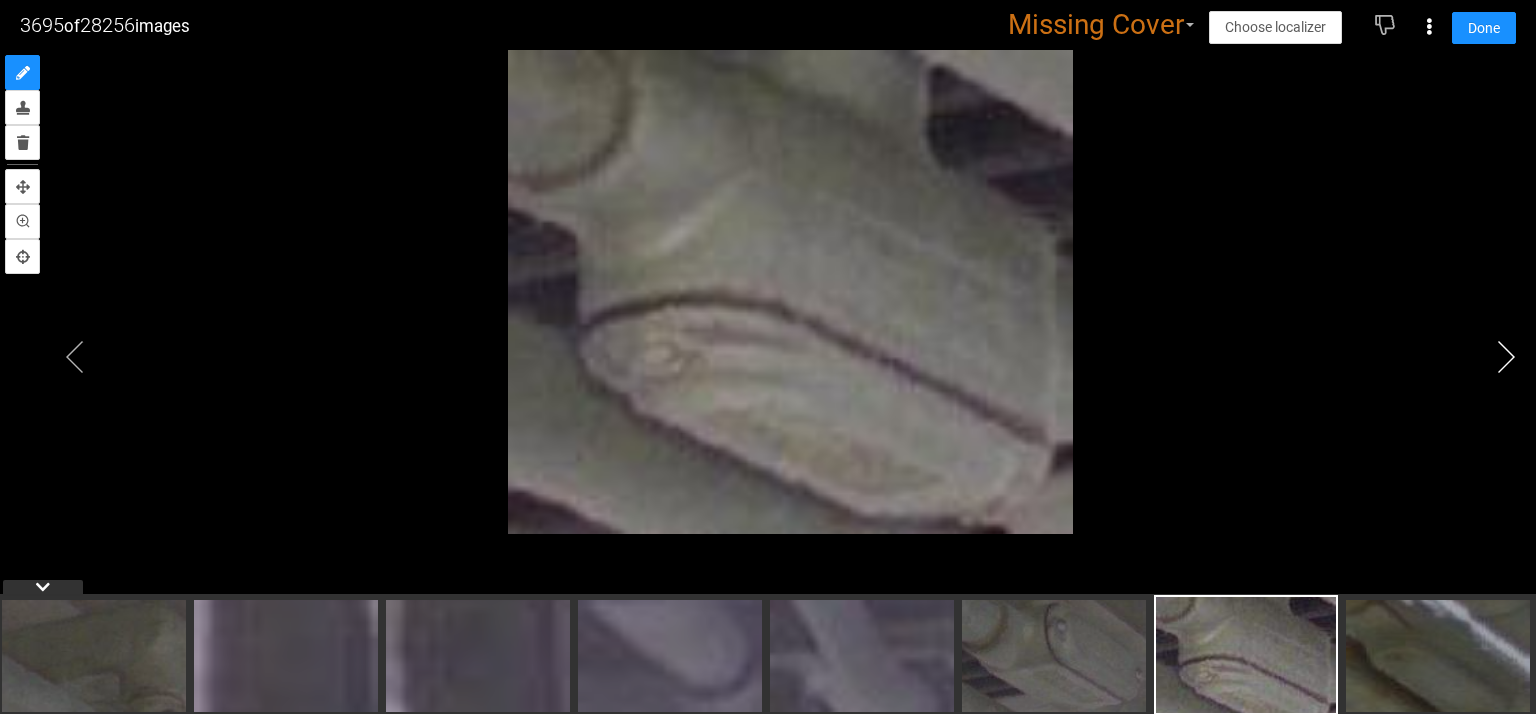 click at bounding box center [1506, 357] 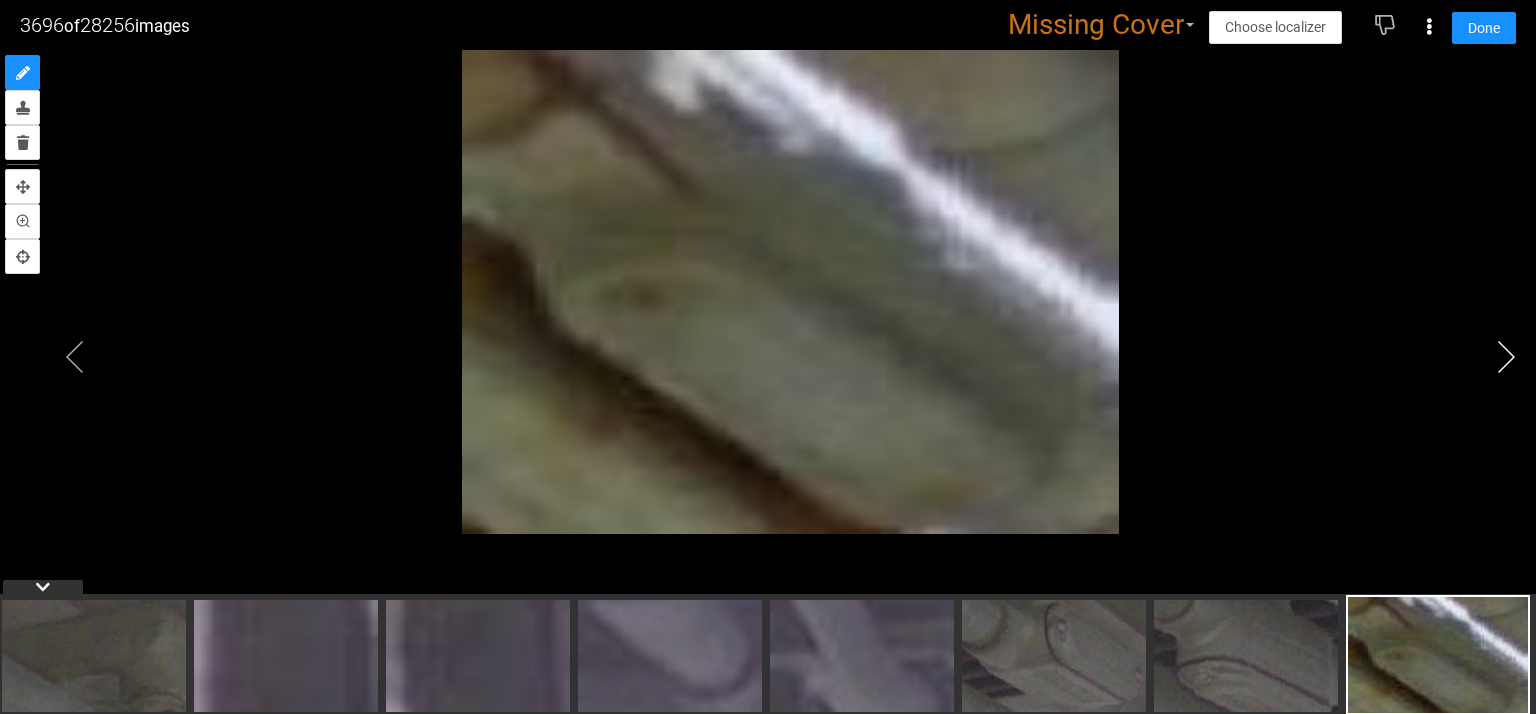 click at bounding box center [1506, 357] 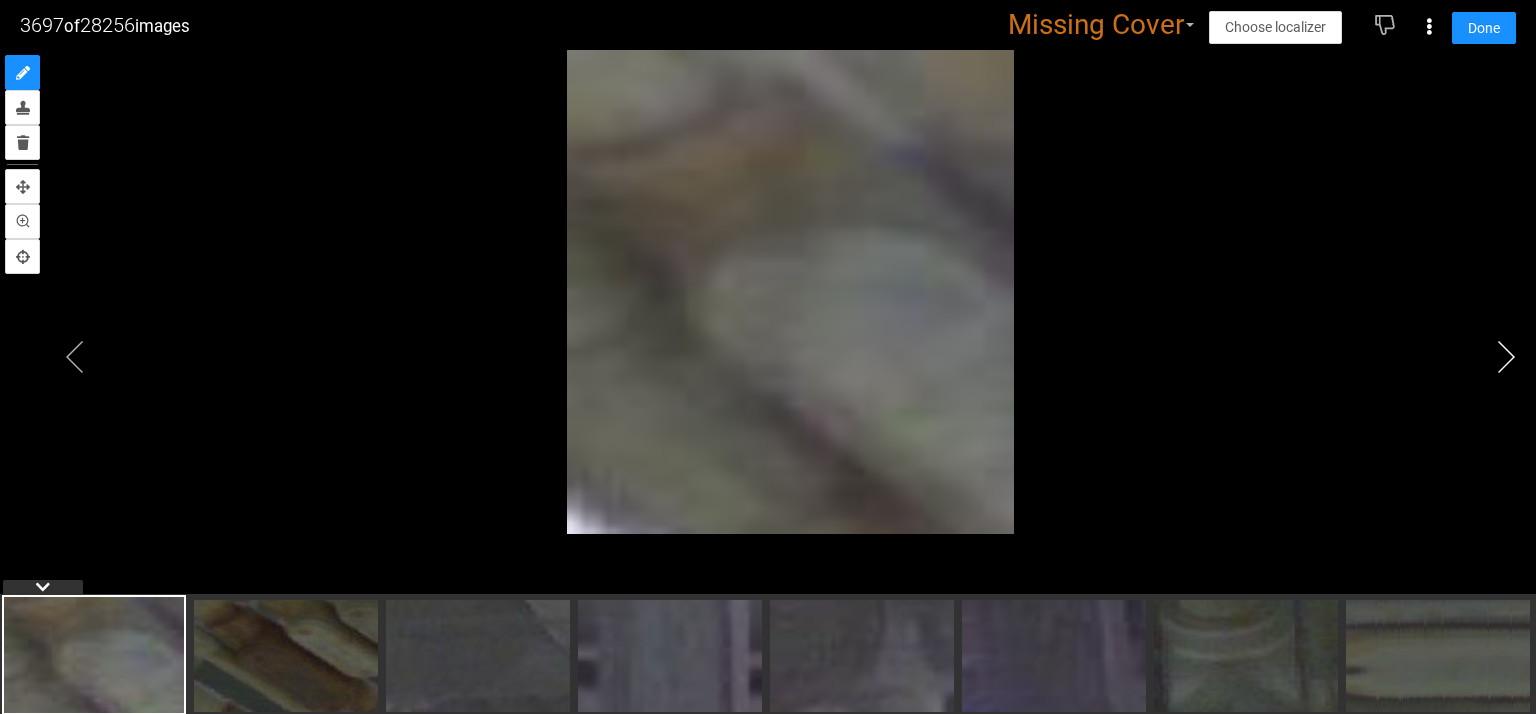 click at bounding box center [1506, 357] 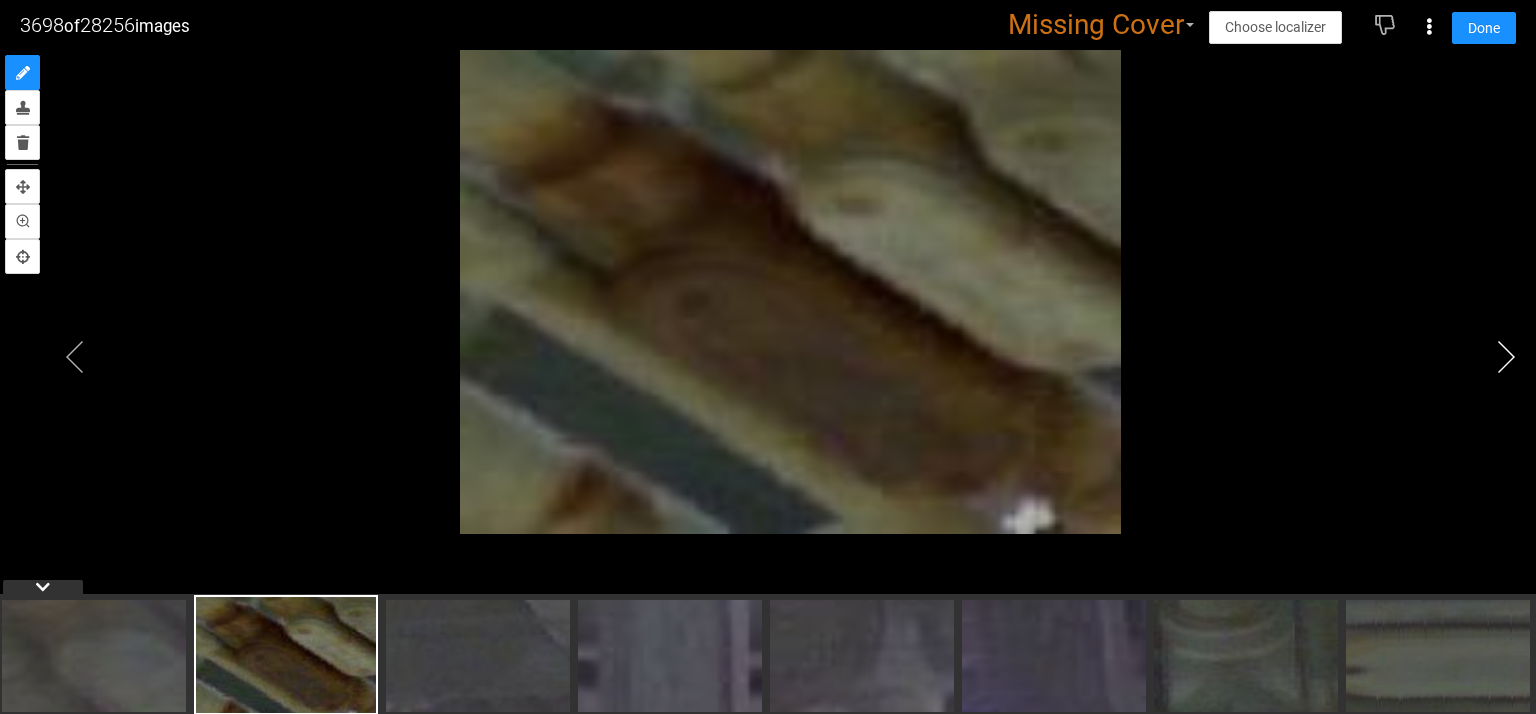 click at bounding box center (1506, 357) 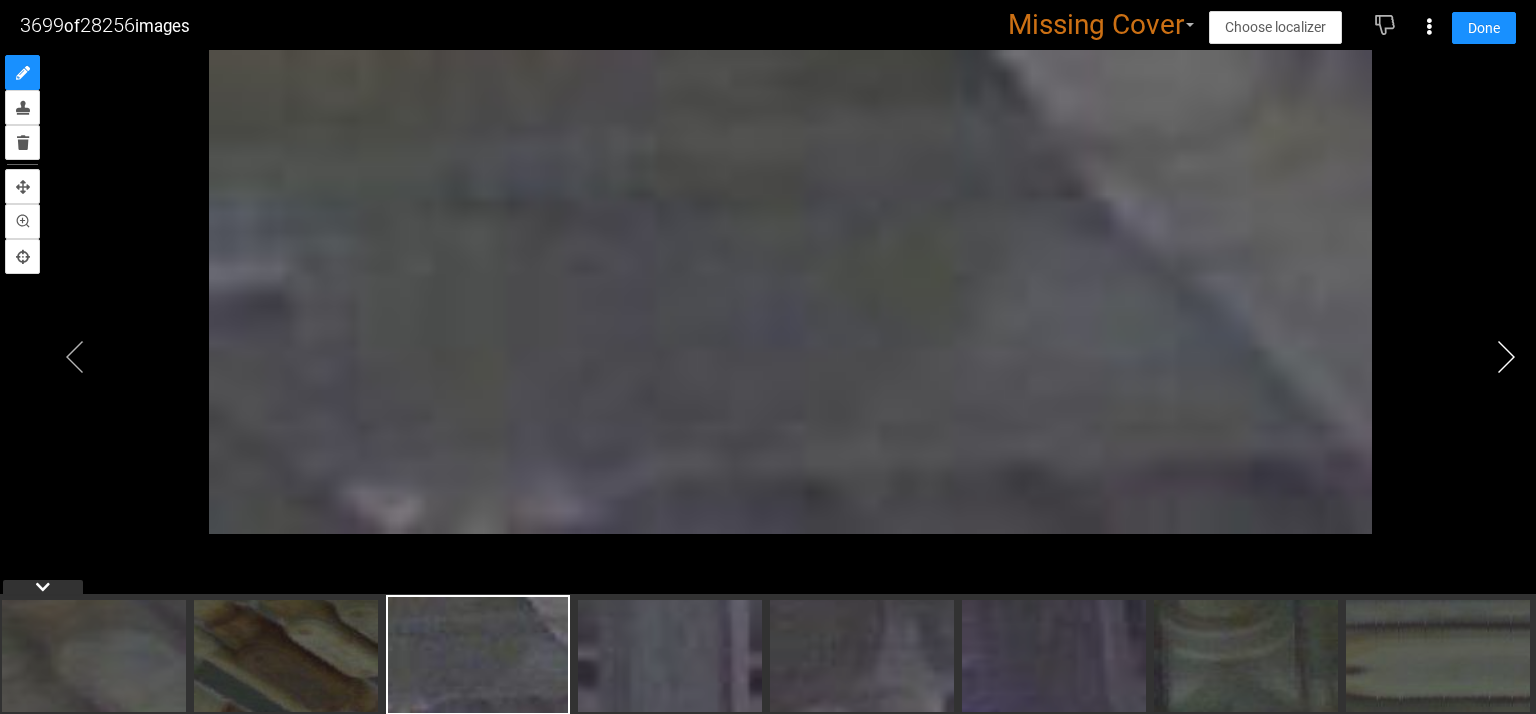 click at bounding box center [1506, 357] 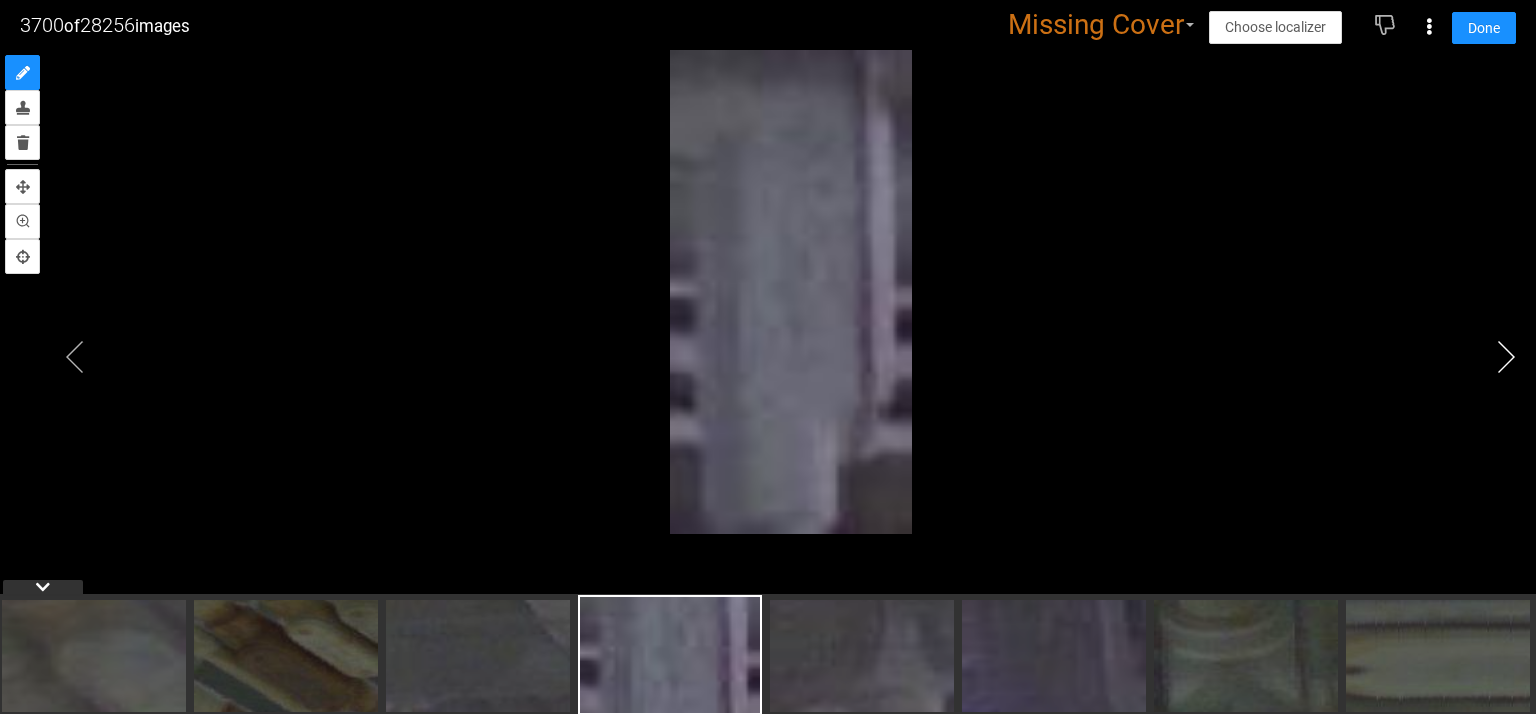 click at bounding box center [1506, 357] 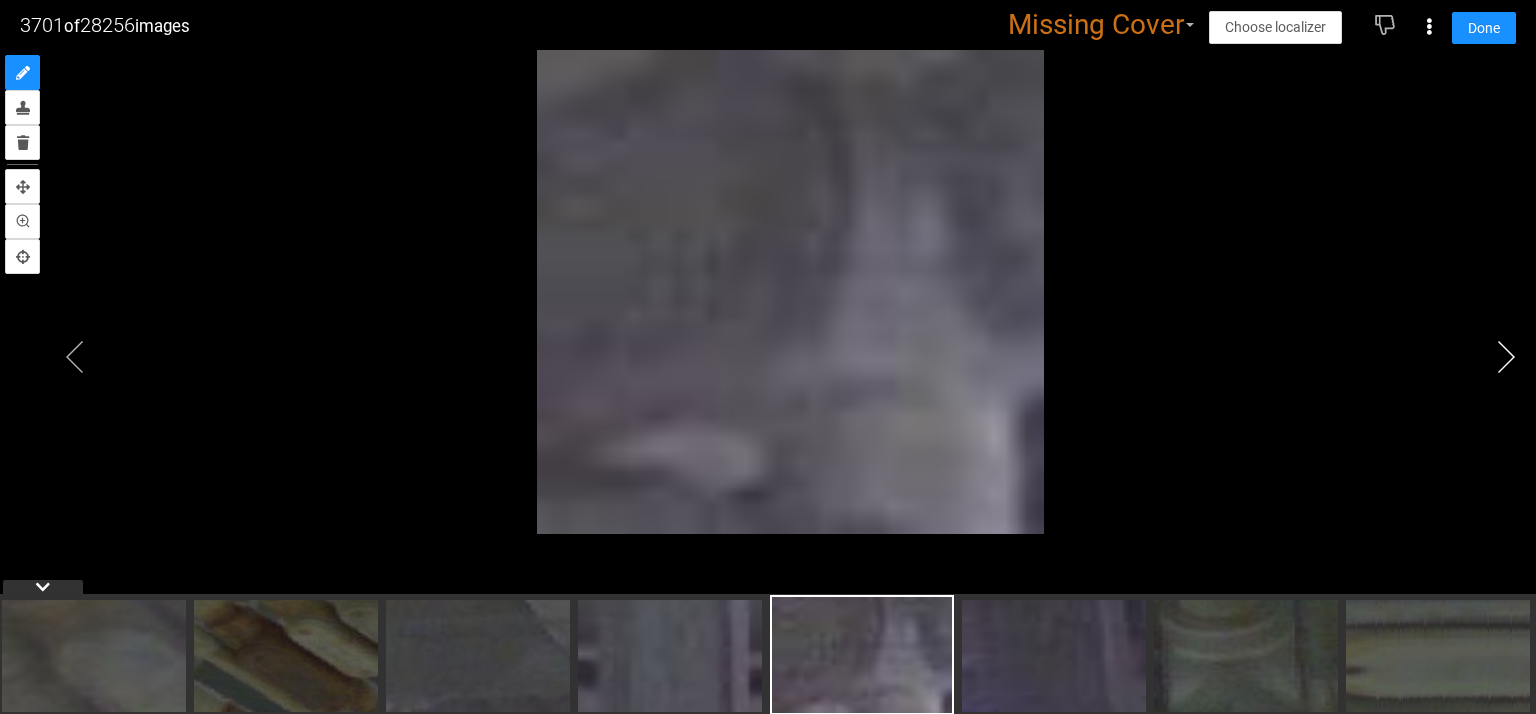 click at bounding box center [1506, 357] 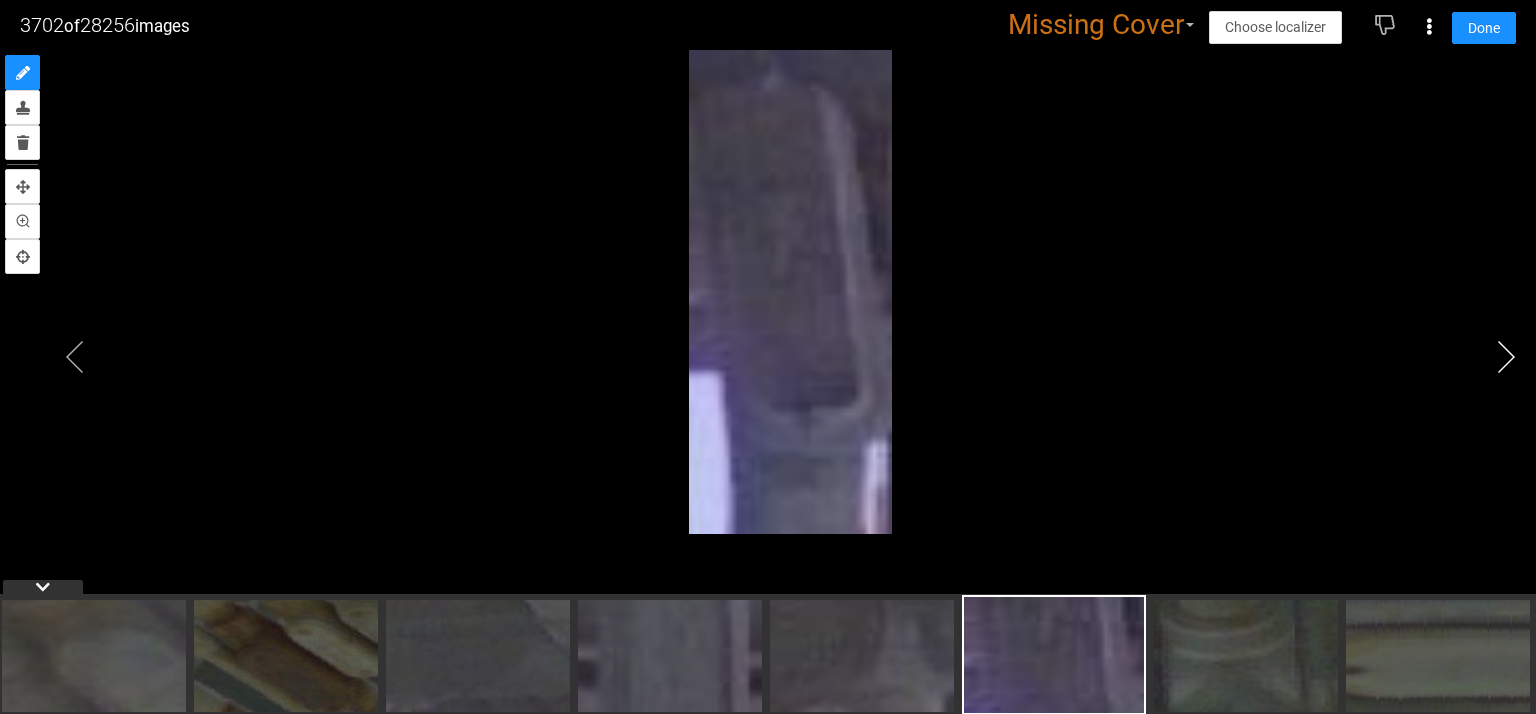 click at bounding box center (1506, 357) 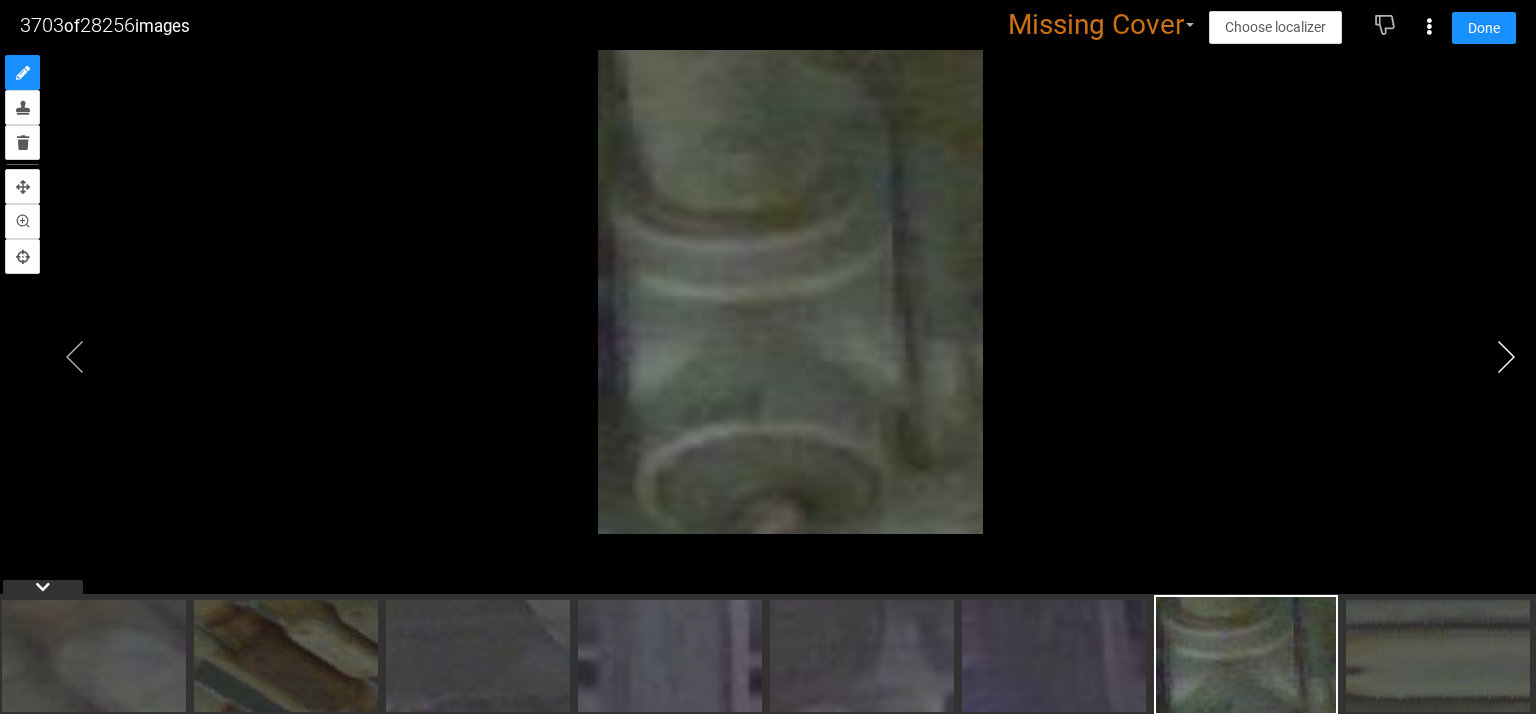 click at bounding box center [1506, 357] 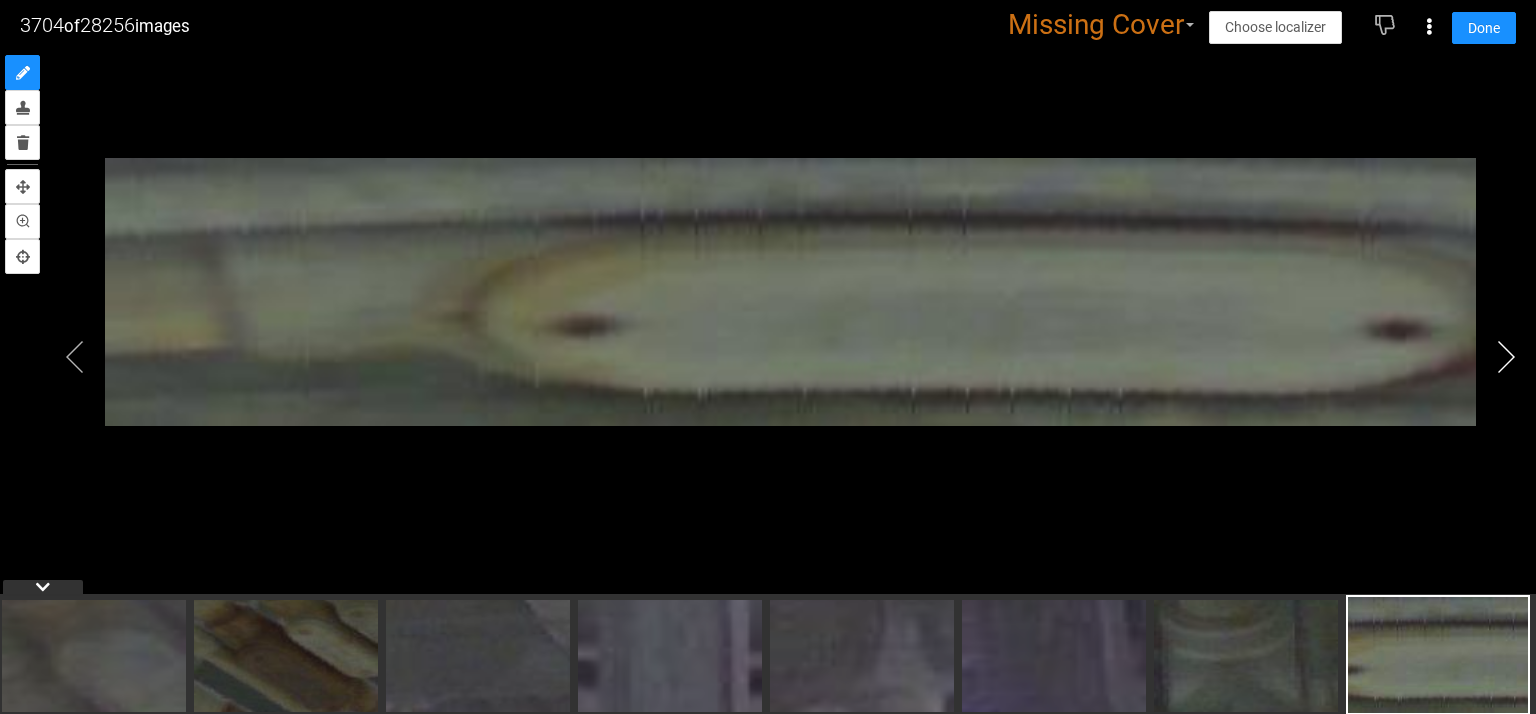 click at bounding box center (1506, 357) 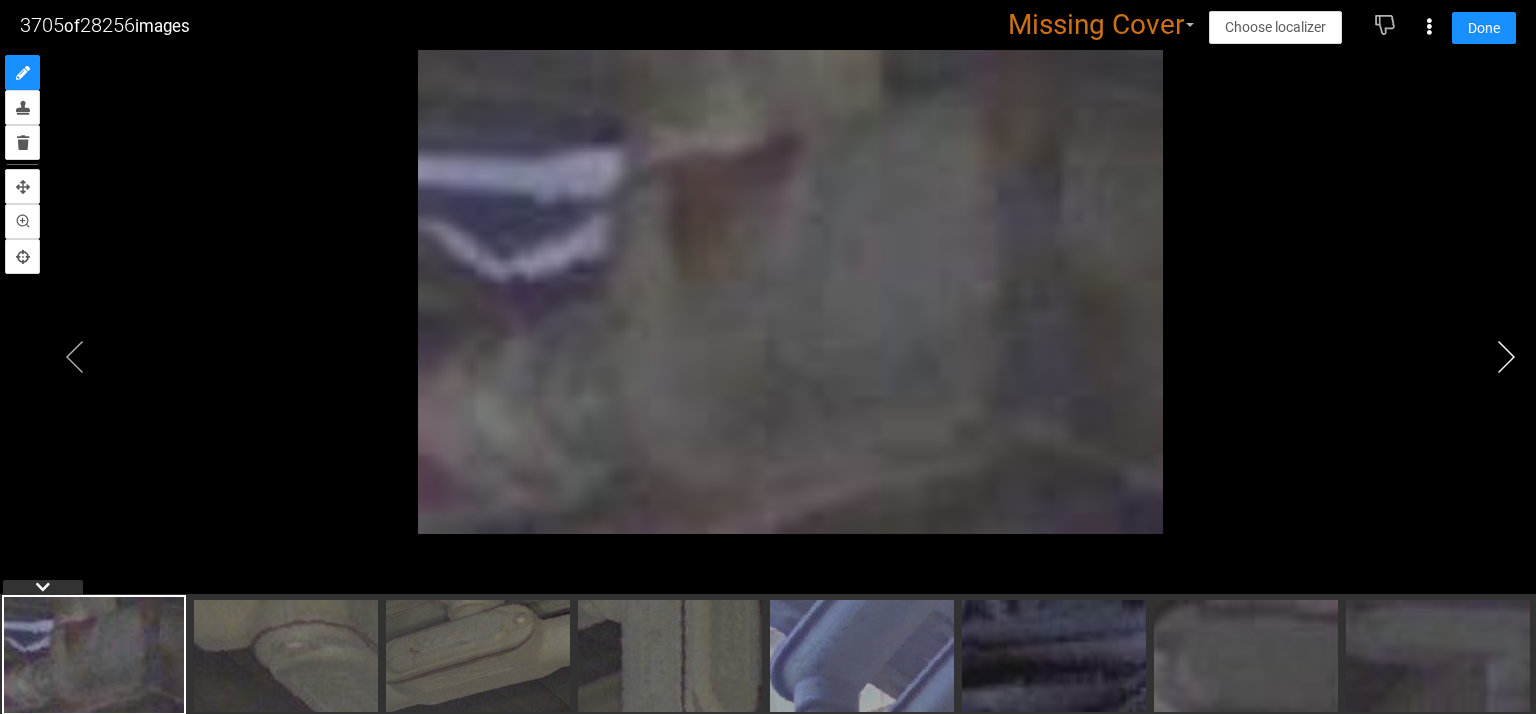 click at bounding box center (1506, 357) 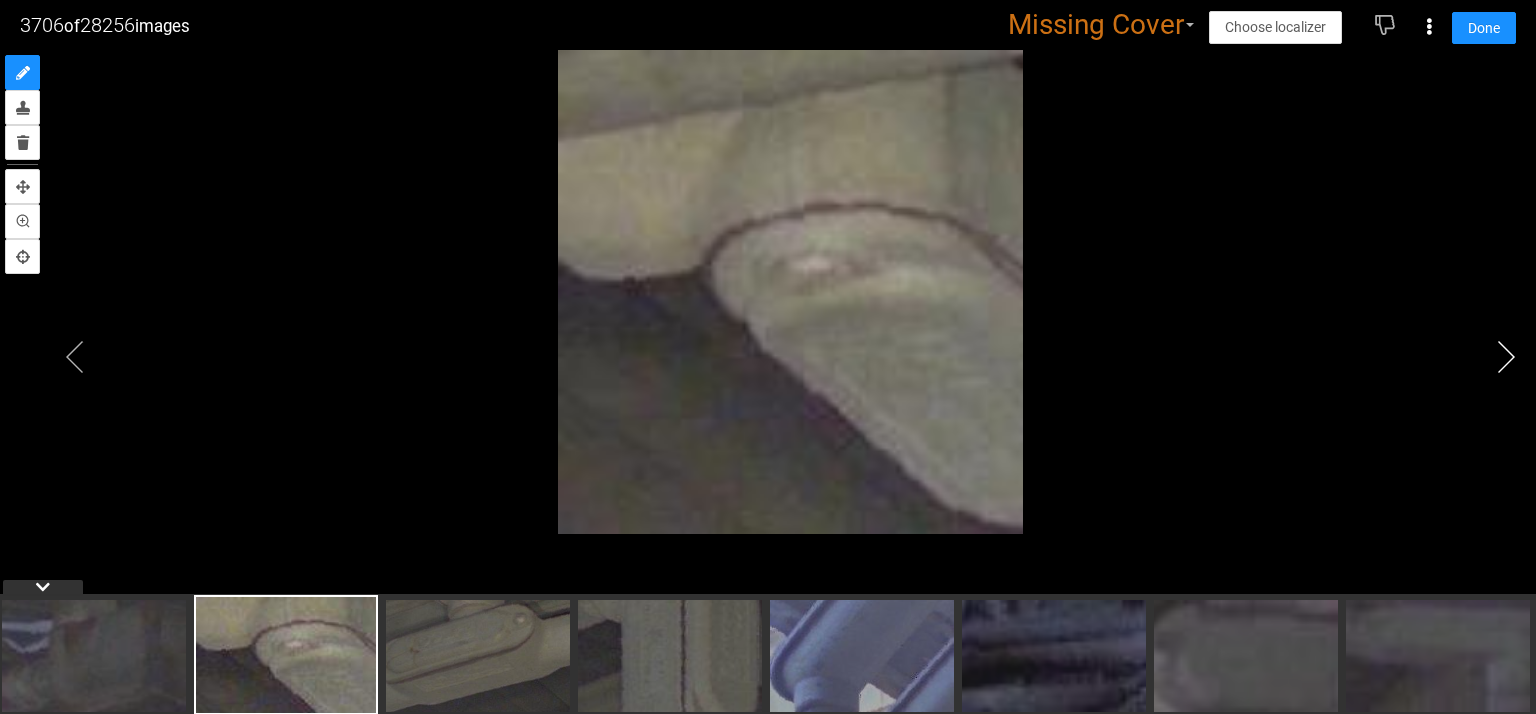 click at bounding box center (1506, 357) 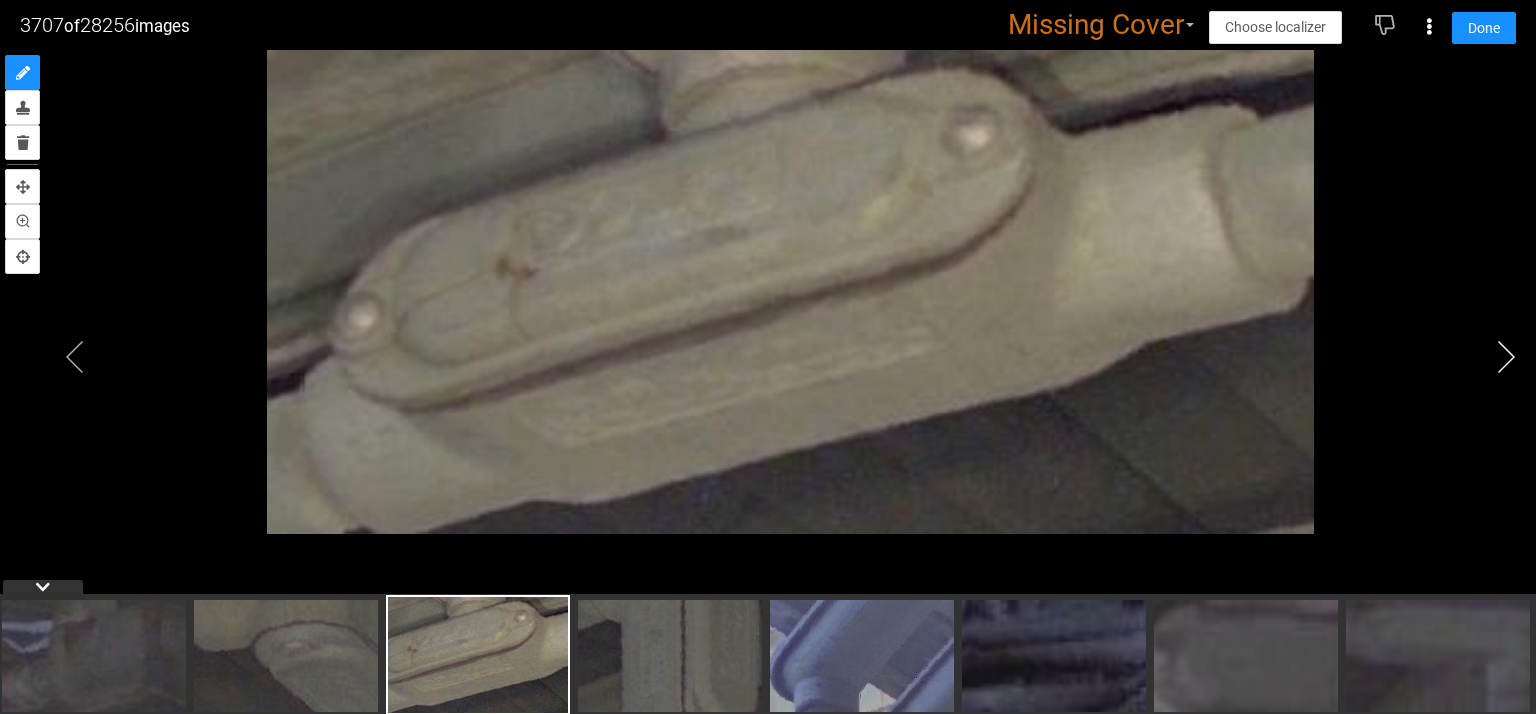 click at bounding box center [1506, 357] 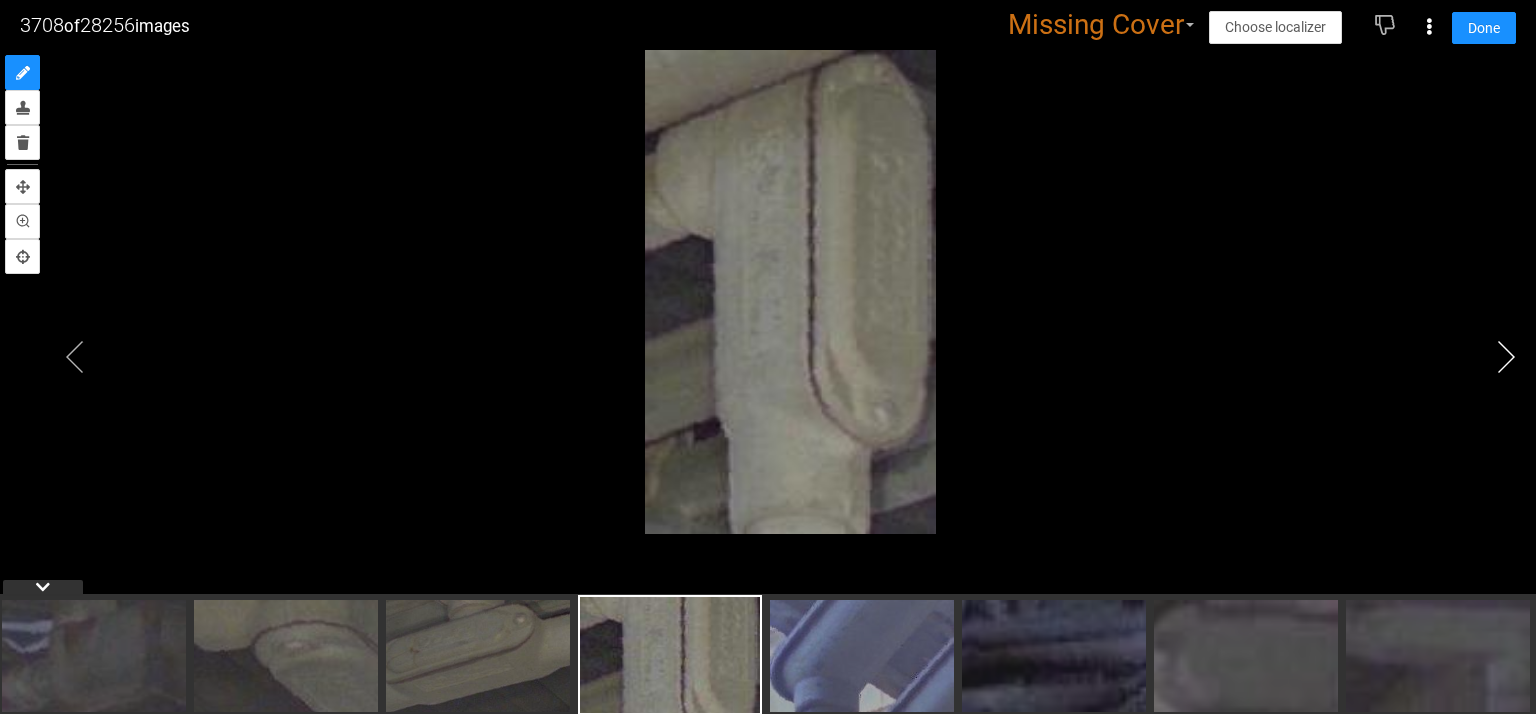 click at bounding box center [1506, 357] 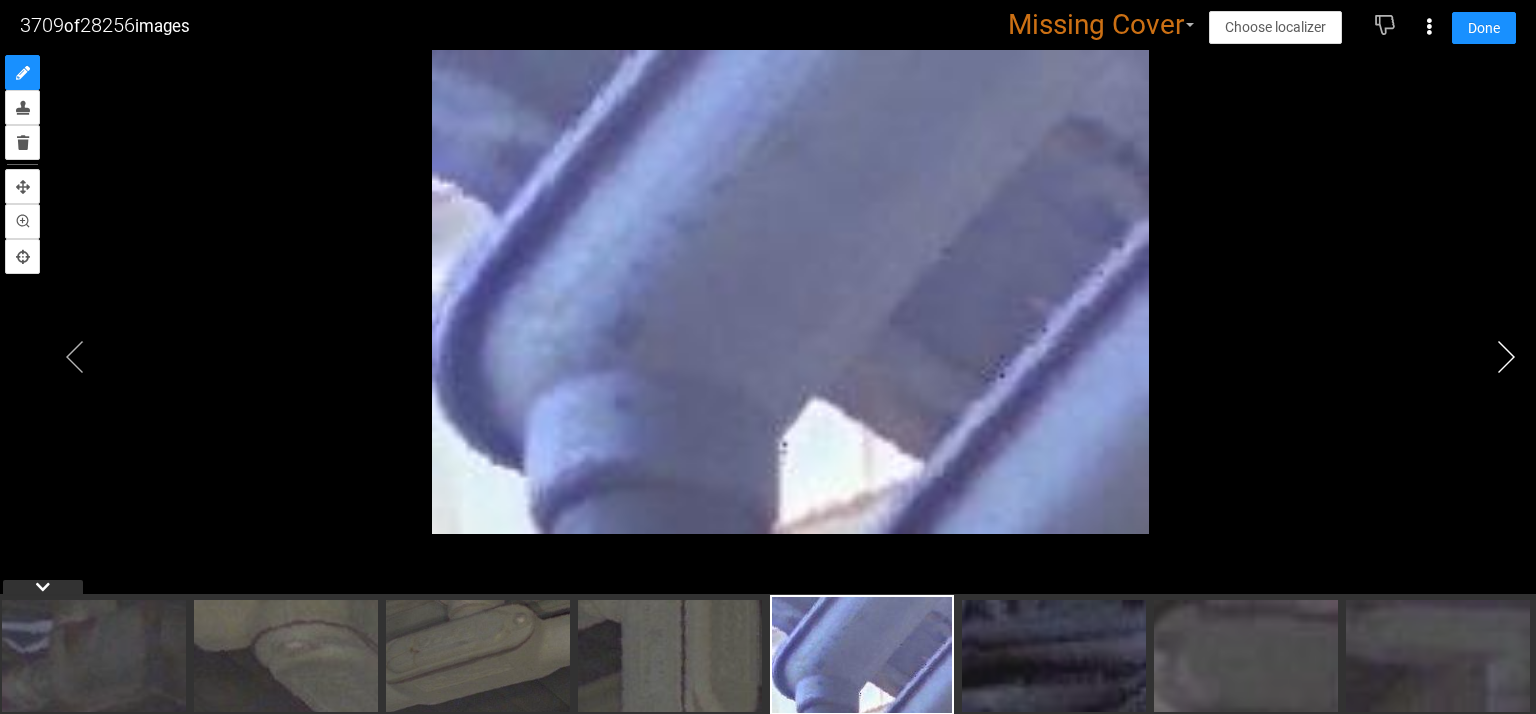 click at bounding box center (1506, 357) 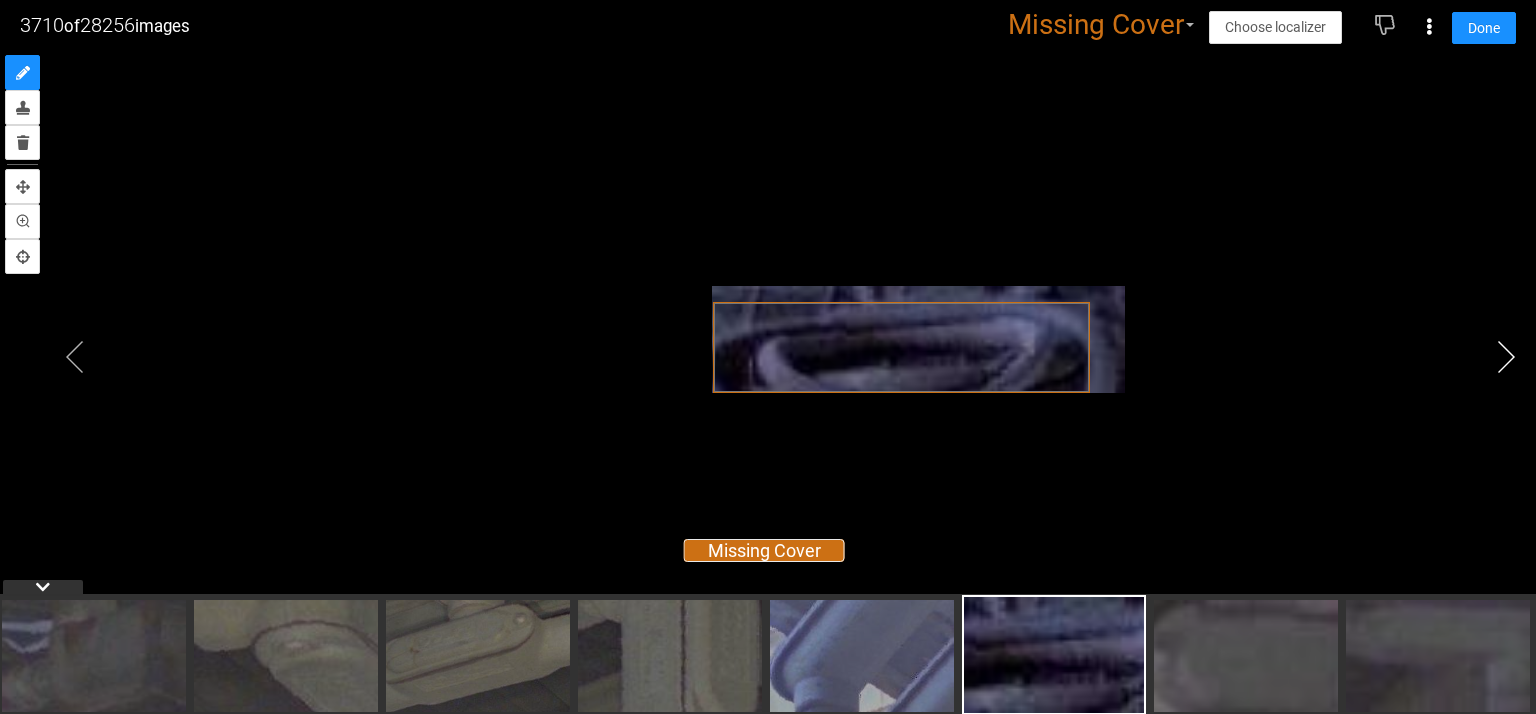 click at bounding box center (1506, 357) 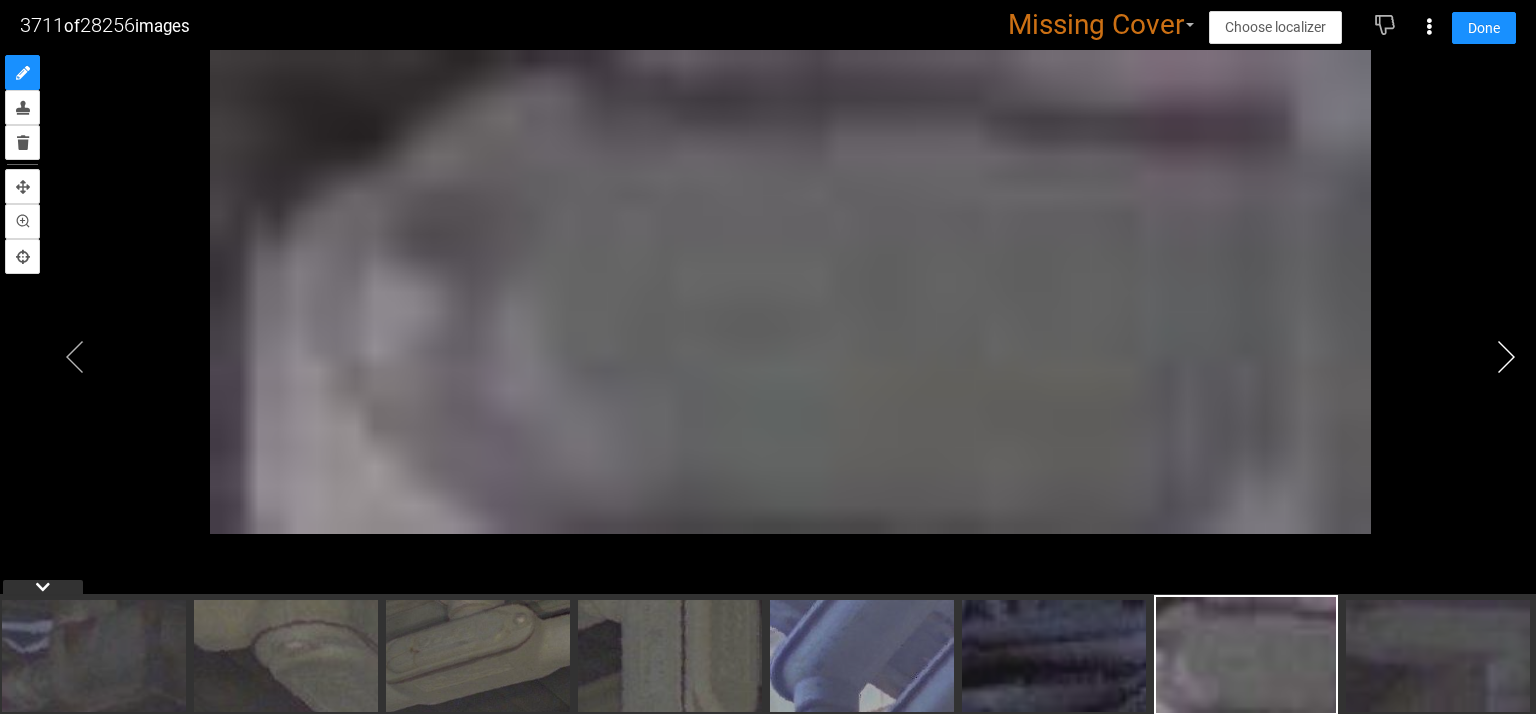 click at bounding box center (1506, 357) 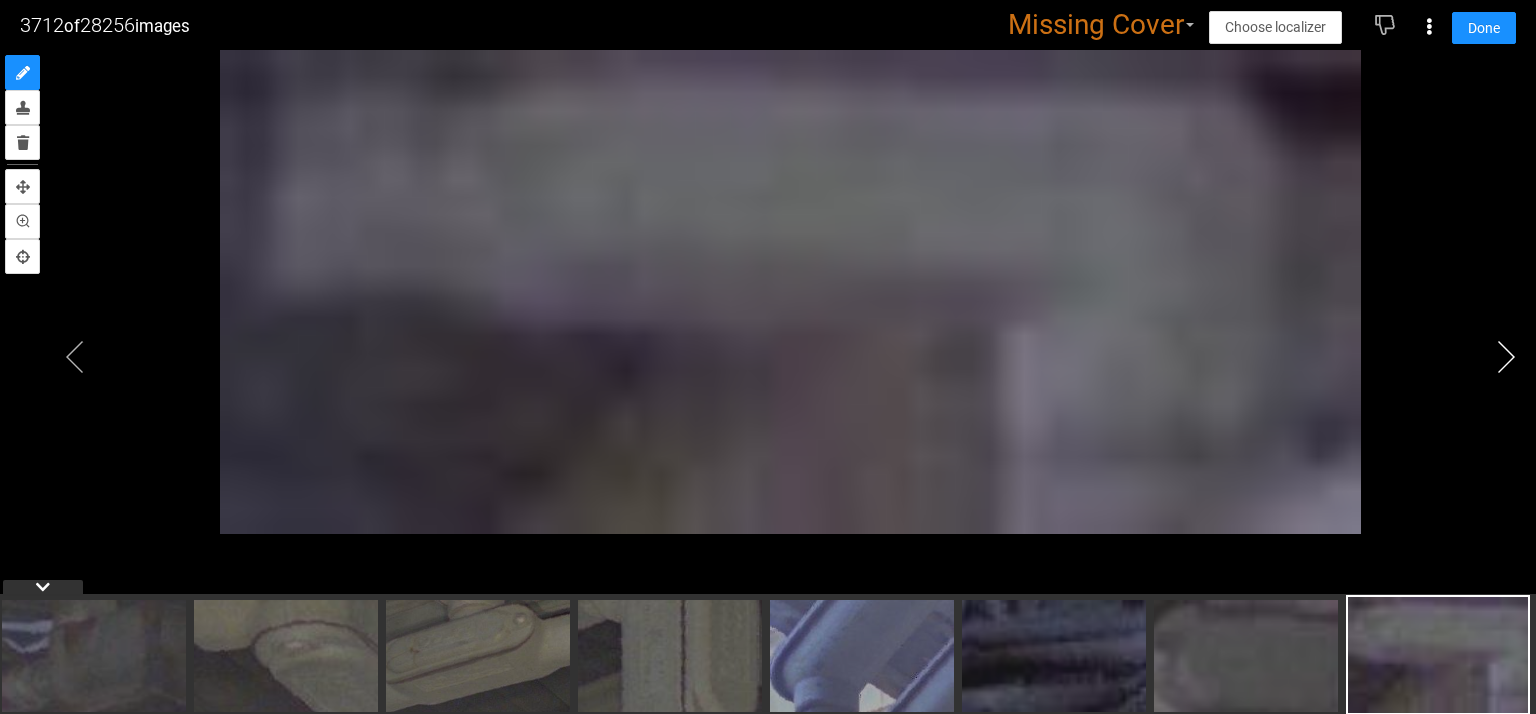 click at bounding box center [1506, 357] 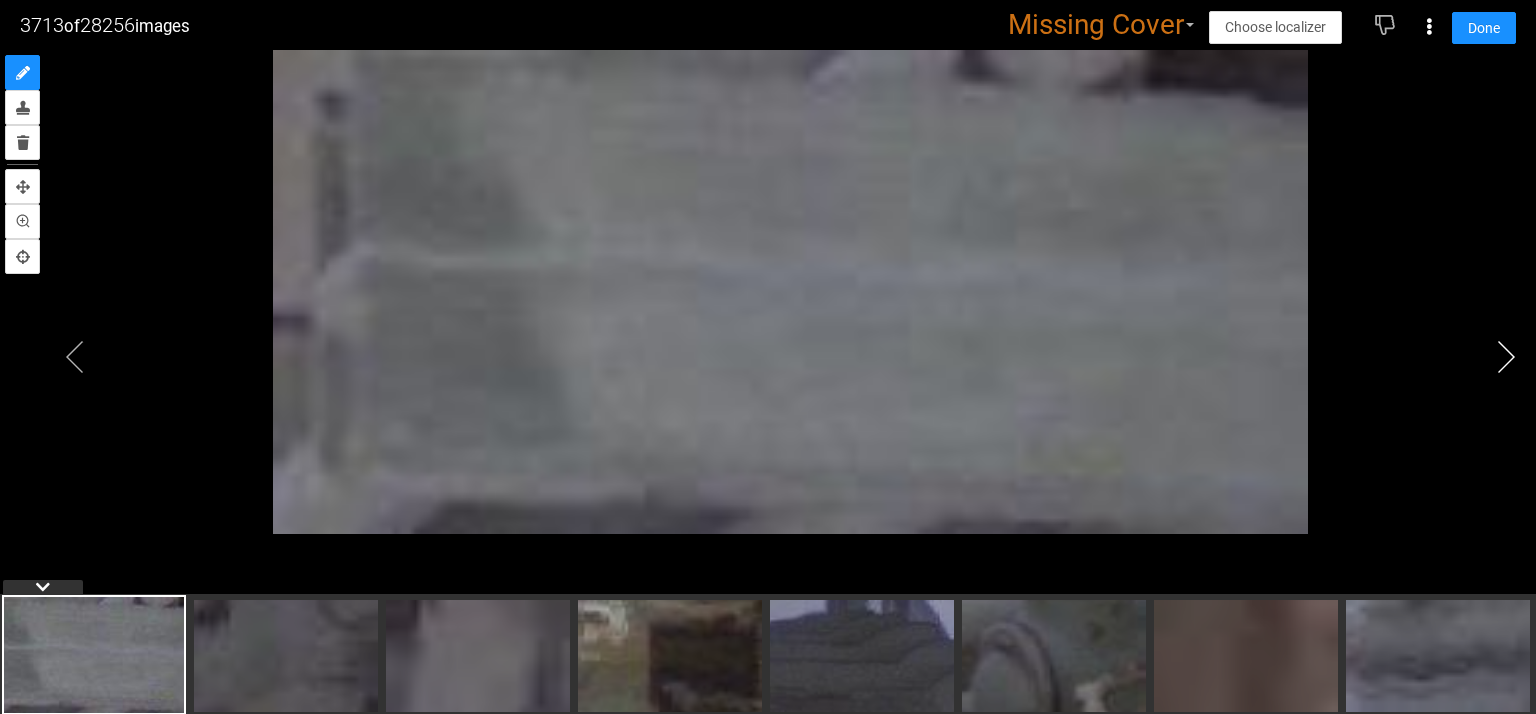 click at bounding box center [1506, 357] 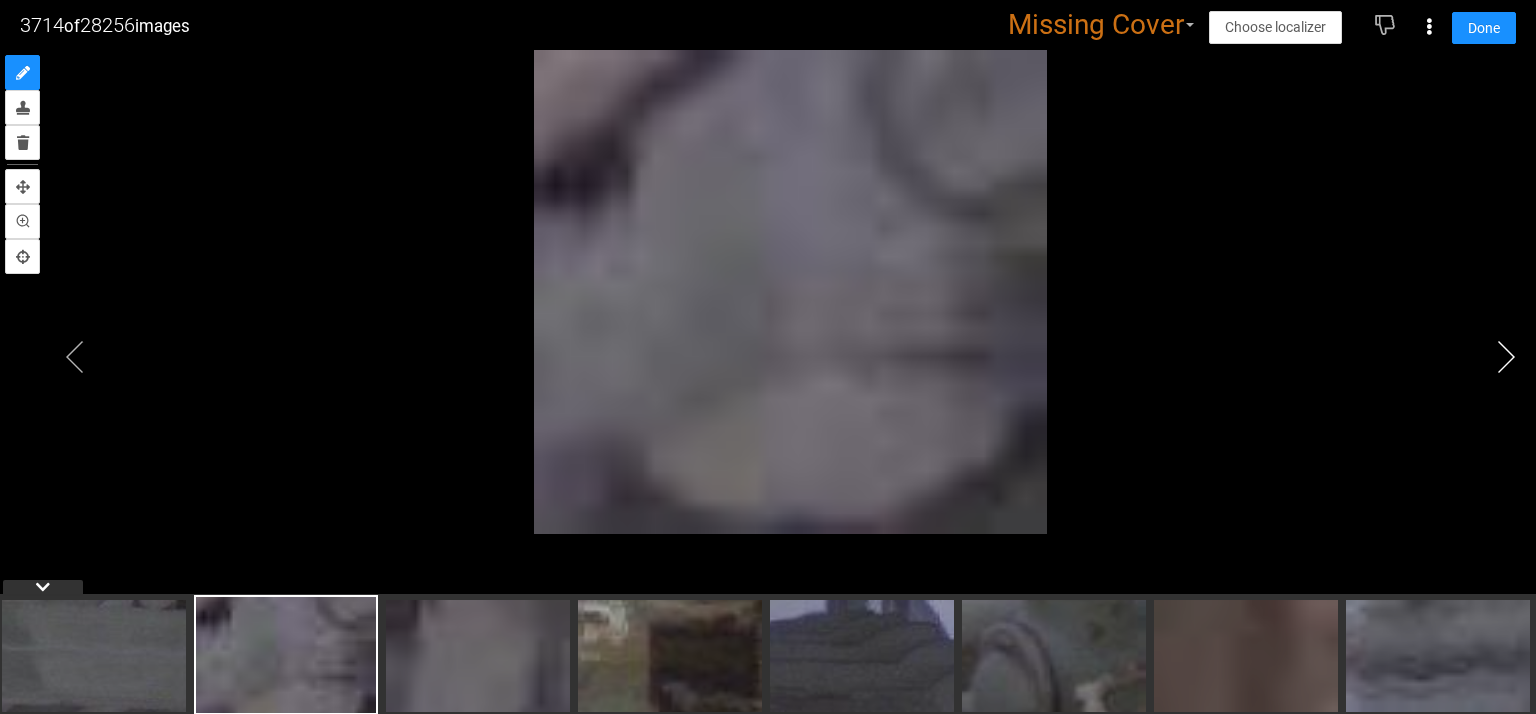 click at bounding box center (1506, 357) 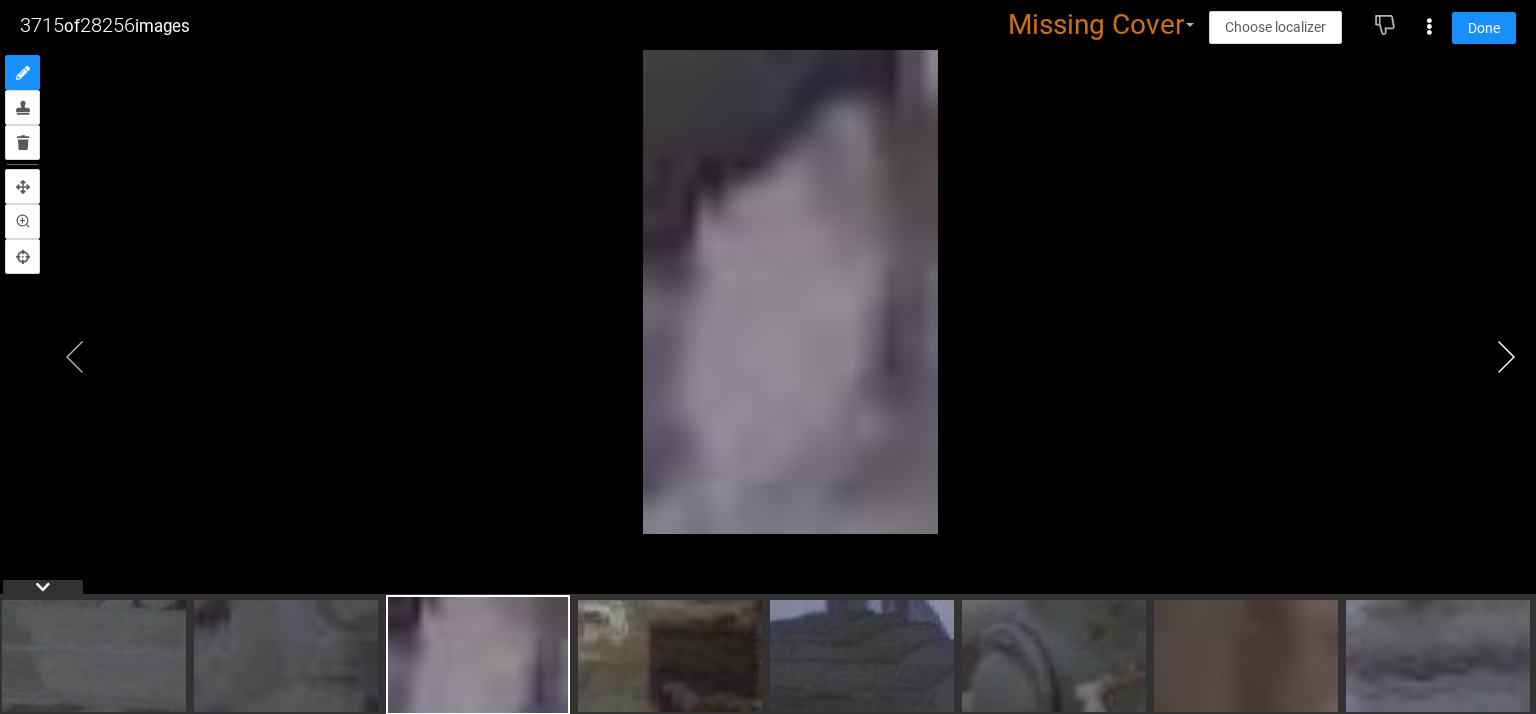 click at bounding box center (1506, 357) 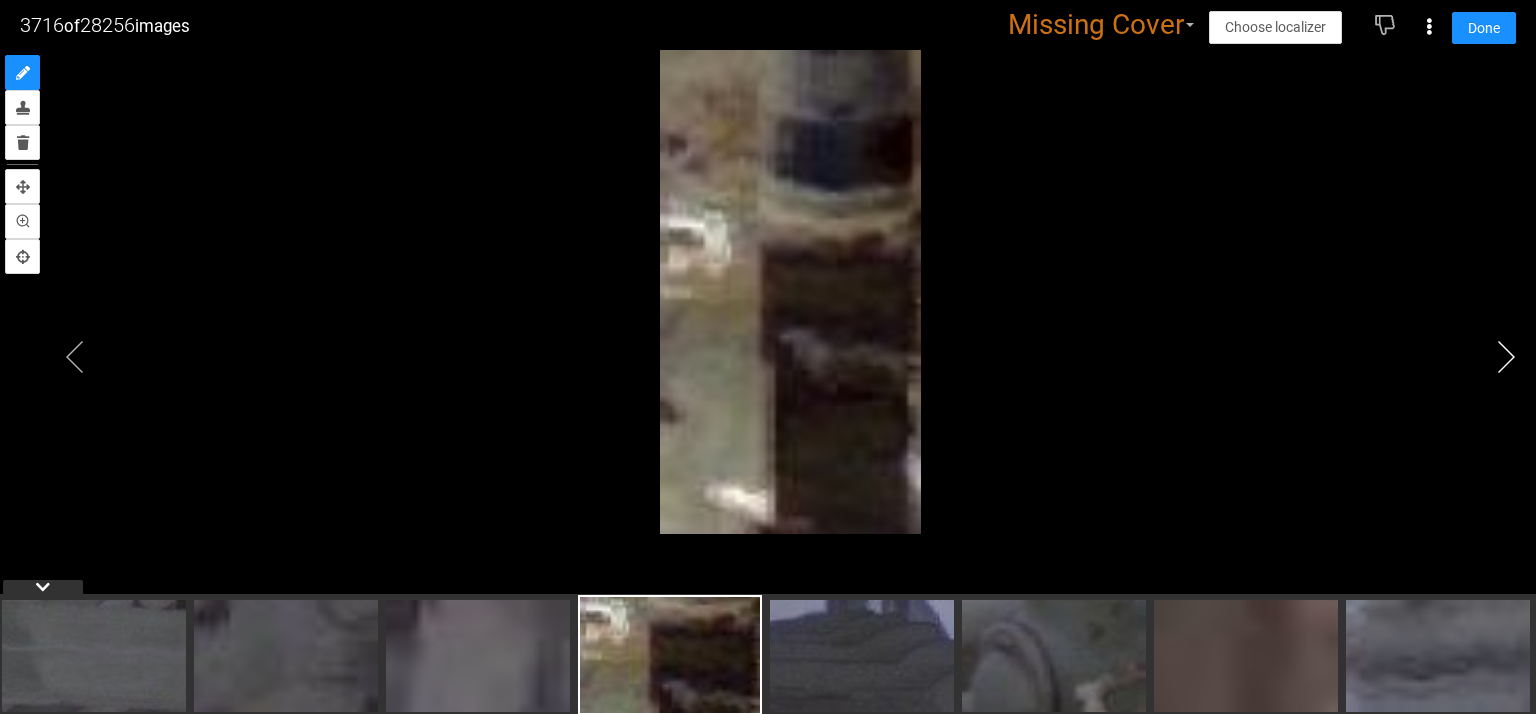 click at bounding box center (1506, 357) 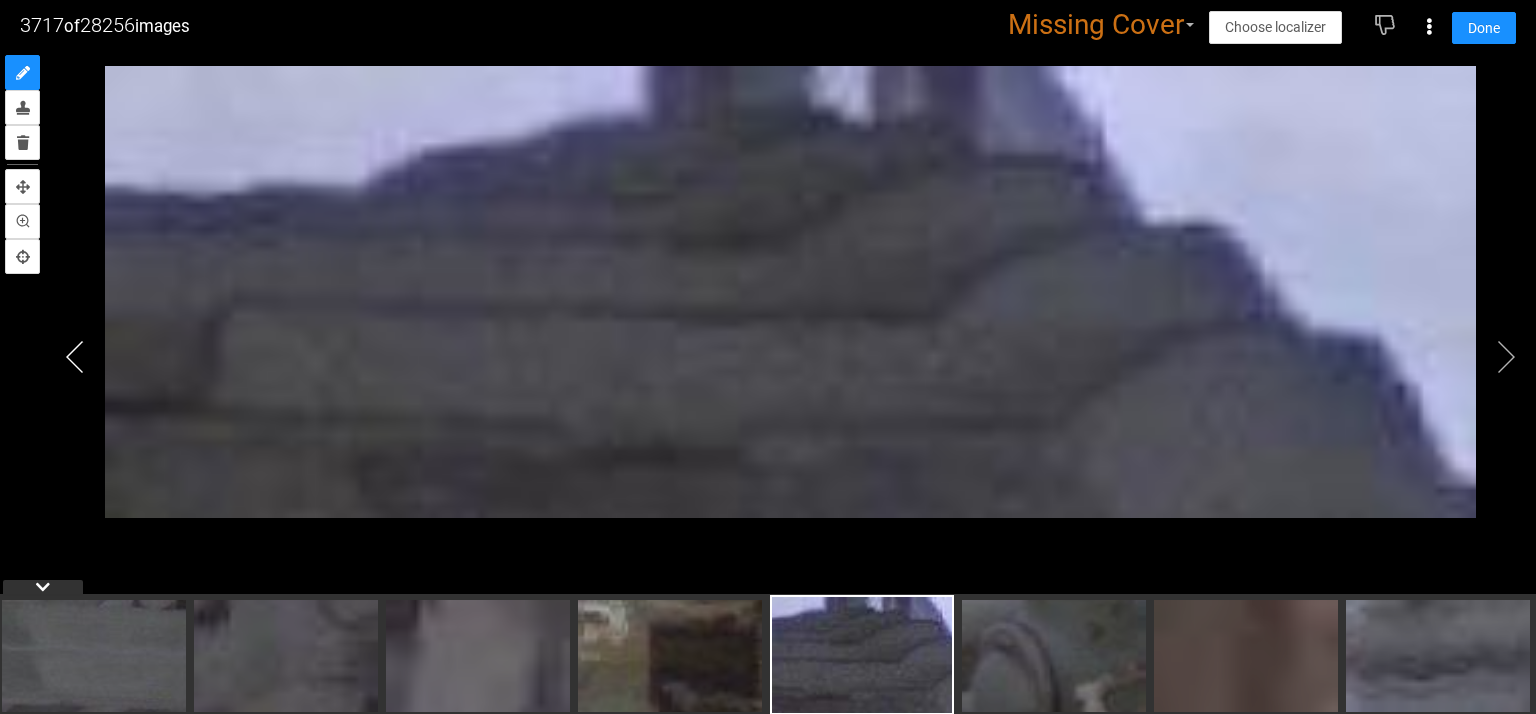 click at bounding box center (75, 357) 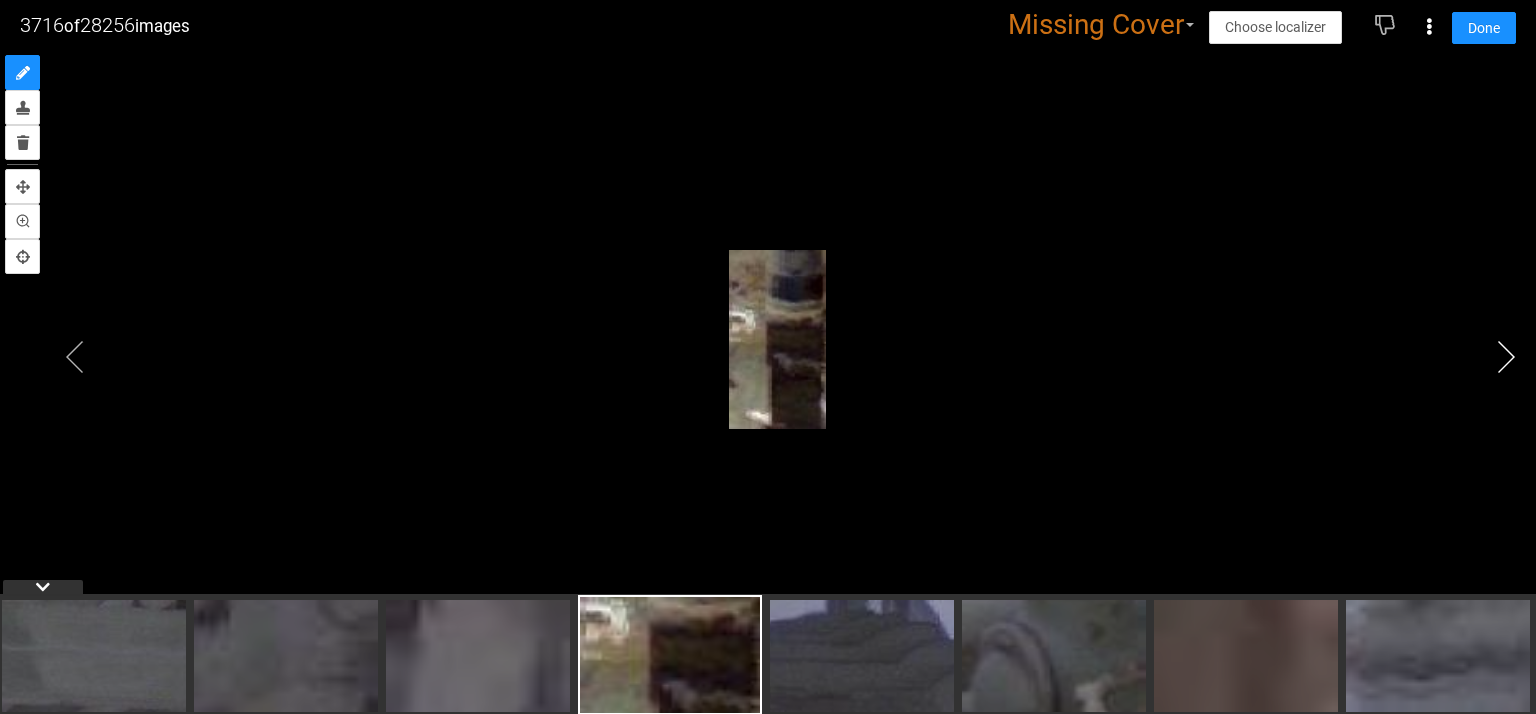 click at bounding box center (1506, 357) 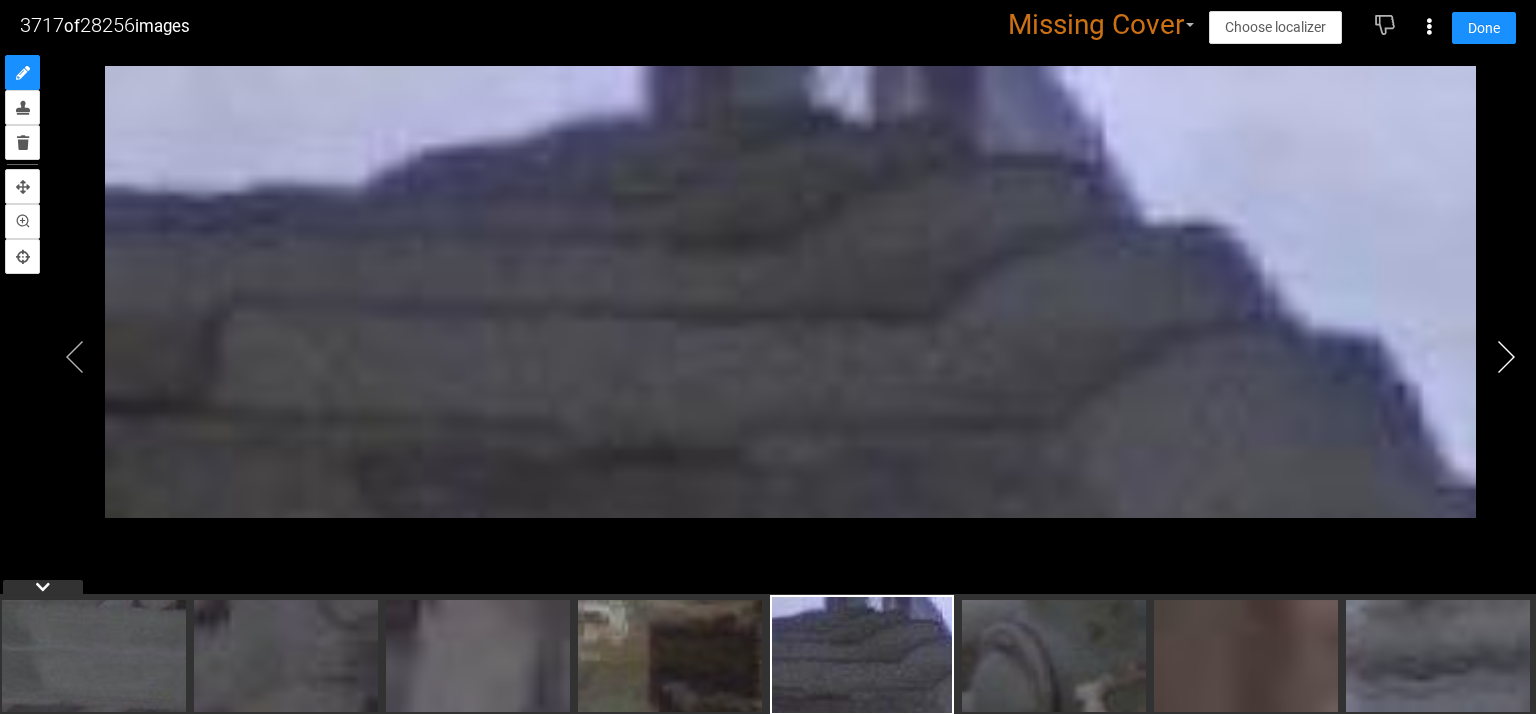 click at bounding box center [1506, 357] 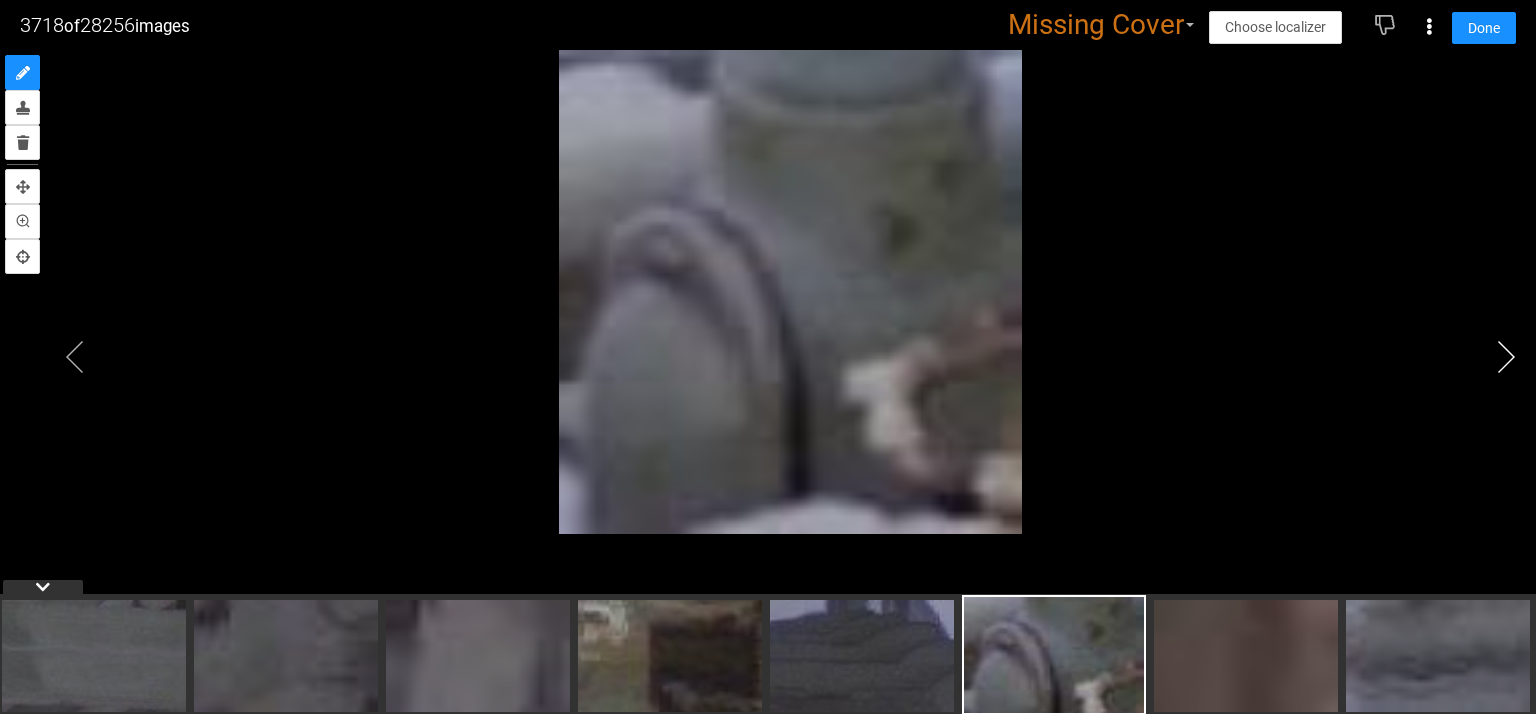 click at bounding box center (1506, 357) 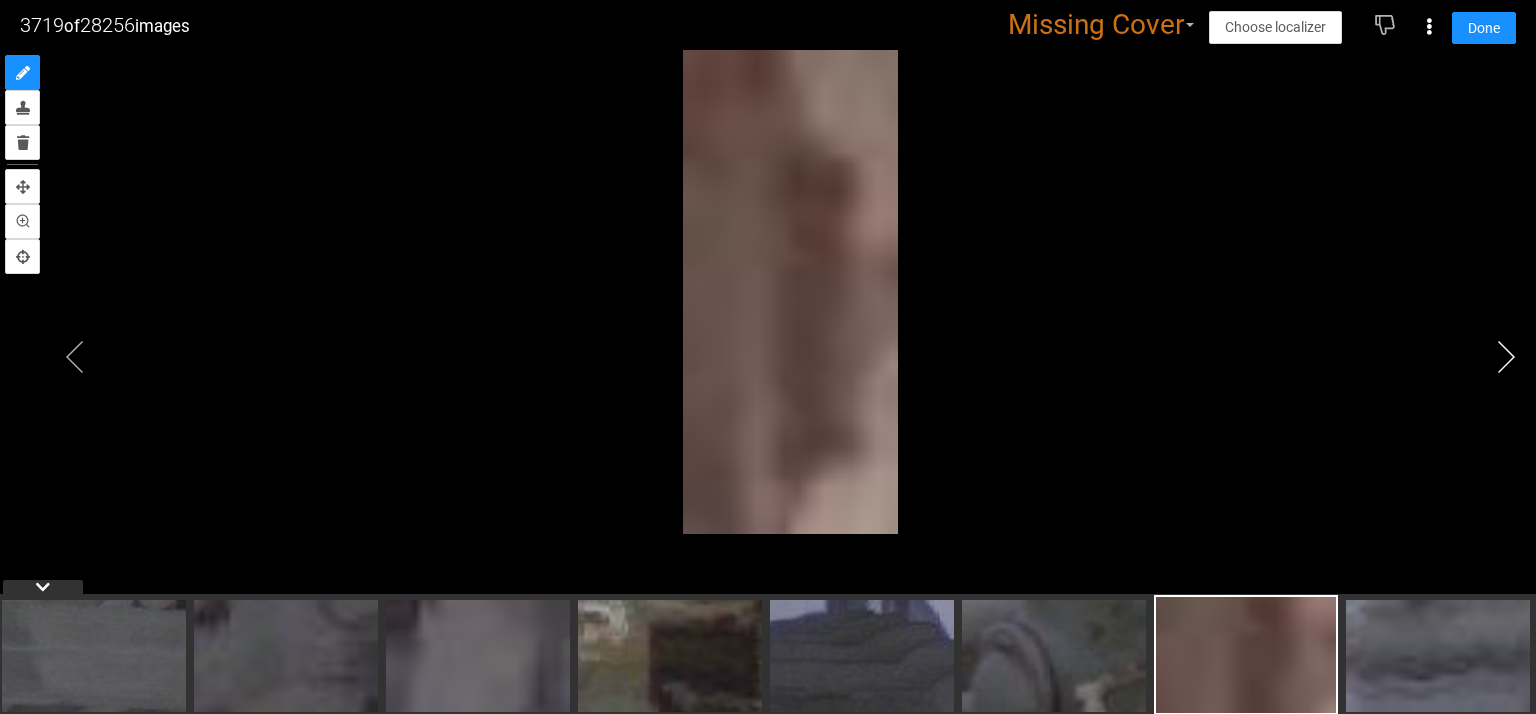 click at bounding box center (1506, 357) 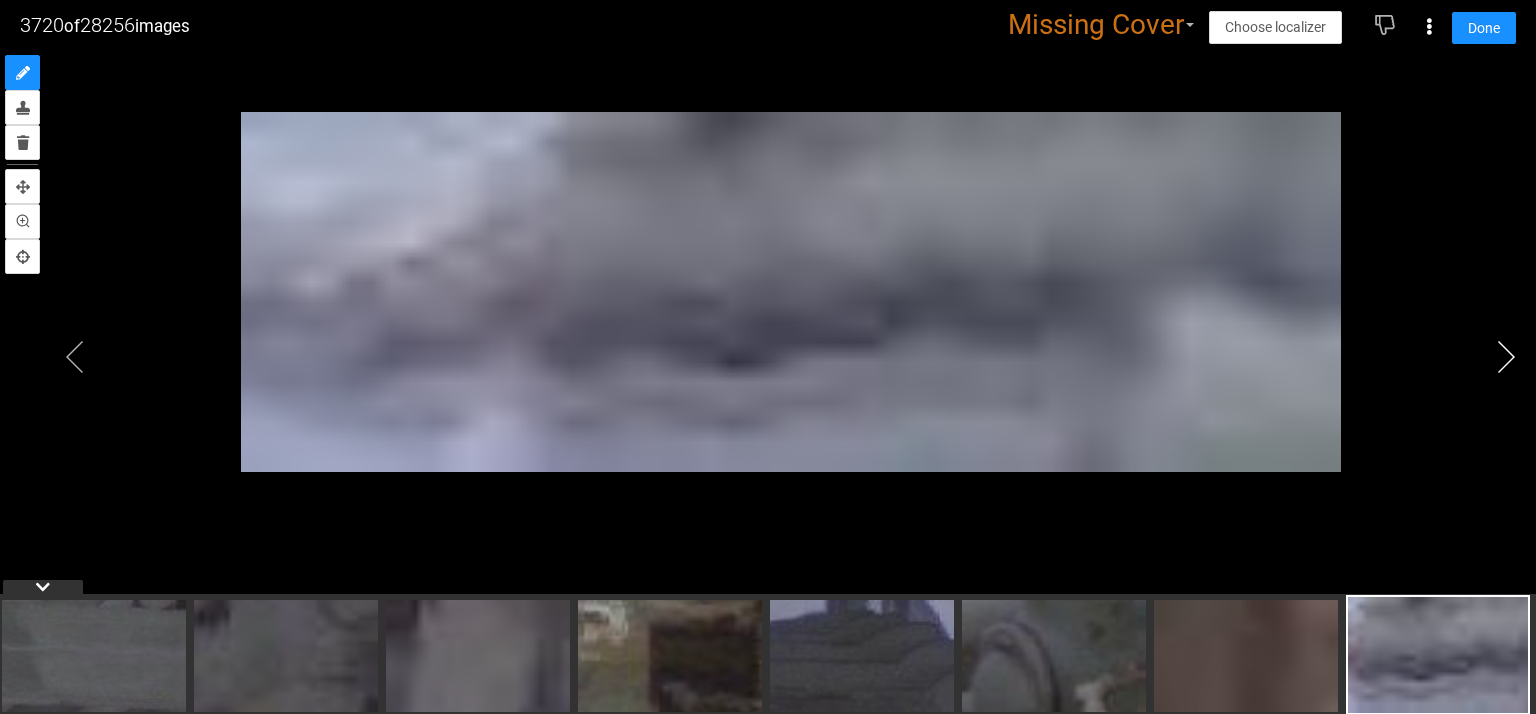 click at bounding box center (1506, 357) 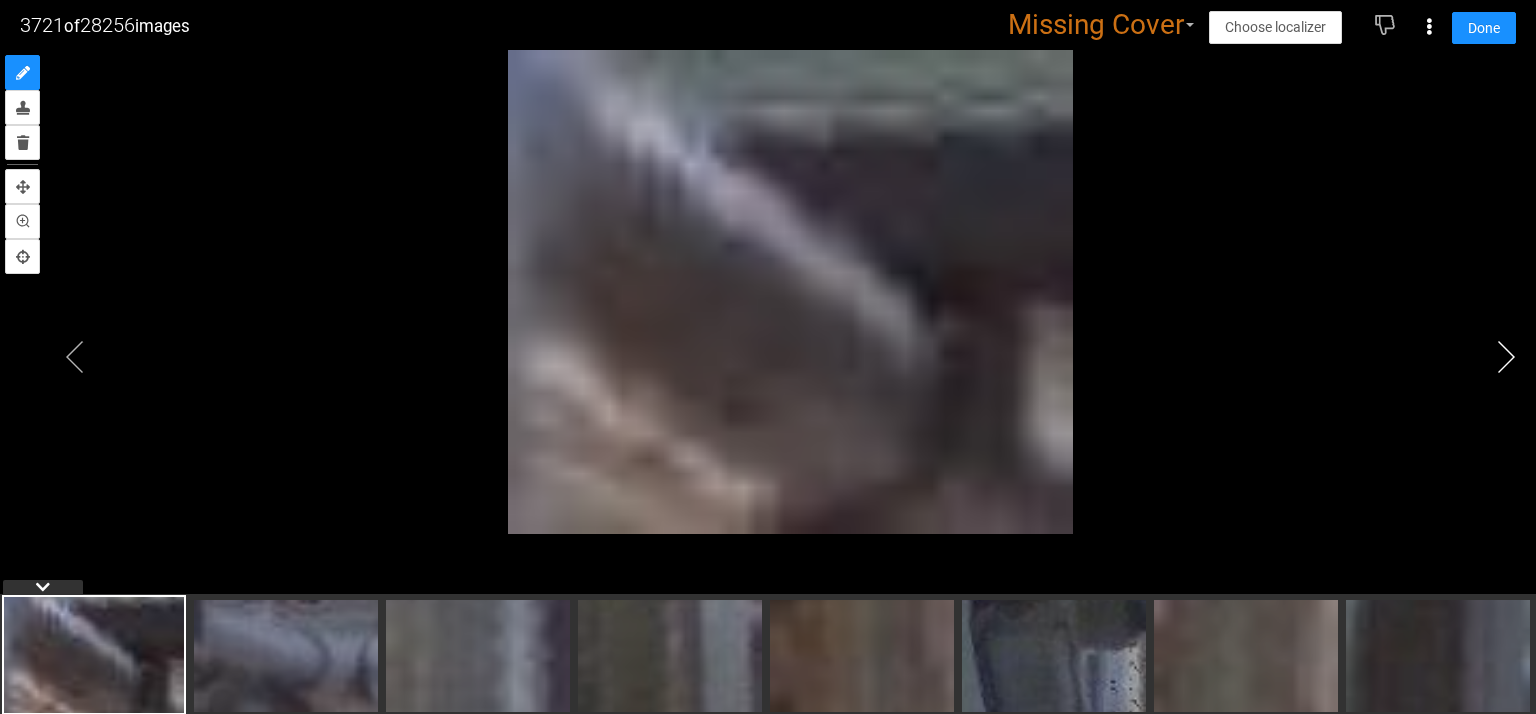 click at bounding box center [1506, 357] 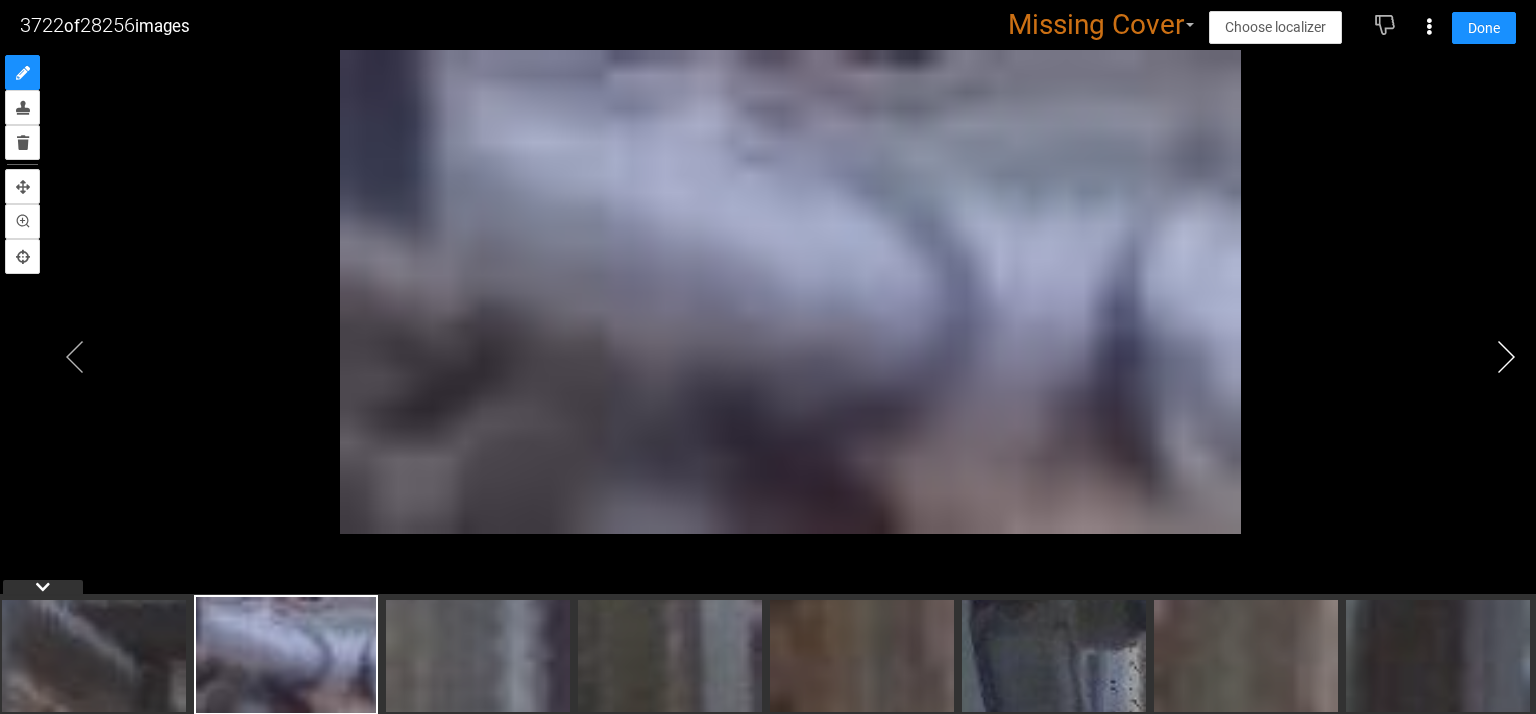 click at bounding box center (1506, 357) 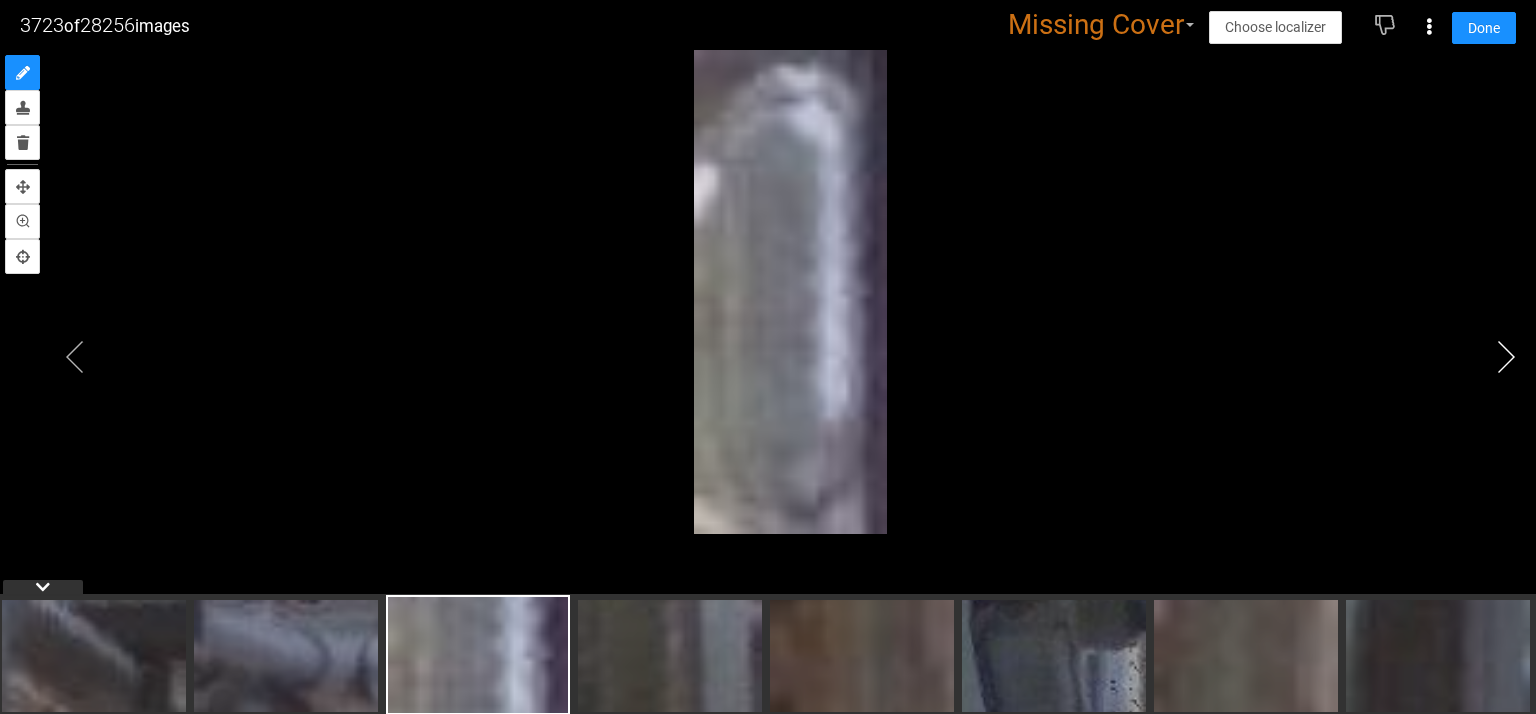click at bounding box center [1506, 357] 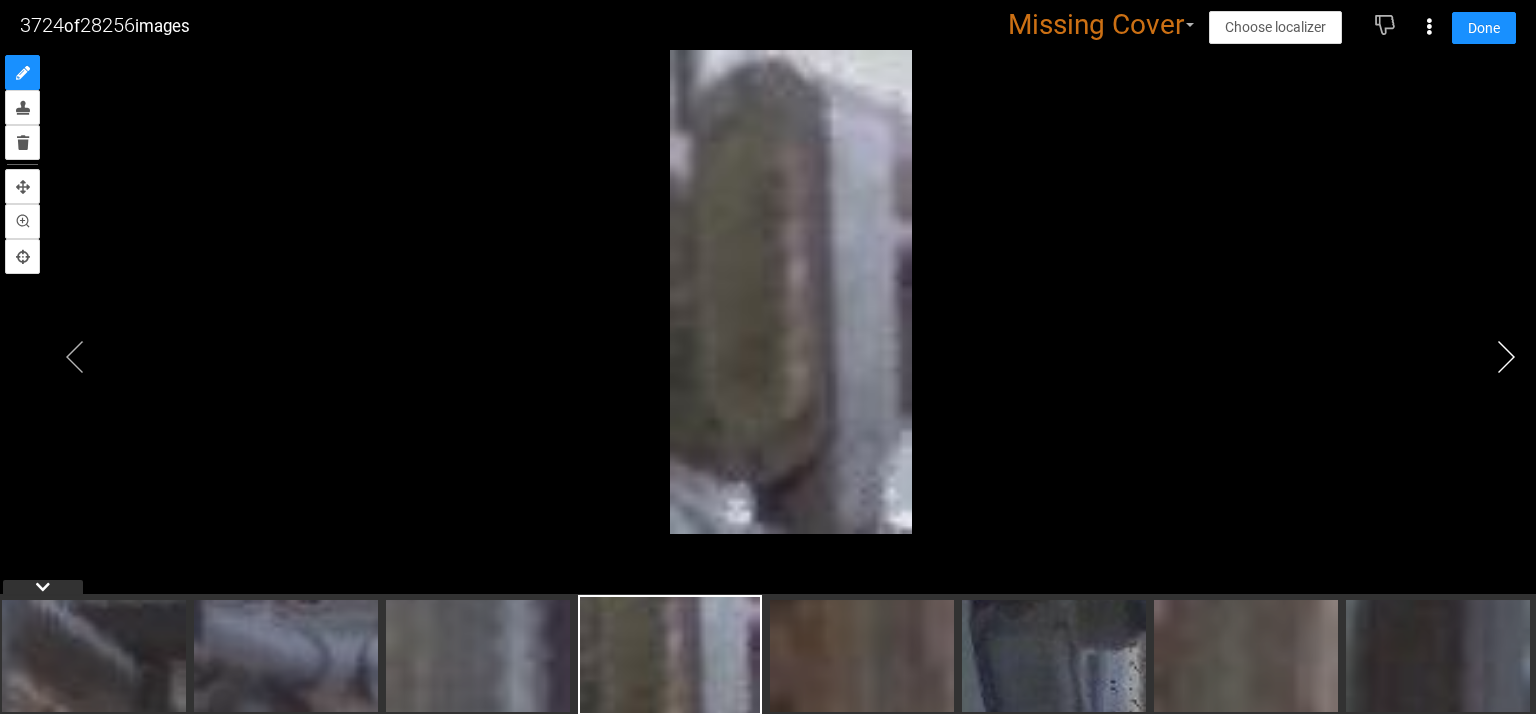 click at bounding box center [1506, 357] 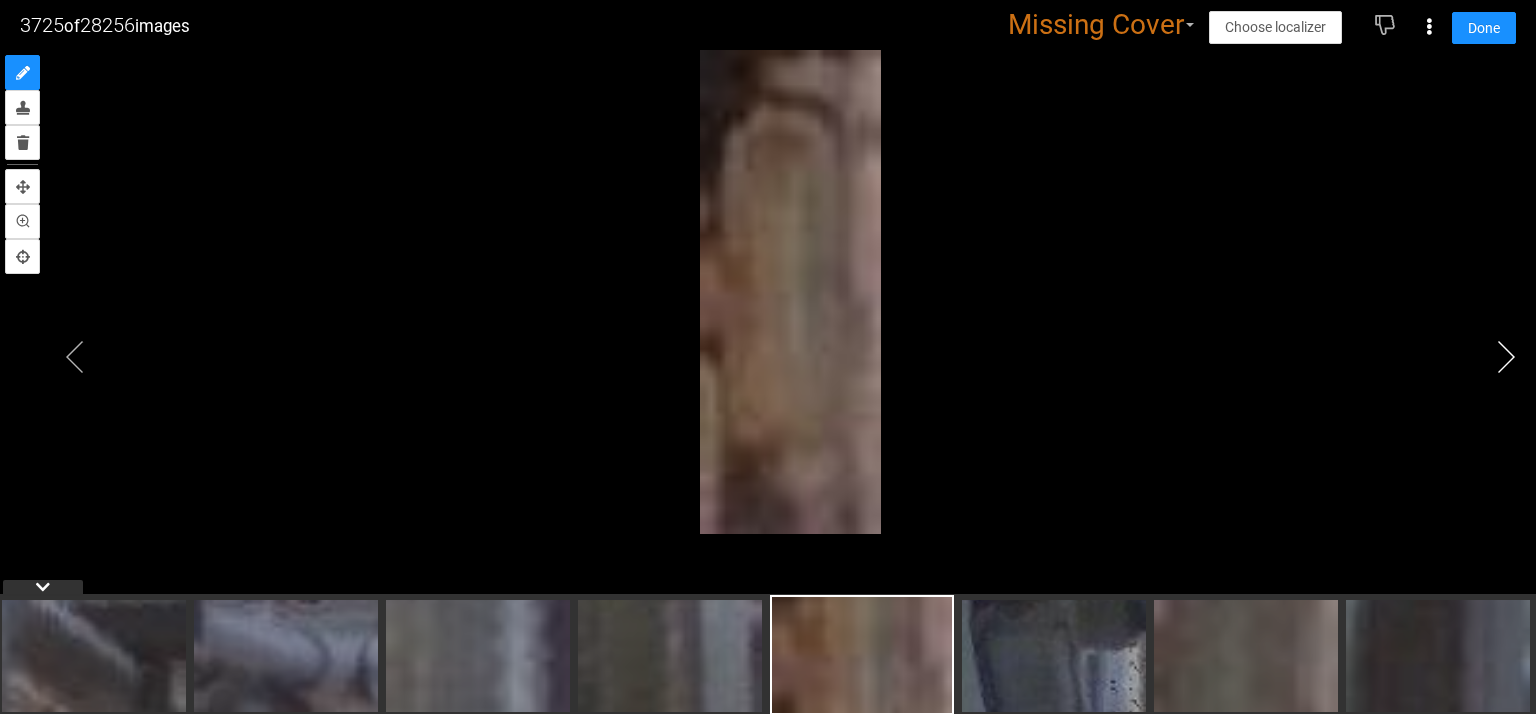 click at bounding box center [1506, 357] 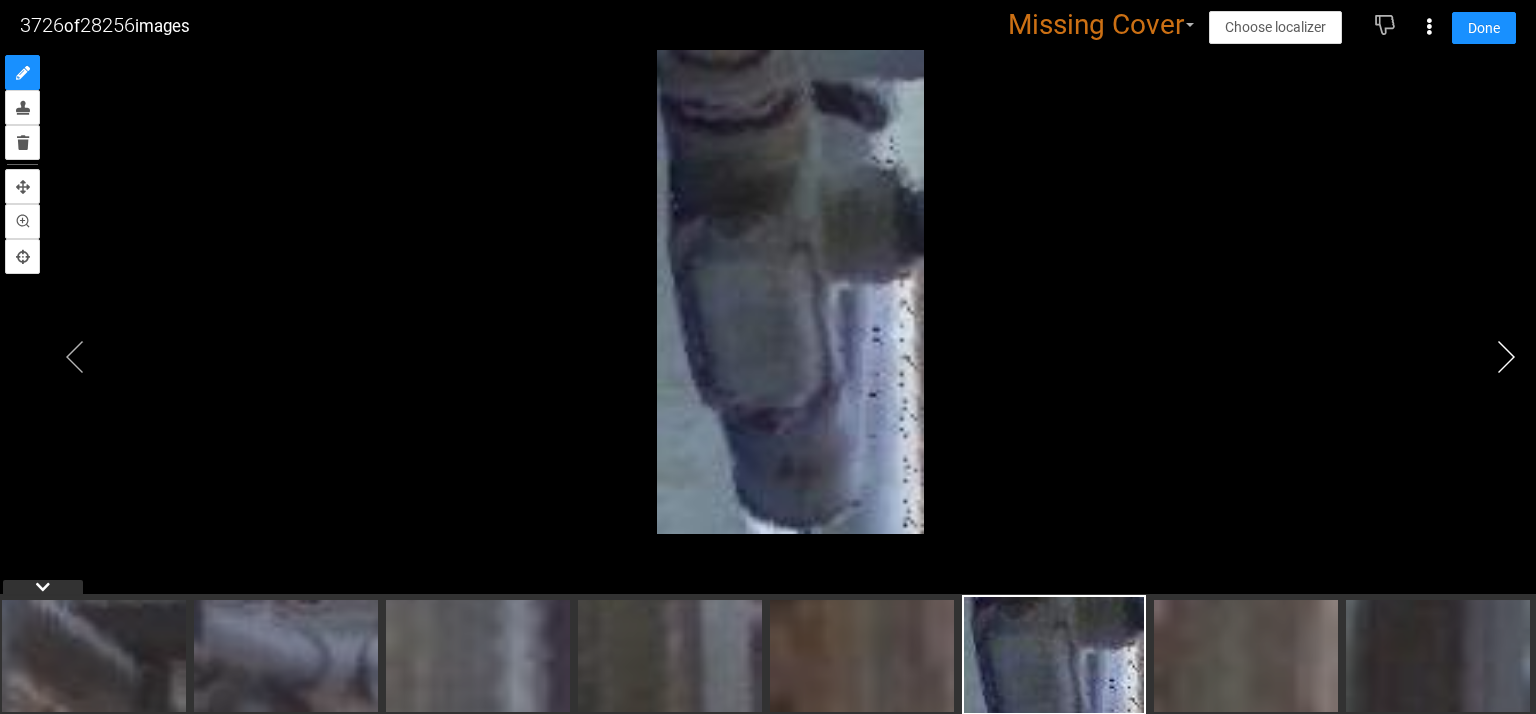 click at bounding box center (1506, 357) 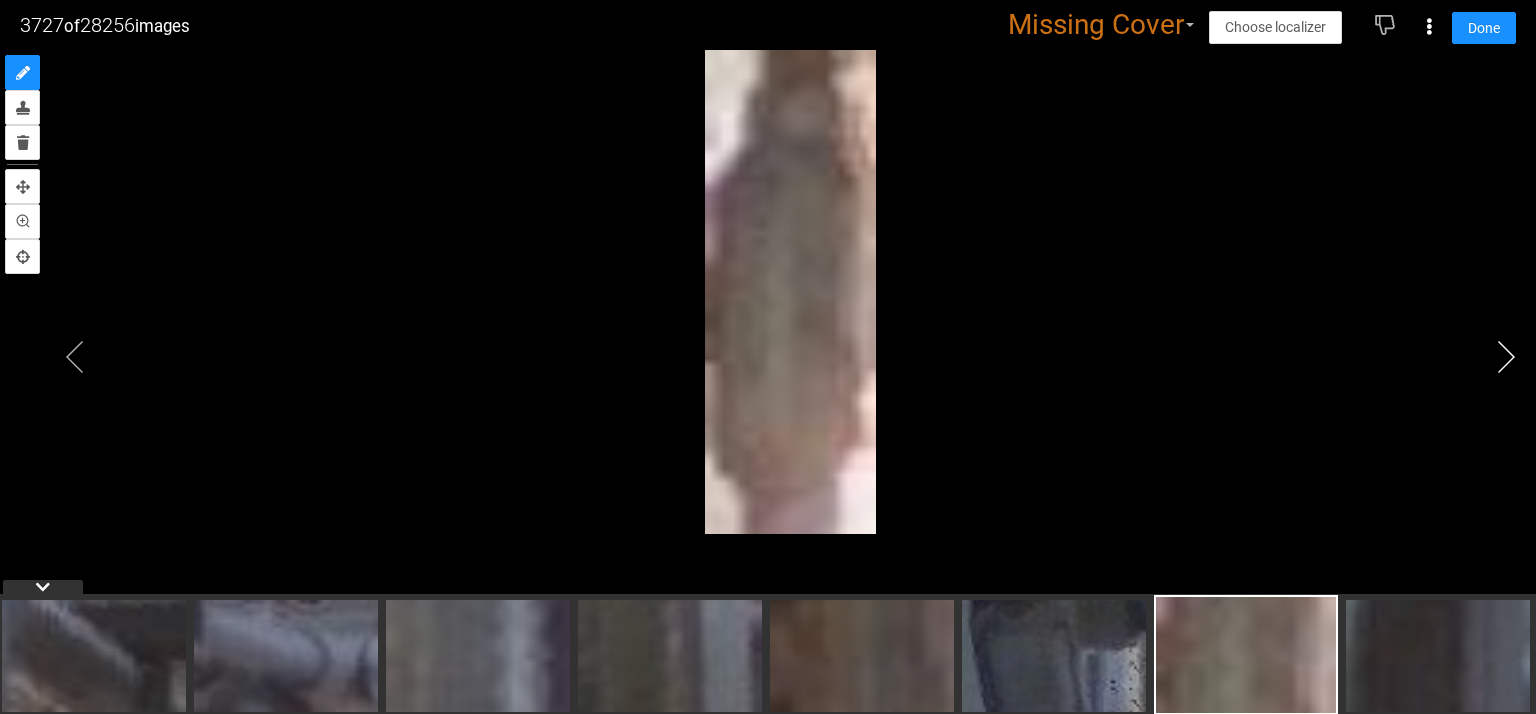 click at bounding box center [1506, 357] 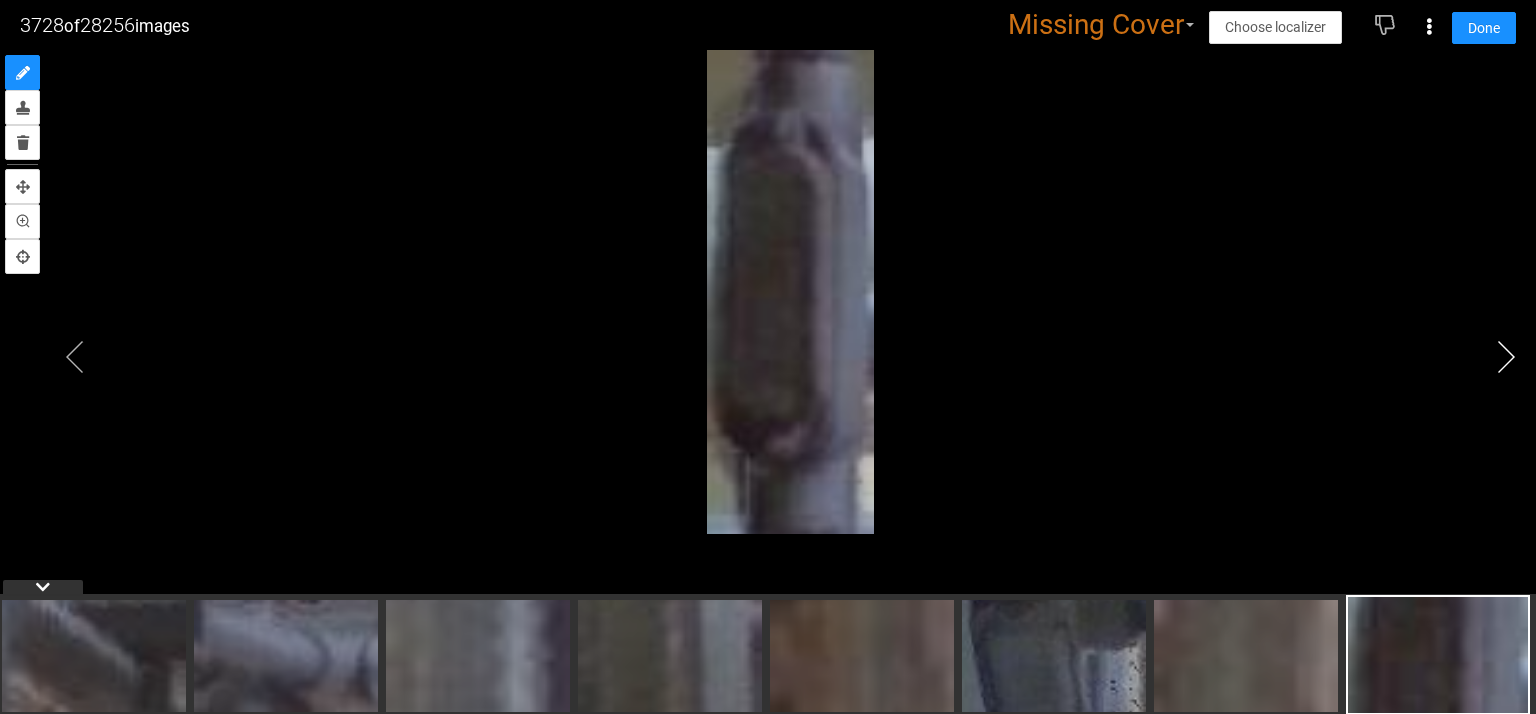 click at bounding box center (1506, 357) 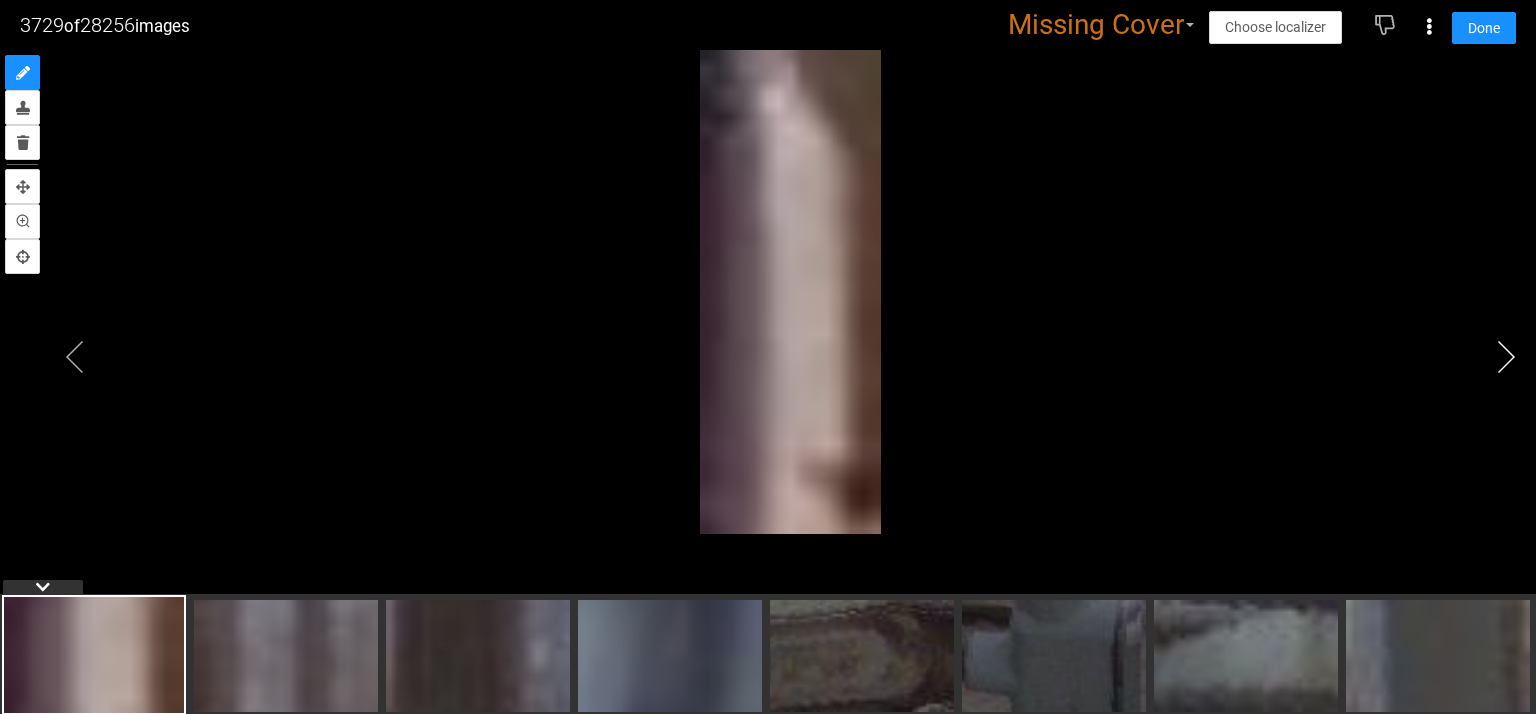 click at bounding box center (1506, 357) 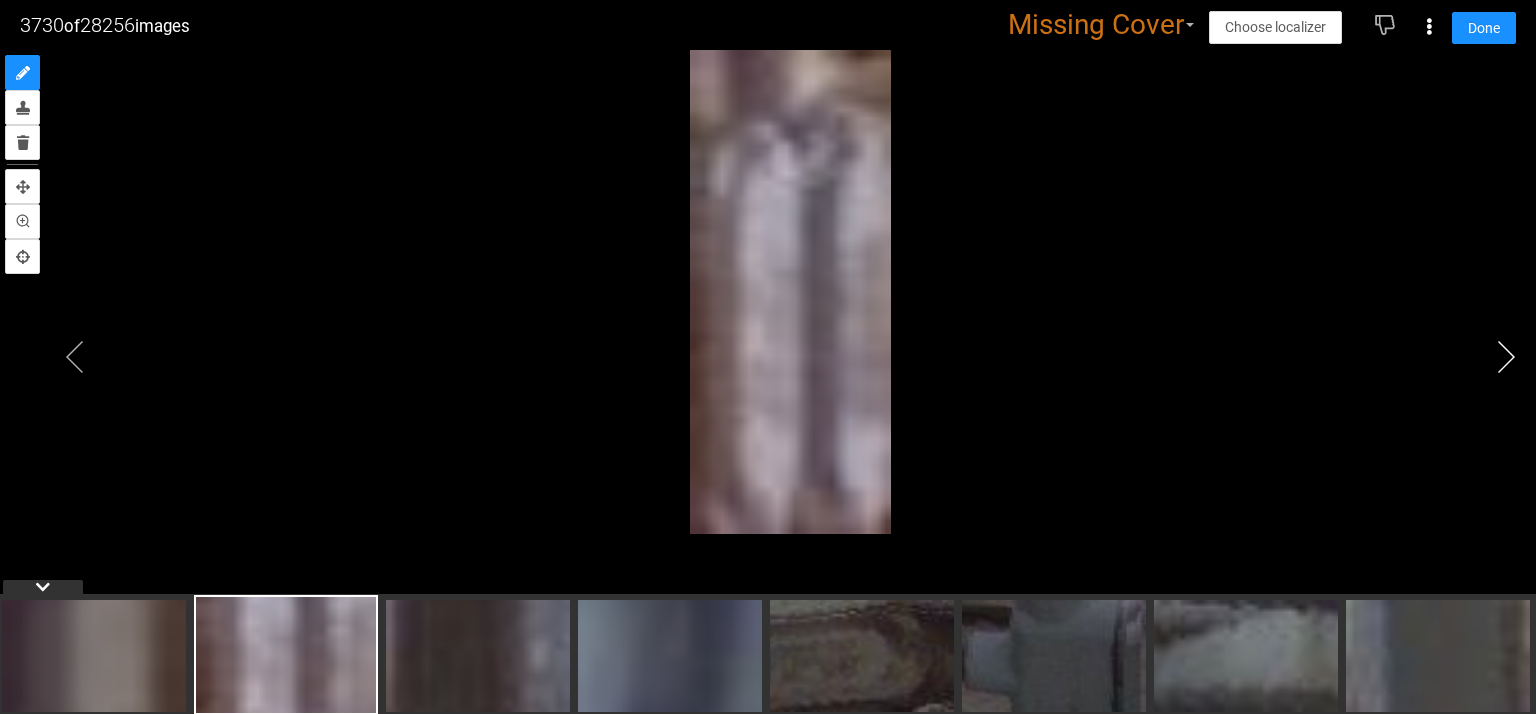 click at bounding box center (1506, 357) 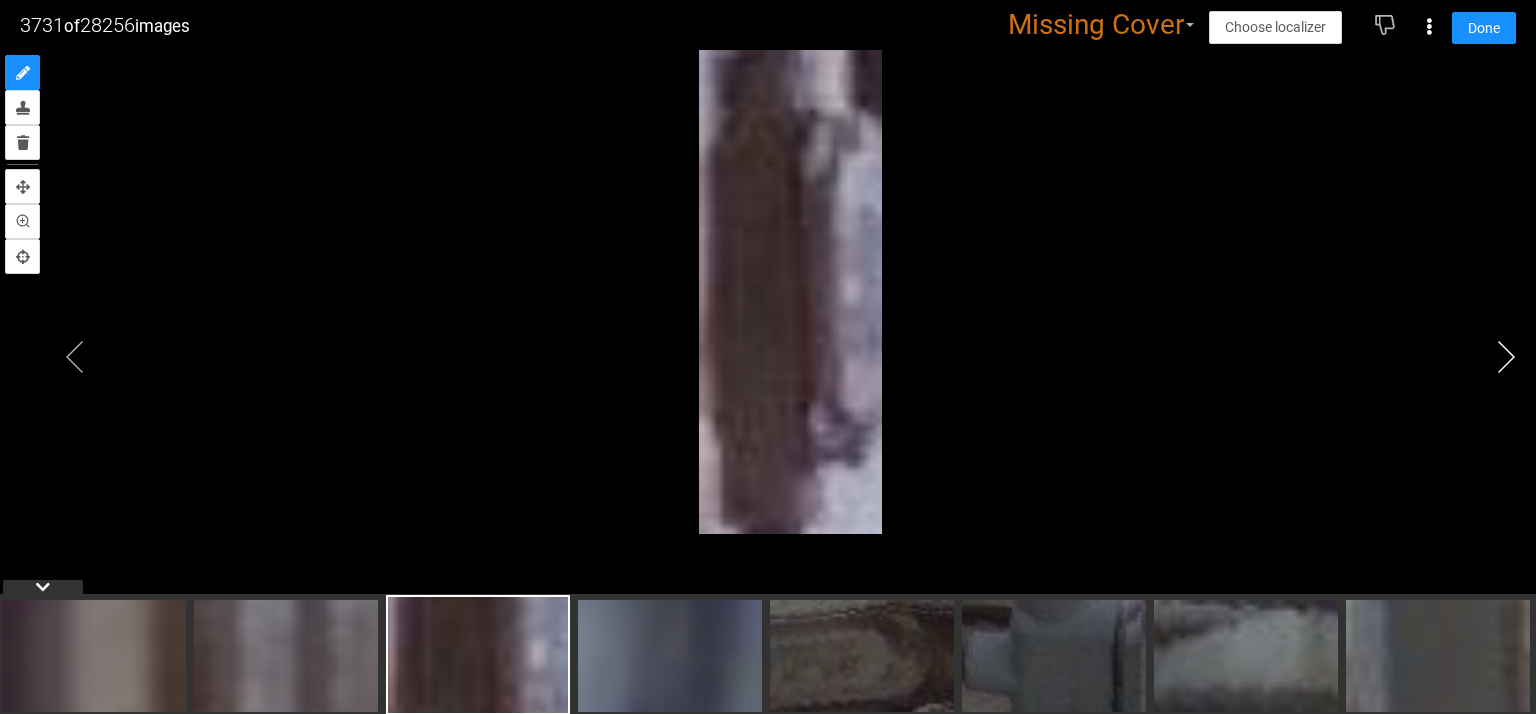 click at bounding box center (1506, 357) 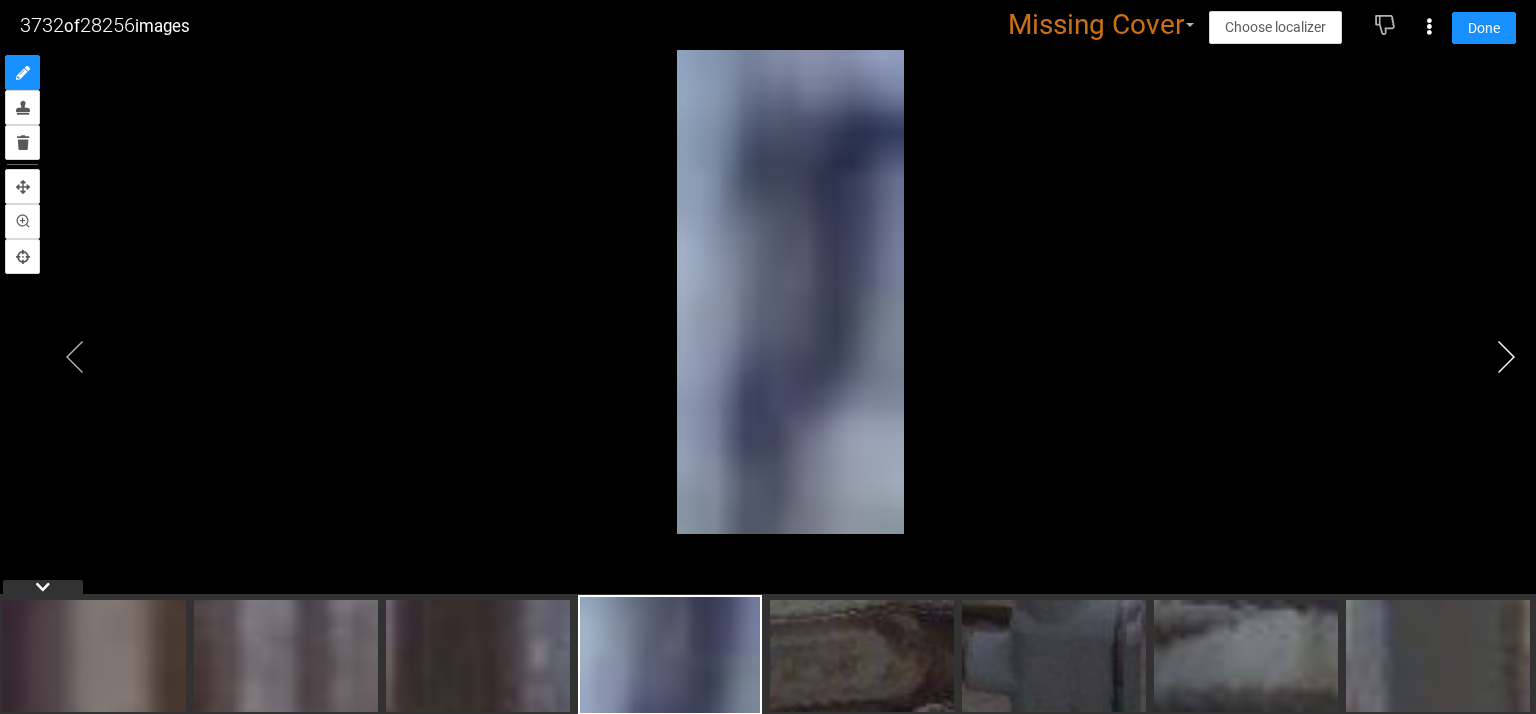 click at bounding box center [1506, 357] 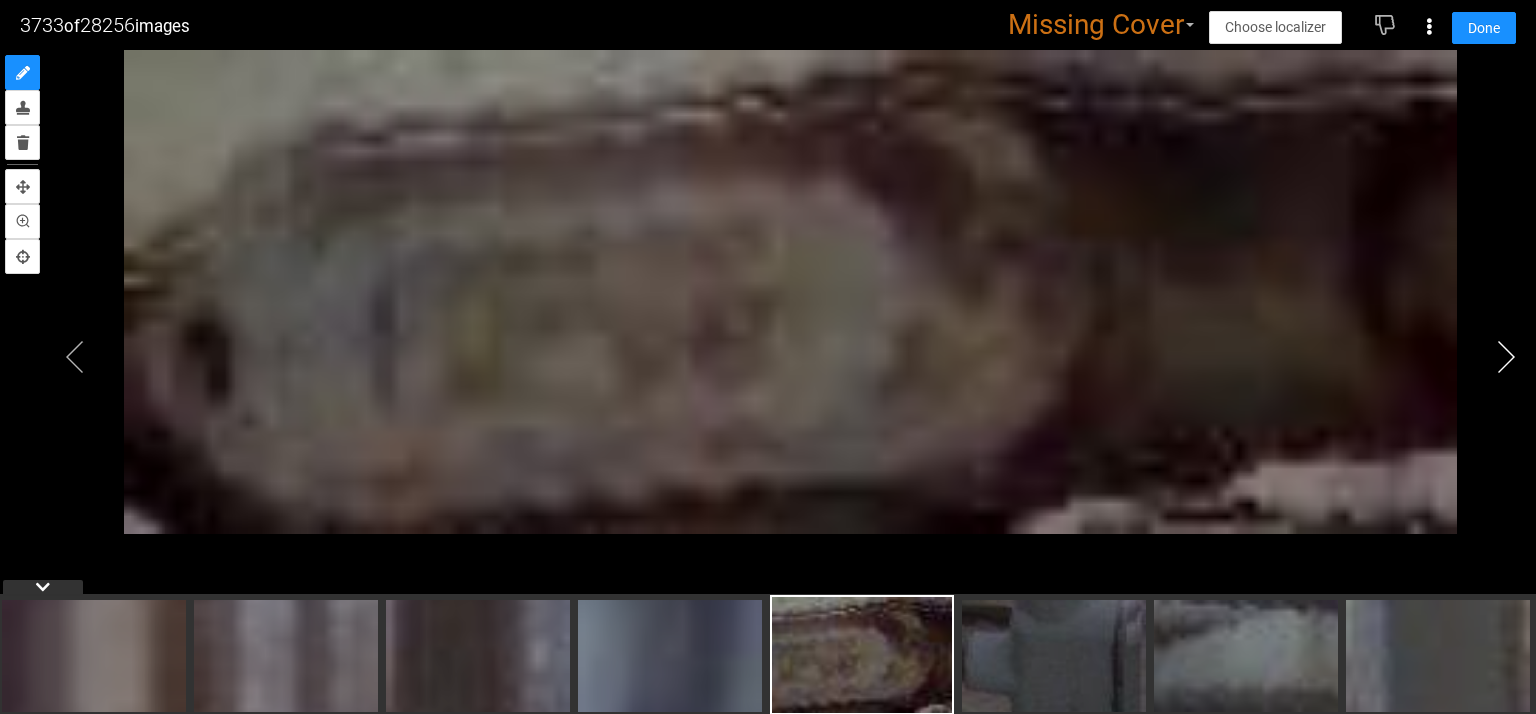 click at bounding box center (1506, 357) 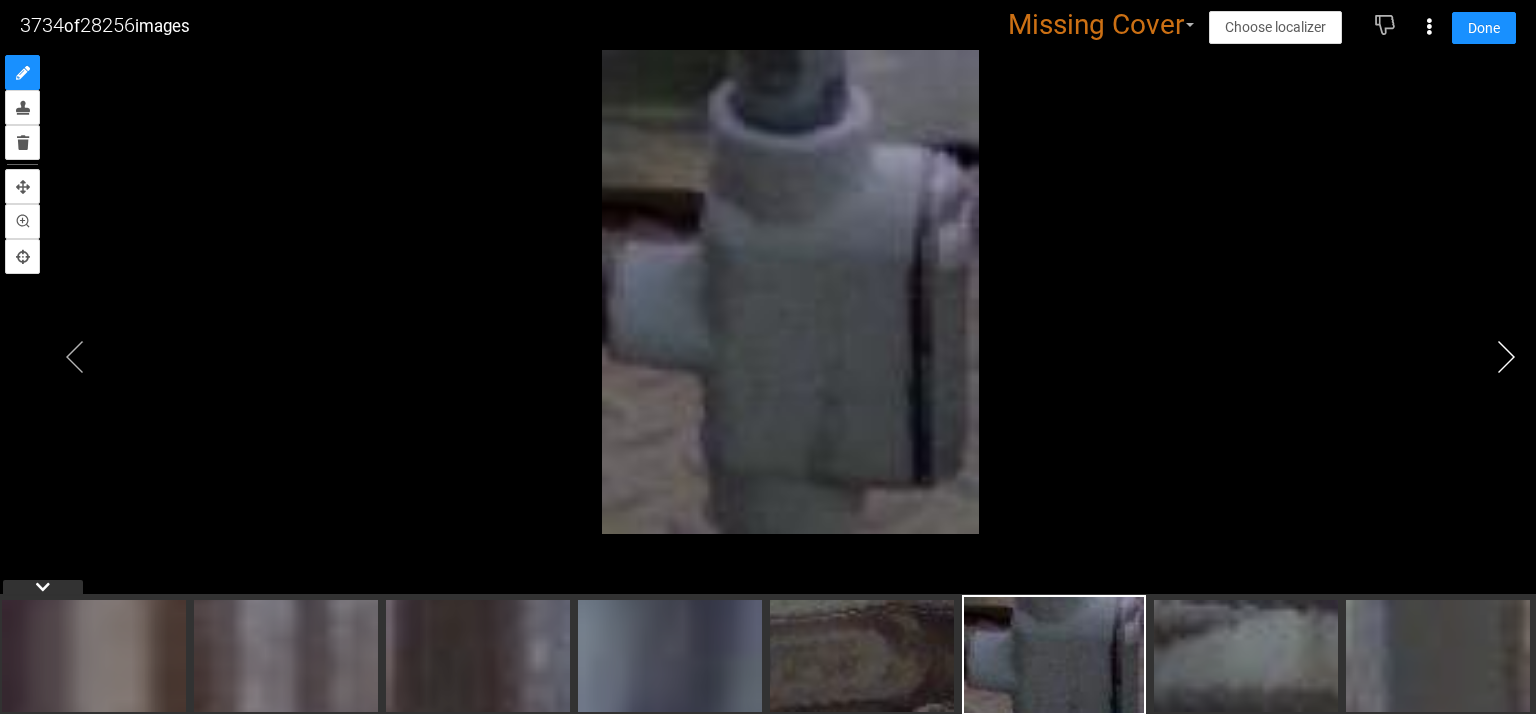 click at bounding box center (1506, 357) 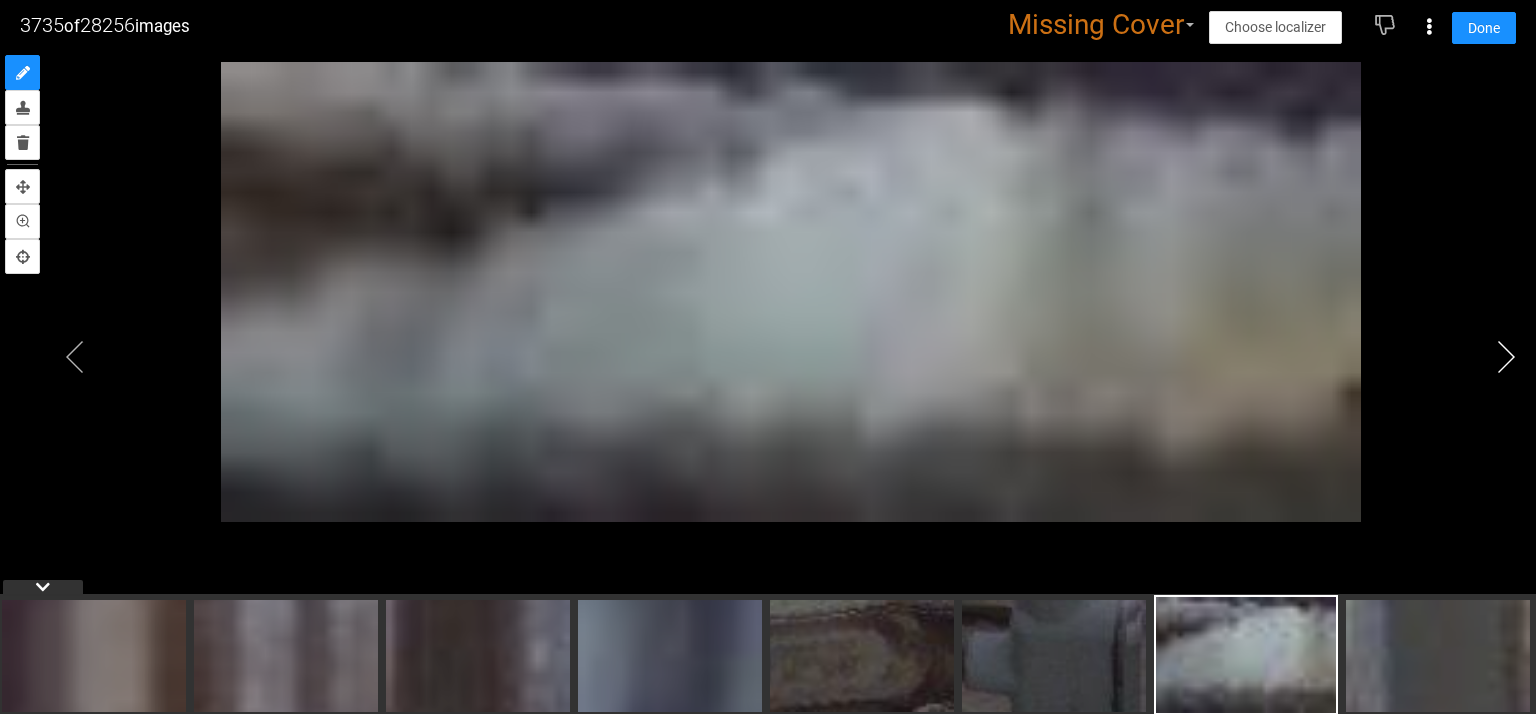 click at bounding box center (1506, 357) 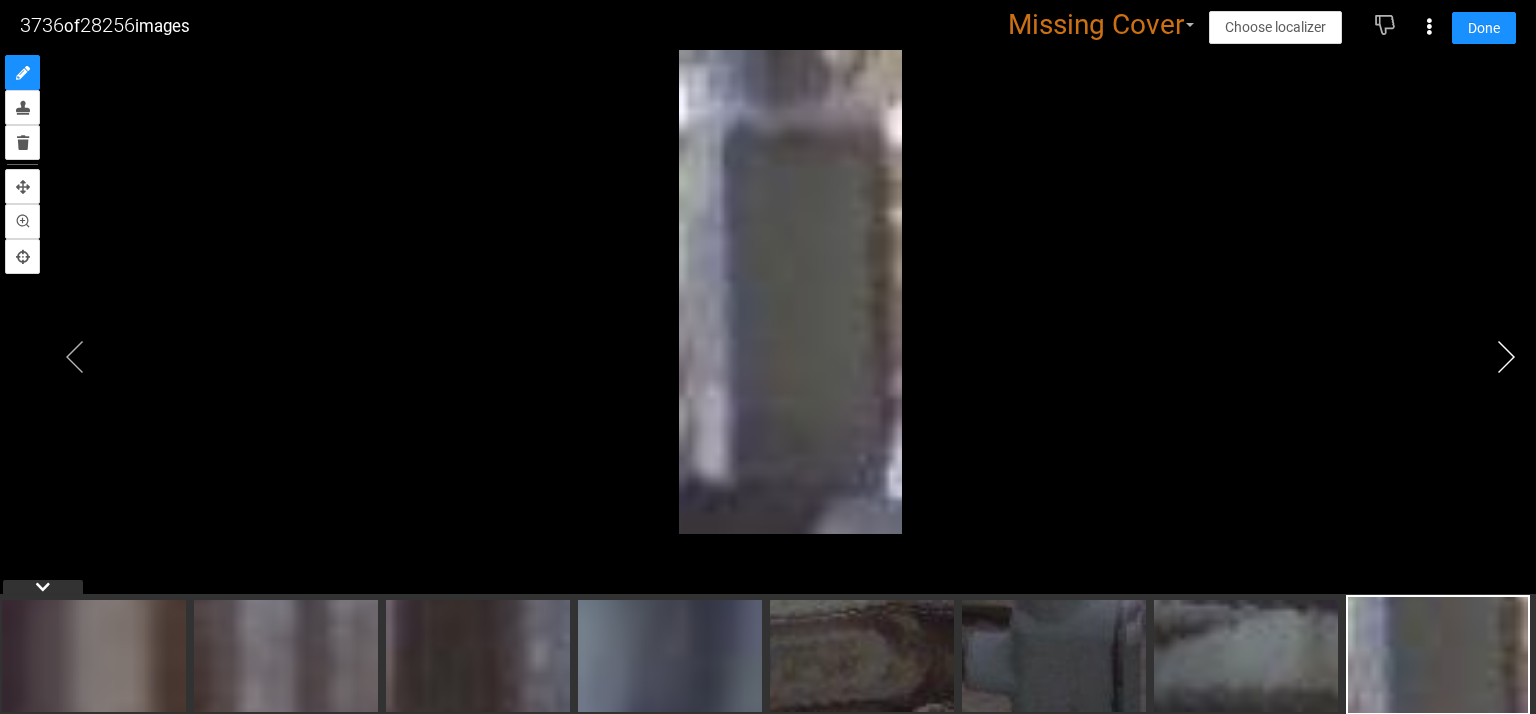 click at bounding box center [1506, 357] 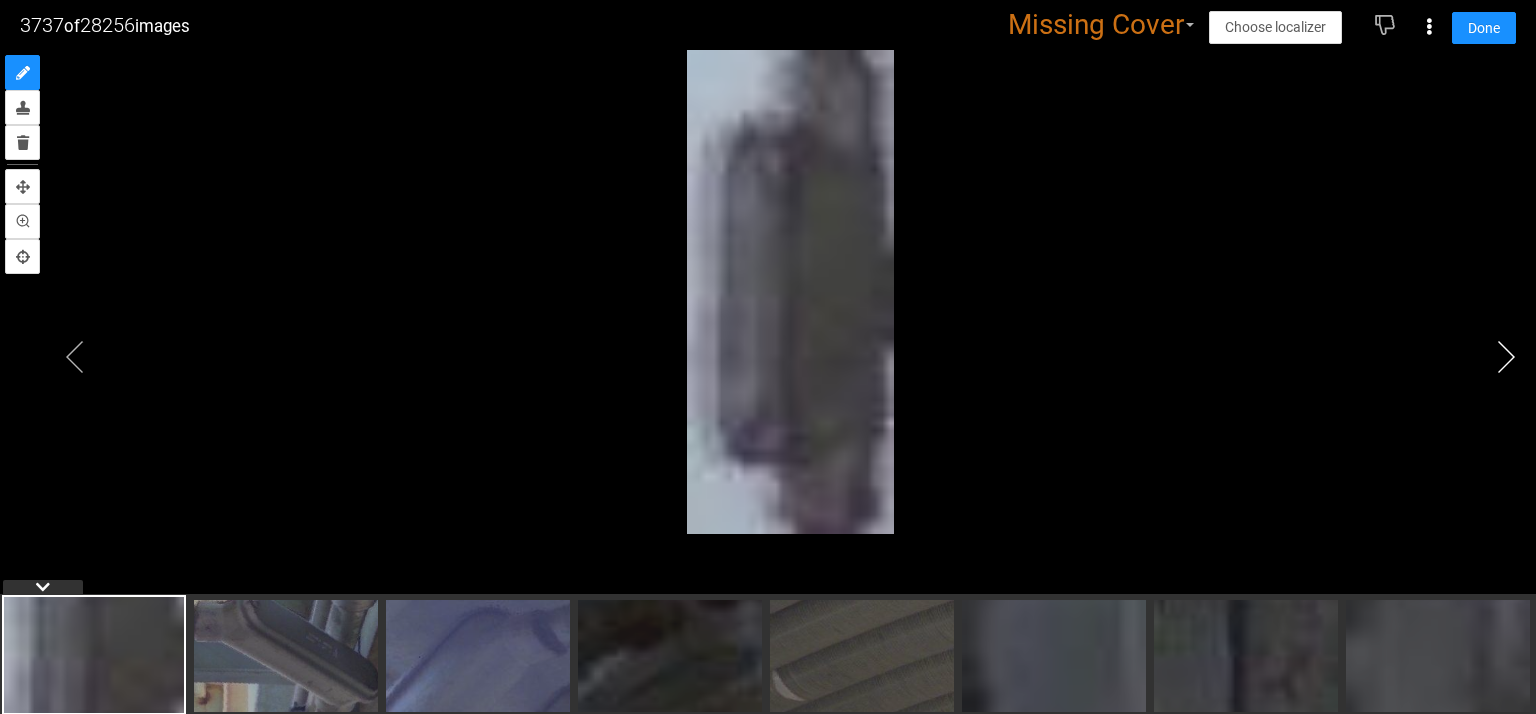 click at bounding box center [1506, 357] 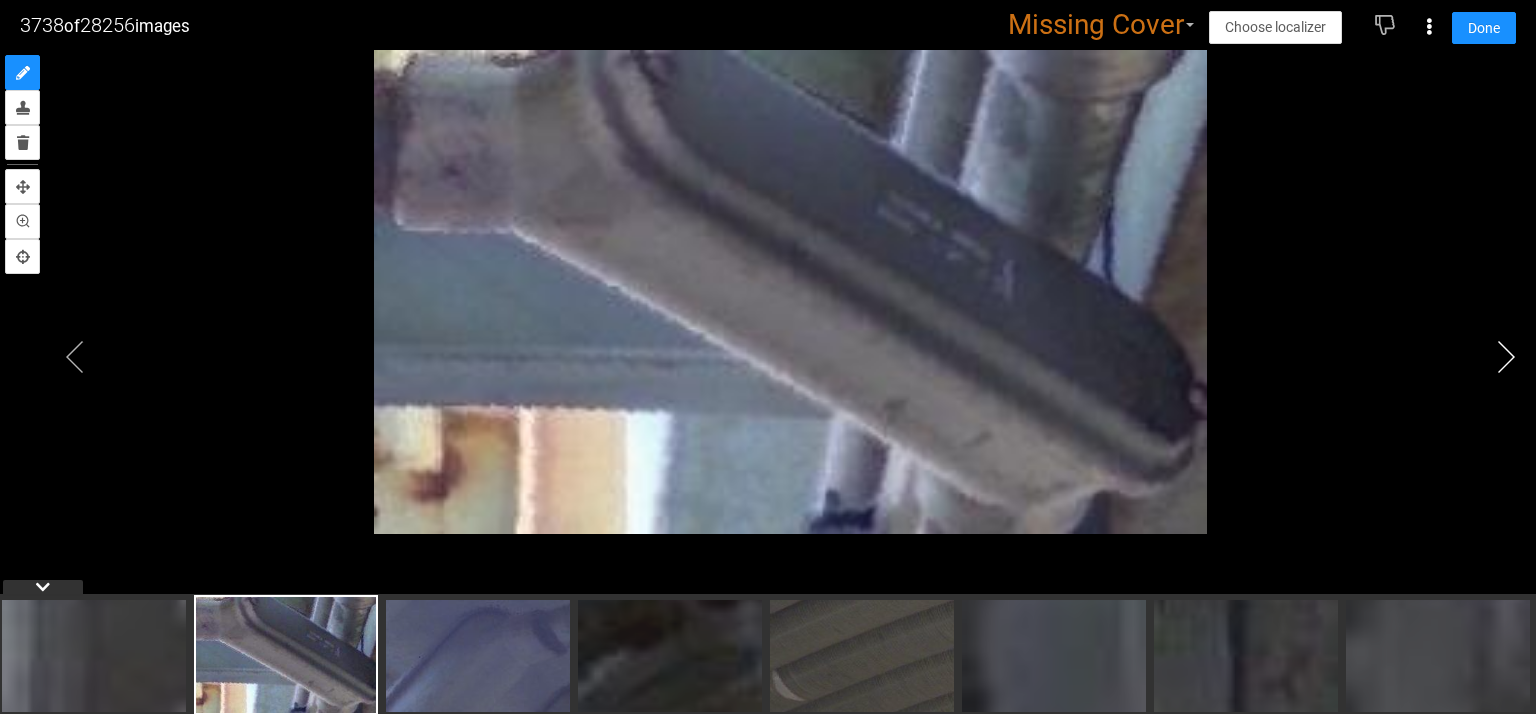 click at bounding box center [1506, 357] 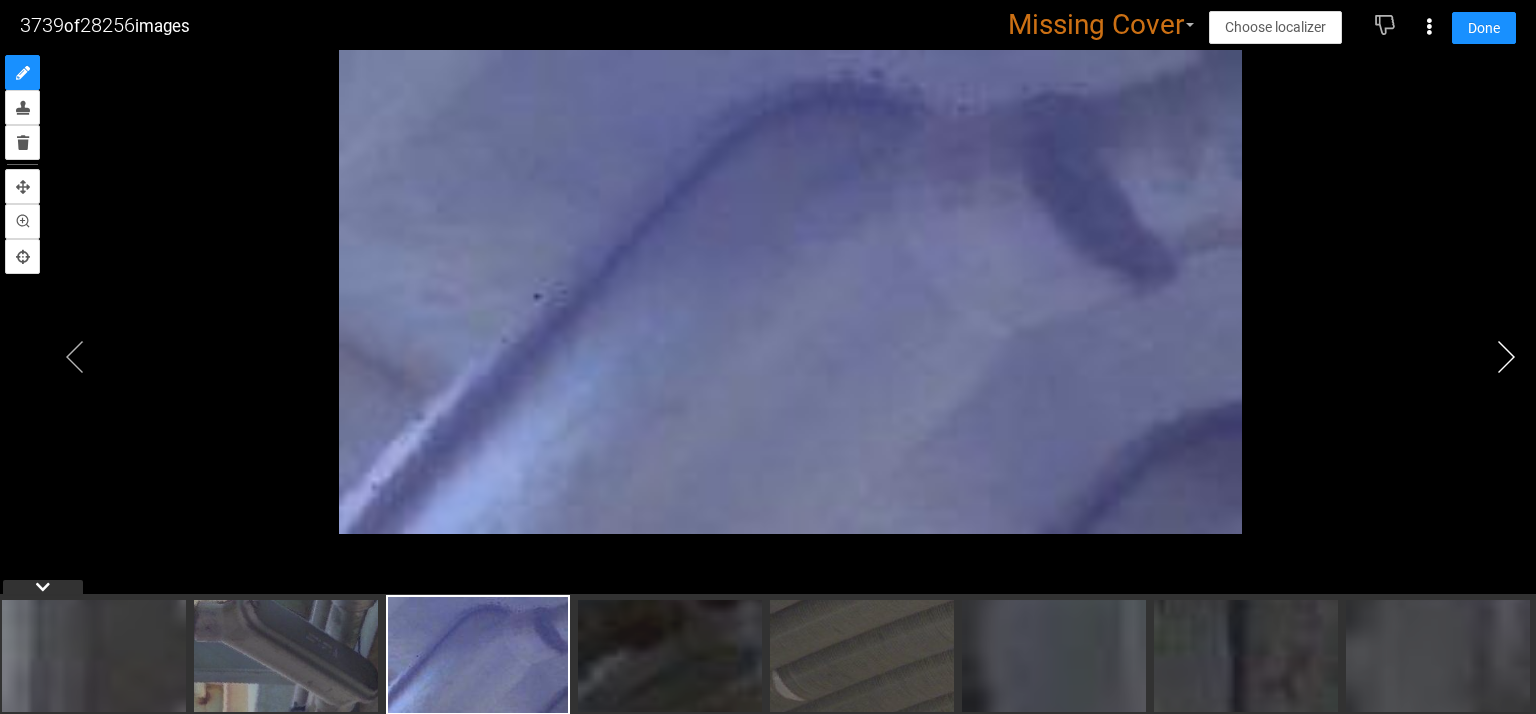 click at bounding box center [1506, 357] 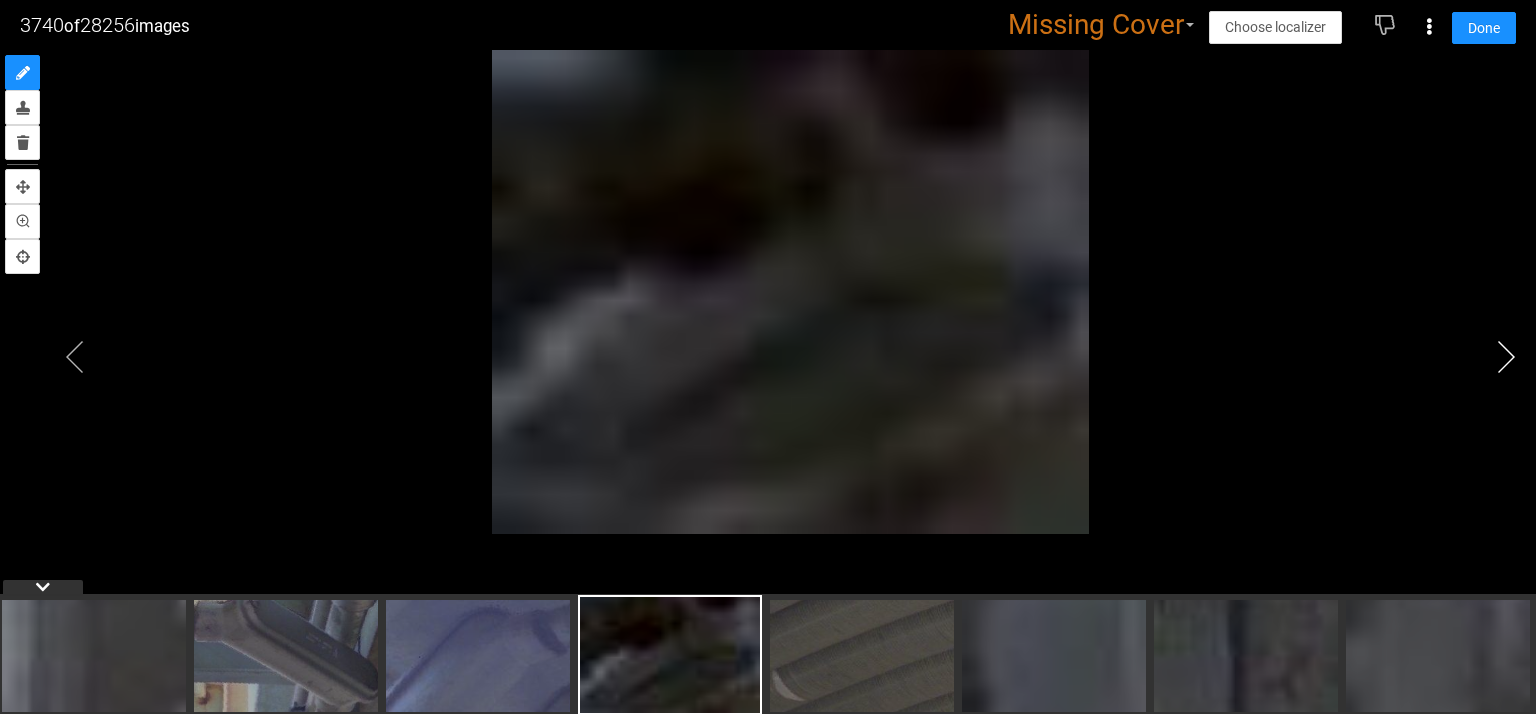 click at bounding box center [1506, 357] 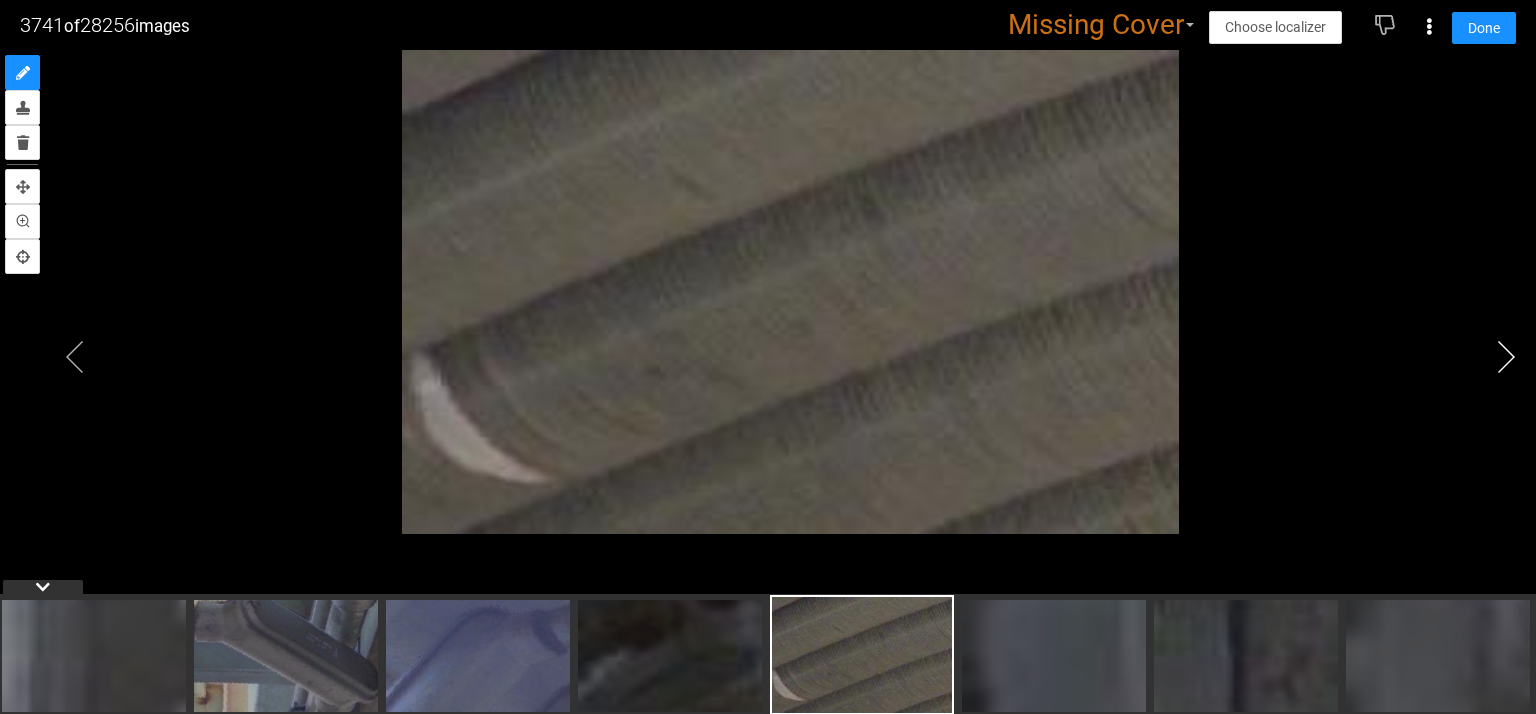 click at bounding box center [1506, 357] 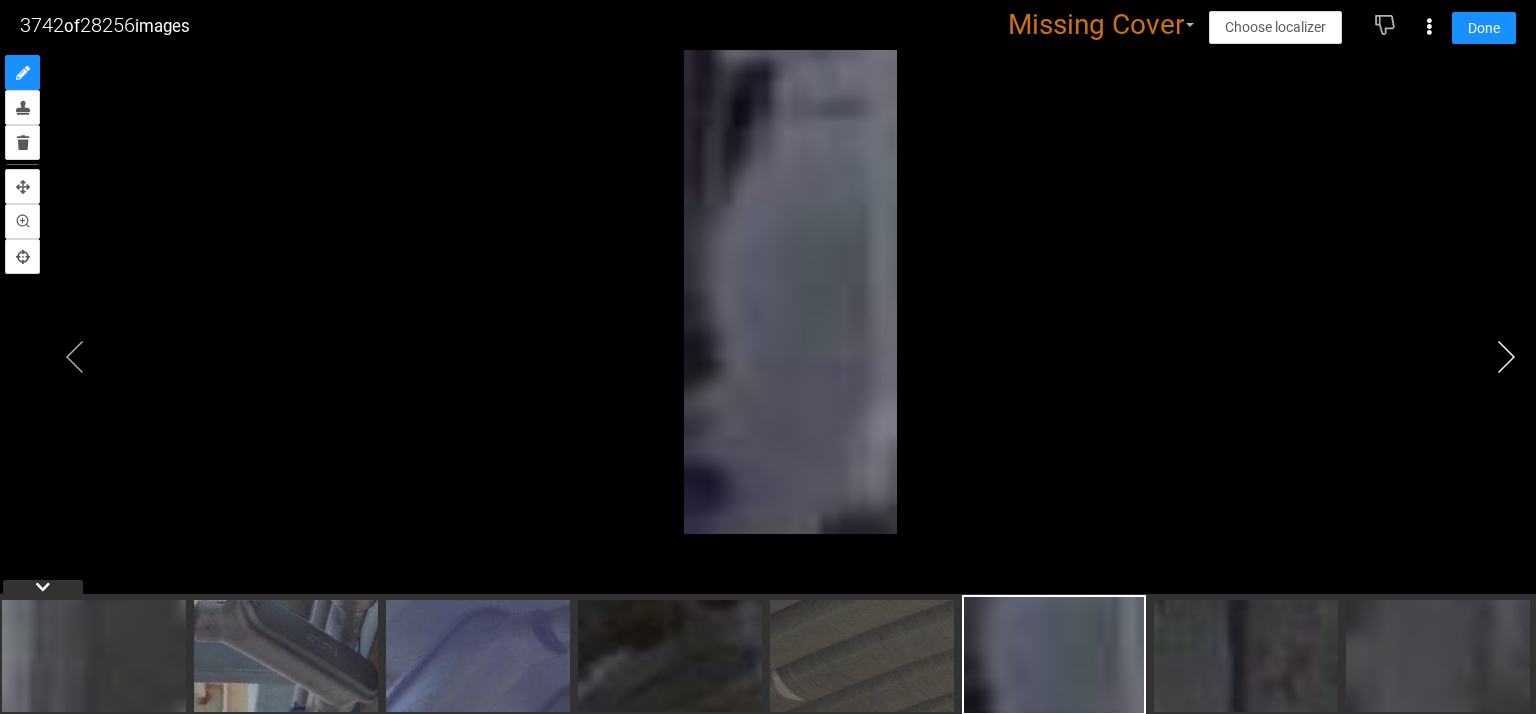 click at bounding box center [1506, 357] 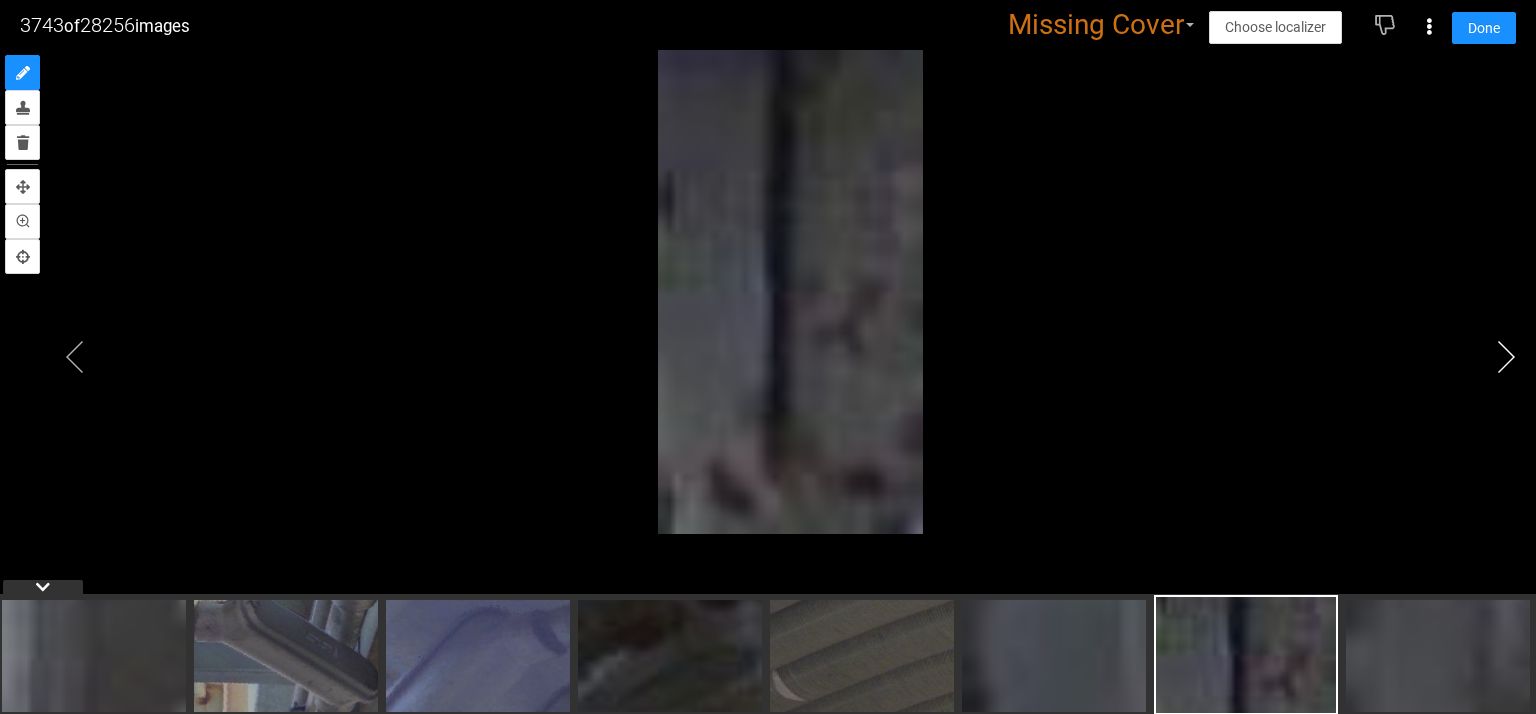 click at bounding box center (1506, 357) 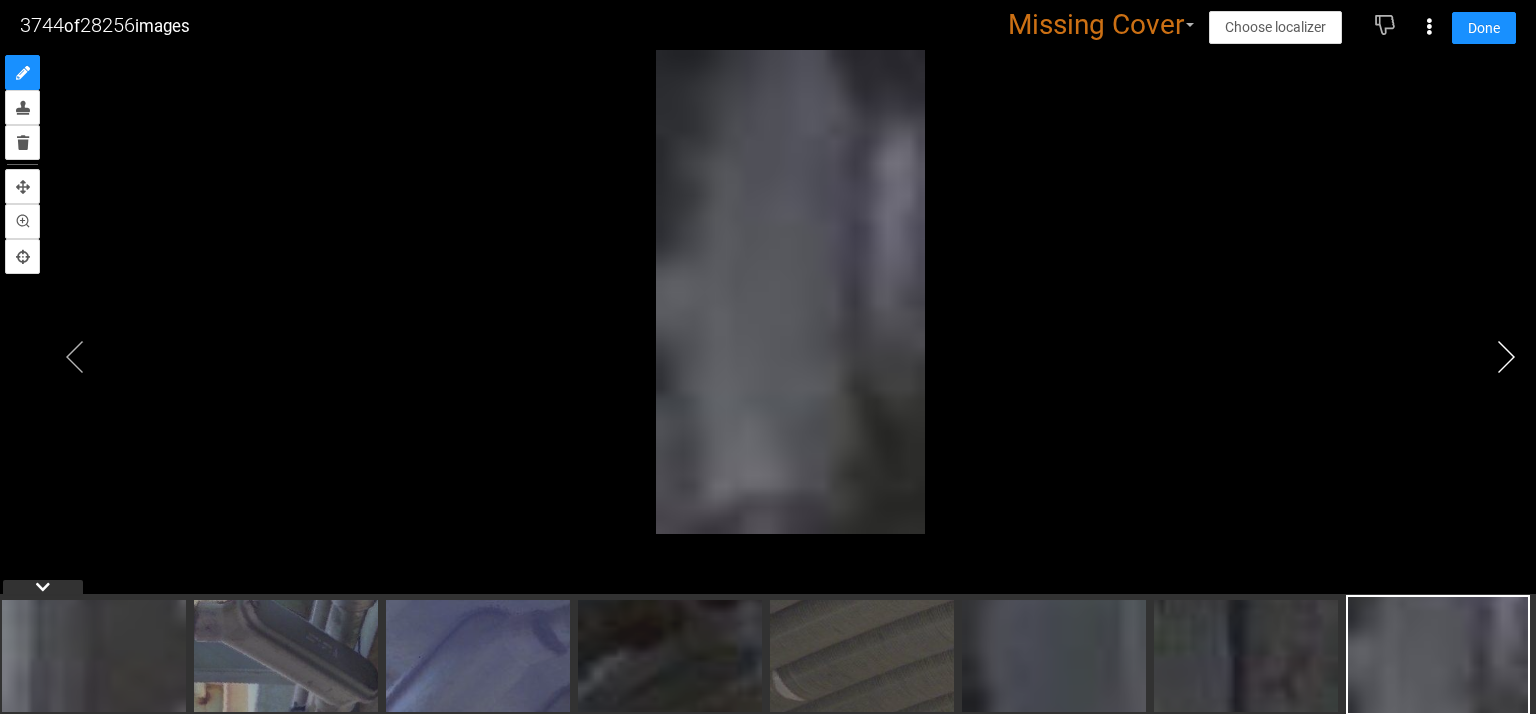 click at bounding box center (1506, 357) 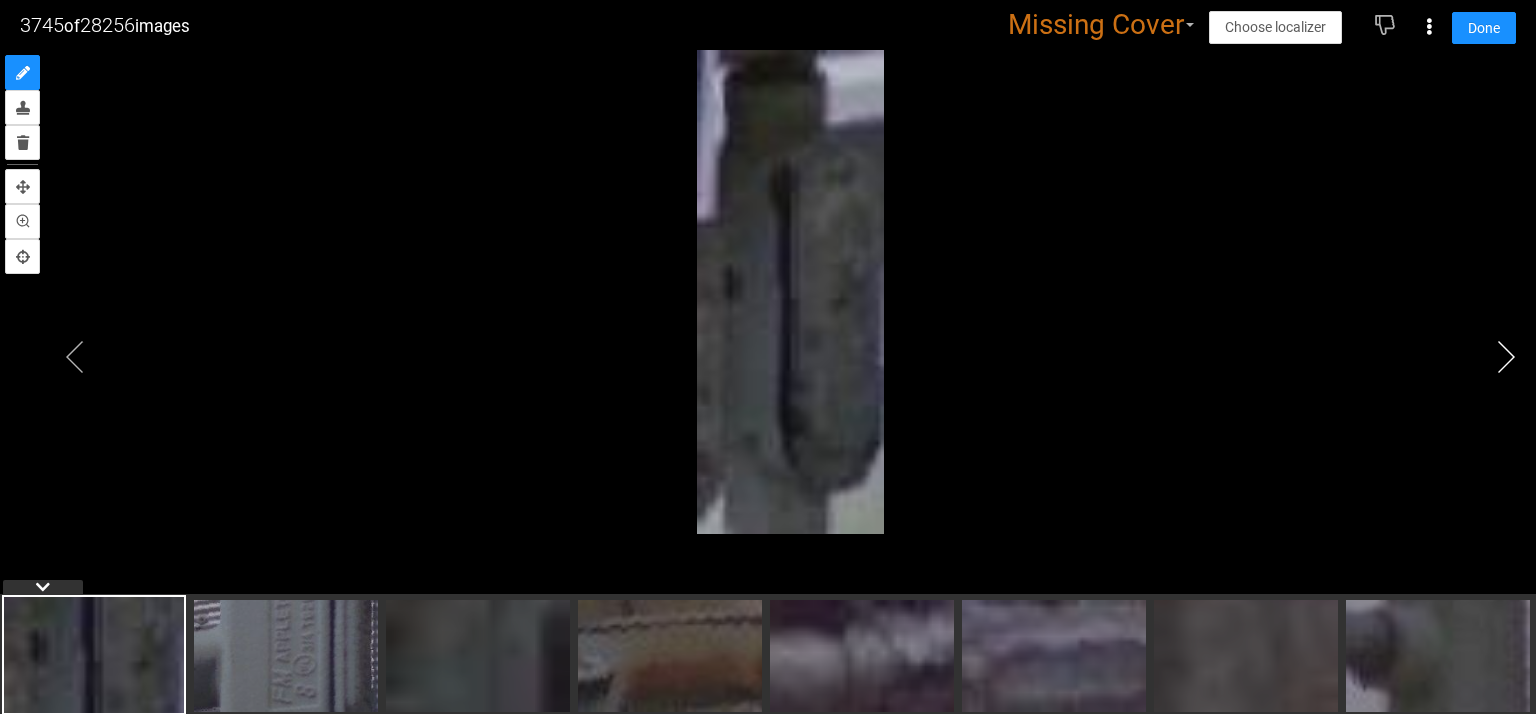 click at bounding box center (1506, 357) 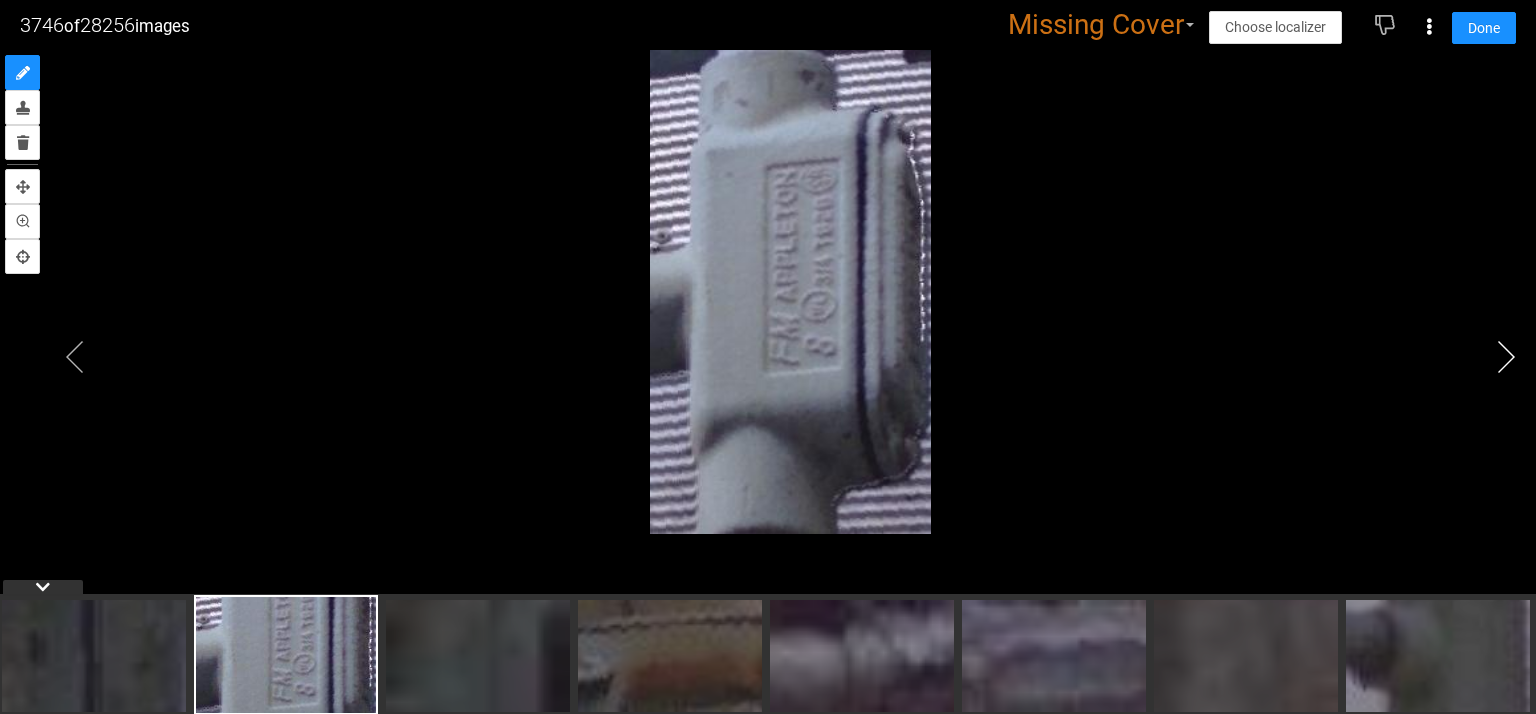 click at bounding box center (1506, 357) 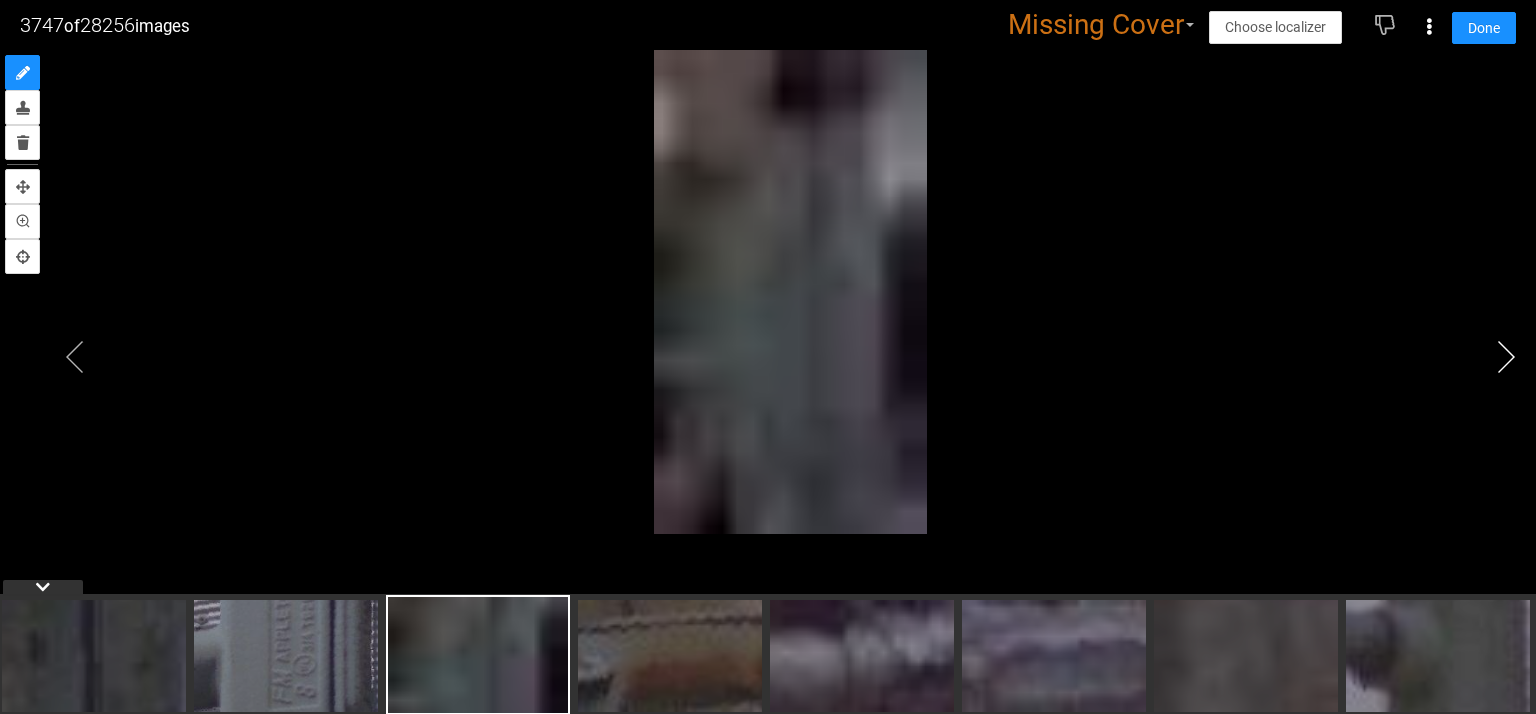 click at bounding box center (1506, 357) 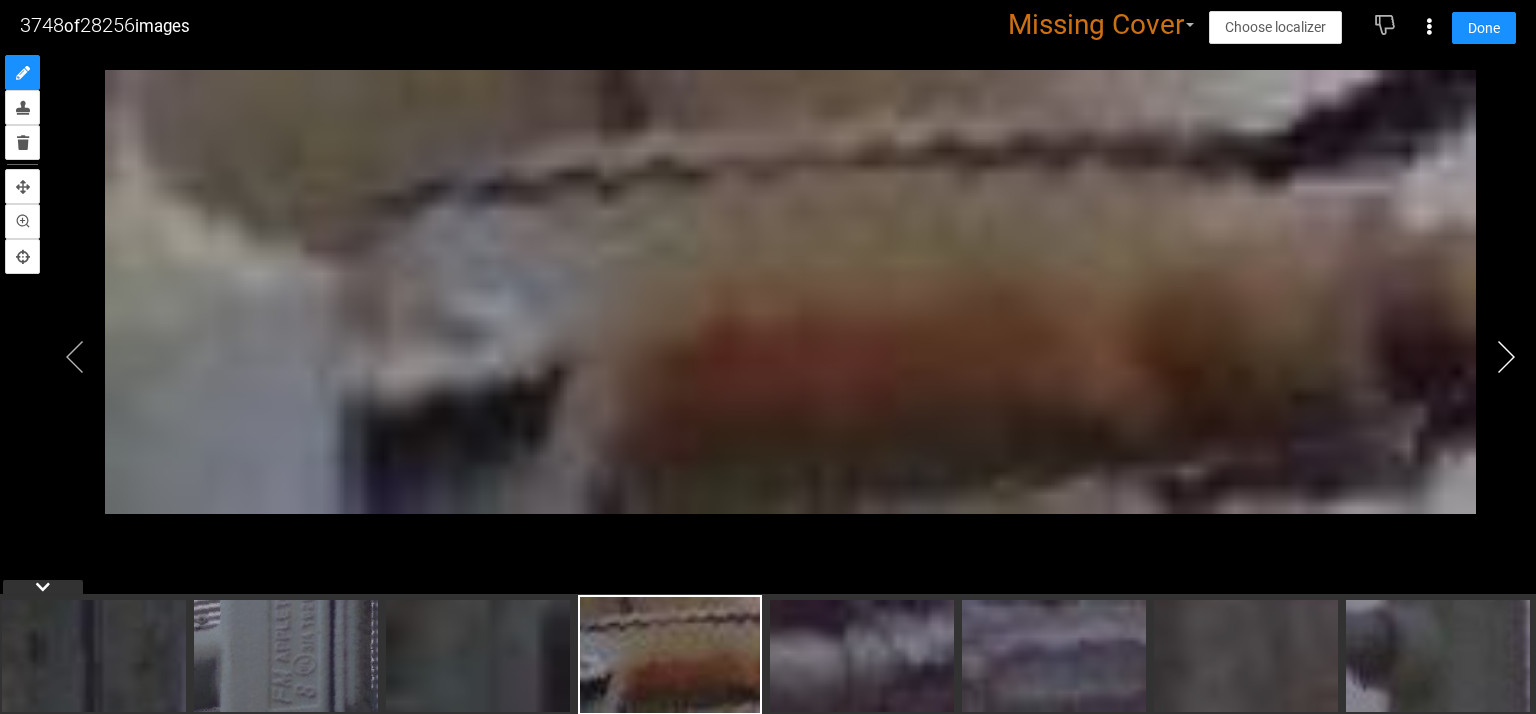click at bounding box center (1506, 357) 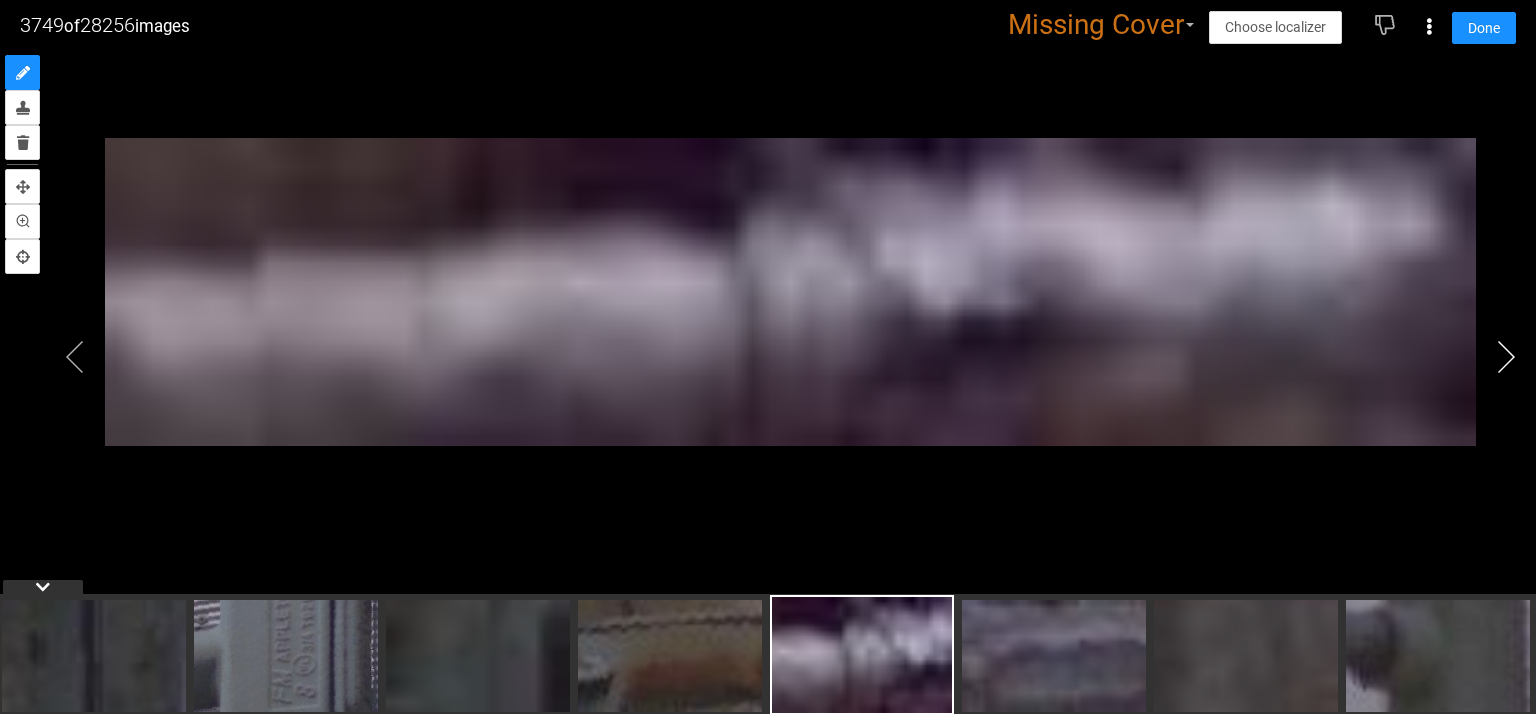 click at bounding box center [1506, 357] 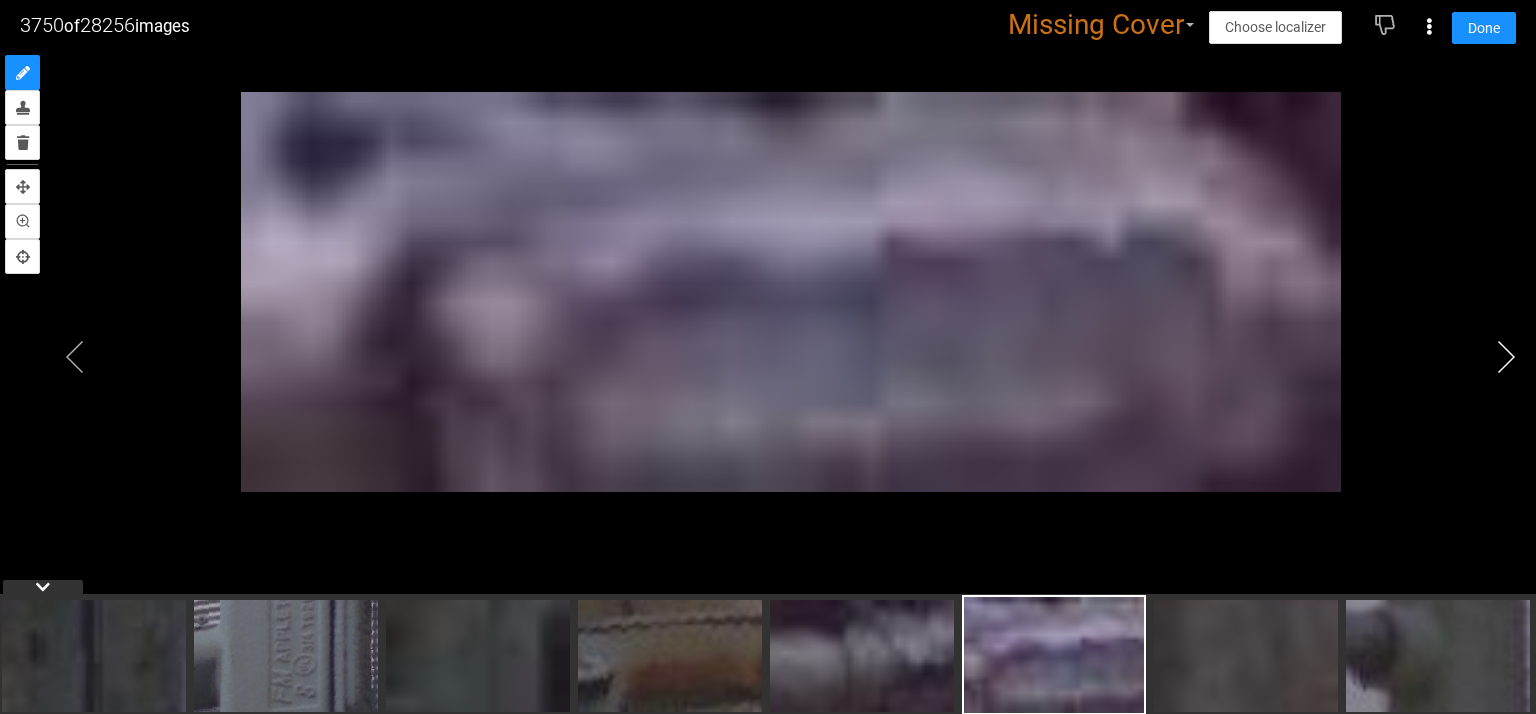 click at bounding box center (1506, 357) 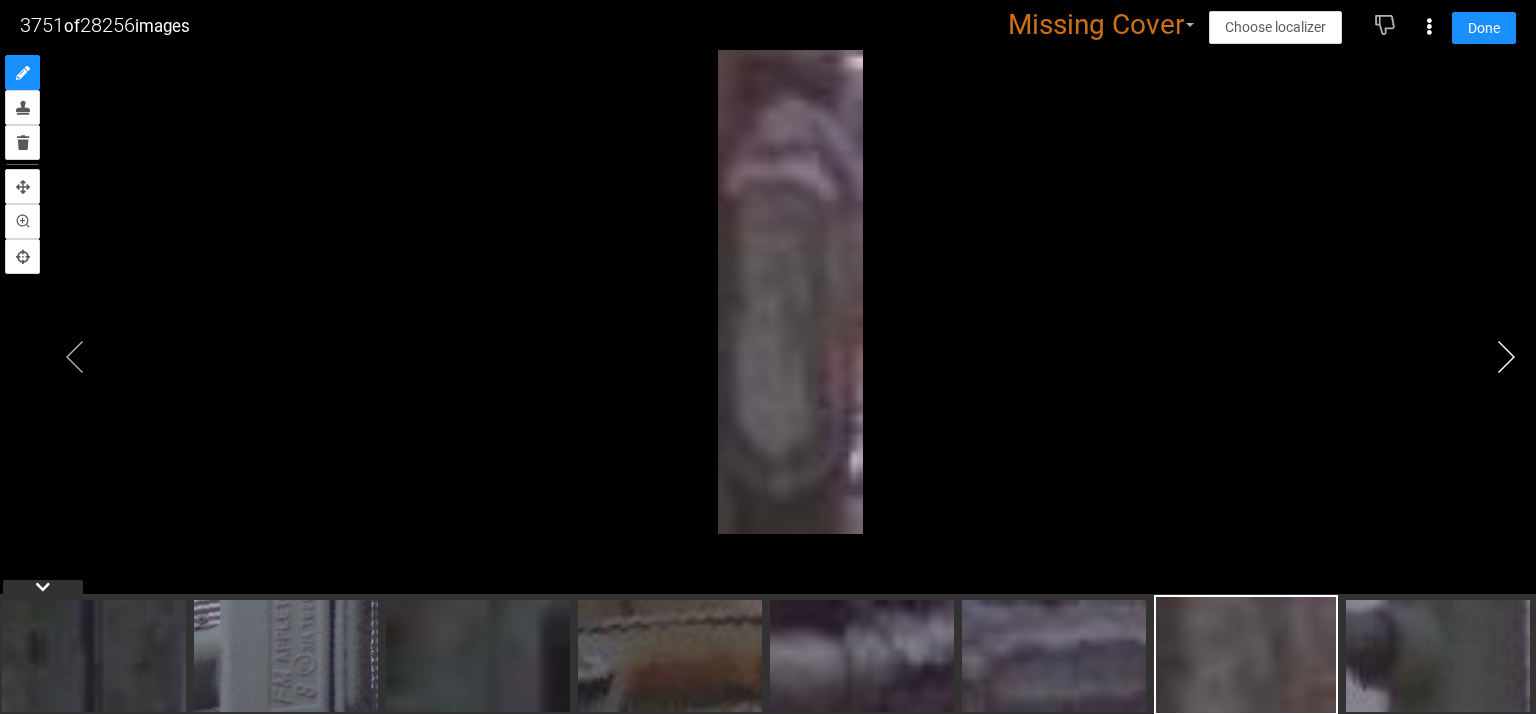 click at bounding box center (1506, 357) 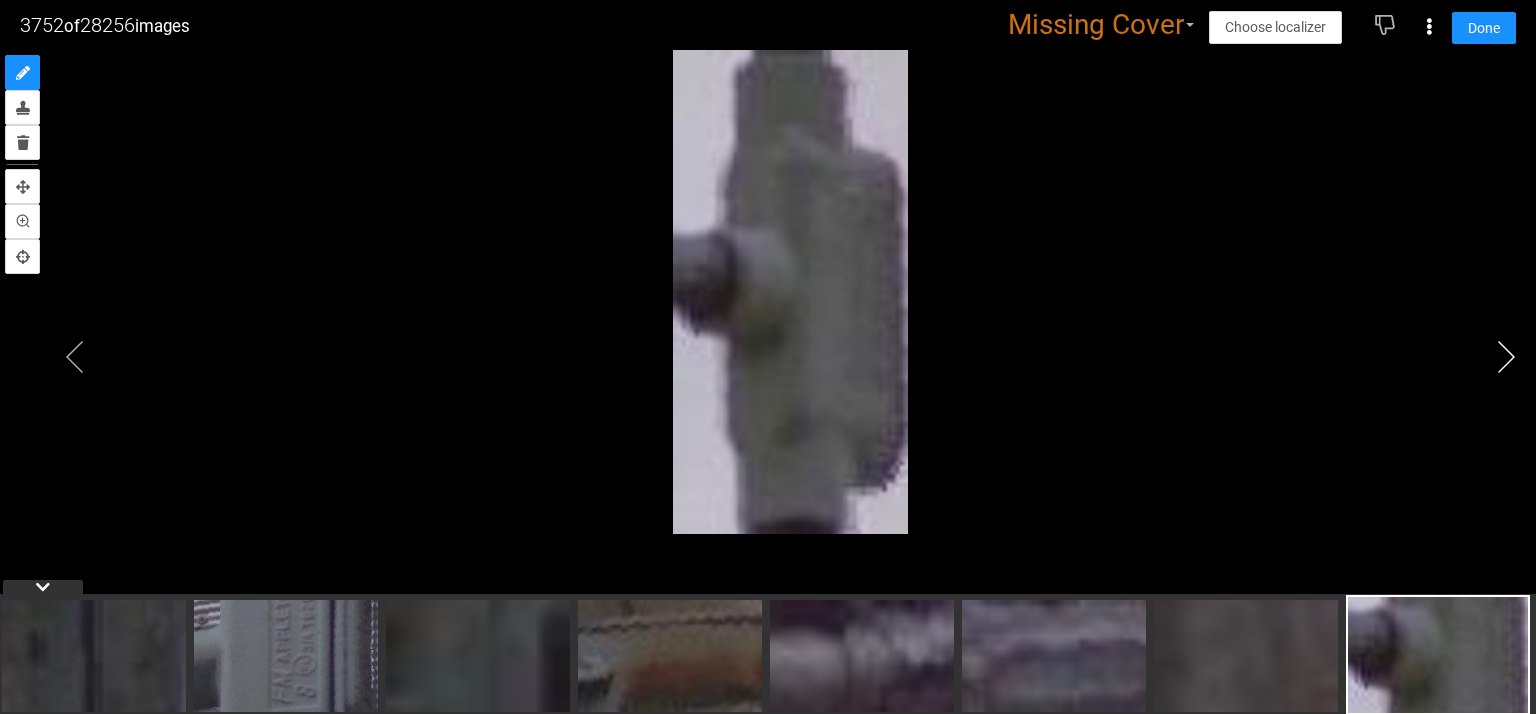click at bounding box center (1506, 357) 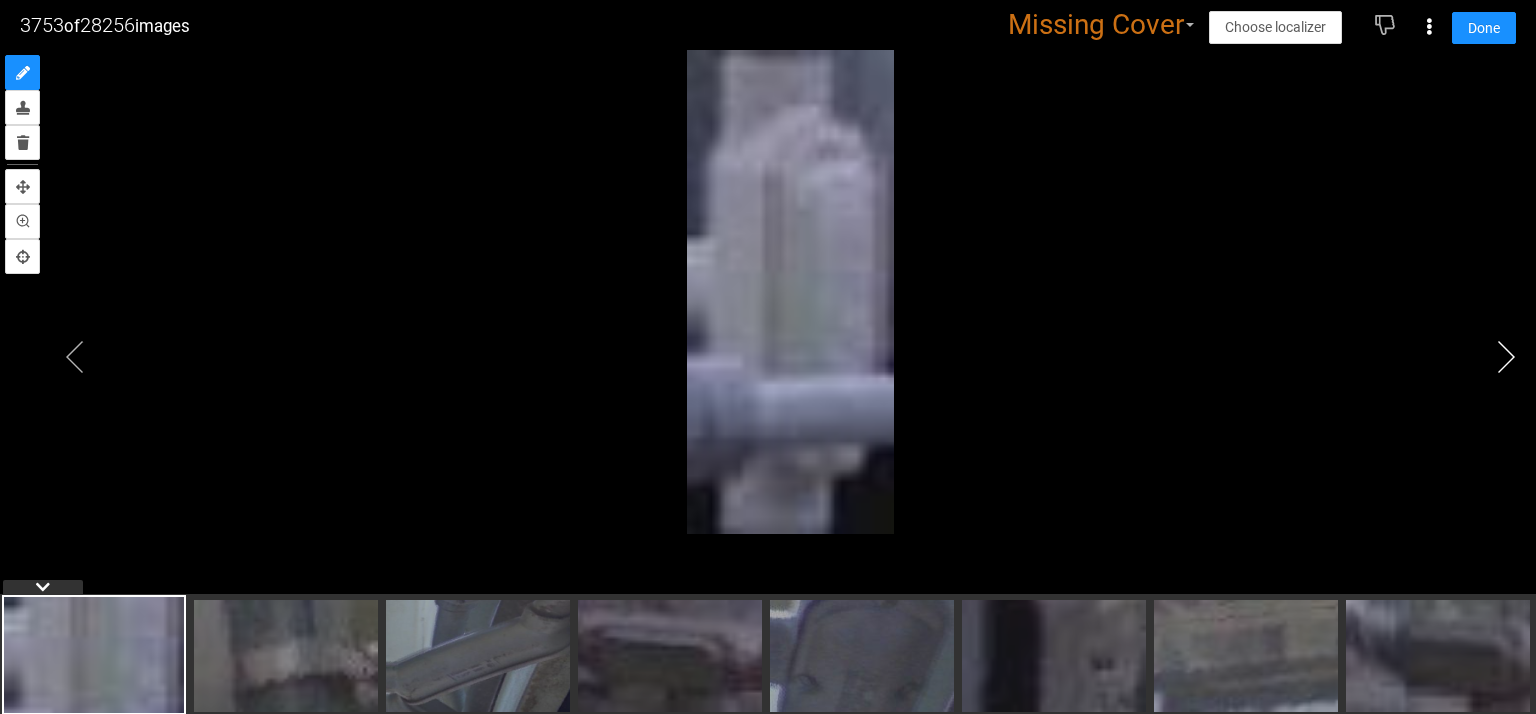 click at bounding box center (1506, 357) 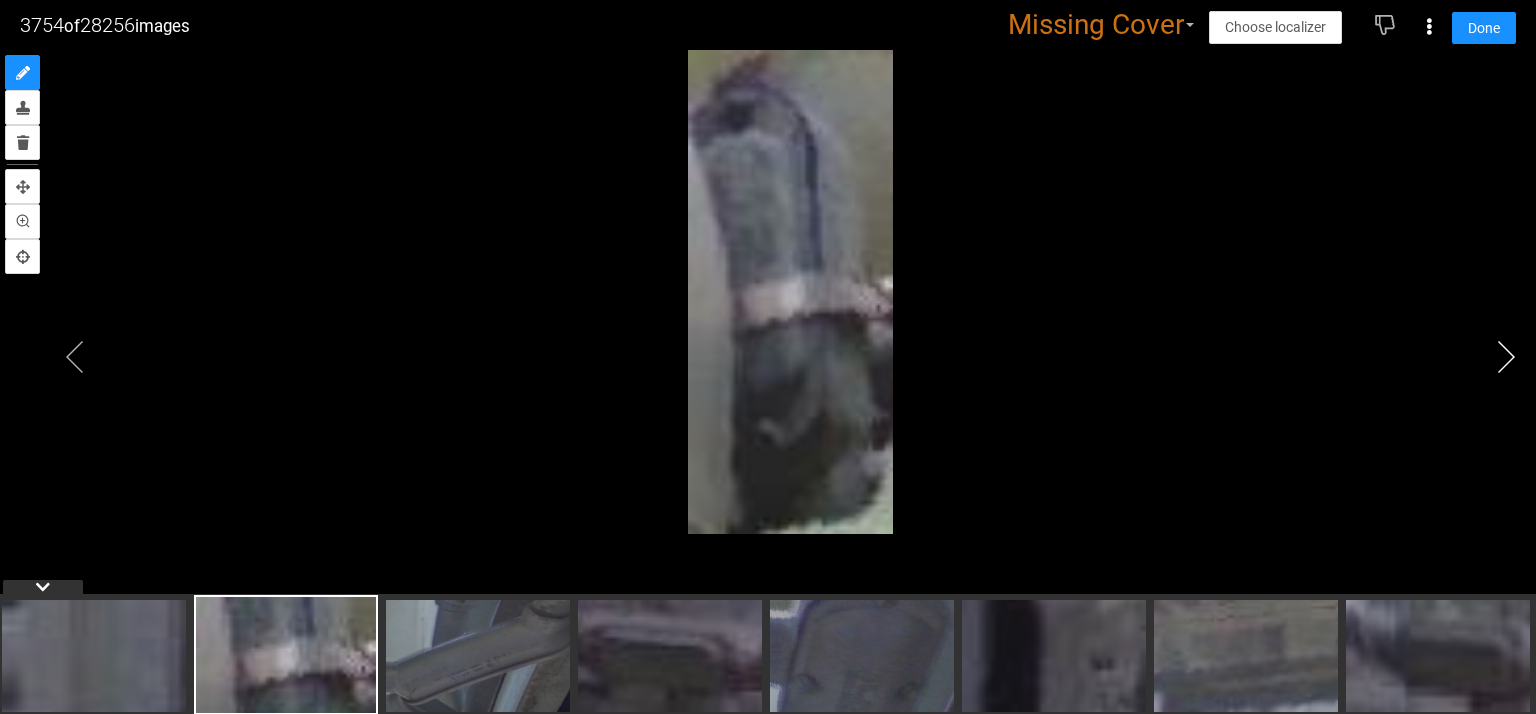 click at bounding box center [1506, 357] 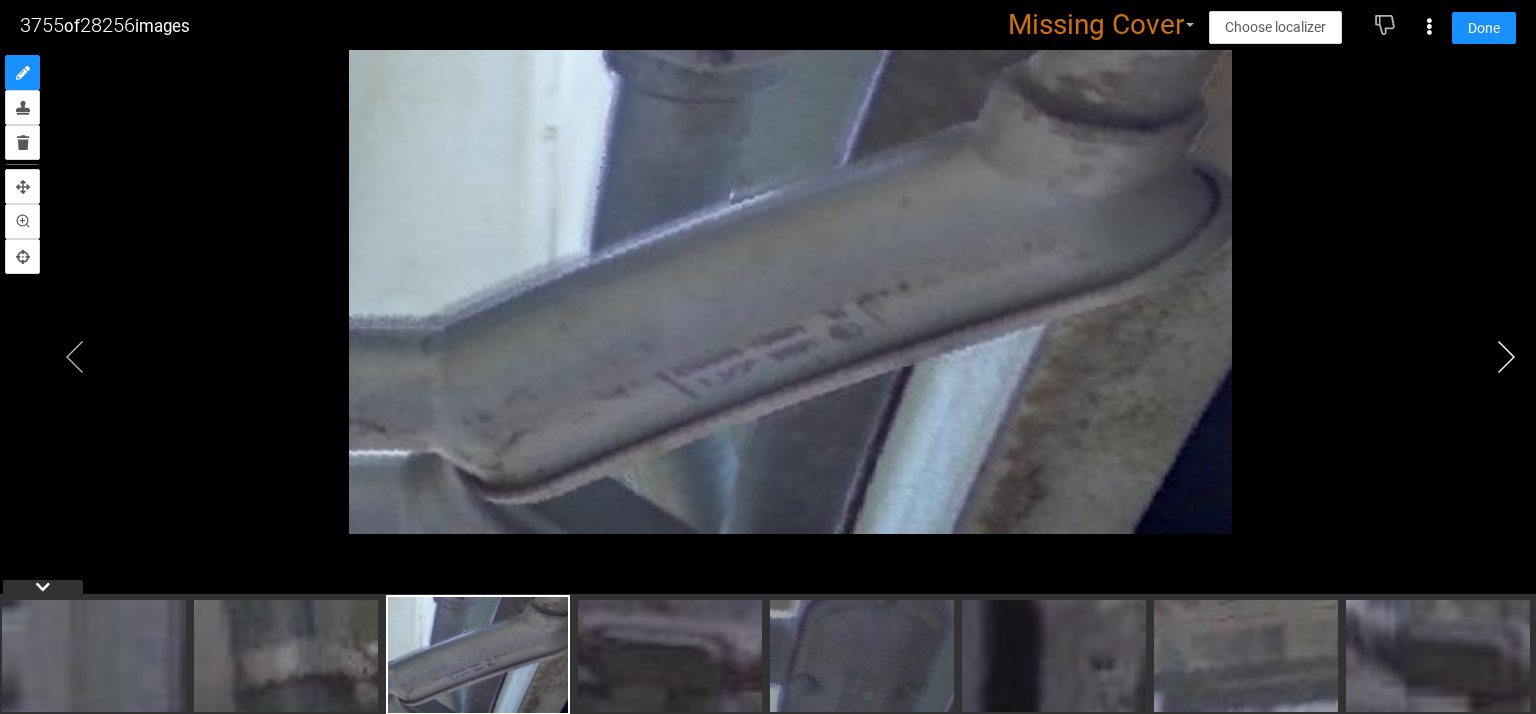 click at bounding box center (1506, 357) 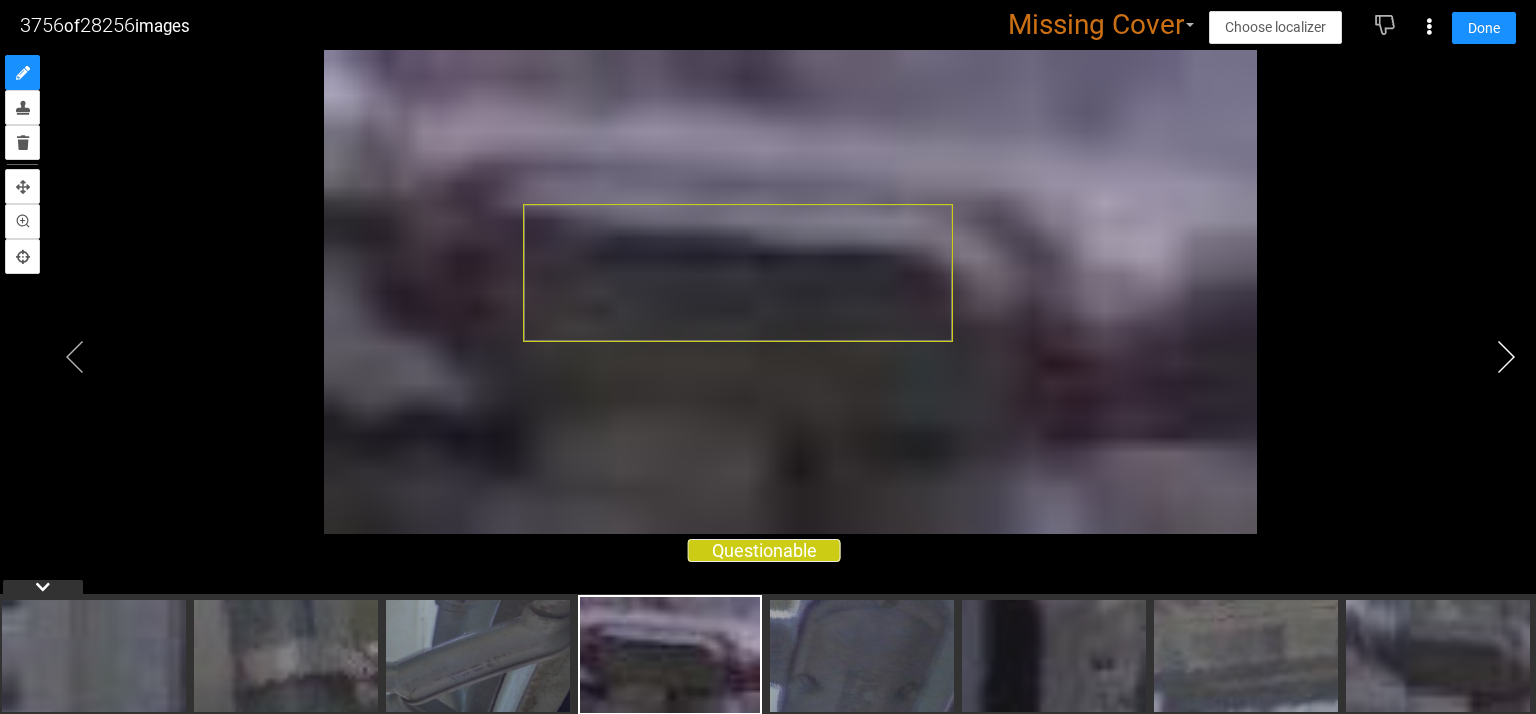 click at bounding box center (1506, 357) 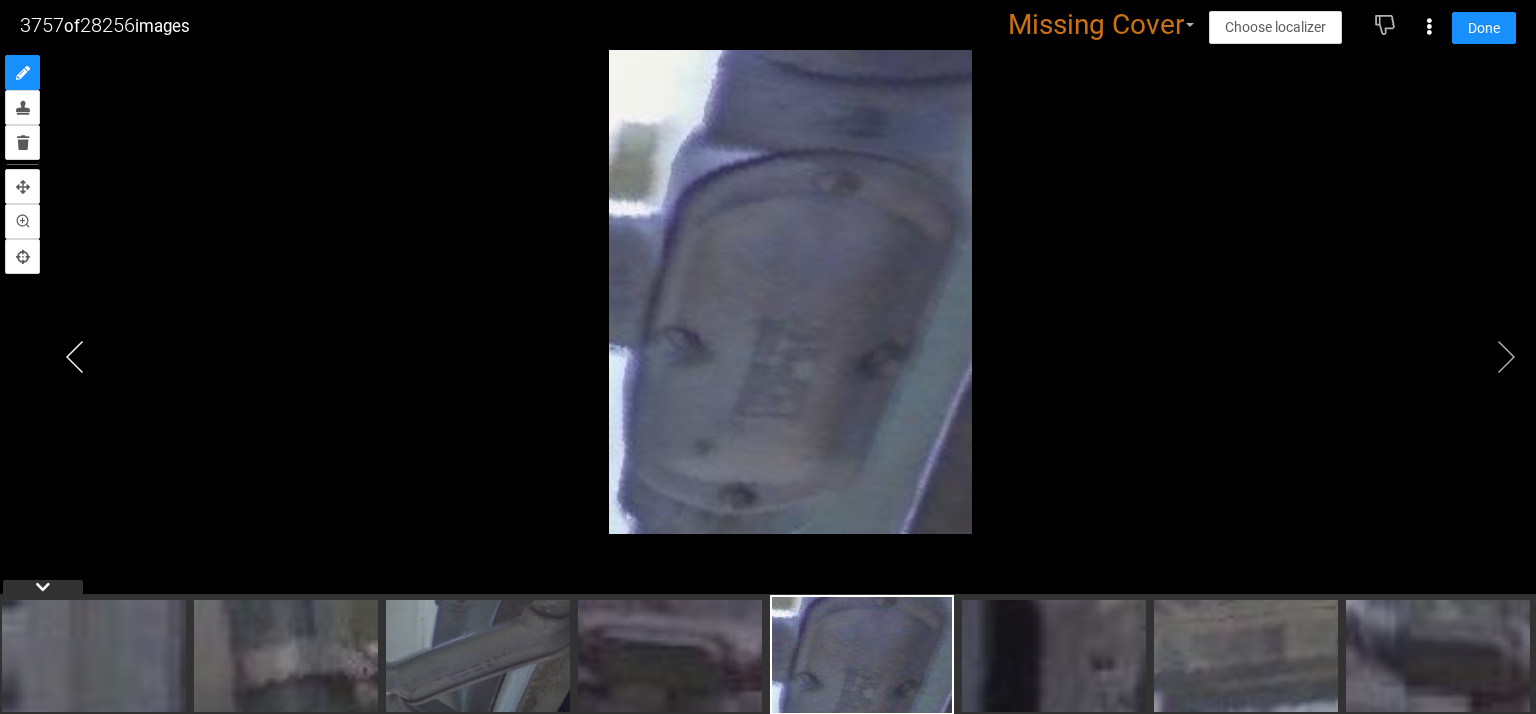 click at bounding box center [75, 357] 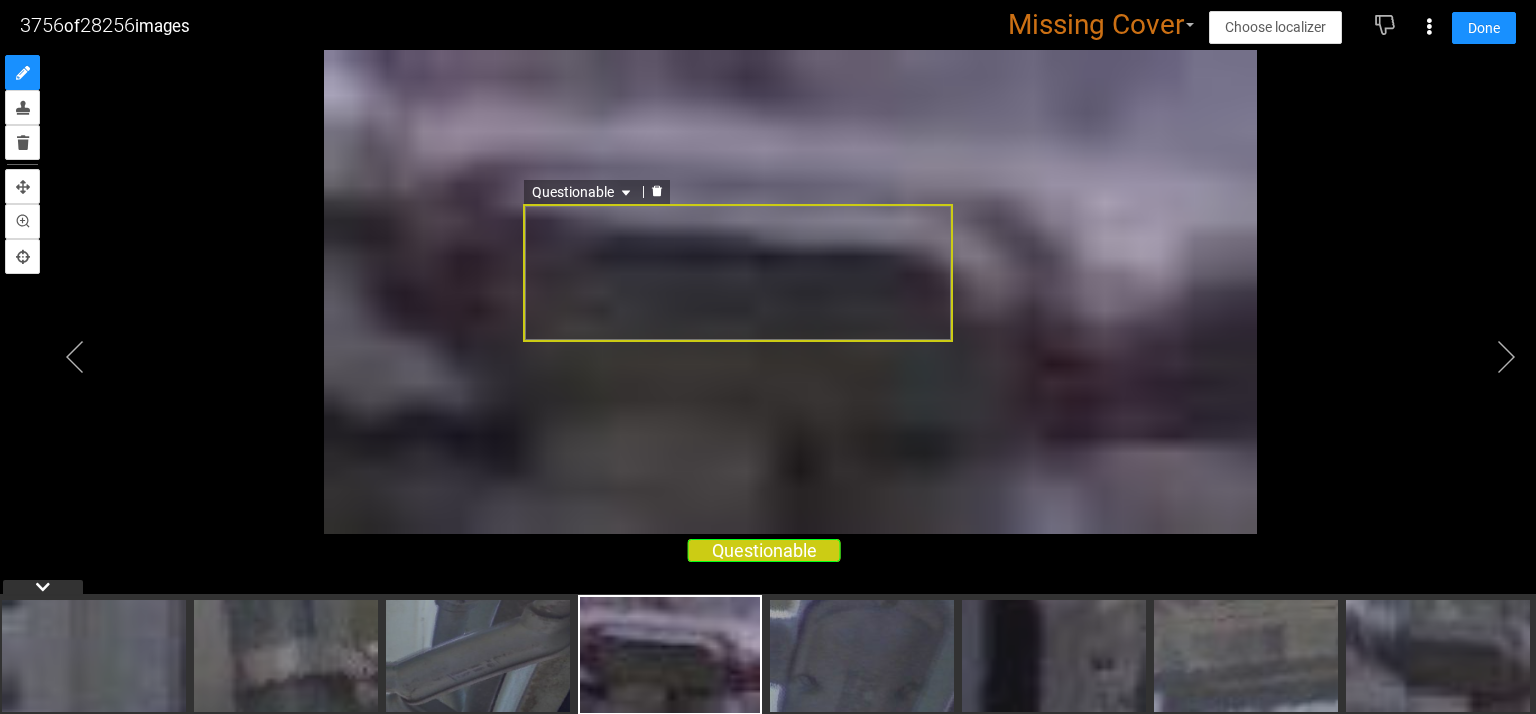 drag, startPoint x: 648, startPoint y: 189, endPoint x: 654, endPoint y: 213, distance: 24.738634 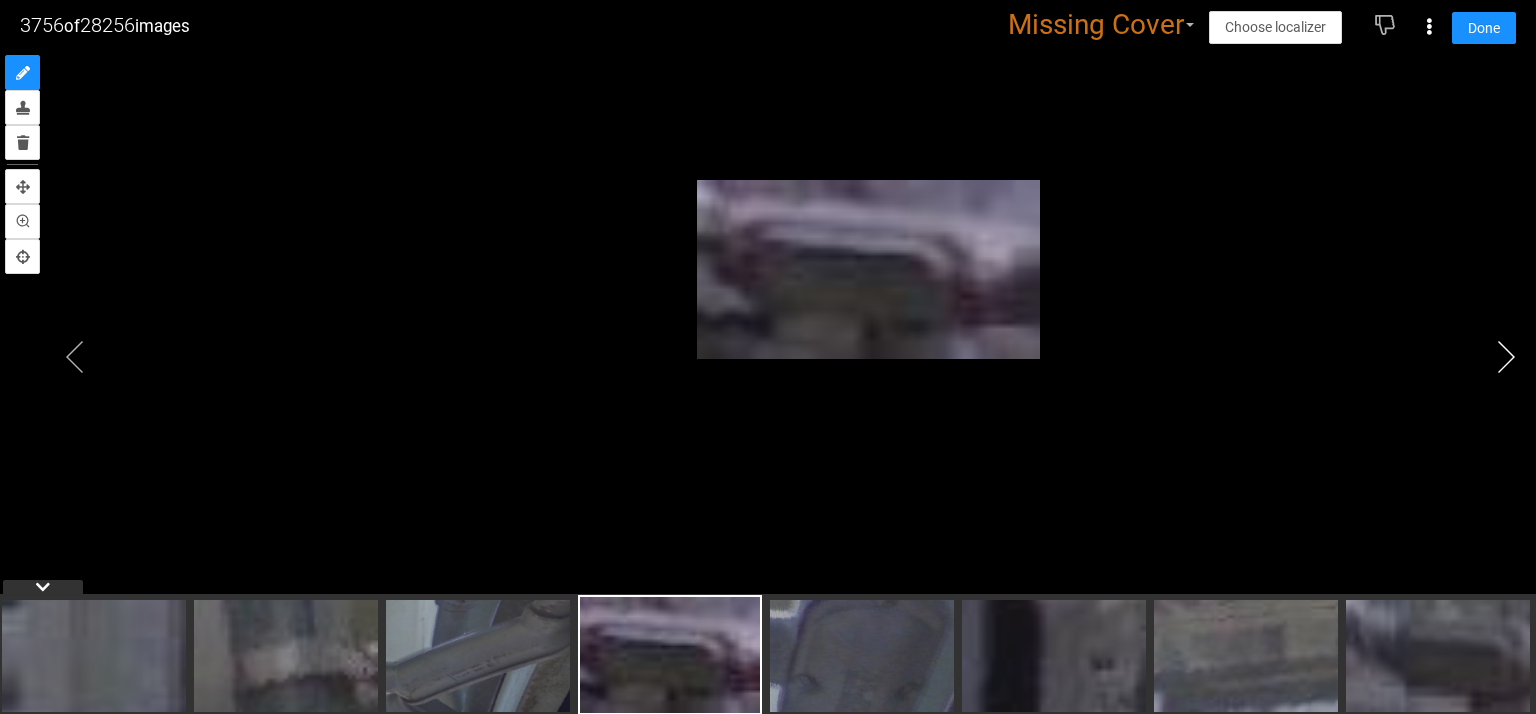 click at bounding box center (1506, 357) 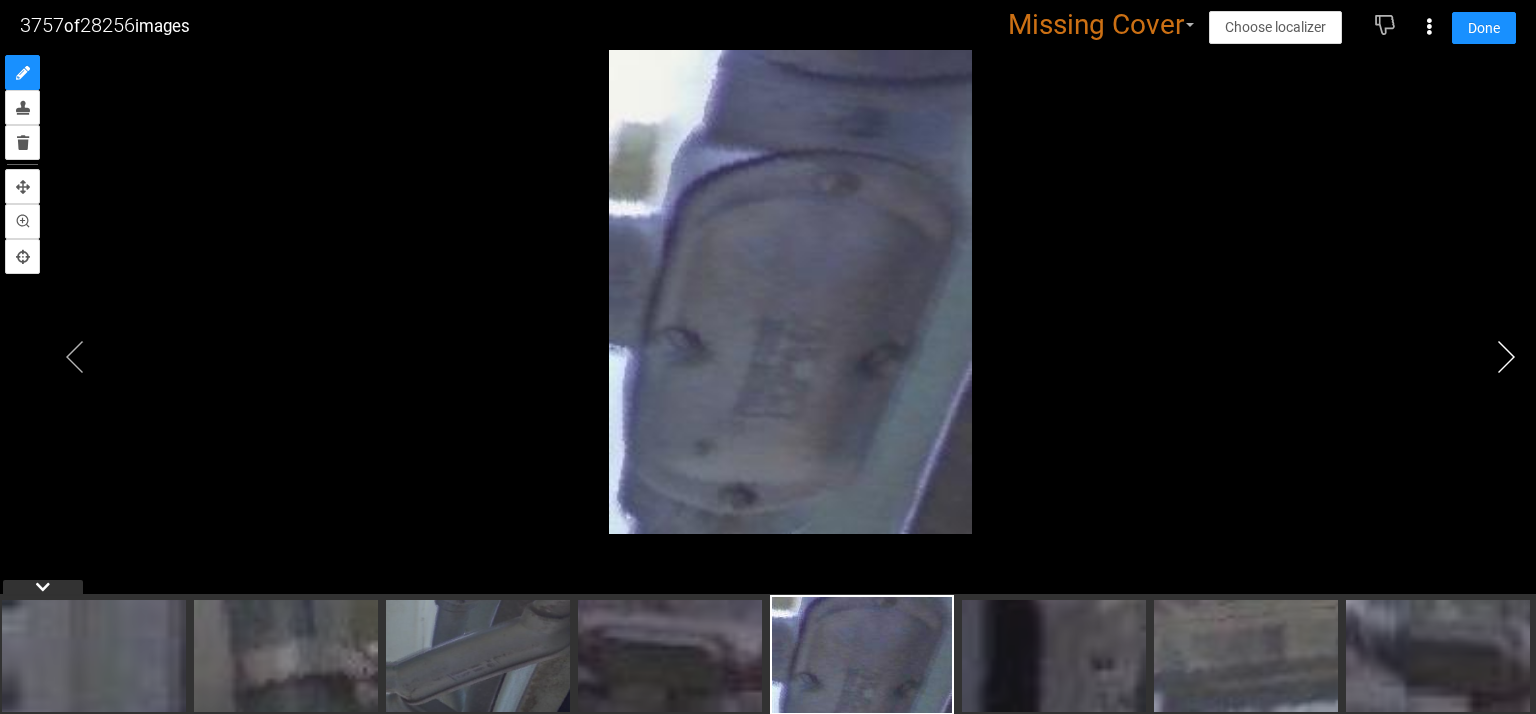 click at bounding box center [1506, 357] 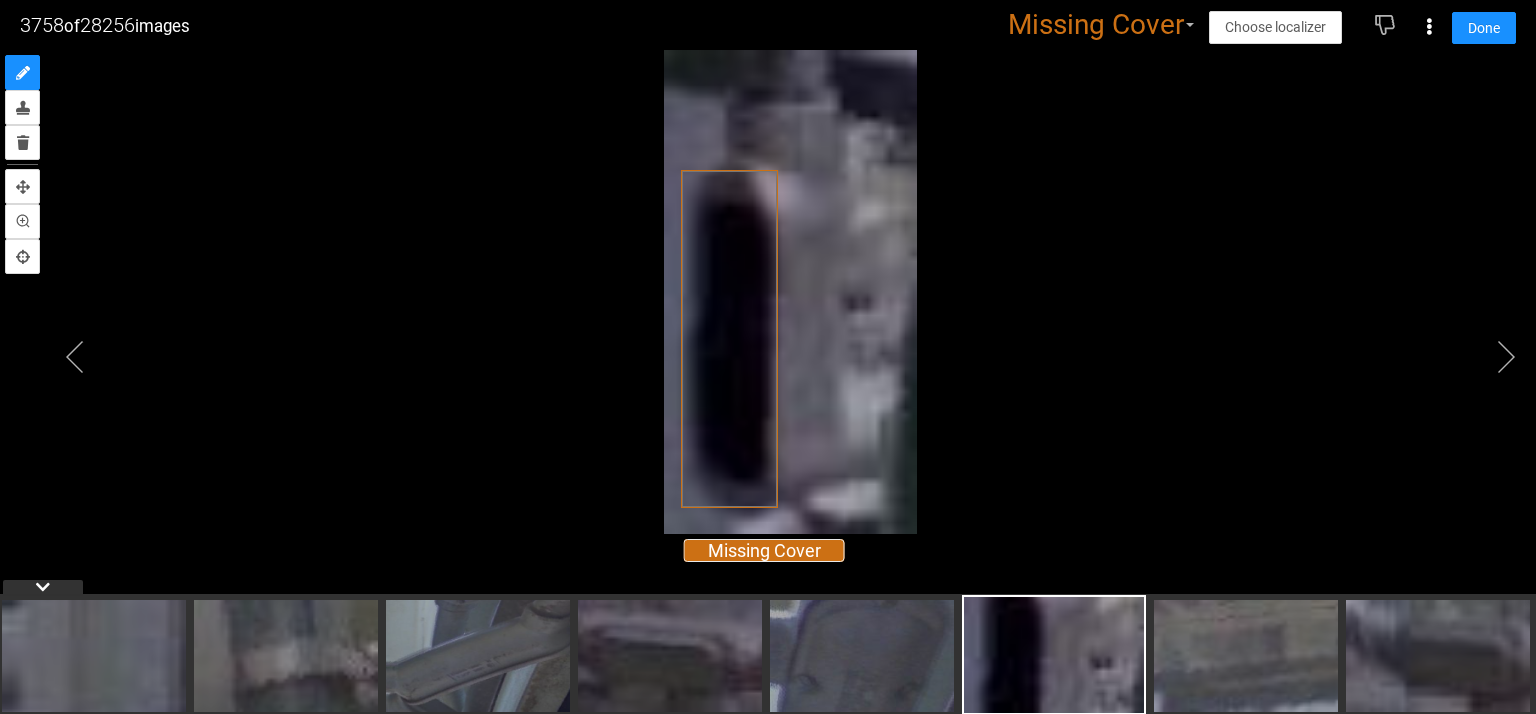 drag, startPoint x: 1507, startPoint y: 362, endPoint x: 1420, endPoint y: 377, distance: 88.28363 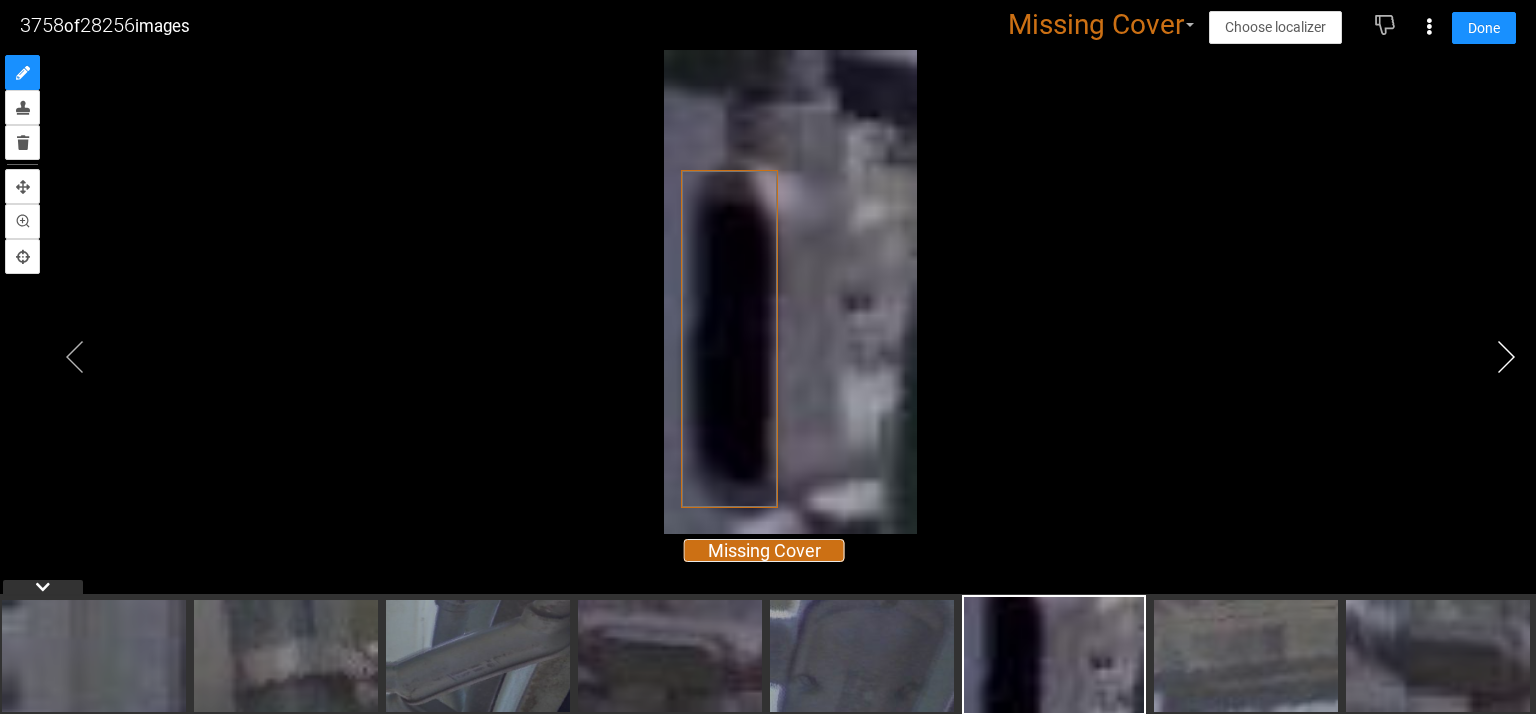 click at bounding box center [1506, 357] 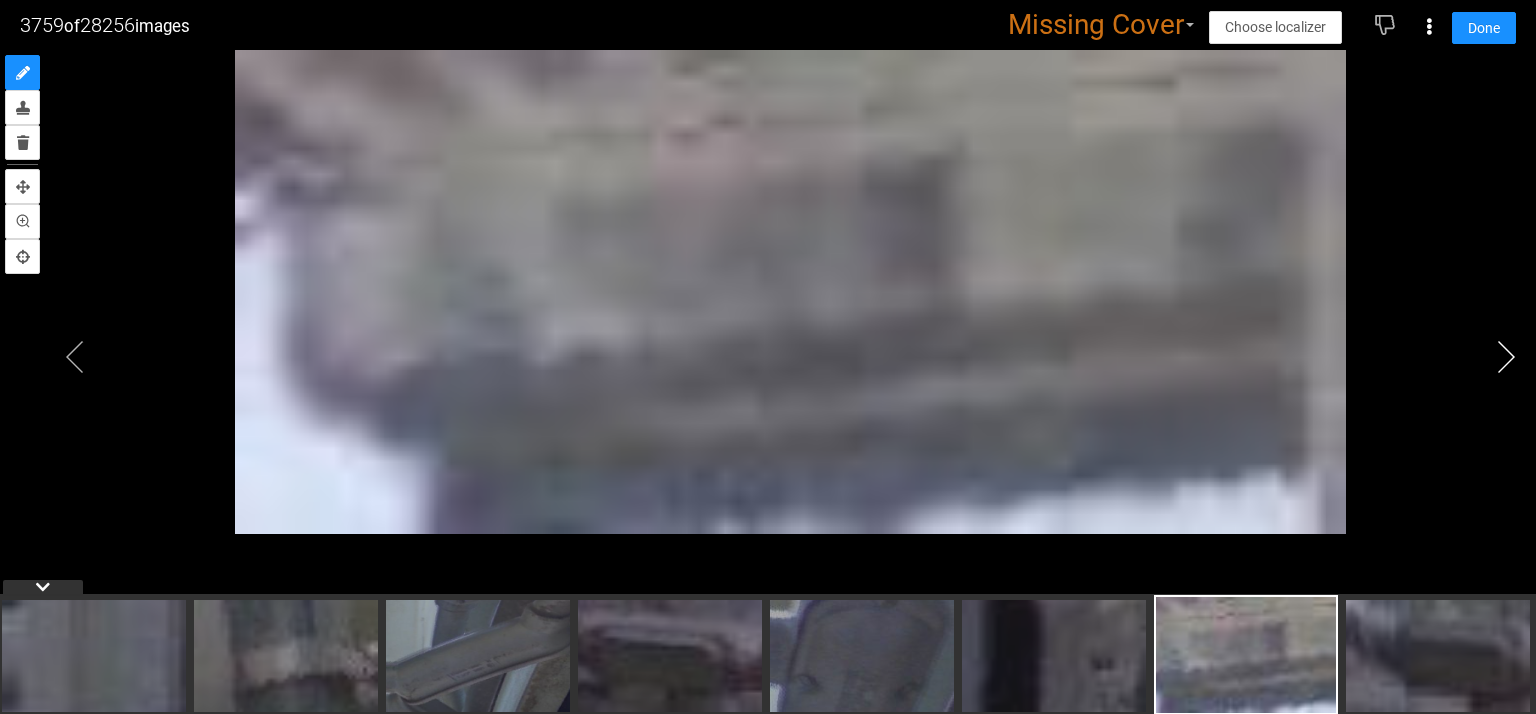 click at bounding box center [1506, 357] 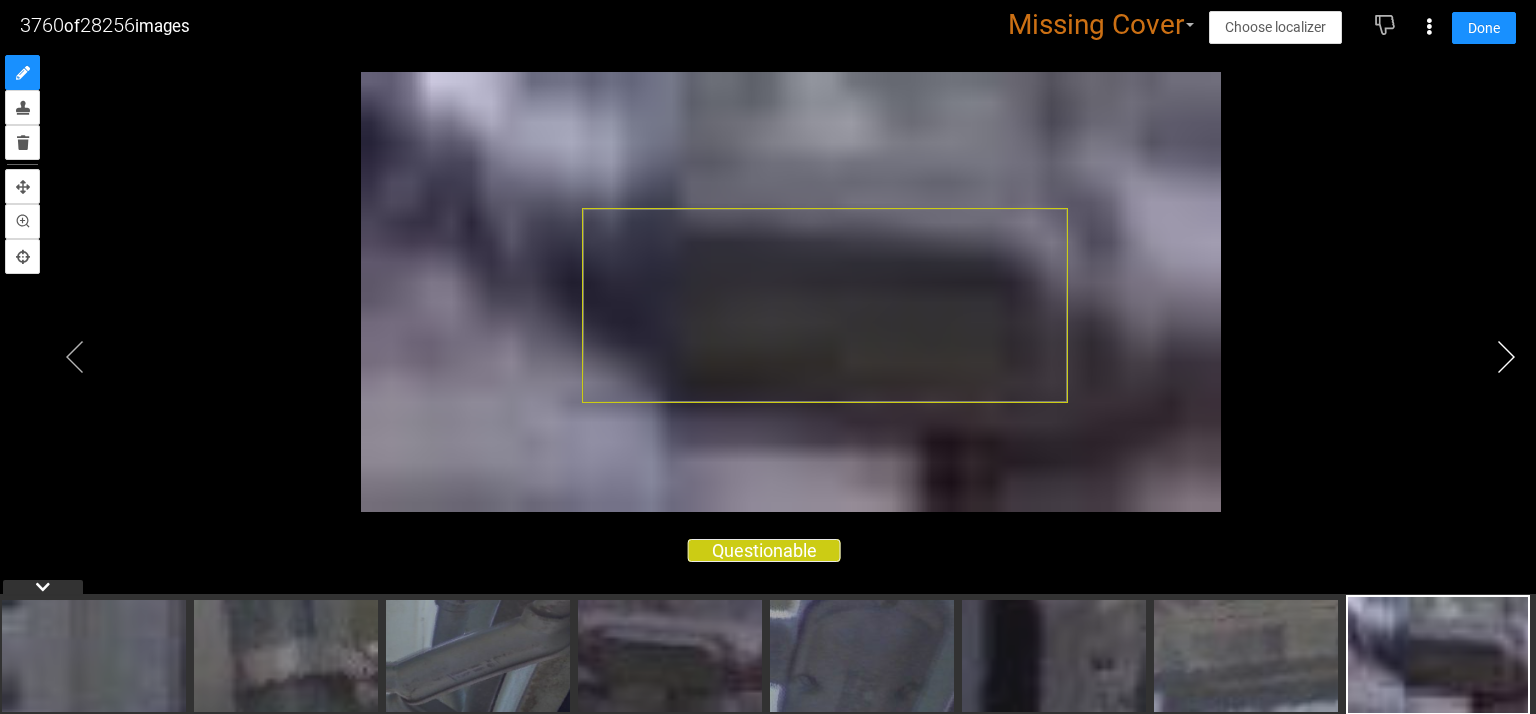 click at bounding box center (1506, 357) 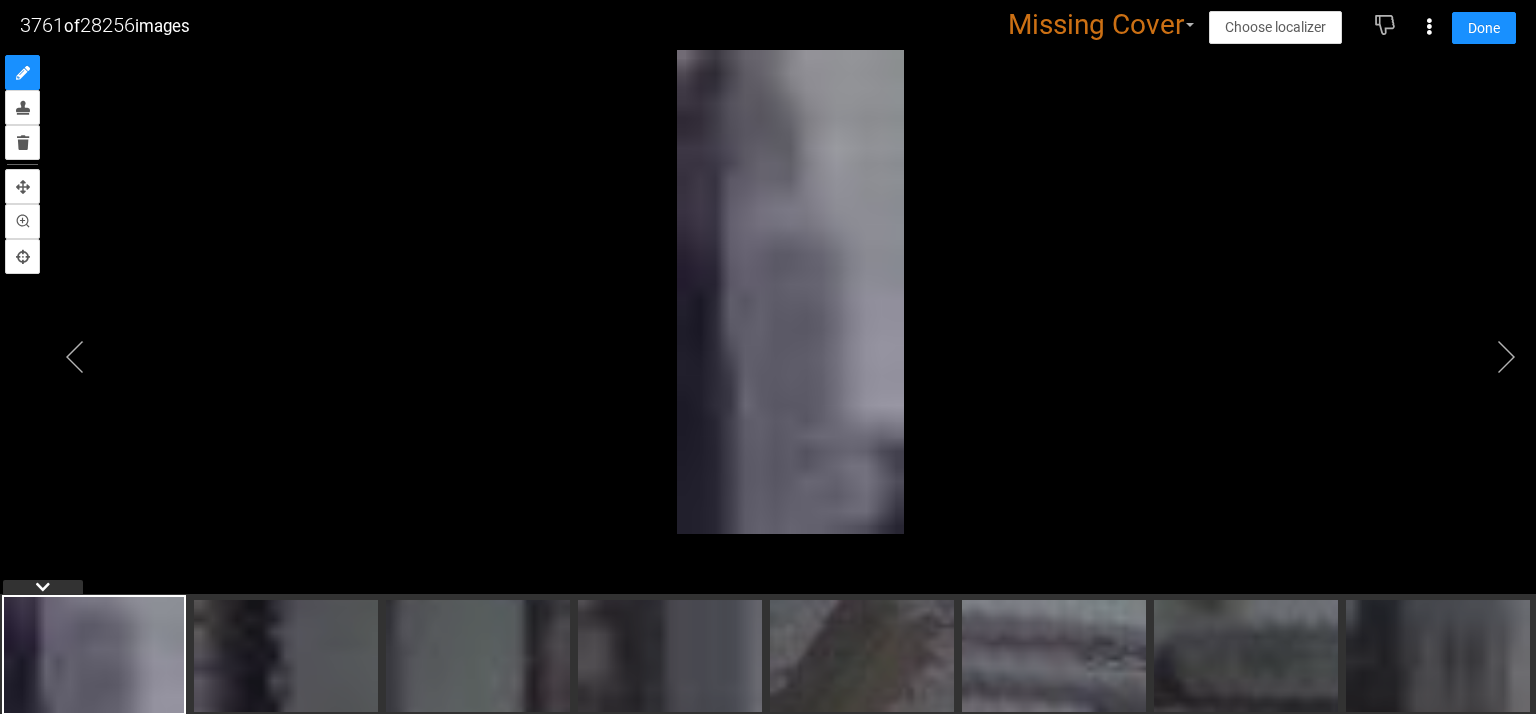 drag, startPoint x: 65, startPoint y: 350, endPoint x: 110, endPoint y: 353, distance: 45.099888 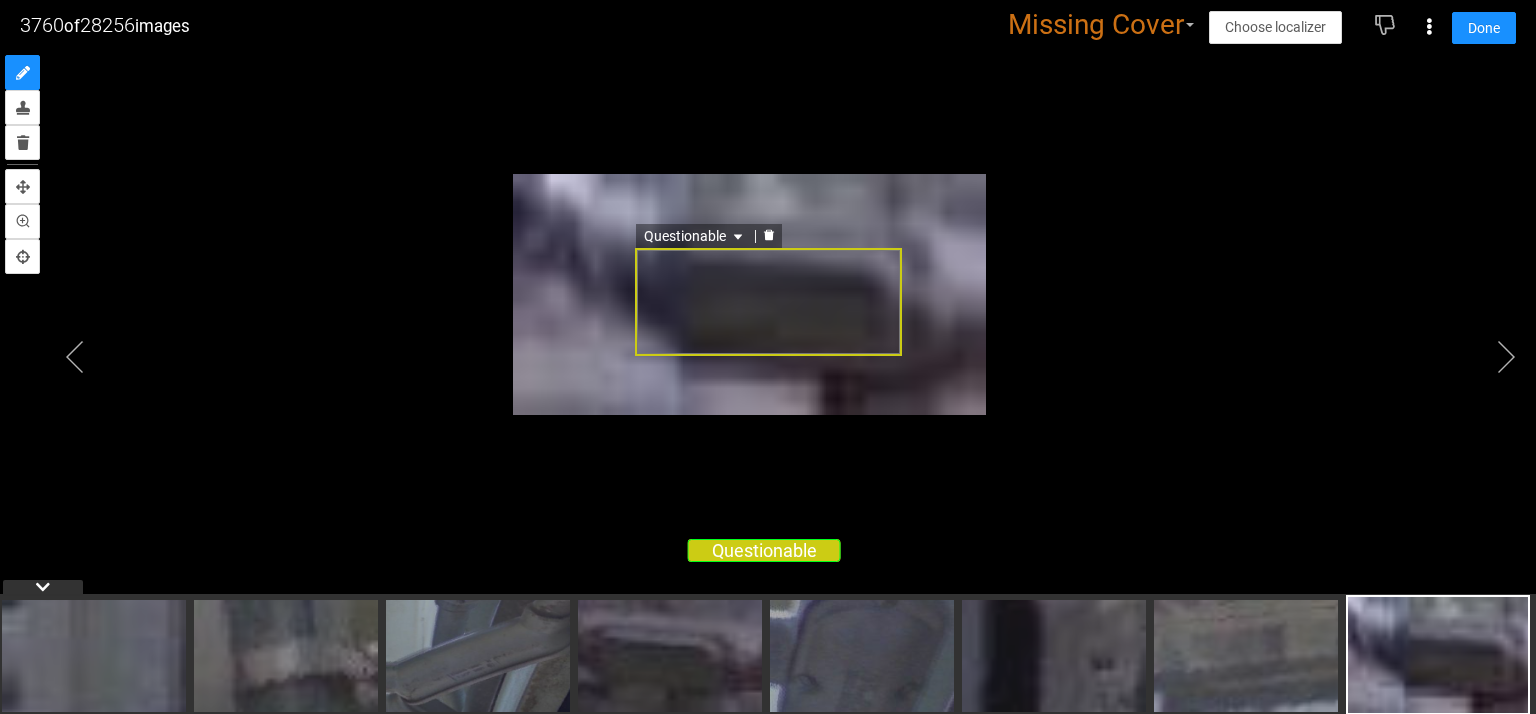 click 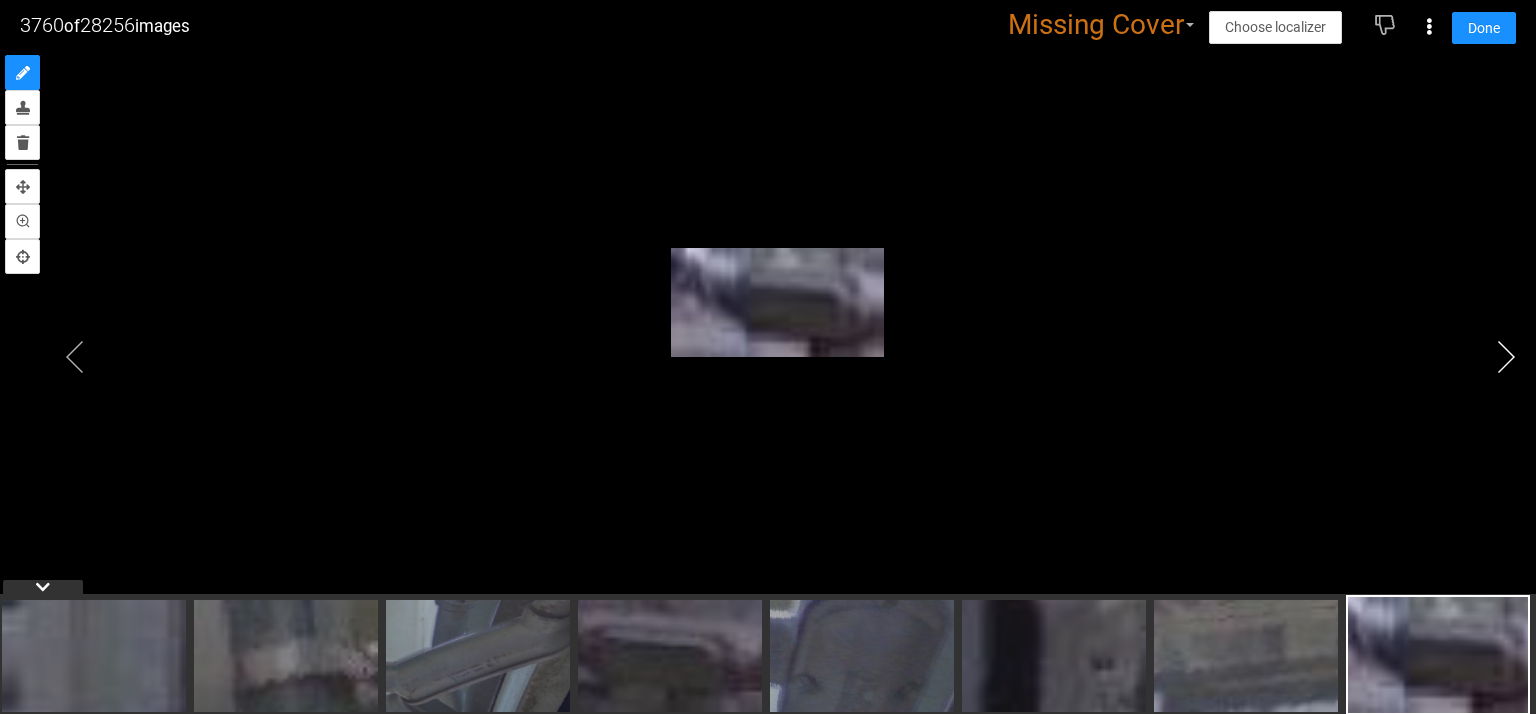 click at bounding box center (1506, 357) 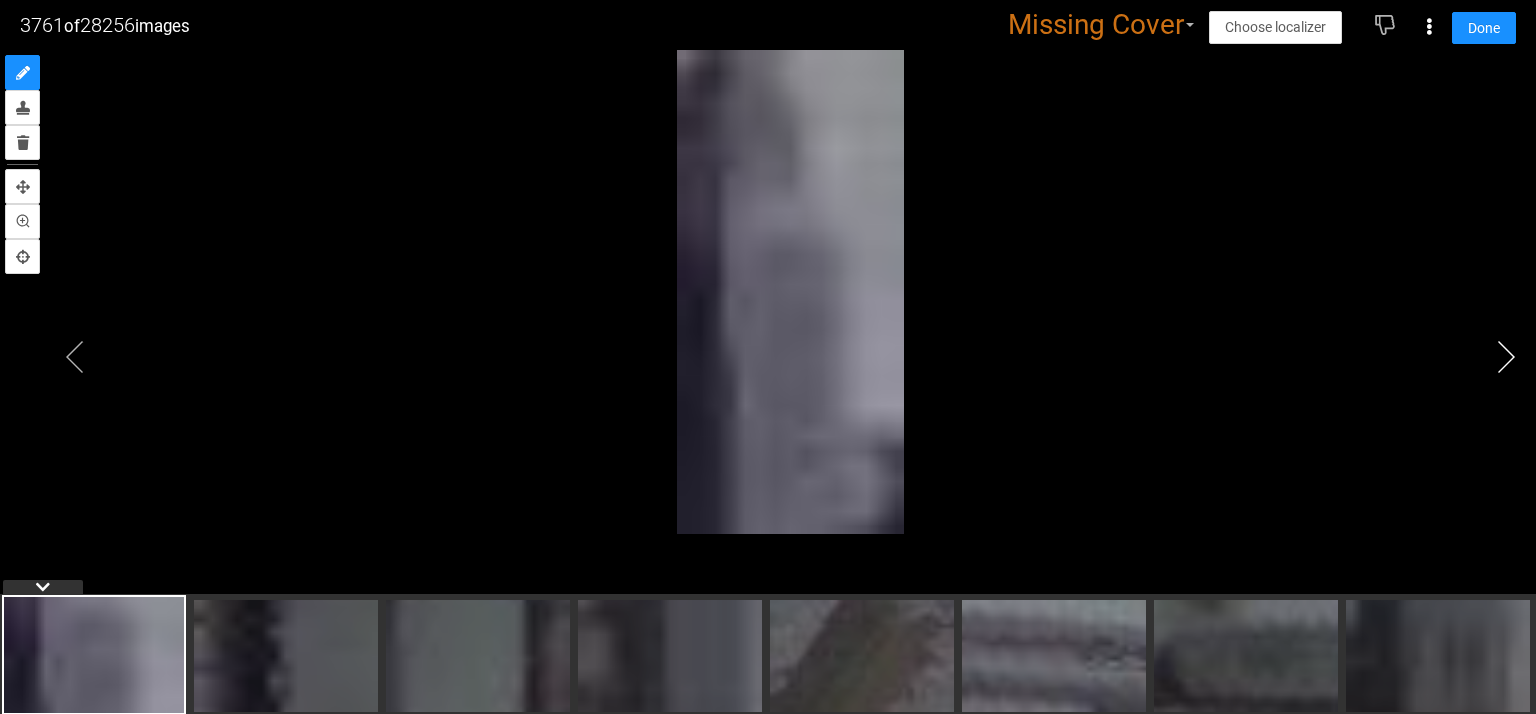 click at bounding box center [1506, 357] 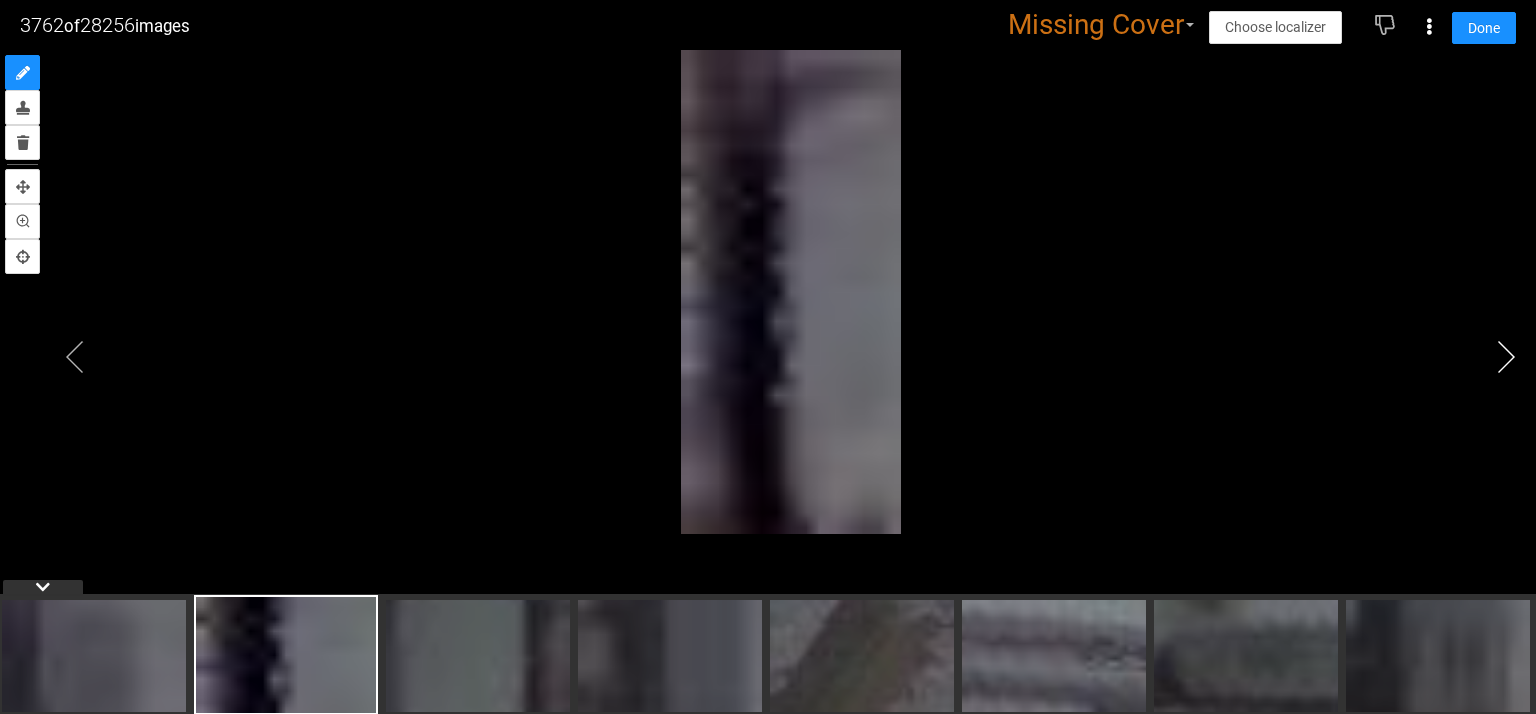 click at bounding box center (1506, 357) 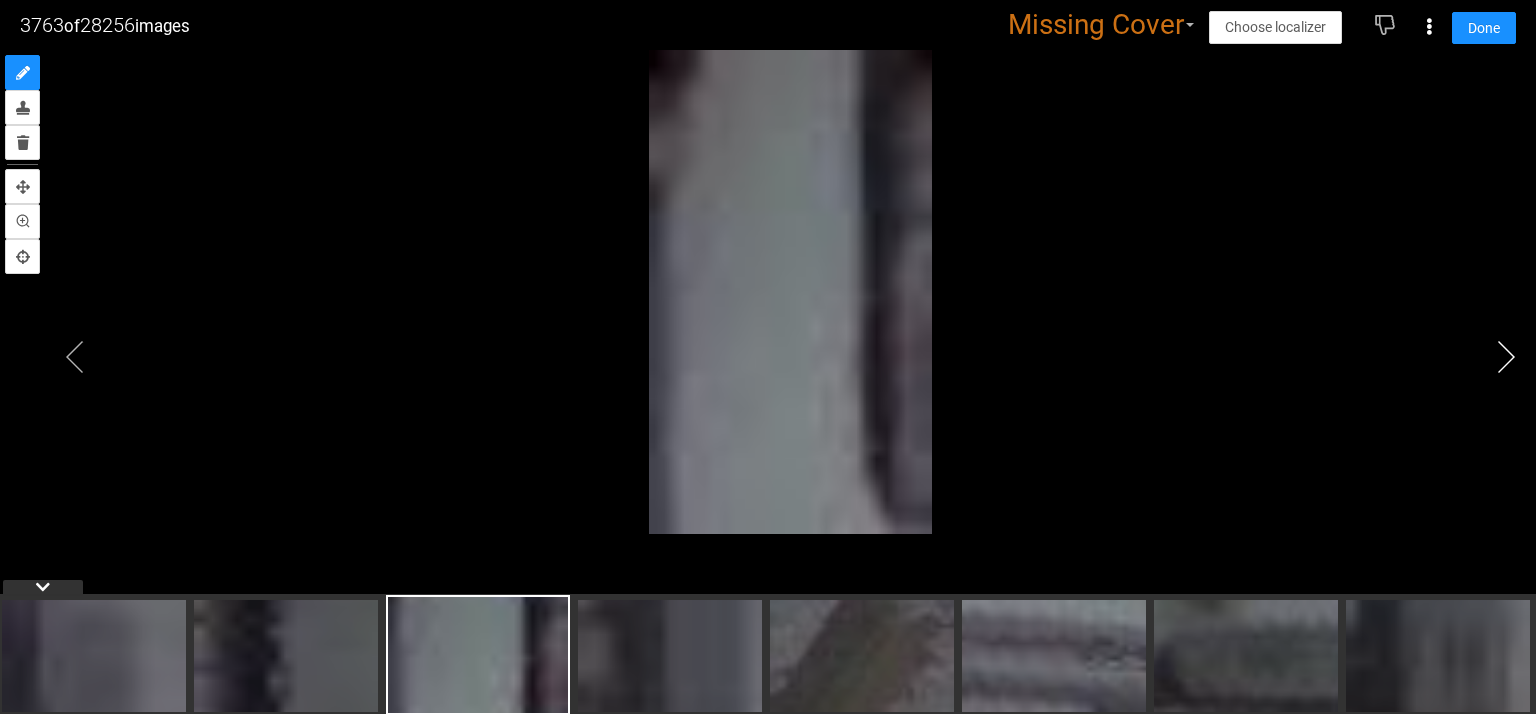 click at bounding box center (1506, 357) 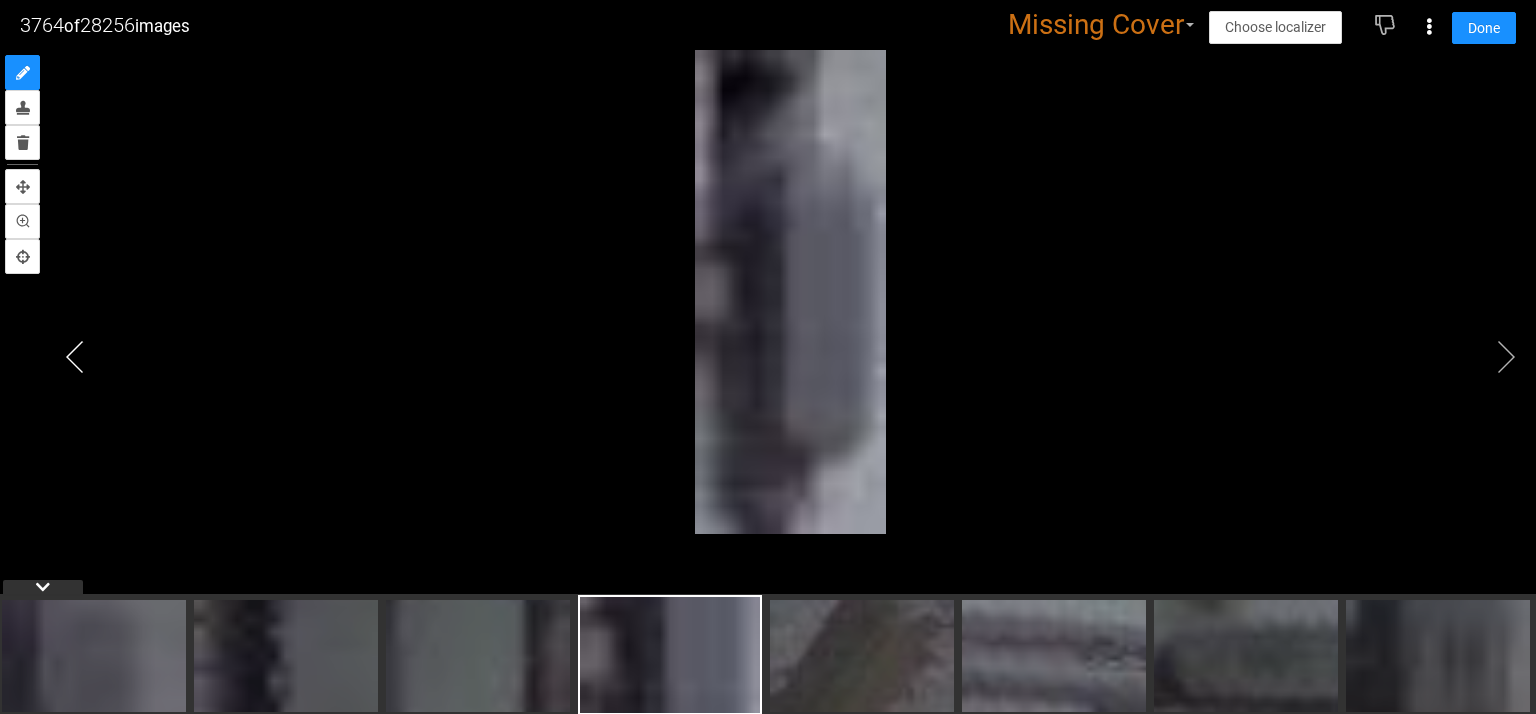 drag, startPoint x: 76, startPoint y: 368, endPoint x: 417, endPoint y: 355, distance: 341.2477 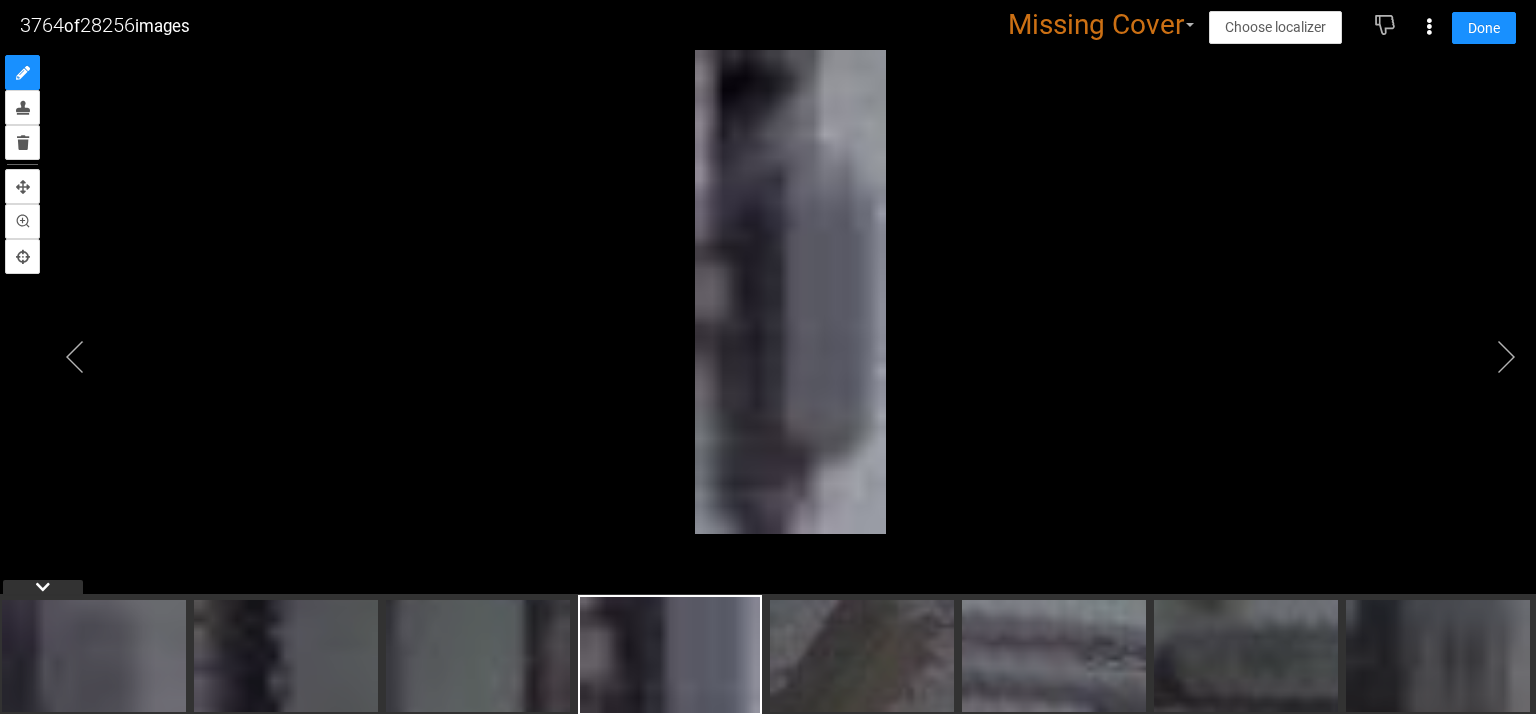 click at bounding box center [75, 357] 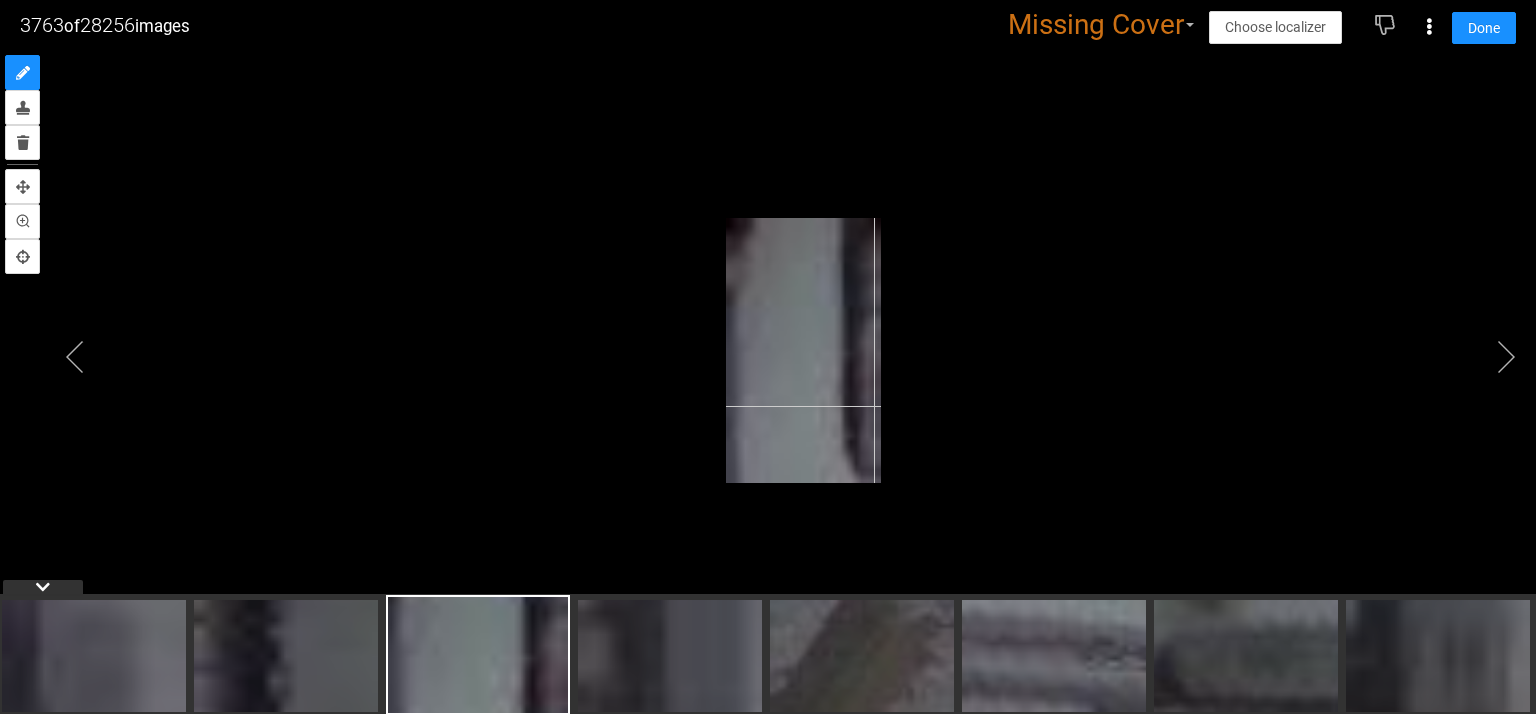 drag, startPoint x: 820, startPoint y: 212, endPoint x: 872, endPoint y: 410, distance: 204.71443 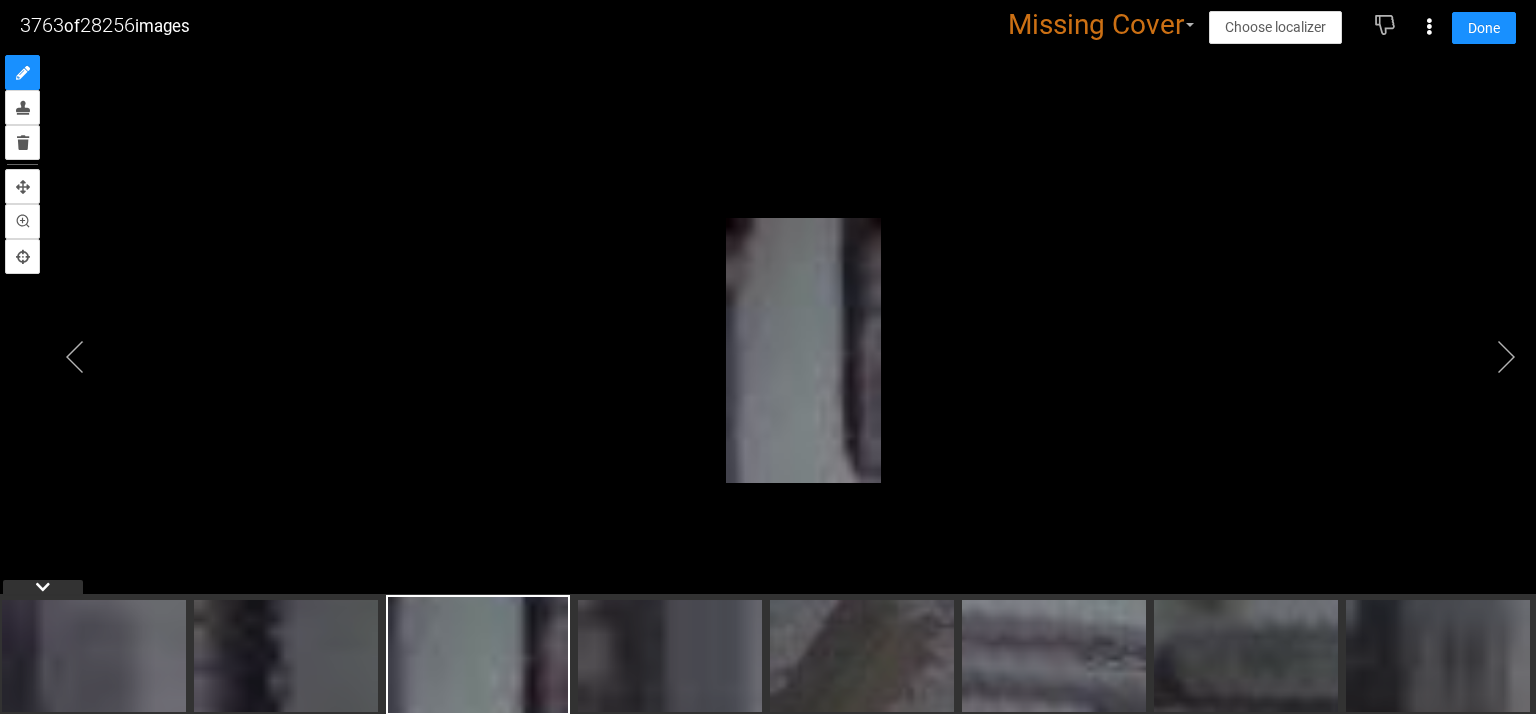 click at bounding box center [768, 332] 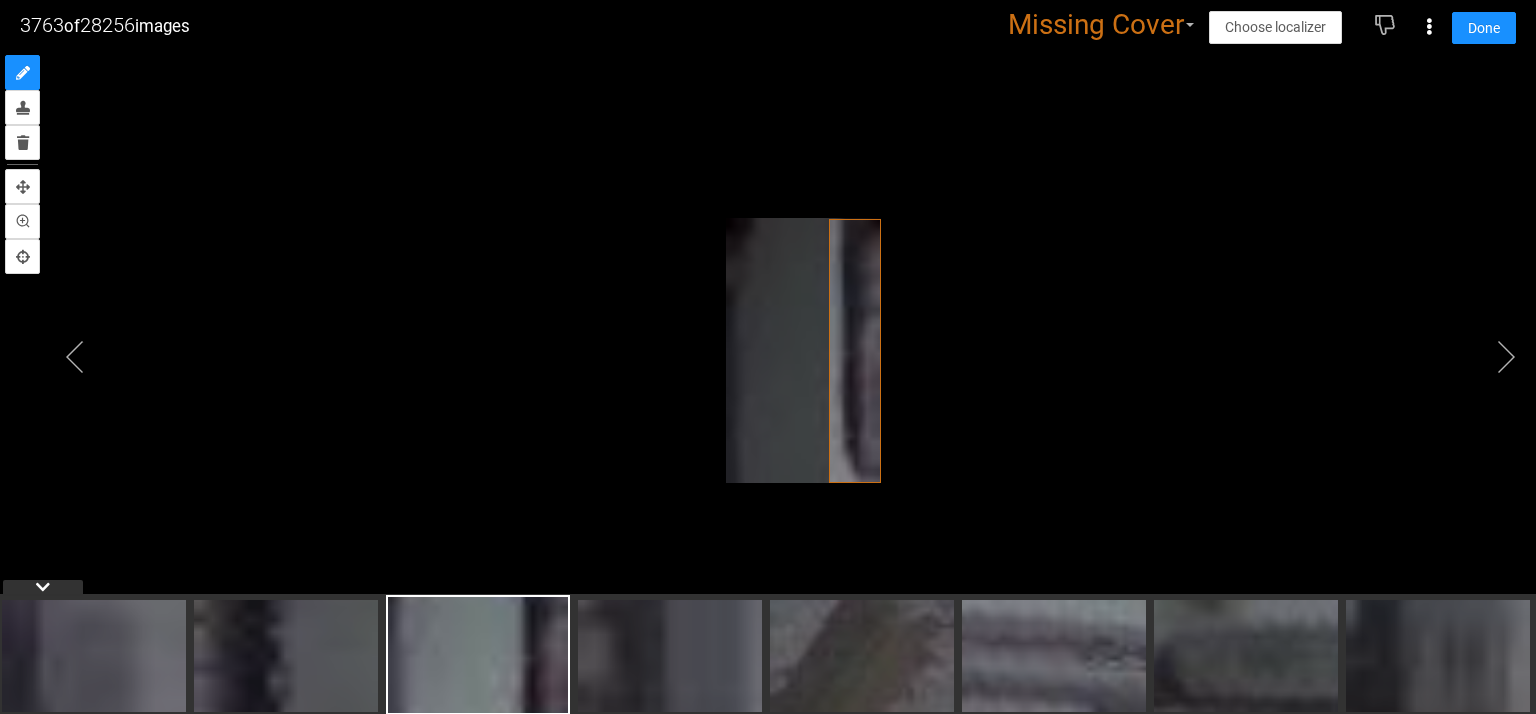 click at bounding box center (768, 332) 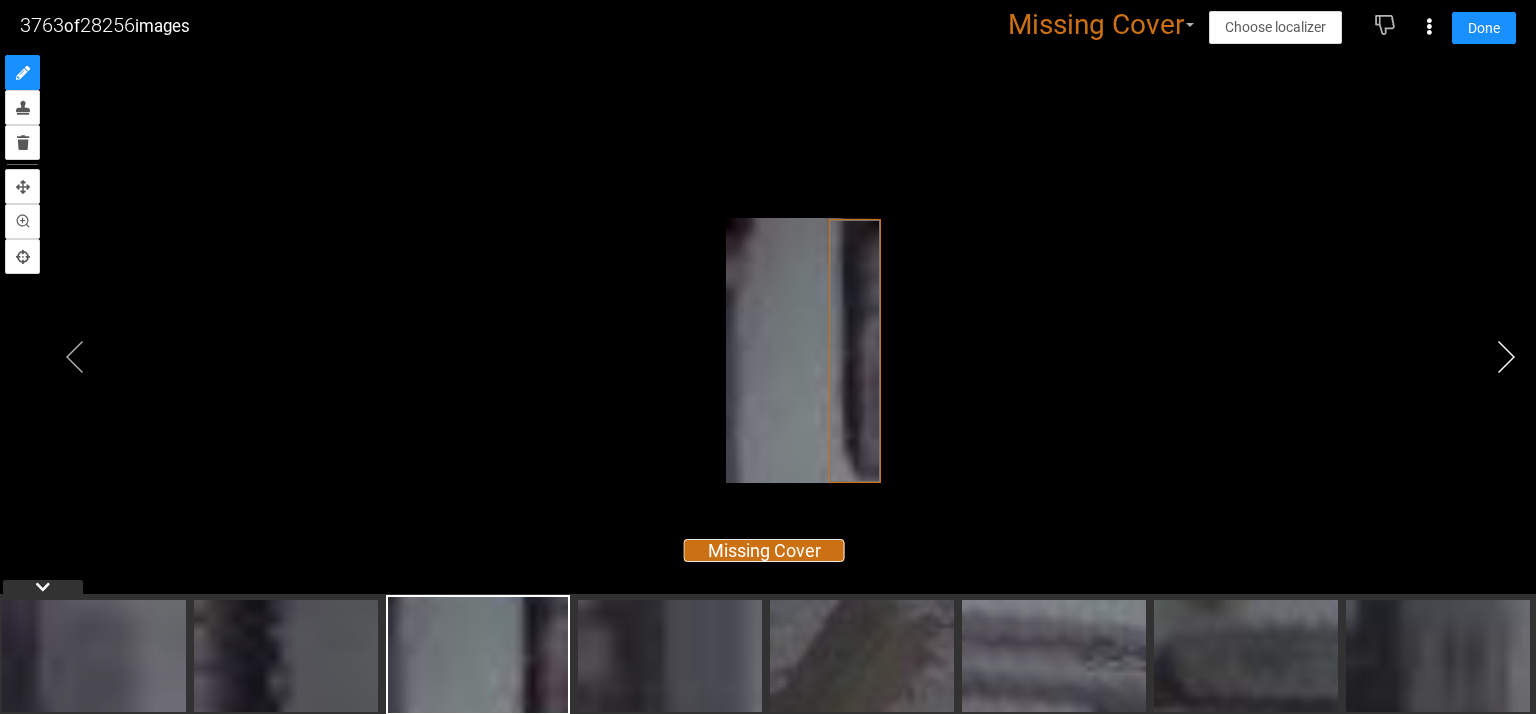 click at bounding box center (1506, 357) 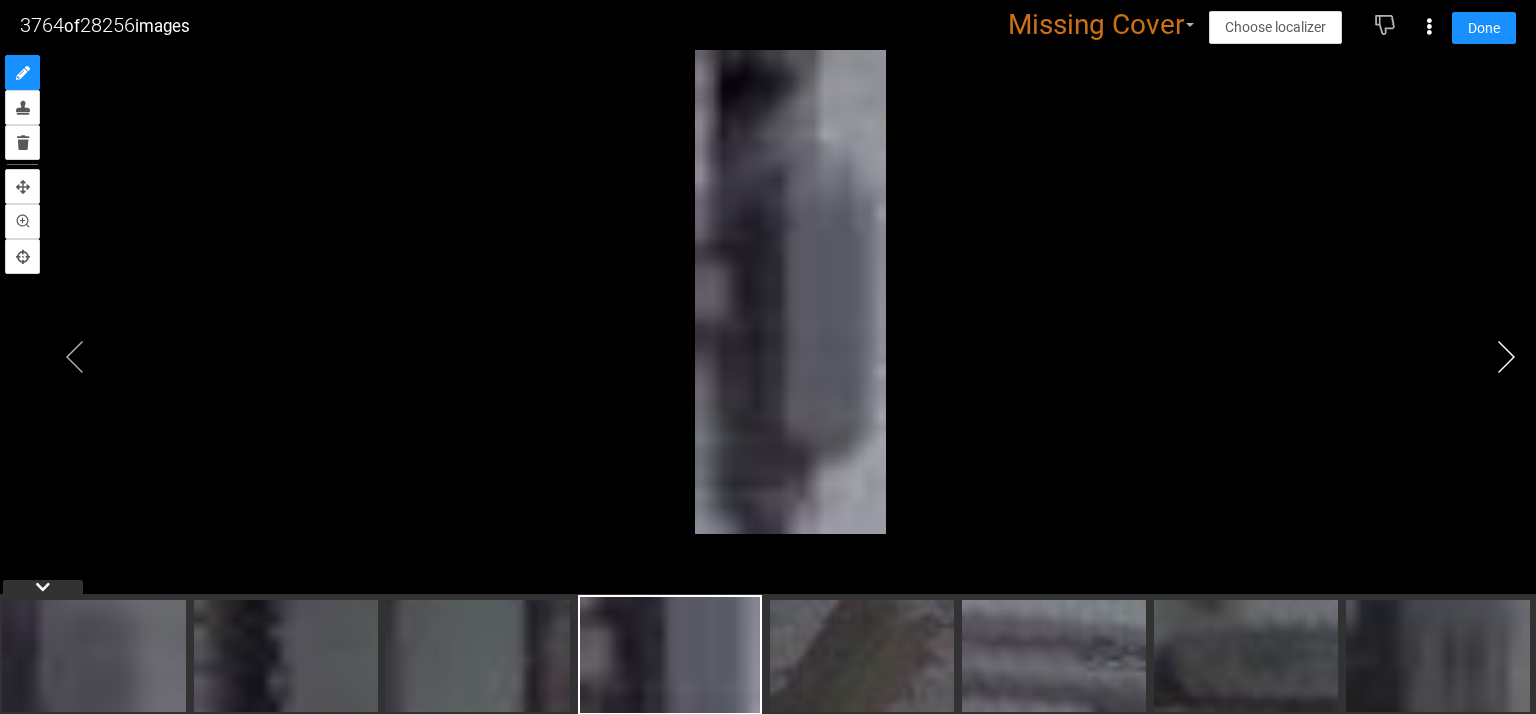 click at bounding box center [1506, 357] 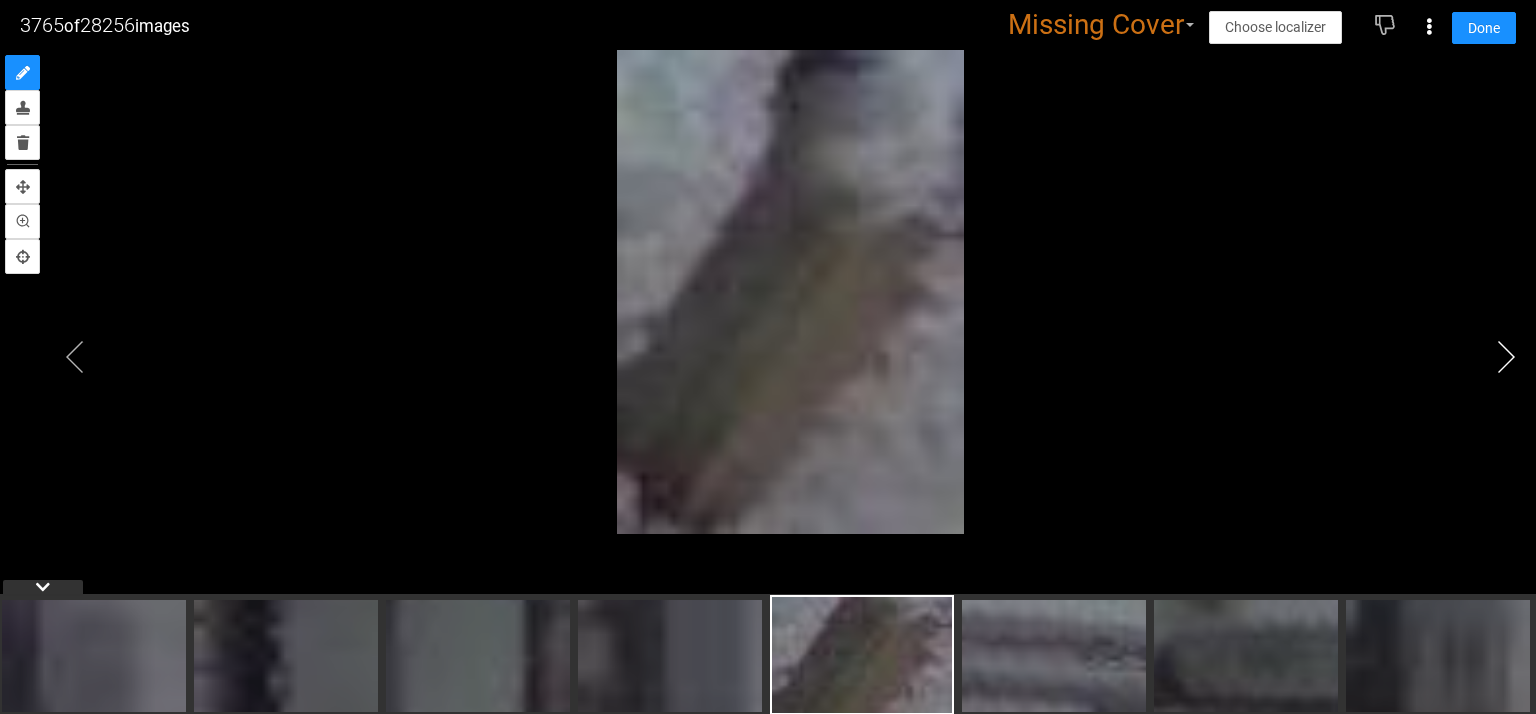 click at bounding box center [1506, 357] 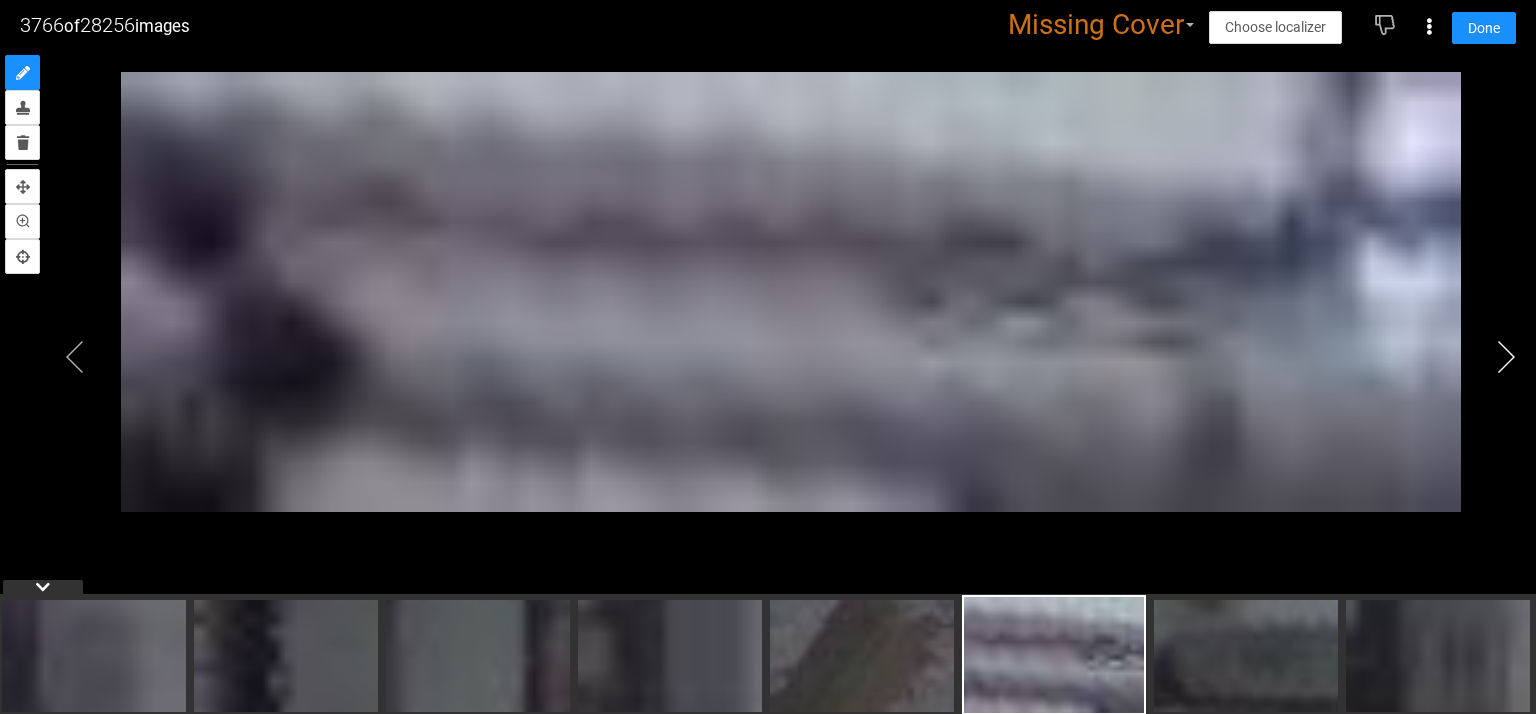 click at bounding box center [1506, 357] 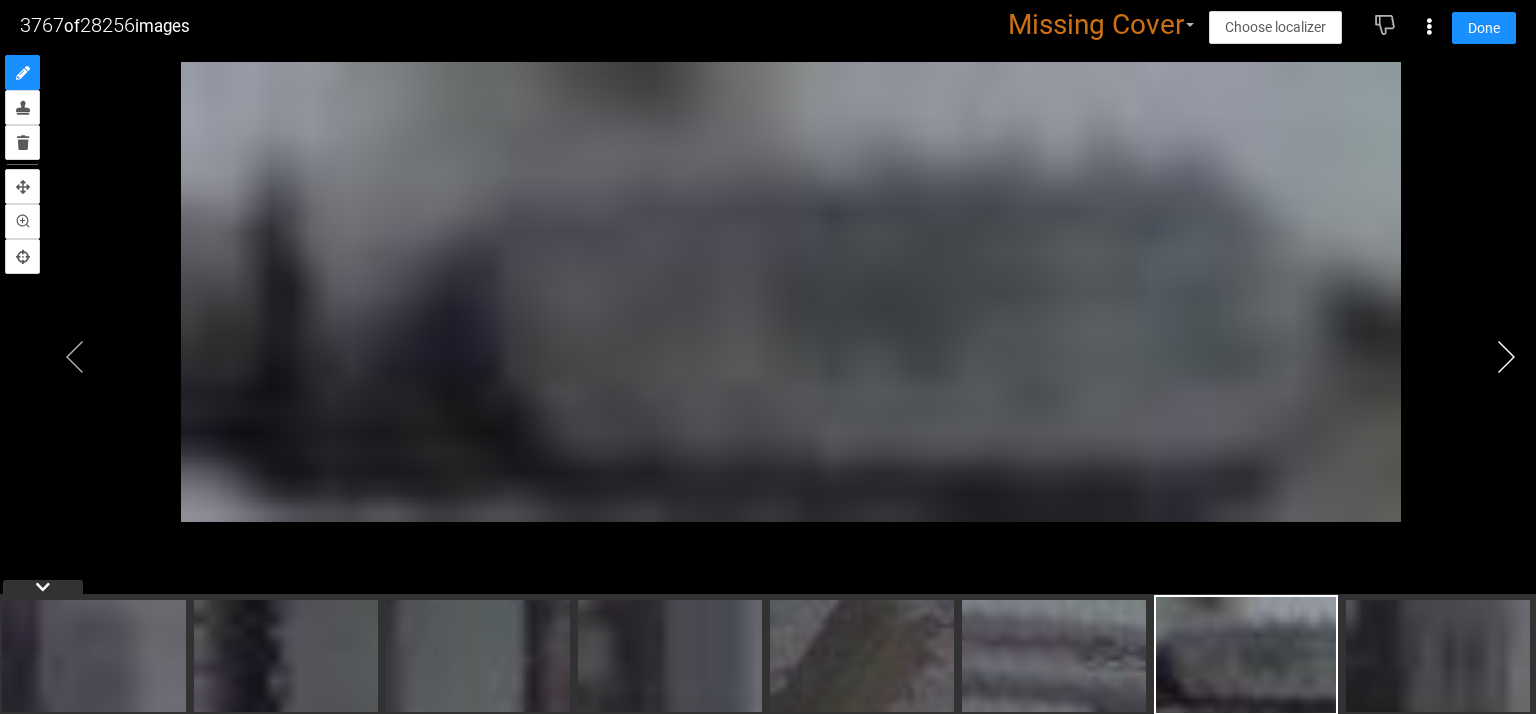 click at bounding box center (1506, 357) 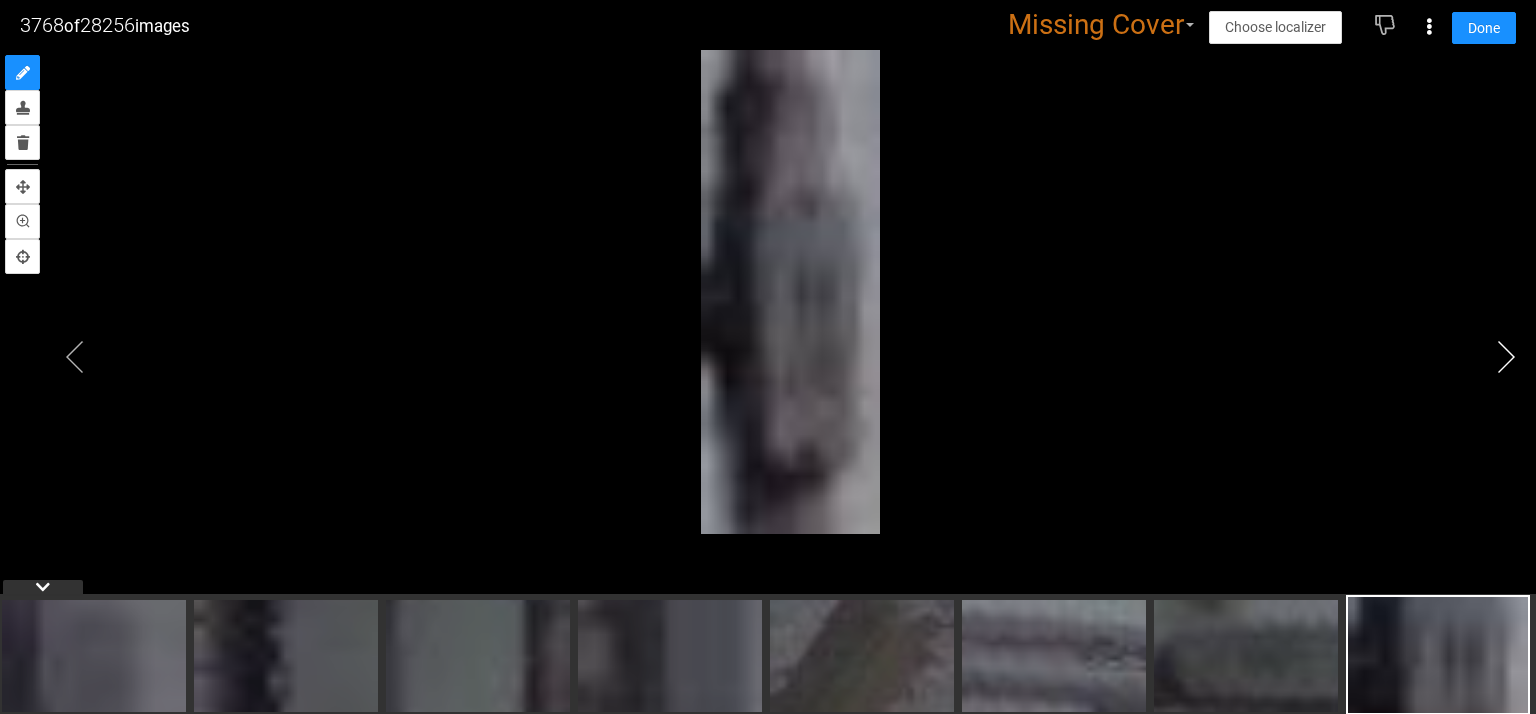 click at bounding box center [1506, 357] 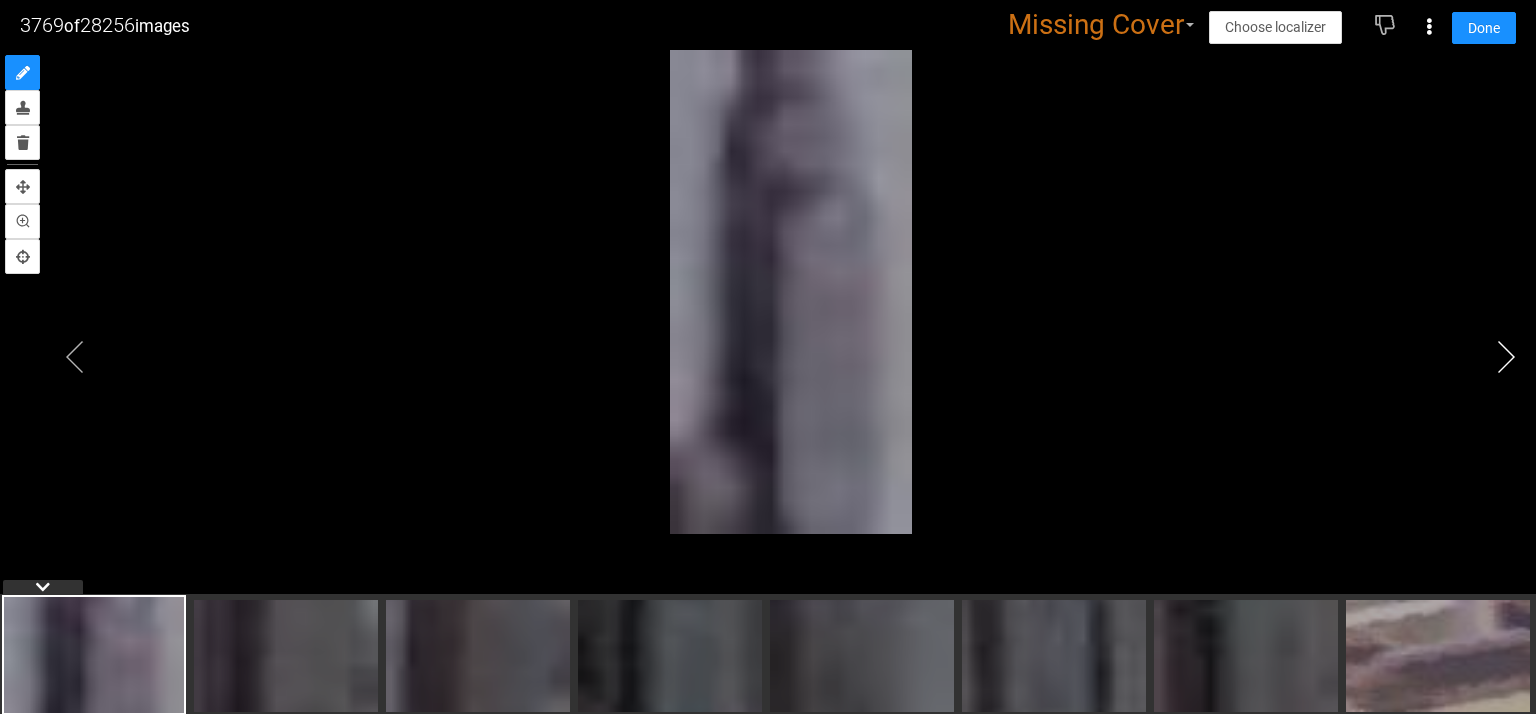 click at bounding box center (1506, 357) 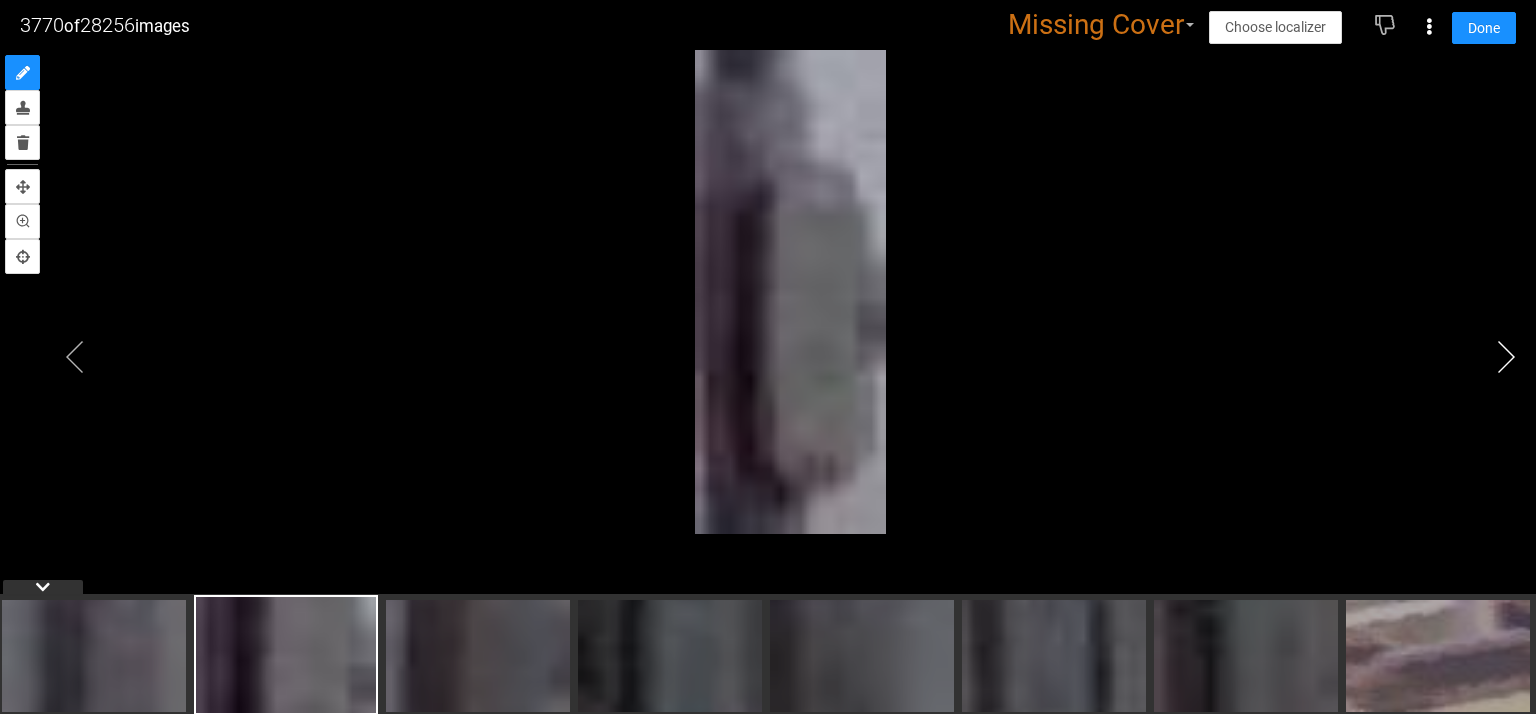 click at bounding box center [1506, 357] 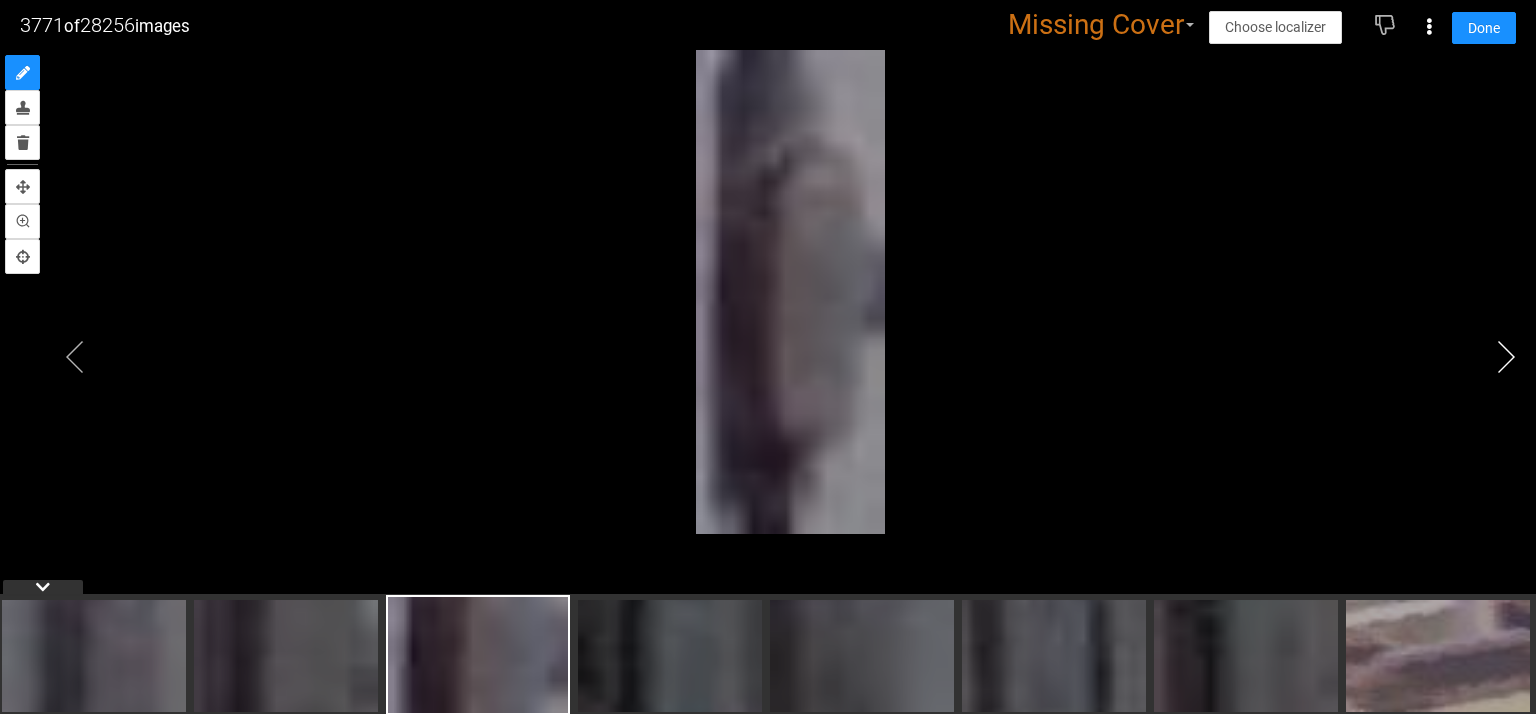 click at bounding box center [1506, 357] 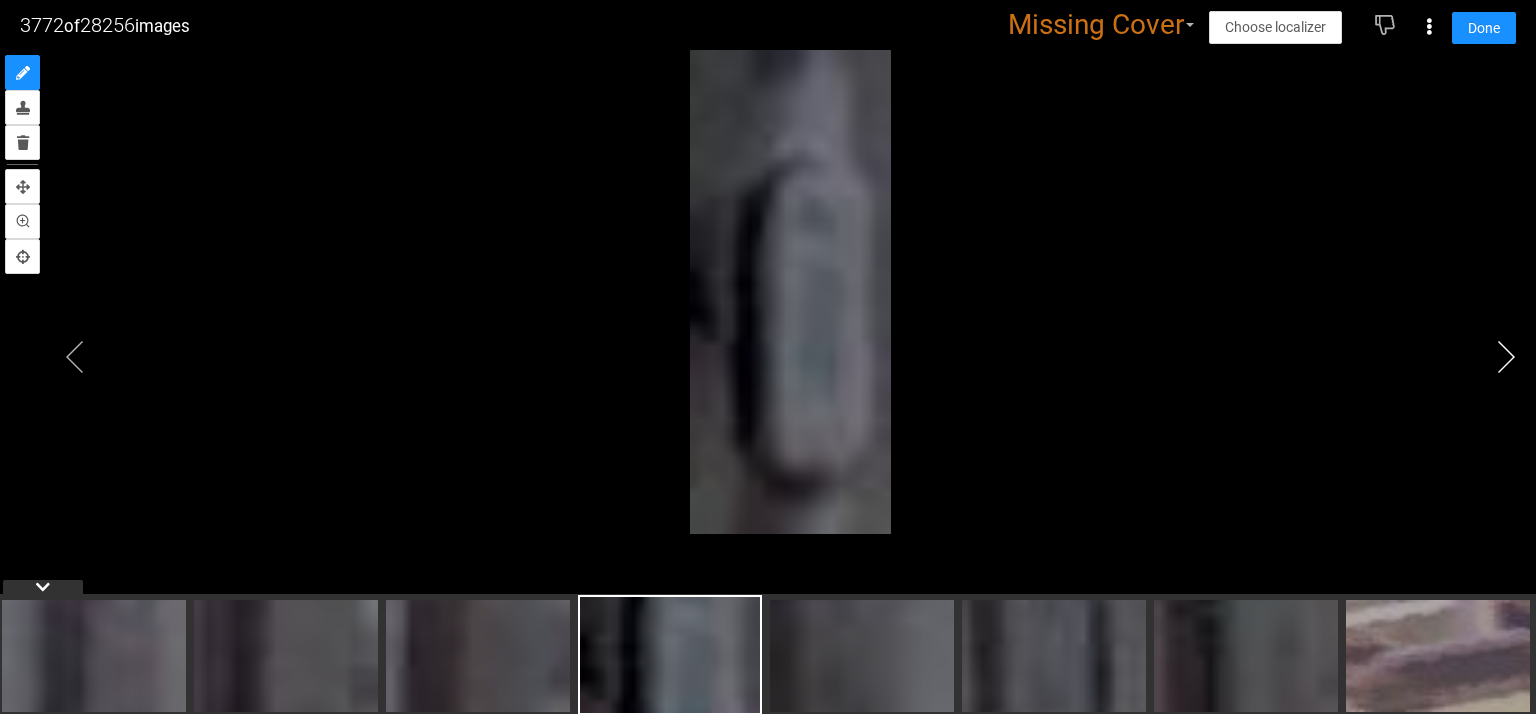 click at bounding box center [1506, 357] 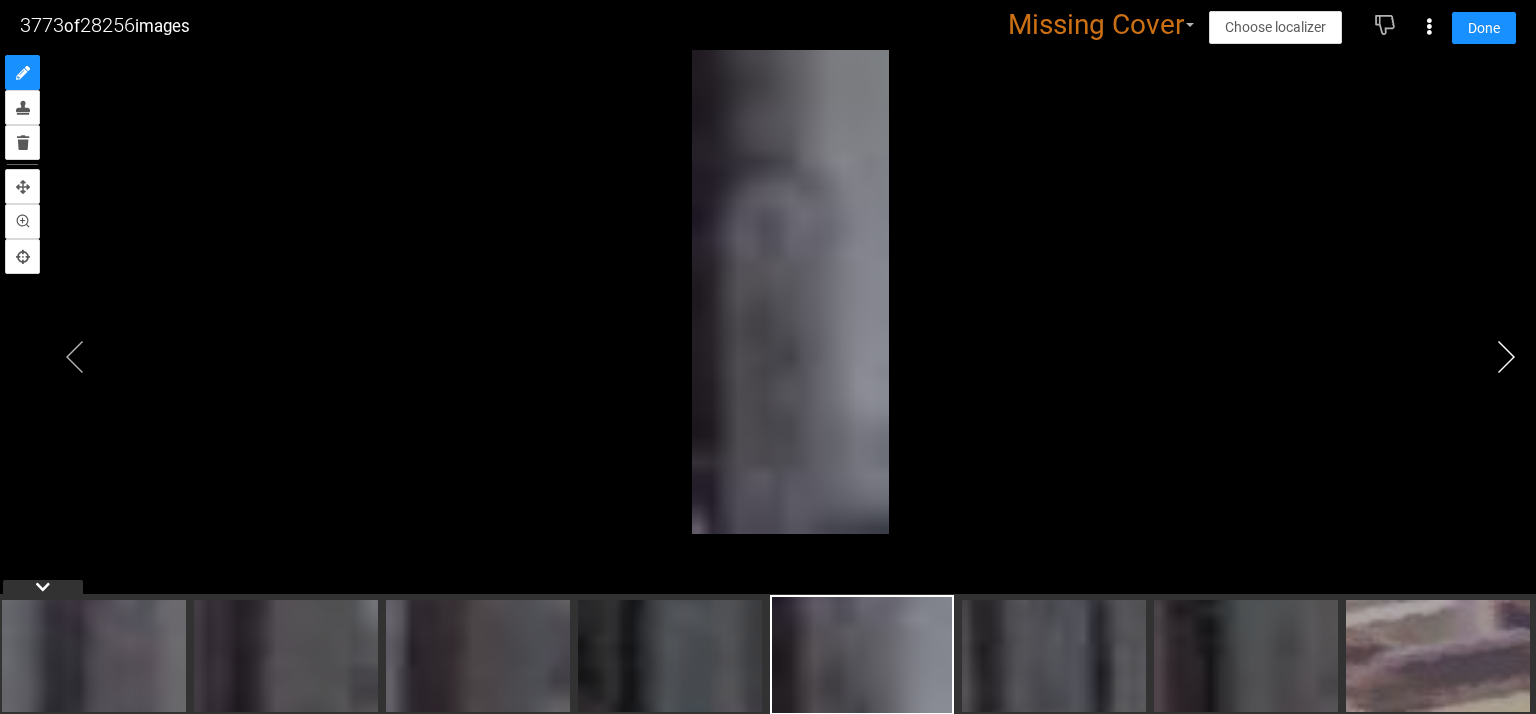 click at bounding box center [1506, 357] 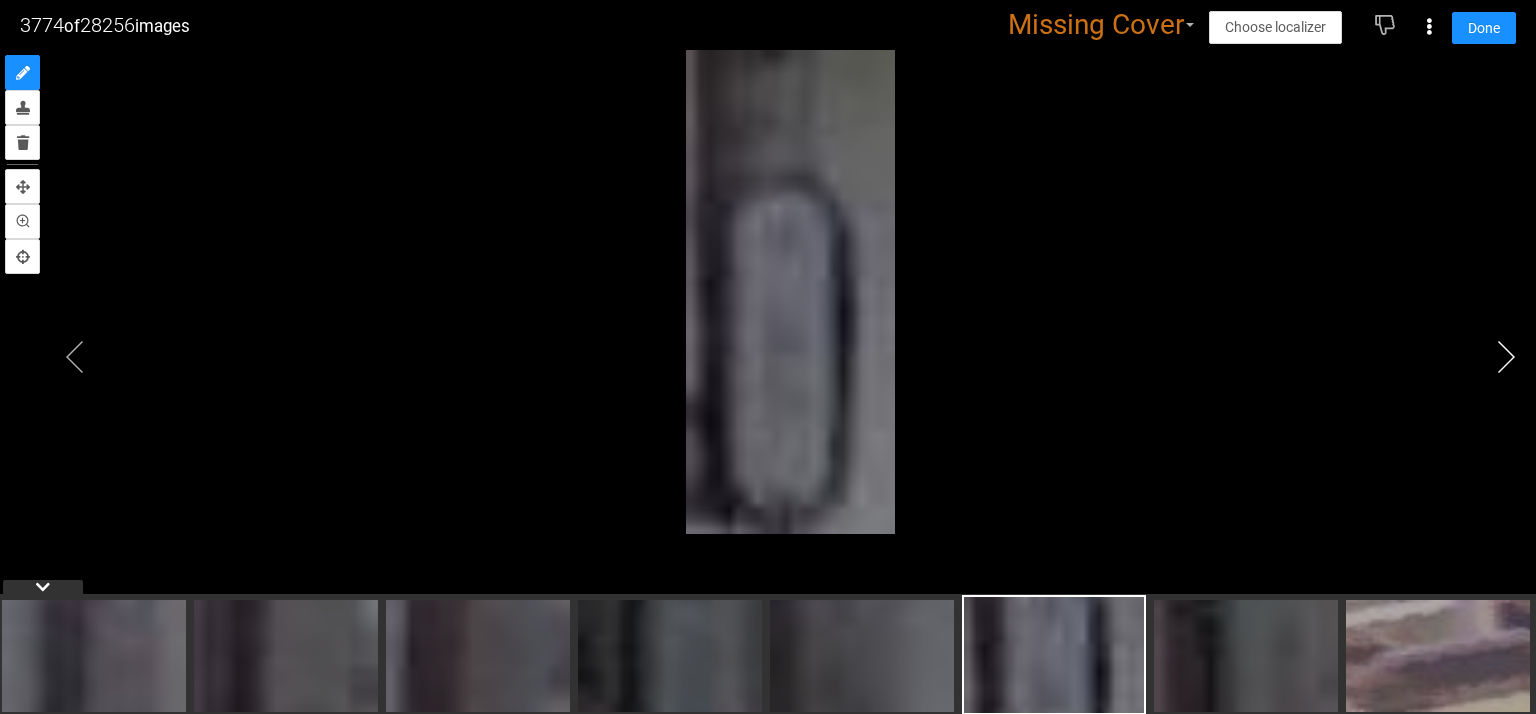 click at bounding box center (1506, 357) 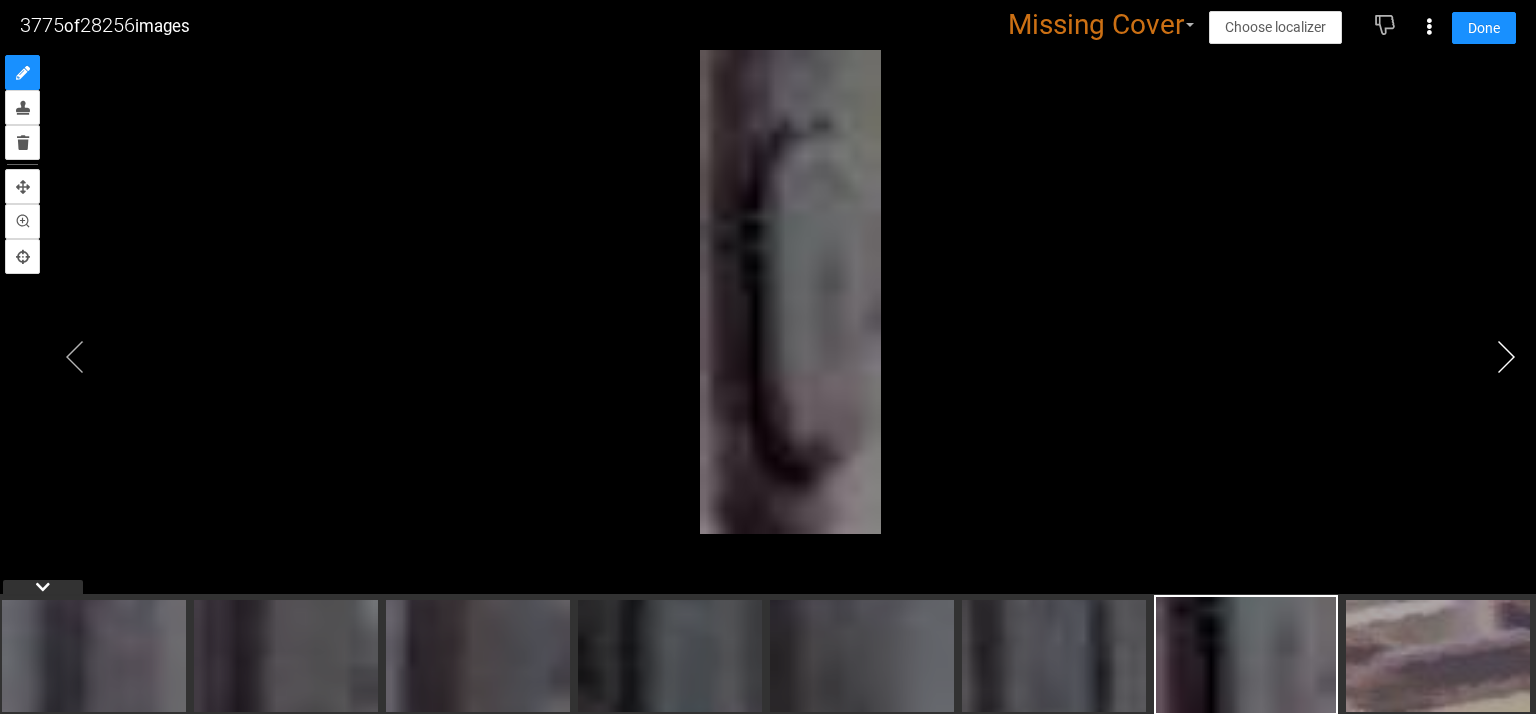 click at bounding box center [1506, 357] 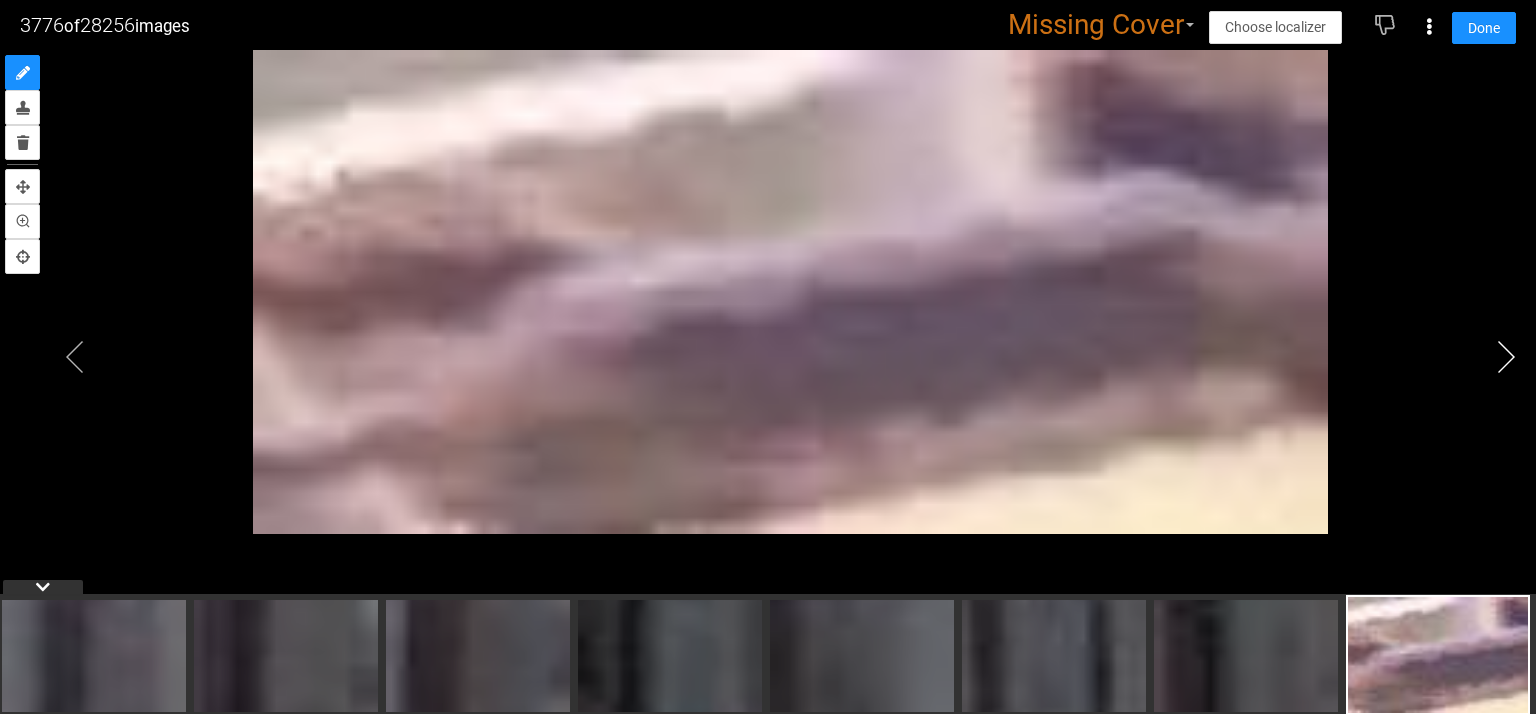 click at bounding box center [1506, 357] 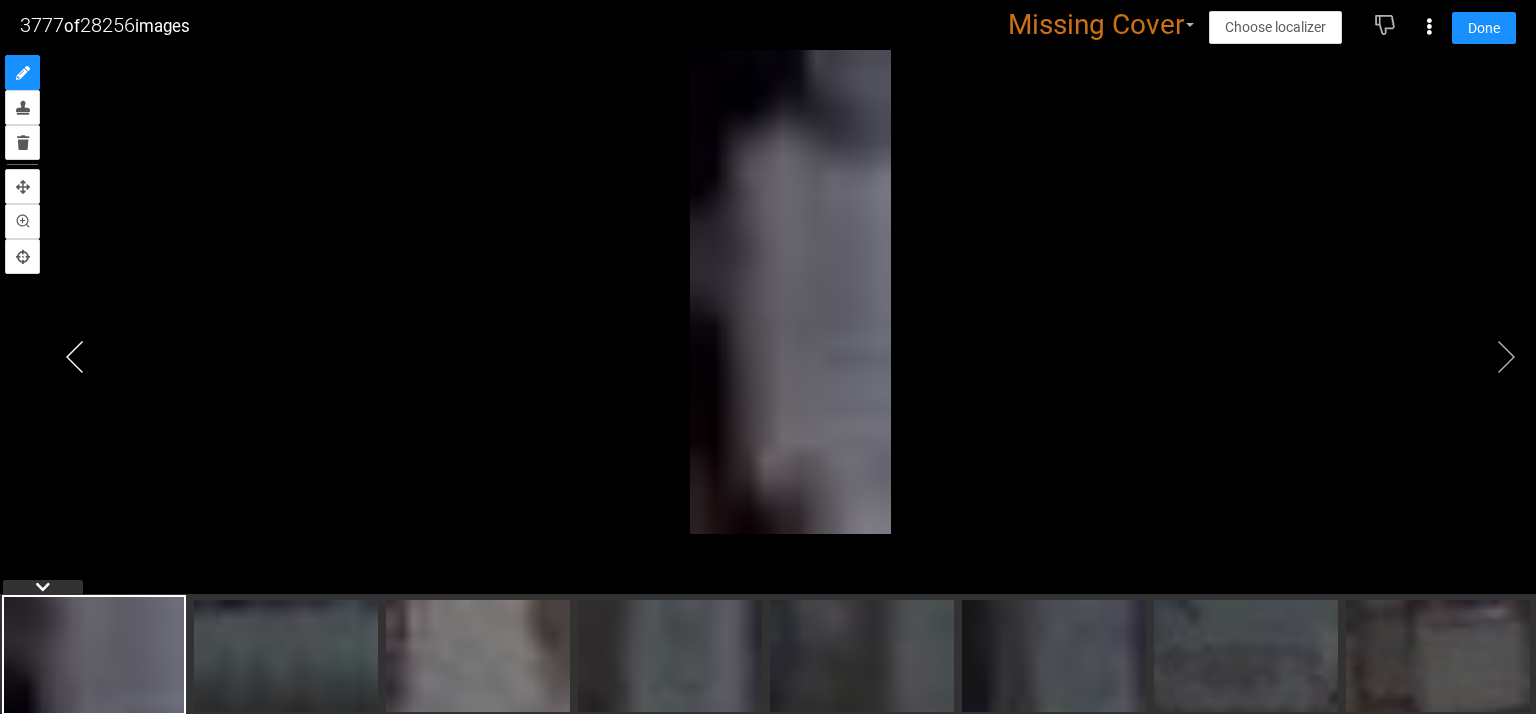 click at bounding box center [75, 357] 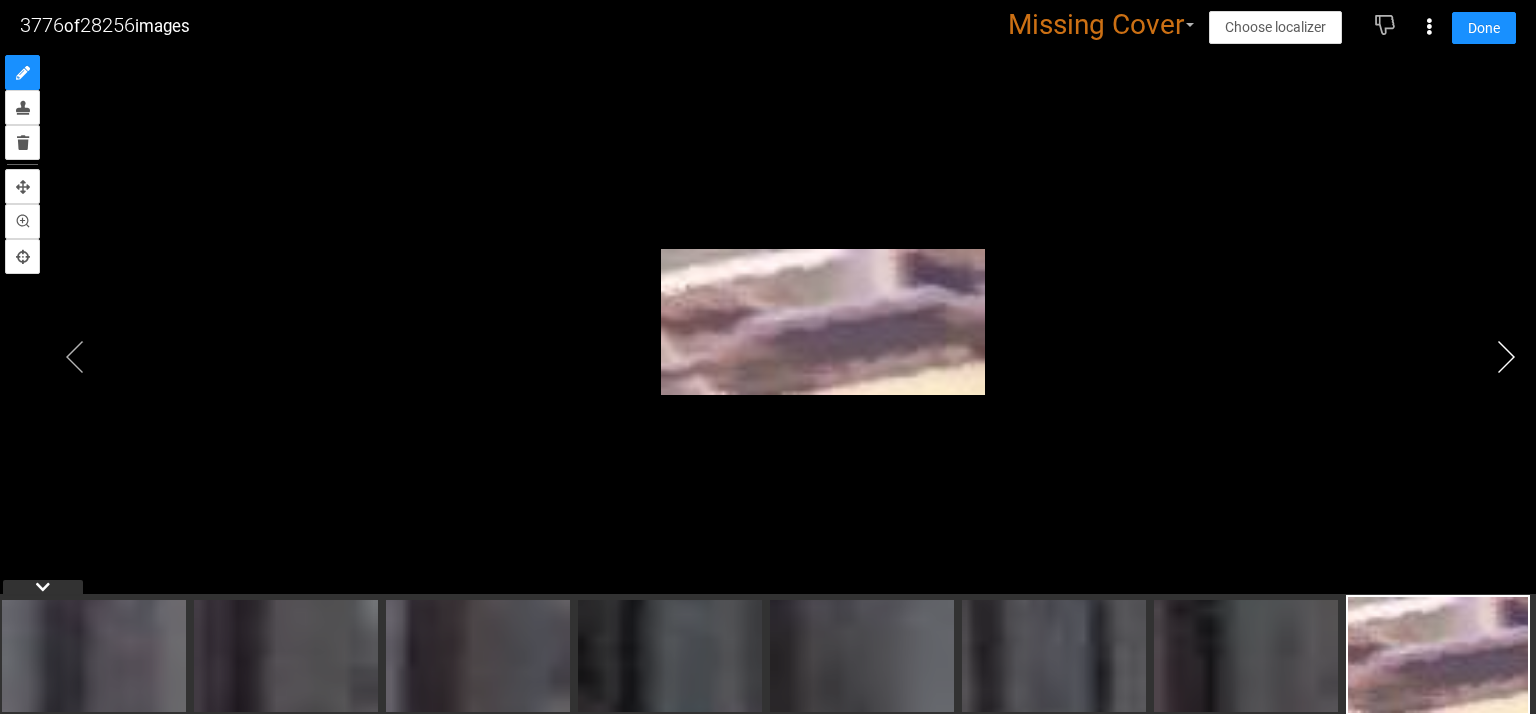click at bounding box center [1506, 357] 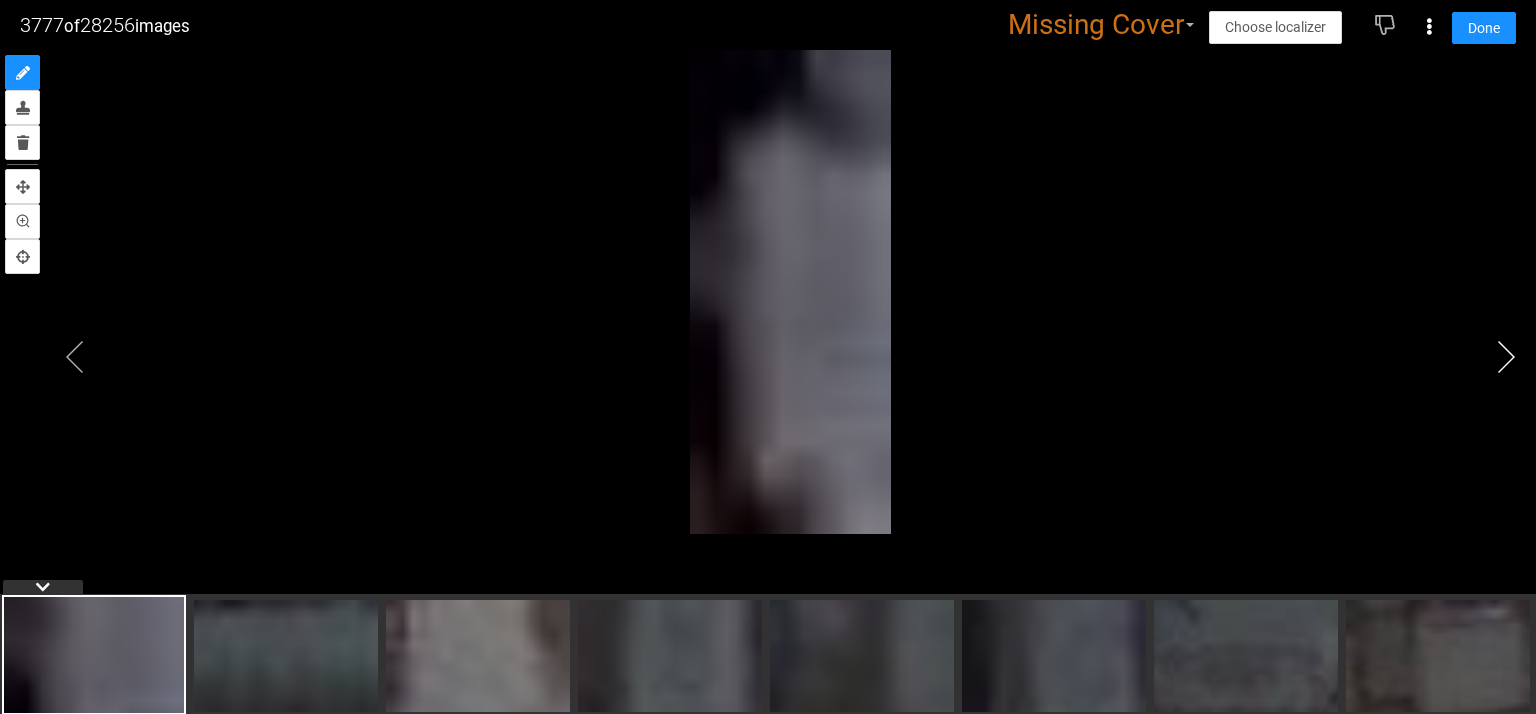 click at bounding box center [1506, 357] 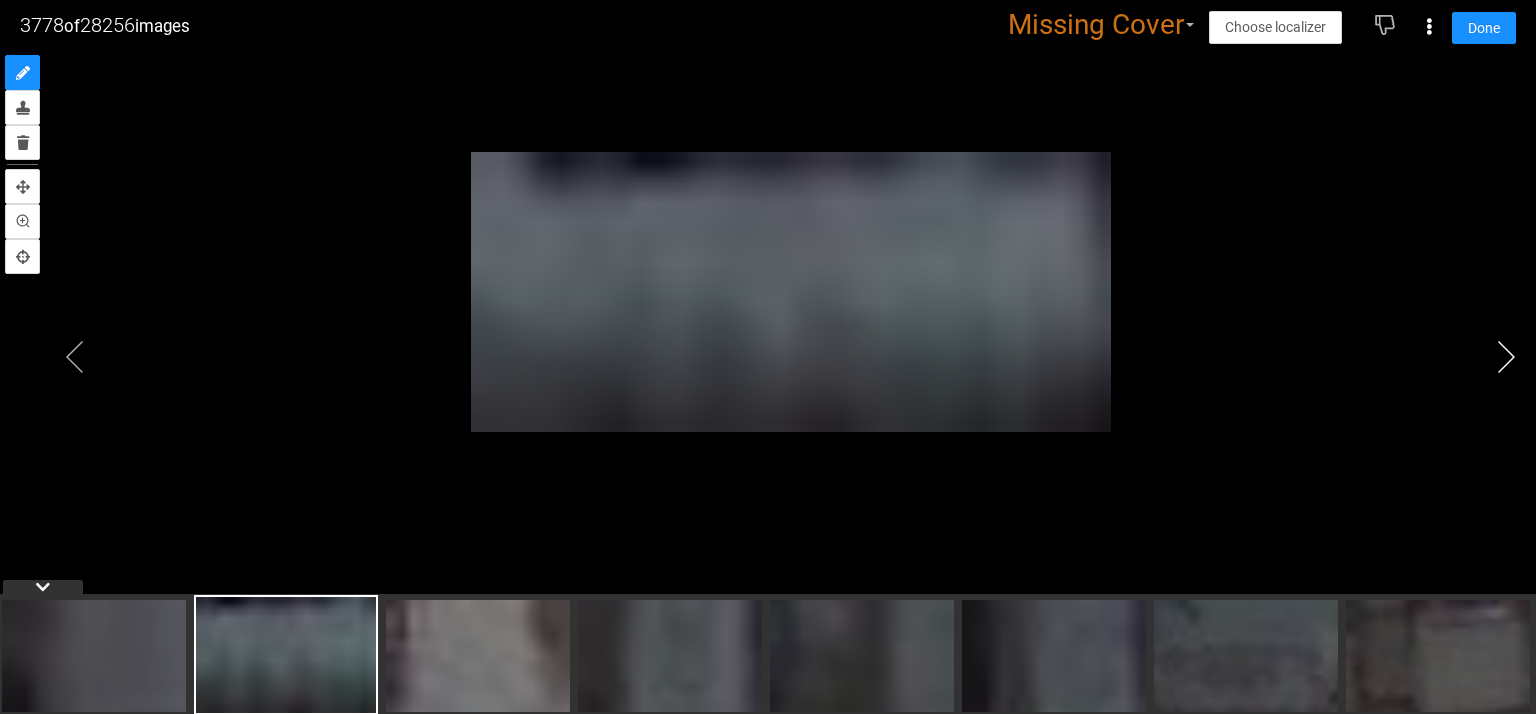 click at bounding box center [1506, 357] 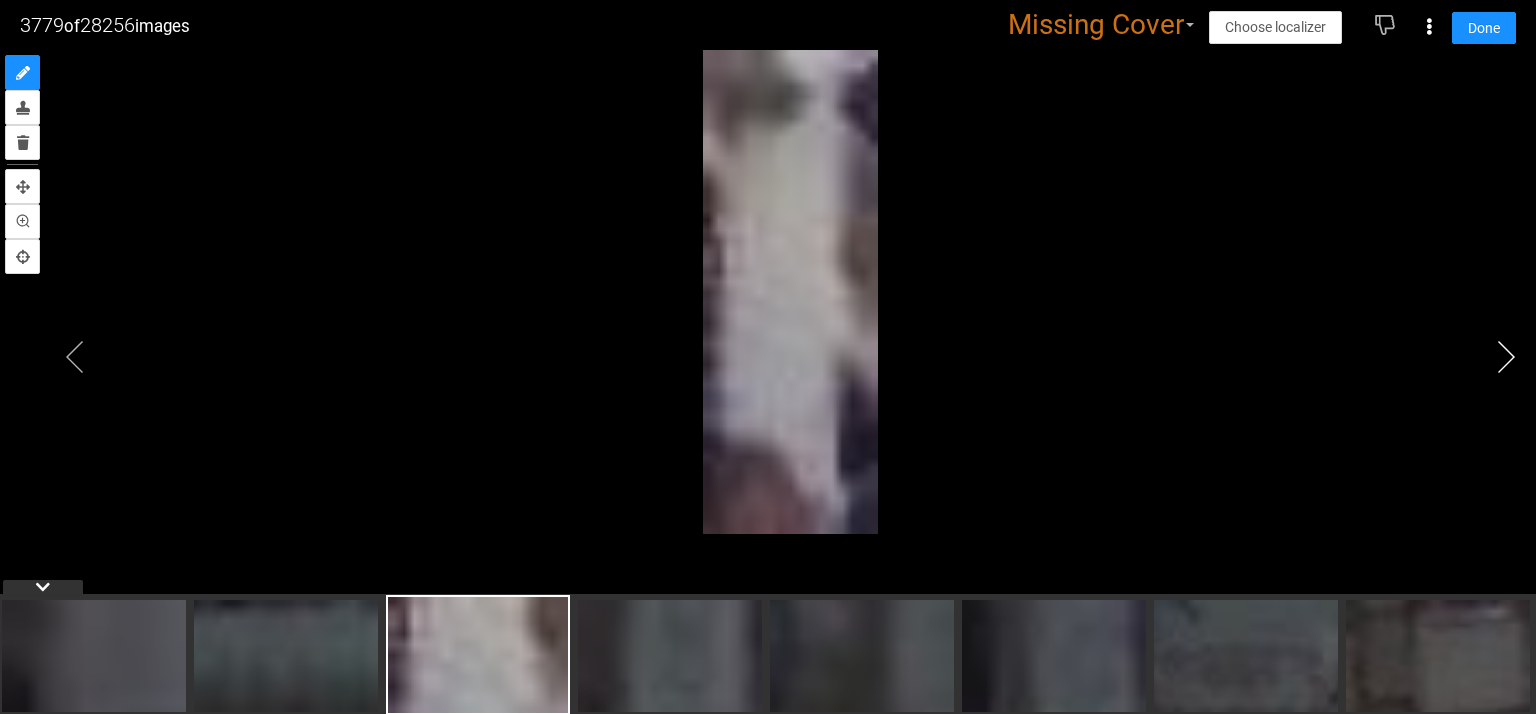 click at bounding box center (1506, 357) 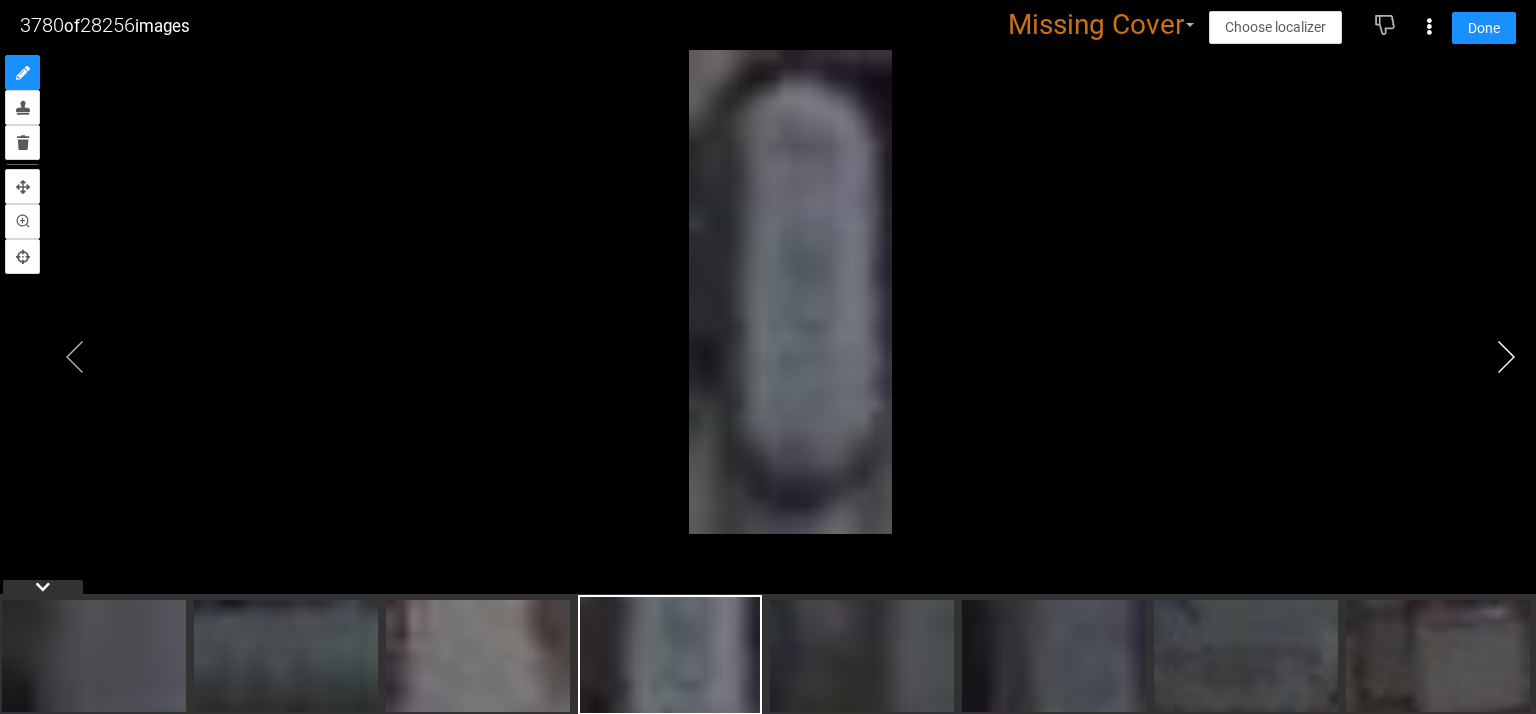 click at bounding box center (1506, 357) 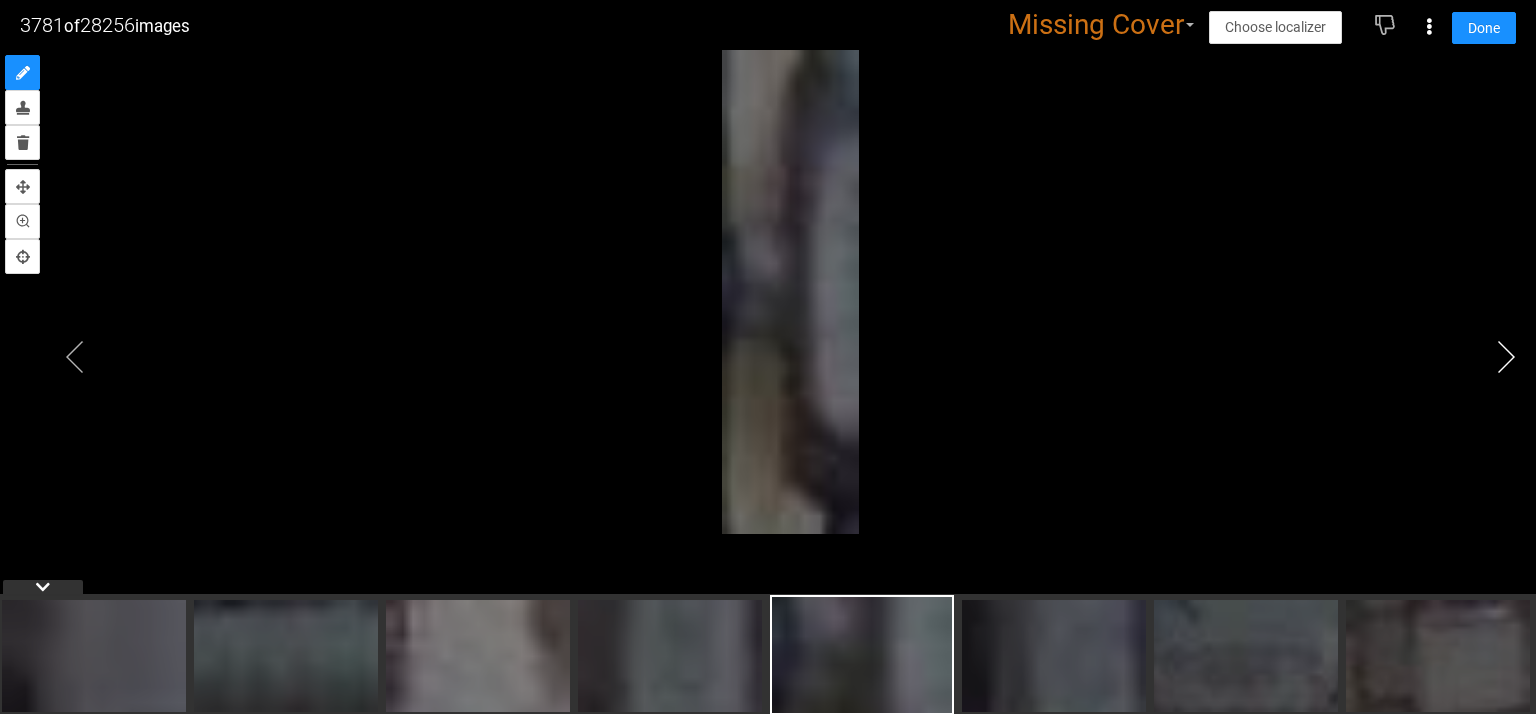 click at bounding box center (1506, 357) 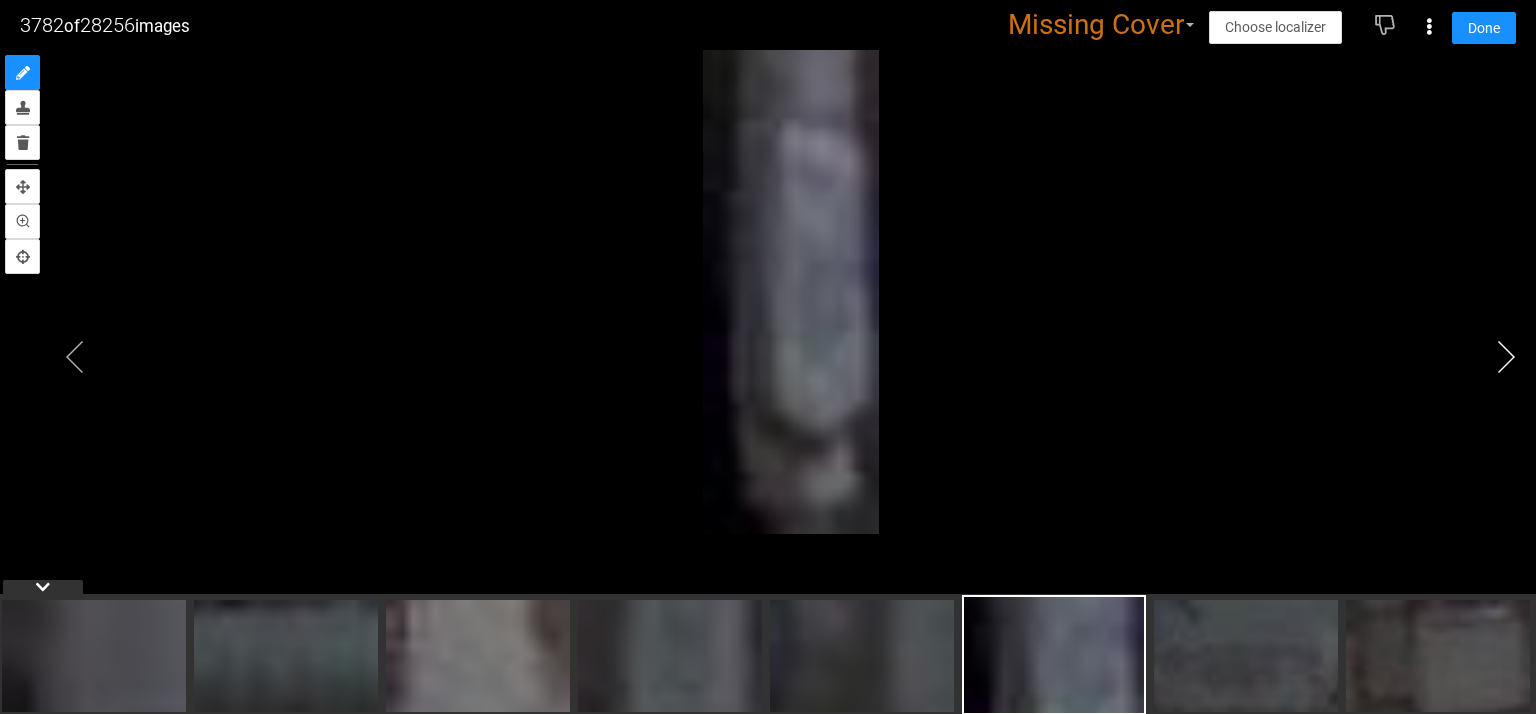click at bounding box center (1506, 357) 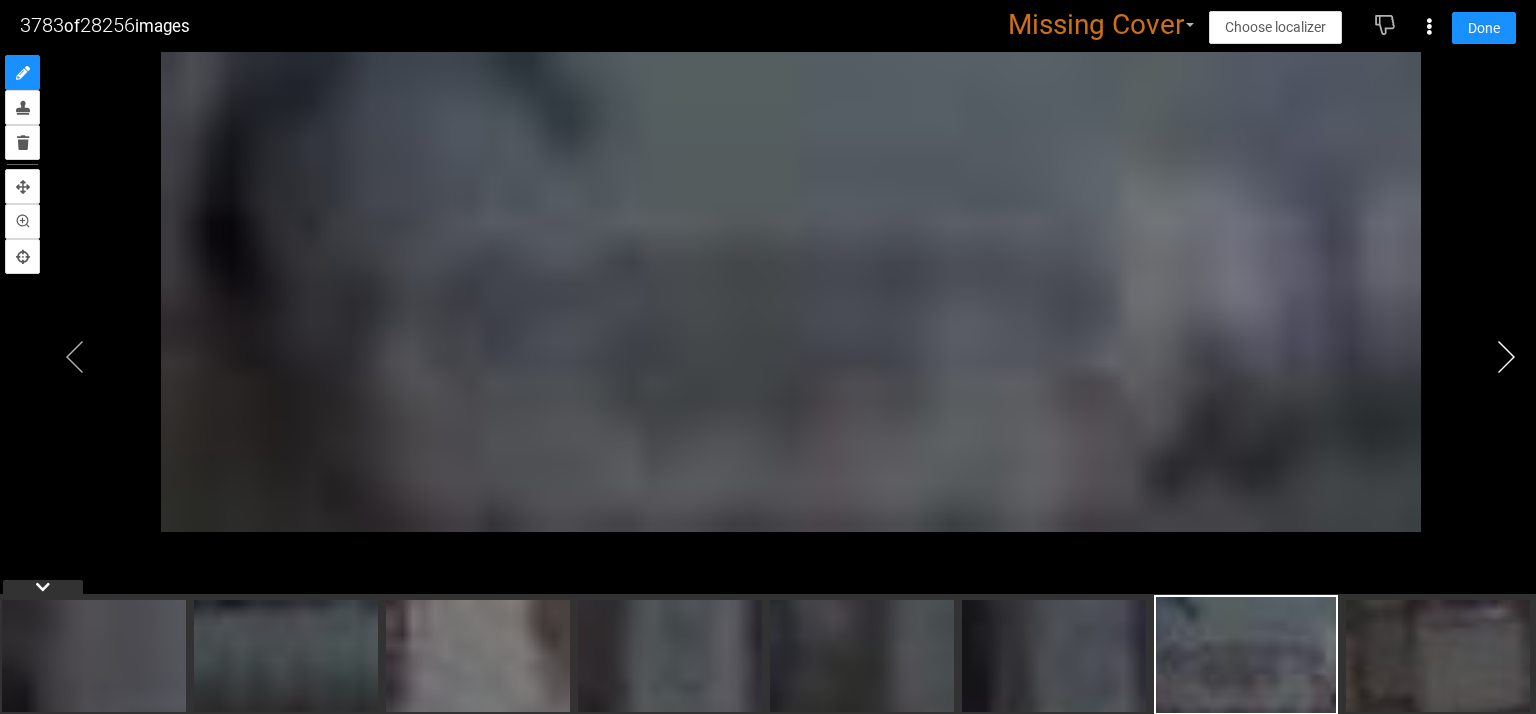 click at bounding box center (1506, 357) 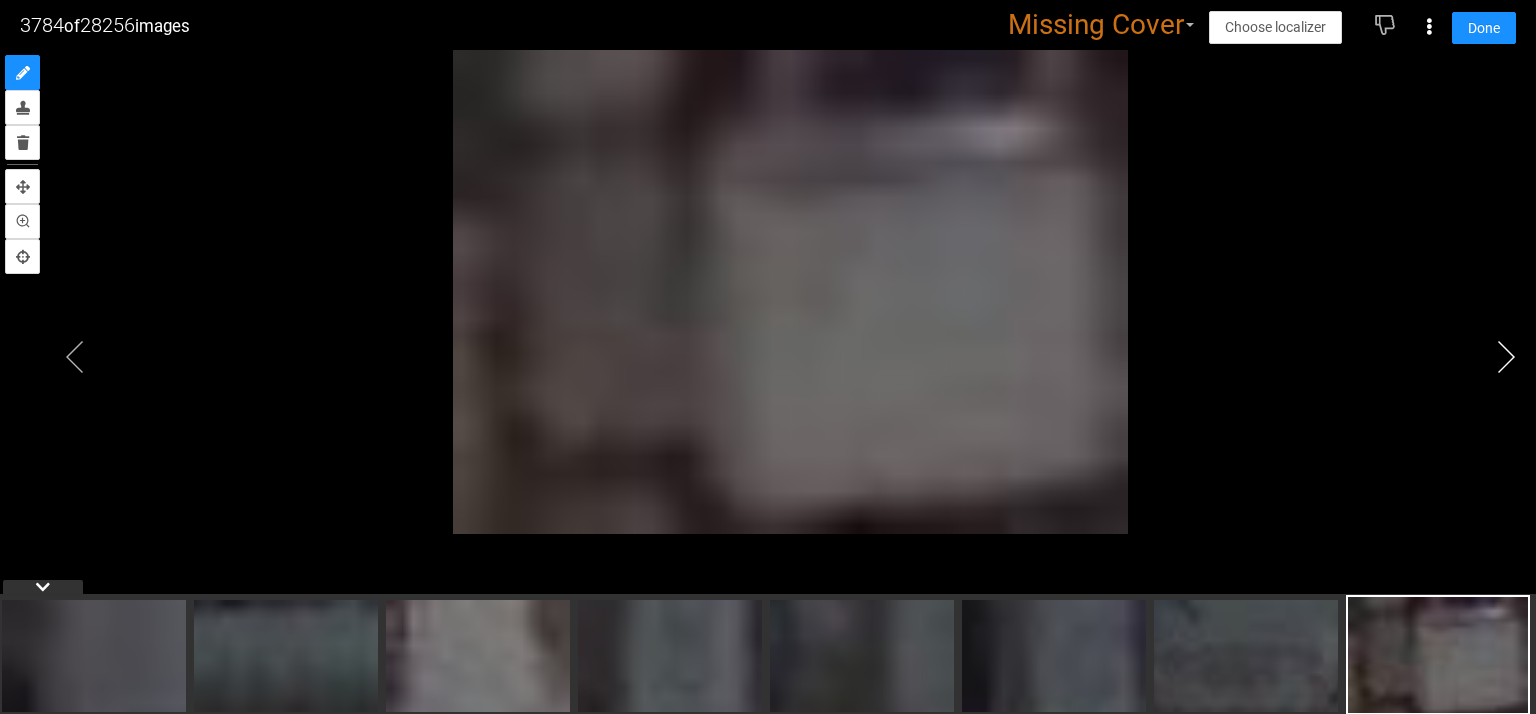 click at bounding box center [1506, 357] 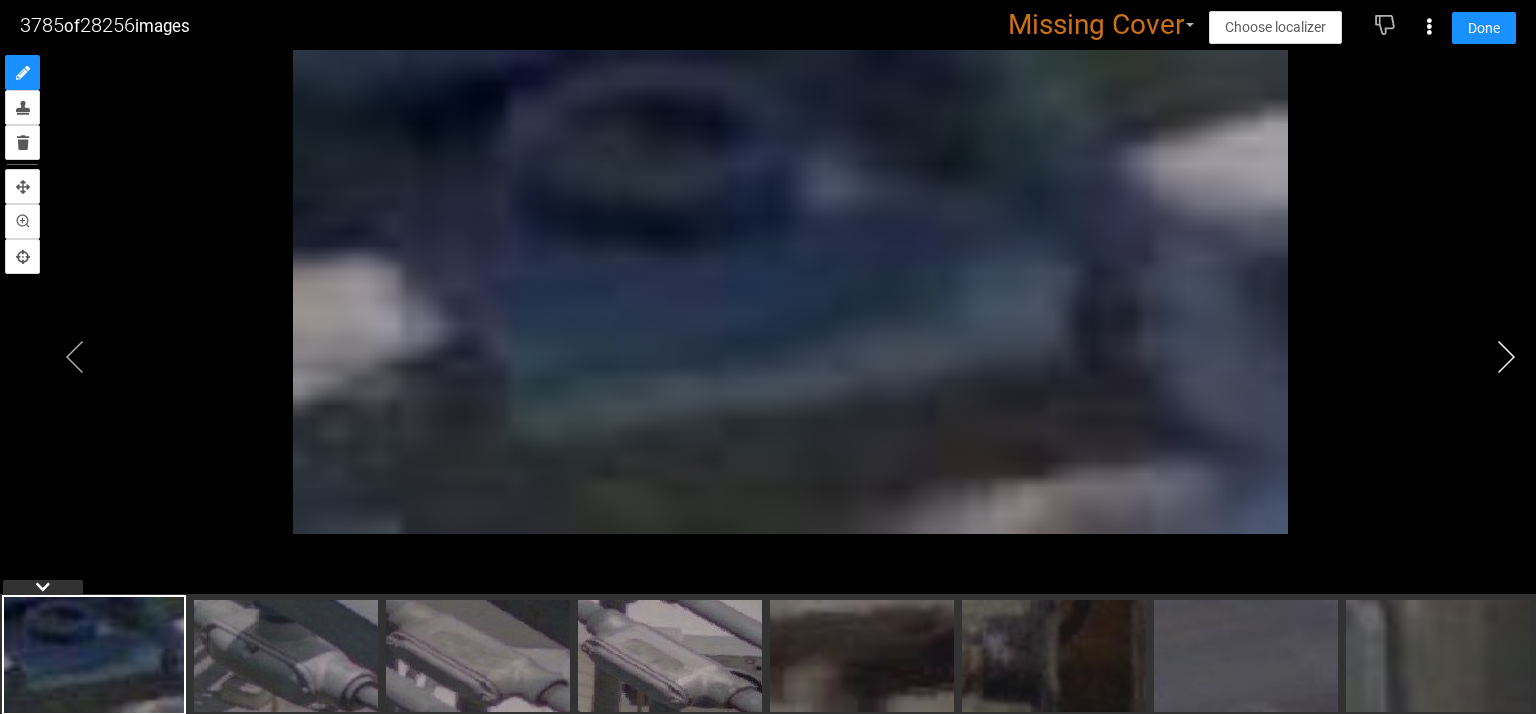 click at bounding box center (1506, 357) 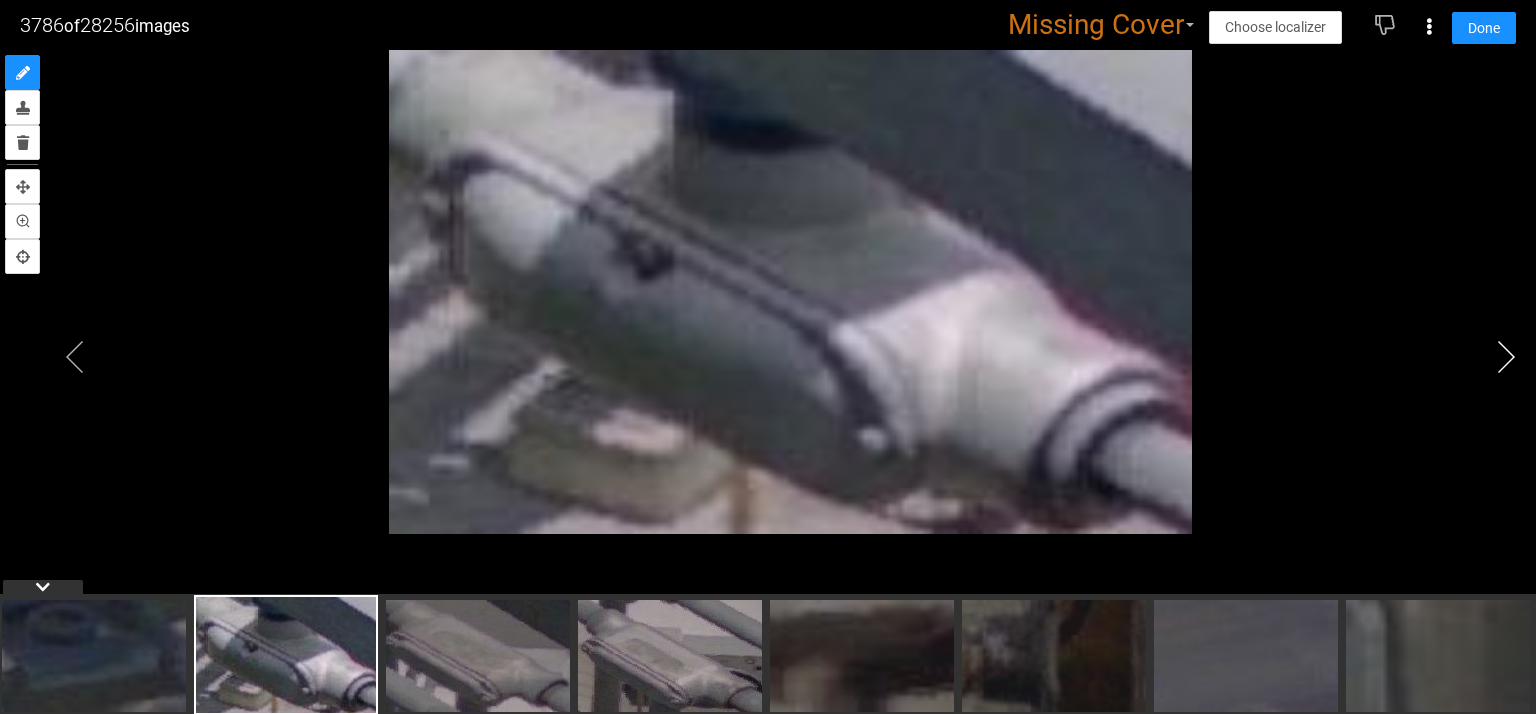 click at bounding box center (1506, 357) 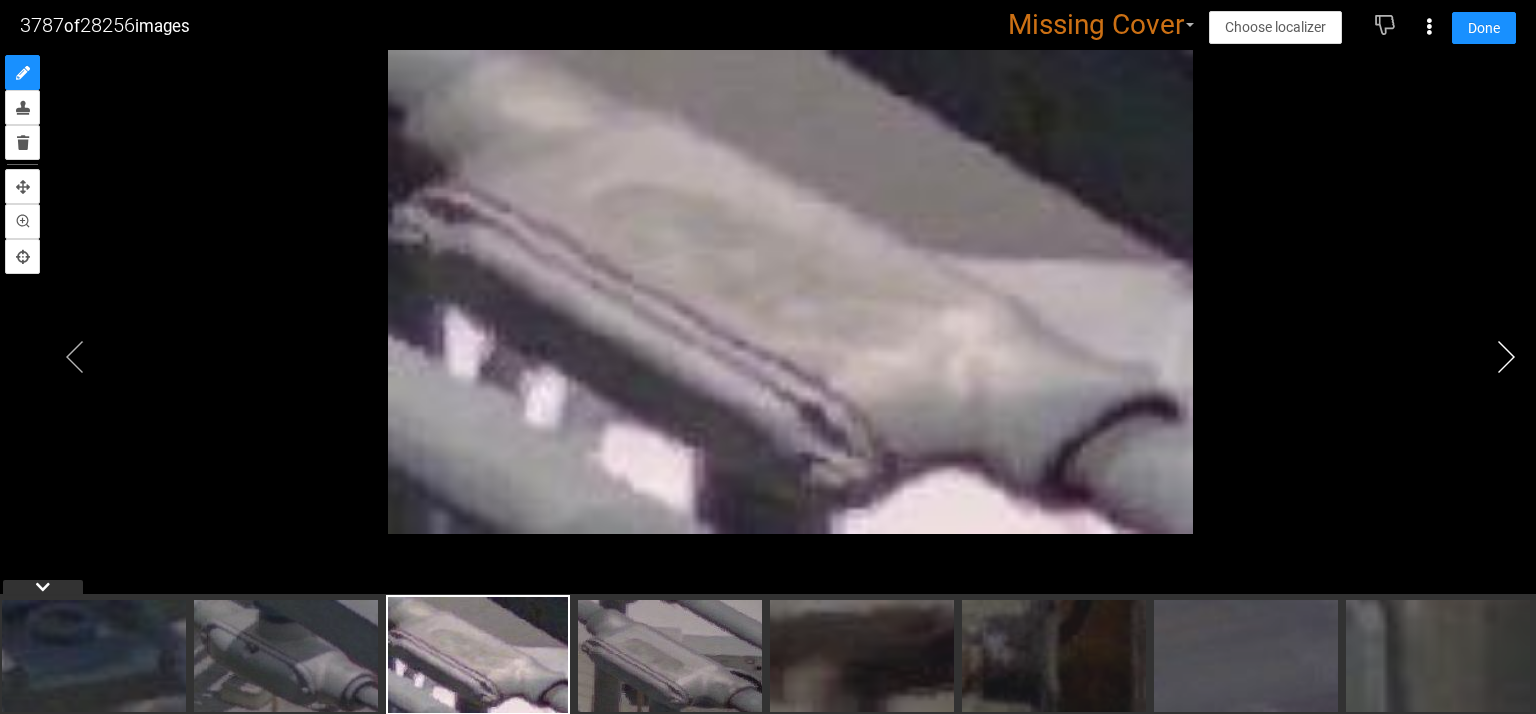 click at bounding box center (1506, 357) 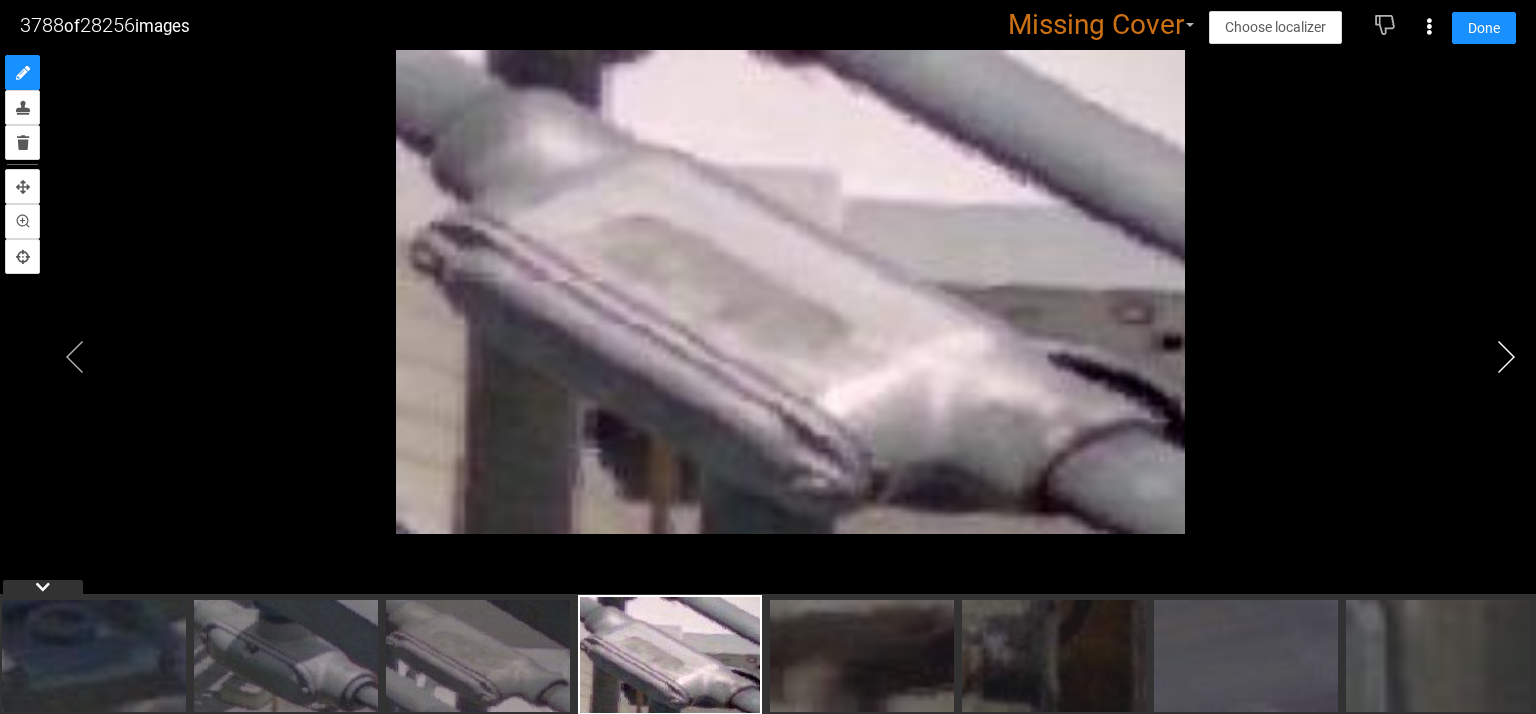 click at bounding box center (1506, 357) 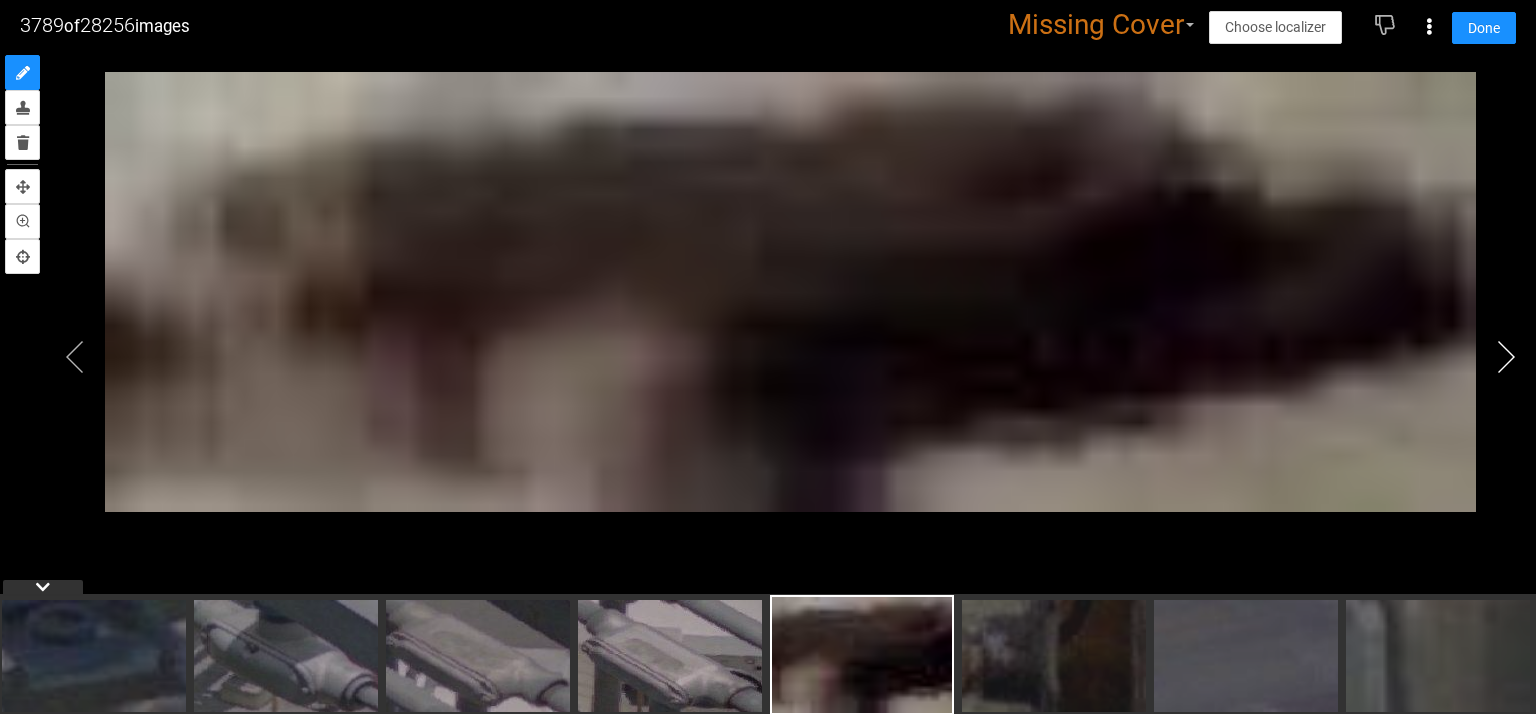 click at bounding box center (1506, 357) 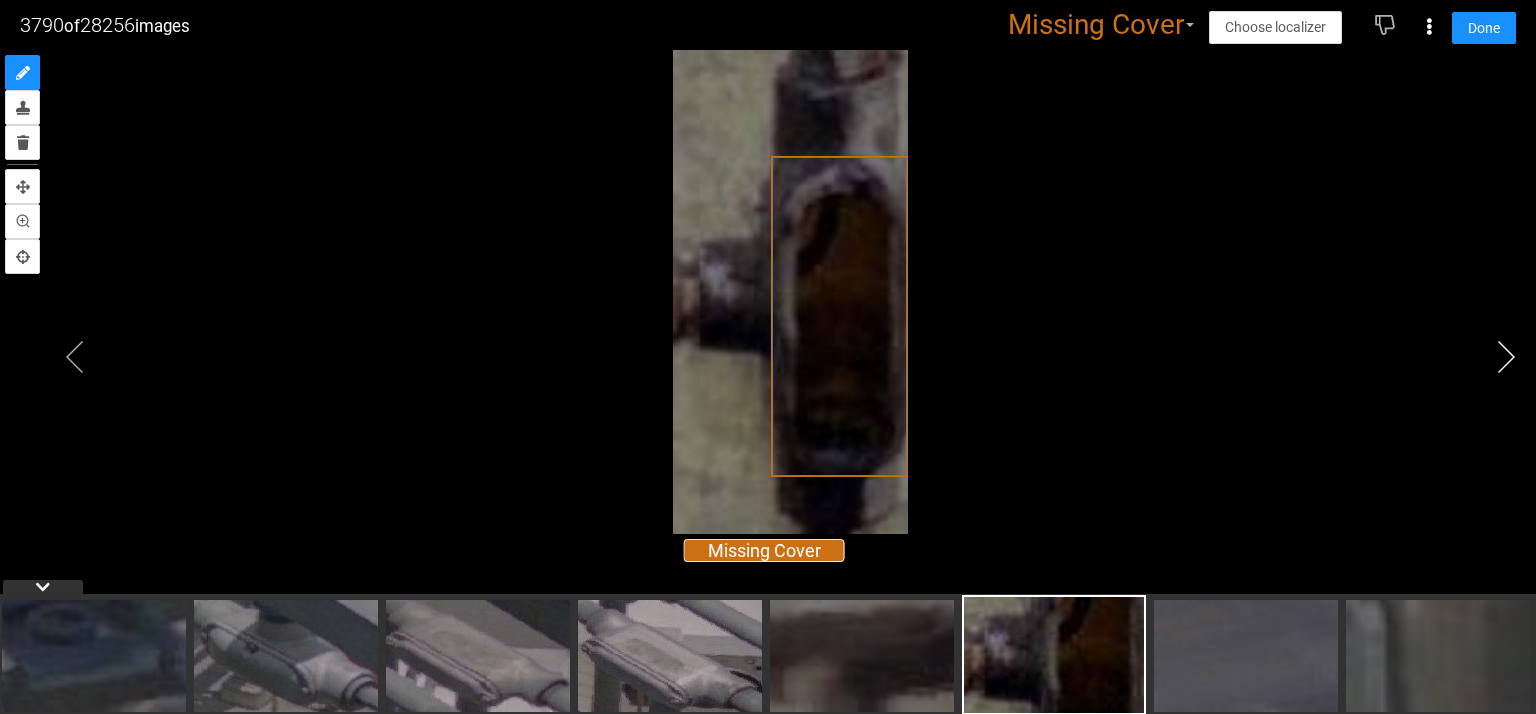 click at bounding box center (1506, 357) 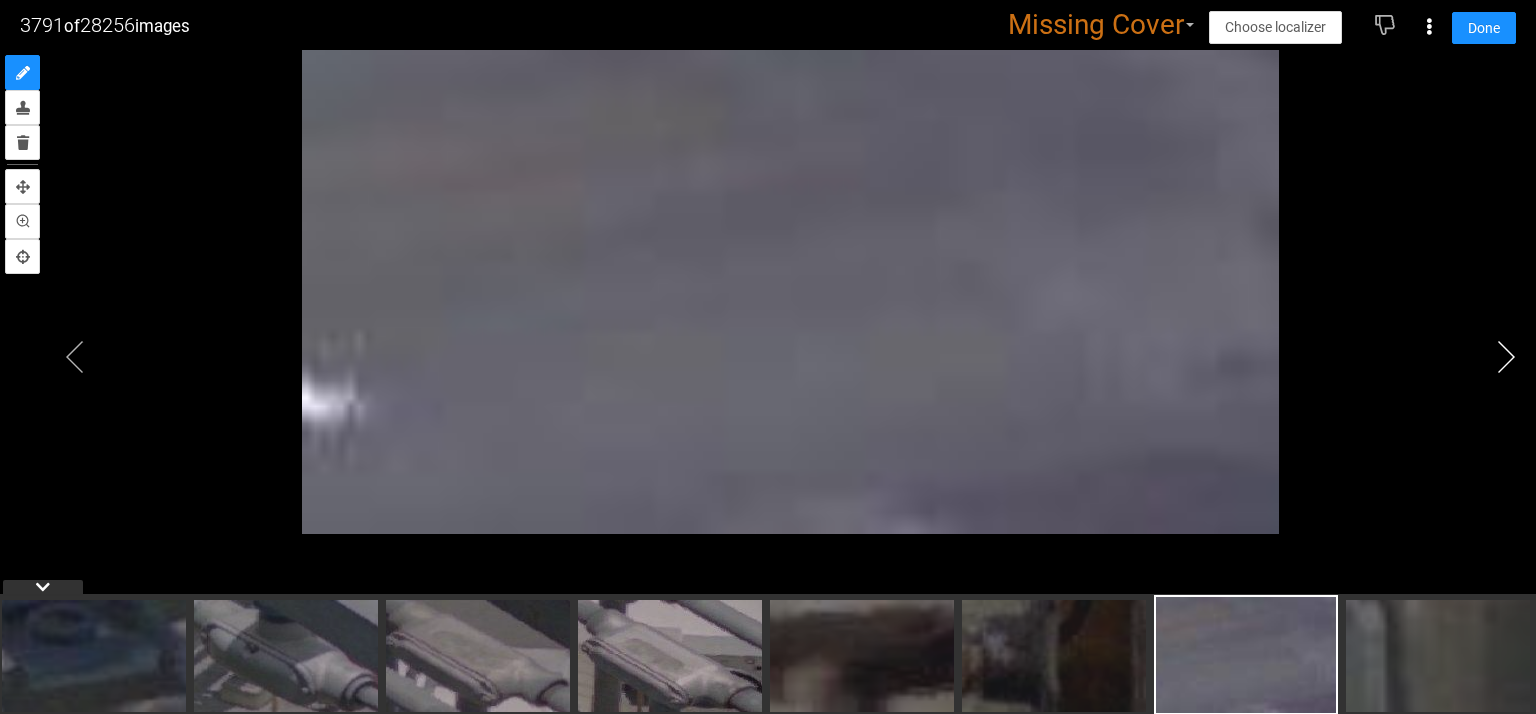 click at bounding box center [1506, 357] 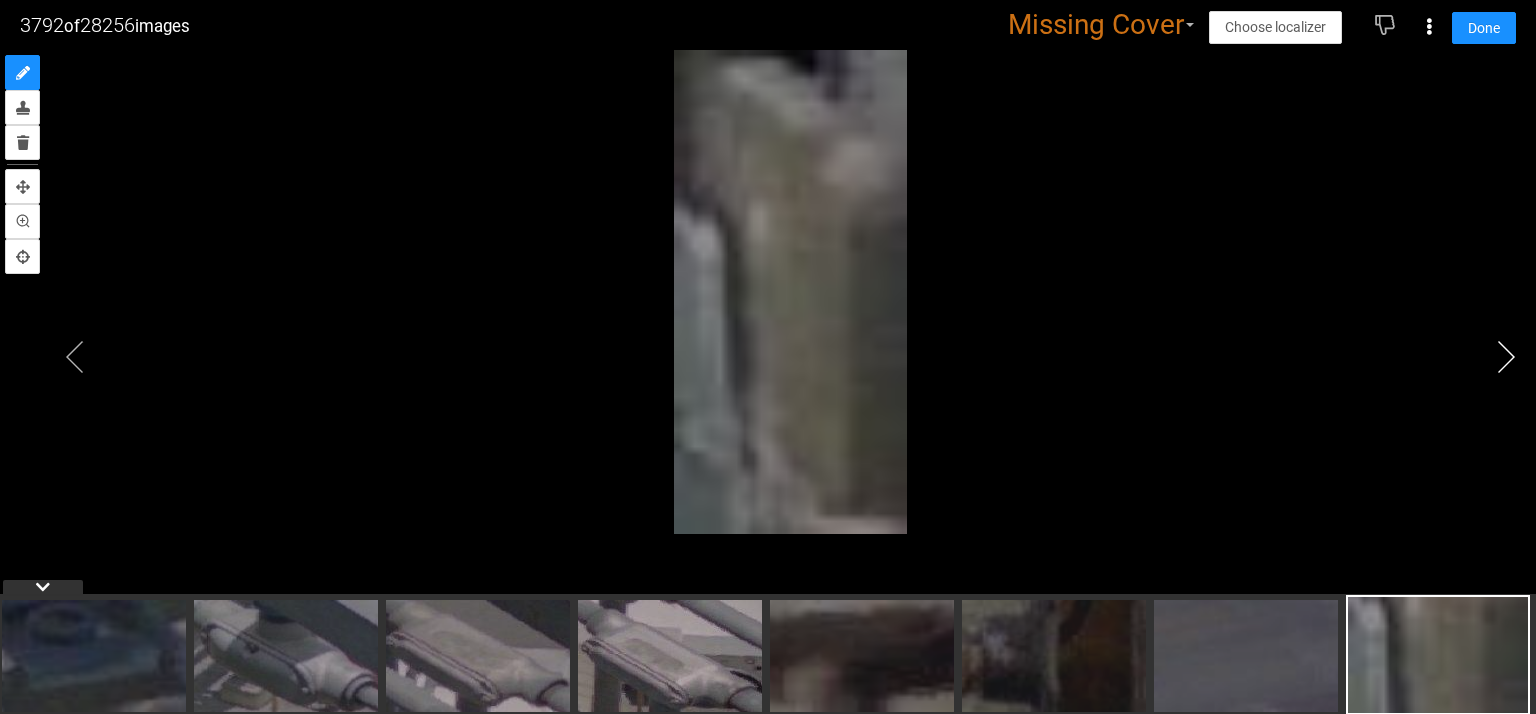 click at bounding box center (1506, 357) 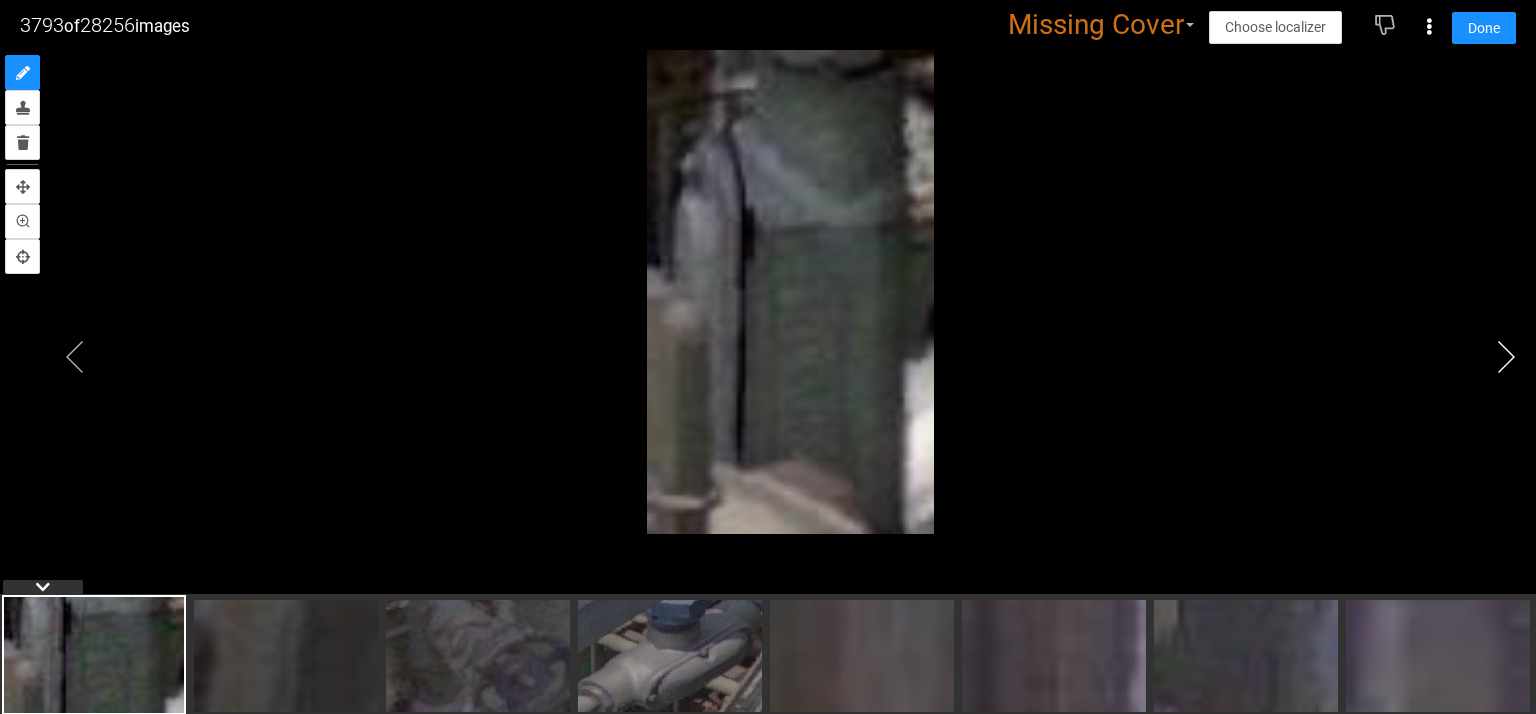 click at bounding box center [1506, 357] 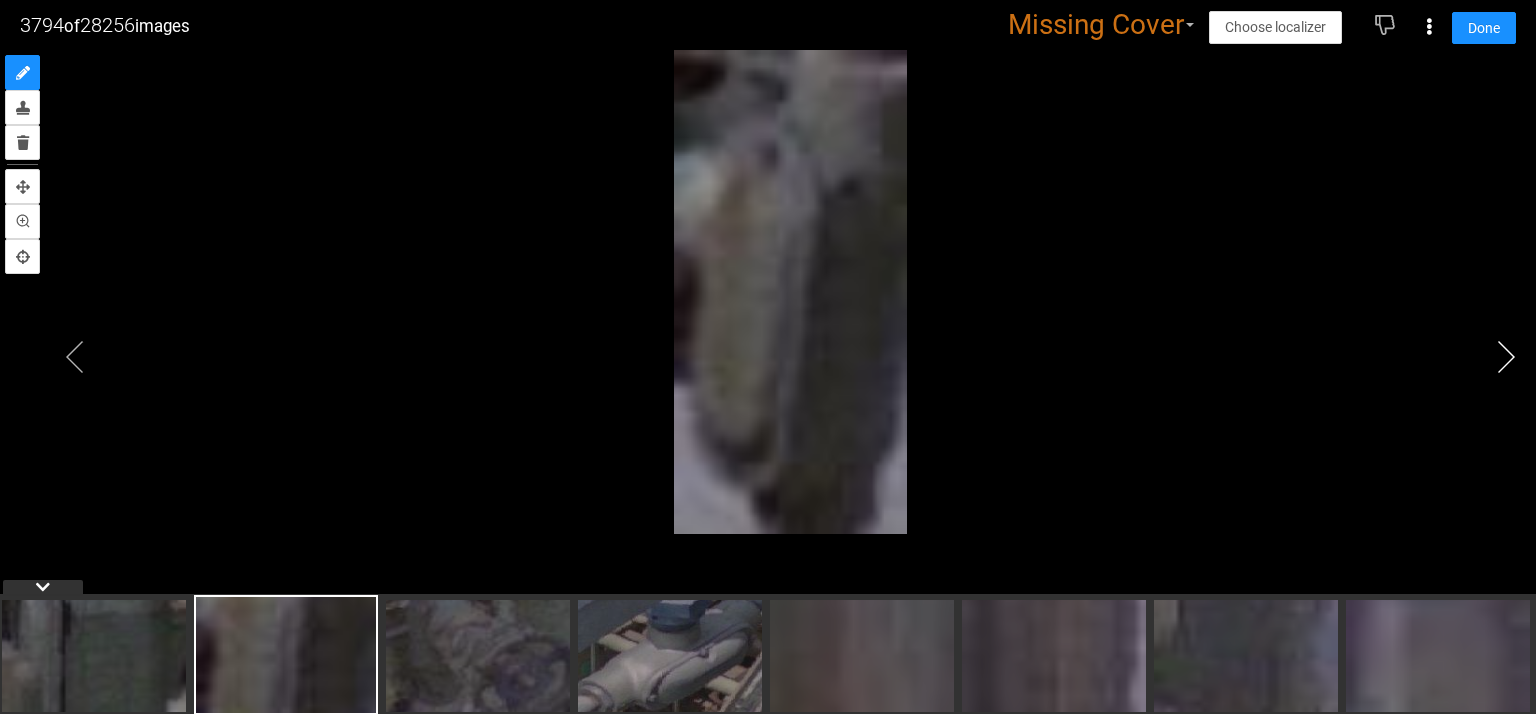click at bounding box center [1506, 357] 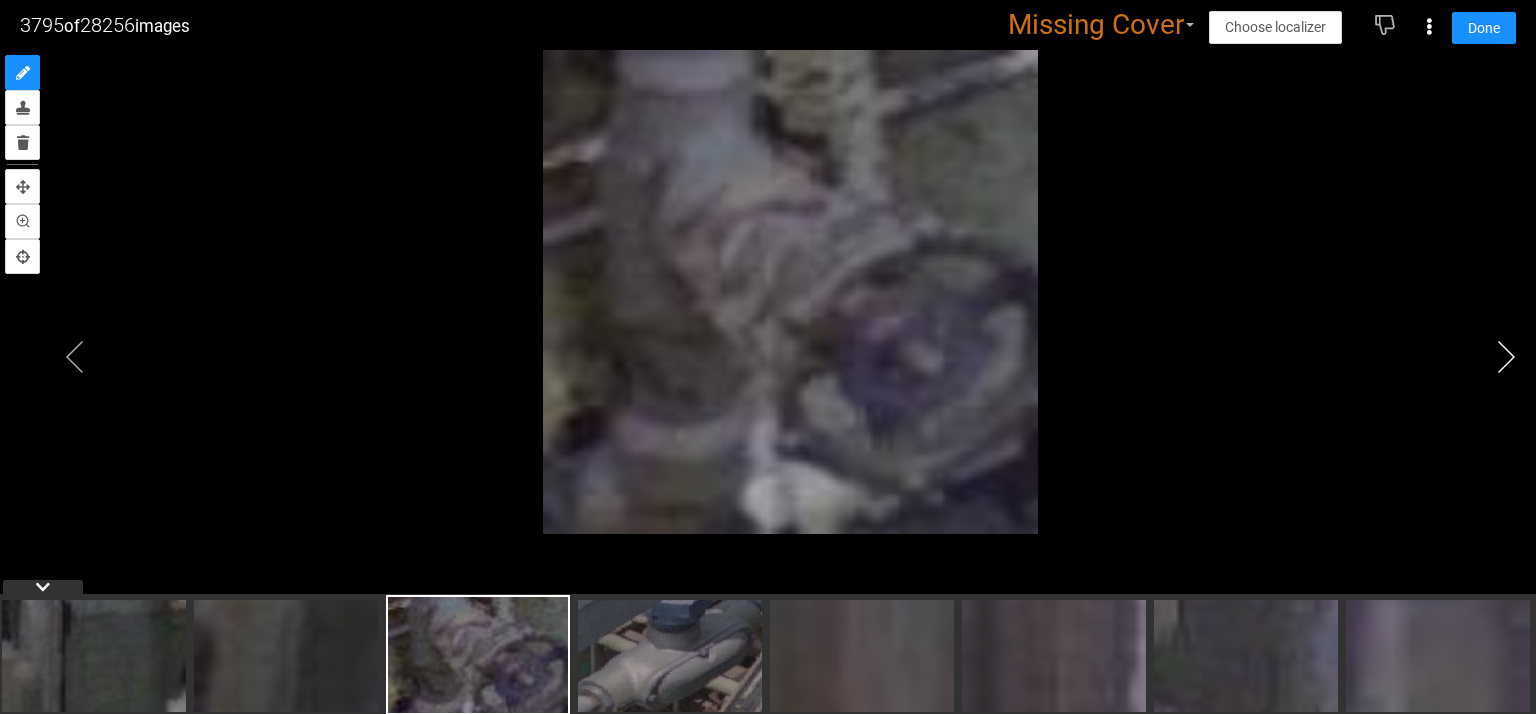 click at bounding box center [1506, 357] 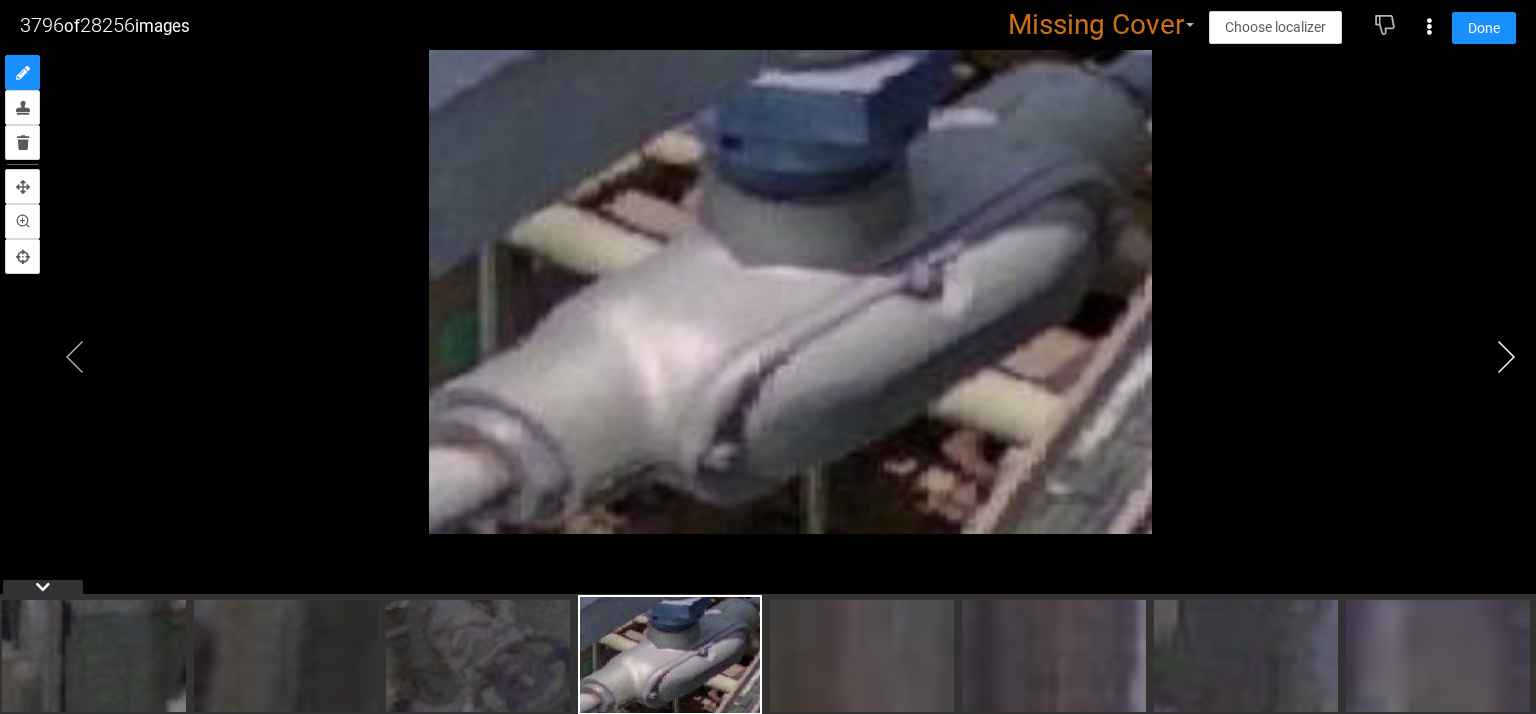 click at bounding box center (1506, 357) 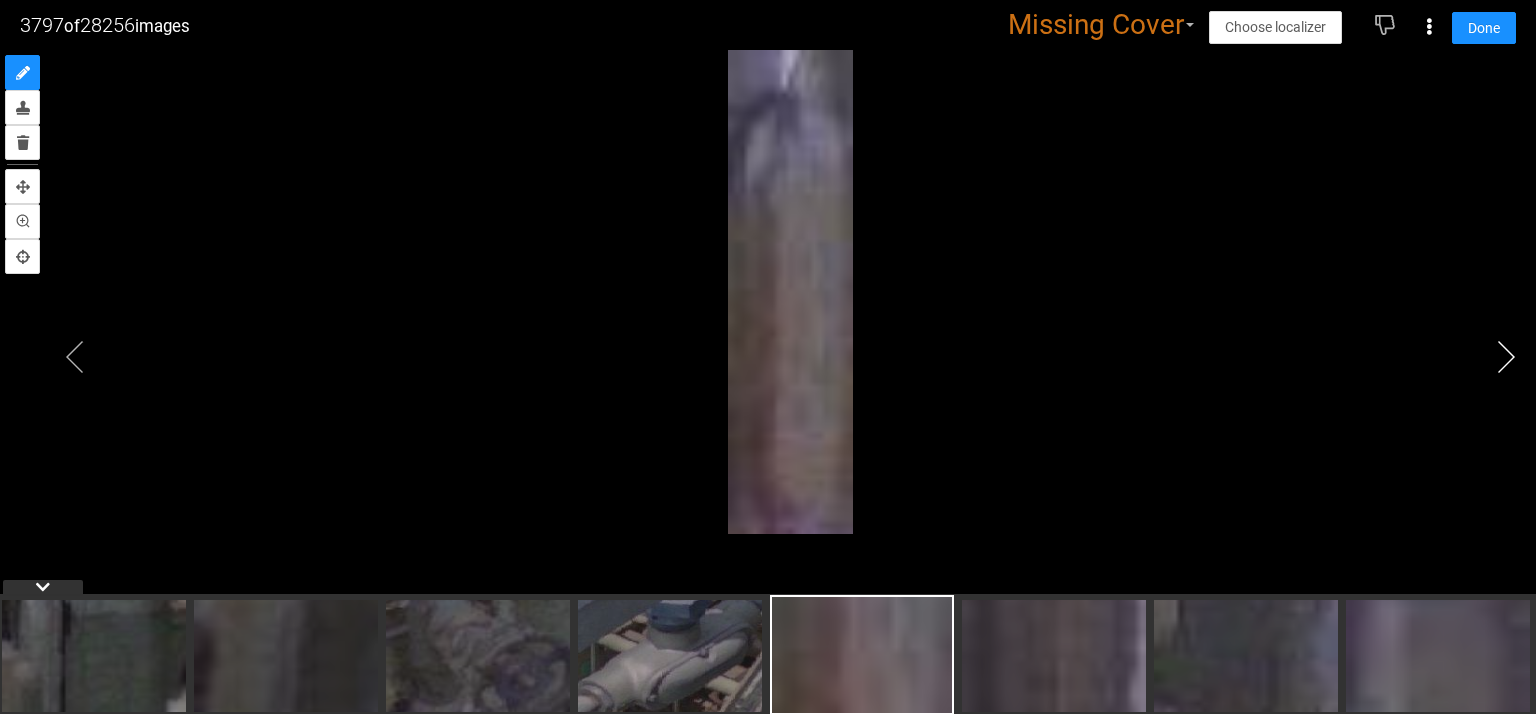click at bounding box center (1506, 357) 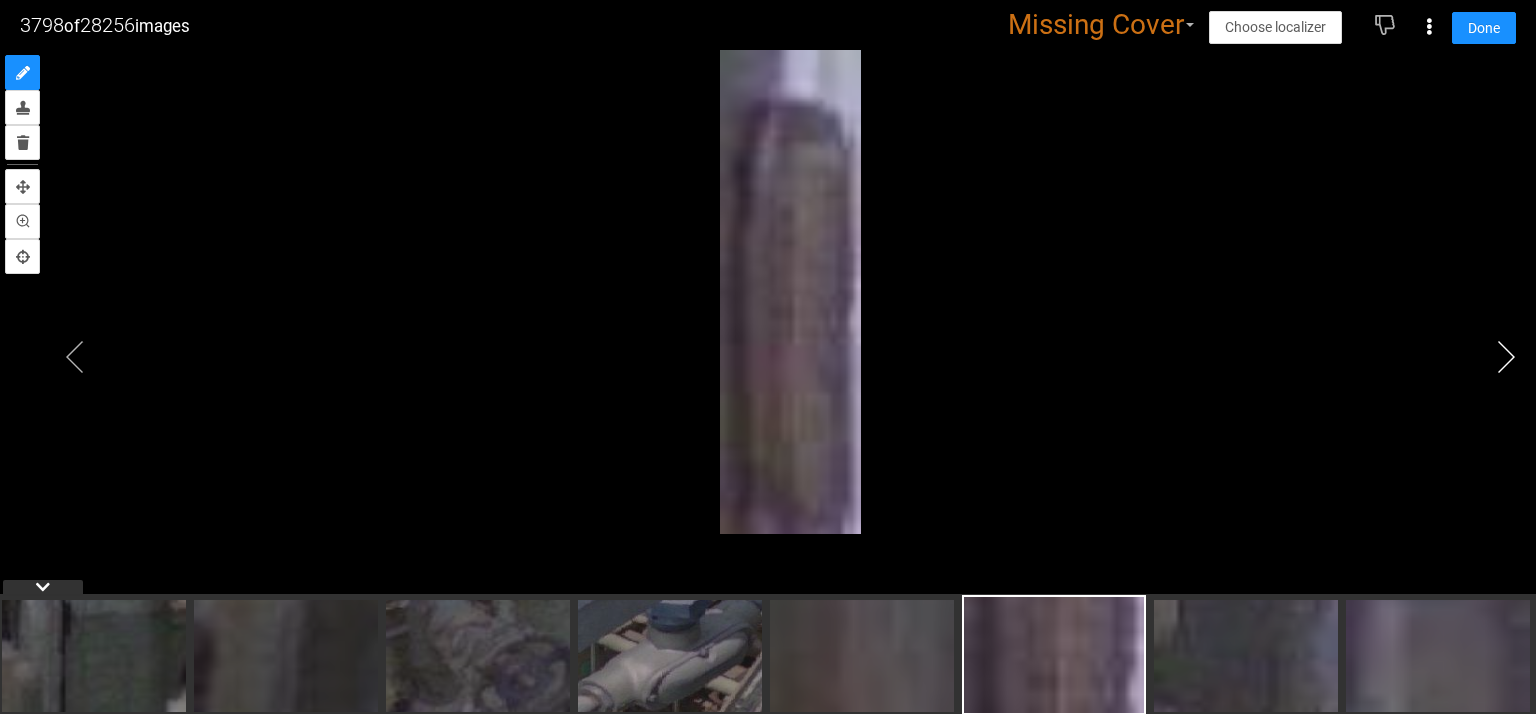 click at bounding box center (1506, 357) 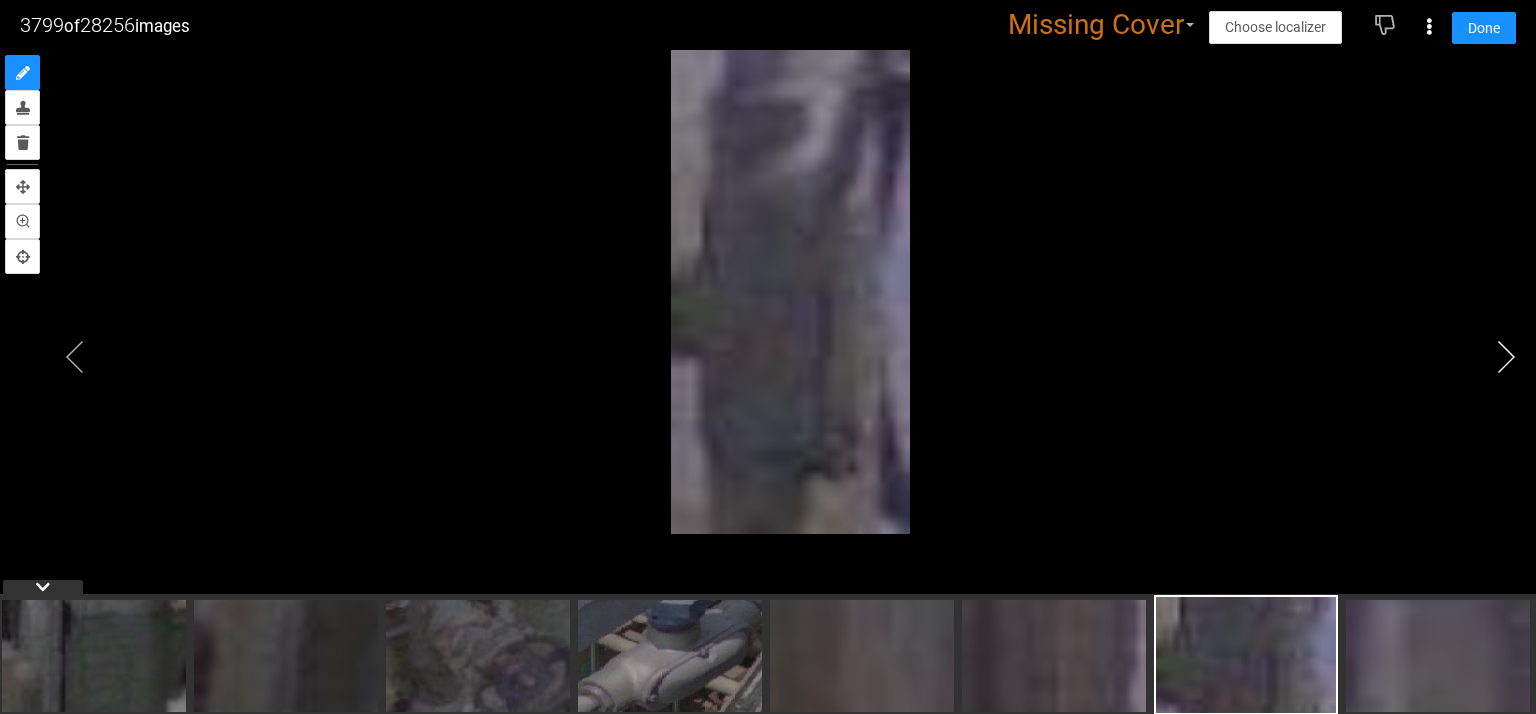 click at bounding box center (1506, 357) 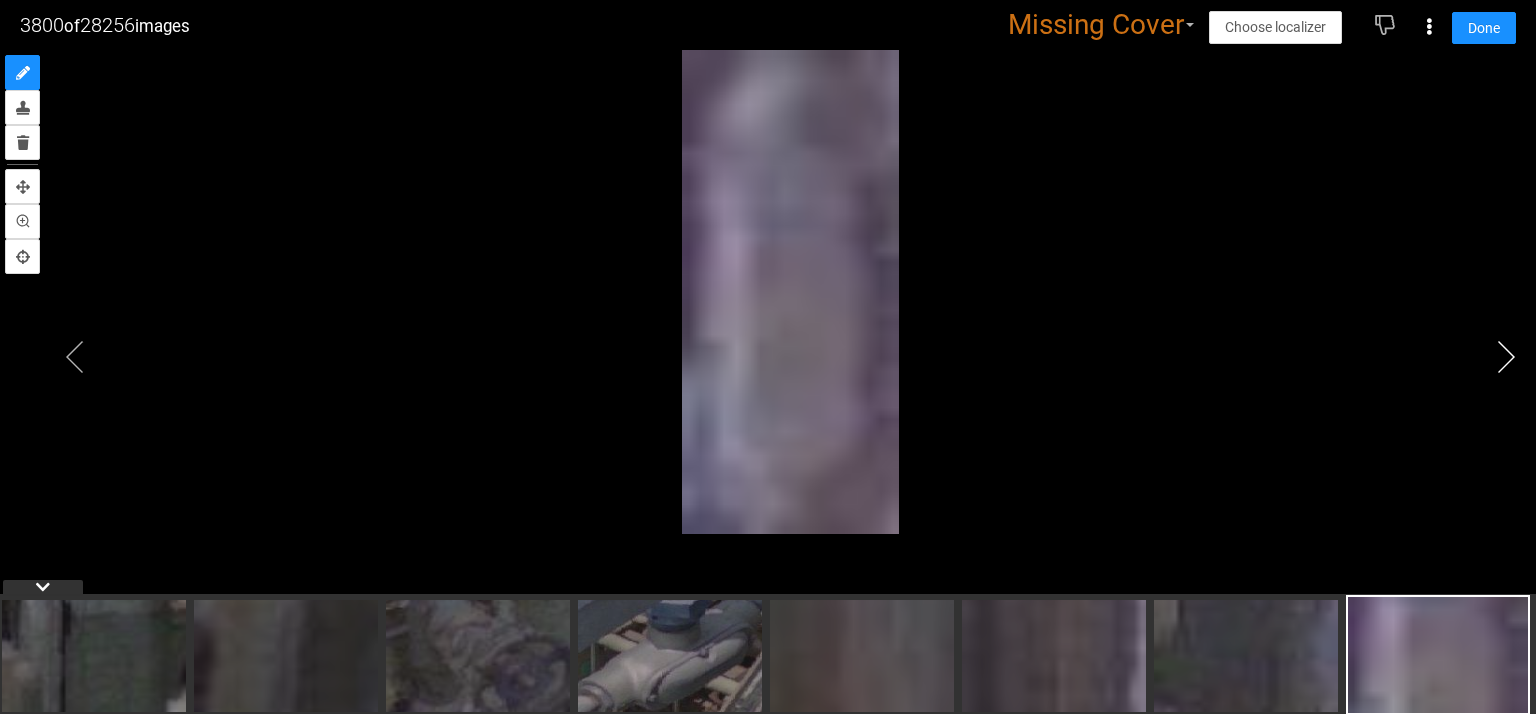 click at bounding box center [1506, 357] 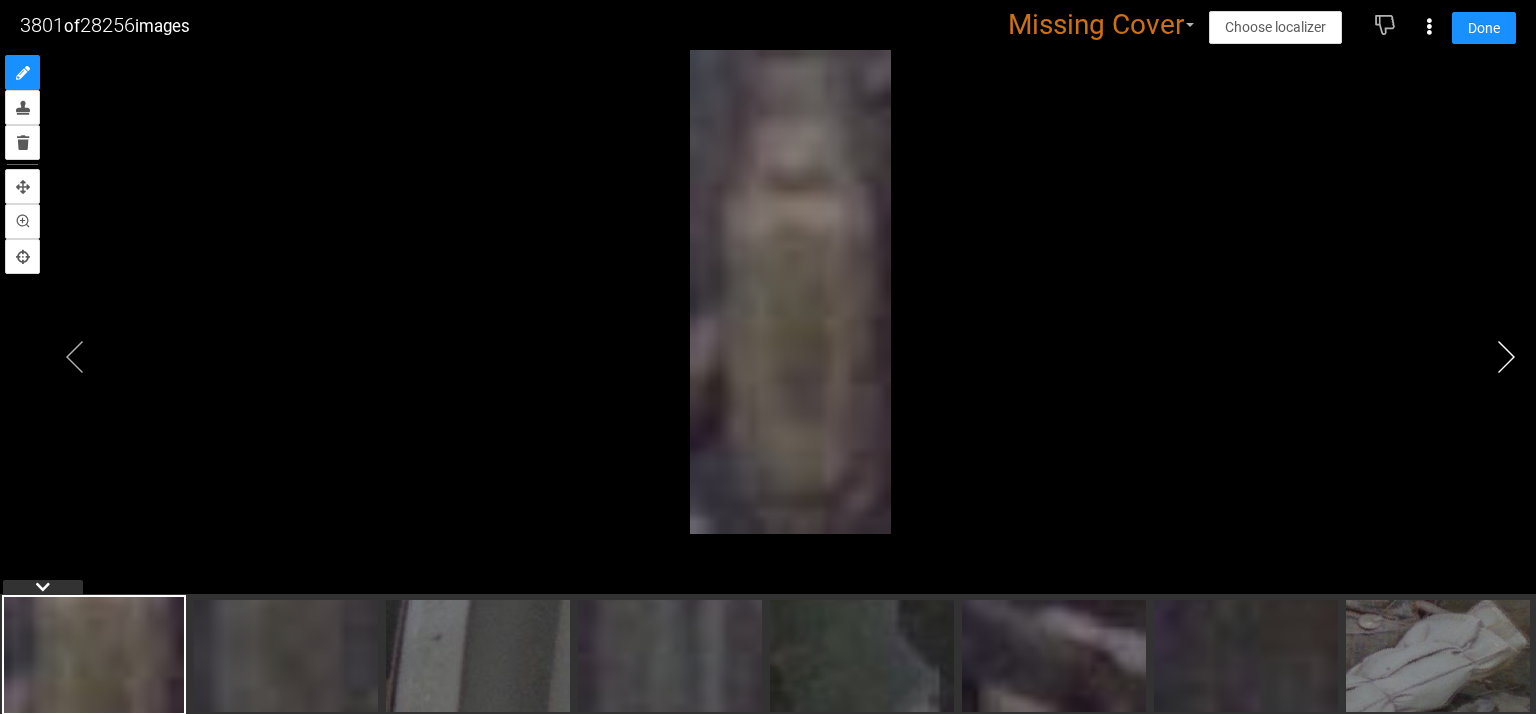 click at bounding box center [1506, 357] 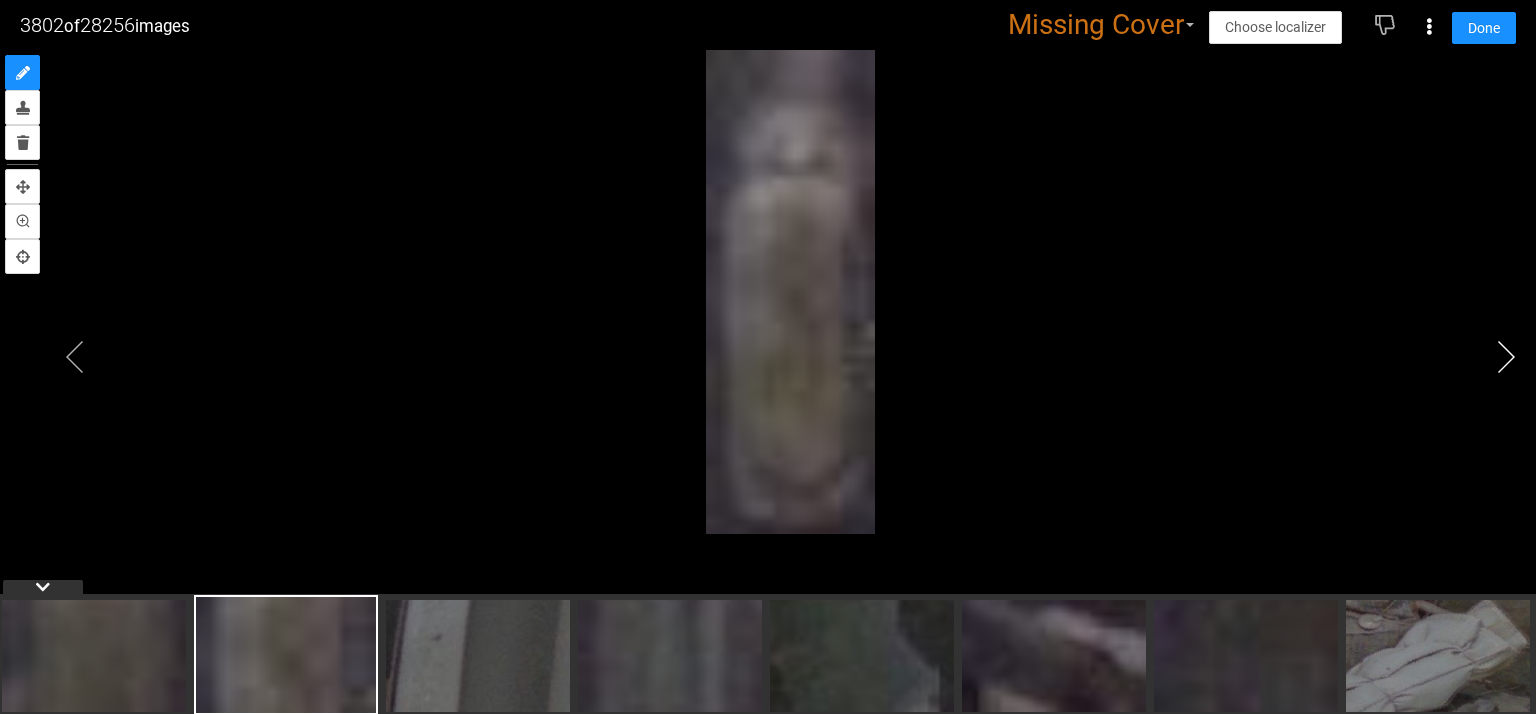 click at bounding box center (1506, 357) 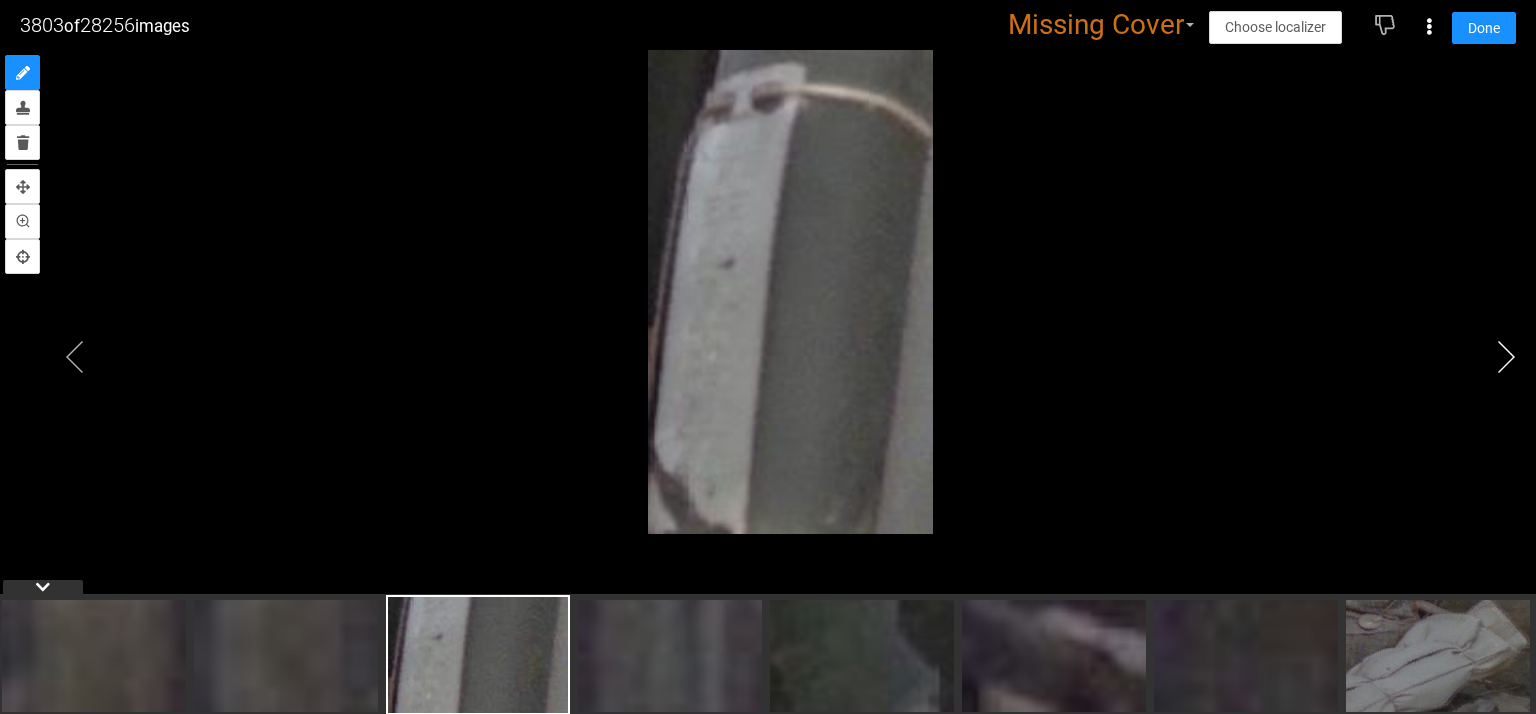 click at bounding box center [1506, 357] 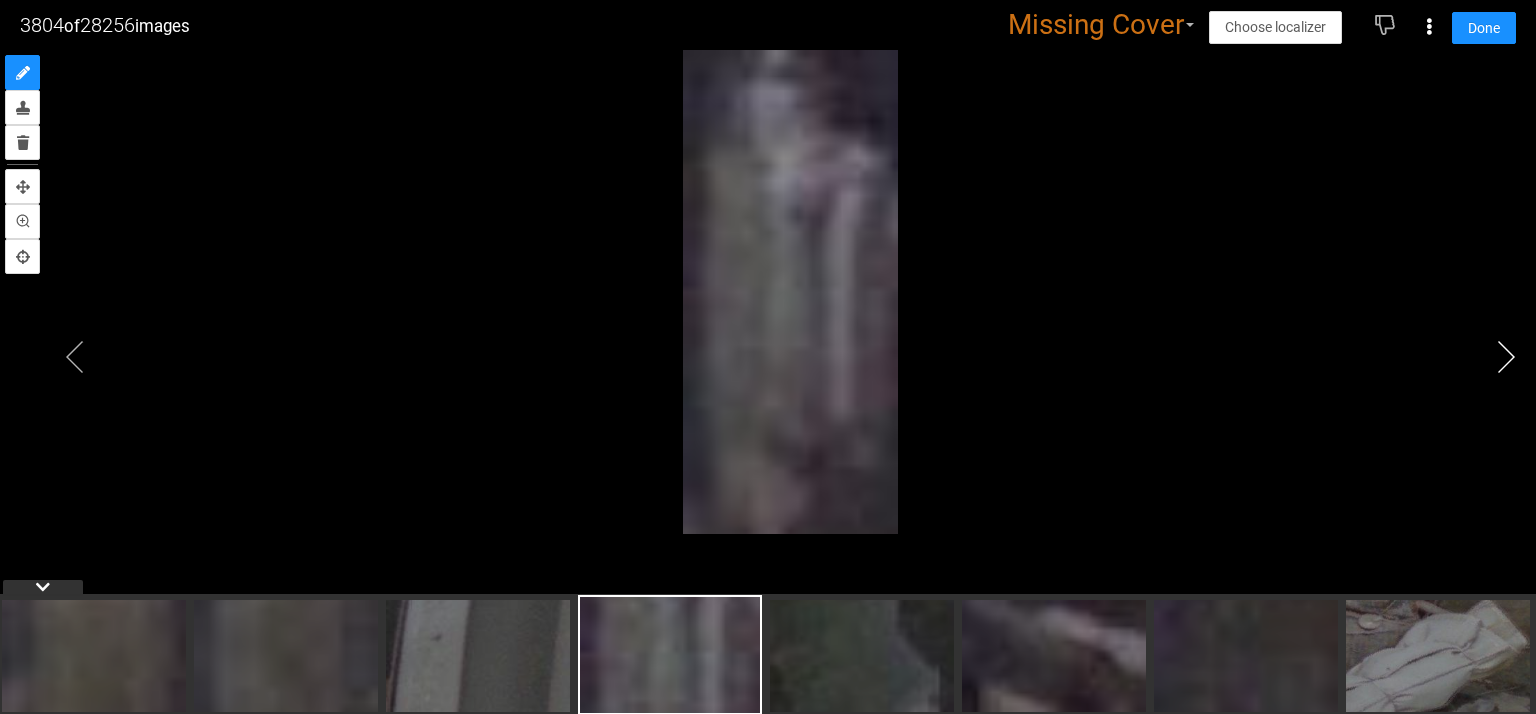 click at bounding box center (1506, 357) 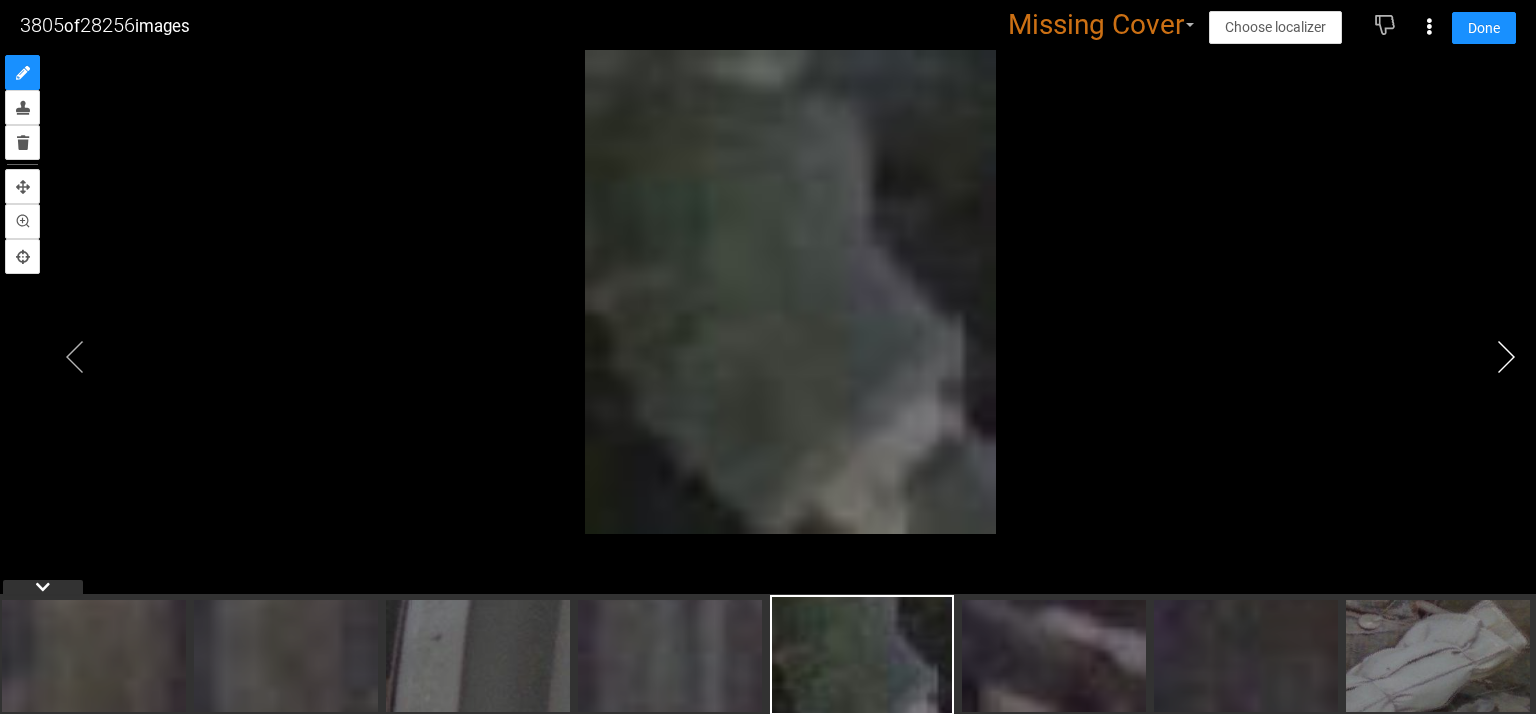 click at bounding box center [1506, 357] 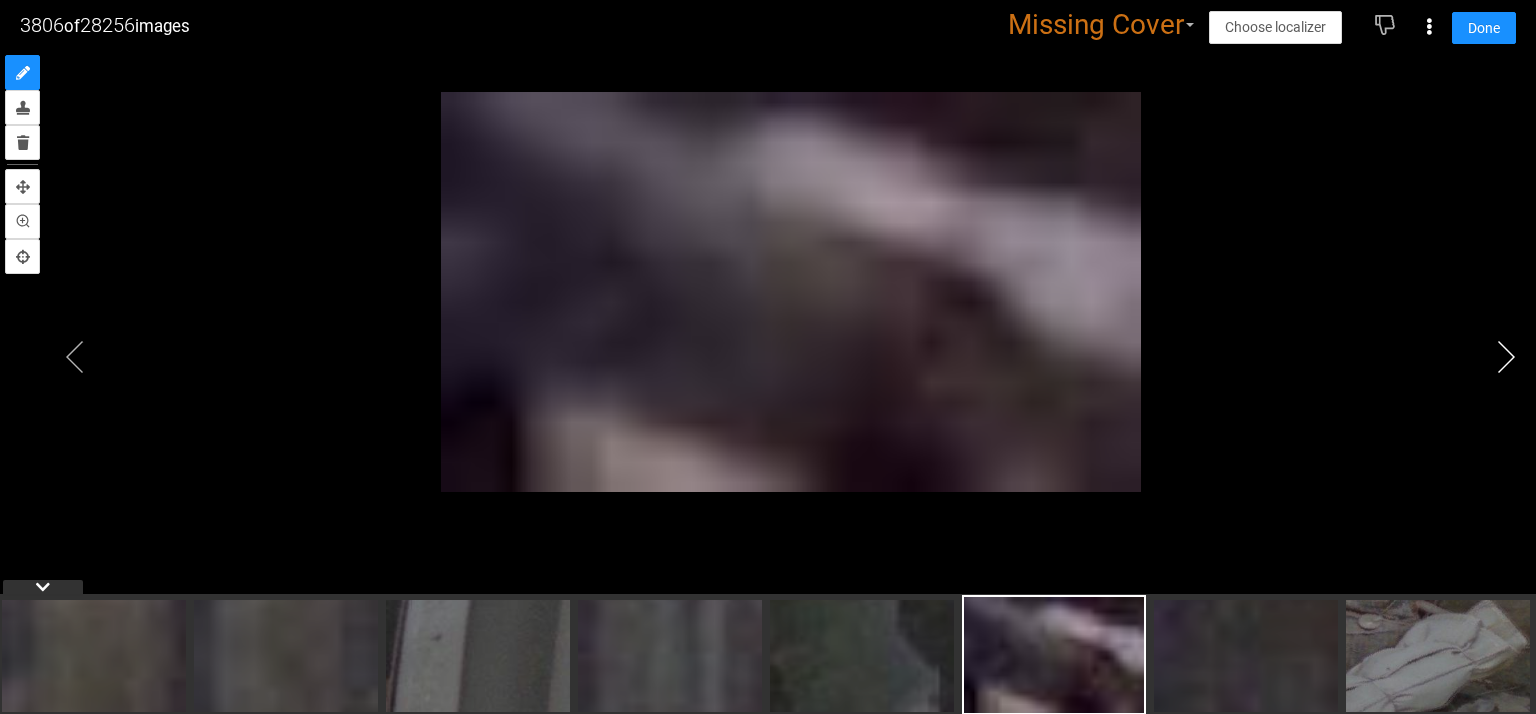 click at bounding box center (1506, 357) 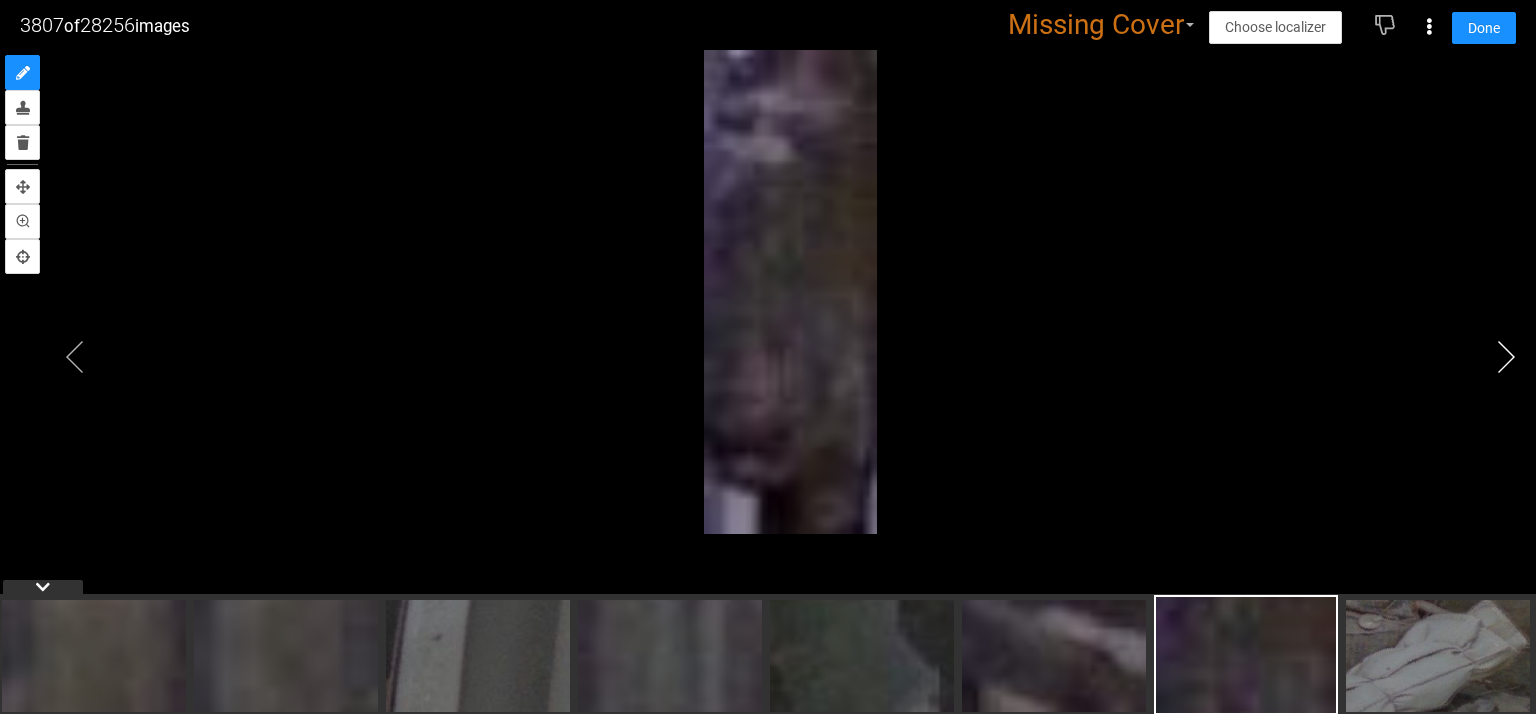 click at bounding box center [1506, 357] 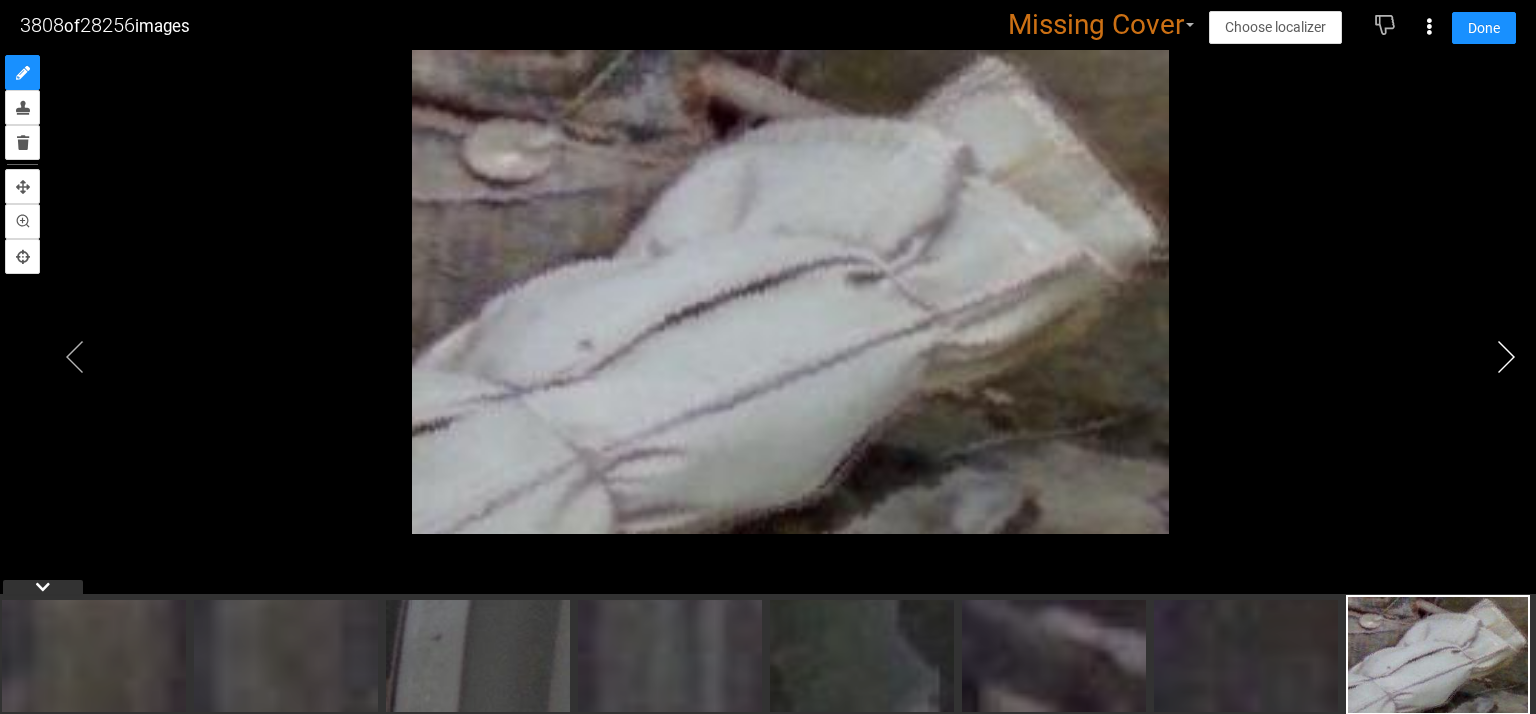 click at bounding box center [1506, 357] 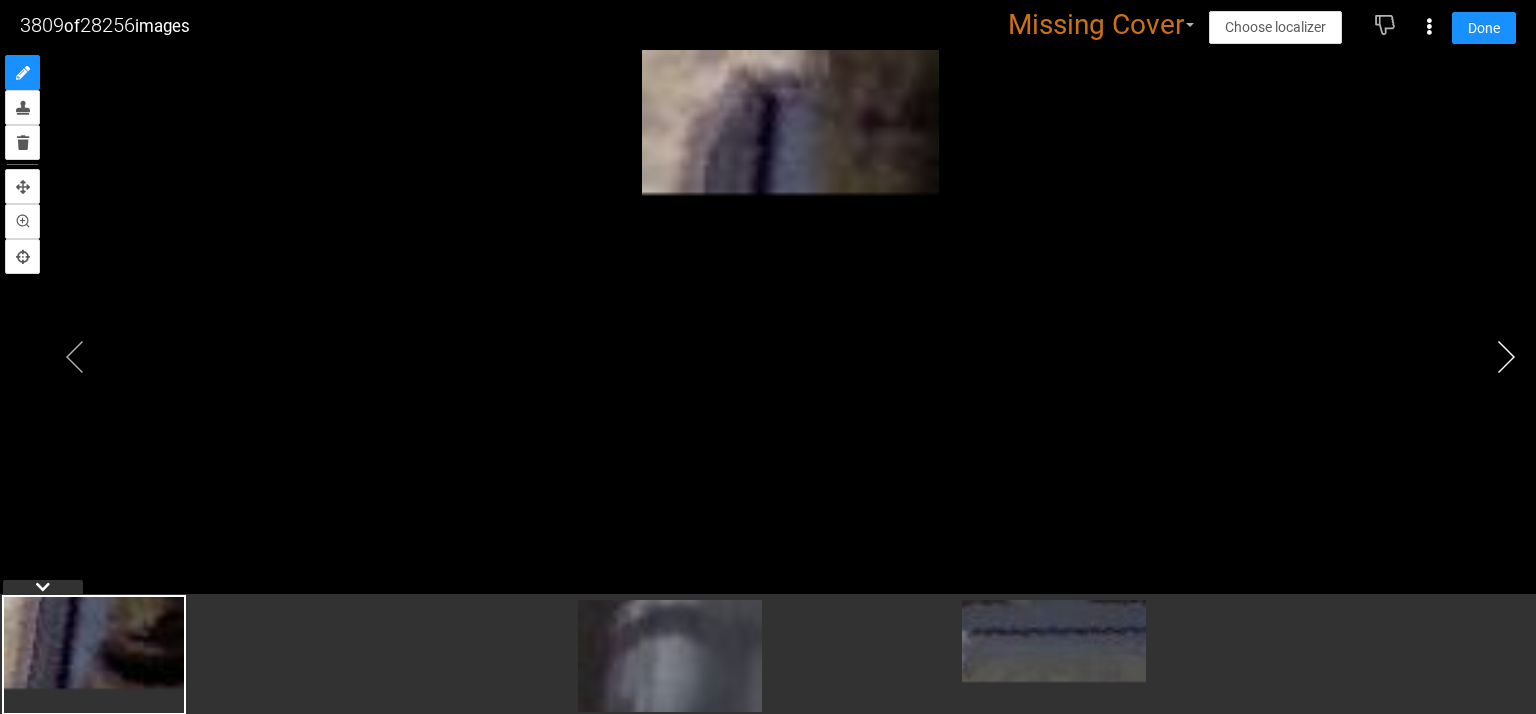 click at bounding box center [1506, 357] 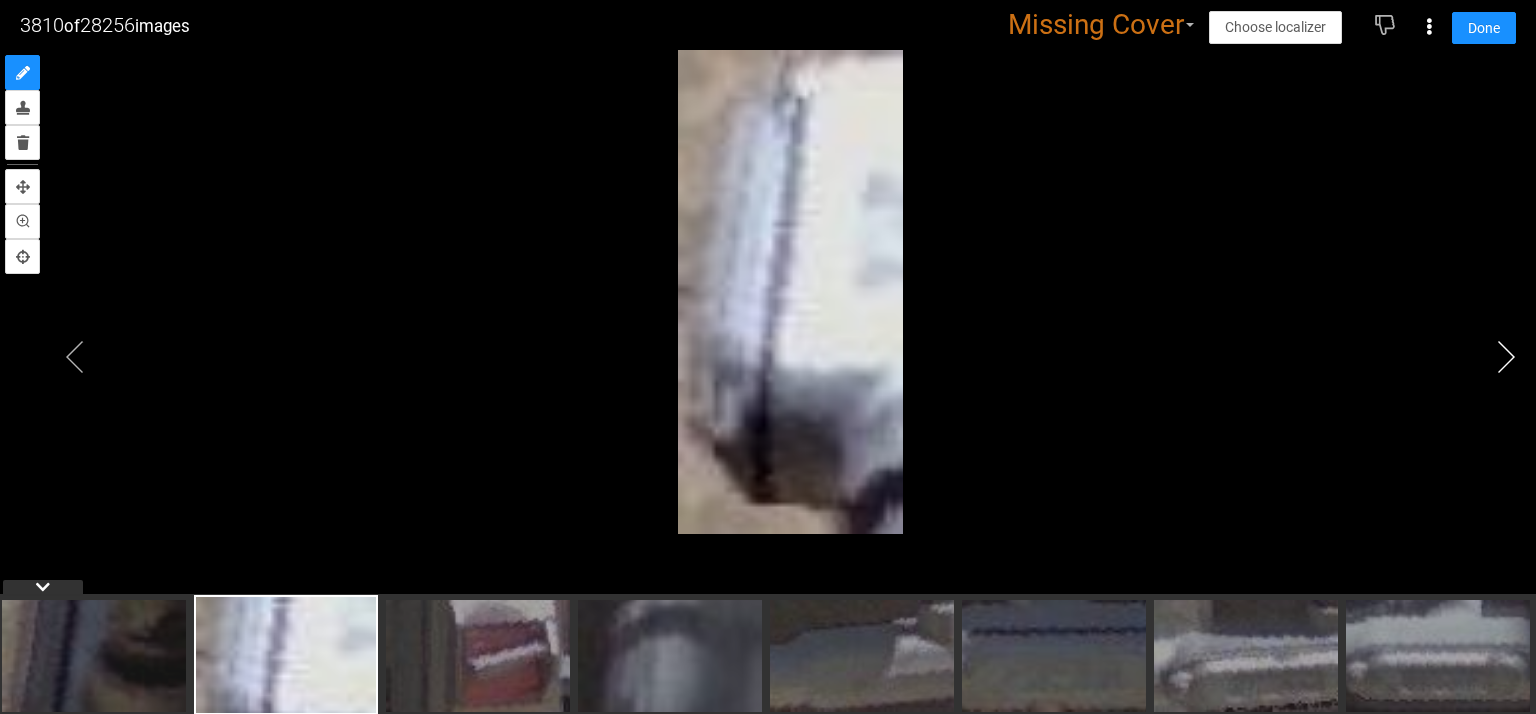 click at bounding box center (1506, 357) 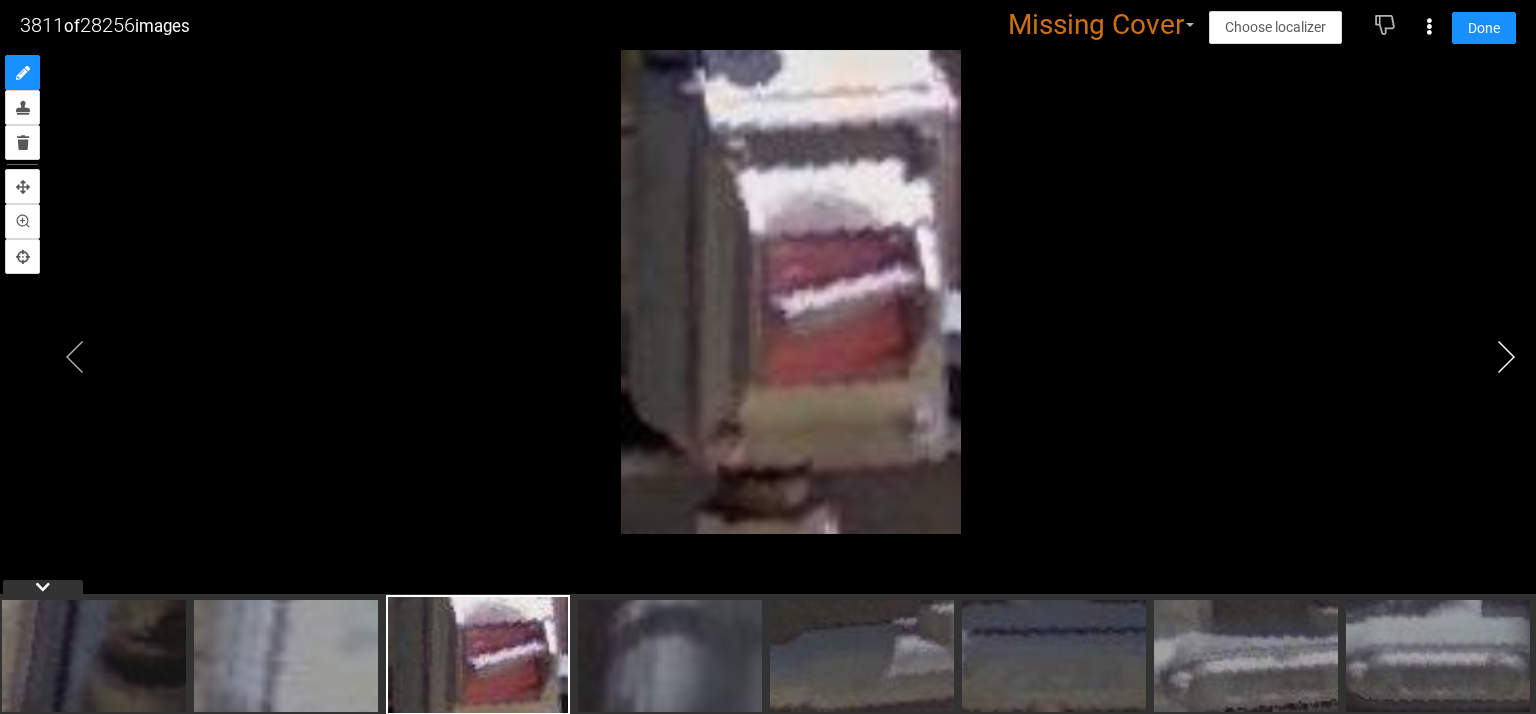 click at bounding box center [1506, 357] 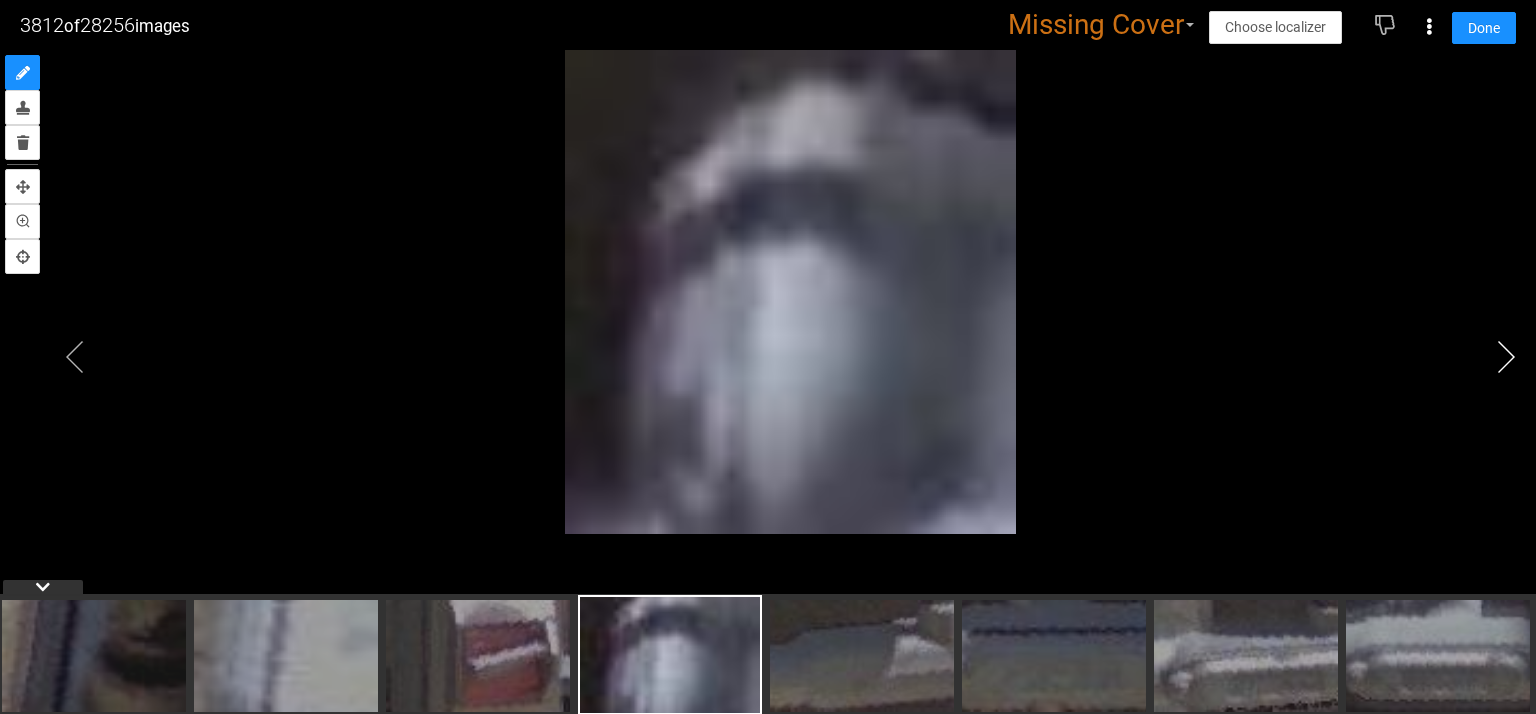 click at bounding box center (1506, 357) 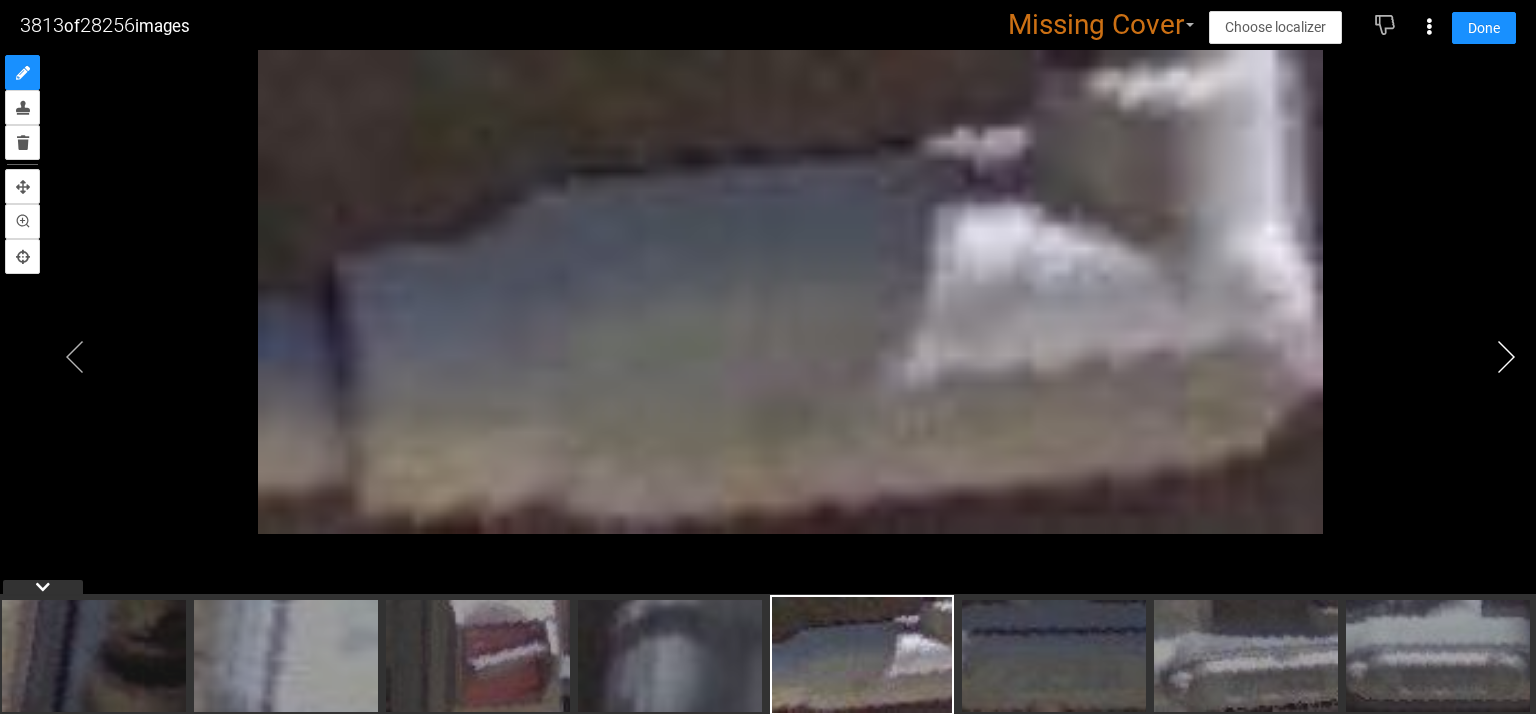 click at bounding box center [1506, 357] 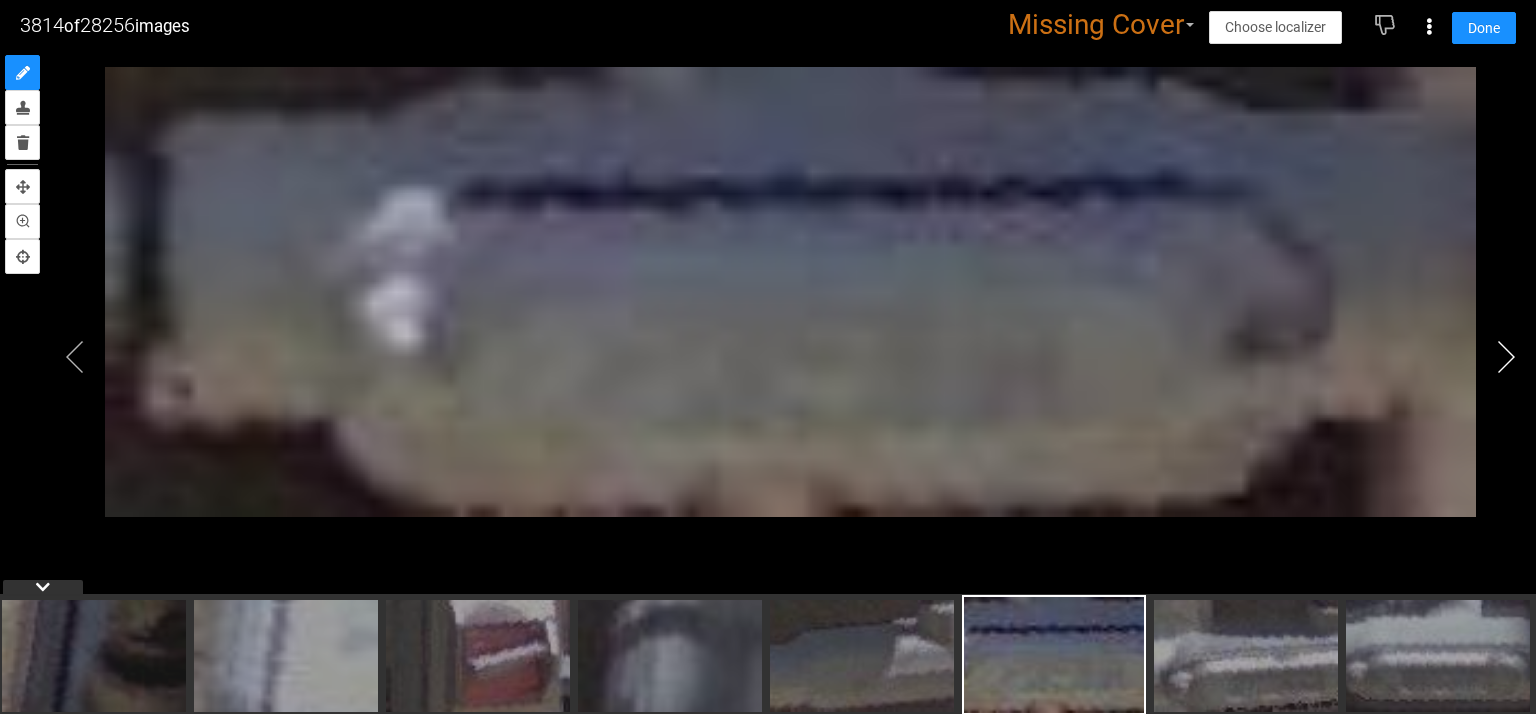 click at bounding box center (1506, 357) 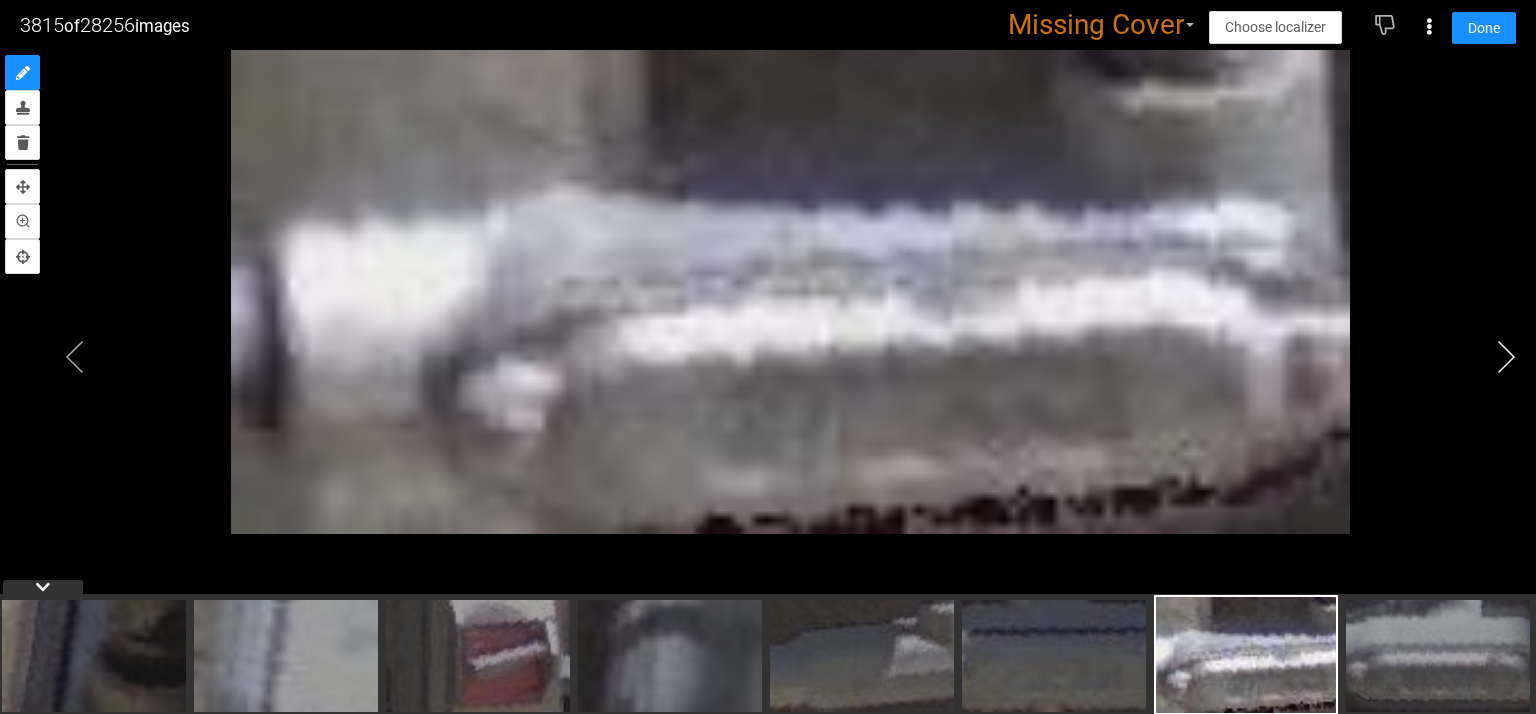 click at bounding box center (1506, 357) 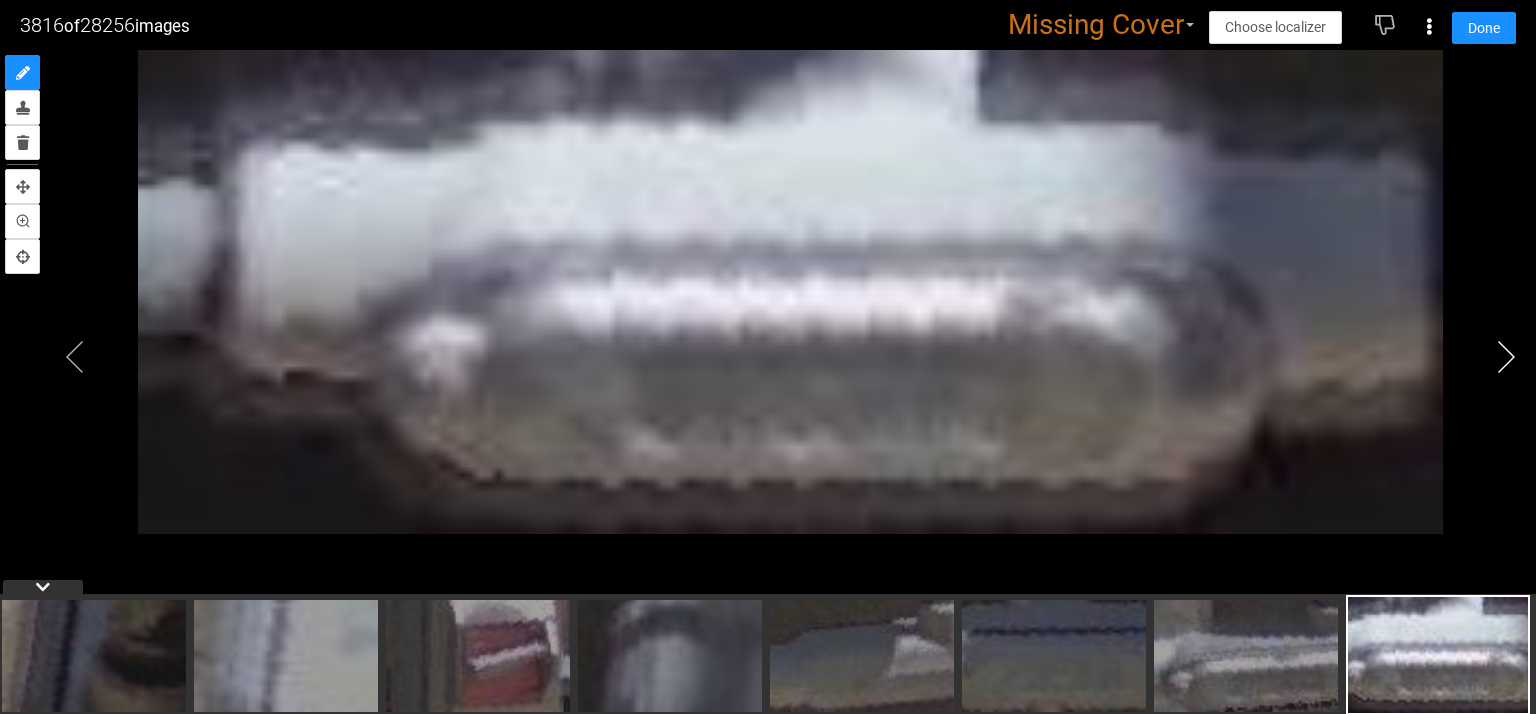 click at bounding box center [1506, 357] 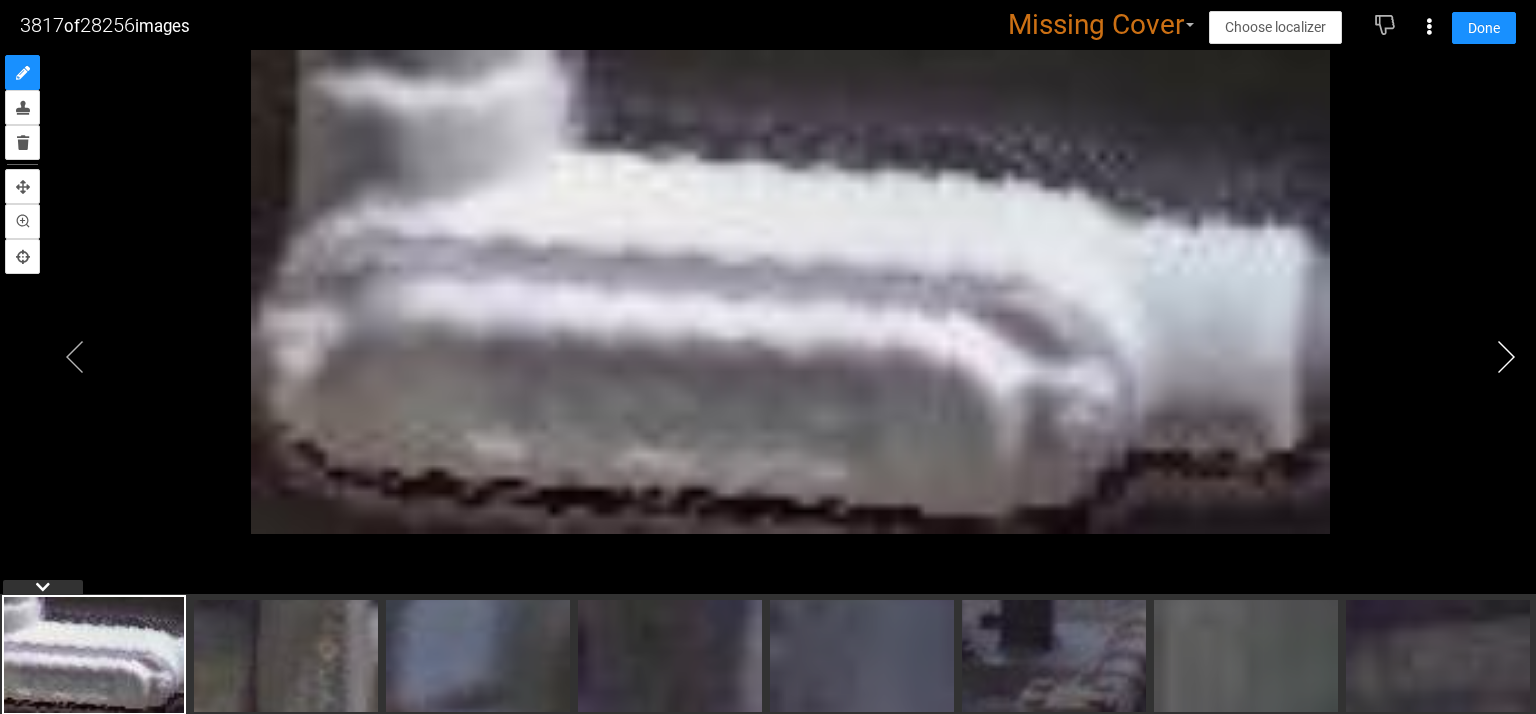 click at bounding box center (1506, 357) 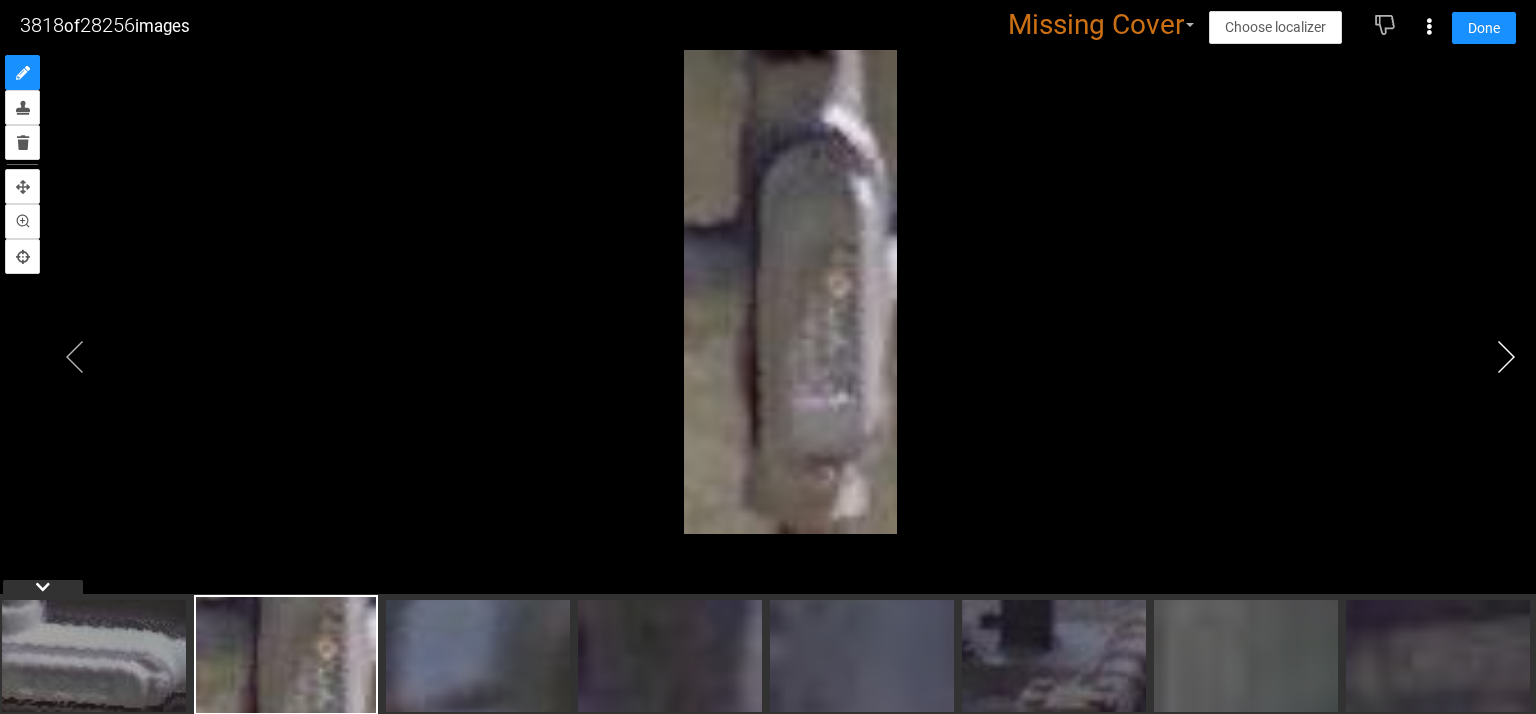 click at bounding box center [1506, 357] 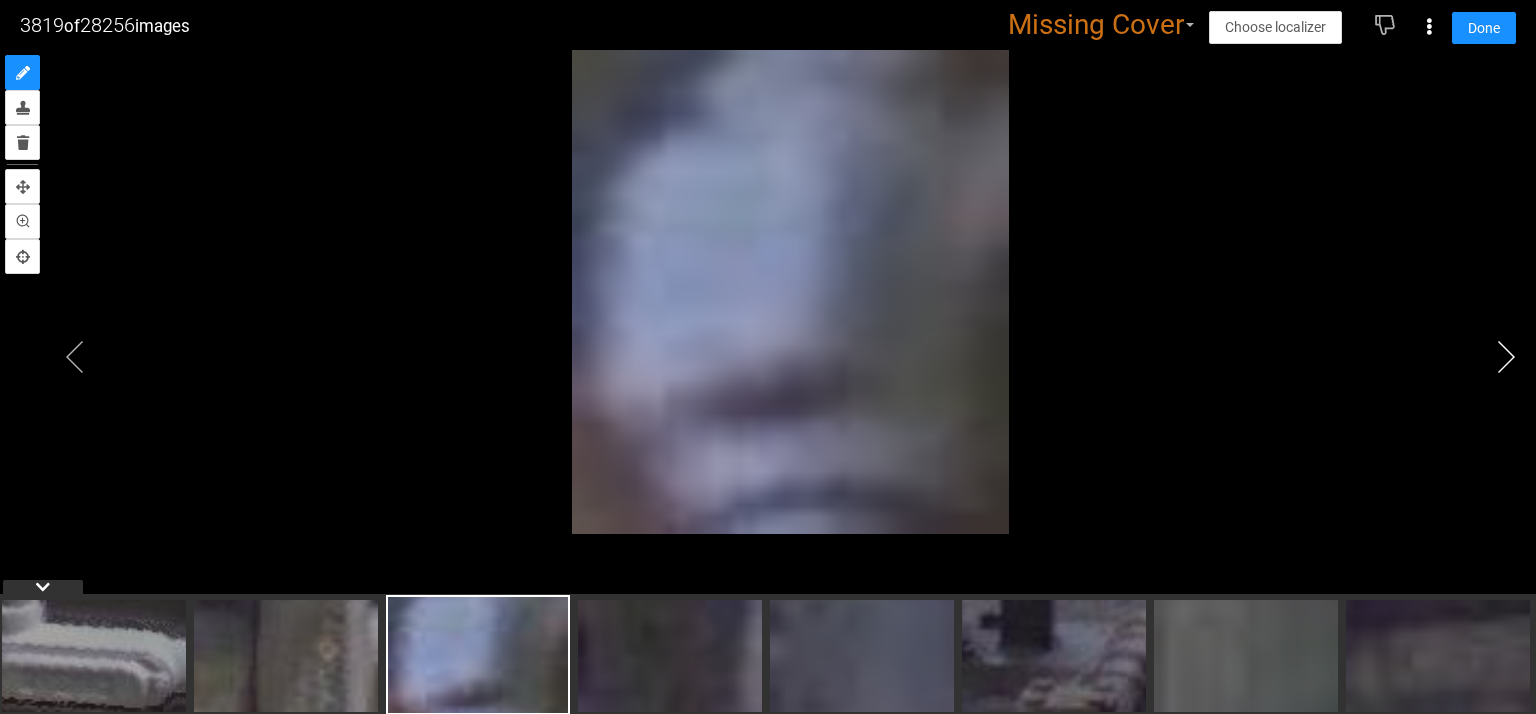 click at bounding box center (1506, 357) 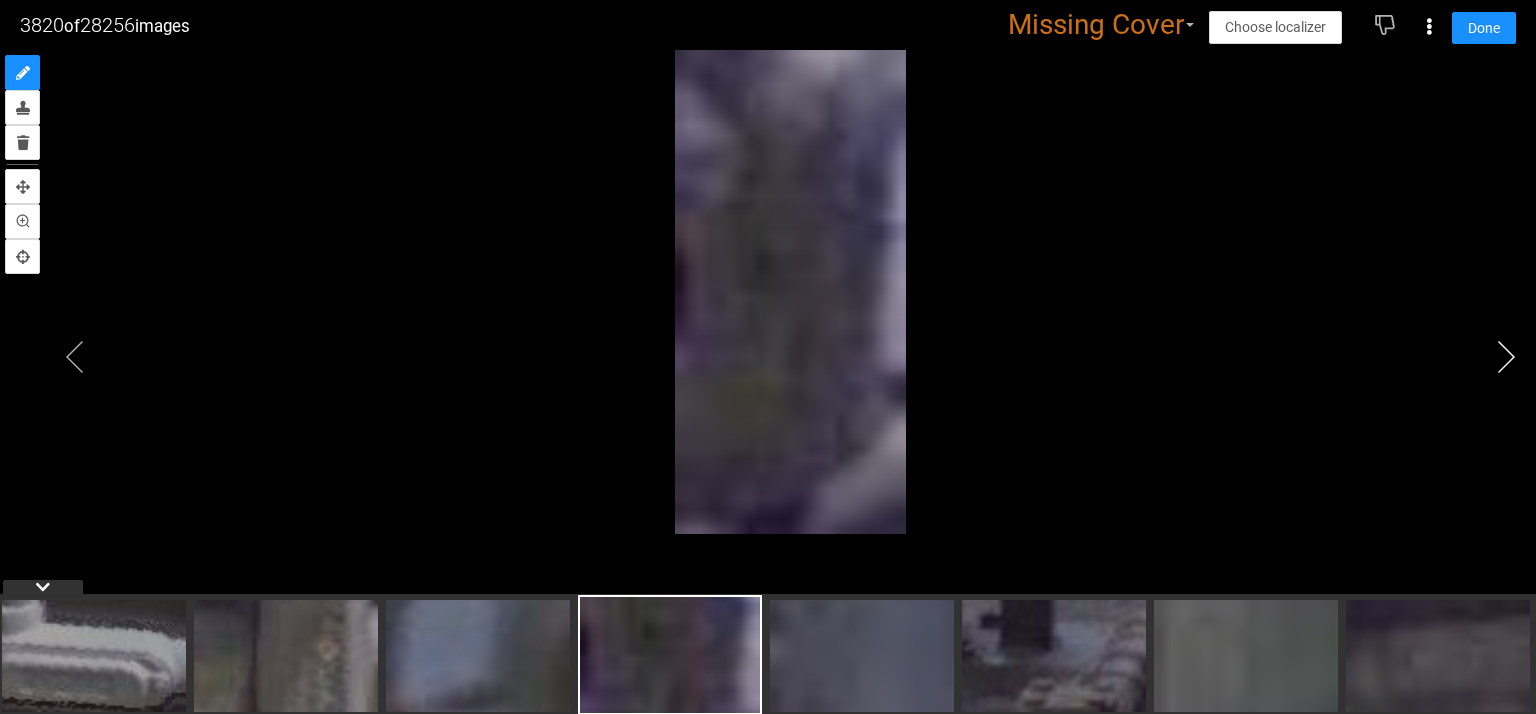 click at bounding box center (1506, 357) 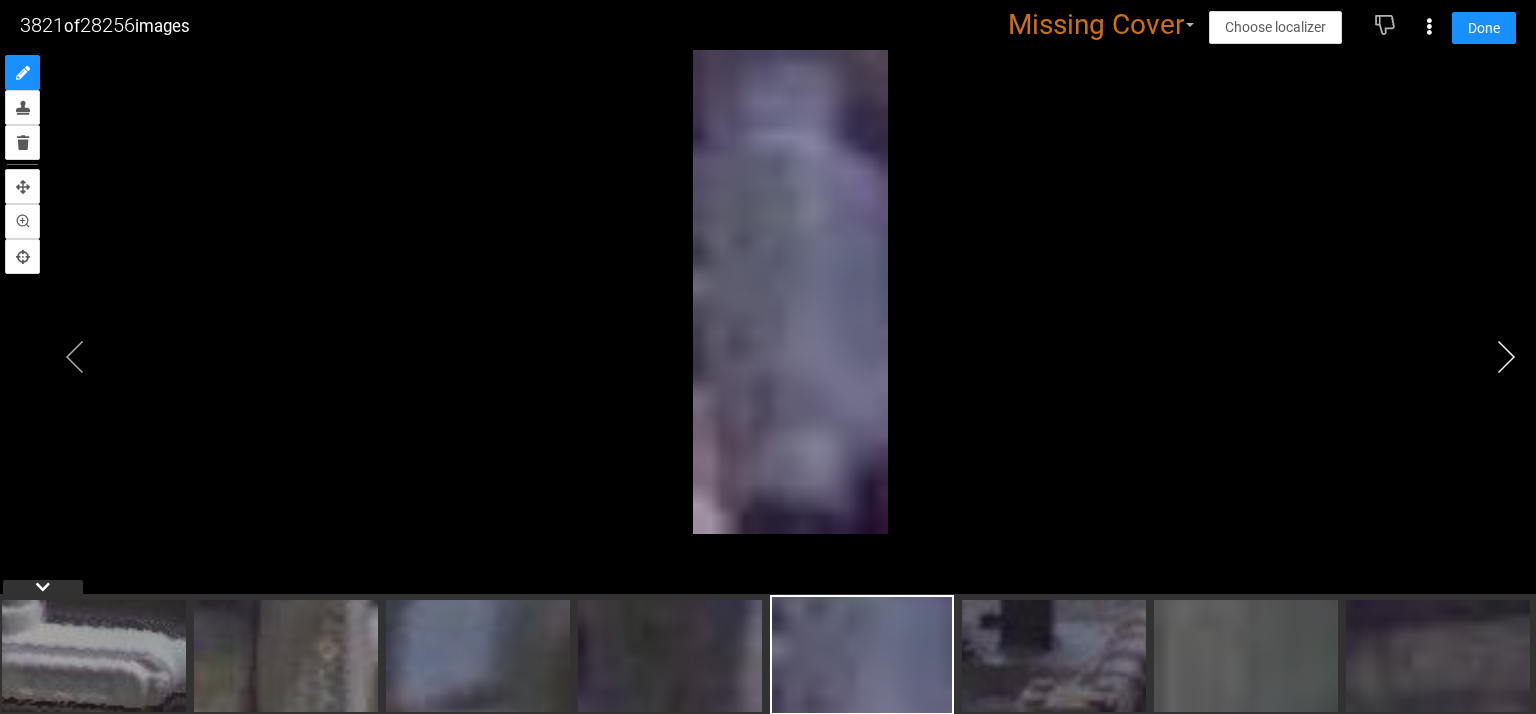 click at bounding box center (1506, 357) 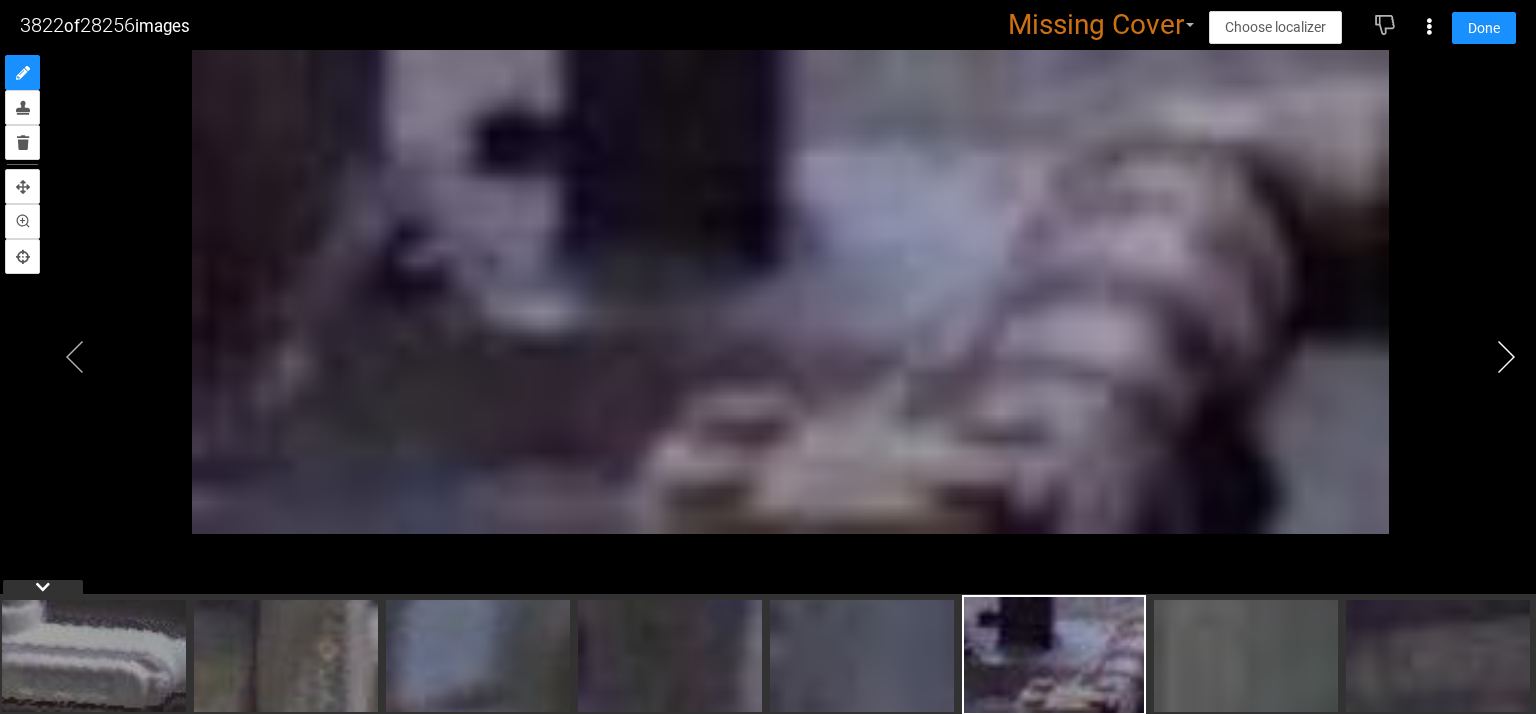 click at bounding box center (1506, 357) 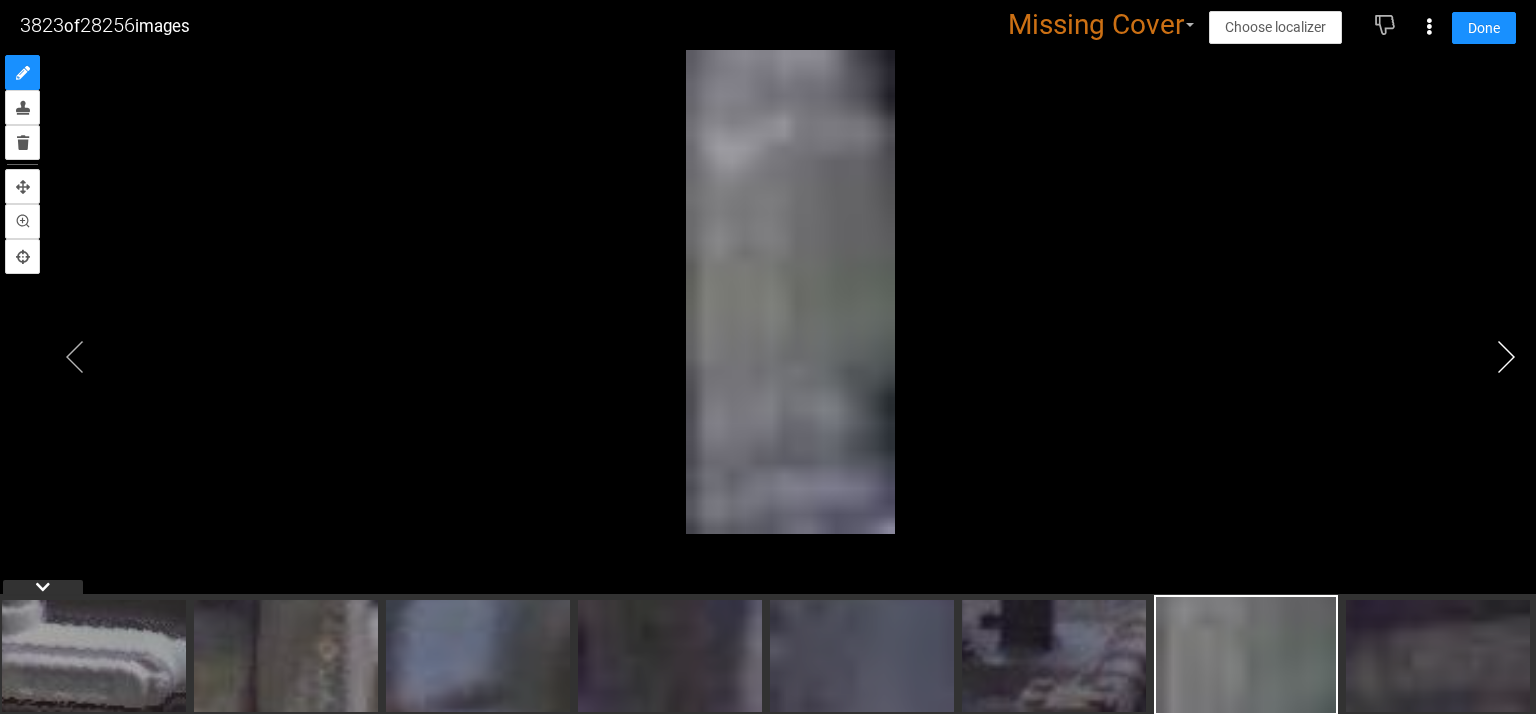 click at bounding box center [1506, 357] 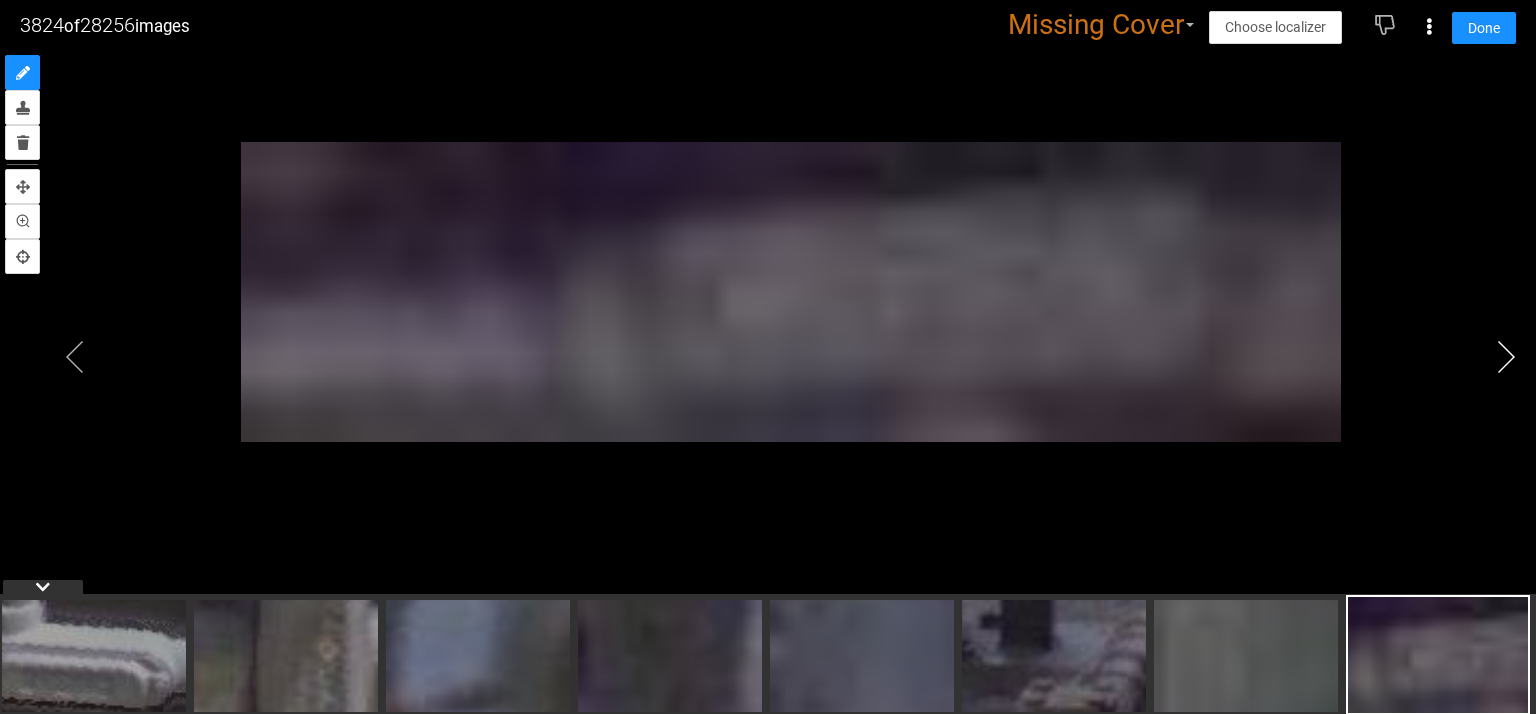 click at bounding box center (1506, 357) 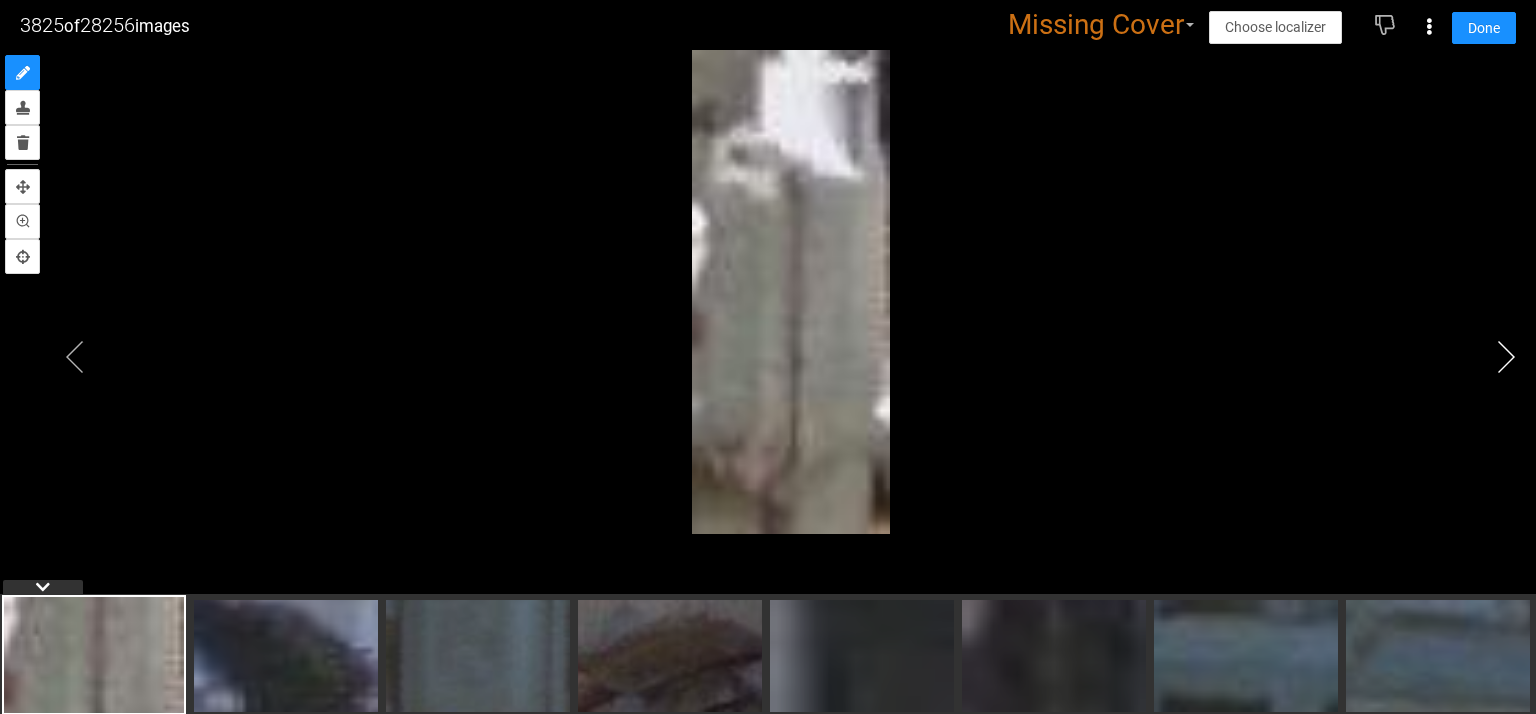 click at bounding box center (1506, 357) 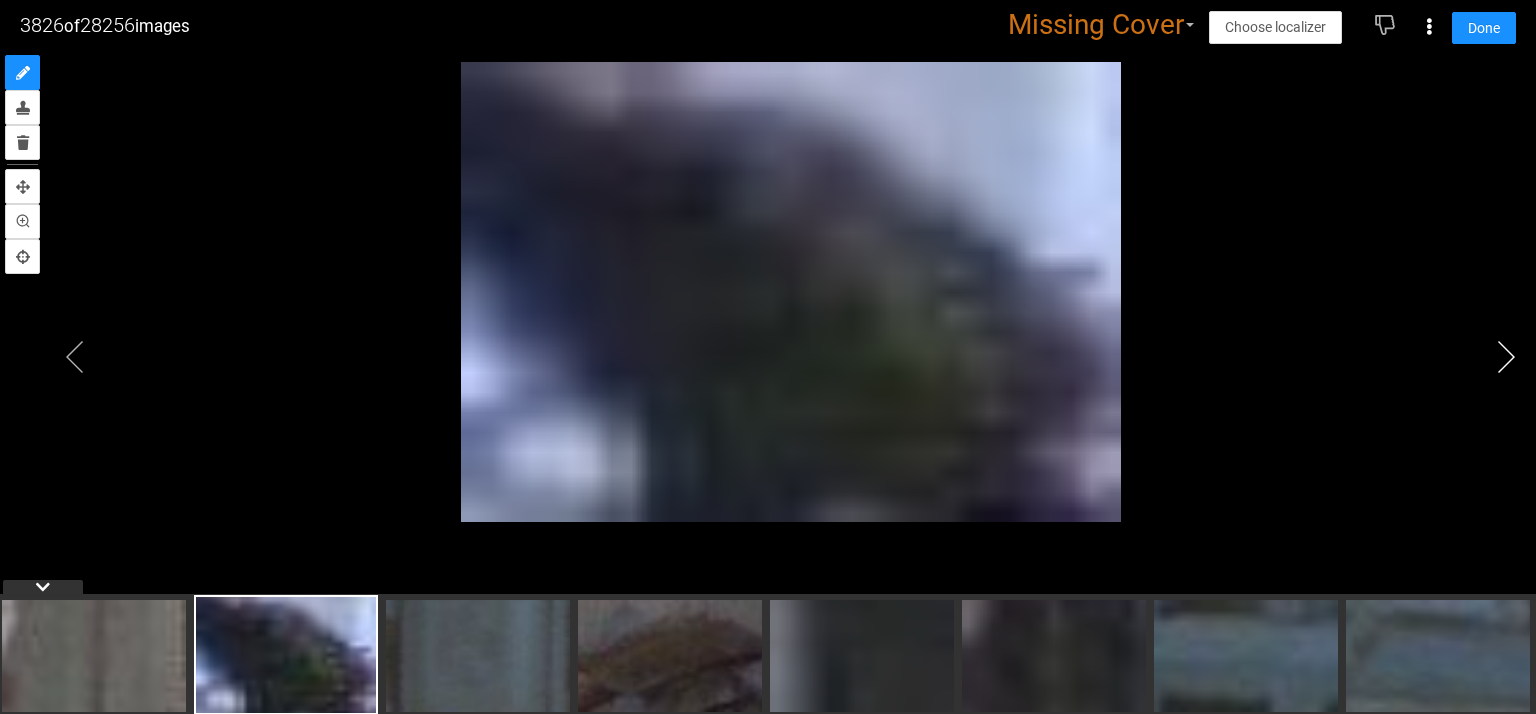 click at bounding box center [1506, 357] 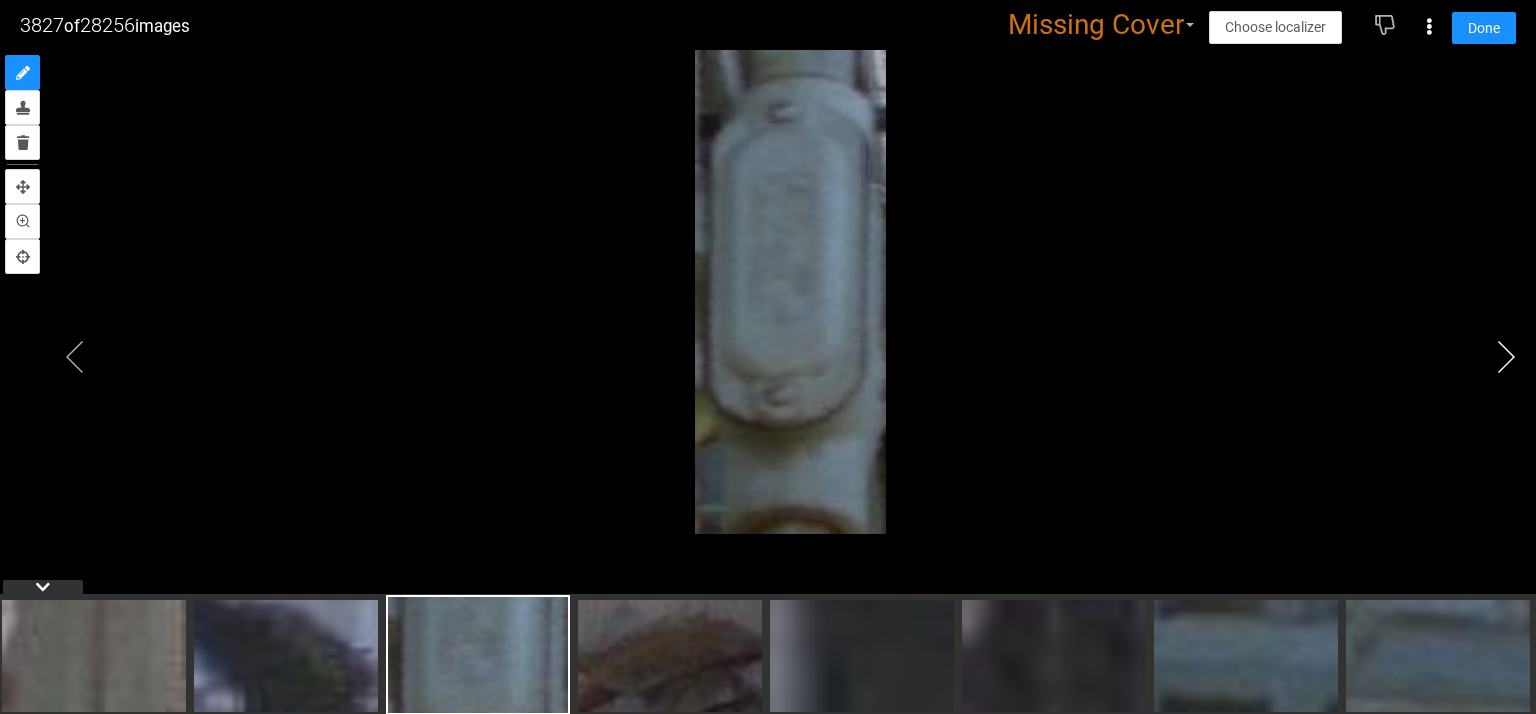 click at bounding box center [1506, 357] 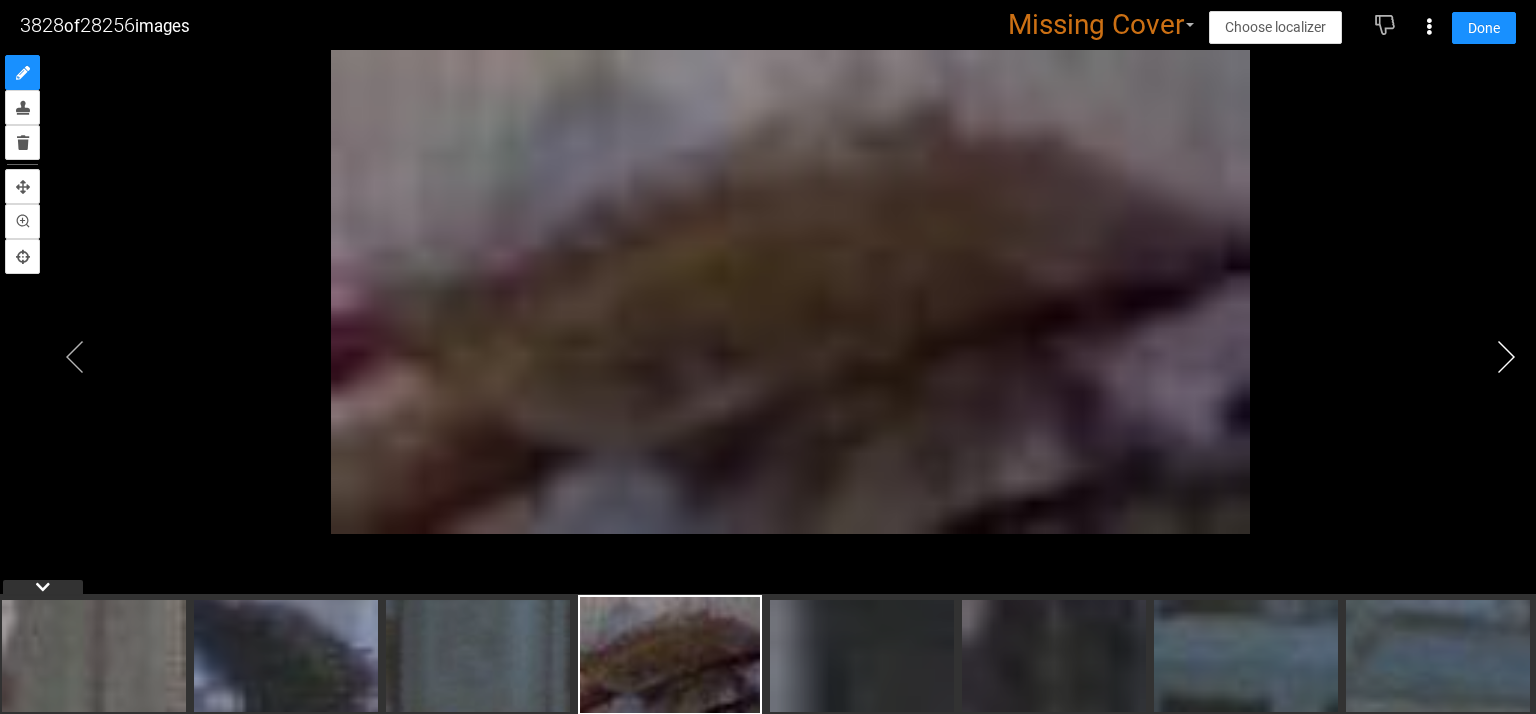 click at bounding box center [1506, 357] 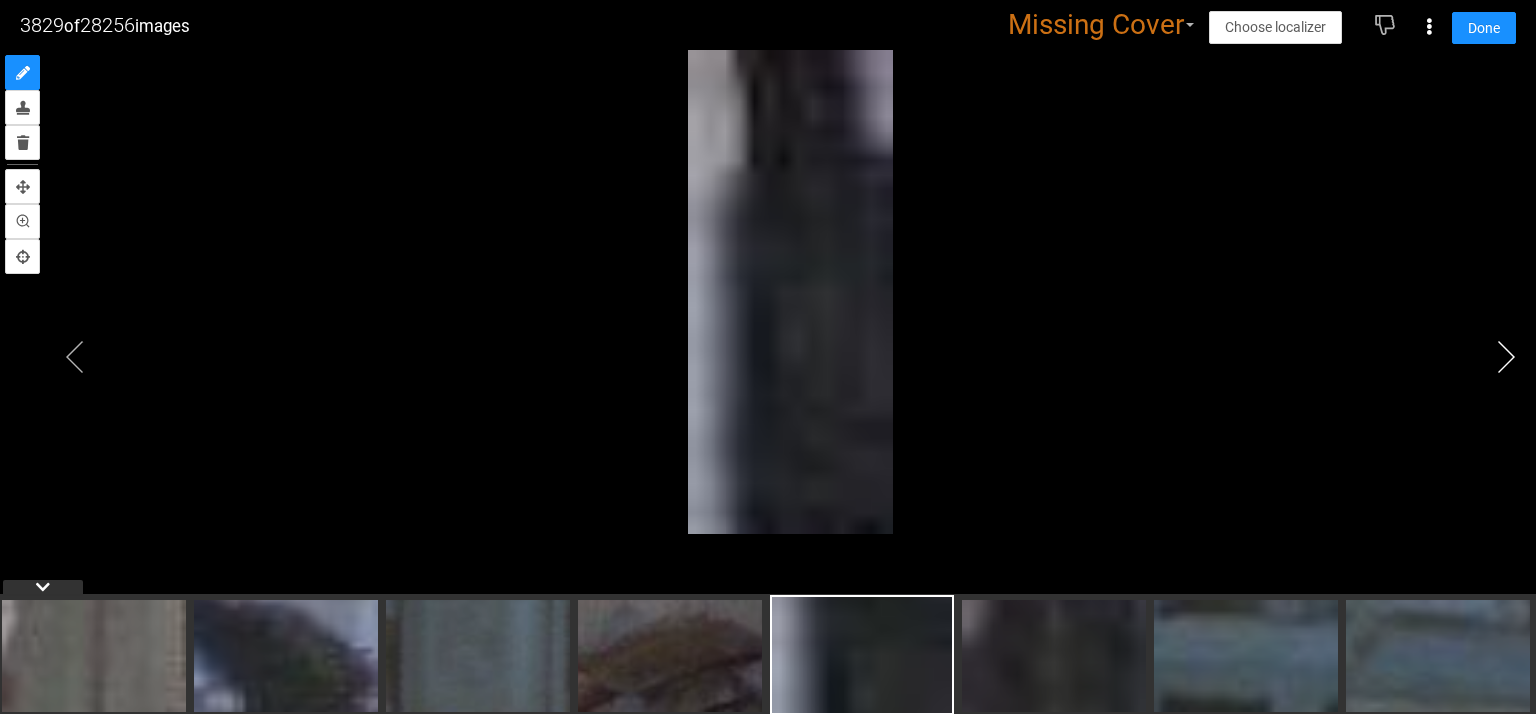 click at bounding box center (1506, 357) 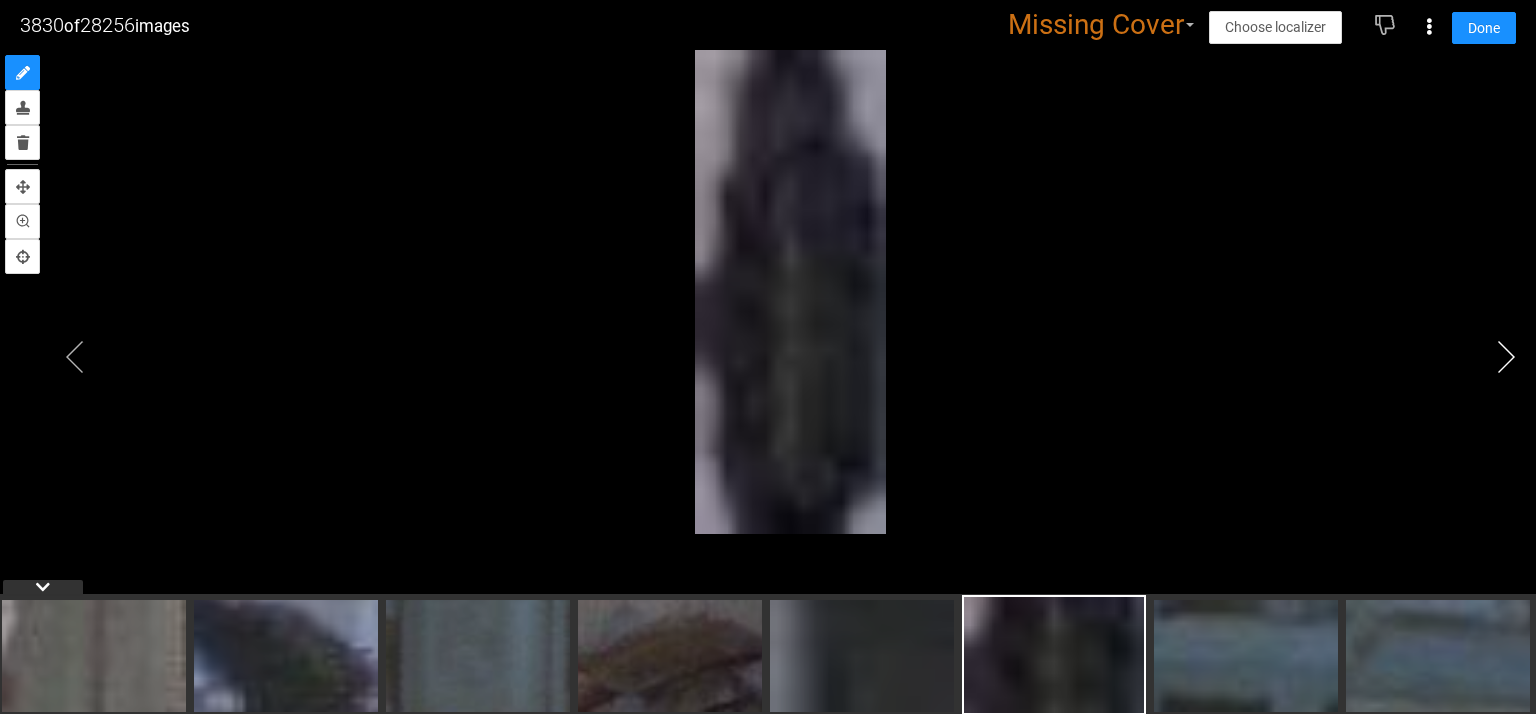 click at bounding box center (1506, 357) 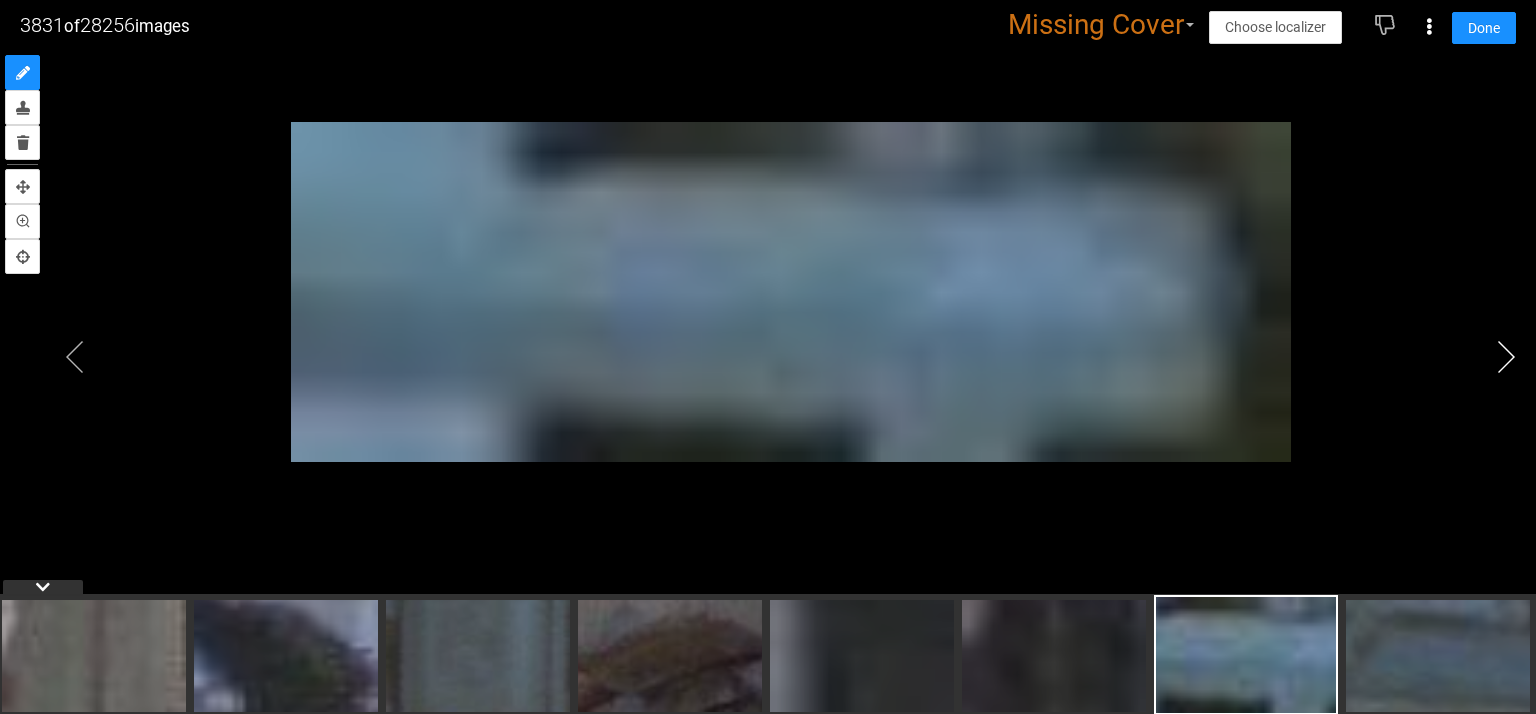 click at bounding box center [1506, 357] 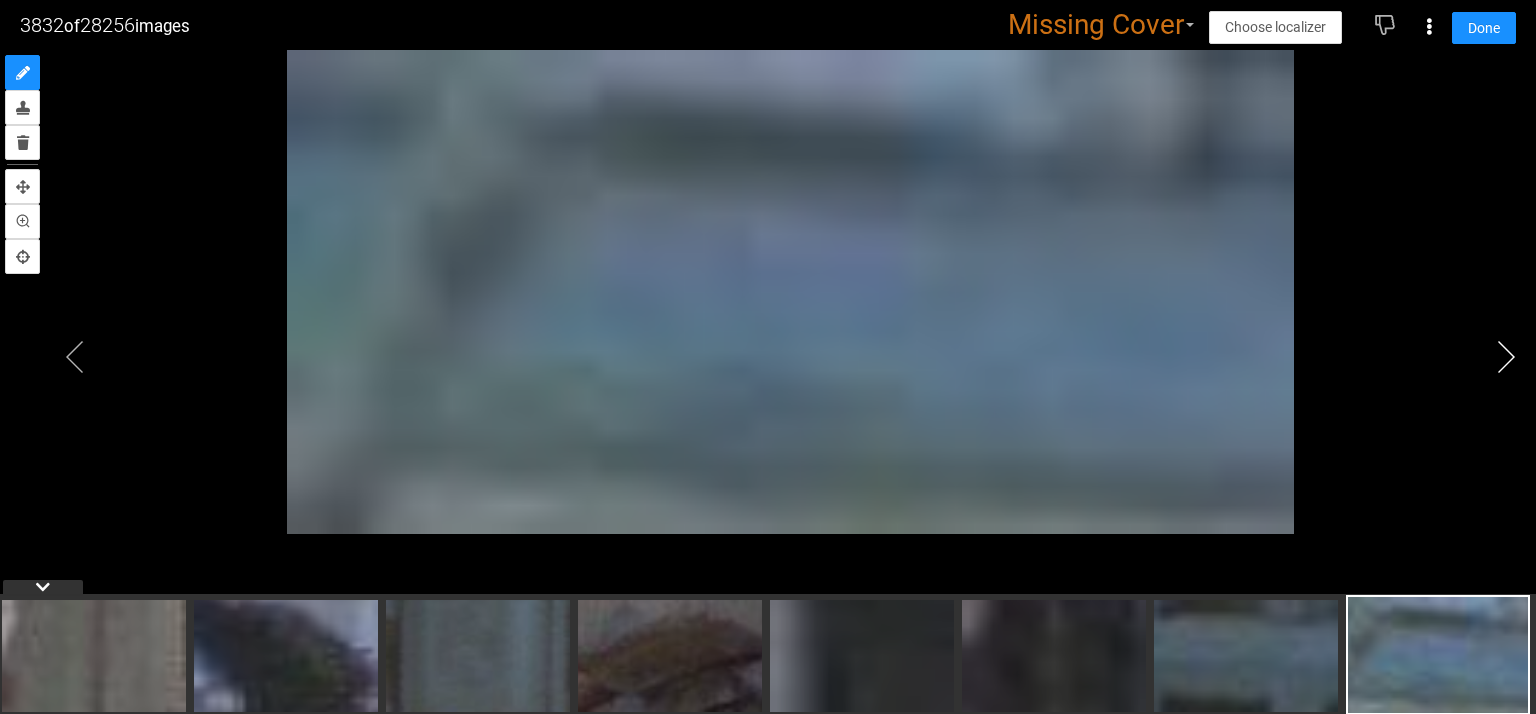 click at bounding box center [1506, 357] 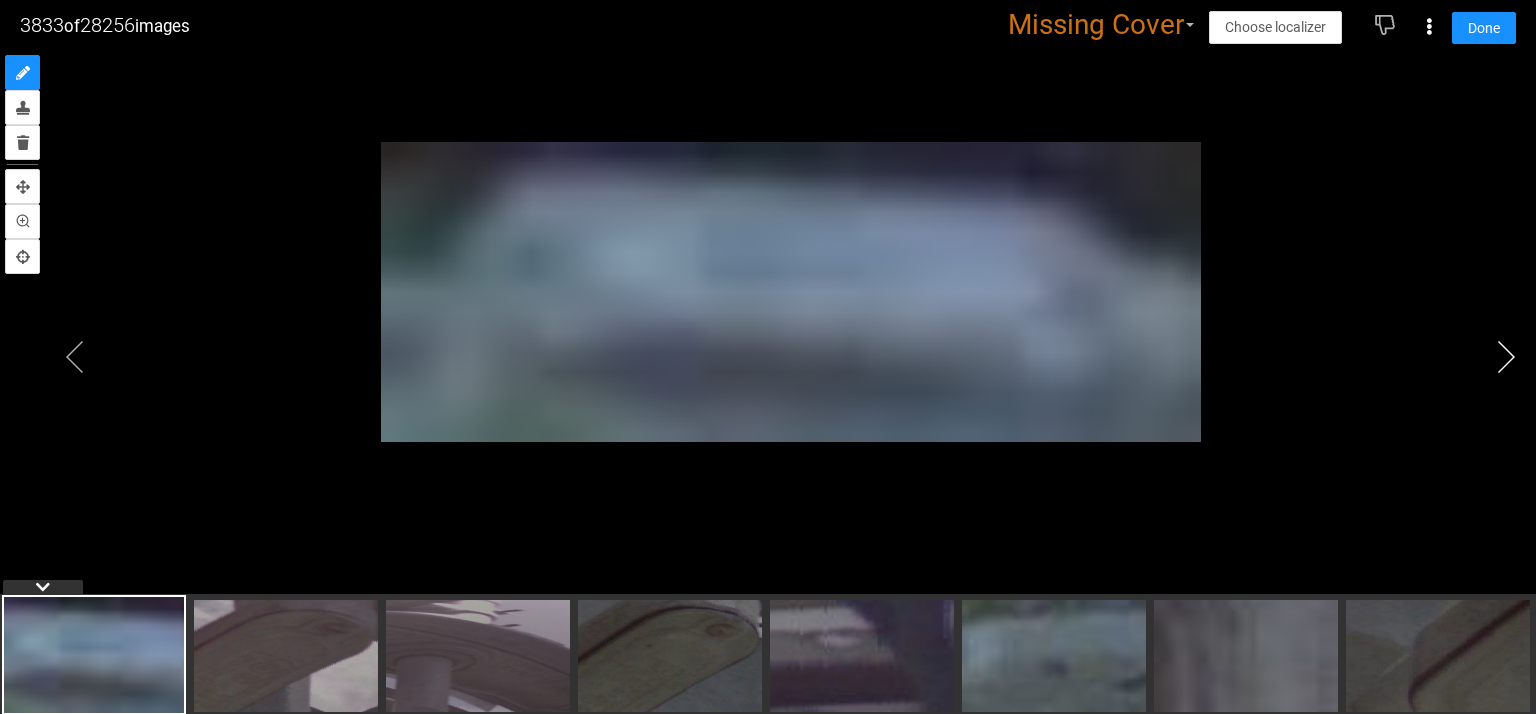 click at bounding box center [1506, 357] 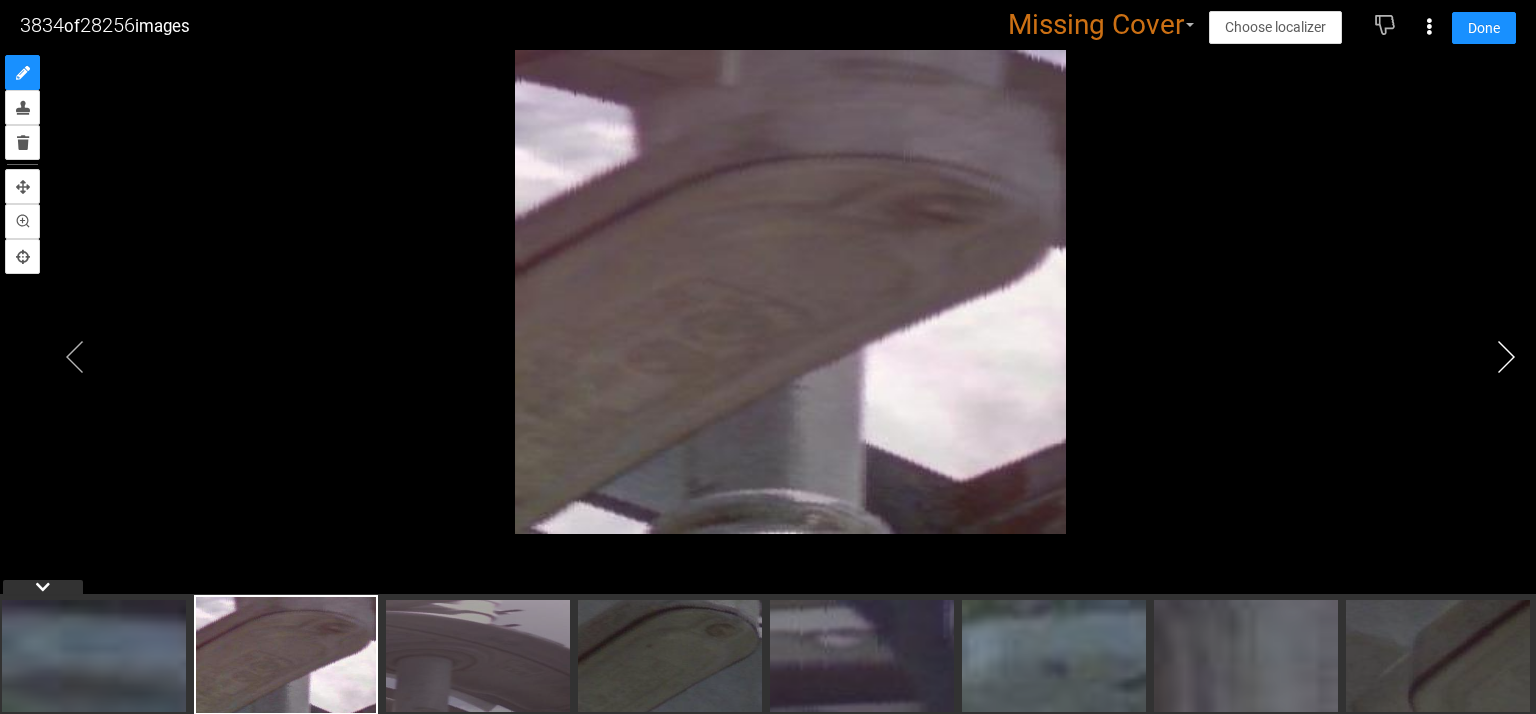 click at bounding box center [1506, 357] 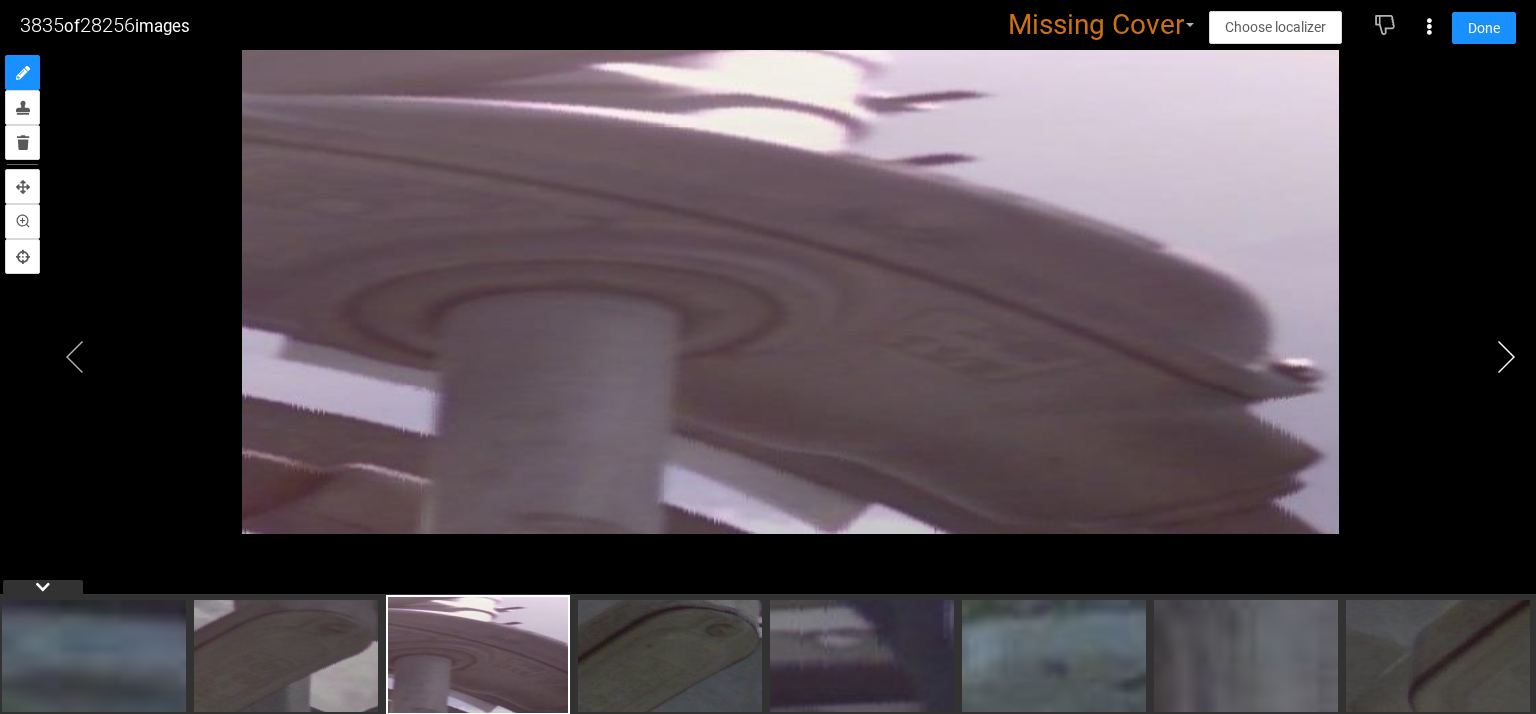 click at bounding box center [1506, 357] 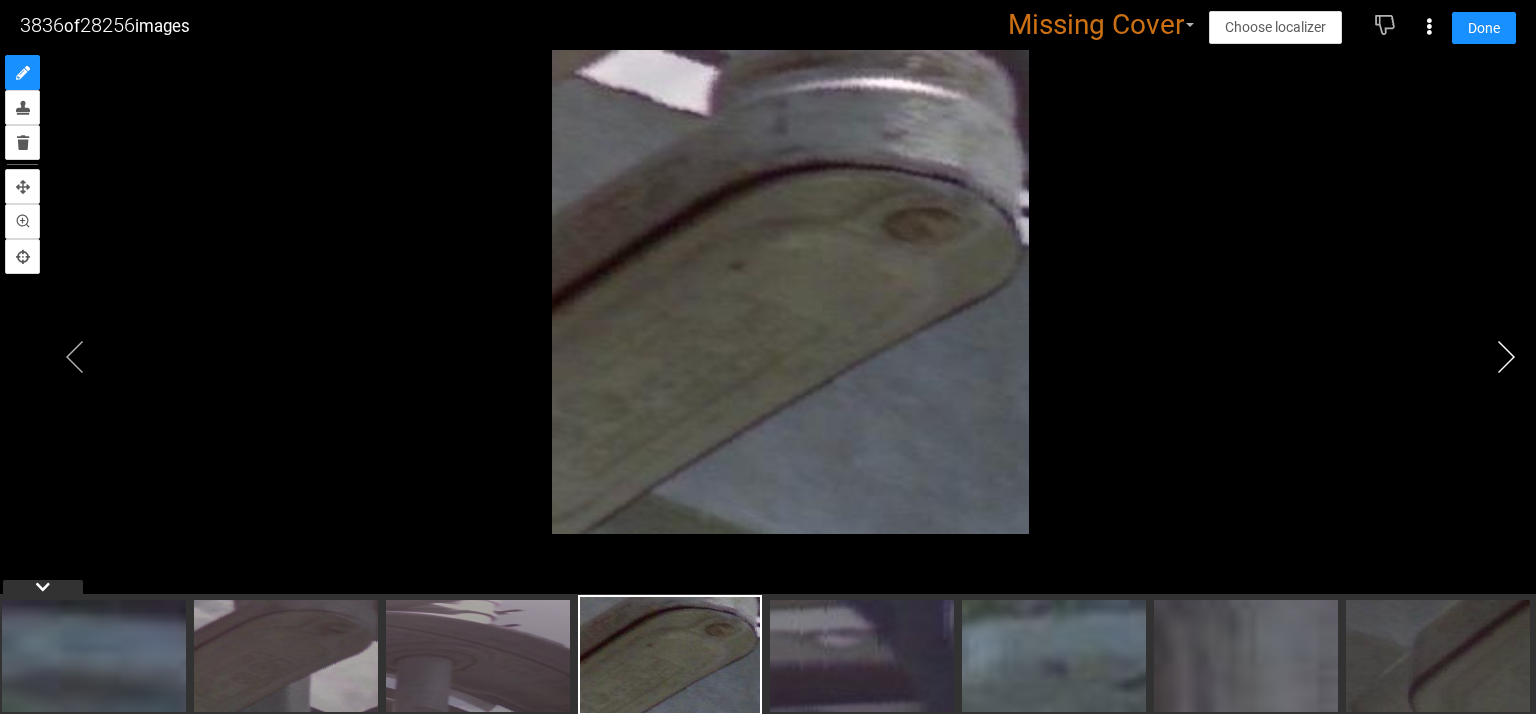 click at bounding box center [1506, 357] 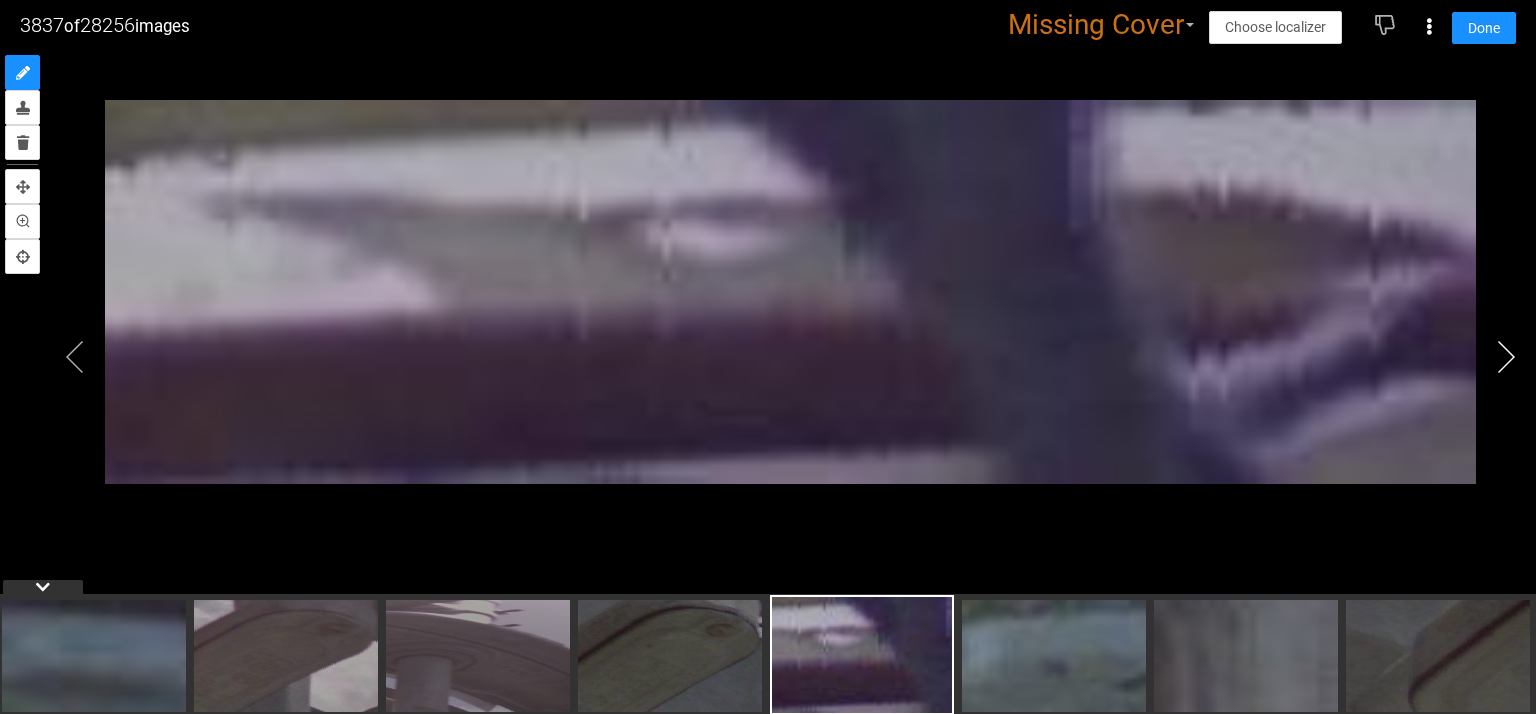 click at bounding box center [1506, 357] 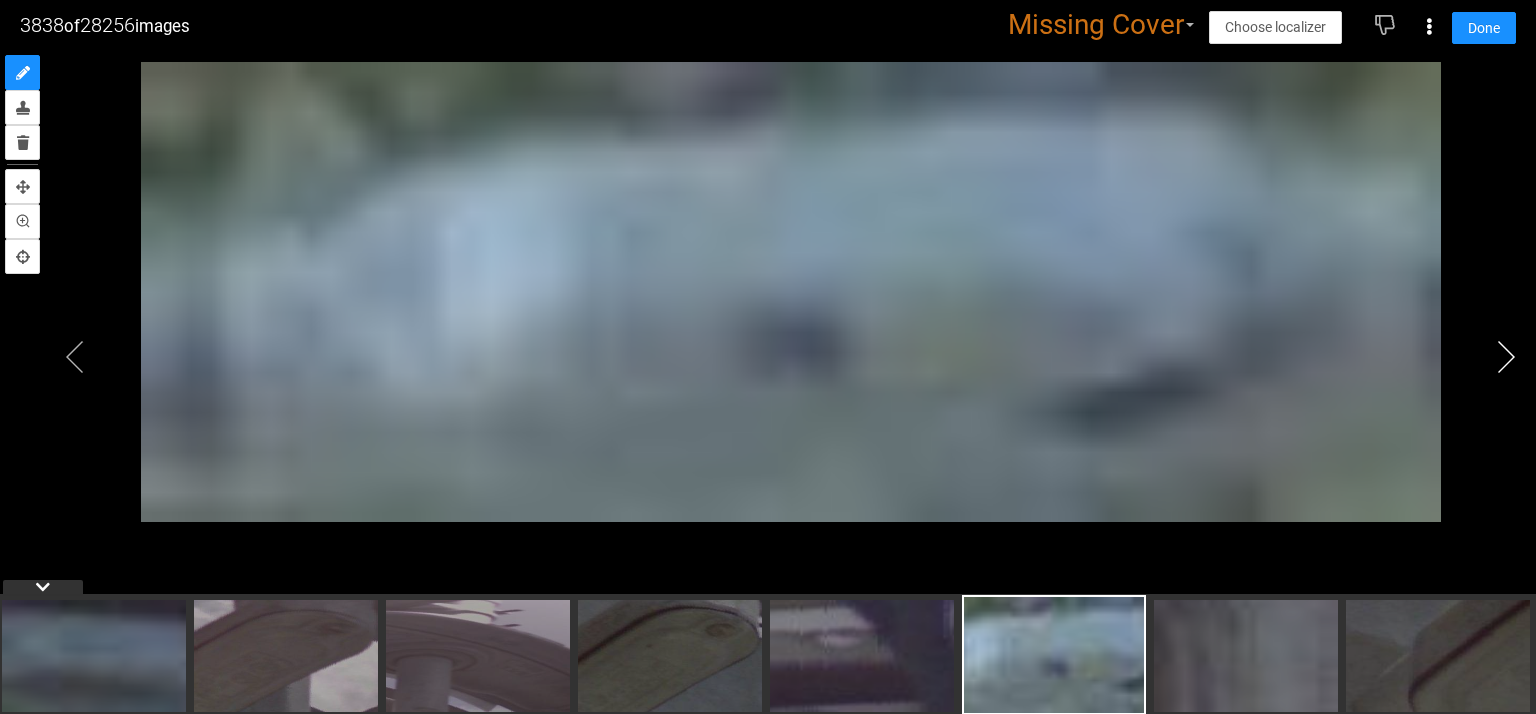 click at bounding box center (1506, 357) 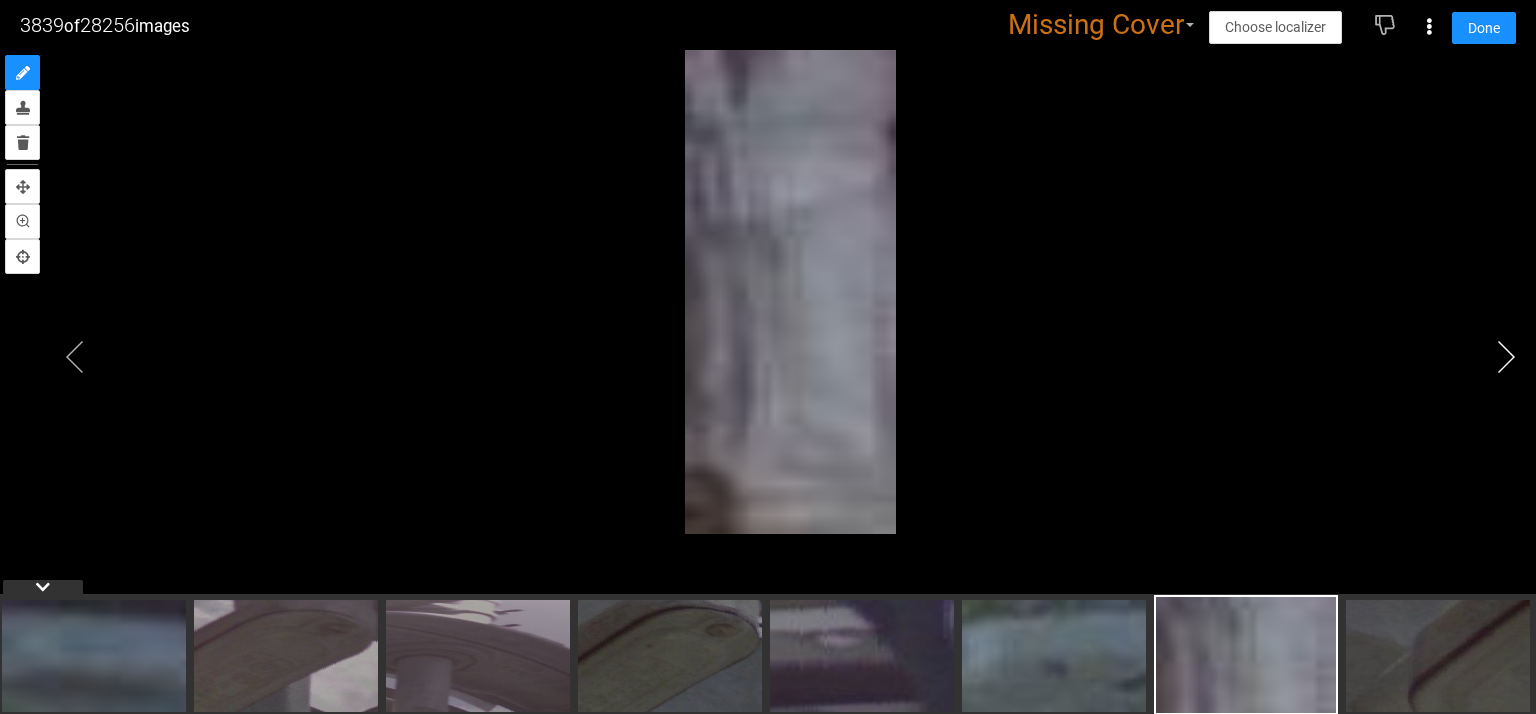 click at bounding box center [1506, 357] 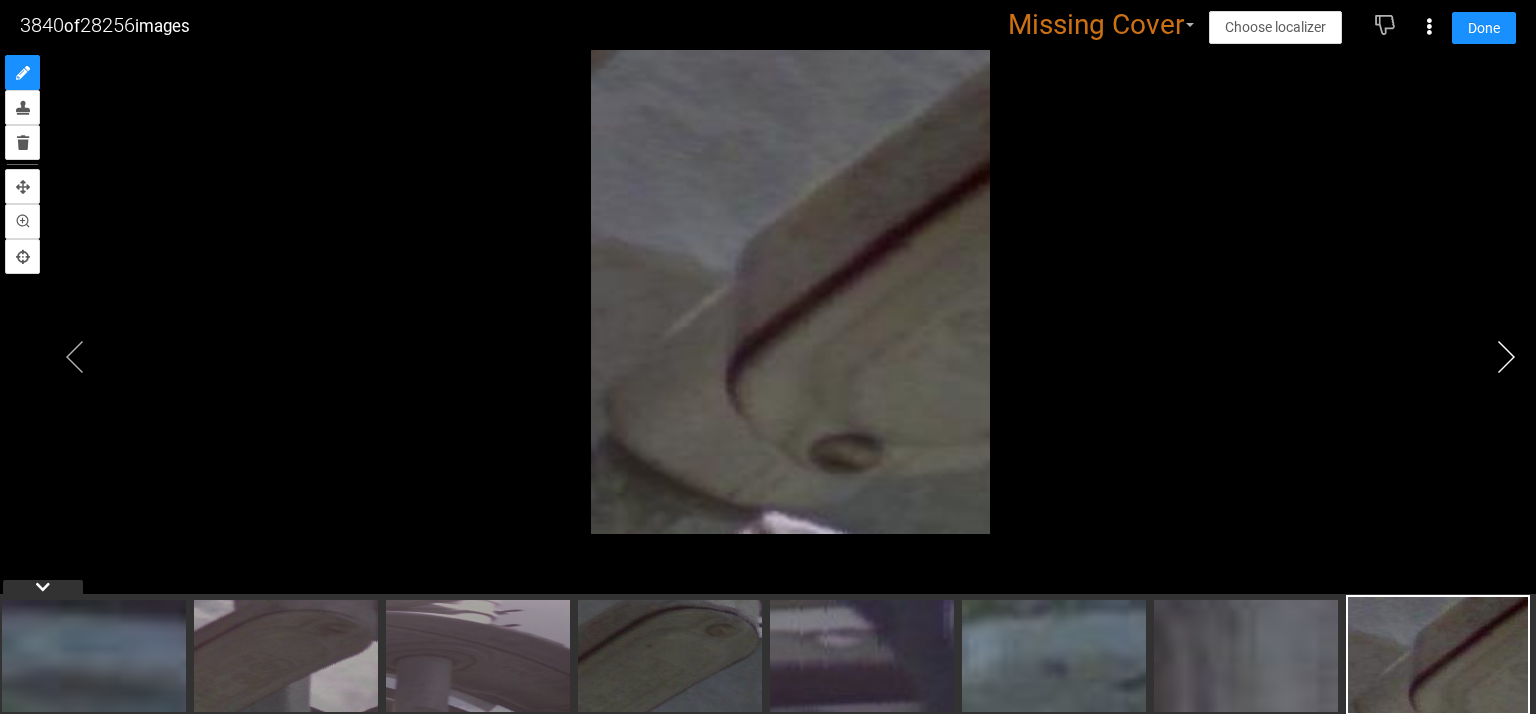 click at bounding box center (1506, 357) 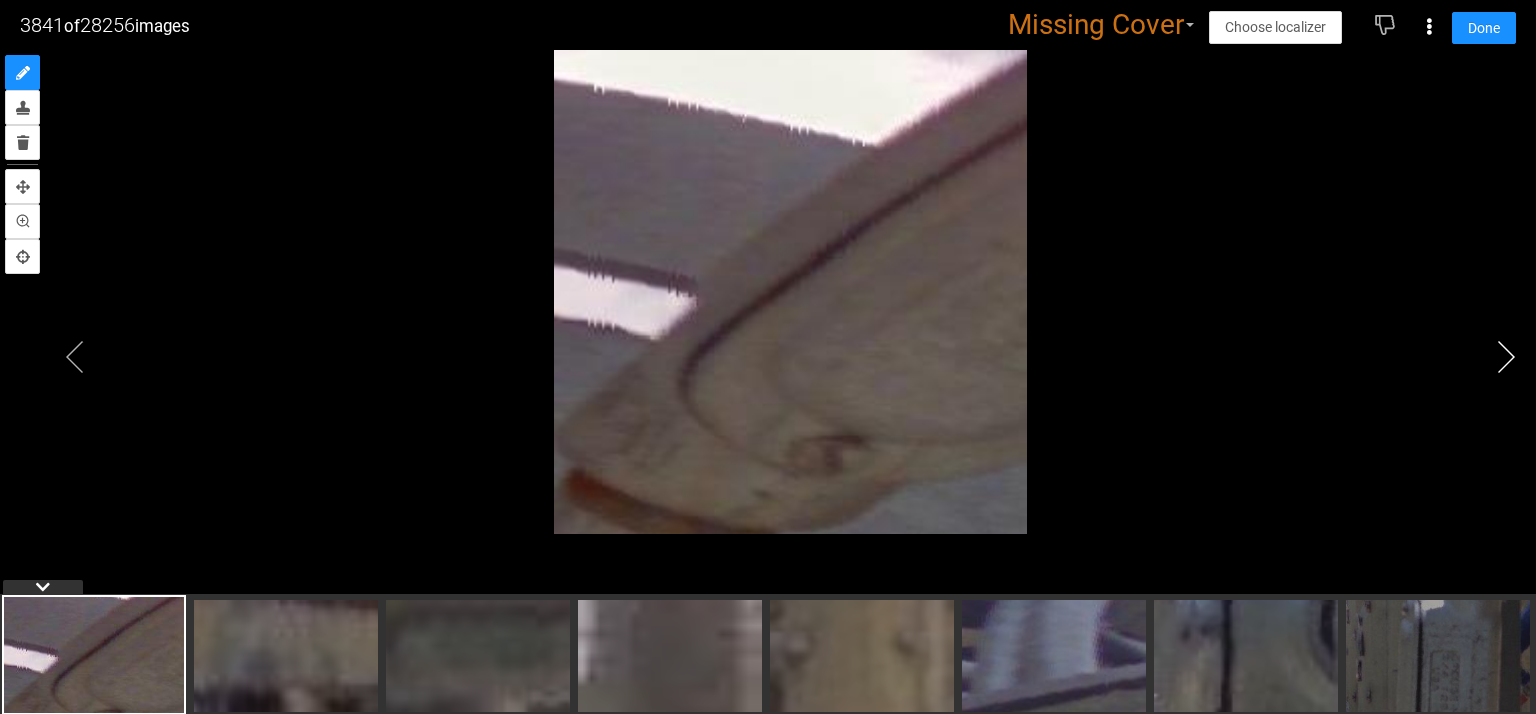 click at bounding box center (1506, 357) 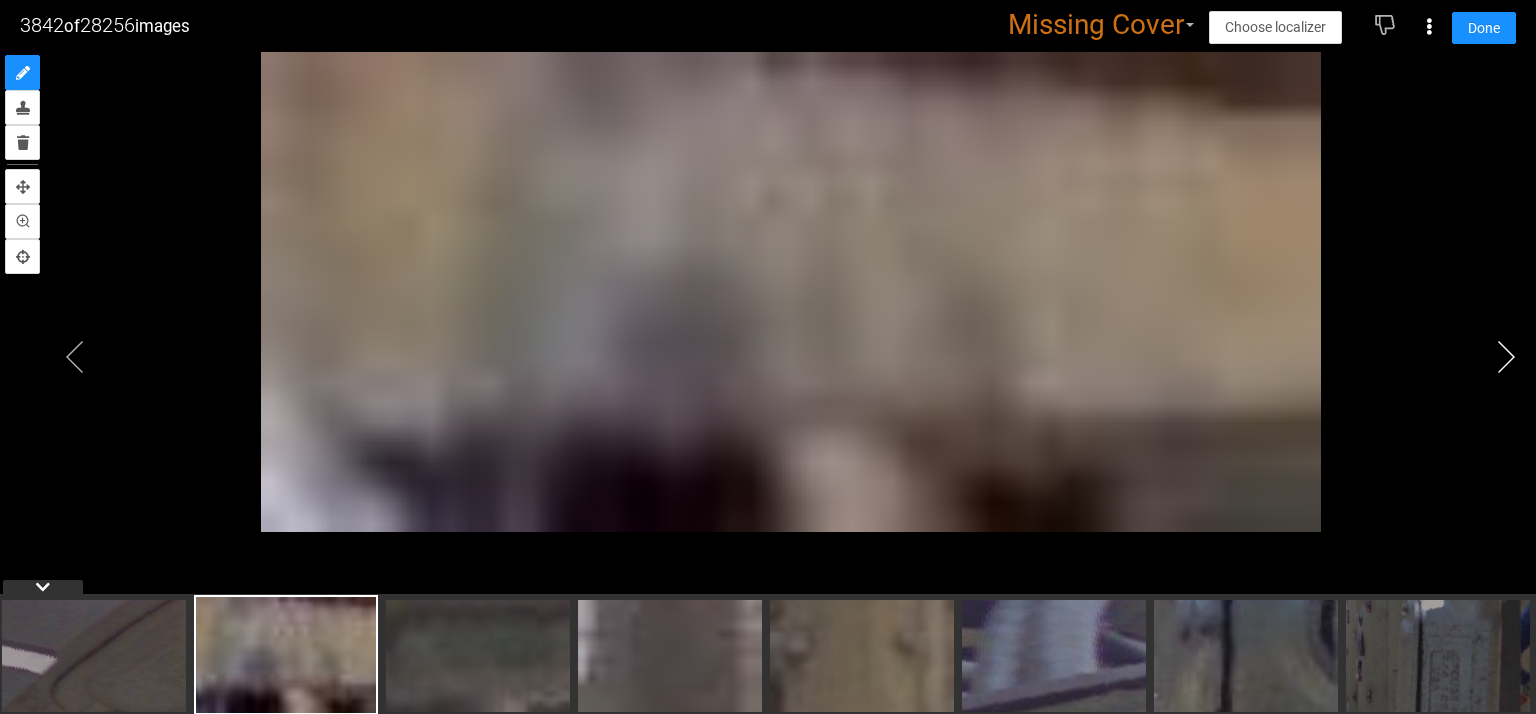 click at bounding box center [1506, 357] 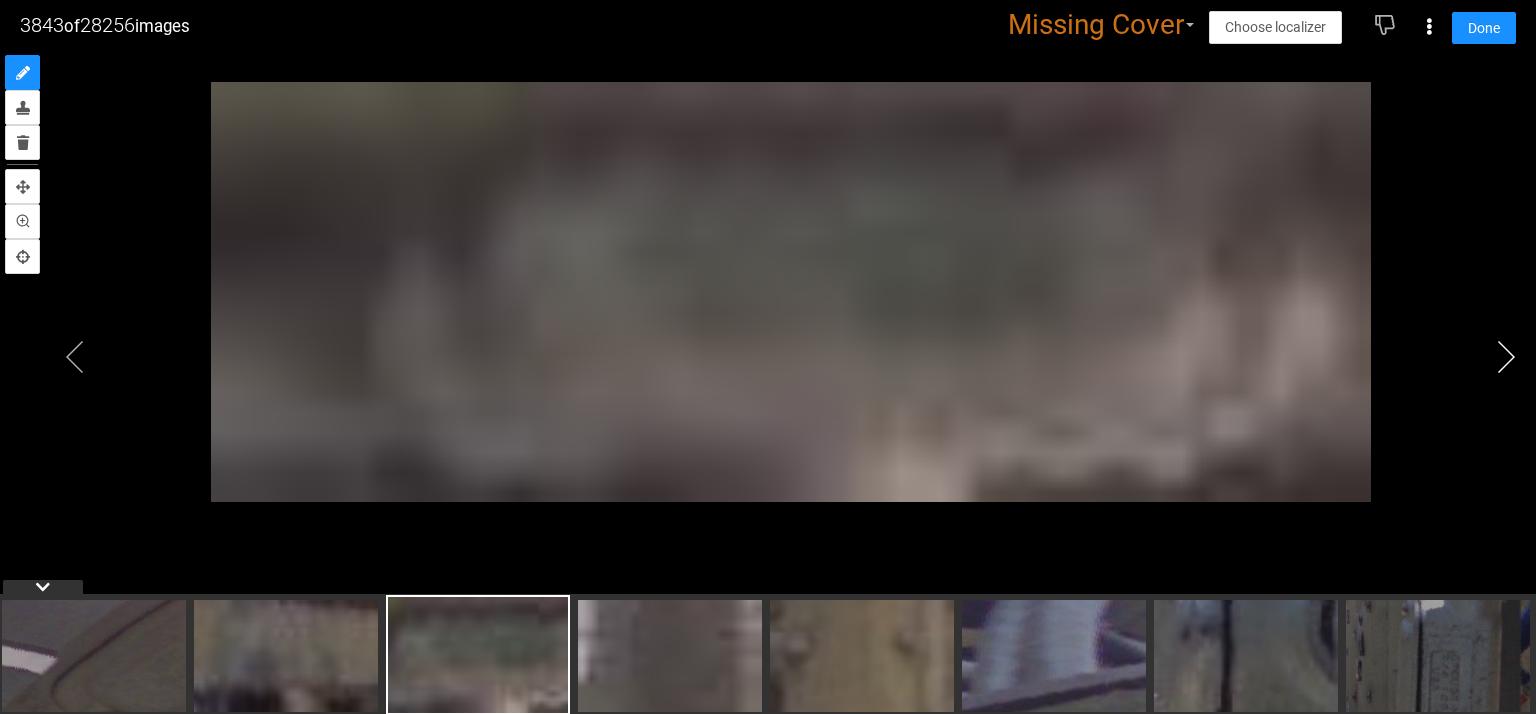 click at bounding box center [1506, 357] 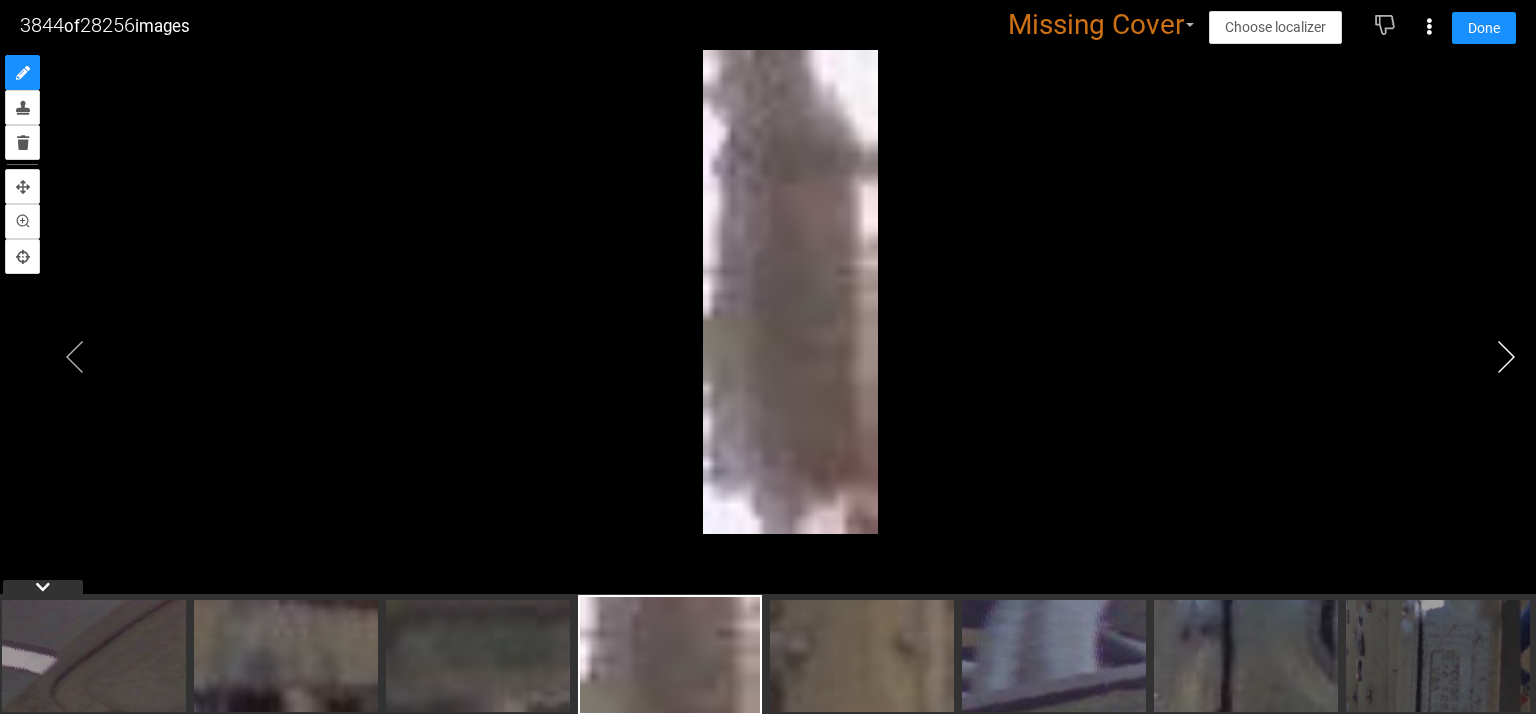 click at bounding box center (1506, 357) 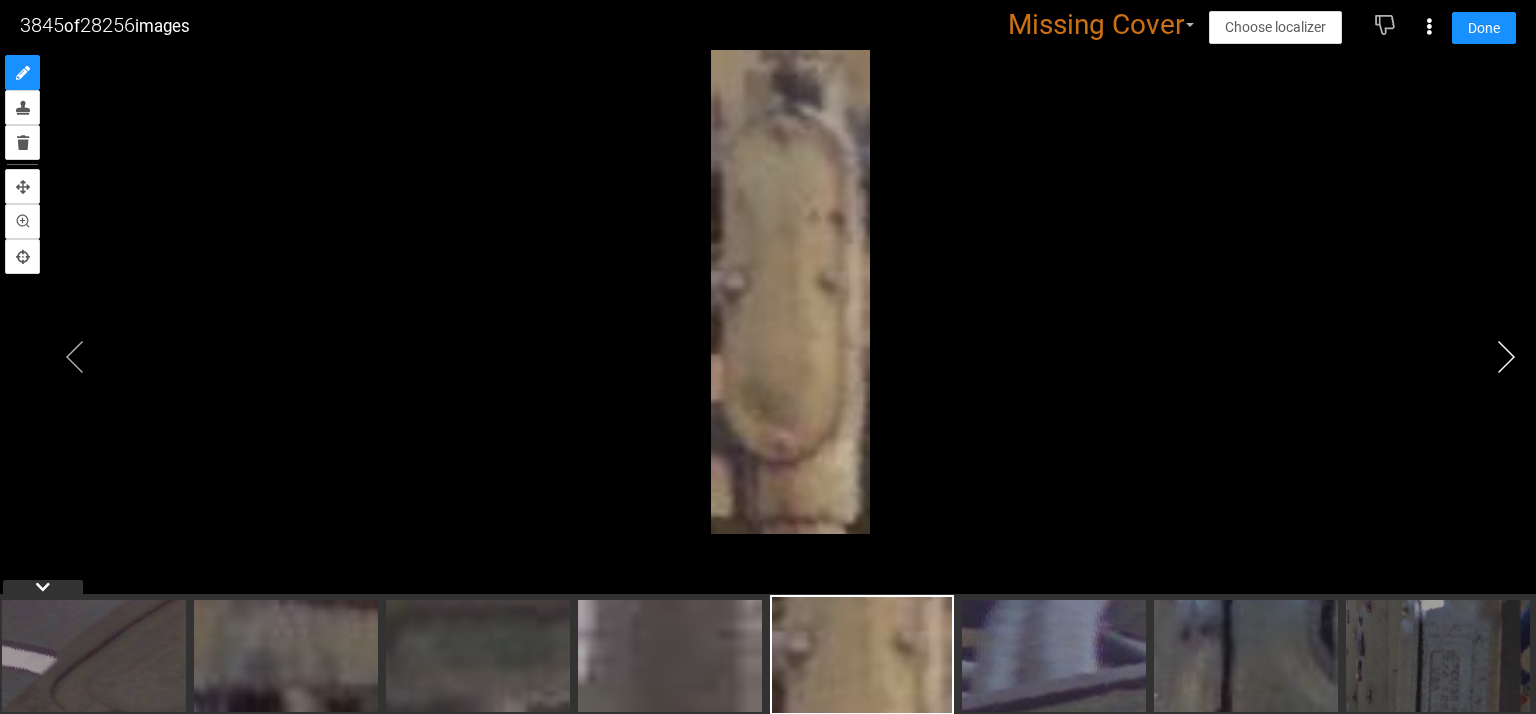 click at bounding box center [1506, 357] 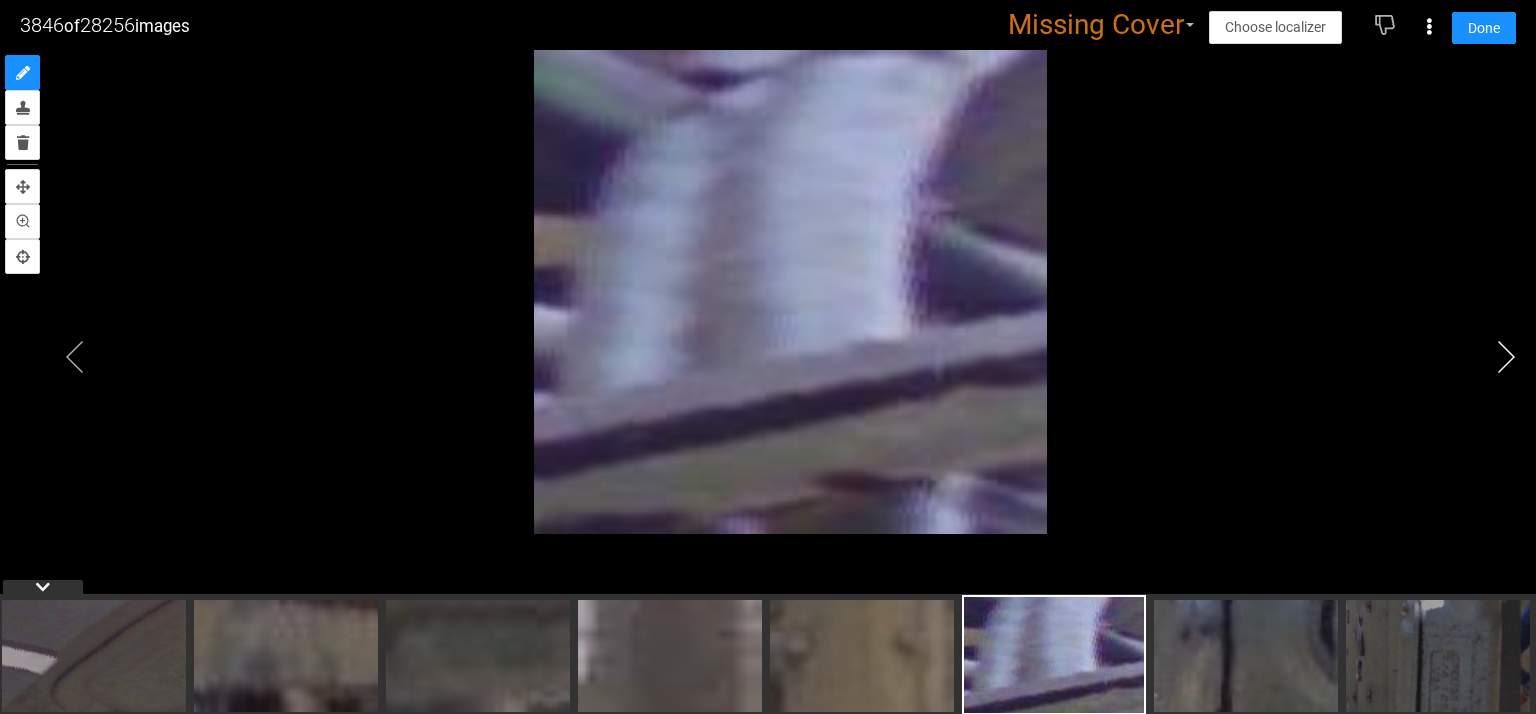 click at bounding box center [1506, 357] 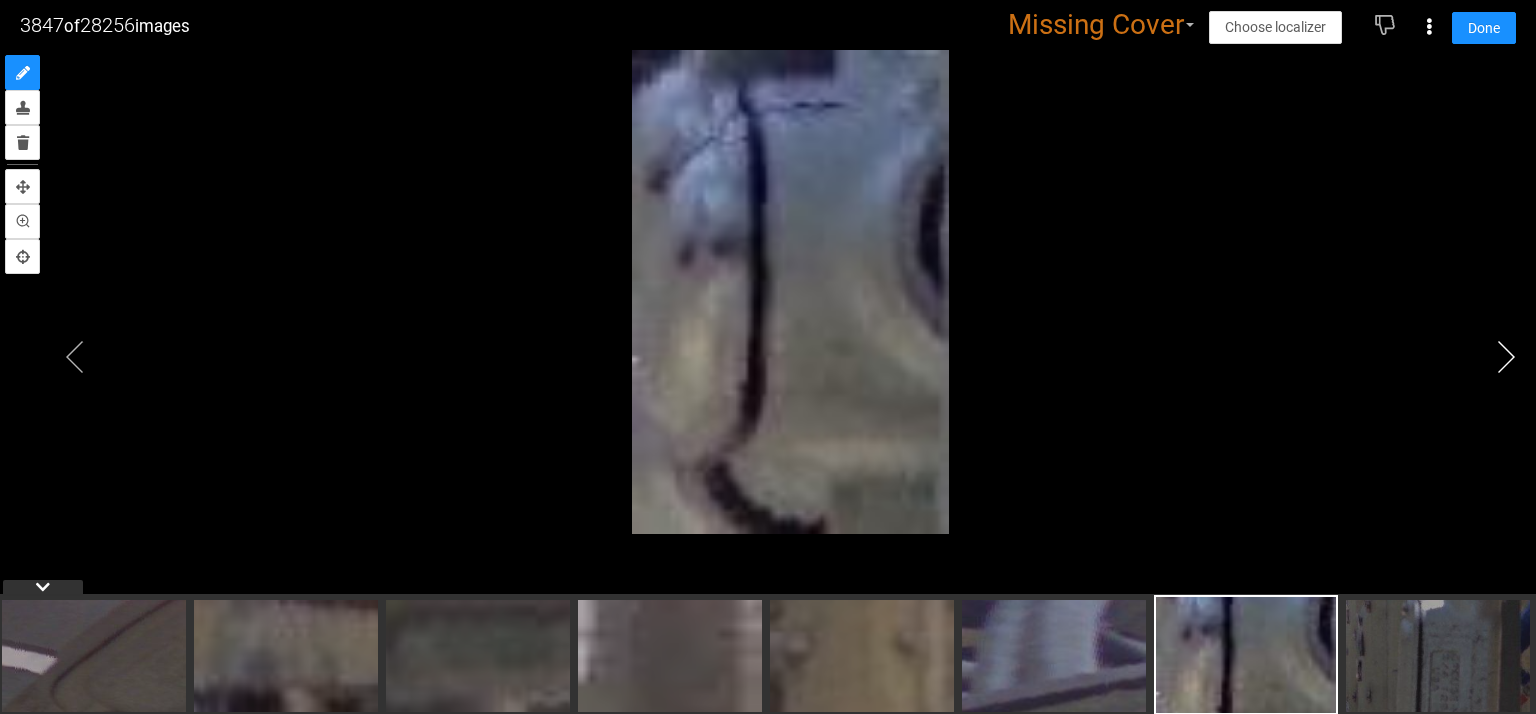 click at bounding box center [1506, 357] 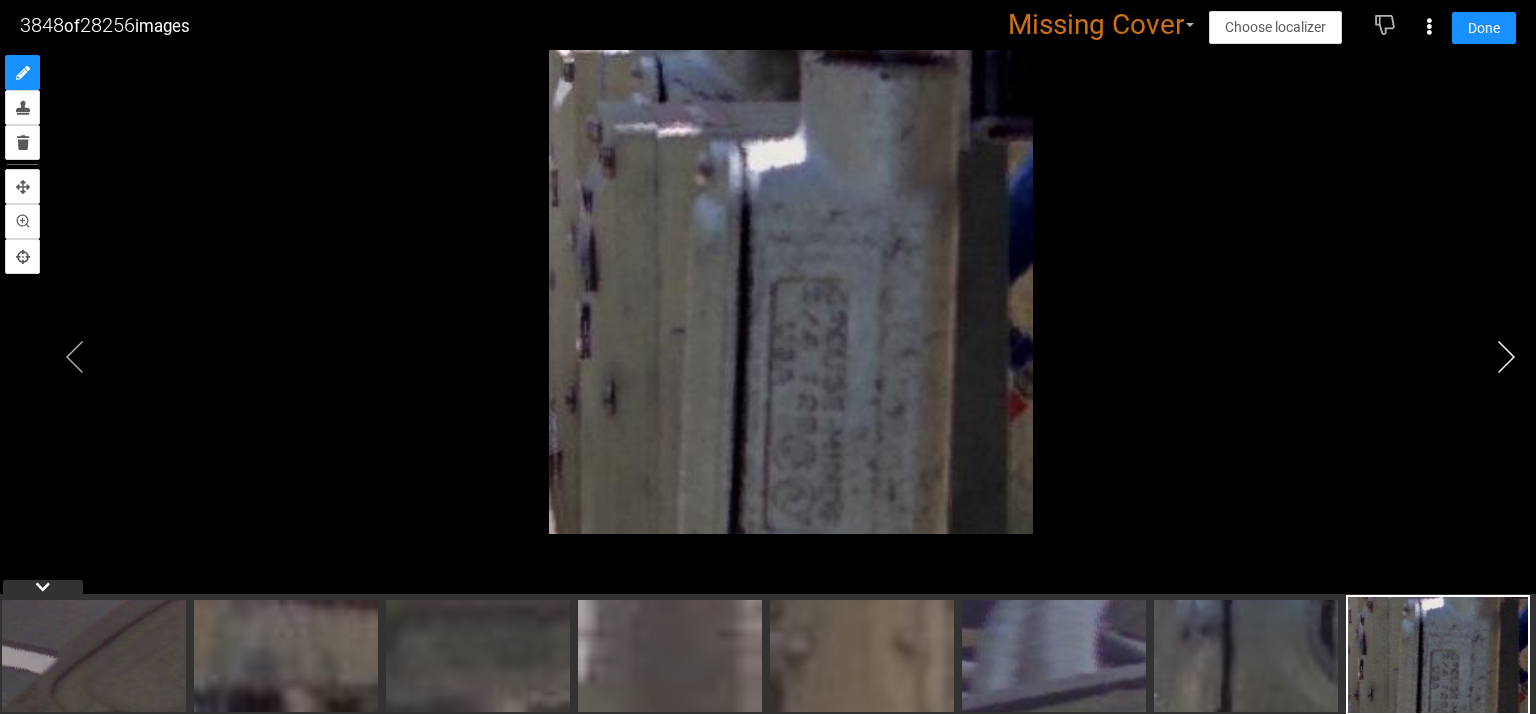 click at bounding box center (1506, 357) 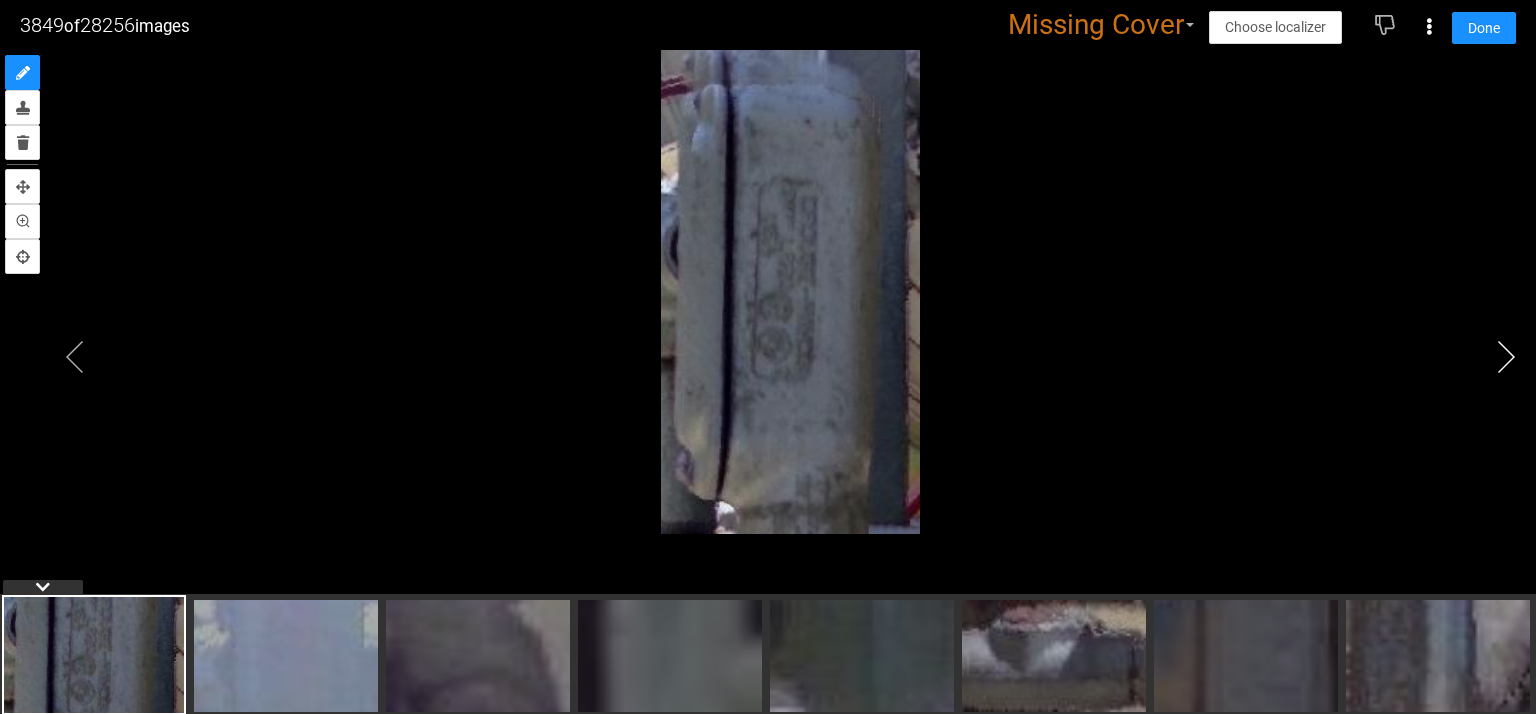 click at bounding box center [1506, 357] 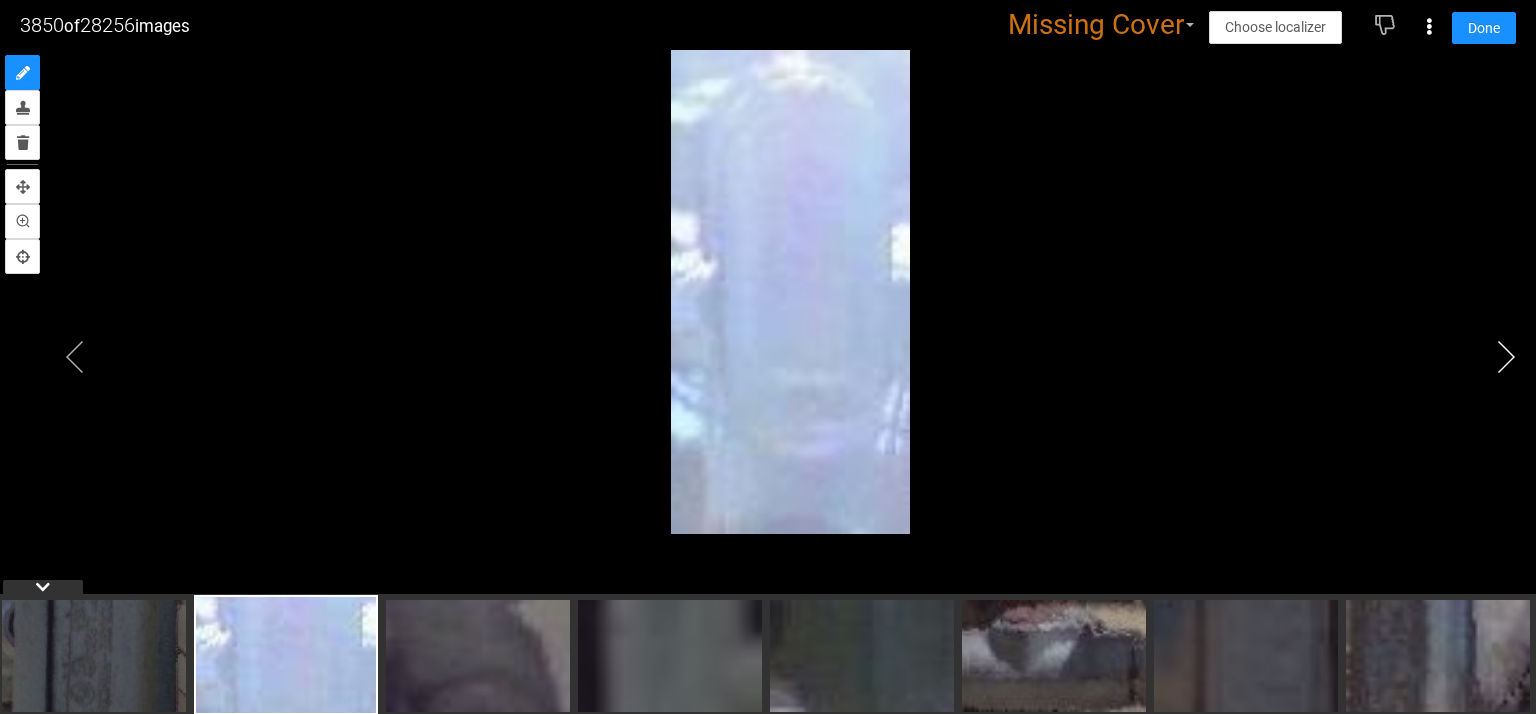 click at bounding box center [1506, 357] 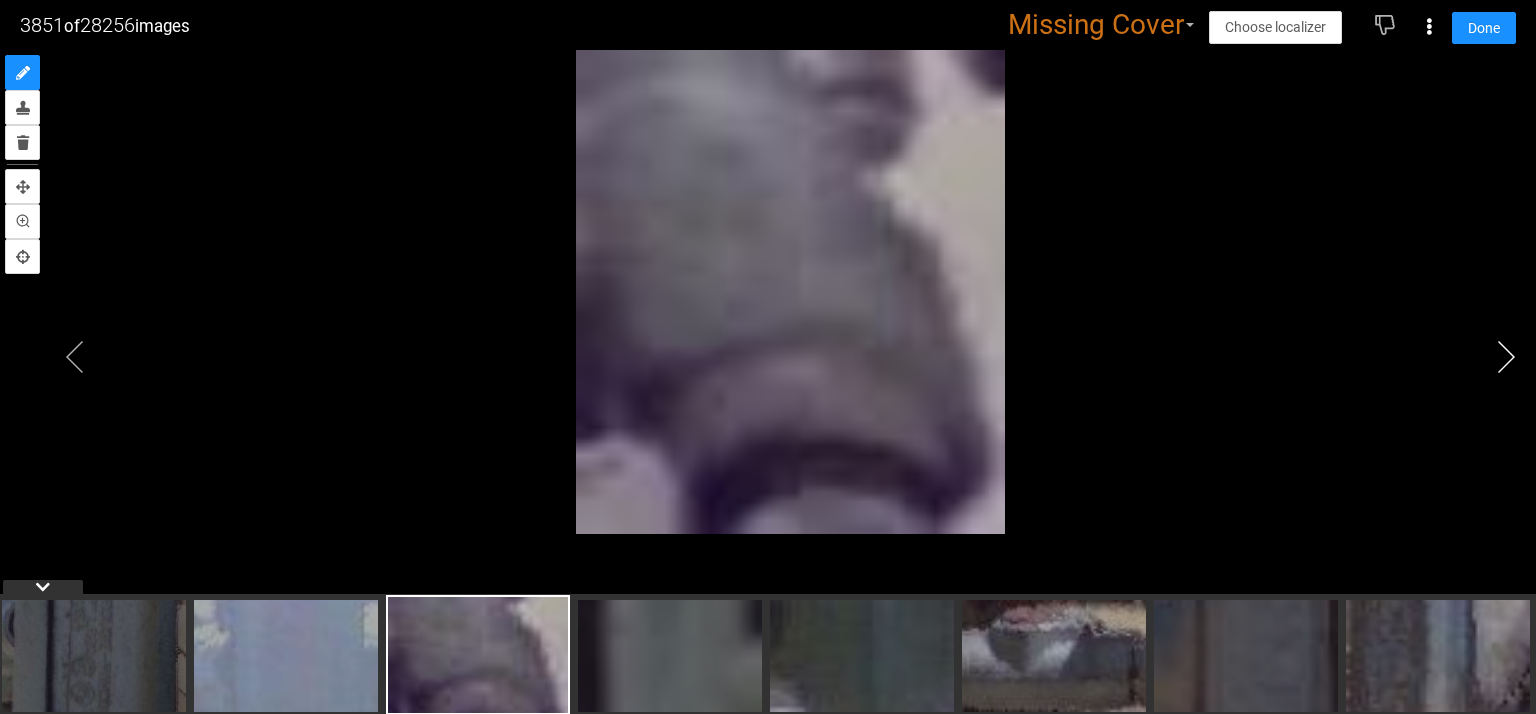 click at bounding box center (1506, 357) 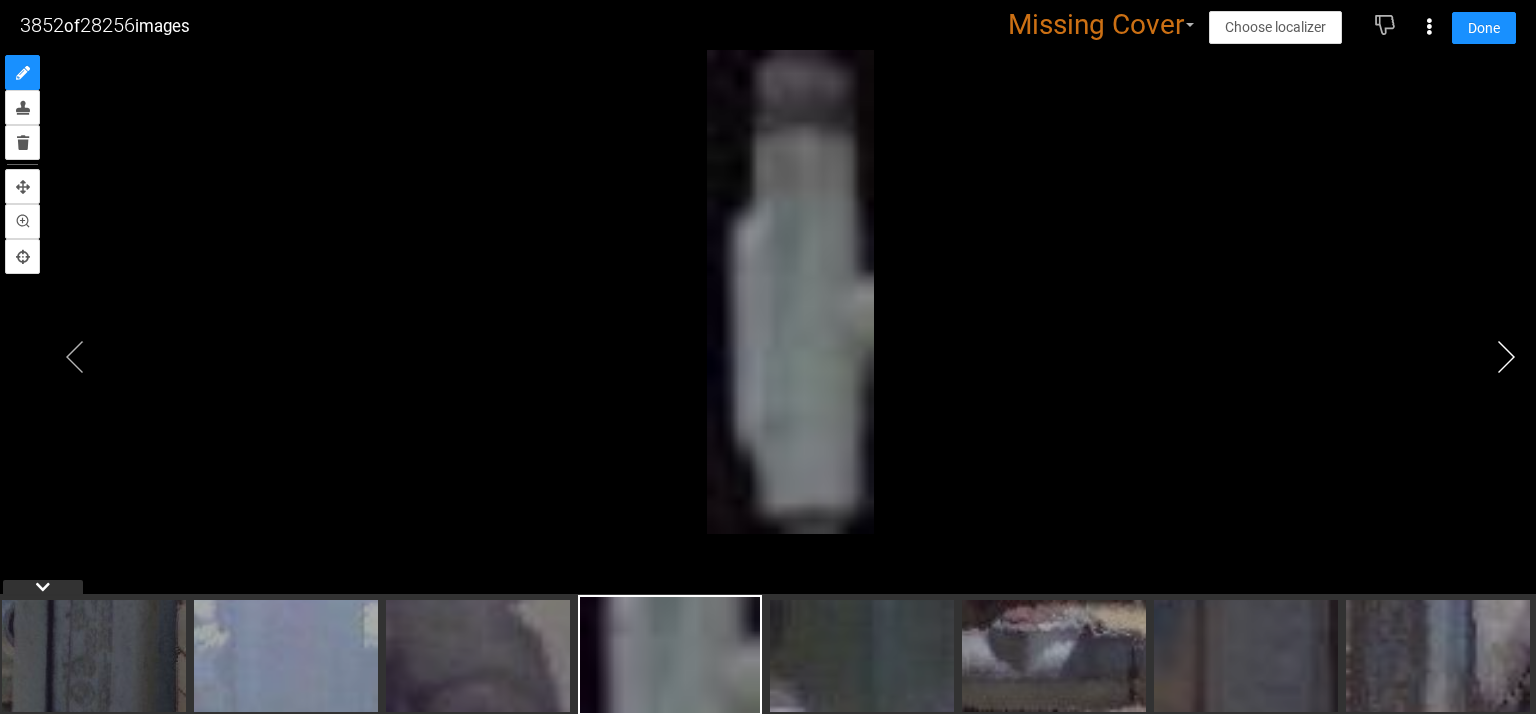 click at bounding box center [1506, 357] 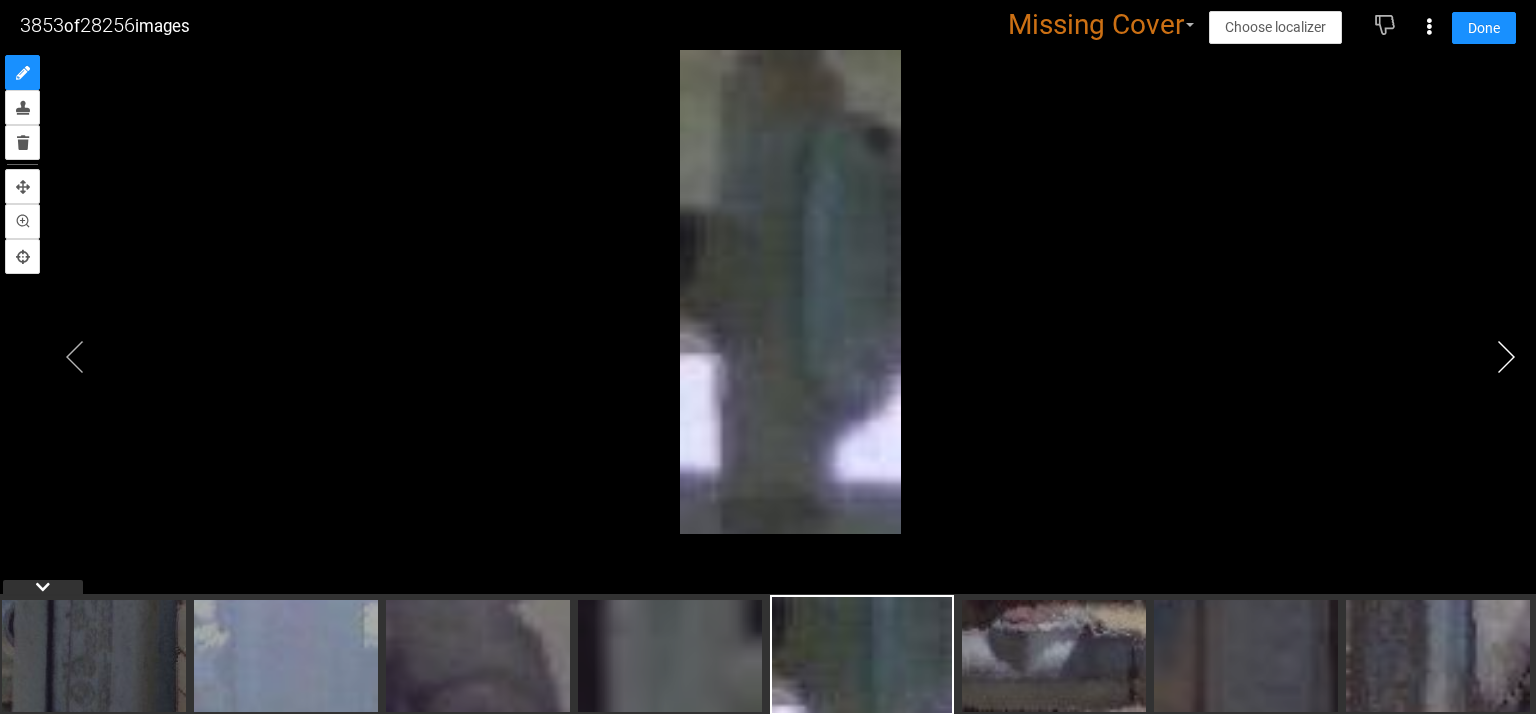 click at bounding box center [1506, 357] 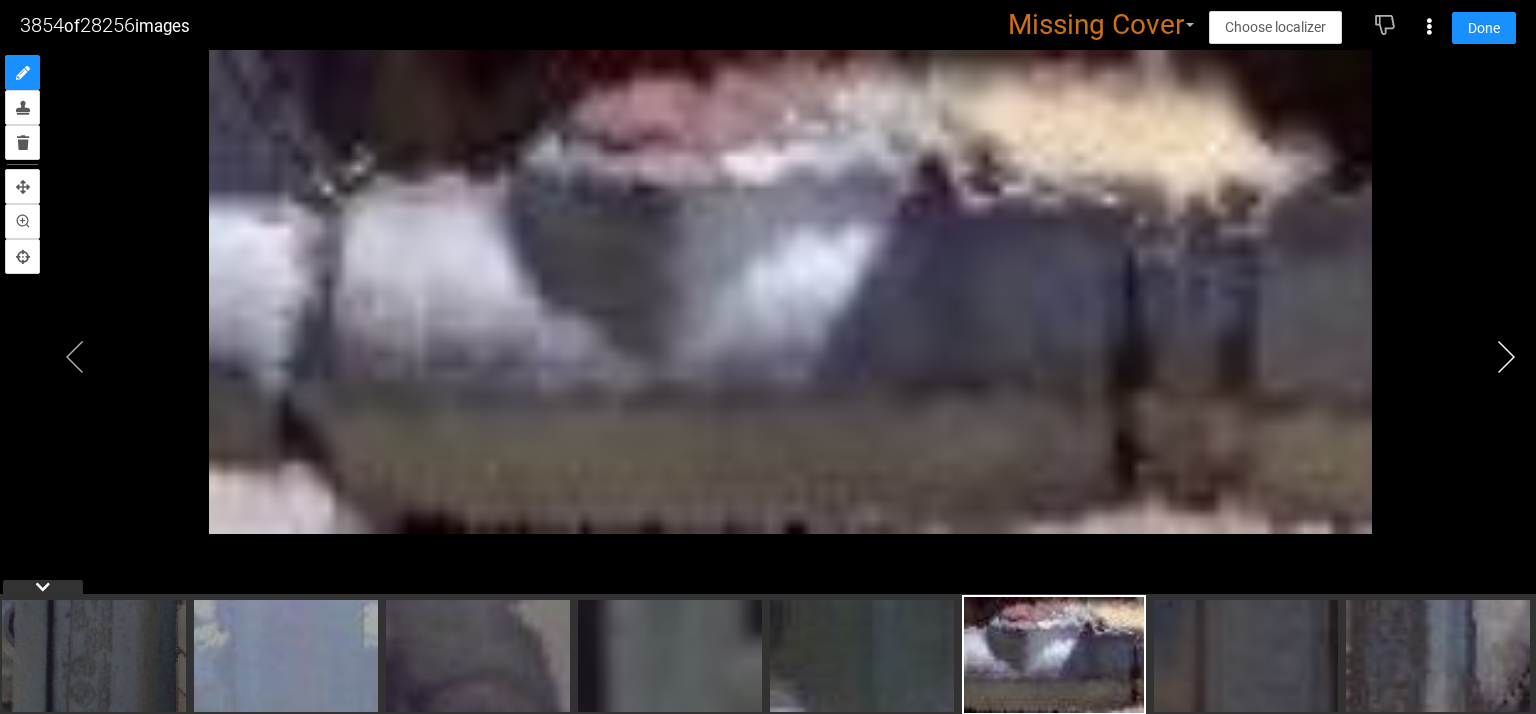 click at bounding box center [1506, 357] 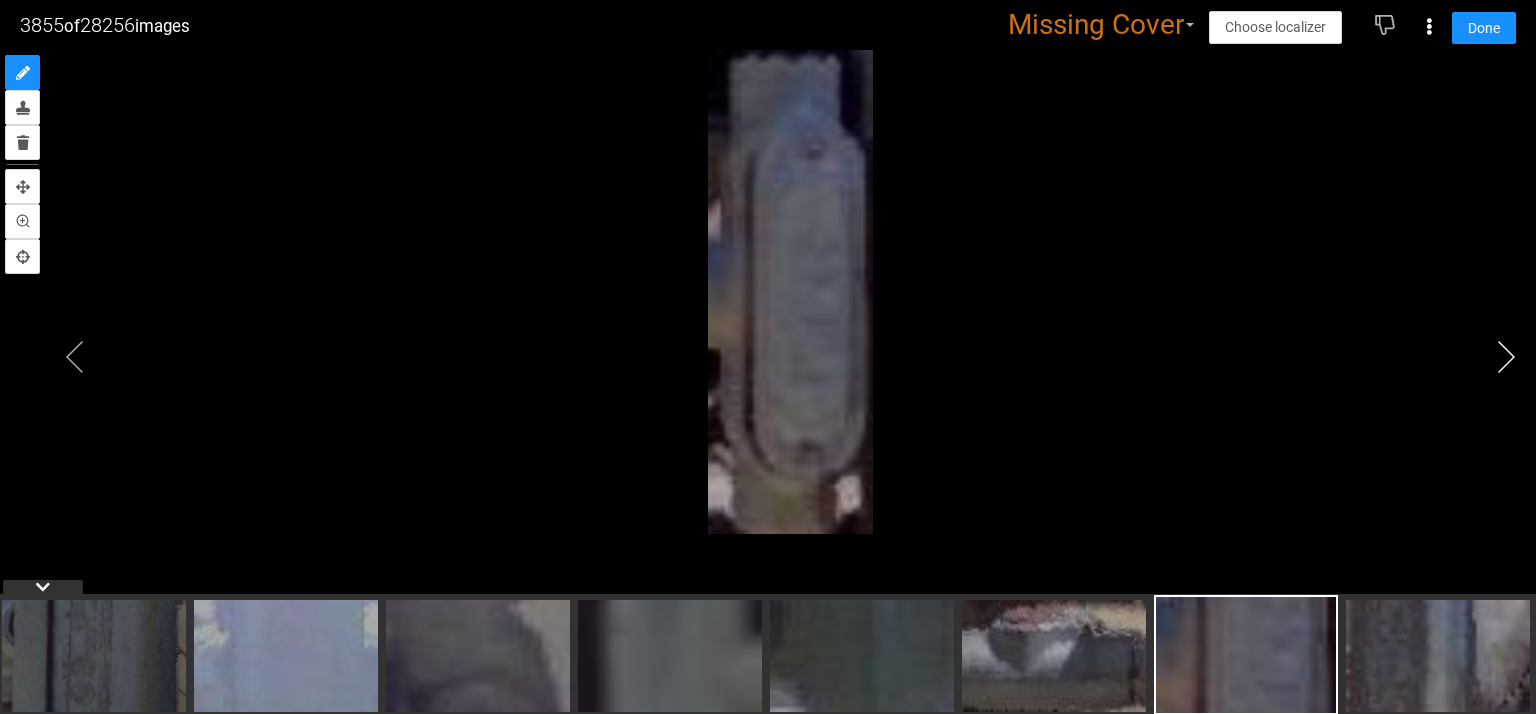click at bounding box center [1506, 357] 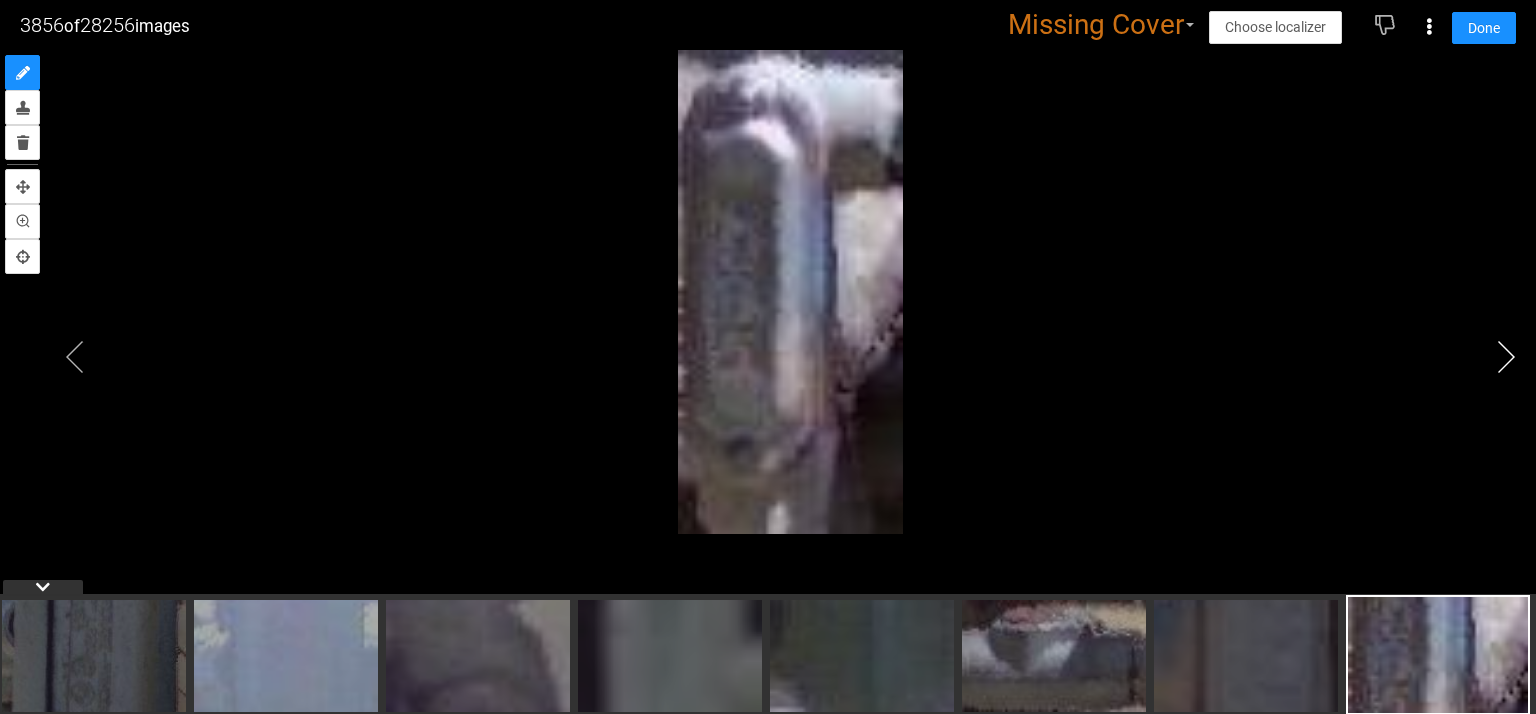 click at bounding box center [1506, 357] 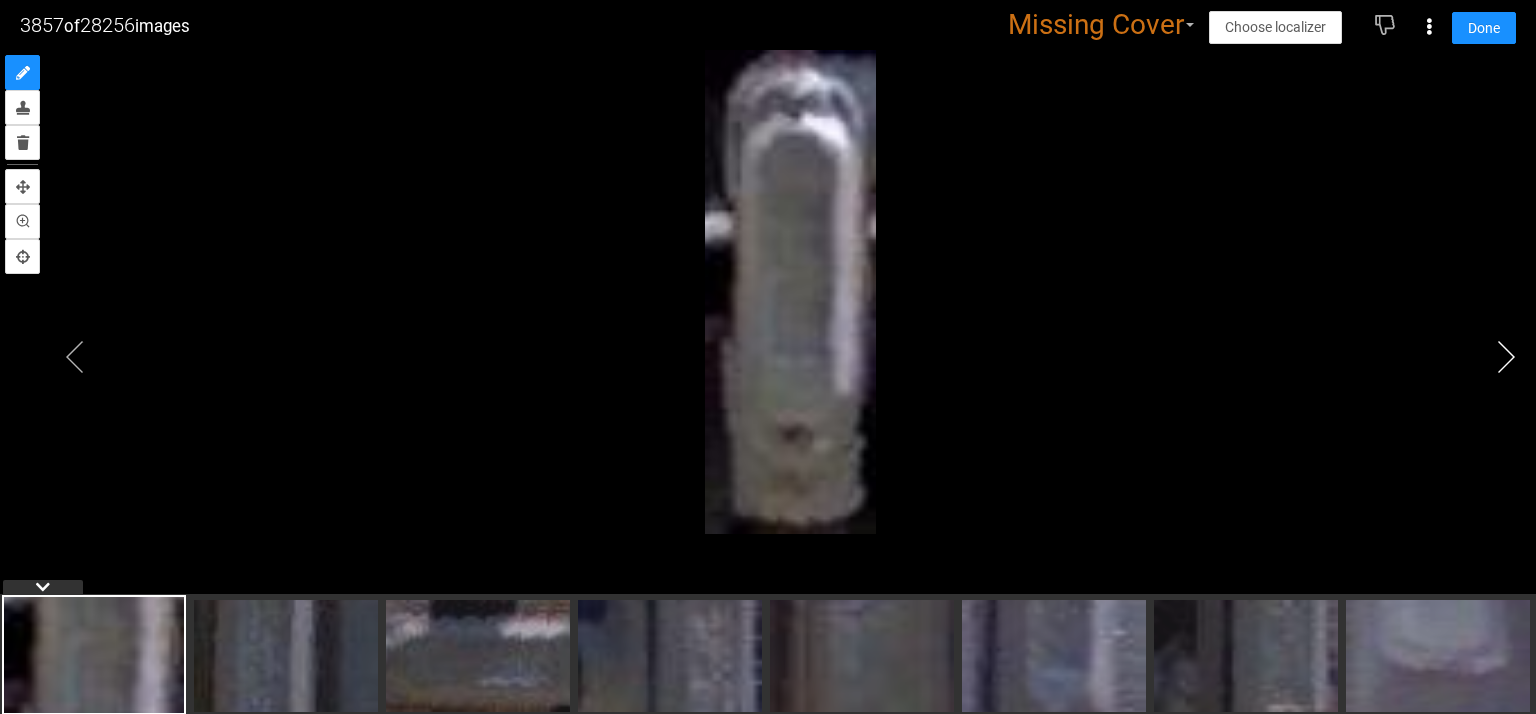 click at bounding box center (1506, 357) 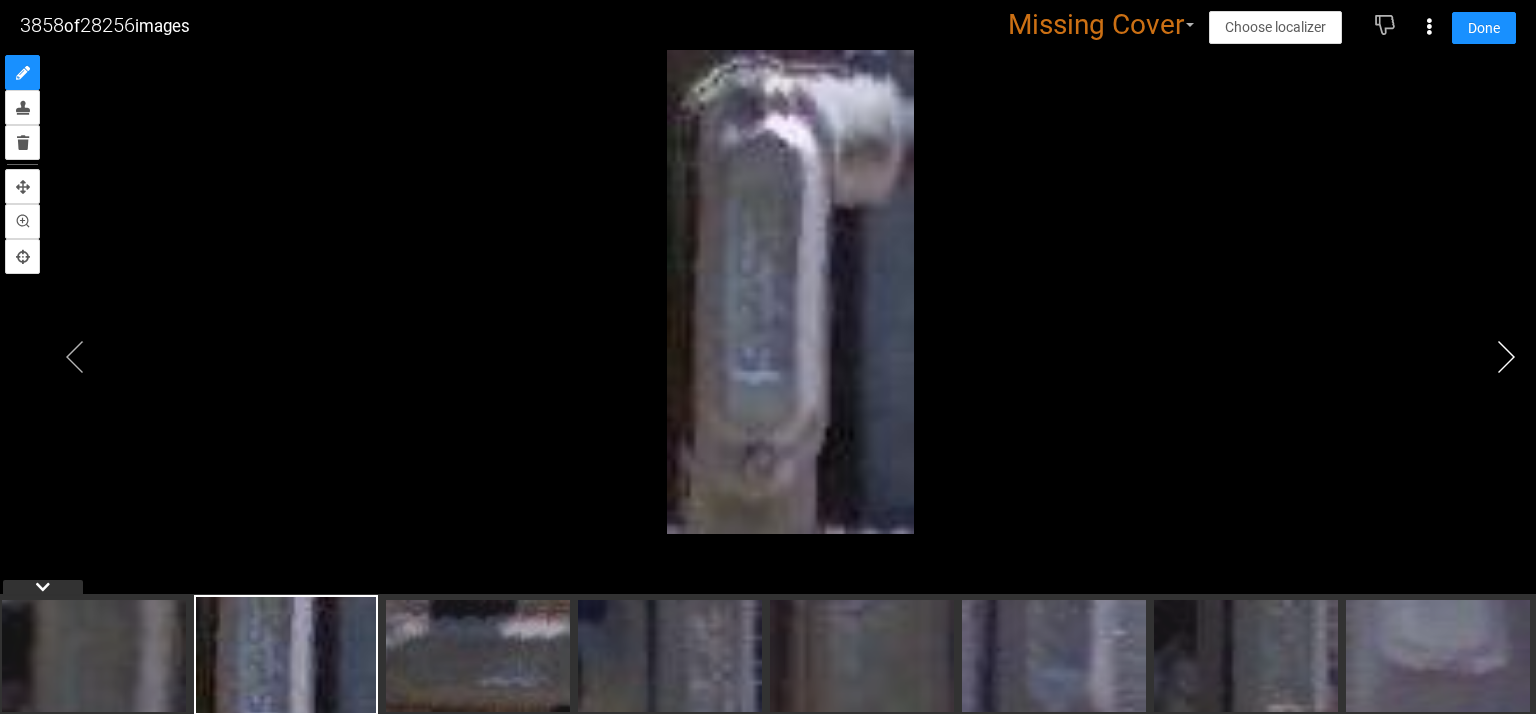 click at bounding box center (1506, 357) 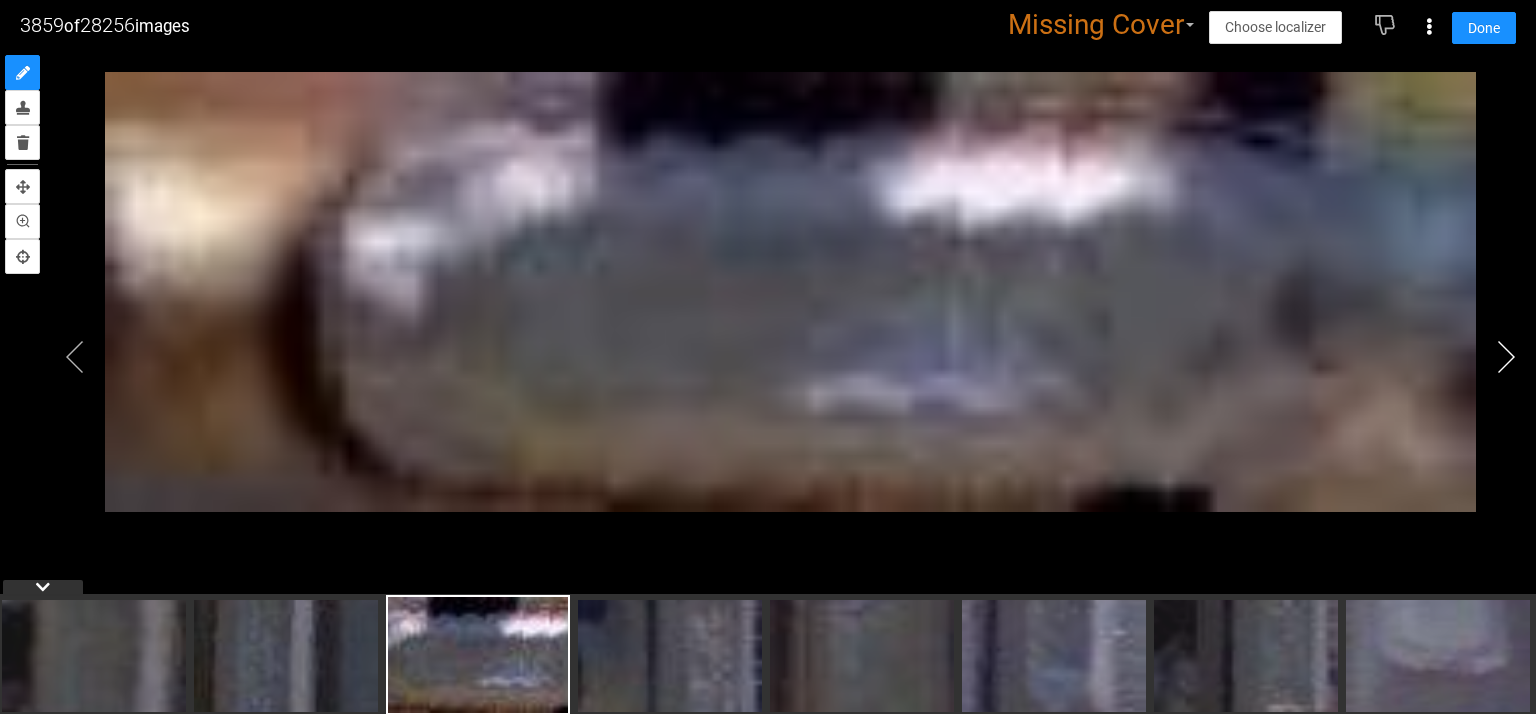 click at bounding box center (1506, 357) 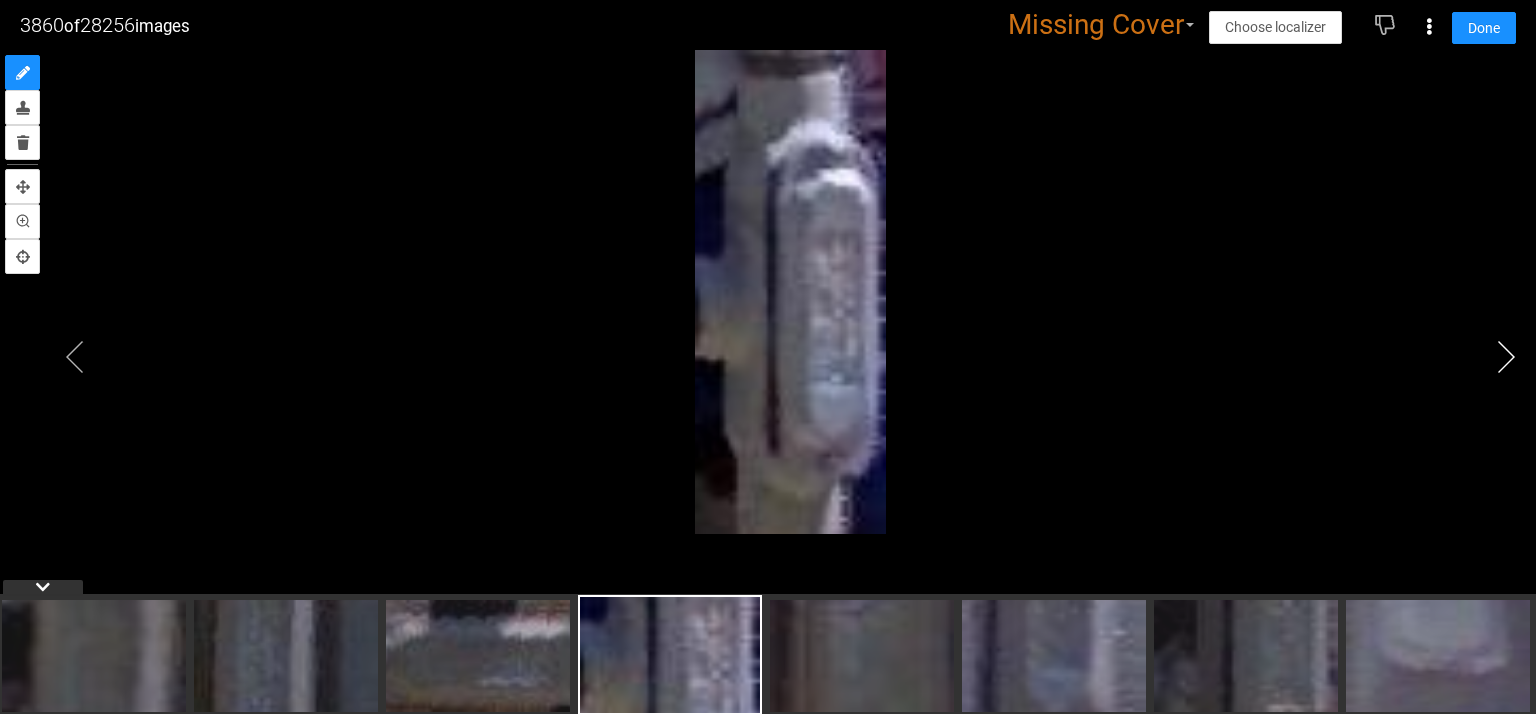 click at bounding box center [1506, 357] 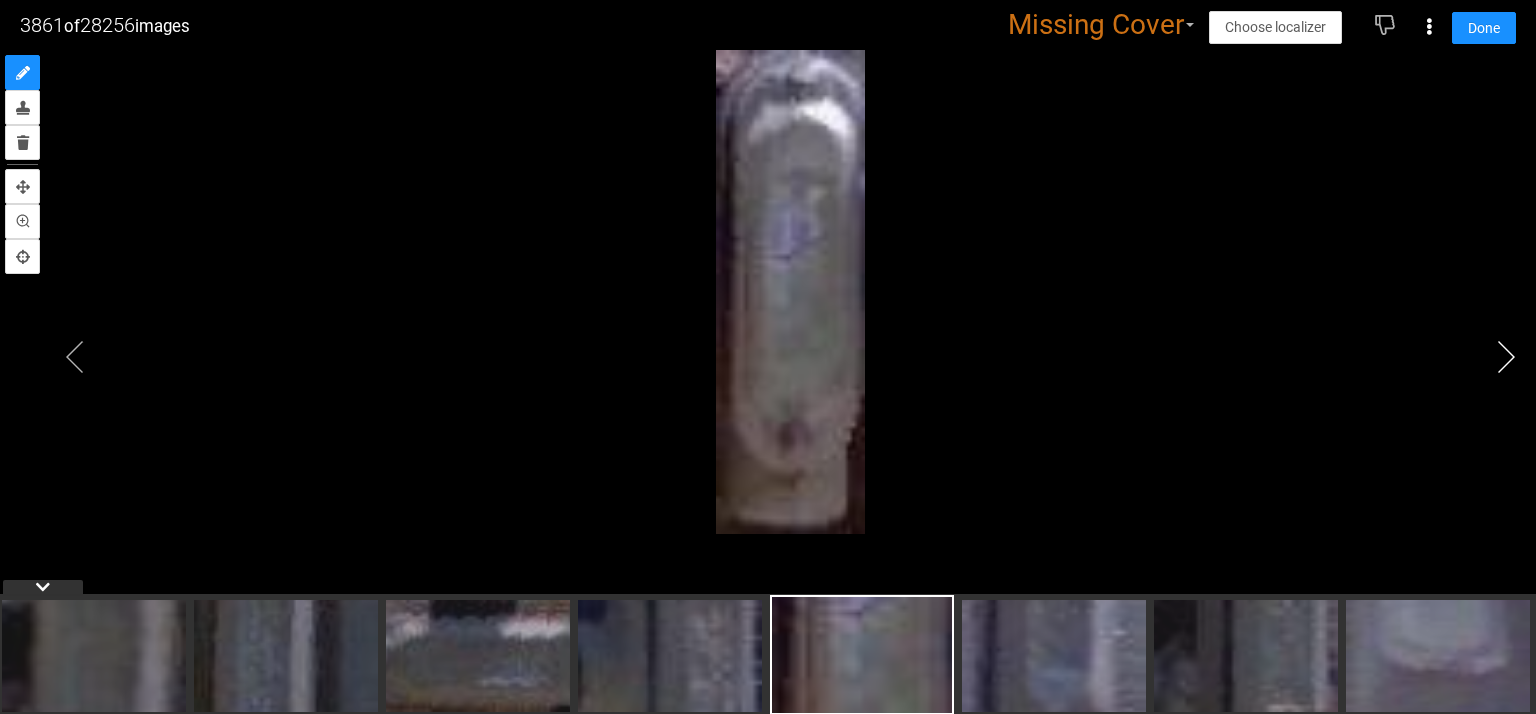 click at bounding box center [1506, 357] 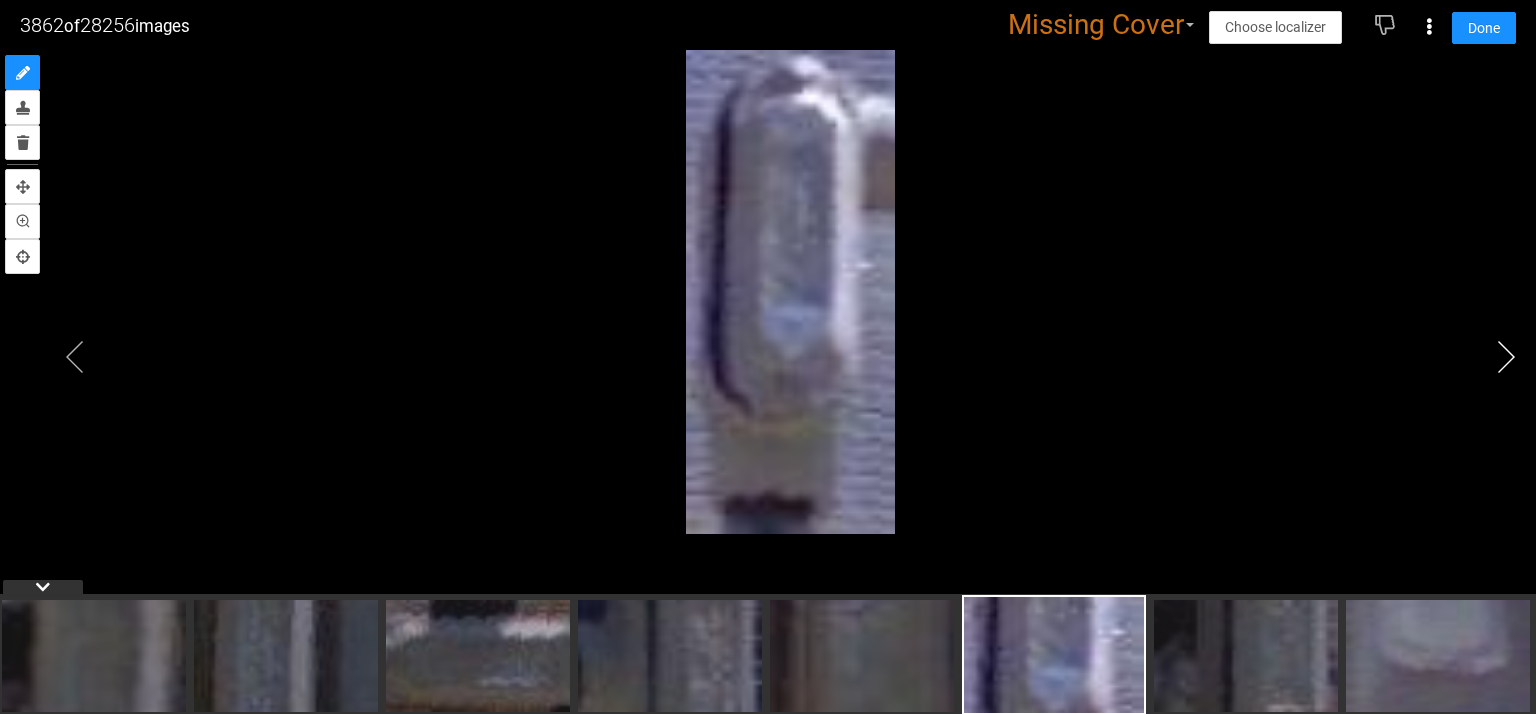 click at bounding box center [1506, 357] 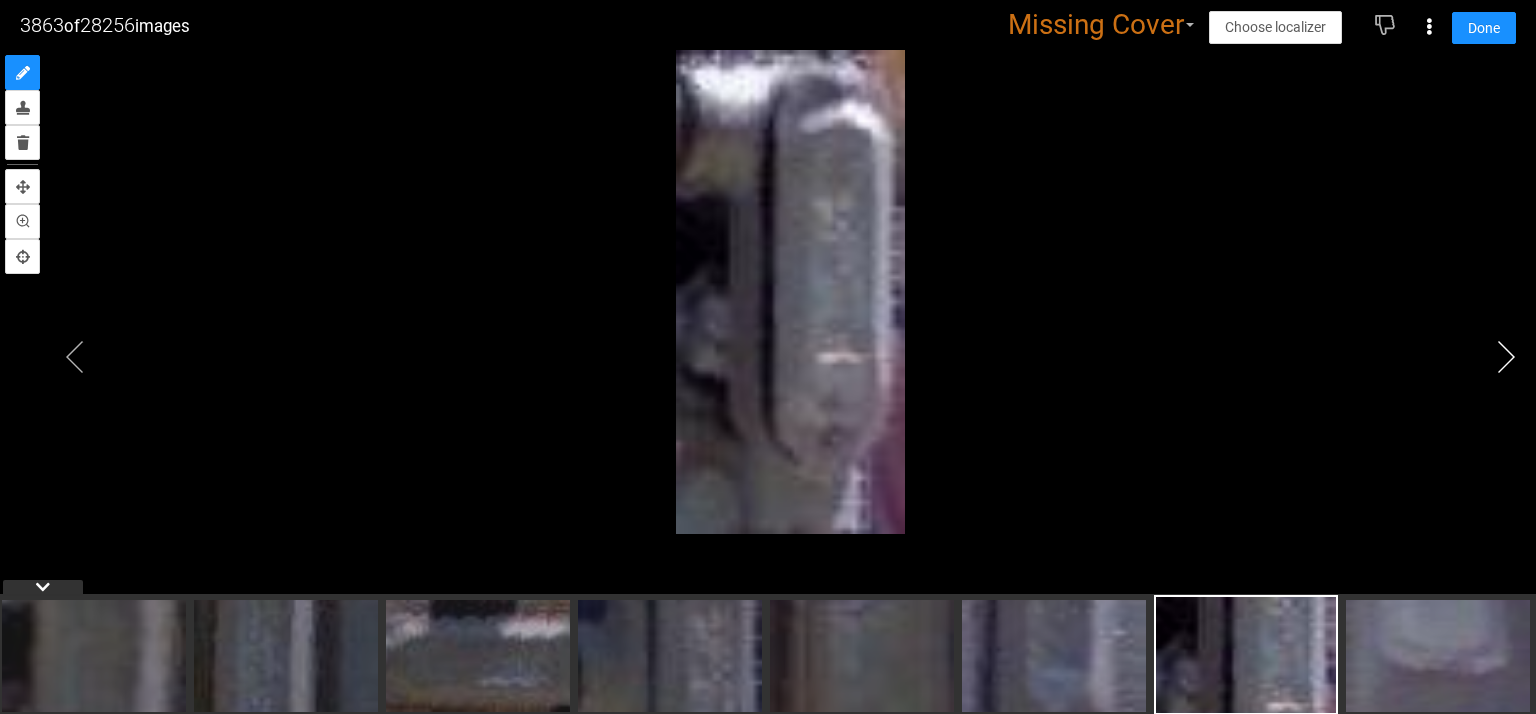 click at bounding box center (1506, 357) 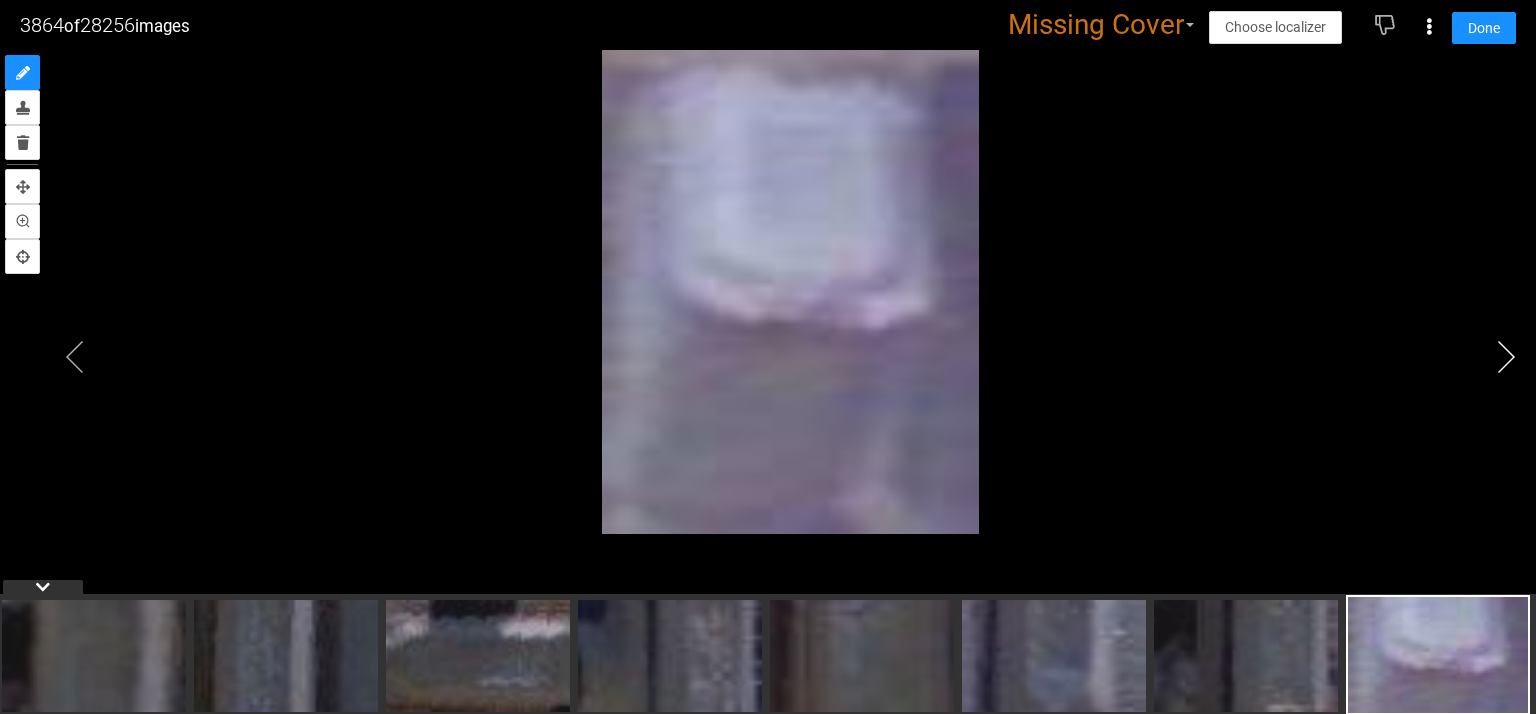 click at bounding box center [1506, 357] 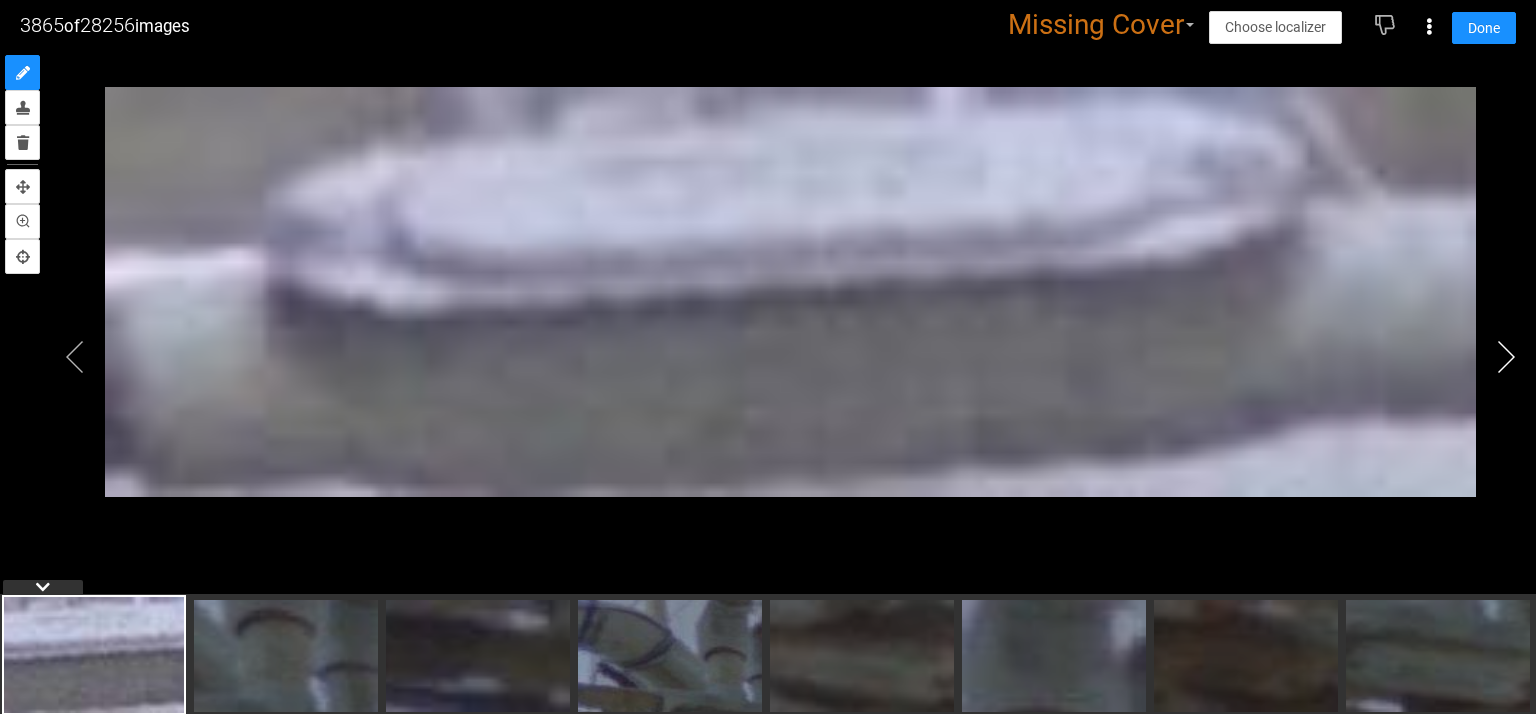 click at bounding box center (1506, 357) 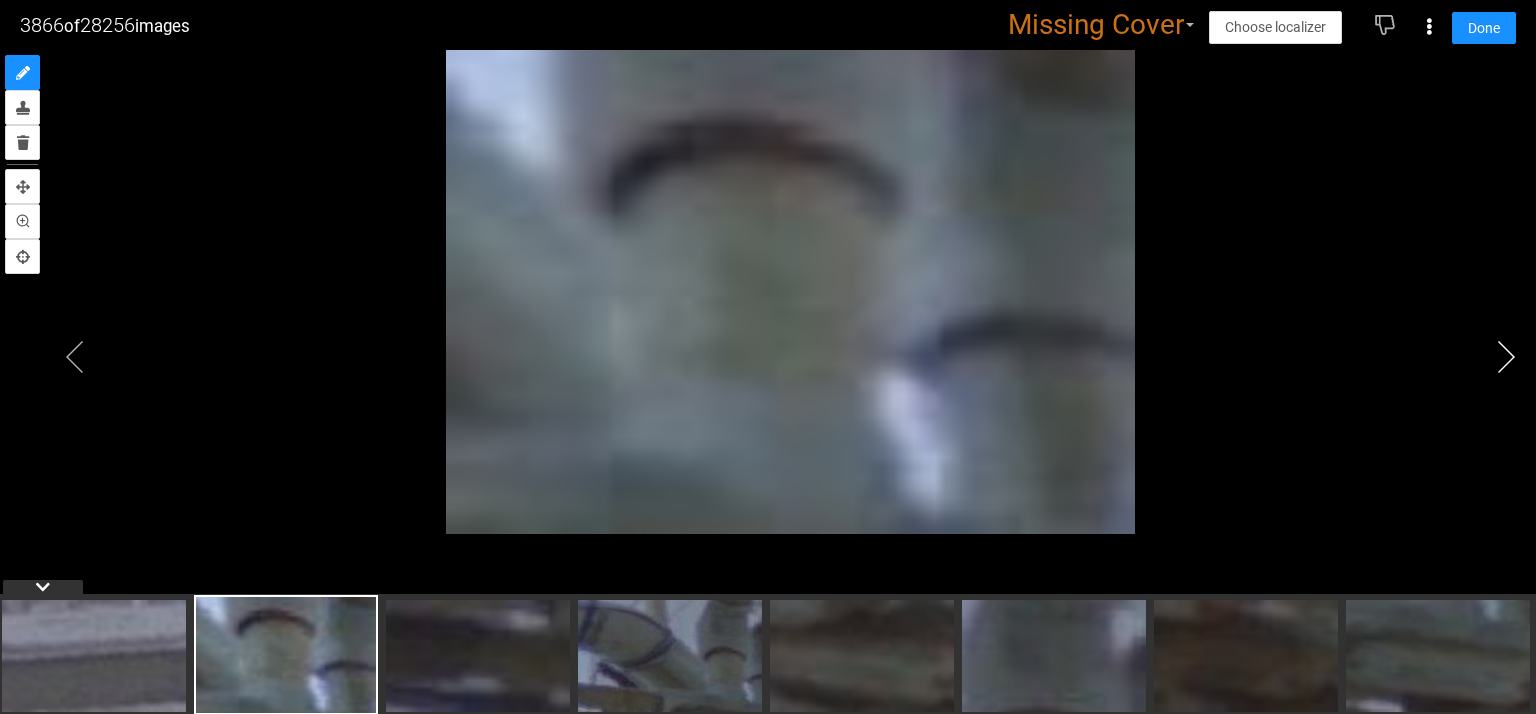 click at bounding box center (1506, 357) 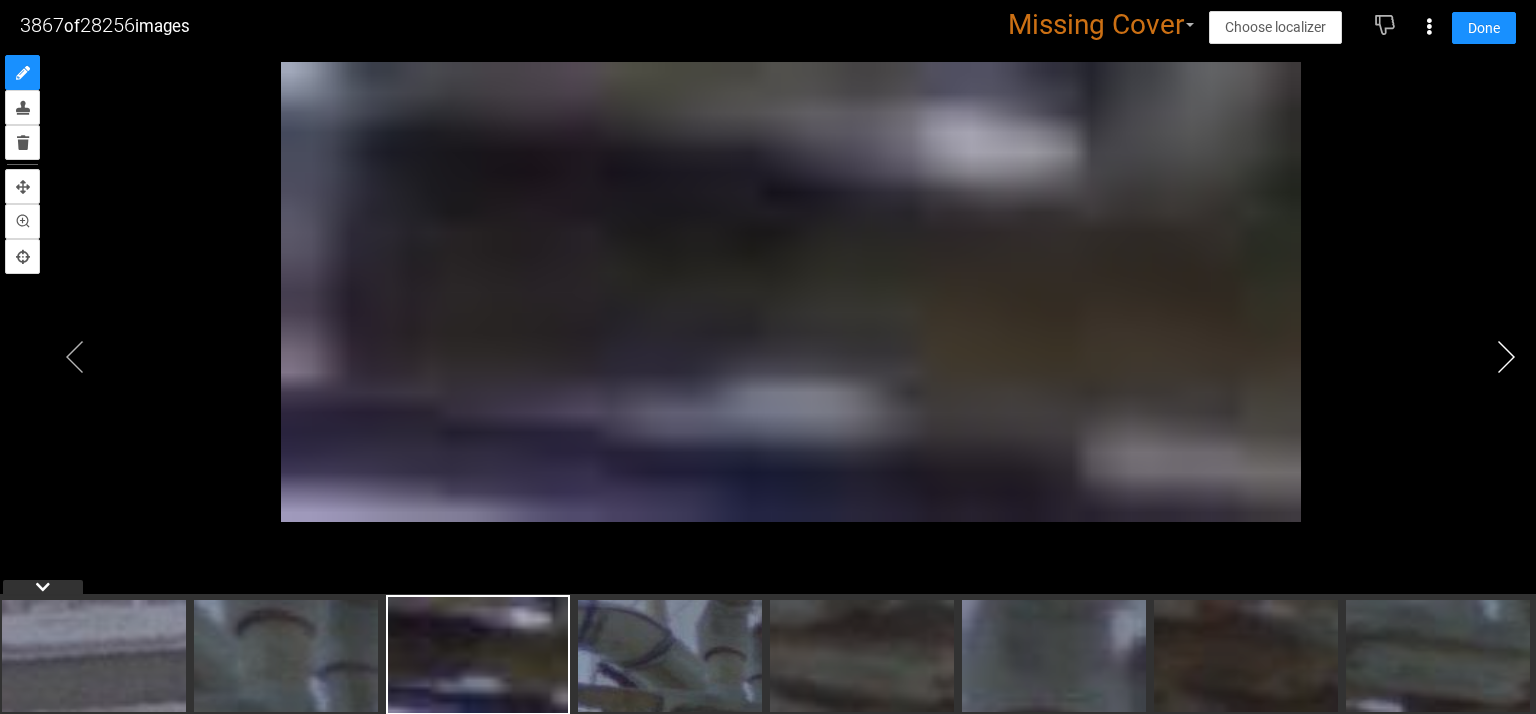 click at bounding box center [1506, 357] 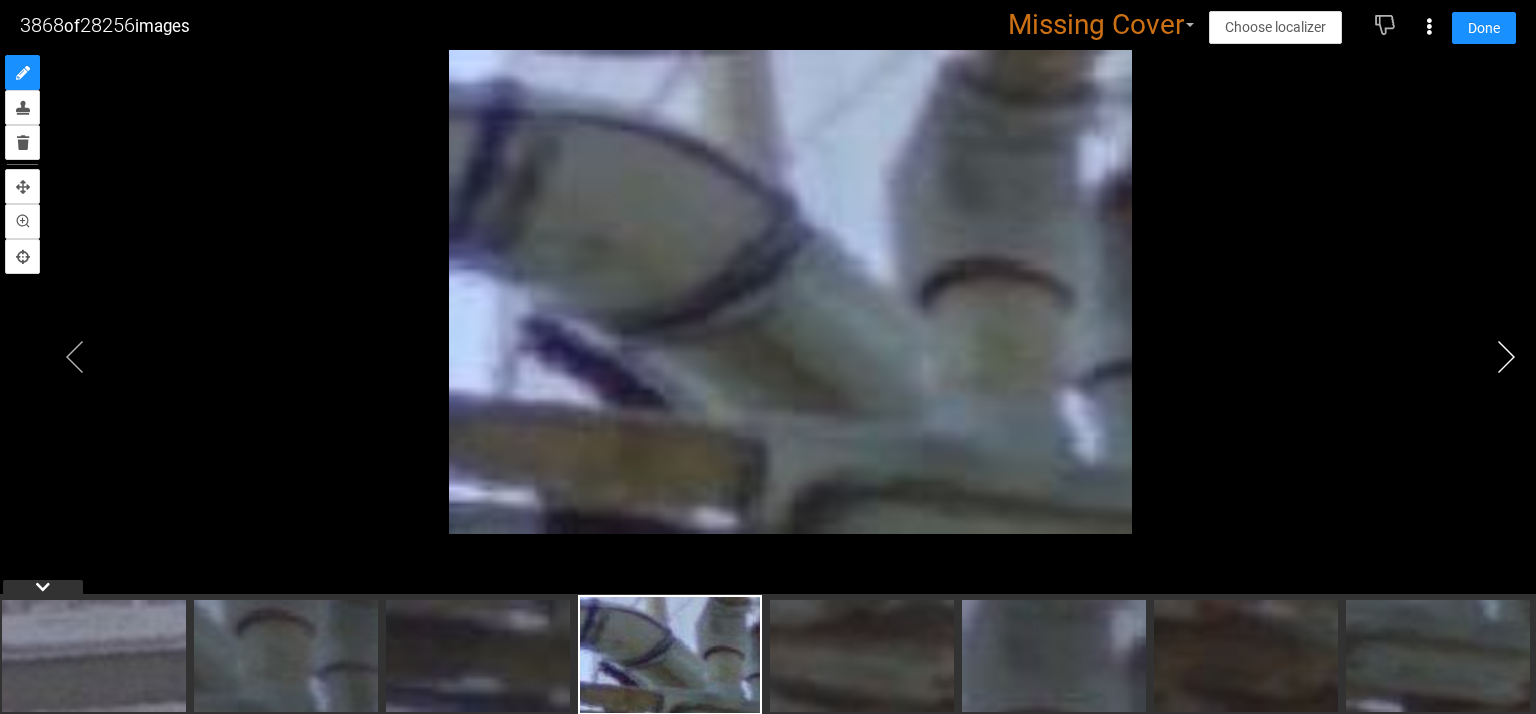 click at bounding box center [1506, 357] 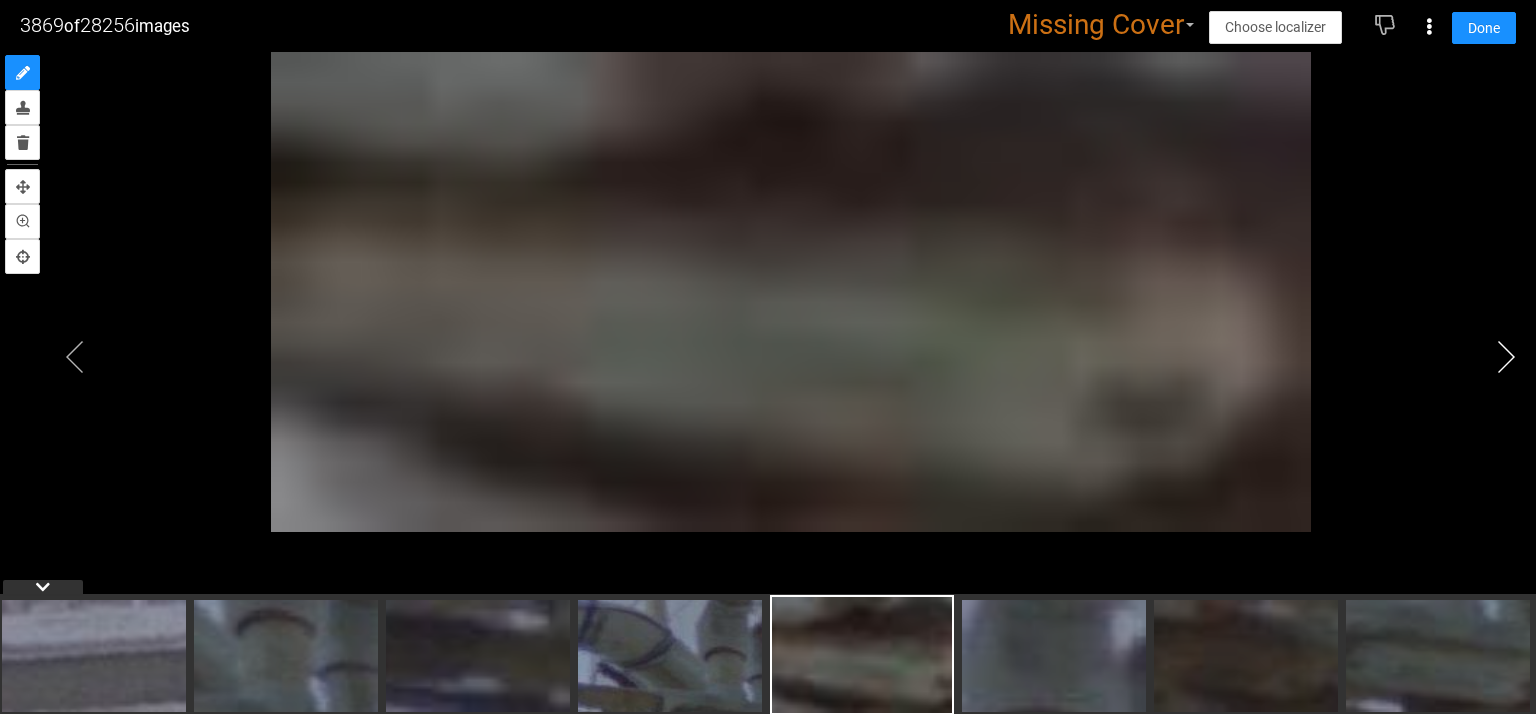 click at bounding box center (1506, 357) 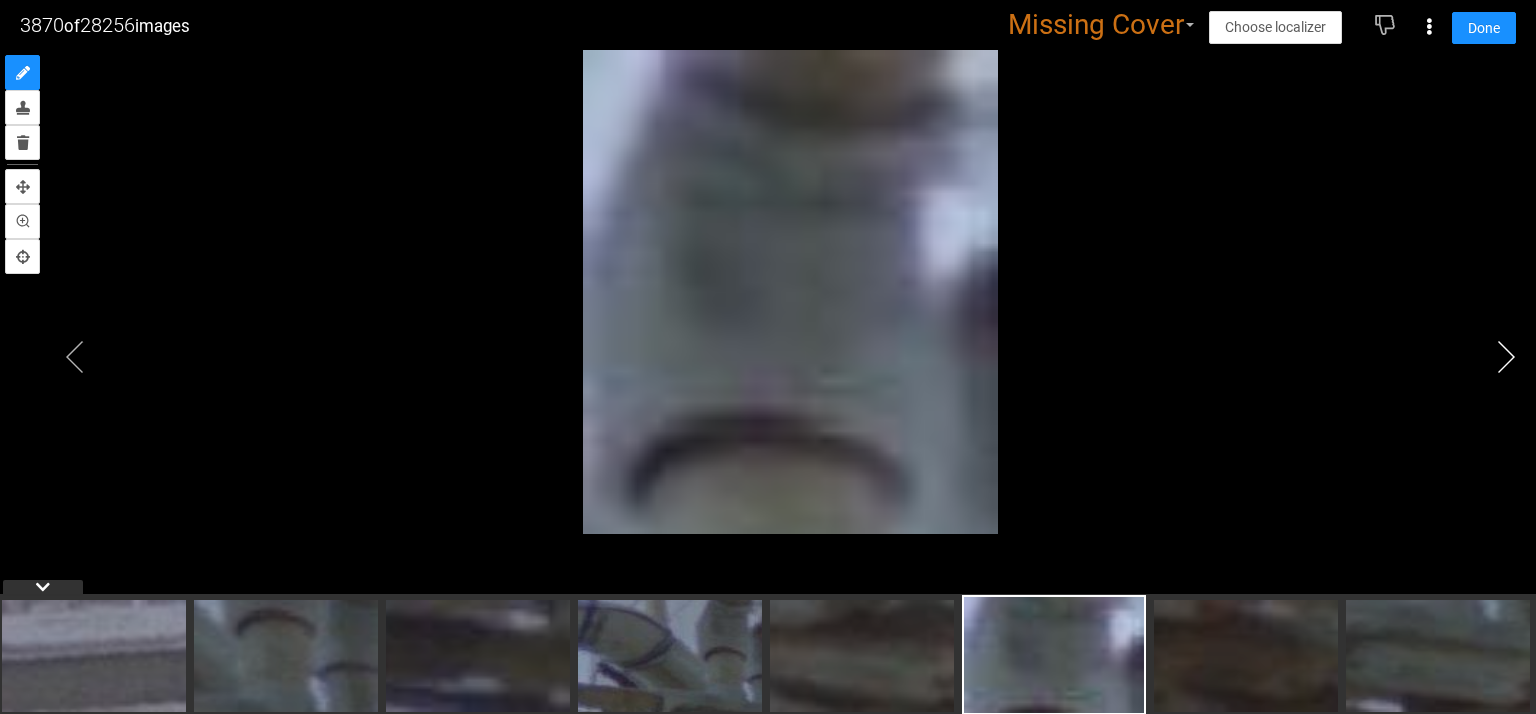 click at bounding box center (1506, 357) 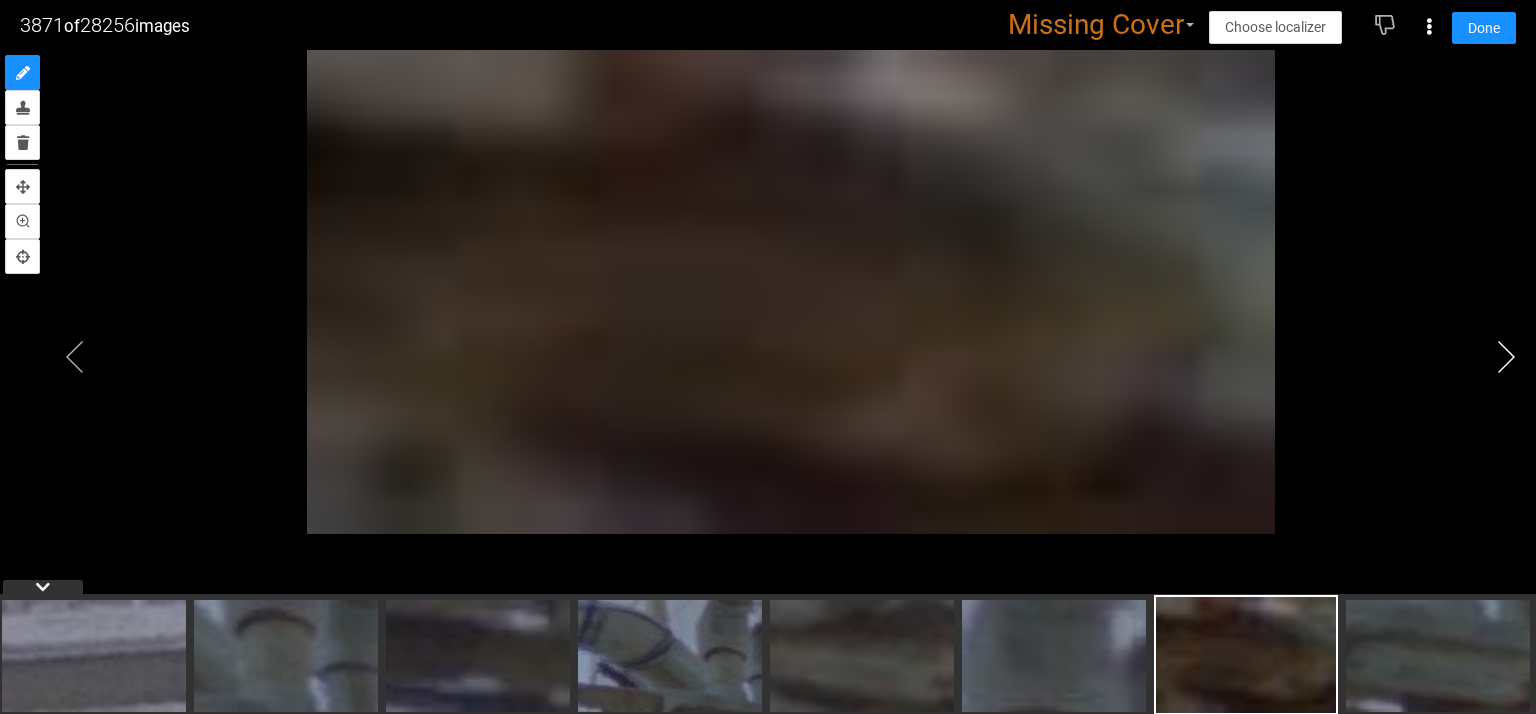 click at bounding box center (1506, 357) 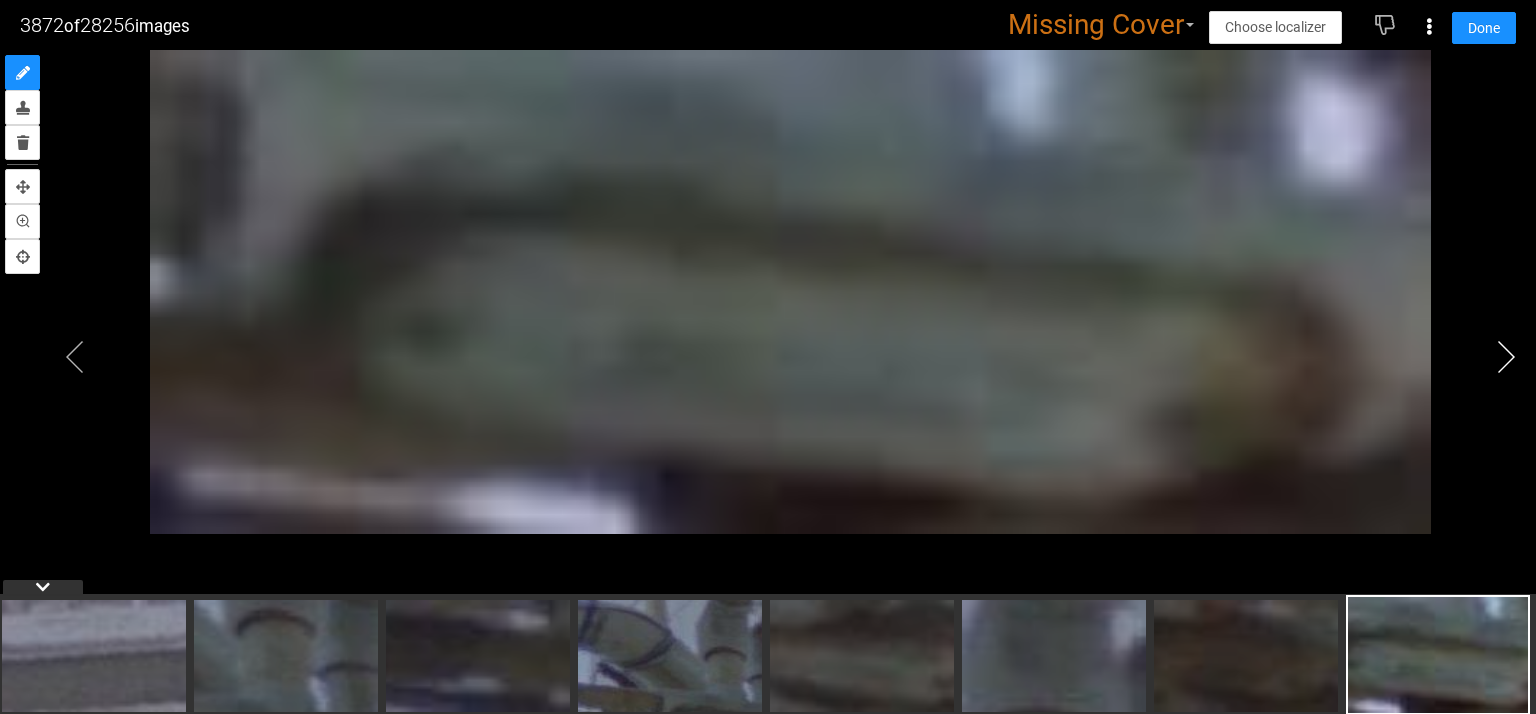 click at bounding box center (1506, 357) 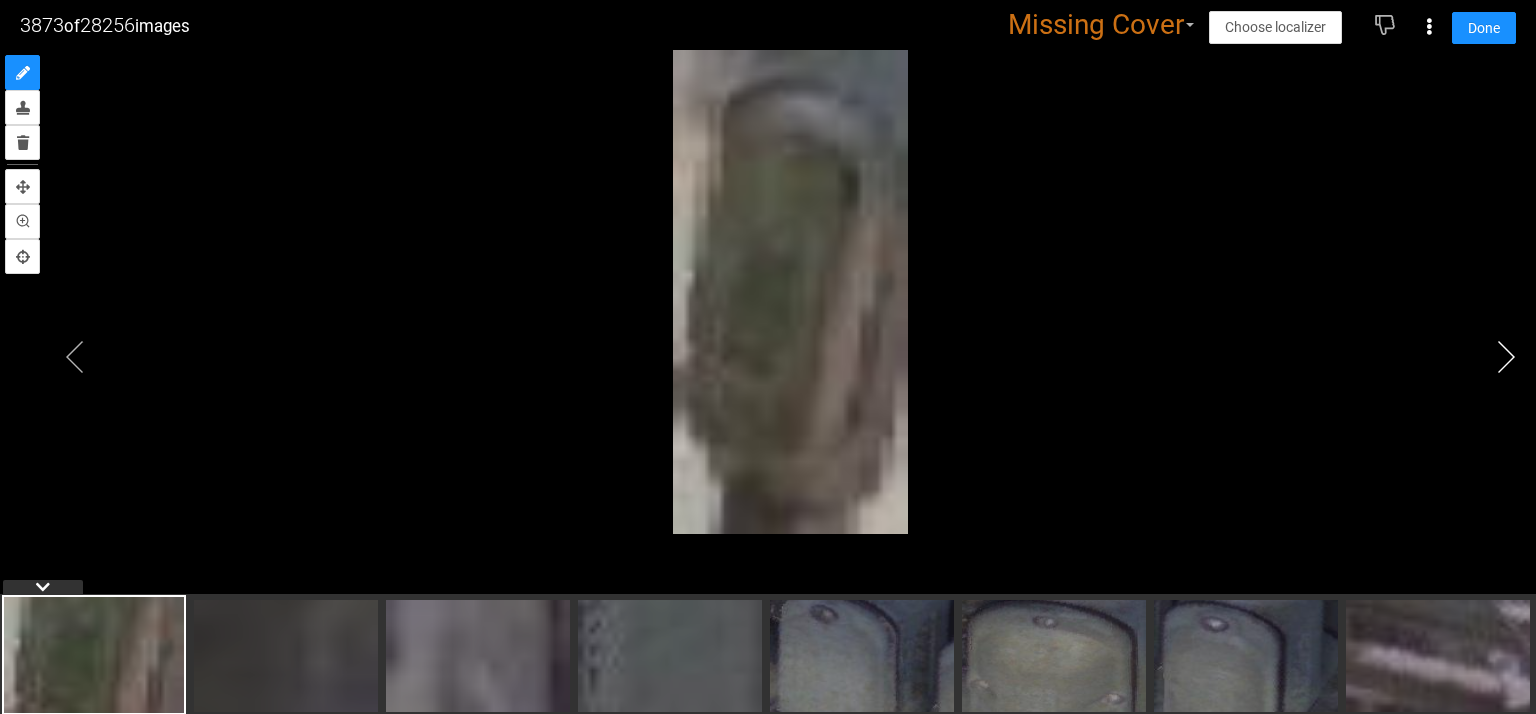 click at bounding box center [1506, 357] 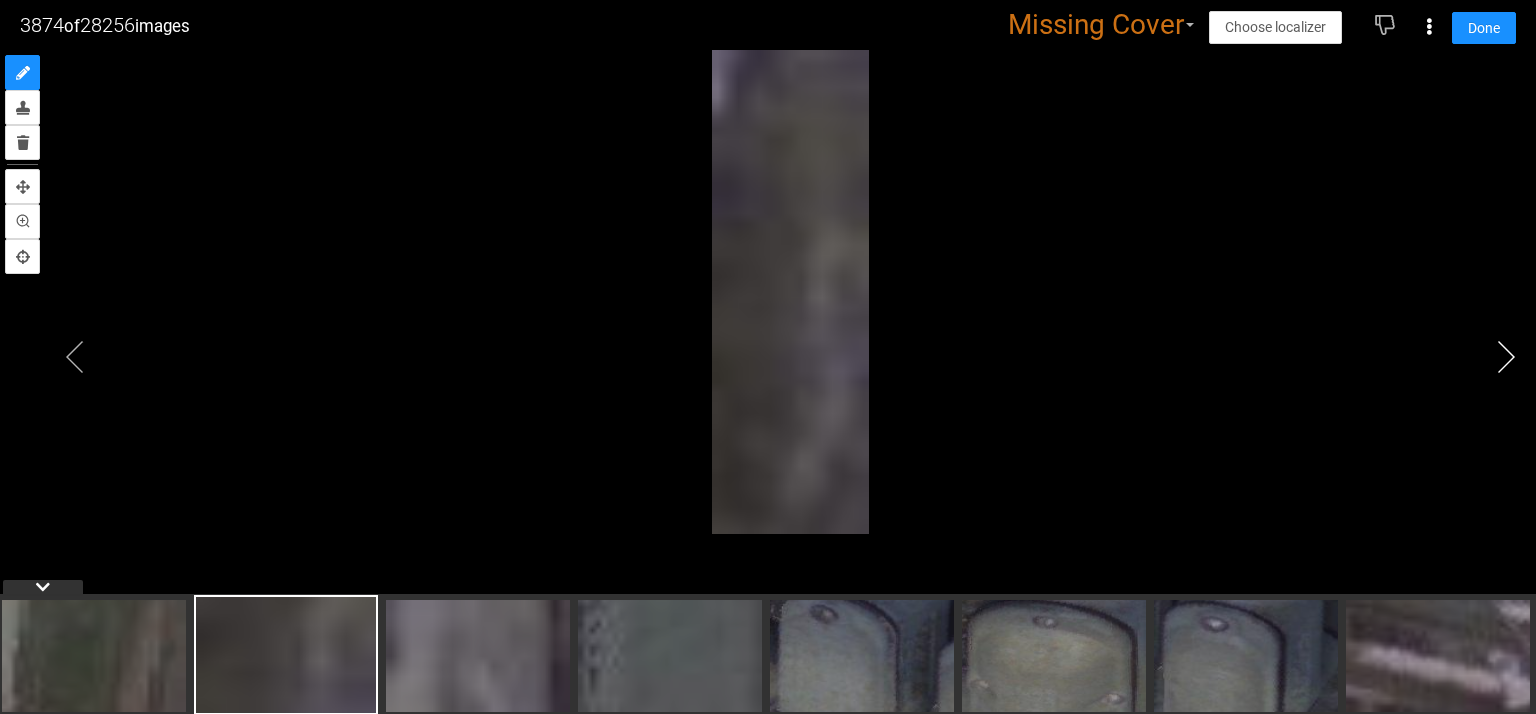 click at bounding box center (1506, 357) 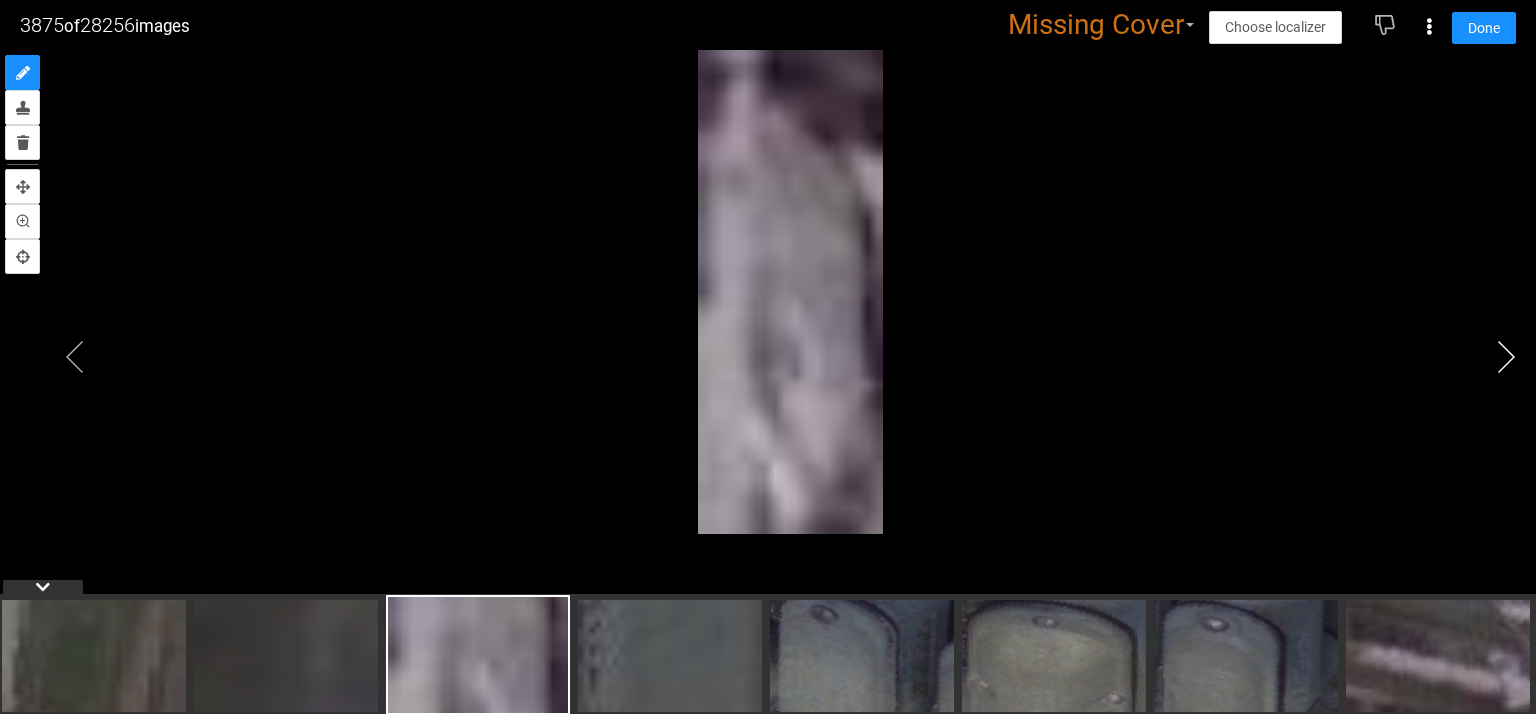 click at bounding box center [1506, 357] 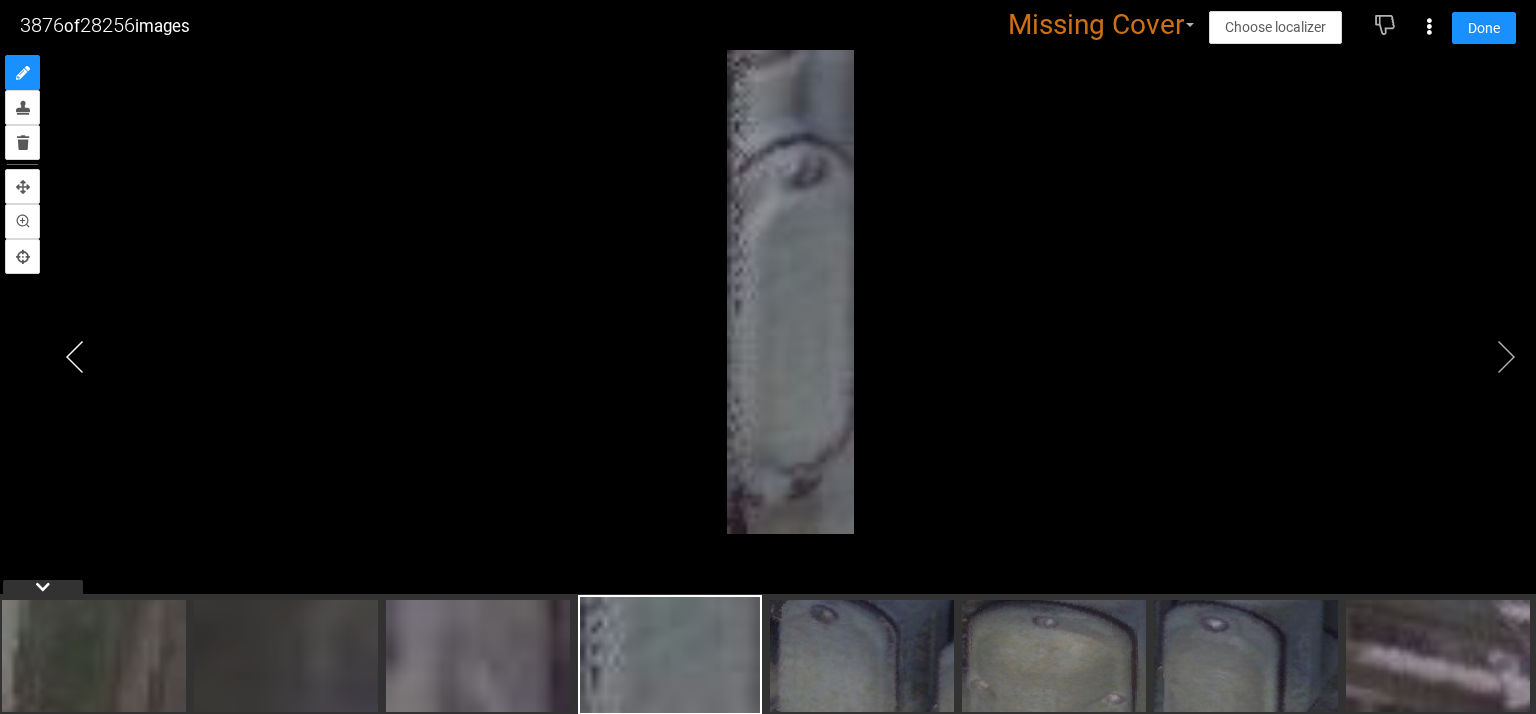 drag, startPoint x: 56, startPoint y: 357, endPoint x: 94, endPoint y: 361, distance: 38.209946 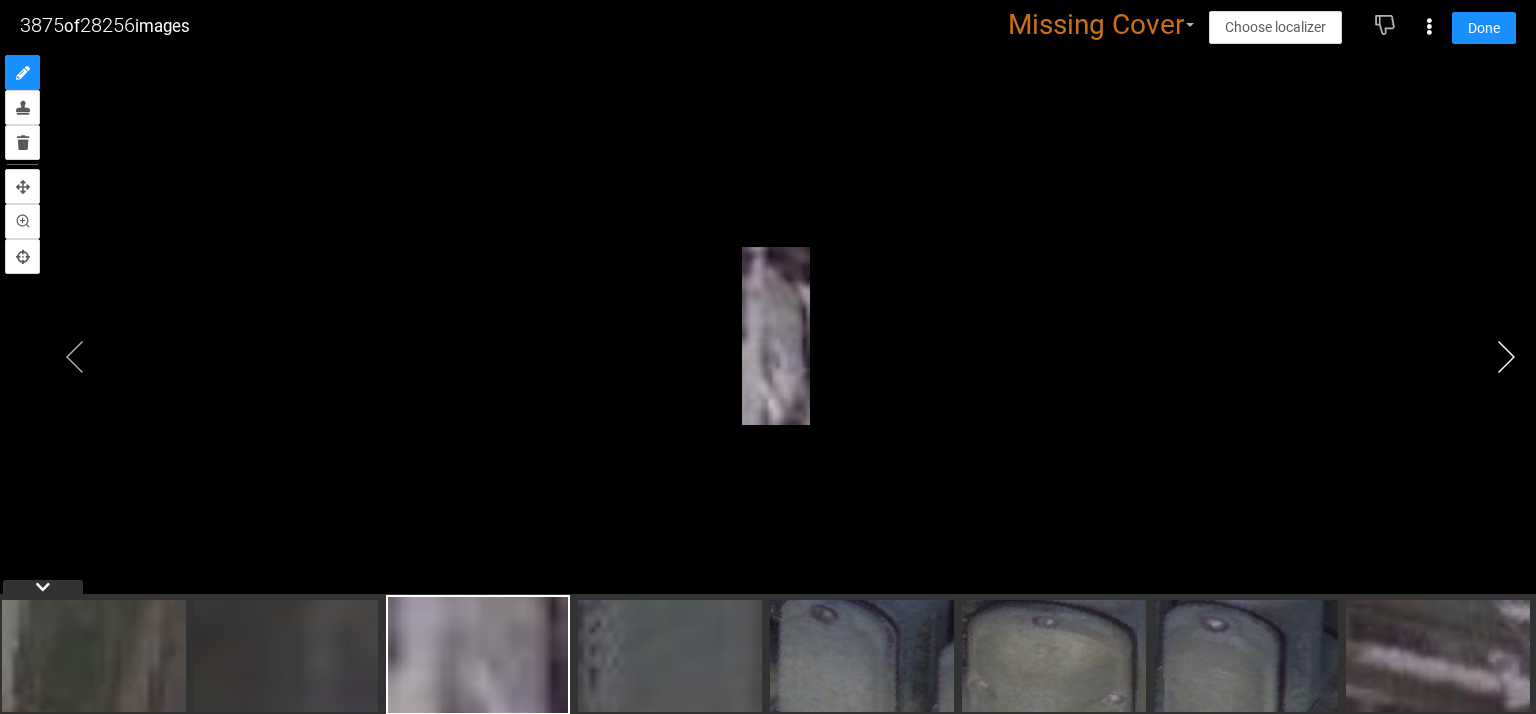 click at bounding box center (1506, 357) 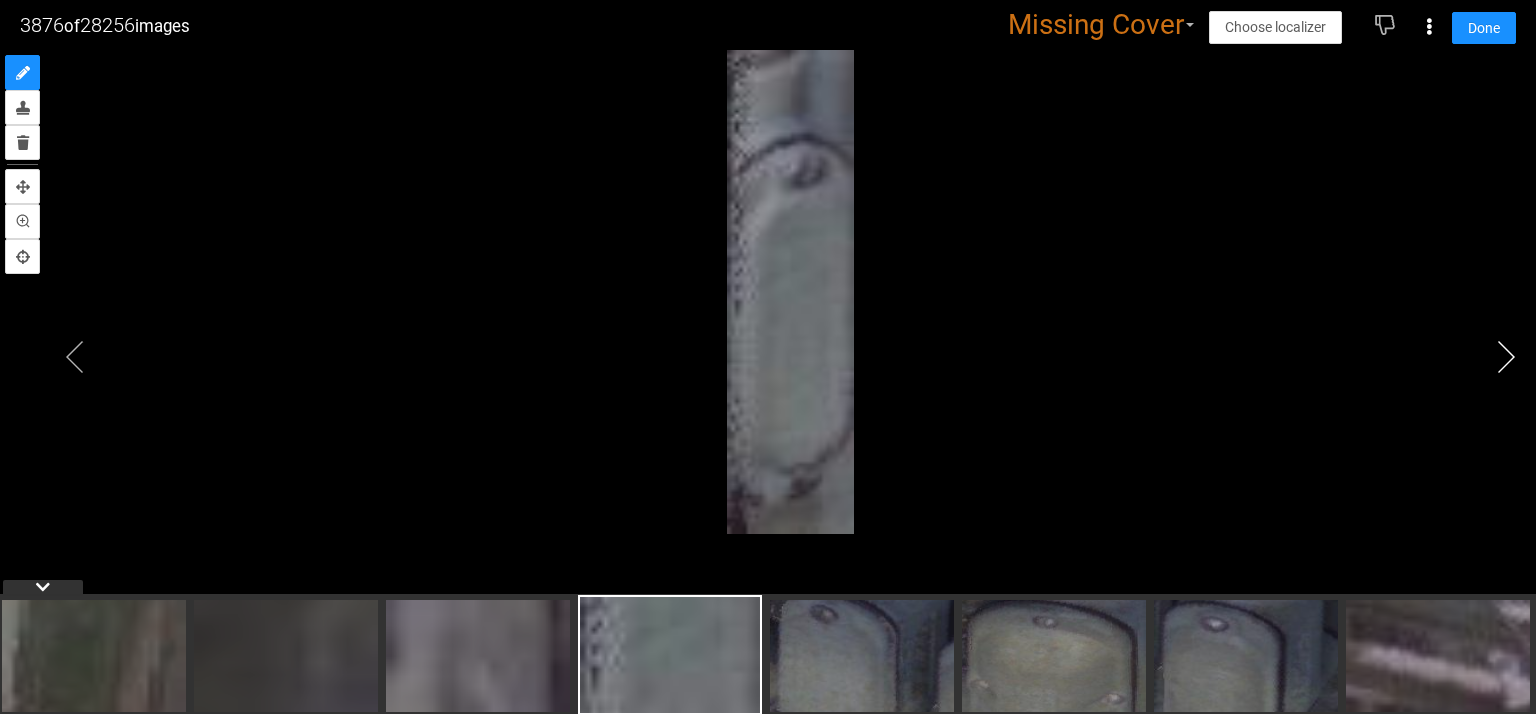 click at bounding box center [1506, 357] 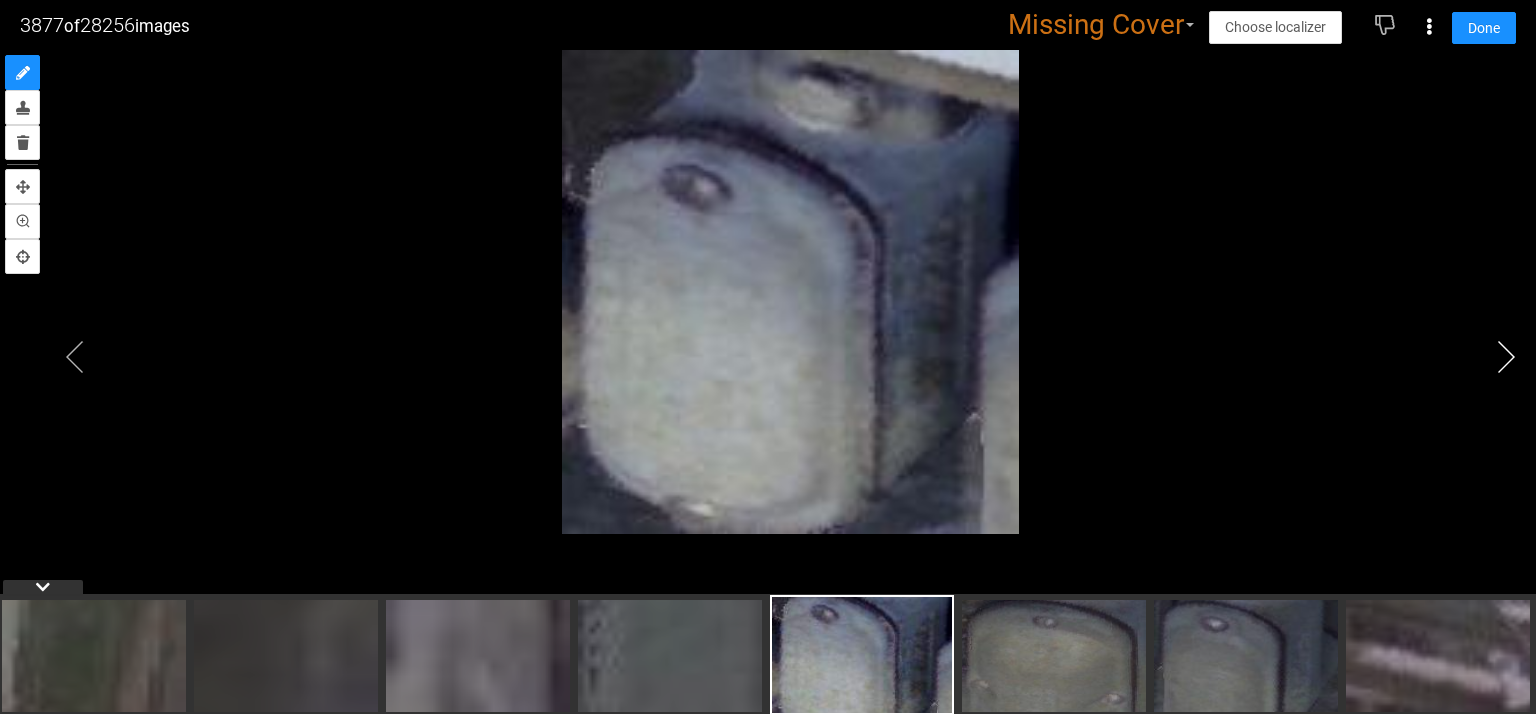 click at bounding box center [1506, 357] 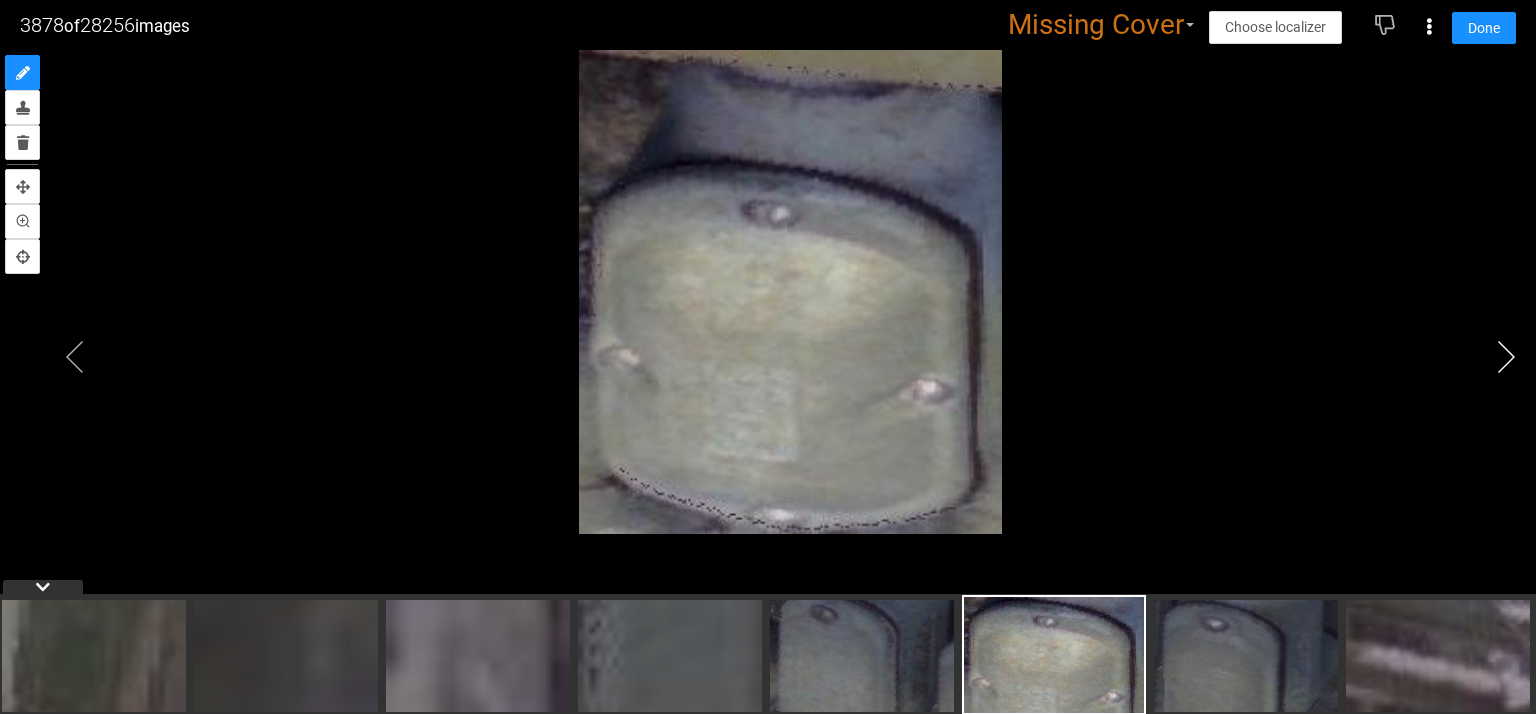 click at bounding box center [1506, 357] 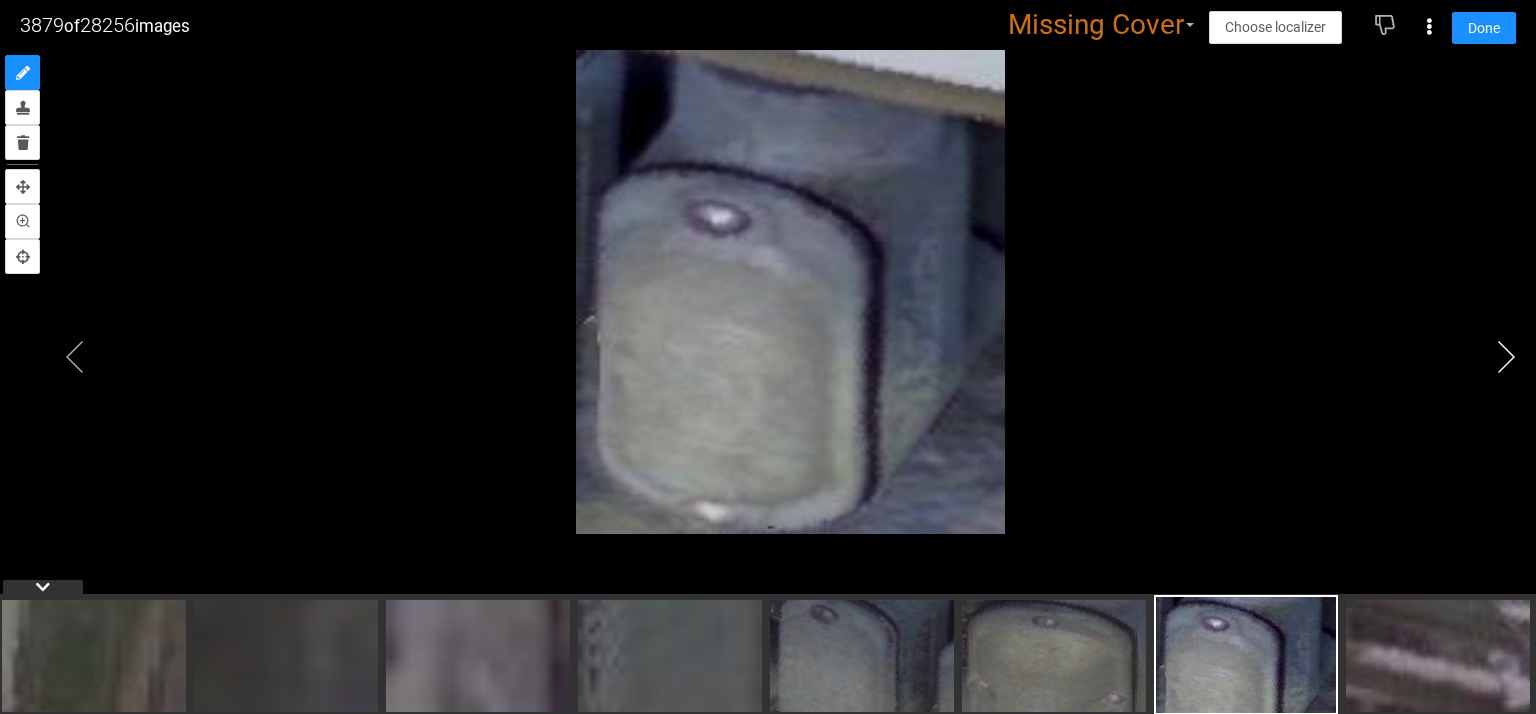 click at bounding box center [1506, 357] 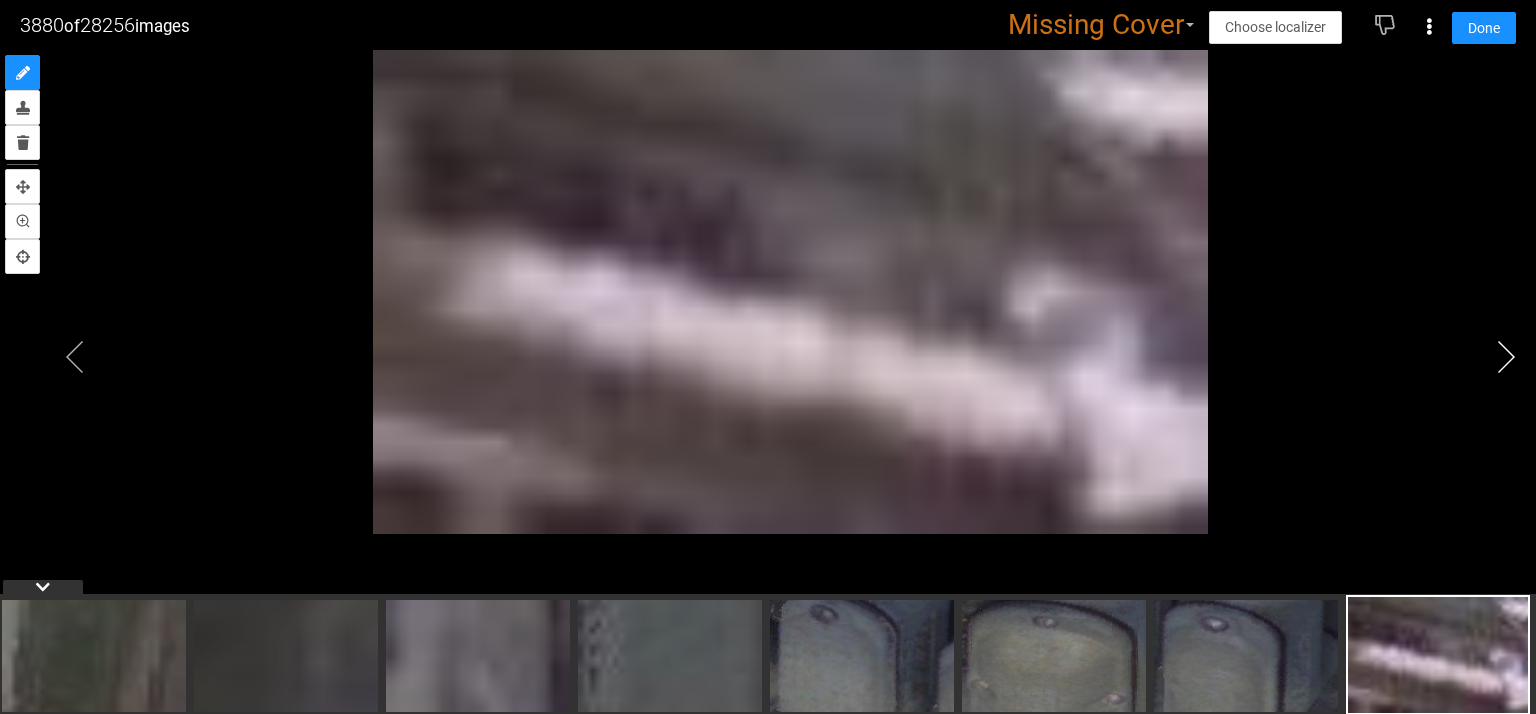 click at bounding box center (1506, 357) 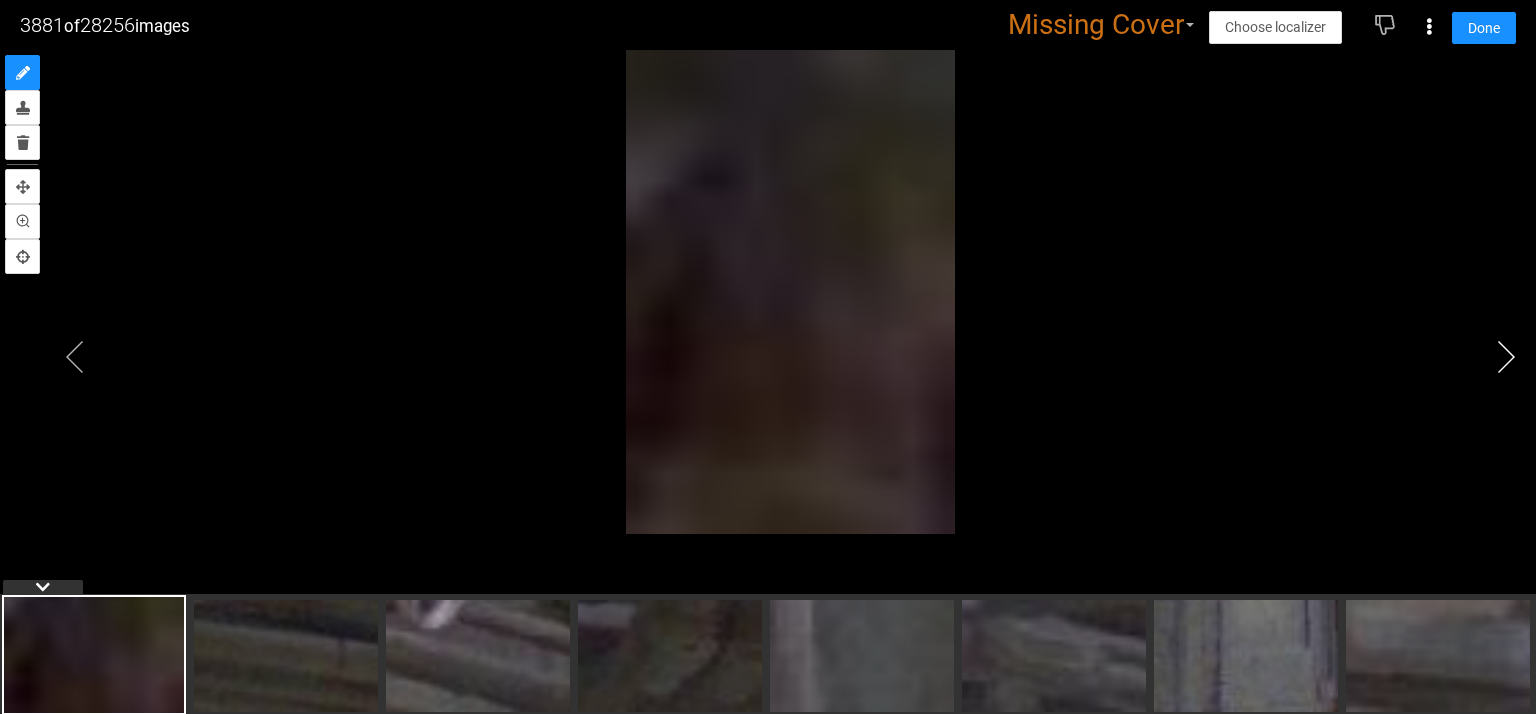 click at bounding box center [1506, 357] 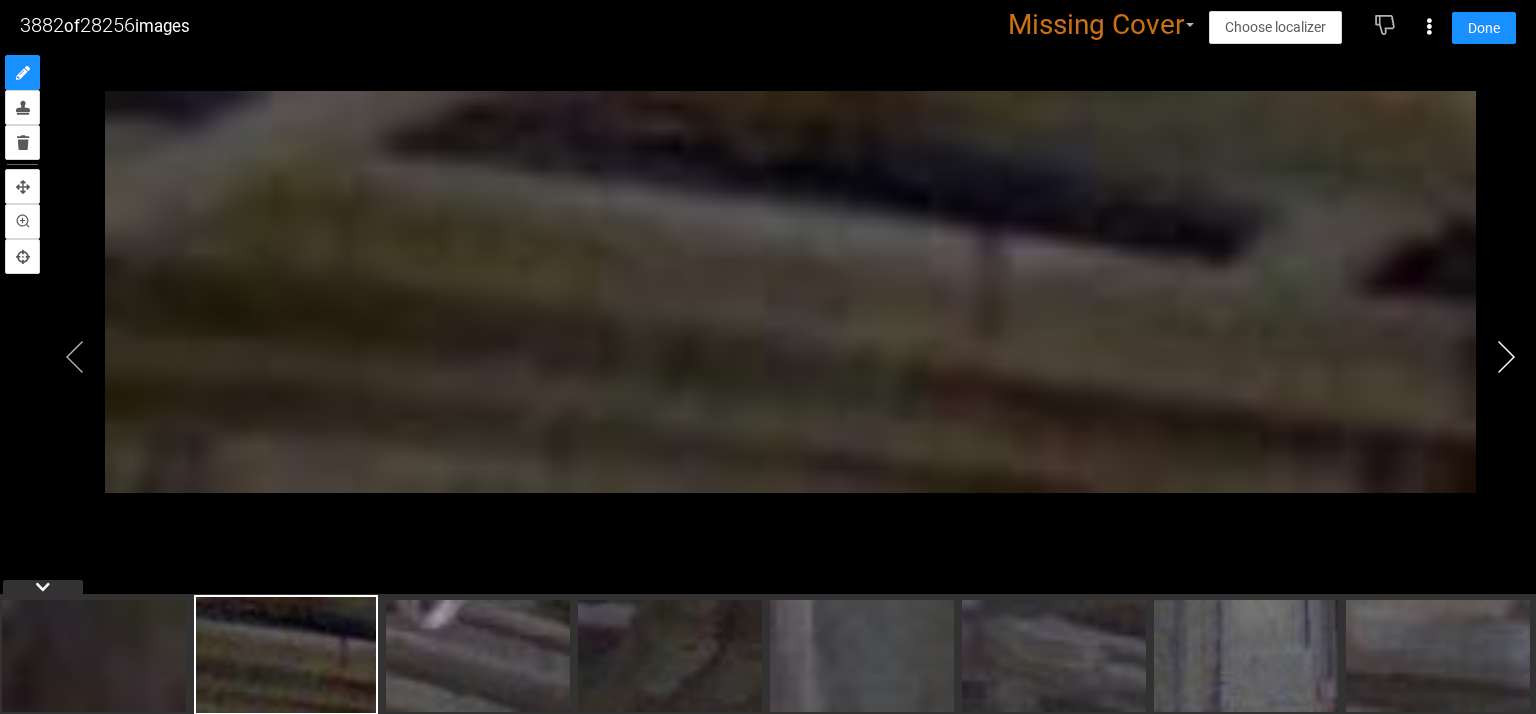 click at bounding box center [1506, 357] 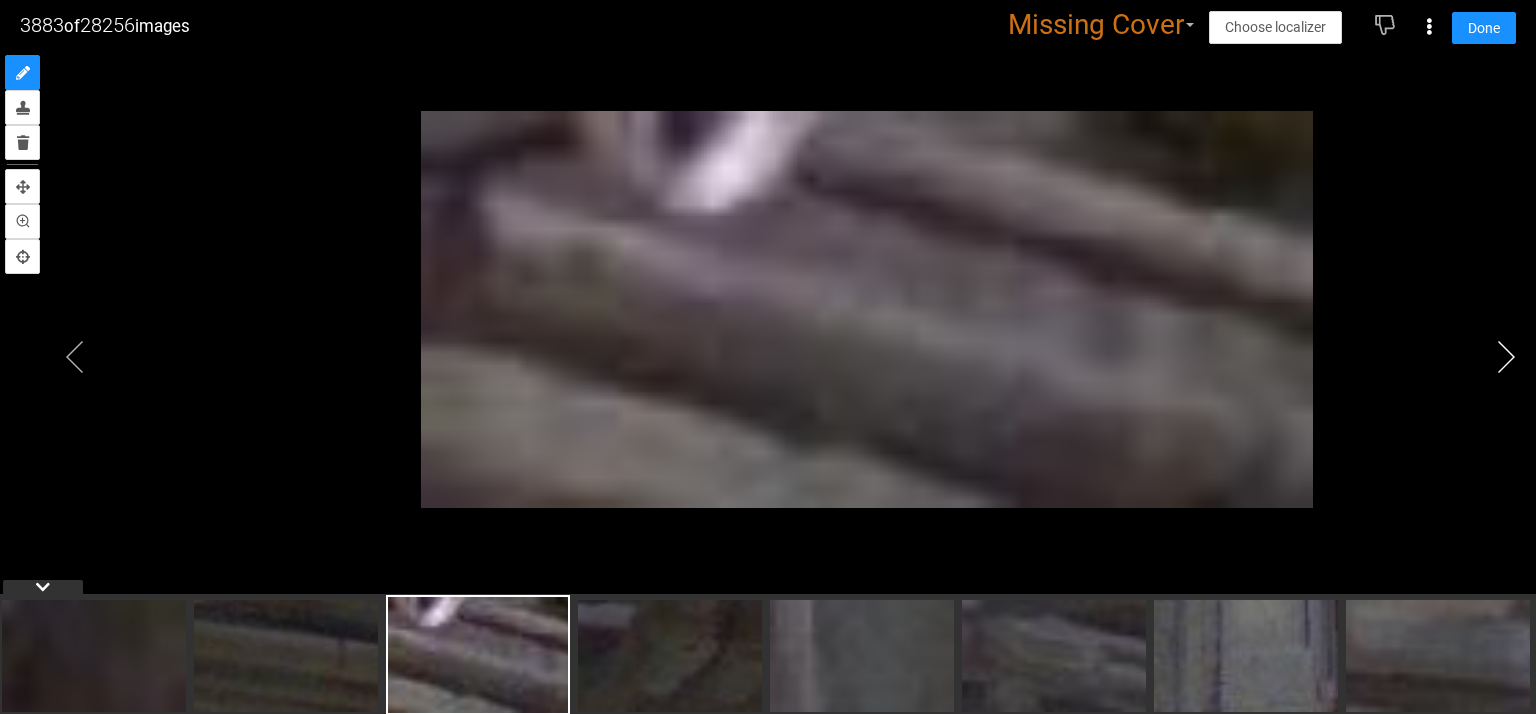 click at bounding box center (1506, 357) 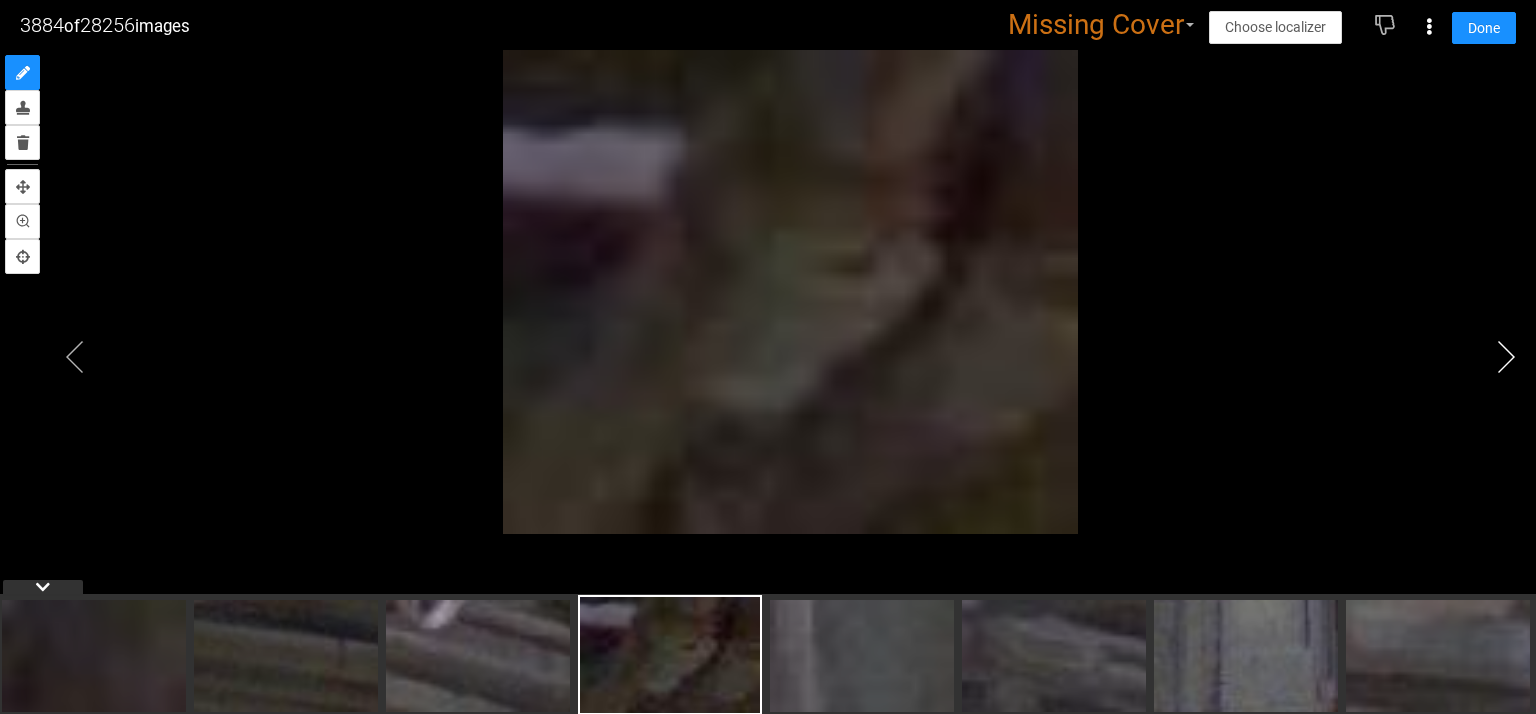 click at bounding box center [1506, 357] 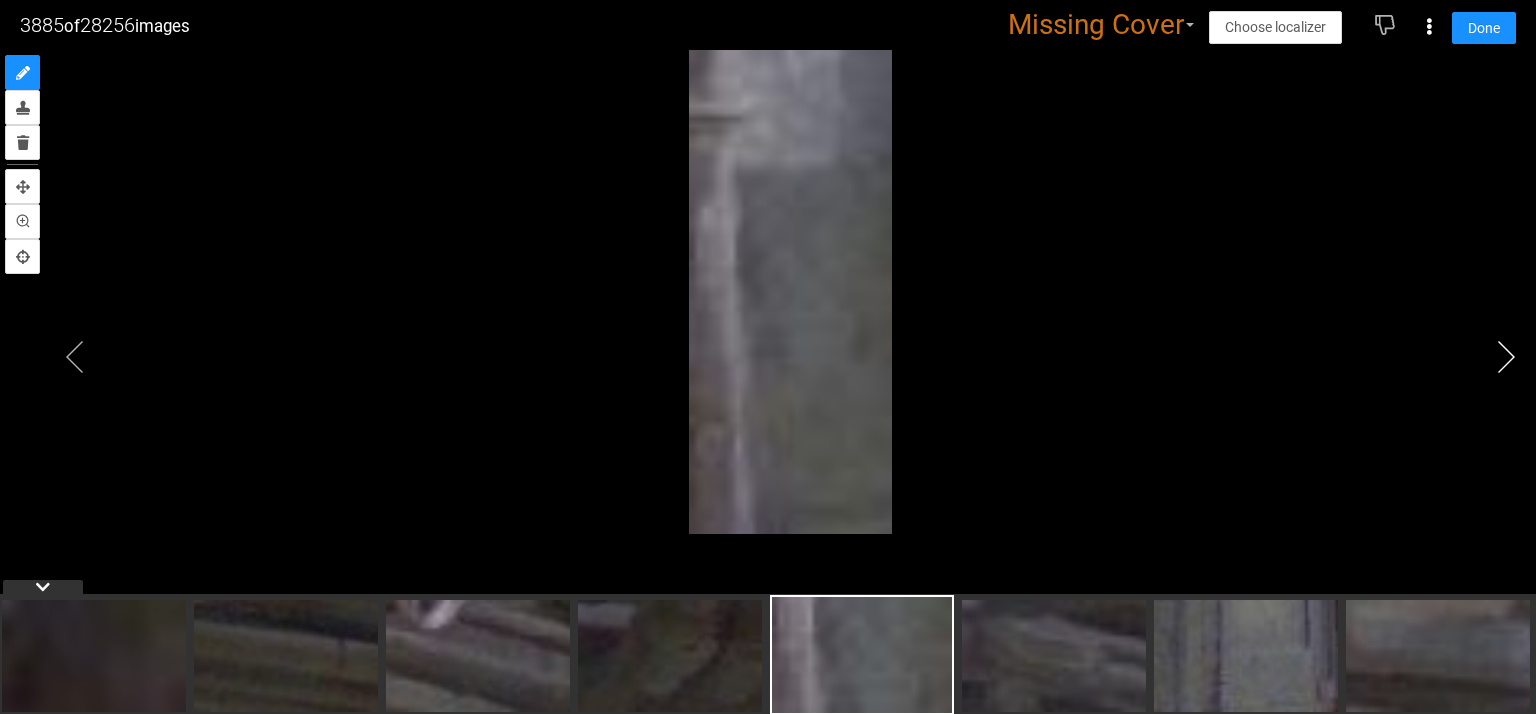 click at bounding box center (1506, 357) 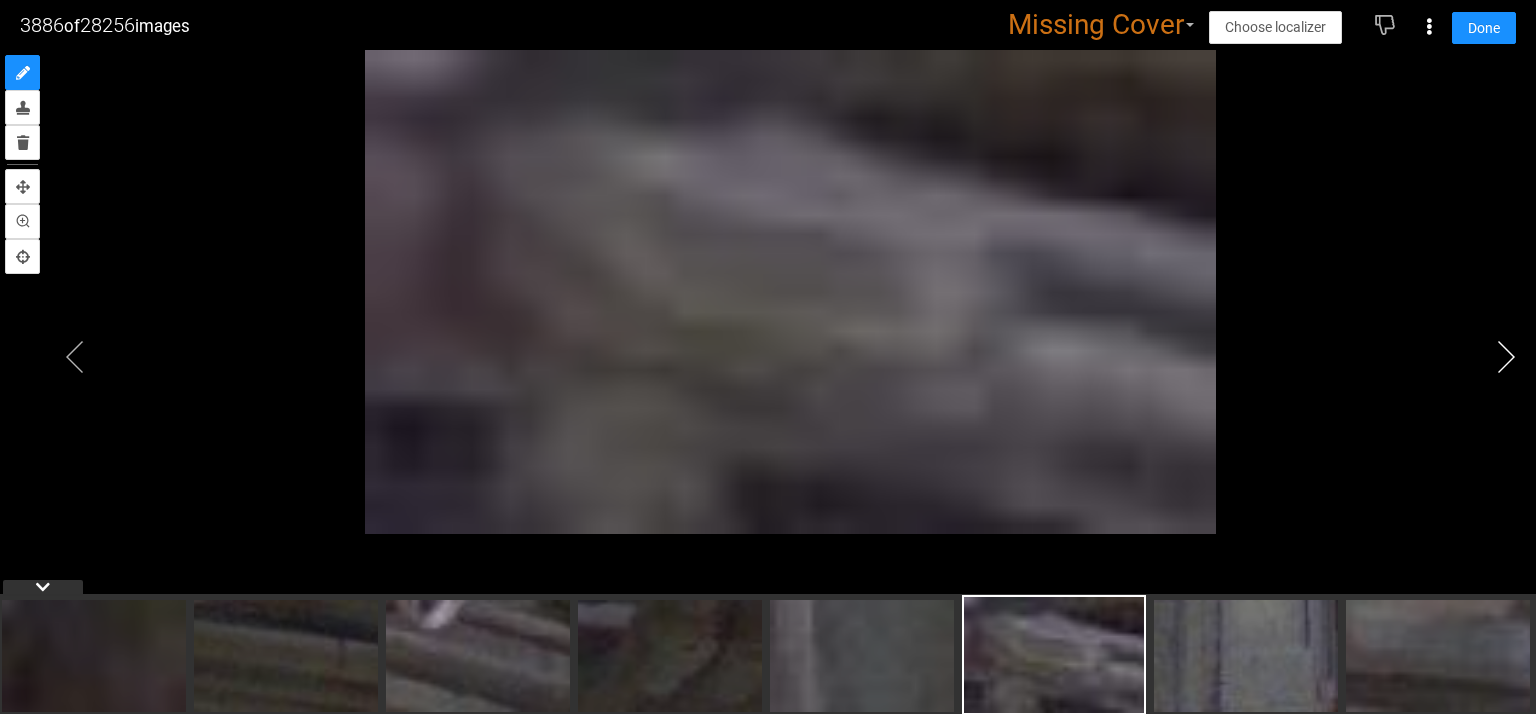 click at bounding box center [1506, 357] 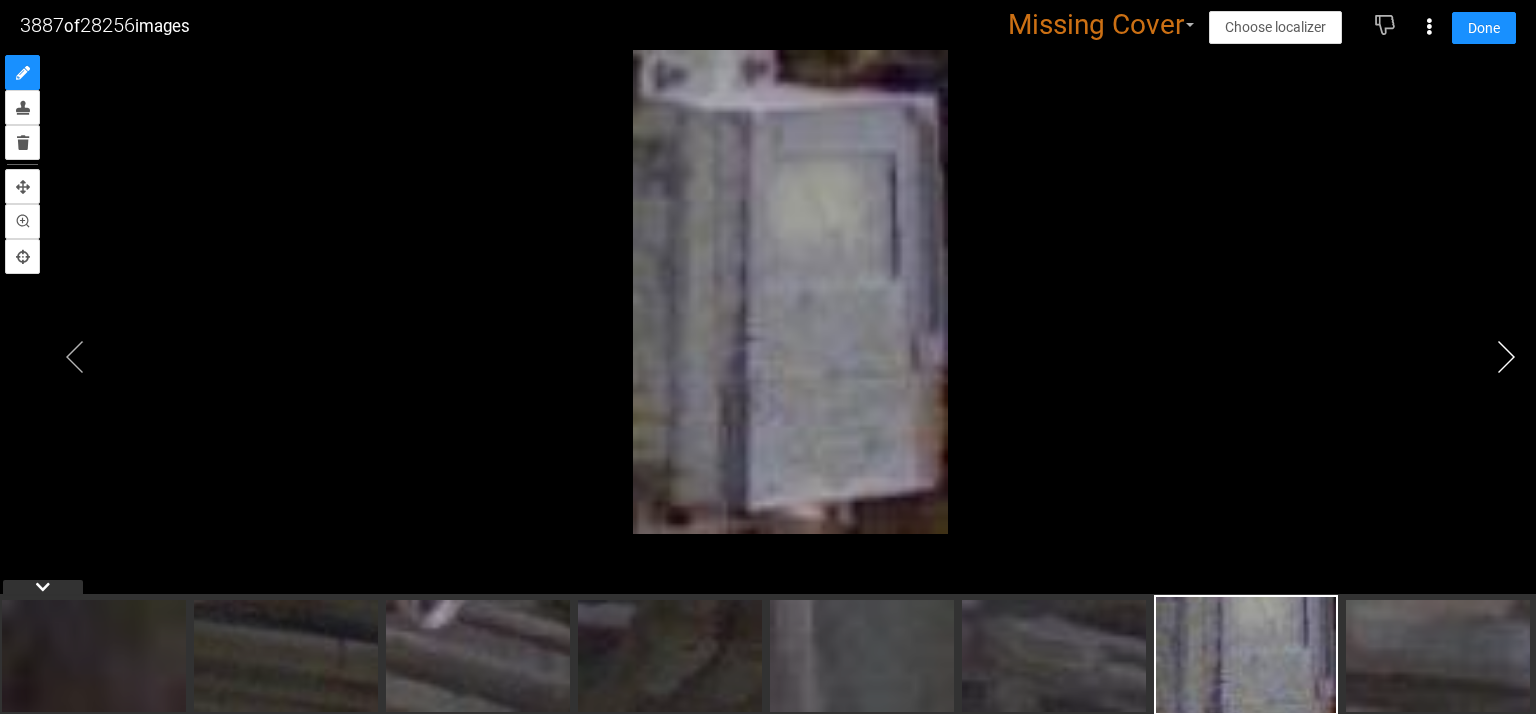 click at bounding box center (1506, 357) 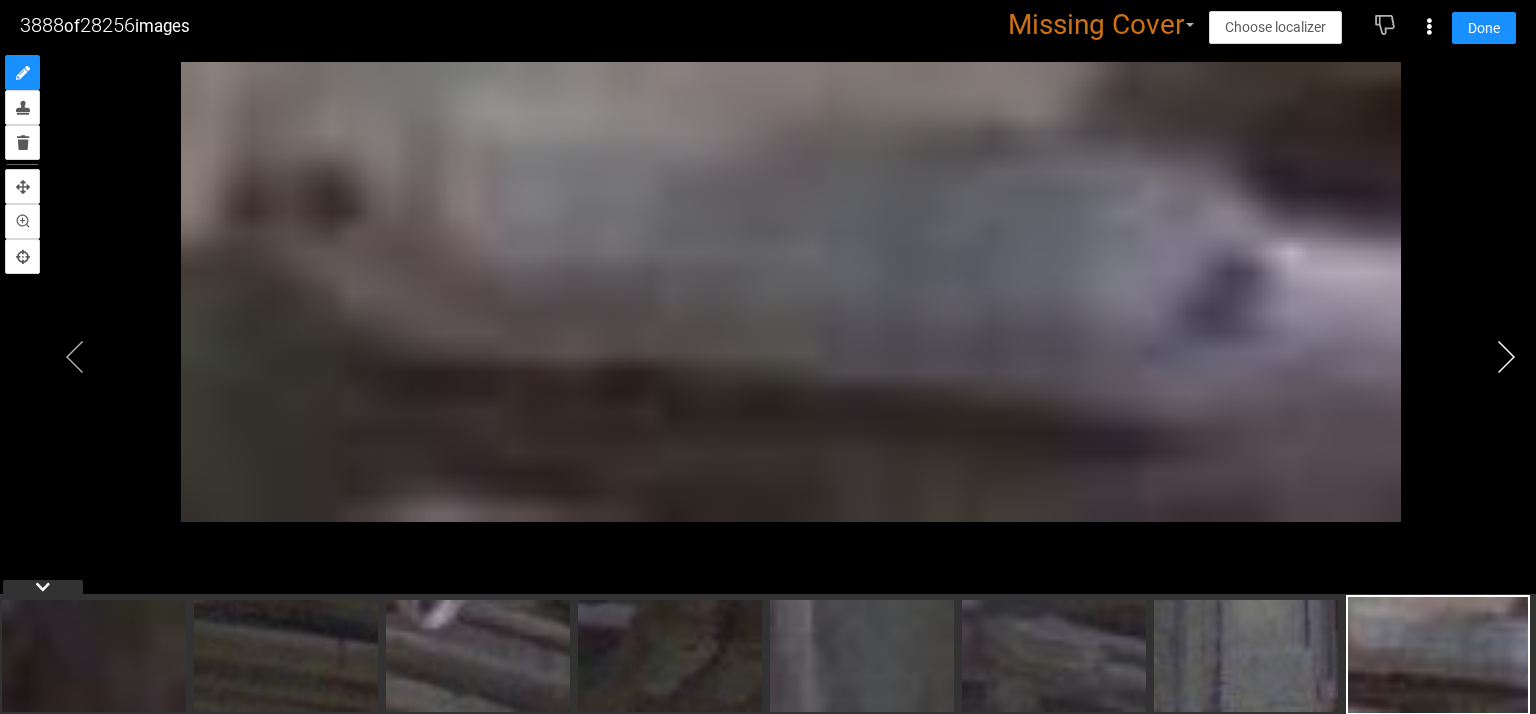 click at bounding box center (1506, 357) 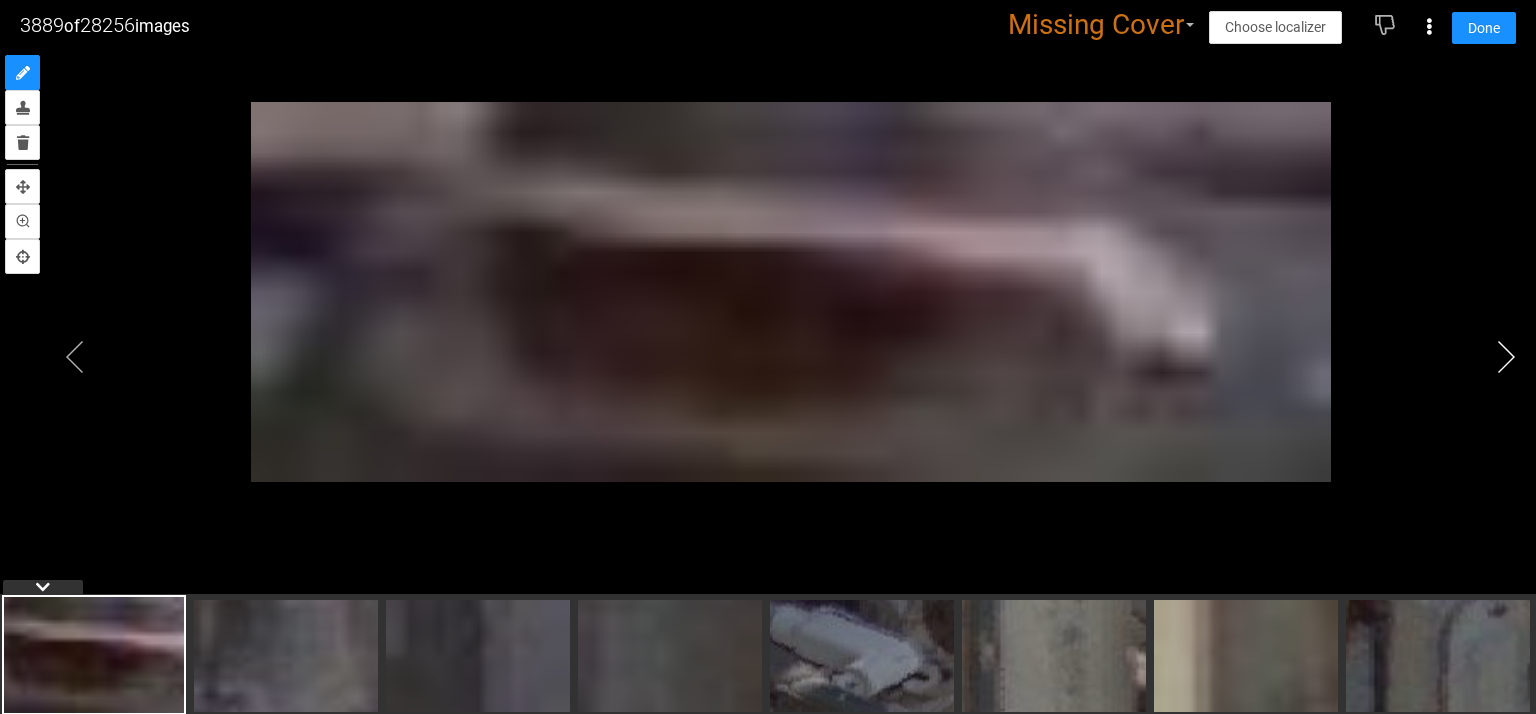 click at bounding box center [1506, 357] 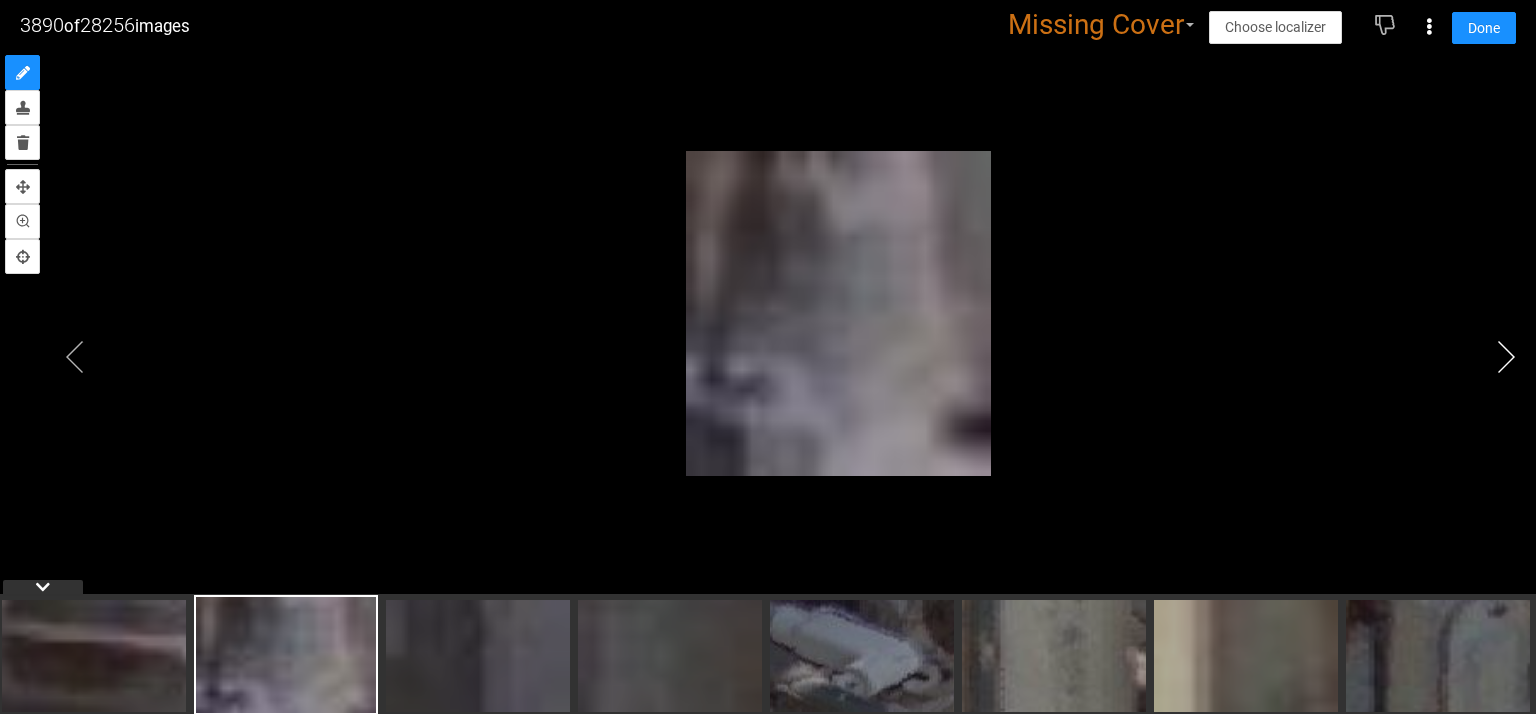 click at bounding box center [1506, 357] 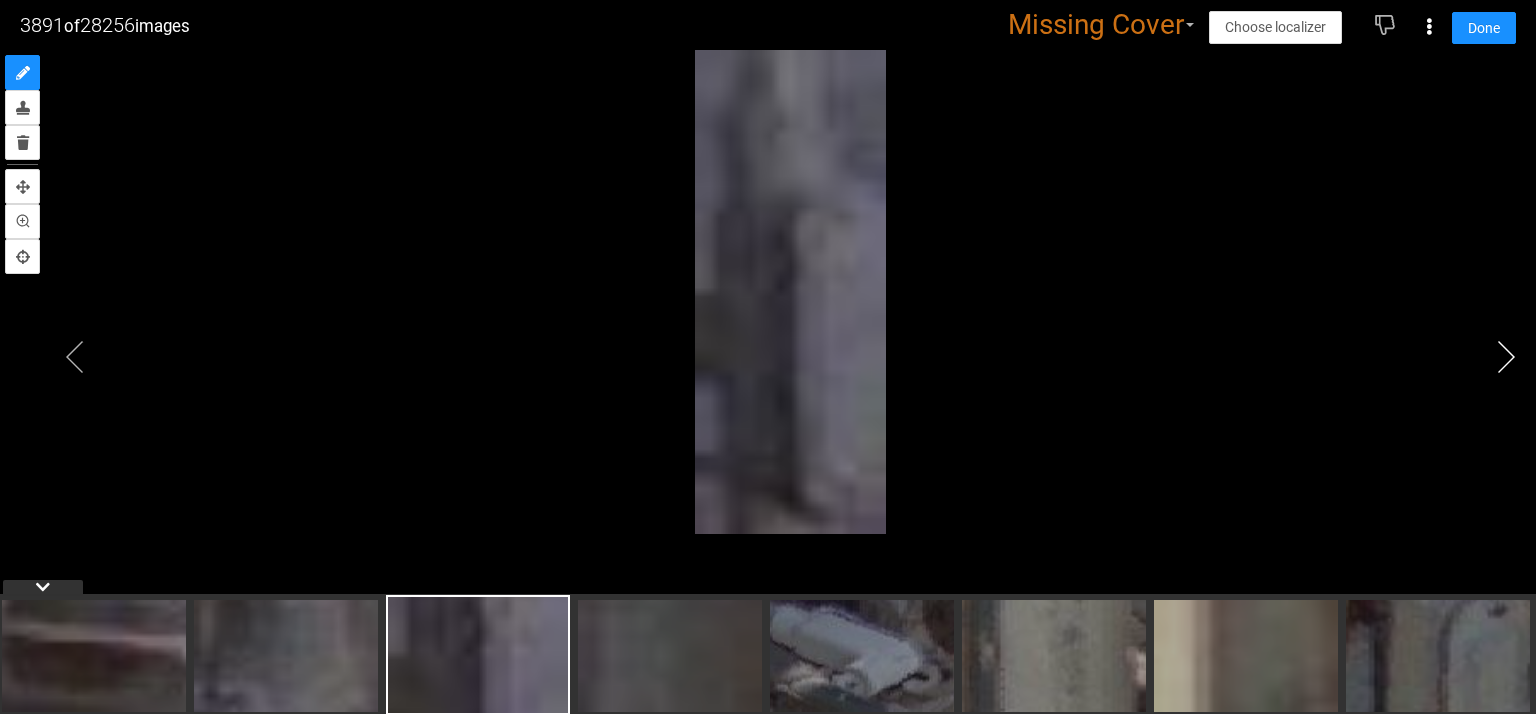 click at bounding box center [1506, 357] 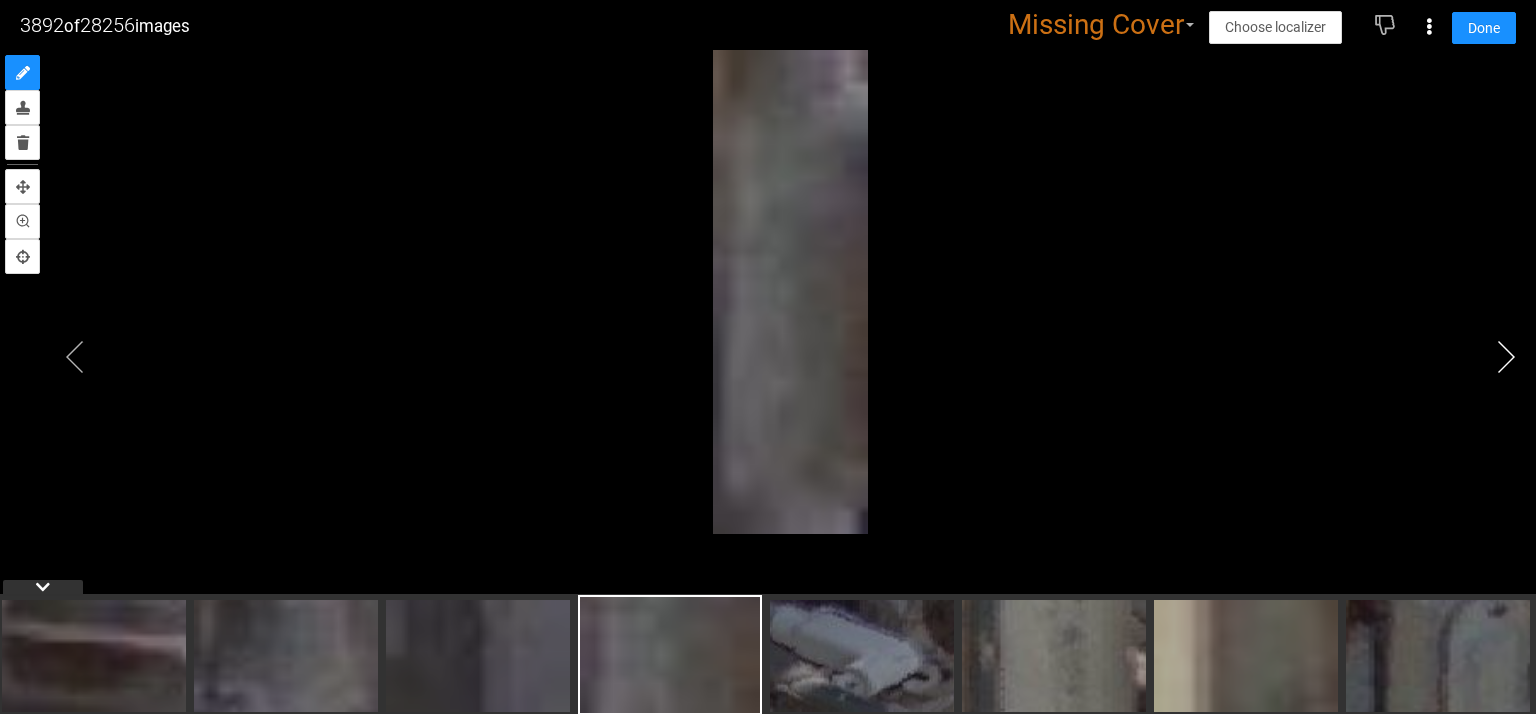 click at bounding box center [1506, 357] 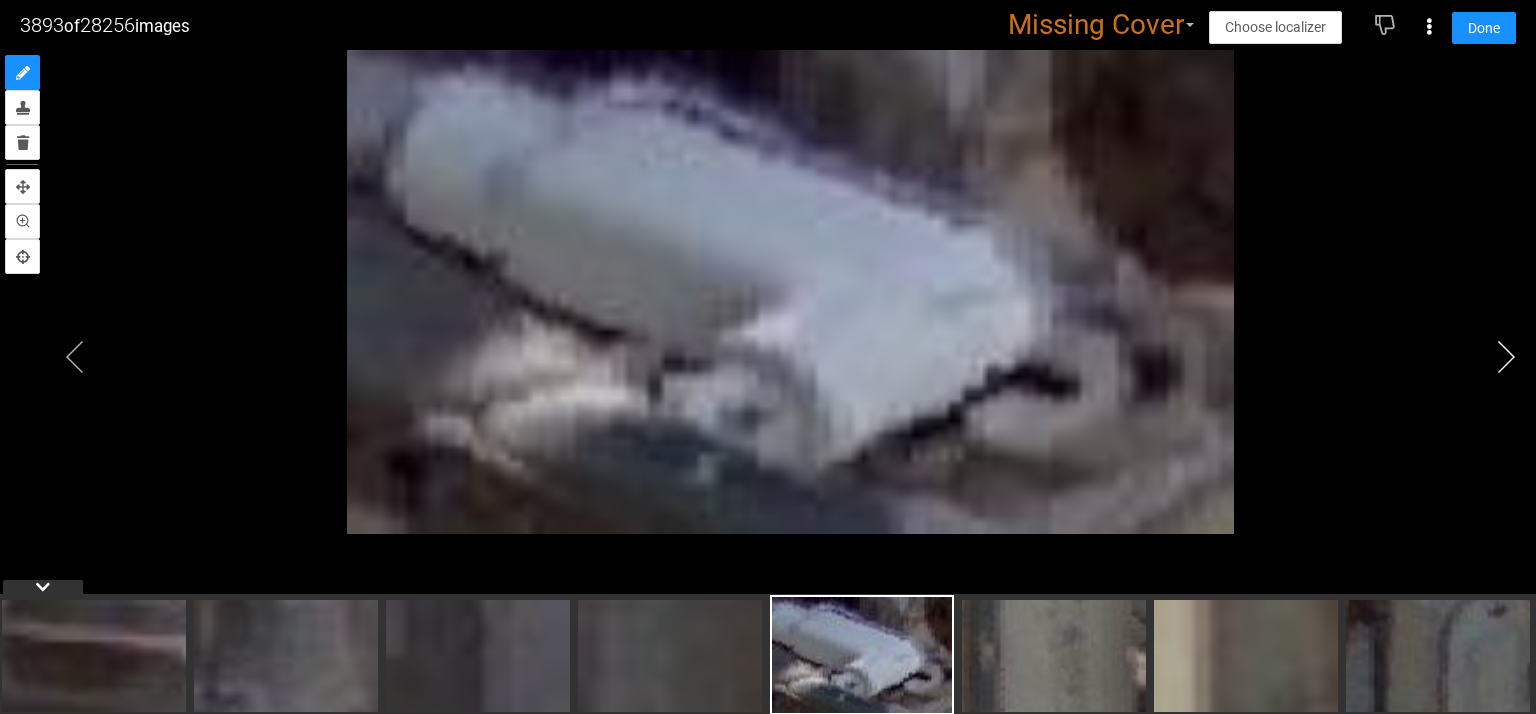 click at bounding box center (1506, 357) 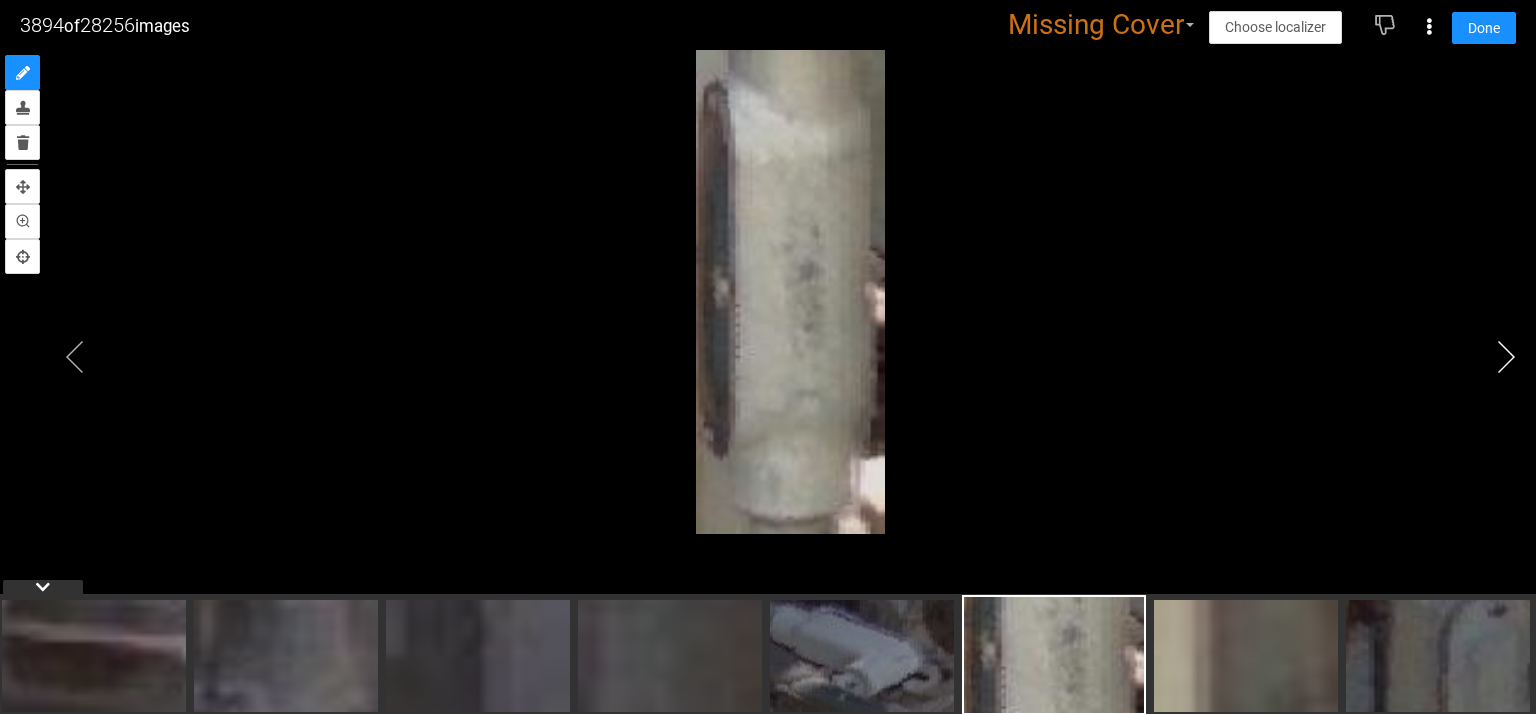 click at bounding box center [1506, 357] 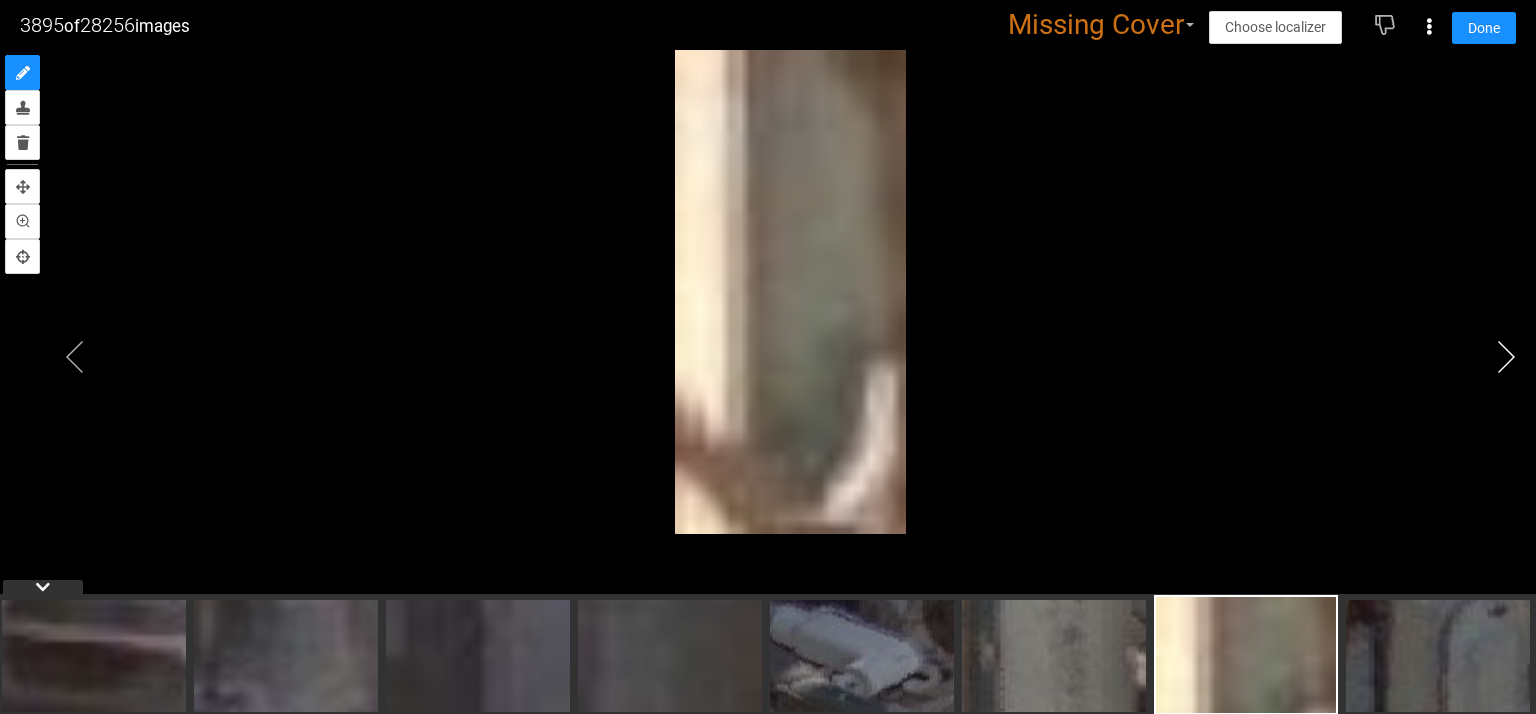 click at bounding box center (1506, 357) 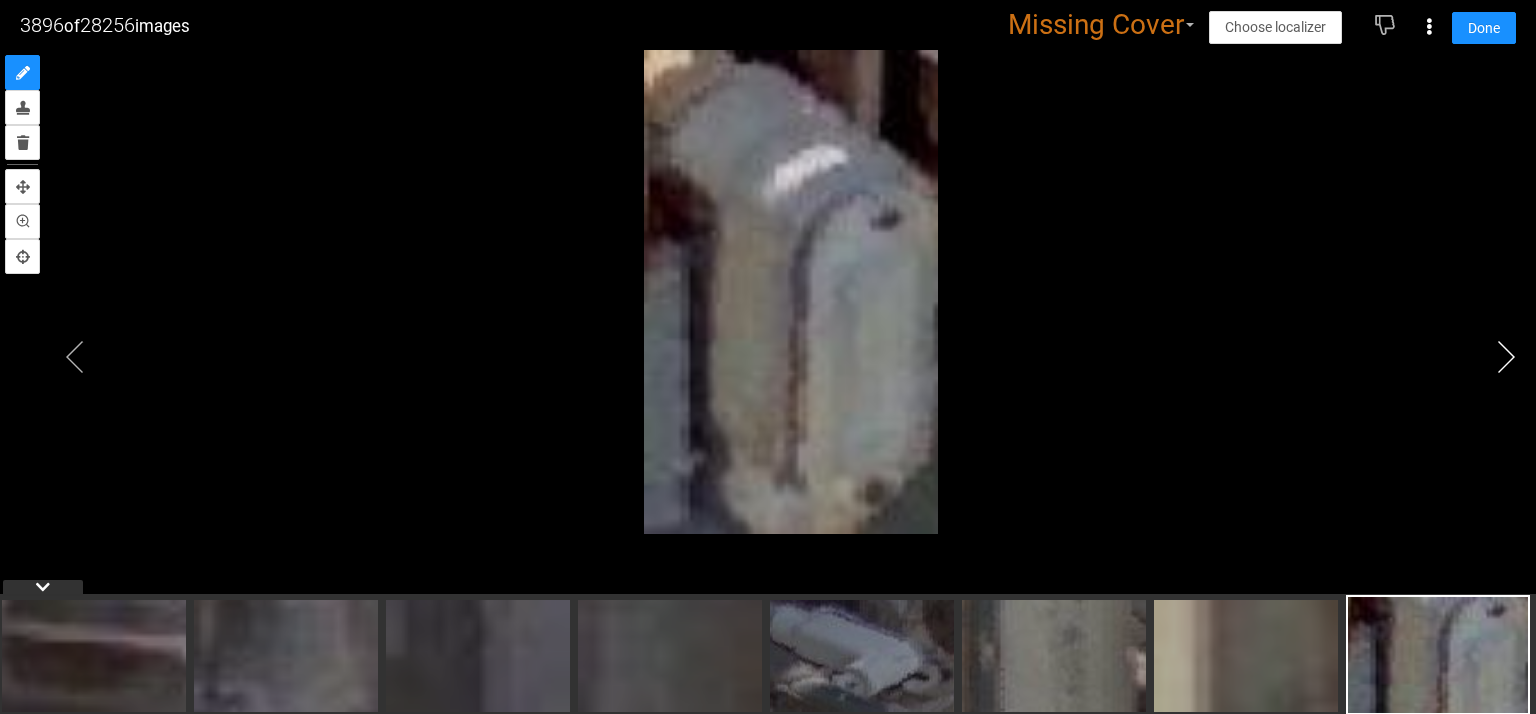 click at bounding box center (1506, 357) 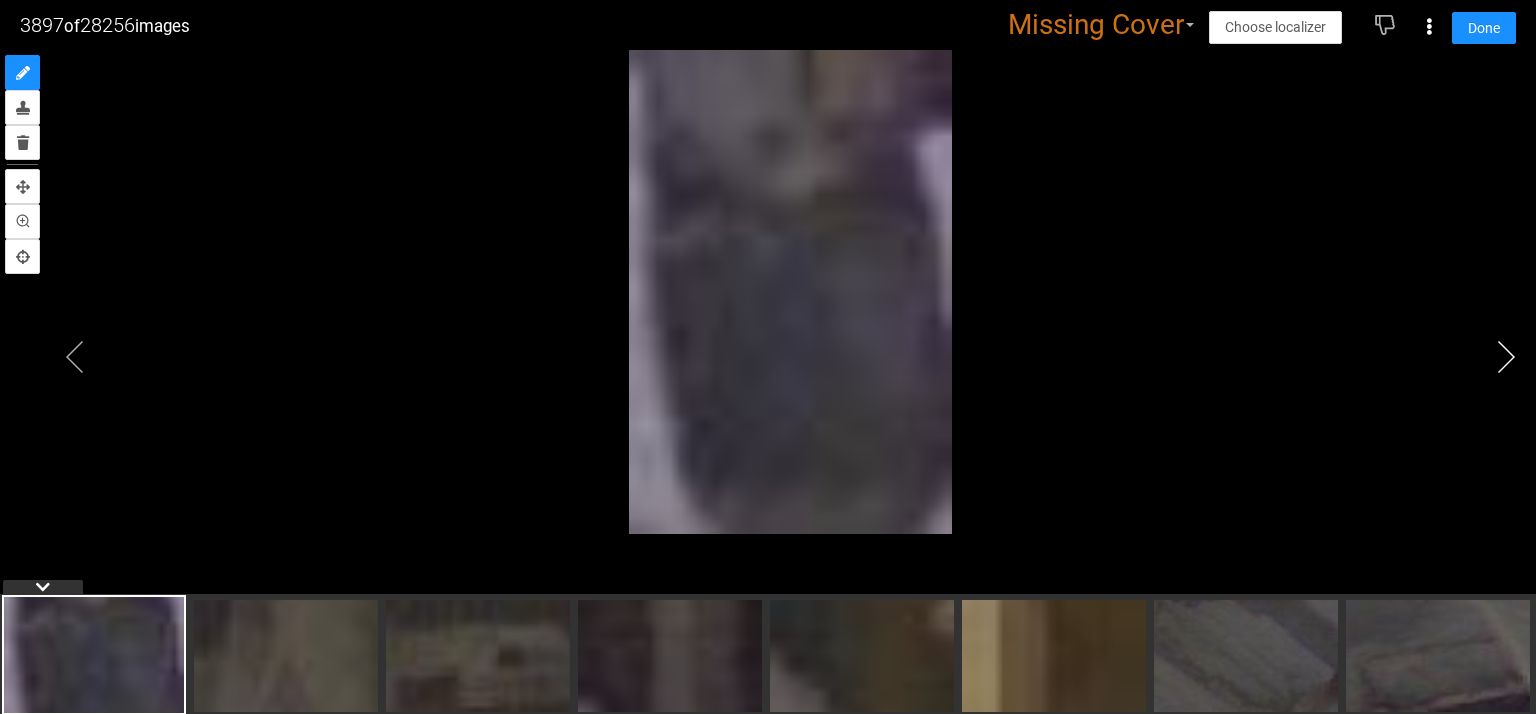 click at bounding box center (1506, 357) 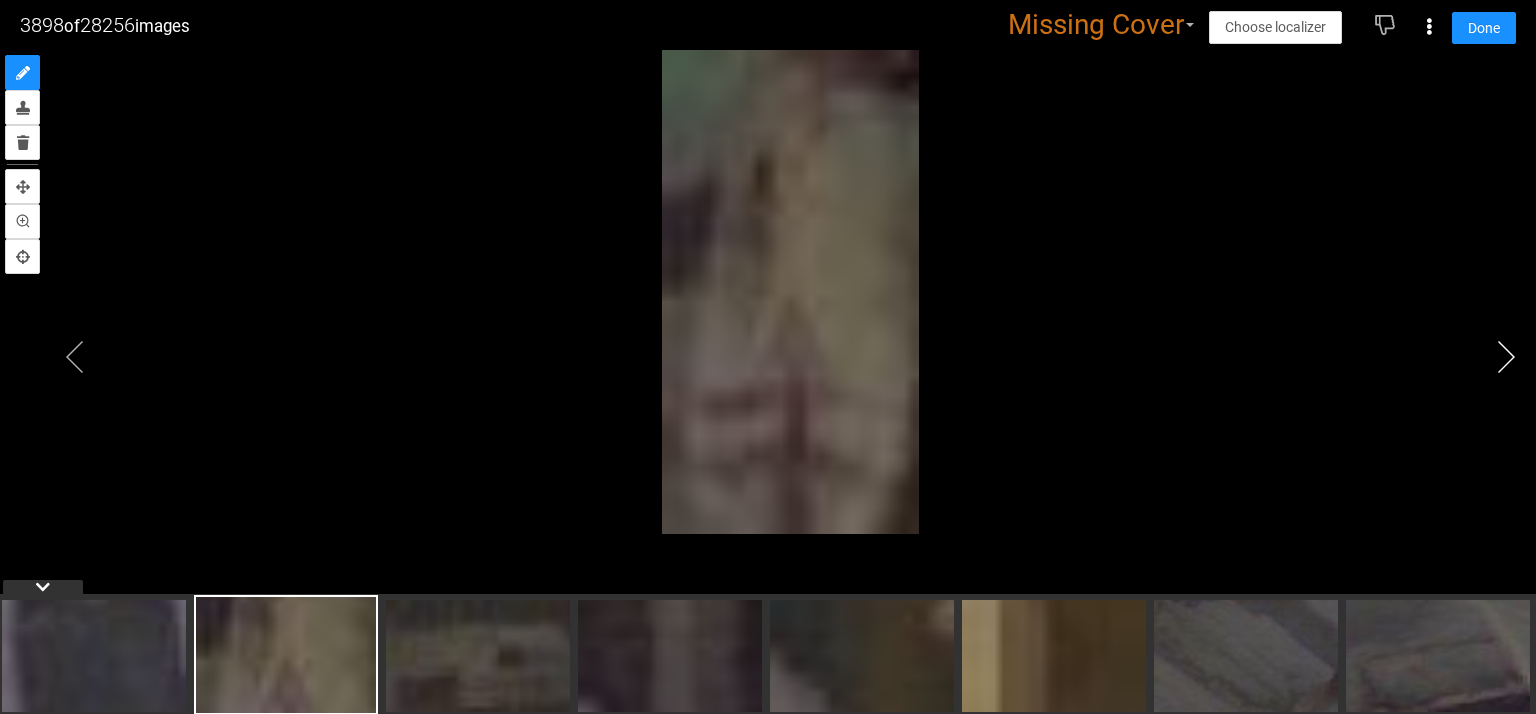 click at bounding box center (1506, 357) 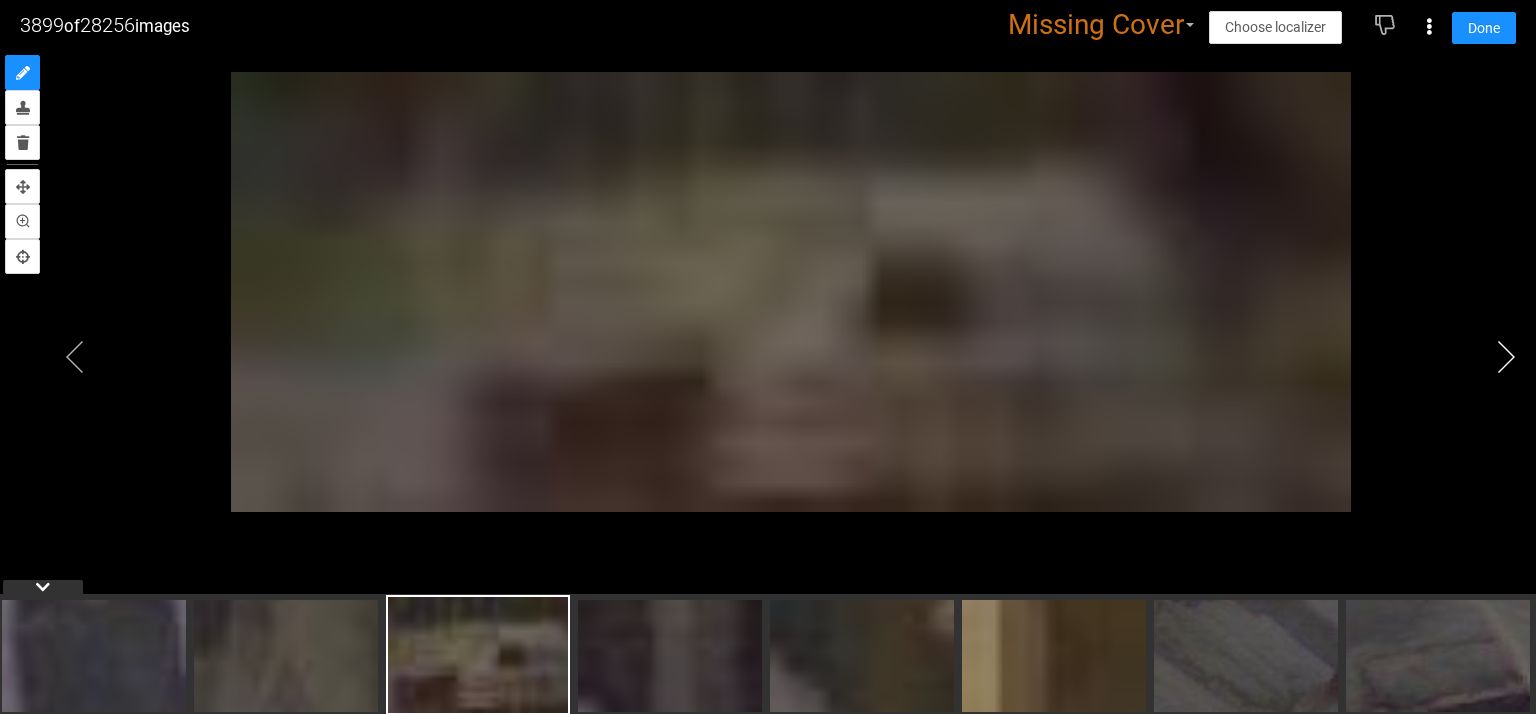 click at bounding box center (1506, 357) 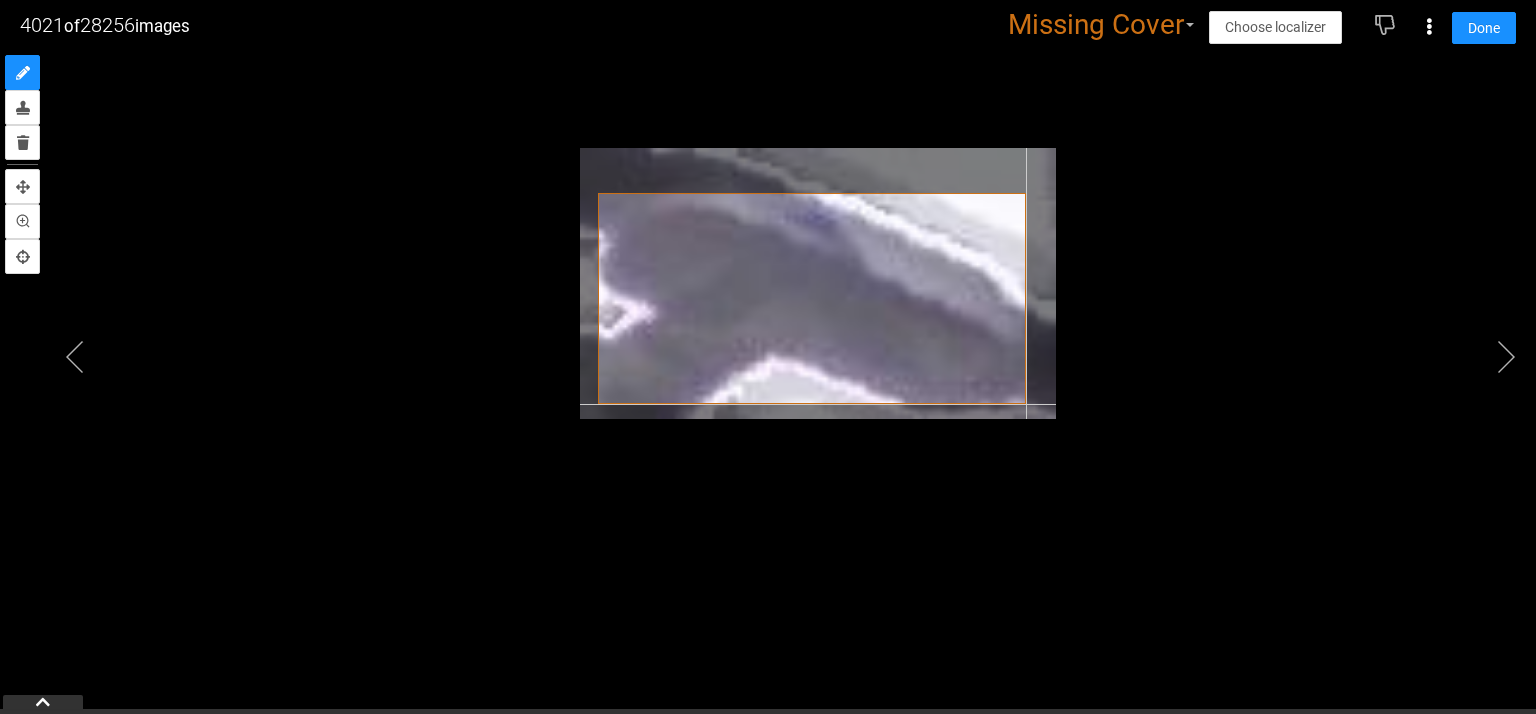 click at bounding box center (818, 283) 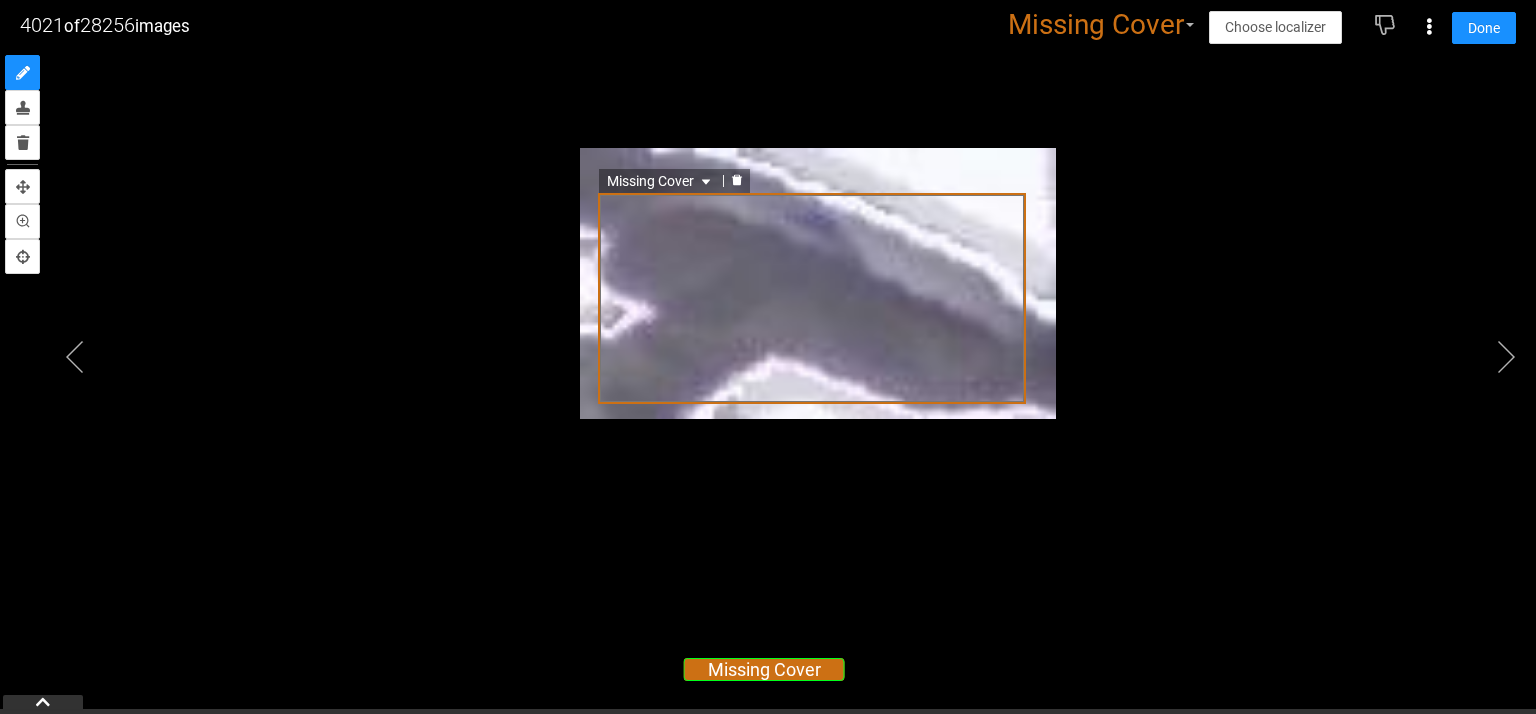 click on "Missing Cover" at bounding box center (661, 181) 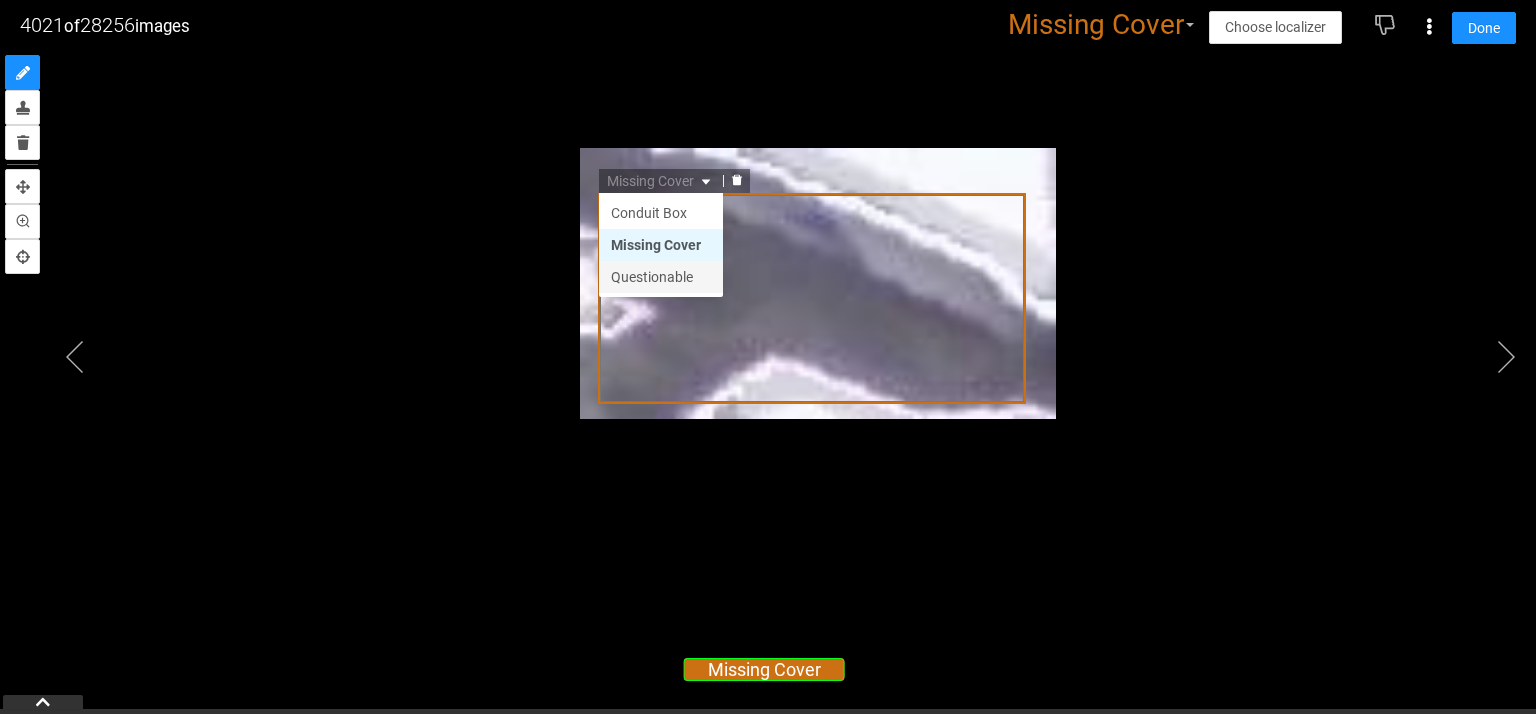 click on "Questionable" at bounding box center [661, 277] 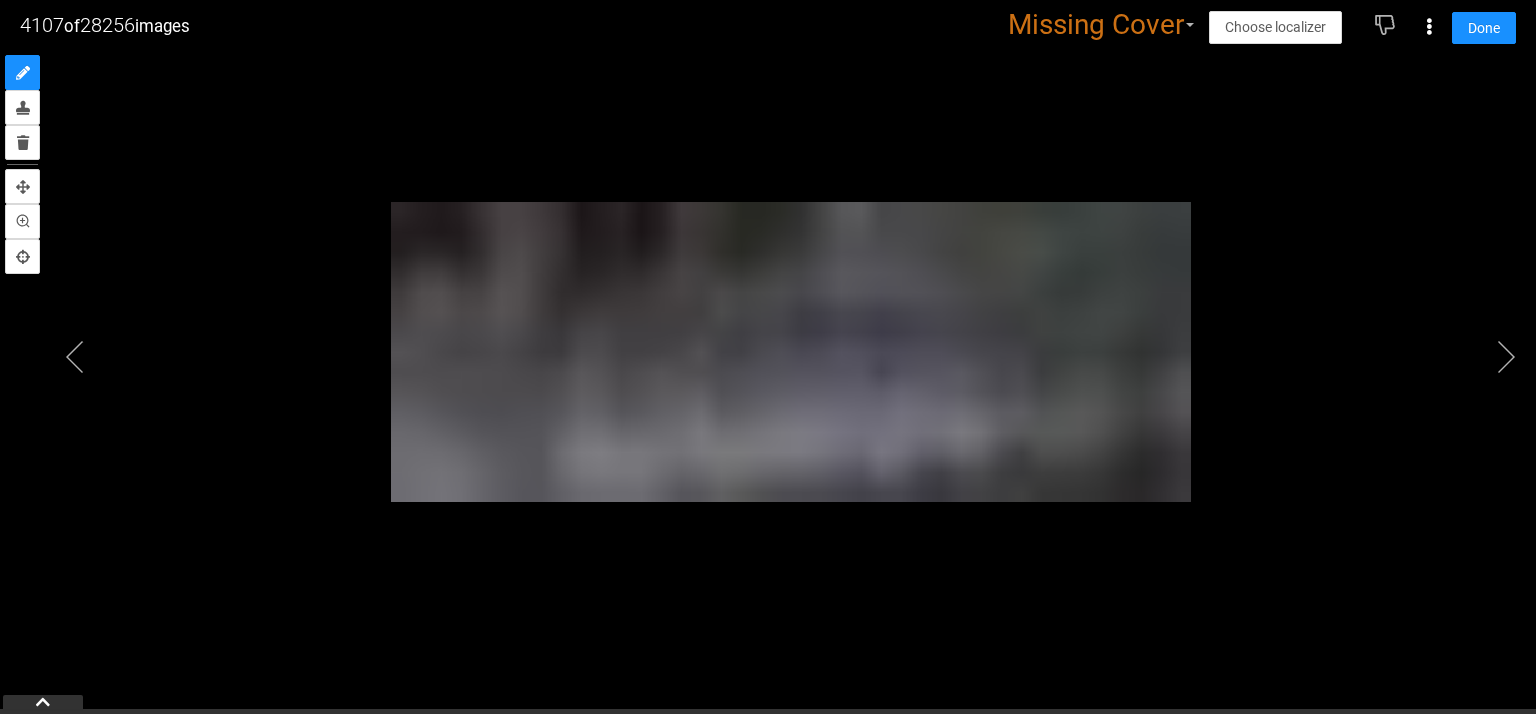 drag, startPoint x: 1000, startPoint y: 457, endPoint x: 942, endPoint y: 581, distance: 136.89412 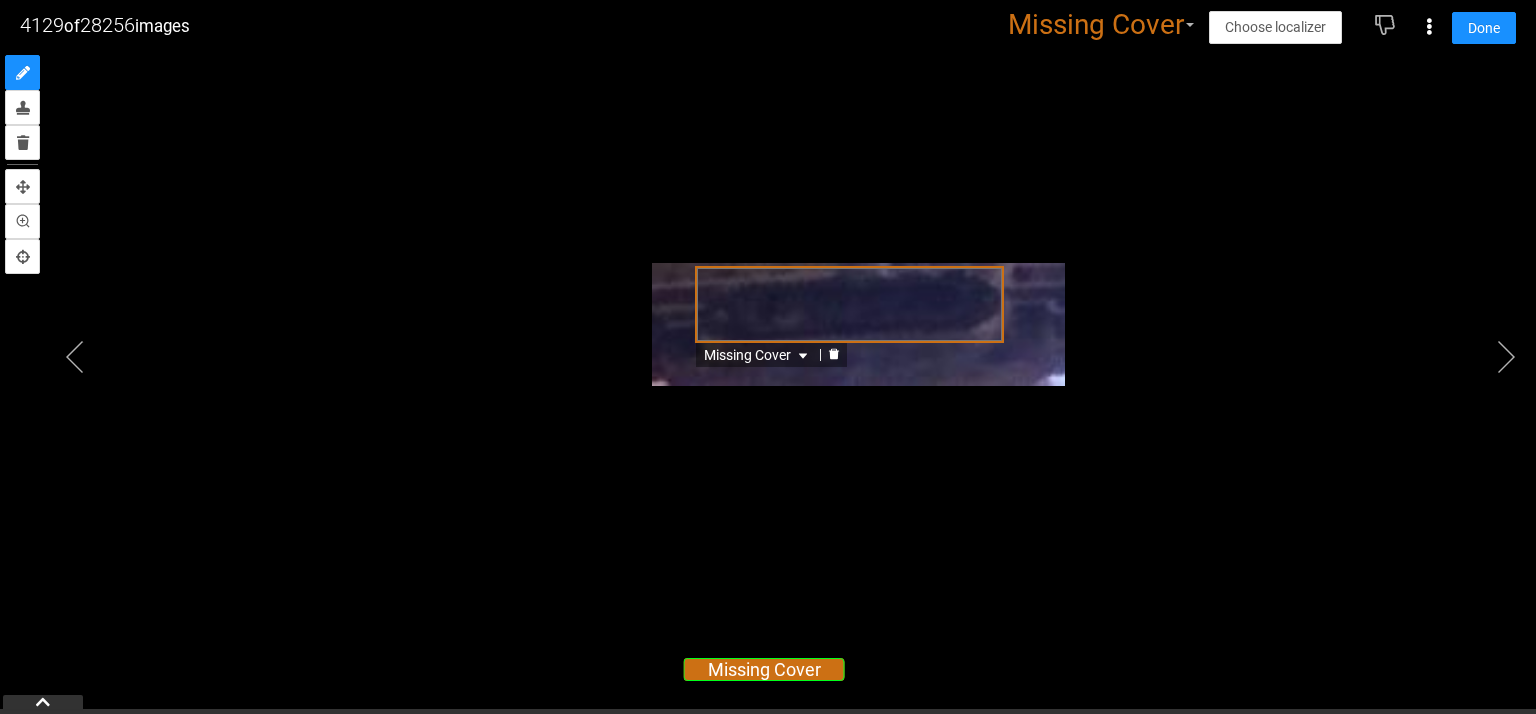 click 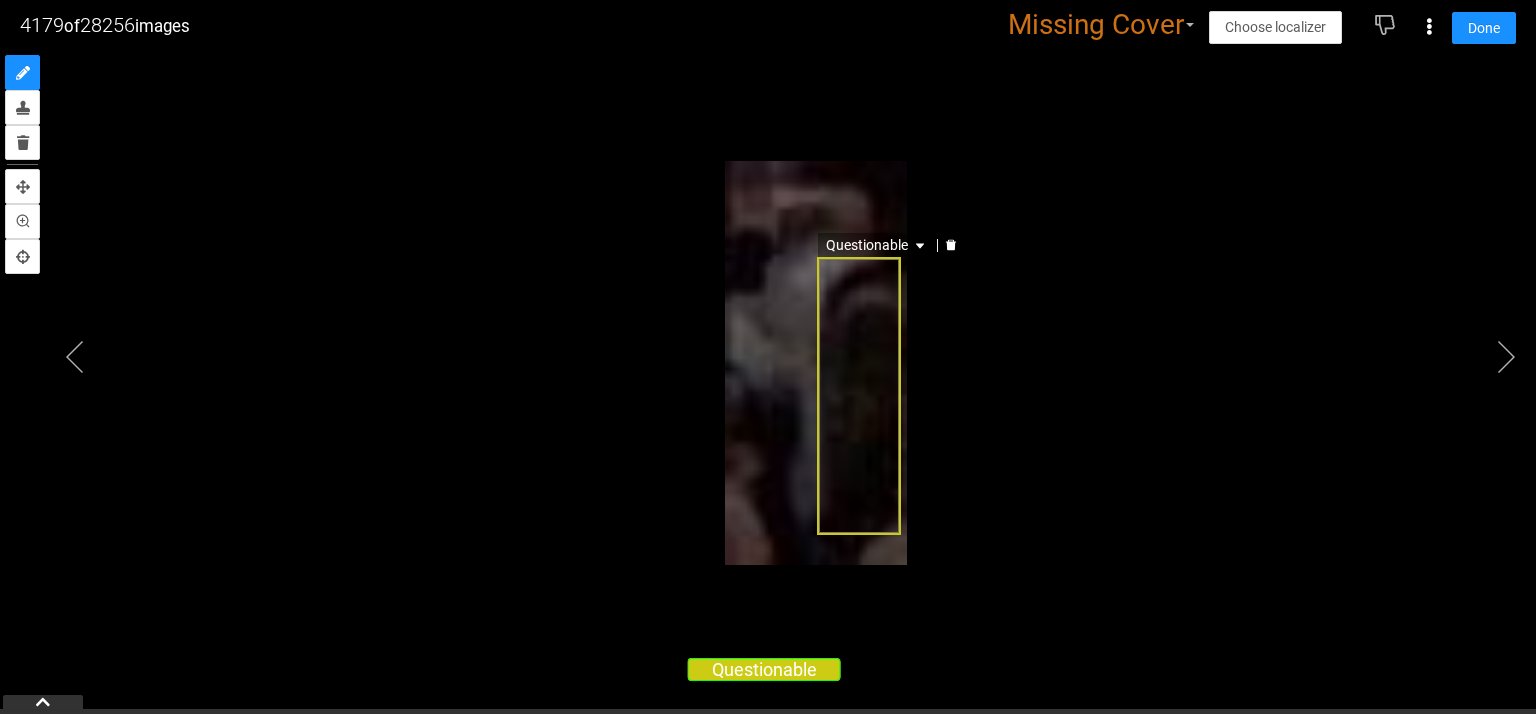 click at bounding box center (951, 245) 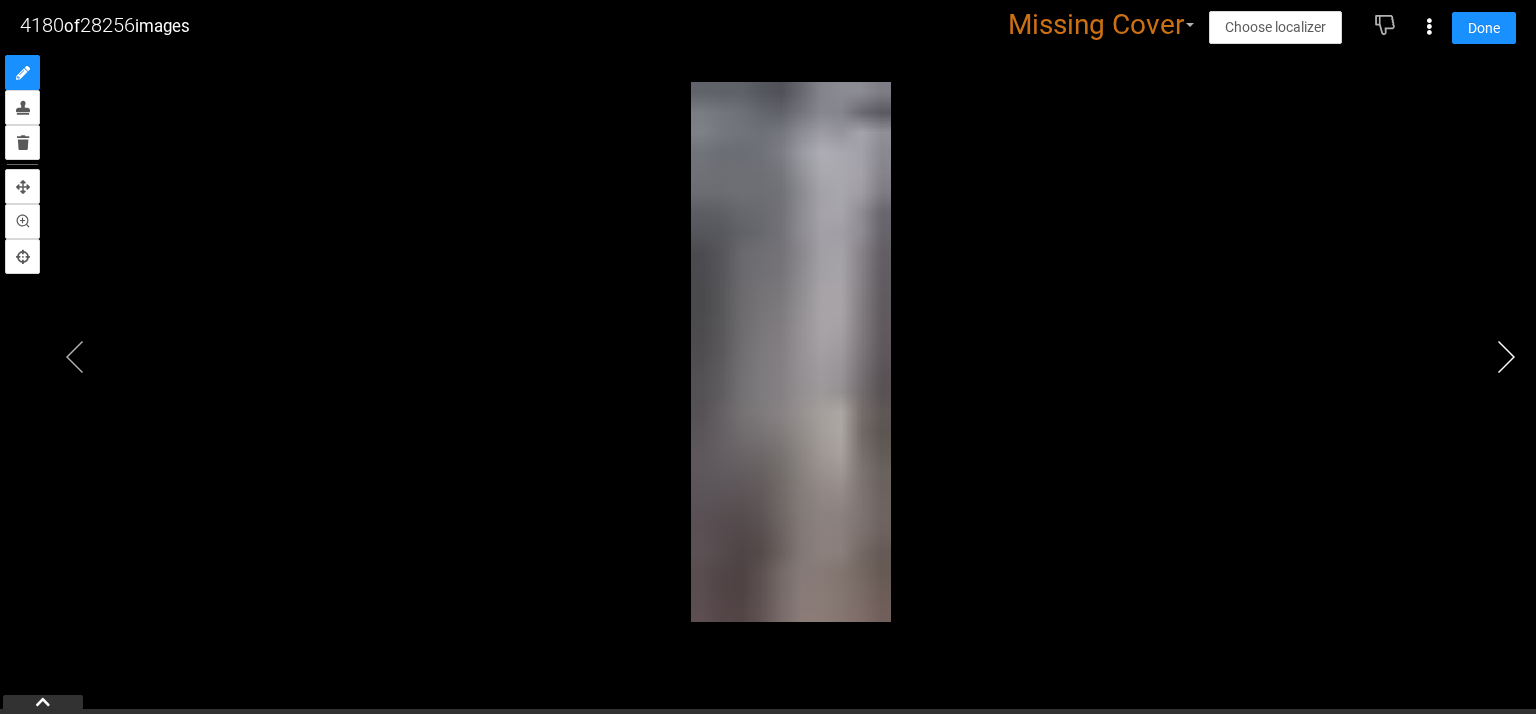 click at bounding box center (1506, 357) 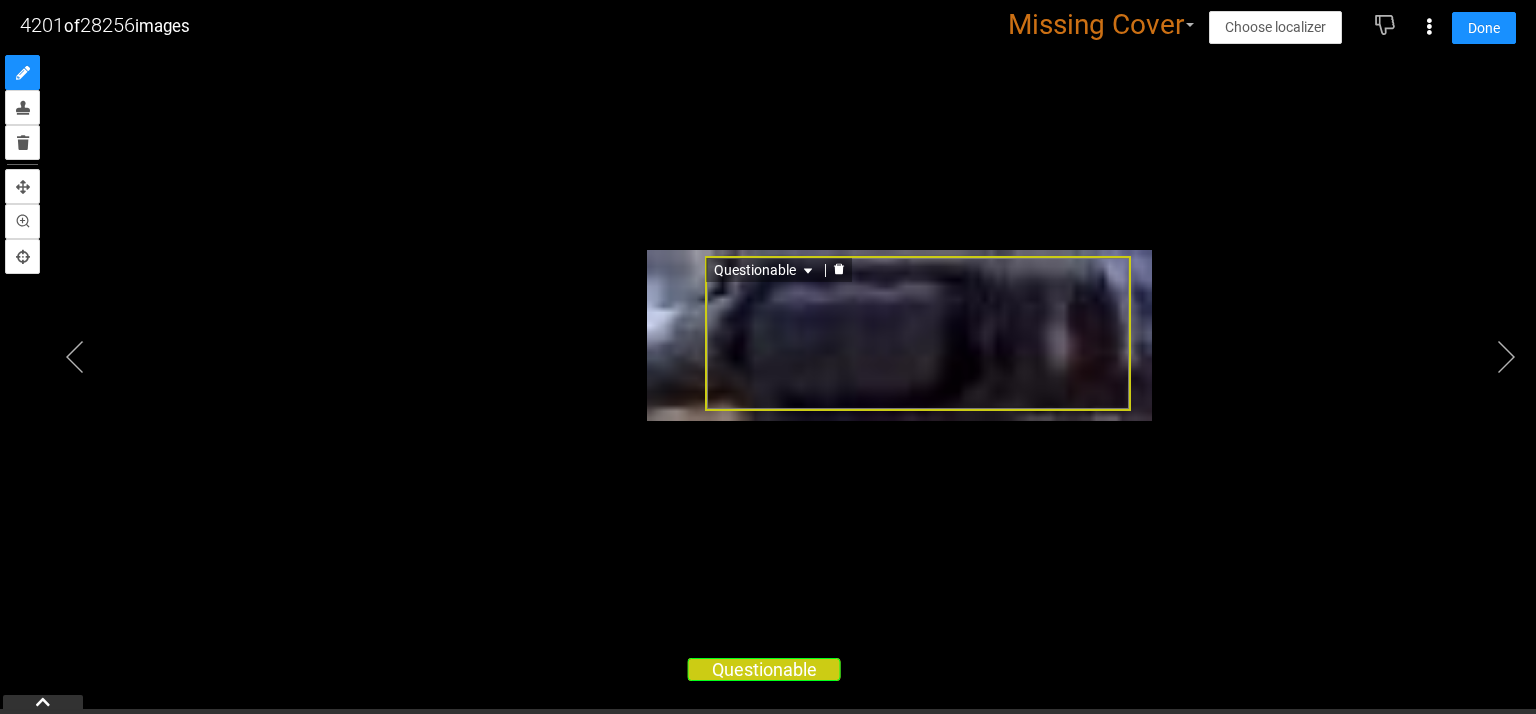 click 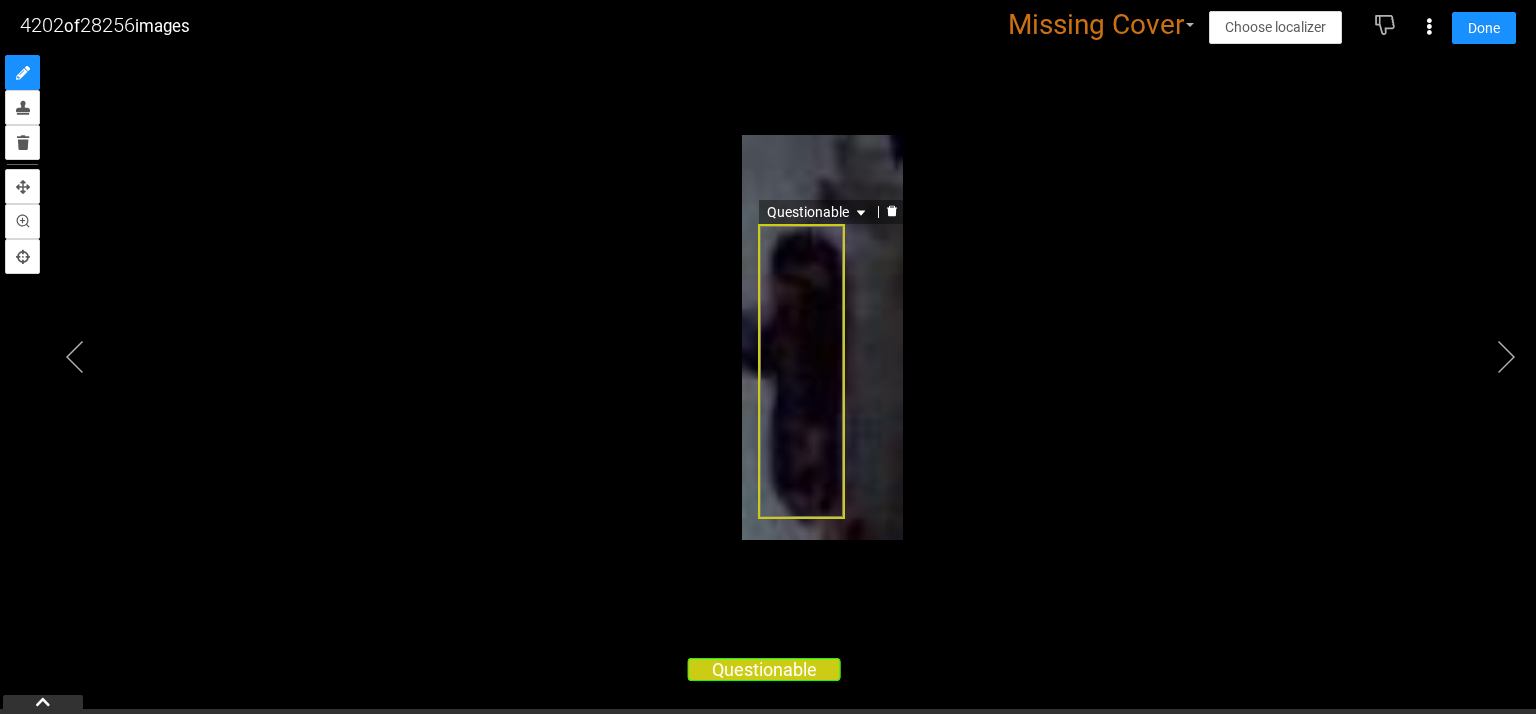 click at bounding box center (892, 211) 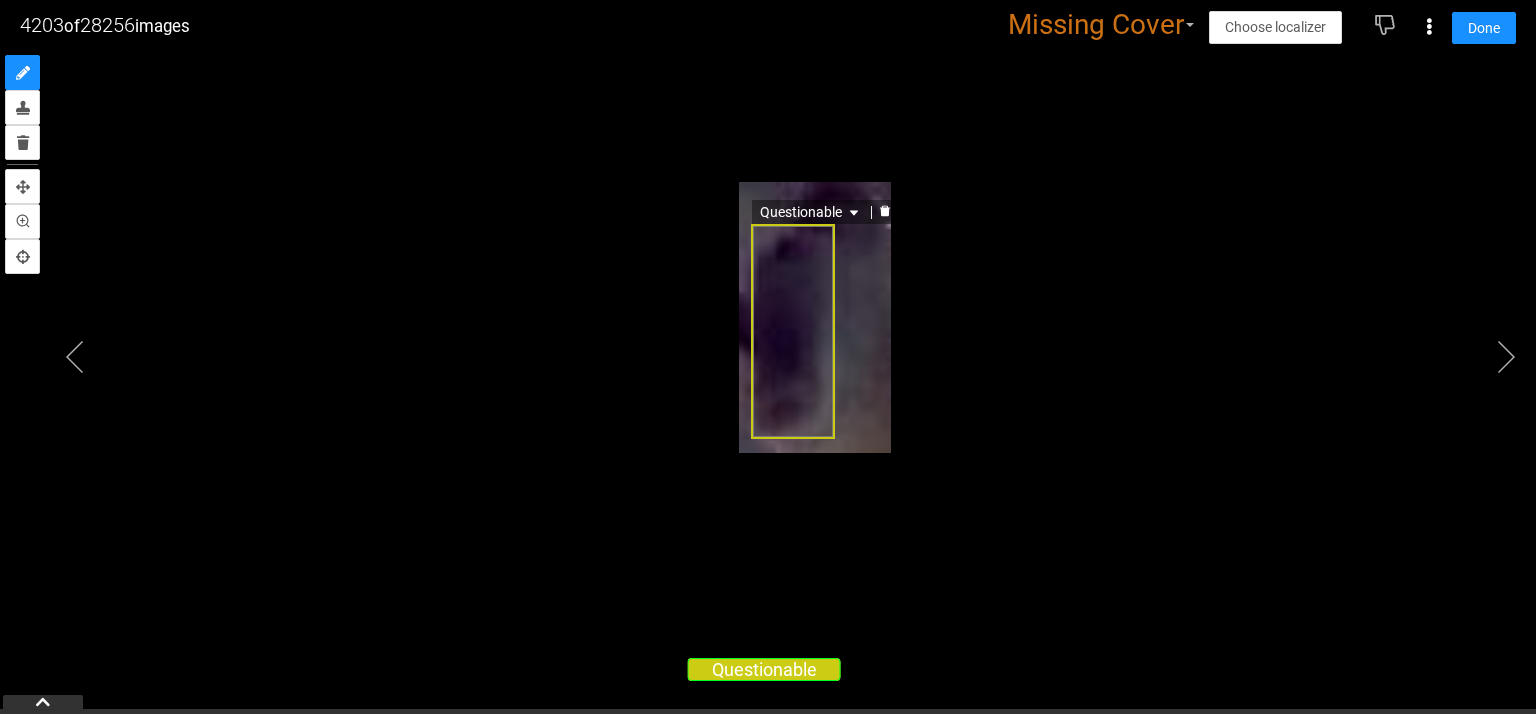 click 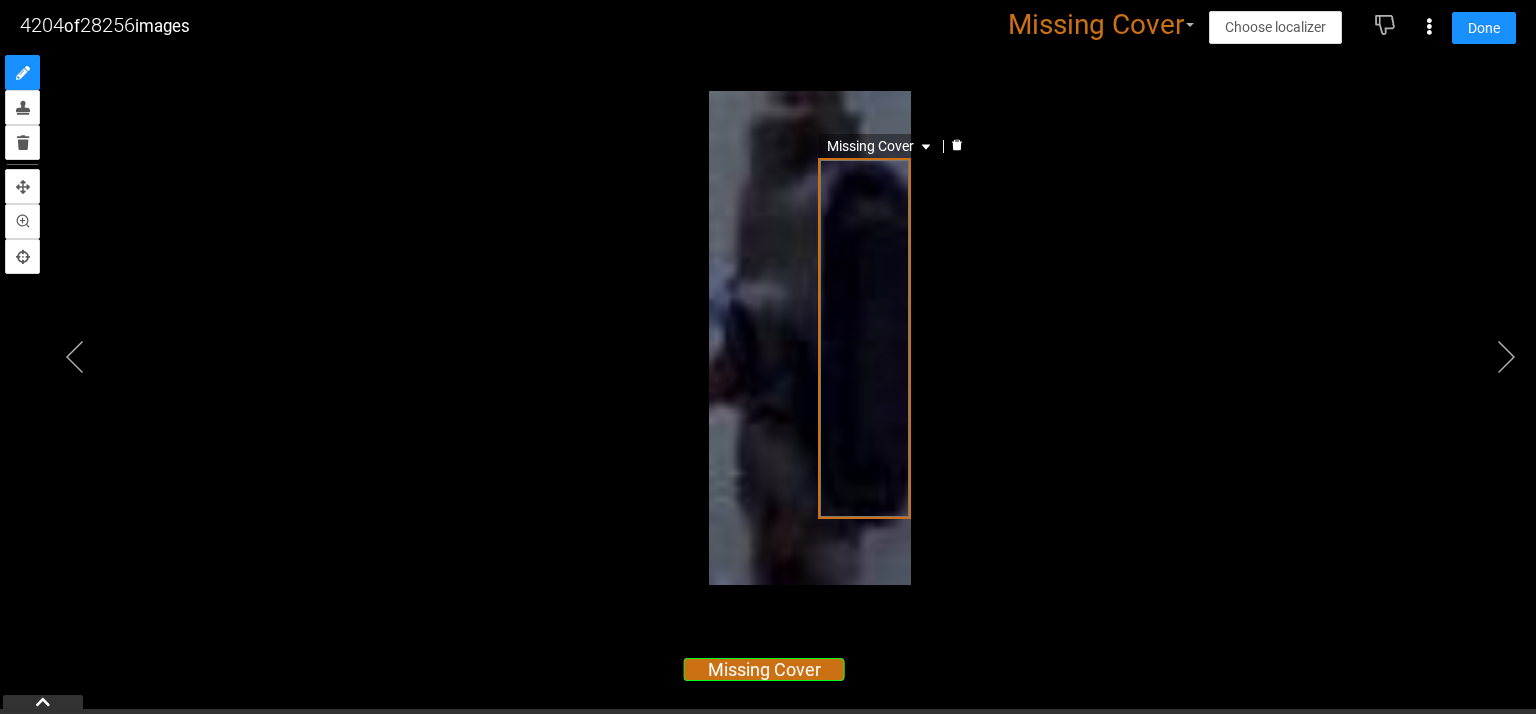 click 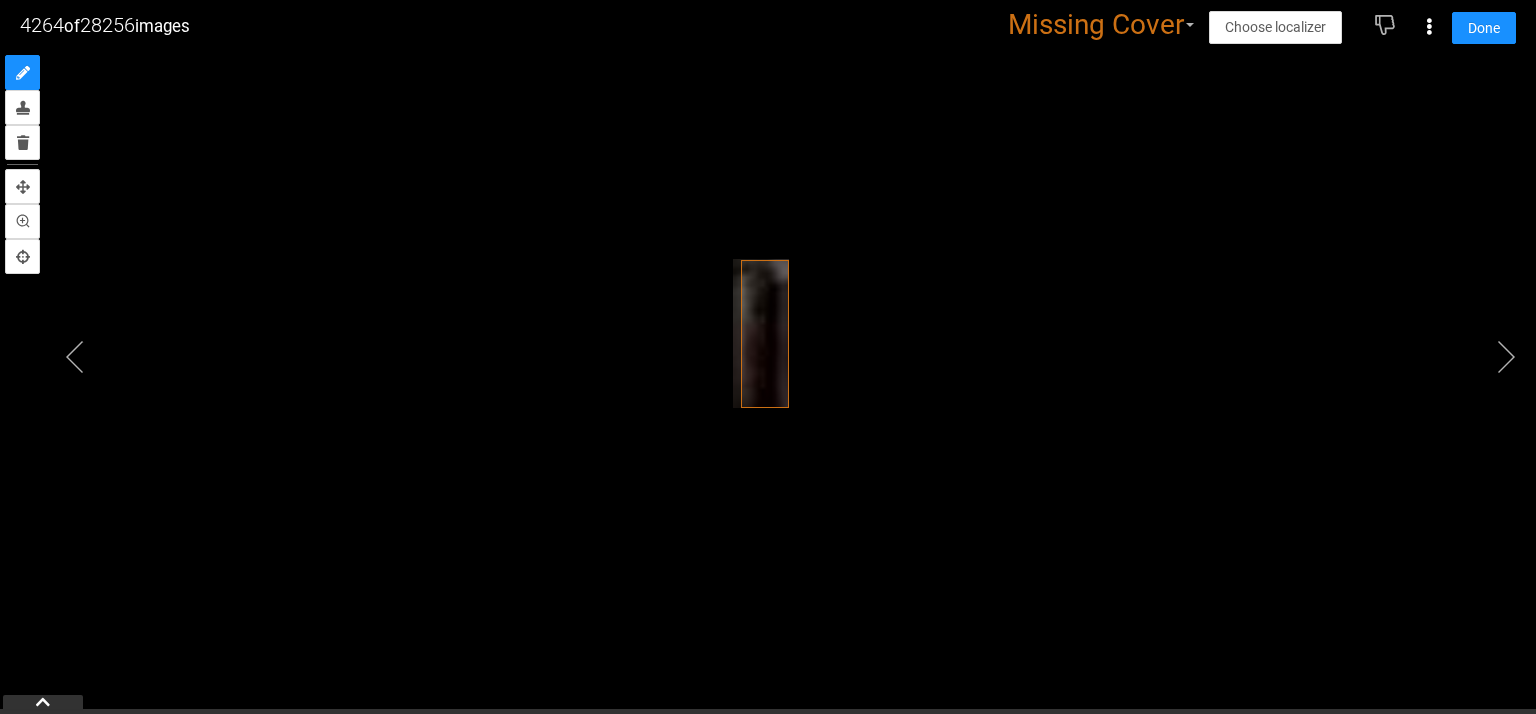 click at bounding box center [768, 332] 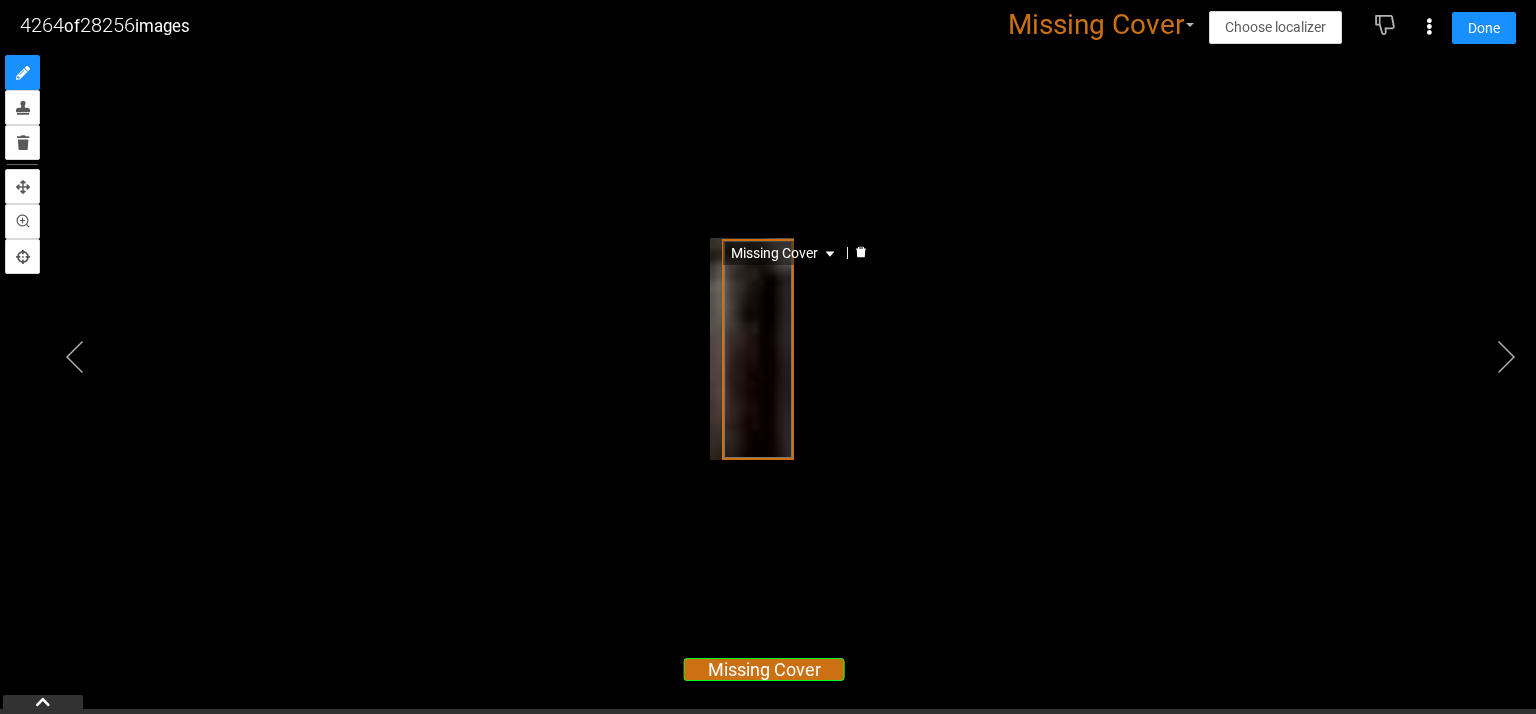 click 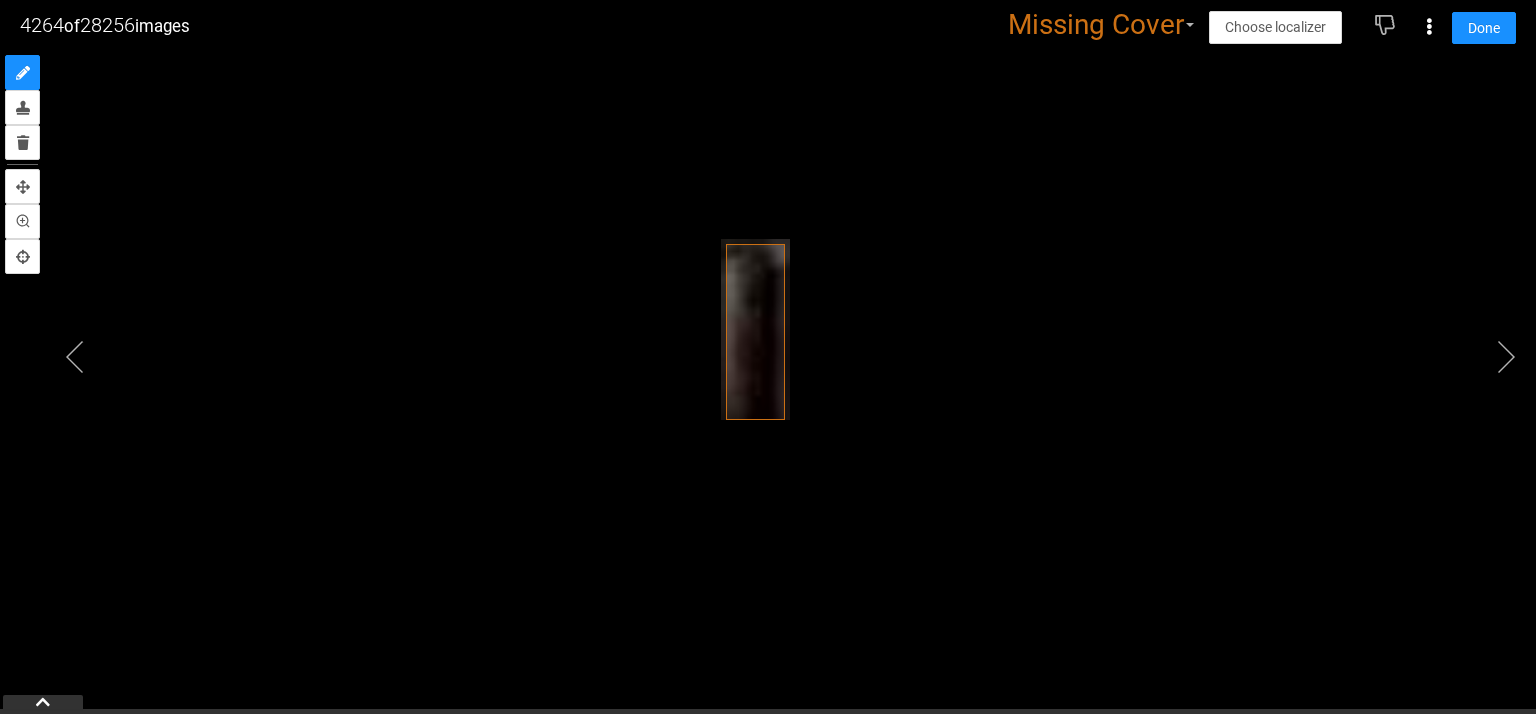 click at bounding box center (768, 332) 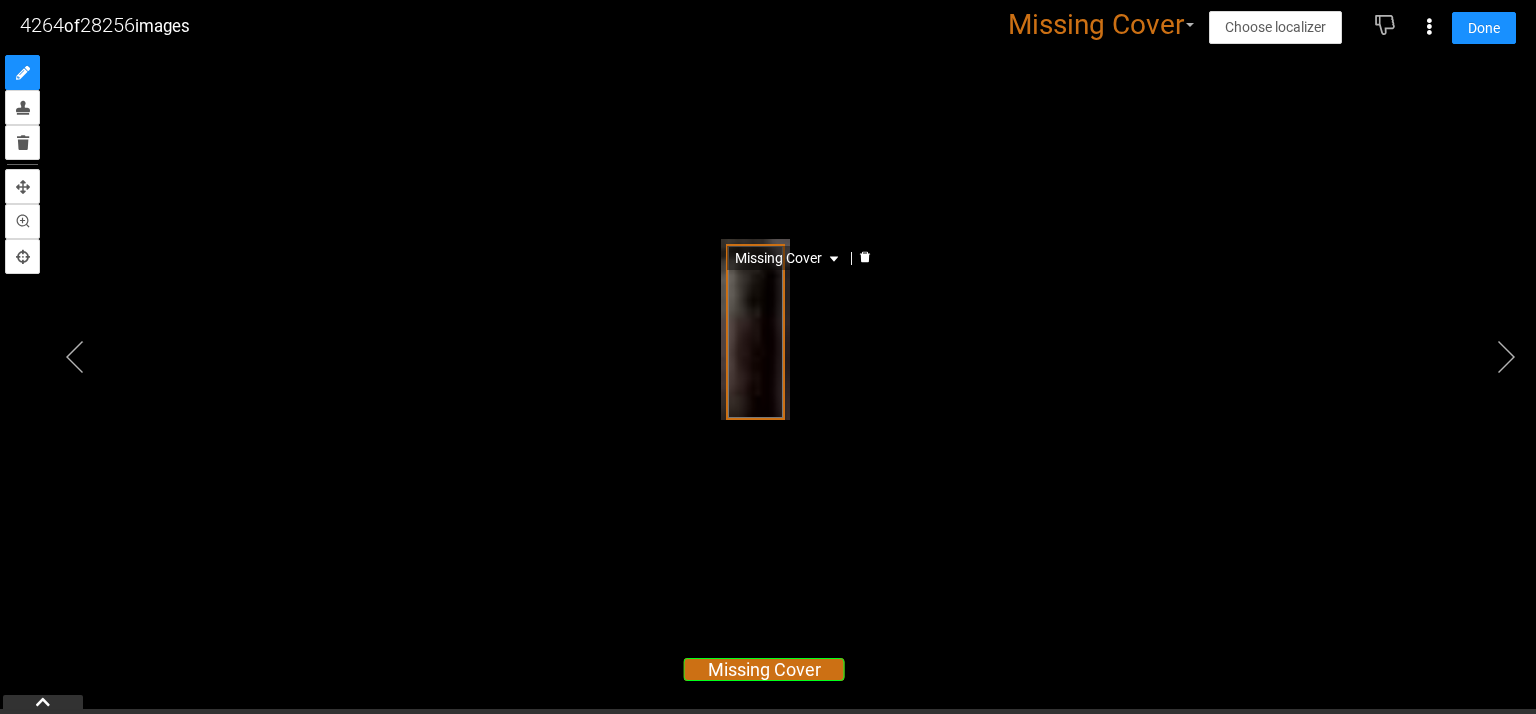 click on "Missing Cover" at bounding box center (789, 258) 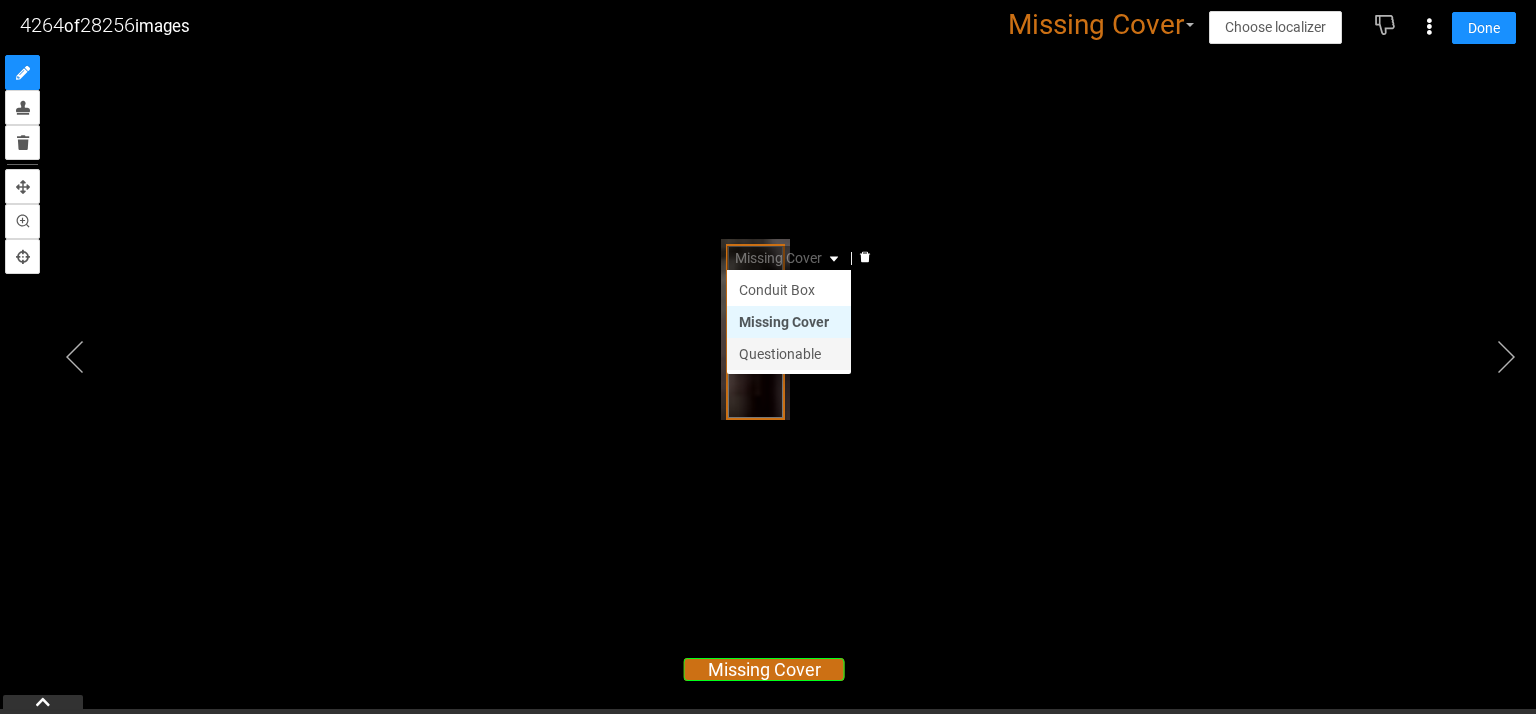 click on "Questionable" at bounding box center [789, 354] 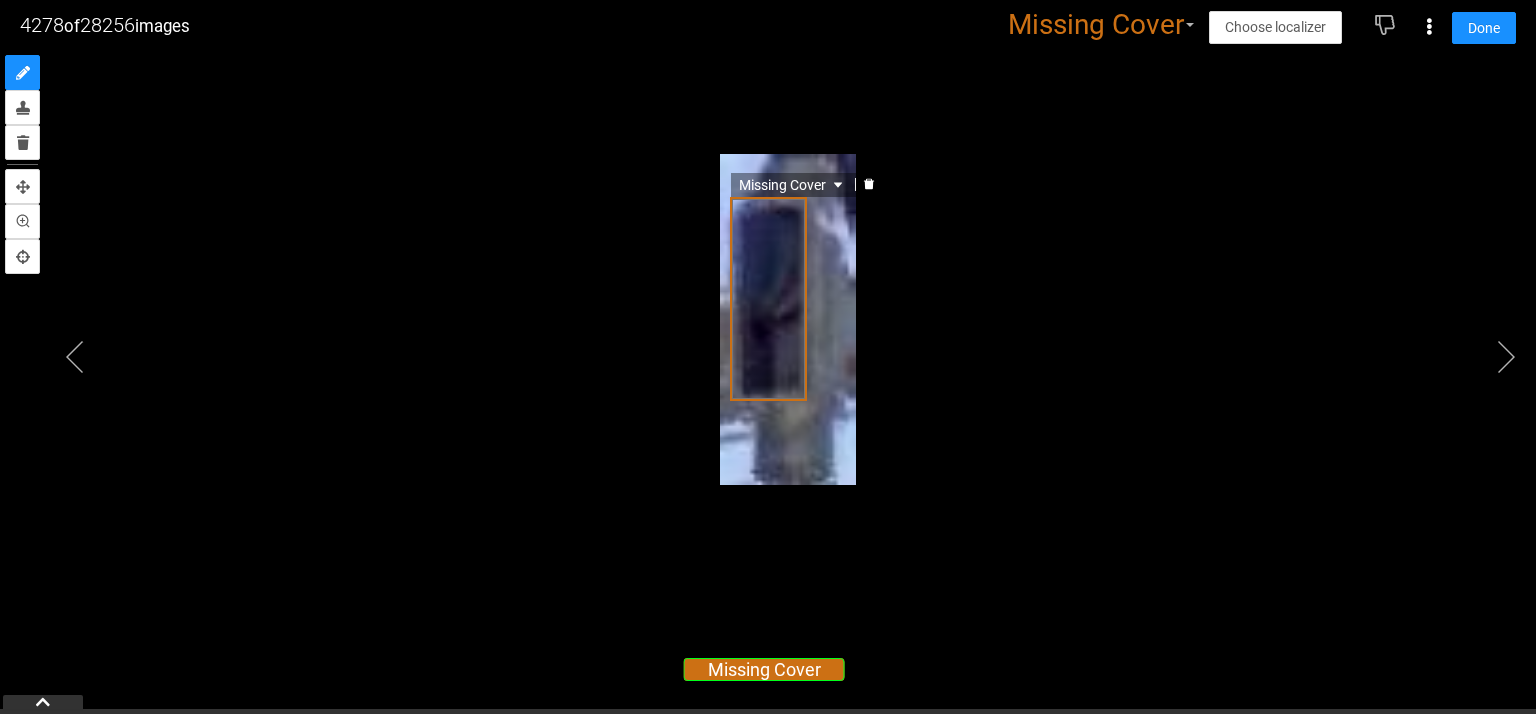 click 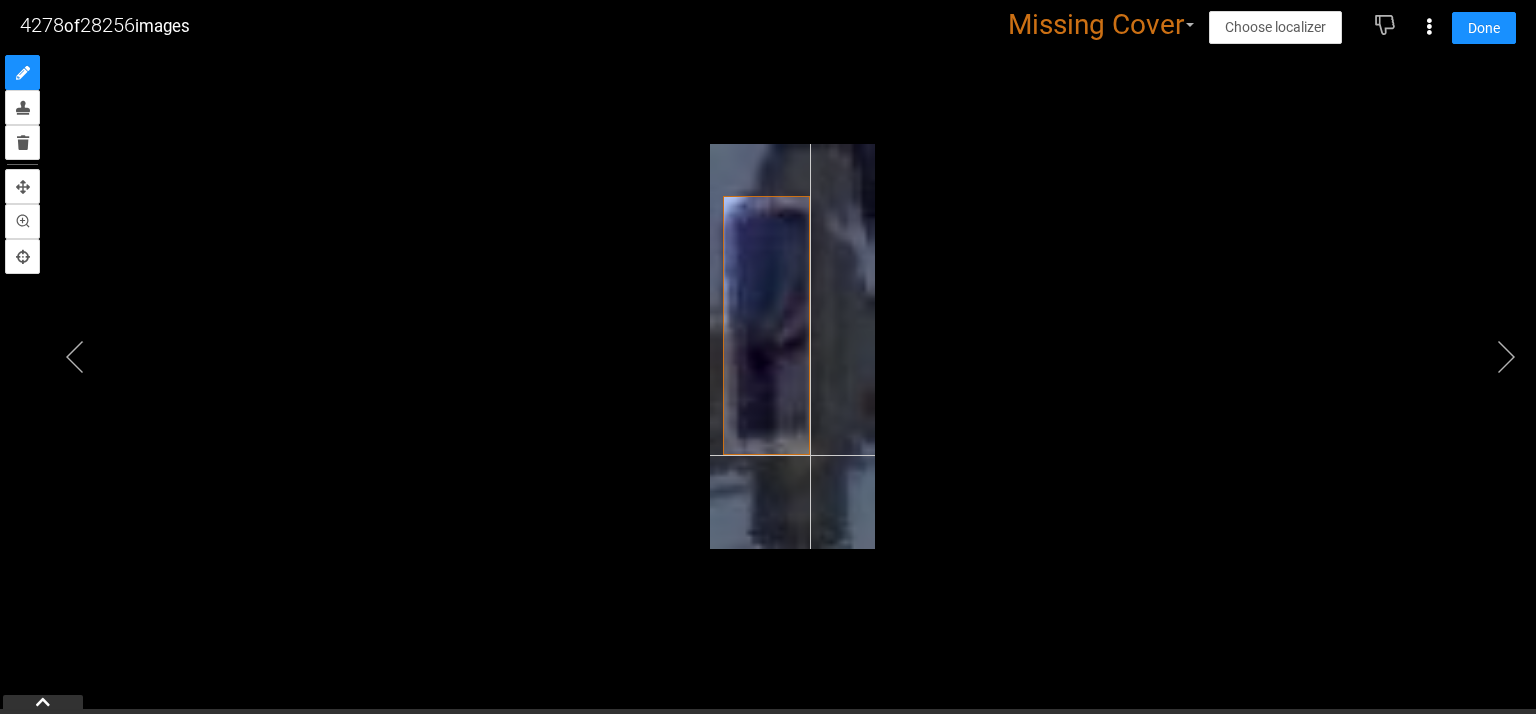 click at bounding box center [792, 346] 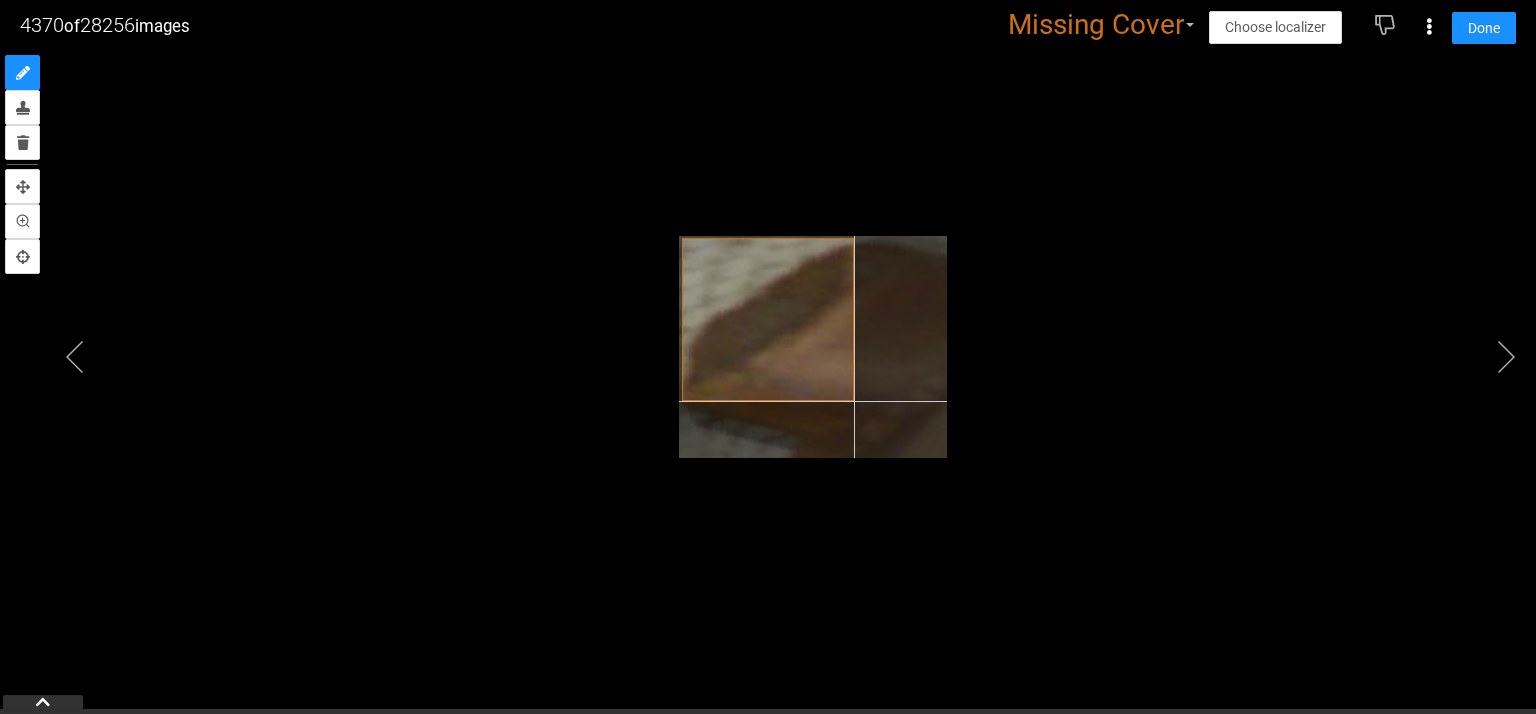 click at bounding box center [813, 347] 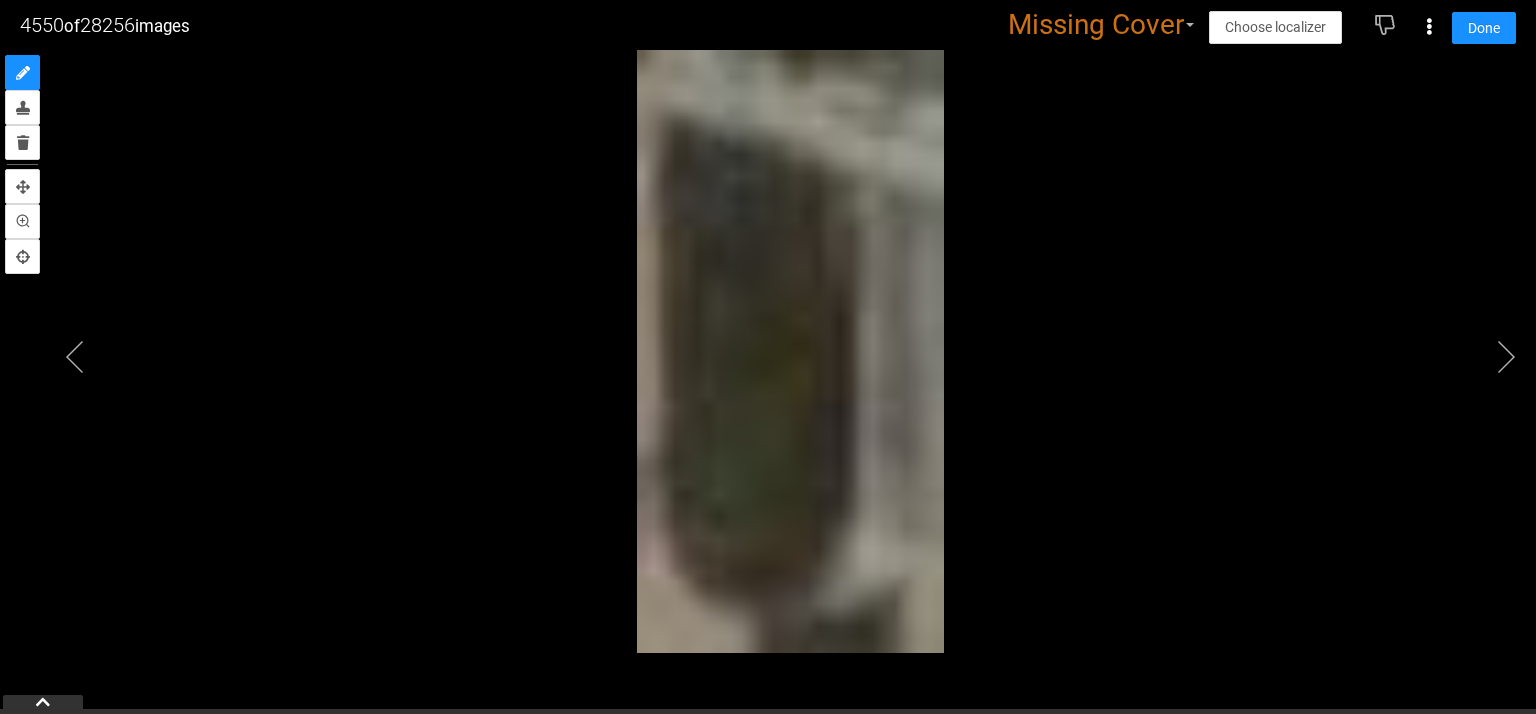 drag, startPoint x: 870, startPoint y: 415, endPoint x: 1045, endPoint y: 341, distance: 190.00262 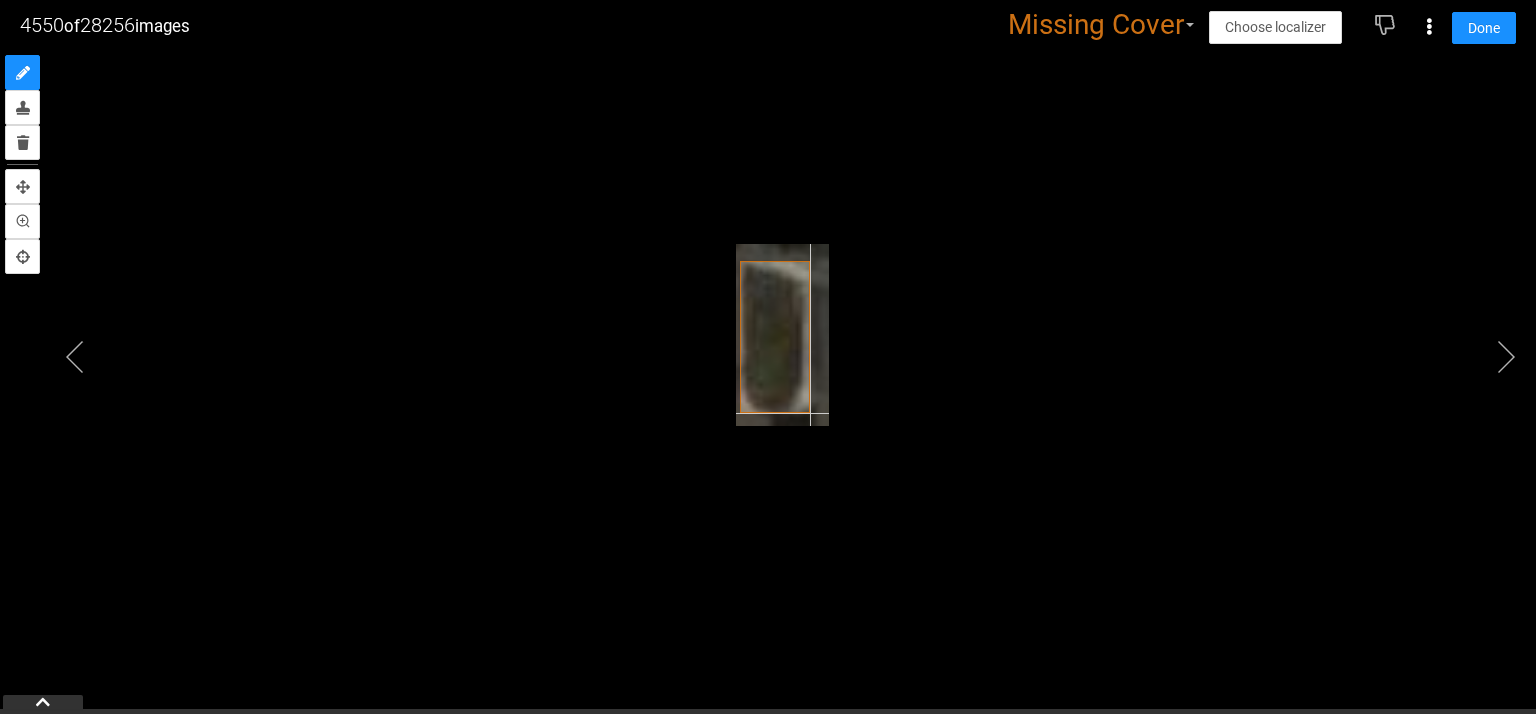 click at bounding box center (782, 335) 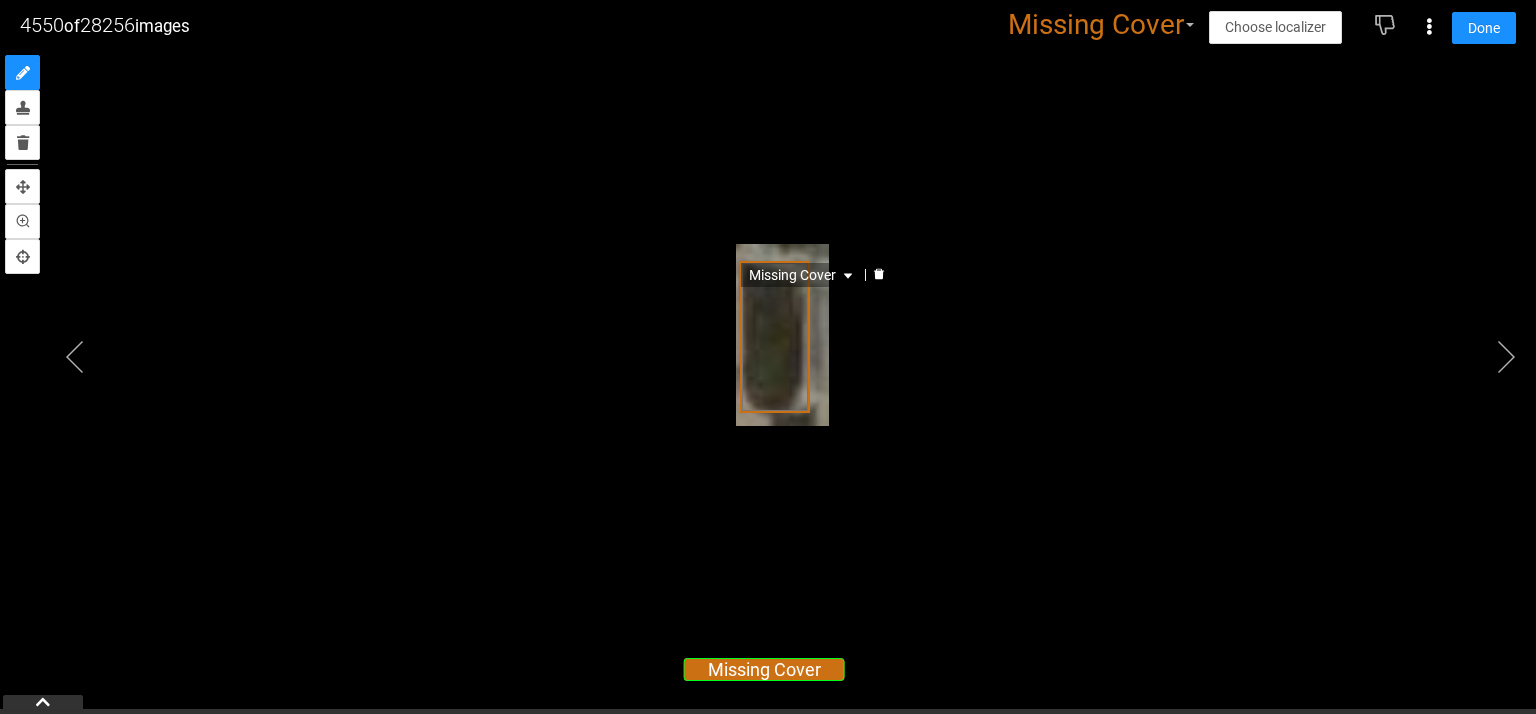 click on "Missing Cover" at bounding box center [803, 275] 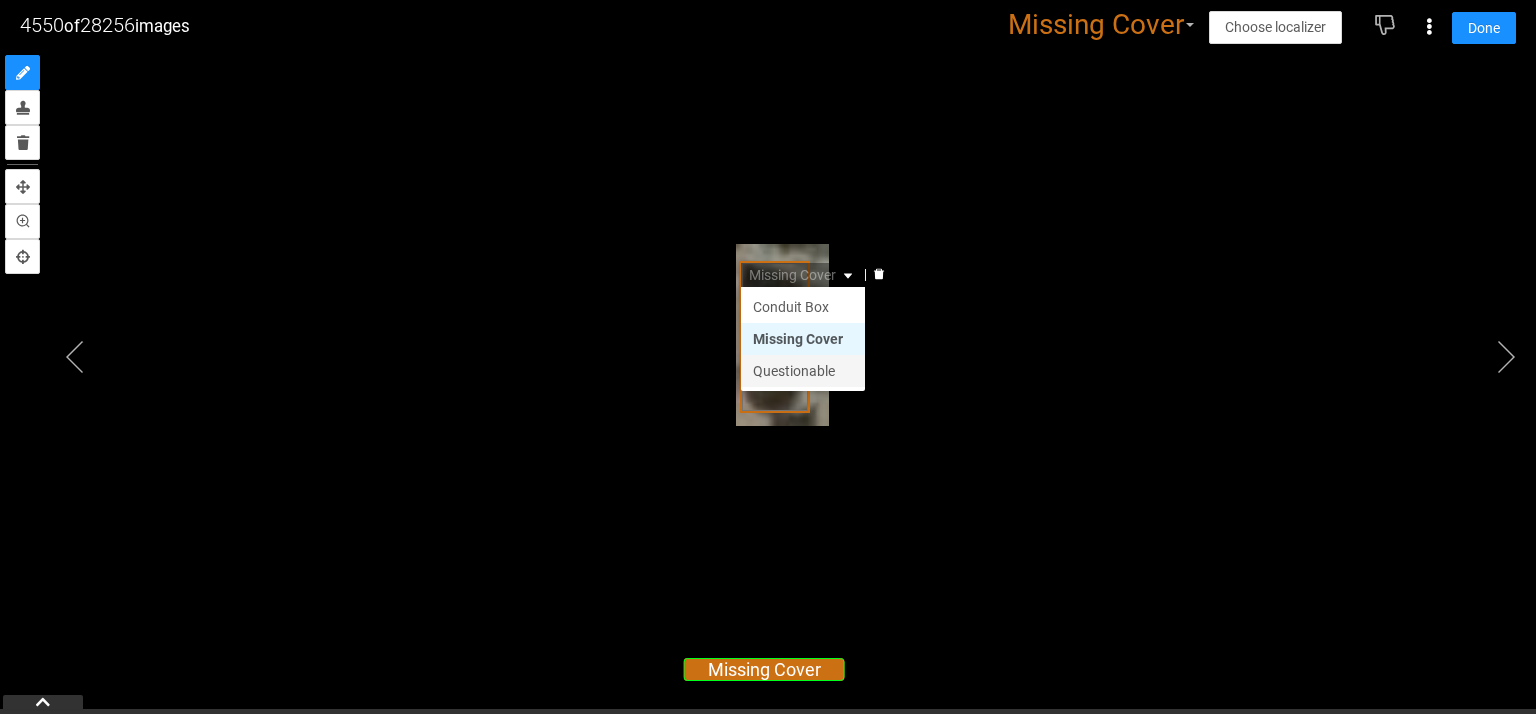click on "Questionable" at bounding box center (803, 371) 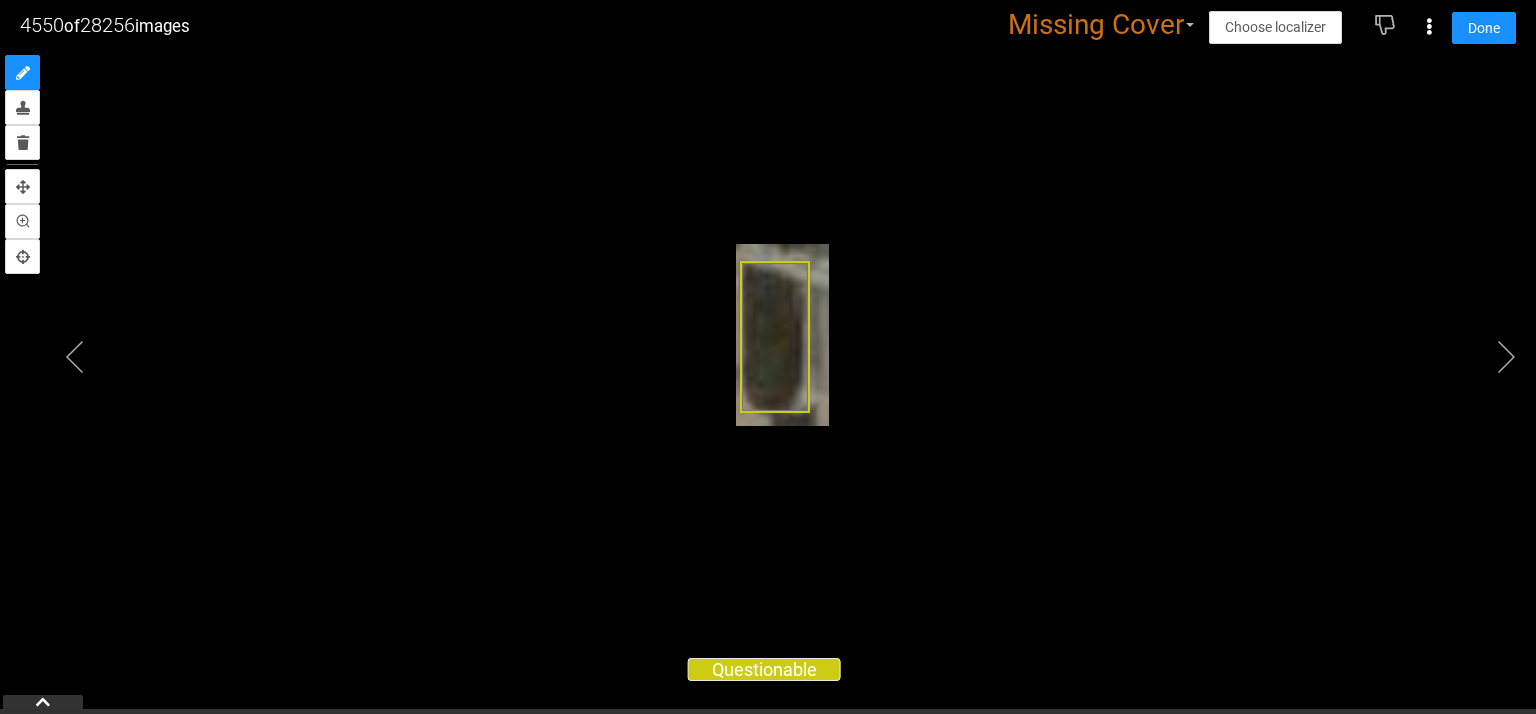 click at bounding box center (768, 332) 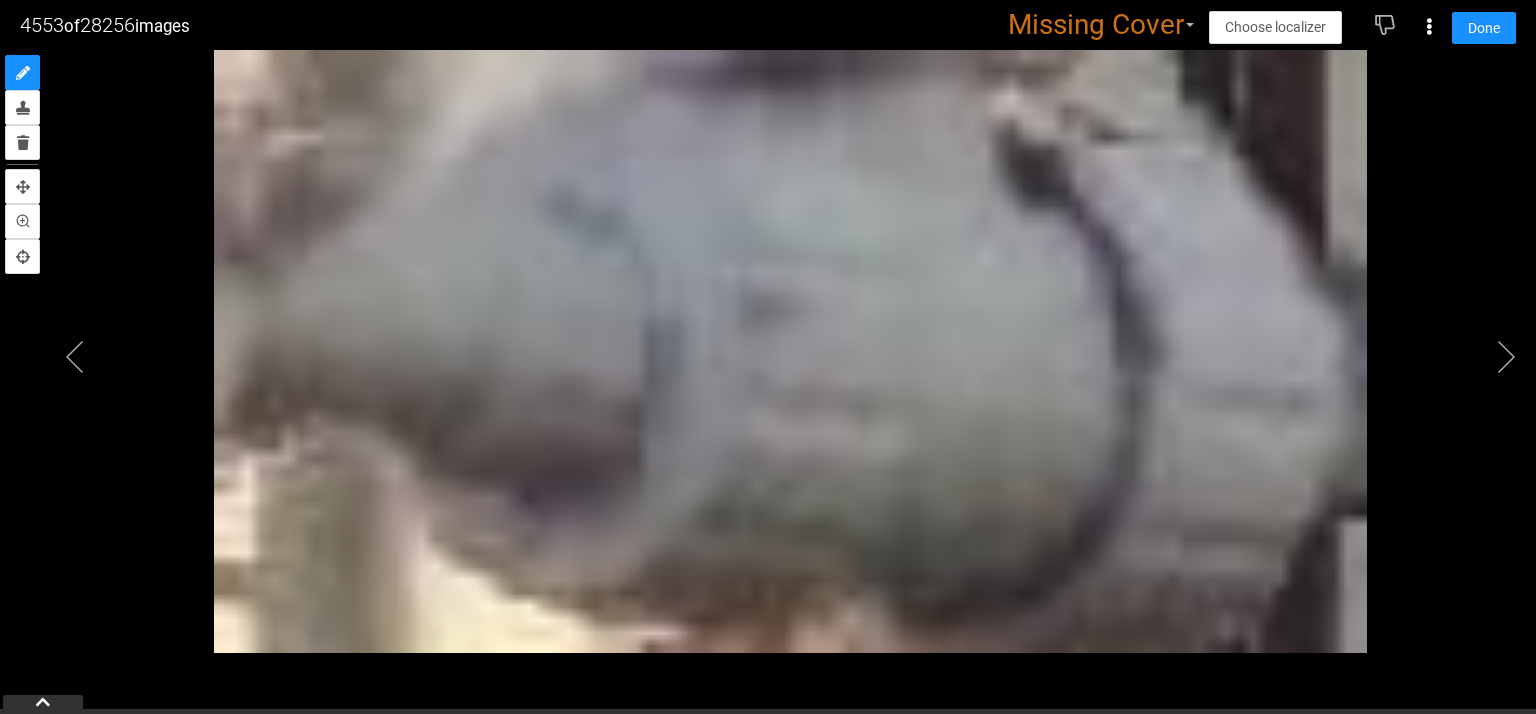 click at bounding box center (790, 351) 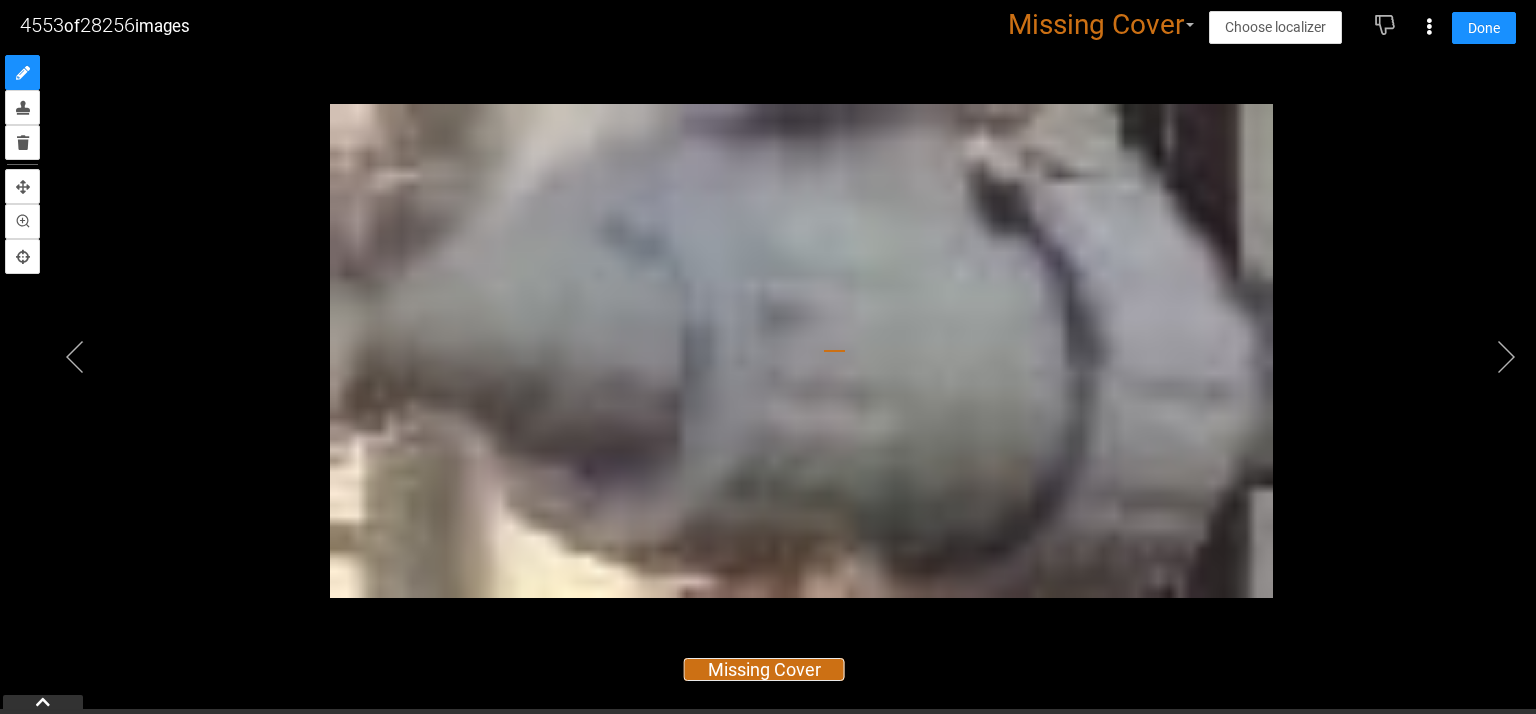 click at bounding box center [802, 351] 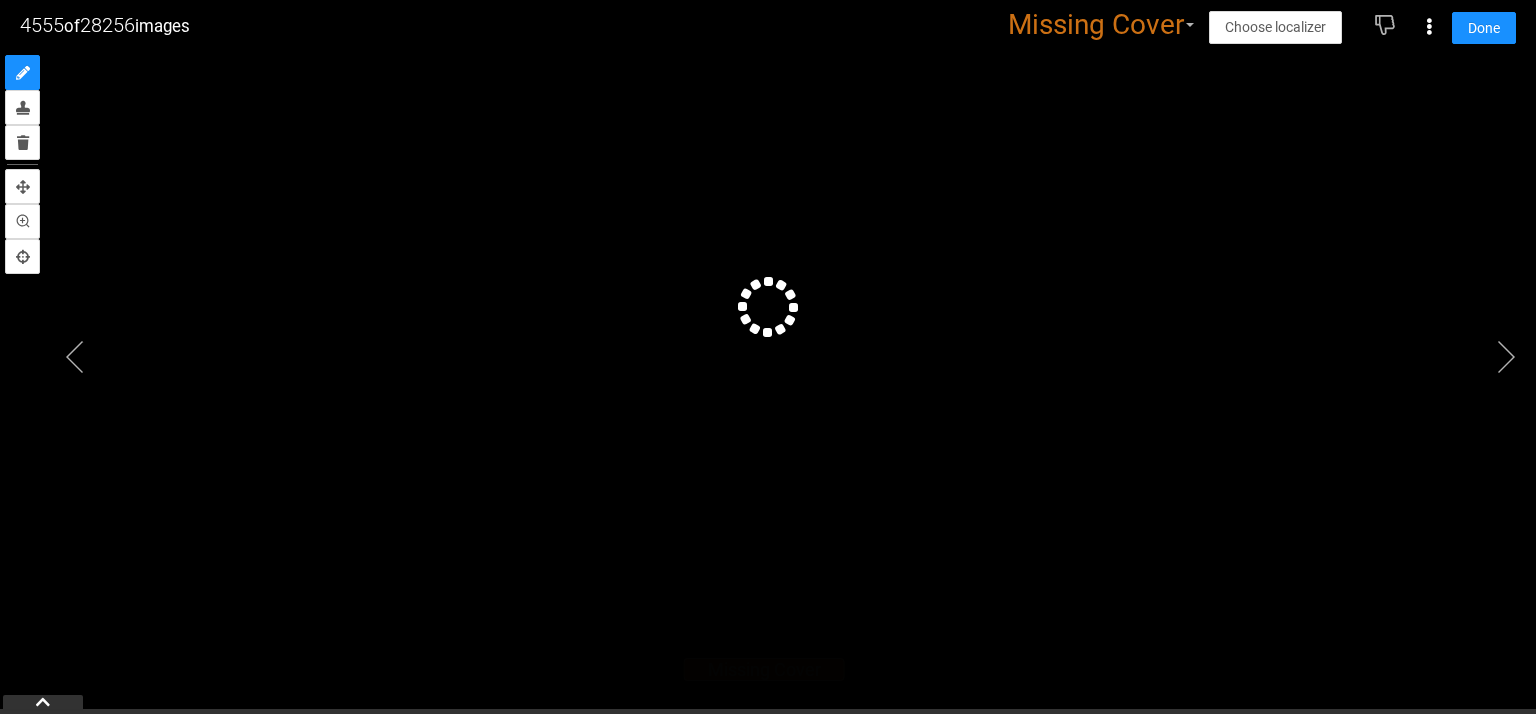click at bounding box center [768, 332] 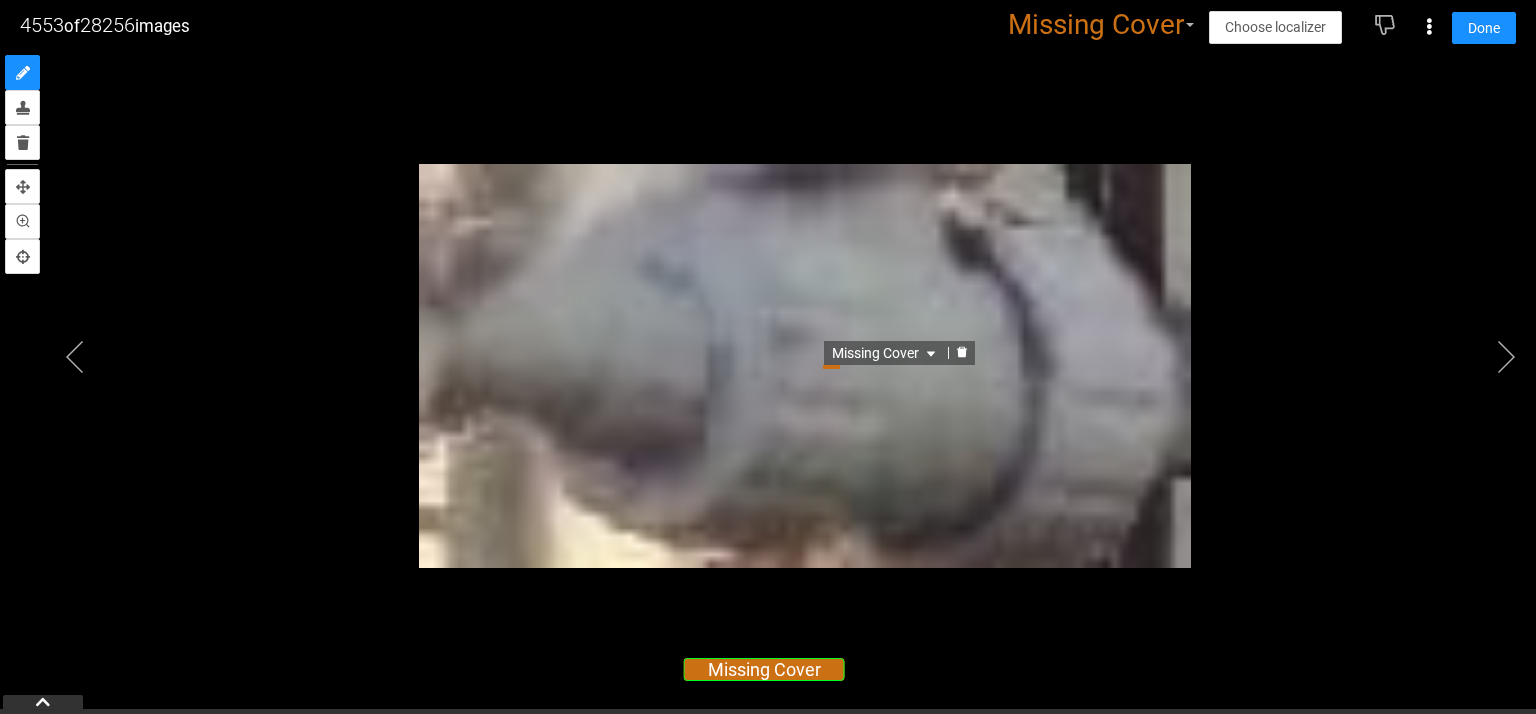 click 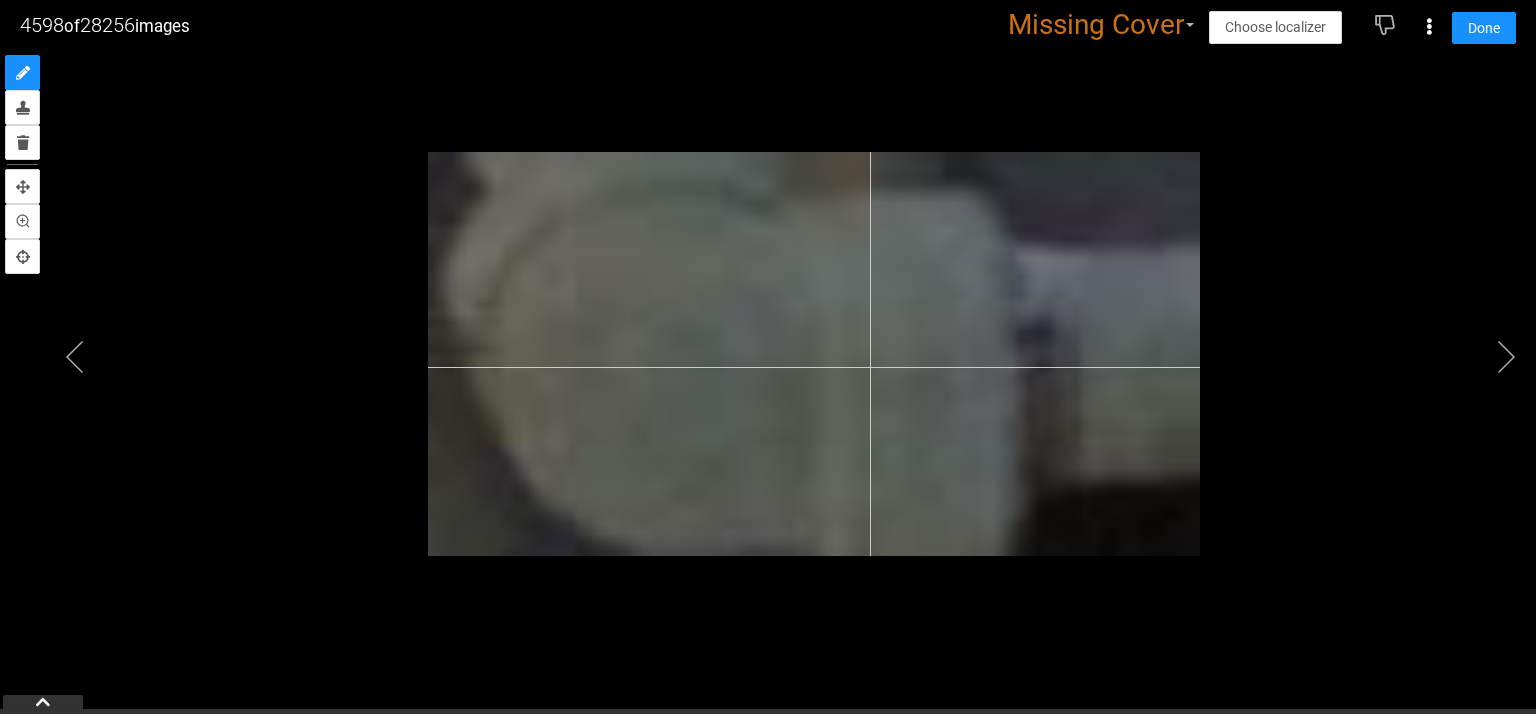 drag, startPoint x: 817, startPoint y: 373, endPoint x: 828, endPoint y: 355, distance: 21.095022 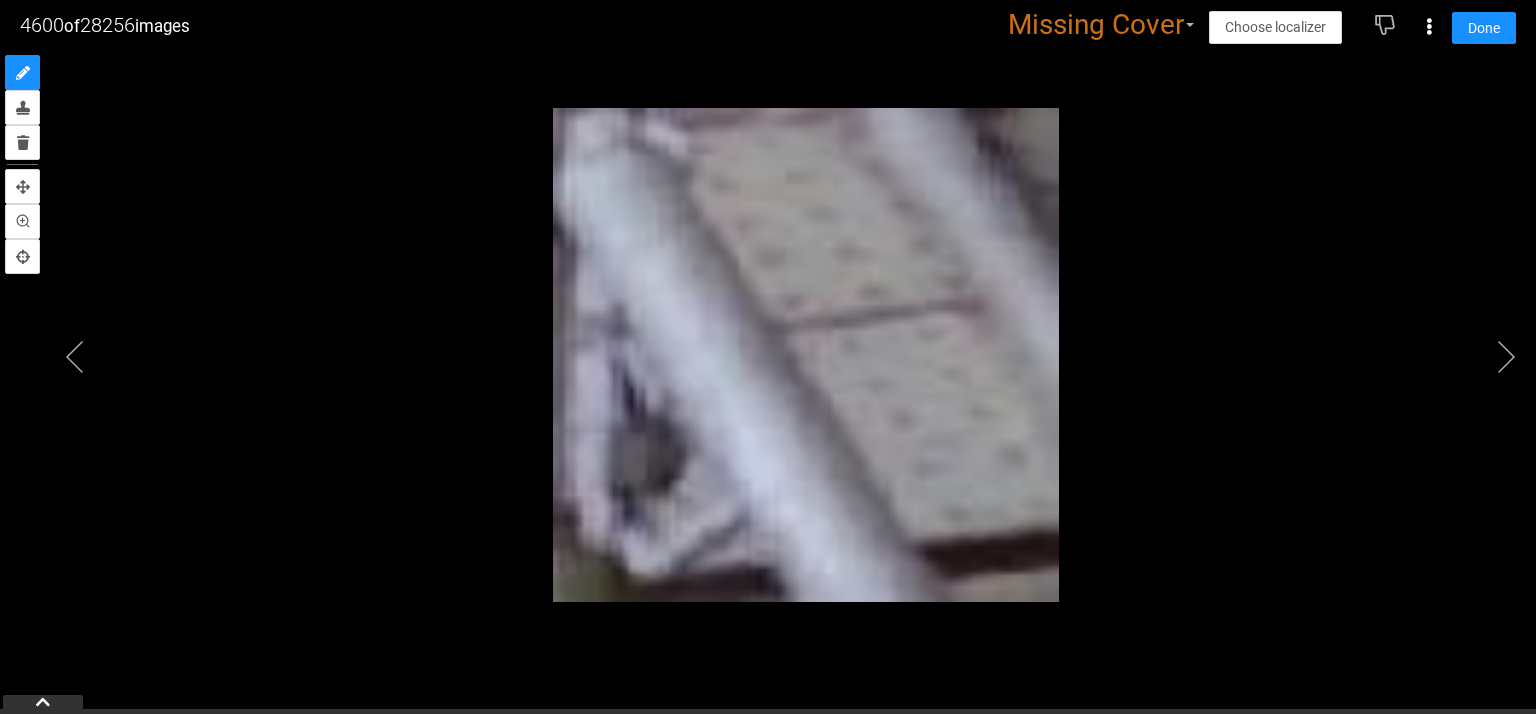 click at bounding box center [768, 332] 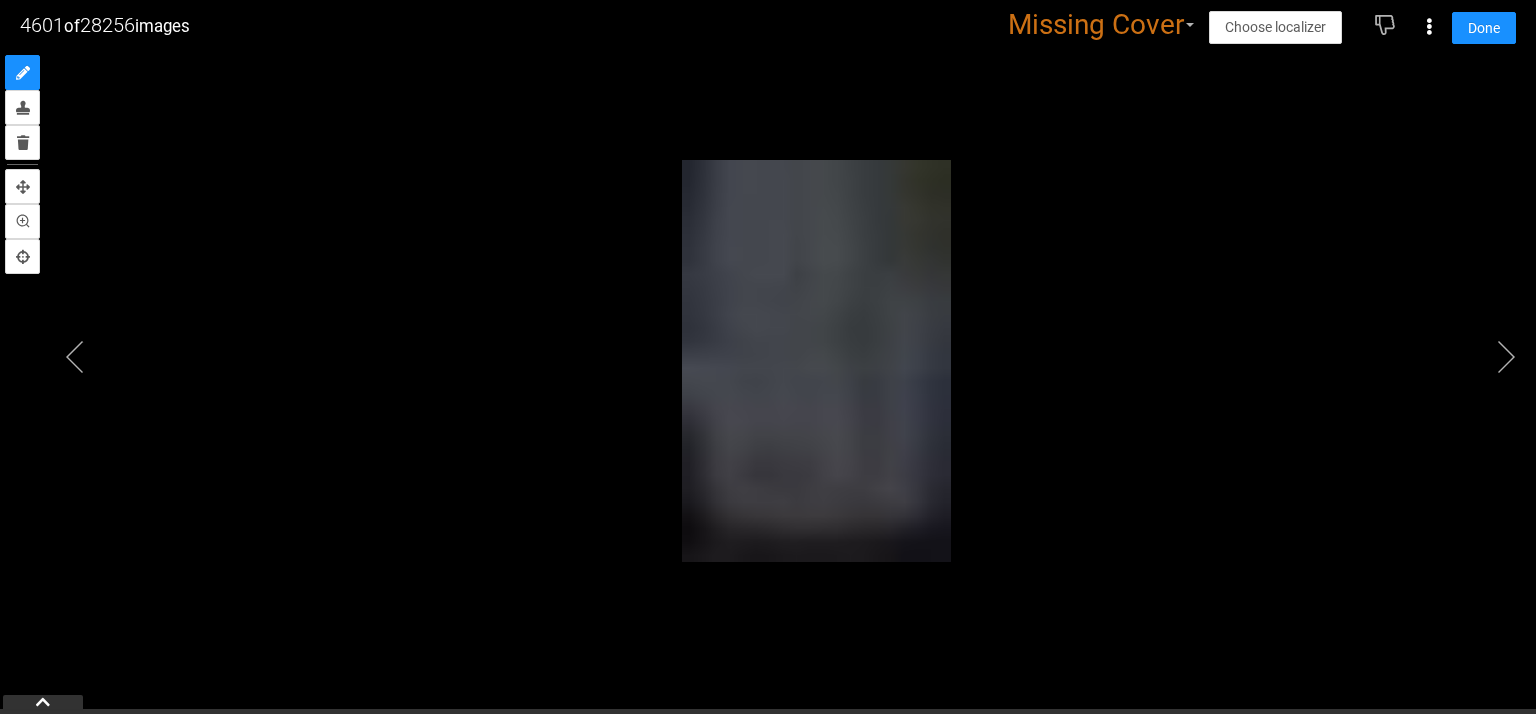 click at bounding box center [768, 332] 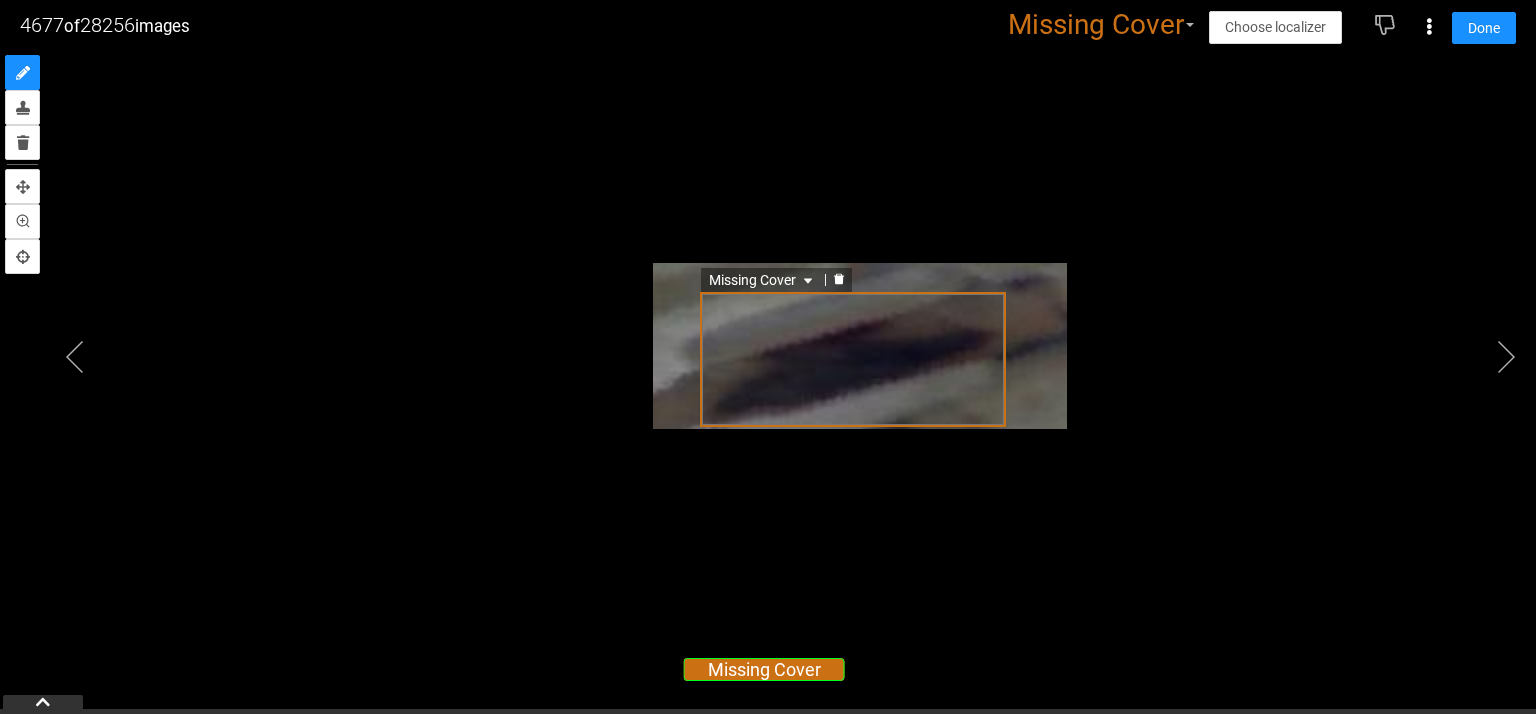 click 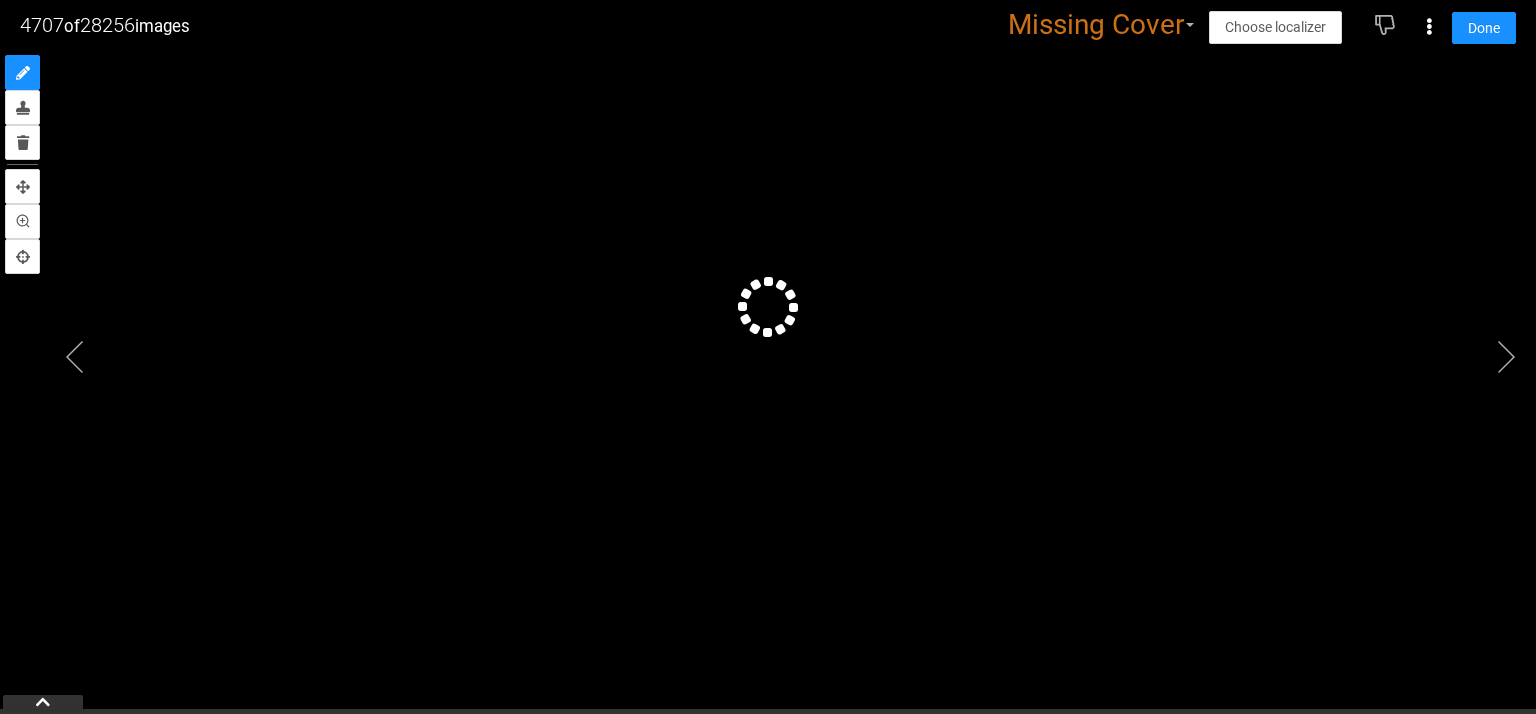 click at bounding box center (768, 332) 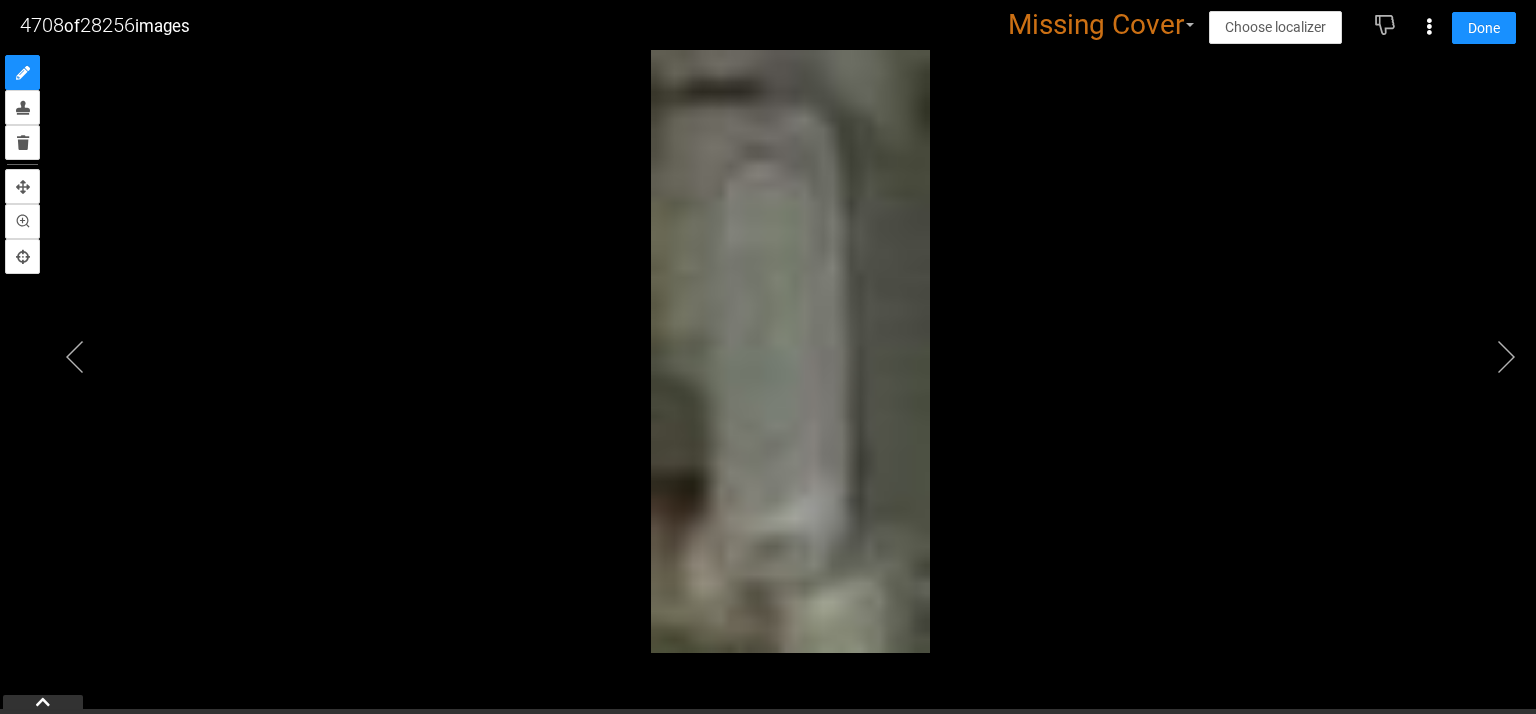 click at bounding box center (790, 351) 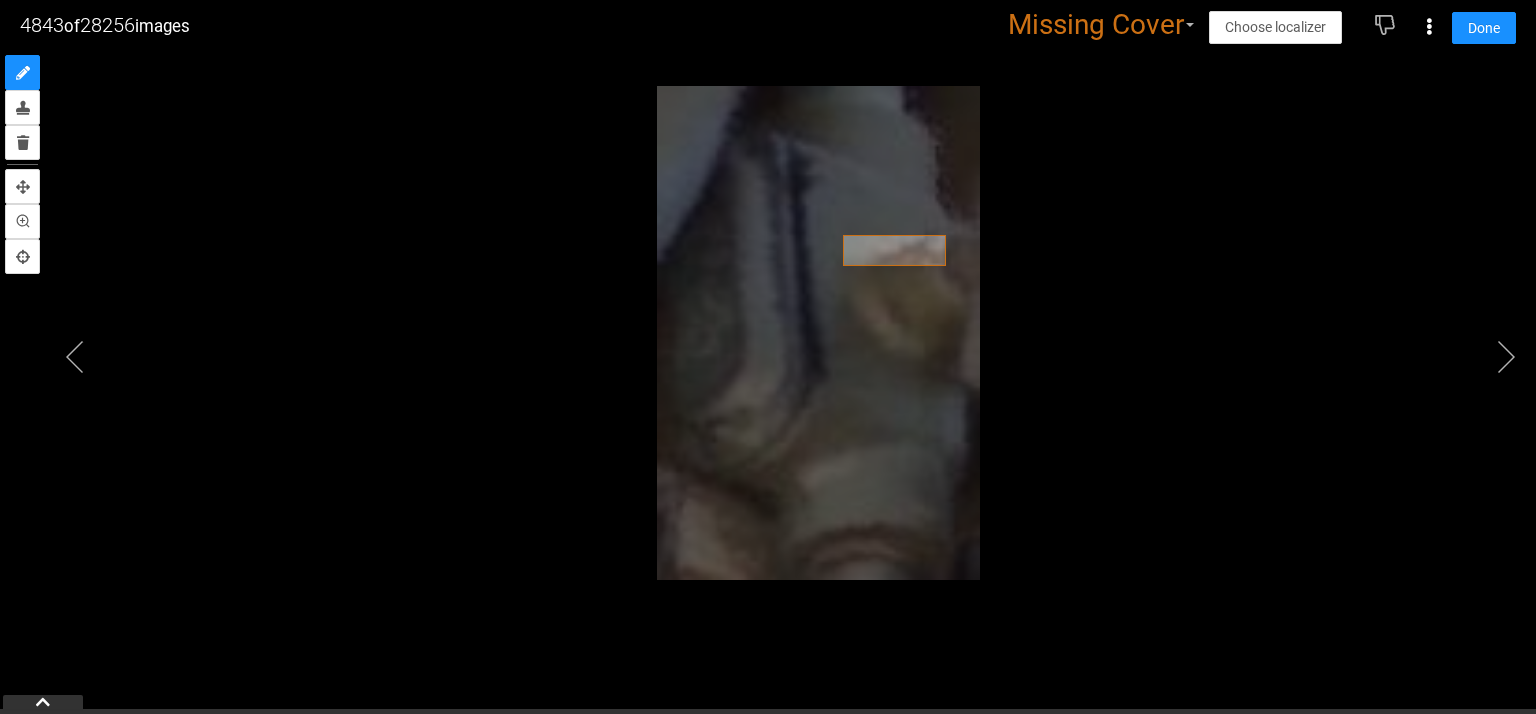 click at bounding box center (818, 333) 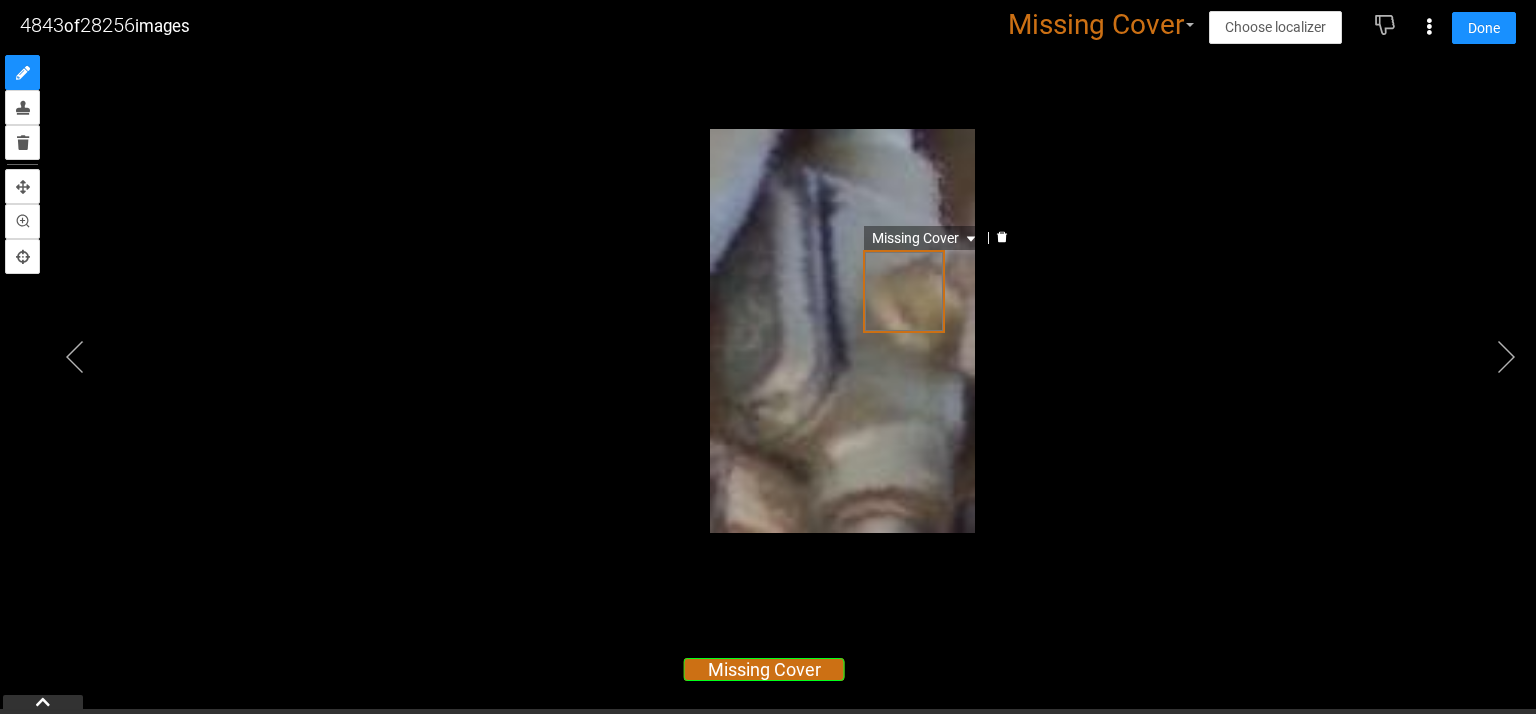 click 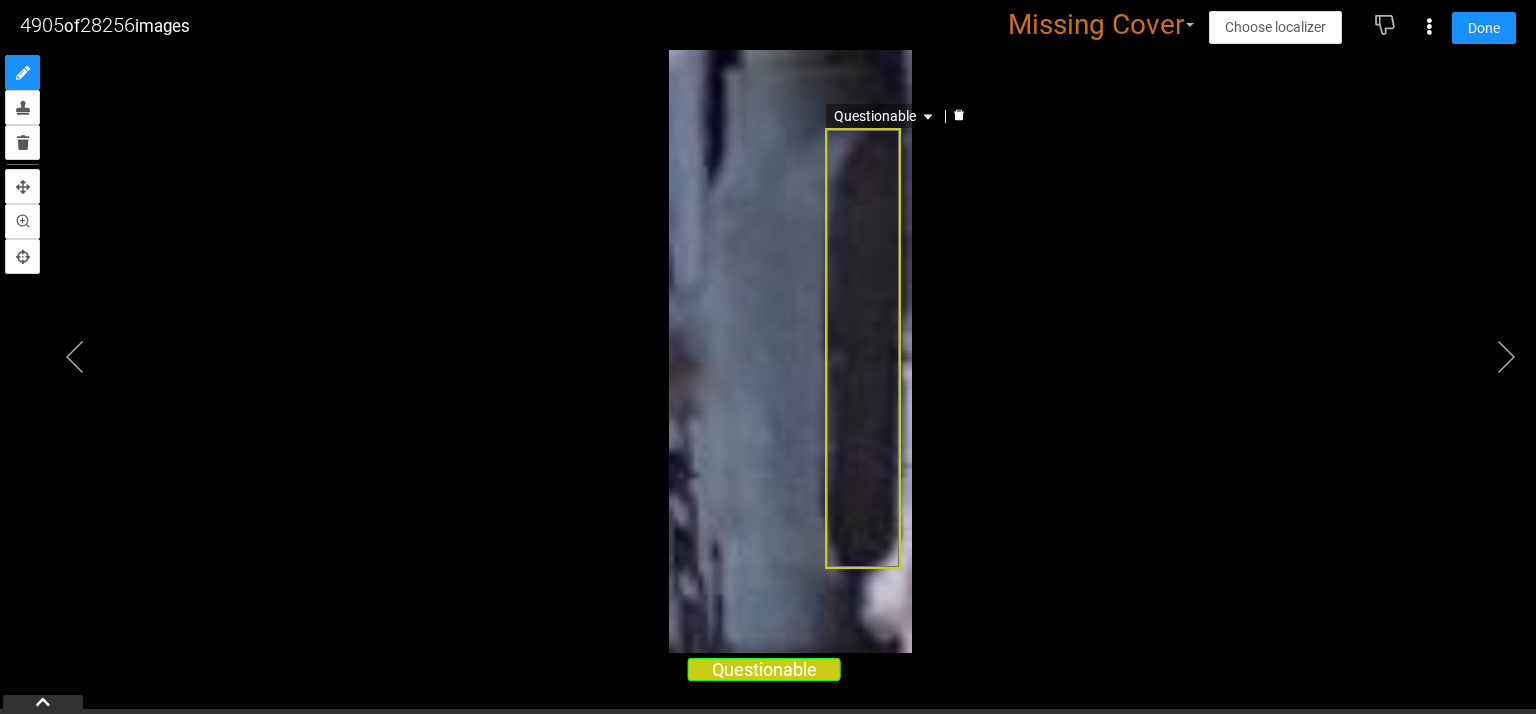click 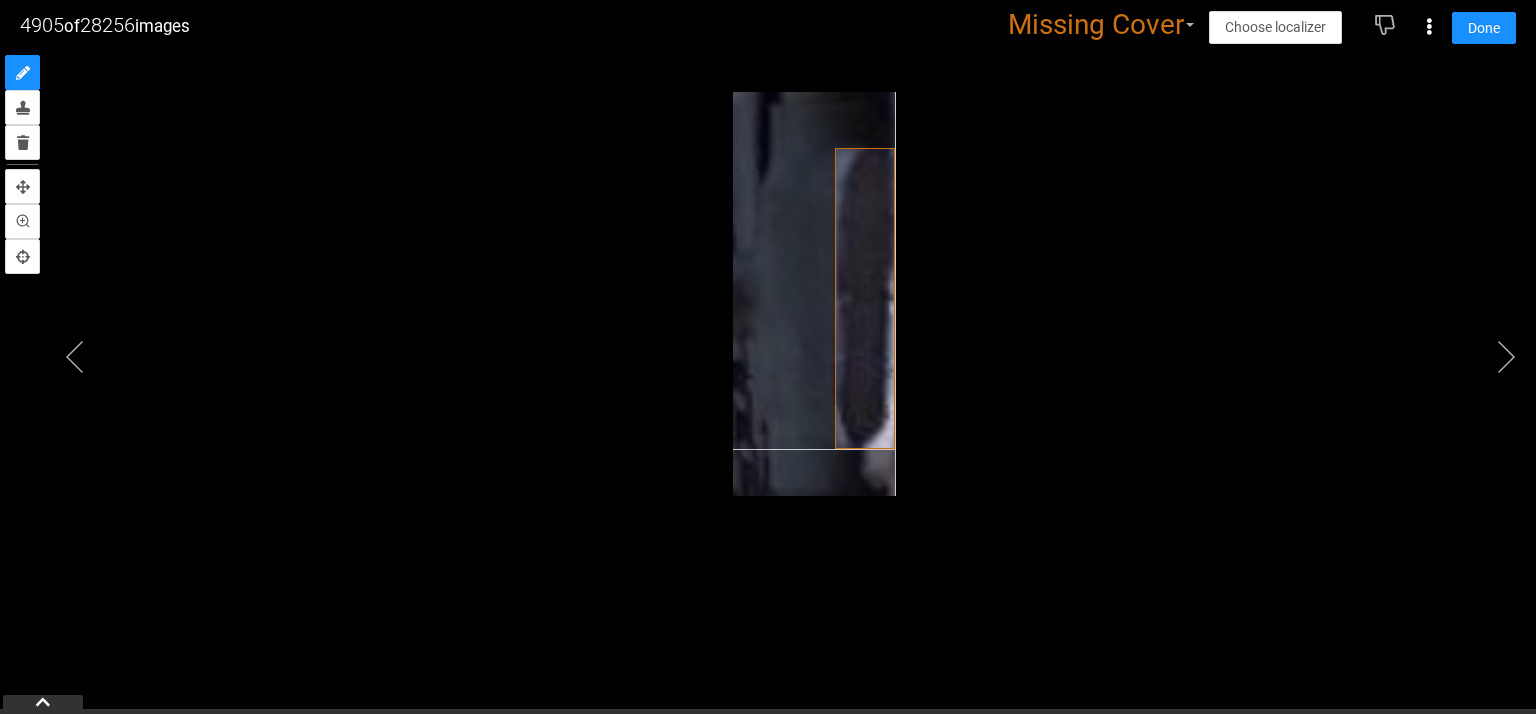 click at bounding box center (768, 332) 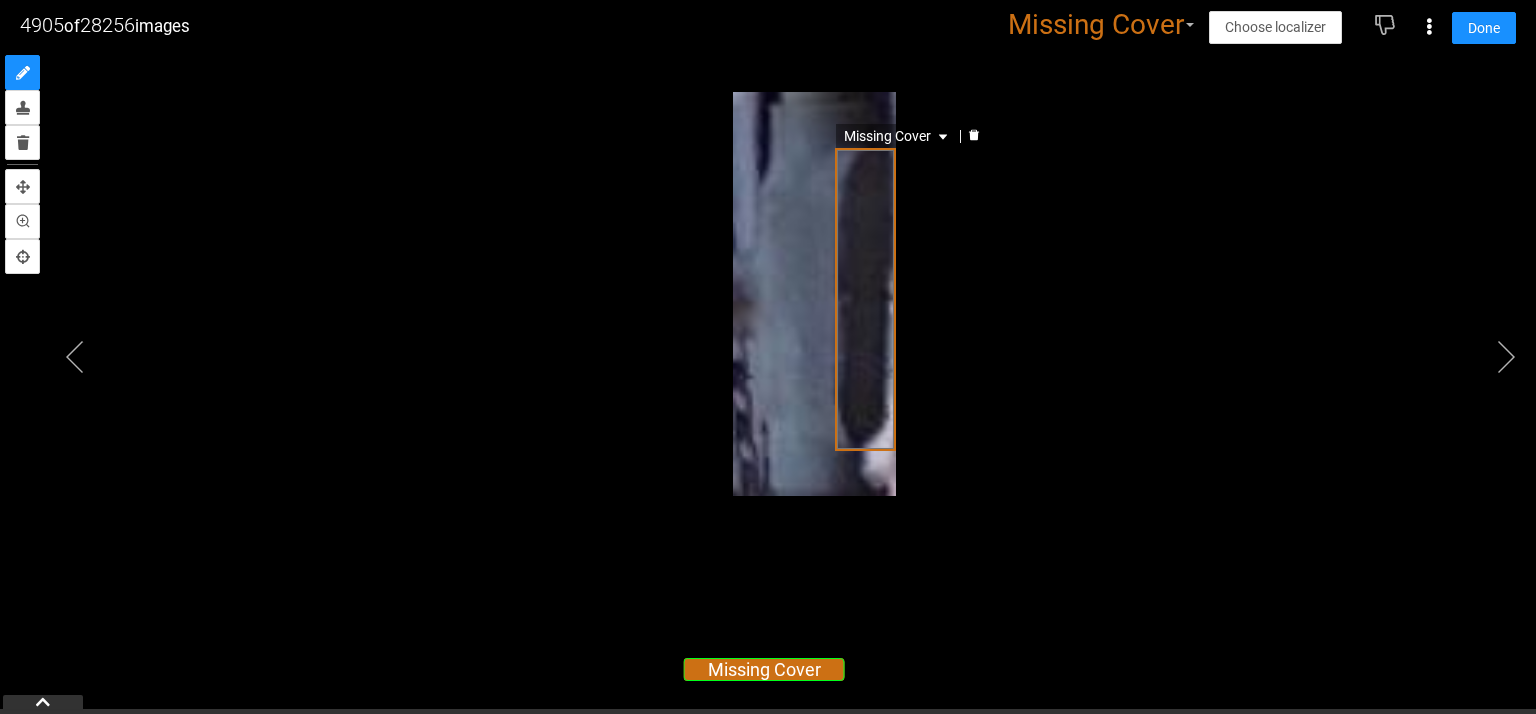 click 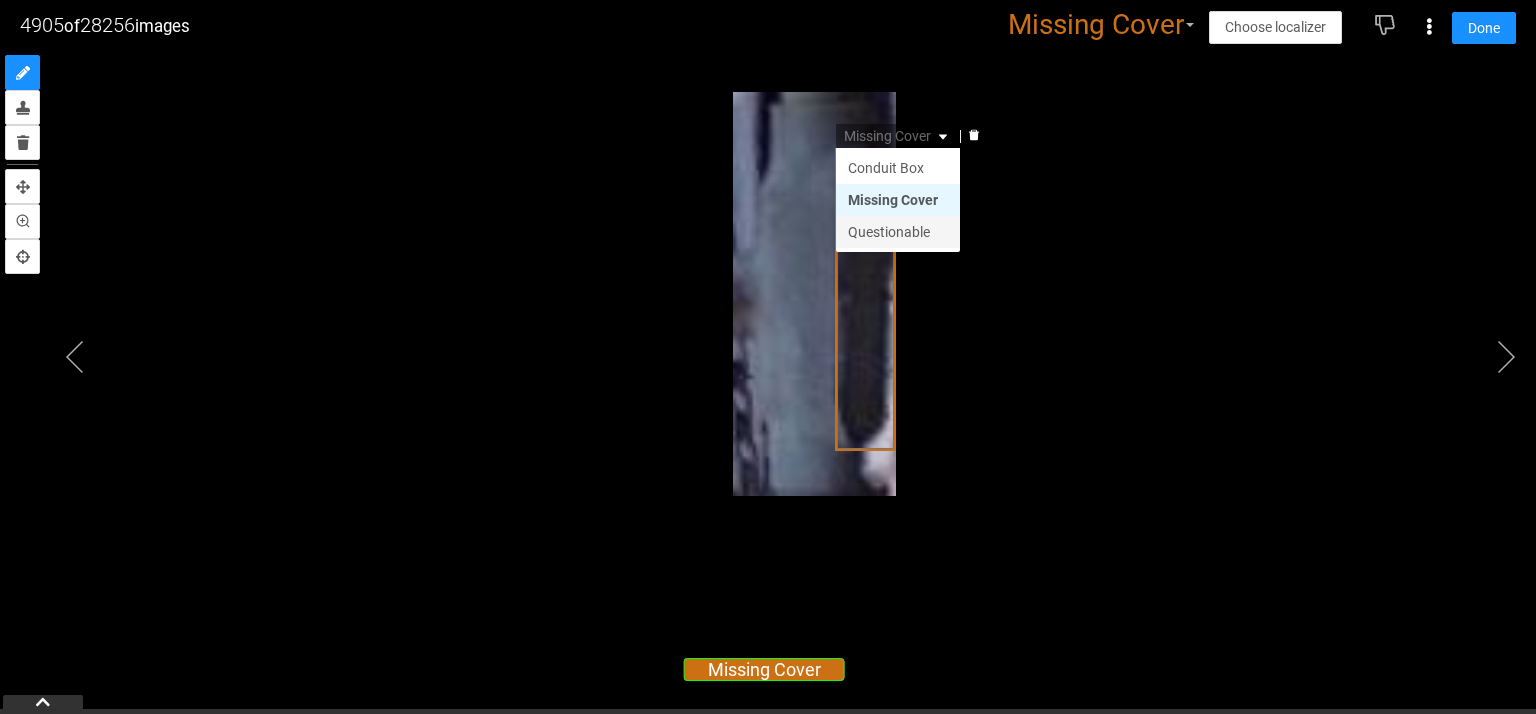 click on "Questionable" at bounding box center [898, 232] 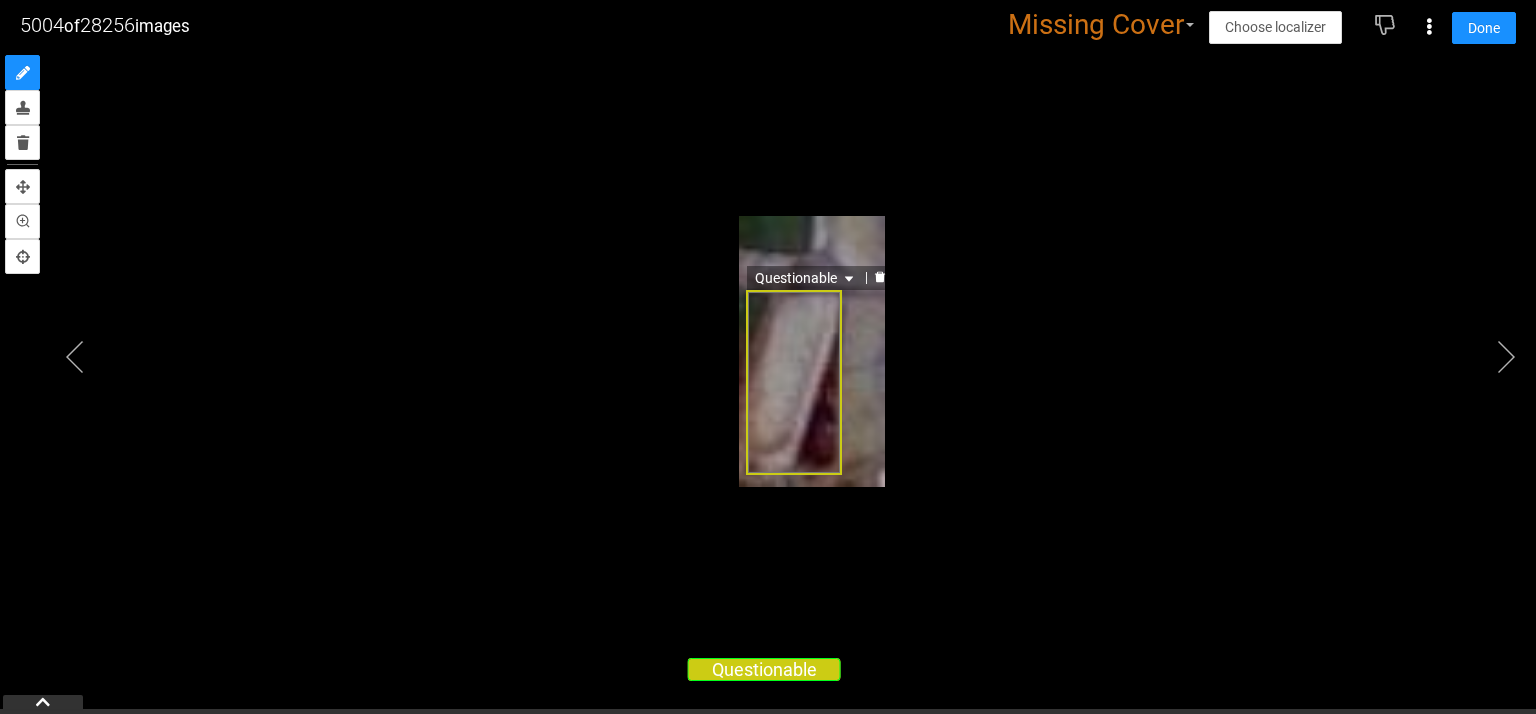click 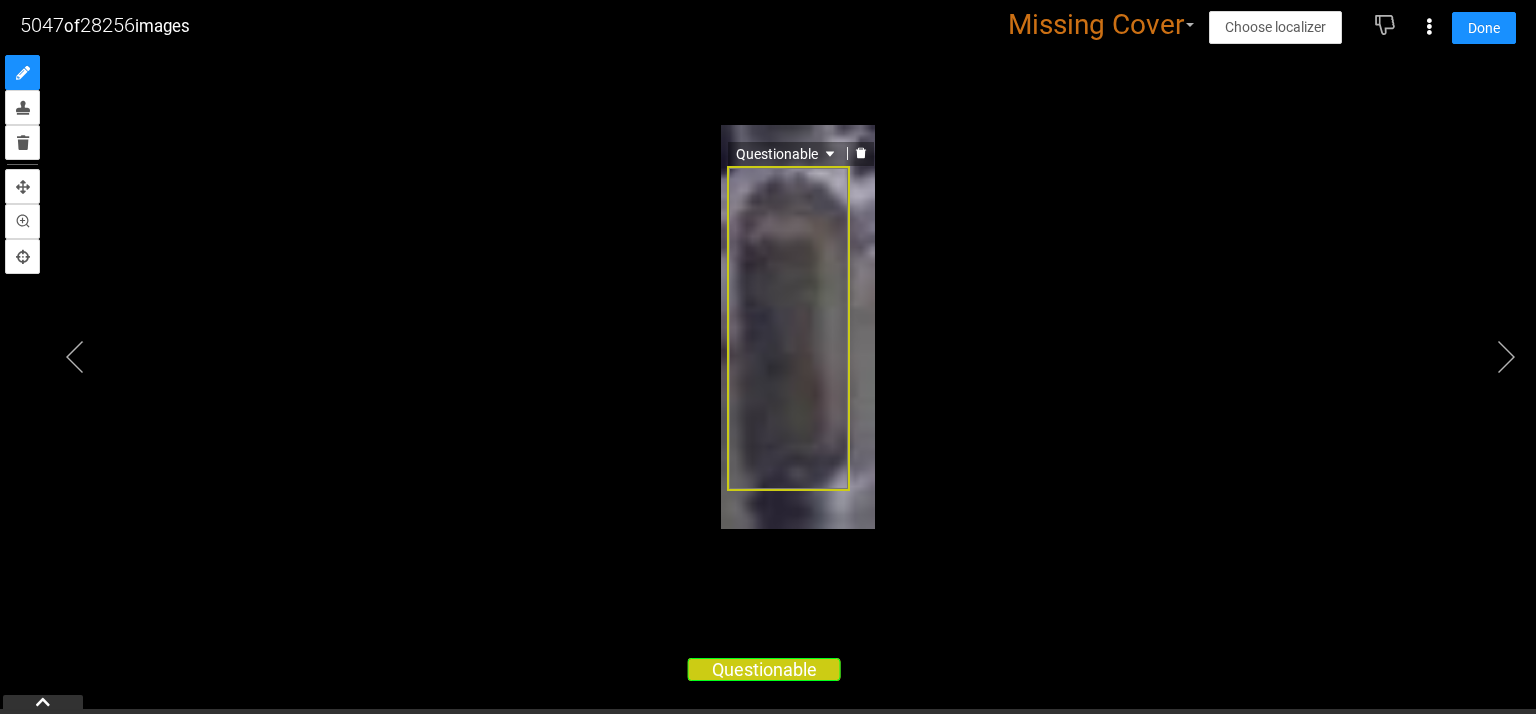 click at bounding box center [861, 153] 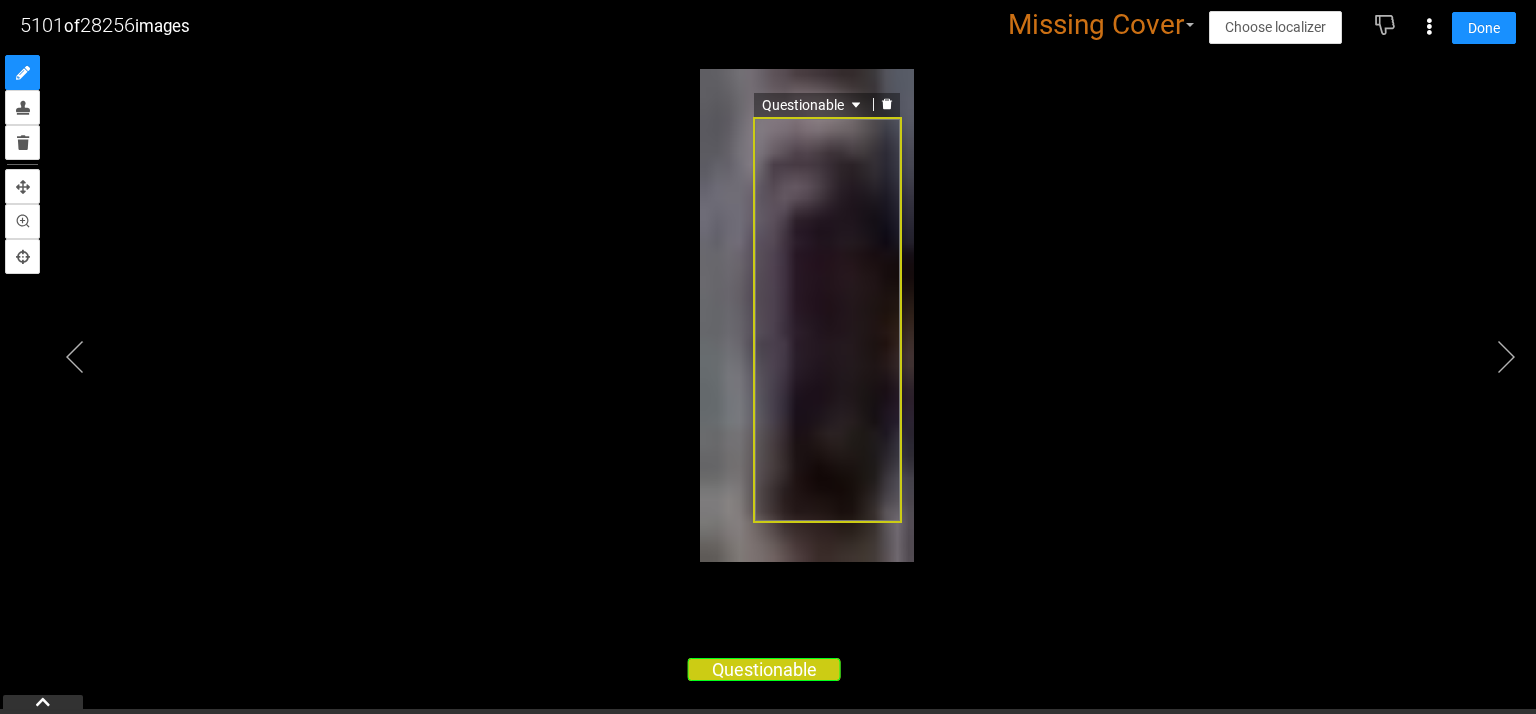 click 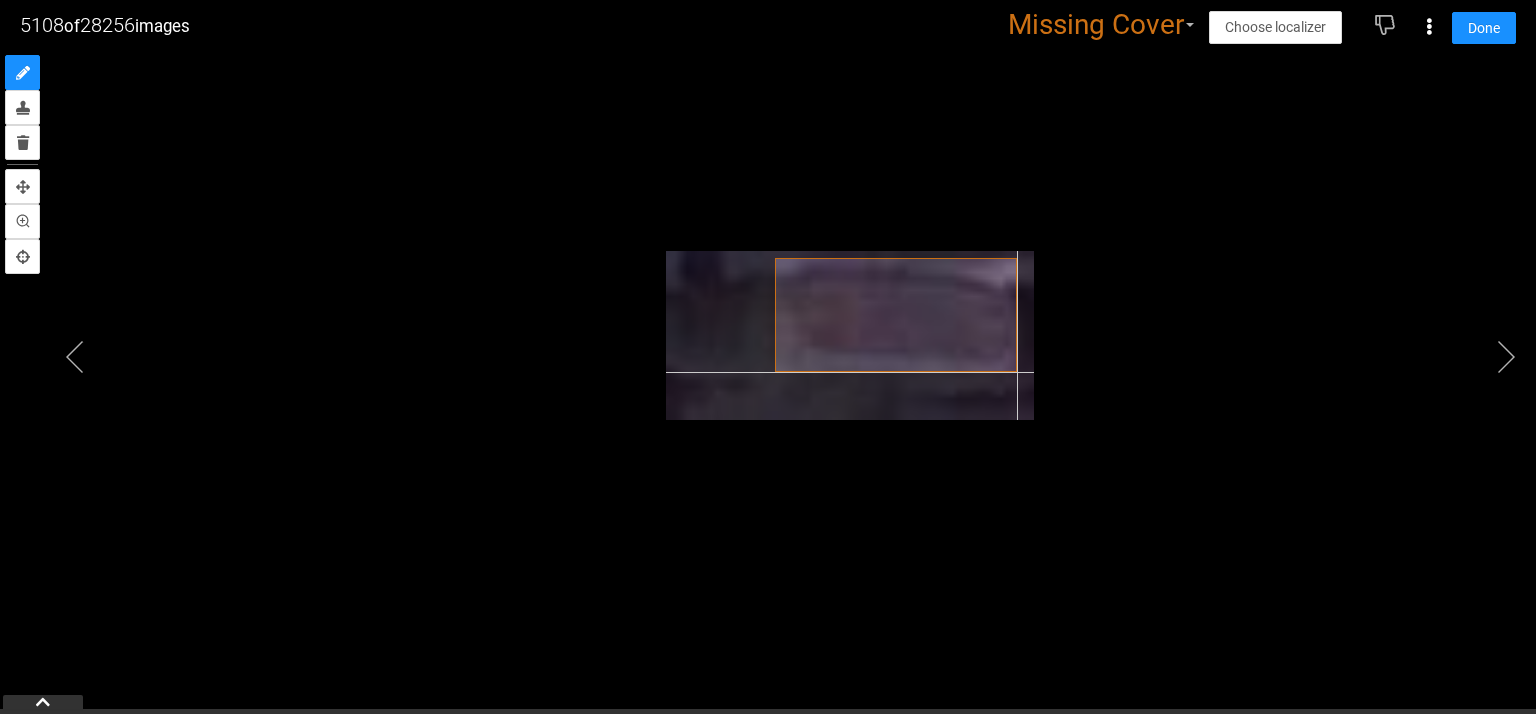 click at bounding box center (850, 335) 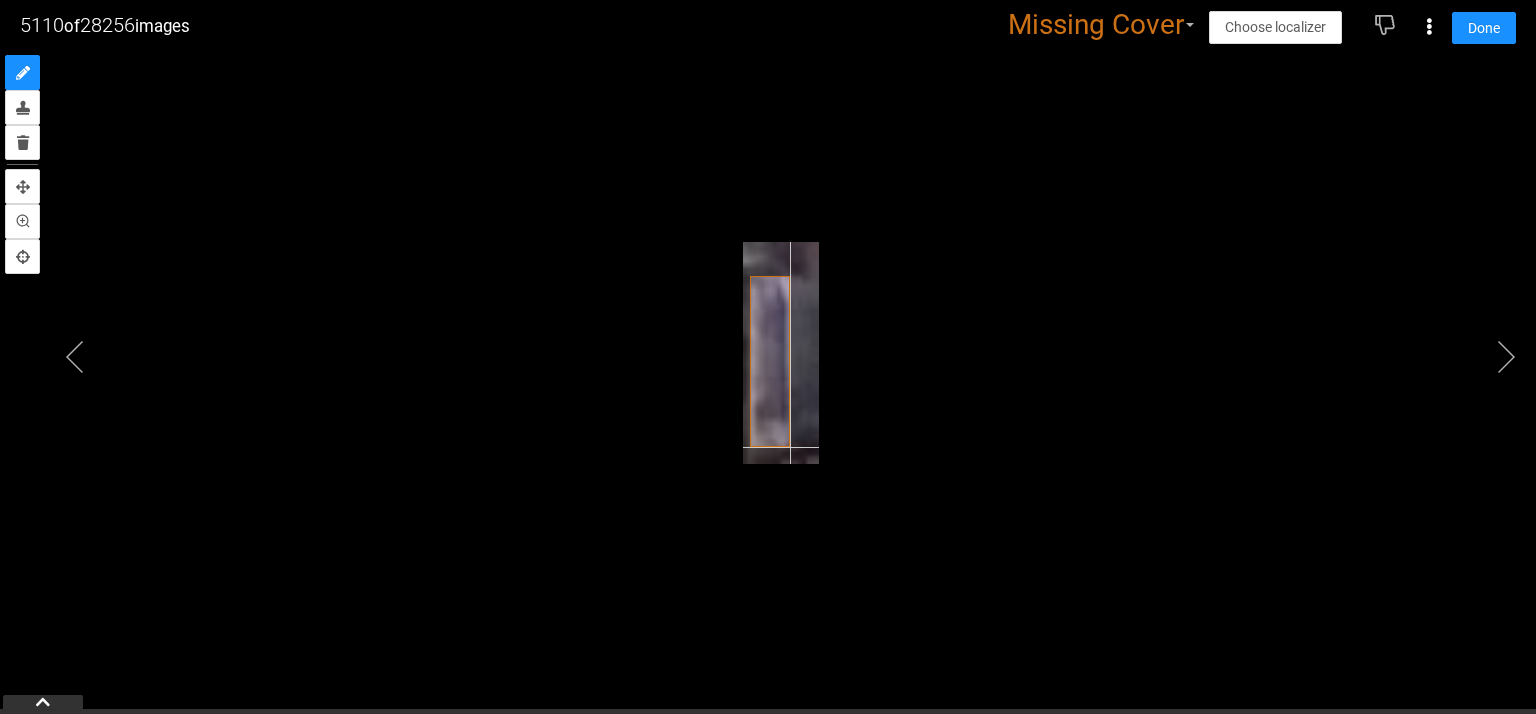 click at bounding box center [780, 353] 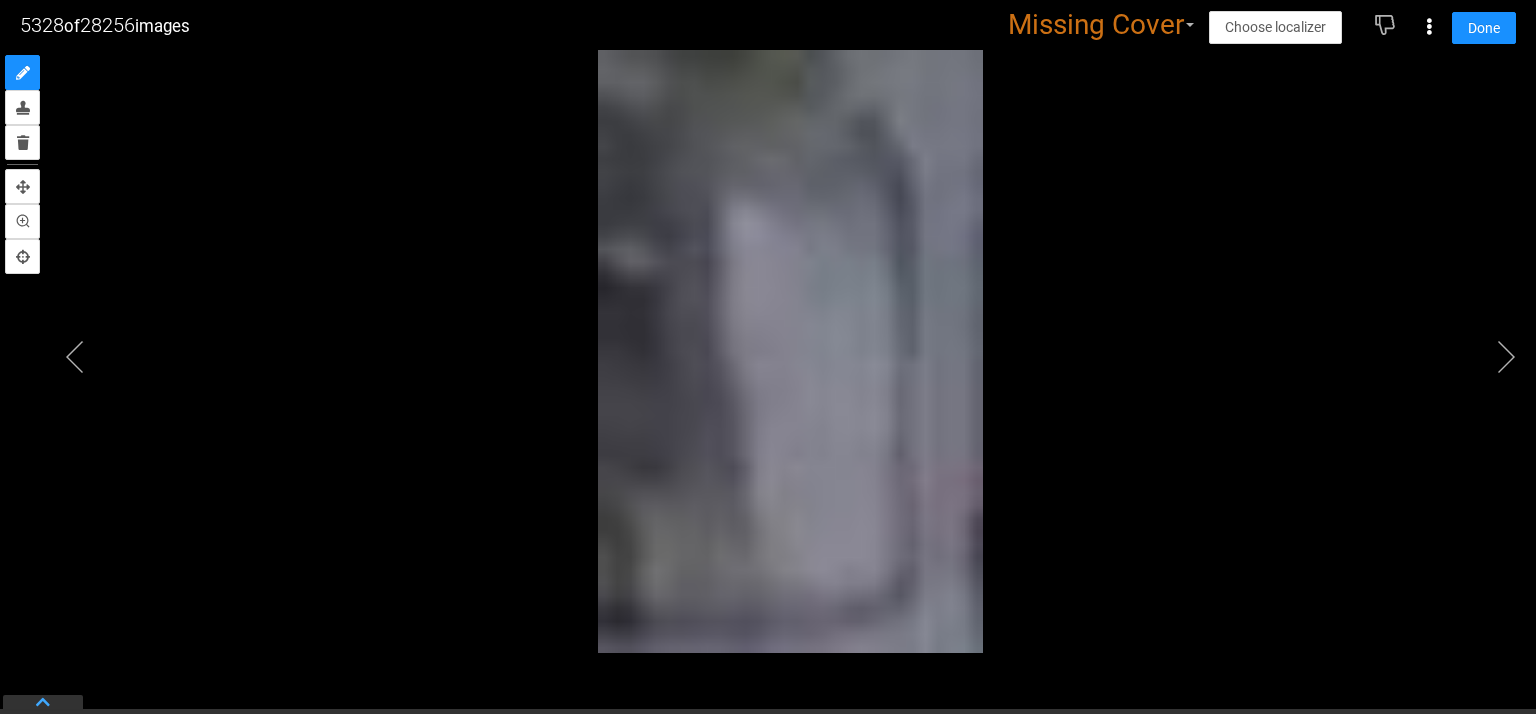 click at bounding box center [43, 702] 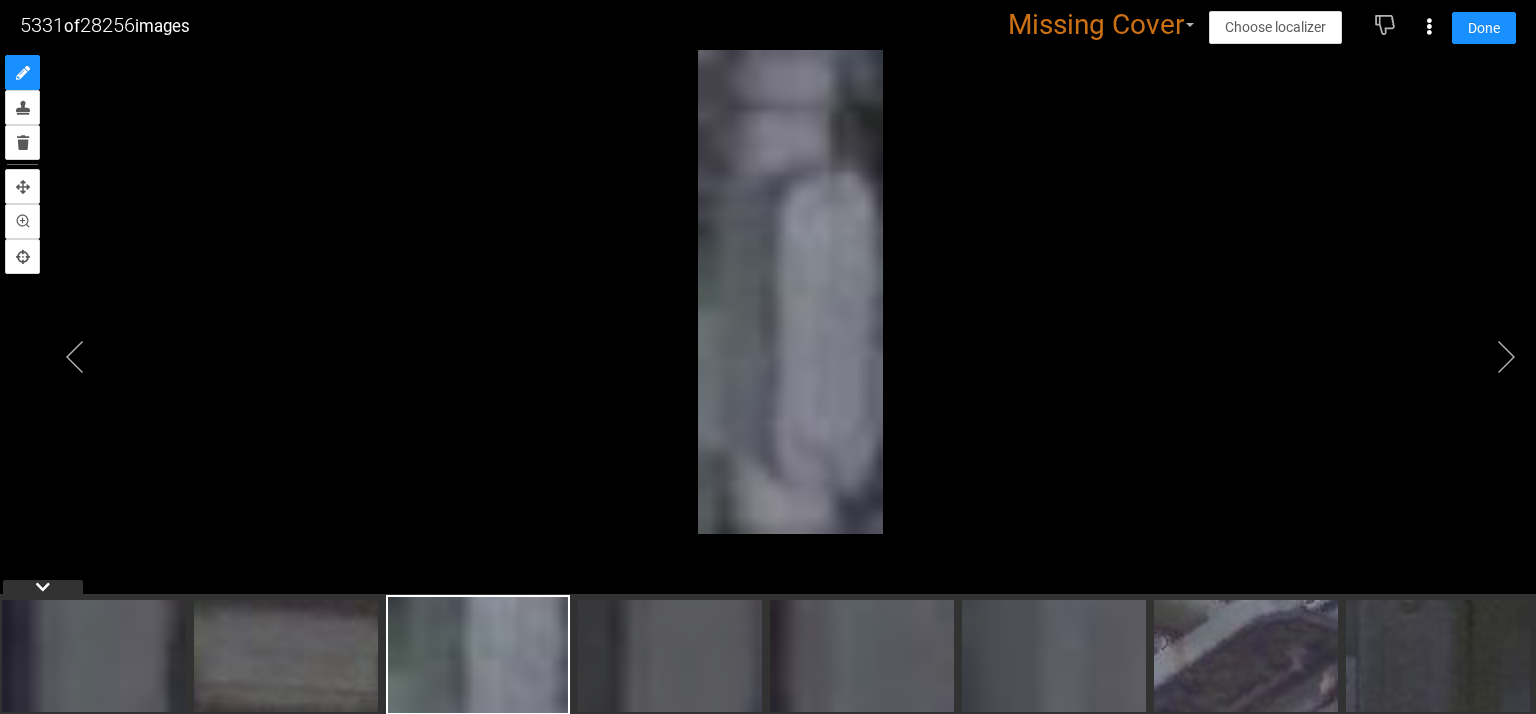 click at bounding box center [768, 332] 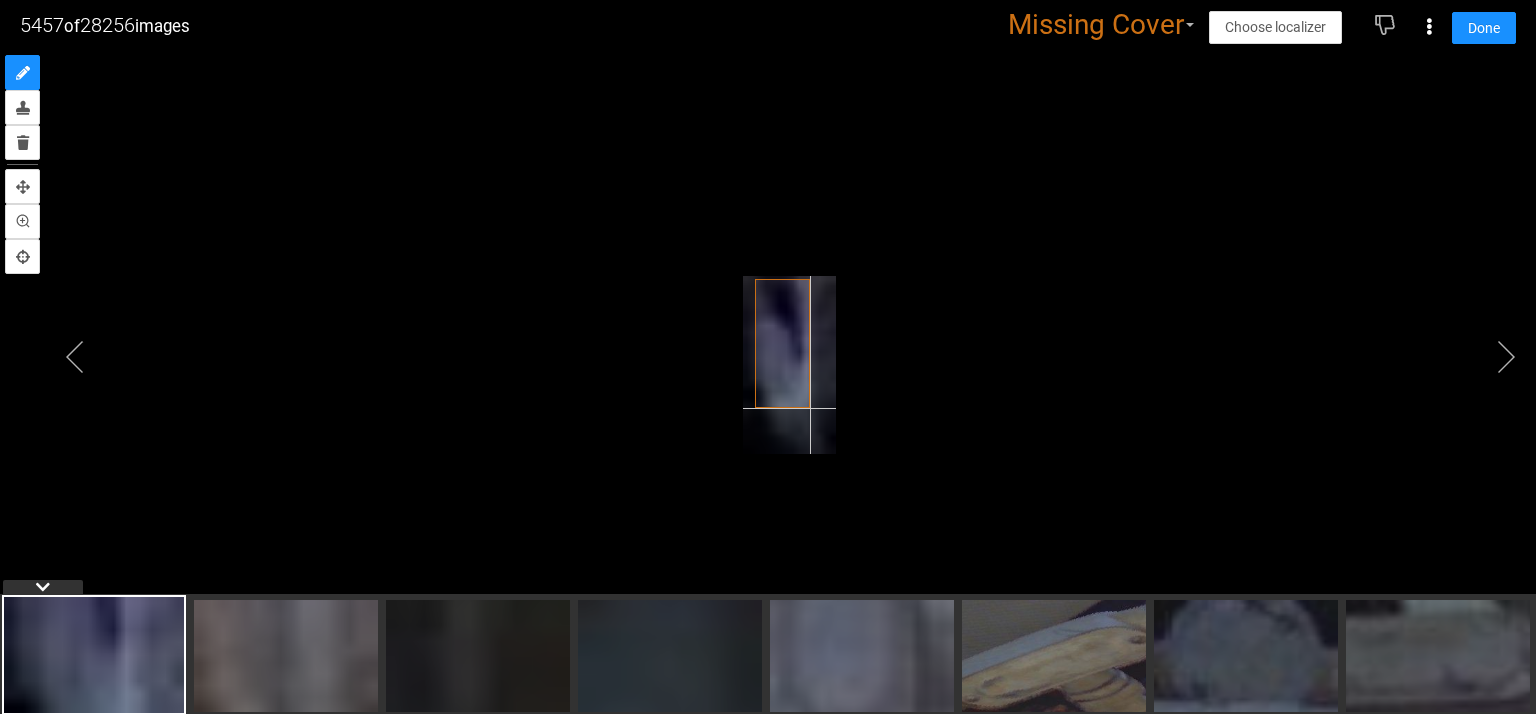 click at bounding box center [789, 365] 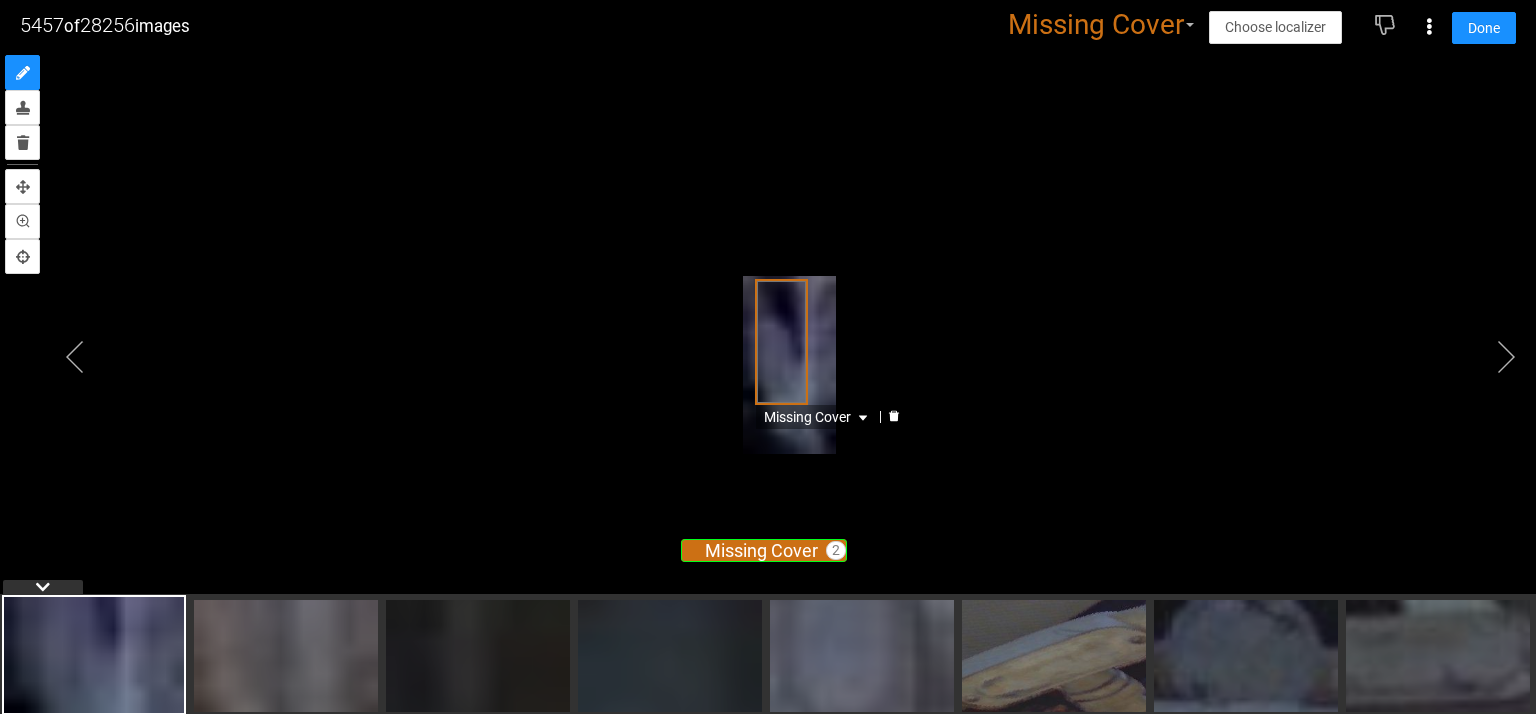click on "Missing Cover" at bounding box center [818, 417] 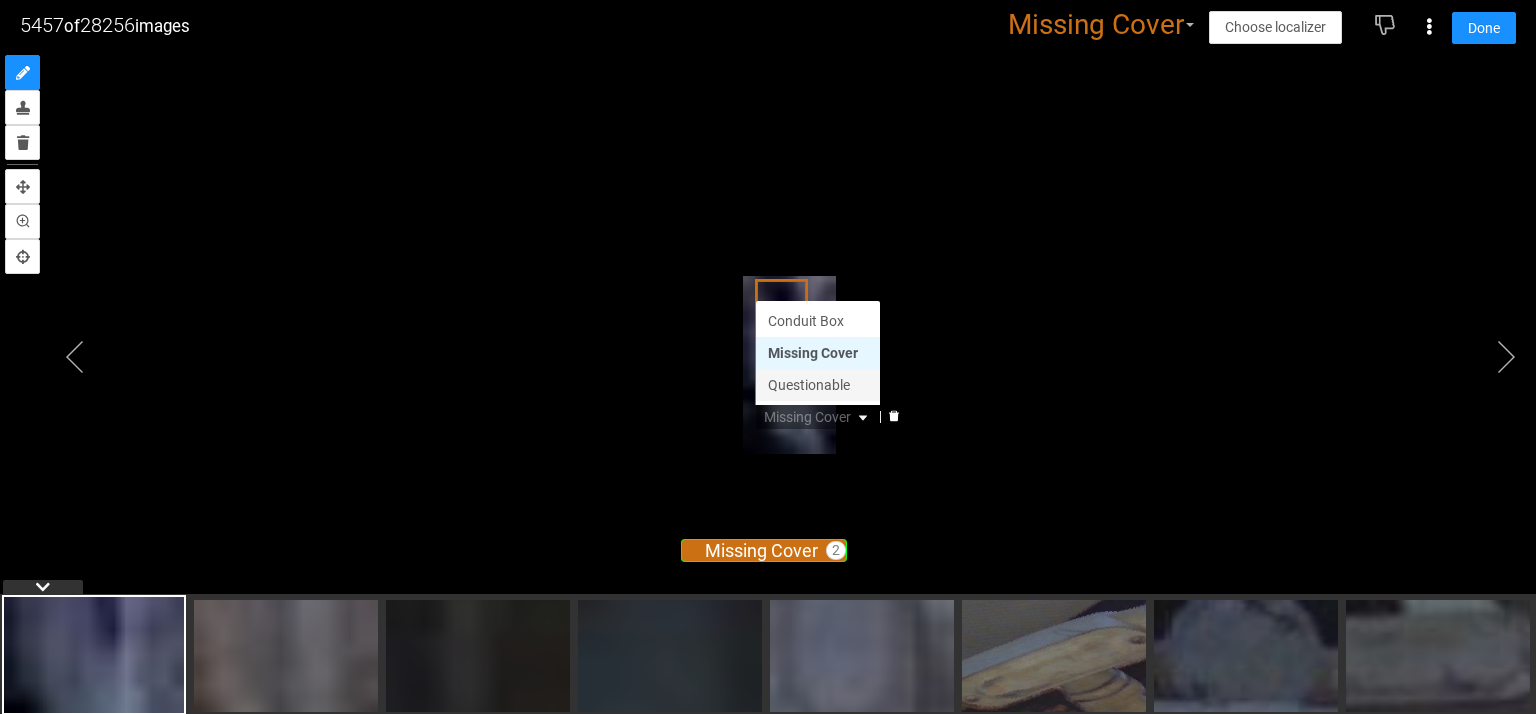 click on "Questionable" at bounding box center [818, 385] 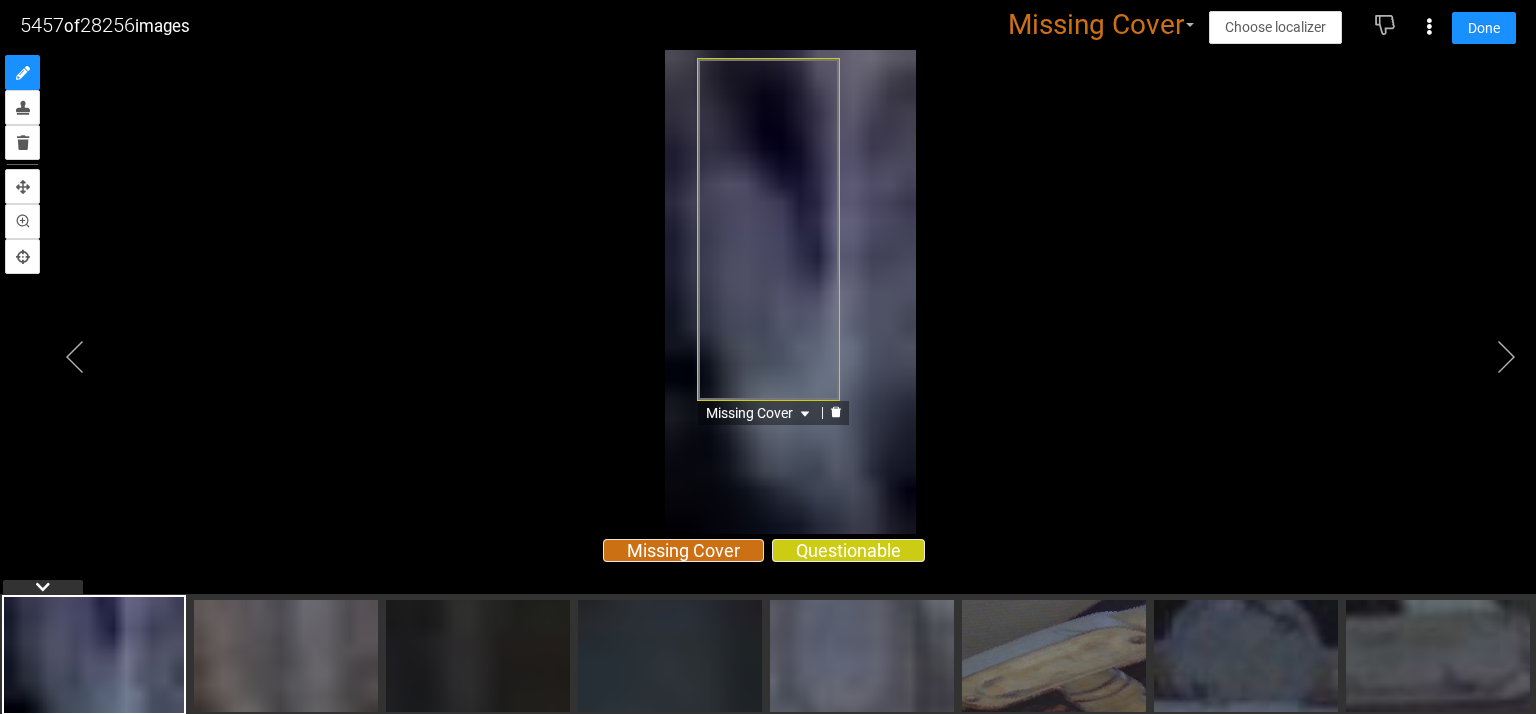 click on "Missing Cover" at bounding box center [683, 550] 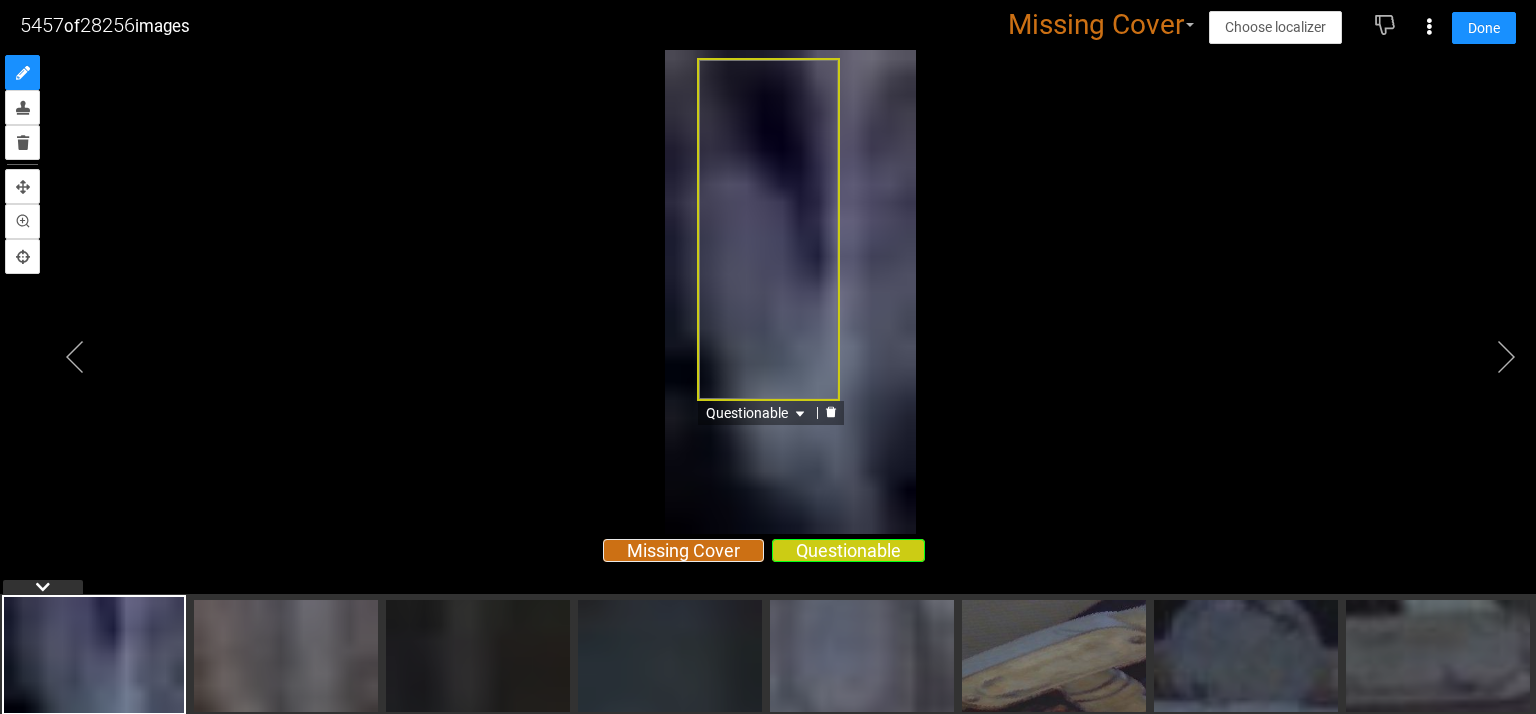 click on "Questionable" at bounding box center (768, 229) 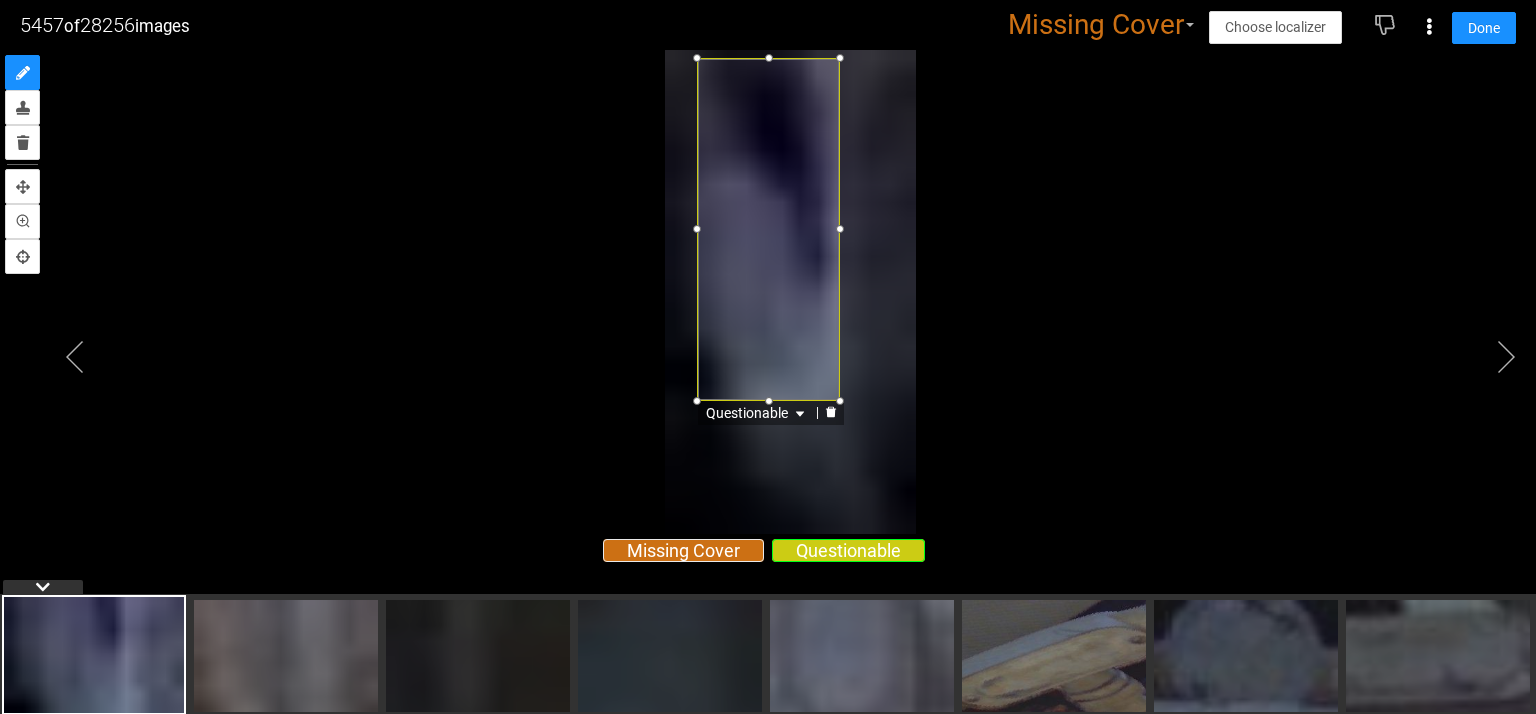 click 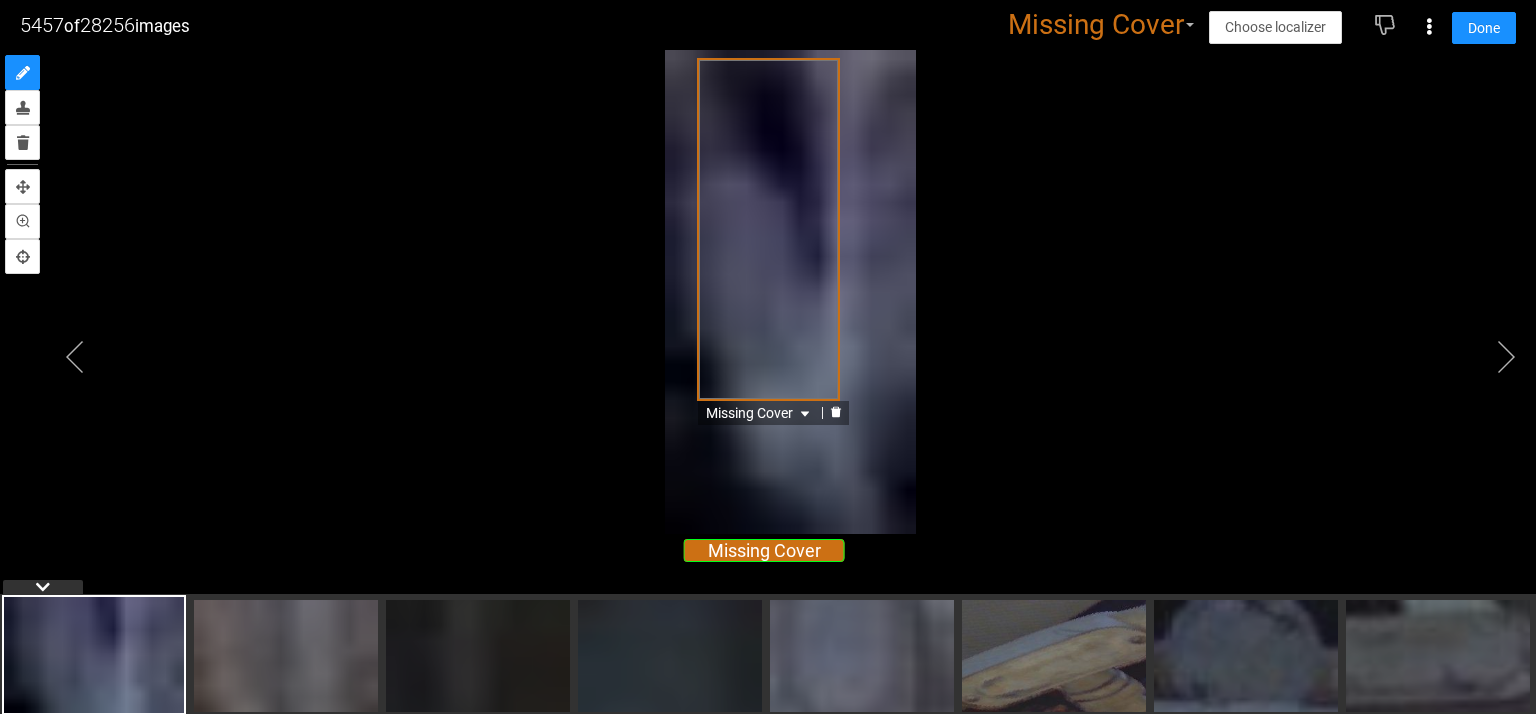 click on "Missing Cover" at bounding box center (768, 229) 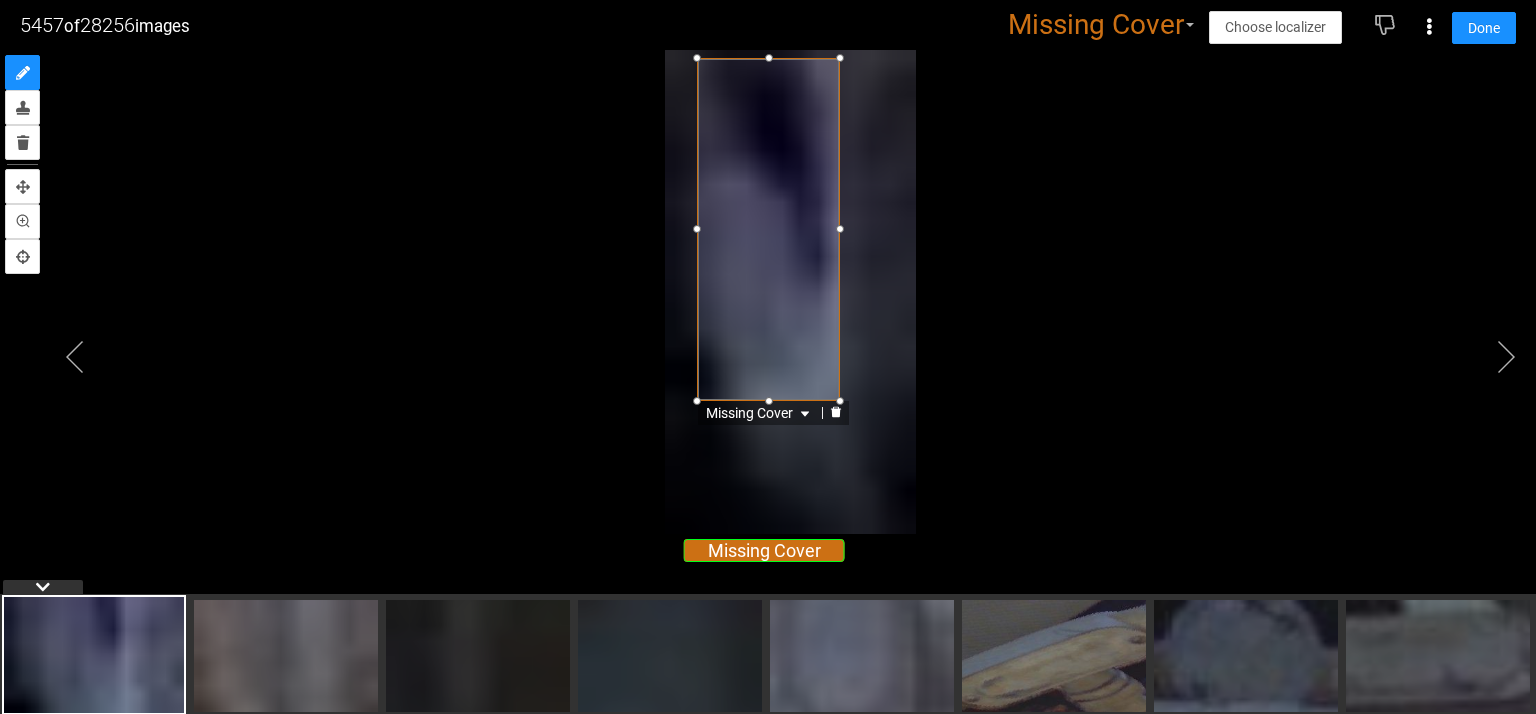 click 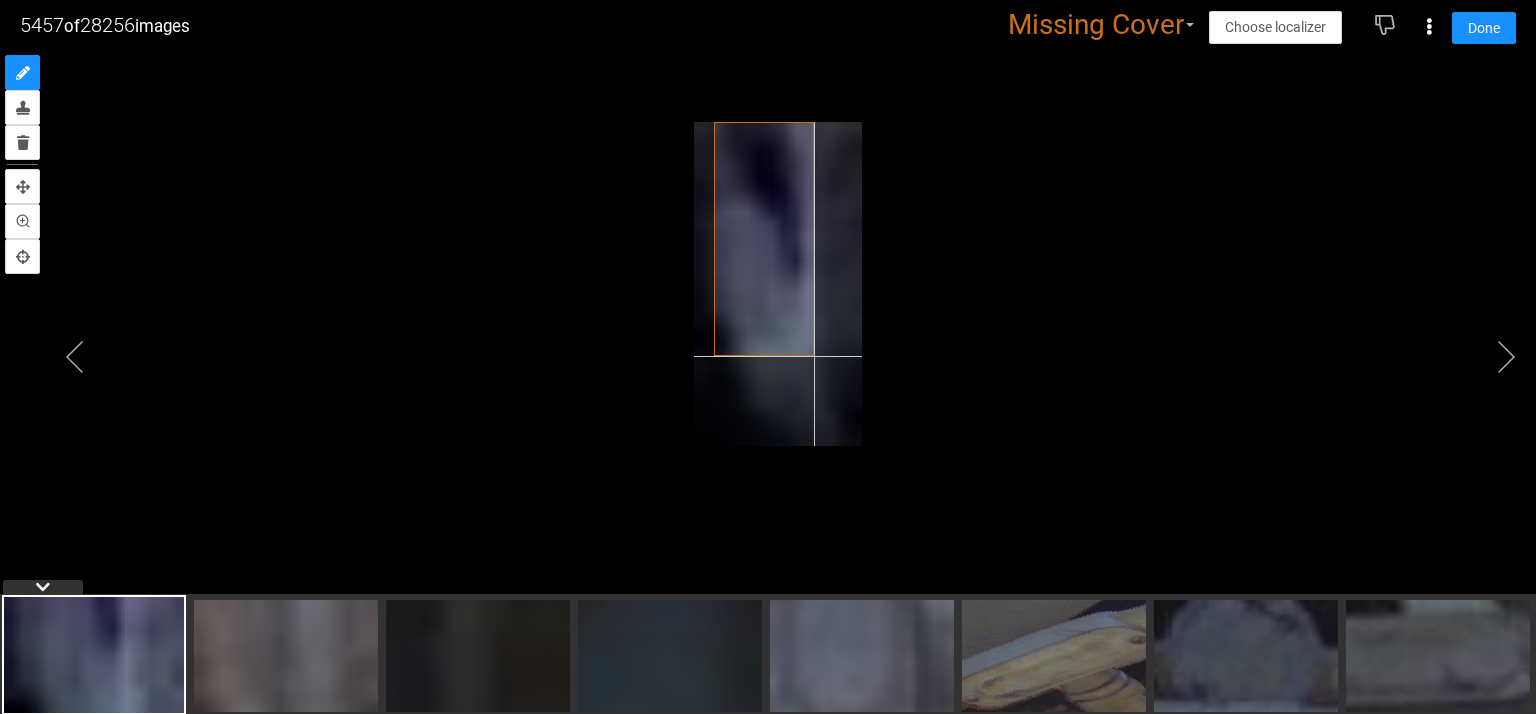 click at bounding box center [778, 284] 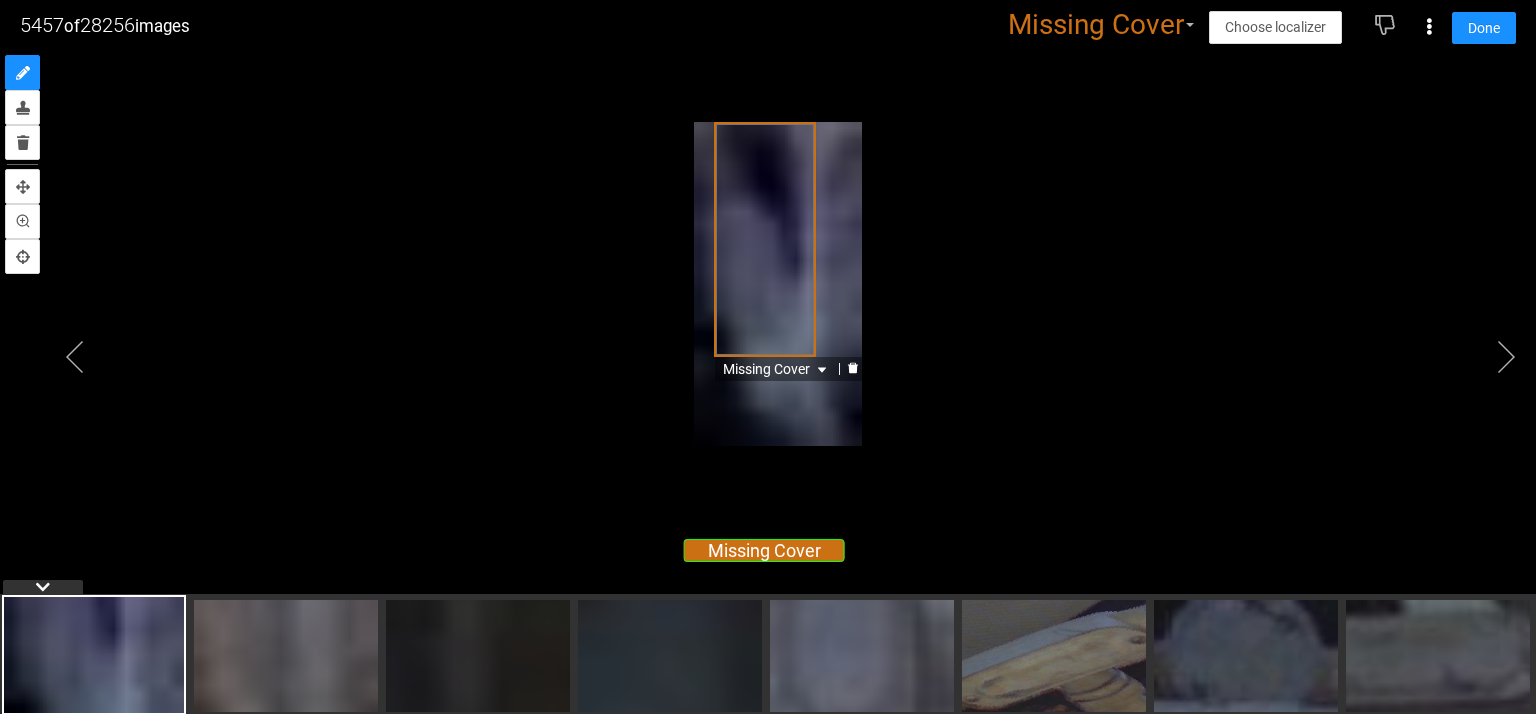 click on "Missing Cover" at bounding box center (777, 369) 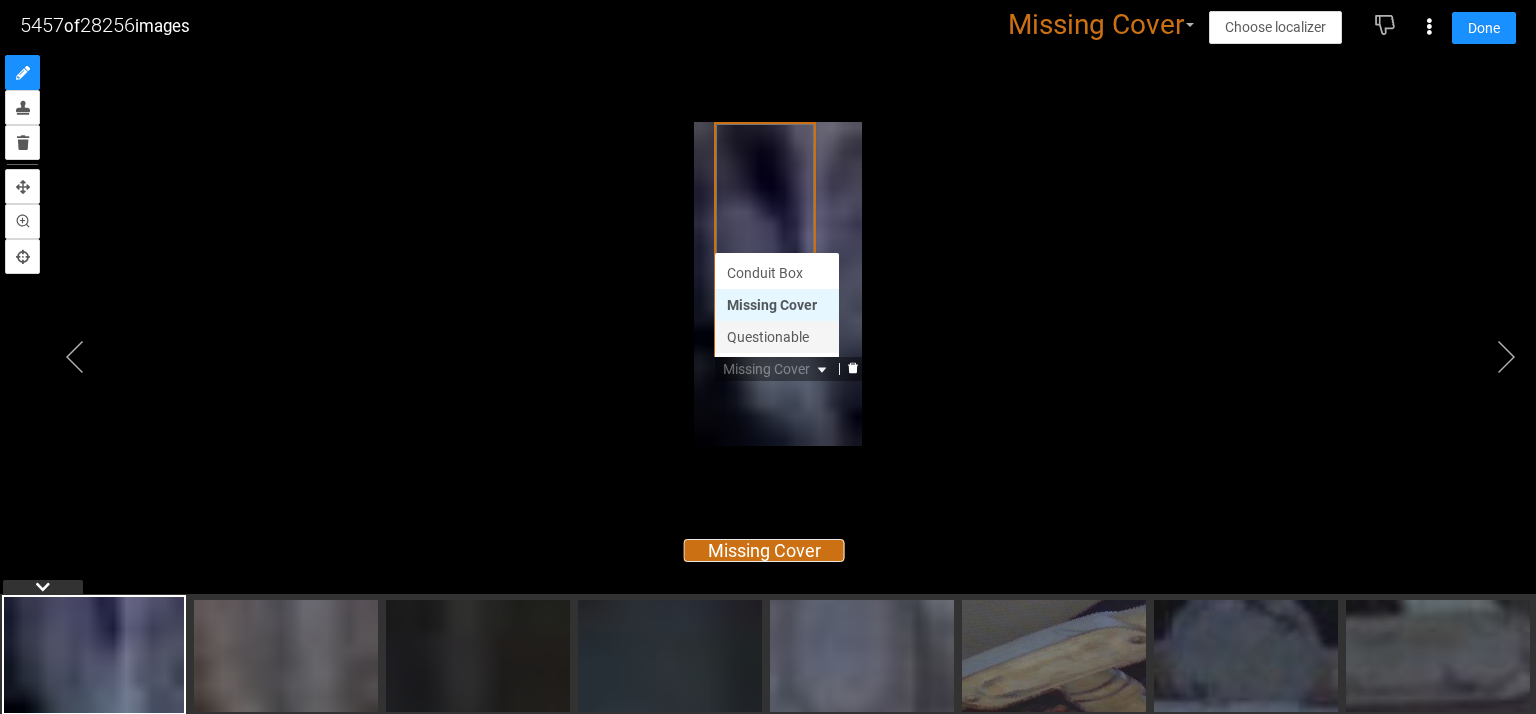 click on "Missing Cover Missing Cover Questionable Conduit Box Missing Cover Questionable" at bounding box center [768, 332] 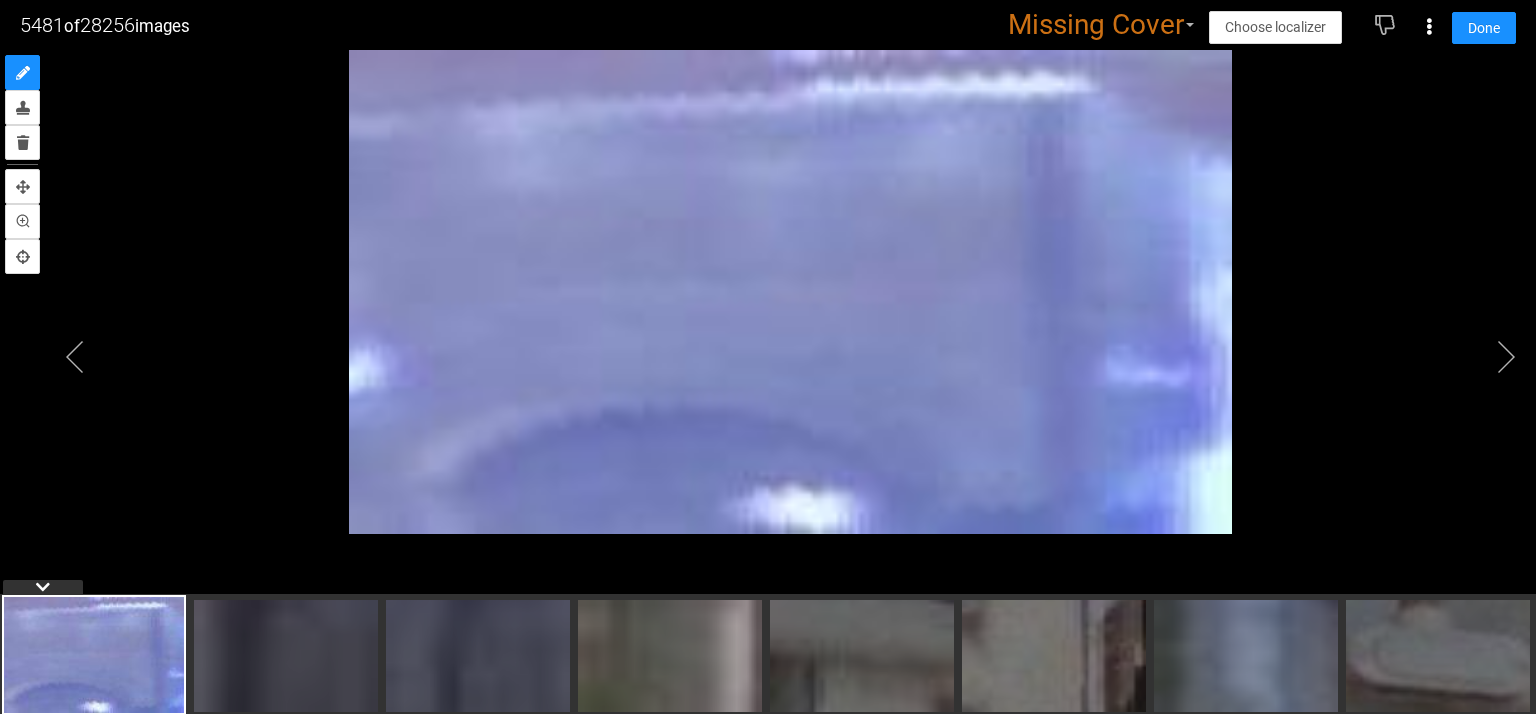 click at bounding box center [768, 332] 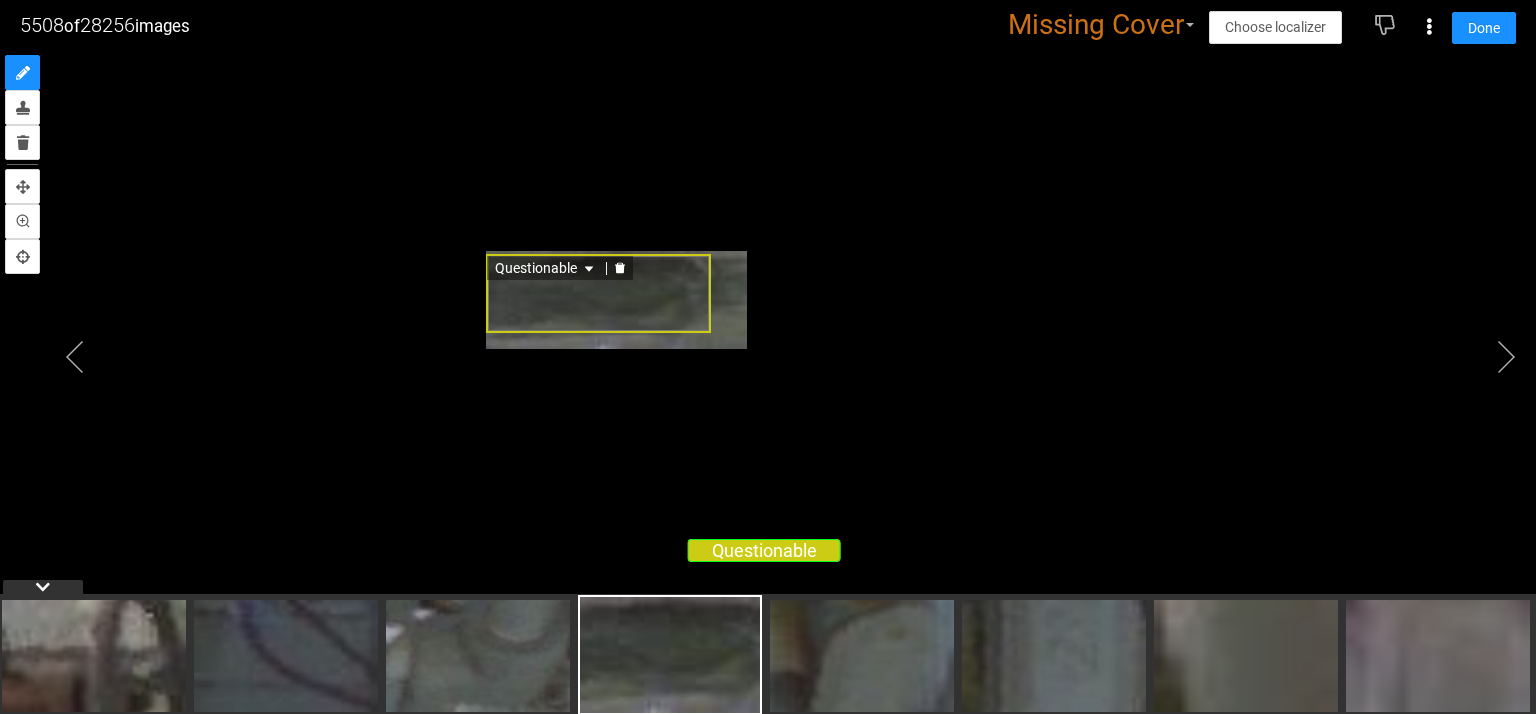 click 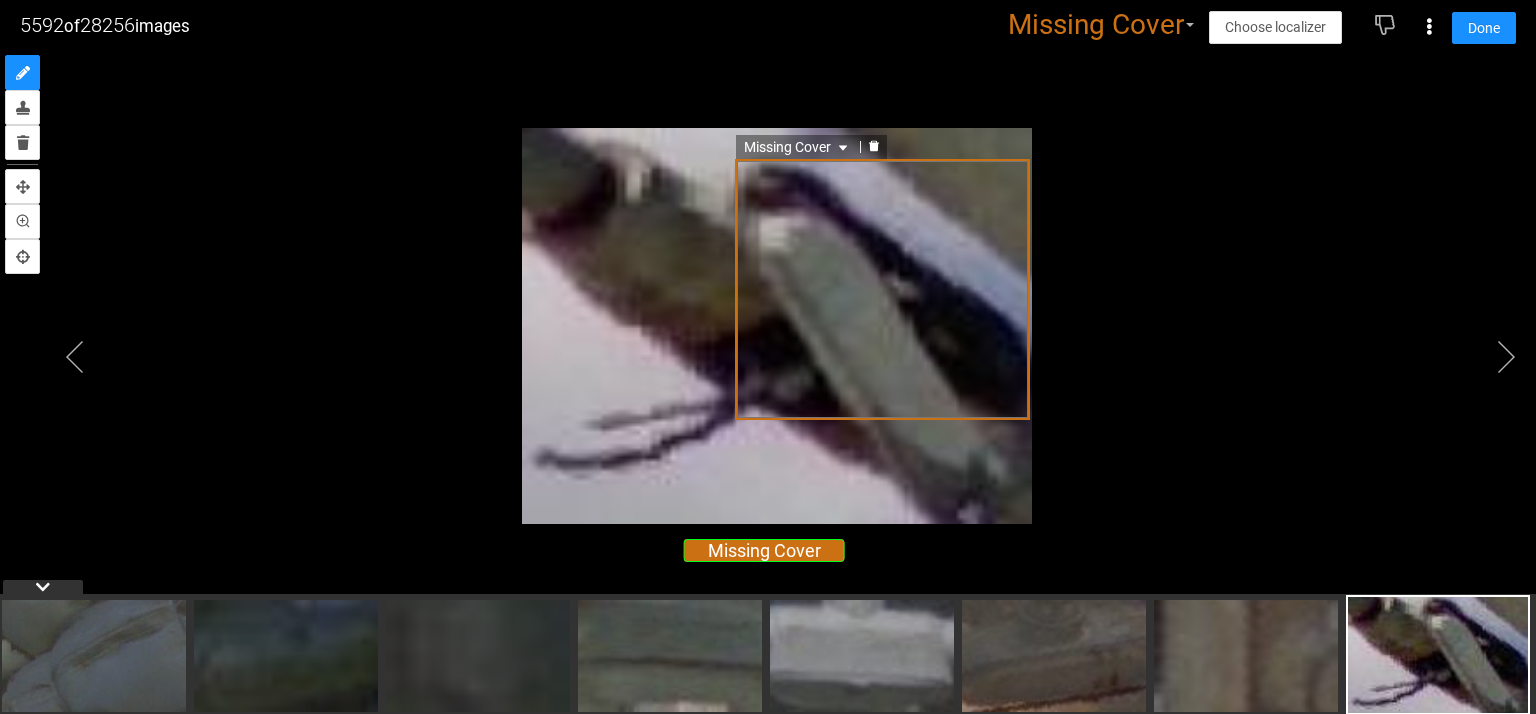 click 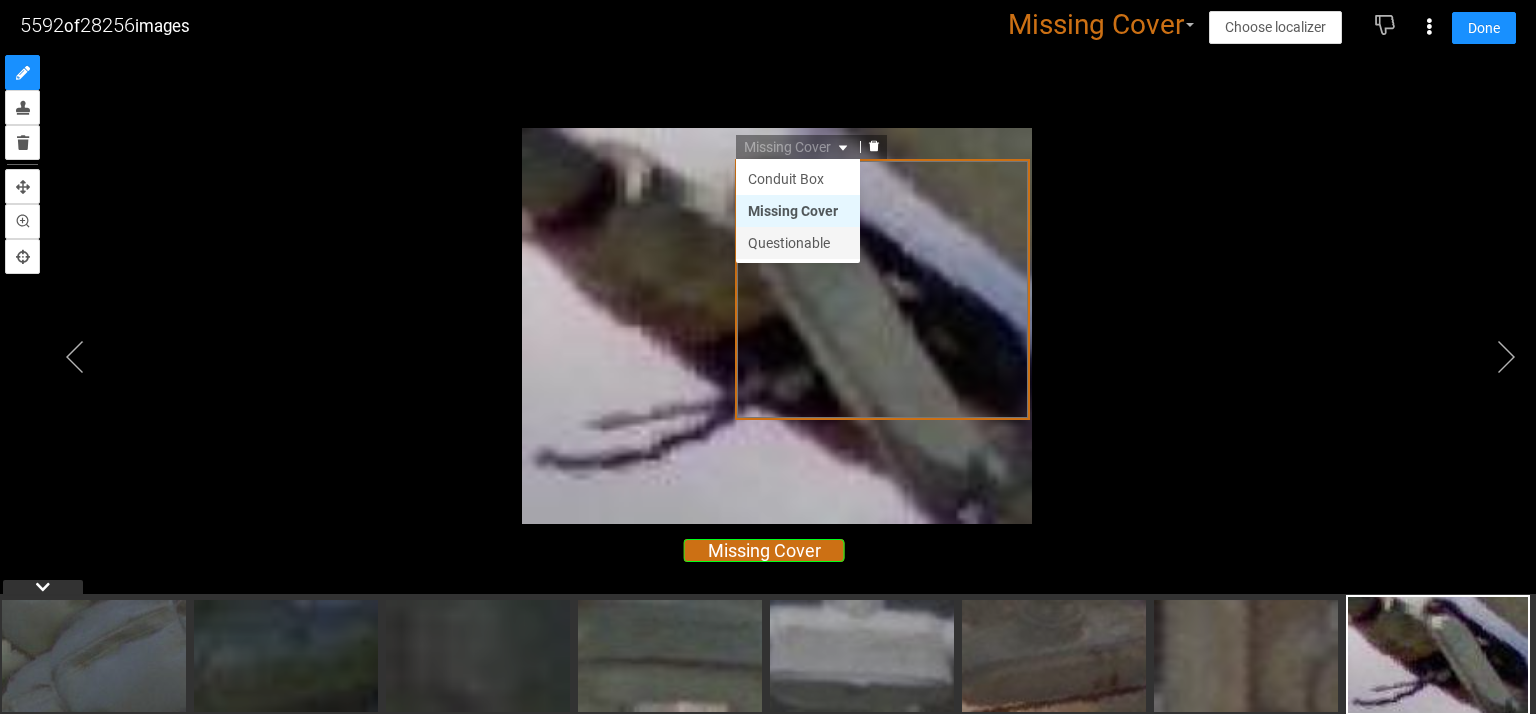 click on "Questionable" at bounding box center (798, 243) 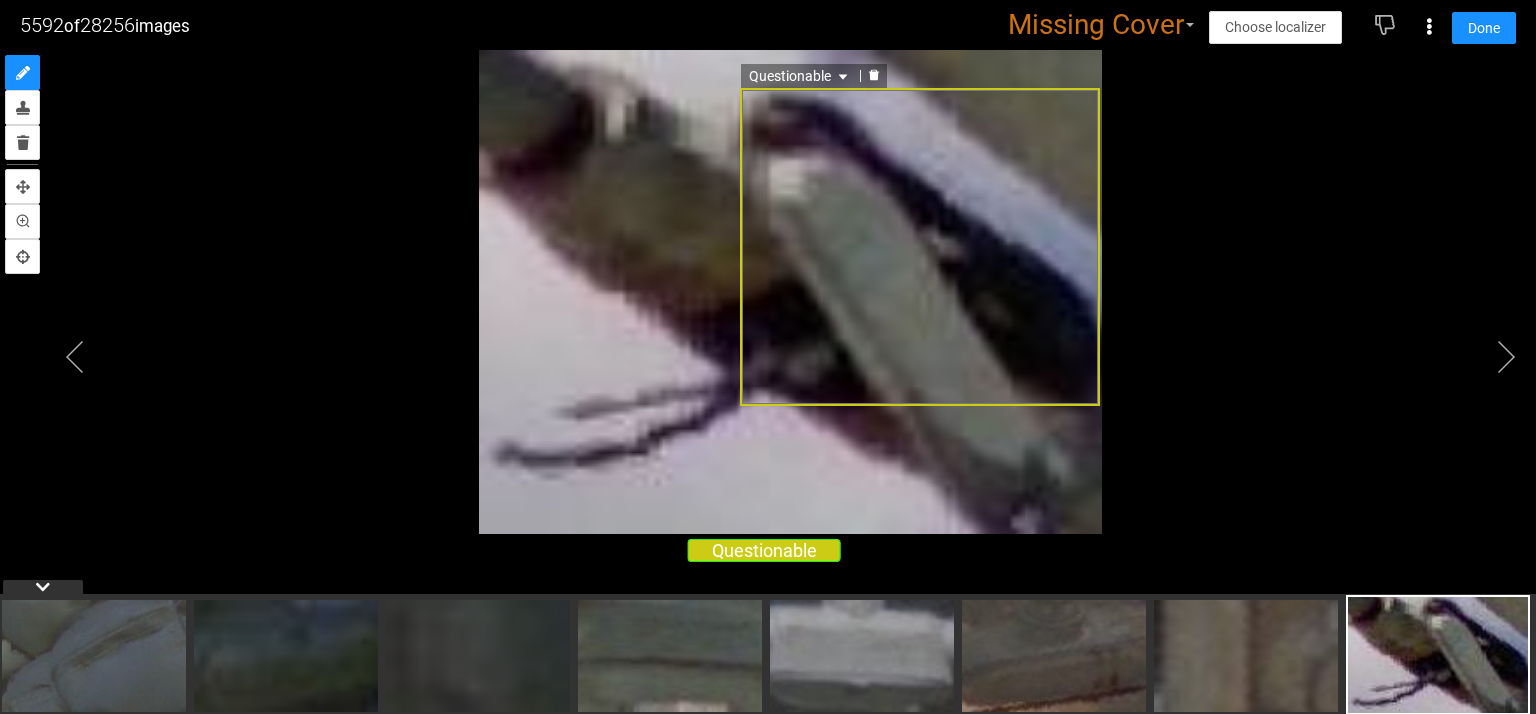 click 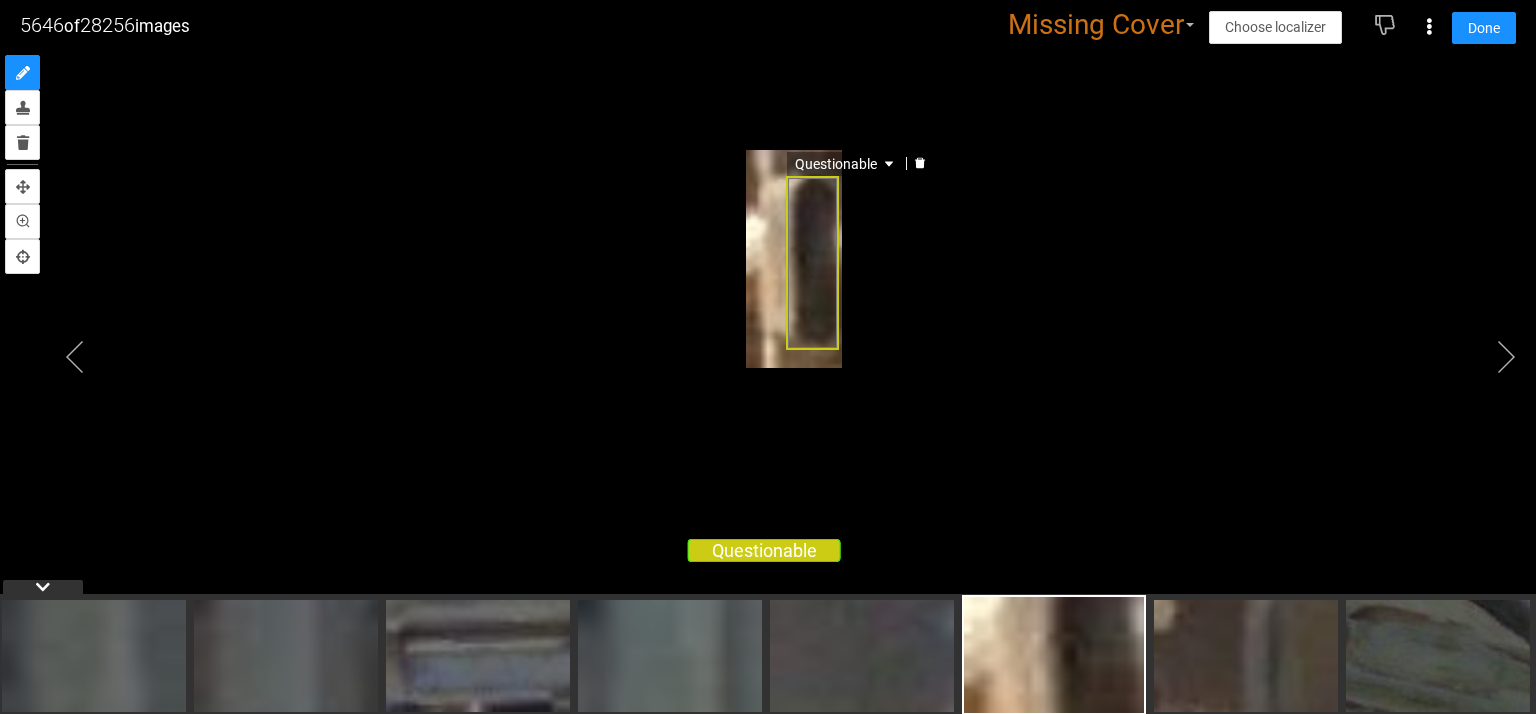 click 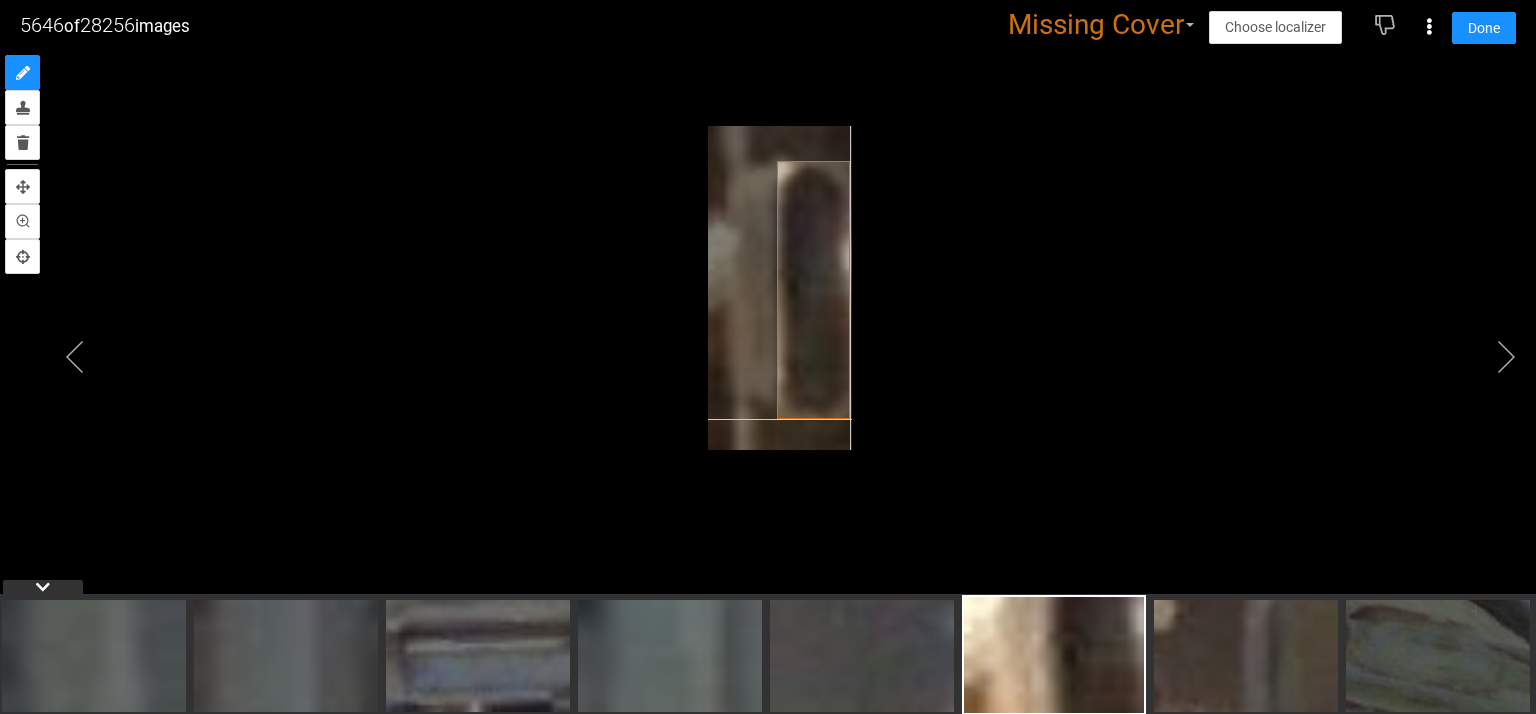 click at bounding box center (780, 288) 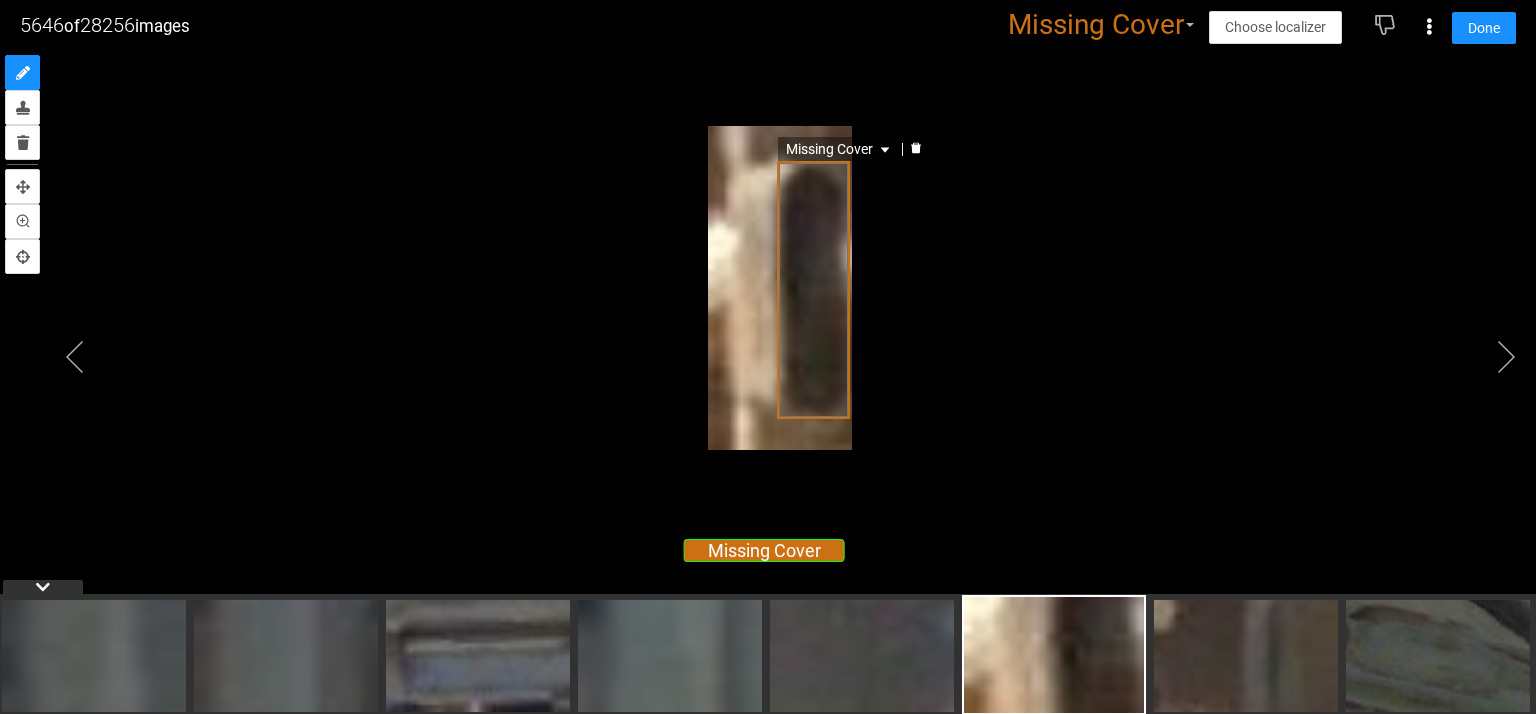 click on "Missing Cover" at bounding box center (840, 149) 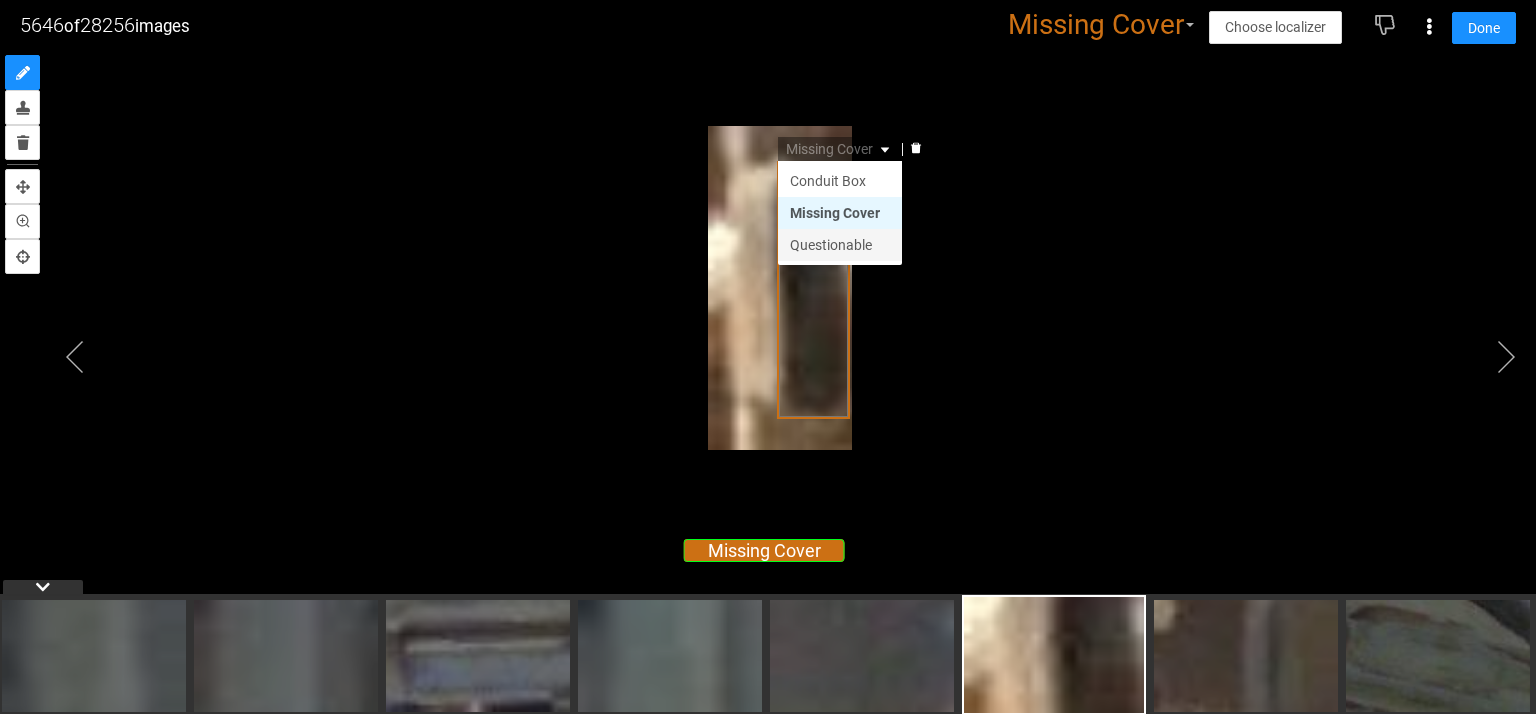 click on "Questionable" at bounding box center [840, 245] 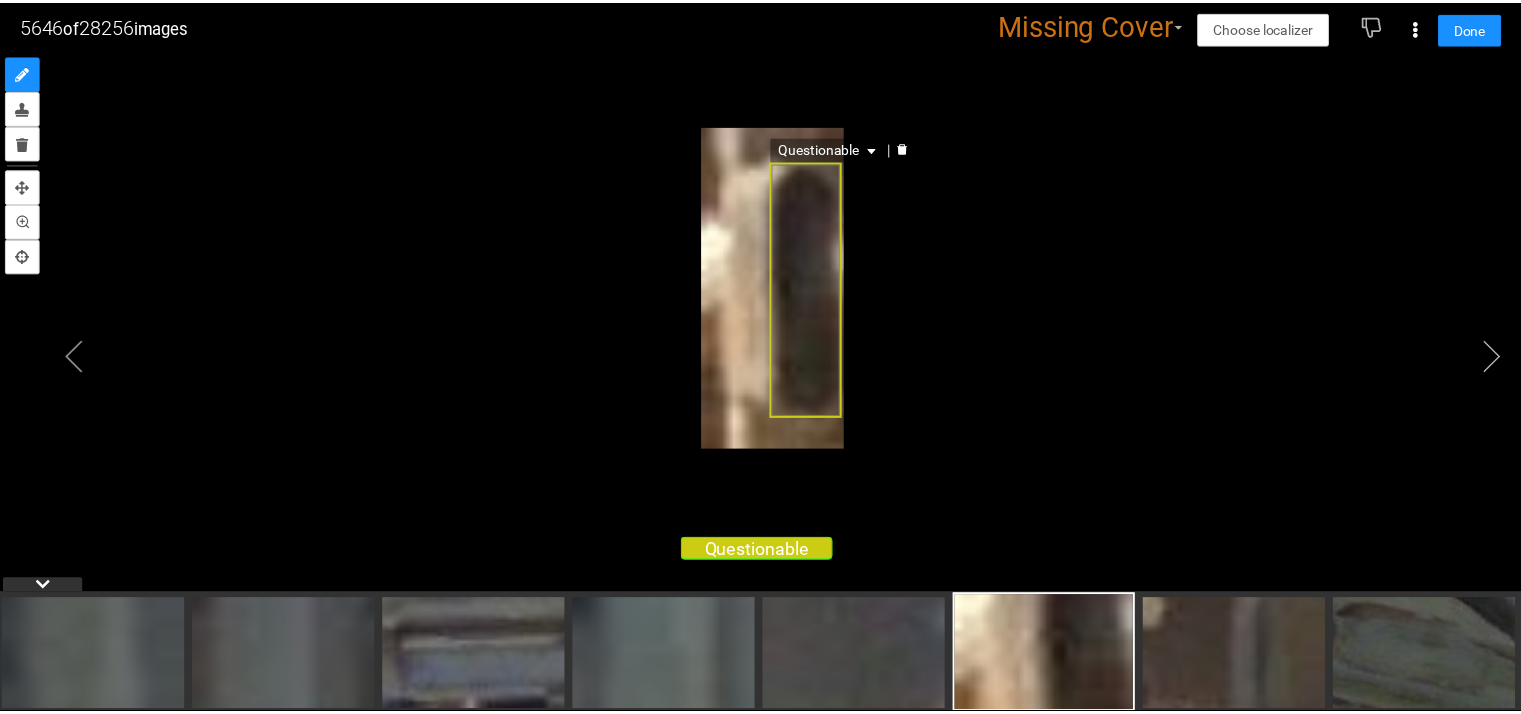 scroll, scrollTop: 0, scrollLeft: 0, axis: both 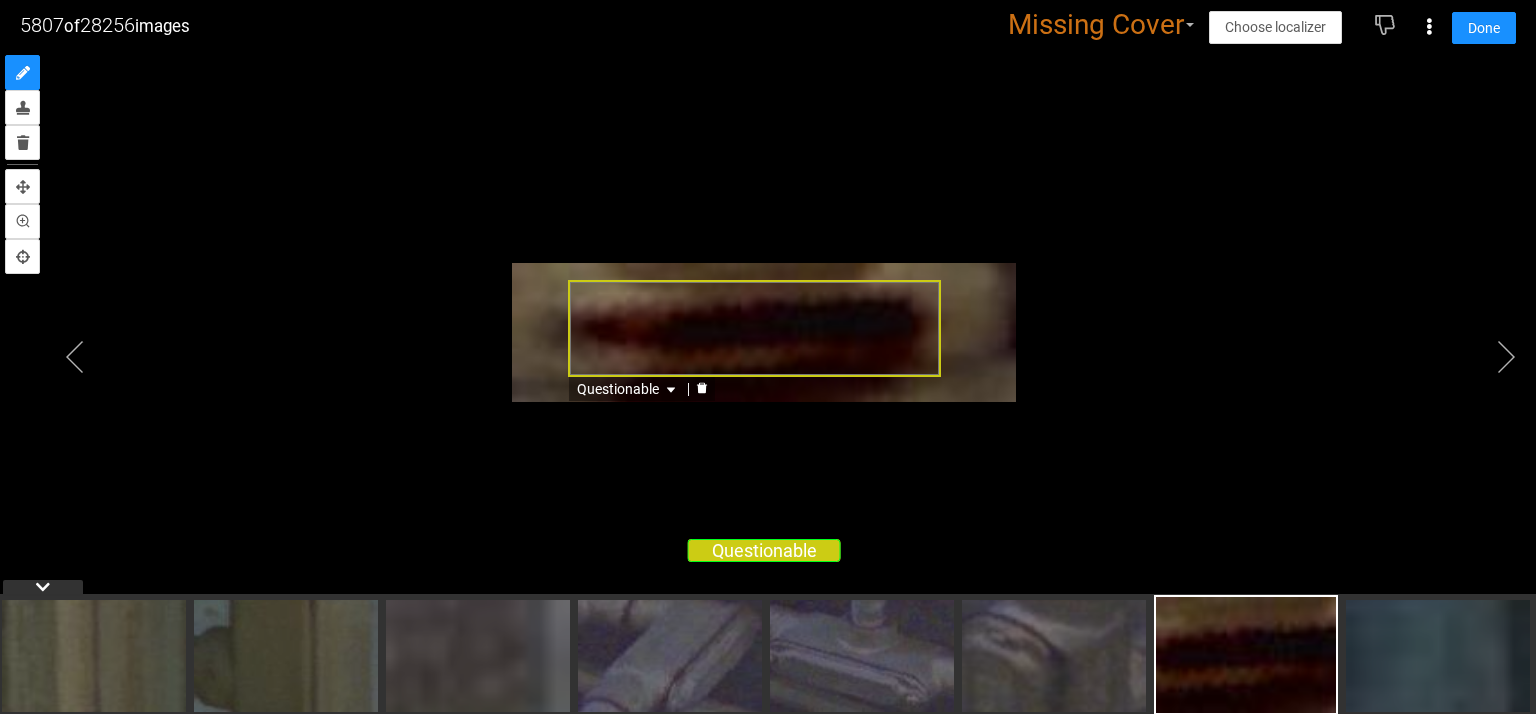 click on "Questionable" at bounding box center [754, 329] 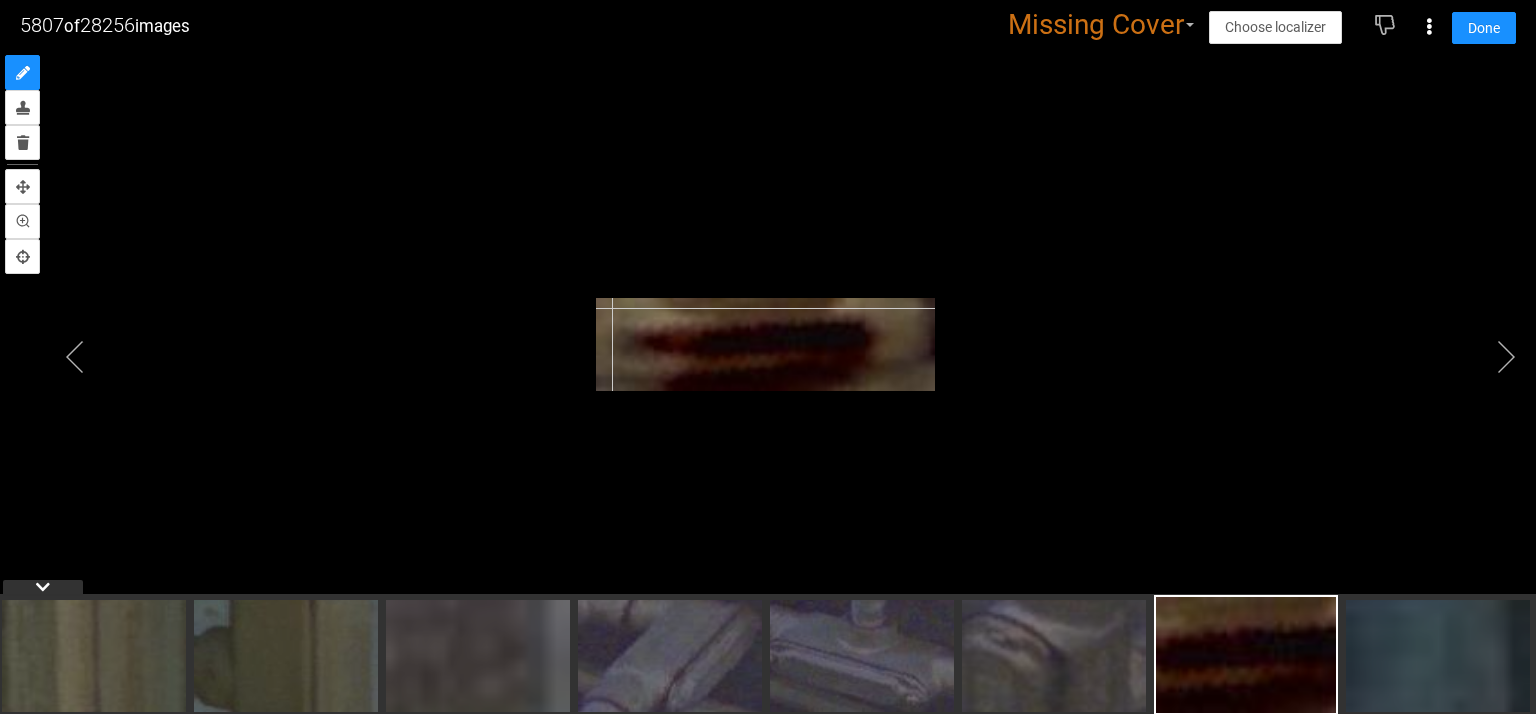 click at bounding box center [765, 345] 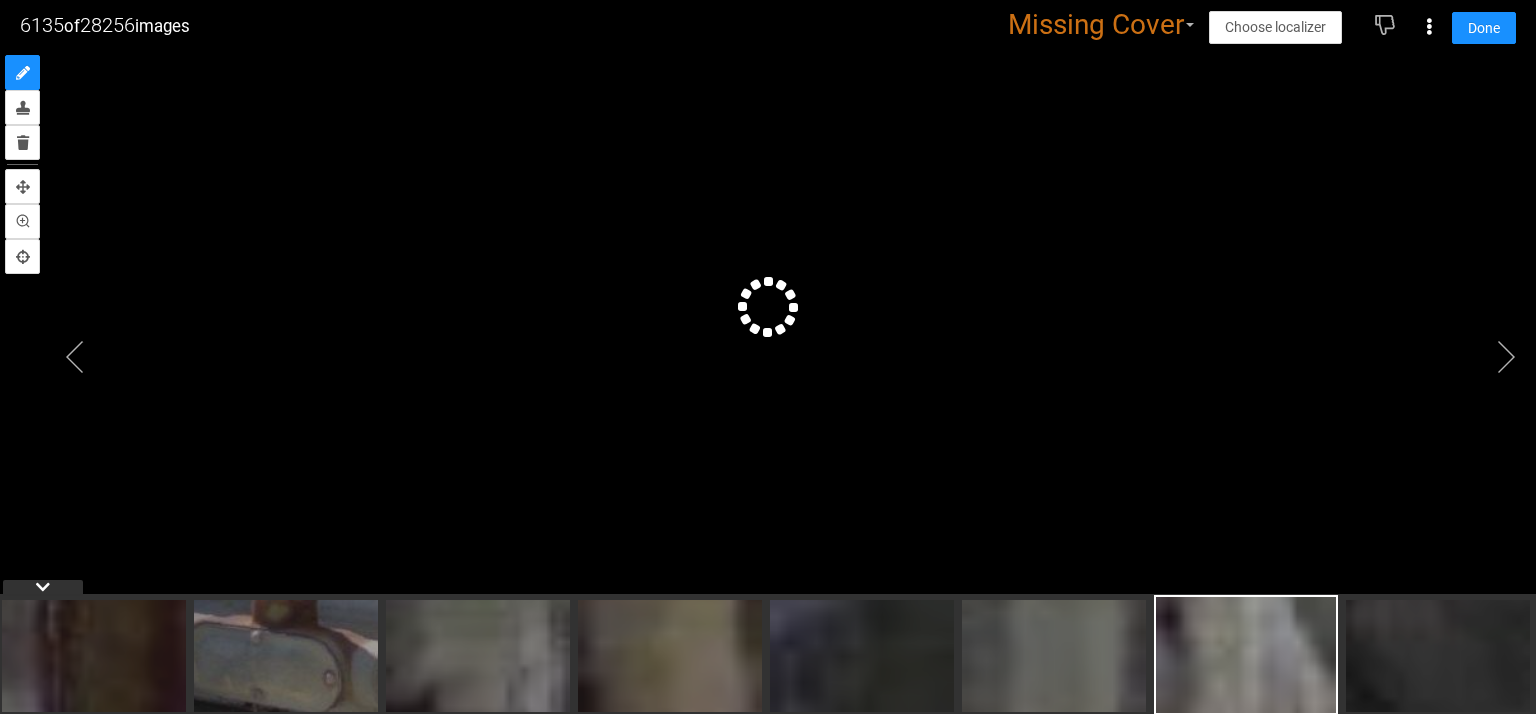 click at bounding box center [768, 332] 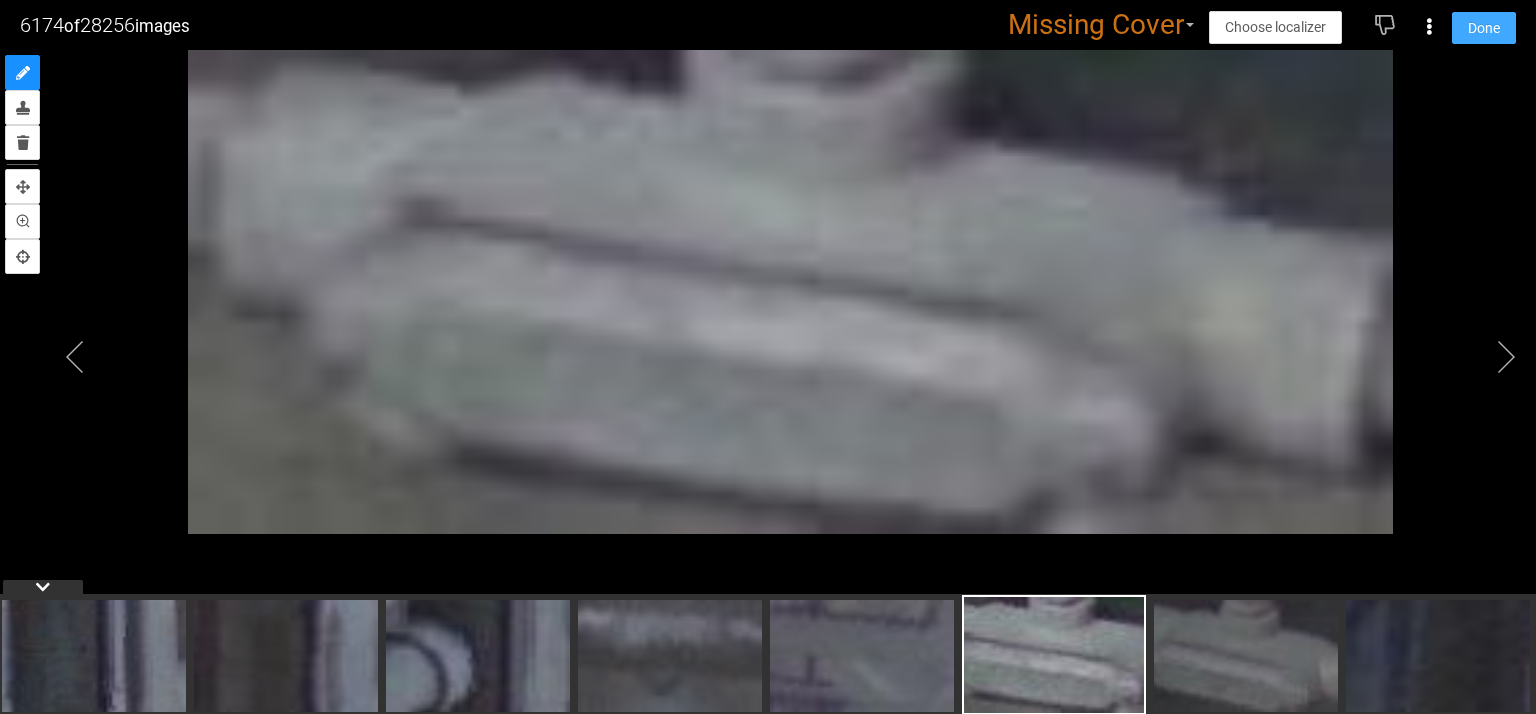 click on "Done" at bounding box center (1484, 28) 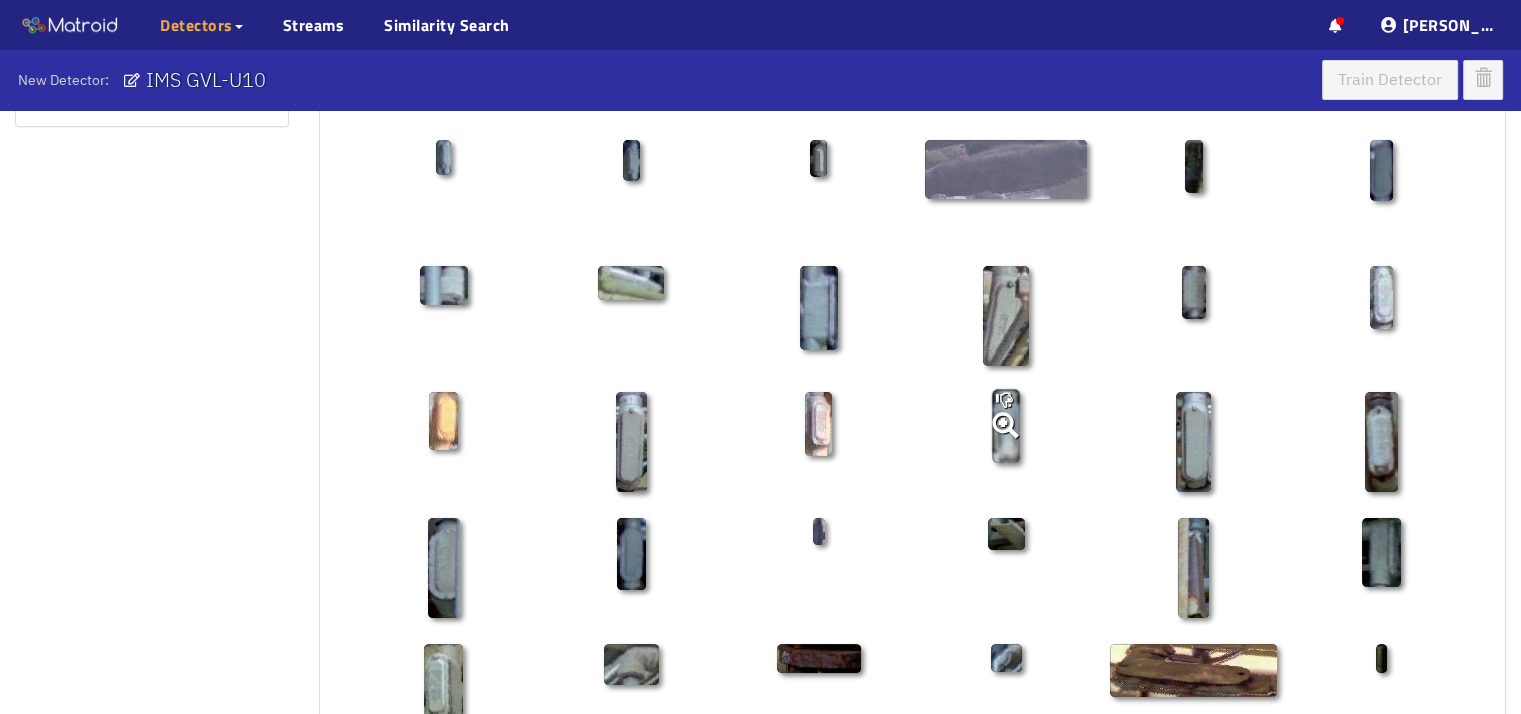 scroll, scrollTop: 100, scrollLeft: 0, axis: vertical 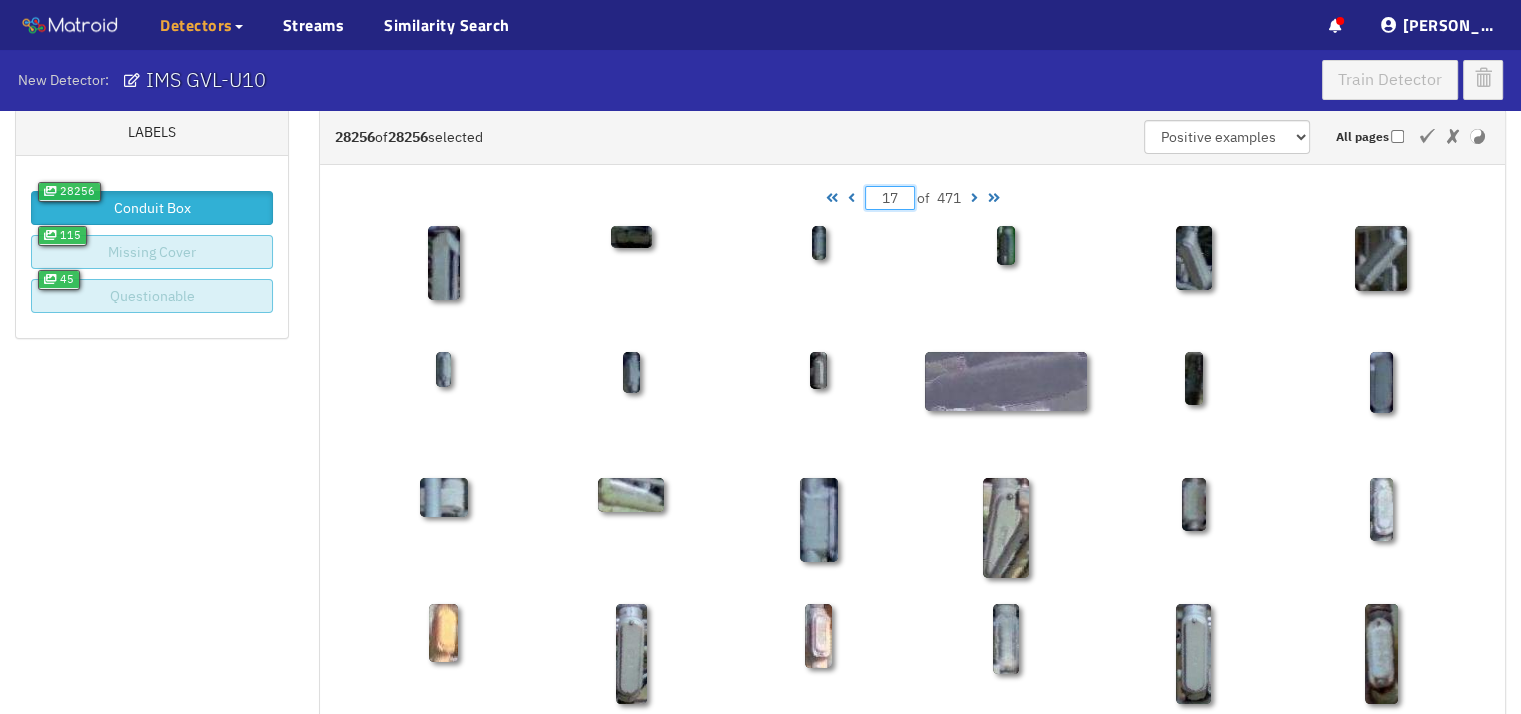 drag, startPoint x: 903, startPoint y: 193, endPoint x: 816, endPoint y: 216, distance: 89.98889 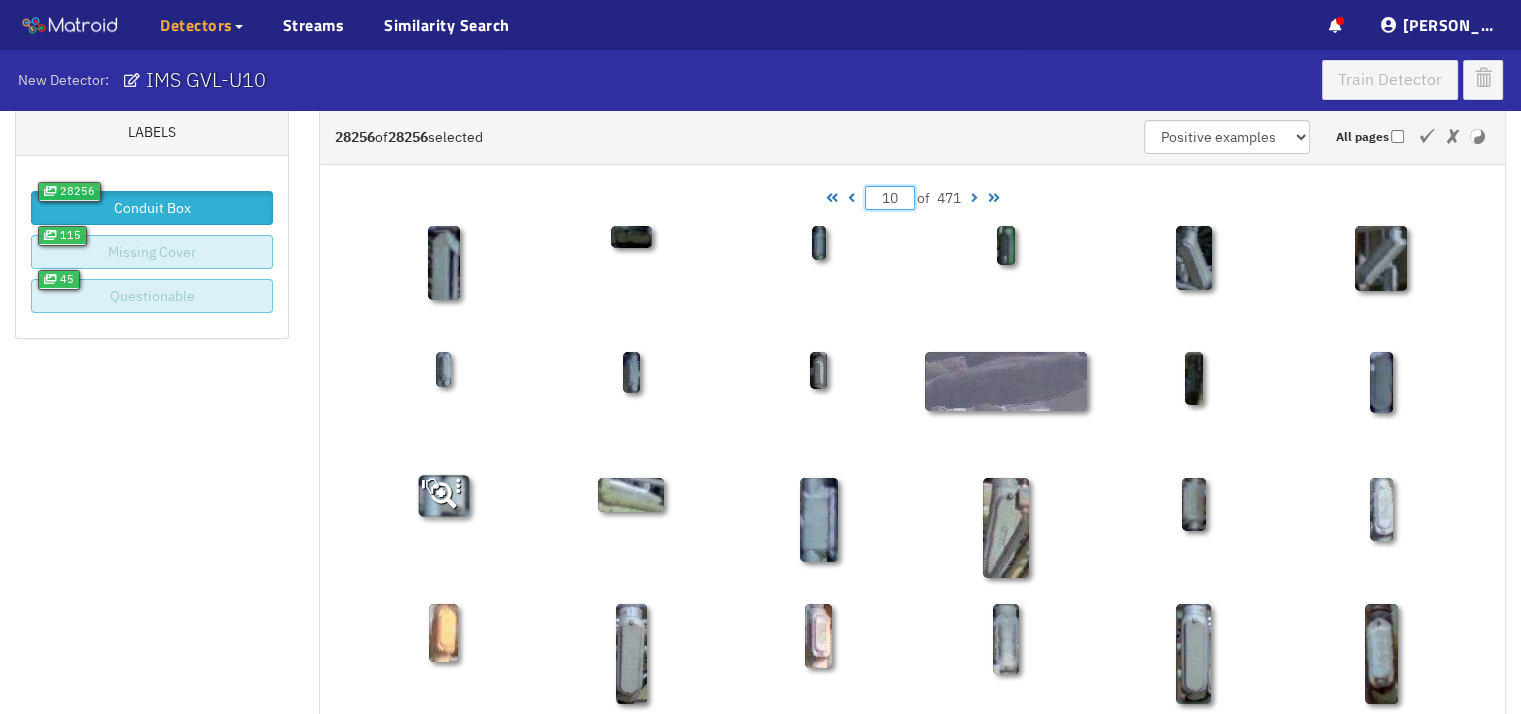 type on "100" 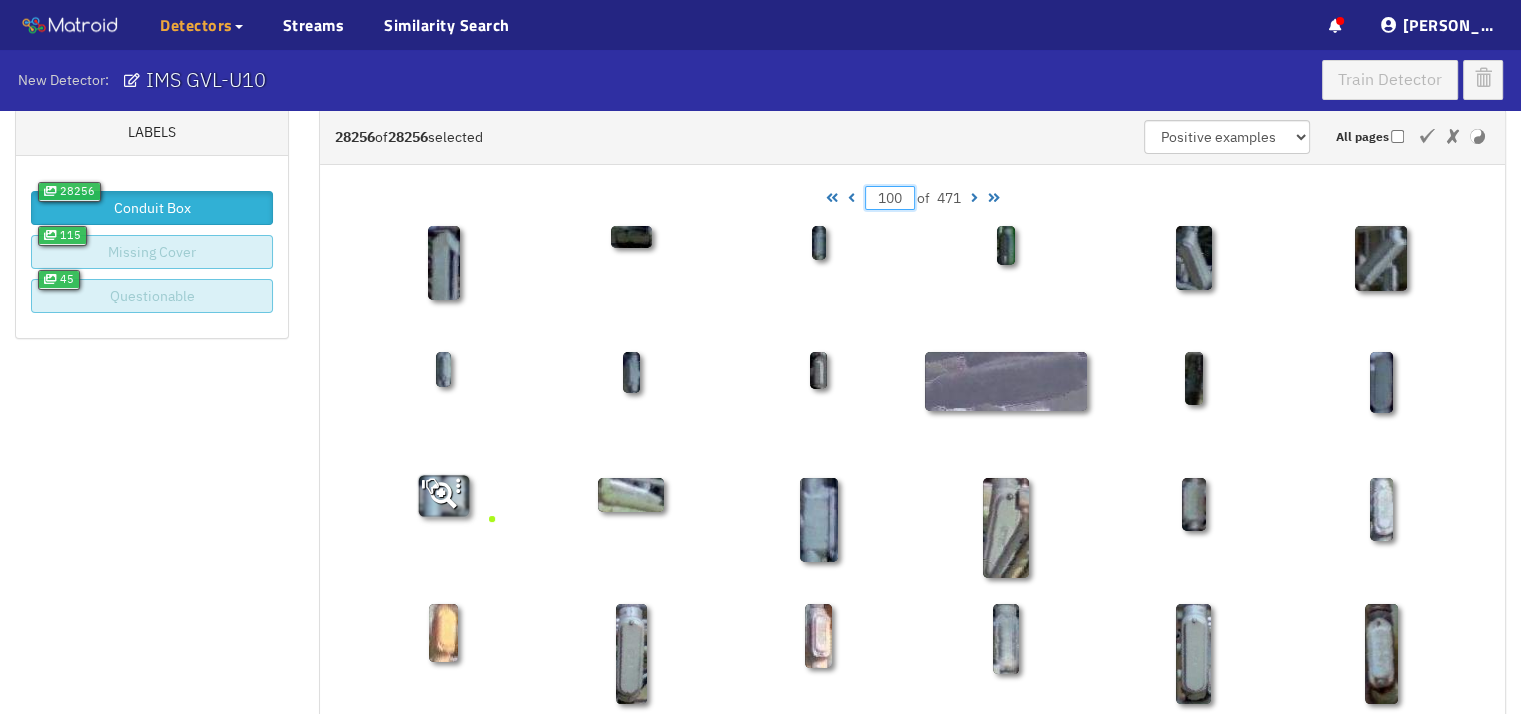 type on "100" 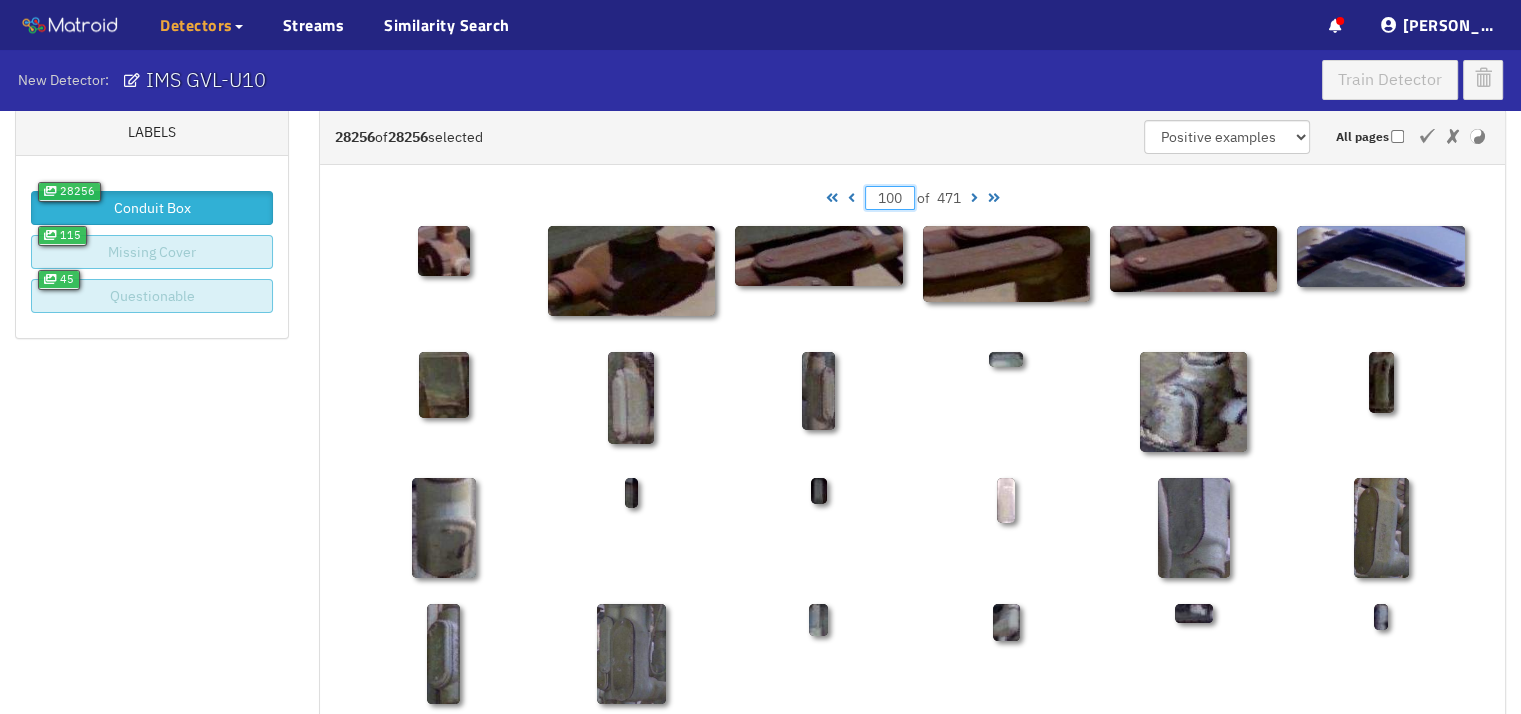 drag, startPoint x: 489, startPoint y: 516, endPoint x: 1012, endPoint y: 494, distance: 523.4625 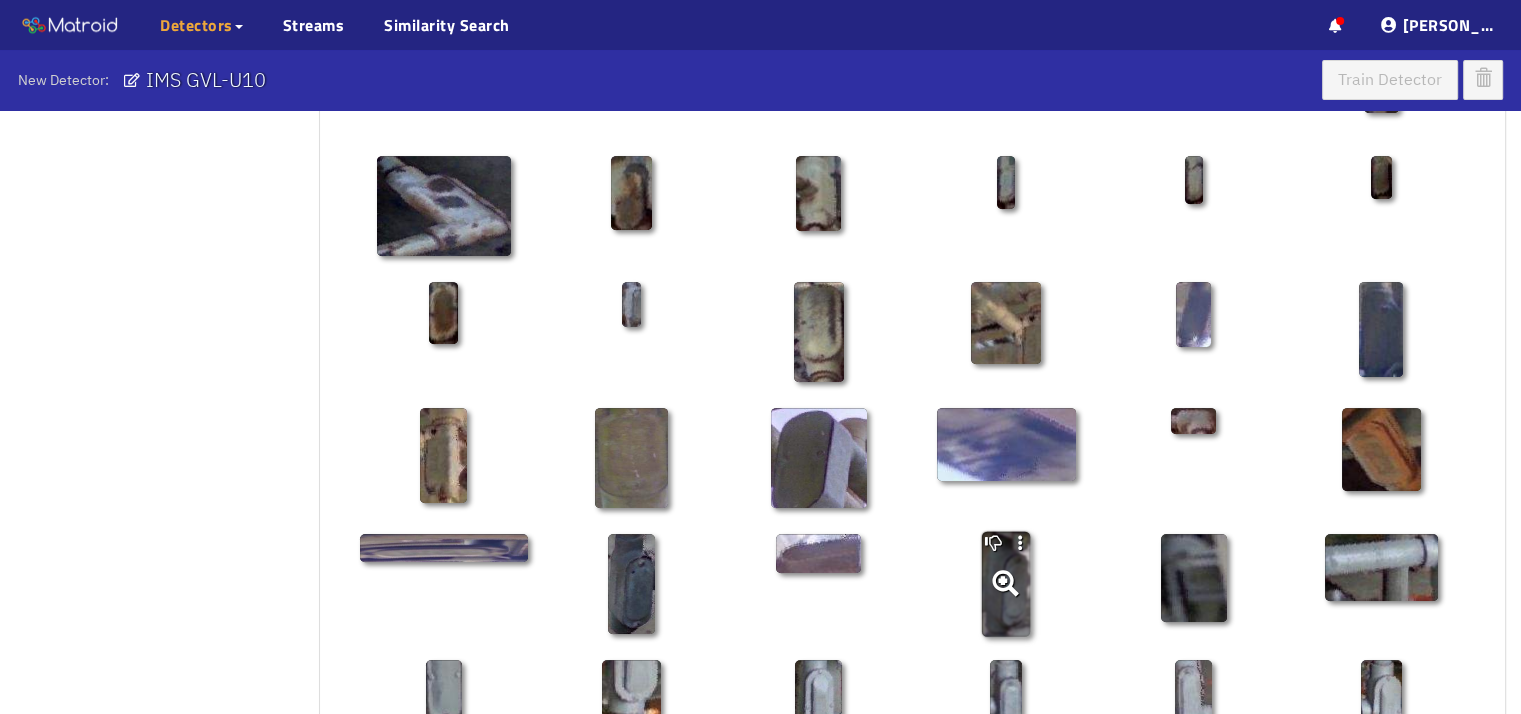 scroll, scrollTop: 1052, scrollLeft: 0, axis: vertical 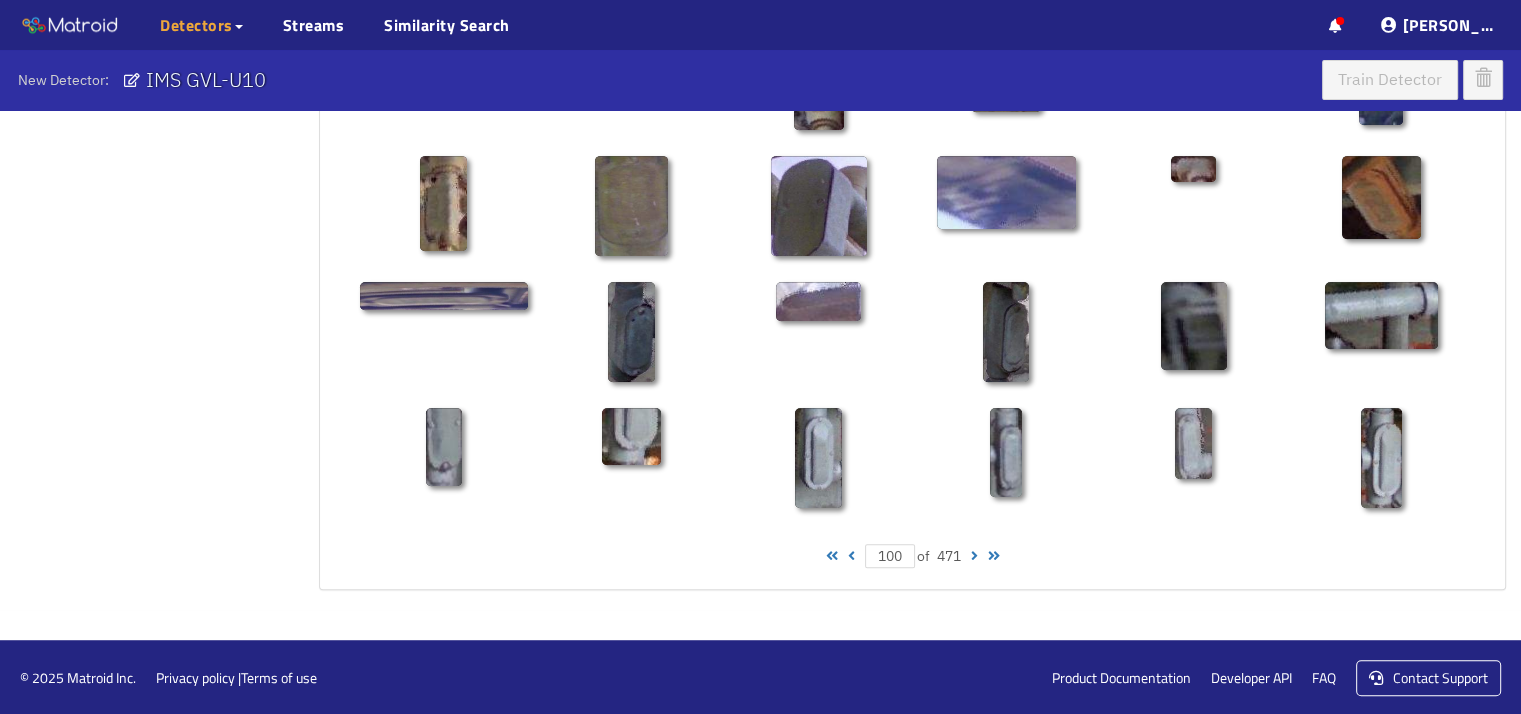 click at bounding box center (974, 556) 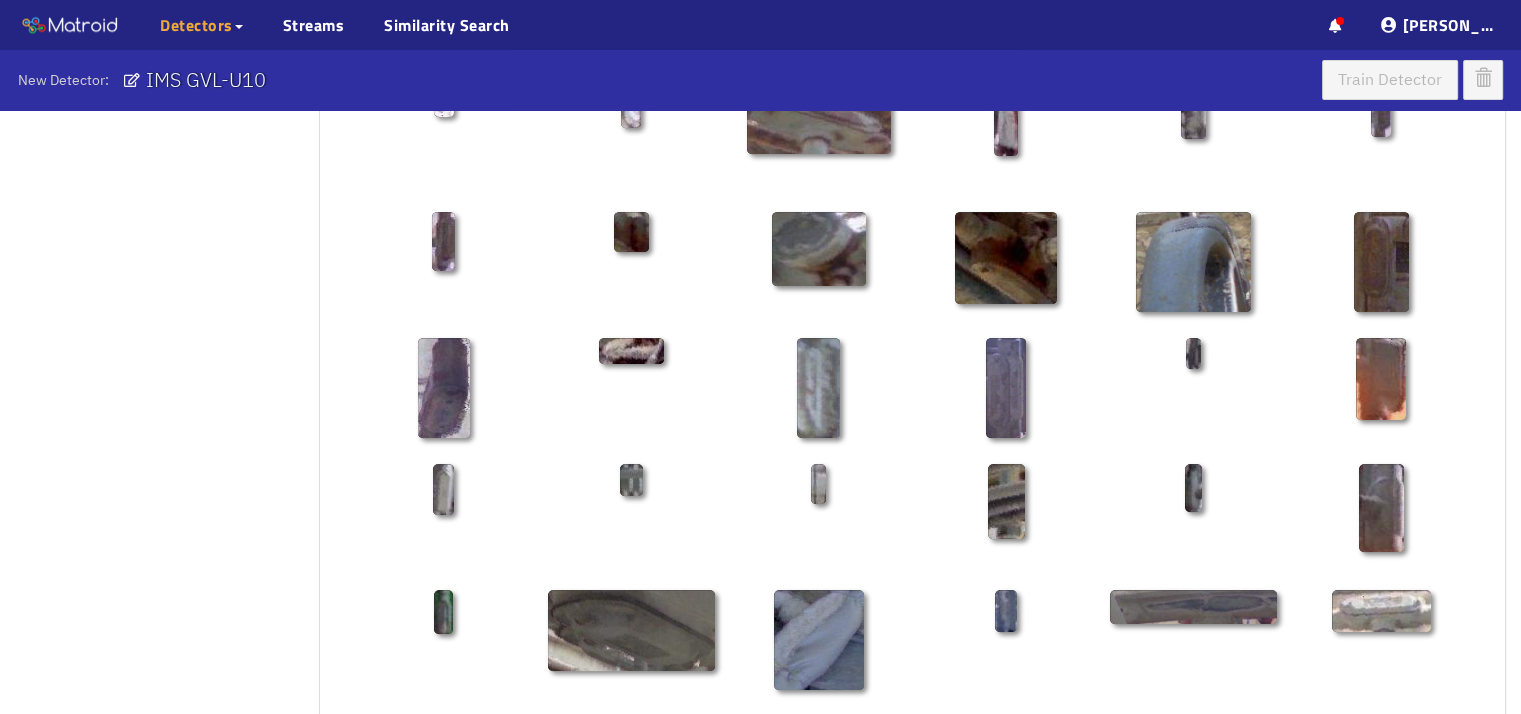 scroll, scrollTop: 852, scrollLeft: 0, axis: vertical 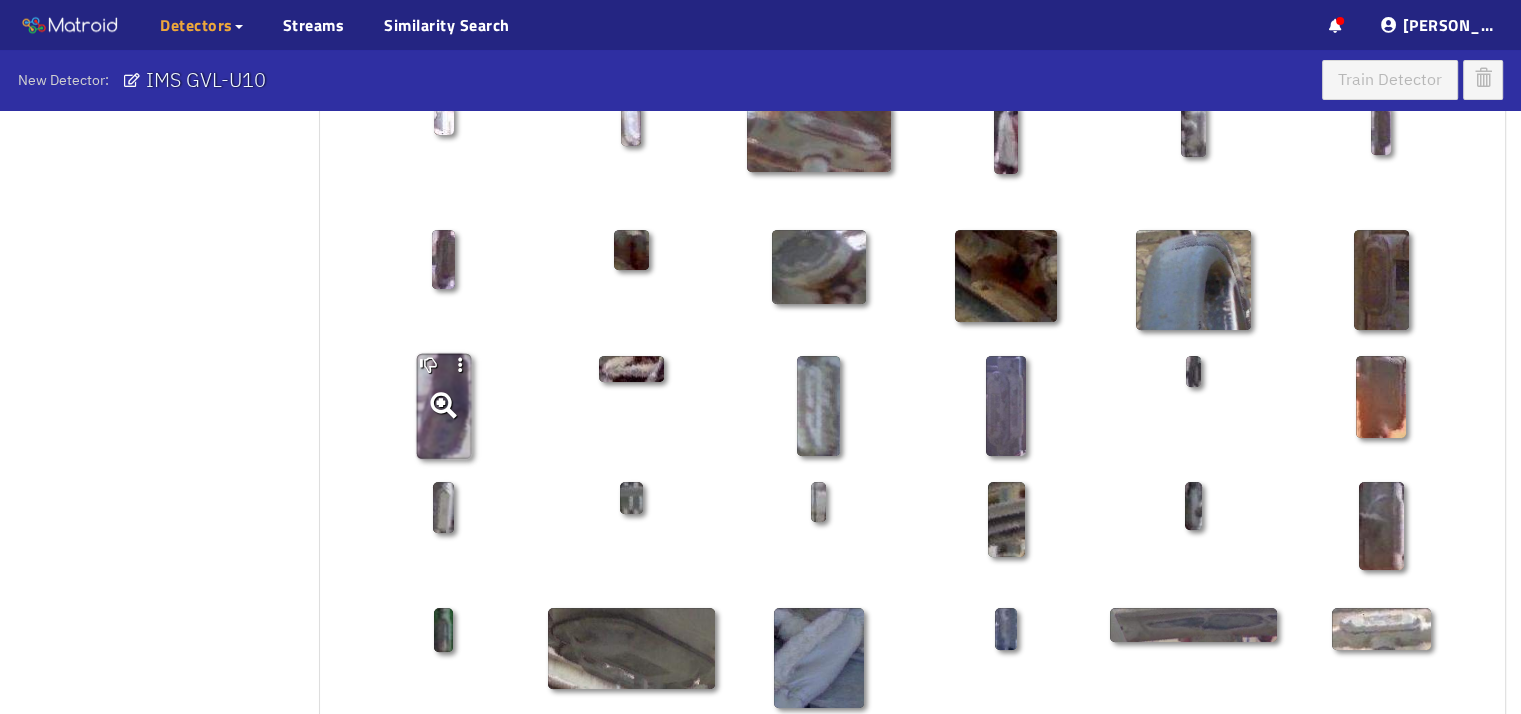 click 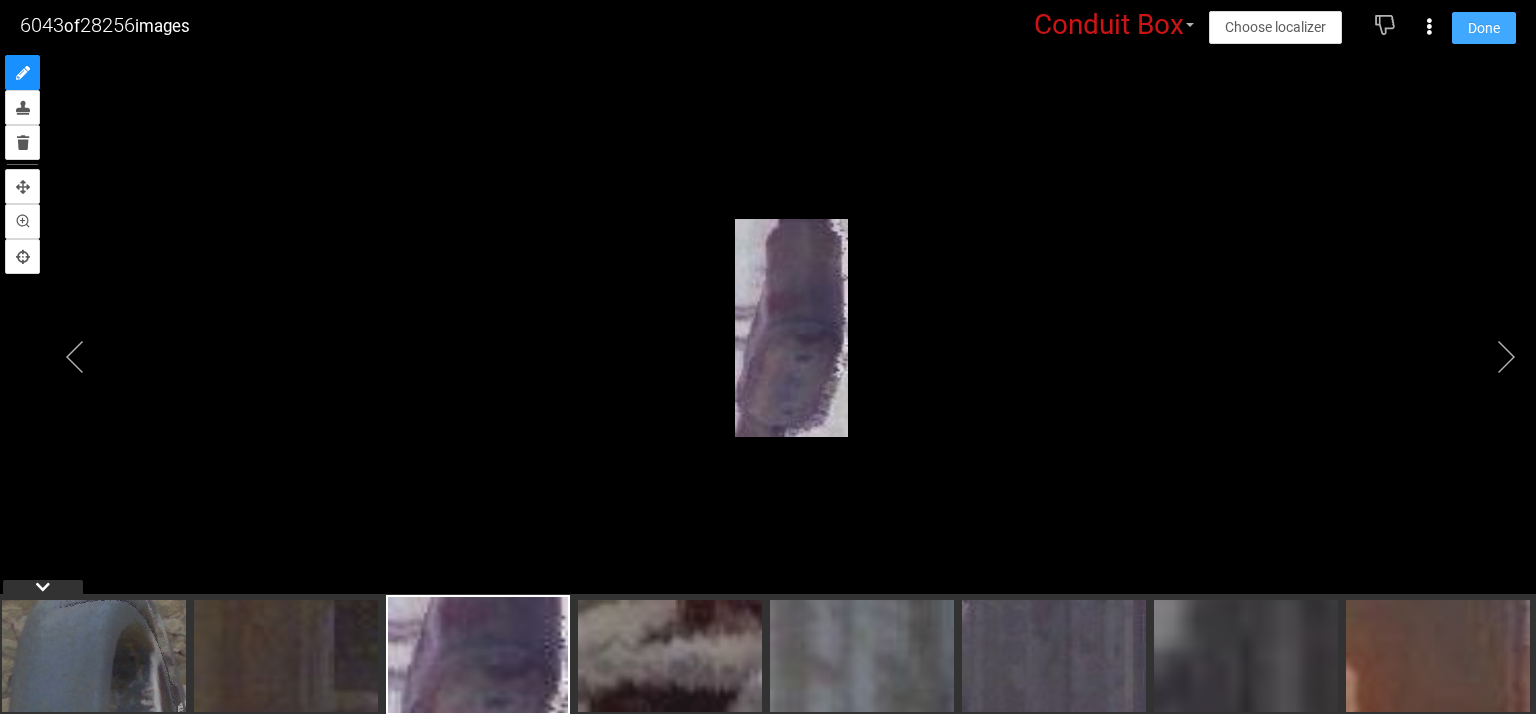 click on "Done" at bounding box center [1484, 28] 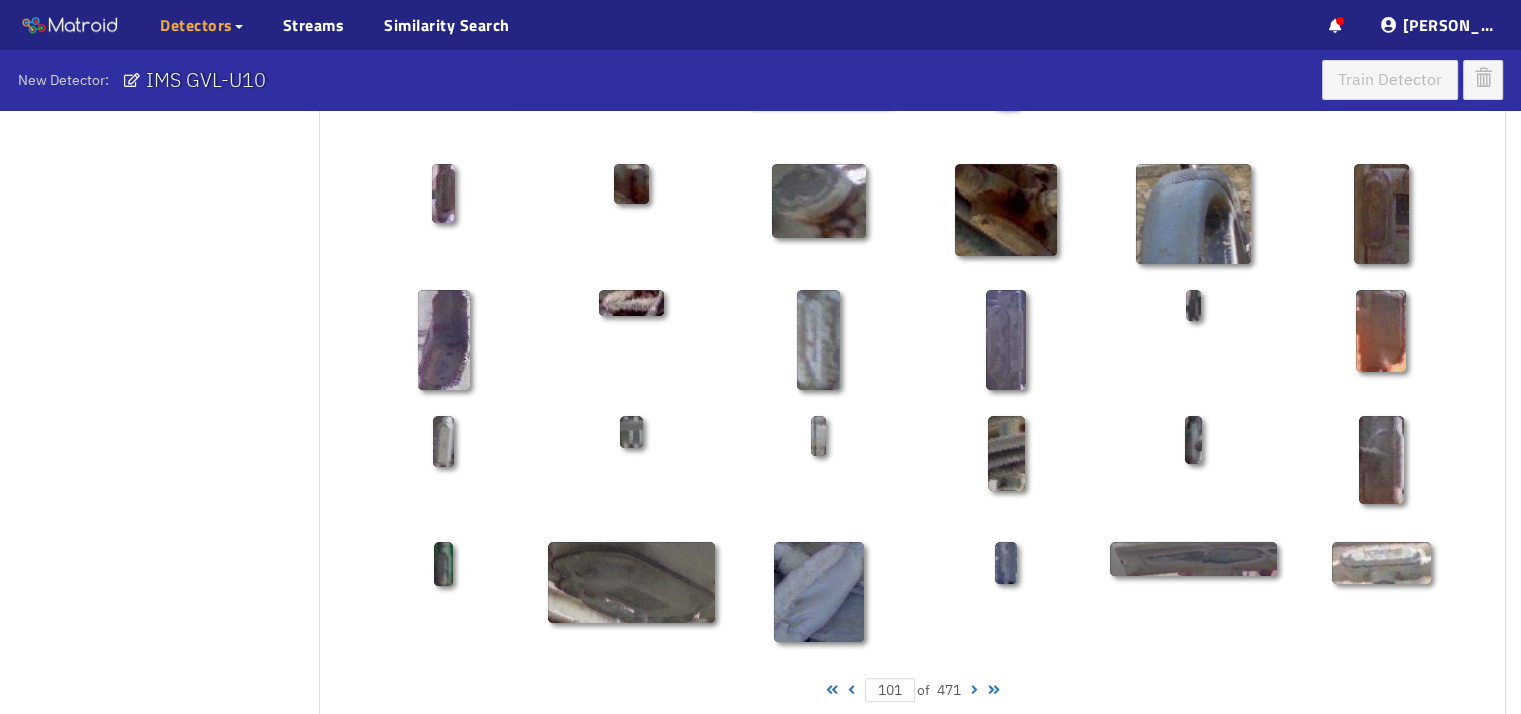 scroll, scrollTop: 1052, scrollLeft: 0, axis: vertical 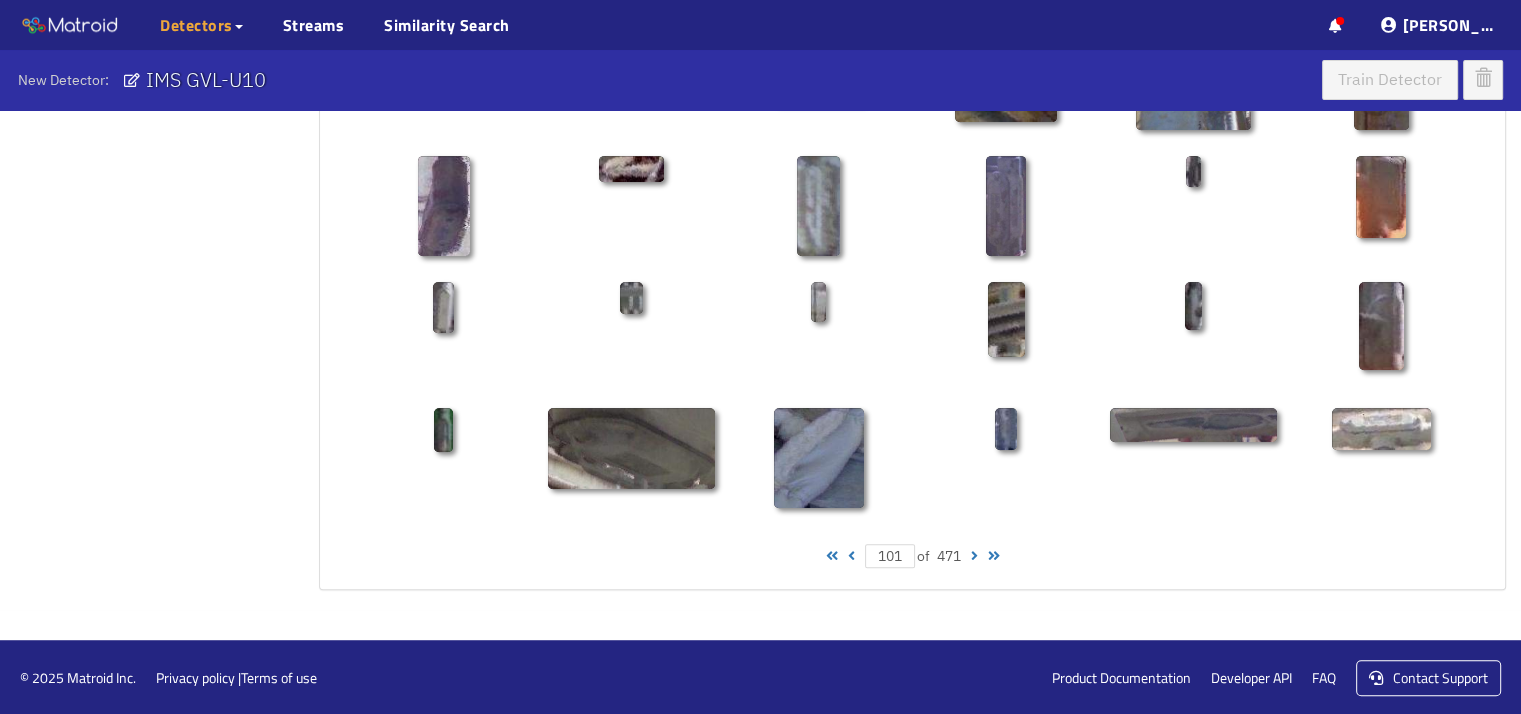 click at bounding box center (974, 556) 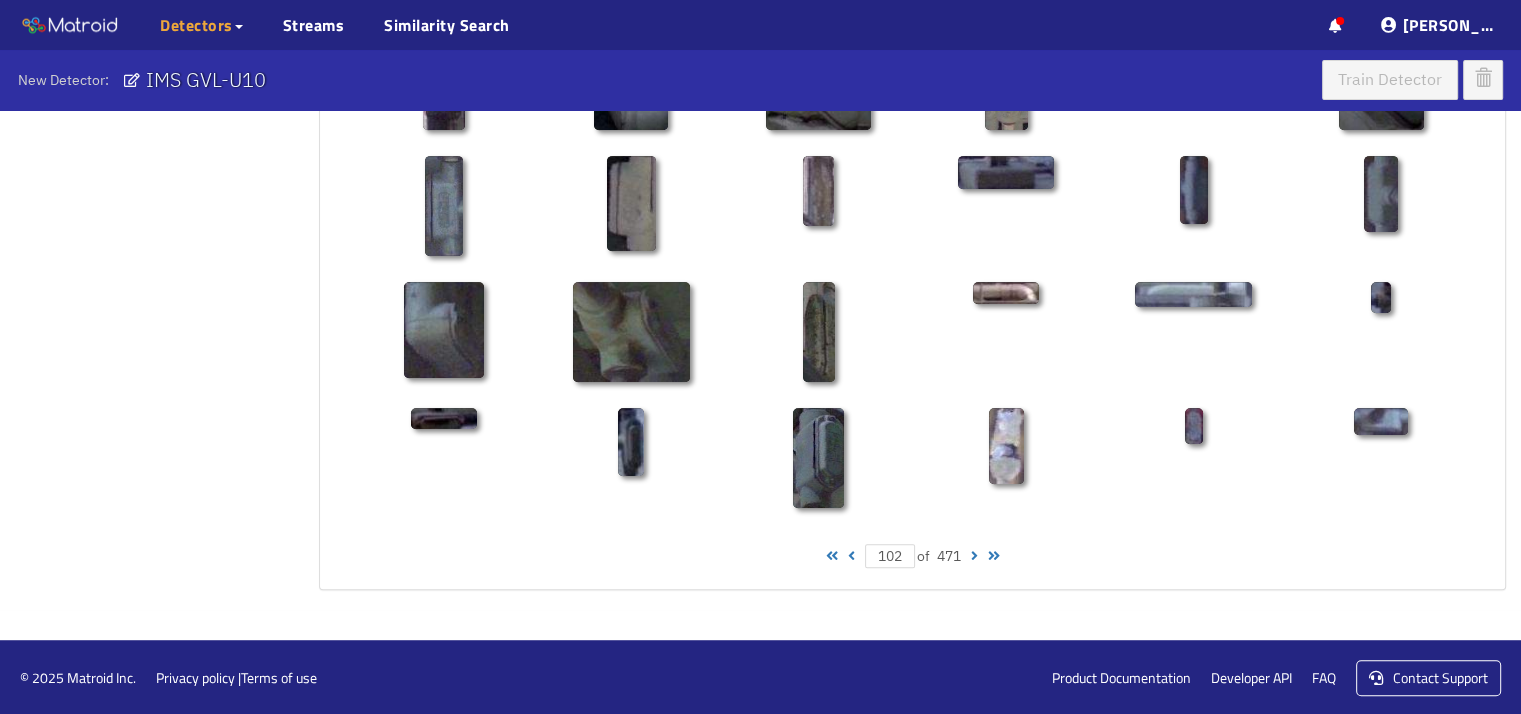 click at bounding box center [974, 556] 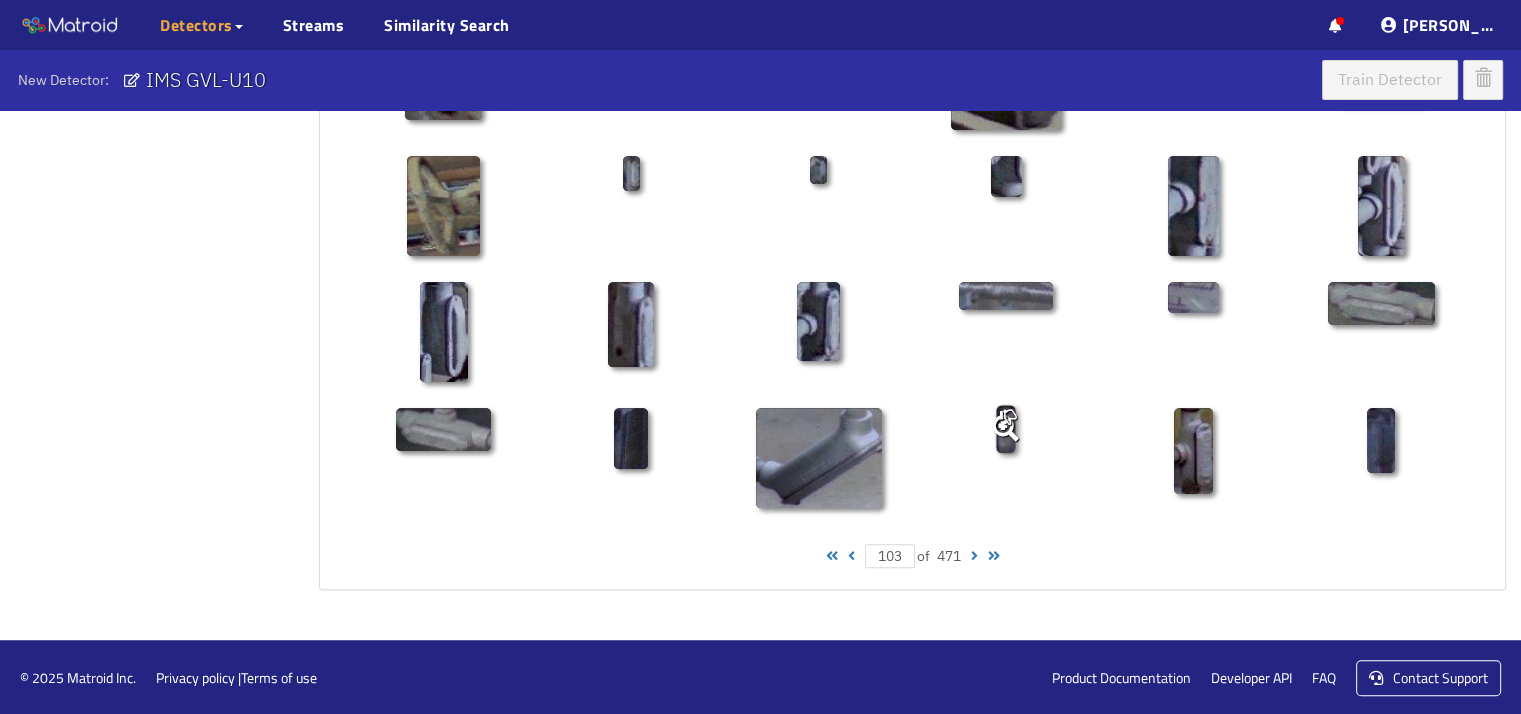 scroll, scrollTop: 852, scrollLeft: 0, axis: vertical 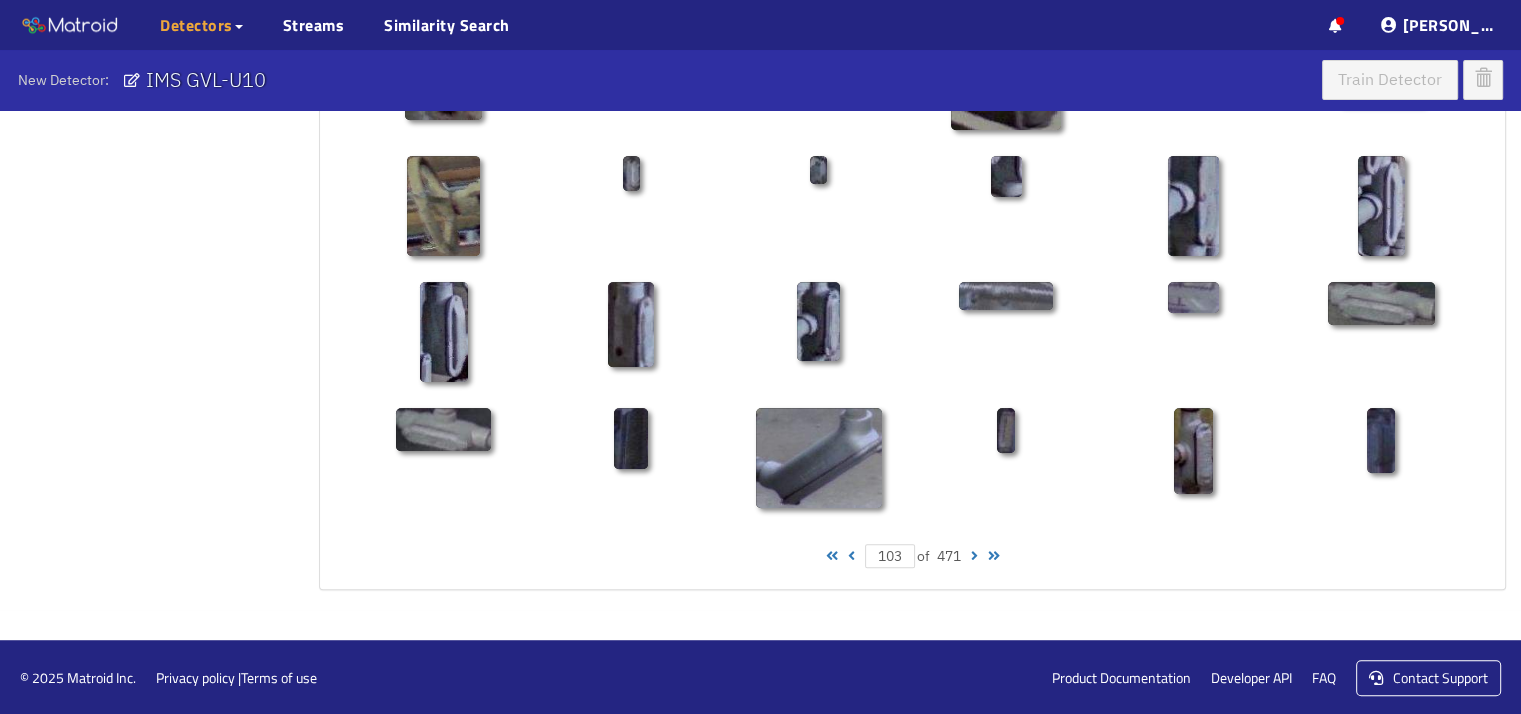 click at bounding box center [851, 556] 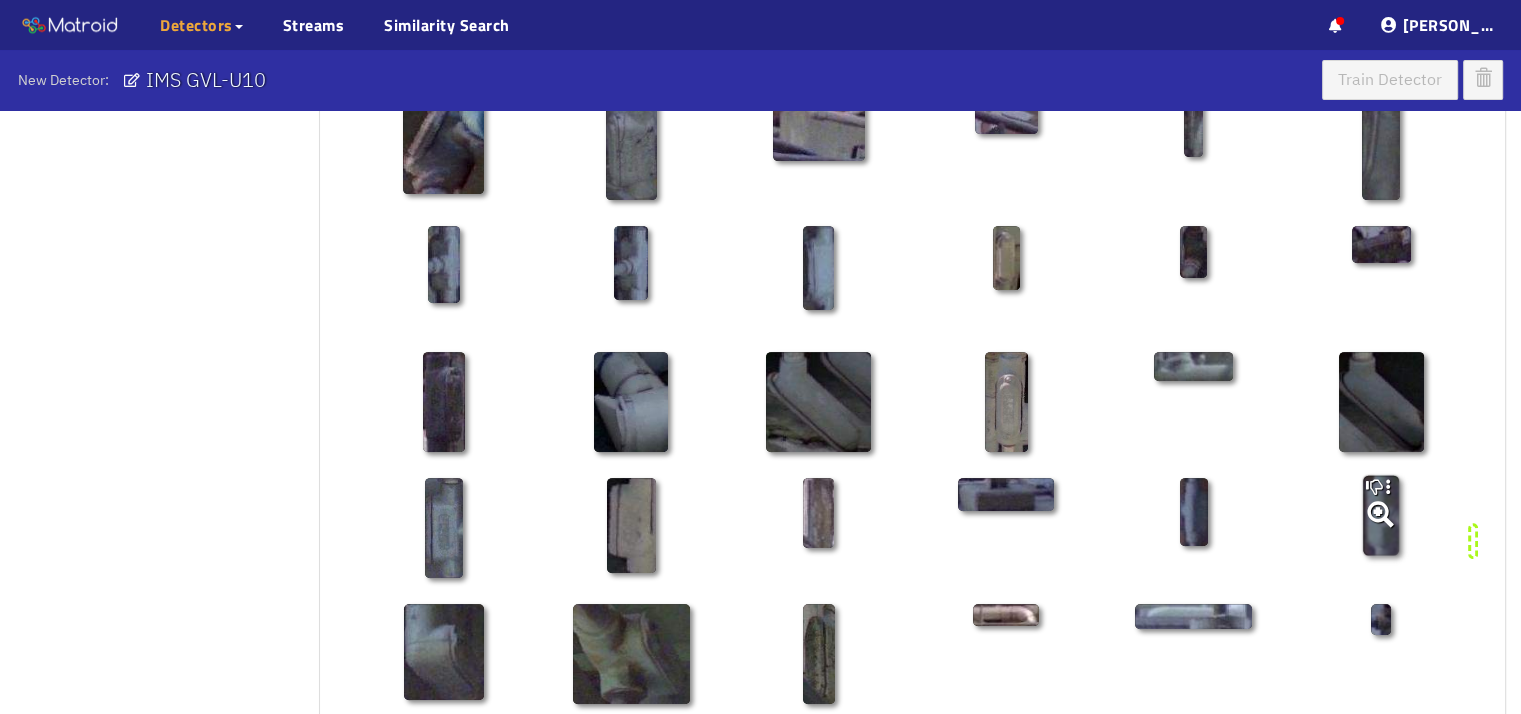 drag, startPoint x: 1468, startPoint y: 559, endPoint x: 1305, endPoint y: 552, distance: 163.15024 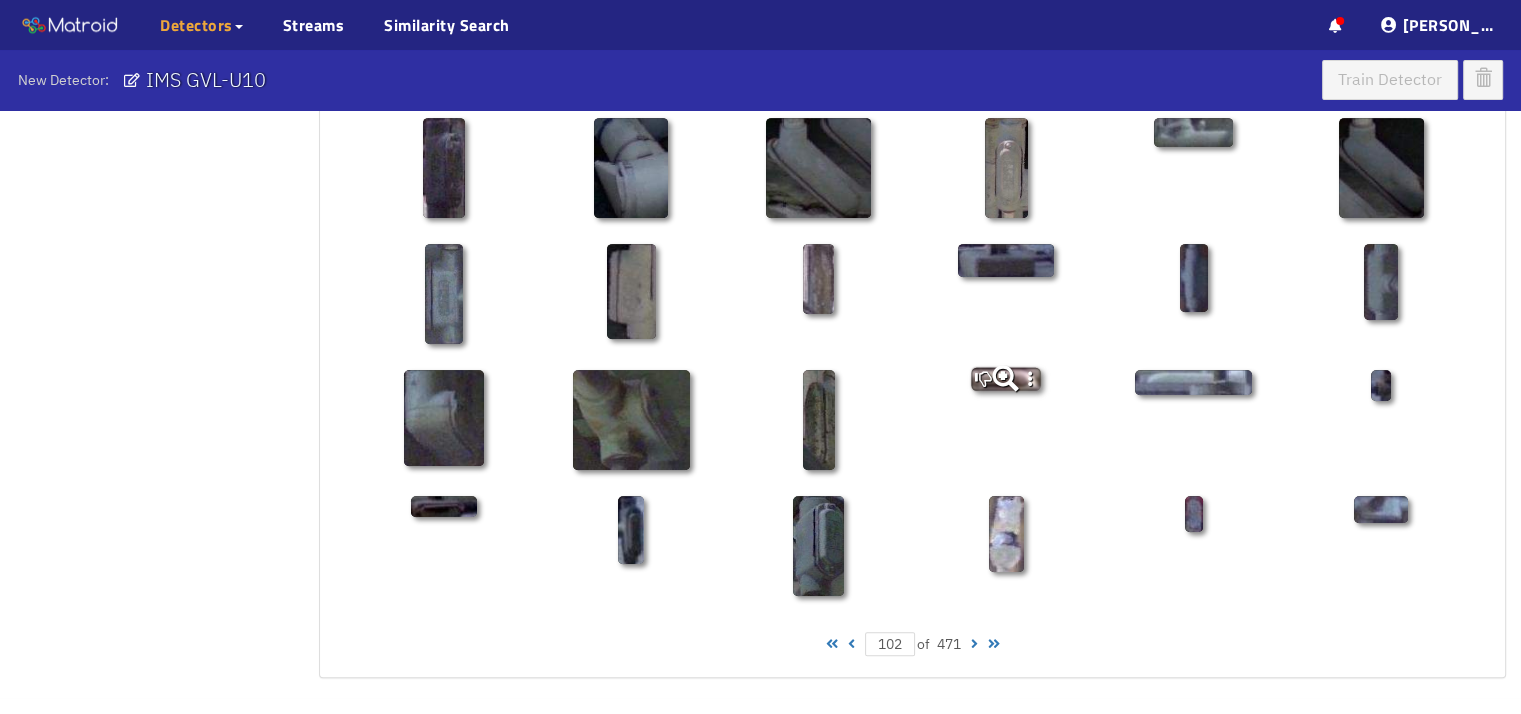 scroll, scrollTop: 1052, scrollLeft: 0, axis: vertical 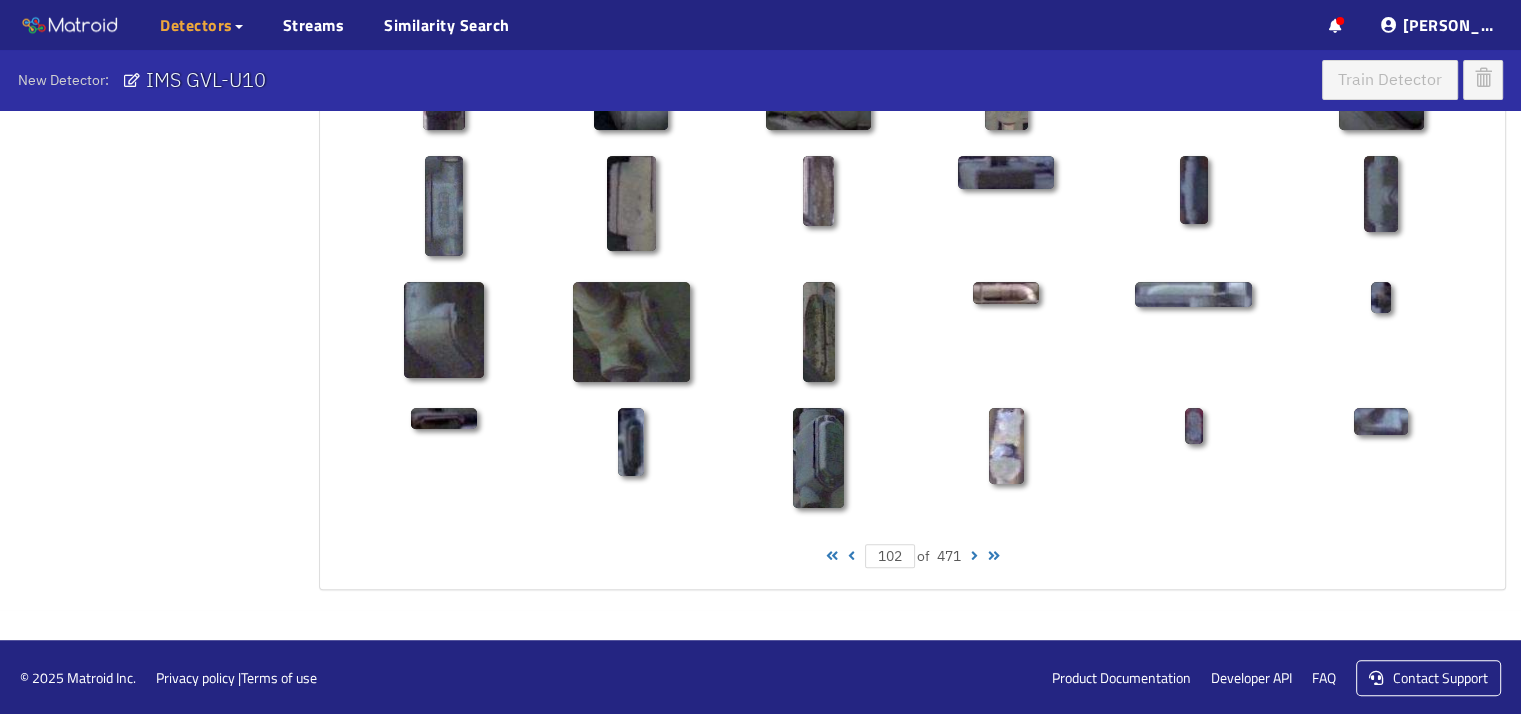 click on "102  of 471" at bounding box center (912, 556) 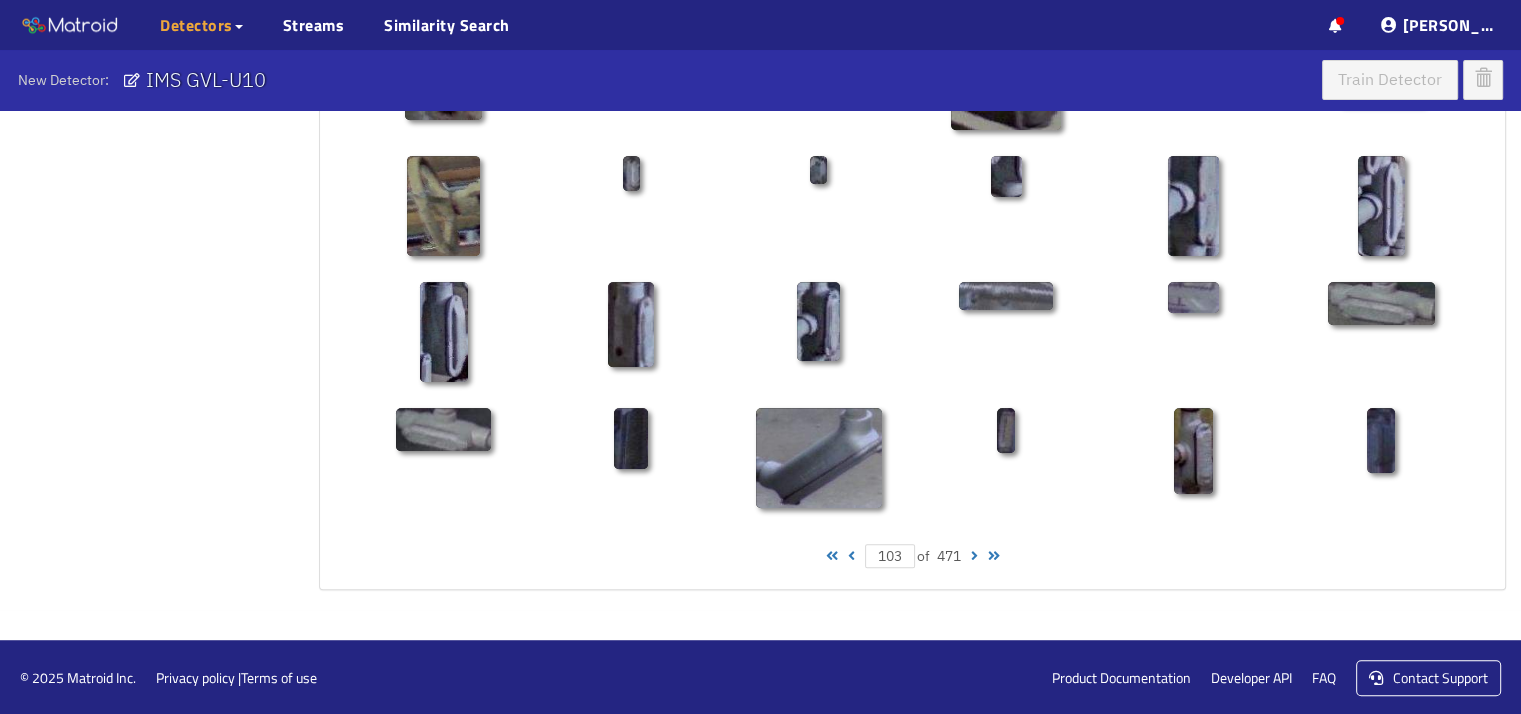 click at bounding box center [974, 556] 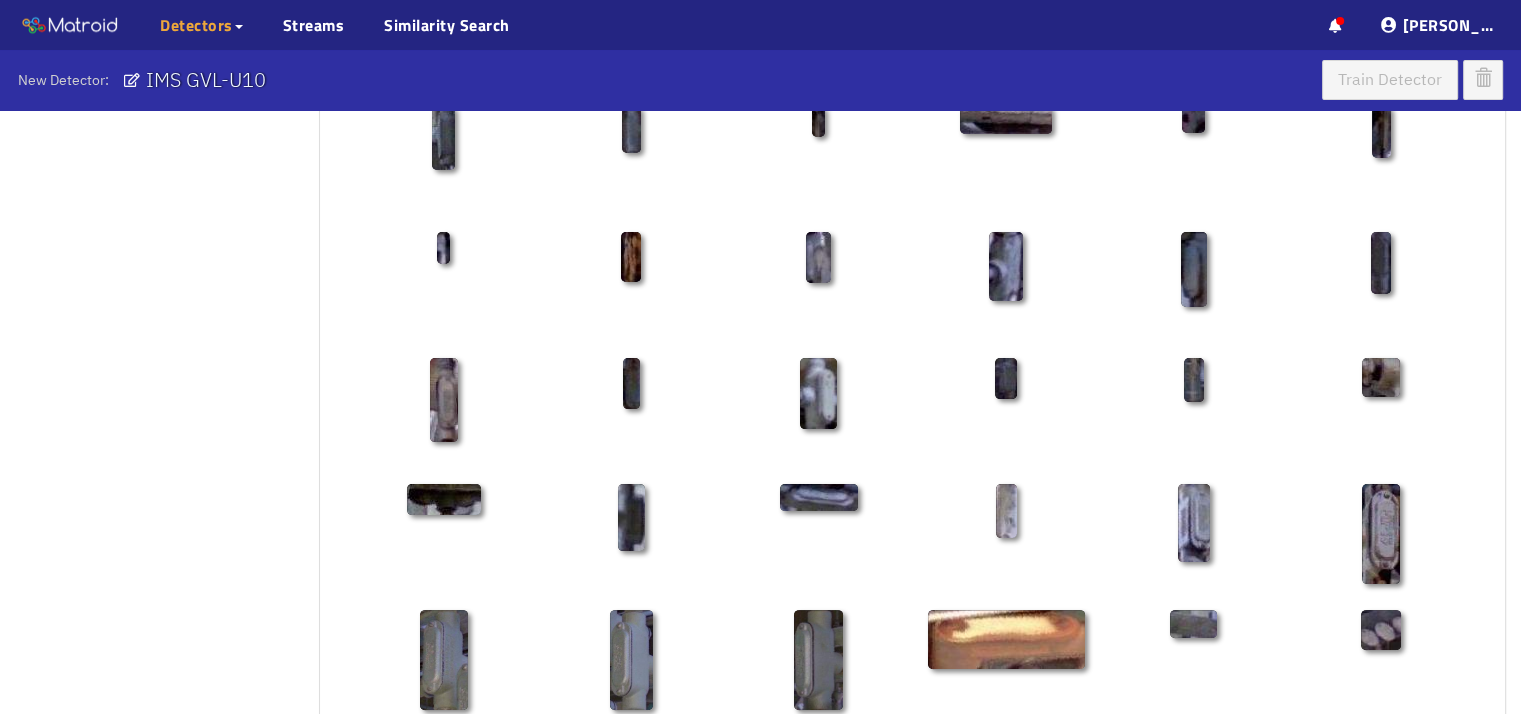 scroll, scrollTop: 342, scrollLeft: 0, axis: vertical 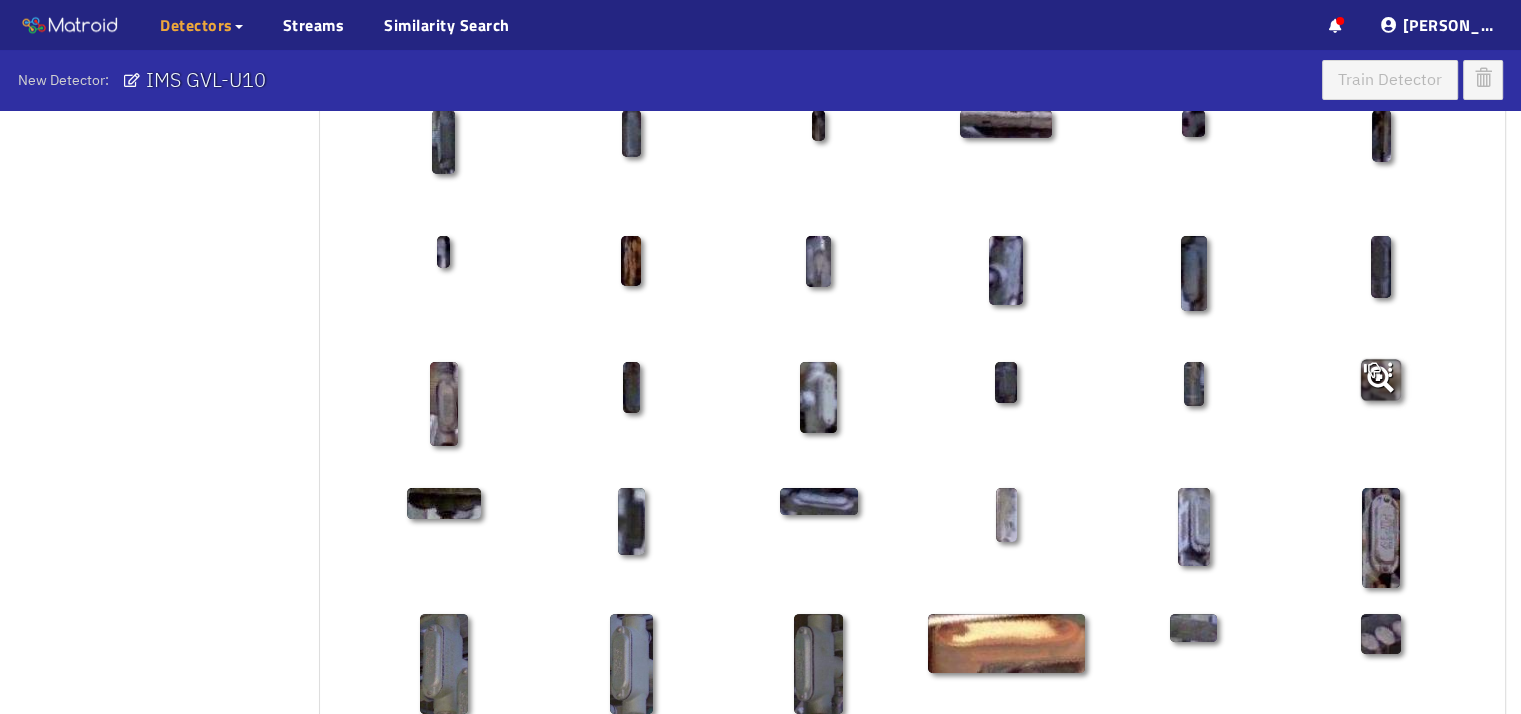 click at bounding box center [1380, 379] 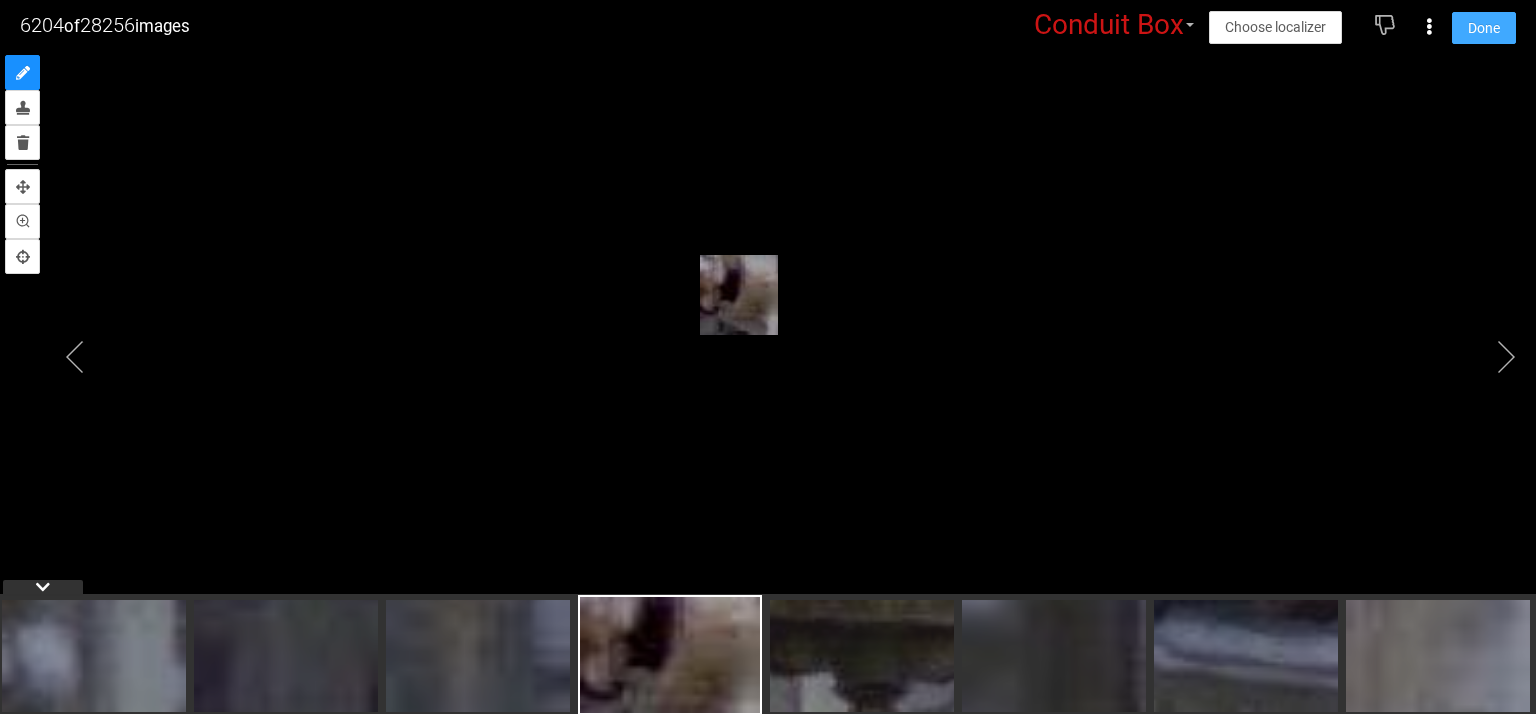 drag, startPoint x: 1492, startPoint y: 31, endPoint x: 1414, endPoint y: 77, distance: 90.55385 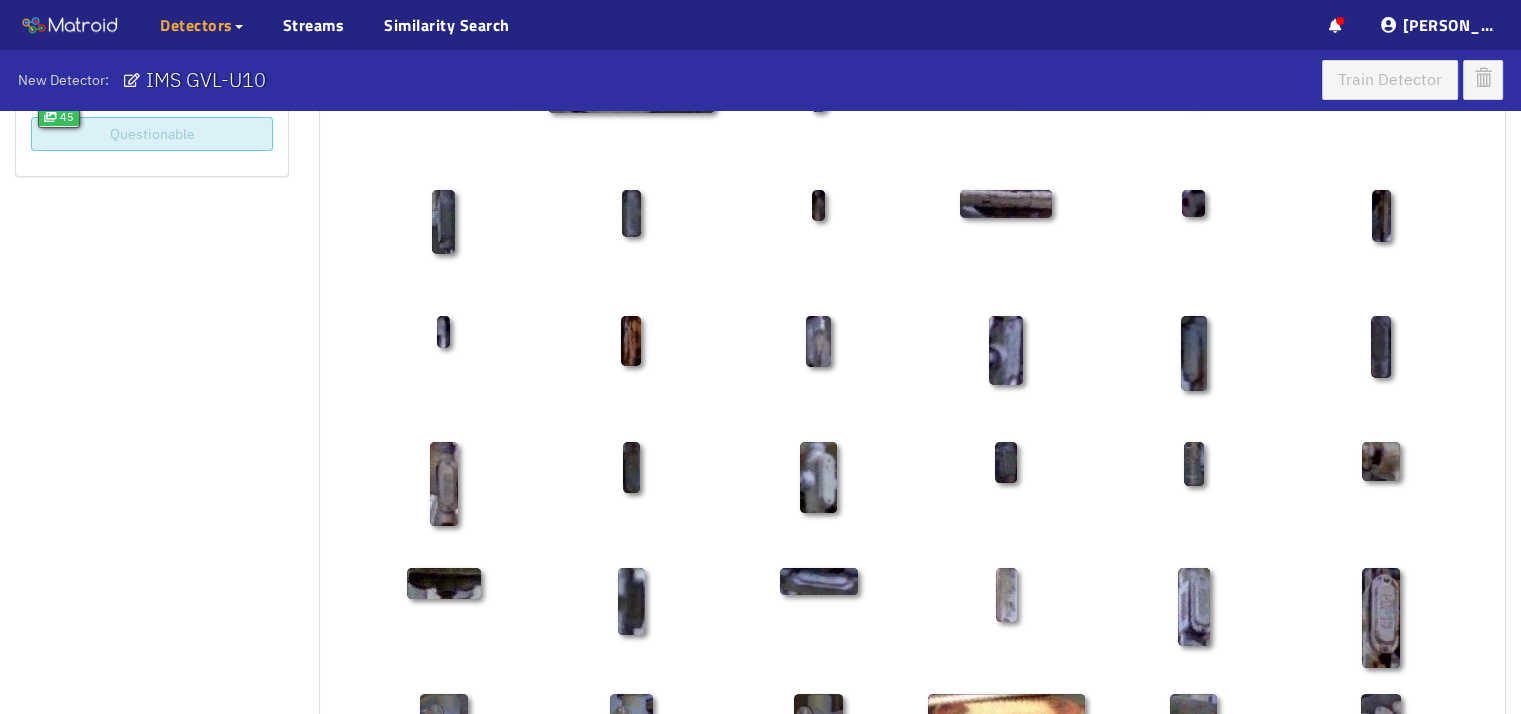 scroll, scrollTop: 252, scrollLeft: 0, axis: vertical 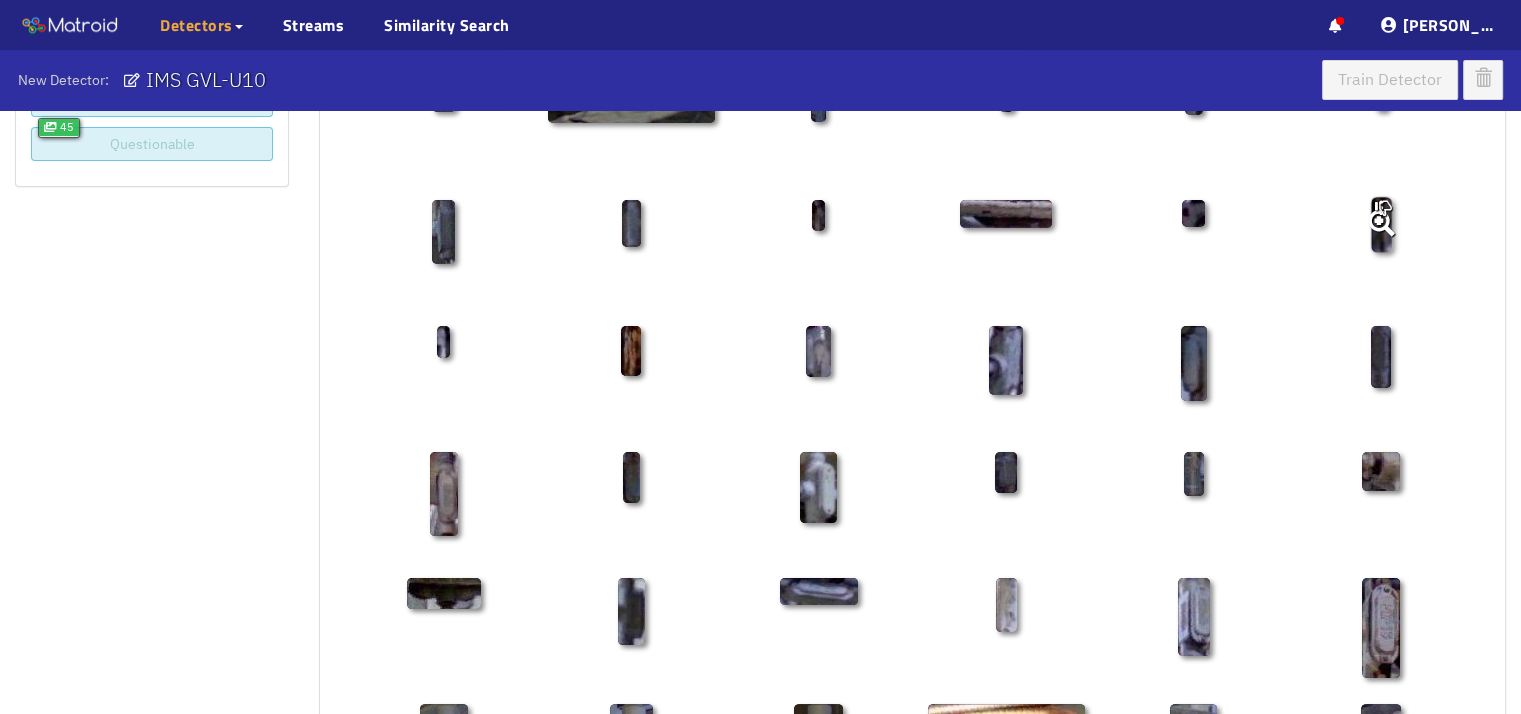 click 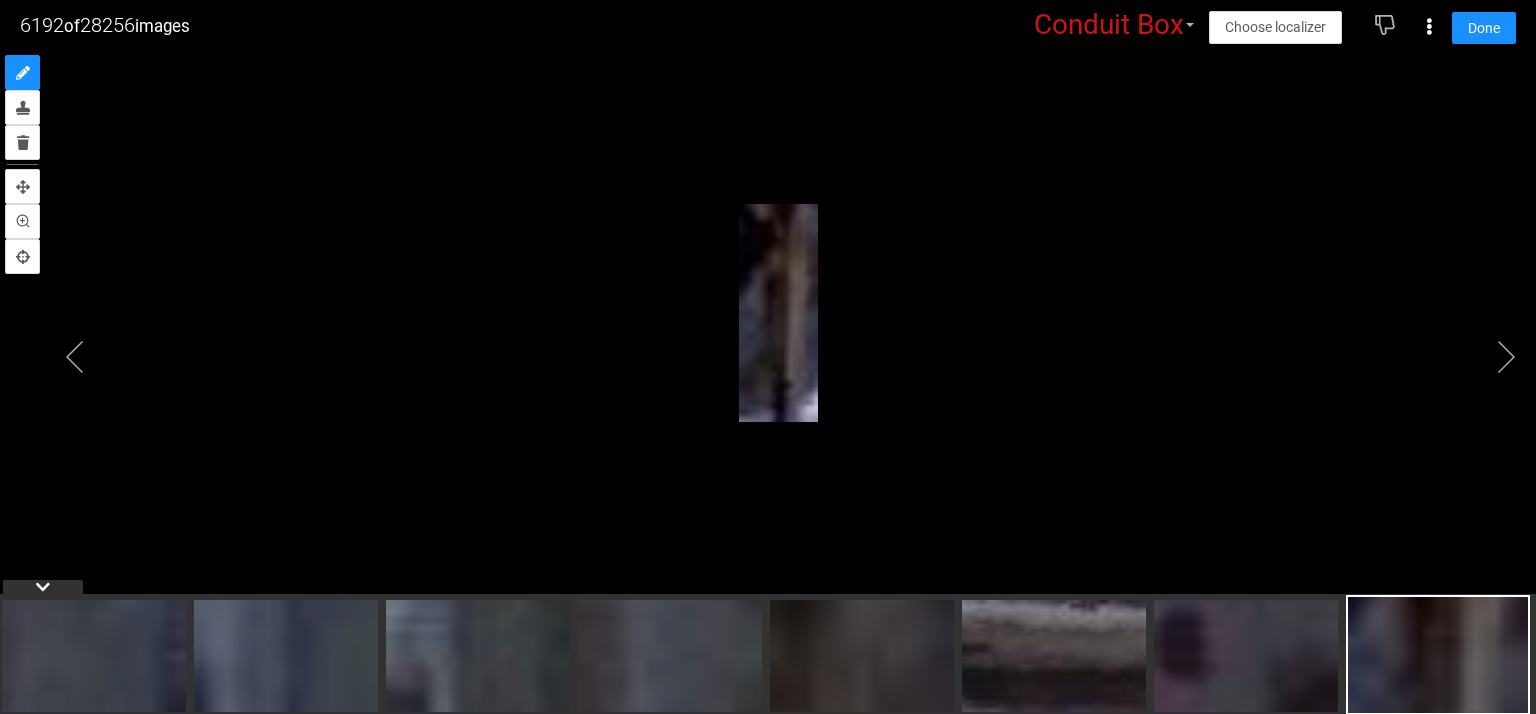click on "Done" at bounding box center (1484, 27) 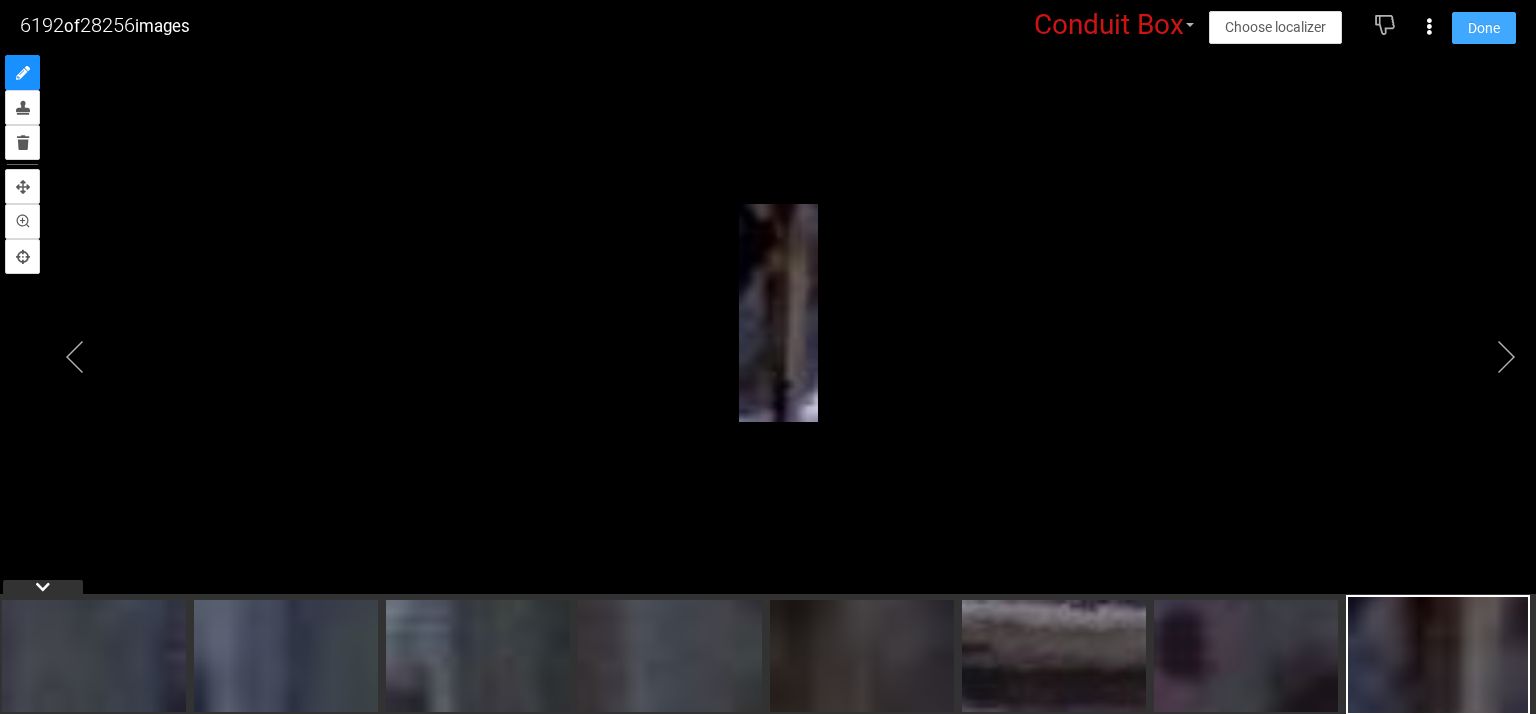 click on "Done" at bounding box center (1484, 28) 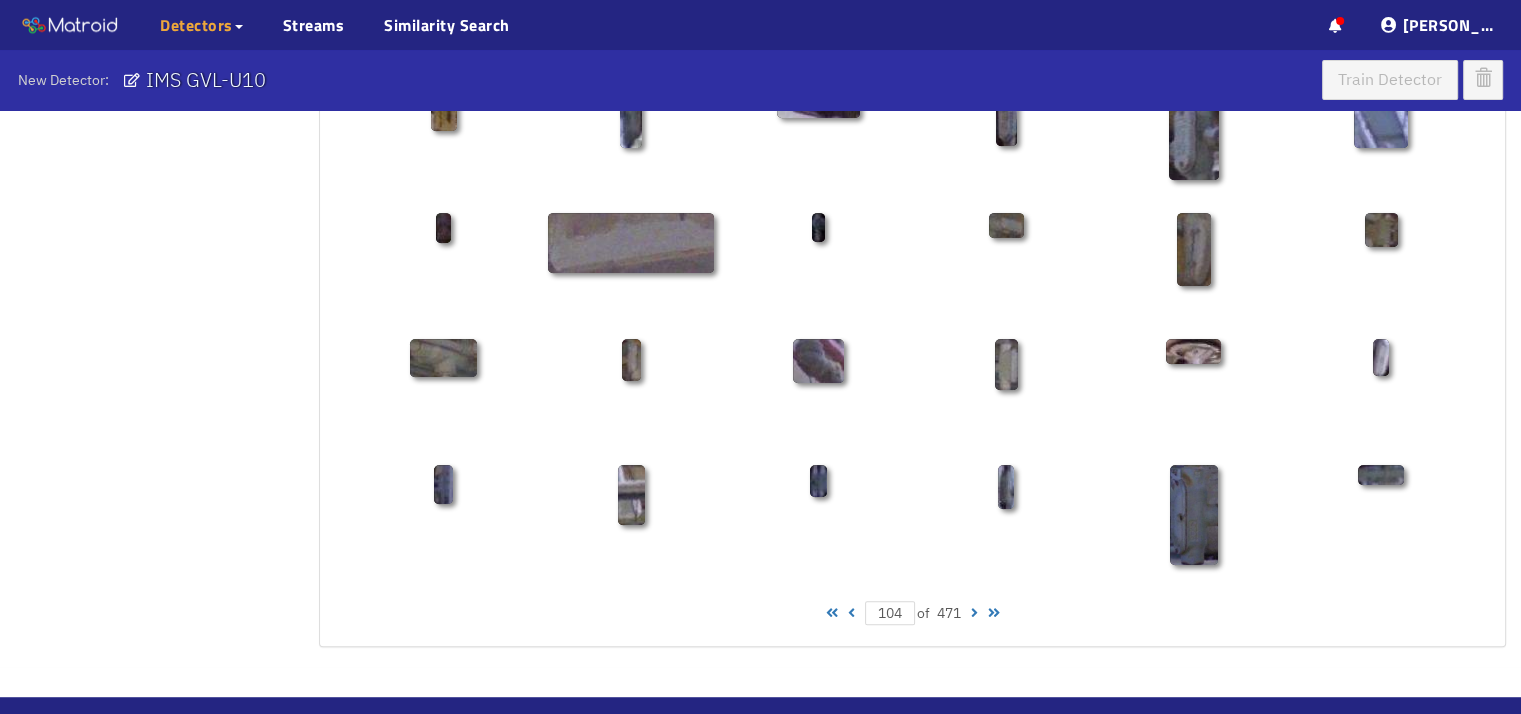 scroll, scrollTop: 1052, scrollLeft: 0, axis: vertical 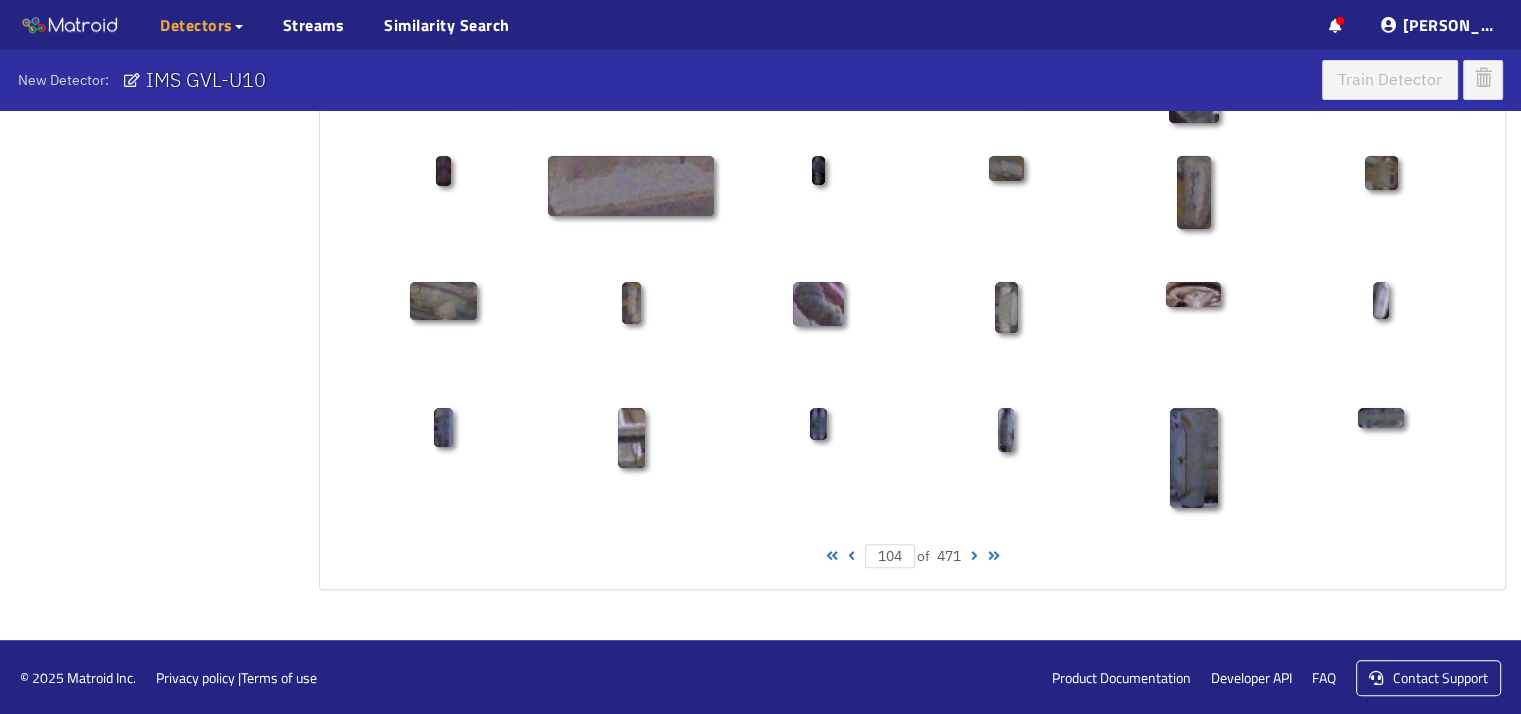 click at bounding box center (974, 556) 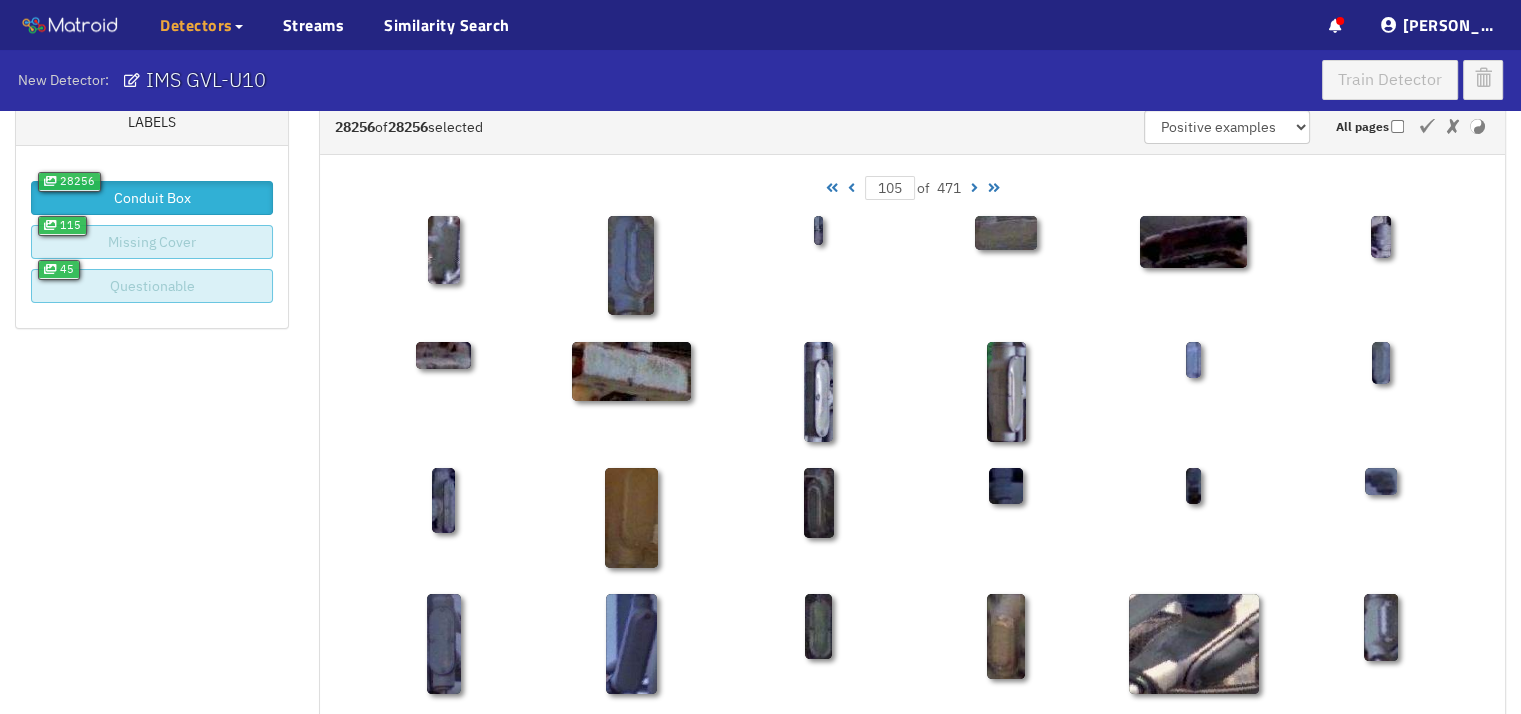 scroll, scrollTop: 106, scrollLeft: 0, axis: vertical 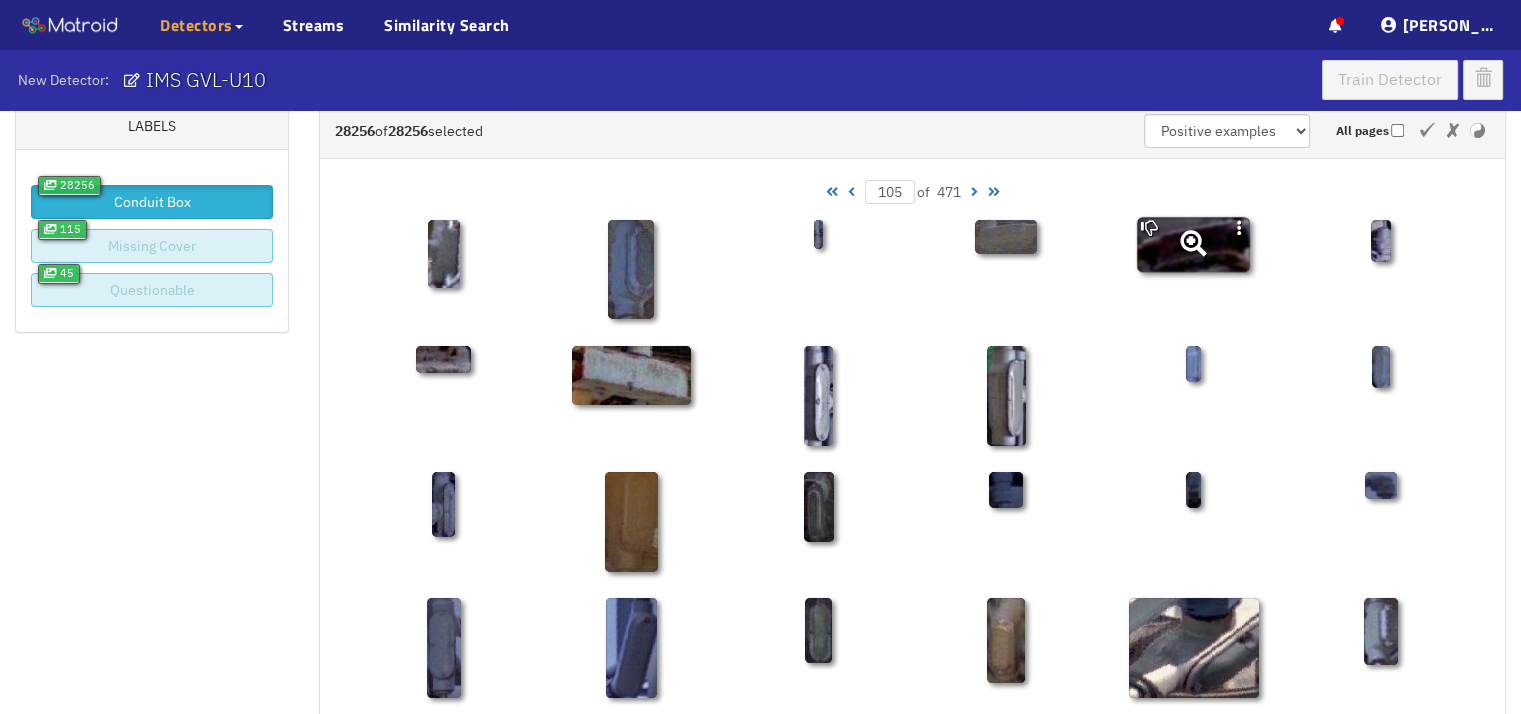 click 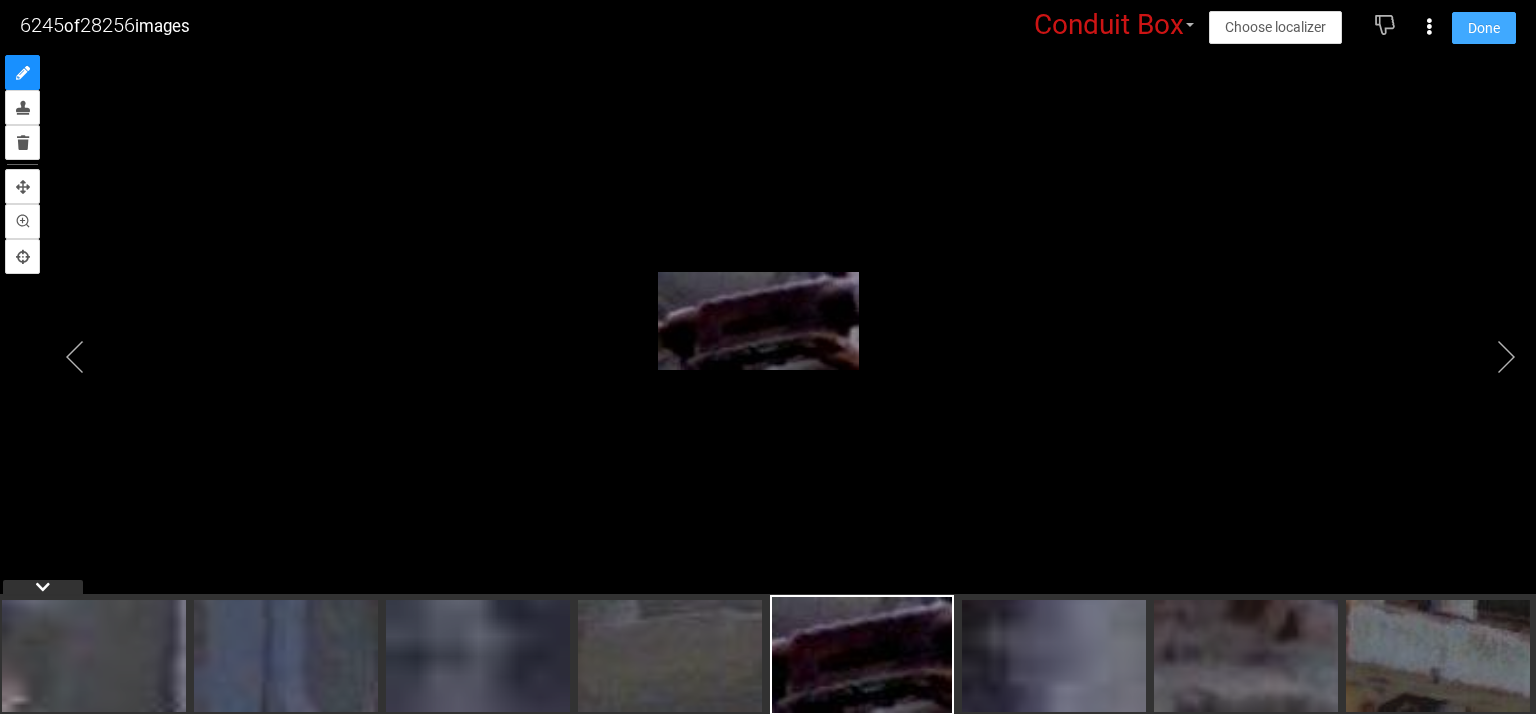 click on "Done" at bounding box center (1484, 28) 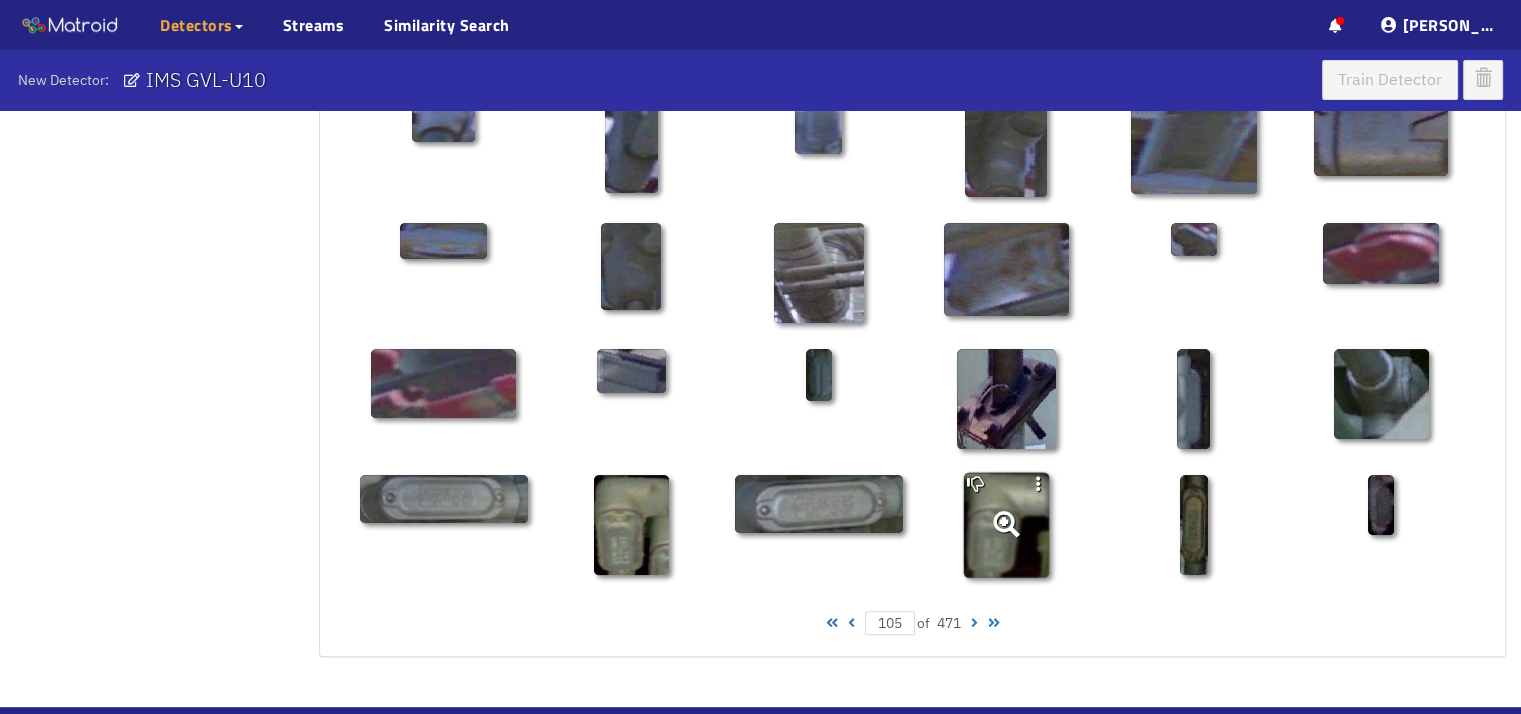 scroll, scrollTop: 1052, scrollLeft: 0, axis: vertical 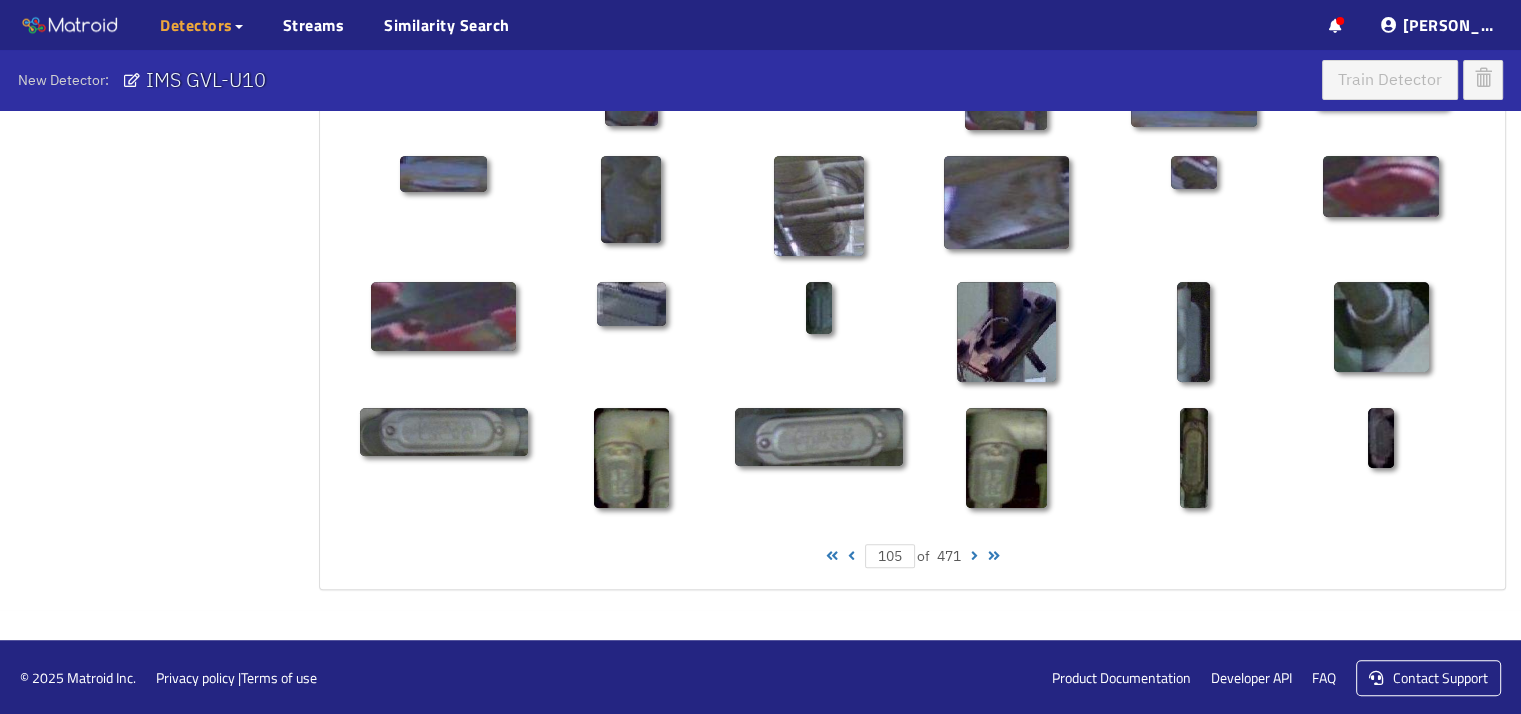 click at bounding box center (974, 556) 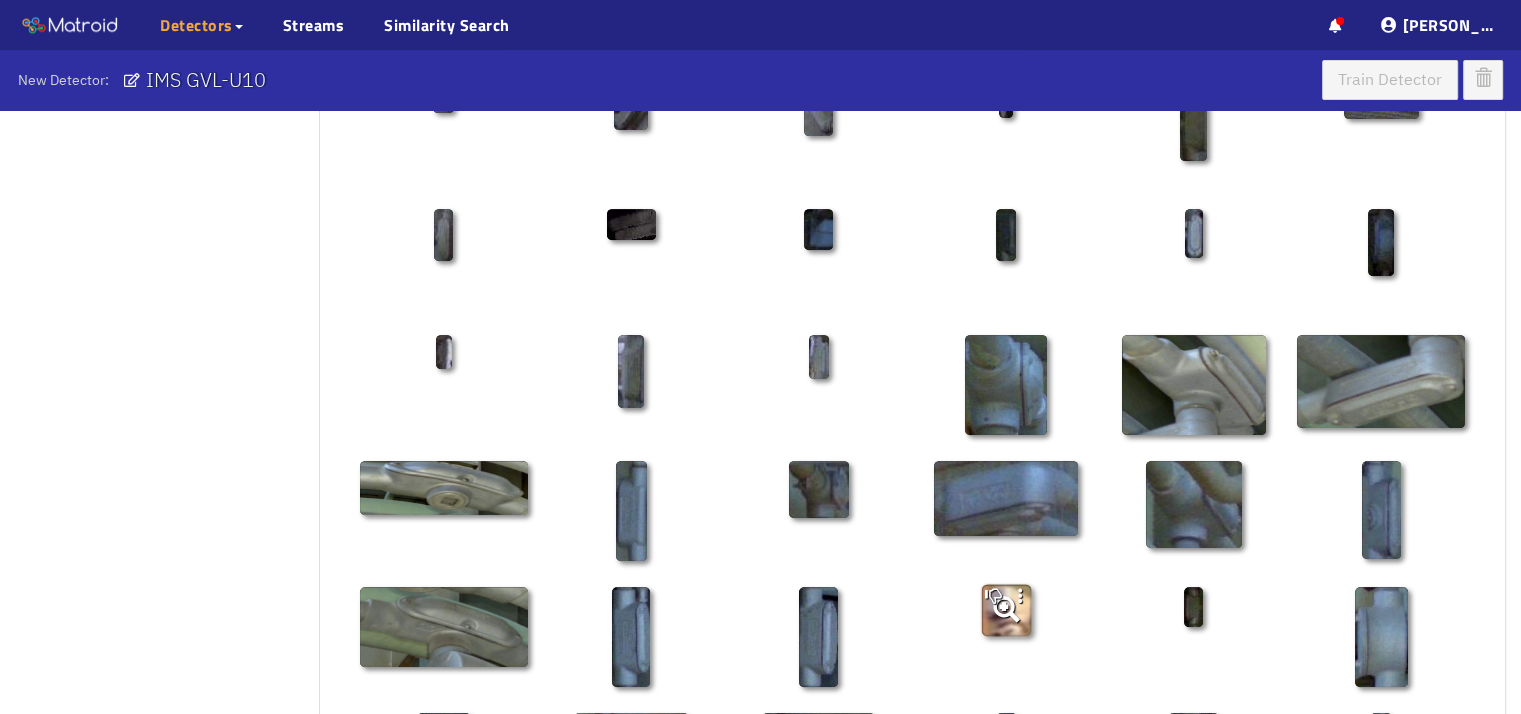 scroll, scrollTop: 1052, scrollLeft: 0, axis: vertical 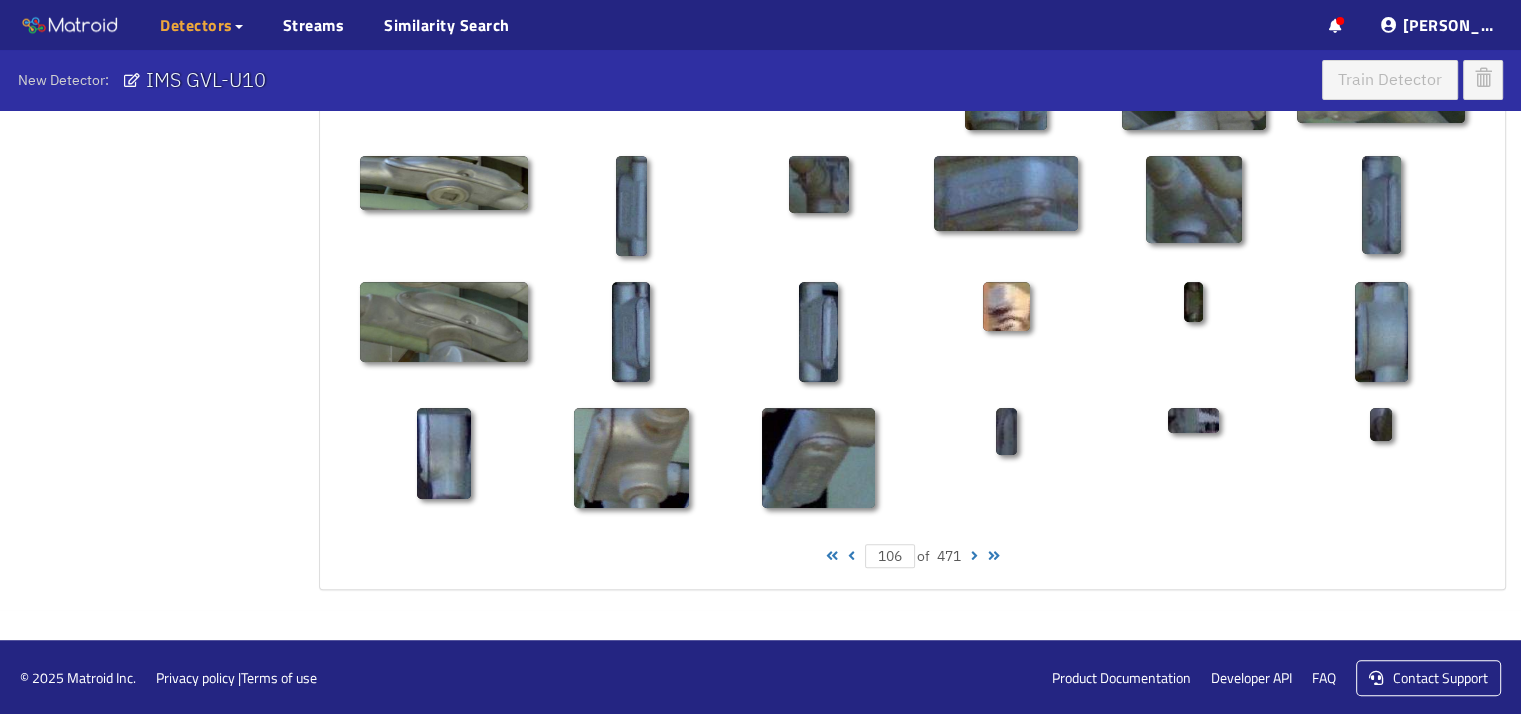 click at bounding box center [974, 556] 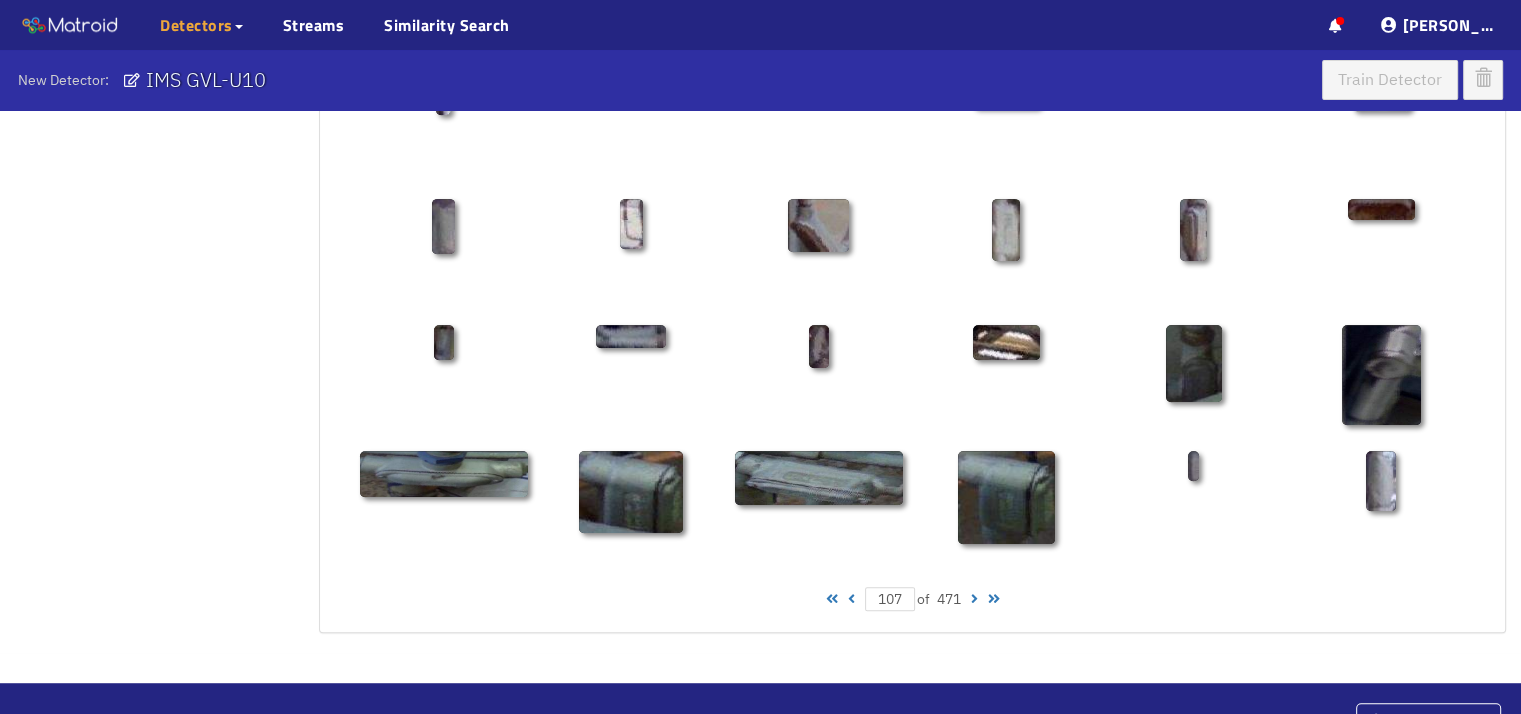 scroll, scrollTop: 1052, scrollLeft: 0, axis: vertical 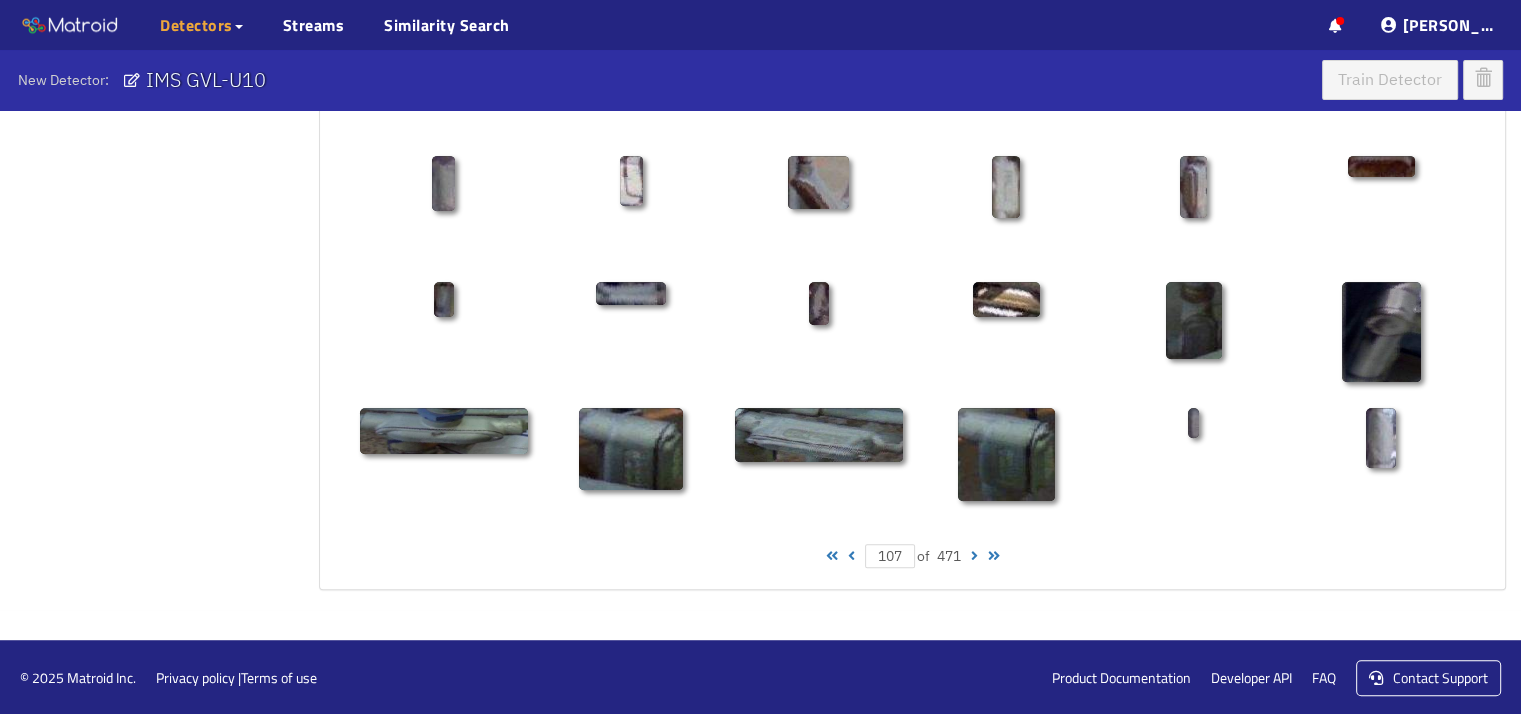 click at bounding box center [974, 556] 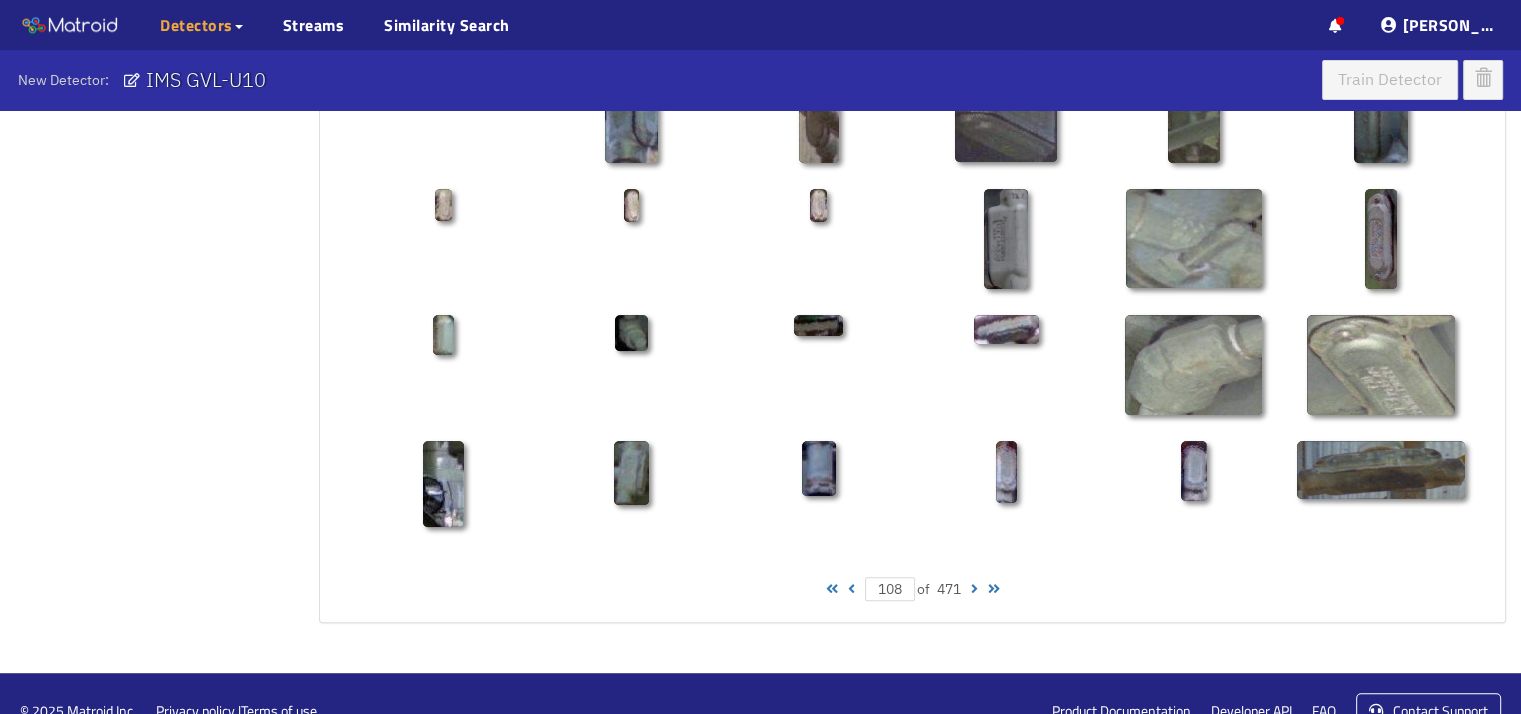 scroll, scrollTop: 979, scrollLeft: 0, axis: vertical 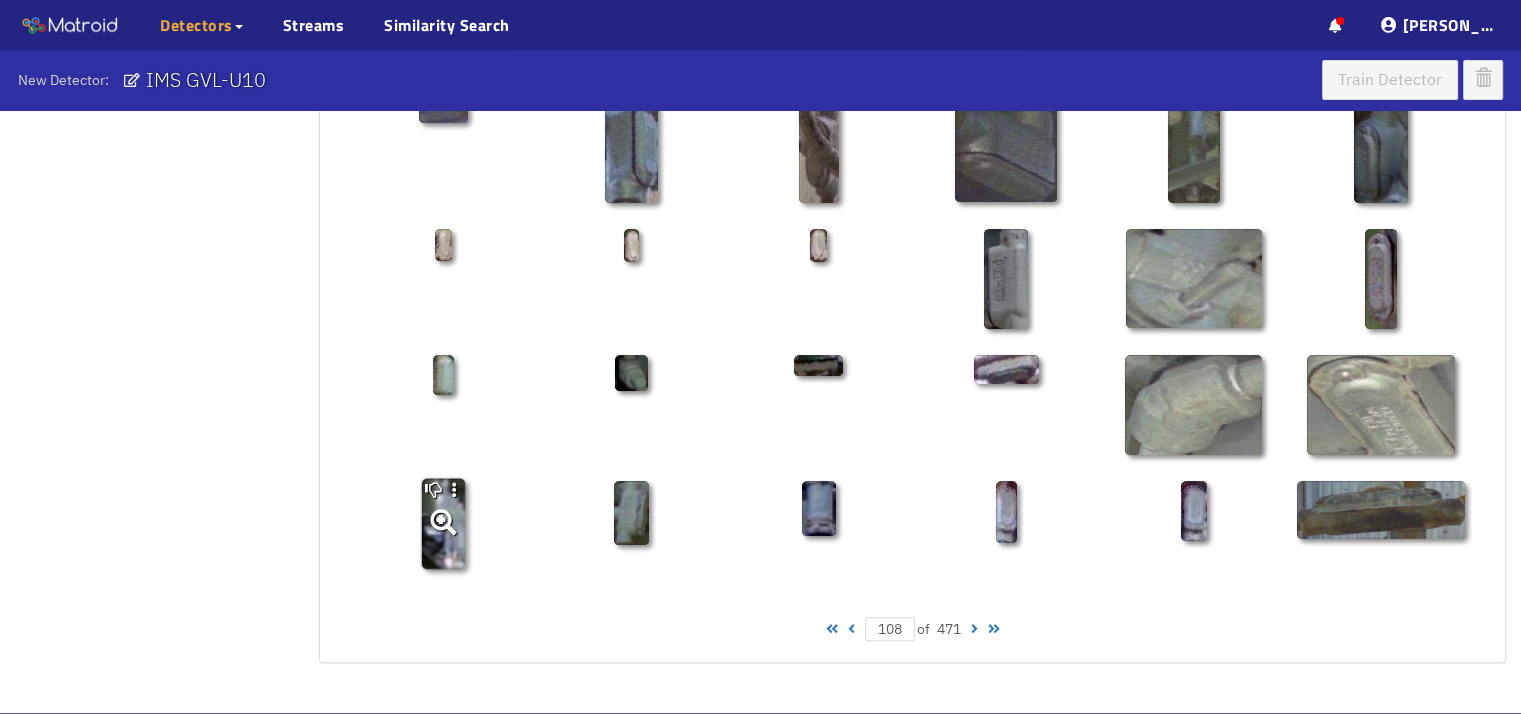 click 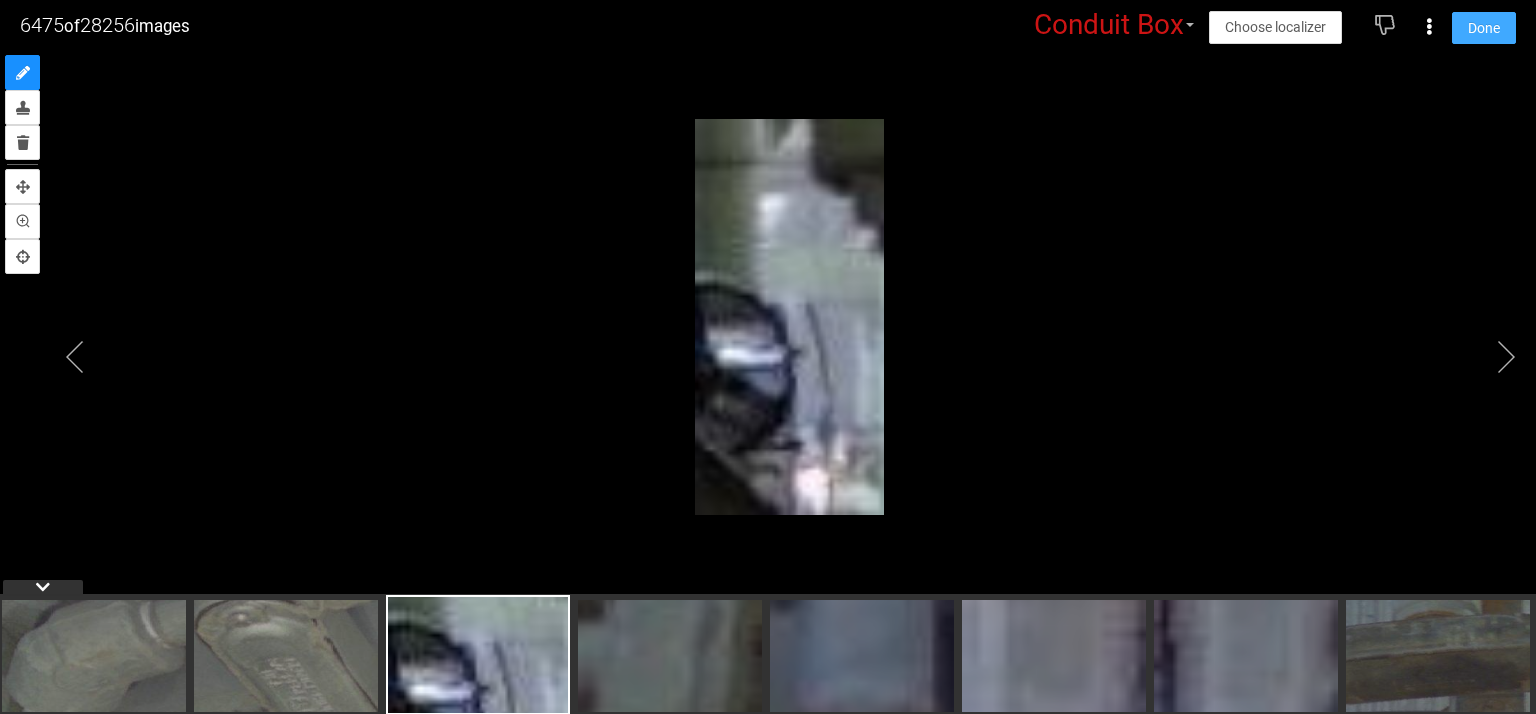 click on "Done" at bounding box center (1484, 28) 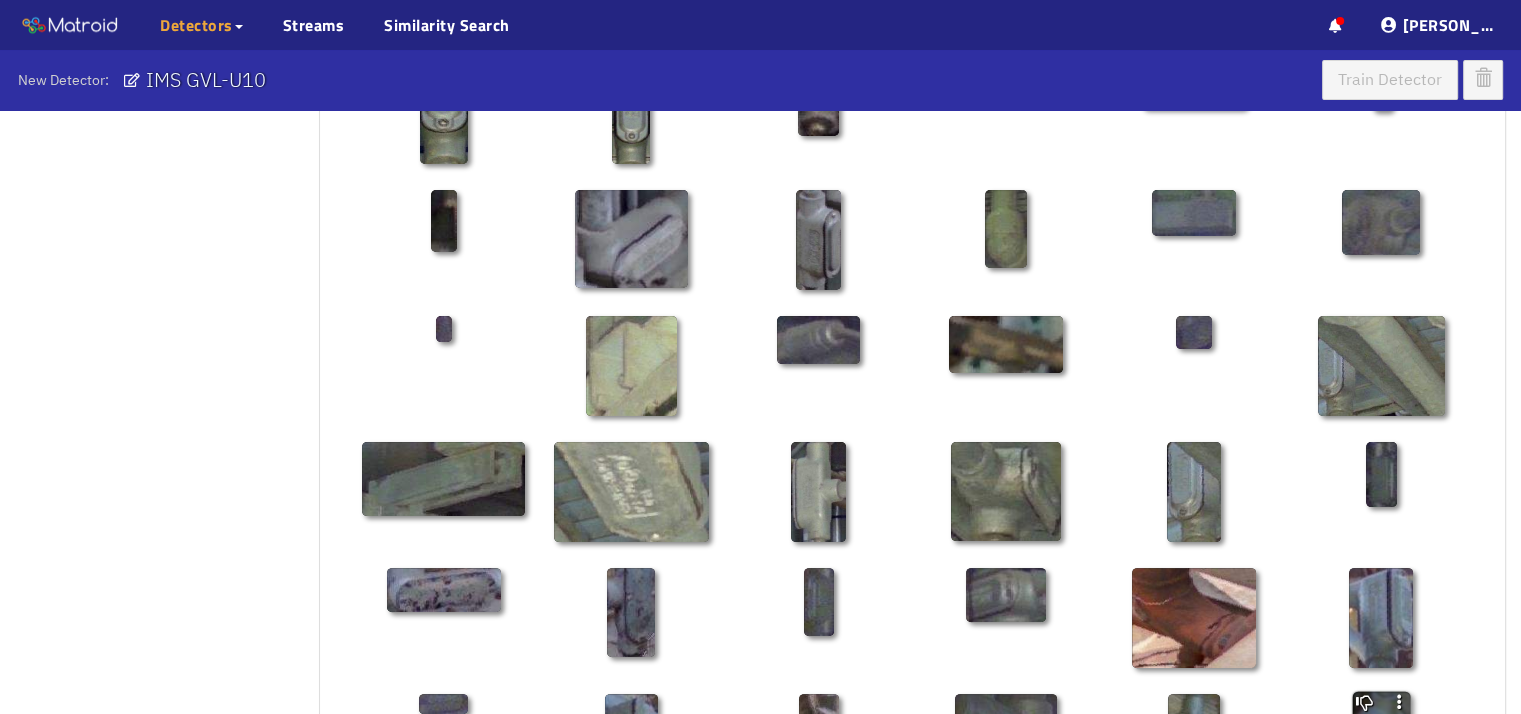 scroll, scrollTop: 152, scrollLeft: 0, axis: vertical 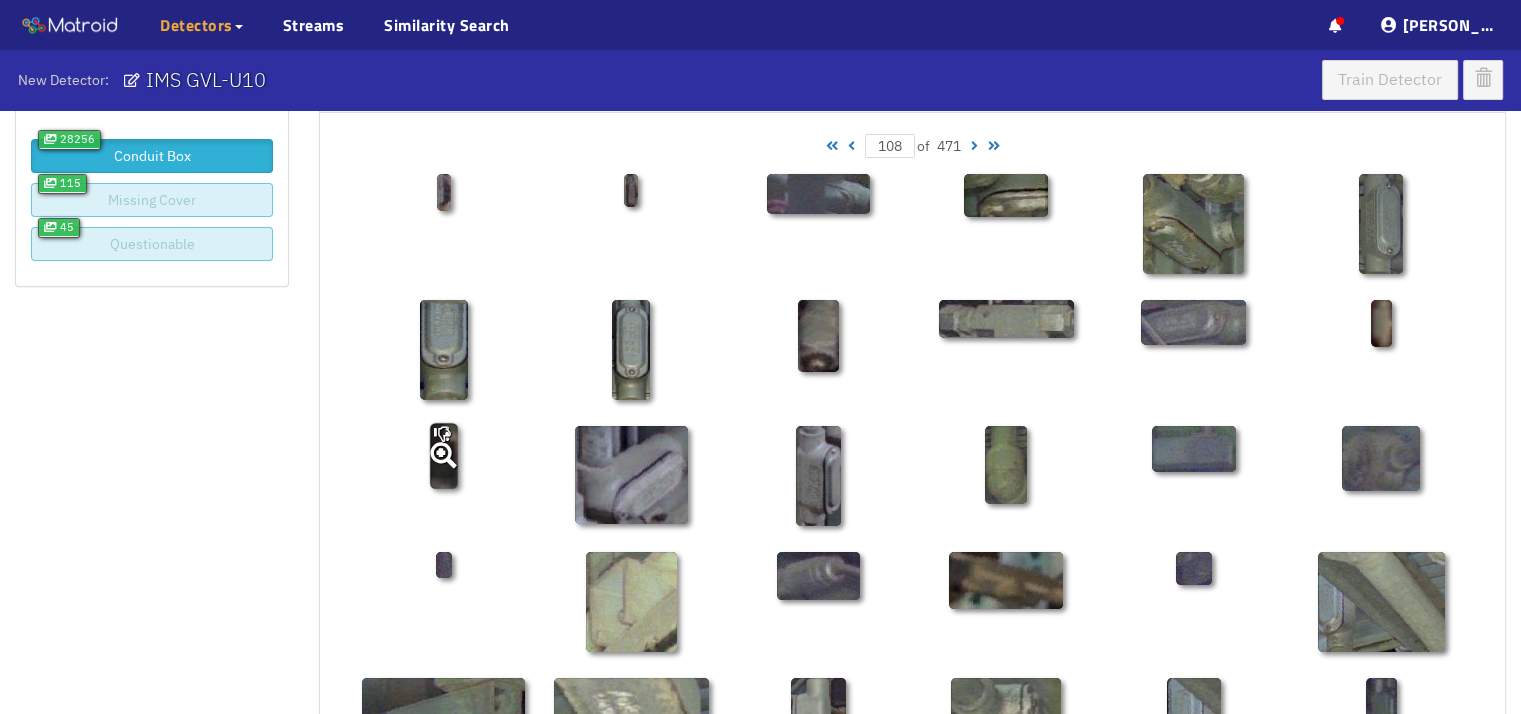 click 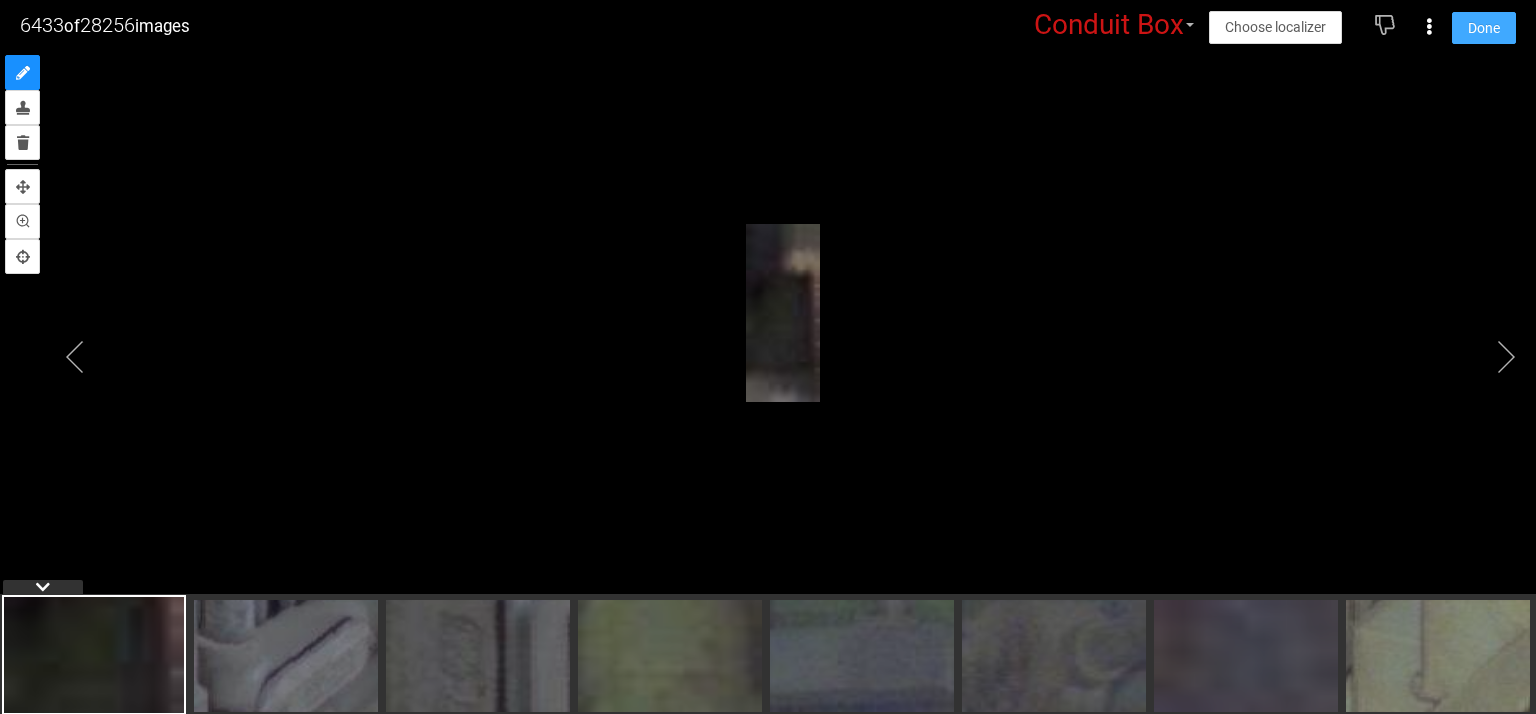 click on "Done" at bounding box center (1484, 28) 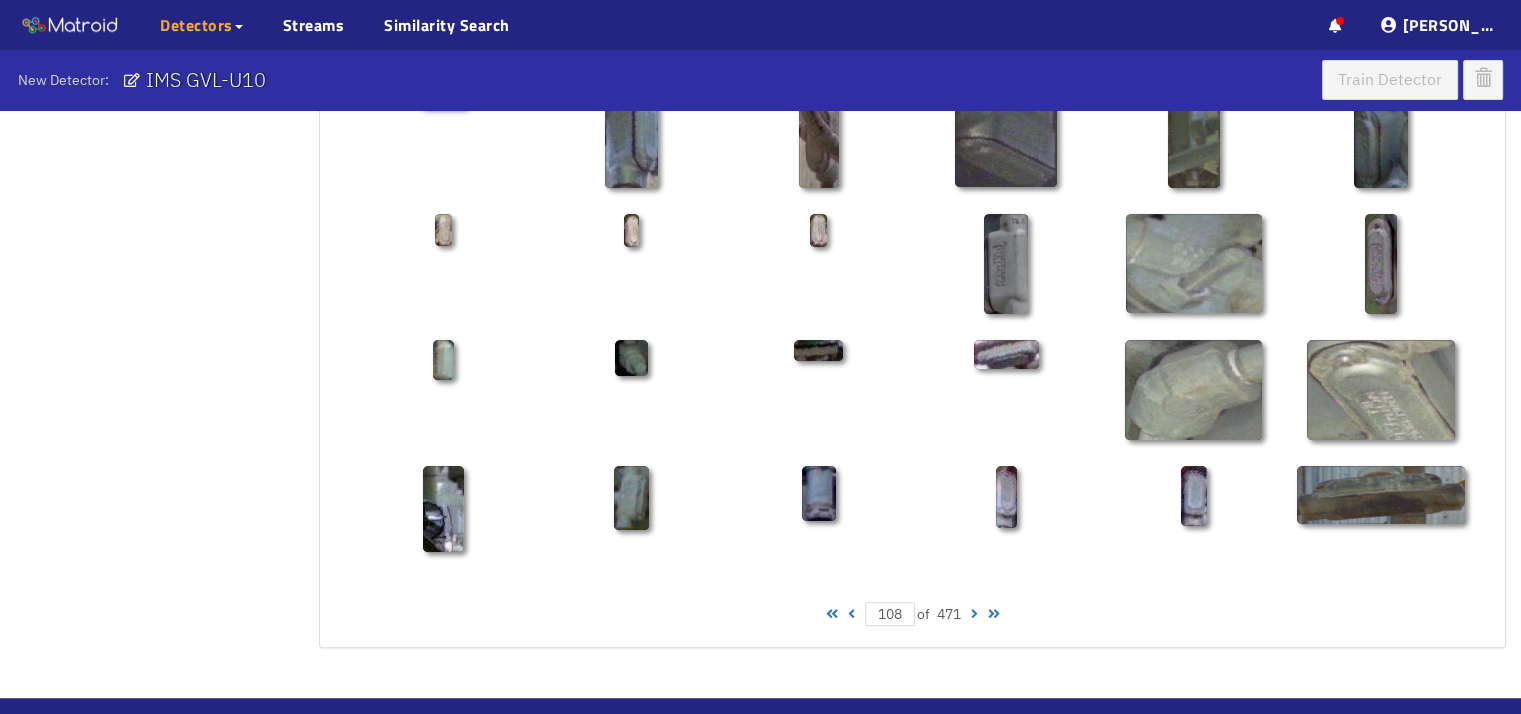 scroll, scrollTop: 1052, scrollLeft: 0, axis: vertical 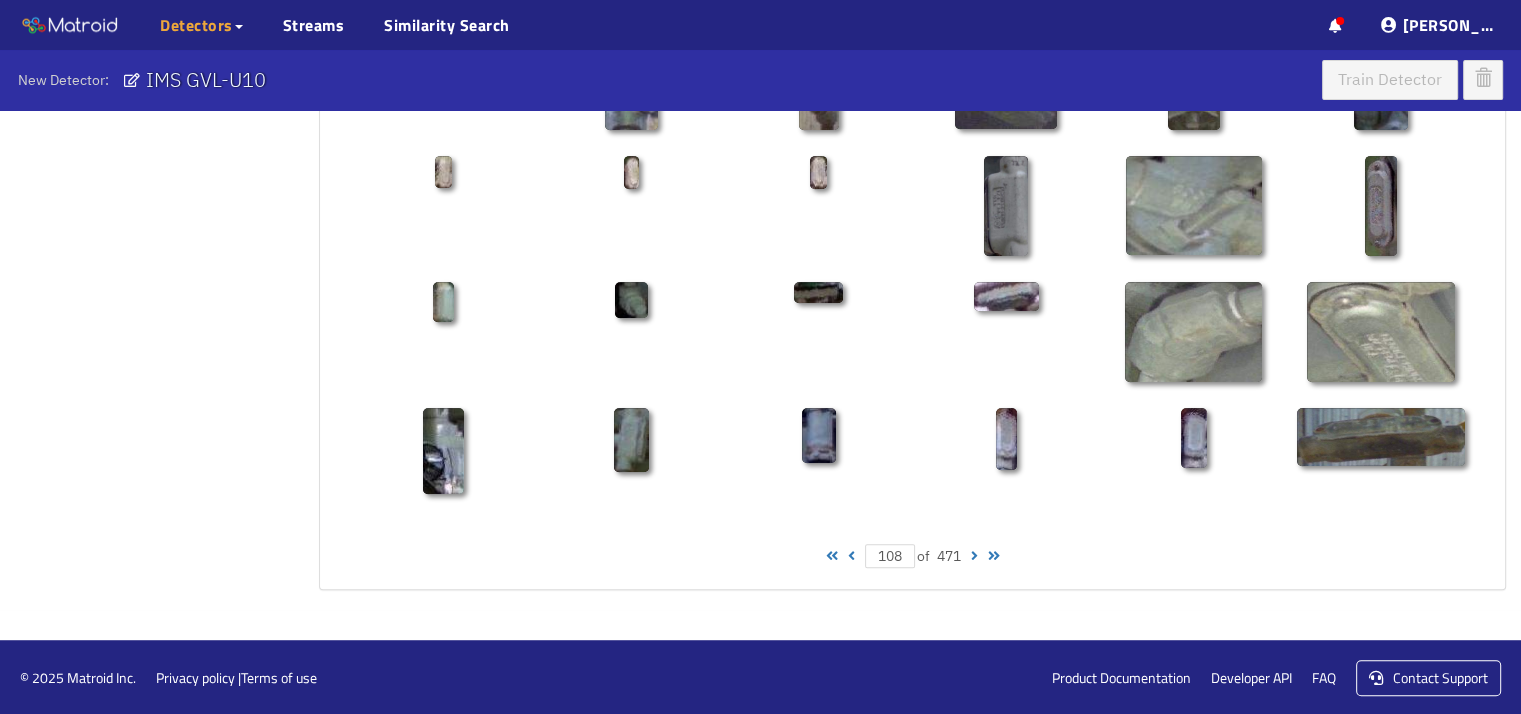 click at bounding box center (974, 556) 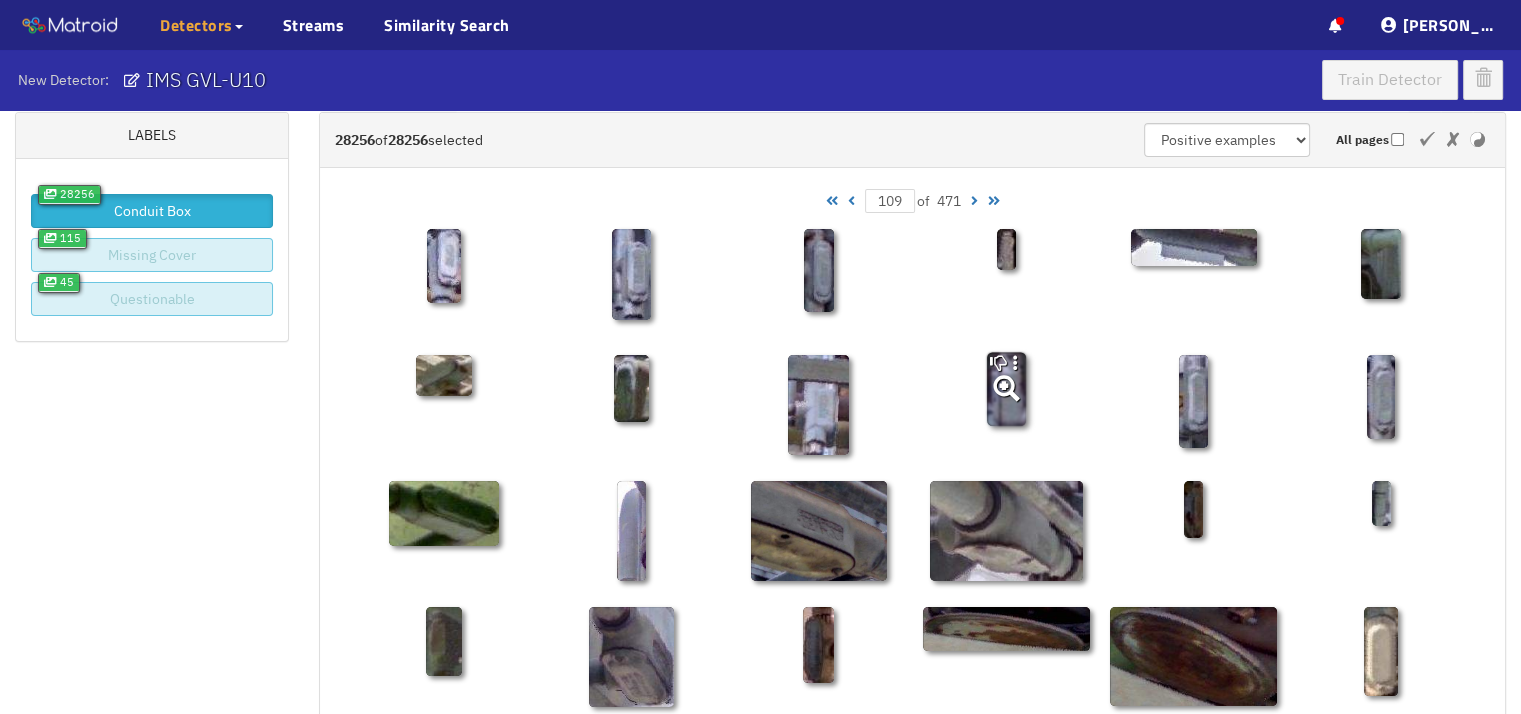 scroll, scrollTop: 0, scrollLeft: 0, axis: both 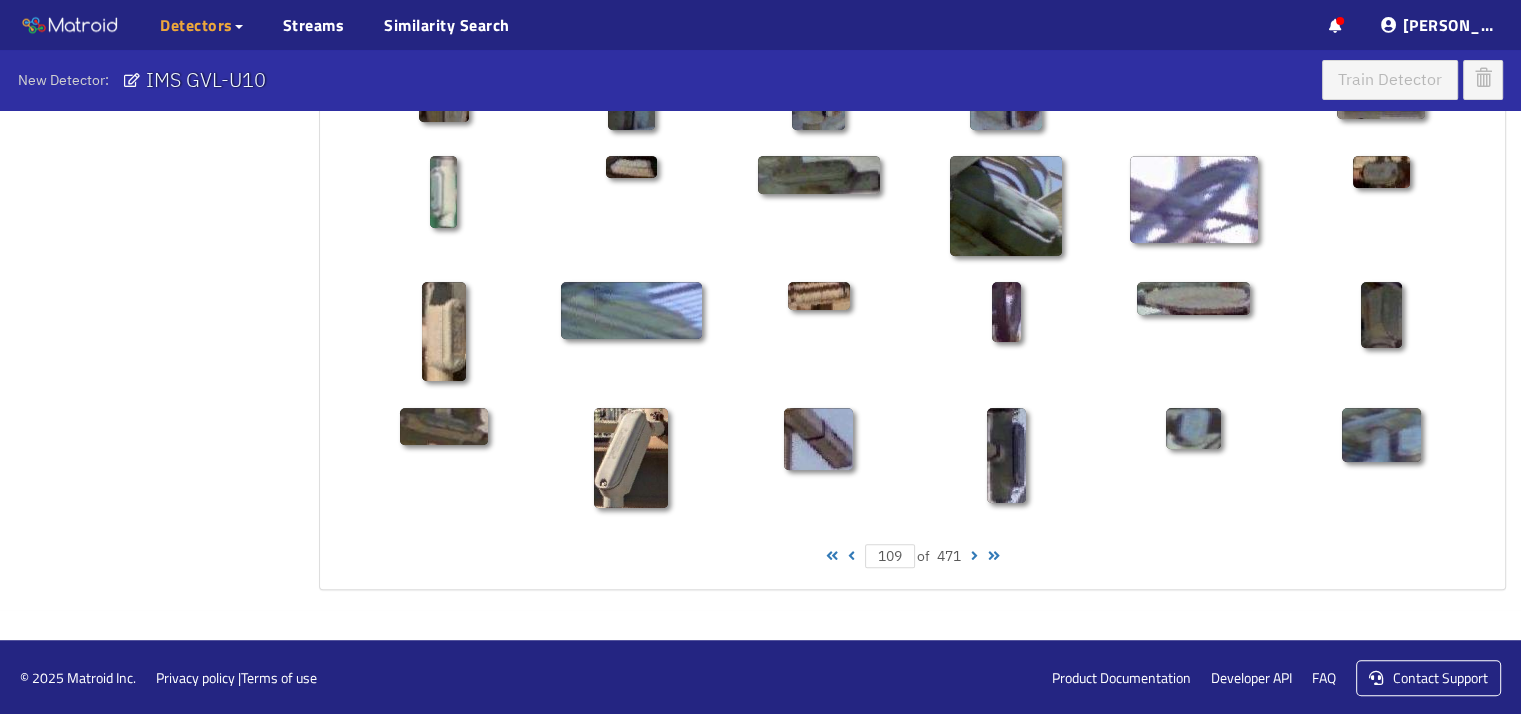 click at bounding box center (974, 556) 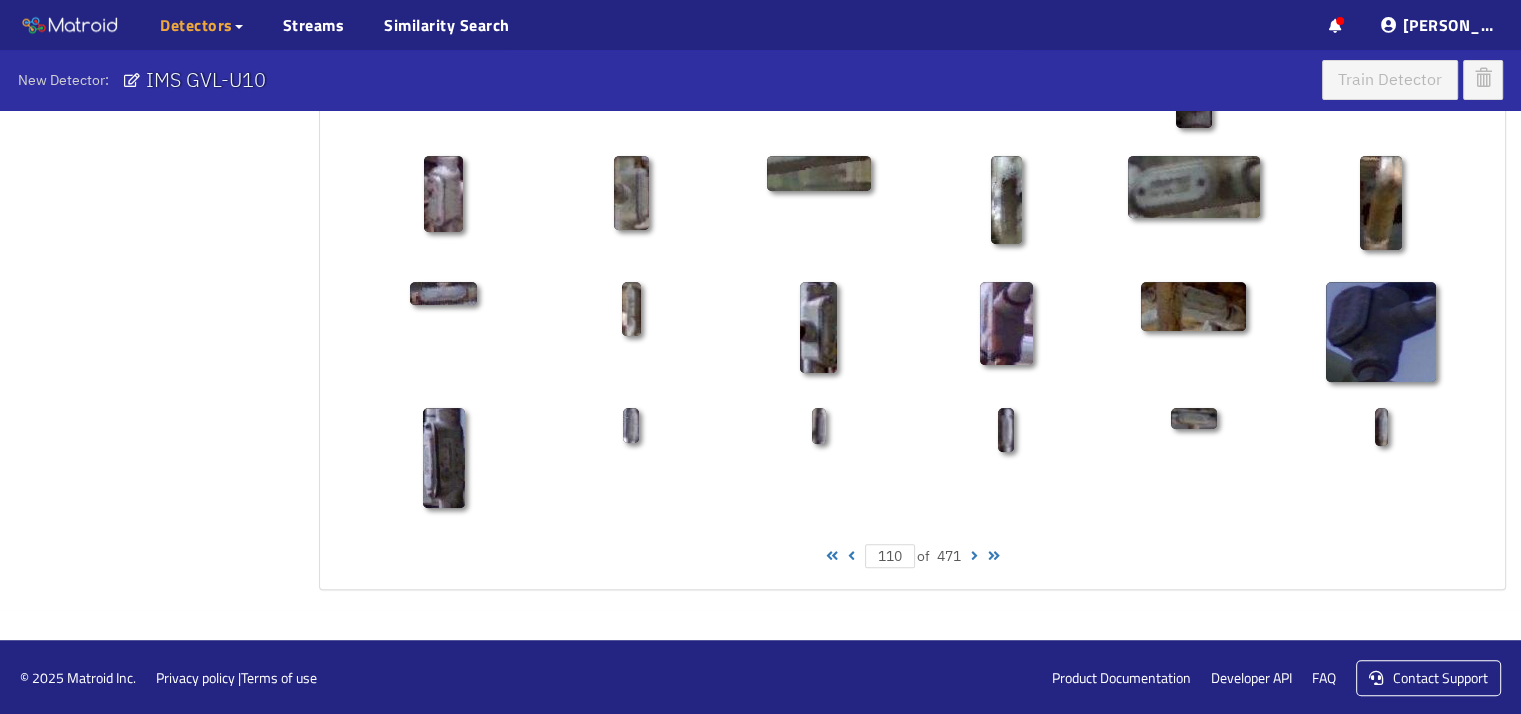 scroll, scrollTop: 60, scrollLeft: 0, axis: vertical 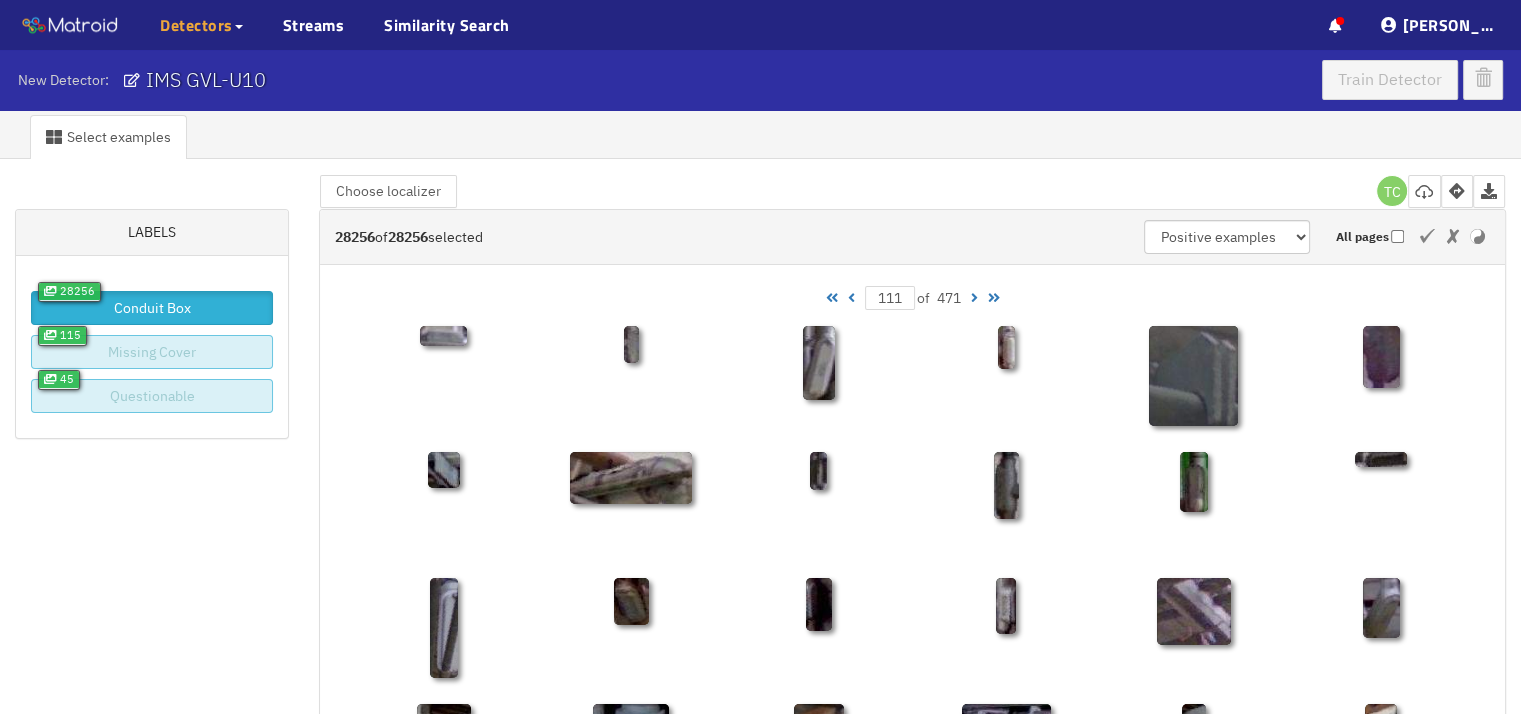 click at bounding box center (974, 298) 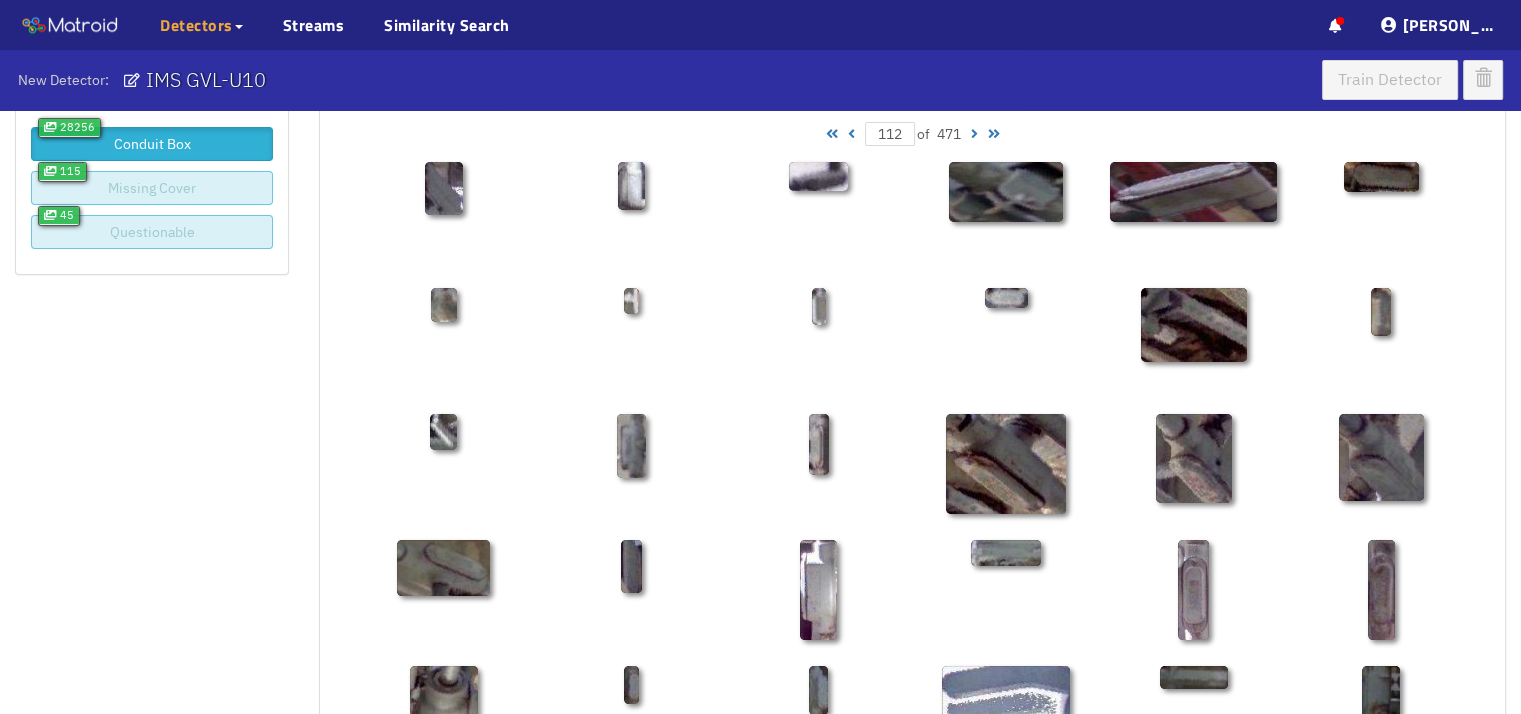 scroll, scrollTop: 166, scrollLeft: 0, axis: vertical 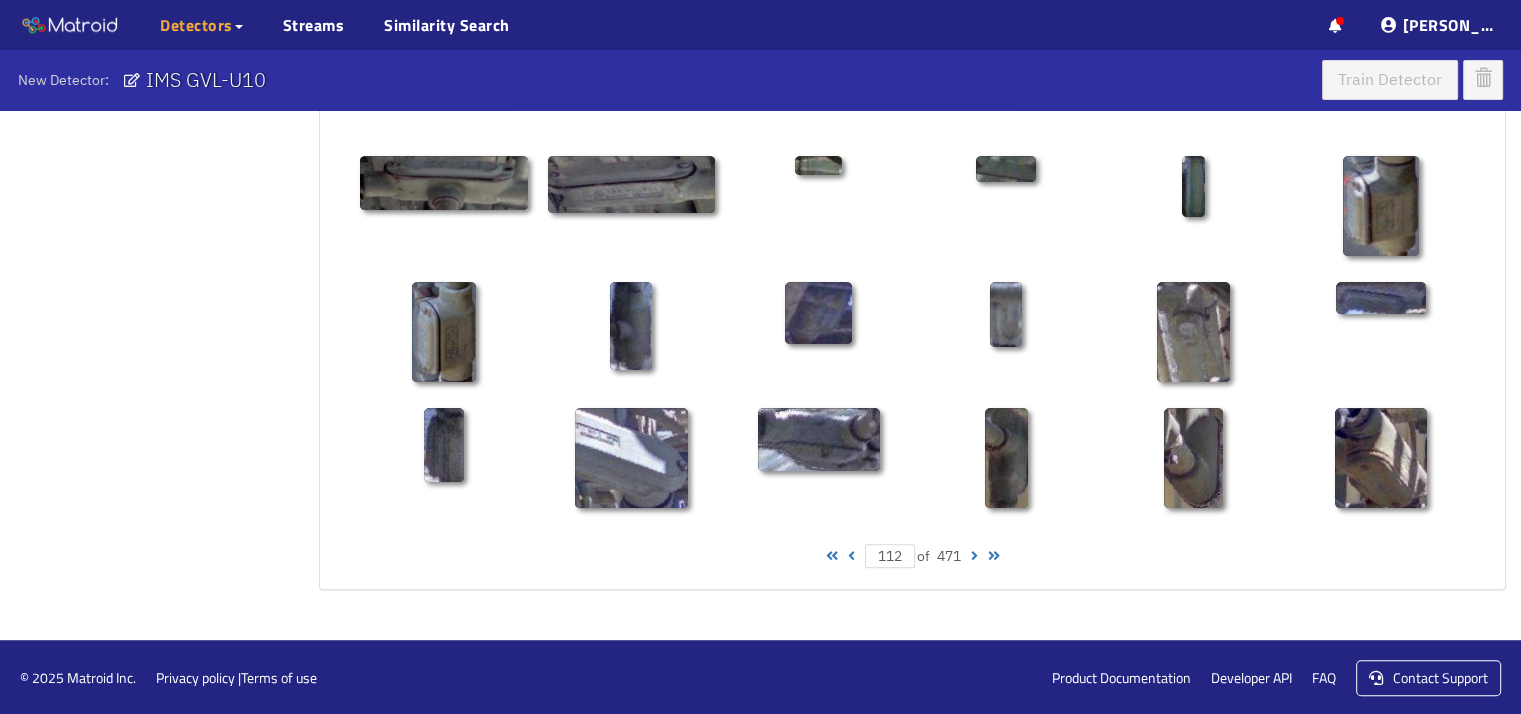 click at bounding box center (974, 556) 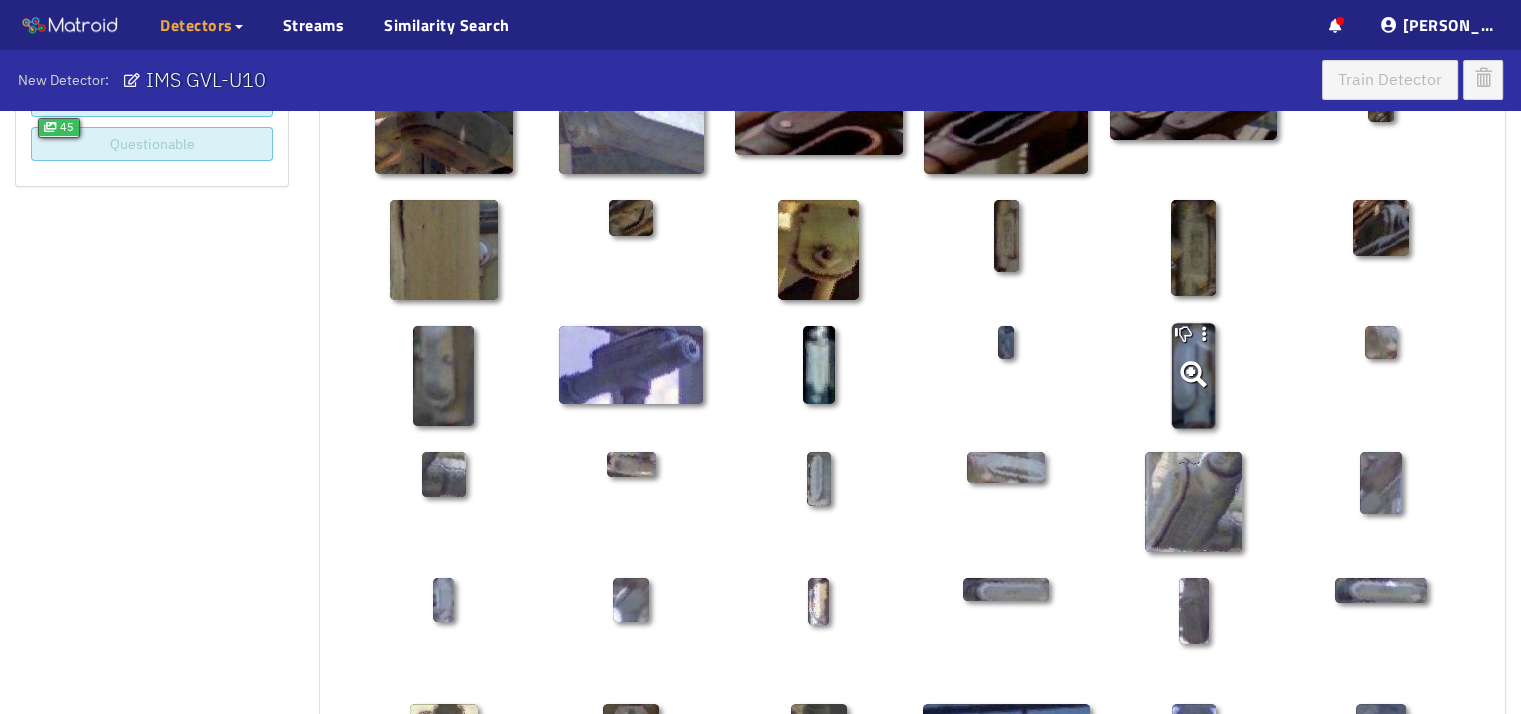 scroll, scrollTop: 0, scrollLeft: 0, axis: both 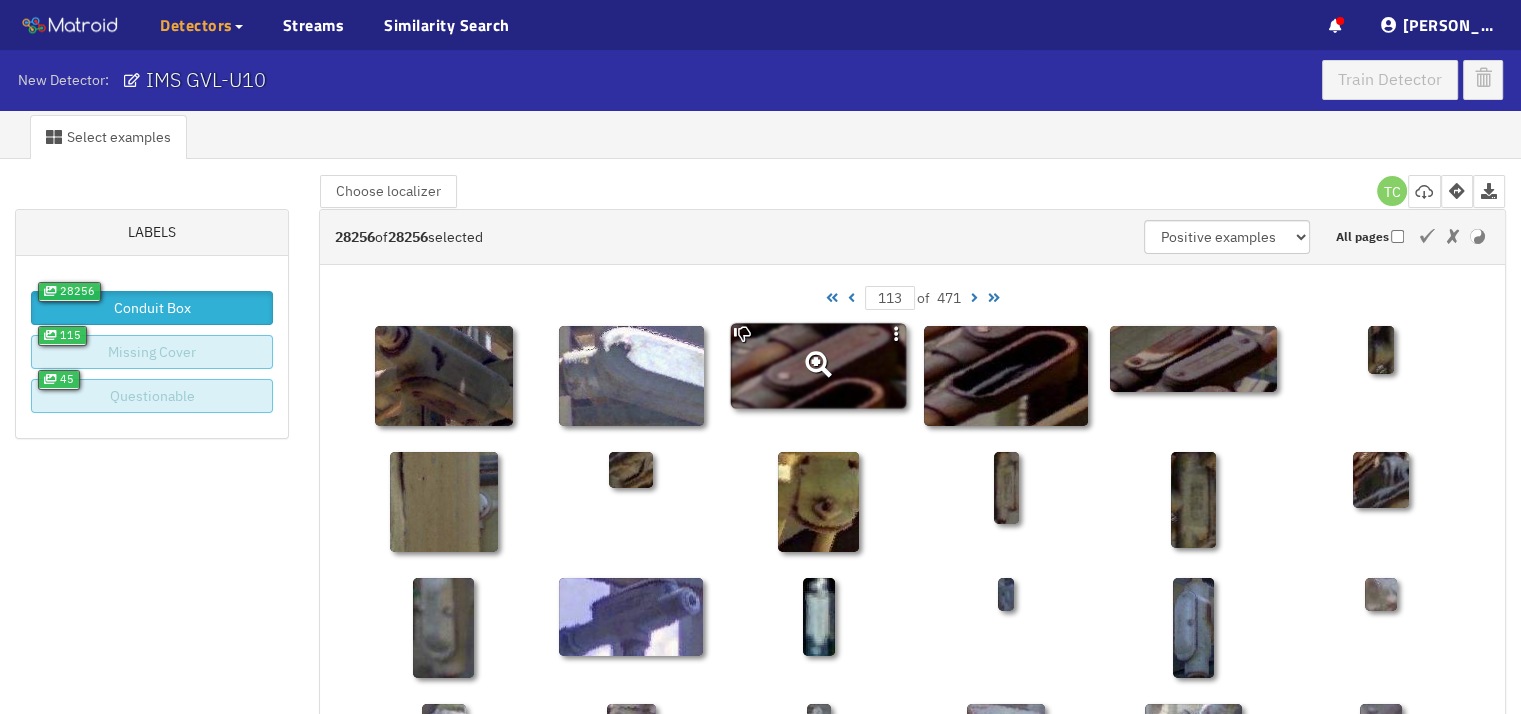 click 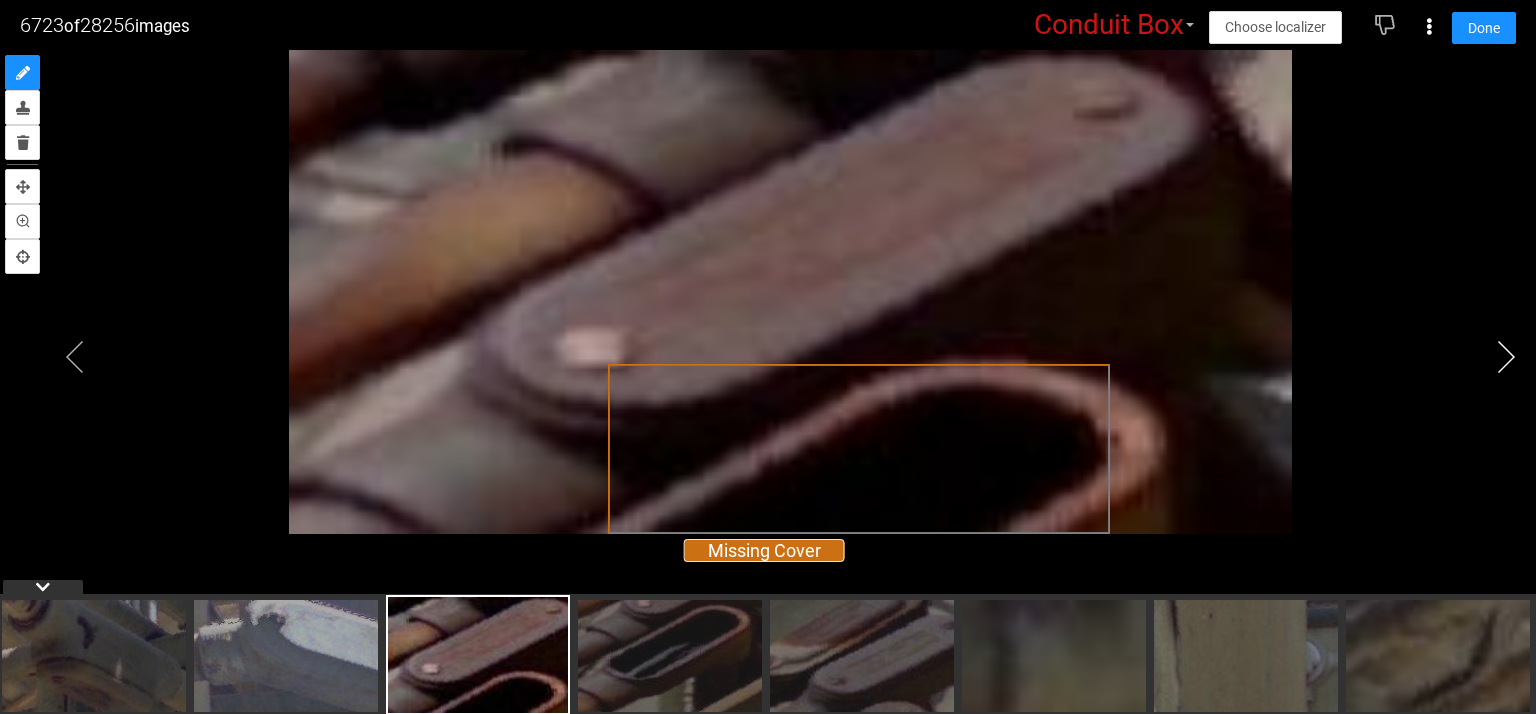 click at bounding box center (1506, 357) 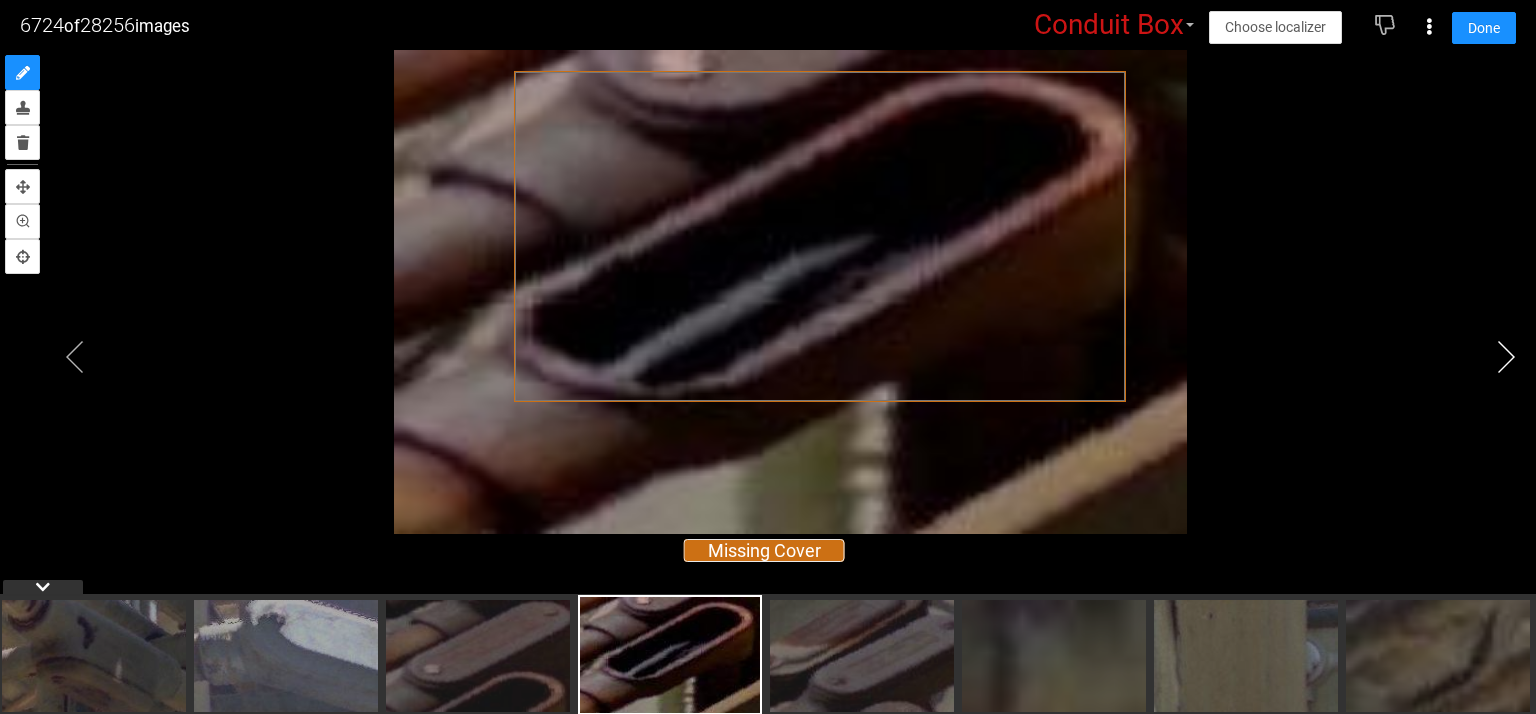 click at bounding box center (1506, 357) 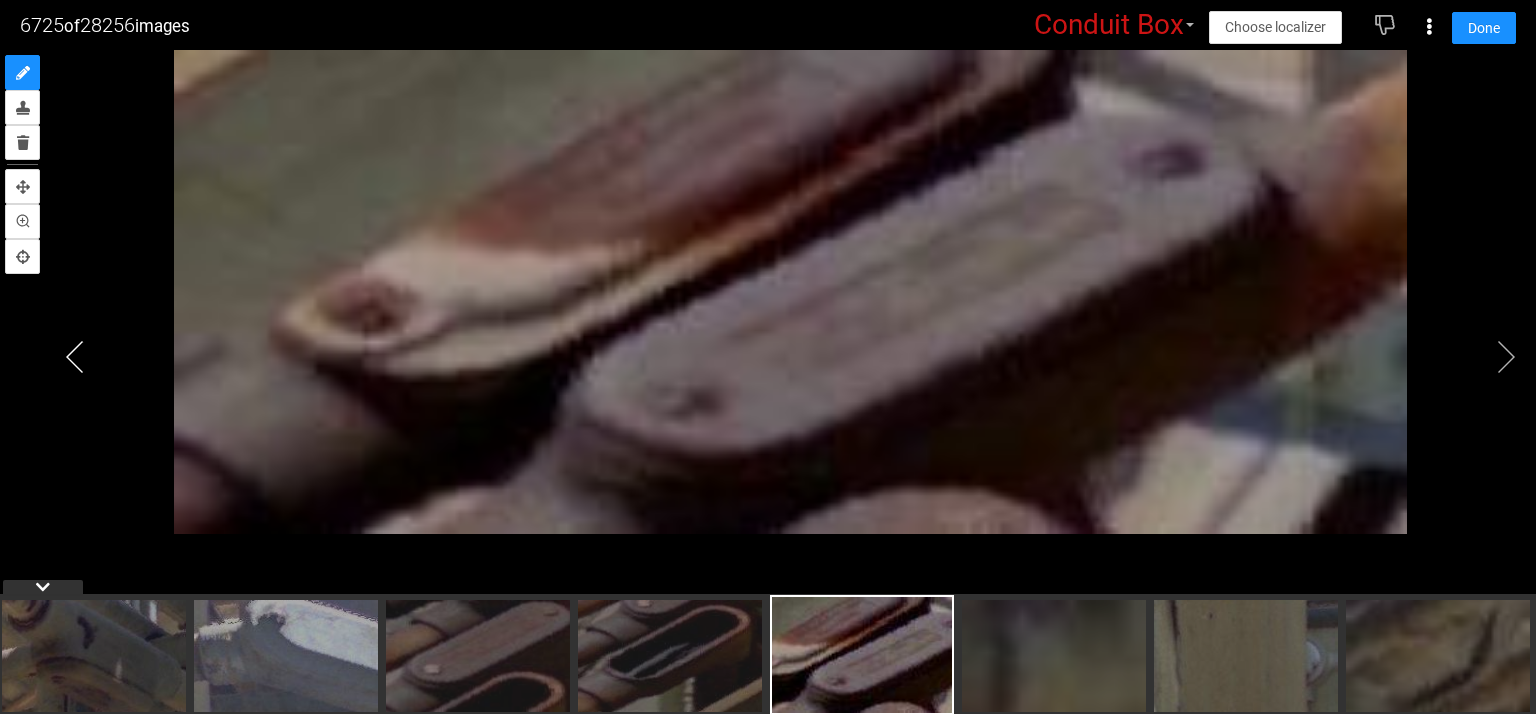 click at bounding box center (75, 357) 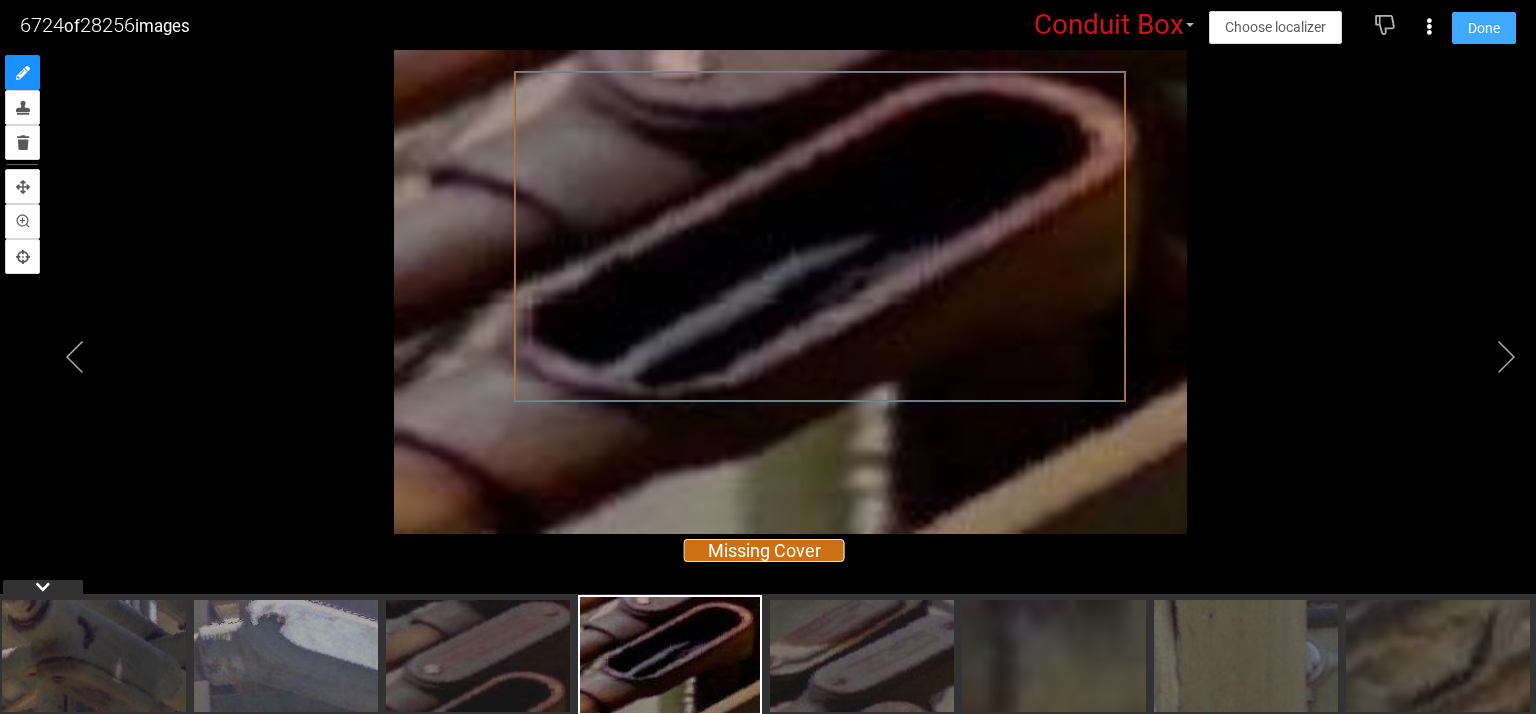click on "Done" at bounding box center [1484, 28] 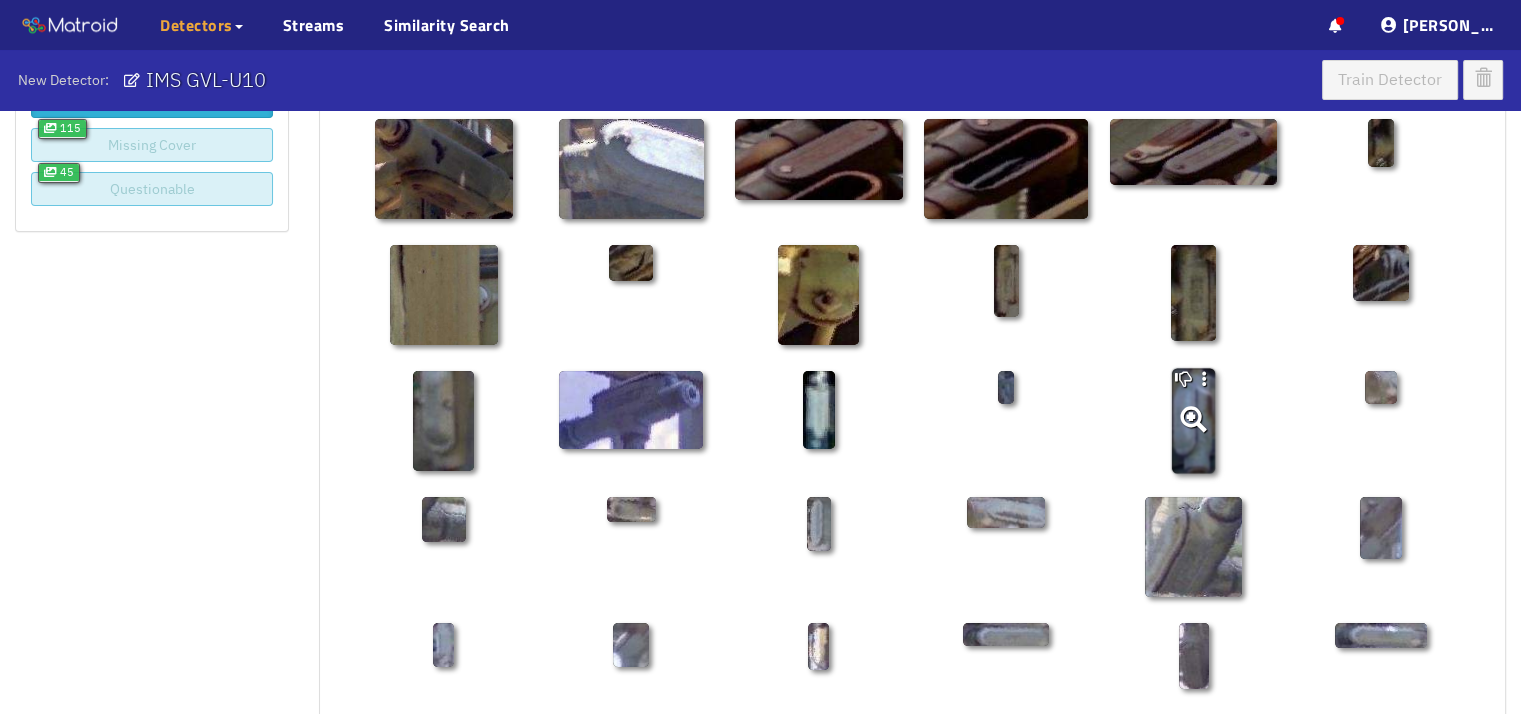 scroll, scrollTop: 400, scrollLeft: 0, axis: vertical 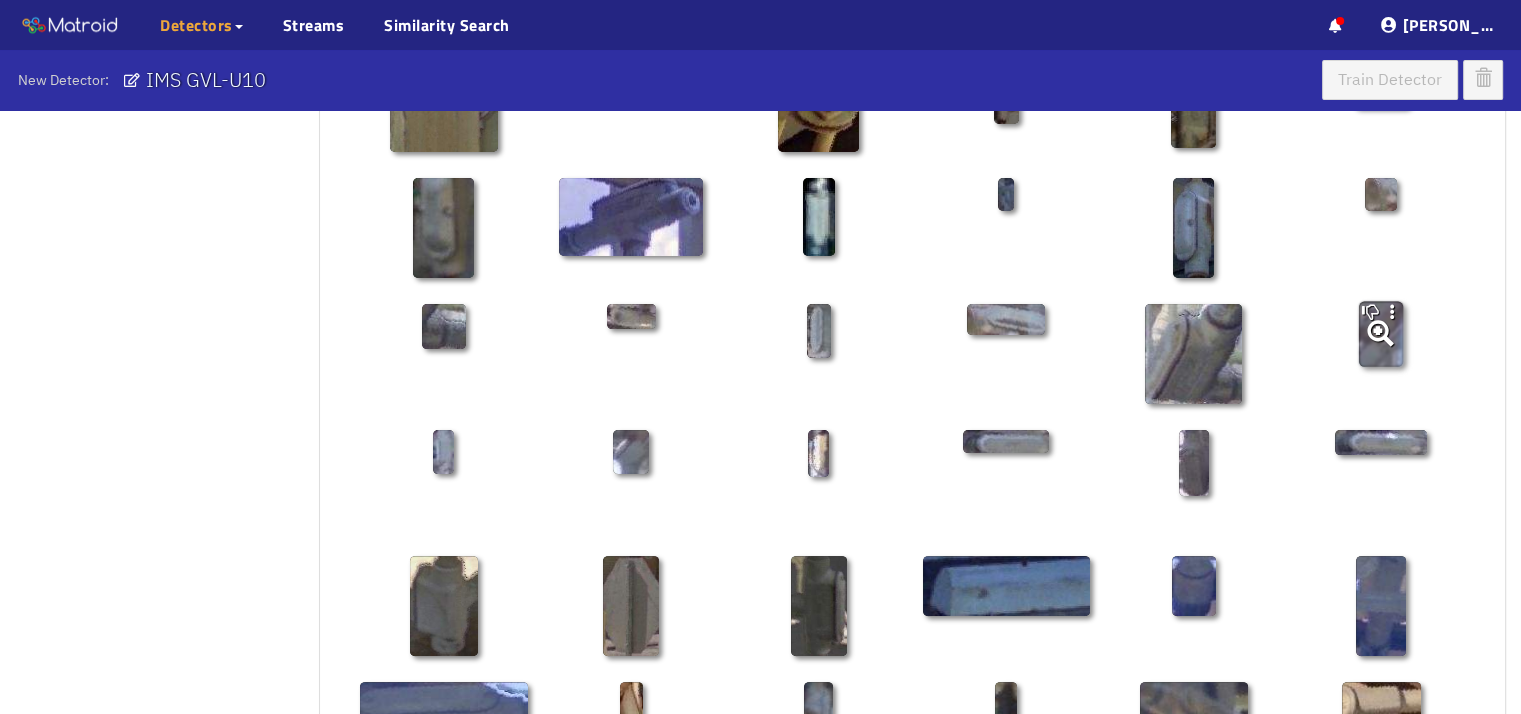 click 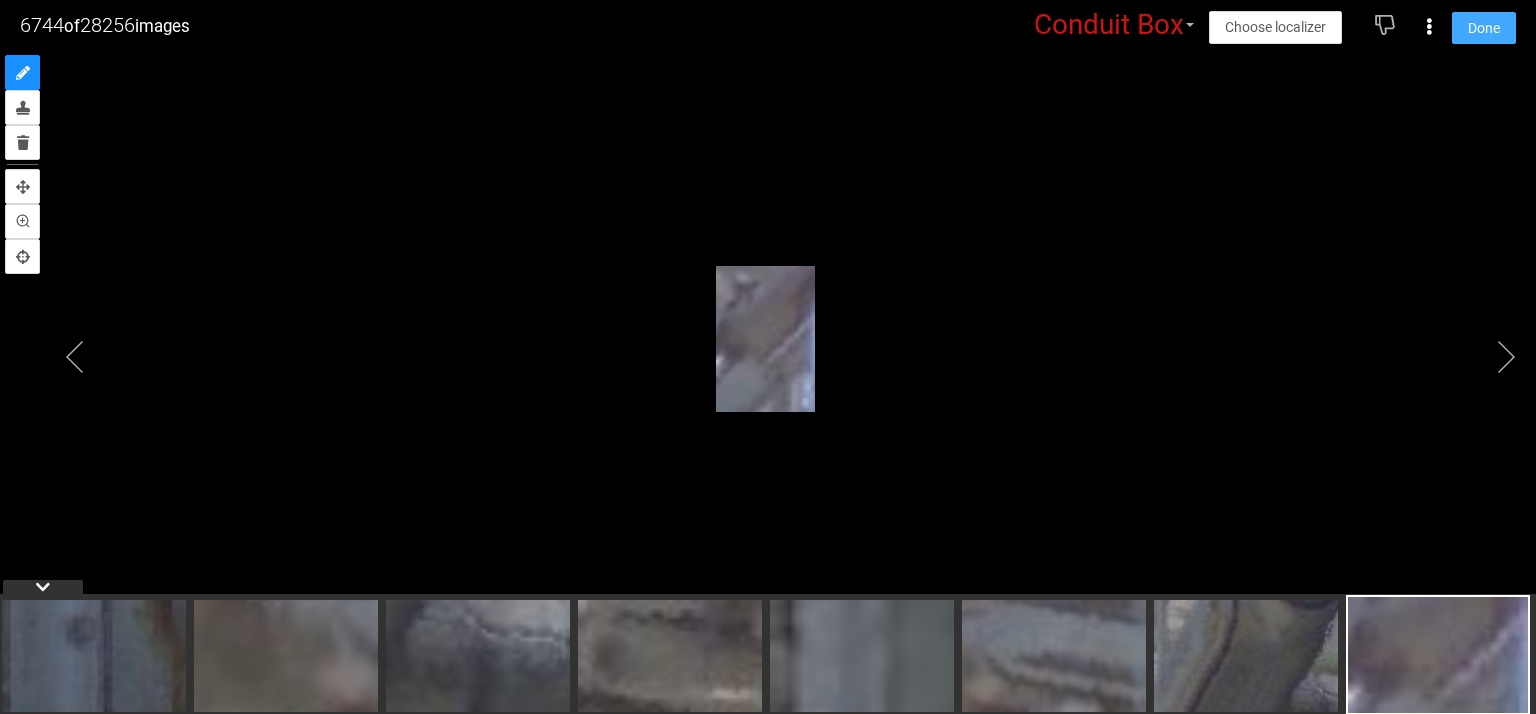 click on "Done" at bounding box center (1484, 28) 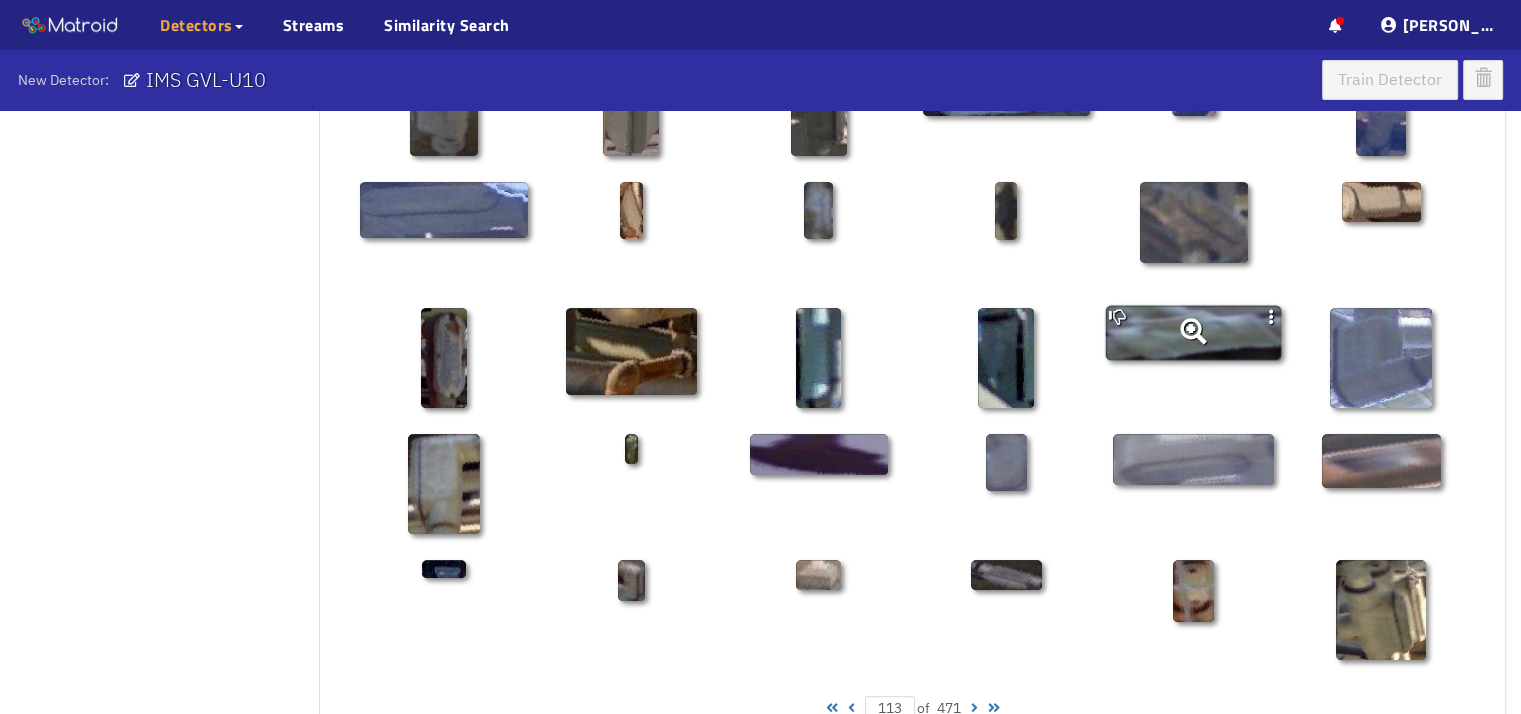 scroll, scrollTop: 1052, scrollLeft: 0, axis: vertical 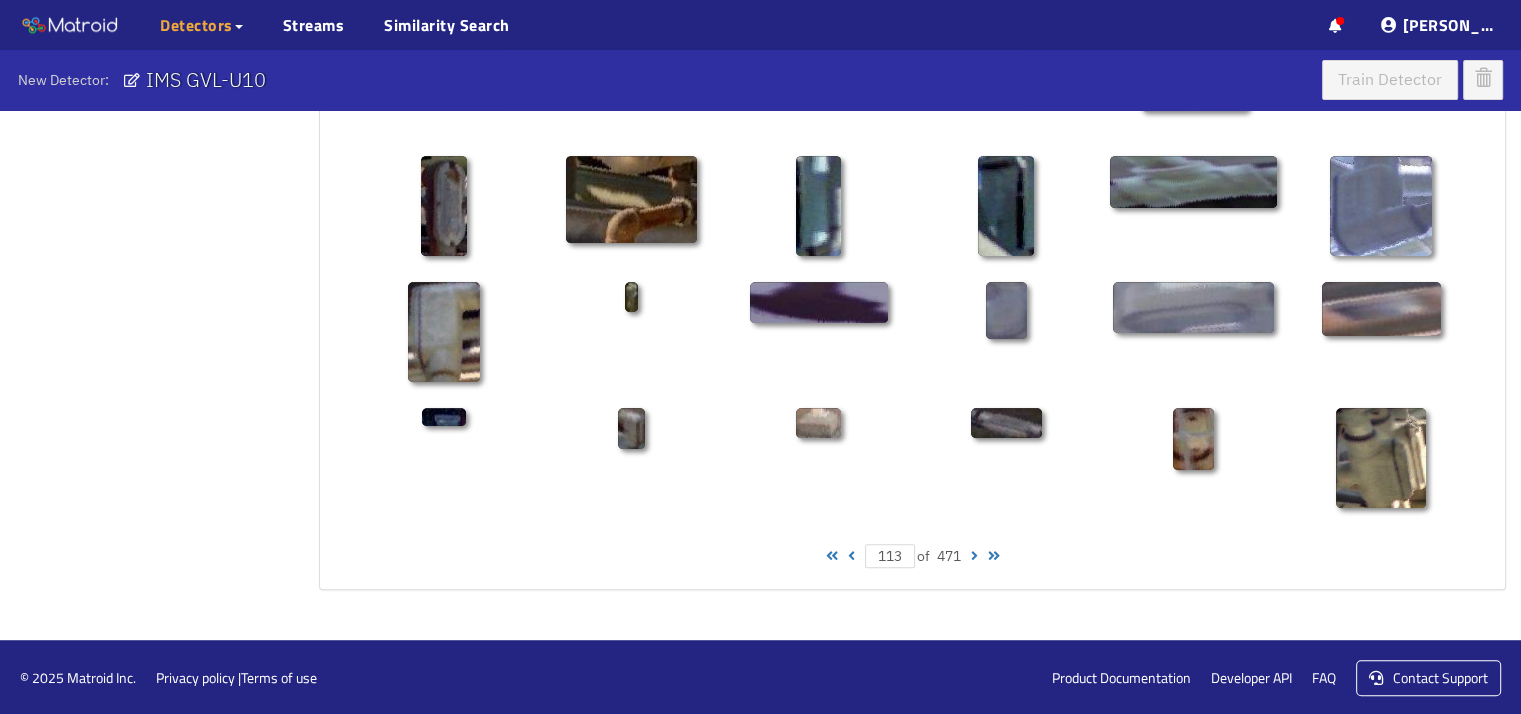 click at bounding box center [974, 556] 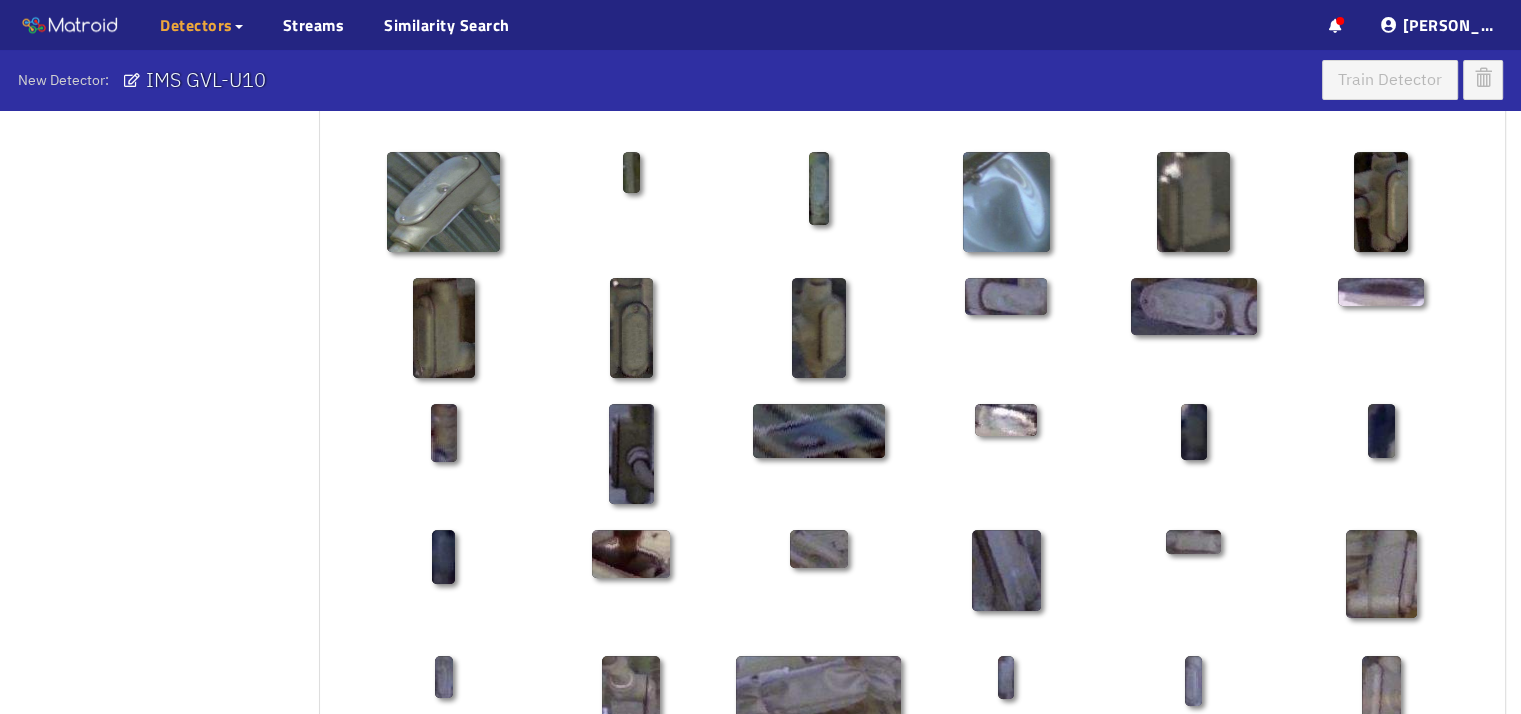 scroll, scrollTop: 1052, scrollLeft: 0, axis: vertical 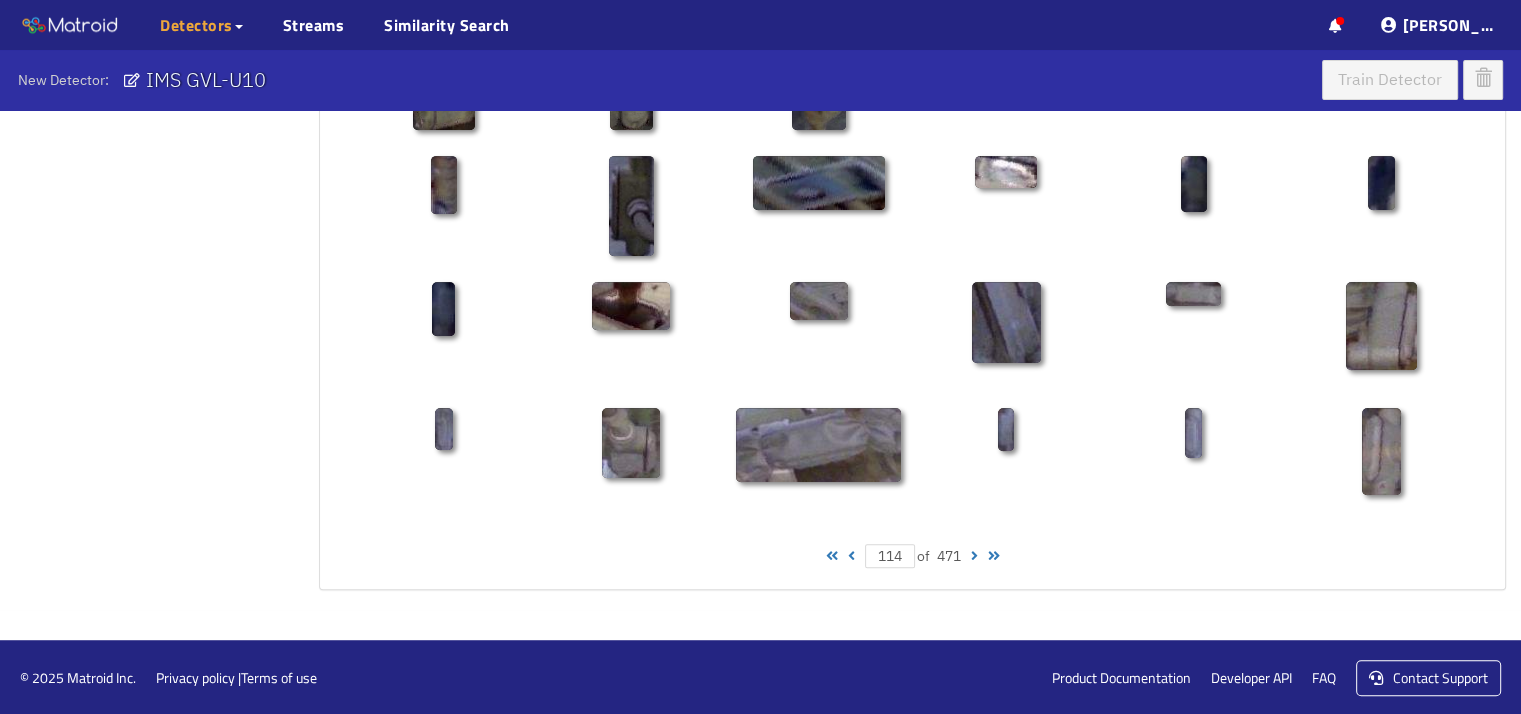 click at bounding box center [974, 556] 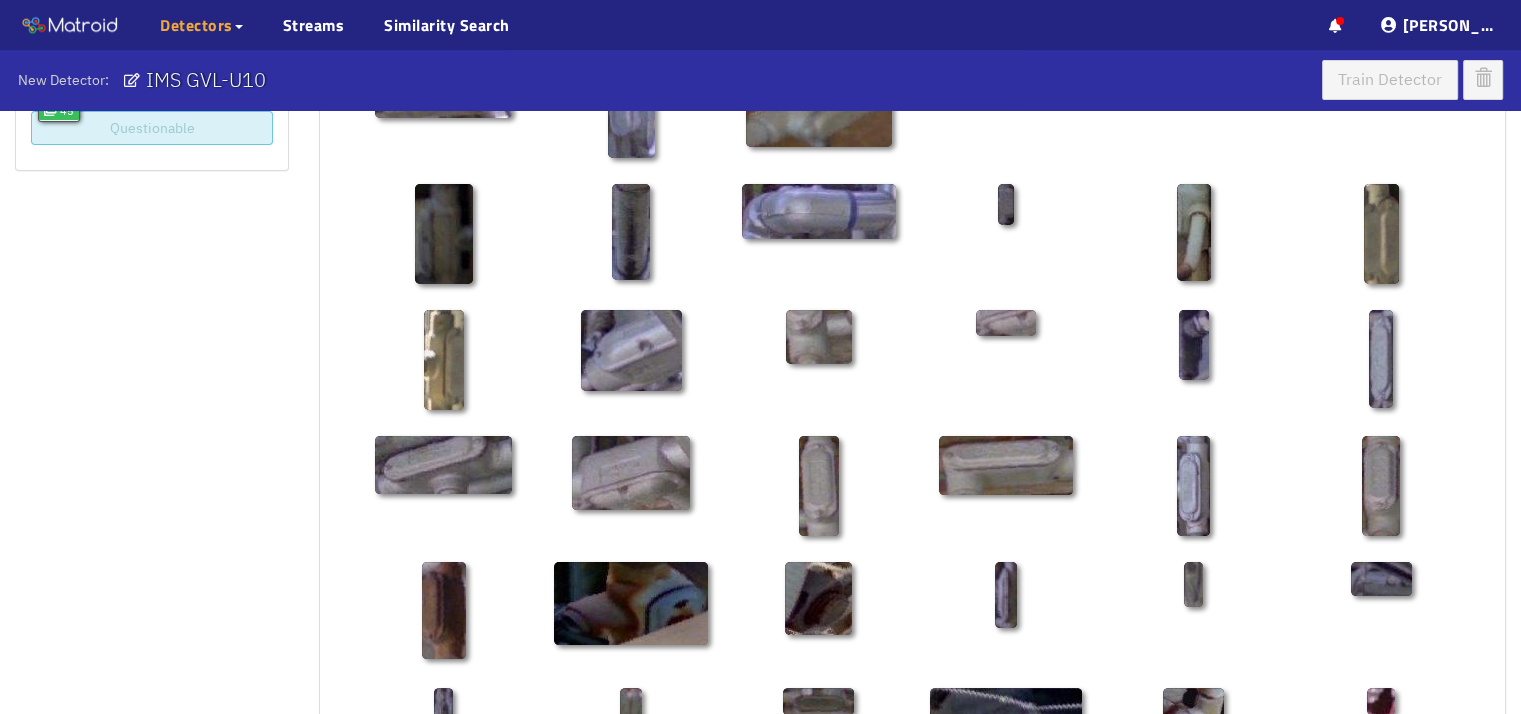scroll, scrollTop: 271, scrollLeft: 0, axis: vertical 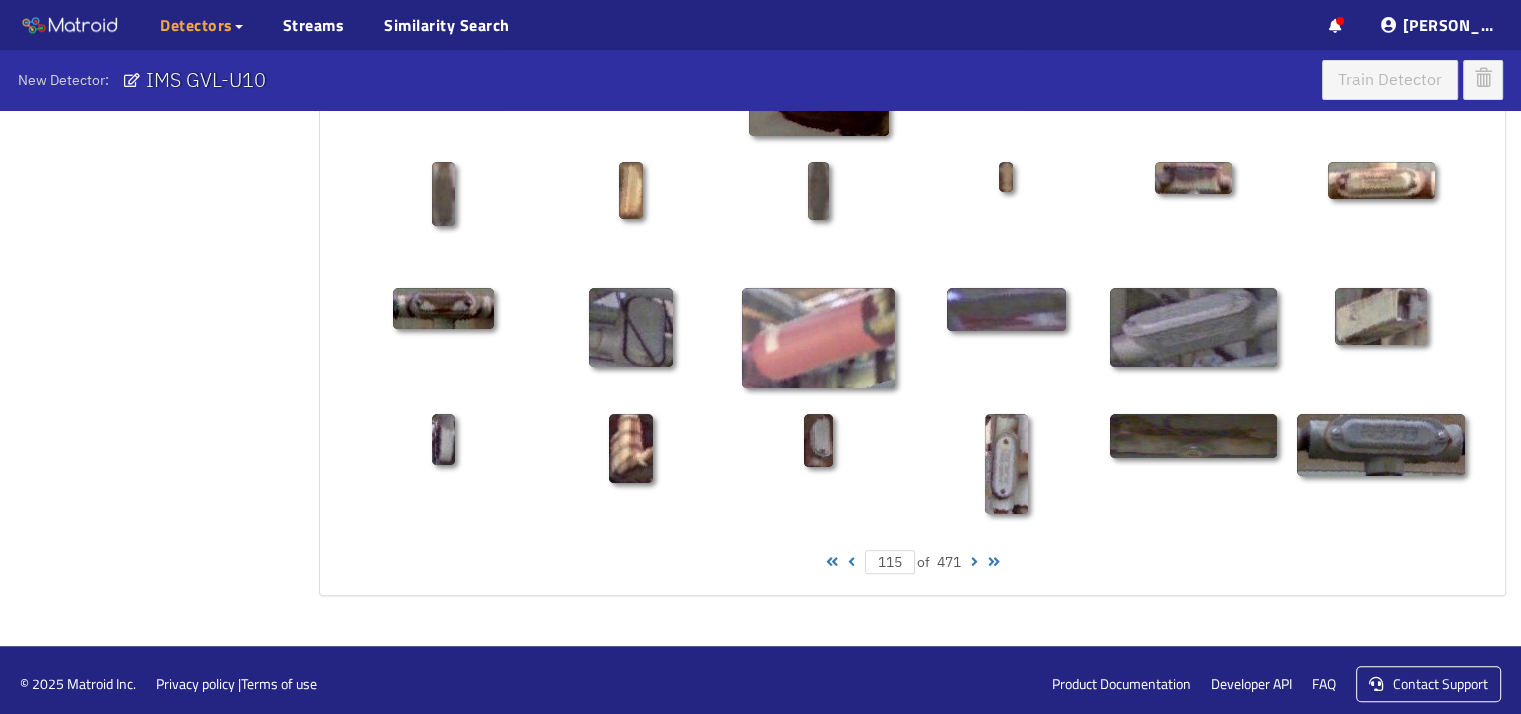 click at bounding box center [974, 562] 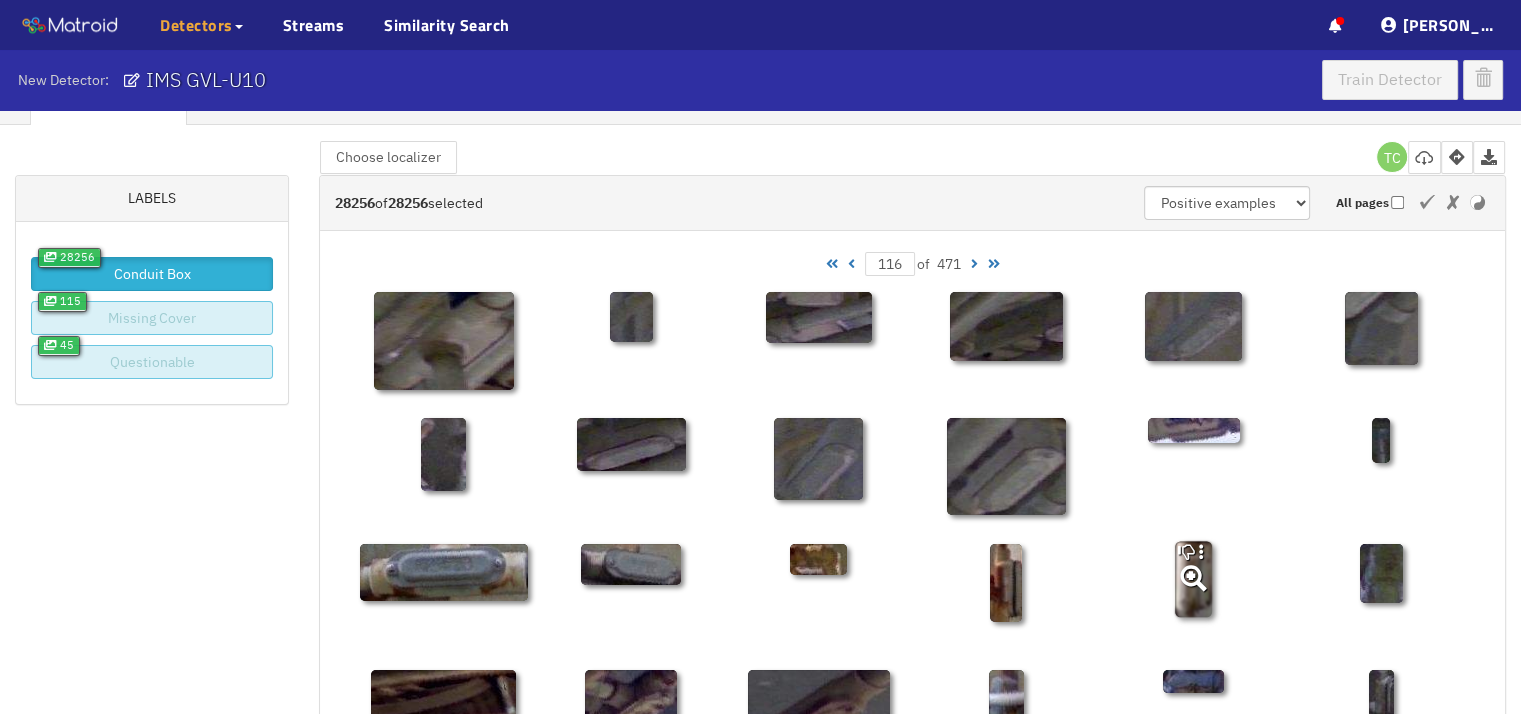 scroll, scrollTop: 29, scrollLeft: 0, axis: vertical 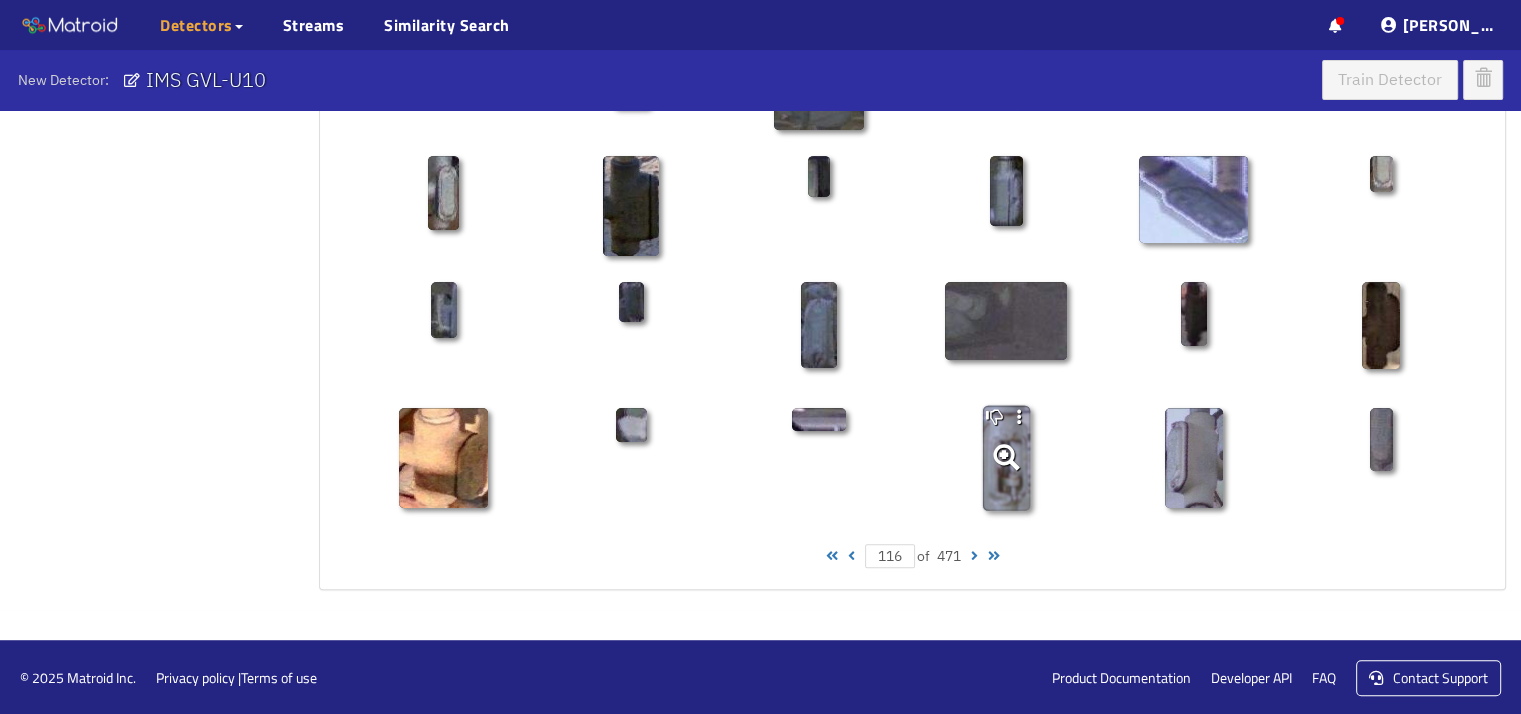 click 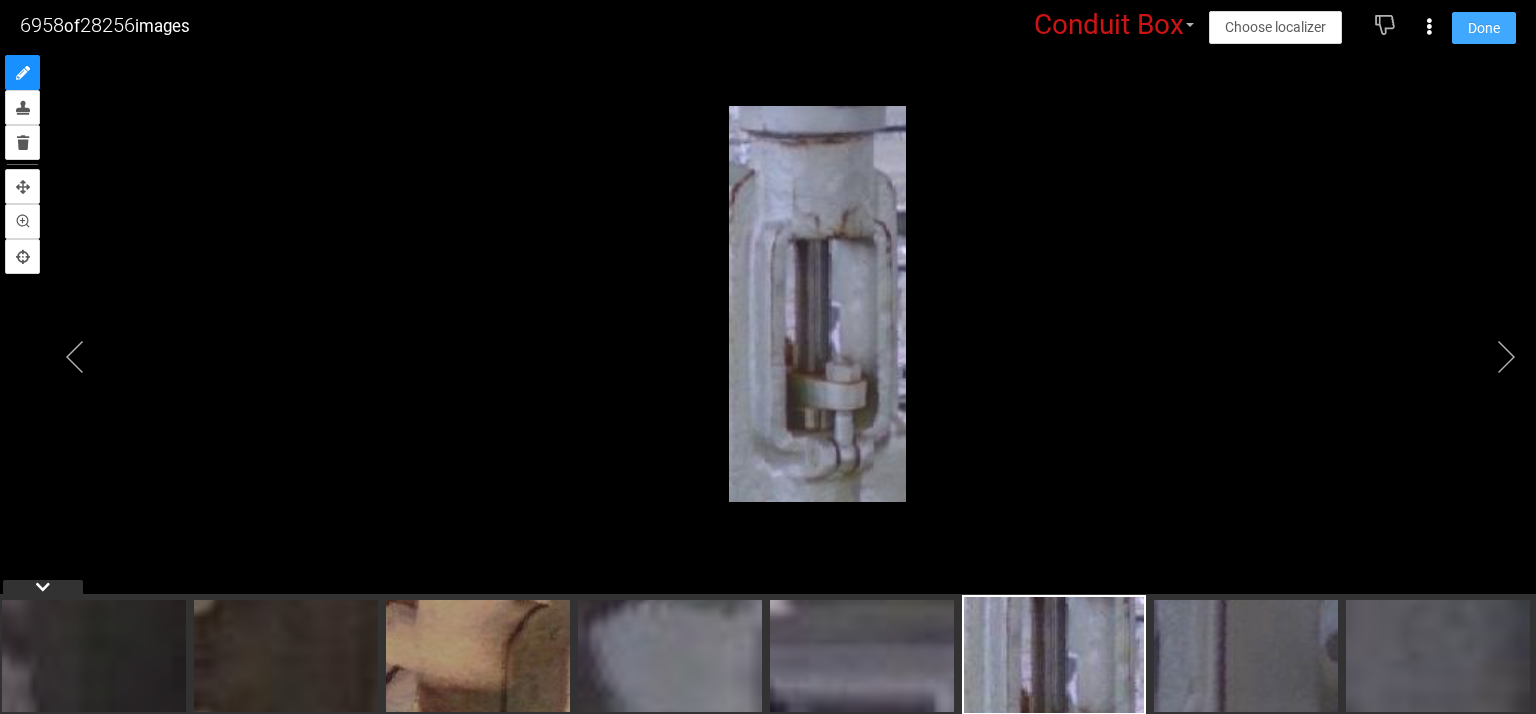 drag, startPoint x: 1492, startPoint y: 36, endPoint x: 1482, endPoint y: 56, distance: 22.36068 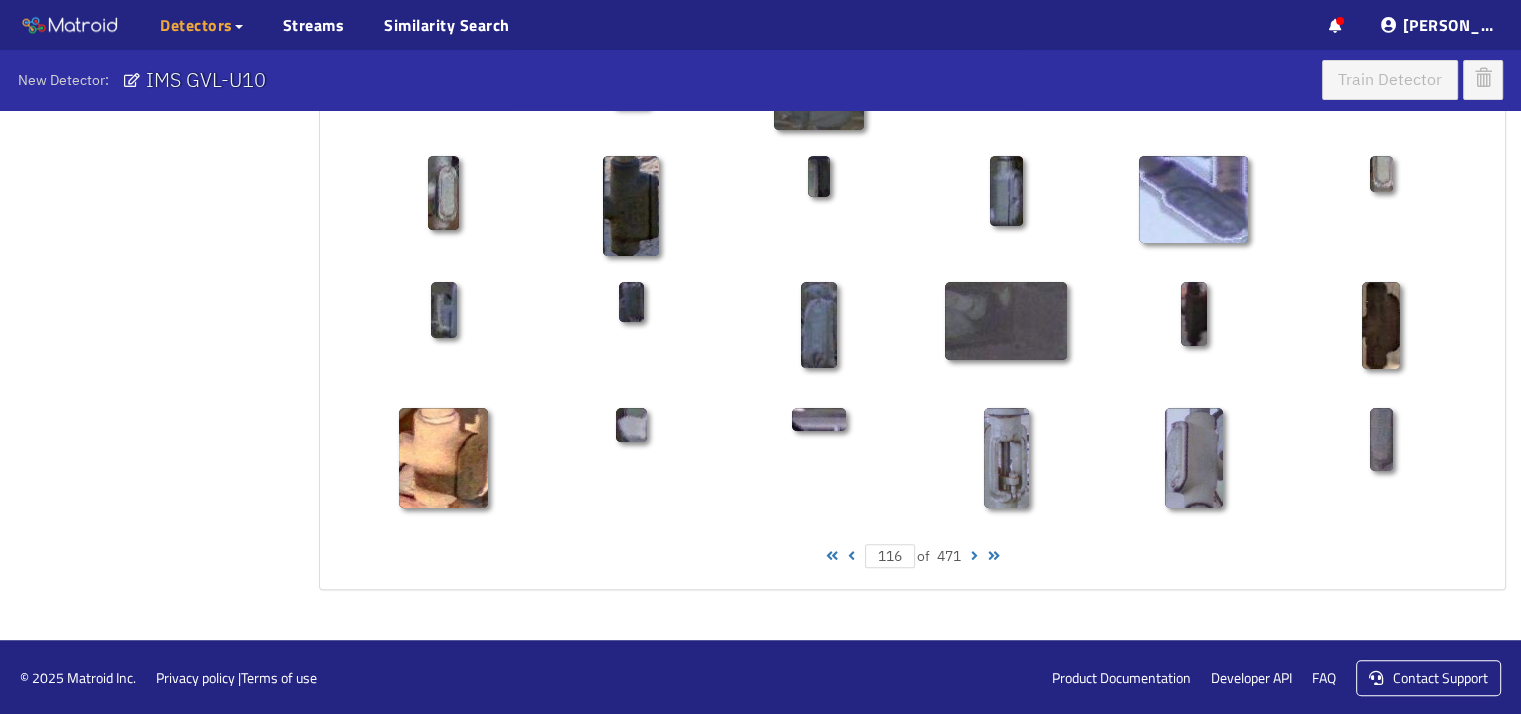 click at bounding box center [974, 556] 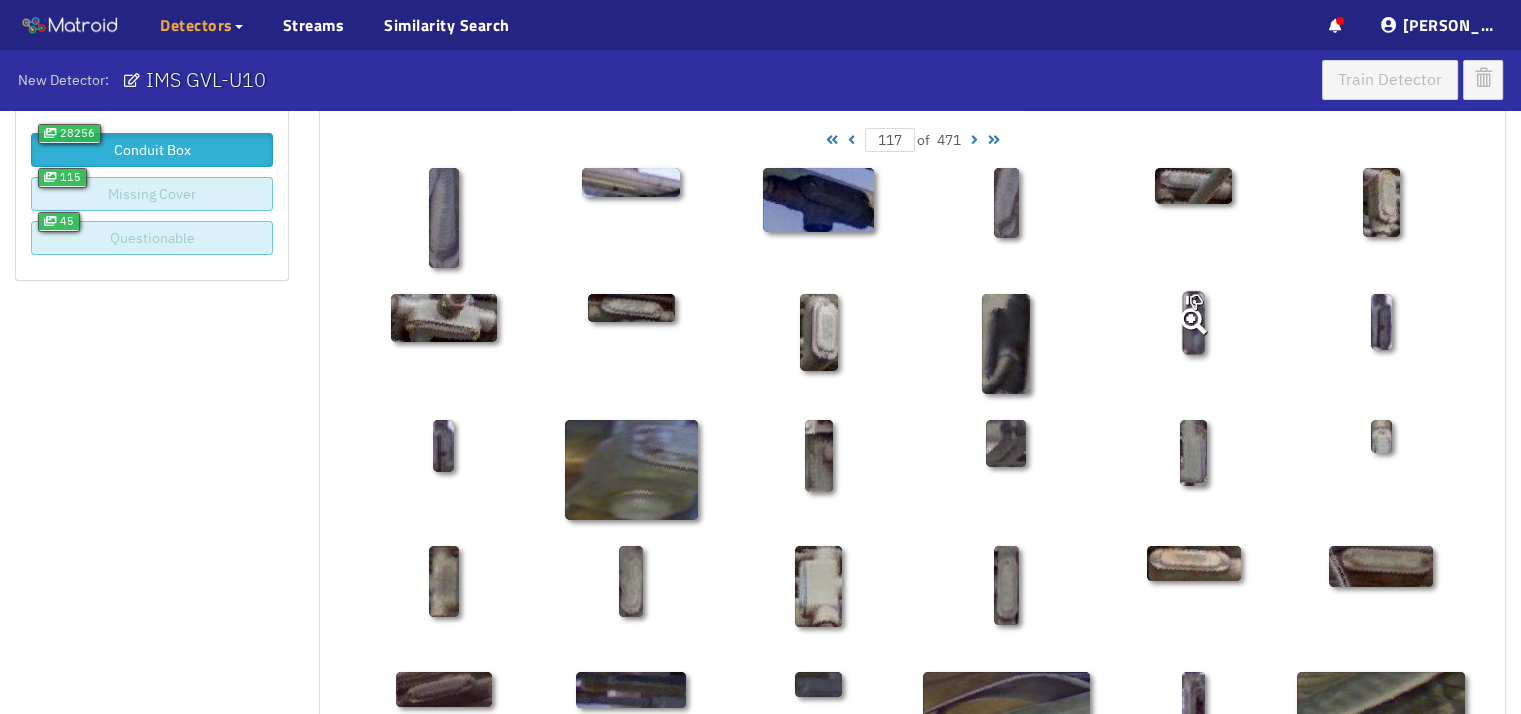 scroll, scrollTop: 0, scrollLeft: 0, axis: both 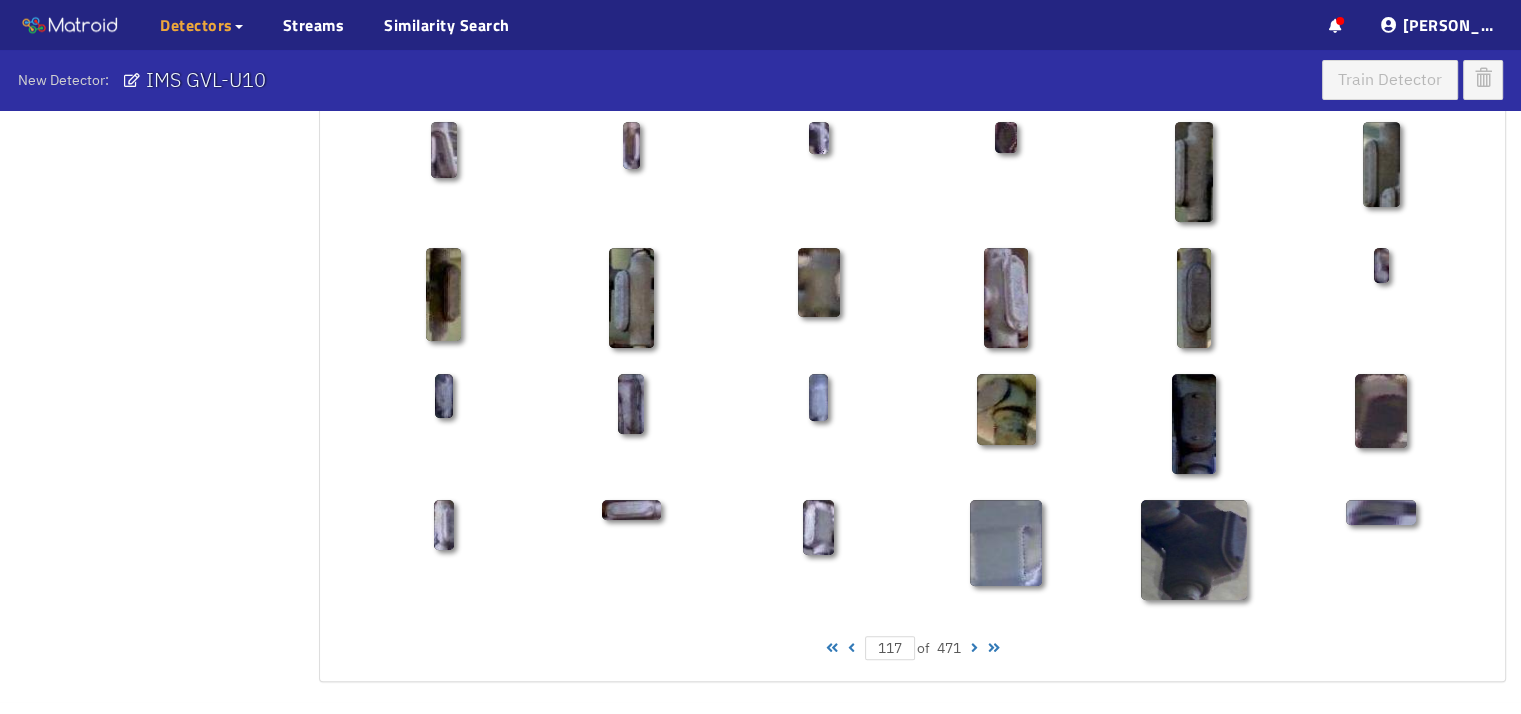 click at bounding box center [974, 648] 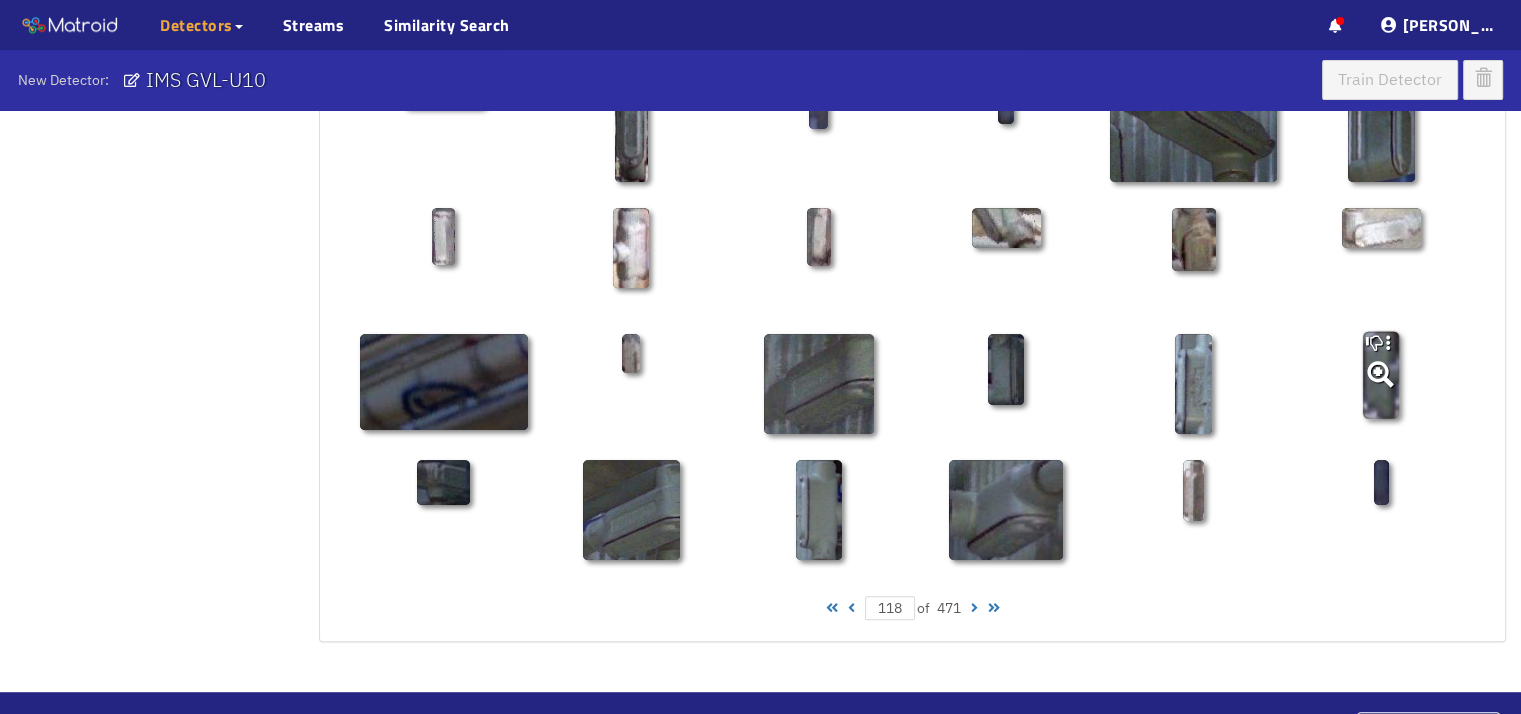 scroll, scrollTop: 1052, scrollLeft: 0, axis: vertical 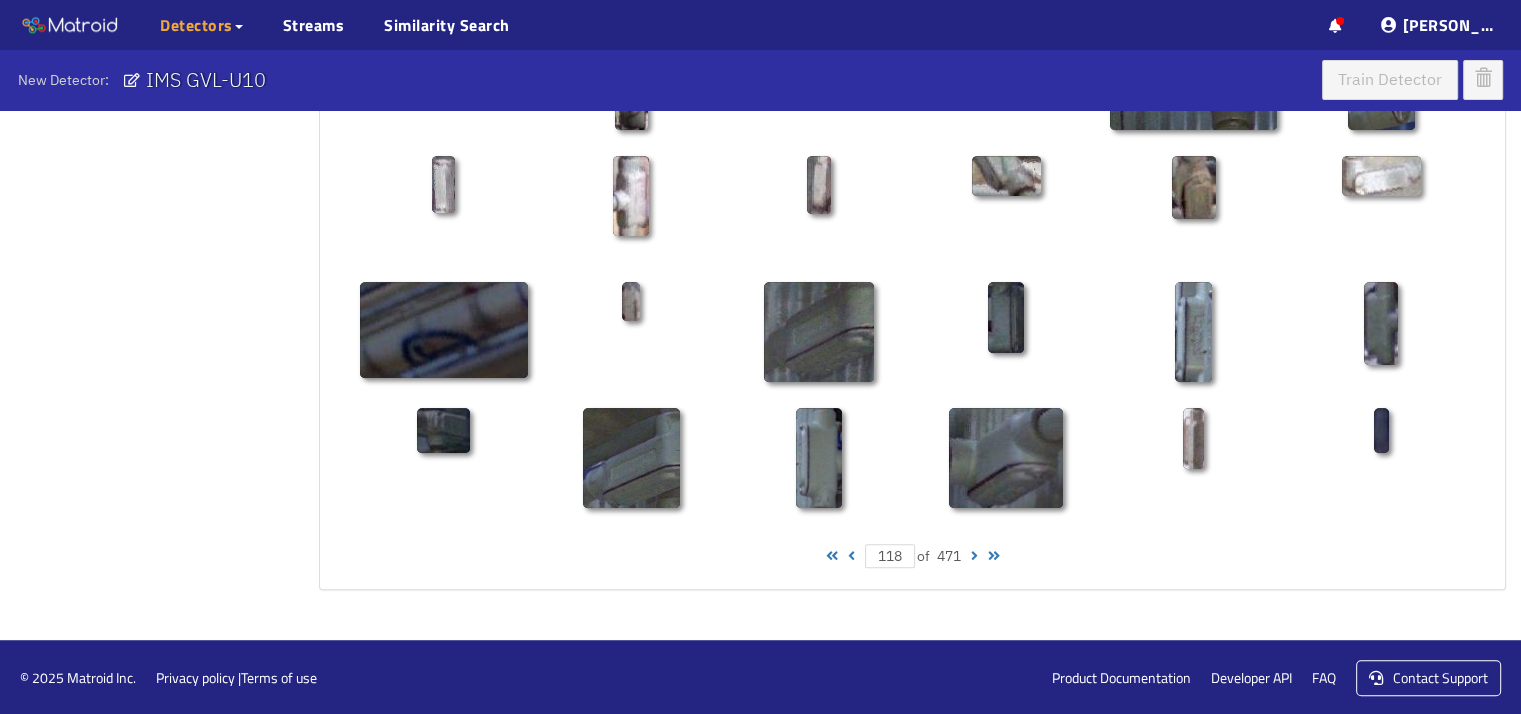 click at bounding box center [974, 556] 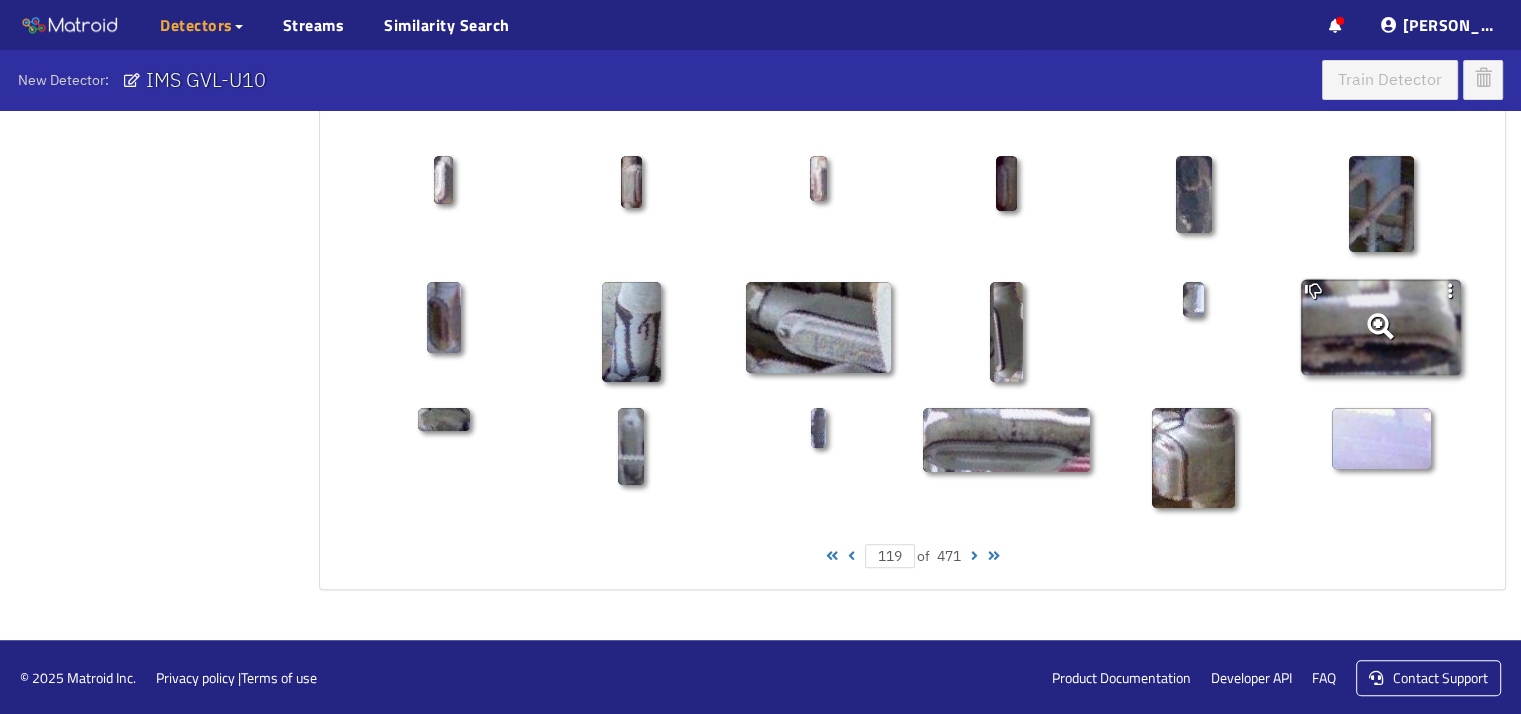 click 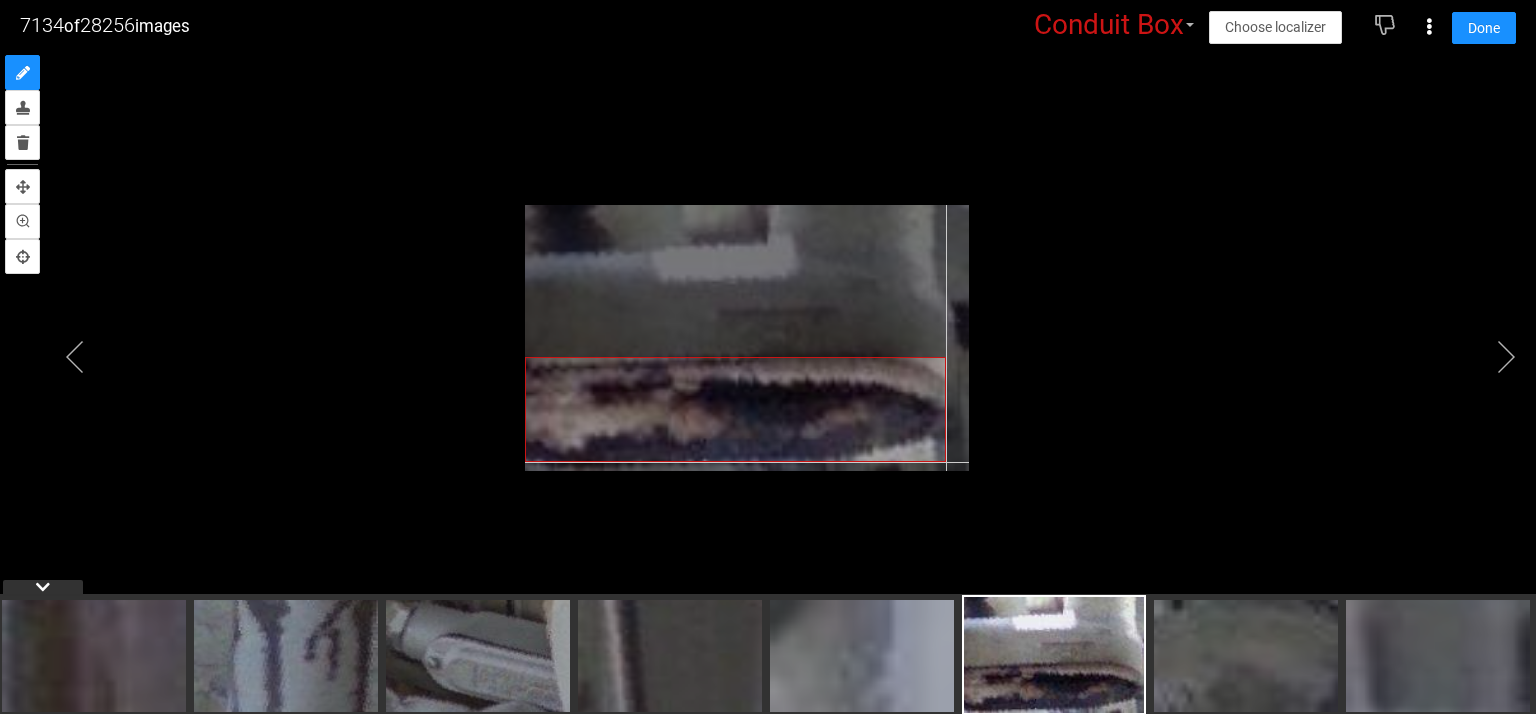 click at bounding box center [747, 338] 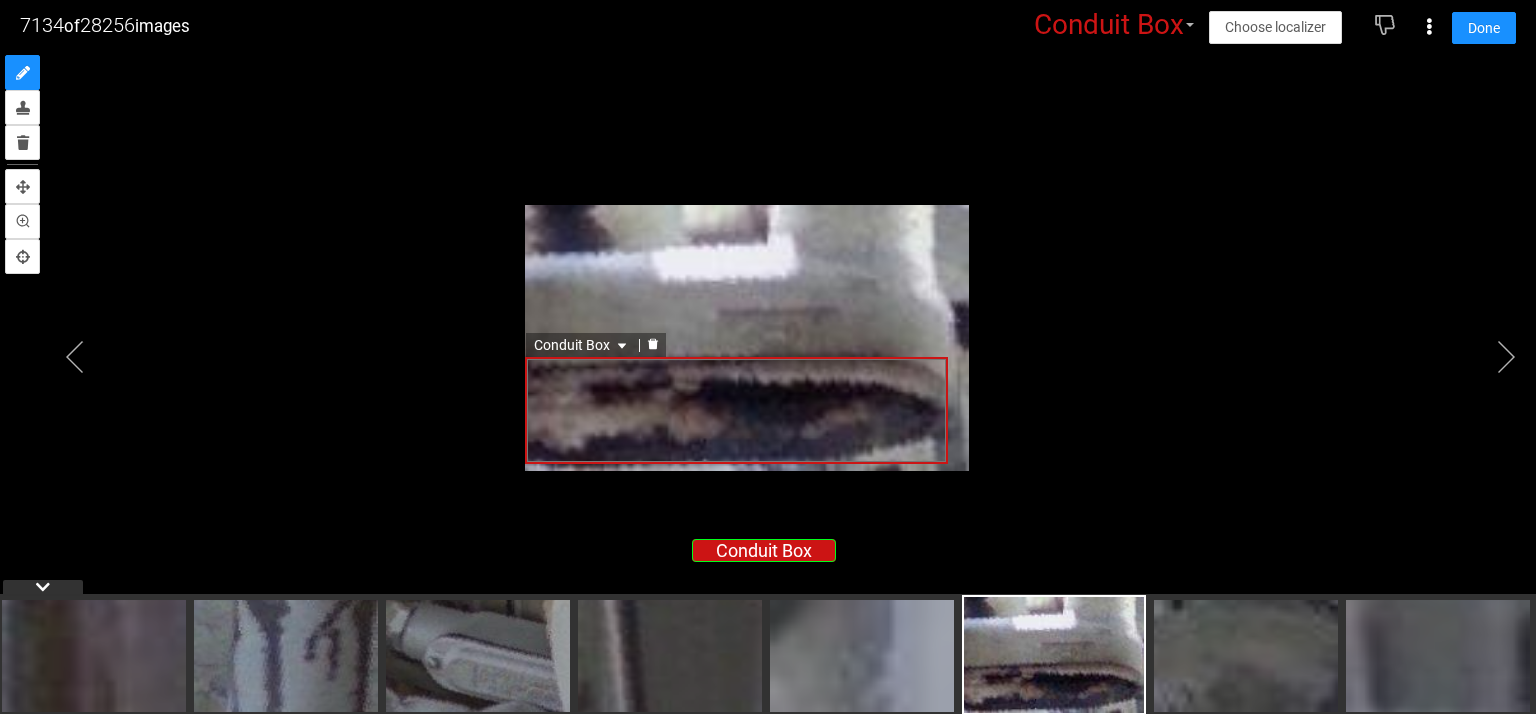click 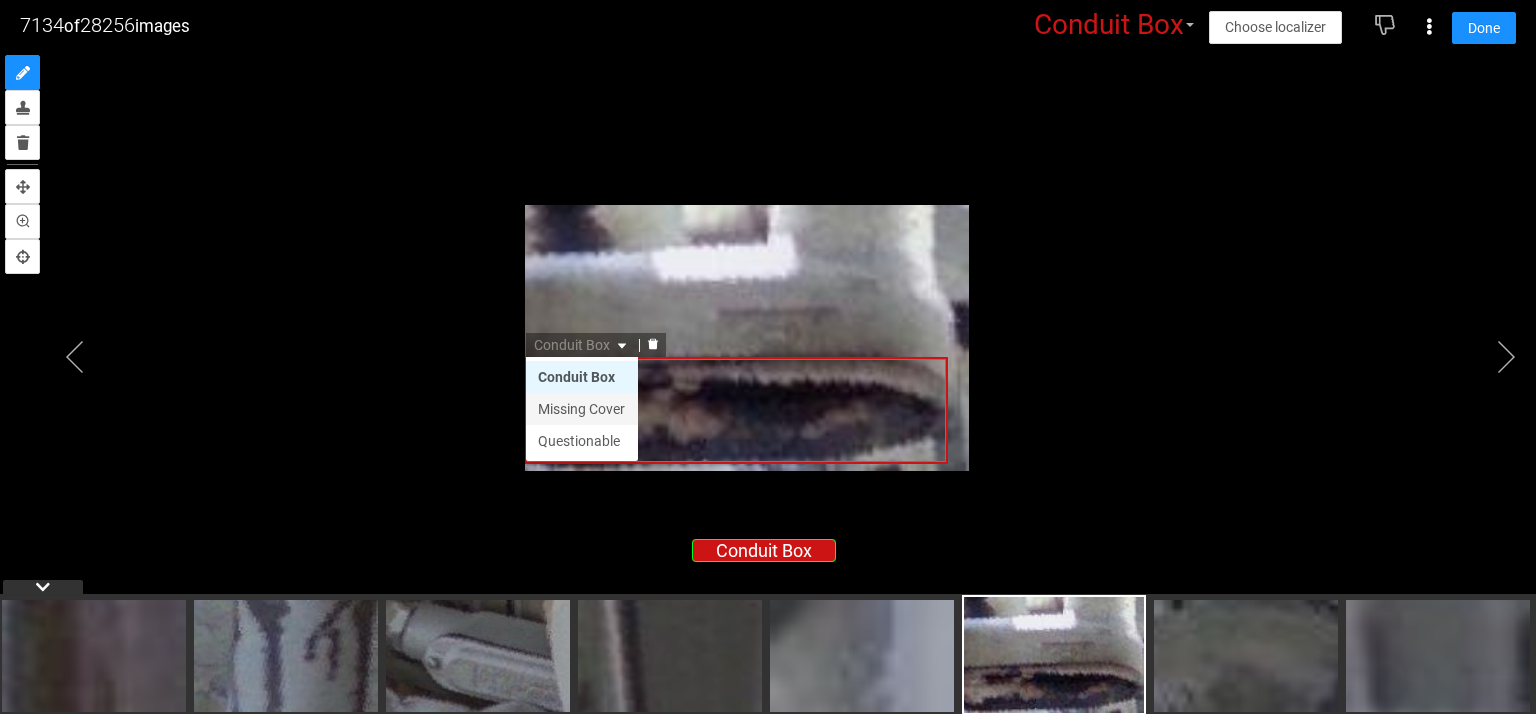 click on "Missing Cover" at bounding box center (582, 409) 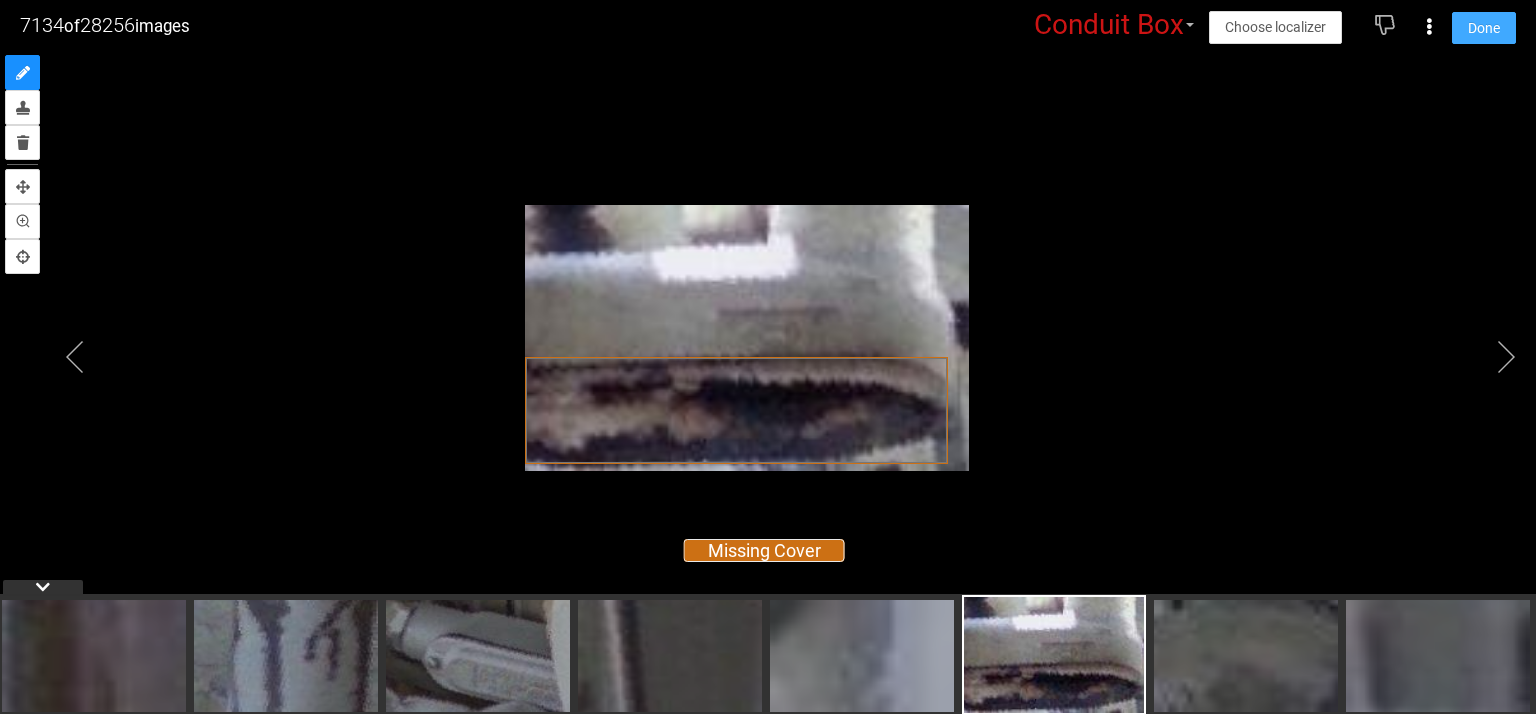 click on "Done" at bounding box center (1484, 28) 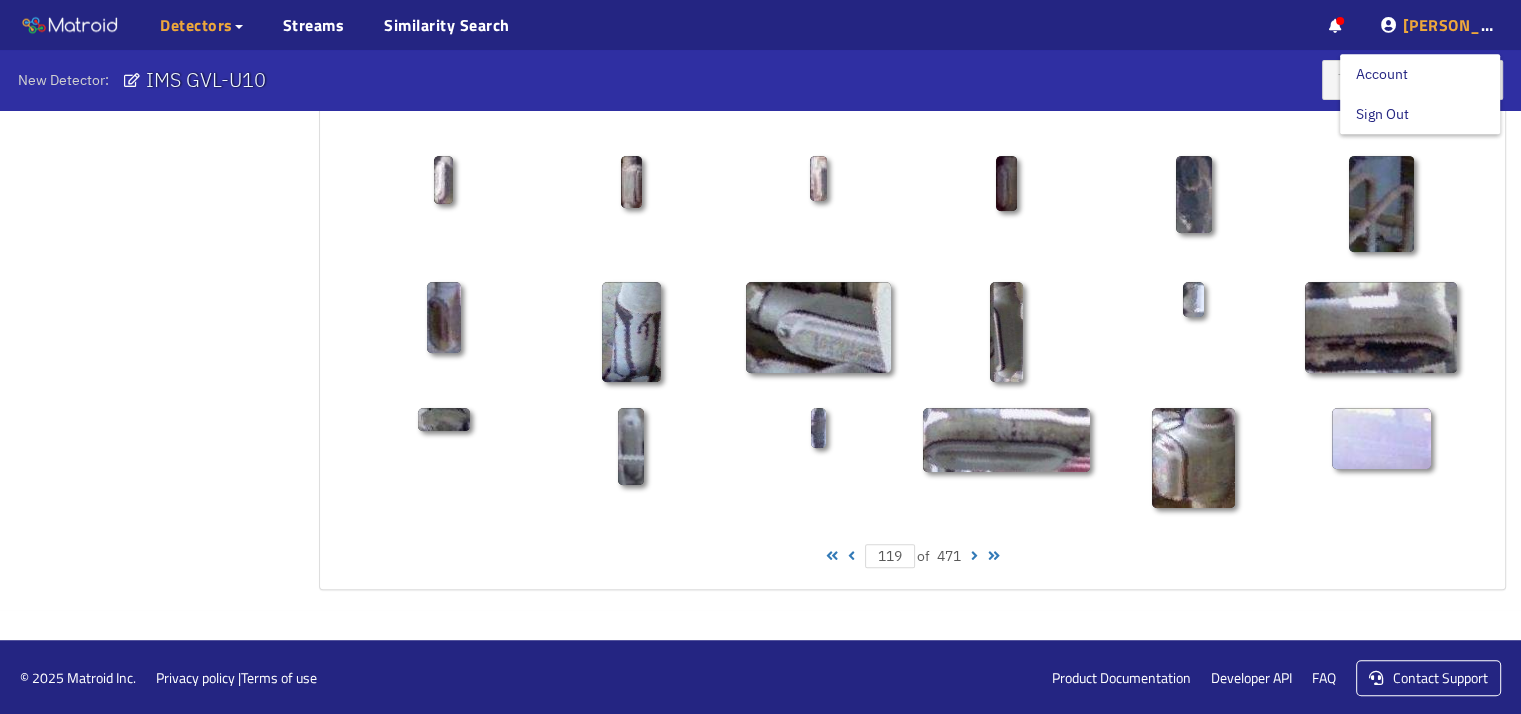 click on "[PERSON_NAME]" at bounding box center (1468, 25) 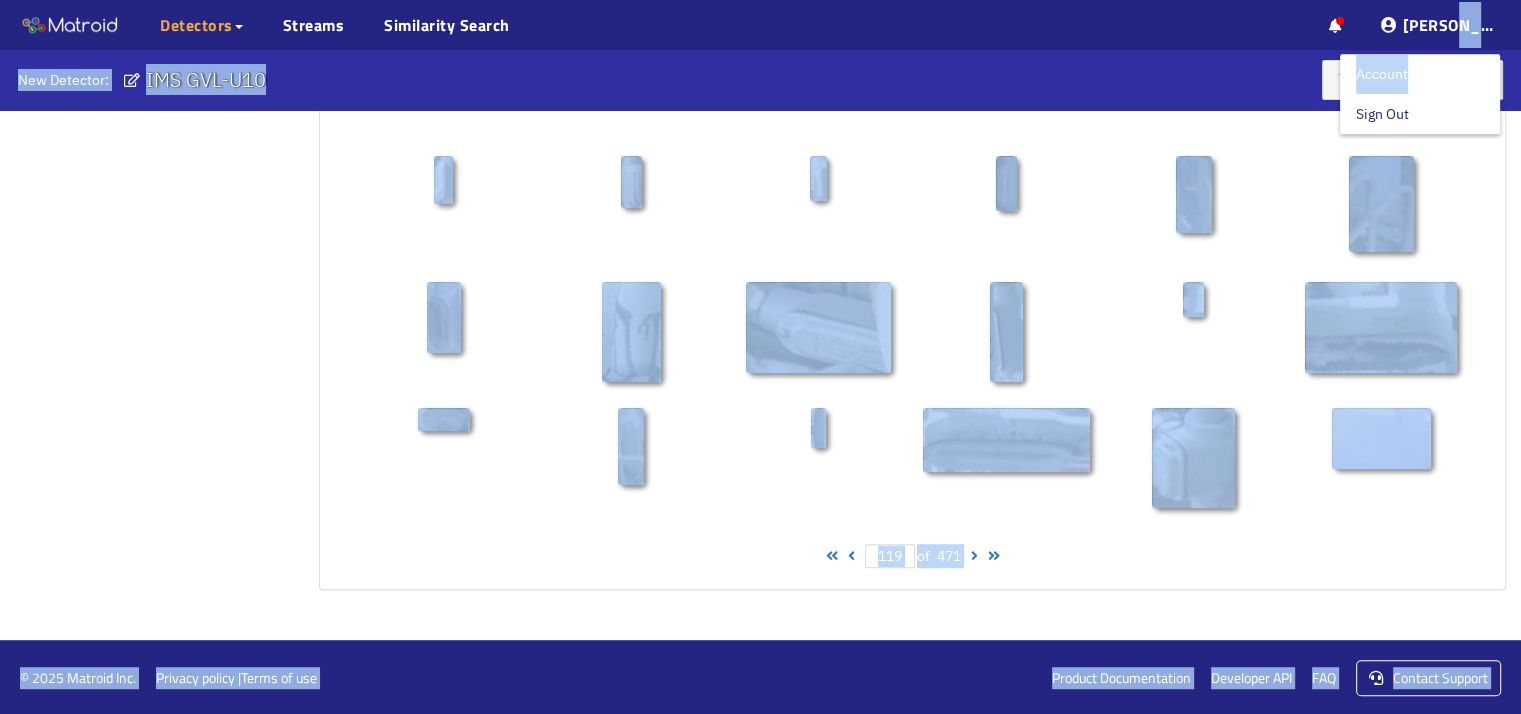 drag, startPoint x: 1480, startPoint y: 37, endPoint x: 1500, endPoint y: 134, distance: 99.0404 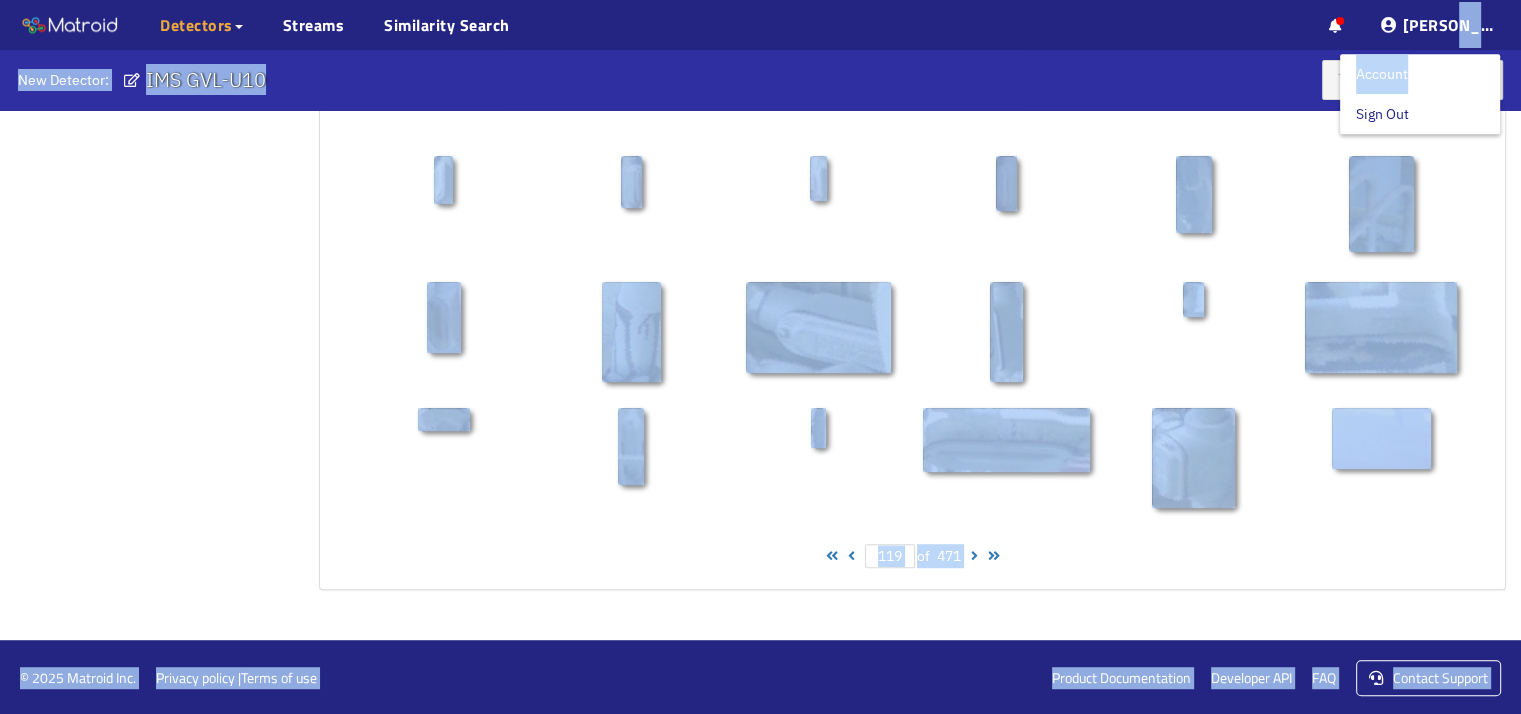 click on "··· Detectors ··· Streams ··· Similarity Search ··· ··· ··· Shafi I. ··· New Detector:  IMS GVL-U10 Train Detector Select examples Labels 28256 Conduit Box 116 Missing Cover 45 Questionable 28256  of  28256  selected Positive examples Negative examples  Upload images All pages Choose localizer Collaborators  TC 119  of 471 119  of 471   © 2025 Matroid Inc.    Privacy policy |  Terms of use Product Documentation Developer API FAQ Contact Support" at bounding box center [760, -168] 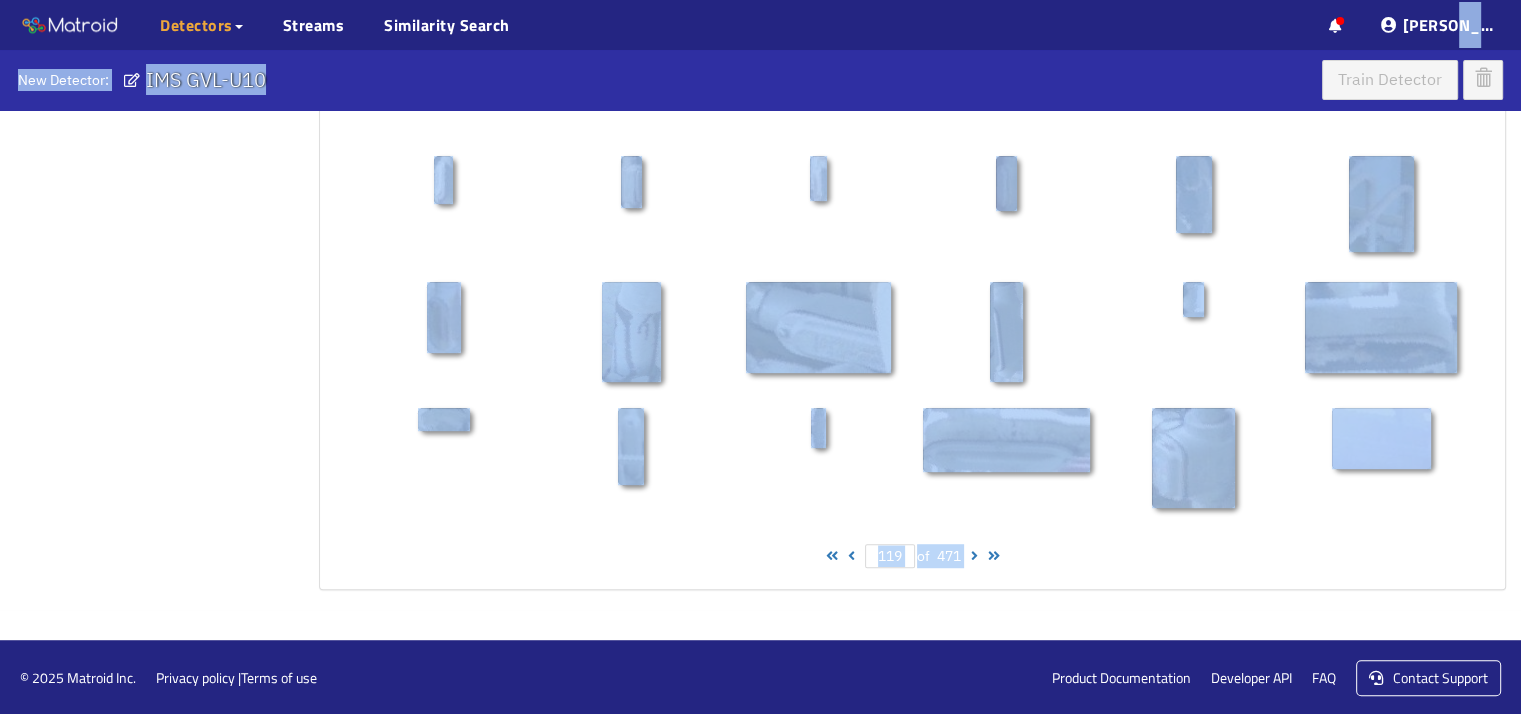 drag, startPoint x: 1500, startPoint y: 134, endPoint x: 1370, endPoint y: 301, distance: 211.63412 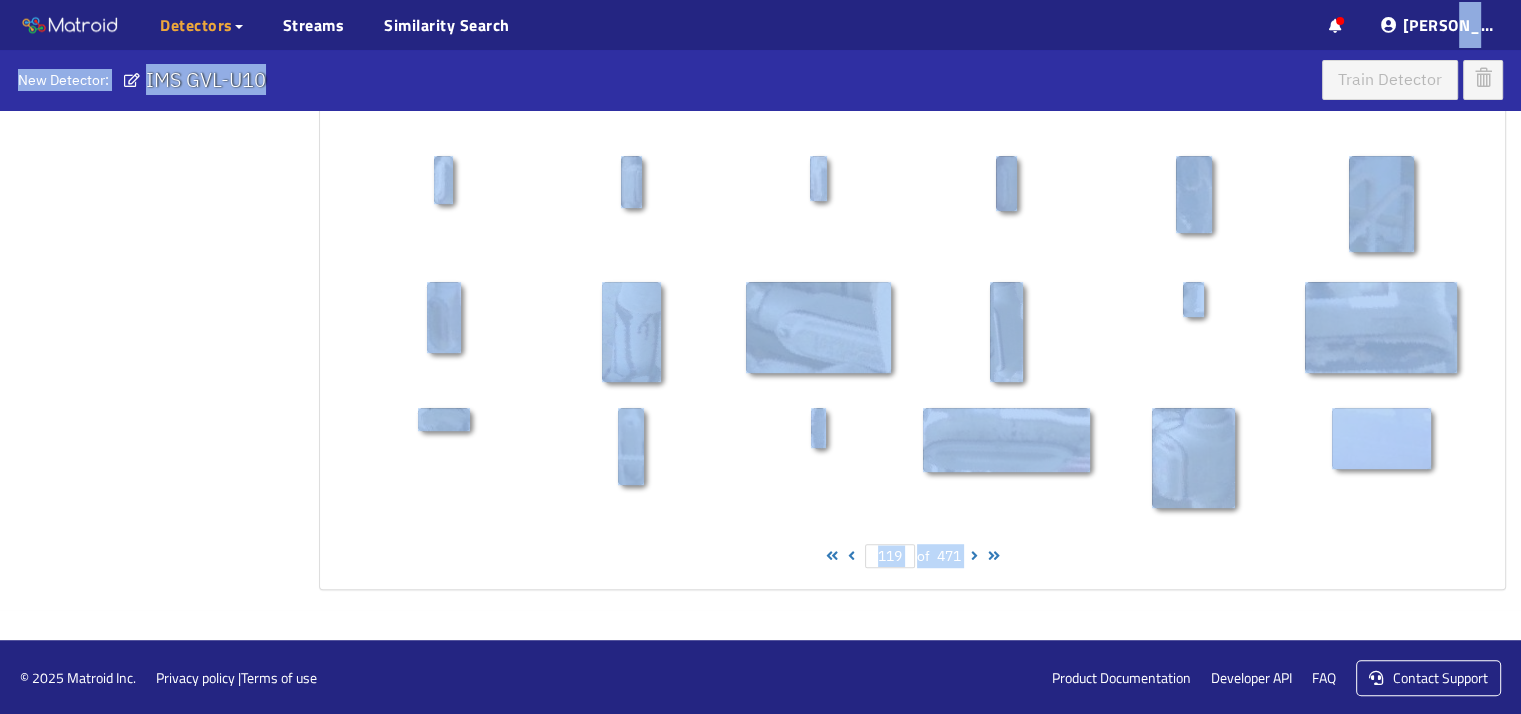 click 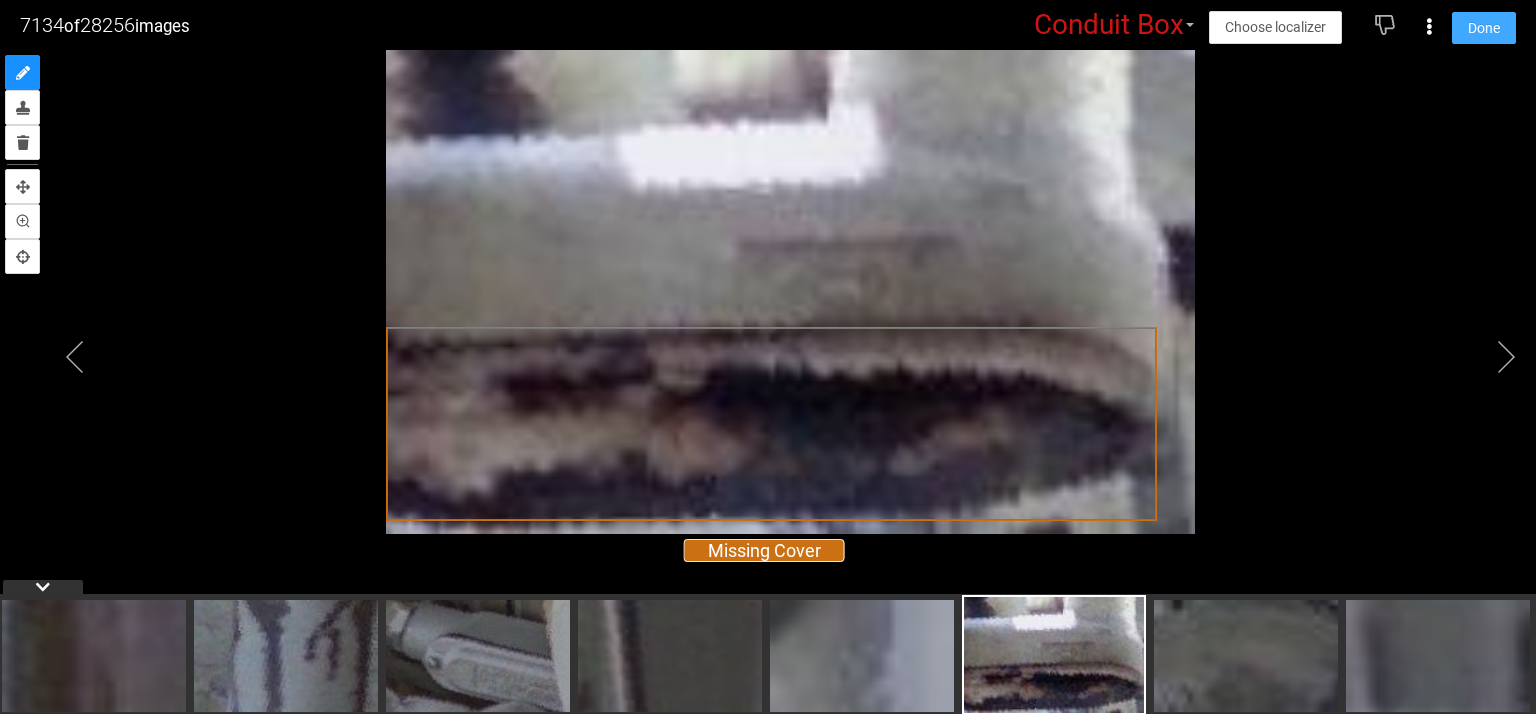 click on "Done" at bounding box center (1484, 28) 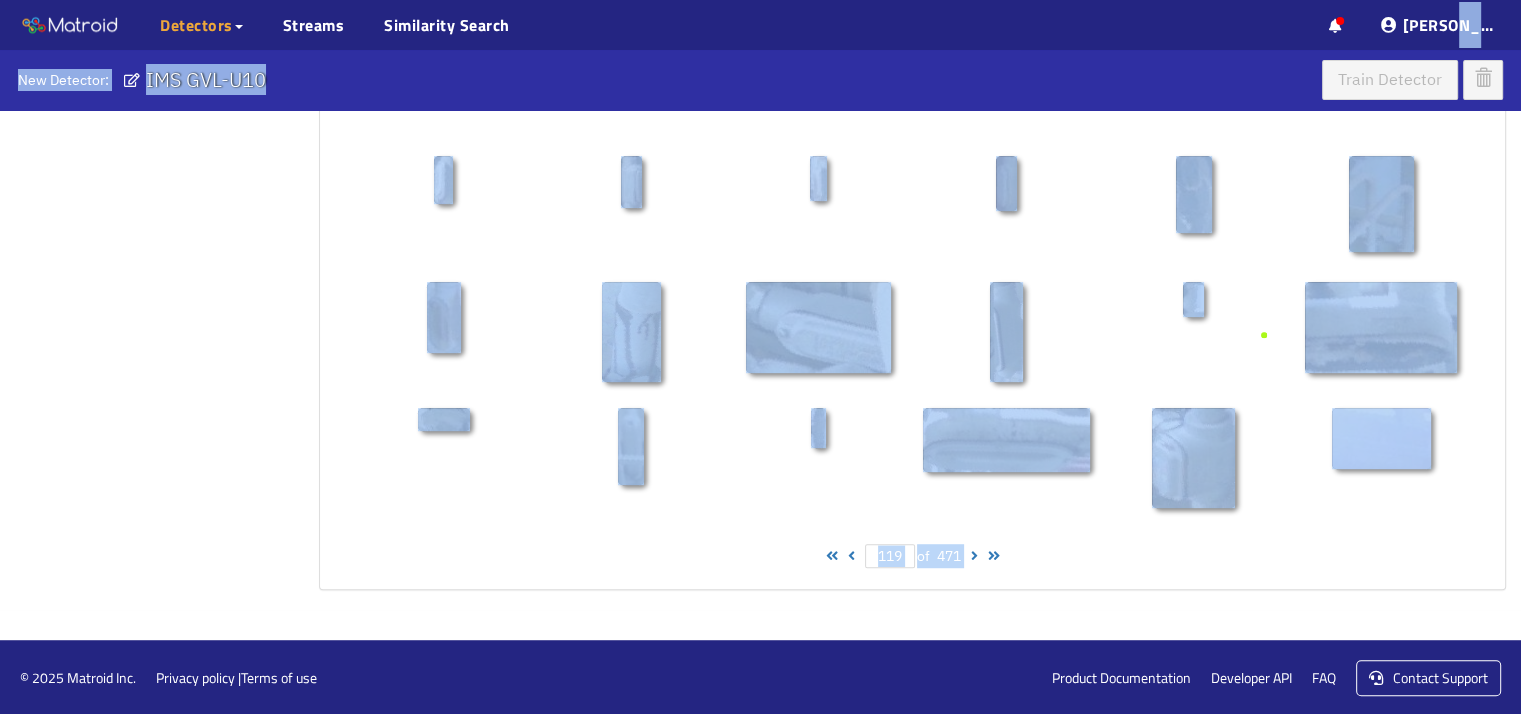 click on "Select examples Labels 28256 Conduit Box 116 Missing Cover 45 Questionable 28256  of  28256  selected Positive examples Negative examples  Upload images All pages Choose localizer Collaborators  TC 119  of 471 119  of 471" at bounding box center (760, -196) 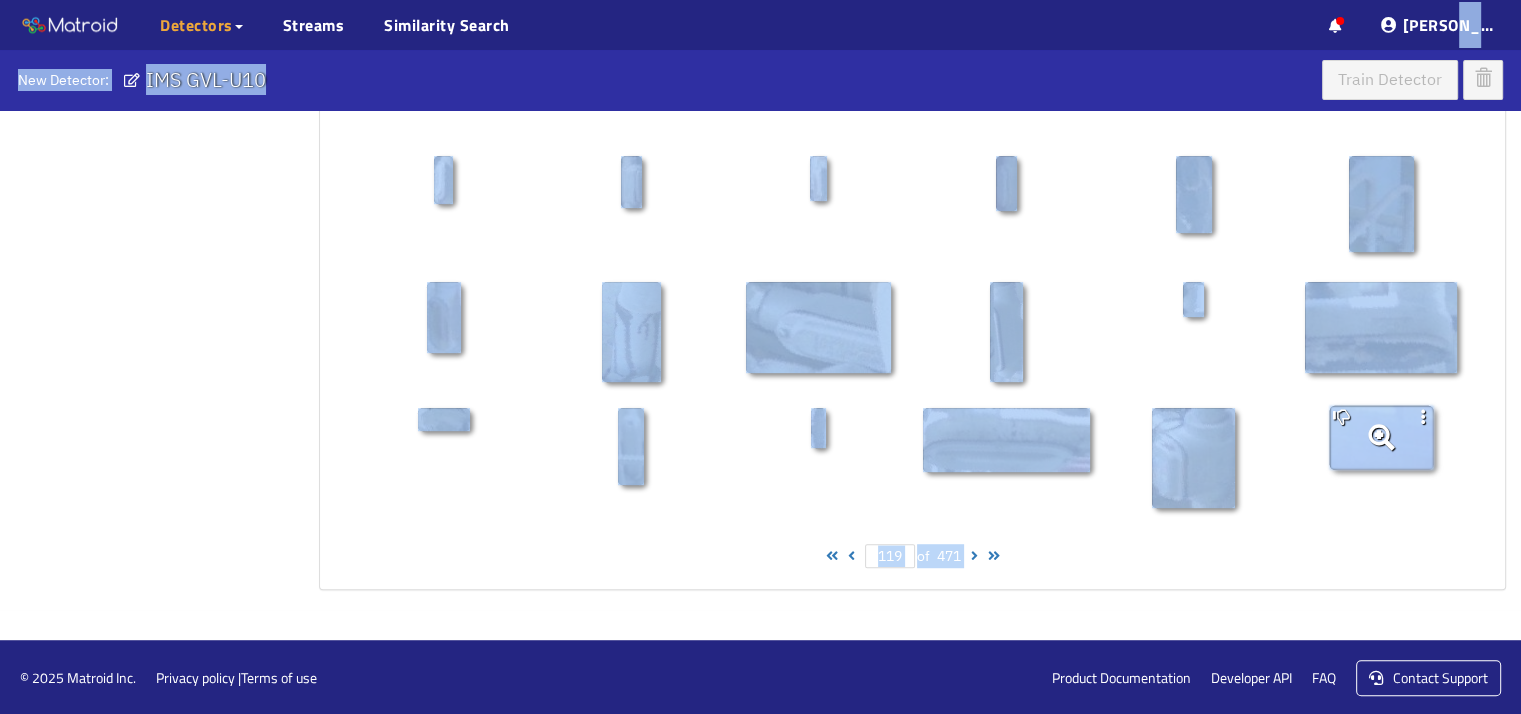 click on "Select examples Labels 28256 Conduit Box 116 Missing Cover 45 Questionable 28256  of  28256  selected Positive examples Negative examples  Upload images All pages Choose localizer Collaborators  TC 119  of 471 119  of 471" at bounding box center [760, -196] 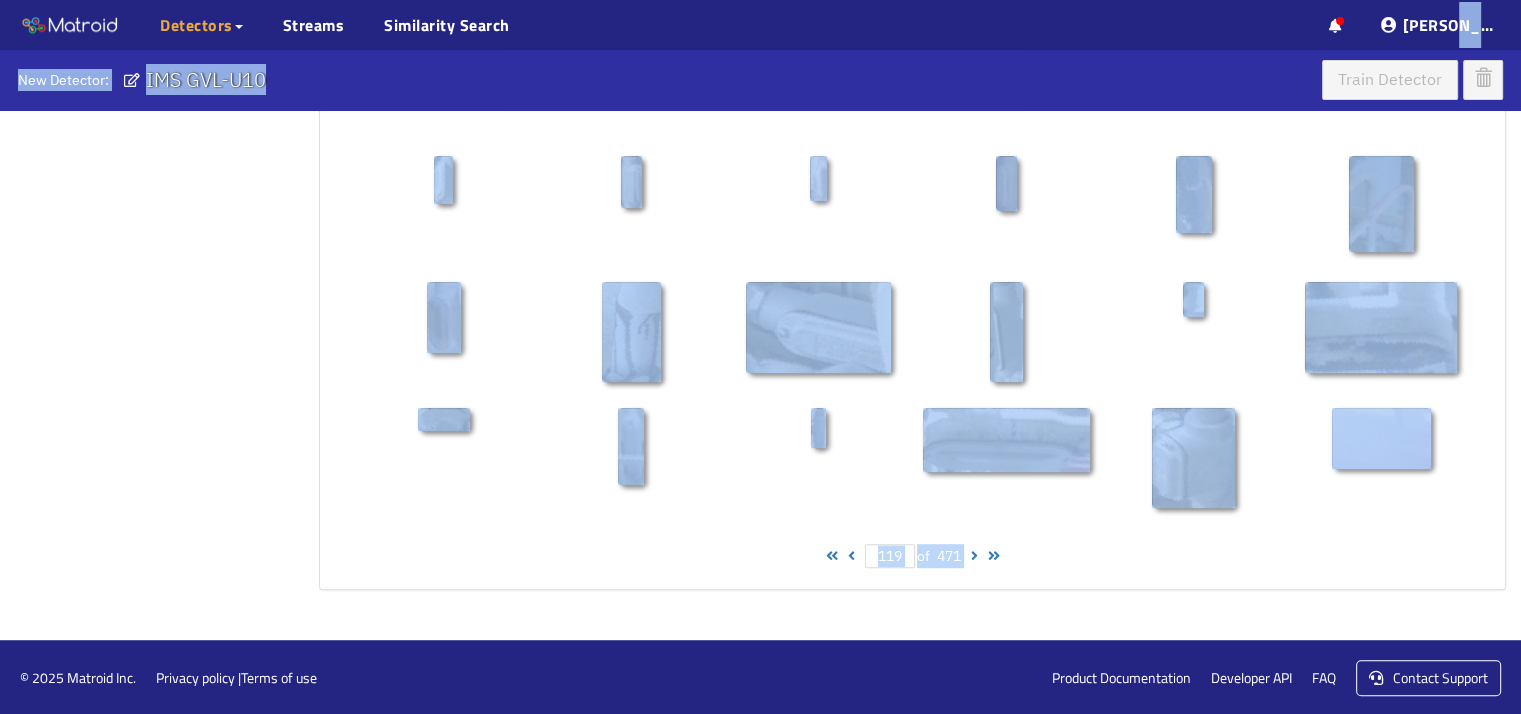 click on "119  of 471" at bounding box center (912, 556) 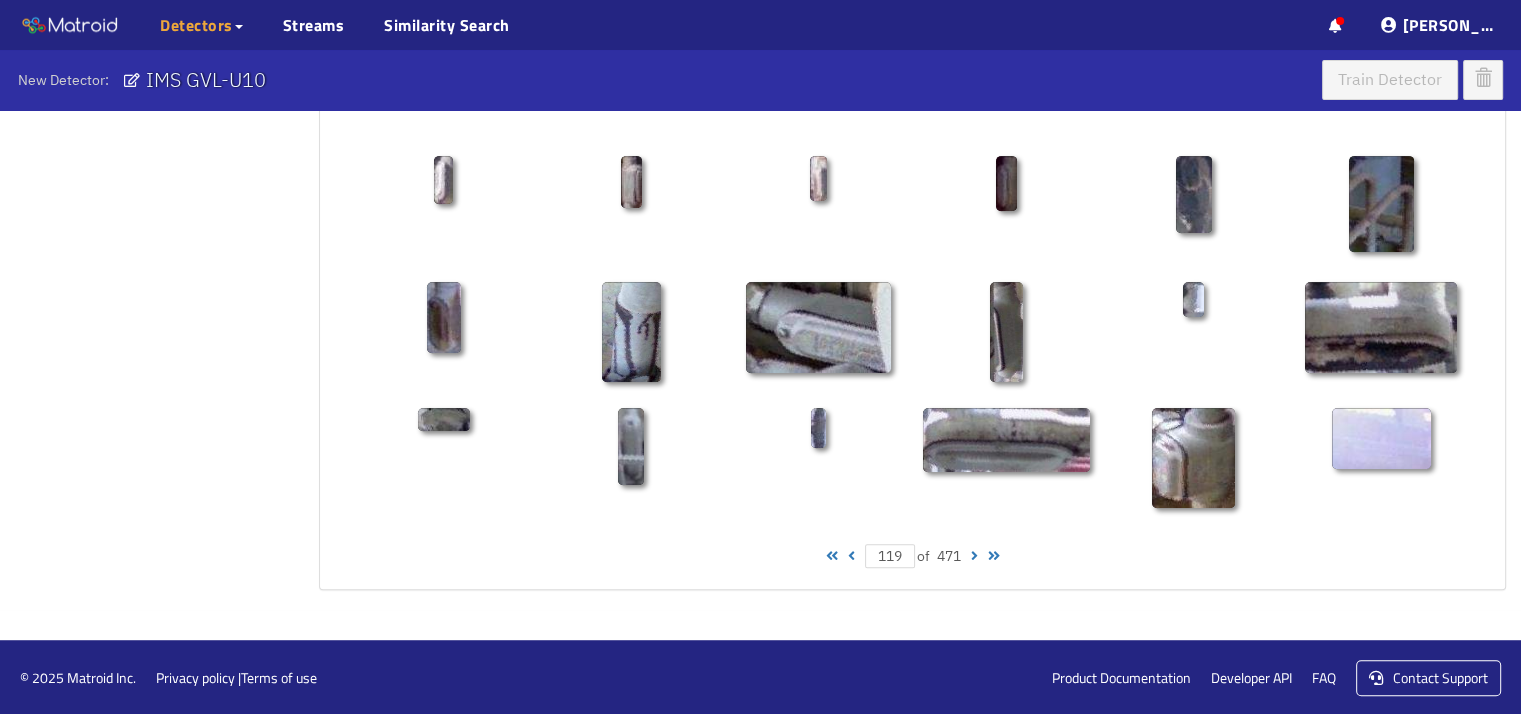 click on "119  of 471" at bounding box center [912, 556] 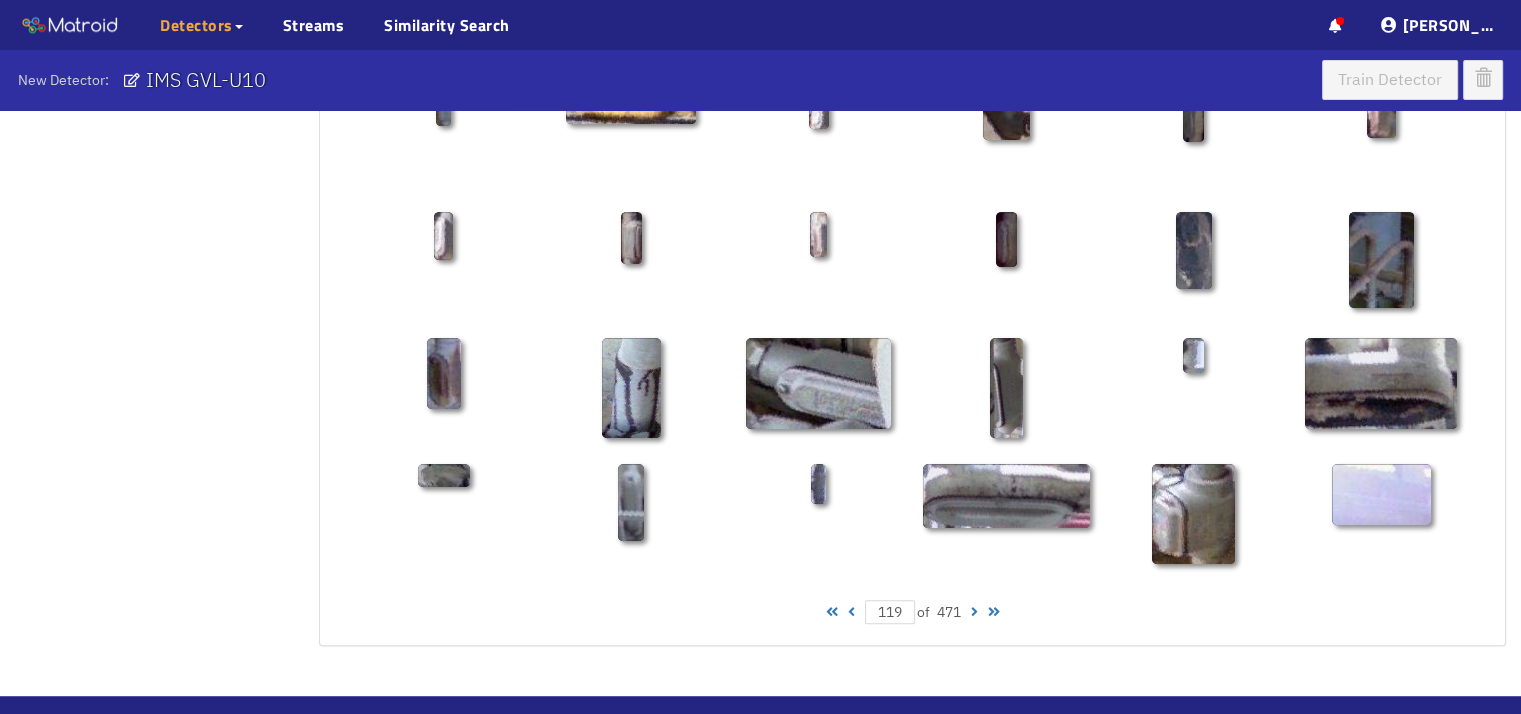 scroll, scrollTop: 944, scrollLeft: 0, axis: vertical 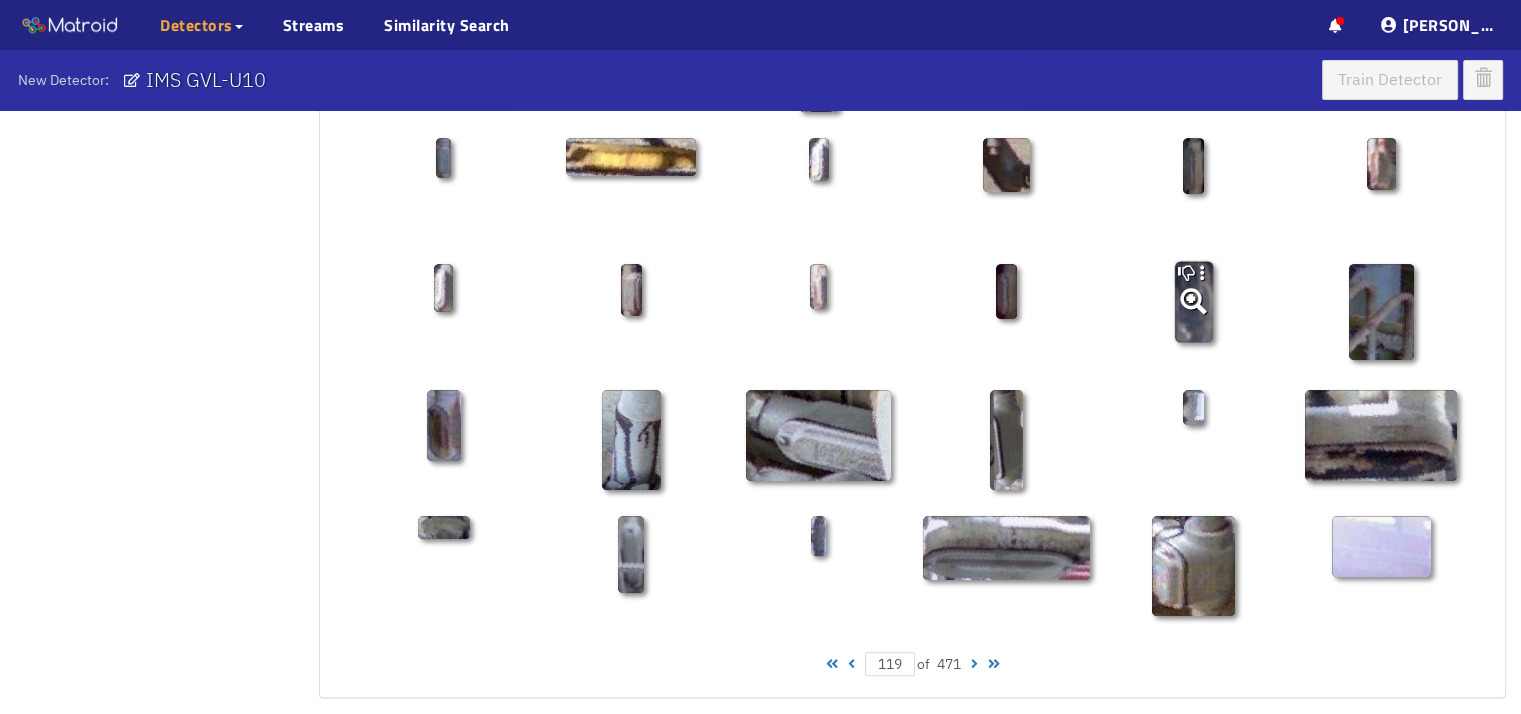 click 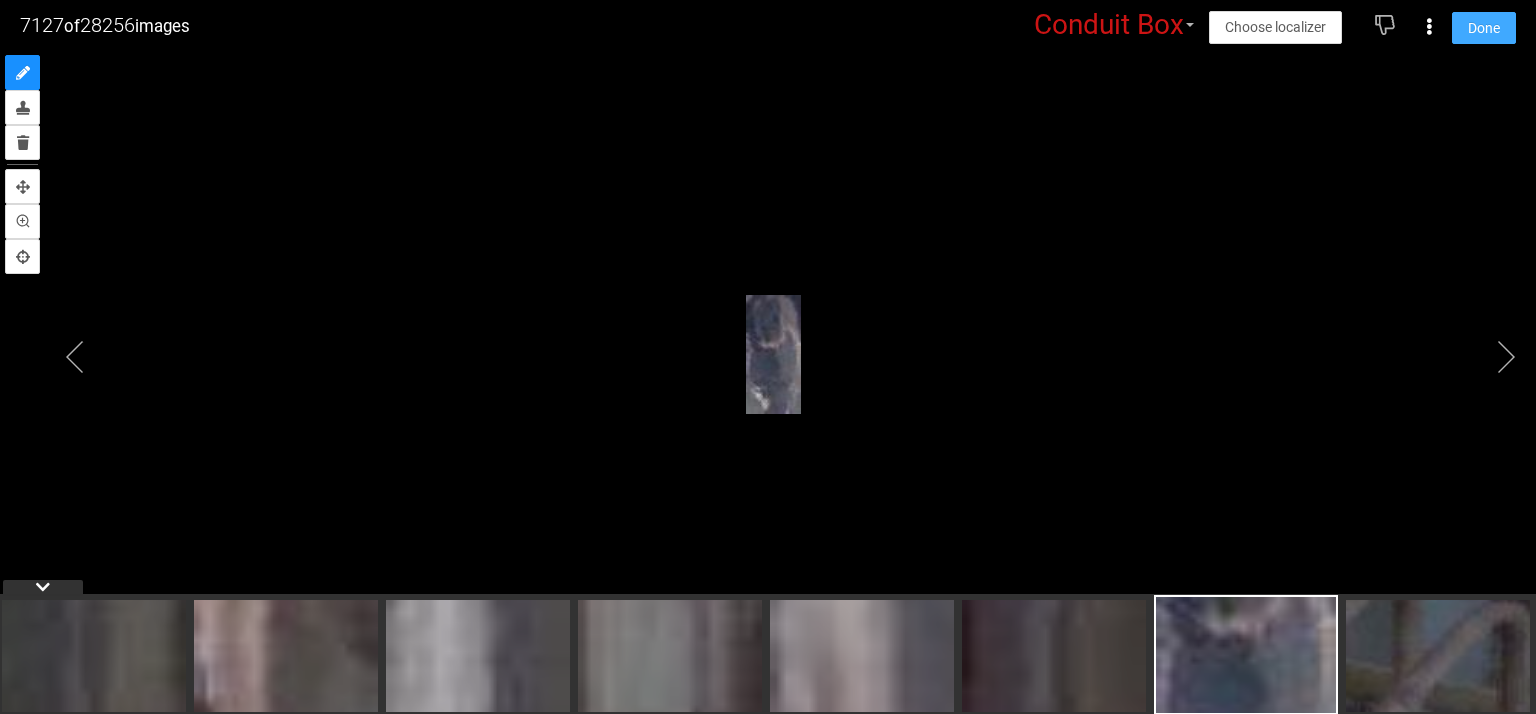 click on "Done" at bounding box center [1484, 28] 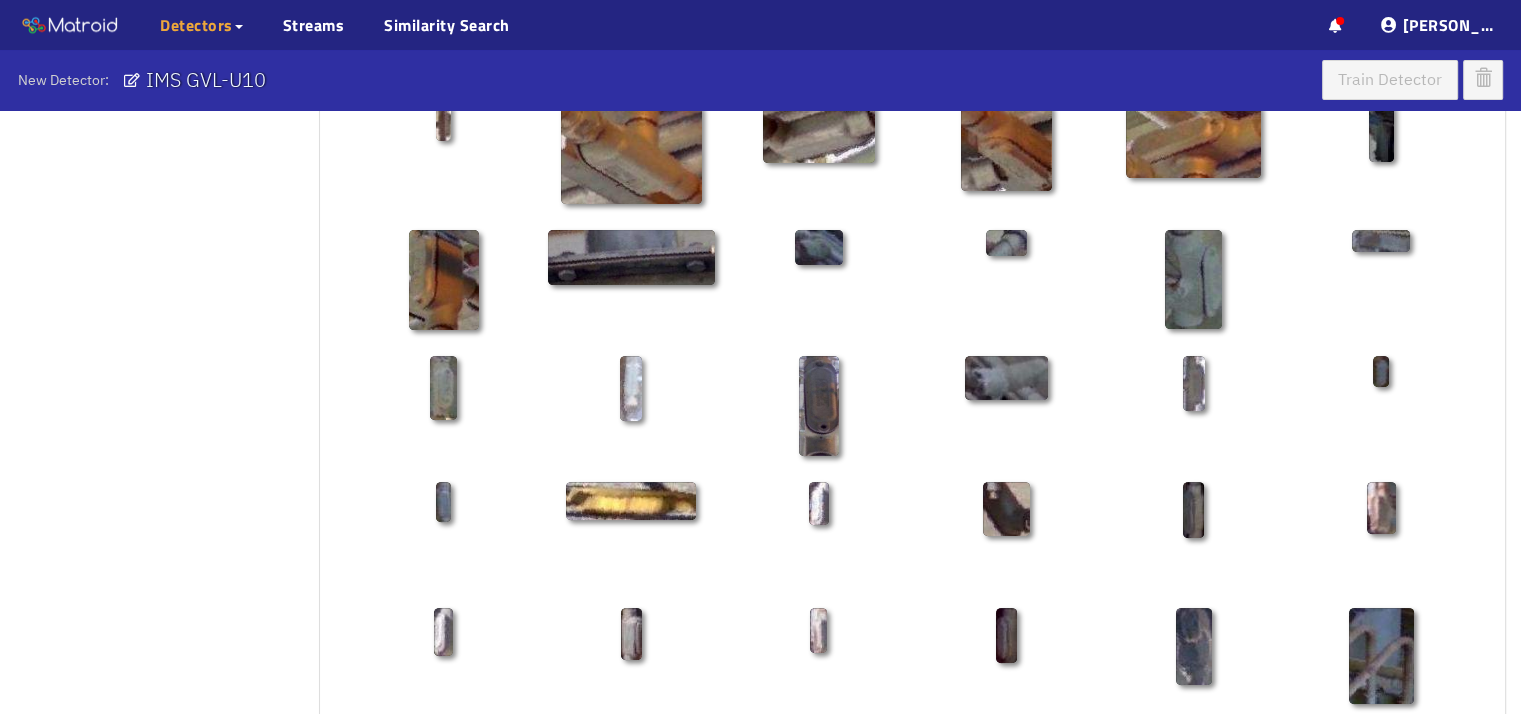 scroll, scrollTop: 1052, scrollLeft: 0, axis: vertical 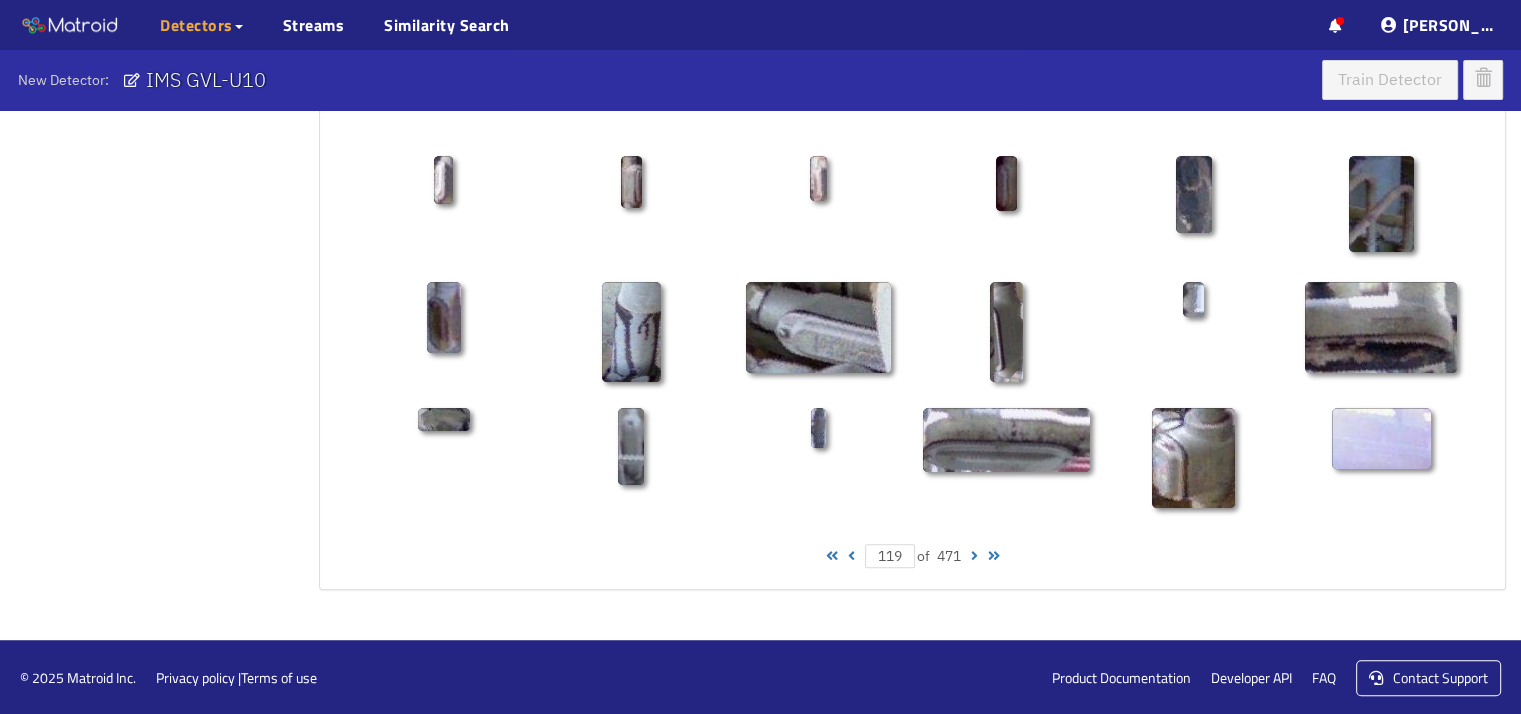 click at bounding box center (974, 556) 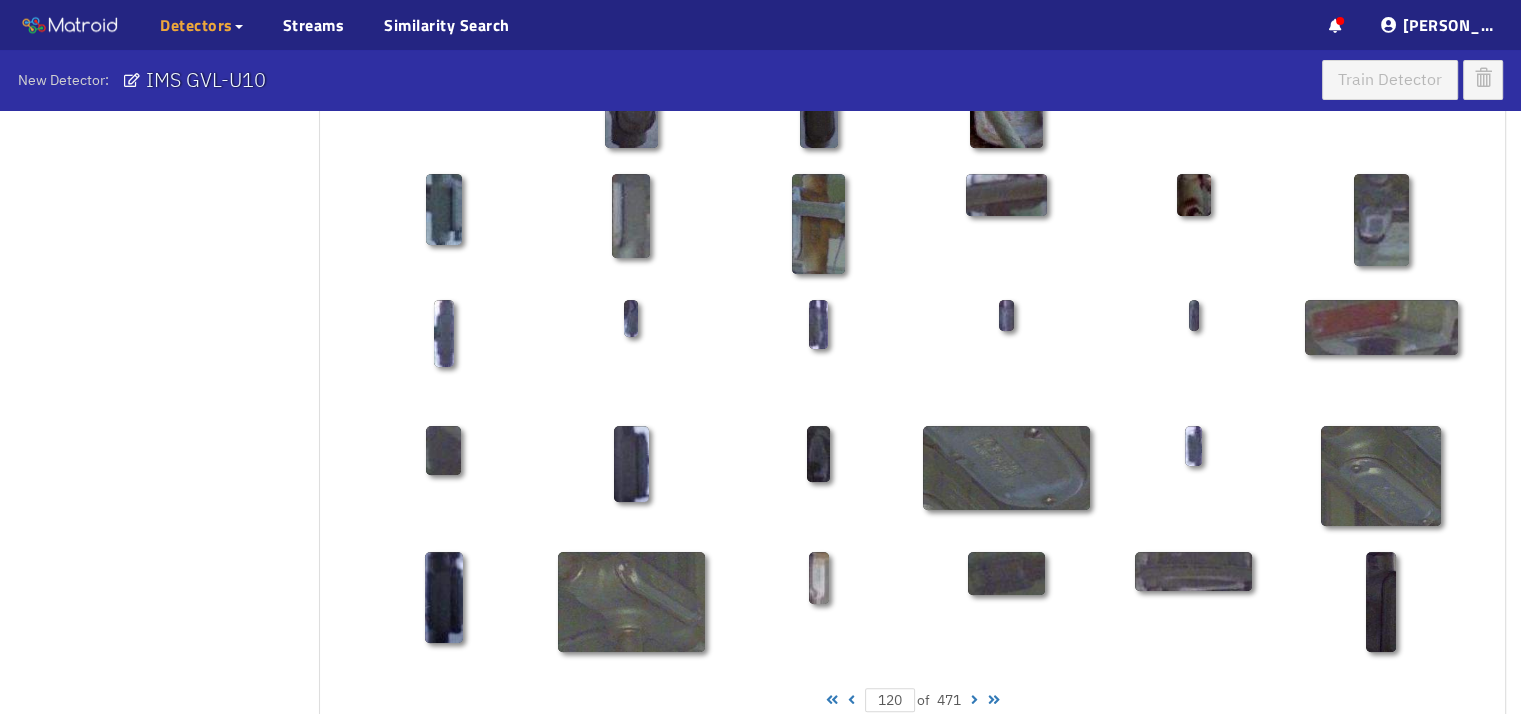 scroll, scrollTop: 1052, scrollLeft: 0, axis: vertical 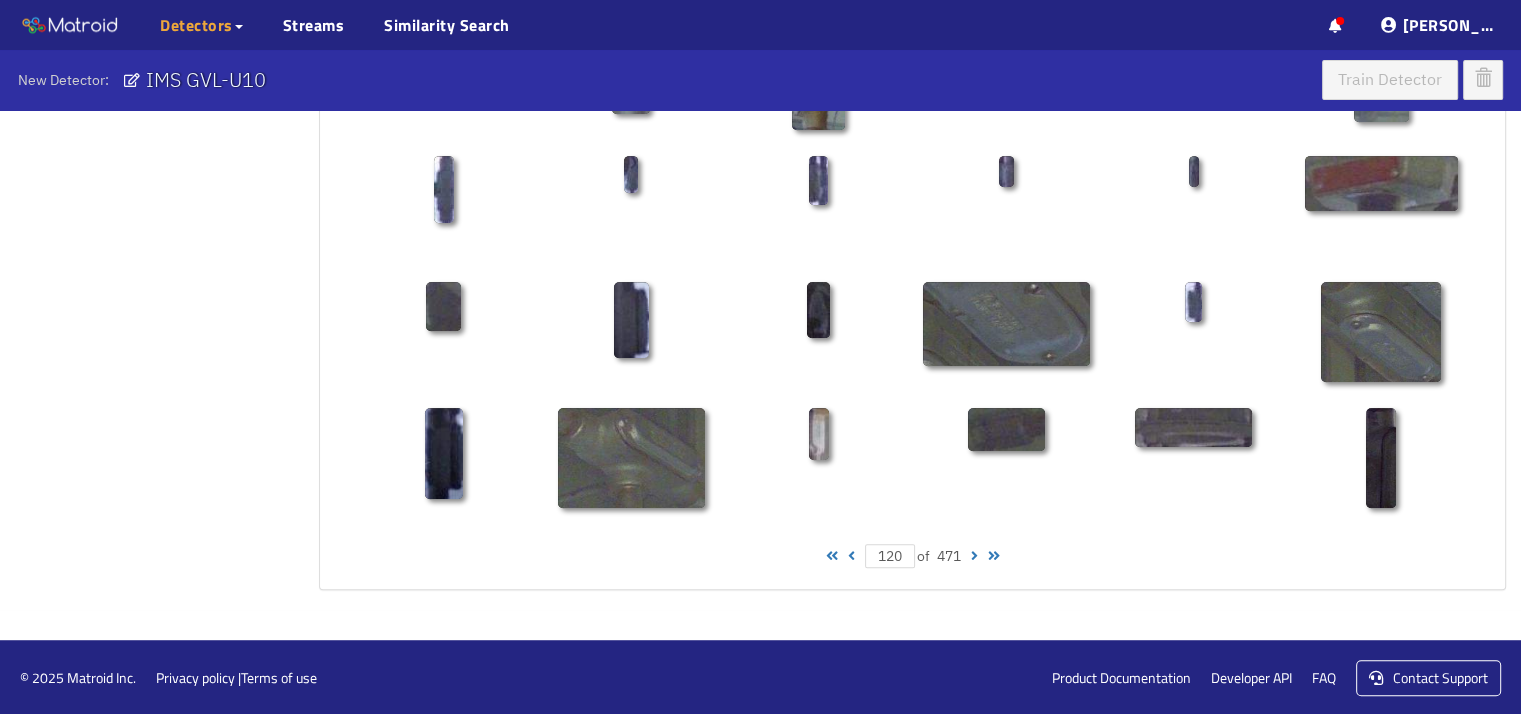 click at bounding box center [974, 556] 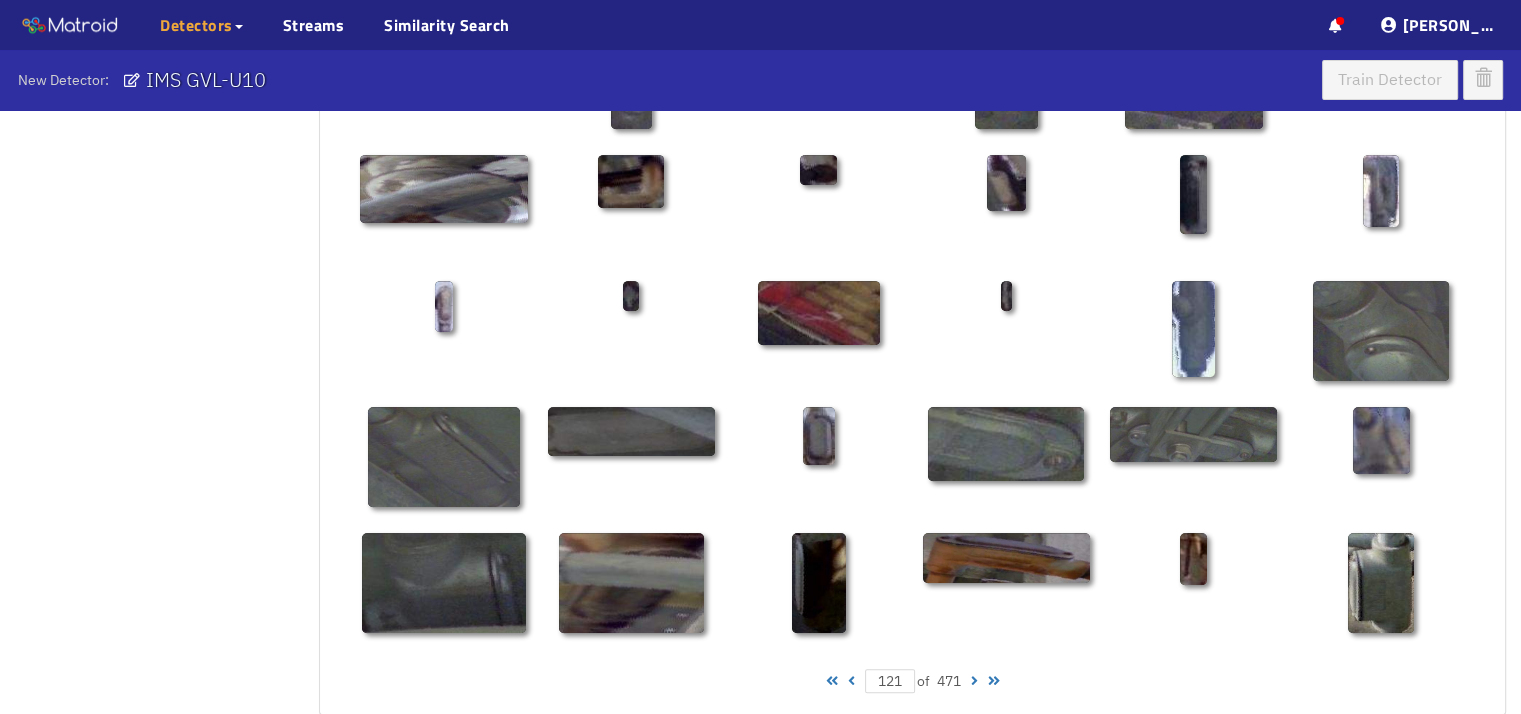 scroll, scrollTop: 1052, scrollLeft: 0, axis: vertical 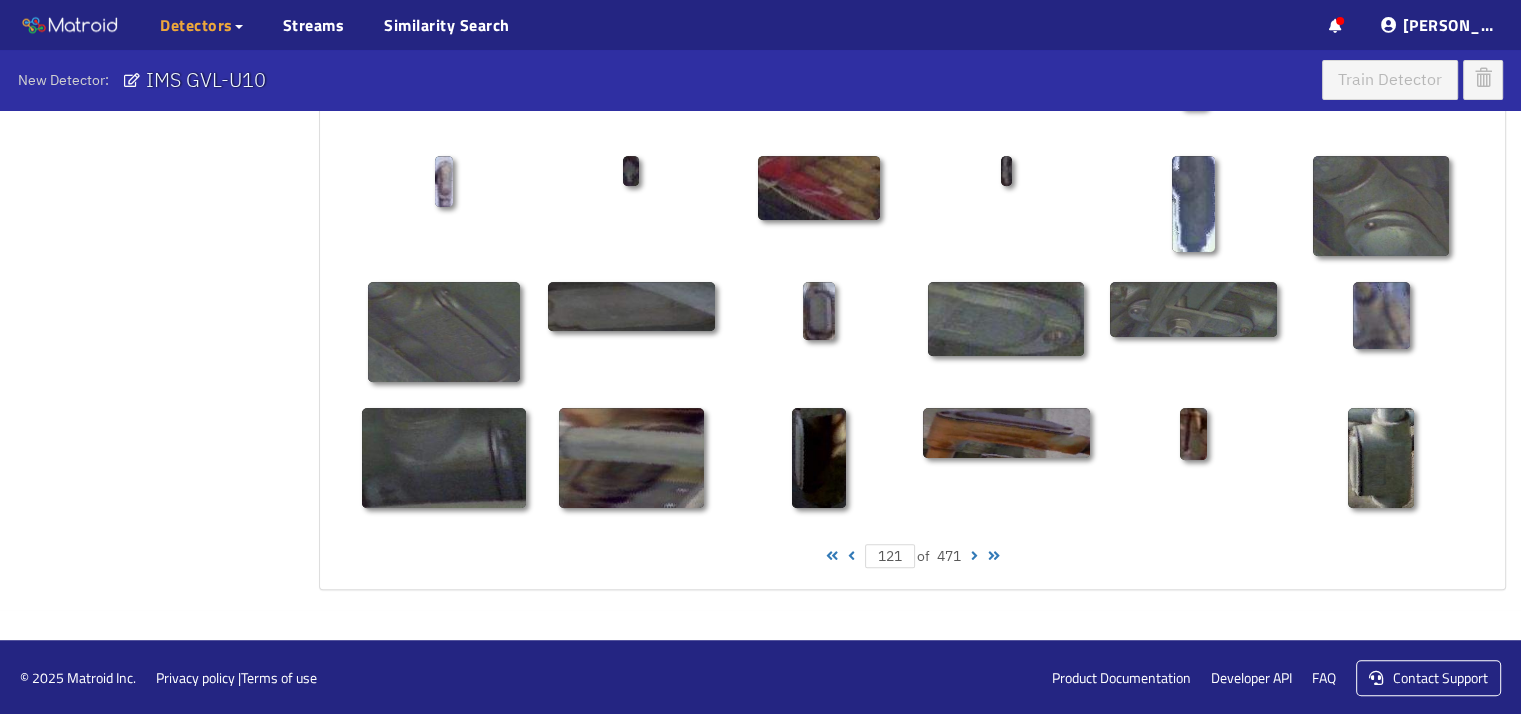 click at bounding box center (974, 556) 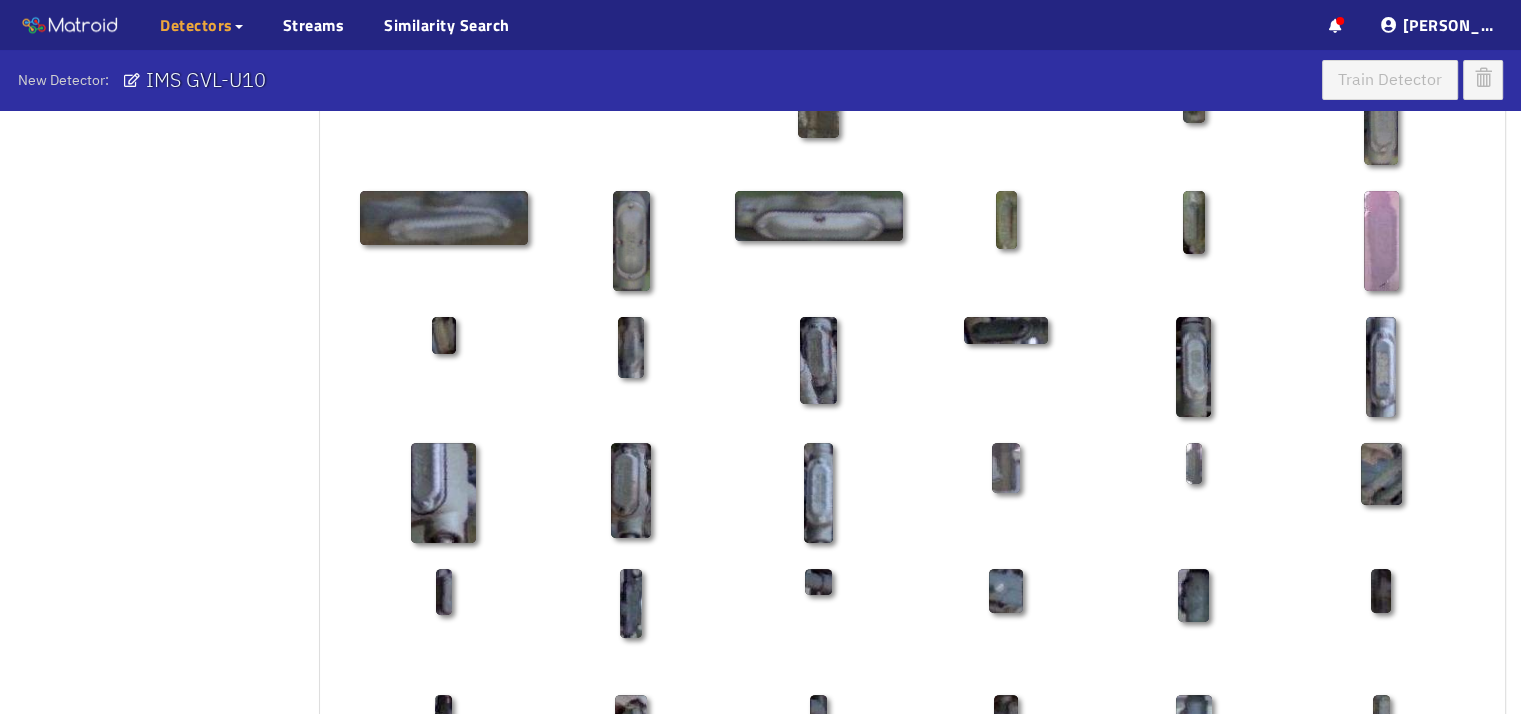 scroll, scrollTop: 508, scrollLeft: 0, axis: vertical 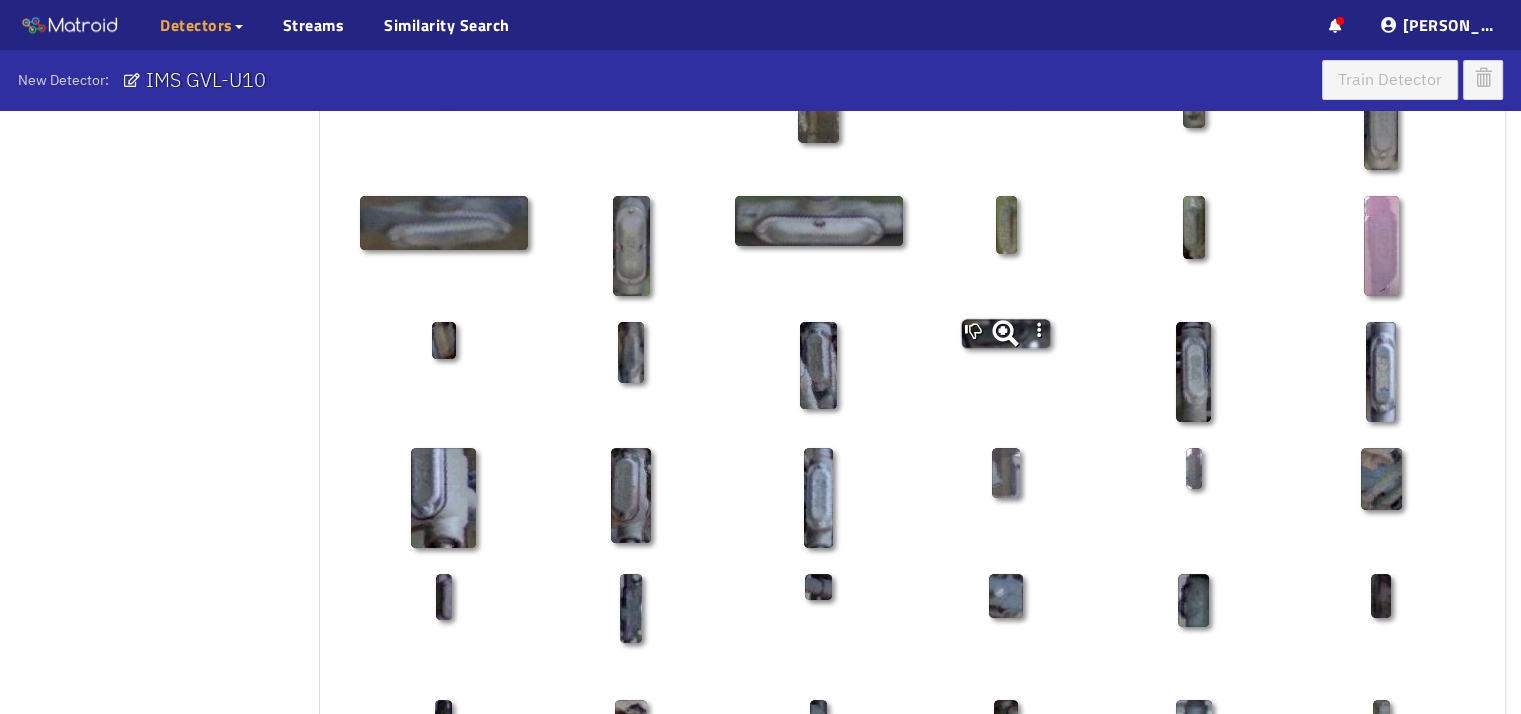 click 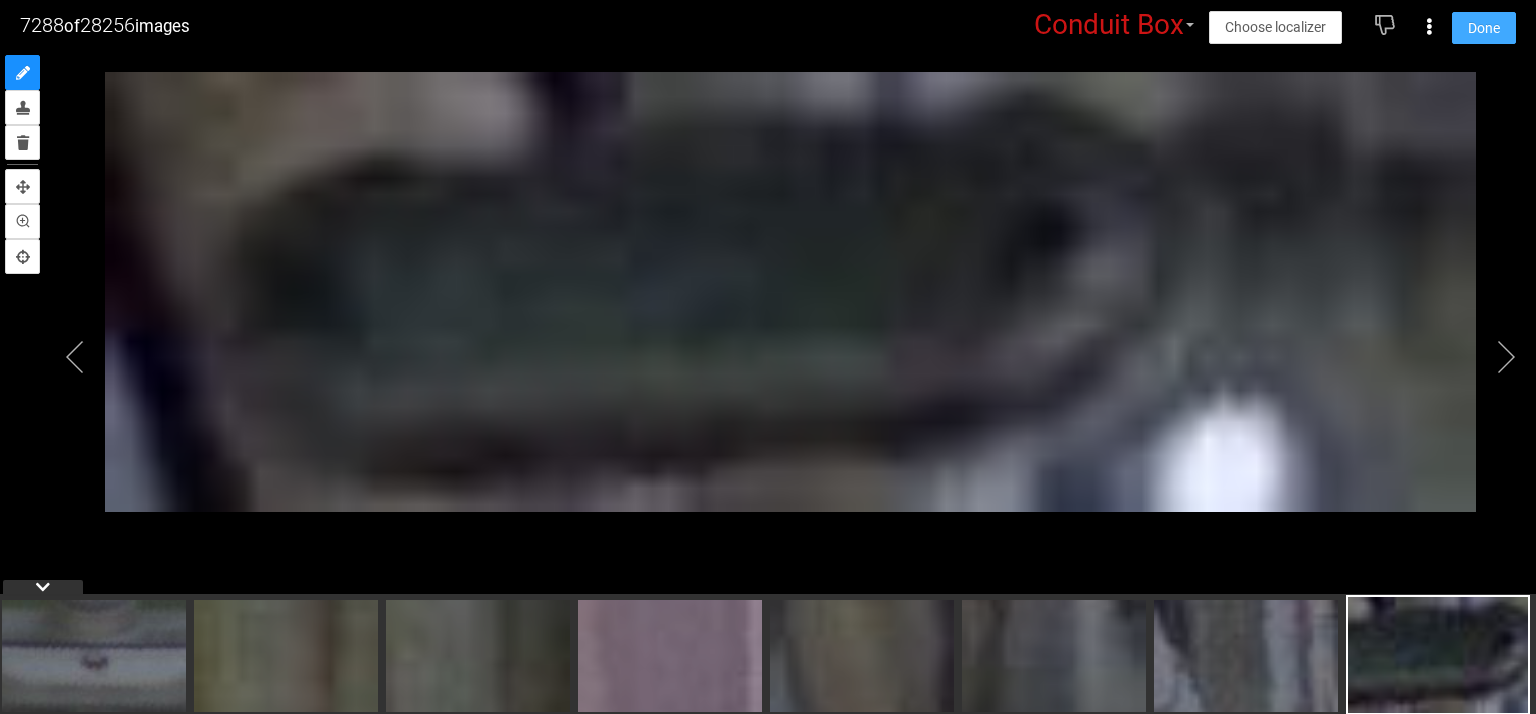 click on "Done" at bounding box center [1484, 28] 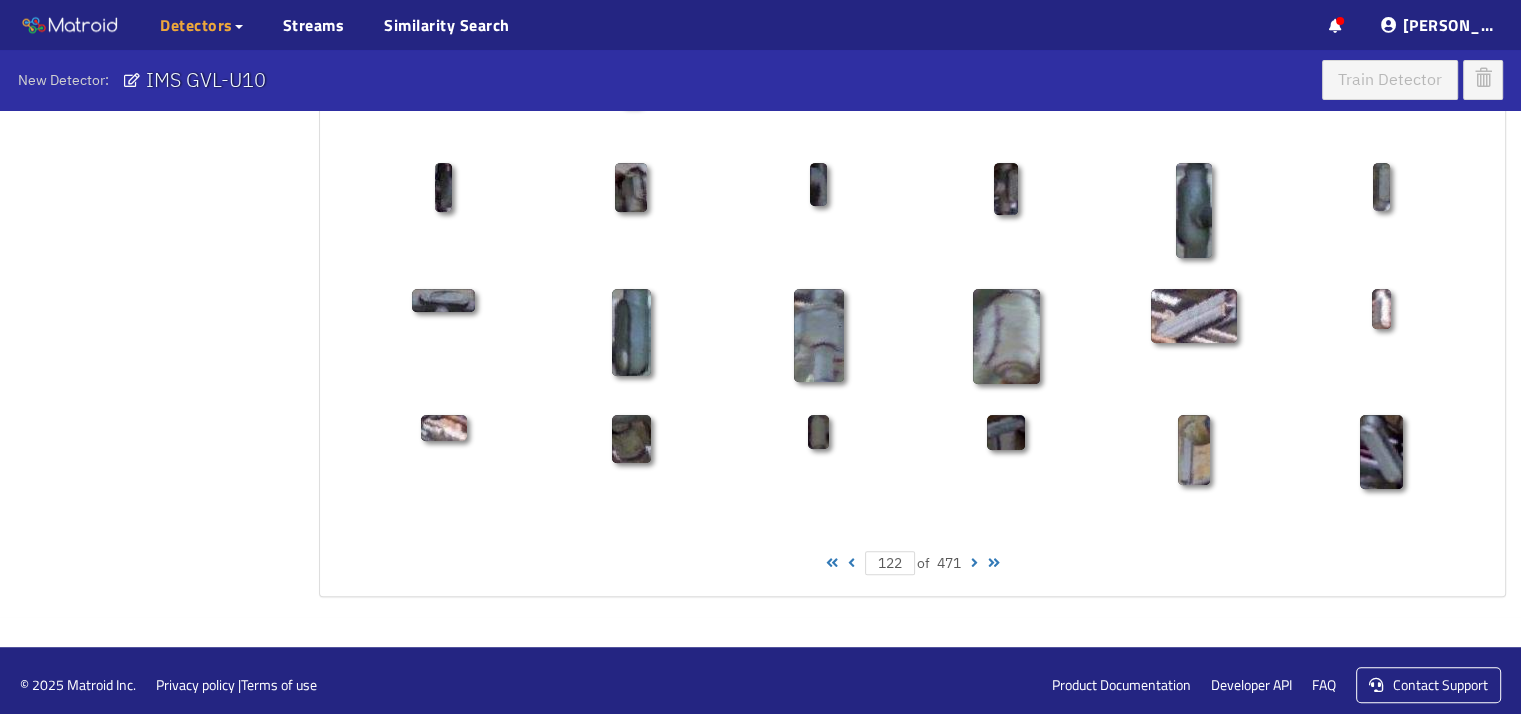 scroll, scrollTop: 1052, scrollLeft: 0, axis: vertical 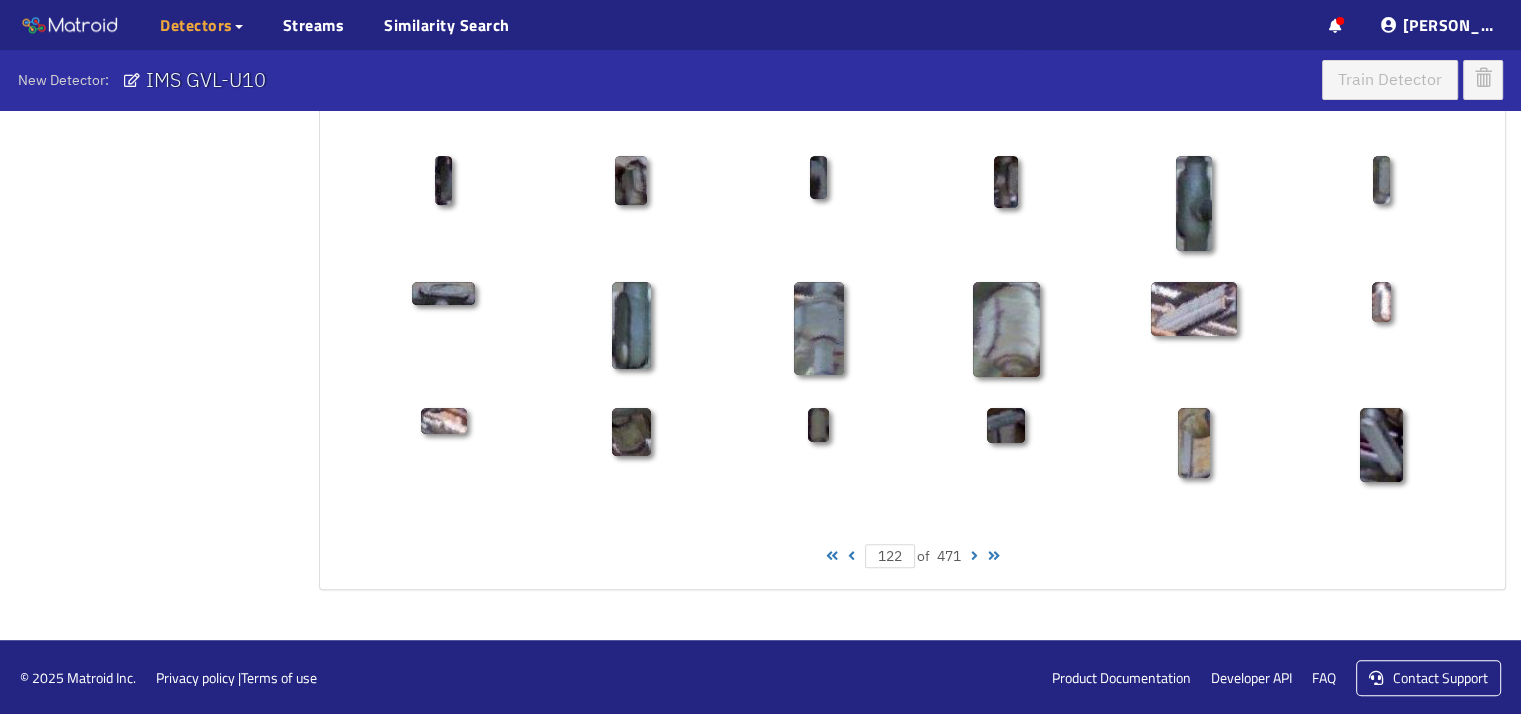 click at bounding box center (974, 556) 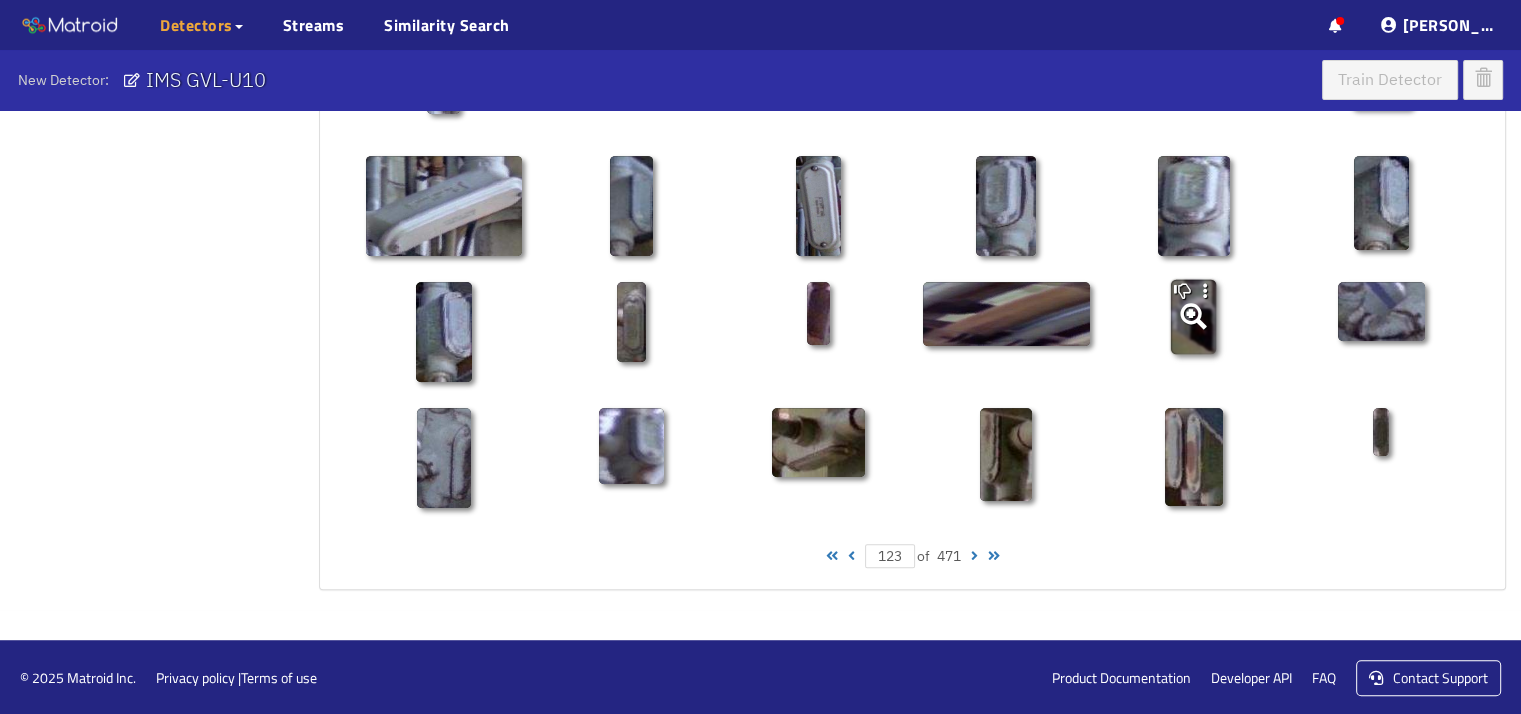 click 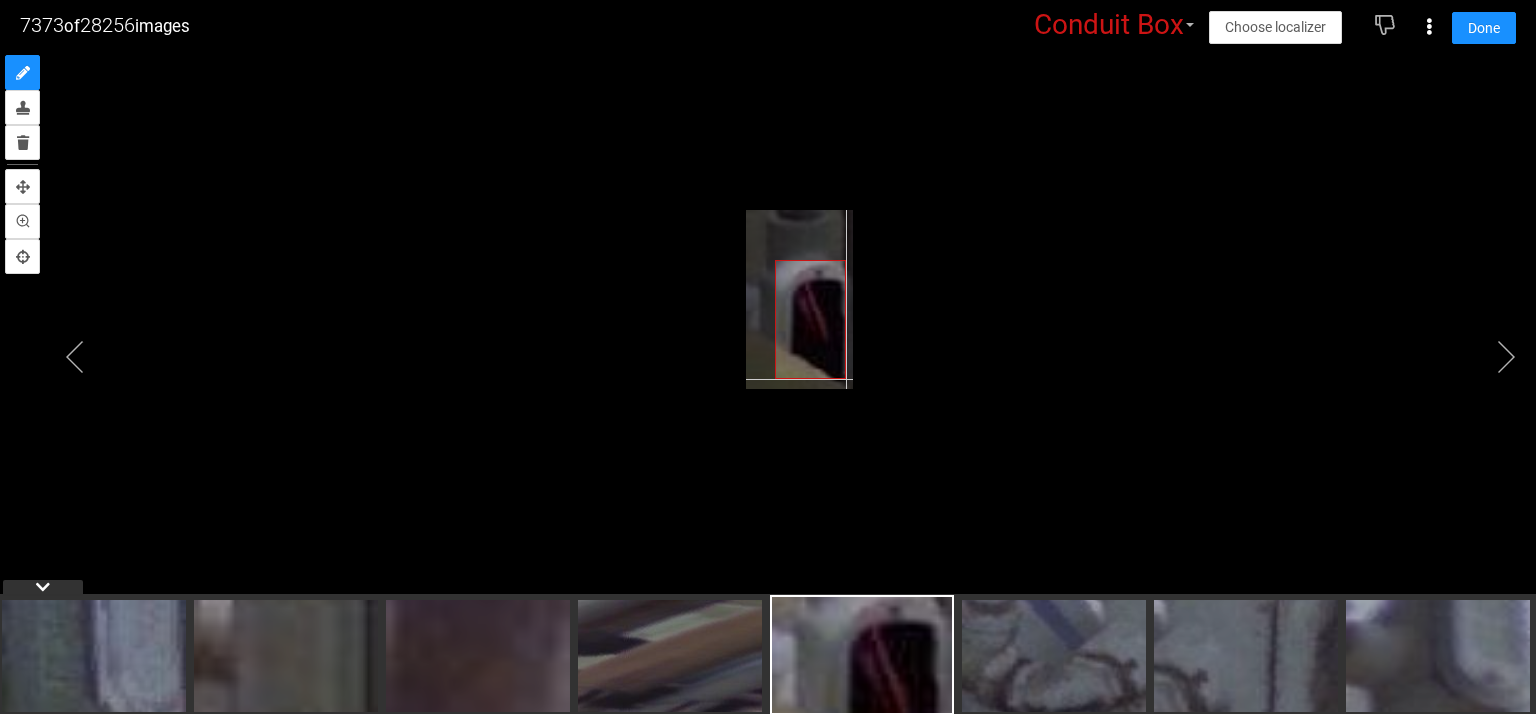 click at bounding box center [800, 299] 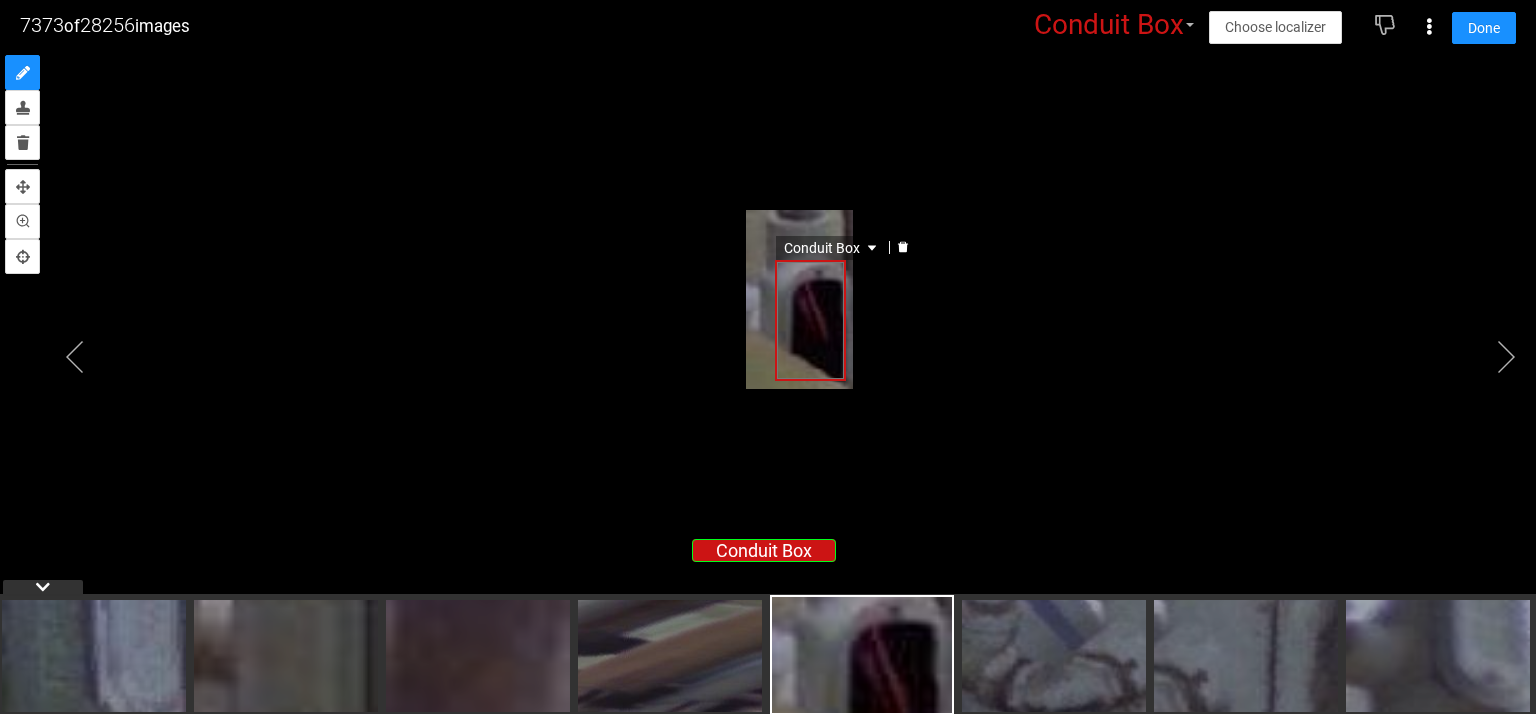 click on "Conduit Box" at bounding box center (832, 248) 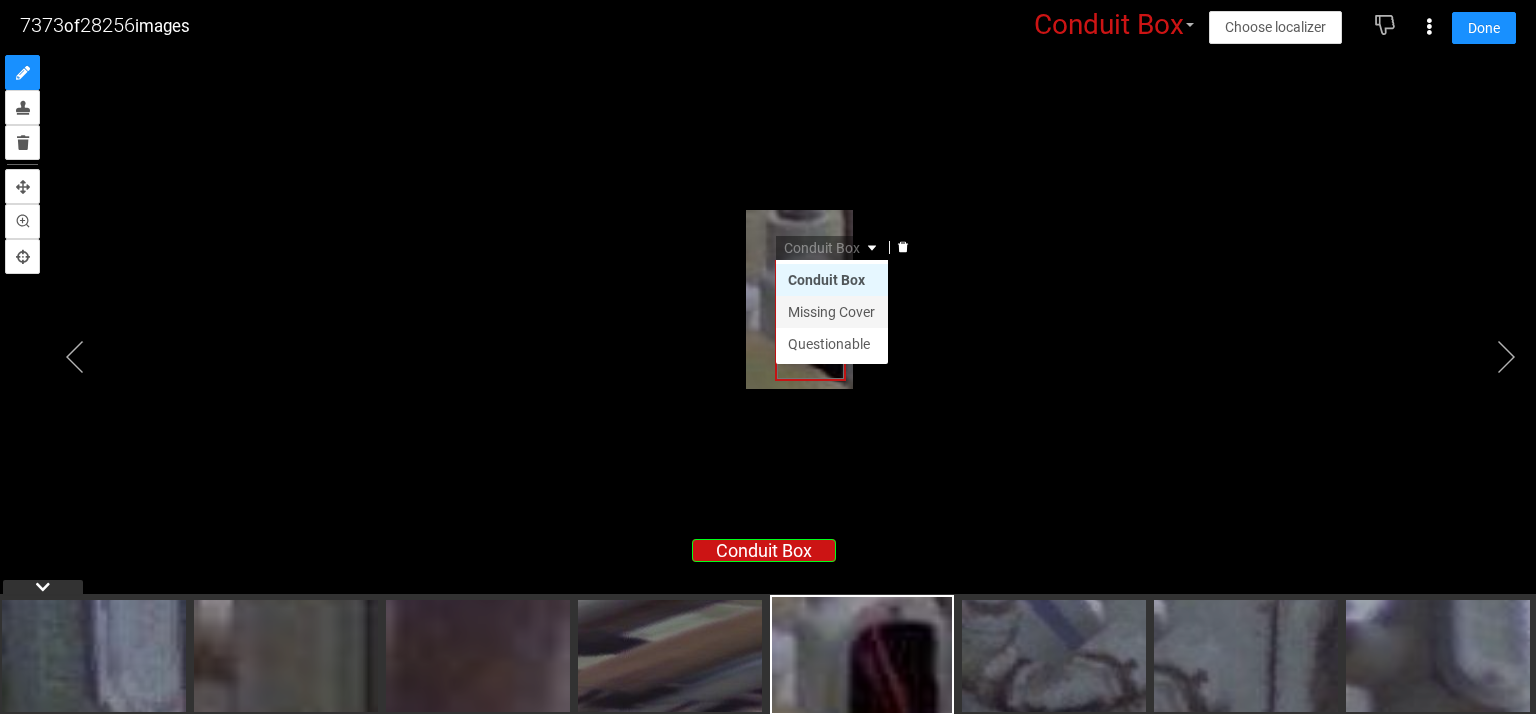 click on "Missing Cover" at bounding box center (832, 312) 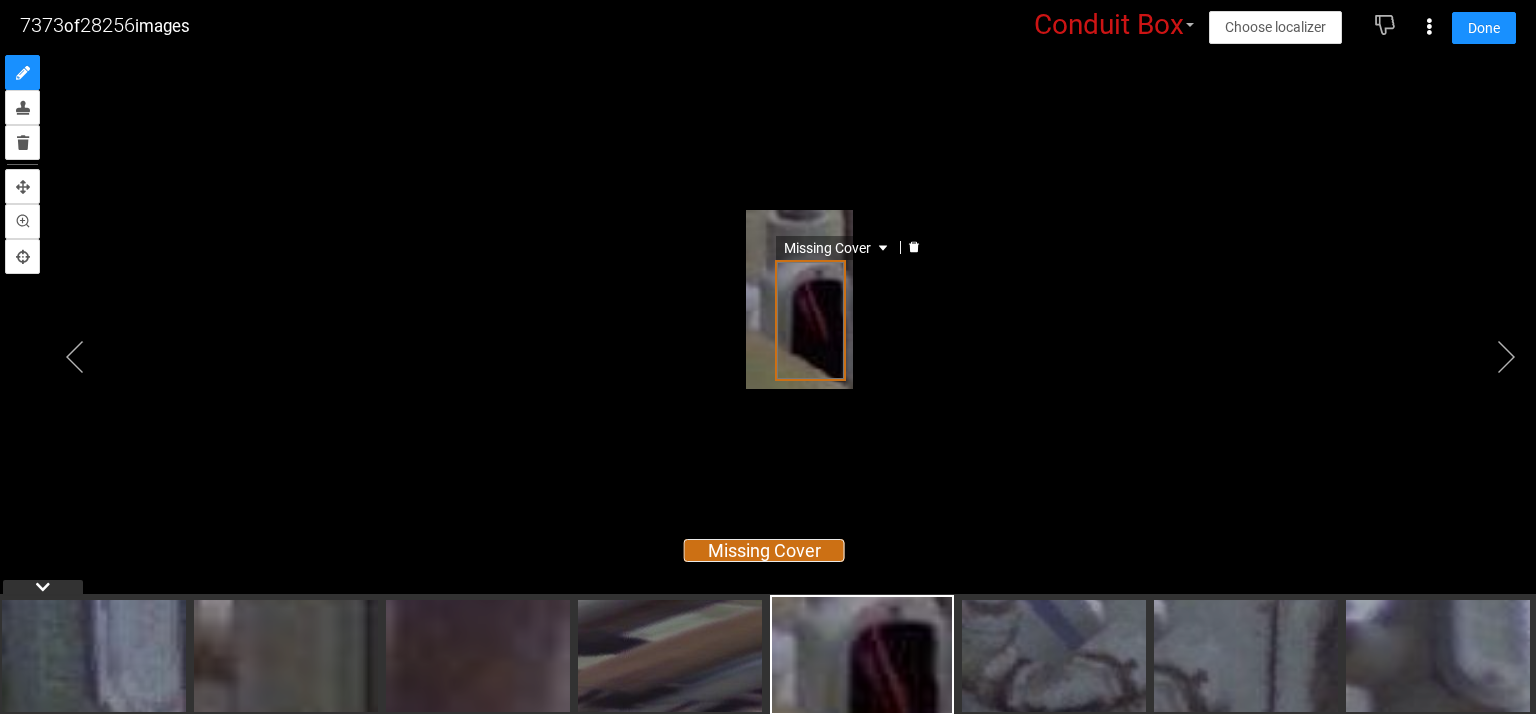click on "Missing Cover Conduit Box Missing Cover Questionable Conduit Box Missing Cover Questionable" at bounding box center [810, 321] 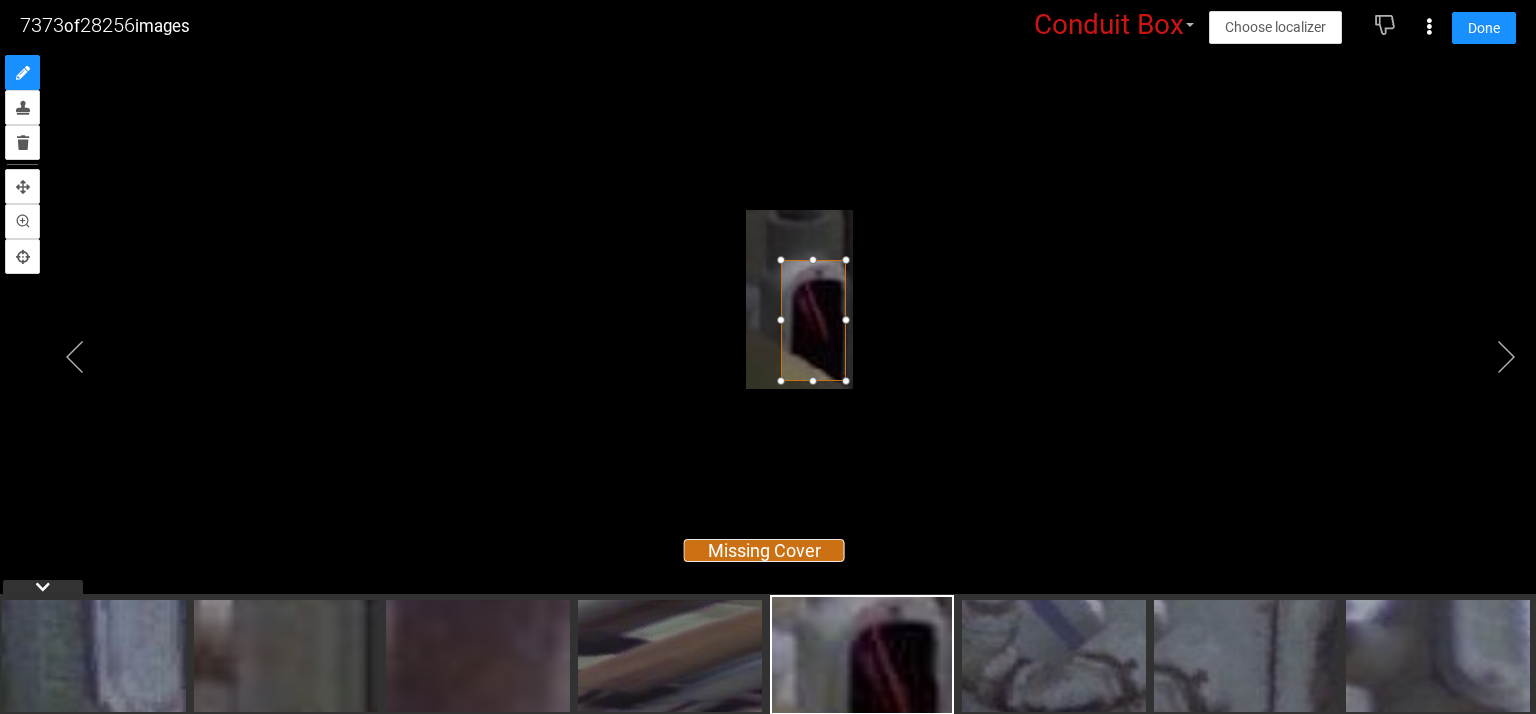click at bounding box center [781, 320] 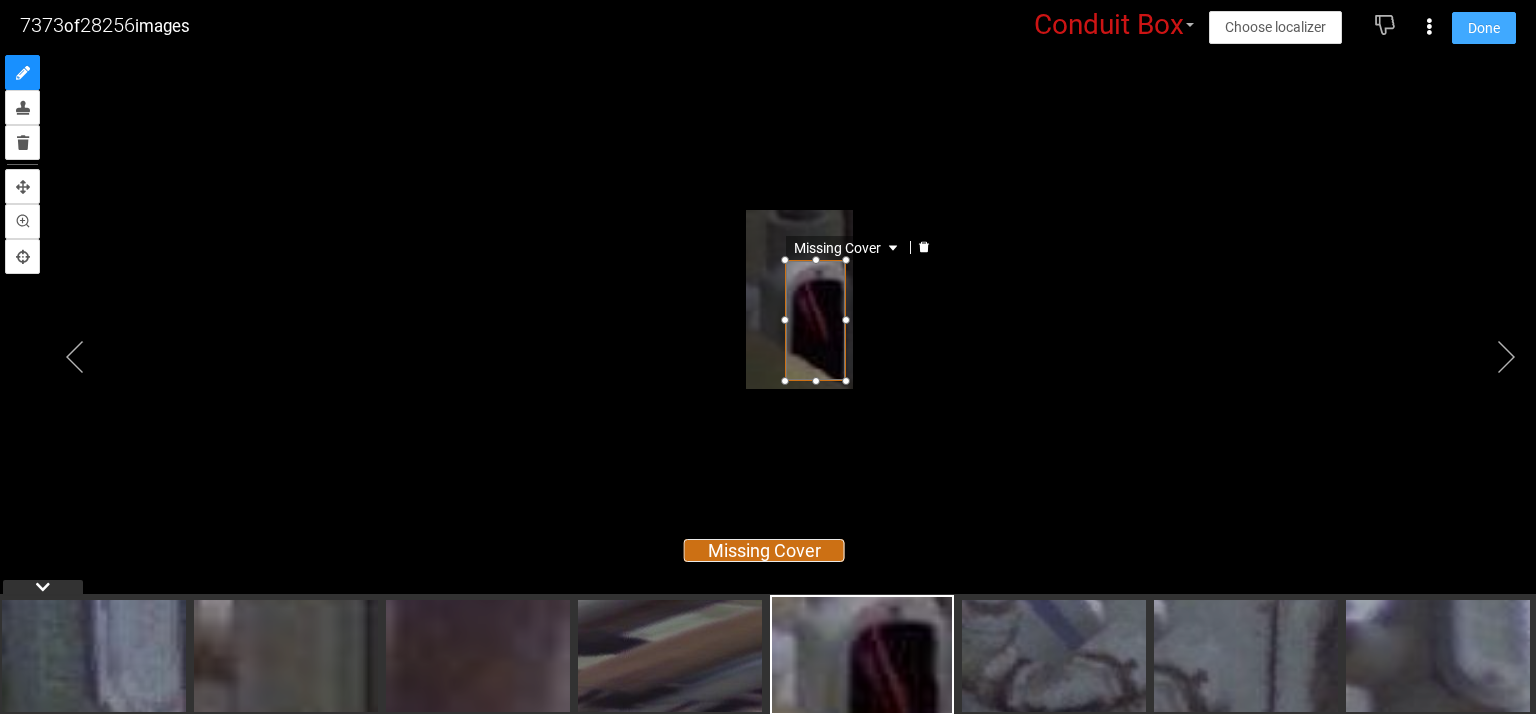 click on "Done" at bounding box center (1484, 28) 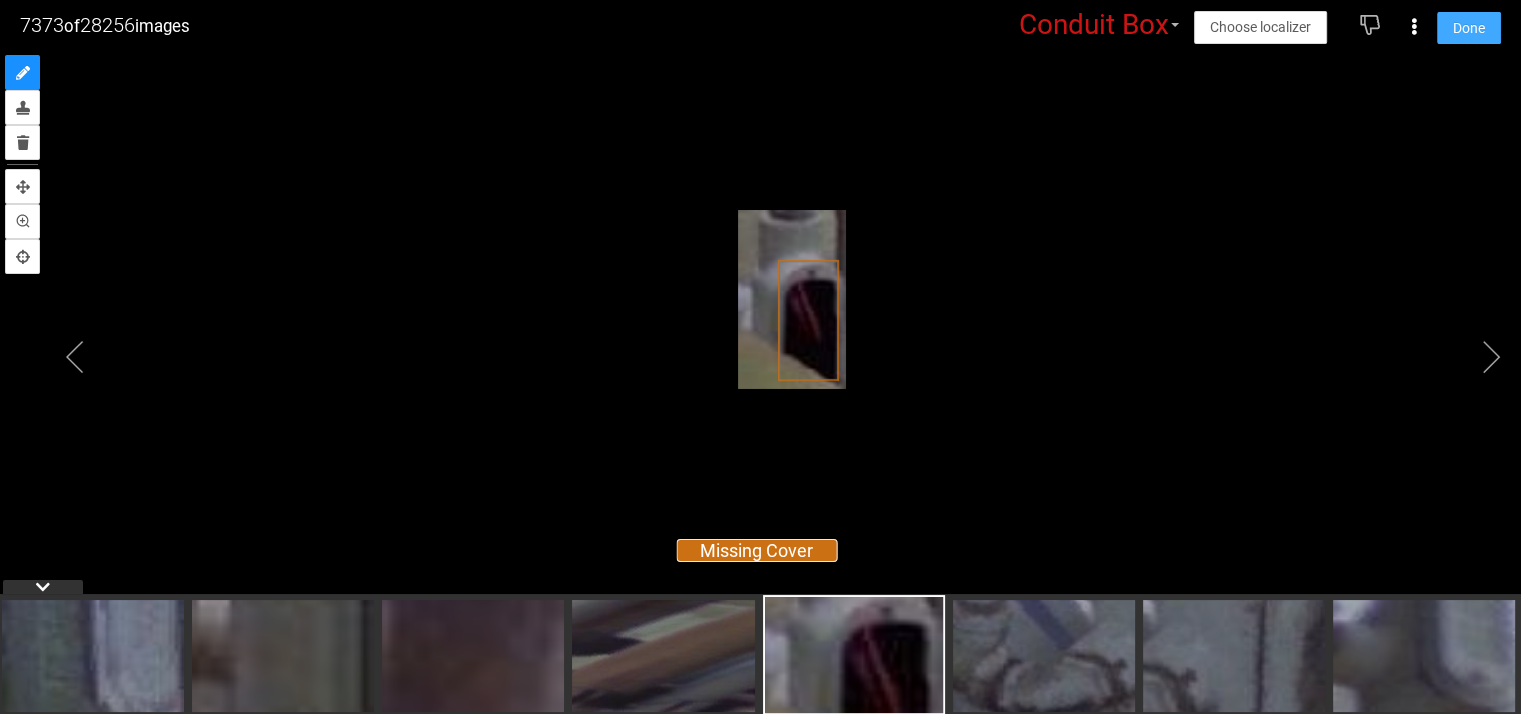 click on "Done" at bounding box center [1469, 28] 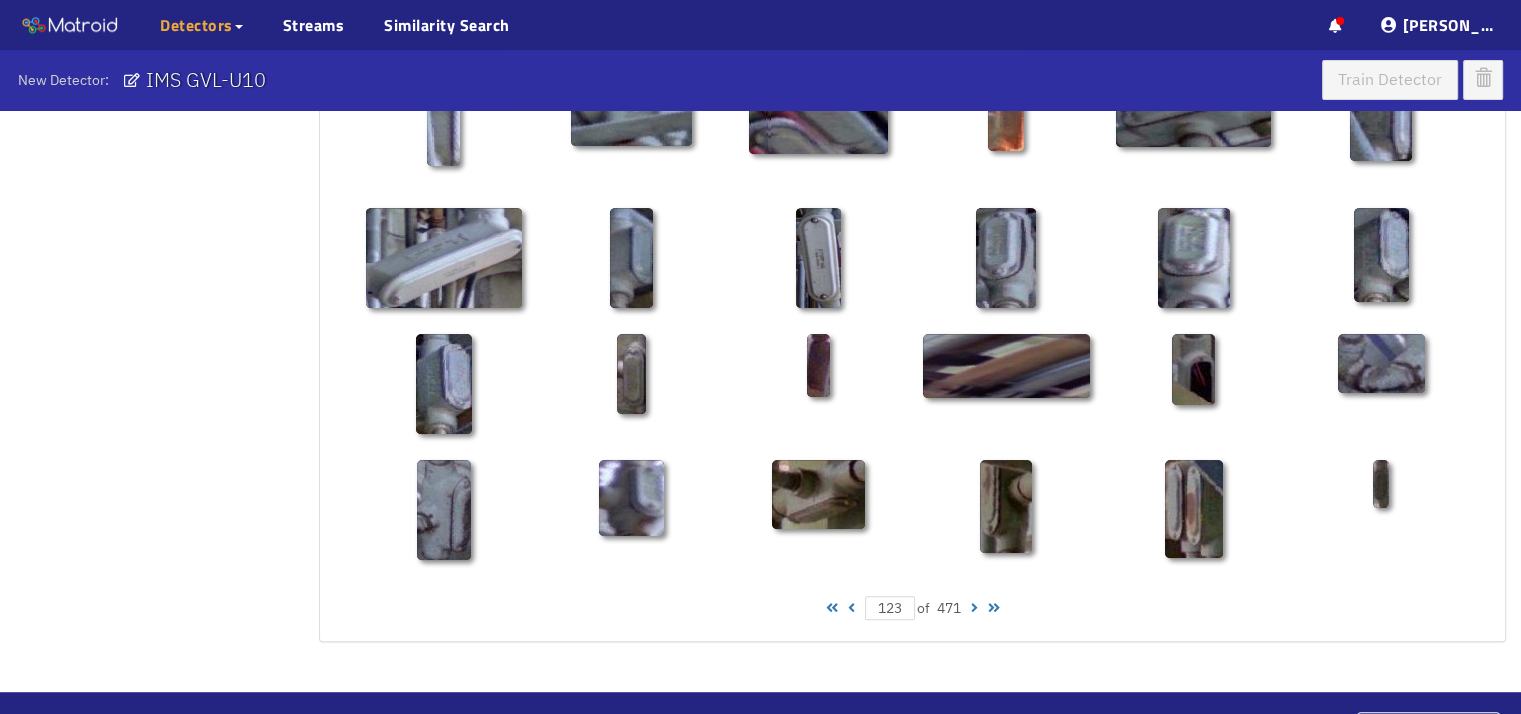 scroll, scrollTop: 1019, scrollLeft: 0, axis: vertical 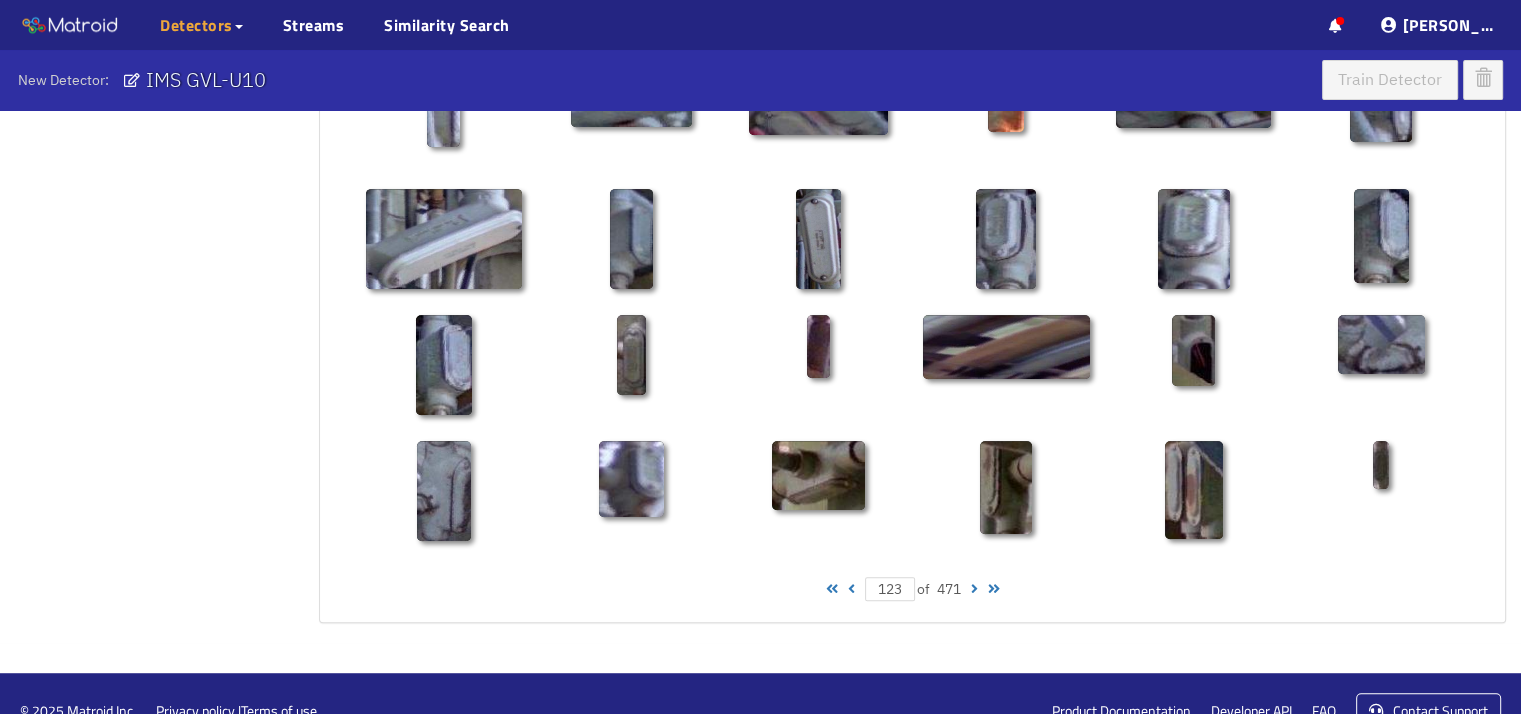 click at bounding box center [974, 589] 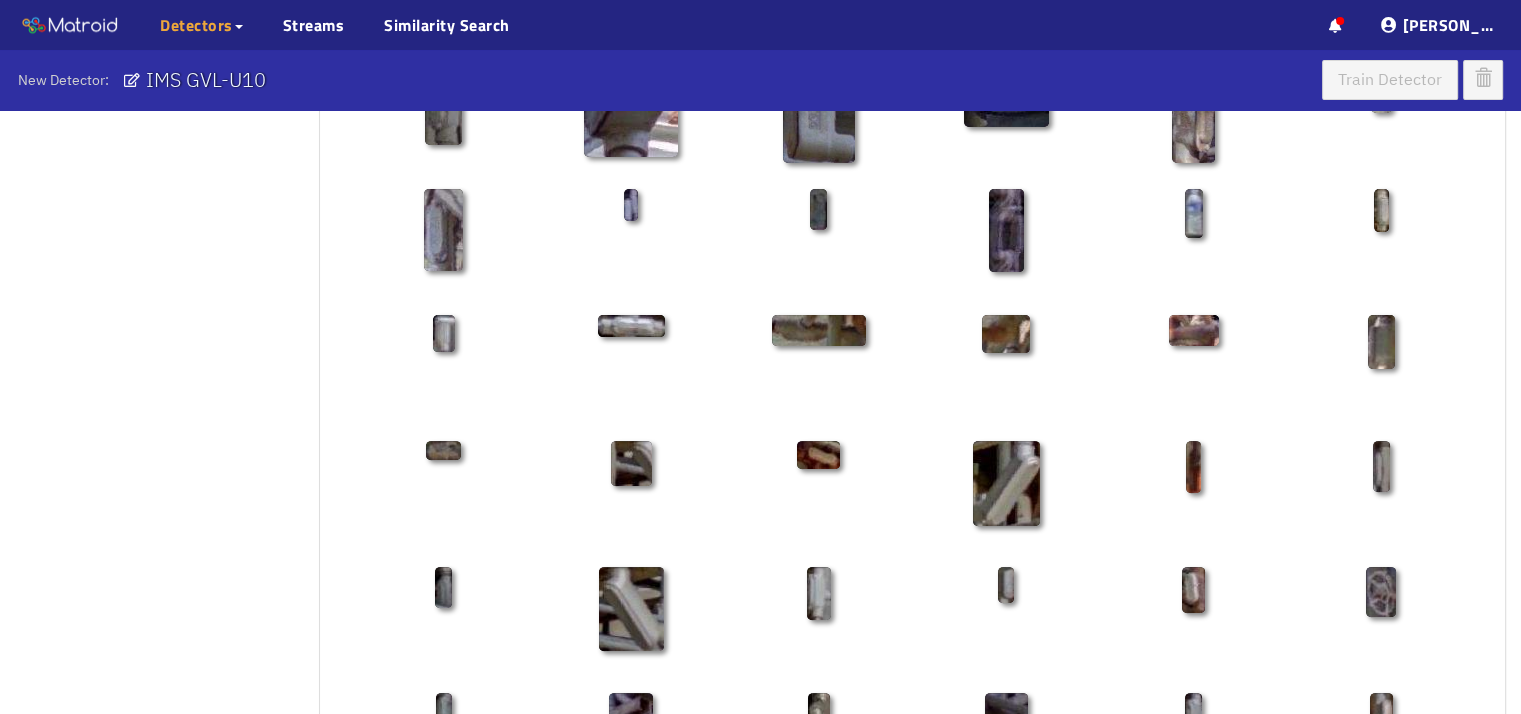 scroll, scrollTop: 481, scrollLeft: 0, axis: vertical 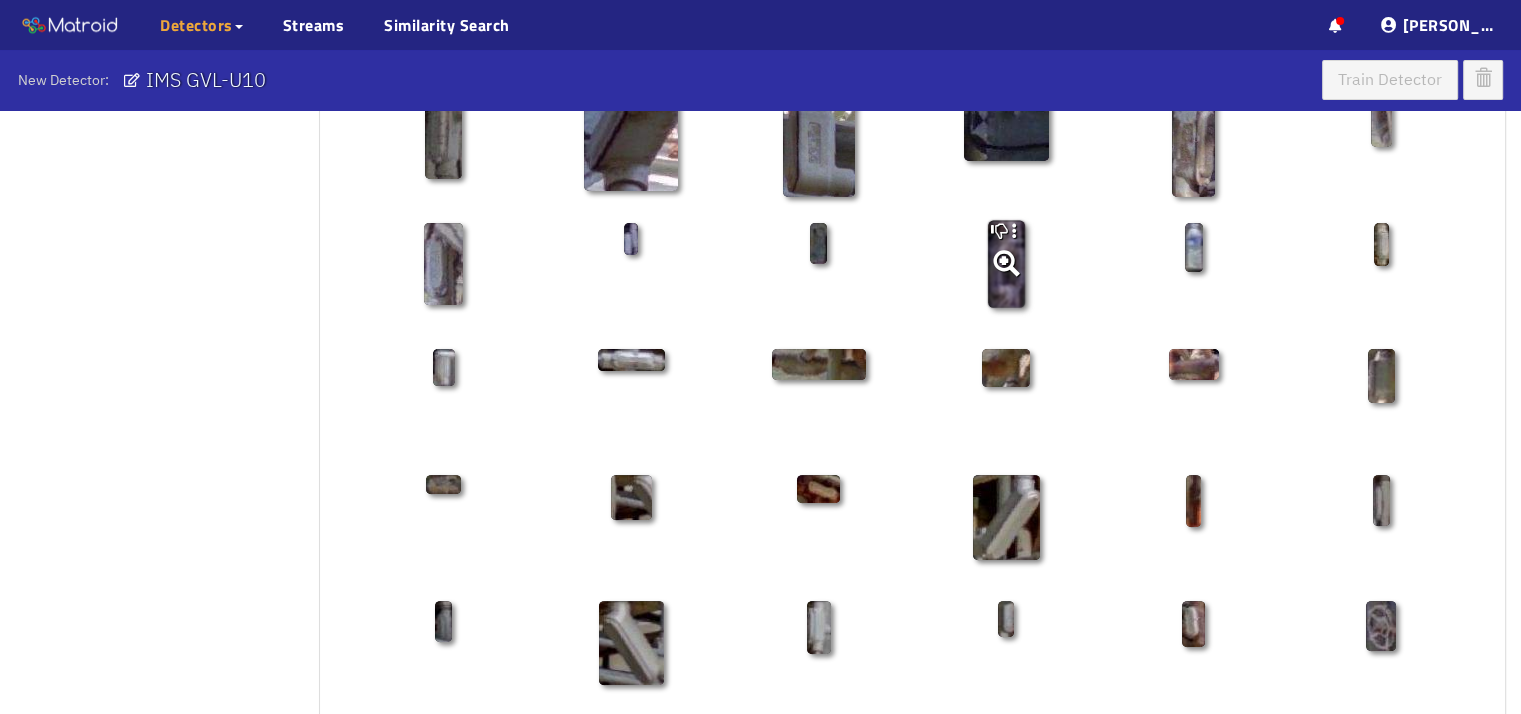 click 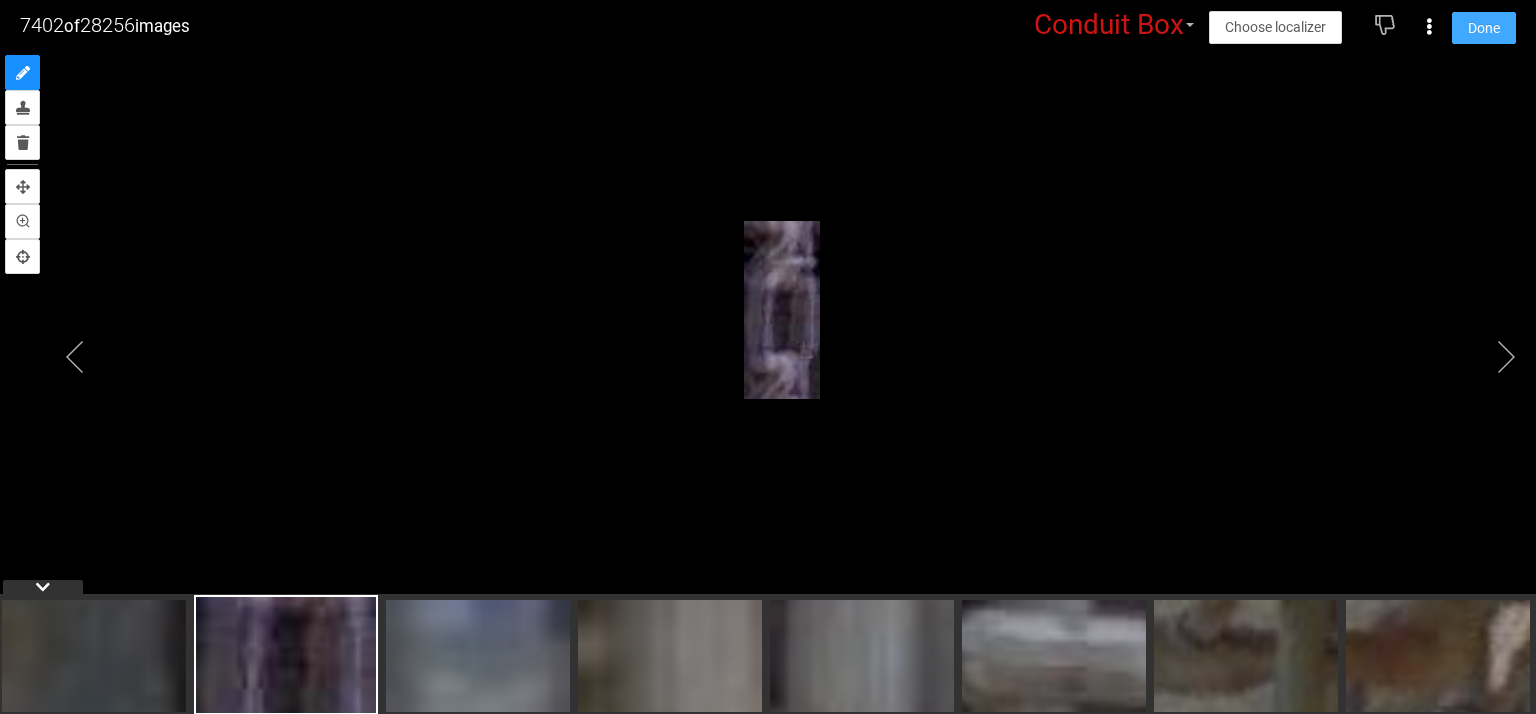 click on "Done" at bounding box center (1484, 28) 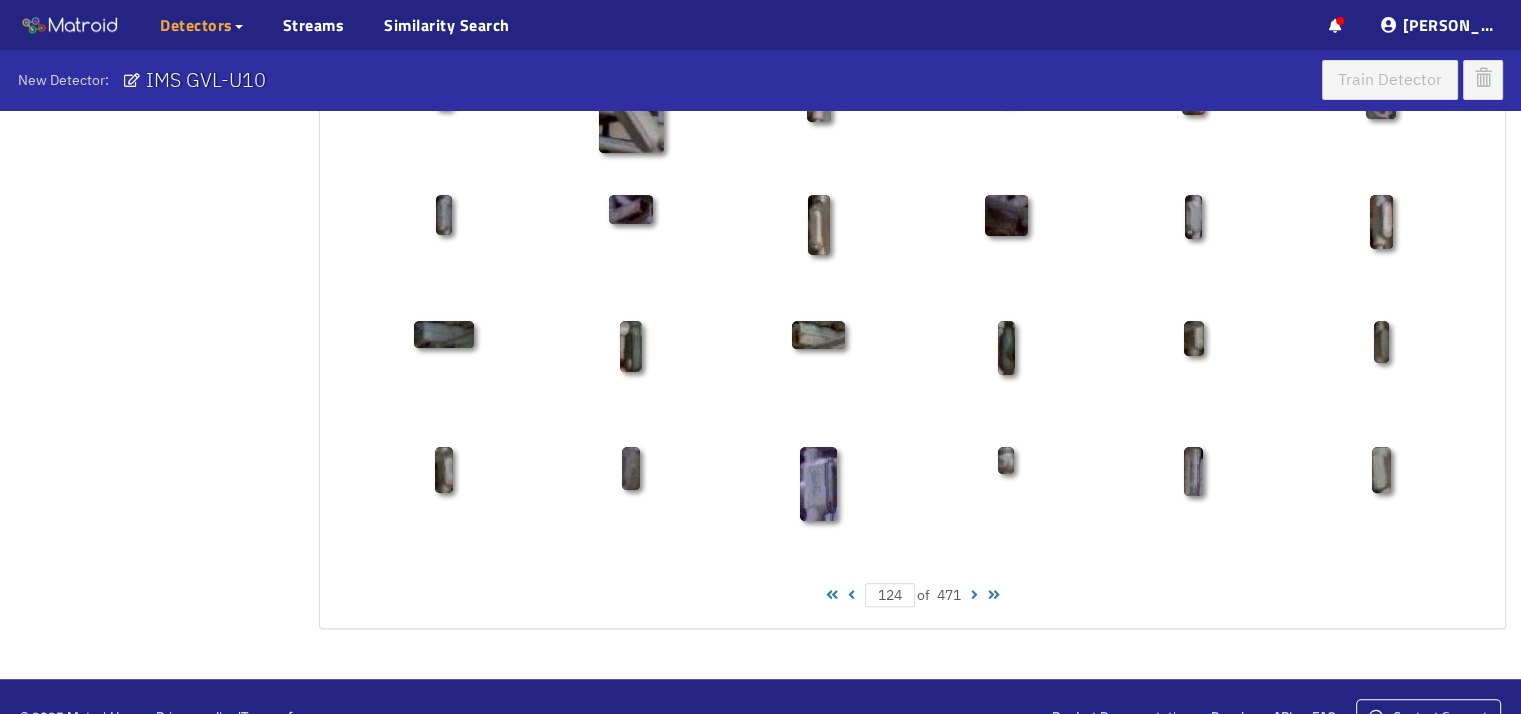 scroll, scrollTop: 1017, scrollLeft: 0, axis: vertical 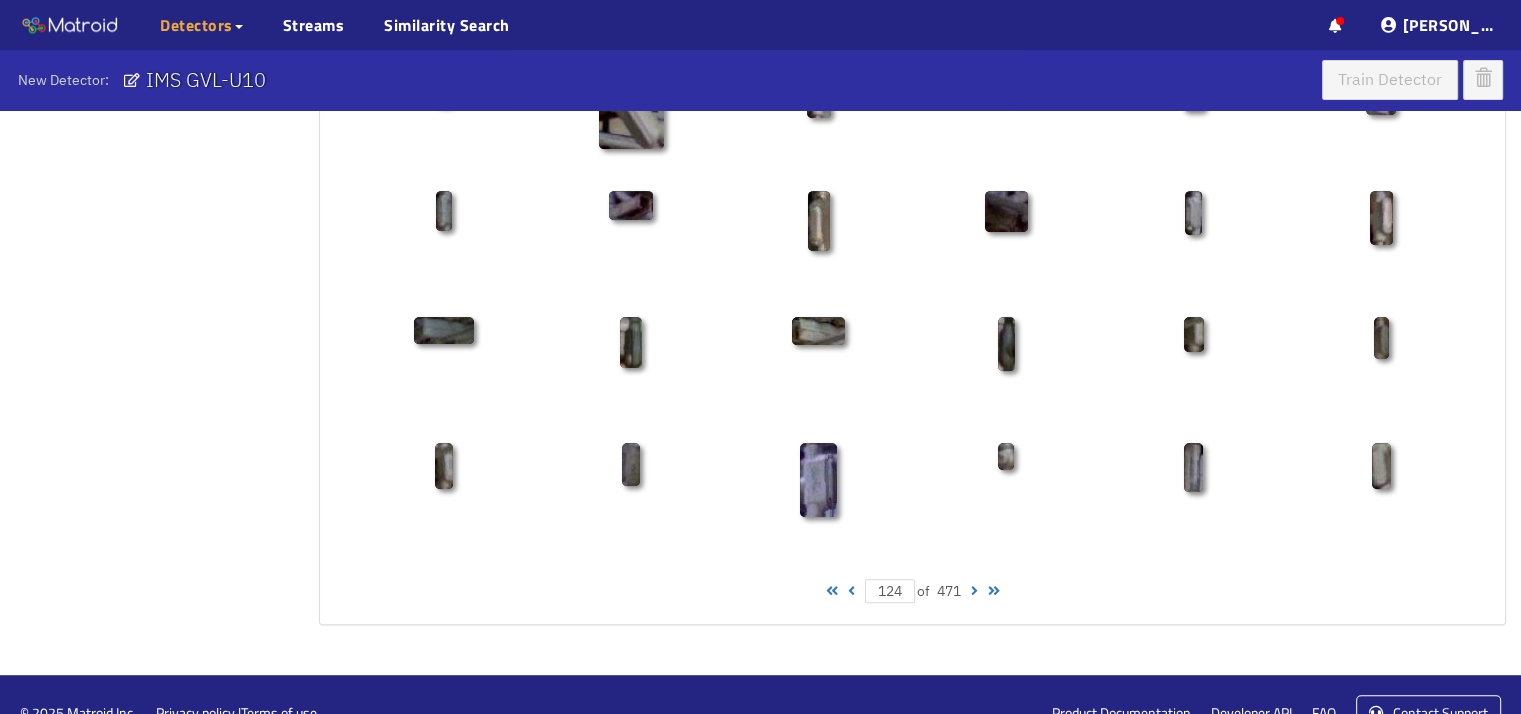click at bounding box center [974, 591] 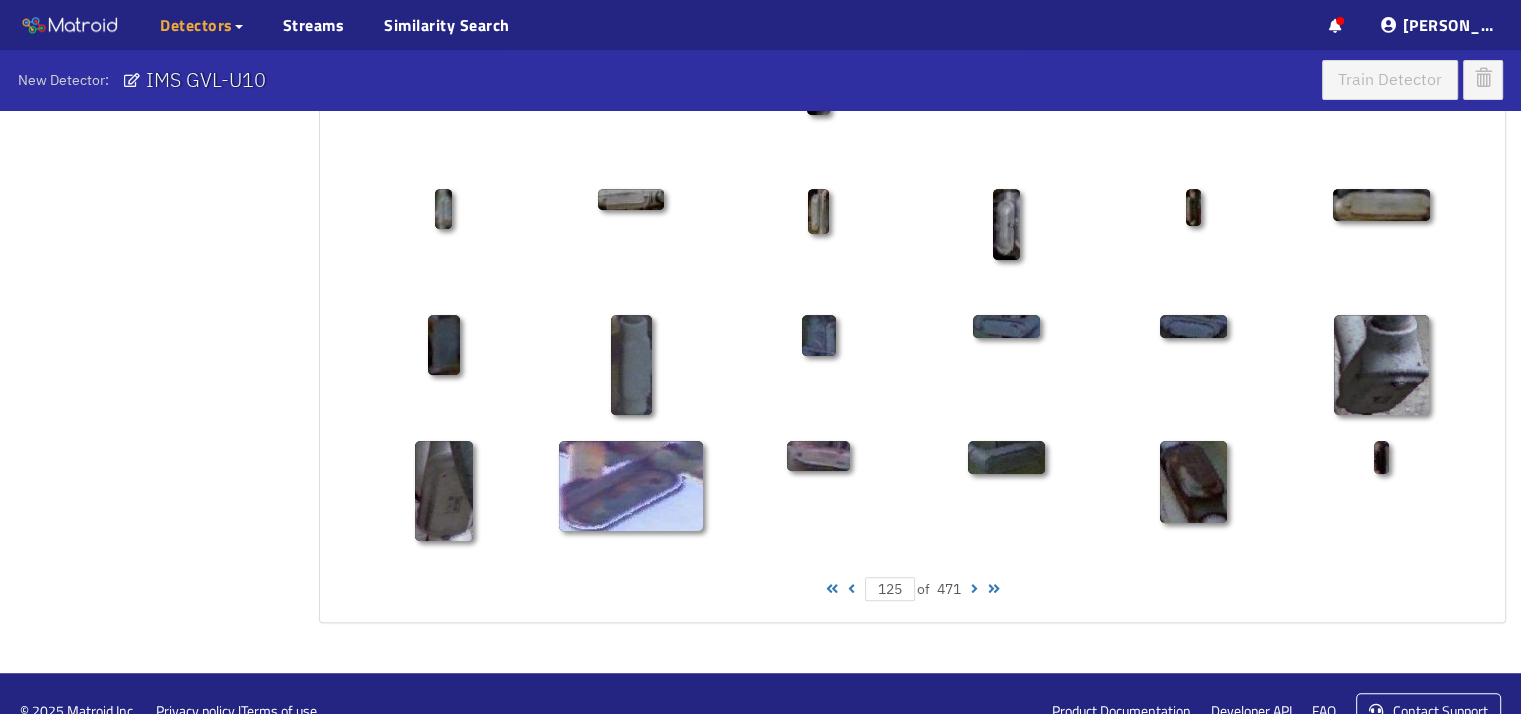 scroll, scrollTop: 1052, scrollLeft: 0, axis: vertical 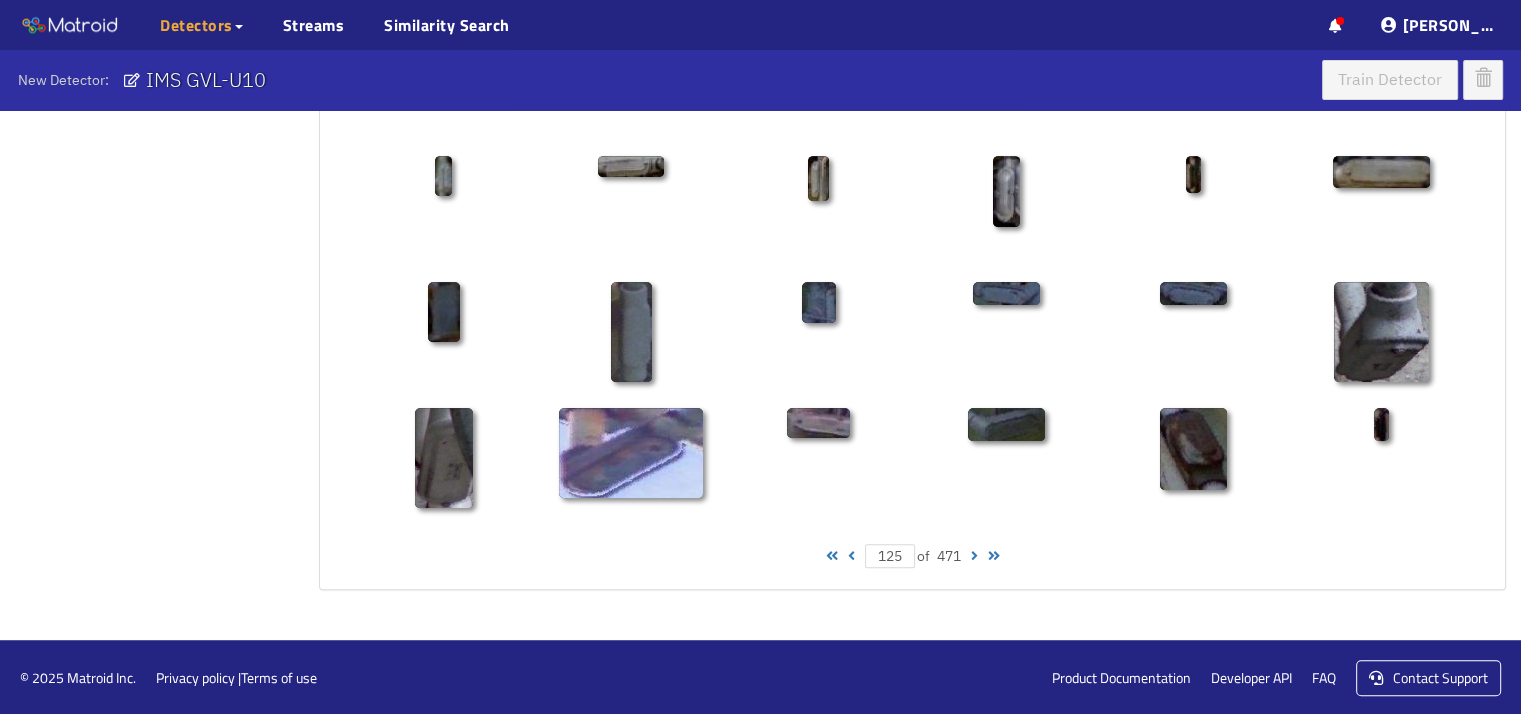 click at bounding box center (974, 556) 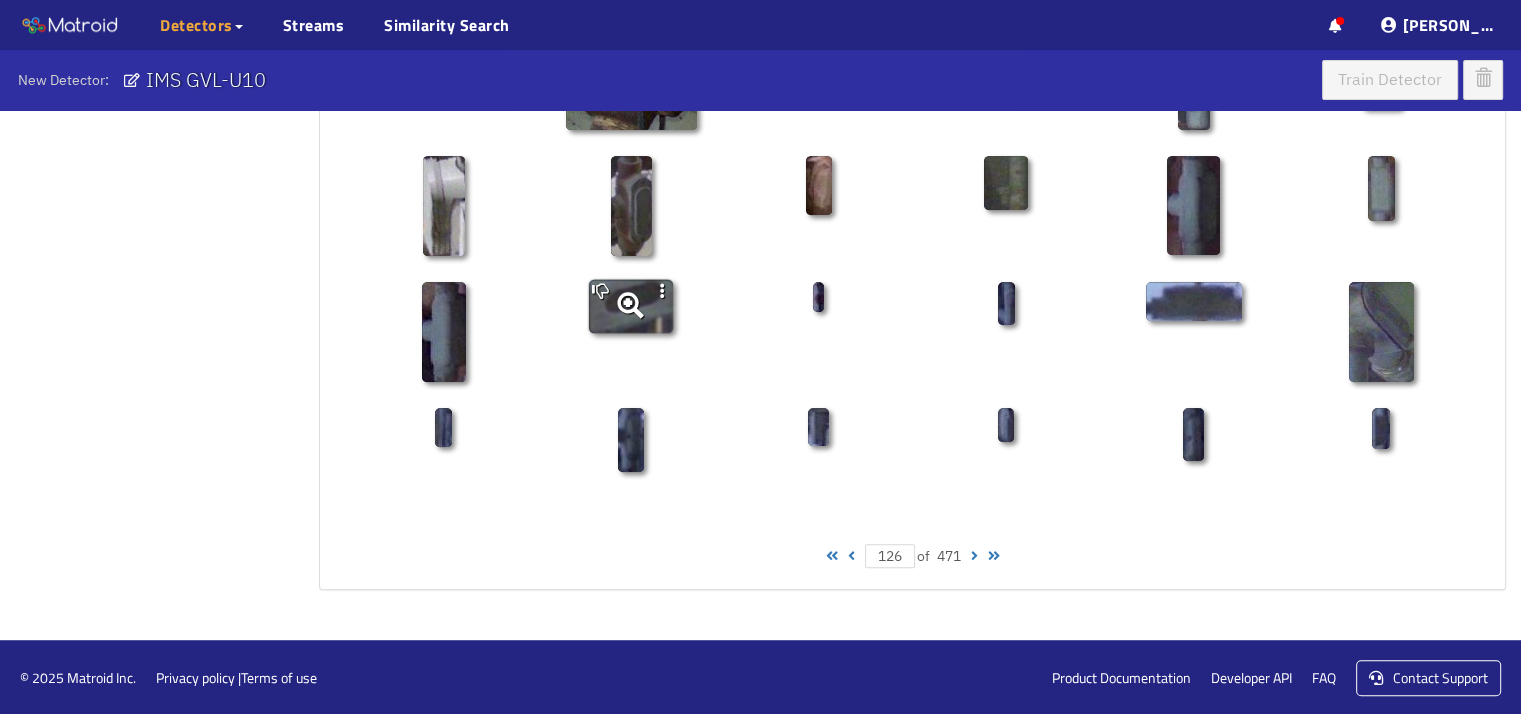 click 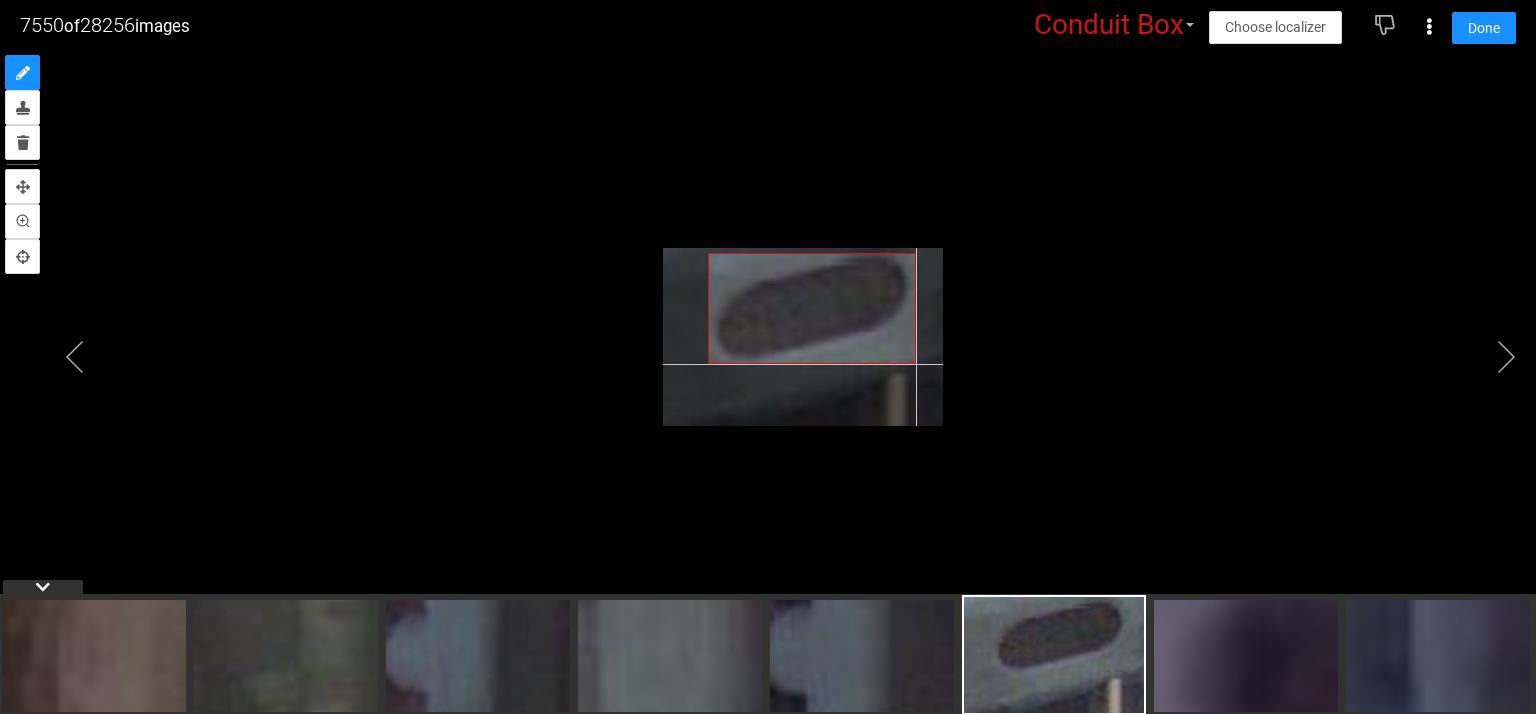 click at bounding box center (803, 337) 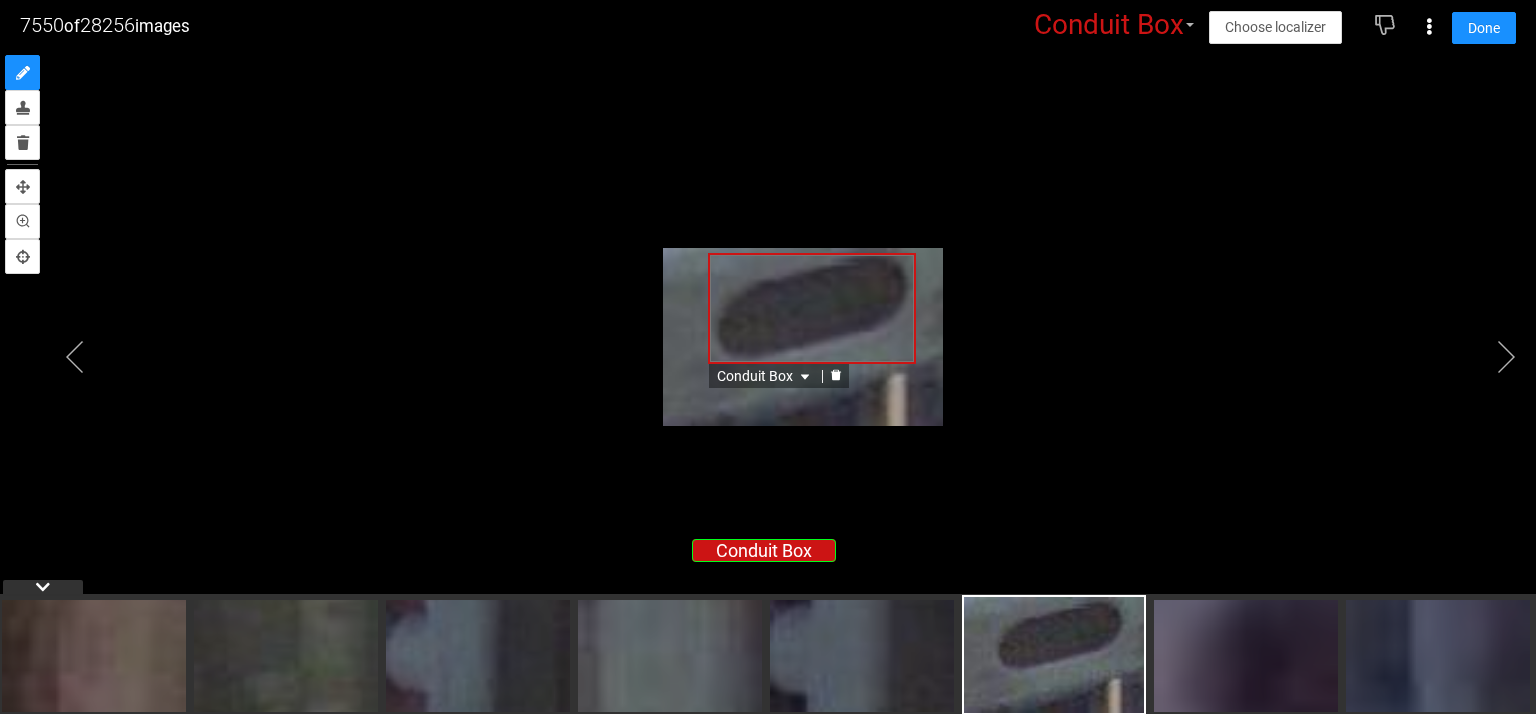 click on "Conduit Box" at bounding box center [765, 376] 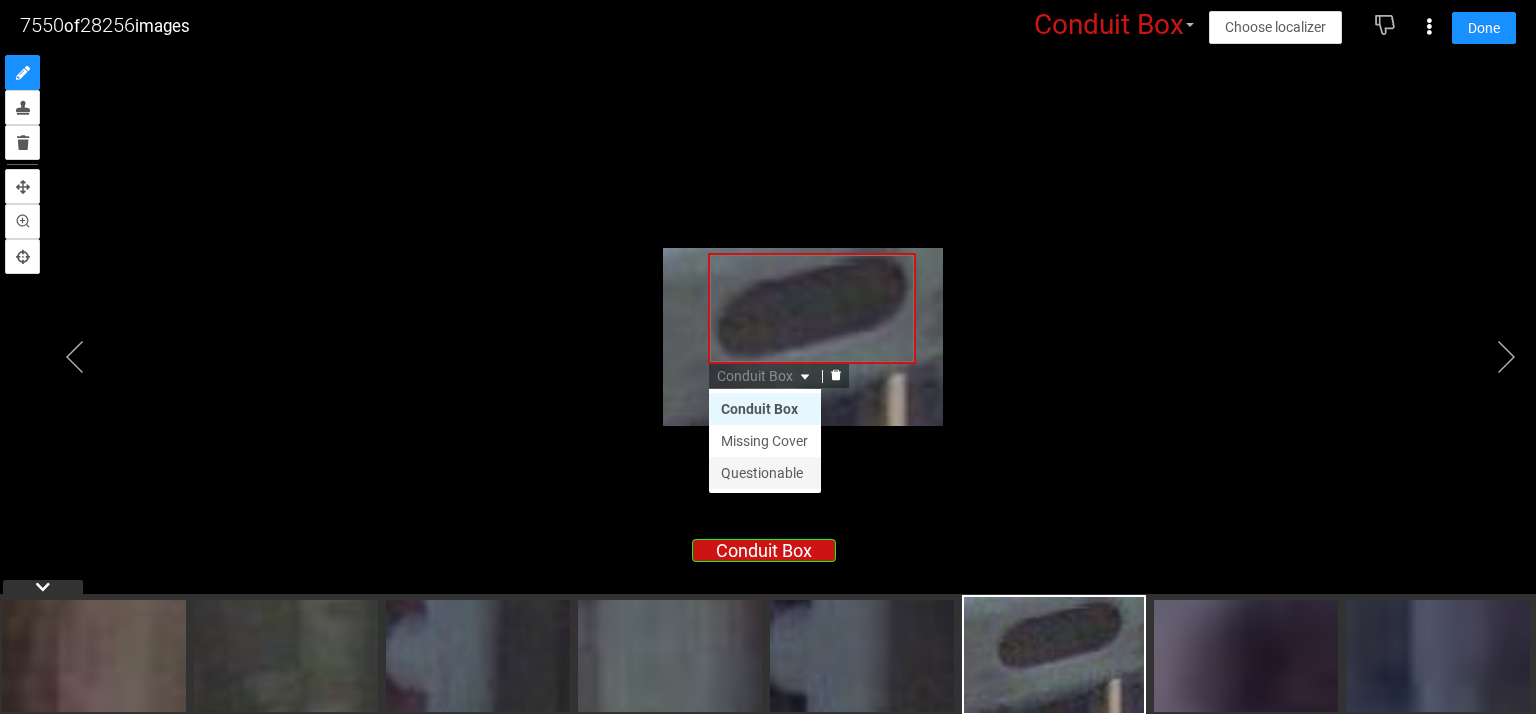 click on "Questionable" at bounding box center (765, 473) 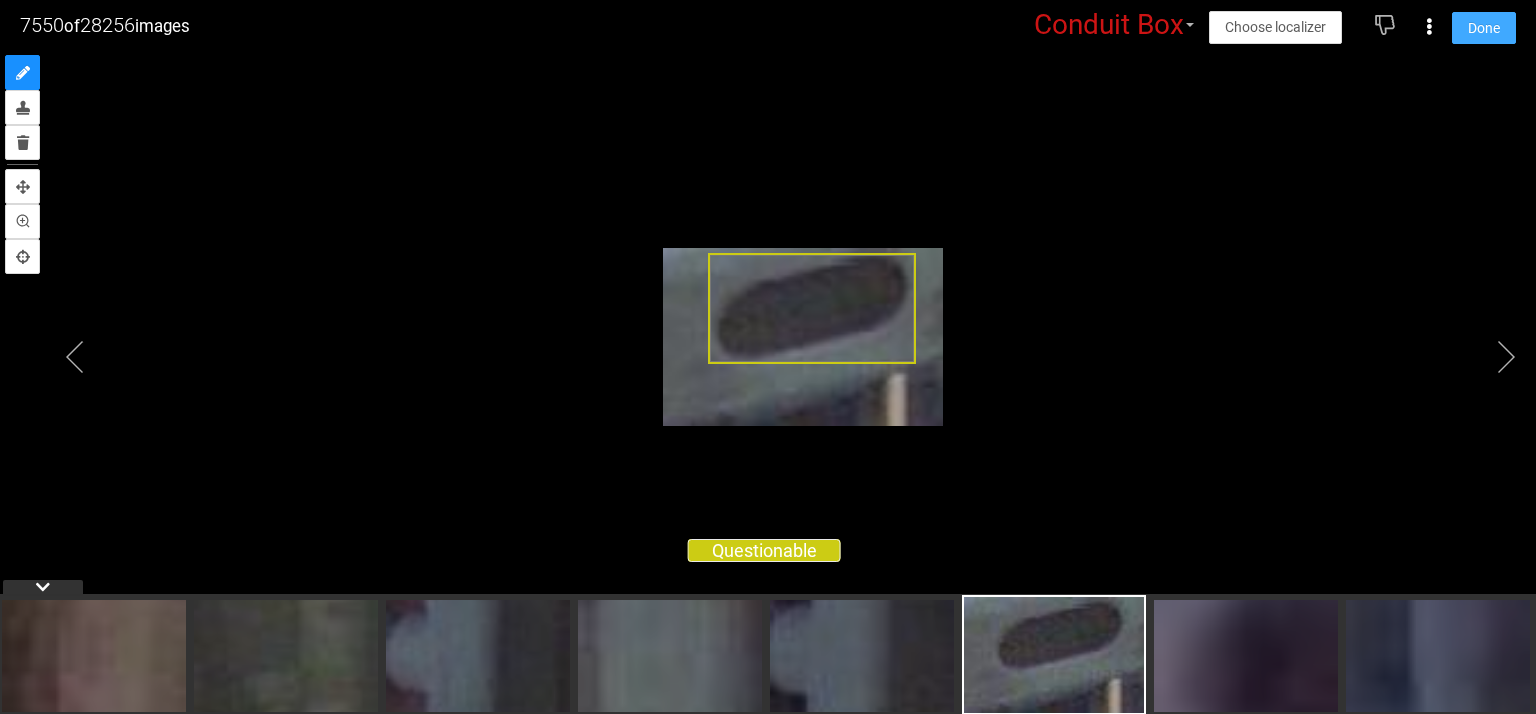 click on "Done" at bounding box center (1484, 28) 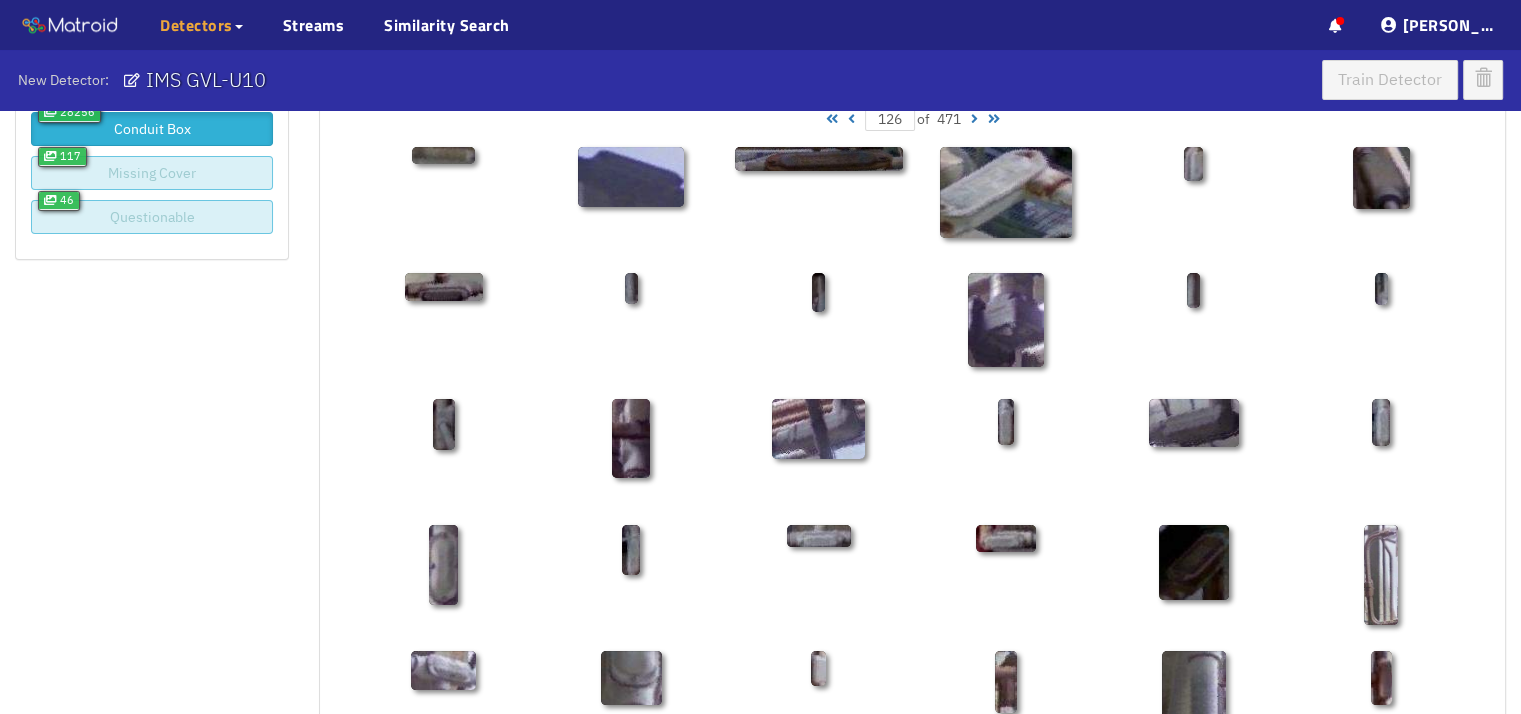 scroll, scrollTop: 176, scrollLeft: 0, axis: vertical 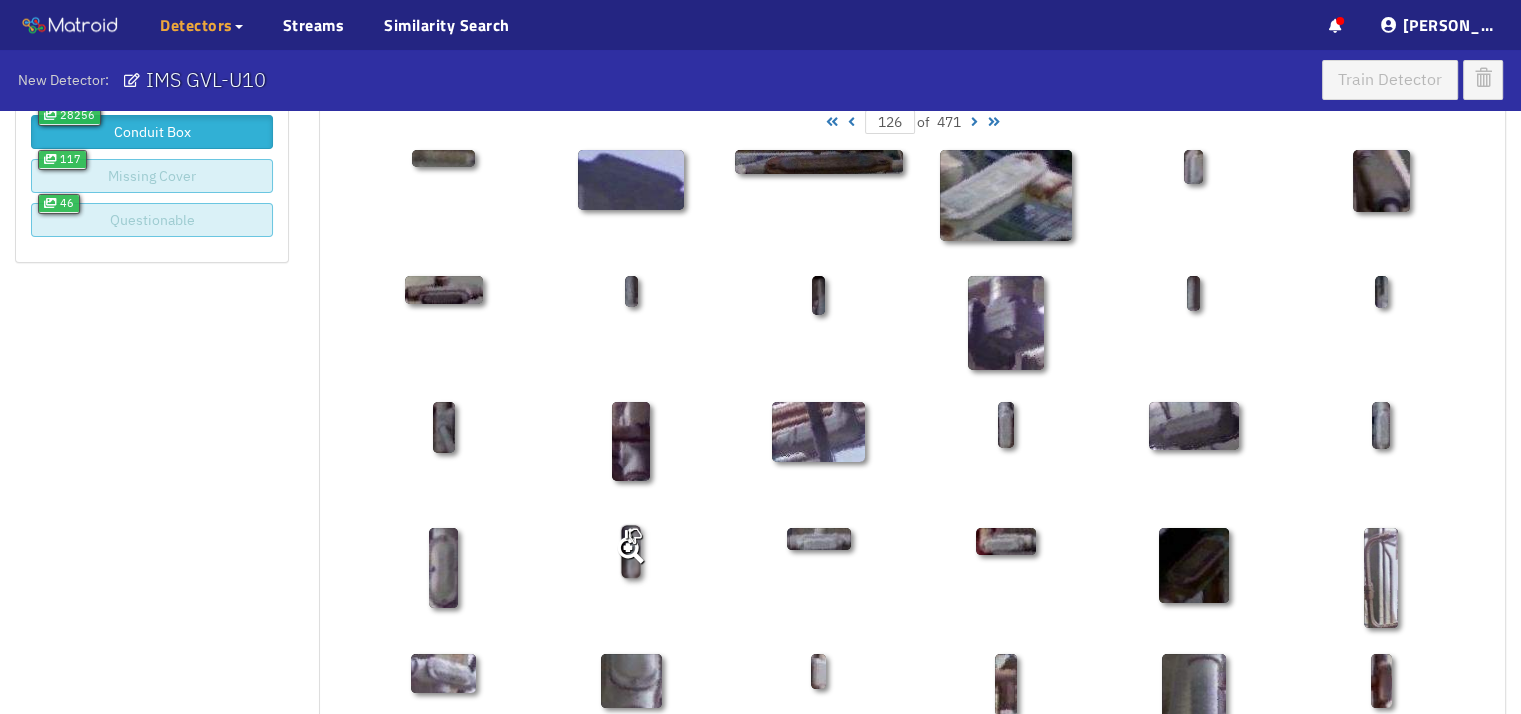 click 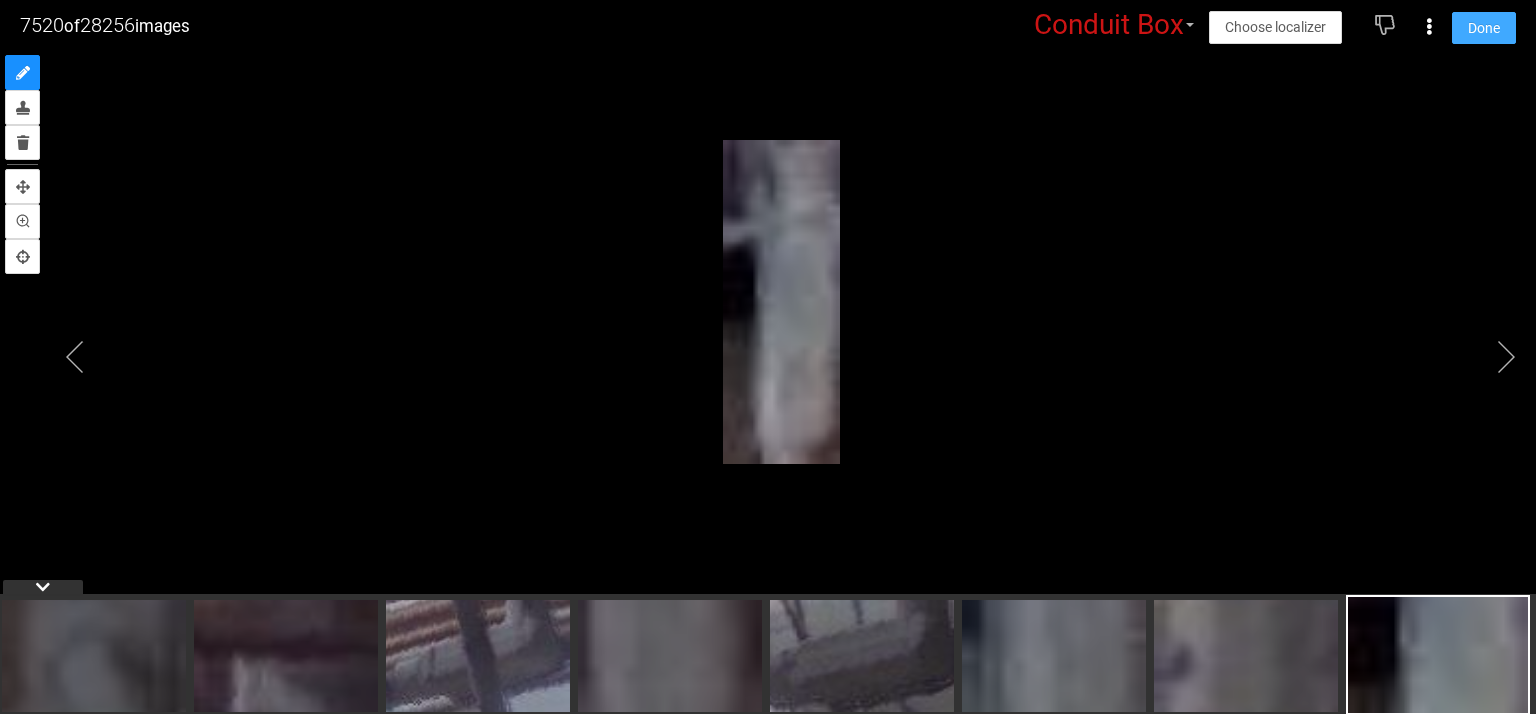 click on "Done" at bounding box center (1484, 28) 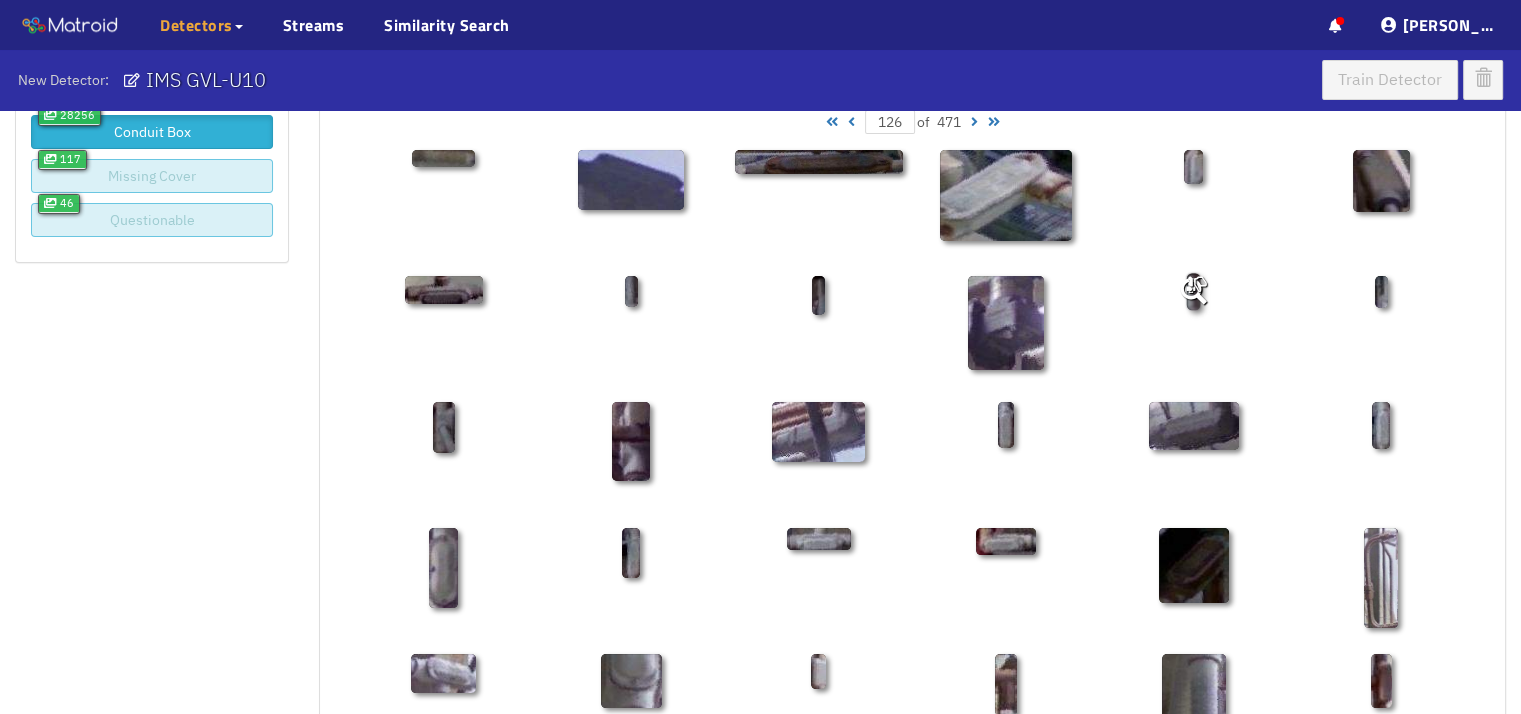 click on "Select examples Labels 28256 Conduit Box 117 Missing Cover 46 Questionable 28256  of  28256  selected Positive examples Negative examples  Upload images All pages Choose localizer Collaborators  TC 126  of 471 126  of 471" at bounding box center (760, 680) 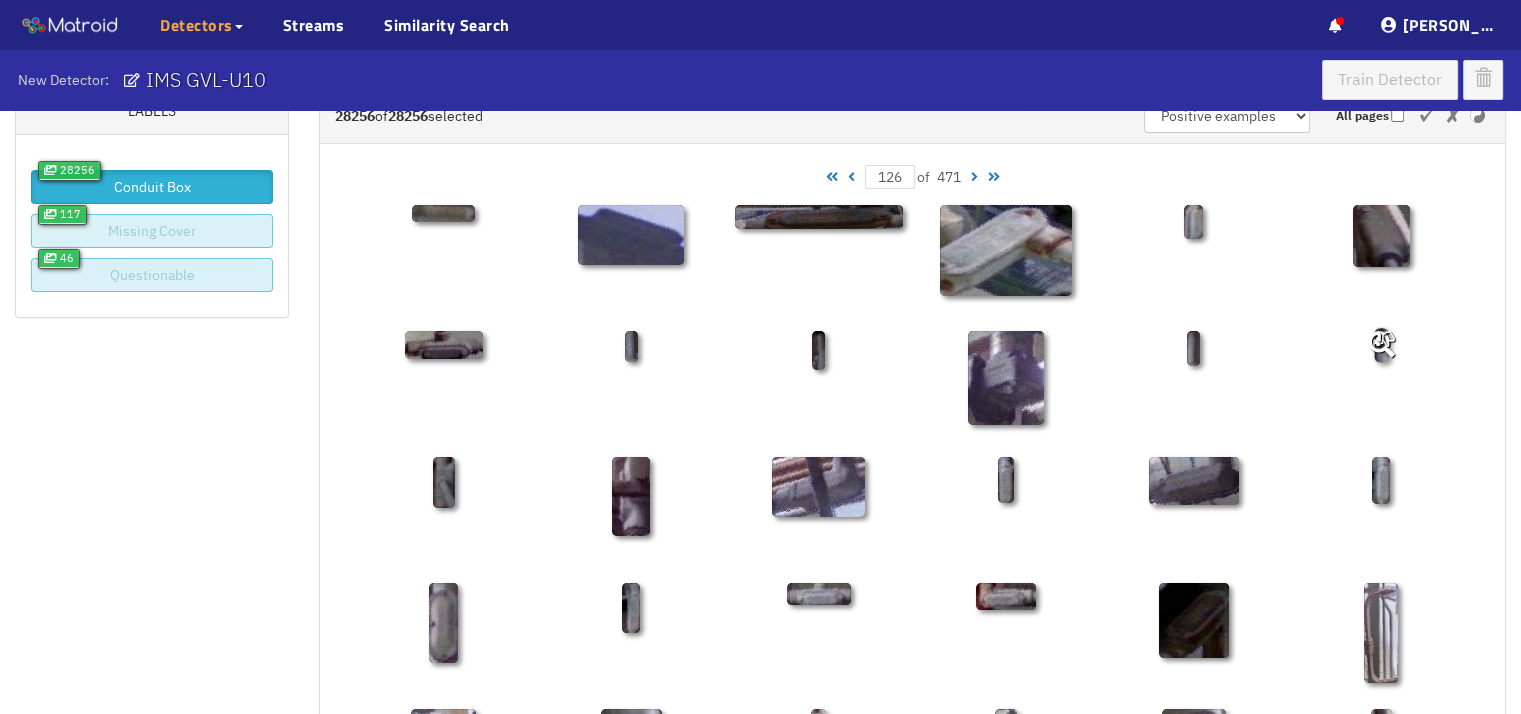 scroll, scrollTop: 300, scrollLeft: 0, axis: vertical 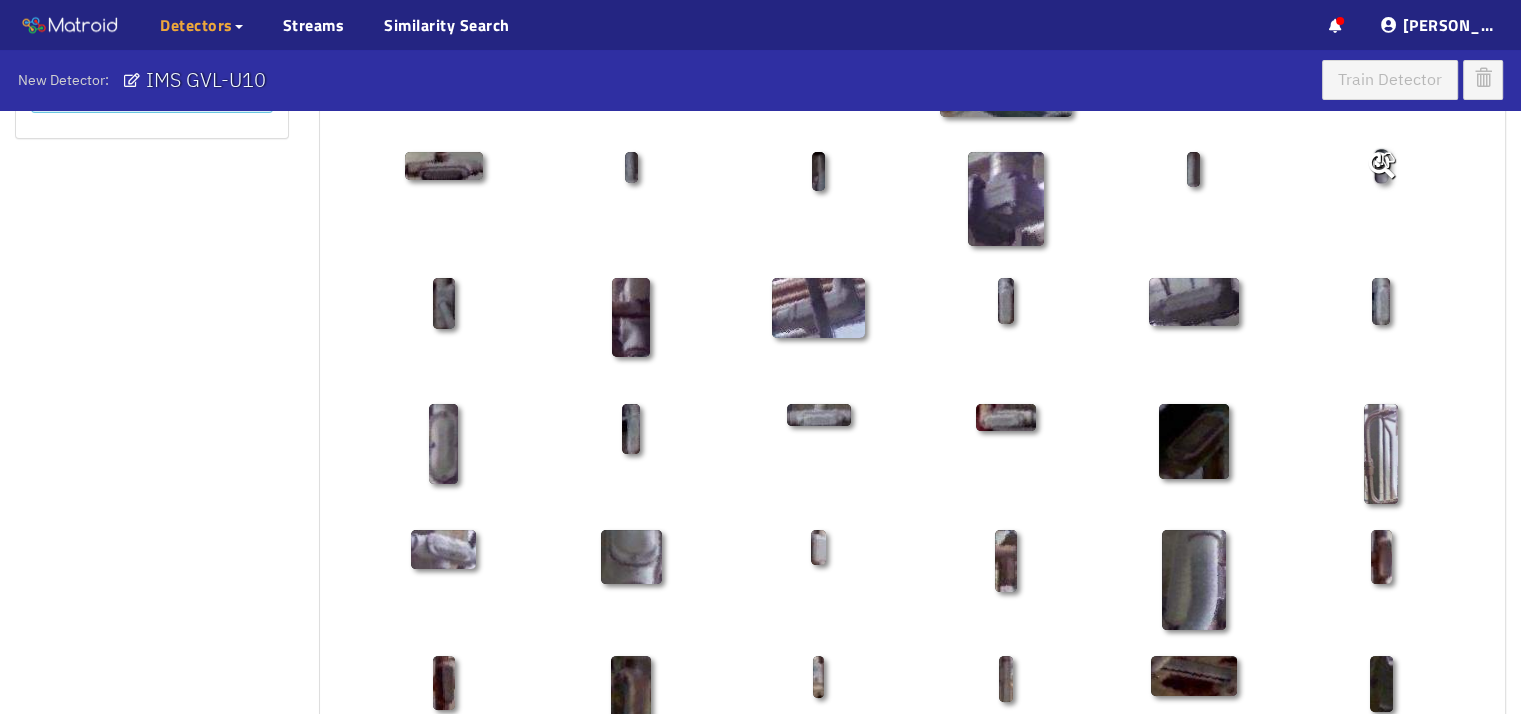 click at bounding box center [1380, 165] 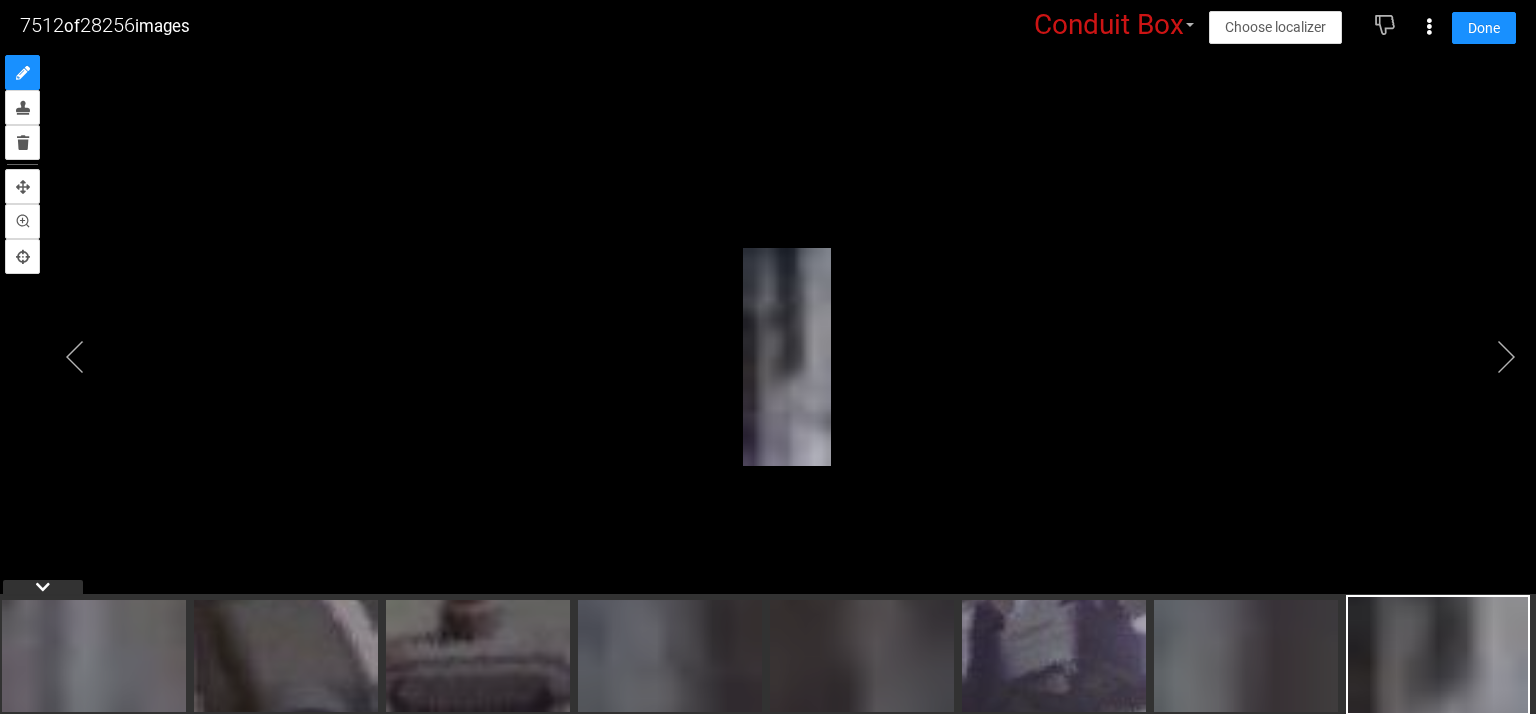 drag, startPoint x: 757, startPoint y: 244, endPoint x: 764, endPoint y: 261, distance: 18.384777 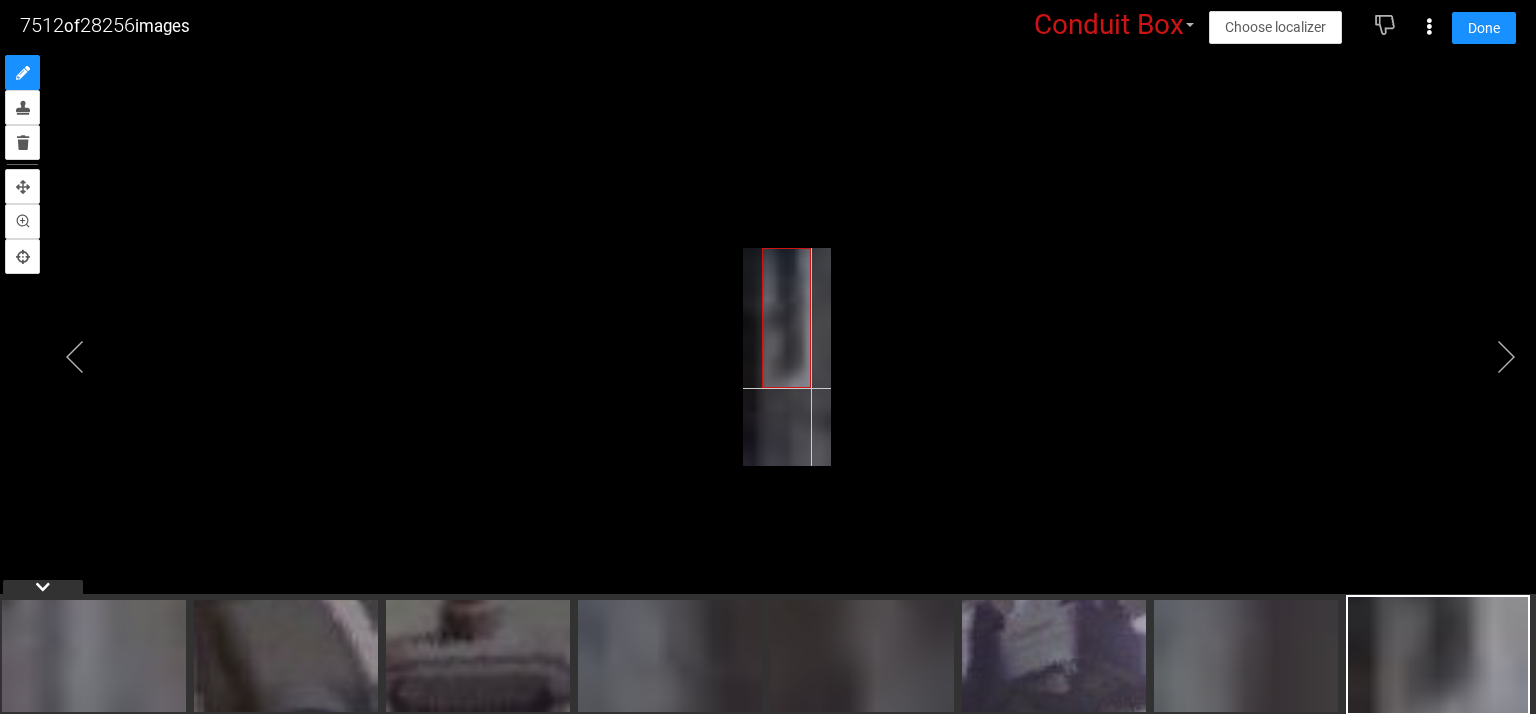 click at bounding box center (787, 357) 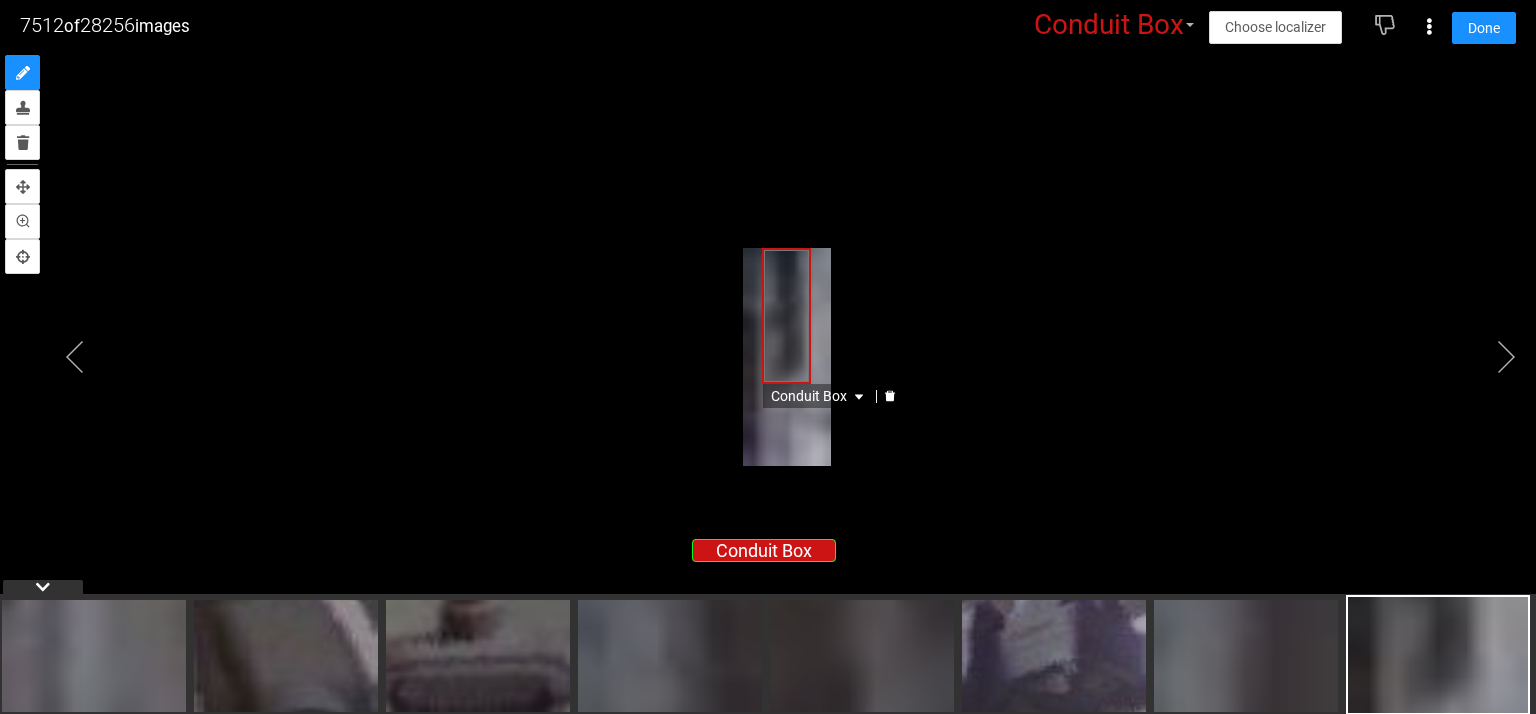 click on "Conduit Box" at bounding box center (819, 396) 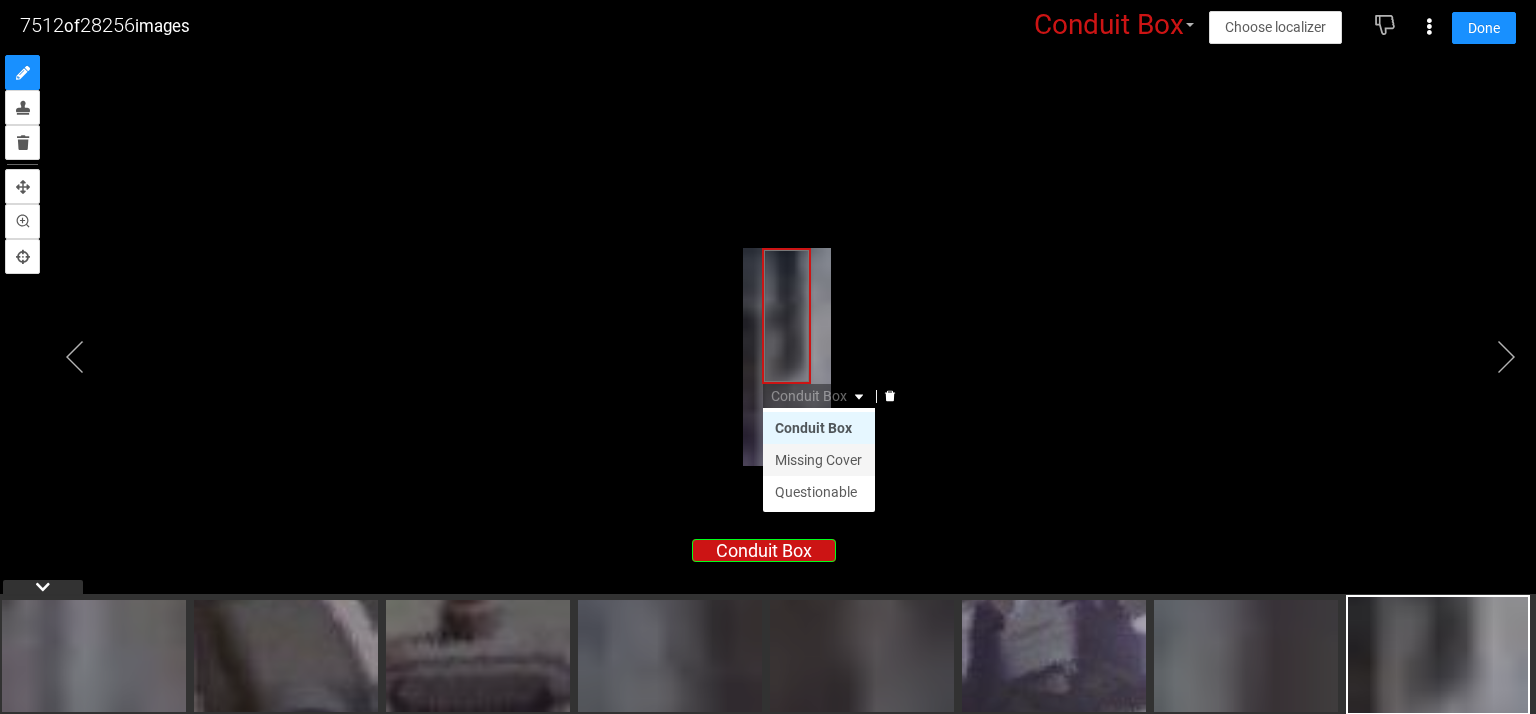 click on "Missing Cover" at bounding box center [819, 460] 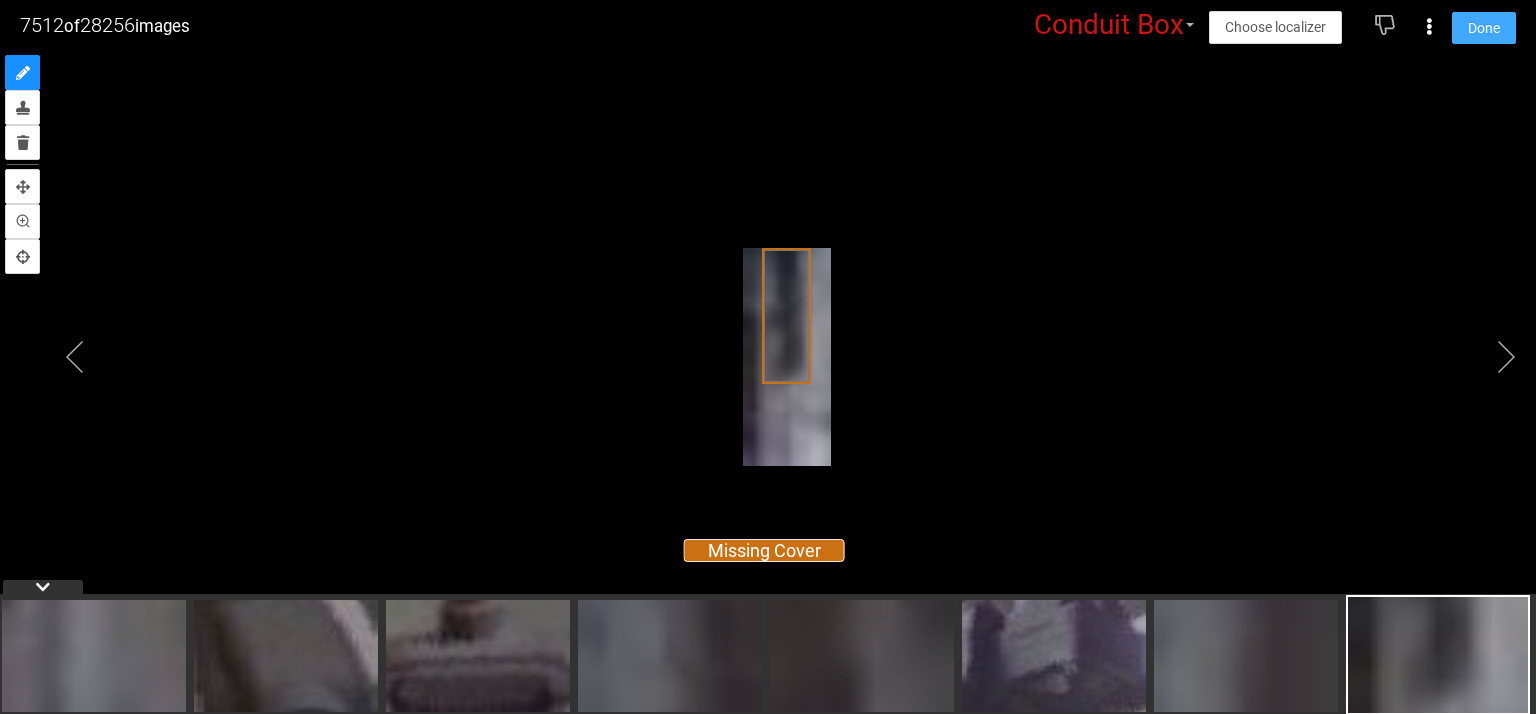 click on "Done" at bounding box center (1484, 28) 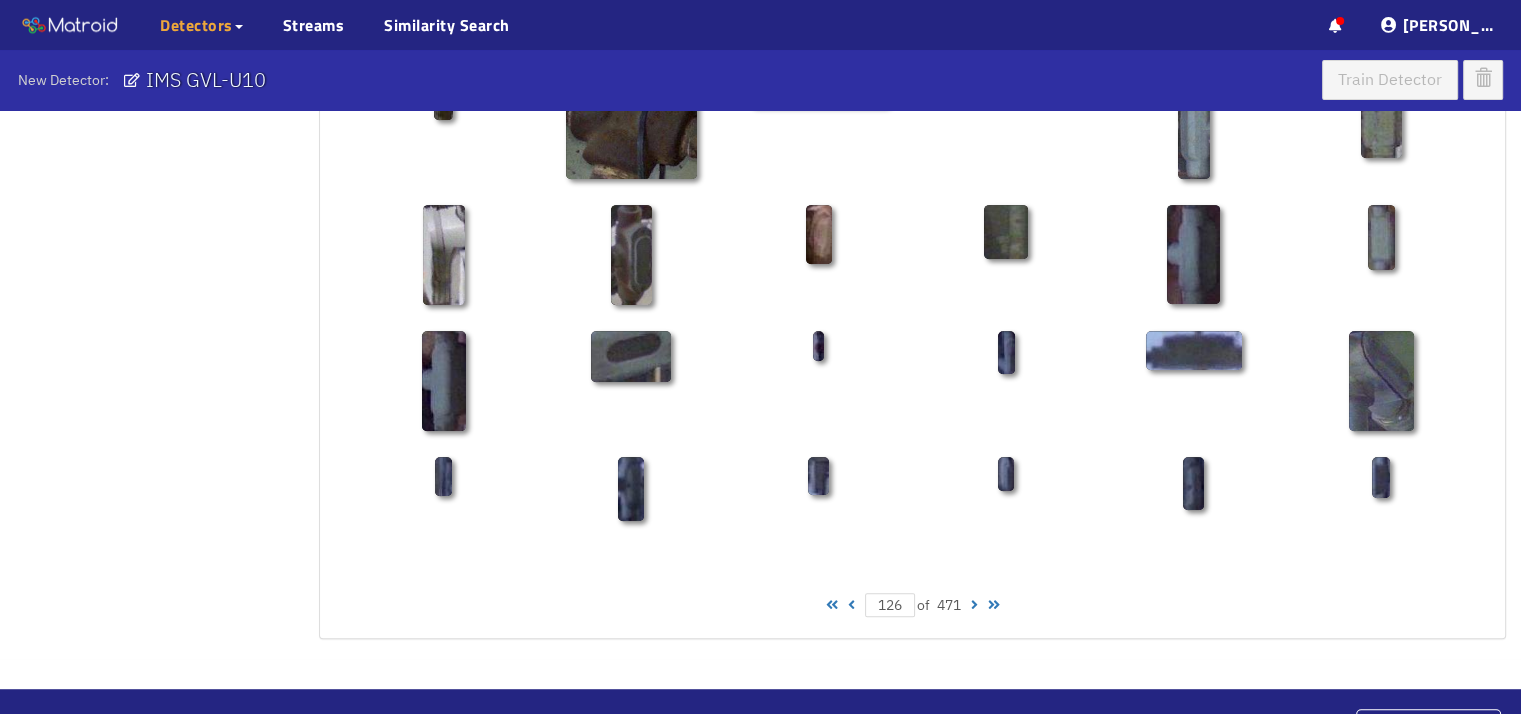 scroll, scrollTop: 1052, scrollLeft: 0, axis: vertical 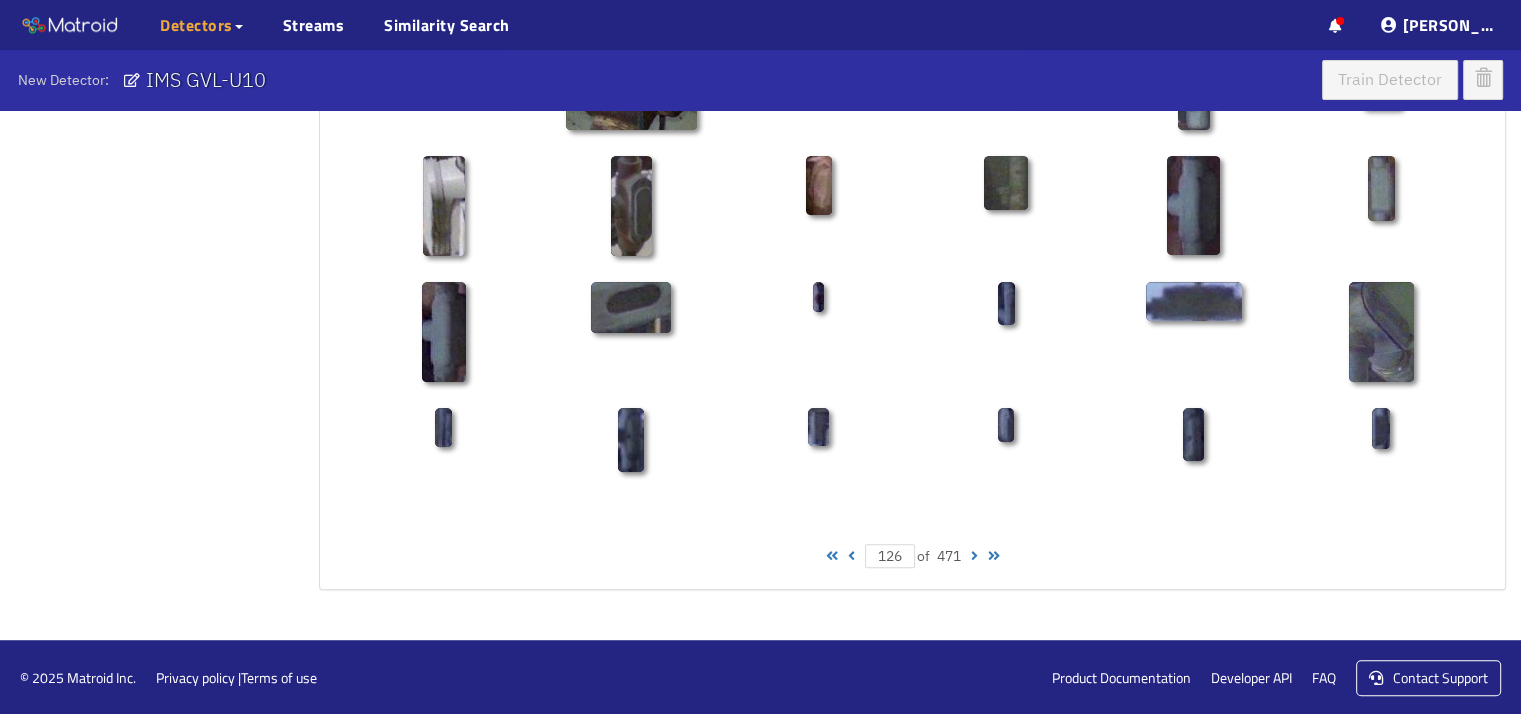 click on "126  of 471" at bounding box center (912, 556) 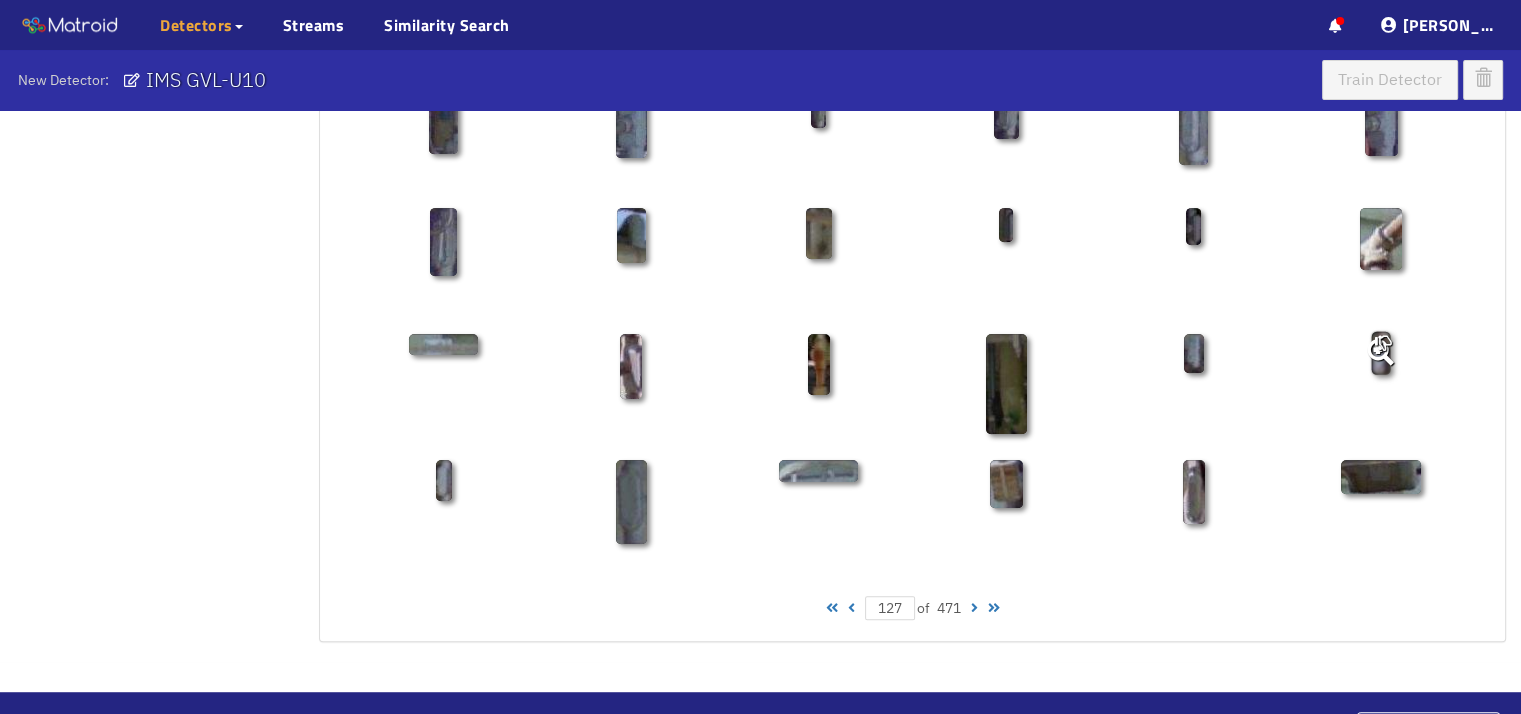 scroll, scrollTop: 1052, scrollLeft: 0, axis: vertical 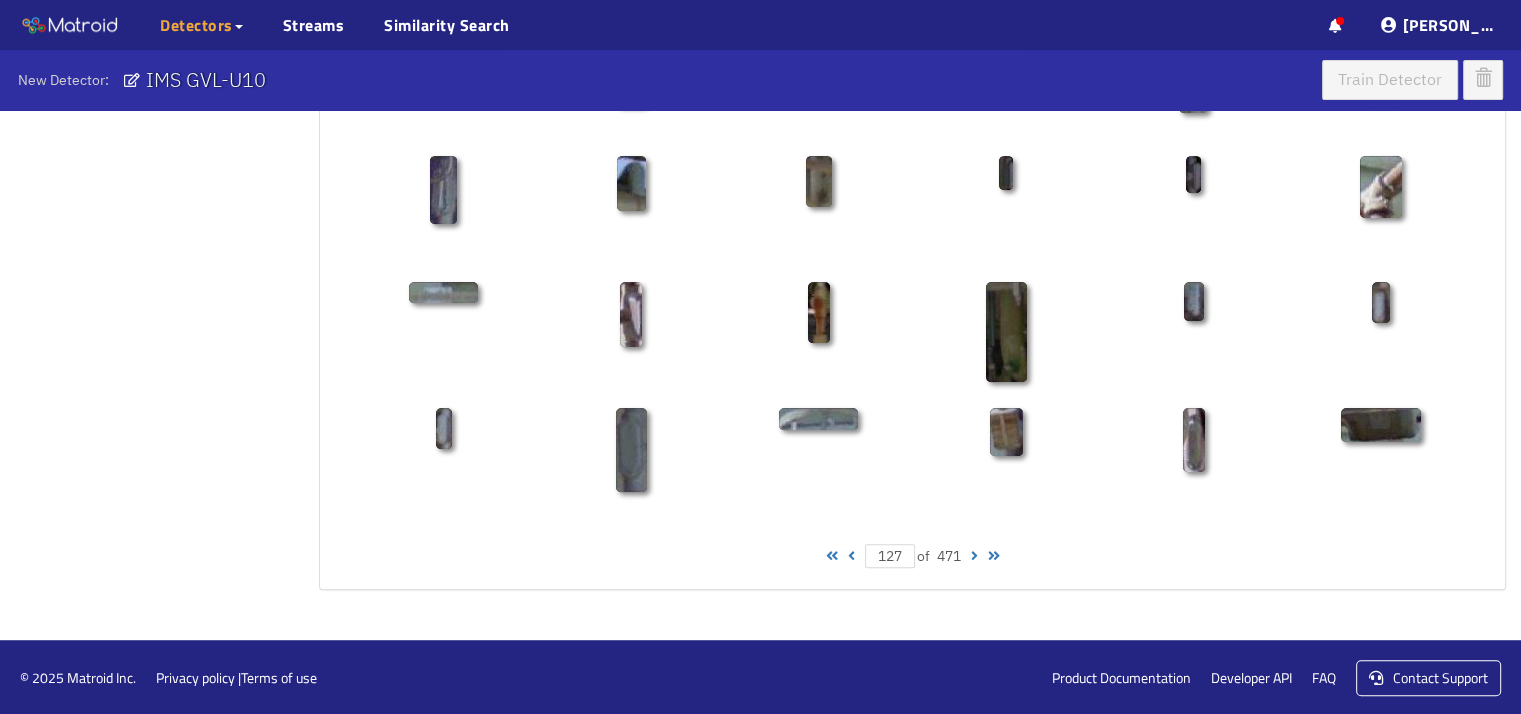 click at bounding box center [974, 556] 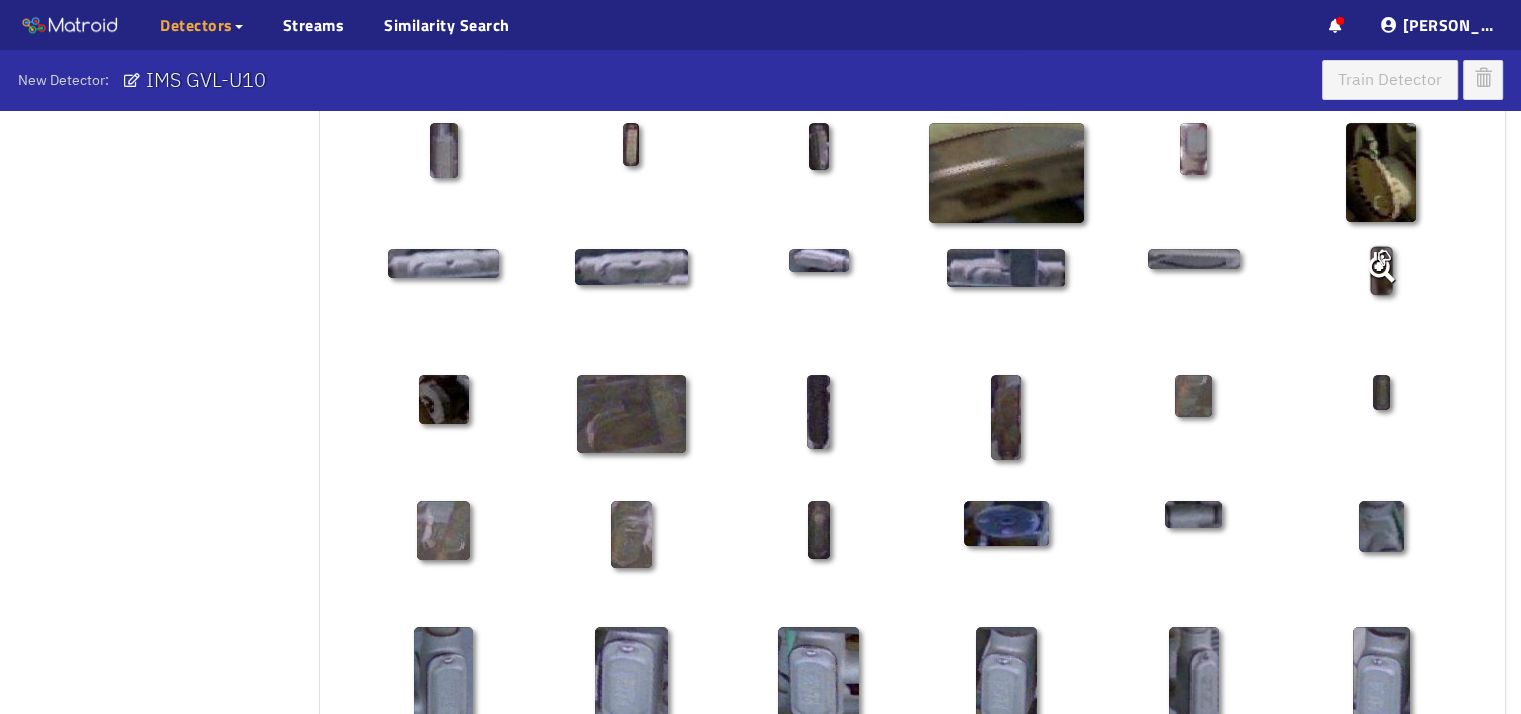 scroll, scrollTop: 1000, scrollLeft: 0, axis: vertical 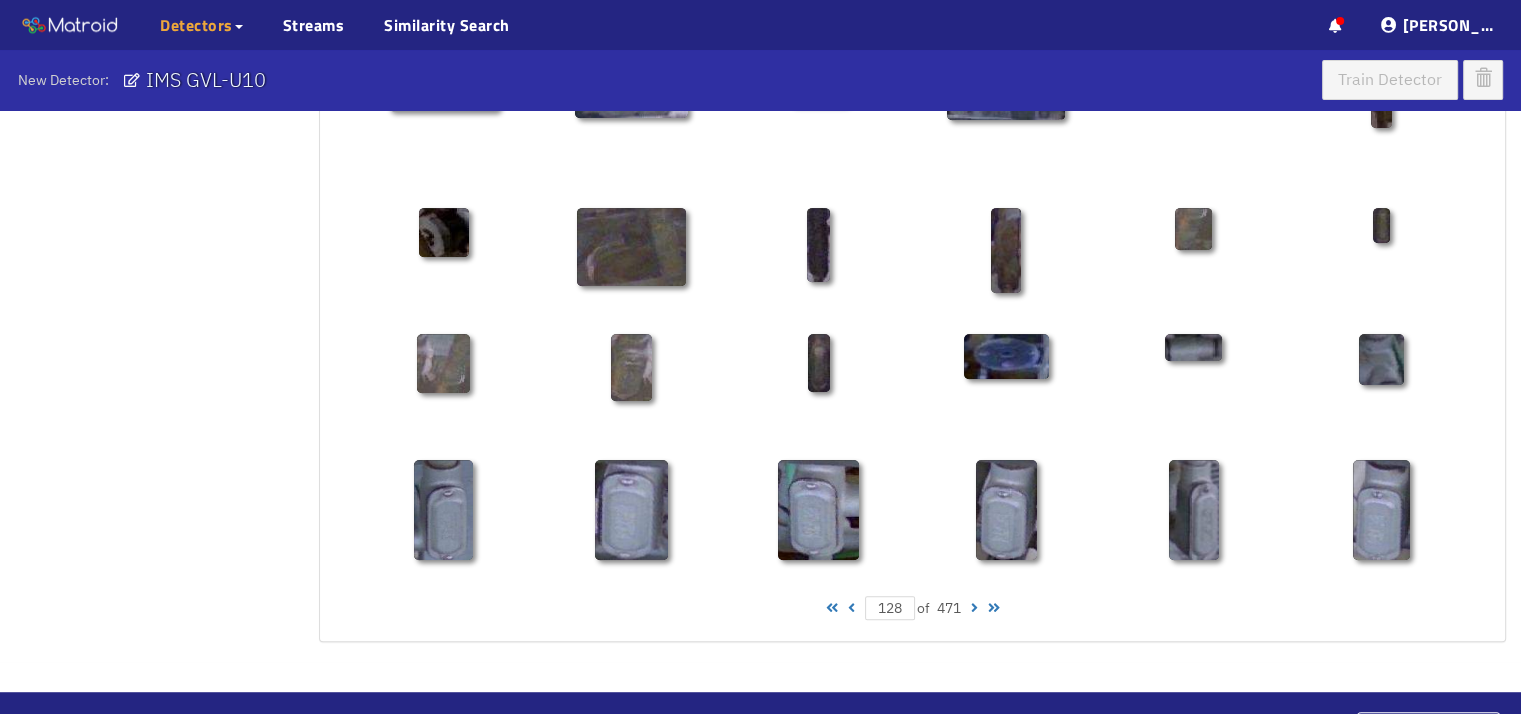 click at bounding box center (974, 608) 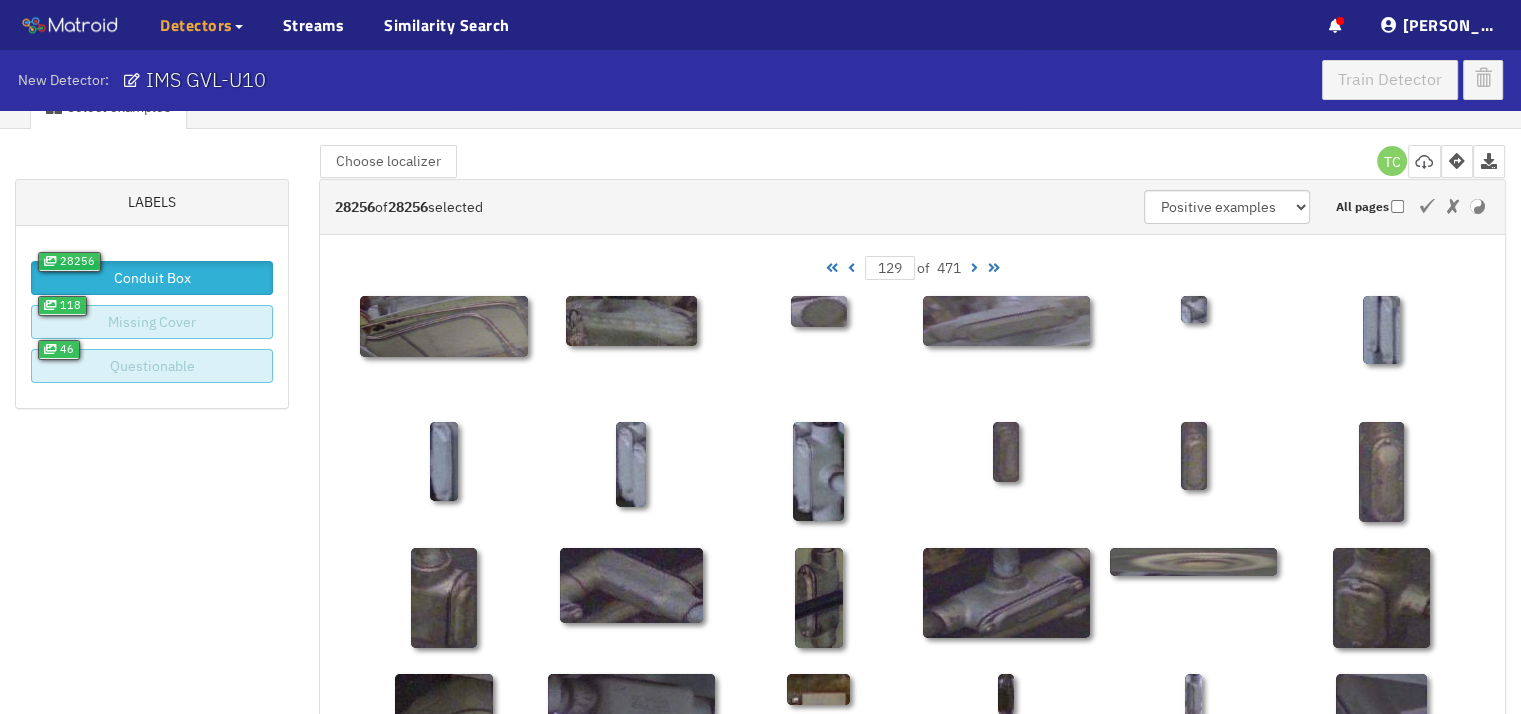 scroll, scrollTop: 0, scrollLeft: 0, axis: both 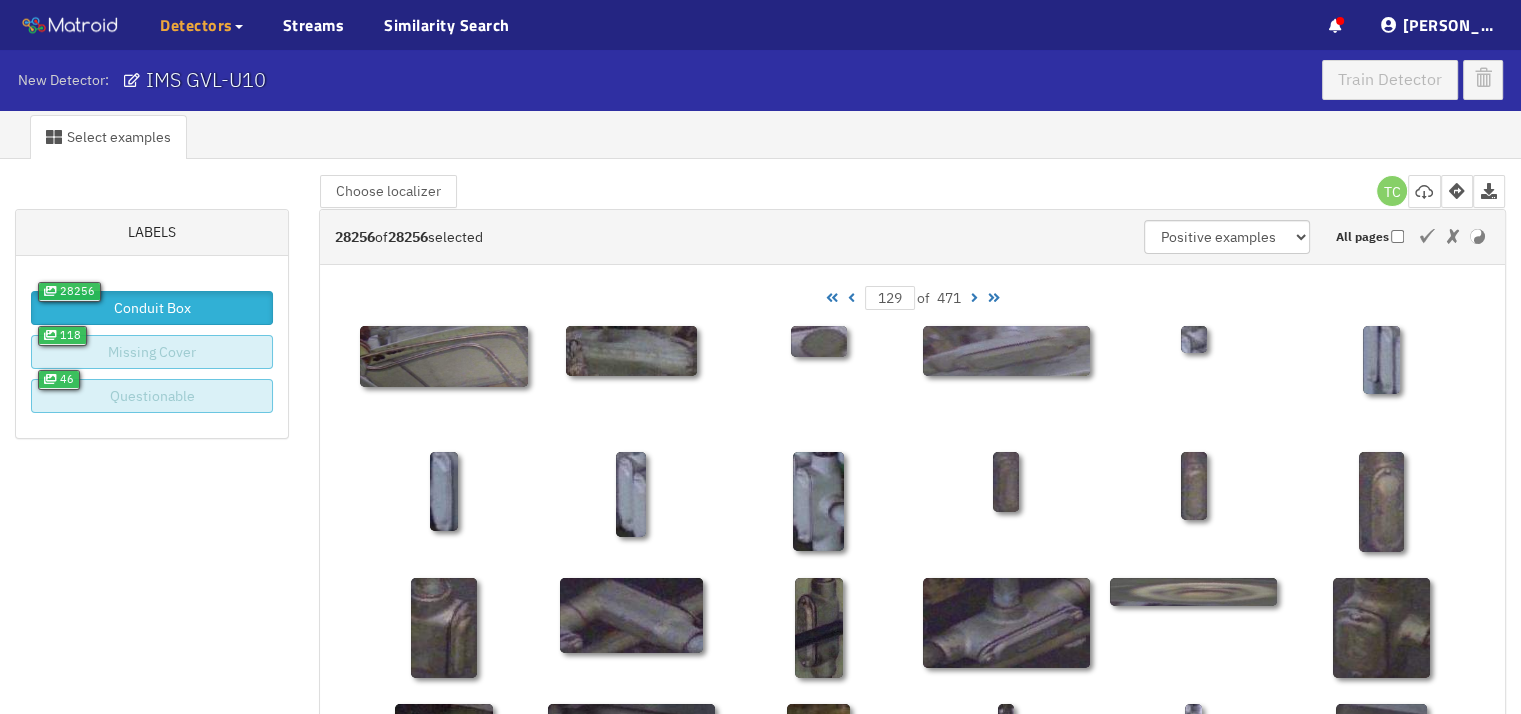 click at bounding box center (974, 298) 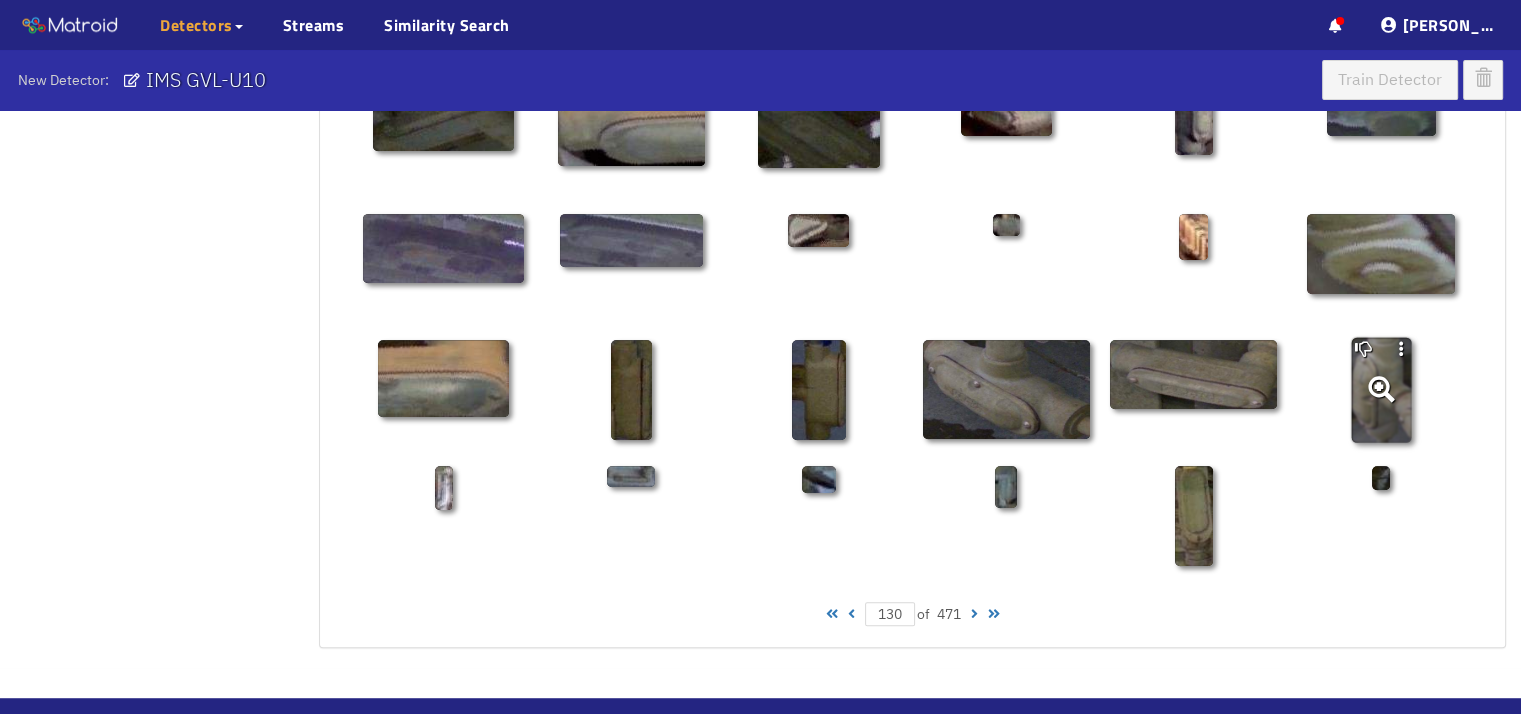 scroll, scrollTop: 1000, scrollLeft: 0, axis: vertical 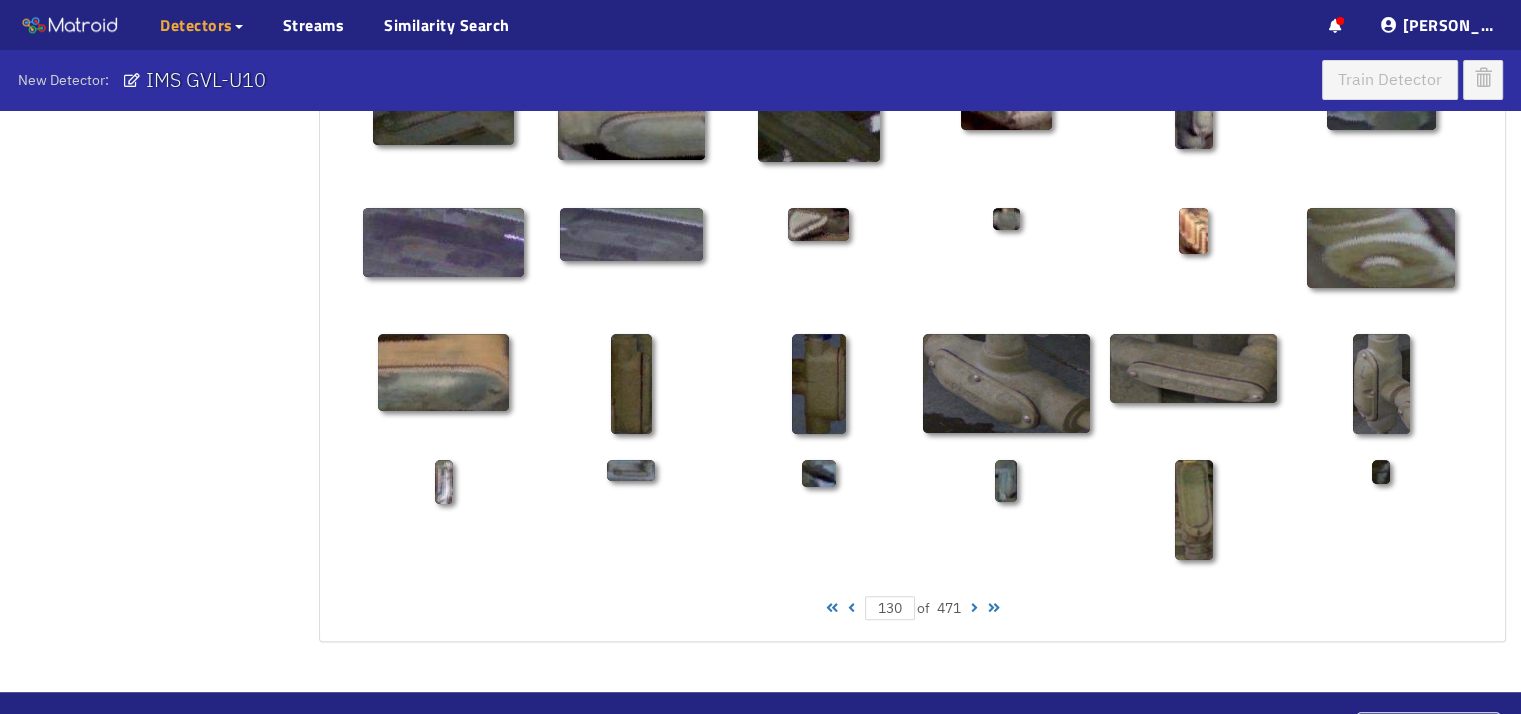 click at bounding box center (974, 608) 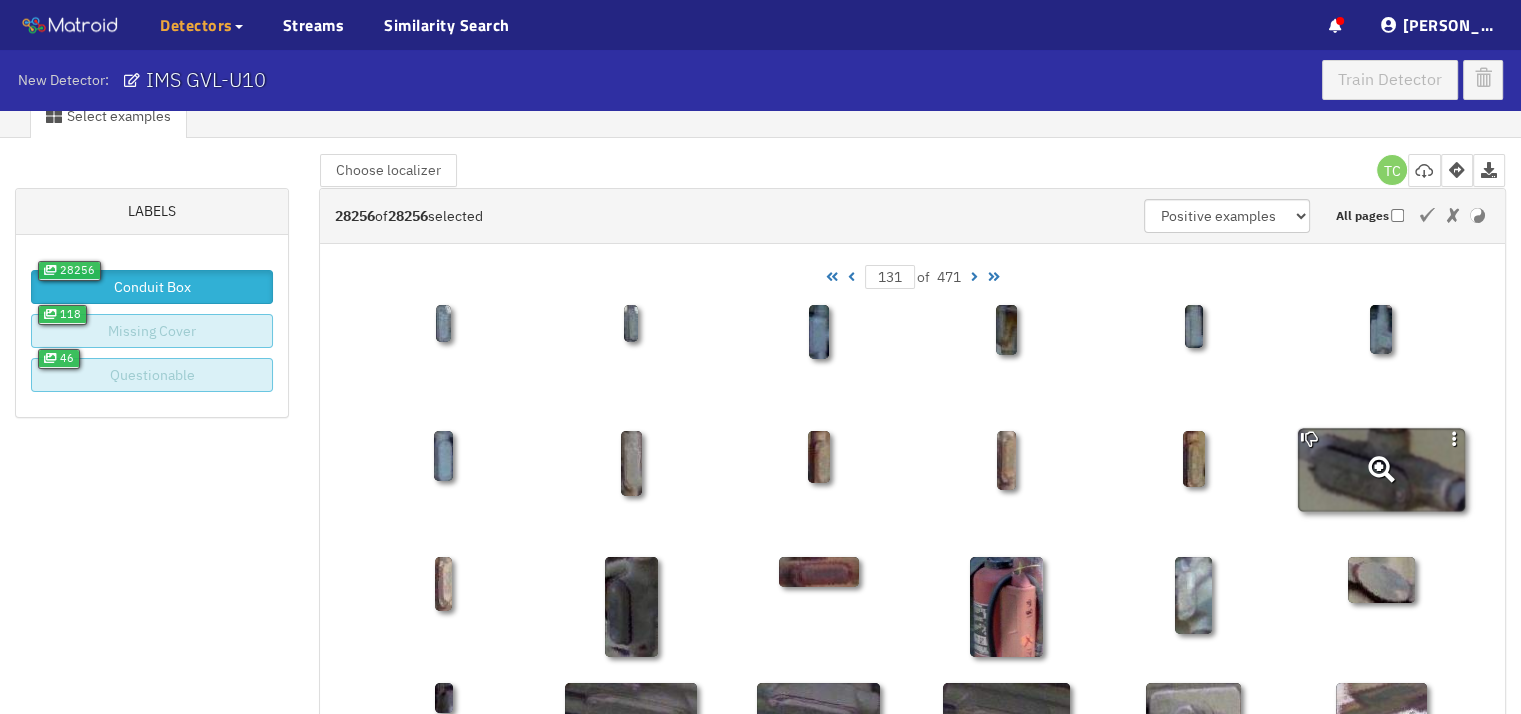 scroll, scrollTop: 0, scrollLeft: 0, axis: both 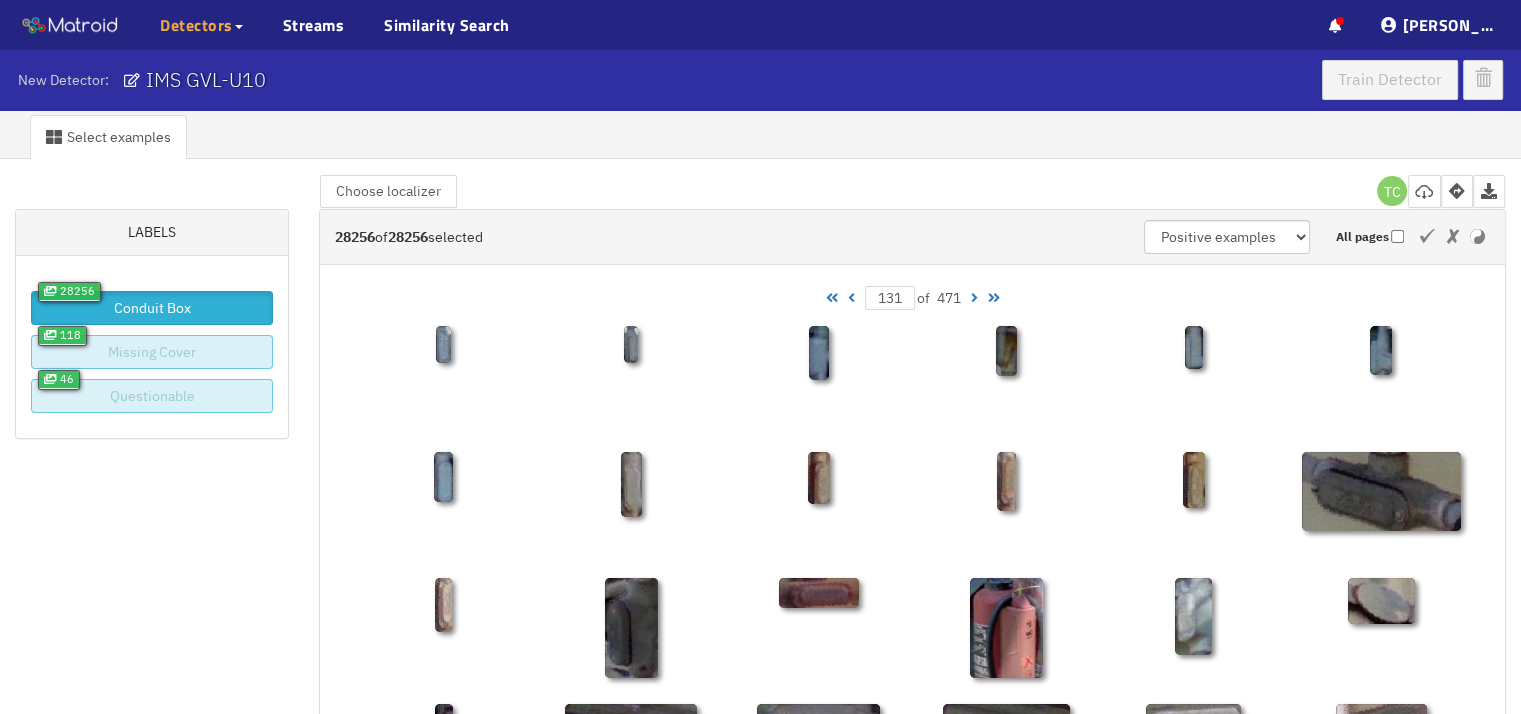 click at bounding box center (974, 298) 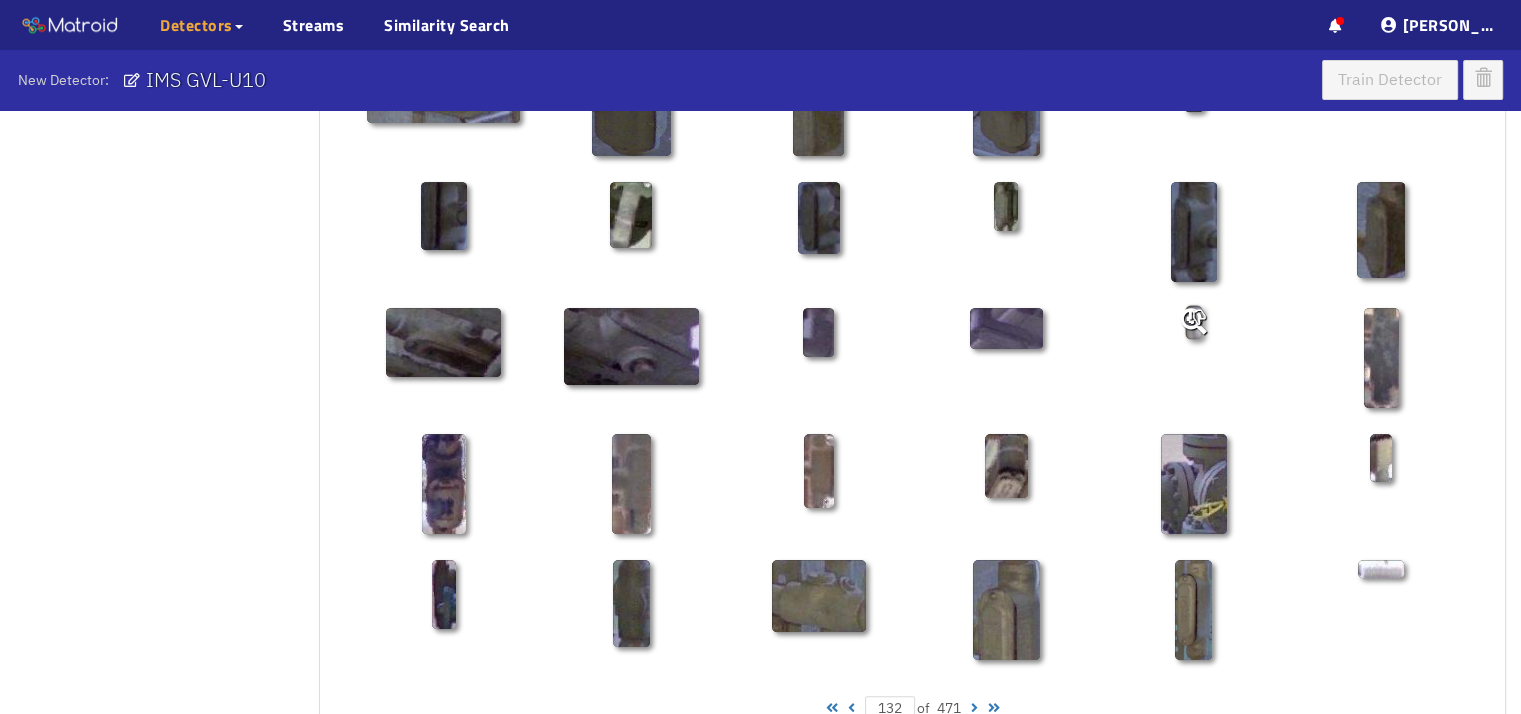 scroll, scrollTop: 1000, scrollLeft: 0, axis: vertical 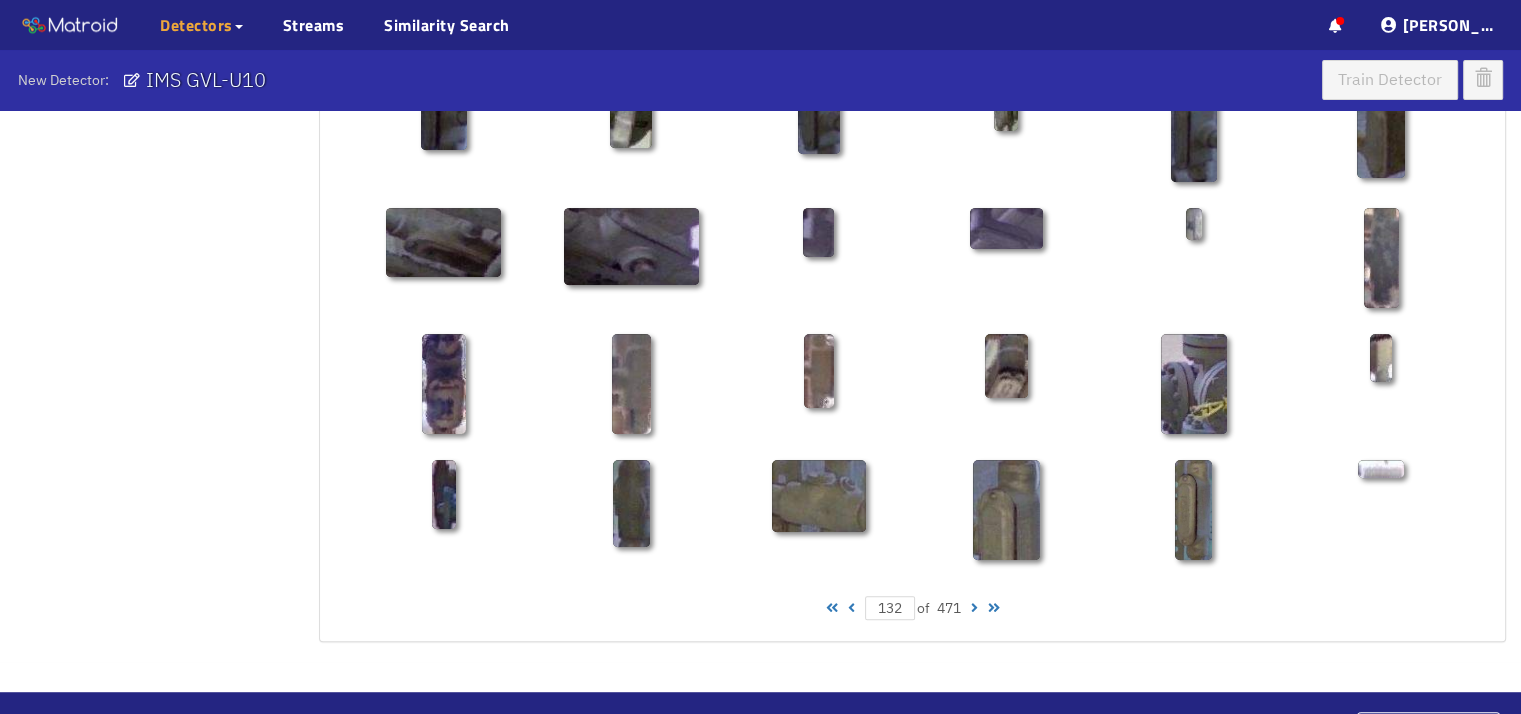click on "132  of 471" at bounding box center [912, 608] 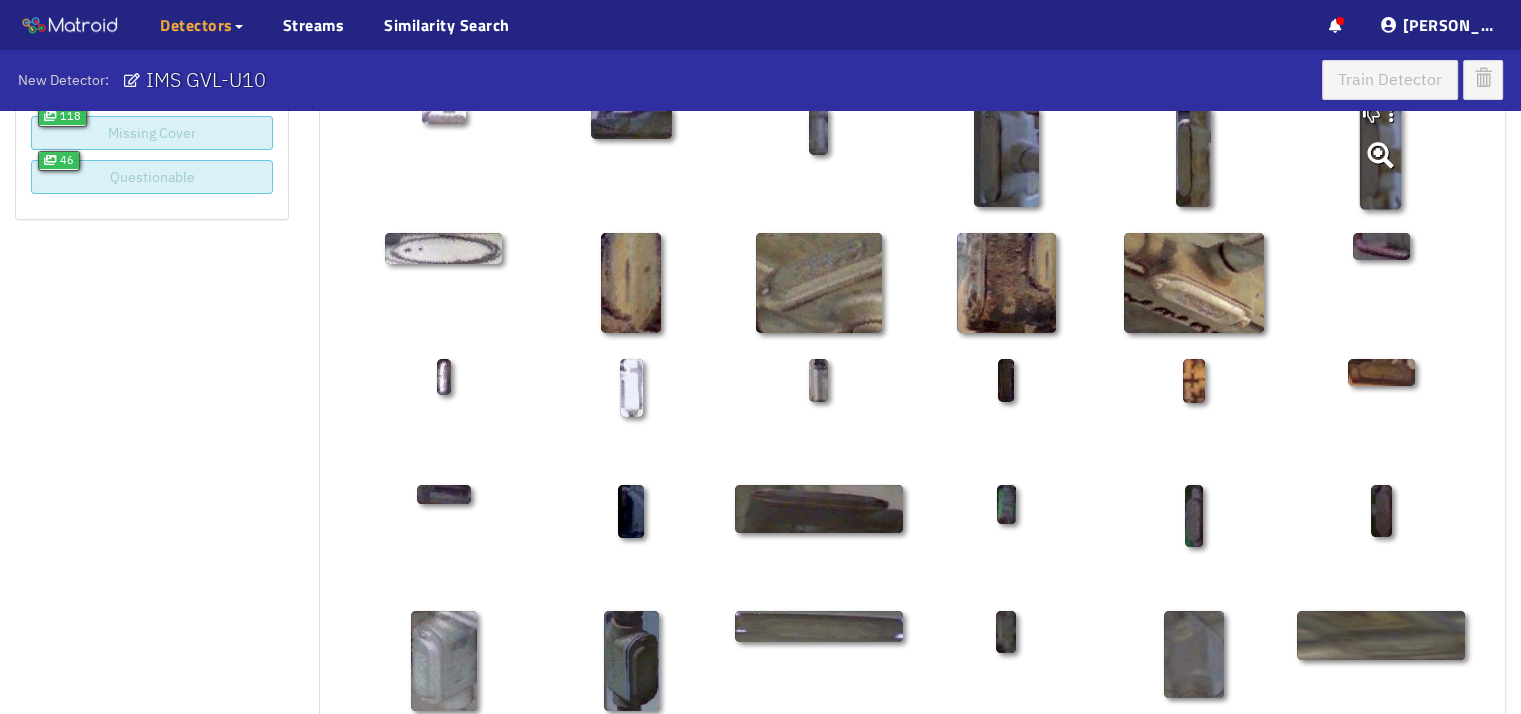 scroll, scrollTop: 0, scrollLeft: 0, axis: both 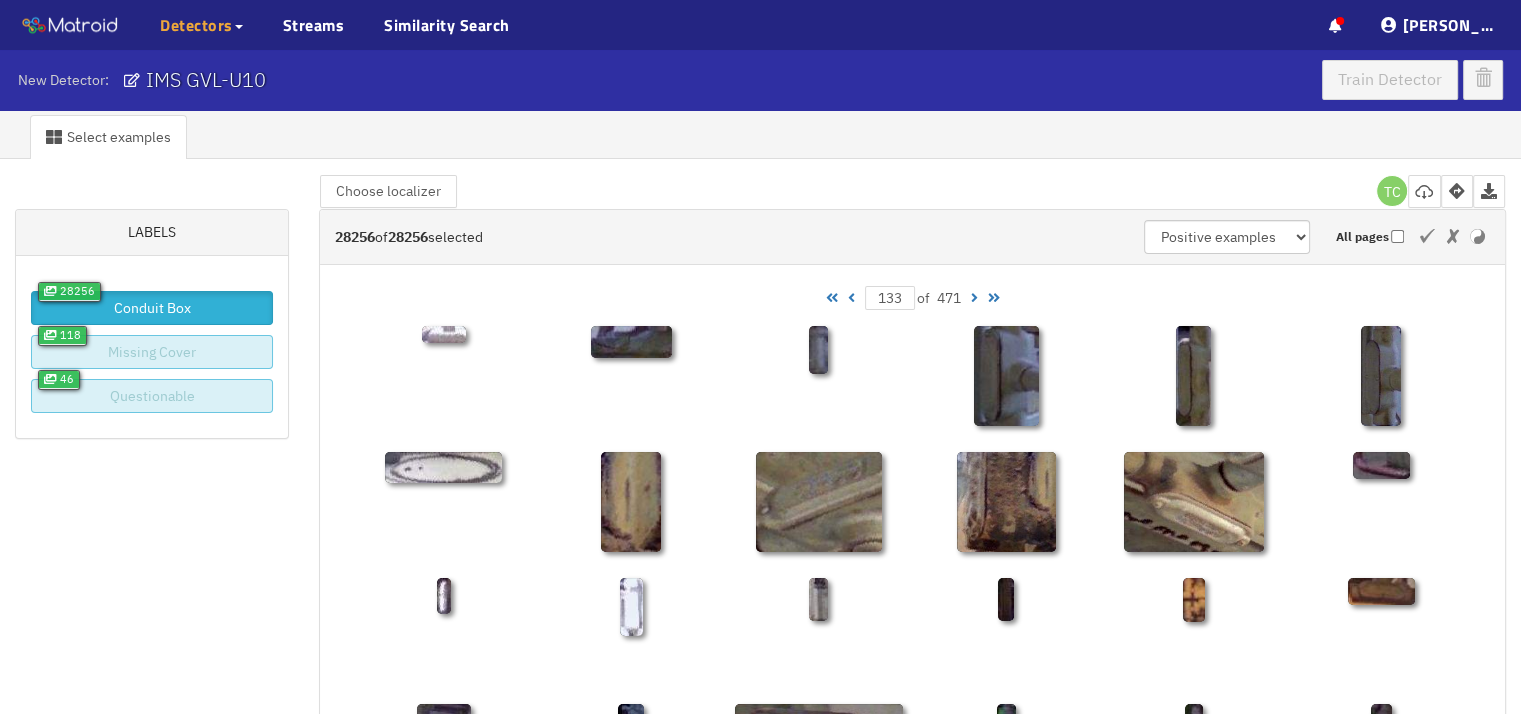 click at bounding box center (974, 298) 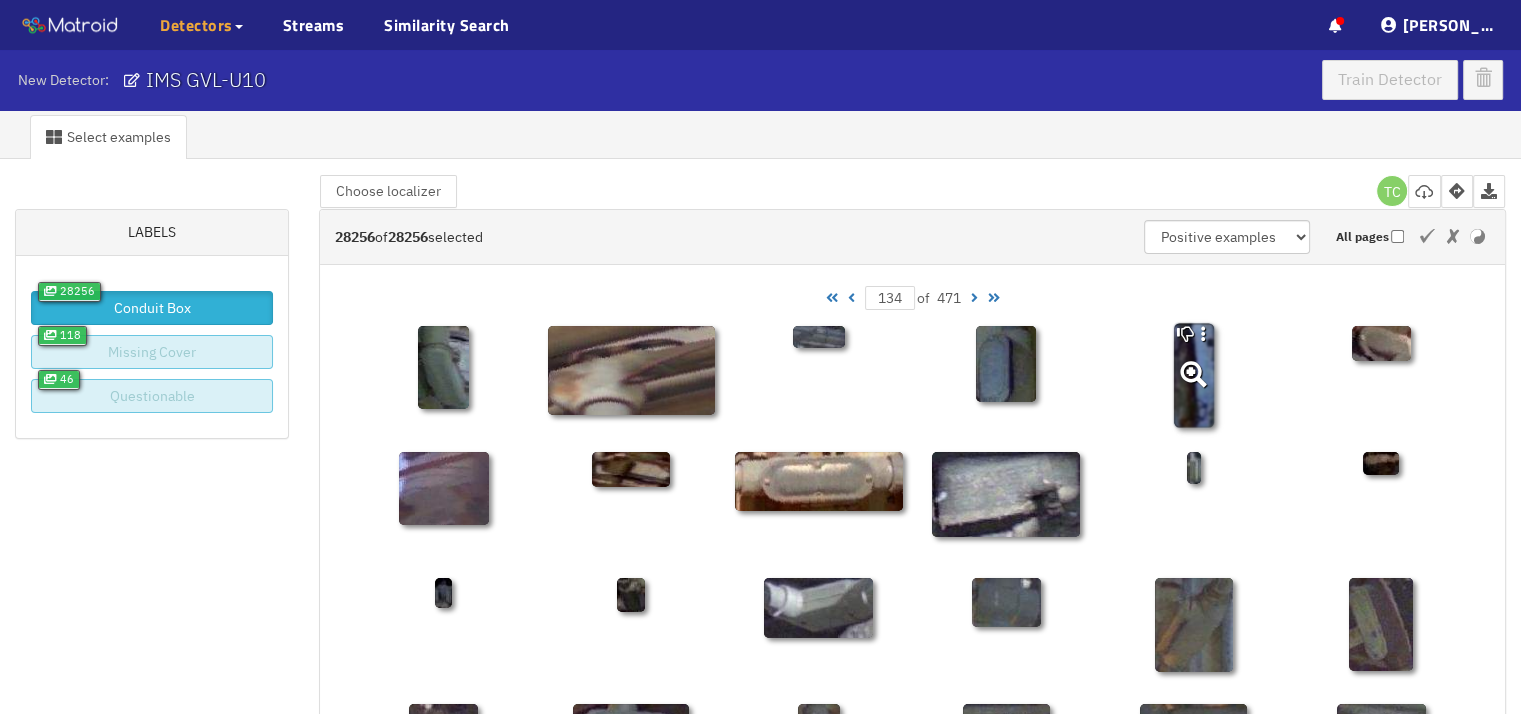 click 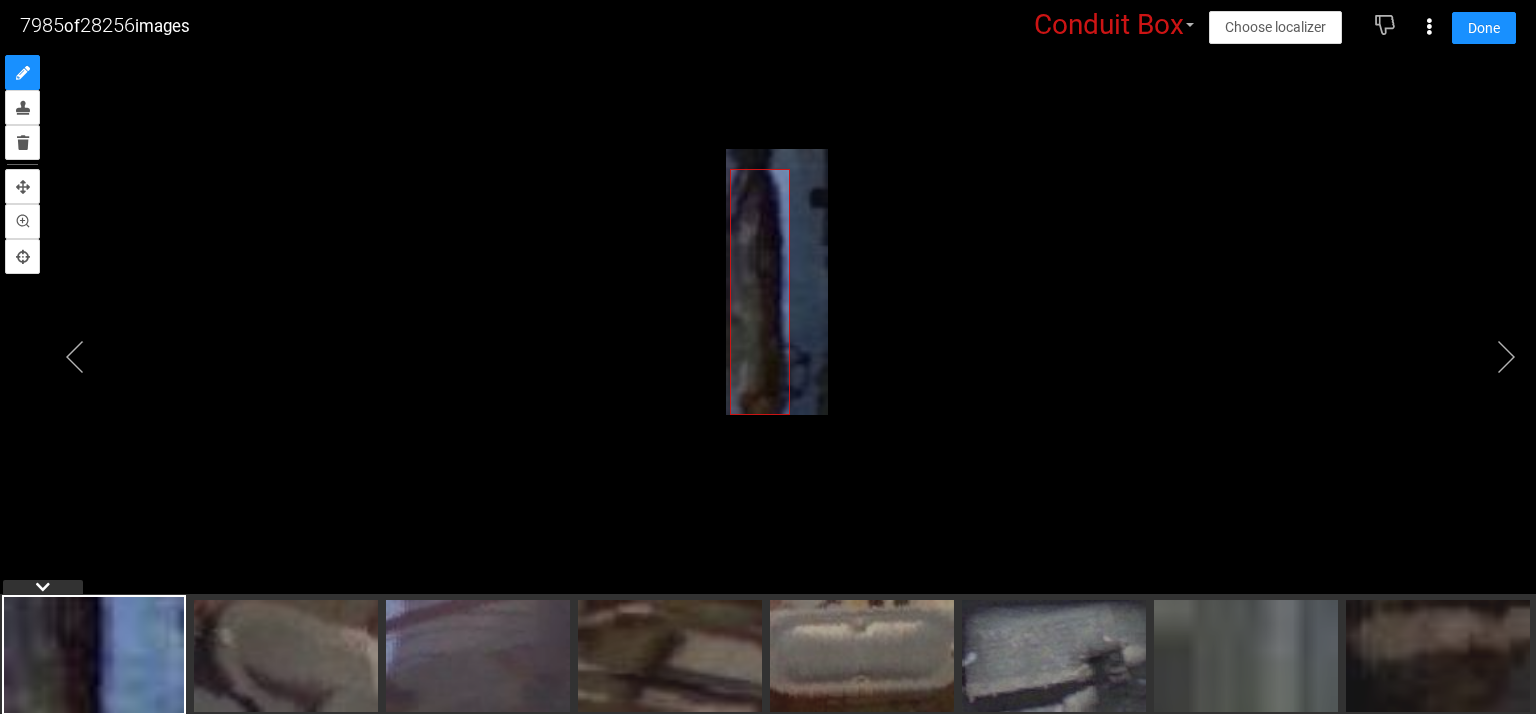 click at bounding box center (768, 332) 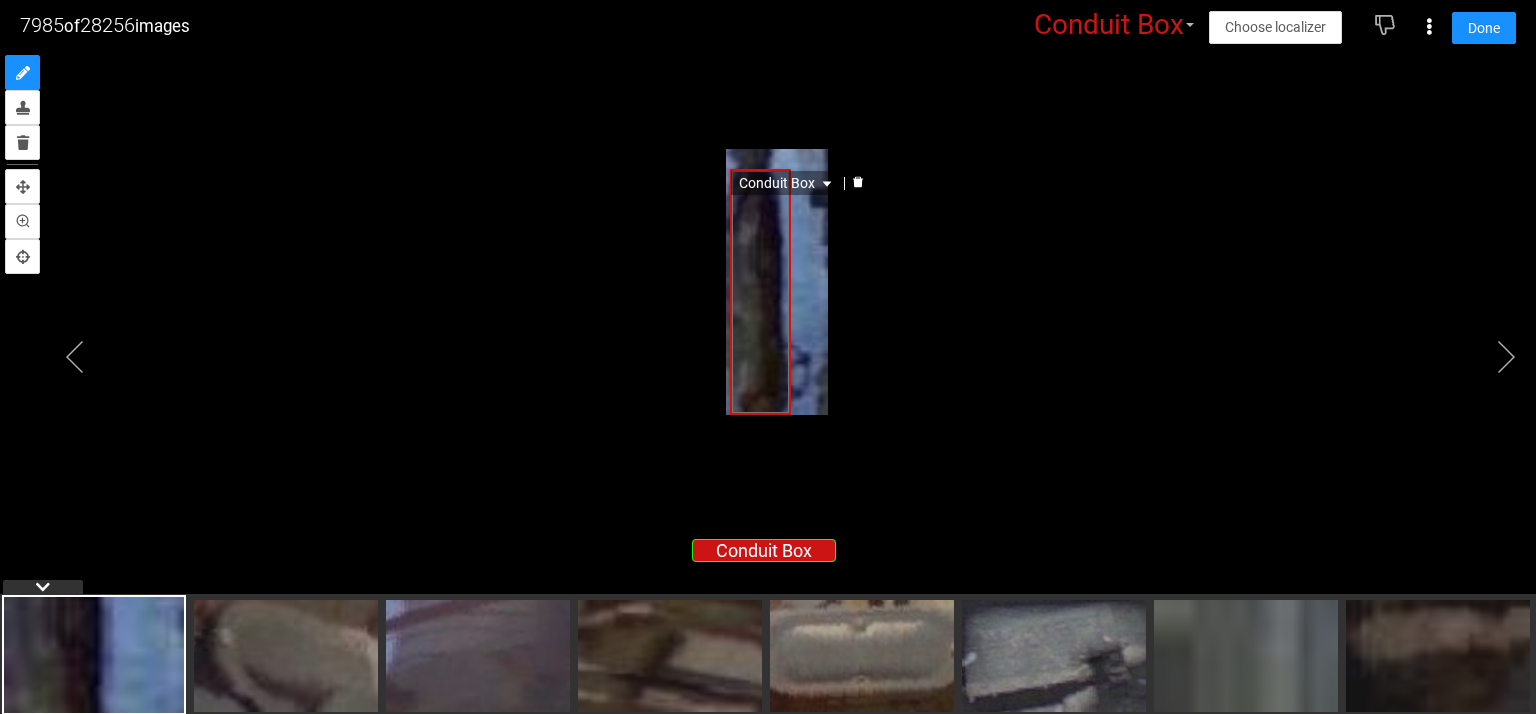 click on "Conduit Box" at bounding box center [787, 183] 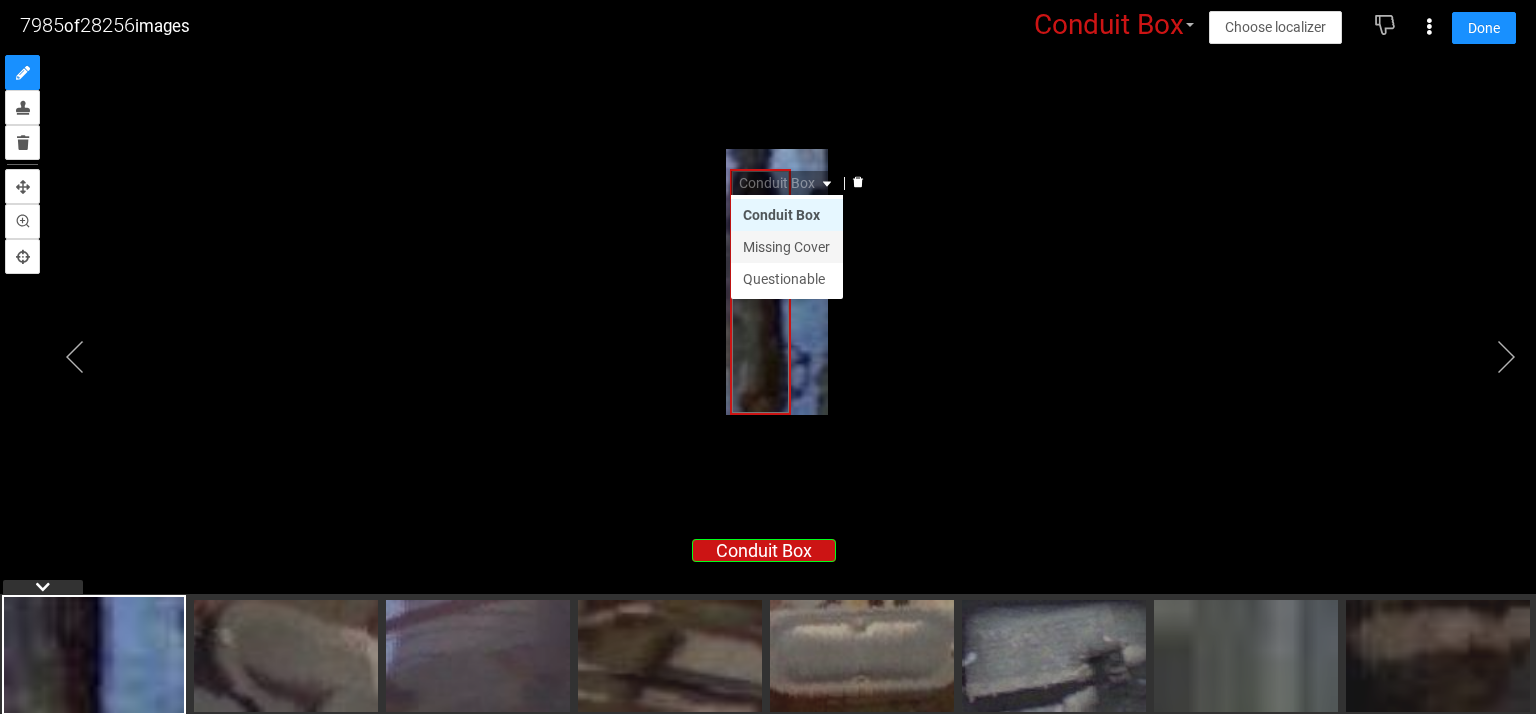 drag, startPoint x: 764, startPoint y: 285, endPoint x: 790, endPoint y: 245, distance: 47.707443 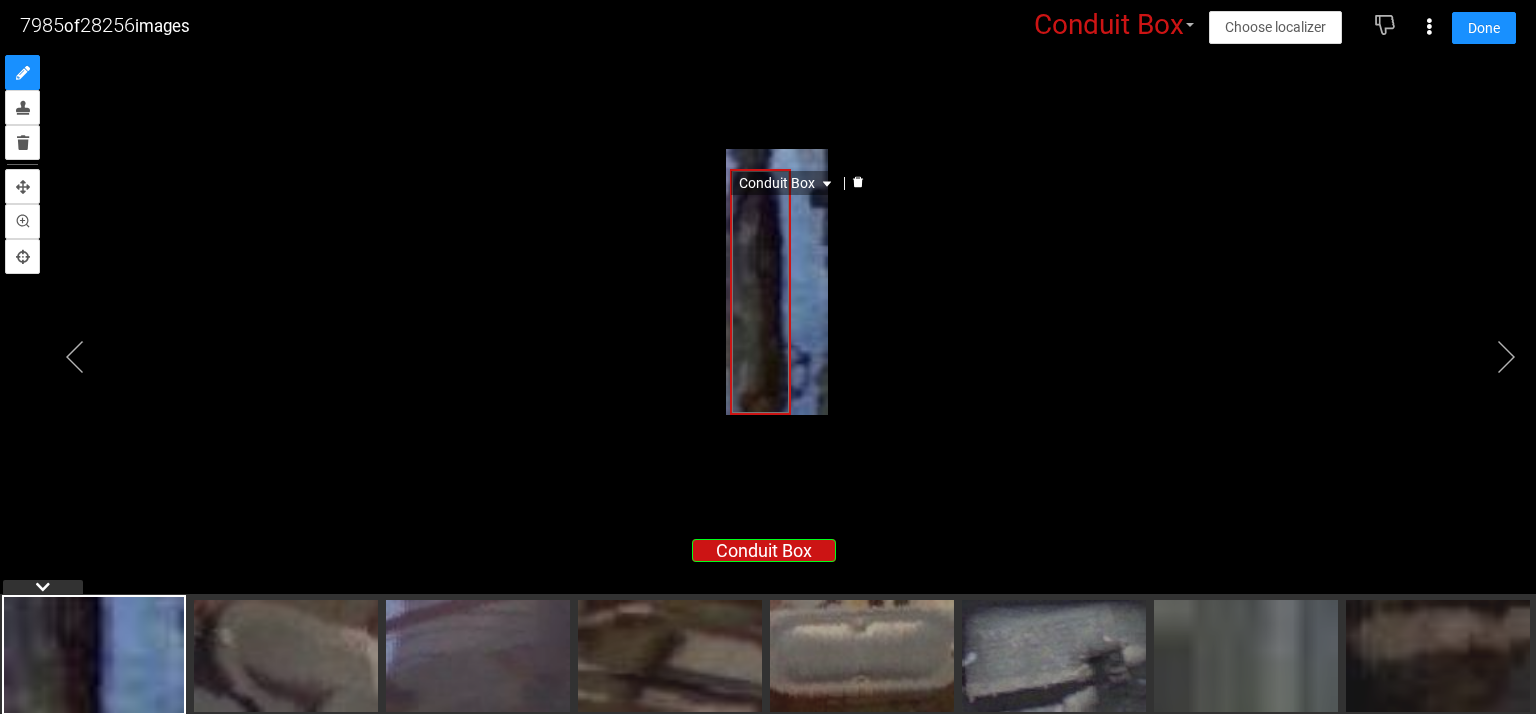 click on "Conduit Box" at bounding box center (787, 183) 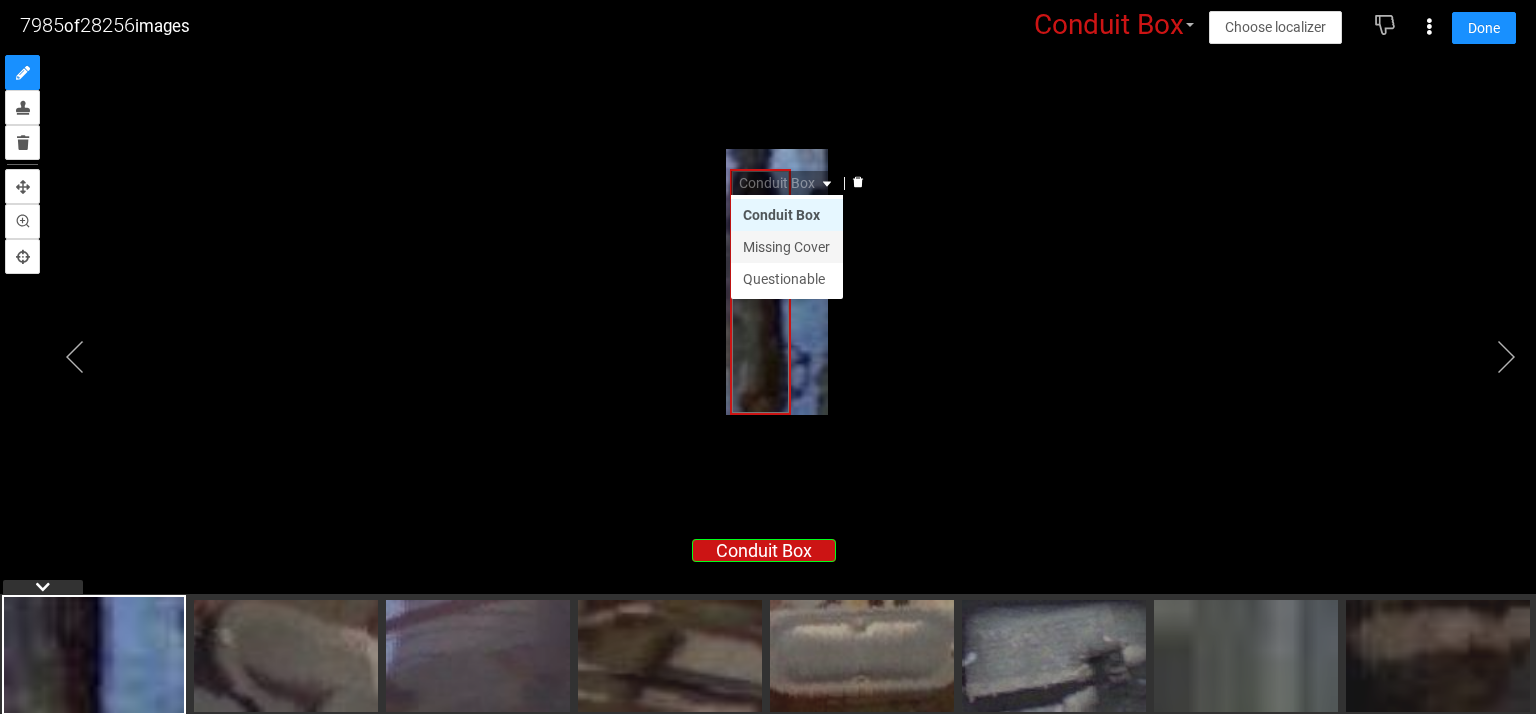 click on "Missing Cover" at bounding box center [787, 247] 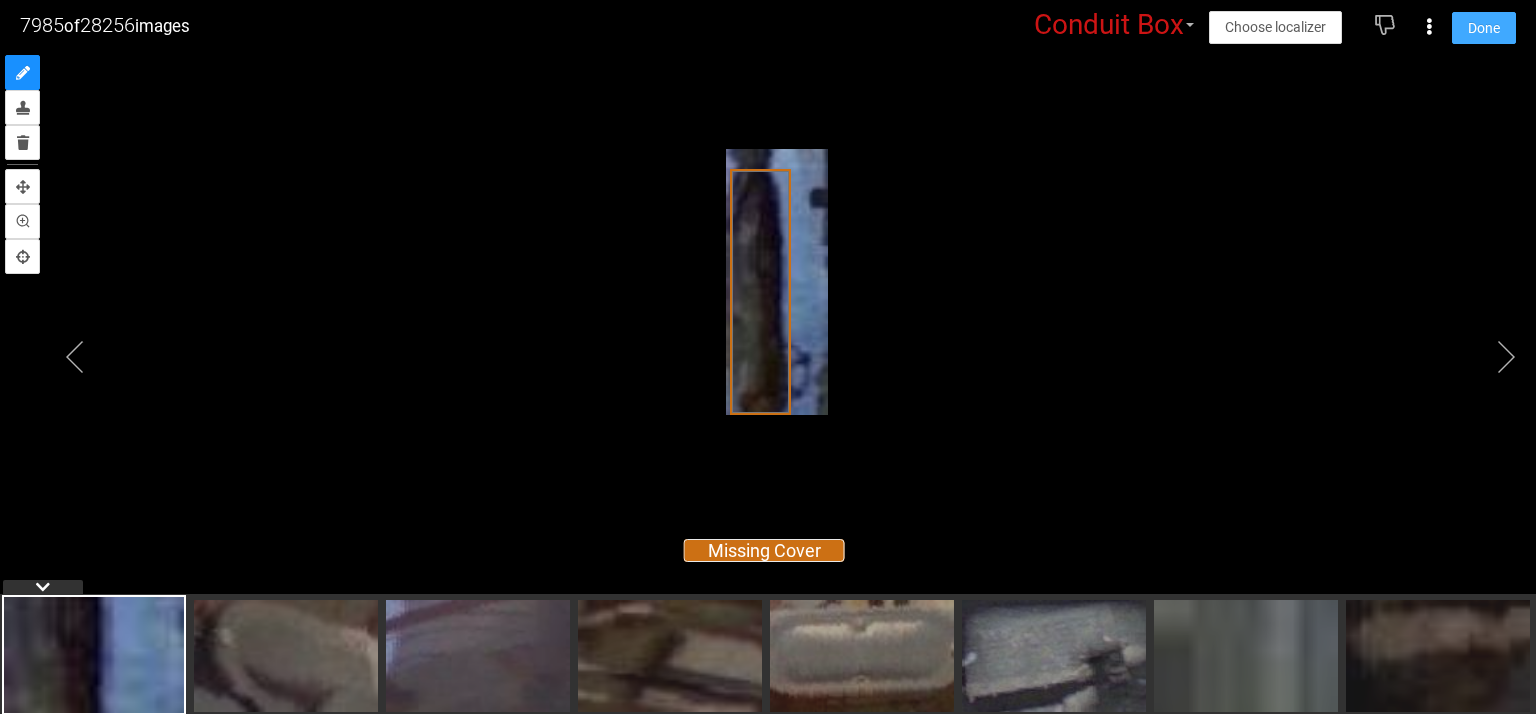 click on "Done" at bounding box center [1484, 28] 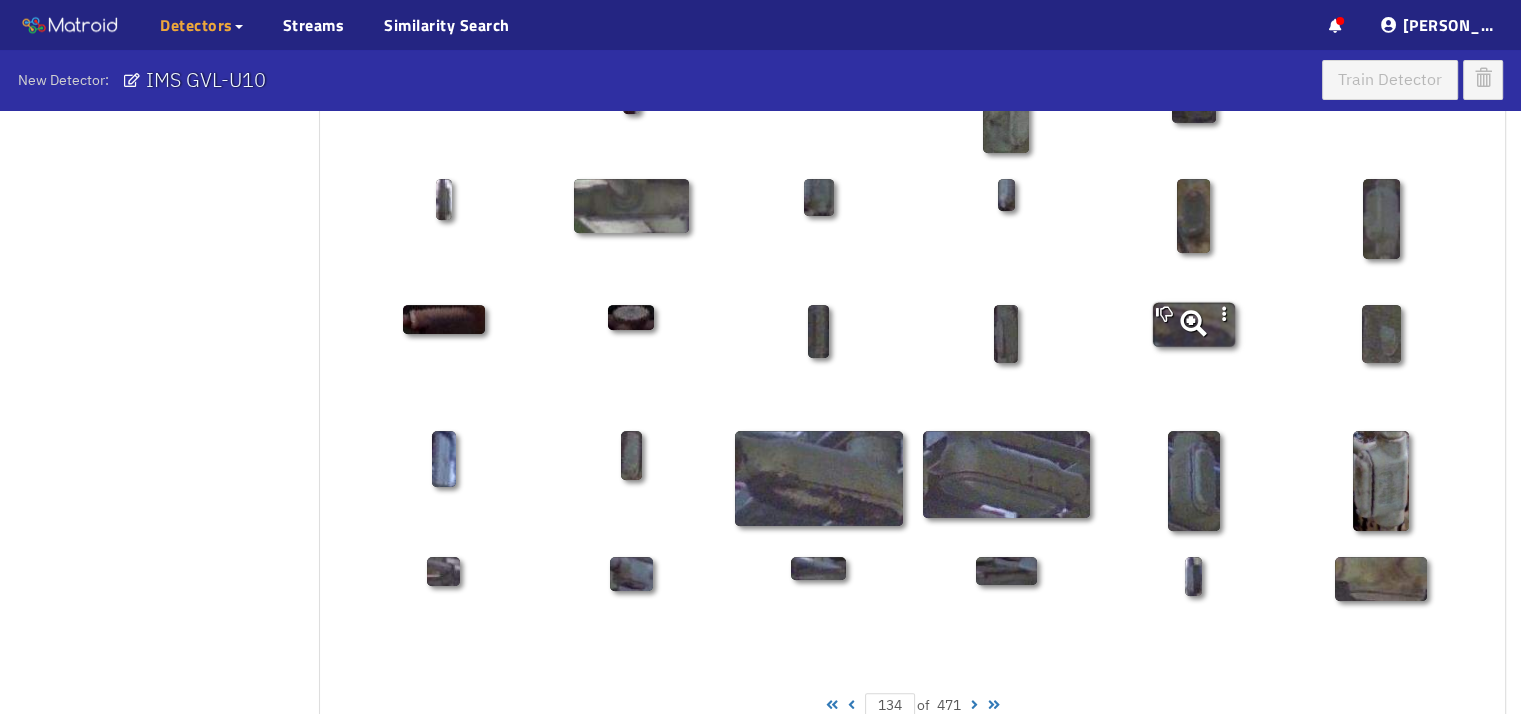 scroll, scrollTop: 1000, scrollLeft: 0, axis: vertical 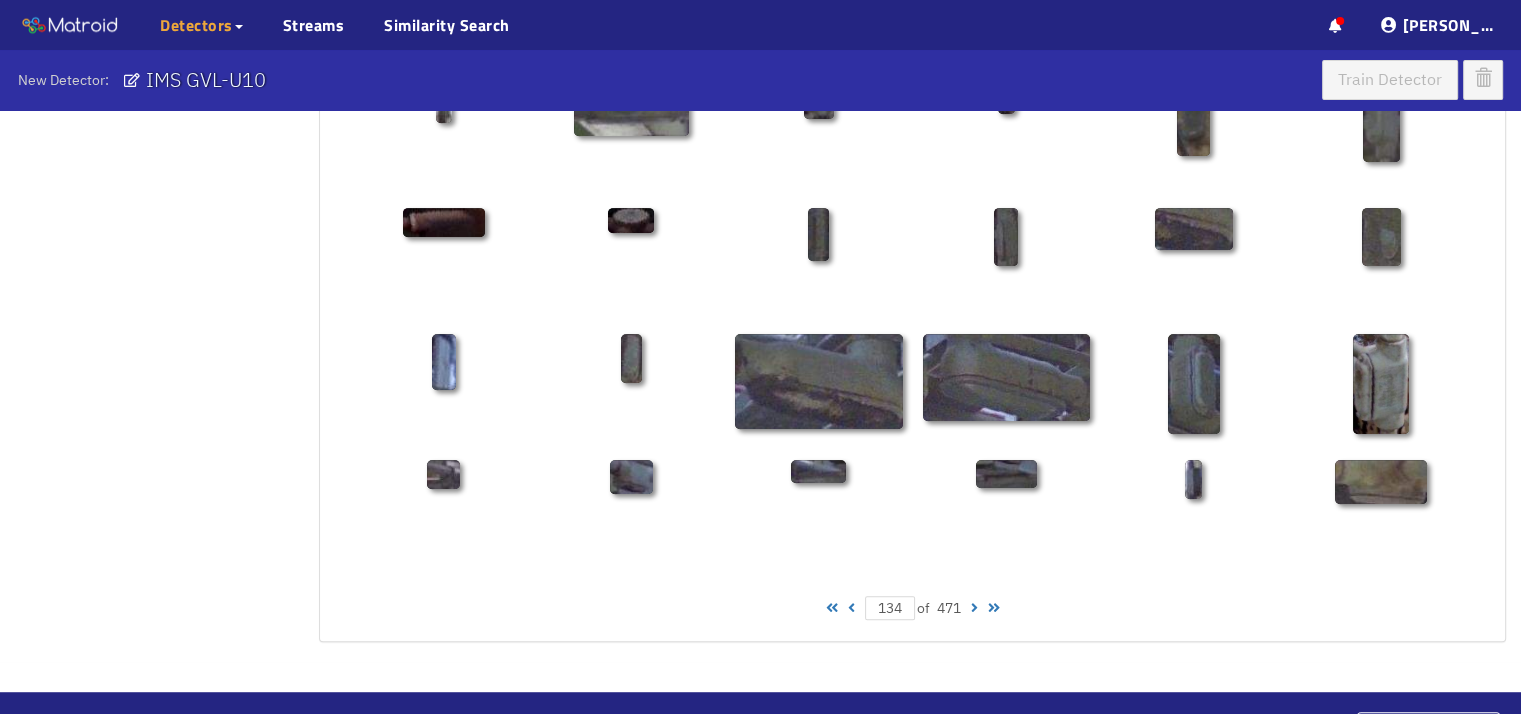 click at bounding box center [974, 608] 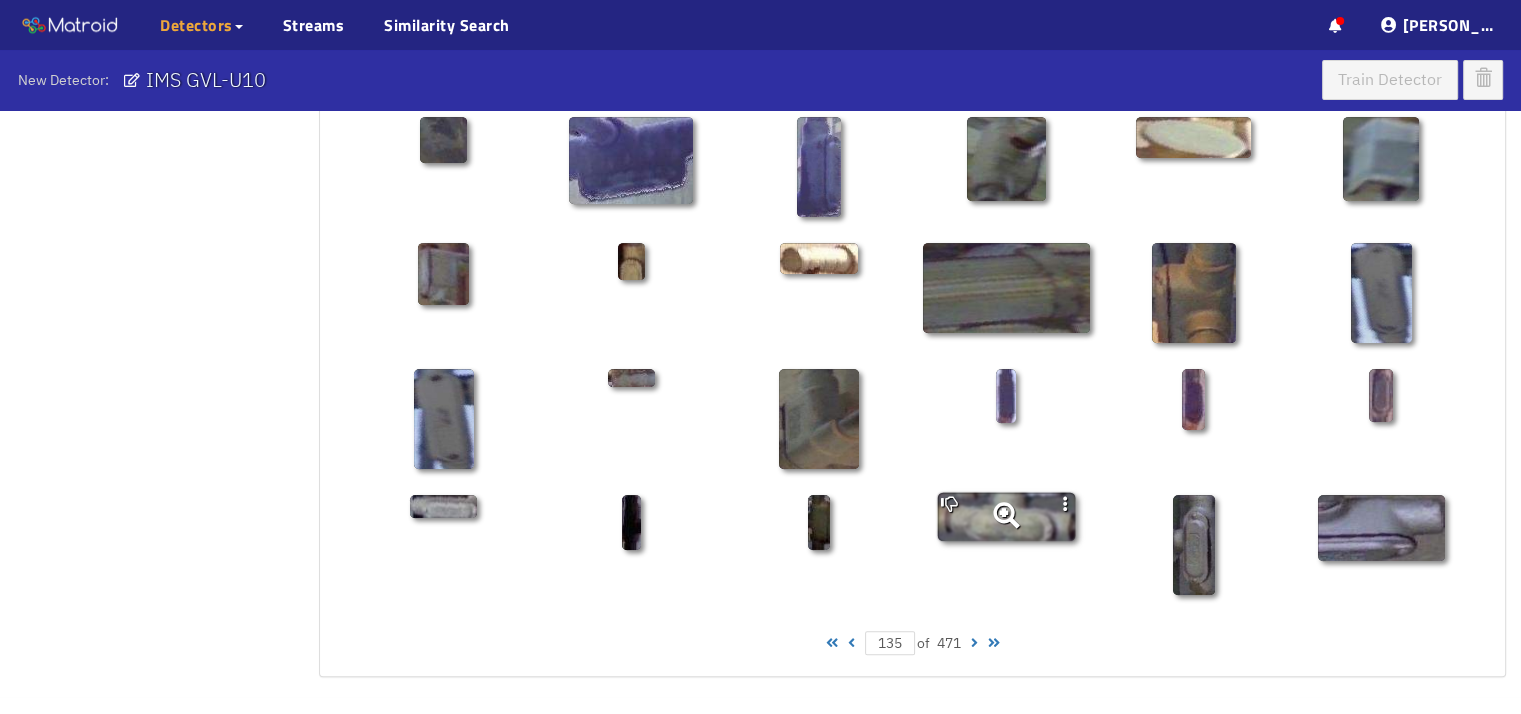 scroll, scrollTop: 1000, scrollLeft: 0, axis: vertical 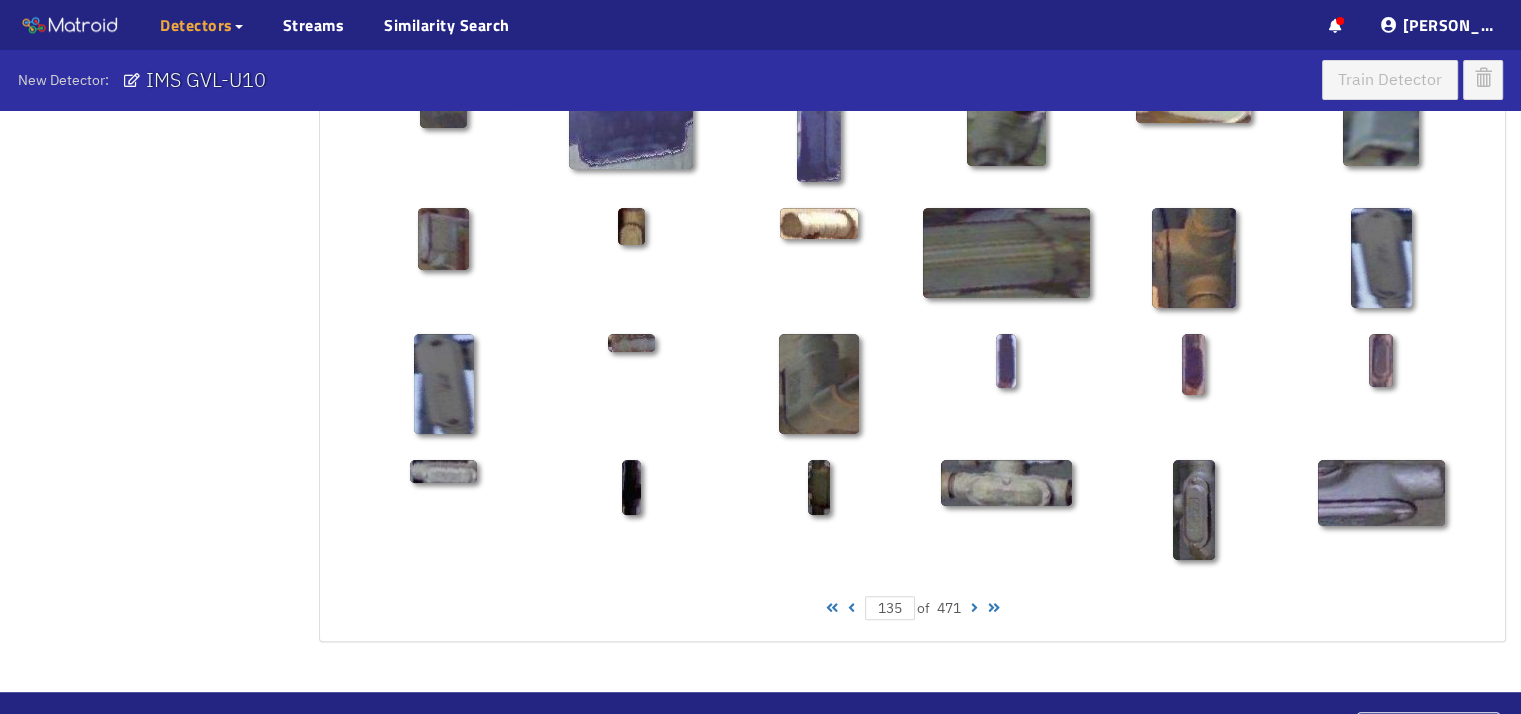 click at bounding box center [974, 608] 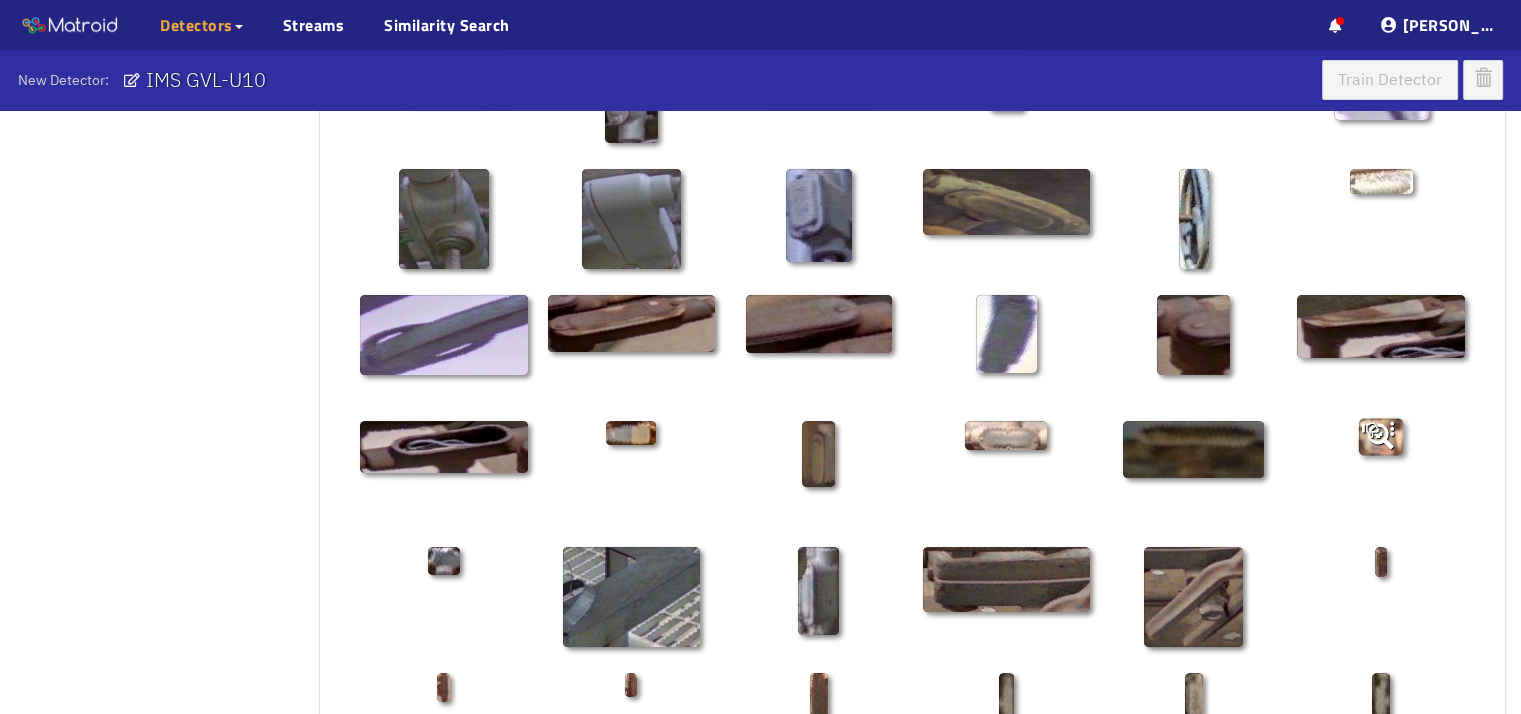 scroll, scrollTop: 500, scrollLeft: 0, axis: vertical 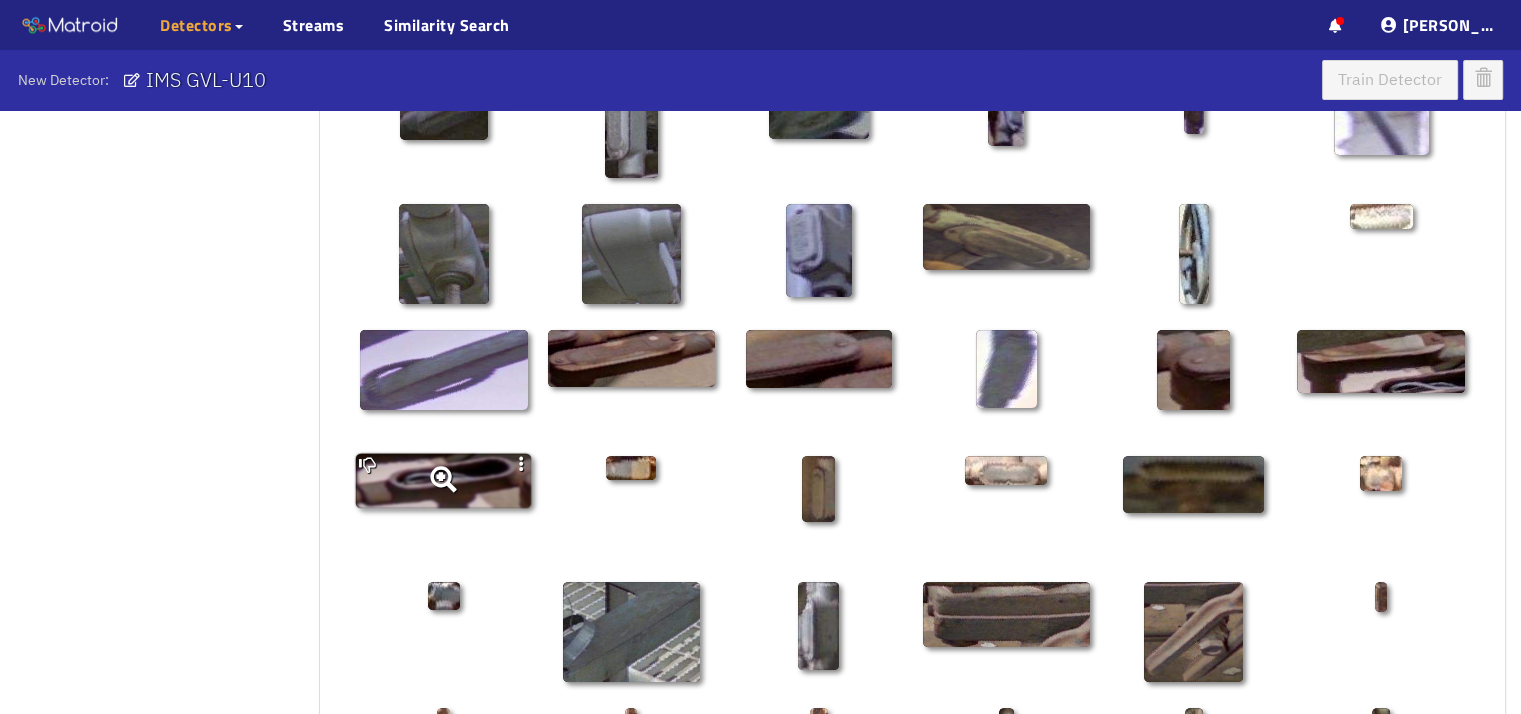 click 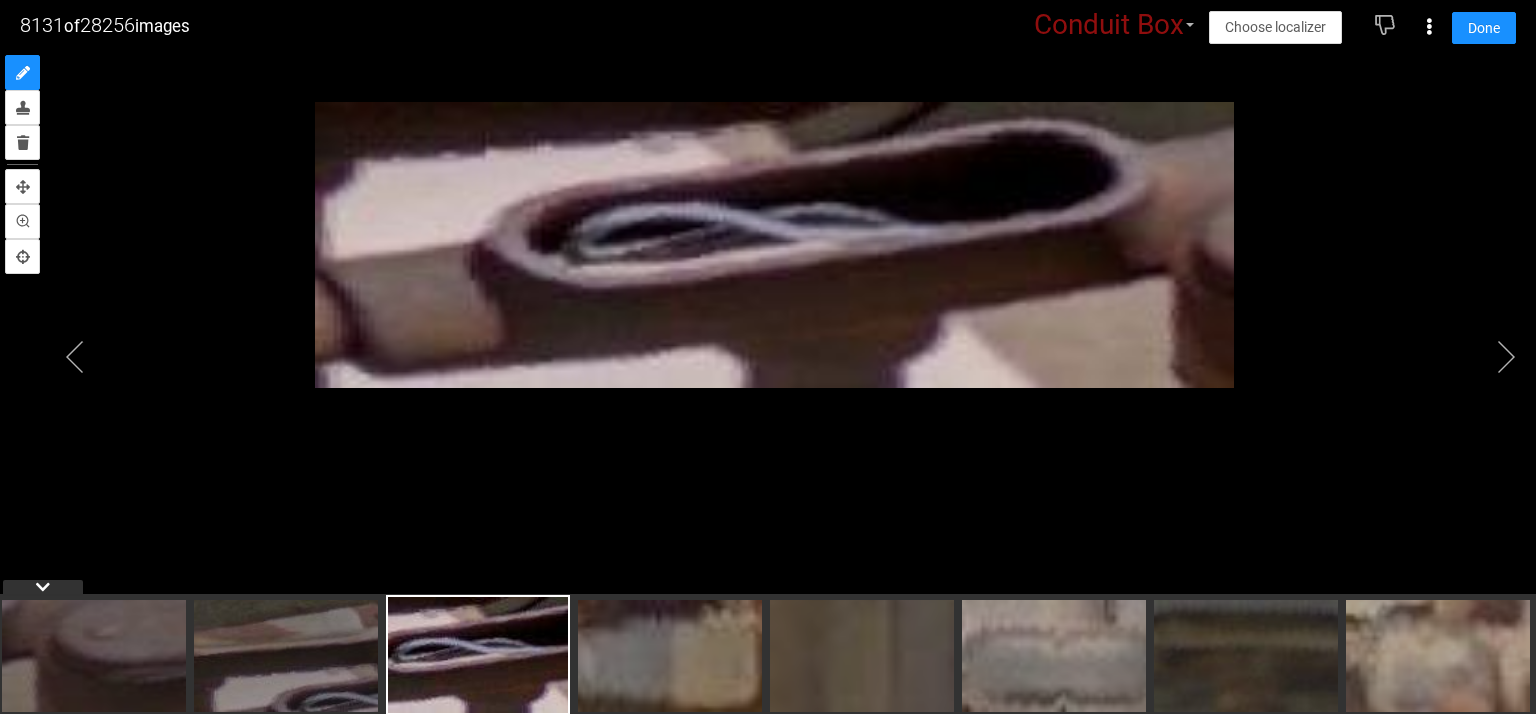 click on "Conduit Box" at bounding box center [1109, 25] 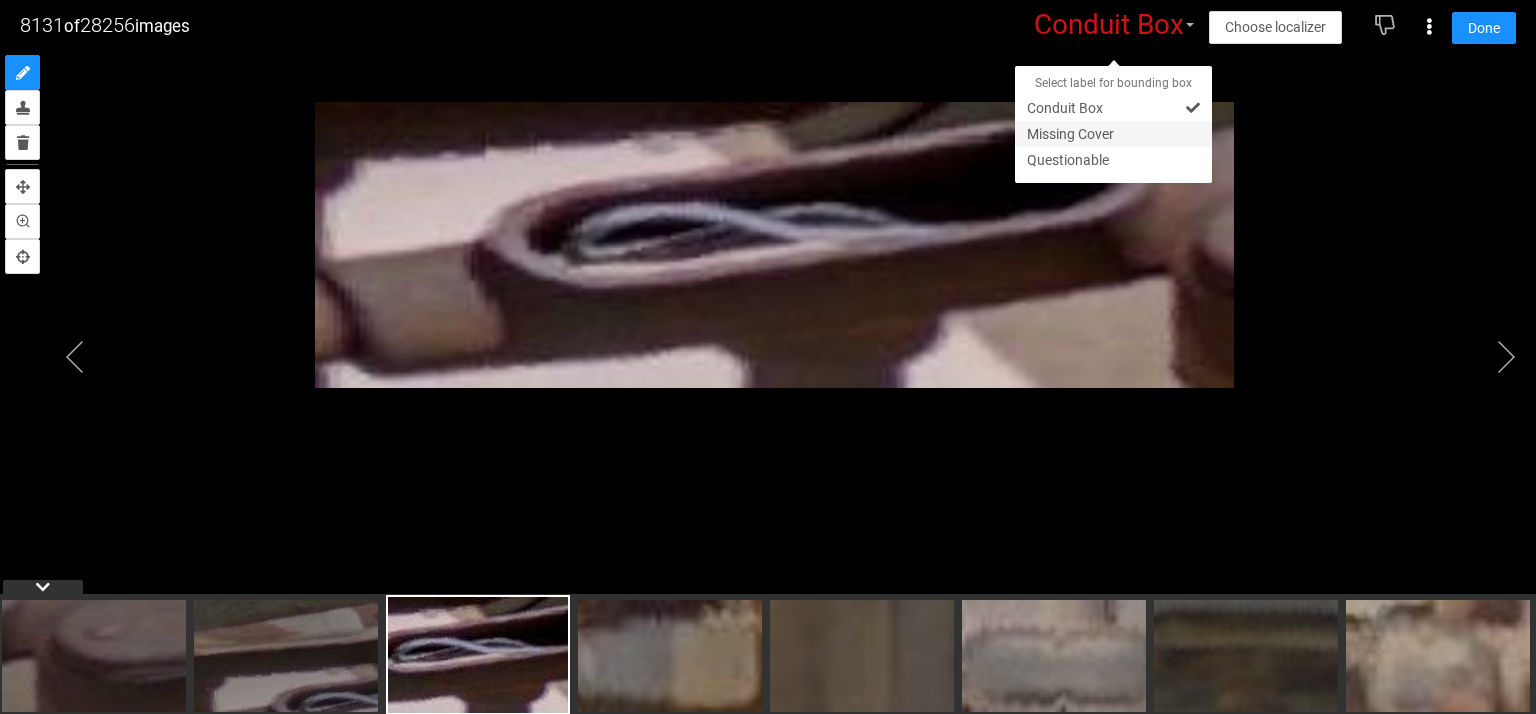 click on "Missing Cover" at bounding box center (1113, 134) 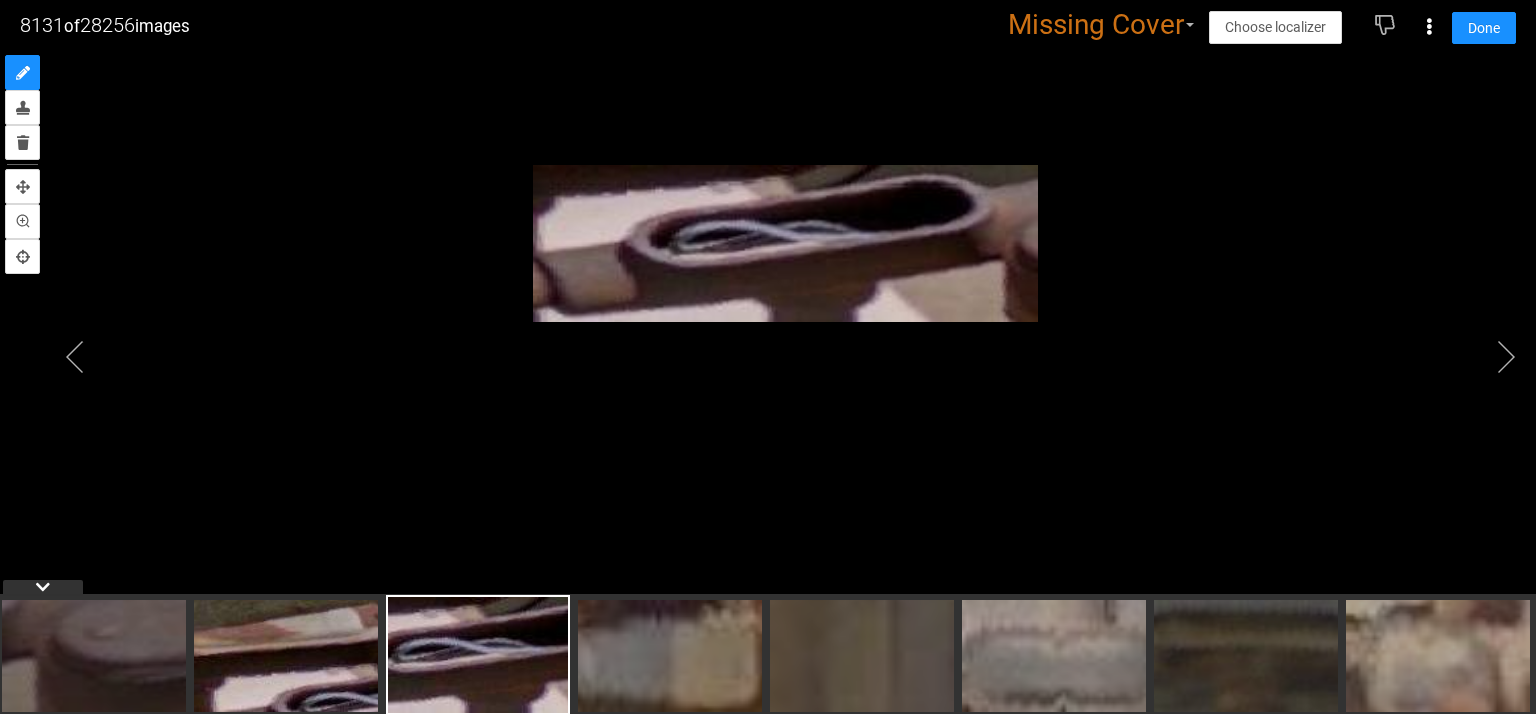click at bounding box center (286, 656) 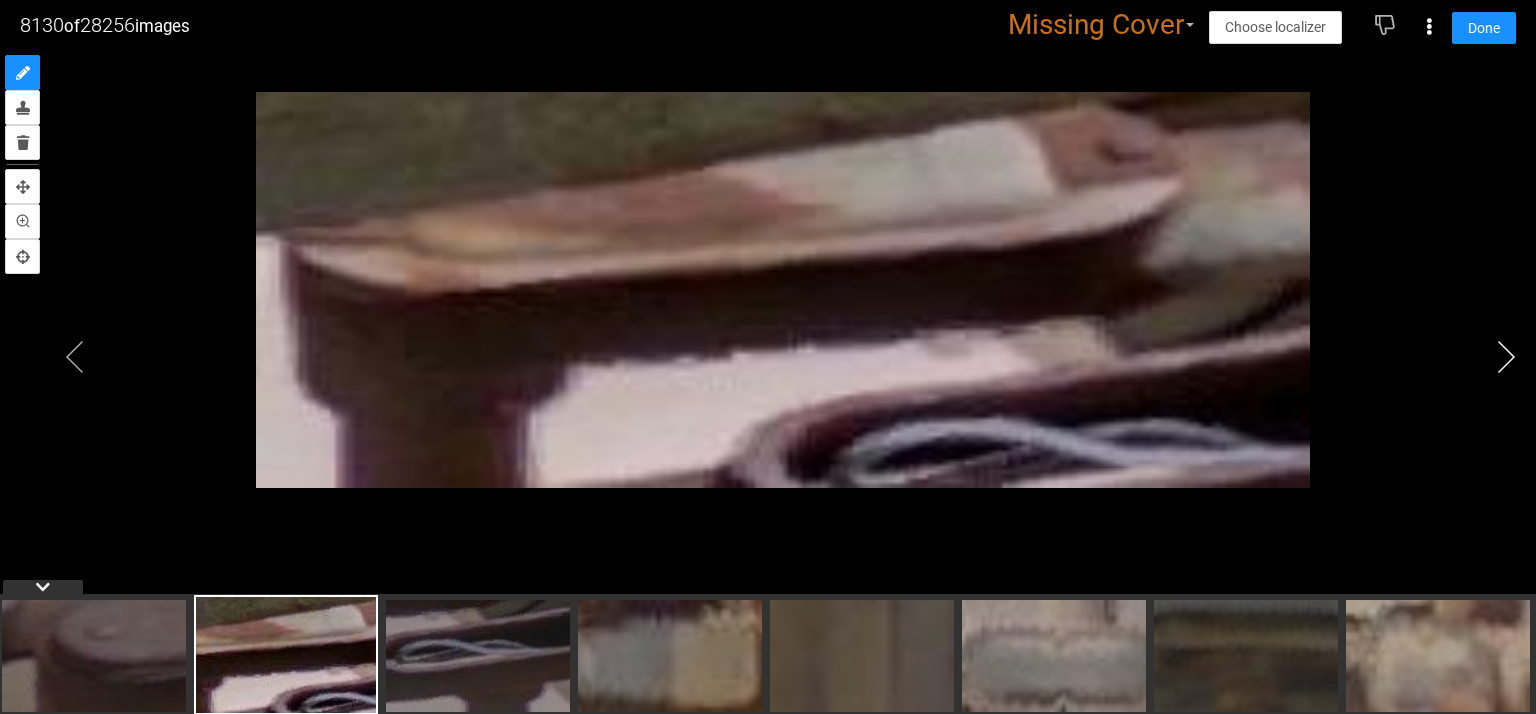 click at bounding box center [1506, 357] 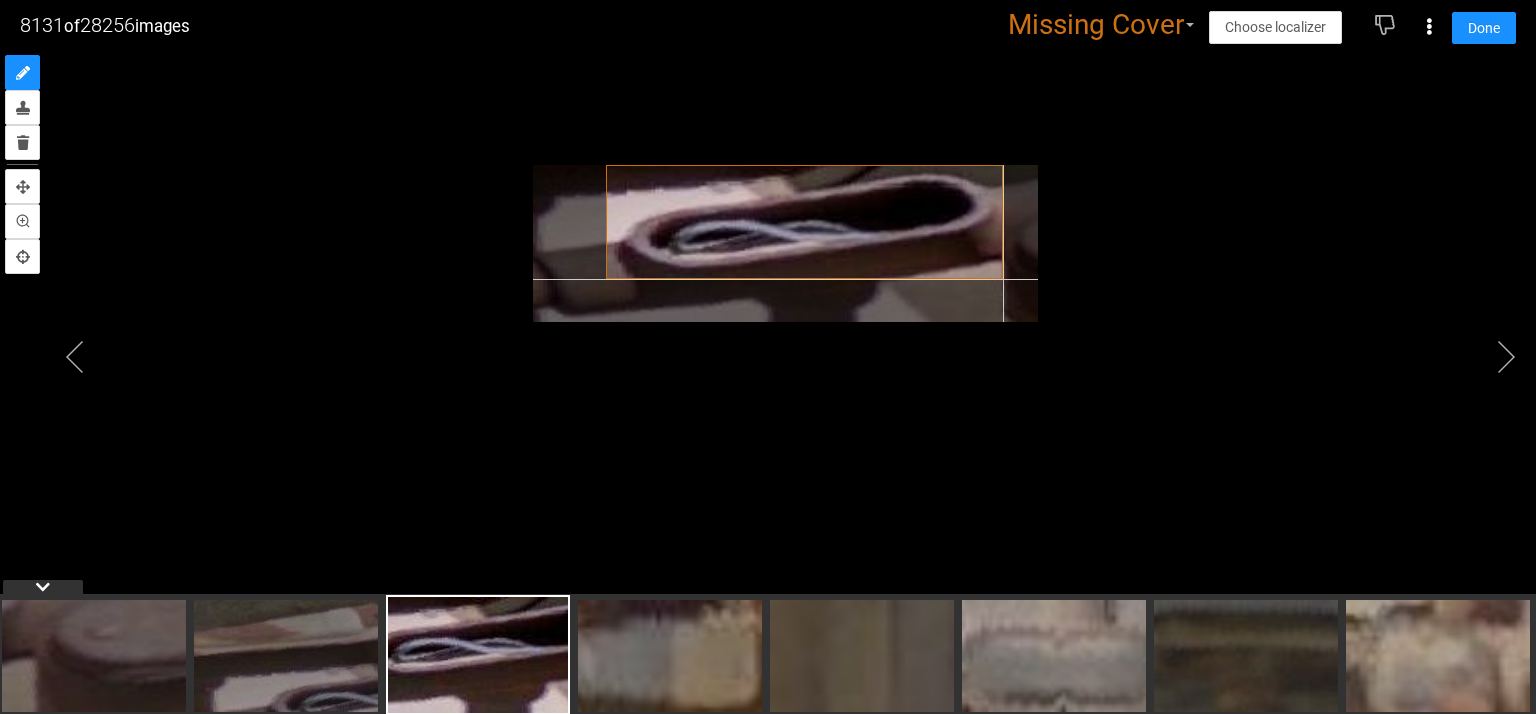 click at bounding box center [785, 243] 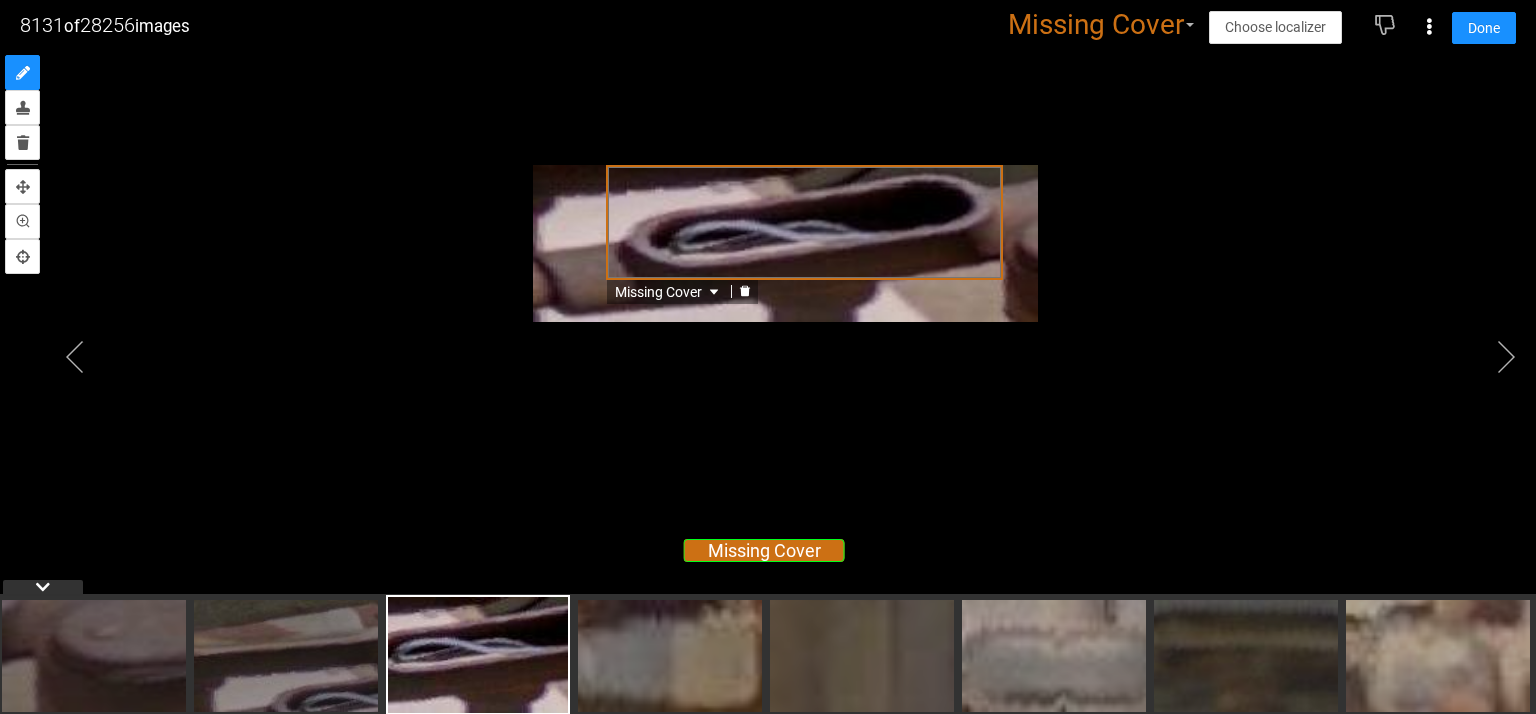 click on "Missing Cover" at bounding box center [805, 222] 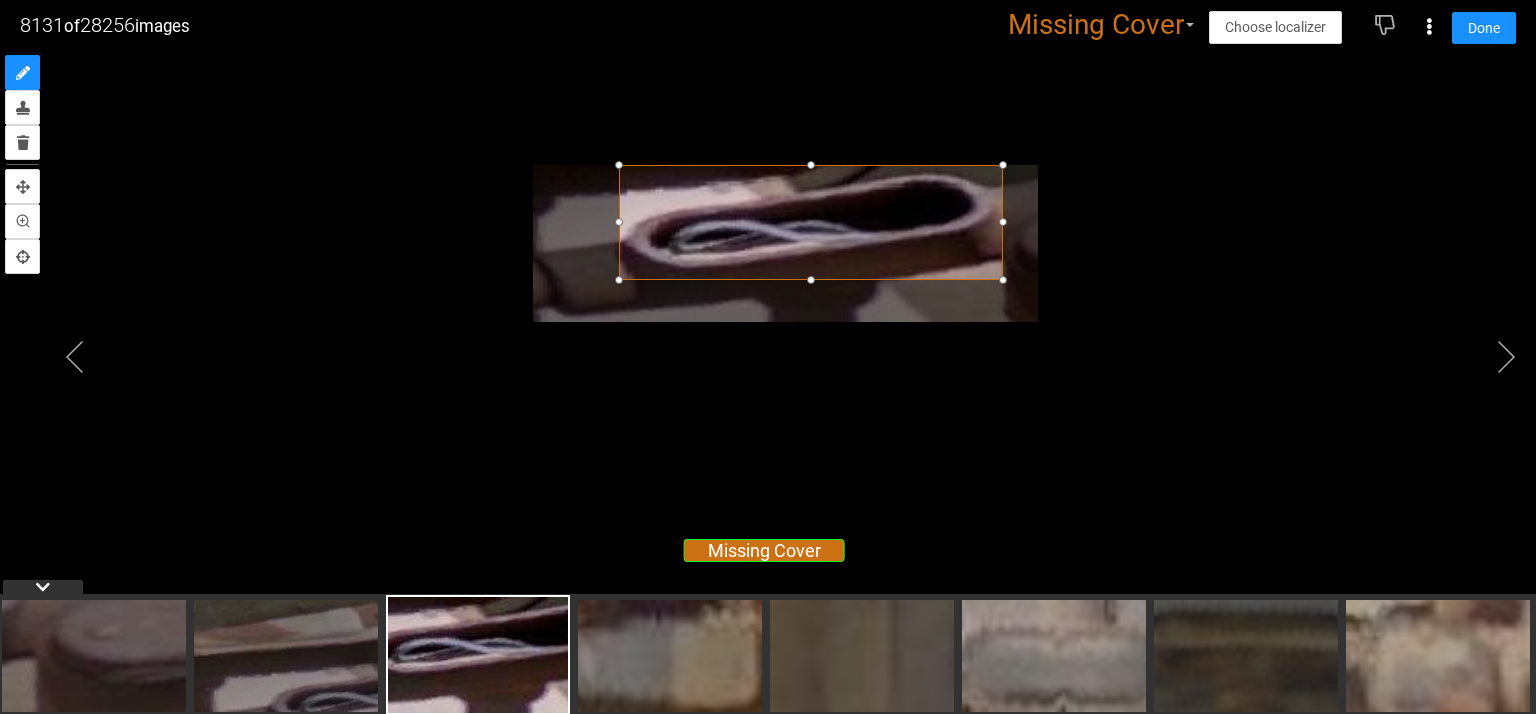 click at bounding box center [619, 222] 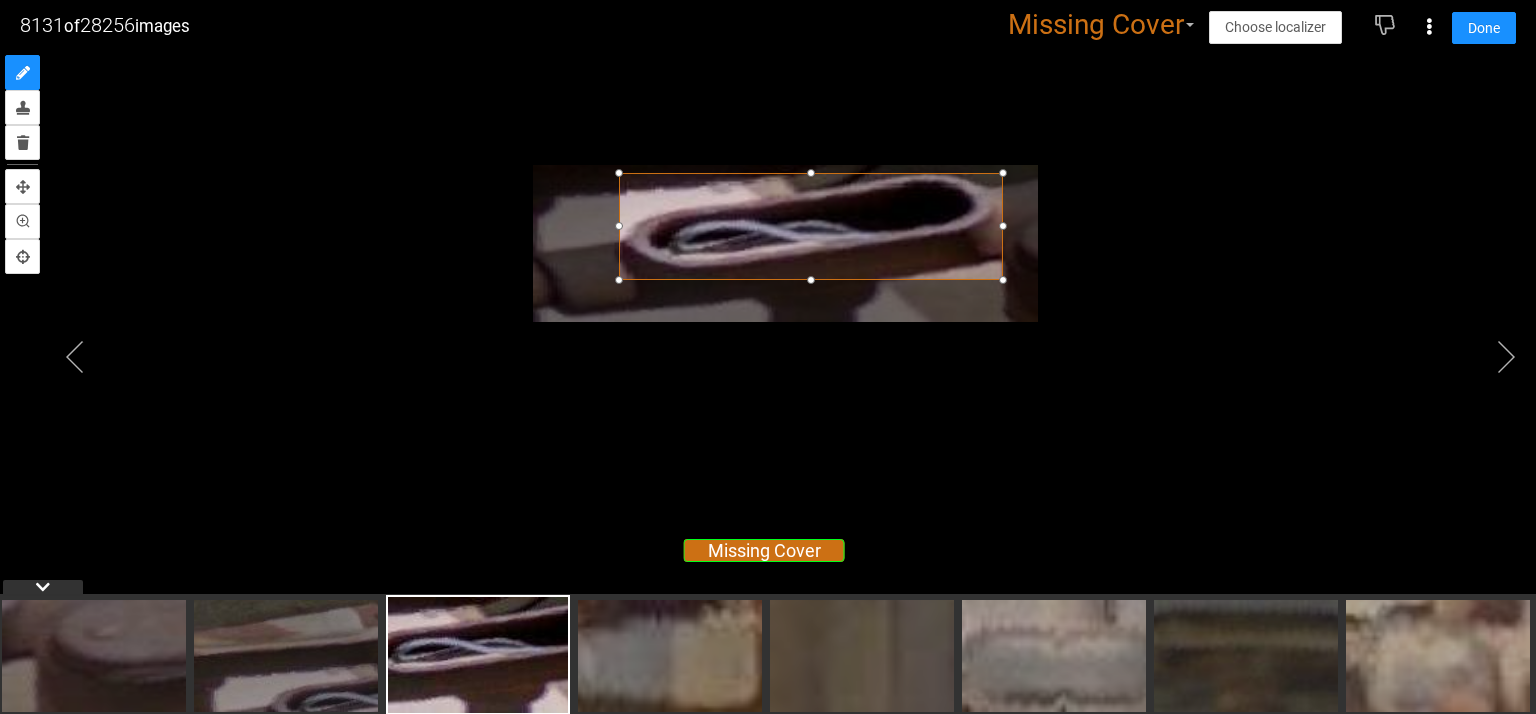 click at bounding box center [811, 173] 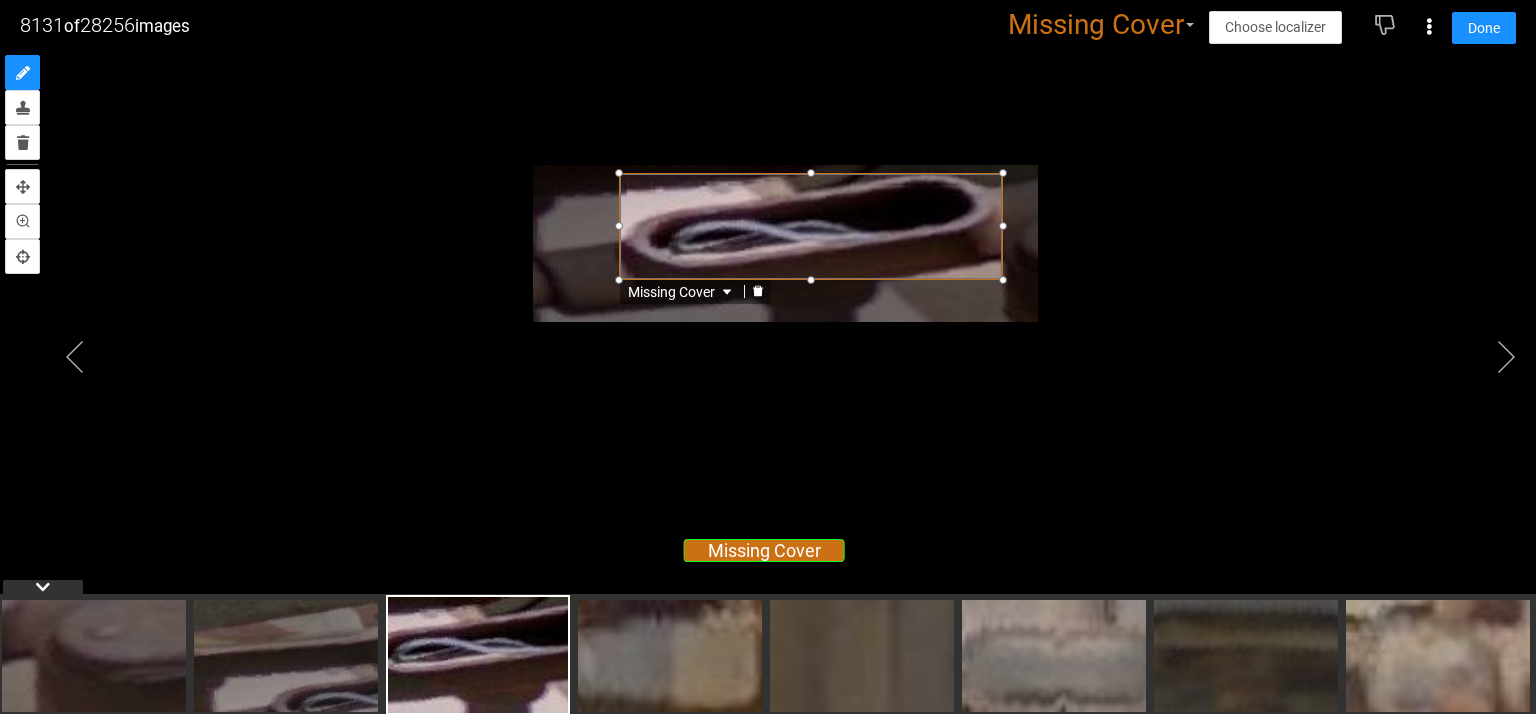 click on "Missing Cover" at bounding box center (768, 332) 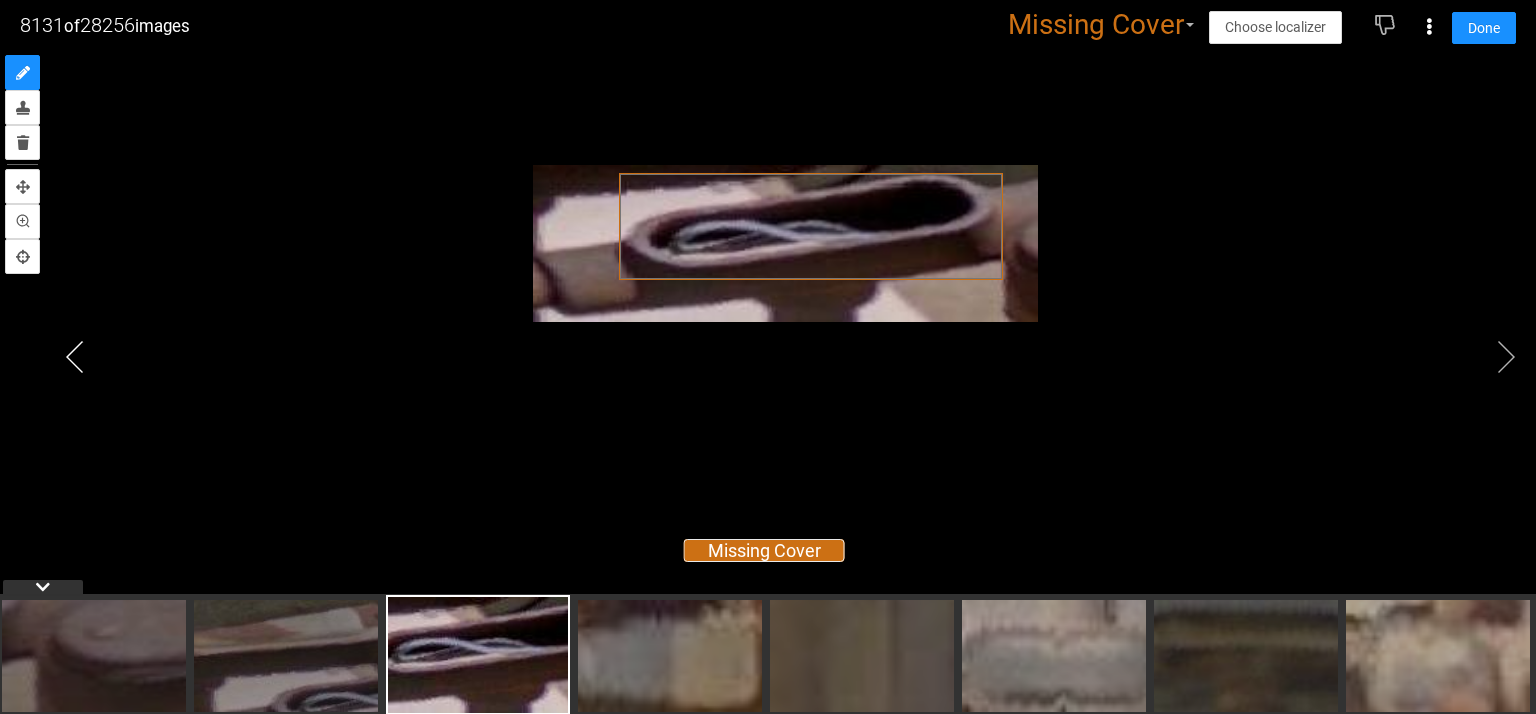 click at bounding box center [75, 357] 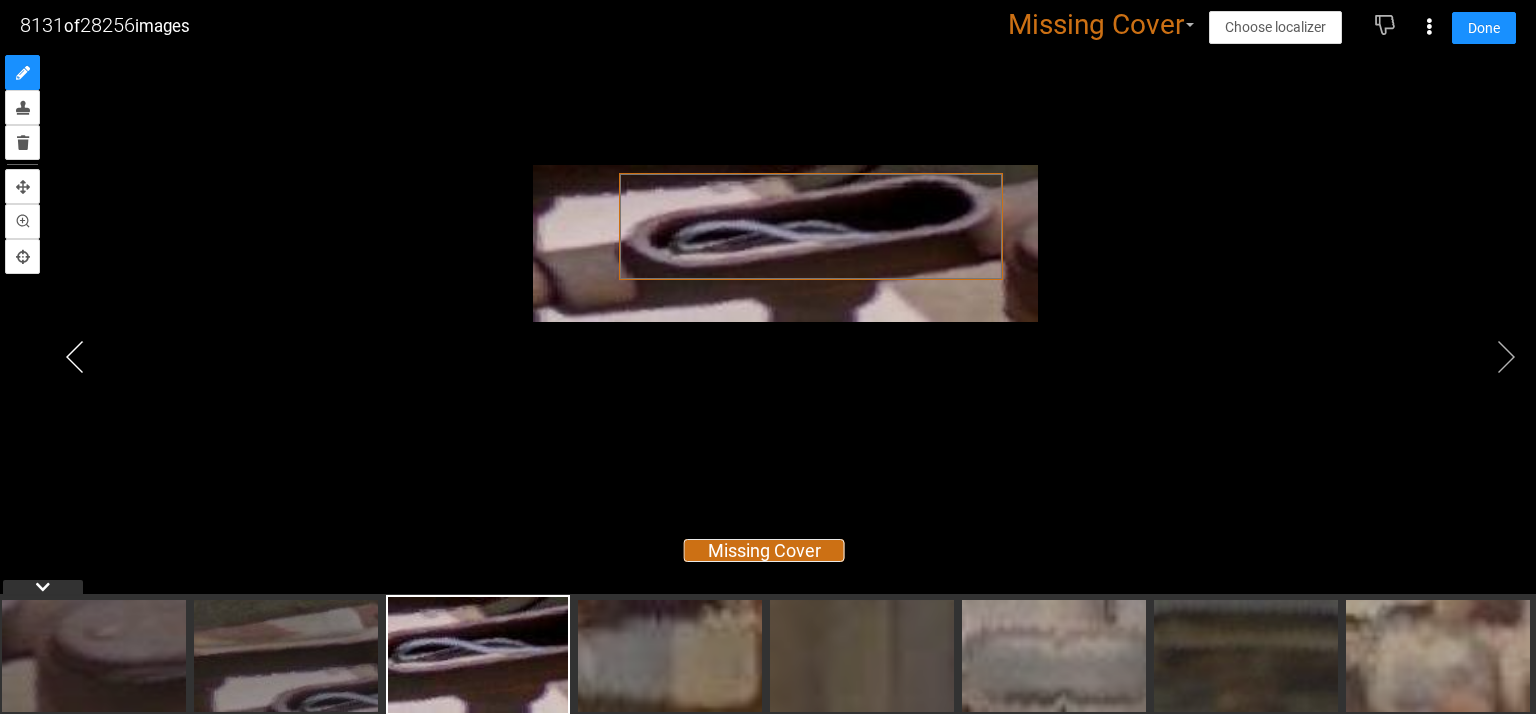 click at bounding box center [75, 357] 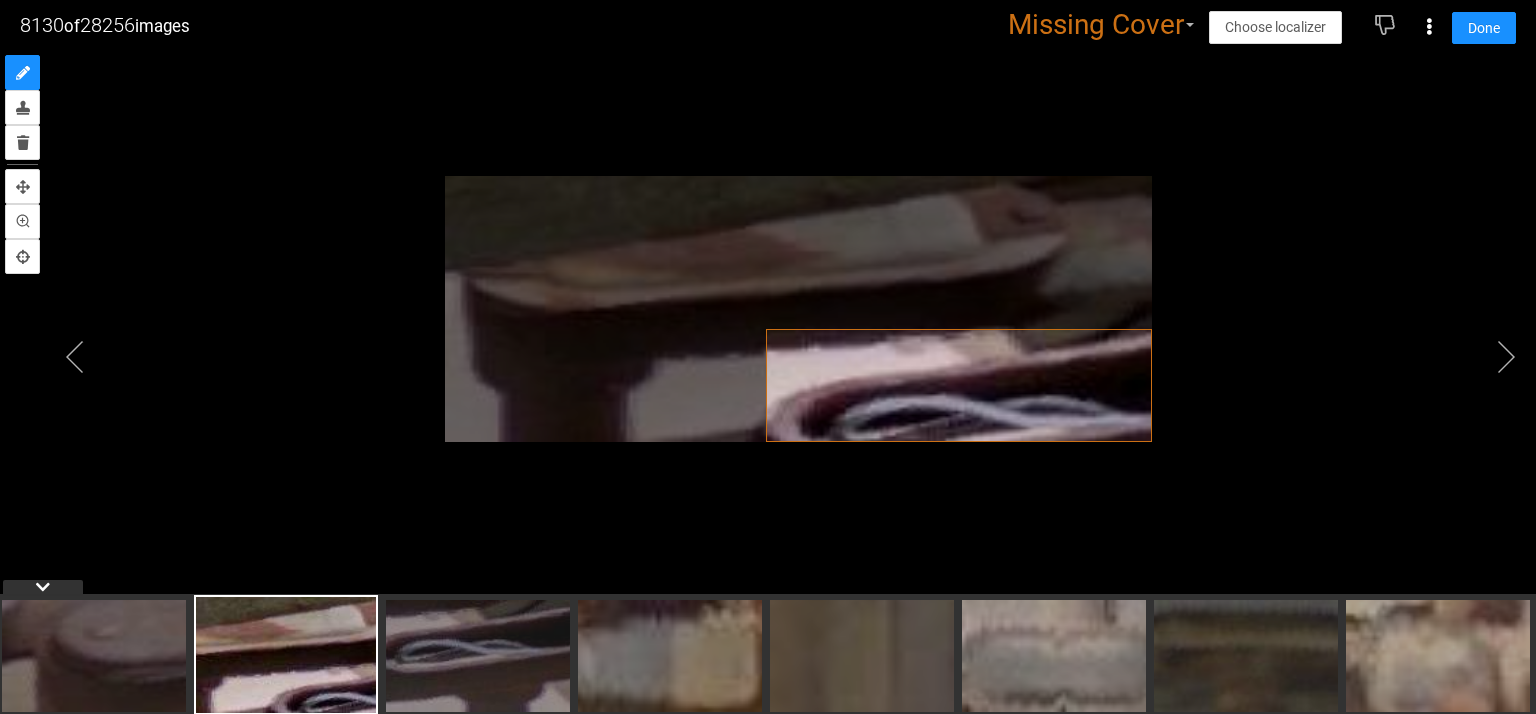 click at bounding box center [768, 332] 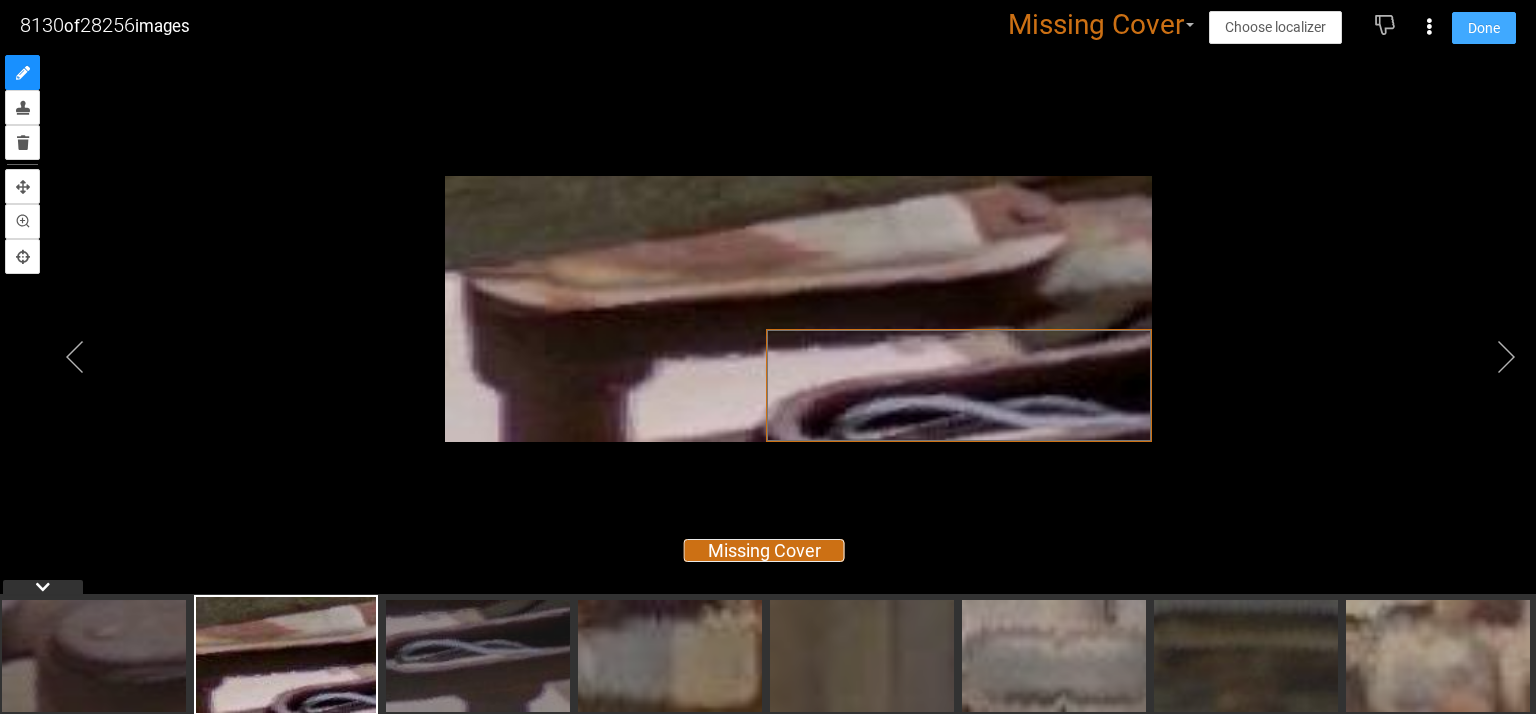 click on "Done" at bounding box center (1484, 28) 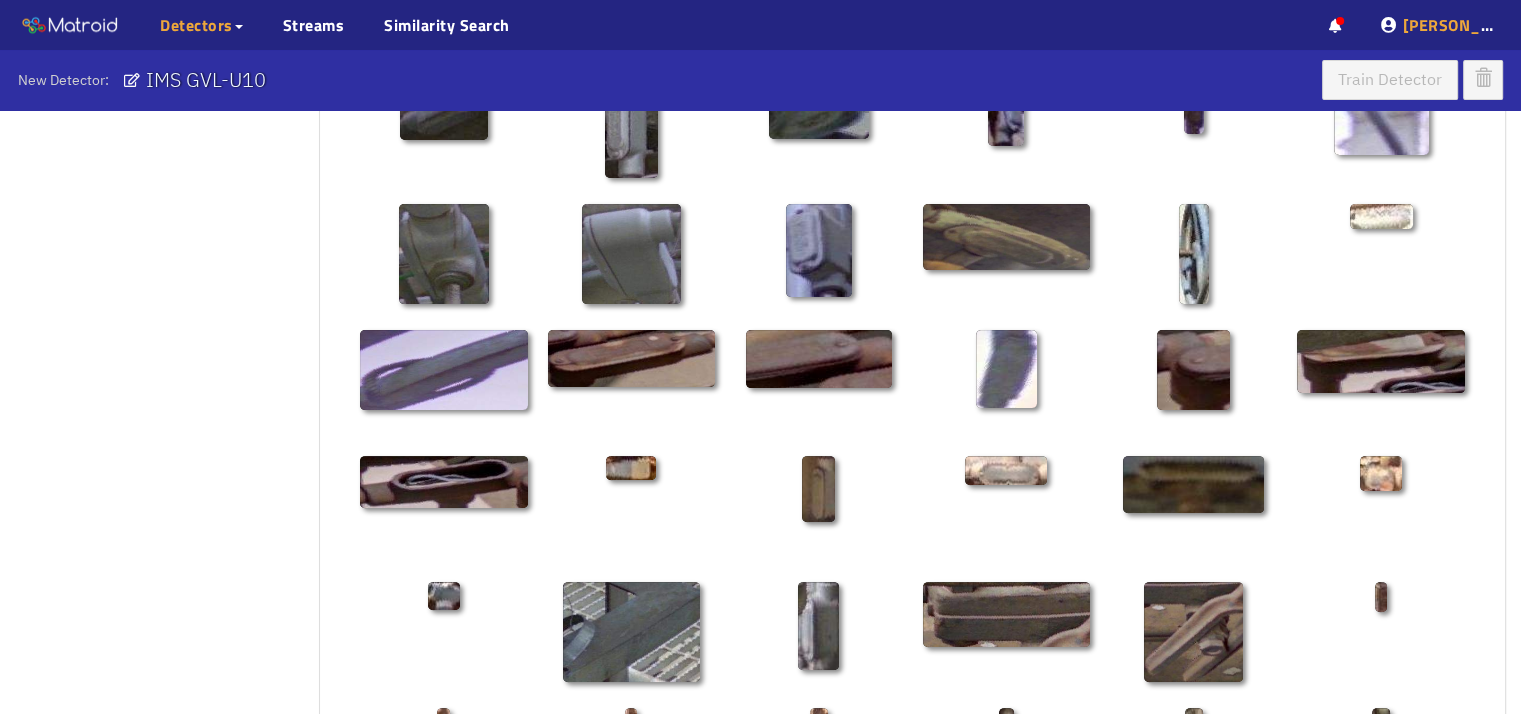 click on "[PERSON_NAME]" at bounding box center (1468, 25) 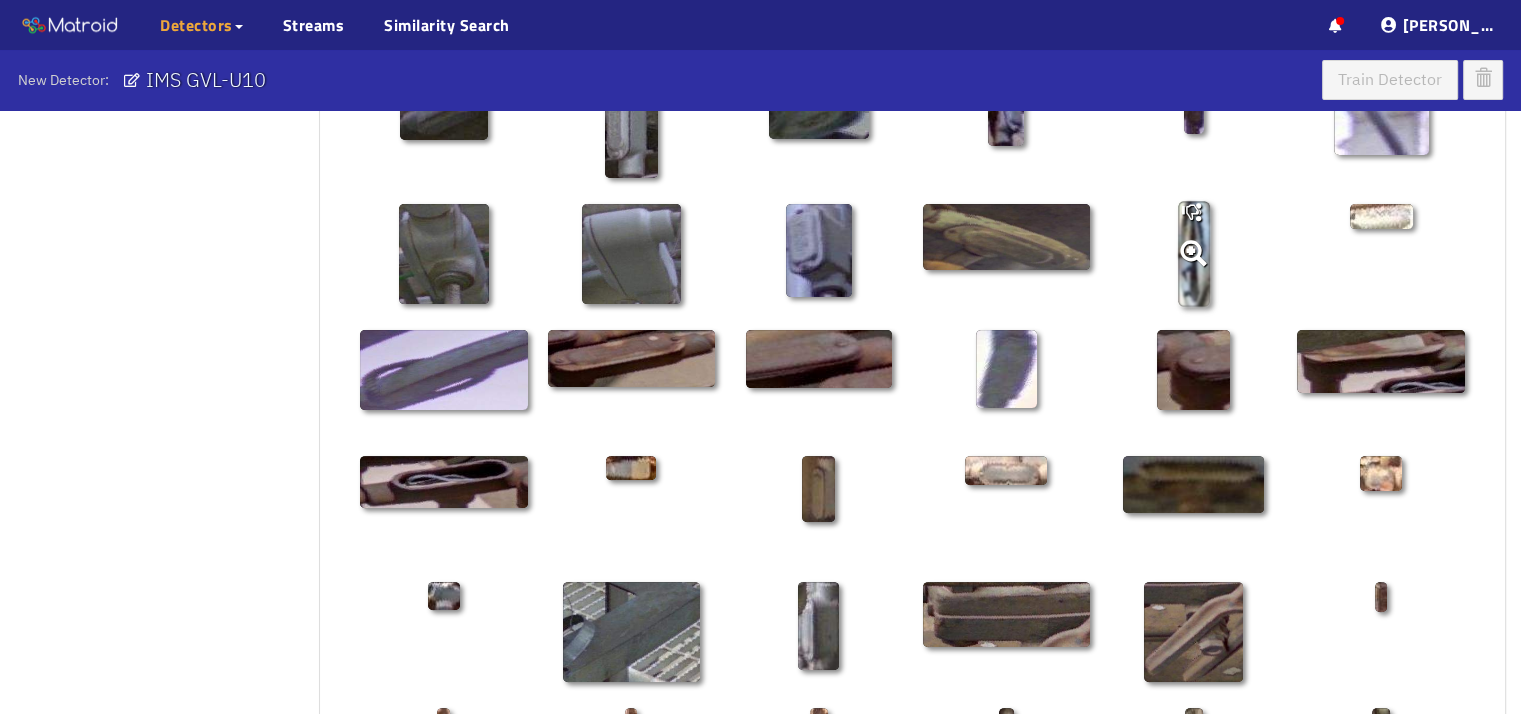click at bounding box center [1200, 212] 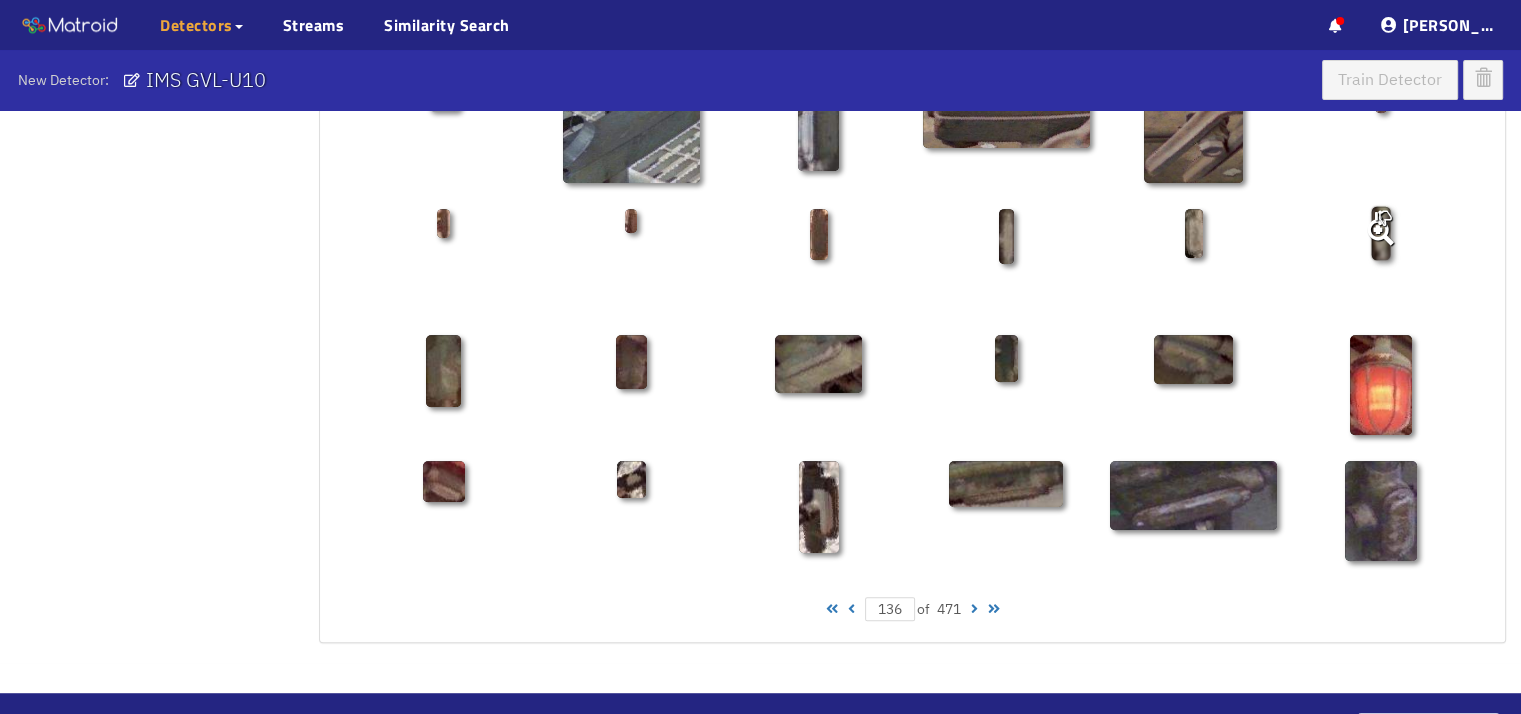 scroll, scrollTop: 1000, scrollLeft: 0, axis: vertical 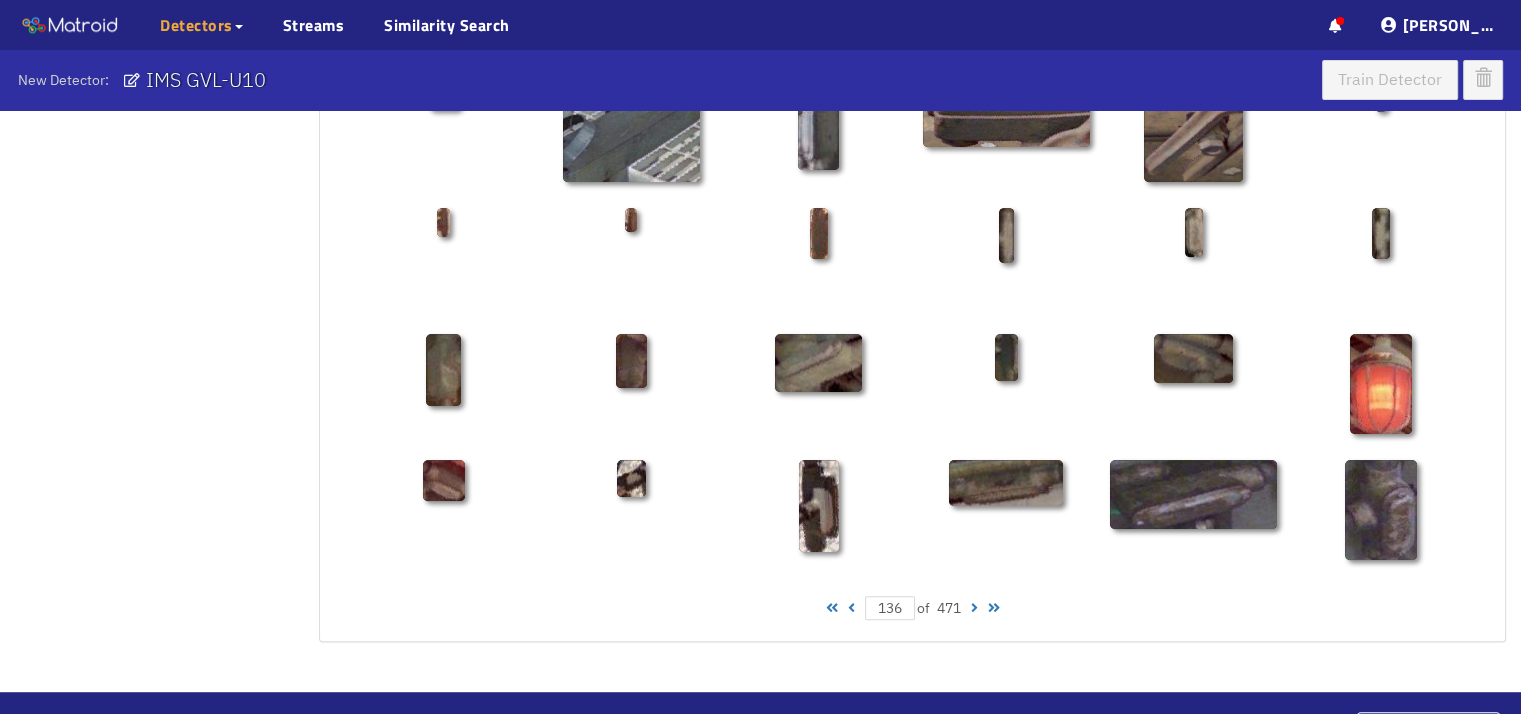 click on "136  of 471" at bounding box center (912, 608) 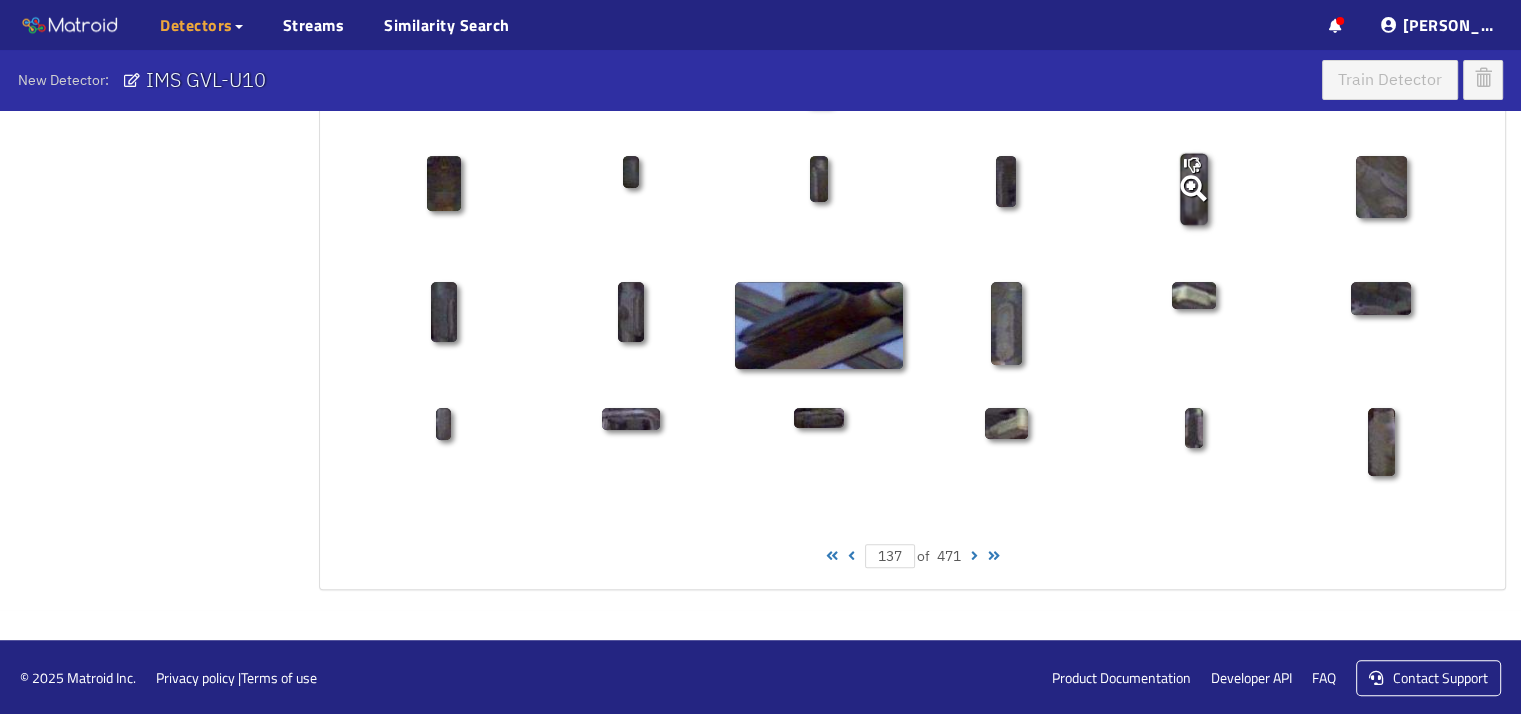 scroll, scrollTop: 1052, scrollLeft: 0, axis: vertical 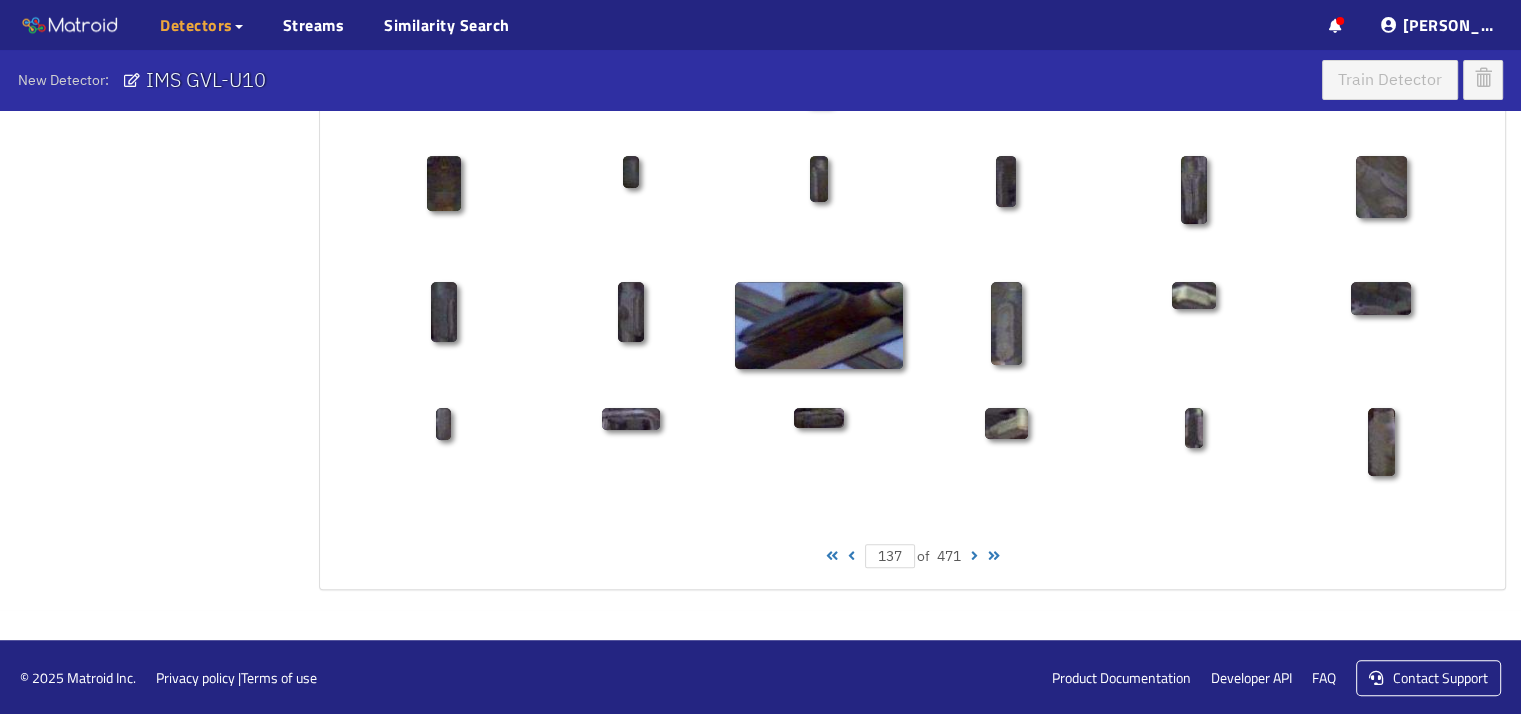 click on "137  of 471" at bounding box center [912, 556] 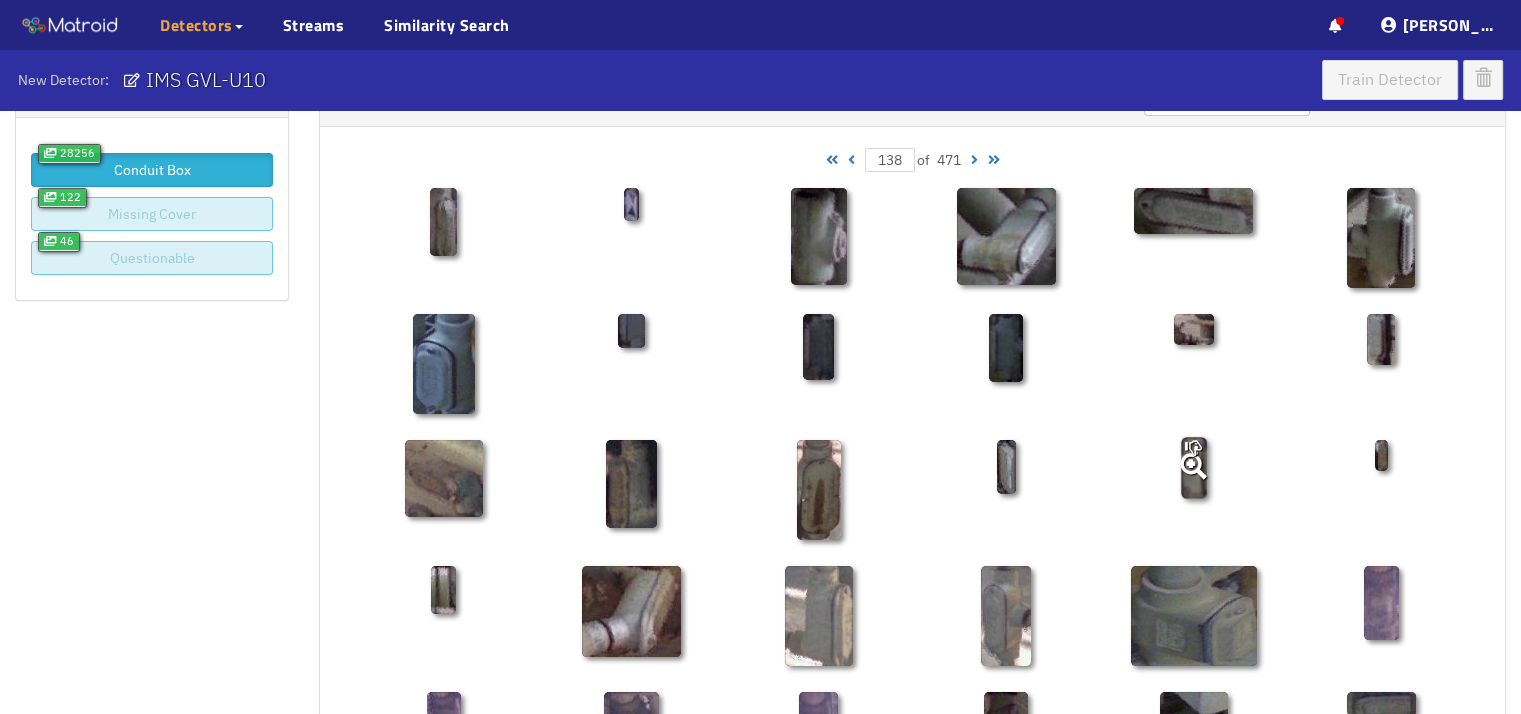 scroll, scrollTop: 52, scrollLeft: 0, axis: vertical 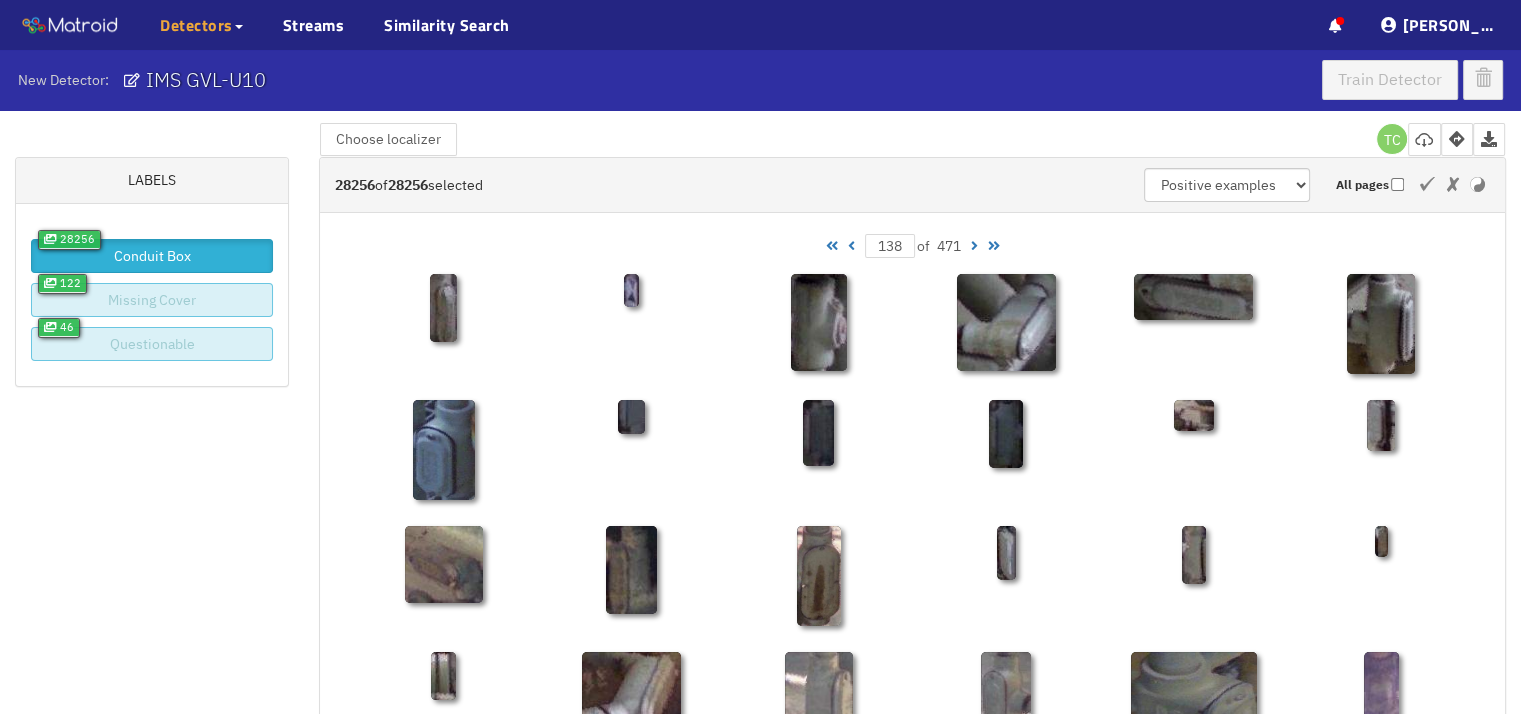 click at bounding box center (974, 246) 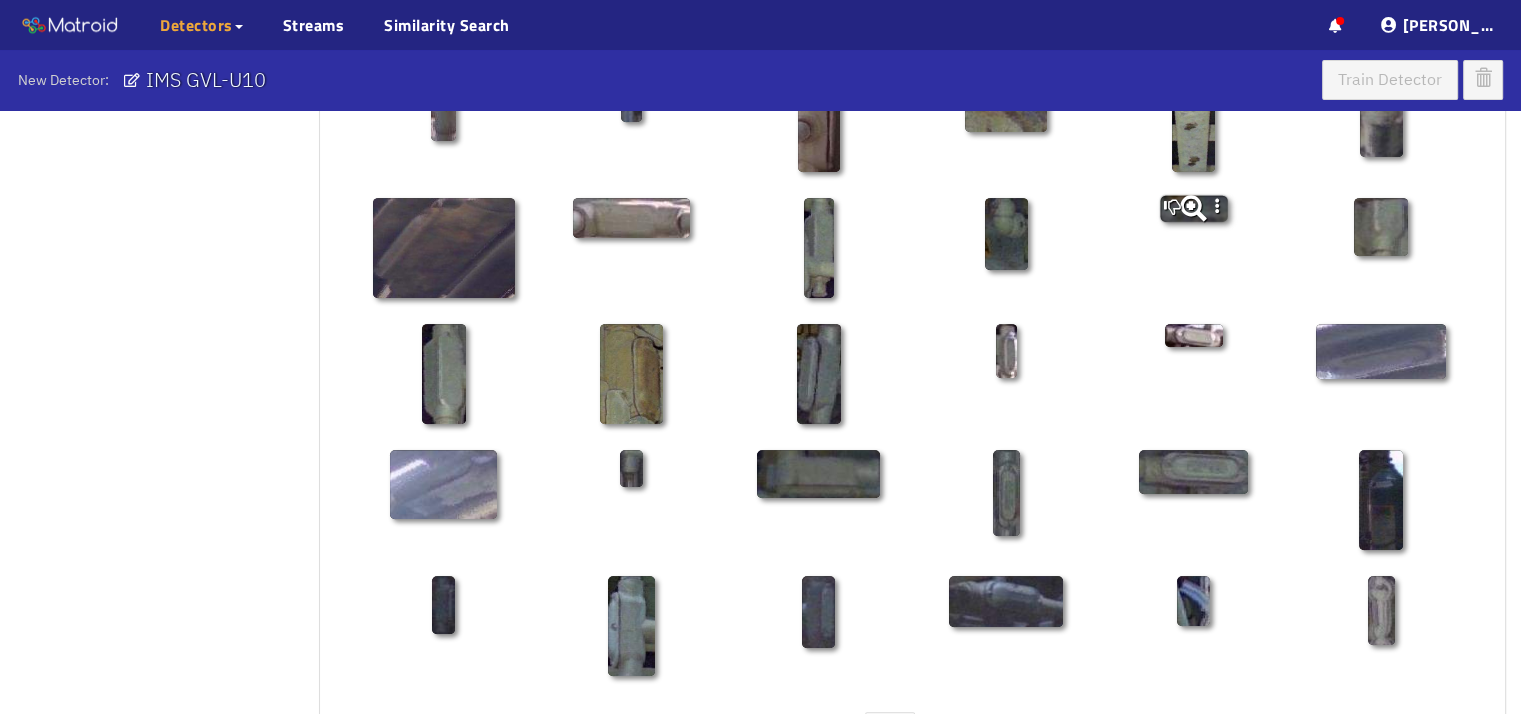 scroll, scrollTop: 1052, scrollLeft: 0, axis: vertical 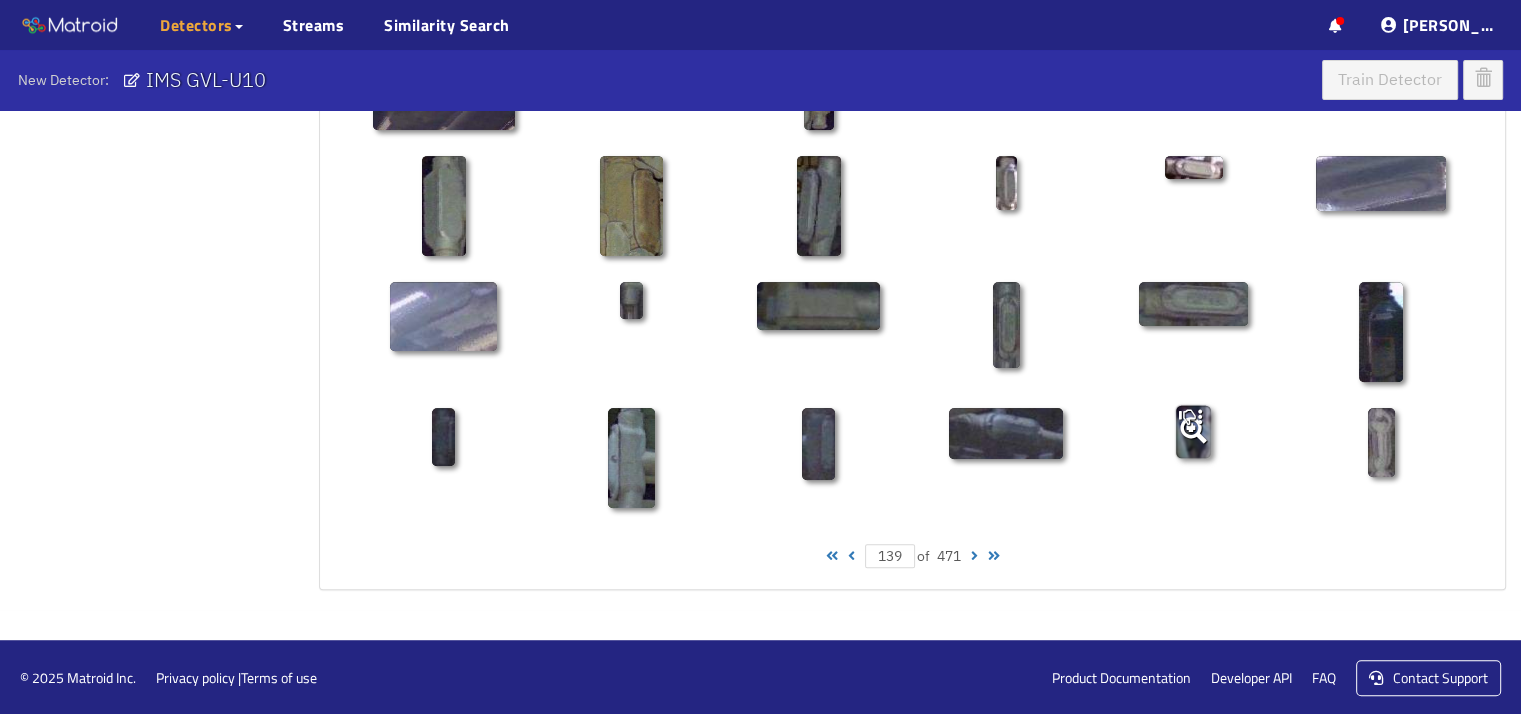 click 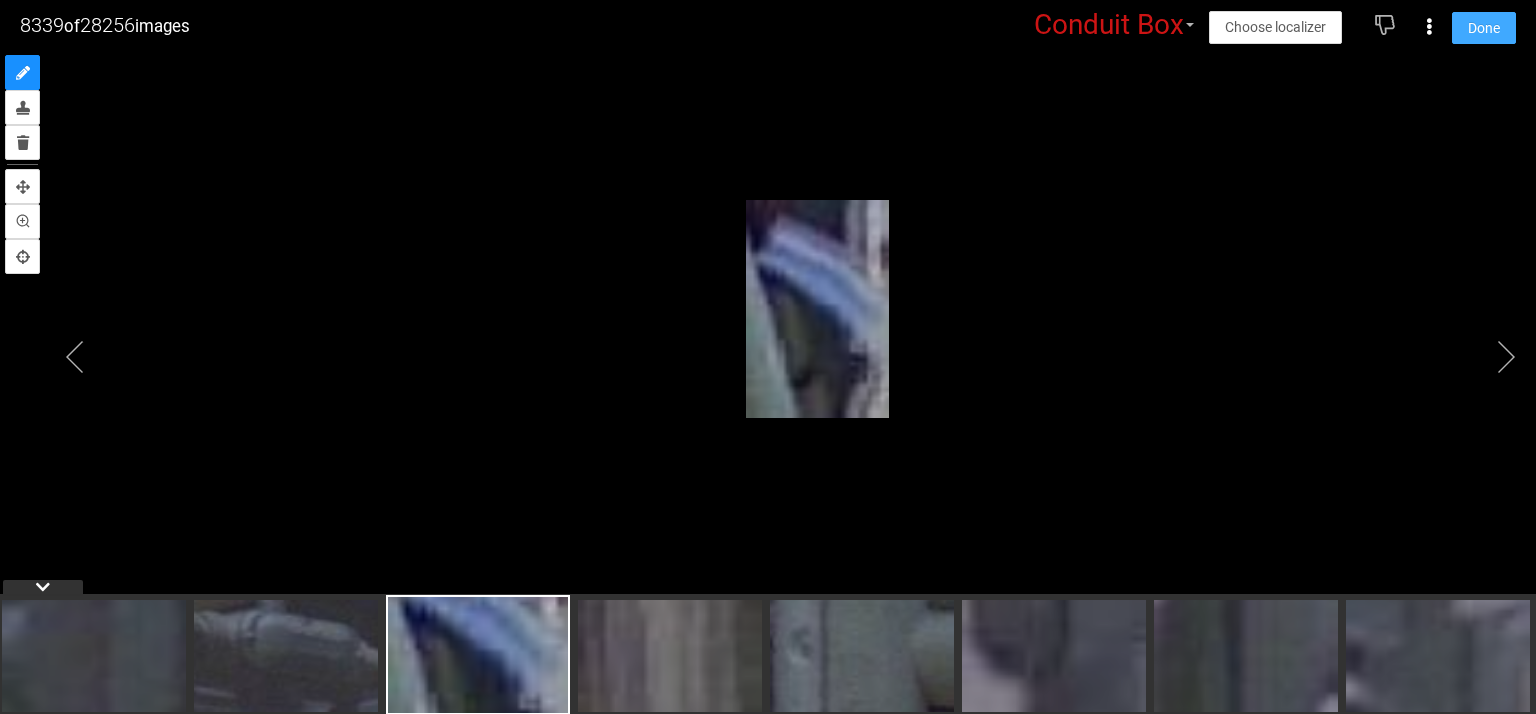 click on "Done" at bounding box center [1484, 28] 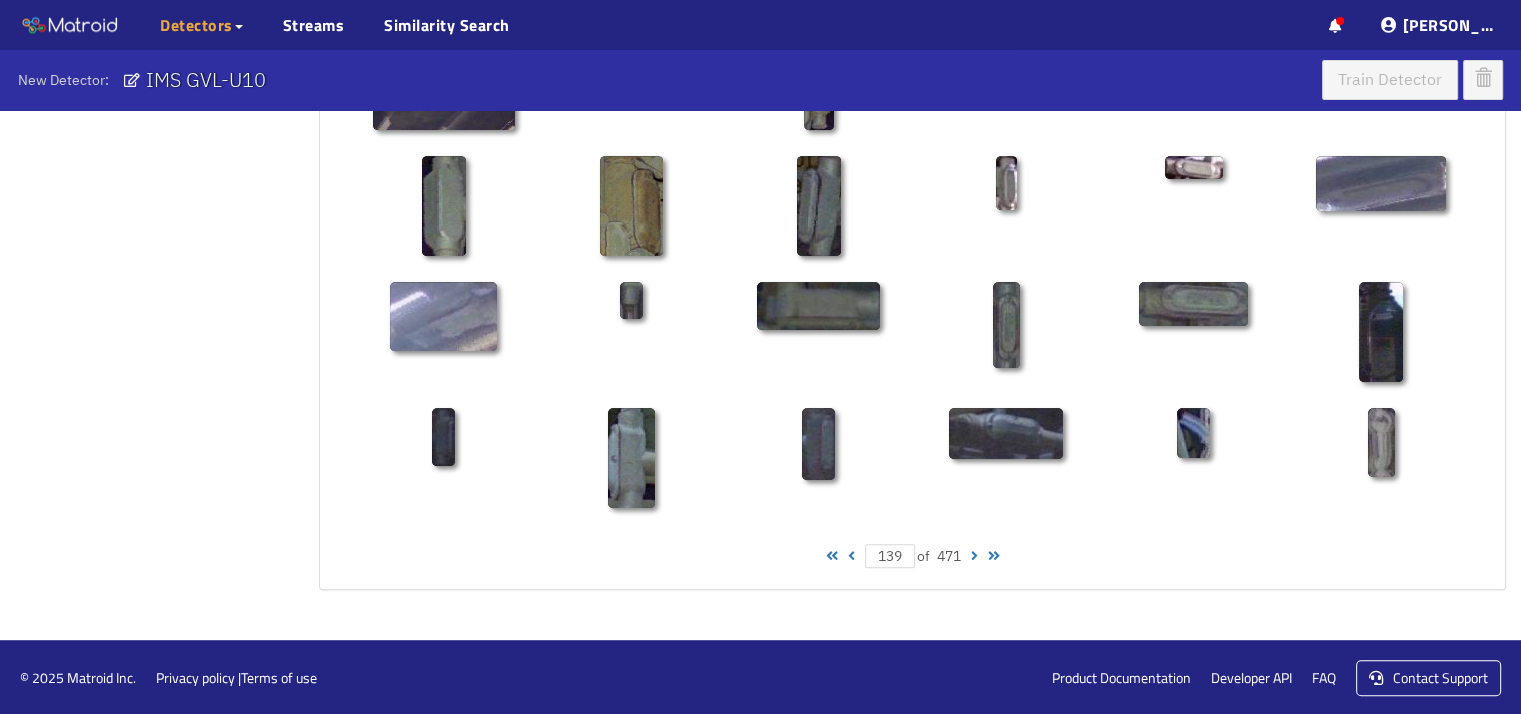 click at bounding box center (974, 556) 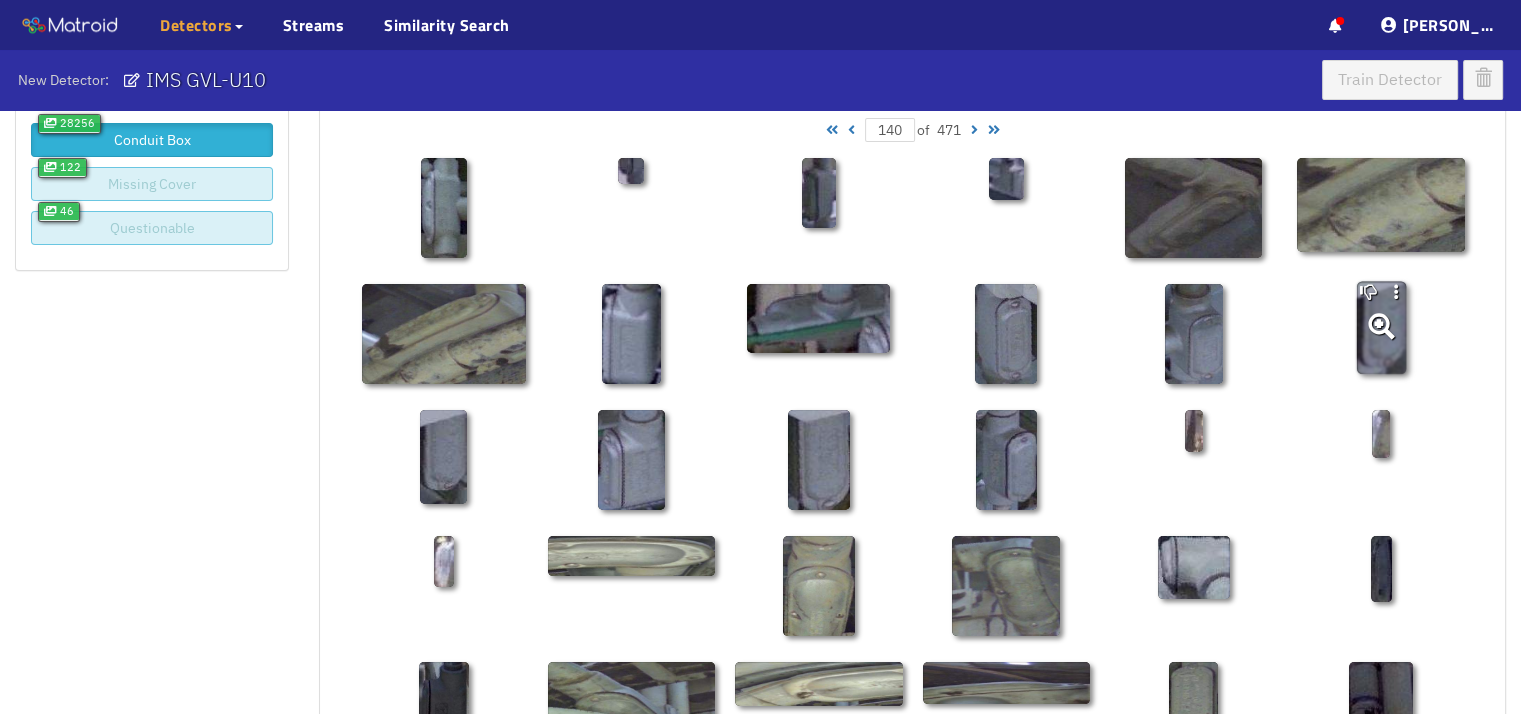 scroll, scrollTop: 0, scrollLeft: 0, axis: both 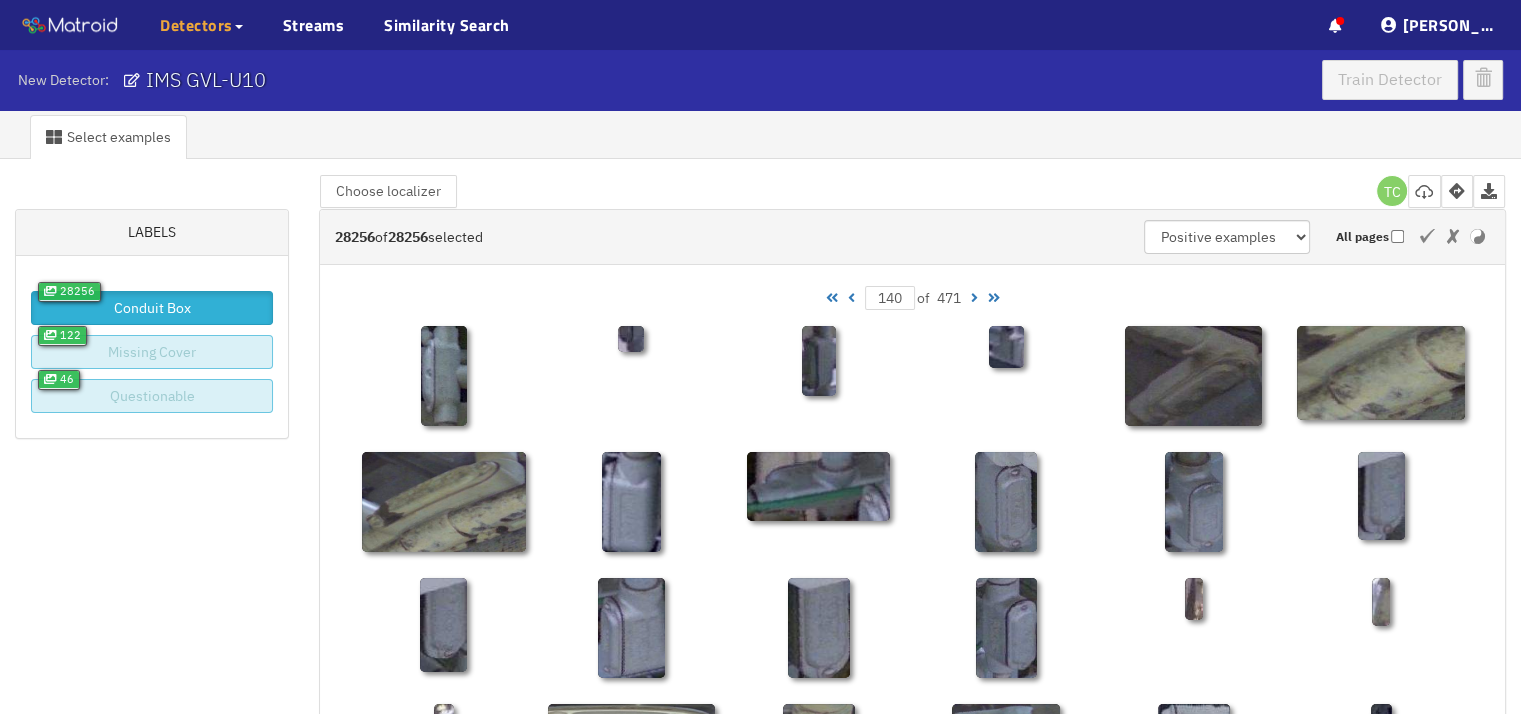 click at bounding box center (974, 298) 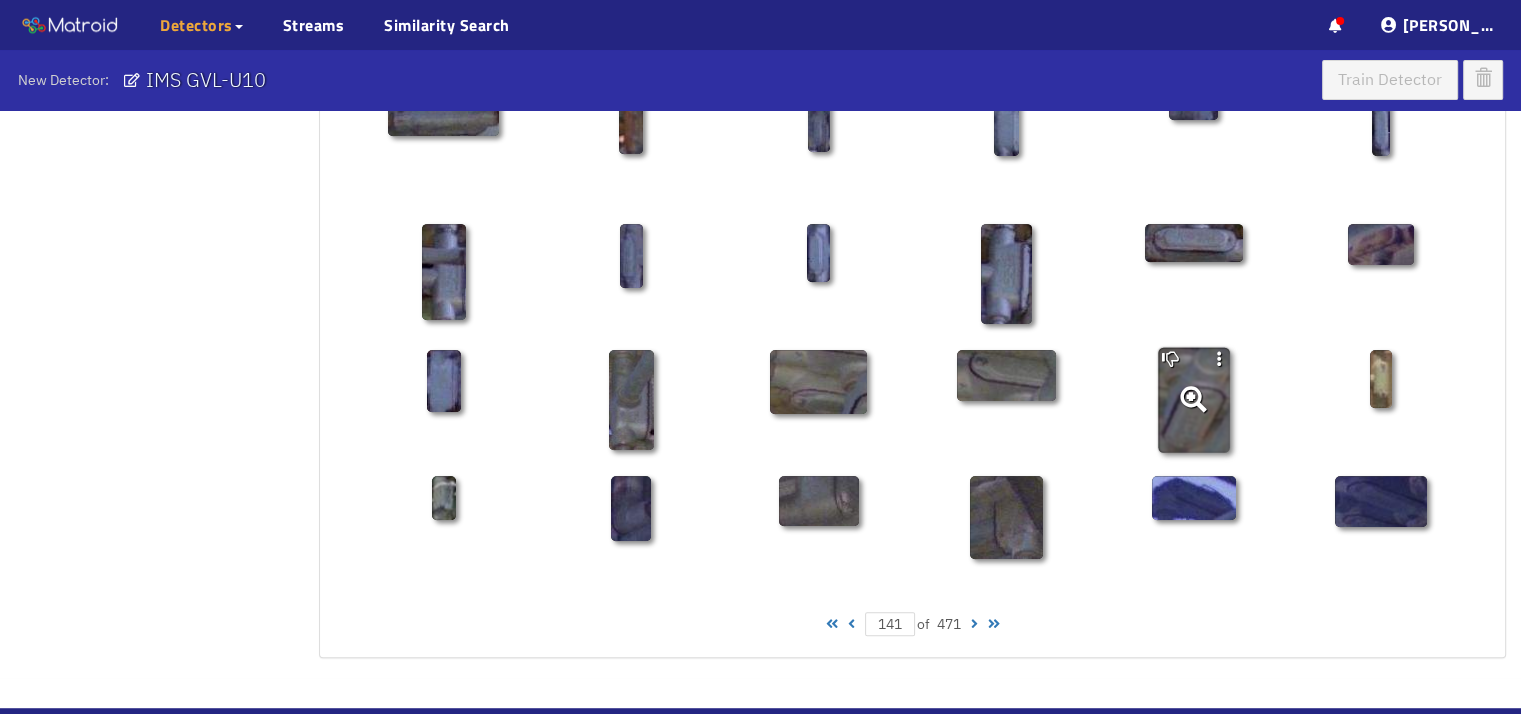 scroll, scrollTop: 1052, scrollLeft: 0, axis: vertical 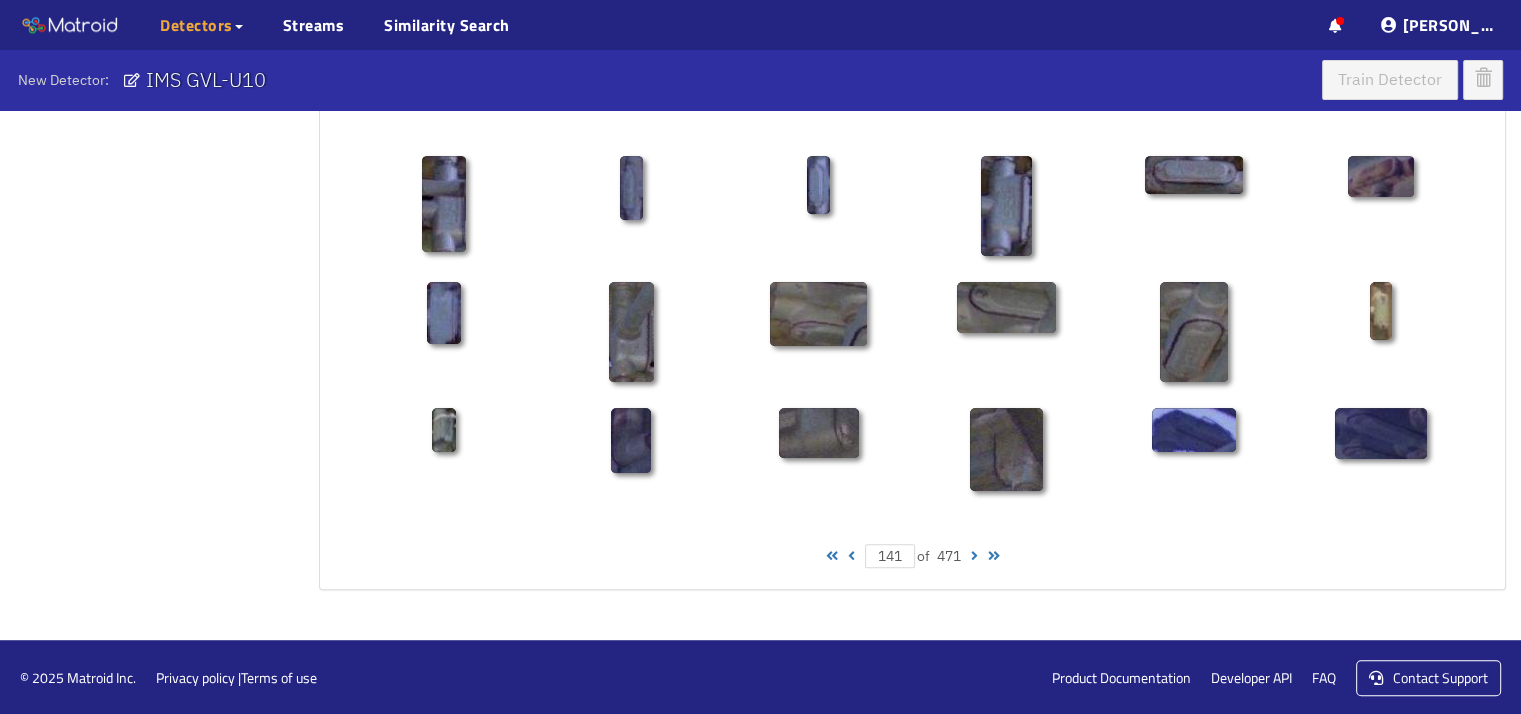 click at bounding box center (974, 556) 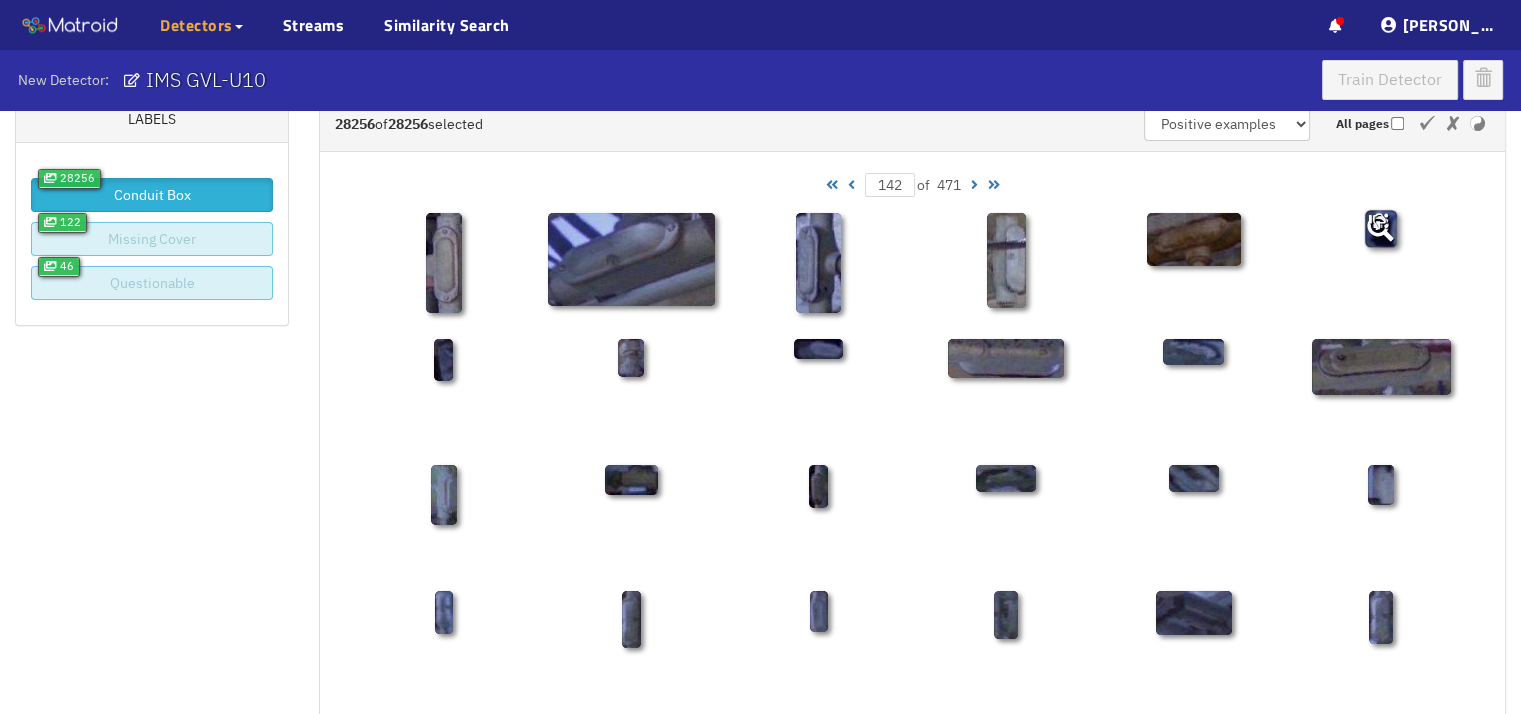 scroll, scrollTop: 0, scrollLeft: 0, axis: both 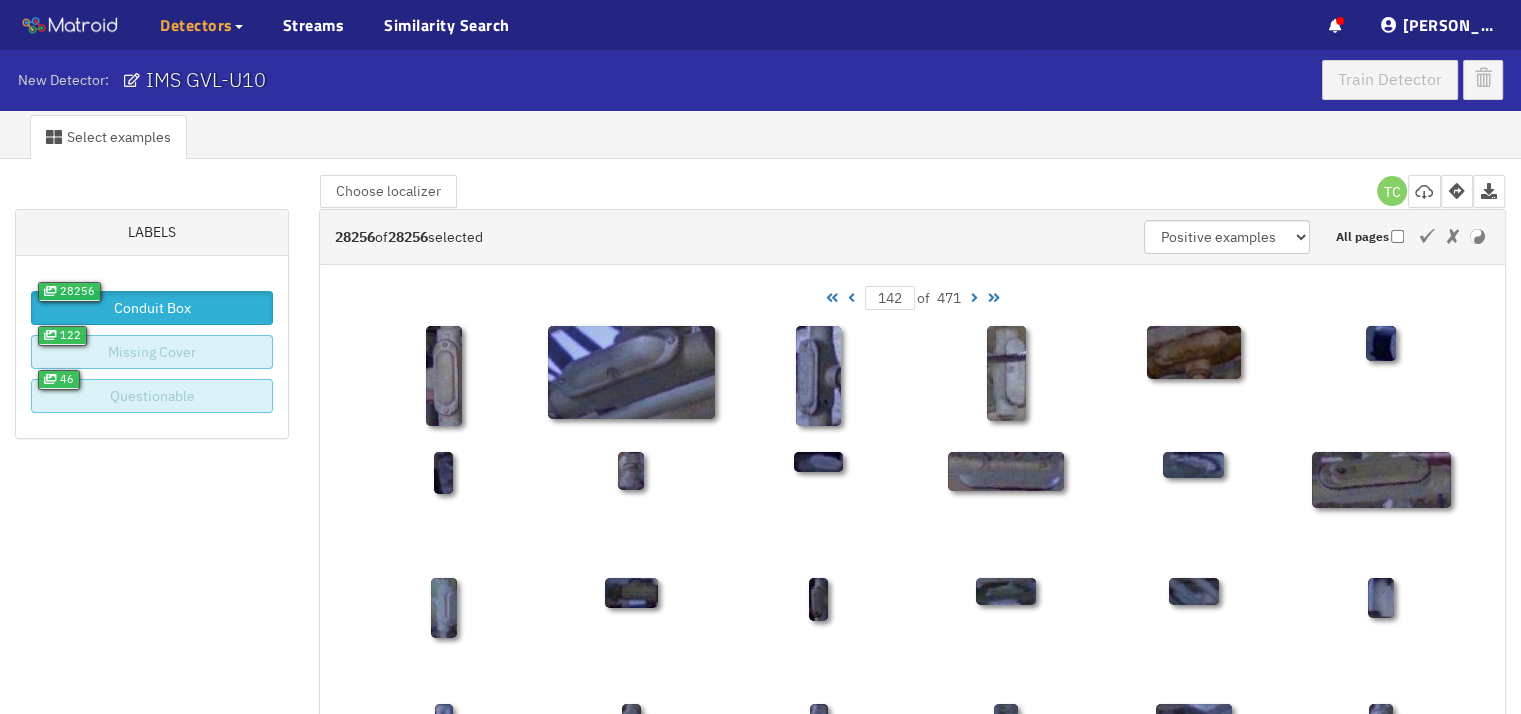 click at bounding box center [974, 298] 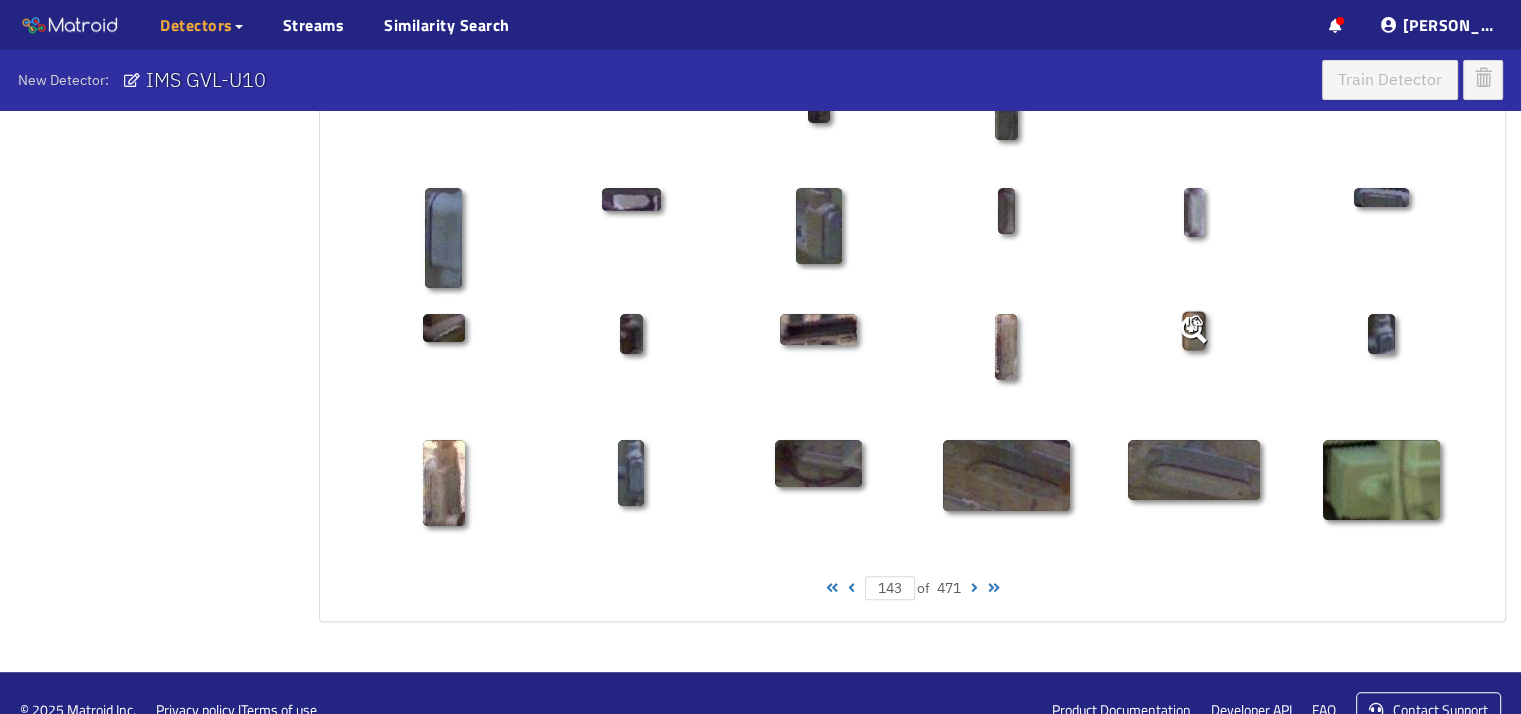 scroll, scrollTop: 1052, scrollLeft: 0, axis: vertical 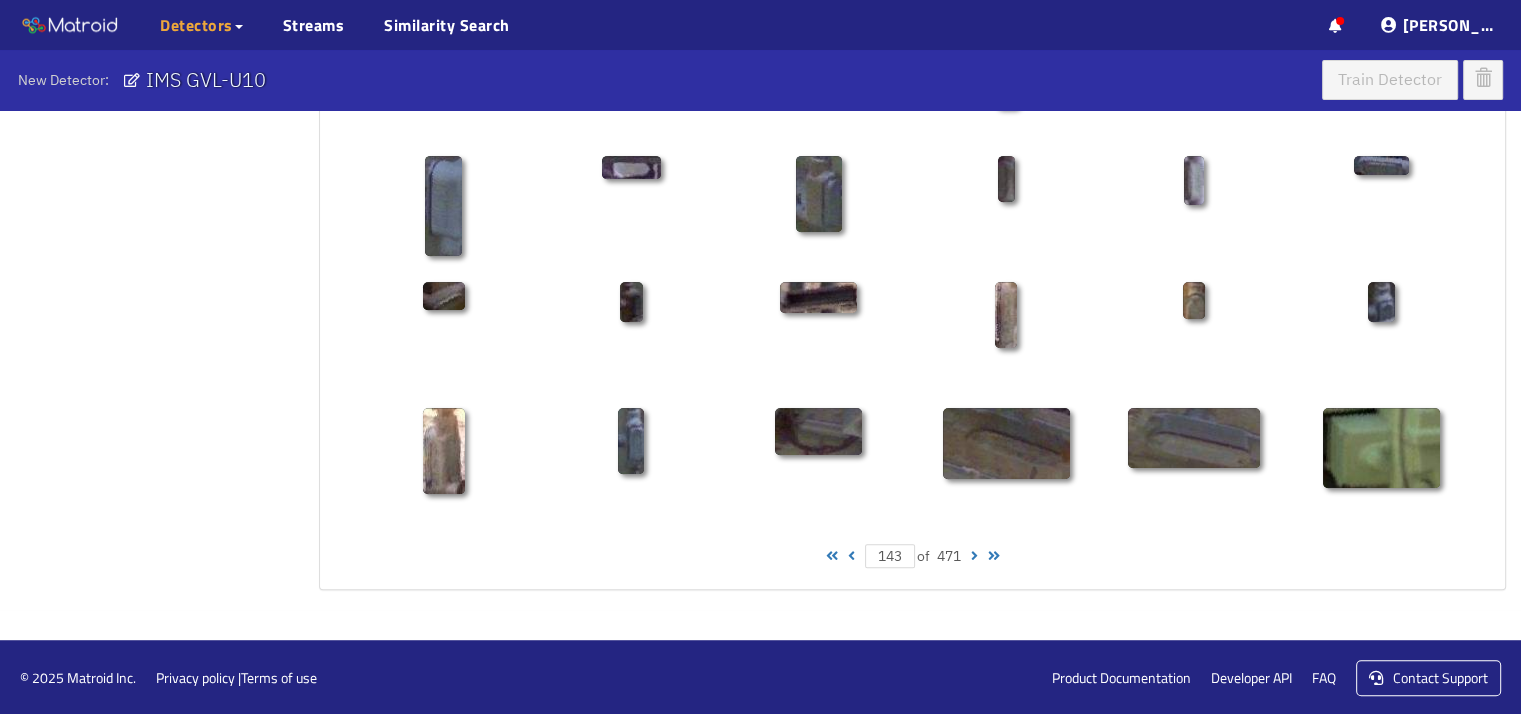click at bounding box center (974, 556) 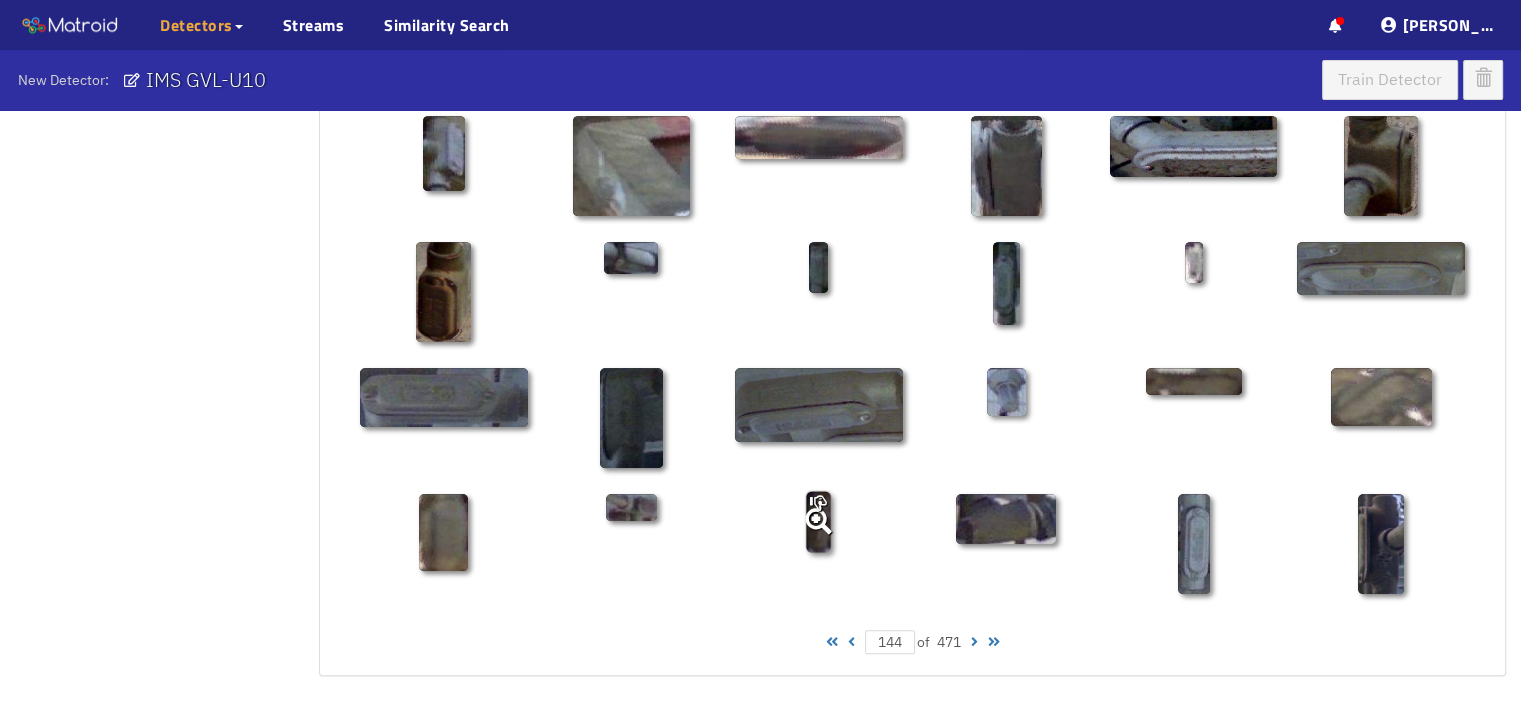 scroll, scrollTop: 1052, scrollLeft: 0, axis: vertical 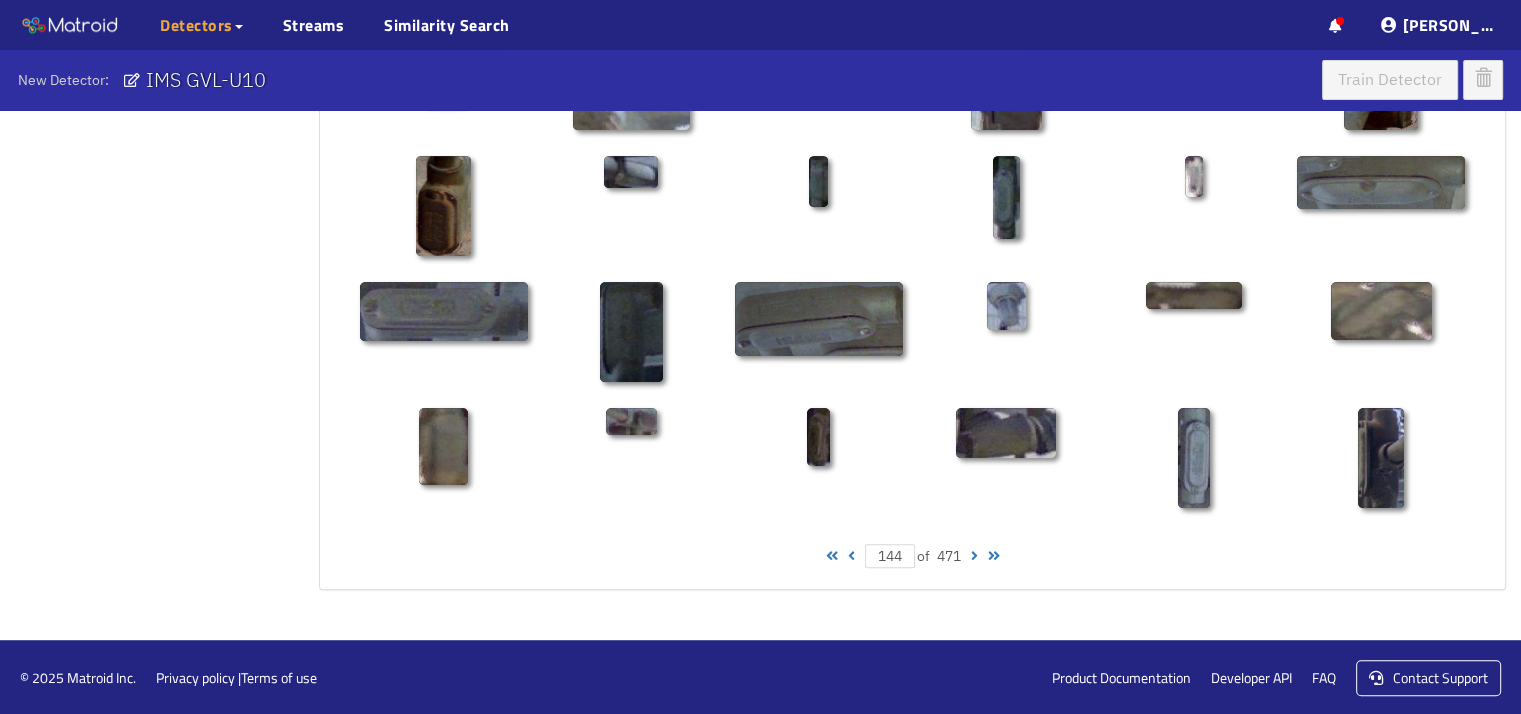 click at bounding box center [974, 556] 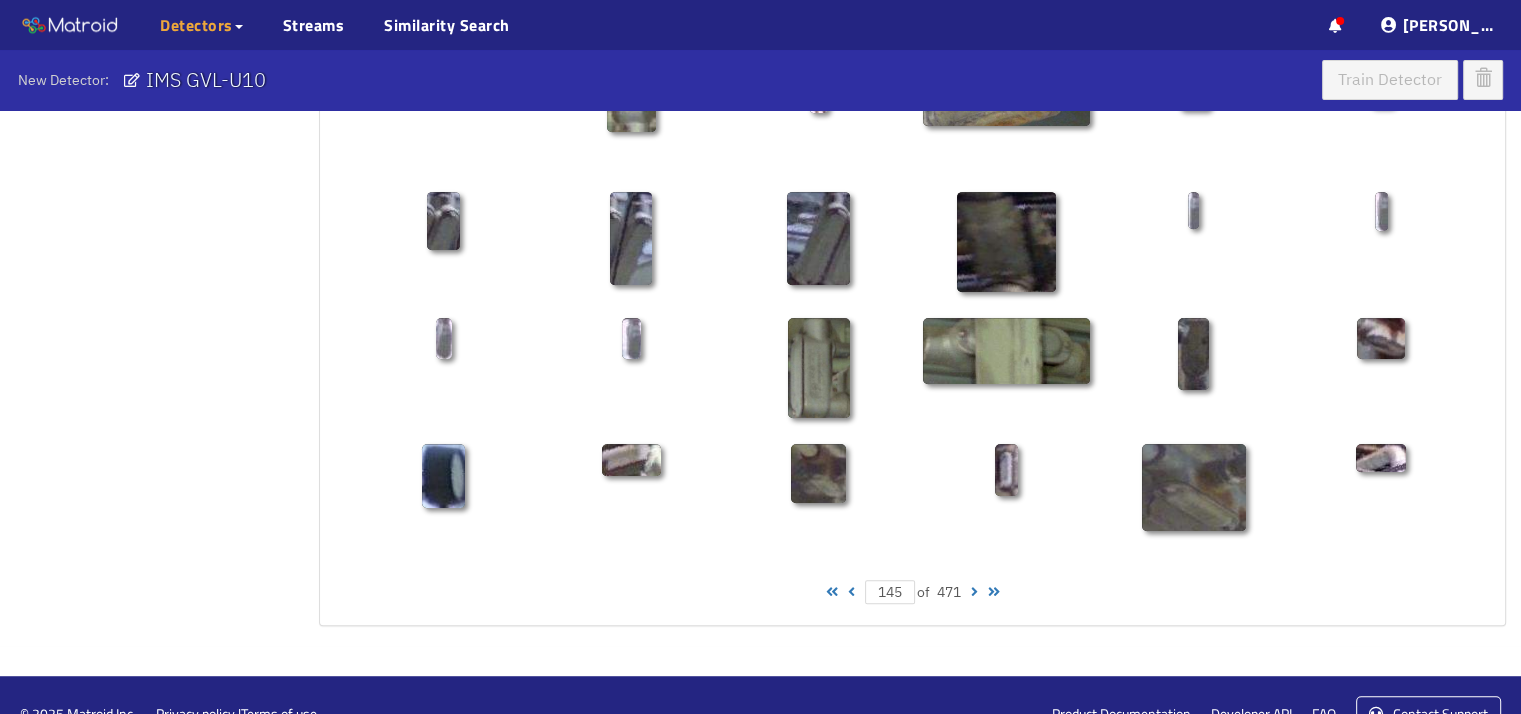 scroll, scrollTop: 1052, scrollLeft: 0, axis: vertical 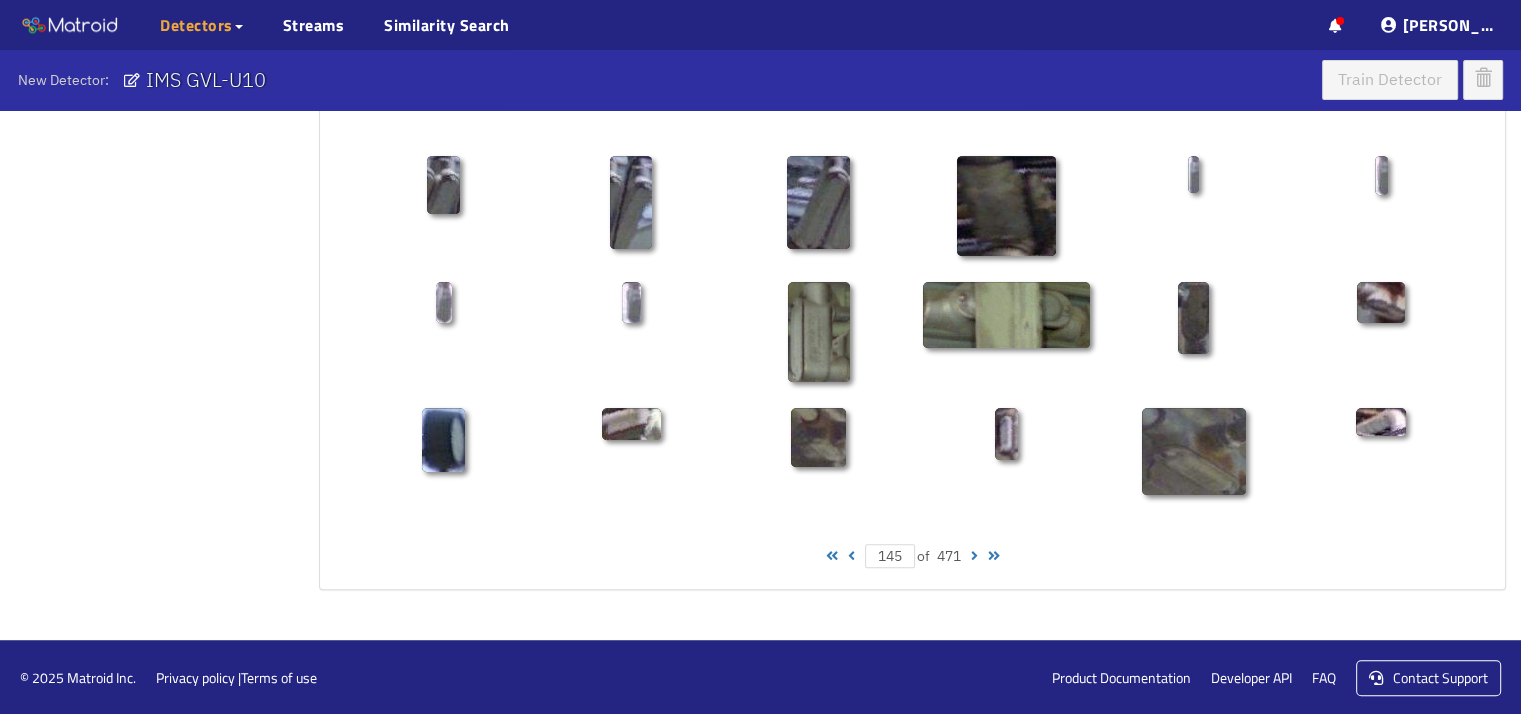 click on "145  of 471" at bounding box center (912, 556) 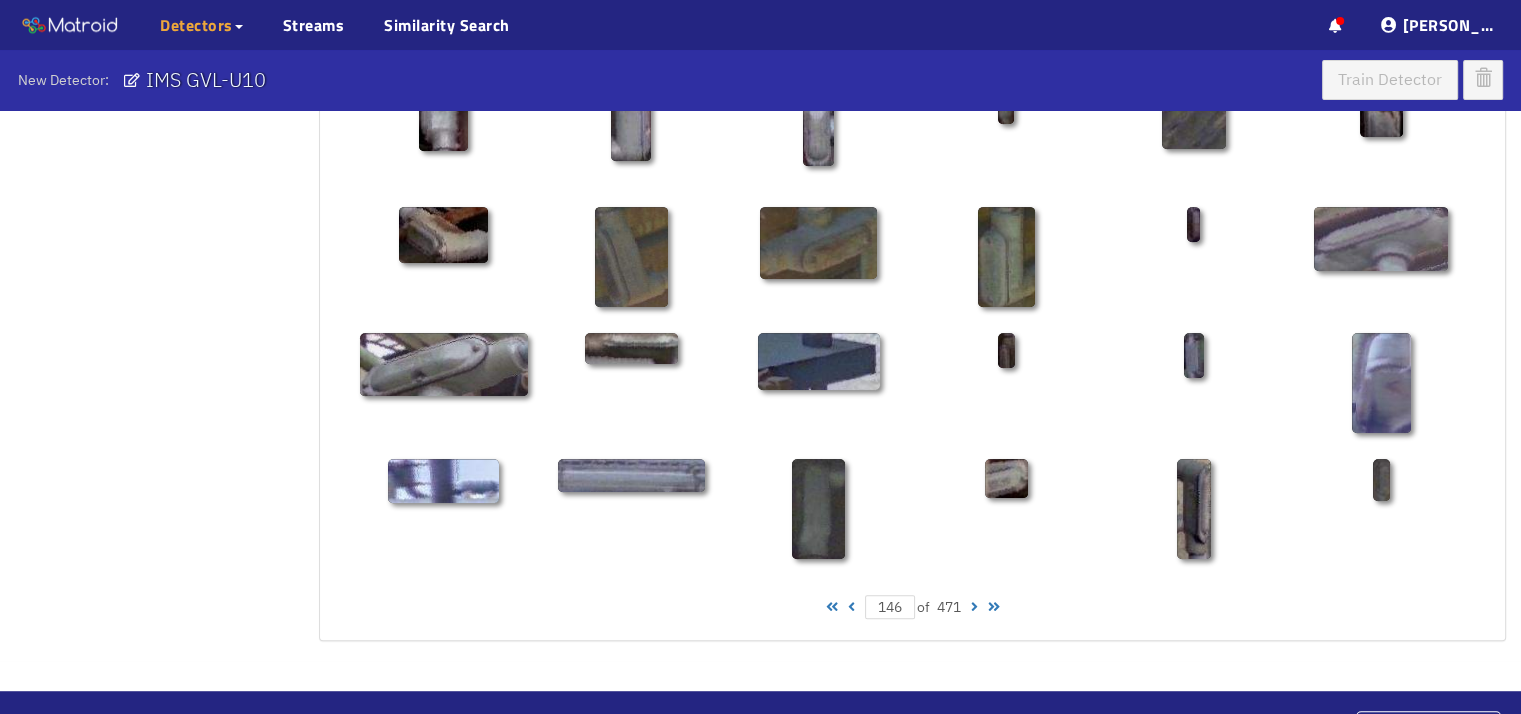 scroll, scrollTop: 1052, scrollLeft: 0, axis: vertical 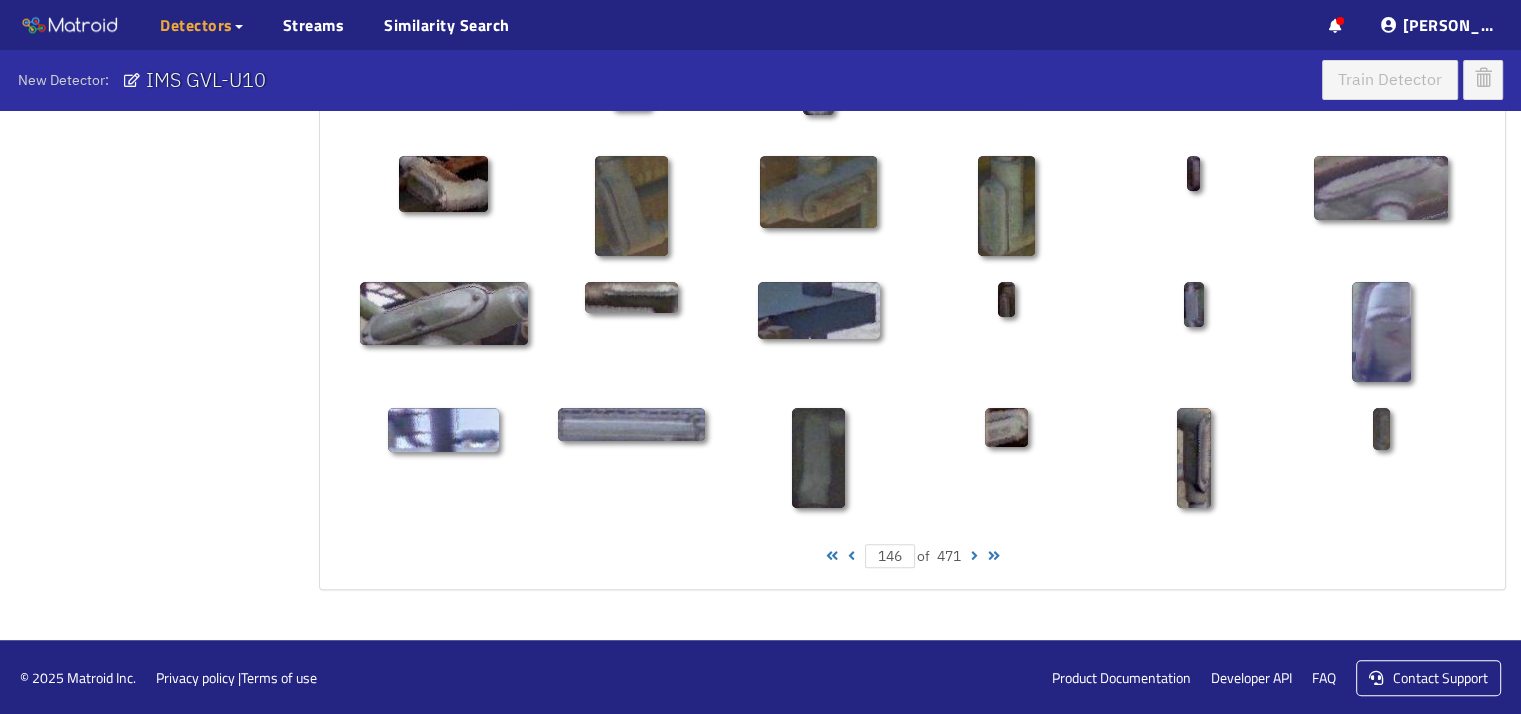 click at bounding box center [974, 556] 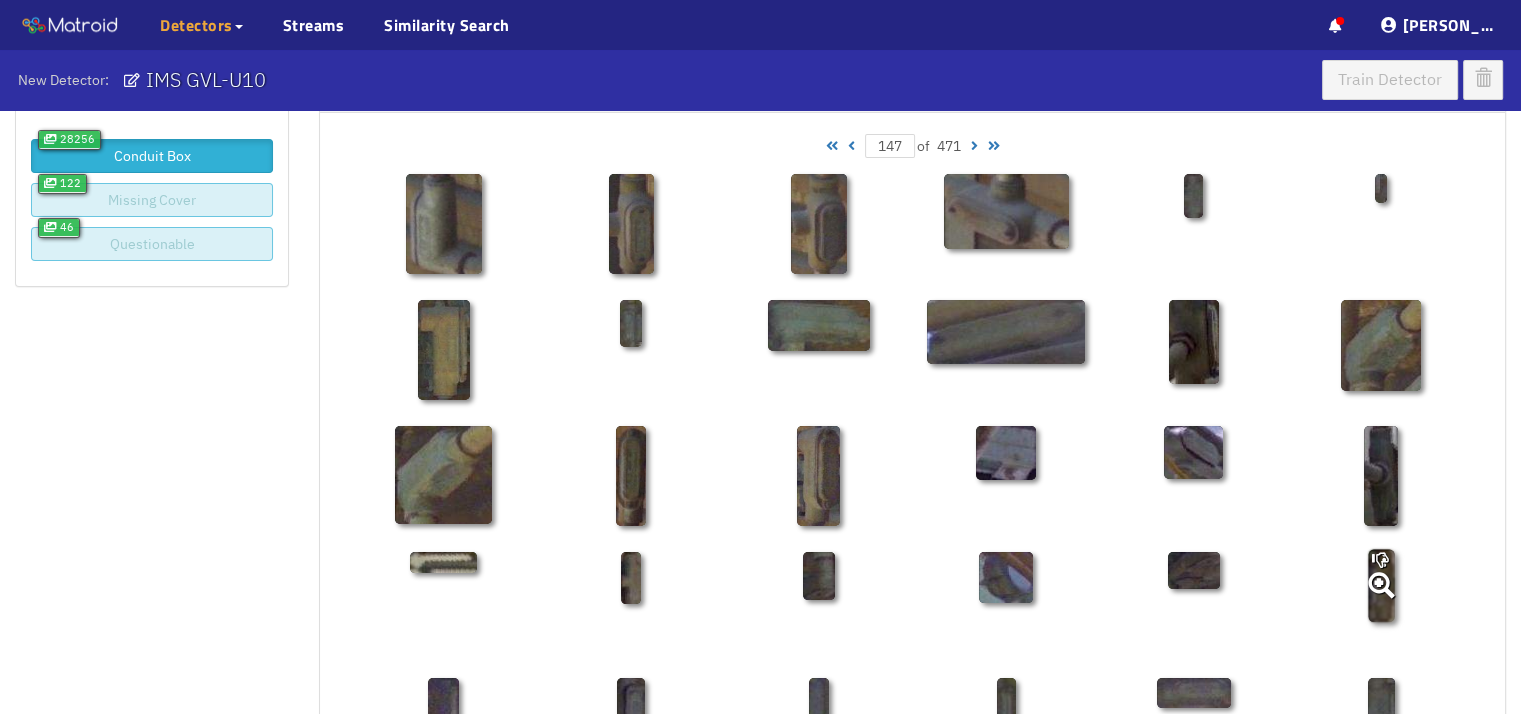 scroll, scrollTop: 52, scrollLeft: 0, axis: vertical 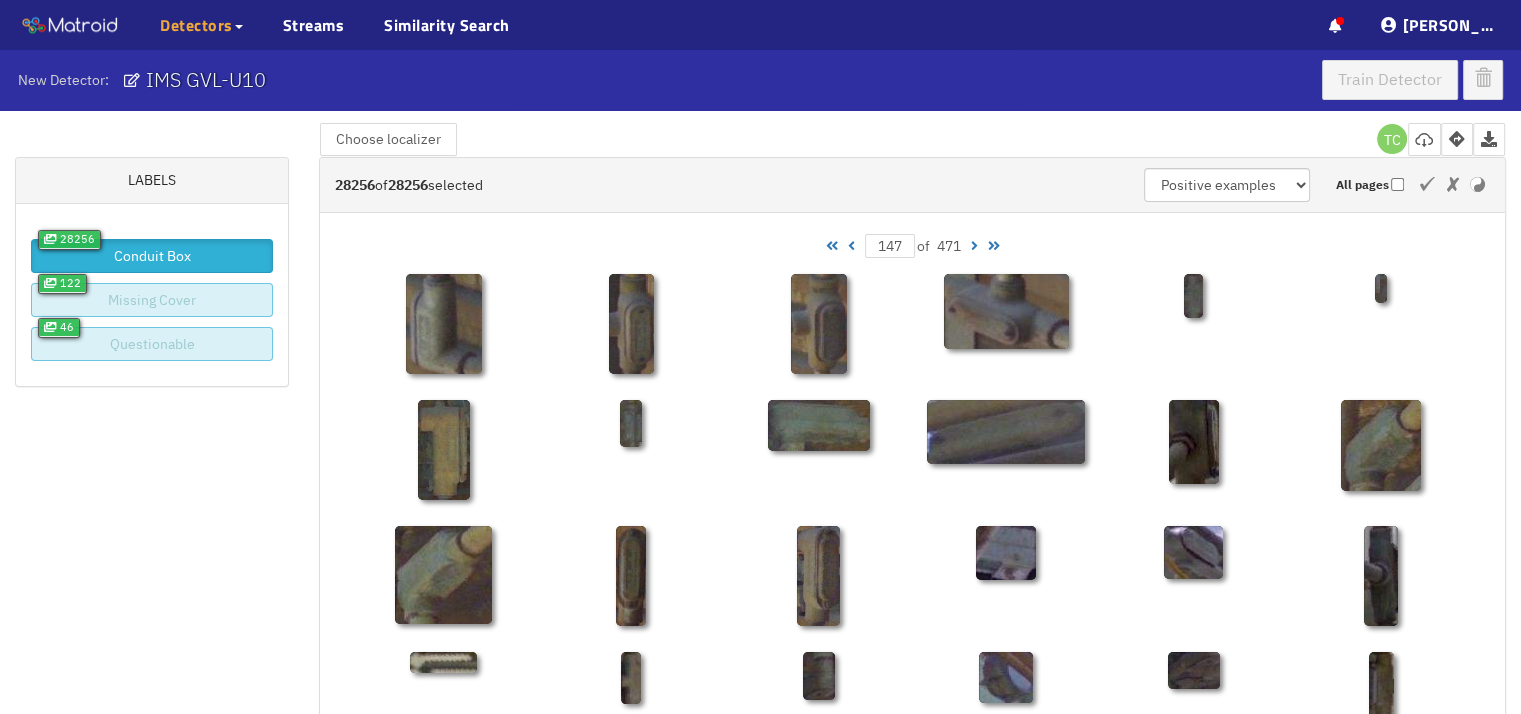 click at bounding box center (974, 246) 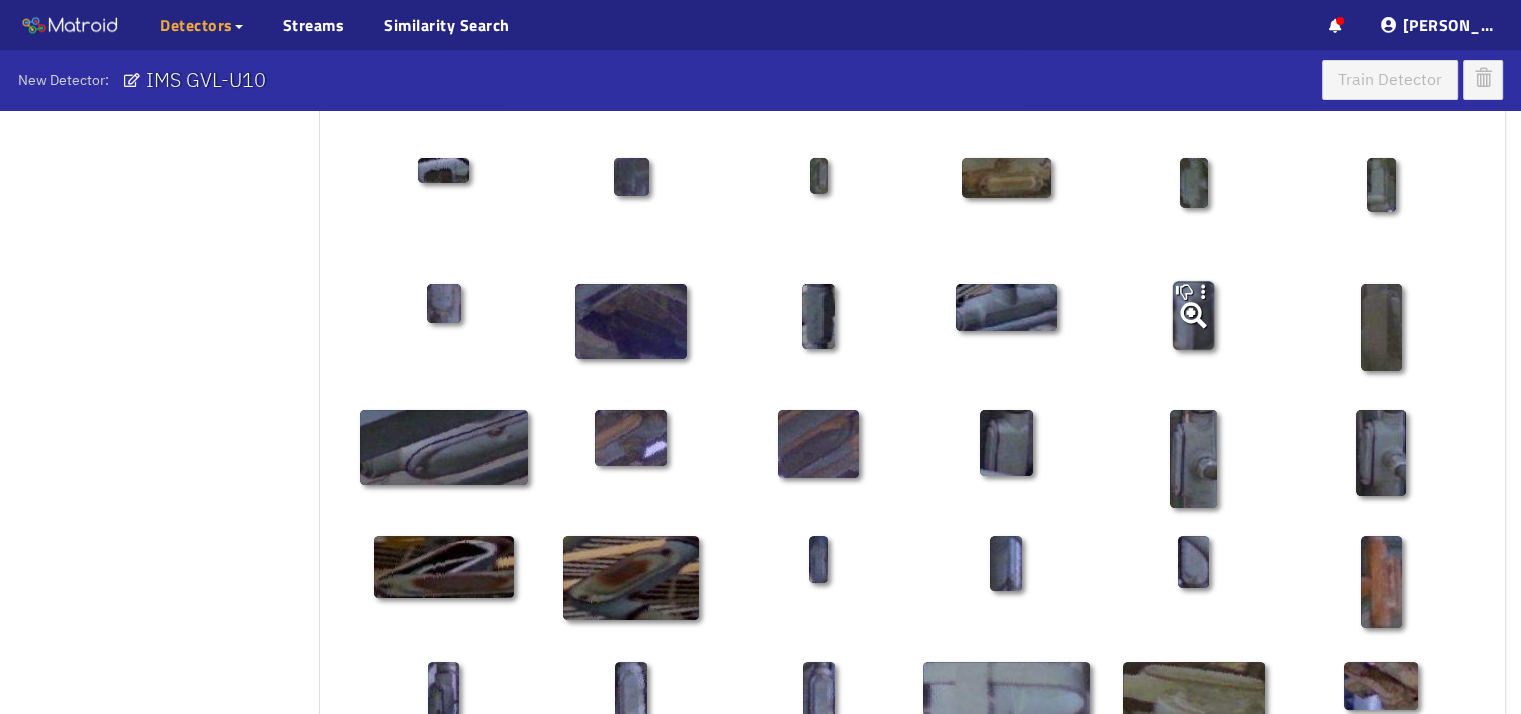 scroll, scrollTop: 452, scrollLeft: 0, axis: vertical 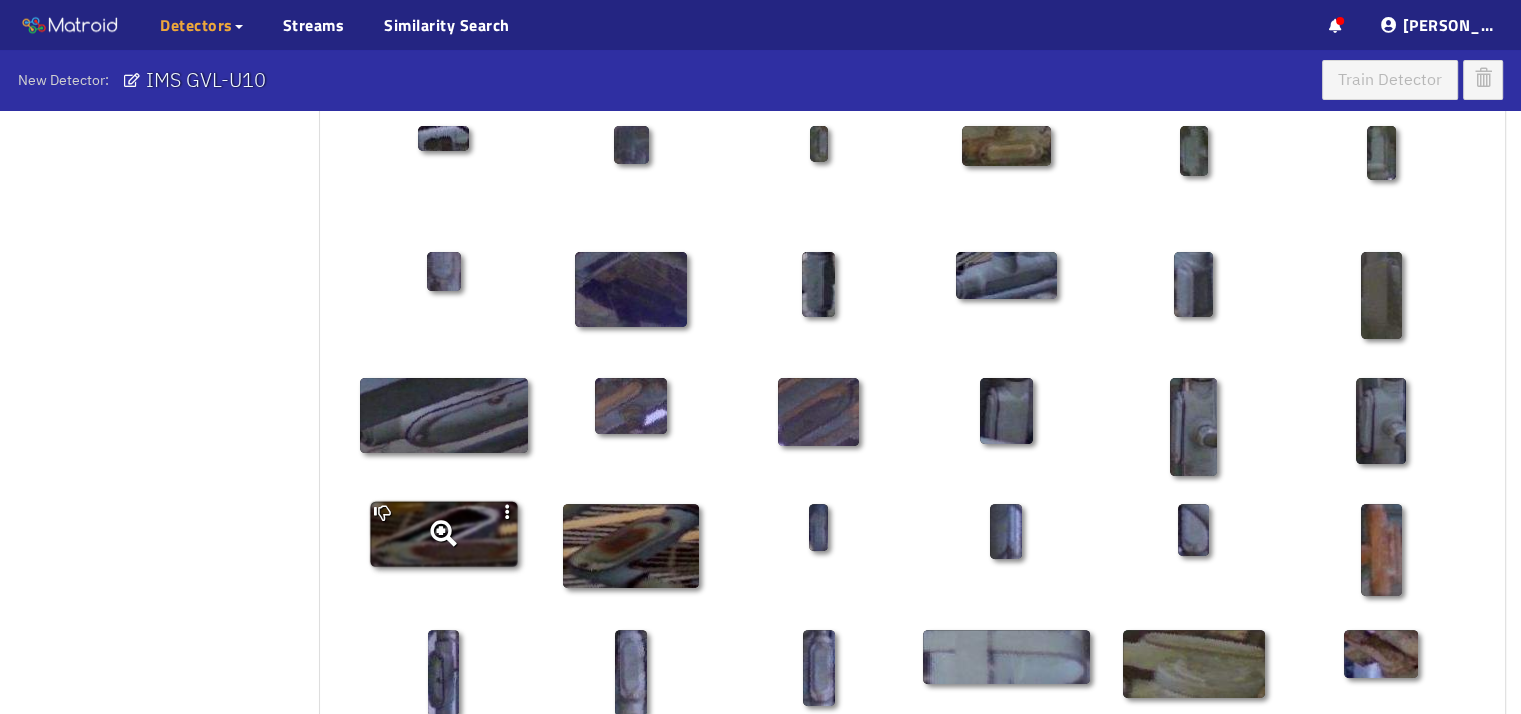 click 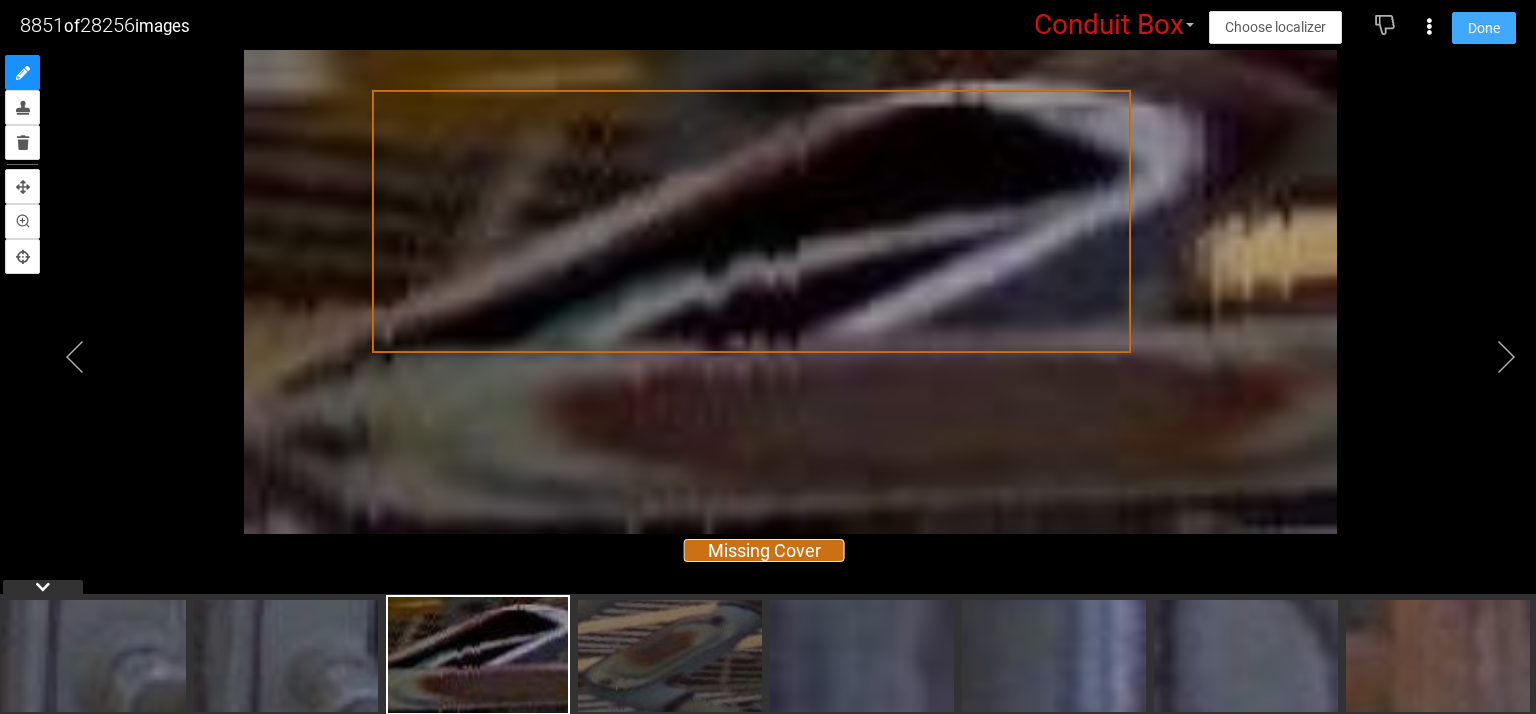 click on "Done" at bounding box center [1484, 28] 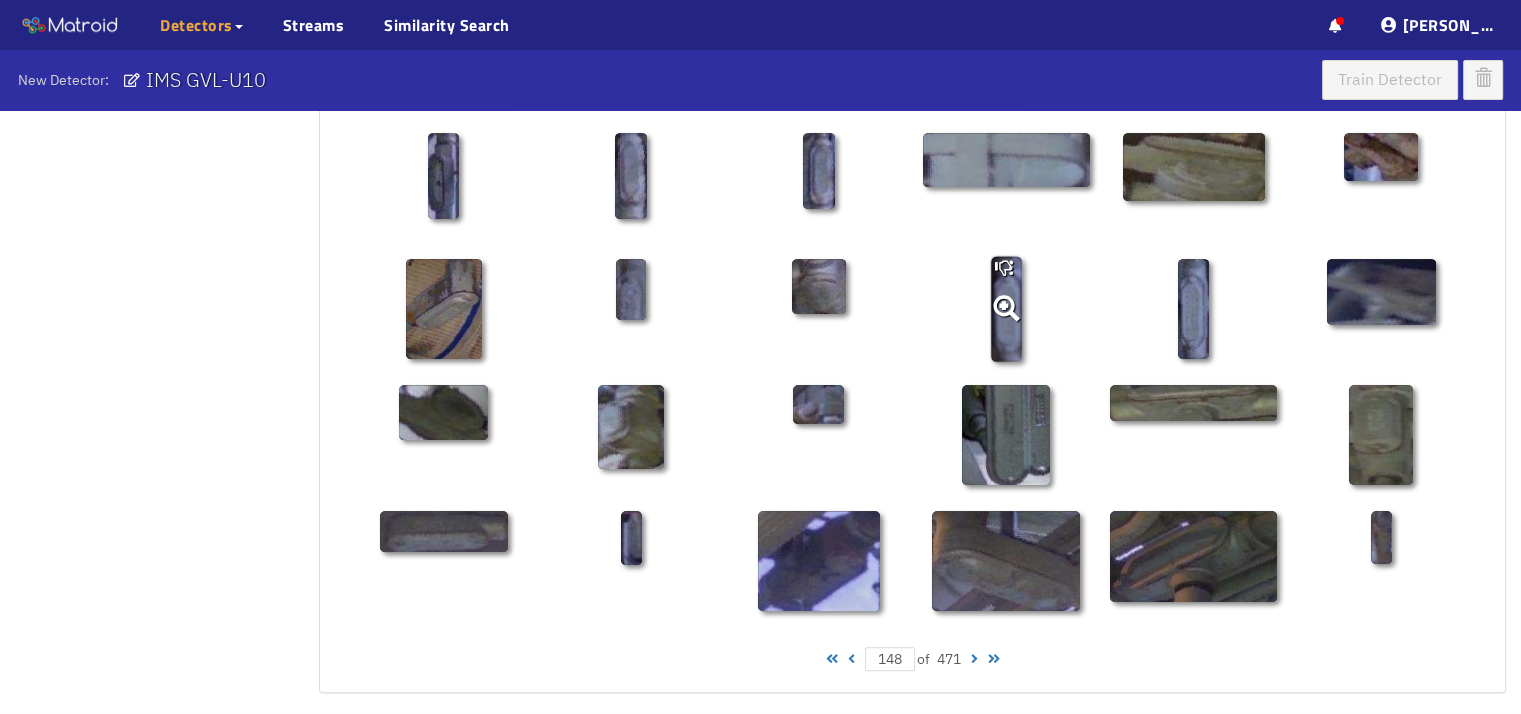 scroll, scrollTop: 952, scrollLeft: 0, axis: vertical 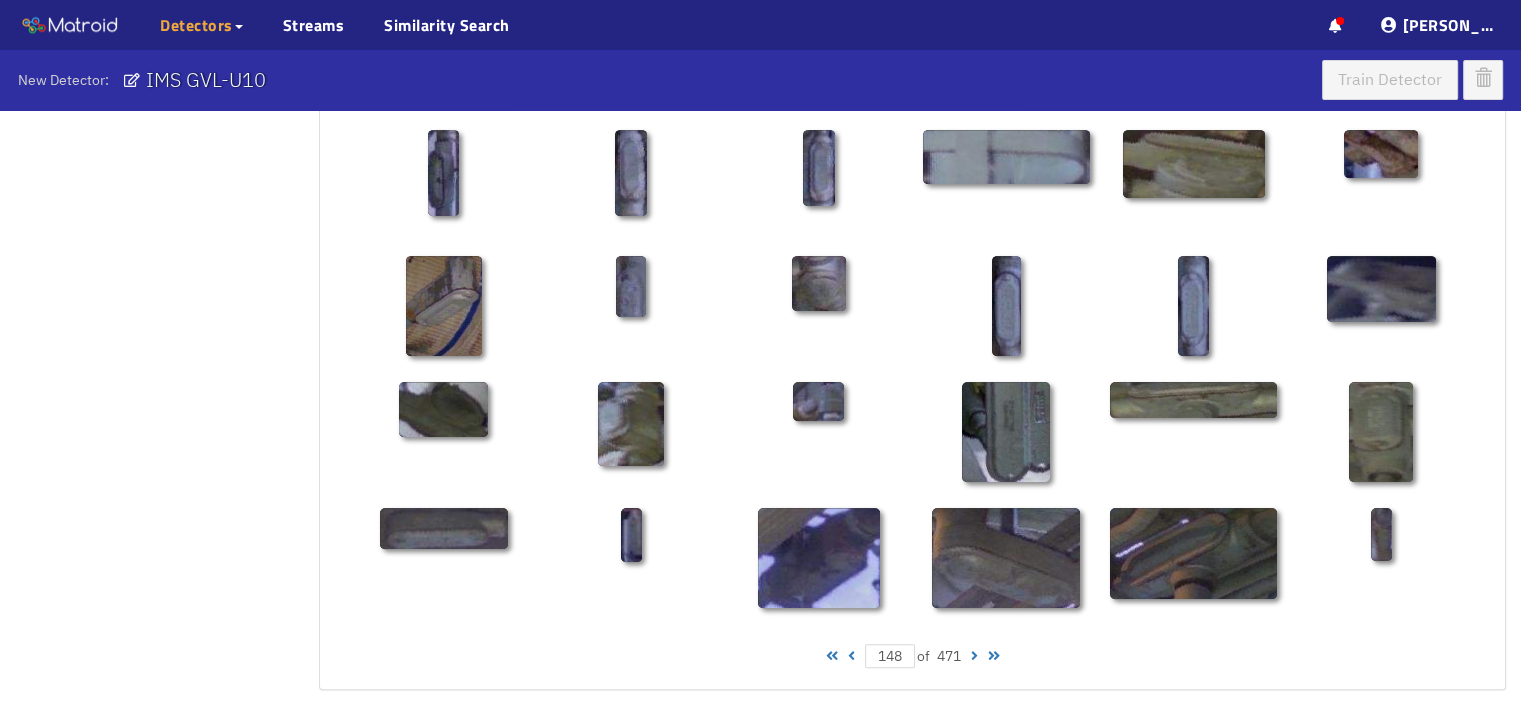 click at bounding box center [974, 656] 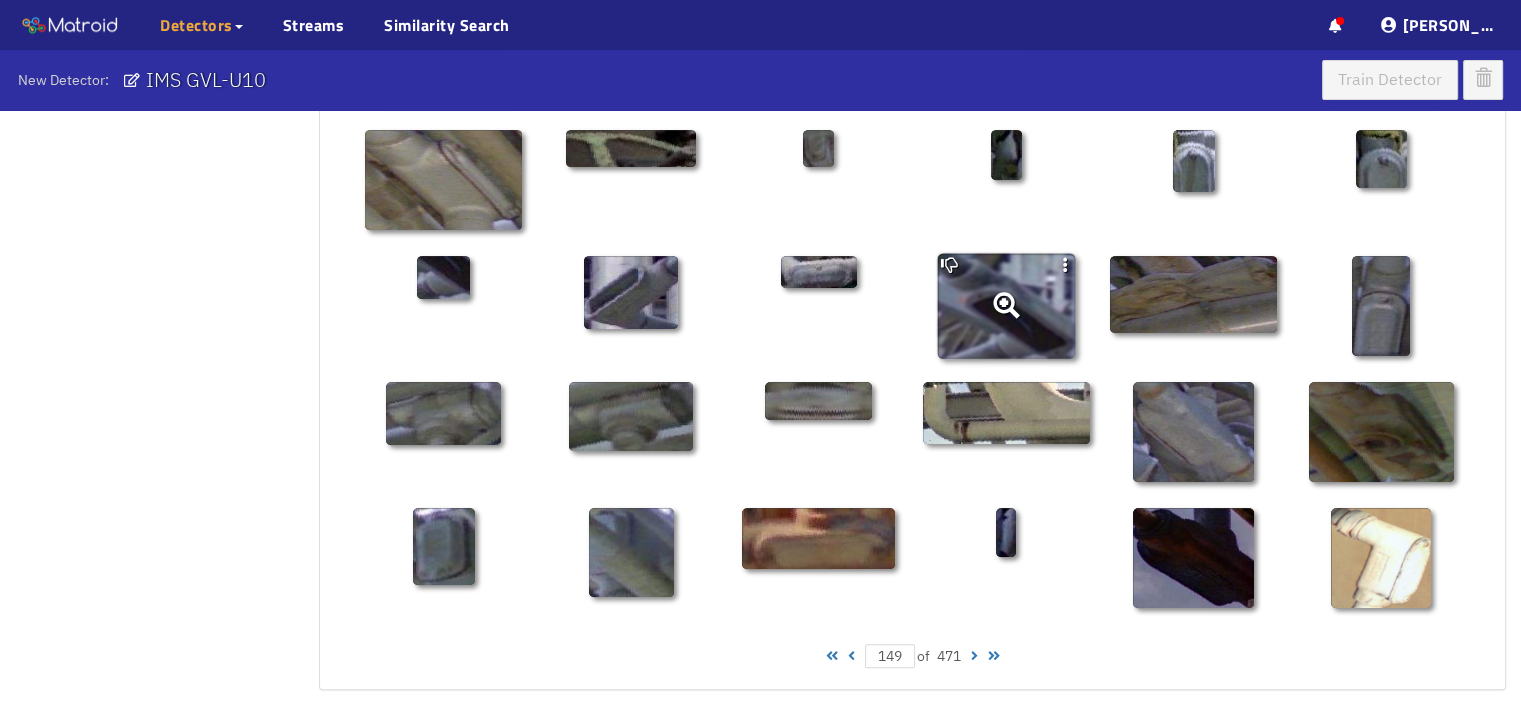 click 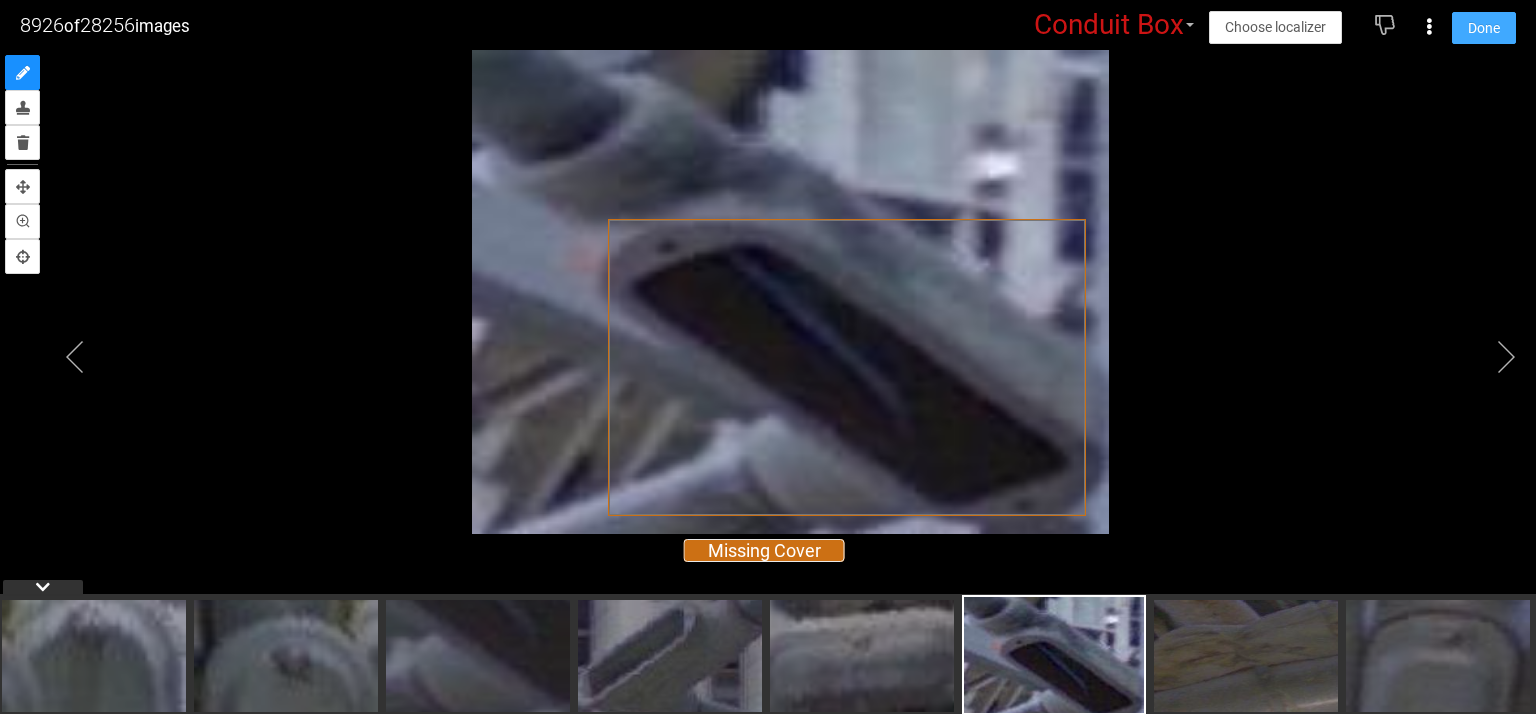 click on "Done" at bounding box center (1484, 28) 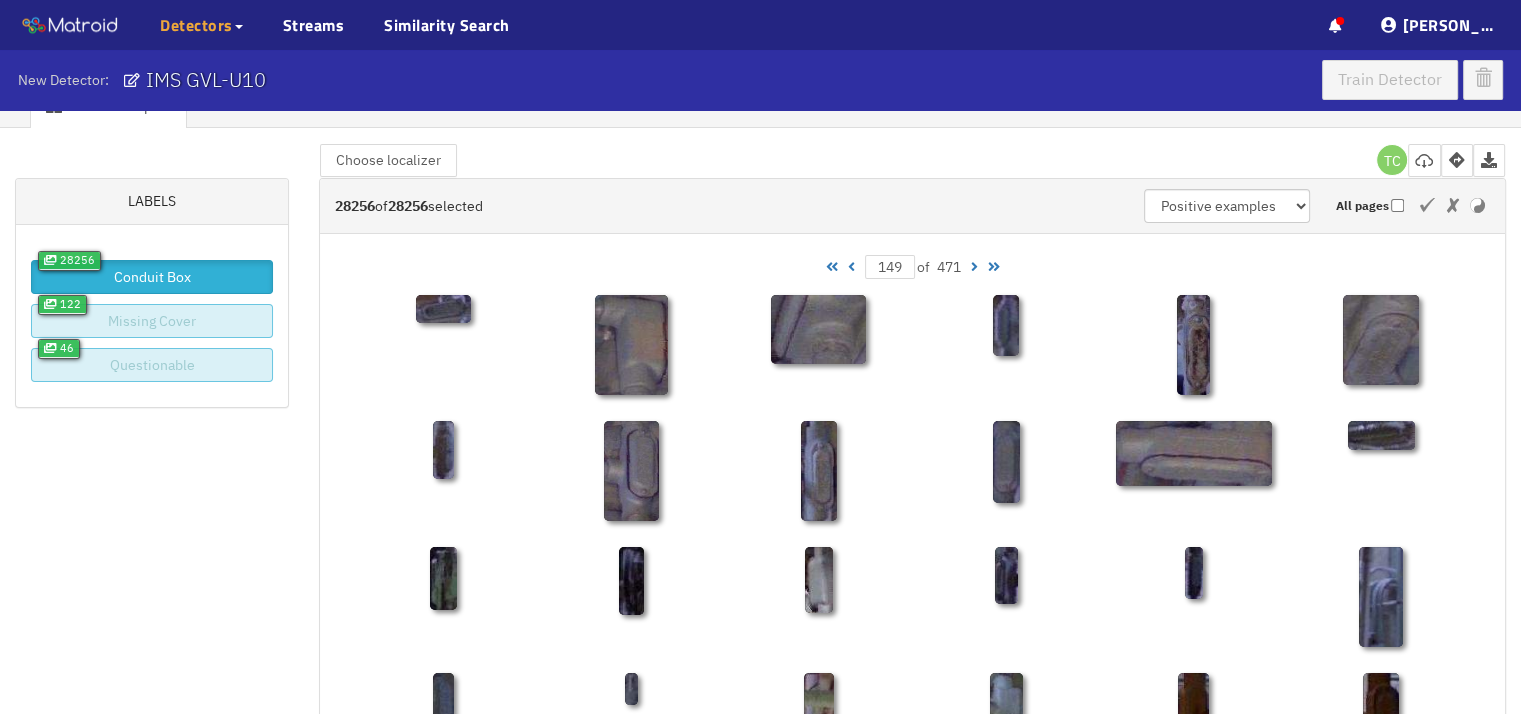 scroll, scrollTop: 0, scrollLeft: 0, axis: both 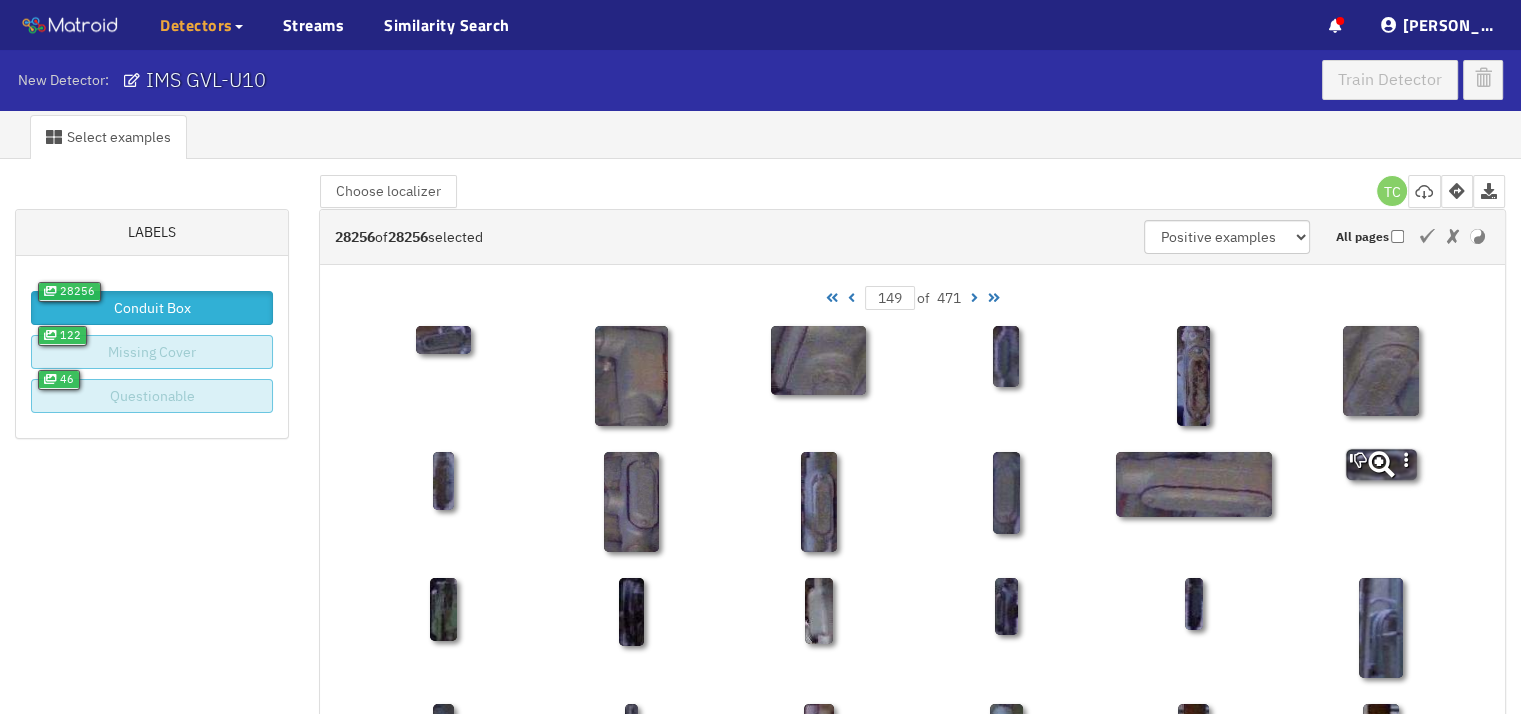 click at bounding box center [1380, 464] 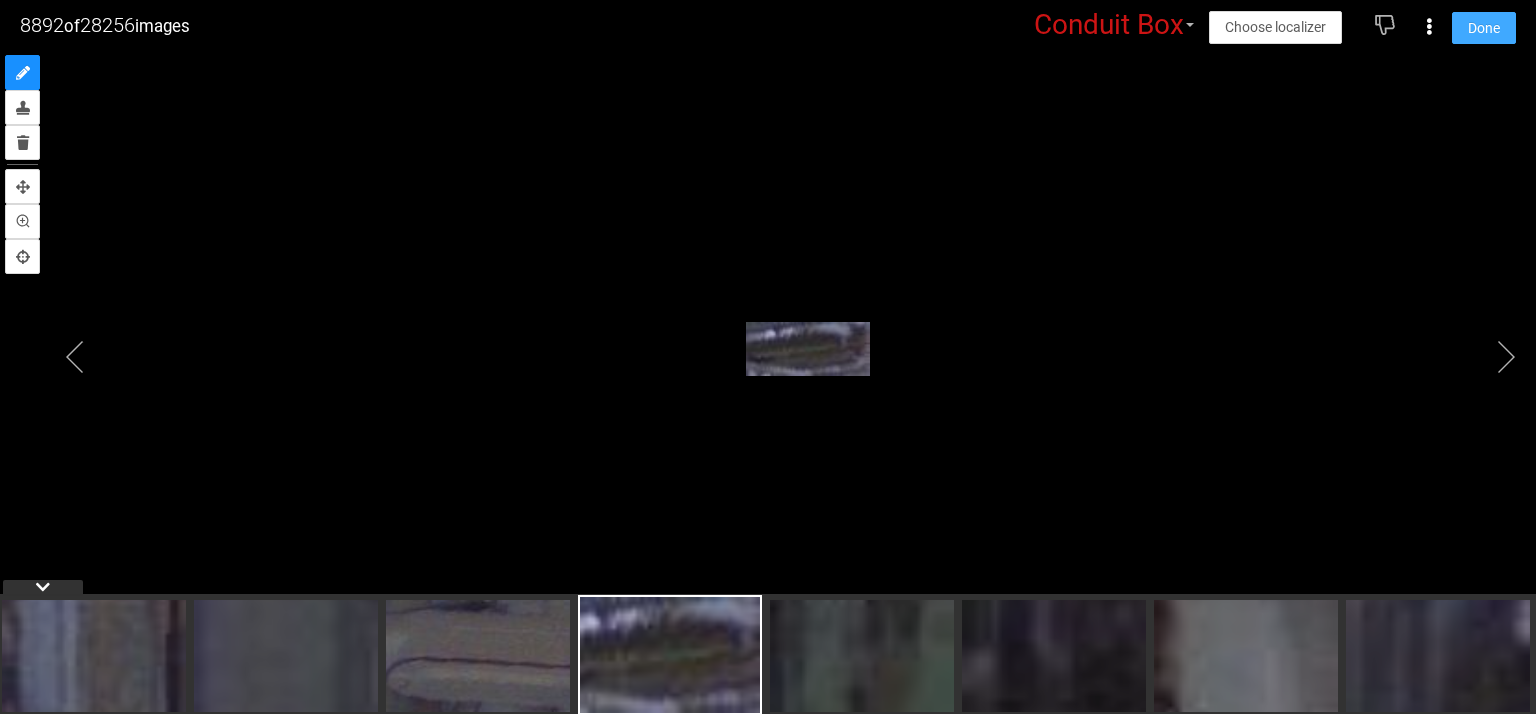 click on "Done" at bounding box center [1484, 28] 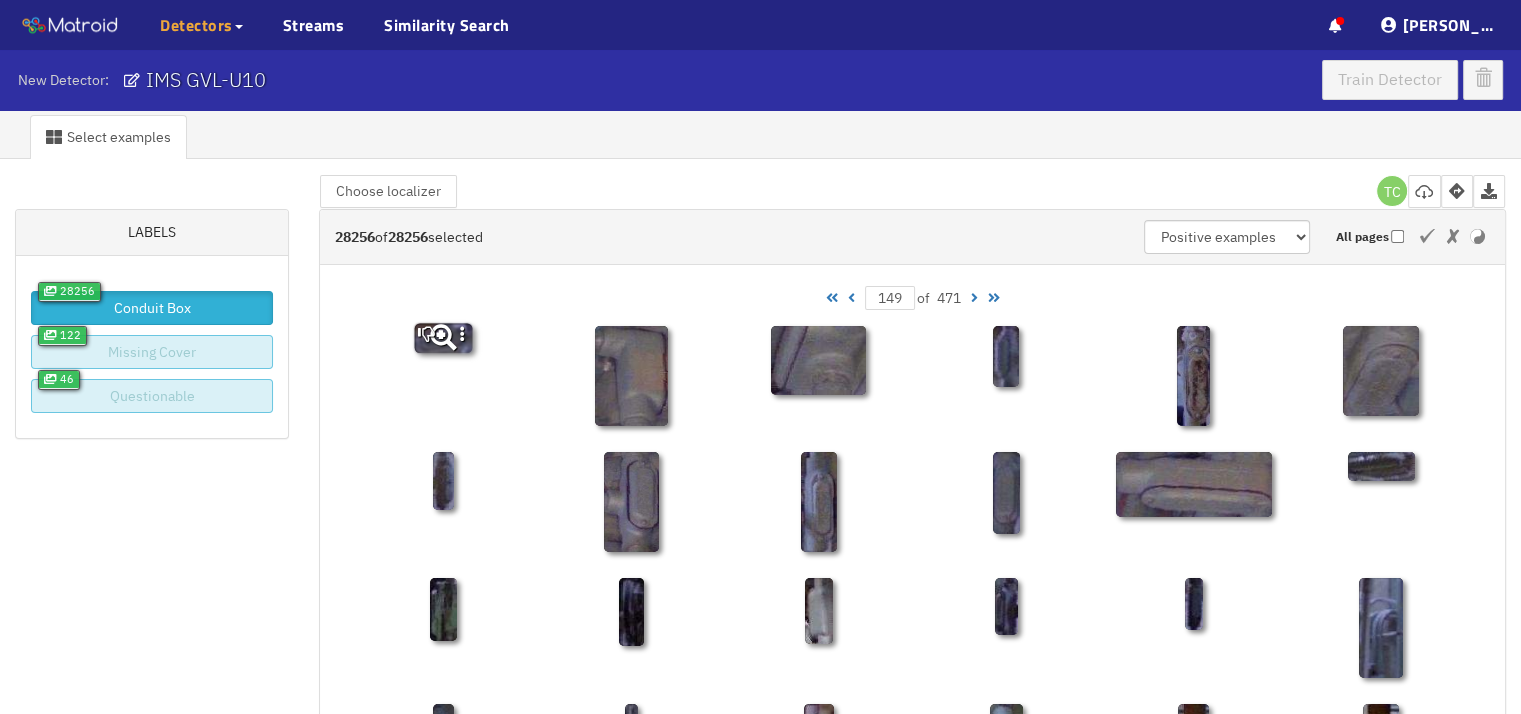 click at bounding box center [443, 337] 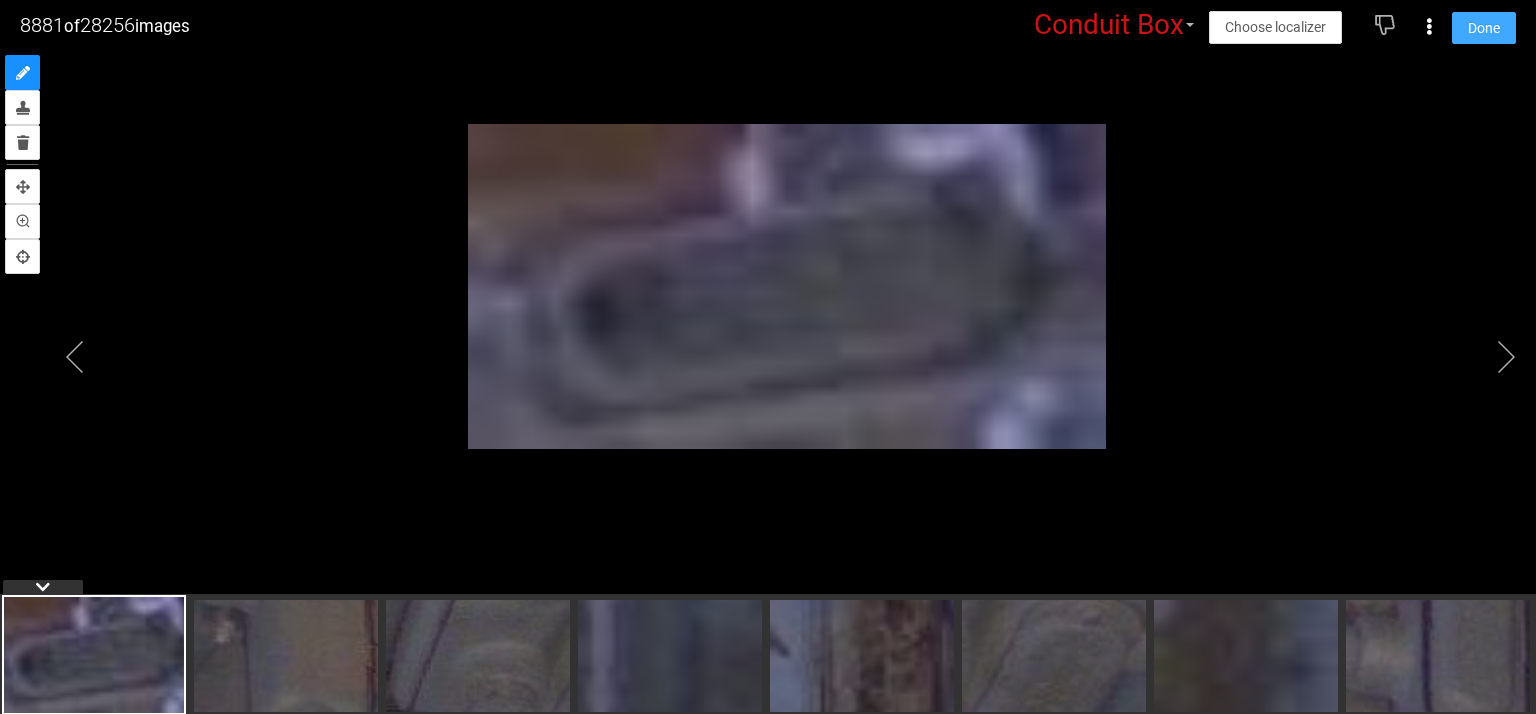 click on "Done" at bounding box center [1484, 28] 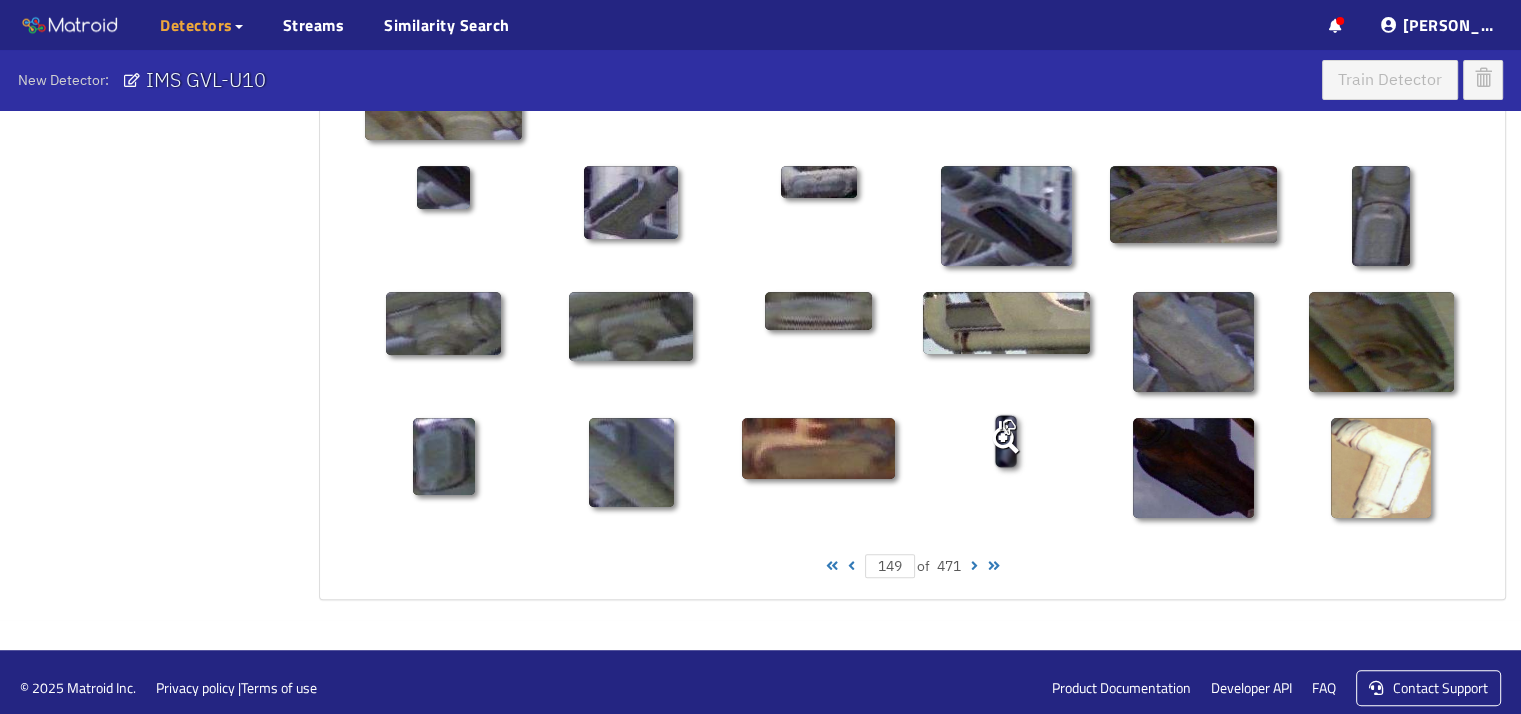 scroll, scrollTop: 1052, scrollLeft: 0, axis: vertical 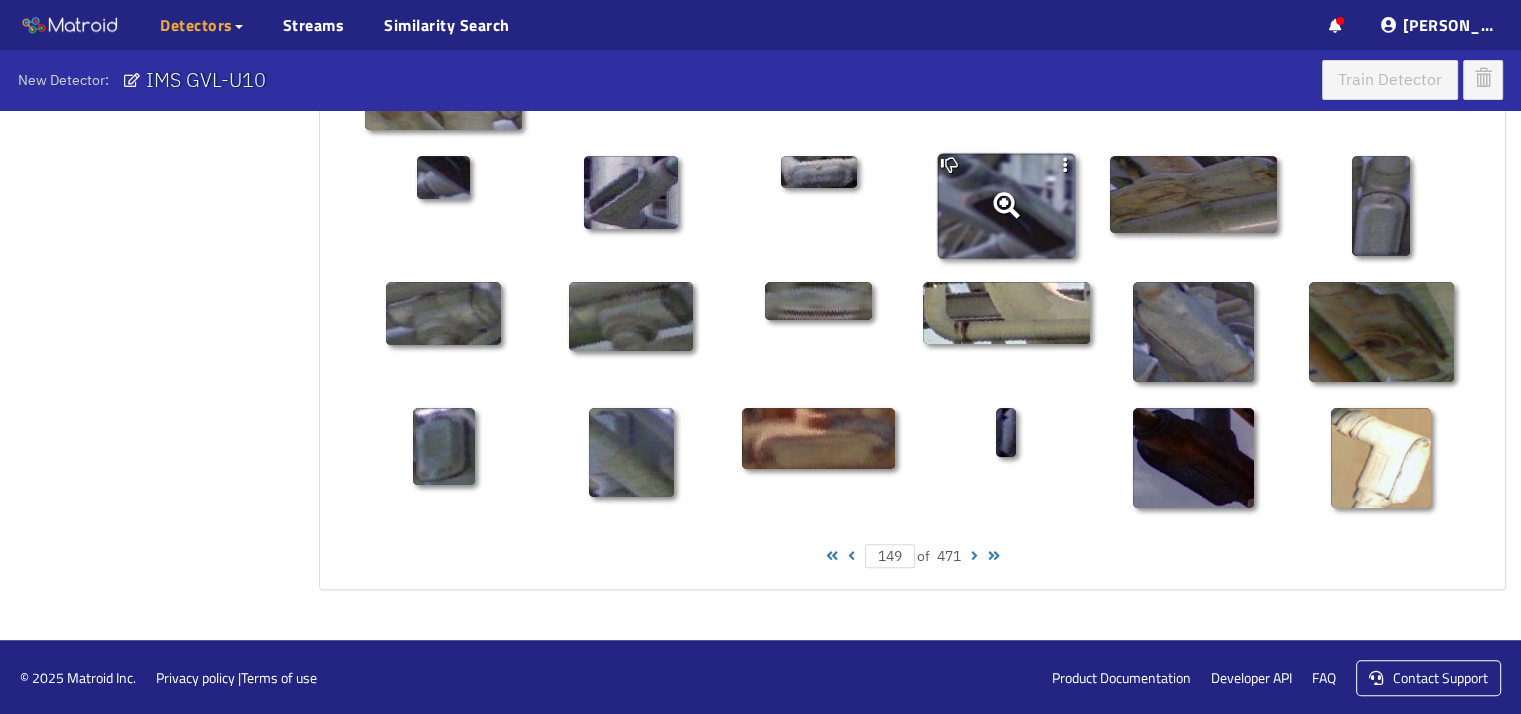 click 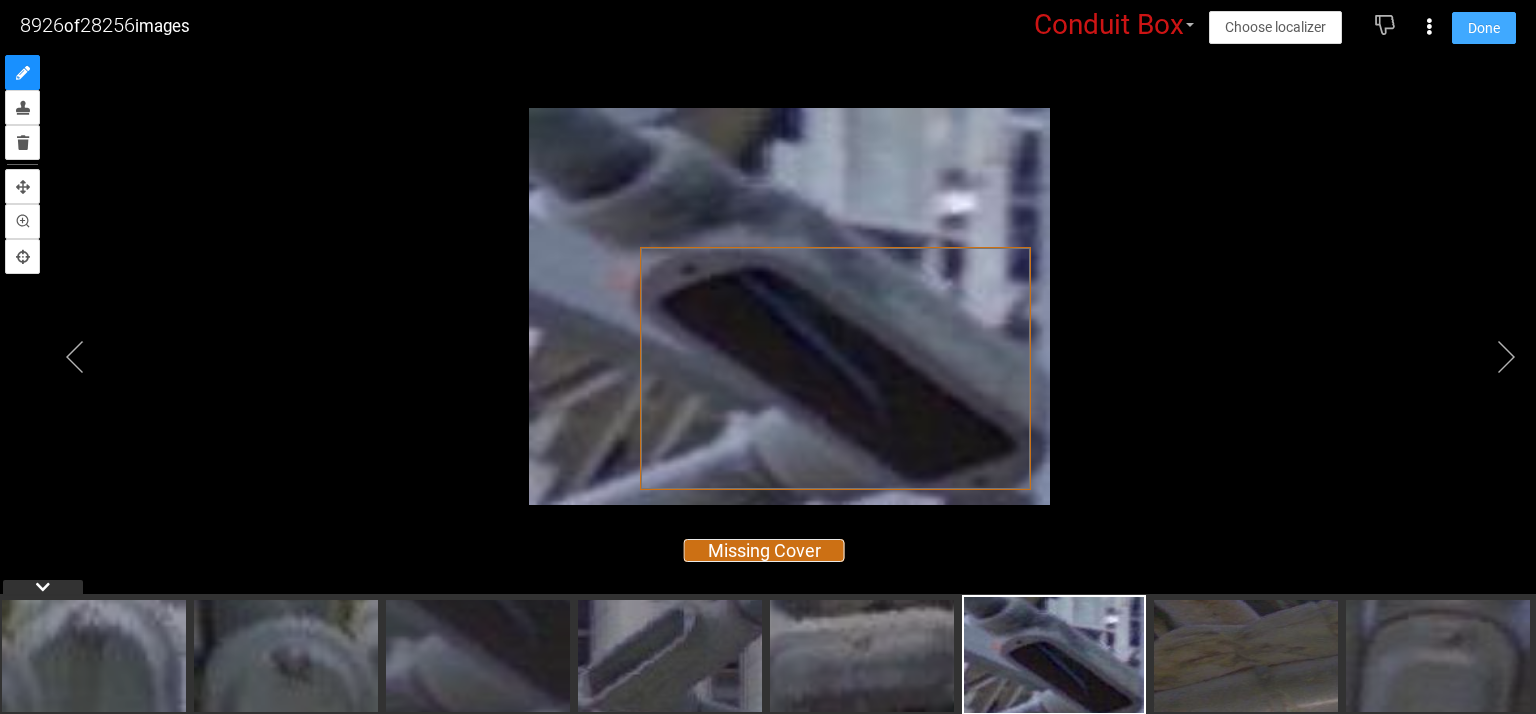 click on "Done" at bounding box center (1484, 28) 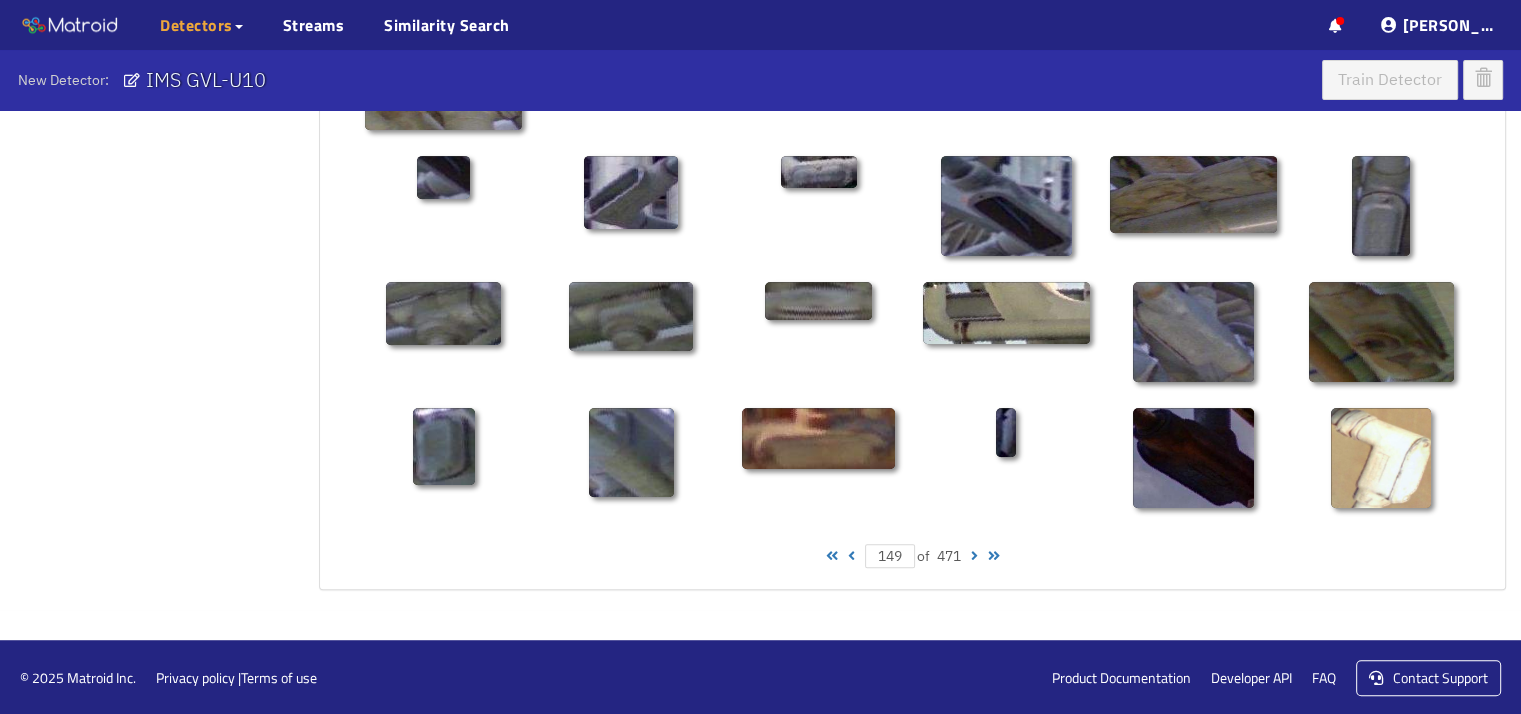 click at bounding box center [974, 556] 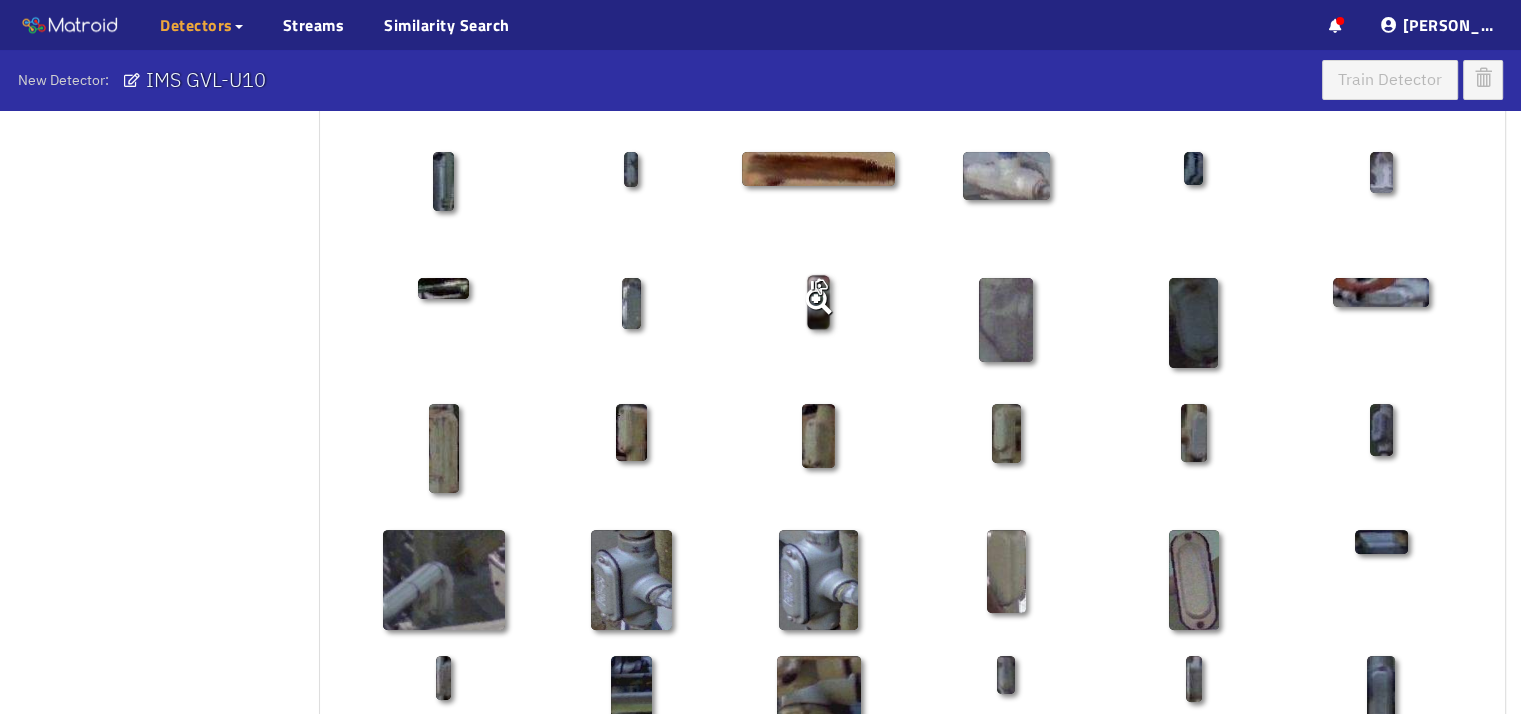 scroll, scrollTop: 552, scrollLeft: 0, axis: vertical 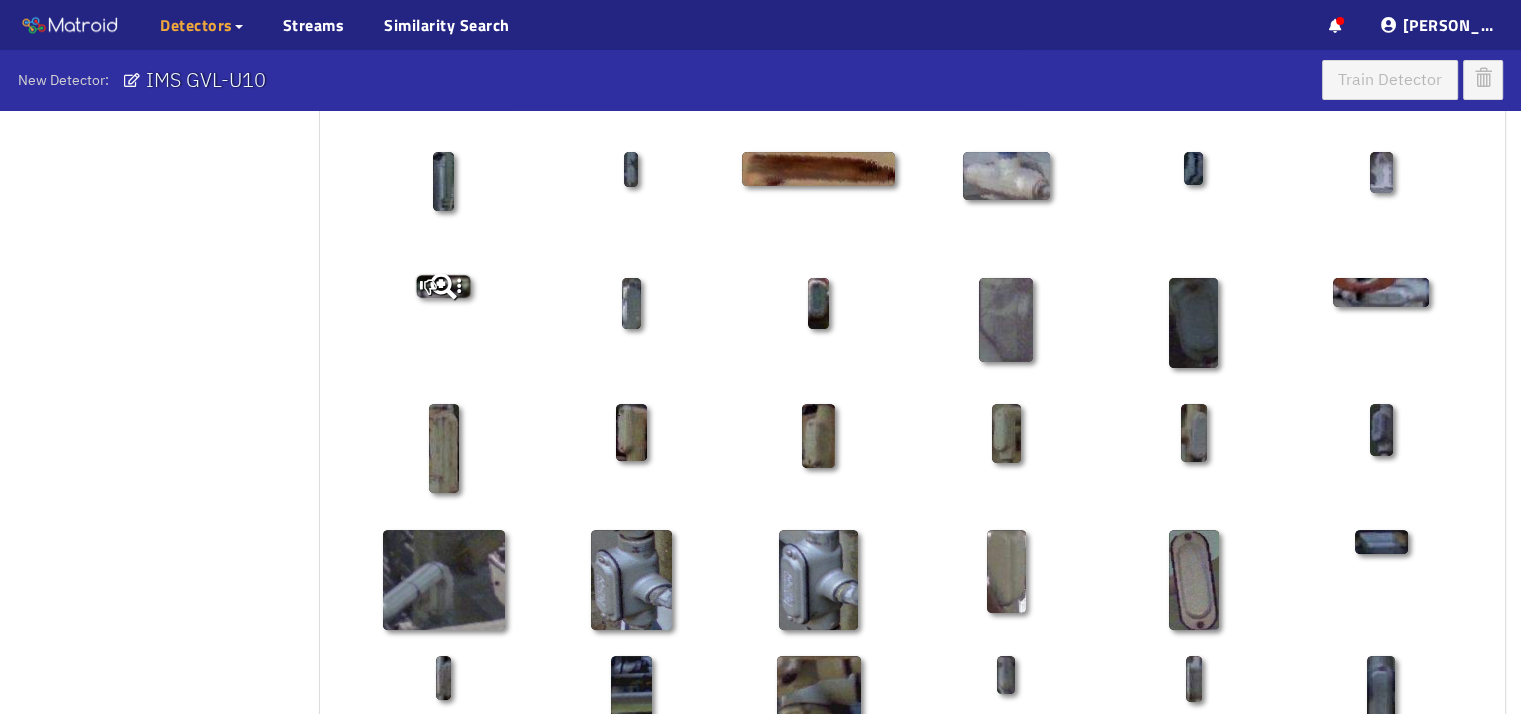 click at bounding box center (443, 286) 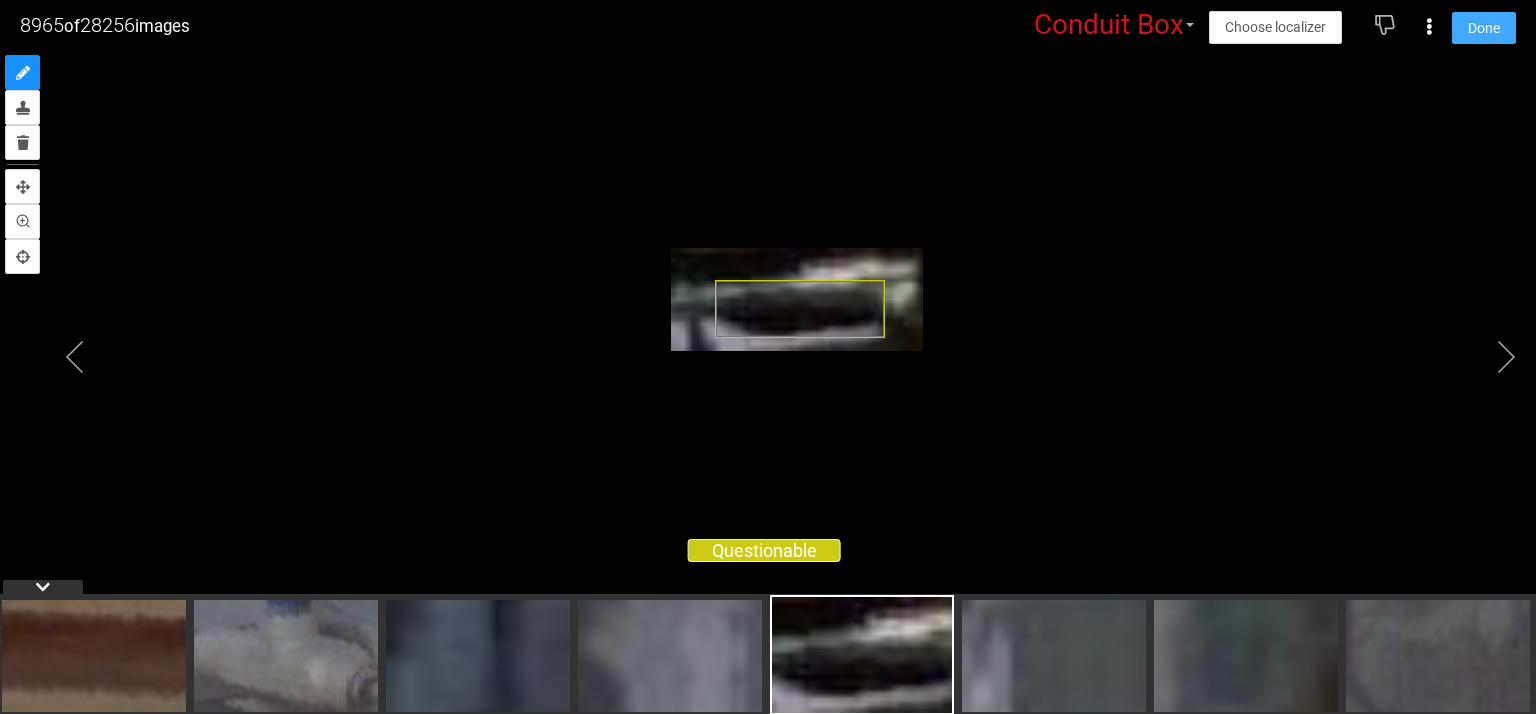 click on "Done" at bounding box center [1484, 28] 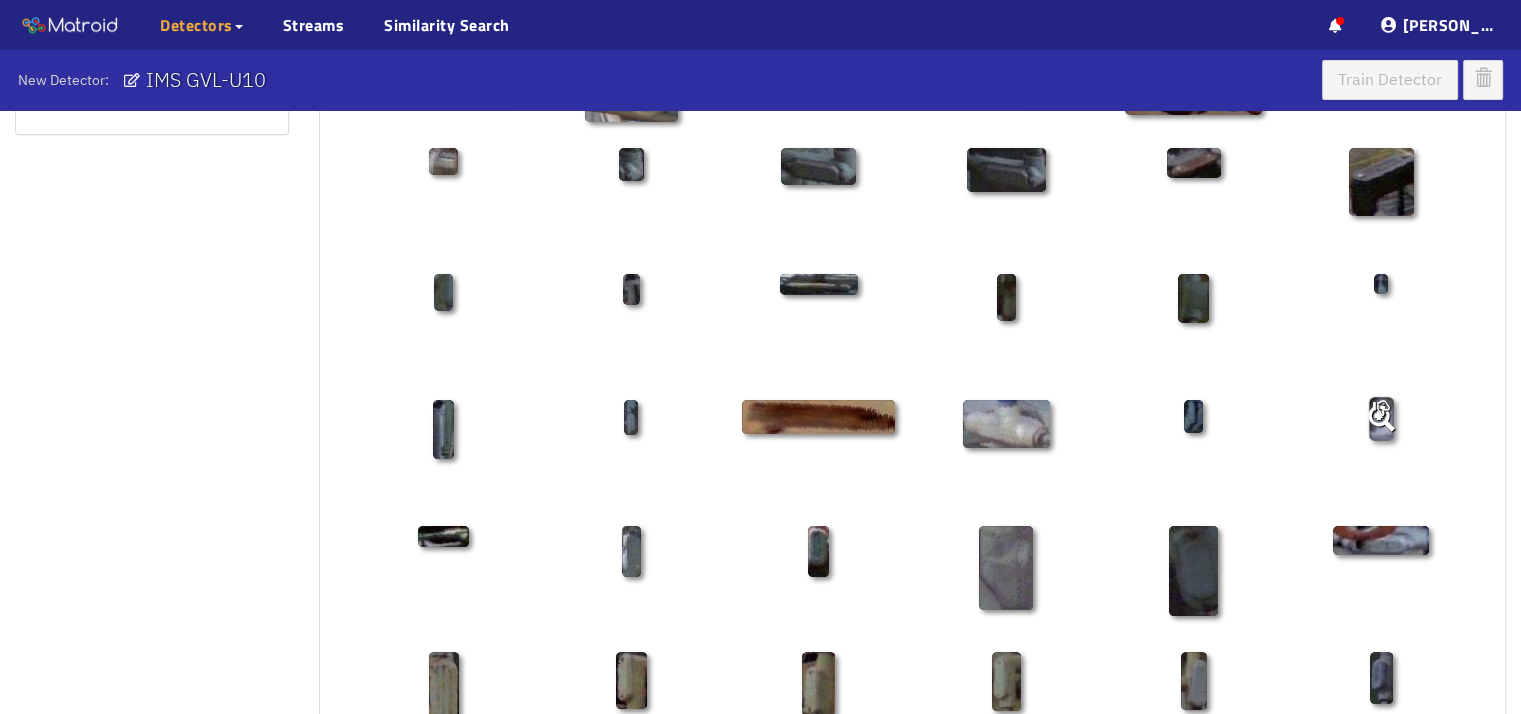 scroll, scrollTop: 352, scrollLeft: 0, axis: vertical 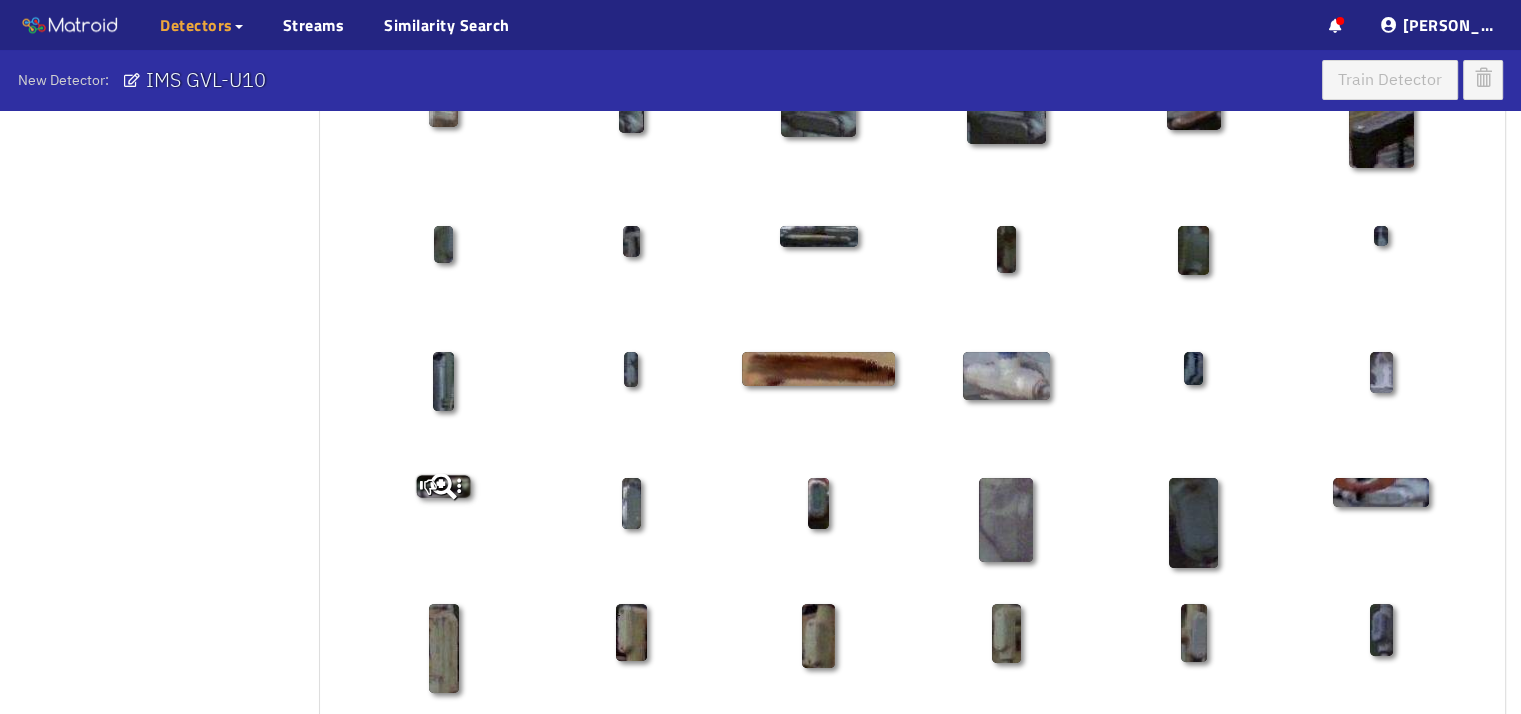 click at bounding box center (443, 486) 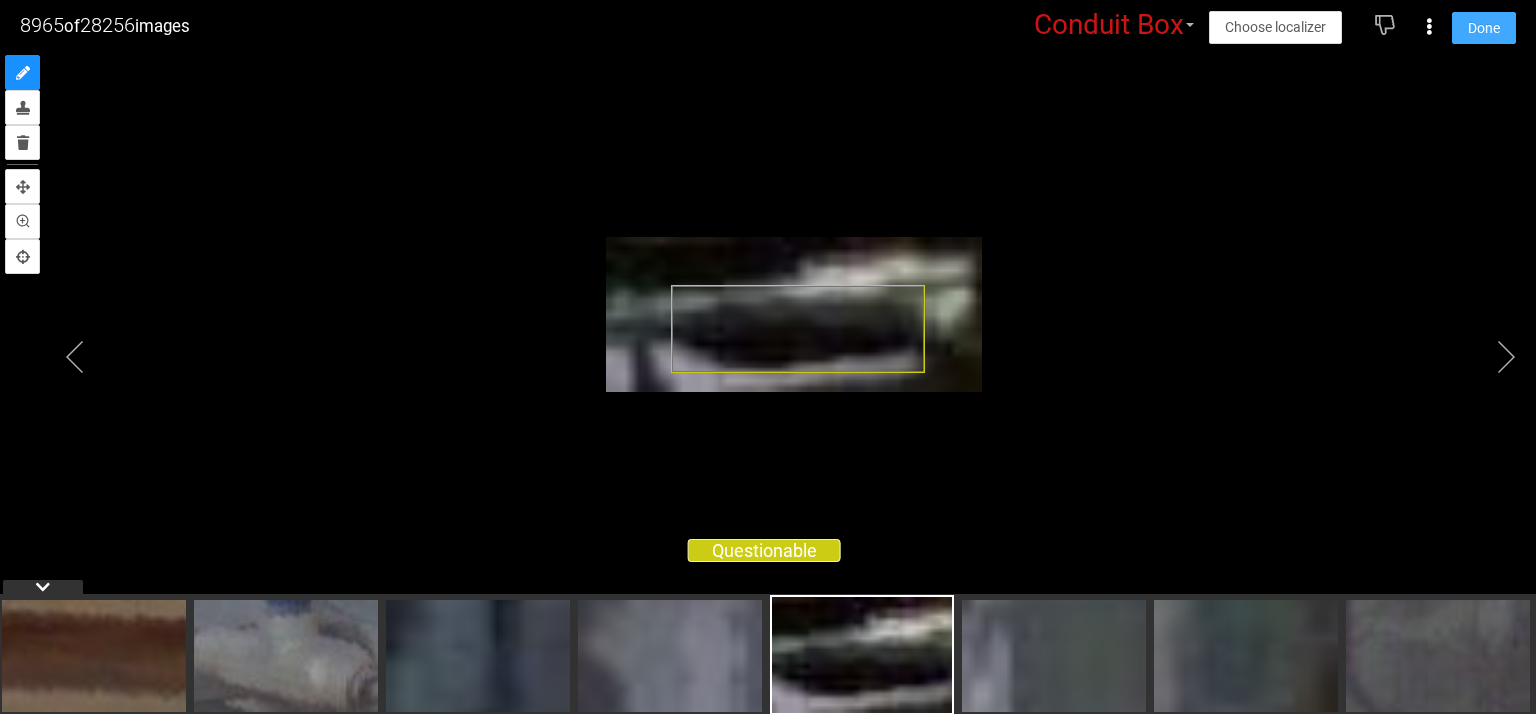 drag, startPoint x: 1494, startPoint y: 26, endPoint x: 1336, endPoint y: 197, distance: 232.81967 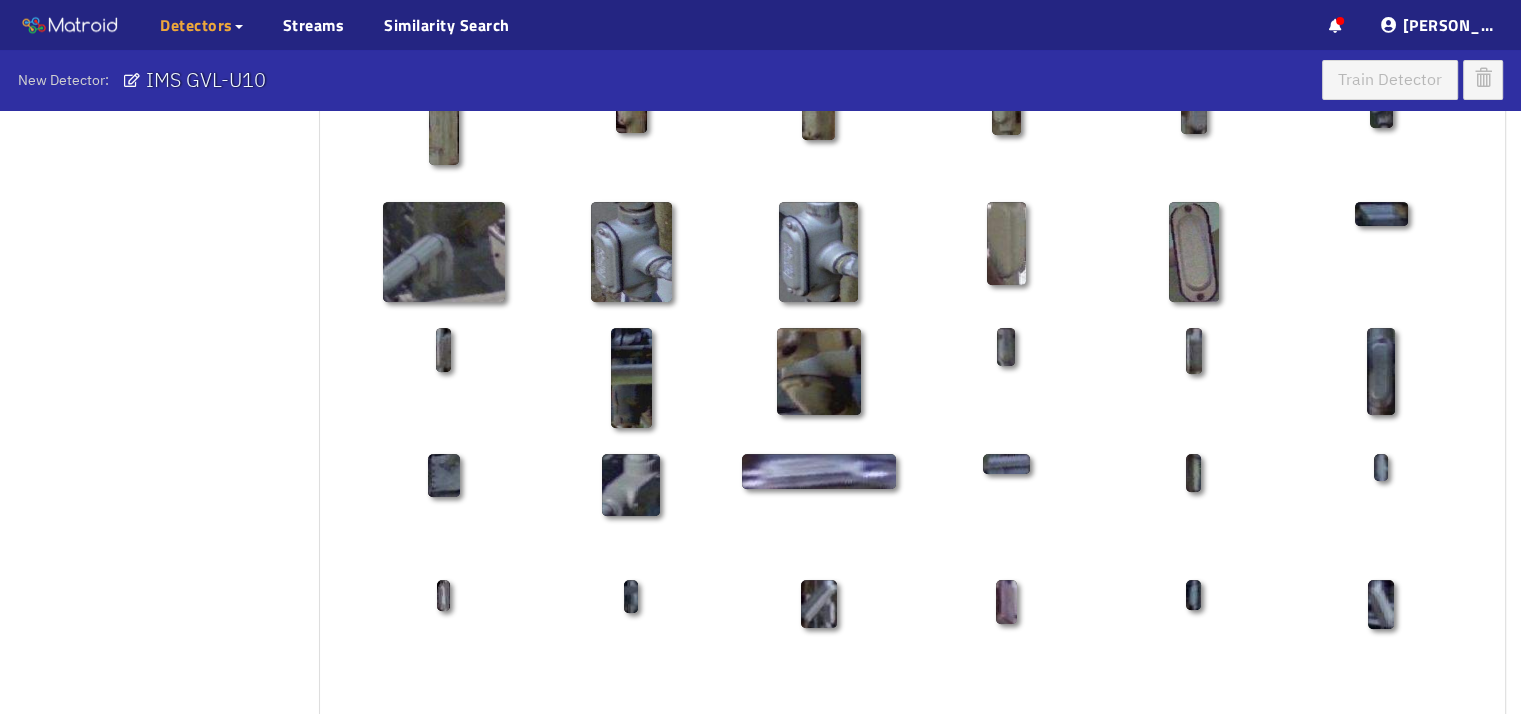 scroll, scrollTop: 1052, scrollLeft: 0, axis: vertical 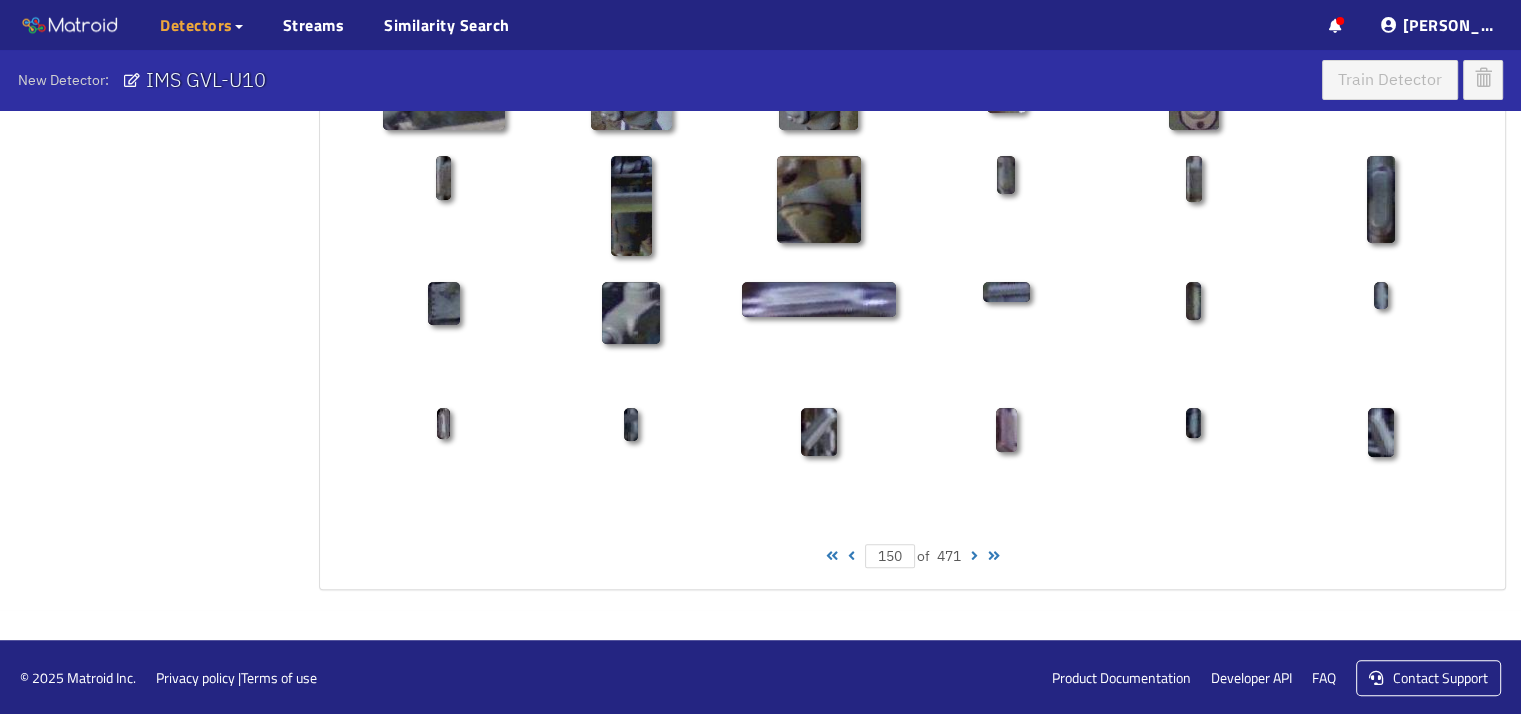 click at bounding box center [974, 556] 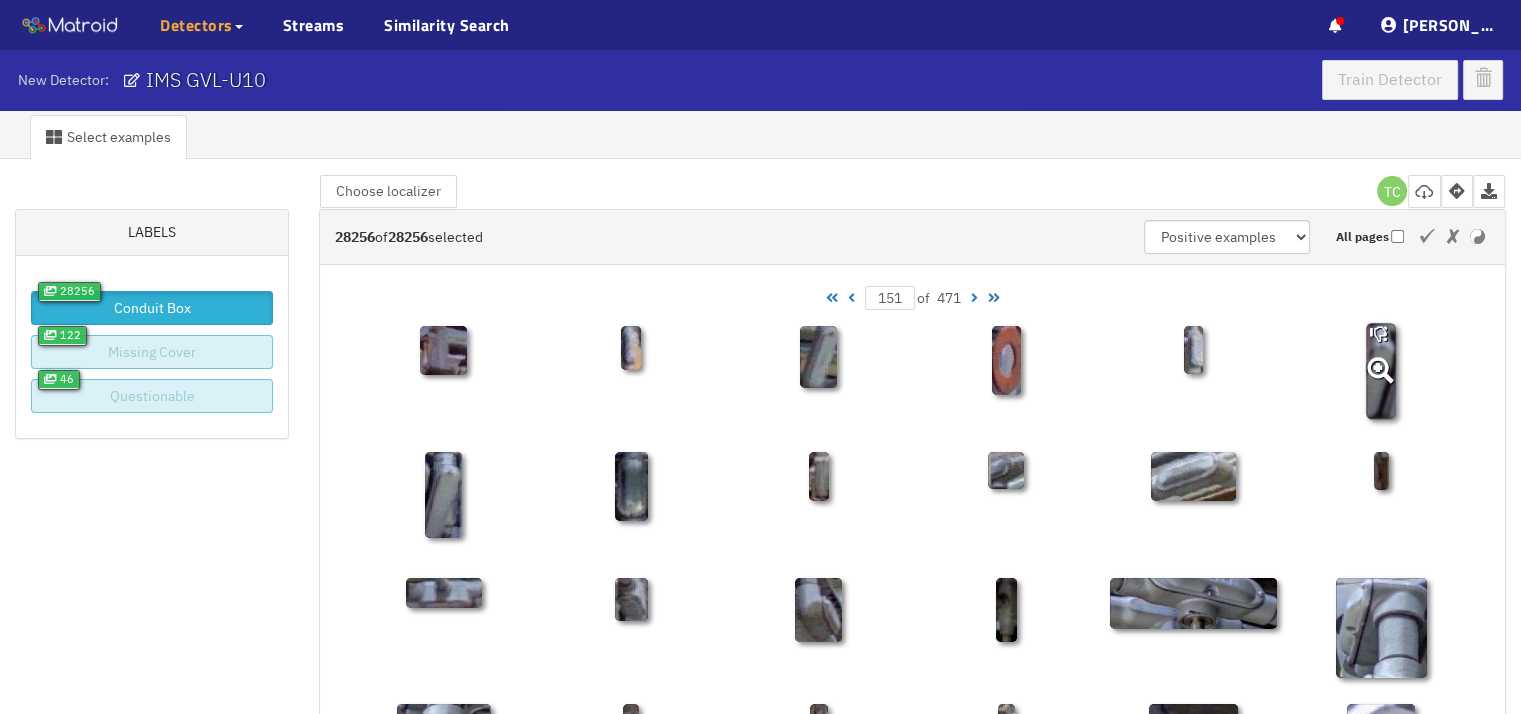 scroll, scrollTop: 0, scrollLeft: 0, axis: both 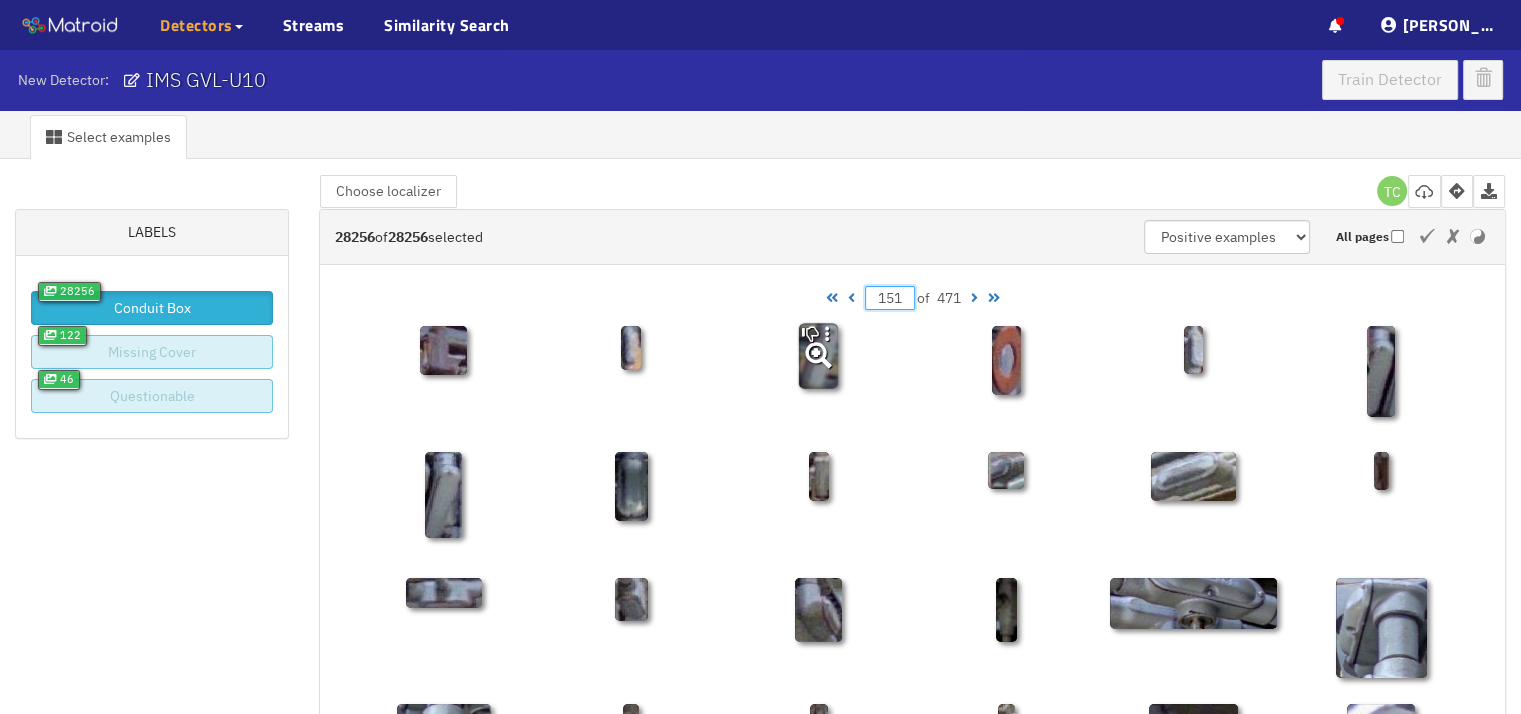 drag, startPoint x: 902, startPoint y: 299, endPoint x: 805, endPoint y: 318, distance: 98.84331 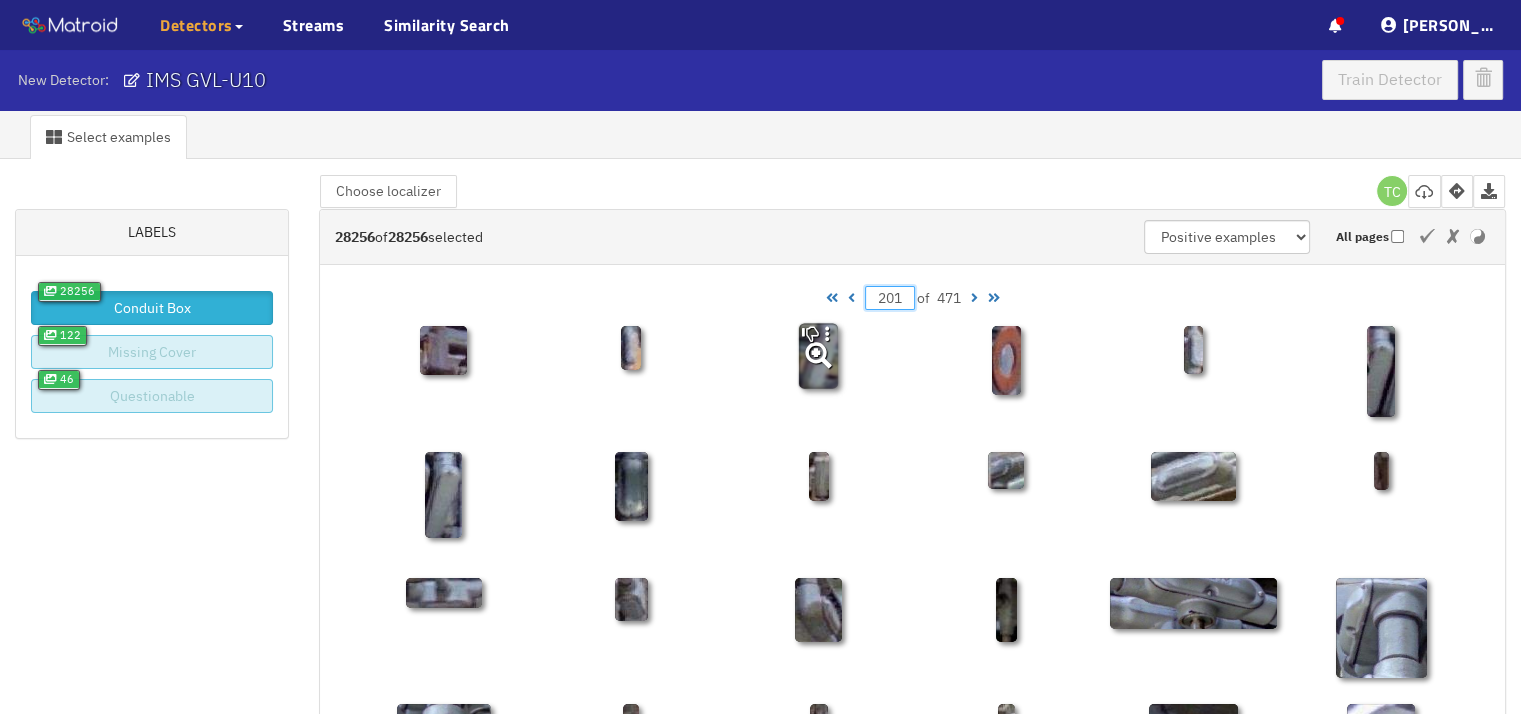 type on "201" 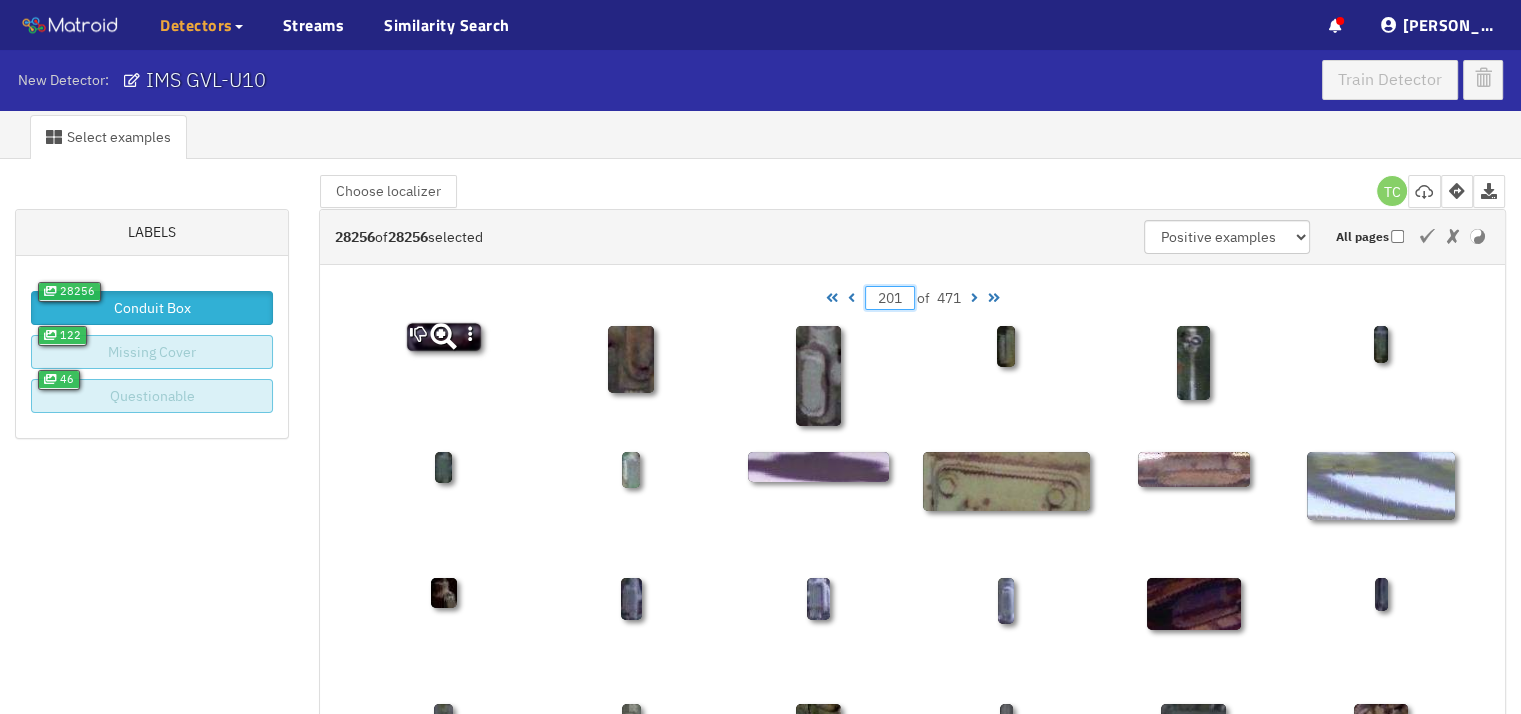 click at bounding box center [444, 375] 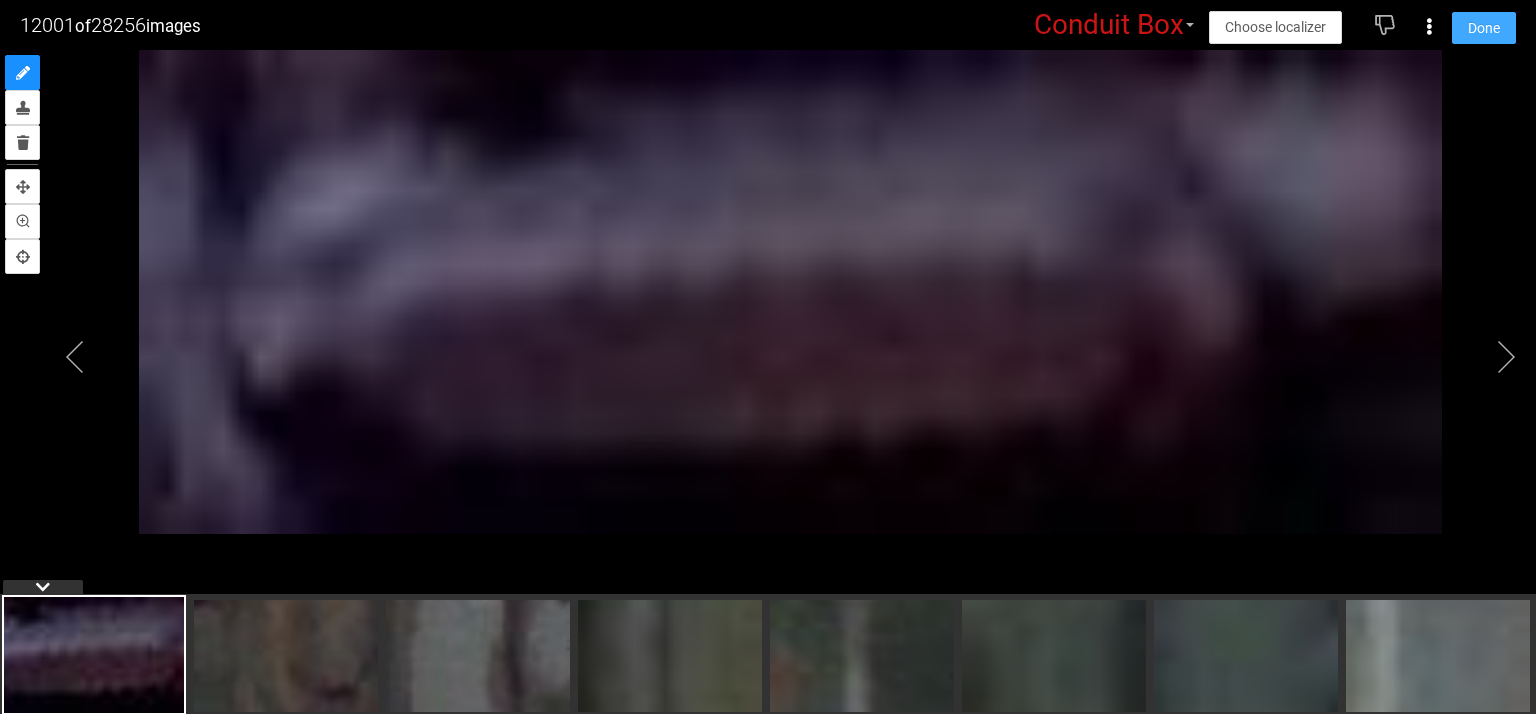 click on "Done" at bounding box center [1484, 28] 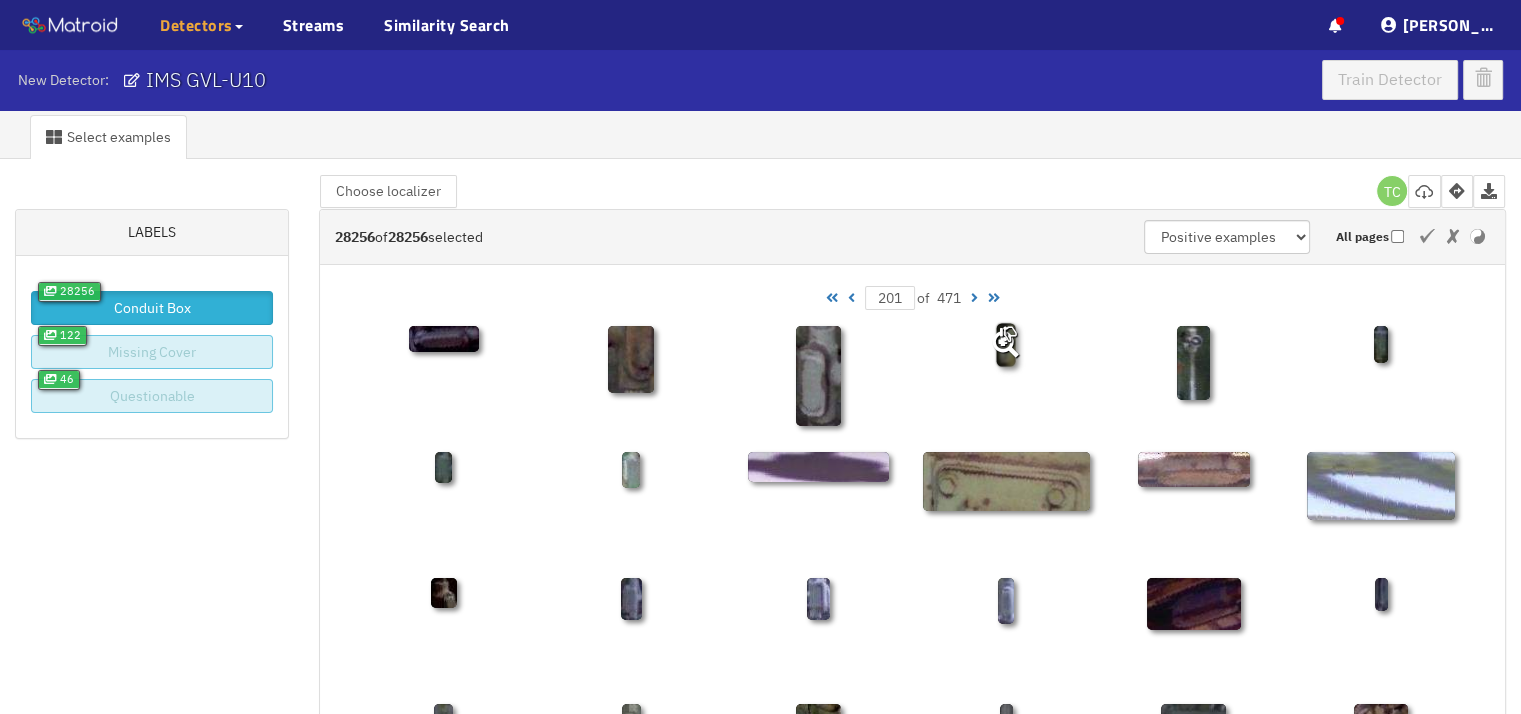 type on "20" 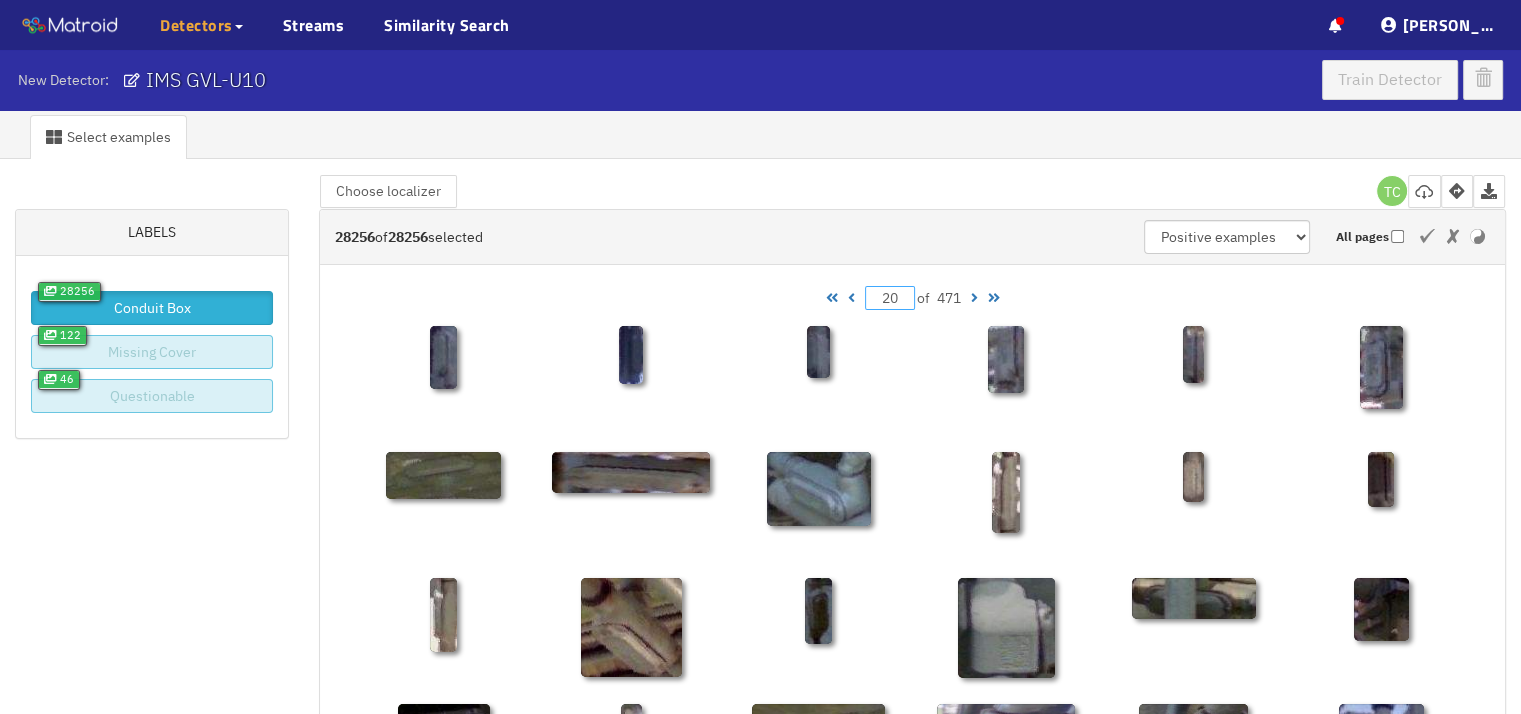 type on "2" 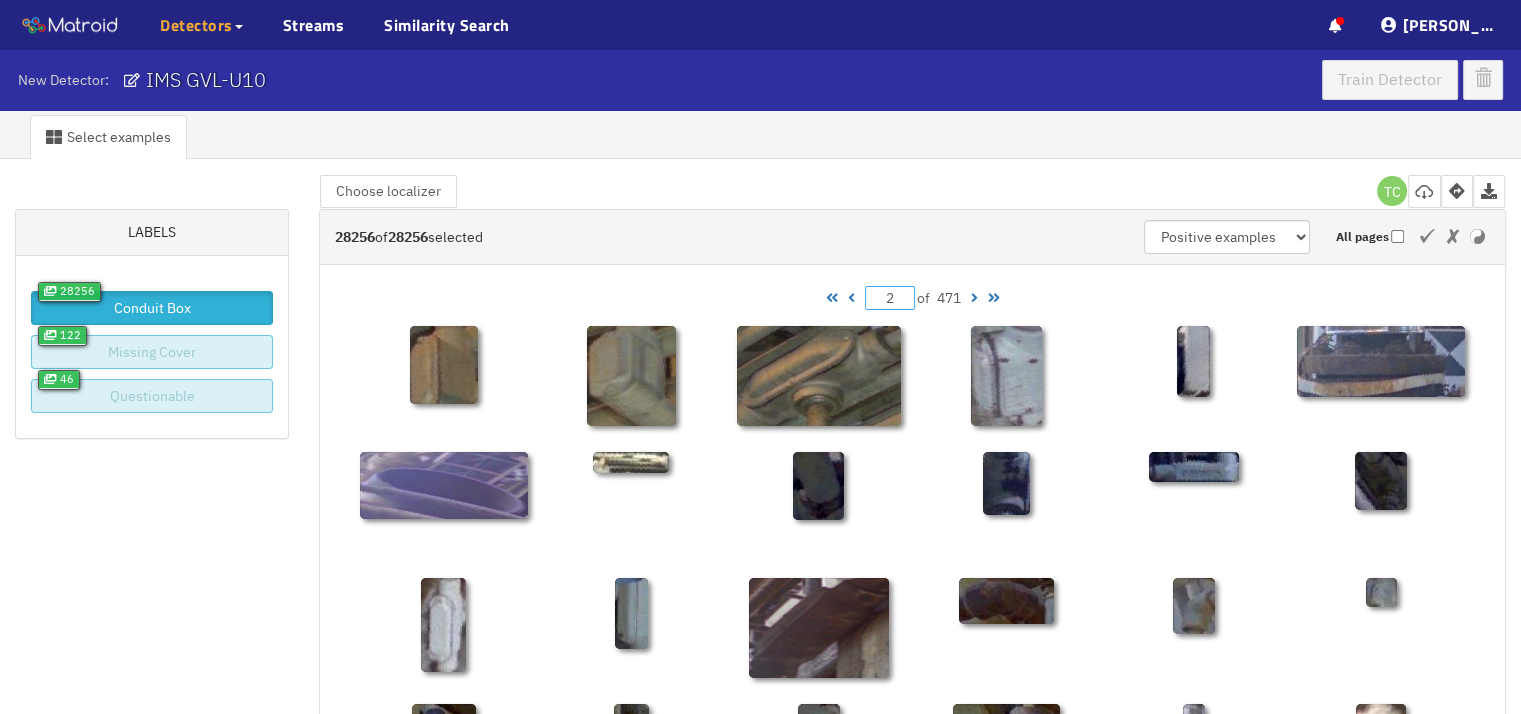 click on "2" at bounding box center (890, 298) 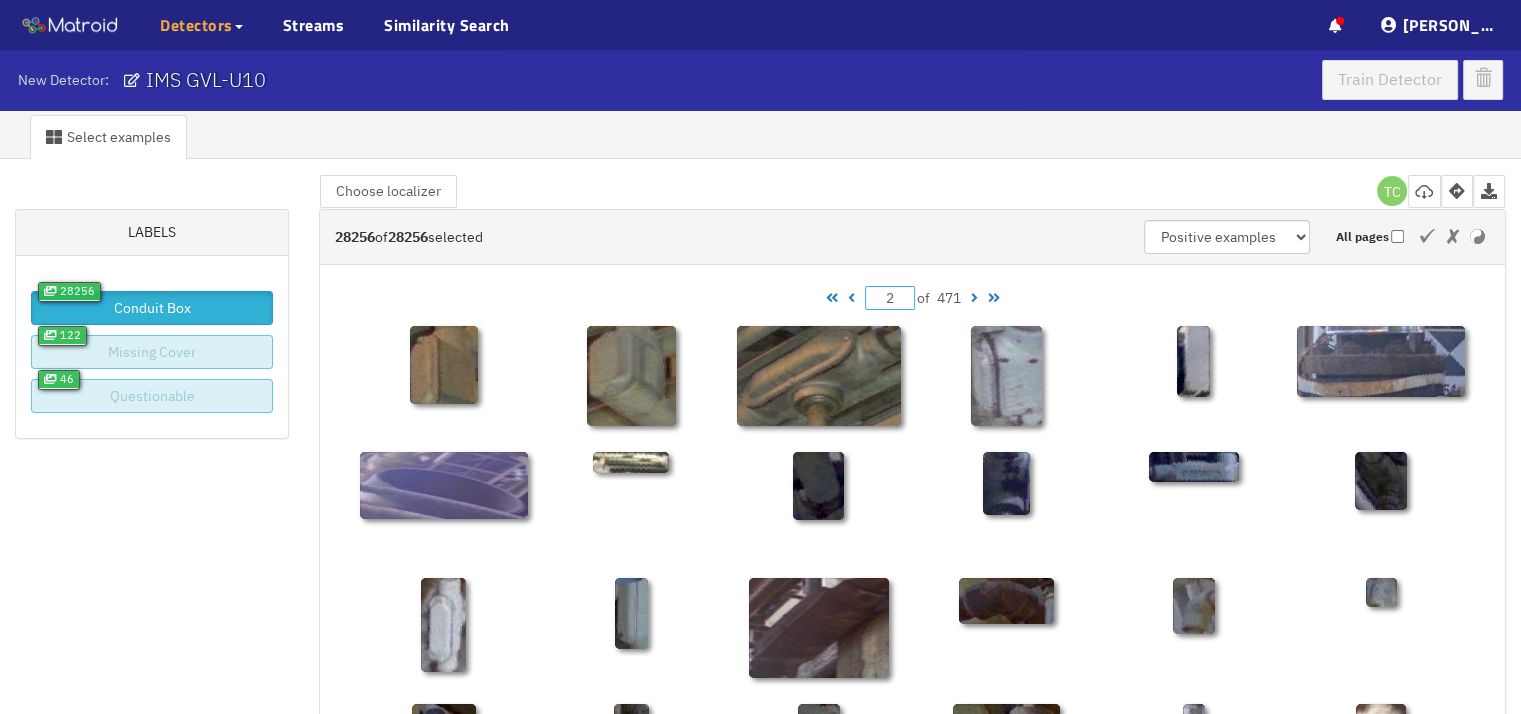 type on "20" 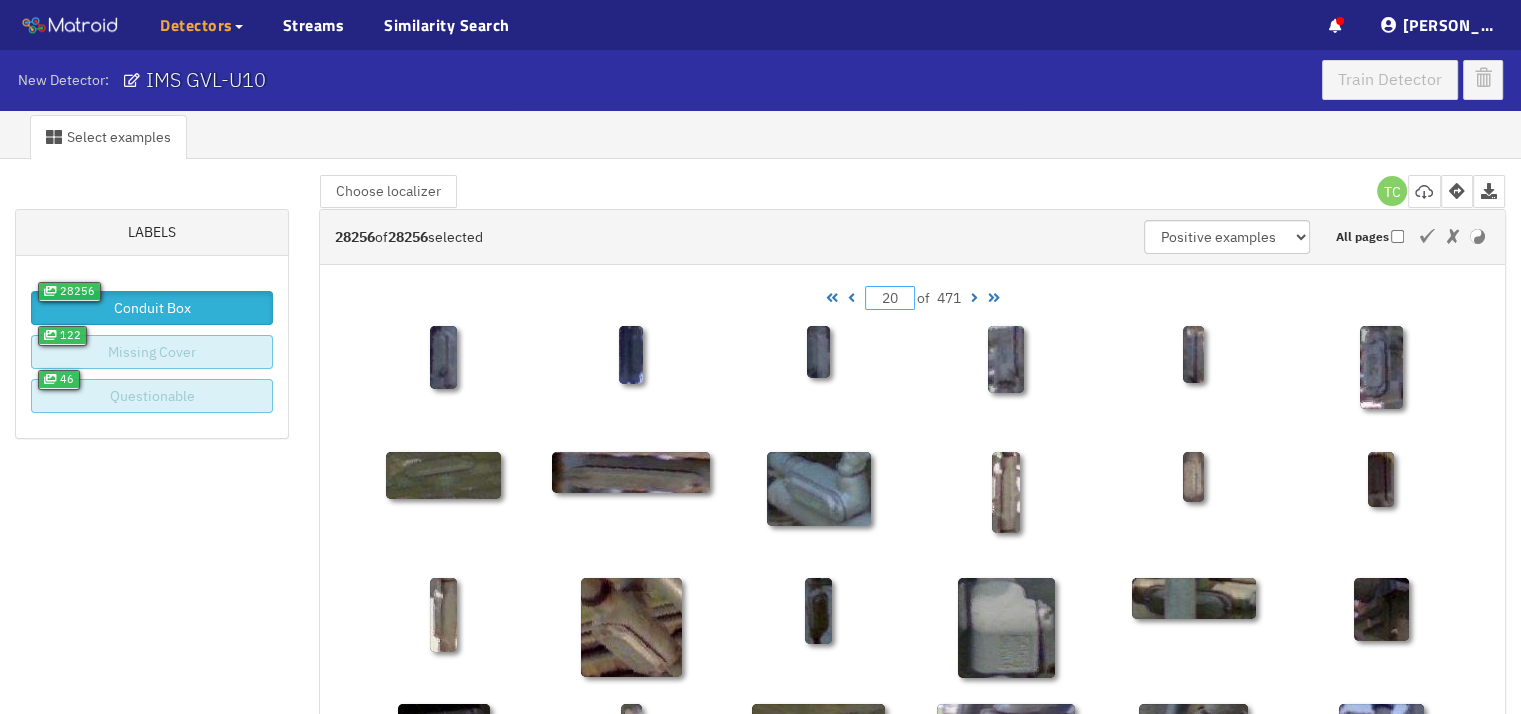 click on "20" at bounding box center [890, 298] 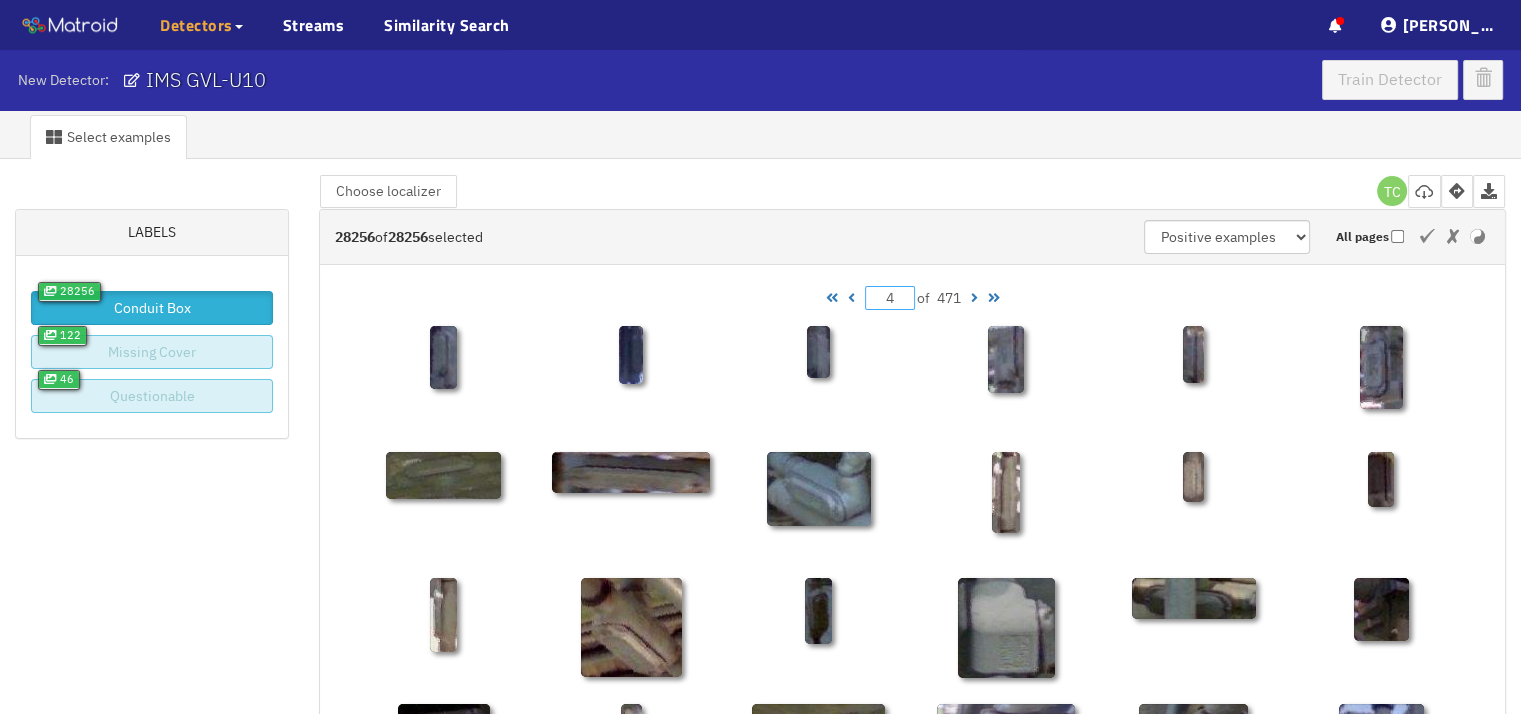 type on "4" 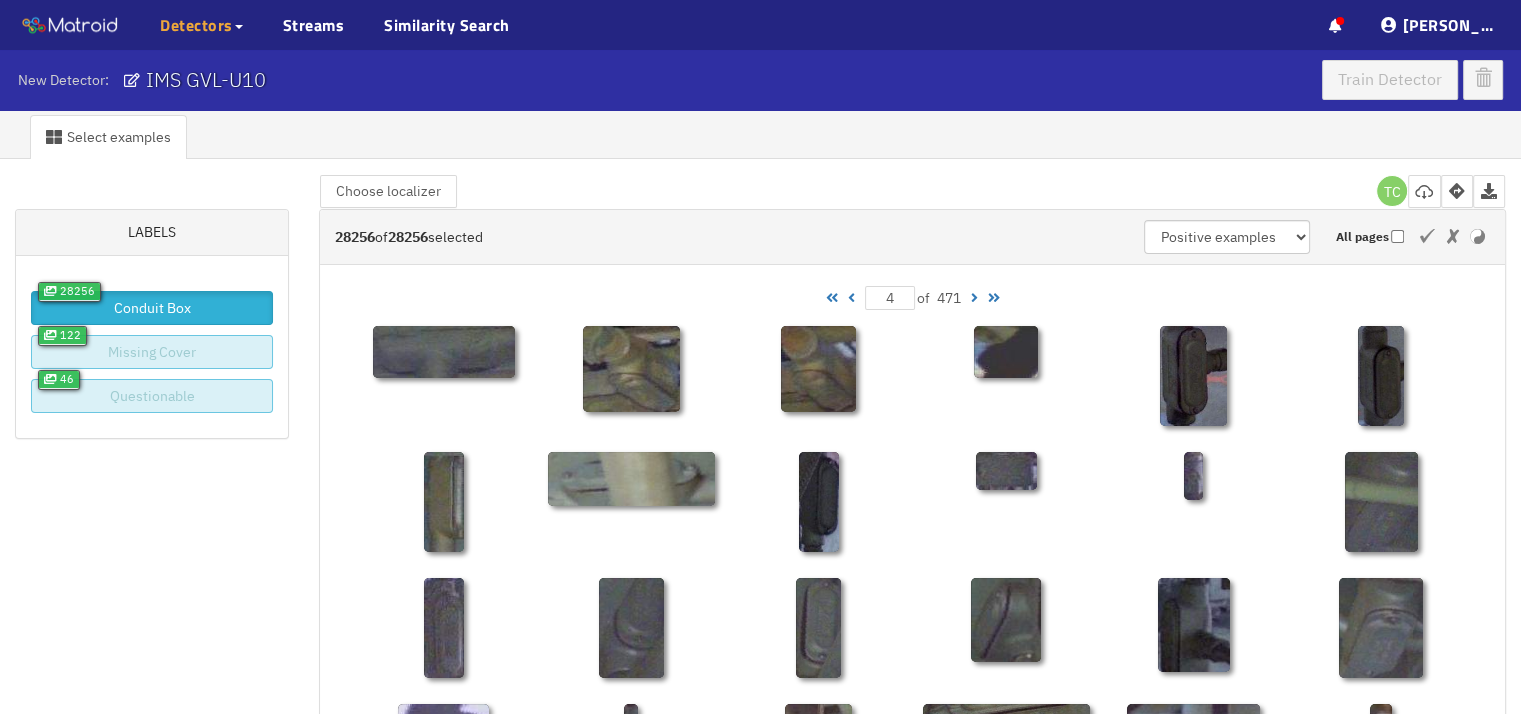 type on "1" 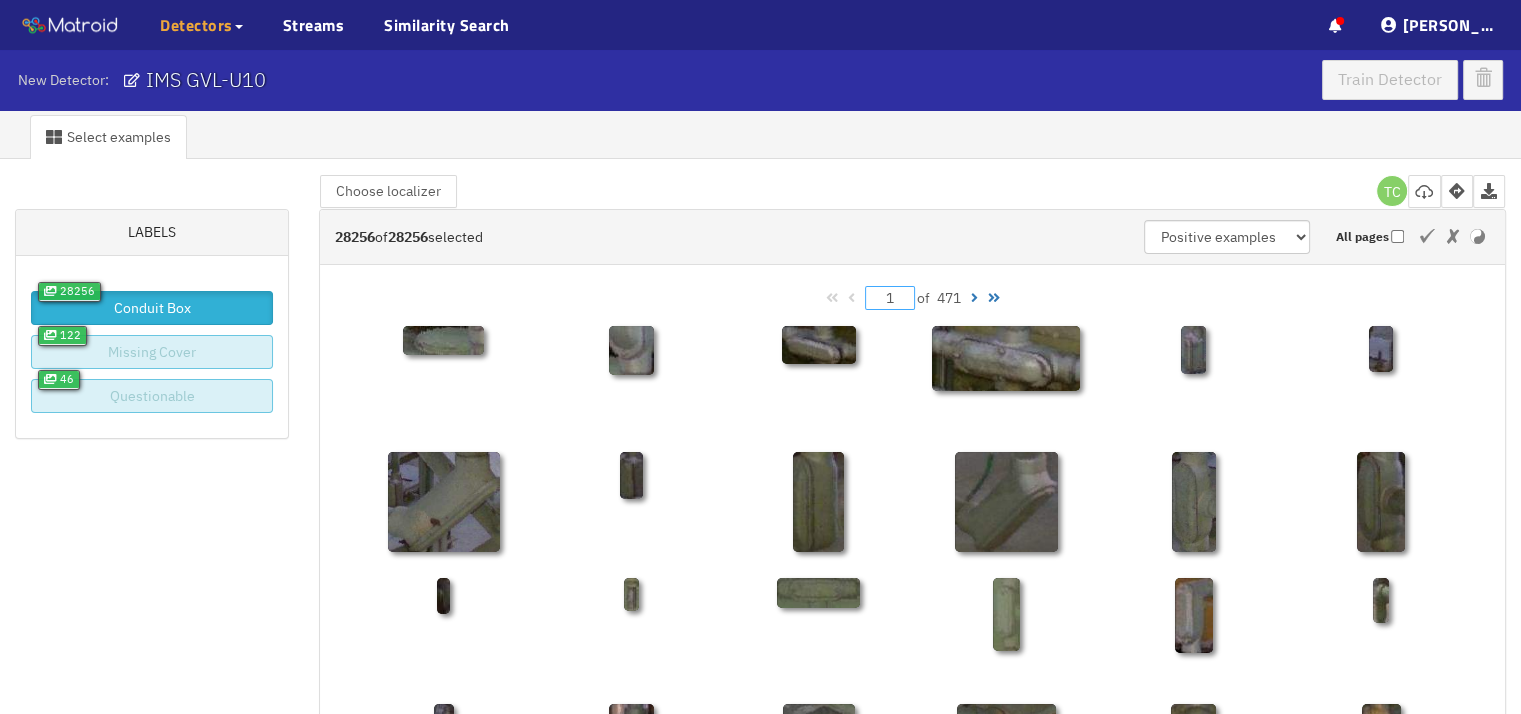 click on "1" at bounding box center (890, 298) 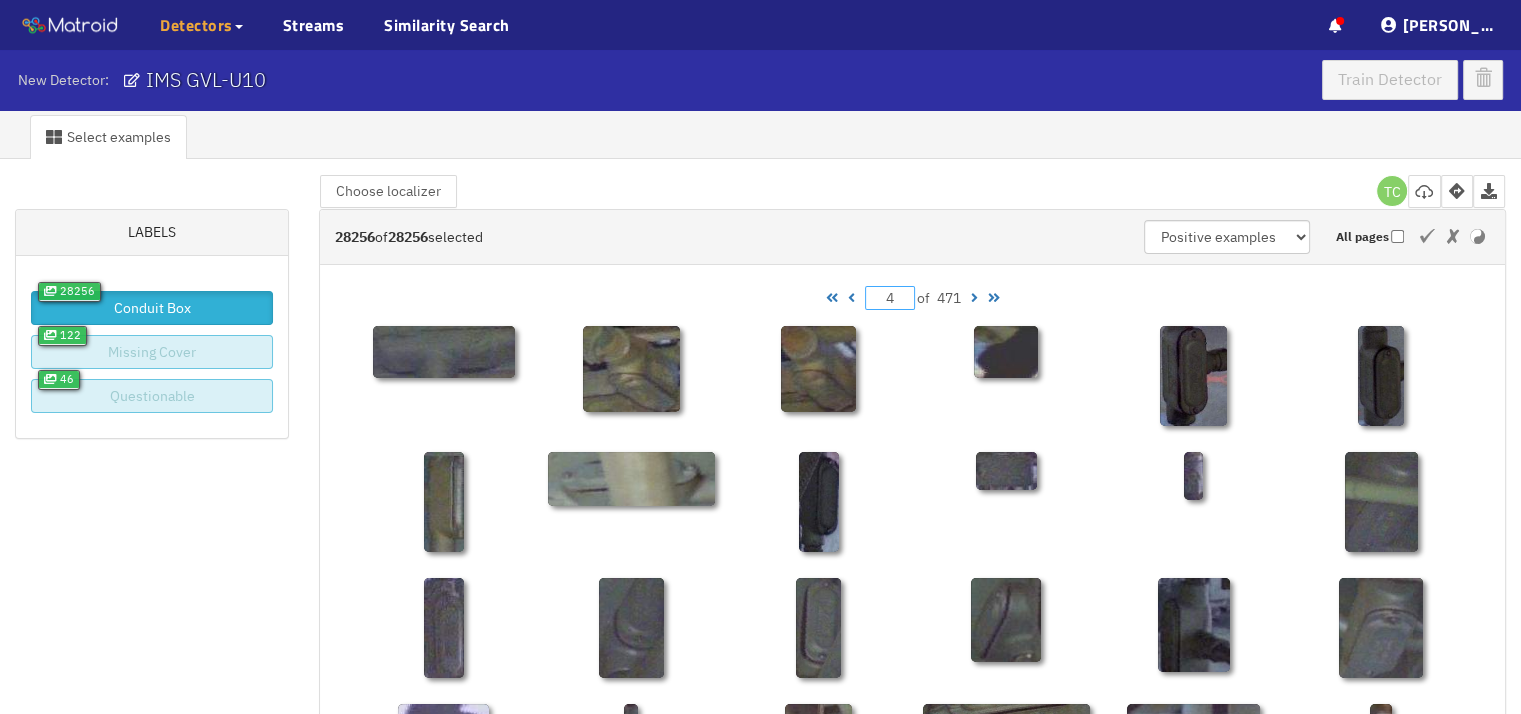 type on "40" 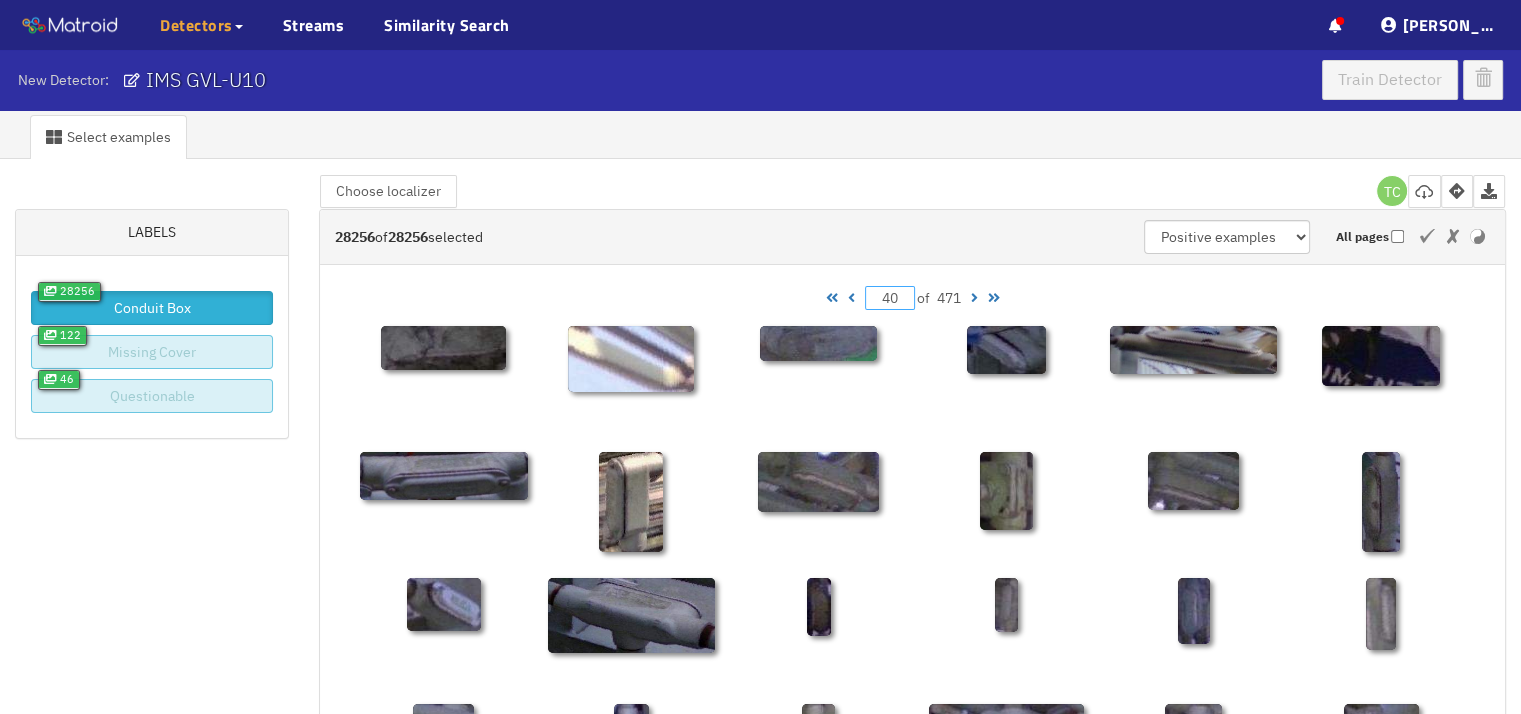 type on "400" 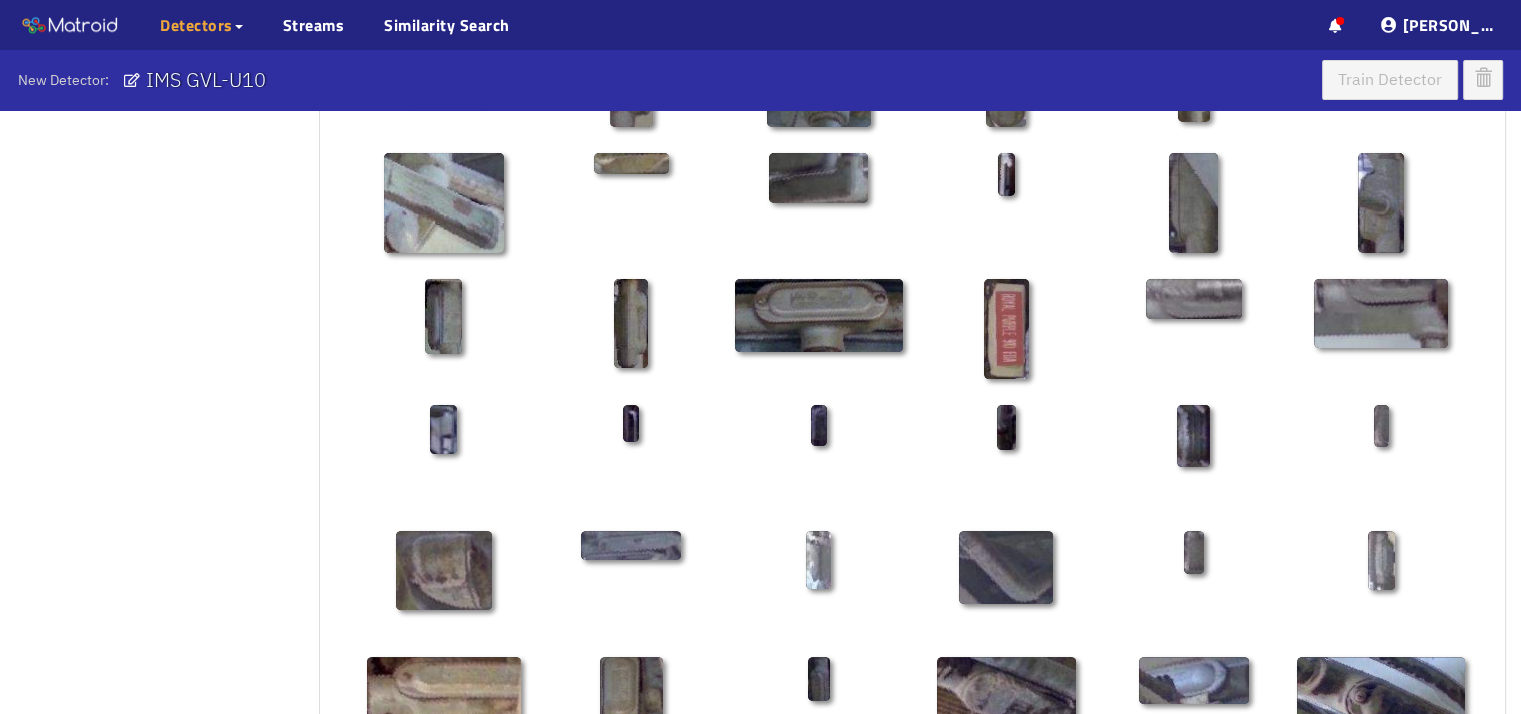 scroll, scrollTop: 0, scrollLeft: 0, axis: both 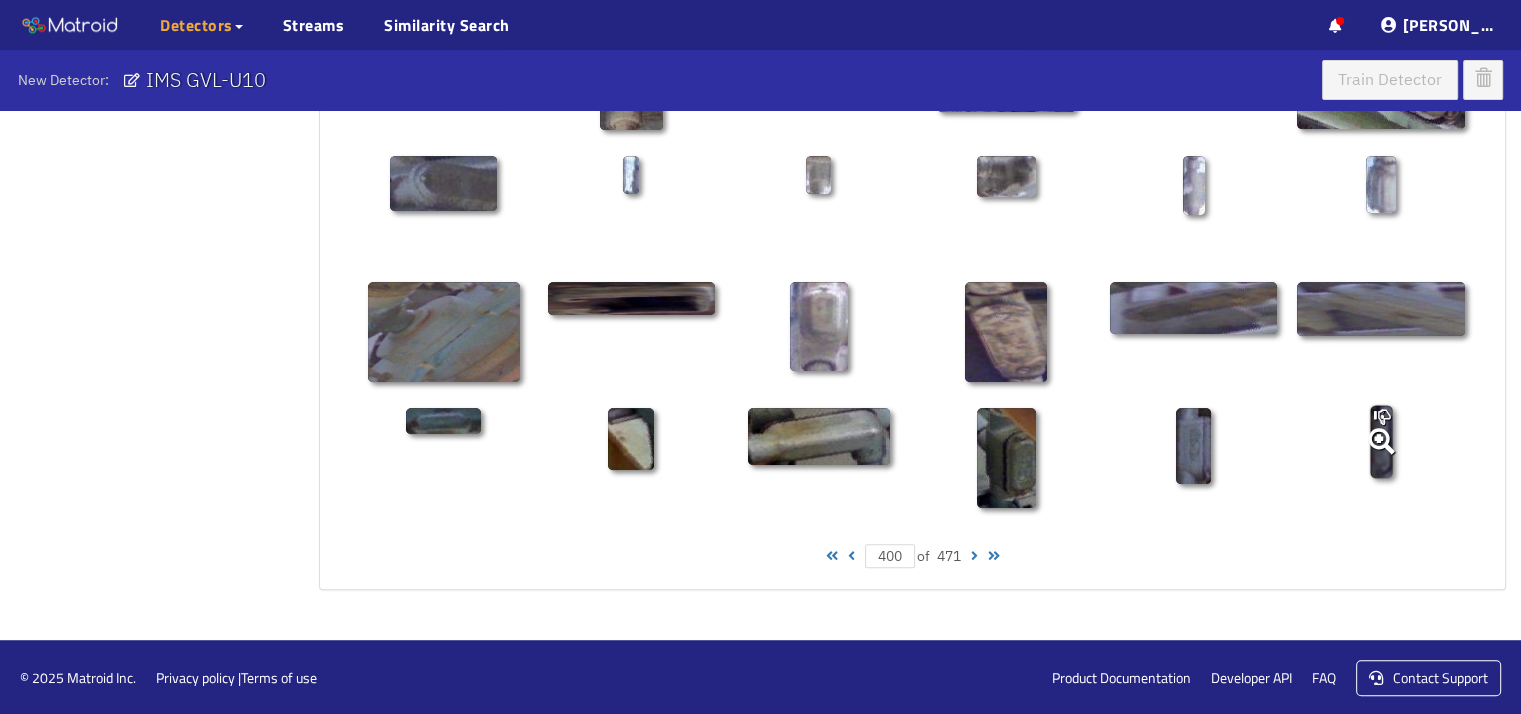 click 